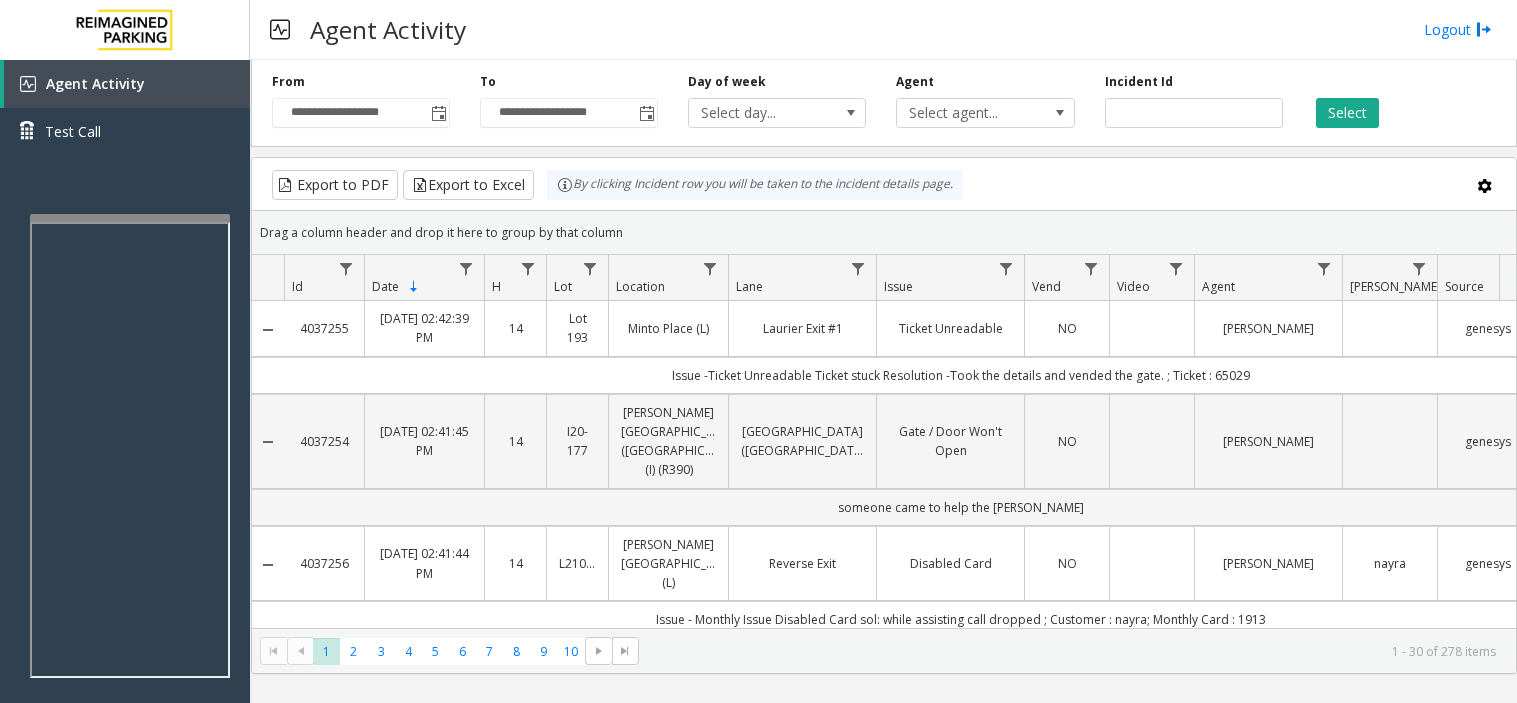 scroll, scrollTop: 0, scrollLeft: 0, axis: both 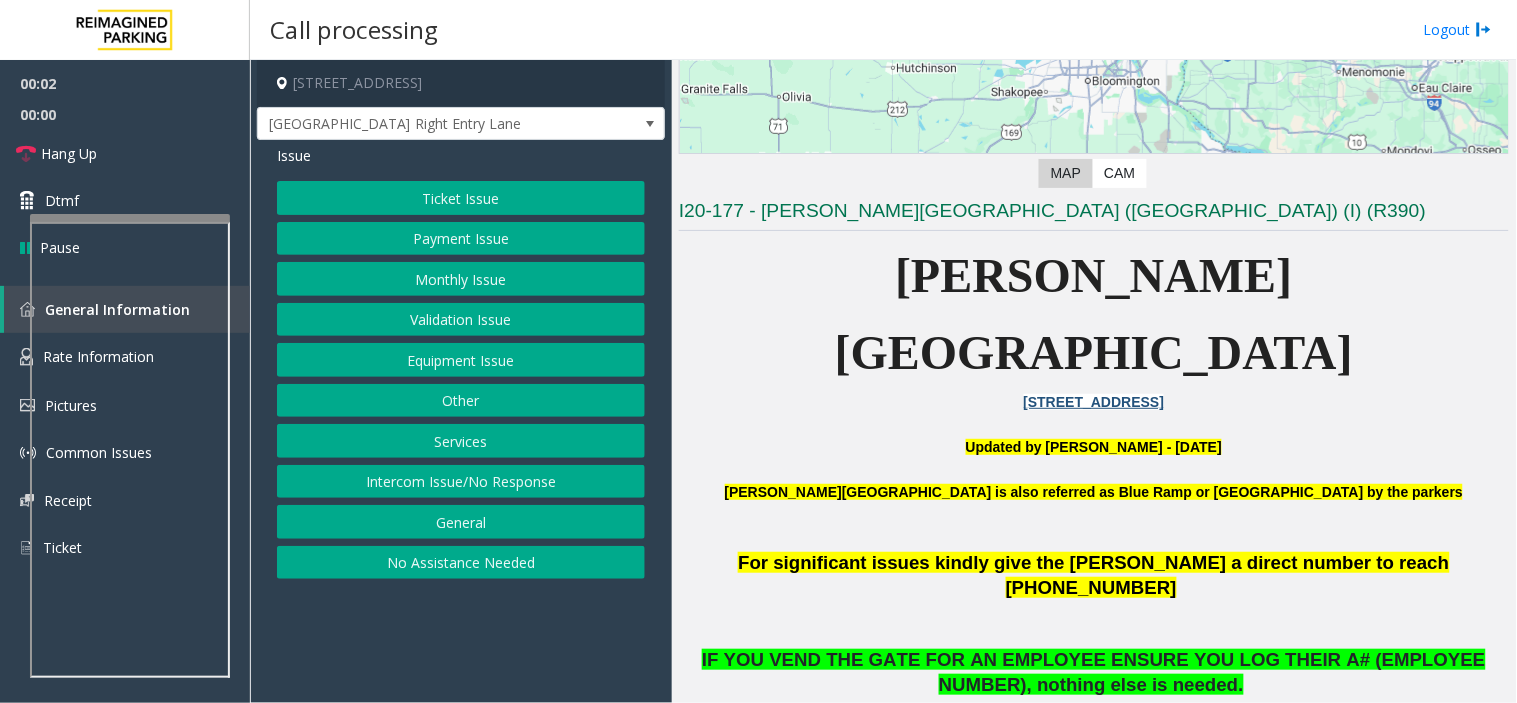 click on "Abbott Hospital is also referred as Blue Ramp or Children's Hospital by the parkers" 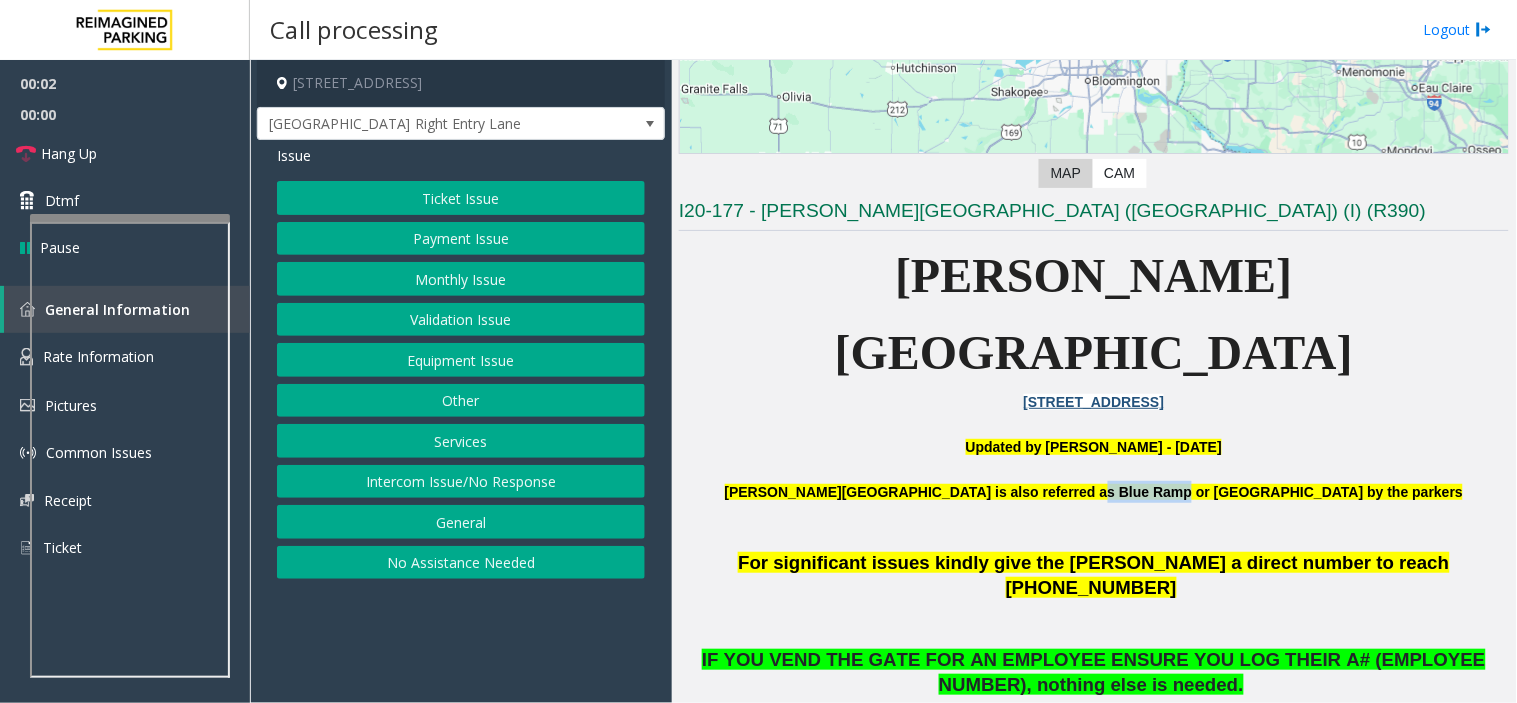 click on "[PERSON_NAME][GEOGRAPHIC_DATA] is also referred as Blue Ramp or [GEOGRAPHIC_DATA] by the parkers" 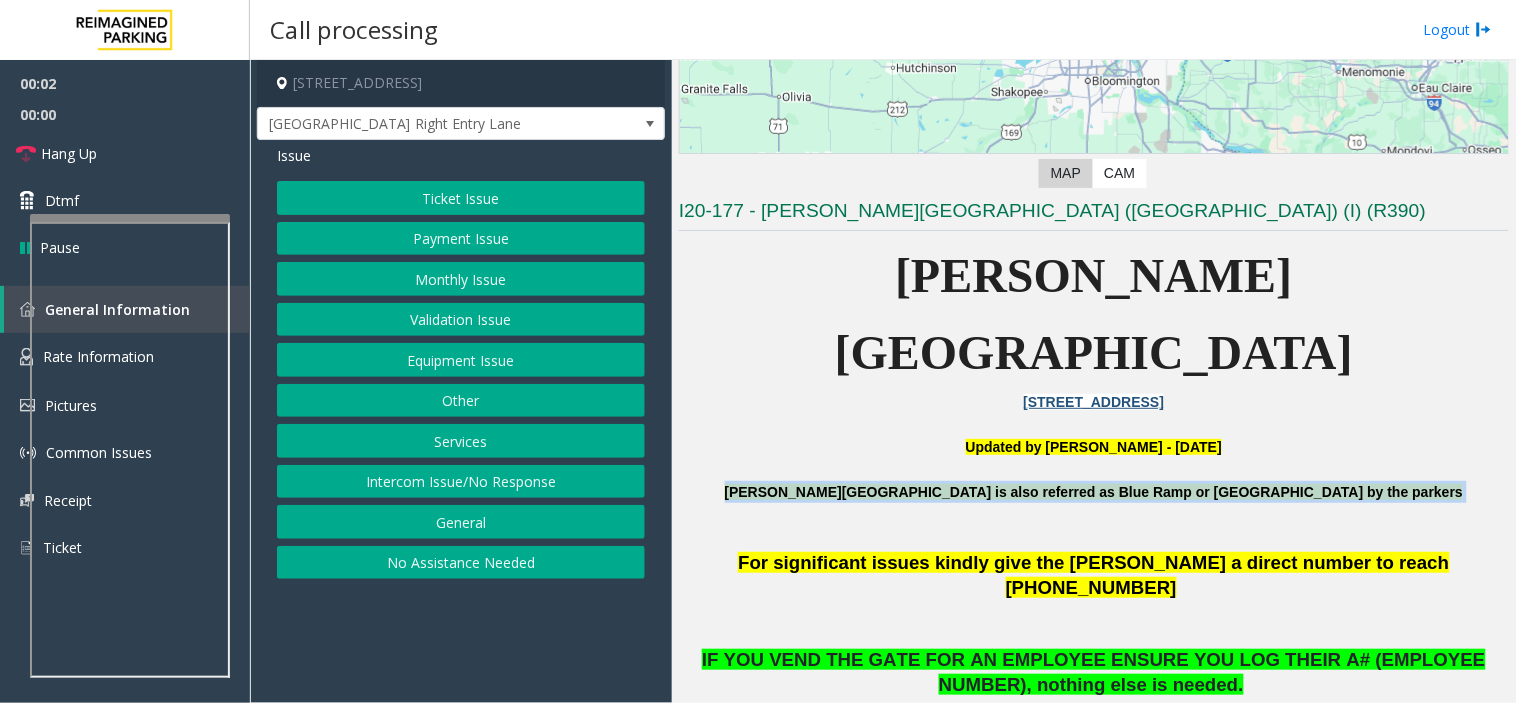 click on "[PERSON_NAME][GEOGRAPHIC_DATA] is also referred as Blue Ramp or [GEOGRAPHIC_DATA] by the parkers" 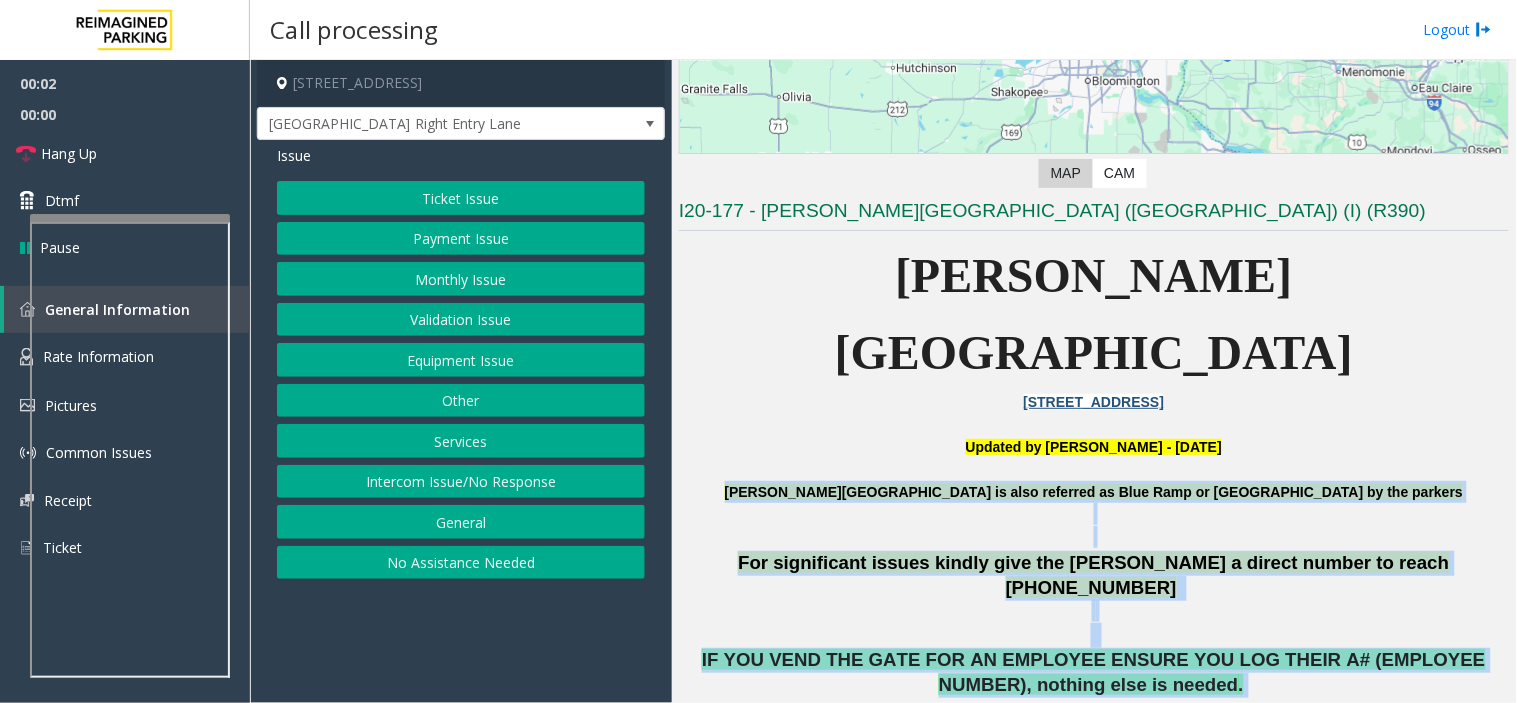 drag, startPoint x: 1181, startPoint y: 410, endPoint x: 1196, endPoint y: 588, distance: 178.6309 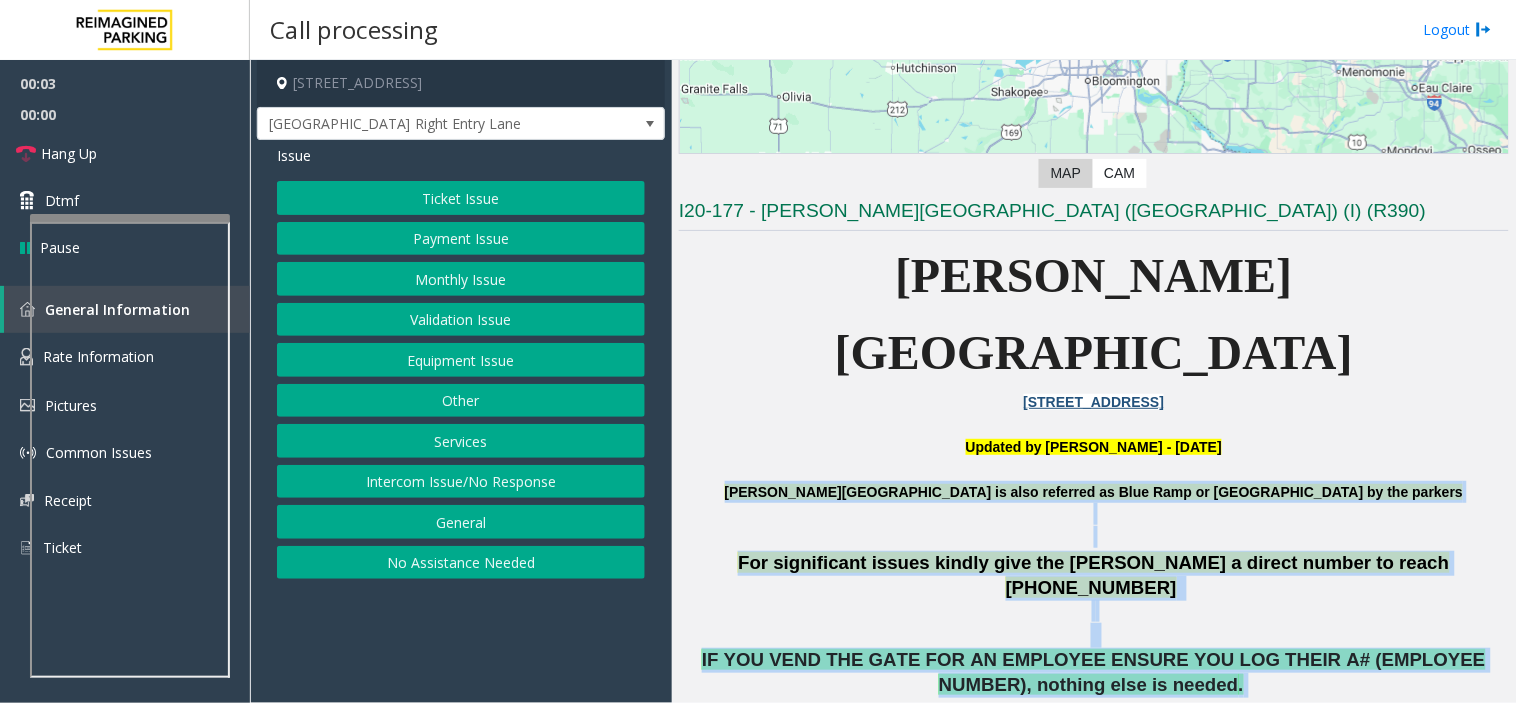 click on "IF YOU VEND THE GATE FOR AN EMPLOYEE ENSURE YOU LOG THEIR A# (EMPLOYEE NUMBER), nothing else is needed ." 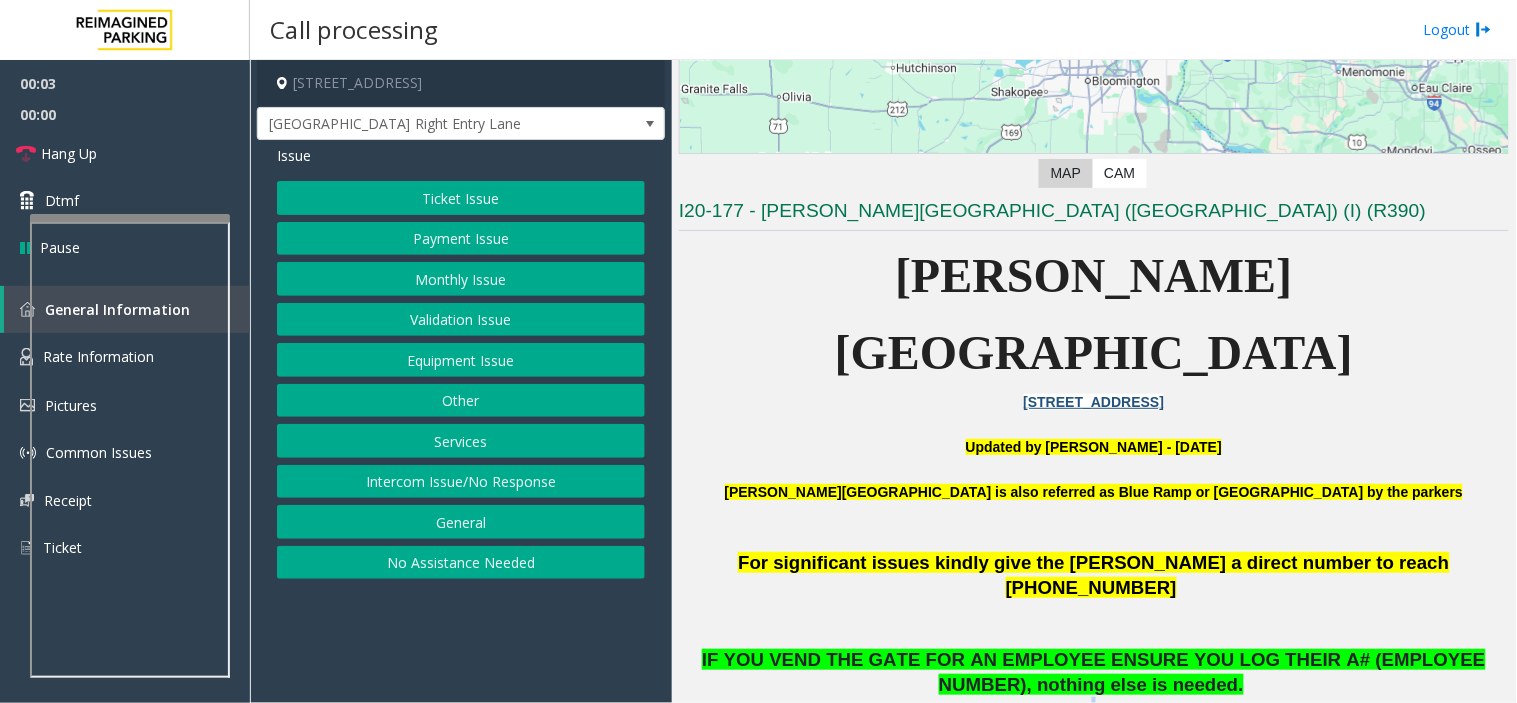click on "IF YOU VEND THE GATE FOR AN EMPLOYEE ENSURE YOU LOG THEIR A# (EMPLOYEE NUMBER), nothing else is needed ." 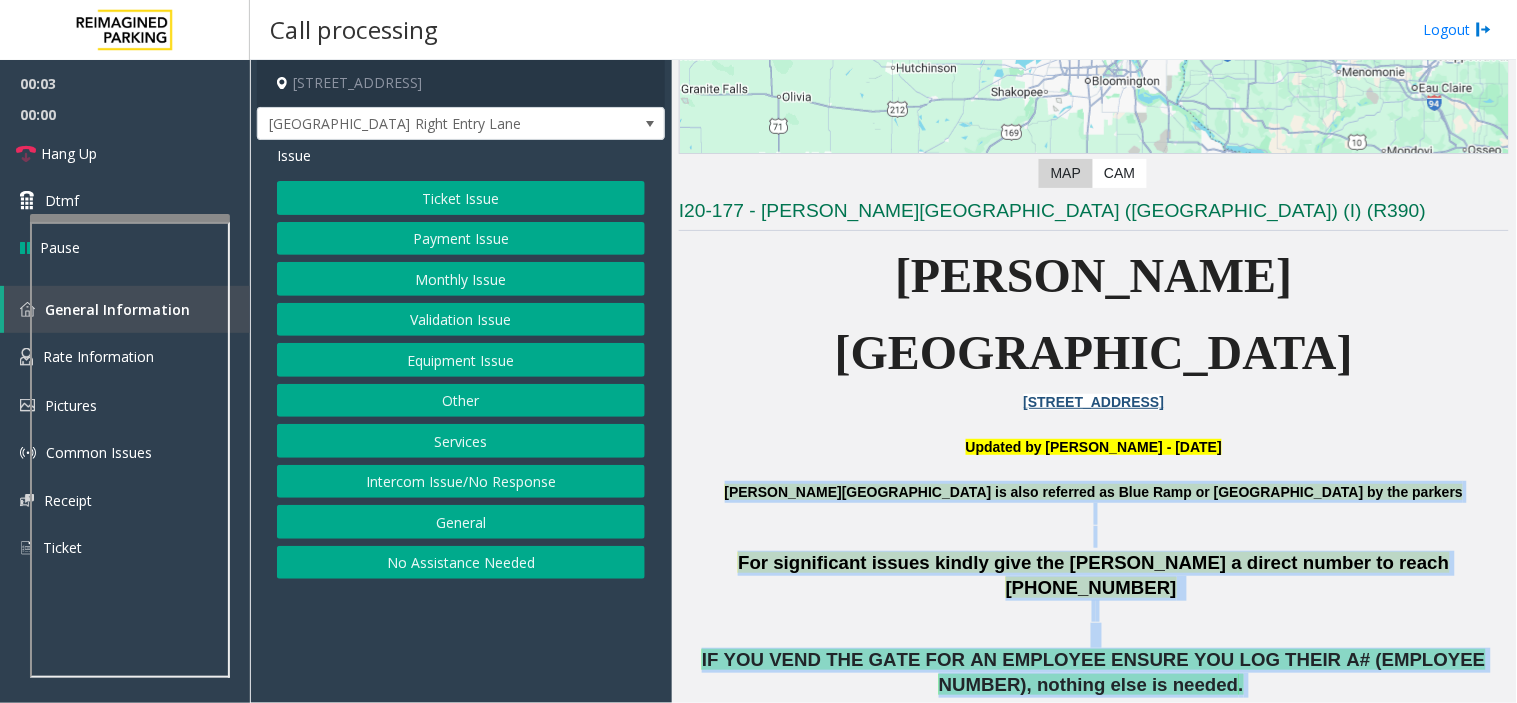 drag, startPoint x: 1196, startPoint y: 588, endPoint x: 934, endPoint y: 396, distance: 324.81995 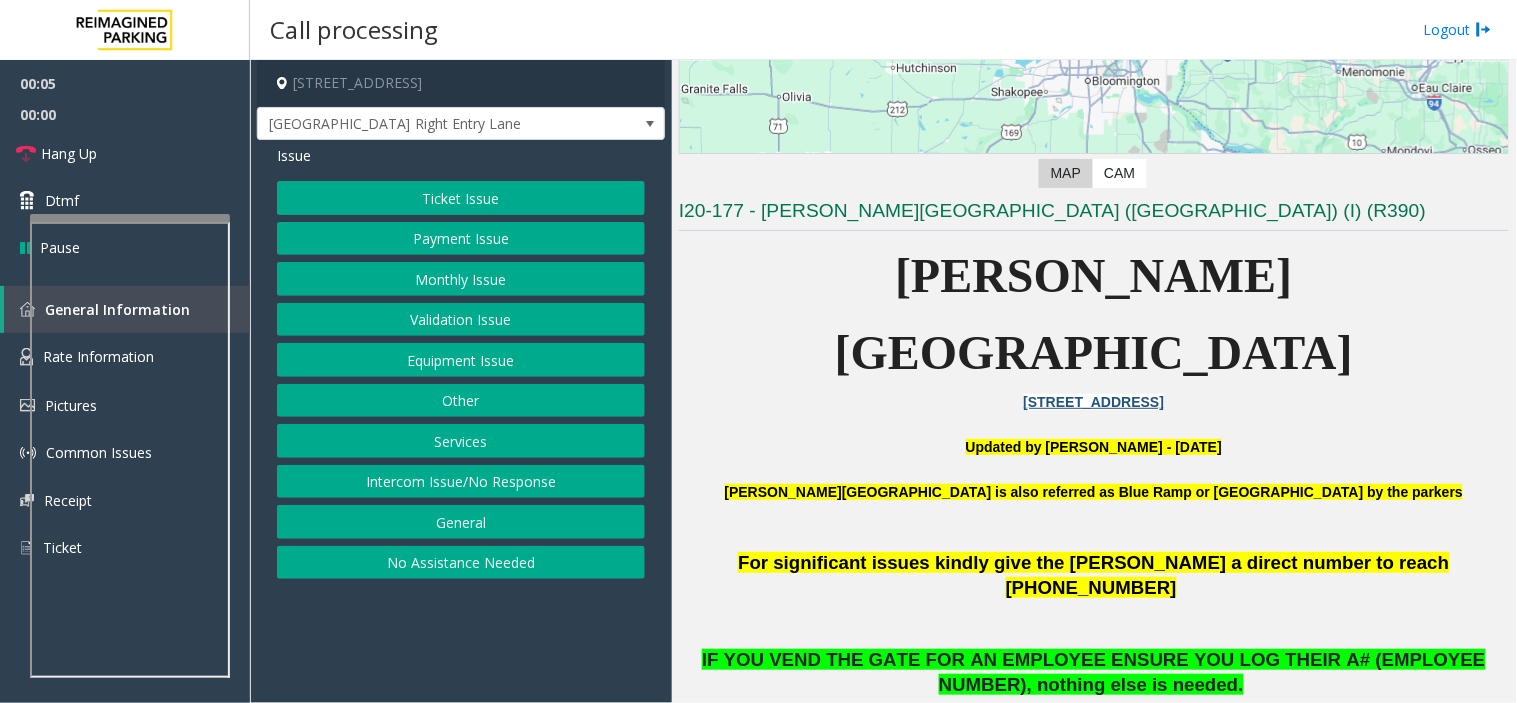 click on "Monthly Issue" 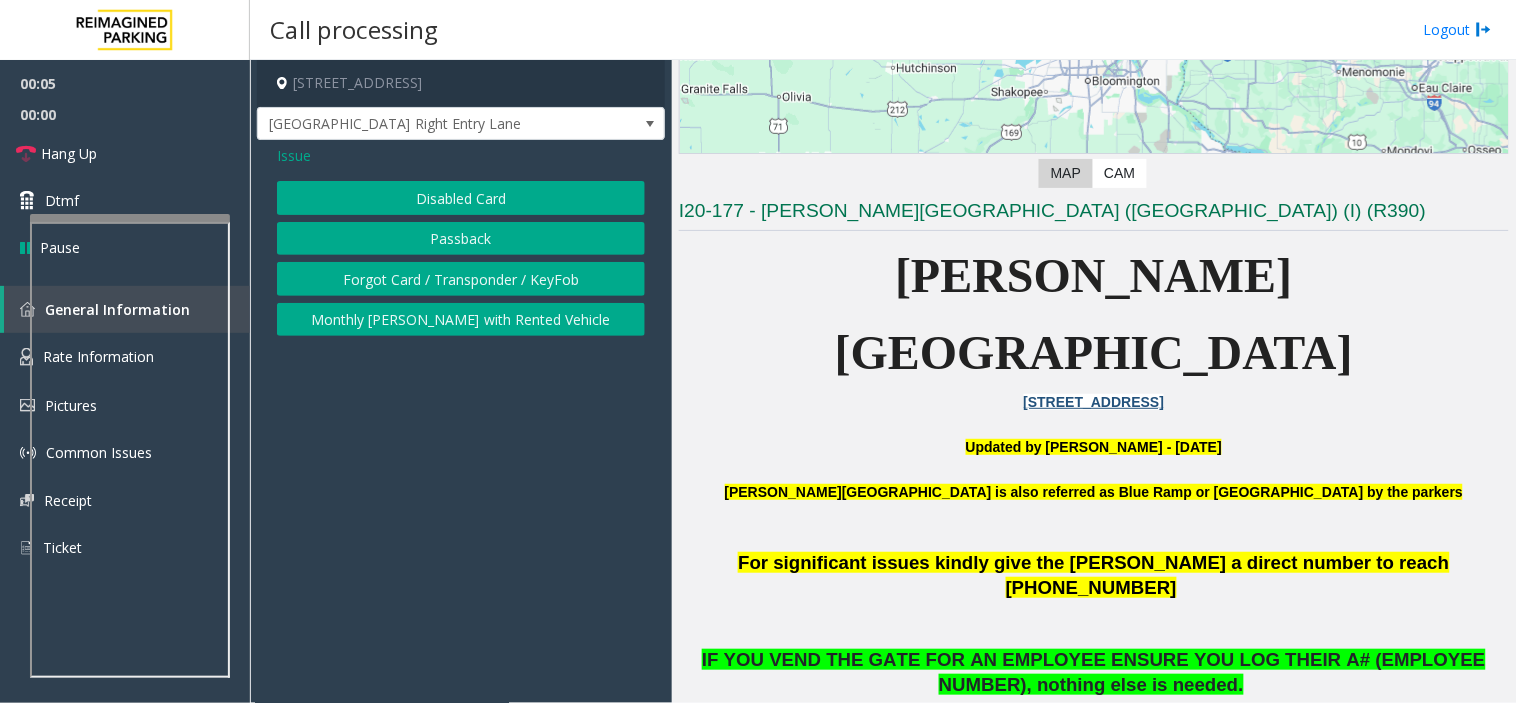 click on "Forgot Card / Transponder / KeyFob" 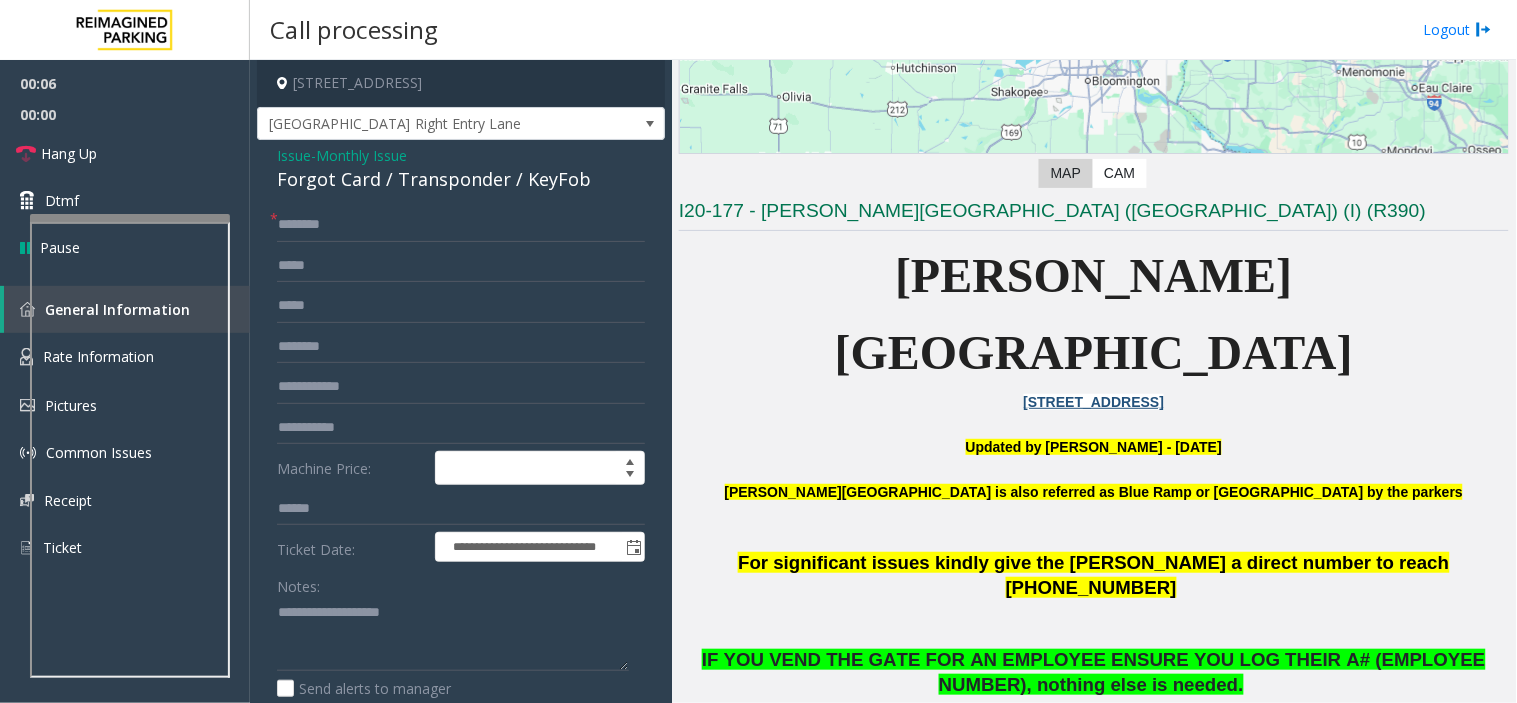 click on "Forgot Card / Transponder / KeyFob" 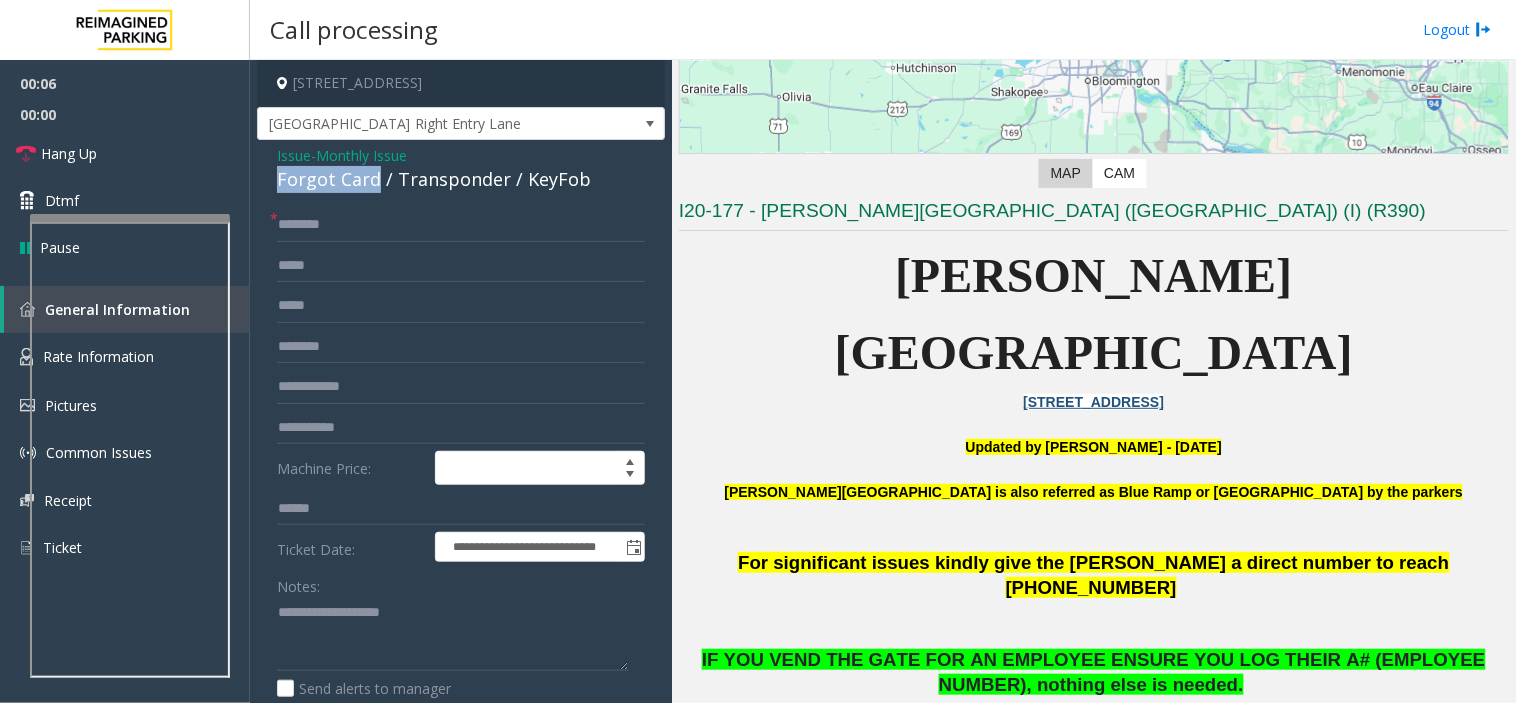 drag, startPoint x: 303, startPoint y: 177, endPoint x: 344, endPoint y: 176, distance: 41.01219 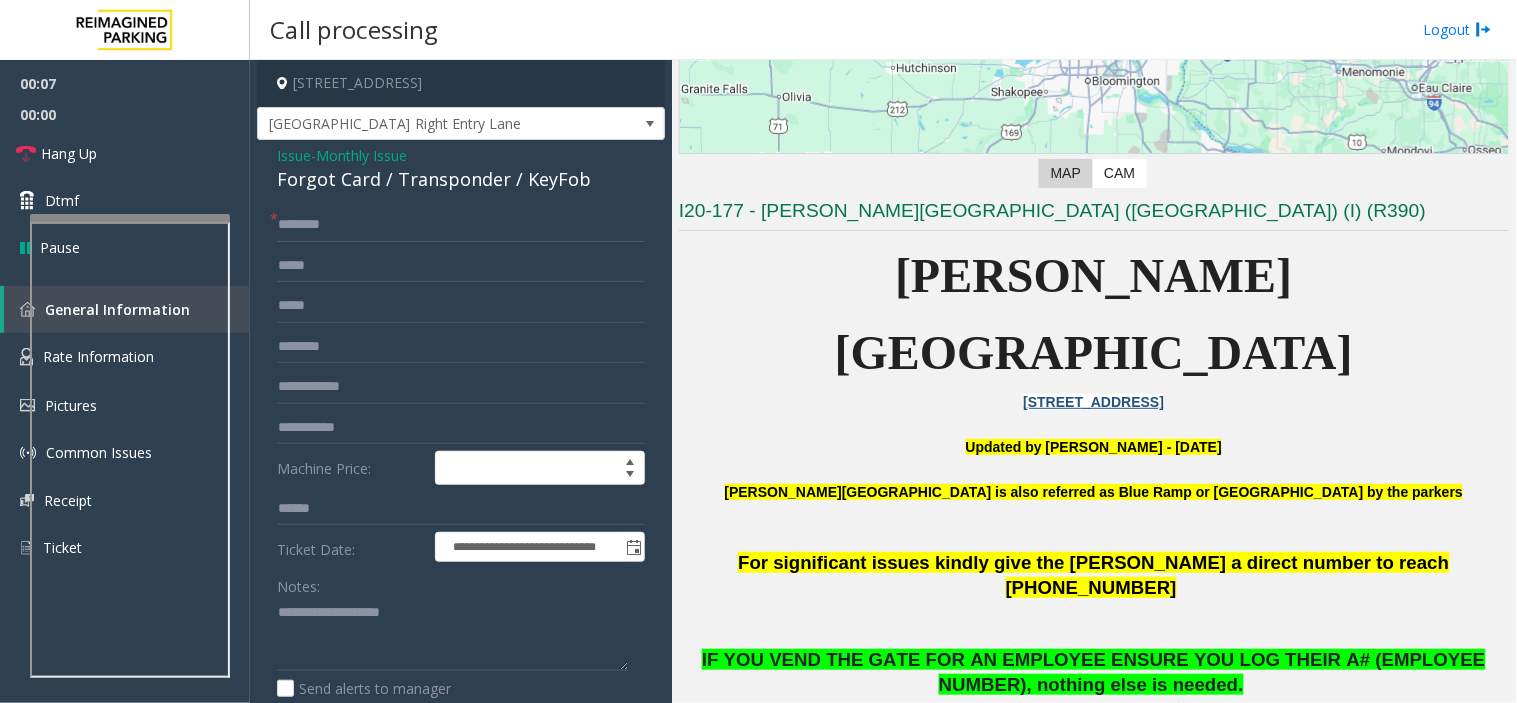 click on "Forgot Card / Transponder / KeyFob" 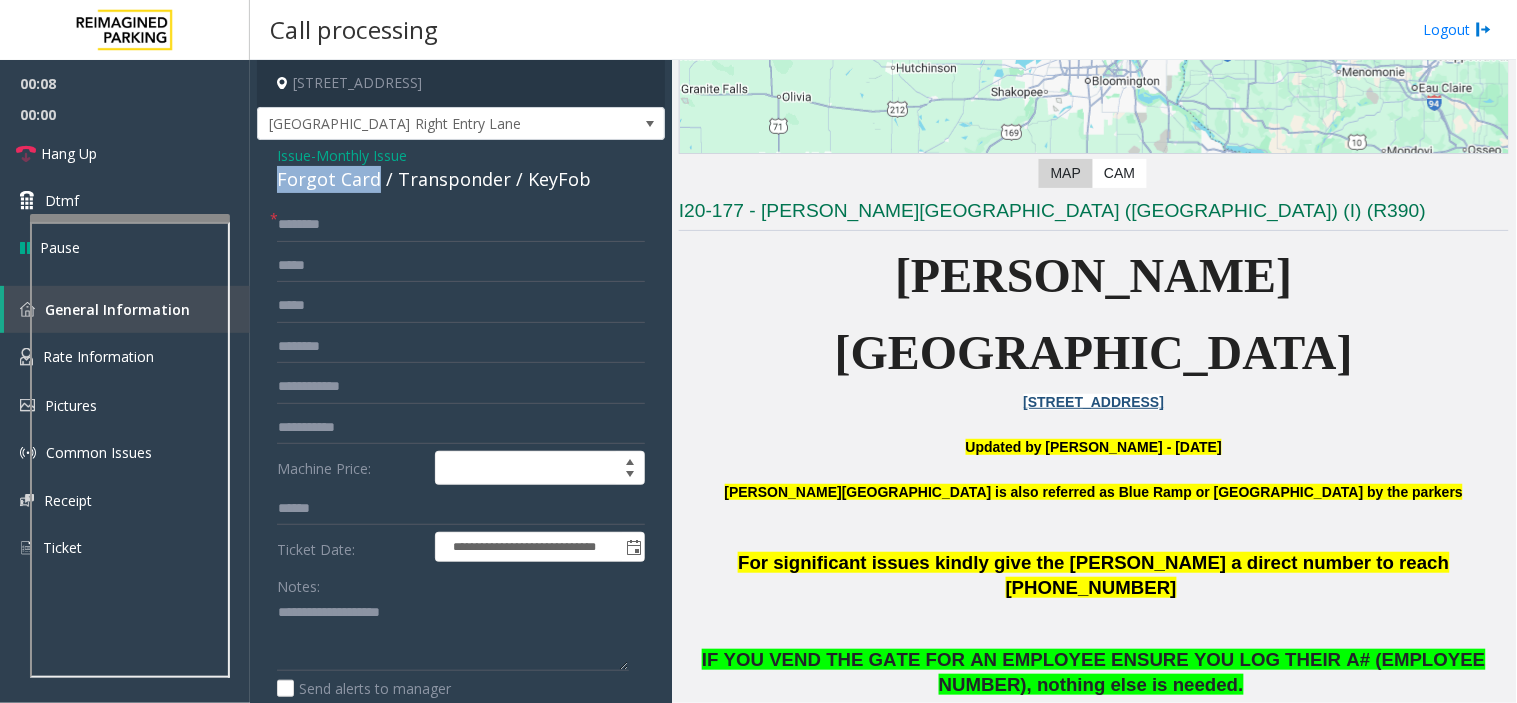 drag, startPoint x: 351, startPoint y: 184, endPoint x: 274, endPoint y: 180, distance: 77.10383 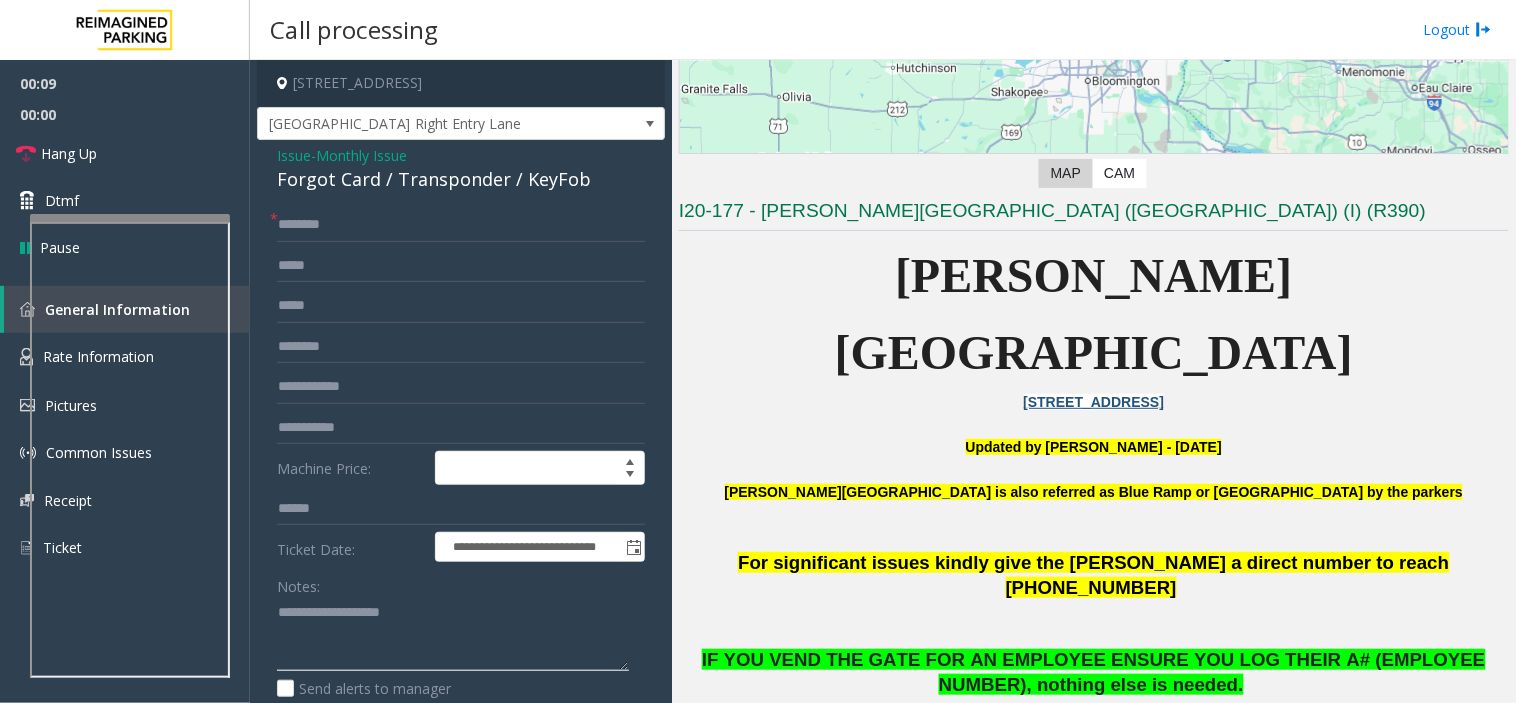 click 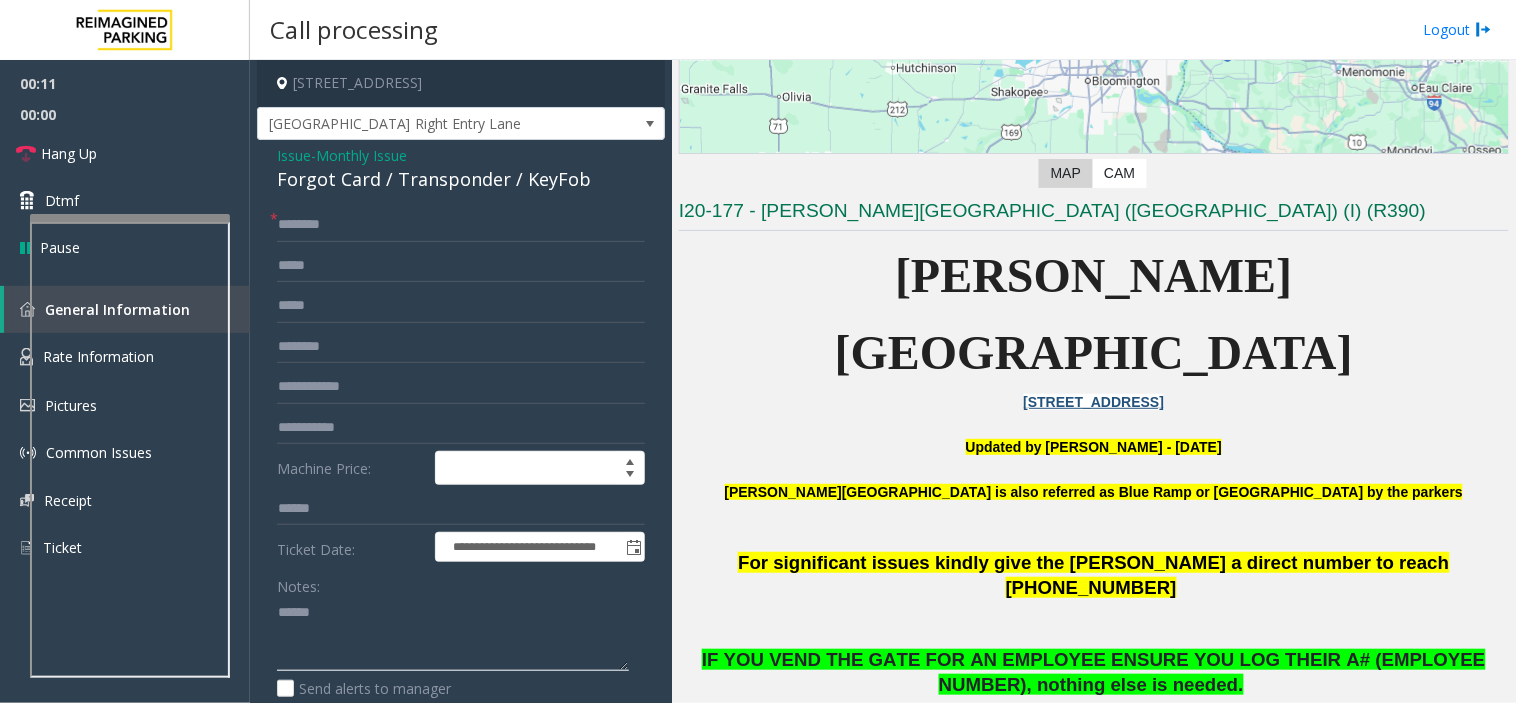 paste on "**********" 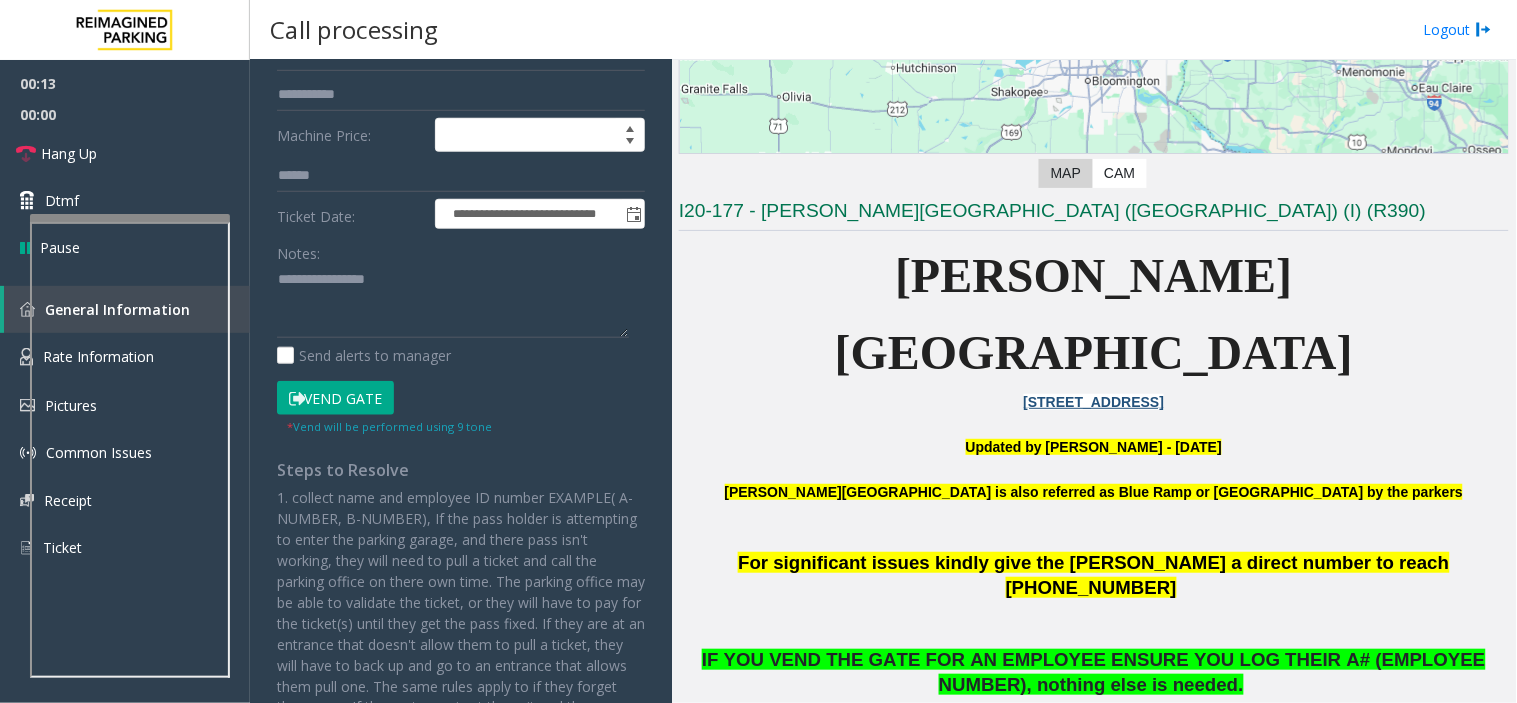 click on "Vend Gate" 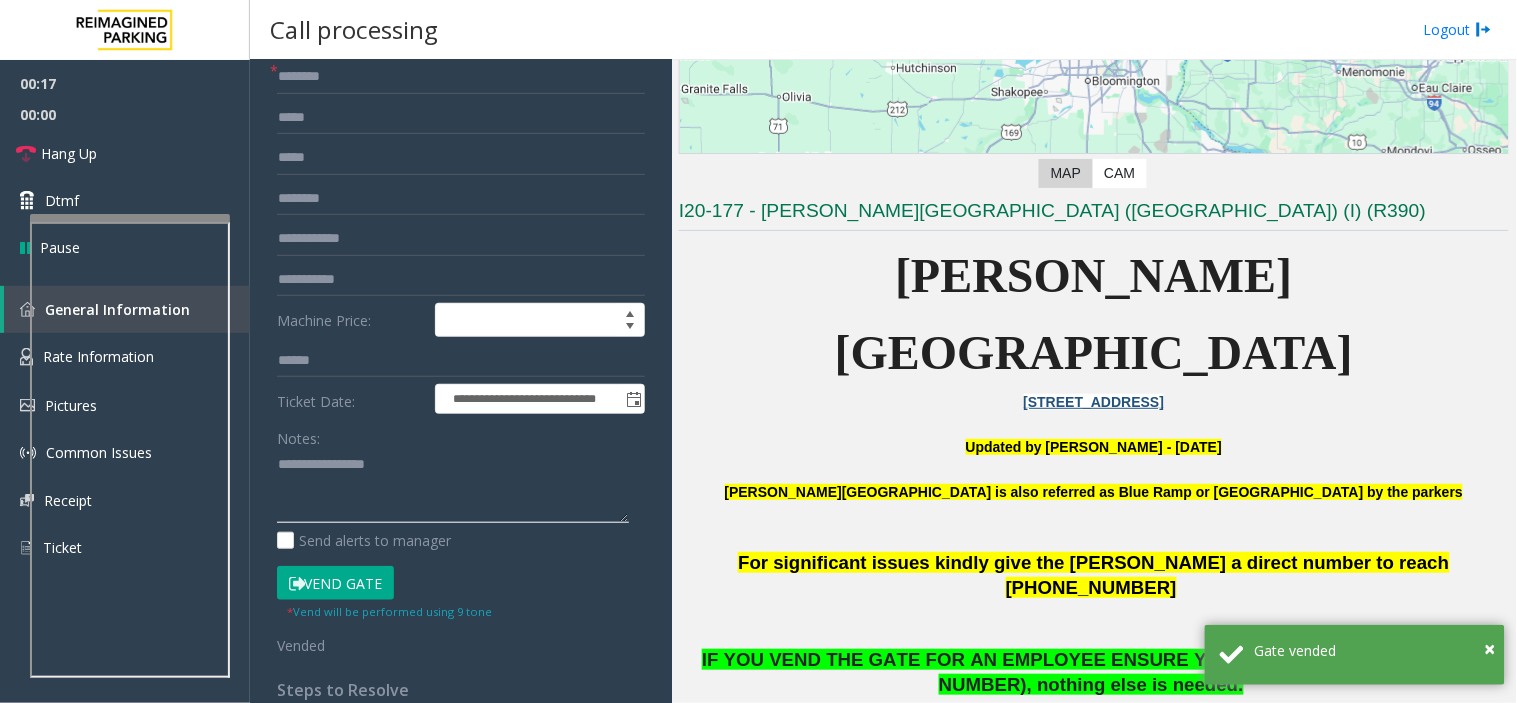 click 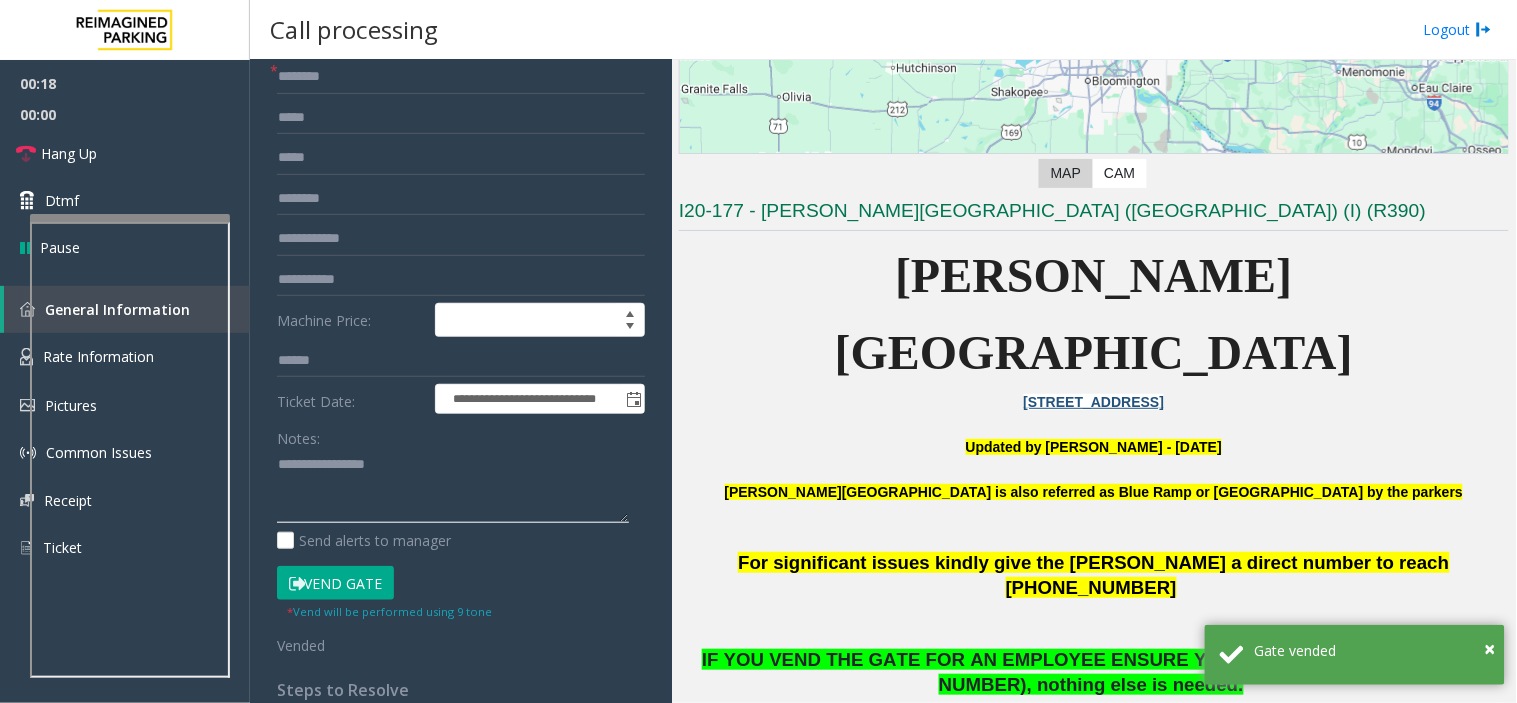 paste on "**********" 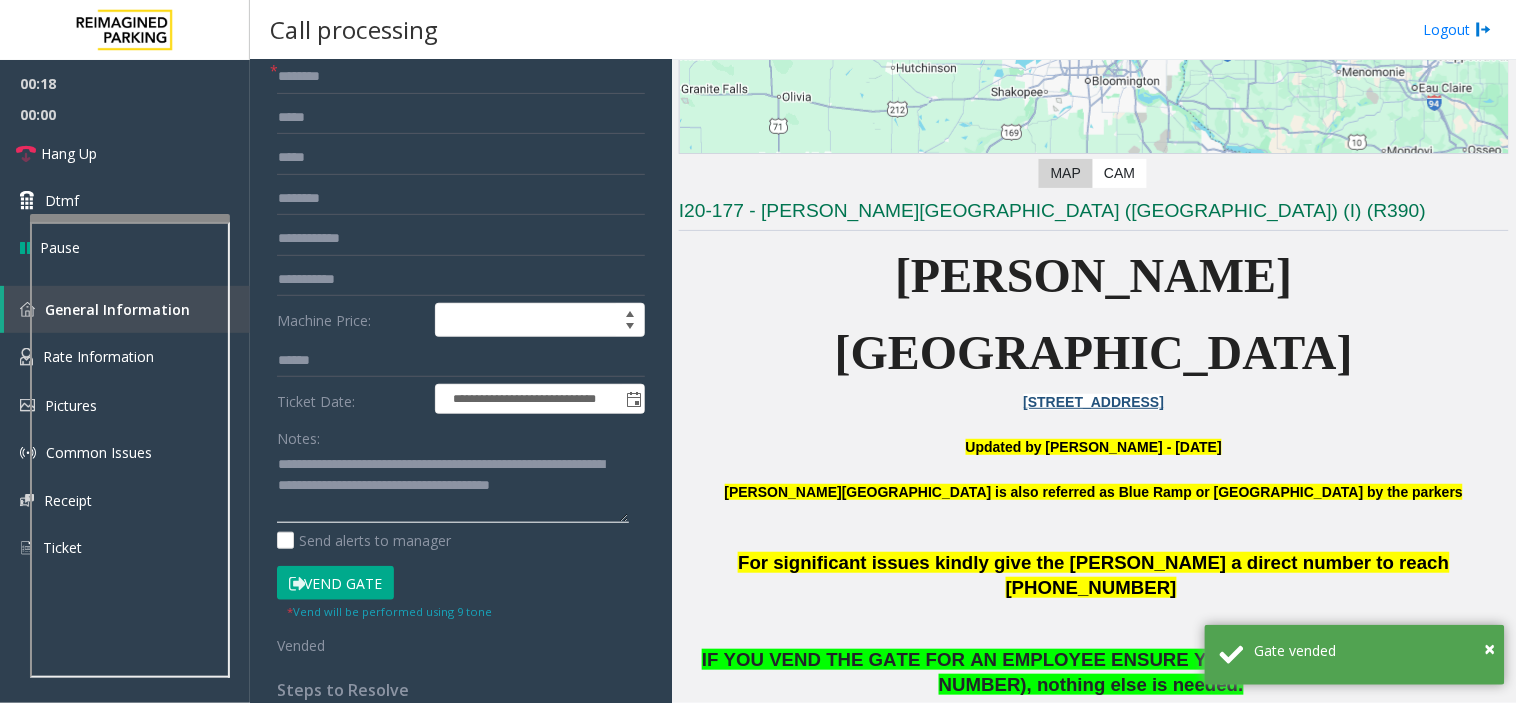 click 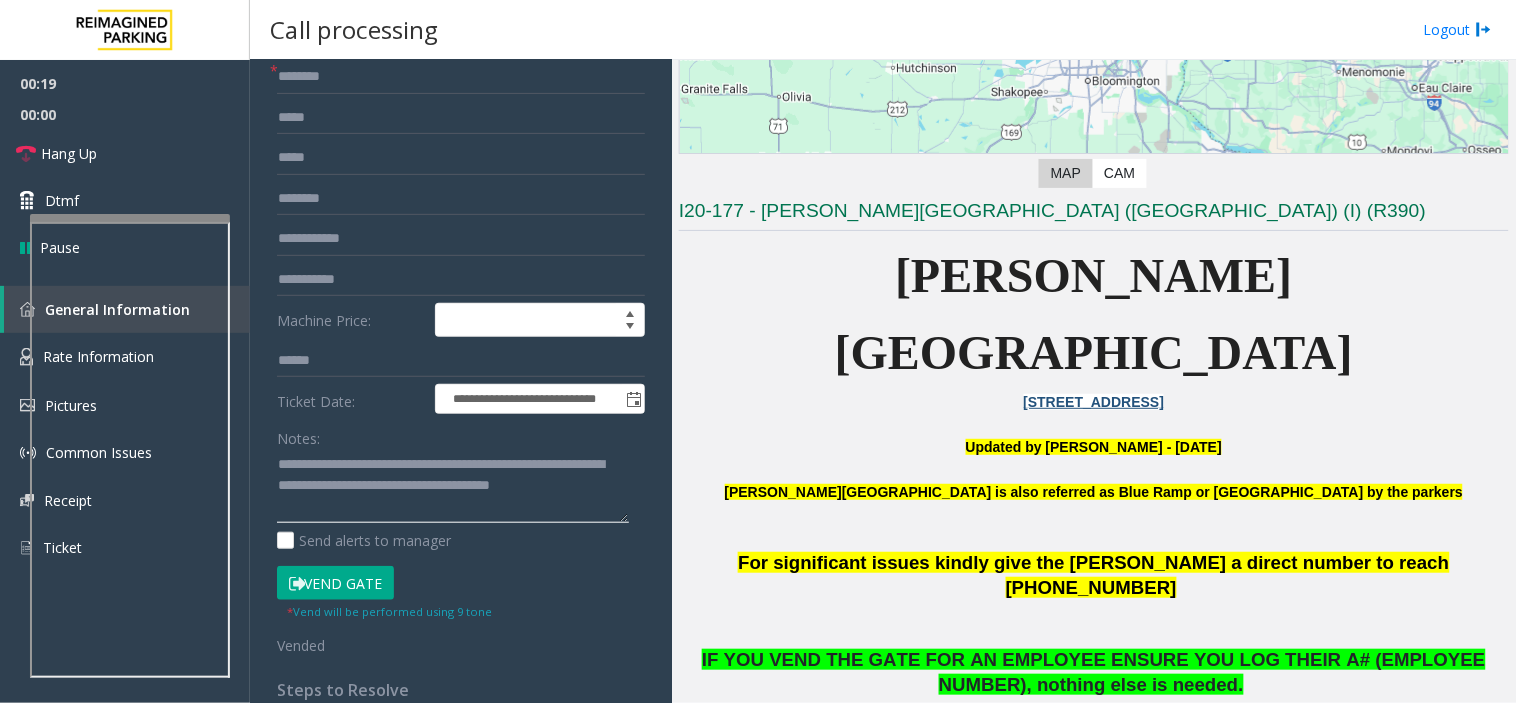 click 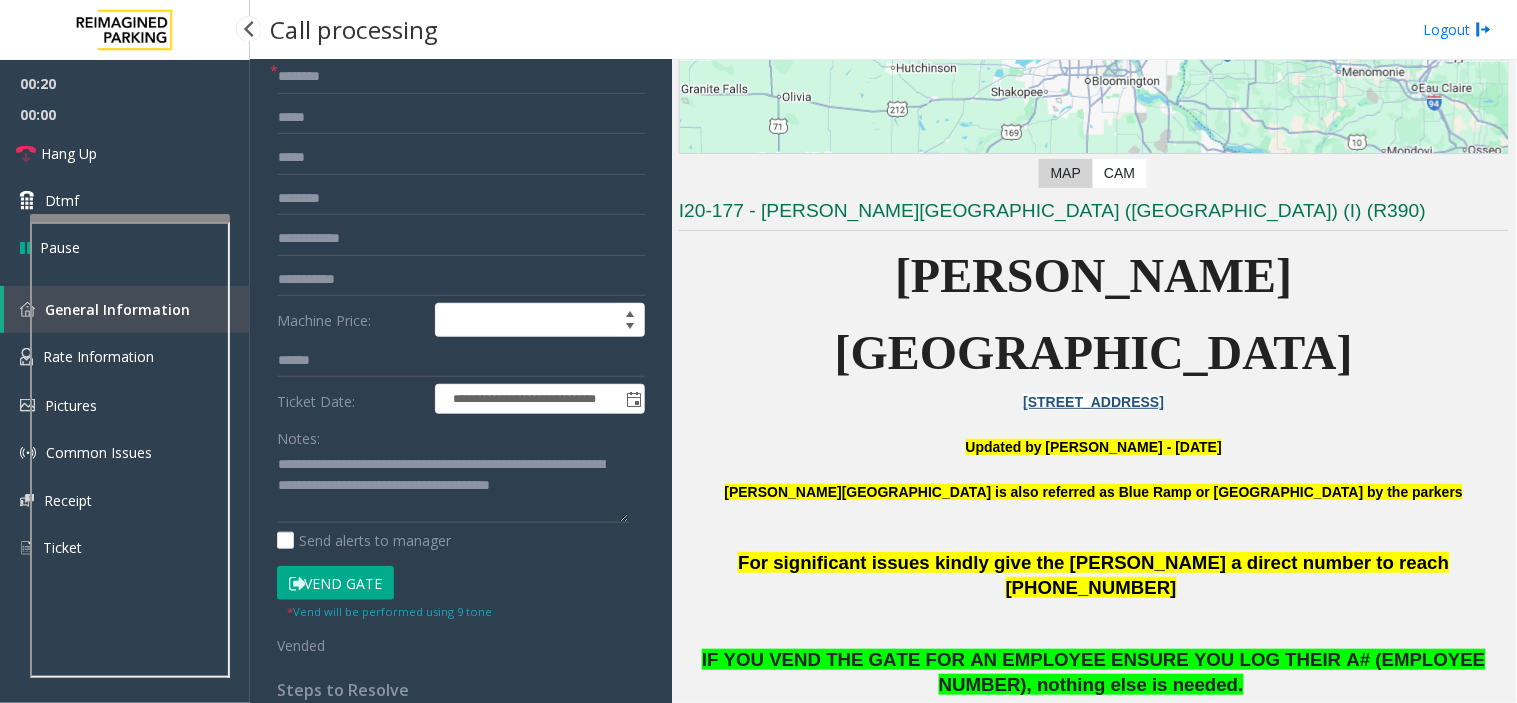 click on "00:00" at bounding box center (125, 114) 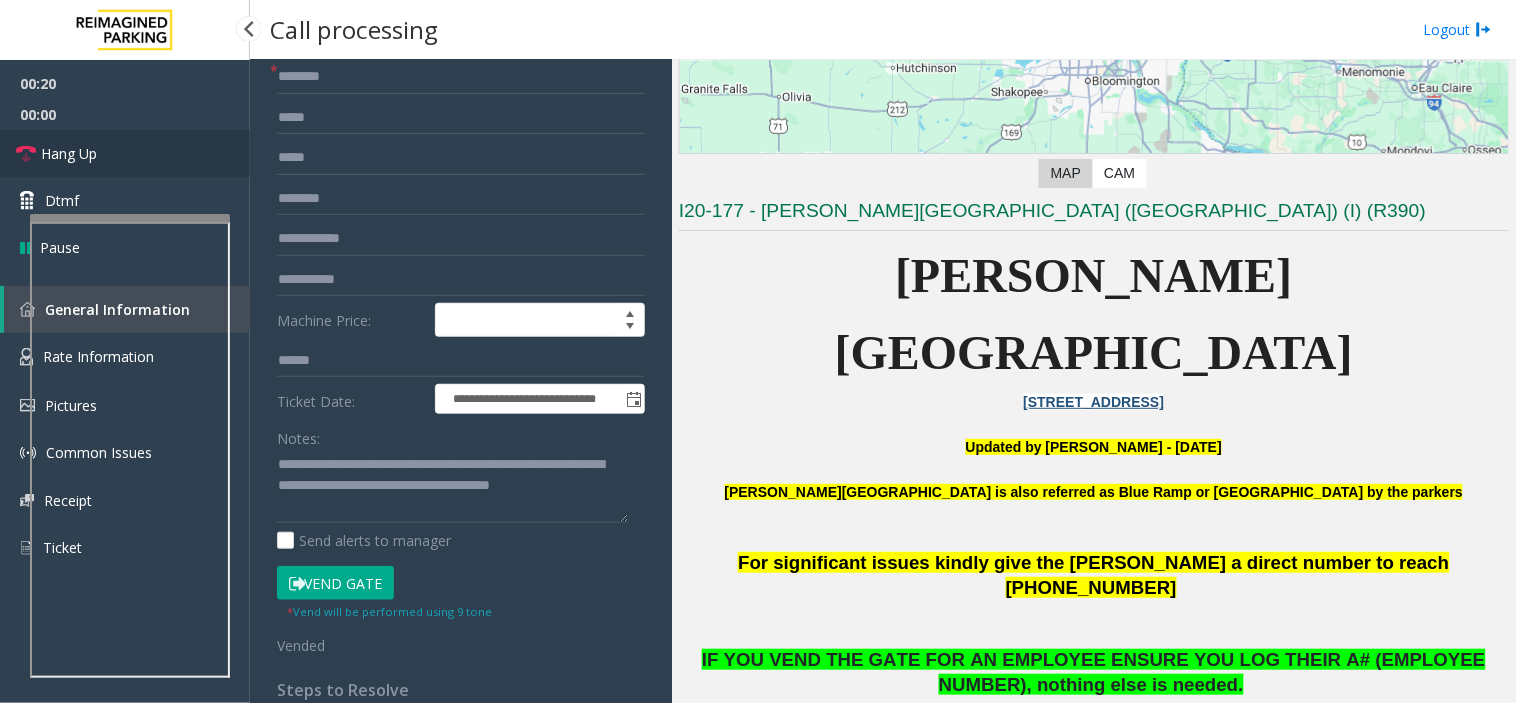 click on "Hang Up" at bounding box center (125, 153) 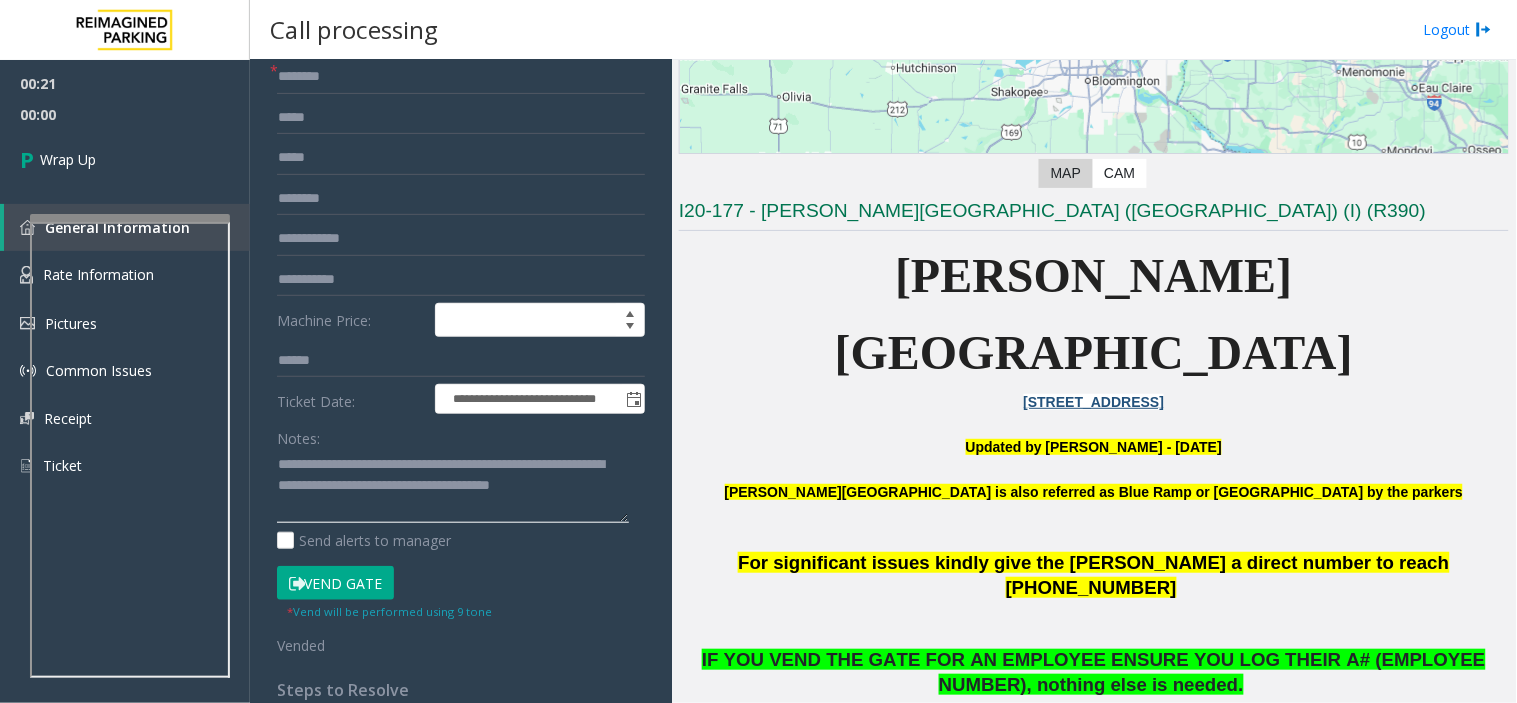 click 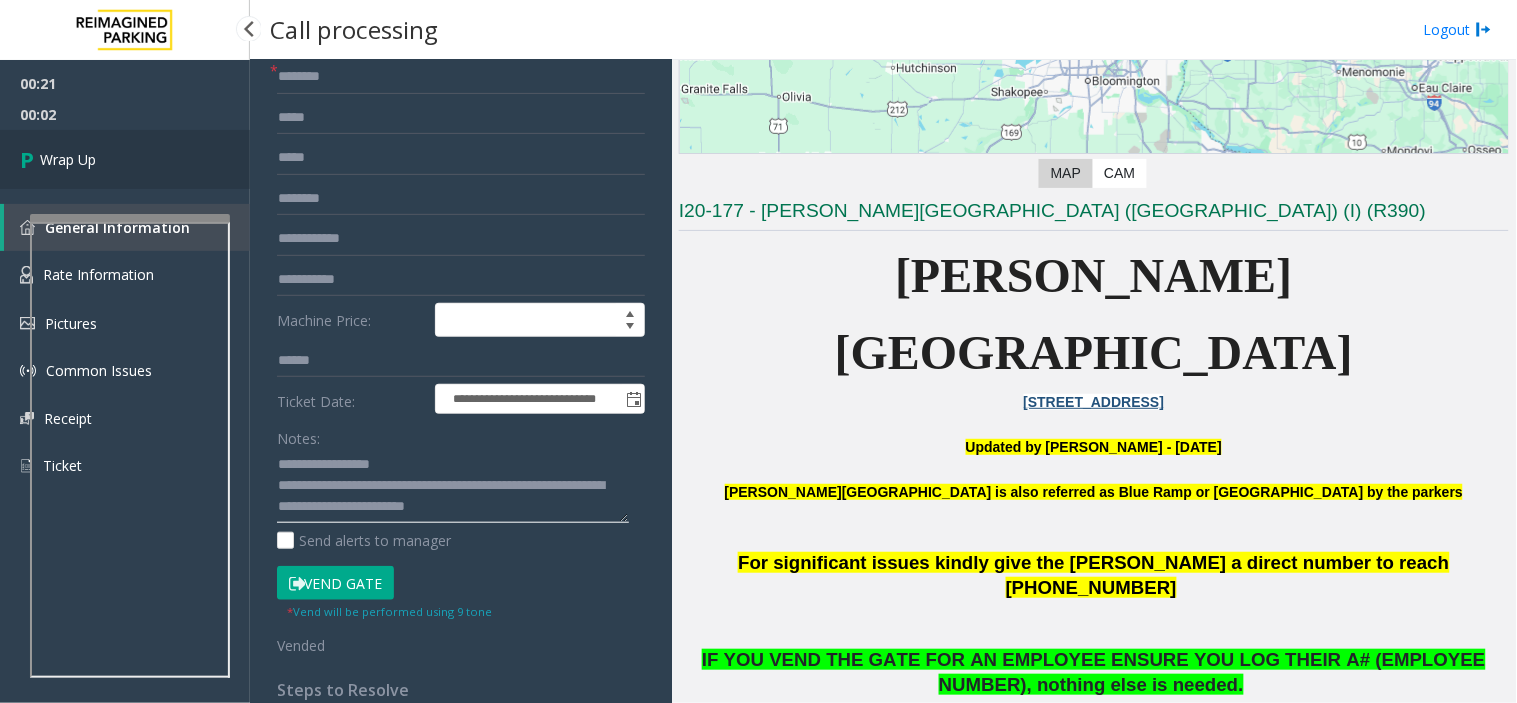 type on "**********" 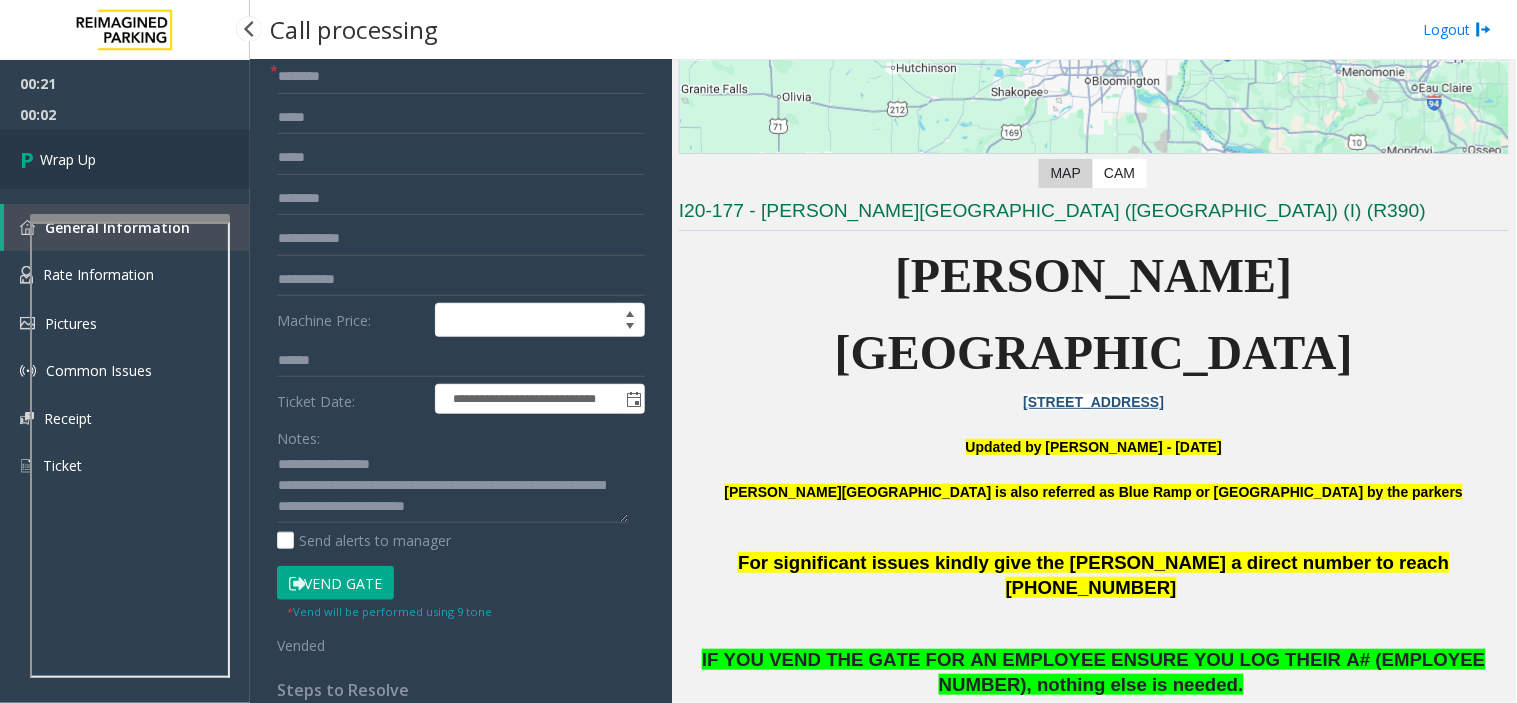 click on "Wrap Up" at bounding box center (125, 159) 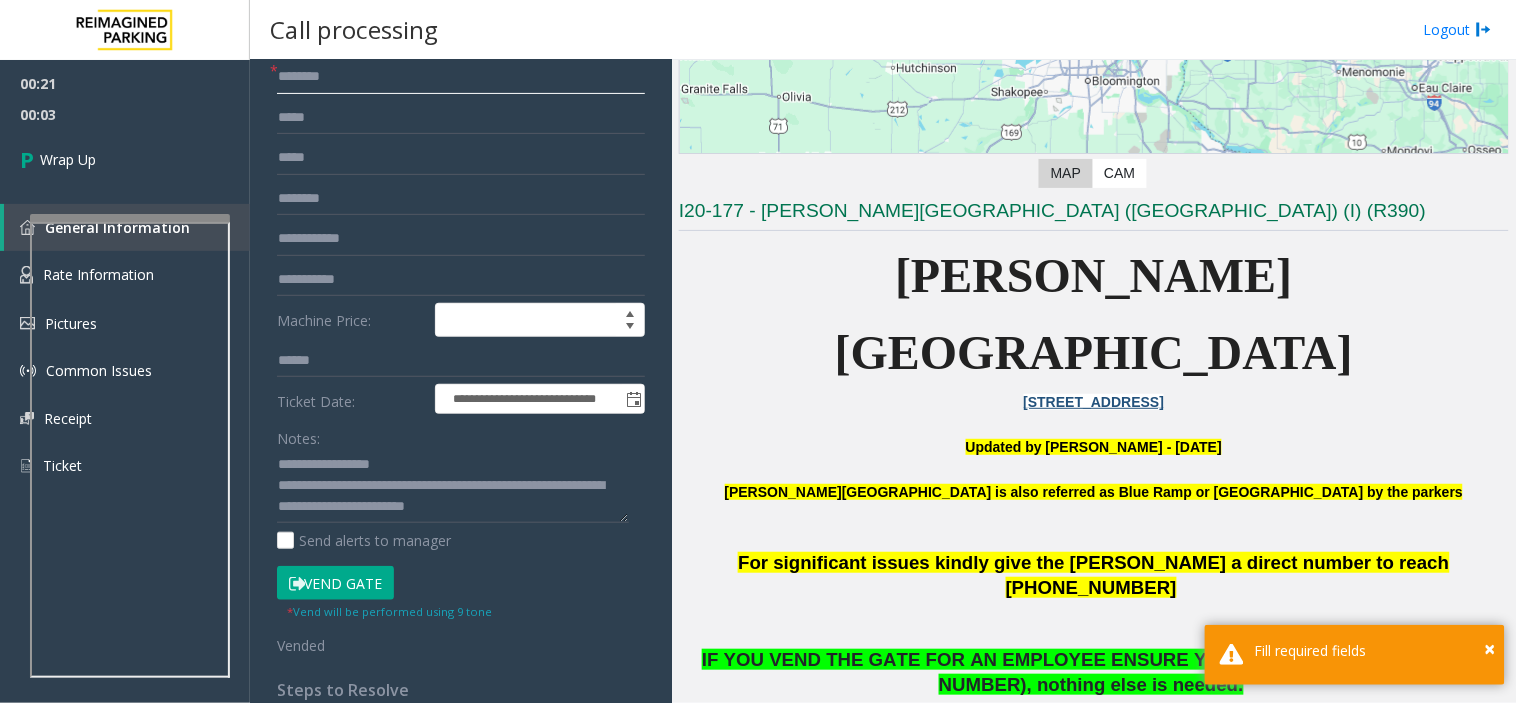 click 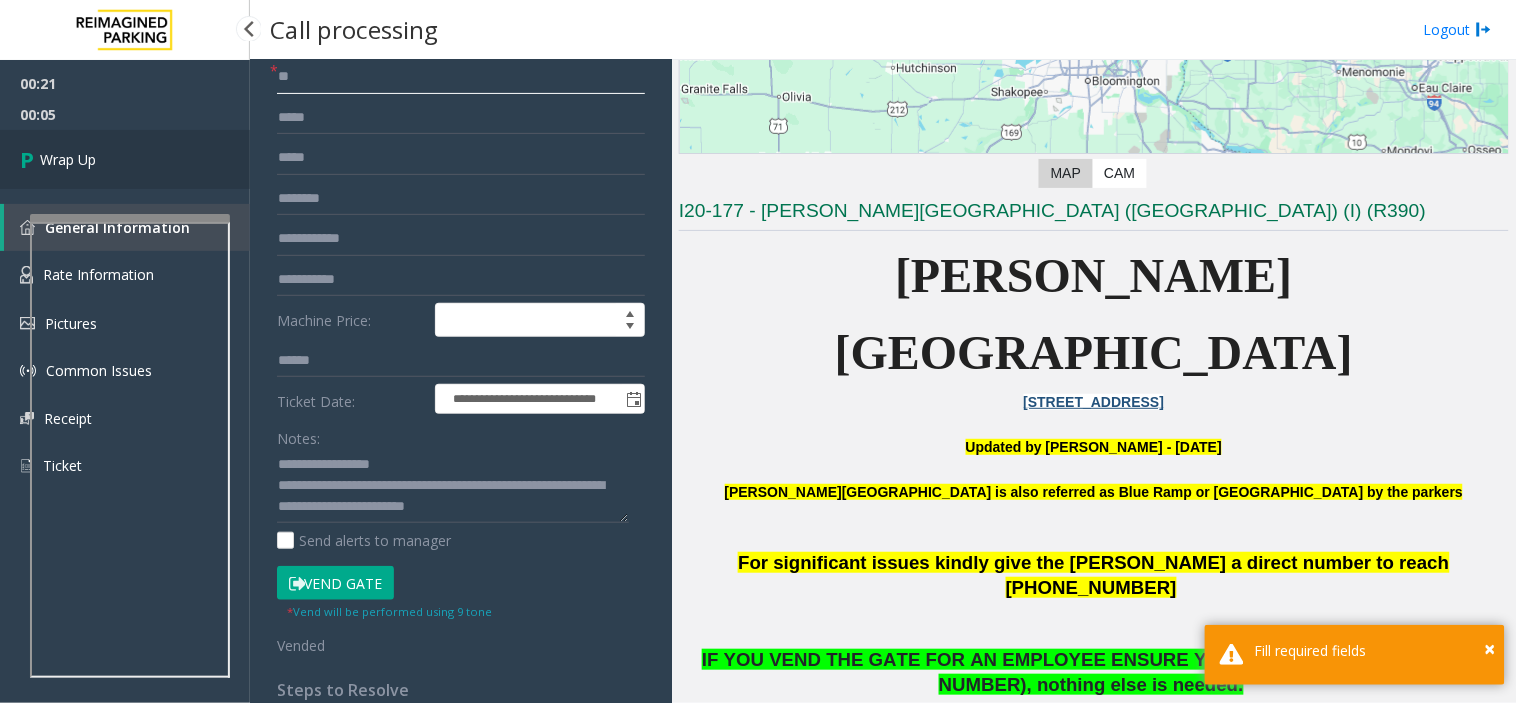type on "**" 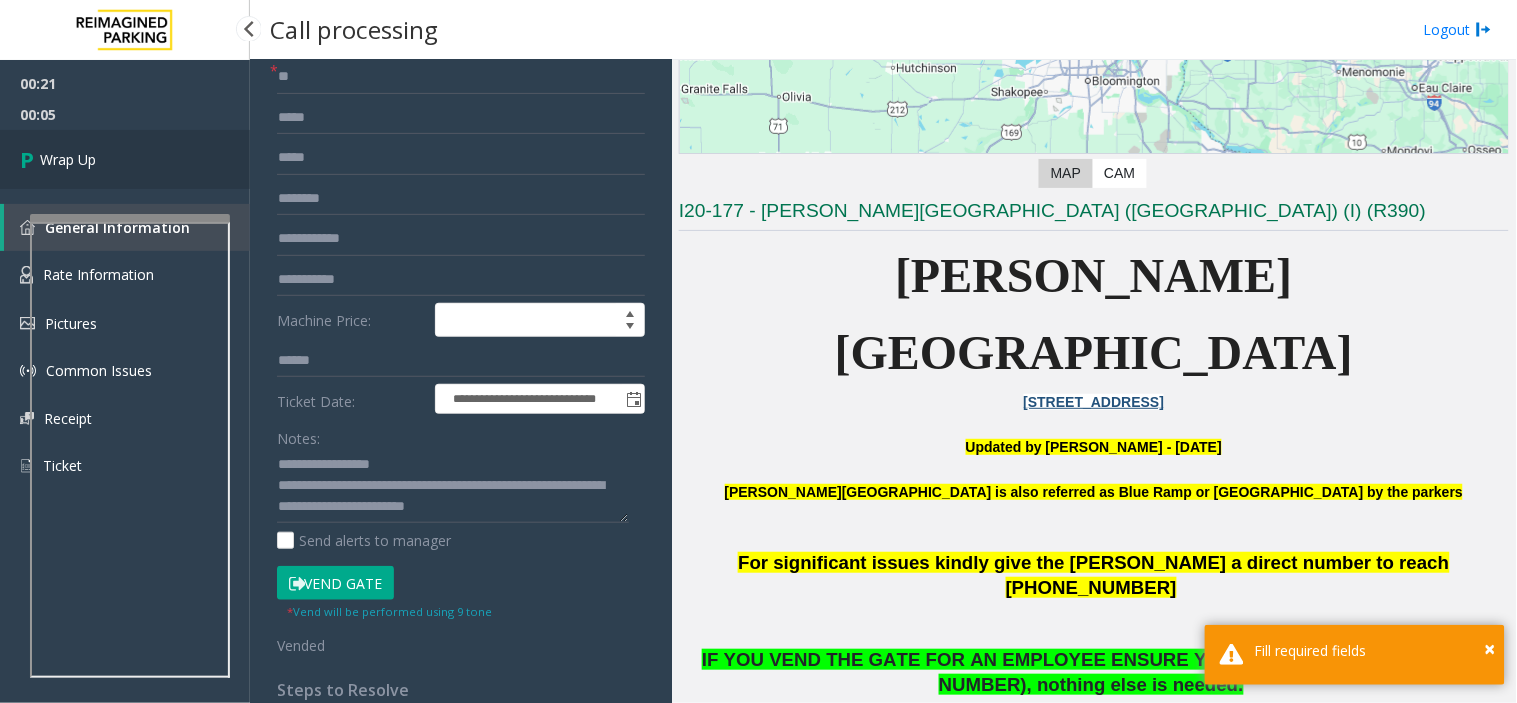click on "Wrap Up" at bounding box center (125, 159) 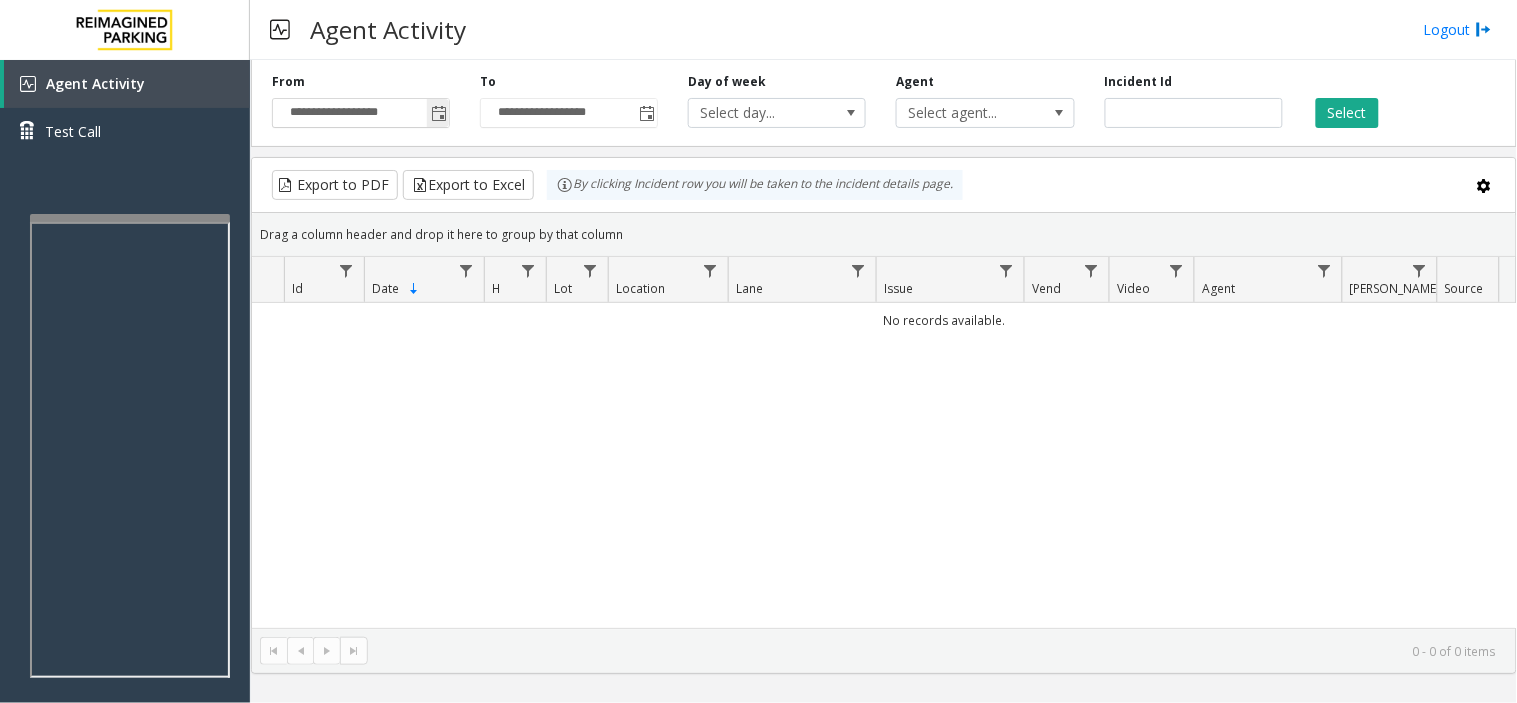 click 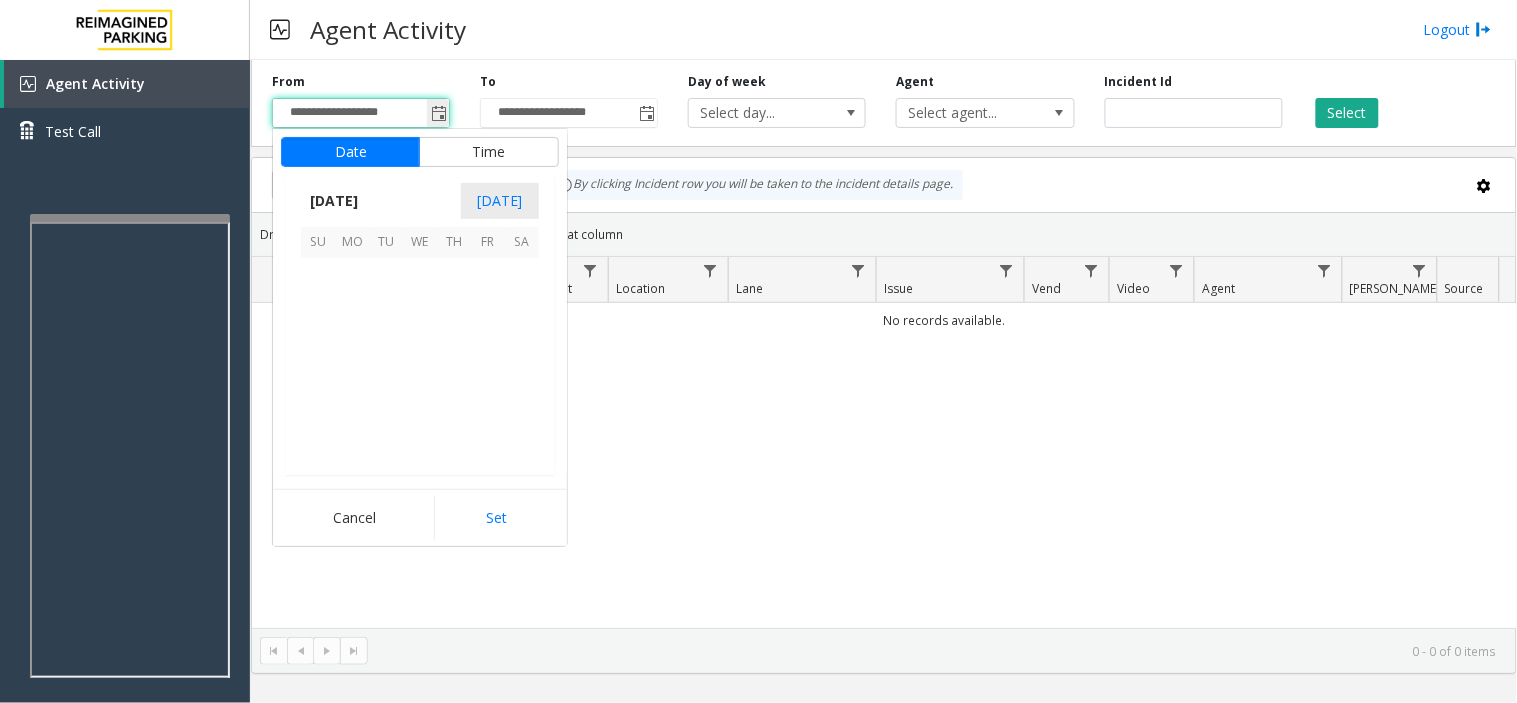 scroll, scrollTop: 358354, scrollLeft: 0, axis: vertical 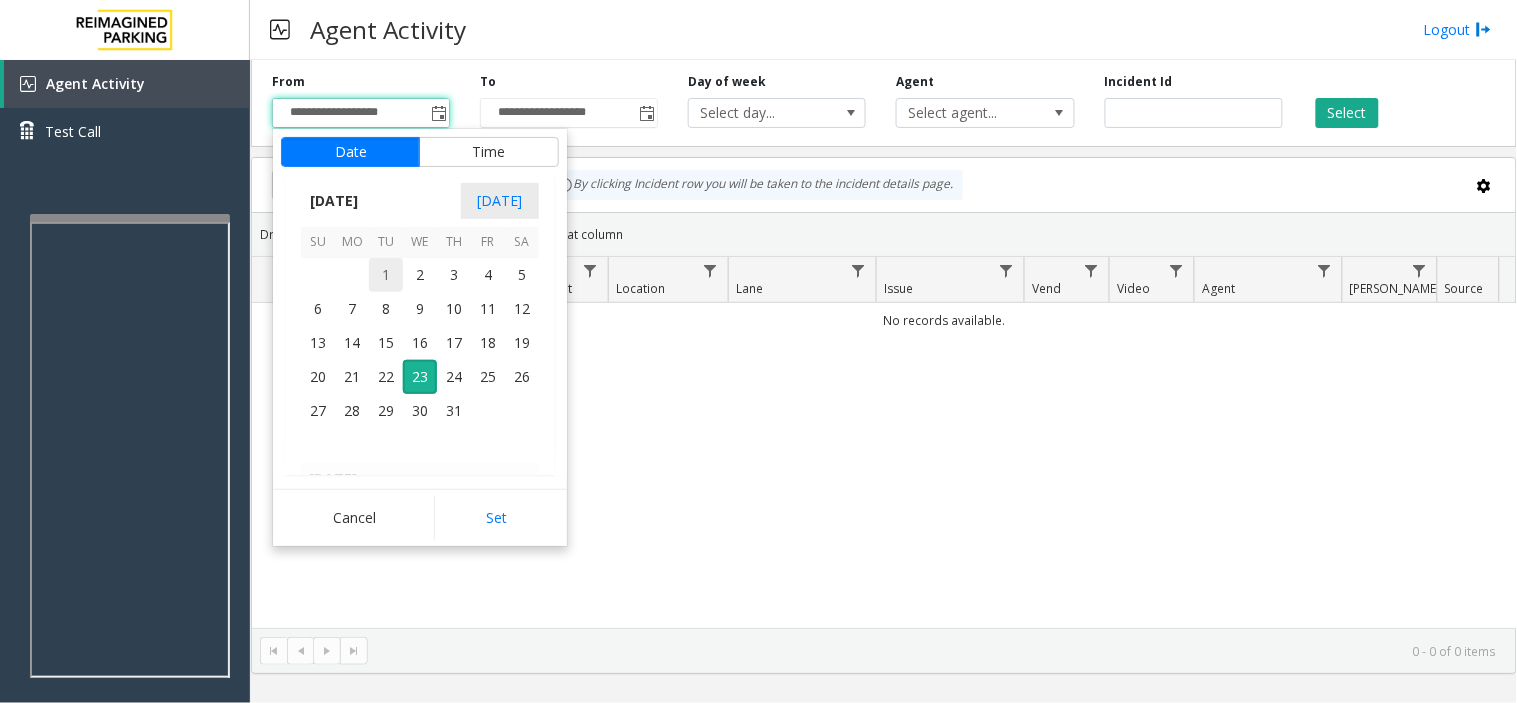 click on "1" at bounding box center [386, 275] 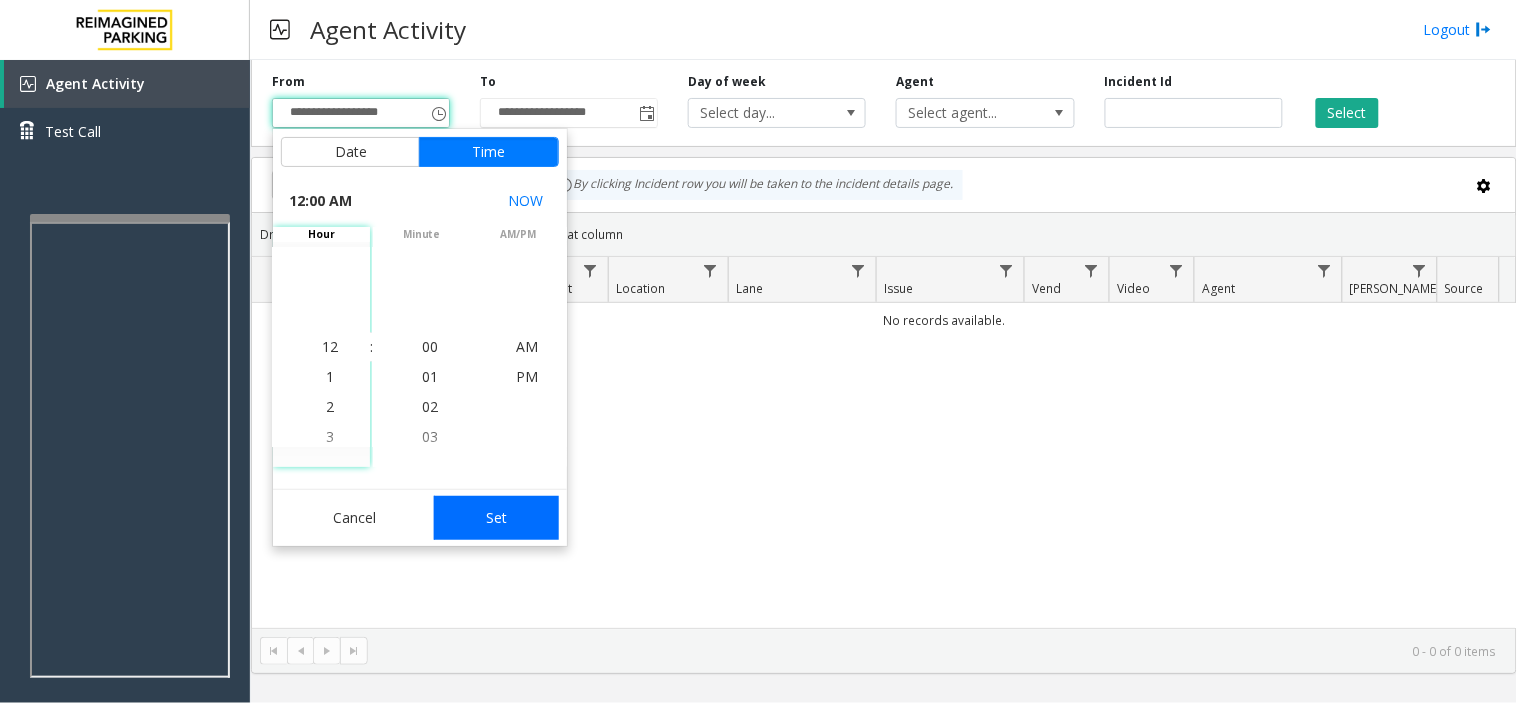 click on "Set" 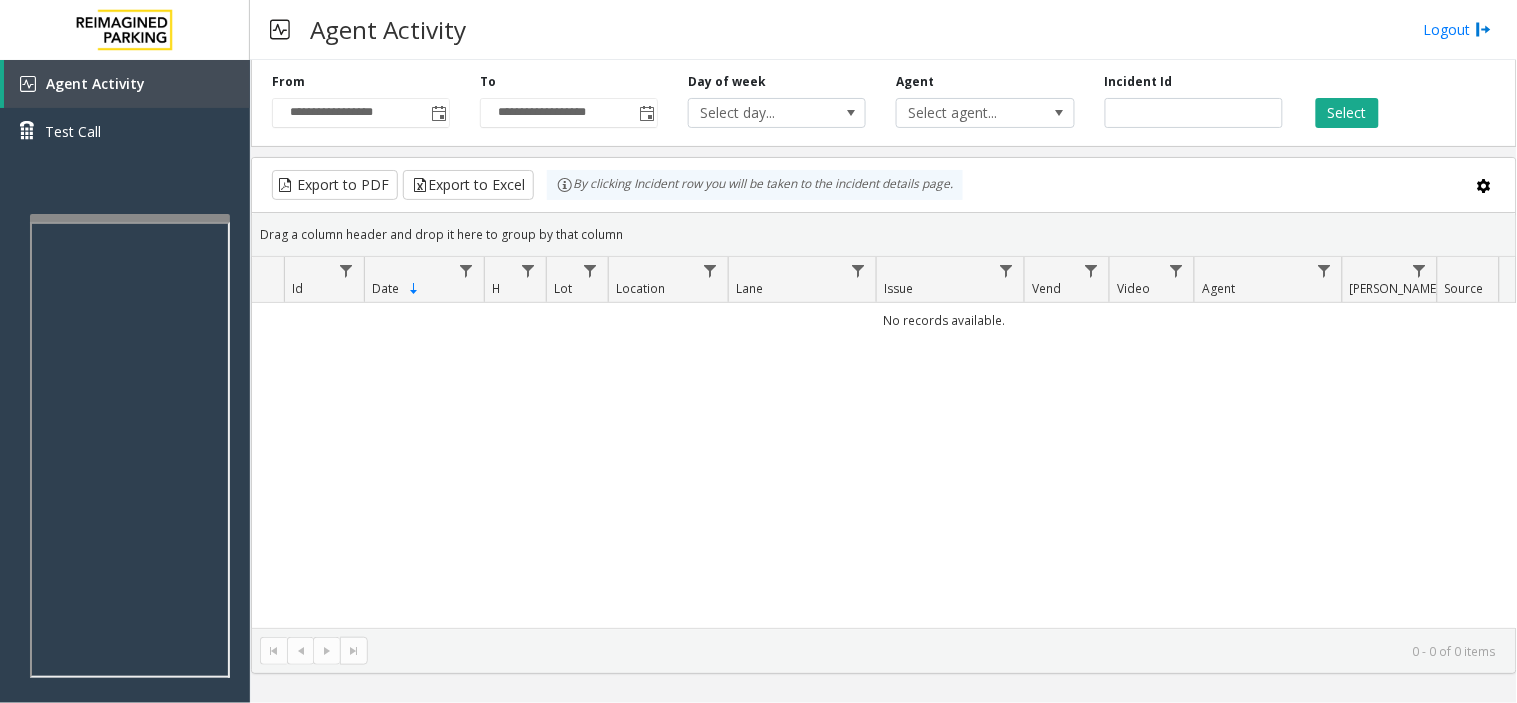 click on "Select" 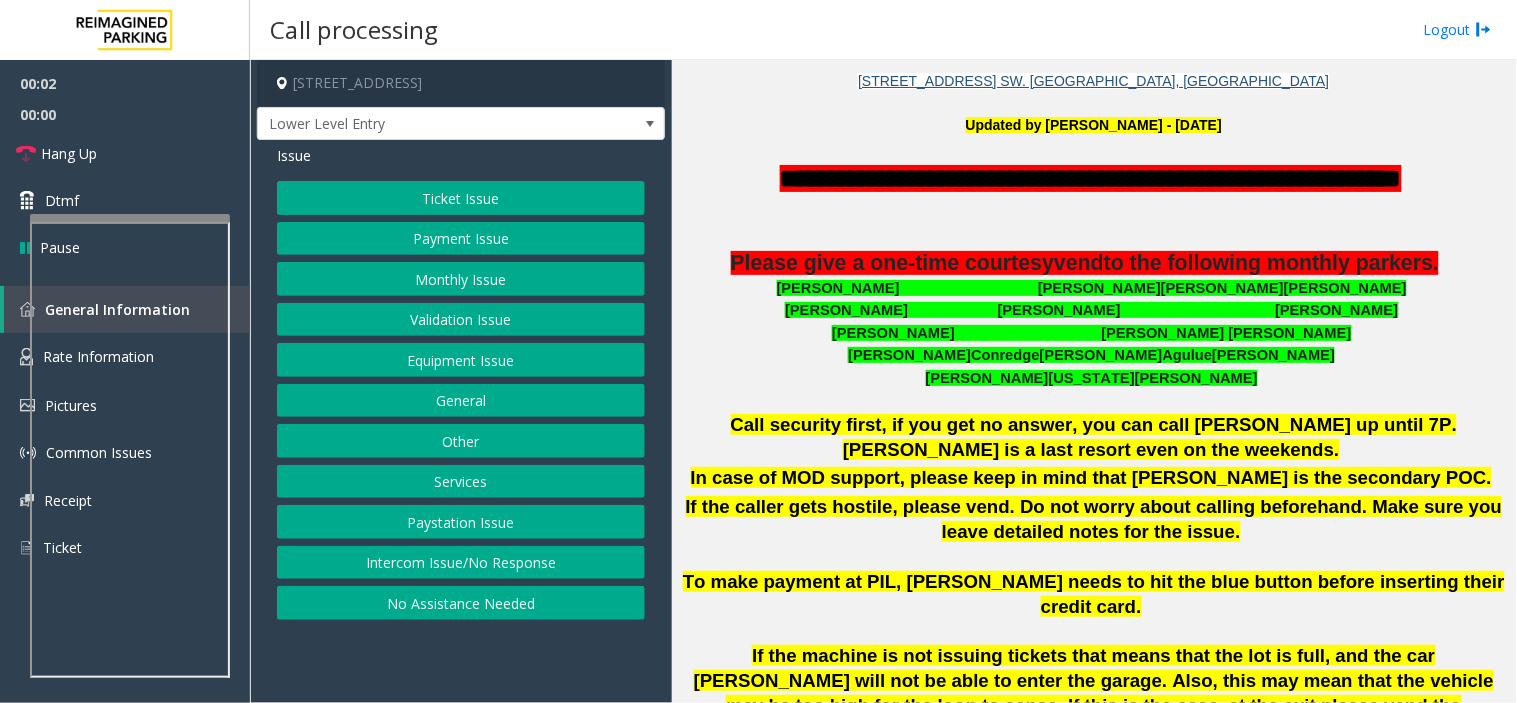 scroll, scrollTop: 555, scrollLeft: 0, axis: vertical 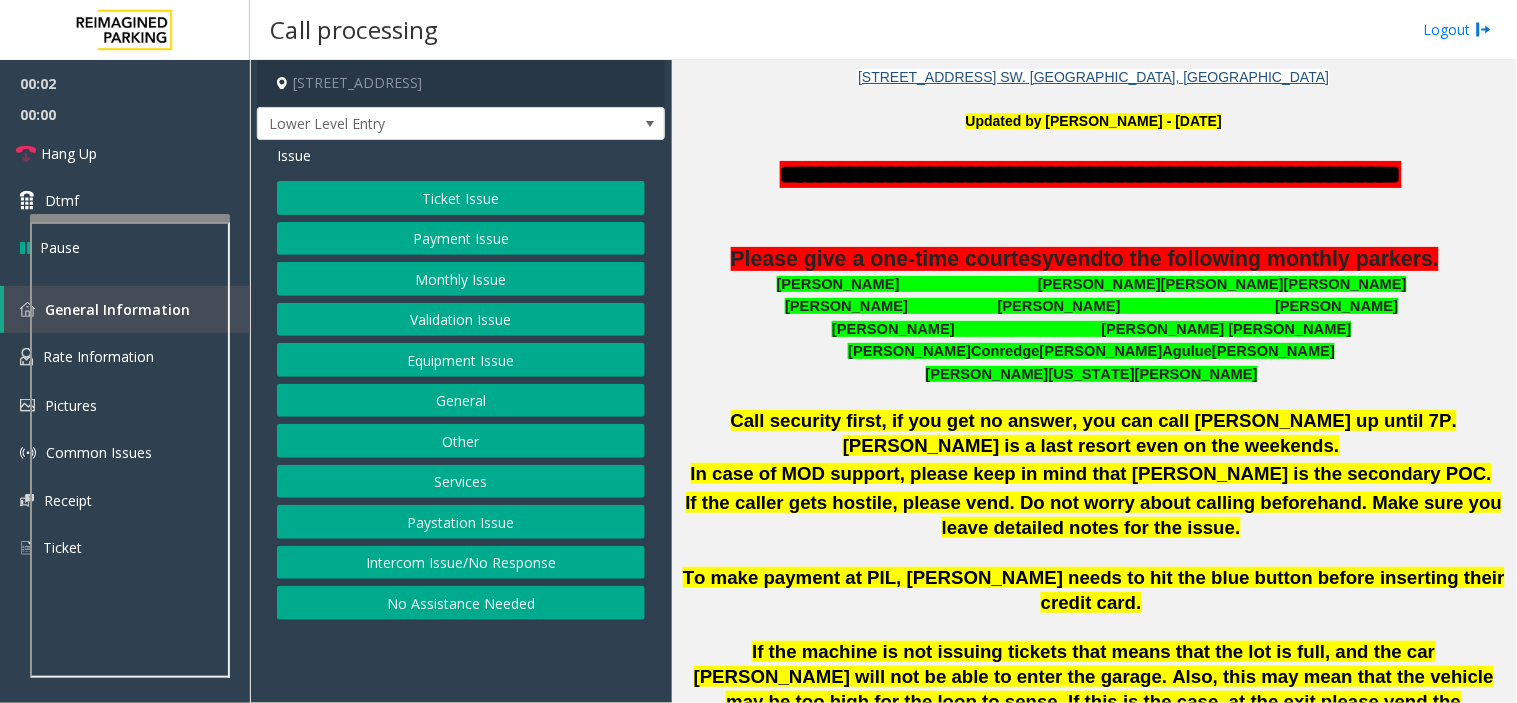 click on "No Assistance Needed" 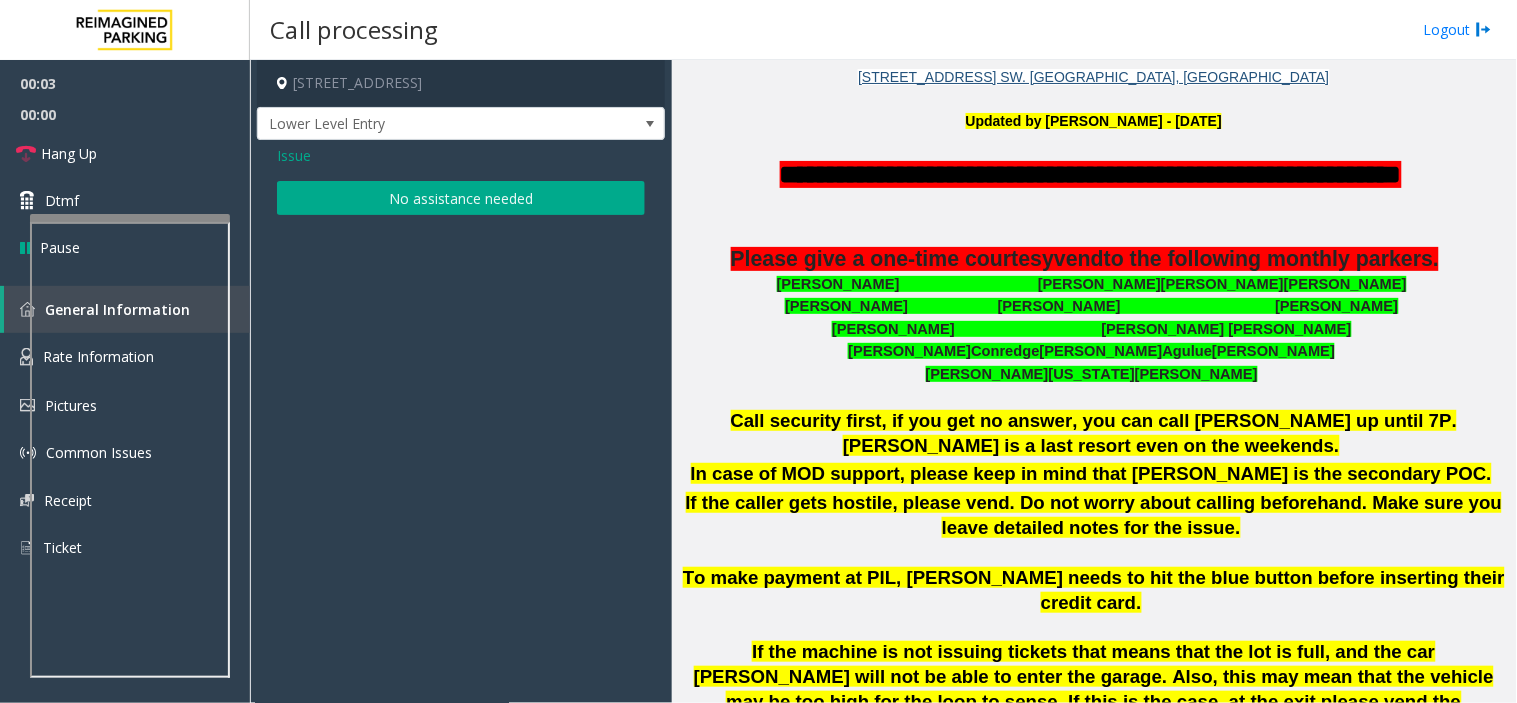 drag, startPoint x: 404, startPoint y: 173, endPoint x: 431, endPoint y: 195, distance: 34.828148 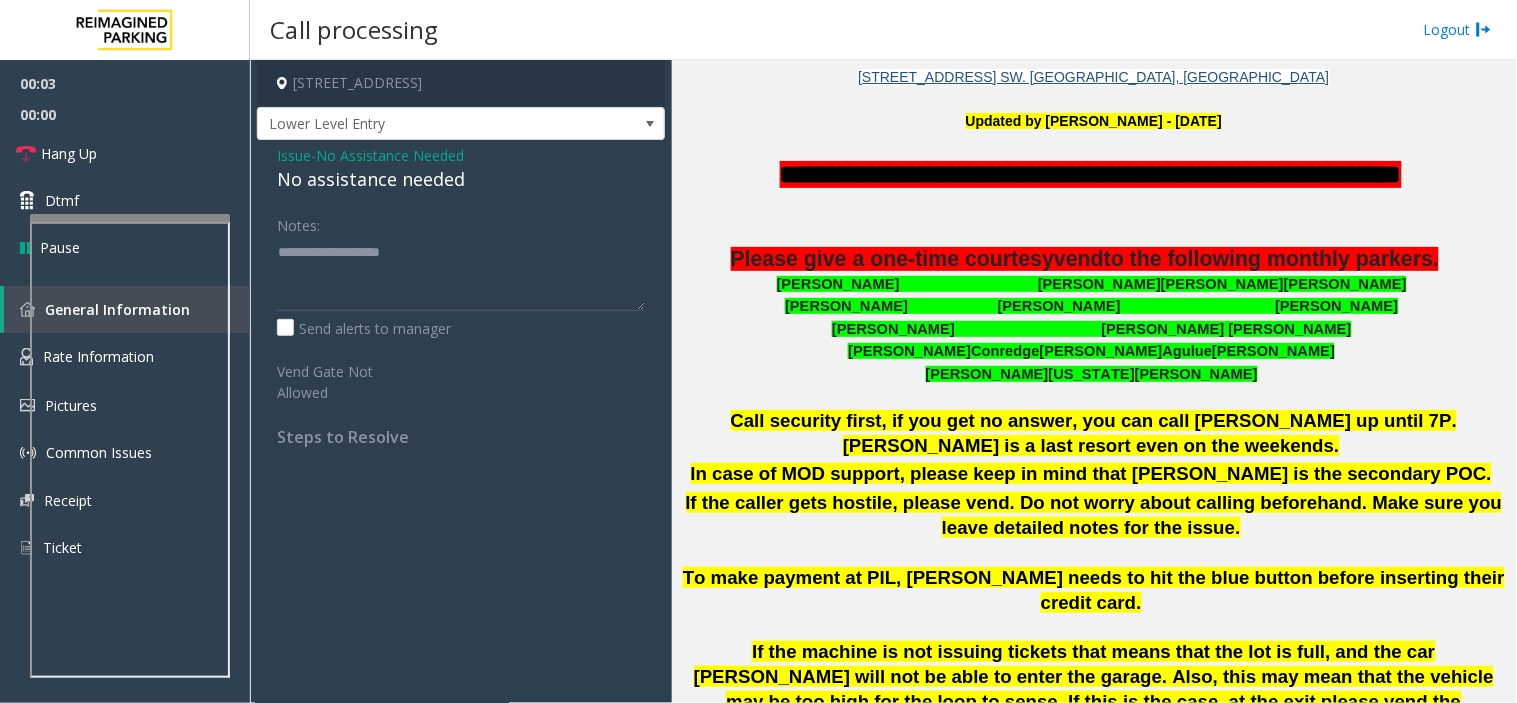 click on "No assistance needed" 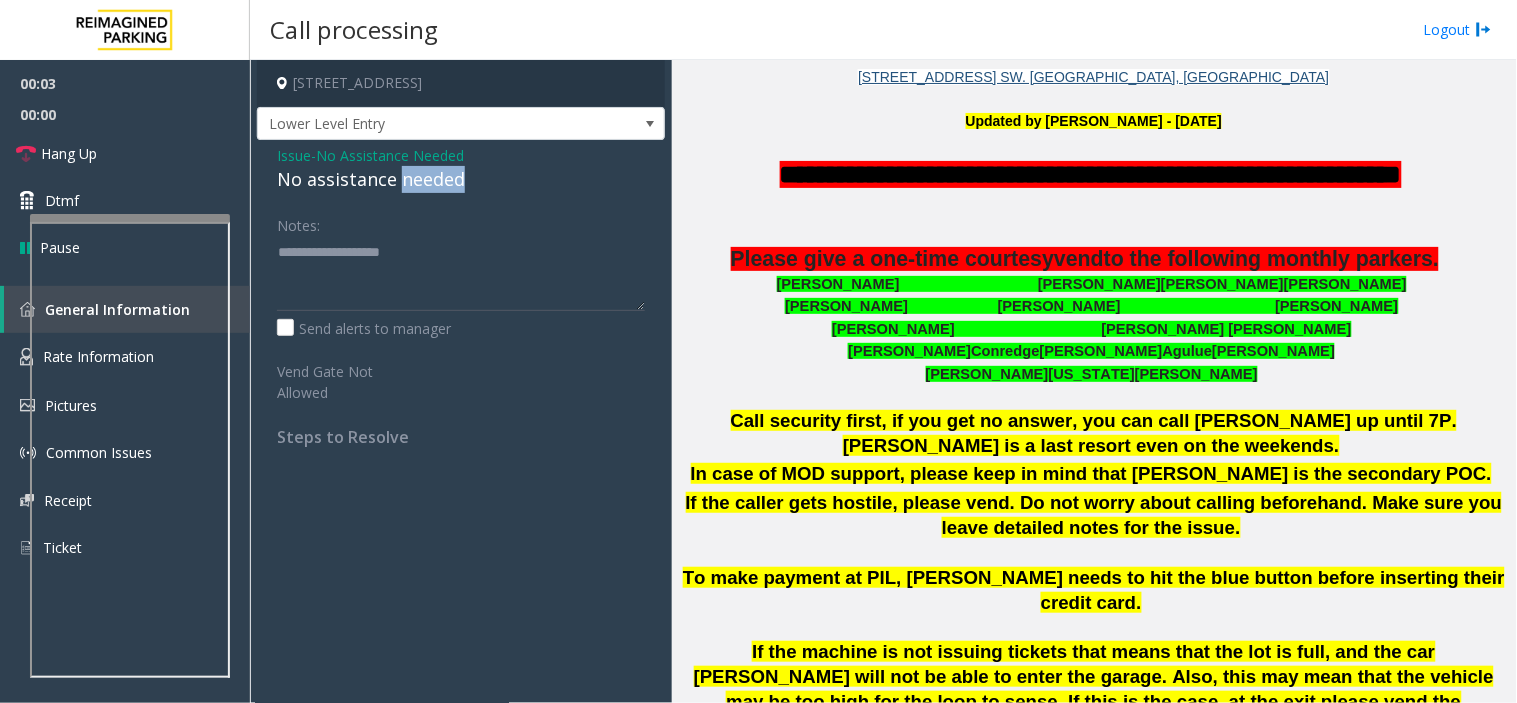 click on "No assistance needed" 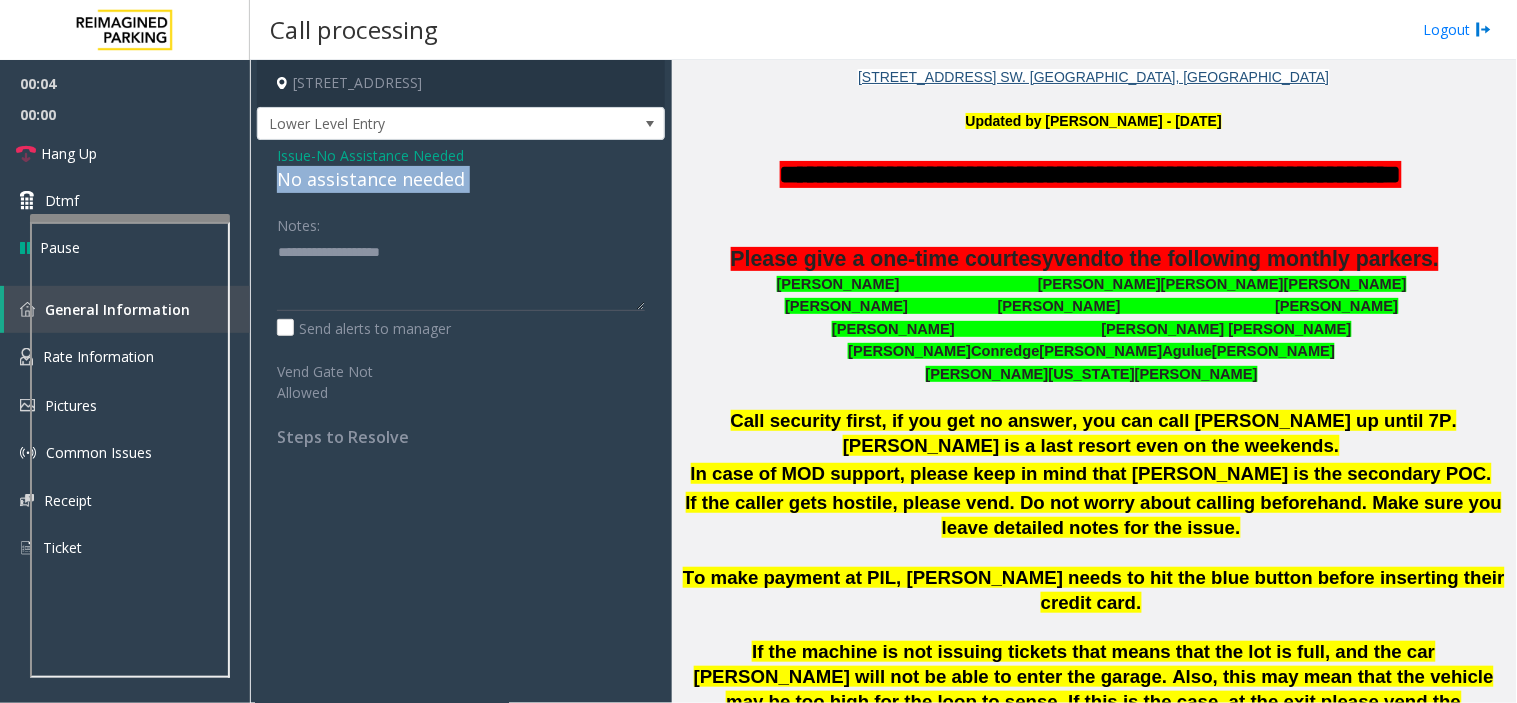 click on "No assistance needed" 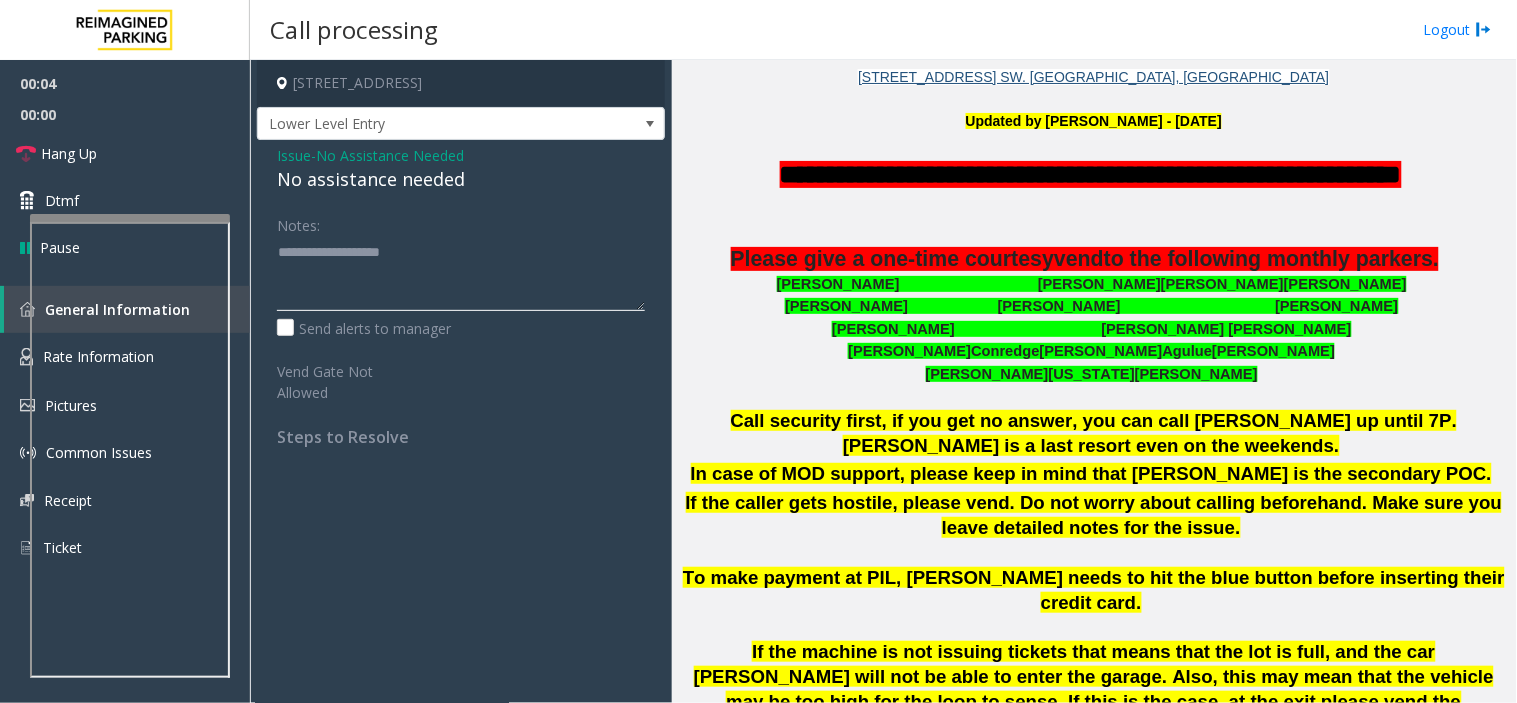 click 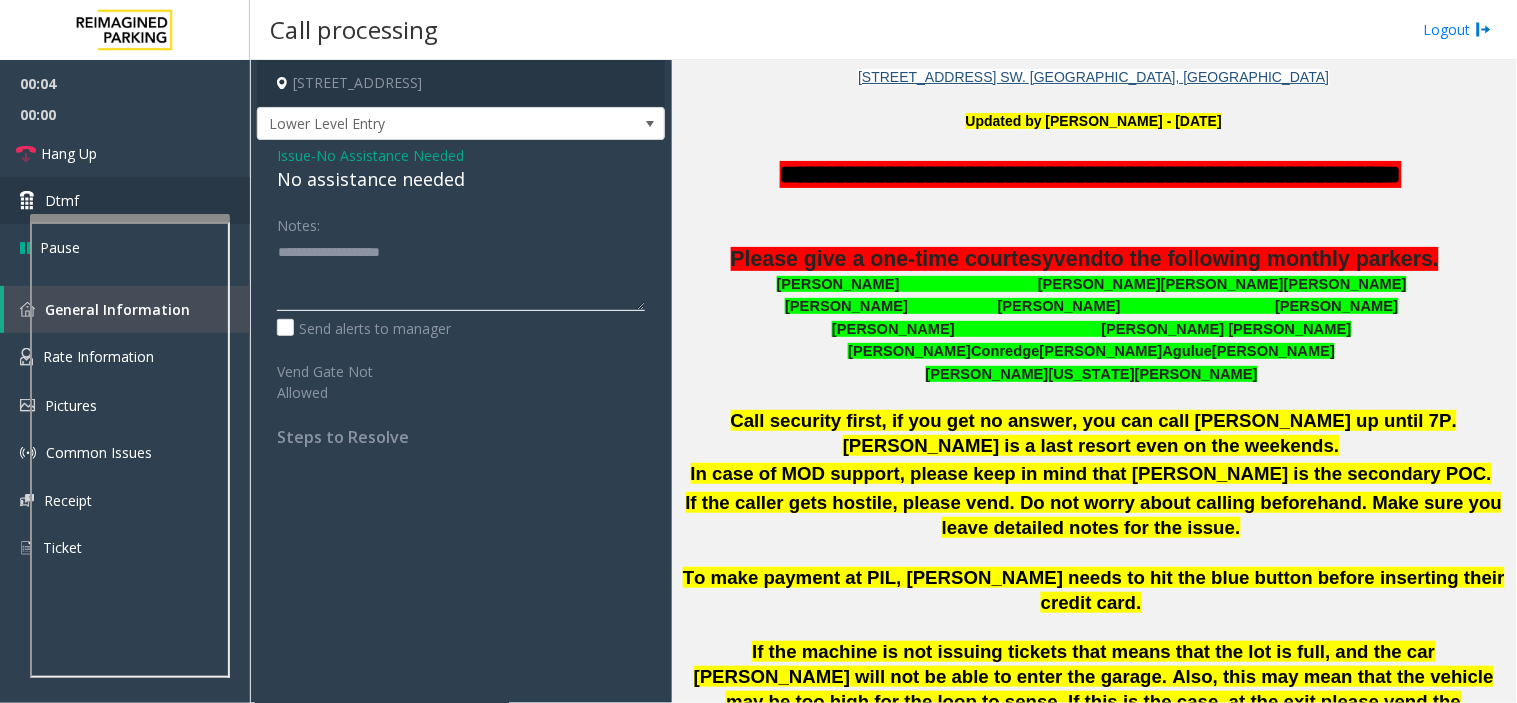paste on "**********" 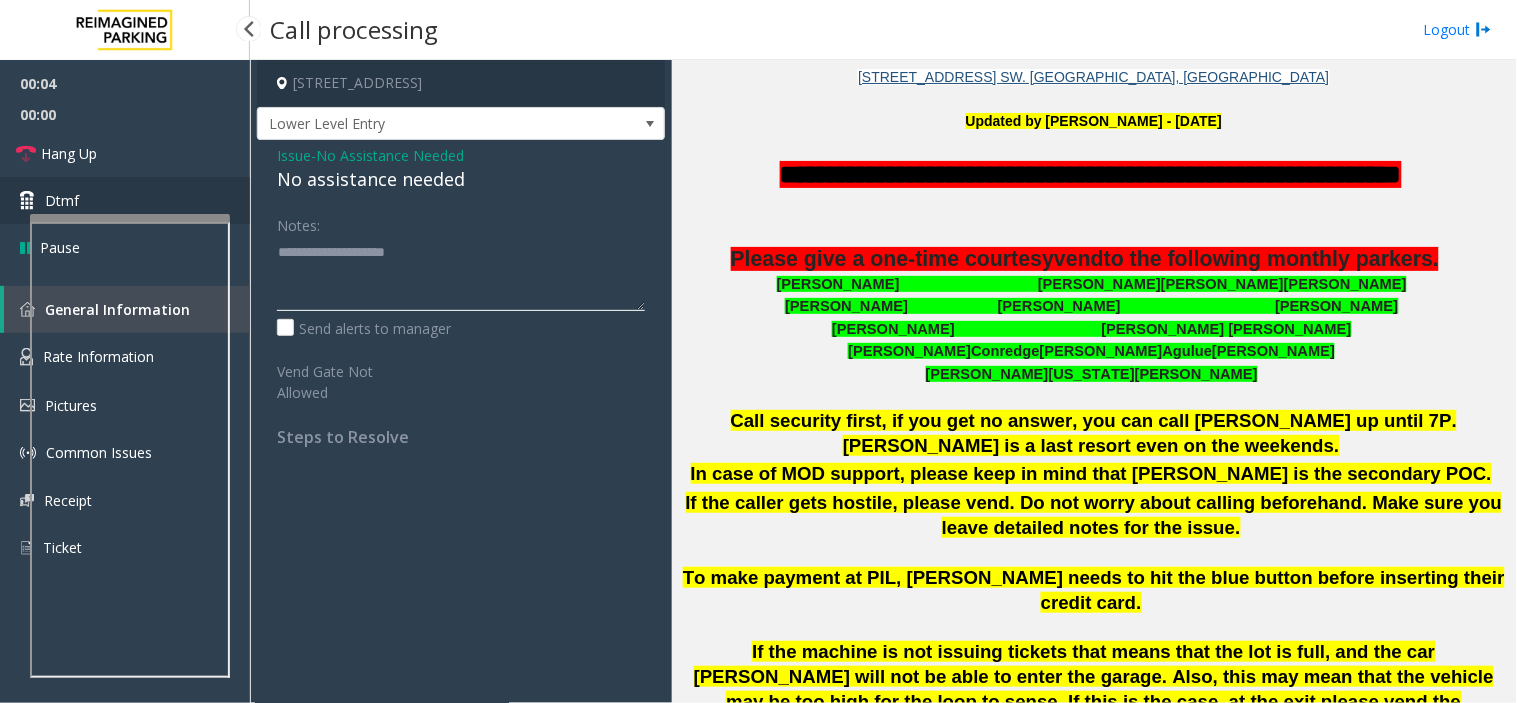 type on "**********" 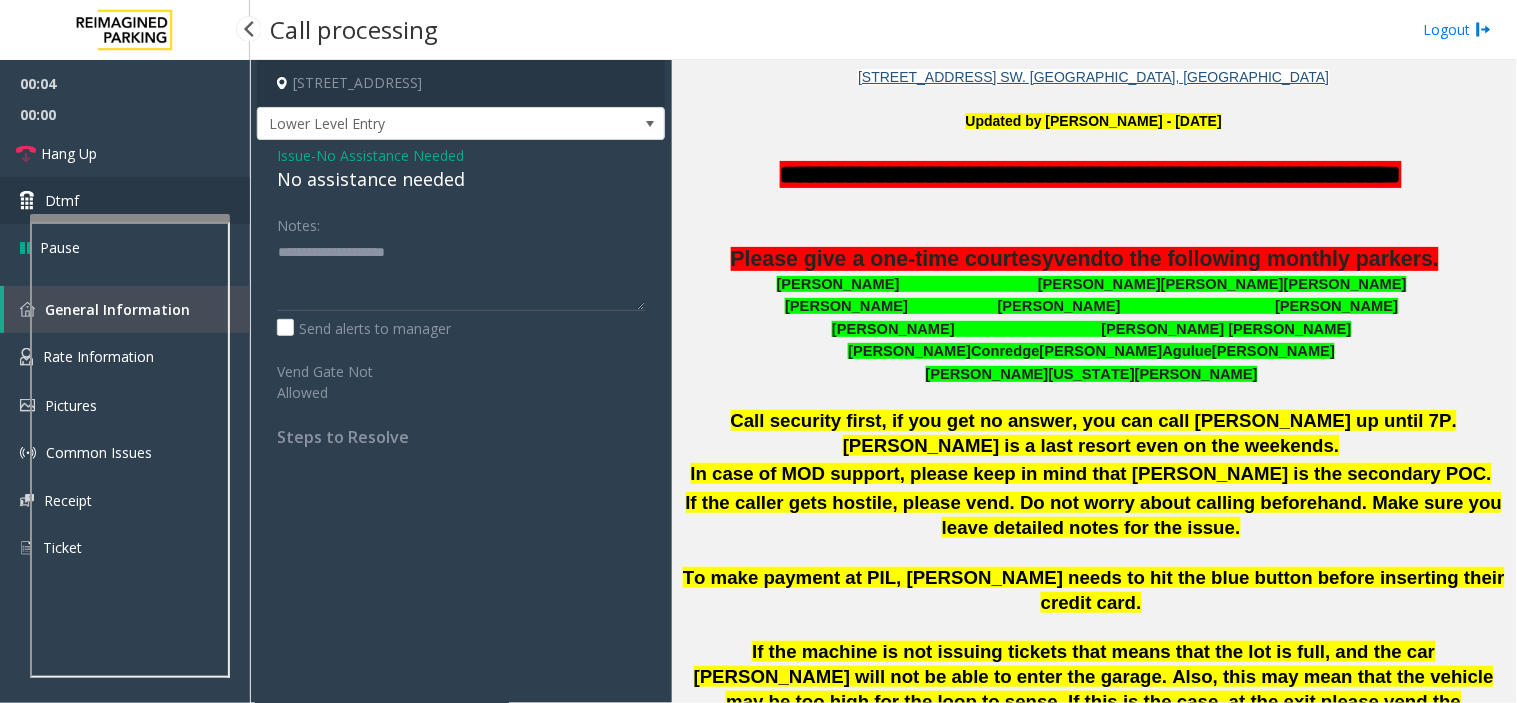 click on "Dtmf" at bounding box center [125, 200] 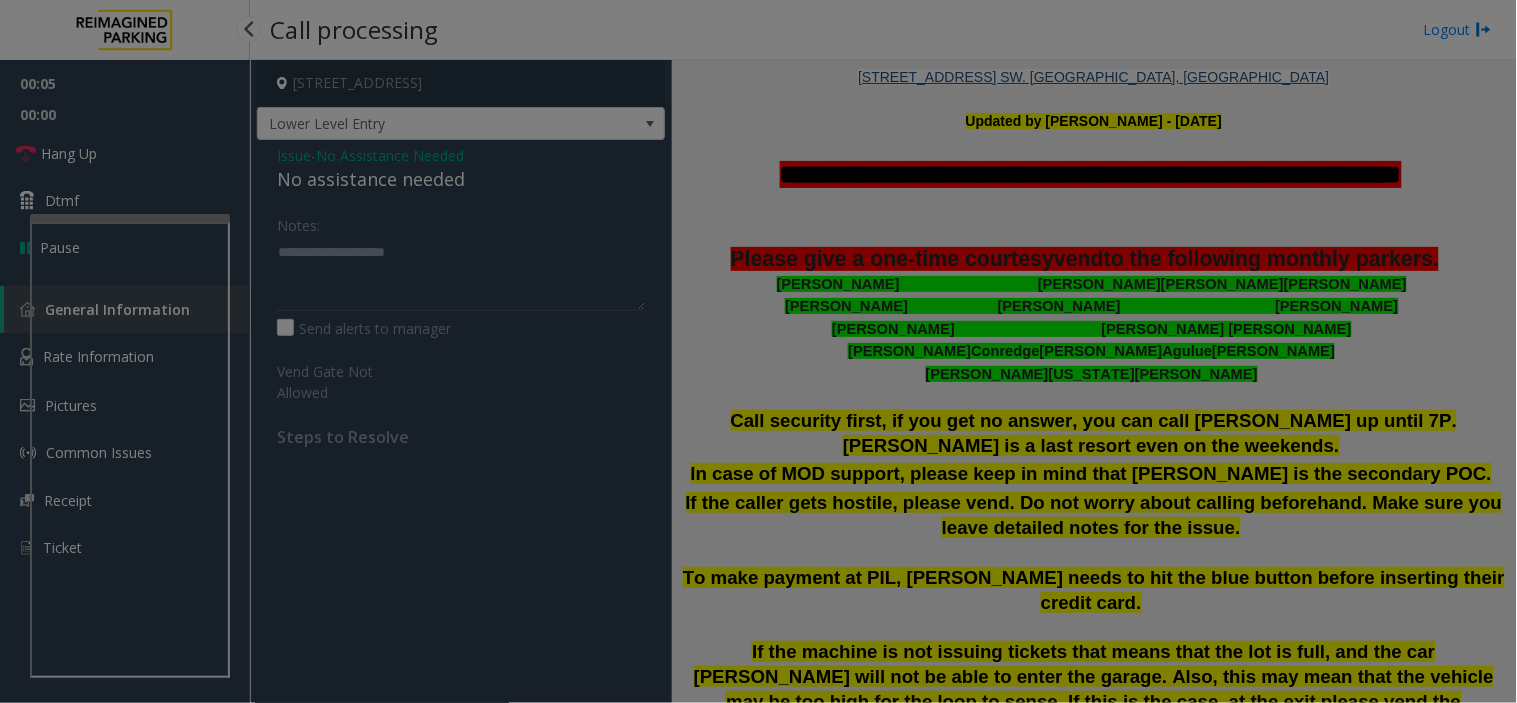 click on "**********" at bounding box center [758, 351] 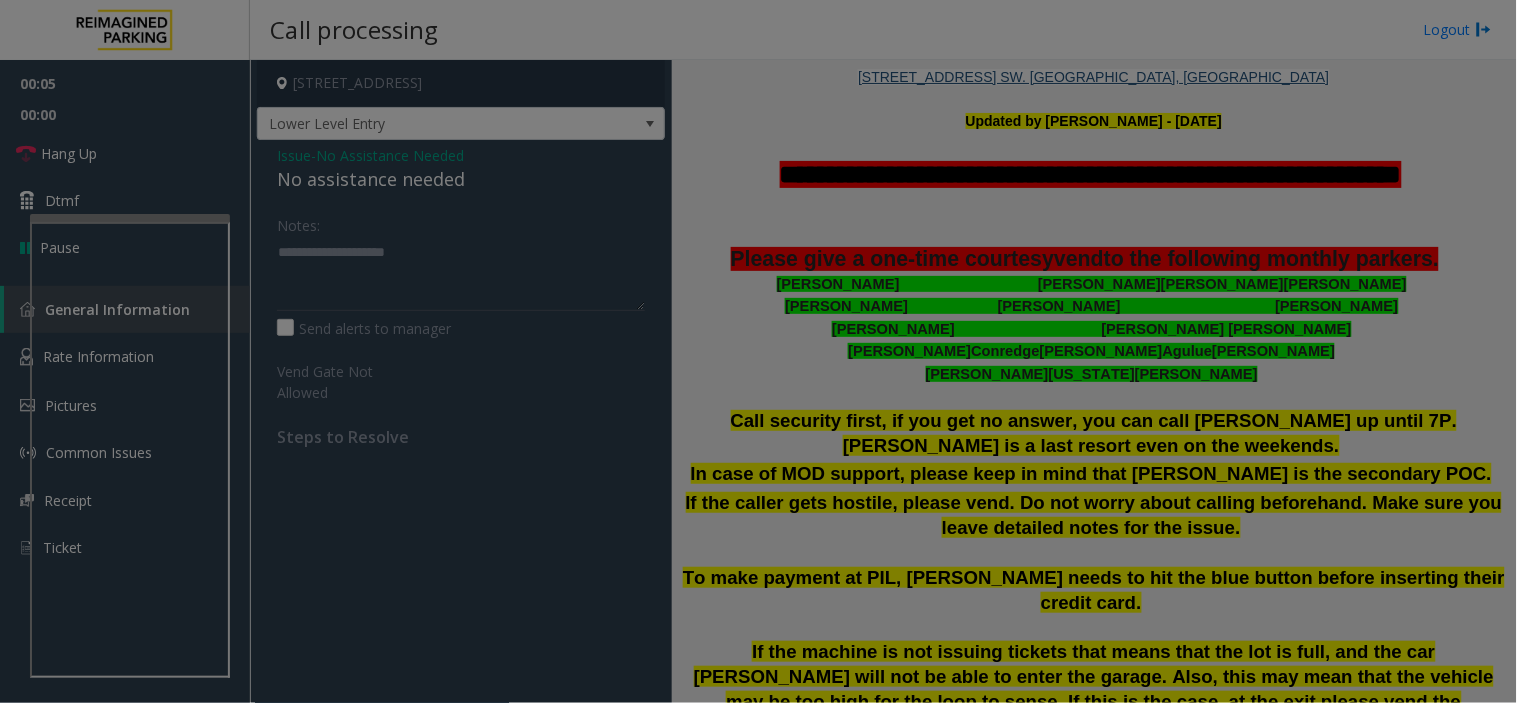 click on "× 1 2 ABC 3 DEF 4 GHI 5 JKL 6 MNO 7 PQRS 8 TUV 9 WXYZ * 0 #" 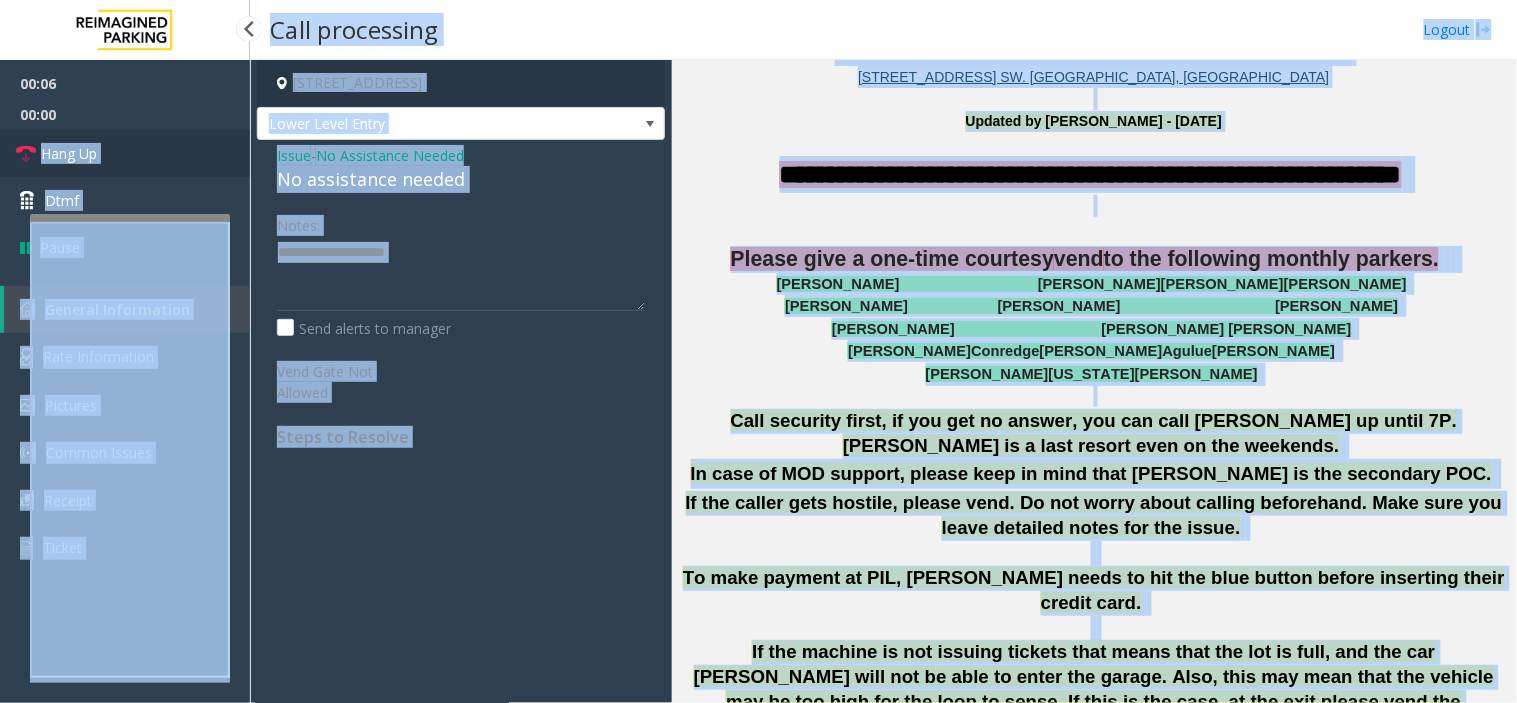 click on "Hang Up" at bounding box center (125, 153) 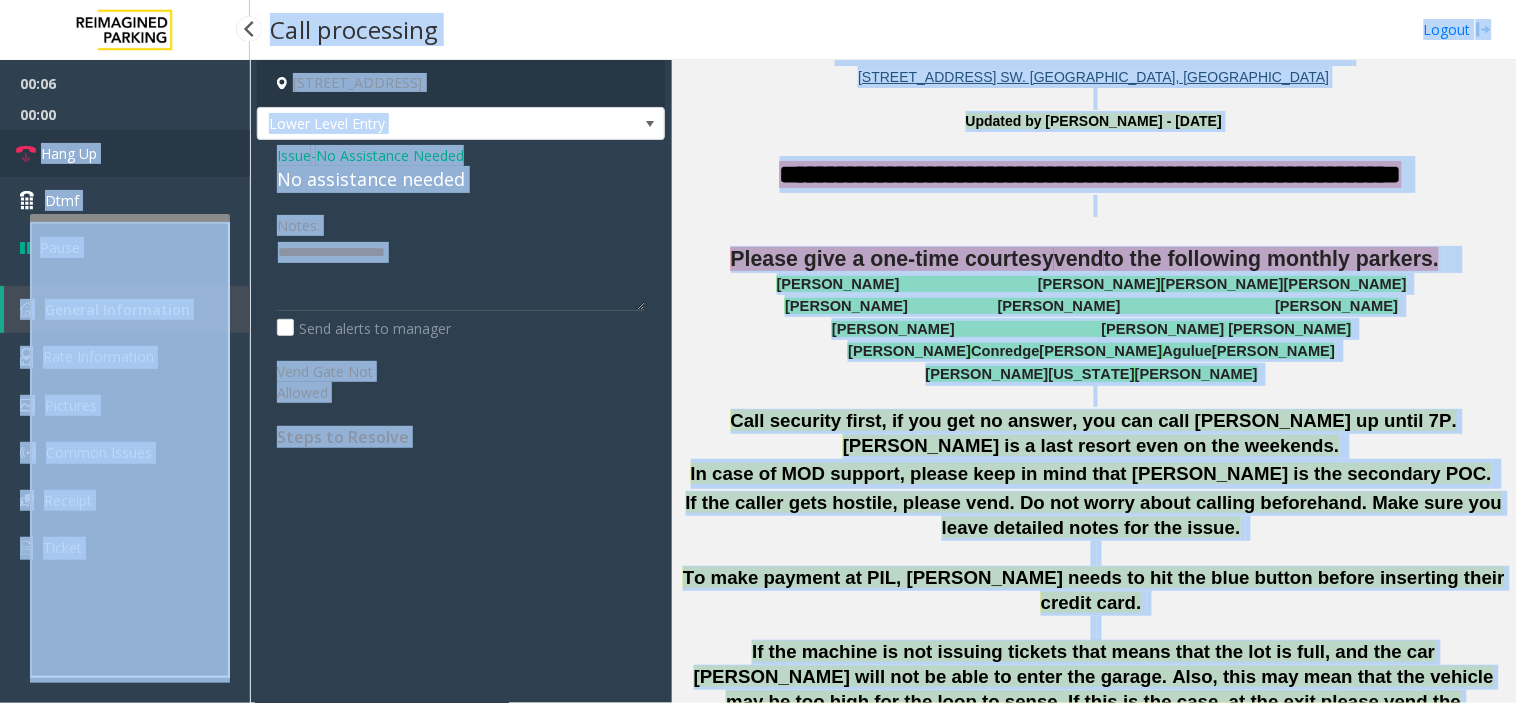 click on "Hang Up" at bounding box center [125, 153] 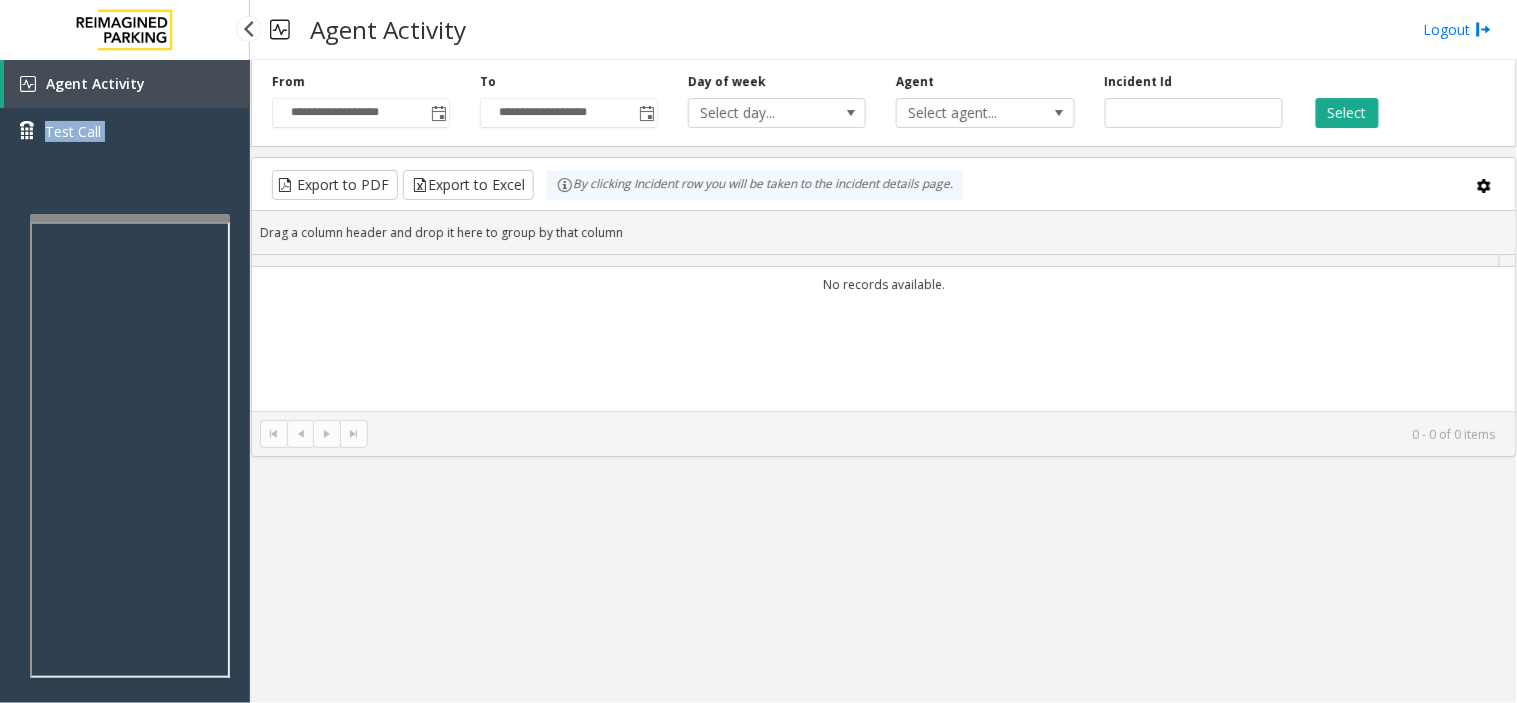 click on "Agent Activity Test Call" at bounding box center (125, 115) 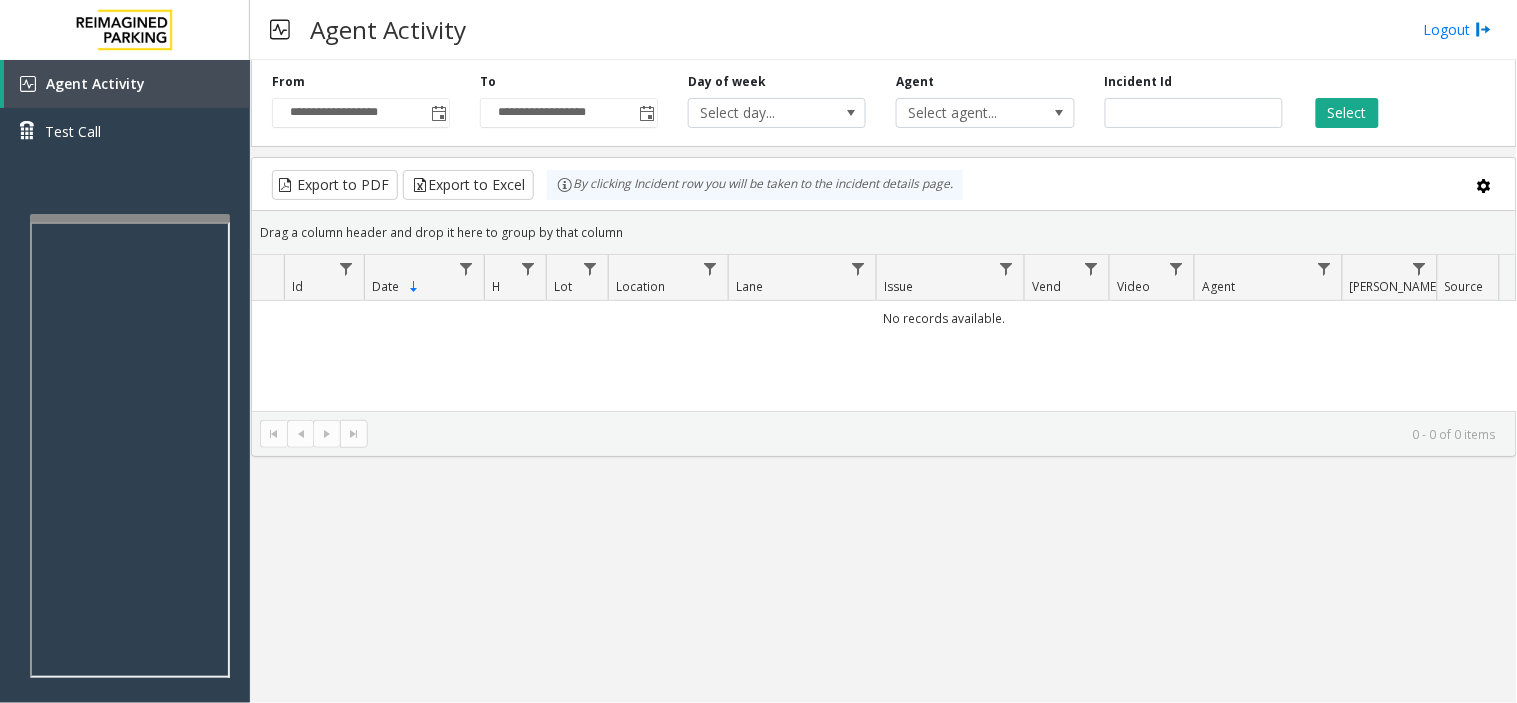 click on "Agent Activity" at bounding box center [388, 29] 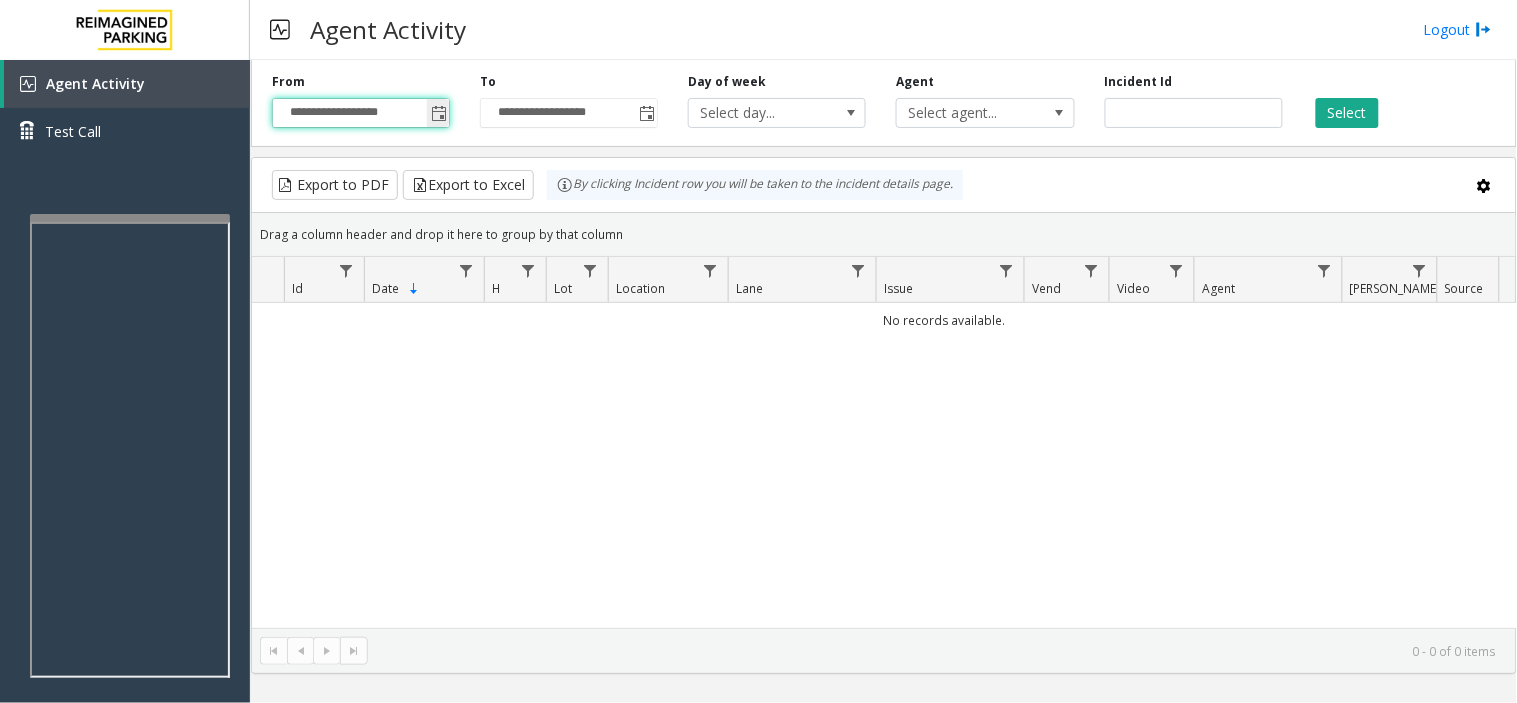 click on "**********" at bounding box center [361, 113] 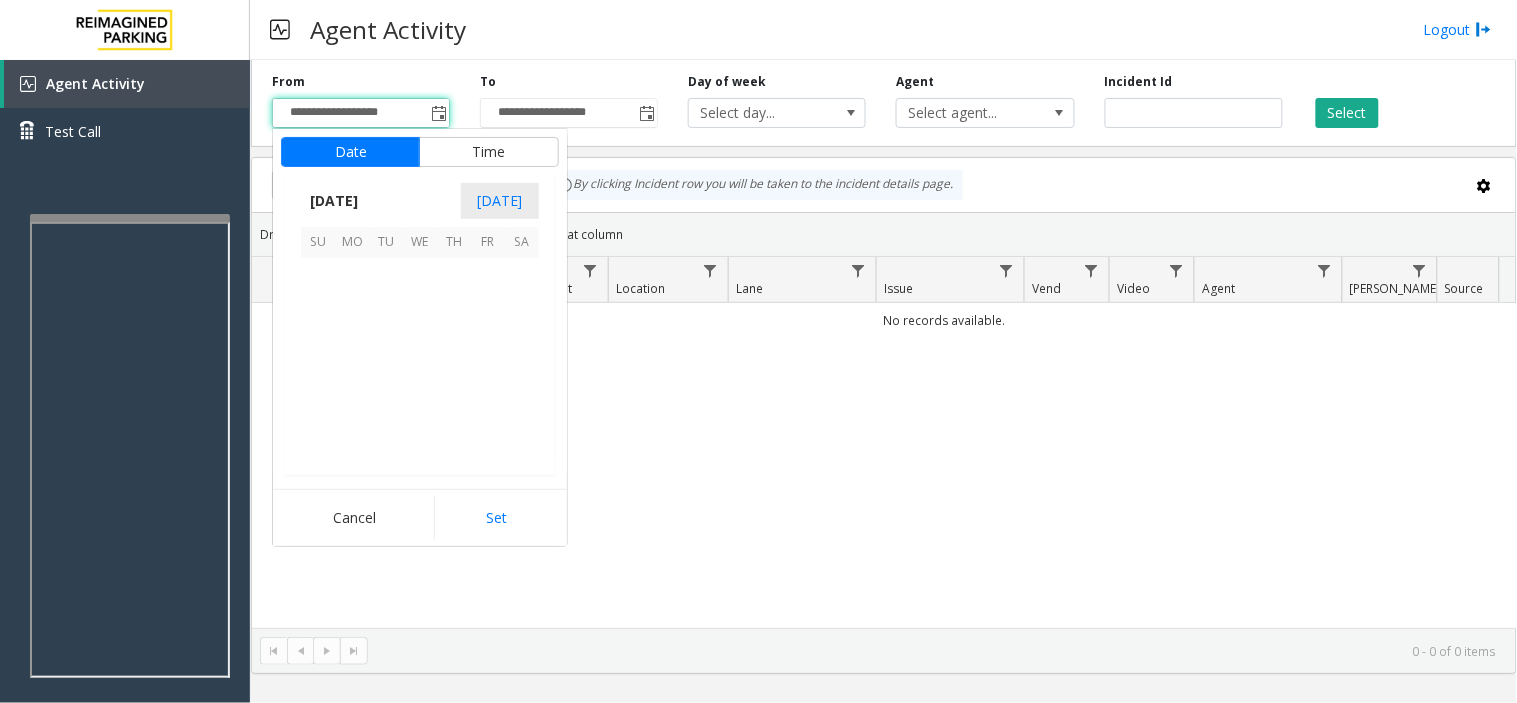 scroll, scrollTop: 358354, scrollLeft: 0, axis: vertical 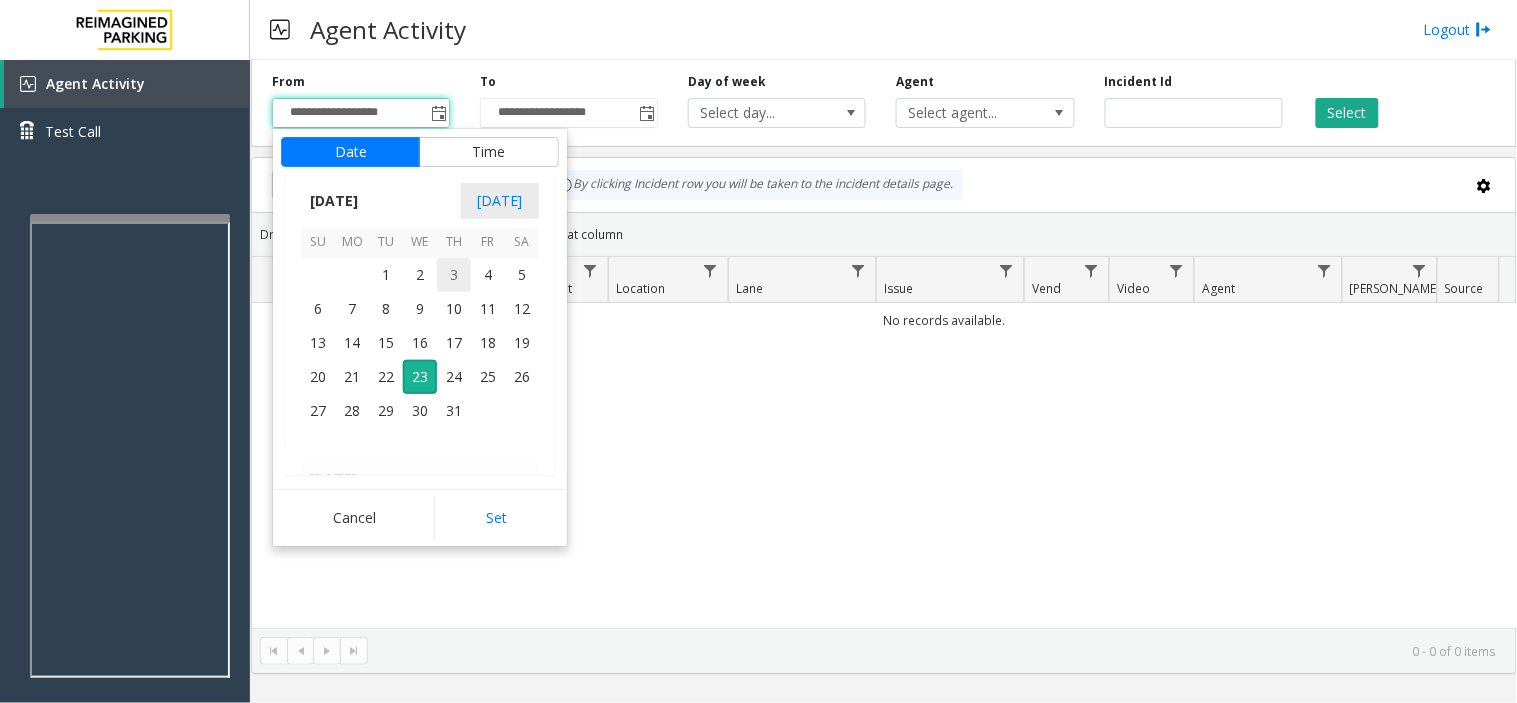 click on "3" at bounding box center [454, 275] 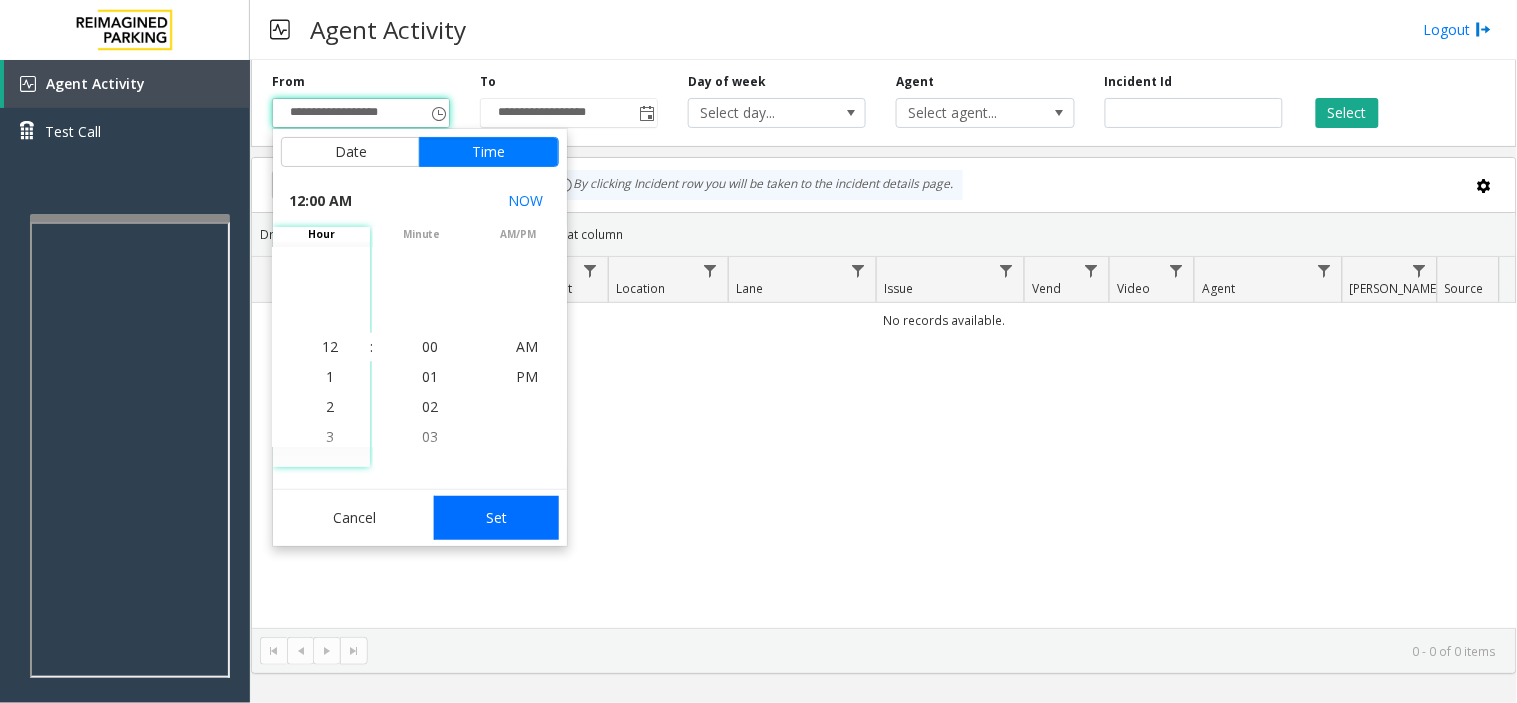 click on "Set" 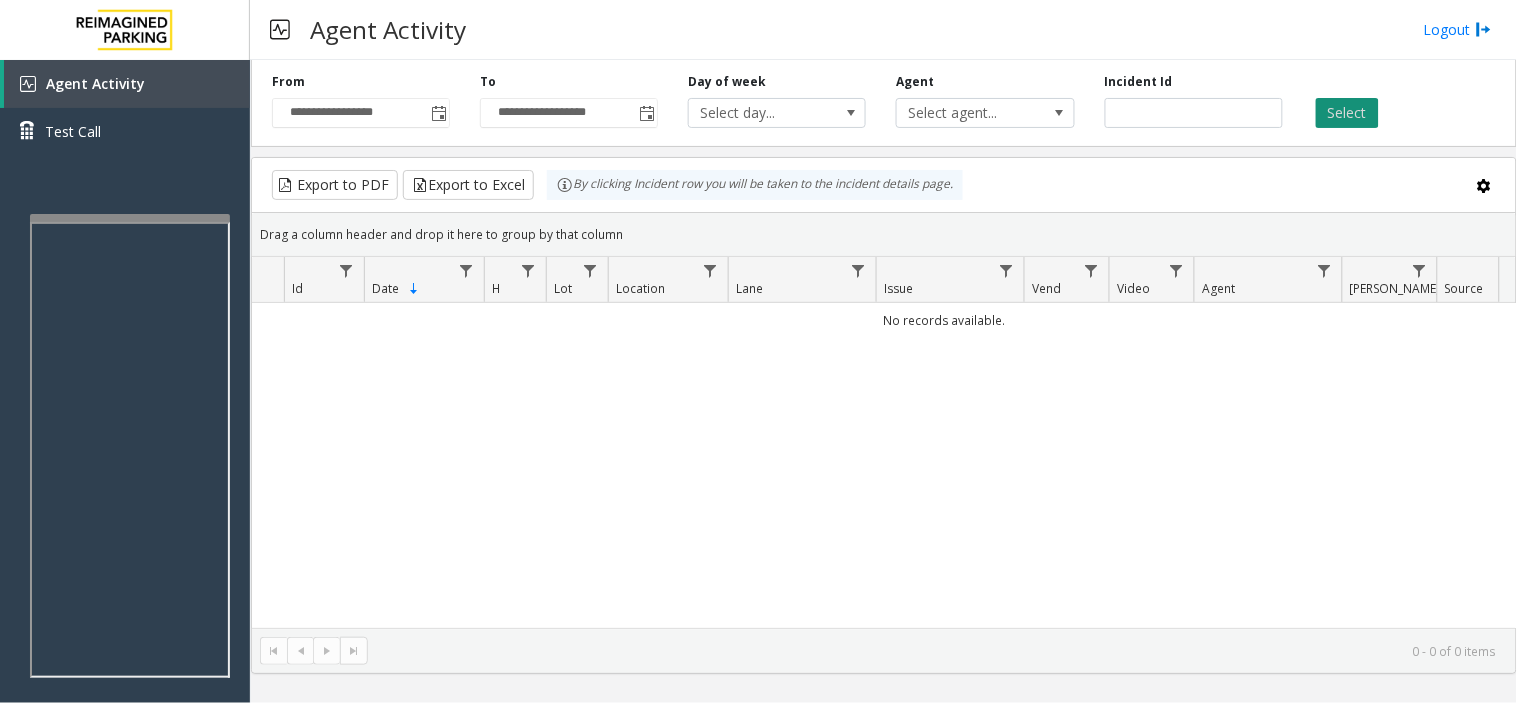 click on "Select" 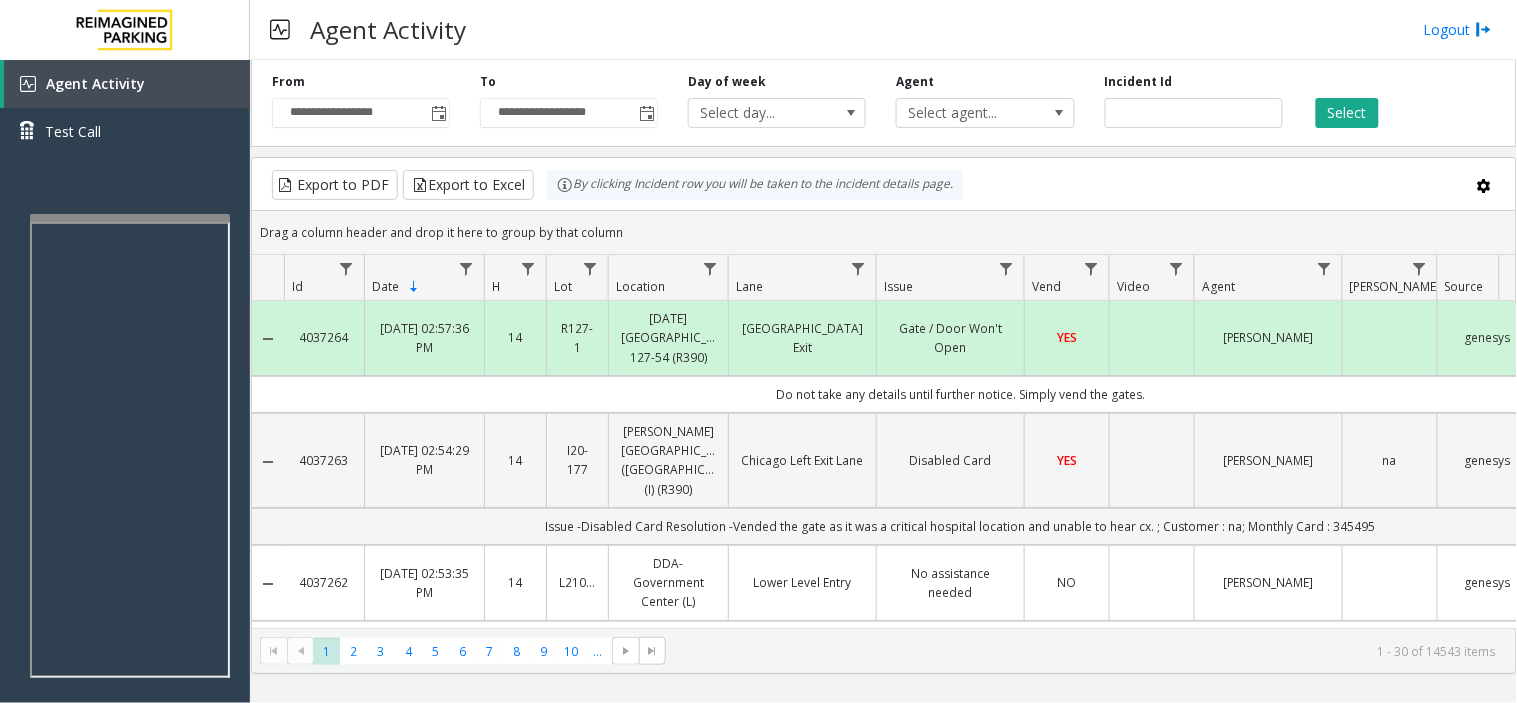click on "Export to PDF  Export to Excel By clicking Incident row you will be taken to the incident details page." 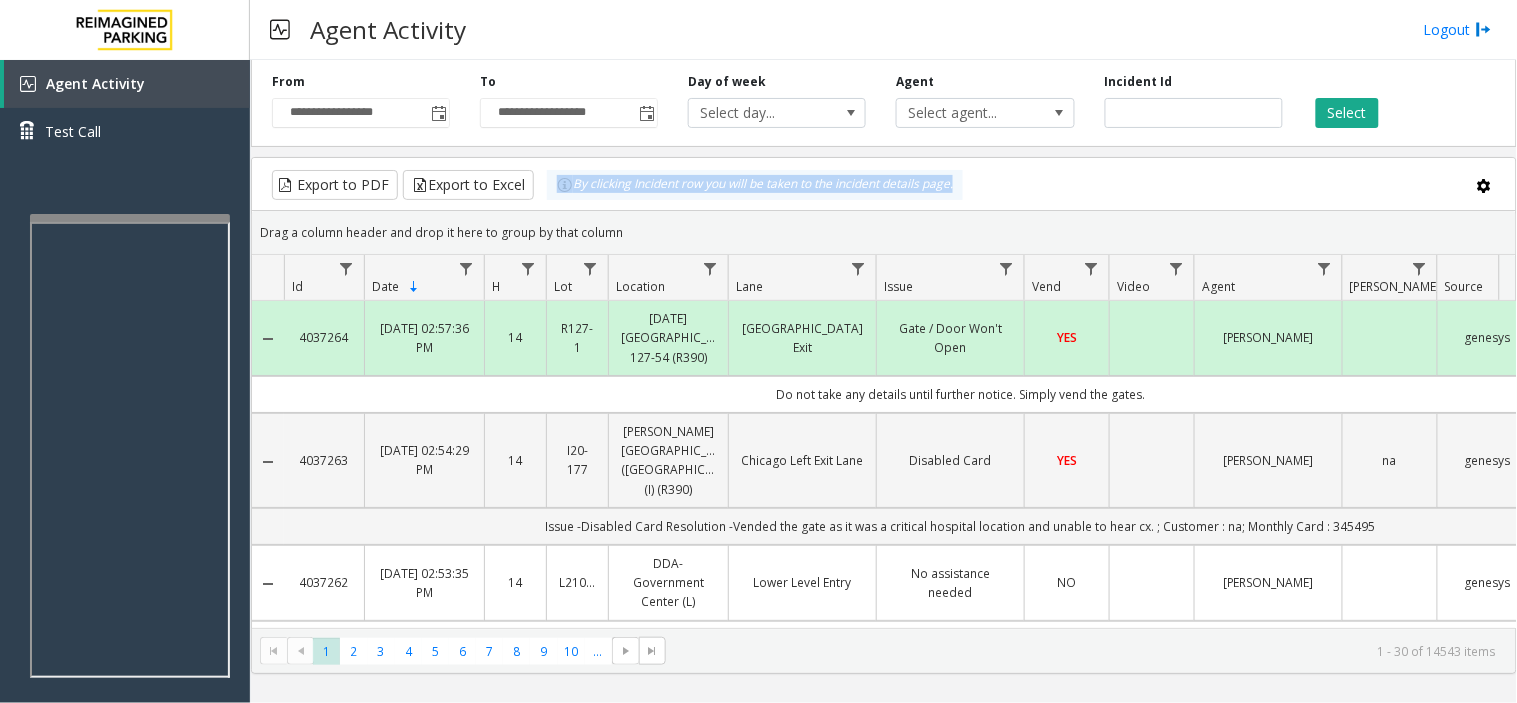 drag, startPoint x: 843, startPoint y: 168, endPoint x: 956, endPoint y: 202, distance: 118.004234 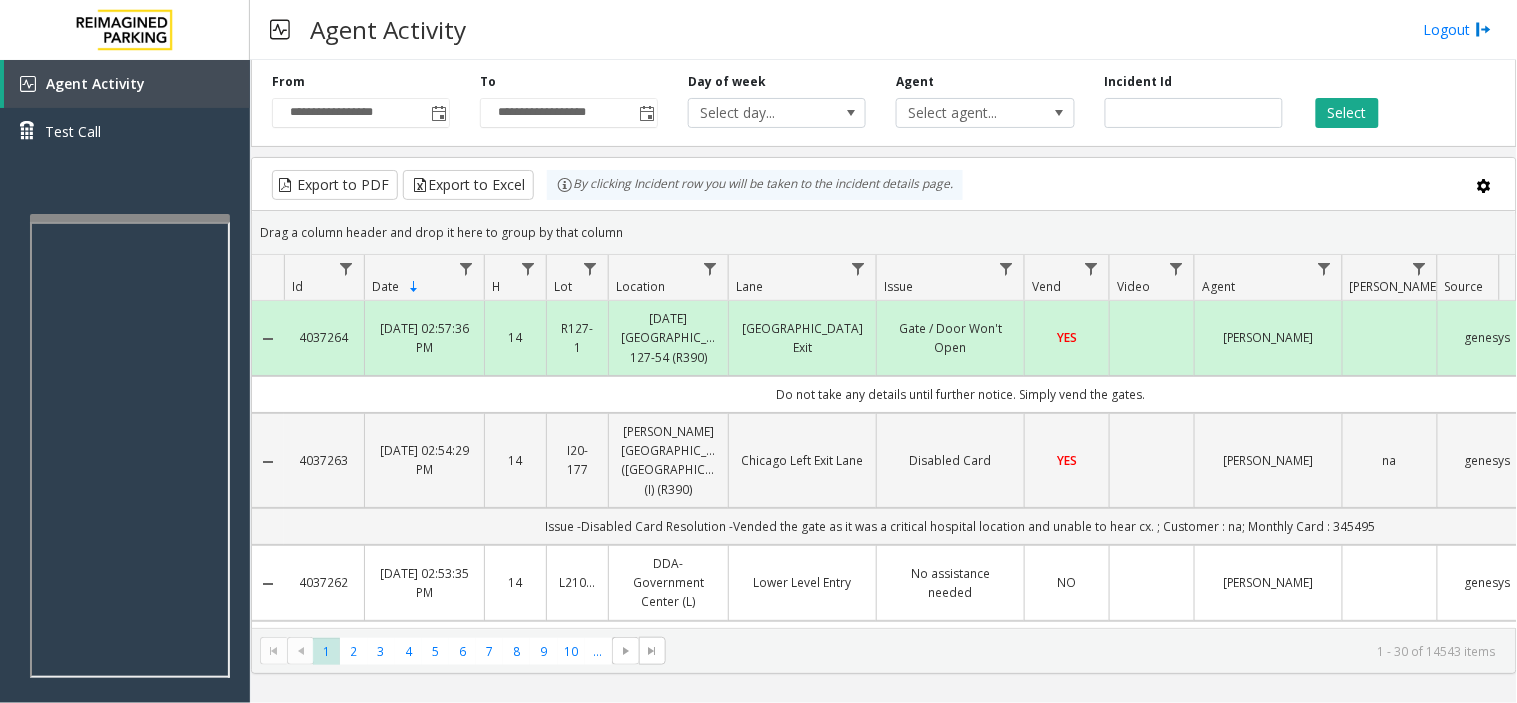 click on "Export to PDF  Export to Excel By clicking Incident row you will be taken to the incident details page." 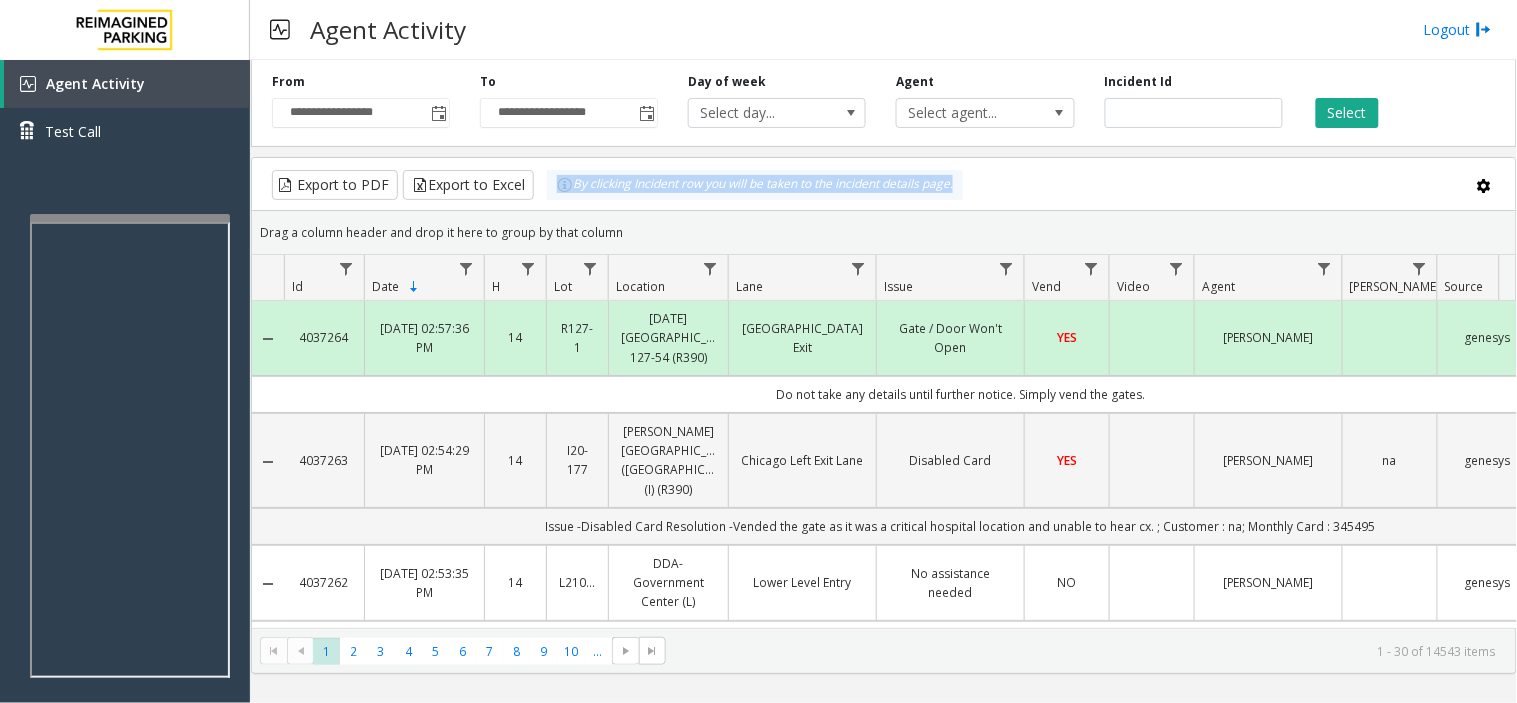 click on "Export to PDF  Export to Excel By clicking Incident row you will be taken to the incident details page." 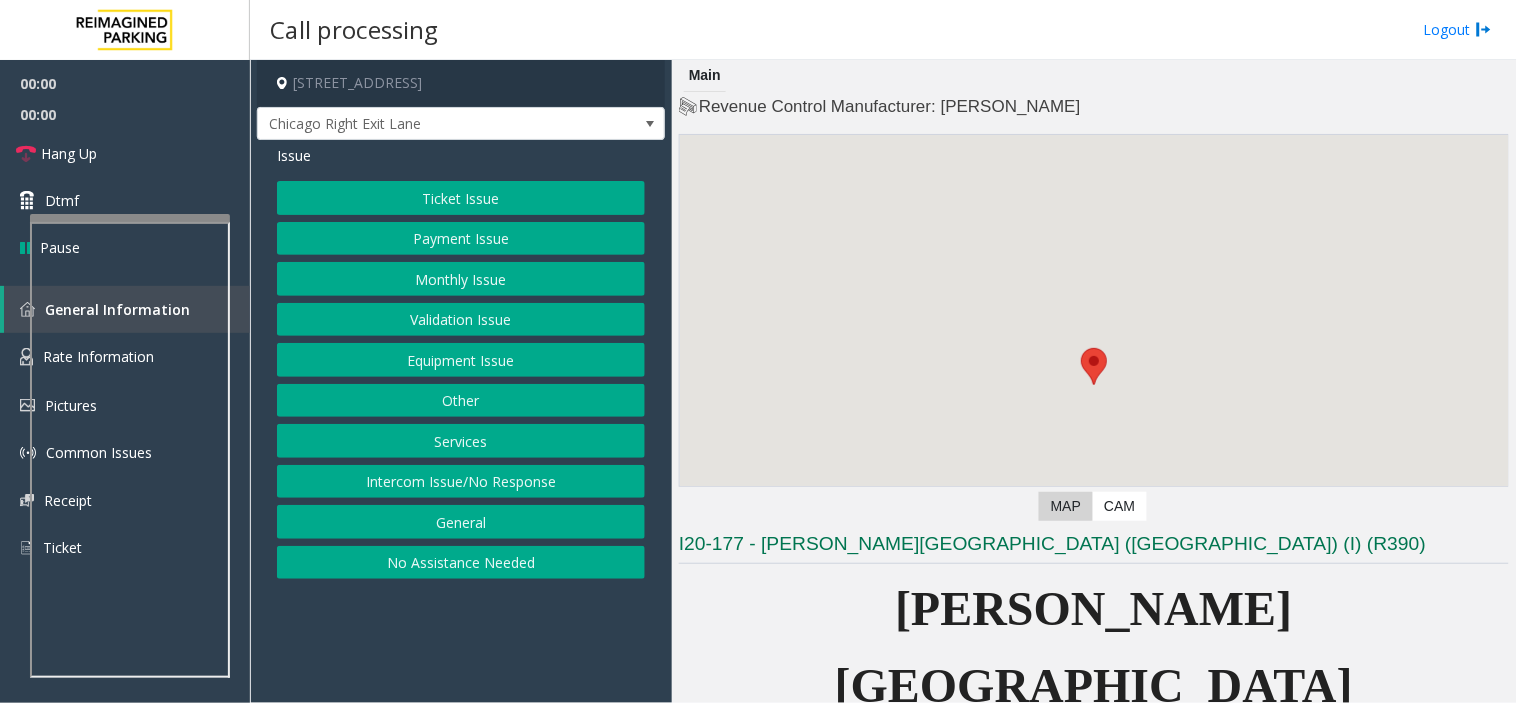 scroll, scrollTop: 555, scrollLeft: 0, axis: vertical 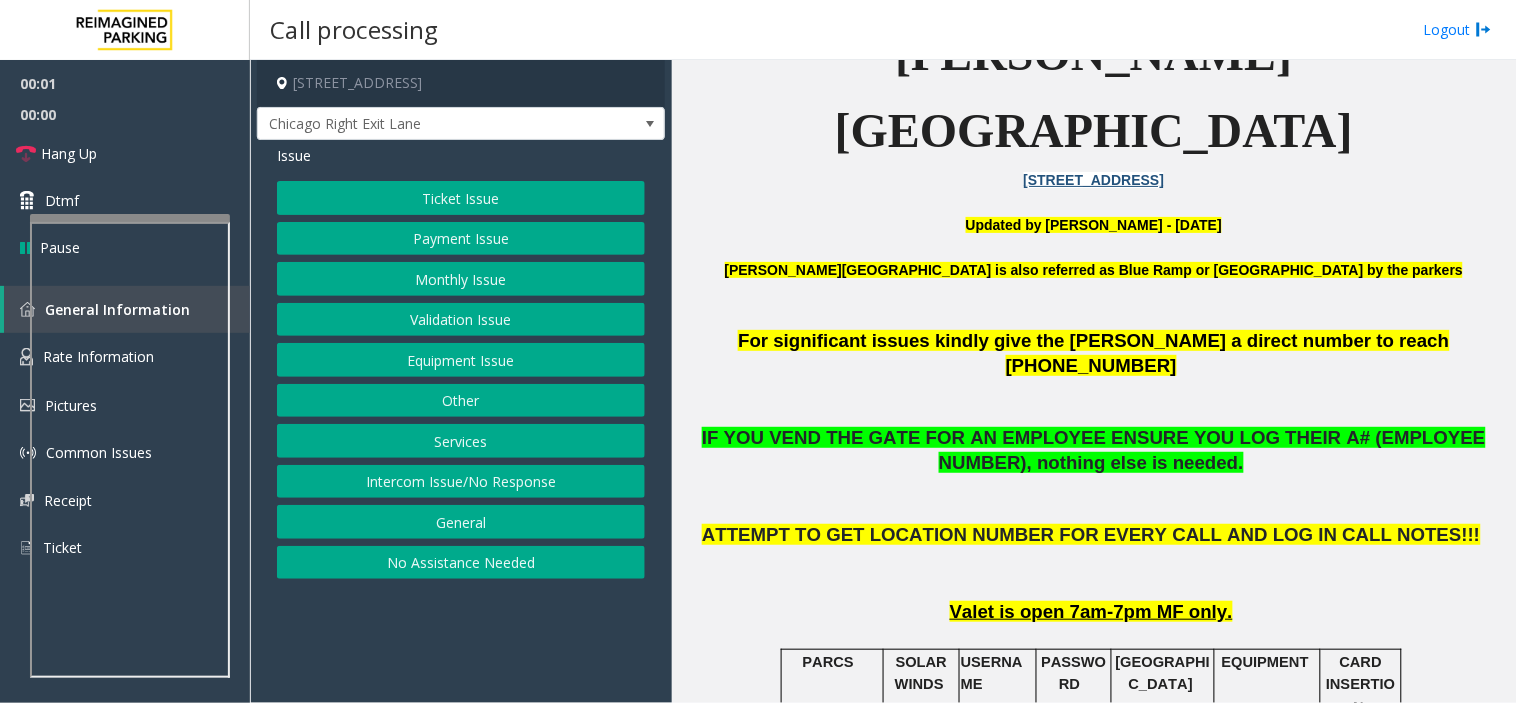 click on "For significant issues kindly give the [PERSON_NAME] a direct number to reach [PHONE_NUMBER]" 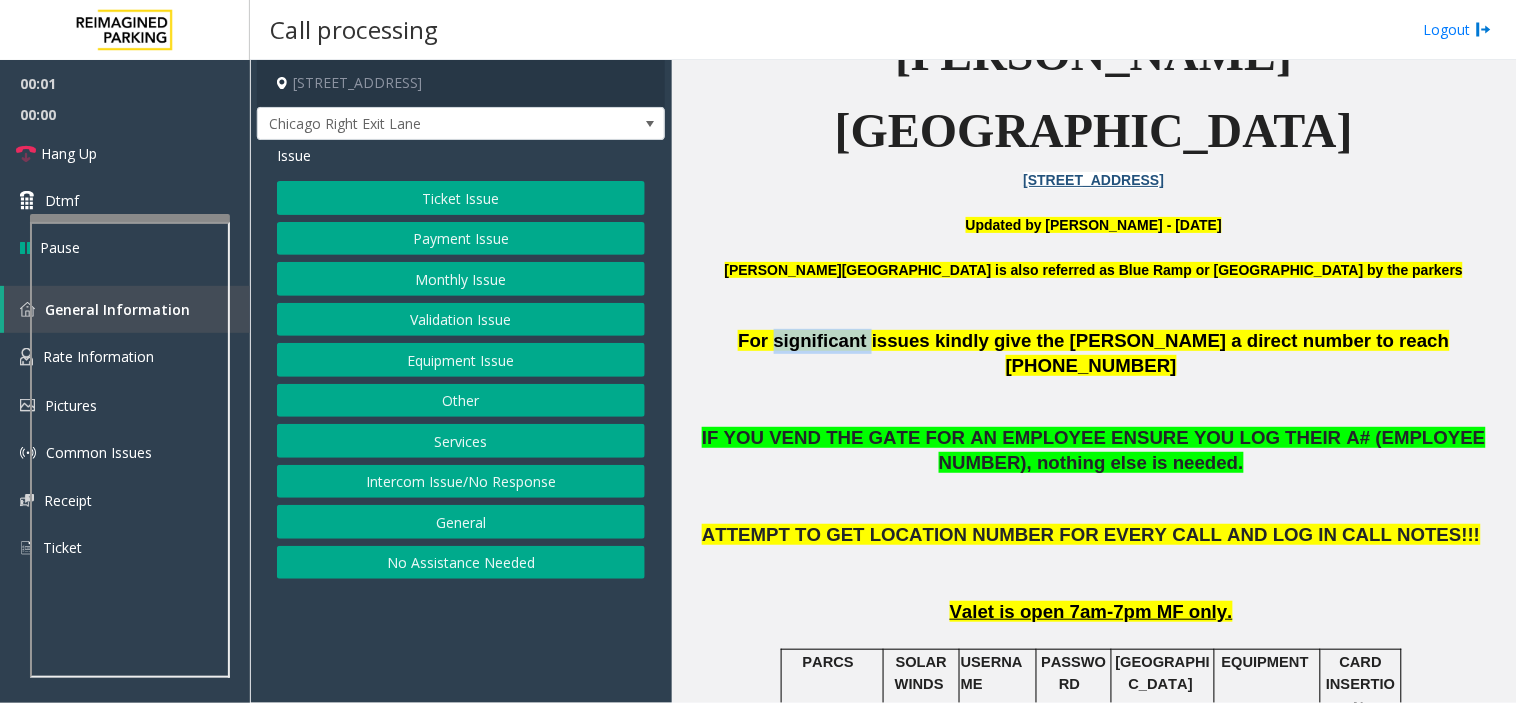 click on "For significant issues kindly give the [PERSON_NAME] a direct number to reach [PHONE_NUMBER]" 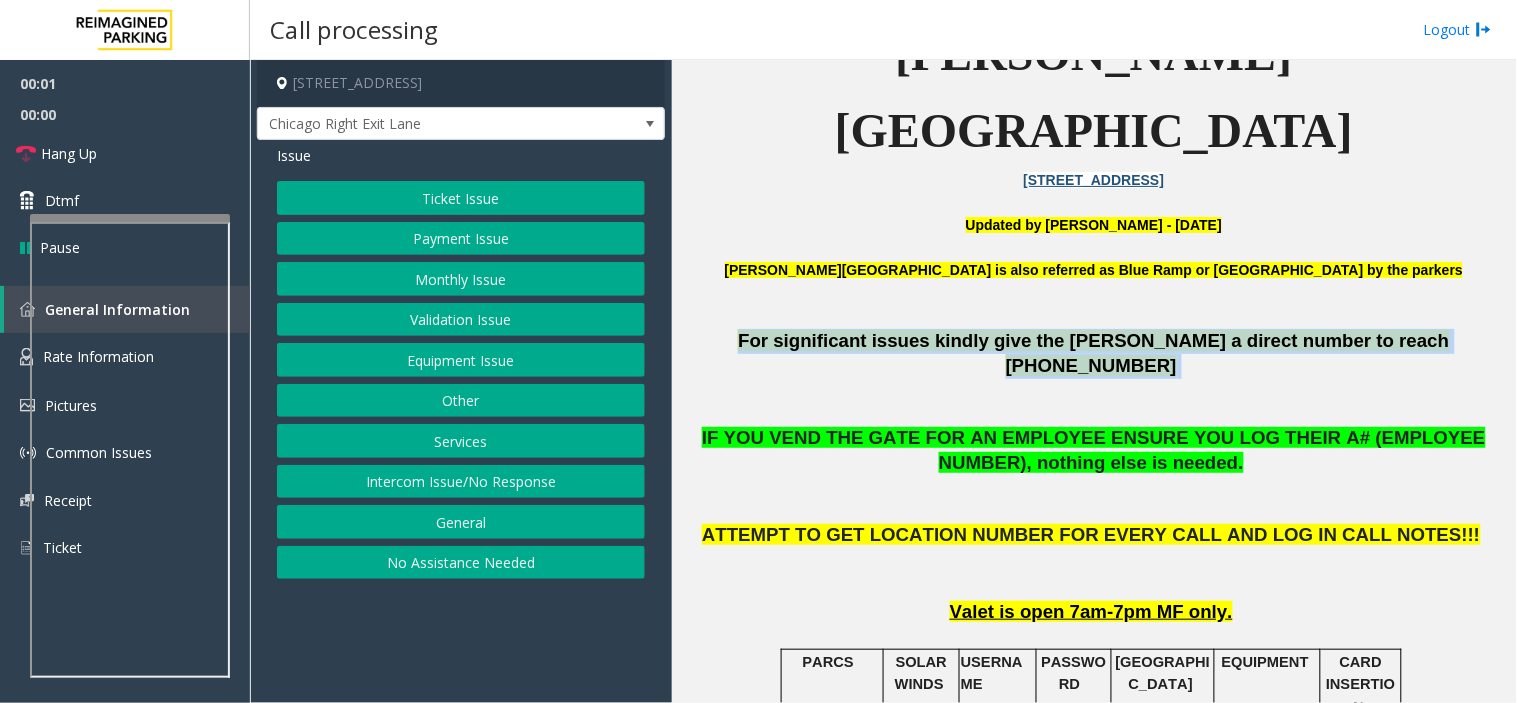 click on "For significant issues kindly give the [PERSON_NAME] a direct number to reach [PHONE_NUMBER]" 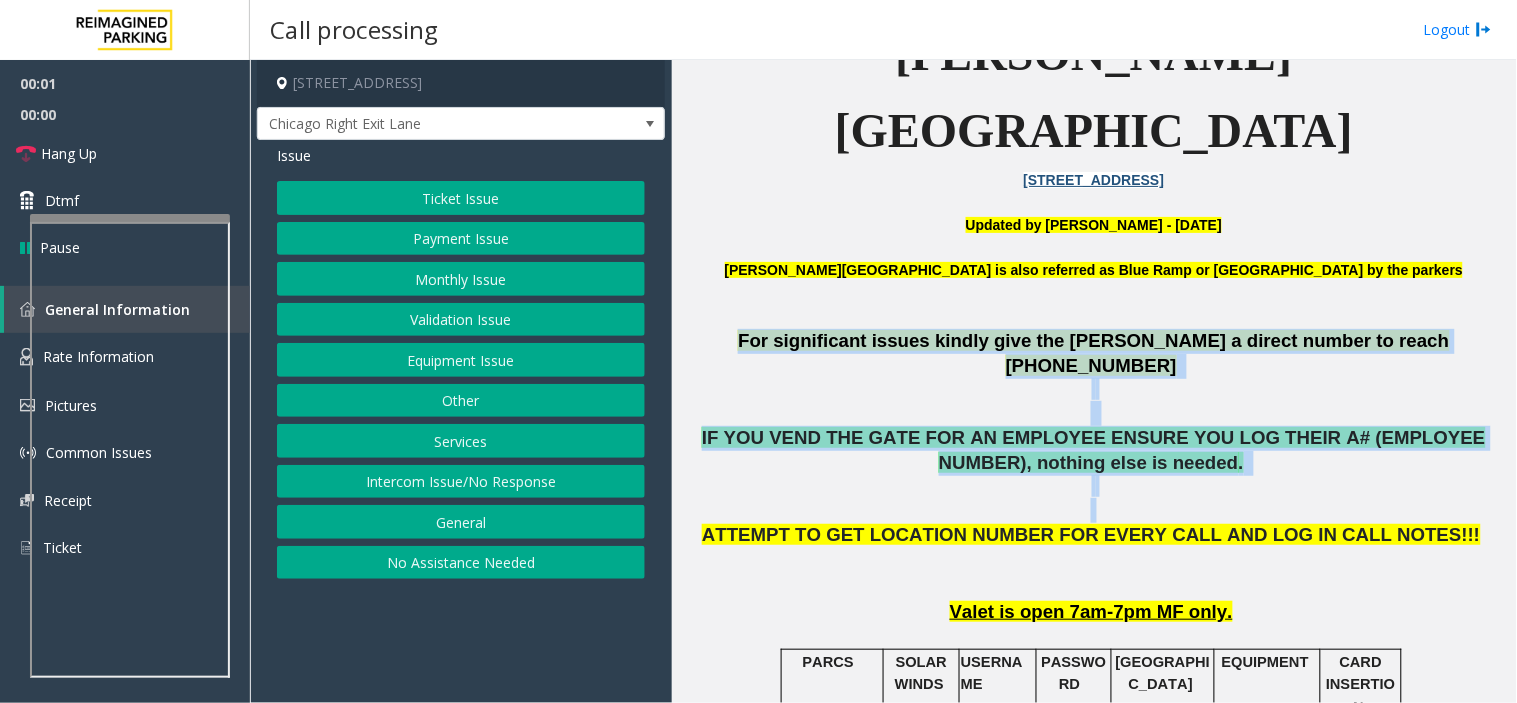drag, startPoint x: 813, startPoint y: 253, endPoint x: 1002, endPoint y: 413, distance: 247.63077 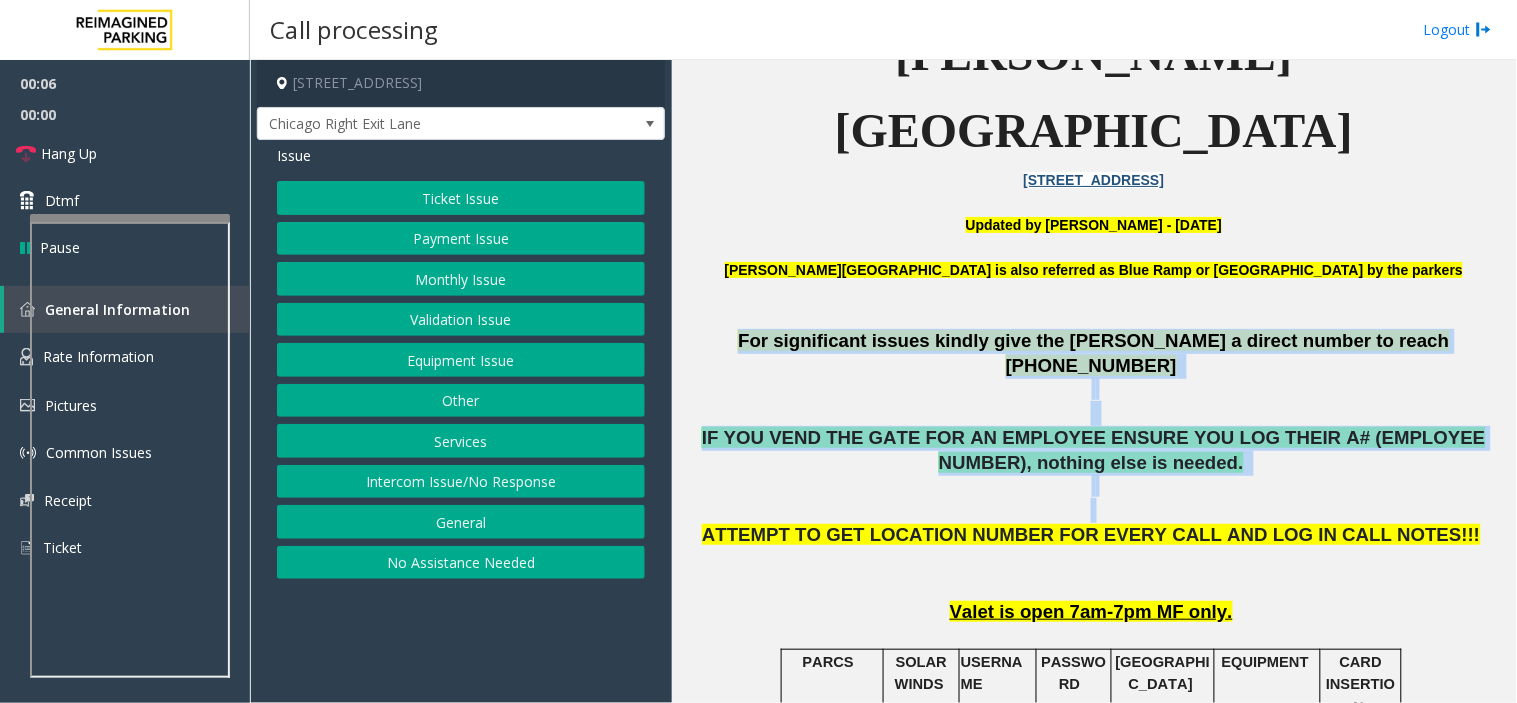 click on "Intercom Issue/No Response" 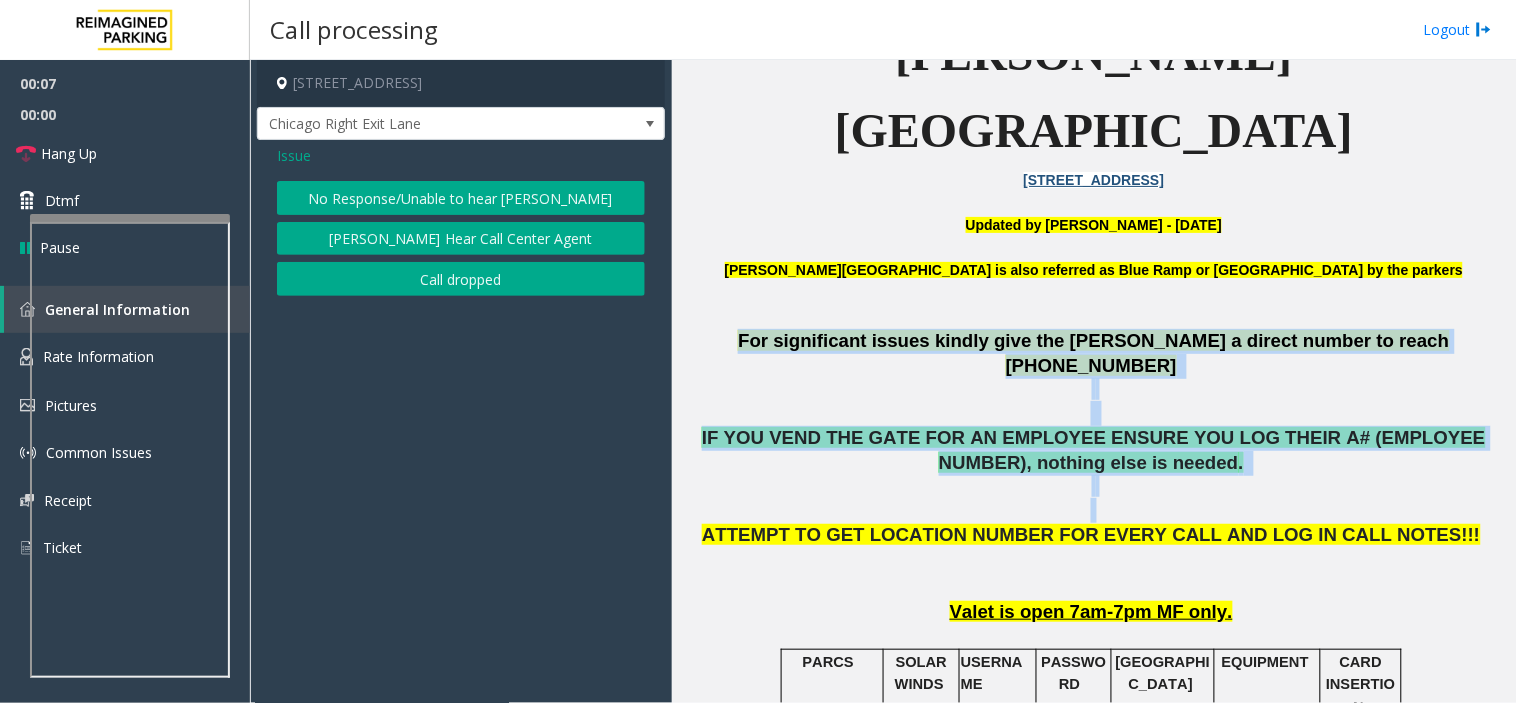 click on "No Response/Unable to hear [PERSON_NAME]" 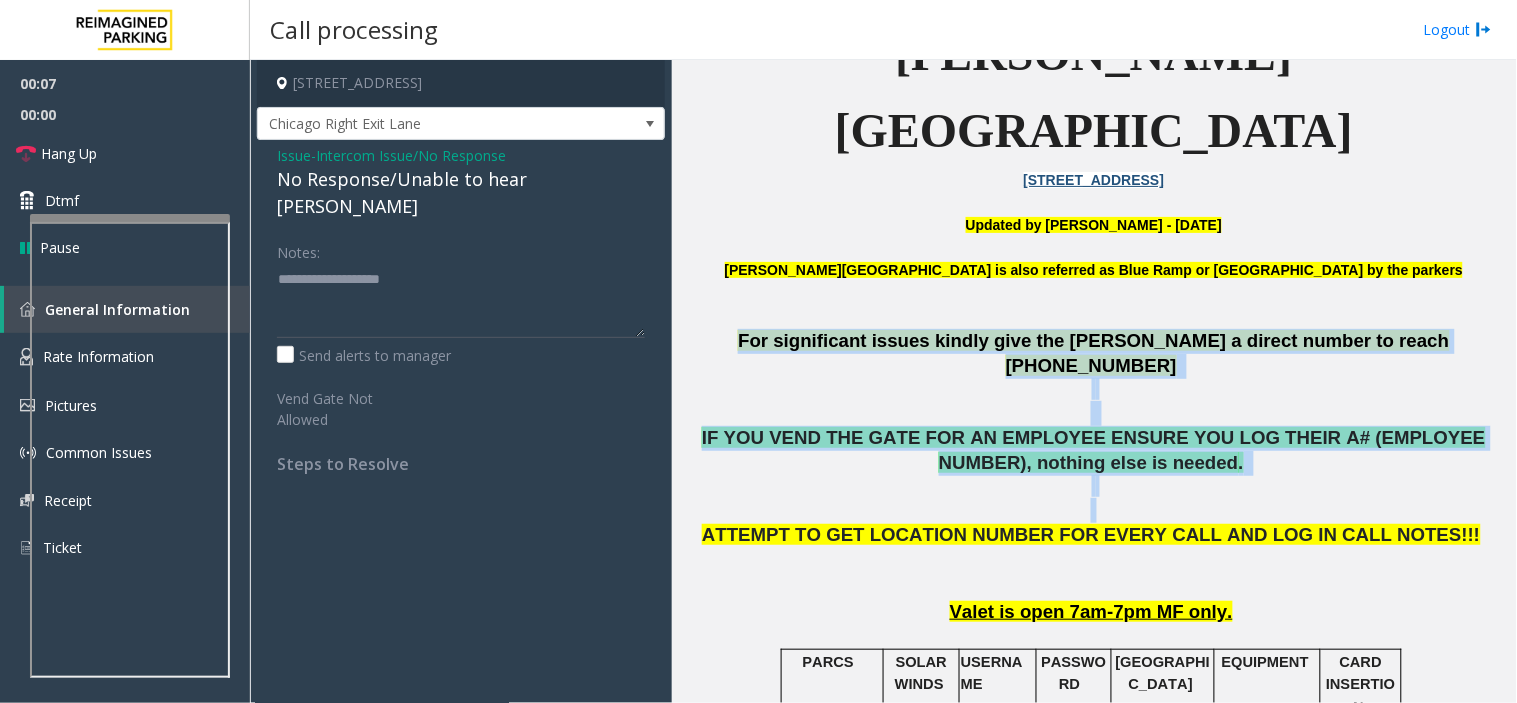 click on "No Response/Unable to hear [PERSON_NAME]" 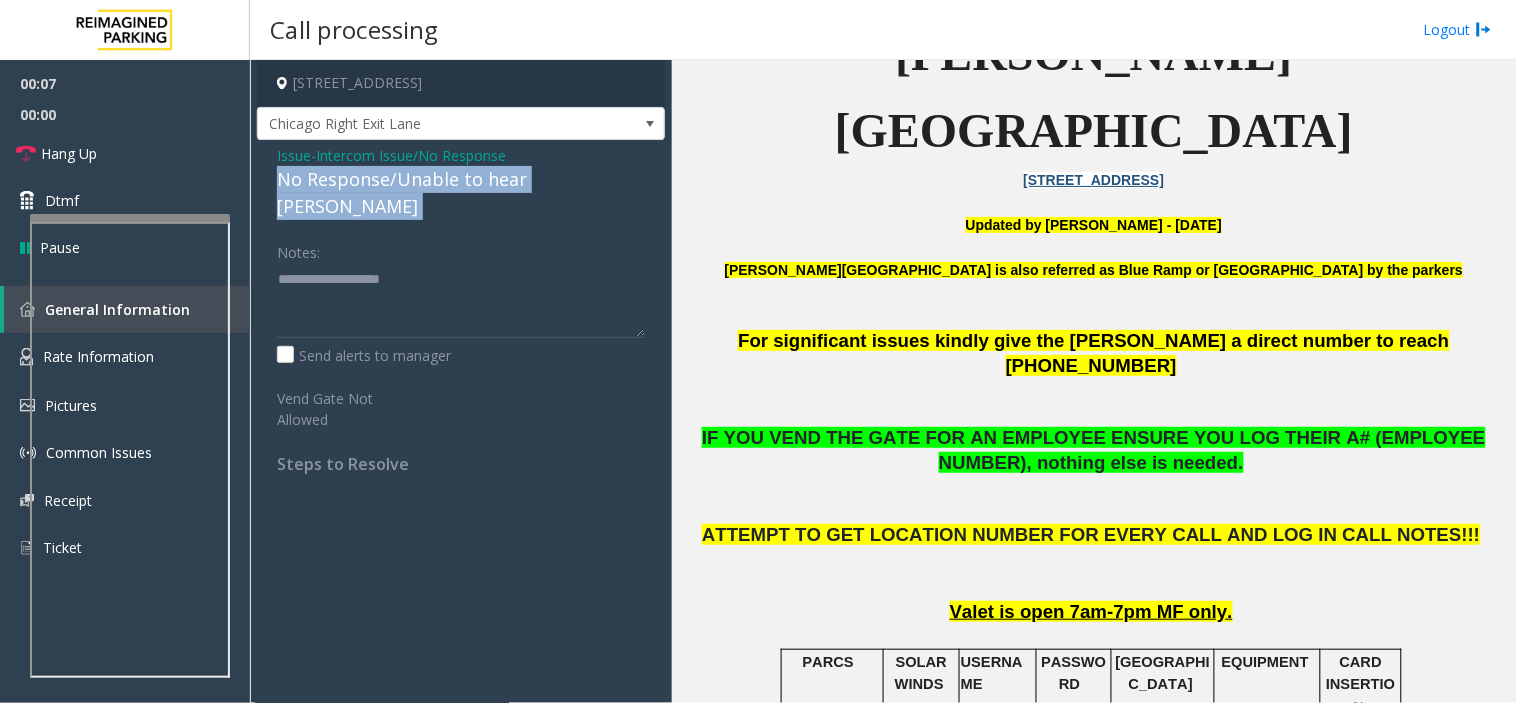click on "No Response/Unable to hear [PERSON_NAME]" 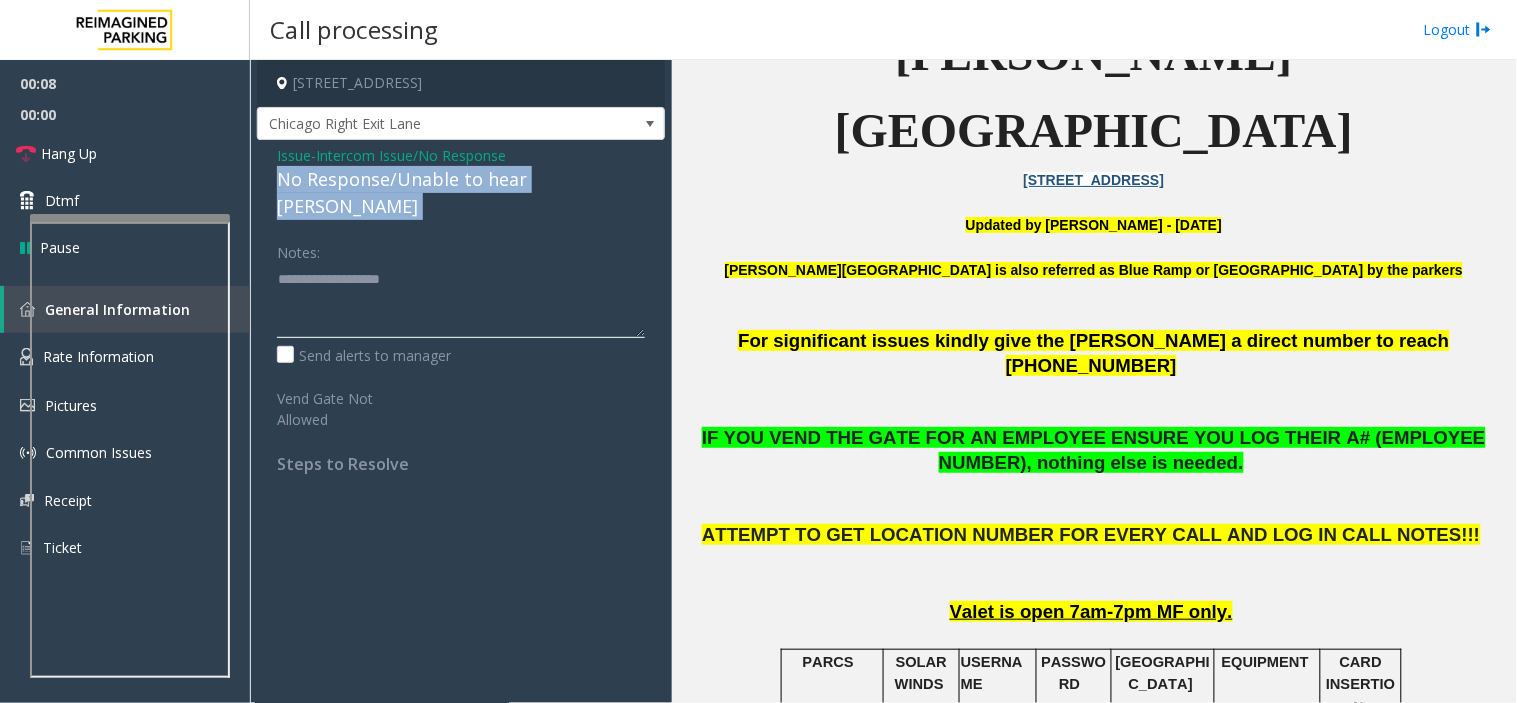 type on "**********" 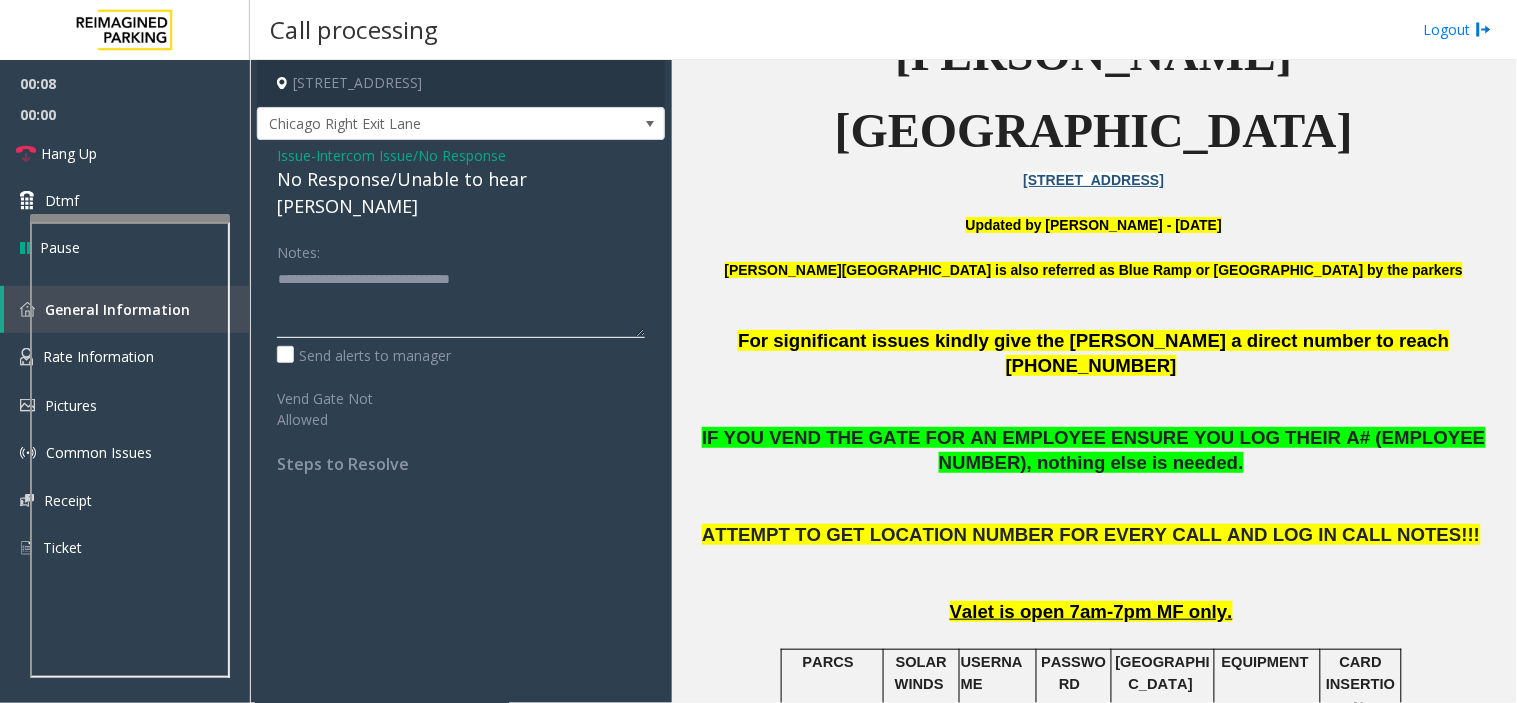 click 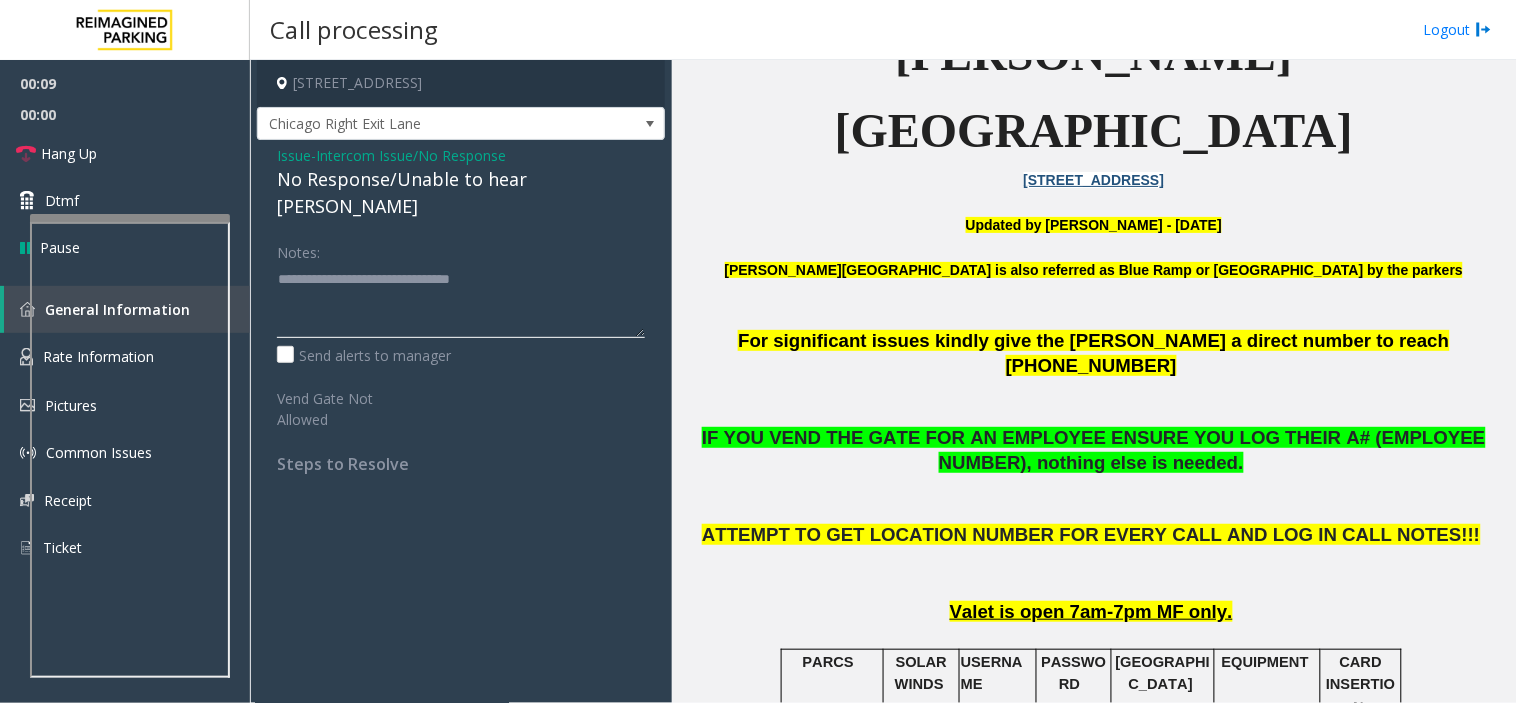 click 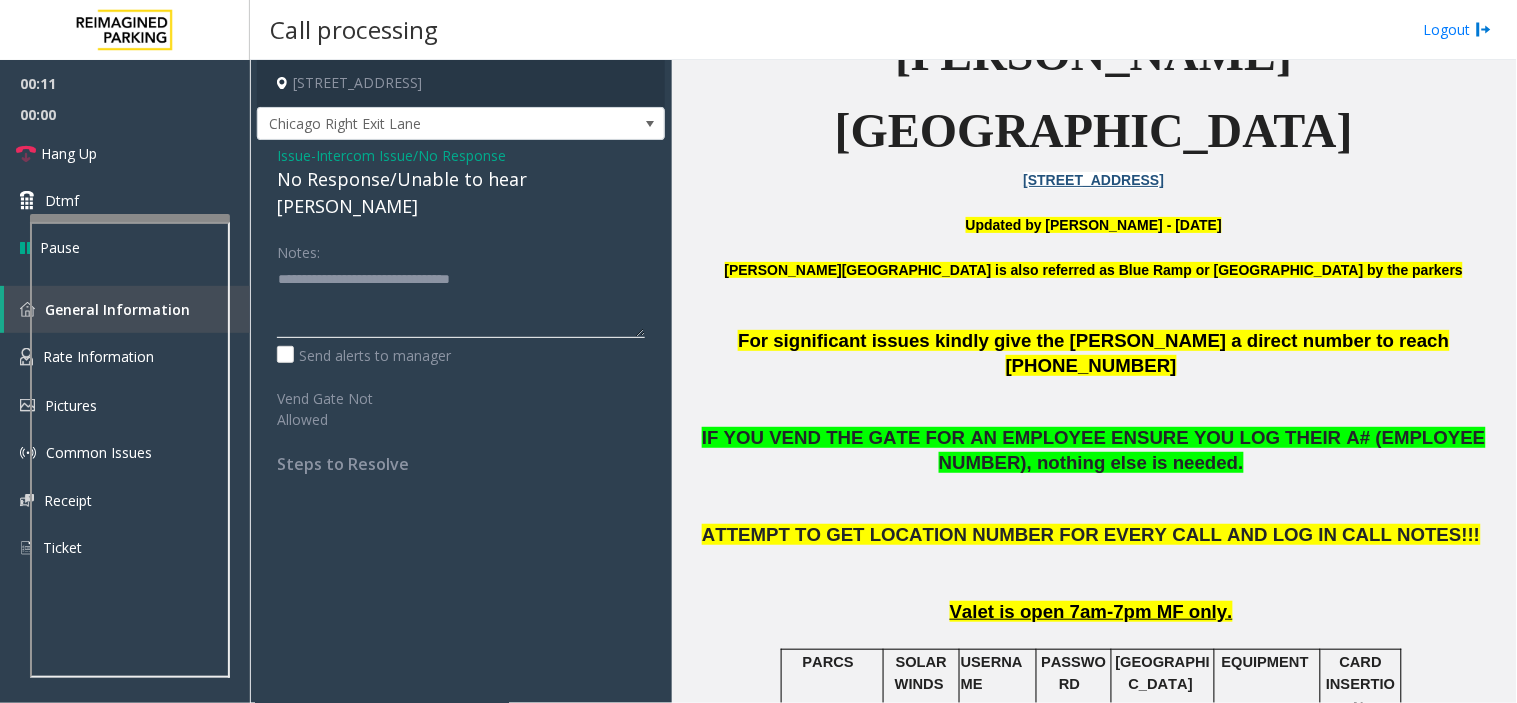 click 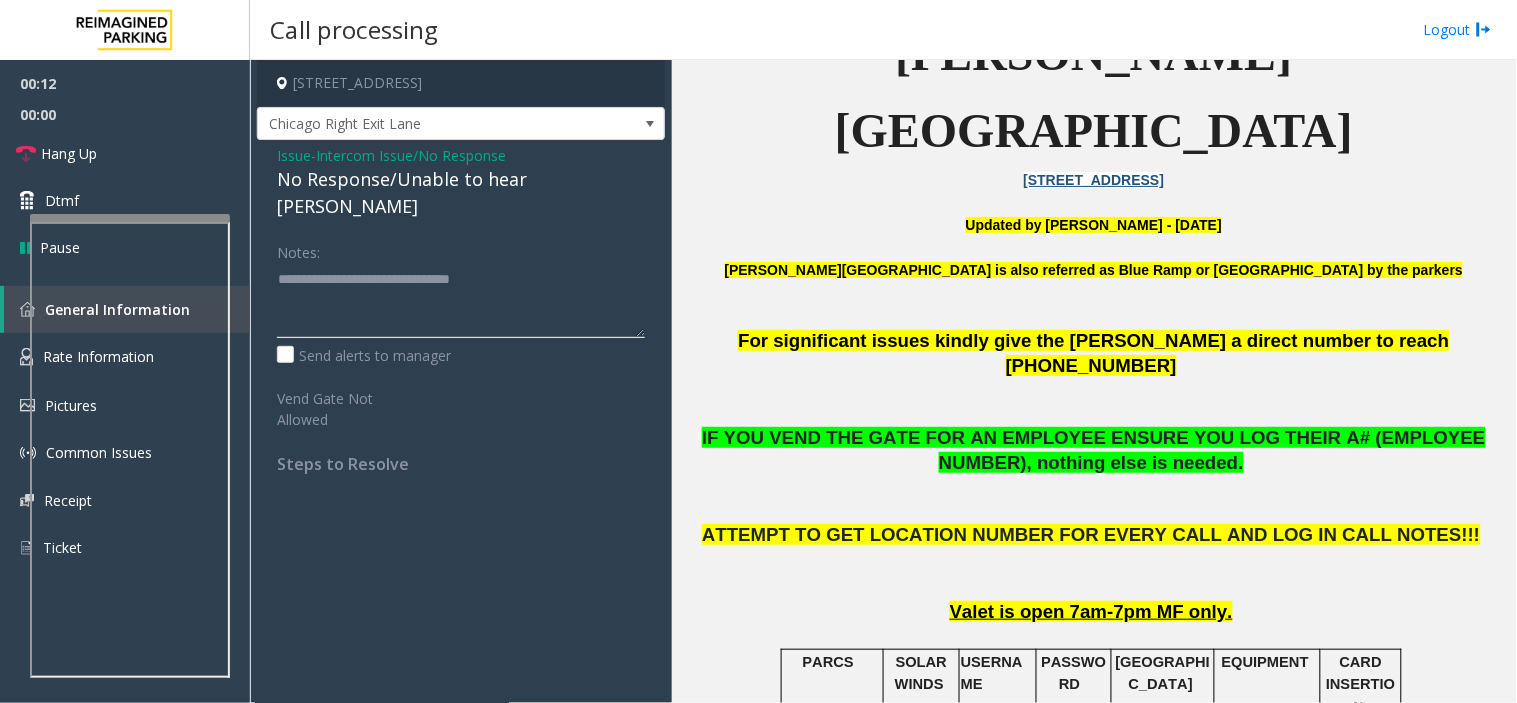 click 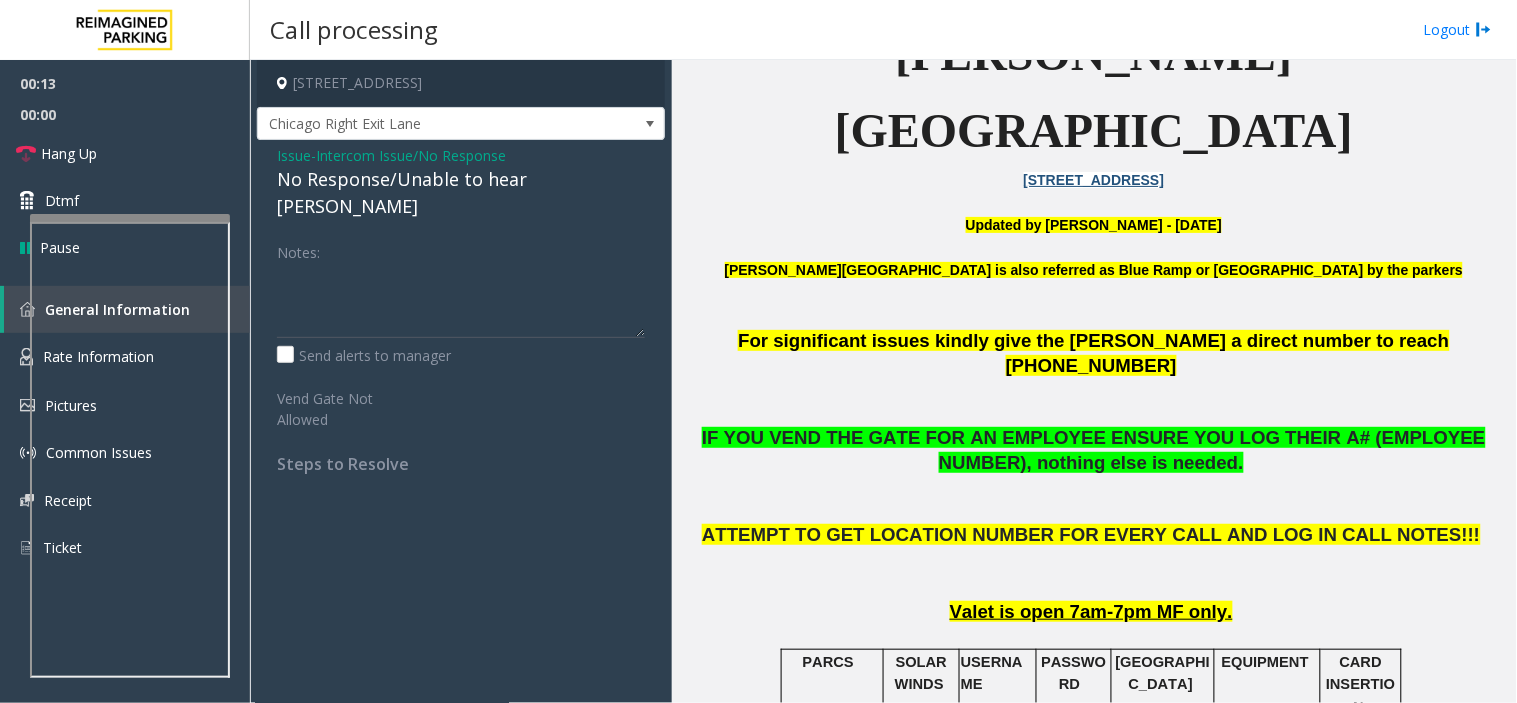 drag, startPoint x: 330, startPoint y: 163, endPoint x: 313, endPoint y: 164, distance: 17.029387 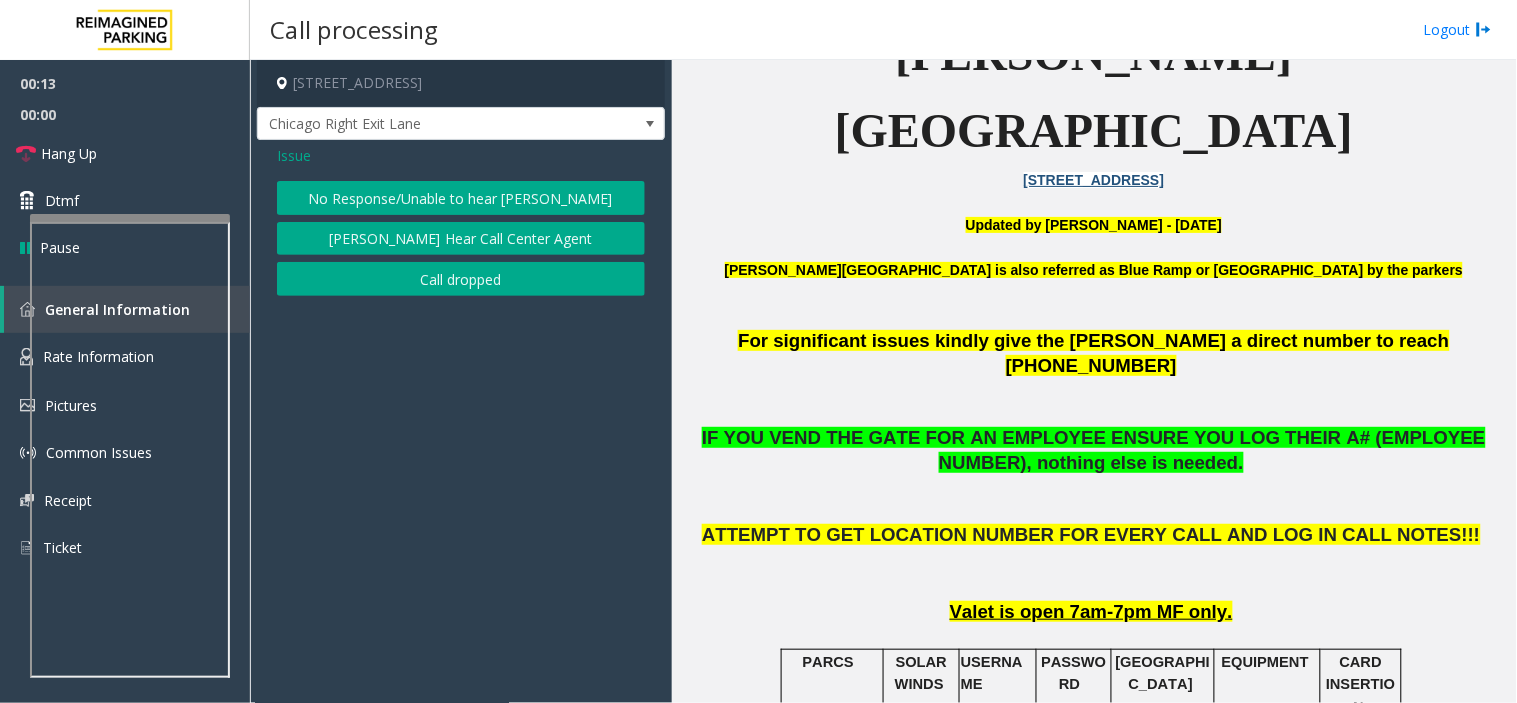click on "Issue" 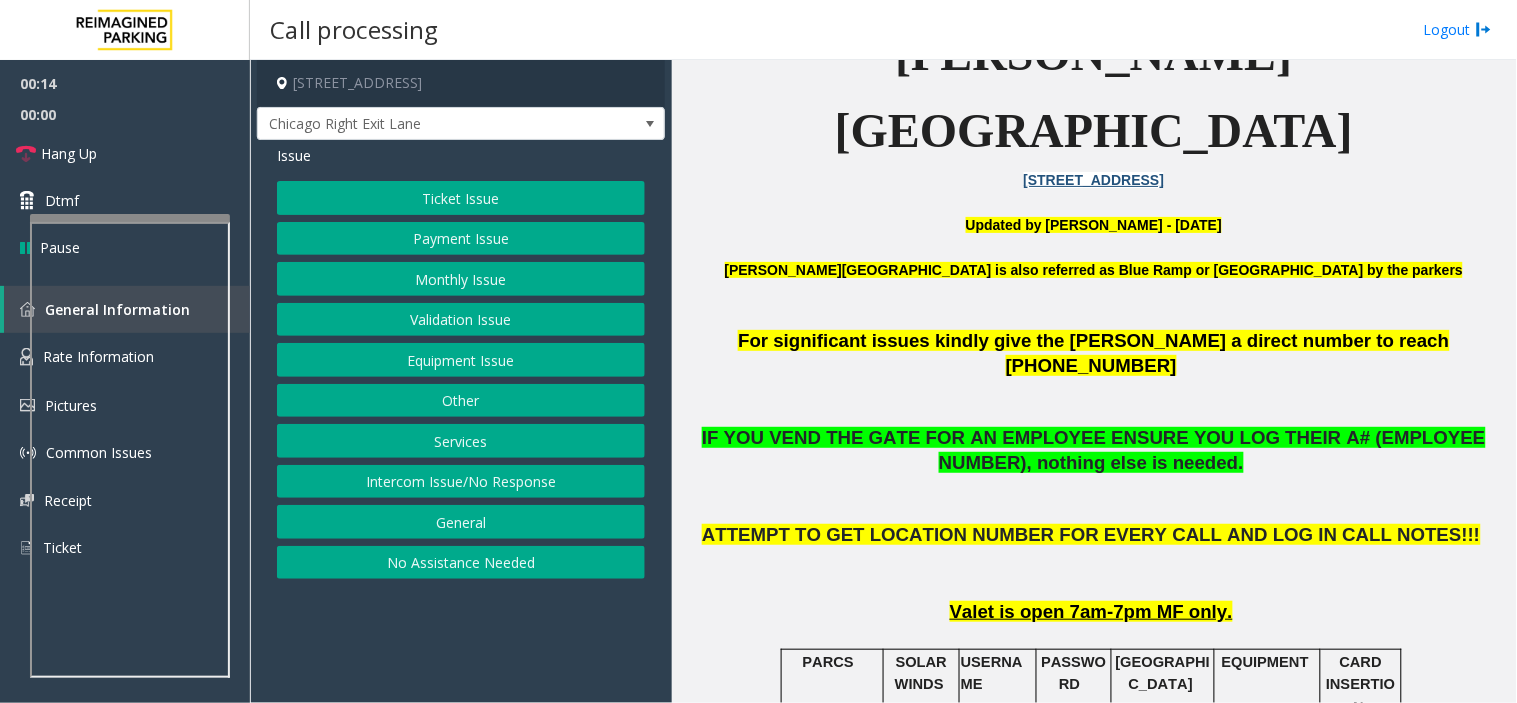 click on "For significant issues kindly give the [PERSON_NAME] a direct number to reach [PHONE_NUMBER]" 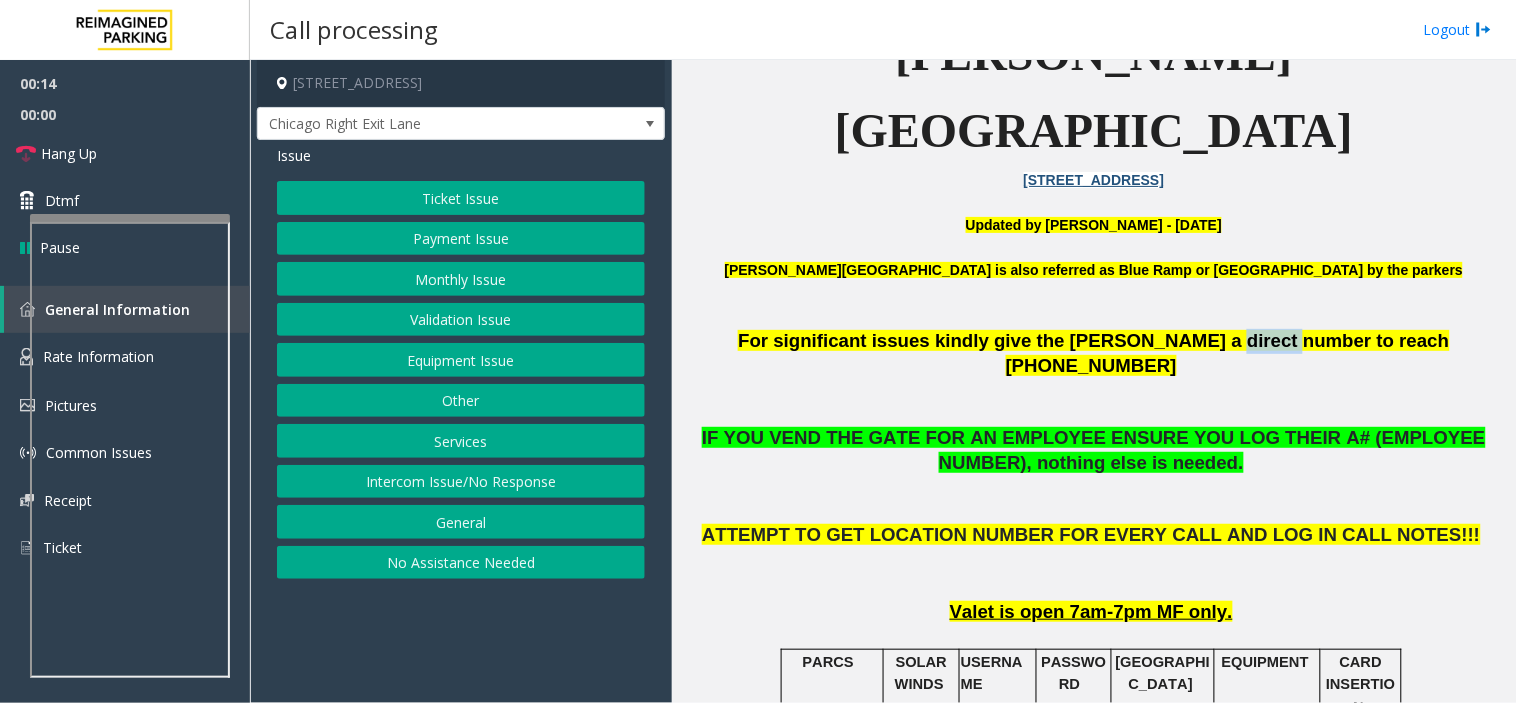click on "For significant issues kindly give the [PERSON_NAME] a direct number to reach [PHONE_NUMBER]" 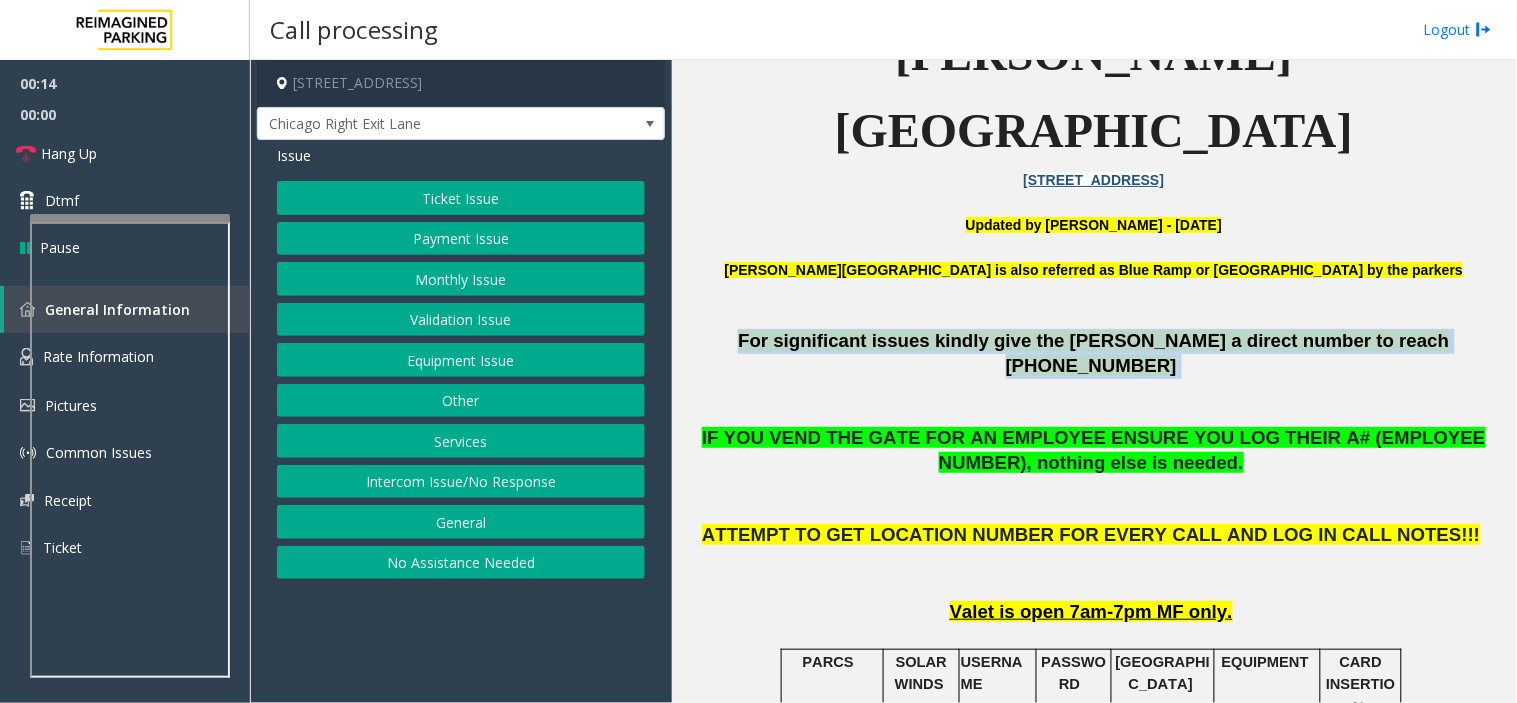 click on "For significant issues kindly give the [PERSON_NAME] a direct number to reach [PHONE_NUMBER]" 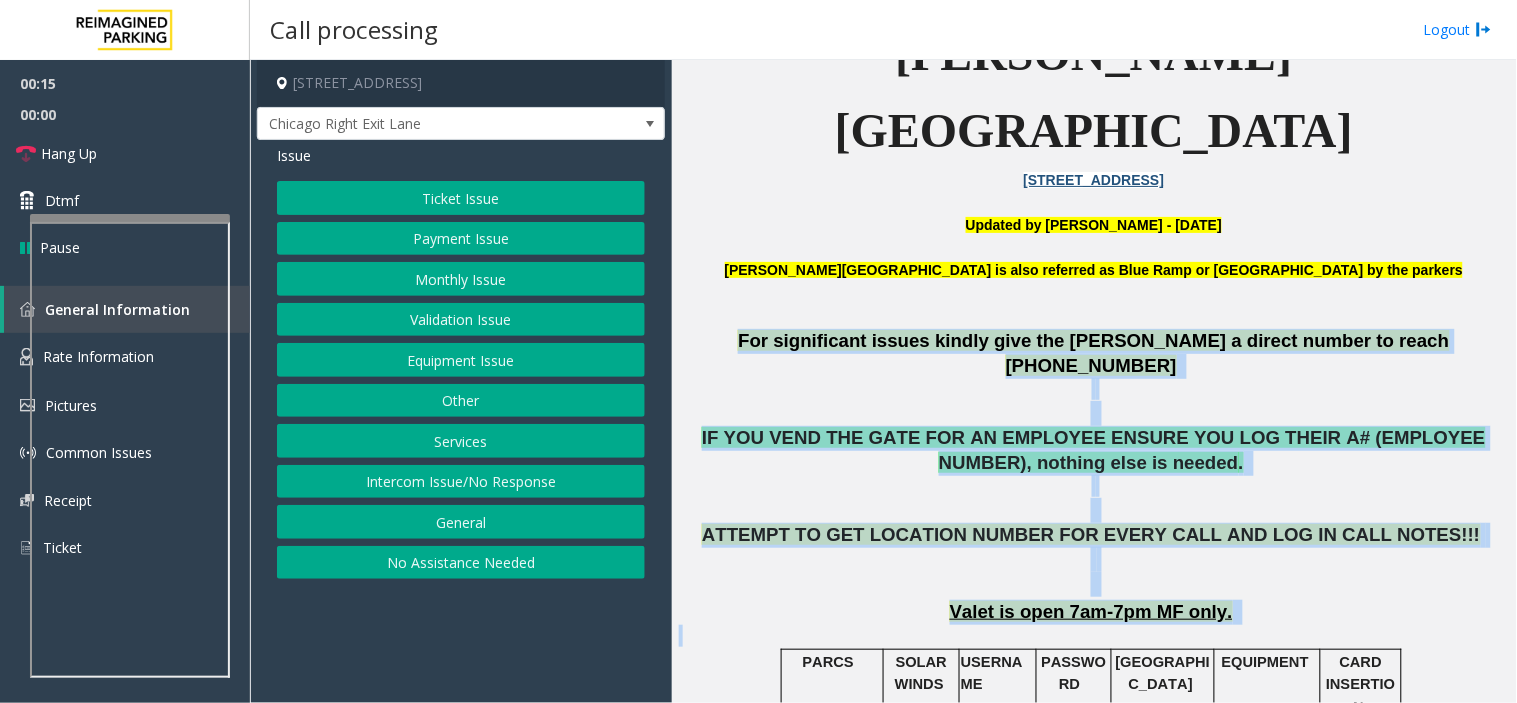 drag, startPoint x: 1220, startPoint y: 270, endPoint x: 1255, endPoint y: 525, distance: 257.39075 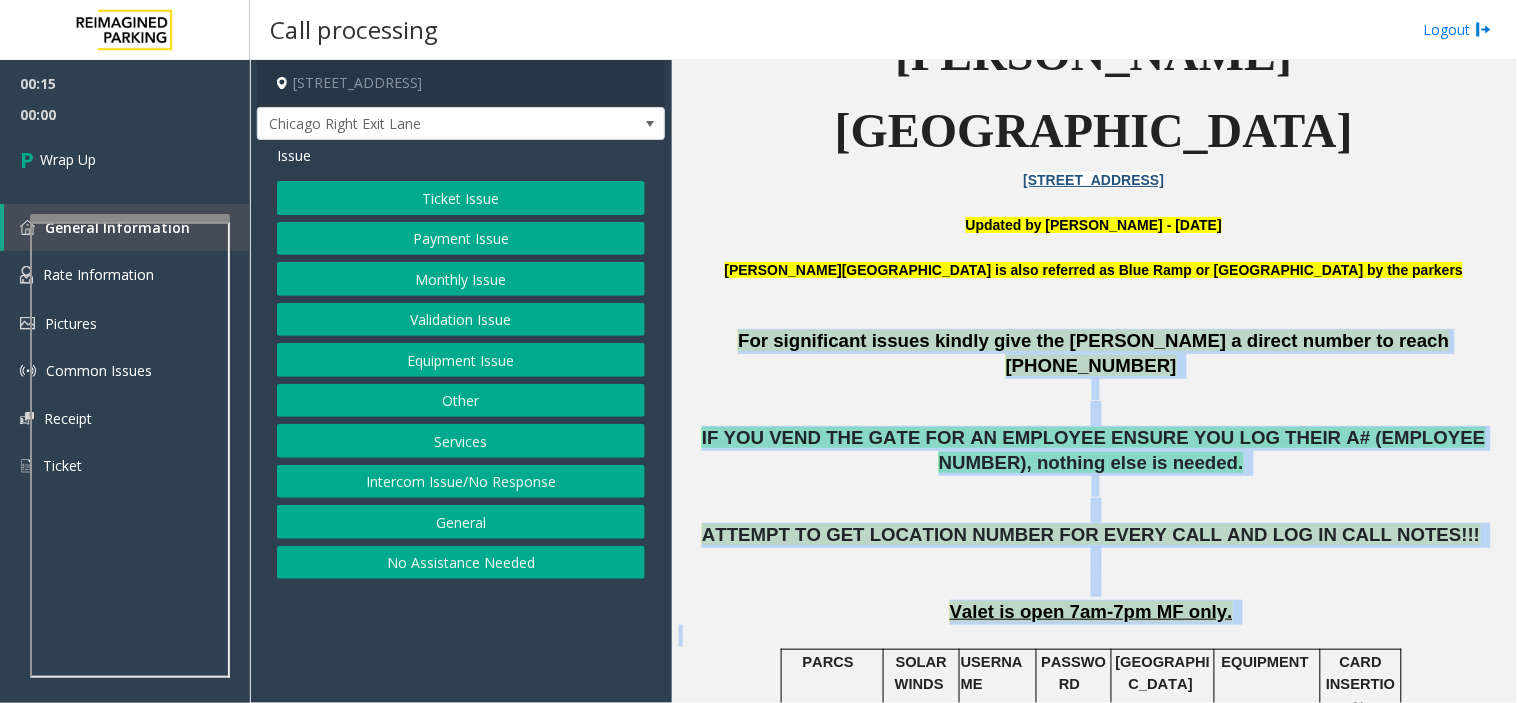 click on "Valet is open 7am-7pm MF only." 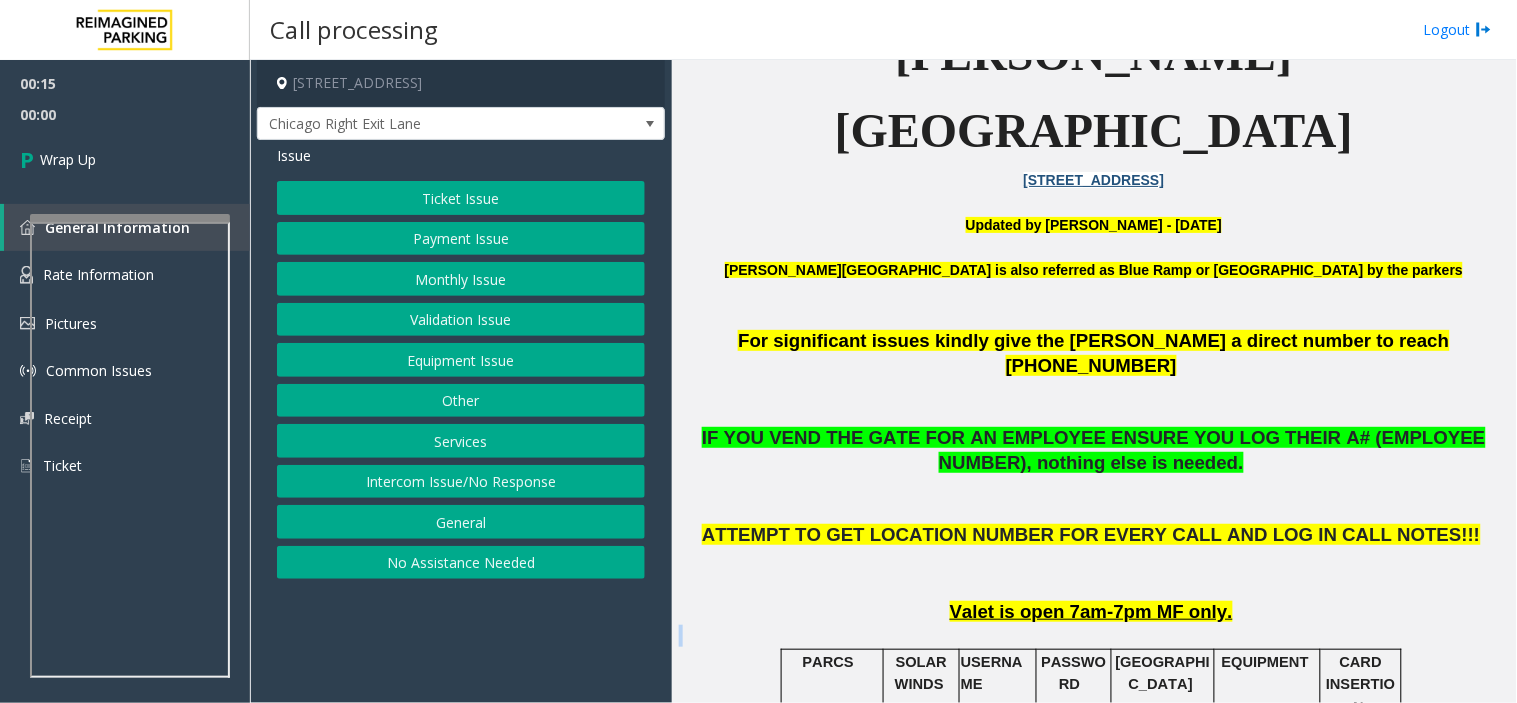 click on "Valet is open 7am-7pm MF only." 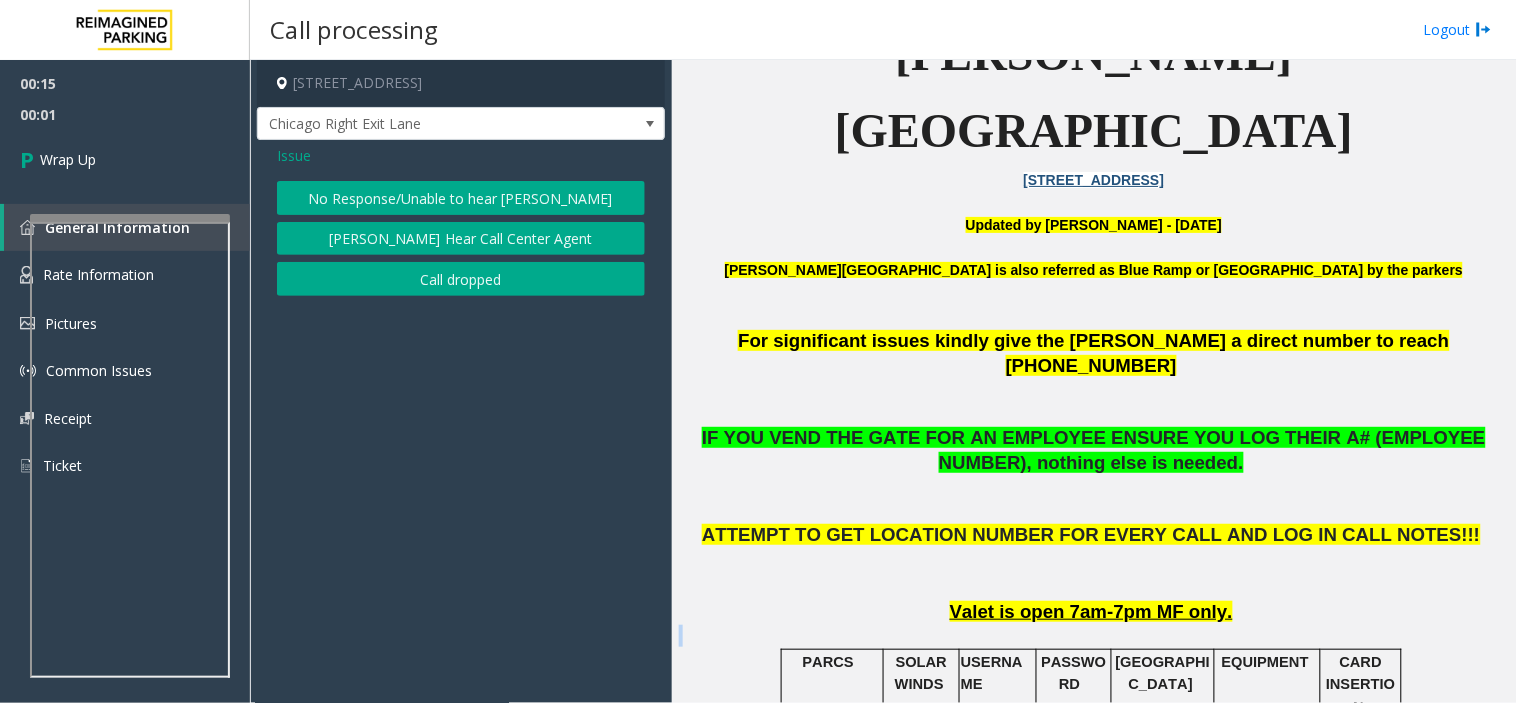 click on "Call dropped" 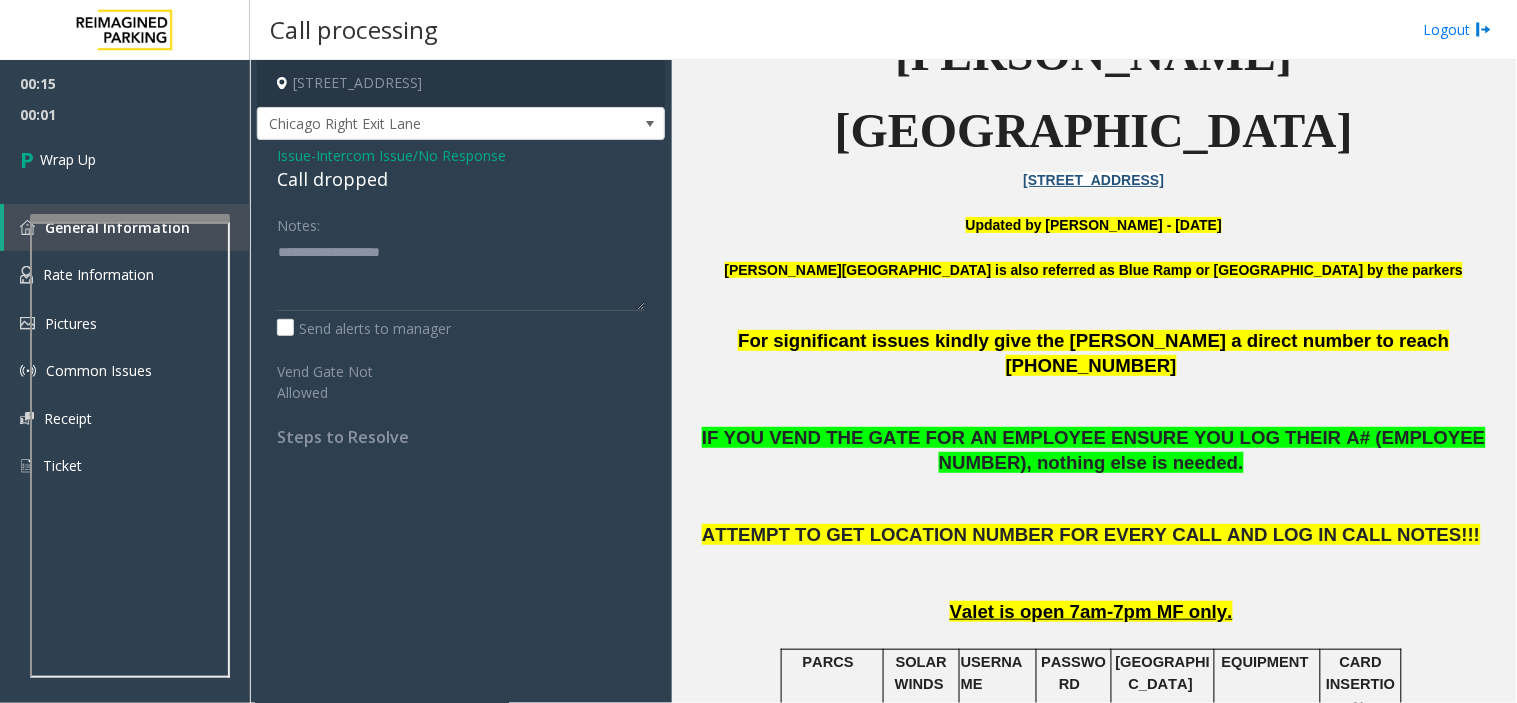 click on "Call dropped" 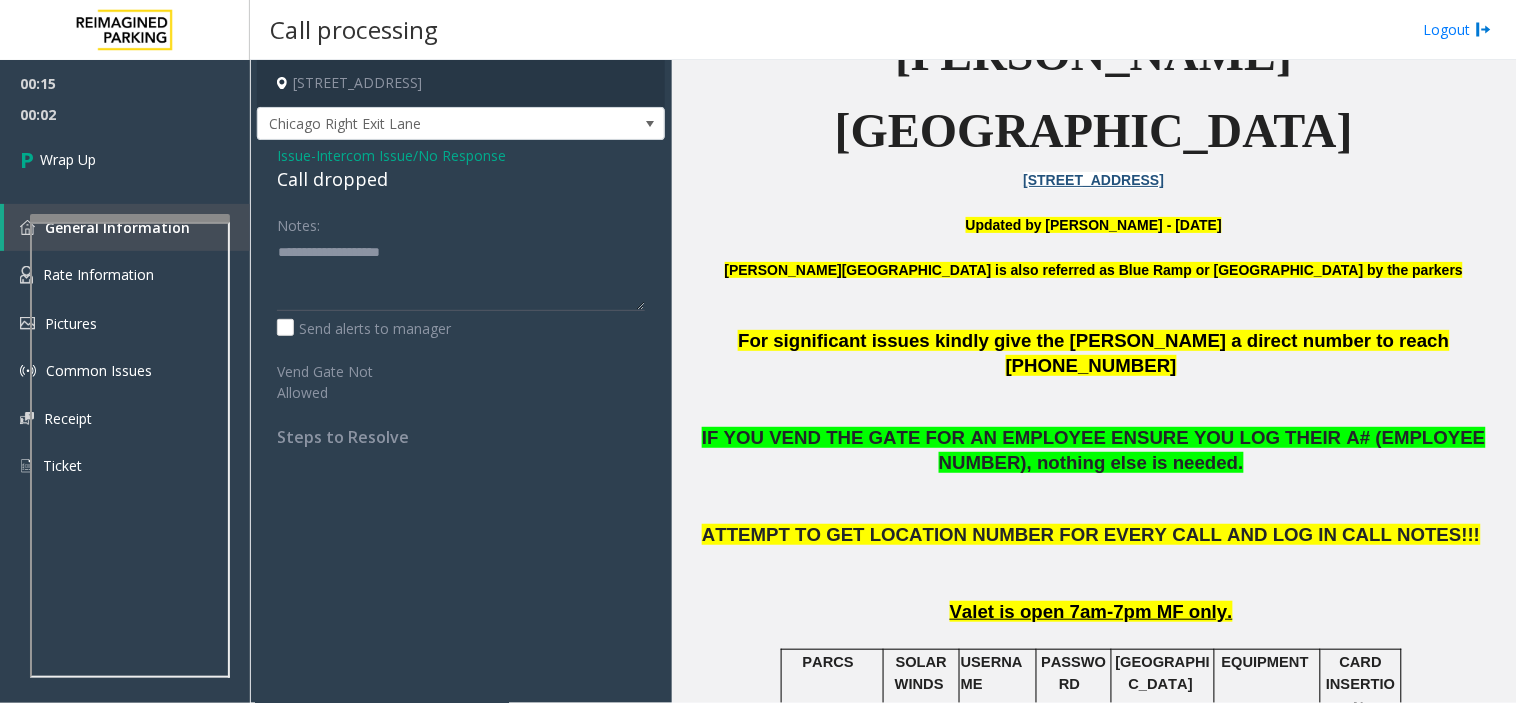 click on "Call dropped" 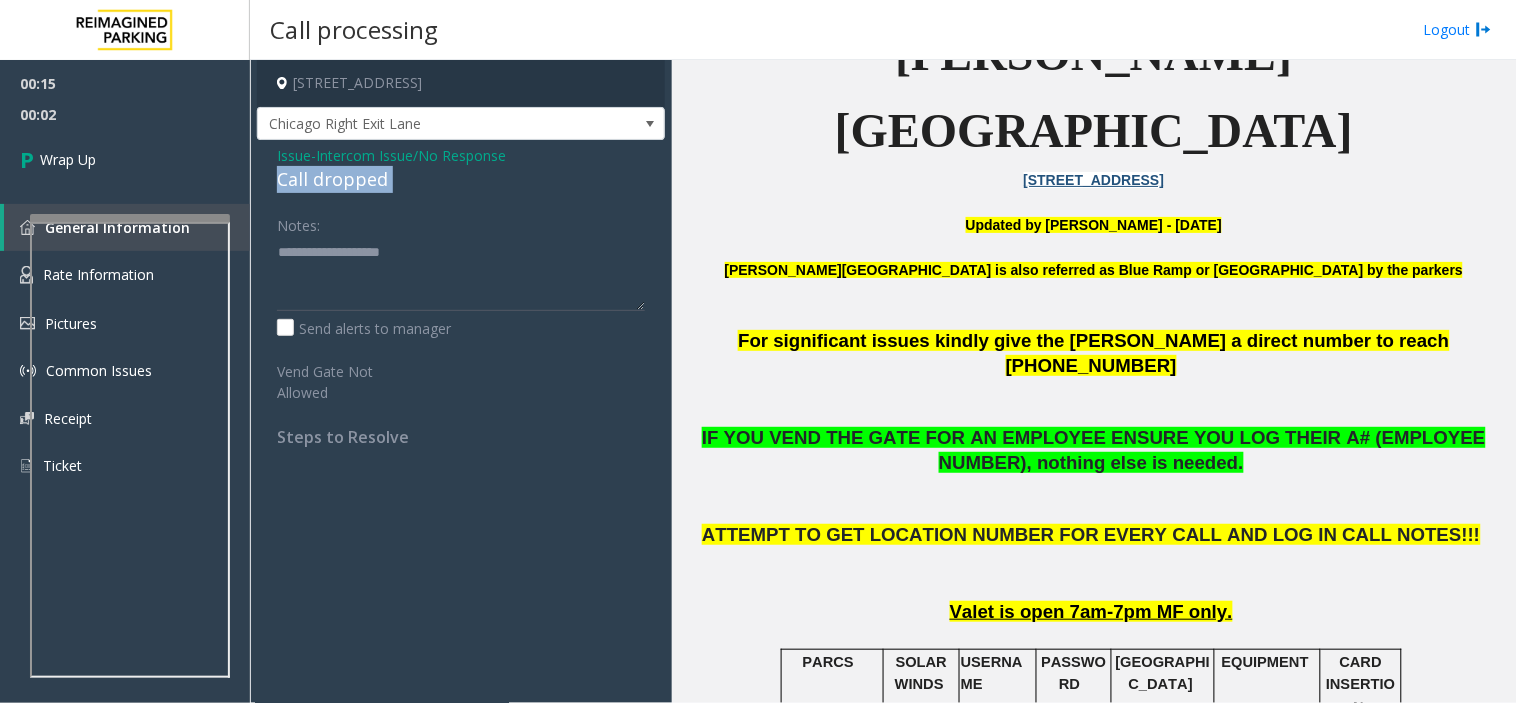 click on "Call dropped" 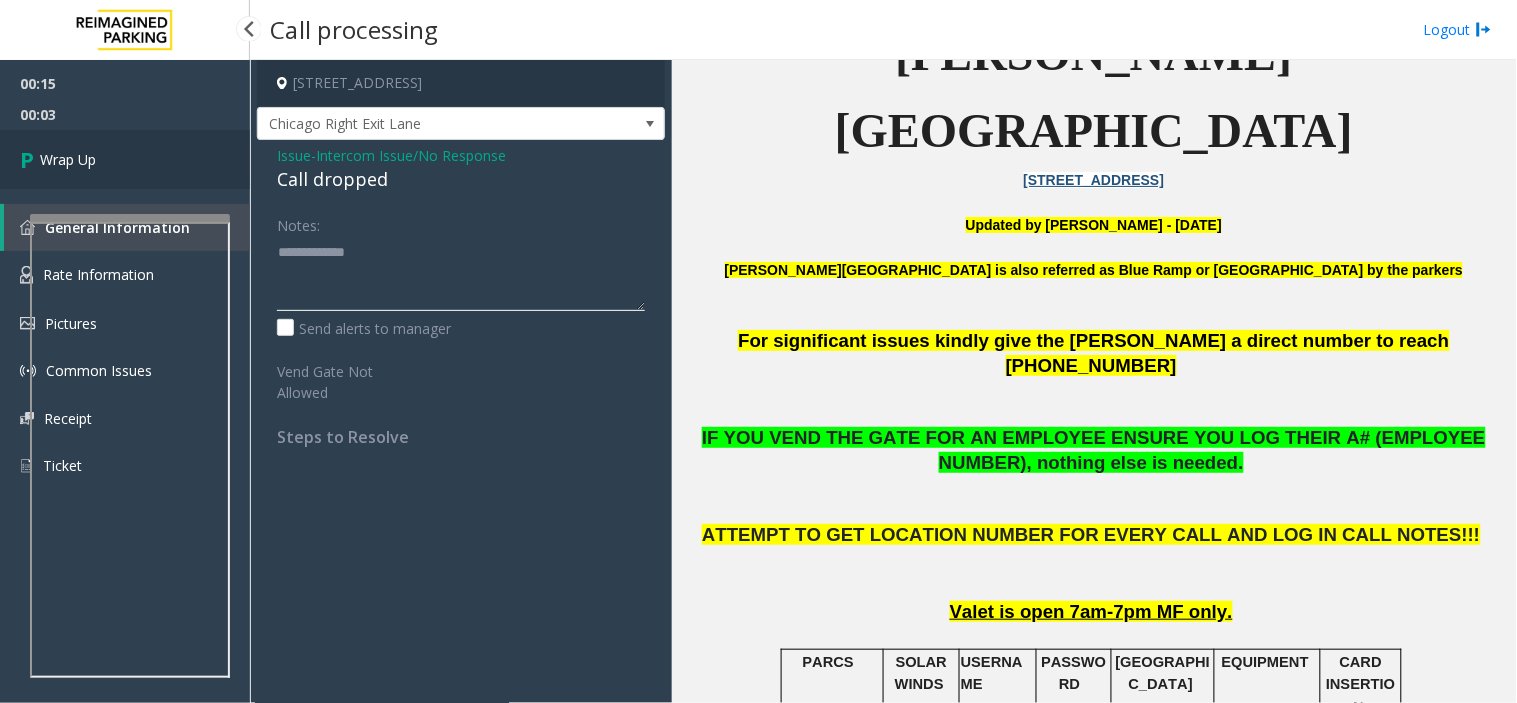 type on "**********" 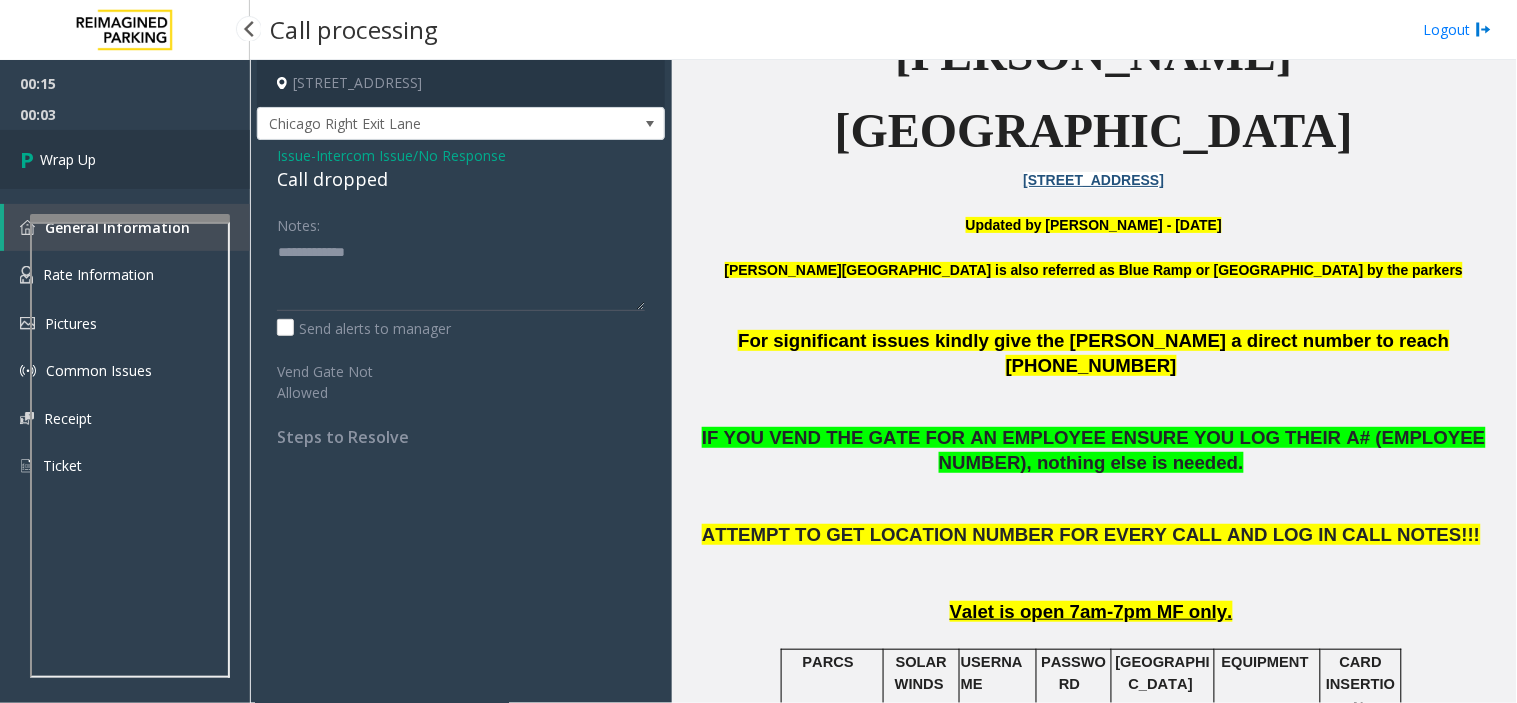 click on "Wrap Up" at bounding box center [125, 159] 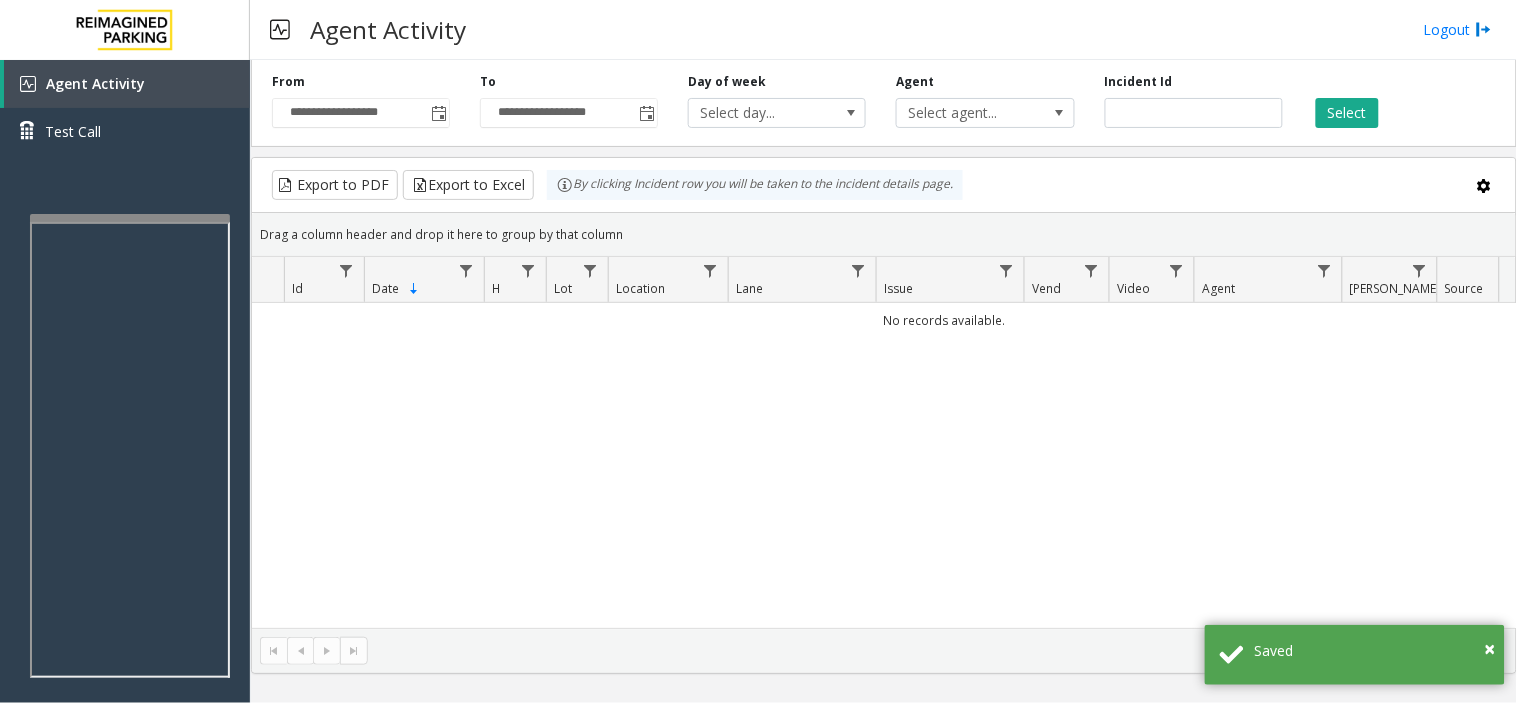 click on "**********" 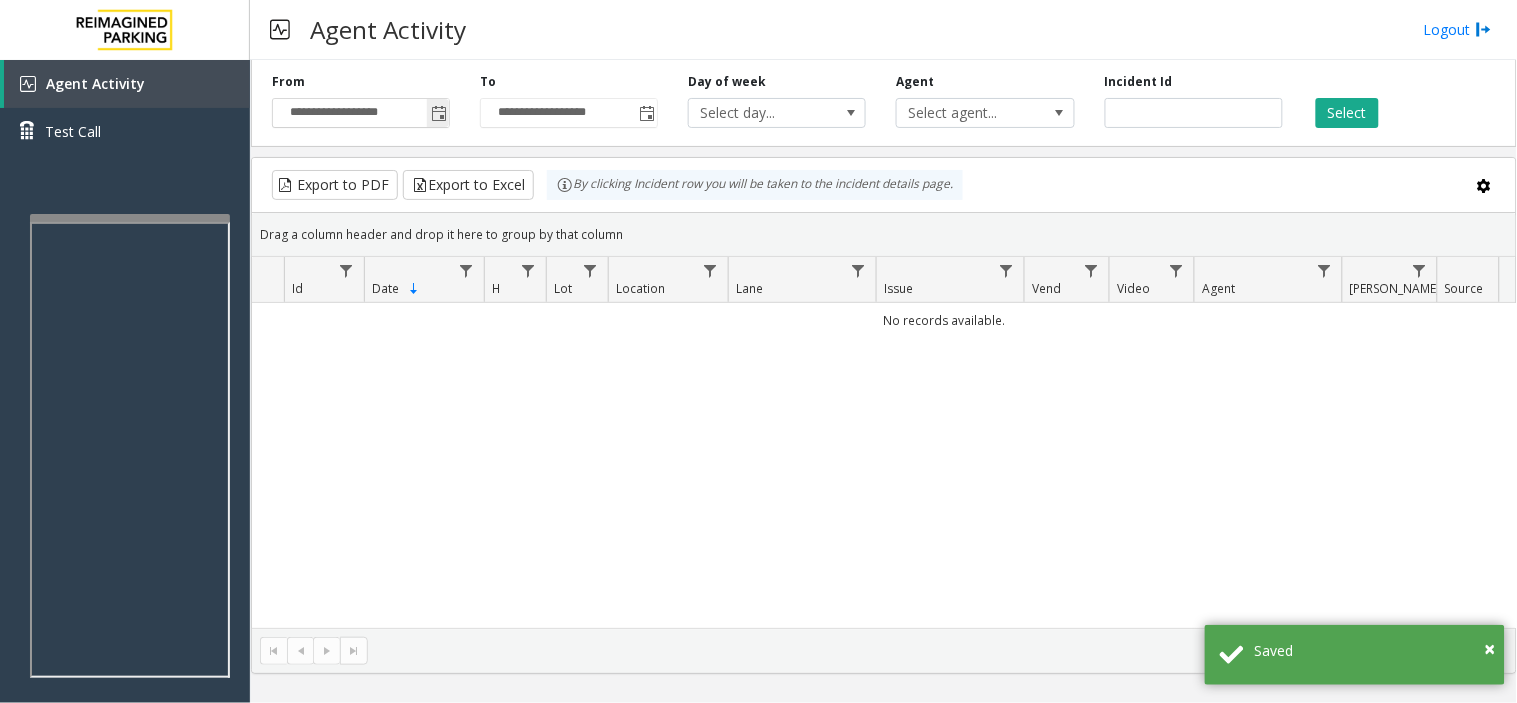 click 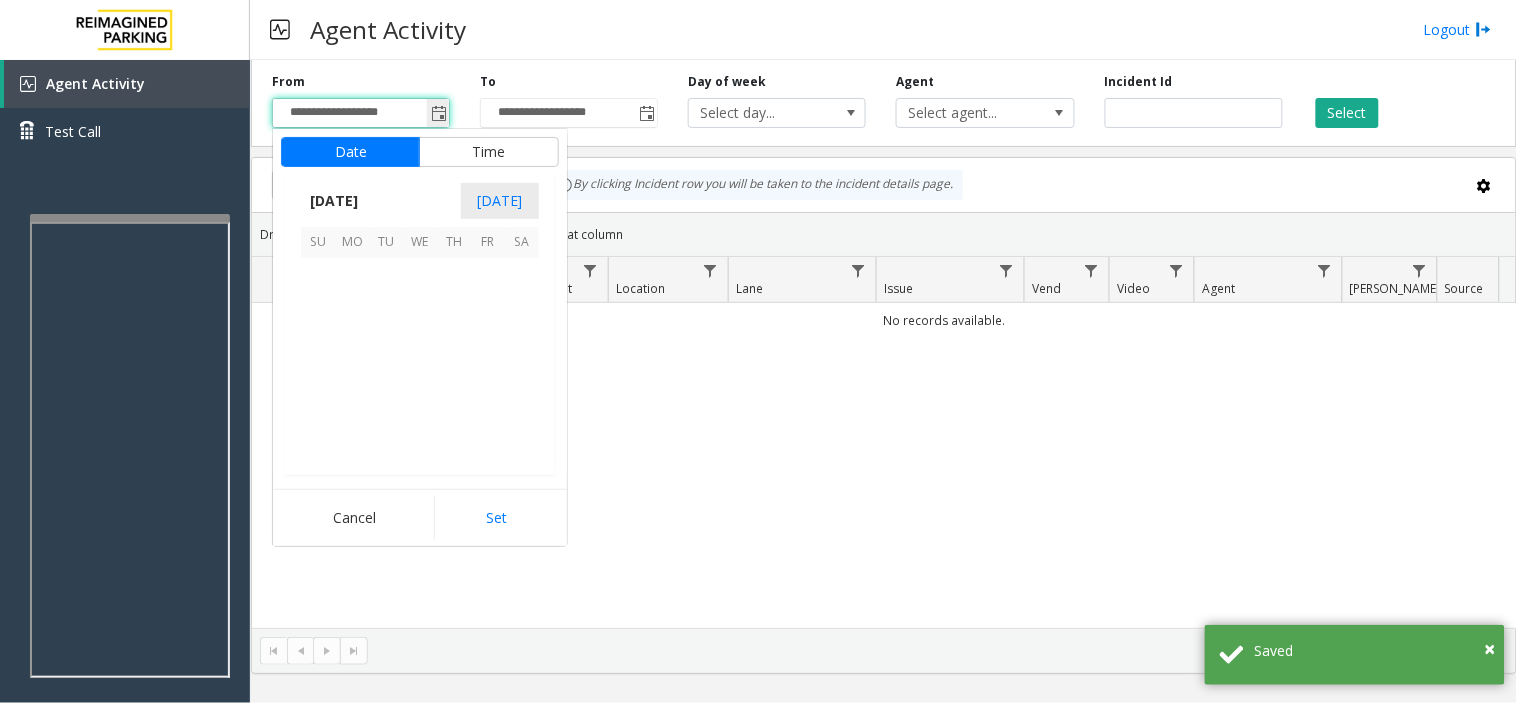 scroll, scrollTop: 358354, scrollLeft: 0, axis: vertical 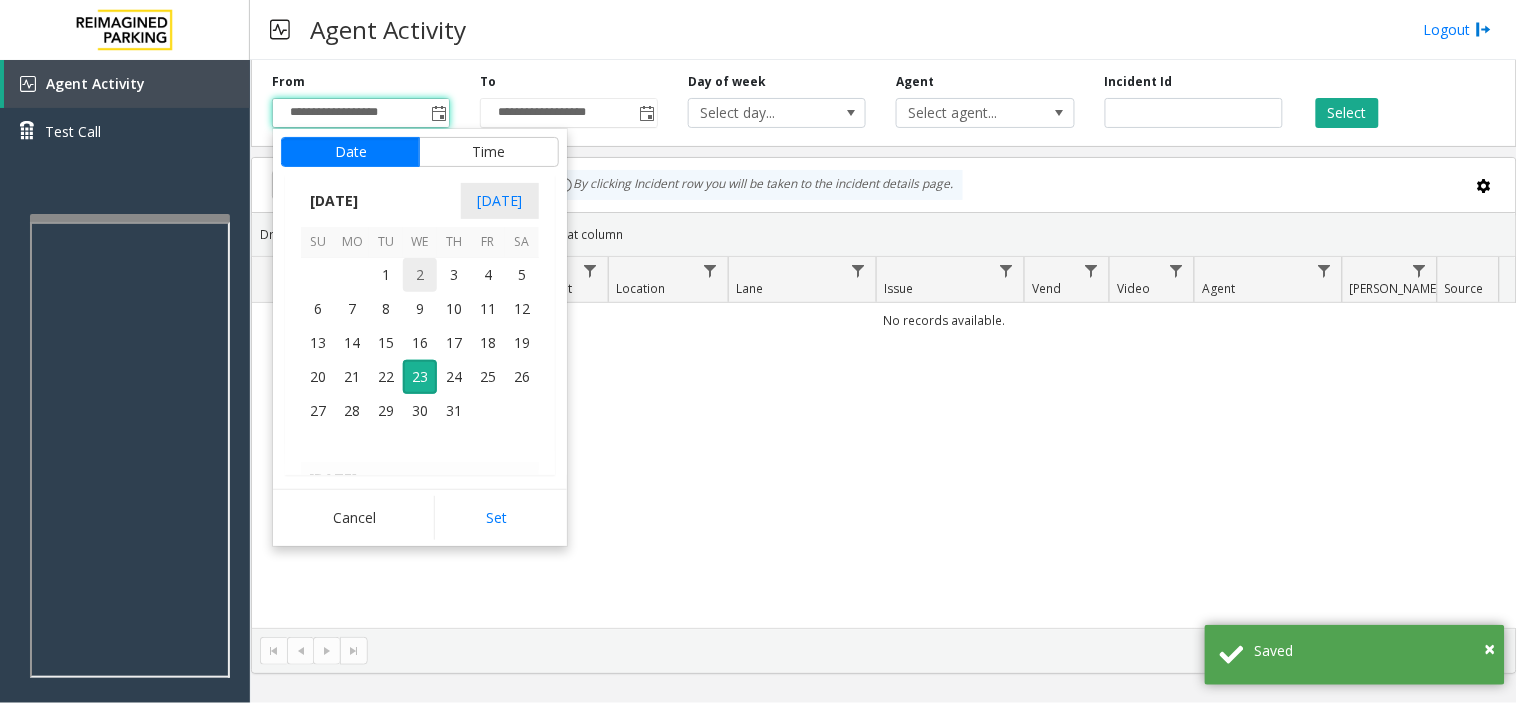 click on "2" at bounding box center [420, 275] 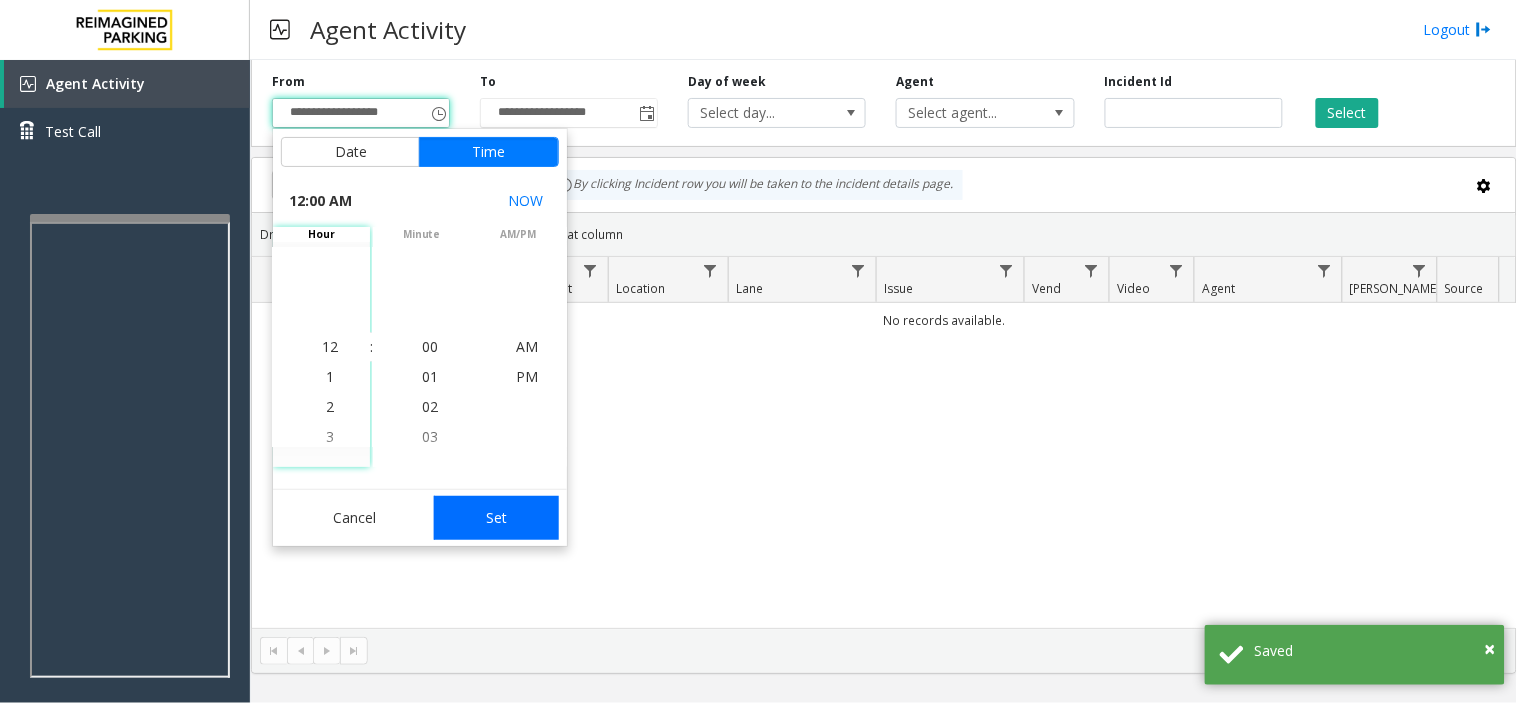 click on "Set" 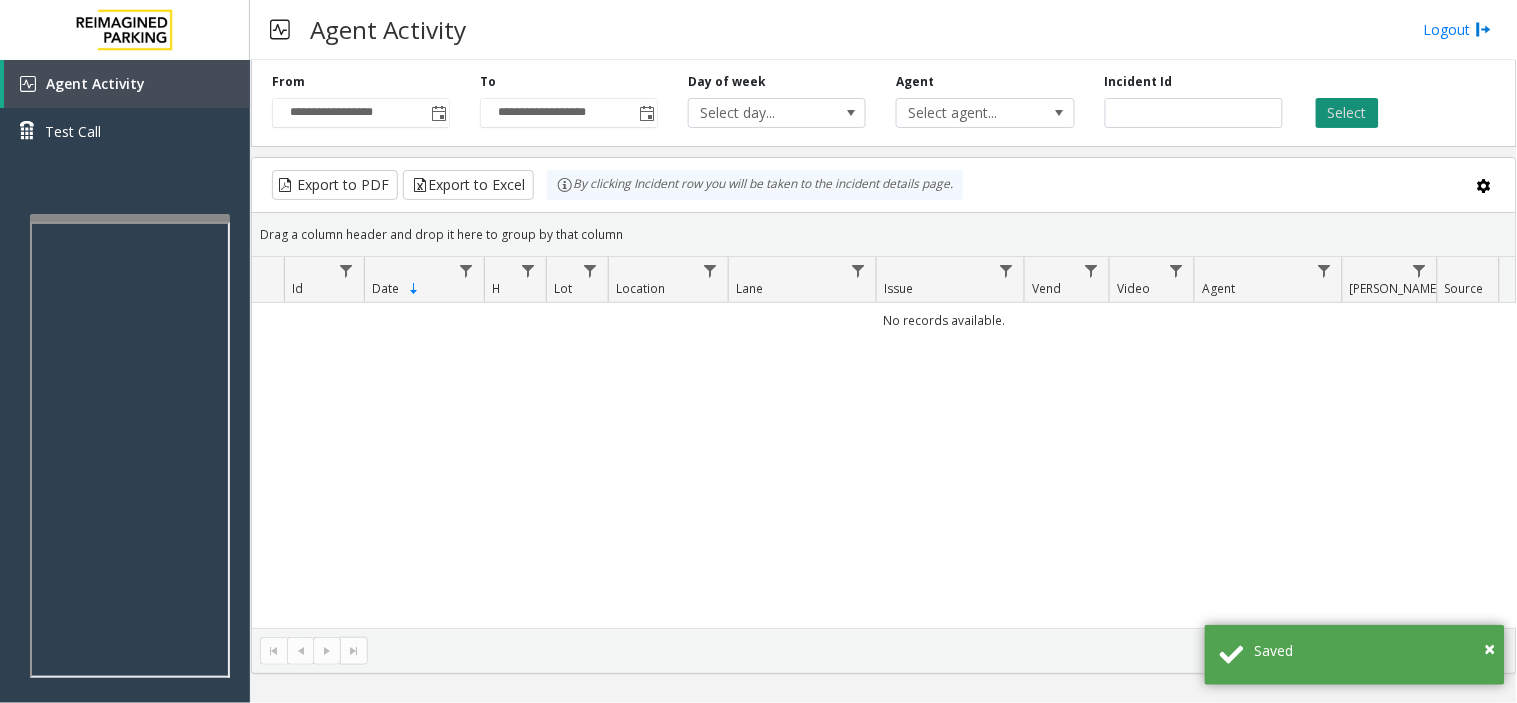 click on "Select" 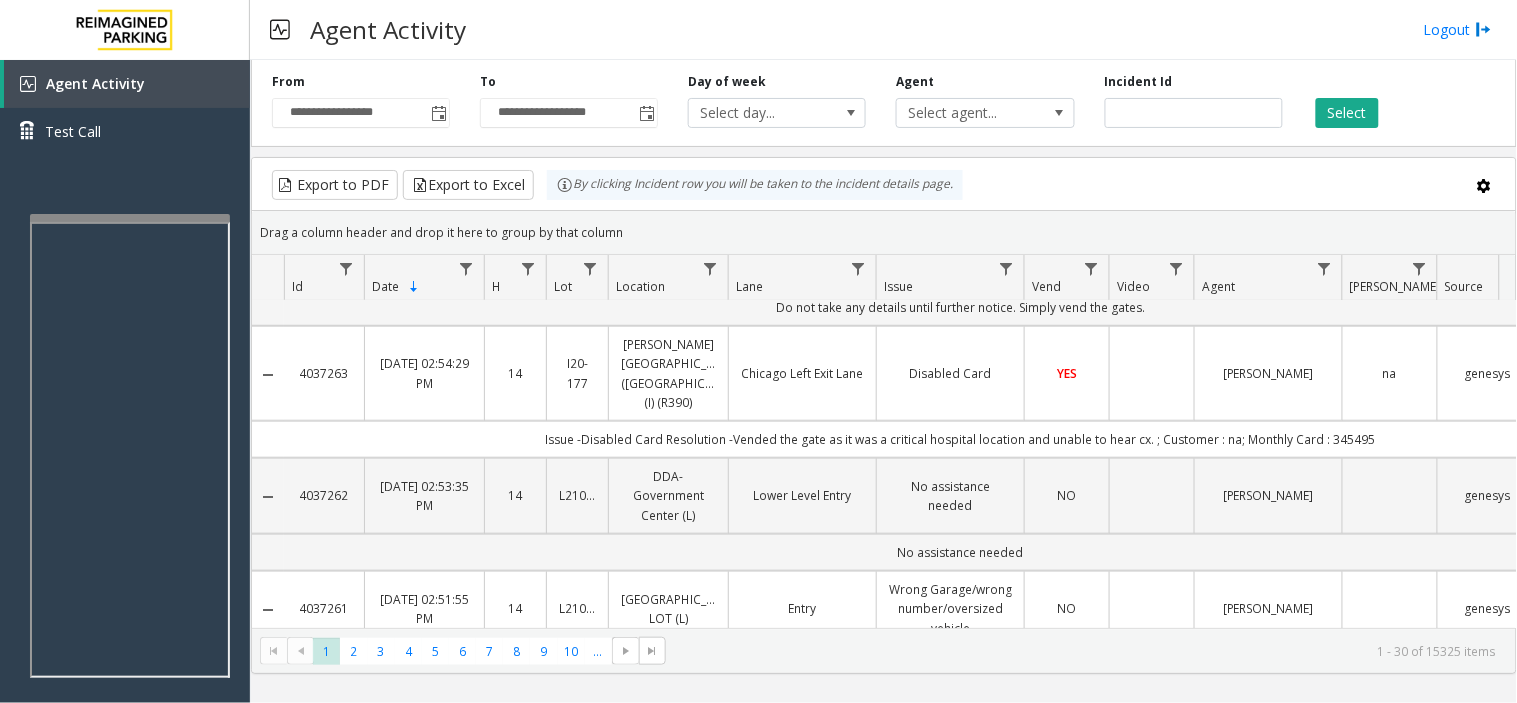 scroll, scrollTop: 444, scrollLeft: 0, axis: vertical 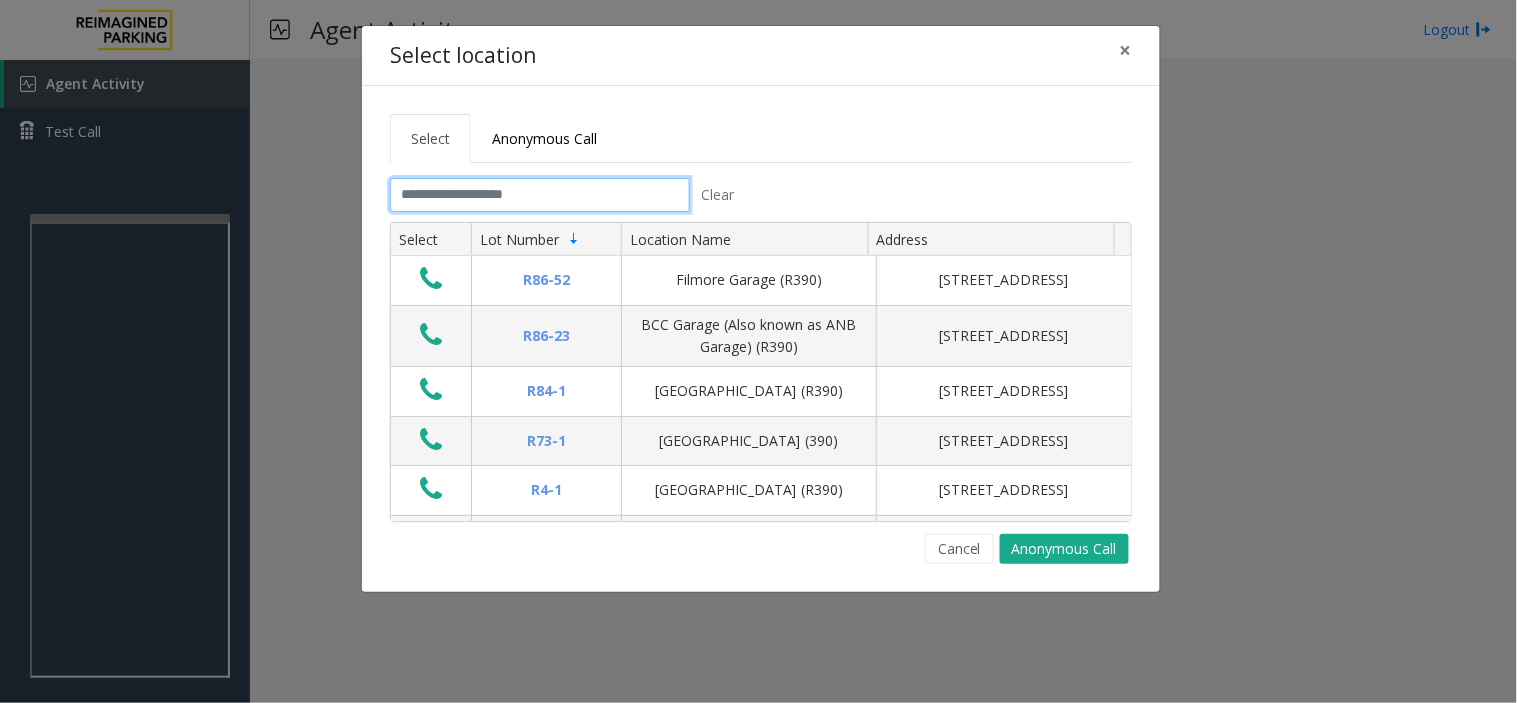 click 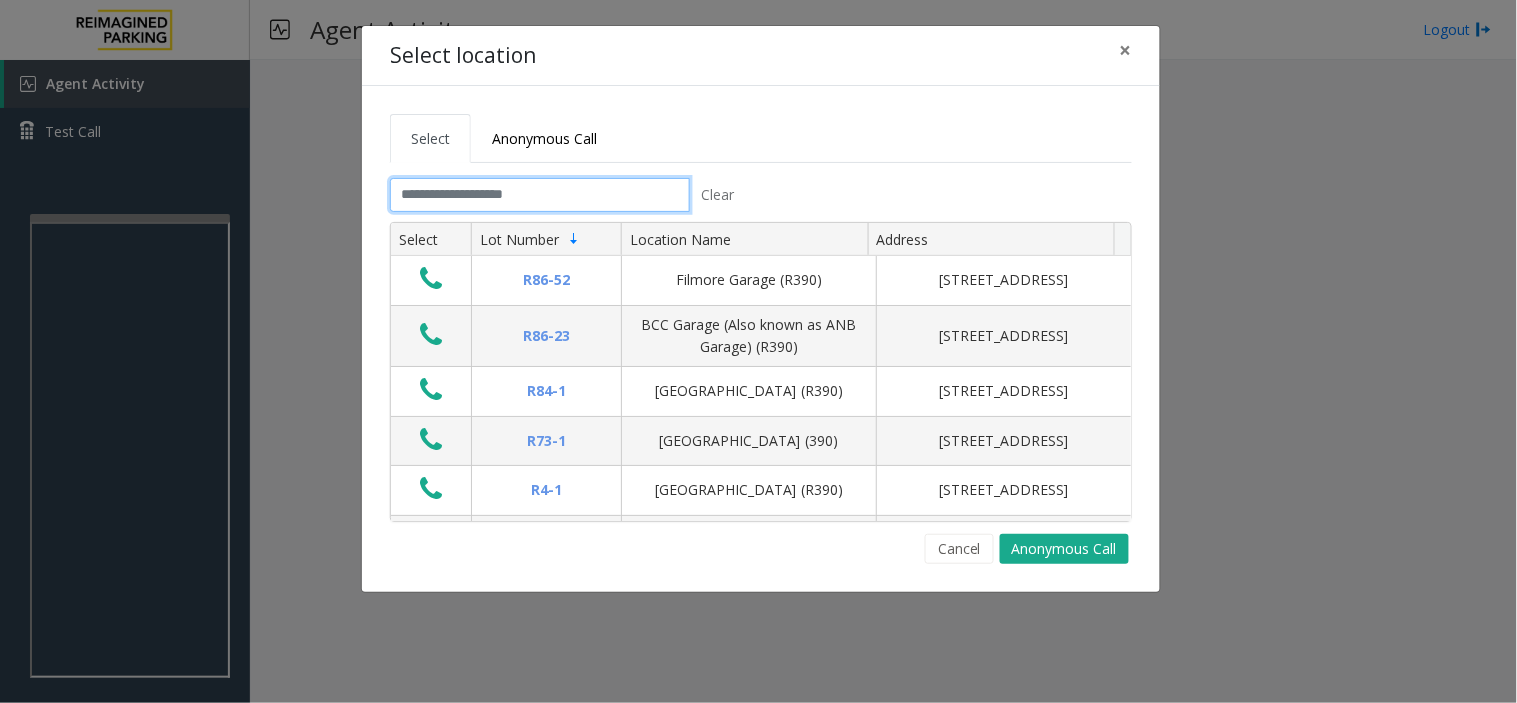 type on "*" 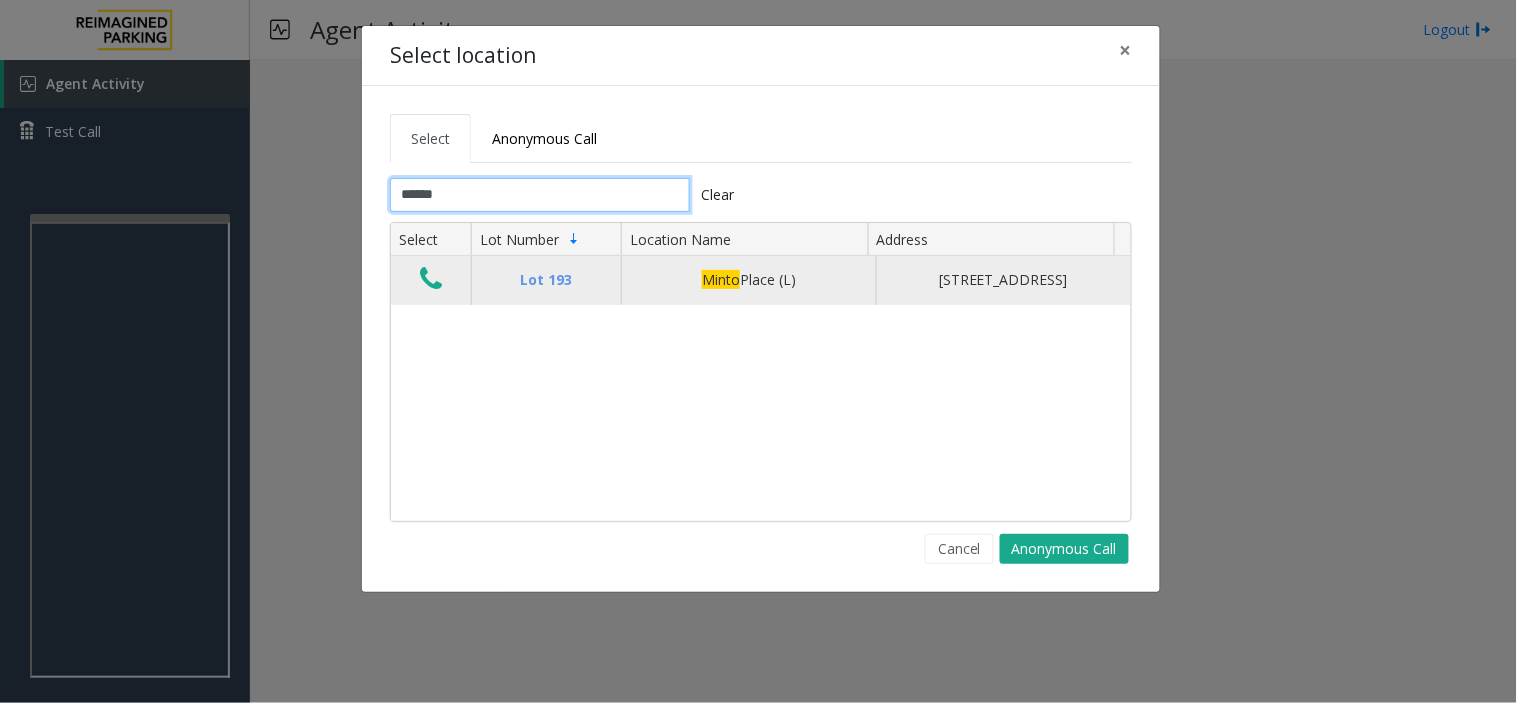 type on "*****" 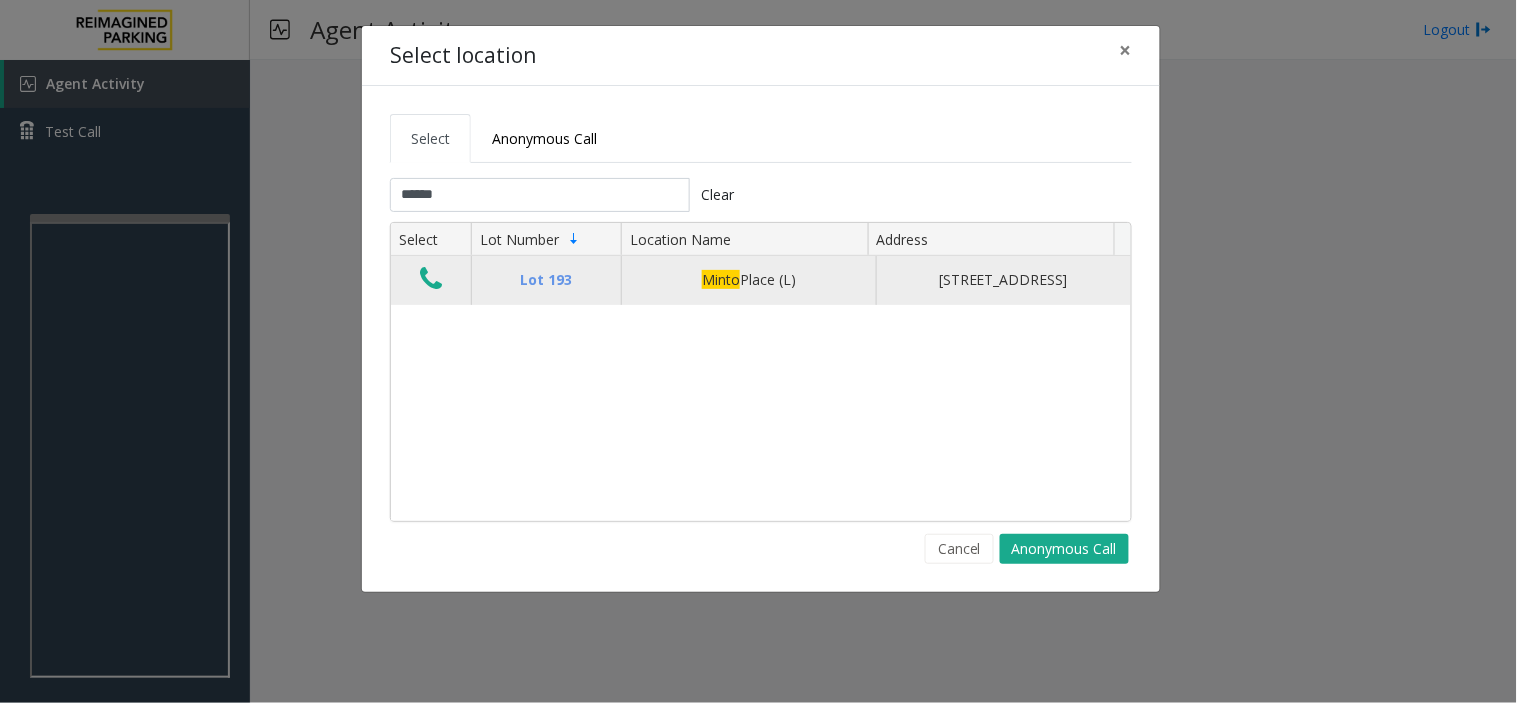 click 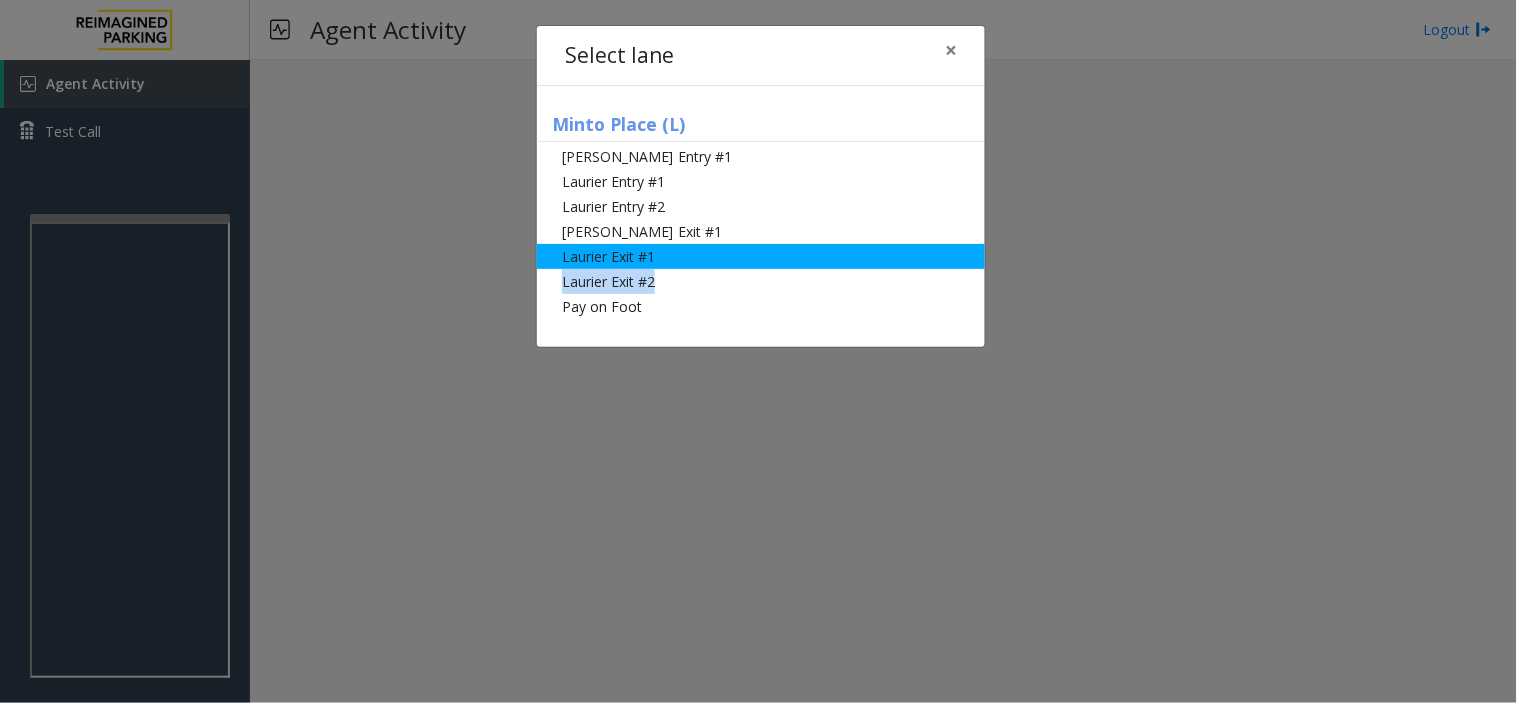 drag, startPoint x: 701, startPoint y: 268, endPoint x: 704, endPoint y: 254, distance: 14.3178215 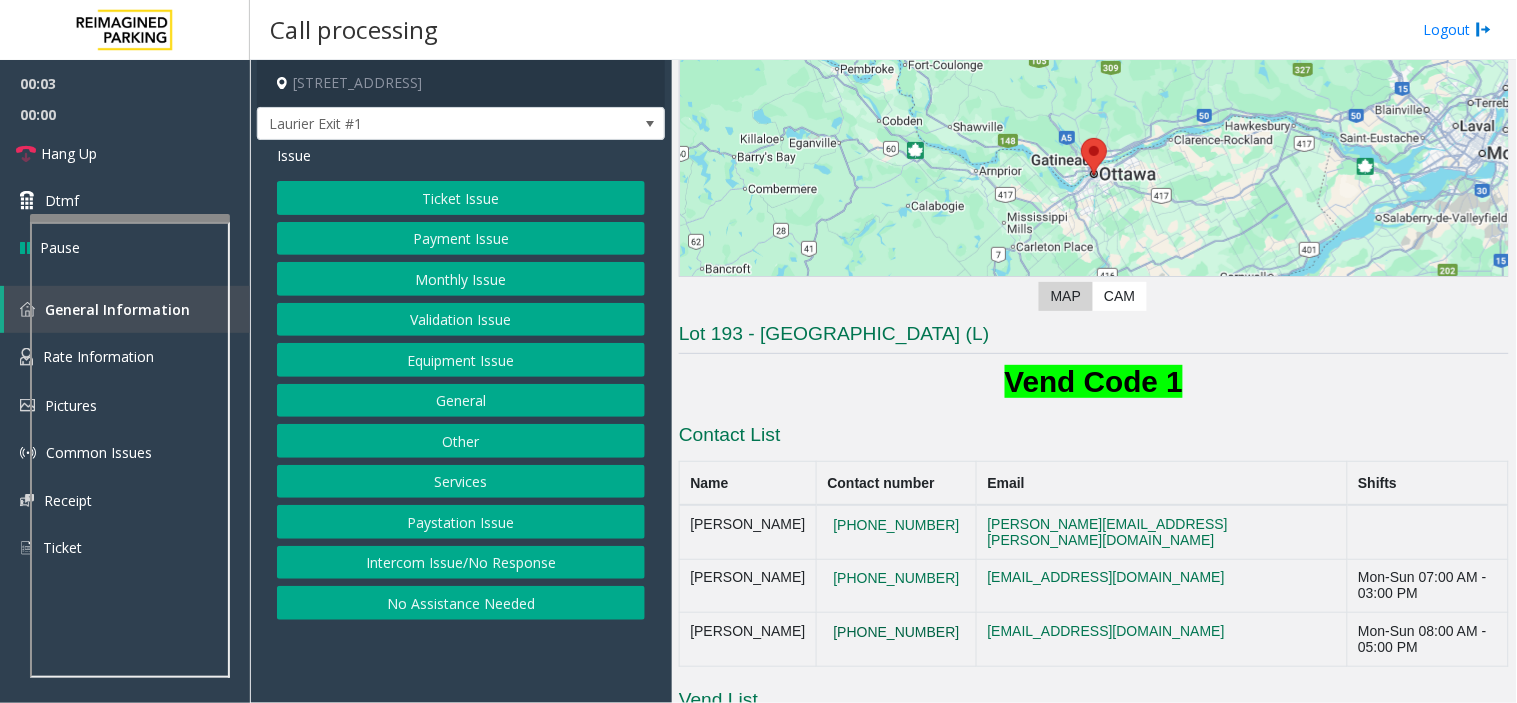 scroll, scrollTop: 444, scrollLeft: 0, axis: vertical 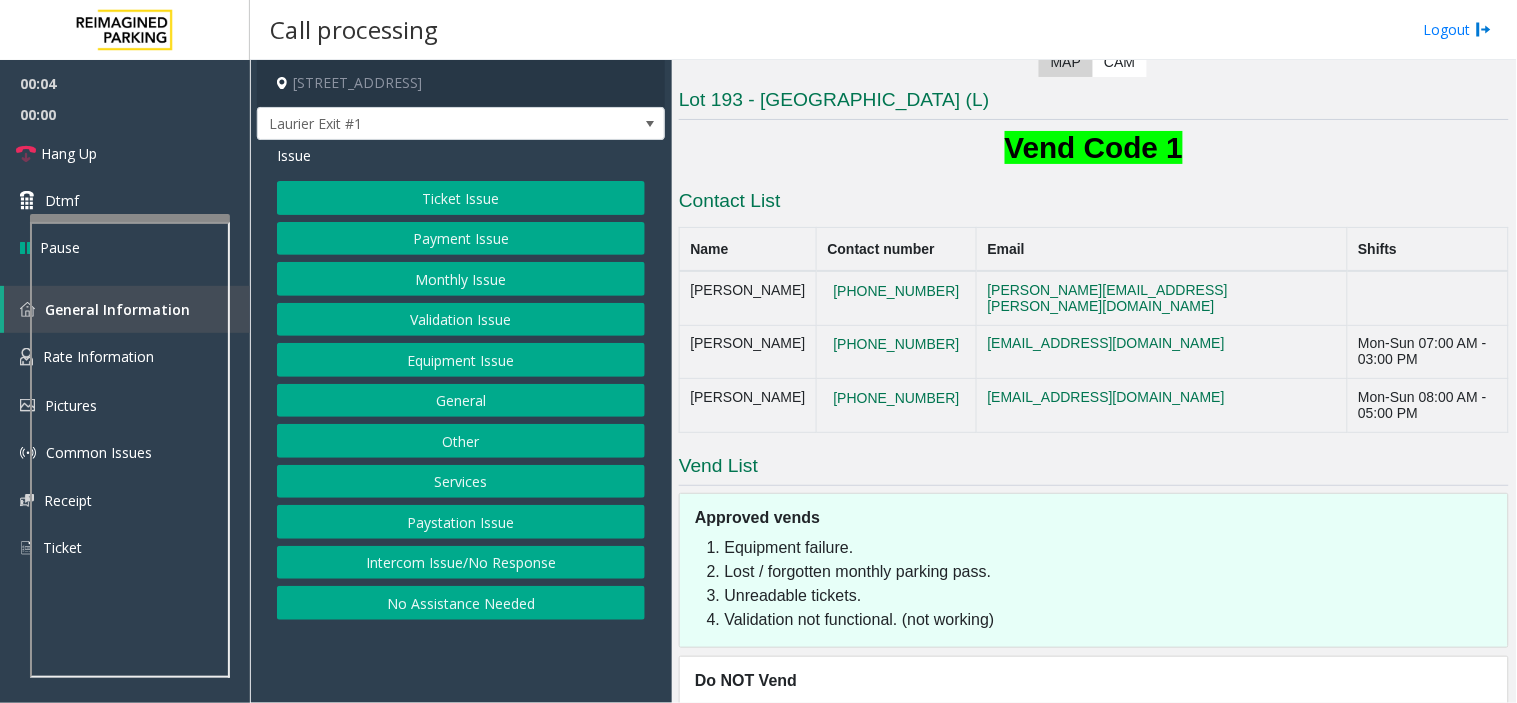 click on "Lot 193 - Minto Place (L)" 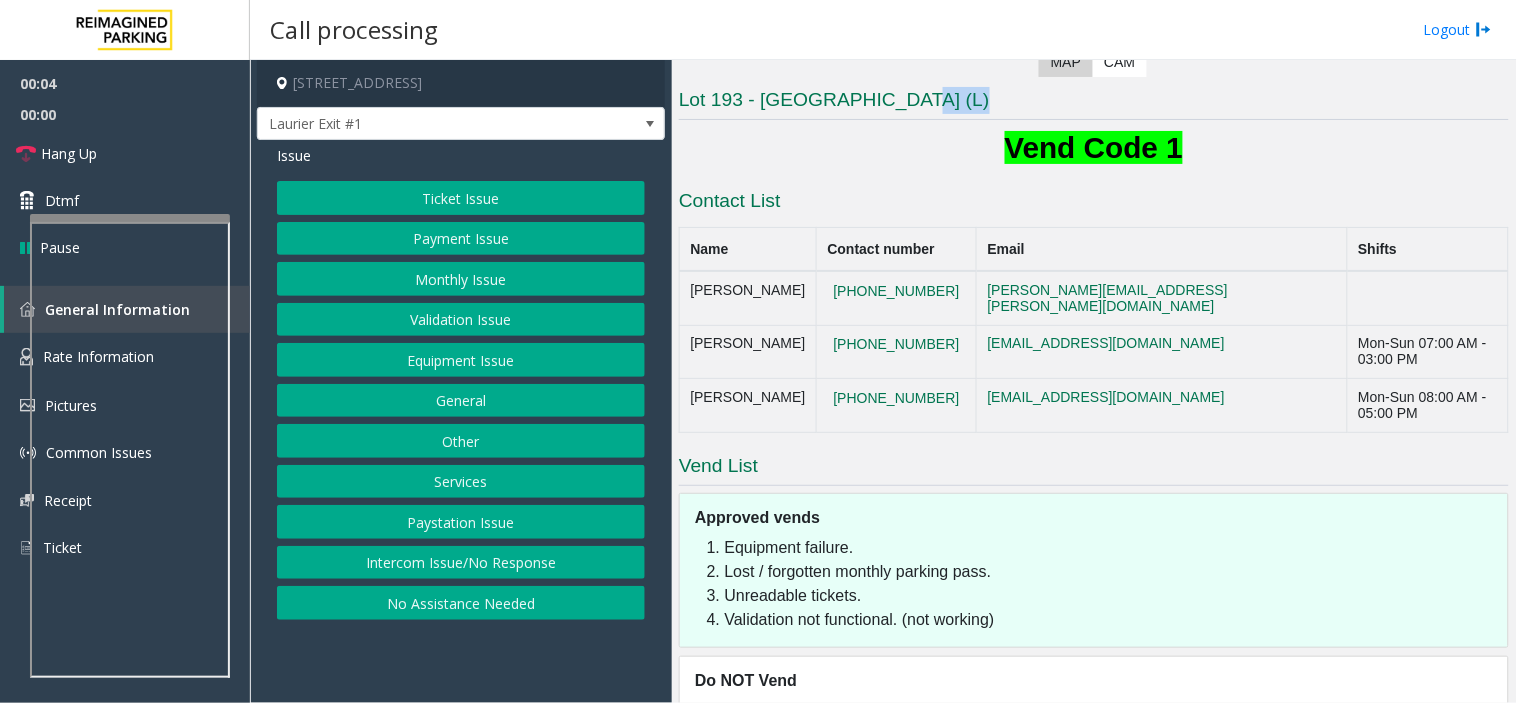 click on "Lot 193 - Minto Place (L)" 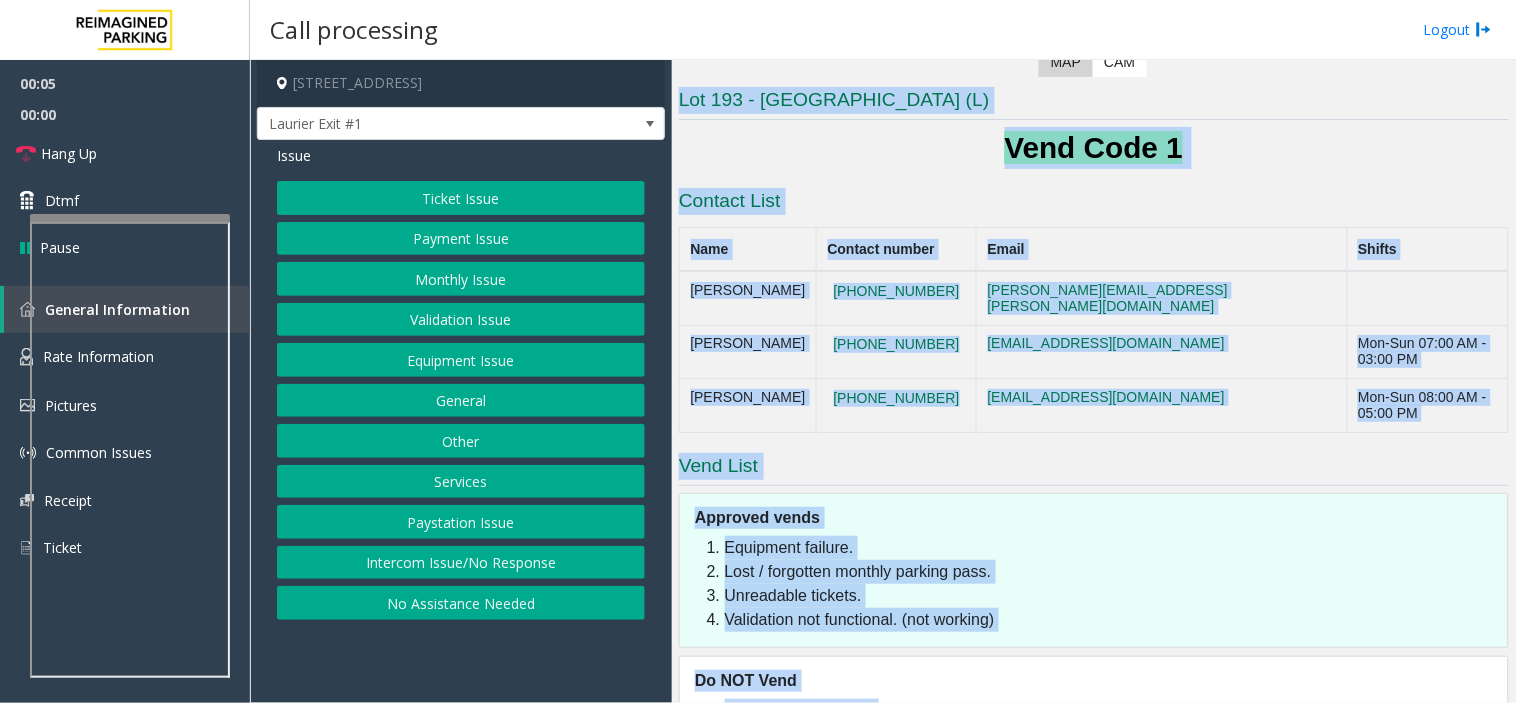 scroll, scrollTop: 458, scrollLeft: 0, axis: vertical 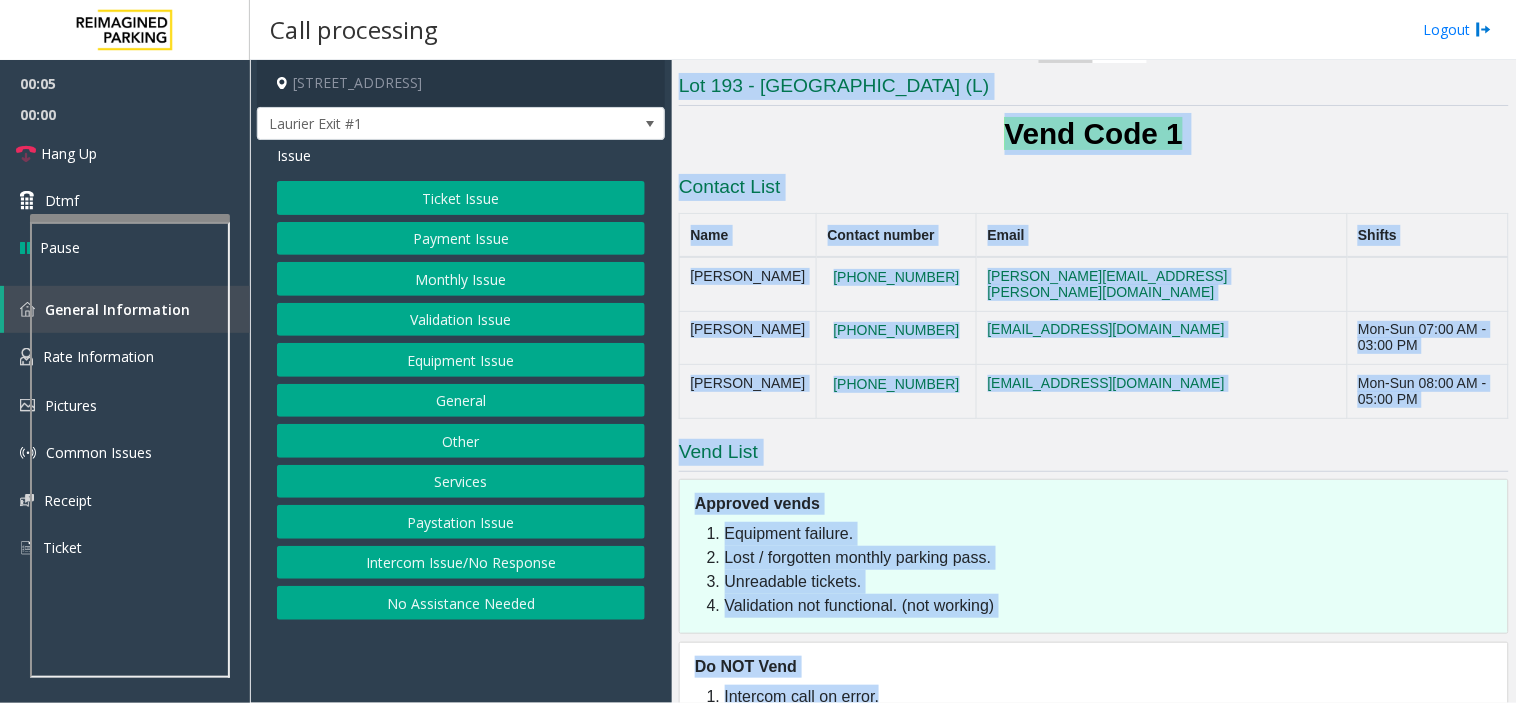 drag, startPoint x: 906, startPoint y: 102, endPoint x: 1214, endPoint y: 755, distance: 721.9924 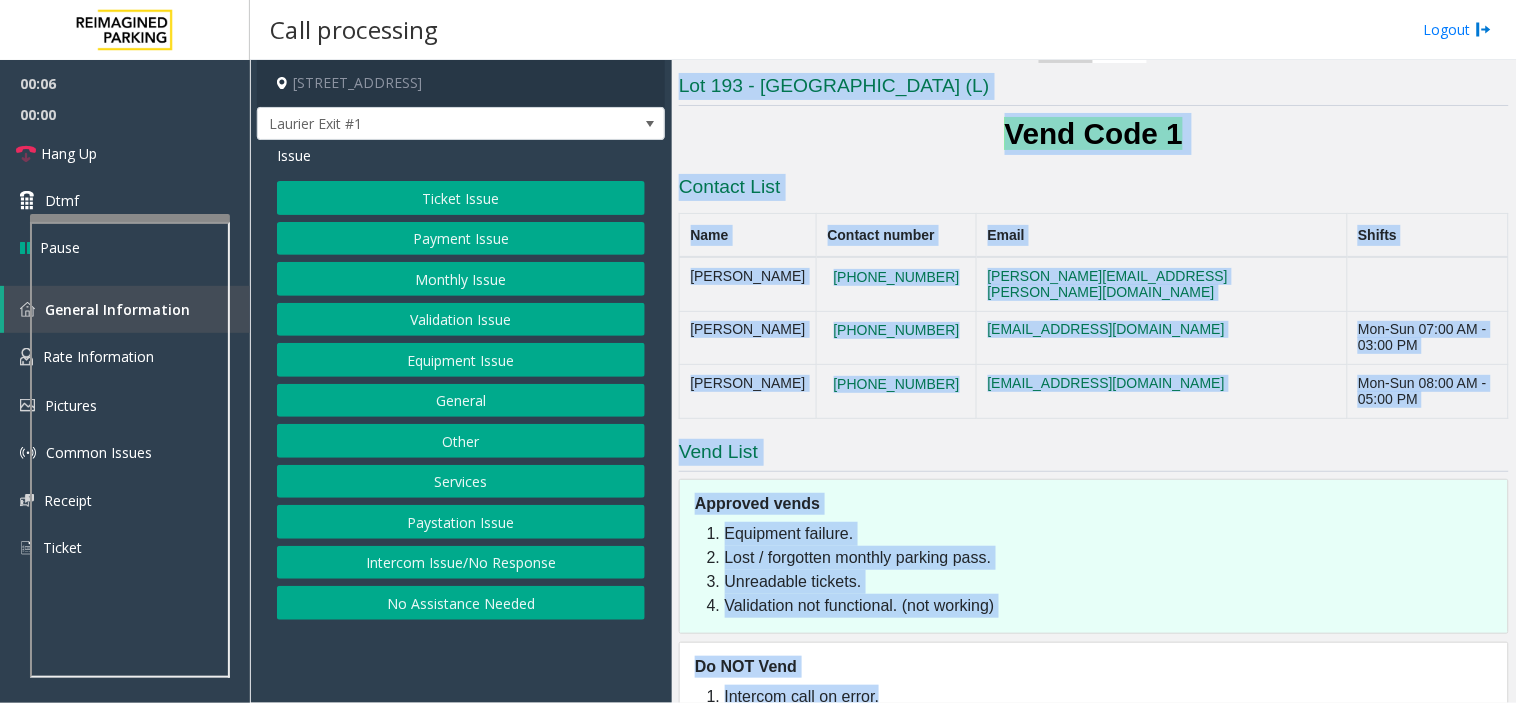 click on "Intercom call on error." 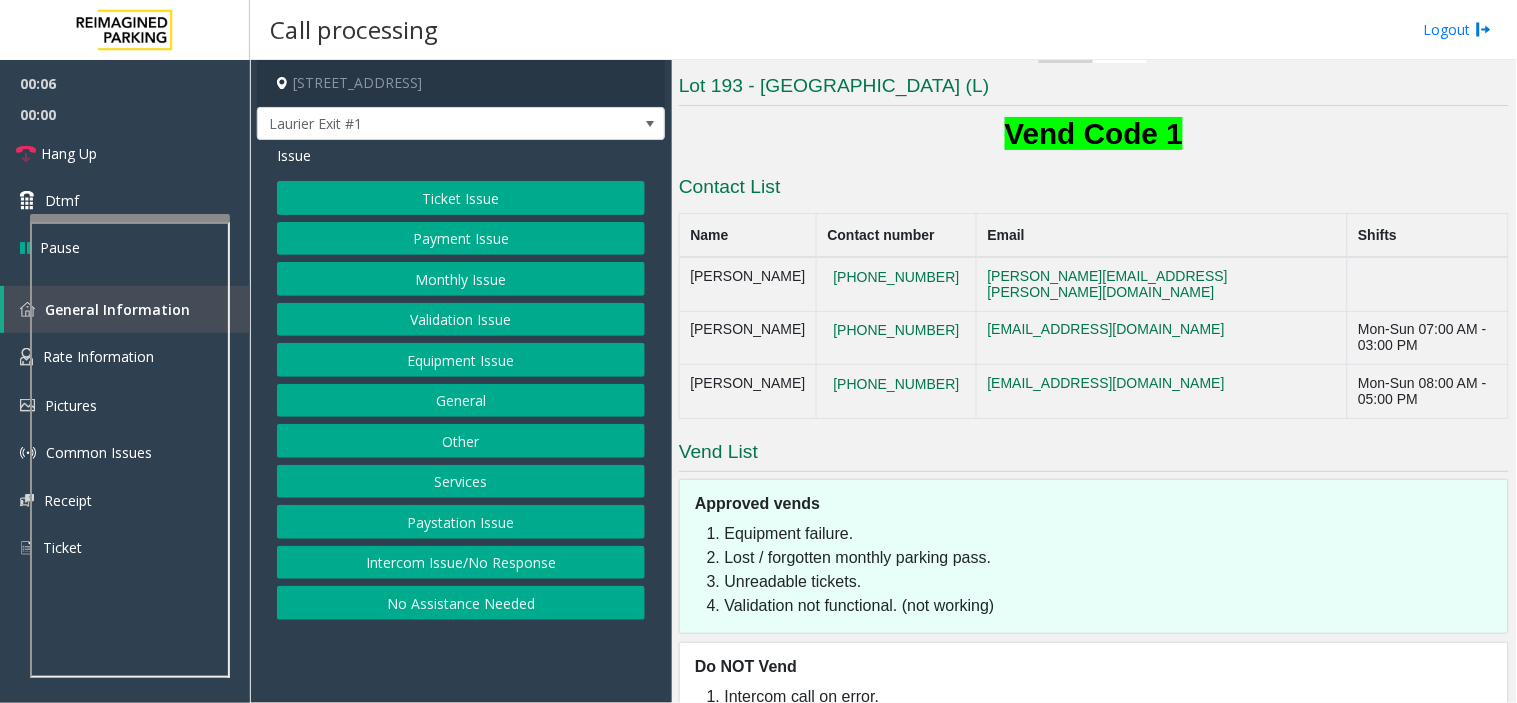 click on "Intercom call on error." 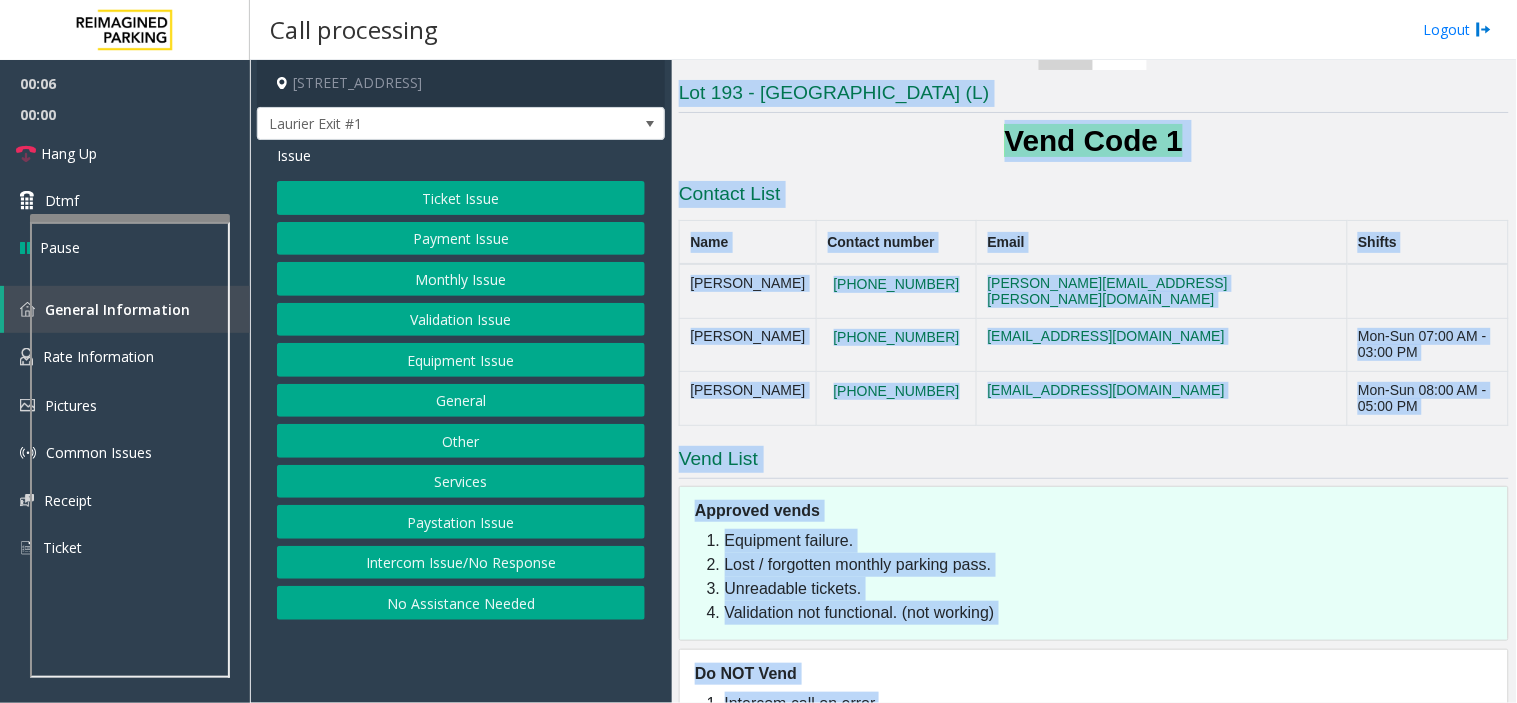 drag, startPoint x: 1156, startPoint y: 655, endPoint x: 763, endPoint y: 81, distance: 695.64716 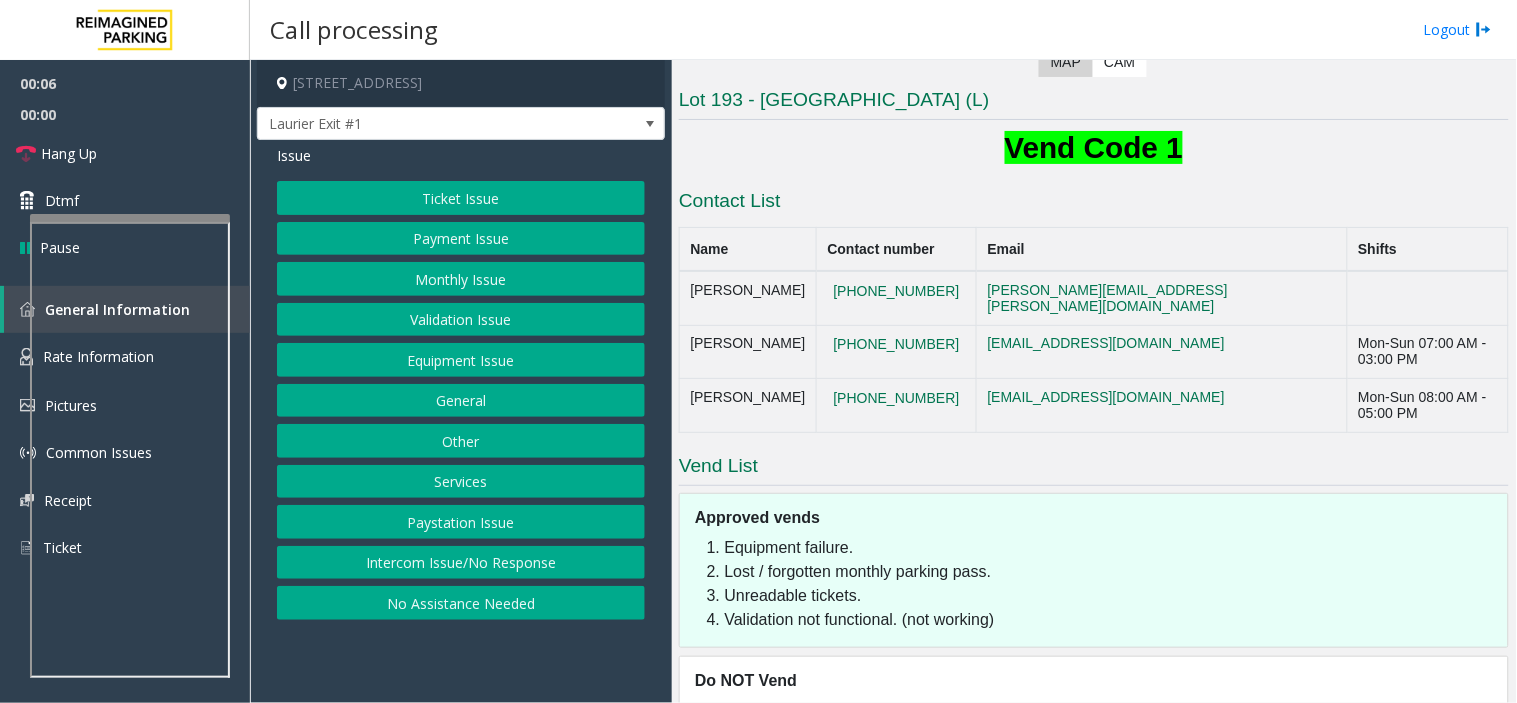 click on "← Move left → Move right ↑ Move up ↓ Move down + Zoom in - Zoom out Home Jump left by 75% End Jump right by 75% Page Up Jump up by 75% Page Down Jump down by 75% Map Terrain Satellite Labels Keyboard shortcuts Map Data Map data ©2025 Google Map data ©2025 Google 20 km  Click to toggle between metric and imperial units Terms Report a map error Video is not available for this lane. Previous Next  Map   CAM" 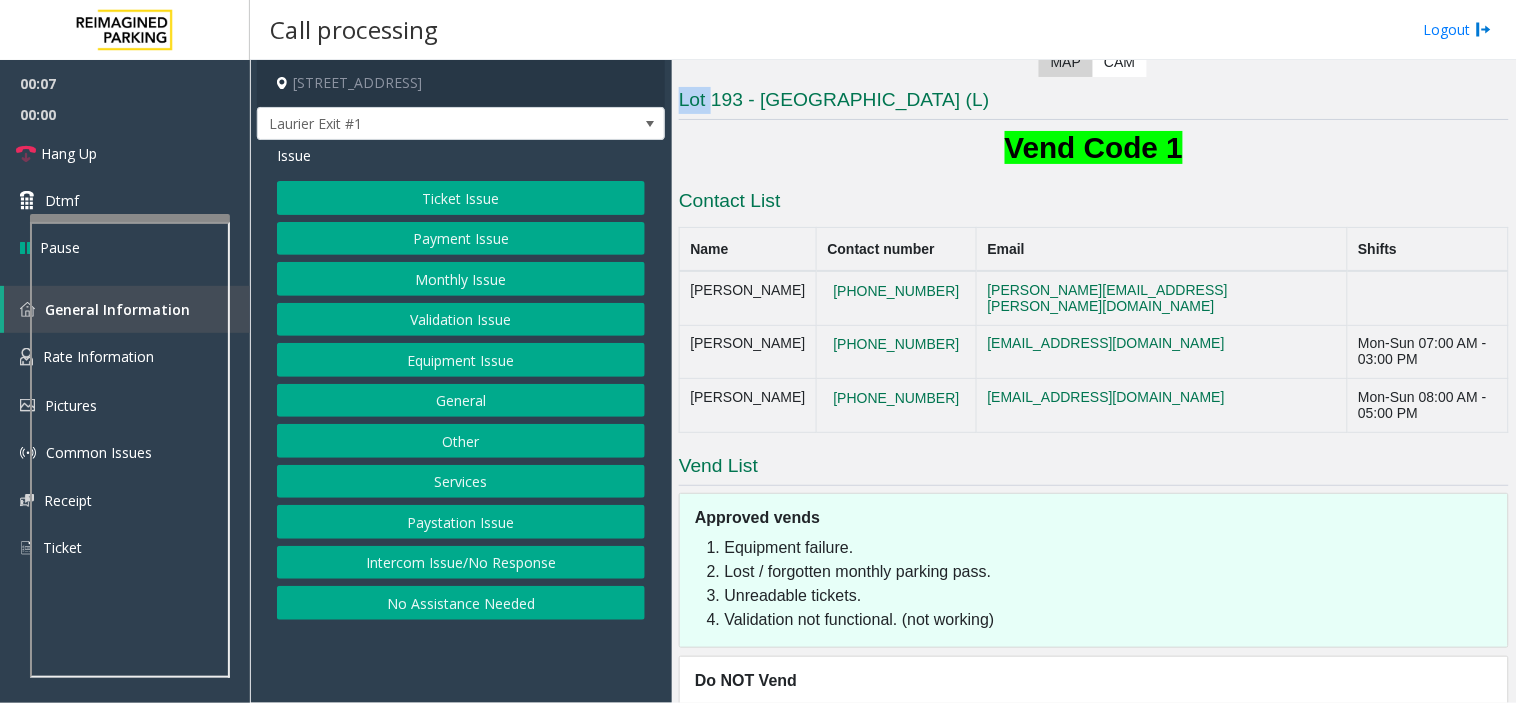 click on "← Move left → Move right ↑ Move up ↓ Move down + Zoom in - Zoom out Home Jump left by 75% End Jump right by 75% Page Up Jump up by 75% Page Down Jump down by 75% Map Terrain Satellite Labels Keyboard shortcuts Map Data Map data ©2025 Google Map data ©2025 Google 20 km  Click to toggle between metric and imperial units Terms Report a map error Video is not available for this lane. Previous Next  Map   CAM" 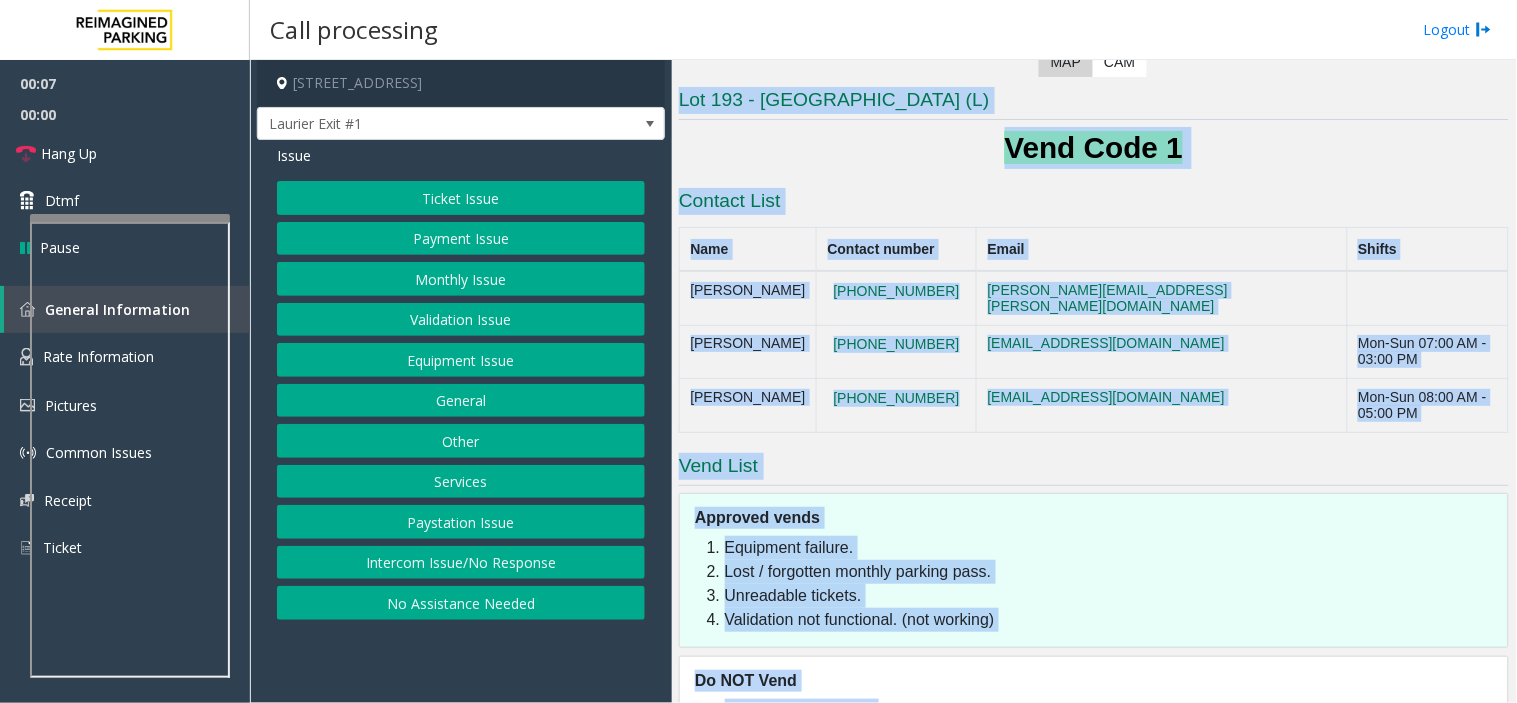 scroll, scrollTop: 458, scrollLeft: 0, axis: vertical 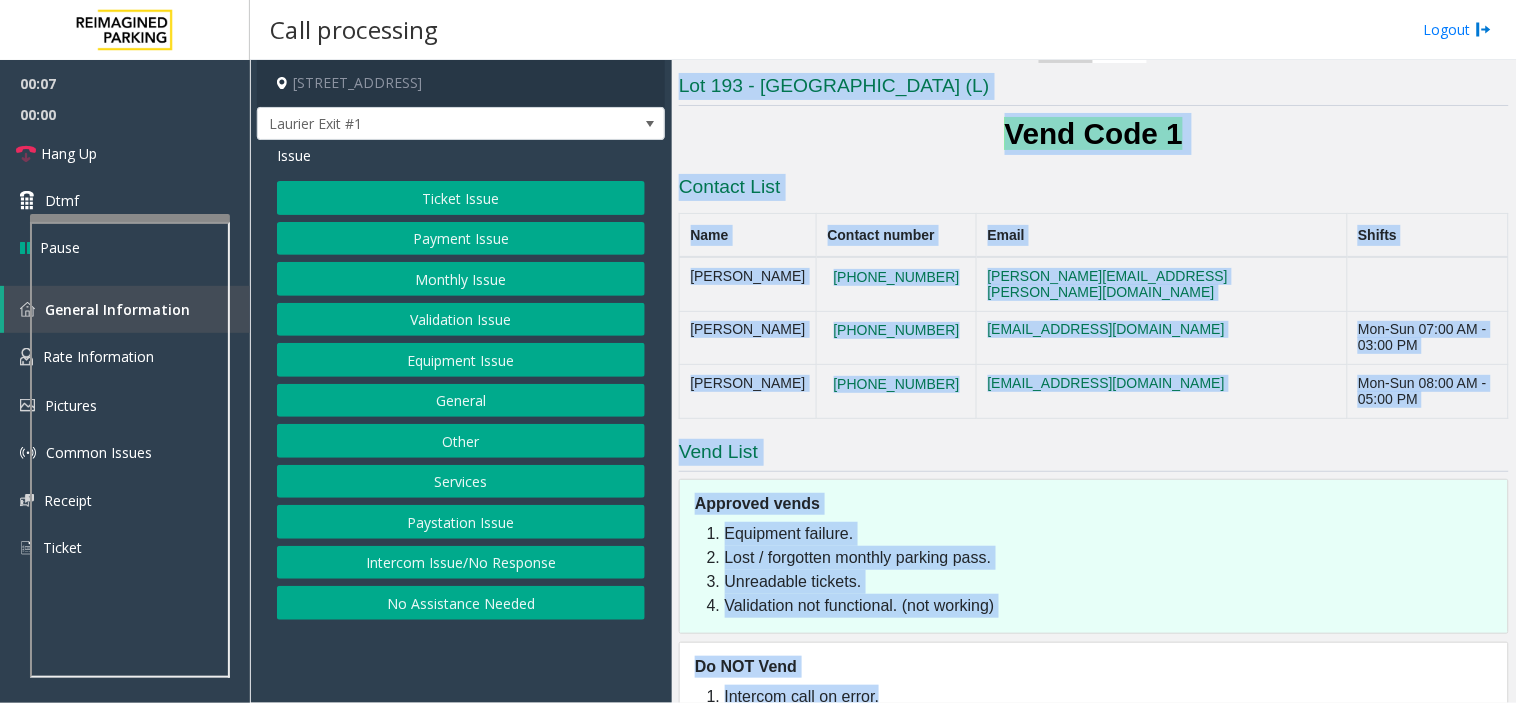 drag, startPoint x: 763, startPoint y: 81, endPoint x: 918, endPoint y: 755, distance: 691.5931 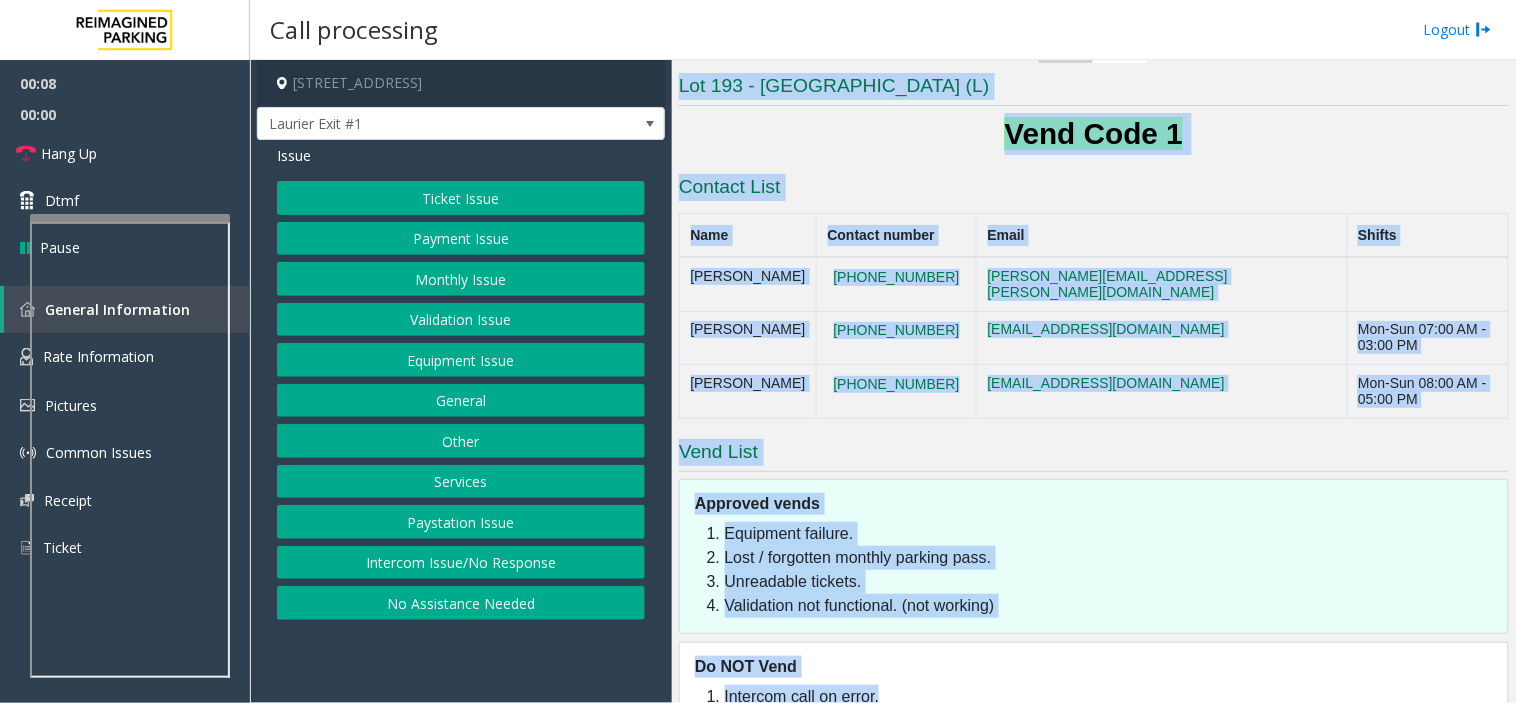 click on "Equipment failure.   Lost / forgotten monthly parking pass.   Unreadable tickets.   Validation not functional. (not working)" 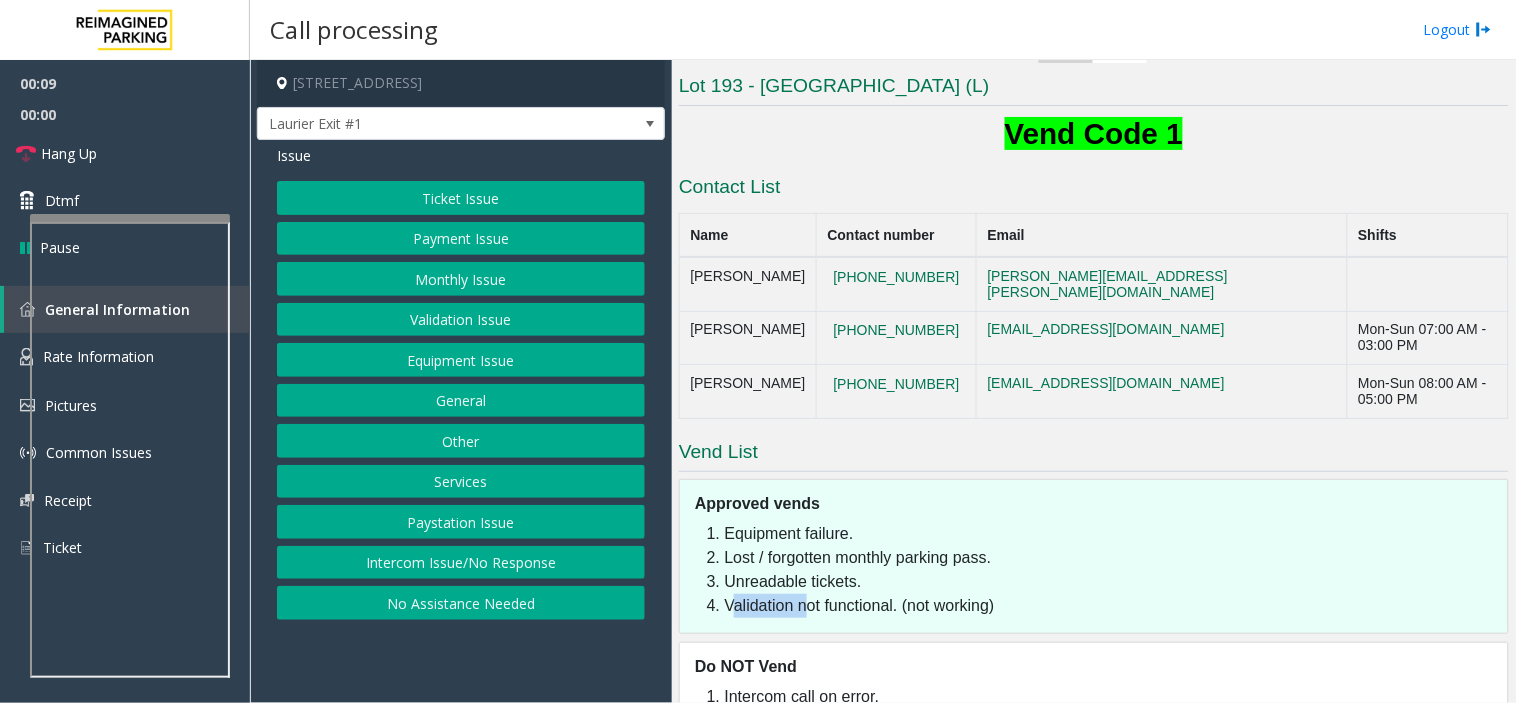click on "Equipment failure.   Lost / forgotten monthly parking pass.   Unreadable tickets.   Validation not functional. (not working)" 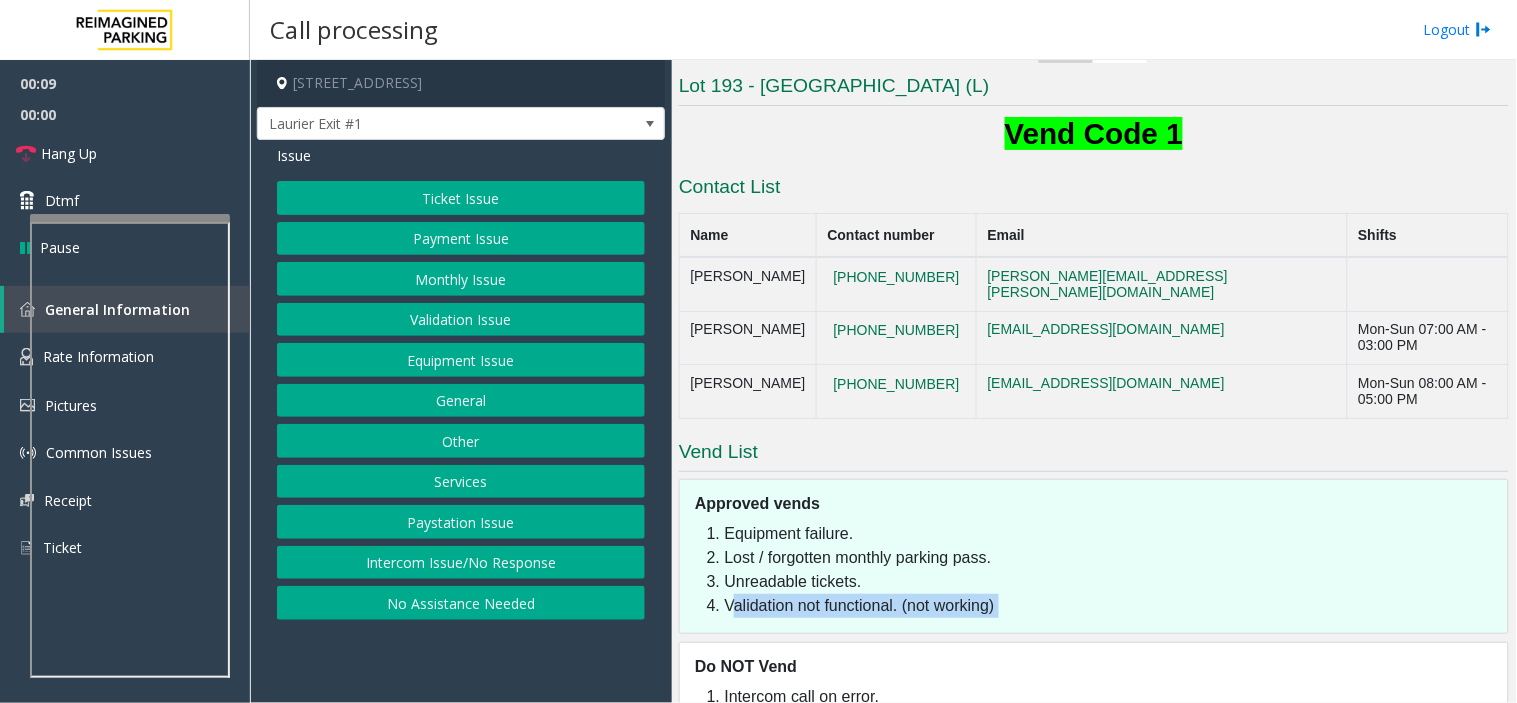 click on "Equipment failure.   Lost / forgotten monthly parking pass.   Unreadable tickets.   Validation not functional. (not working)" 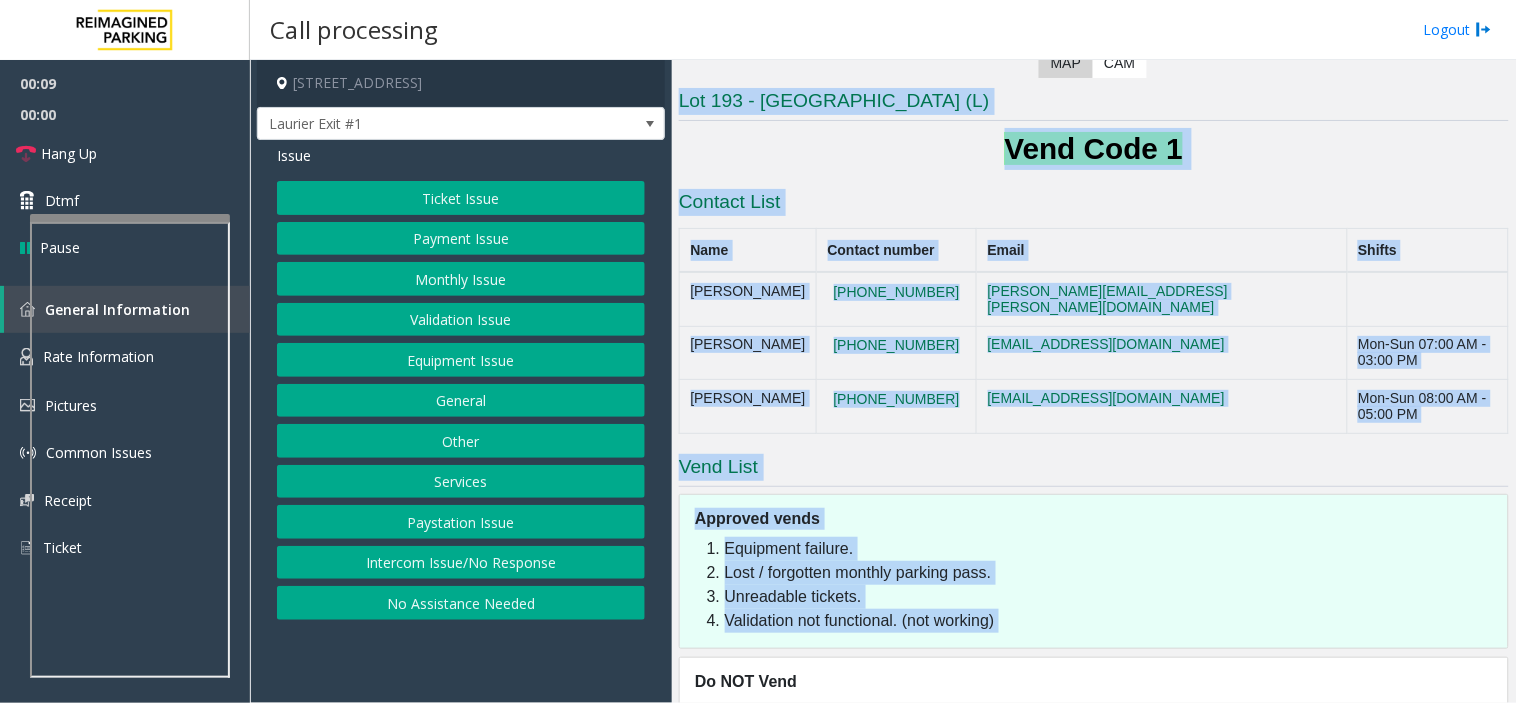 drag, startPoint x: 772, startPoint y: 581, endPoint x: 710, endPoint y: 80, distance: 504.82175 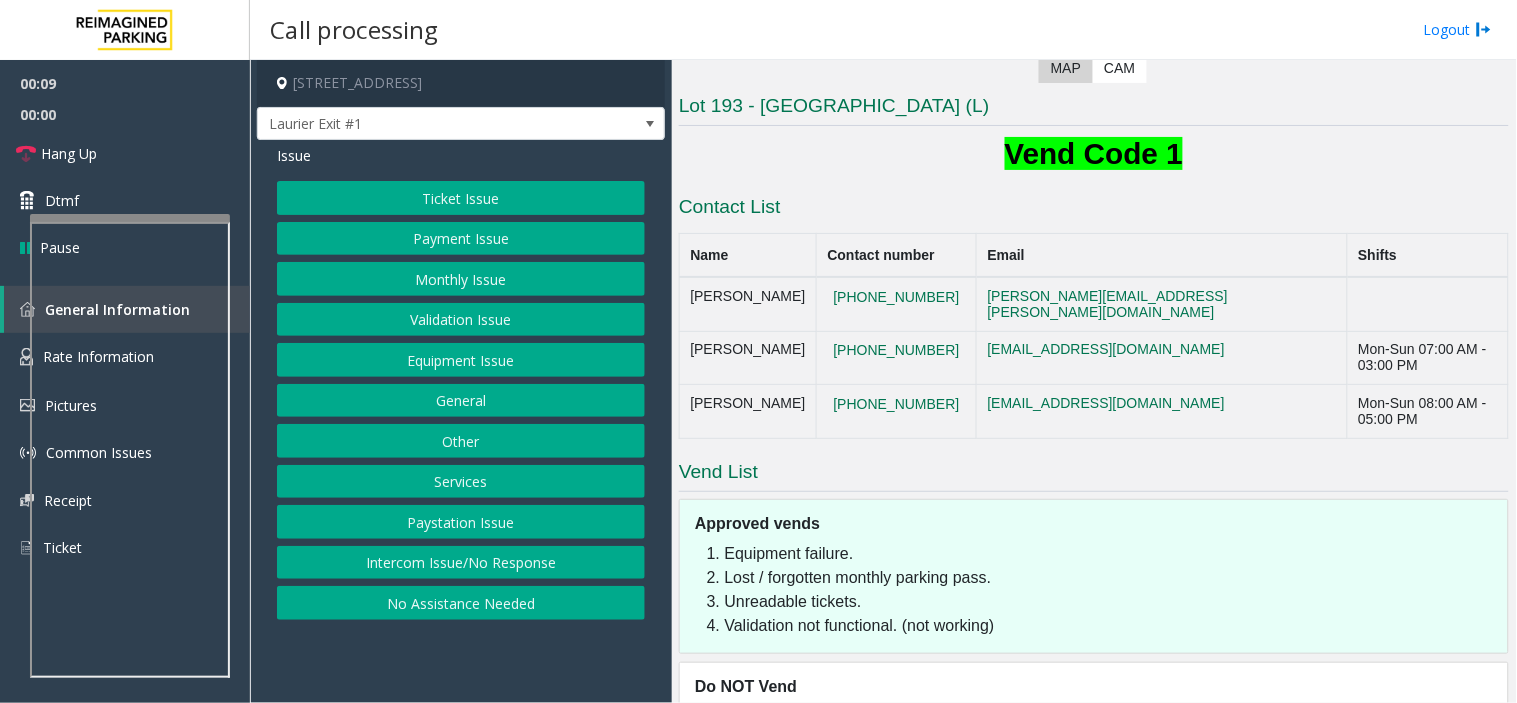 click on "← Move left → Move right ↑ Move up ↓ Move down + Zoom in - Zoom out Home Jump left by 75% End Jump right by 75% Page Up Jump up by 75% Page Down Jump down by 75% Map Terrain Satellite Labels Keyboard shortcuts Map Data Map data ©2025 Google Map data ©2025 Google 20 km  Click to toggle between metric and imperial units Terms Report a map error Video is not available for this lane. Previous Next  Map   CAM" 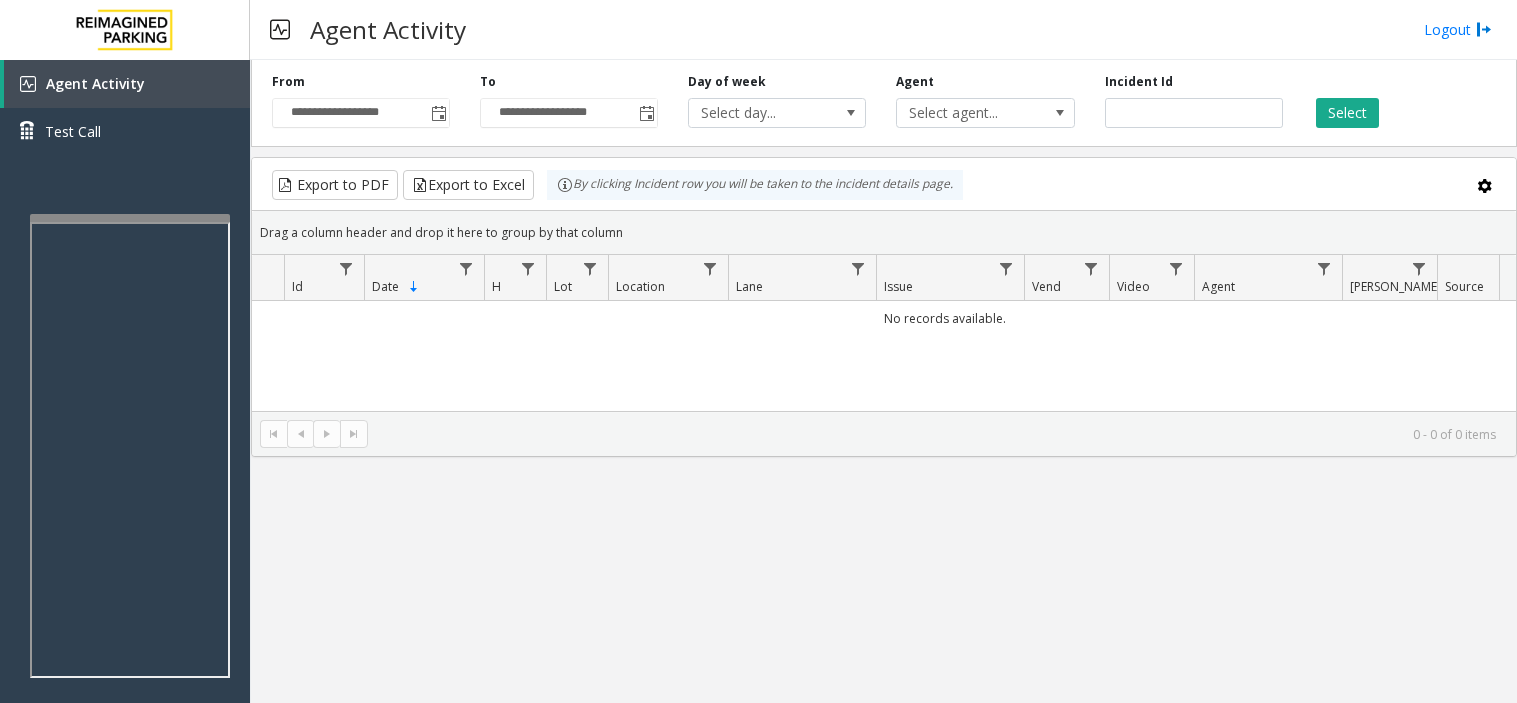 scroll, scrollTop: 0, scrollLeft: 0, axis: both 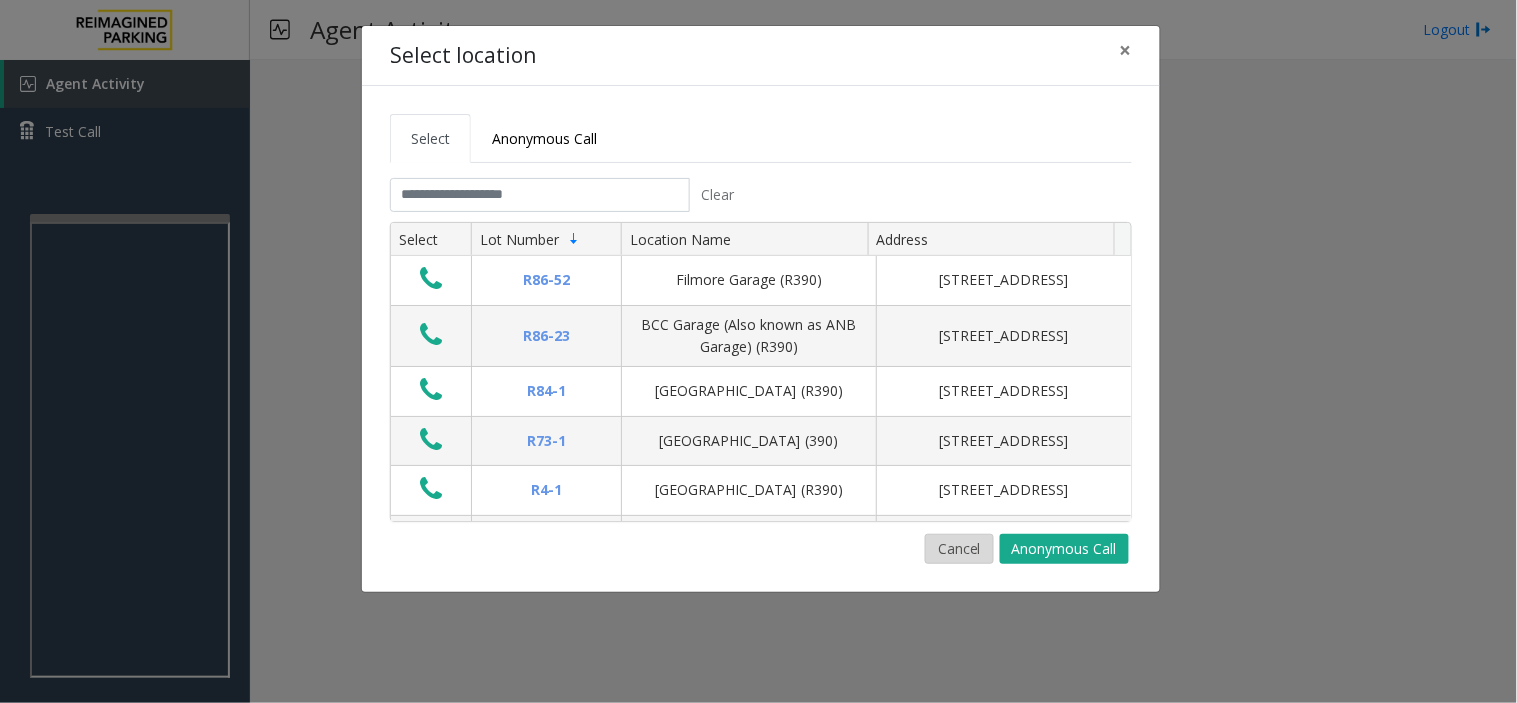 click on "Cancel" 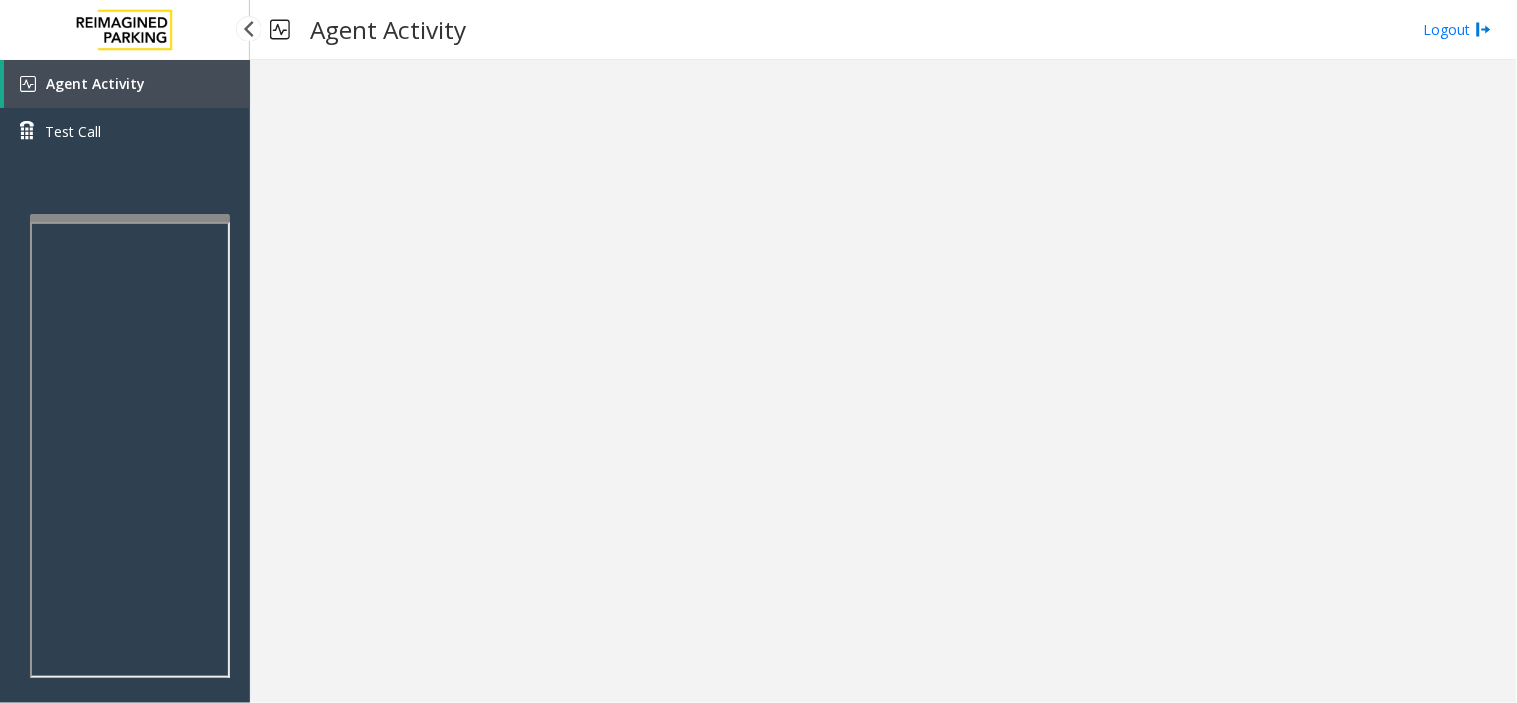 click on "Agent Activity" at bounding box center (127, 84) 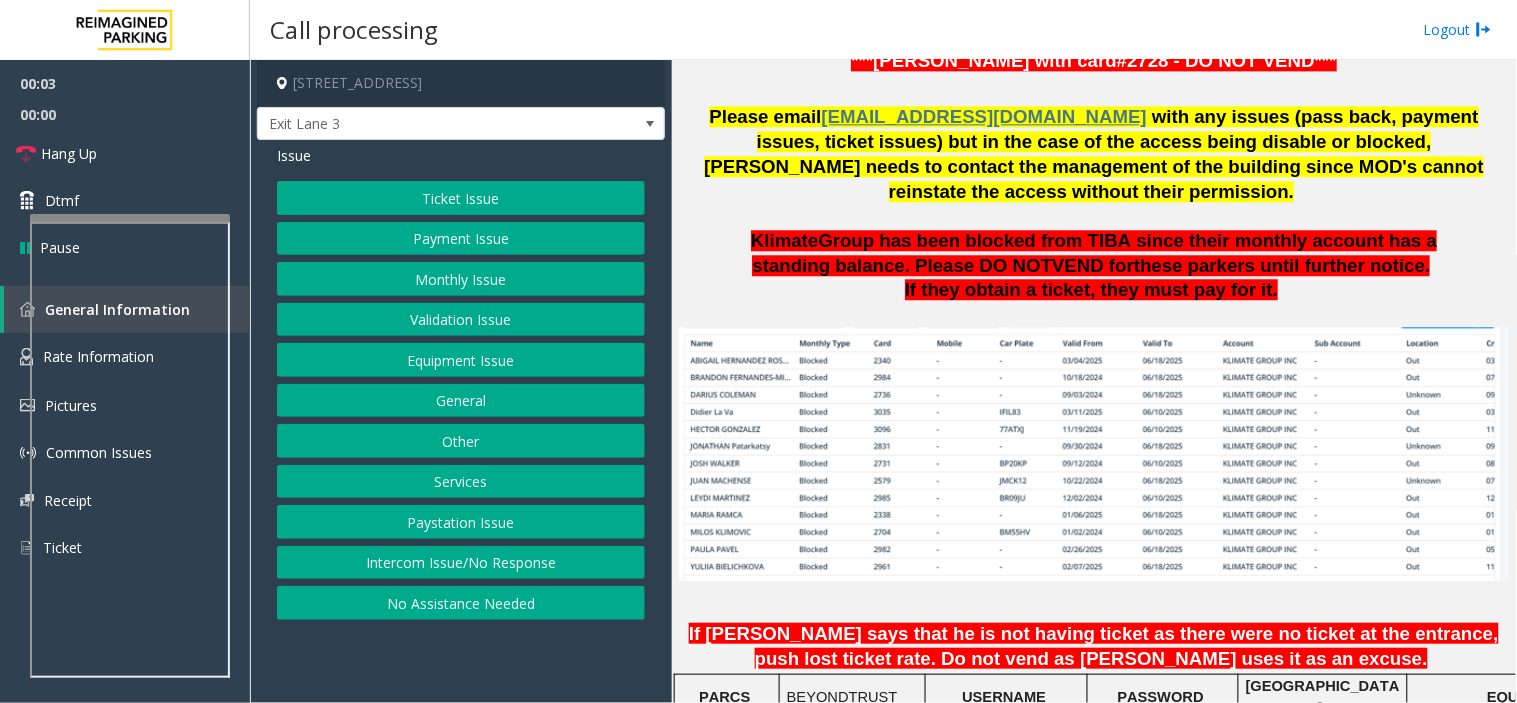 scroll, scrollTop: 1333, scrollLeft: 0, axis: vertical 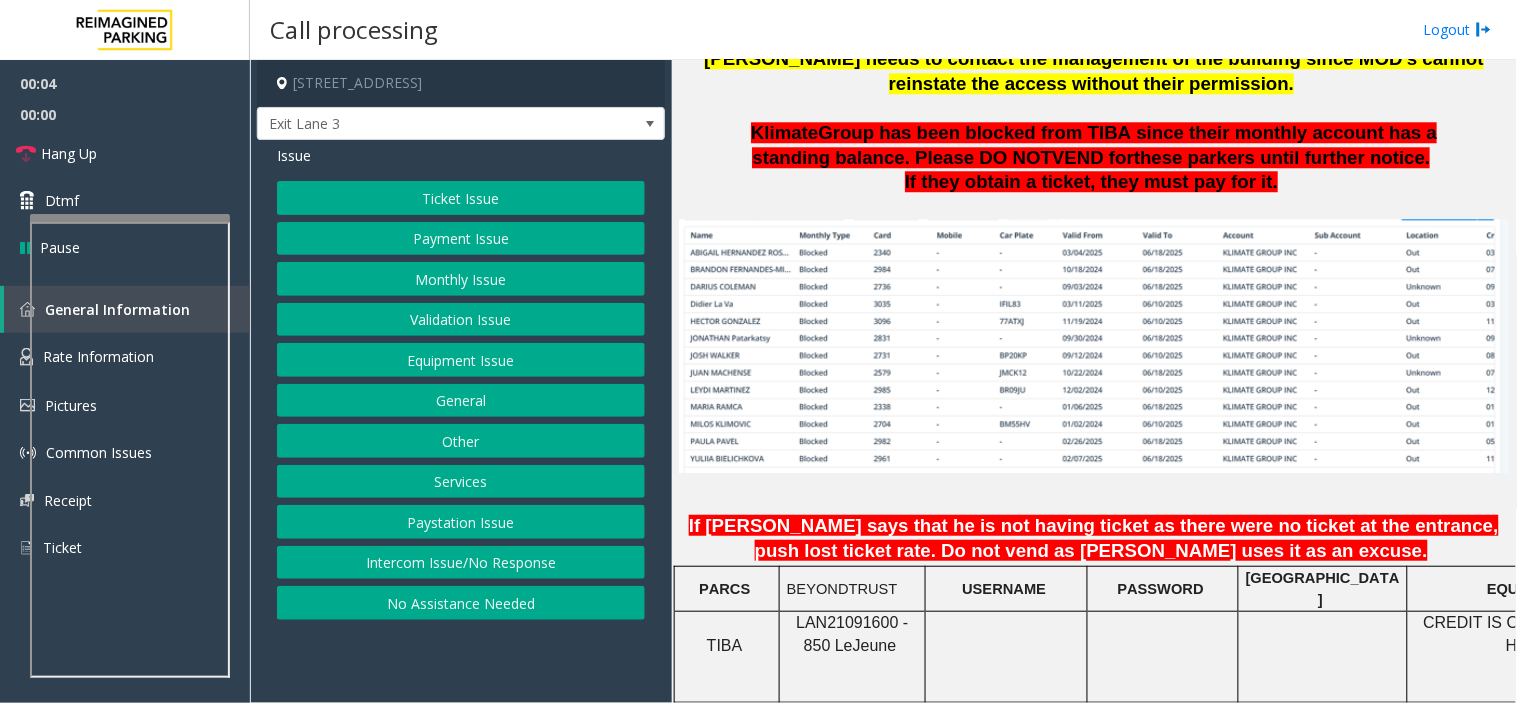 click on "LAN21091600 - 850 Le" 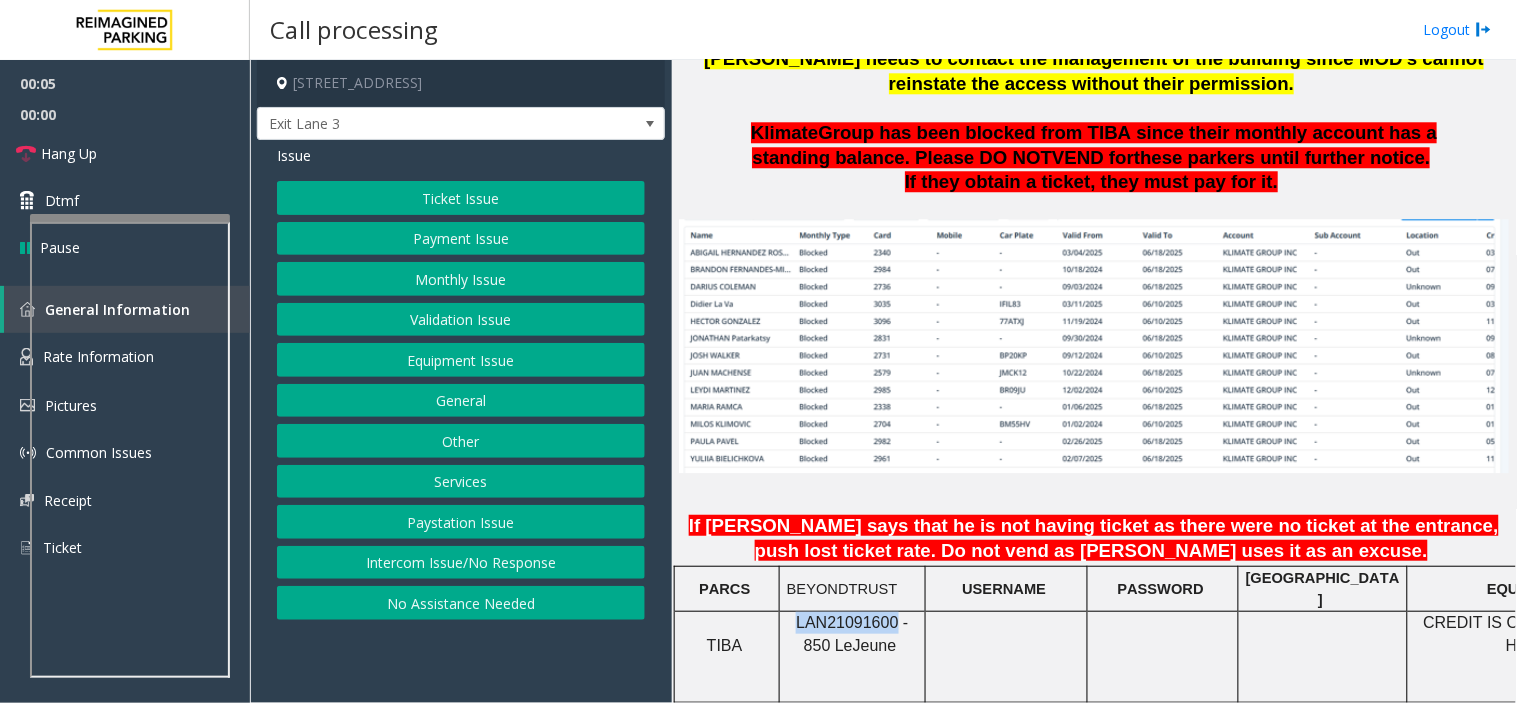 copy on "LAN21091600" 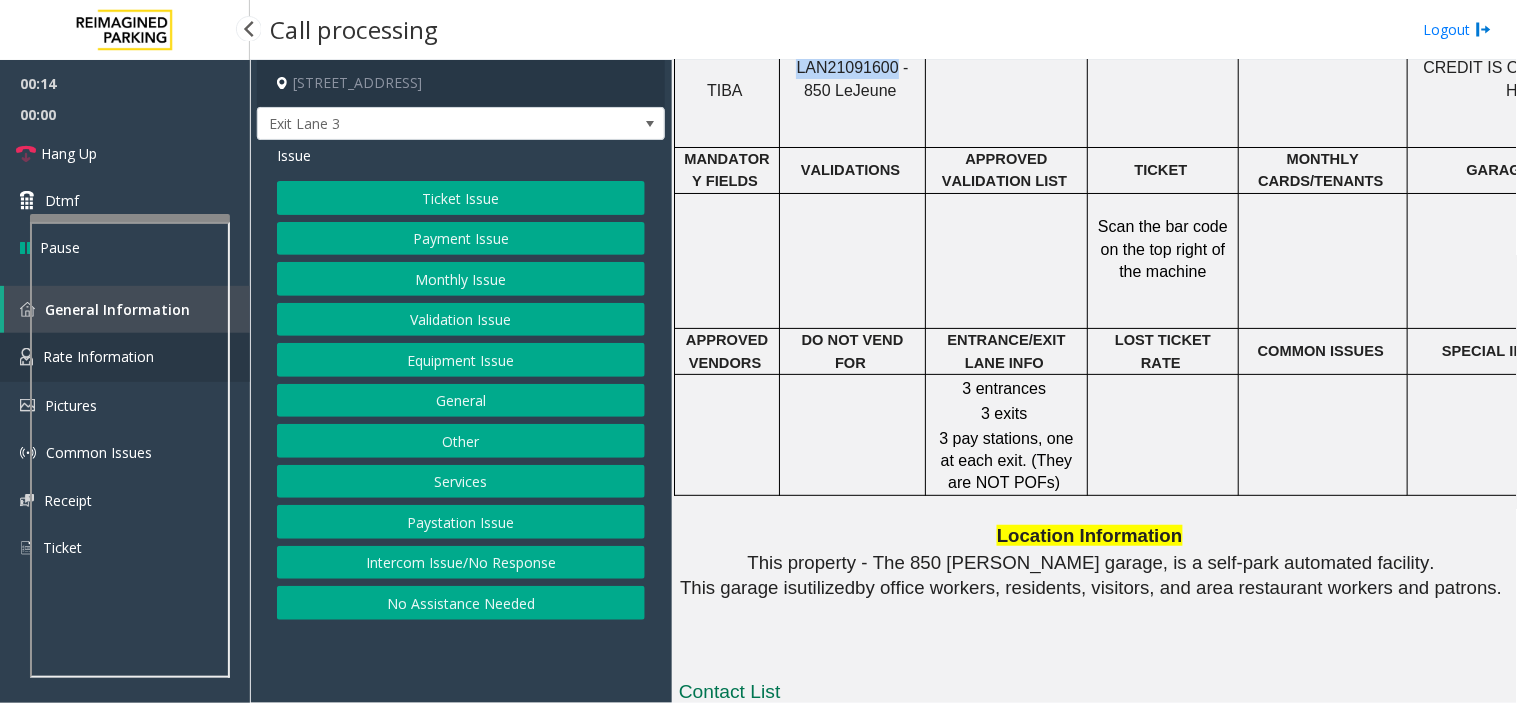 click on "Rate Information" at bounding box center (125, 357) 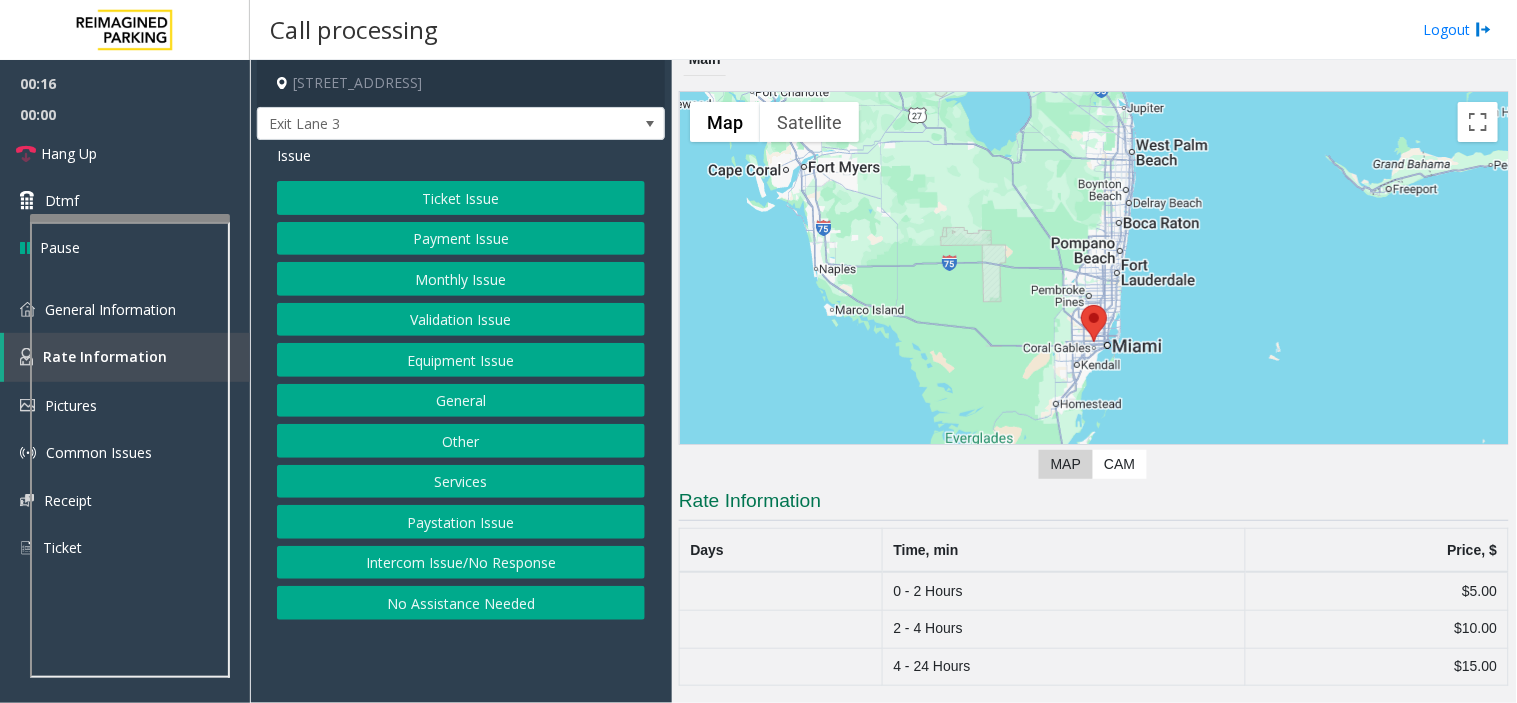 click on "$15.00" 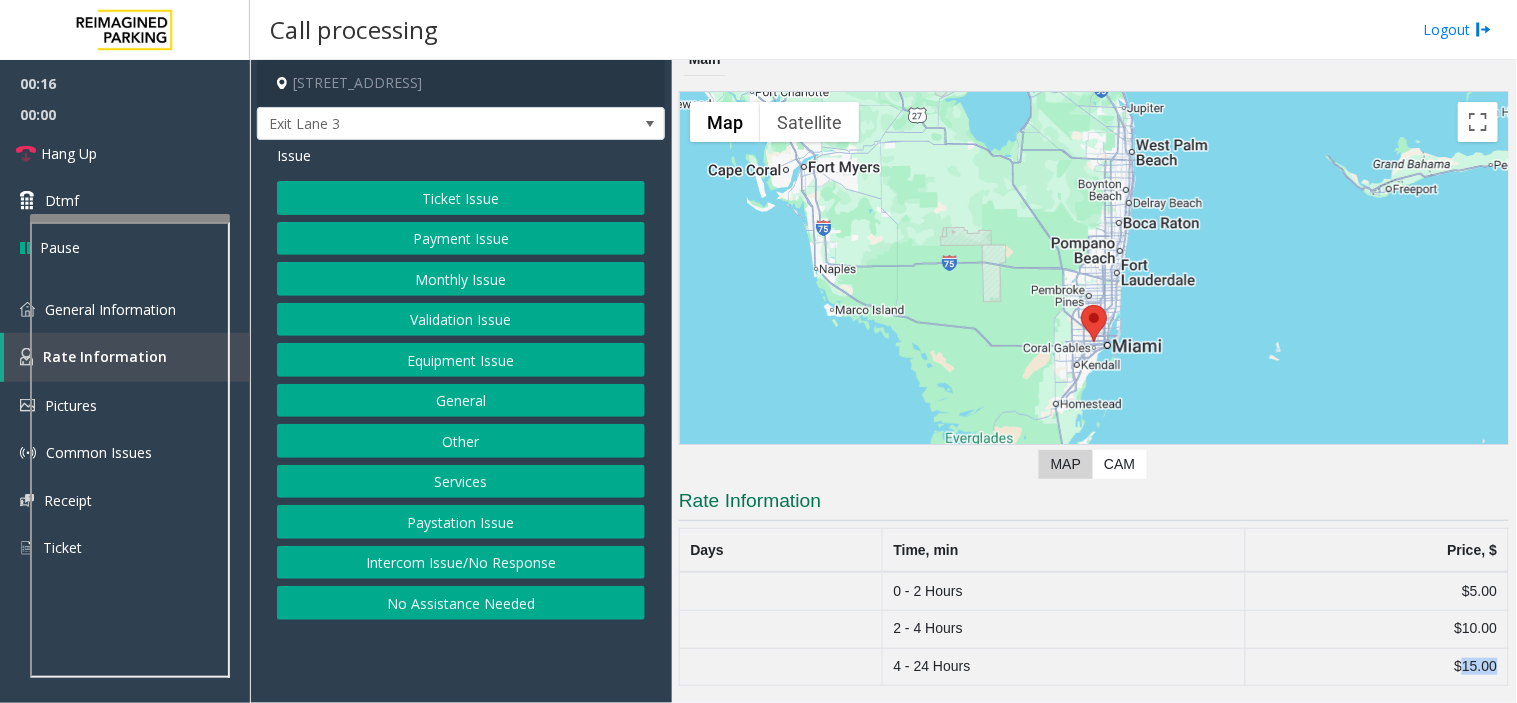 click on "$15.00" 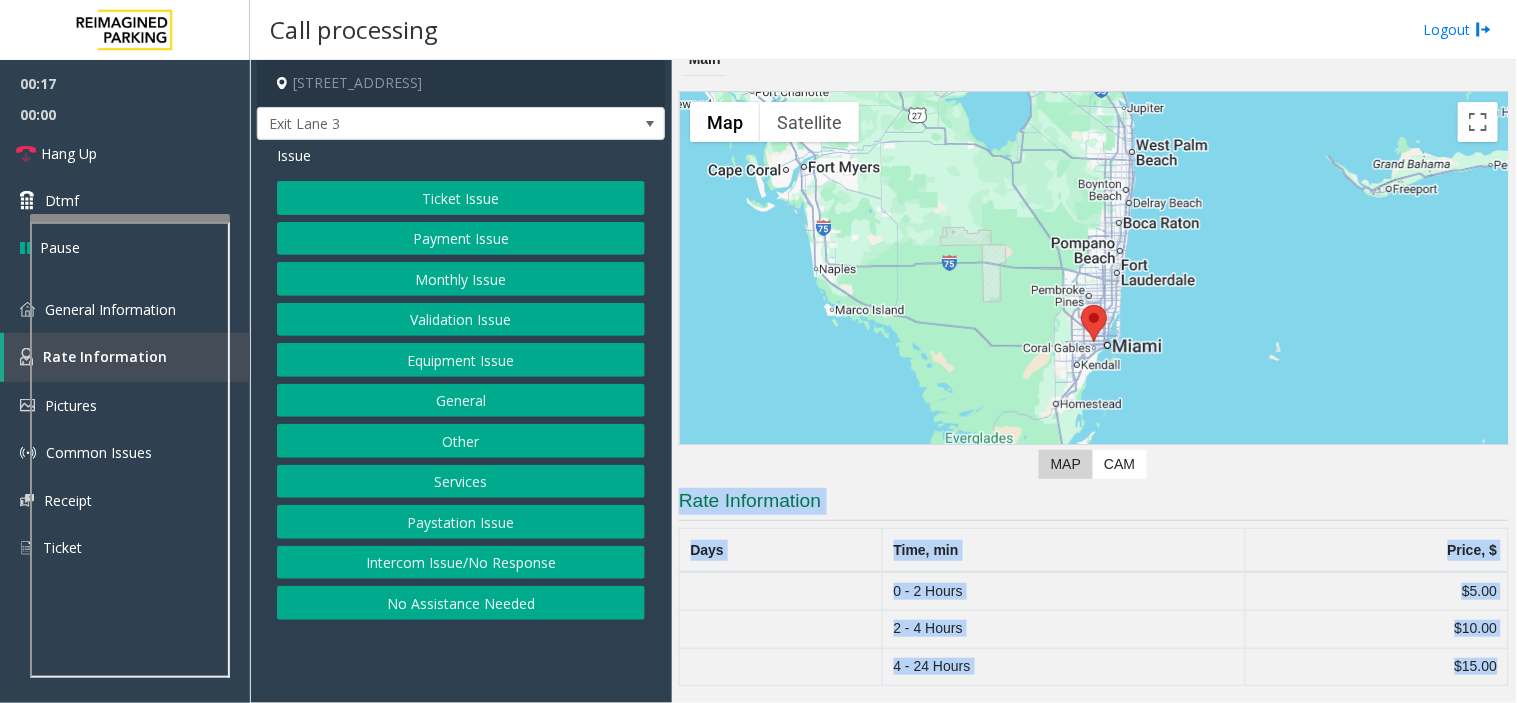 drag, startPoint x: 1471, startPoint y: 668, endPoint x: 783, endPoint y: 483, distance: 712.4388 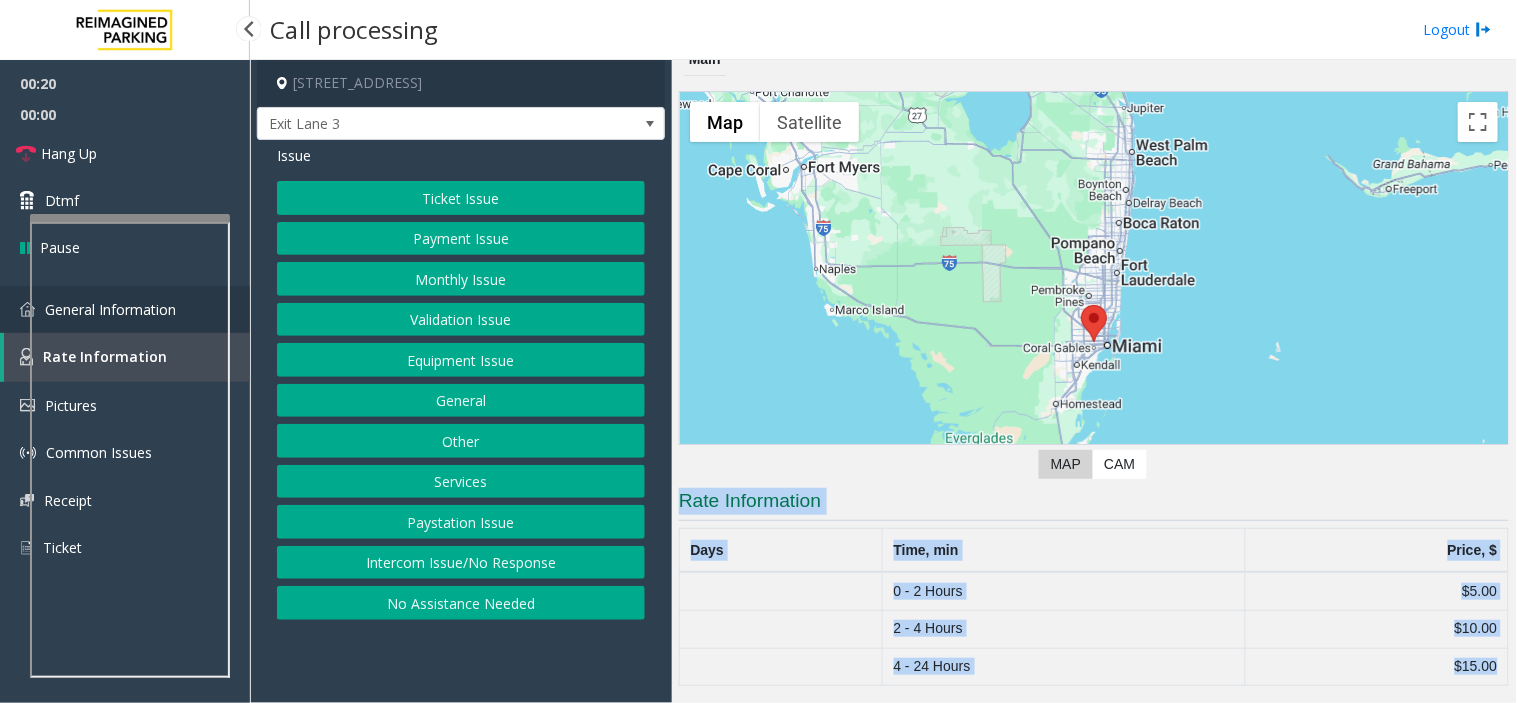 click on "General Information" at bounding box center (125, 309) 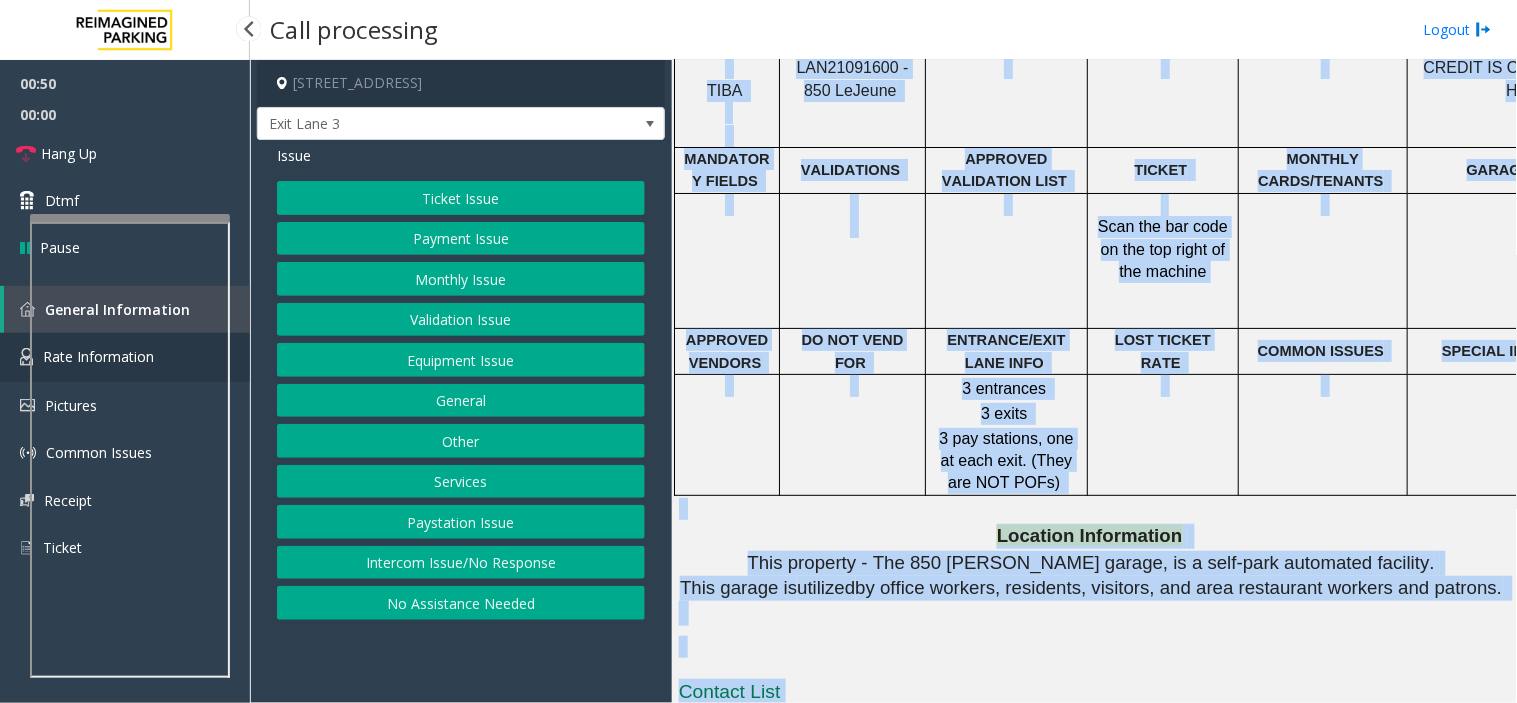 click at bounding box center [26, 357] 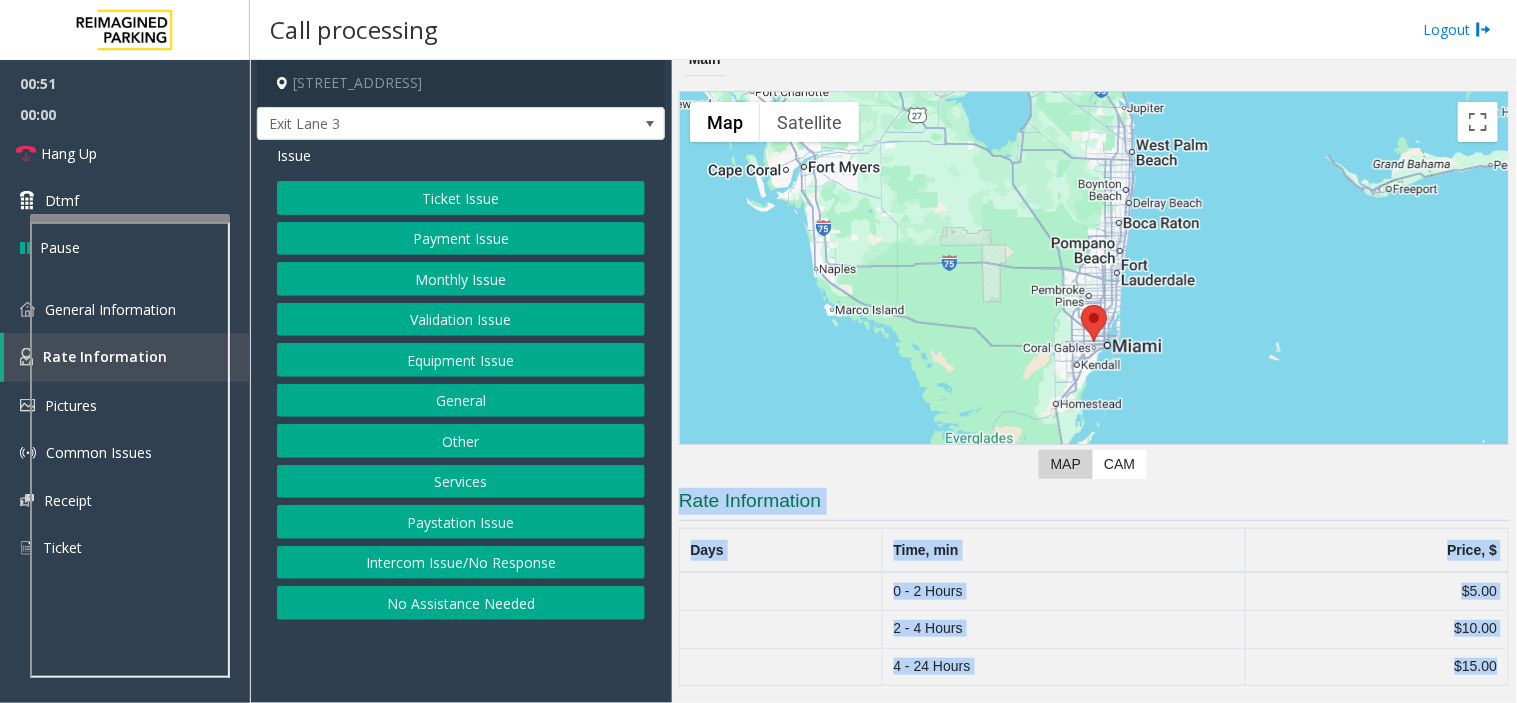 click on "0 - 2 Hours" 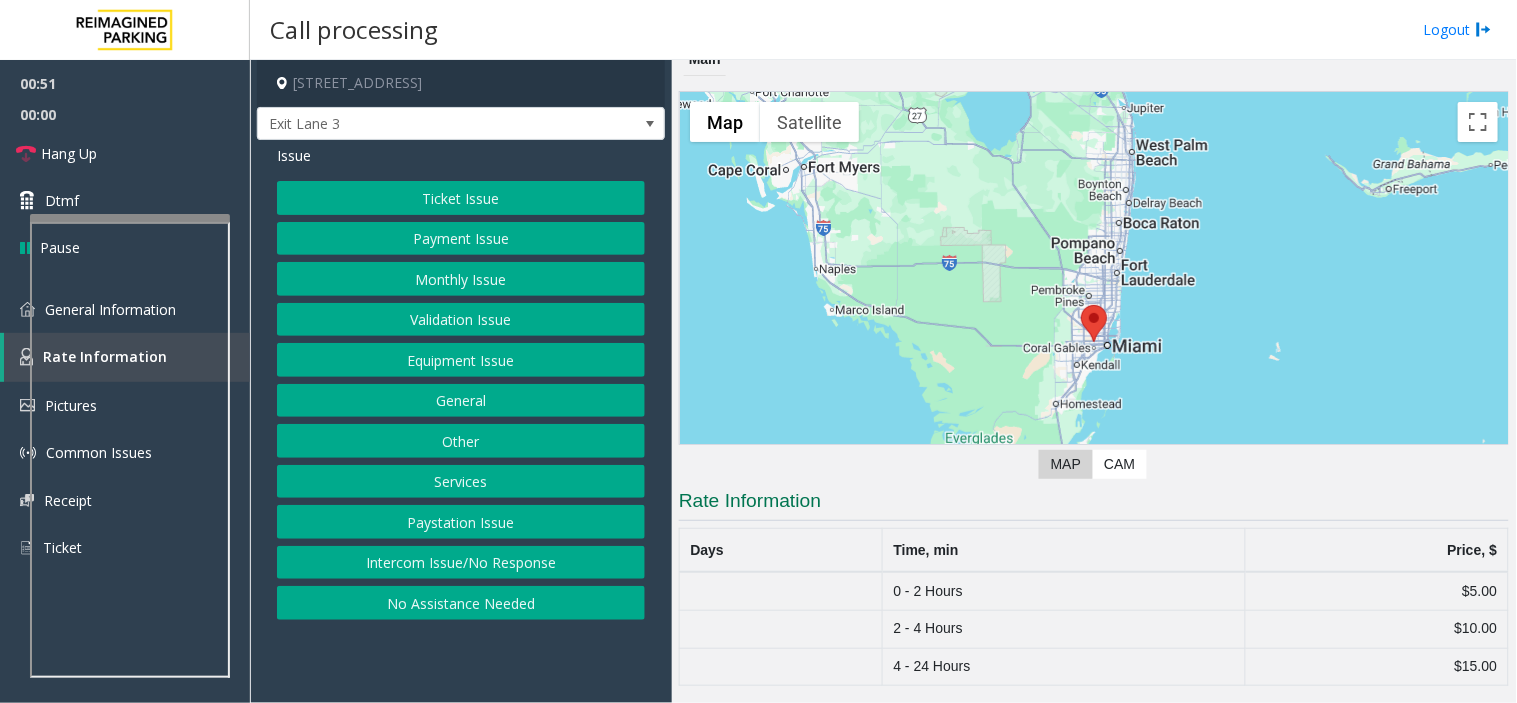 click on "0 - 2 Hours" 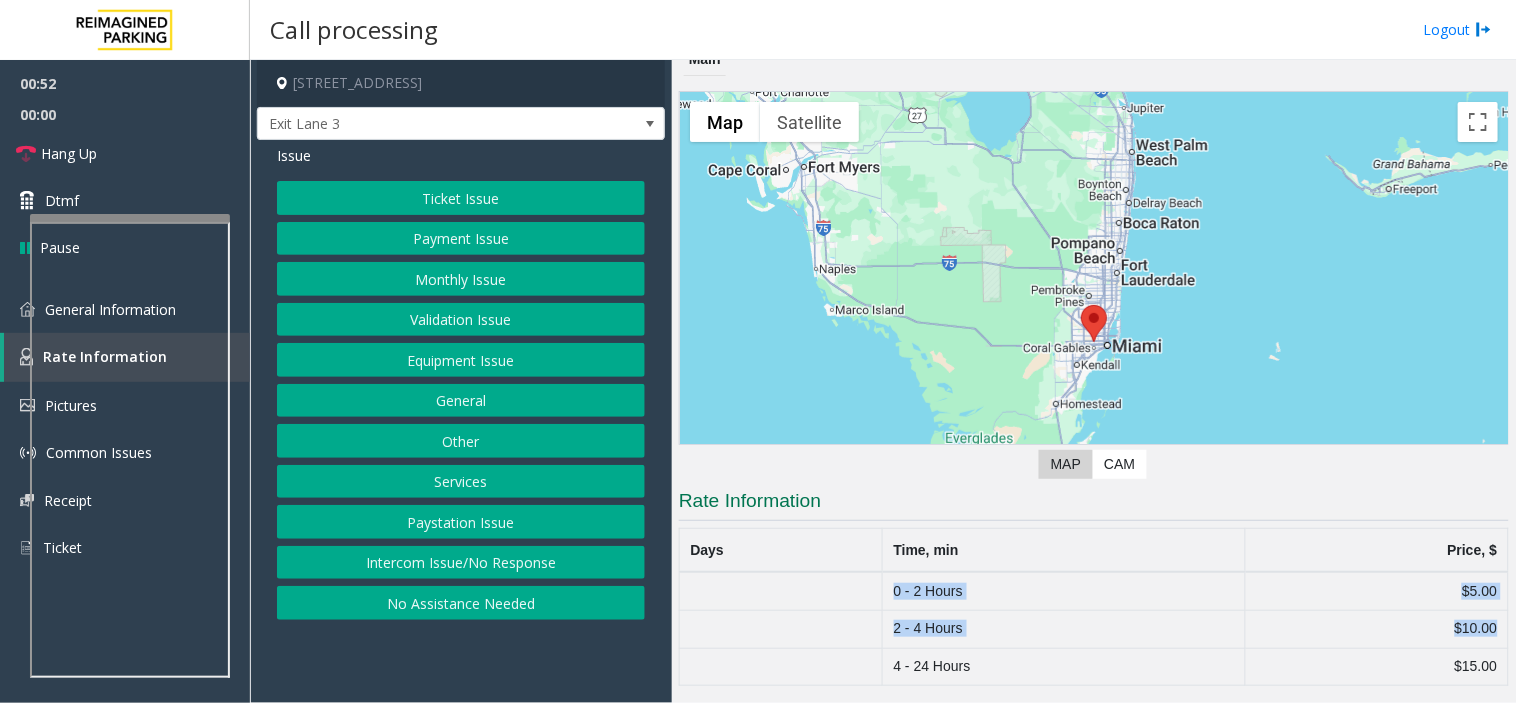 drag, startPoint x: 993, startPoint y: 581, endPoint x: 1427, endPoint y: 641, distance: 438.12784 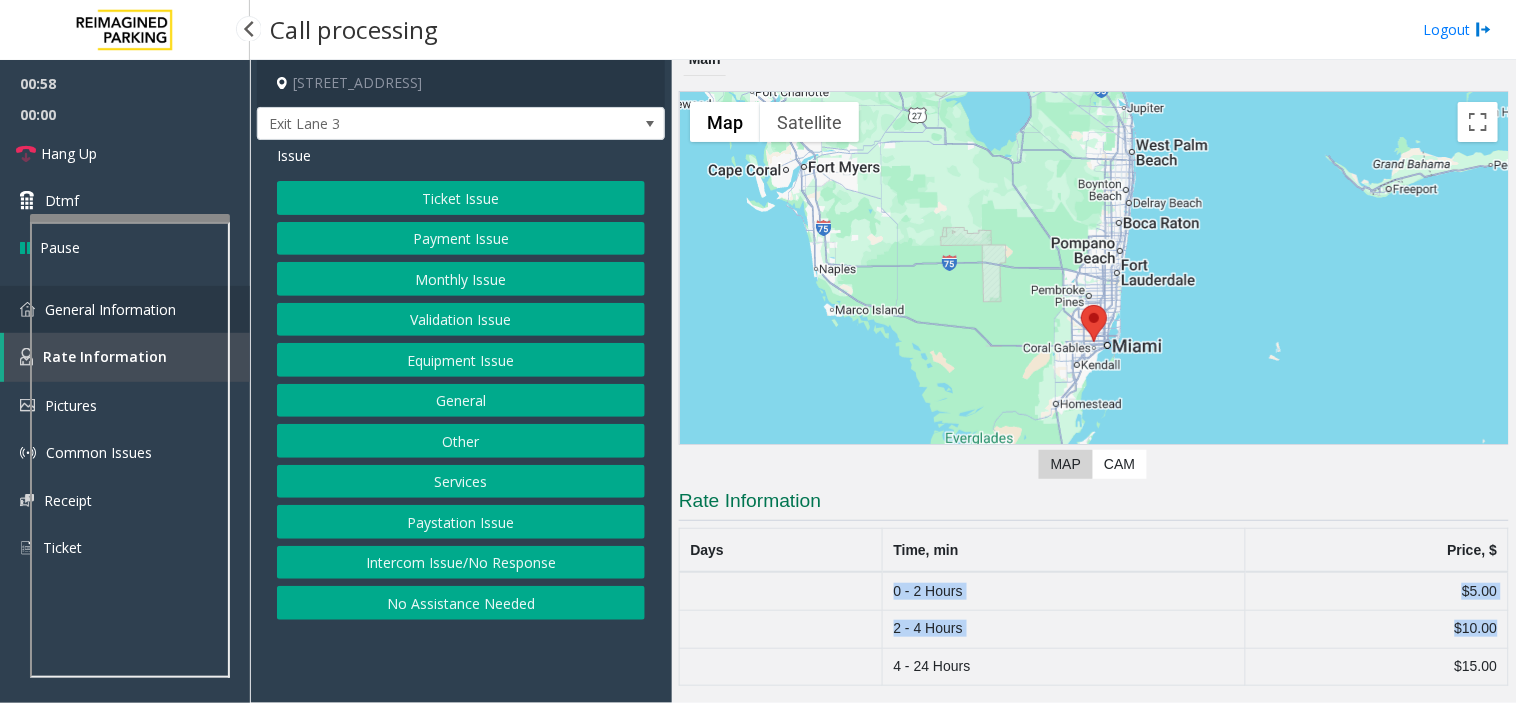 click at bounding box center [27, 309] 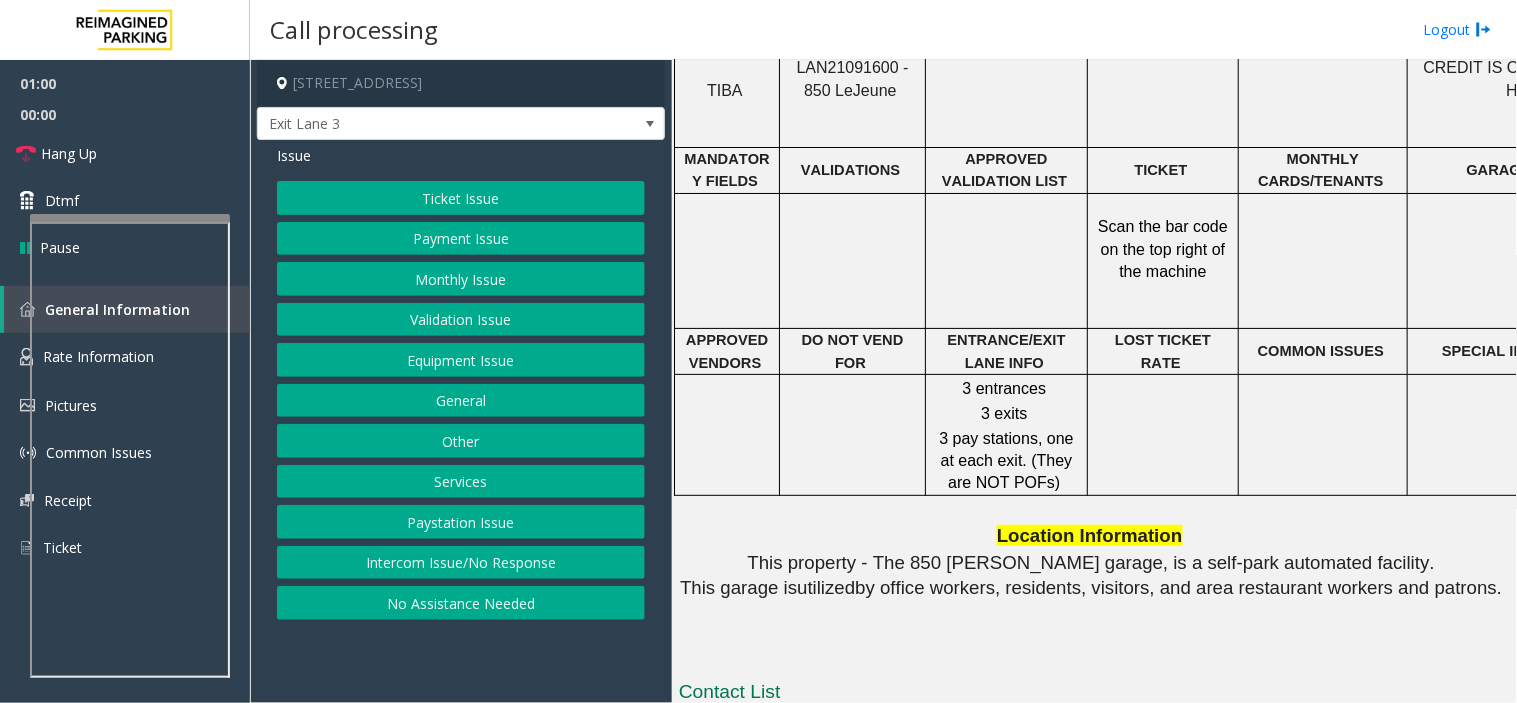 click on "Issue" 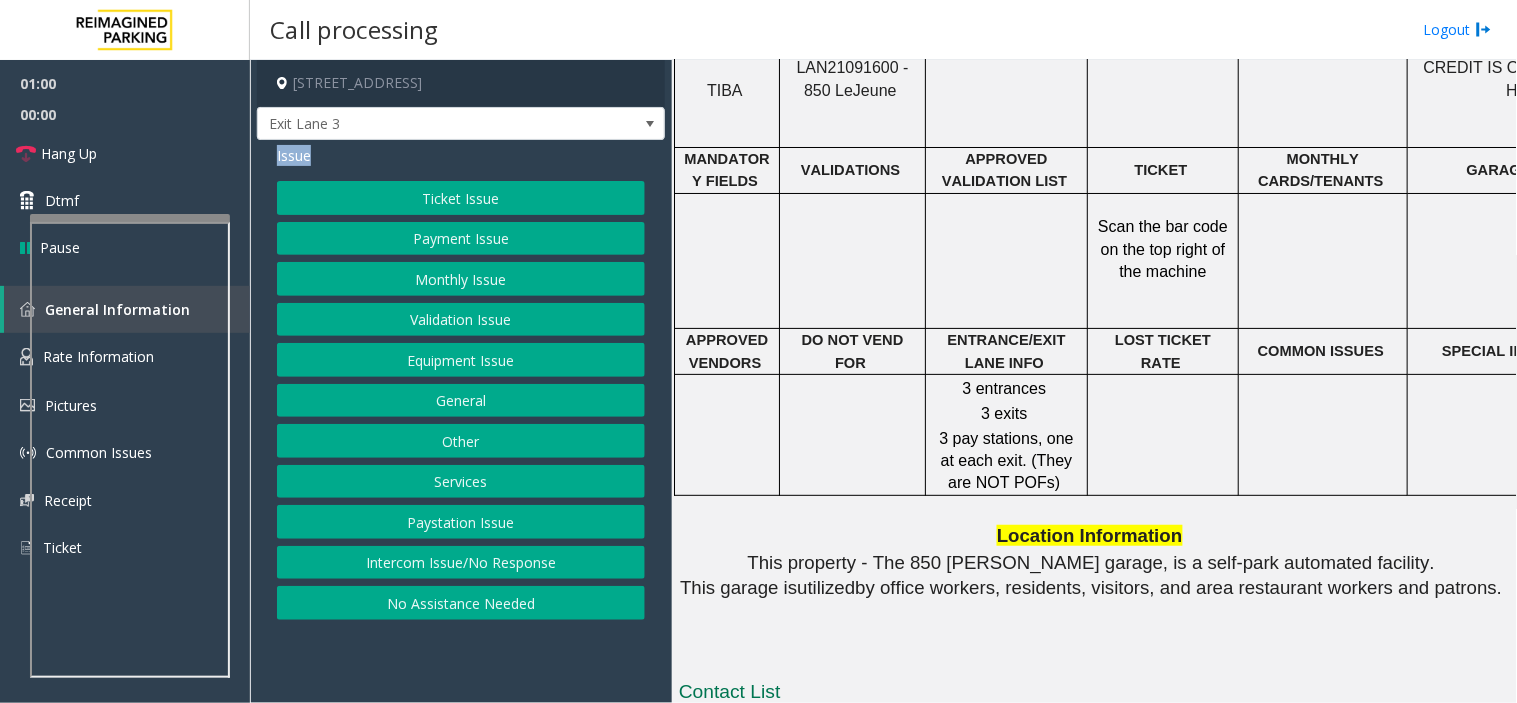 click on "Issue" 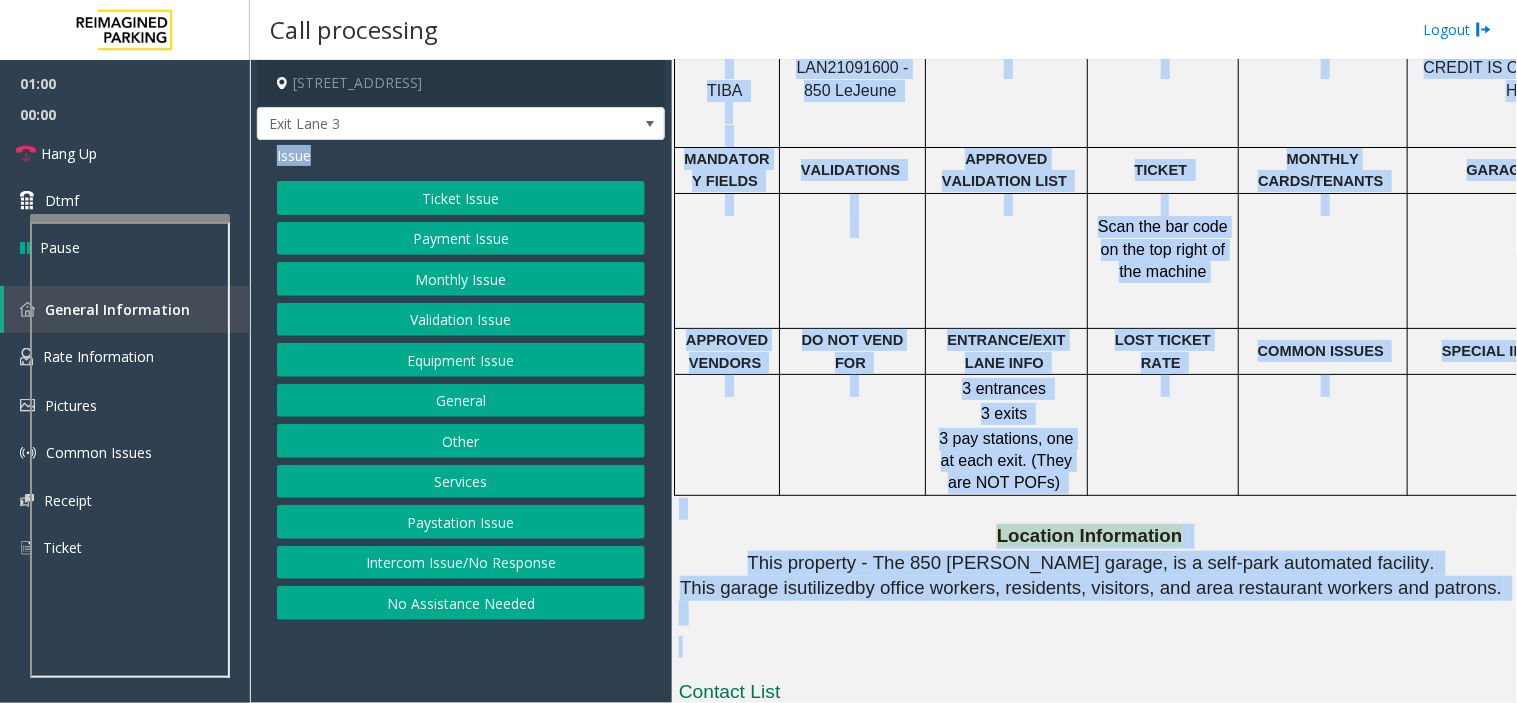 drag, startPoint x: 284, startPoint y: 154, endPoint x: 1252, endPoint y: 624, distance: 1076.0687 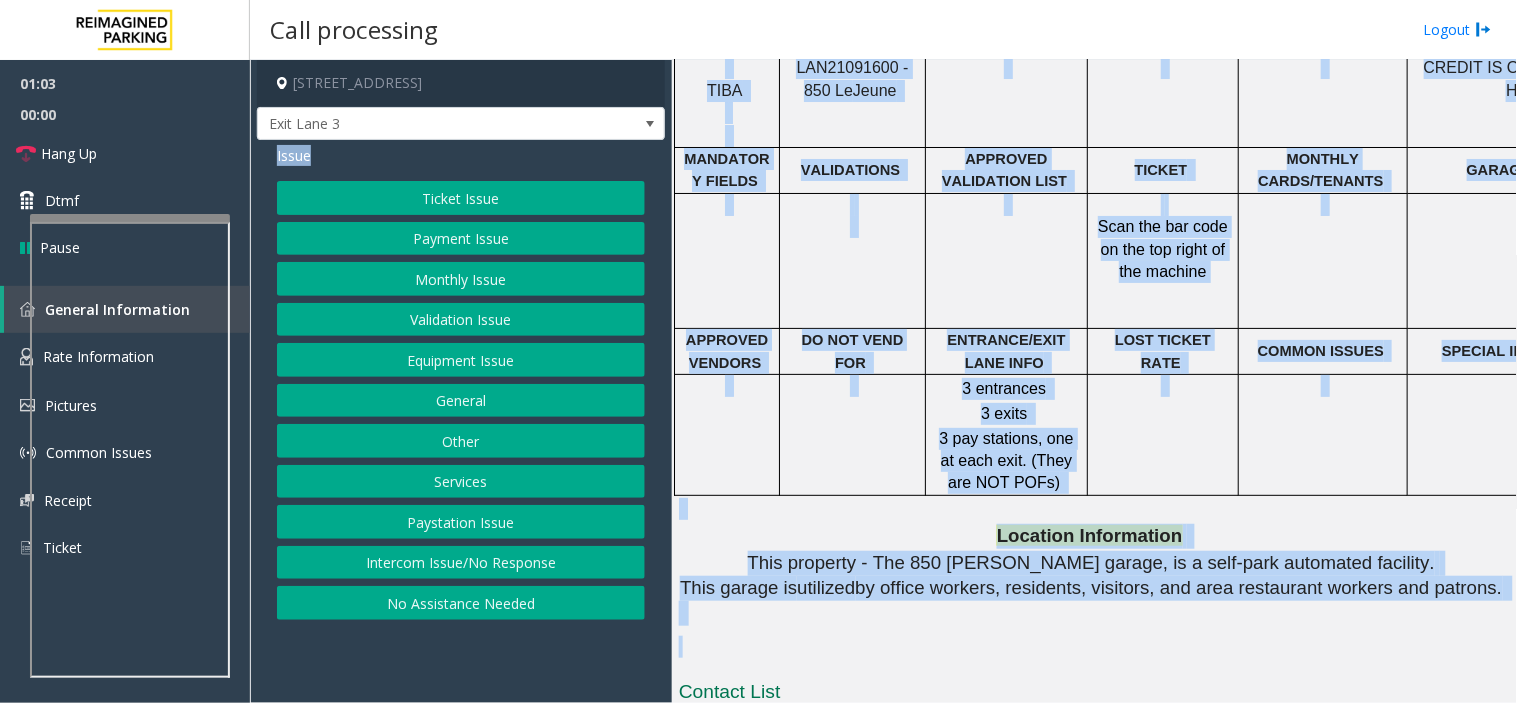 click on "Contact List" 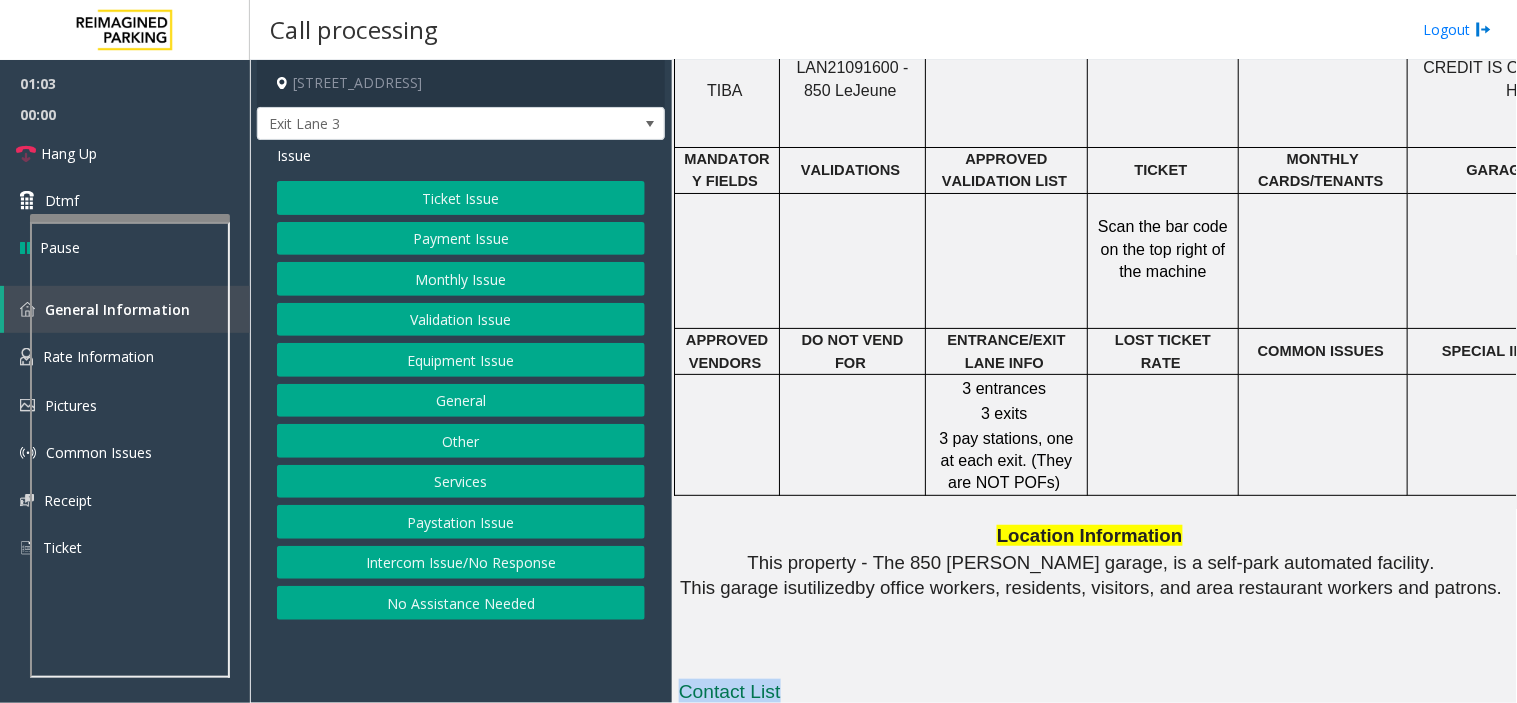 click on "Contact List" 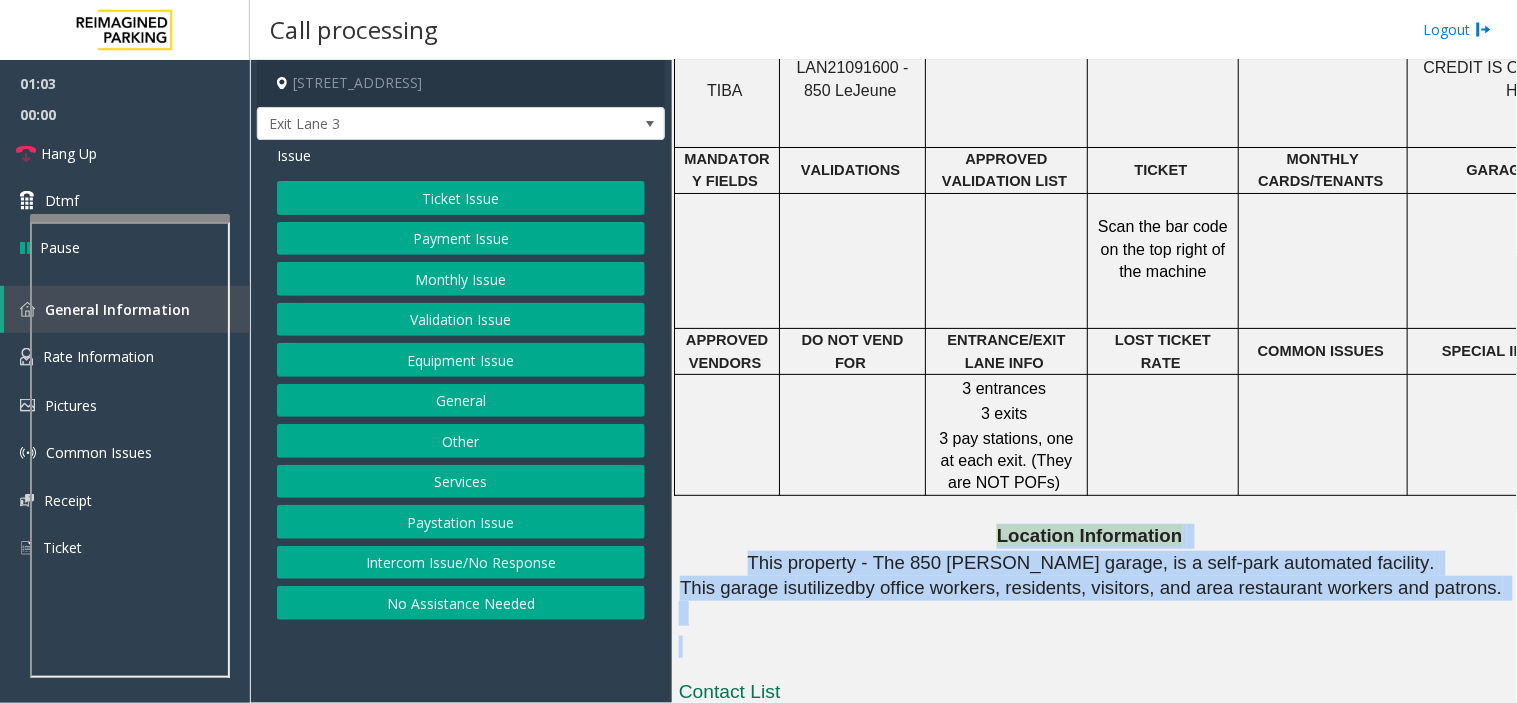 drag, startPoint x: 1252, startPoint y: 624, endPoint x: 977, endPoint y: 470, distance: 315.18408 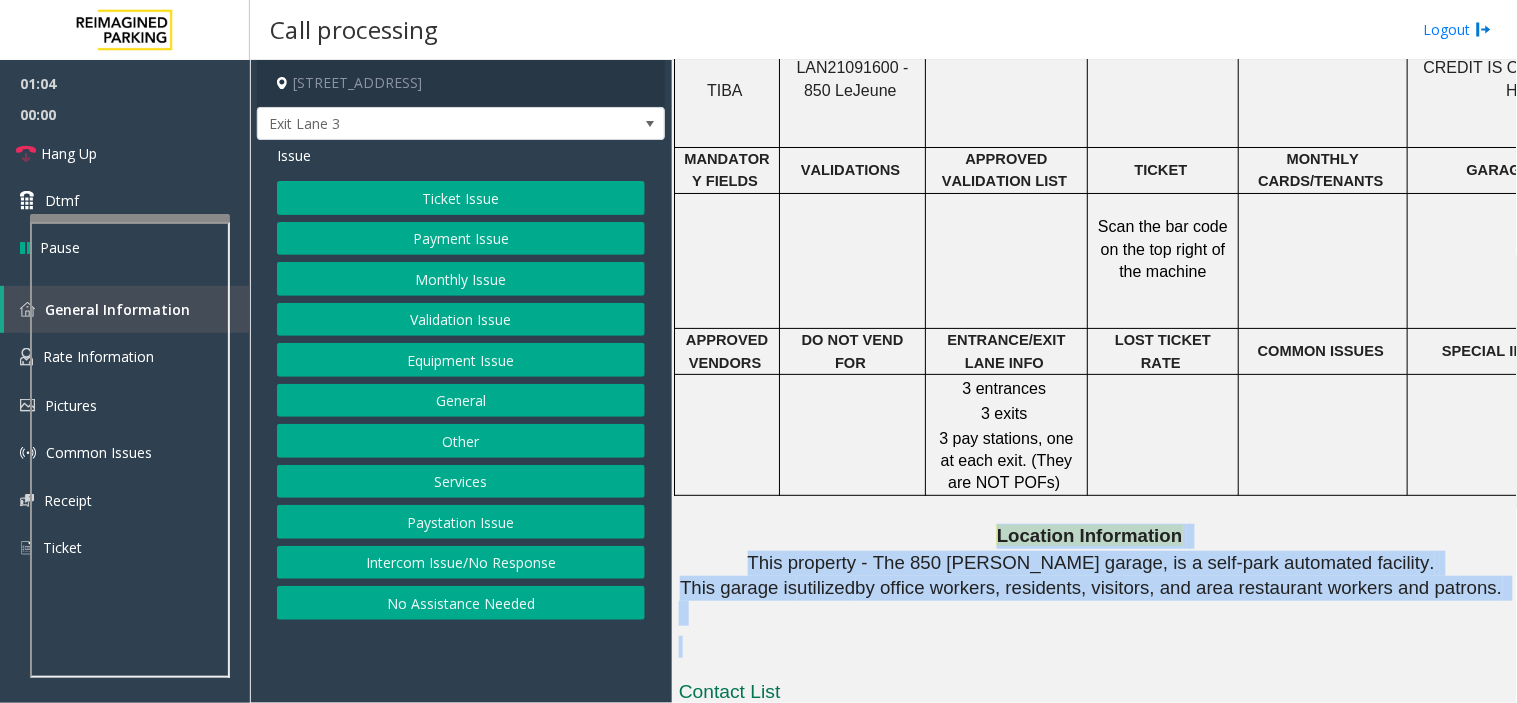 click on "Location Information" 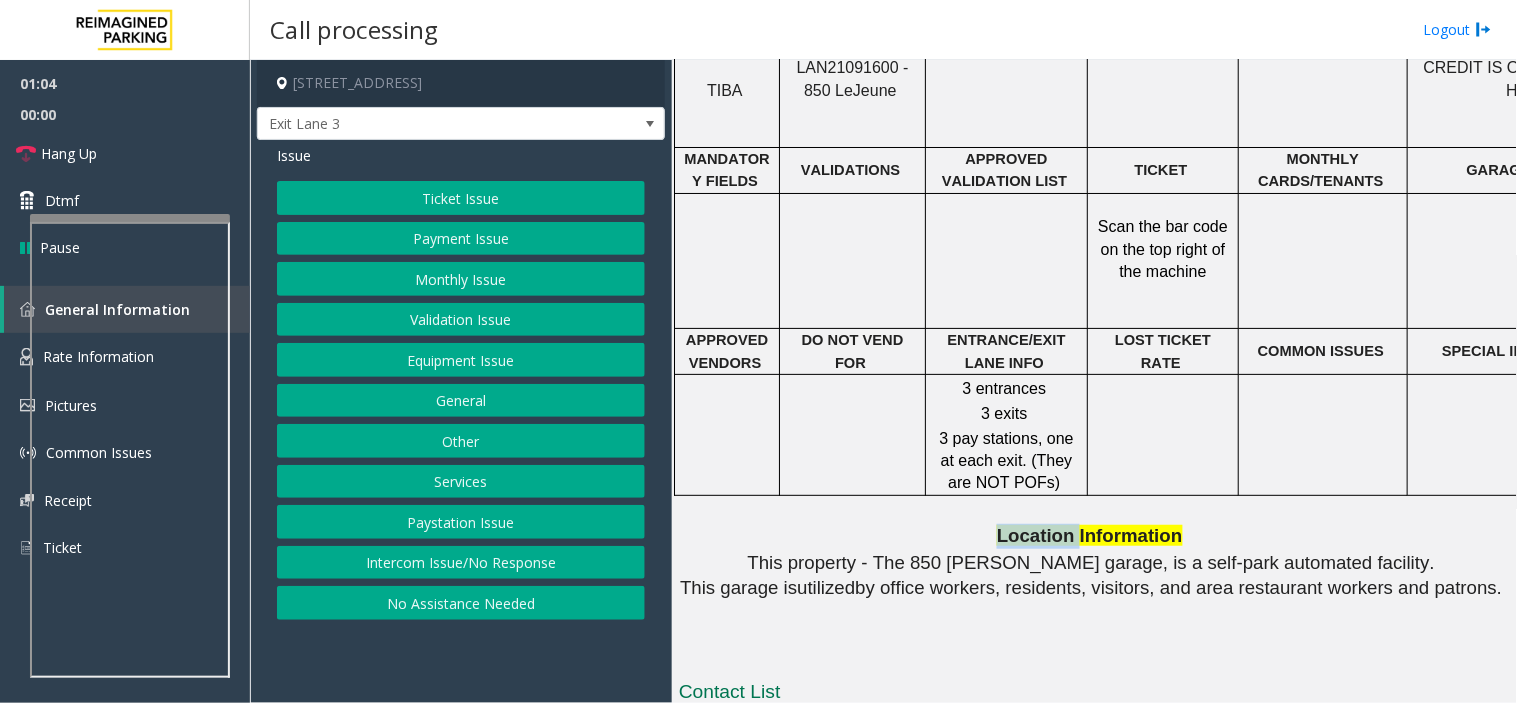 click on "Location Information" 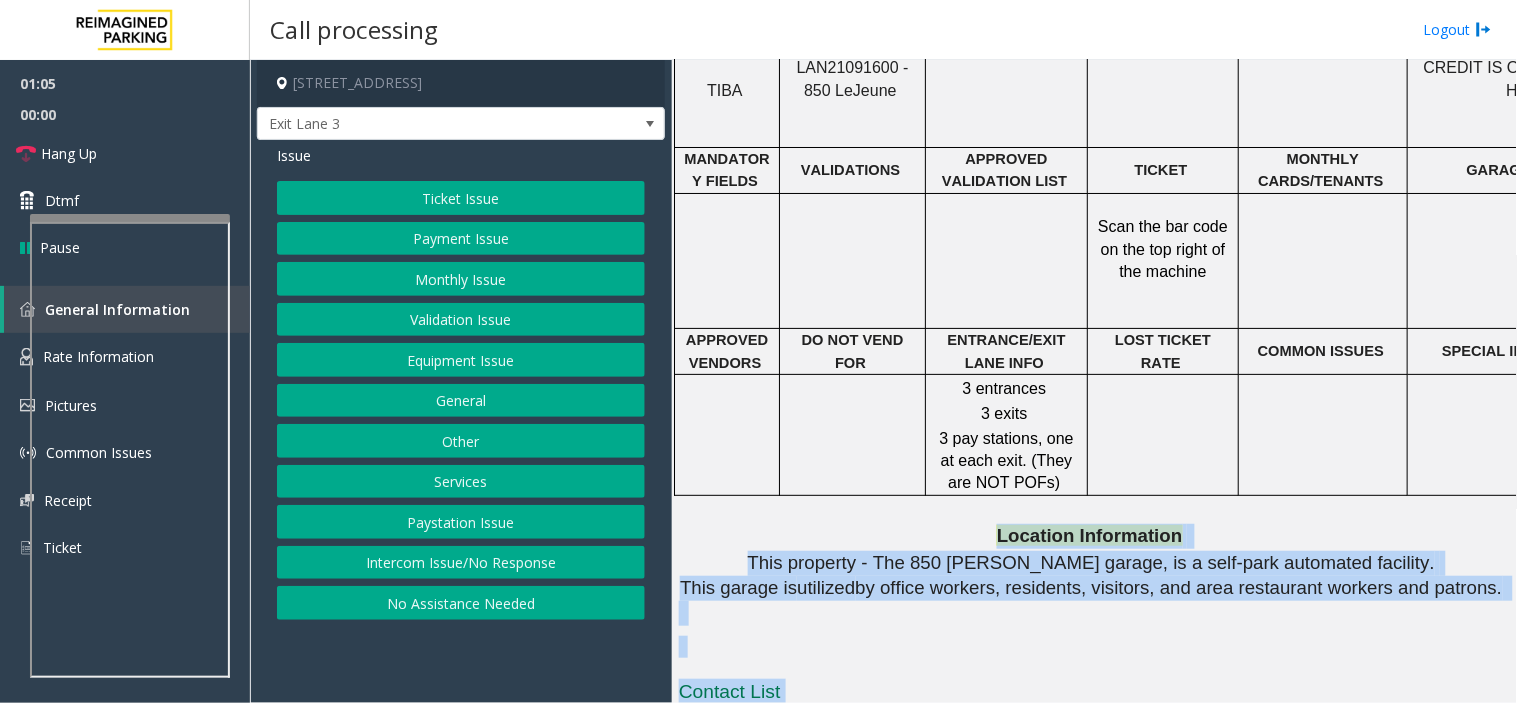 drag, startPoint x: 977, startPoint y: 470, endPoint x: 1150, endPoint y: 661, distance: 257.7014 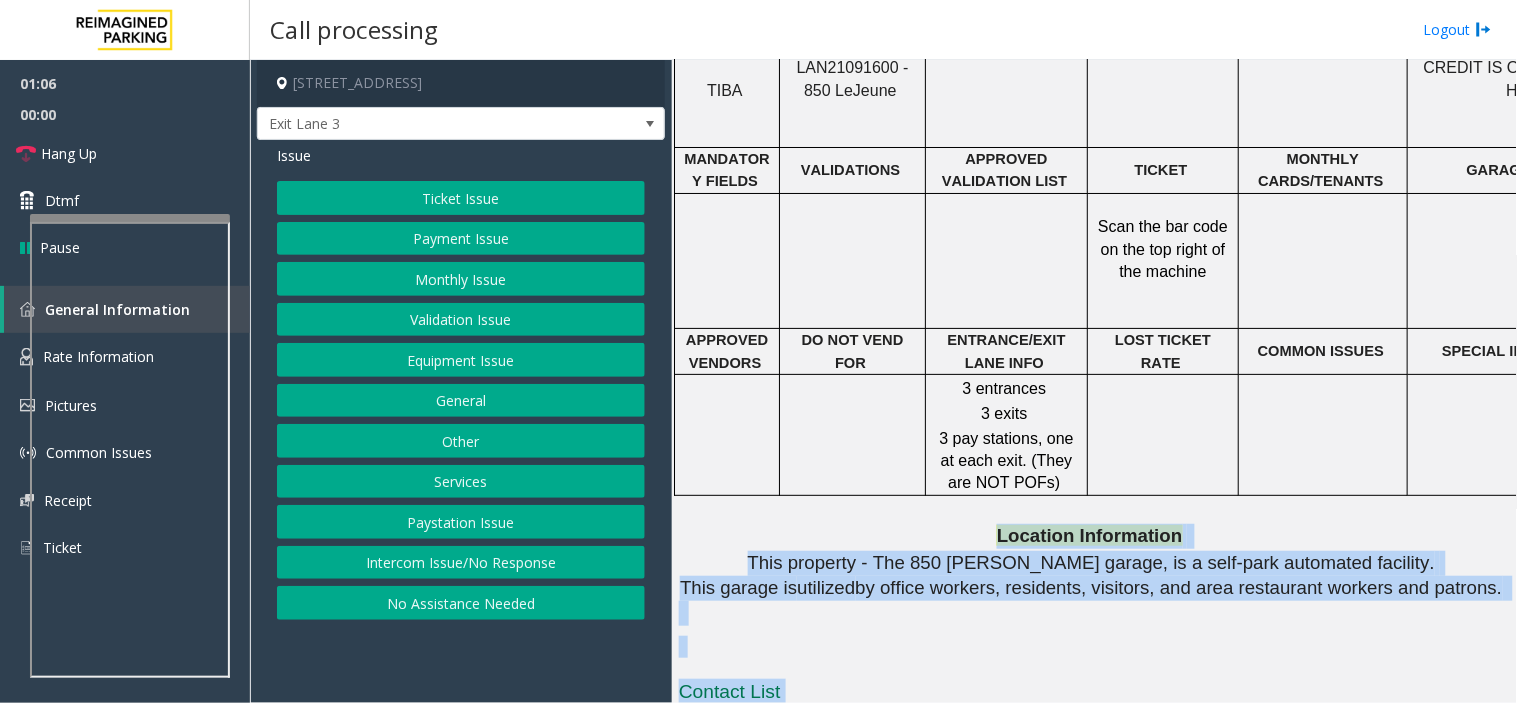 click on "Contact List" 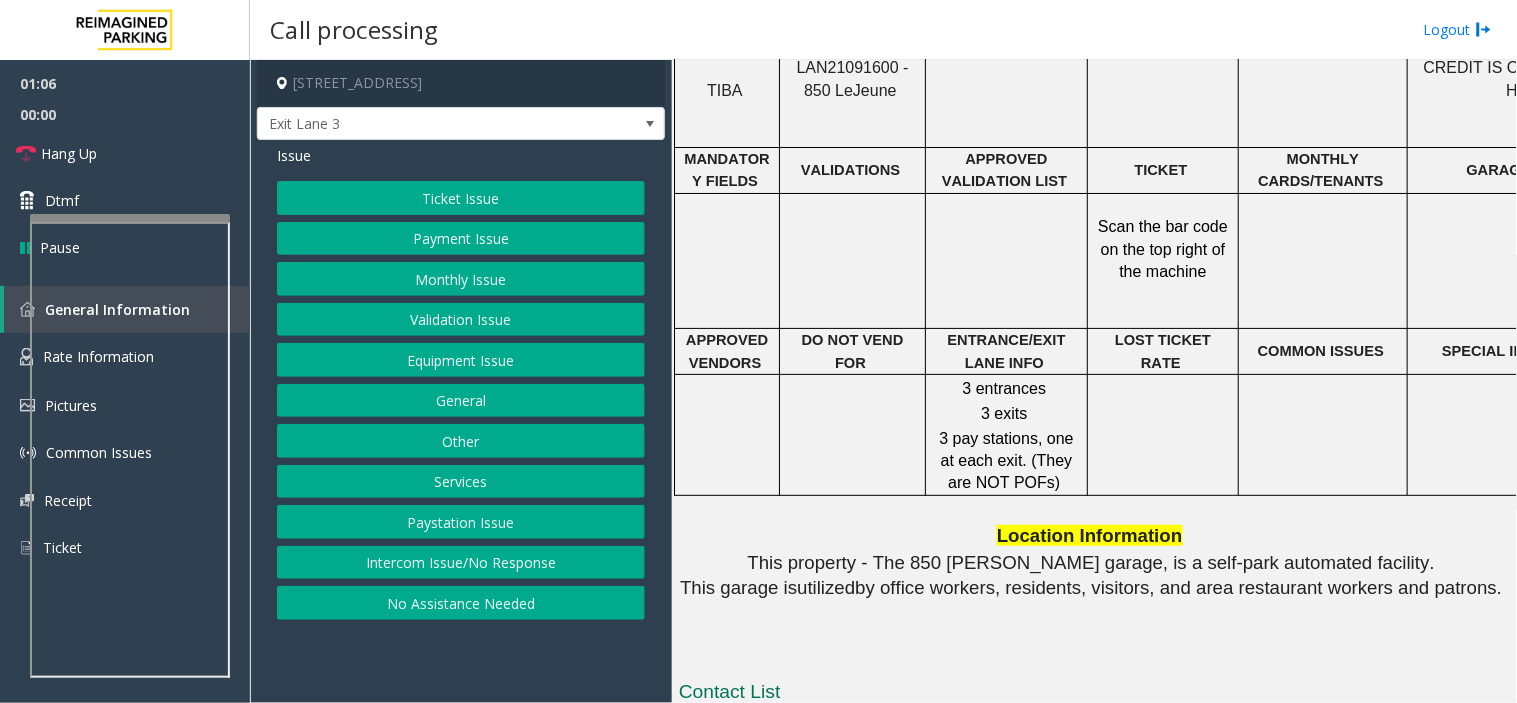 click on "Contact List" 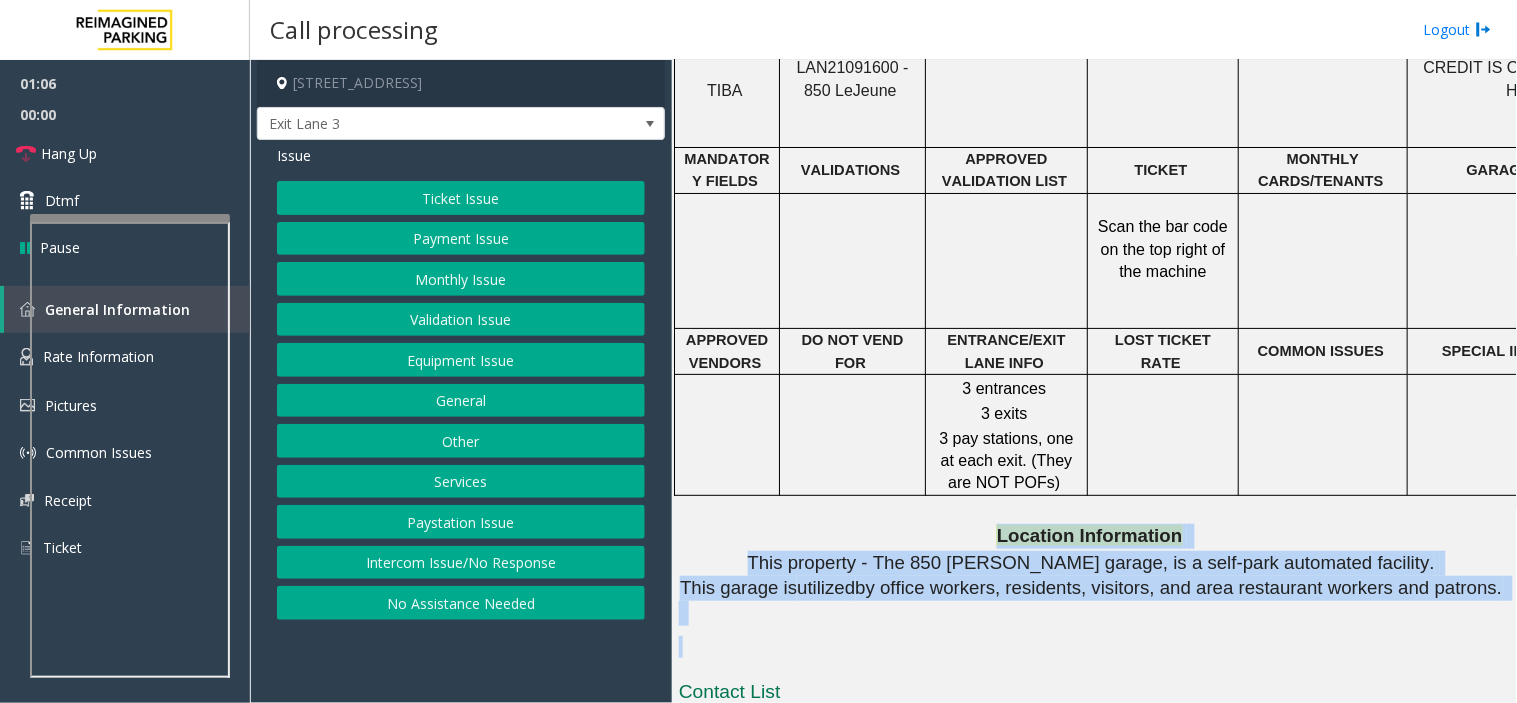 drag, startPoint x: 1117, startPoint y: 622, endPoint x: 861, endPoint y: 467, distance: 299.26743 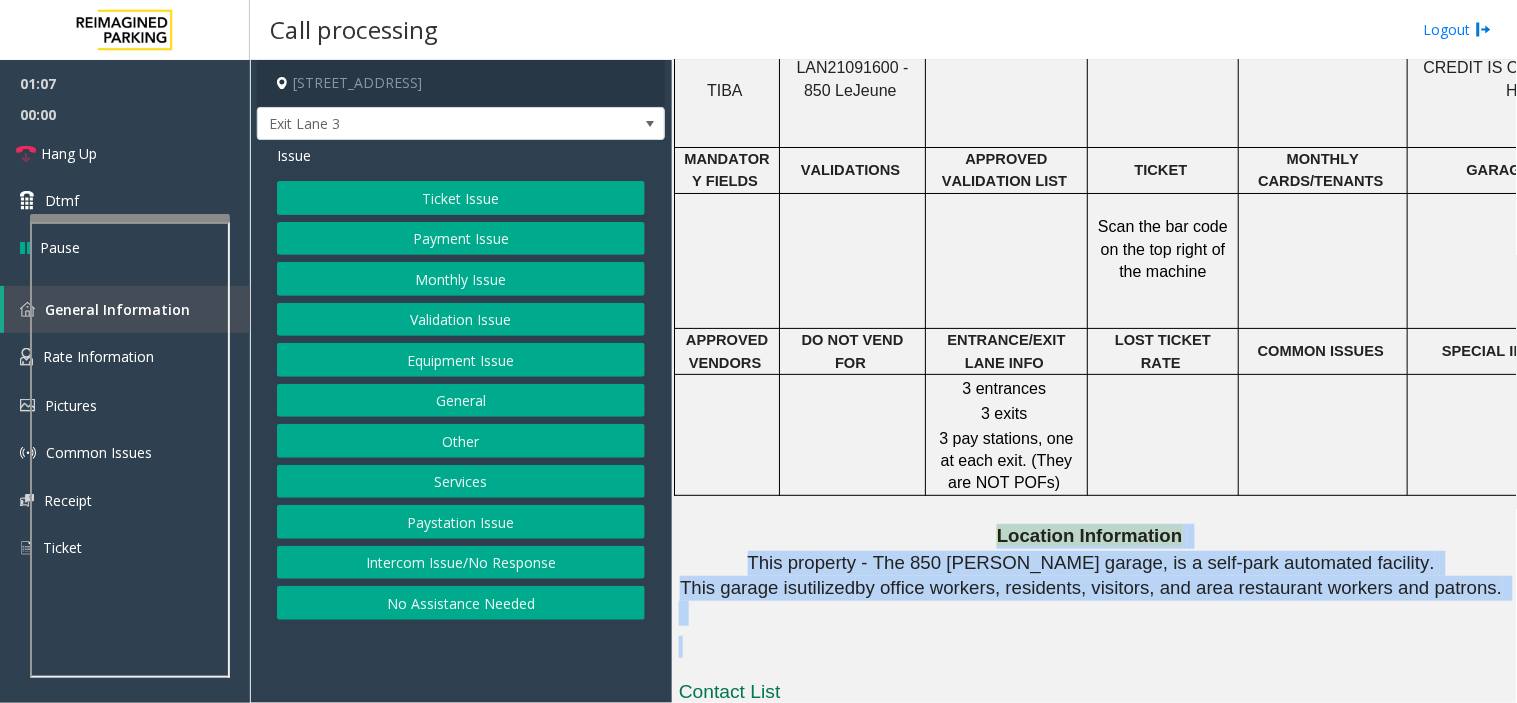 drag, startPoint x: 861, startPoint y: 467, endPoint x: 1037, endPoint y: 596, distance: 218.2132 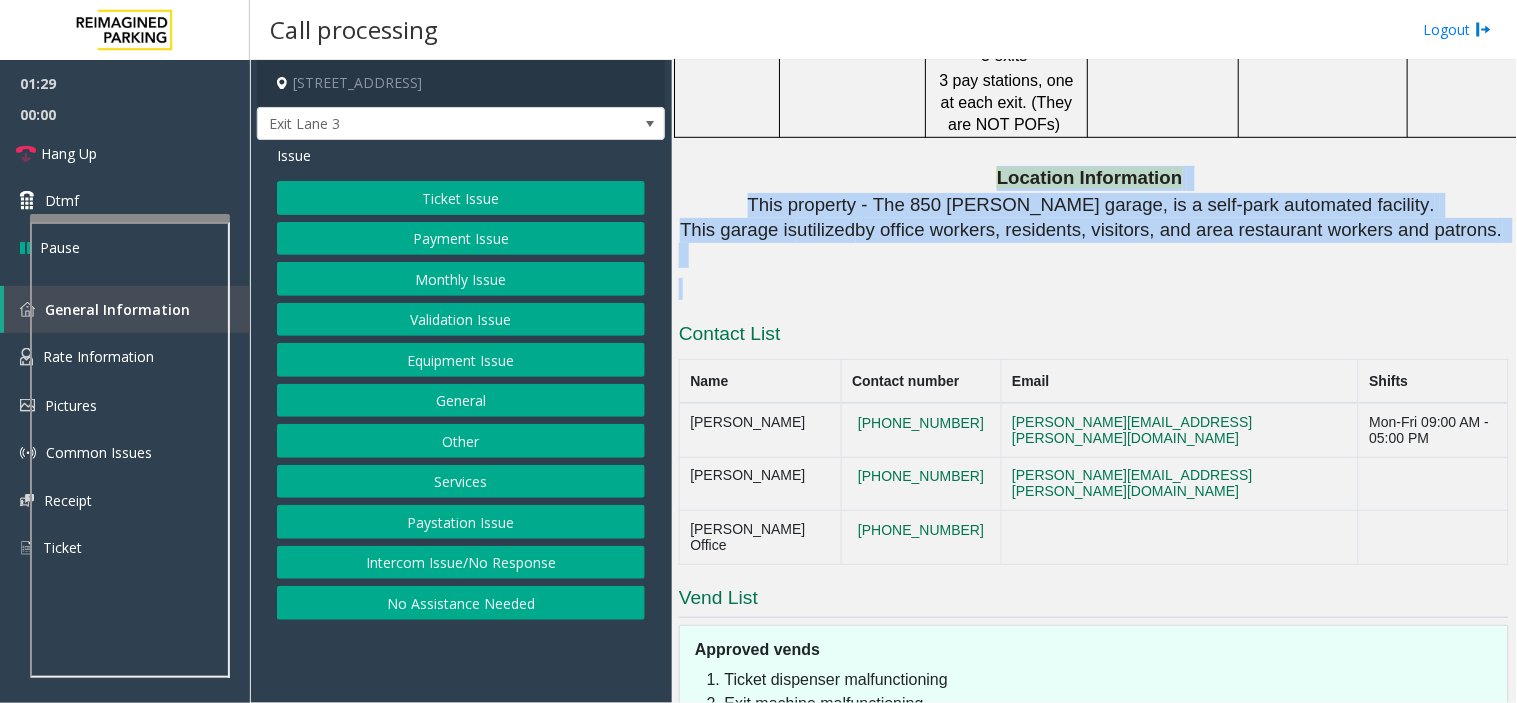 scroll, scrollTop: 2368, scrollLeft: 0, axis: vertical 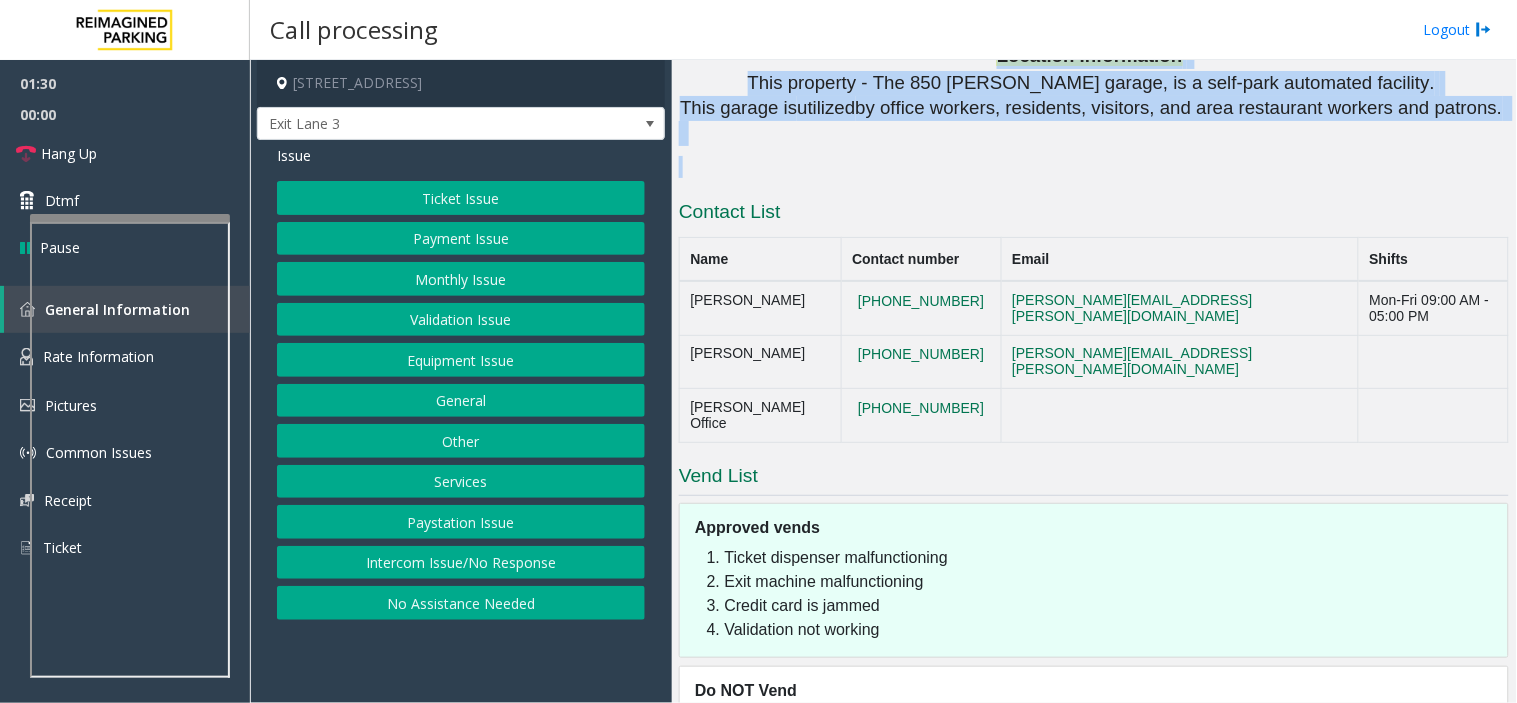 click 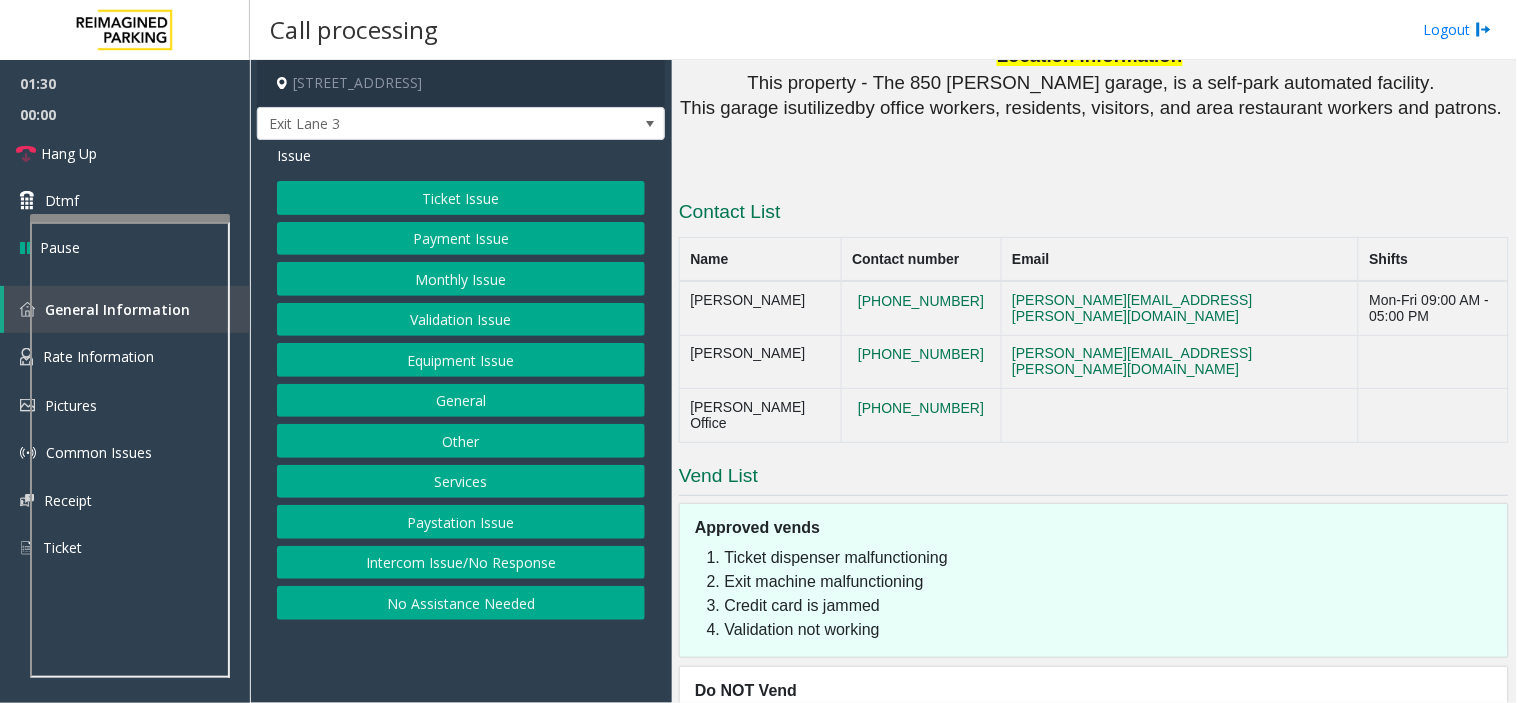 click 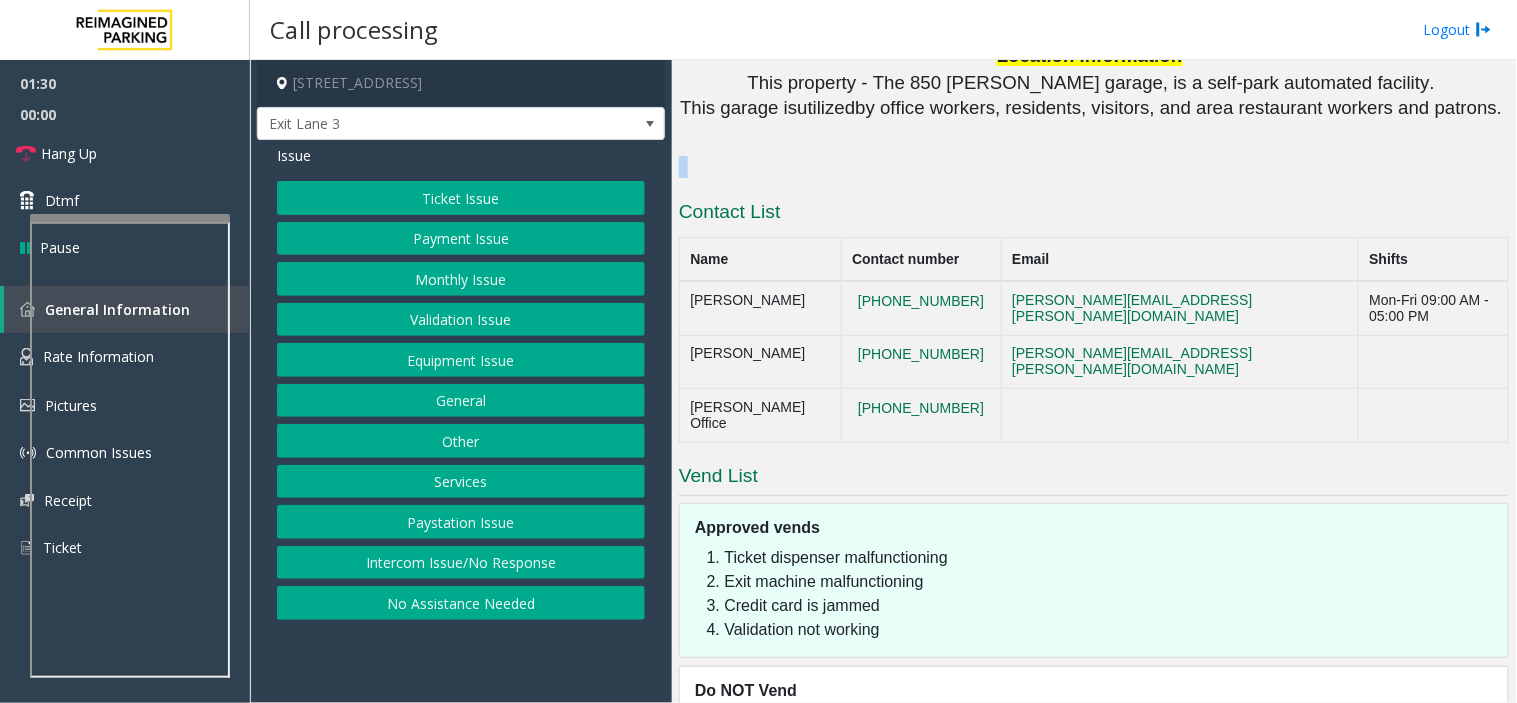 click 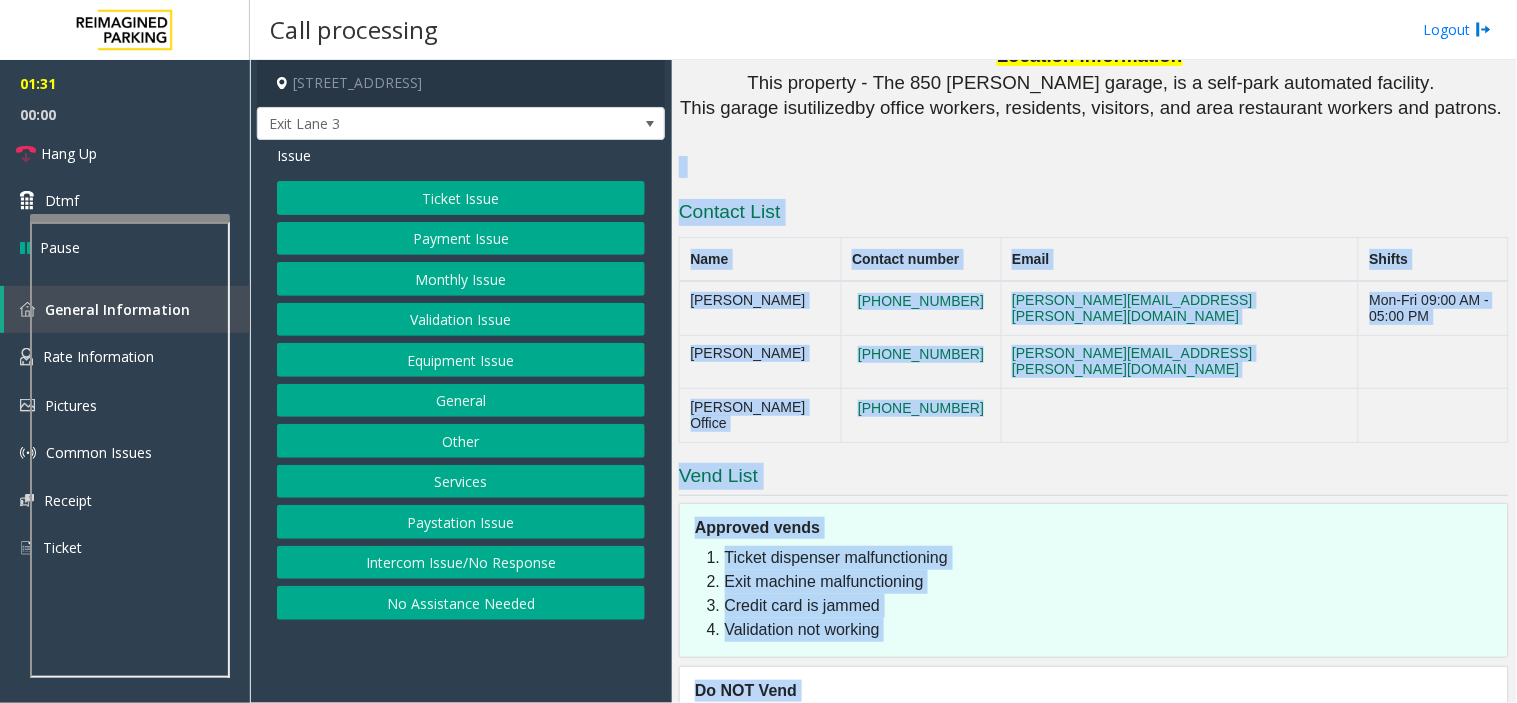 drag, startPoint x: 987, startPoint y: 92, endPoint x: 1150, endPoint y: 676, distance: 606.32086 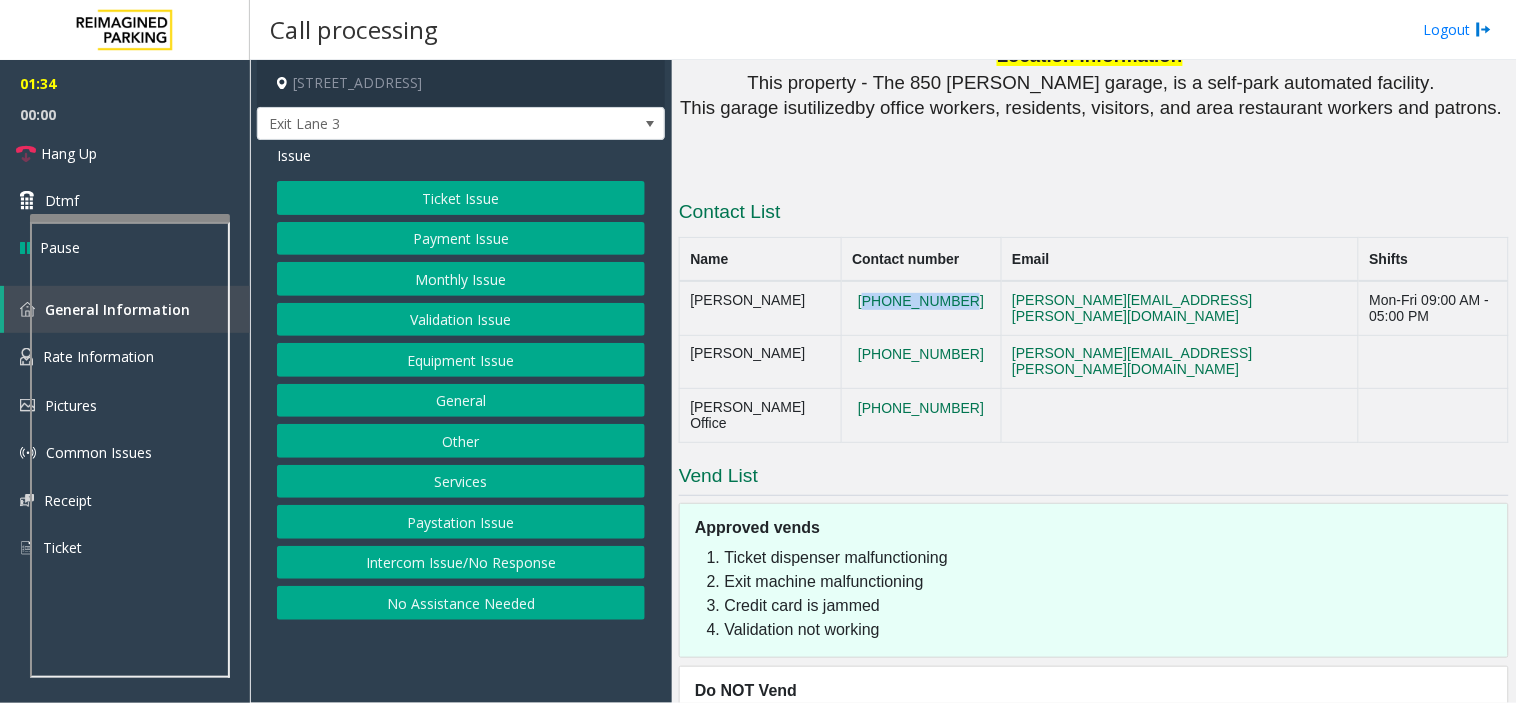 click on "[PHONE_NUMBER]" 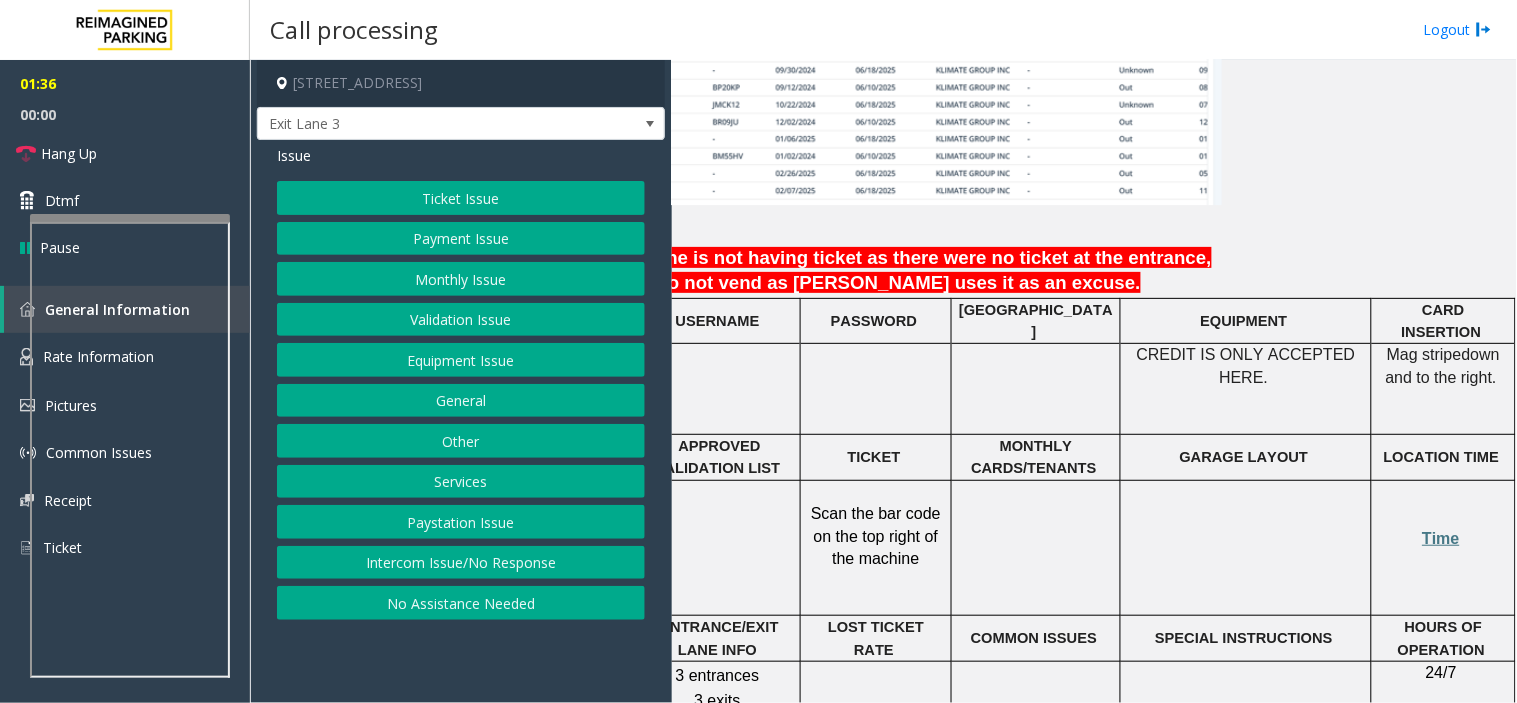 scroll, scrollTop: 1603, scrollLeft: 303, axis: both 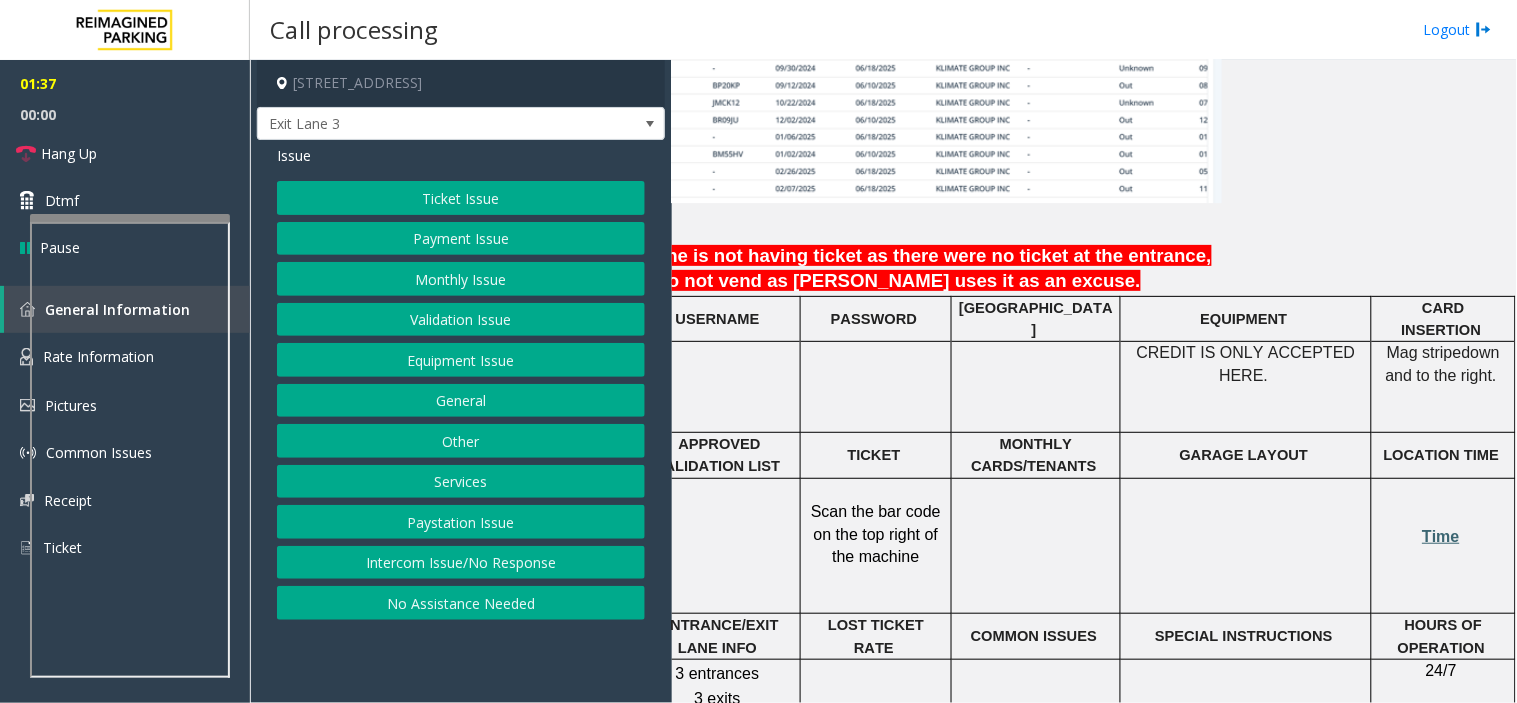 click on "Time" 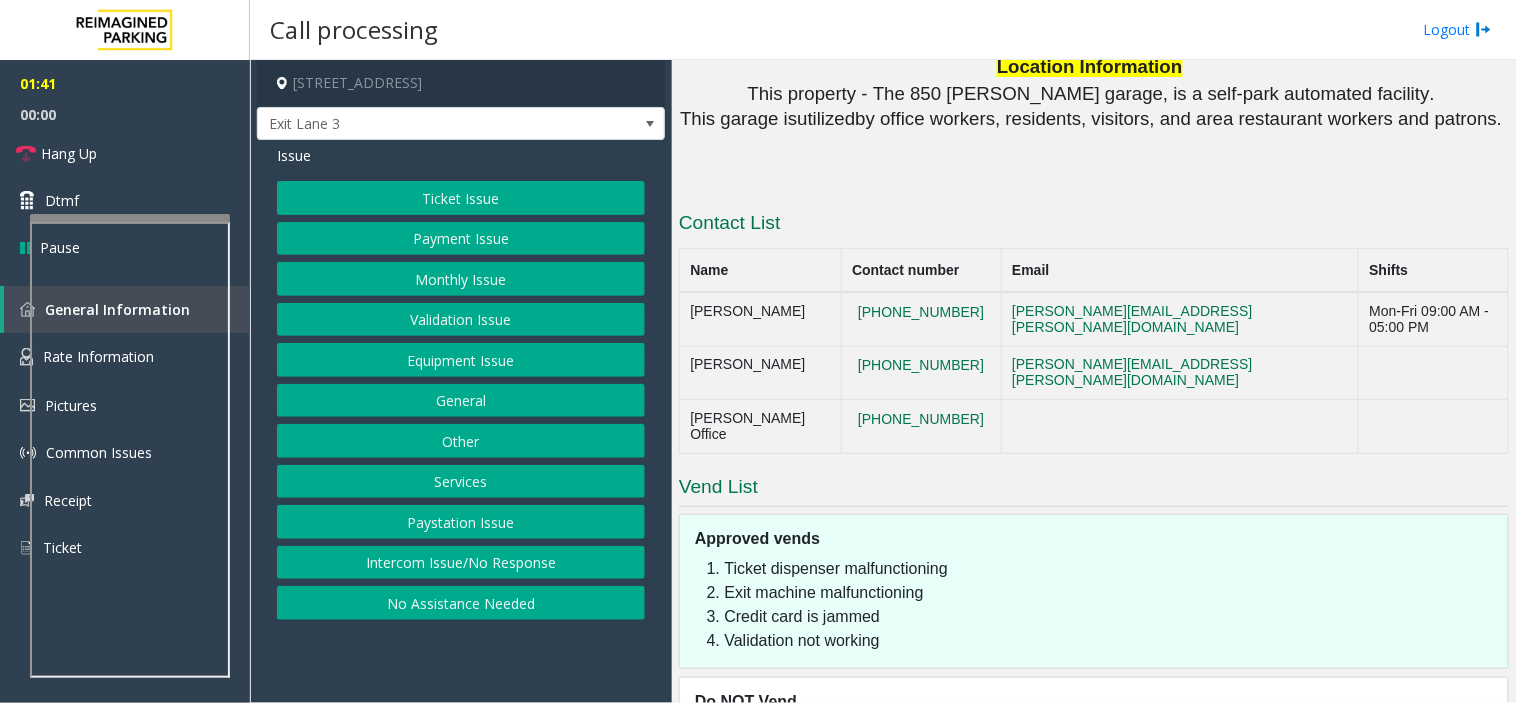 scroll, scrollTop: 2356, scrollLeft: 0, axis: vertical 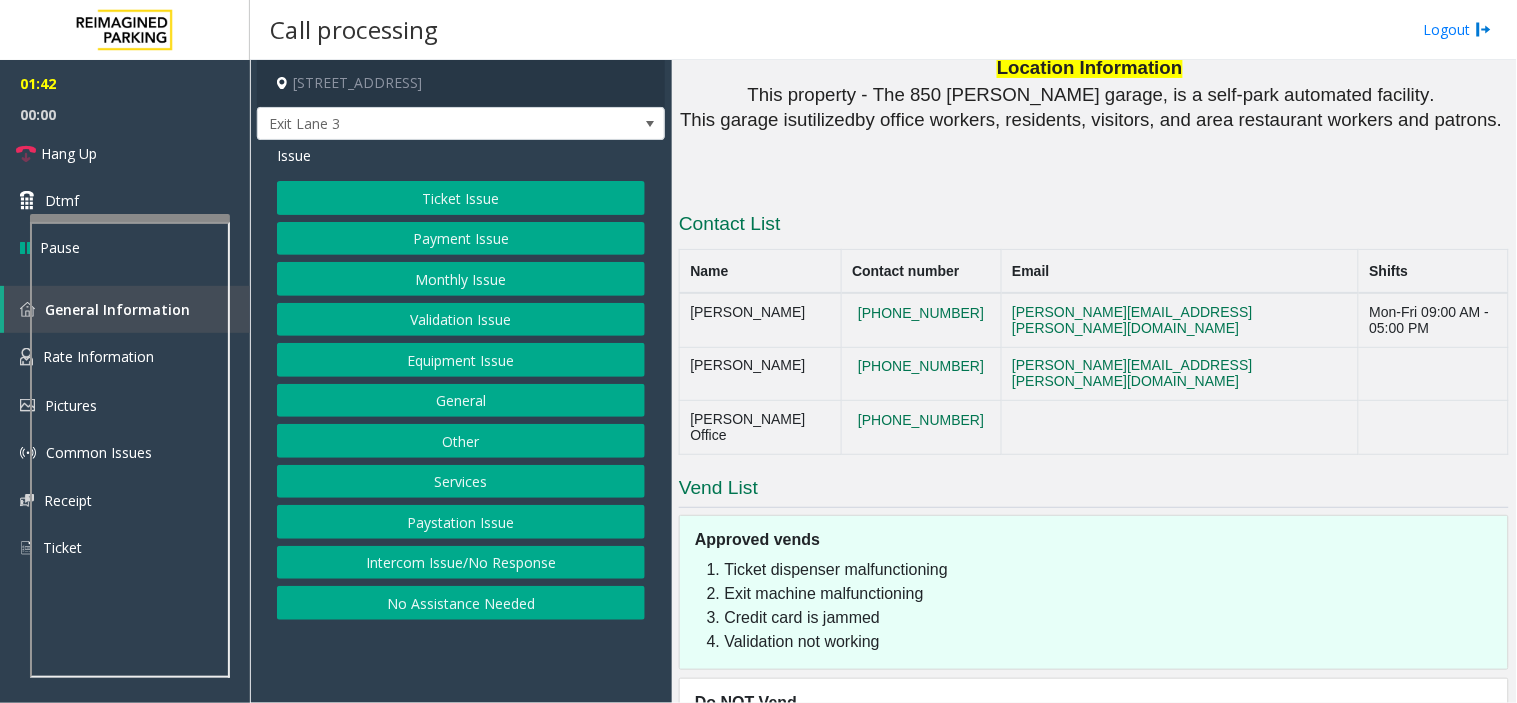 copy on "[PHONE_NUMBER]" 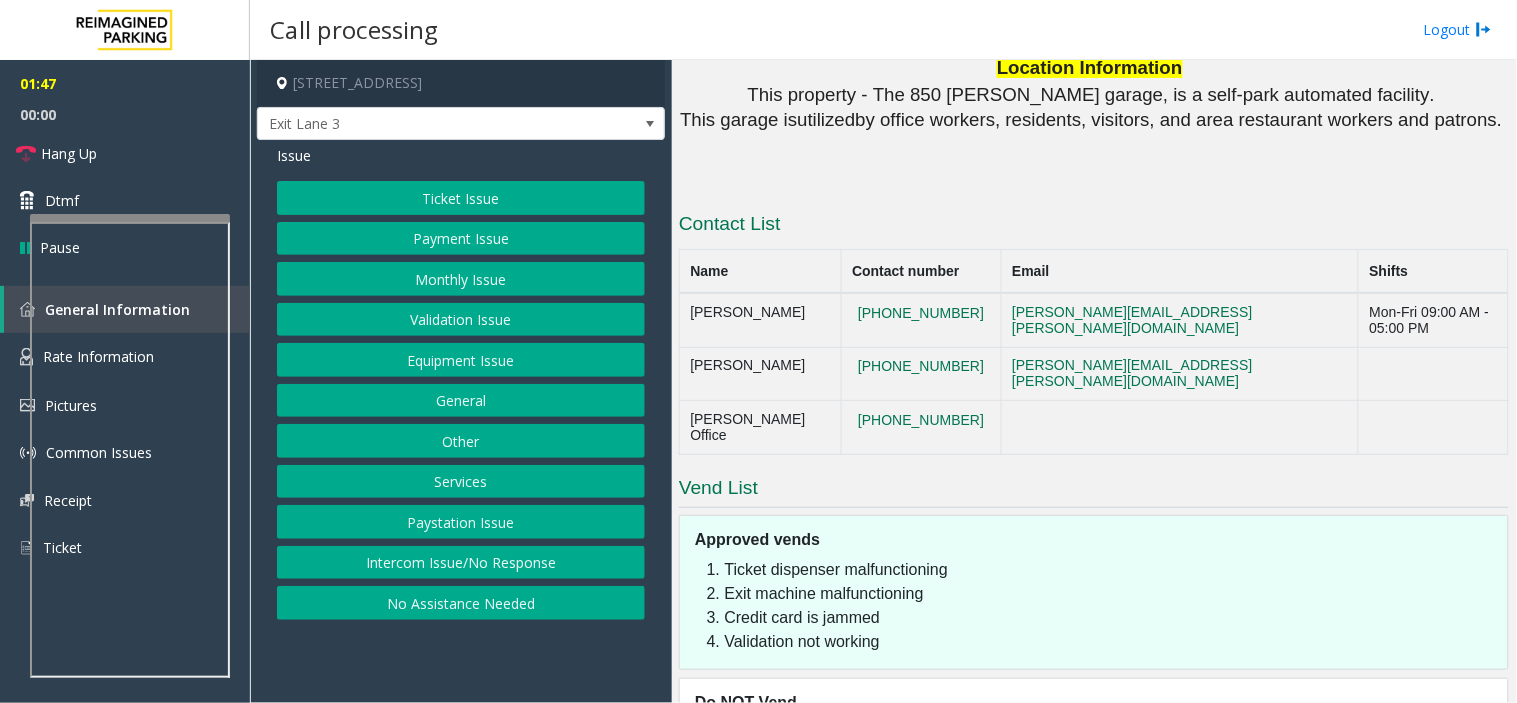 click on "Equipment Issue" 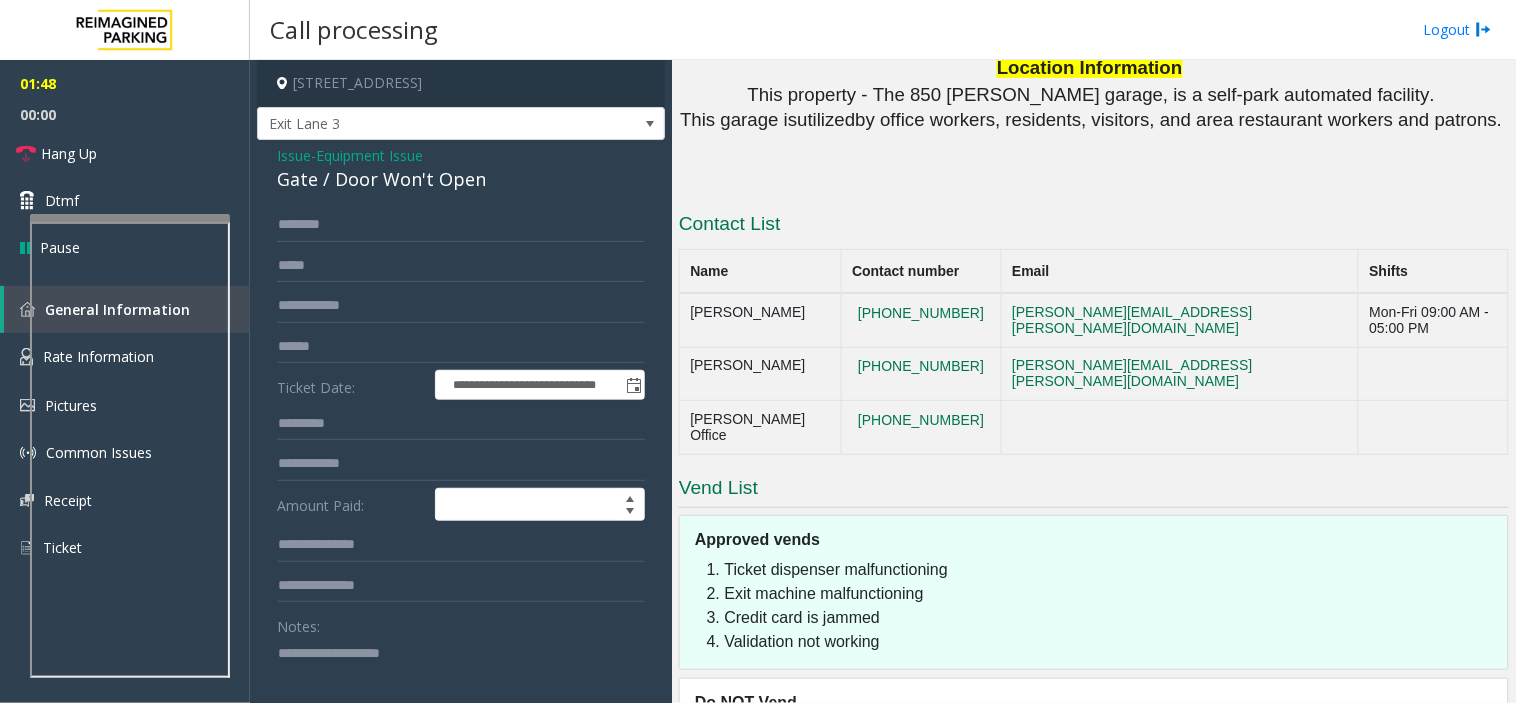 click 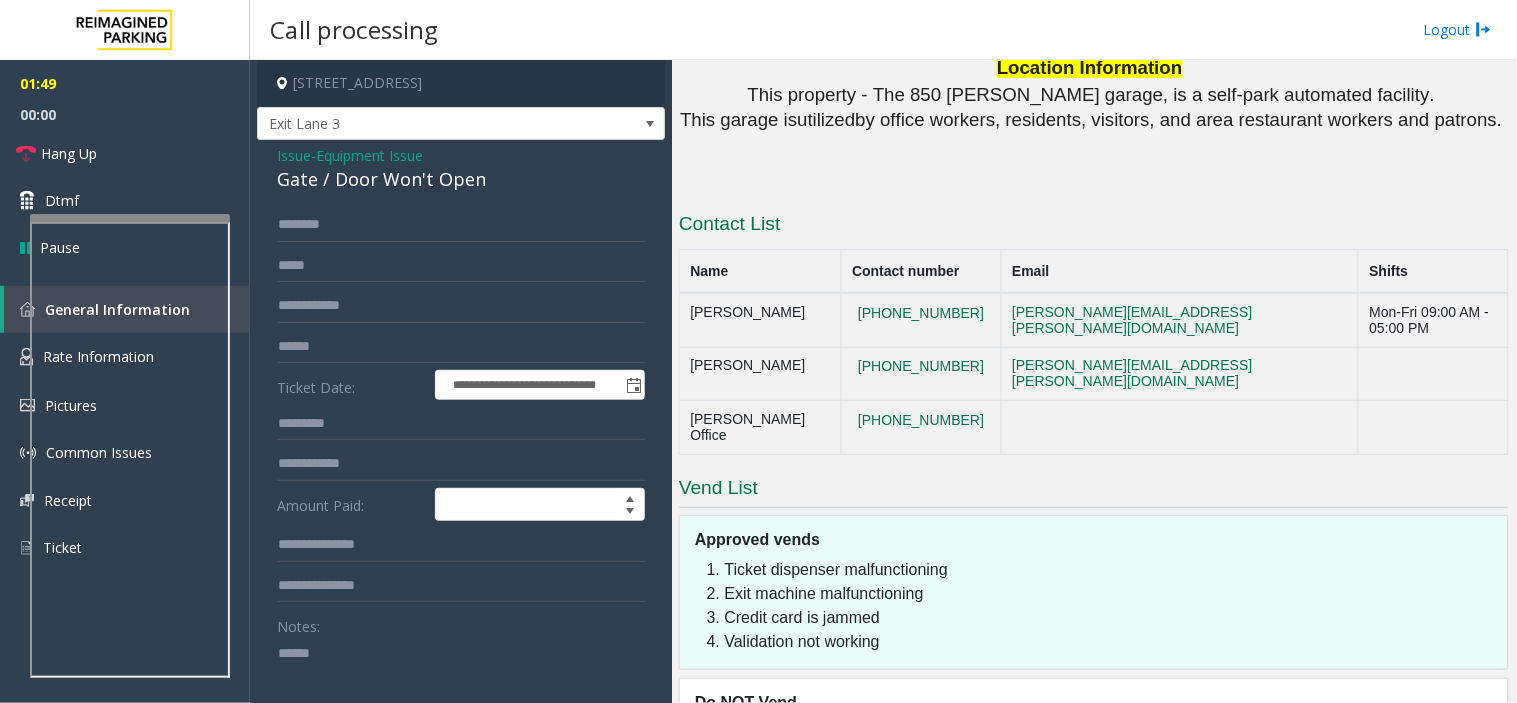 paste on "**********" 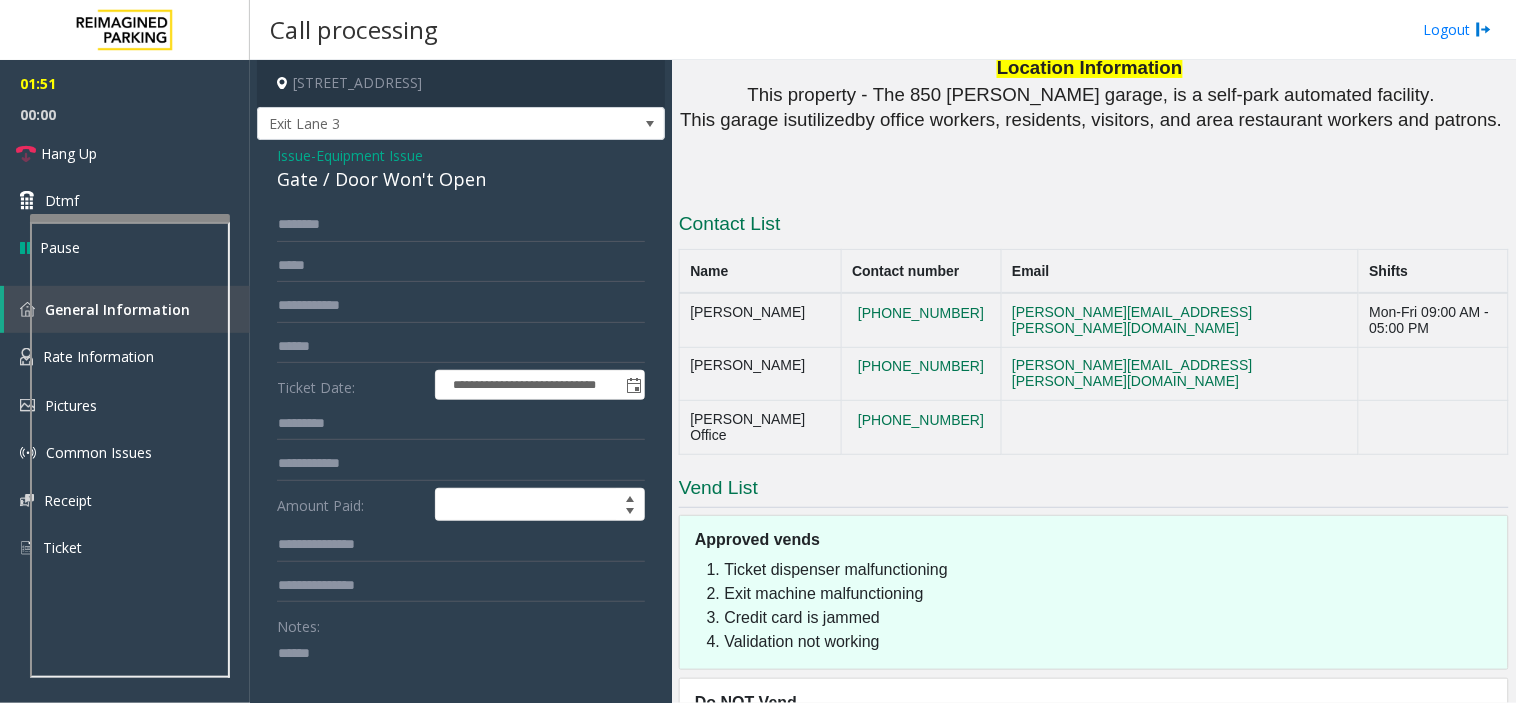 click 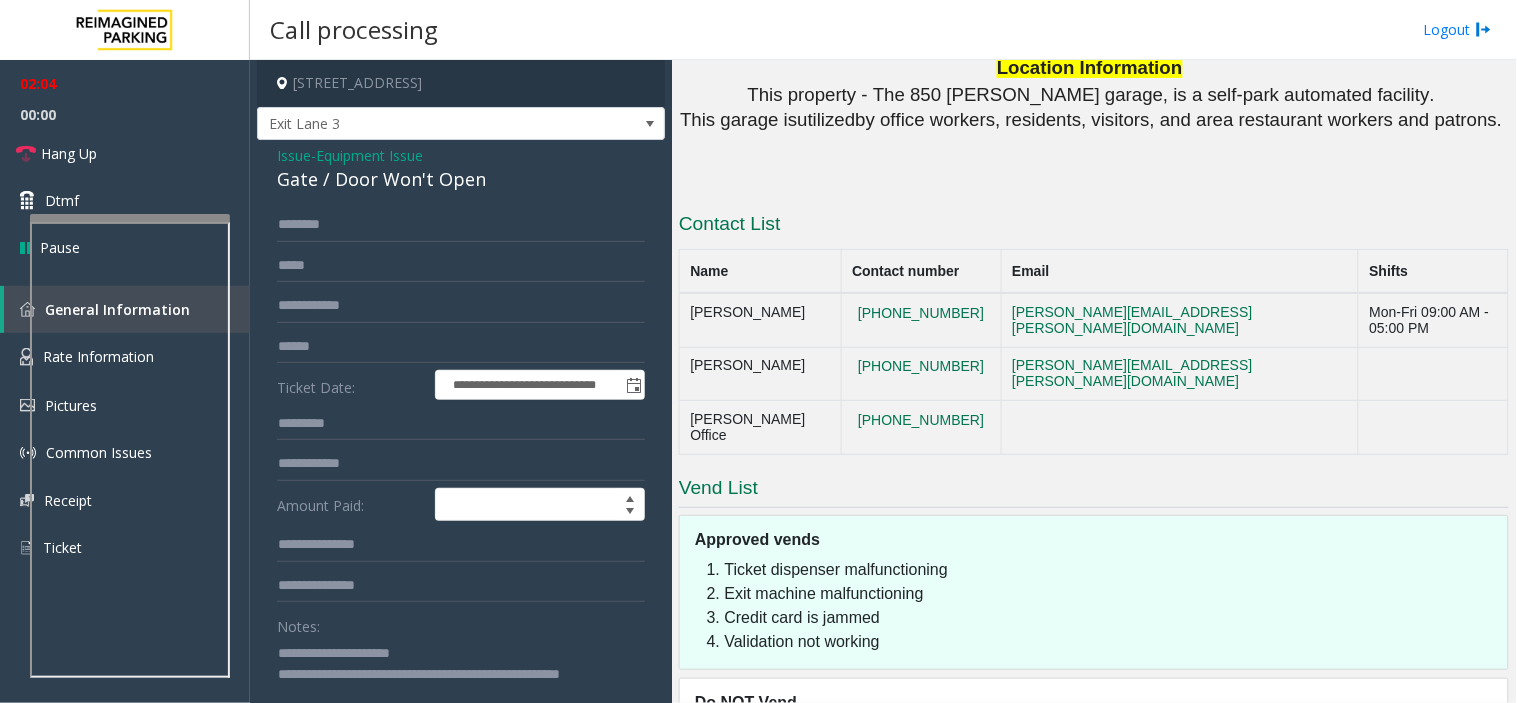 scroll, scrollTop: 1, scrollLeft: 0, axis: vertical 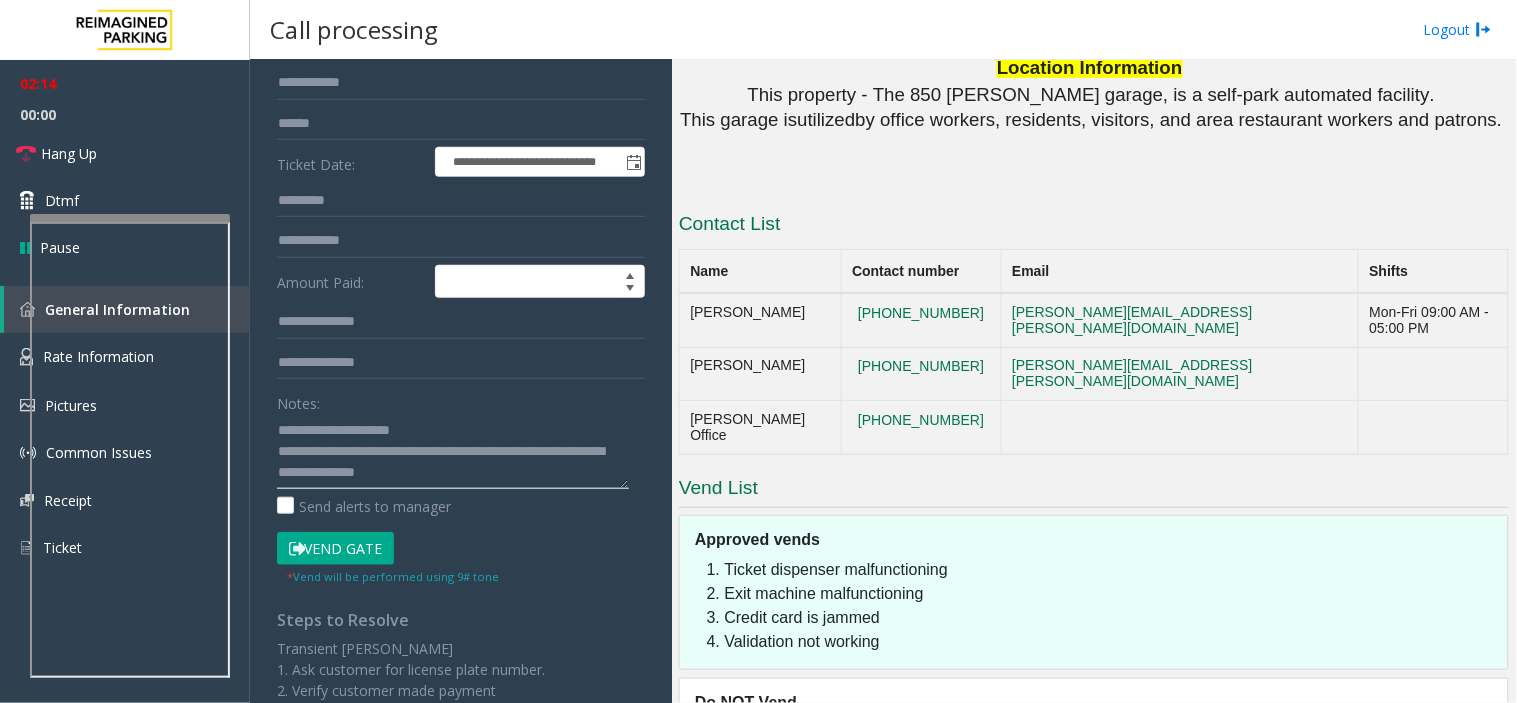 click 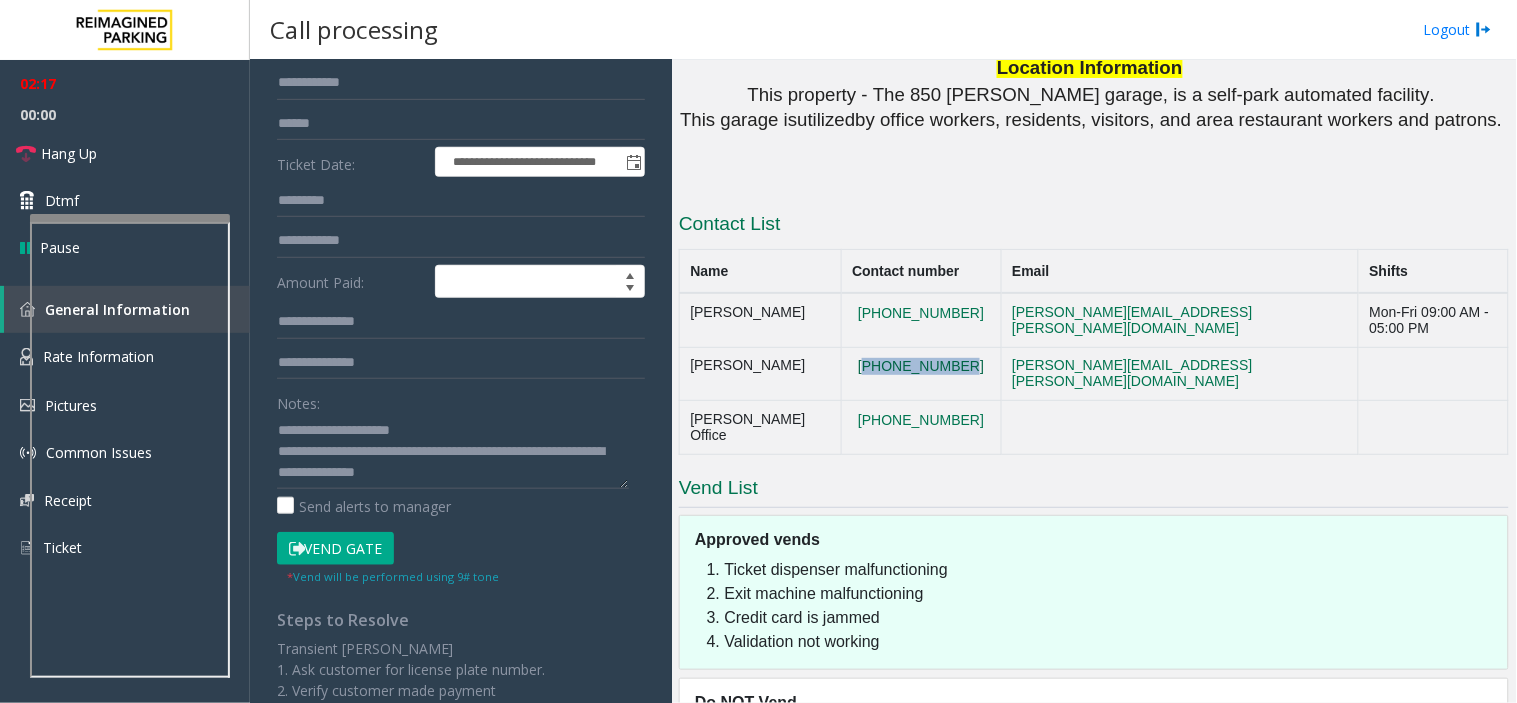 copy on "[PHONE_NUMBER]" 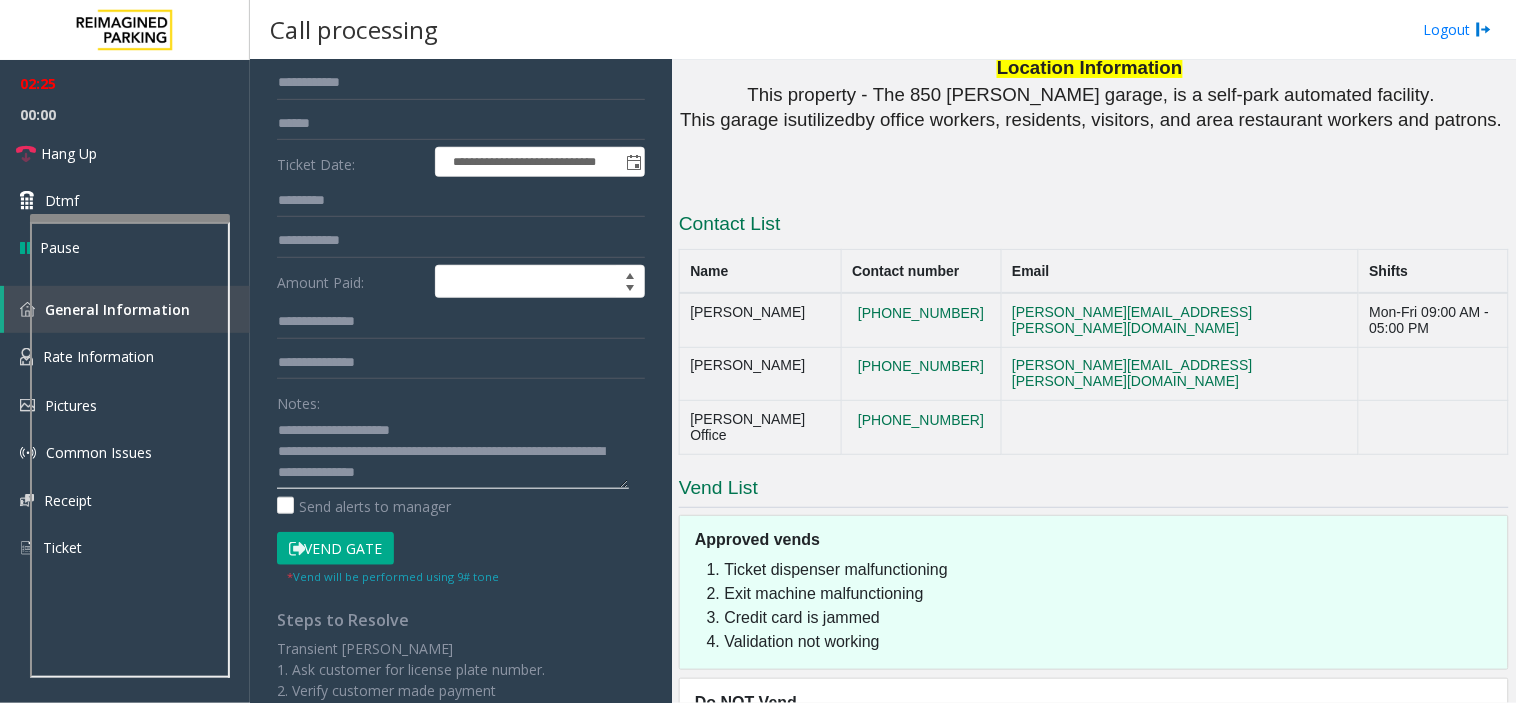 drag, startPoint x: 511, startPoint y: 481, endPoint x: 494, endPoint y: 462, distance: 25.495098 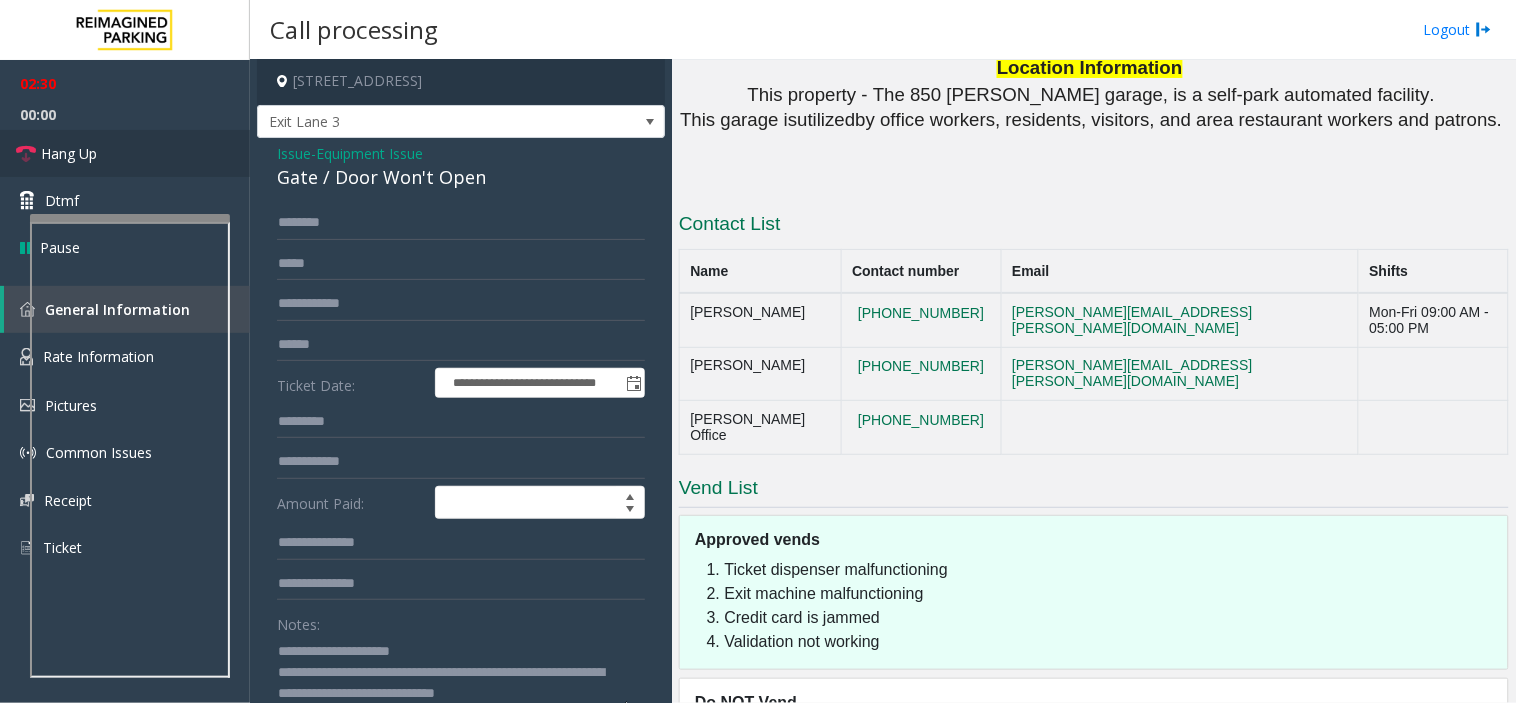 scroll, scrollTop: 0, scrollLeft: 0, axis: both 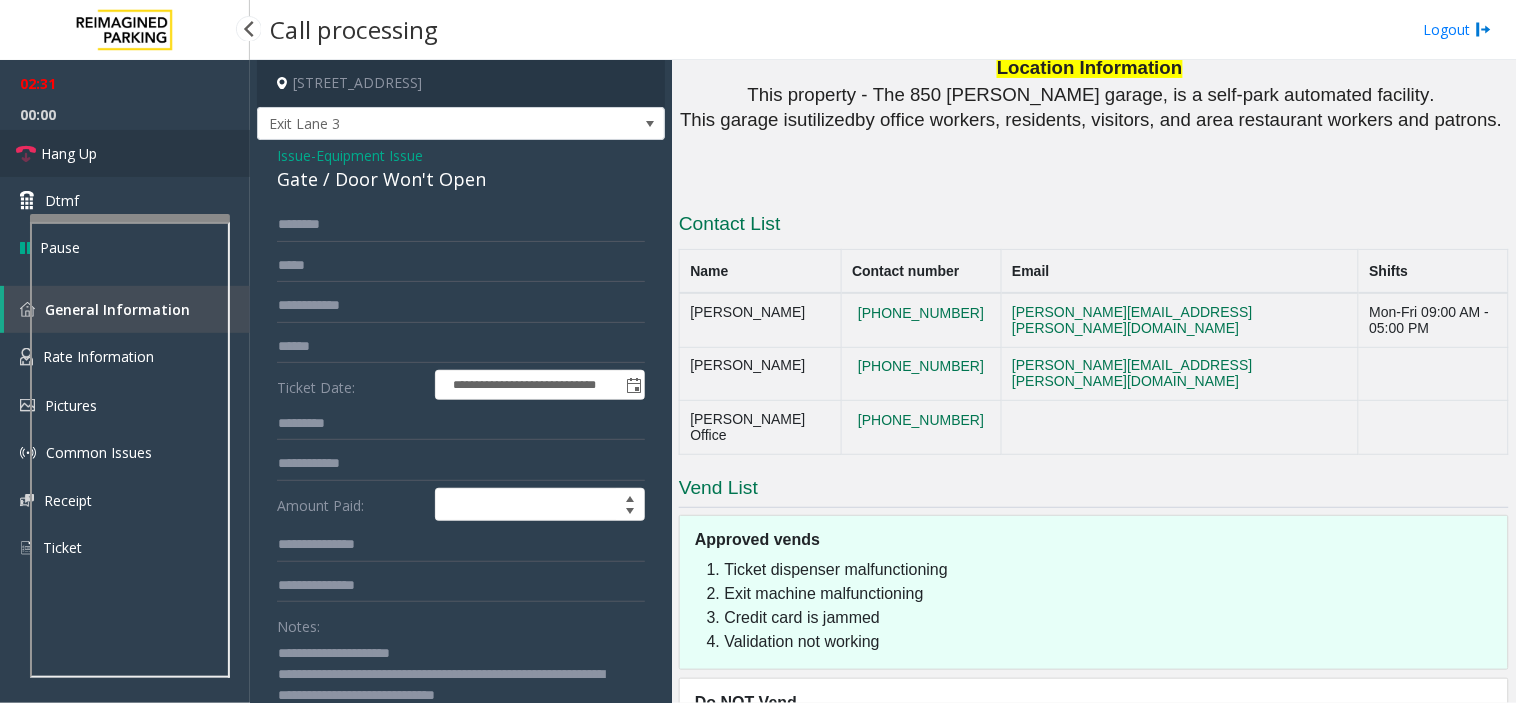 click on "Hang Up" at bounding box center [69, 153] 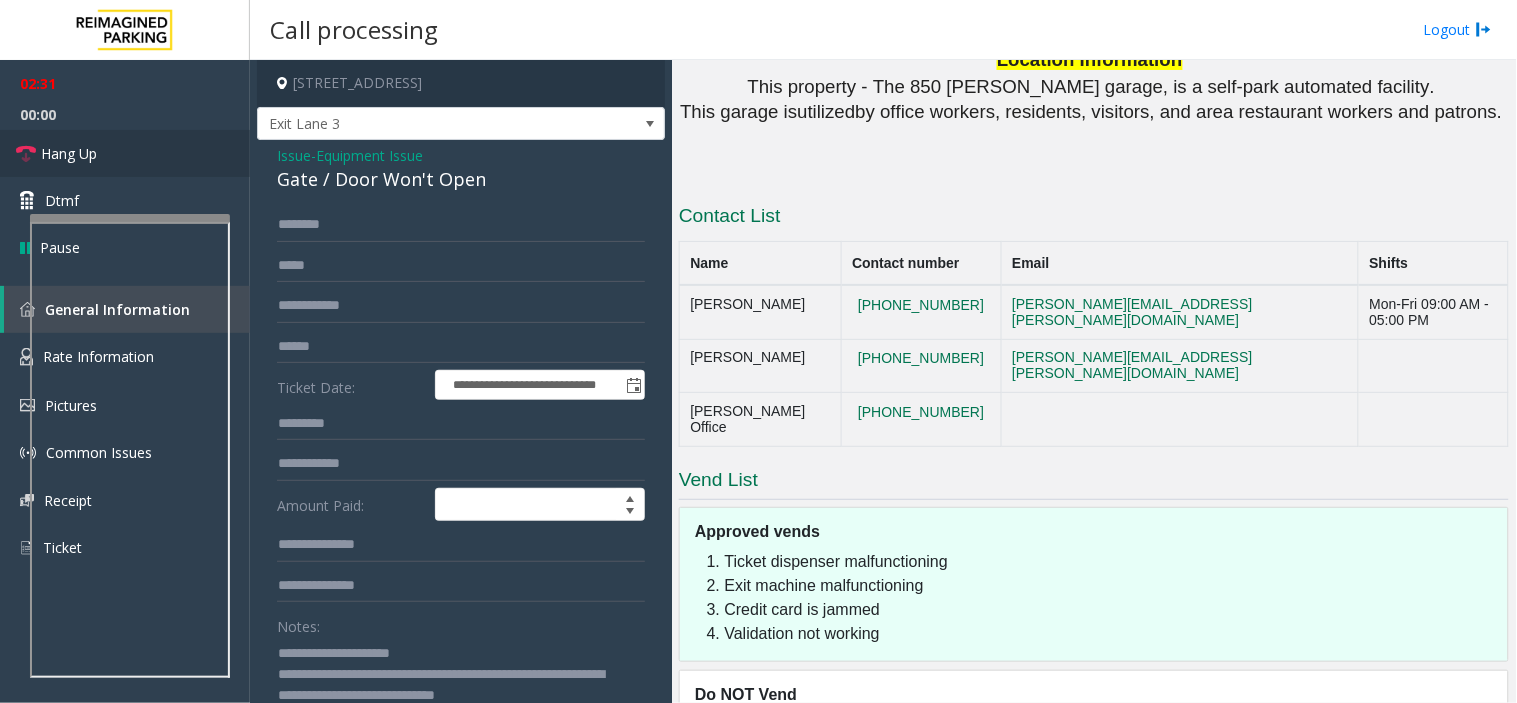 scroll, scrollTop: 2368, scrollLeft: 0, axis: vertical 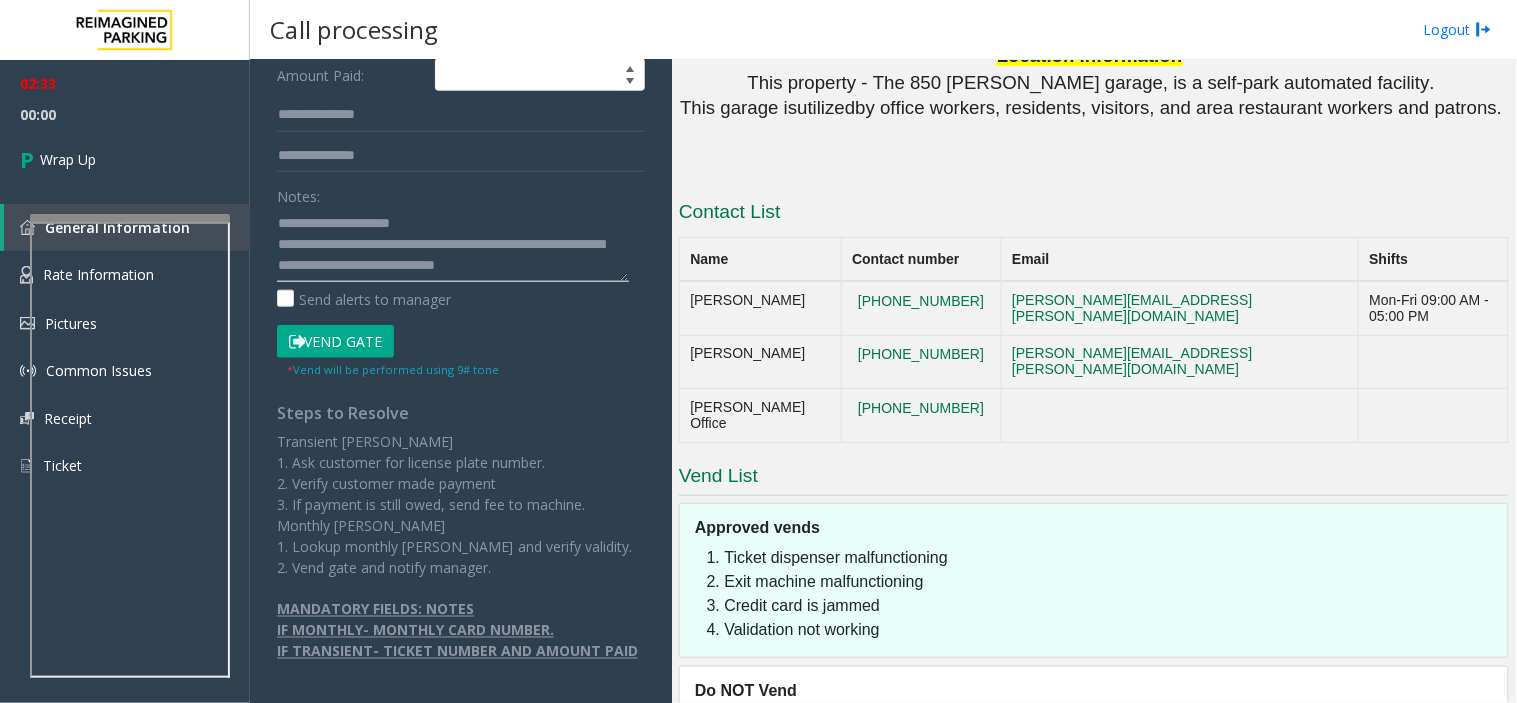 click 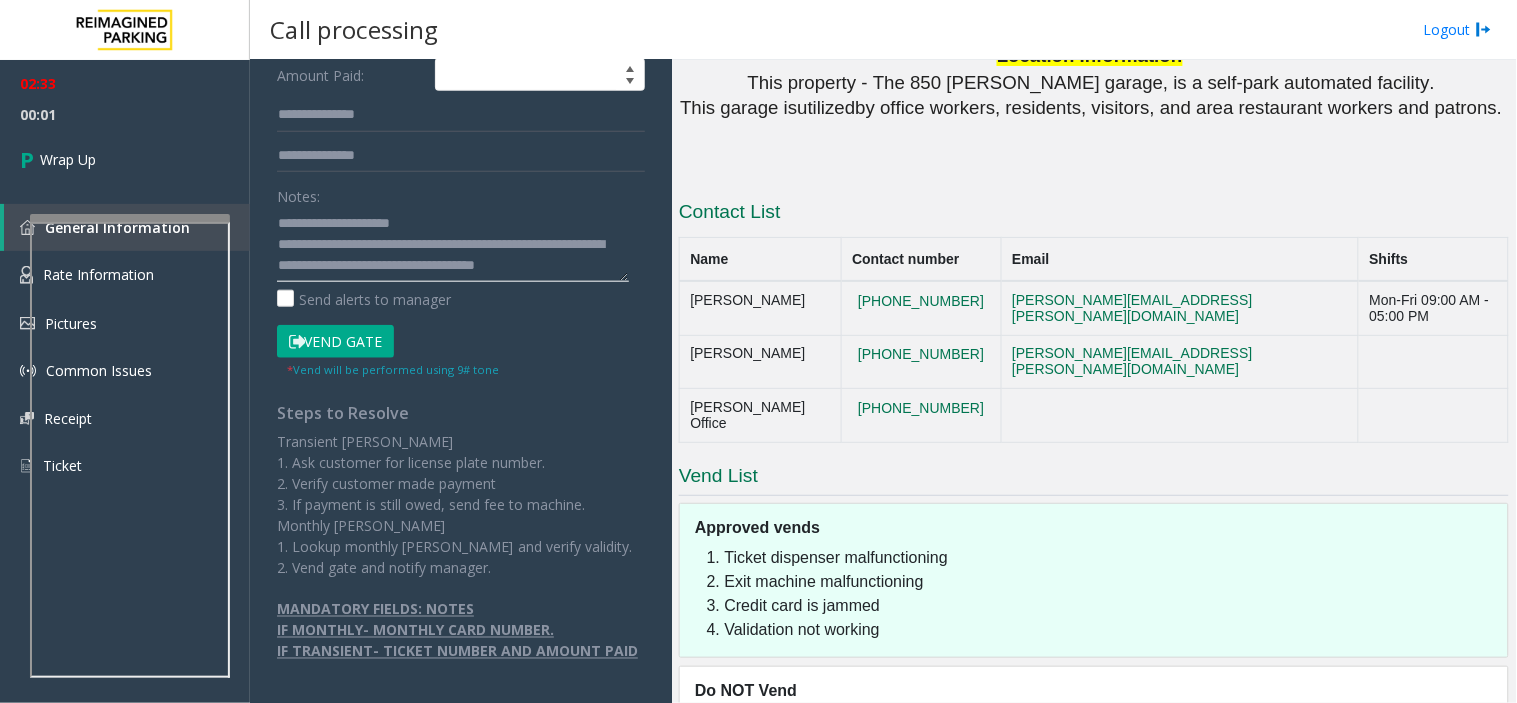 scroll, scrollTop: 14, scrollLeft: 0, axis: vertical 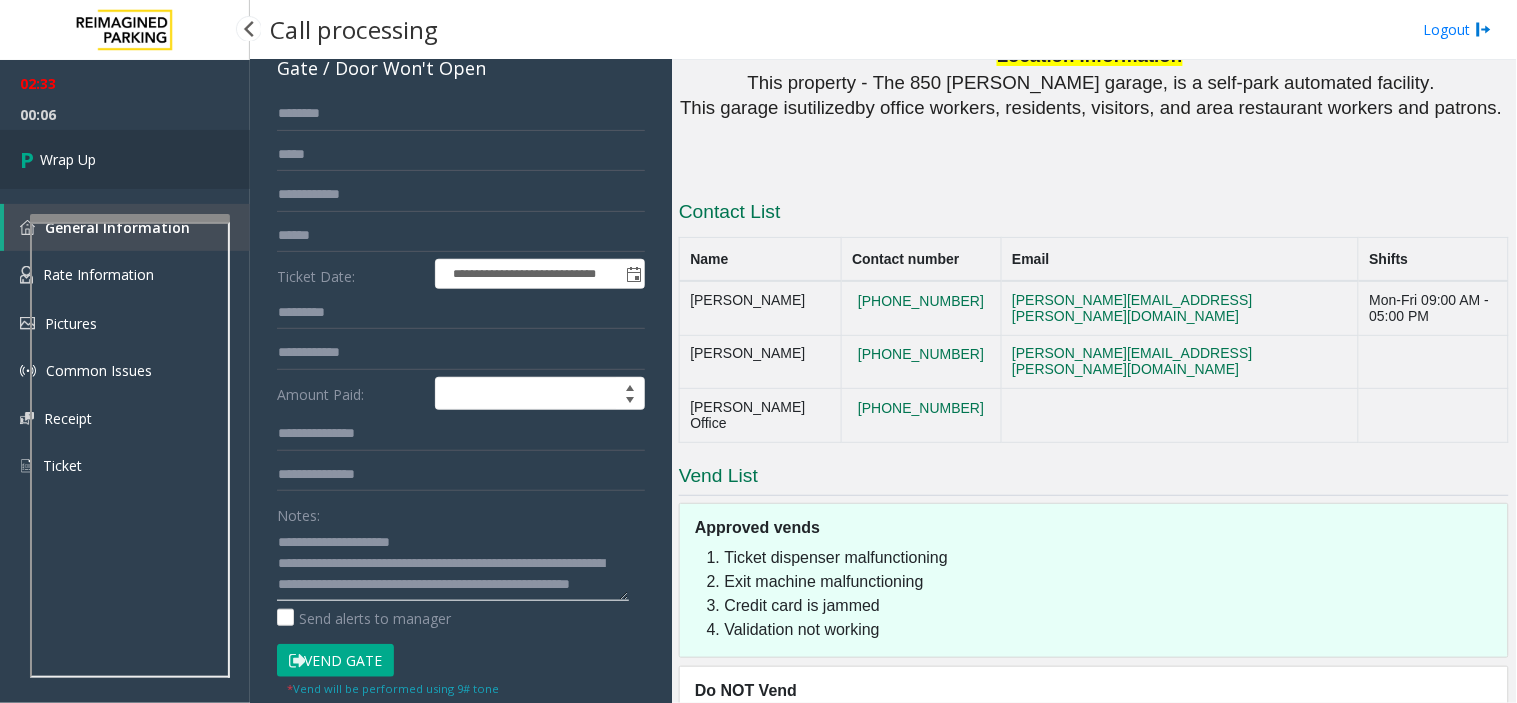 type on "**********" 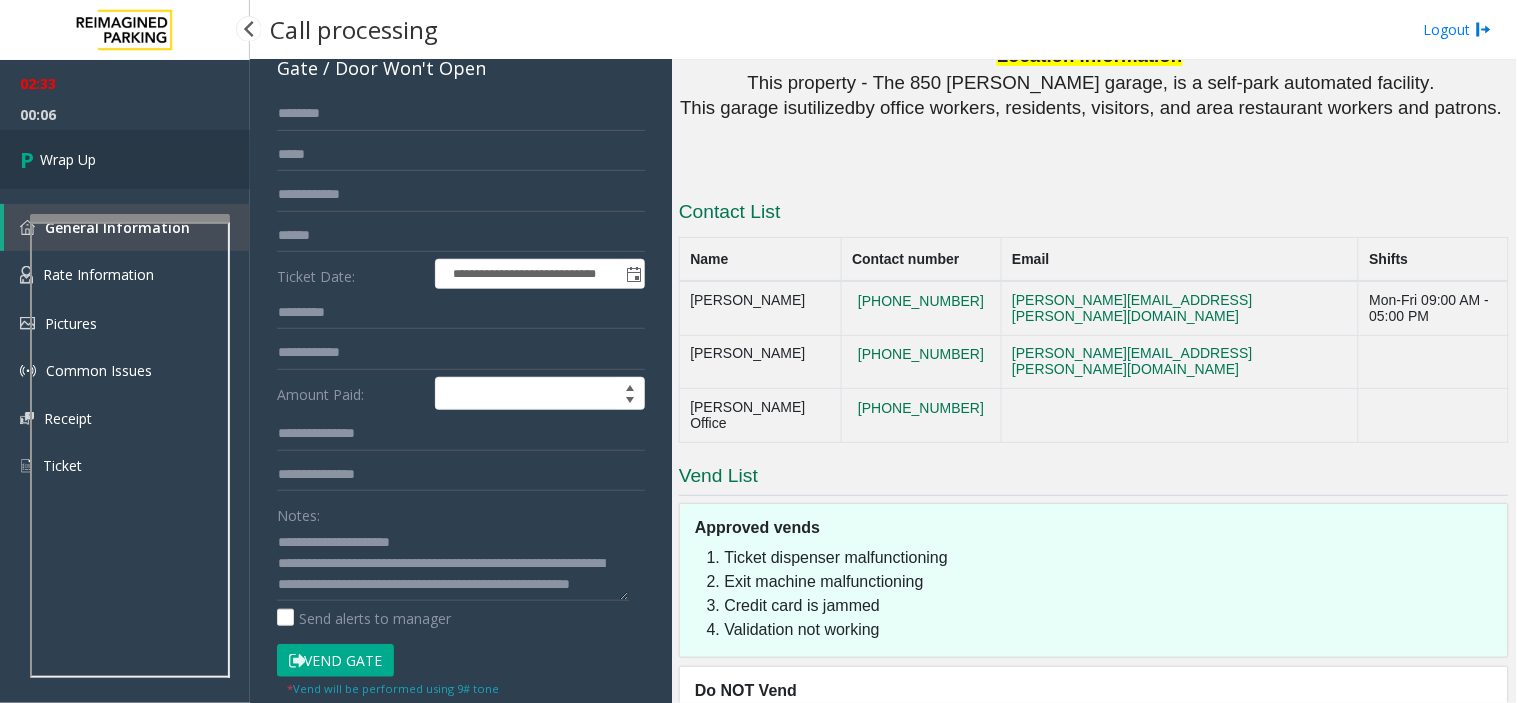 click on "Wrap Up" at bounding box center [125, 159] 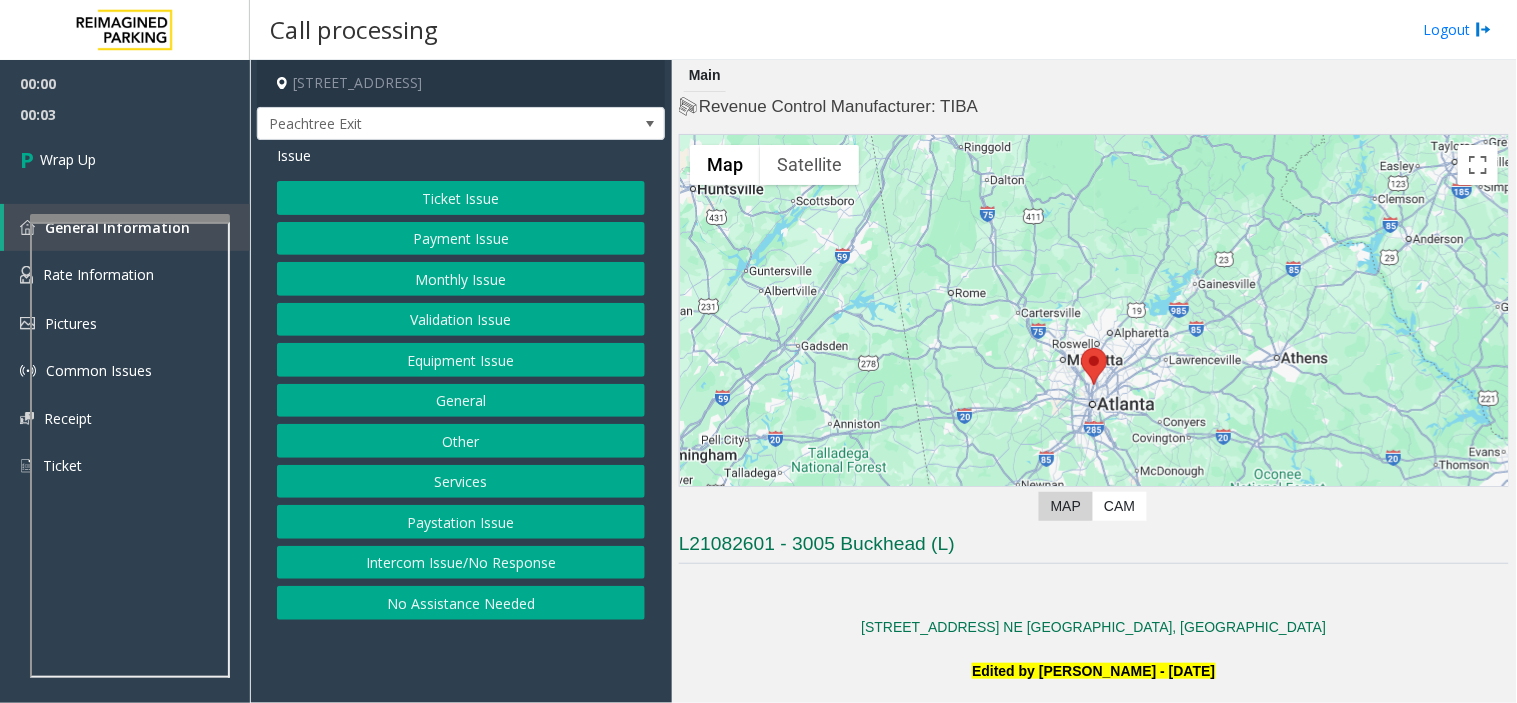 click on "Ticket Issue   Payment Issue   Monthly Issue   Validation Issue   Equipment Issue   General   Other   Services   Paystation Issue   Intercom Issue/No Response   No Assistance Needed" 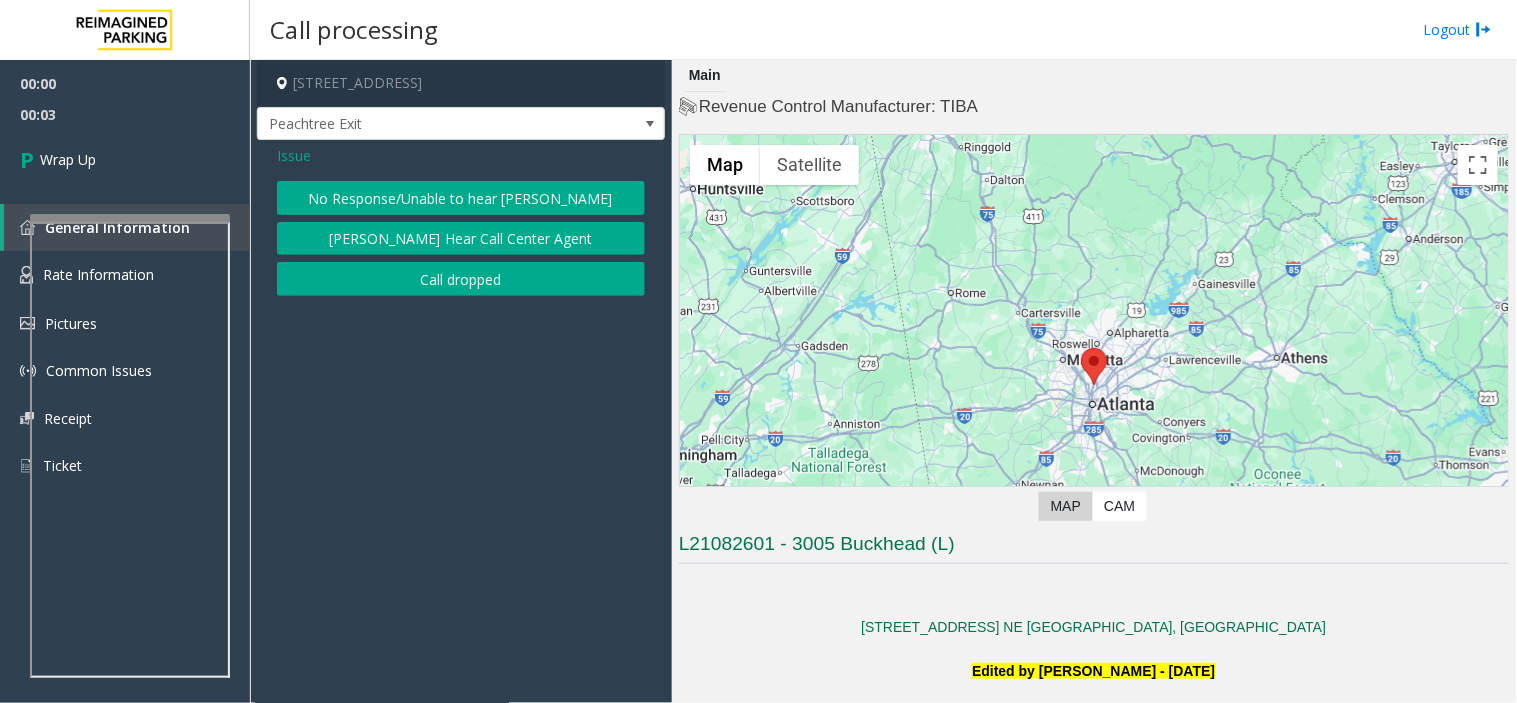 click on "Call dropped" 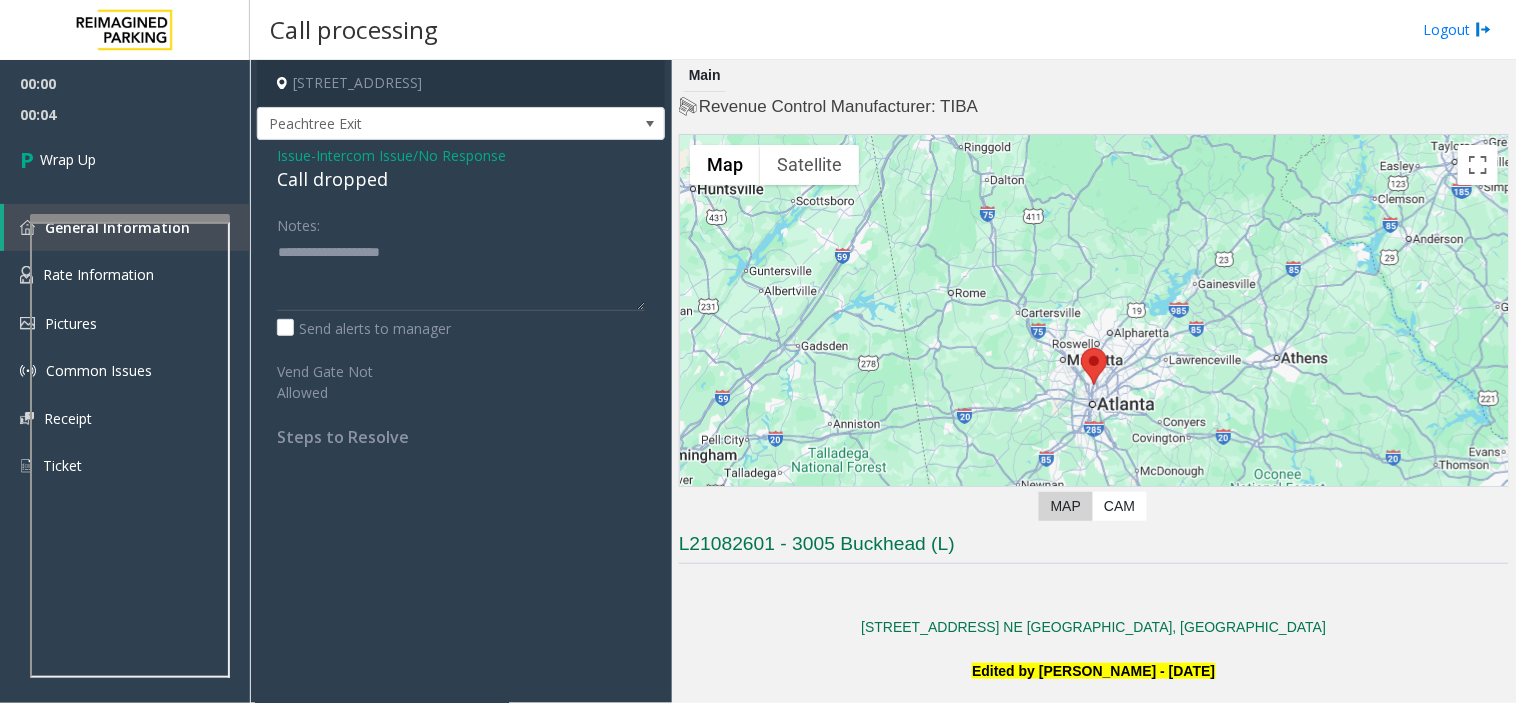 click on "Call dropped" 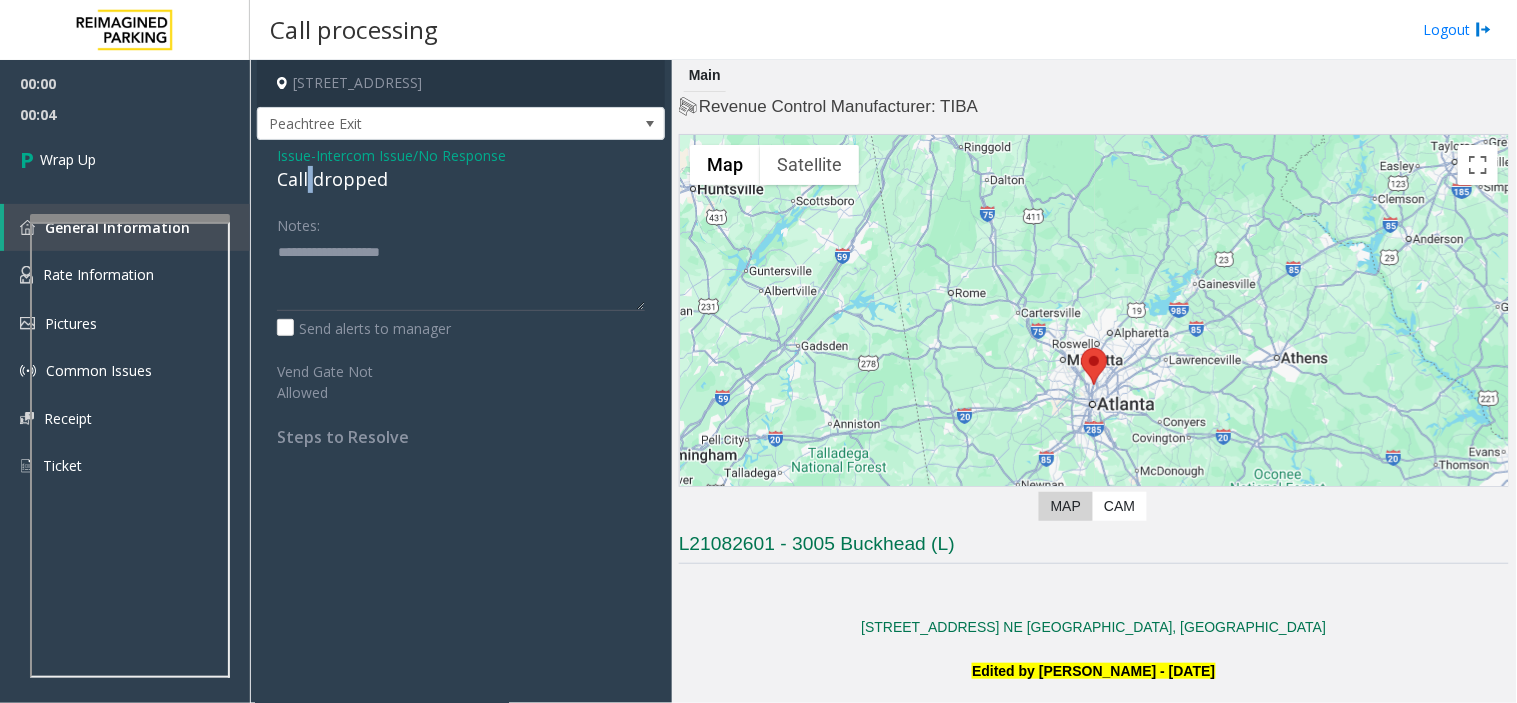 click on "Call dropped" 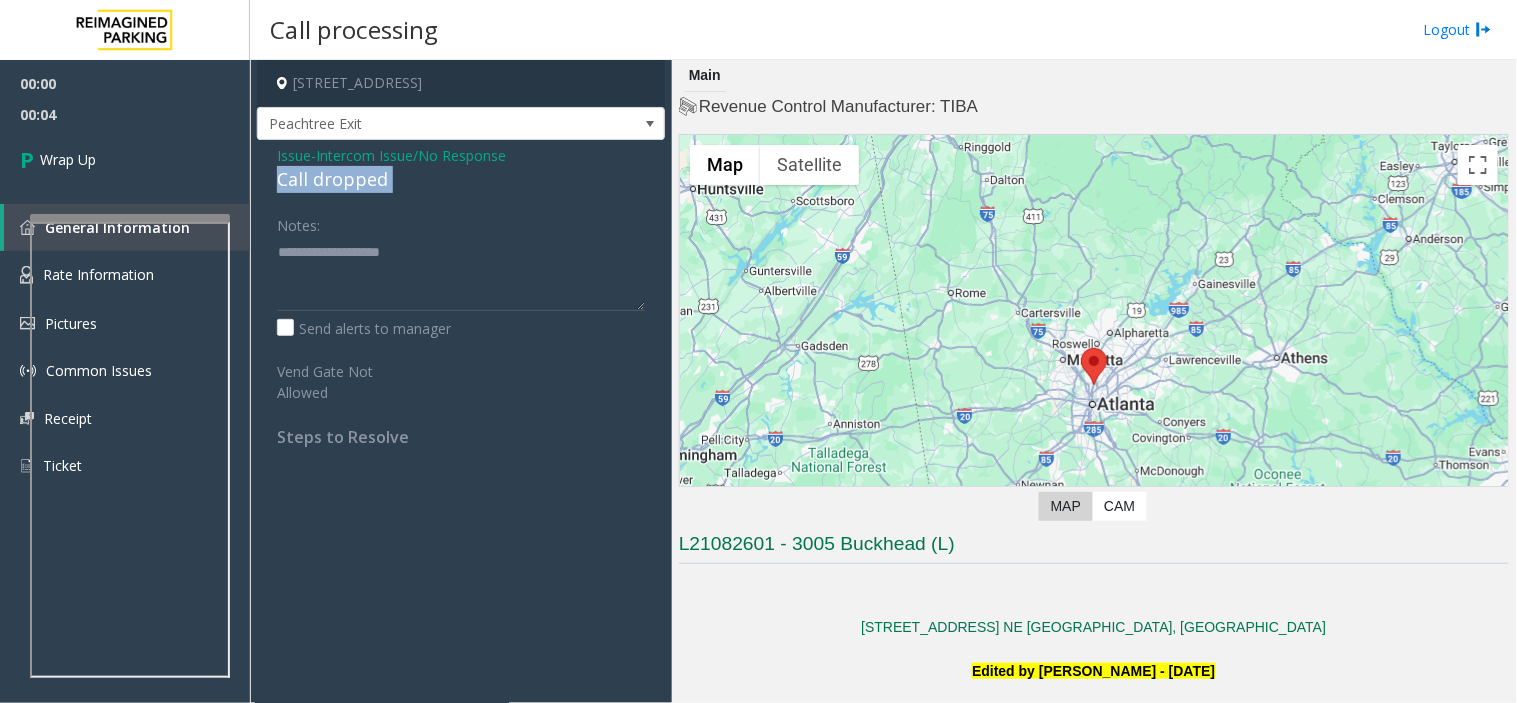 click on "Call dropped" 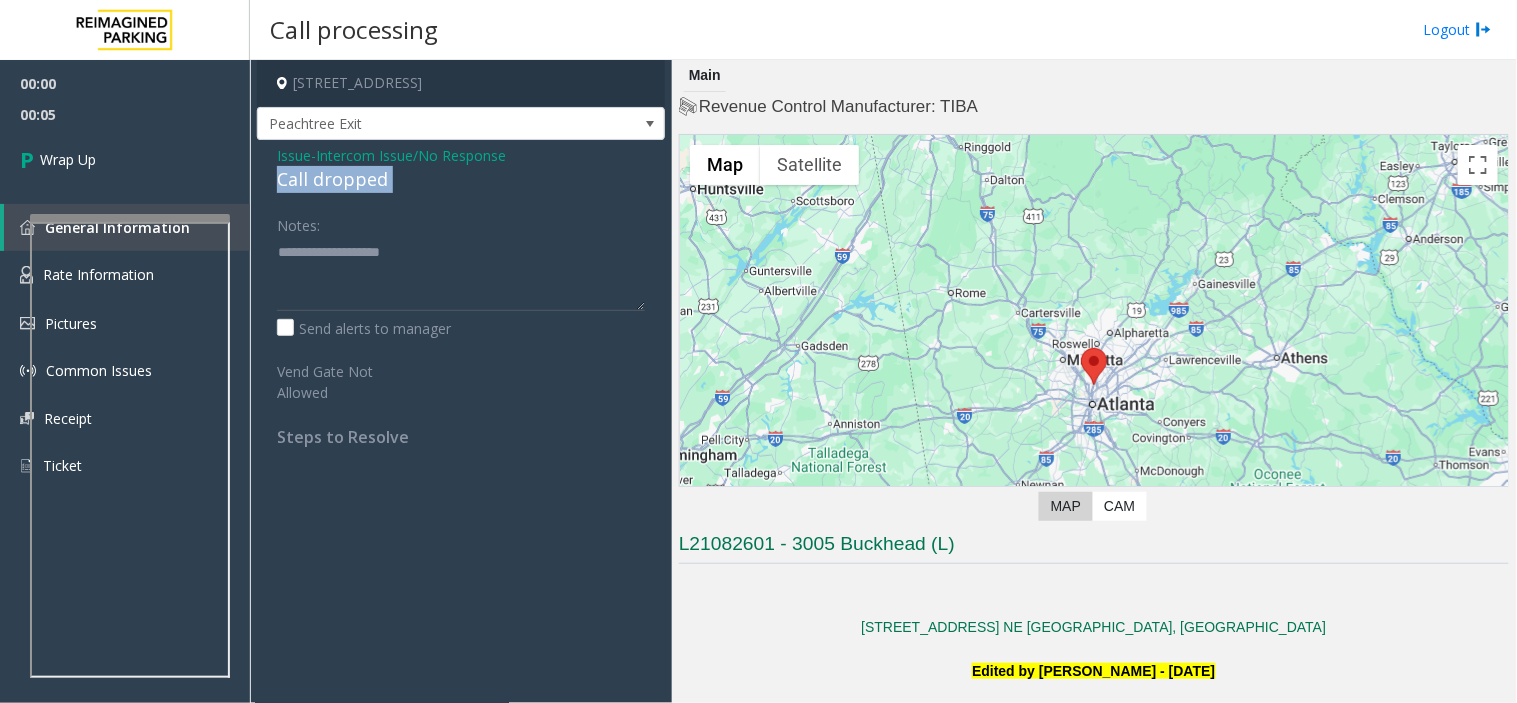 copy on "Call dropped" 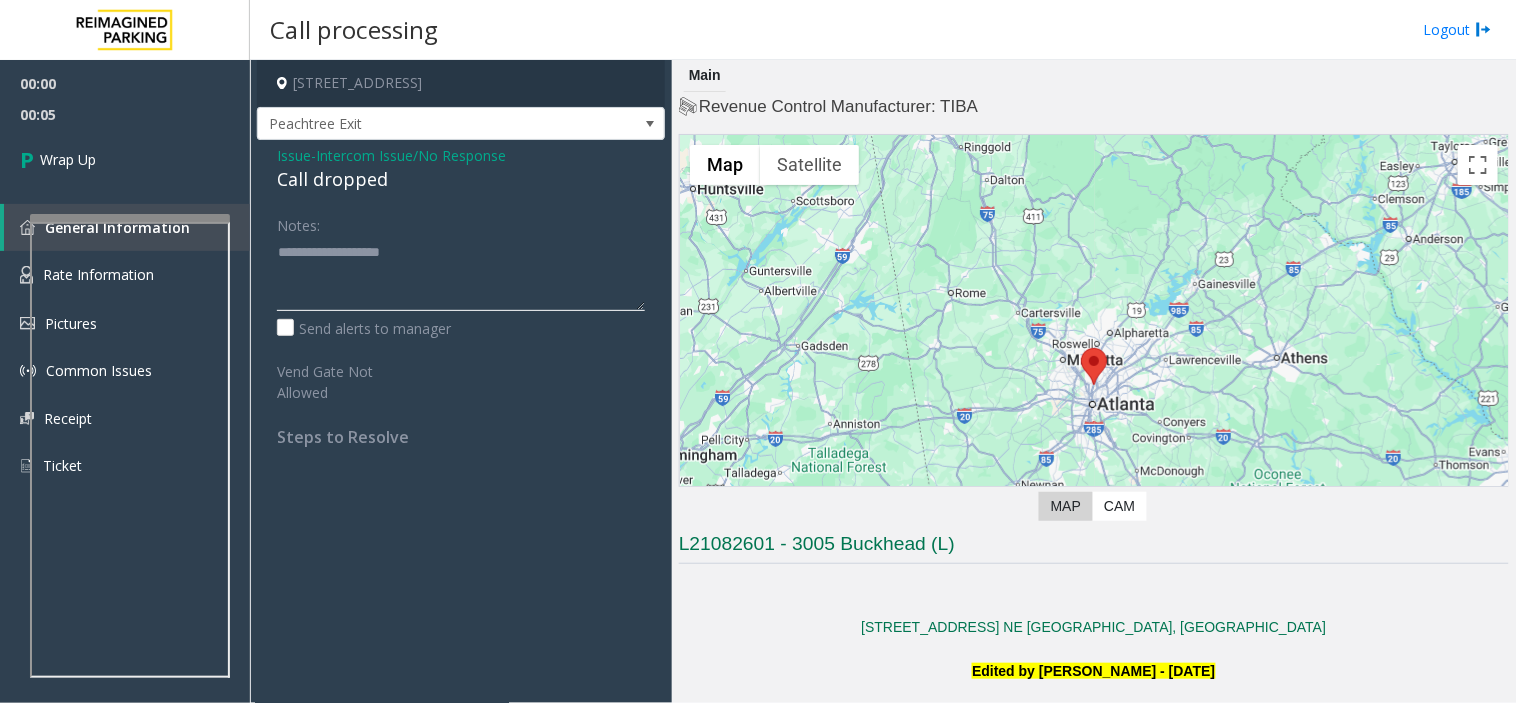 click 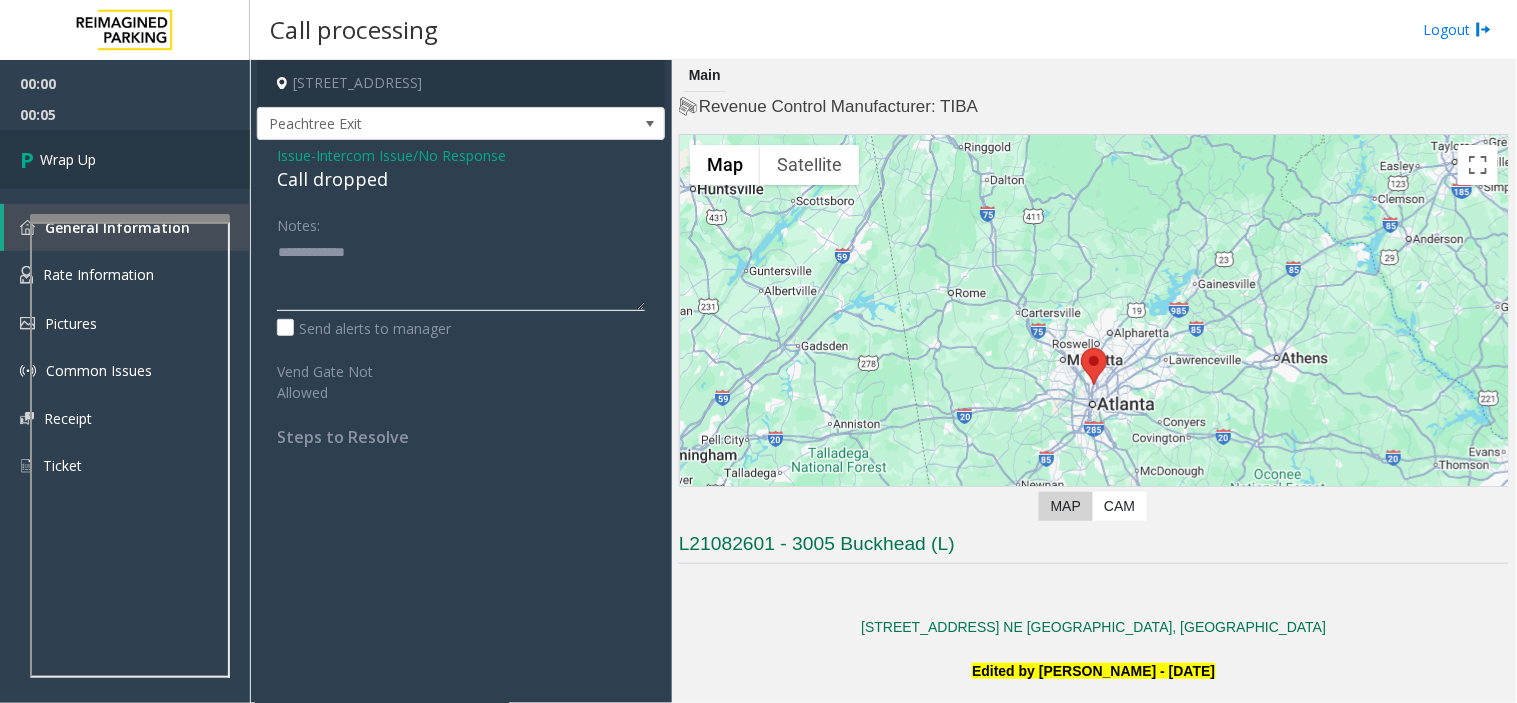 type on "**********" 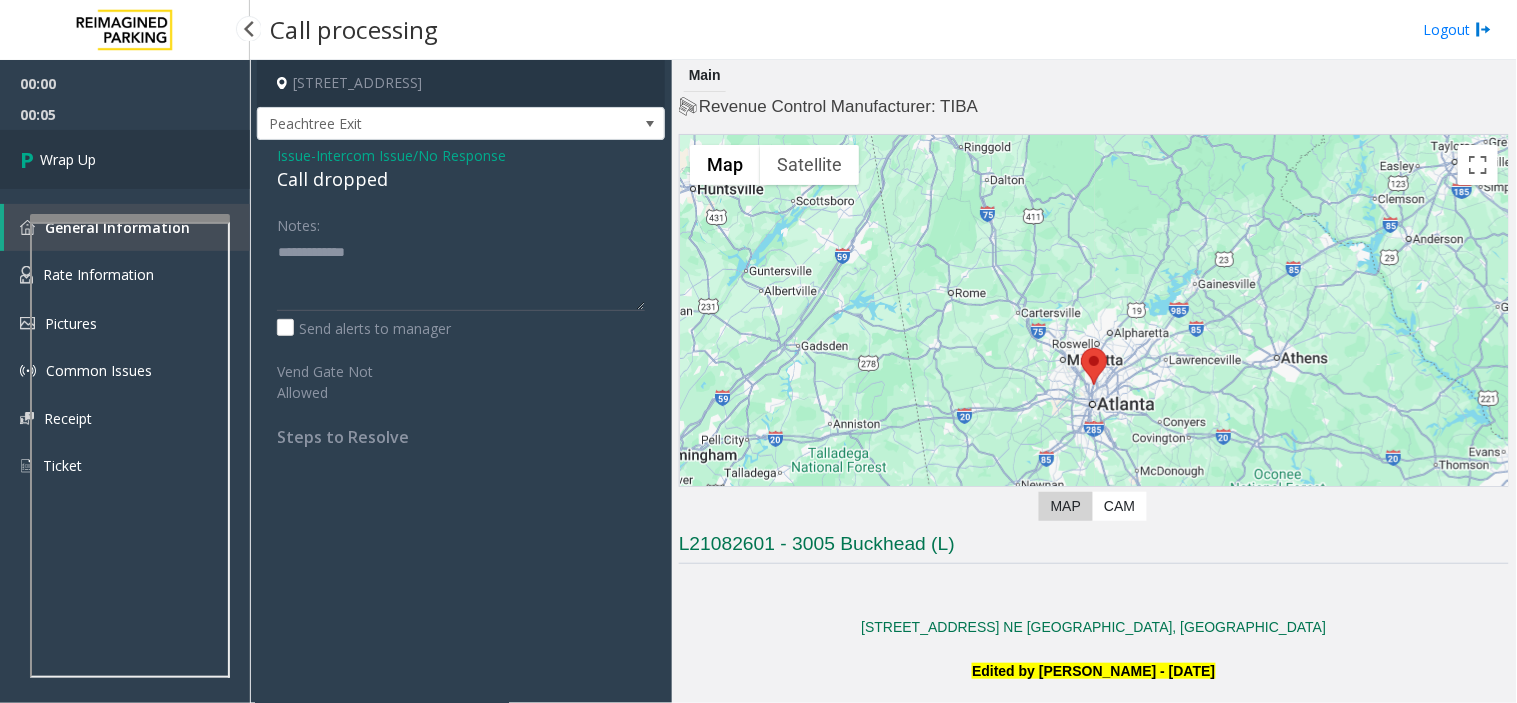 click on "Wrap Up" at bounding box center (125, 159) 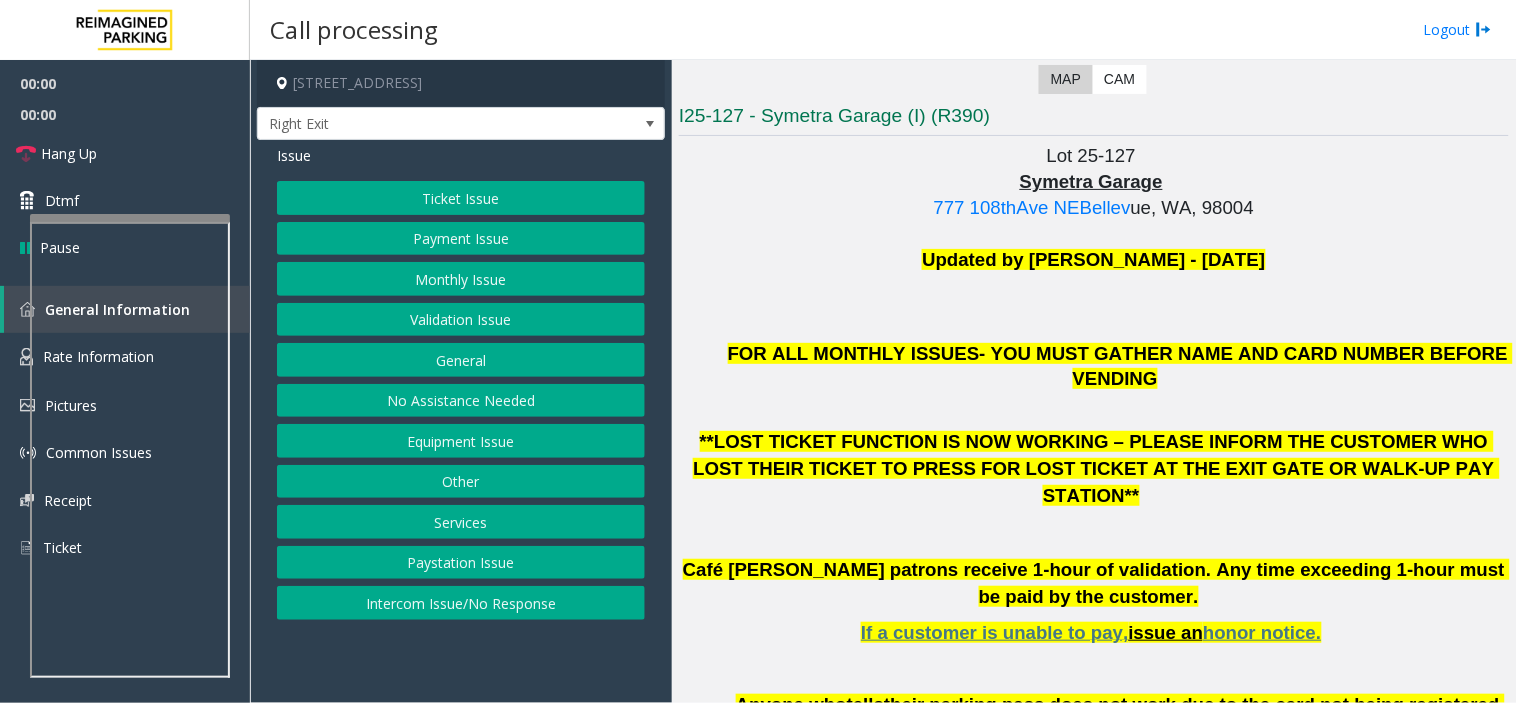 scroll, scrollTop: 555, scrollLeft: 0, axis: vertical 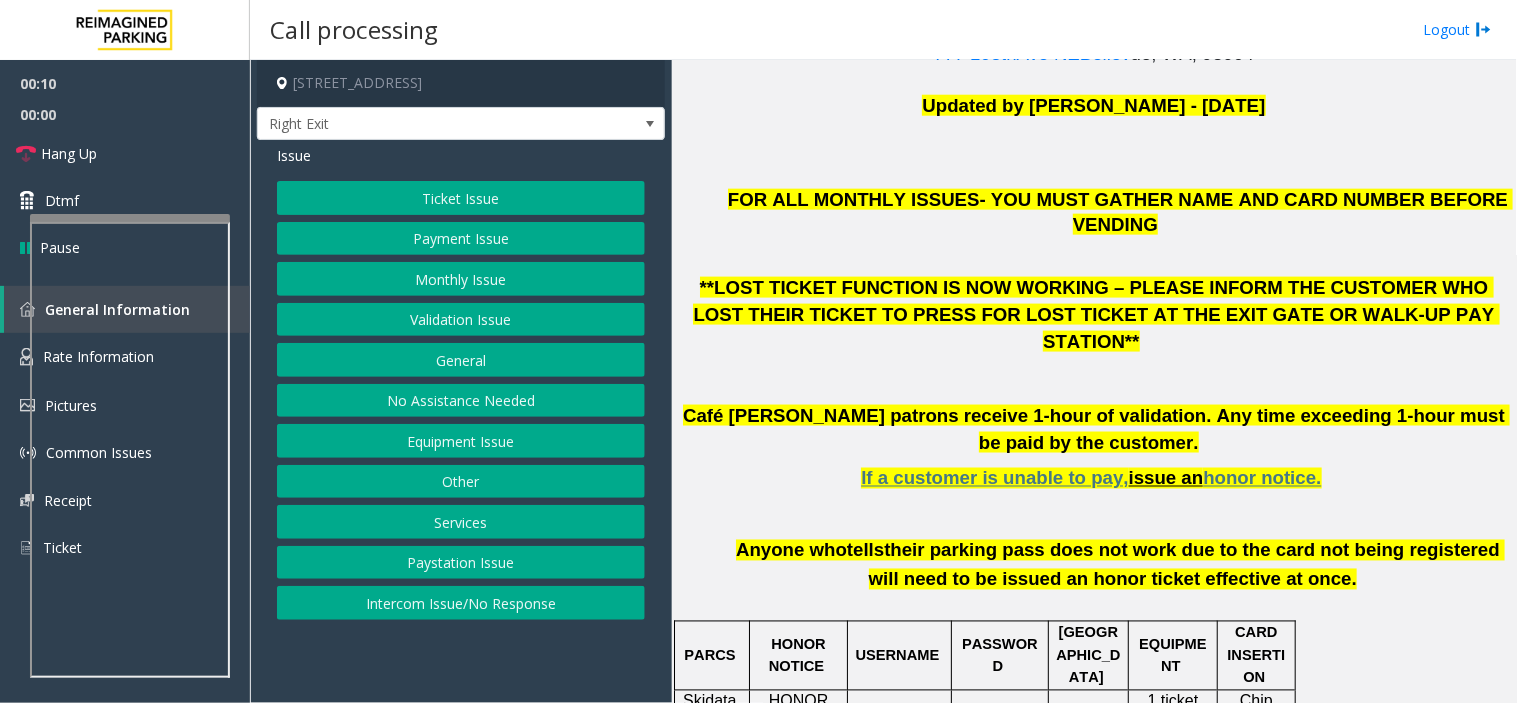 click on "Intercom Issue/No Response" 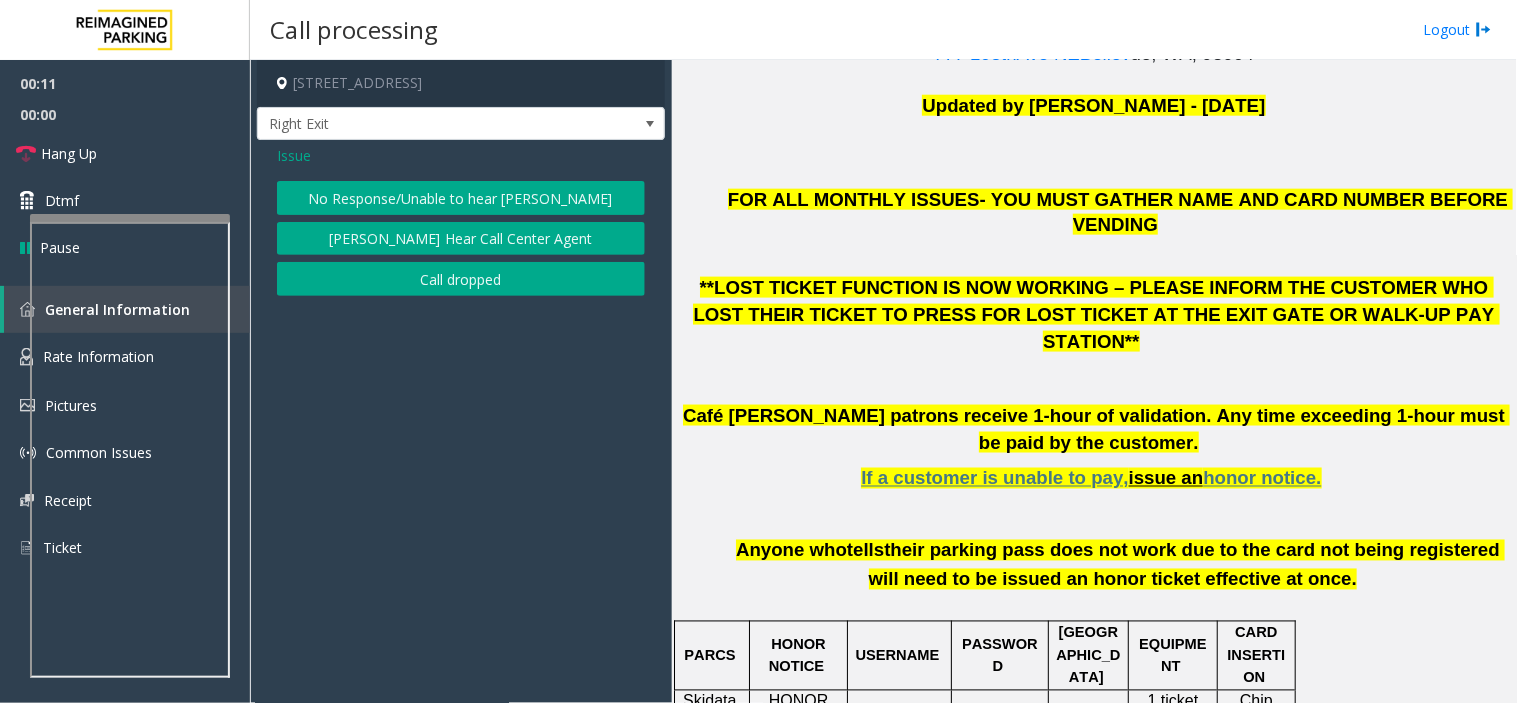 click on "No Response/Unable to hear [PERSON_NAME]" 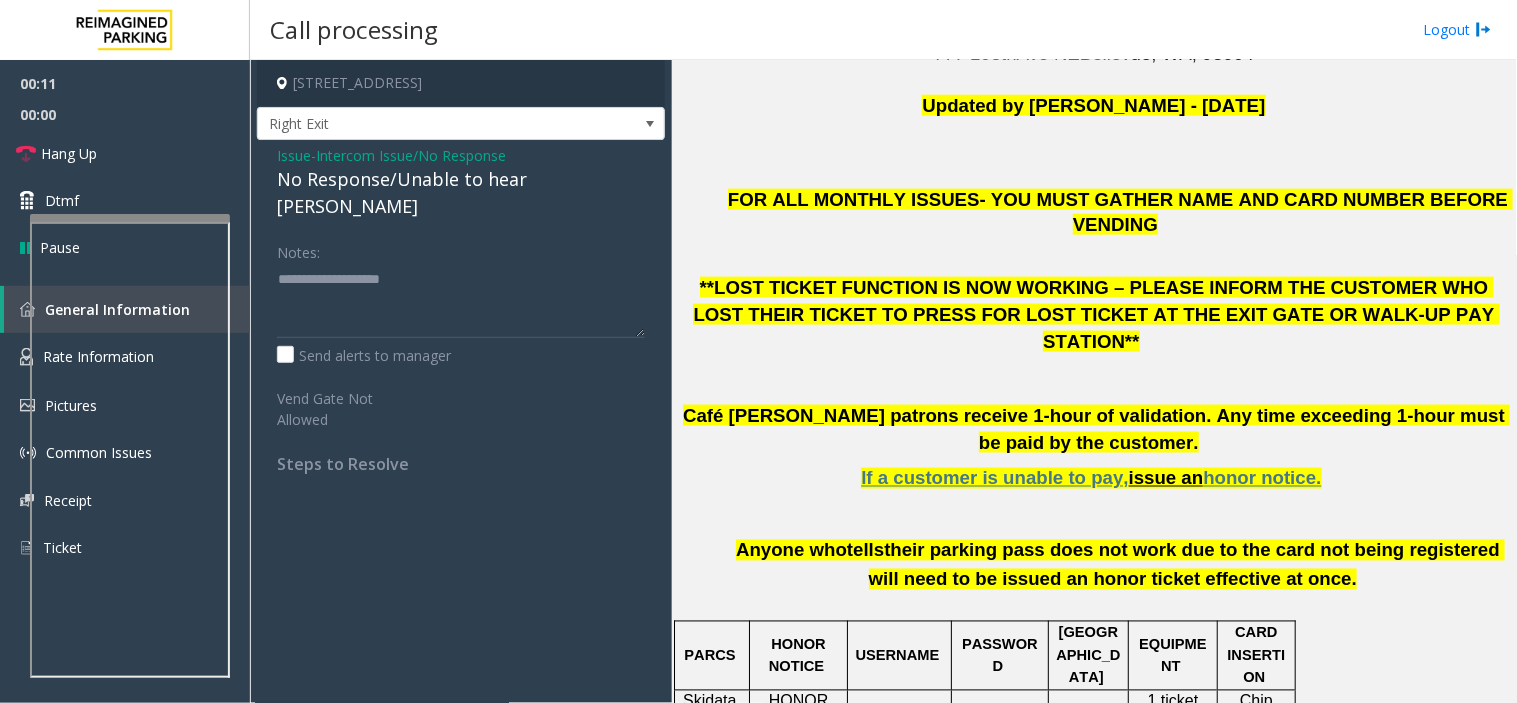 click on "No Response/Unable to hear [PERSON_NAME]" 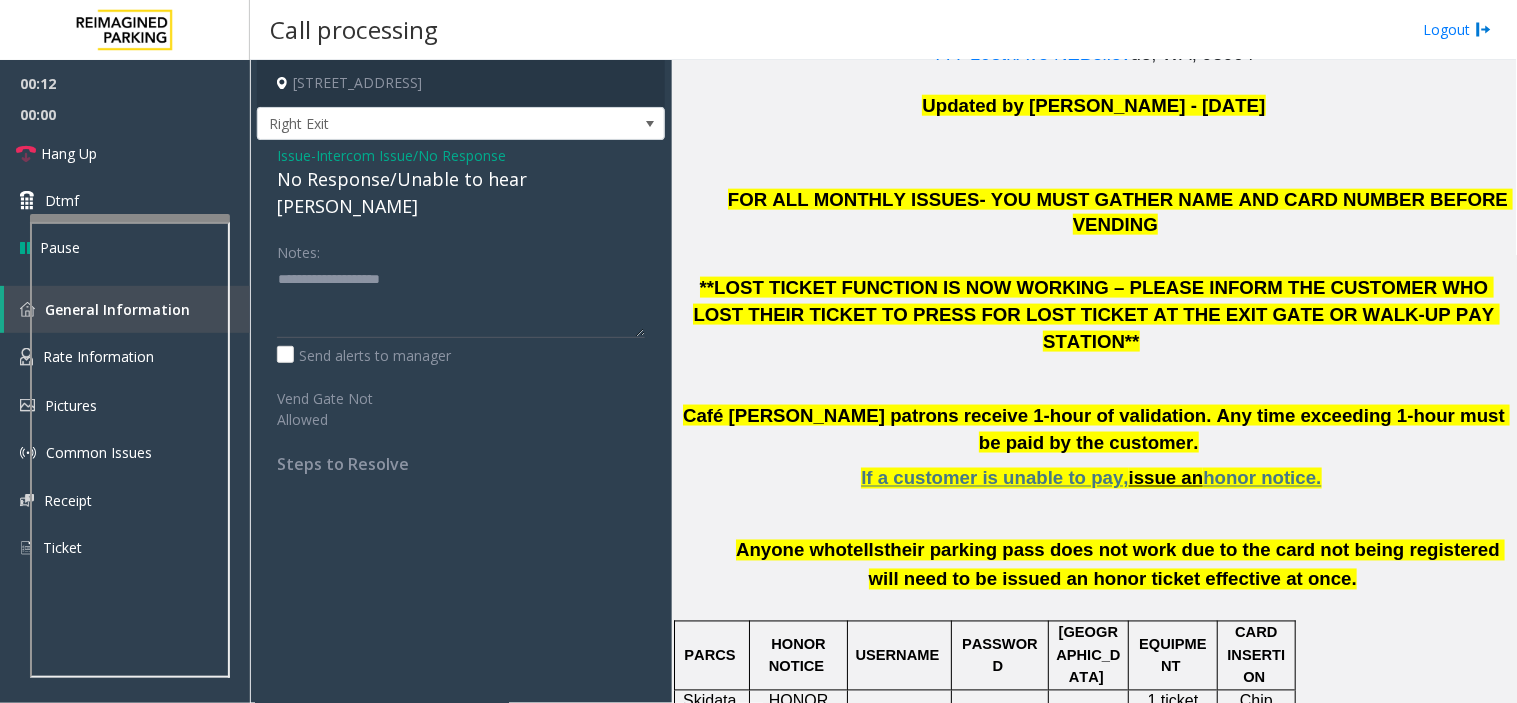 click on "No Response/Unable to hear [PERSON_NAME]" 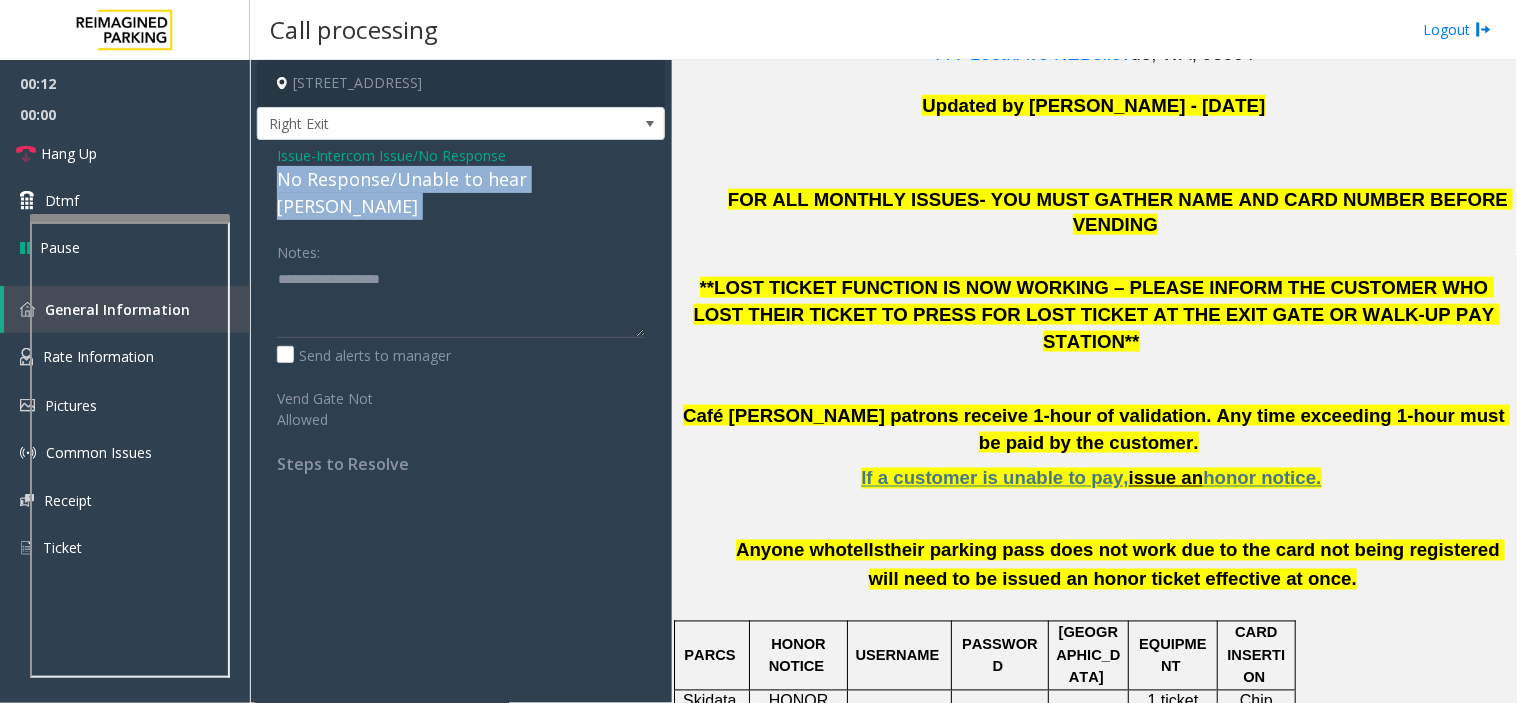 click on "No Response/Unable to hear [PERSON_NAME]" 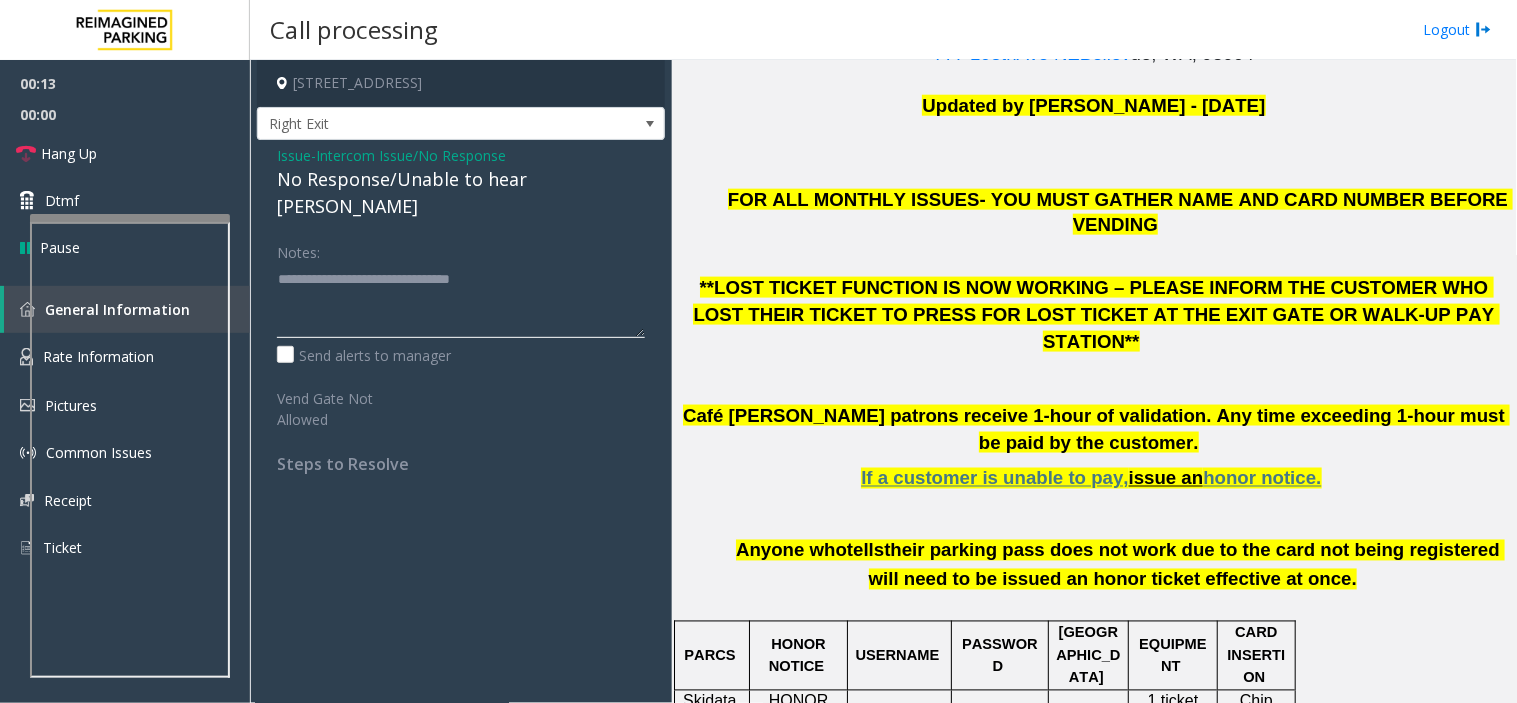 click 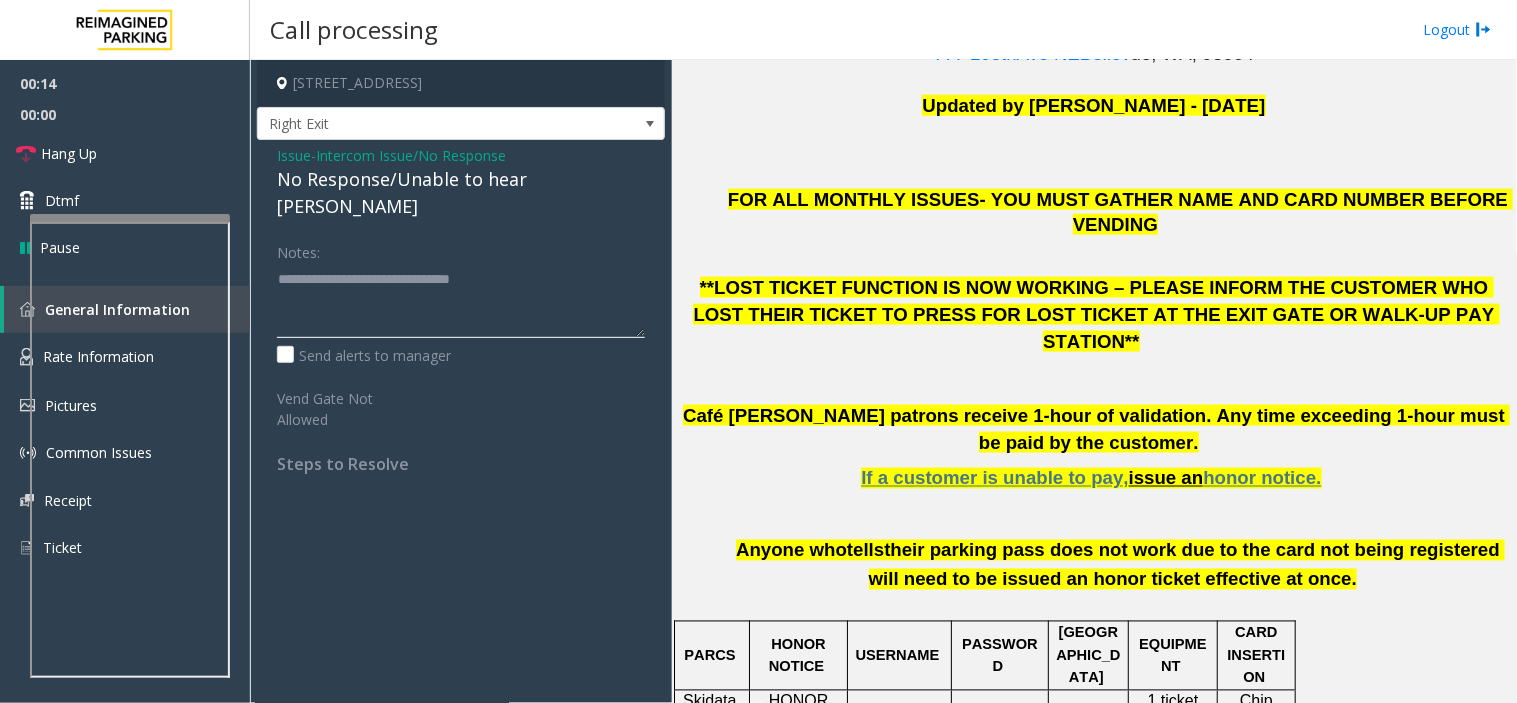 click 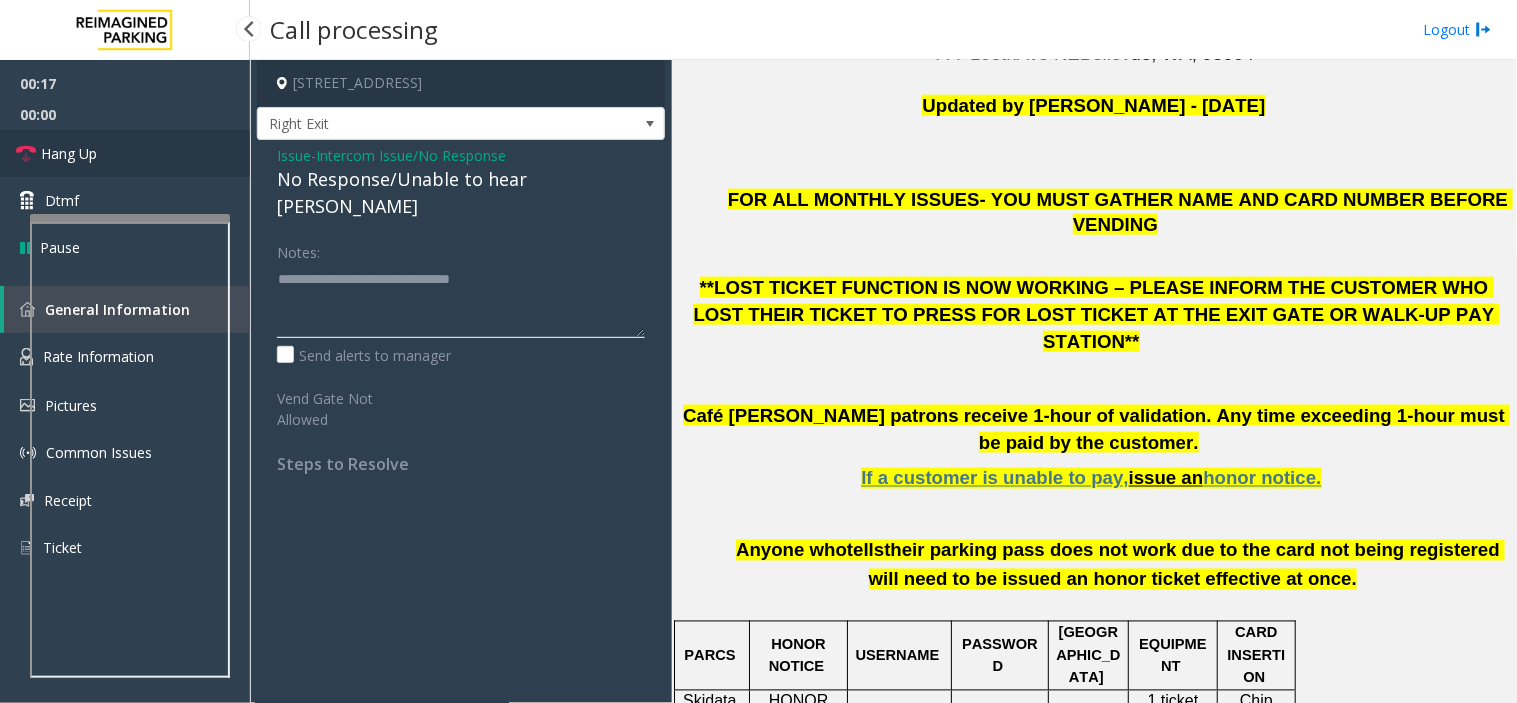 type on "**********" 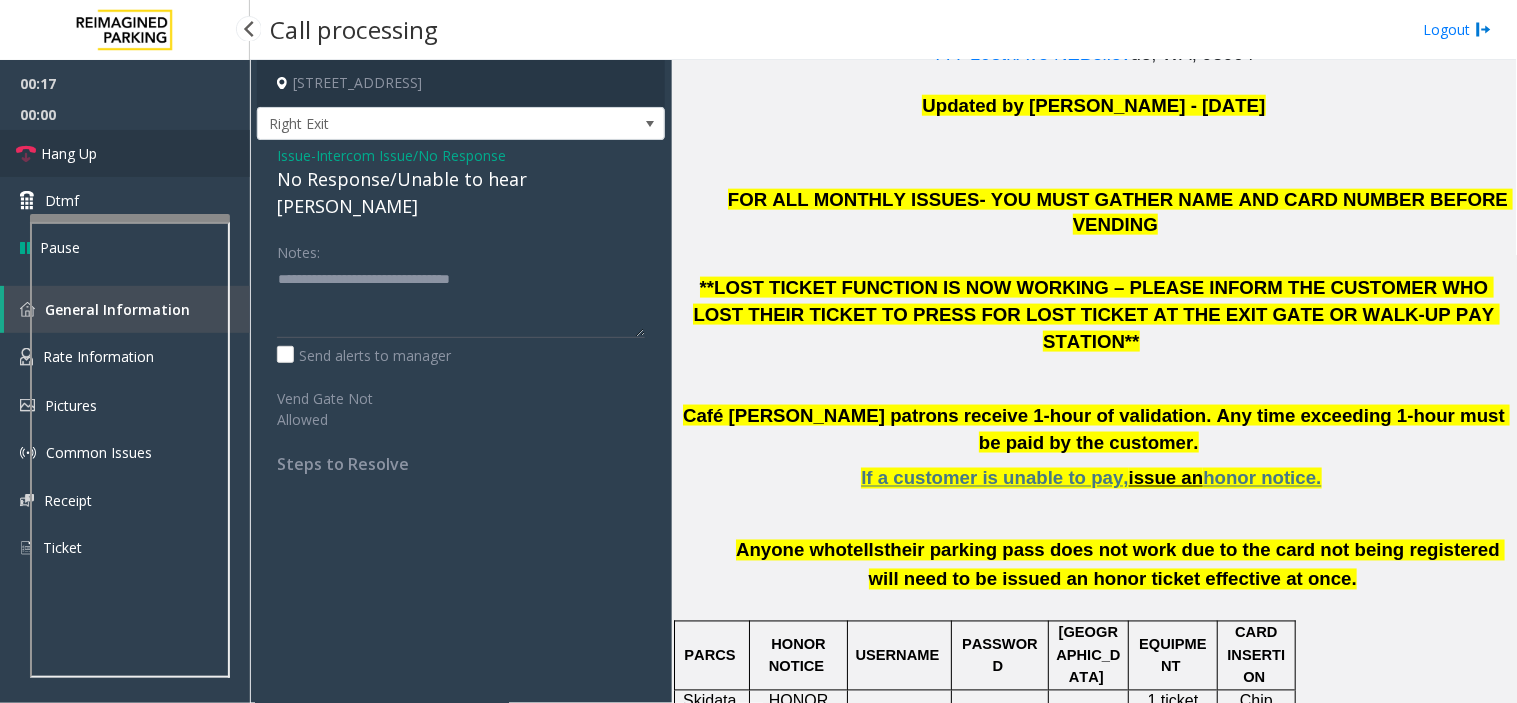 click on "Hang Up" at bounding box center [125, 153] 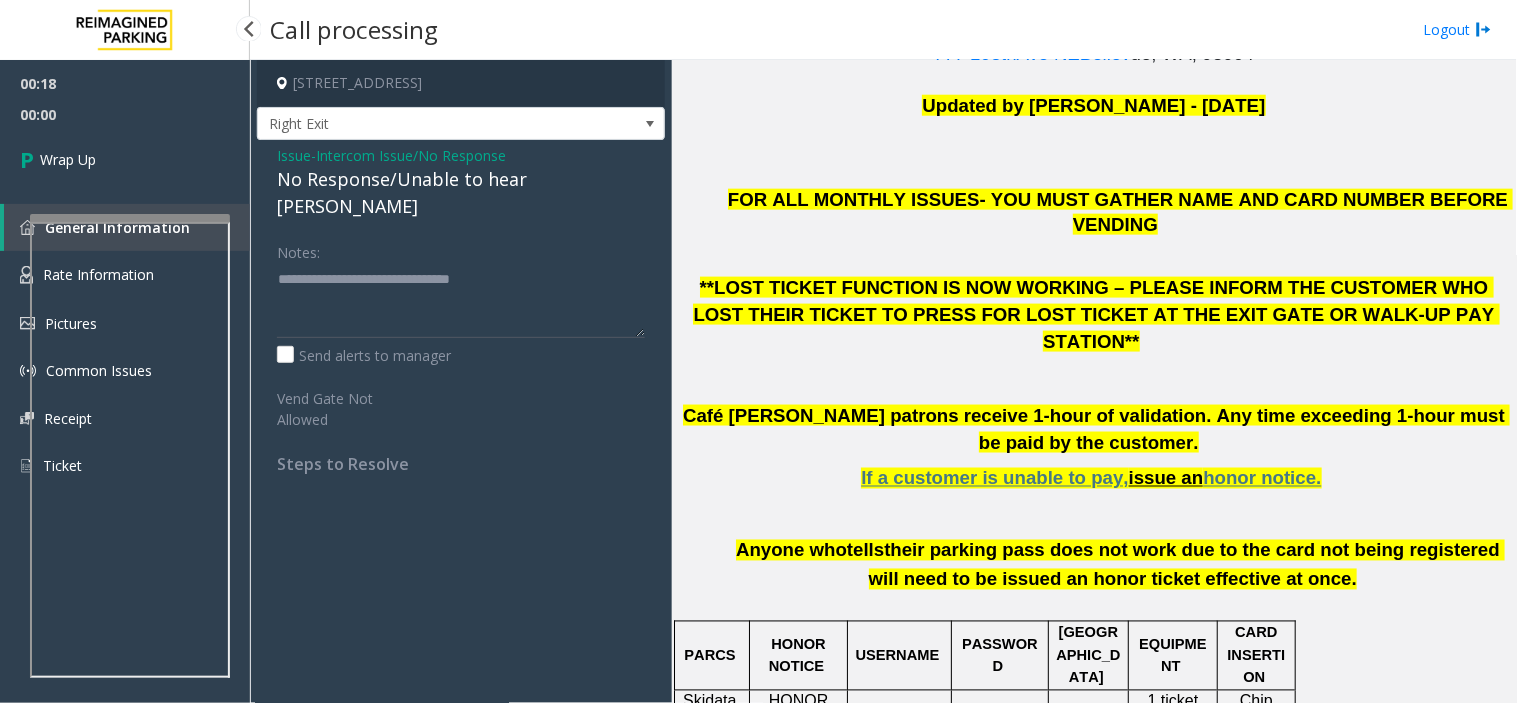 click on "Wrap Up" at bounding box center (125, 159) 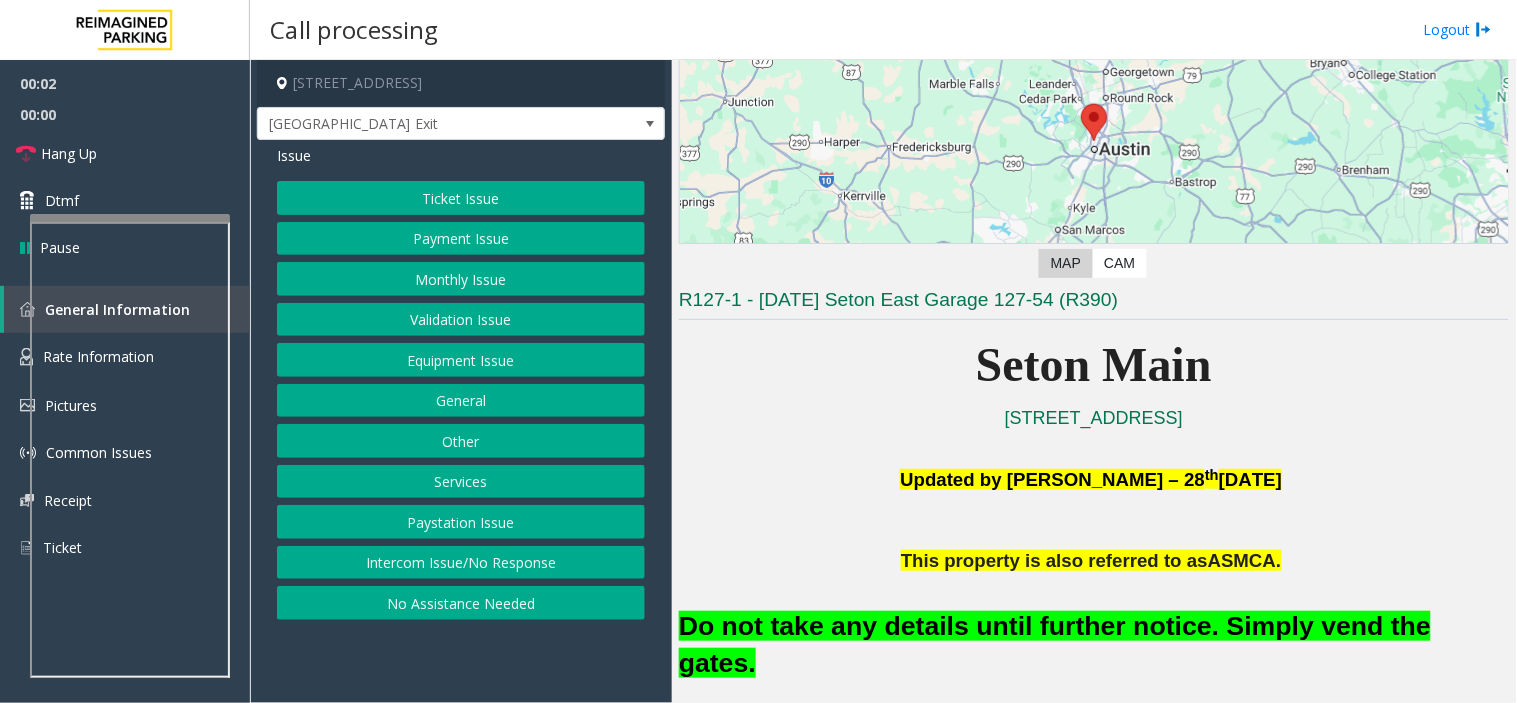 scroll, scrollTop: 444, scrollLeft: 0, axis: vertical 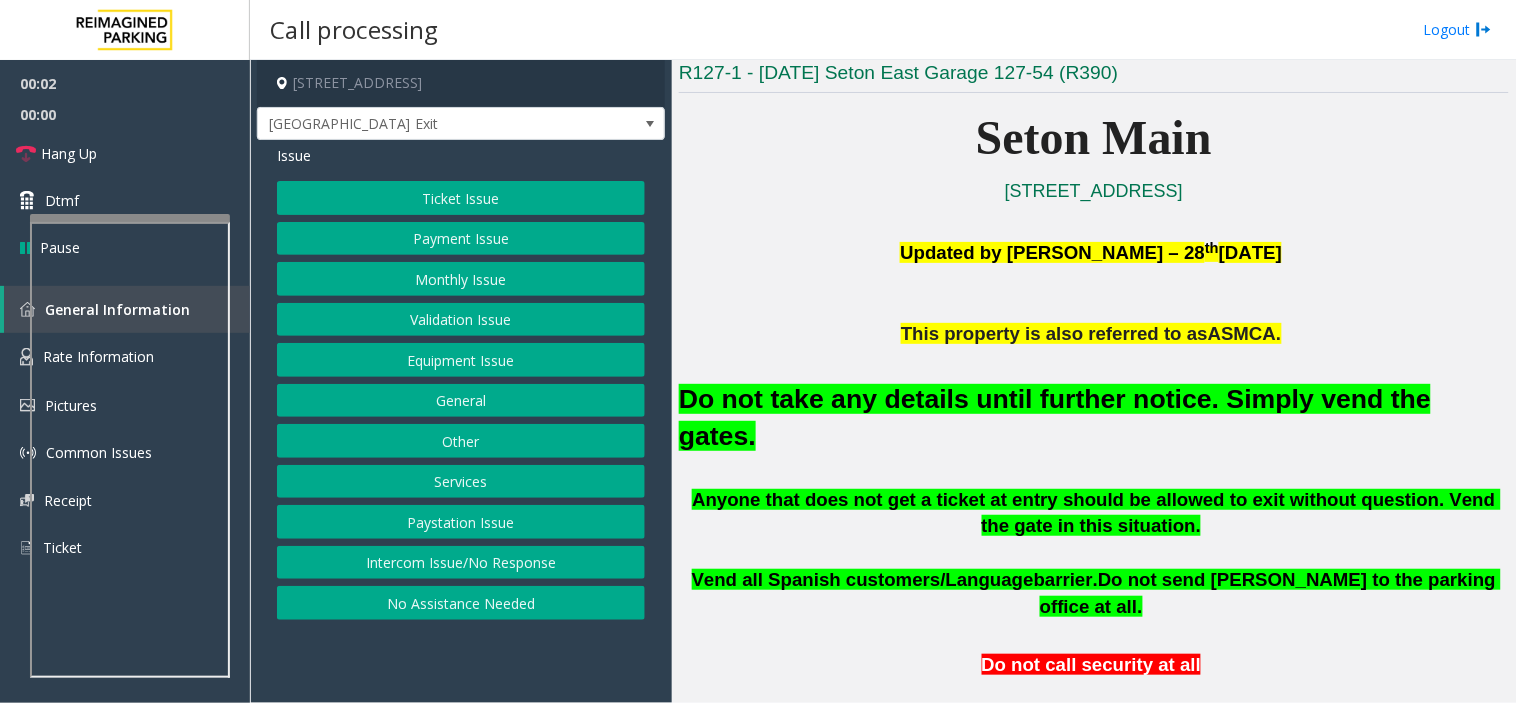 click on "Do not take any details until further notice. Simply vend the gates." 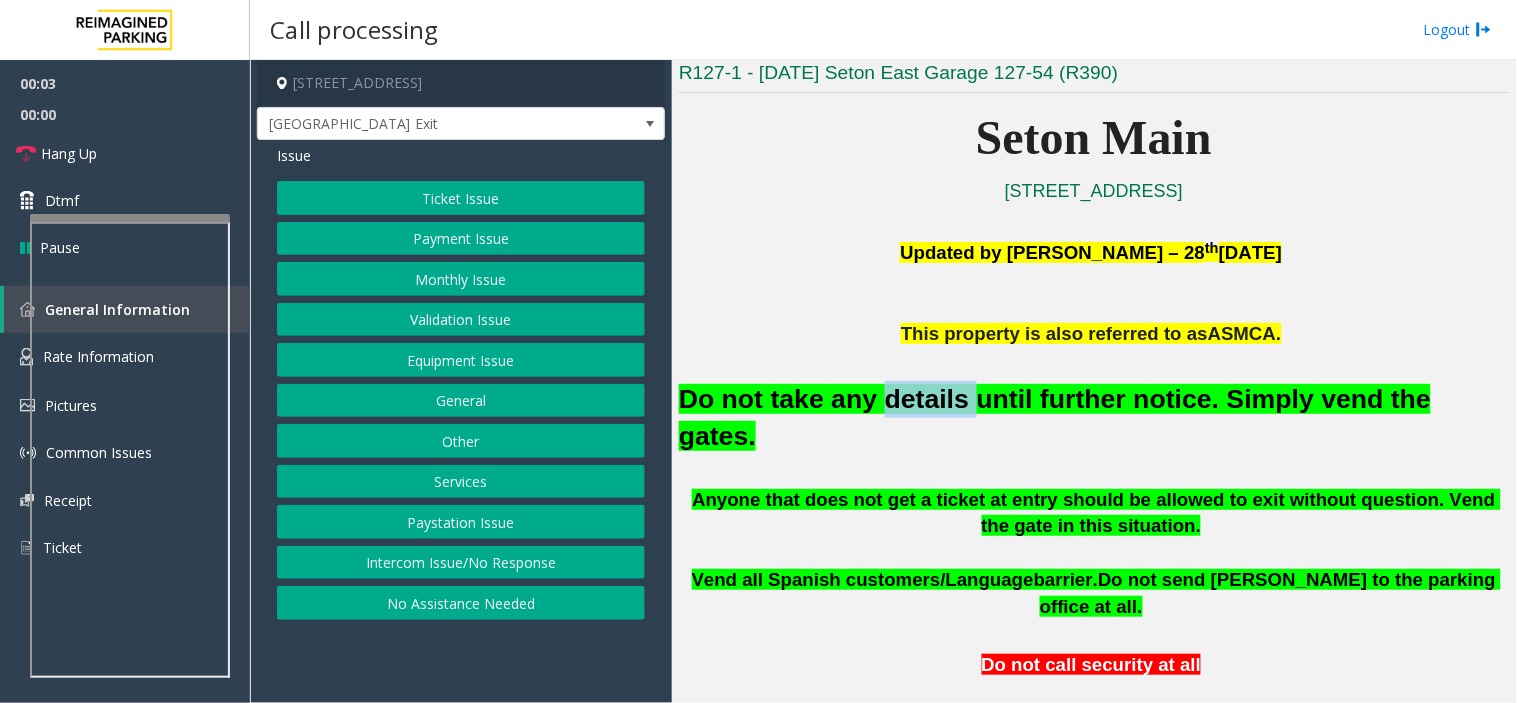 click on "Do not take any details until further notice. Simply vend the gates." 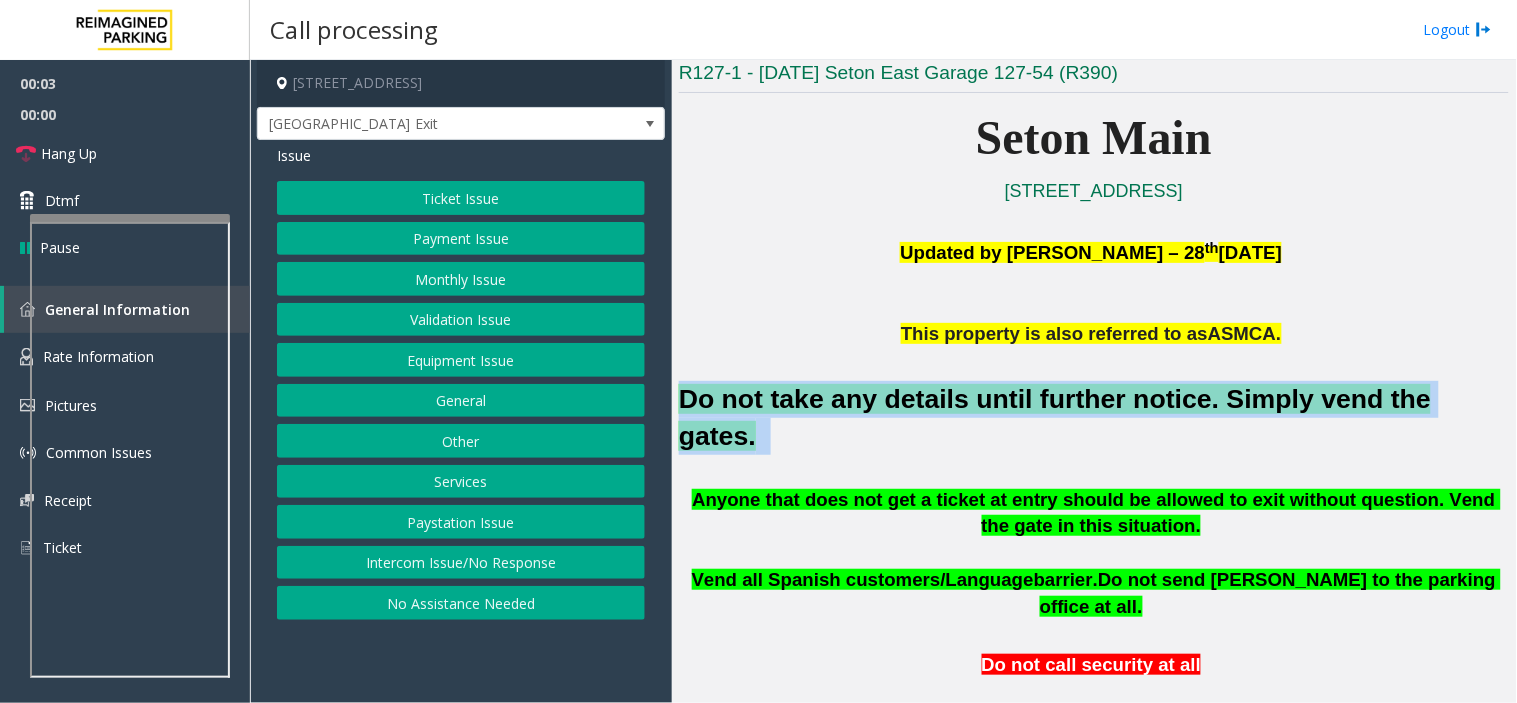 click on "Do not take any details until further notice. Simply vend the gates." 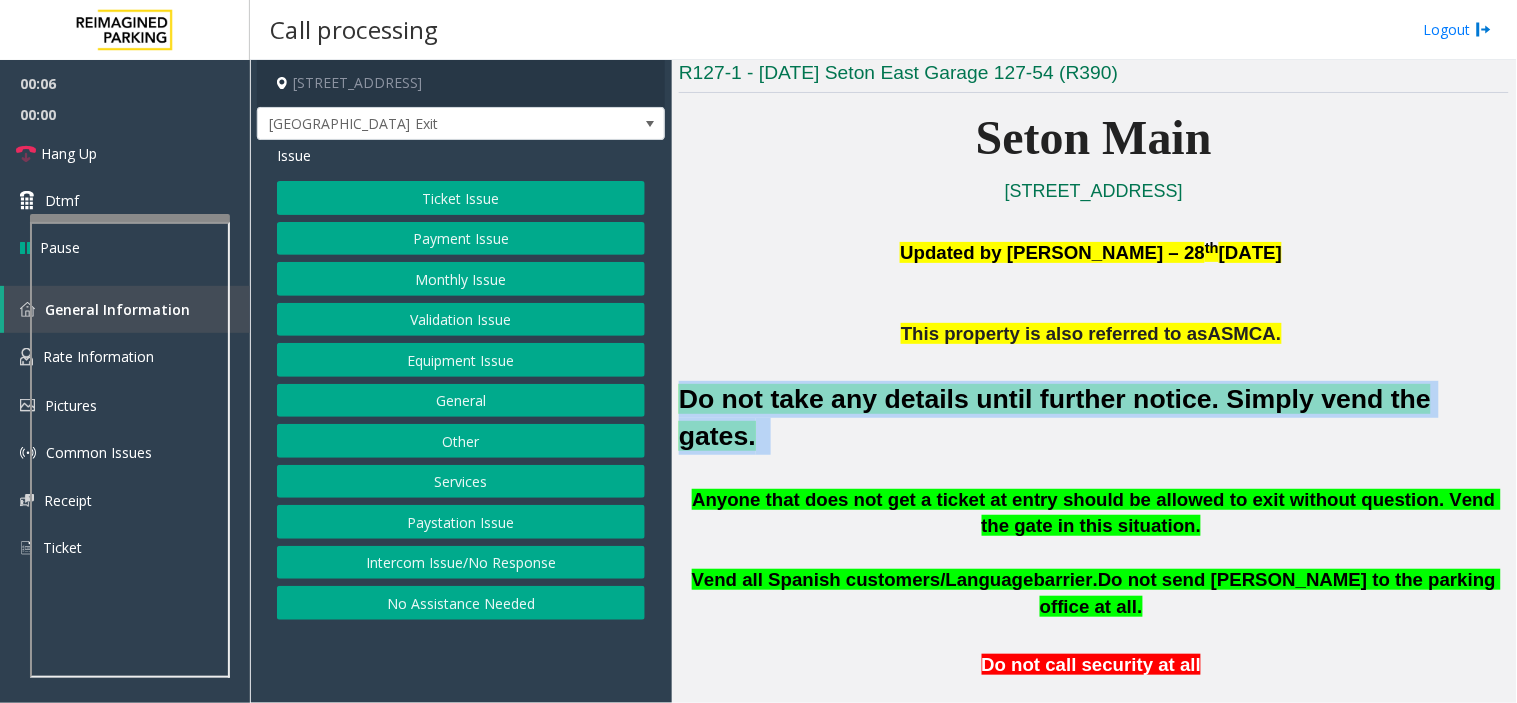 click on "Equipment Issue" 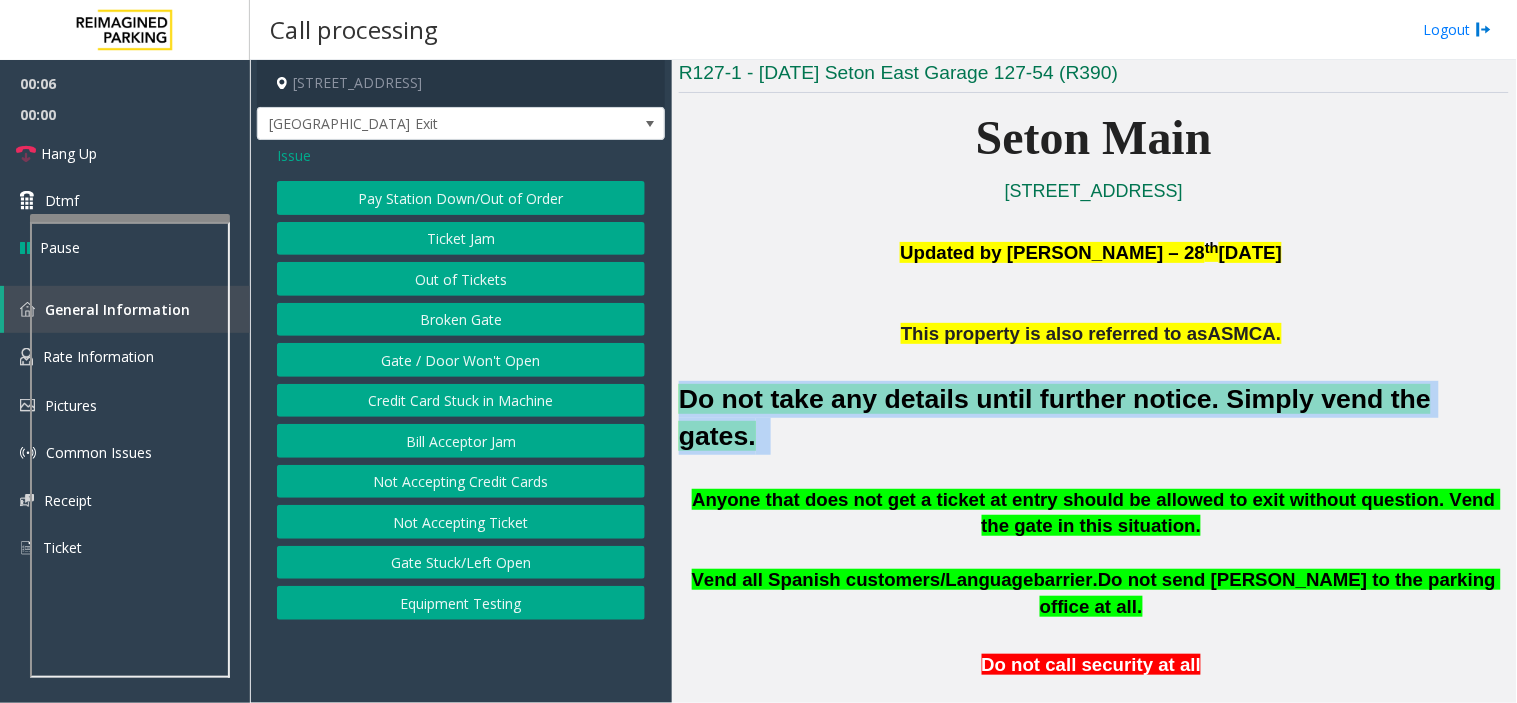 click on "Gate / Door Won't Open" 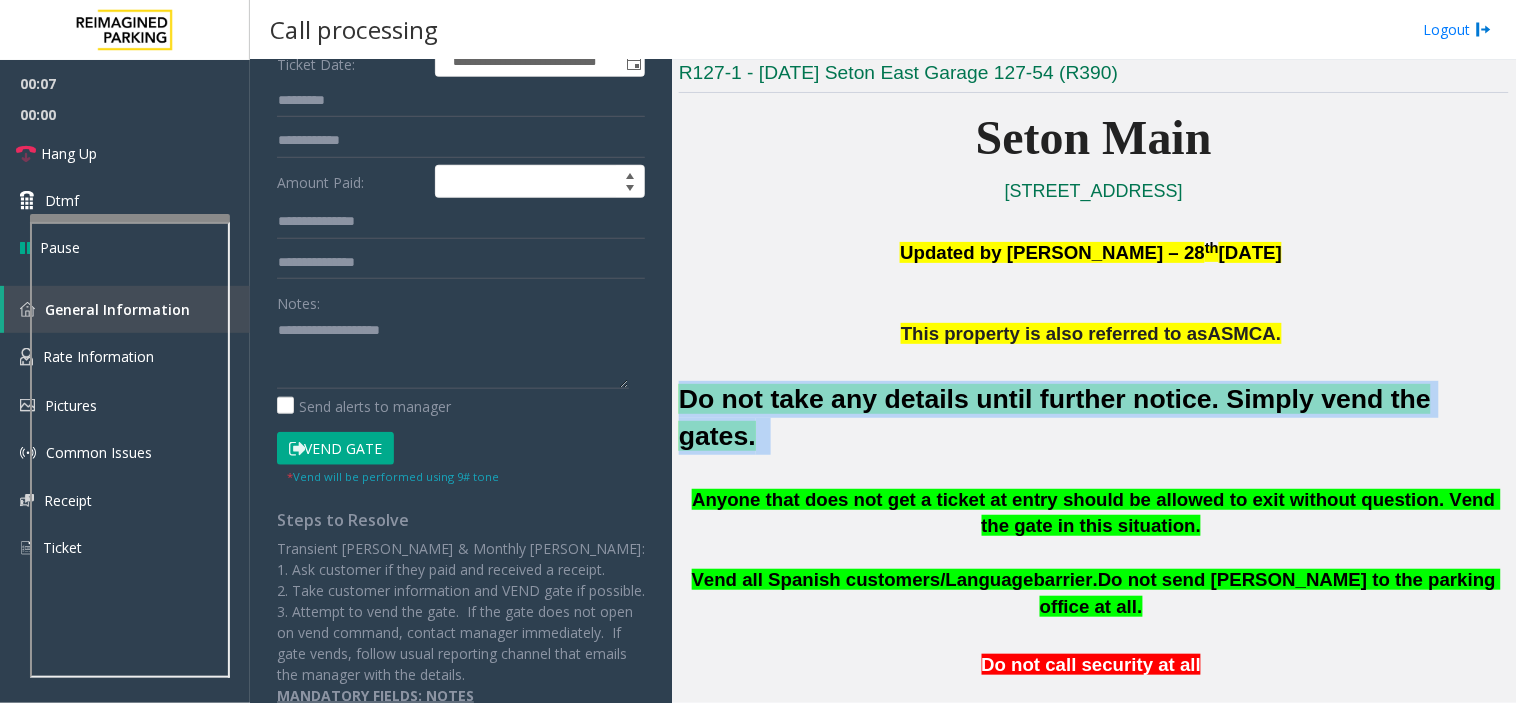 scroll, scrollTop: 333, scrollLeft: 0, axis: vertical 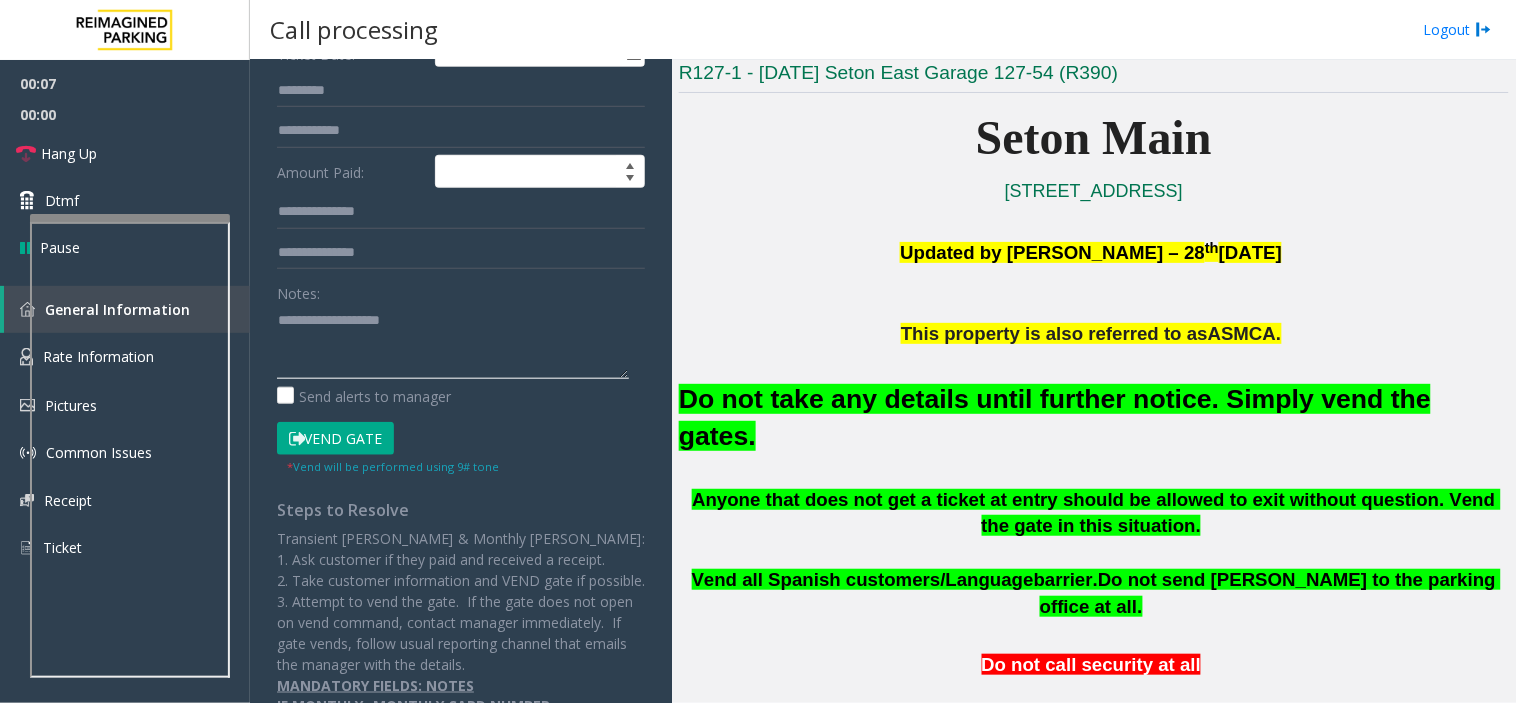 click 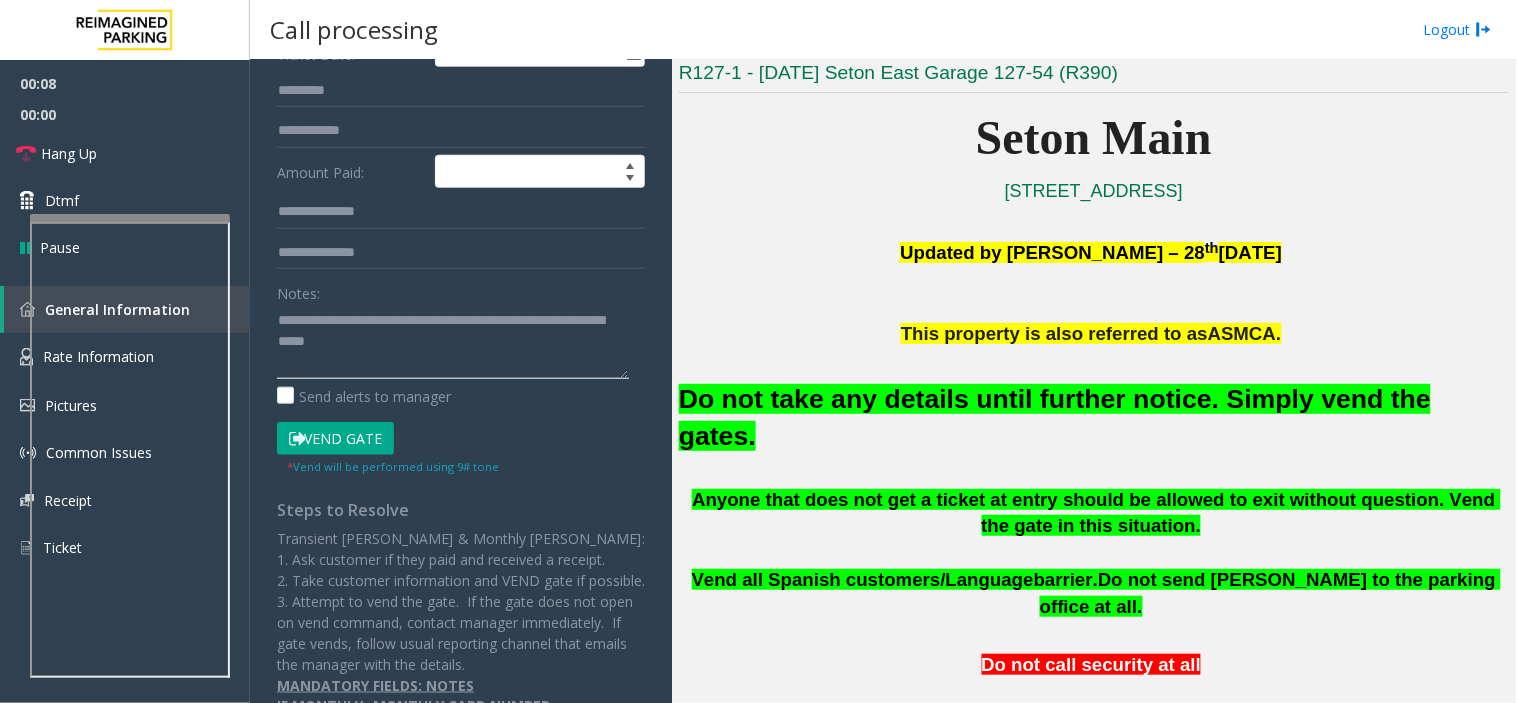 type on "**********" 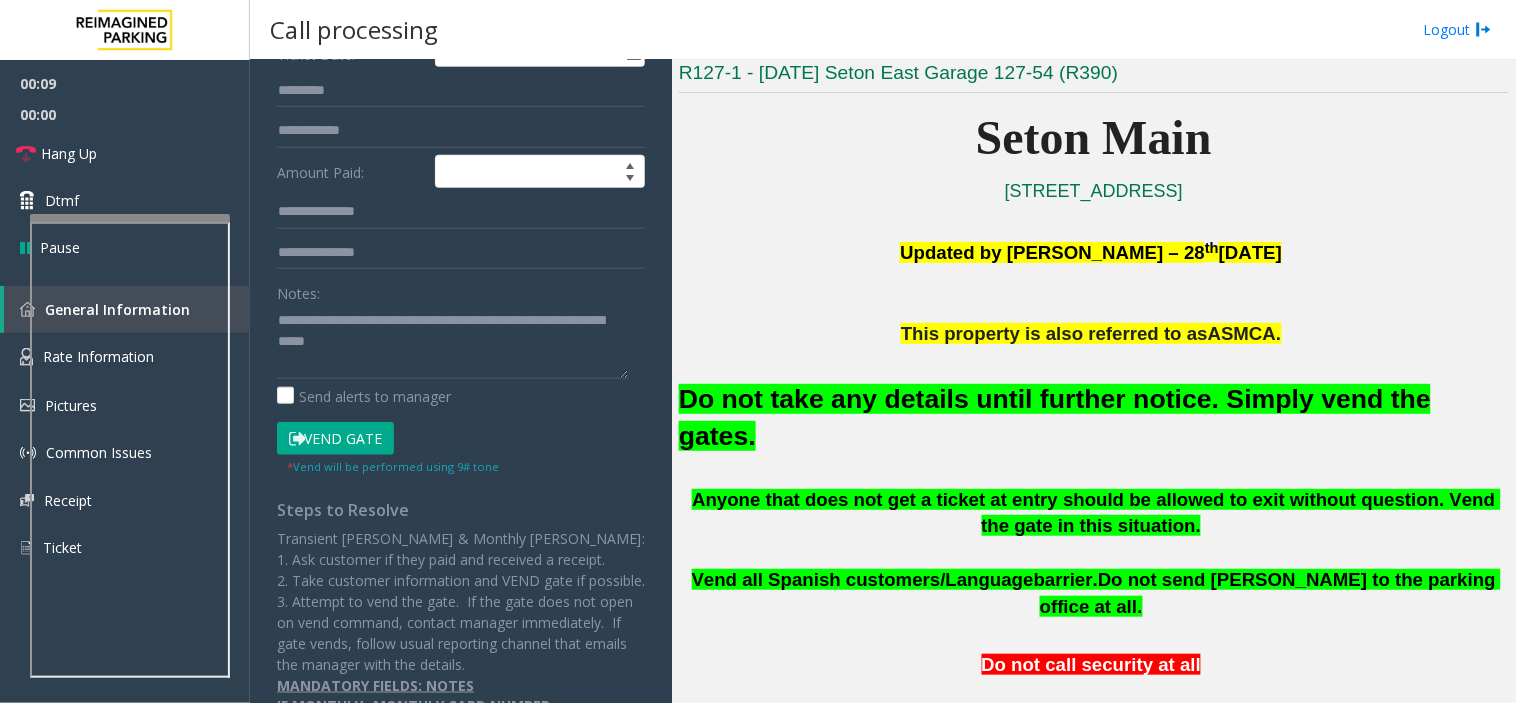 click on "Vend Gate" 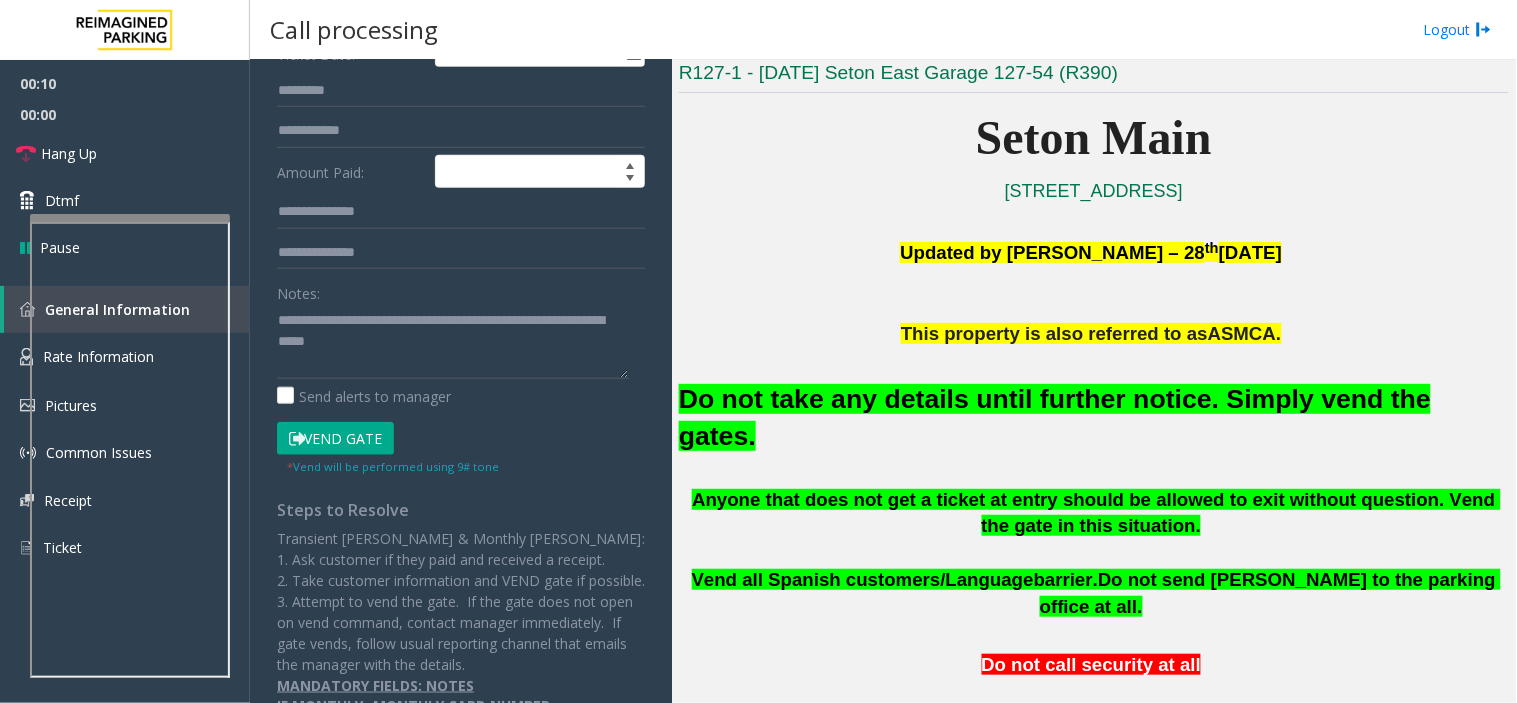 click on "Vend Gate  * Vend will be performed using 9# tone" 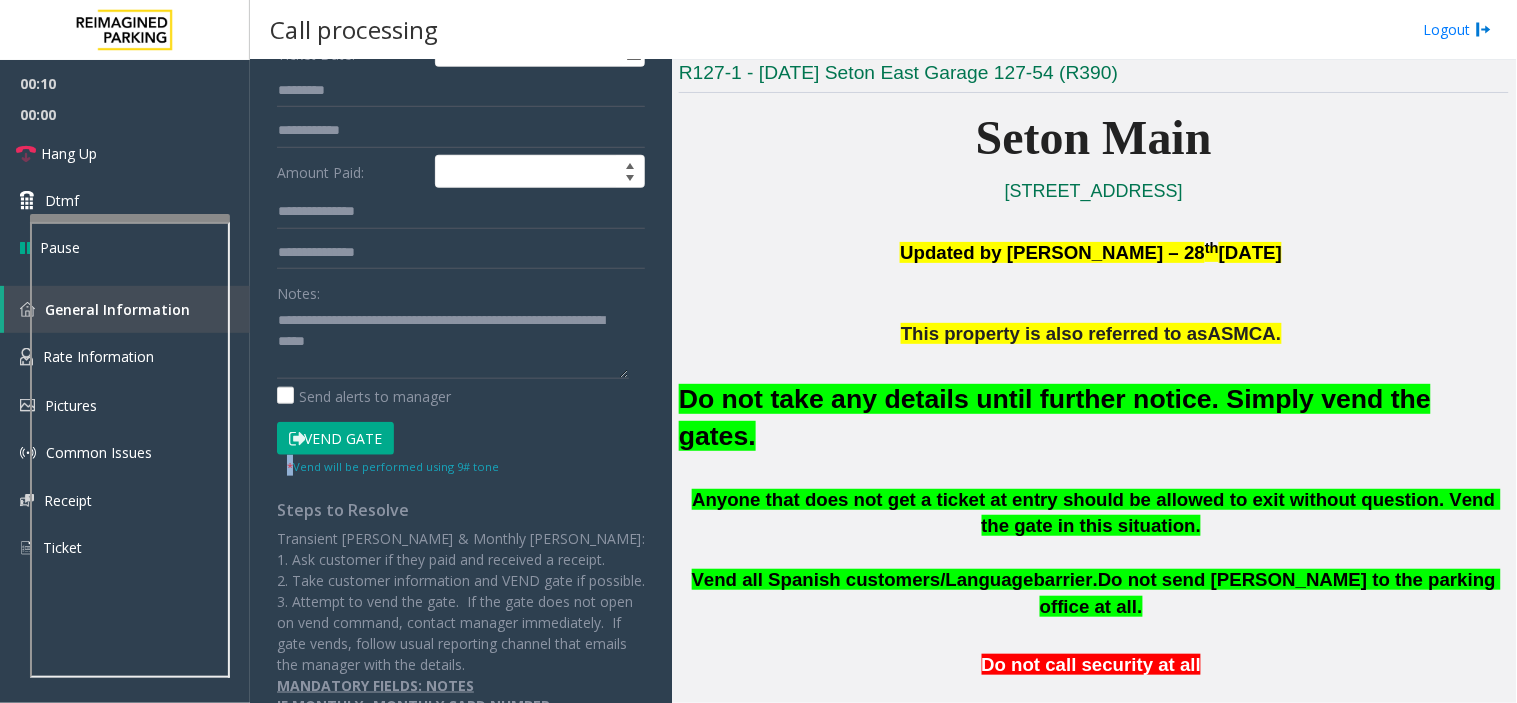 click on "Vend Gate  * Vend will be performed using 9# tone" 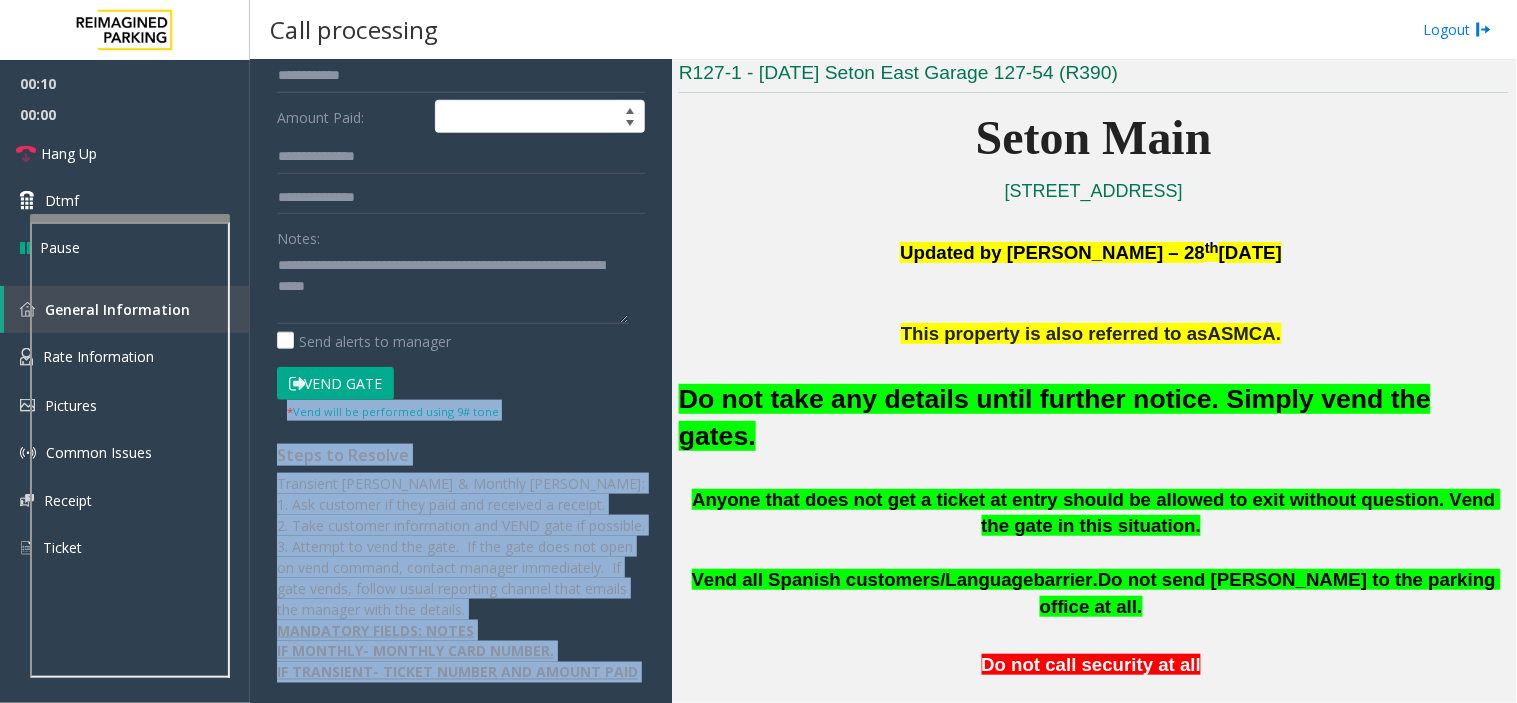 scroll, scrollTop: 464, scrollLeft: 0, axis: vertical 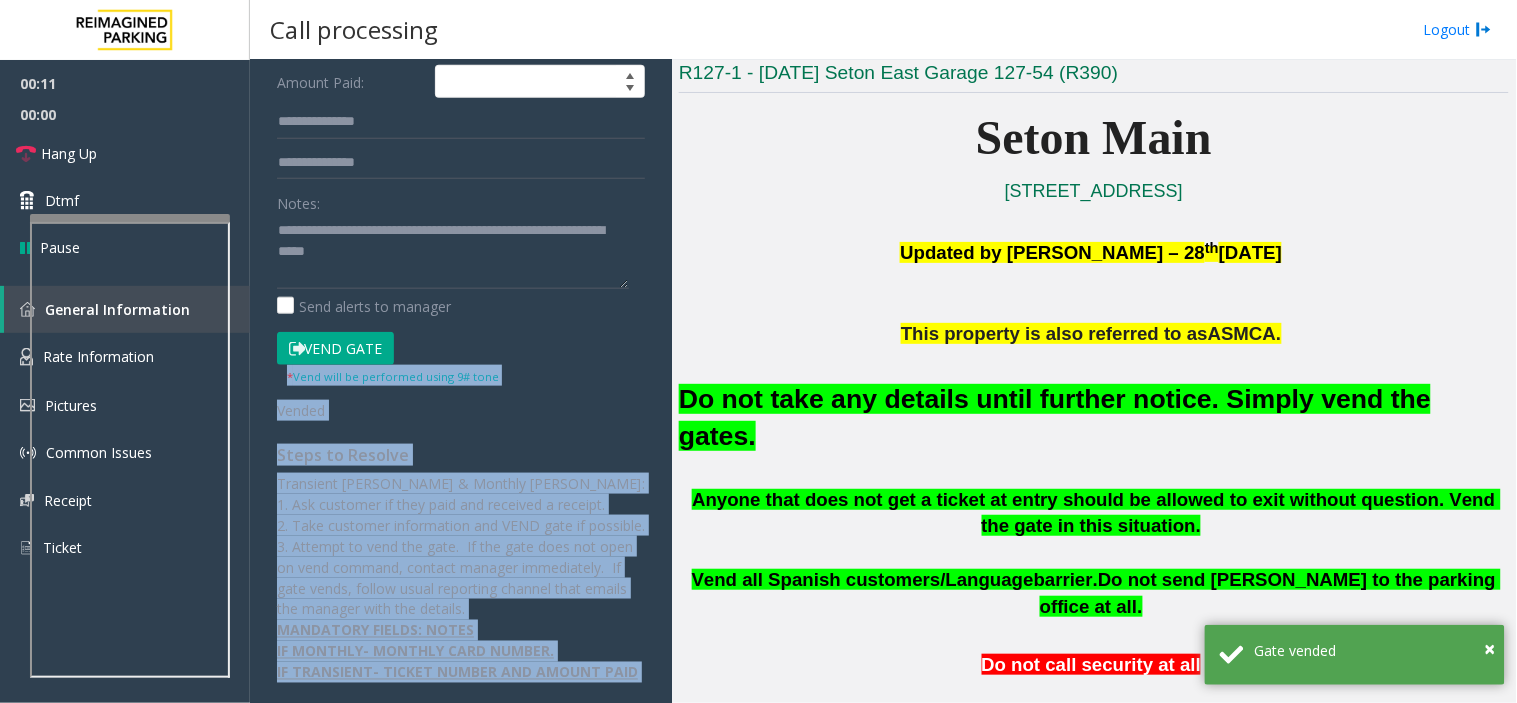 drag, startPoint x: 455, startPoint y: 448, endPoint x: 492, endPoint y: 755, distance: 309.2216 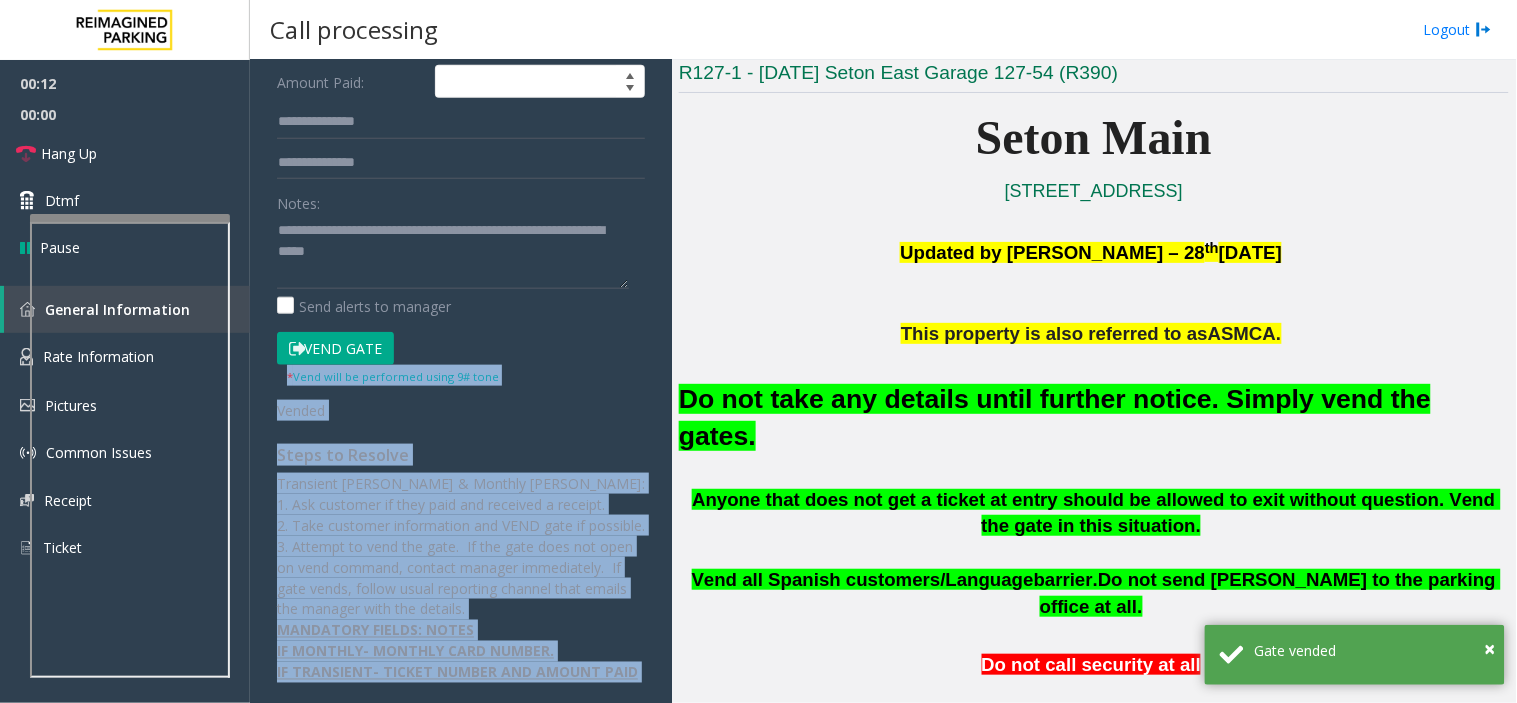 click on "**********" 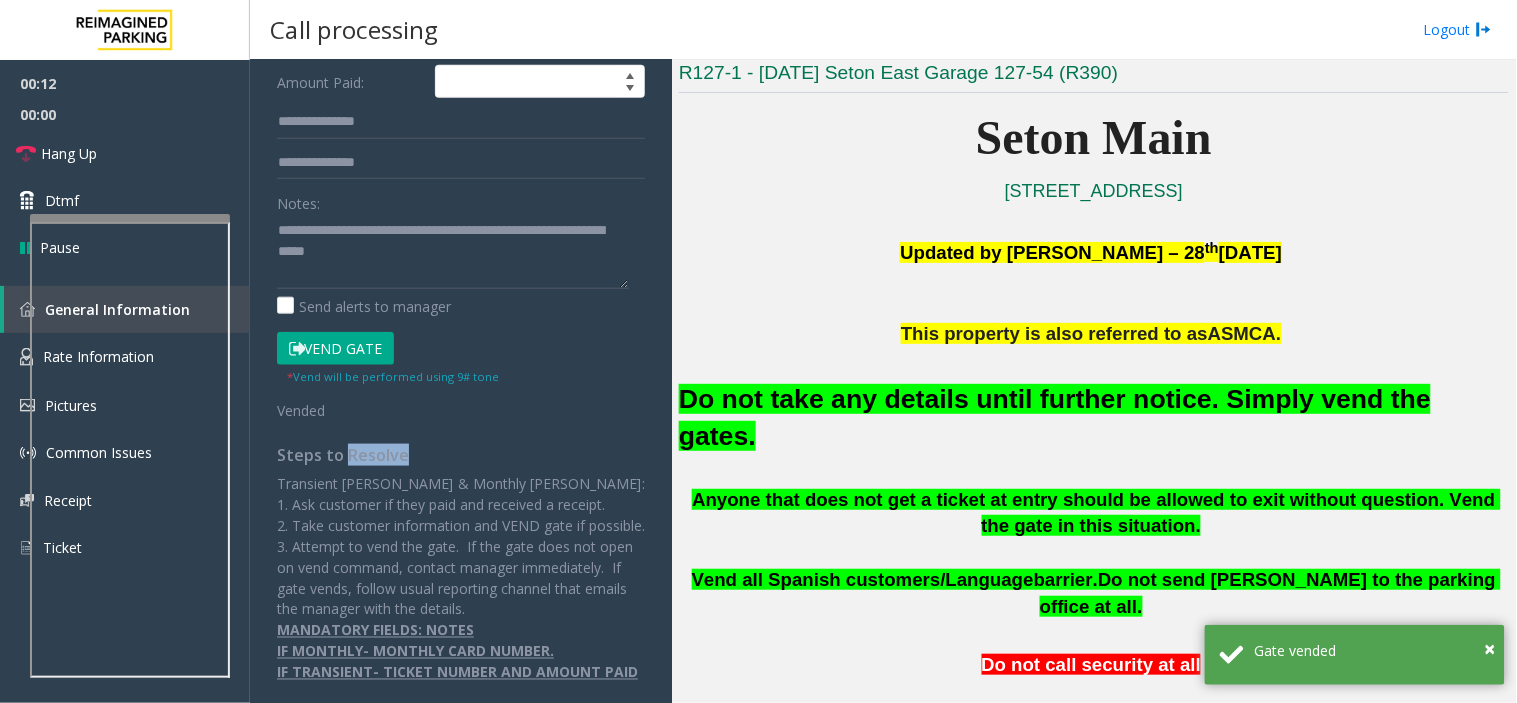 click on "**********" 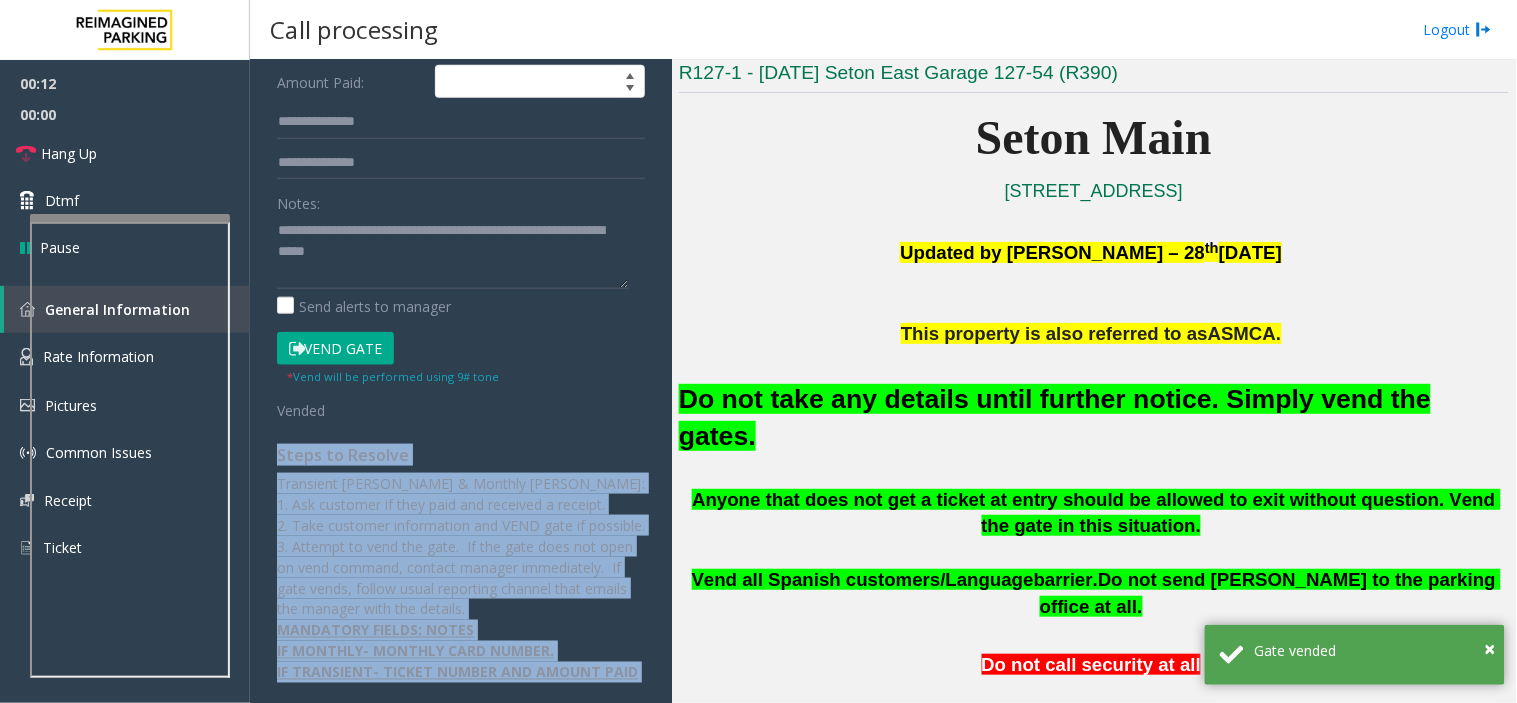 drag, startPoint x: 353, startPoint y: 396, endPoint x: 425, endPoint y: 755, distance: 366.14886 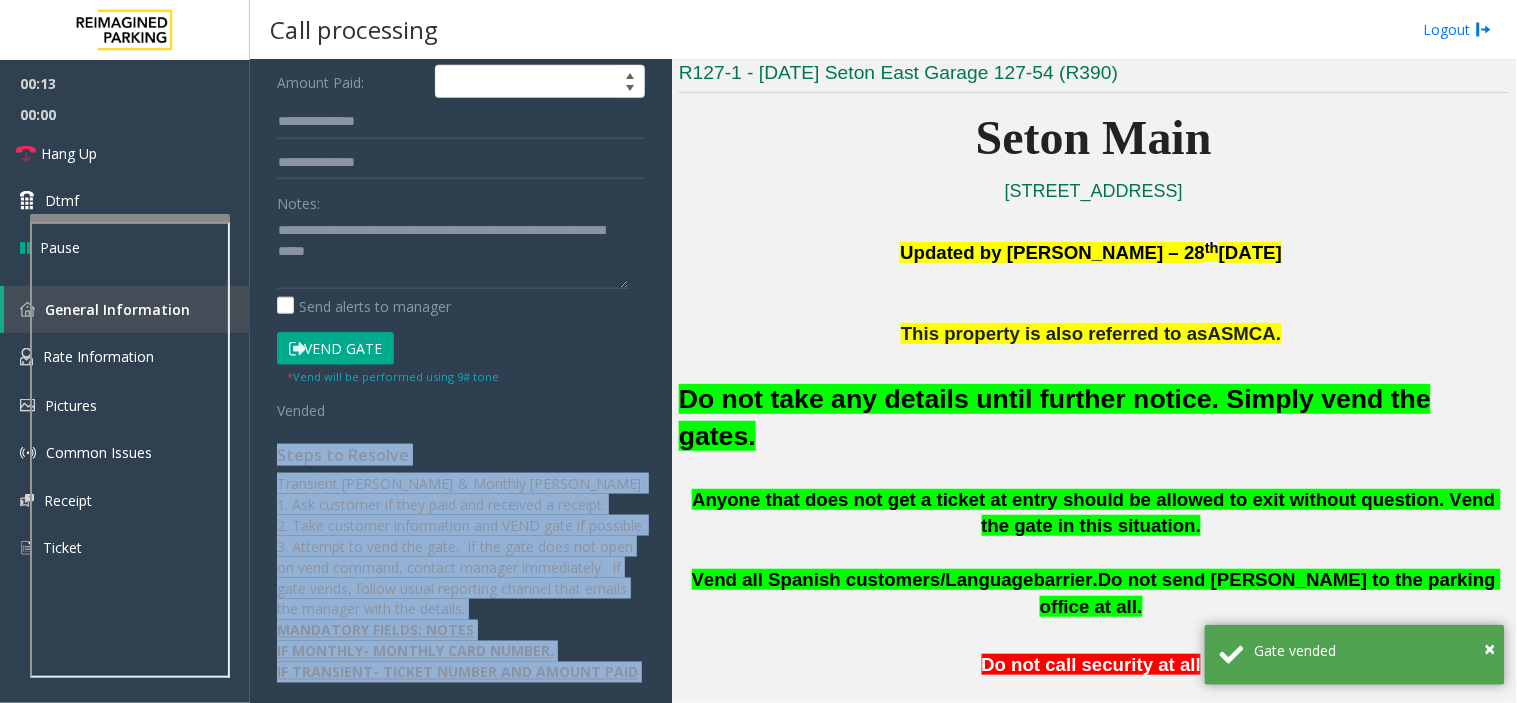 click on "2. Take customer information and VEND gate if possible." 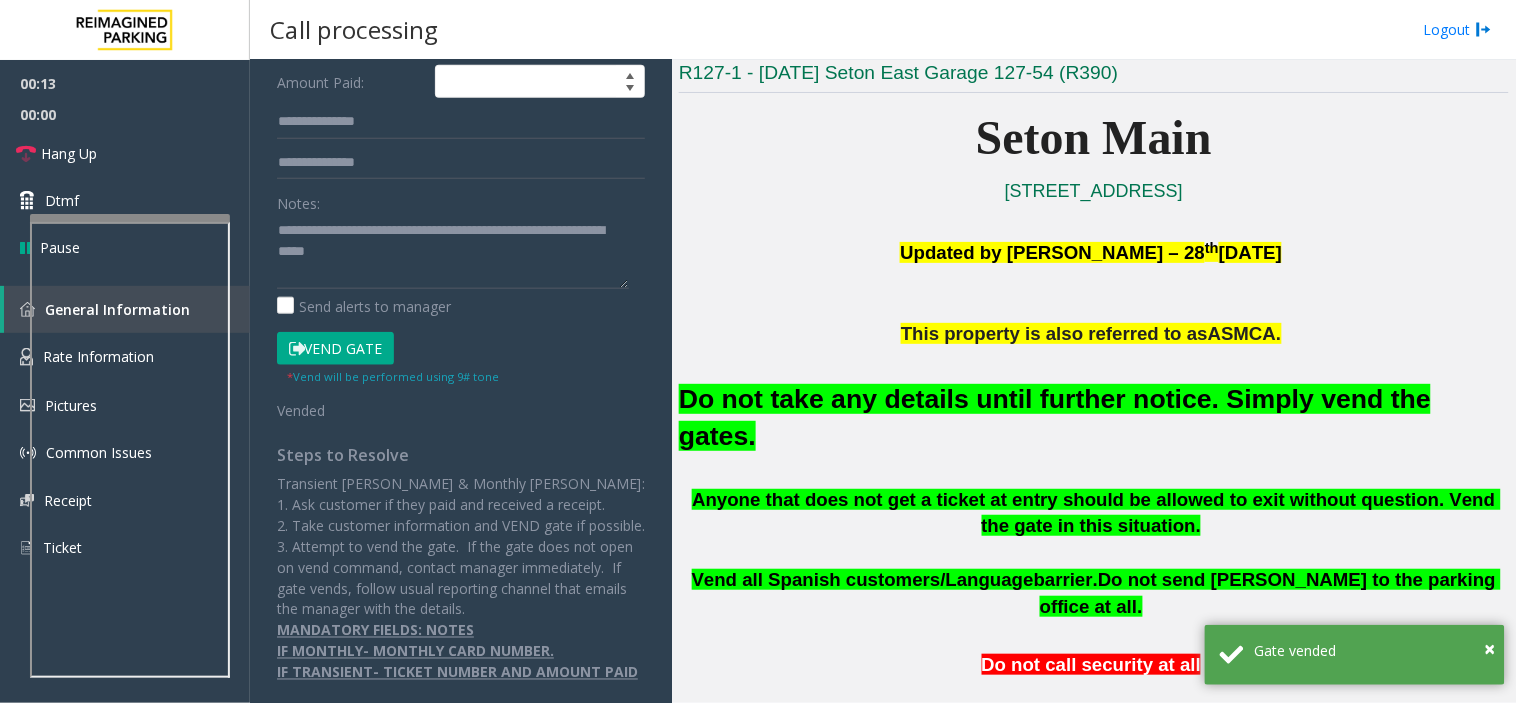 click on "2. Take customer information and VEND gate if possible." 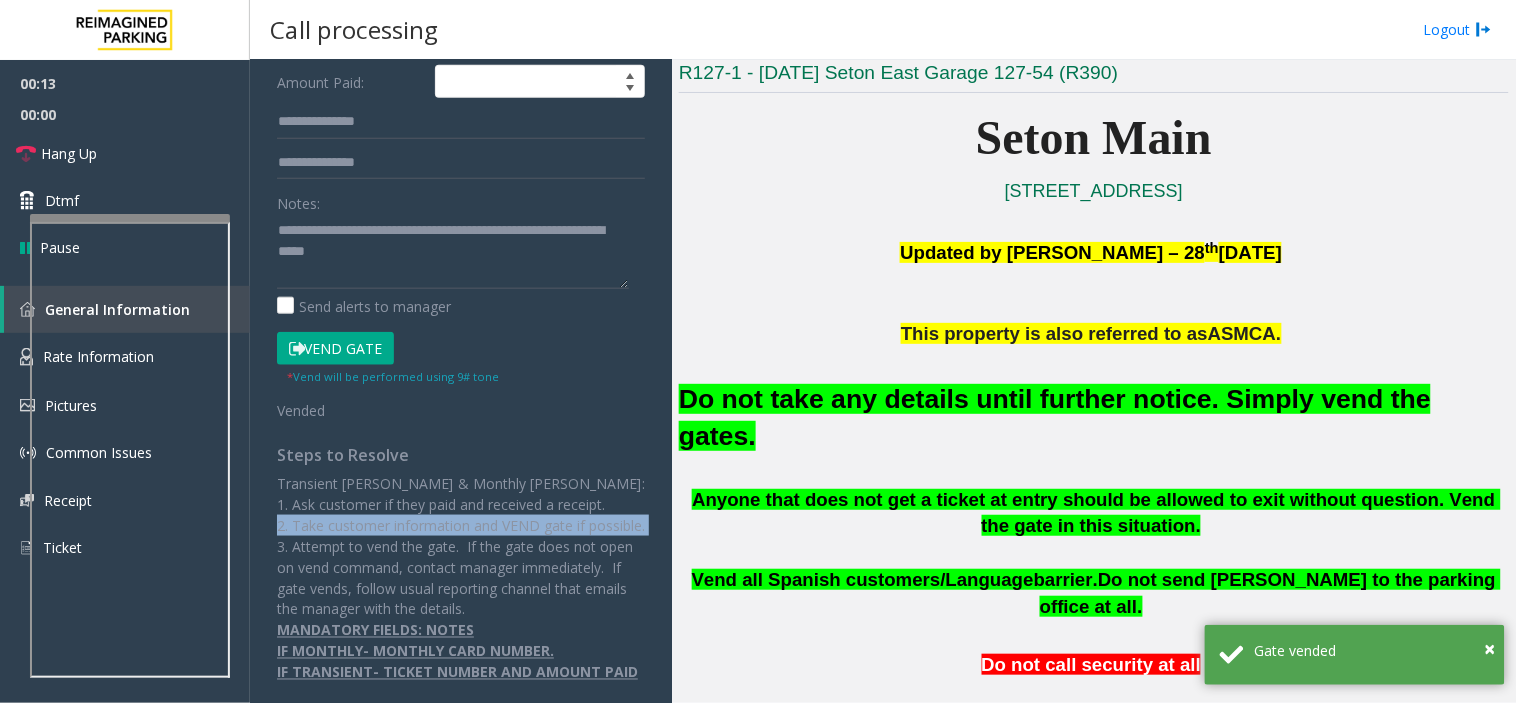click on "2. Take customer information and VEND gate if possible." 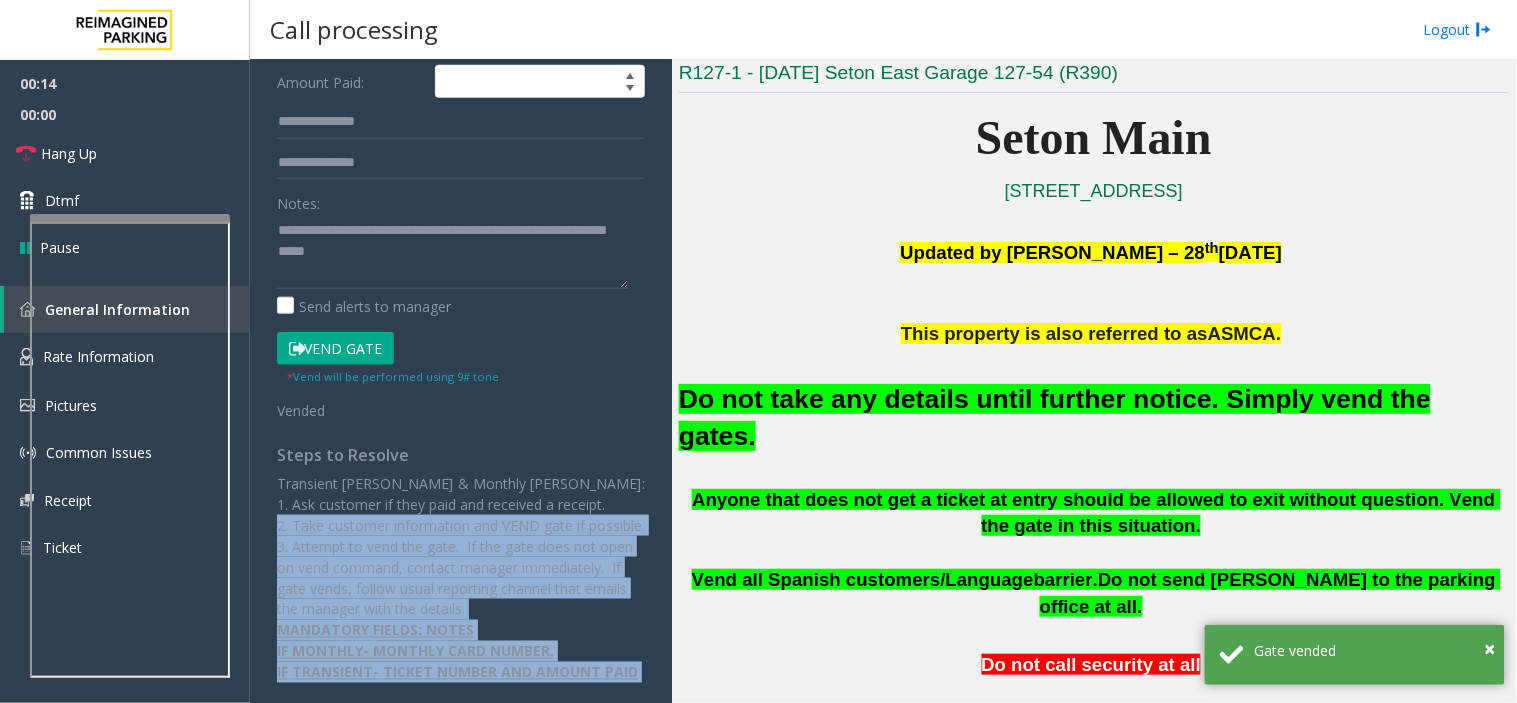 drag, startPoint x: 346, startPoint y: 510, endPoint x: 444, endPoint y: 705, distance: 218.24069 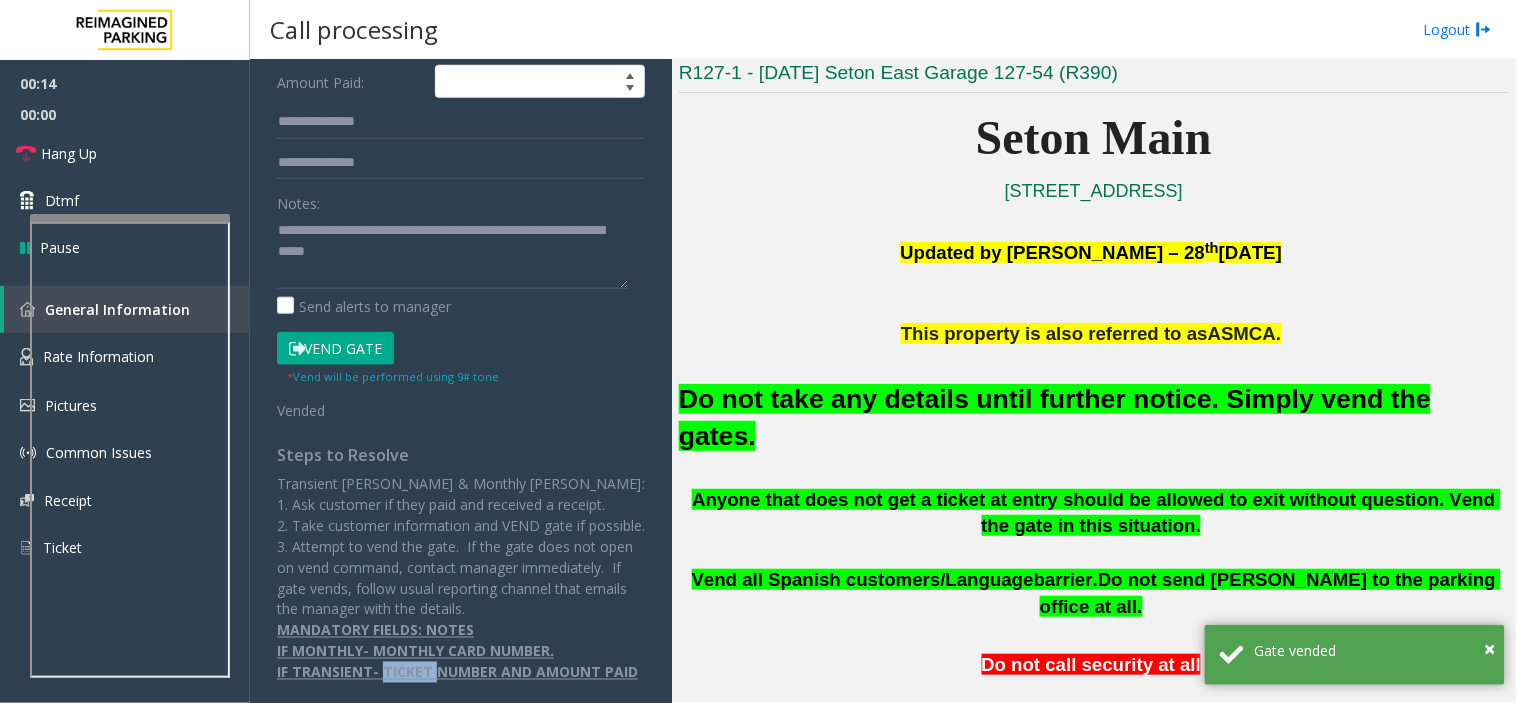 click on "IF TRANSIENT- TICKET NUMBER AND AMOUNT PAID" 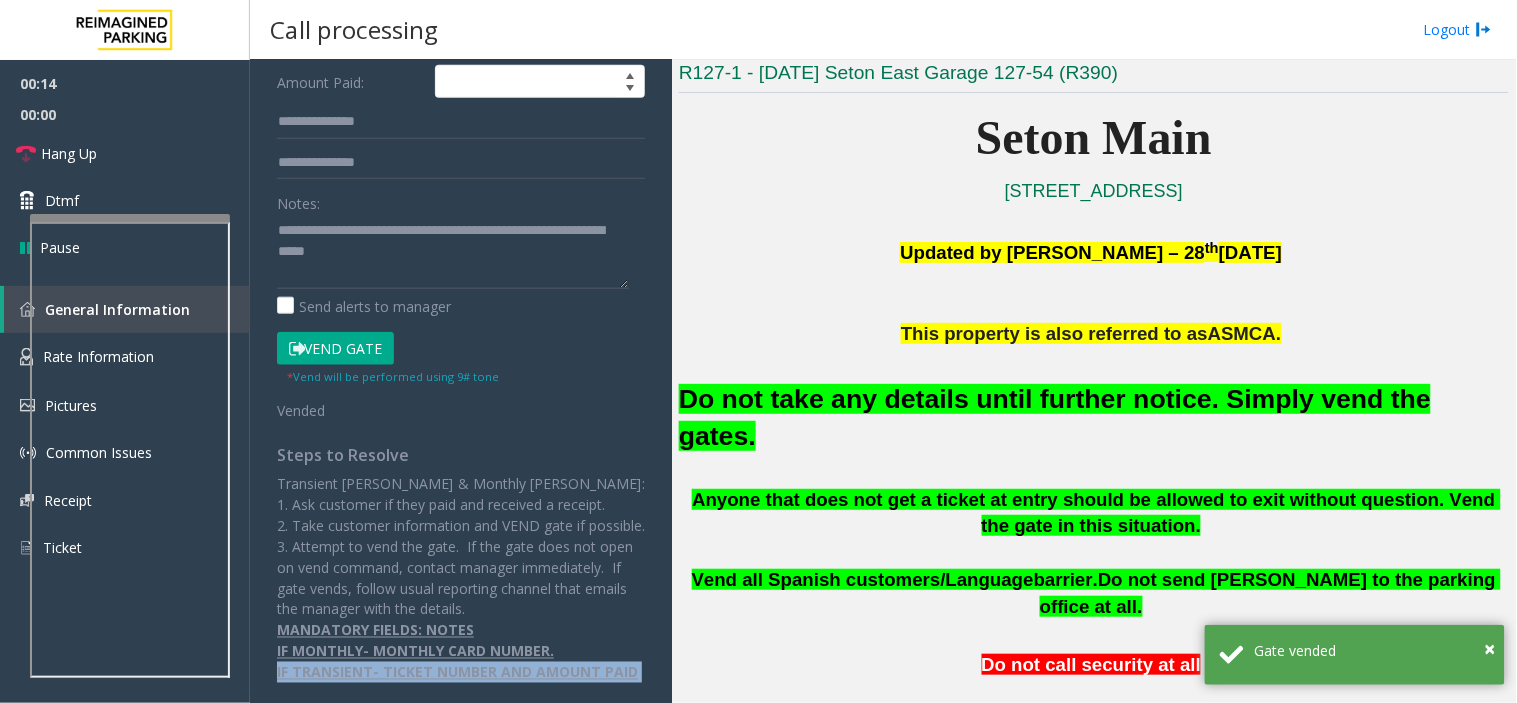 click on "IF TRANSIENT- TICKET NUMBER AND AMOUNT PAID" 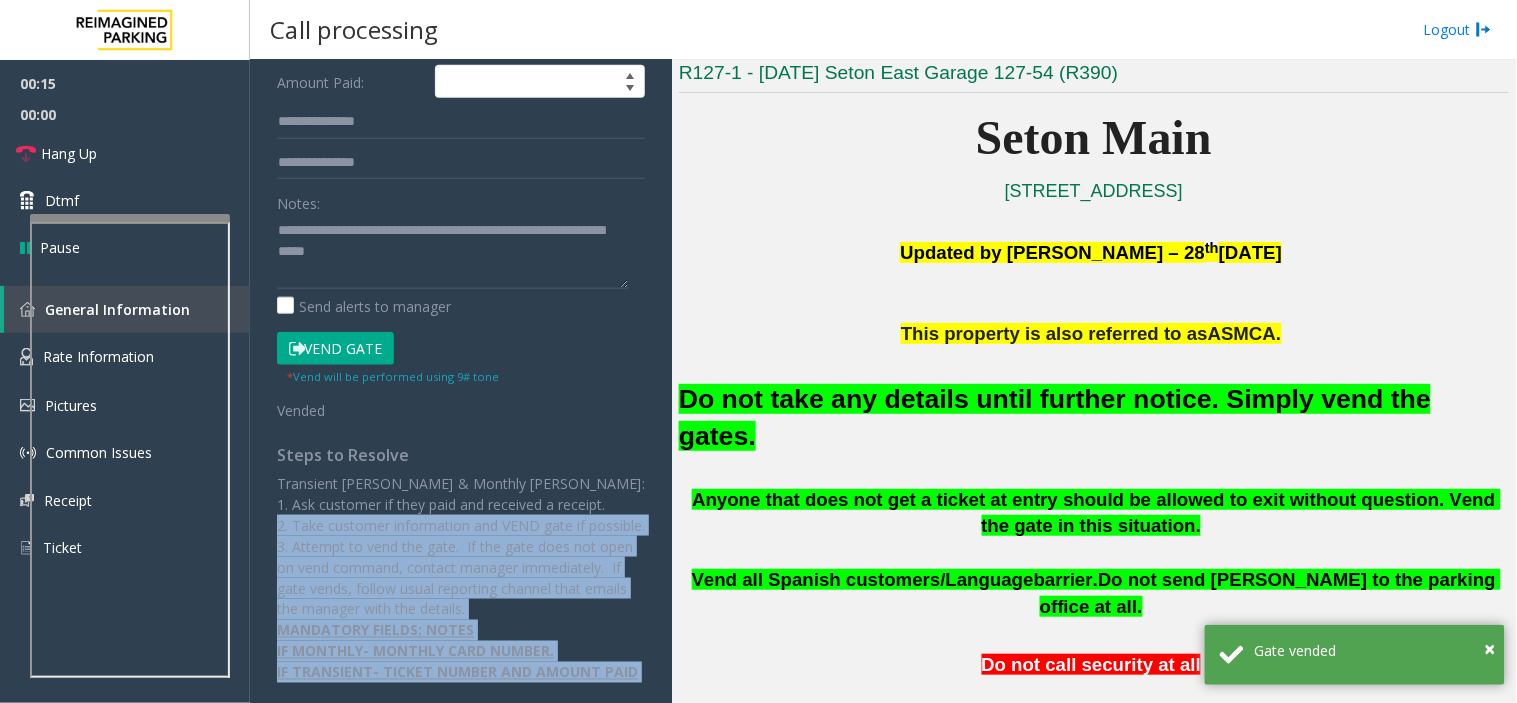 drag, startPoint x: 411, startPoint y: 643, endPoint x: 375, endPoint y: 503, distance: 144.55449 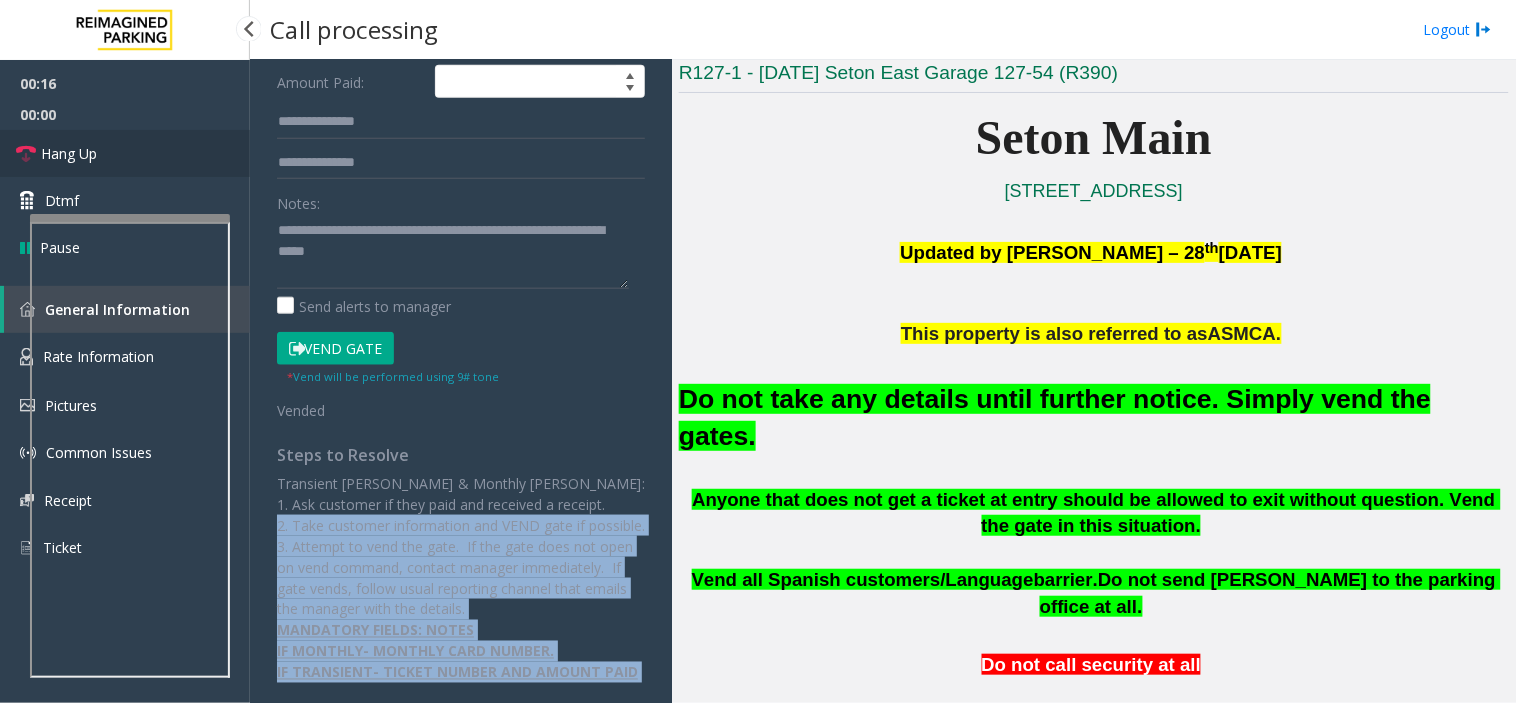 click on "Hang Up" at bounding box center [125, 153] 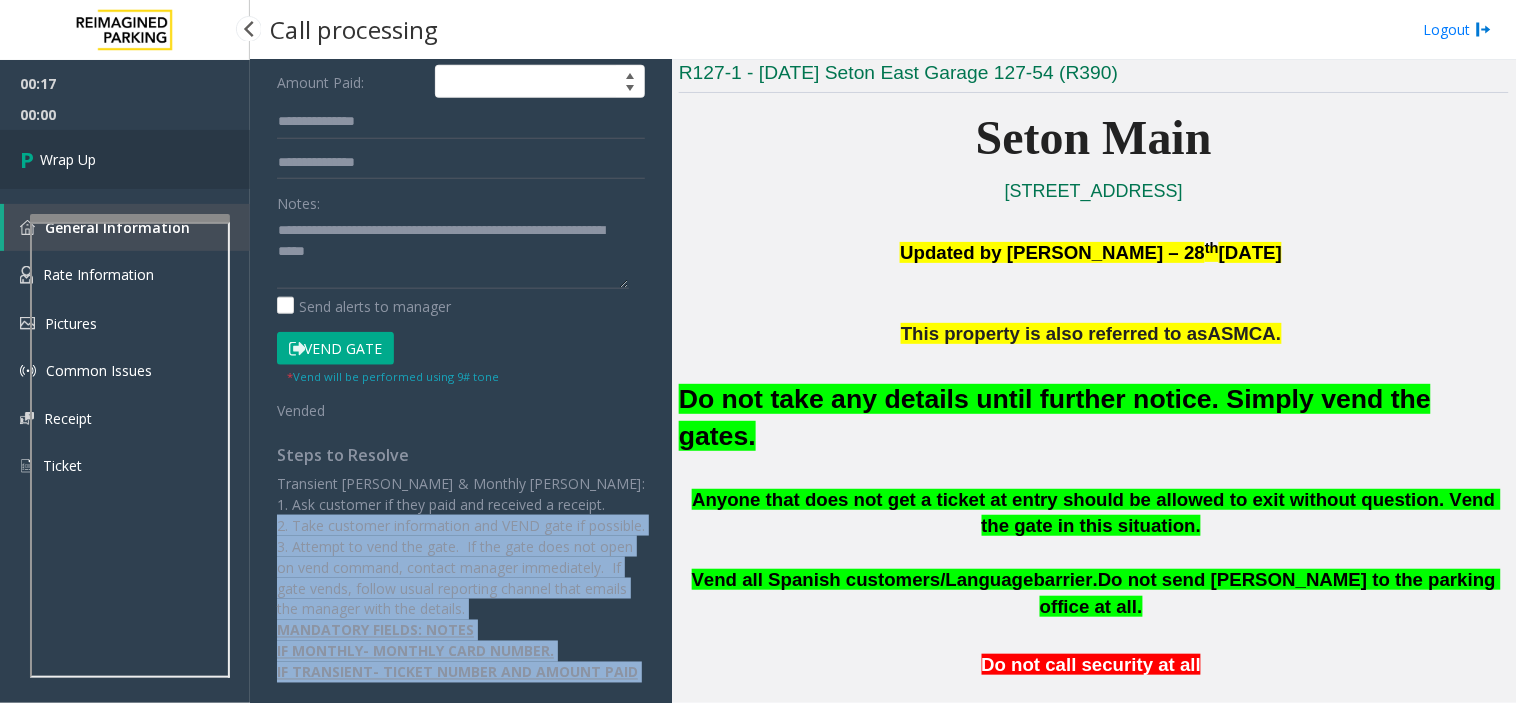 click on "Wrap Up" at bounding box center (125, 159) 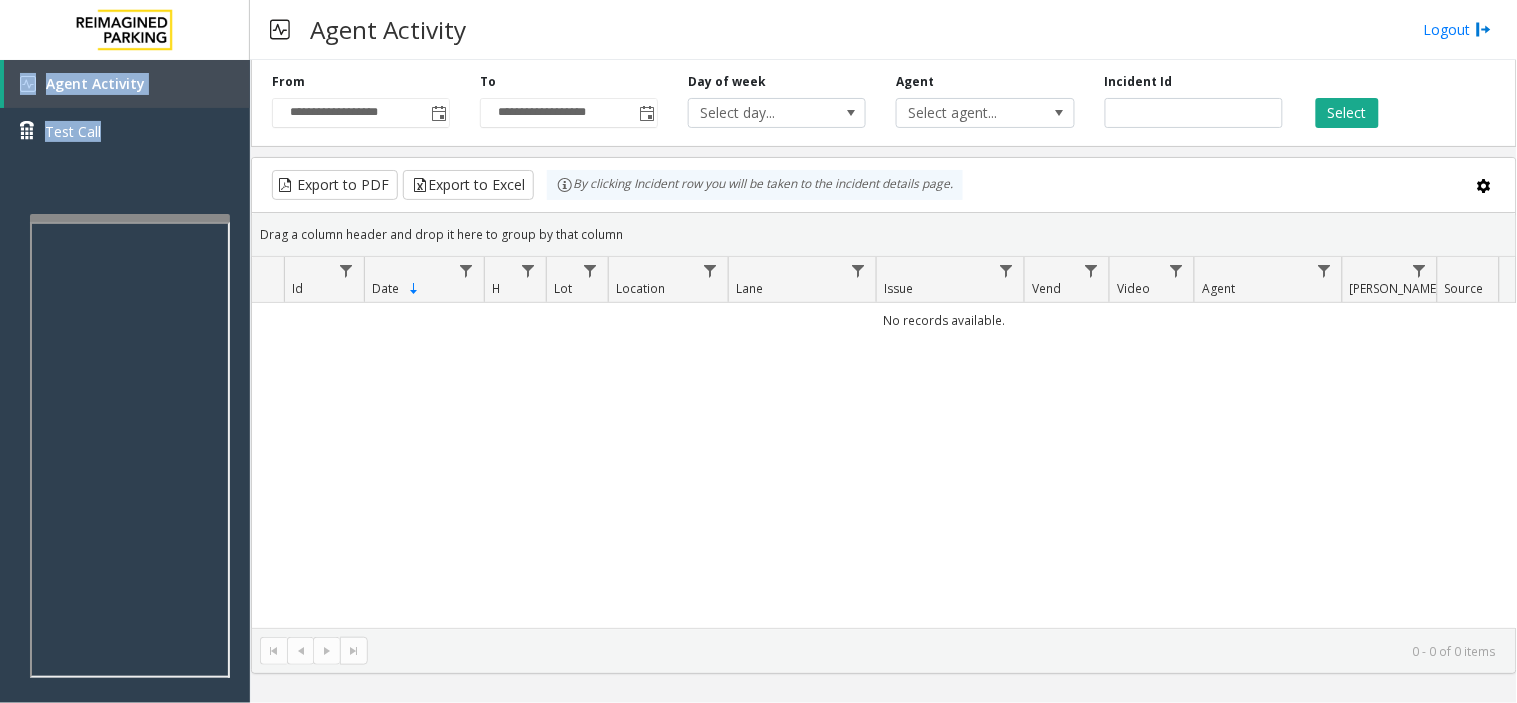 drag, startPoint x: 2, startPoint y: 375, endPoint x: -19, endPoint y: 388, distance: 24.698177 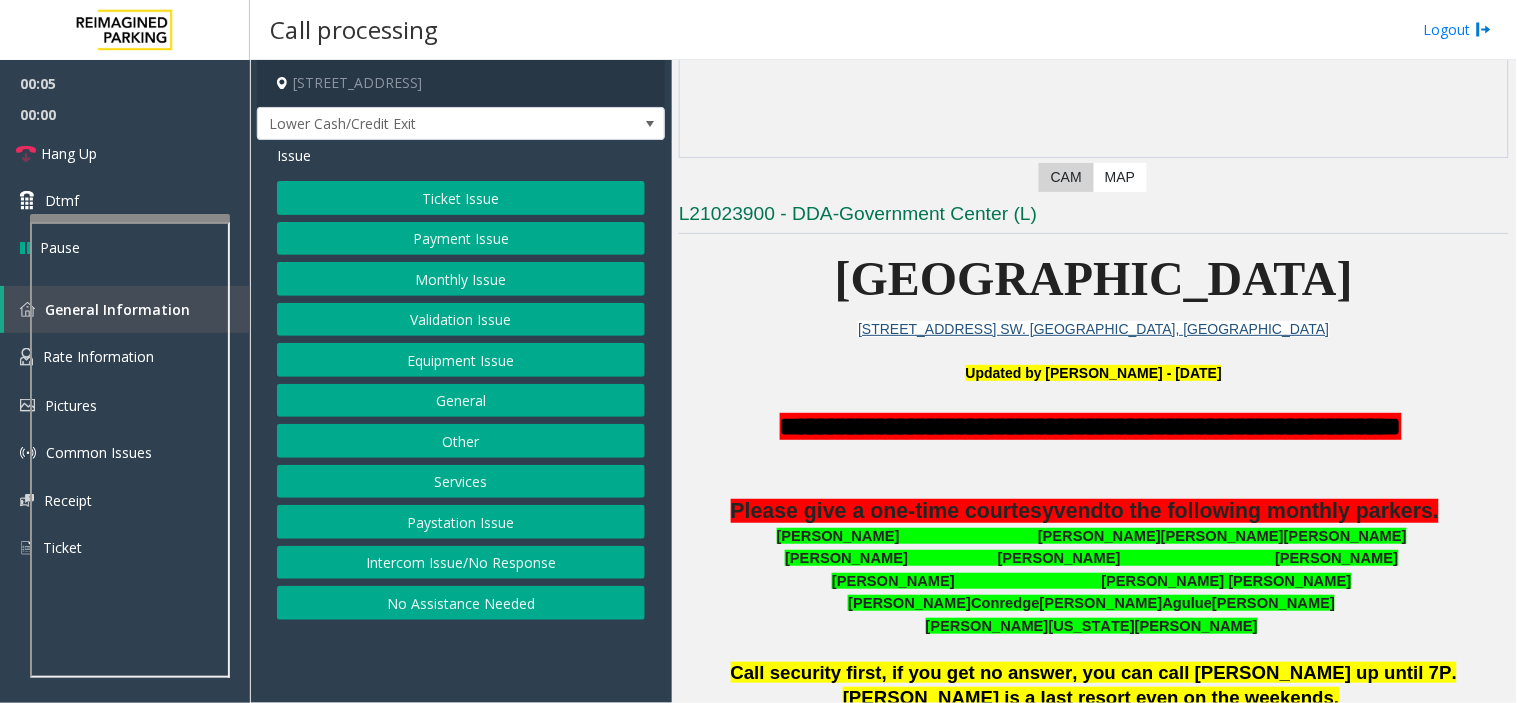 scroll, scrollTop: 333, scrollLeft: 0, axis: vertical 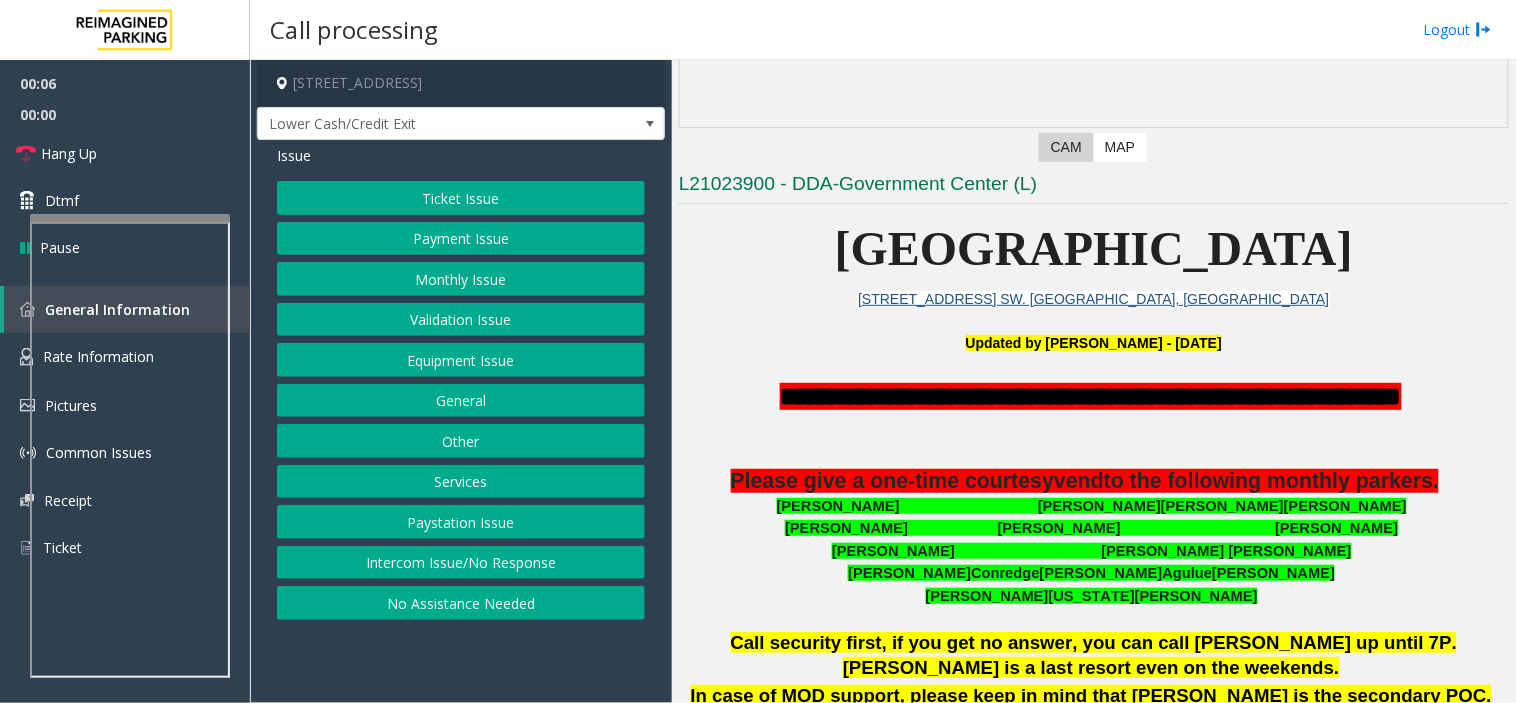 click on "**********" 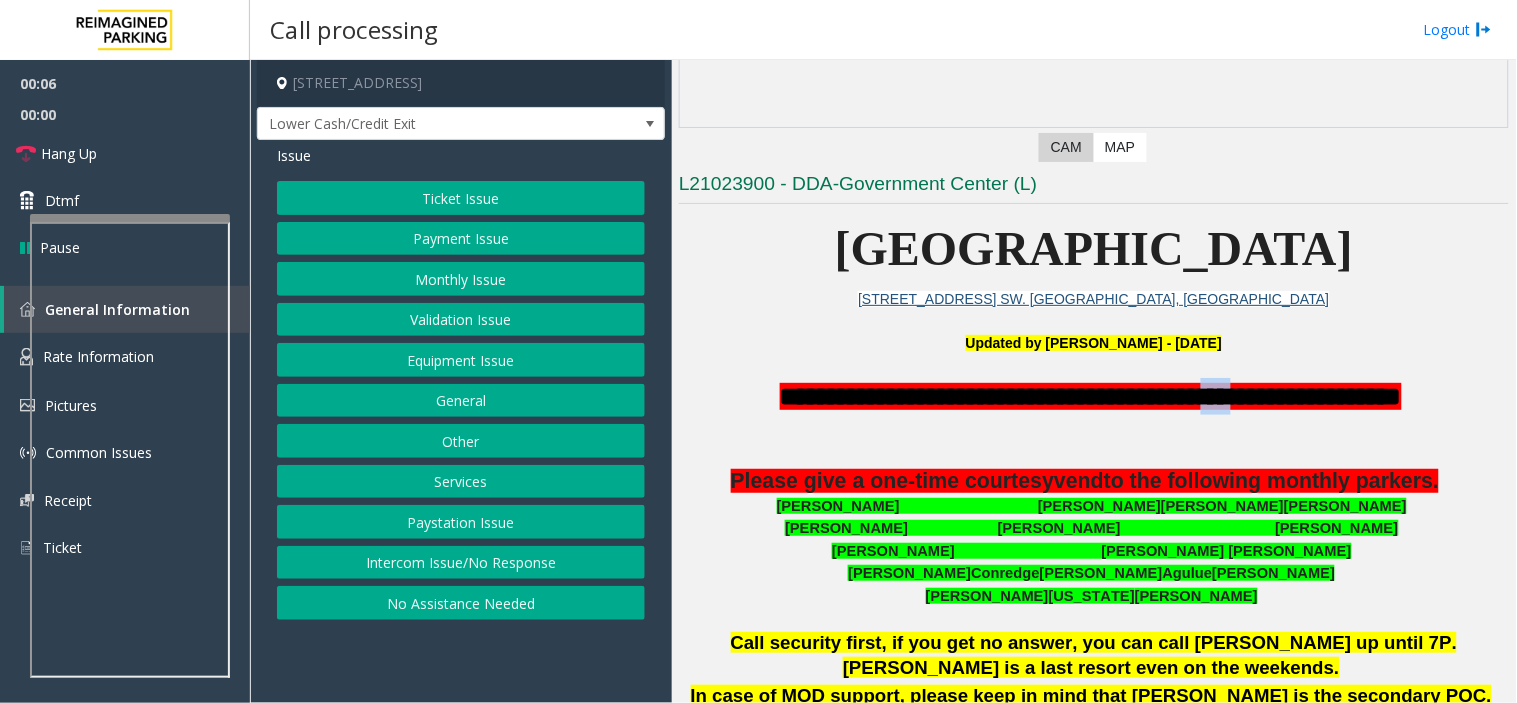 click on "**********" 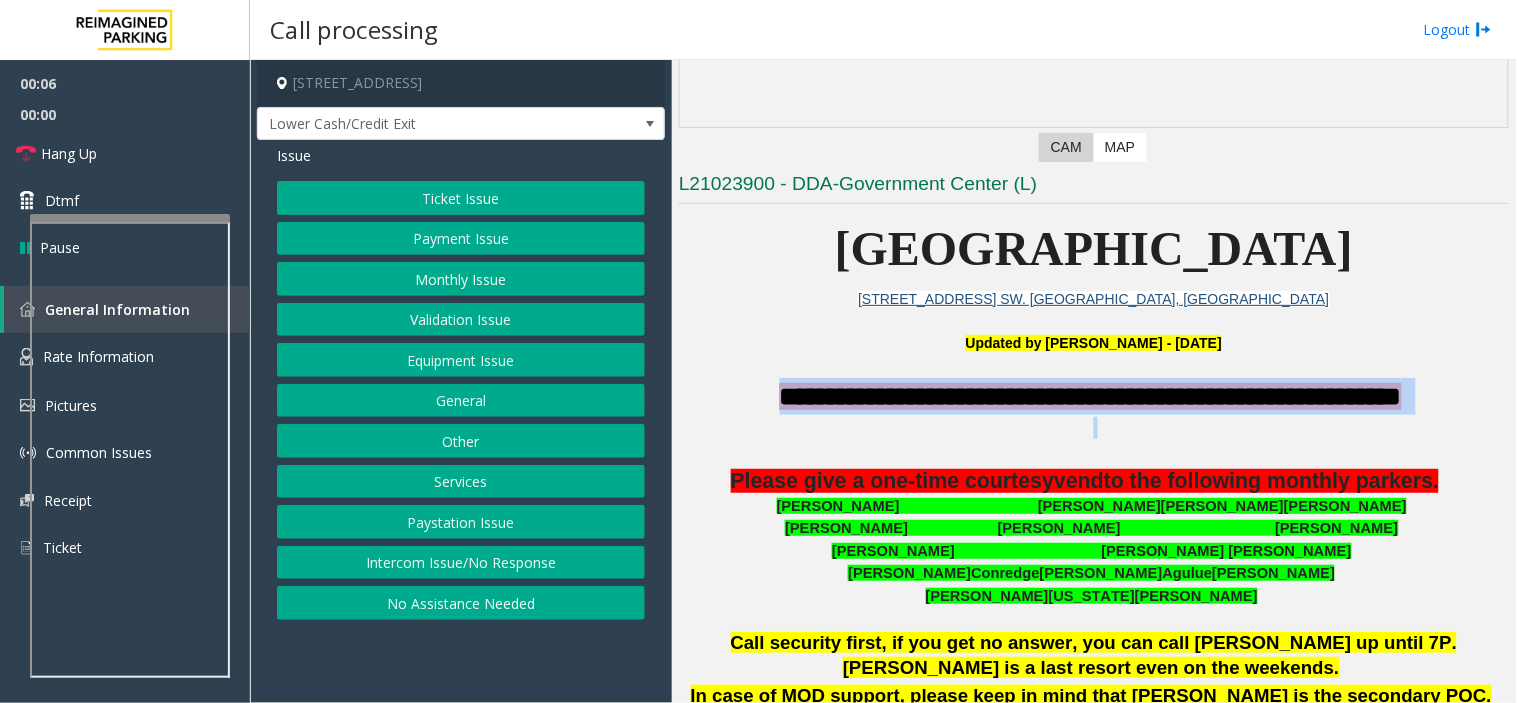 click on "**********" 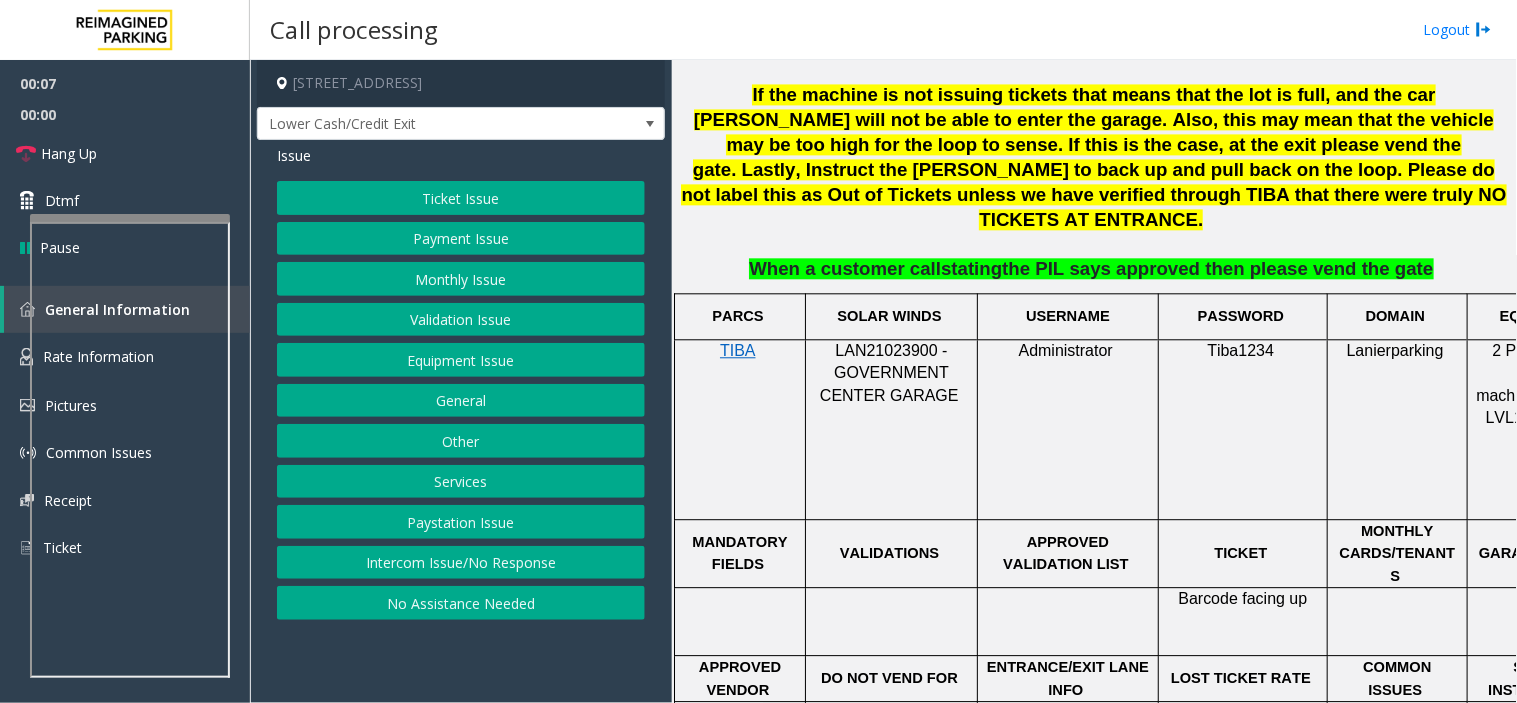 scroll, scrollTop: 1111, scrollLeft: 0, axis: vertical 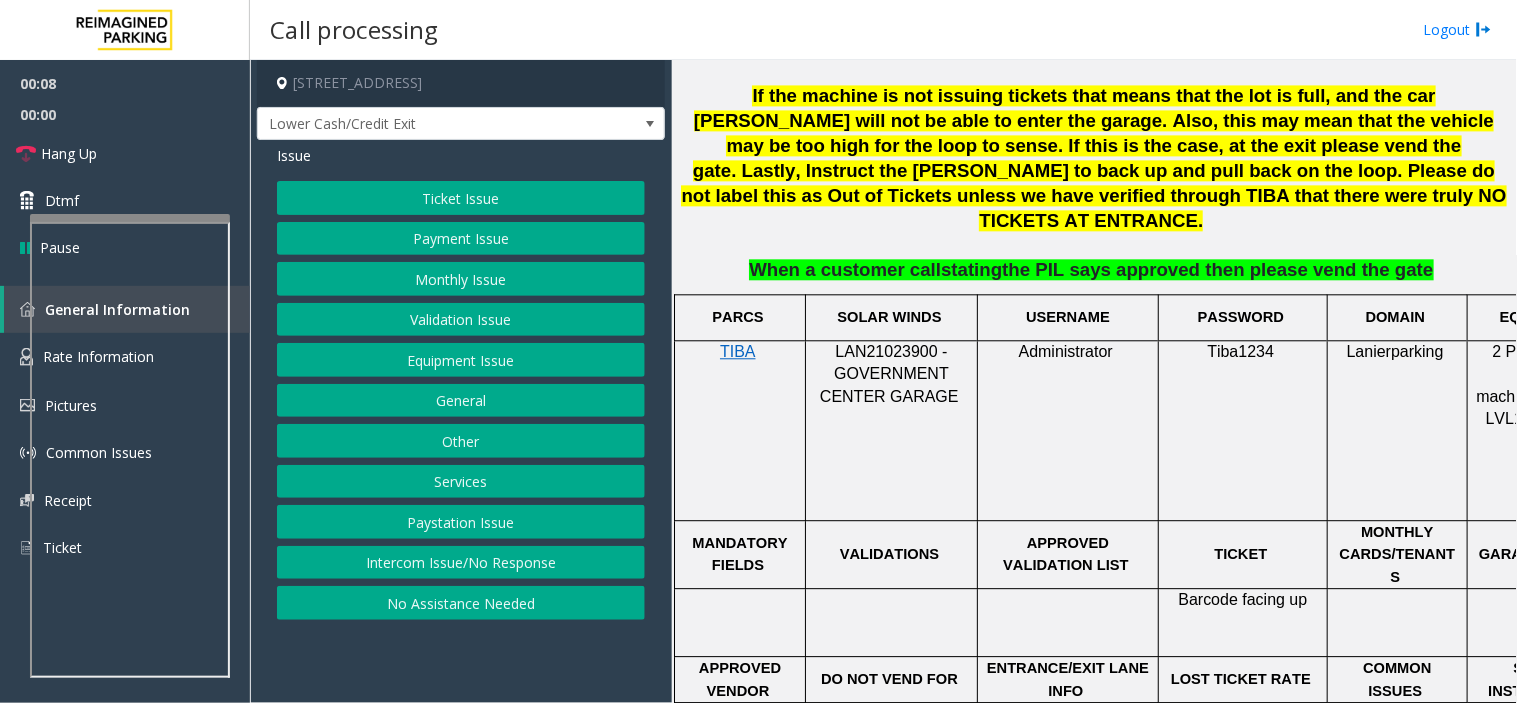 click on "LAN21023900 - GOVERNMENT CENTER GARAGE" 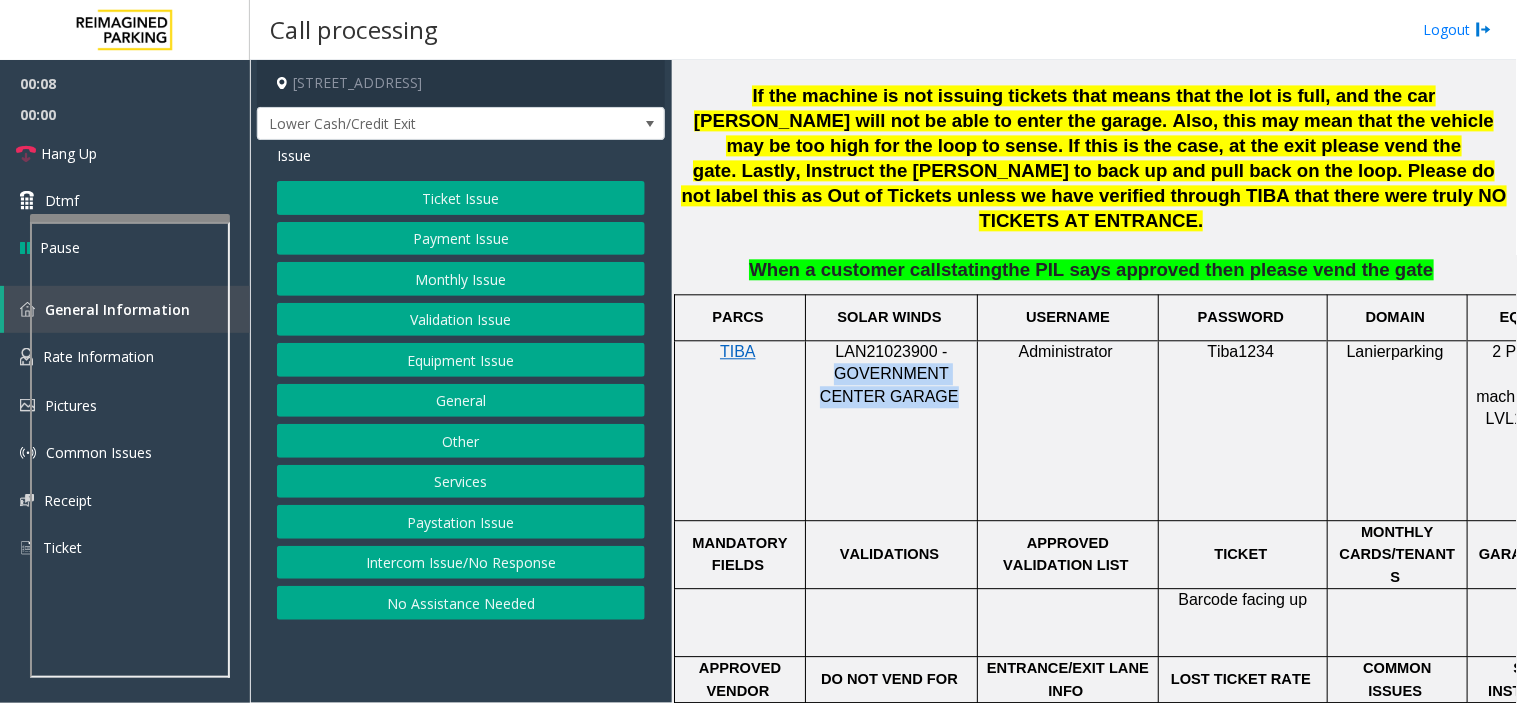 drag, startPoint x: 856, startPoint y: 334, endPoint x: 847, endPoint y: 325, distance: 12.727922 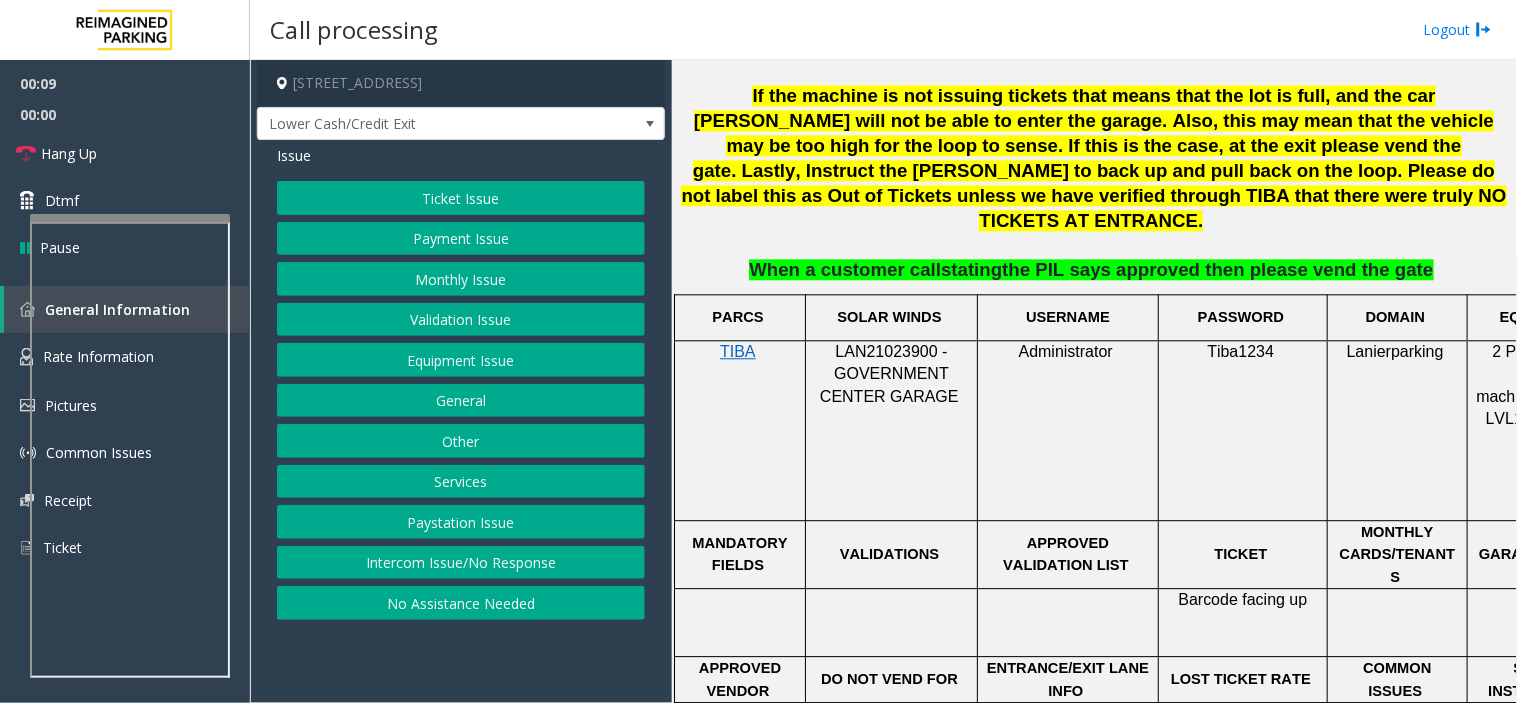 click on "LAN21023900 - GOVERNMENT CENTER GARAGE" 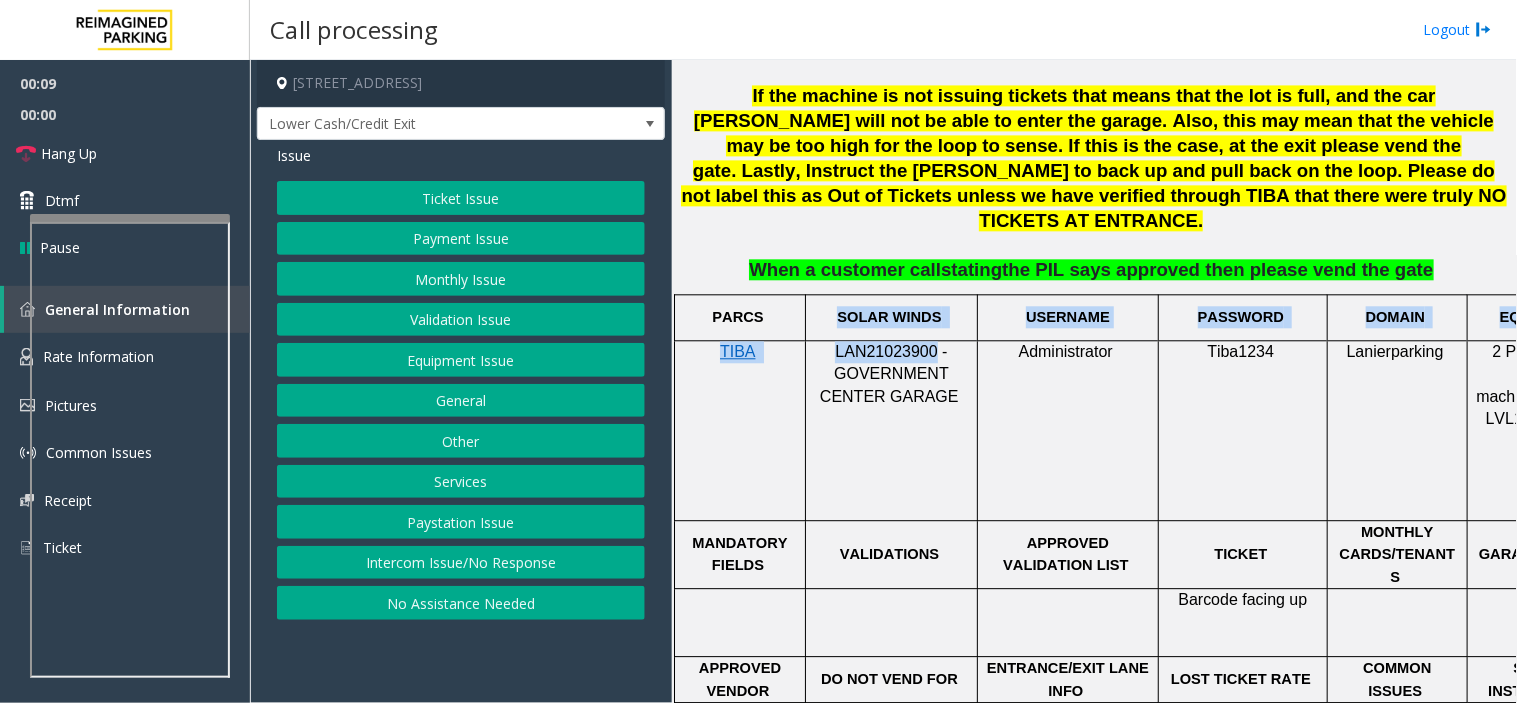 drag, startPoint x: 846, startPoint y: 293, endPoint x: 876, endPoint y: 288, distance: 30.413813 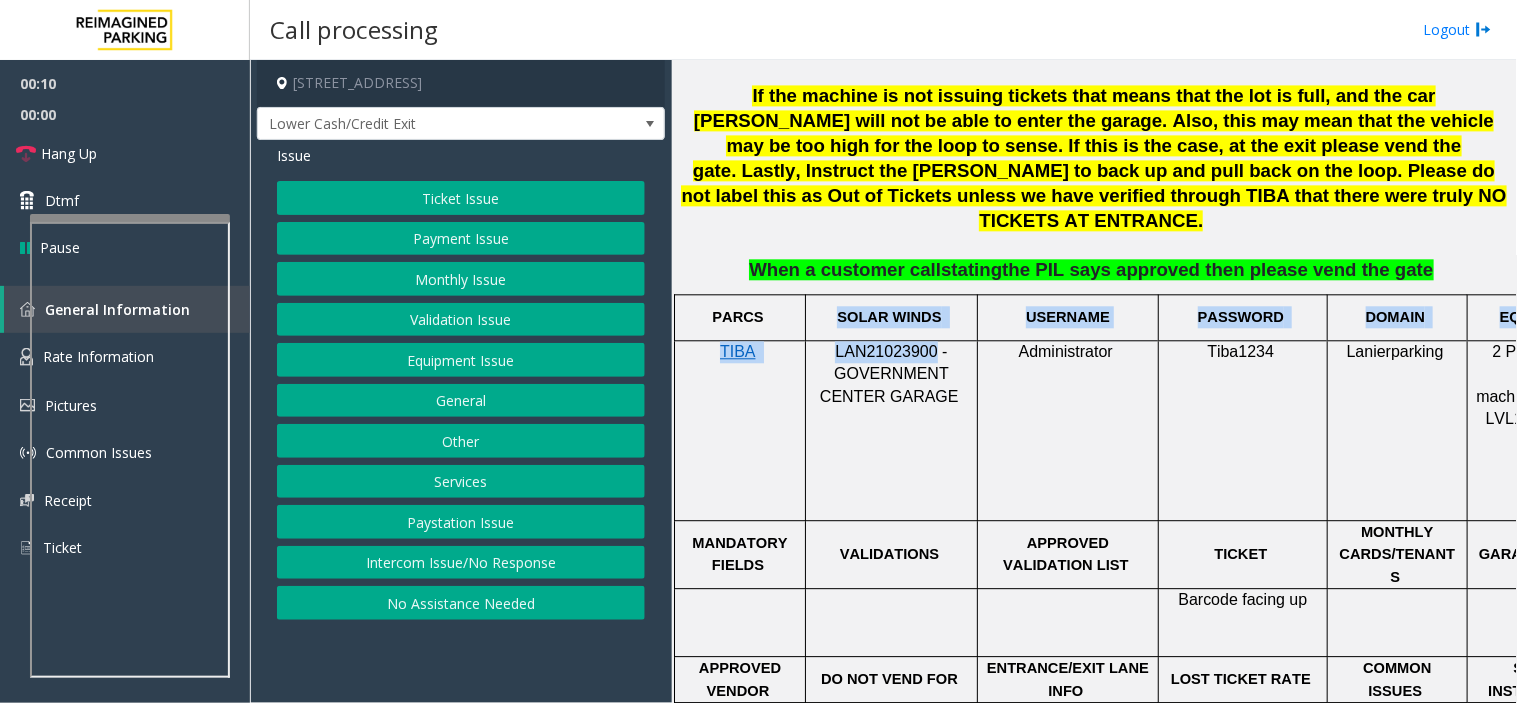 click on "LAN21023900 - GOVERNMENT CENTER GARAGE" 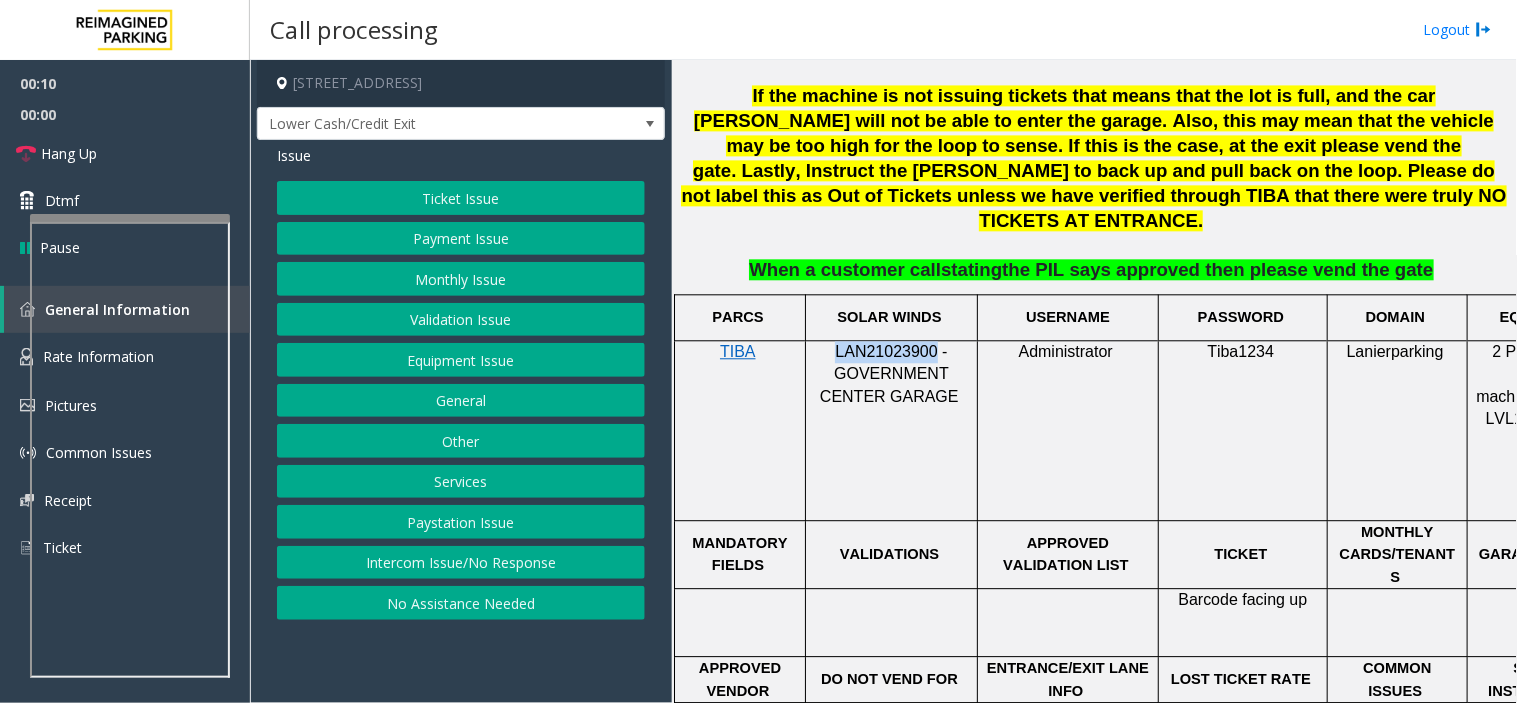 click on "LAN21023900 - GOVERNMENT CENTER GARAGE" 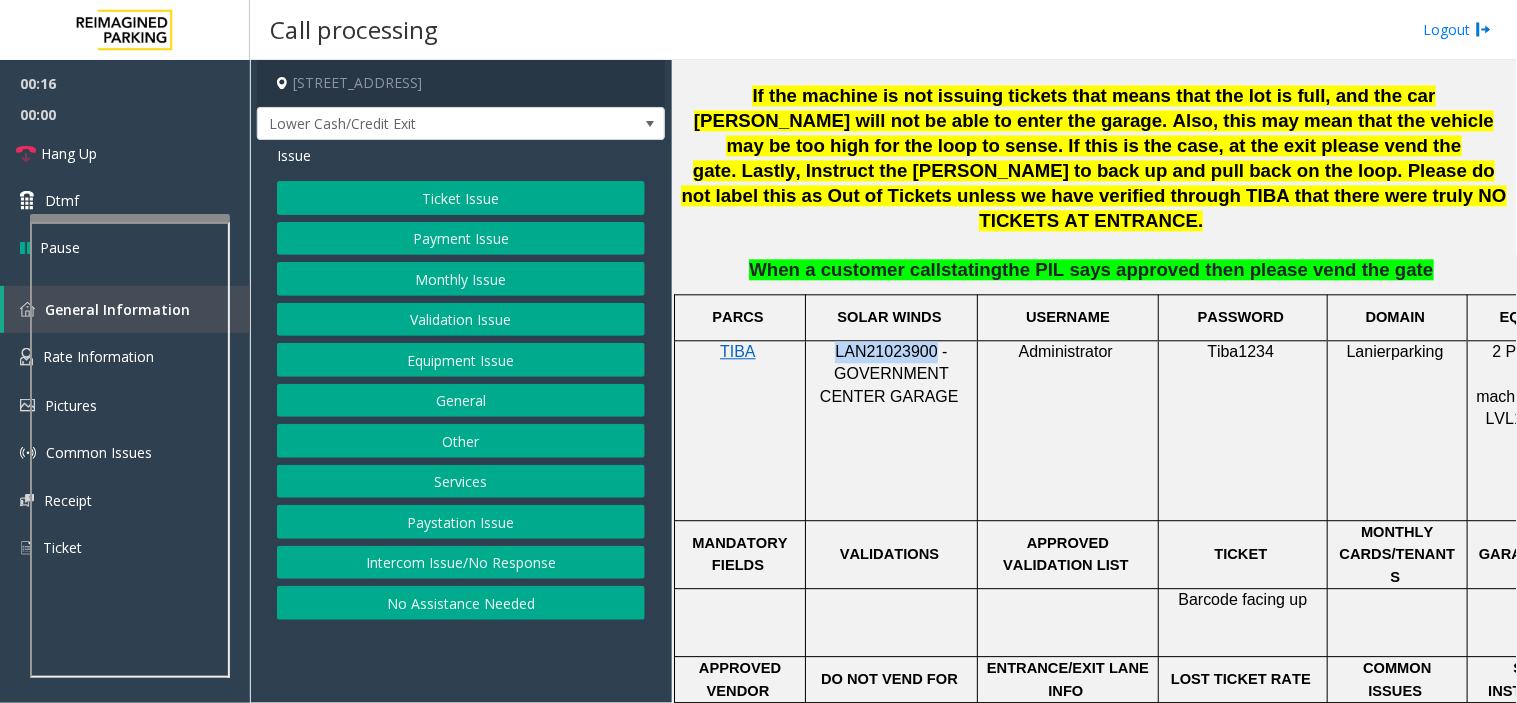 click on "Equipment Issue" 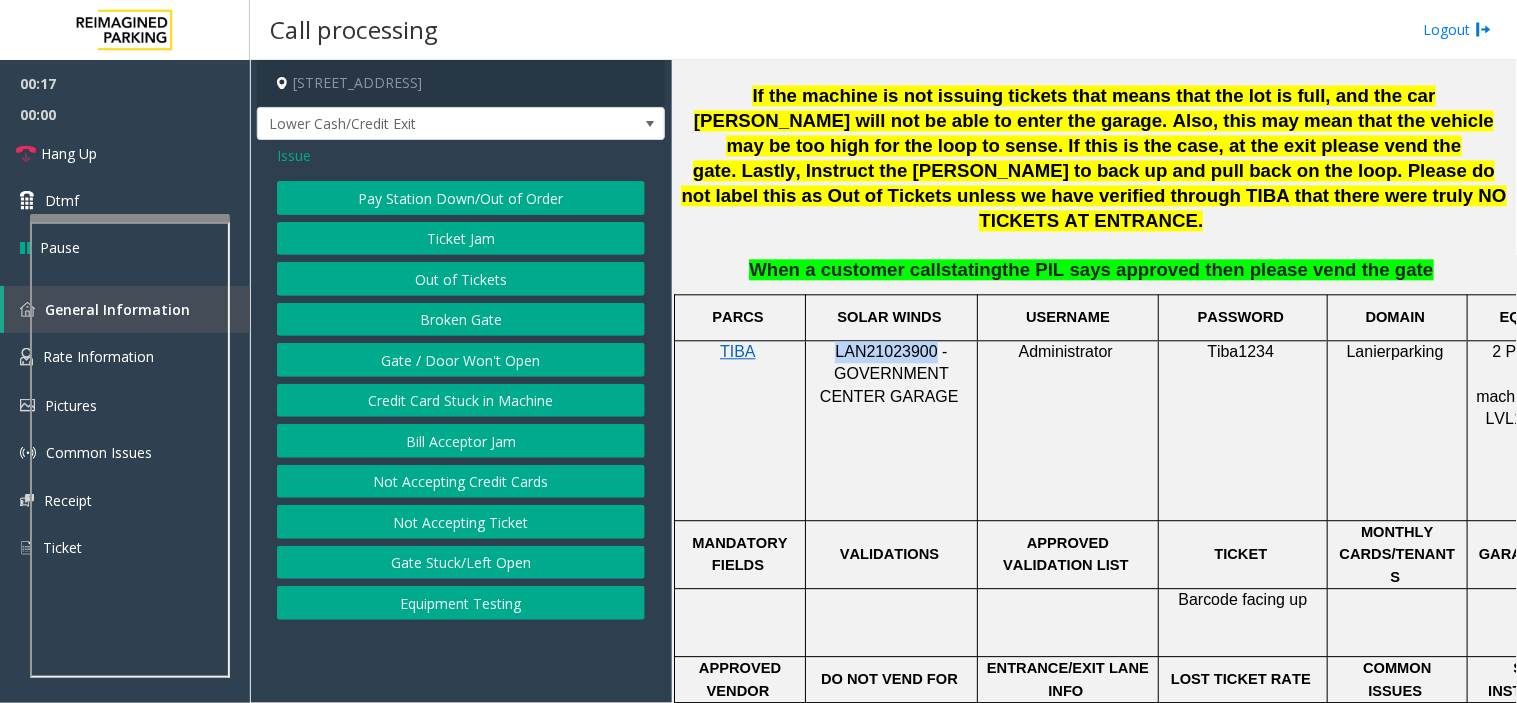 click on "Gate / Door Won't Open" 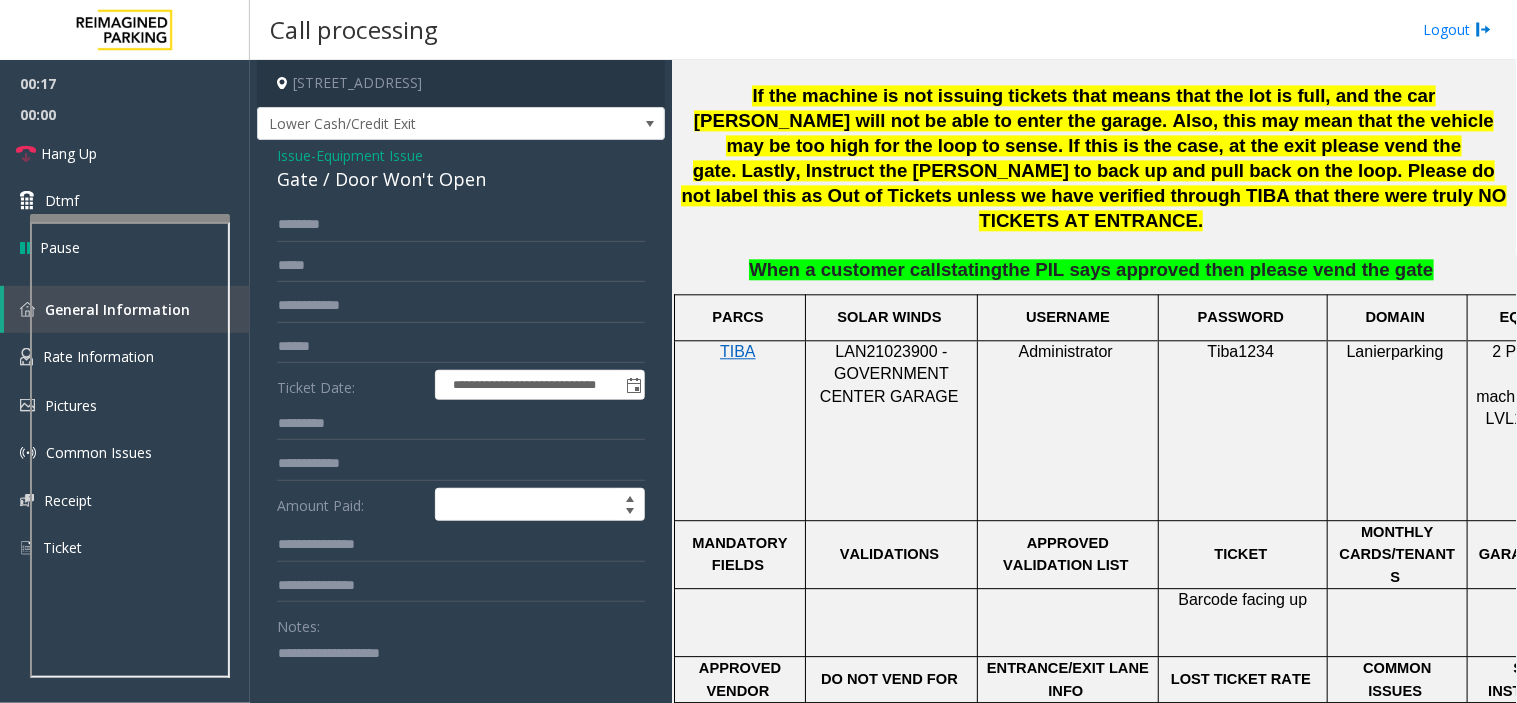 click on "**********" 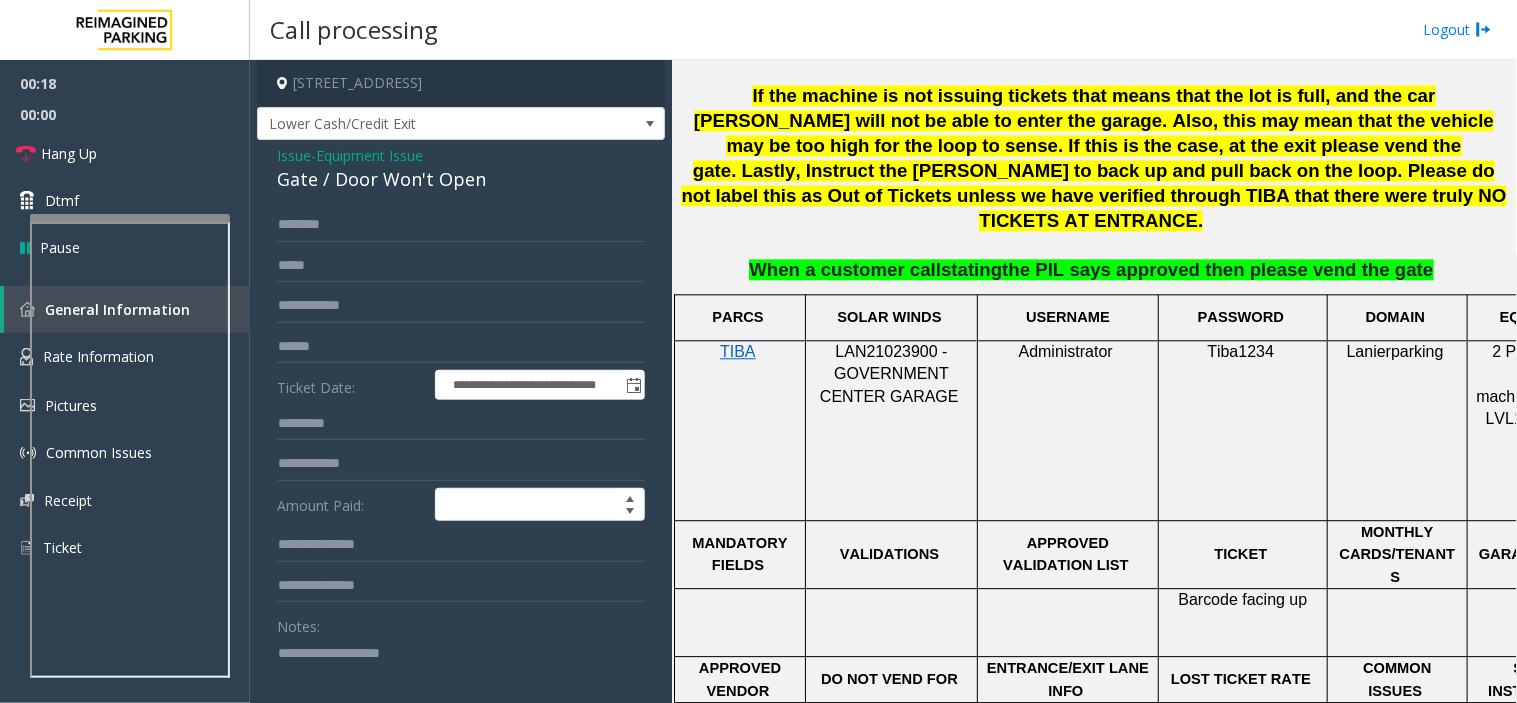 click on "Issue  -  Equipment Issue Gate / Door Won't Open" 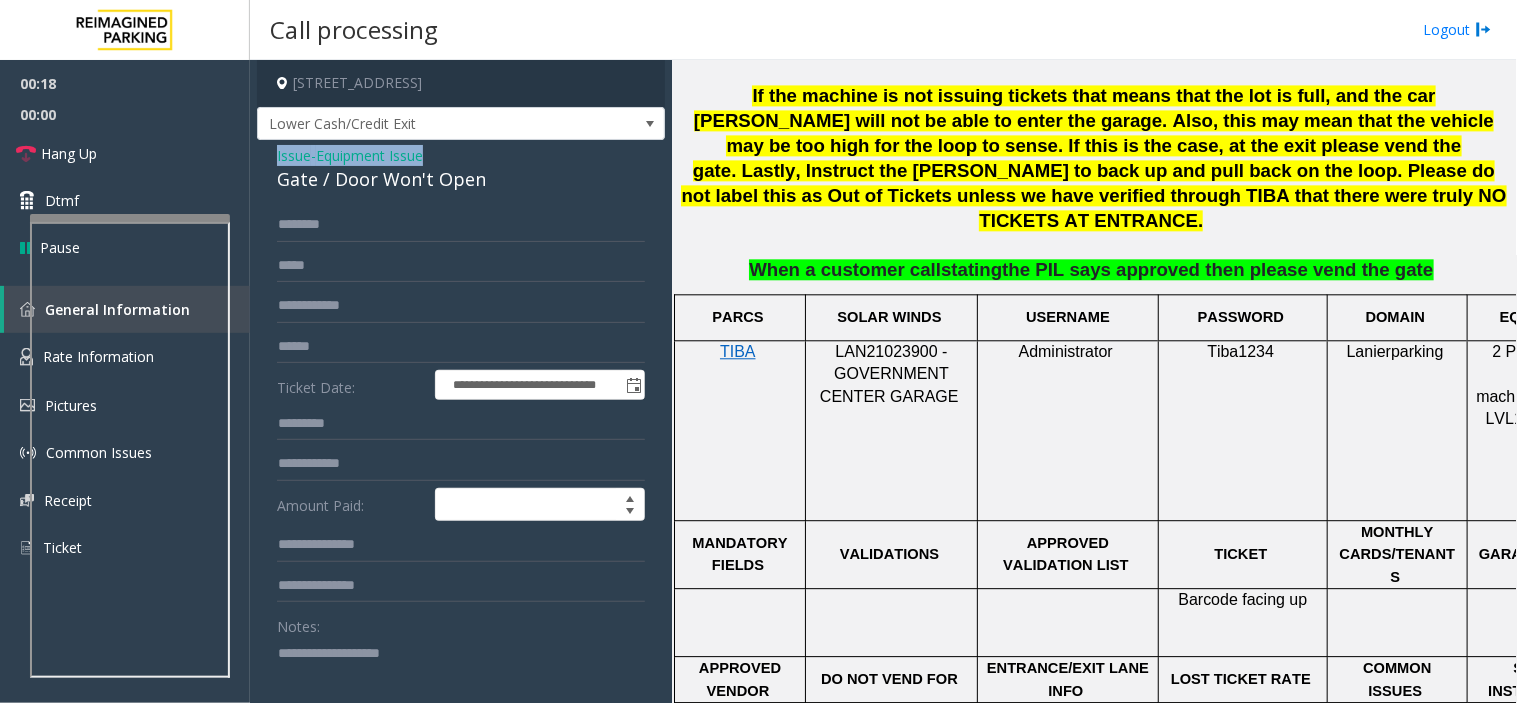 click on "Issue  -  Equipment Issue Gate / Door Won't Open" 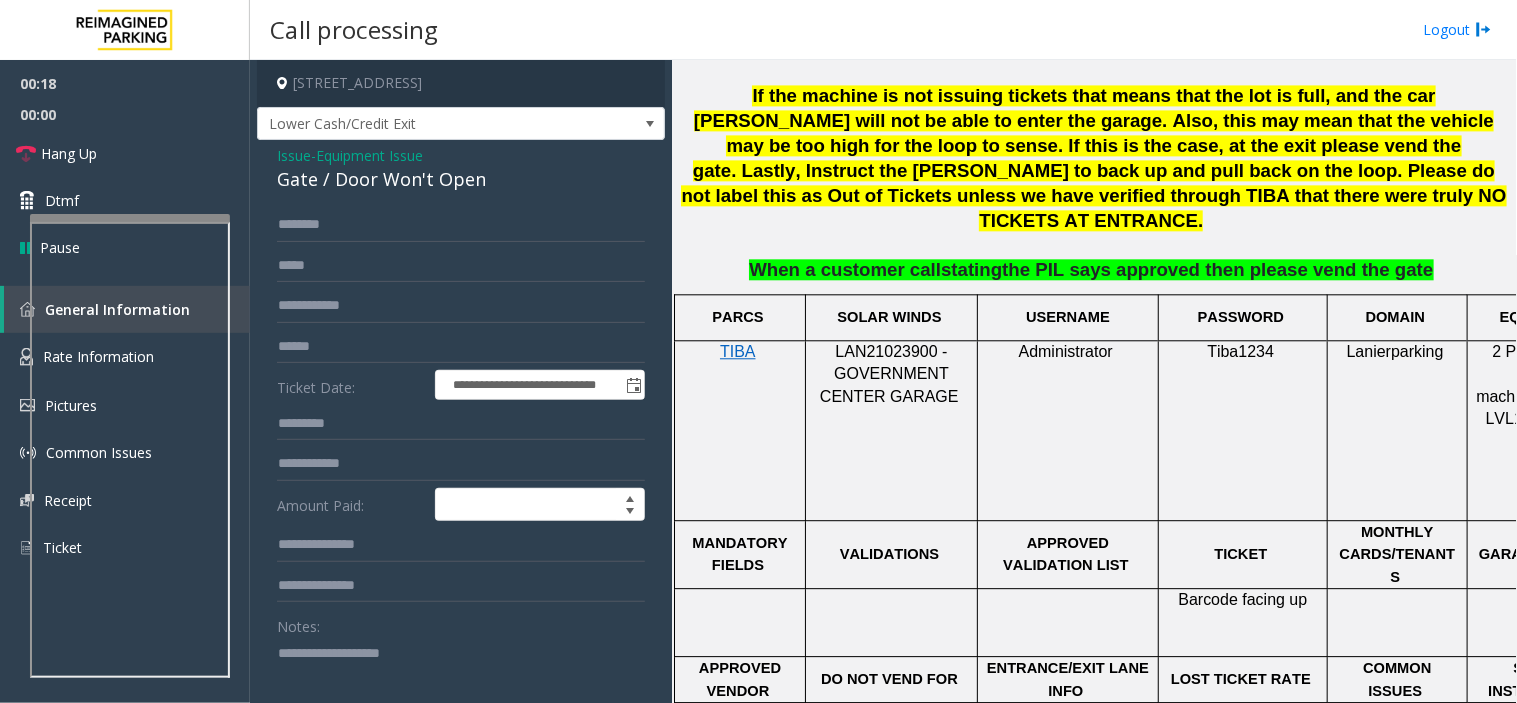 click on "Gate / Door Won't Open" 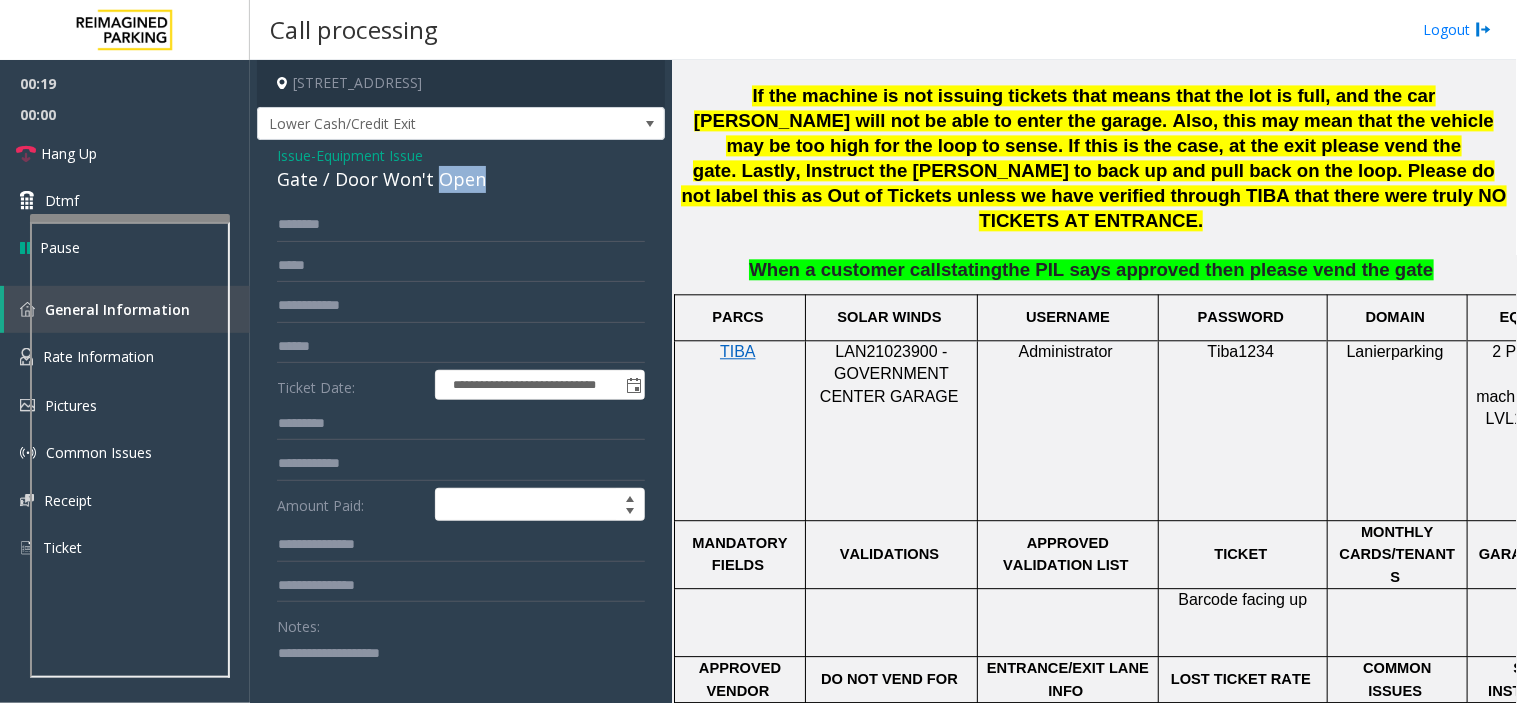 click on "Gate / Door Won't Open" 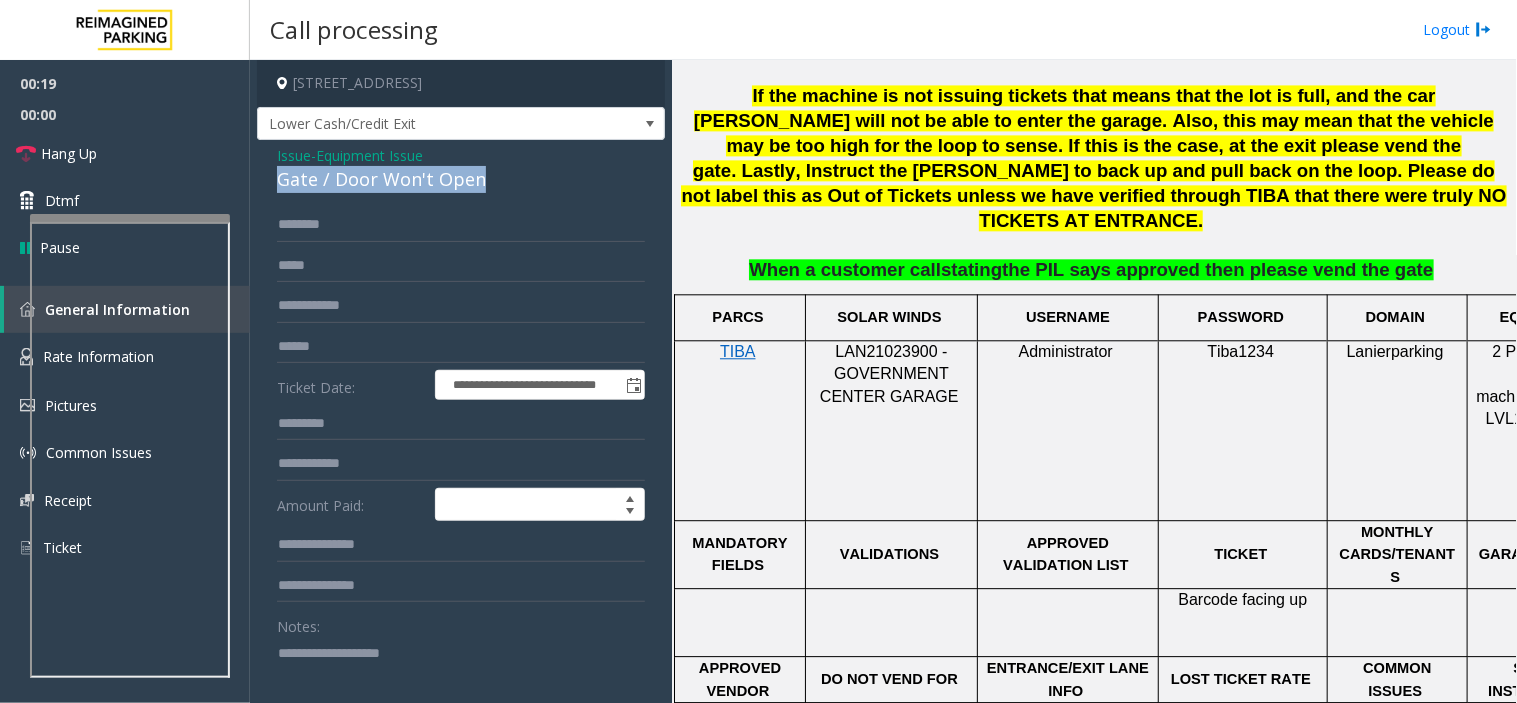copy on "Gate / Door Won't Open" 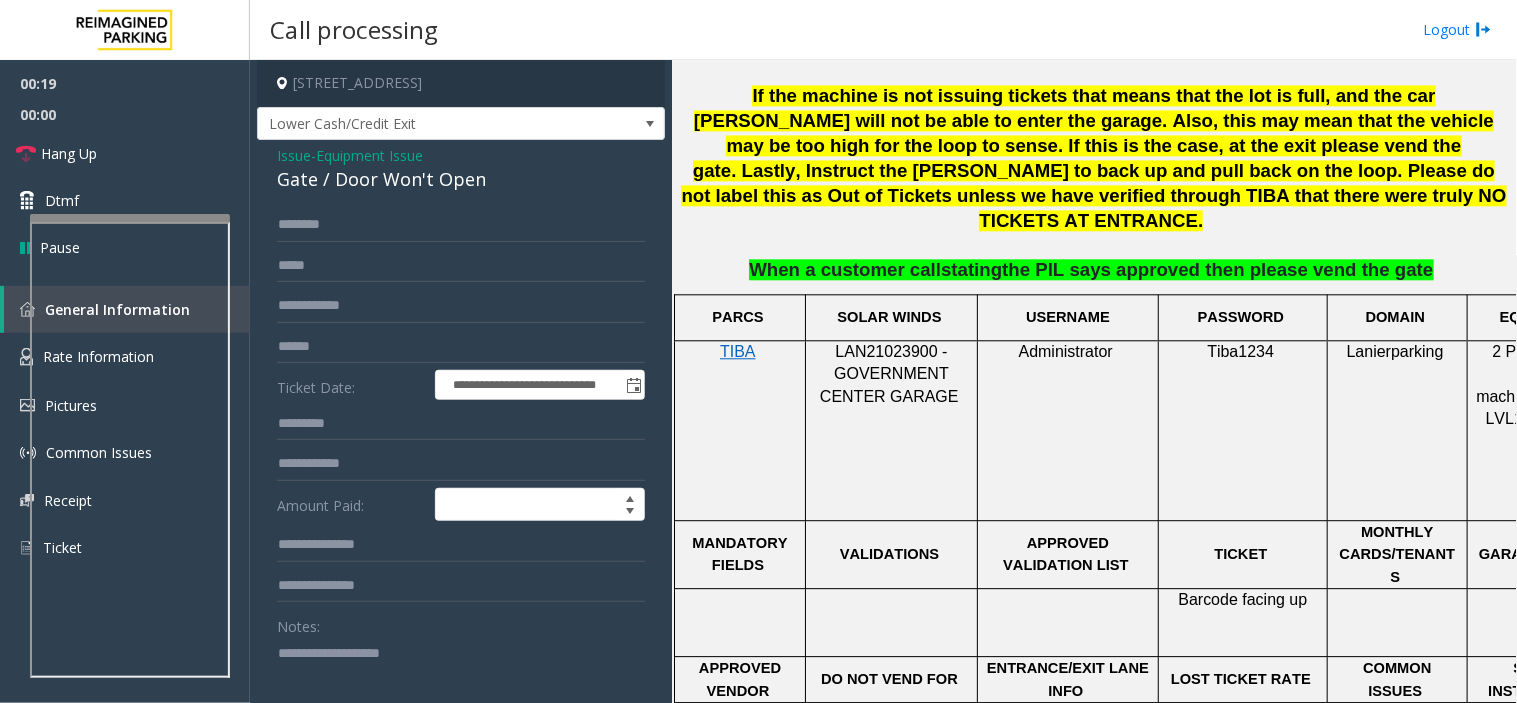 click 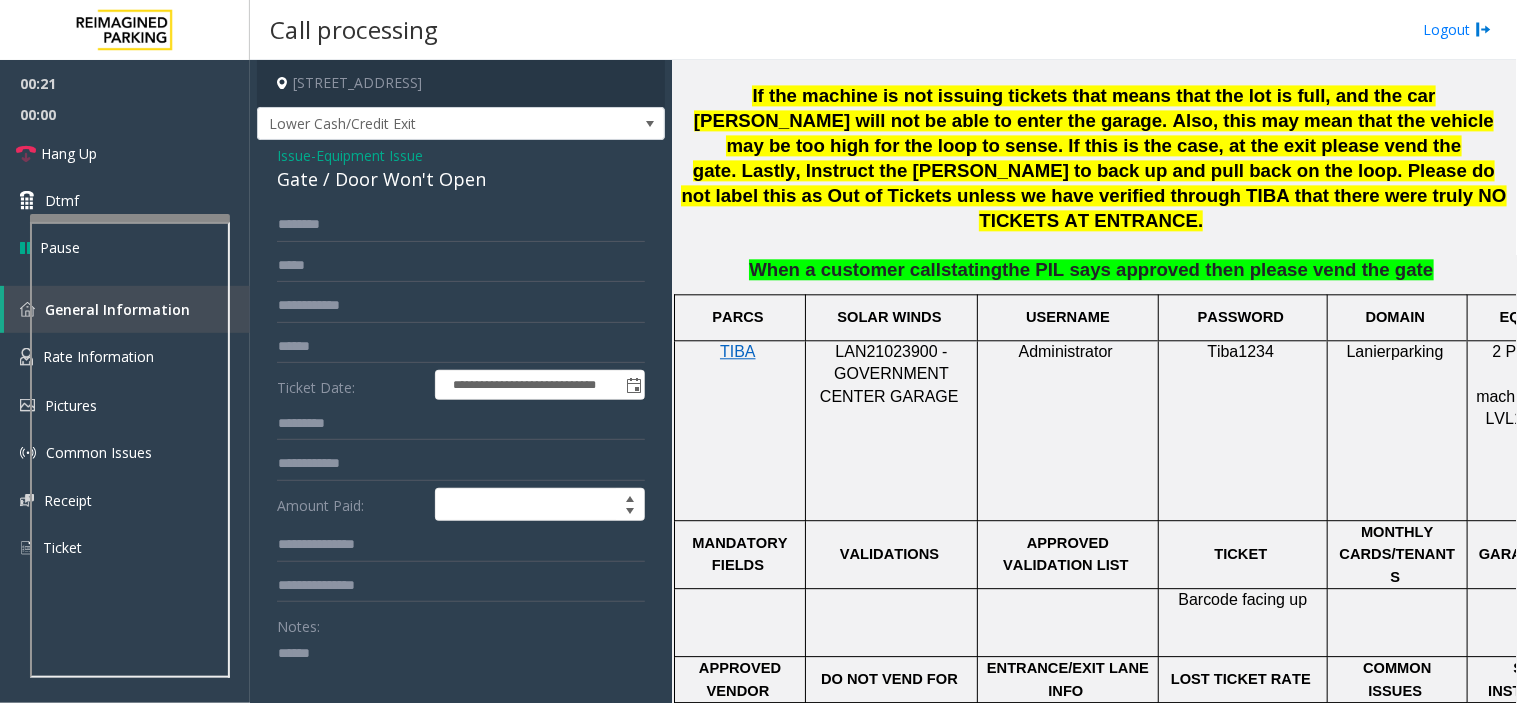 paste on "**********" 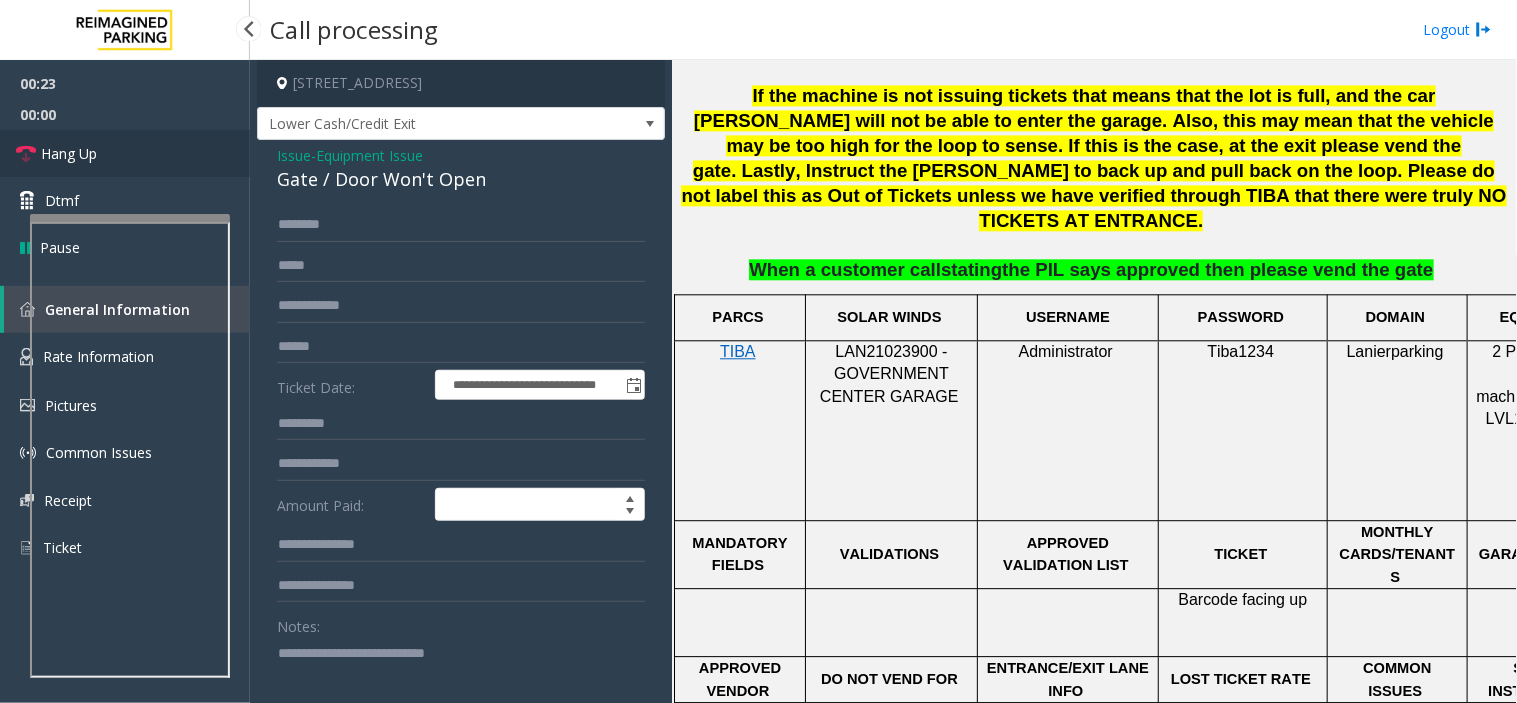 click on "Hang Up" at bounding box center [69, 153] 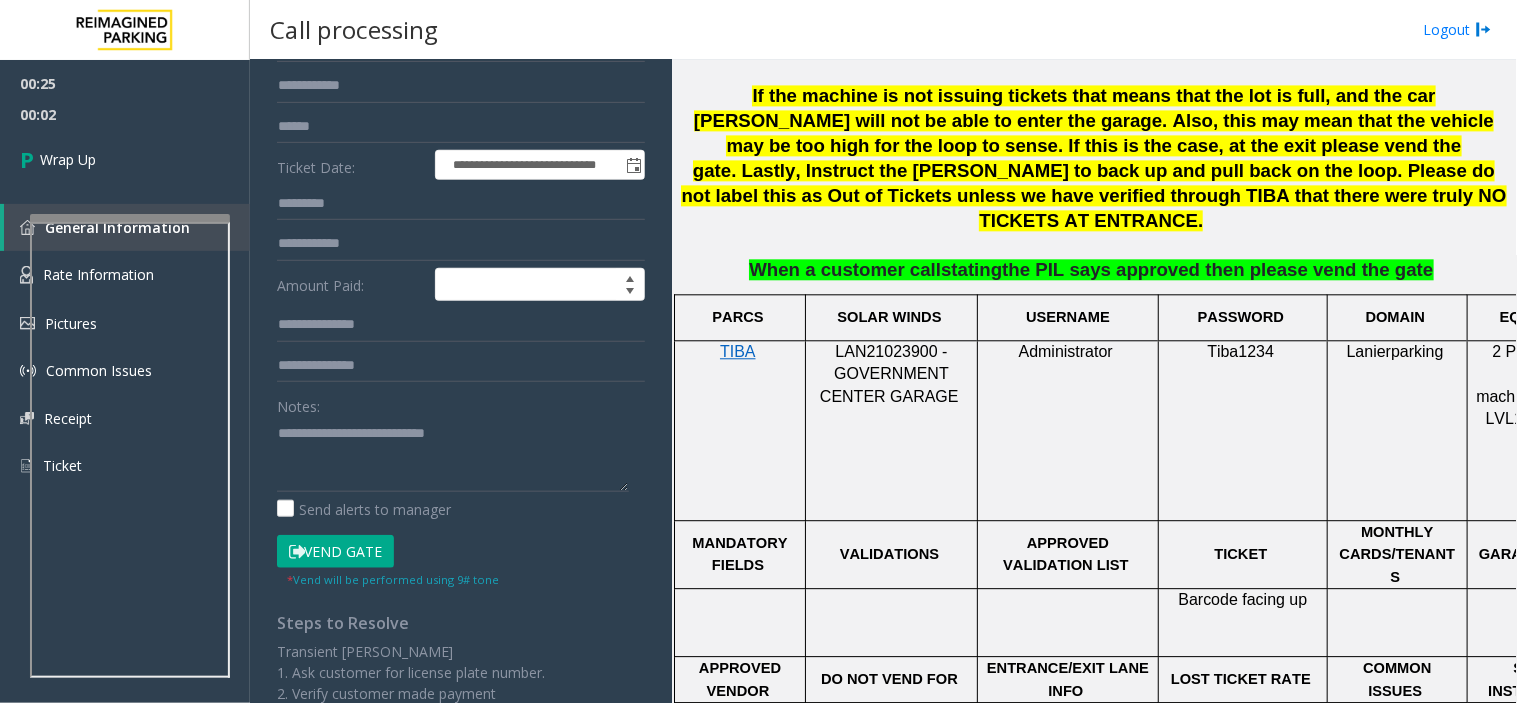 scroll, scrollTop: 222, scrollLeft: 0, axis: vertical 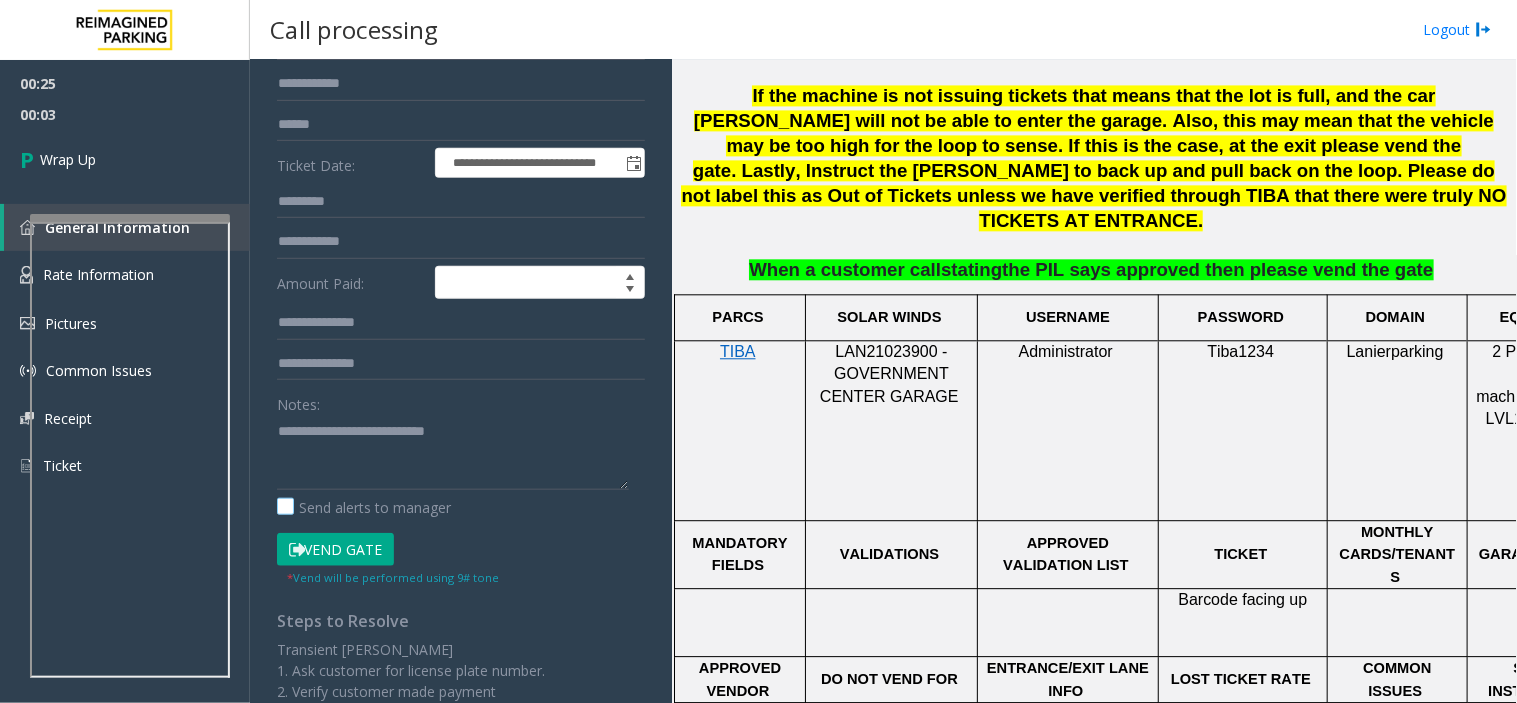 click on "Send alerts to manager" 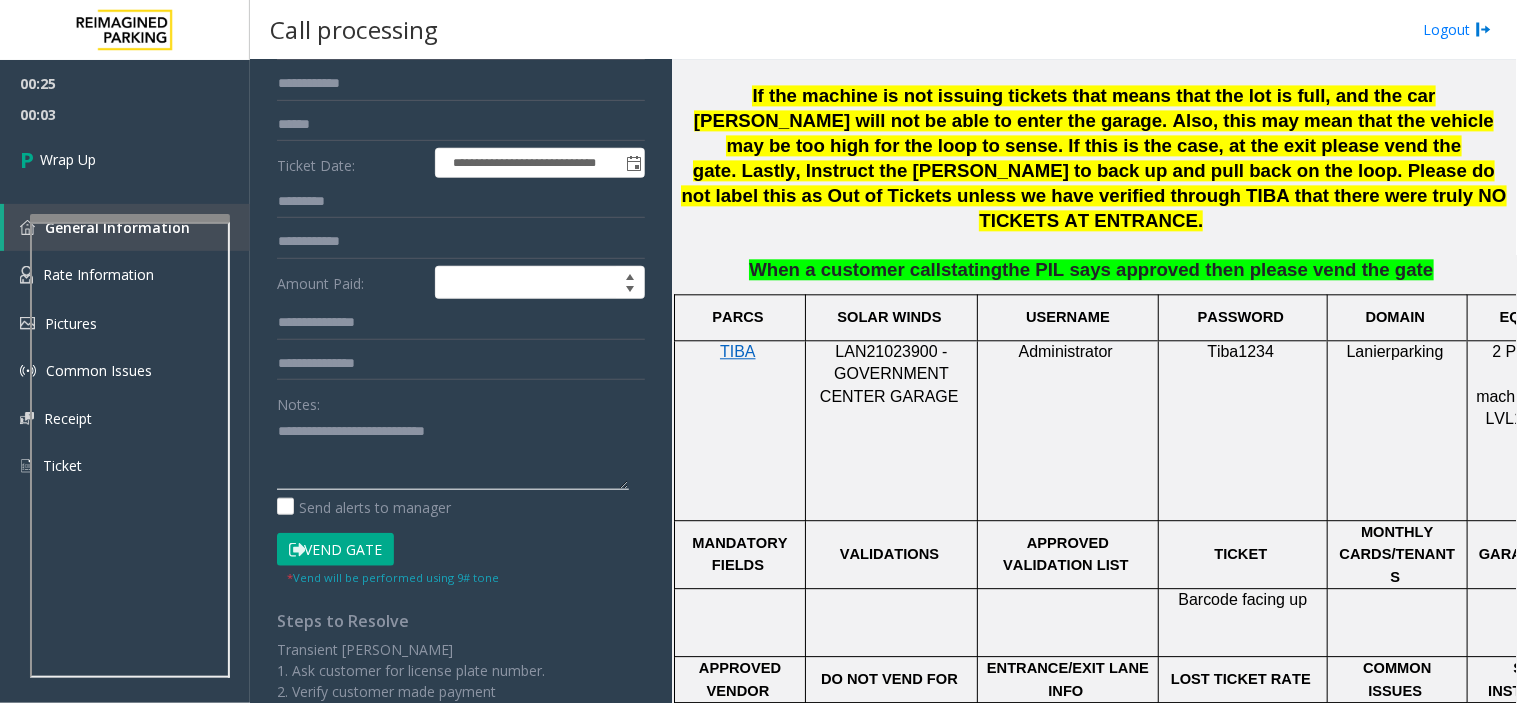 click 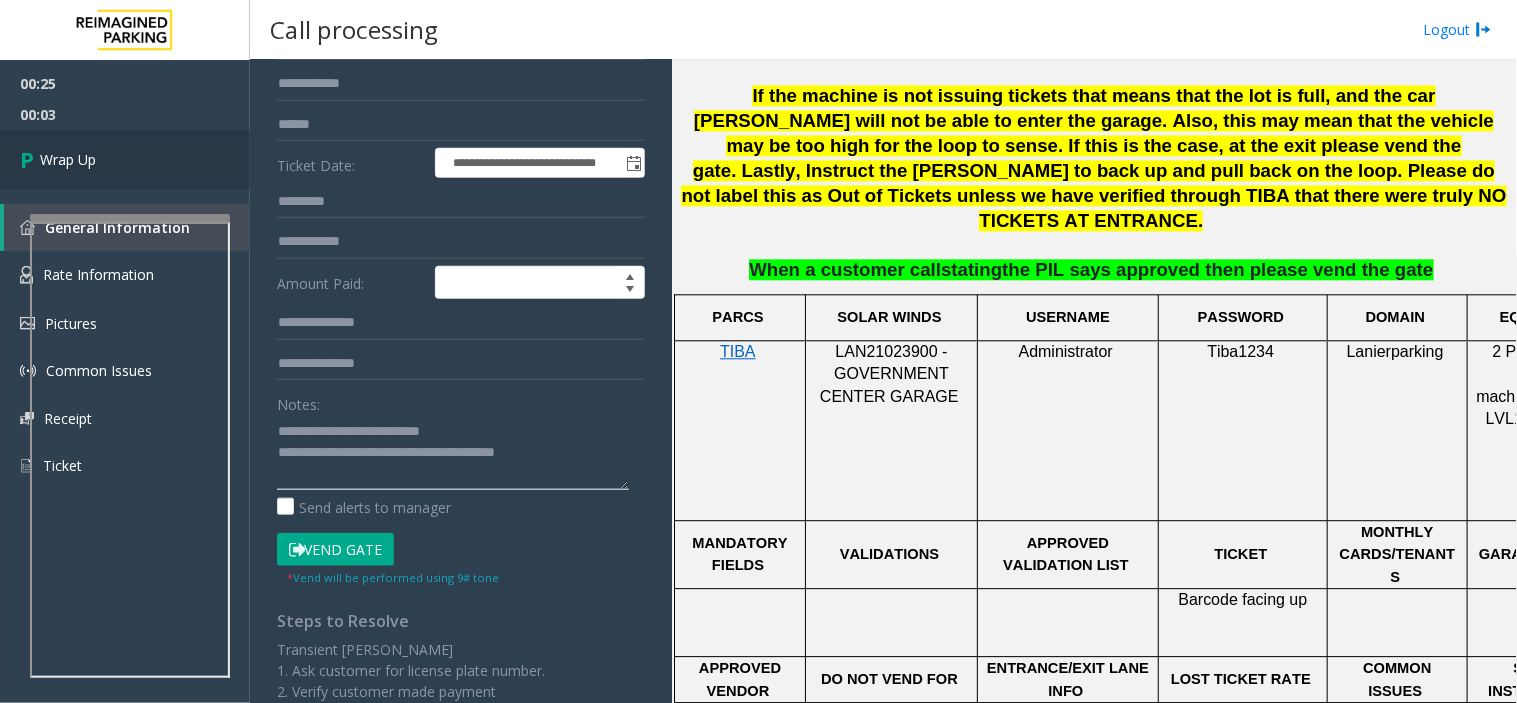 type on "**********" 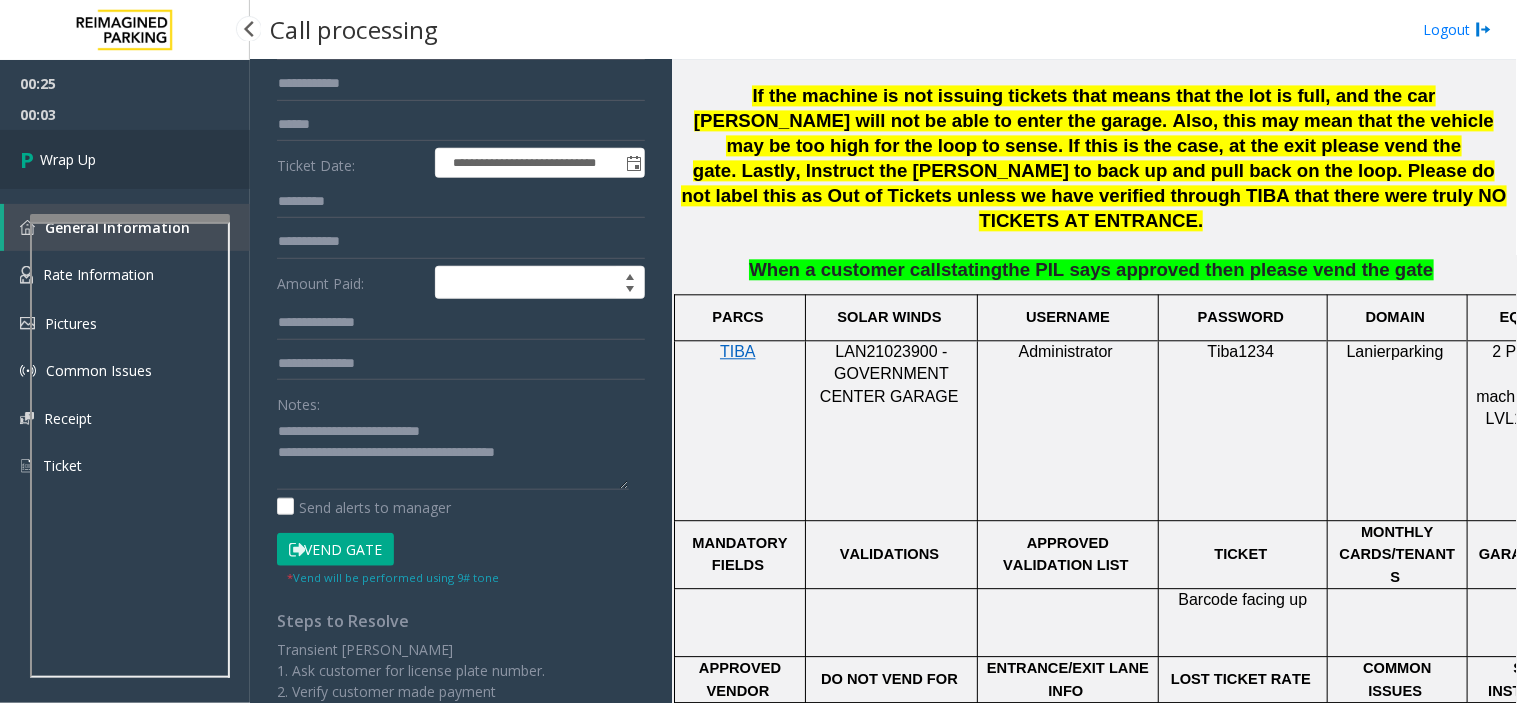 click on "Wrap Up" at bounding box center (125, 159) 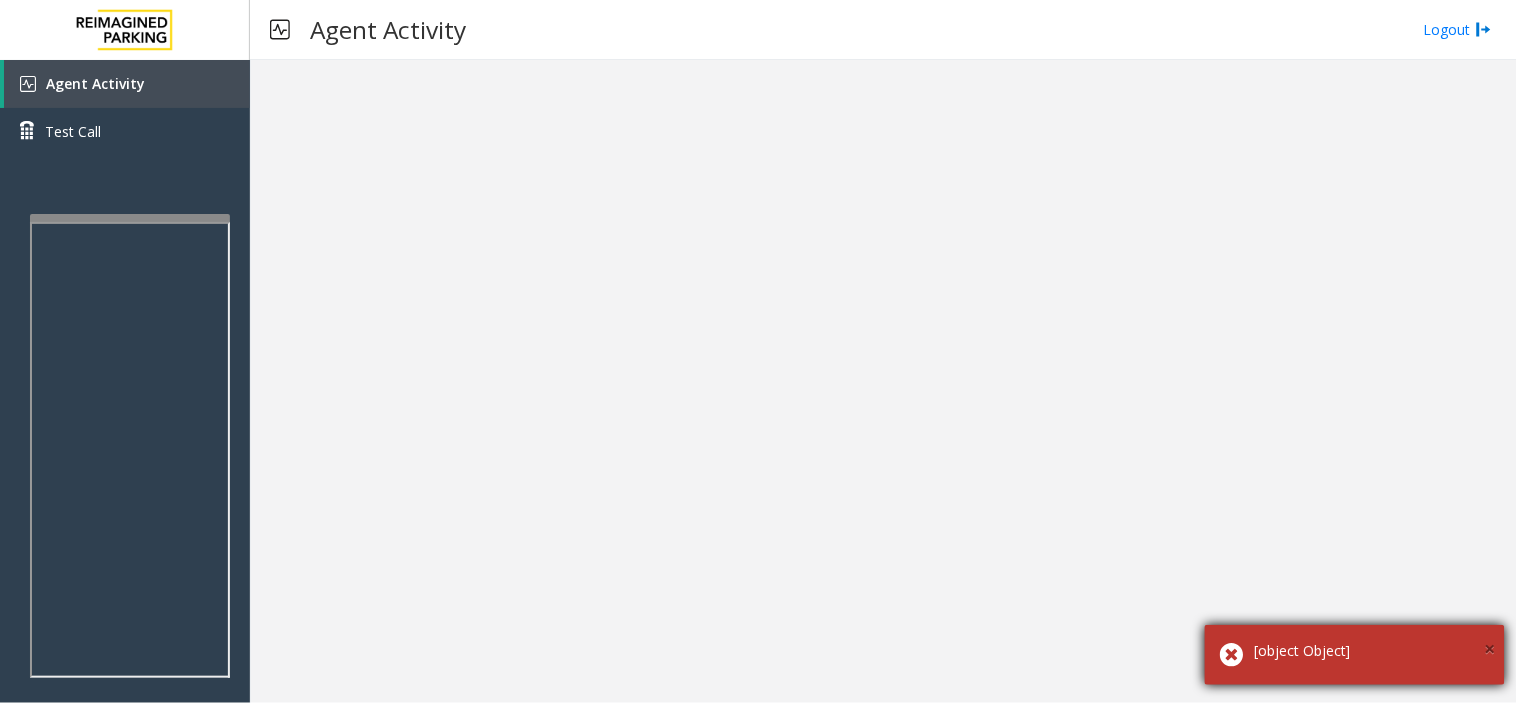 click on "×" at bounding box center [1490, 648] 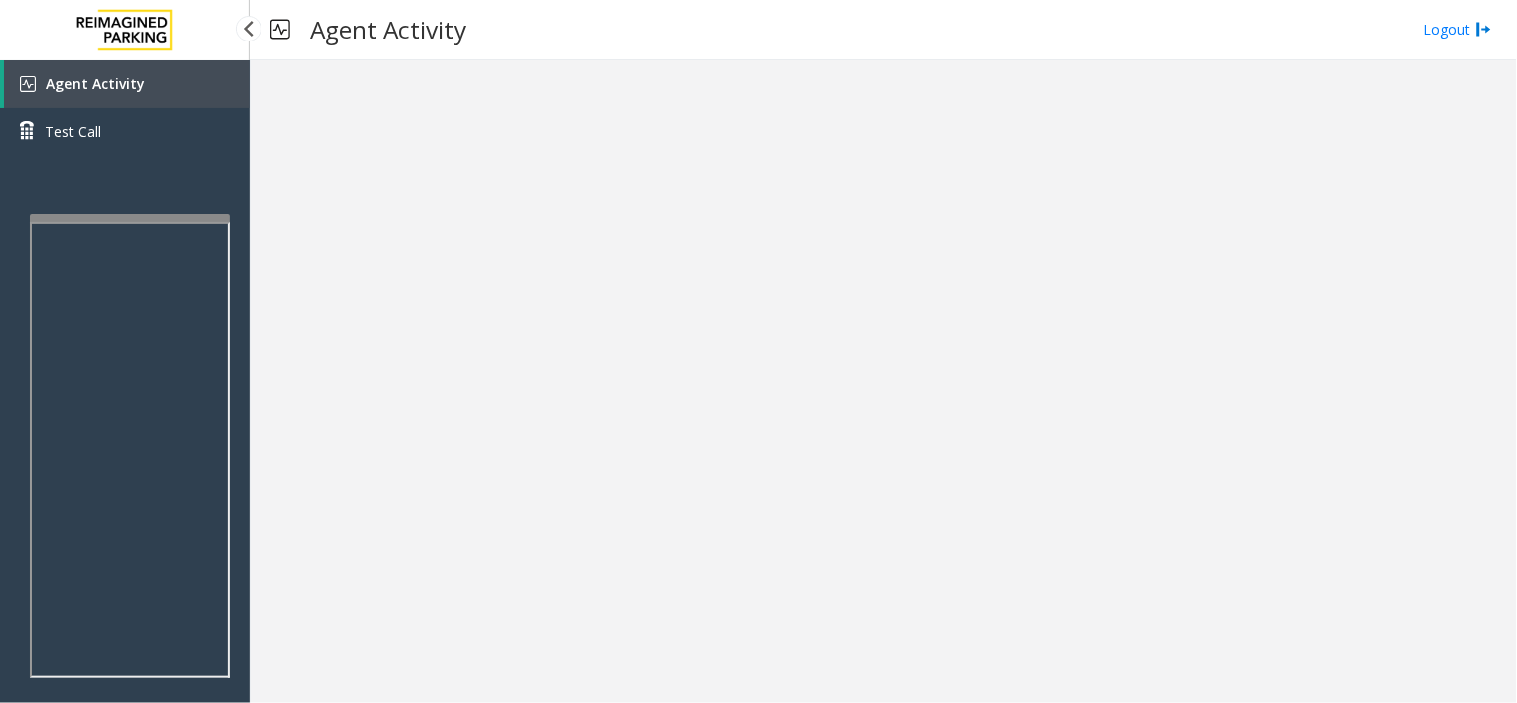 click on "Agent Activity" at bounding box center [127, 84] 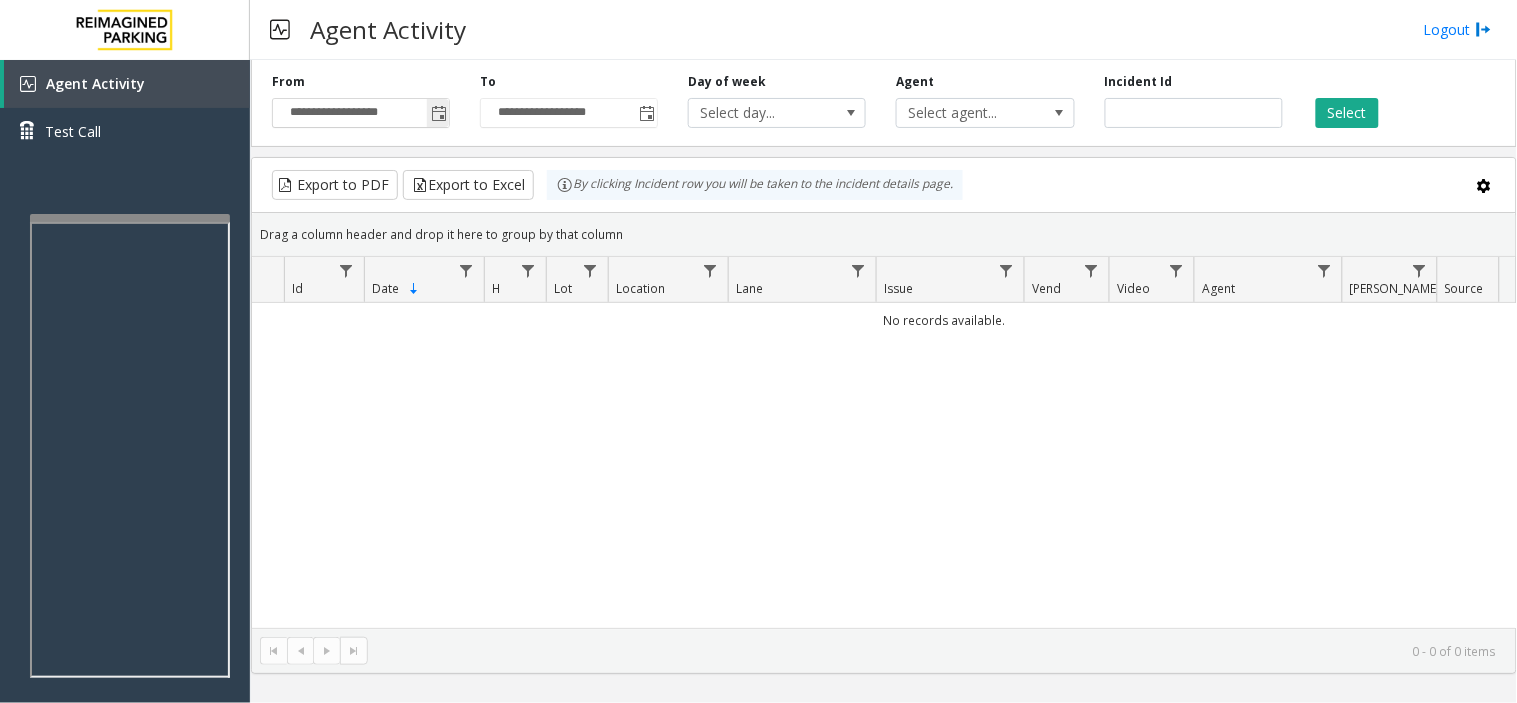 click 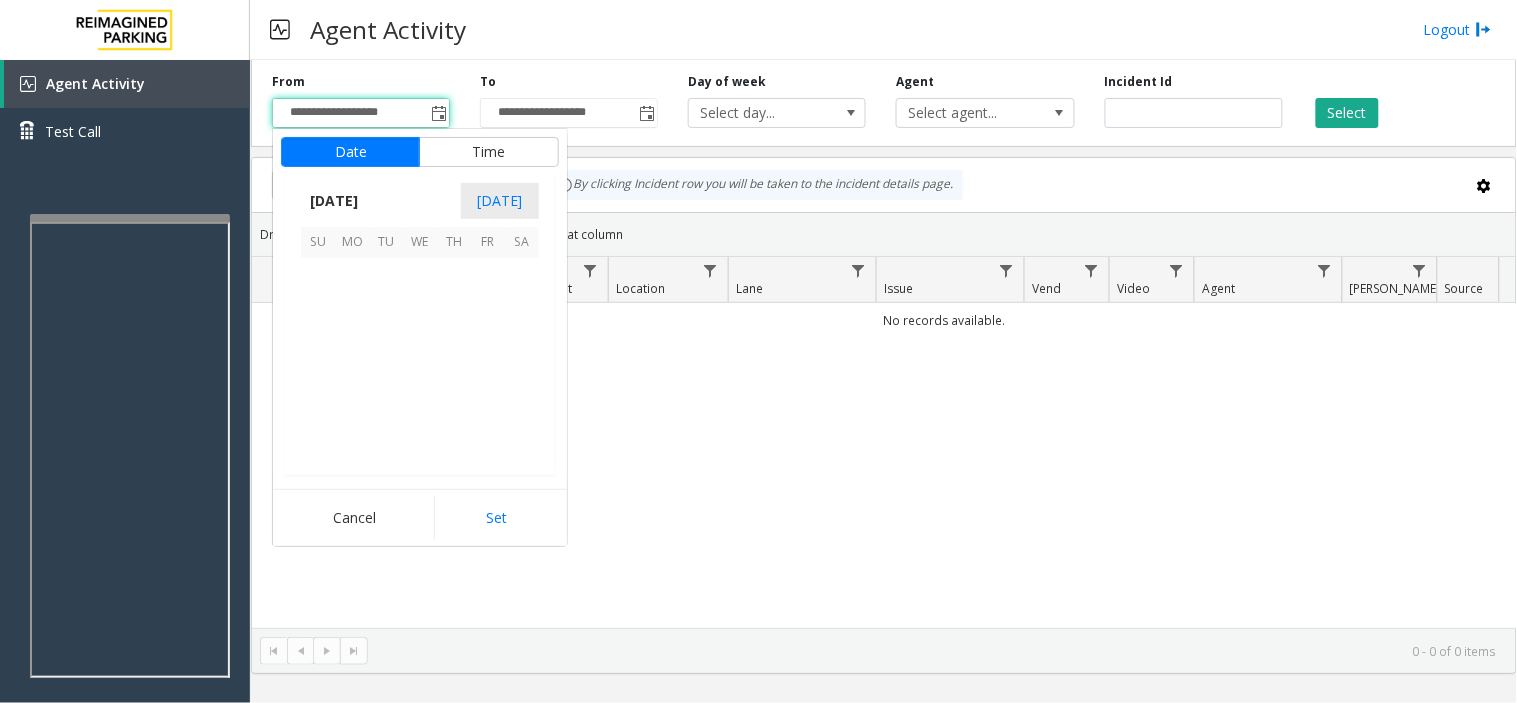 scroll, scrollTop: 358354, scrollLeft: 0, axis: vertical 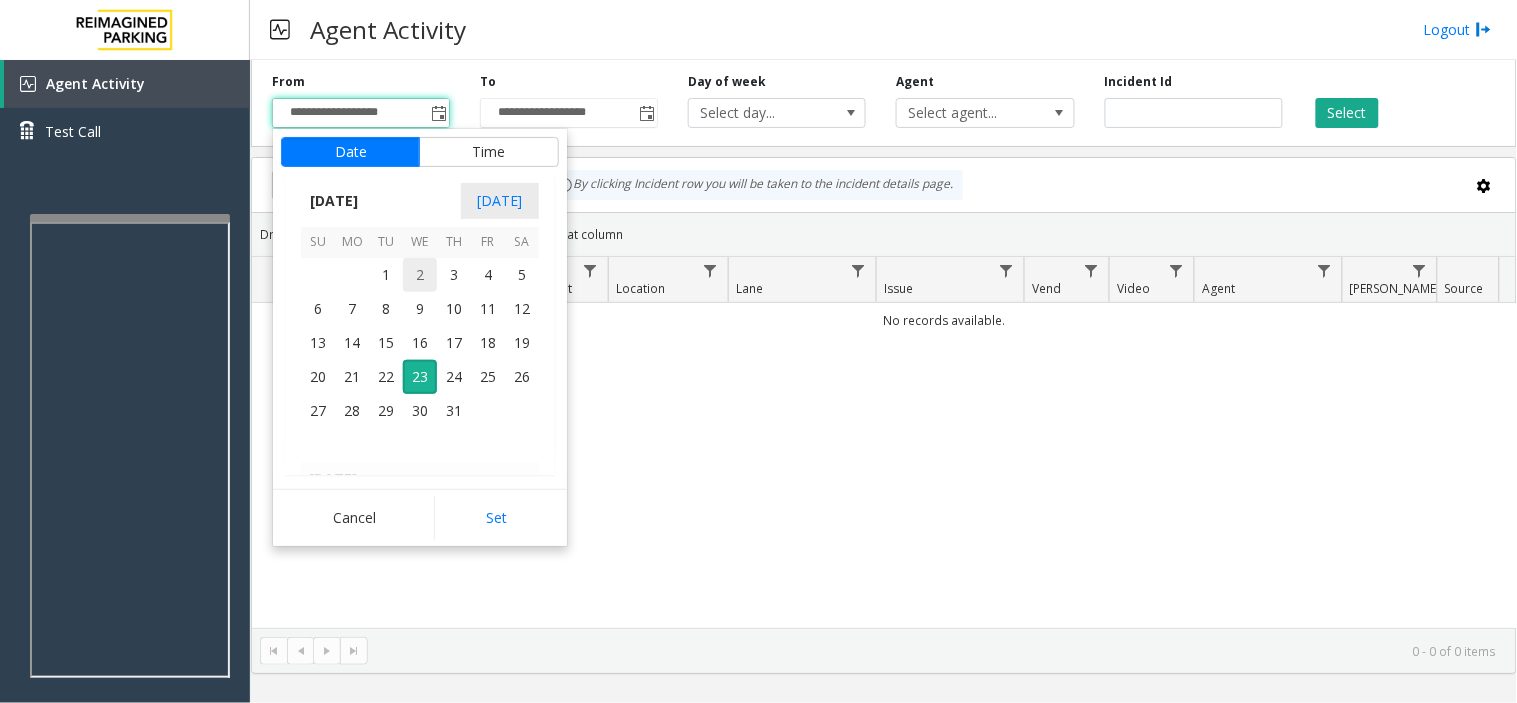 click on "2" at bounding box center [420, 275] 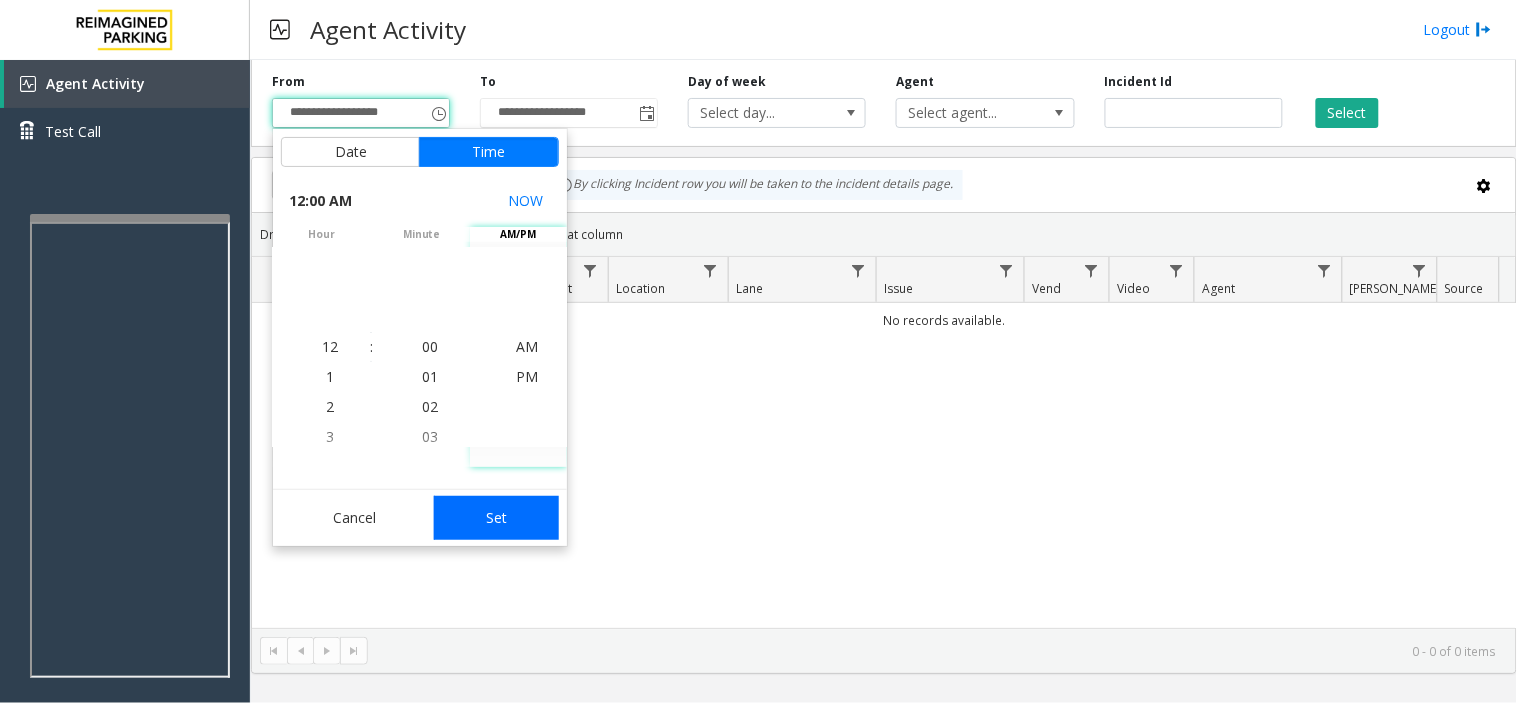 click on "Set" 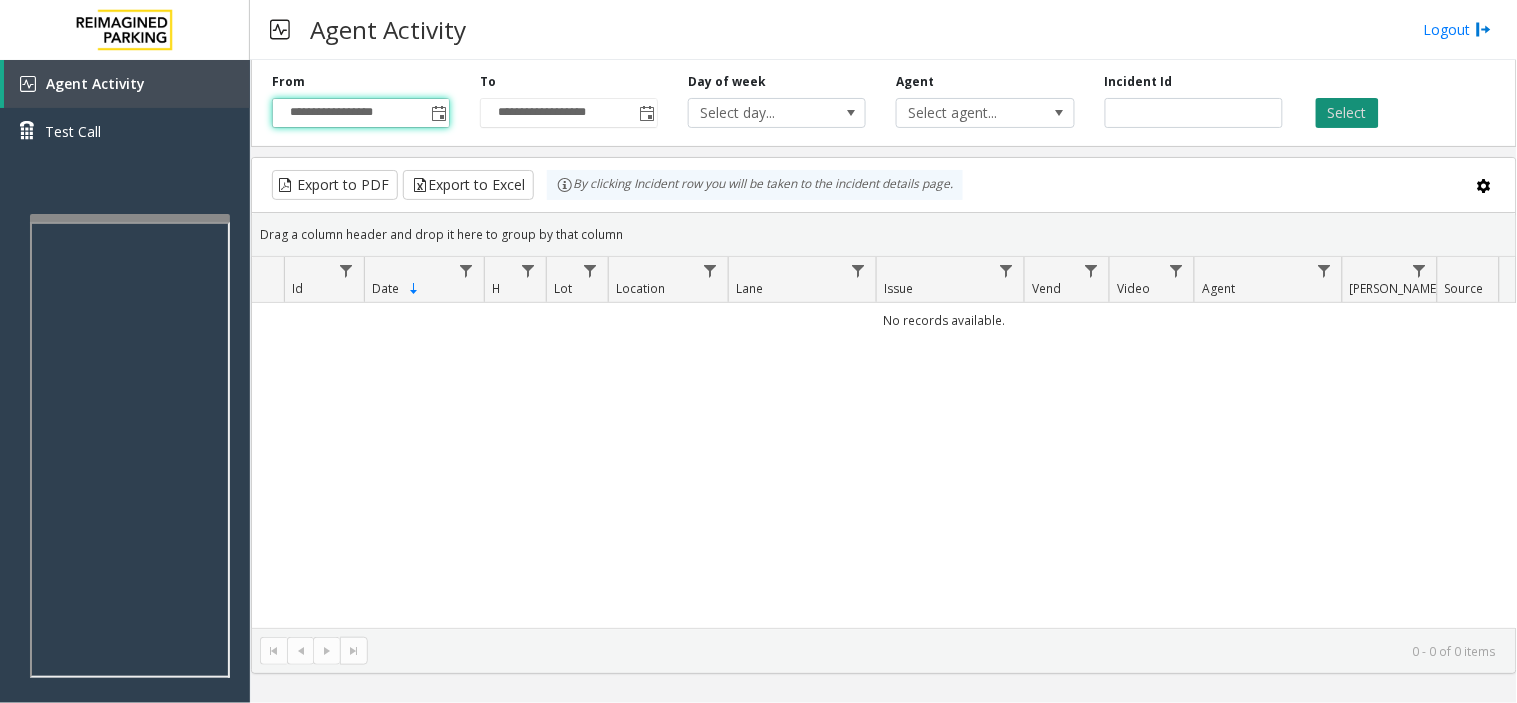 click on "Select" 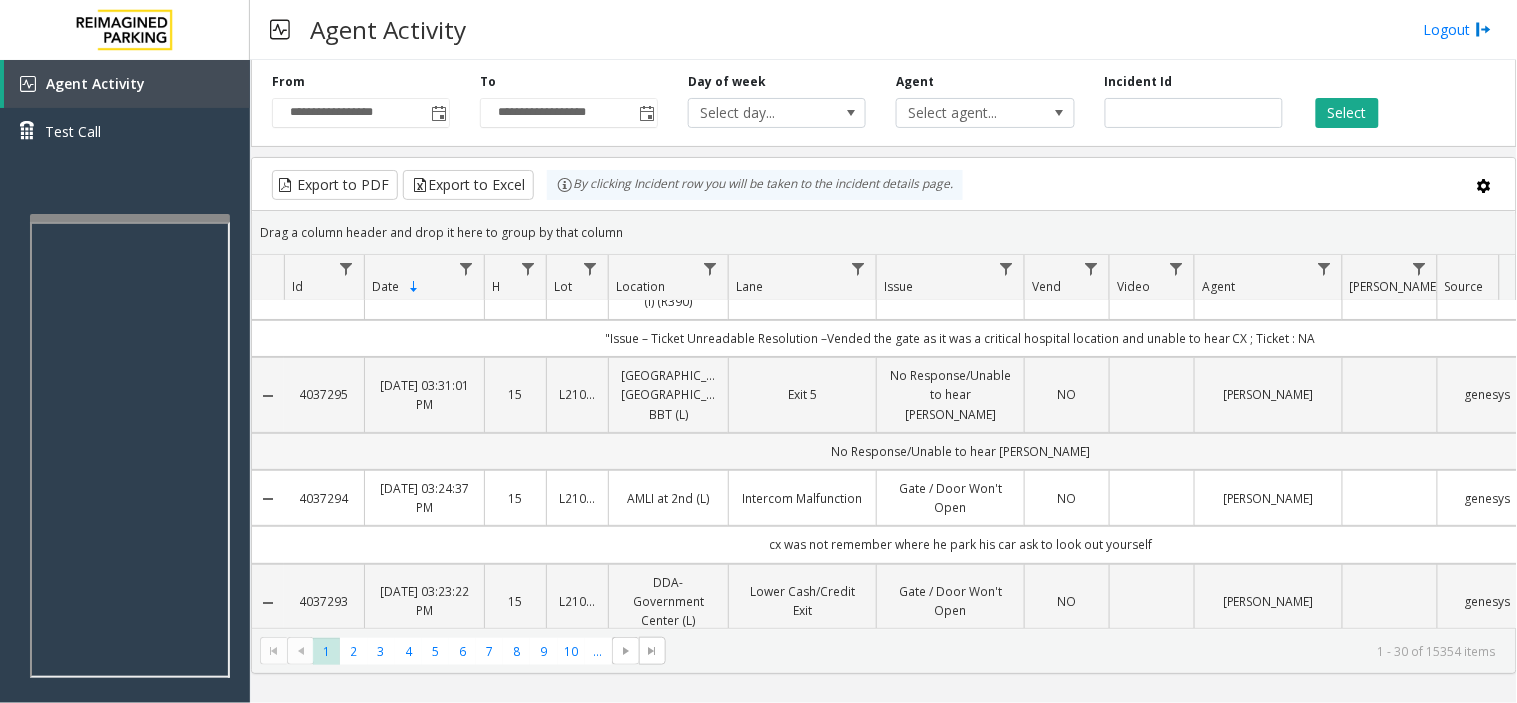 scroll, scrollTop: 111, scrollLeft: 0, axis: vertical 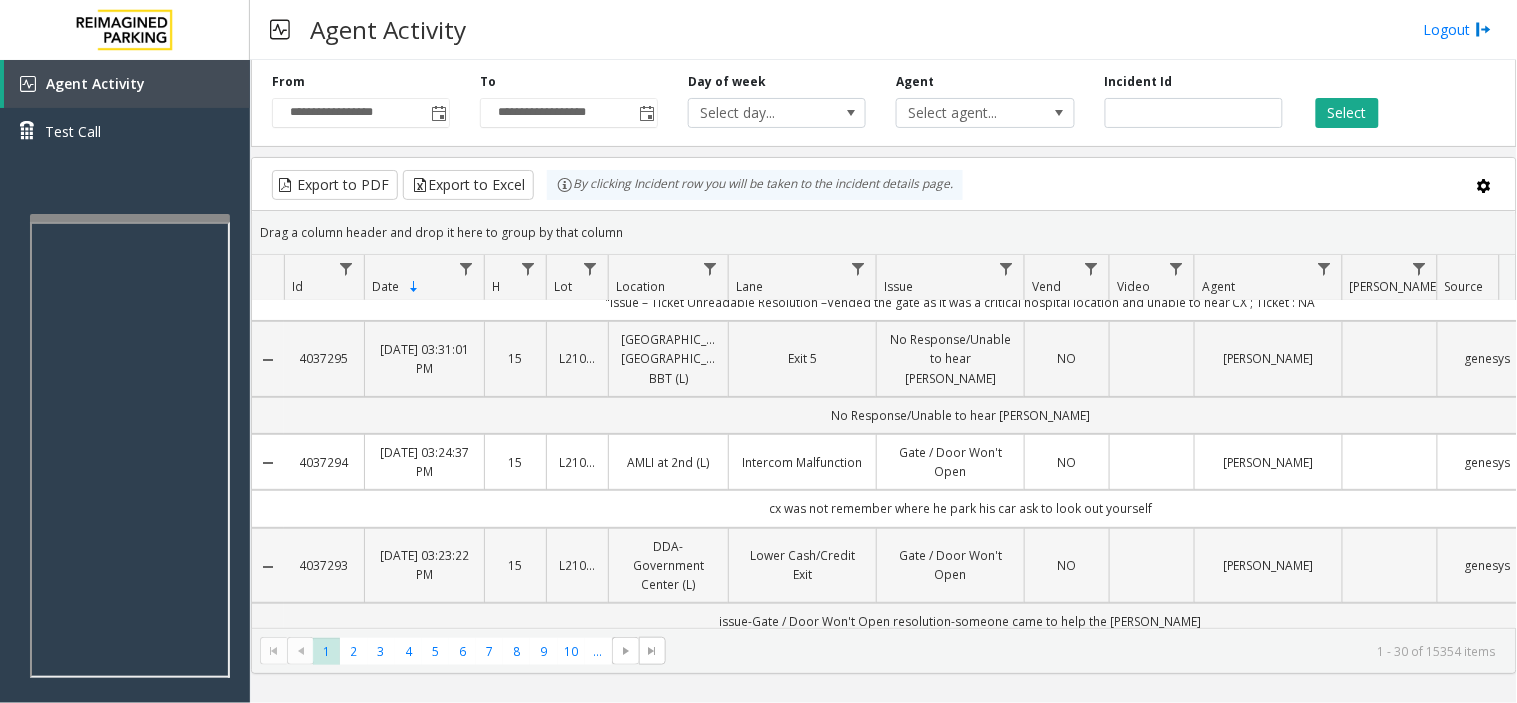 click on "Gate / Door Won't Open" 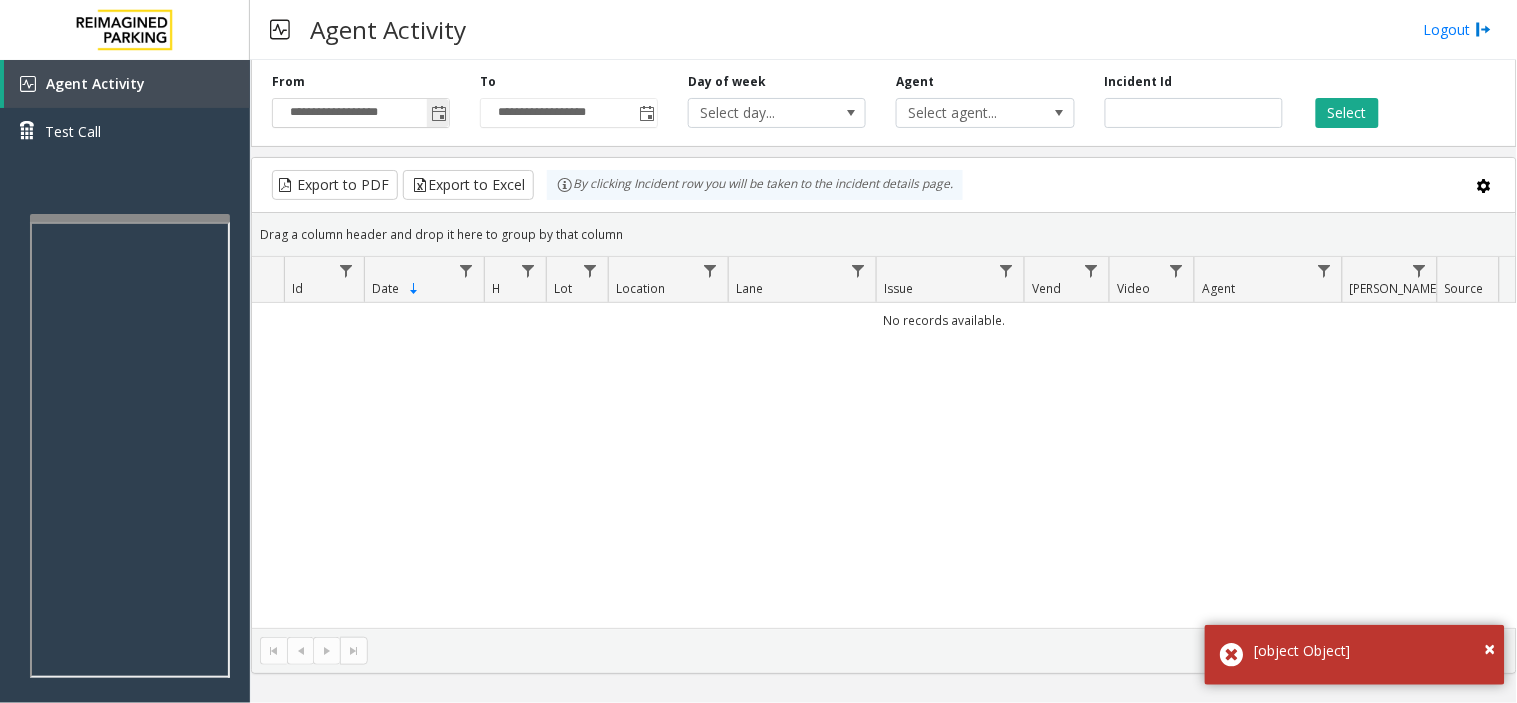 click 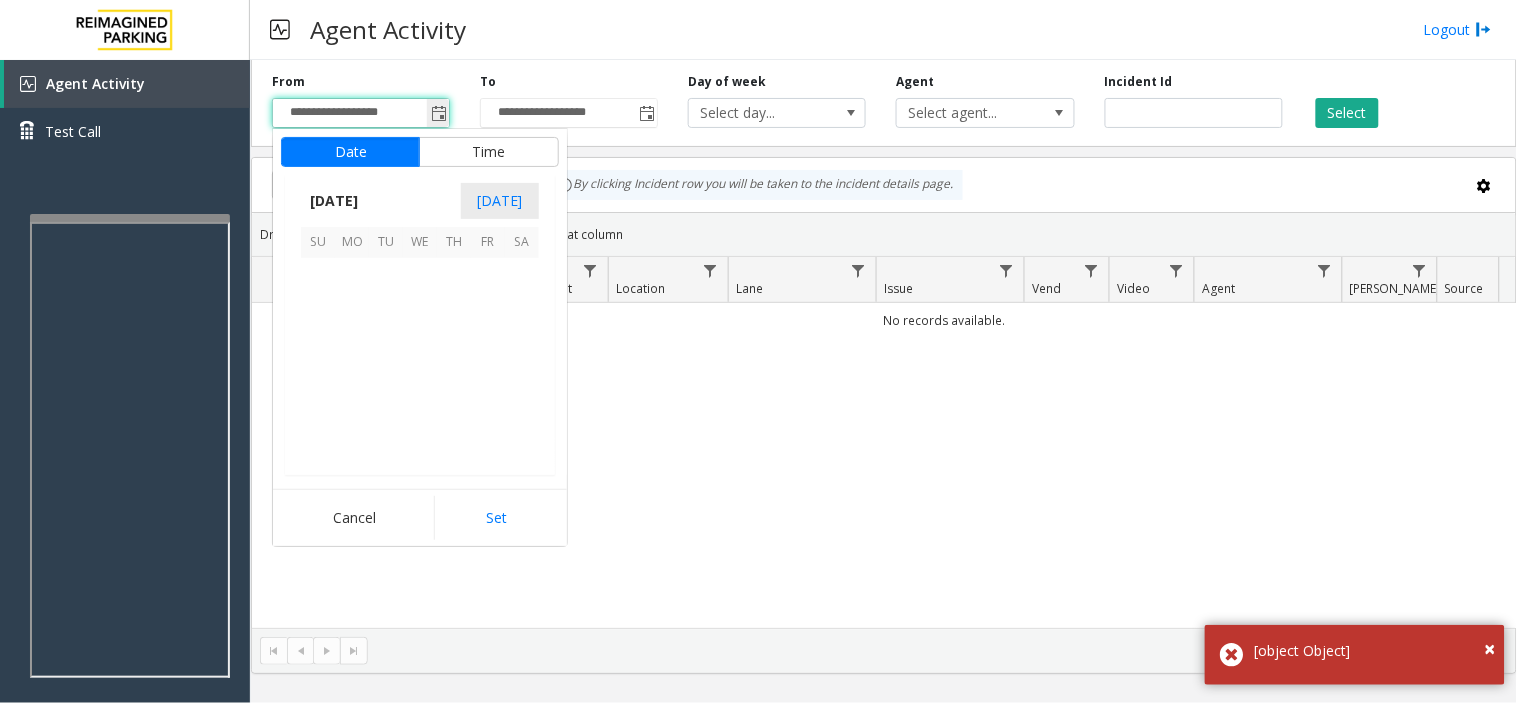 scroll, scrollTop: 358354, scrollLeft: 0, axis: vertical 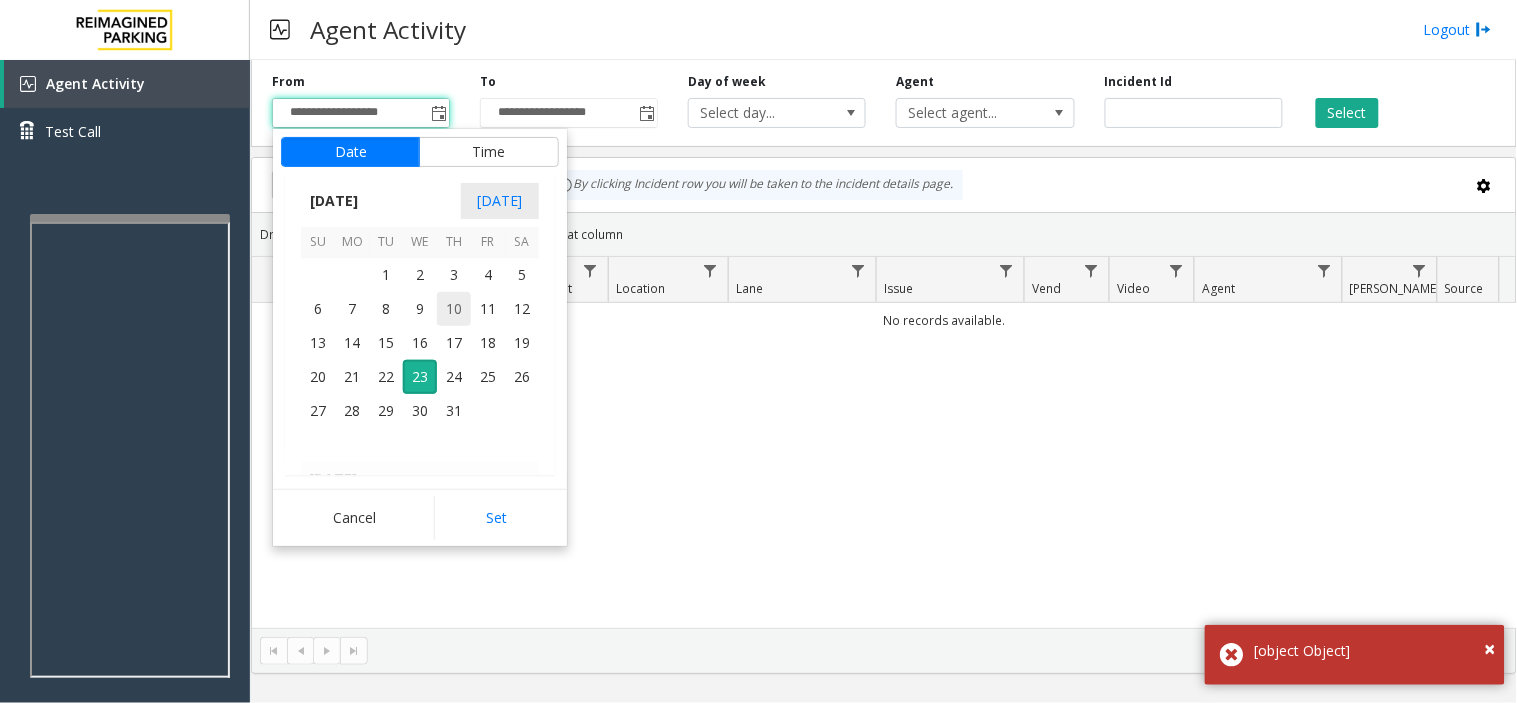 click on "10" at bounding box center (454, 309) 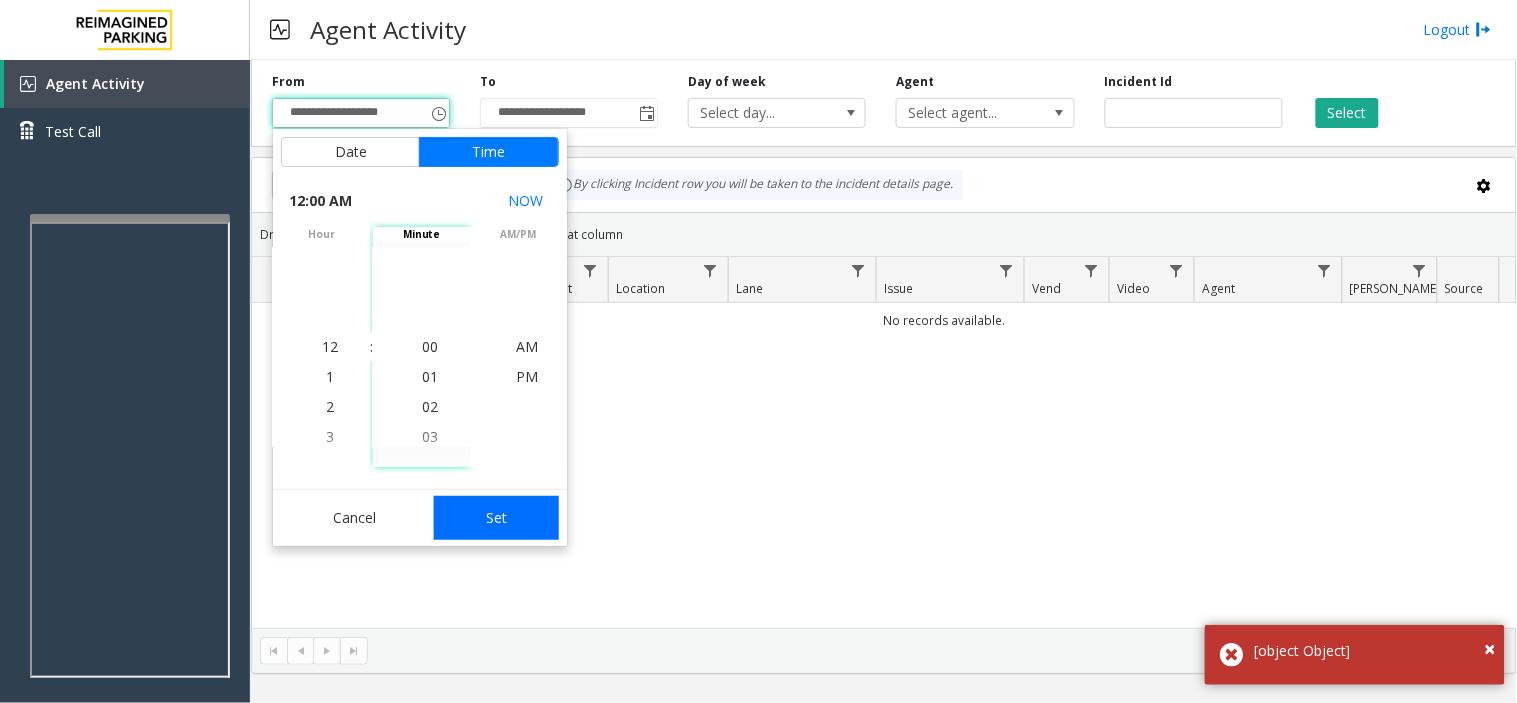 click on "Set" 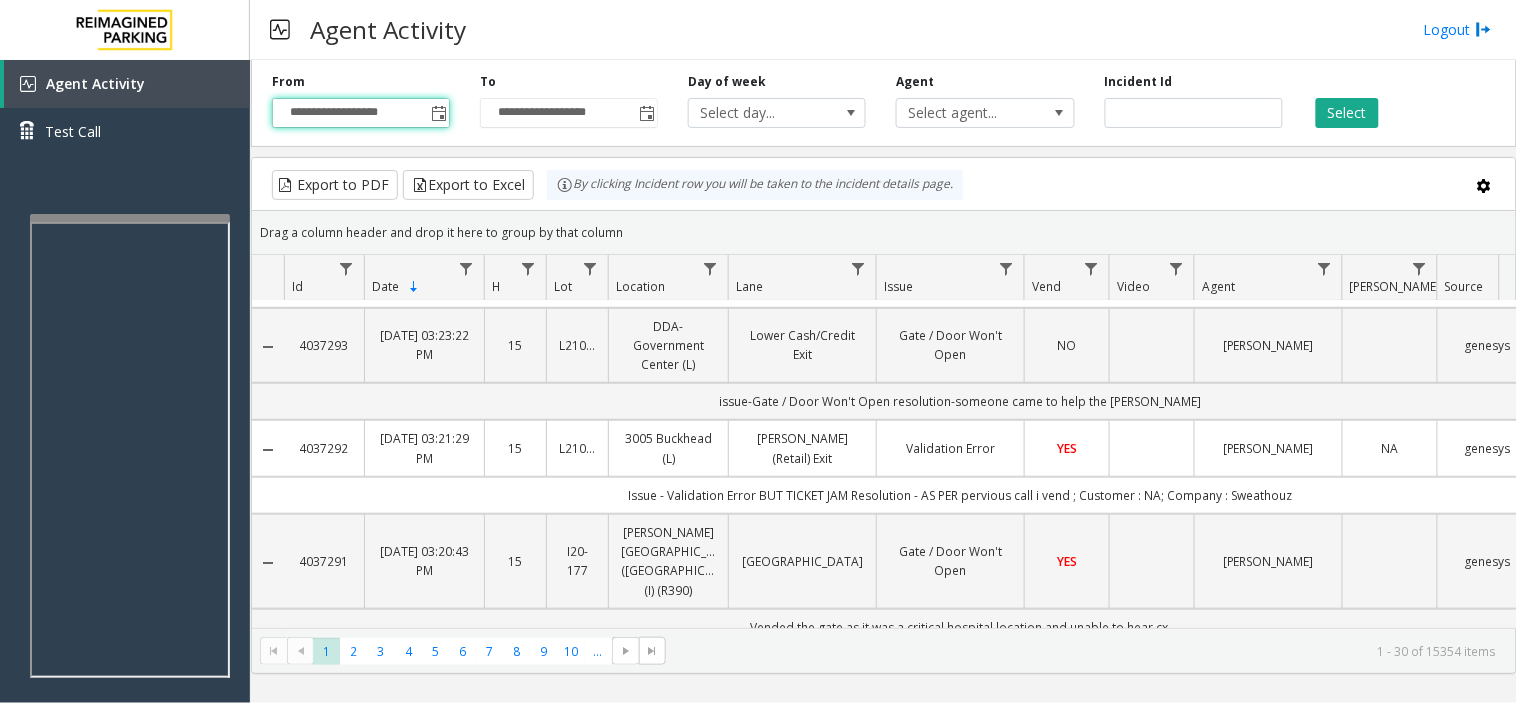 scroll, scrollTop: 333, scrollLeft: 0, axis: vertical 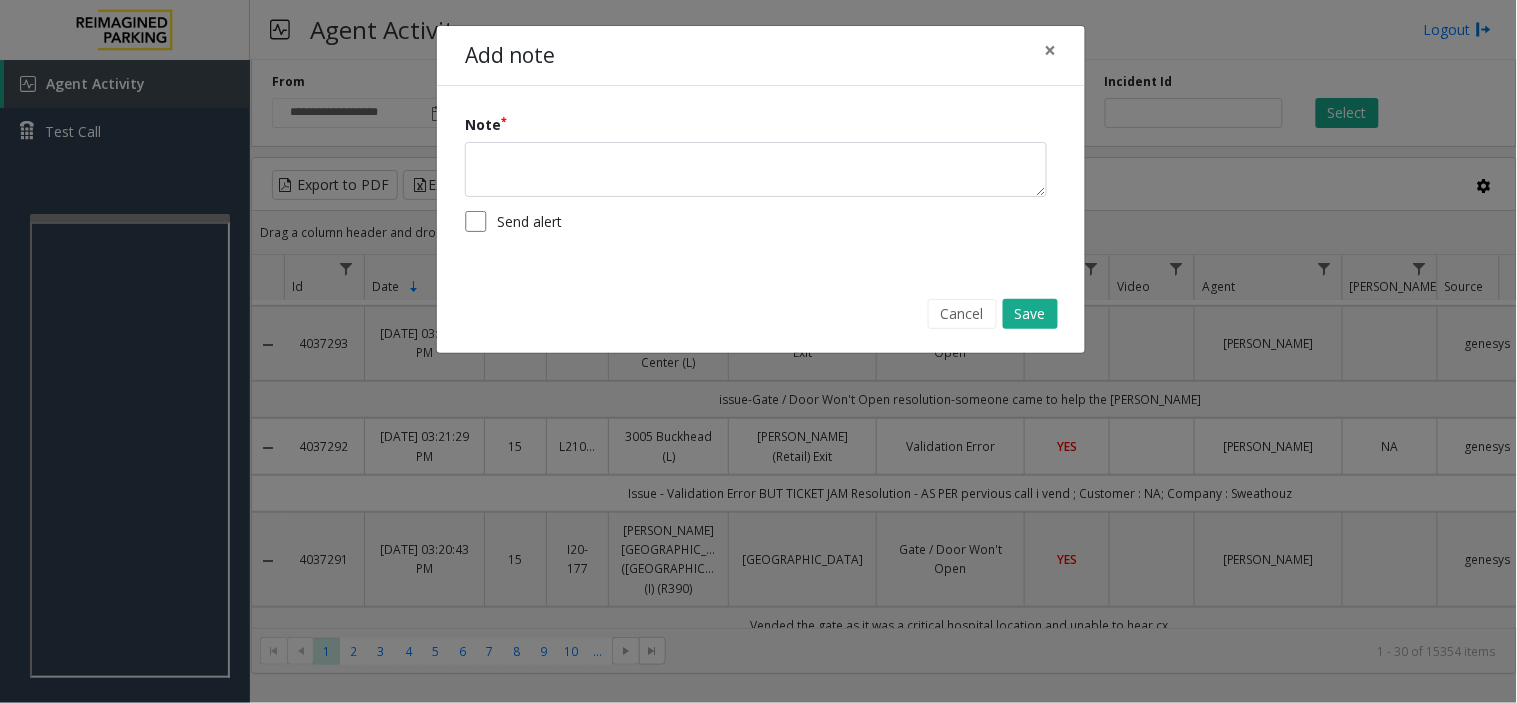 drag, startPoint x: 1020, startPoint y: 355, endPoint x: 736, endPoint y: 126, distance: 364.82462 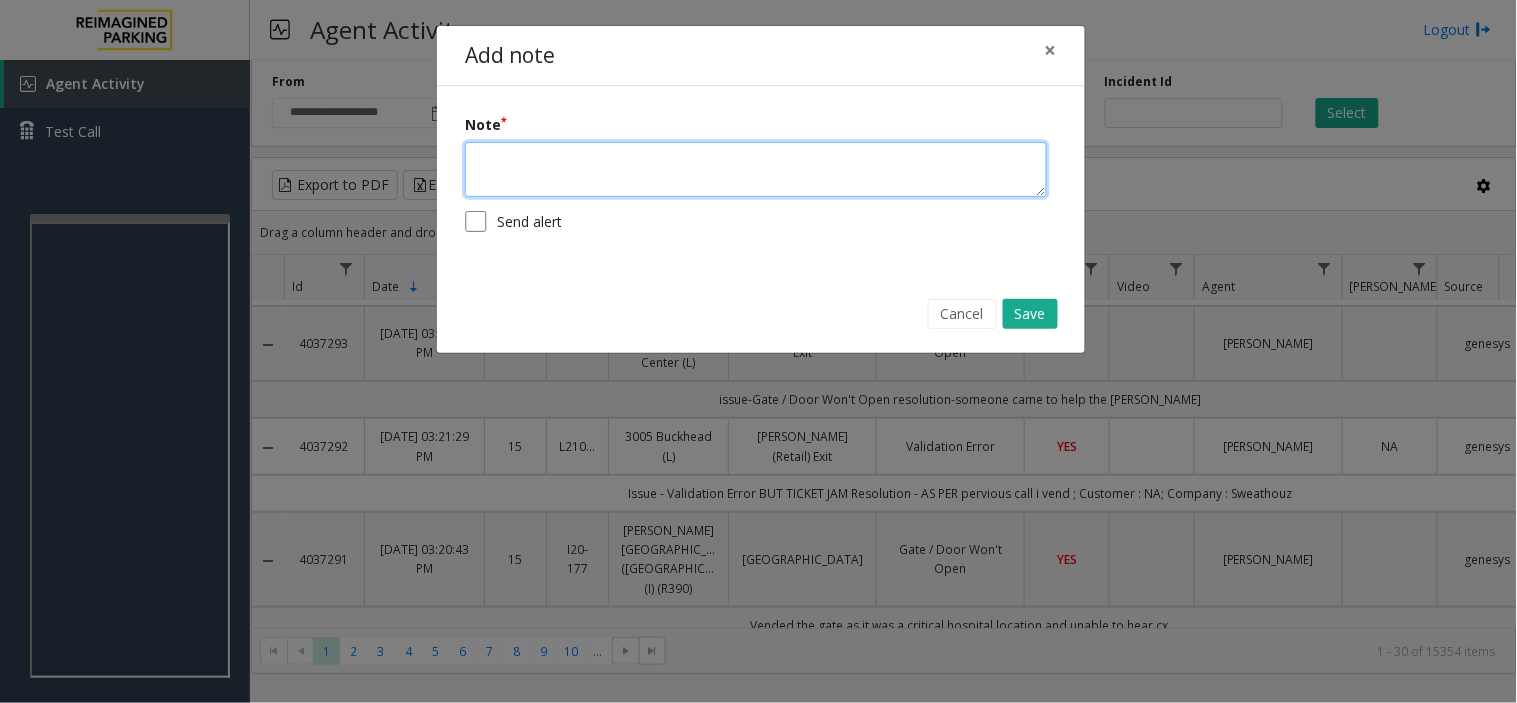 click 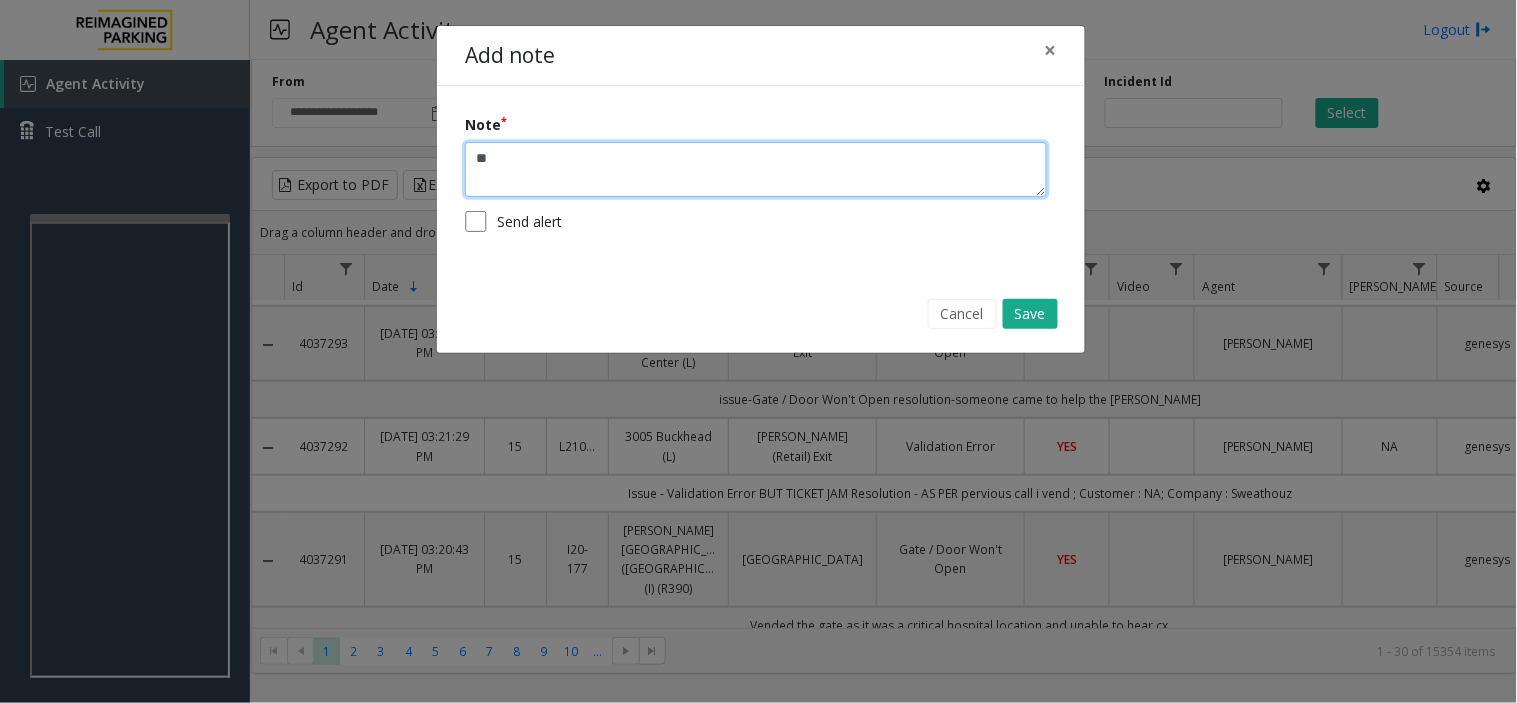 type on "*" 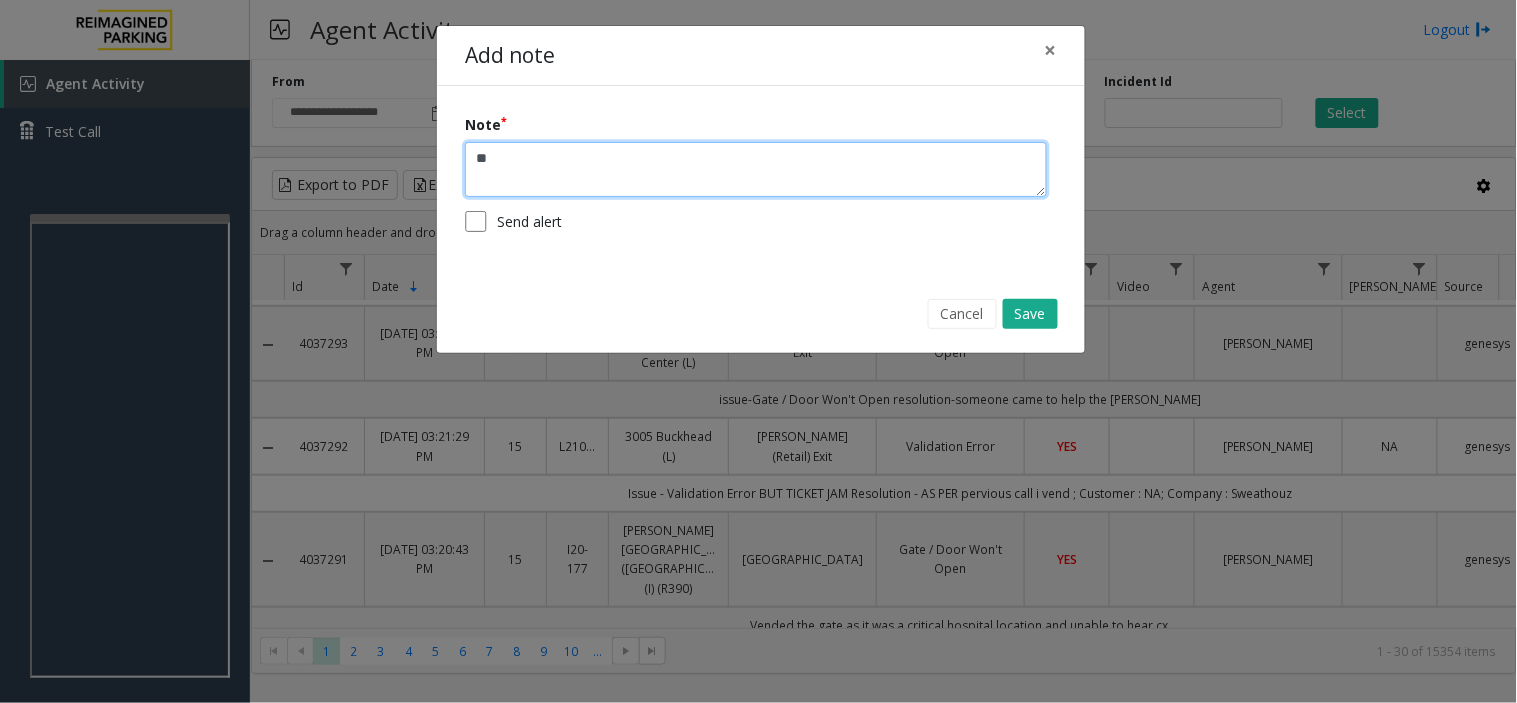 type on "*" 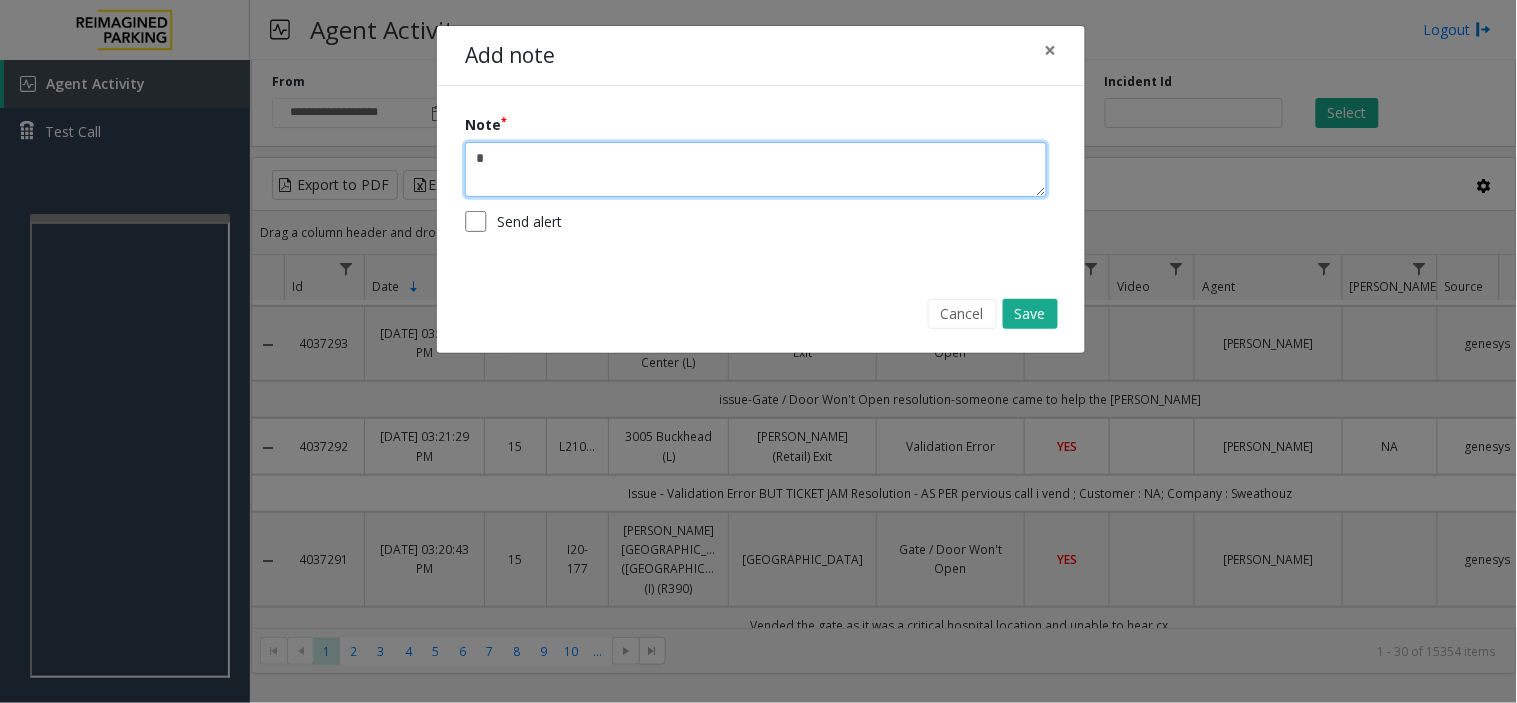 type 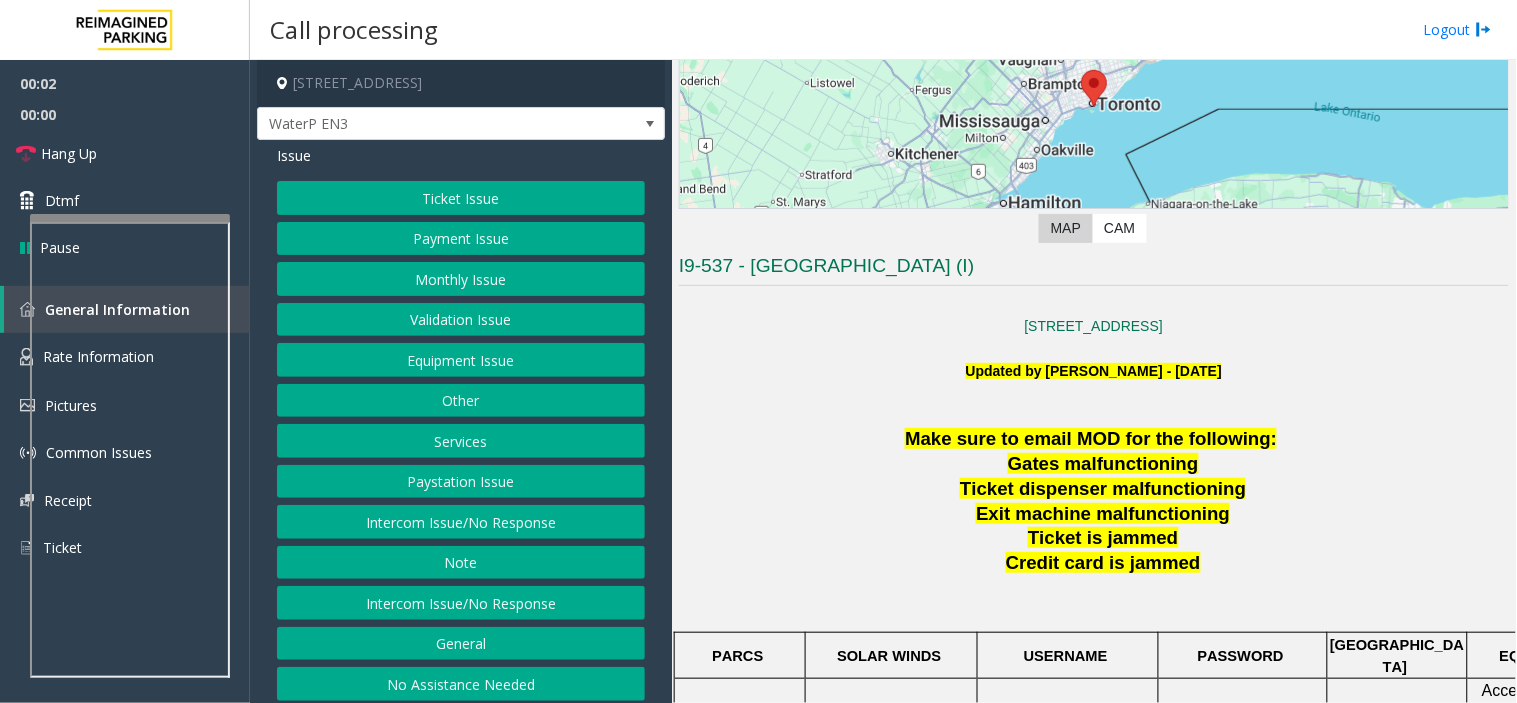 scroll, scrollTop: 333, scrollLeft: 0, axis: vertical 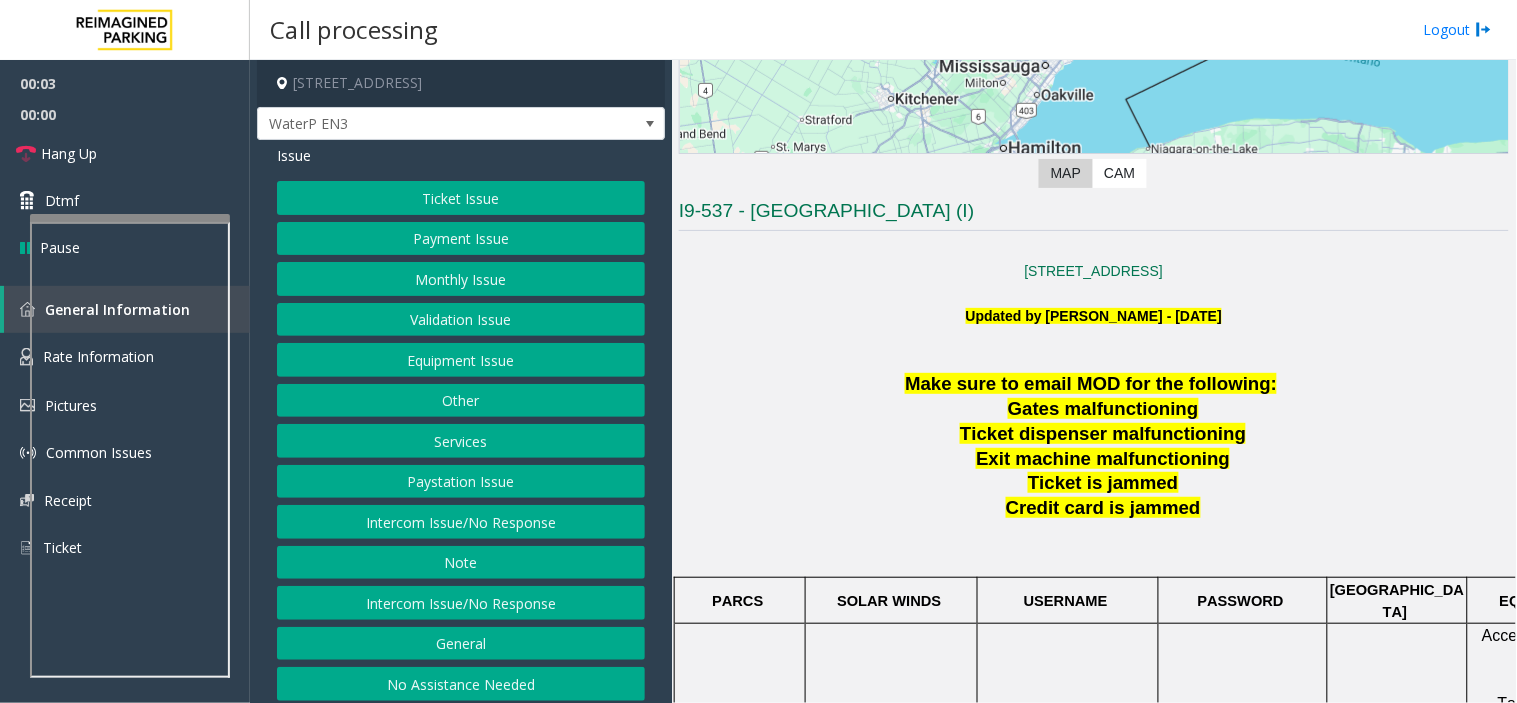 click on "Updated by Pranav Babbar - 10th August 2024" 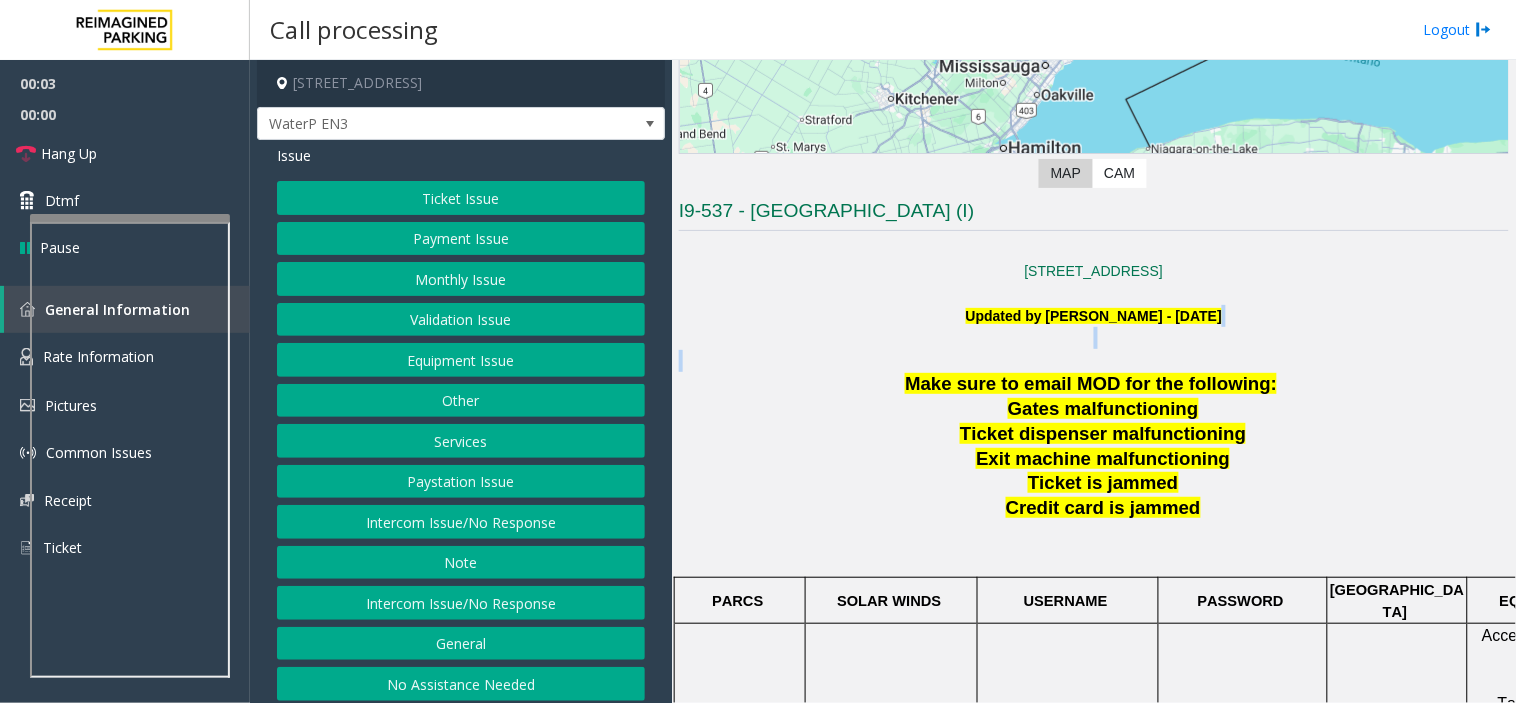 click on "Updated by Pranav Babbar - 10th August 2024" 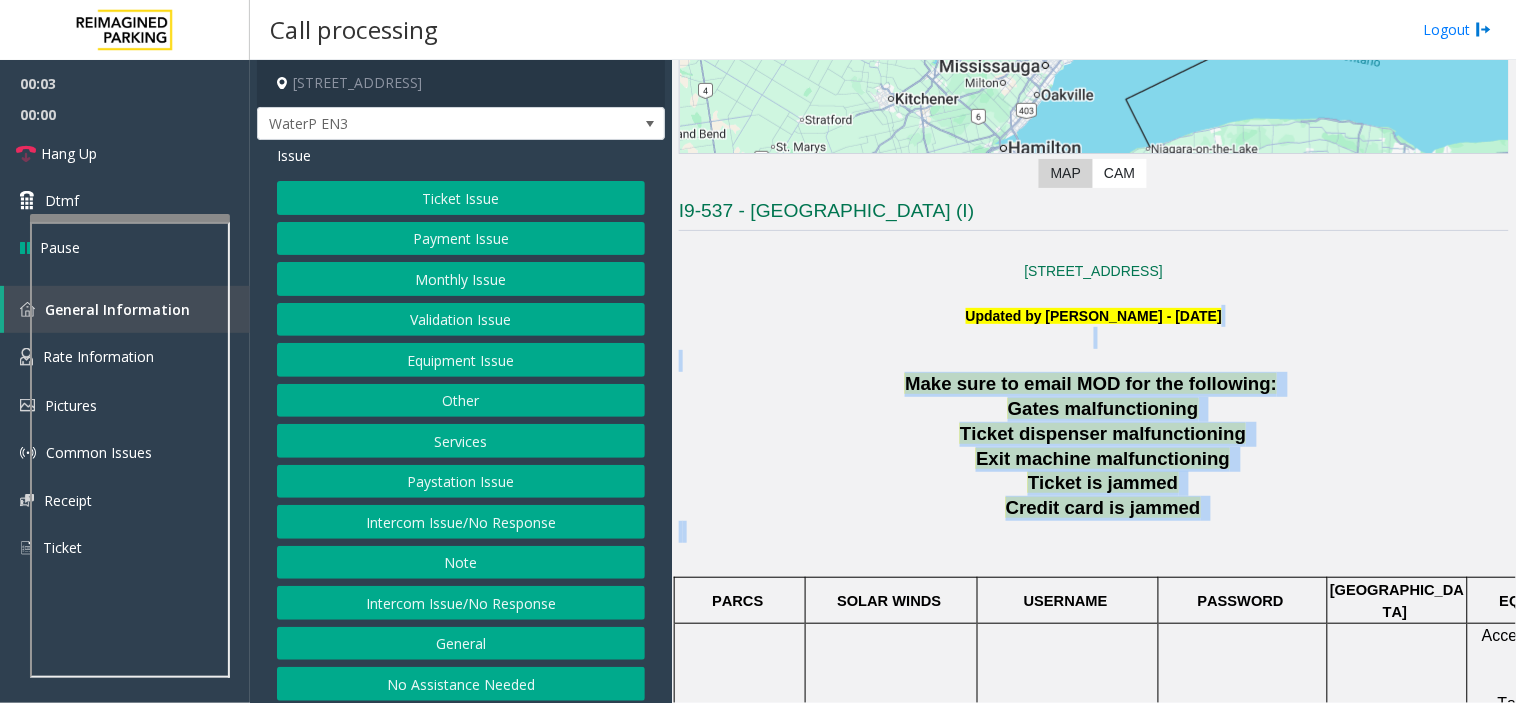 drag, startPoint x: 1084, startPoint y: 340, endPoint x: 1150, endPoint y: 521, distance: 192.65773 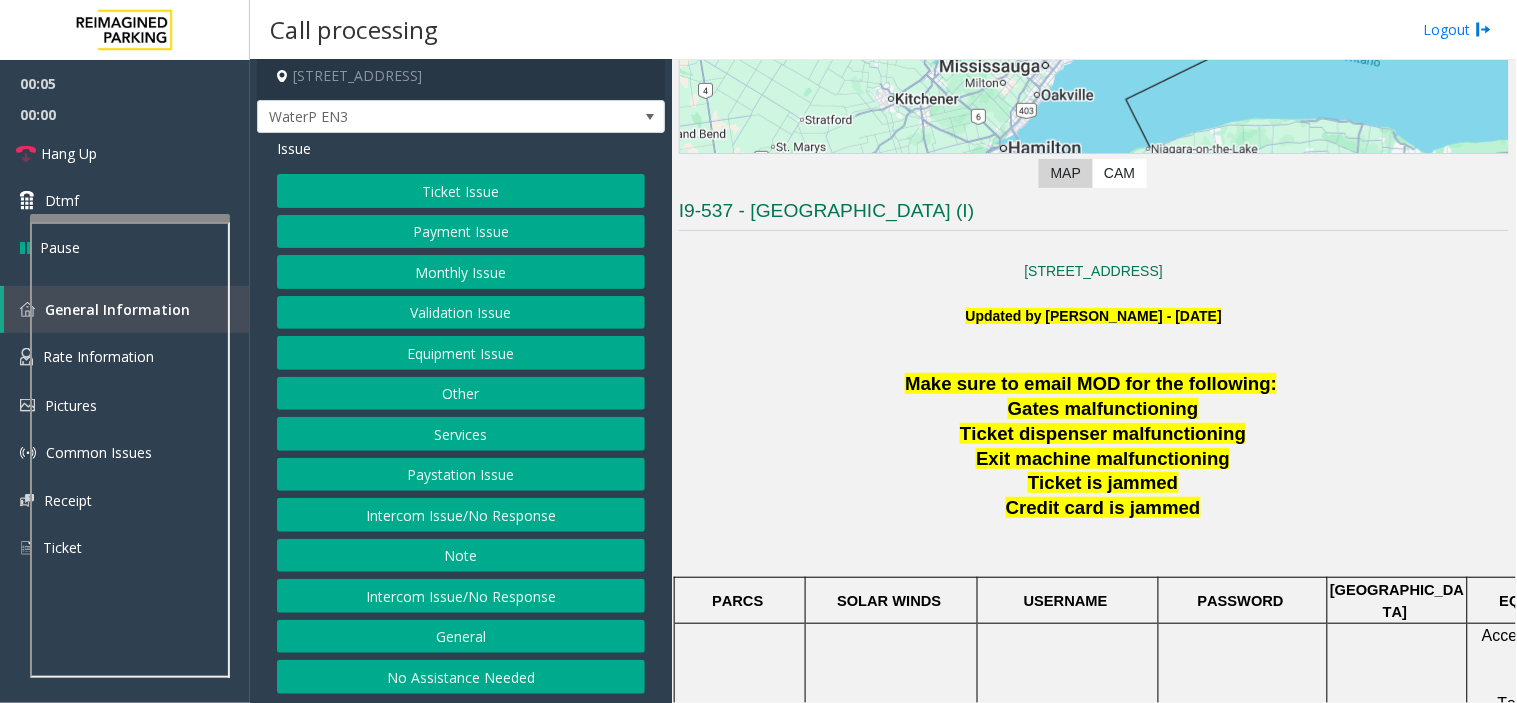 scroll, scrollTop: 10, scrollLeft: 0, axis: vertical 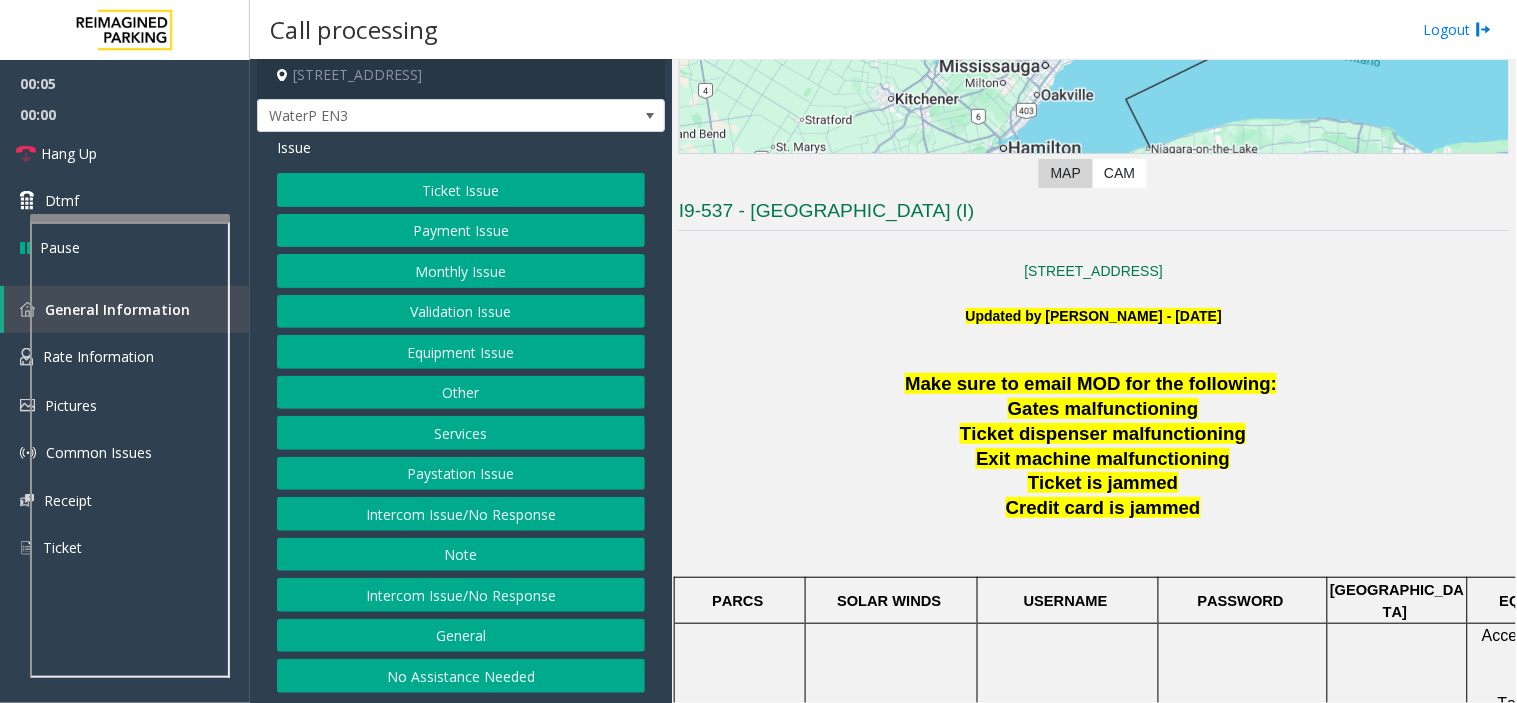 click on "No Assistance Needed" 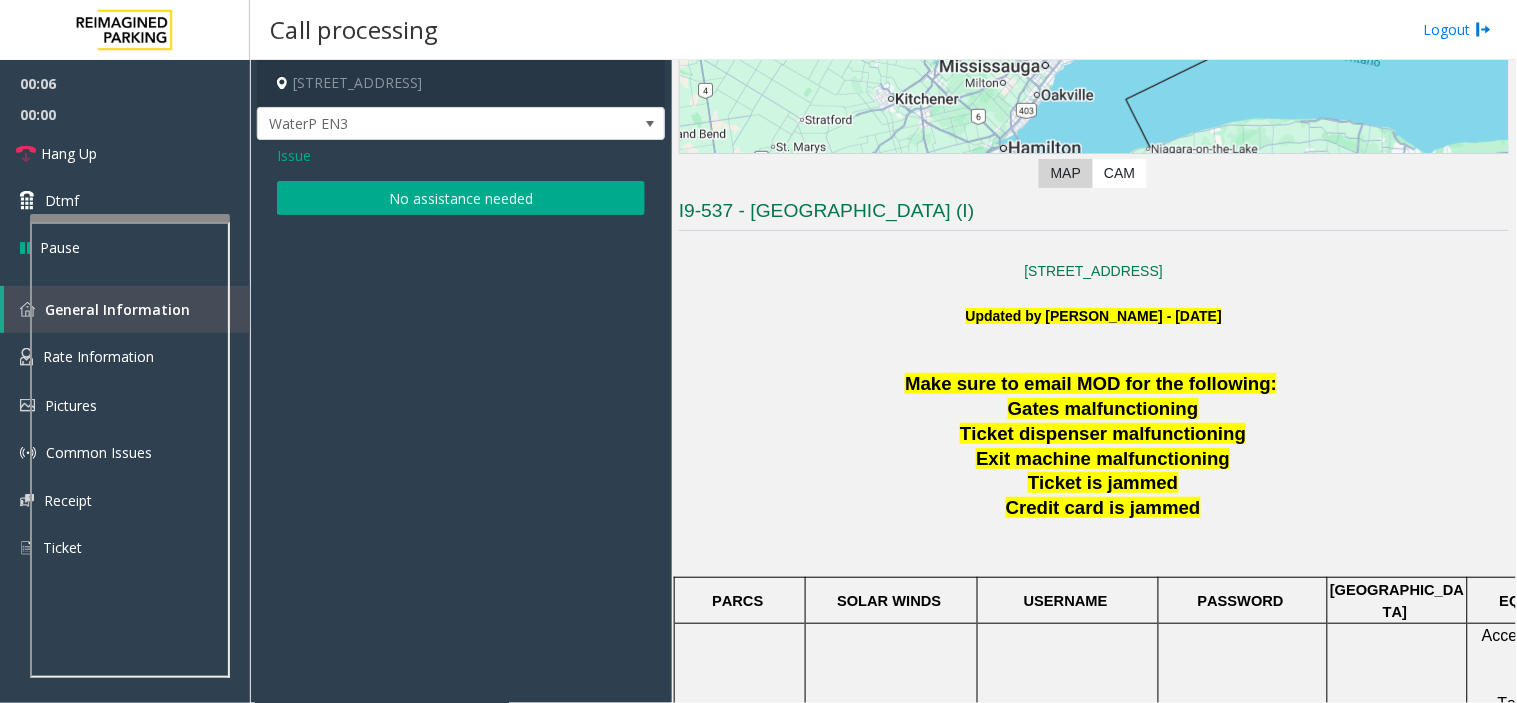 click on "No assistance needed" 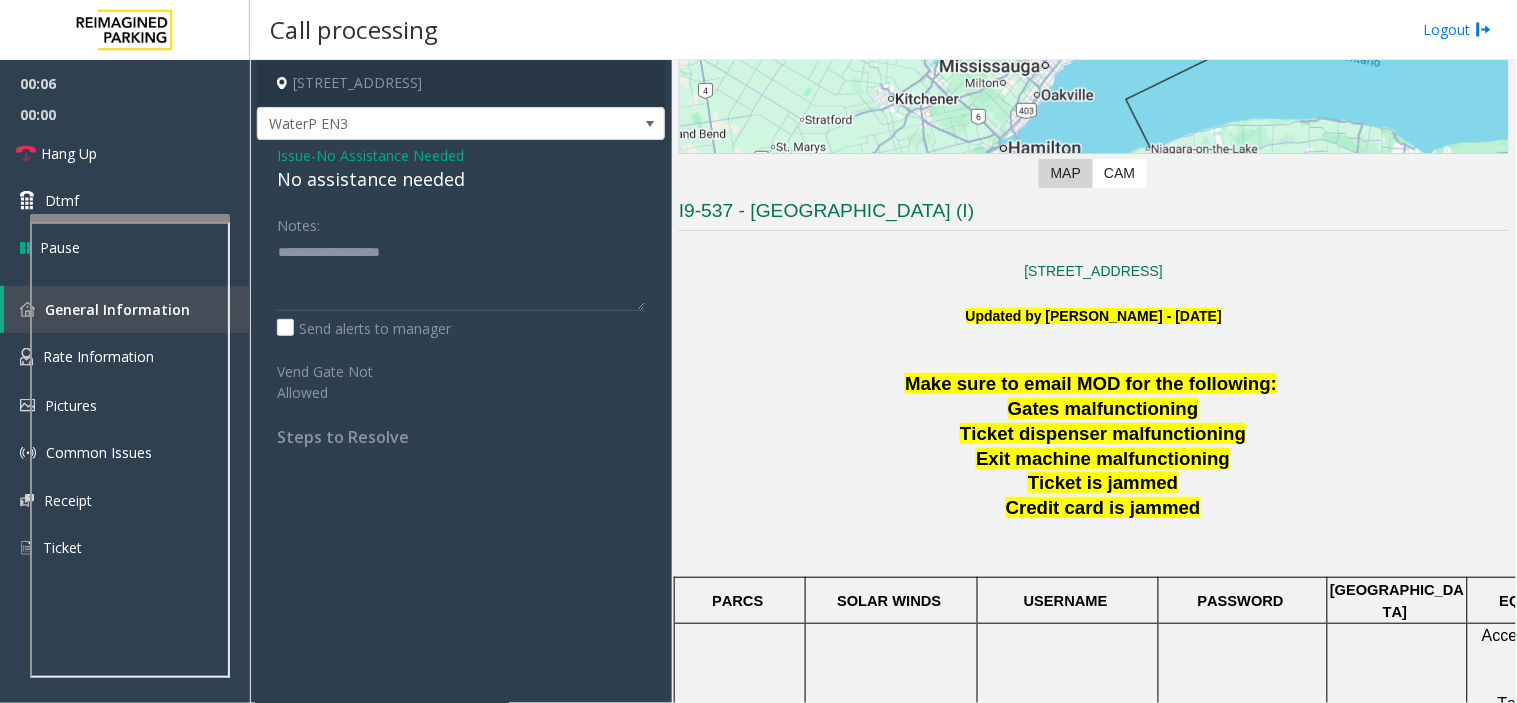 click on "Issue  -  No Assistance Needed No assistance needed Notes:                      Send alerts to manager  Vend Gate Not Allowed  Steps to Resolve" 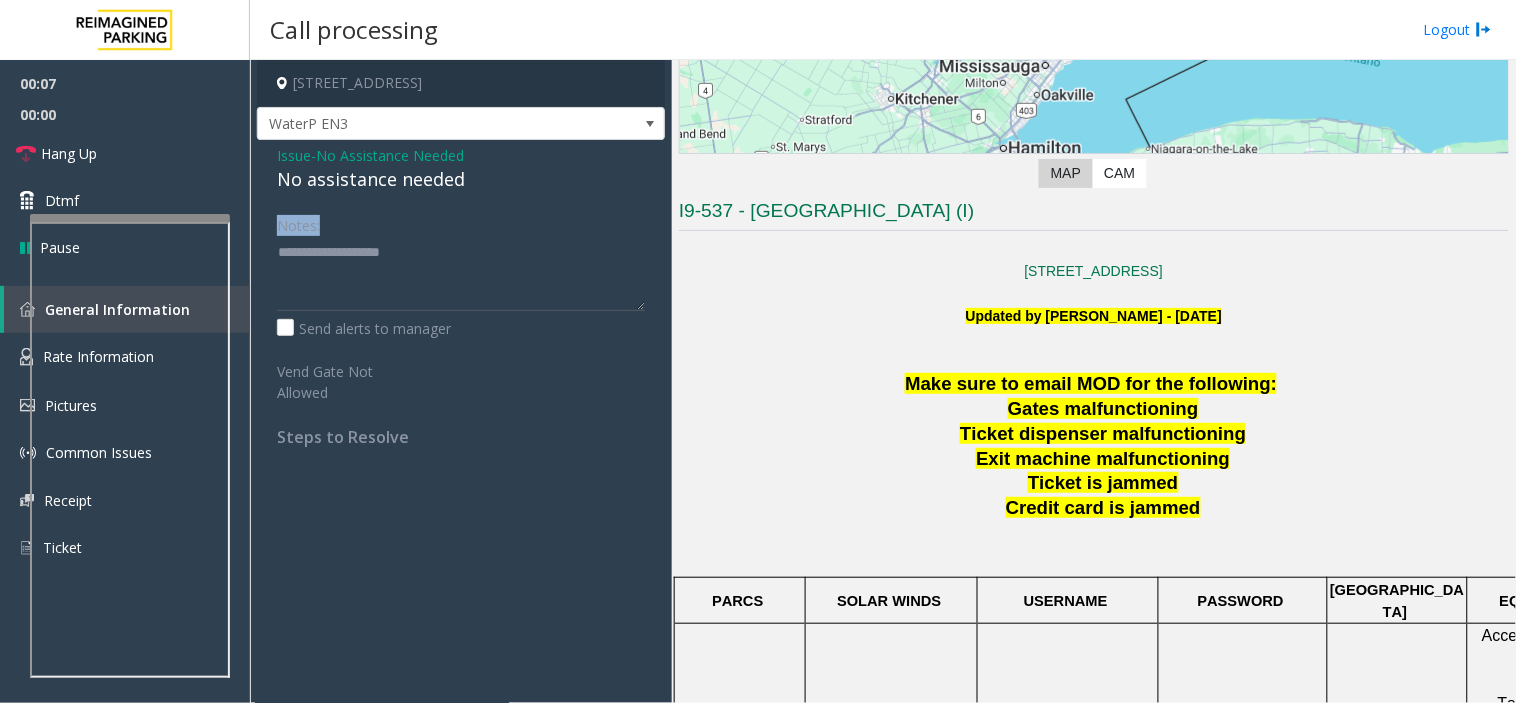 click on "Issue  -  No Assistance Needed No assistance needed Notes:                      Send alerts to manager  Vend Gate Not Allowed  Steps to Resolve" 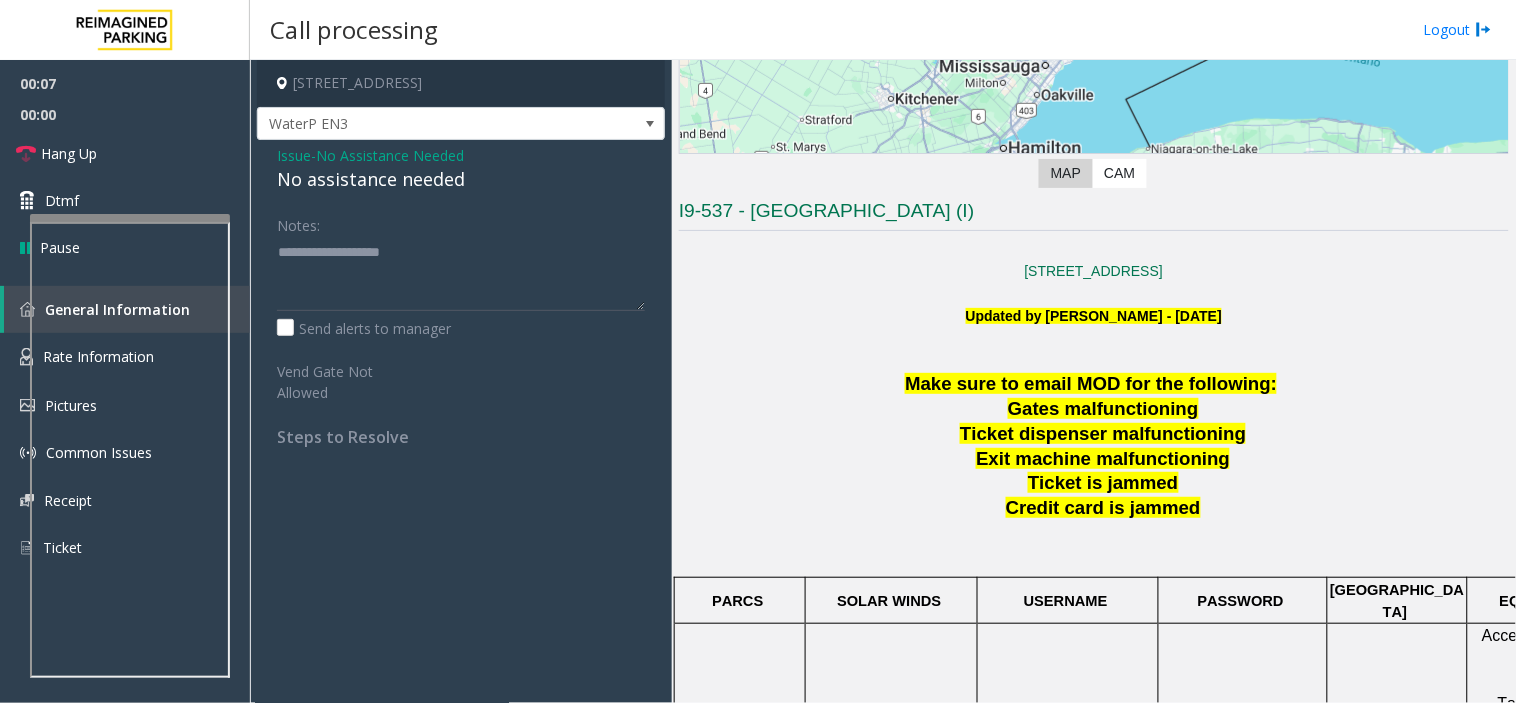 drag, startPoint x: 347, startPoint y: 196, endPoint x: 335, endPoint y: 178, distance: 21.633308 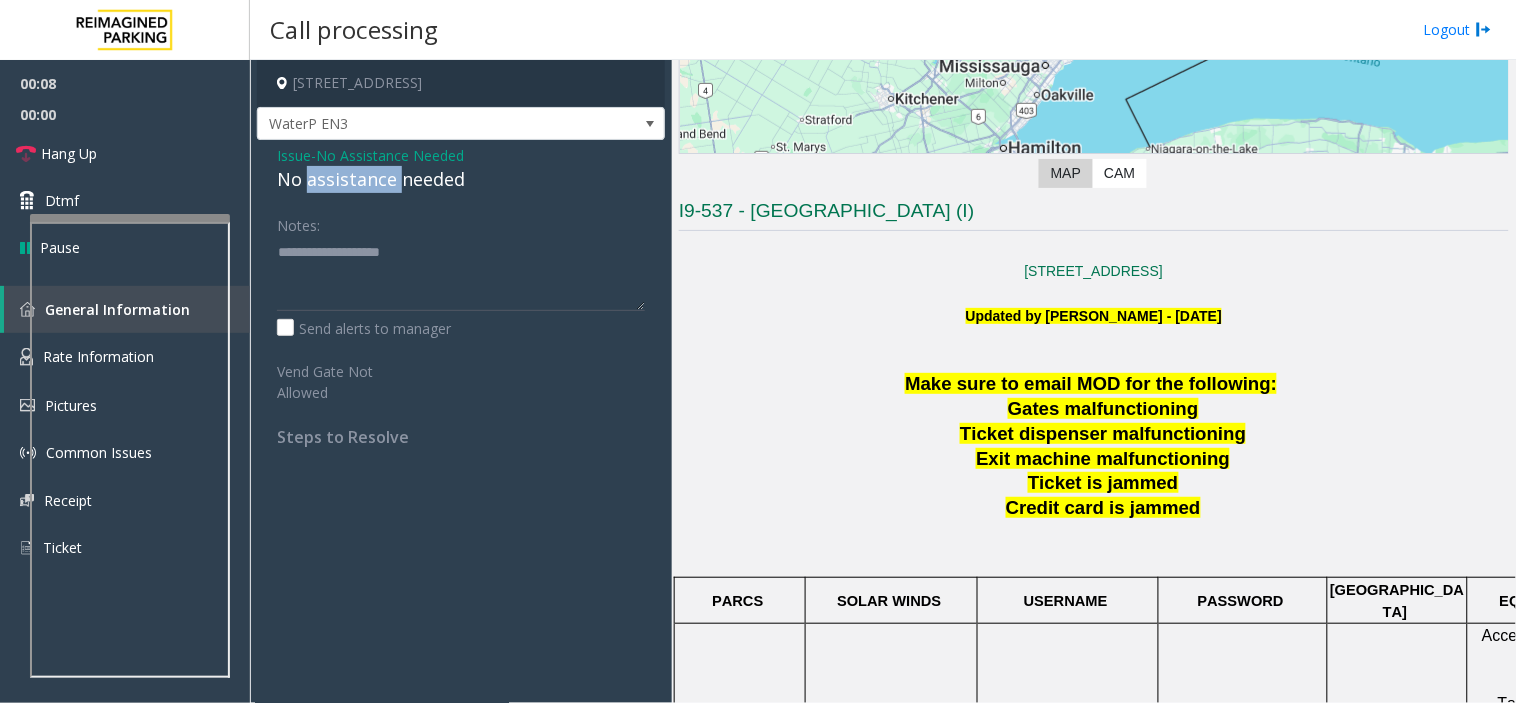 click on "No assistance needed" 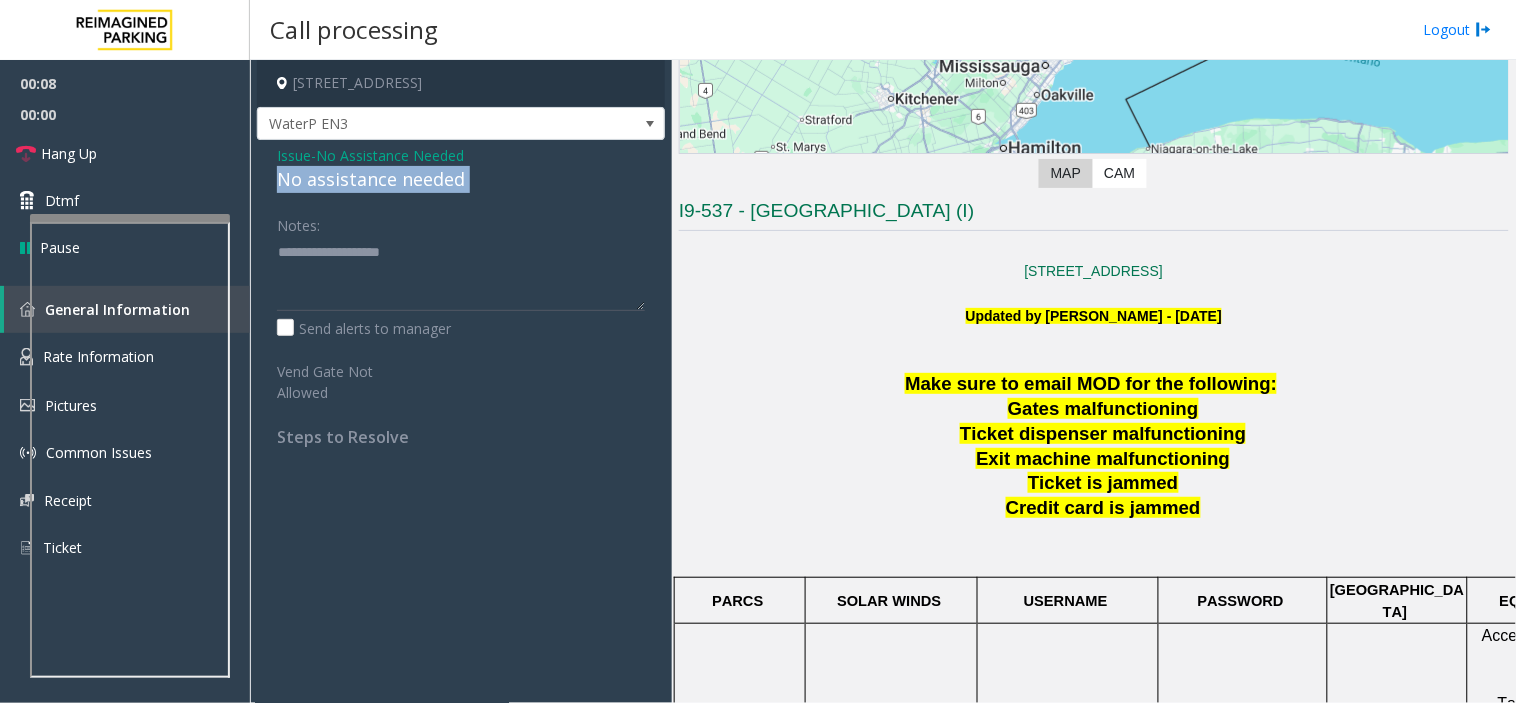 click on "No assistance needed" 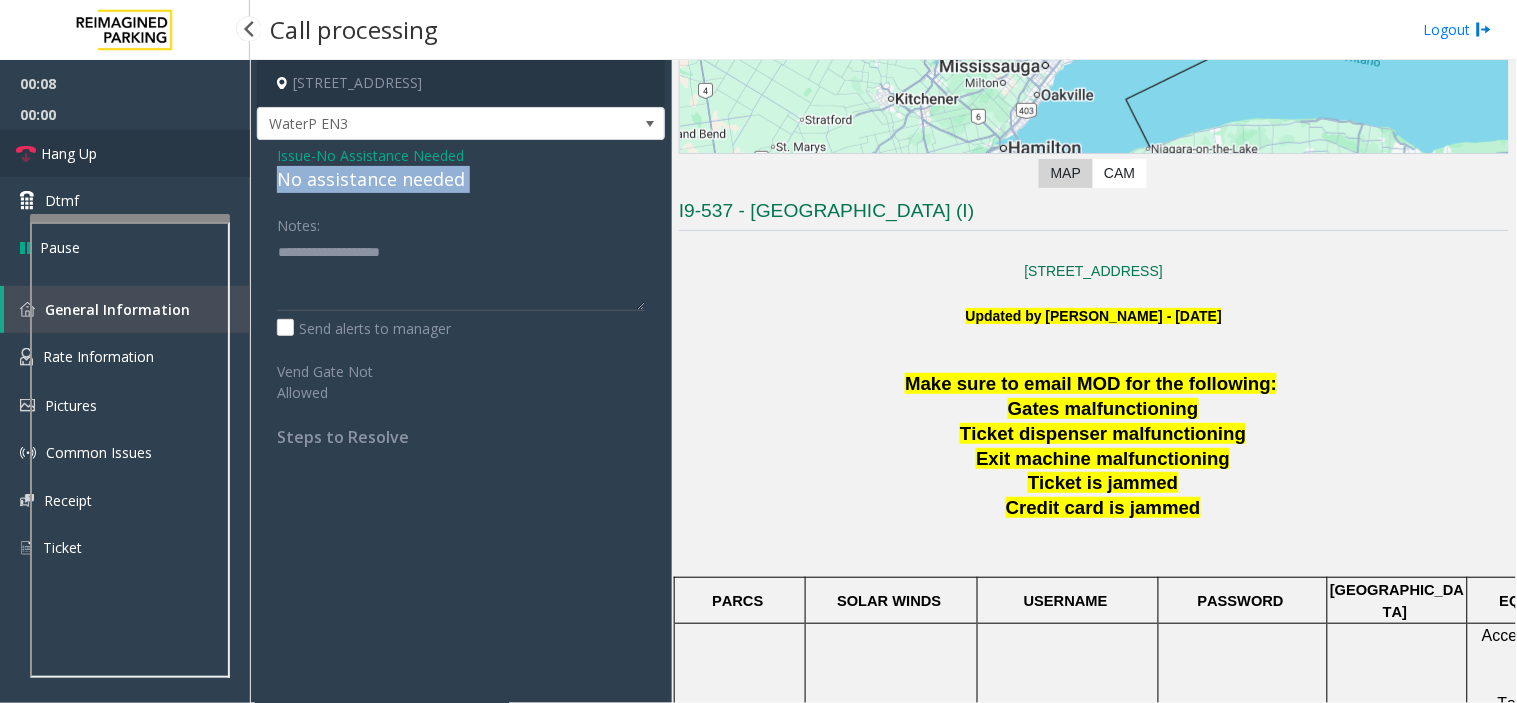 click on "Hang Up" at bounding box center [125, 153] 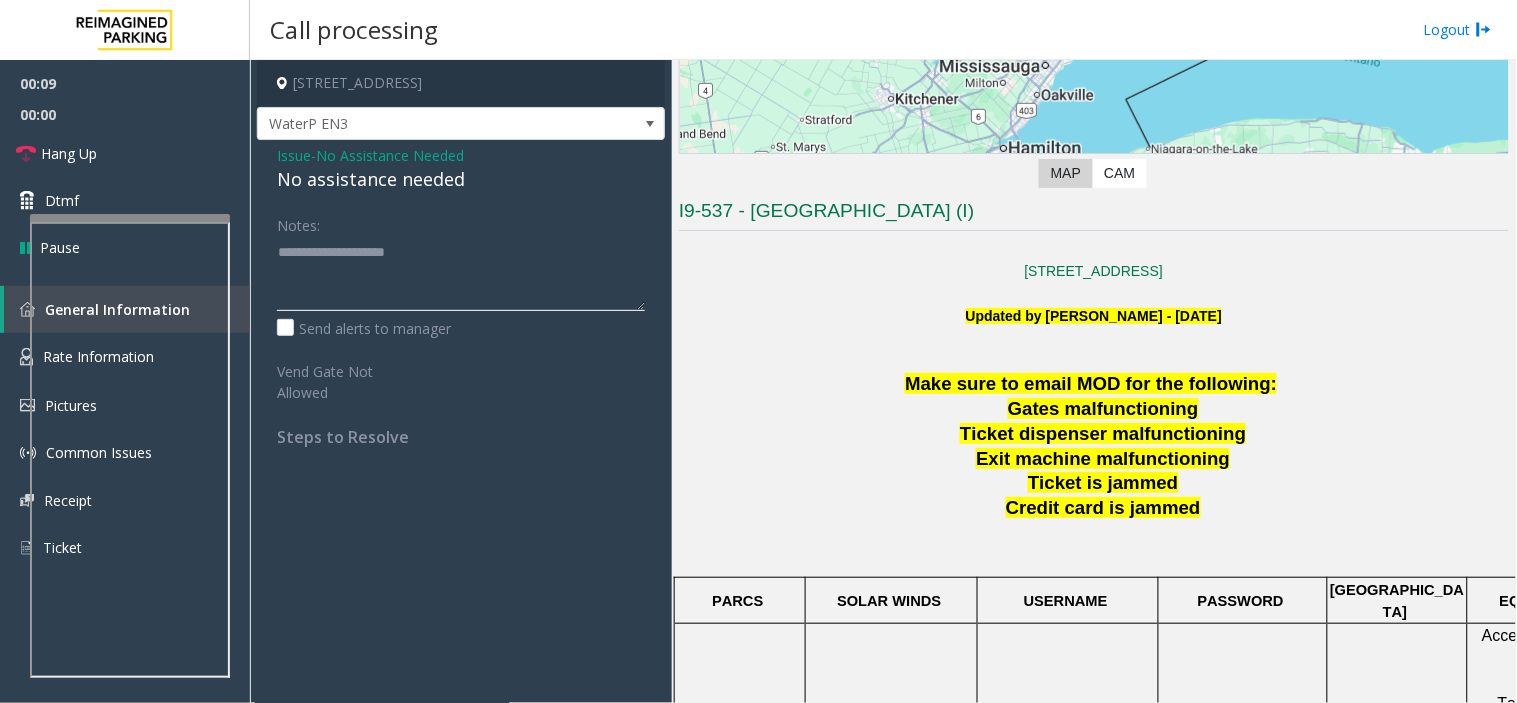 type on "**********" 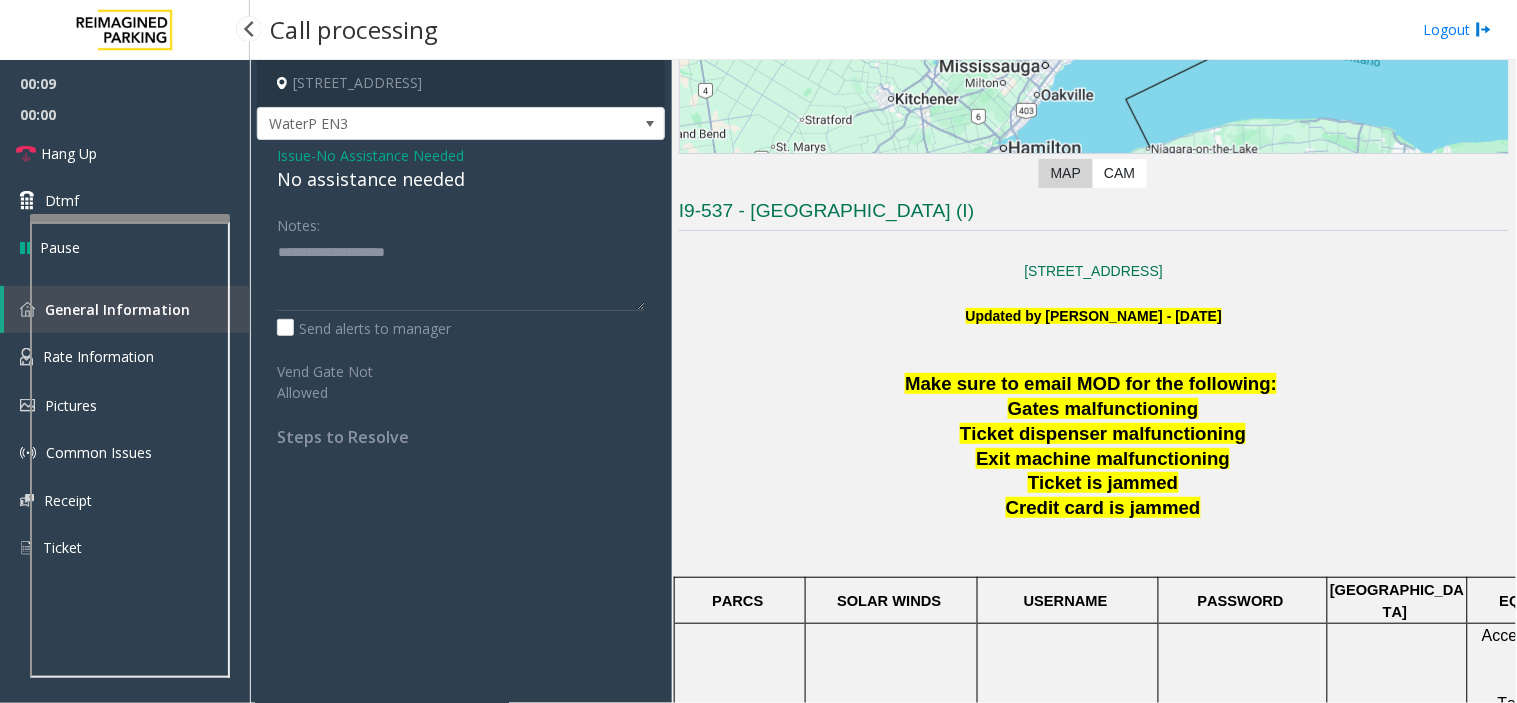 click on "00:00" at bounding box center (125, 114) 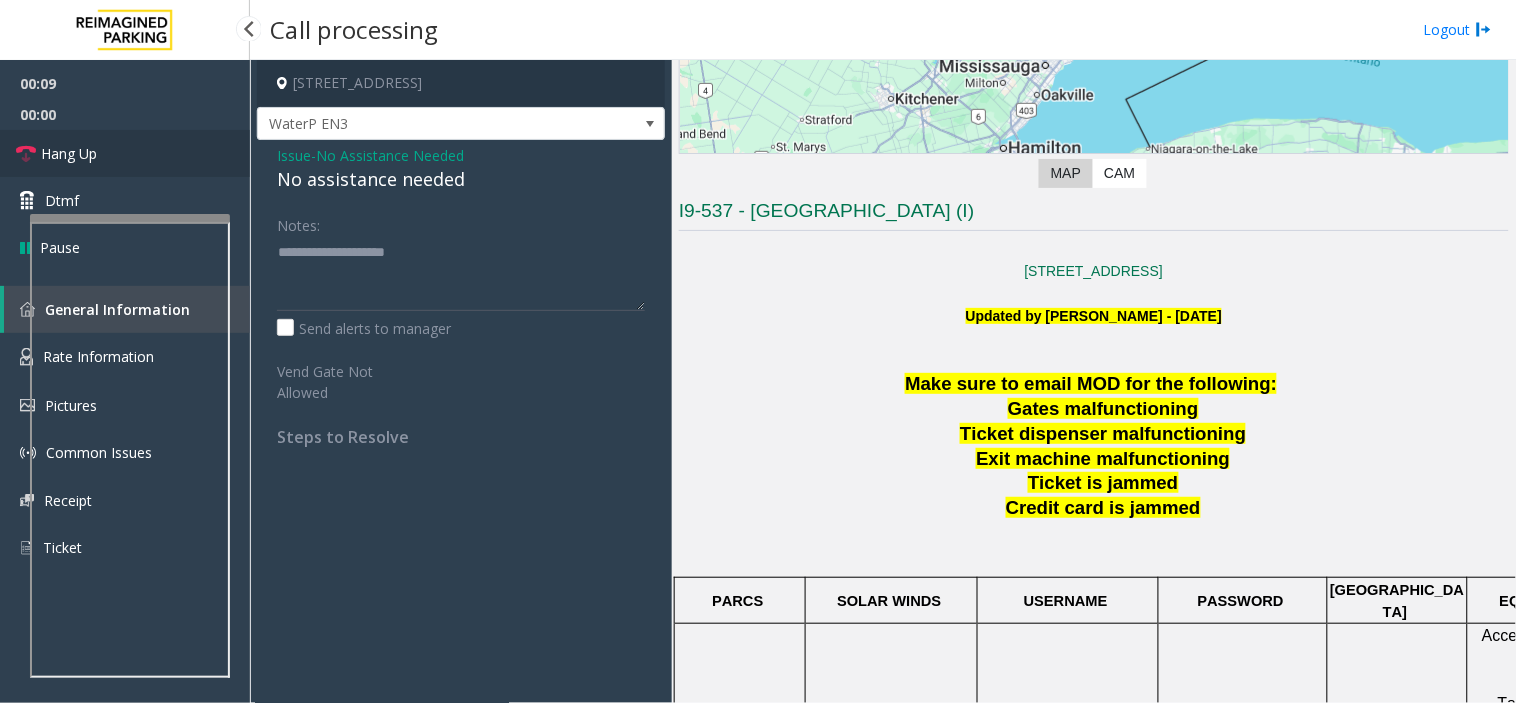 click on "Hang Up" at bounding box center (125, 153) 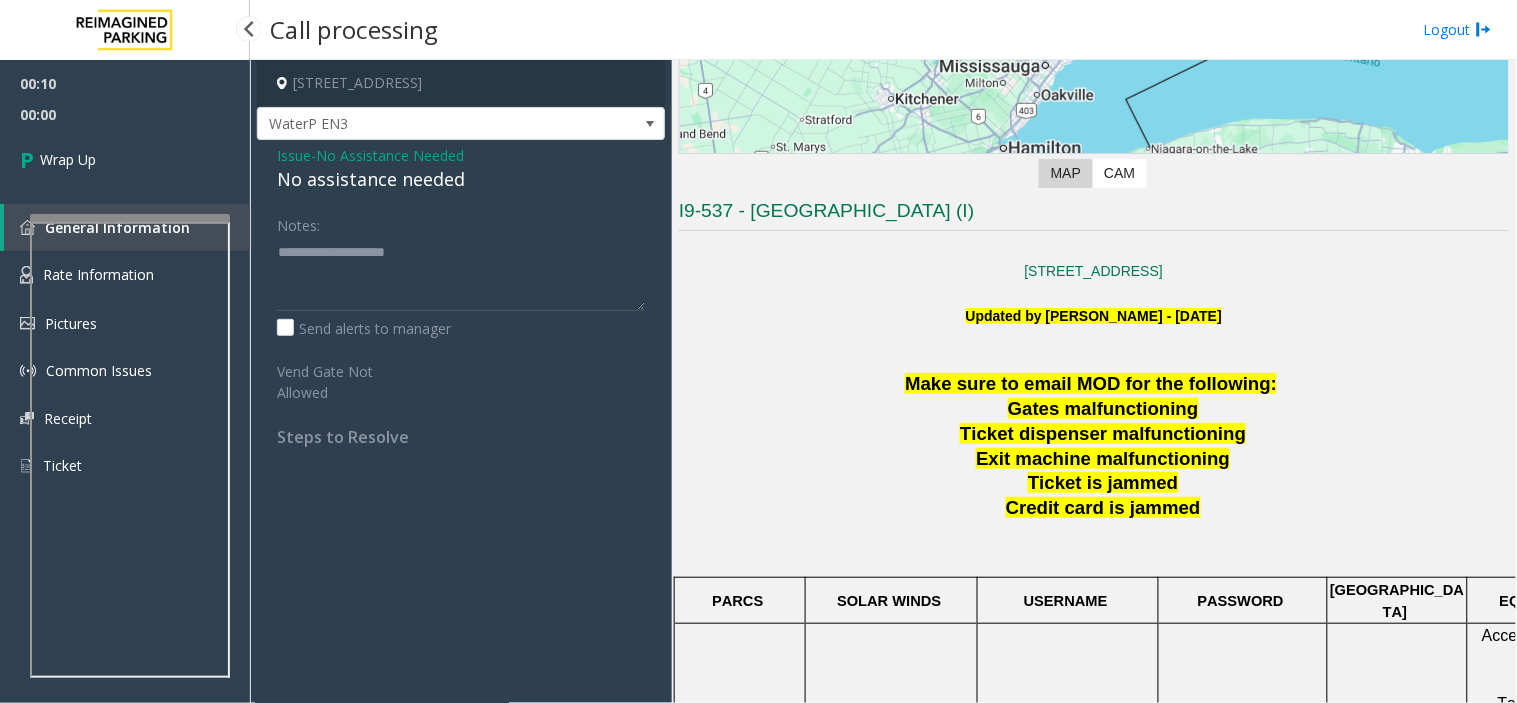click on "Wrap Up" at bounding box center [125, 159] 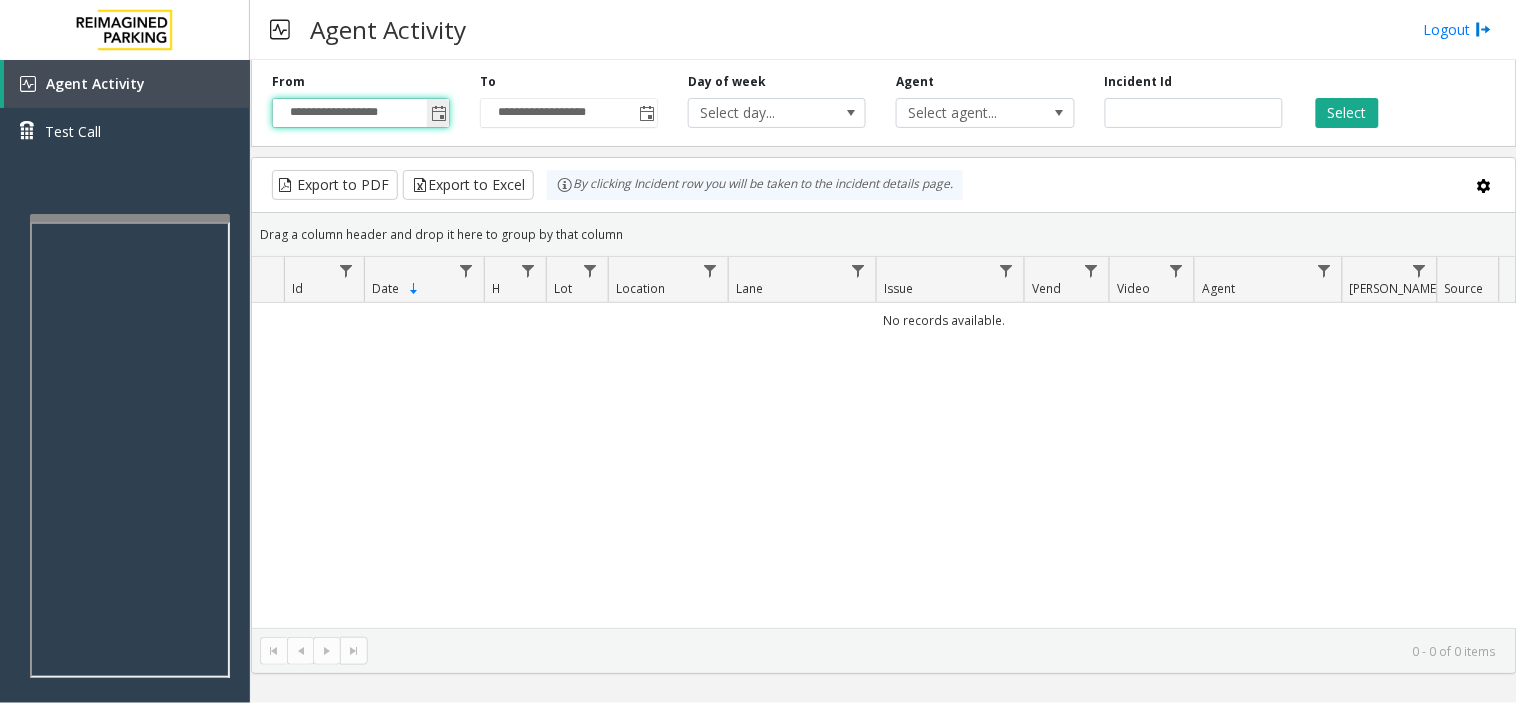 click on "**********" at bounding box center (361, 113) 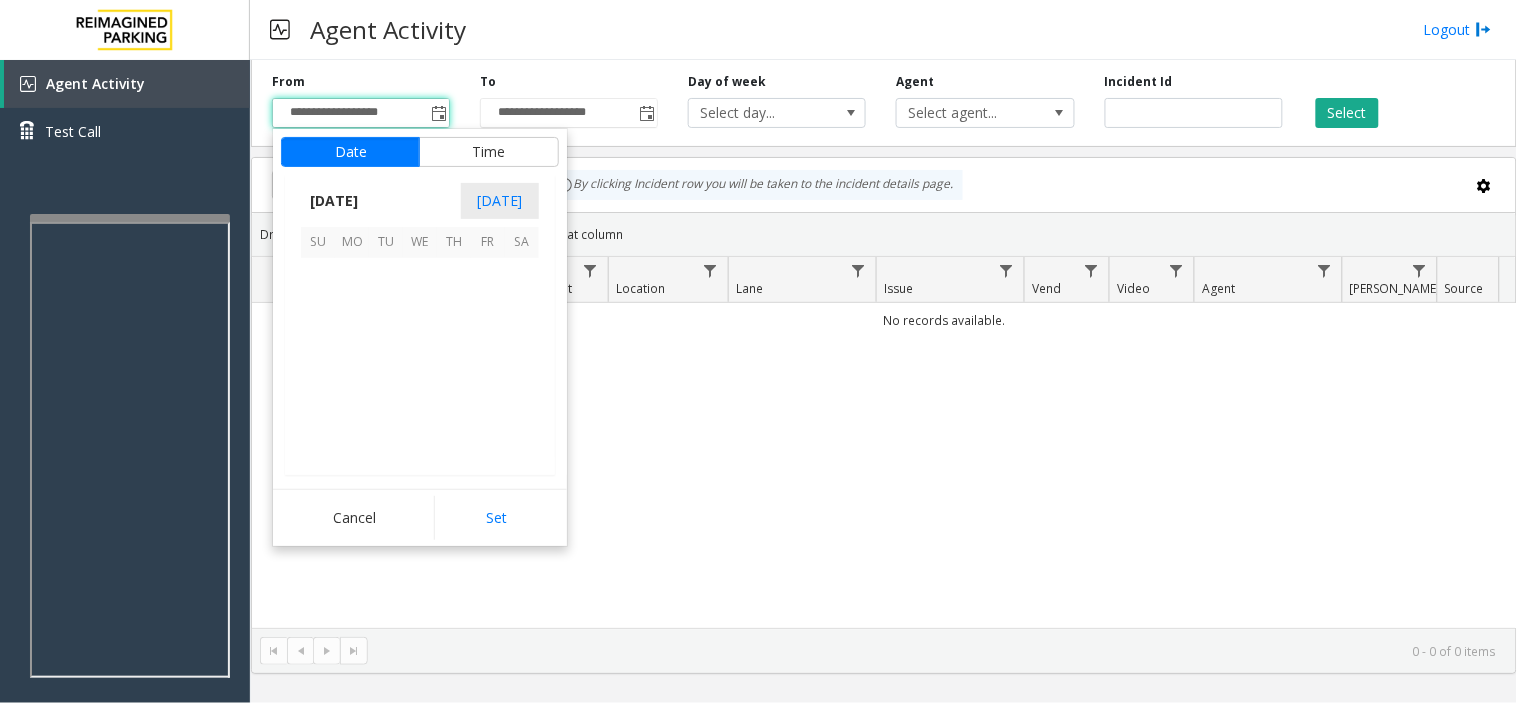 scroll, scrollTop: 358354, scrollLeft: 0, axis: vertical 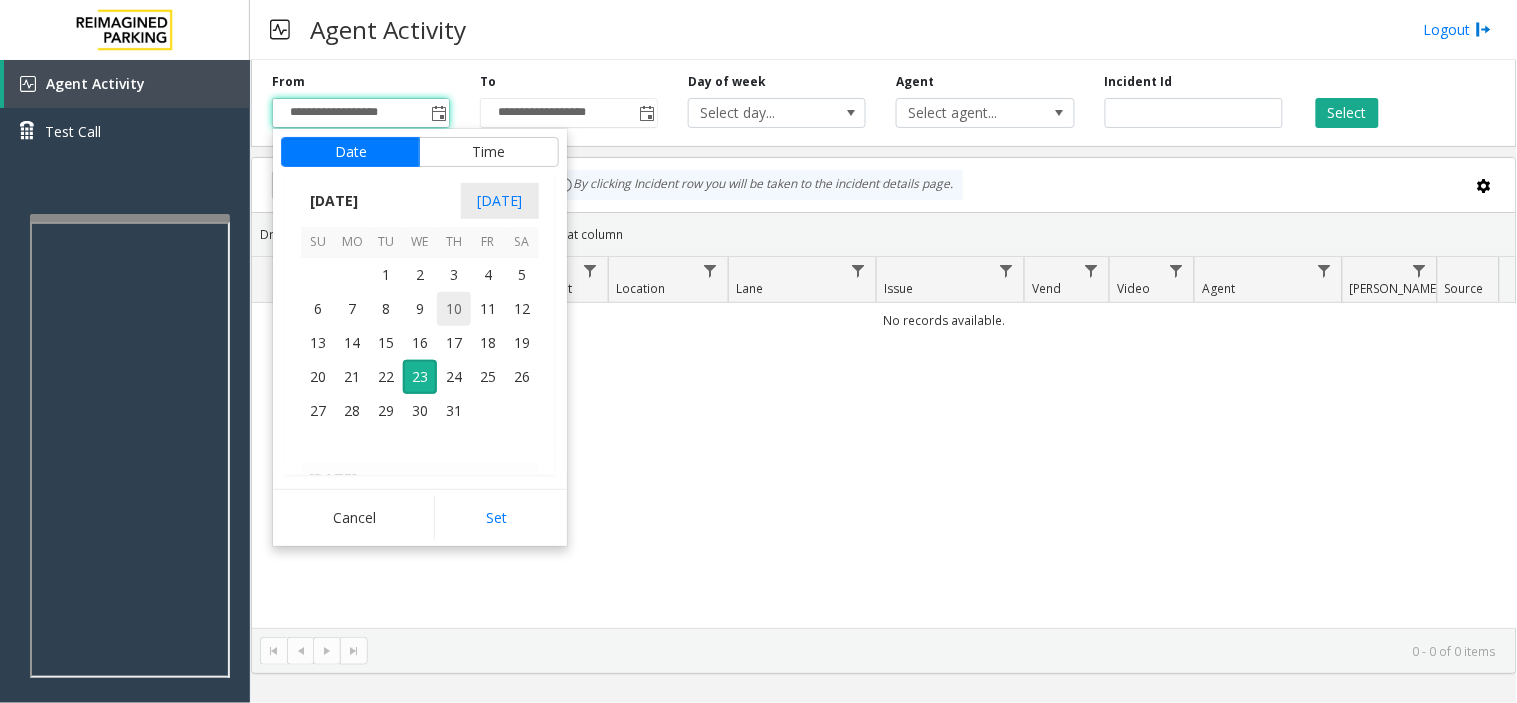 click on "10" at bounding box center [454, 309] 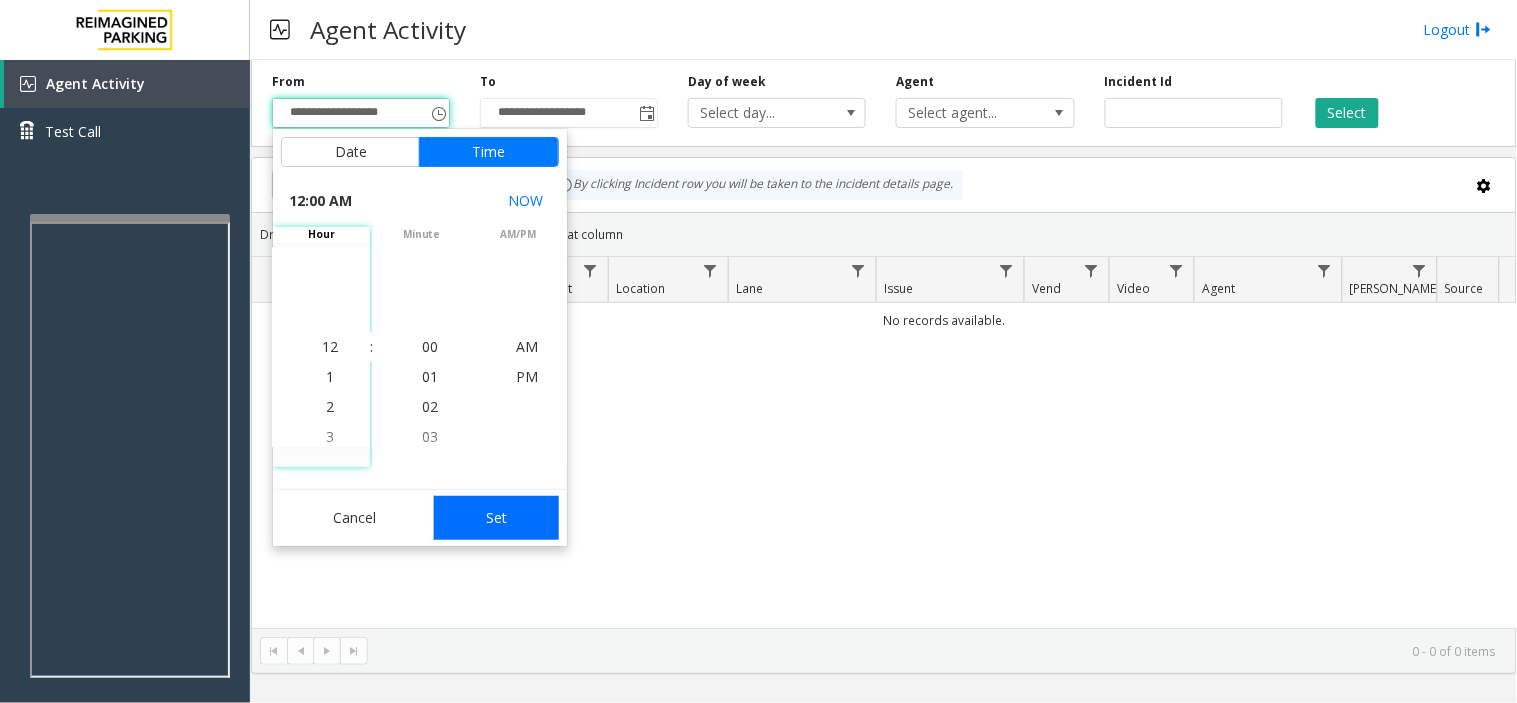 click on "Set" 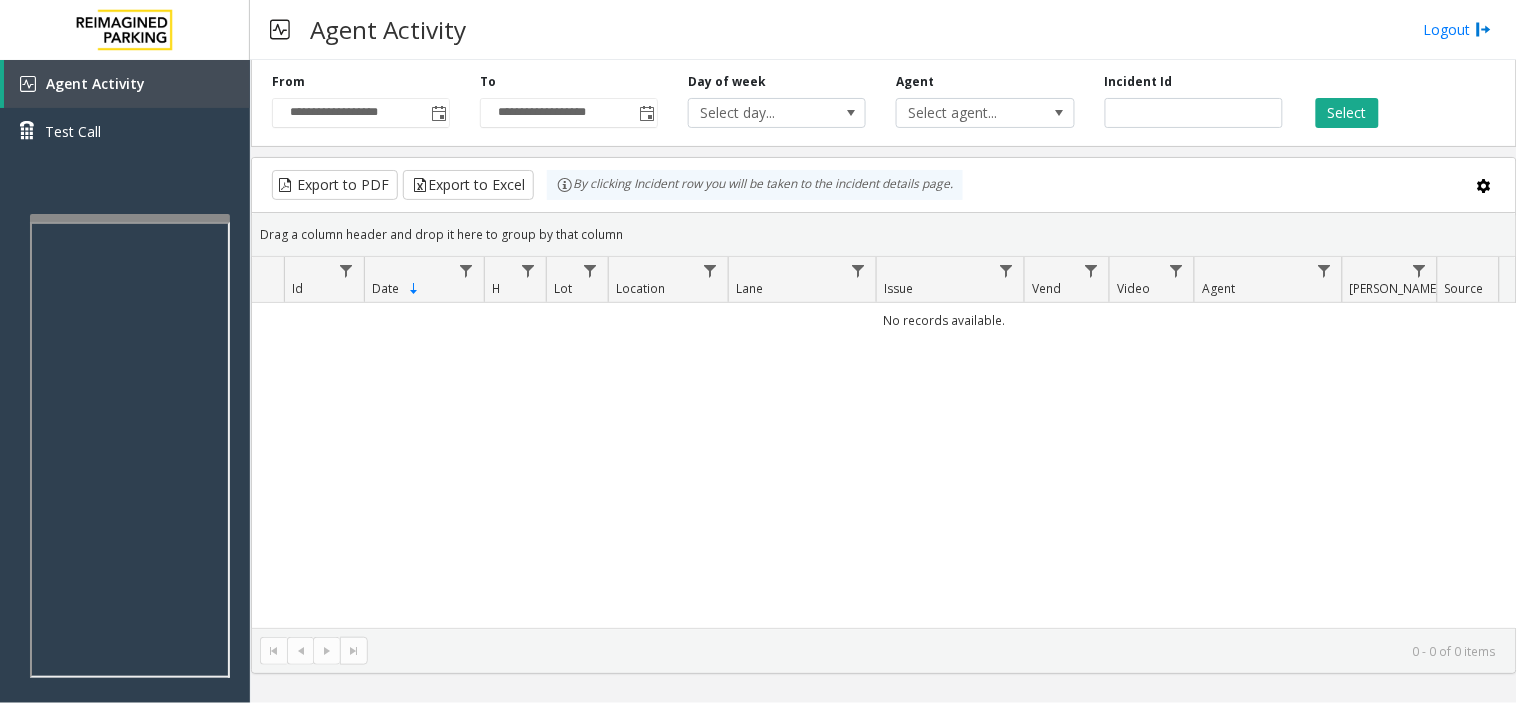 click on "**********" 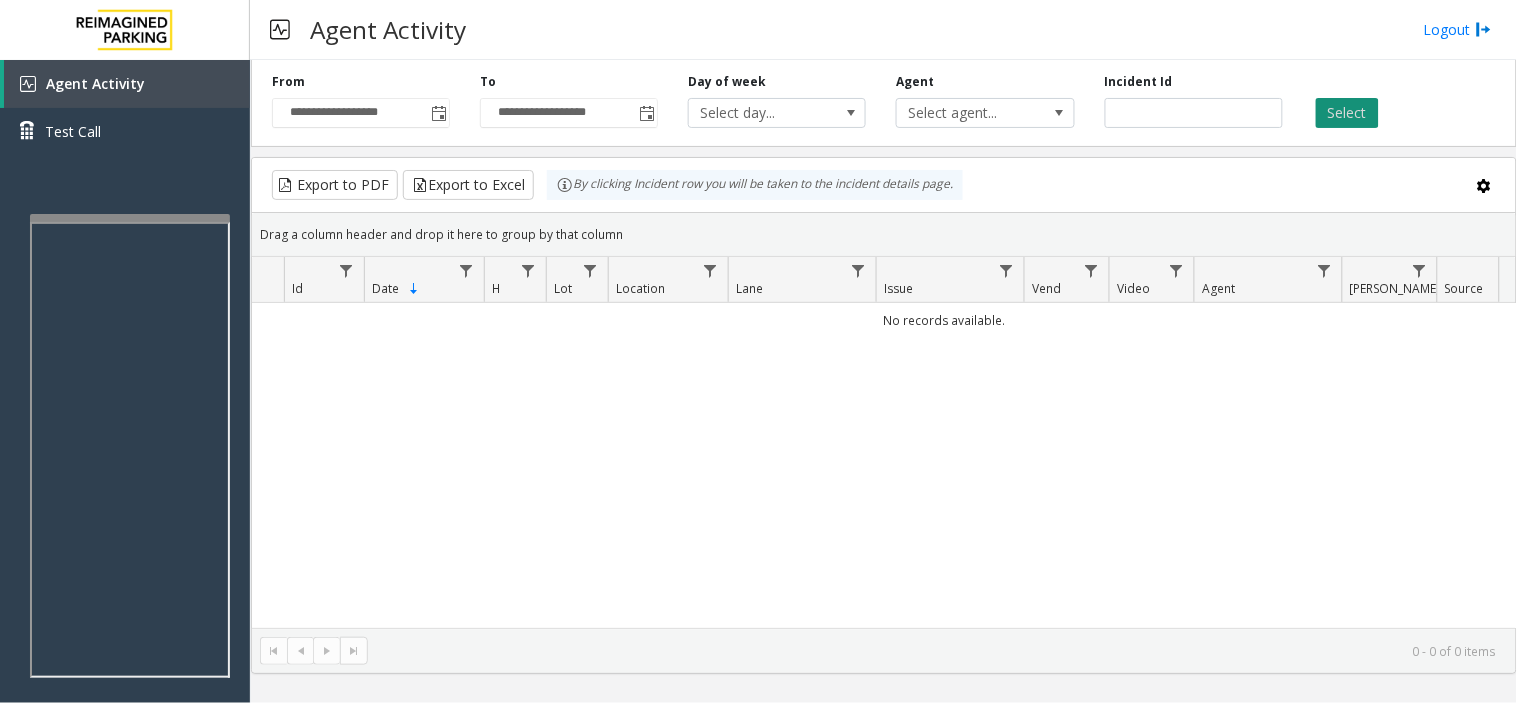 click on "Select" 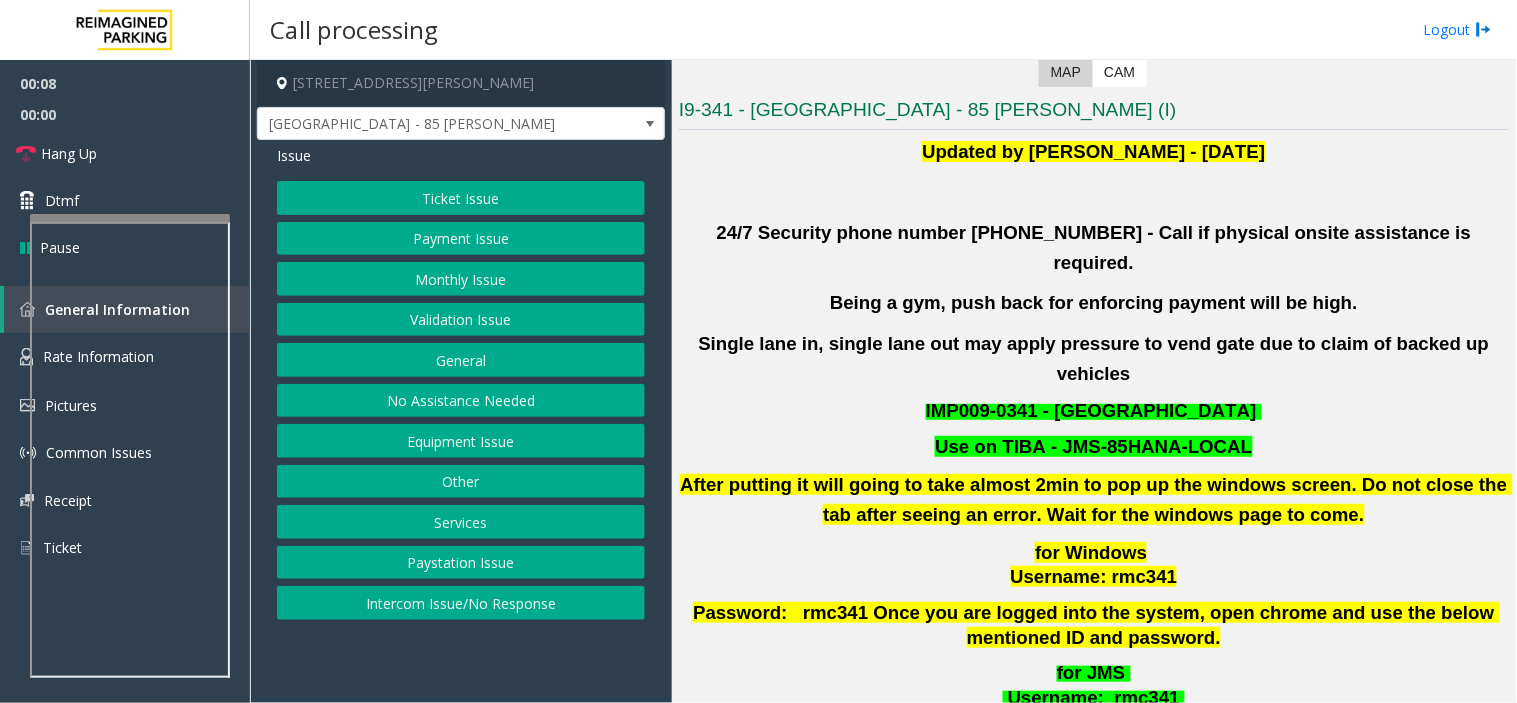 scroll, scrollTop: 666, scrollLeft: 0, axis: vertical 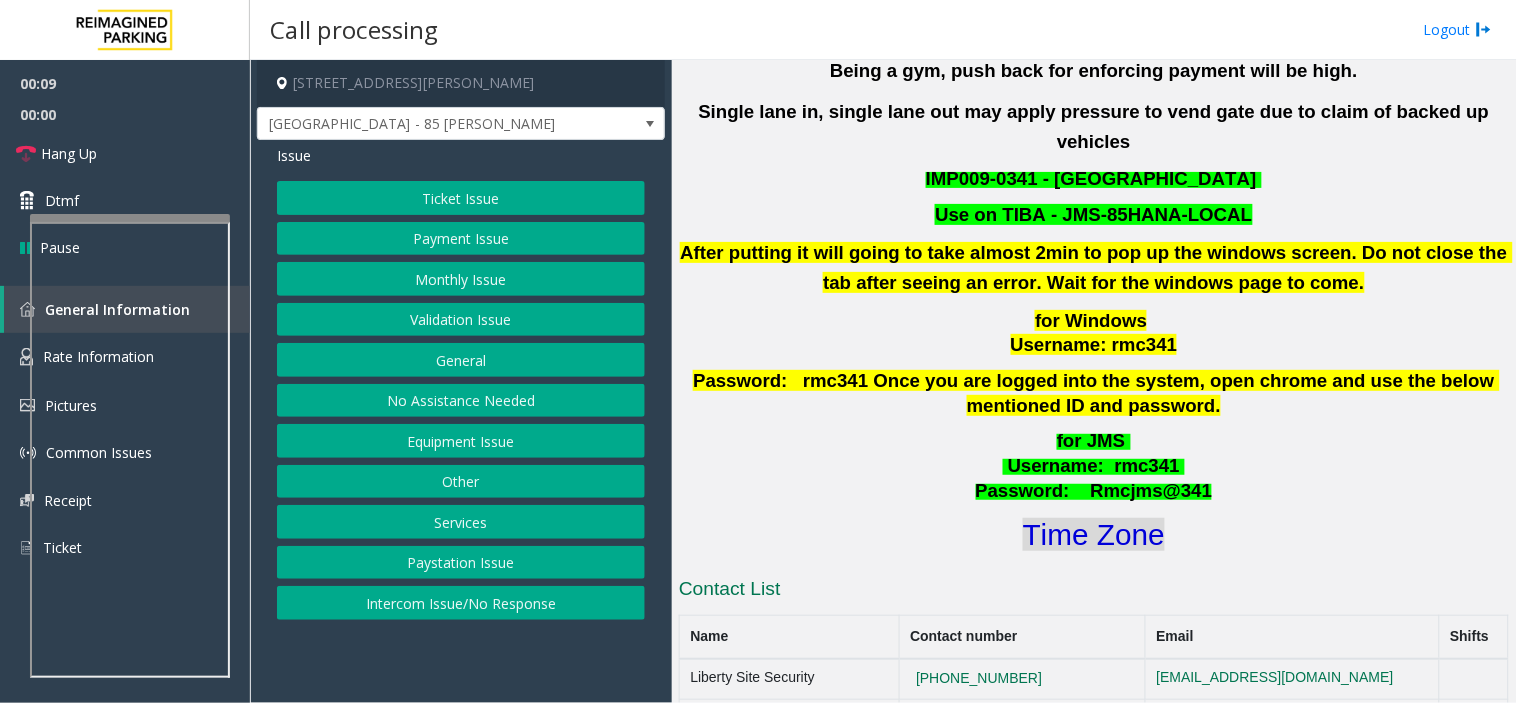 click on "Time Zone" 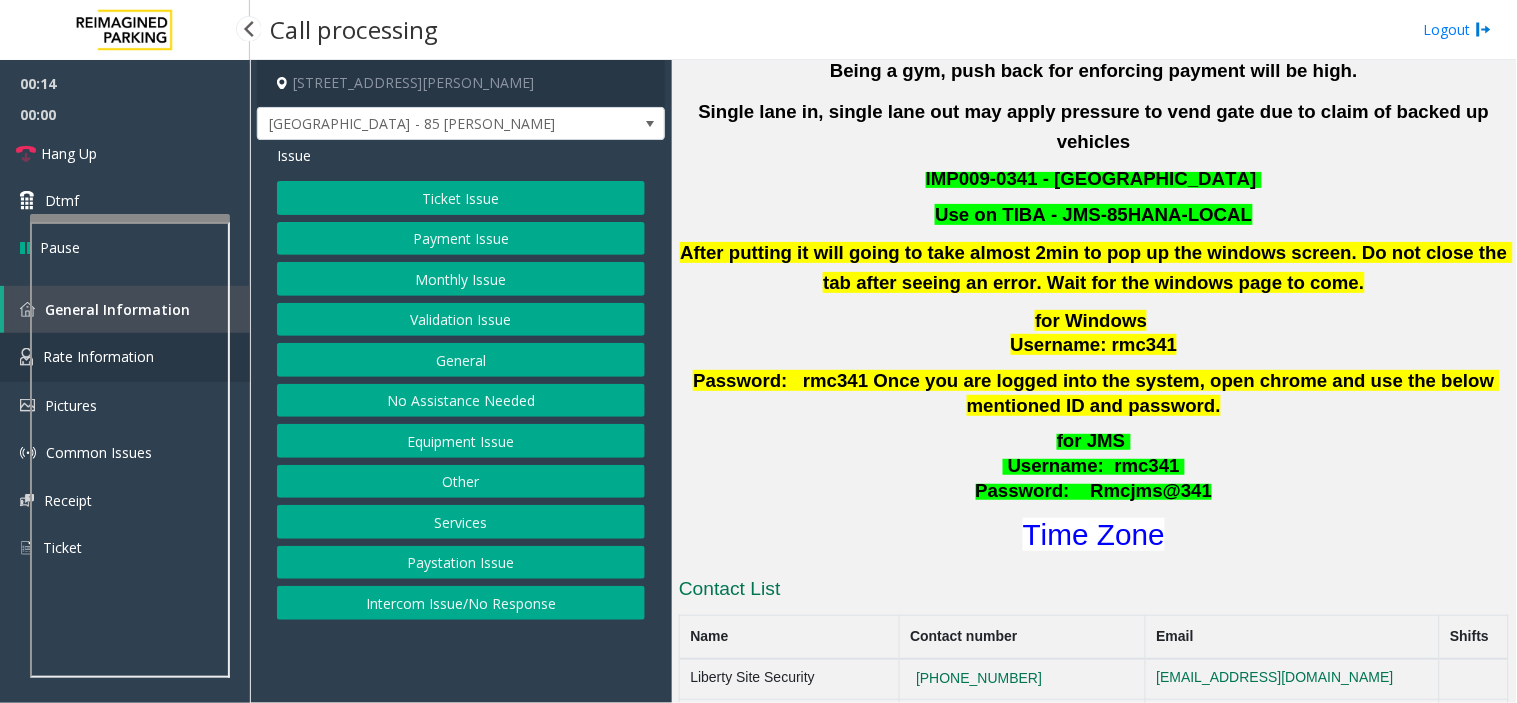 click on "Rate Information" at bounding box center [125, 357] 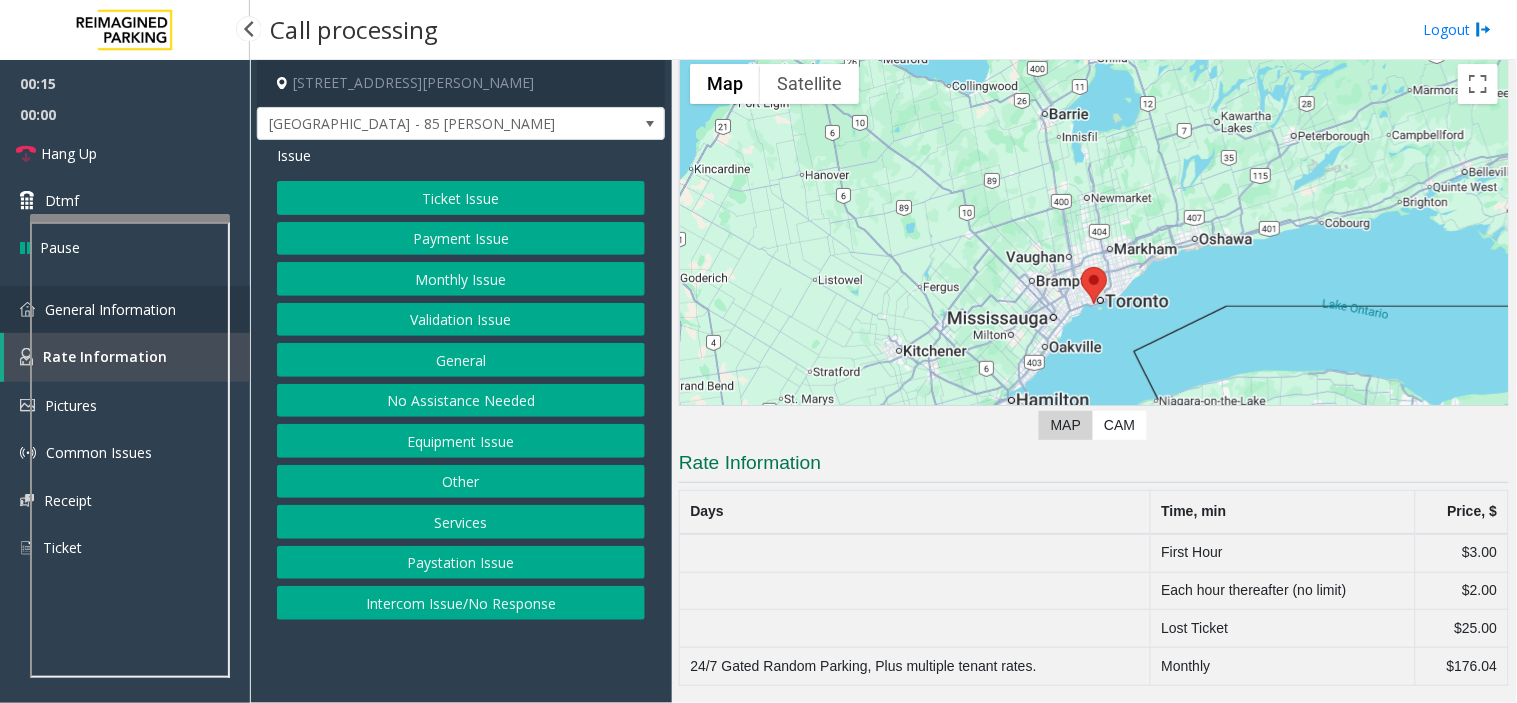 click on "General Information" at bounding box center [125, 309] 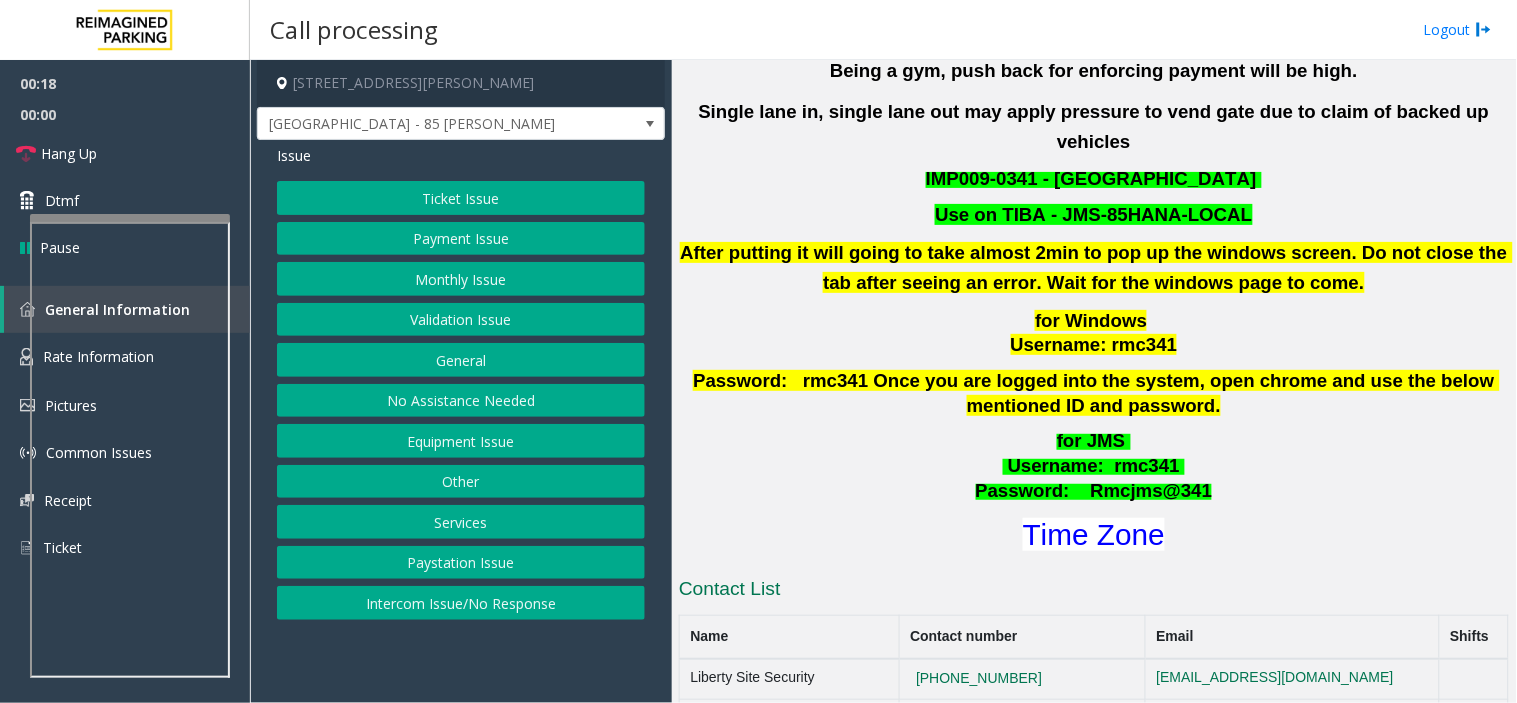 click on "Monthly Issue" 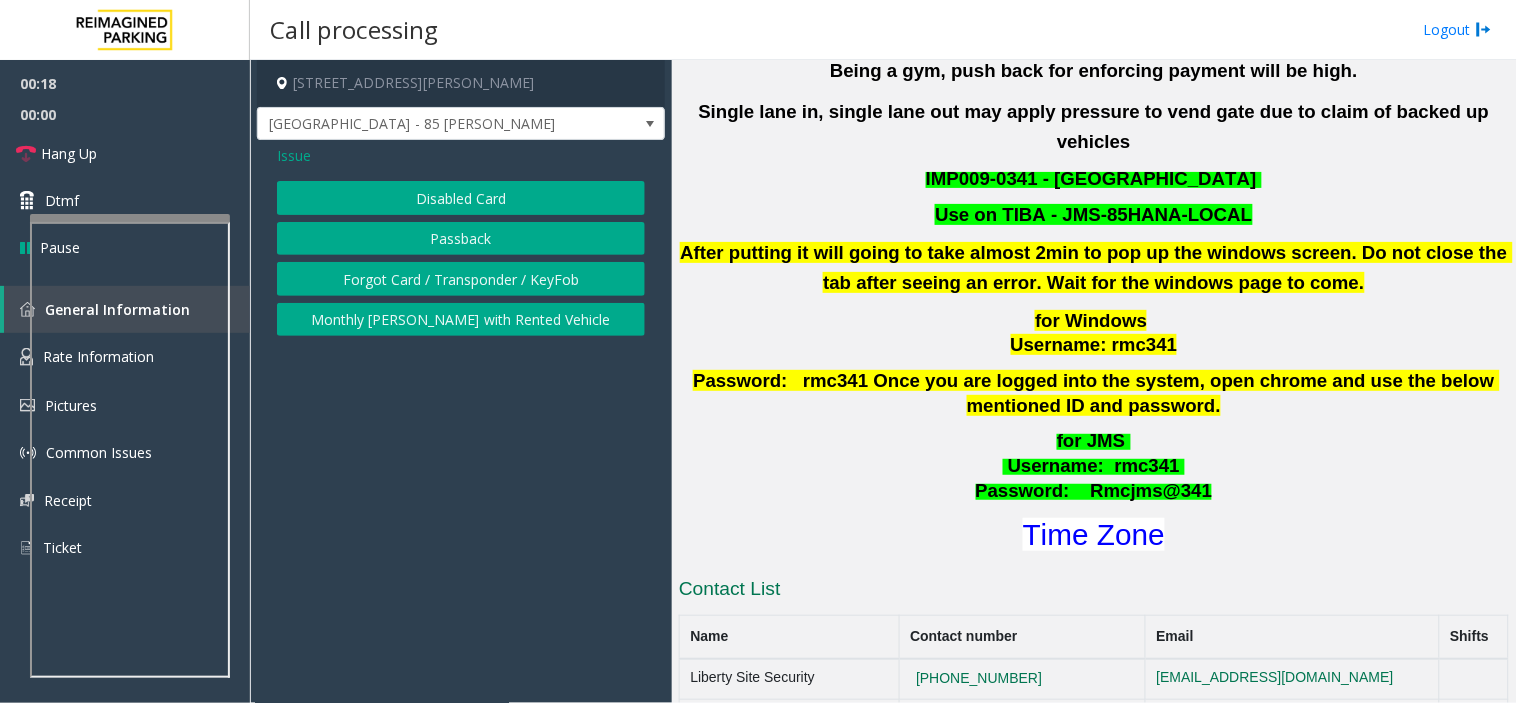 click on "Issue" 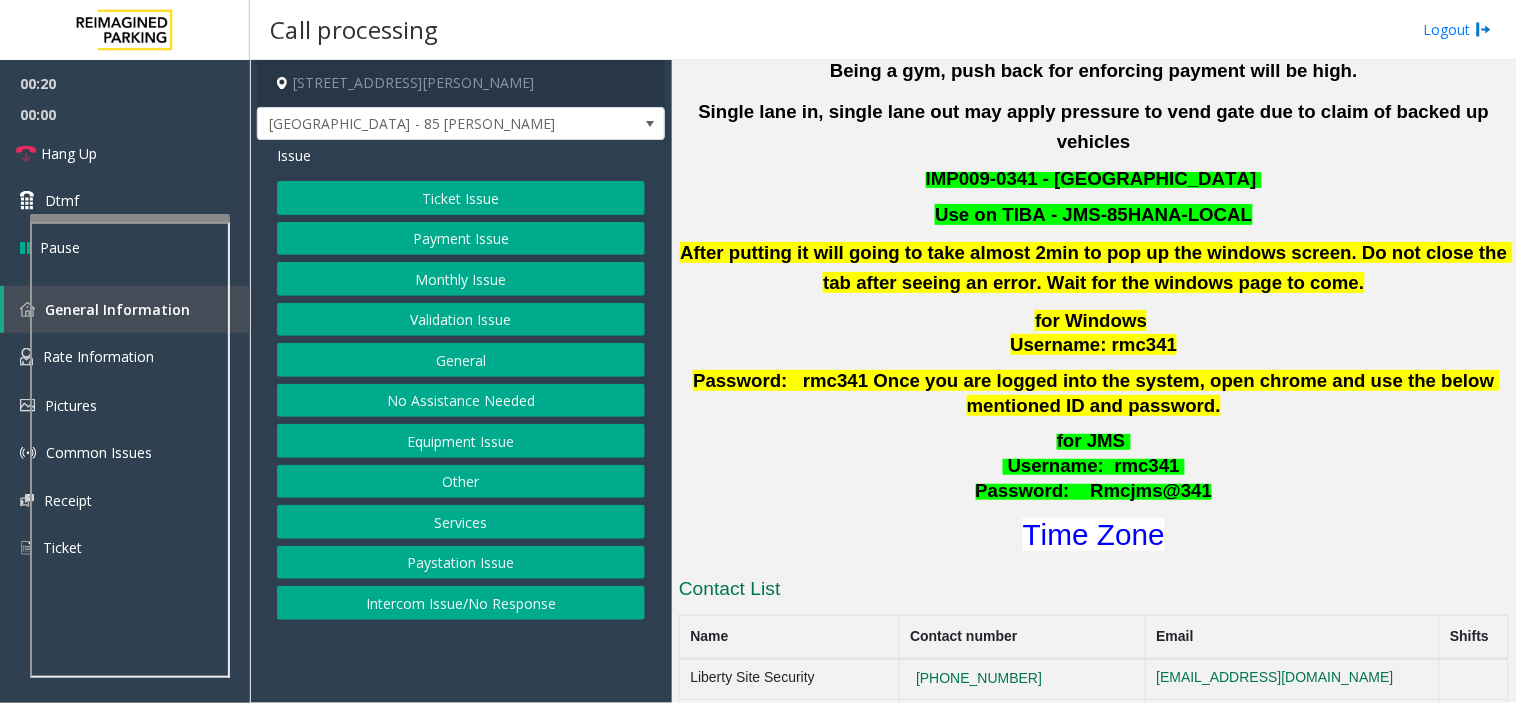 click on "Validation Issue" 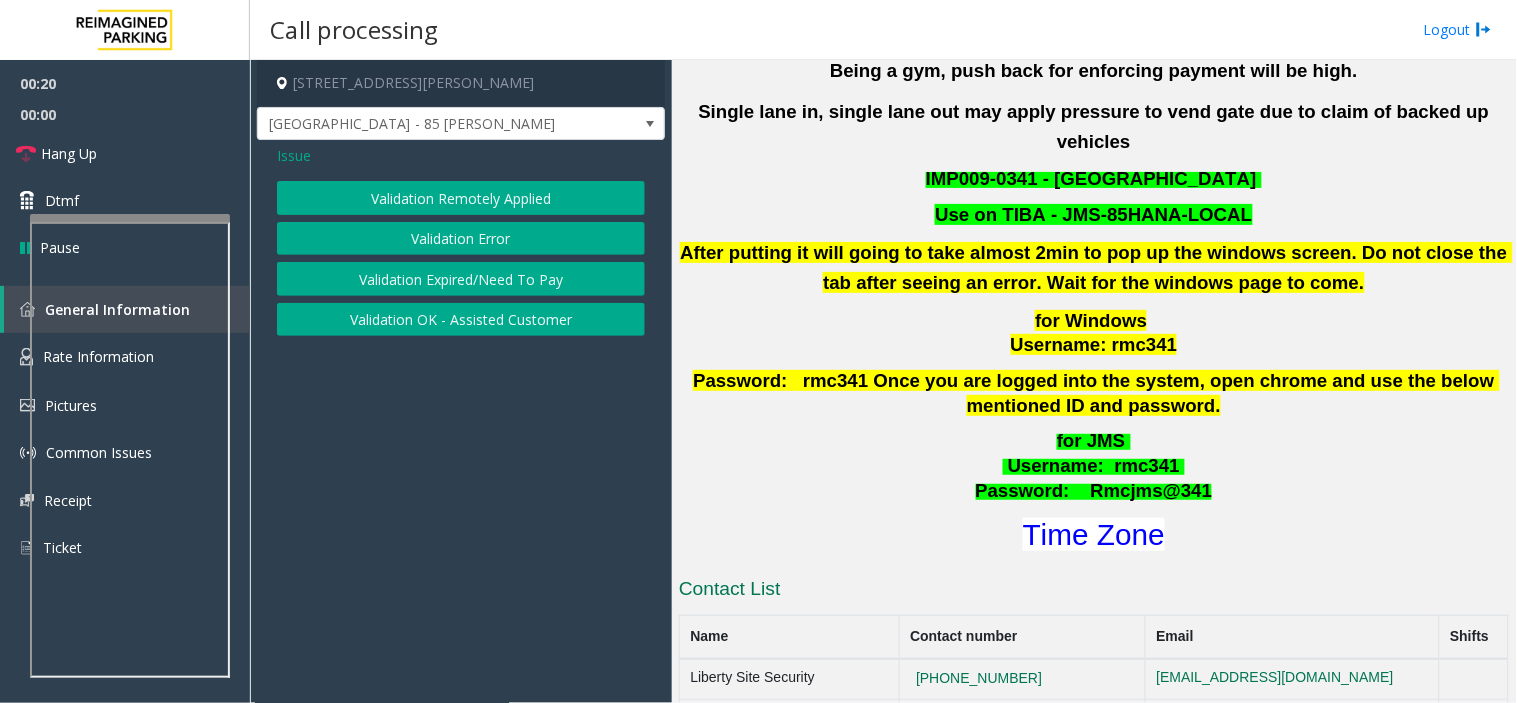 click on "Validation Expired/Need To Pay" 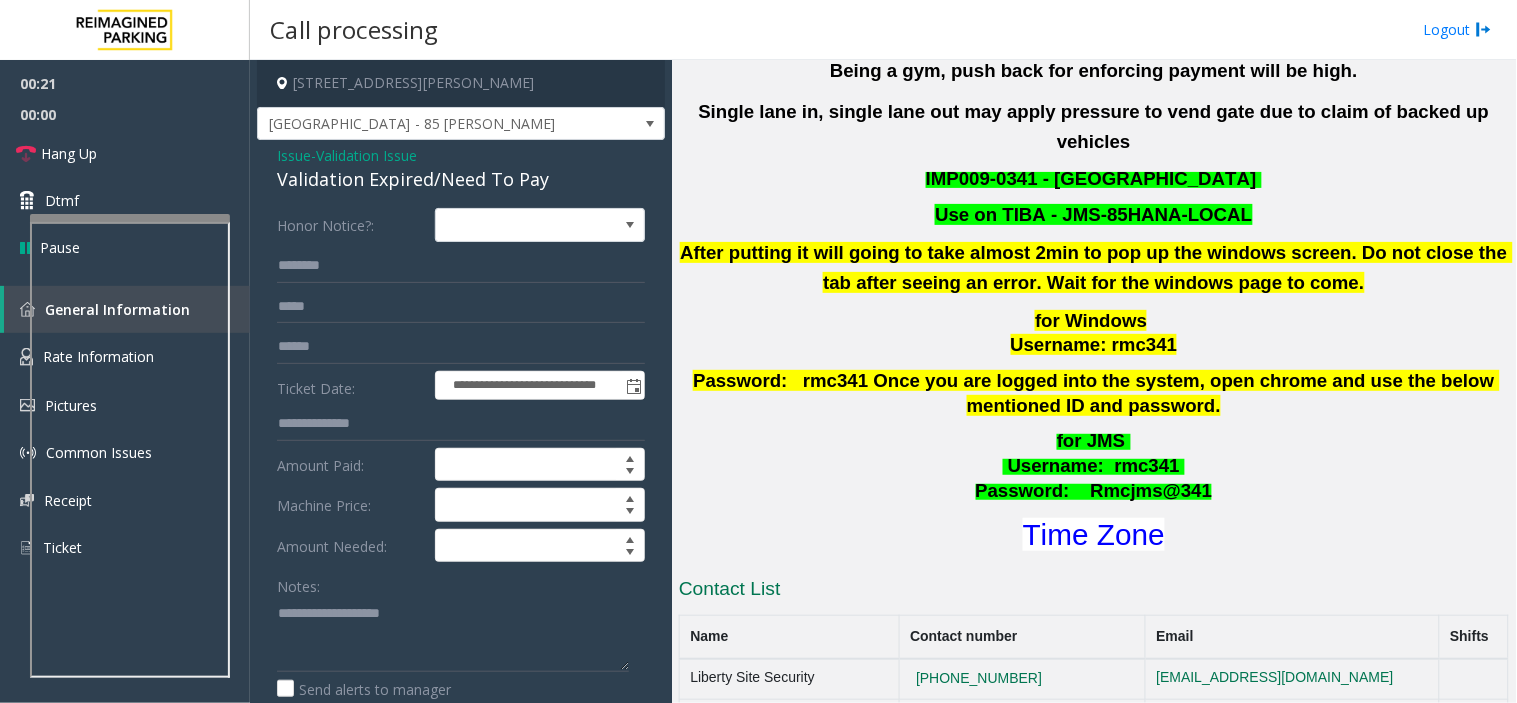 click on "Validation Expired/Need To Pay" 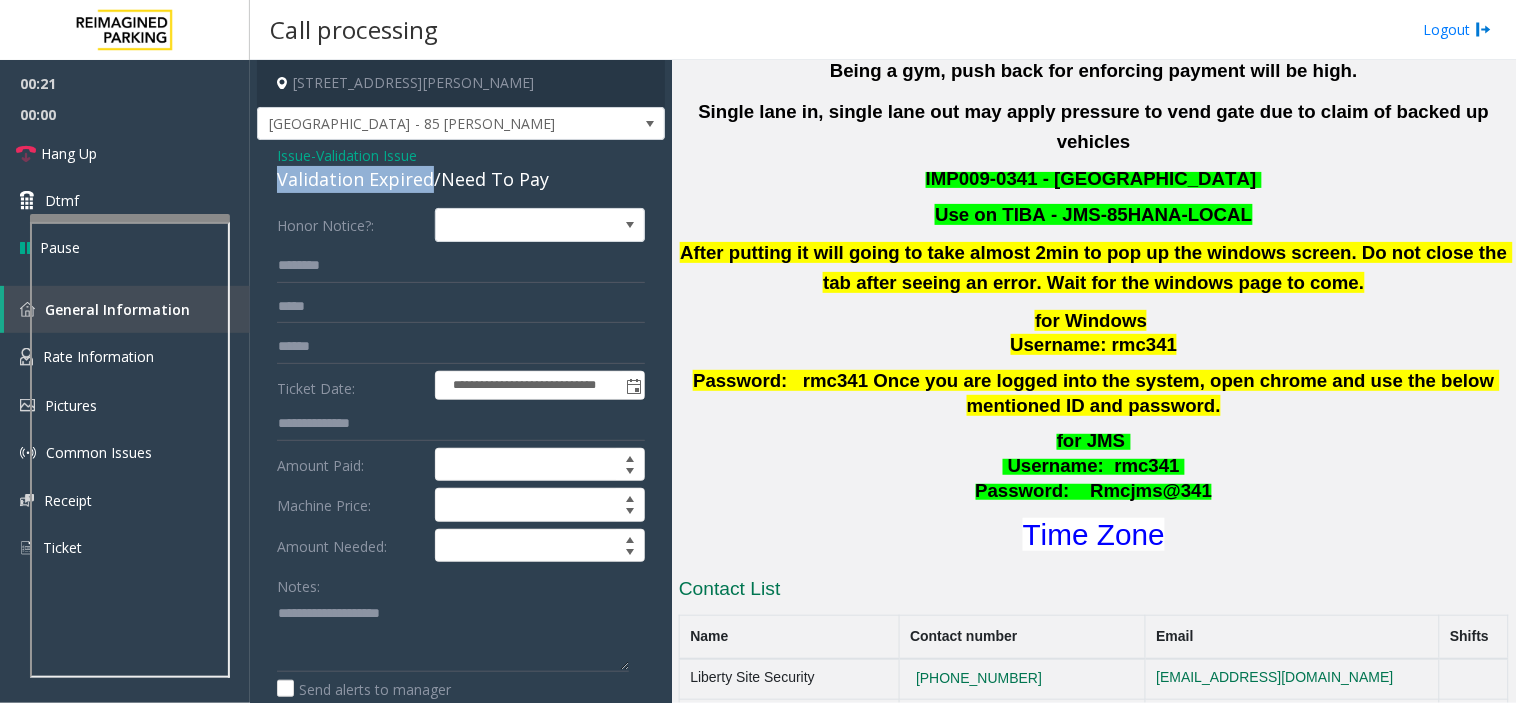 drag, startPoint x: 281, startPoint y: 175, endPoint x: 406, endPoint y: 190, distance: 125.89678 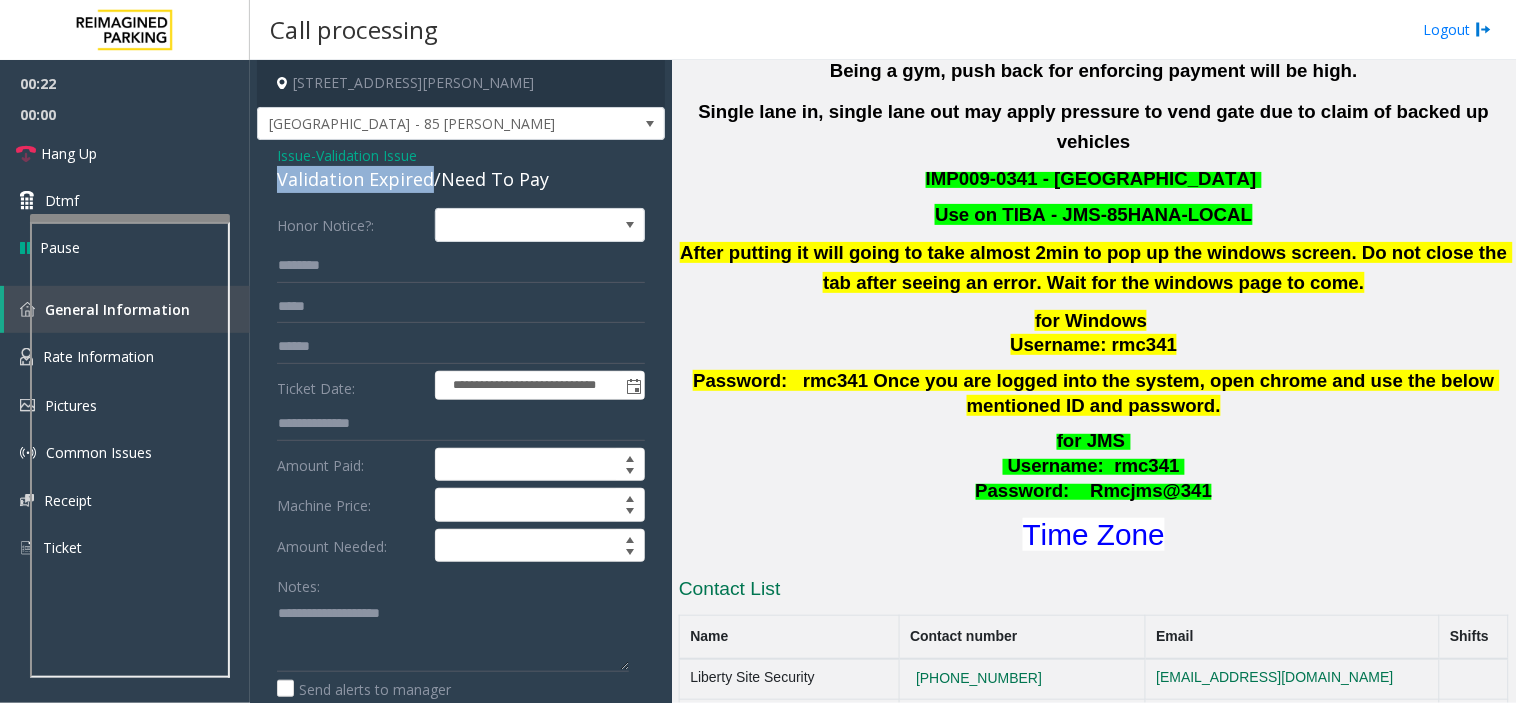 copy on "Validation Expired" 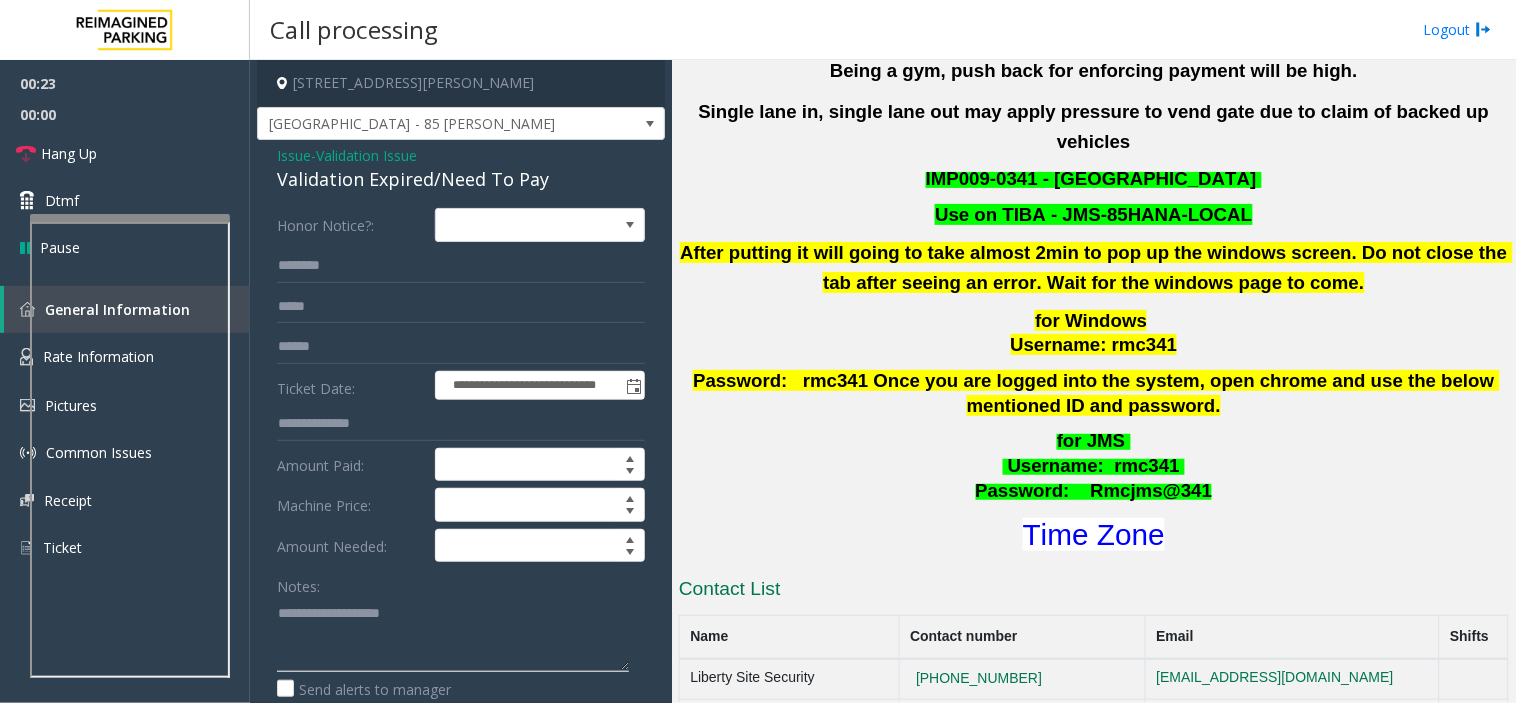 click 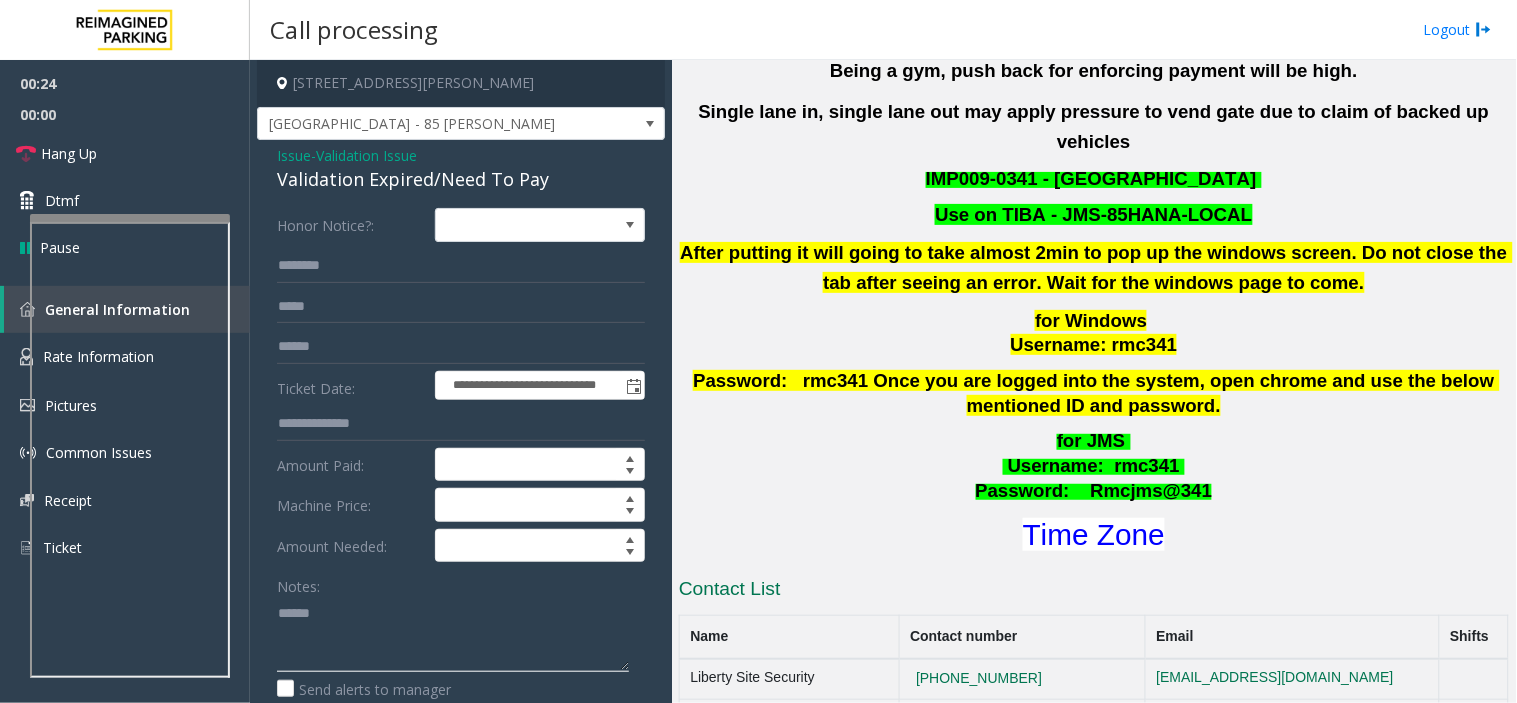 paste on "**********" 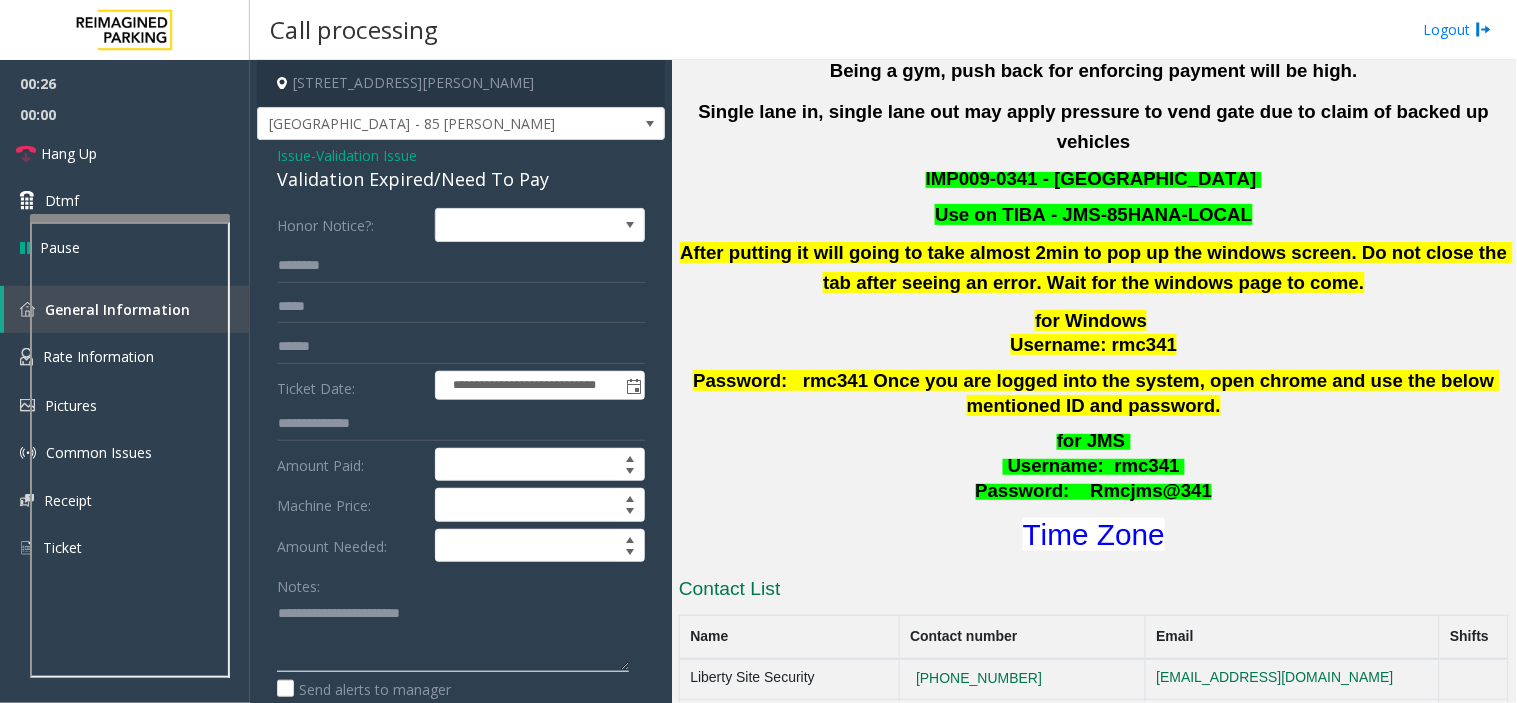 type on "**********" 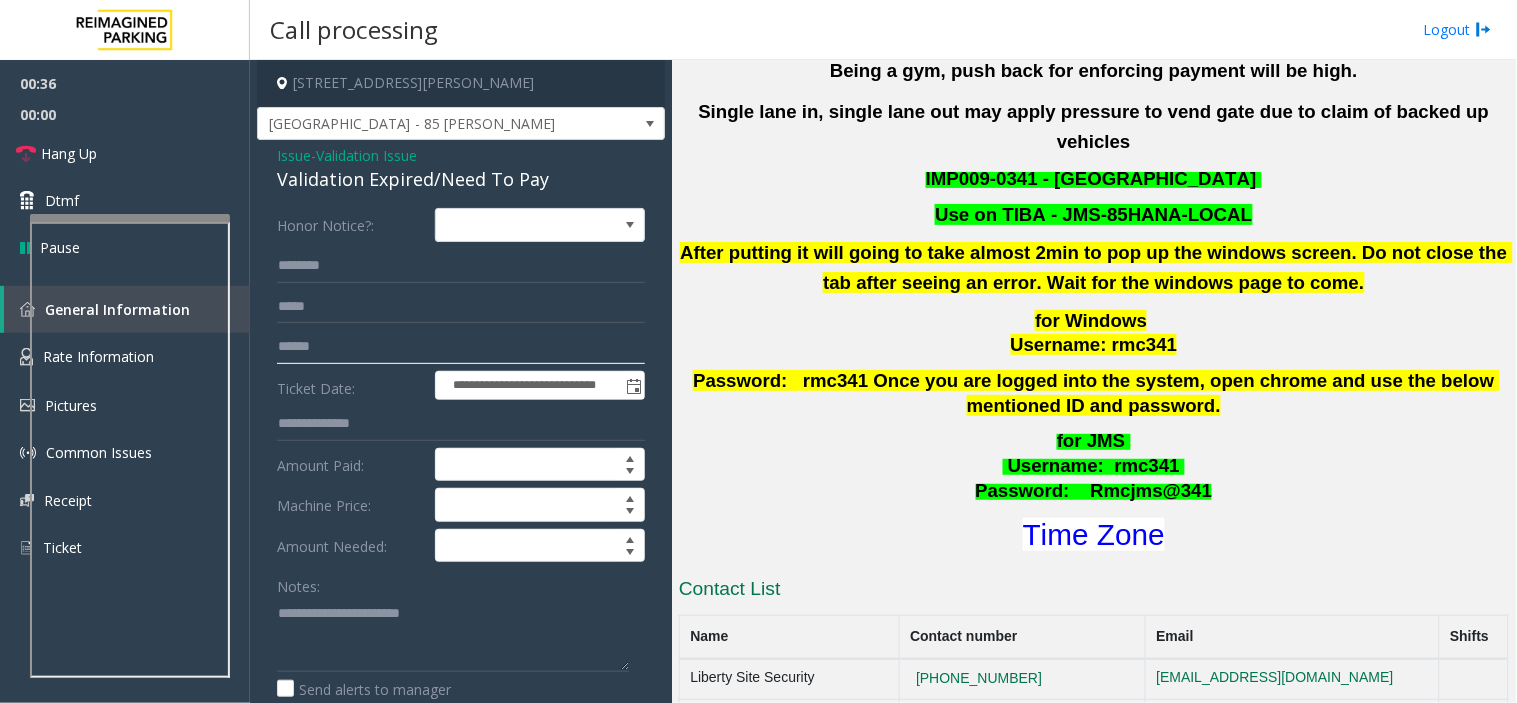 click 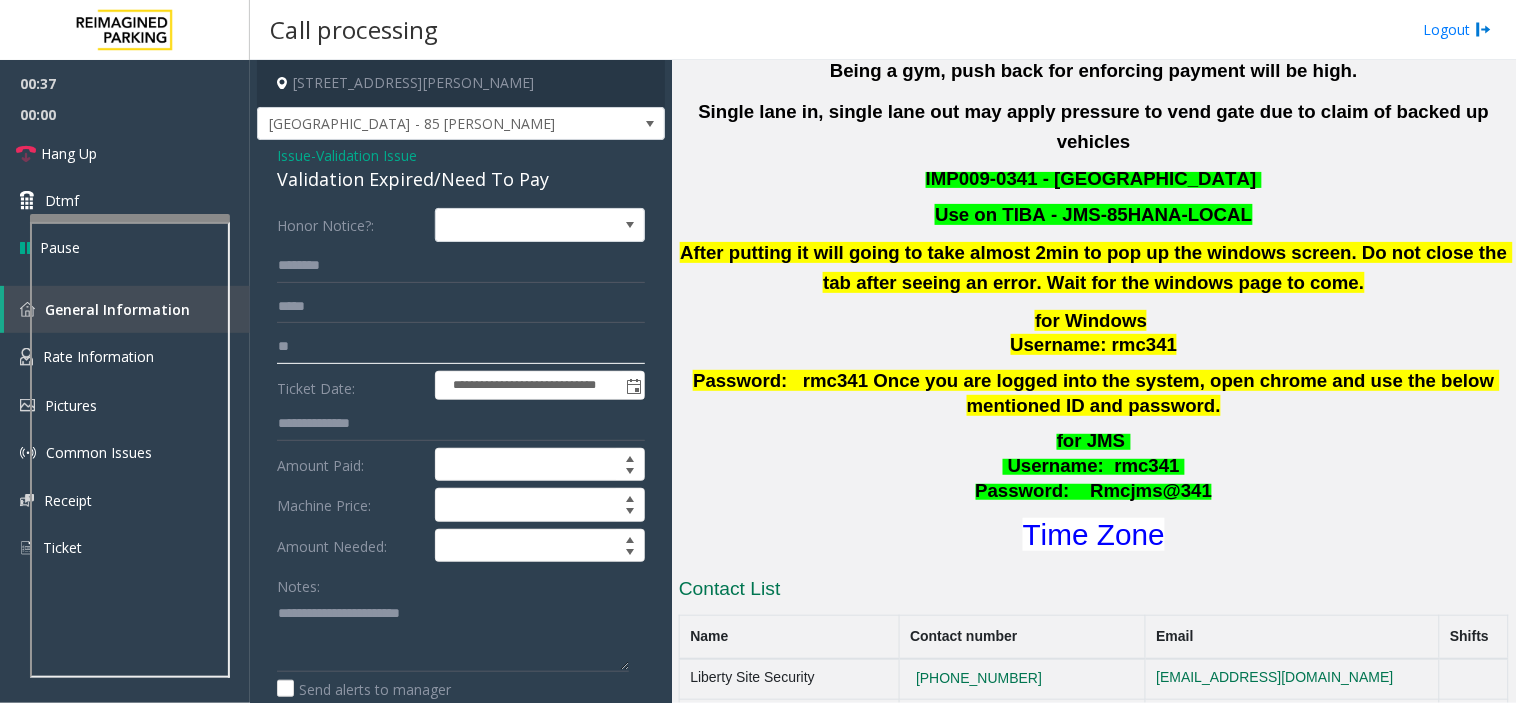 type on "*" 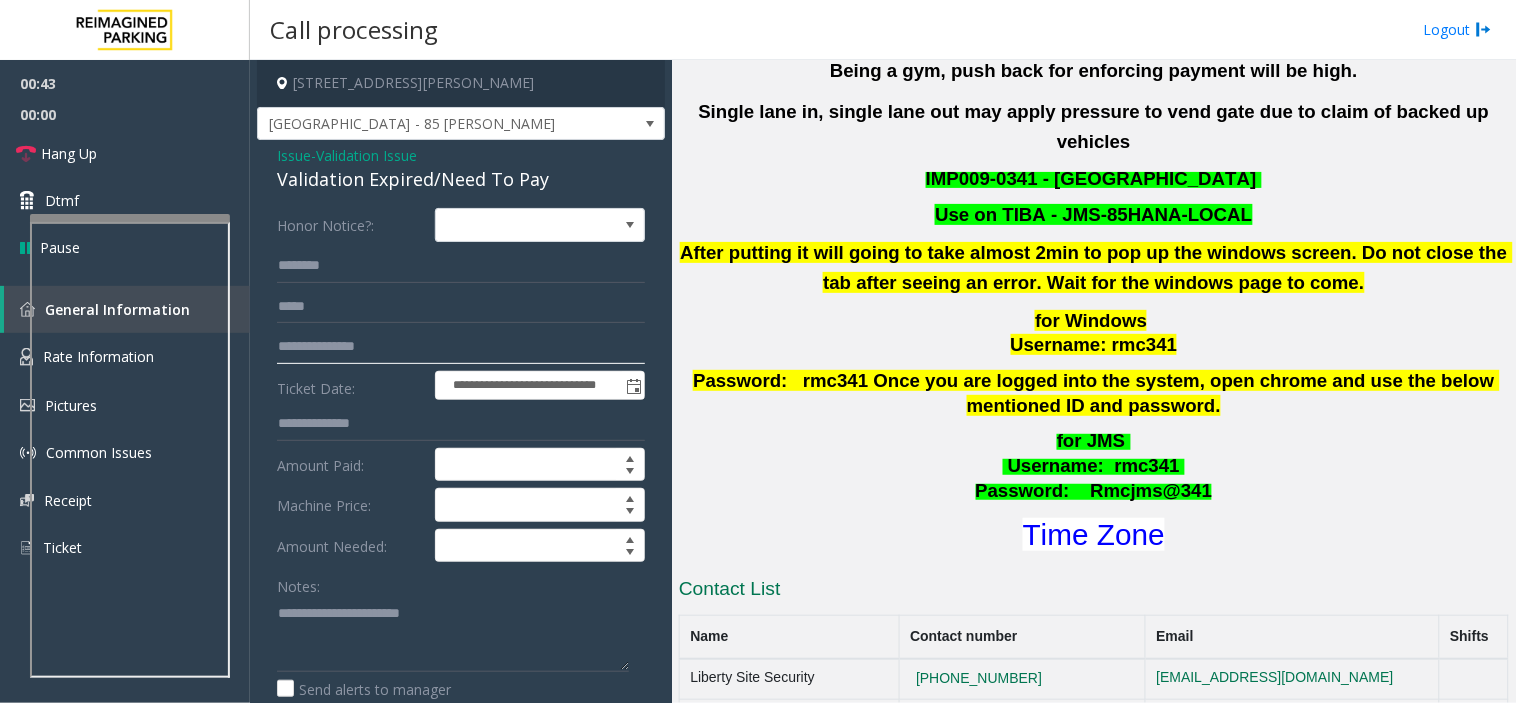type on "**********" 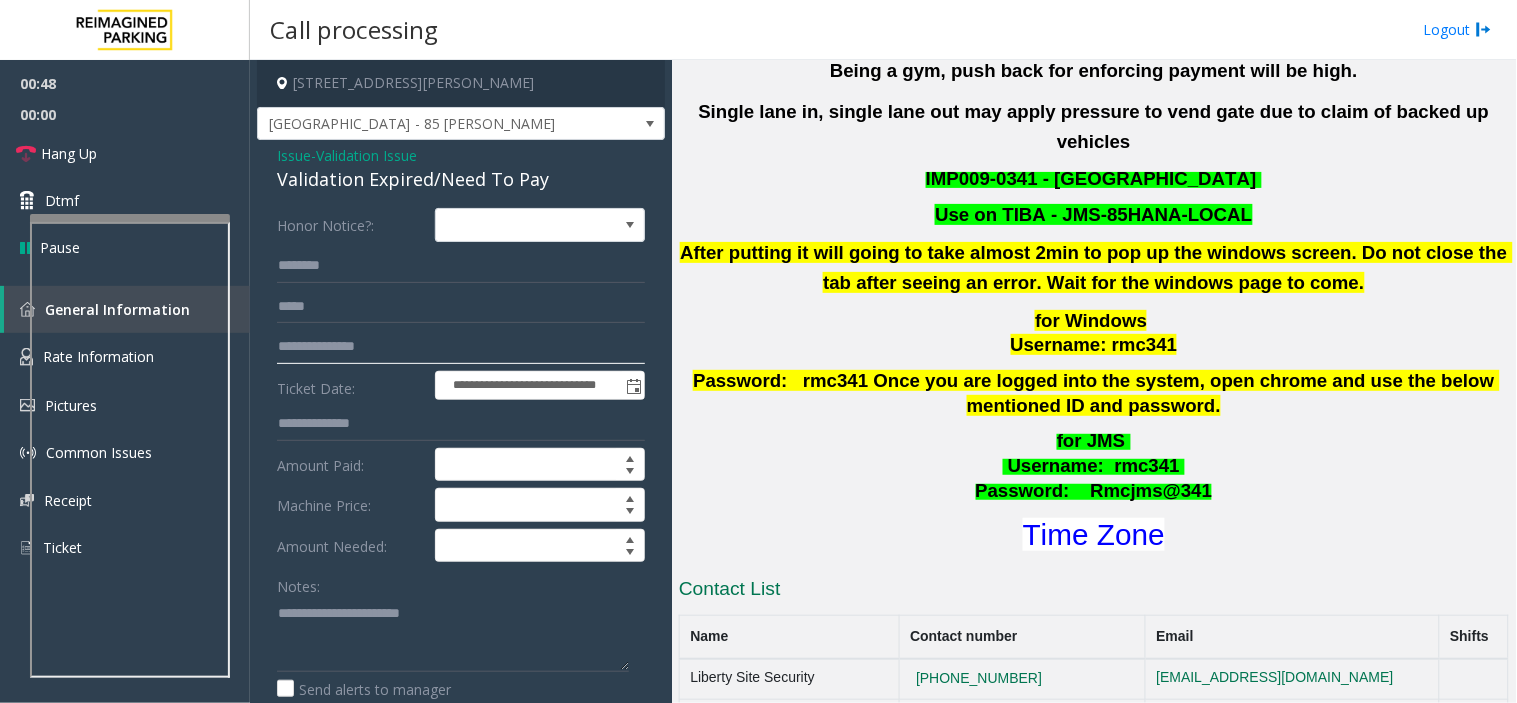 scroll, scrollTop: 222, scrollLeft: 0, axis: vertical 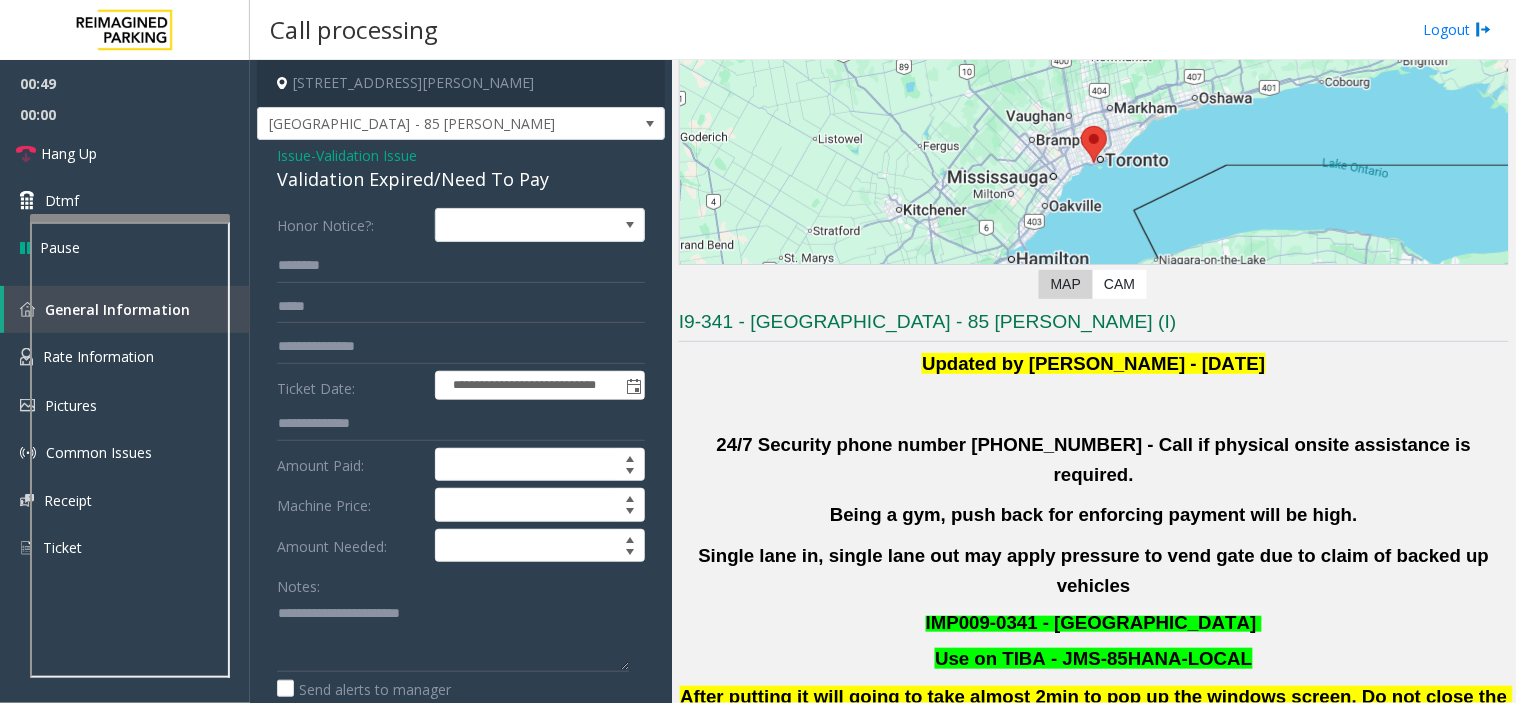 click on "Updated by [PERSON_NAME] - [DATE]" 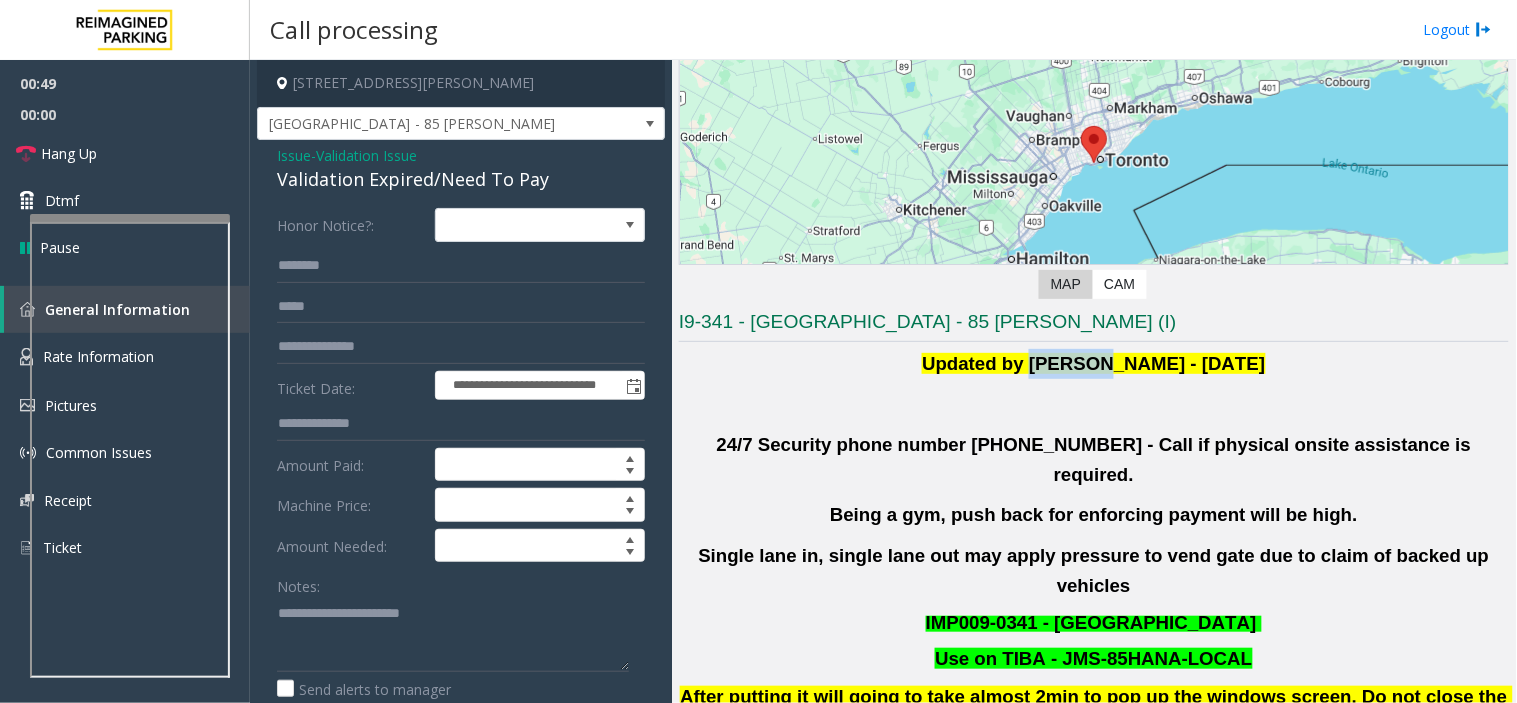 click on "Updated by [PERSON_NAME] - [DATE]" 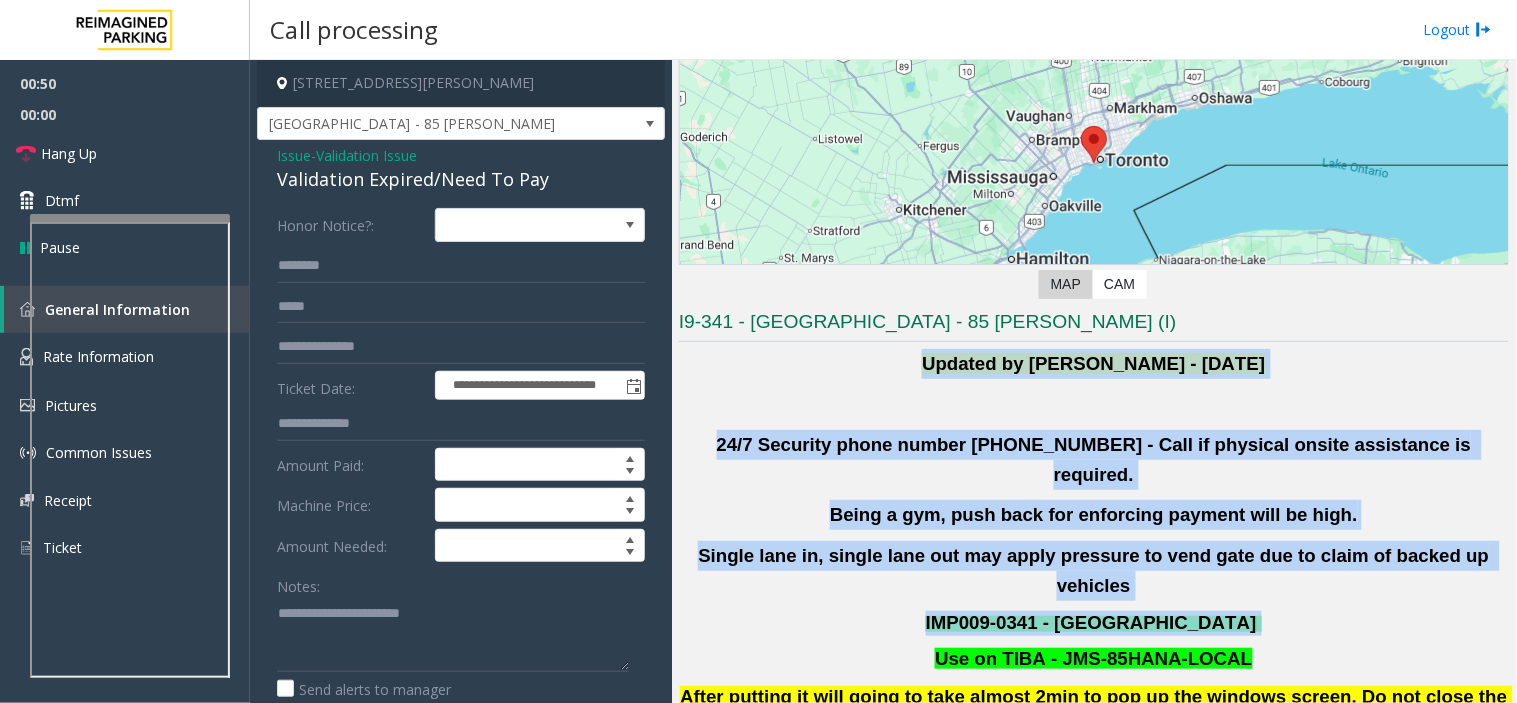 drag, startPoint x: 1042, startPoint y: 363, endPoint x: 1101, endPoint y: 574, distance: 219.09358 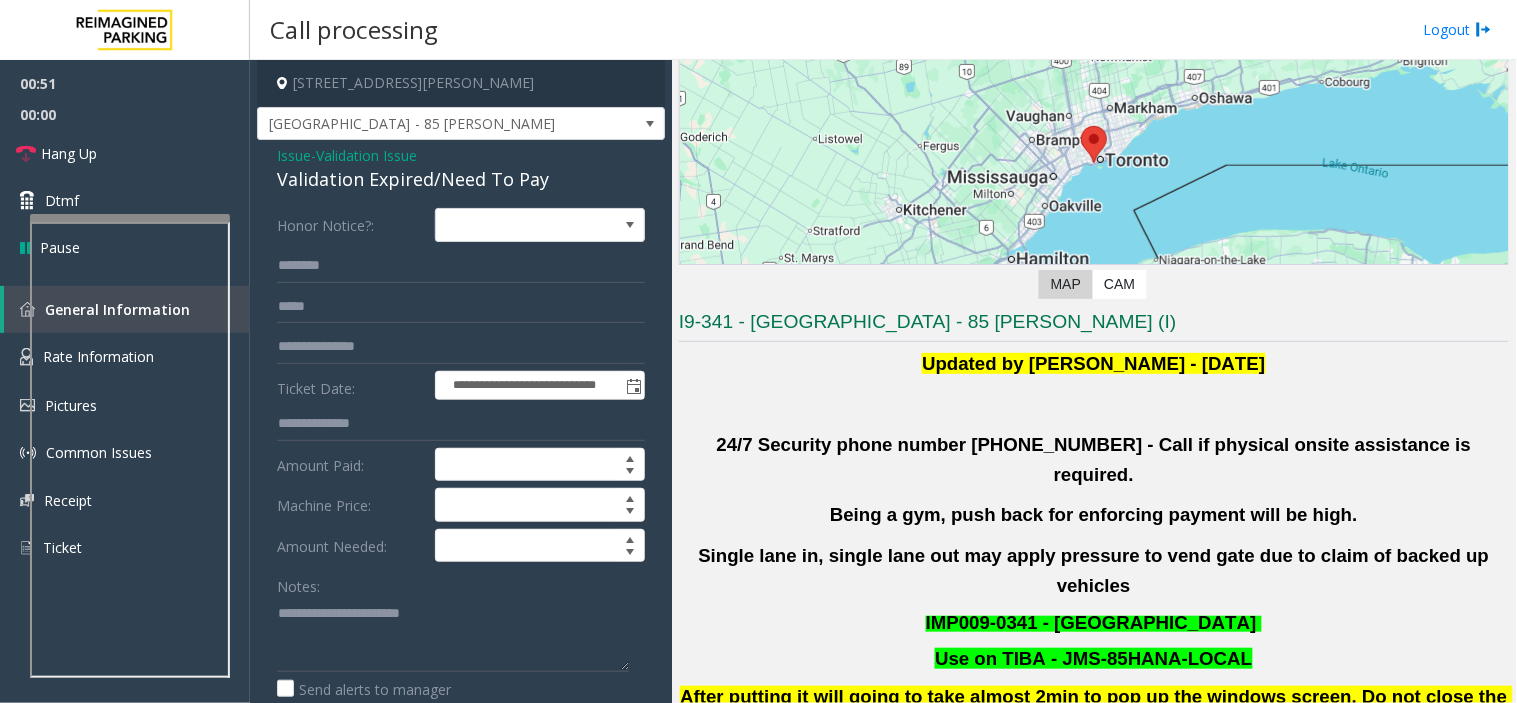 click on "IMP009-0341 - [GEOGRAPHIC_DATA]" 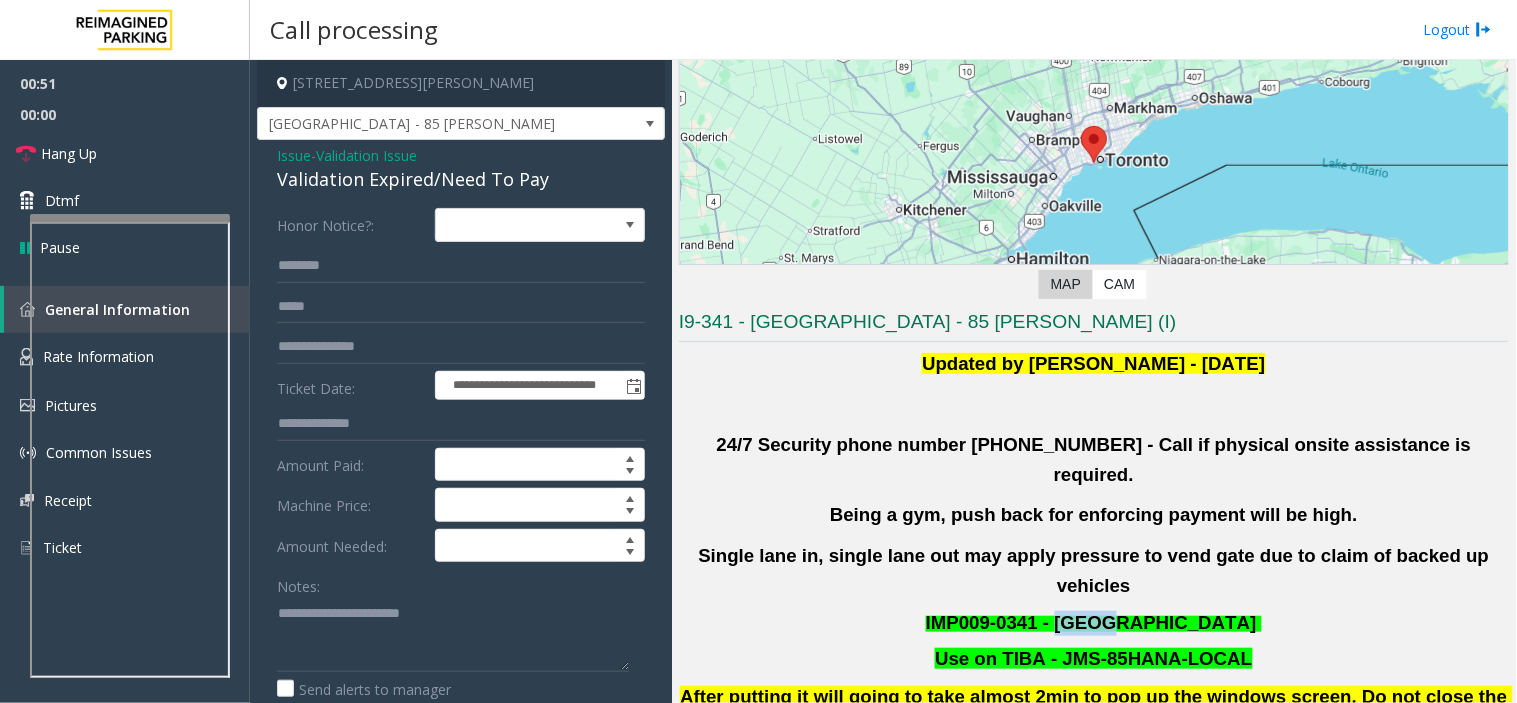 click on "IMP009-0341 - [GEOGRAPHIC_DATA]" 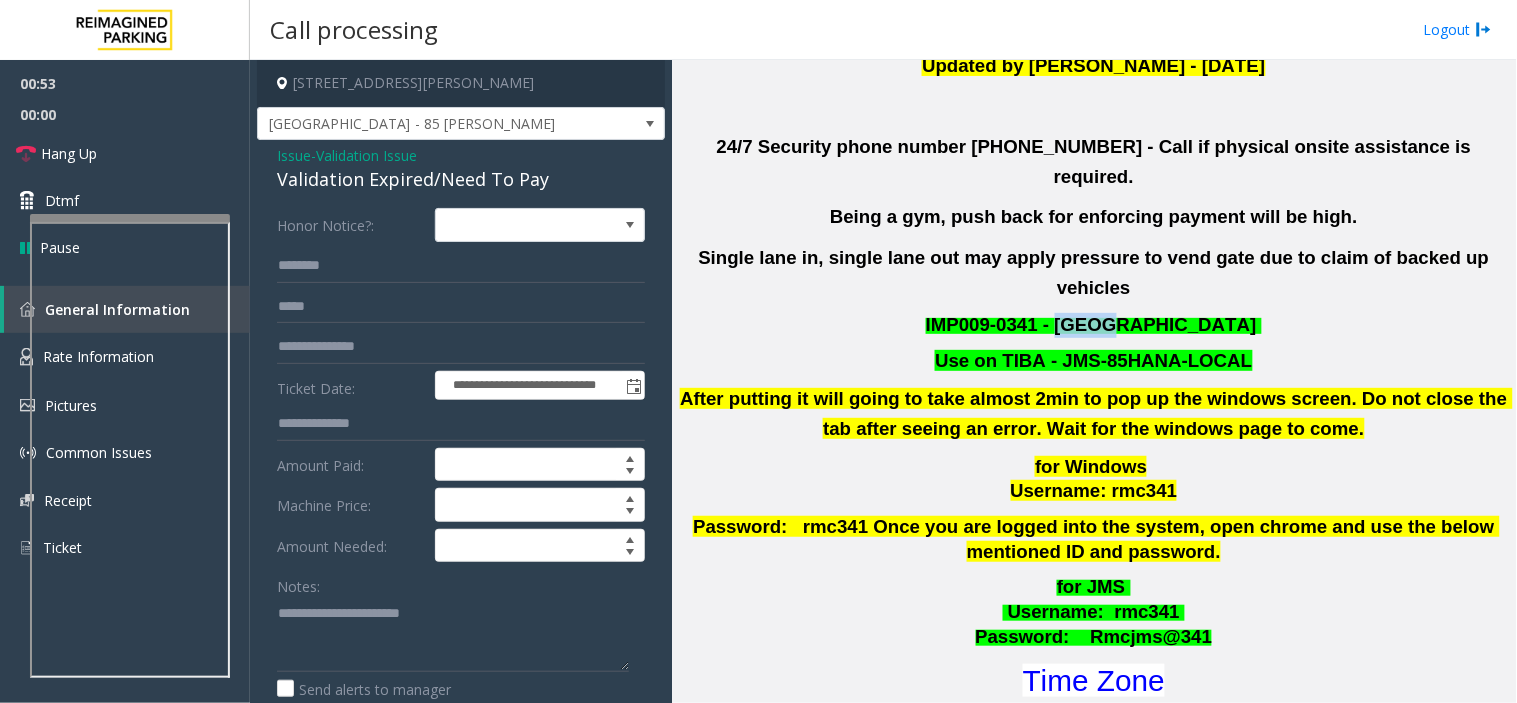 scroll, scrollTop: 555, scrollLeft: 0, axis: vertical 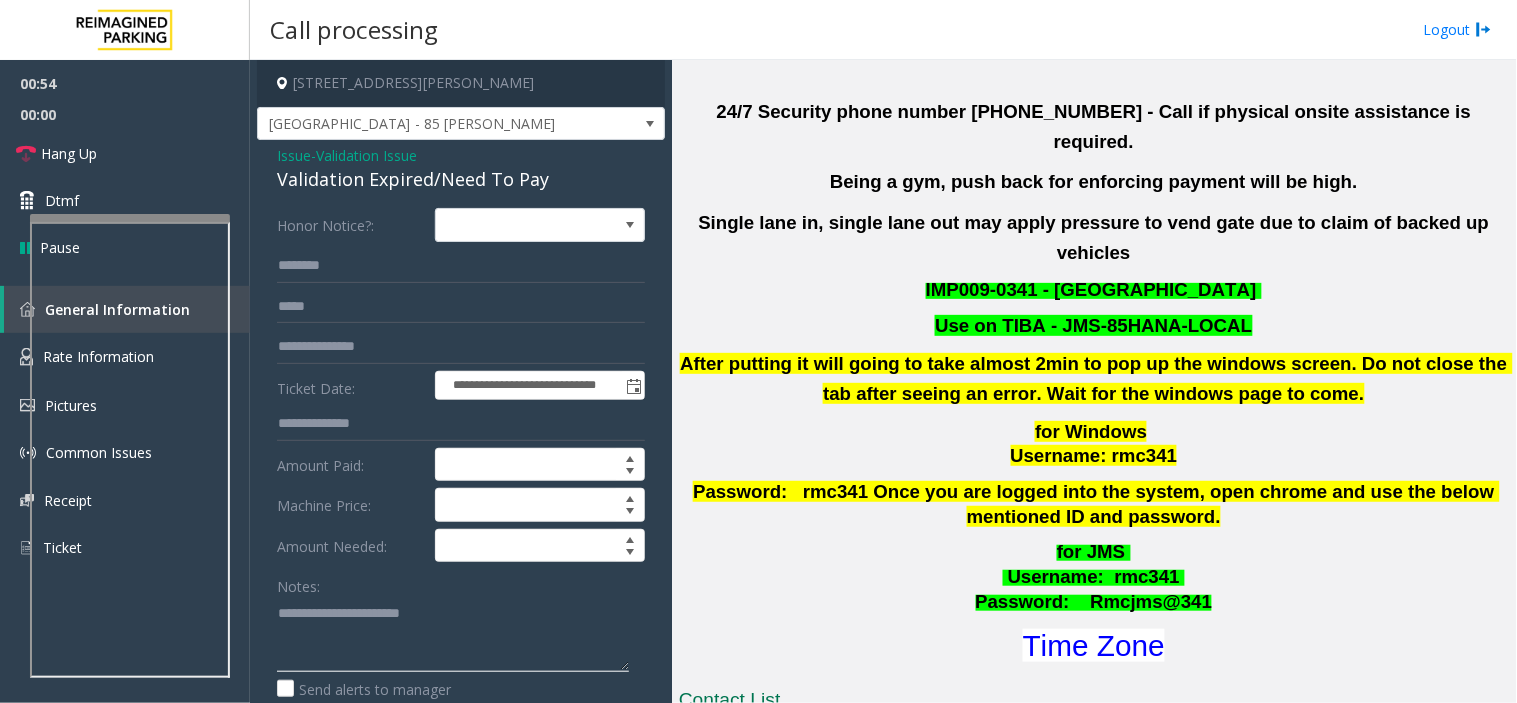 click 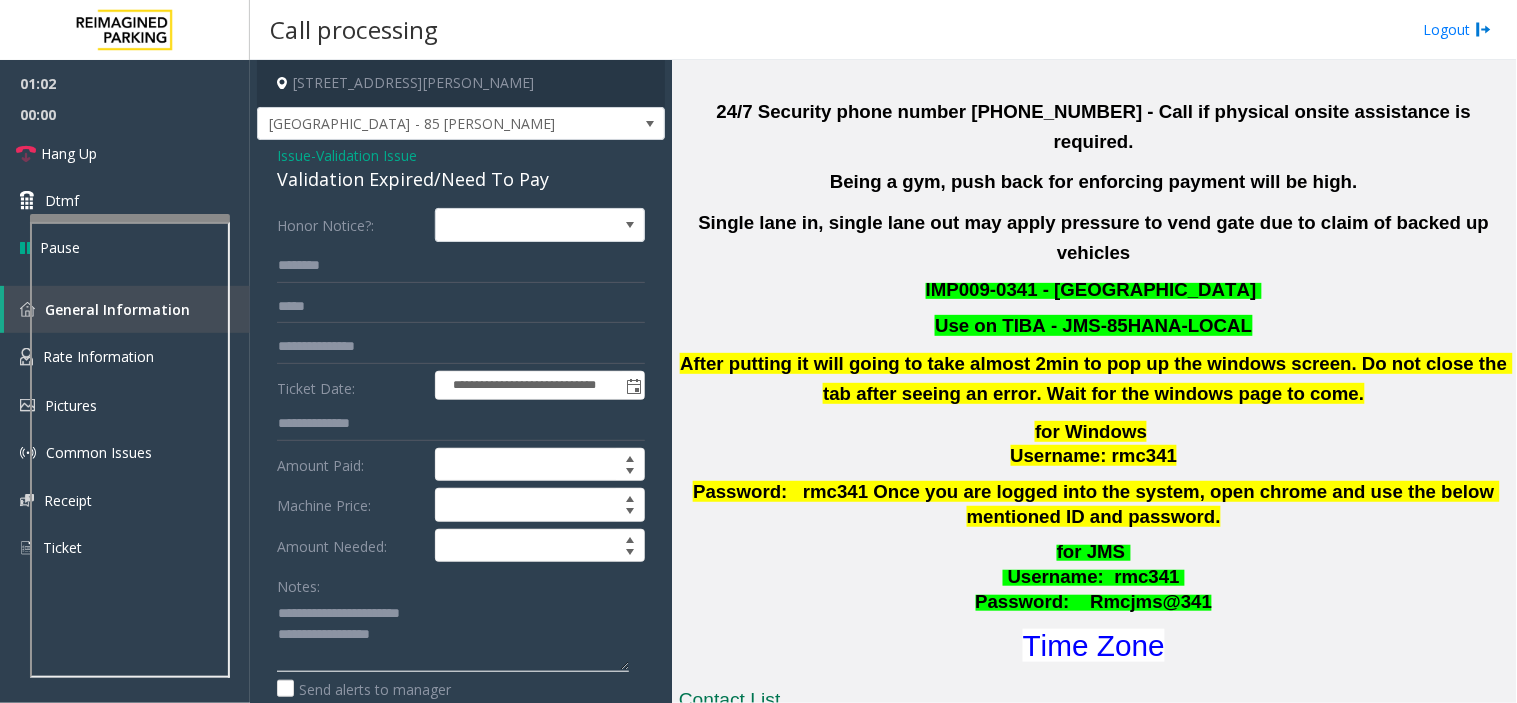 type on "**********" 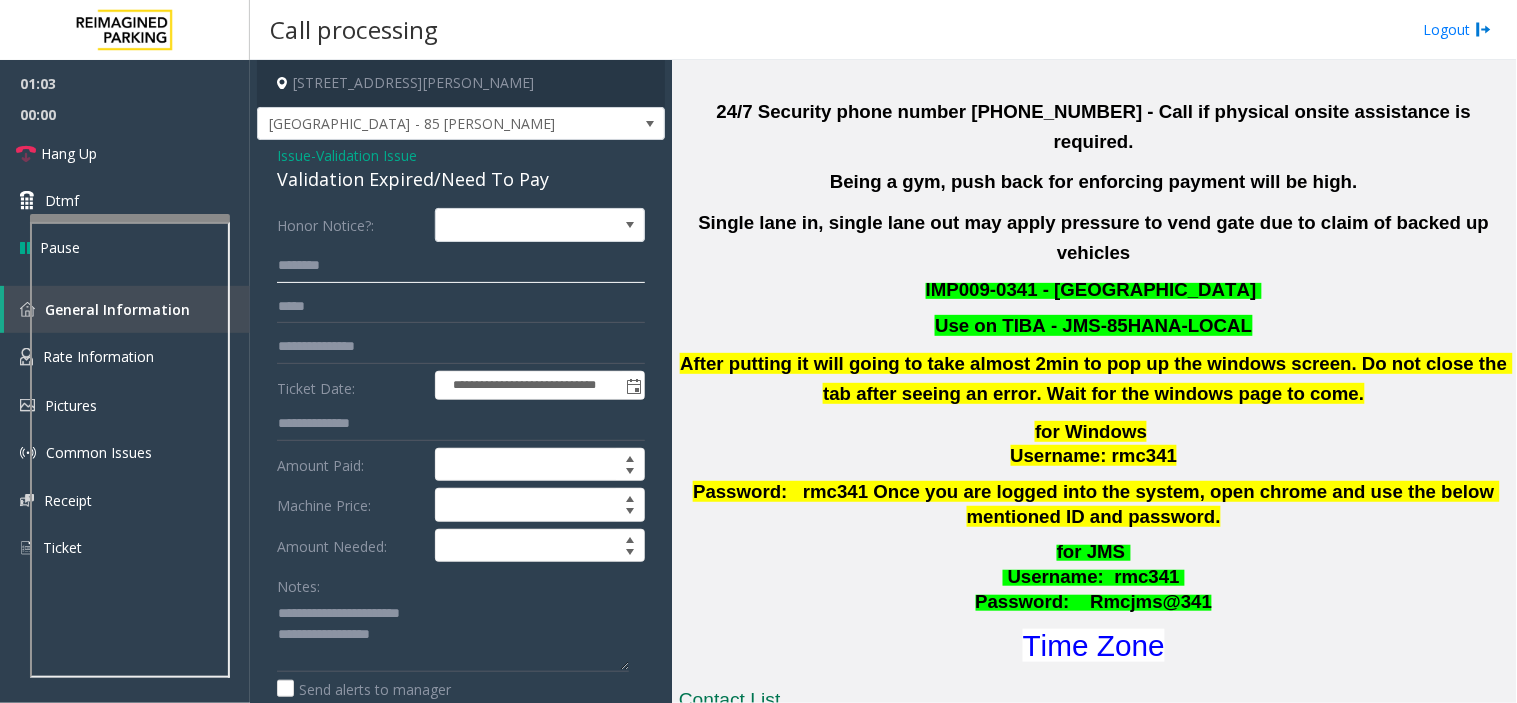 click 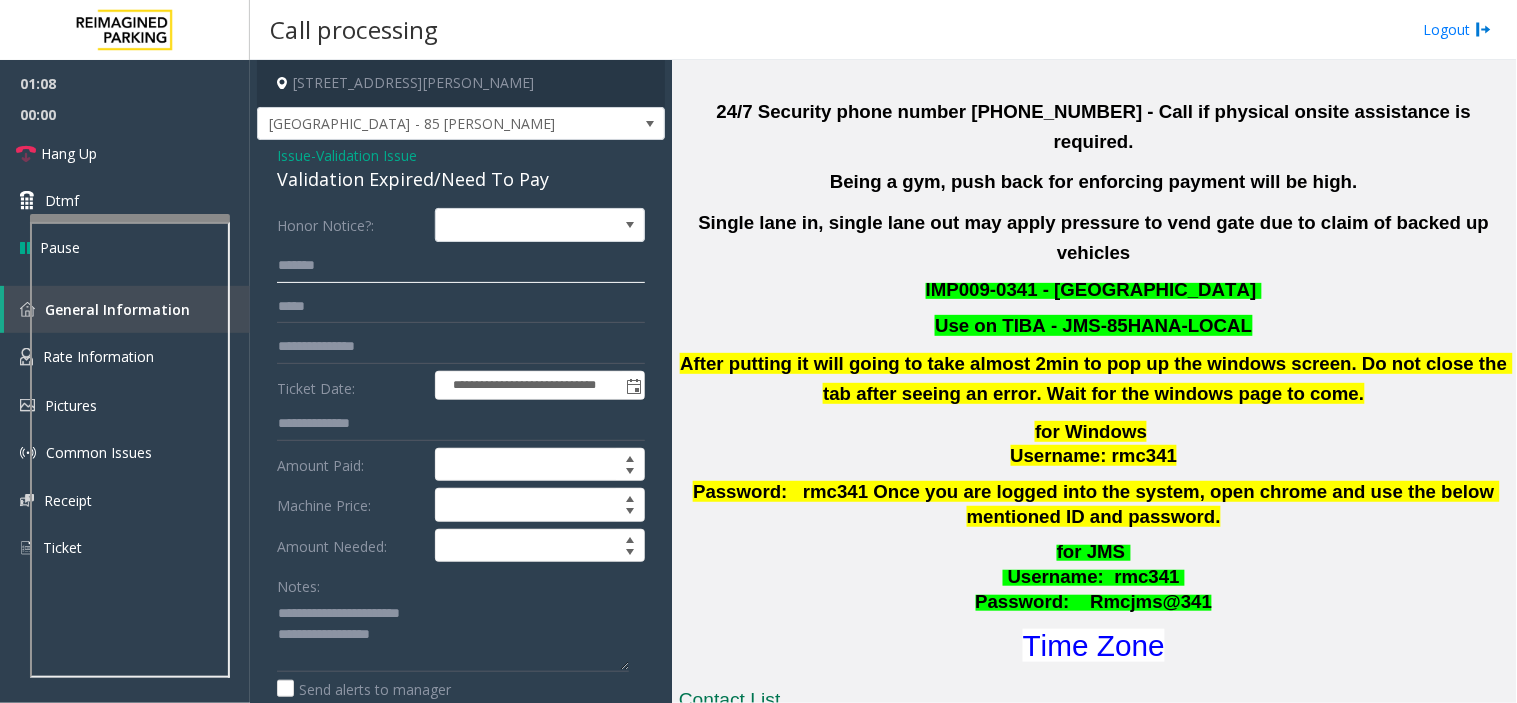 drag, startPoint x: 301, startPoint y: 263, endPoint x: 605, endPoint y: 268, distance: 304.0411 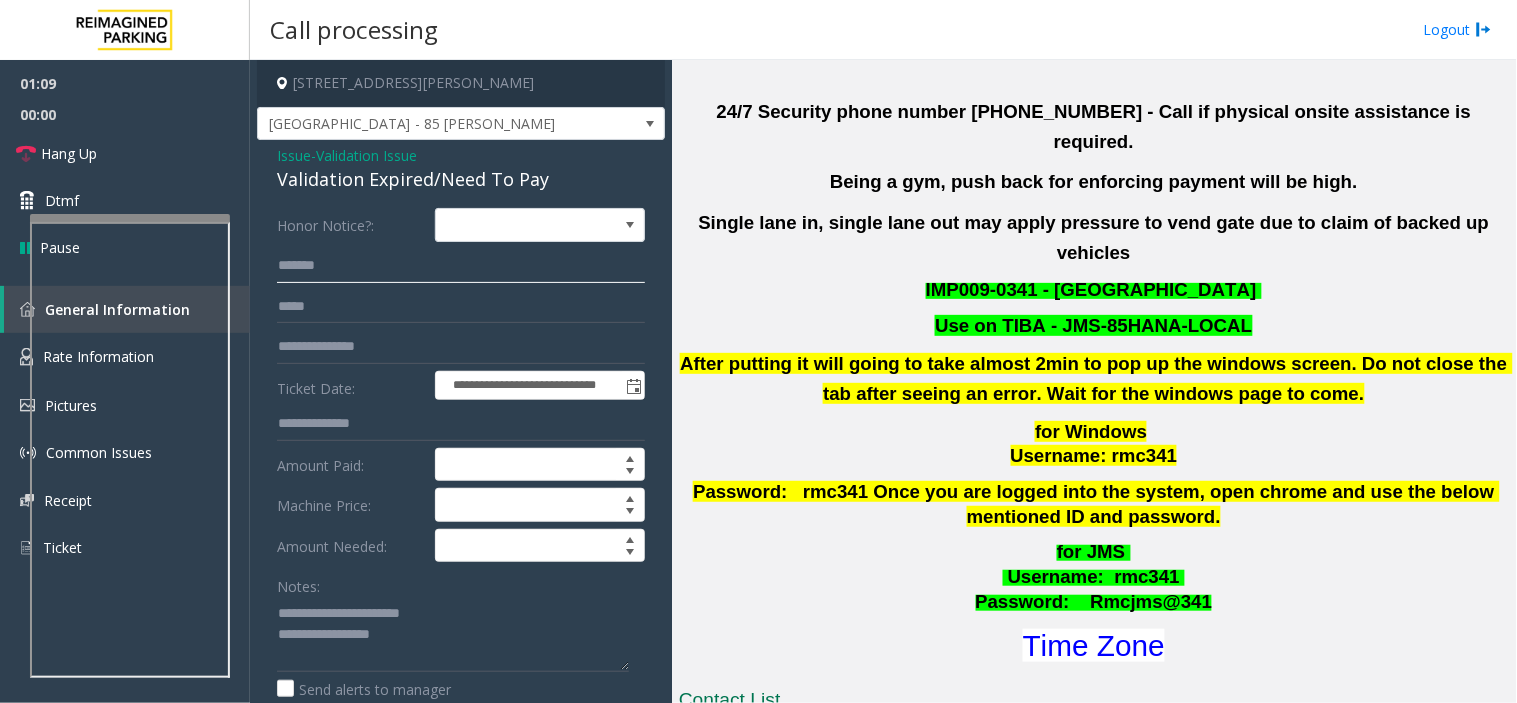 click on "******" 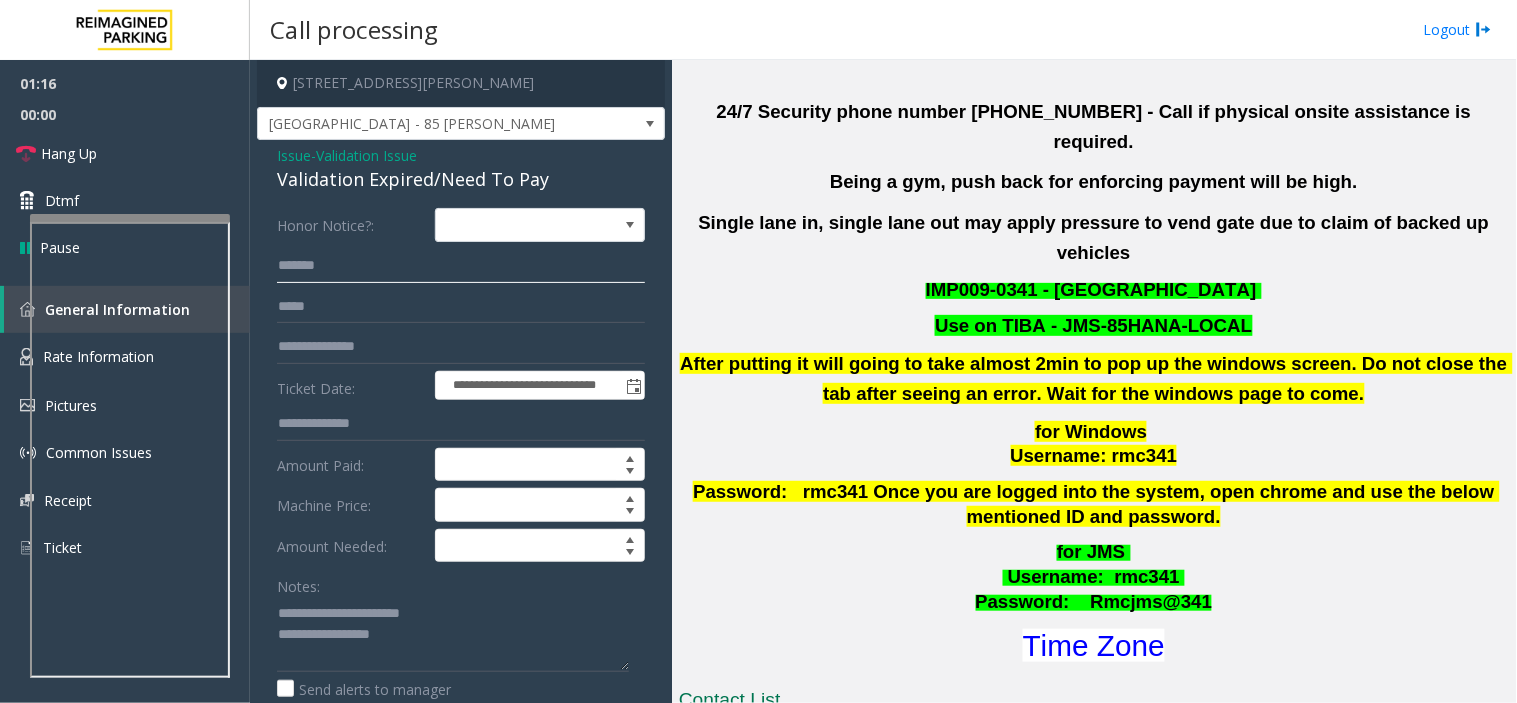paste on "**" 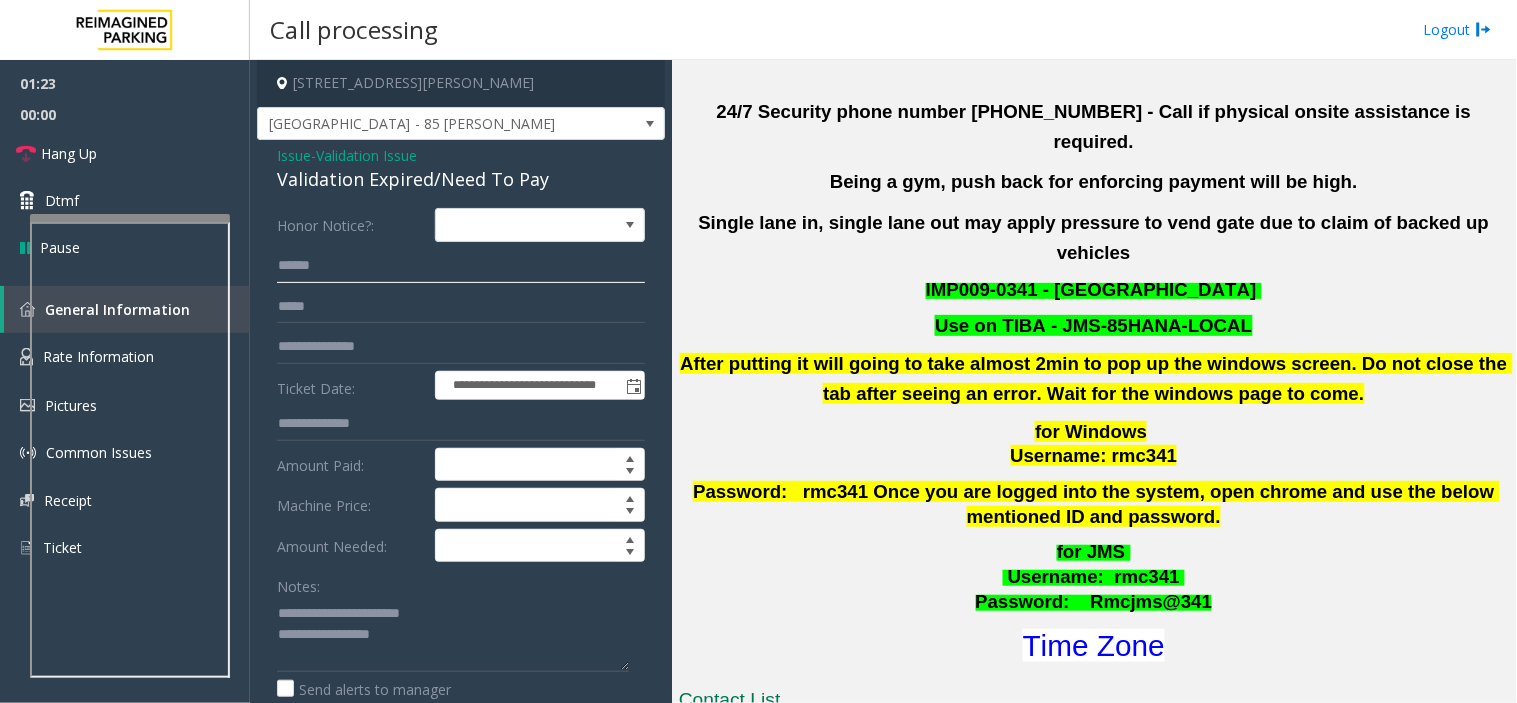 type on "******" 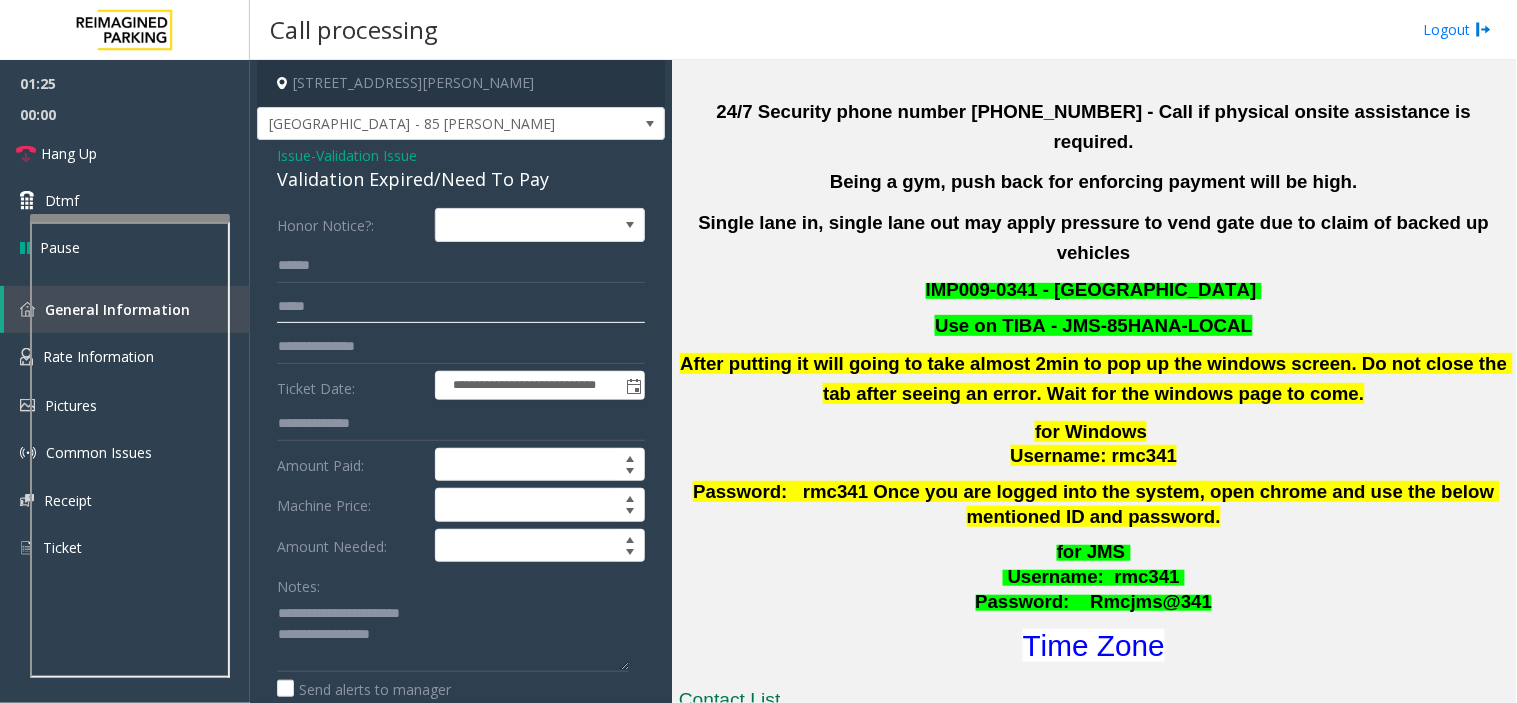 type on "******" 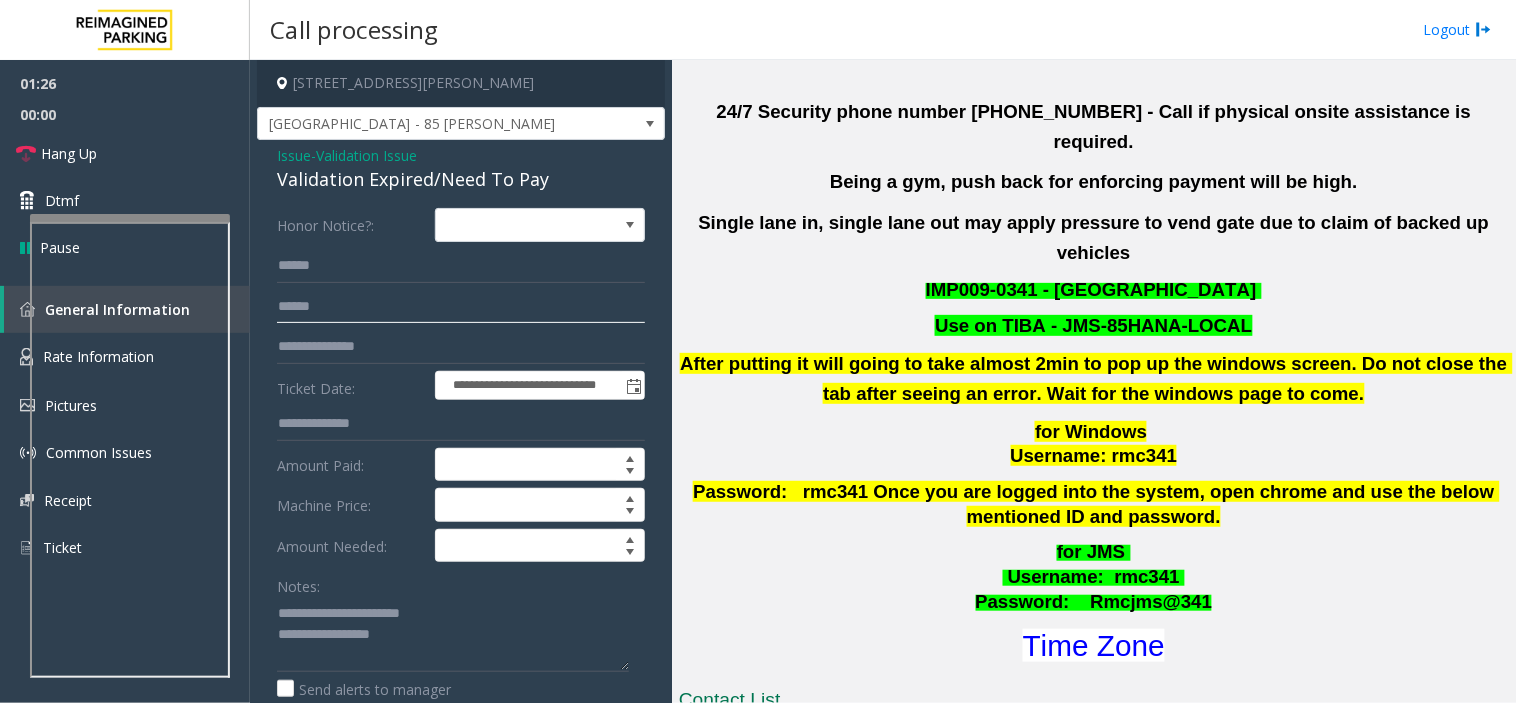 click on "******" 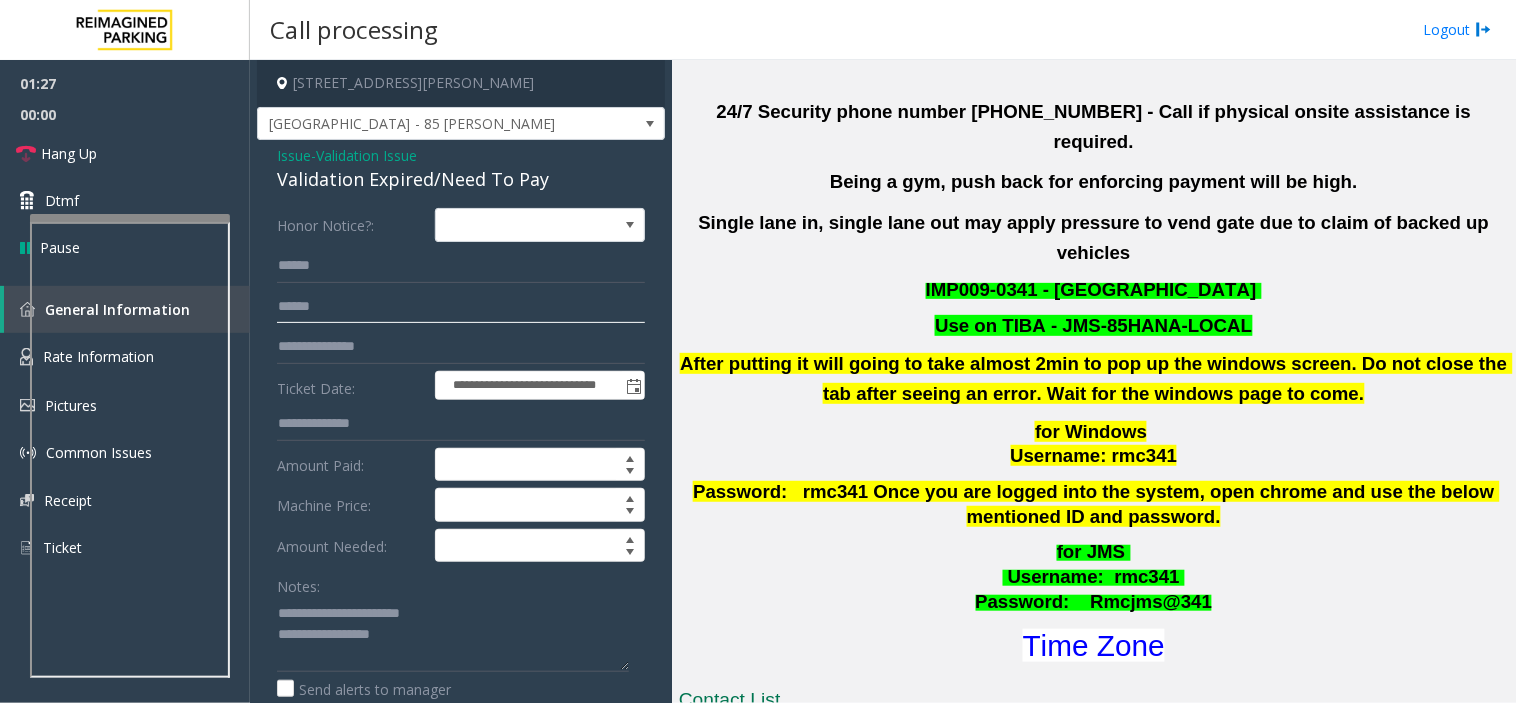 click on "******" 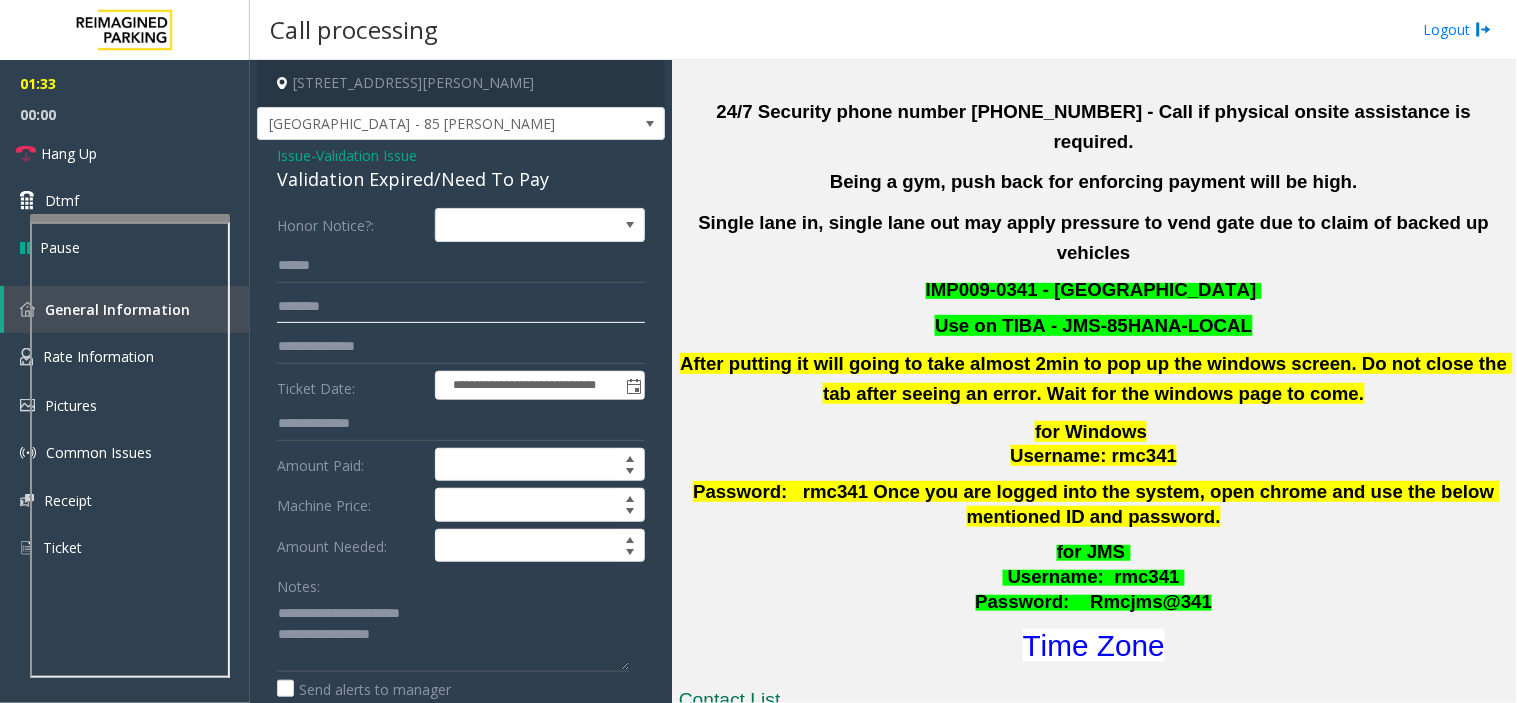 type on "********" 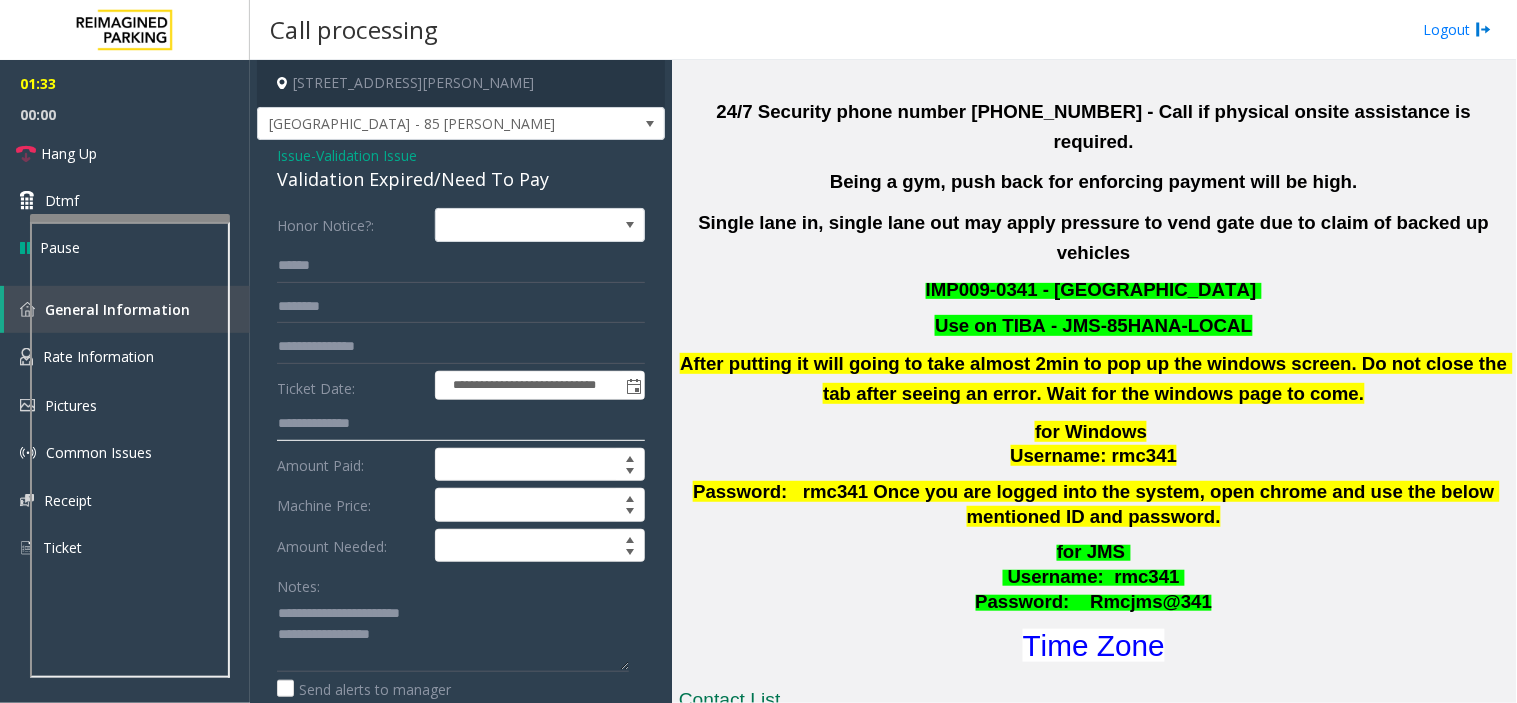 click 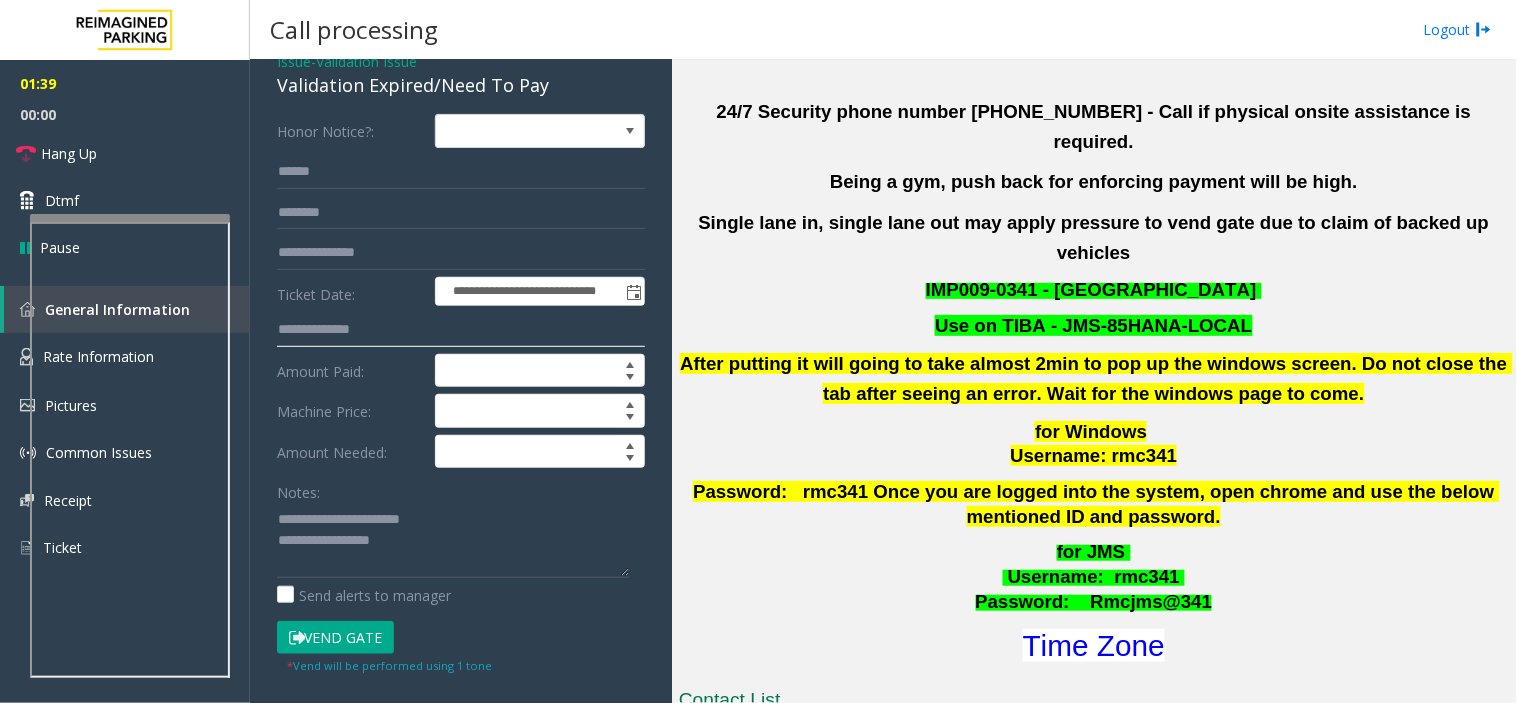 scroll, scrollTop: 222, scrollLeft: 0, axis: vertical 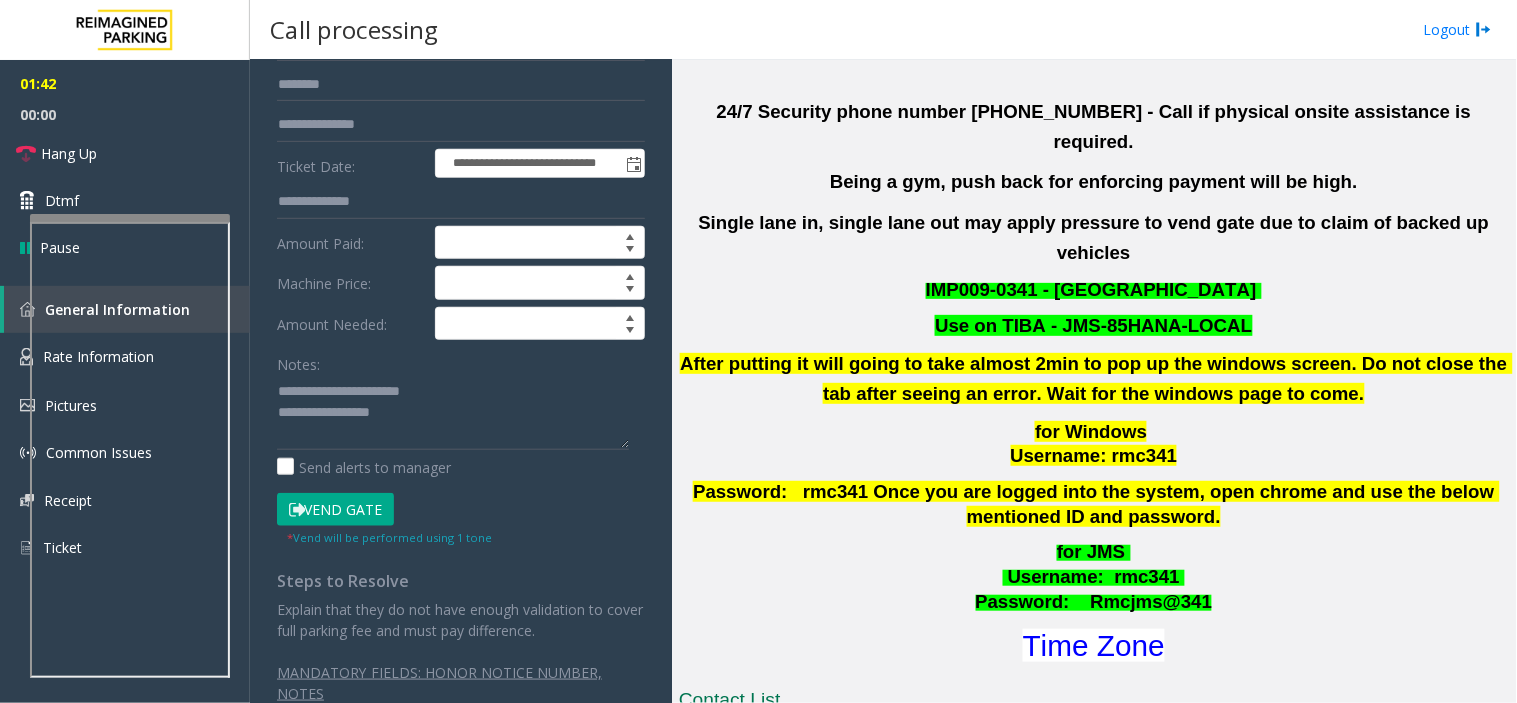 click on "Vend Gate" 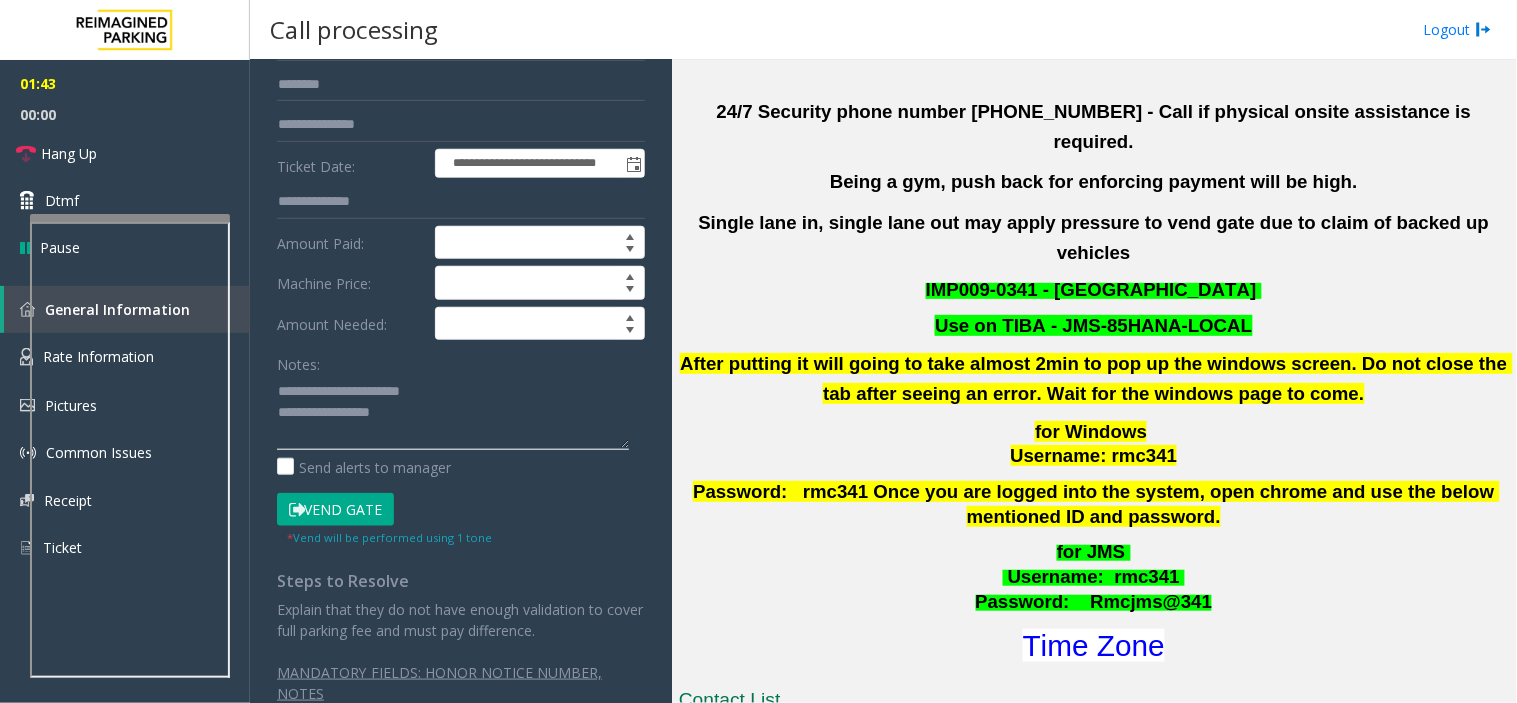 click 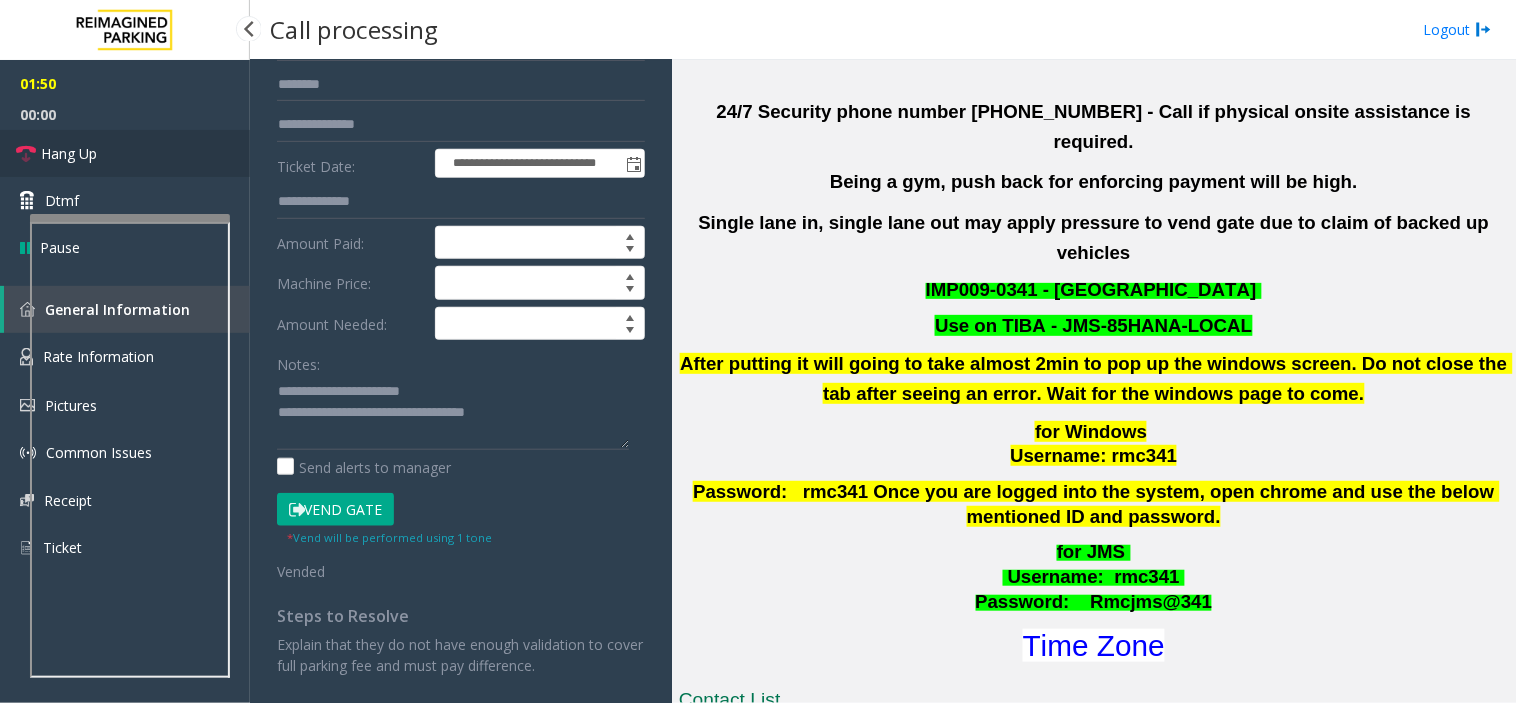 click on "Hang Up" at bounding box center (125, 153) 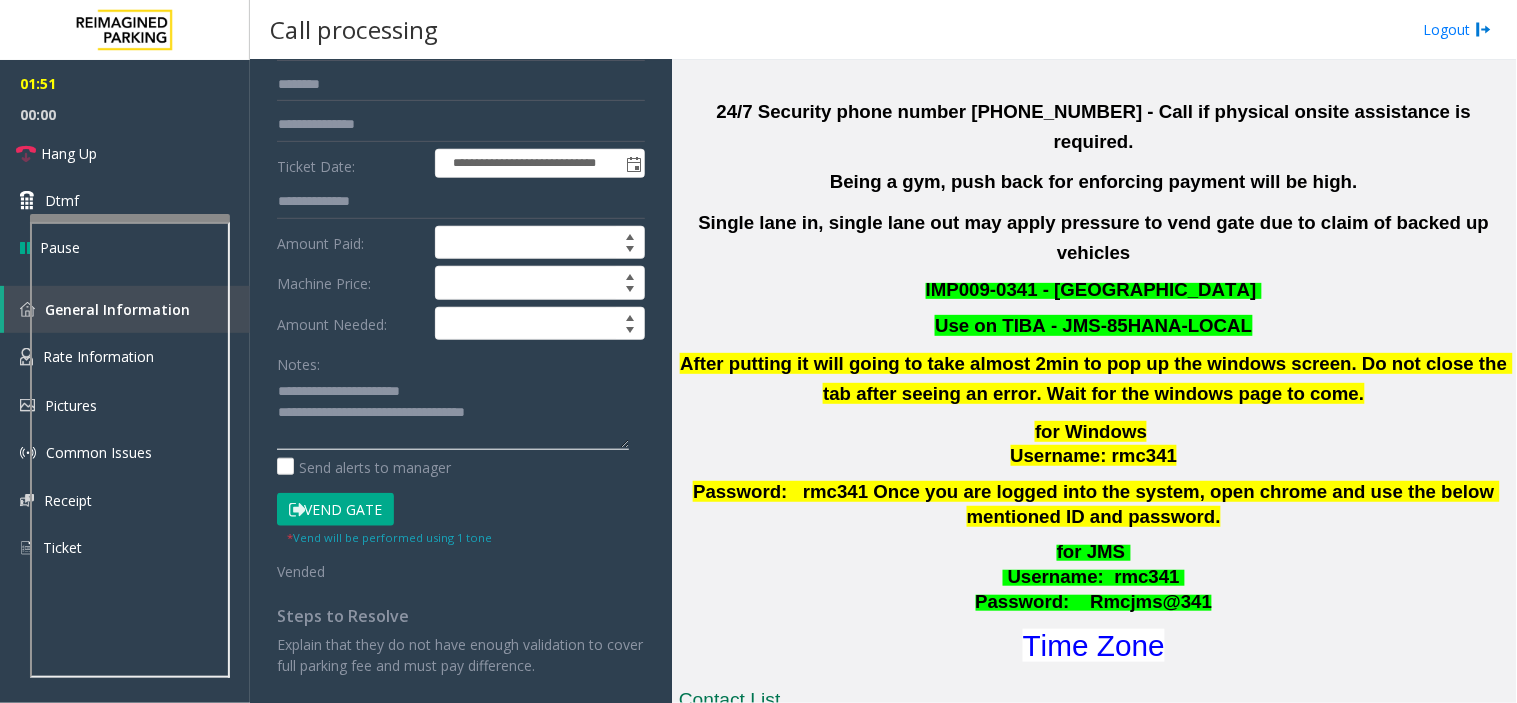click 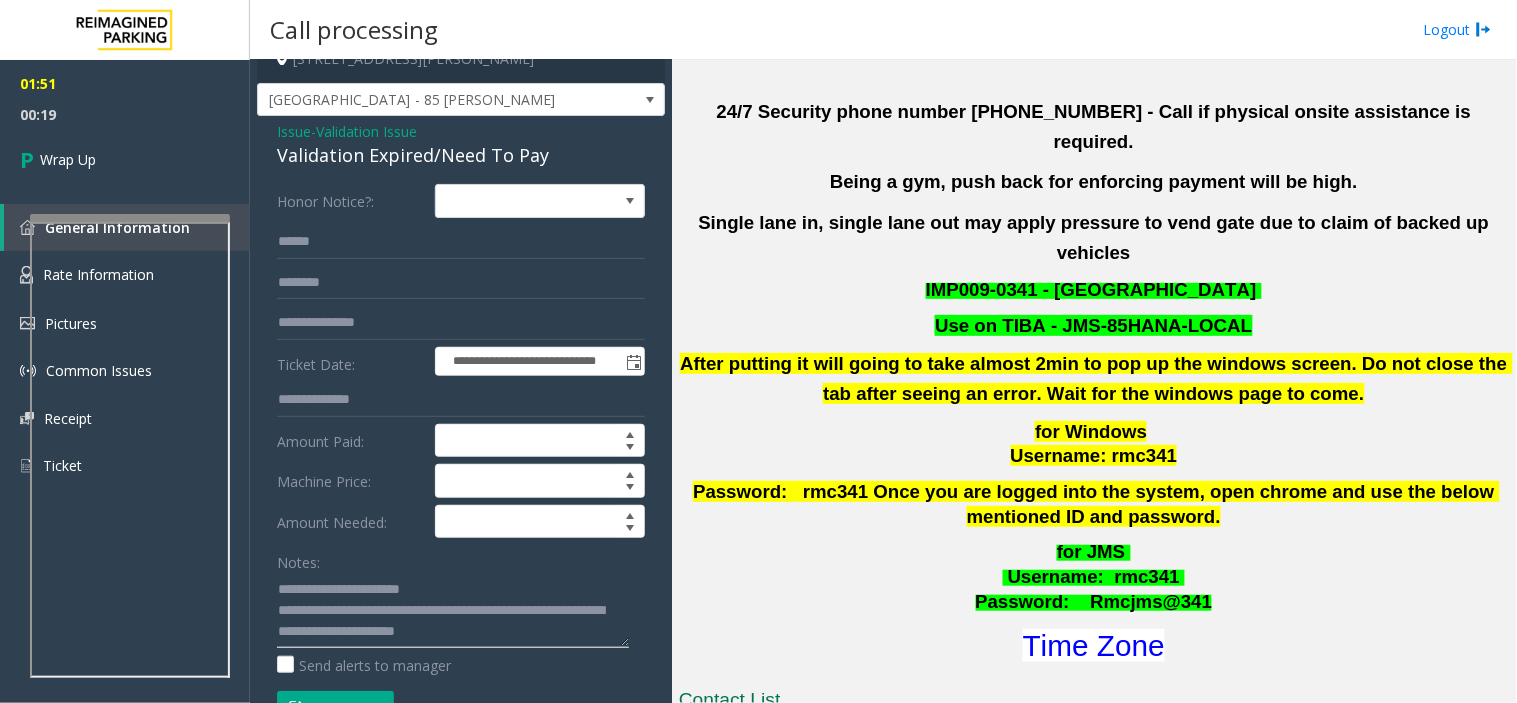 scroll, scrollTop: 0, scrollLeft: 0, axis: both 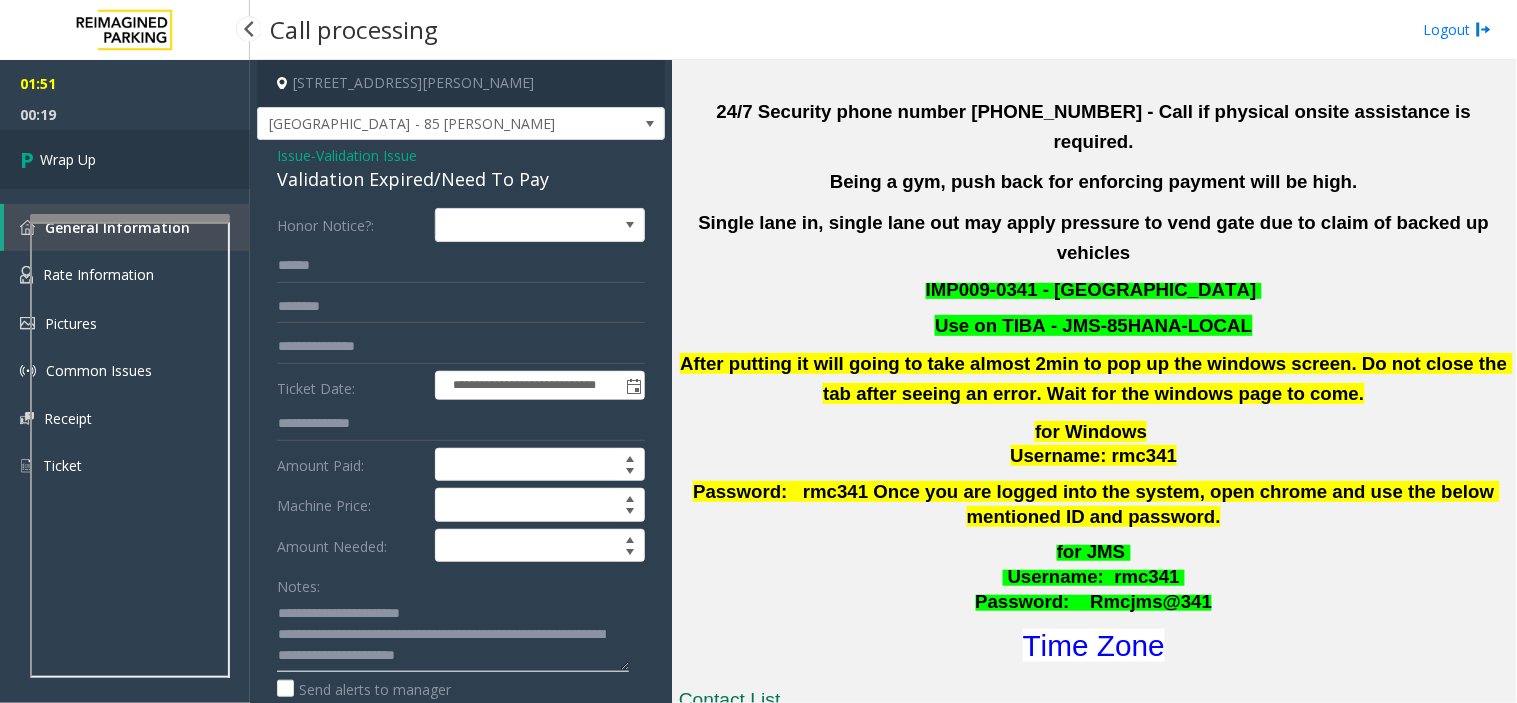 type on "**********" 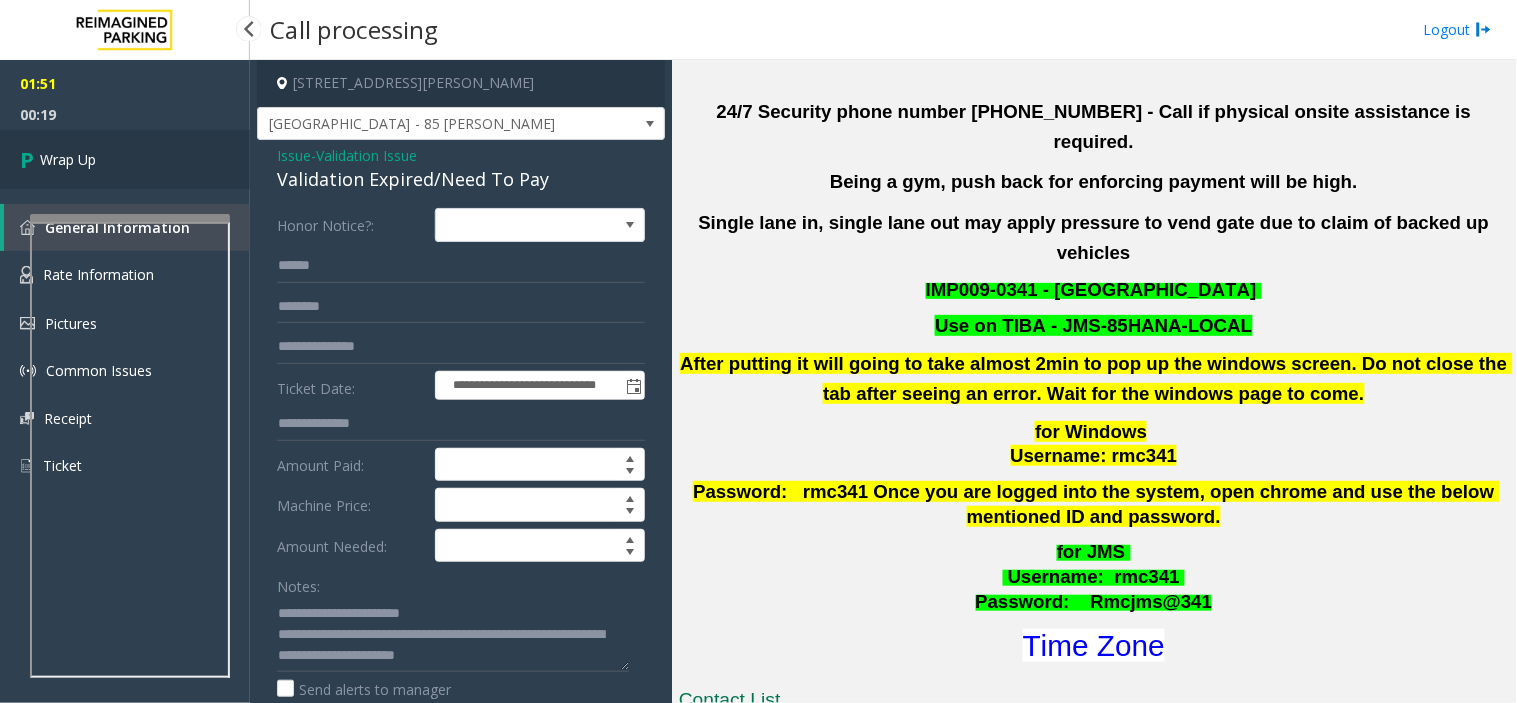 click on "Wrap Up" at bounding box center [125, 159] 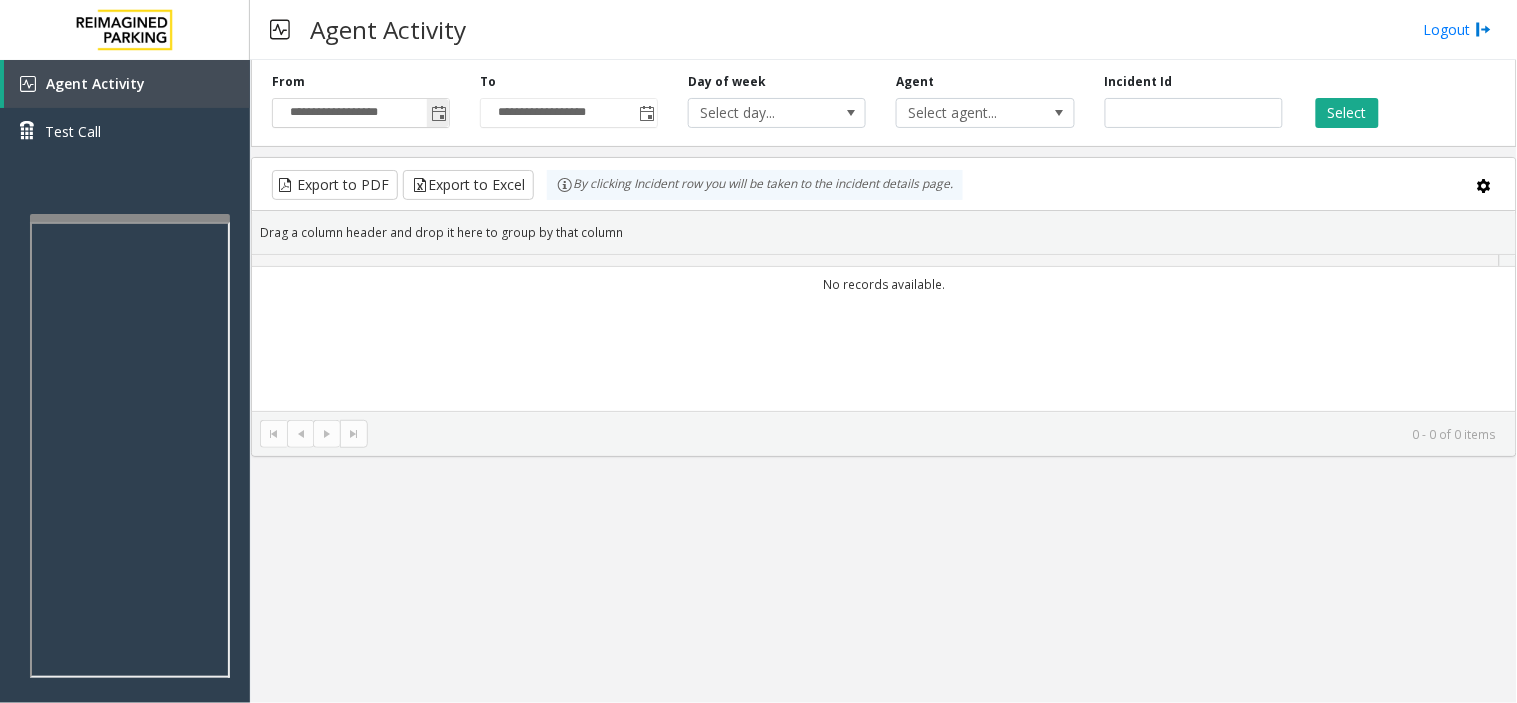 click 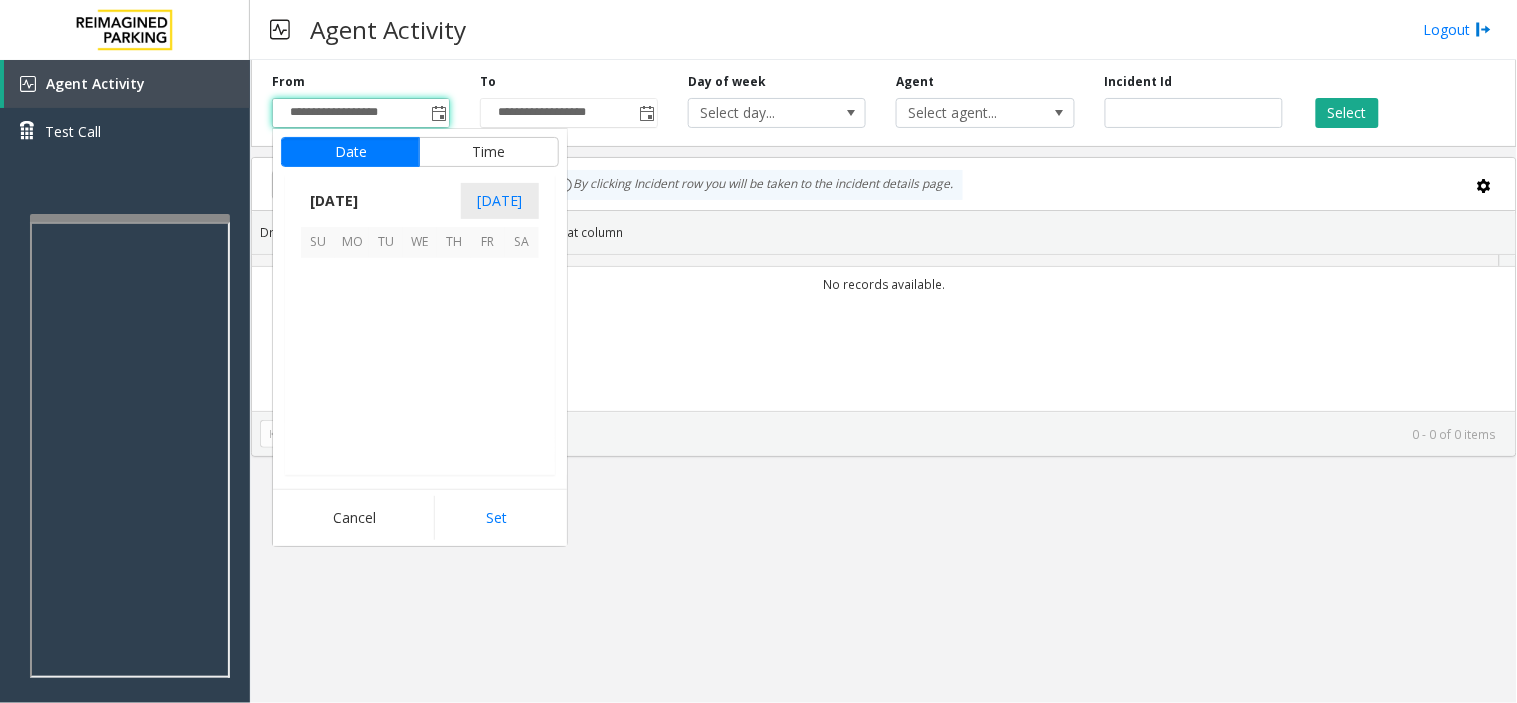scroll, scrollTop: 358354, scrollLeft: 0, axis: vertical 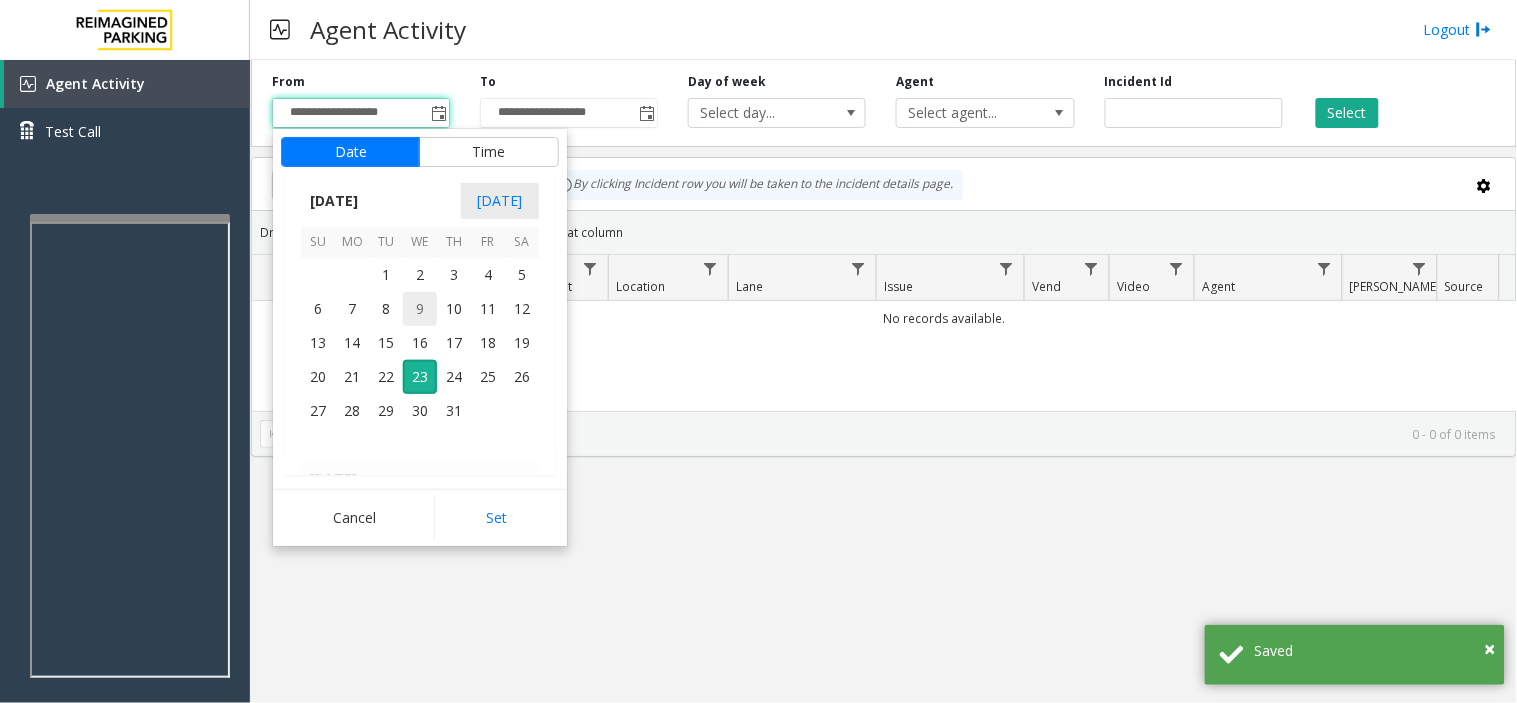 click on "9" at bounding box center (420, 309) 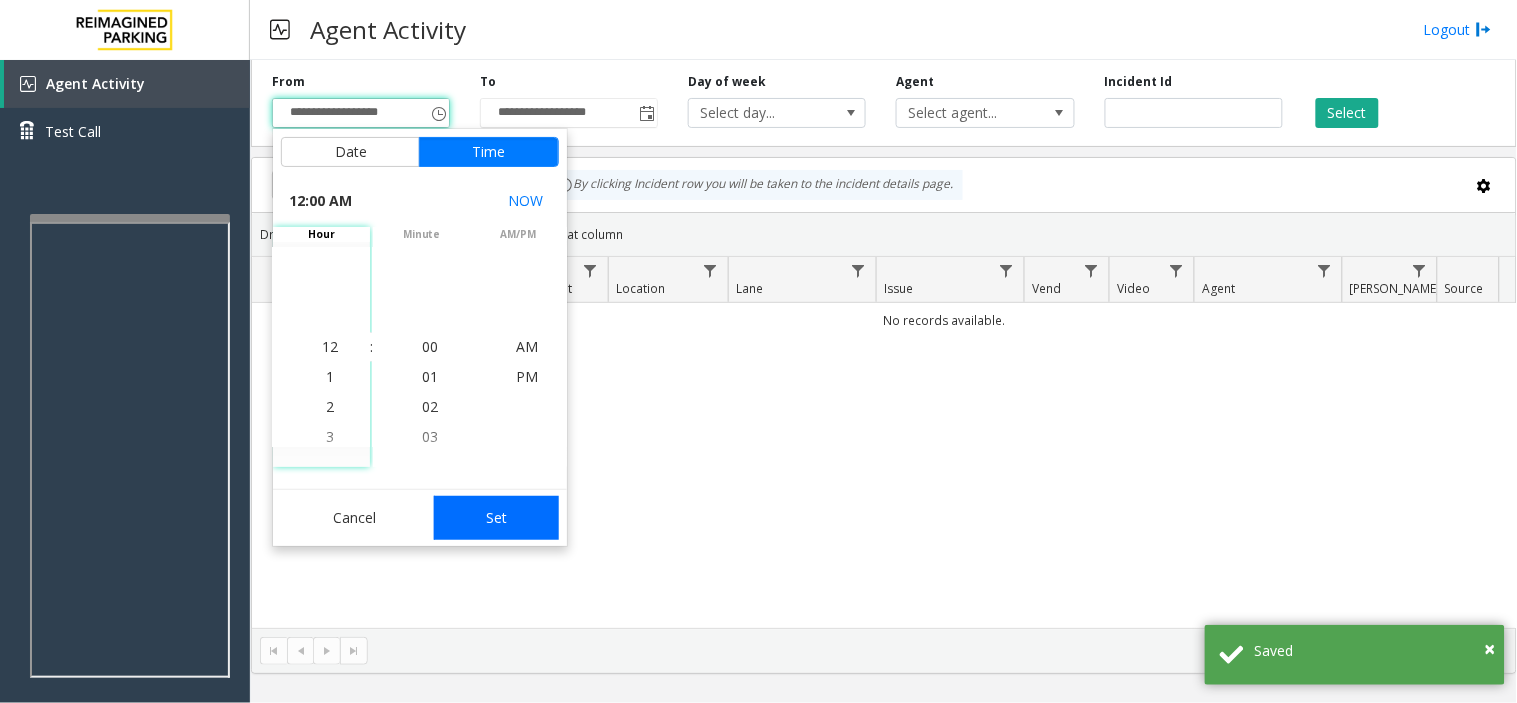 click on "Set" 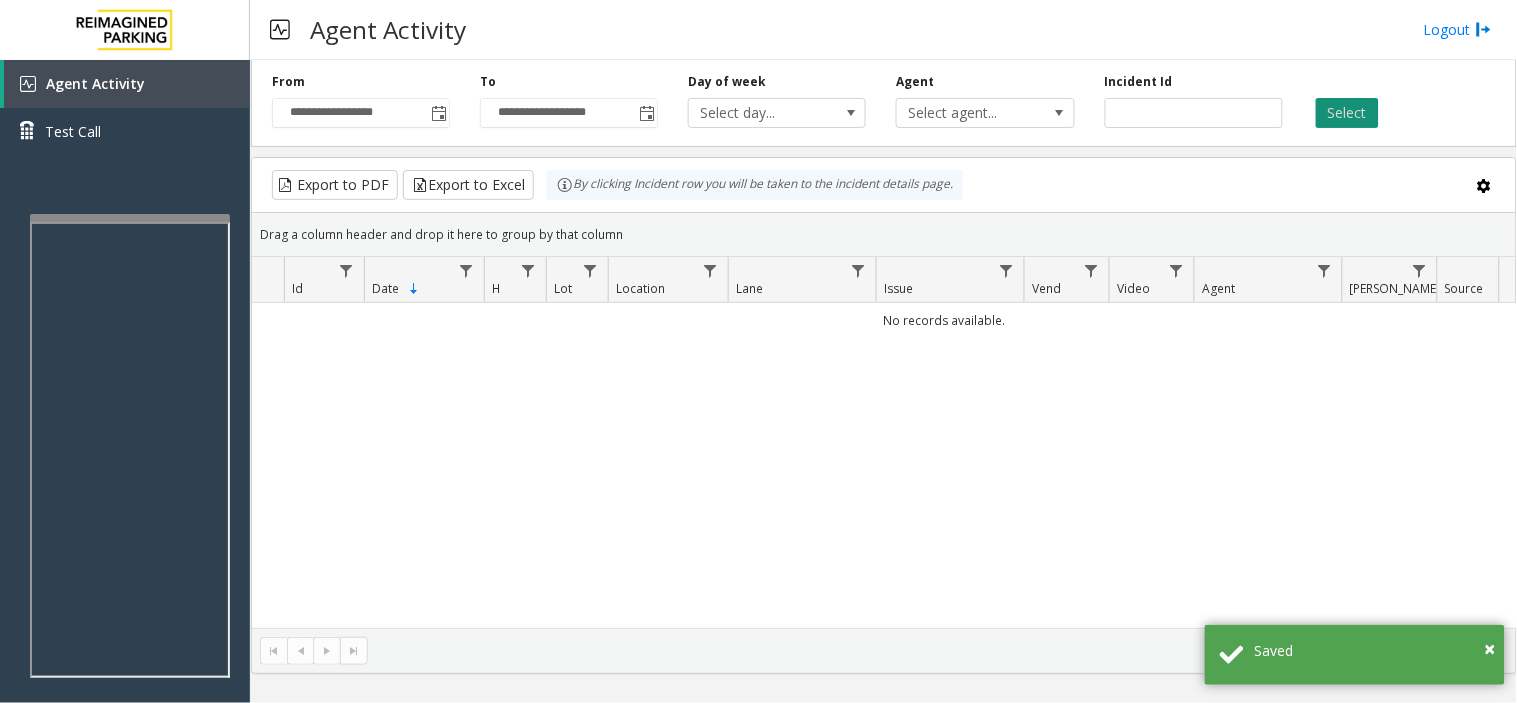 click on "Select" 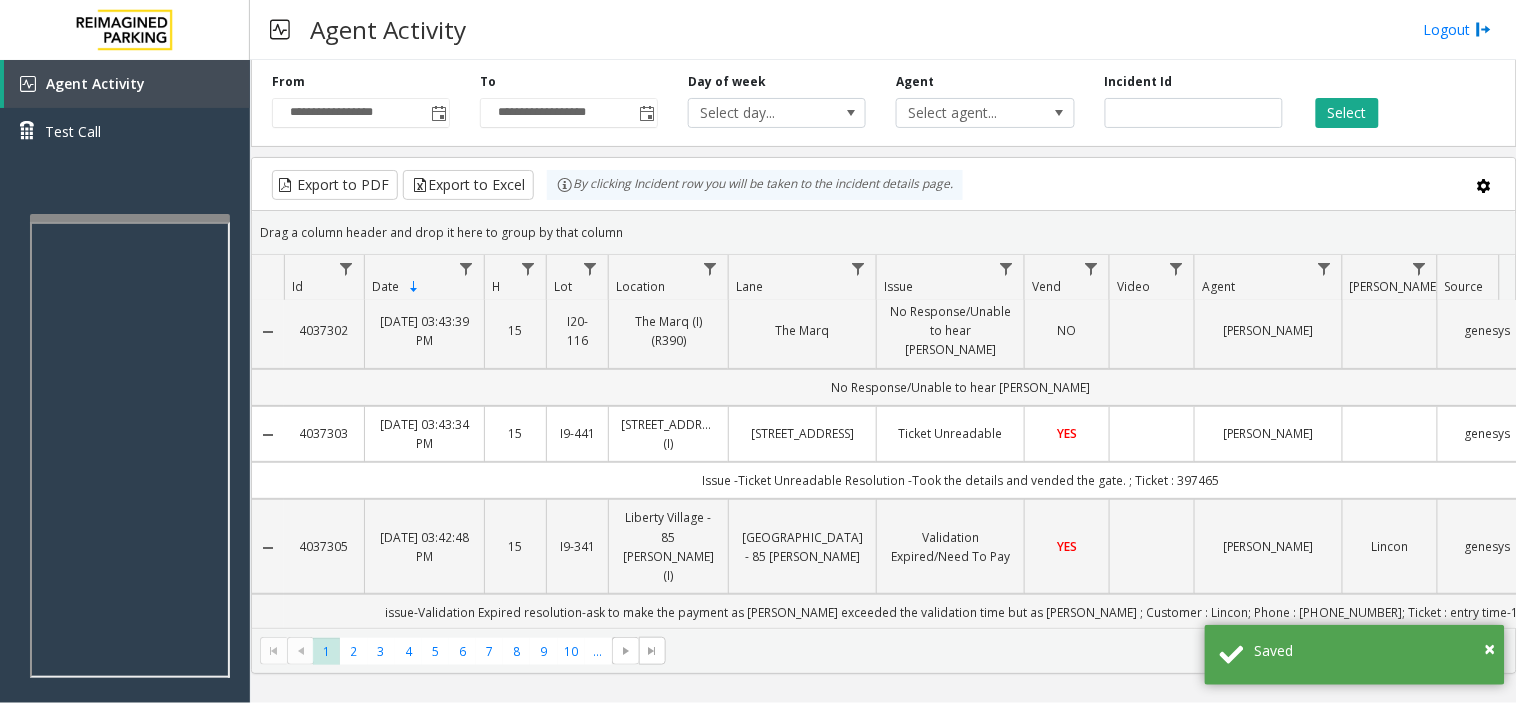 scroll, scrollTop: 222, scrollLeft: 0, axis: vertical 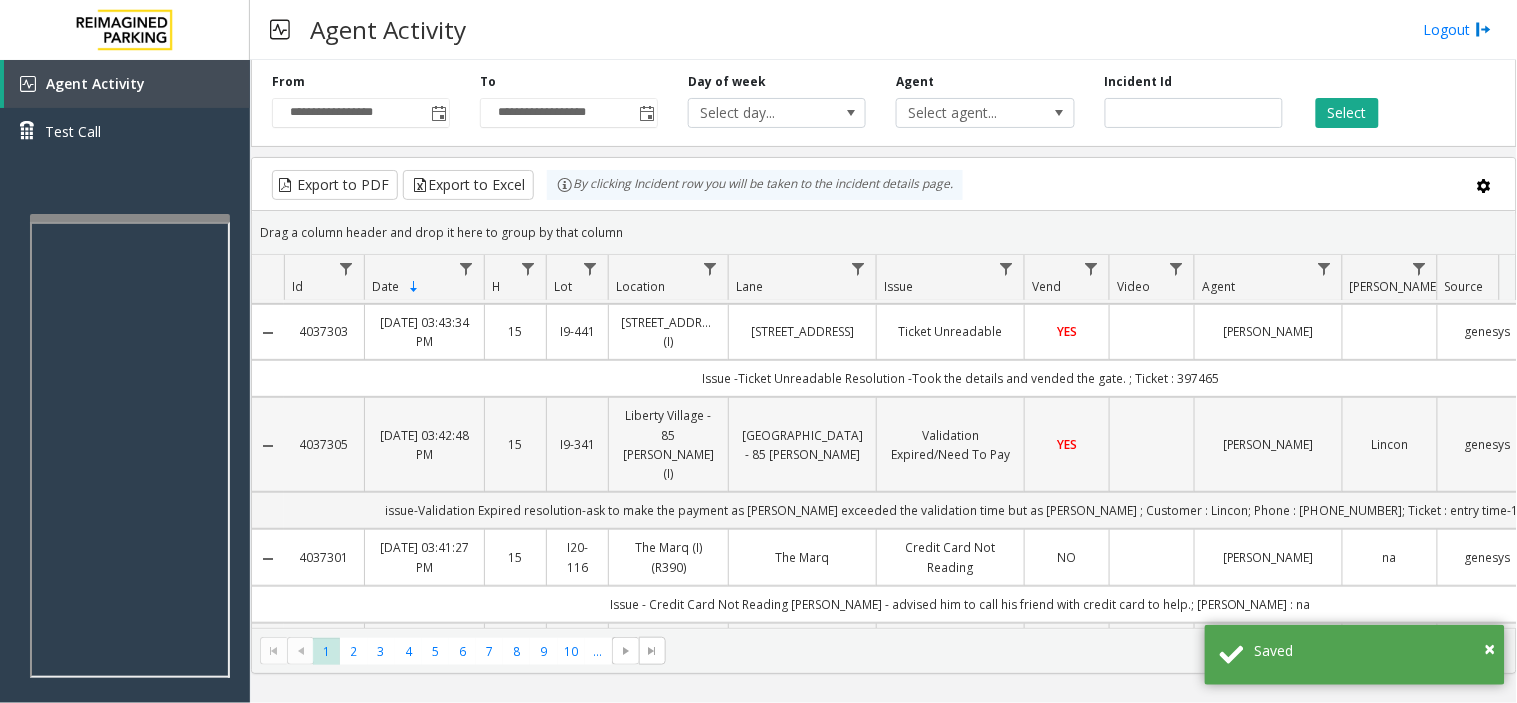 click on "YES" 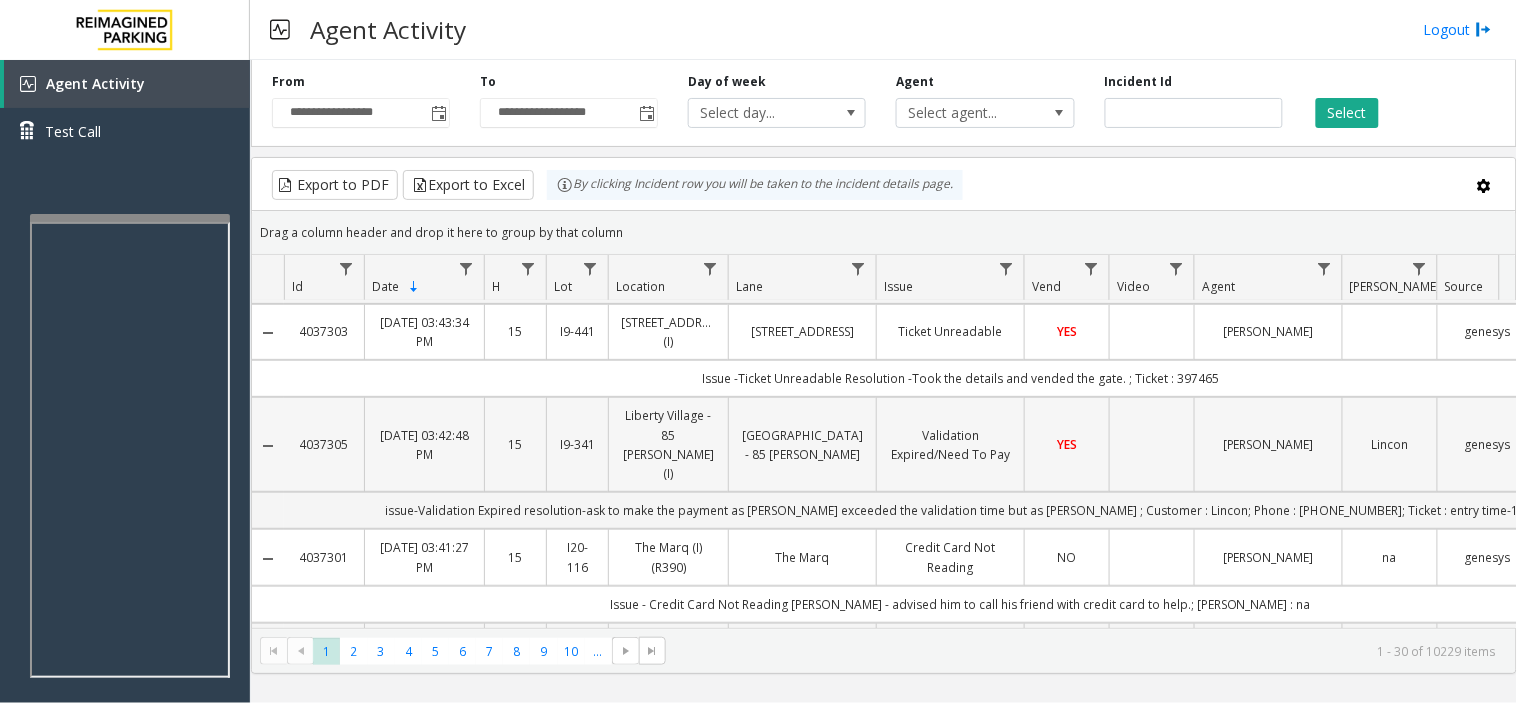 drag, startPoint x: 1011, startPoint y: 406, endPoint x: 976, endPoint y: 397, distance: 36.138622 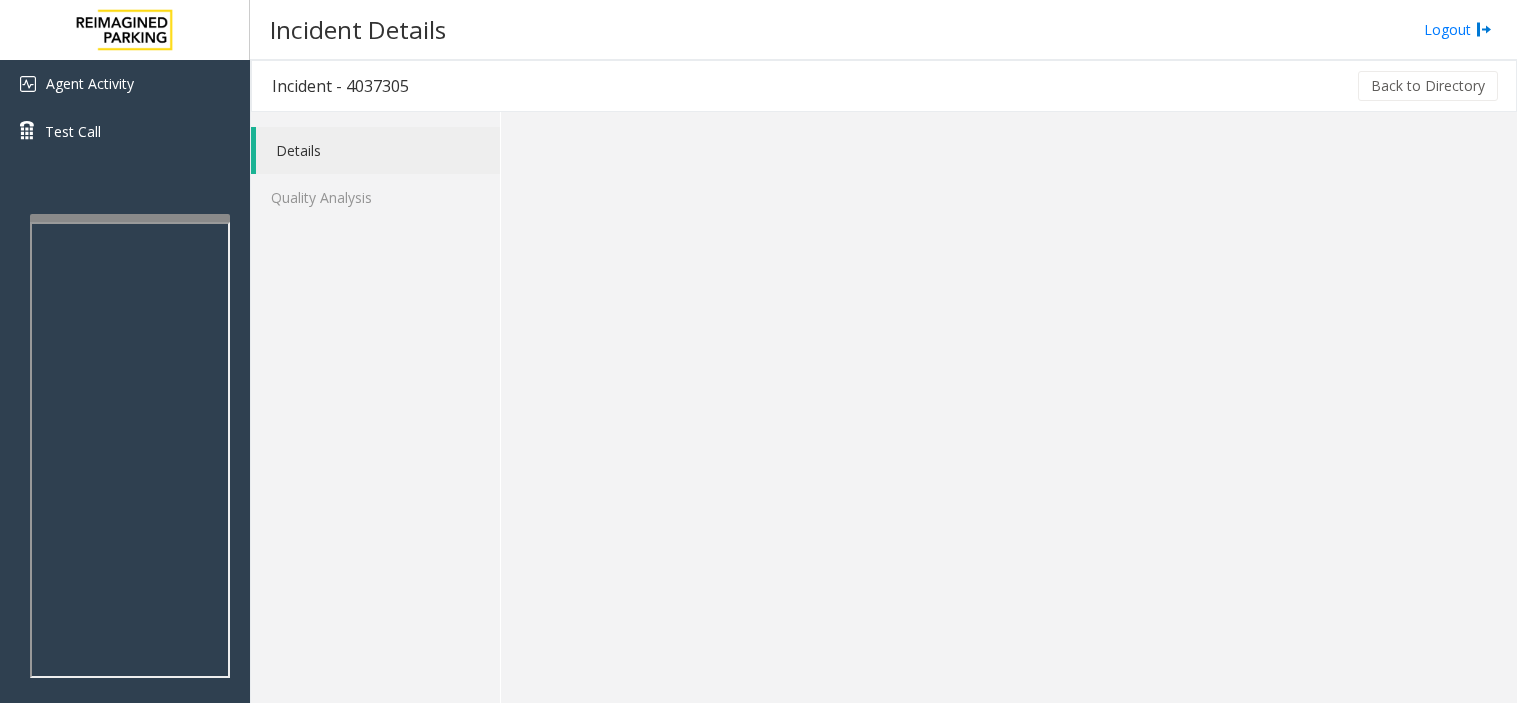 scroll, scrollTop: 0, scrollLeft: 0, axis: both 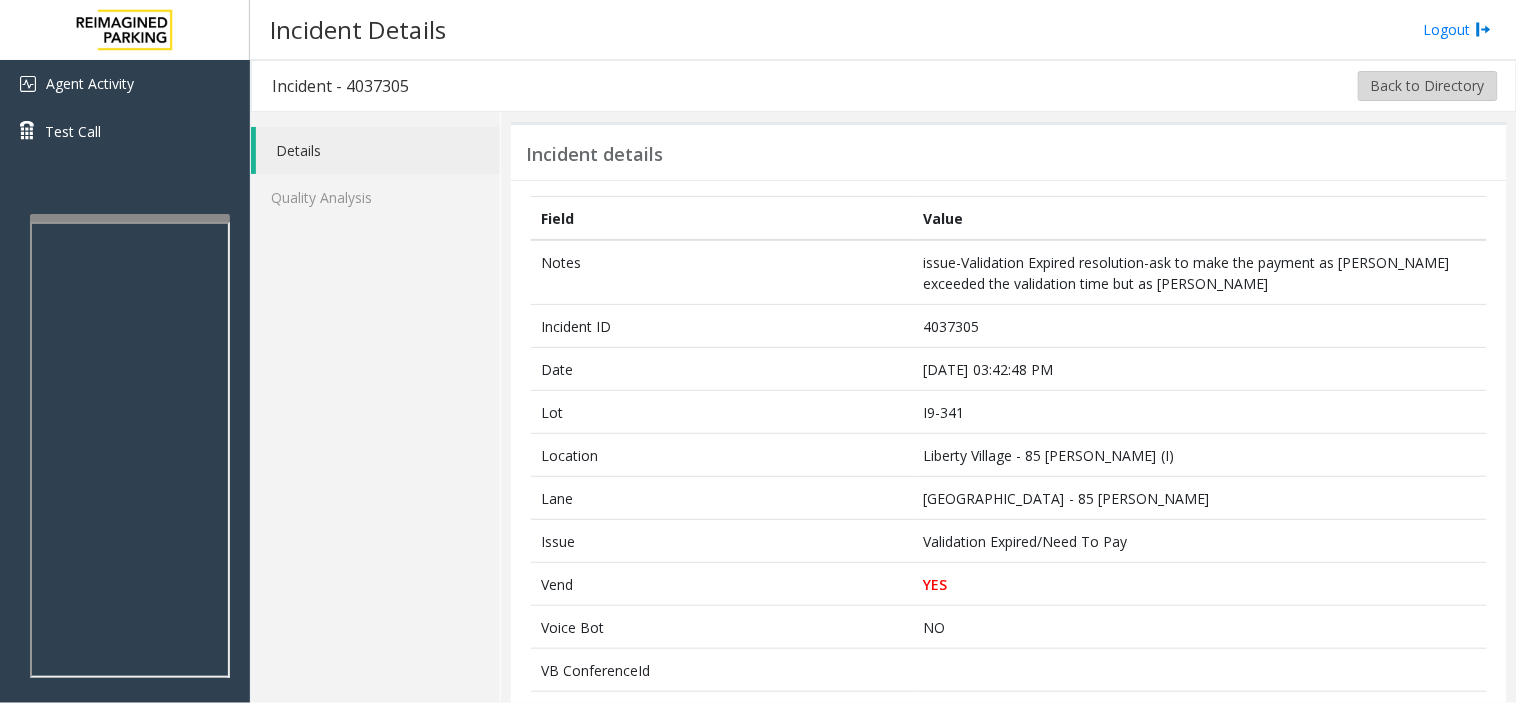 click on "Back to Directory" 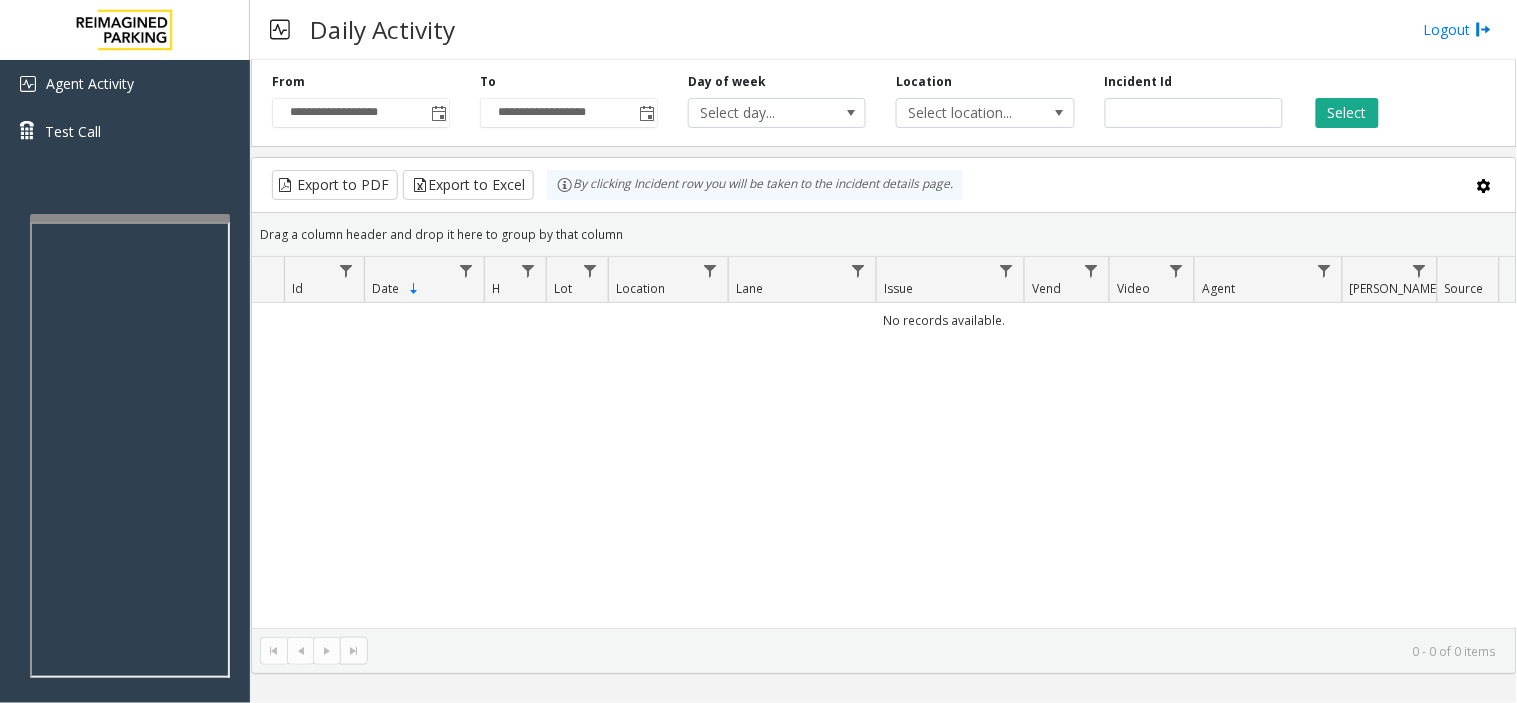click on "**********" 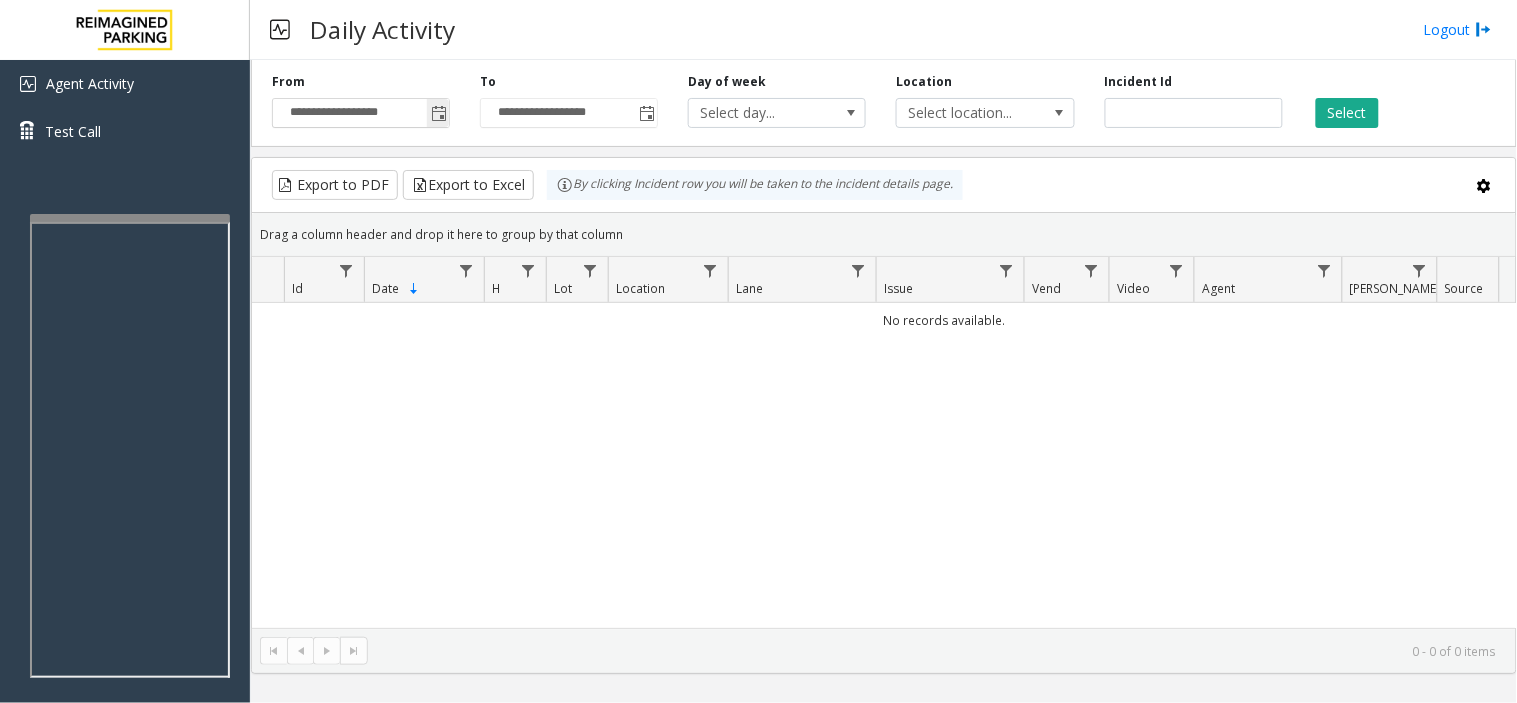 click 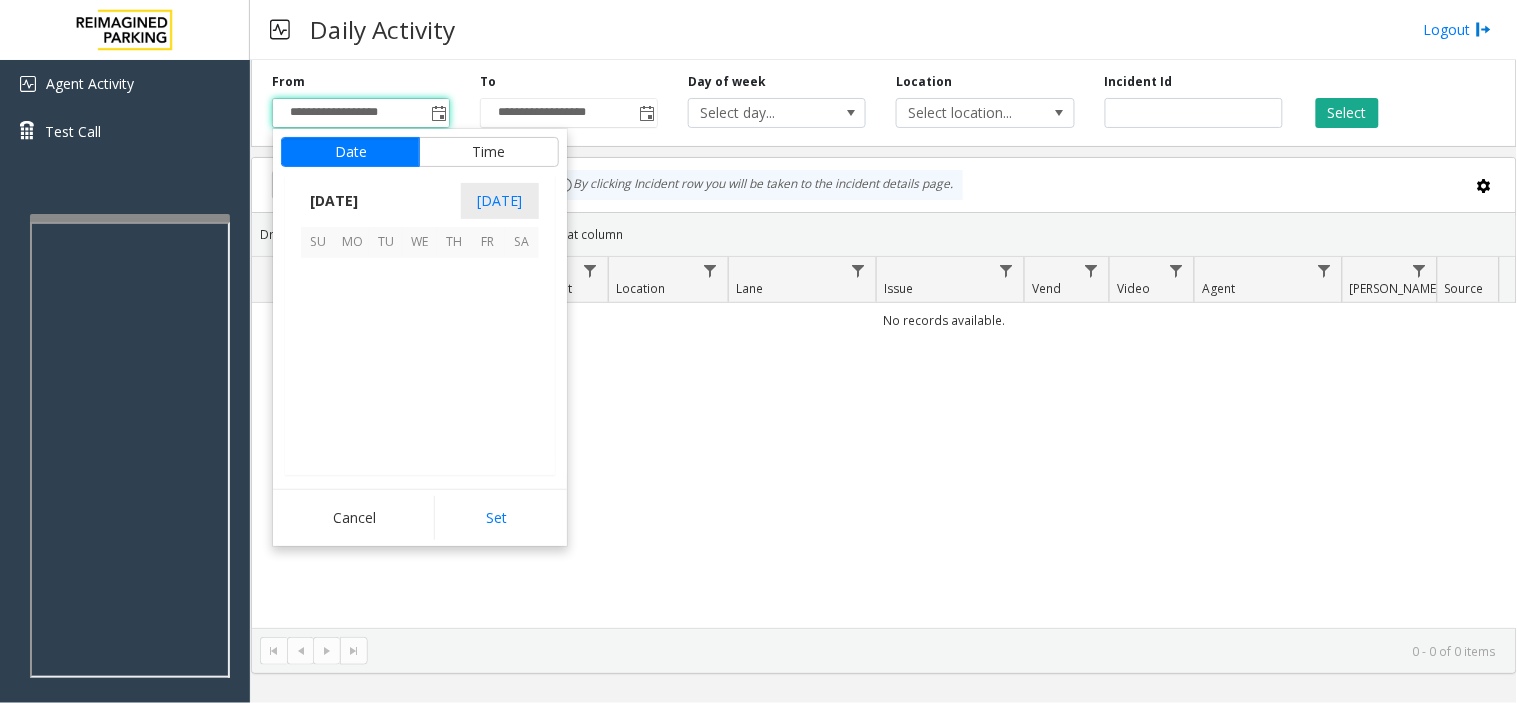 scroll, scrollTop: 358354, scrollLeft: 0, axis: vertical 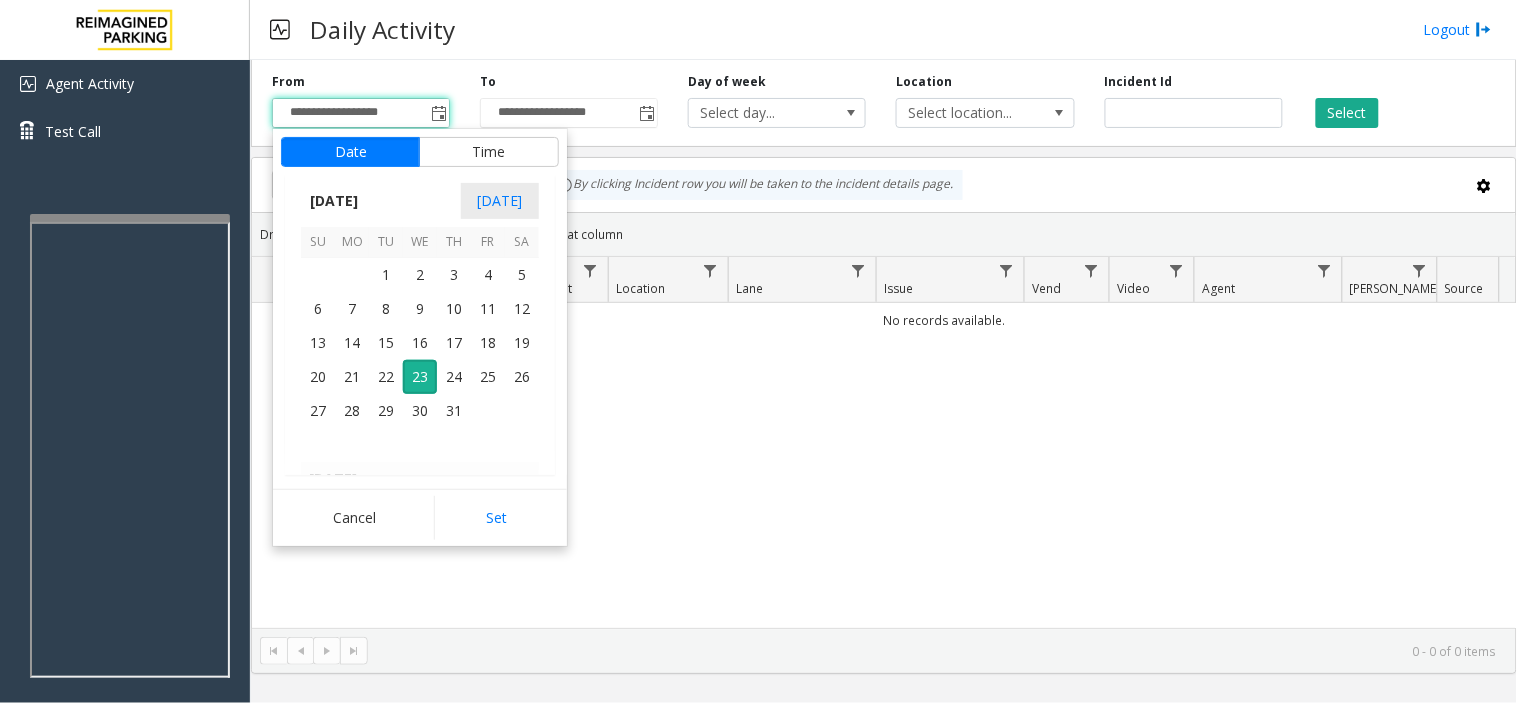 click on "Th" at bounding box center (454, 242) 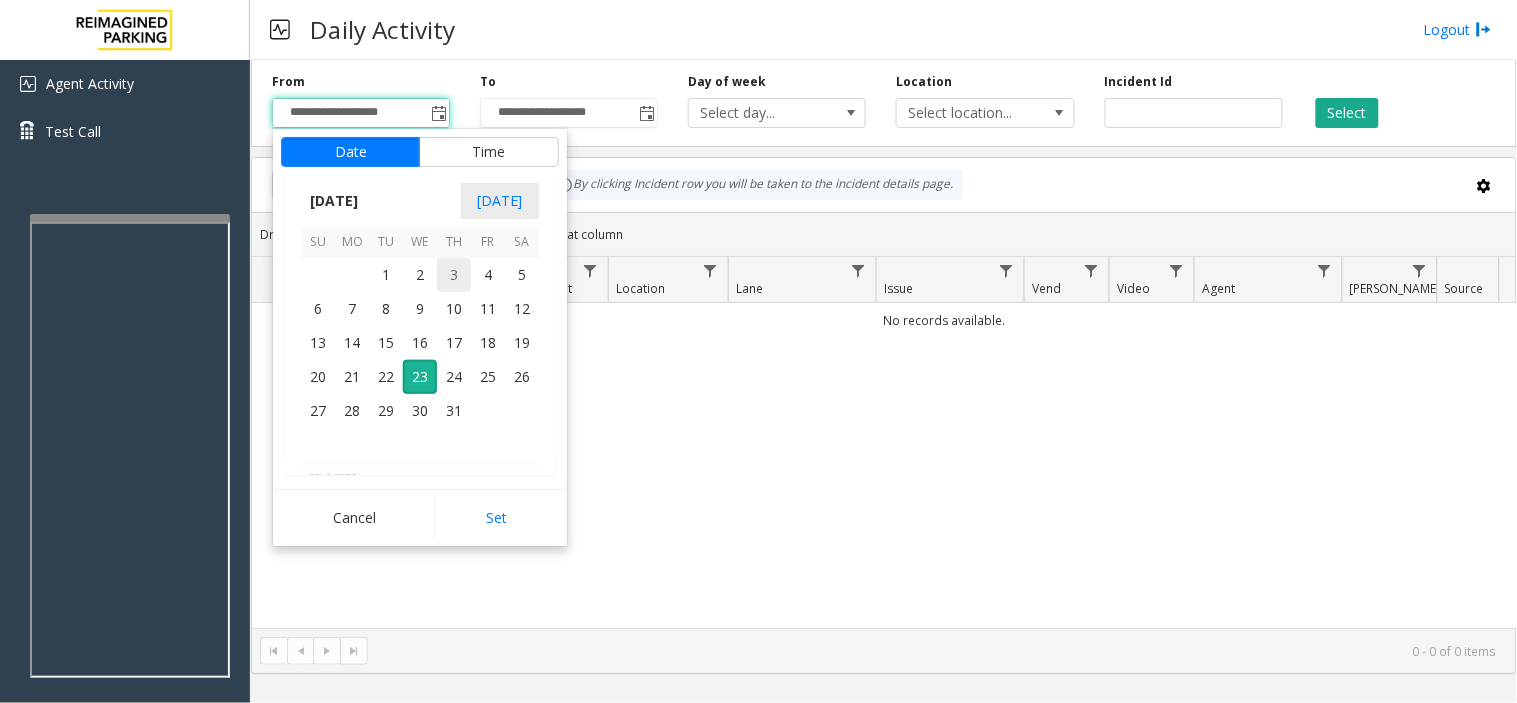 click on "3" at bounding box center (454, 275) 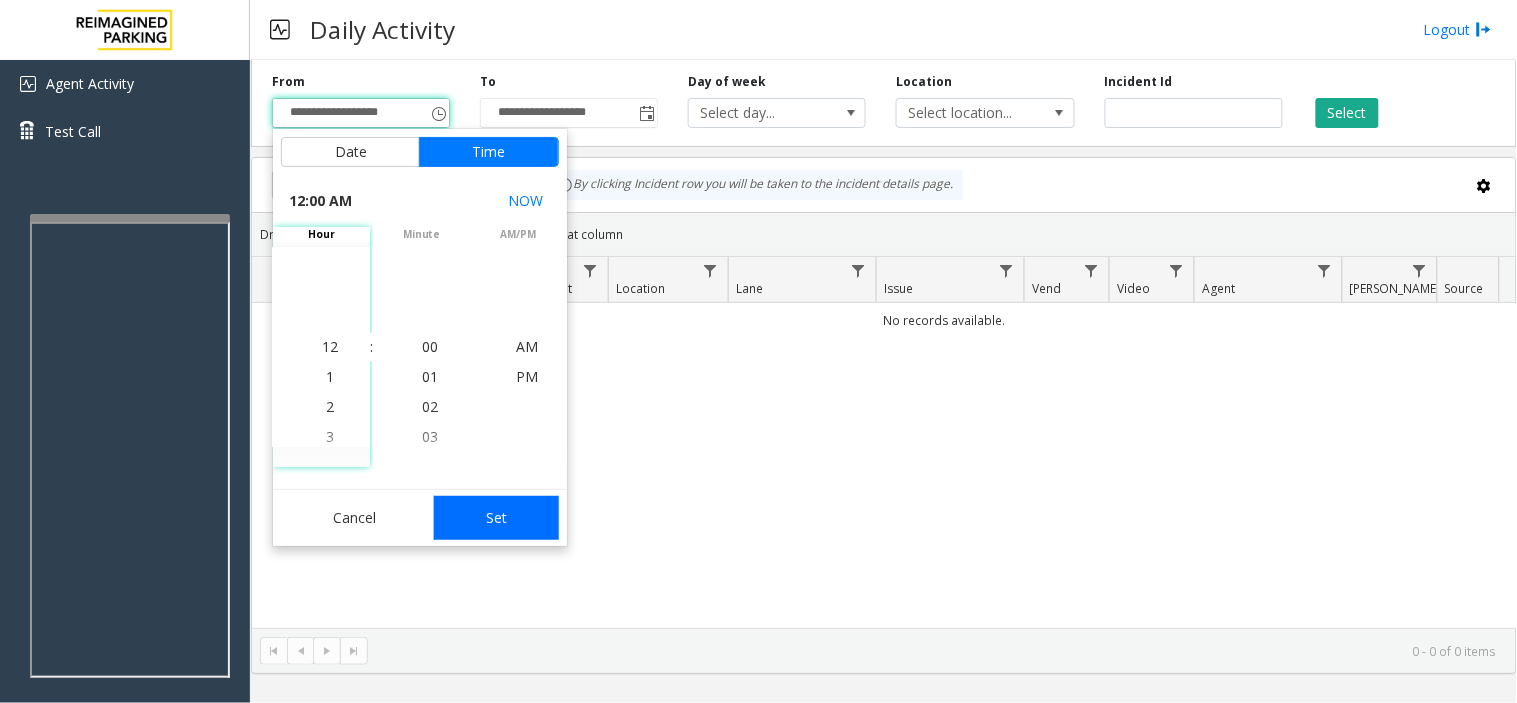 click on "Set" 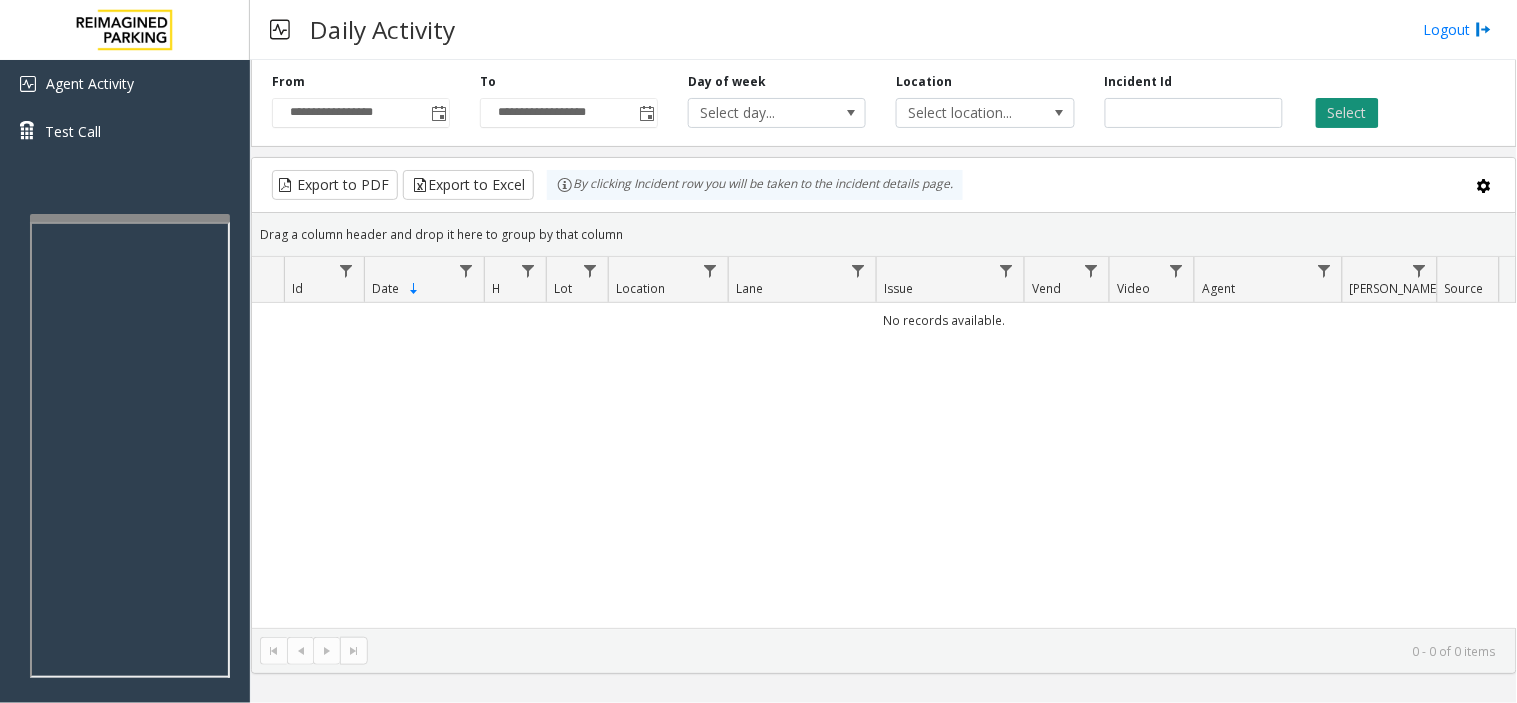 click on "Select" 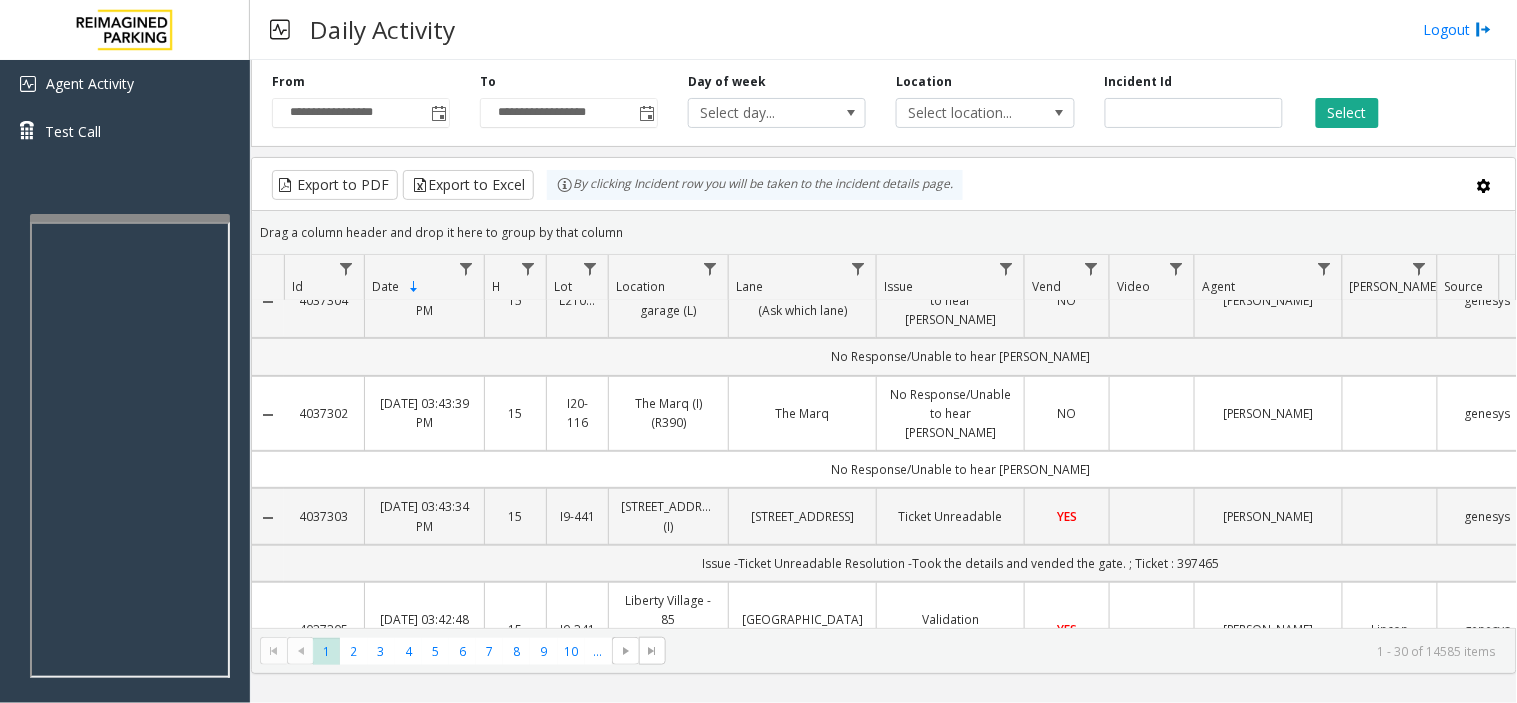 scroll, scrollTop: 222, scrollLeft: 0, axis: vertical 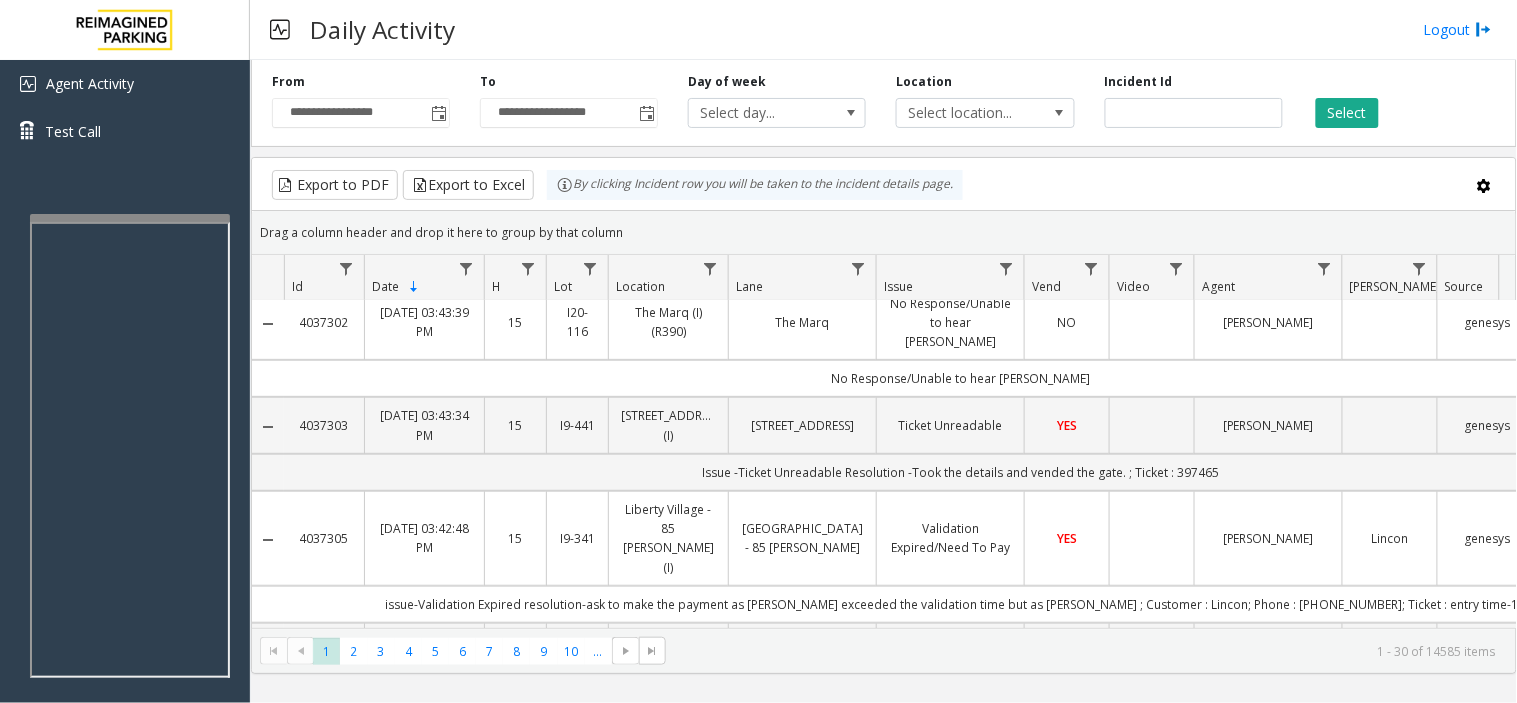 click on "Validation Expired/Need To Pay" 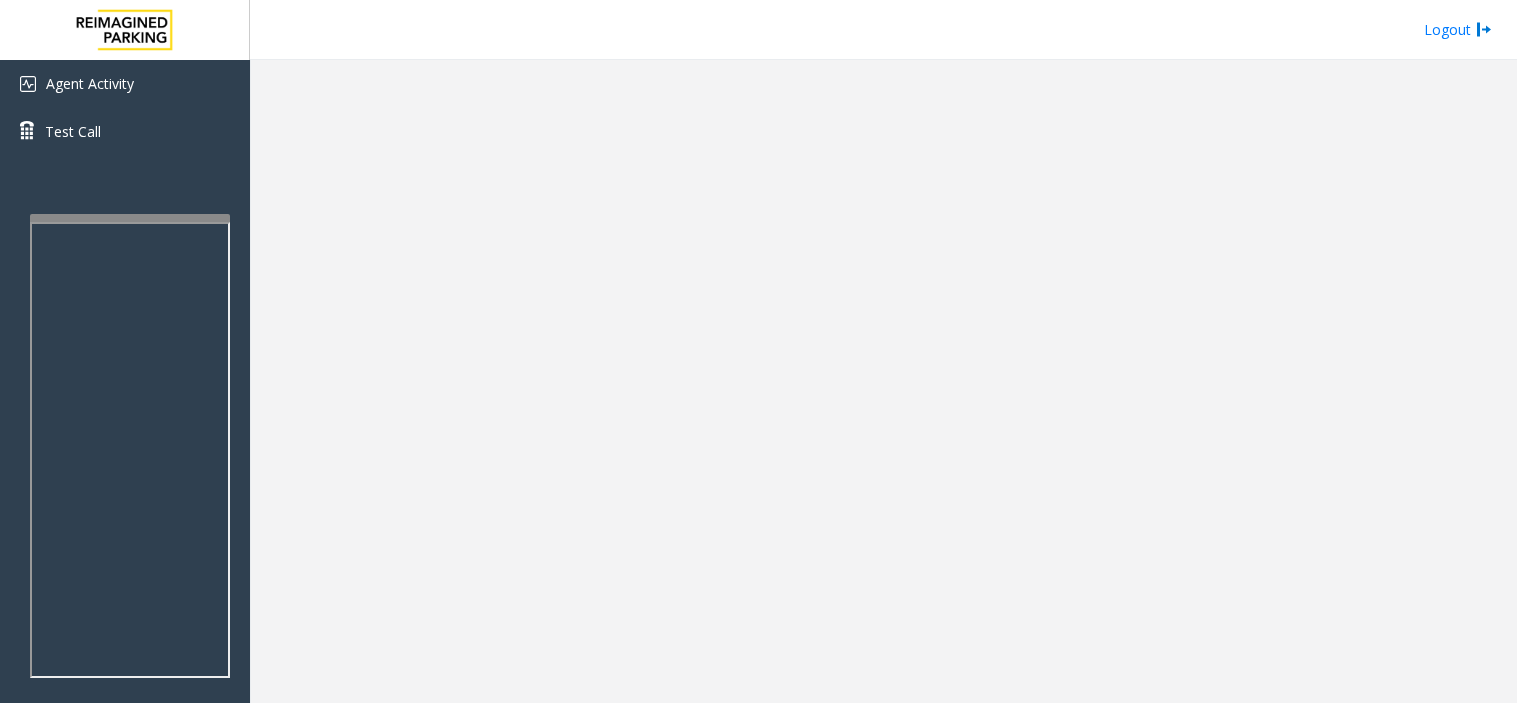 scroll, scrollTop: 0, scrollLeft: 0, axis: both 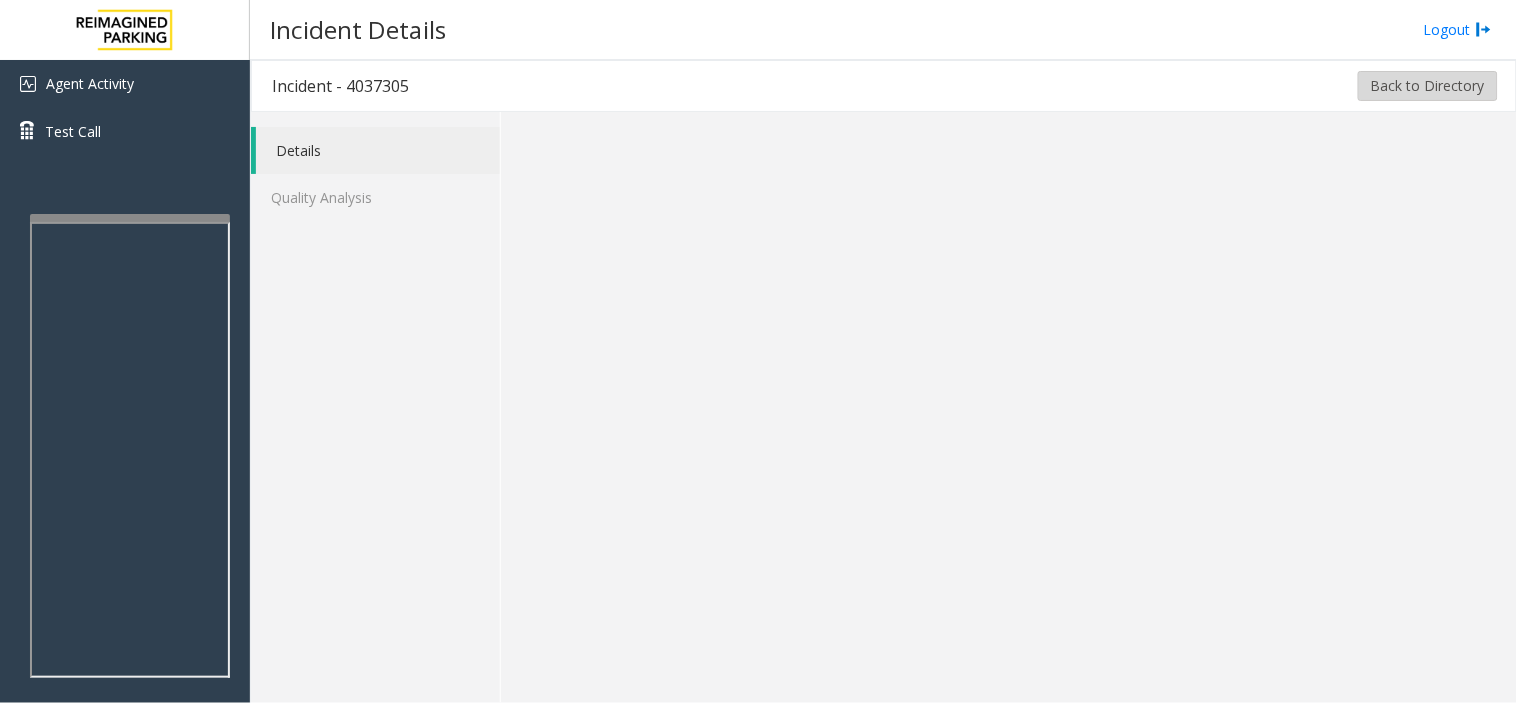 click on "Back to Directory" 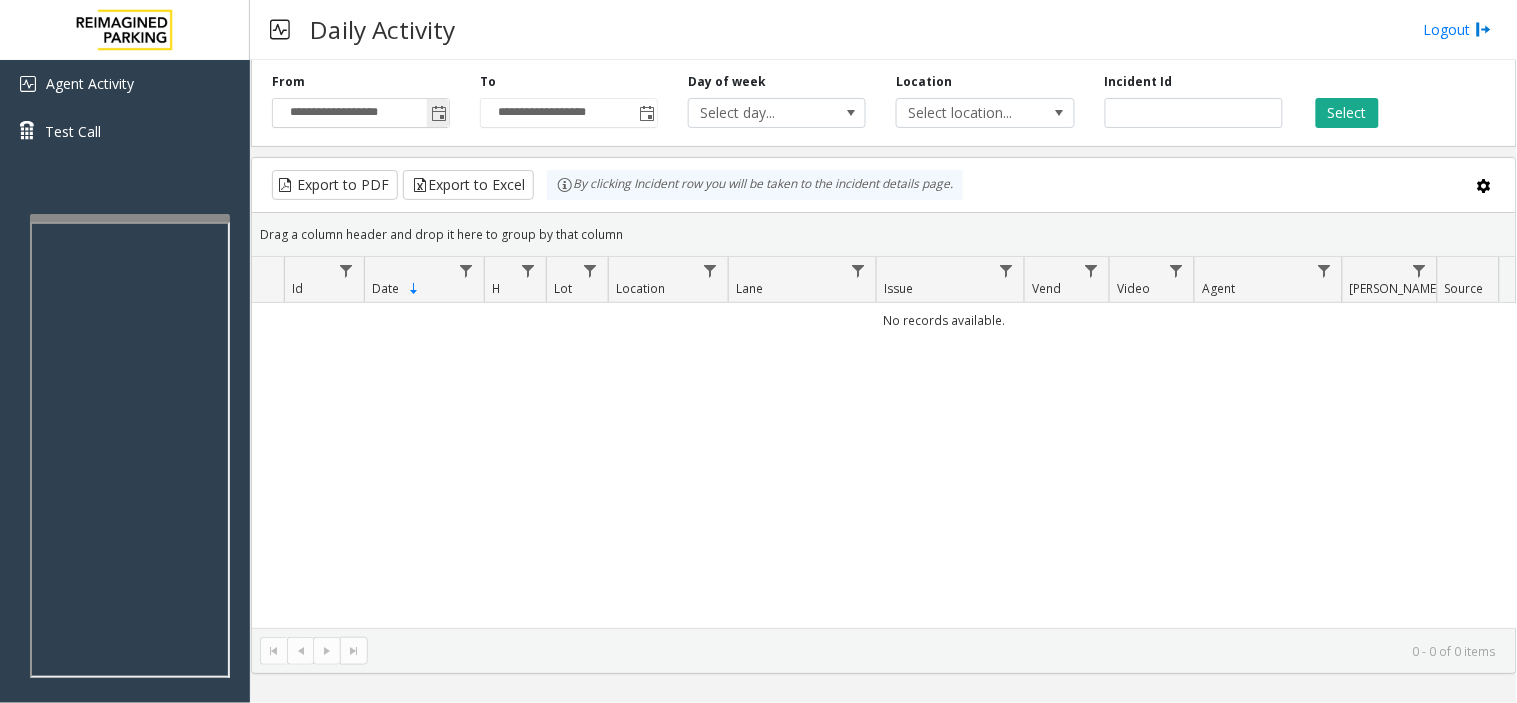 click 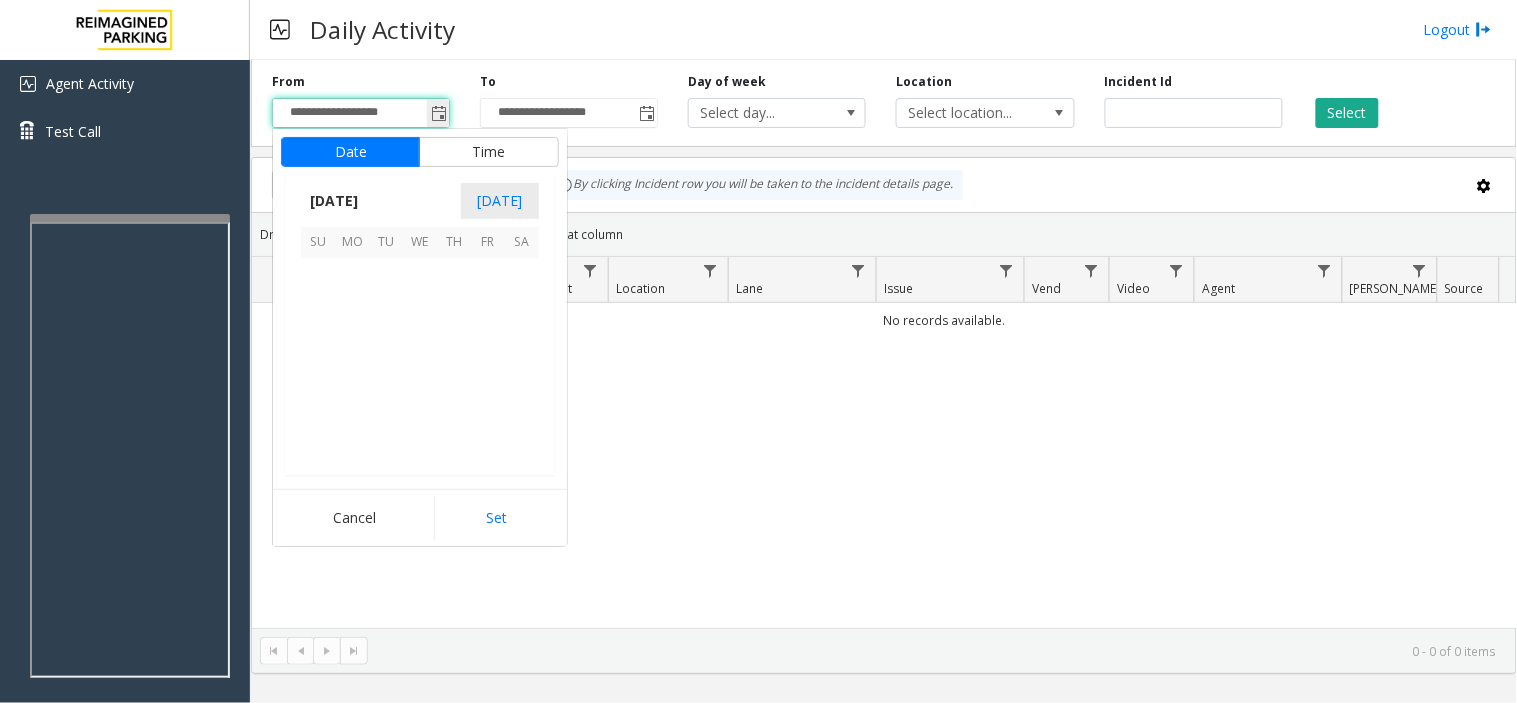 scroll, scrollTop: 358354, scrollLeft: 0, axis: vertical 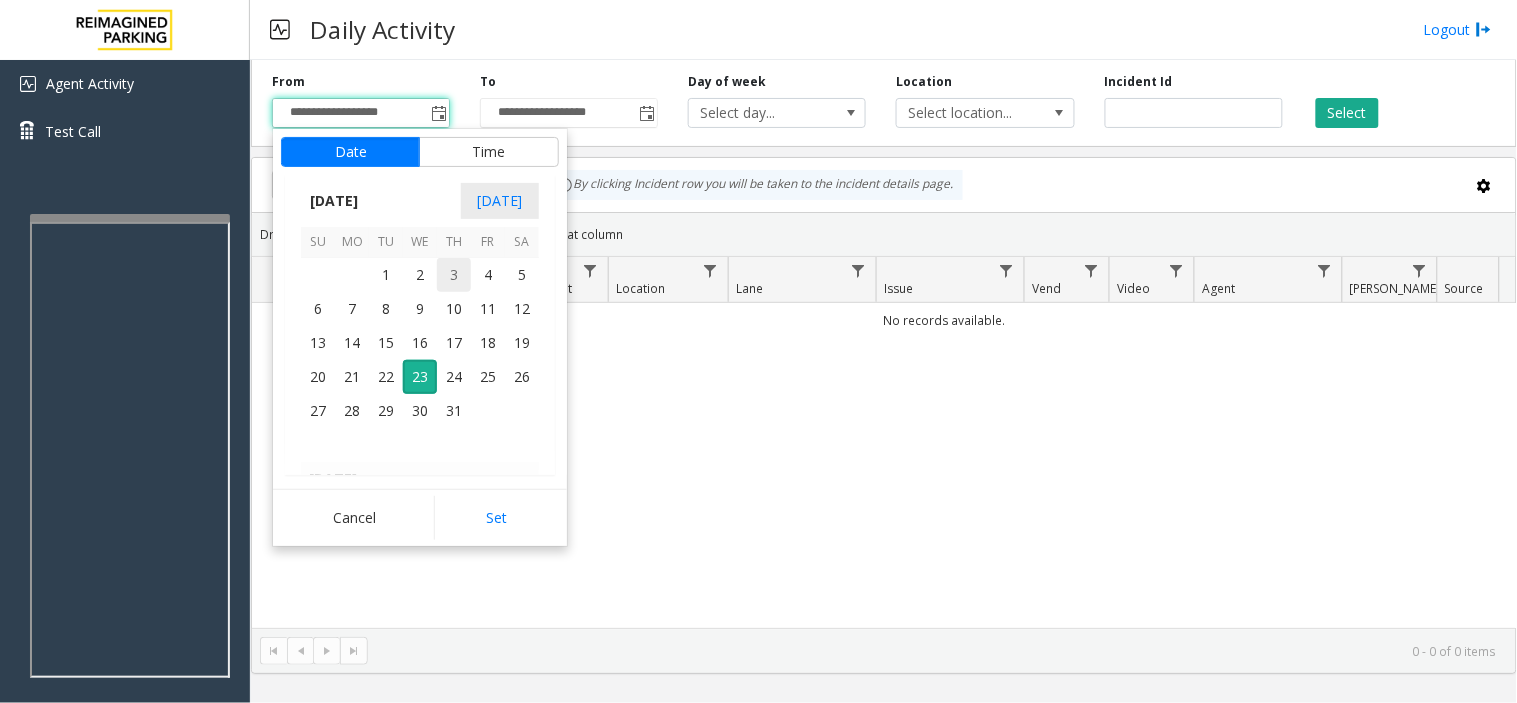 click on "3" at bounding box center (454, 275) 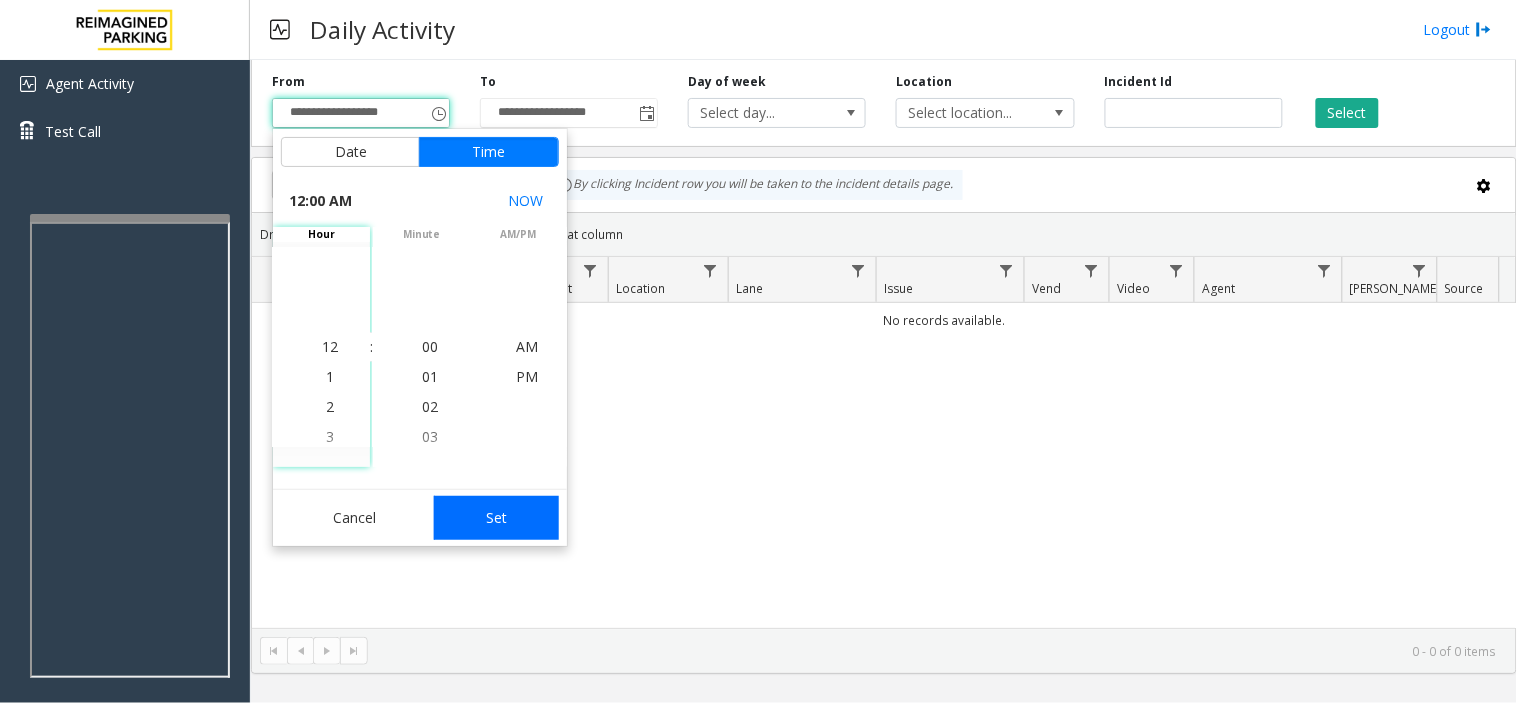 click on "Set" 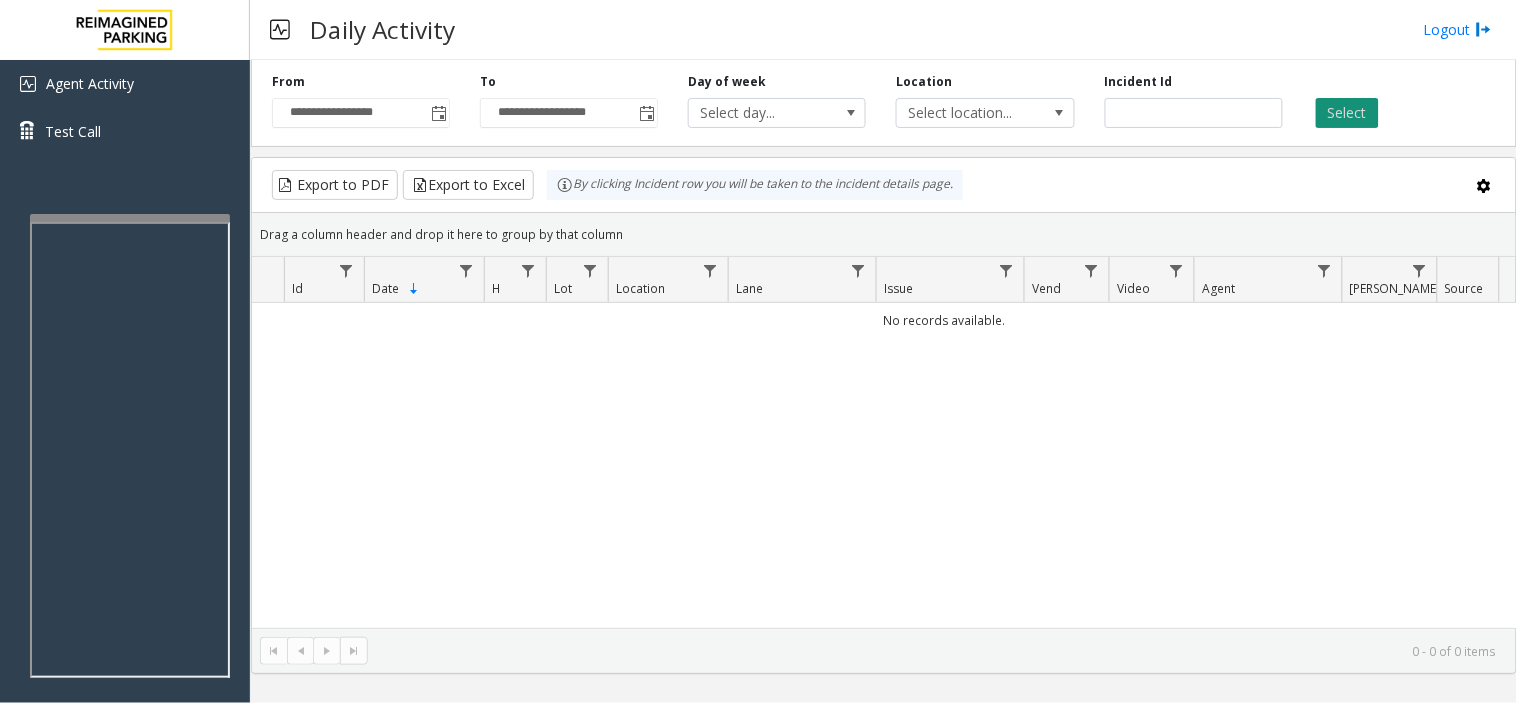 click on "Select" 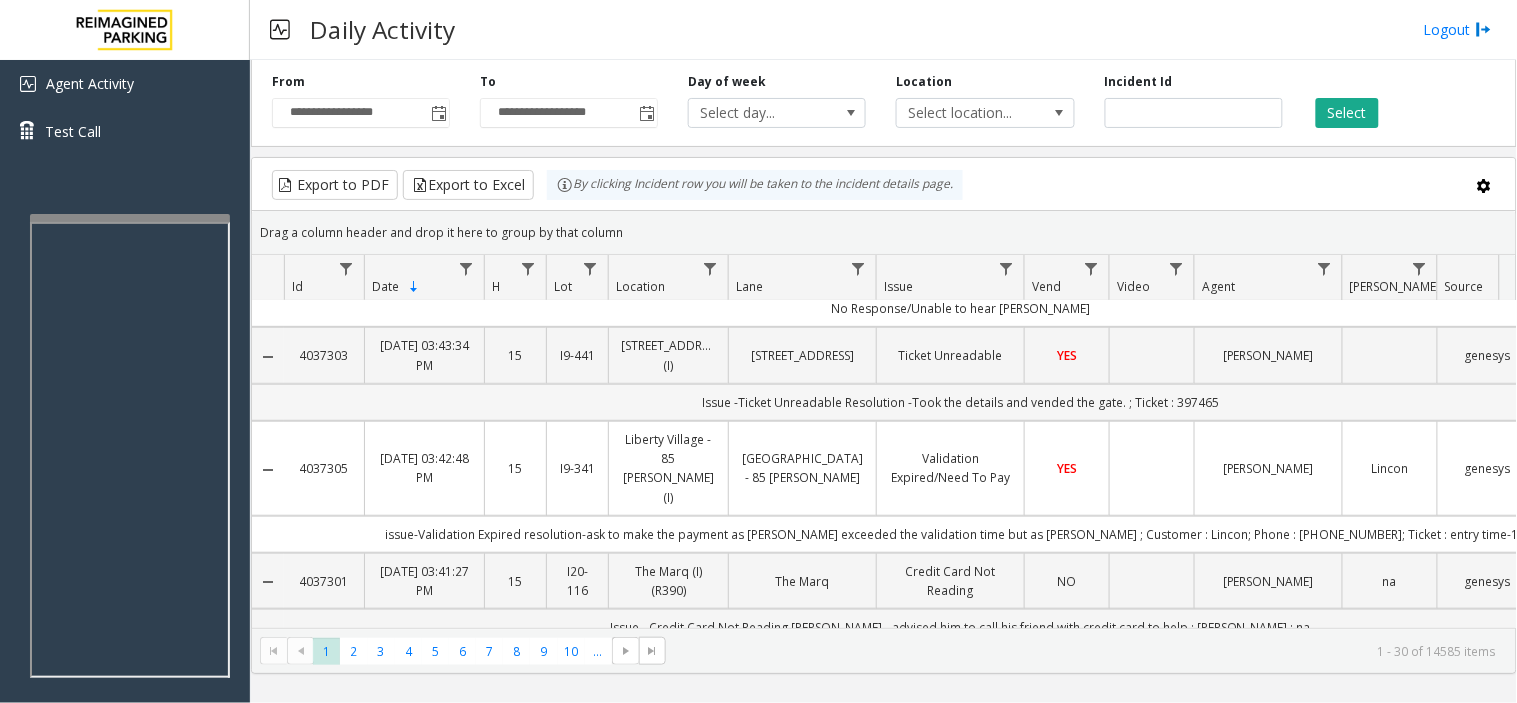 scroll, scrollTop: 333, scrollLeft: 0, axis: vertical 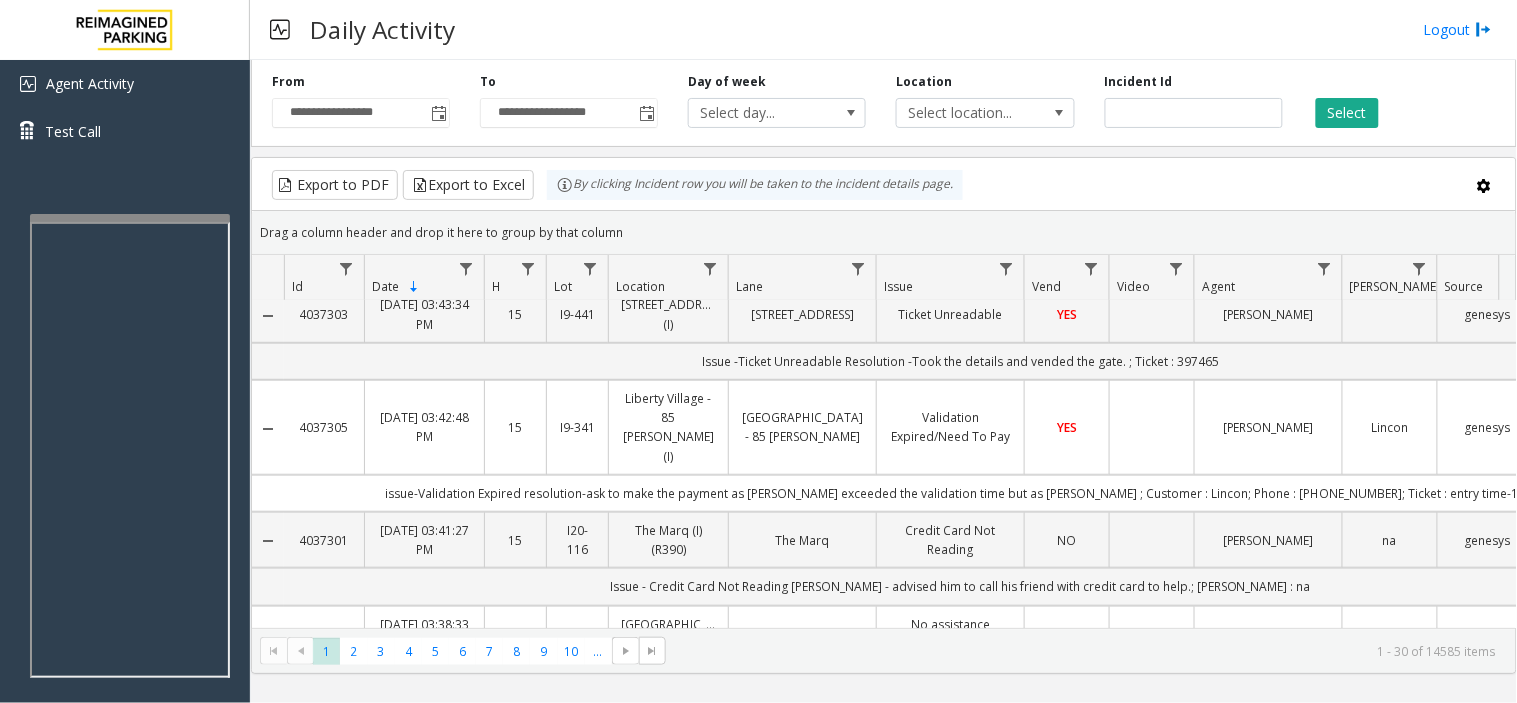 type 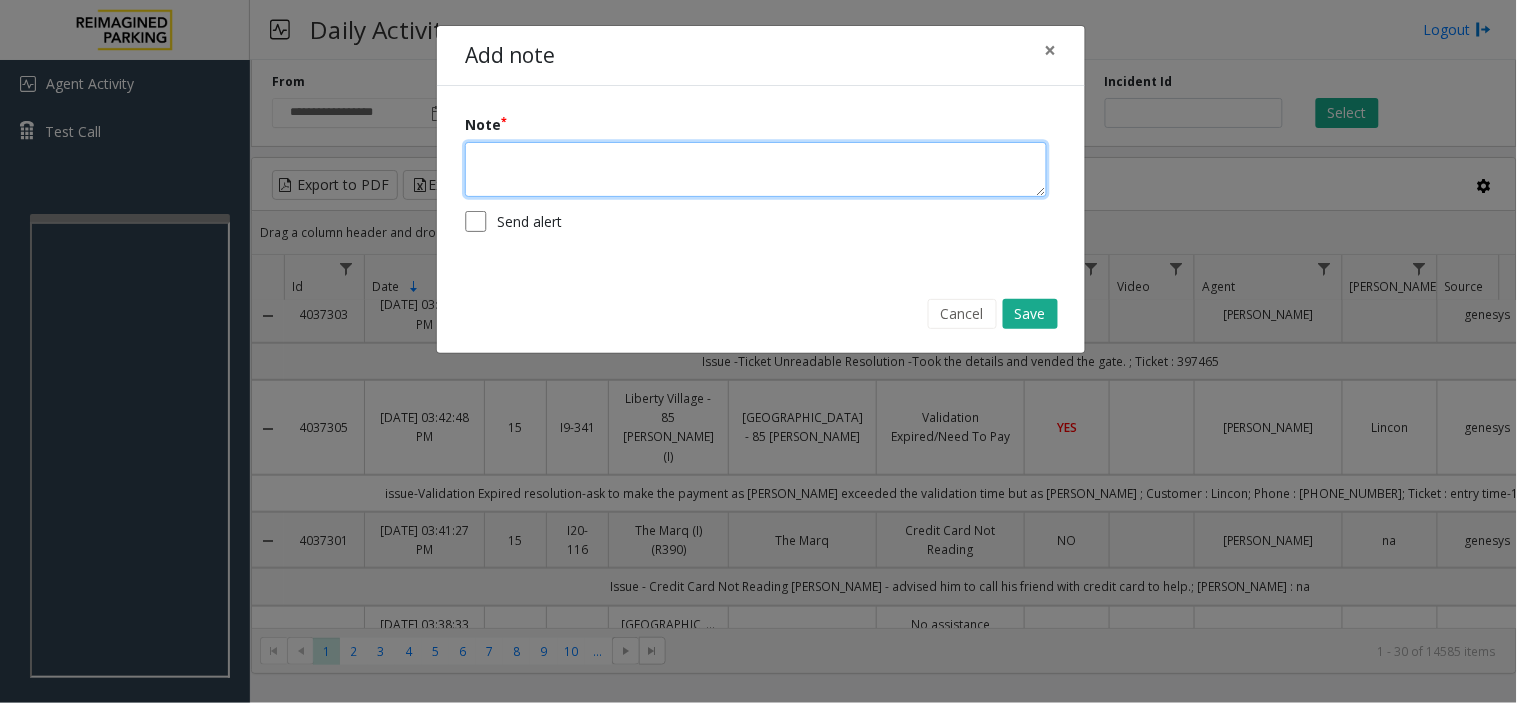 drag, startPoint x: 1065, startPoint y: 367, endPoint x: 667, endPoint y: 154, distance: 451.41223 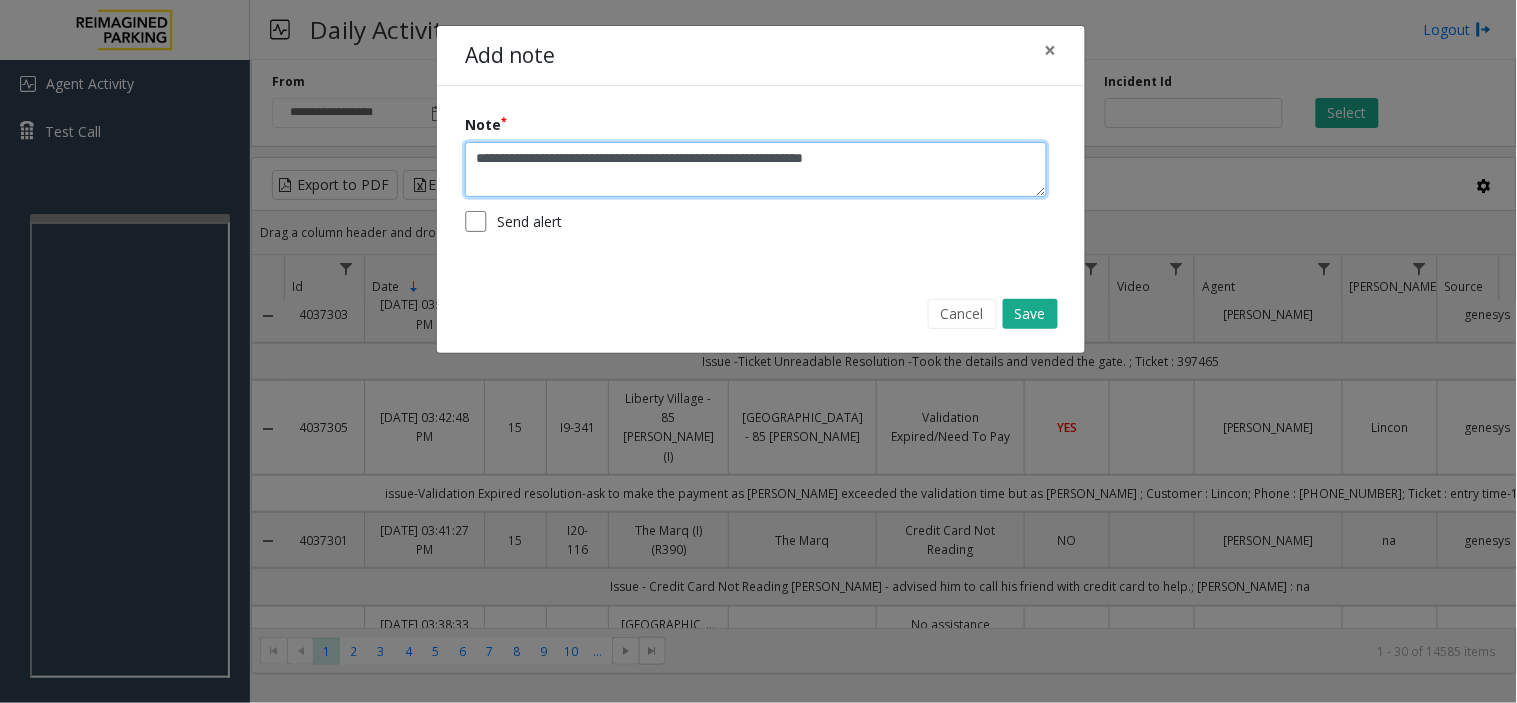 type on "**********" 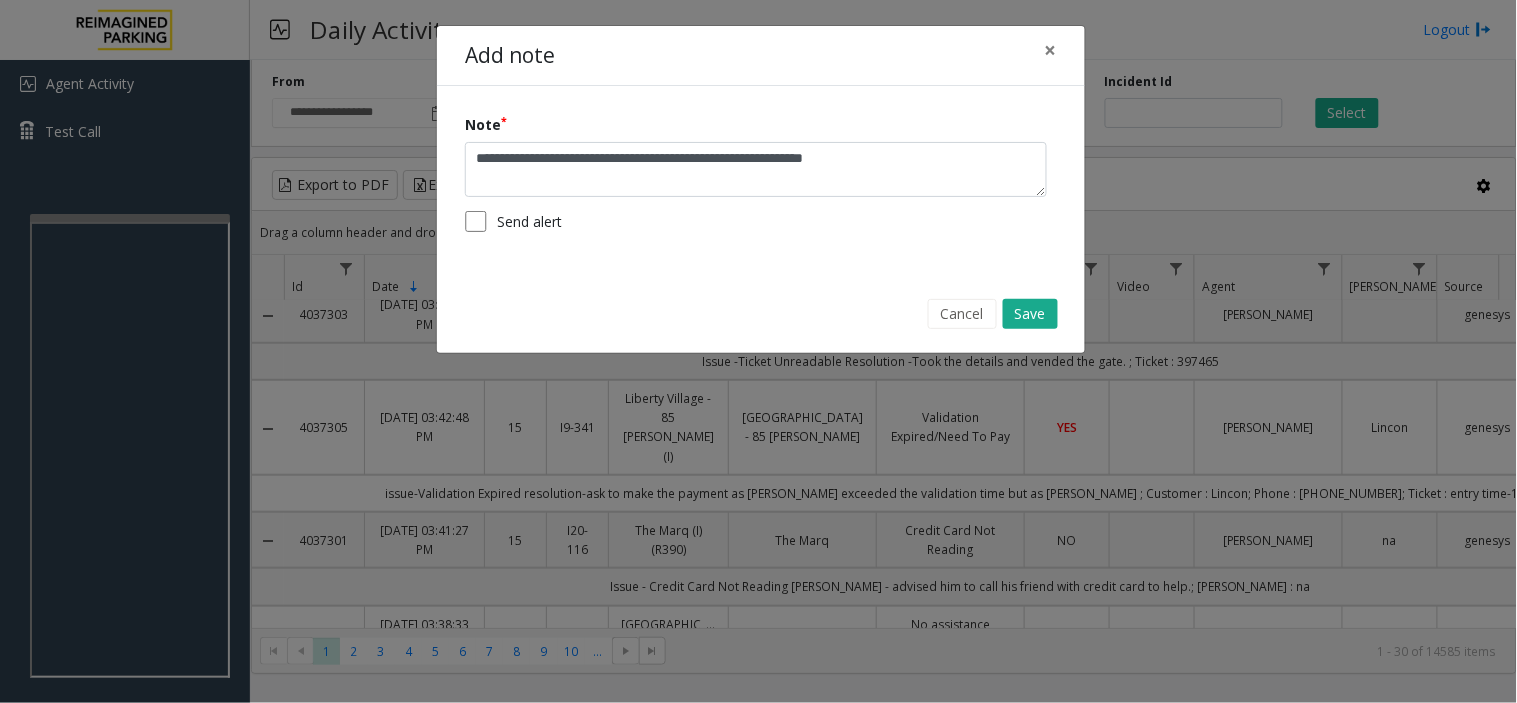 click on "**********" 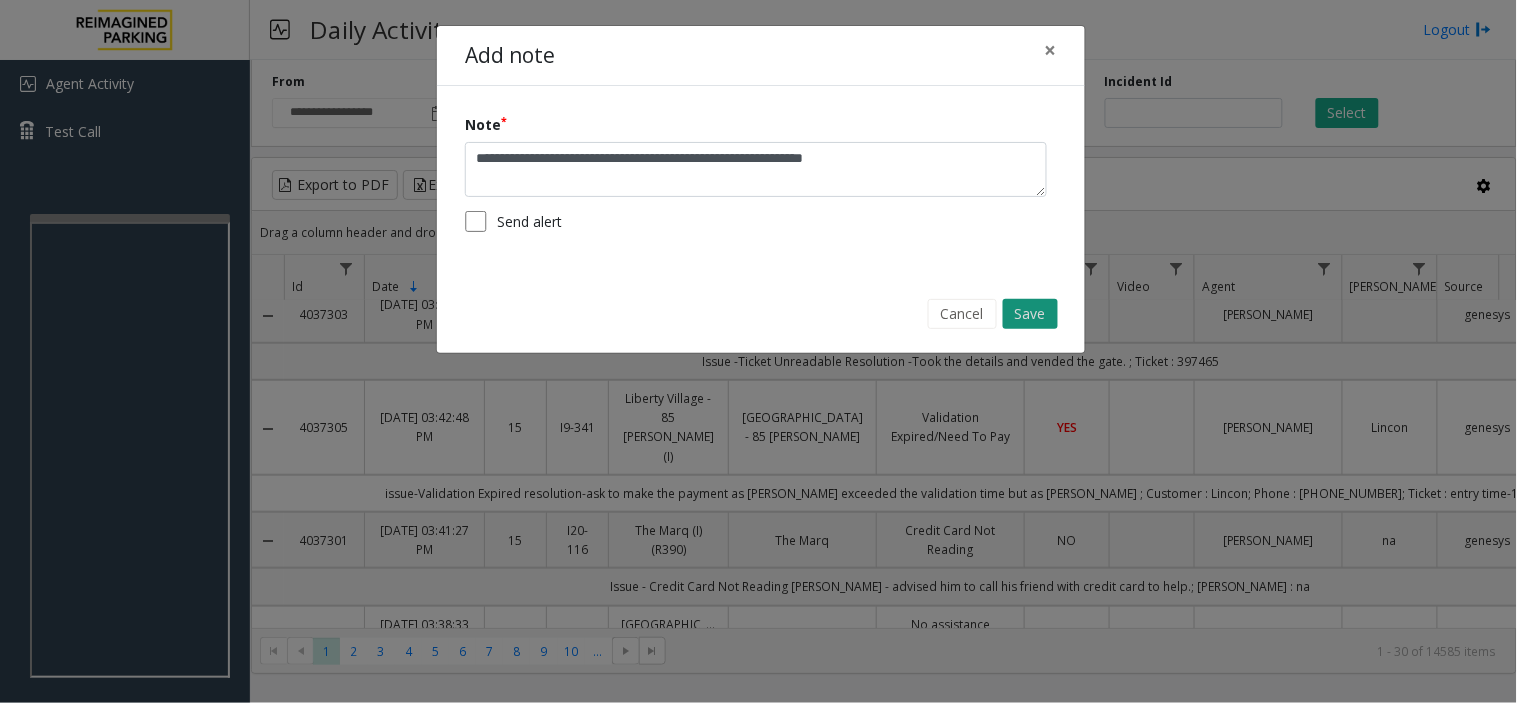 click on "Save" 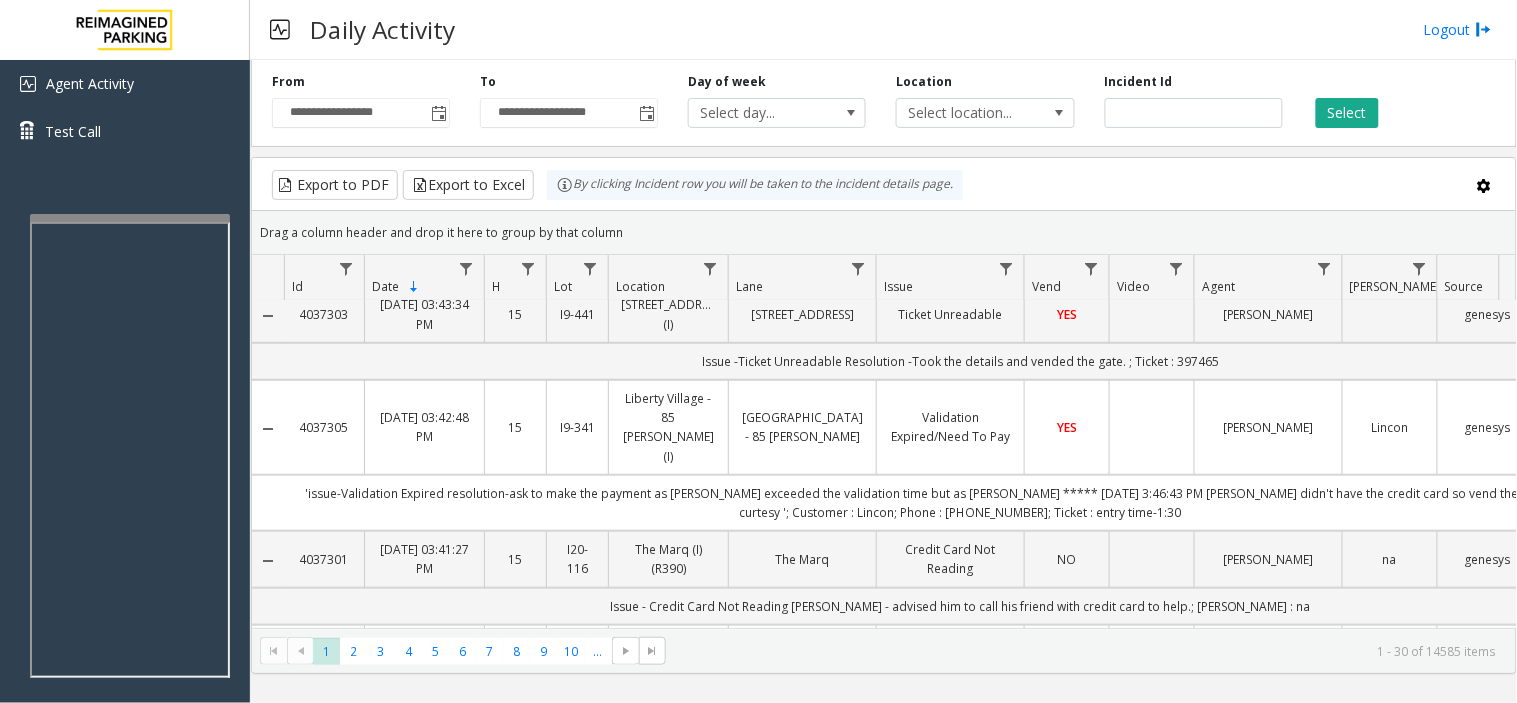click on "'issue-Validation Expired
resolution-ask to make the payment as parker exceeded the validation time but as parker
***** 7/22/2025 3:46:43 PM Lehar Sahni
didn't have the credit card so vend the gate as one time curtesy '; Customer : Lincon; Phone : 20235857; Ticket : entry time-1:30" 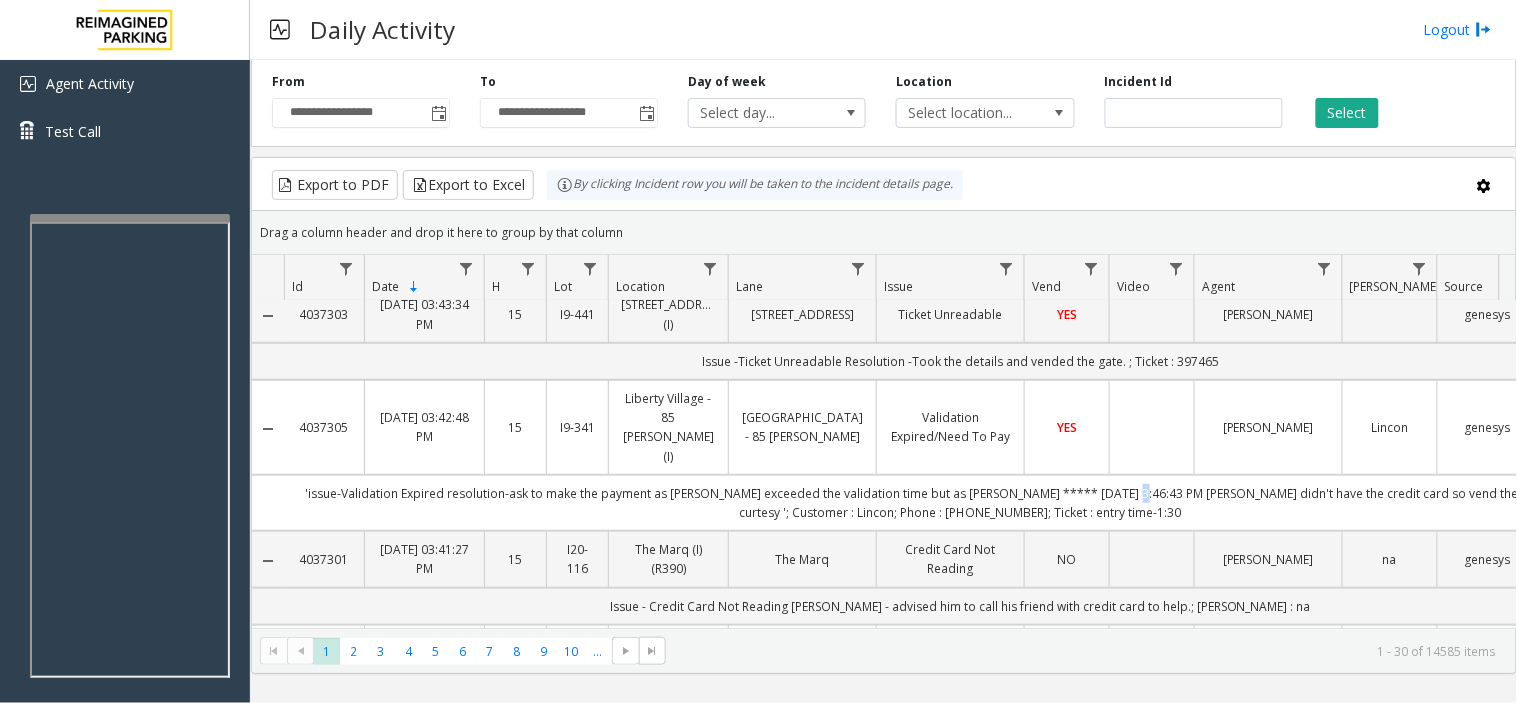 click on "'issue-Validation Expired
resolution-ask to make the payment as parker exceeded the validation time but as parker
***** 7/22/2025 3:46:43 PM Lehar Sahni
didn't have the credit card so vend the gate as one time curtesy '; Customer : Lincon; Phone : 20235857; Ticket : entry time-1:30" 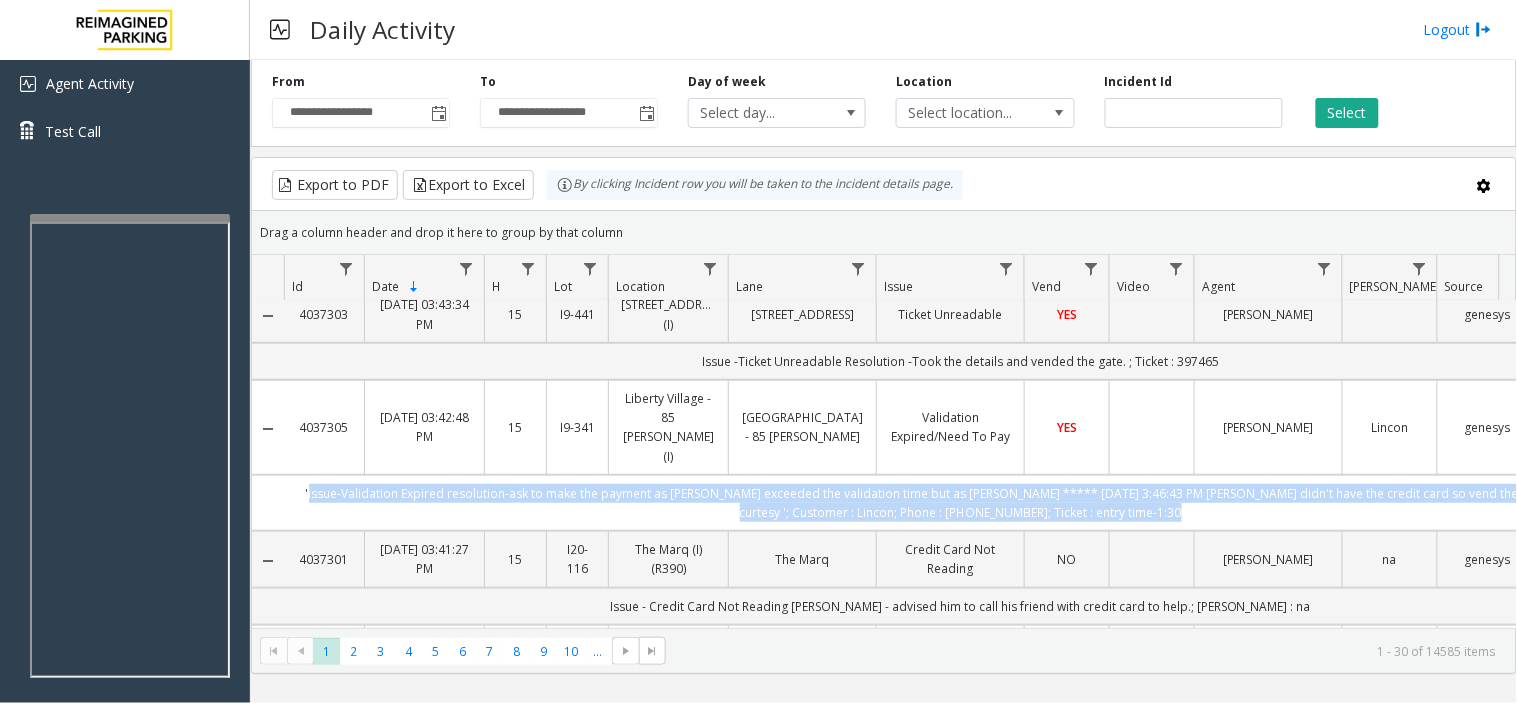 drag, startPoint x: 1105, startPoint y: 421, endPoint x: 1225, endPoint y: 428, distance: 120.203995 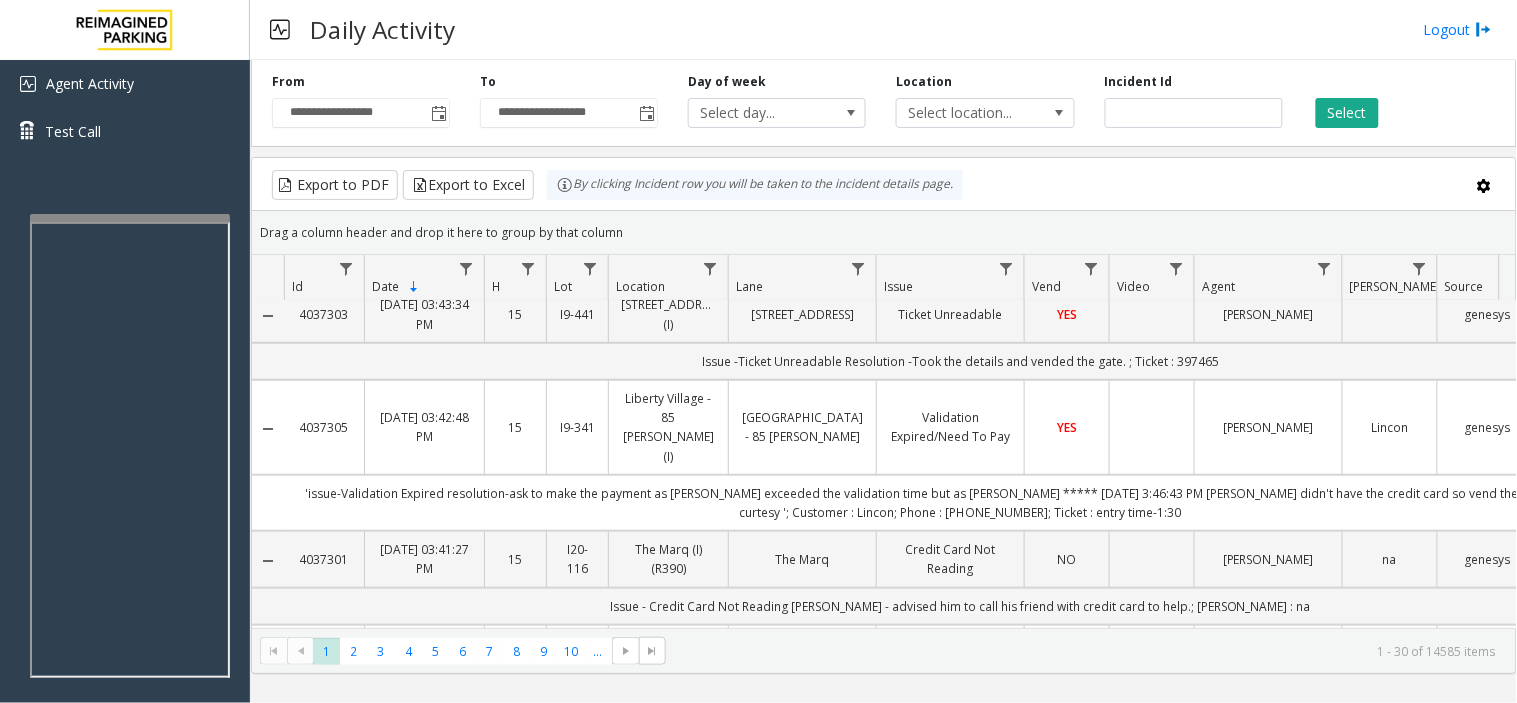 click on "'issue-Validation Expired
resolution-ask to make the payment as parker exceeded the validation time but as parker
***** 7/22/2025 3:46:43 PM Lehar Sahni
didn't have the credit card so vend the gate as one time curtesy '; Customer : Lincon; Phone : 20235857; Ticket : entry time-1:30" 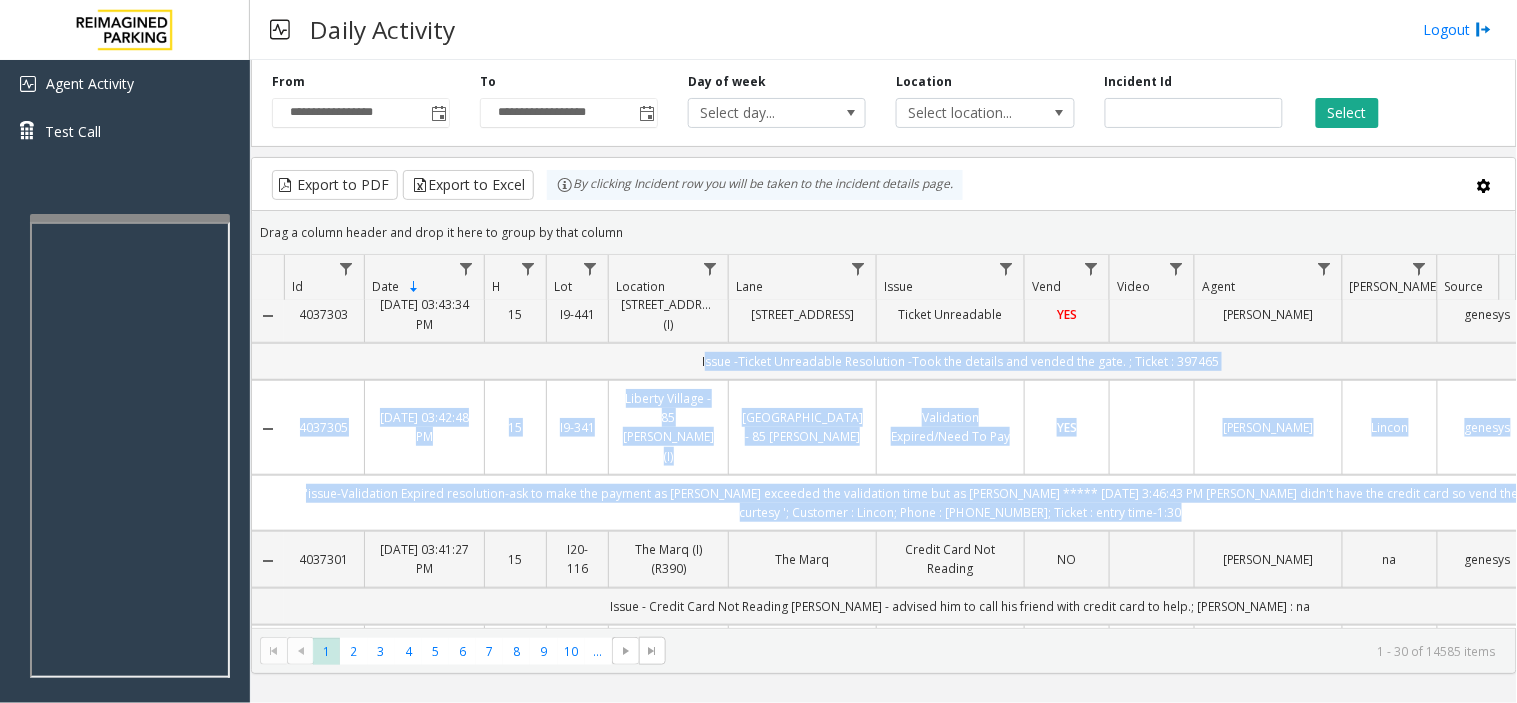 drag, startPoint x: 1225, startPoint y: 428, endPoint x: 330, endPoint y: 334, distance: 899.9228 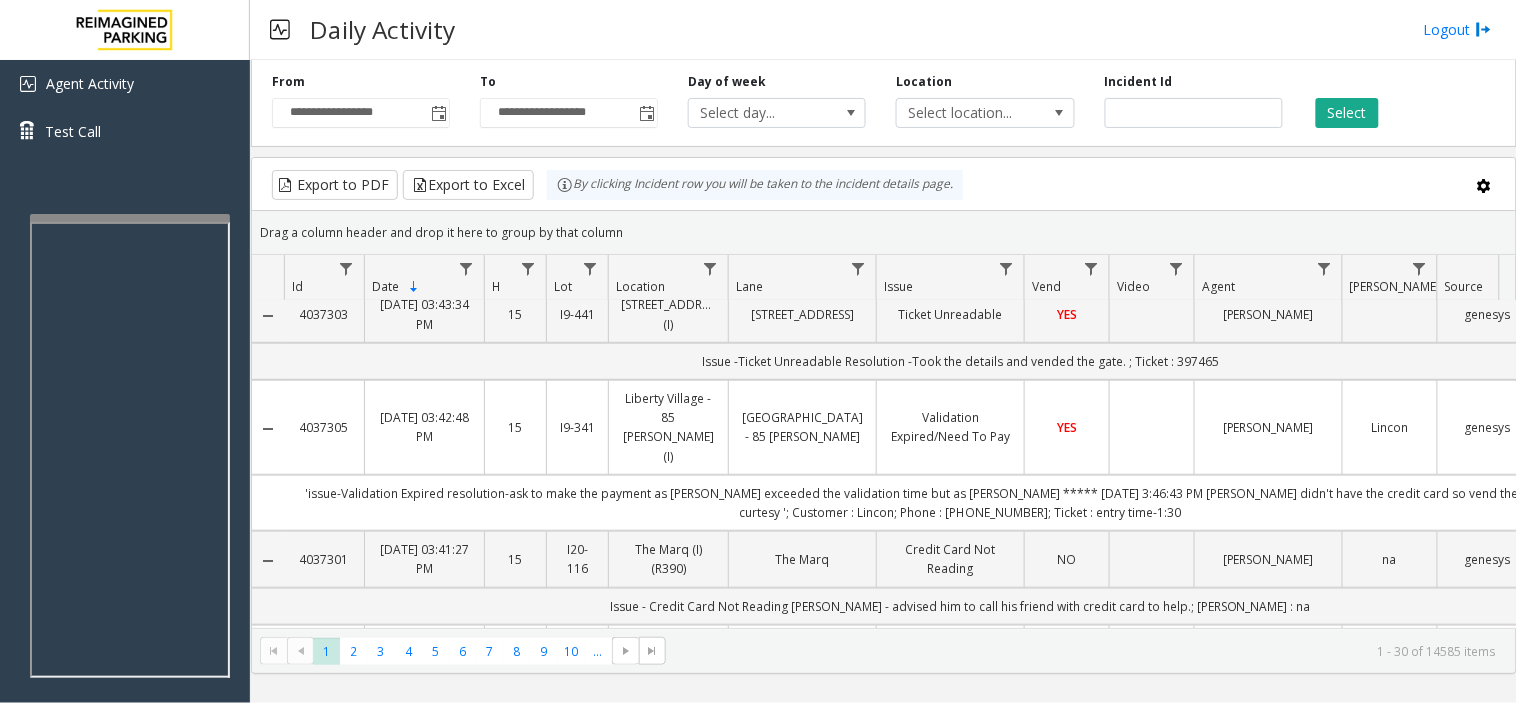 click on "'issue-Validation Expired
resolution-ask to make the payment as parker exceeded the validation time but as parker
***** 7/22/2025 3:46:43 PM Lehar Sahni
didn't have the credit card so vend the gate as one time curtesy '; Customer : Lincon; Phone : 20235857; Ticket : entry time-1:30" 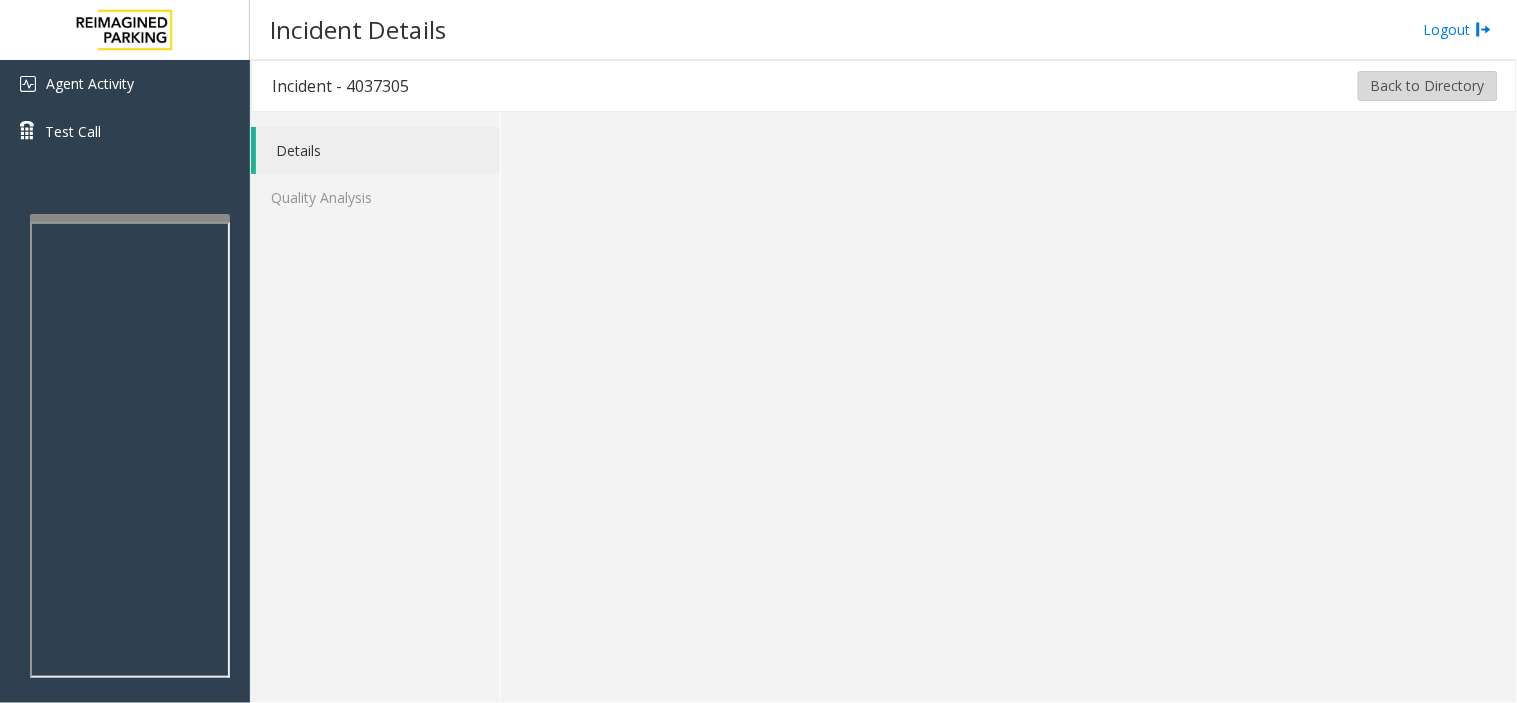 click on "Back to Directory" 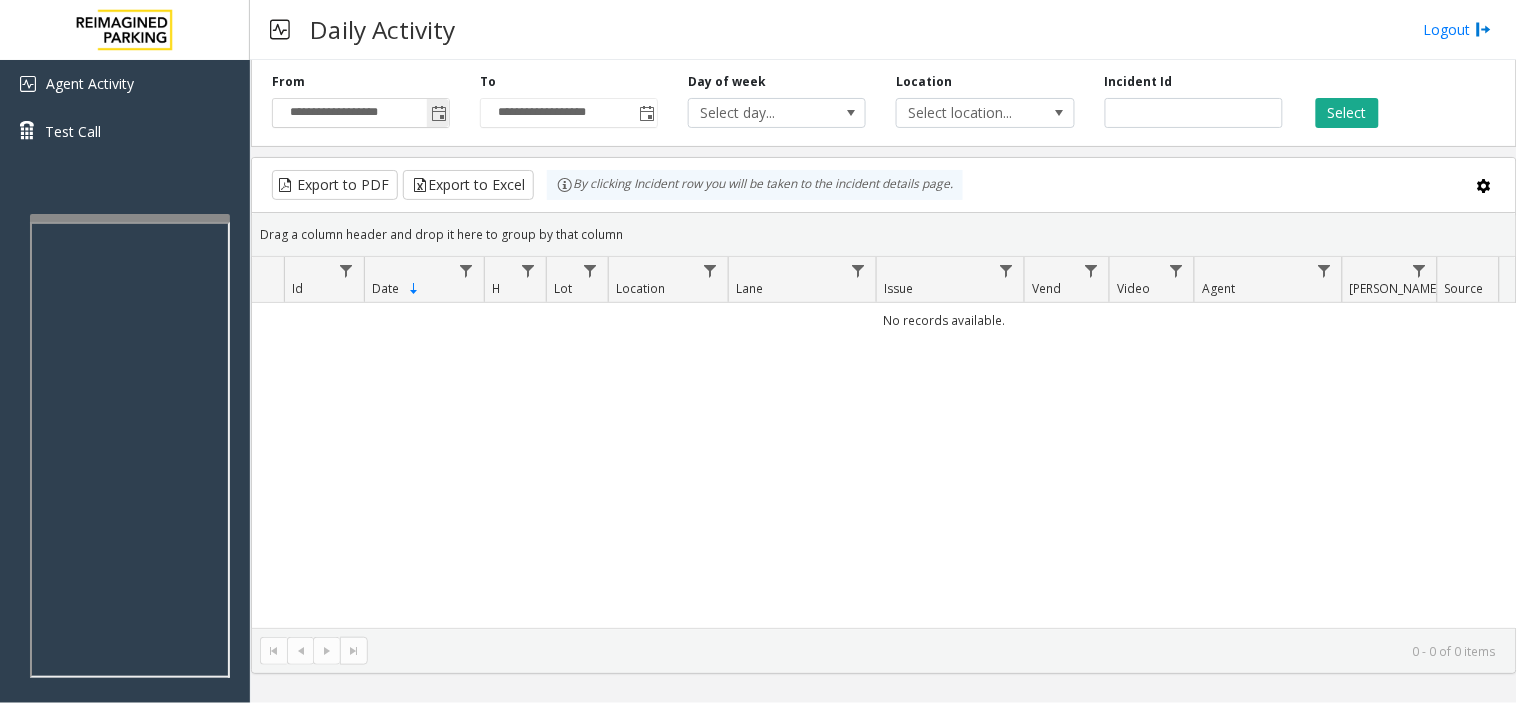 click 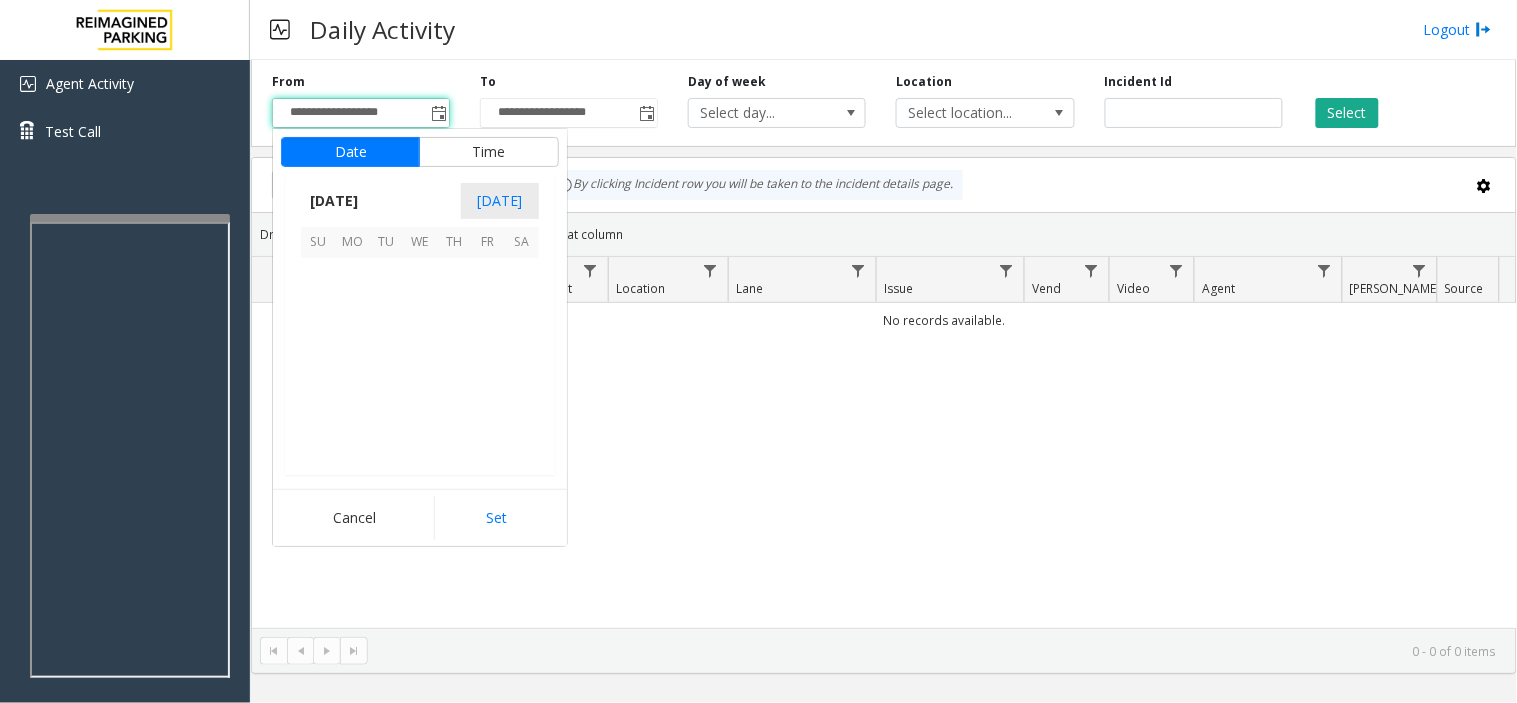 scroll, scrollTop: 358354, scrollLeft: 0, axis: vertical 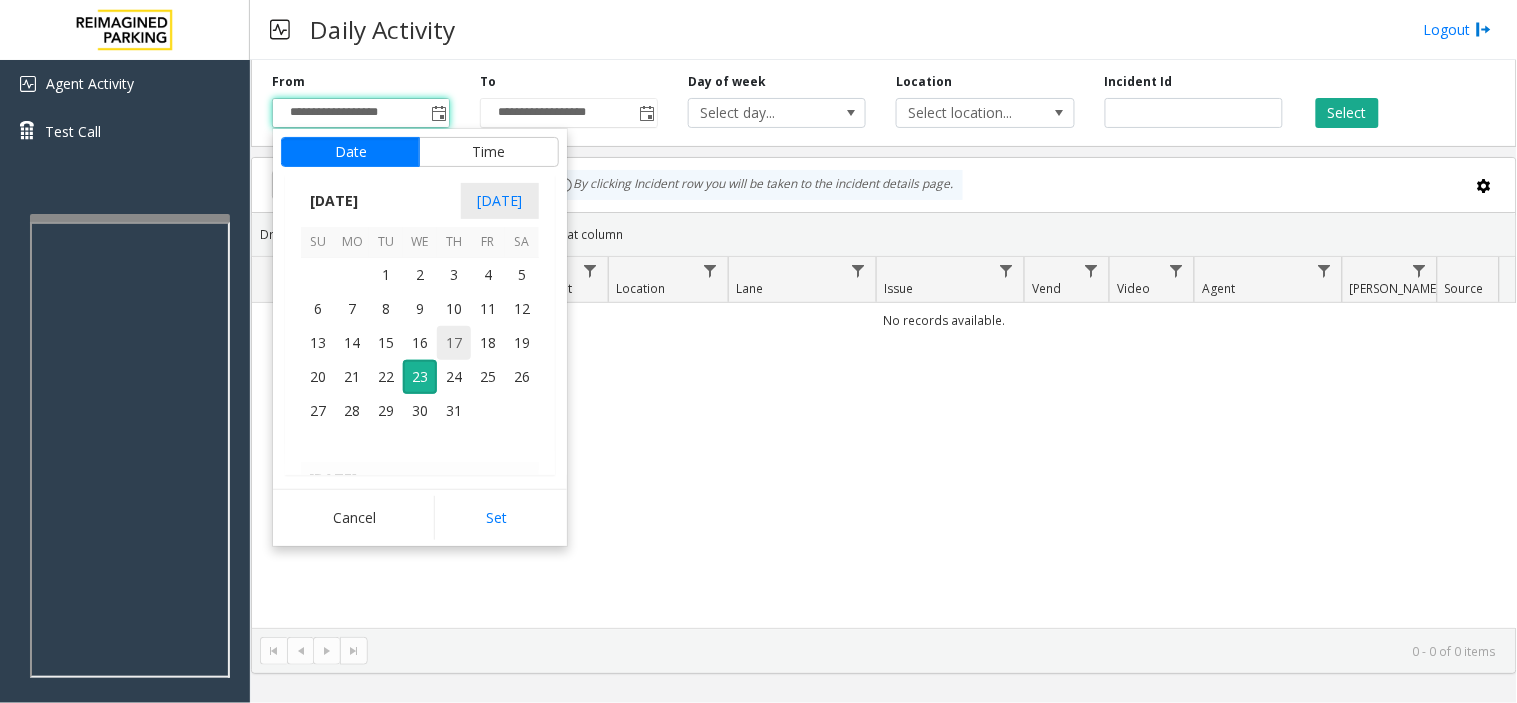 click on "17" at bounding box center [454, 343] 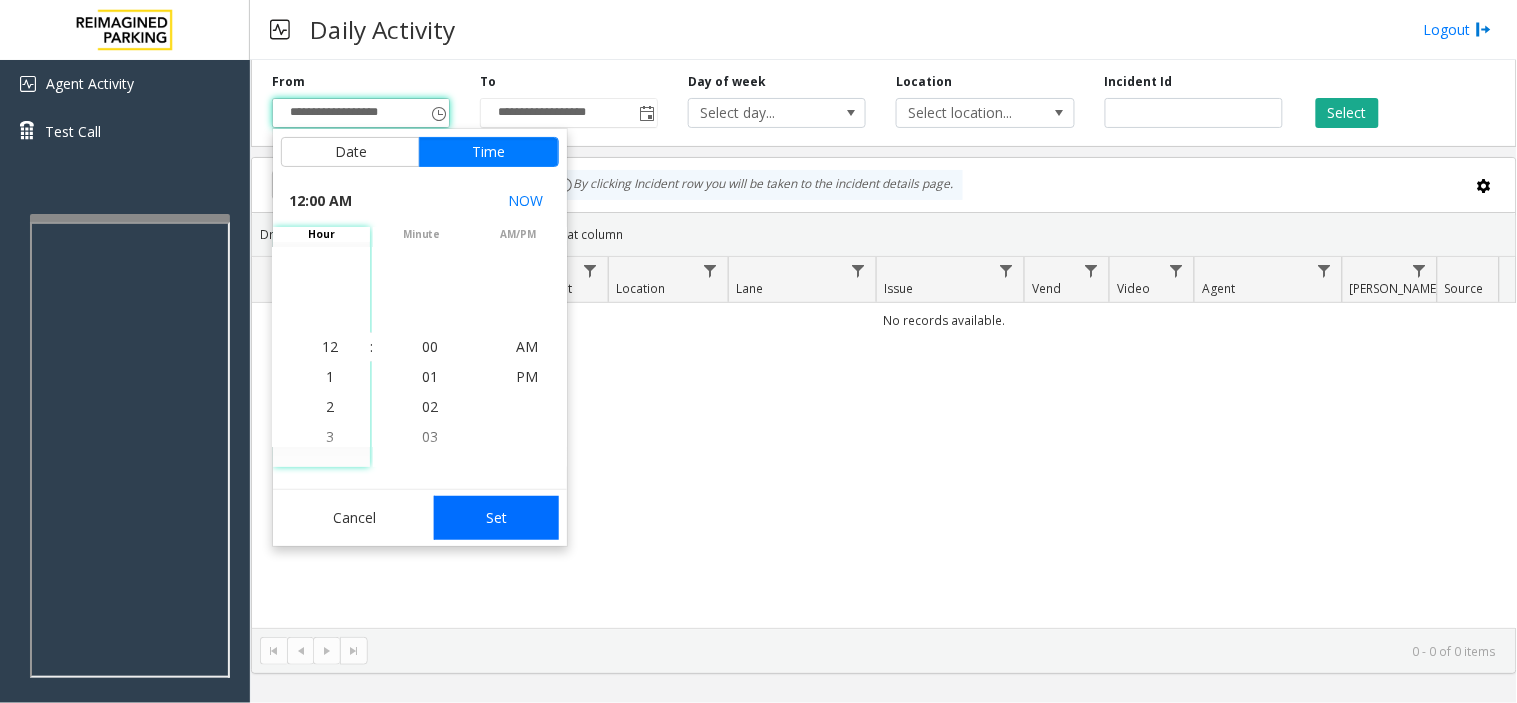 click on "Set" 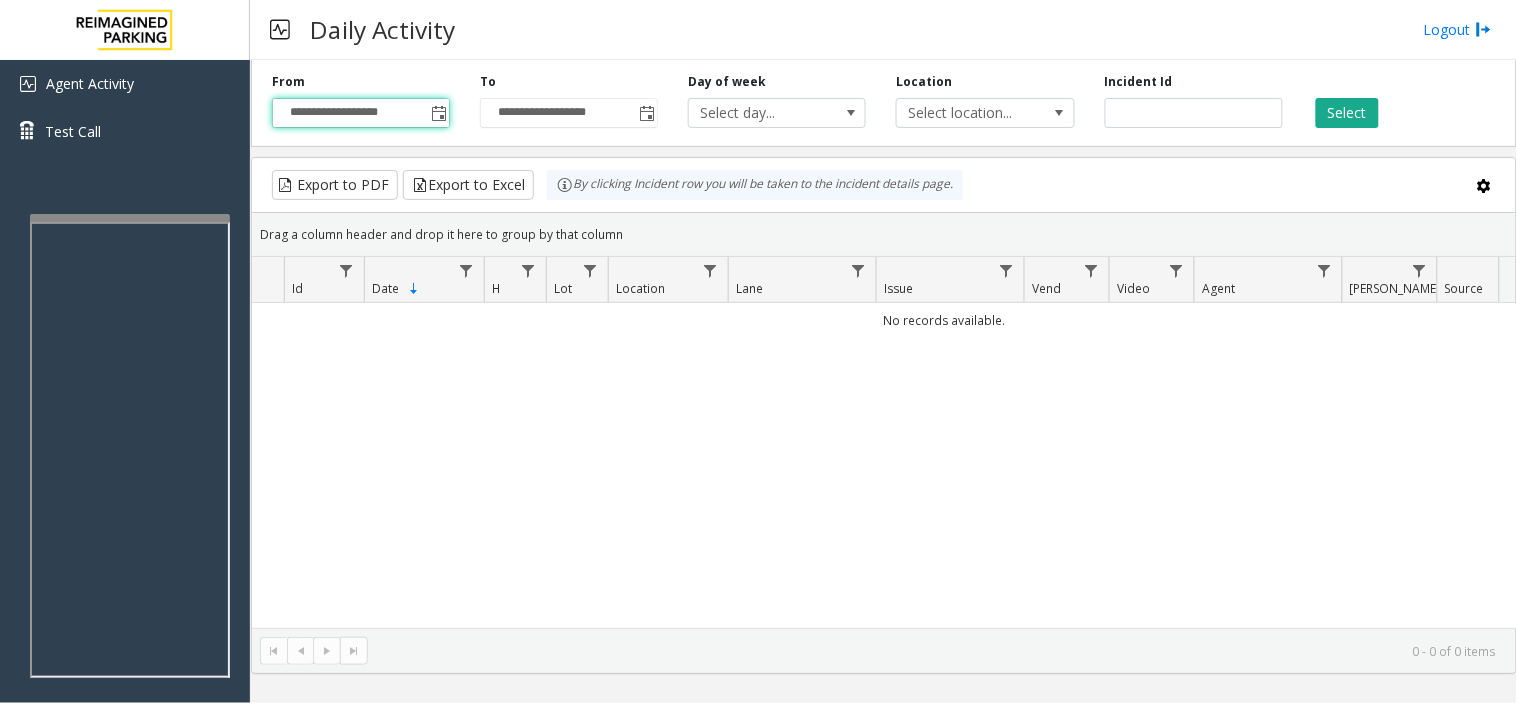 click on "Select" 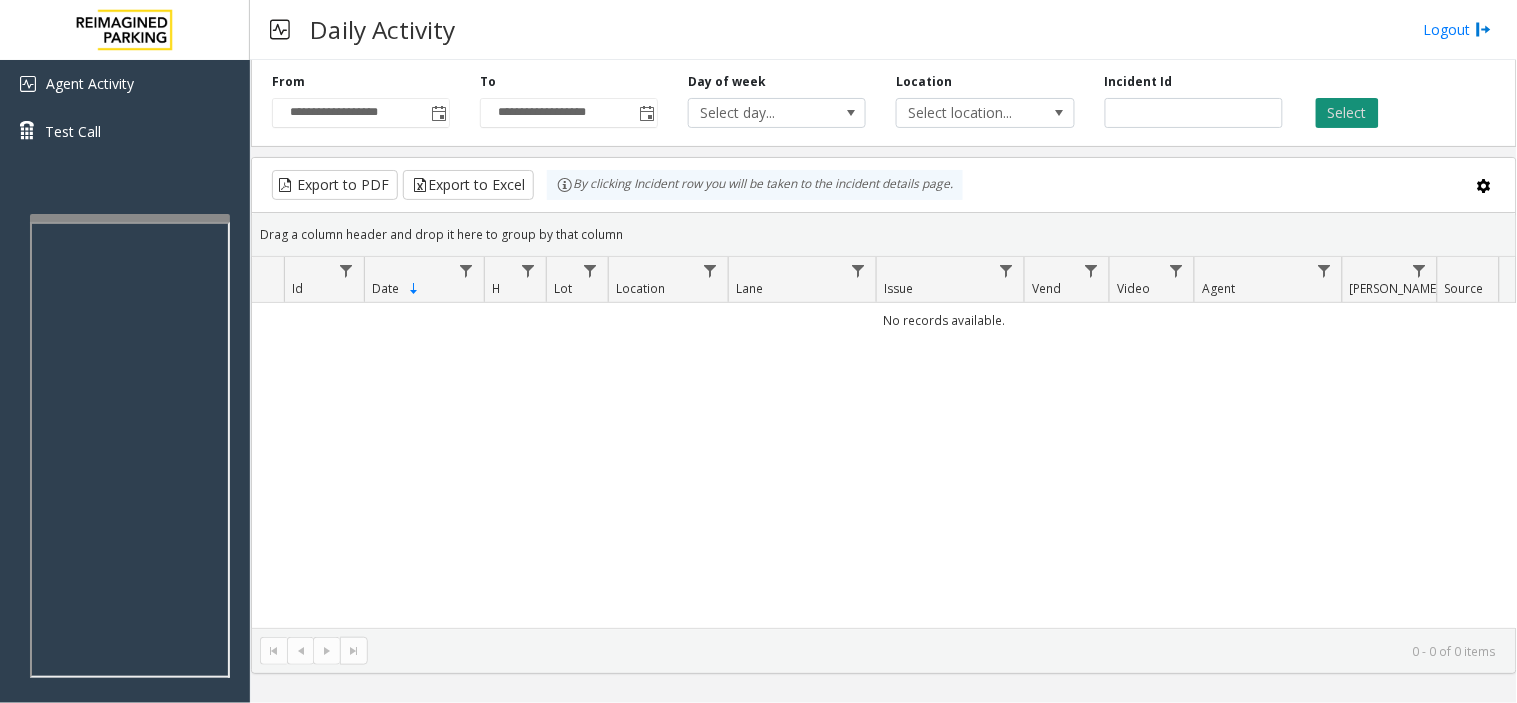 click on "Select" 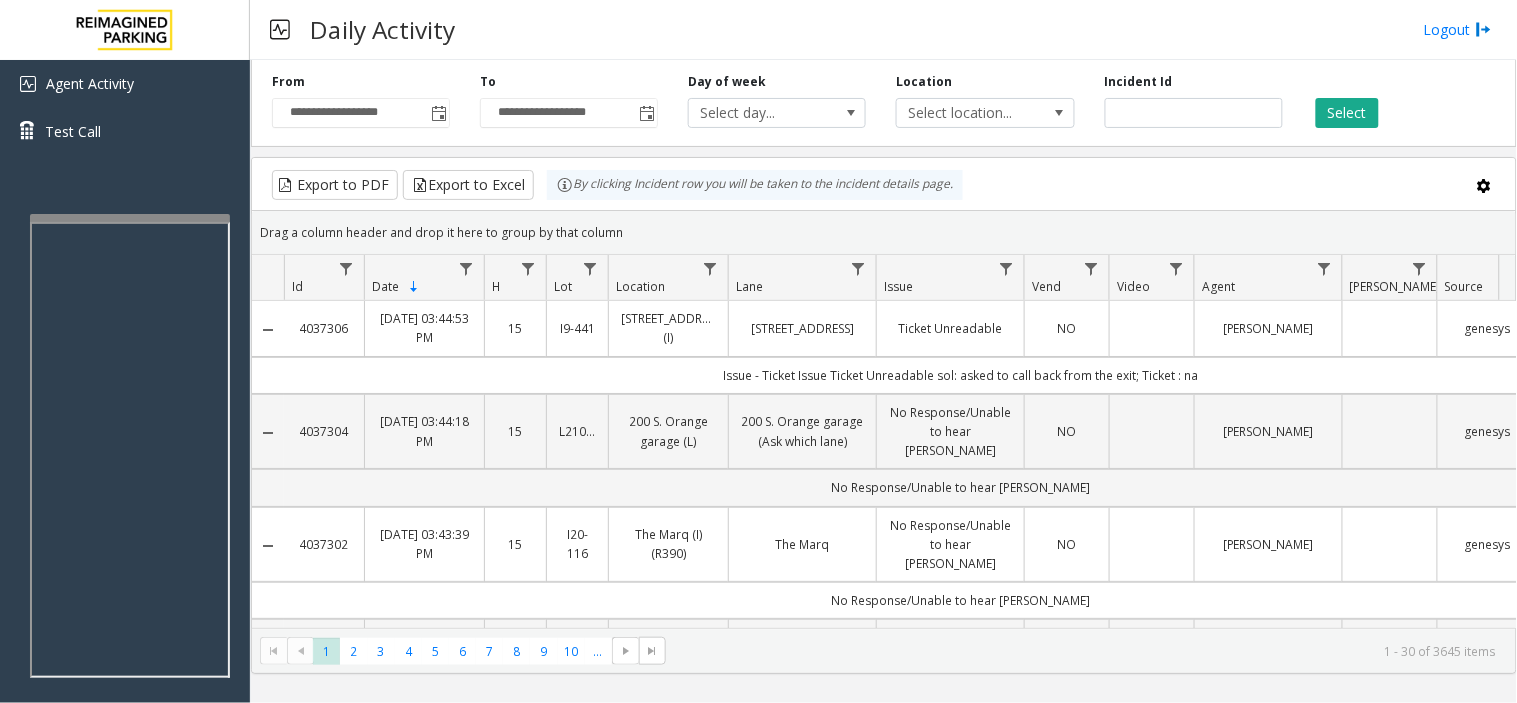 click 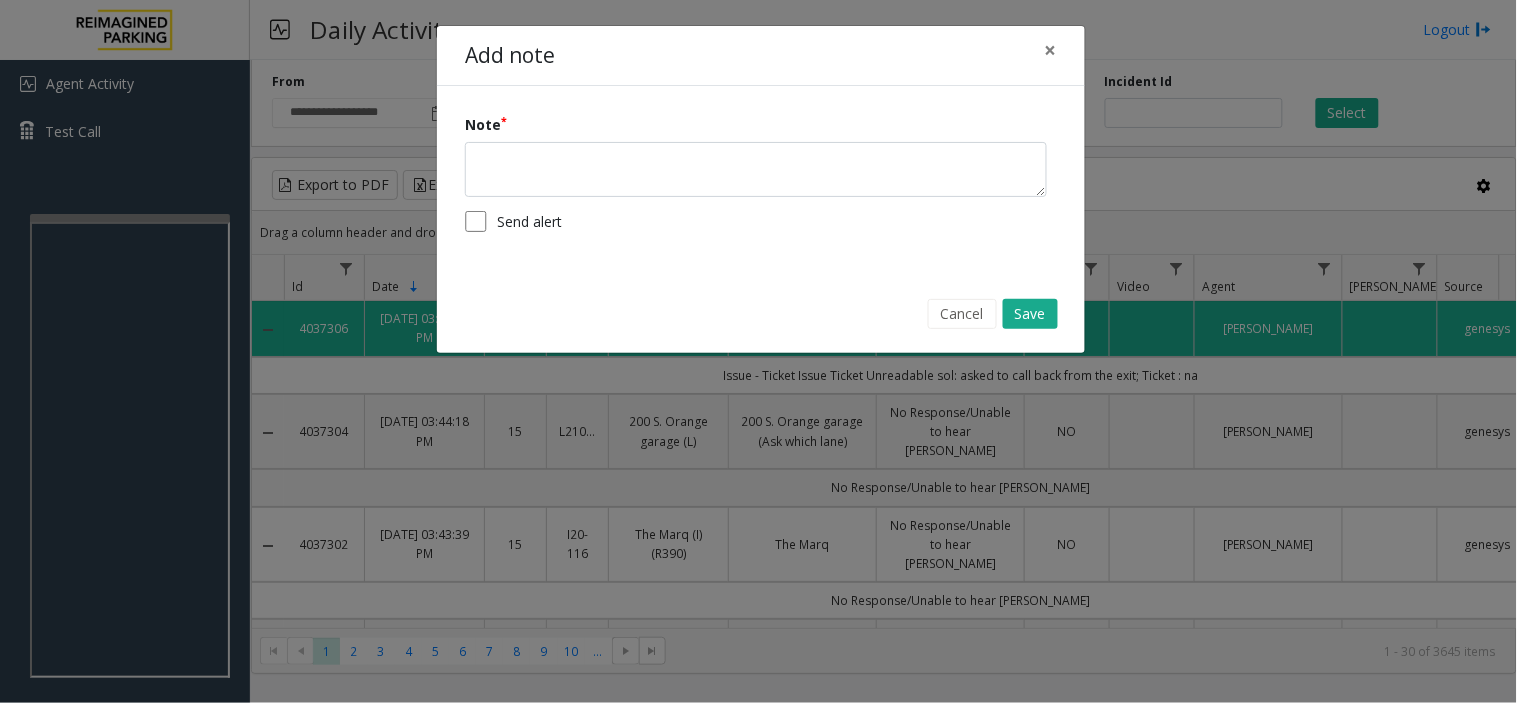 click on "Add note × Note Send alert Cancel Save" 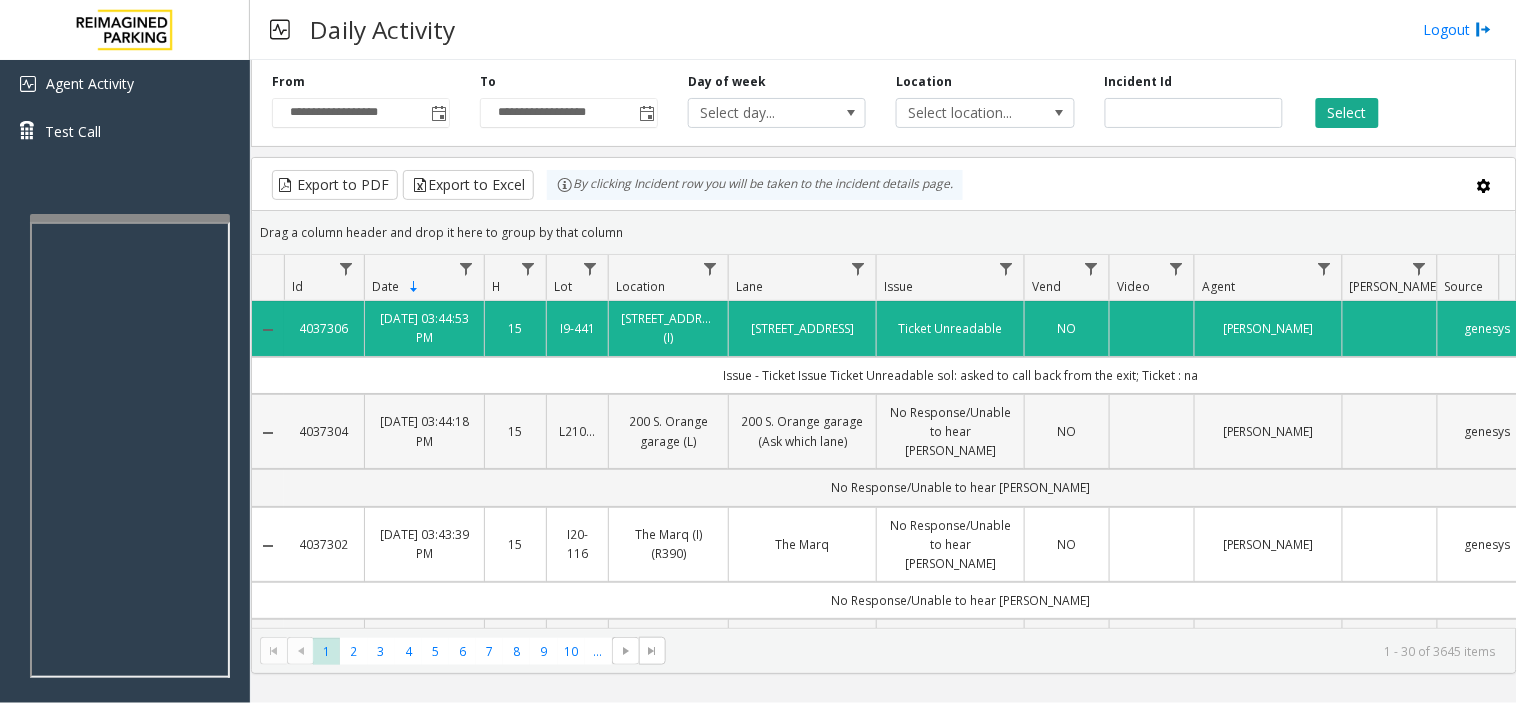 click on "No Response/Unable to hear [PERSON_NAME]" 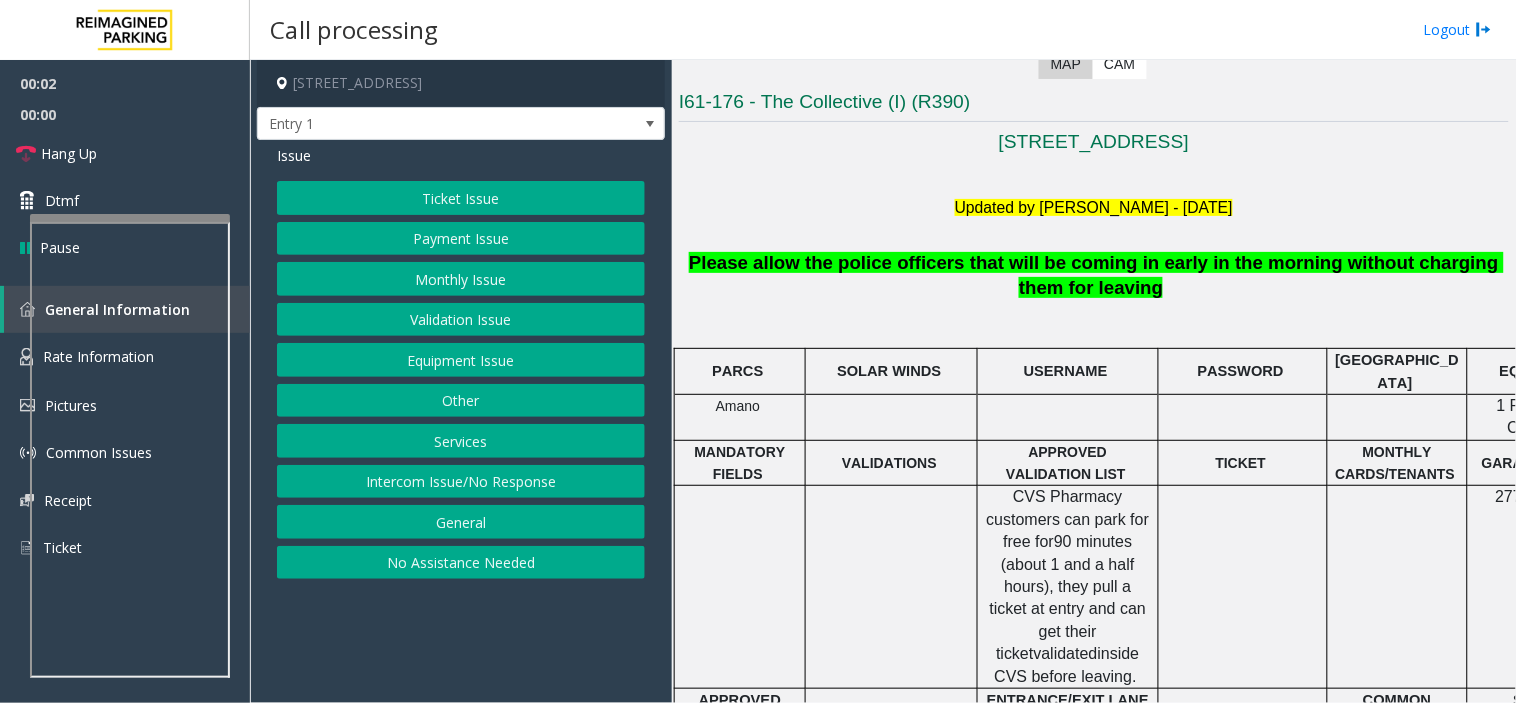 scroll, scrollTop: 444, scrollLeft: 0, axis: vertical 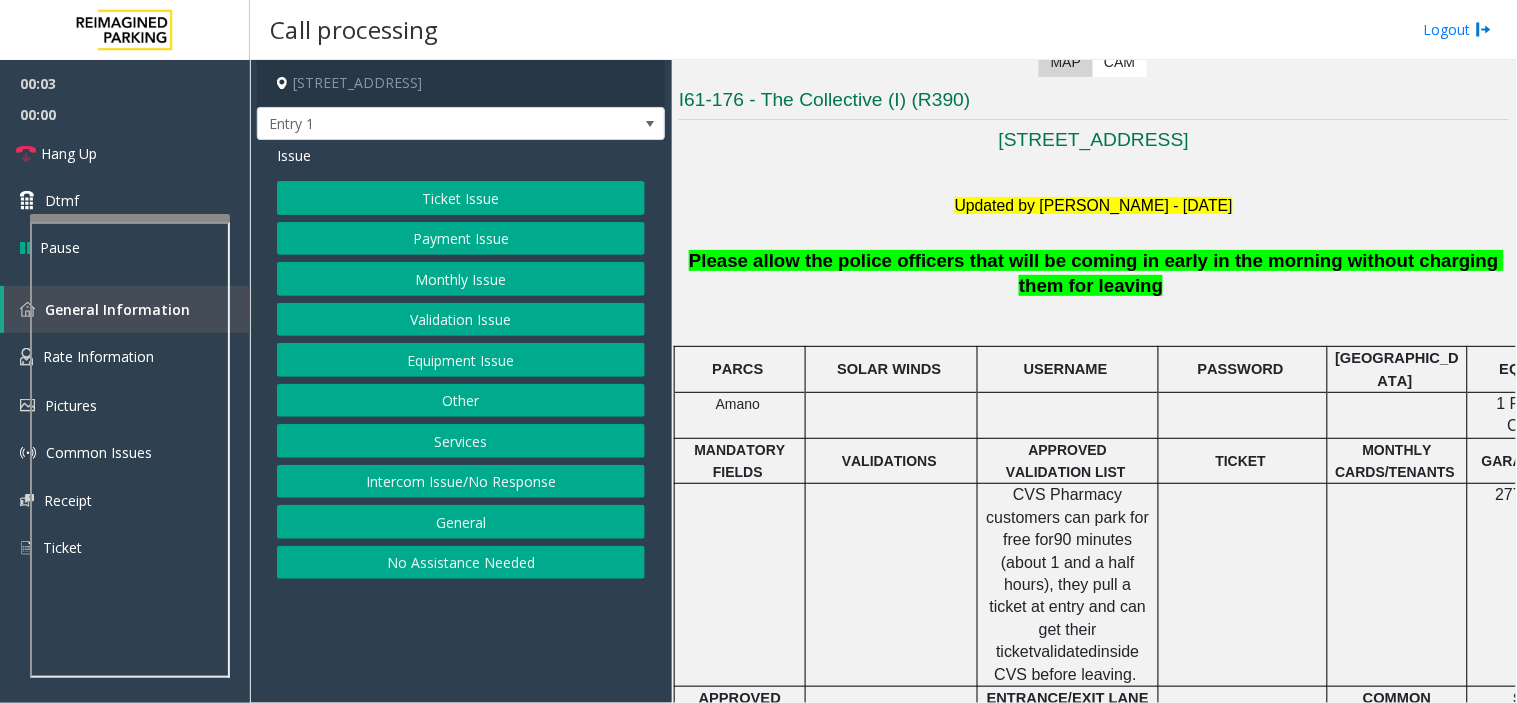 click 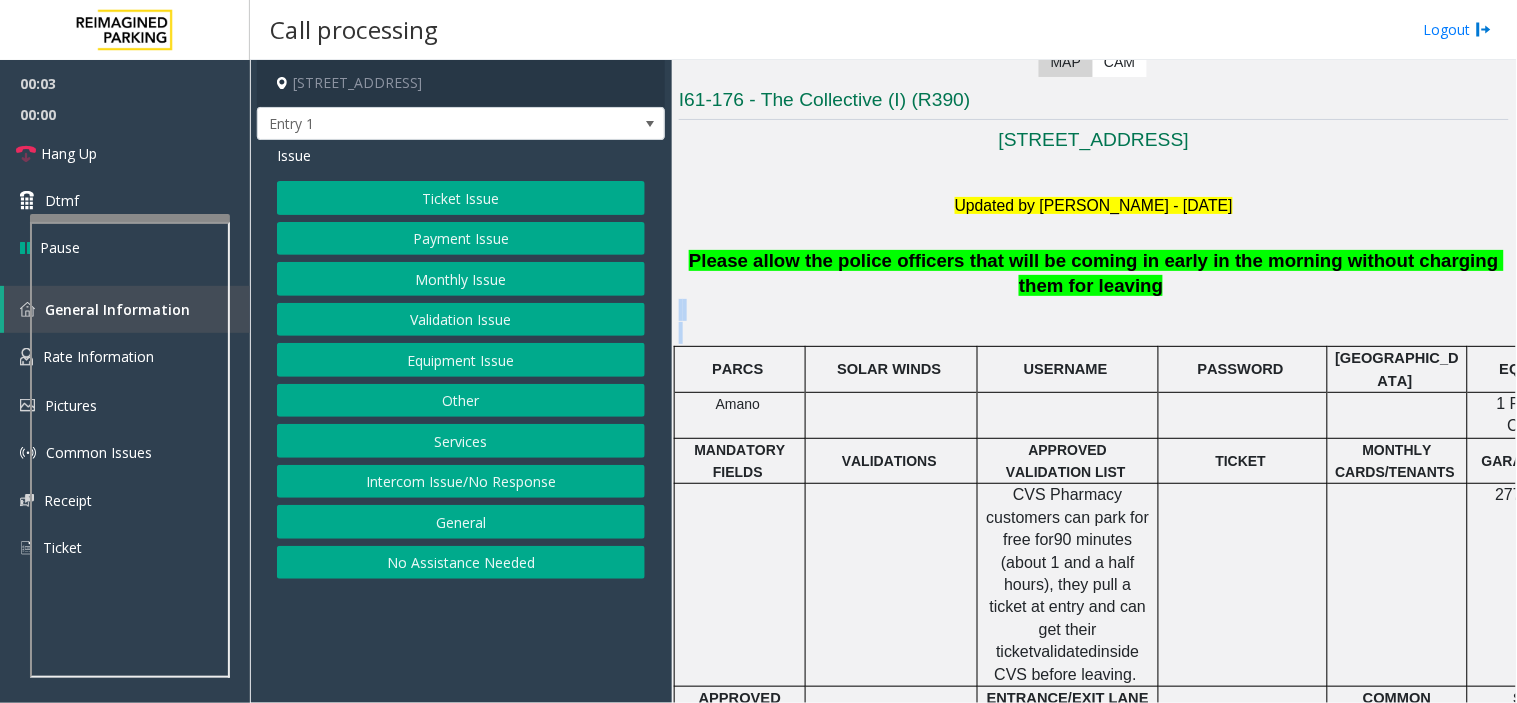 click 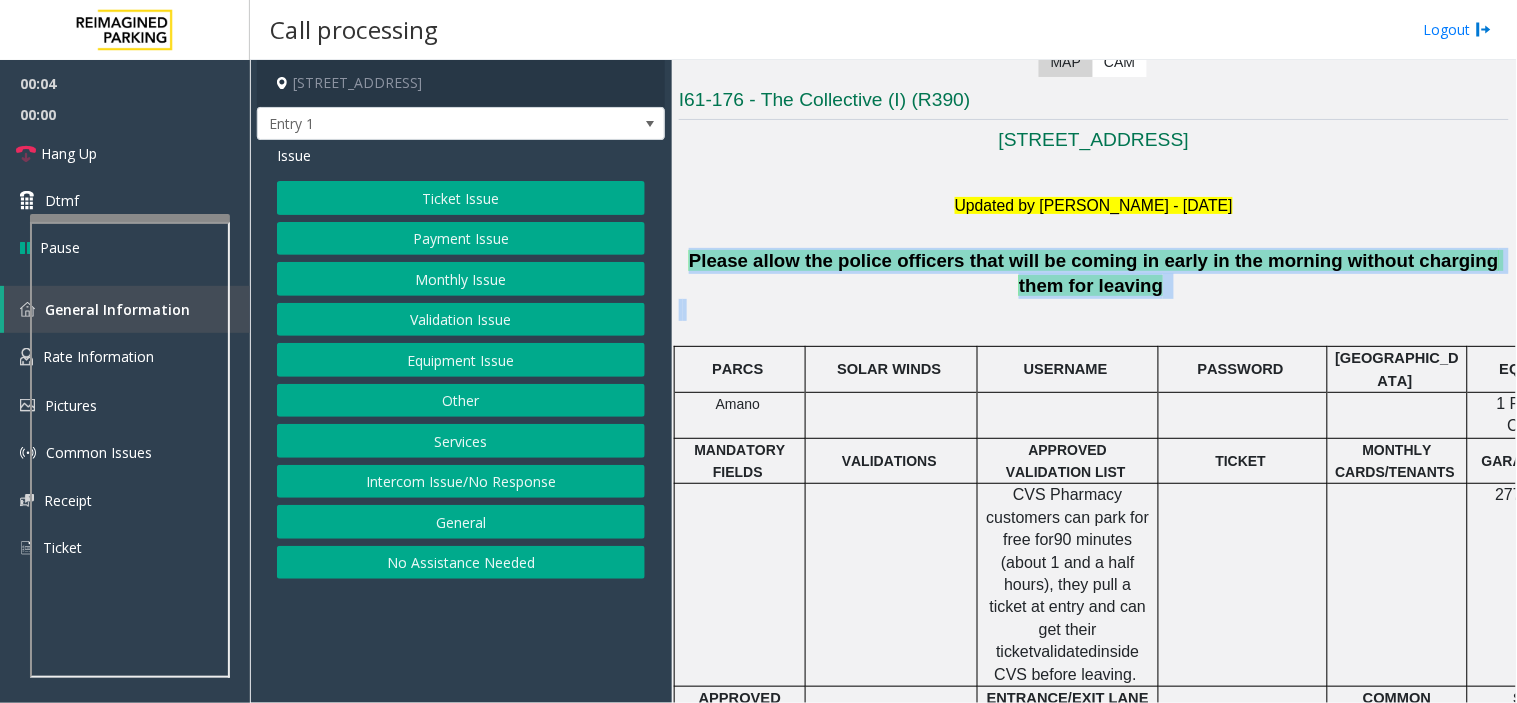 drag, startPoint x: 853, startPoint y: 300, endPoint x: 707, endPoint y: 256, distance: 152.48607 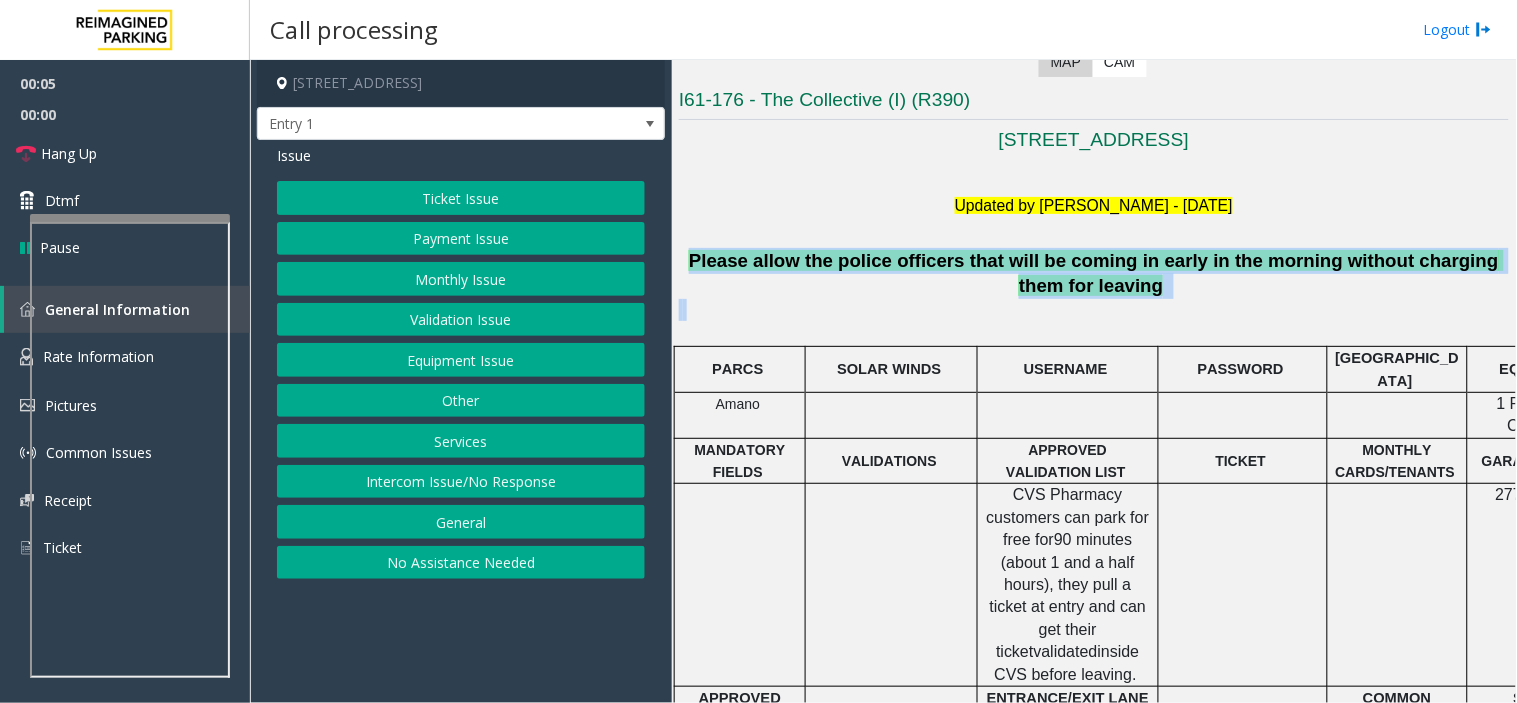 drag, startPoint x: 707, startPoint y: 256, endPoint x: 1058, endPoint y: 298, distance: 353.50388 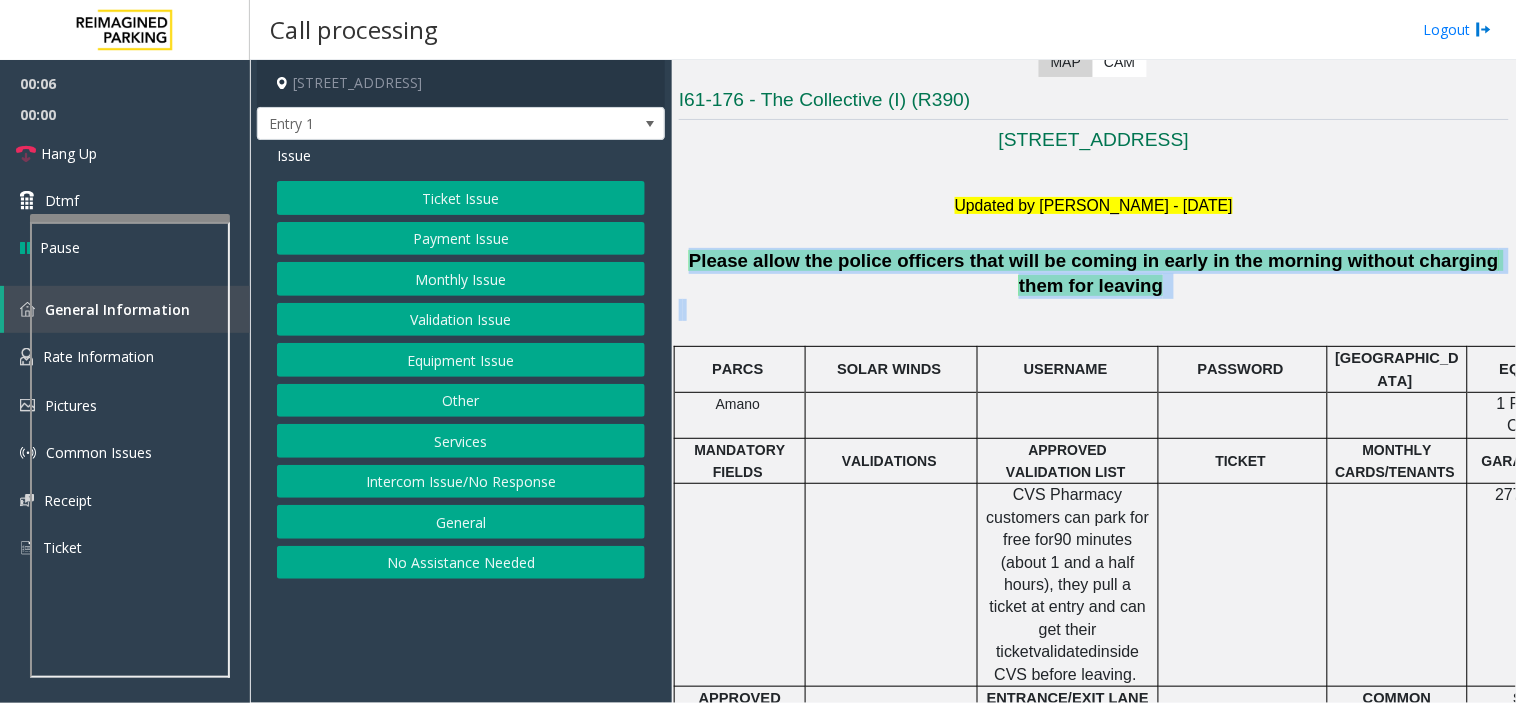 click 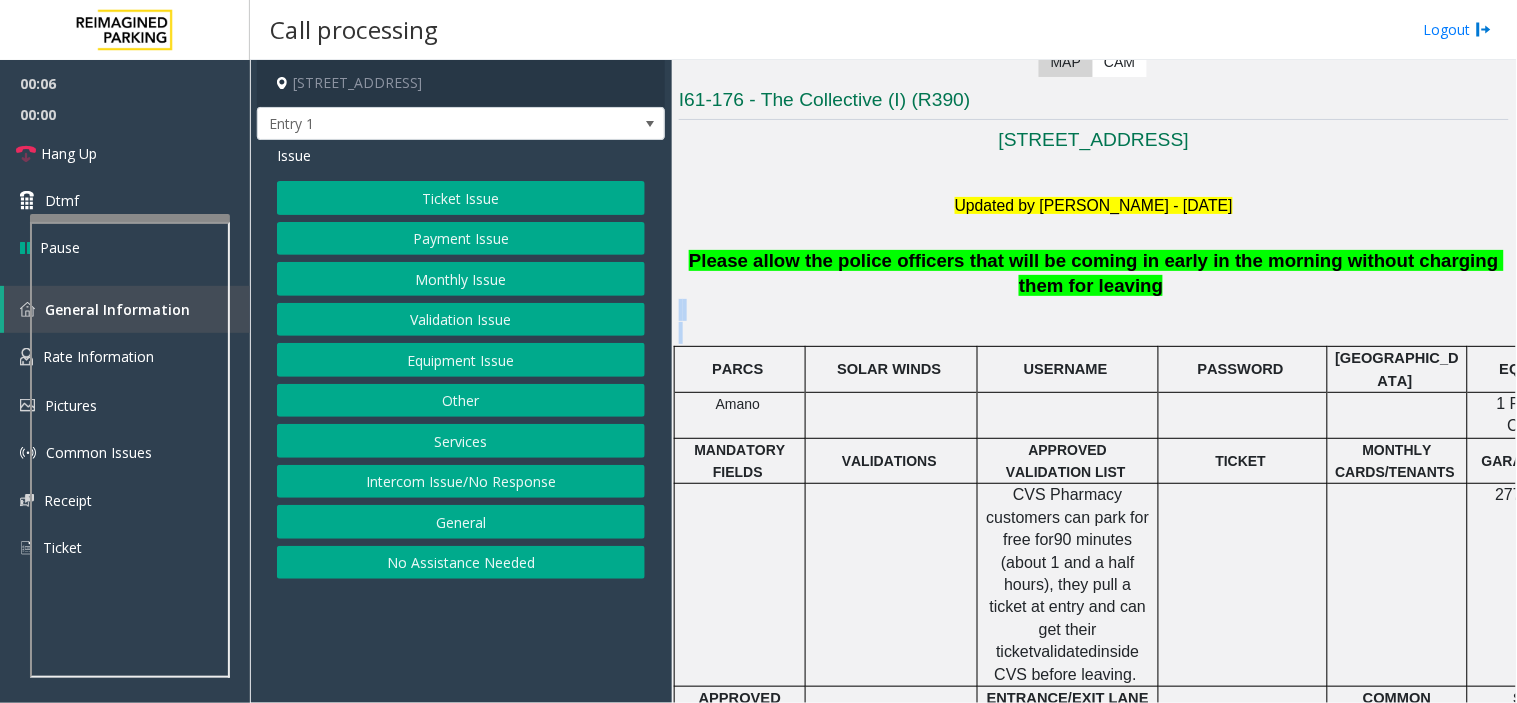 click 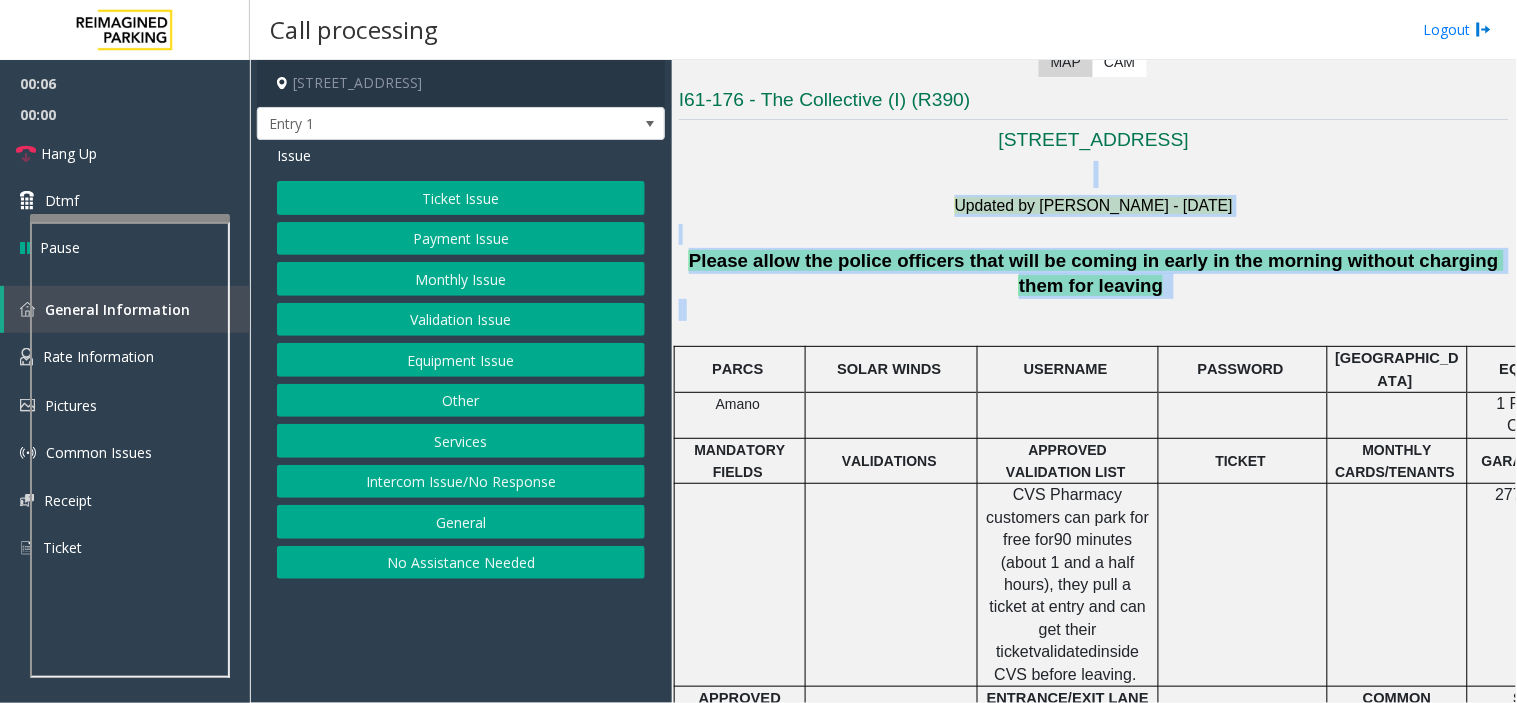 drag, startPoint x: 1058, startPoint y: 298, endPoint x: 836, endPoint y: 168, distance: 257.2625 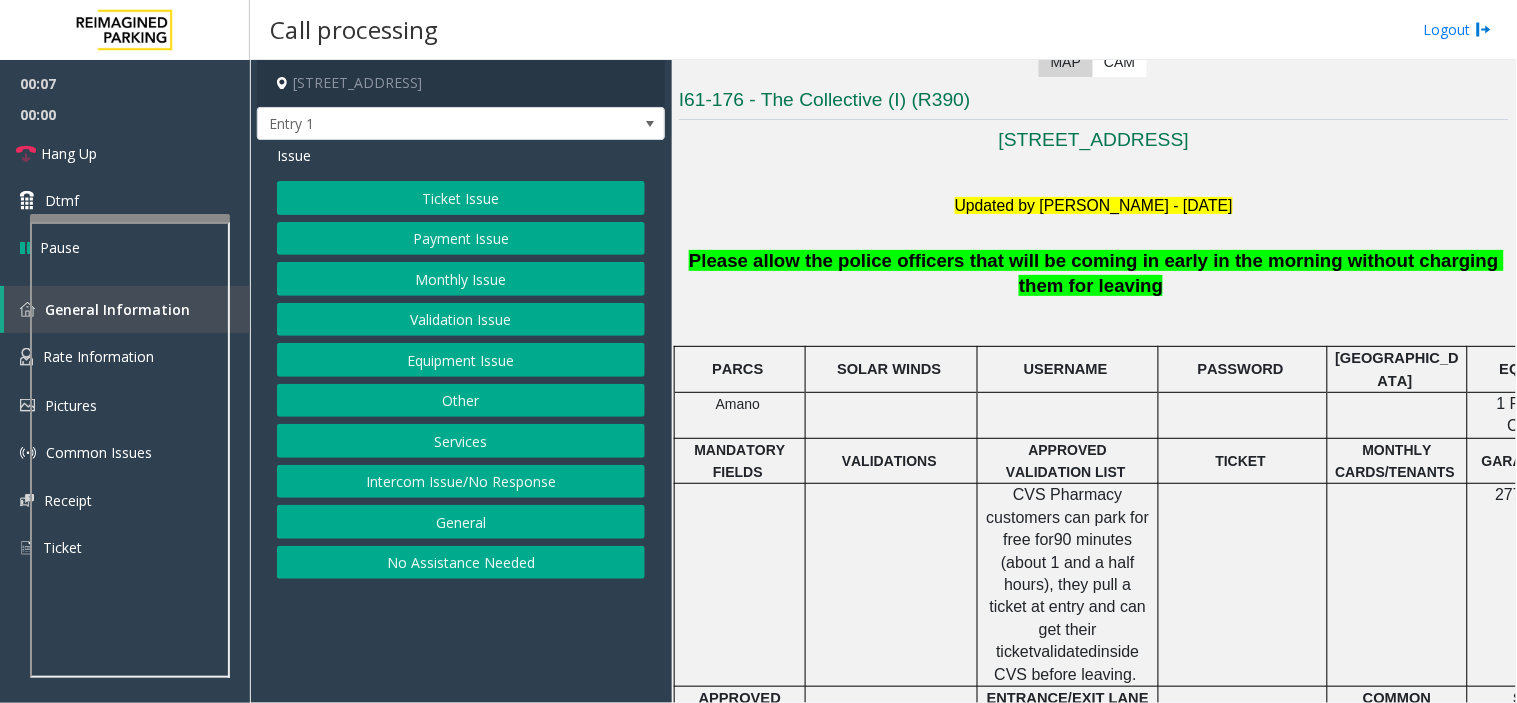 click on "No Assistance Needed" 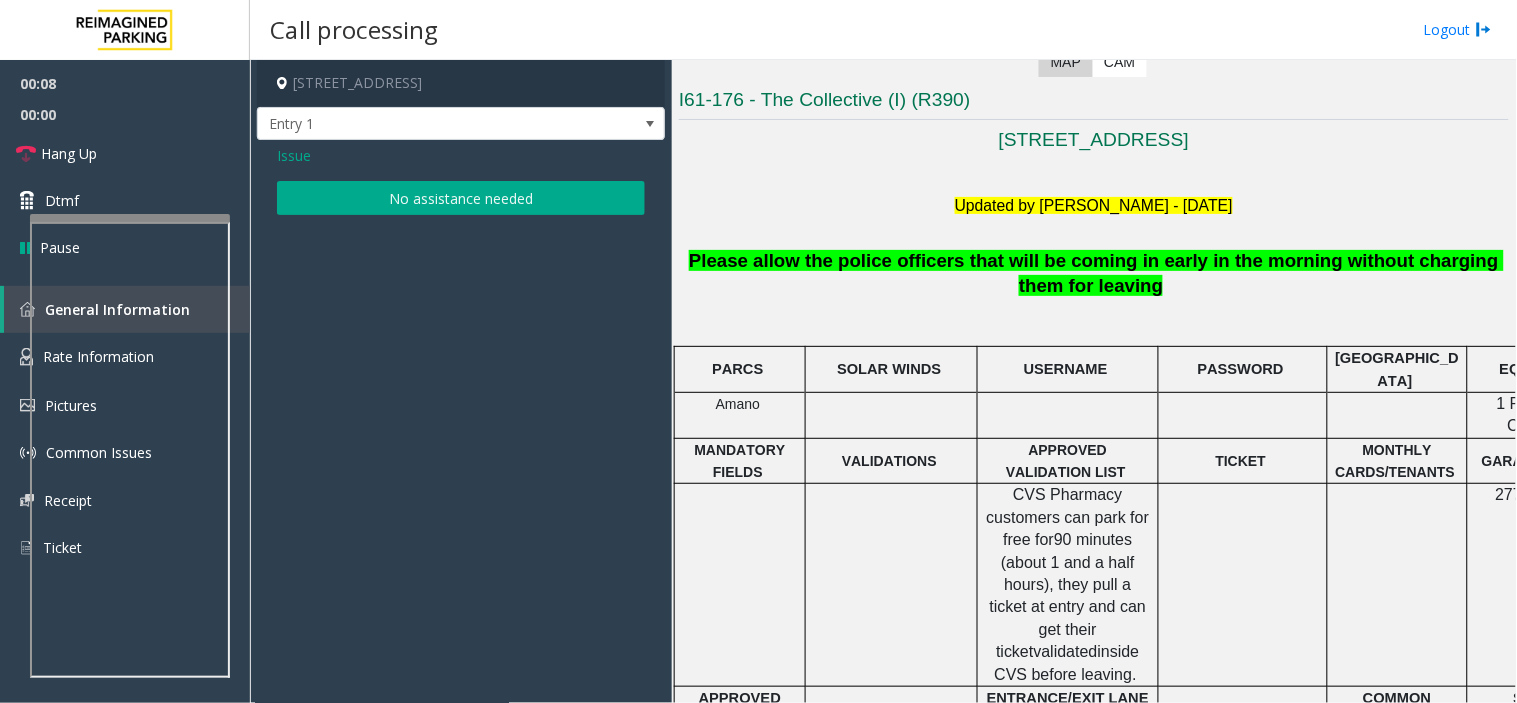 click on "No assistance needed" 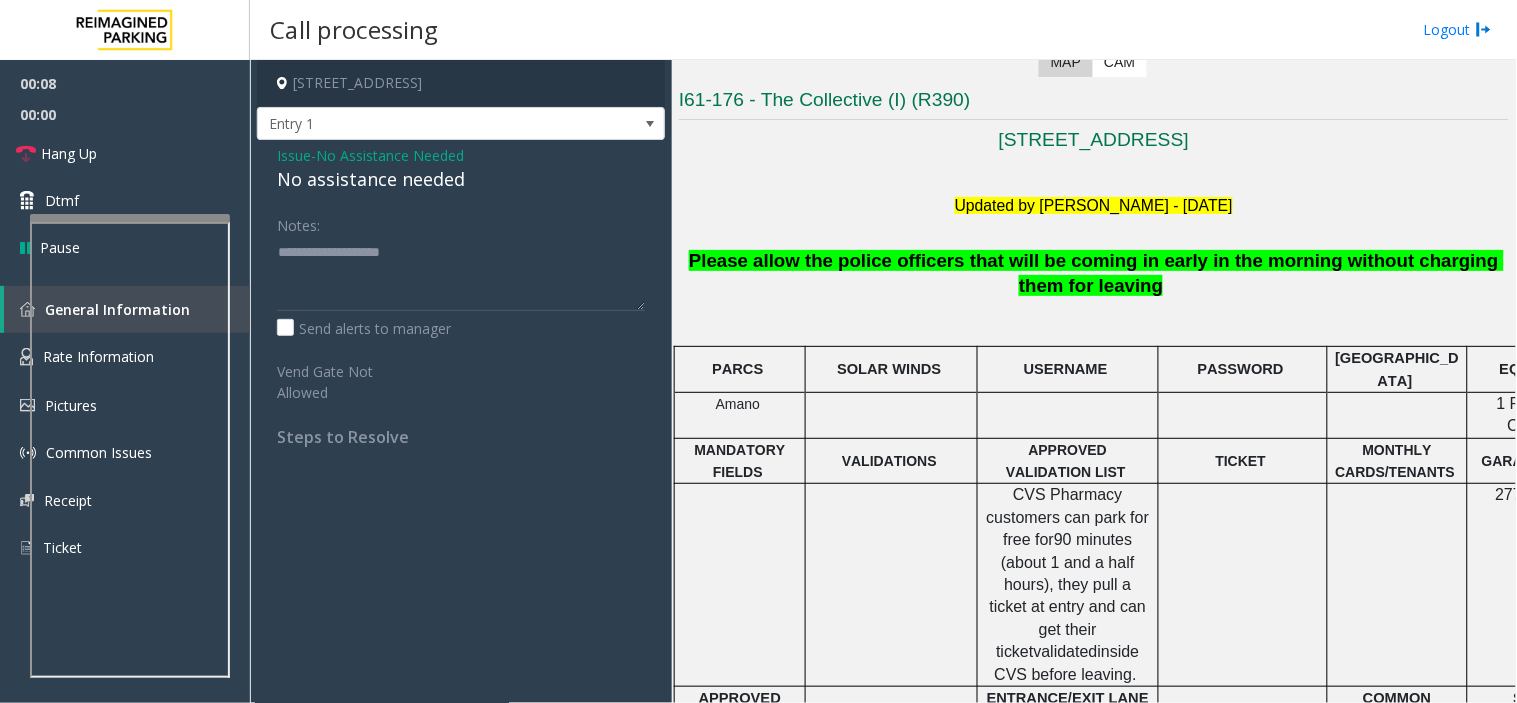 click on "No Assistance Needed" 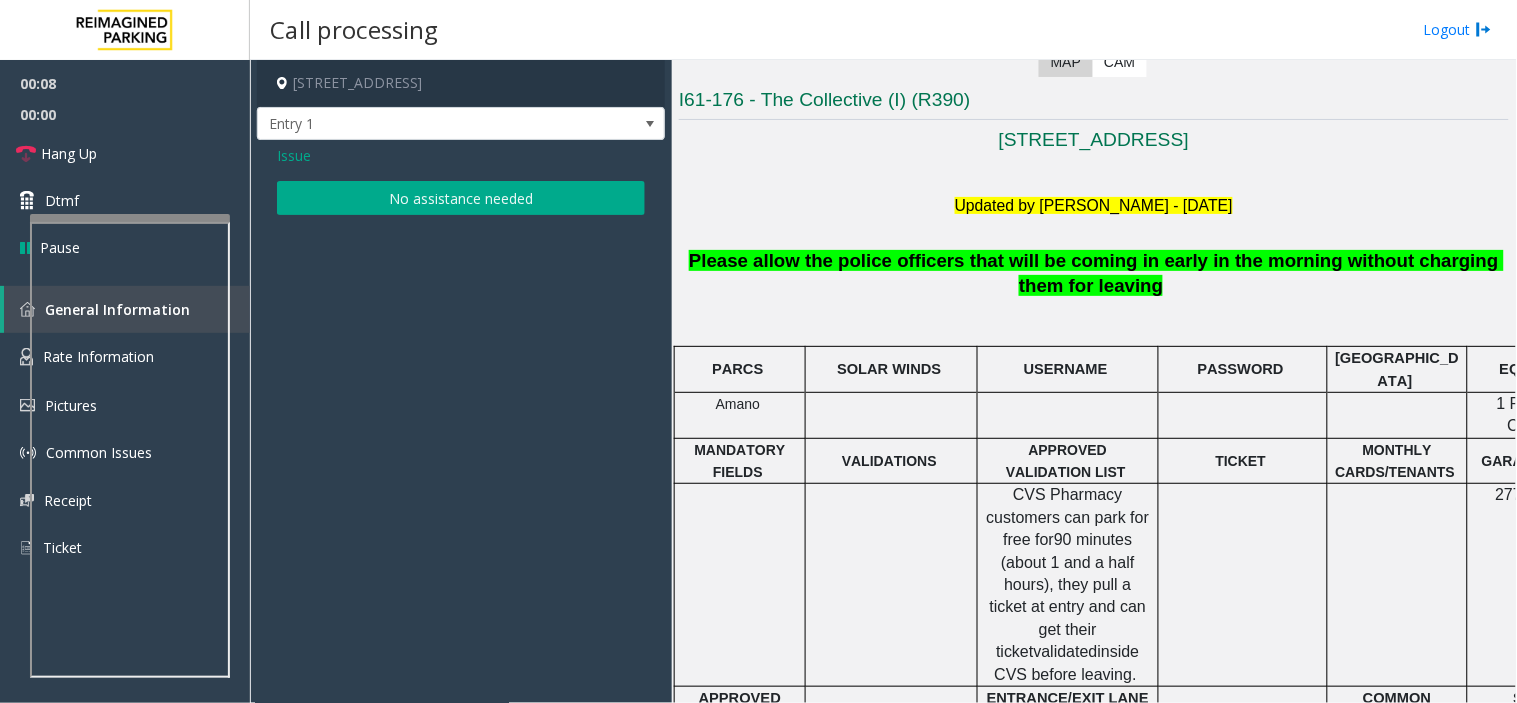 click on "Issue" 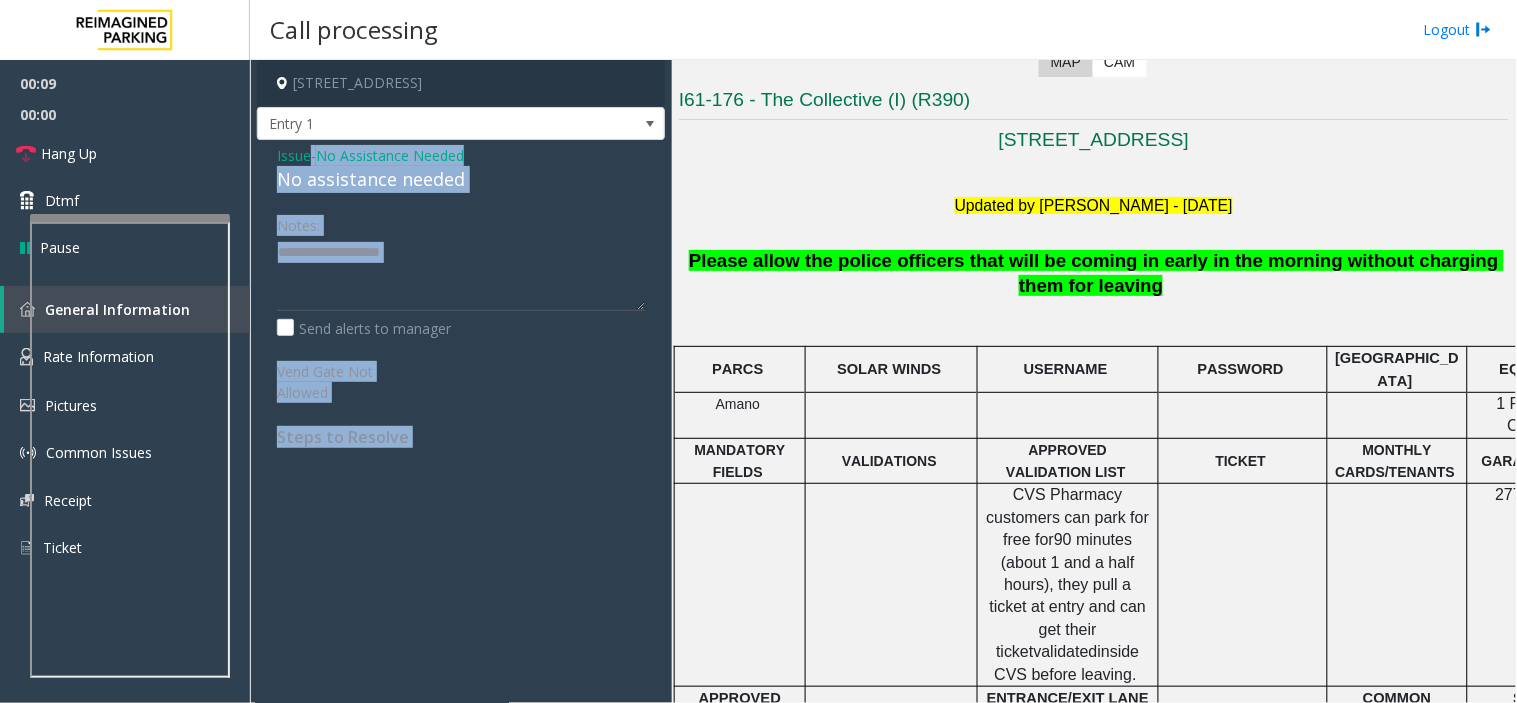 click on "No assistance needed" 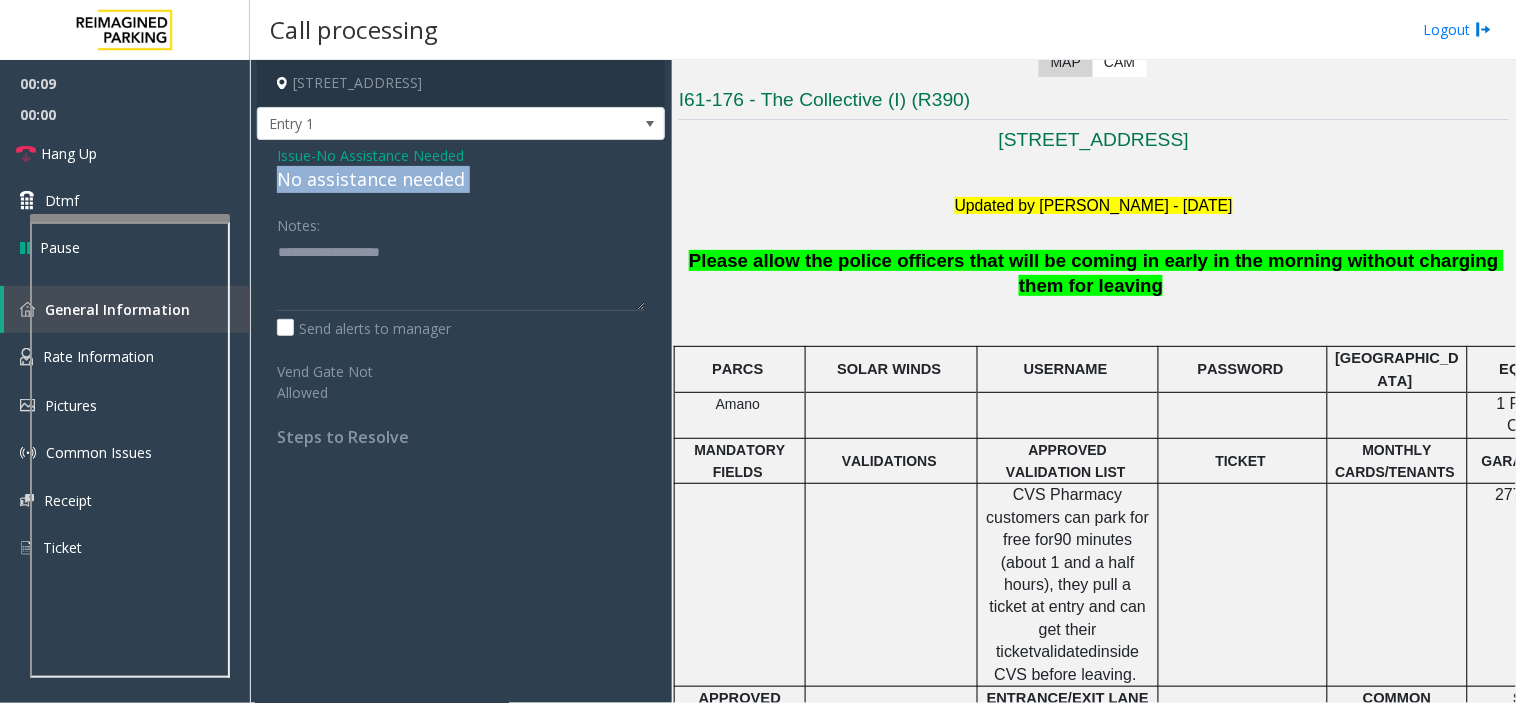 click on "No assistance needed" 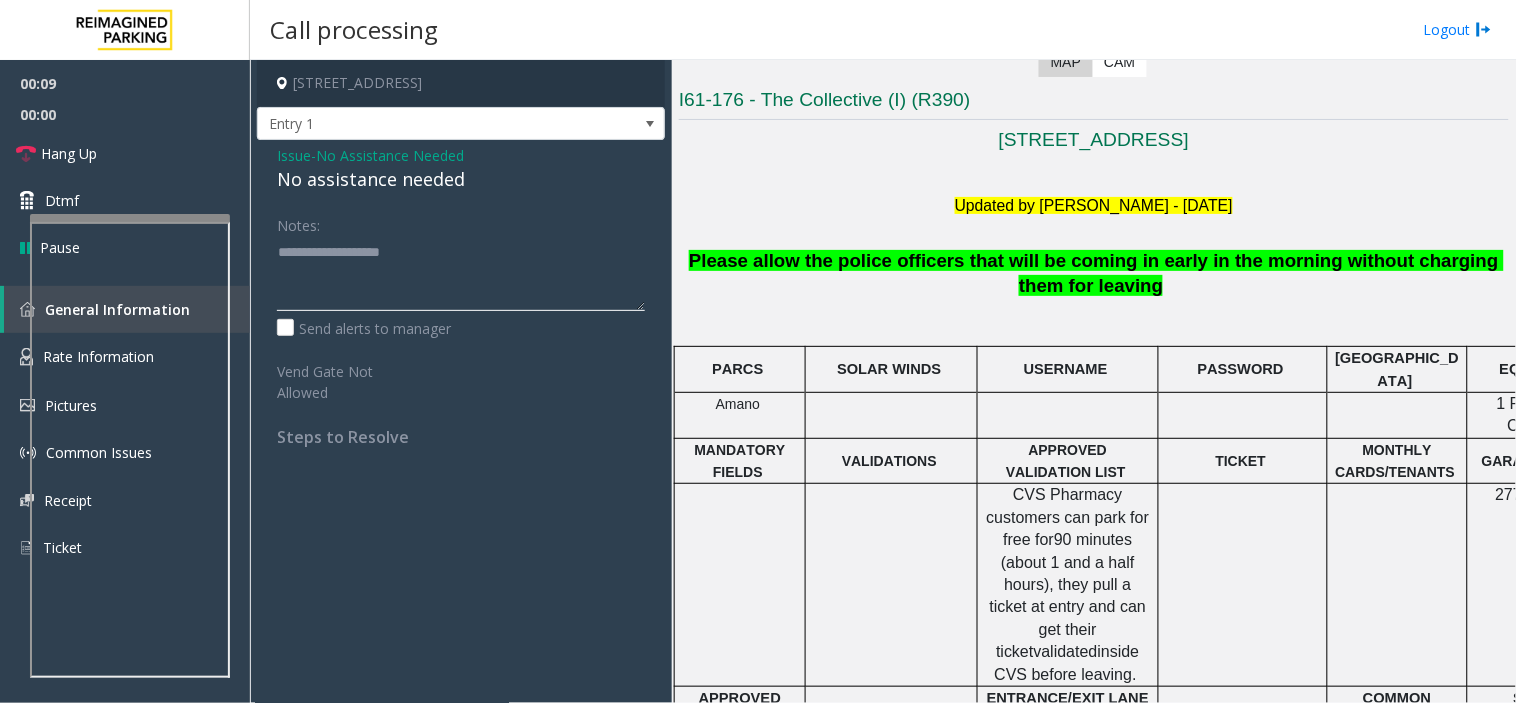click 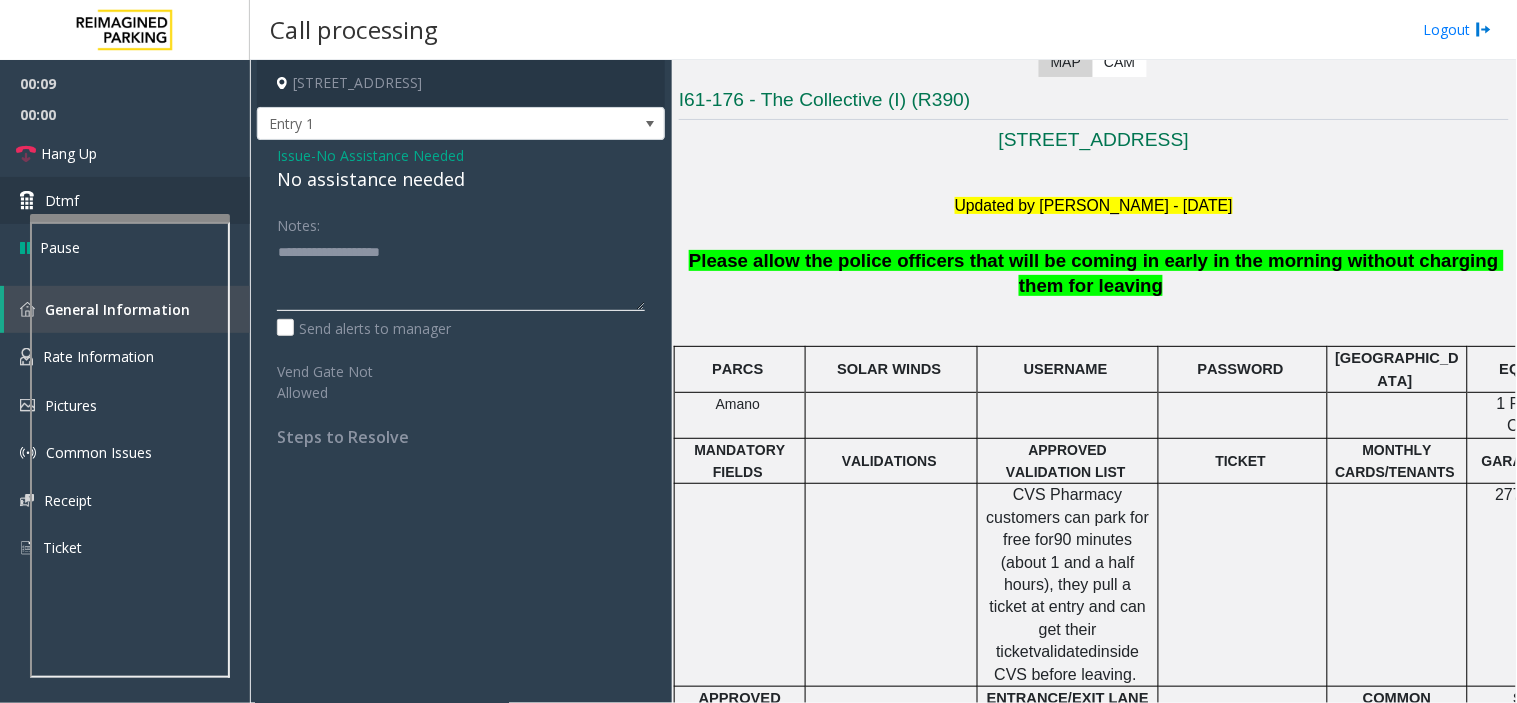 paste on "**********" 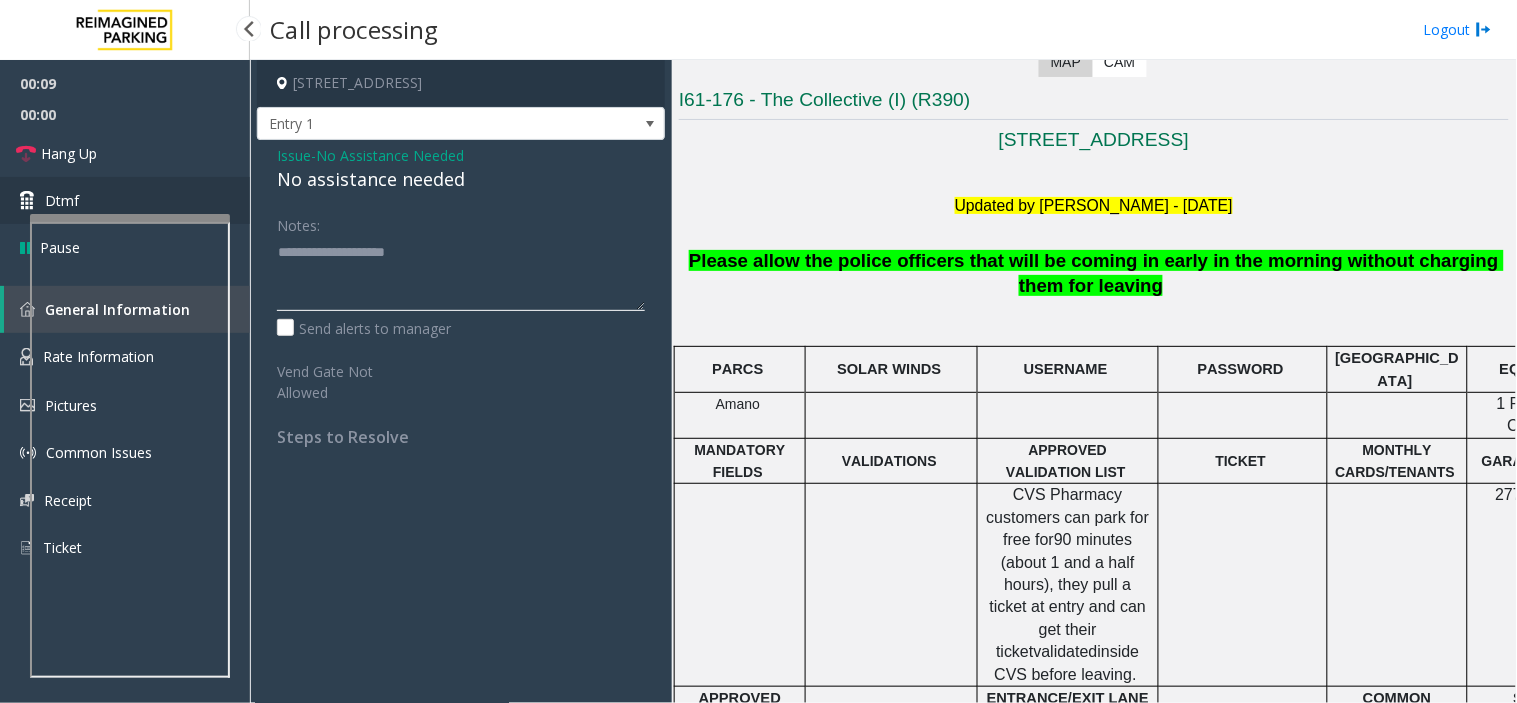 type on "**********" 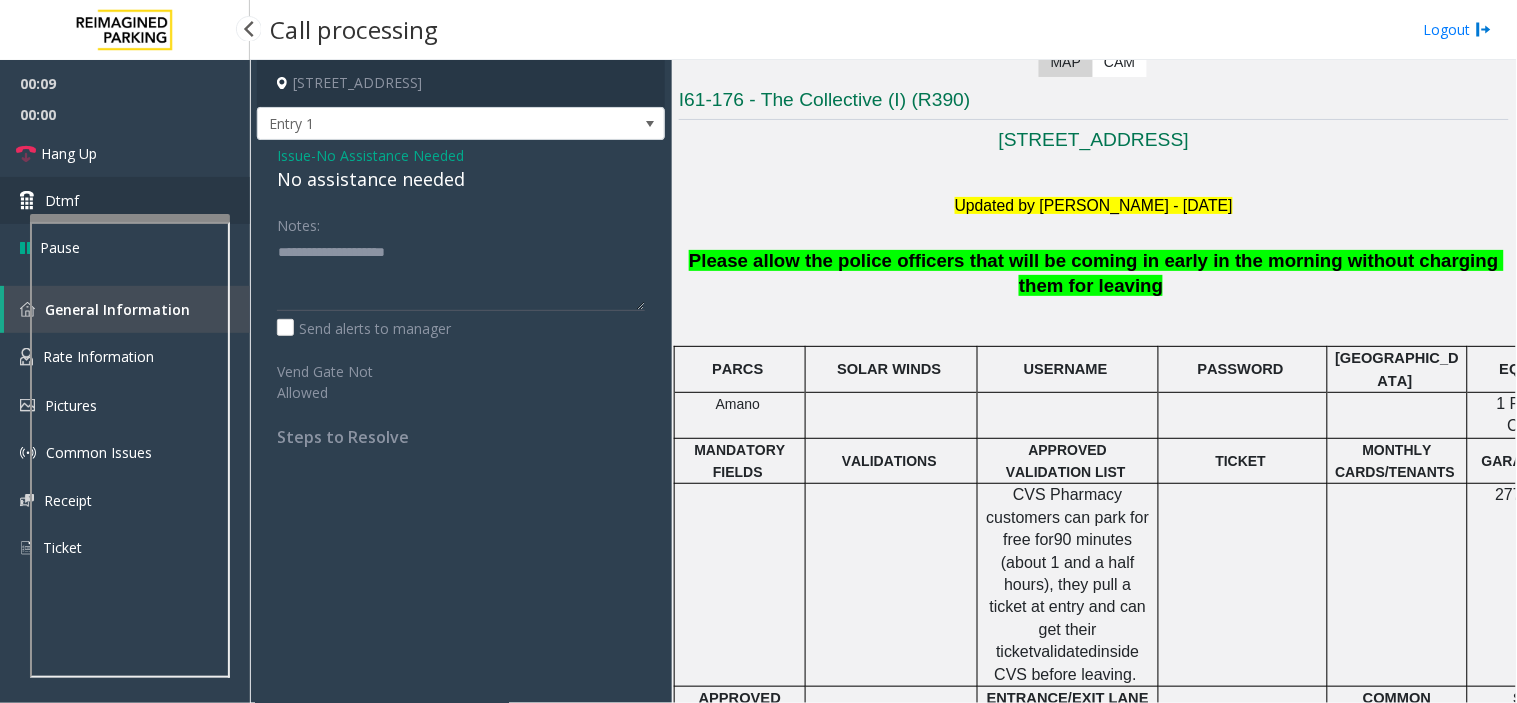 click on "Dtmf" at bounding box center [125, 200] 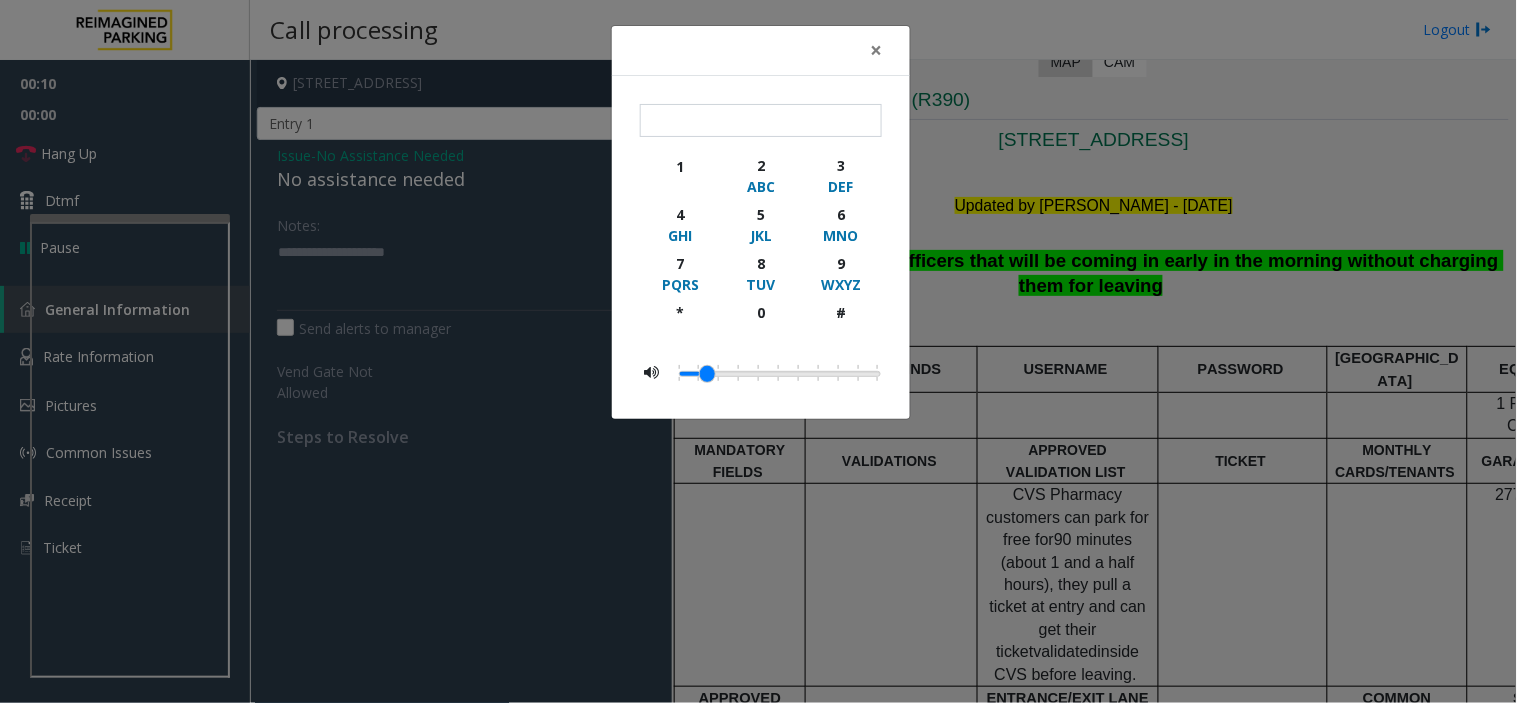 click on "00:10   00:00  Hang Up Dtmf Pause General Information Rate Information Pictures Common Issues Receipt Ticket × Close Powered by Umojo © 2025 Call processing Logout   1818 Southwest 4th Avenue, Portland, OR Entry 1 Issue  -  No Assistance Needed No assistance needed Notes:                      Send alerts to manager  Vend Gate Not Allowed  Steps to Resolve  Main   Revenue Control Manufacturer: ZEAG  ← Move left → Move right ↑ Move up ↓ Move down + Zoom in - Zoom out Home Jump left by 75% End Jump right by 75% Page Up Jump up by 75% Page Down Jump down by 75% Map Terrain Satellite Labels Keyboard shortcuts Map Data Map data ©2025 Google Map data ©2025 Google 20 km  Click to toggle between metric and imperial units Terms Report a map error Video is not available for this lane. Previous Next  Map   CAM  I61-176 - The Collective (I) (R390) 1815 SW 4th Ave Portland, OR Updated by Pranav Babbar - 27th Feb 2025       PARCS   SOLAR WINDS   USERNAME   PASSWORD   PARIS   EQUIPMENT     Amano" at bounding box center (758, 351) 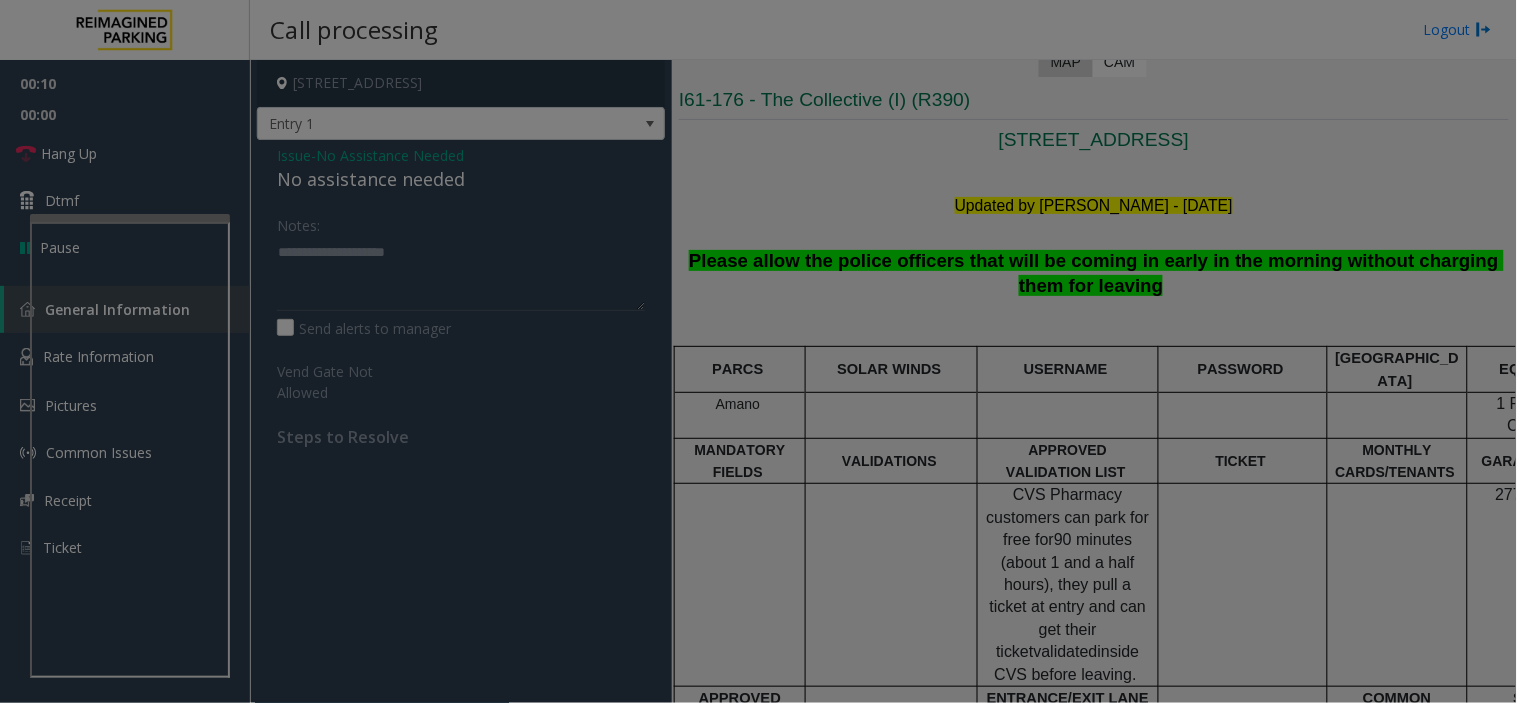 click on "× 1 2 ABC 3 DEF 4 GHI 5 JKL 6 MNO 7 PQRS 8 TUV 9 WXYZ * 0 #" 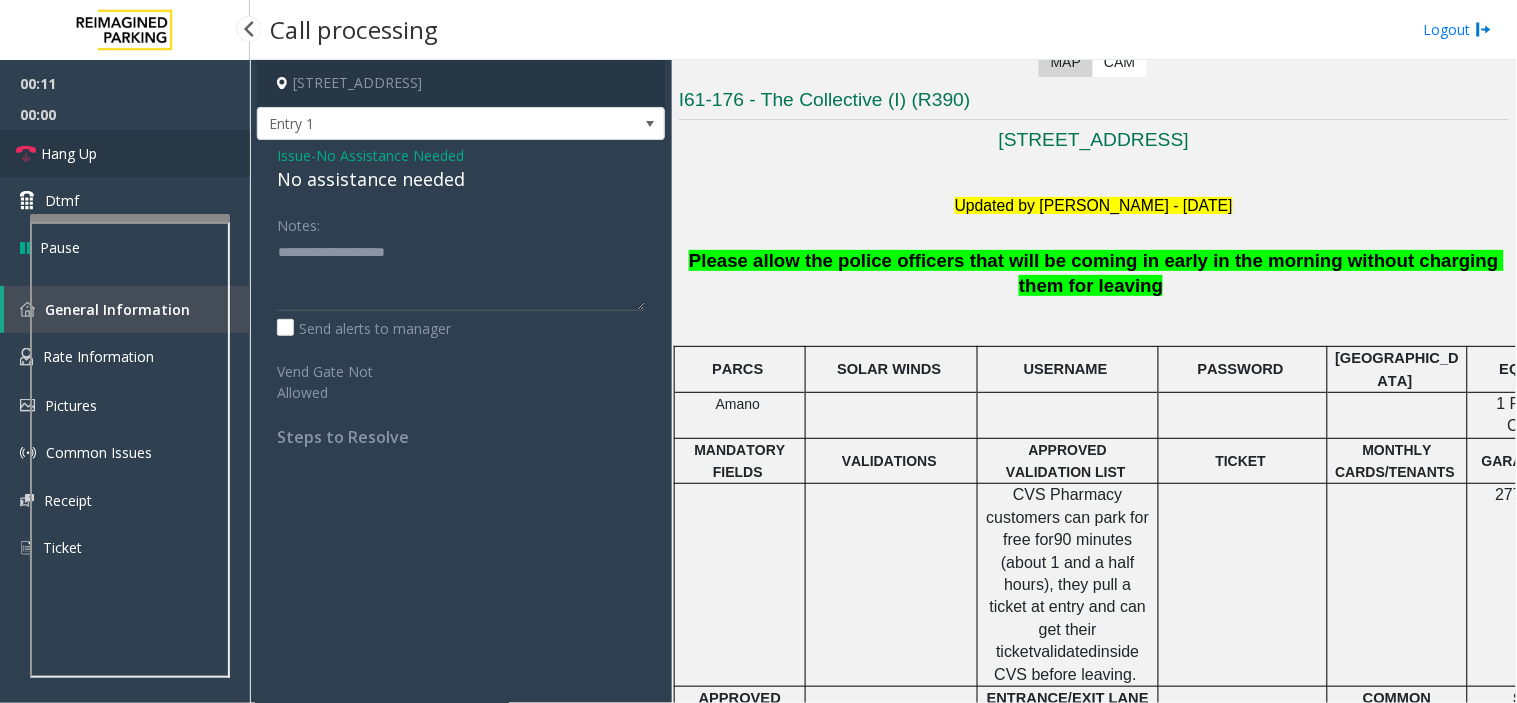 click on "Hang Up" at bounding box center [125, 153] 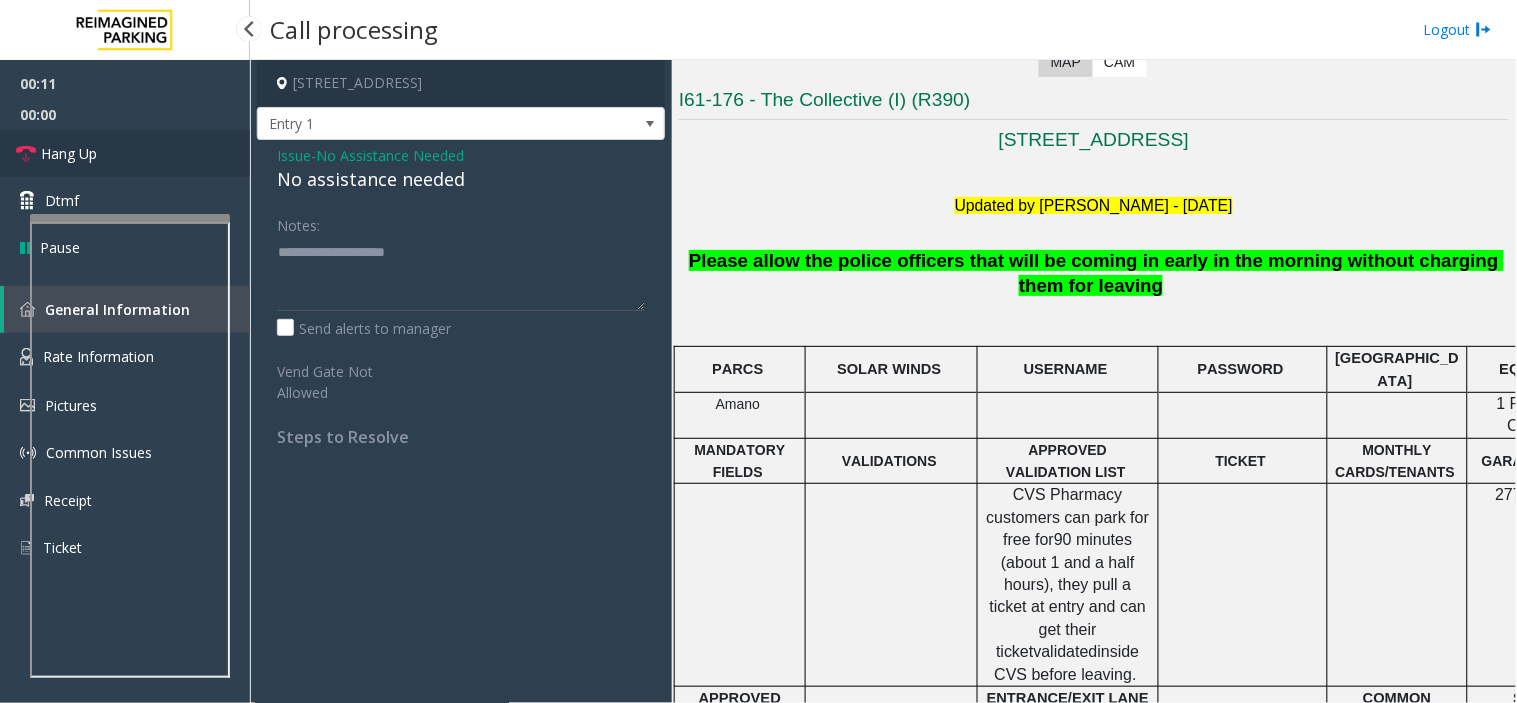 click on "Hang Up" at bounding box center (125, 153) 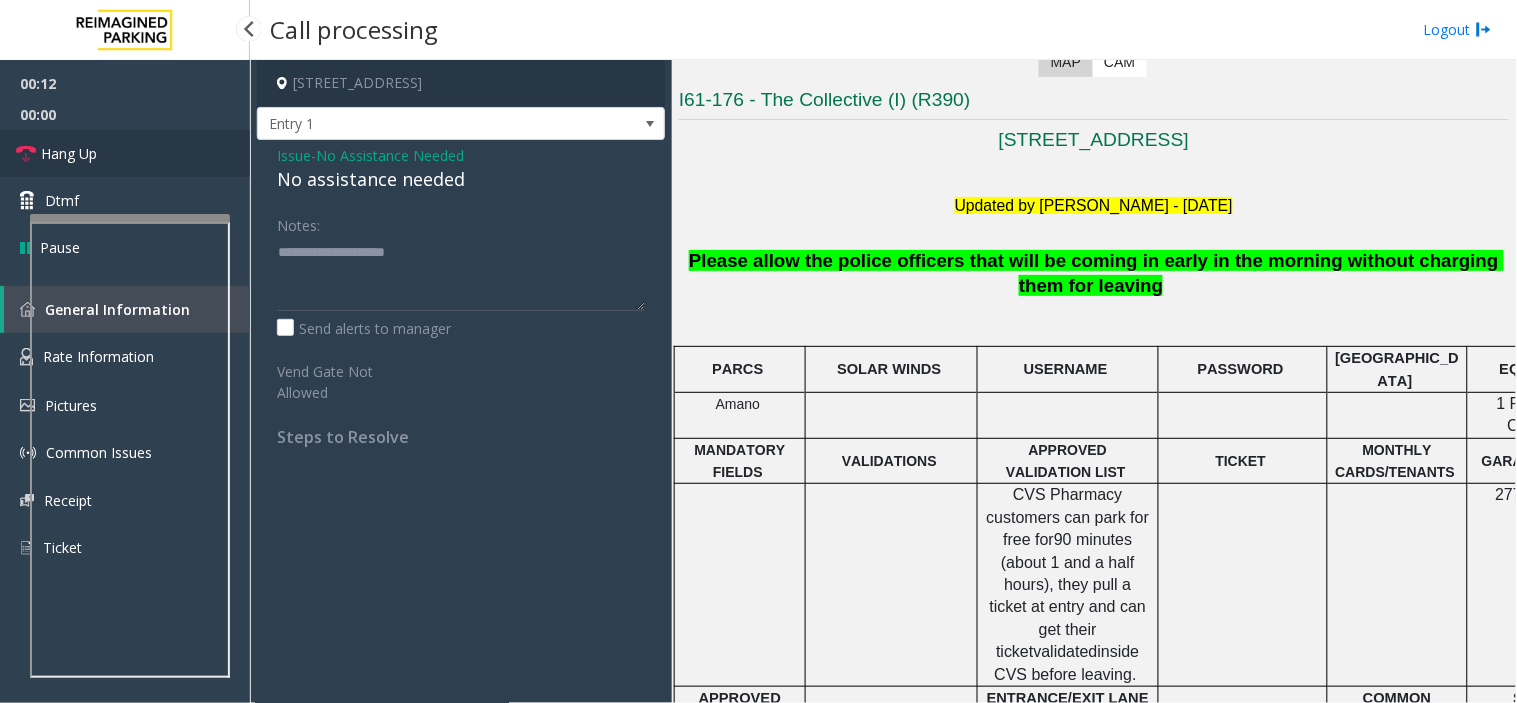 click on "Hang Up" at bounding box center (125, 153) 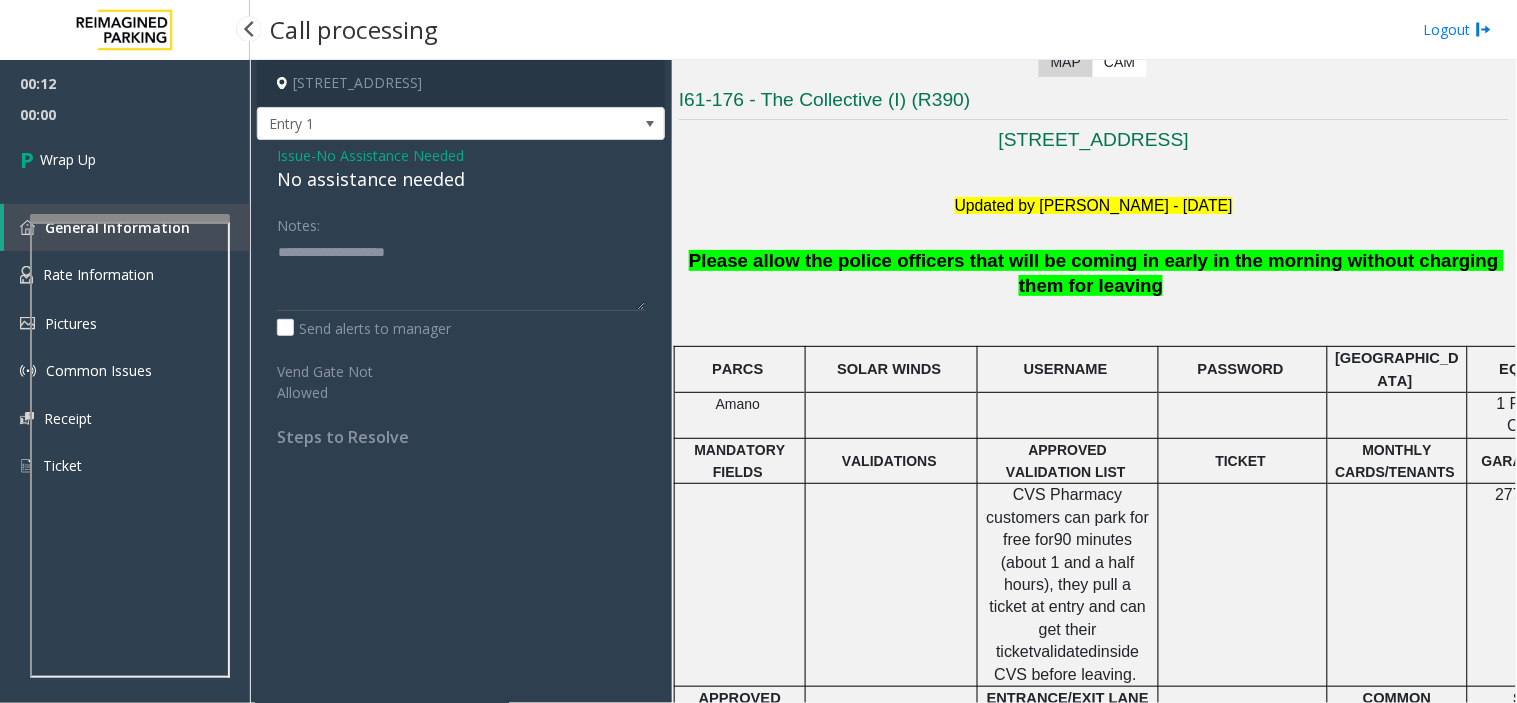 click on "Wrap Up" at bounding box center [125, 159] 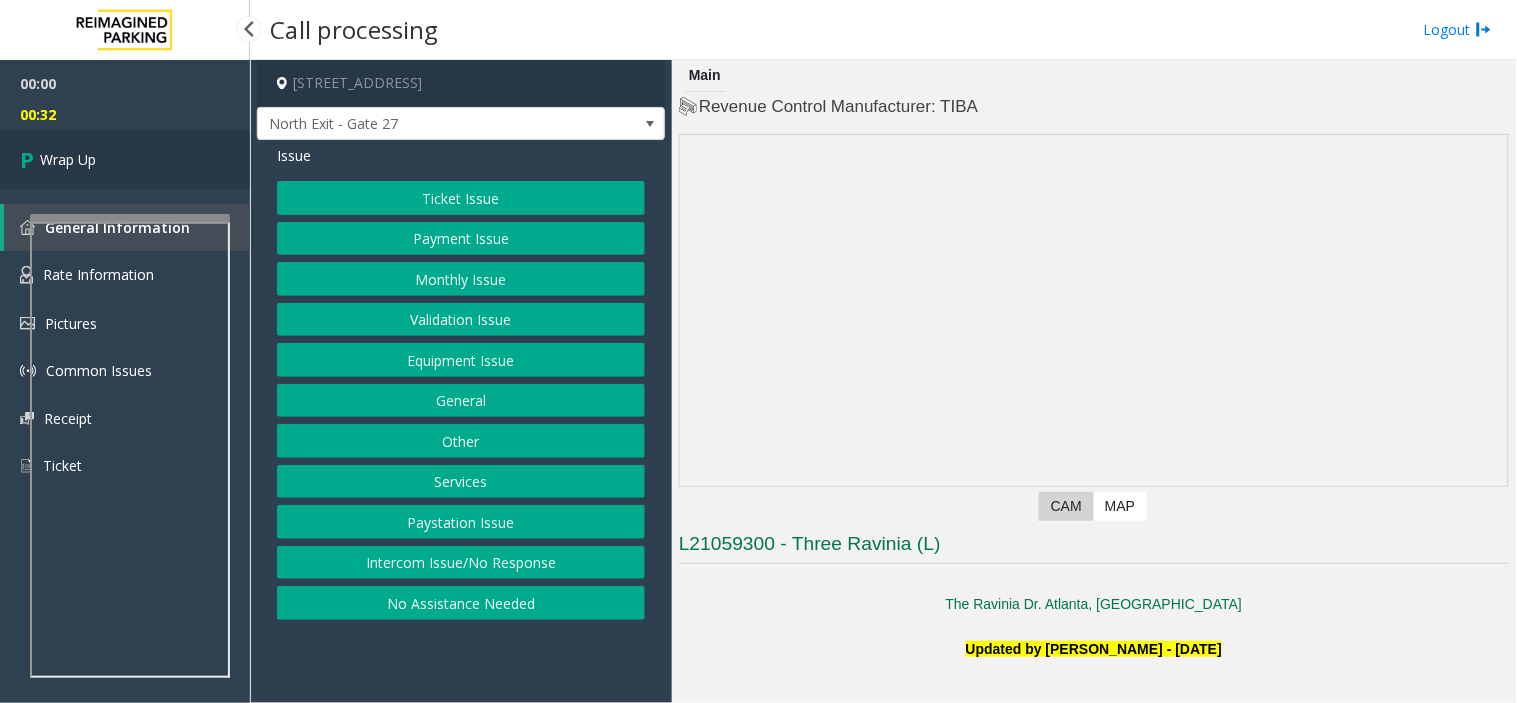 click on "Wrap Up" at bounding box center [125, 159] 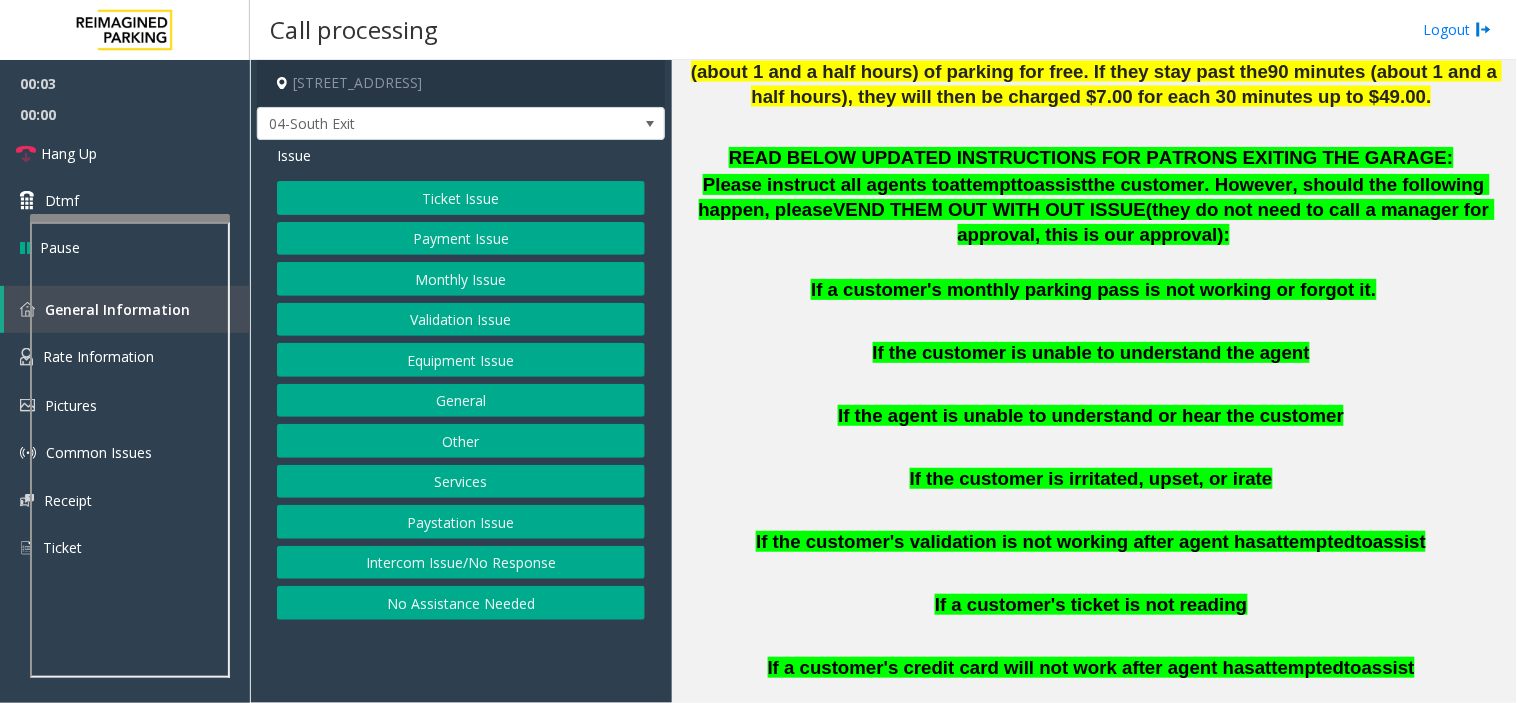 scroll, scrollTop: 1111, scrollLeft: 0, axis: vertical 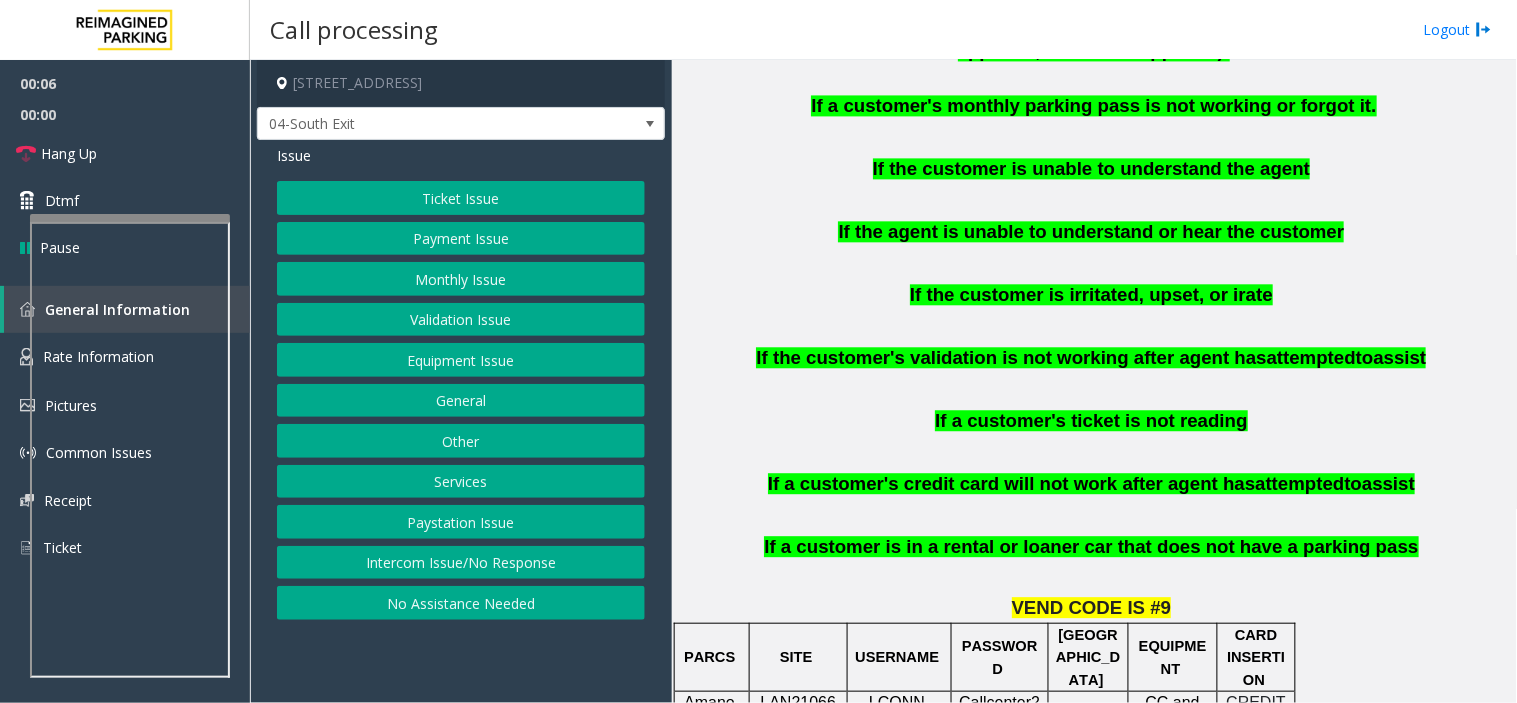 click on "Monthly Issue" 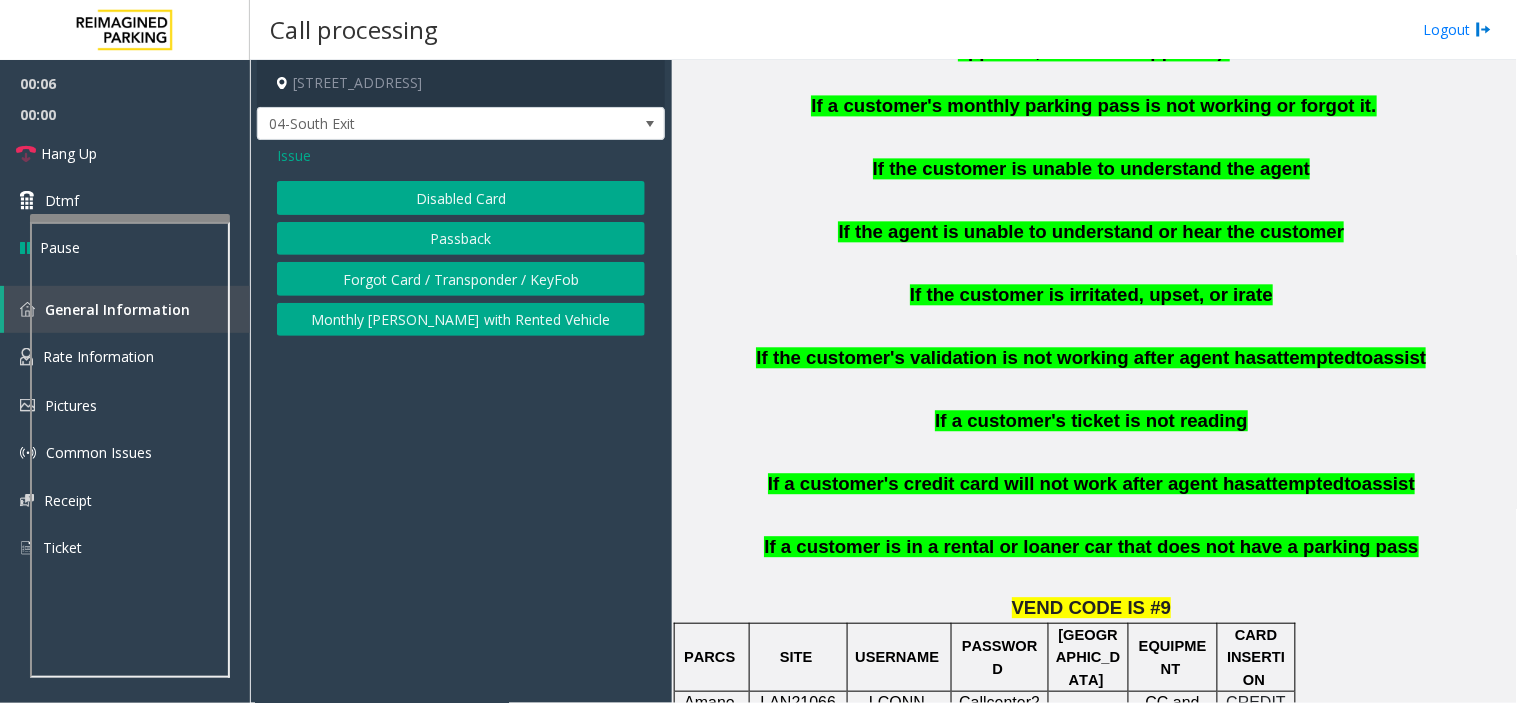 drag, startPoint x: 496, startPoint y: 275, endPoint x: 532, endPoint y: 330, distance: 65.734314 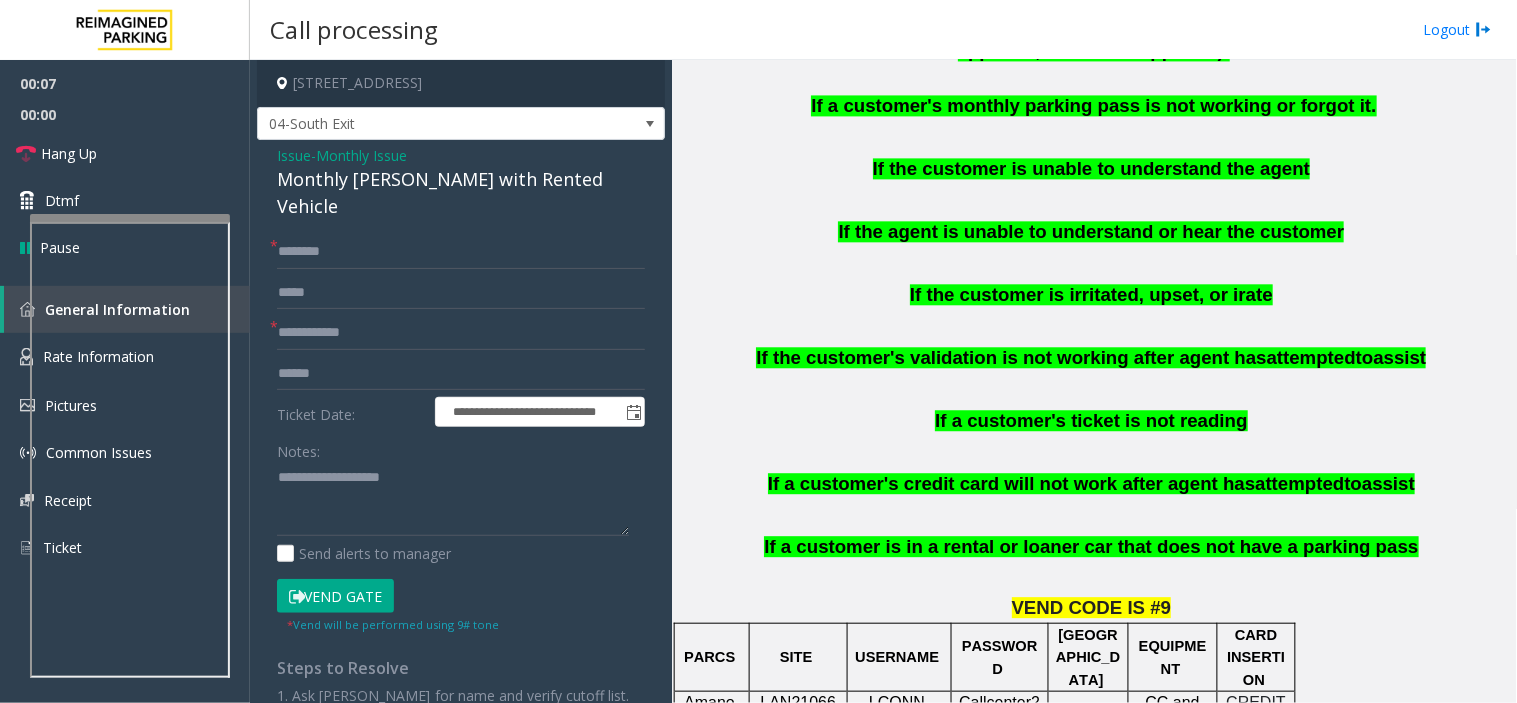 click on "Issue  -  Monthly Issue Monthly Parker with Rented Vehicle" 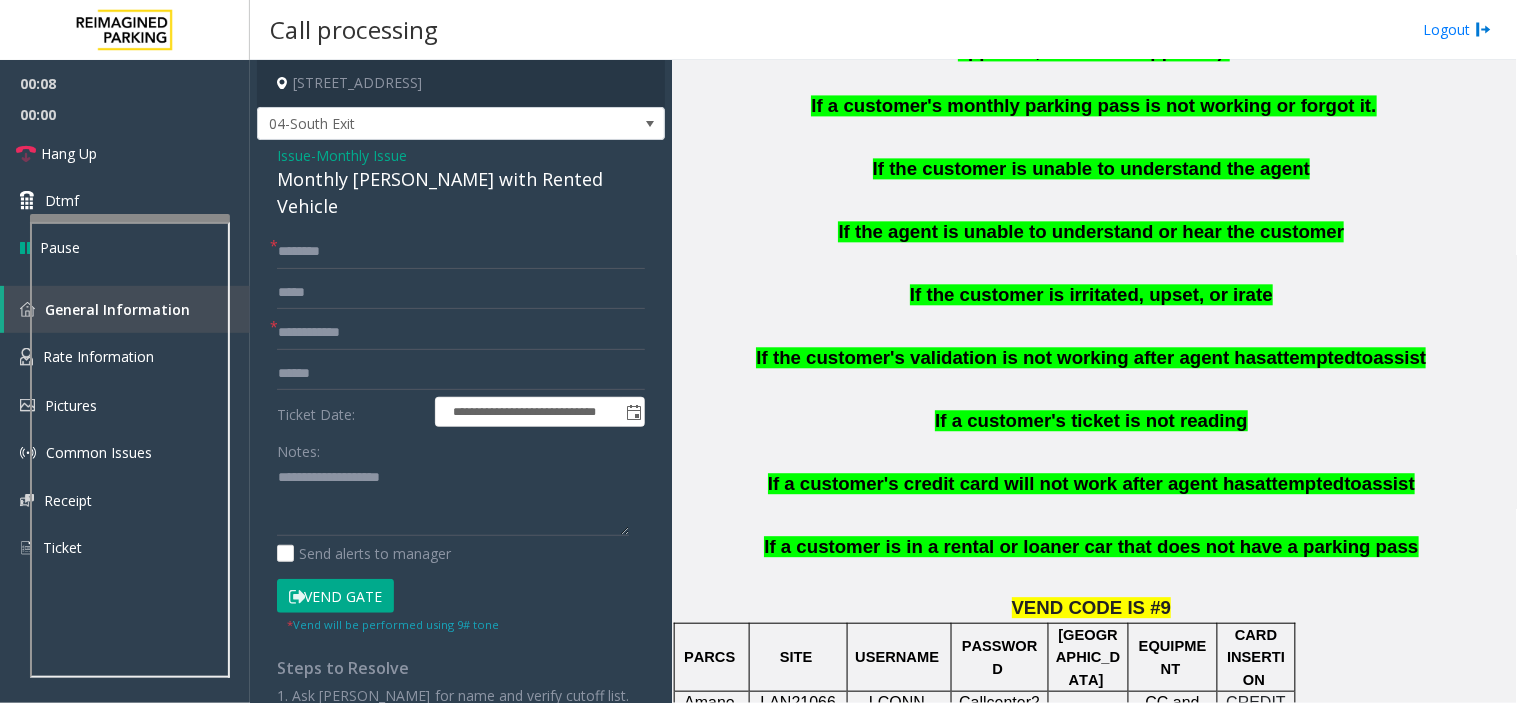 click on "Monthly [PERSON_NAME] with Rented Vehicle" 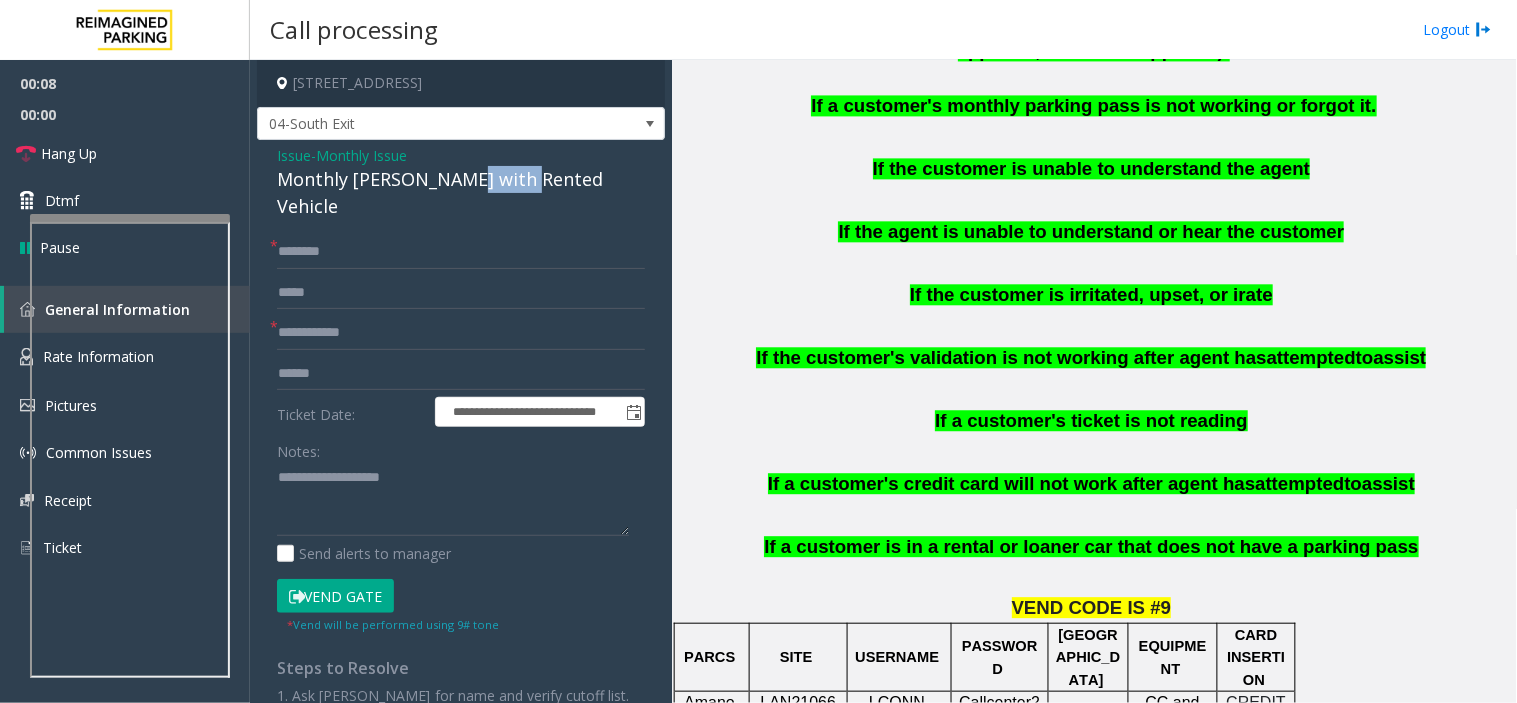 click on "Monthly [PERSON_NAME] with Rented Vehicle" 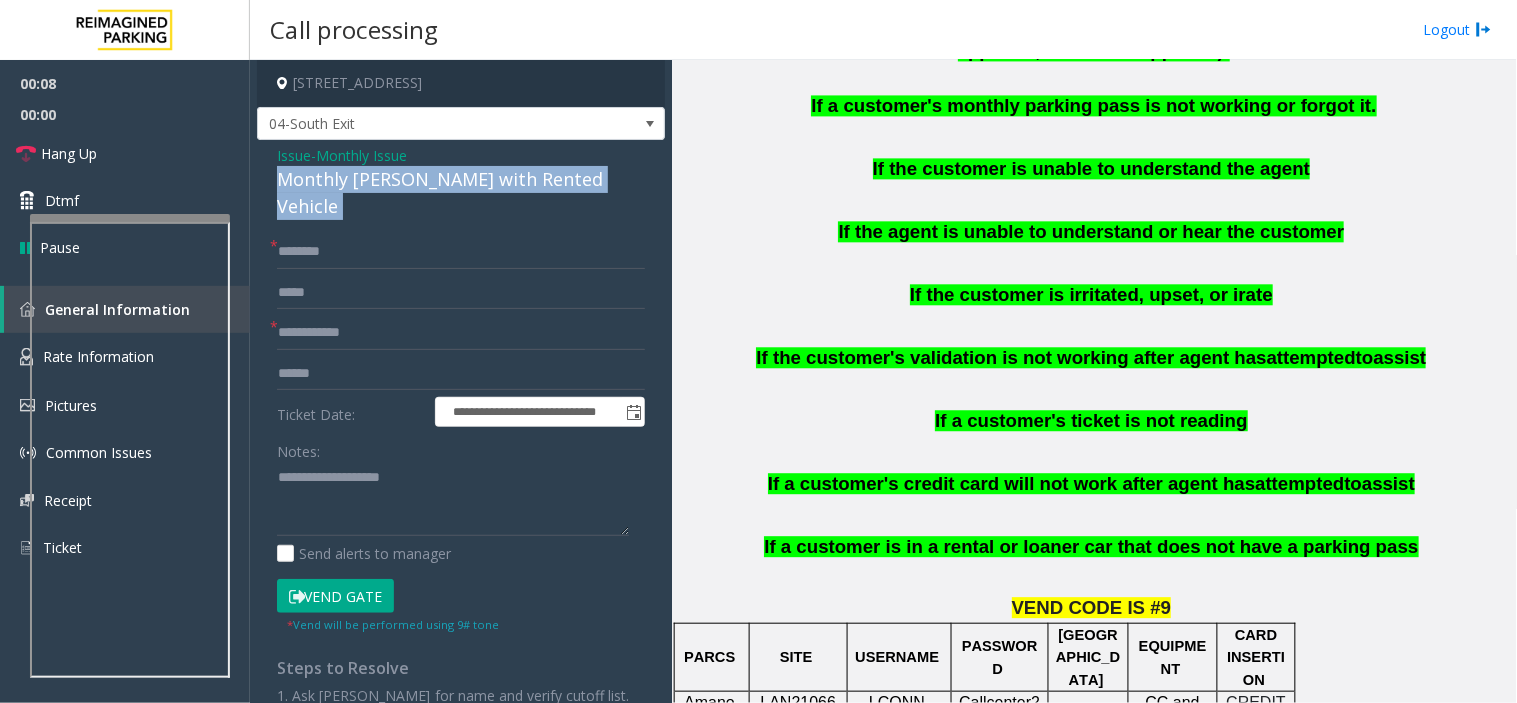 click on "Monthly [PERSON_NAME] with Rented Vehicle" 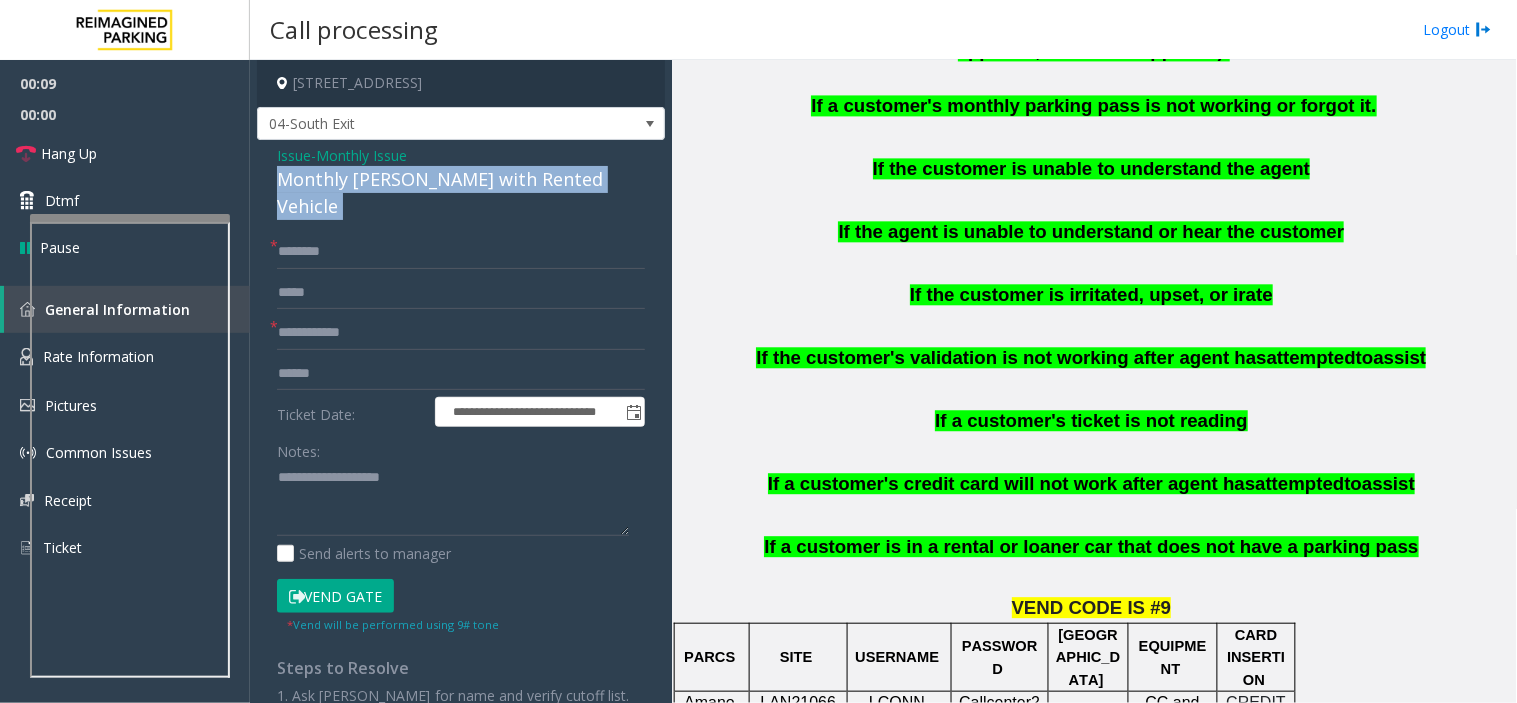 copy on "Monthly [PERSON_NAME] with Rented Vehicle" 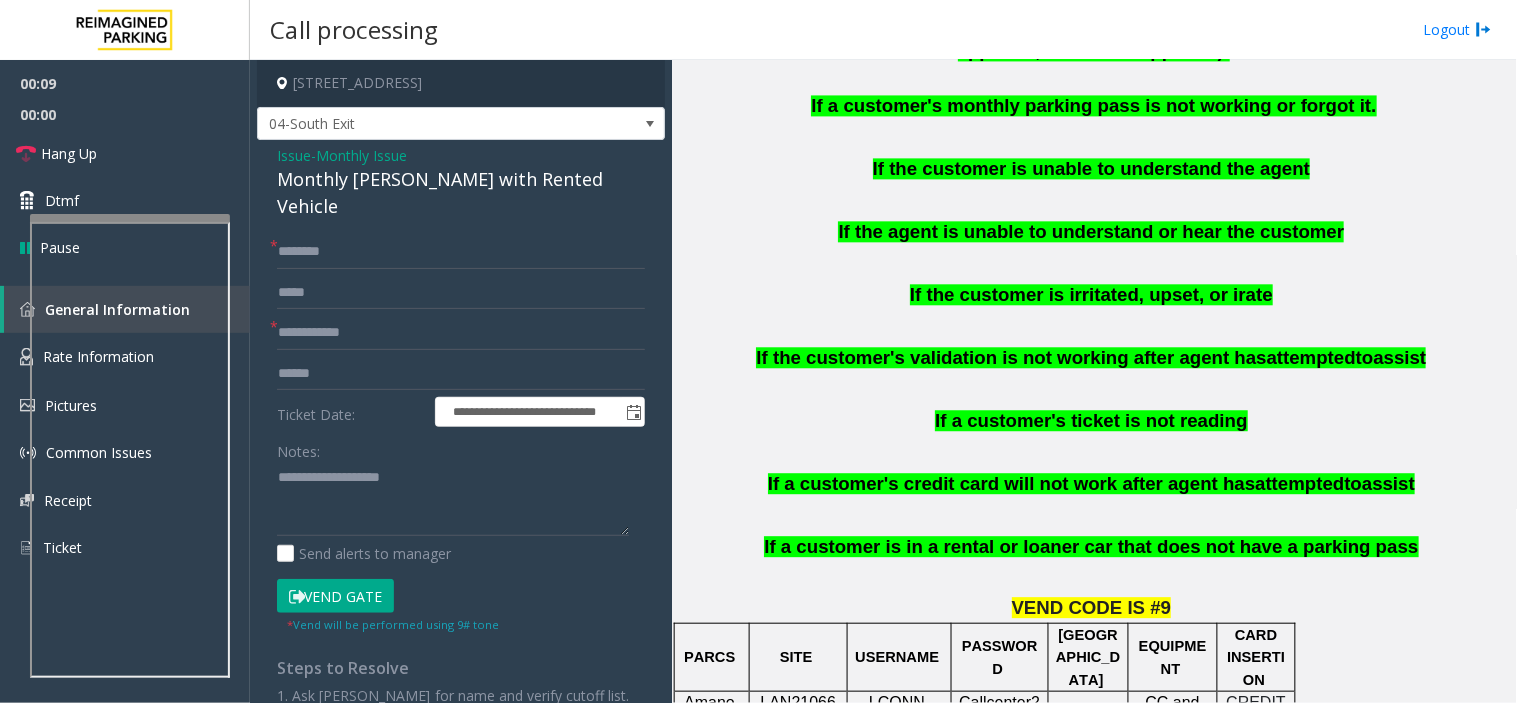 click on "Notes:" 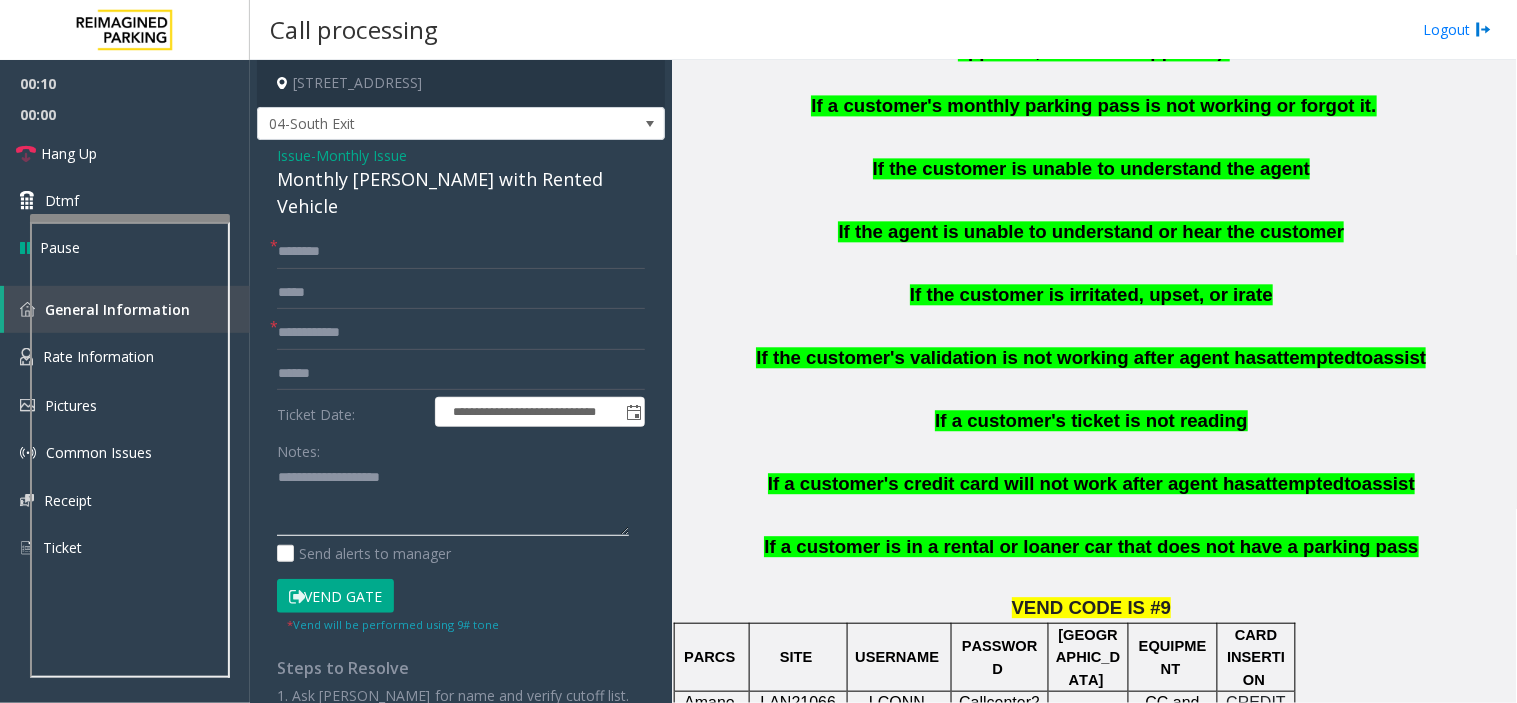 click 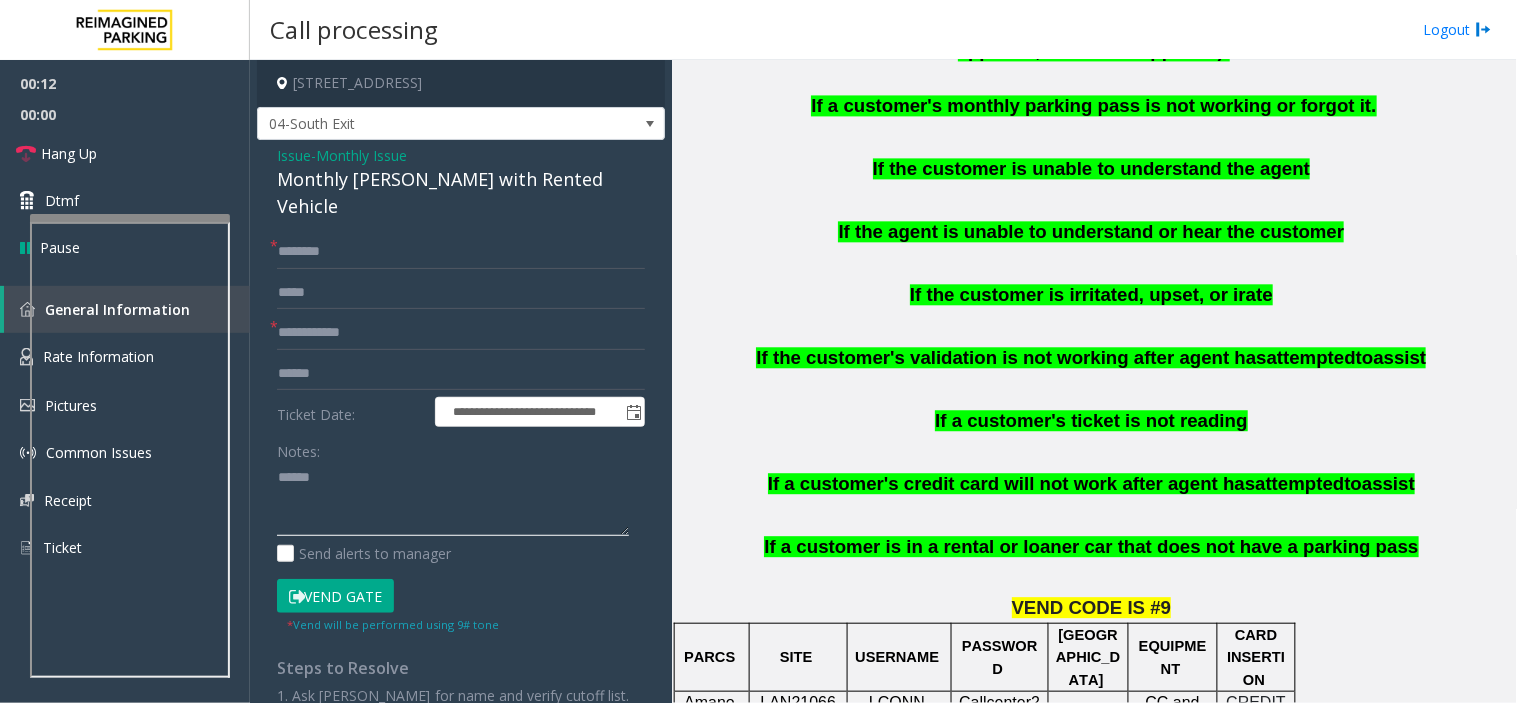 paste on "**********" 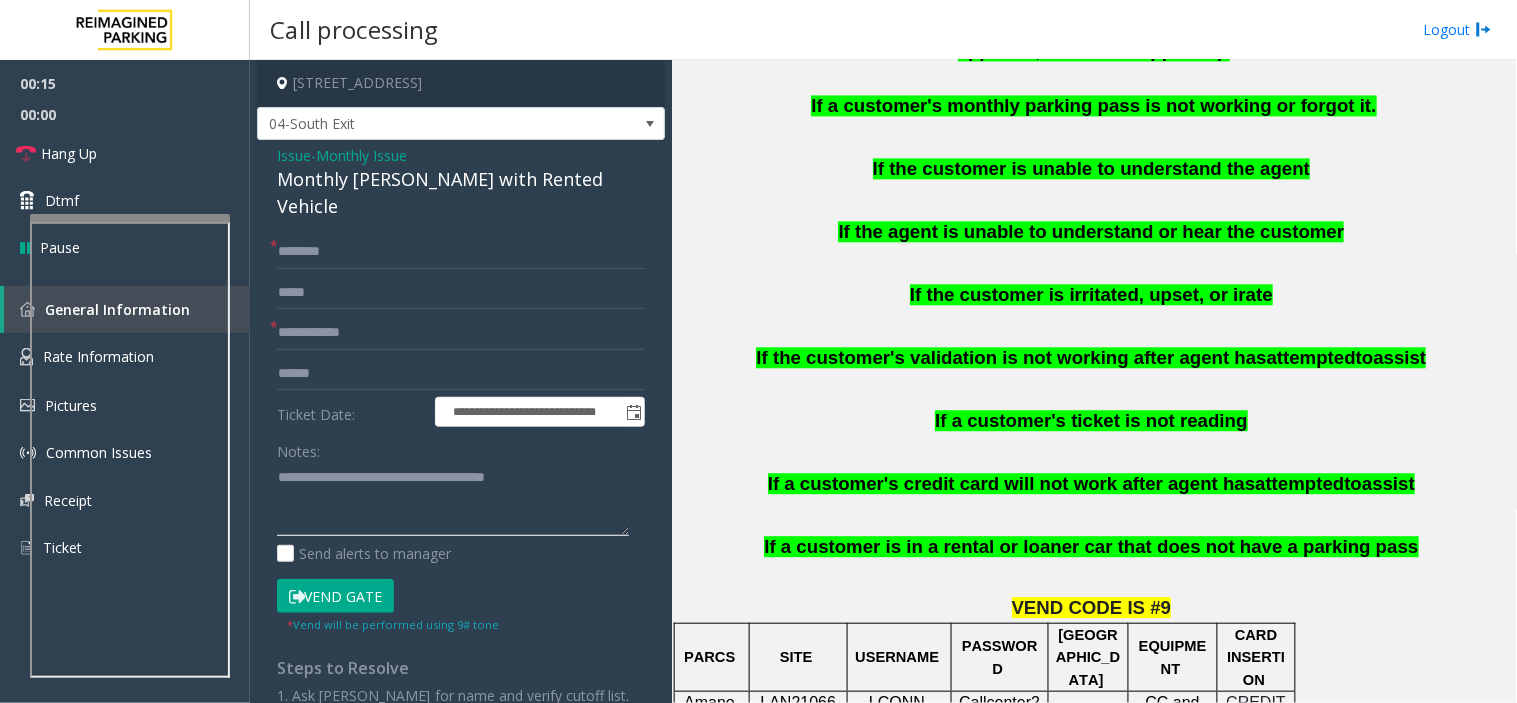 click 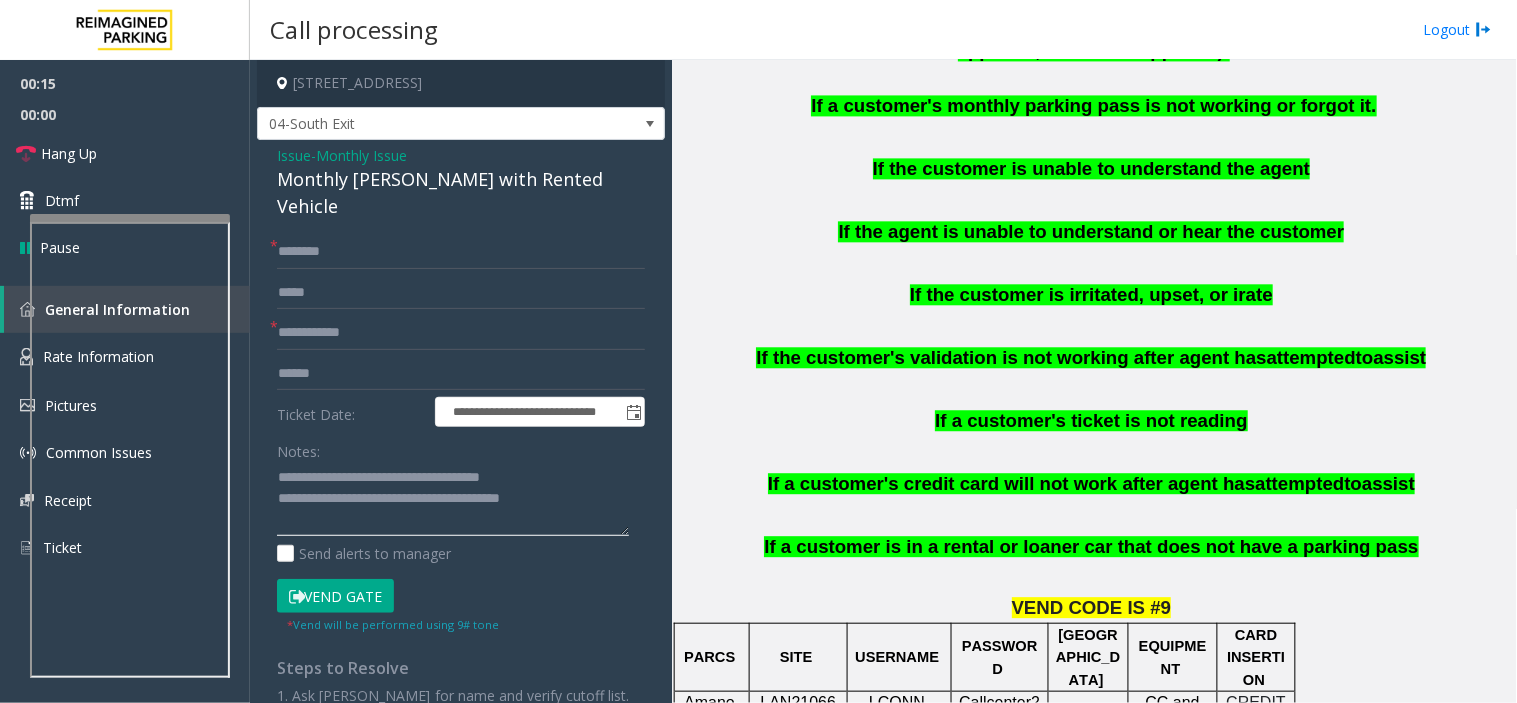 scroll, scrollTop: 888, scrollLeft: 0, axis: vertical 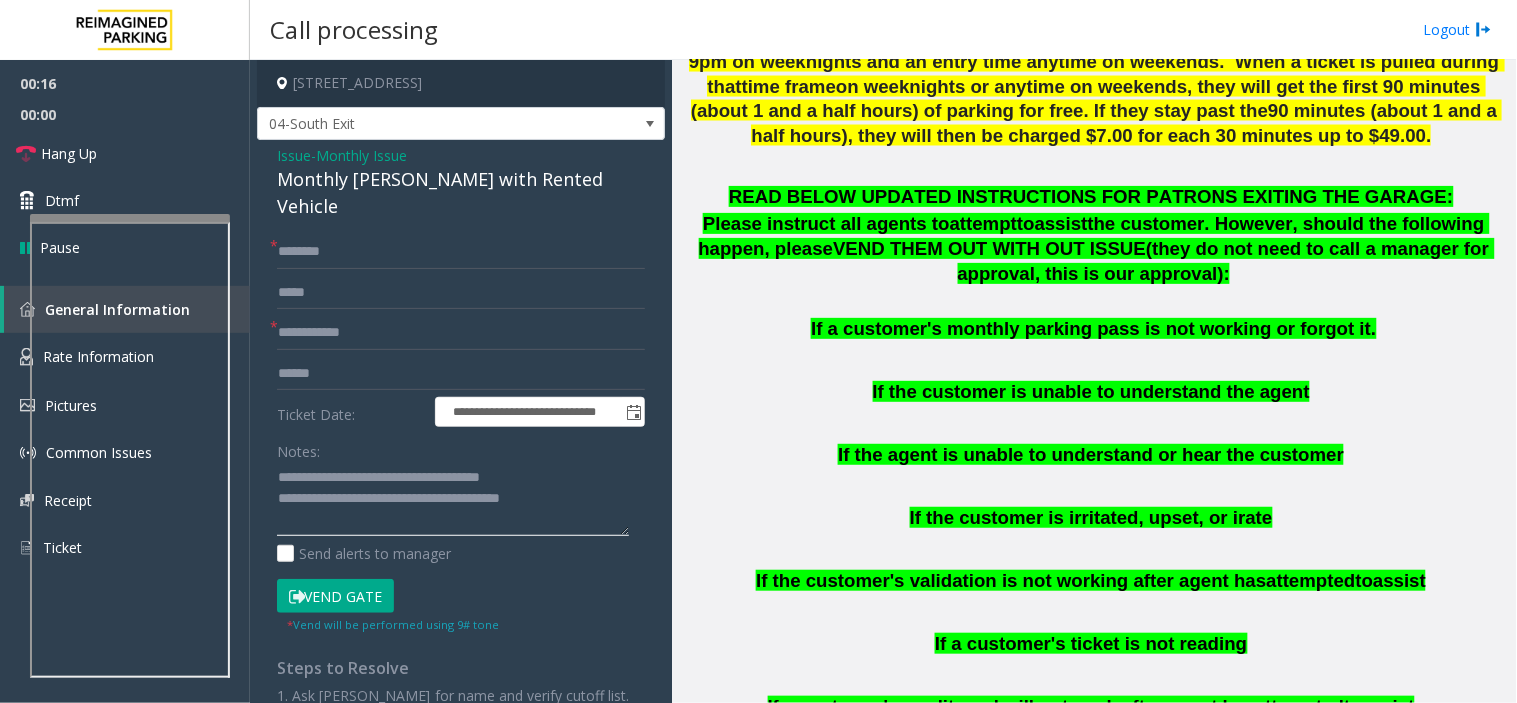 type on "**********" 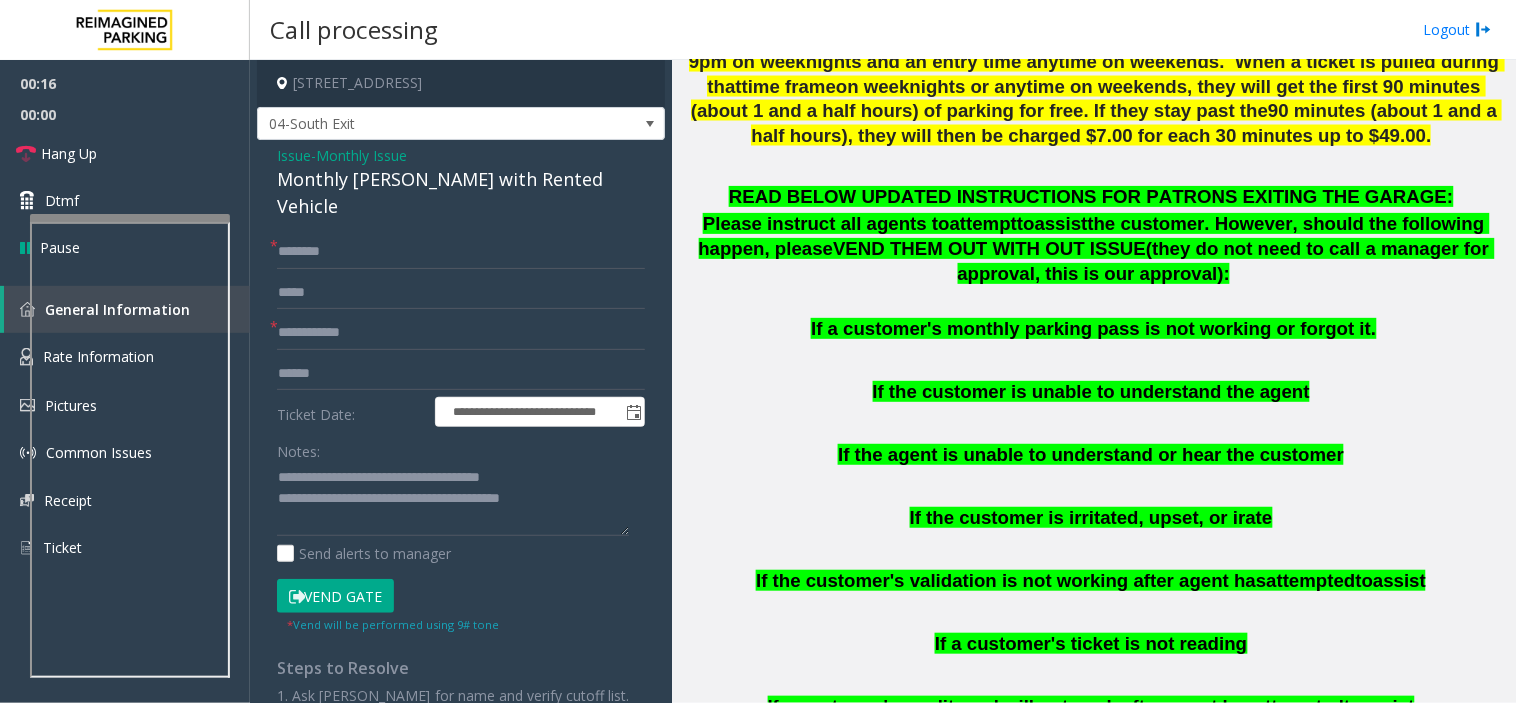 click on "If the agent is unable to understand or hear the customer" 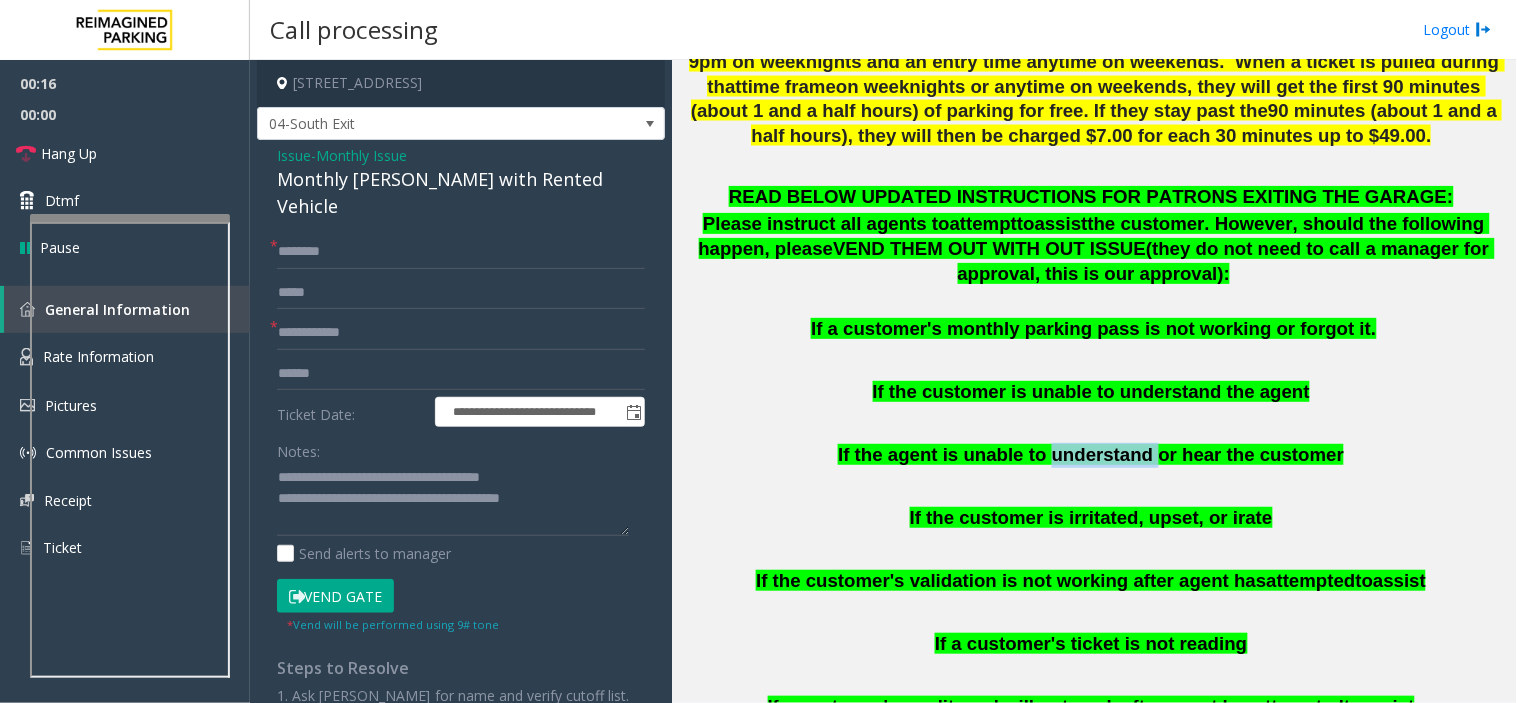 click on "If the agent is unable to understand or hear the customer" 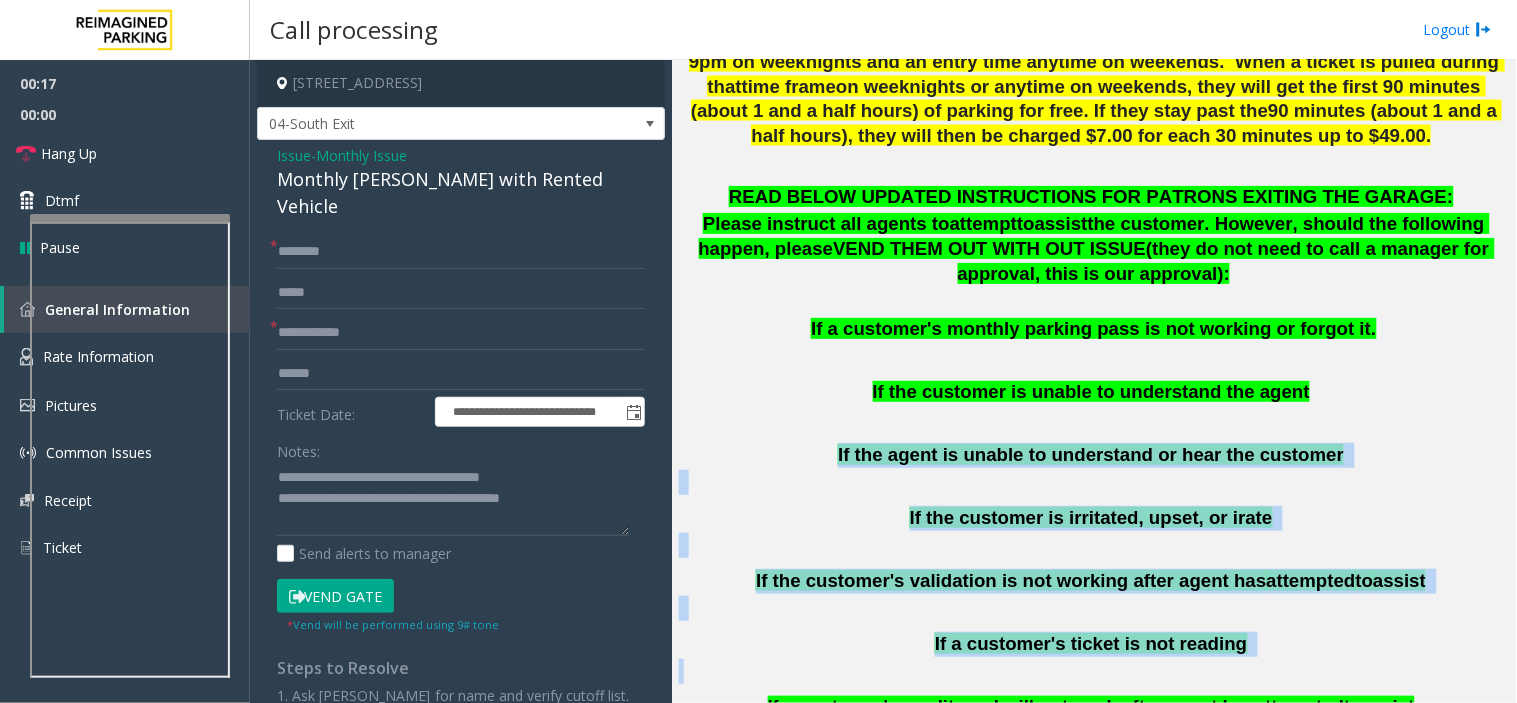 drag, startPoint x: 1065, startPoint y: 416, endPoint x: 1156, endPoint y: 652, distance: 252.93675 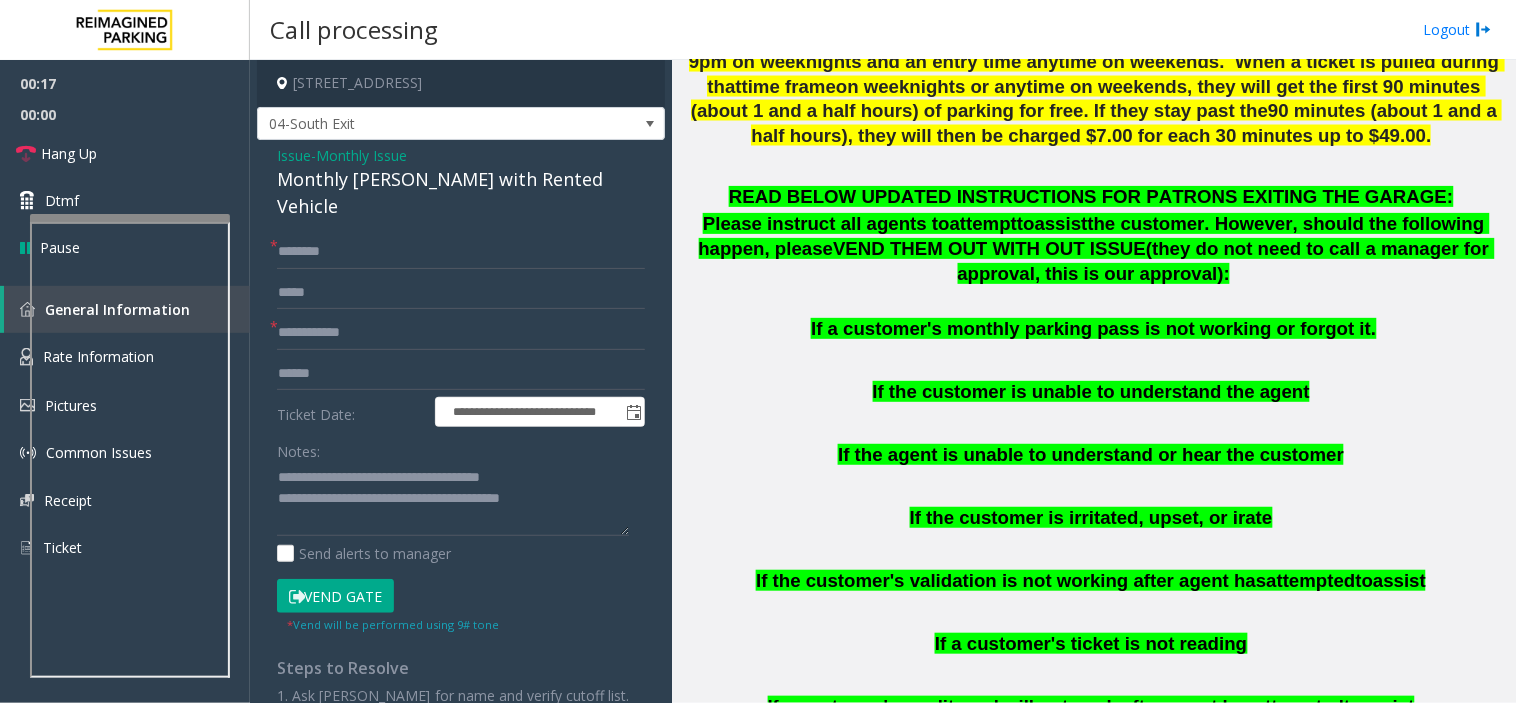 click 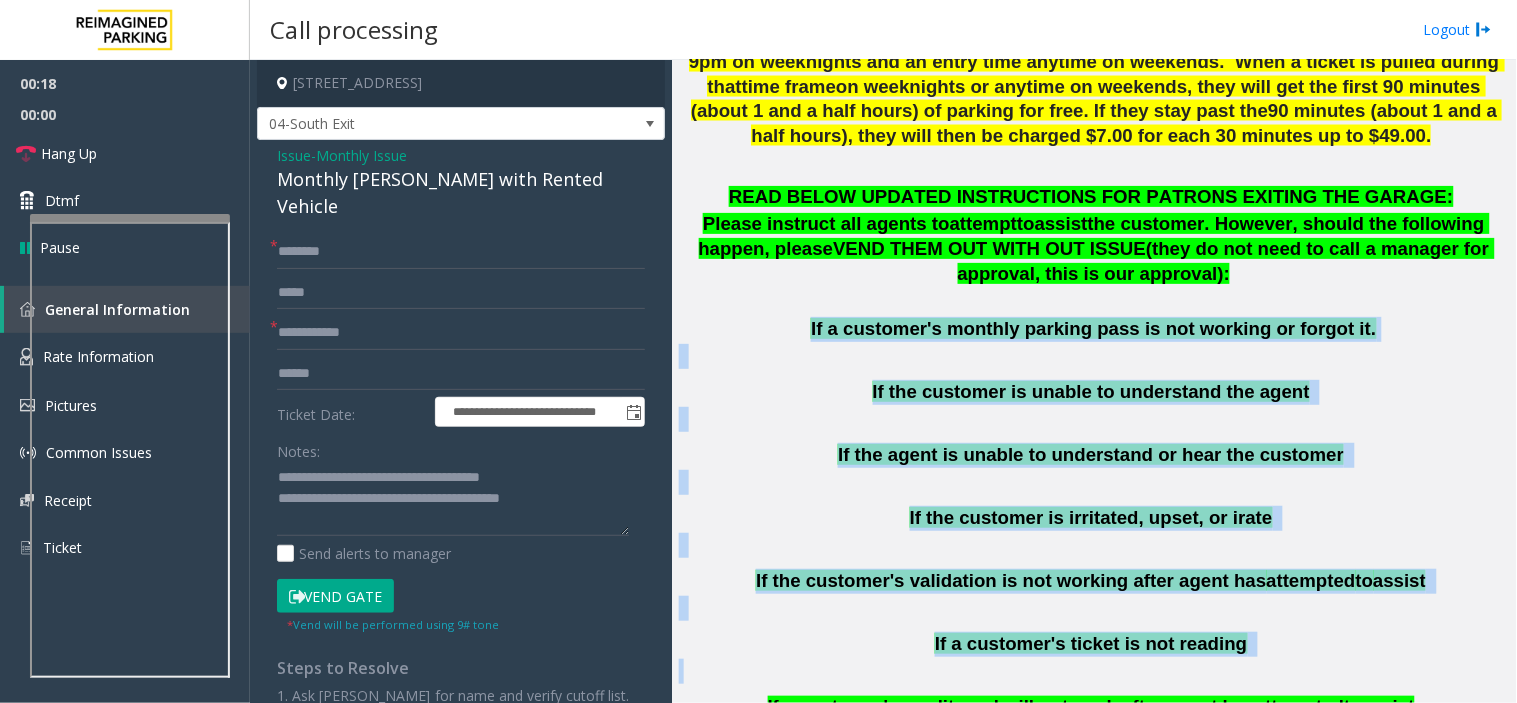 drag, startPoint x: 1156, startPoint y: 652, endPoint x: 984, endPoint y: 294, distance: 397.17502 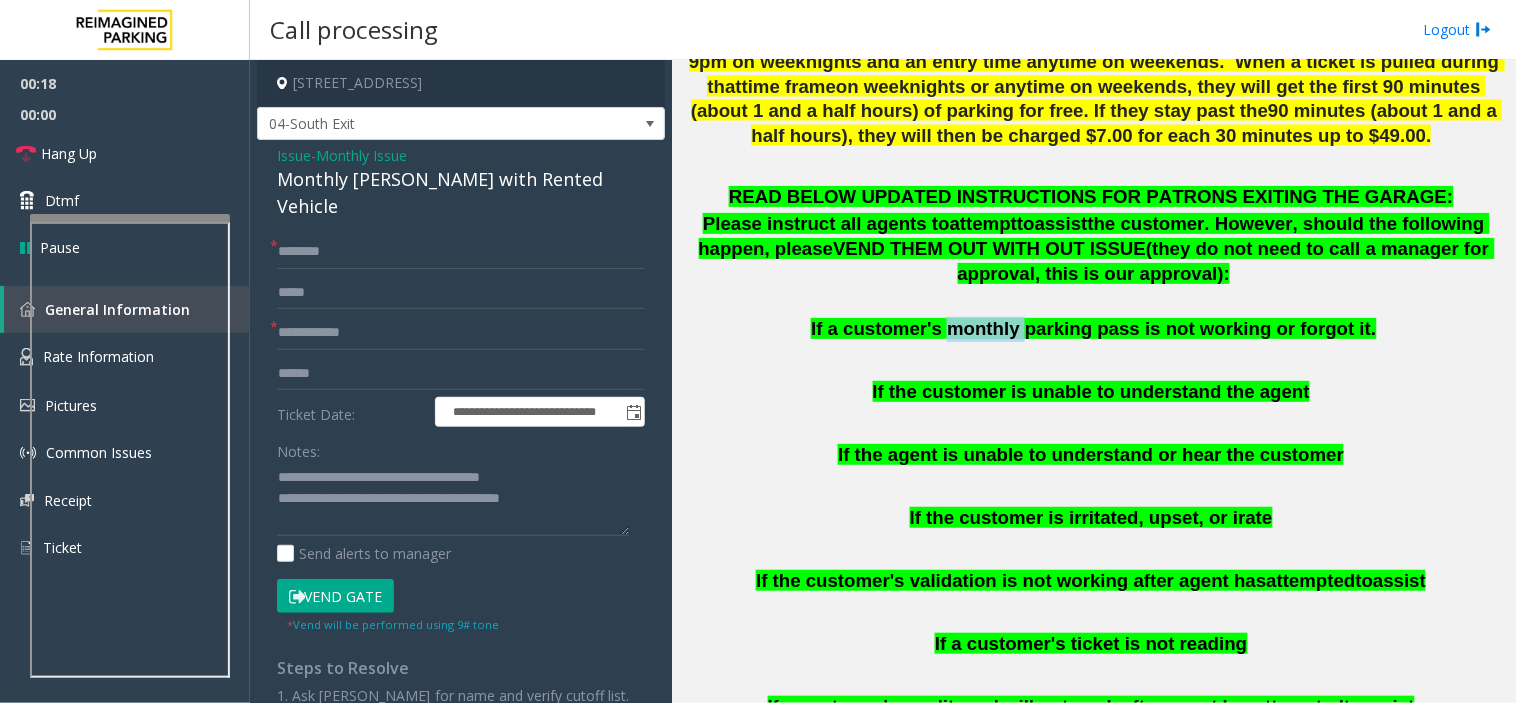 click on "If a customer's monthly parking pass is not working or forgot it." 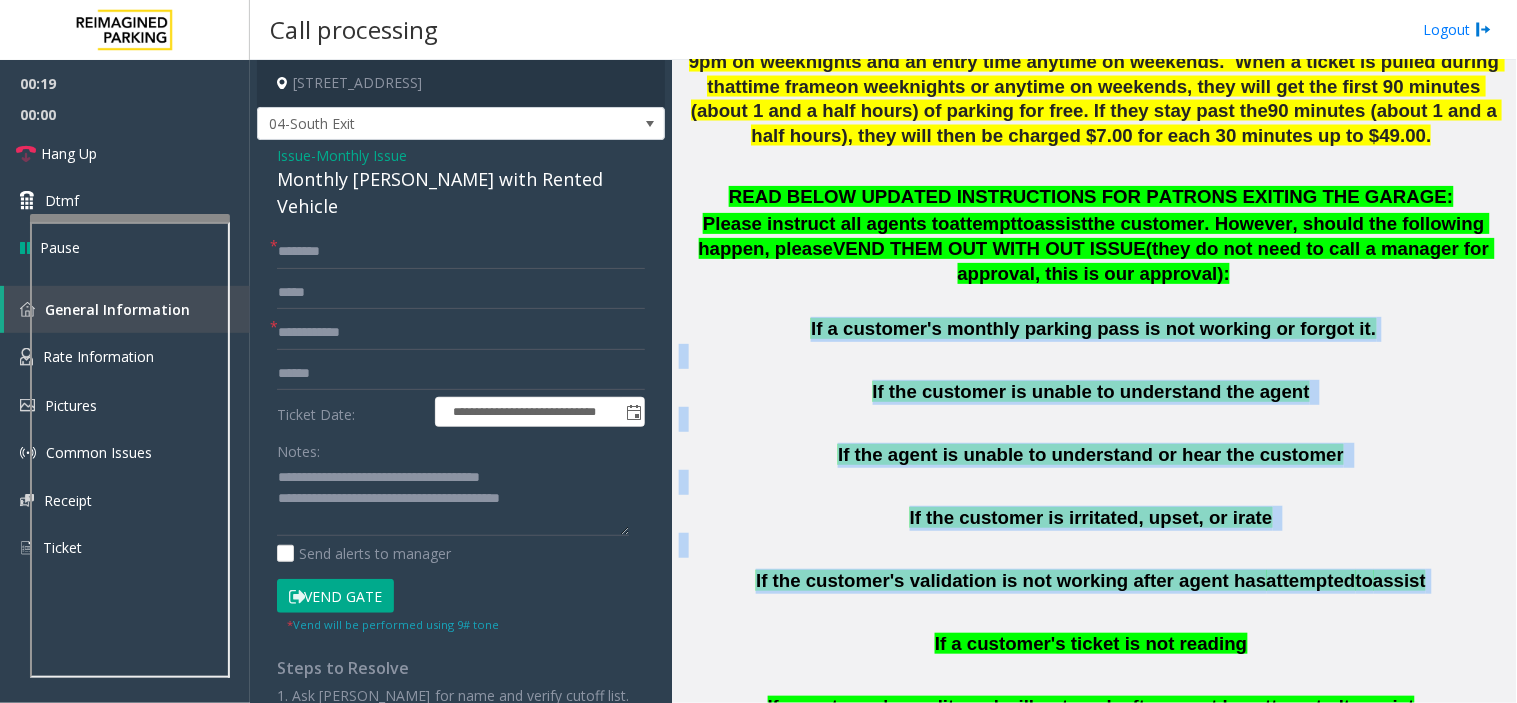 drag, startPoint x: 984, startPoint y: 294, endPoint x: 1044, endPoint y: 554, distance: 266.83328 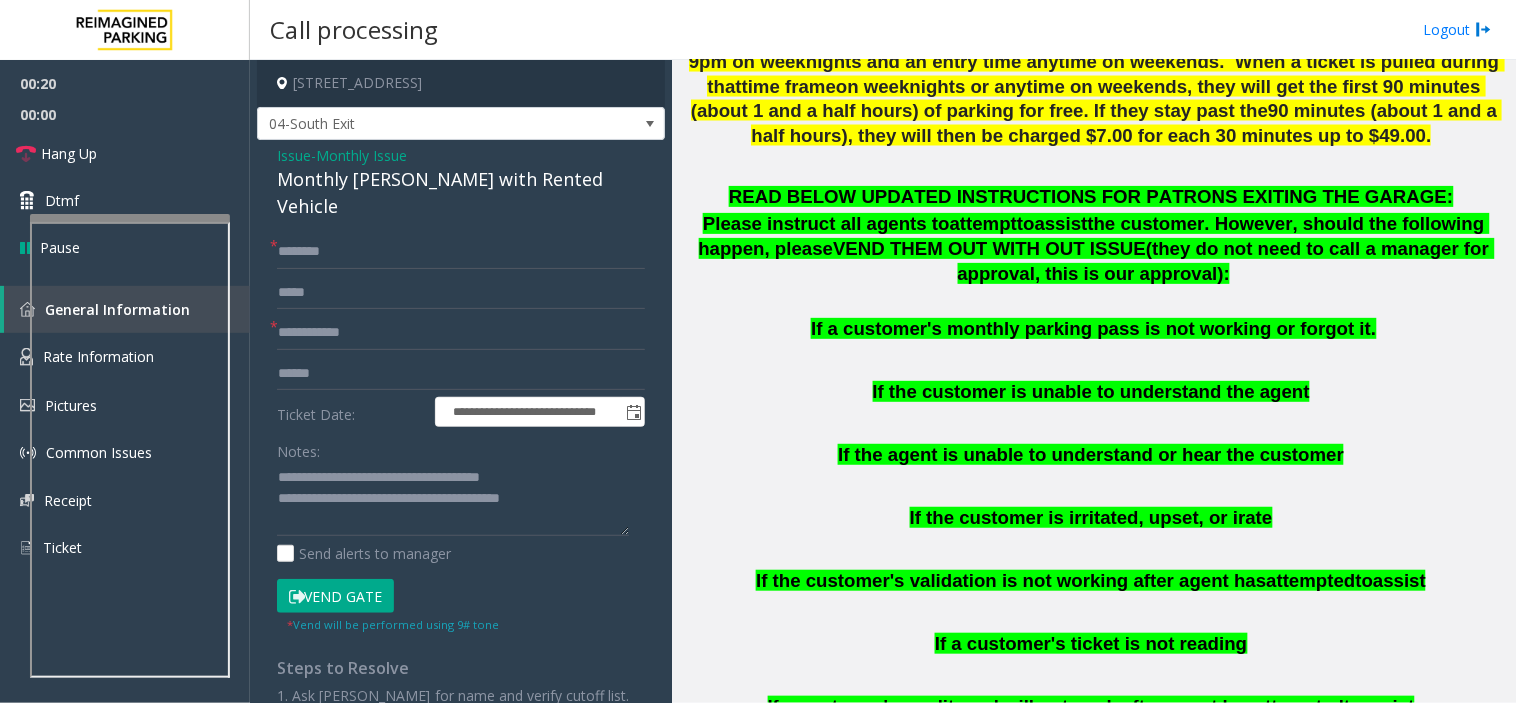 scroll, scrollTop: 1000, scrollLeft: 0, axis: vertical 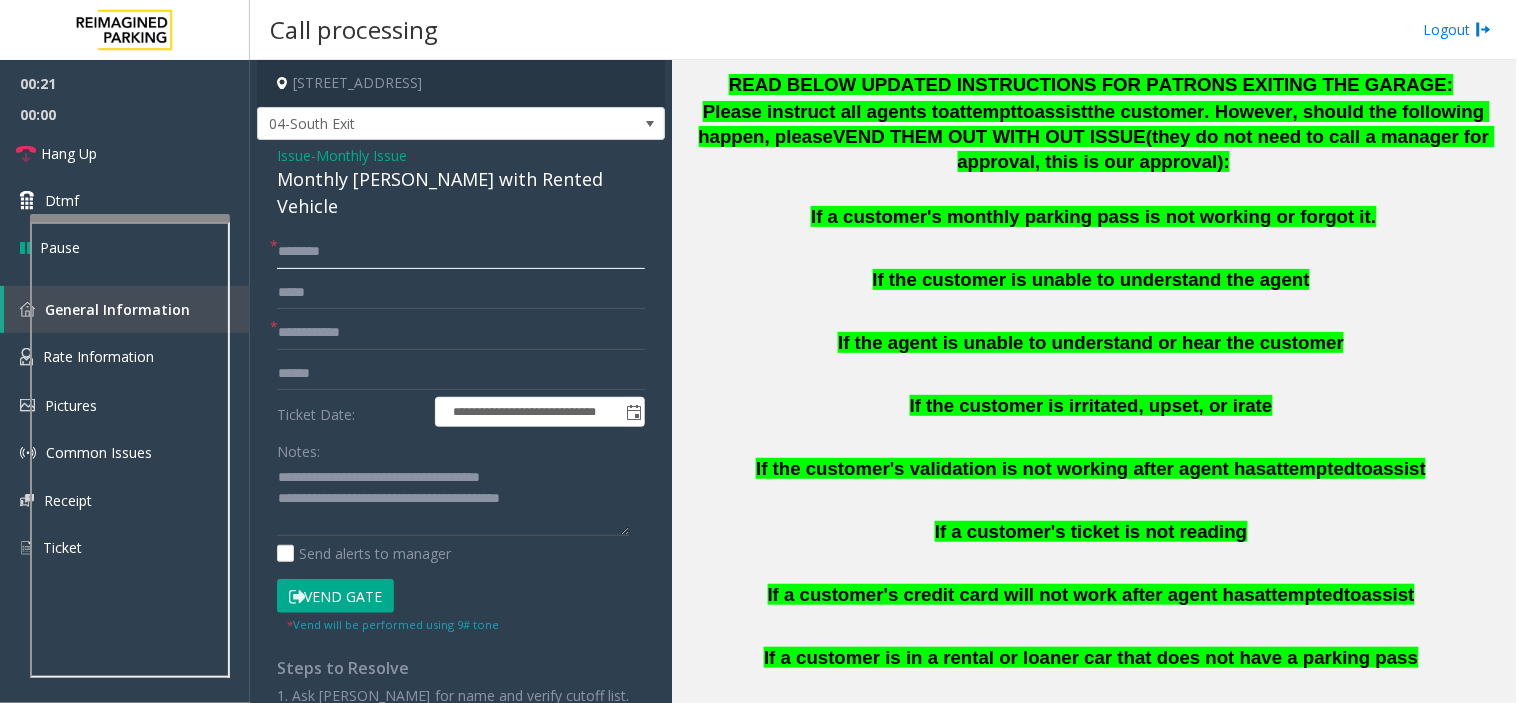 click 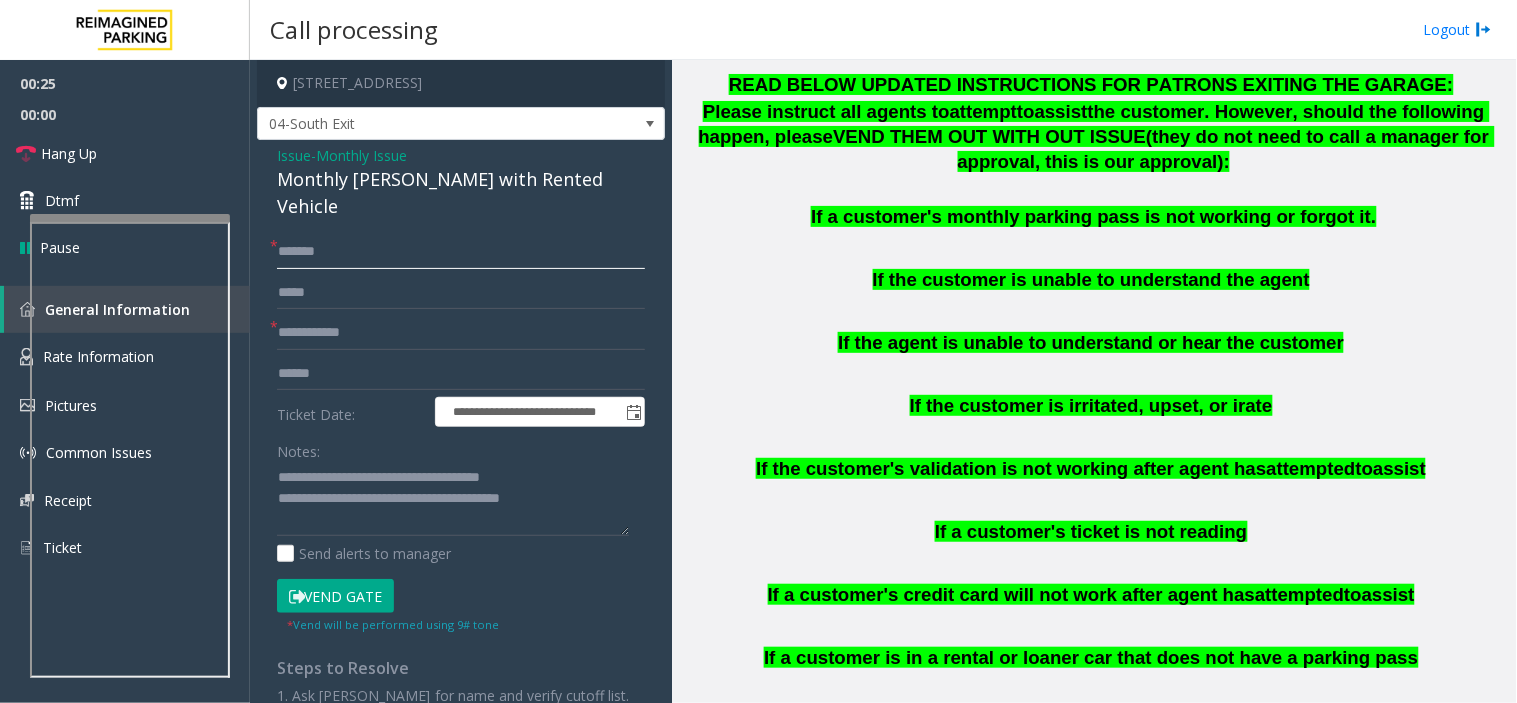 type on "******" 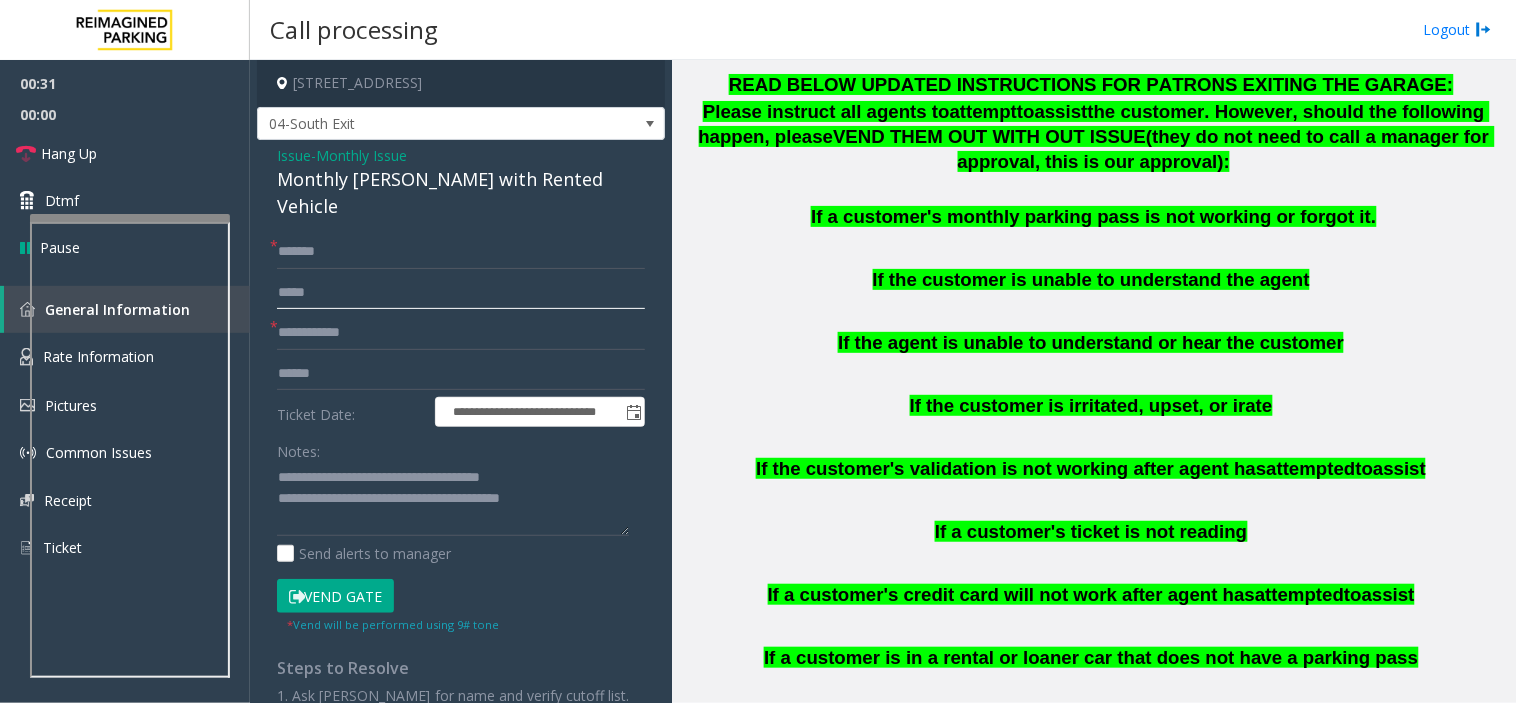 click 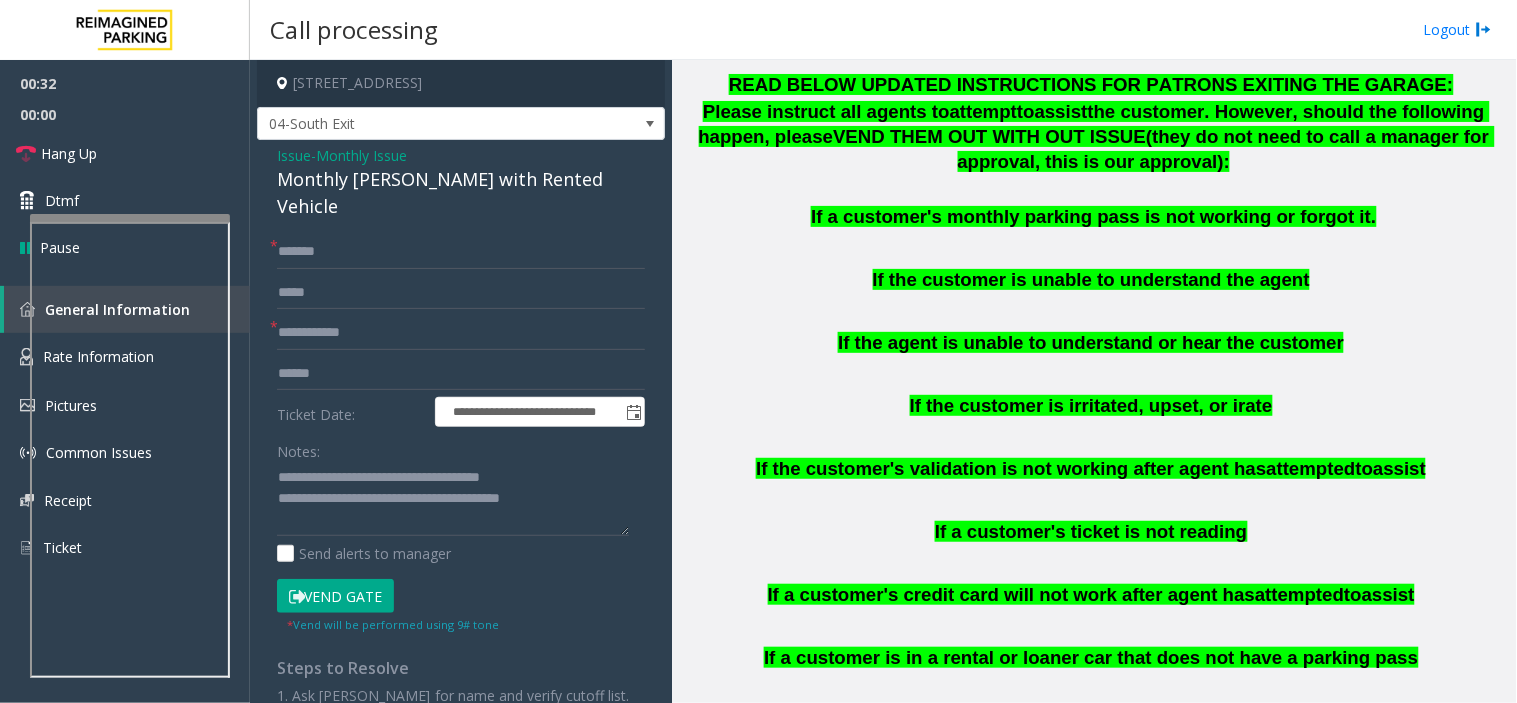 click on "**********" 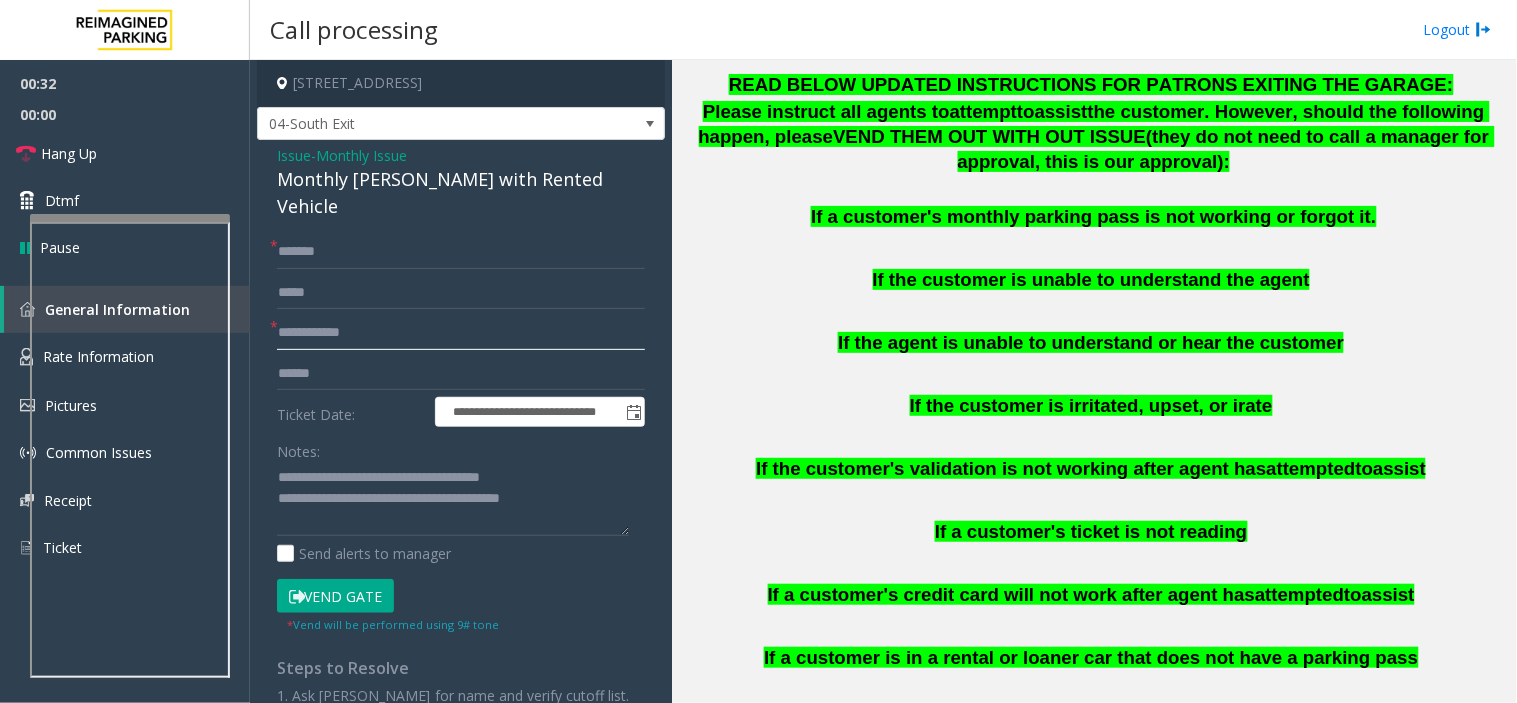 click 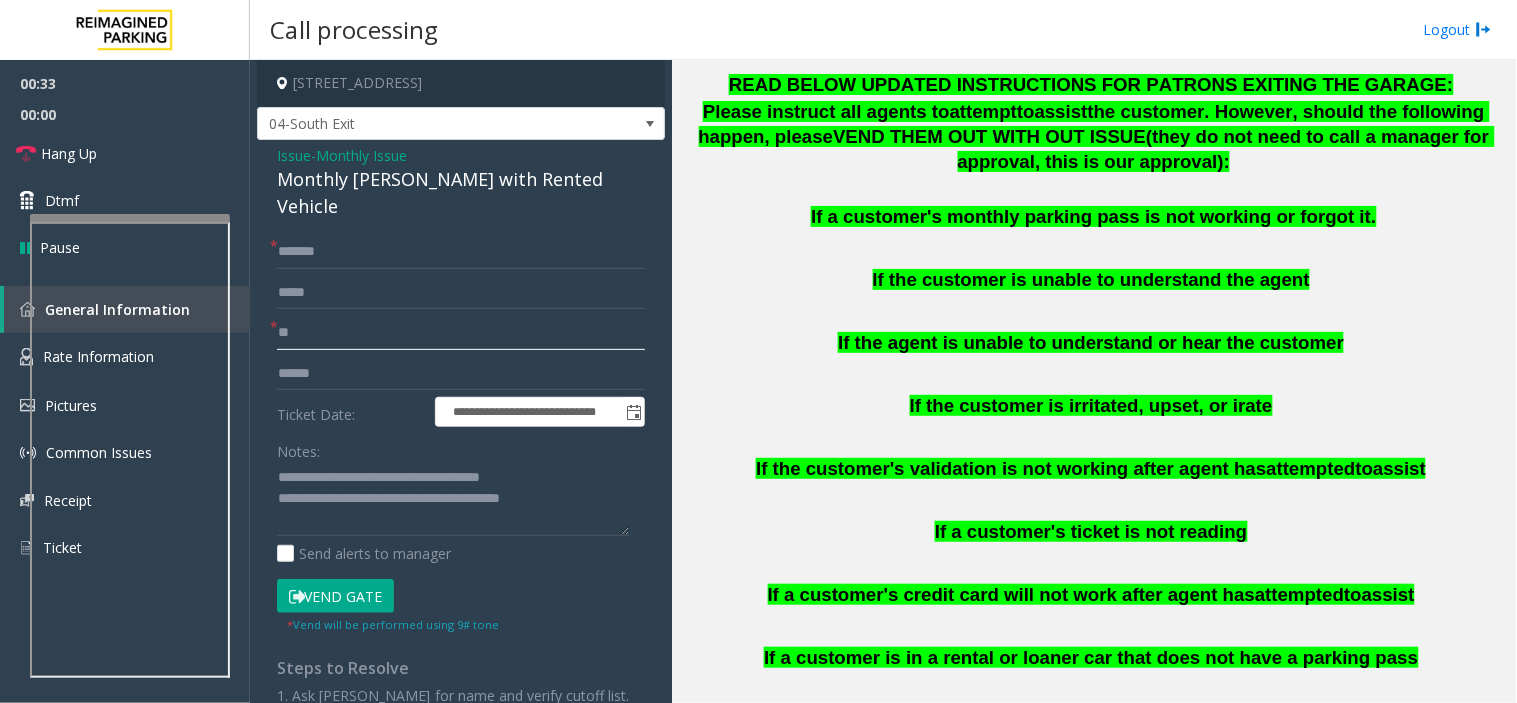 type on "**" 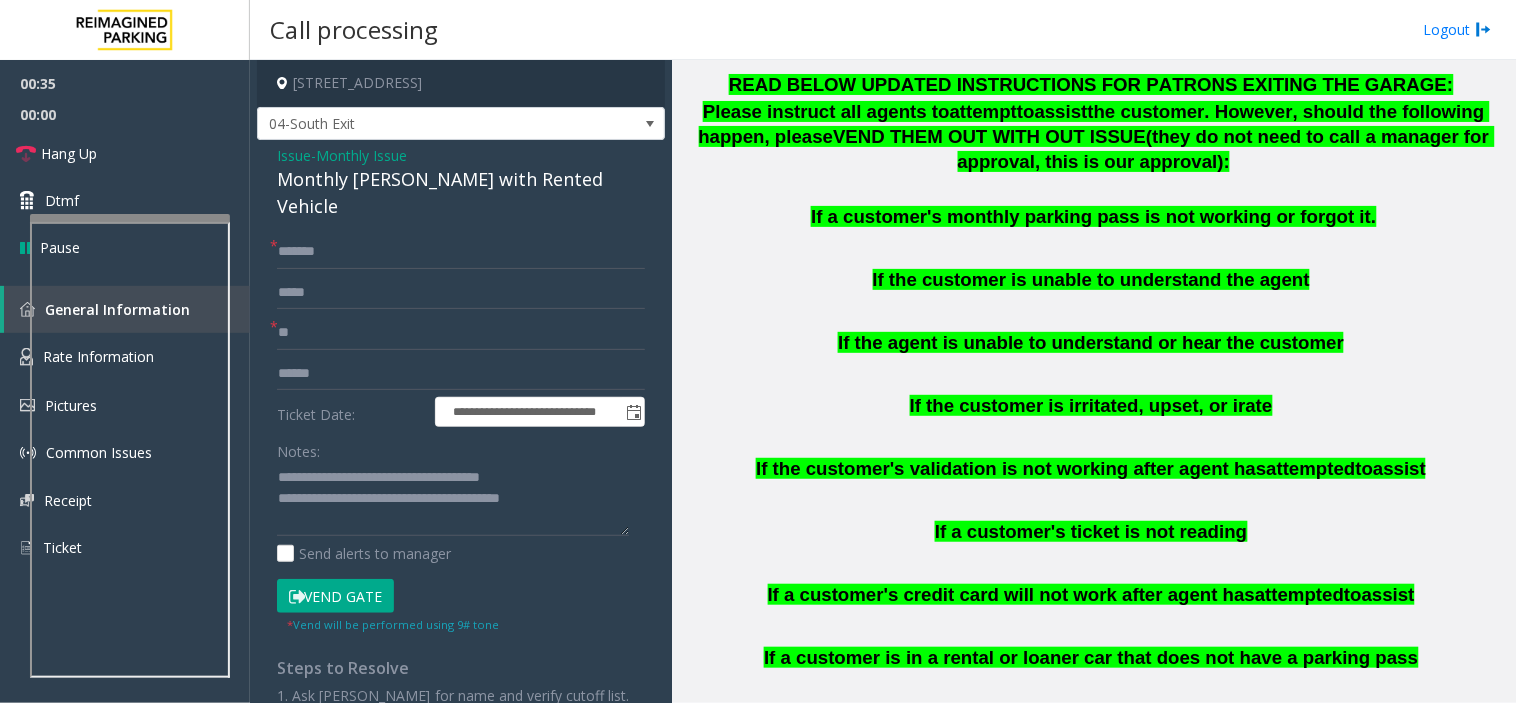 click on "Vend Gate" 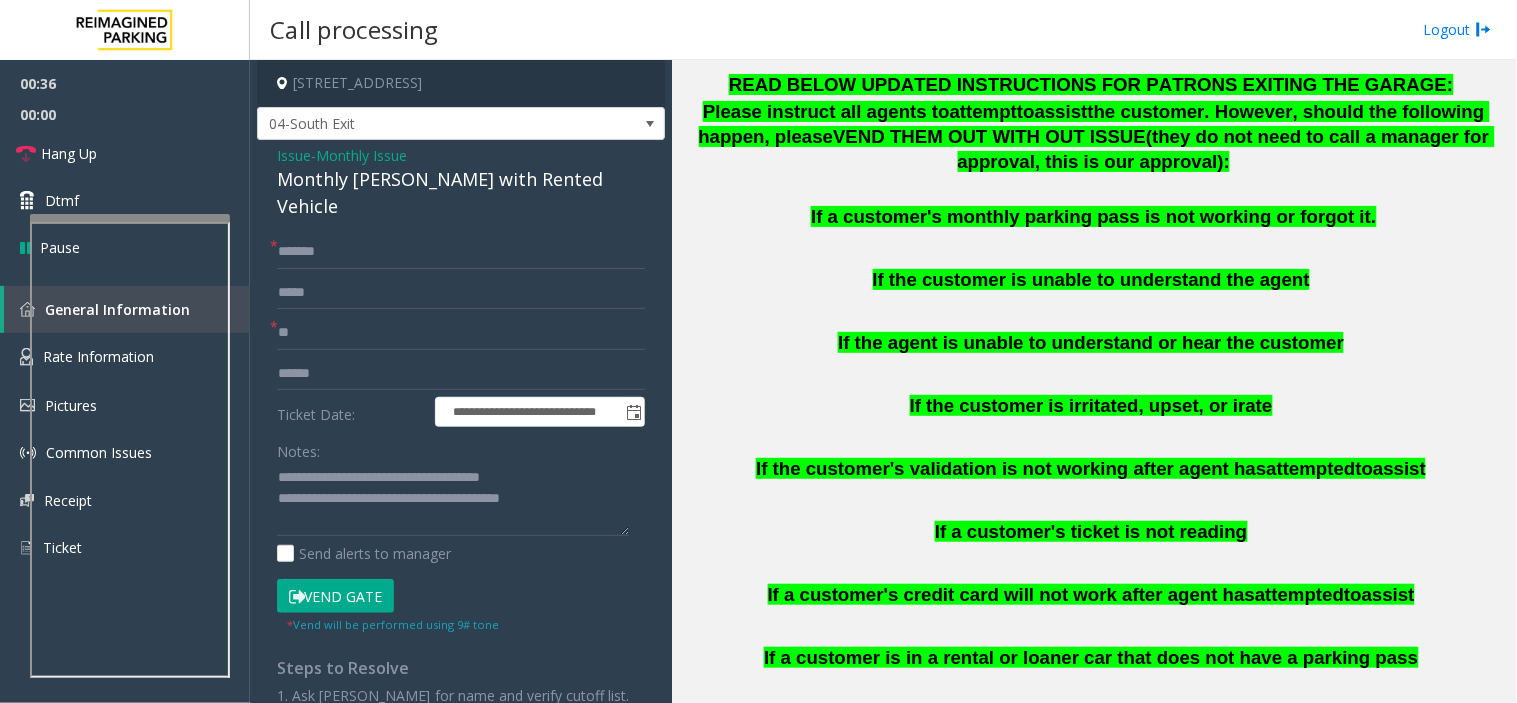click on "READ BELOW UPDATED INSTRUCTIONS FOR PATRONS EXITING THE GARAGE:   Please instruct all agents to  attempt  to  assist  the customer. However, should the following happen, please  VEND THEM OUT WITH OUT ISSUE  (they do not need to call a manager for approval, this is our approval): If a customer's monthly parking pass is not working or forgot it.   If the customer is unable to understand the agent     If the agent is unable to understand or hear the customer     If the customer is irritated, upset, or irate     If the customer's validation is not working after agent has  attempted  to  assist     If a customer's ticket is not reading     If a customer's credit card will not work after agent has  attempted  to  assist     If a customer is in a rental or loaner car that does not have a parking pass" 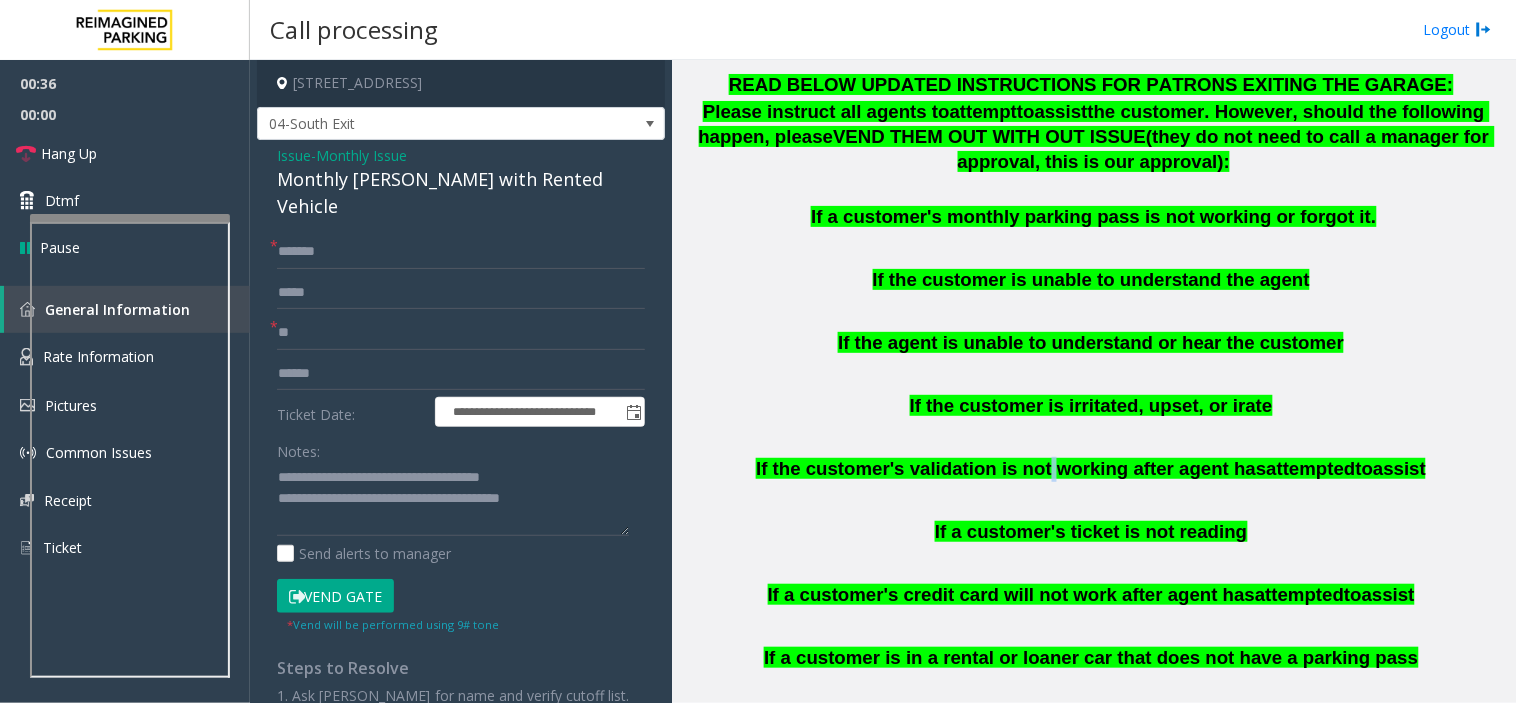 click on "READ BELOW UPDATED INSTRUCTIONS FOR PATRONS EXITING THE GARAGE:   Please instruct all agents to  attempt  to  assist  the customer. However, should the following happen, please  VEND THEM OUT WITH OUT ISSUE  (they do not need to call a manager for approval, this is our approval): If a customer's monthly parking pass is not working or forgot it.   If the customer is unable to understand the agent     If the agent is unable to understand or hear the customer     If the customer is irritated, upset, or irate     If the customer's validation is not working after agent has  attempted  to  assist     If a customer's ticket is not reading     If a customer's credit card will not work after agent has  attempted  to  assist     If a customer is in a rental or loaner car that does not have a parking pass" 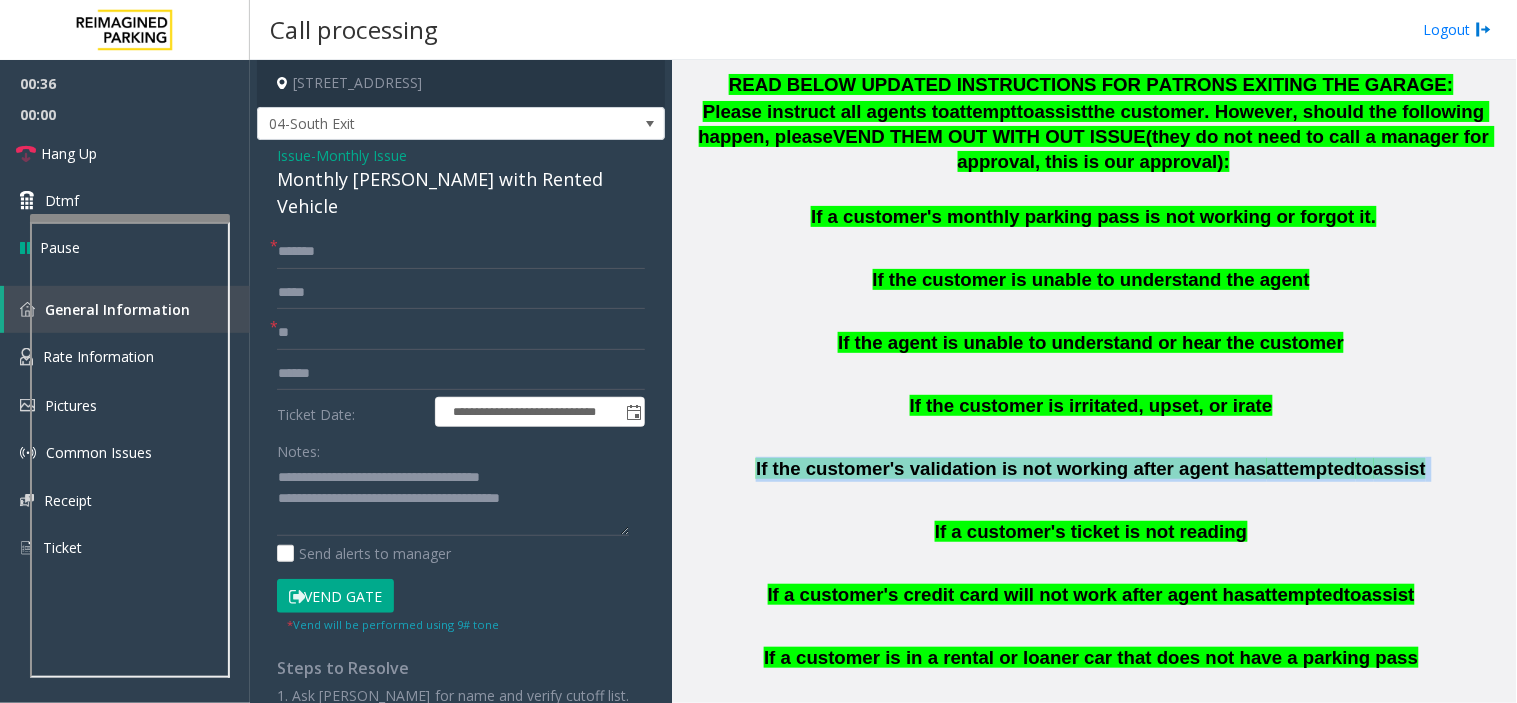 click on "READ BELOW UPDATED INSTRUCTIONS FOR PATRONS EXITING THE GARAGE:   Please instruct all agents to  attempt  to  assist  the customer. However, should the following happen, please  VEND THEM OUT WITH OUT ISSUE  (they do not need to call a manager for approval, this is our approval): If a customer's monthly parking pass is not working or forgot it.   If the customer is unable to understand the agent     If the agent is unable to understand or hear the customer     If the customer is irritated, upset, or irate     If the customer's validation is not working after agent has  attempted  to  assist     If a customer's ticket is not reading     If a customer's credit card will not work after agent has  attempted  to  assist     If a customer is in a rental or loaner car that does not have a parking pass" 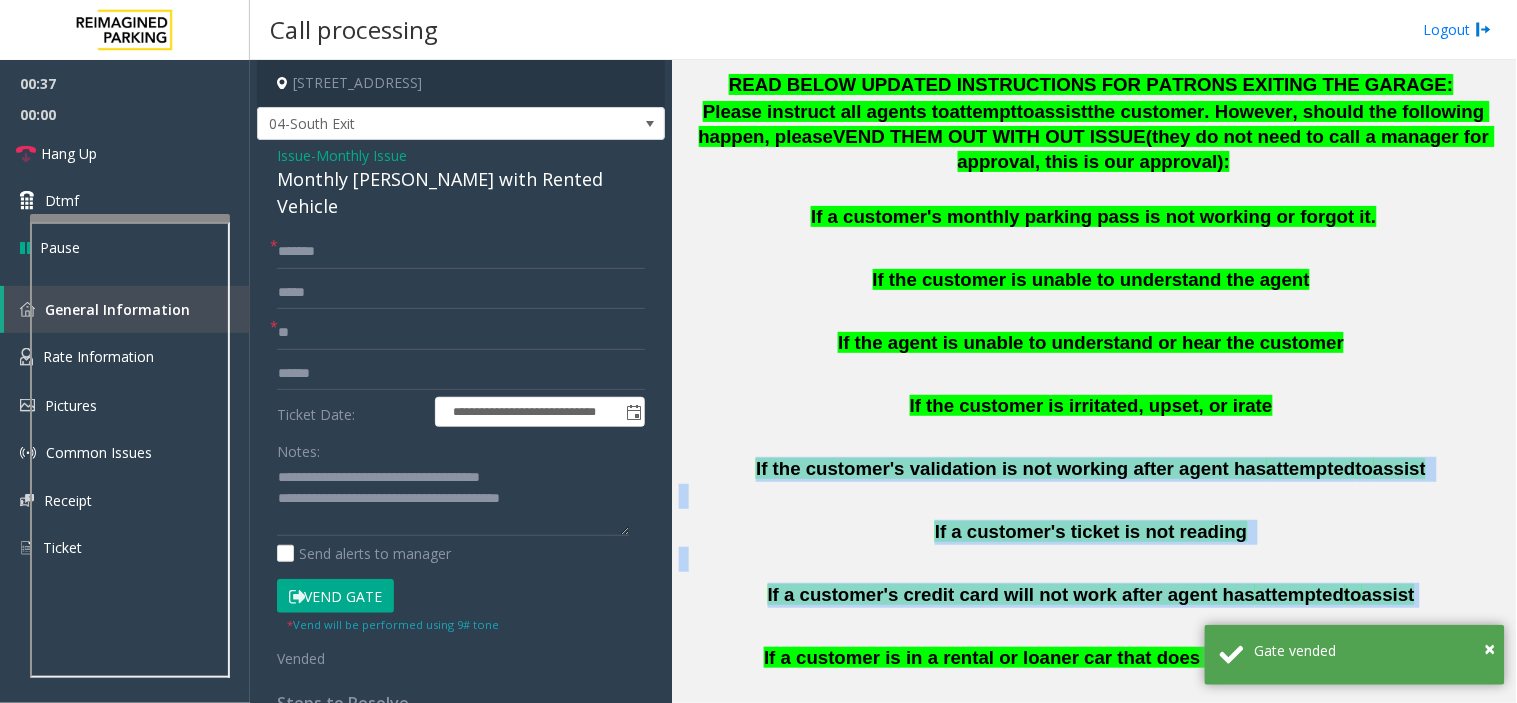 drag, startPoint x: 1044, startPoint y: 422, endPoint x: 1116, endPoint y: 562, distance: 157.42935 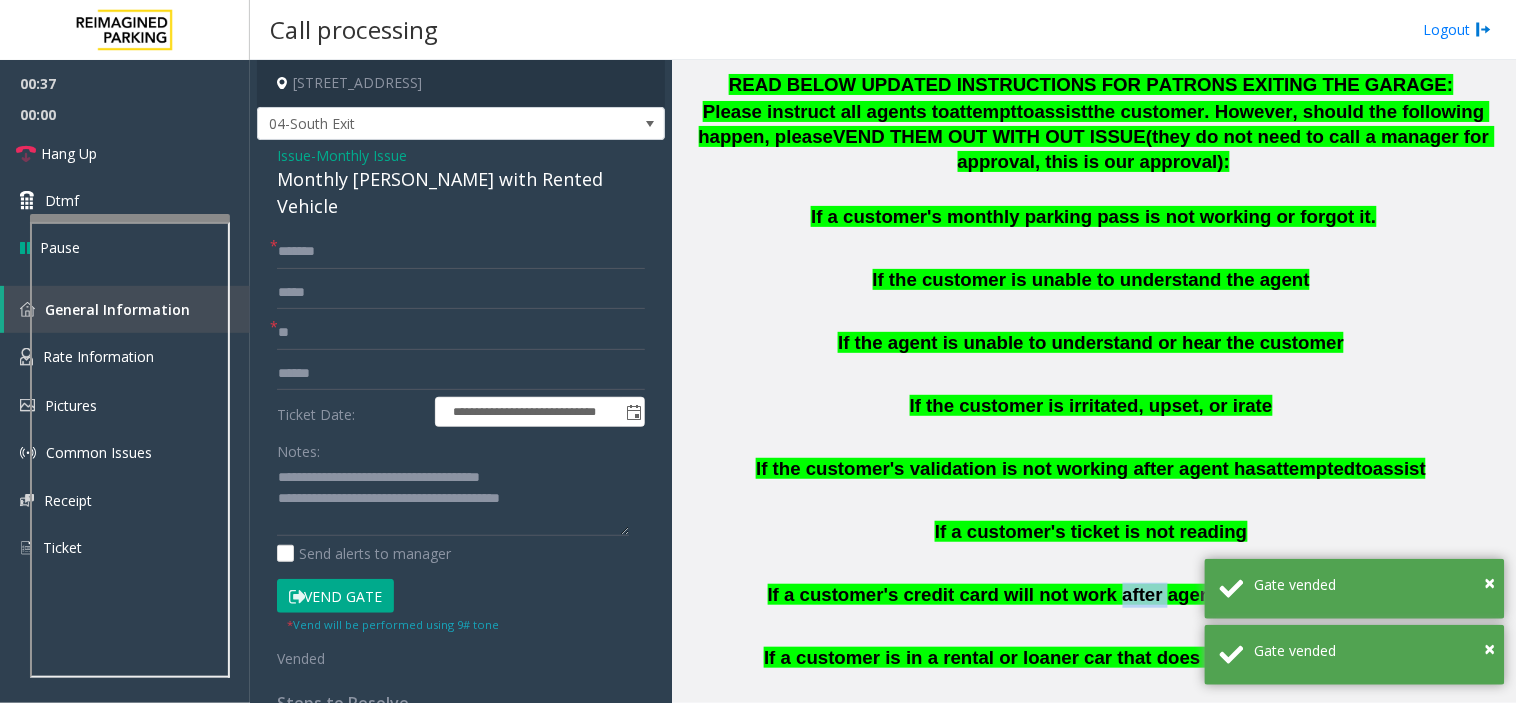 click on "If a customer's credit card will not work after agent has" 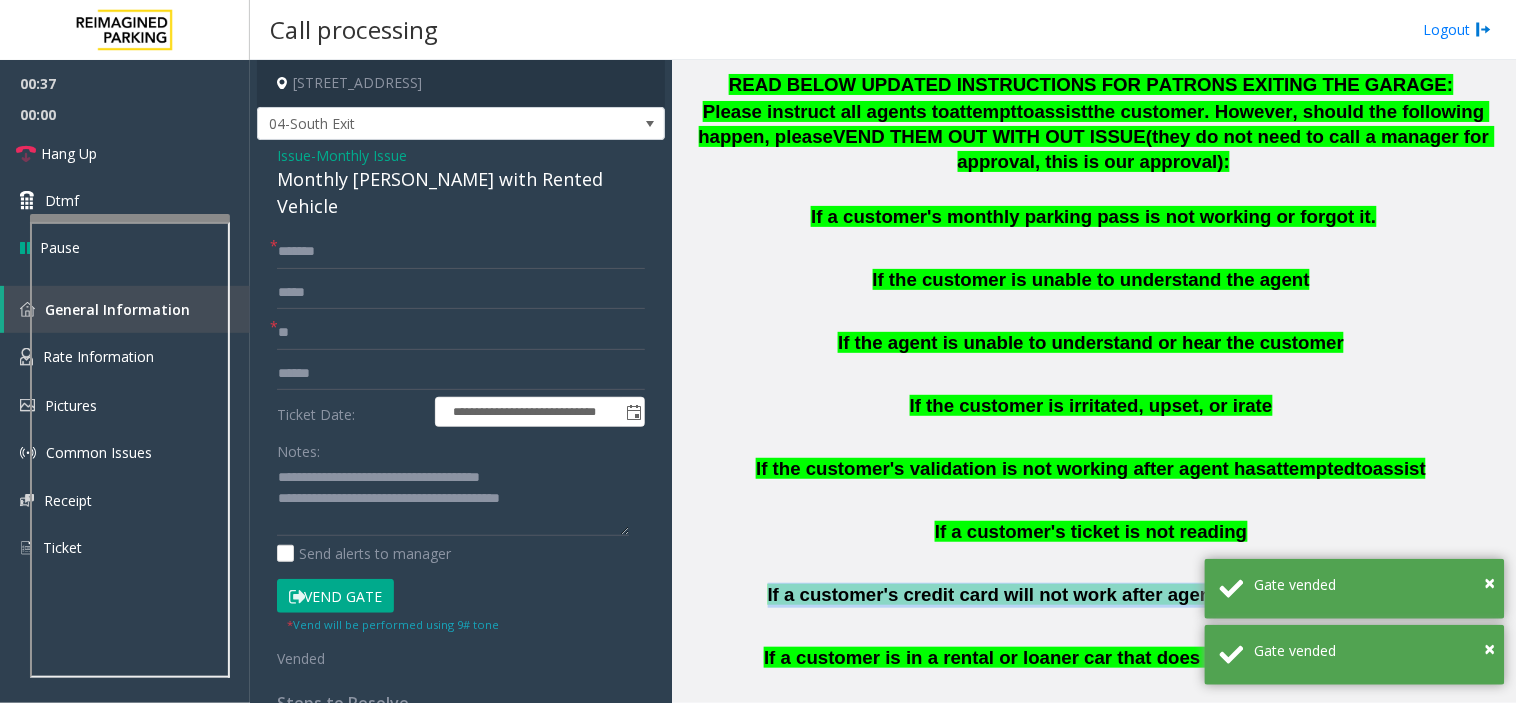 click on "If a customer's credit card will not work after agent has" 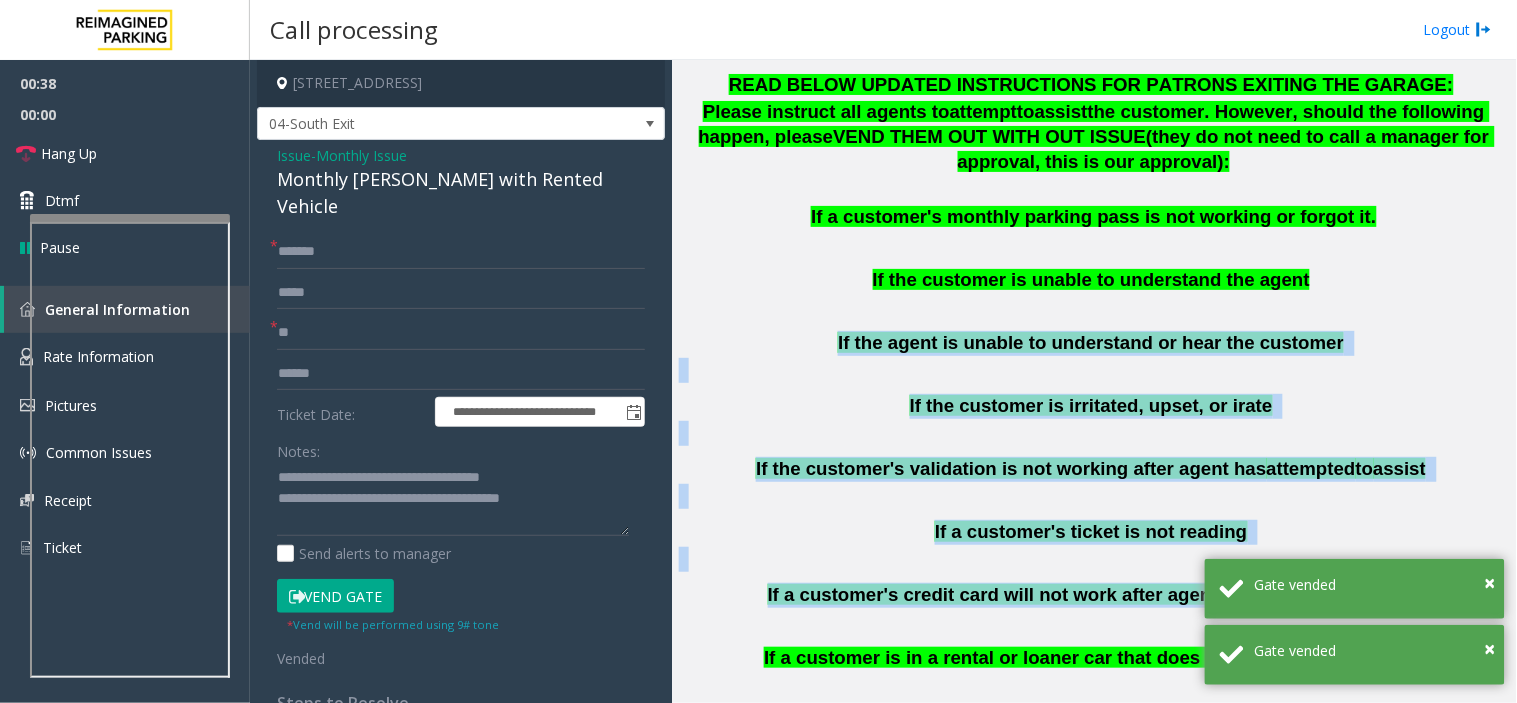 drag, startPoint x: 1116, startPoint y: 562, endPoint x: 1092, endPoint y: 303, distance: 260.1096 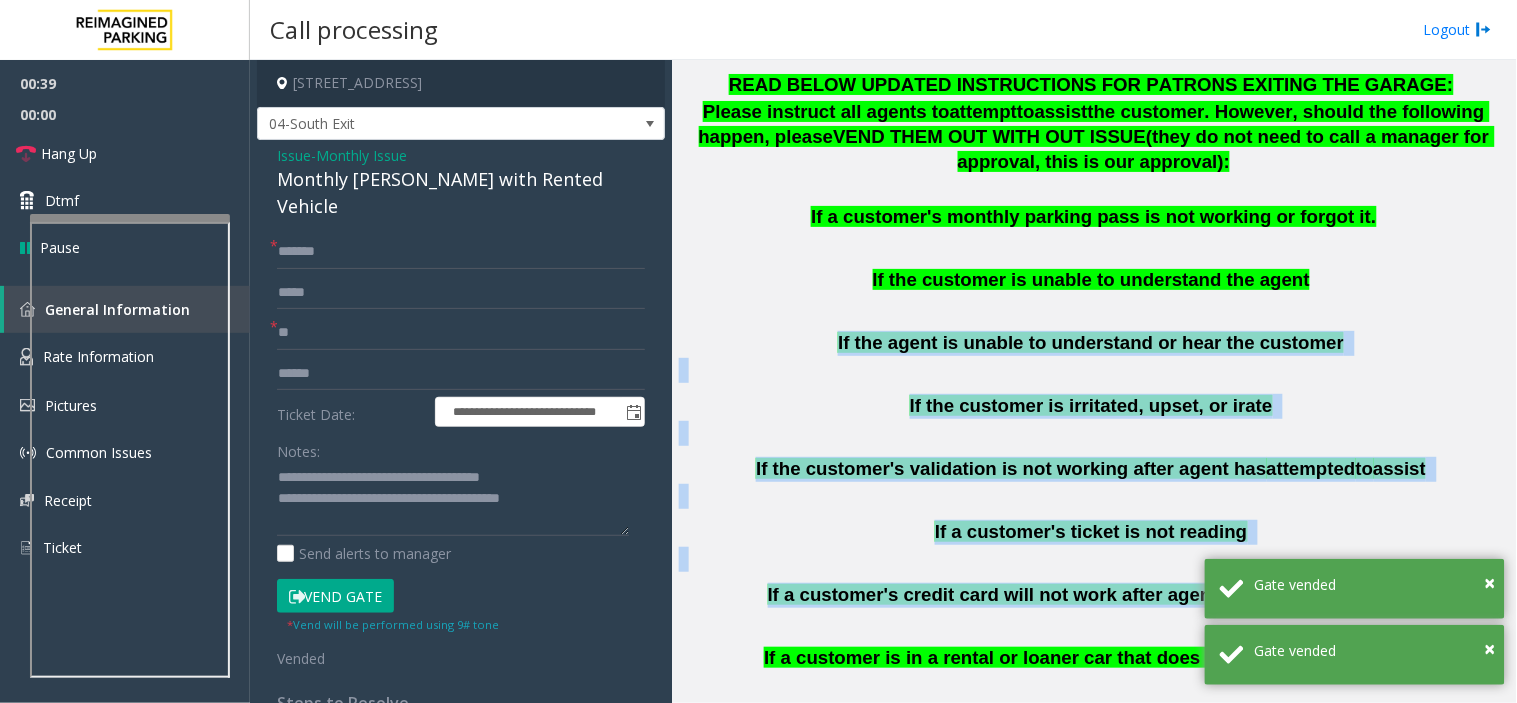 click on "READ BELOW UPDATED INSTRUCTIONS FOR PATRONS EXITING THE GARAGE:   Please instruct all agents to  attempt  to  assist  the customer. However, should the following happen, please  VEND THEM OUT WITH OUT ISSUE  (they do not need to call a manager for approval, this is our approval): If a customer's monthly parking pass is not working or forgot it.   If the customer is unable to understand the agent     If the agent is unable to understand or hear the customer     If the customer is irritated, upset, or irate     If the customer's validation is not working after agent has  attempted  to  assist     If a customer's ticket is not reading     If a customer's credit card will not work after agent has  attempted  to  assist     If a customer is in a rental or loaner car that does not have a parking pass" 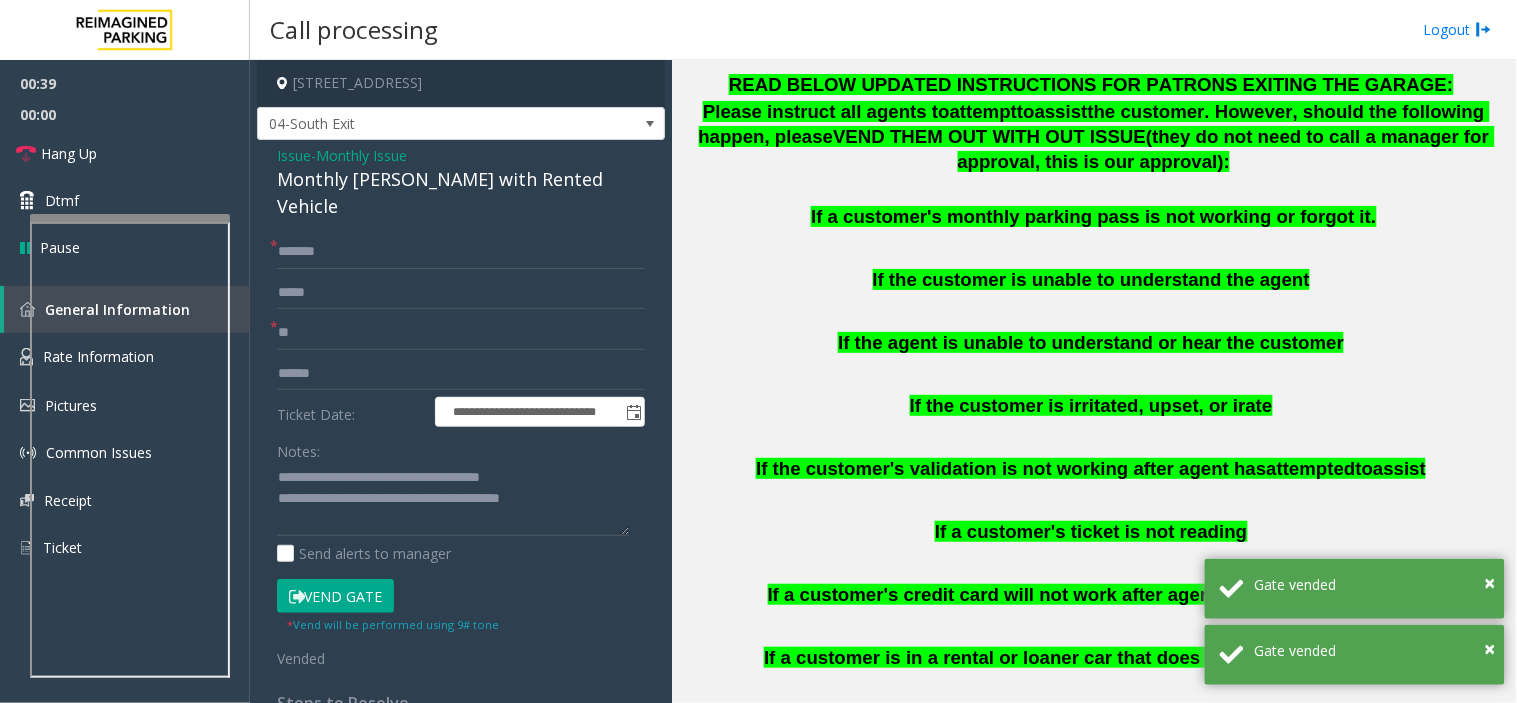 scroll, scrollTop: 1111, scrollLeft: 0, axis: vertical 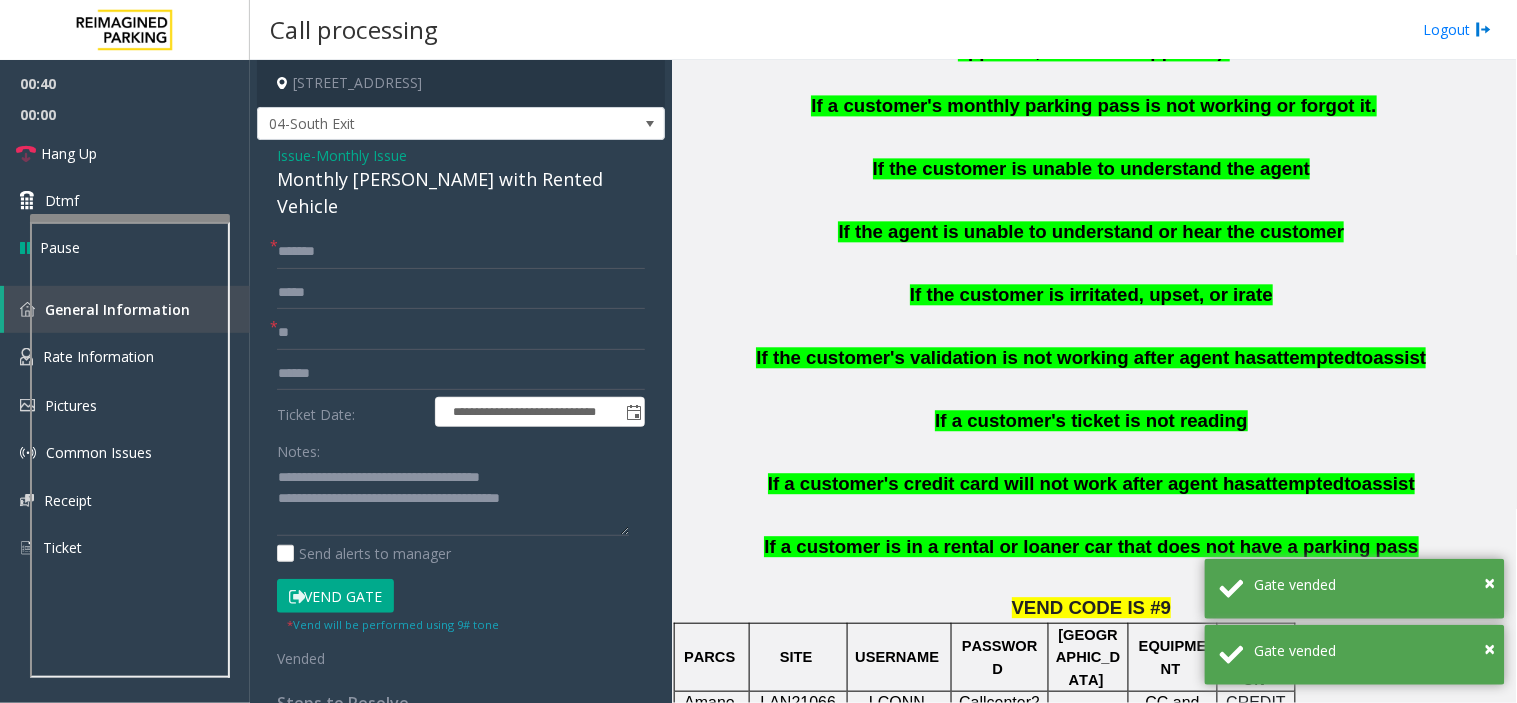 click on "If a customer is in a rental or loaner car that does not have a parking pass" 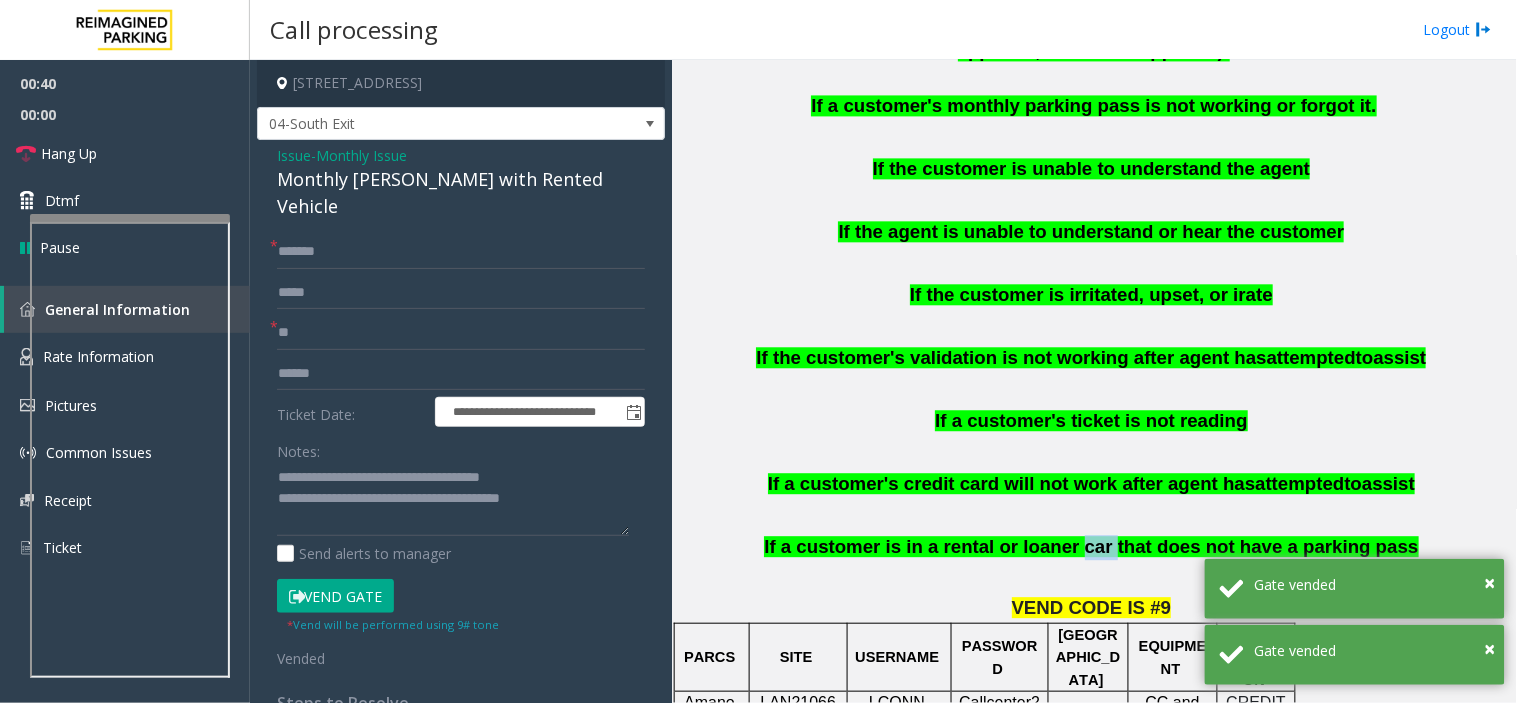 click on "If a customer is in a rental or loaner car that does not have a parking pass" 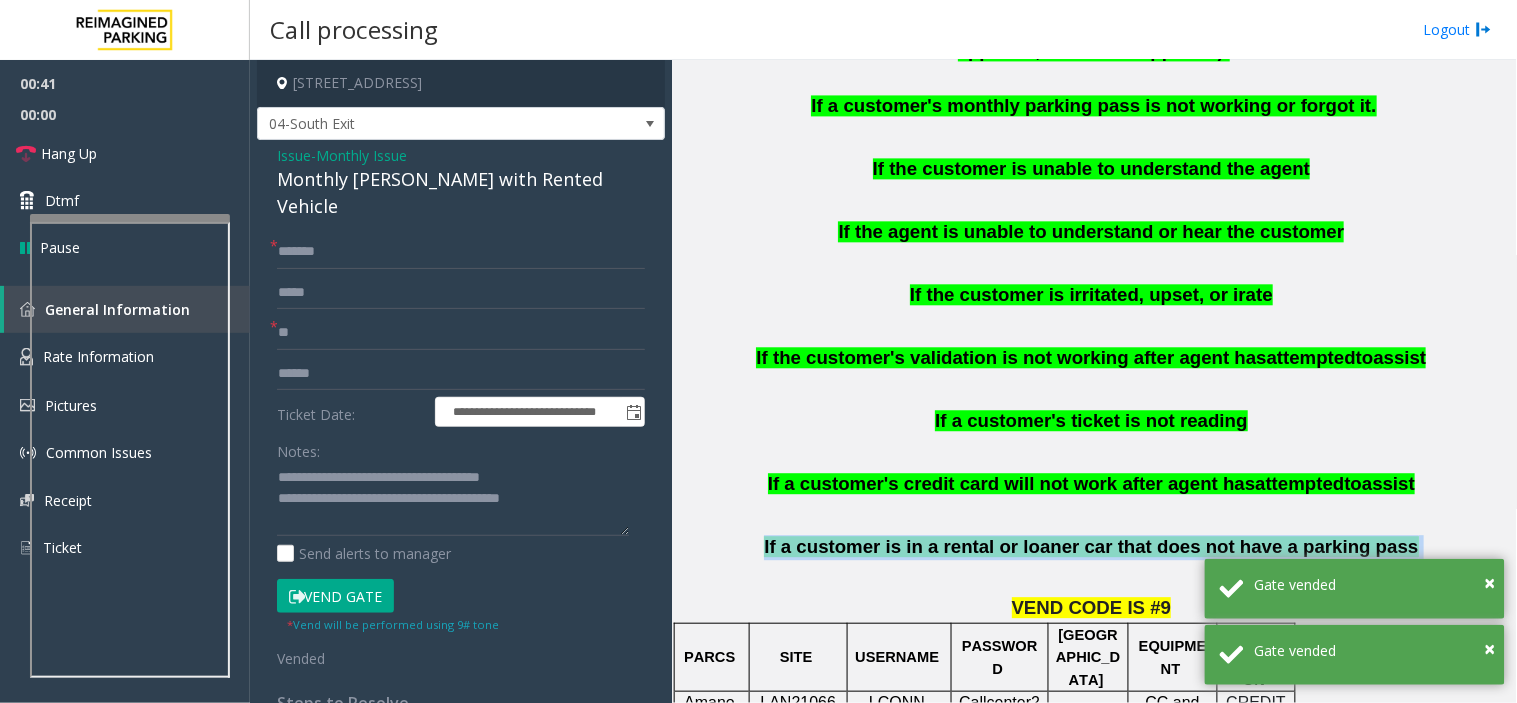 drag, startPoint x: 1088, startPoint y: 526, endPoint x: 976, endPoint y: 518, distance: 112.28535 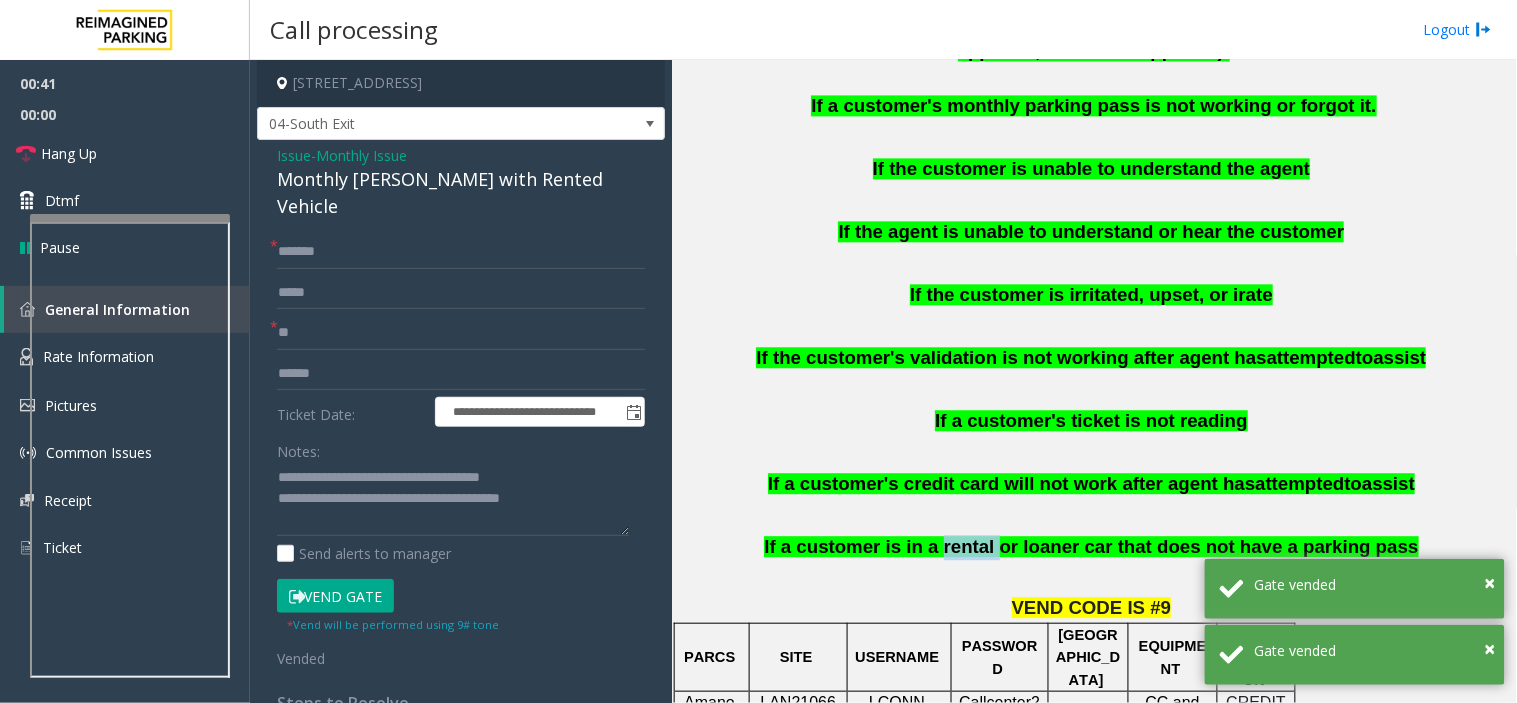 click on "If a customer is in a rental or loaner car that does not have a parking pass" 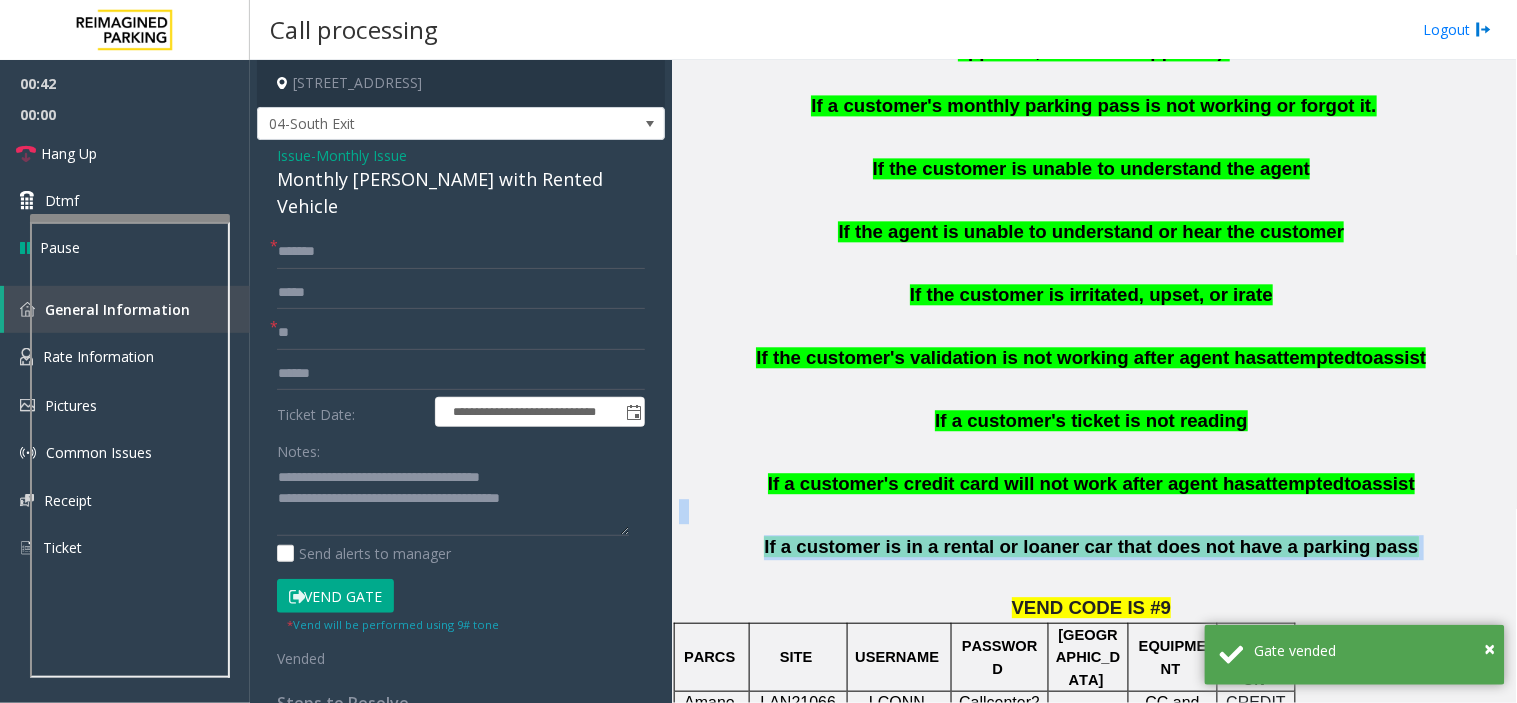 drag, startPoint x: 975, startPoint y: 516, endPoint x: 1416, endPoint y: 495, distance: 441.49973 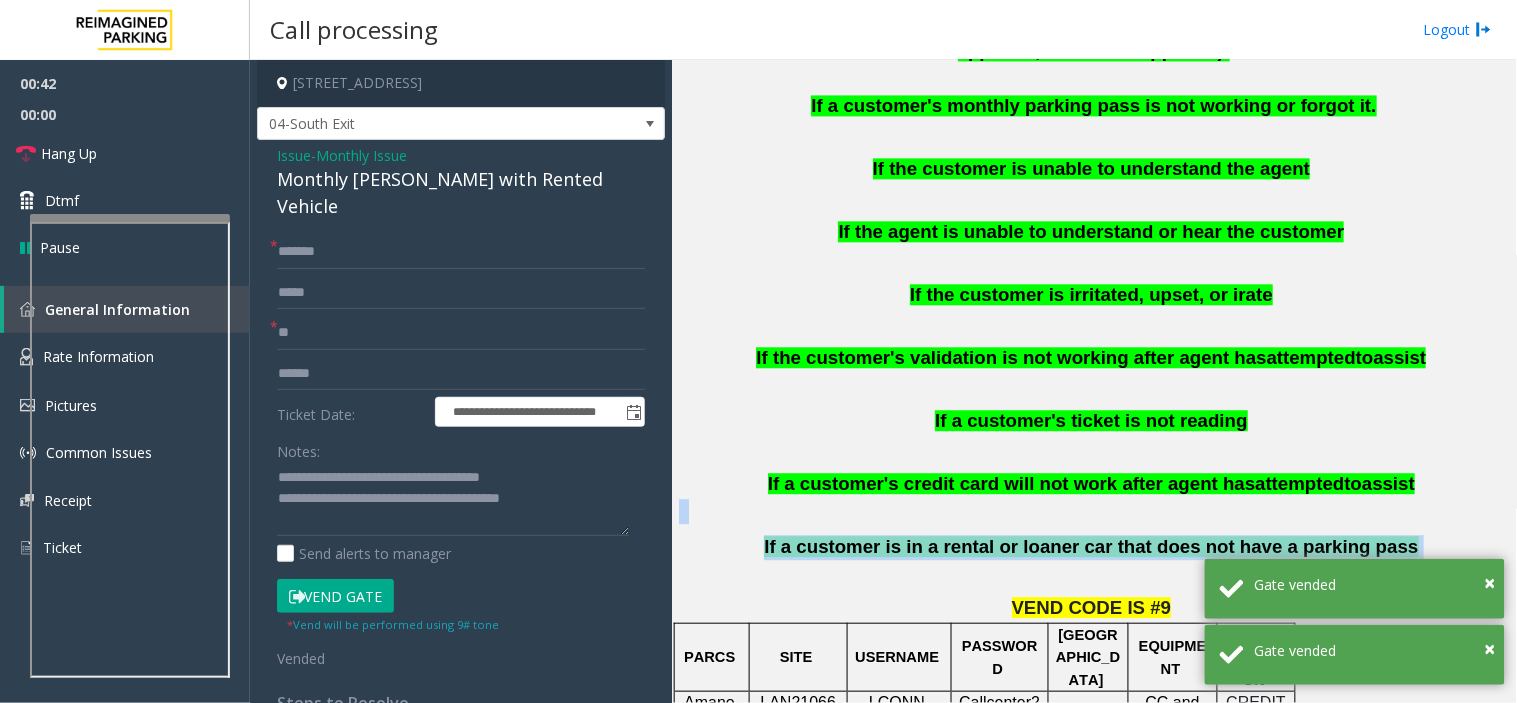 click 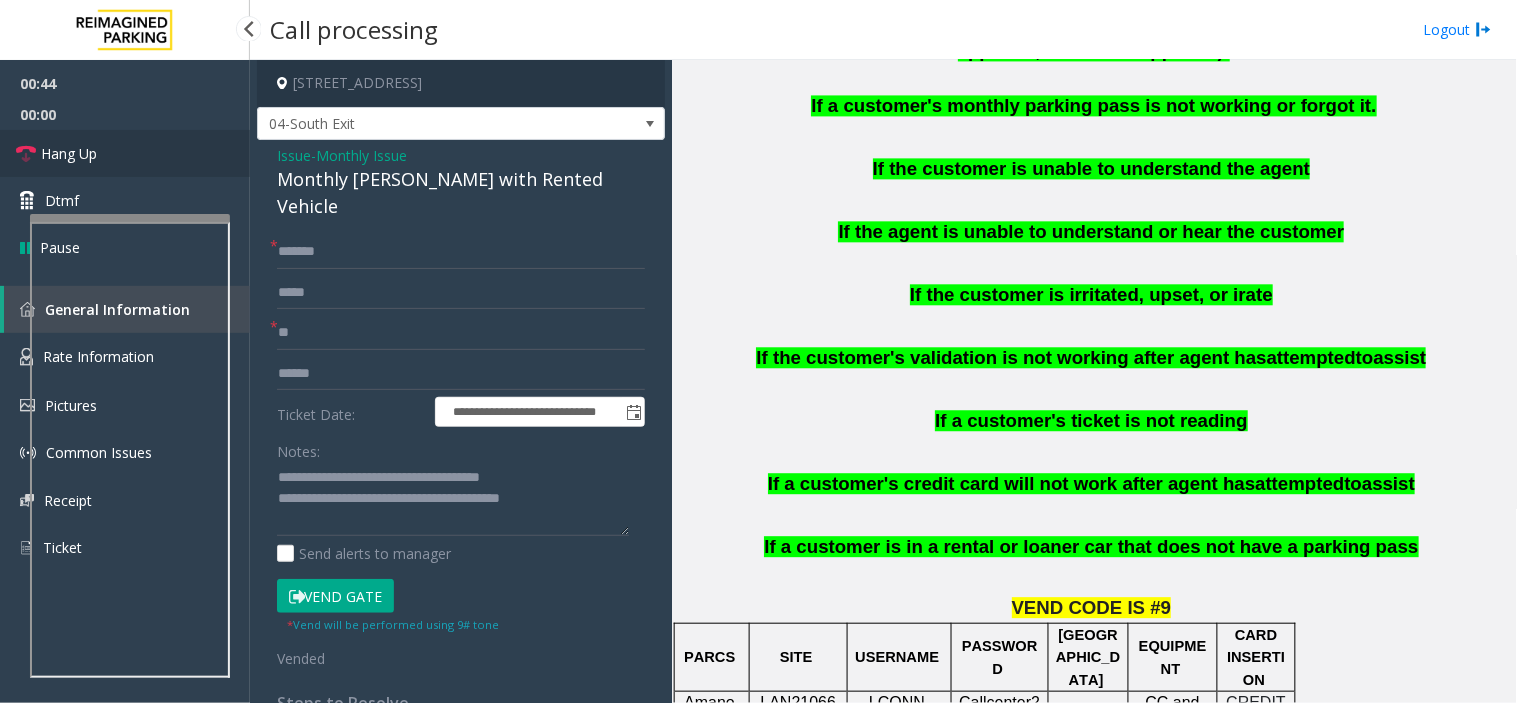 click on "Hang Up" at bounding box center [125, 153] 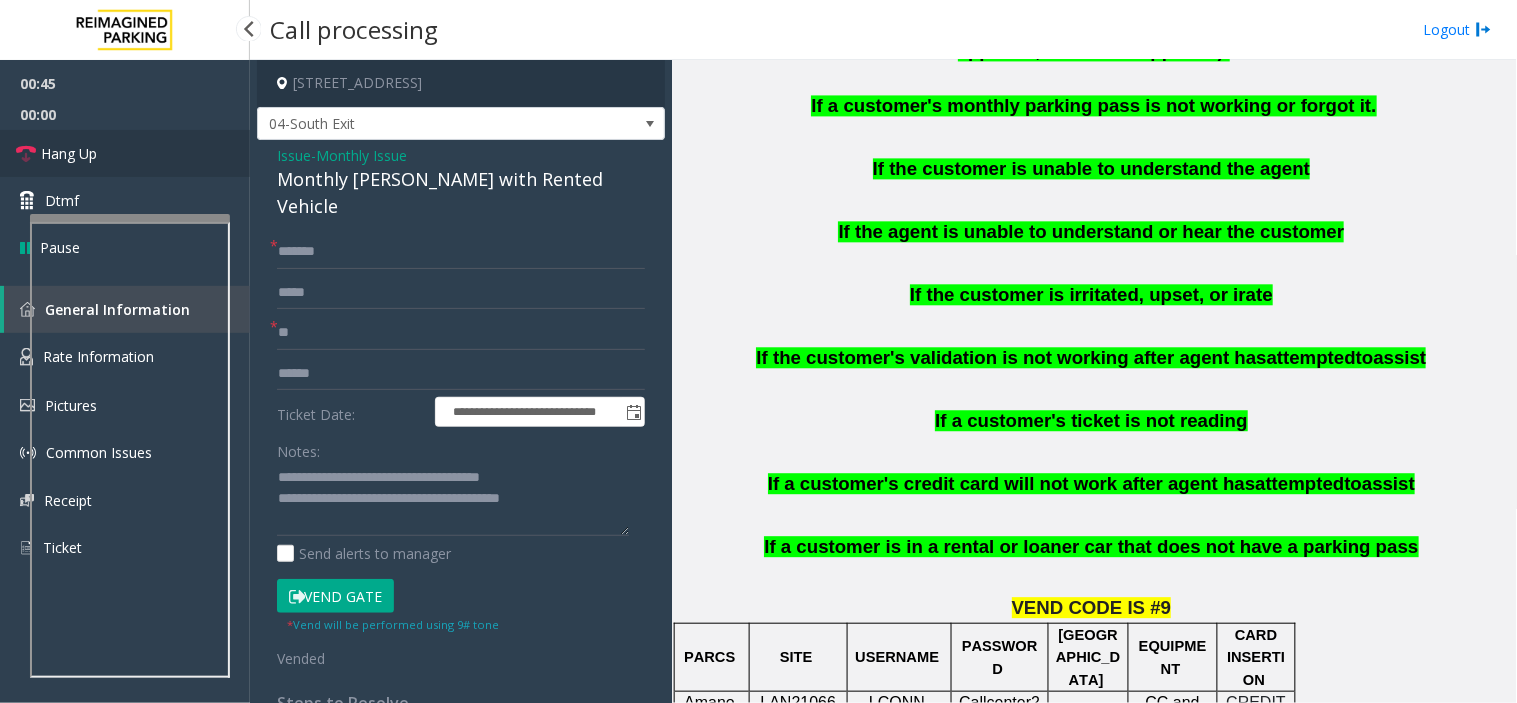 click on "Hang Up" at bounding box center [125, 153] 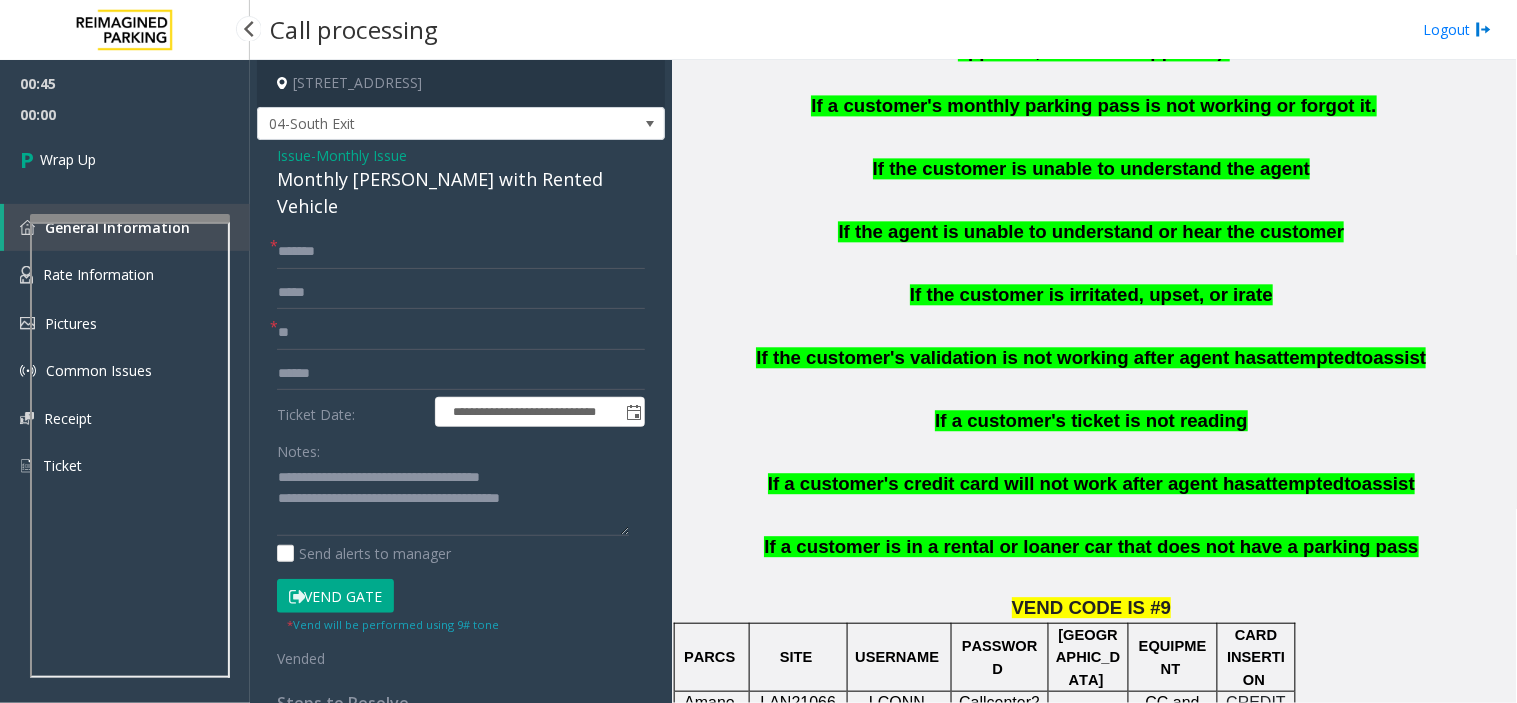 click on "Wrap Up" at bounding box center (125, 159) 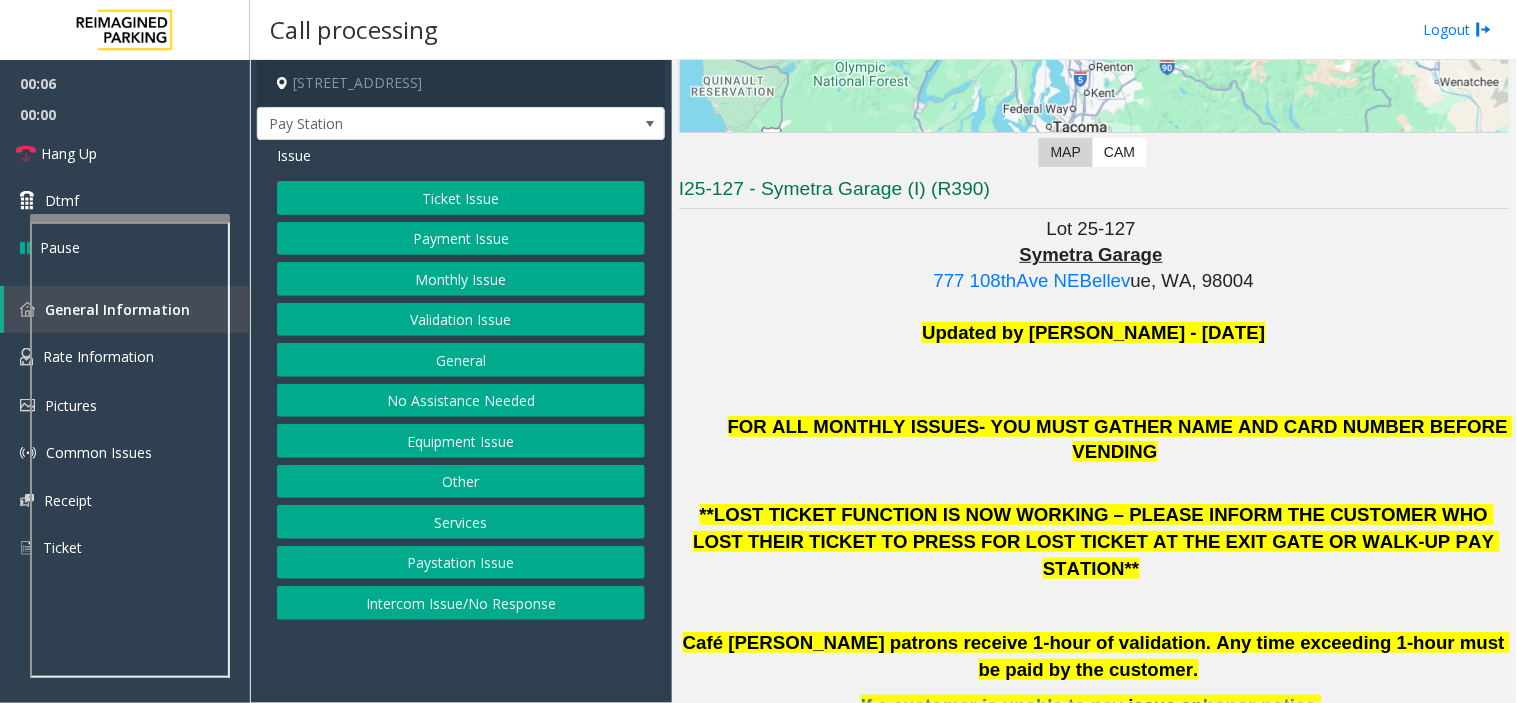 scroll, scrollTop: 333, scrollLeft: 0, axis: vertical 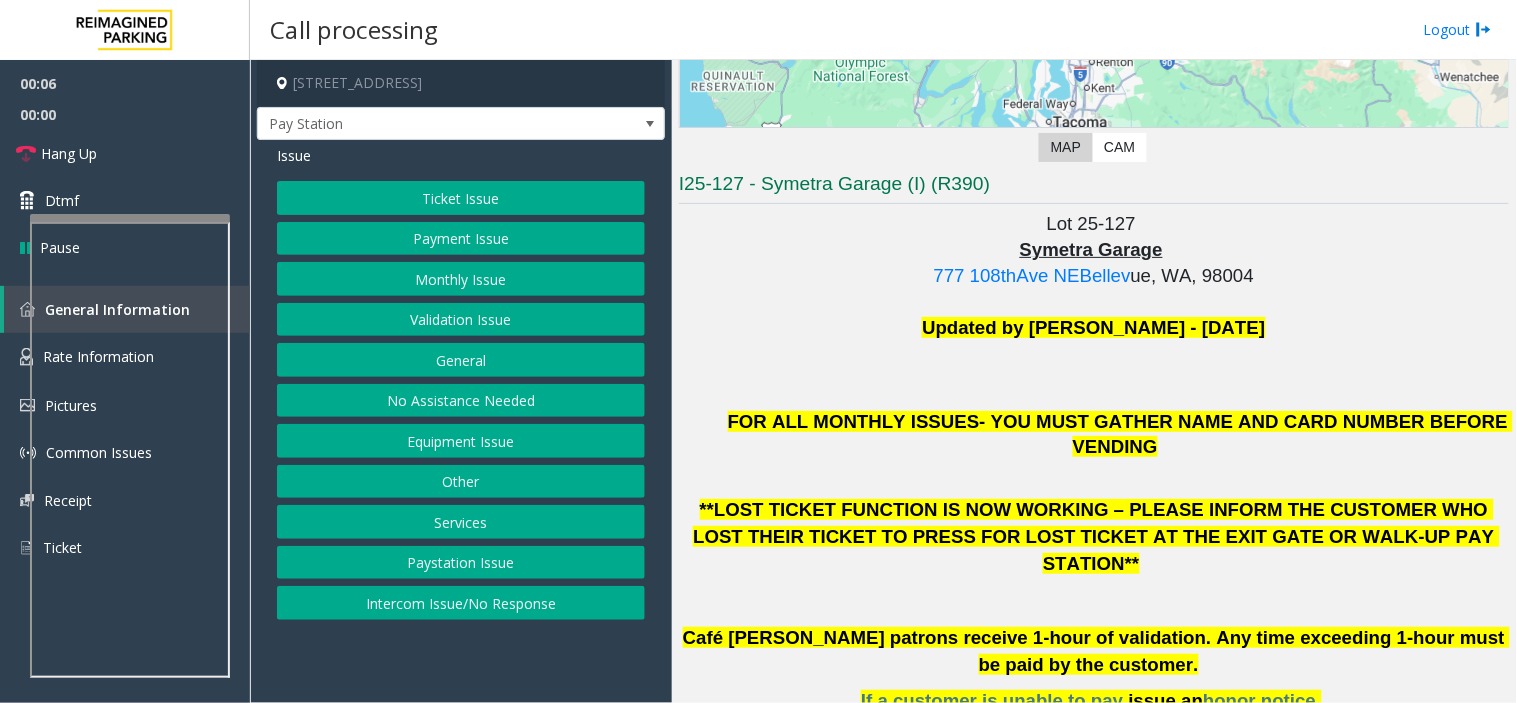 click on "FOR ALL MONTHLY ISSUES- YOU MUST GATHER NAME AND CARD NUMBER BEFORE VENDING     **LOST TICKET FUNCTION IS NOW WORKING – PLEASE INFORM THE CUSTOMER WHO LOST THEIR TICKET TO PRESS FOR LOST TICKET AT THE EXIT GATE OR WALK-UP PAY STATION**     Café Hagen patrons receive 1-hour of validation. Any time exceeding 1-hour must be paid by the customer.     If a customer is unable to pay,  issue an  honor notice.     Anyone who  tells  their parking pass does not work due to the card not being registered will need to be issued an honor ticket effective at once." 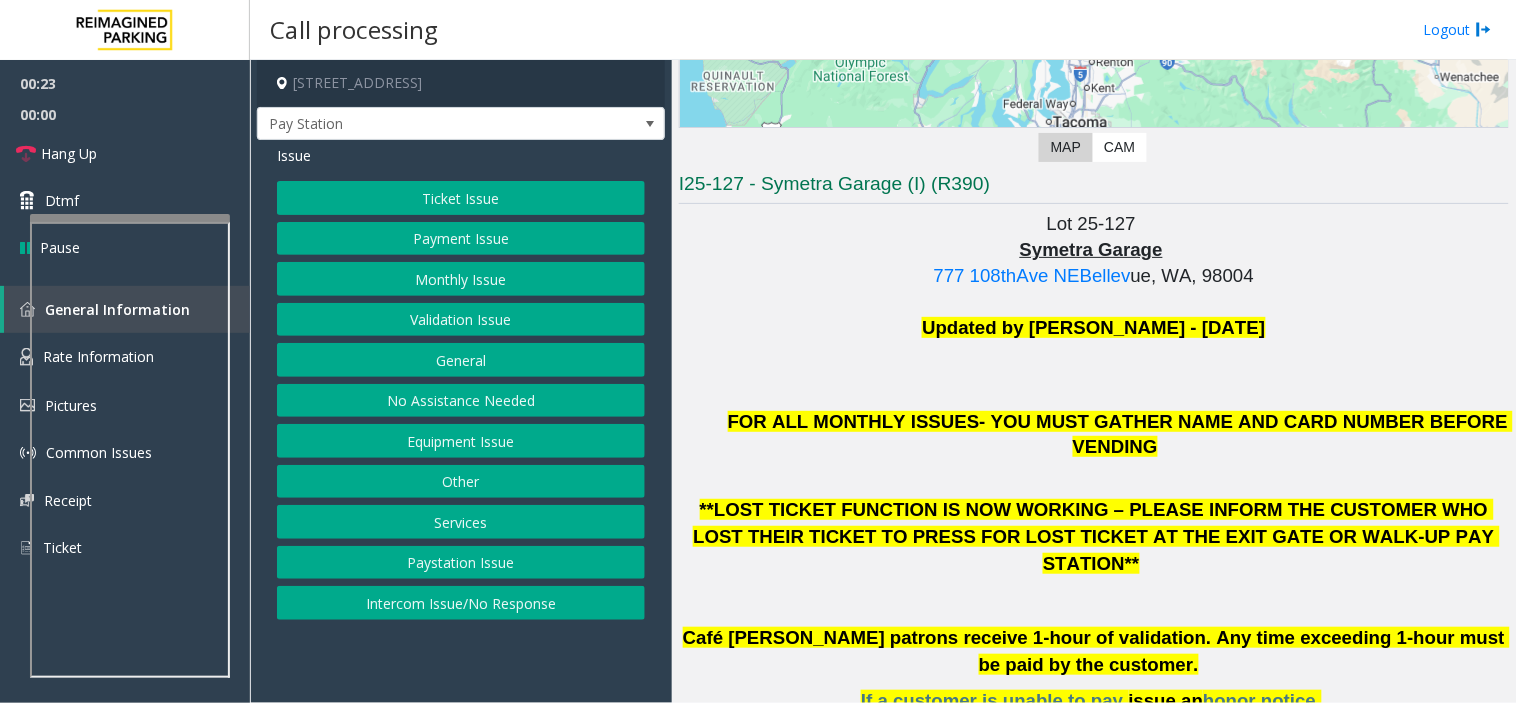 click on "Intercom Issue/No Response" 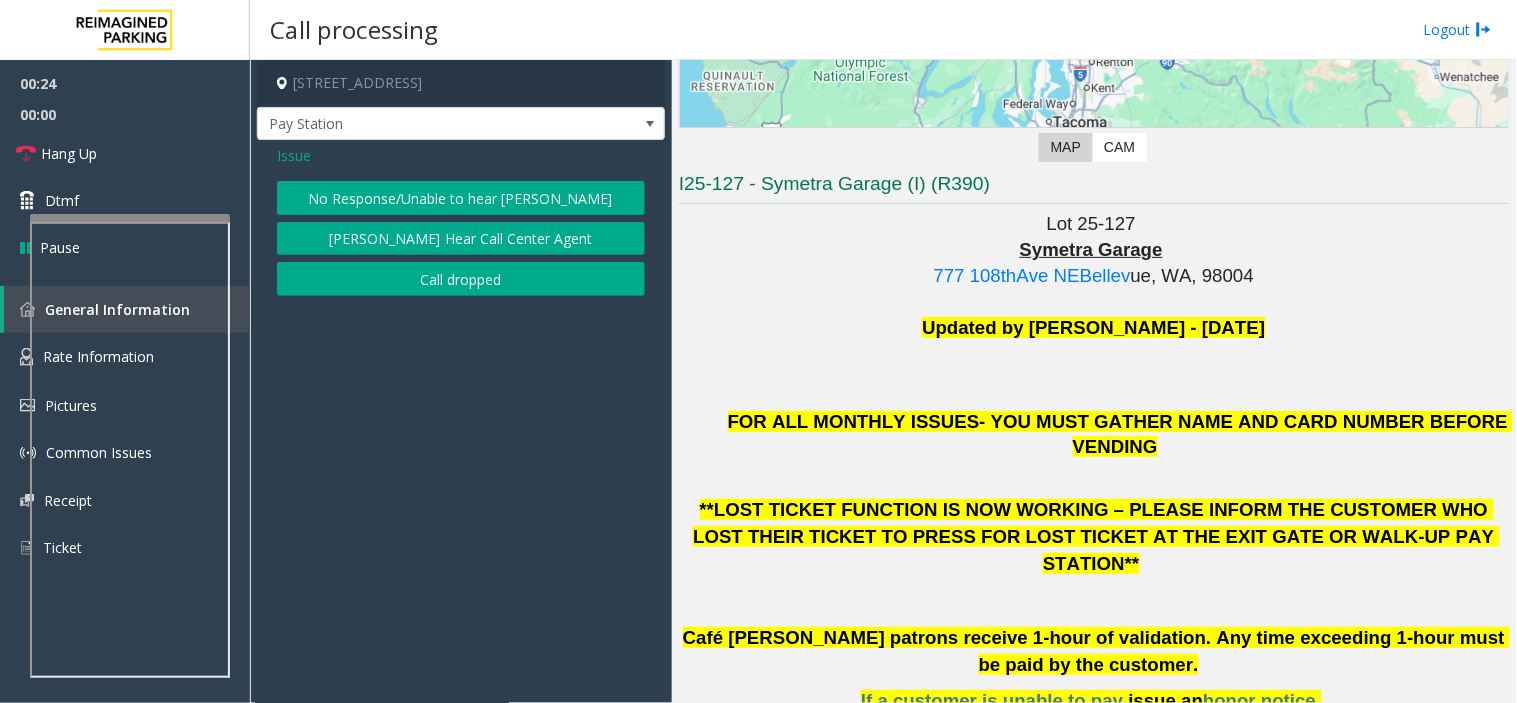 click on "No Response/Unable to hear [PERSON_NAME]" 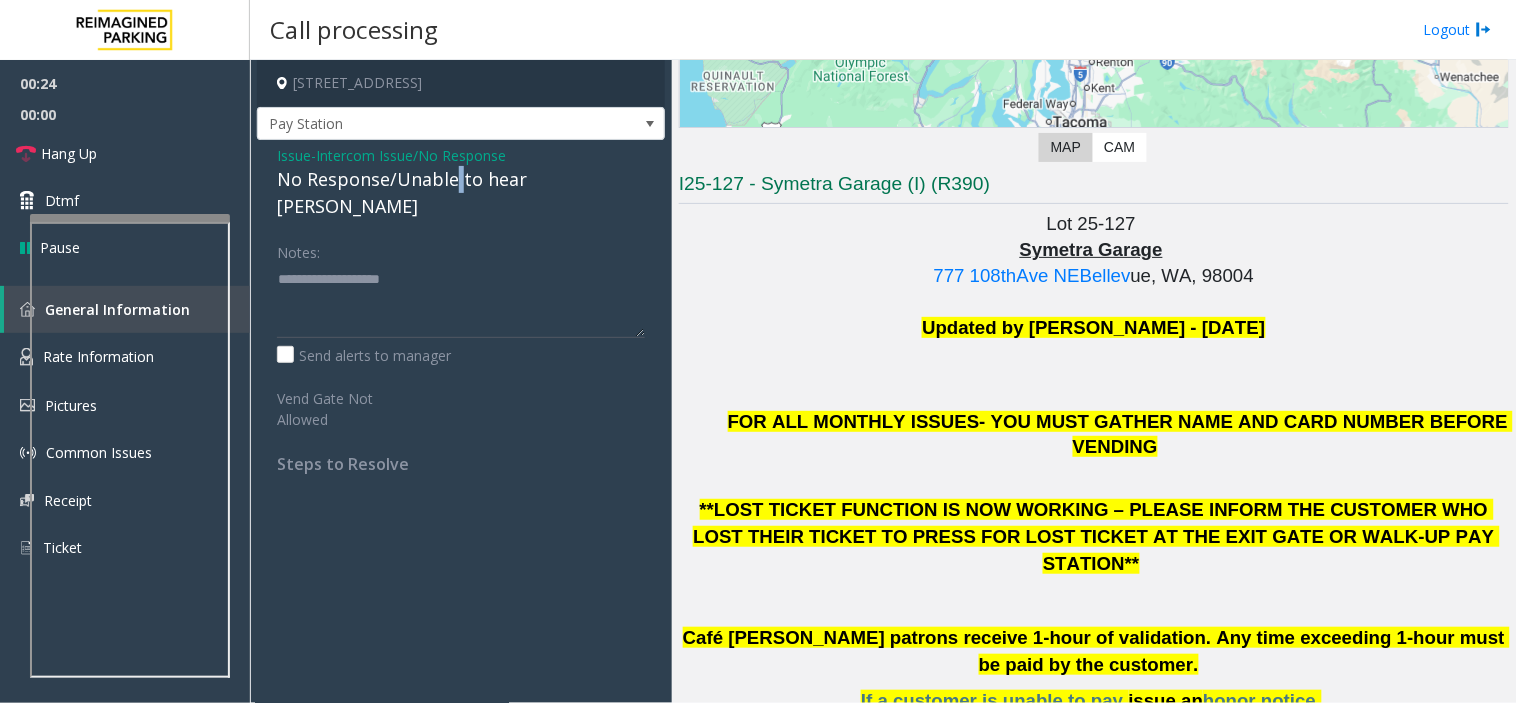 click on "No Response/Unable to hear [PERSON_NAME]" 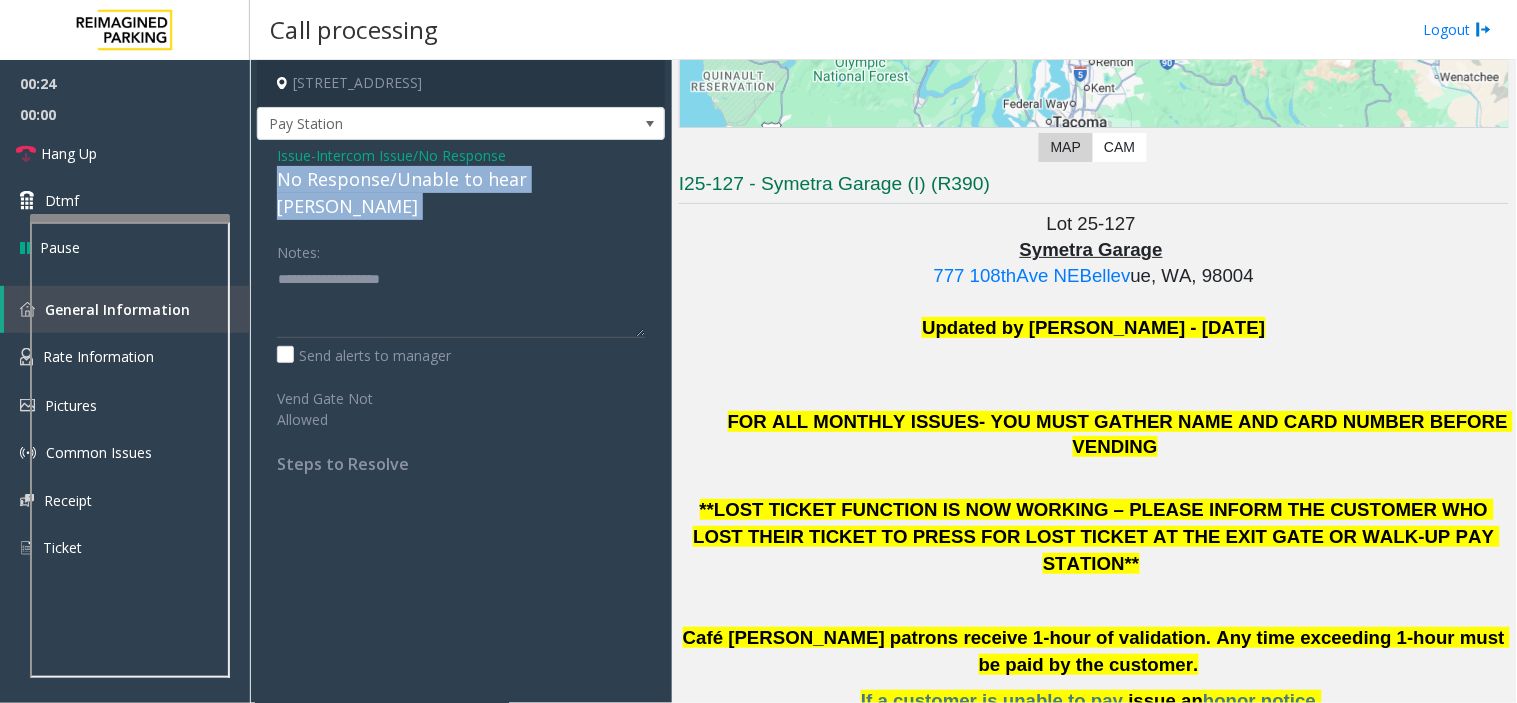 click on "No Response/Unable to hear [PERSON_NAME]" 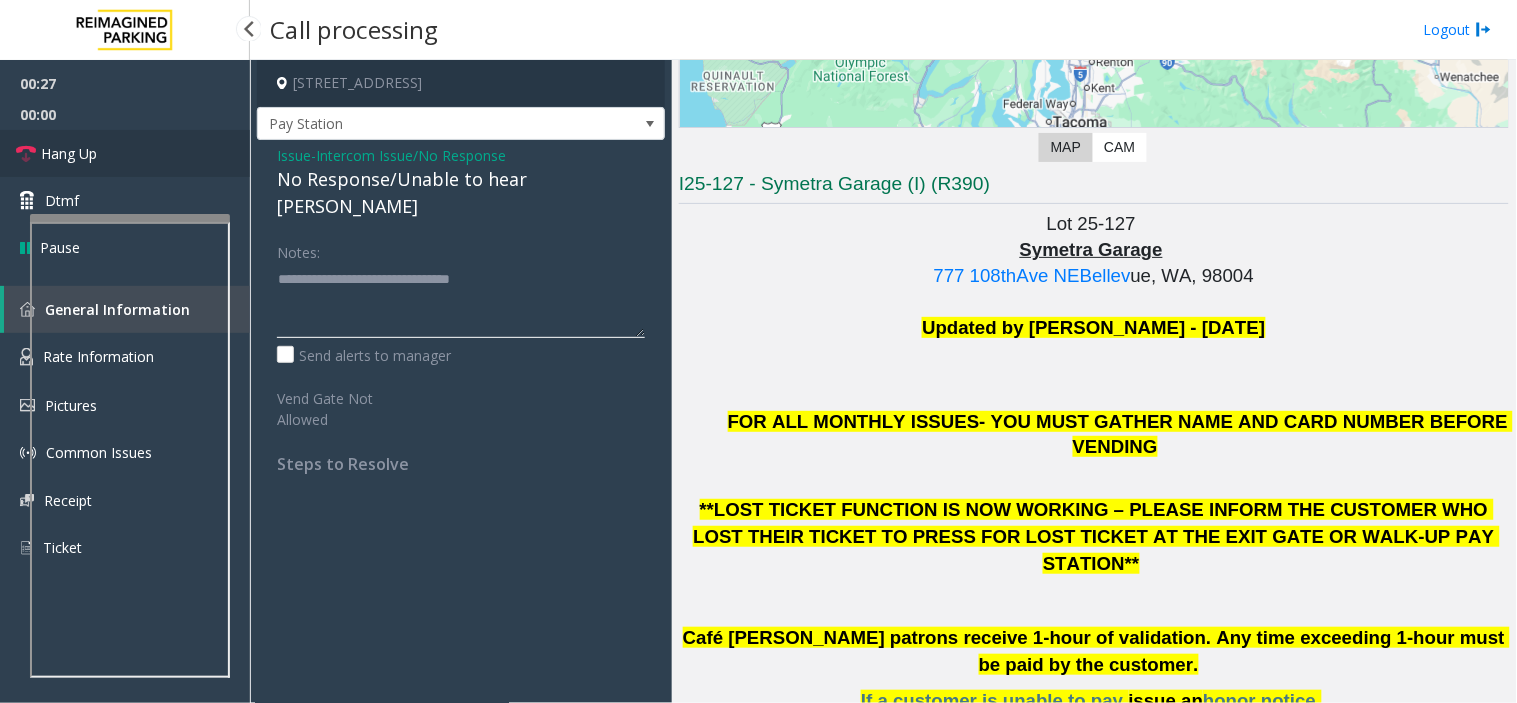 type on "**********" 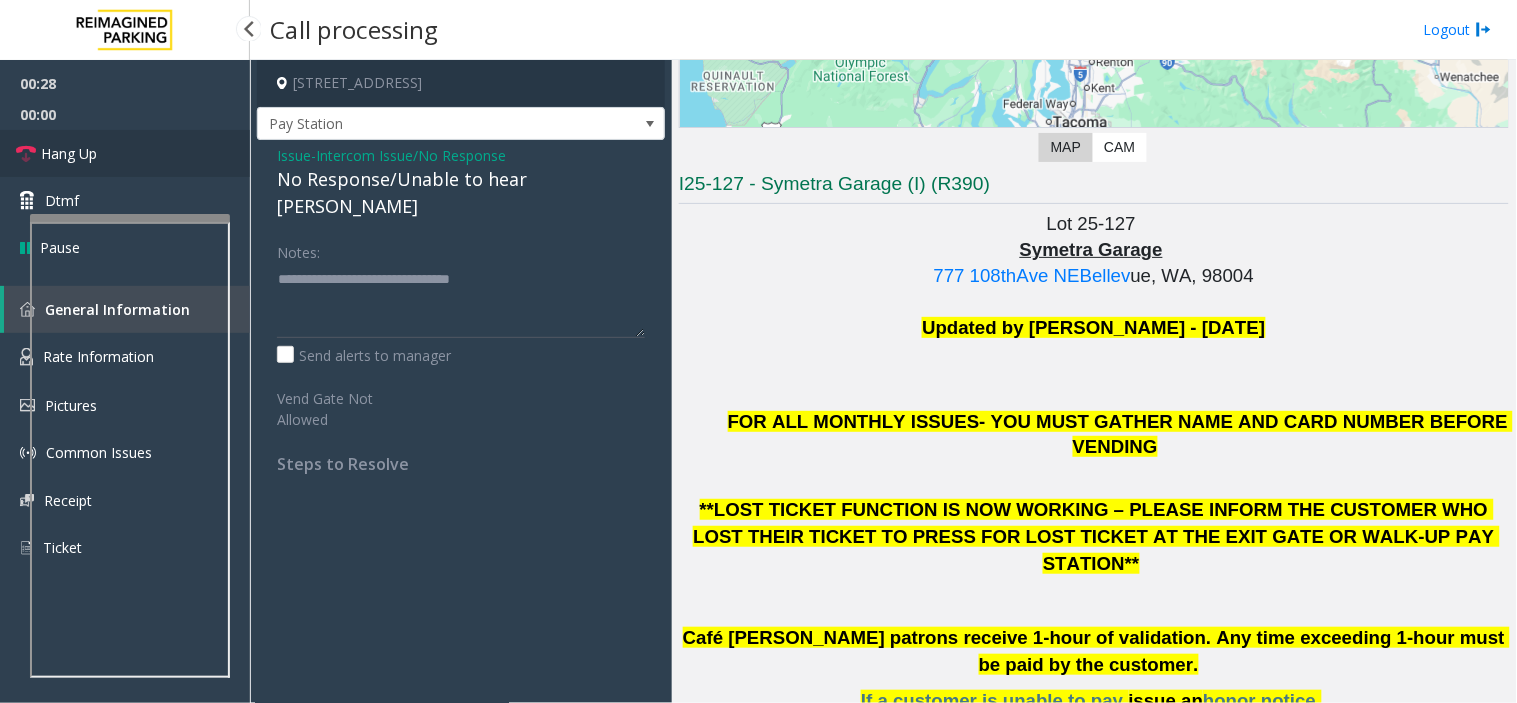 click on "Hang Up" at bounding box center [125, 153] 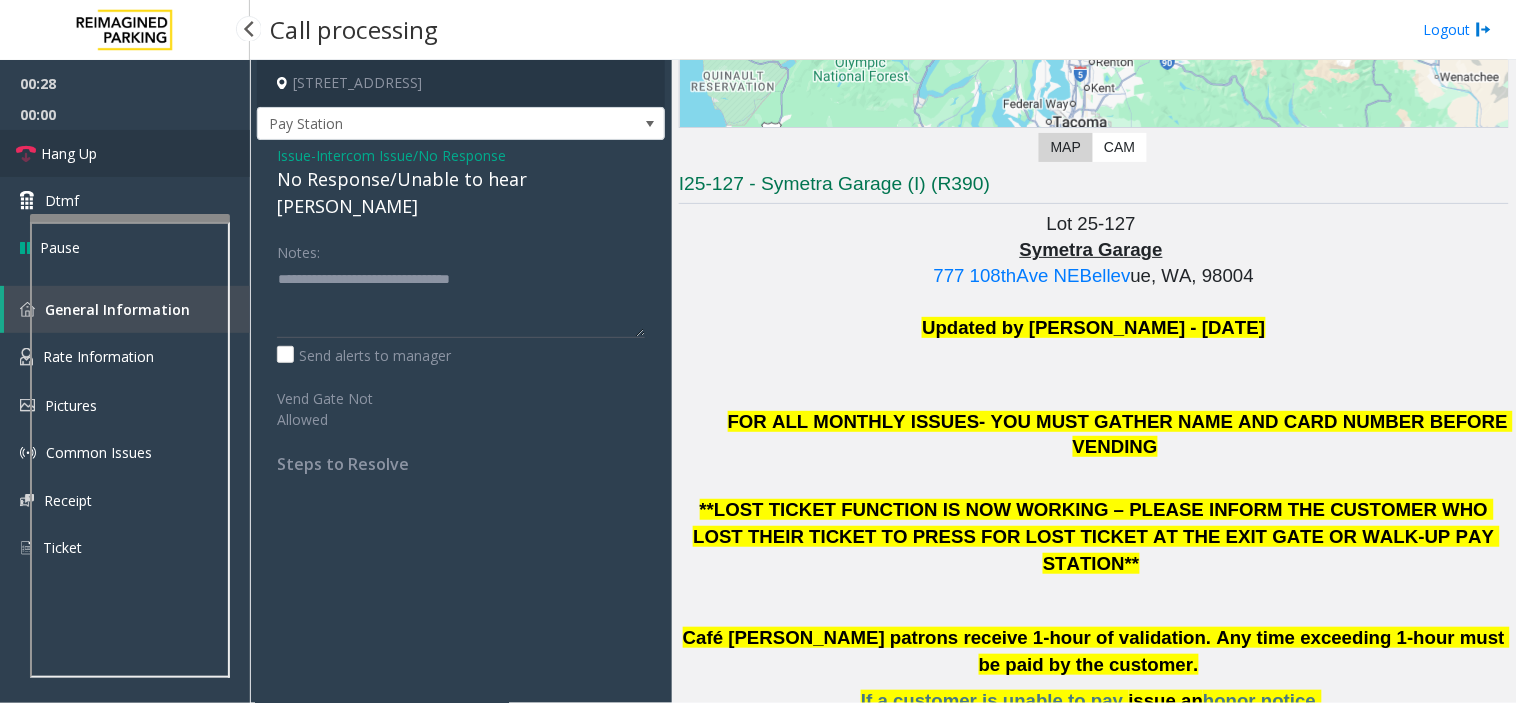 click on "Hang Up" at bounding box center [125, 153] 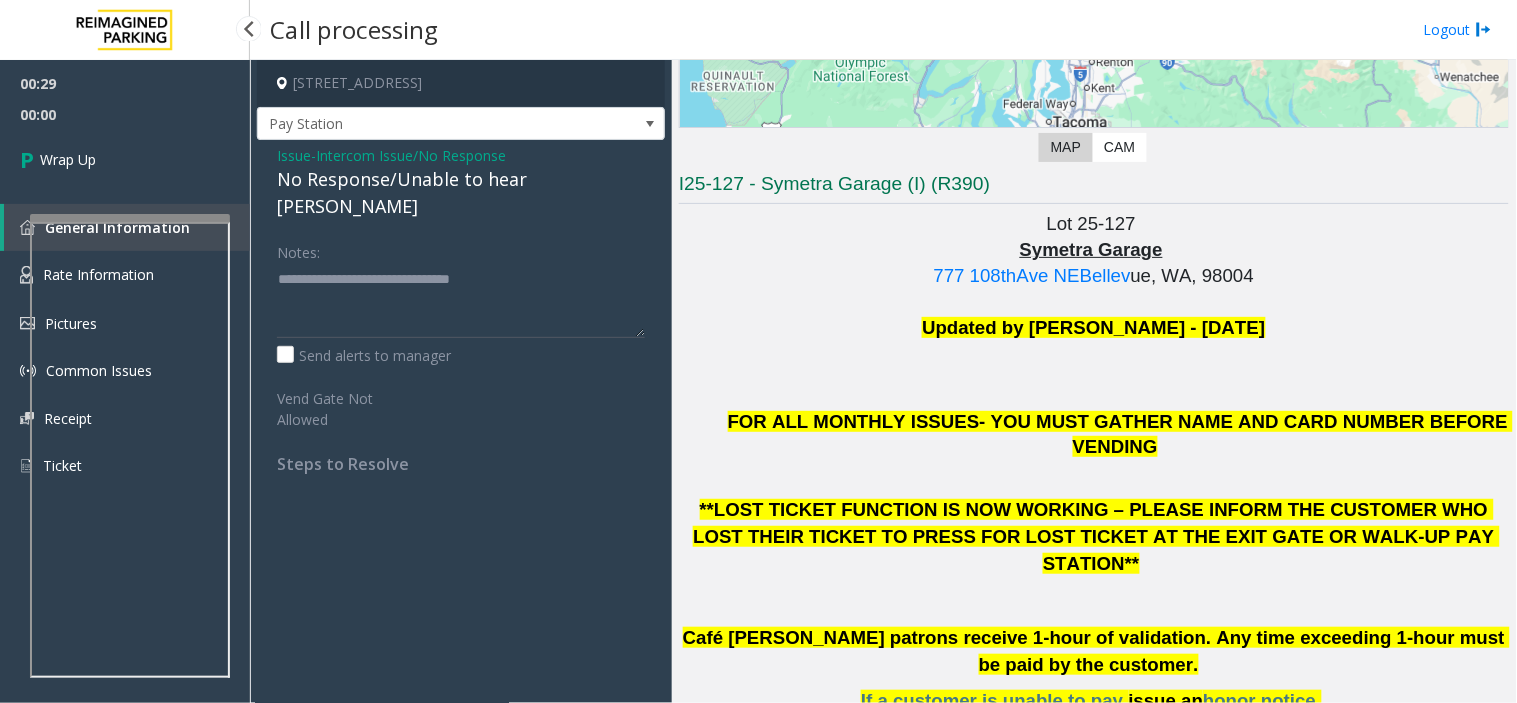 click on "Wrap Up" at bounding box center (125, 159) 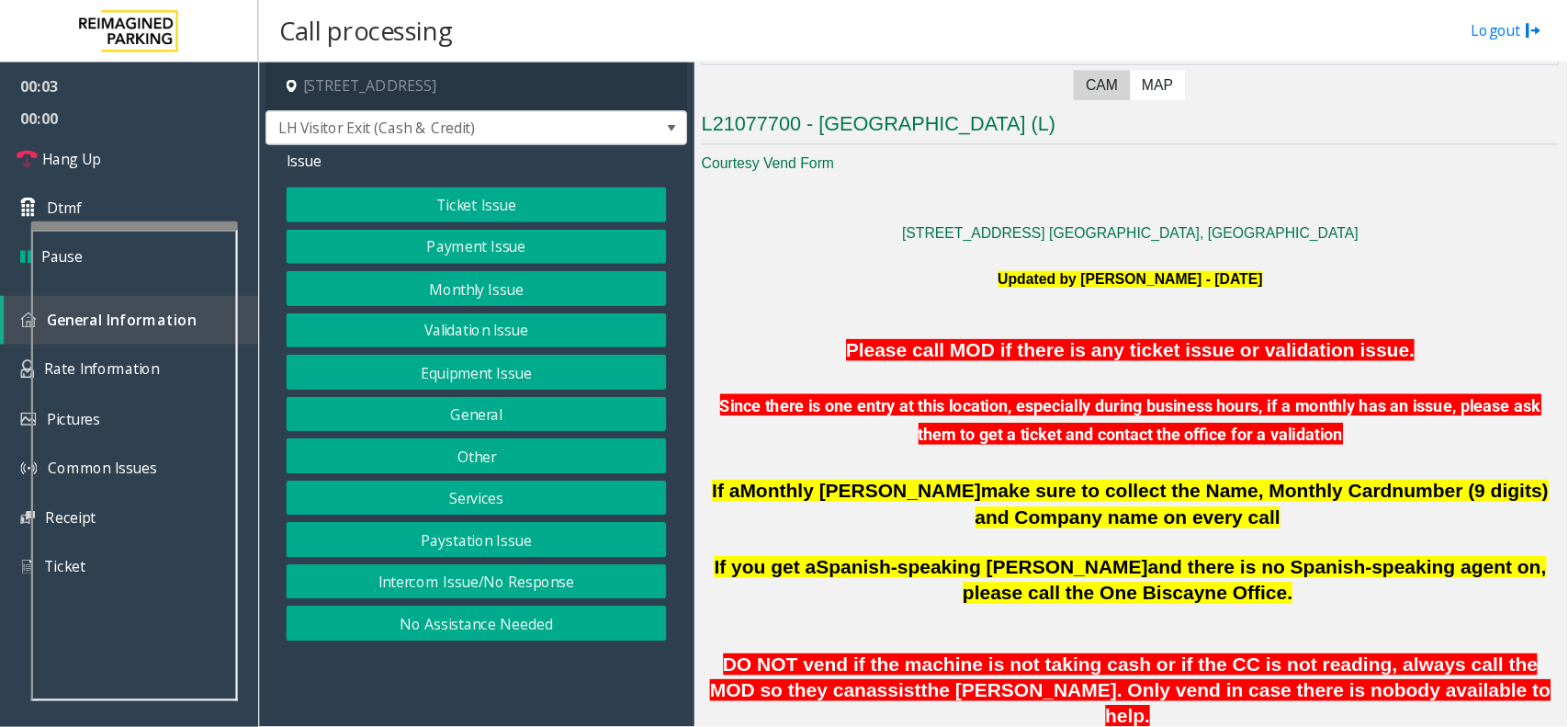 scroll, scrollTop: 510, scrollLeft: 0, axis: vertical 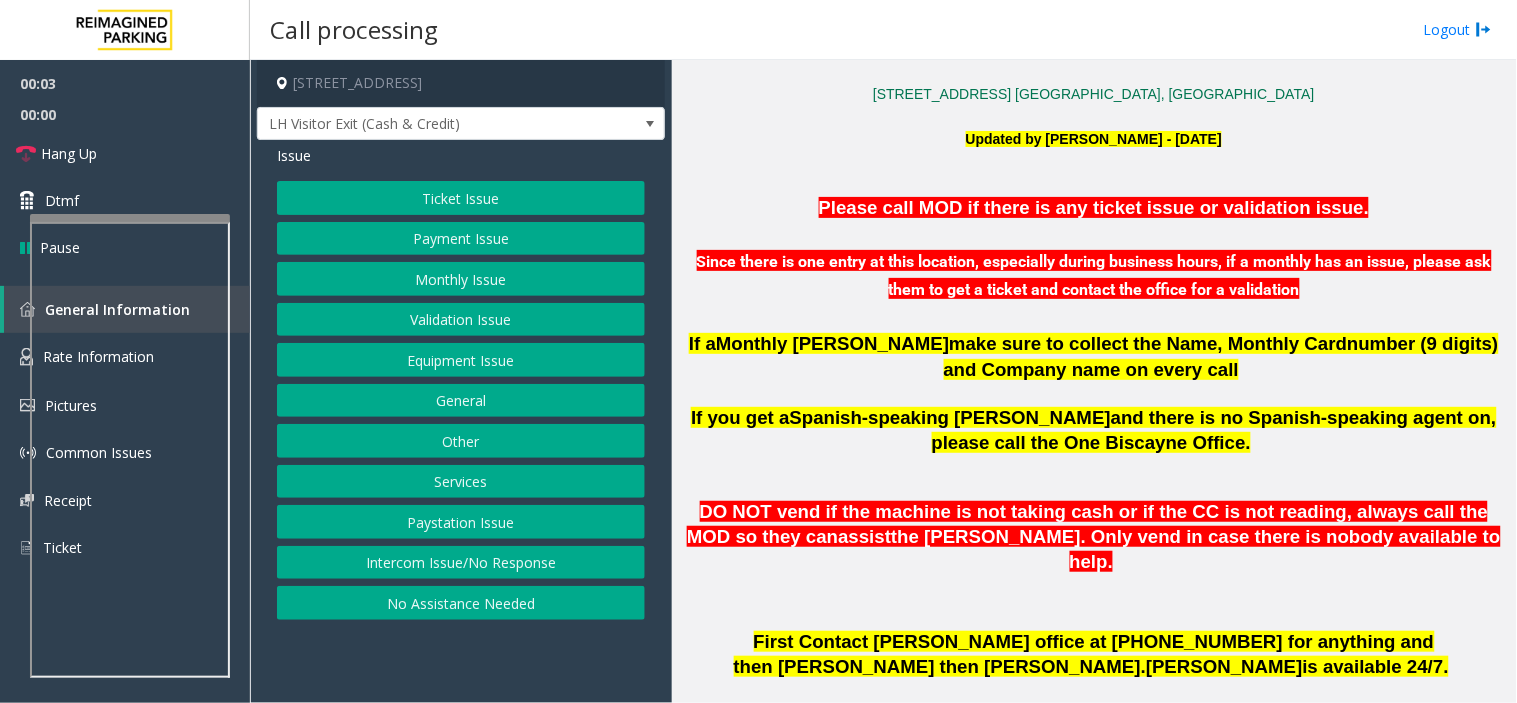 click on "Since there is one entry at this location, especially during business hours, if a monthly has an issue, please ask them to get a ticket and contact the office for a validation" 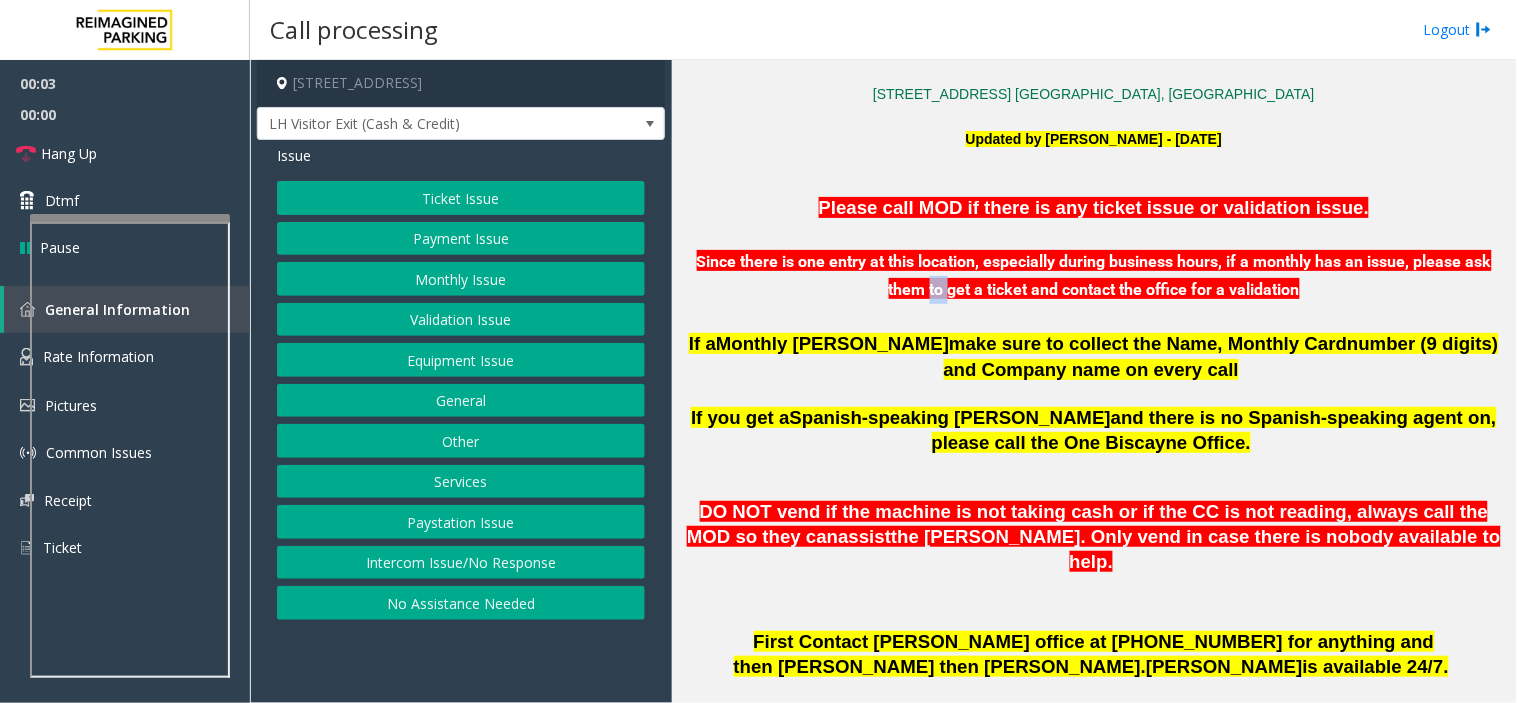 click on "Since there is one entry at this location, especially during business hours, if a monthly has an issue, please ask them to get a ticket and contact the office for a validation" 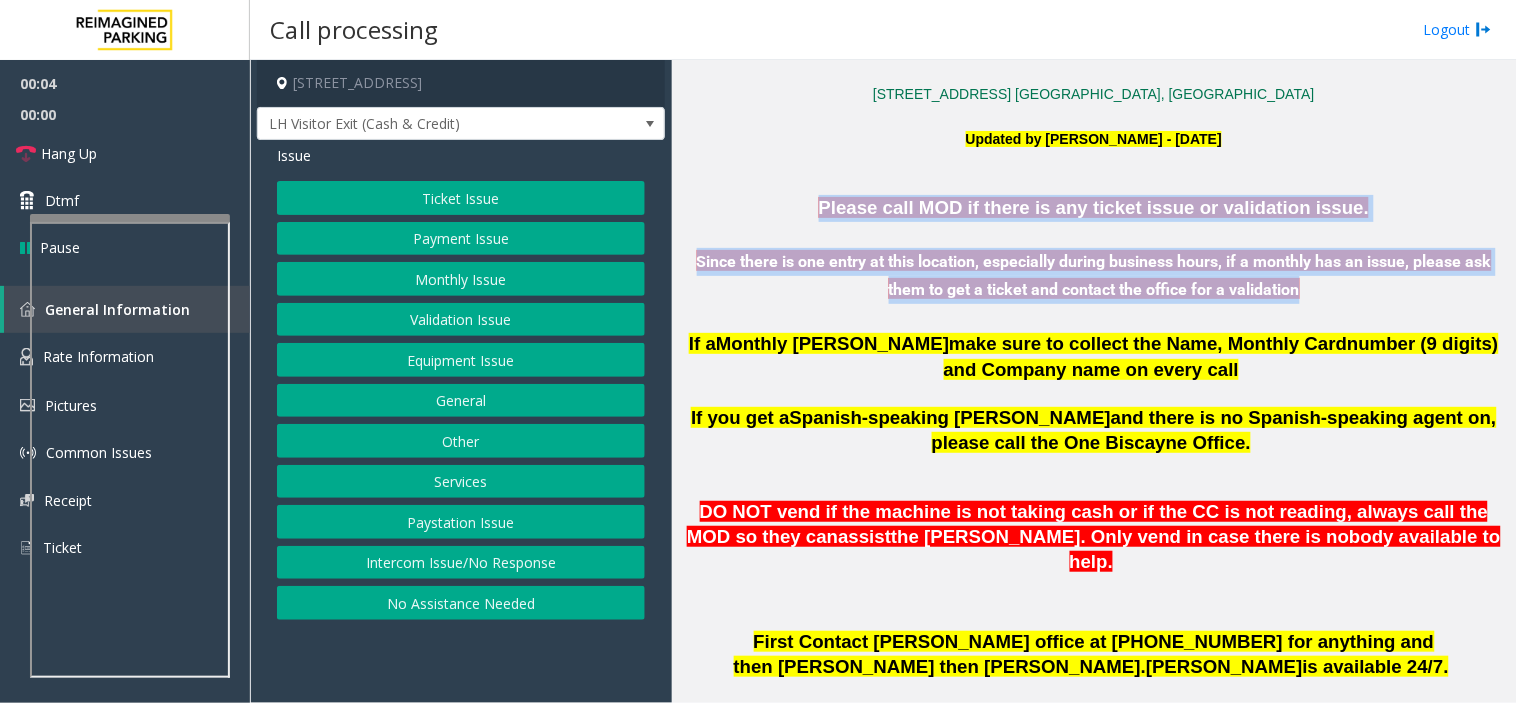 drag, startPoint x: 920, startPoint y: 282, endPoint x: 902, endPoint y: 210, distance: 74.215904 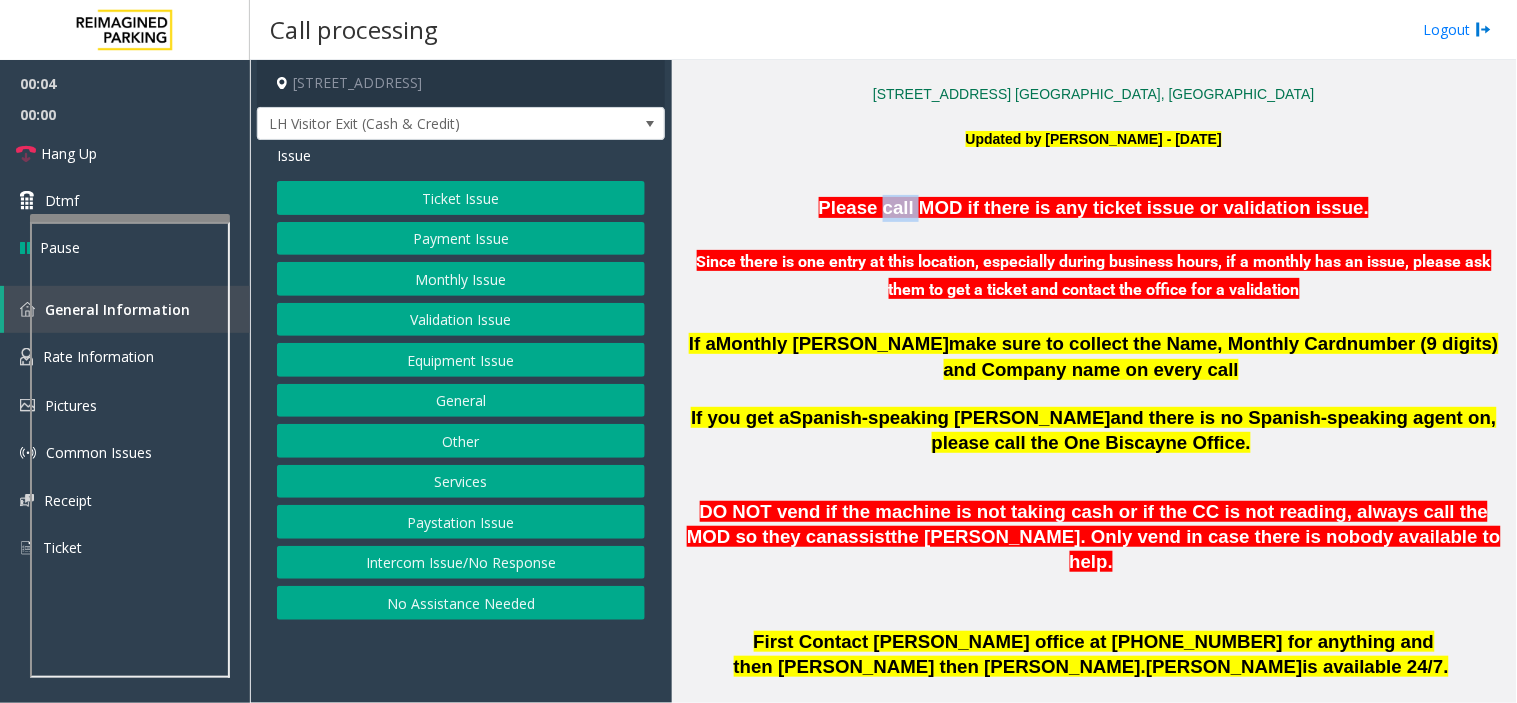 click on "Please call MOD if there is any ticket issue or validation issue." 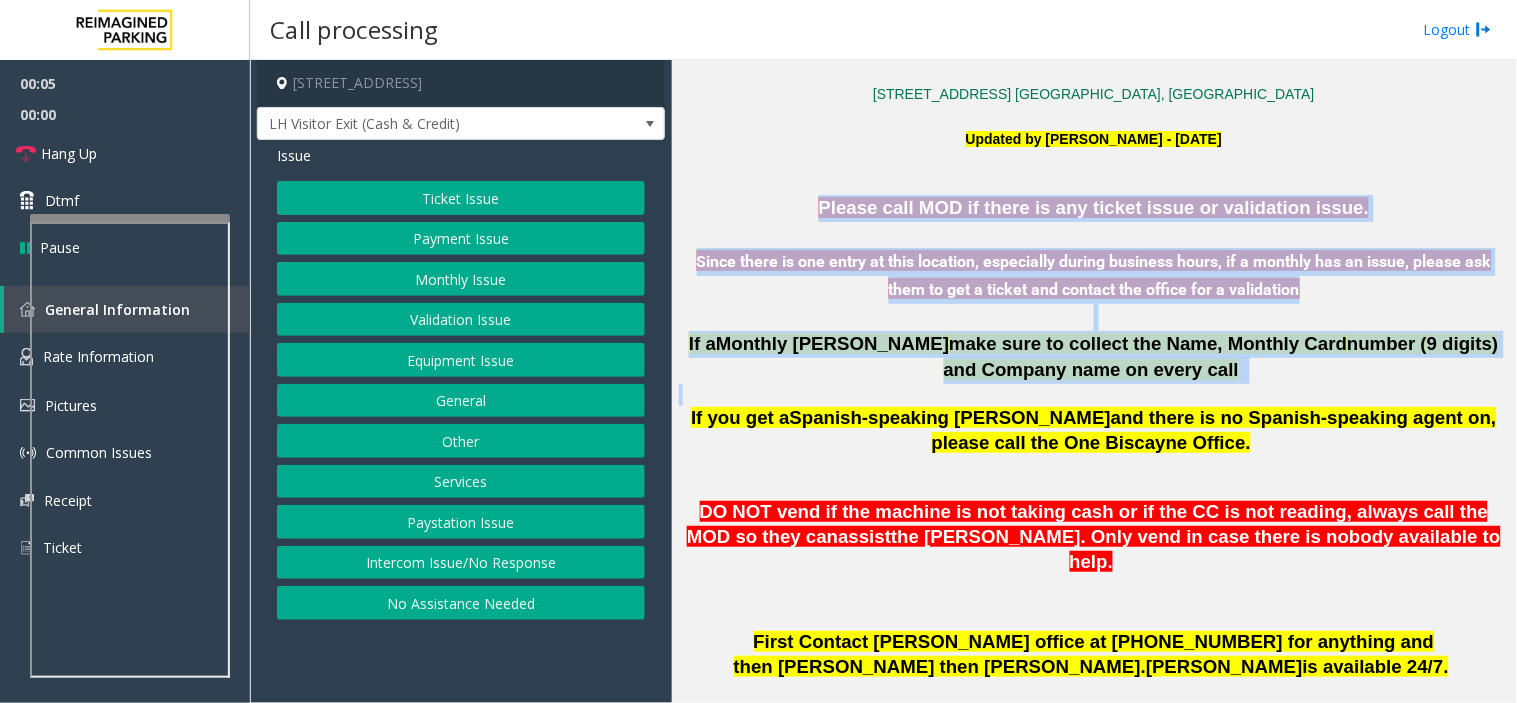 drag, startPoint x: 902, startPoint y: 210, endPoint x: 1132, endPoint y: 383, distance: 287.8003 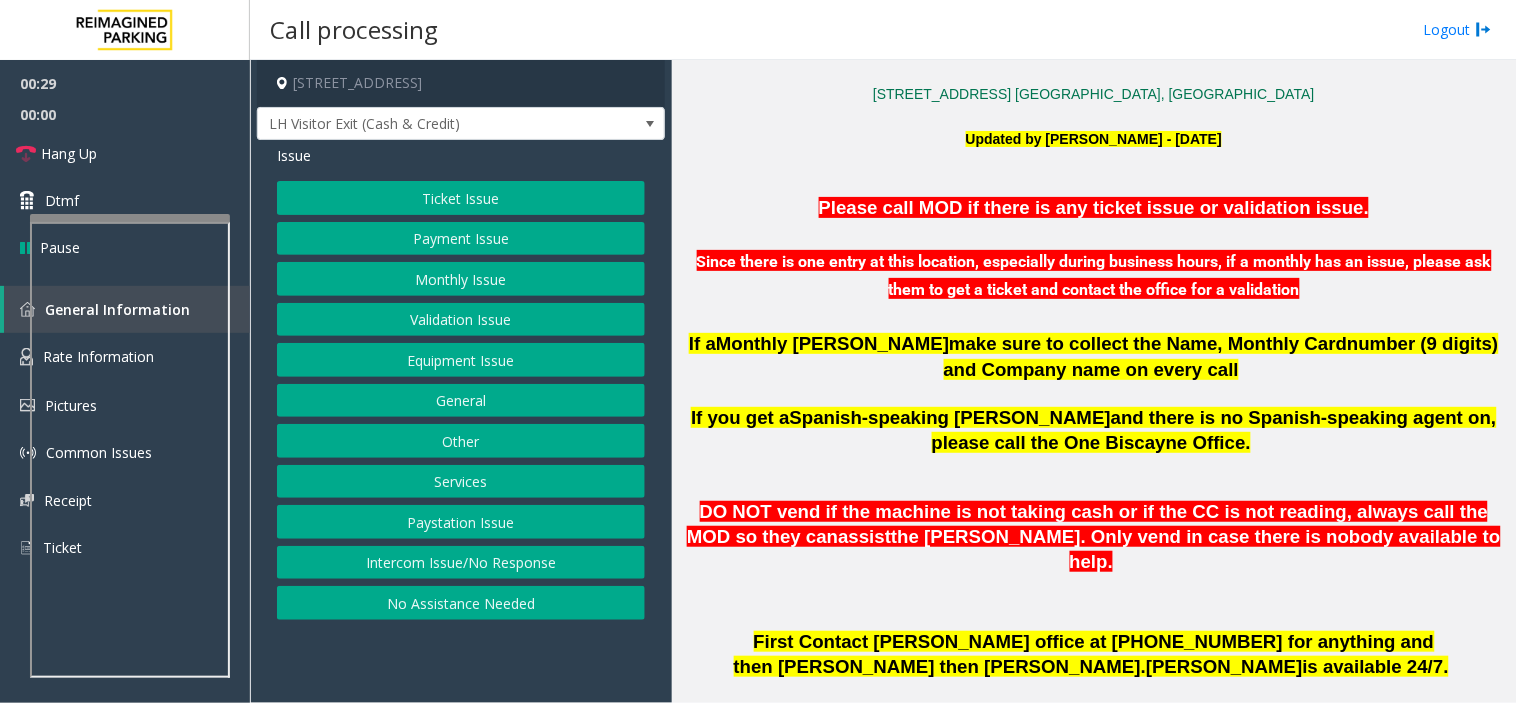 click on "Since there is one entry at this location, especially during business hours, if a monthly has an issue, please ask them to get a ticket and contact the office for a validation" 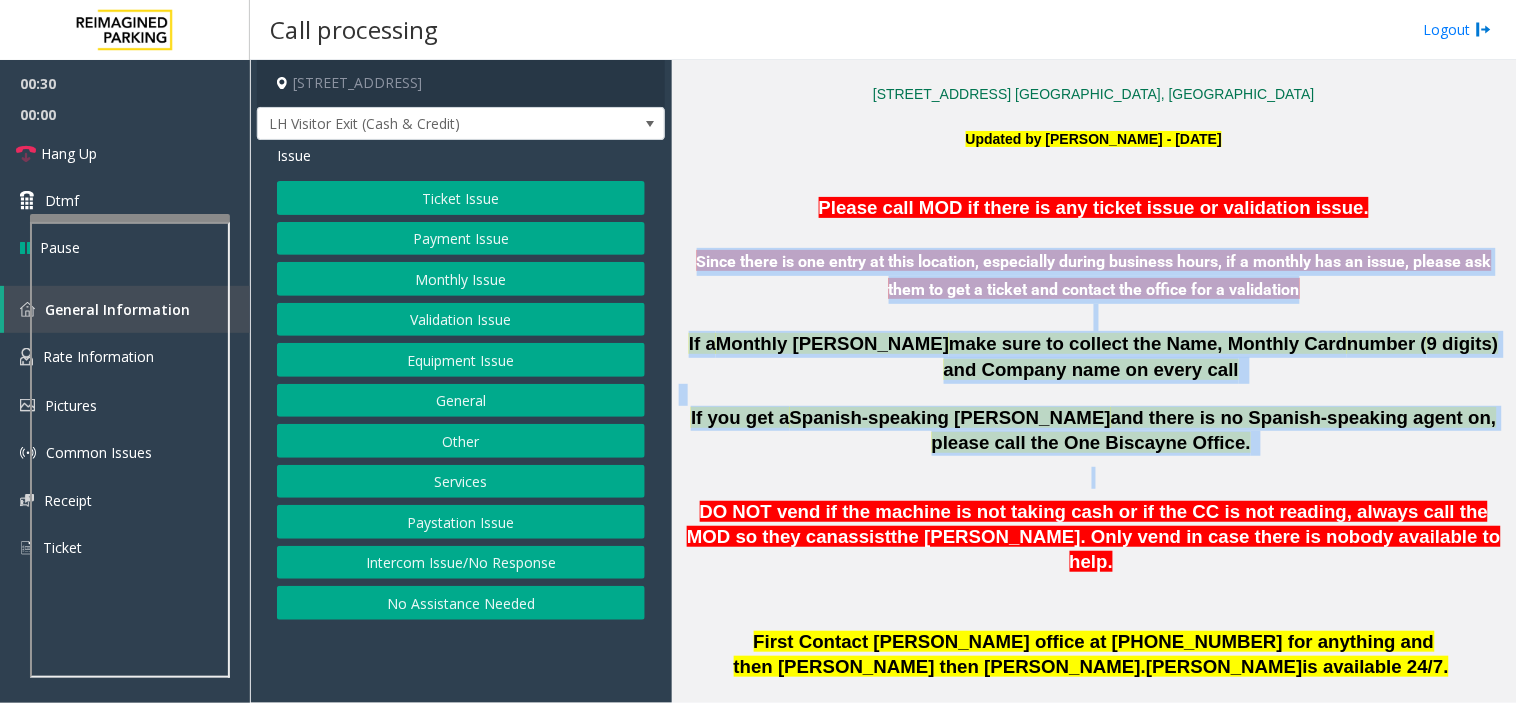 drag, startPoint x: 690, startPoint y: 241, endPoint x: 1180, endPoint y: 454, distance: 534.29297 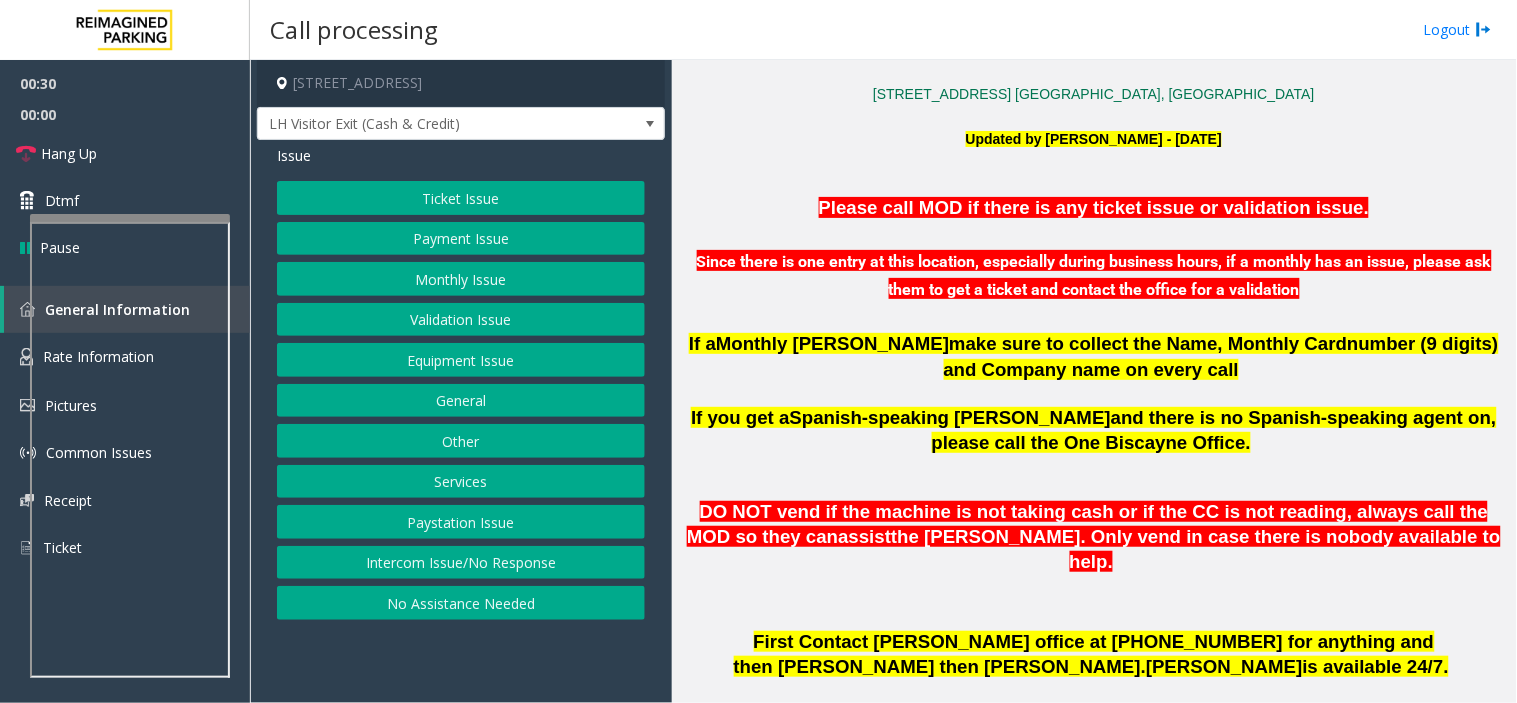 click on "Please call MOD if there is any ticket issue or validation issue. Since there is one entry at this location, especially during business hours, if a monthly has an issue, please ask them to get a ticket and contact the office for a validation If a  Monthly [PERSON_NAME]  make sure to collect the Name, Monthly Card  number ( 9 digits) and Company name on every call     If you get a  Spanish-speaking [PERSON_NAME]  and there is no Spanish-speaking agent on, please call the One Biscayne Office.     DO NOT vend if the machine is not taking cash or if the CC is not reading, always call the MOD so they can  assist  the [PERSON_NAME]. Only vend in case there is nobody available to help.       First Contact [PERSON_NAME] office at [PHONE_NUMBER] for anything and then [PERSON_NAME] then [PERSON_NAME].  [PERSON_NAME]  is available 24/7.       The Intercontinental Validations is a reduced rate from $36. [PERSON_NAME] still must pay $10 to exit if their validations are  not working. Please make sure they pay the $10." 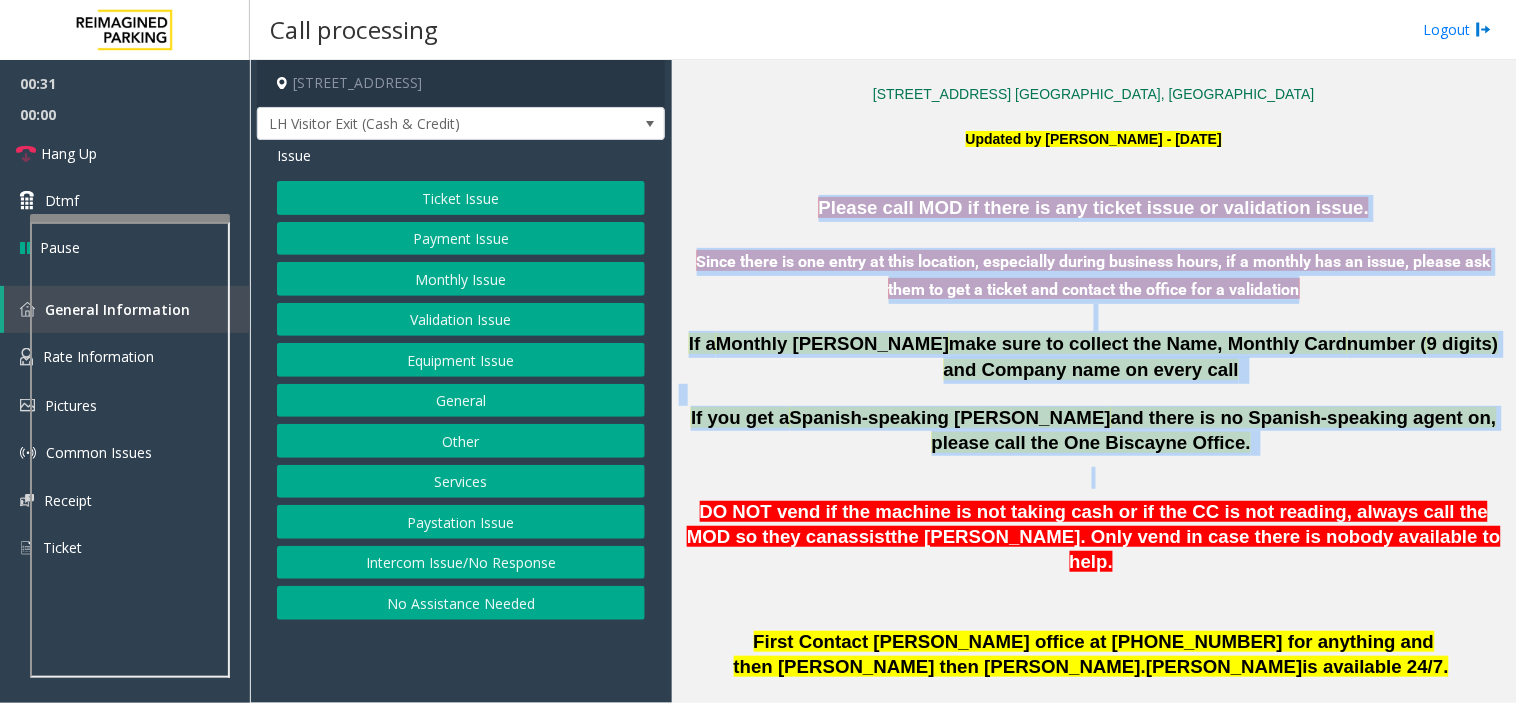 drag, startPoint x: 1180, startPoint y: 454, endPoint x: 865, endPoint y: 213, distance: 396.6182 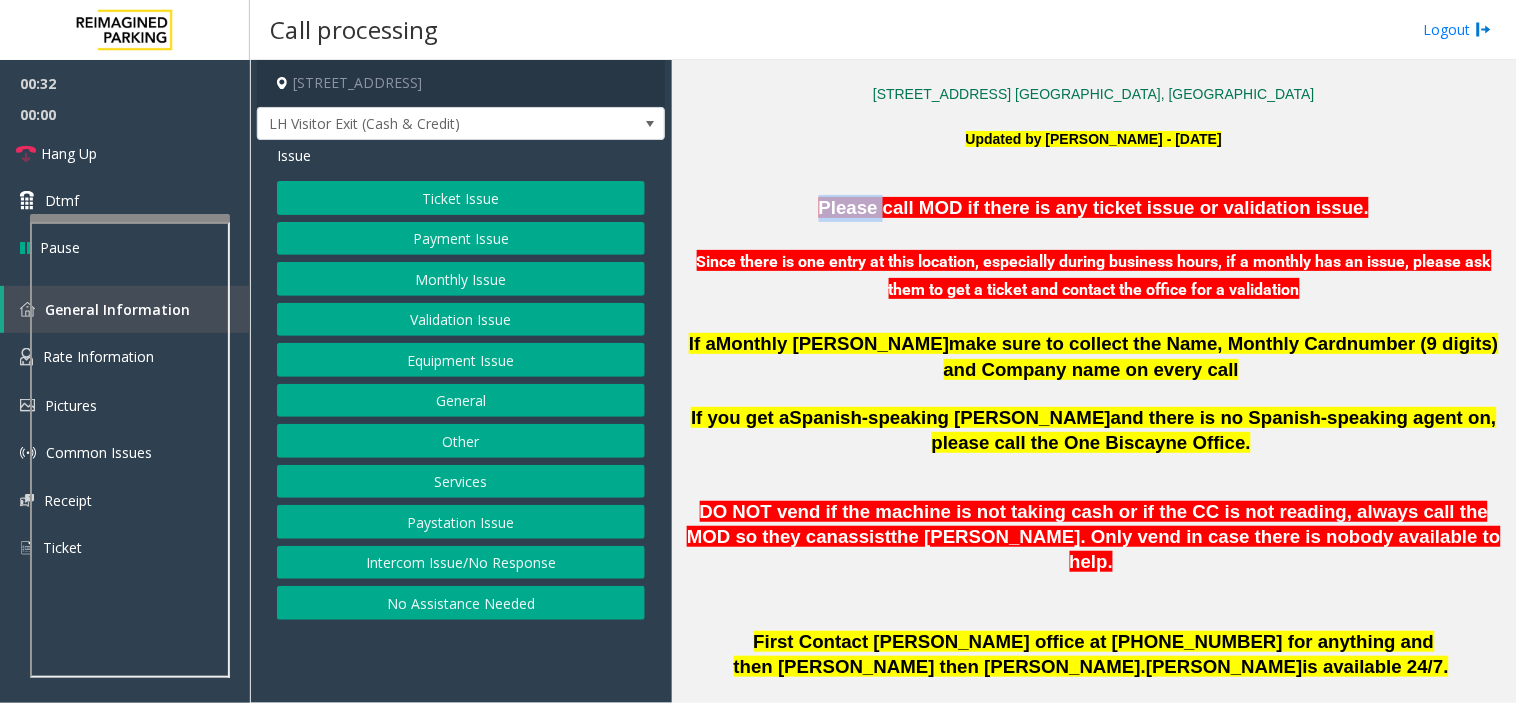 click on "Please call MOD if there is any ticket issue or validation issue." 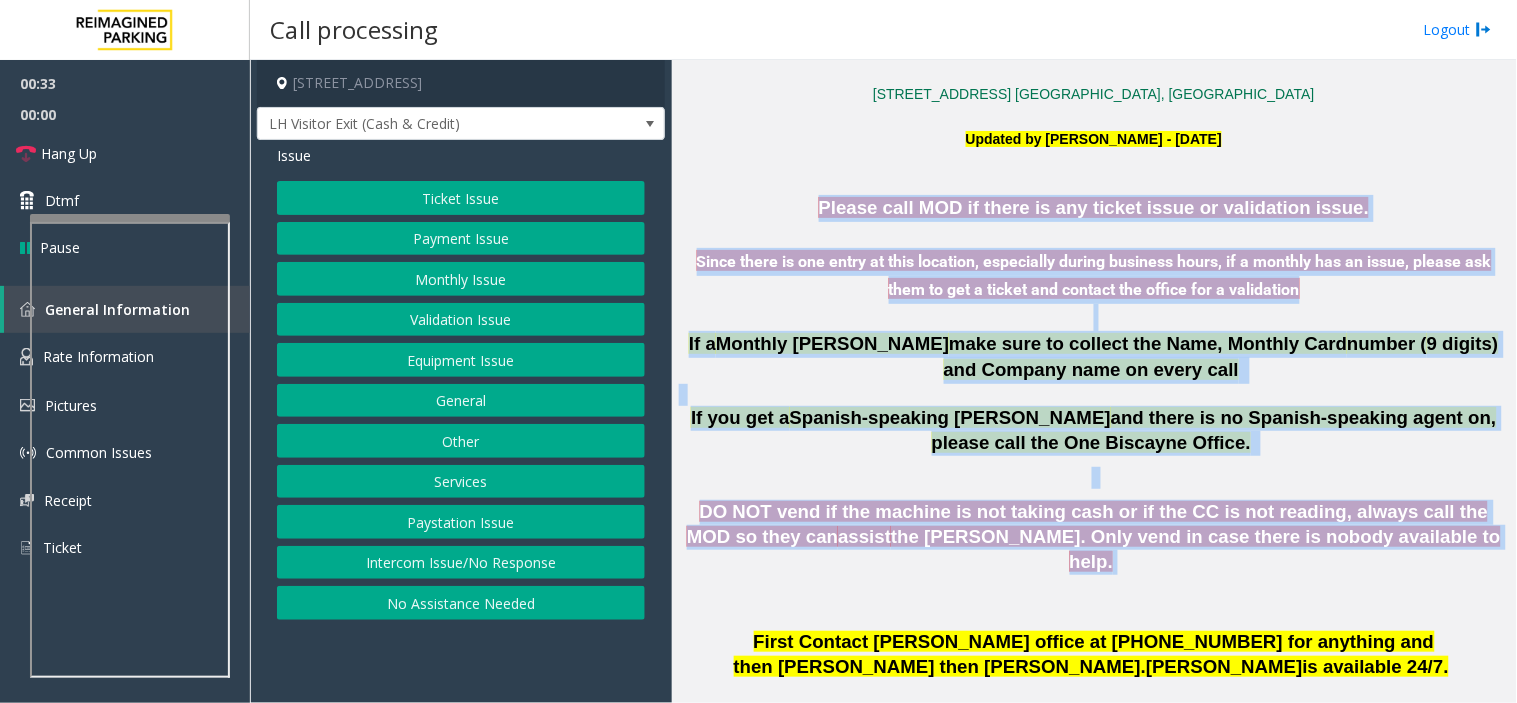 drag, startPoint x: 865, startPoint y: 213, endPoint x: 1186, endPoint y: 530, distance: 451.143 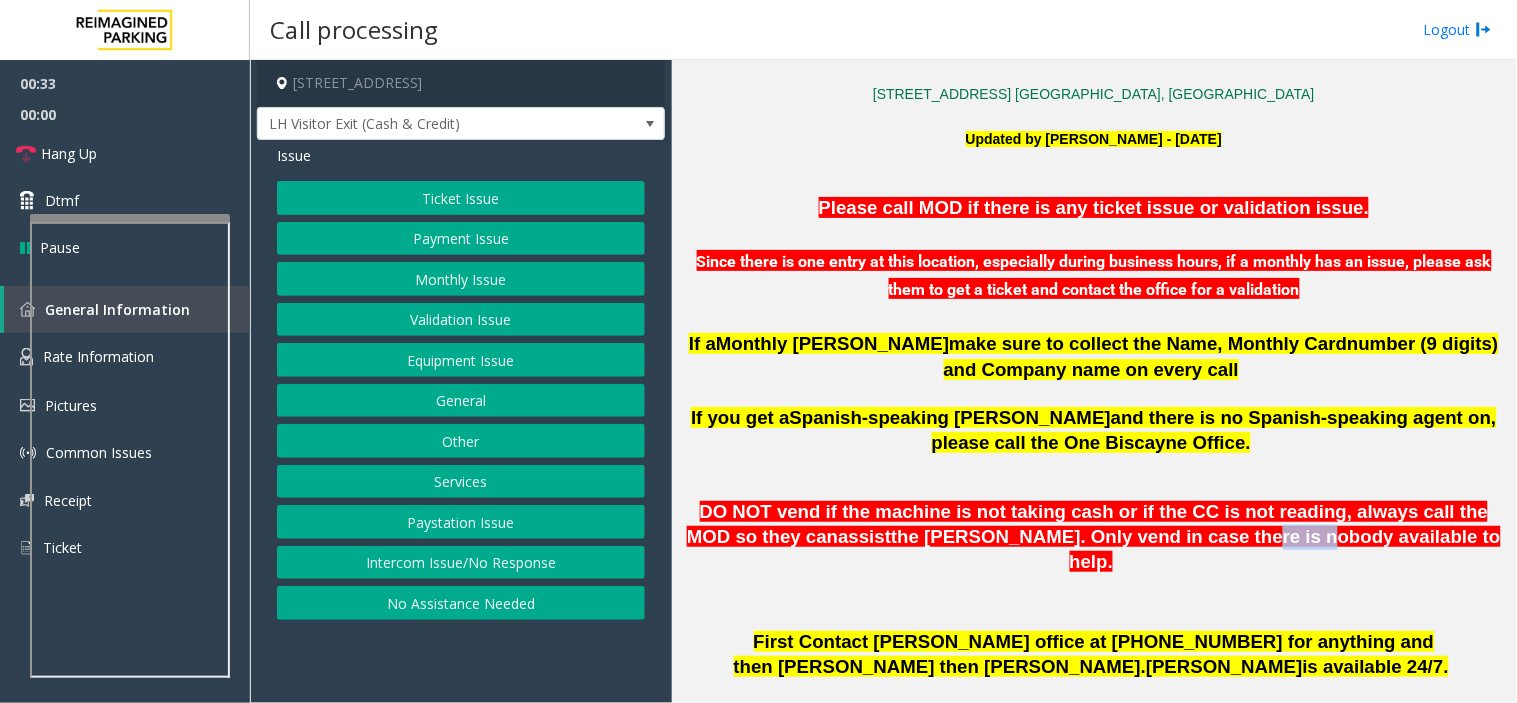 click on "the [PERSON_NAME]. Only vend in case there is nobody available to help." 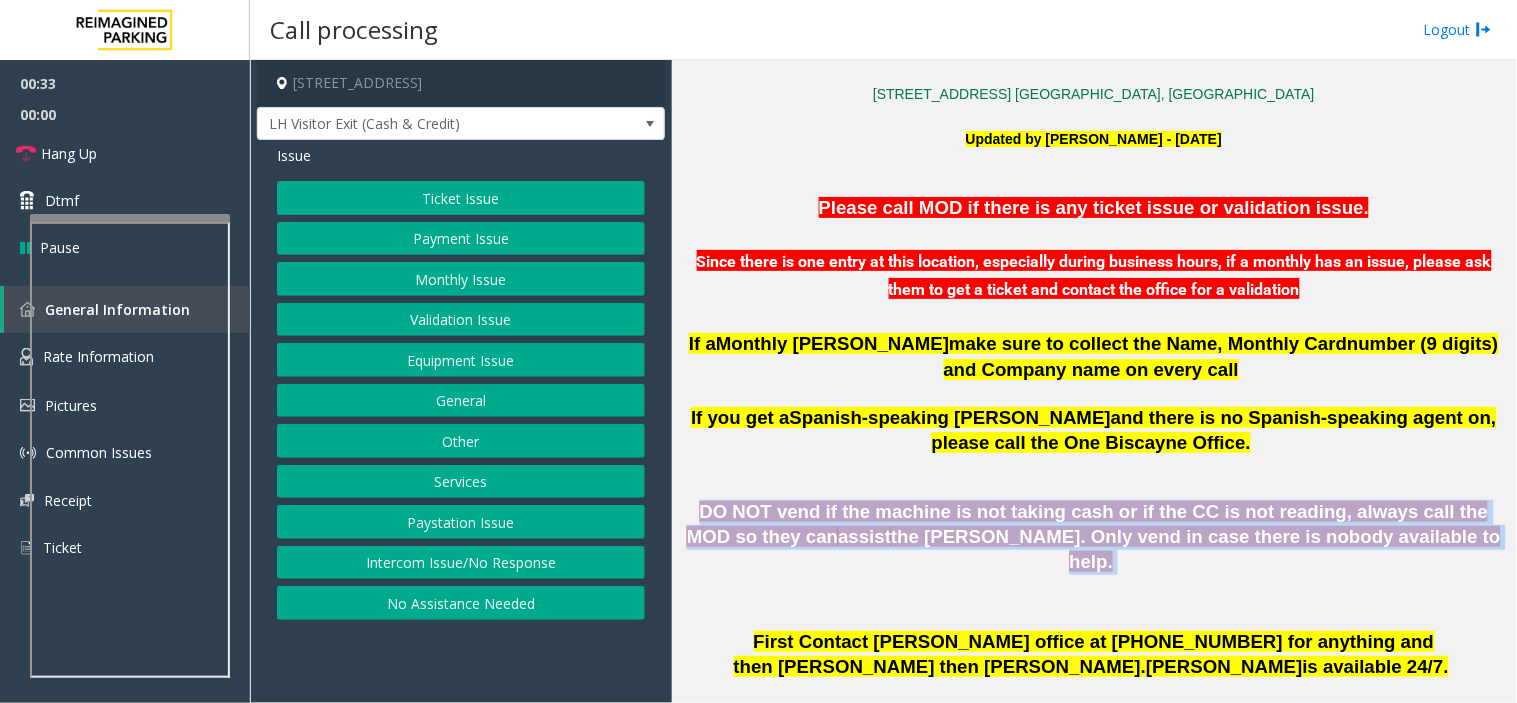 click on "the [PERSON_NAME]. Only vend in case there is nobody available to help." 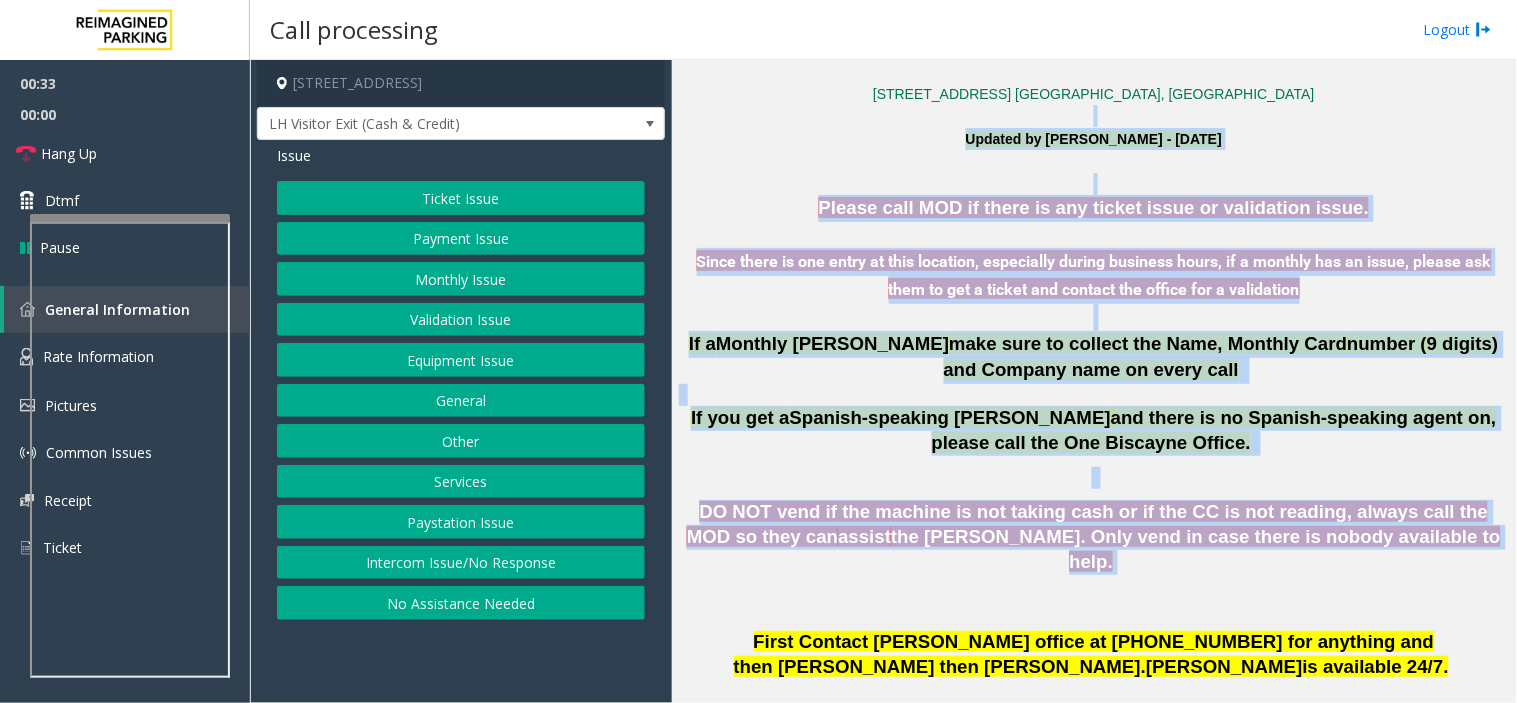drag, startPoint x: 1186, startPoint y: 530, endPoint x: 804, endPoint y: 112, distance: 566.2579 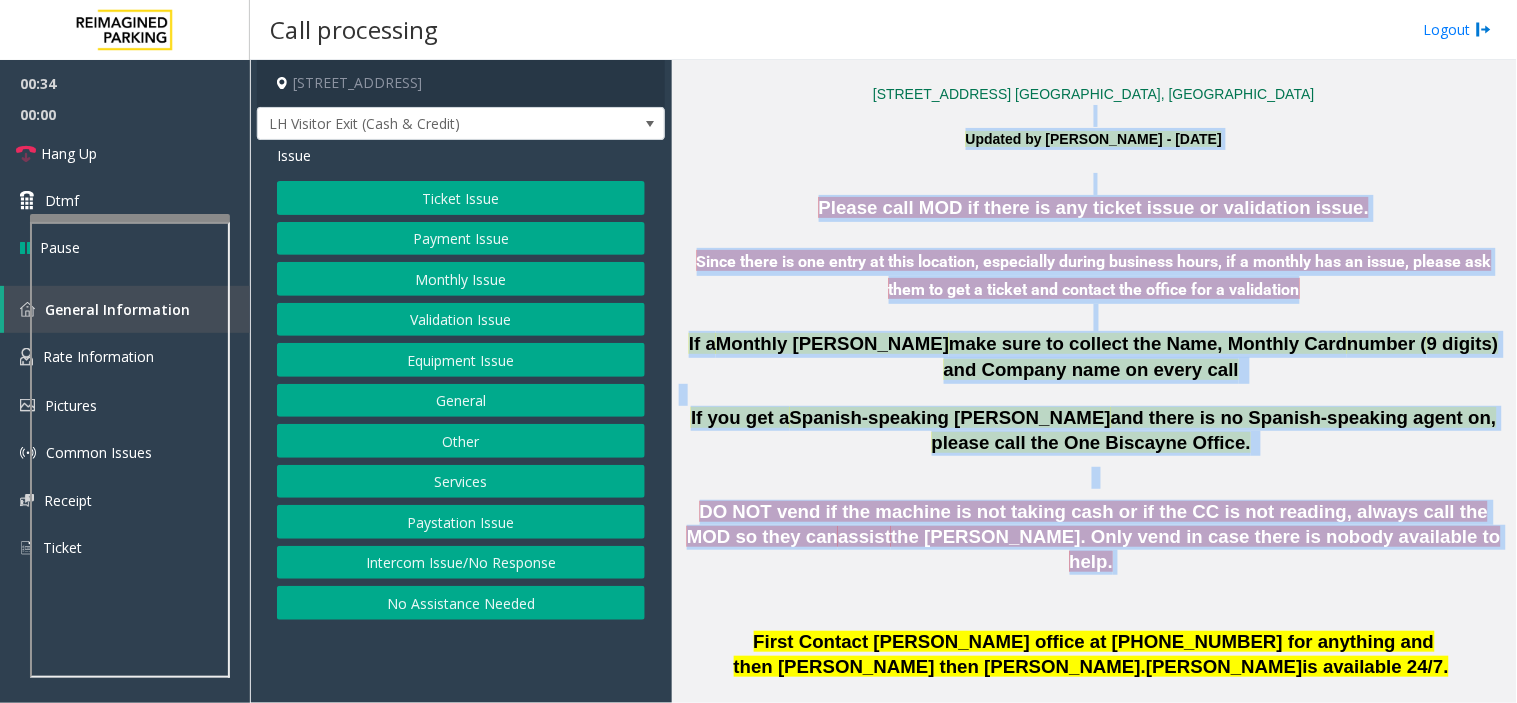 click on "Ticket Issue" 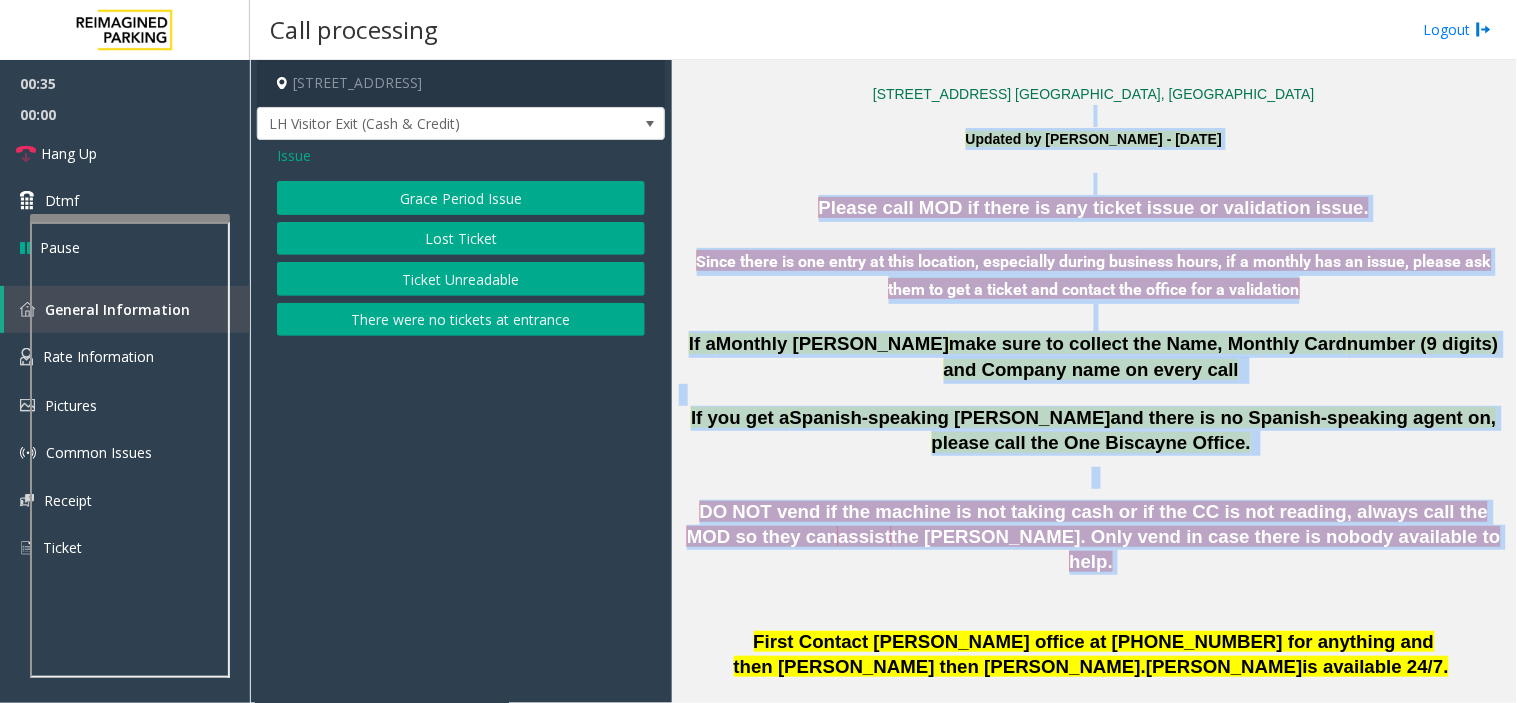 click on "Ticket Unreadable" 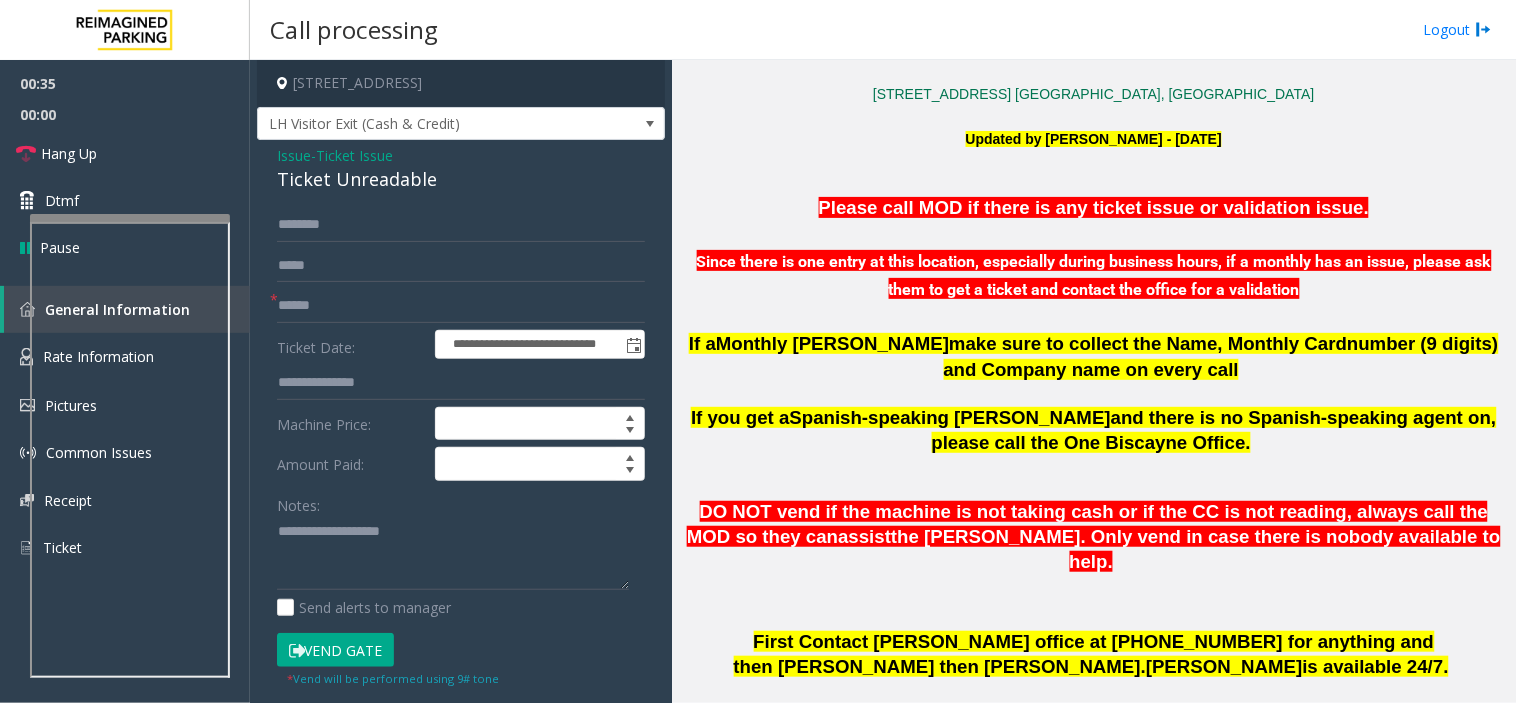 click on "Ticket Unreadable" 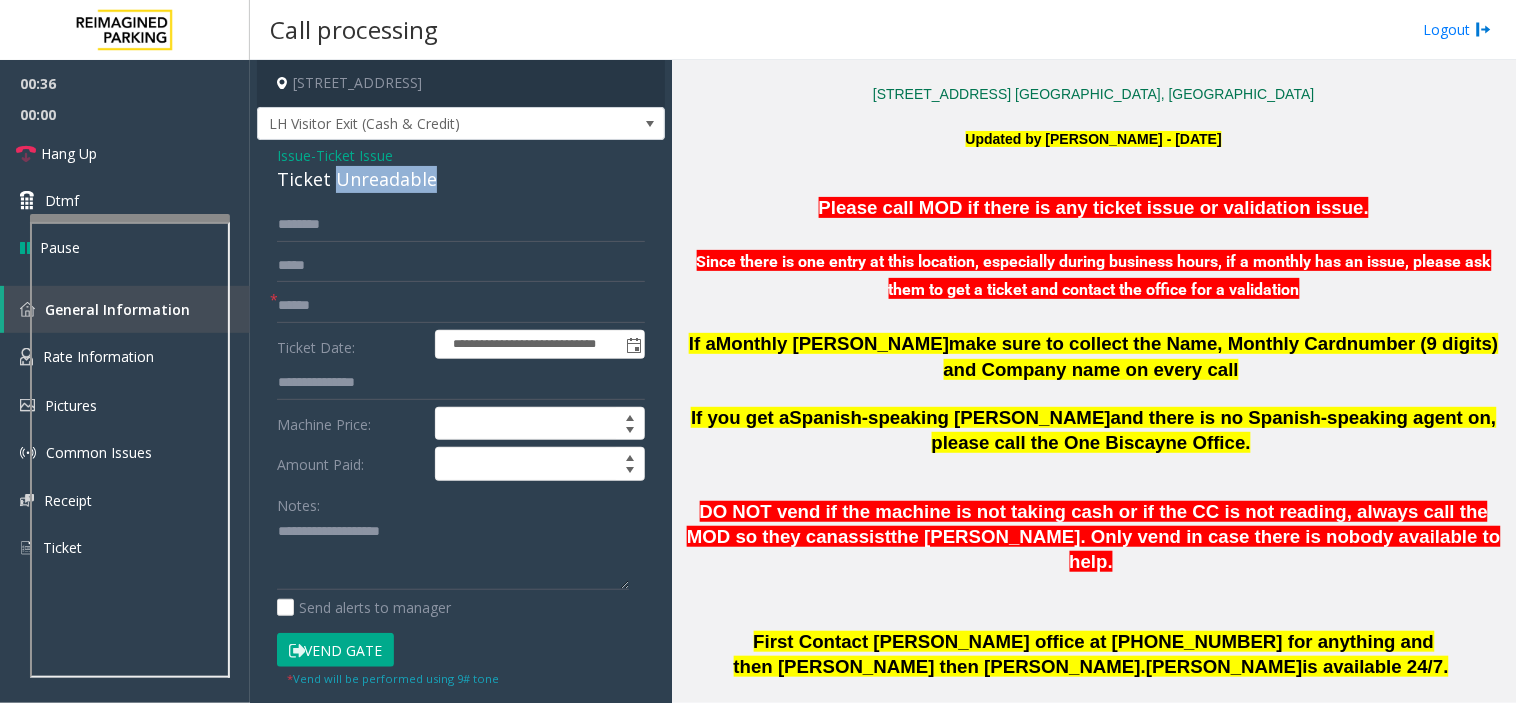 click on "Ticket Unreadable" 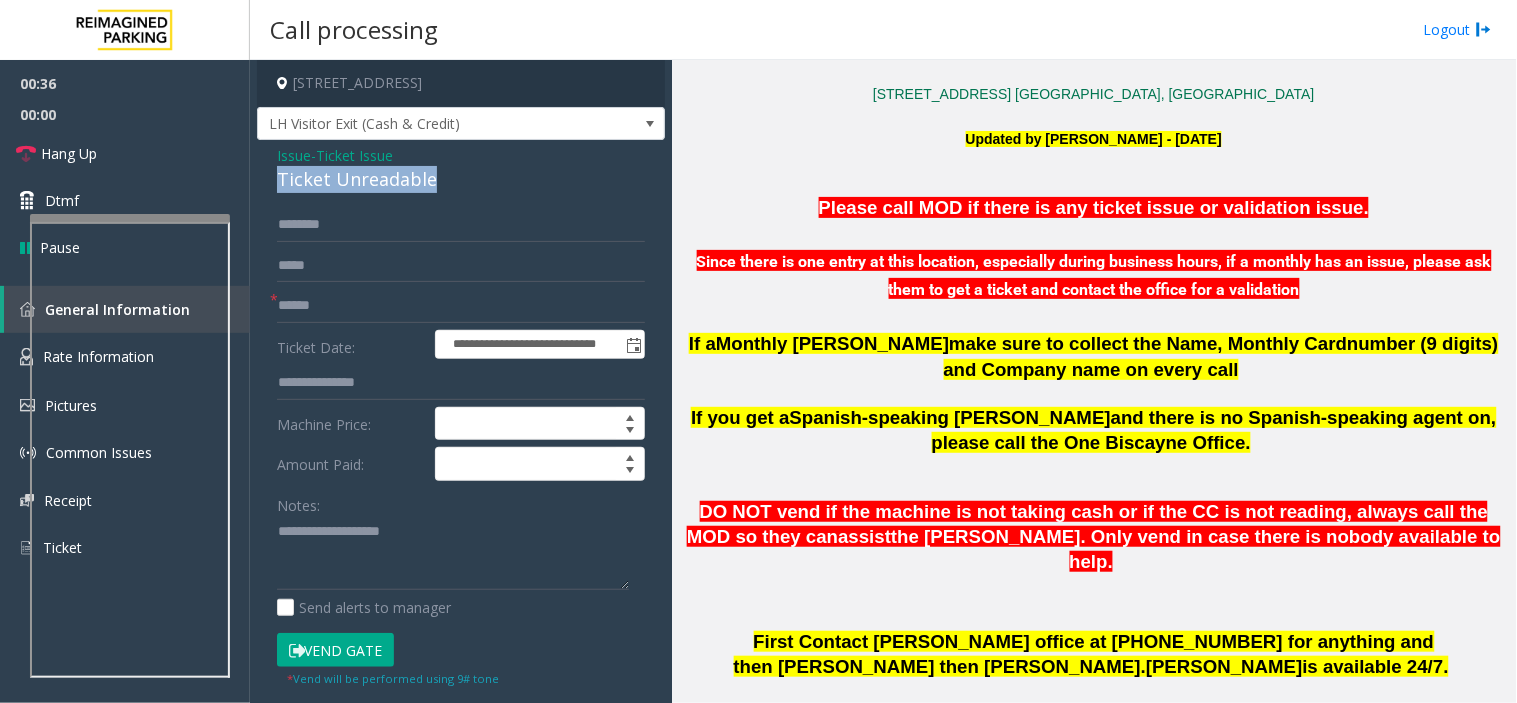 click on "Ticket Unreadable" 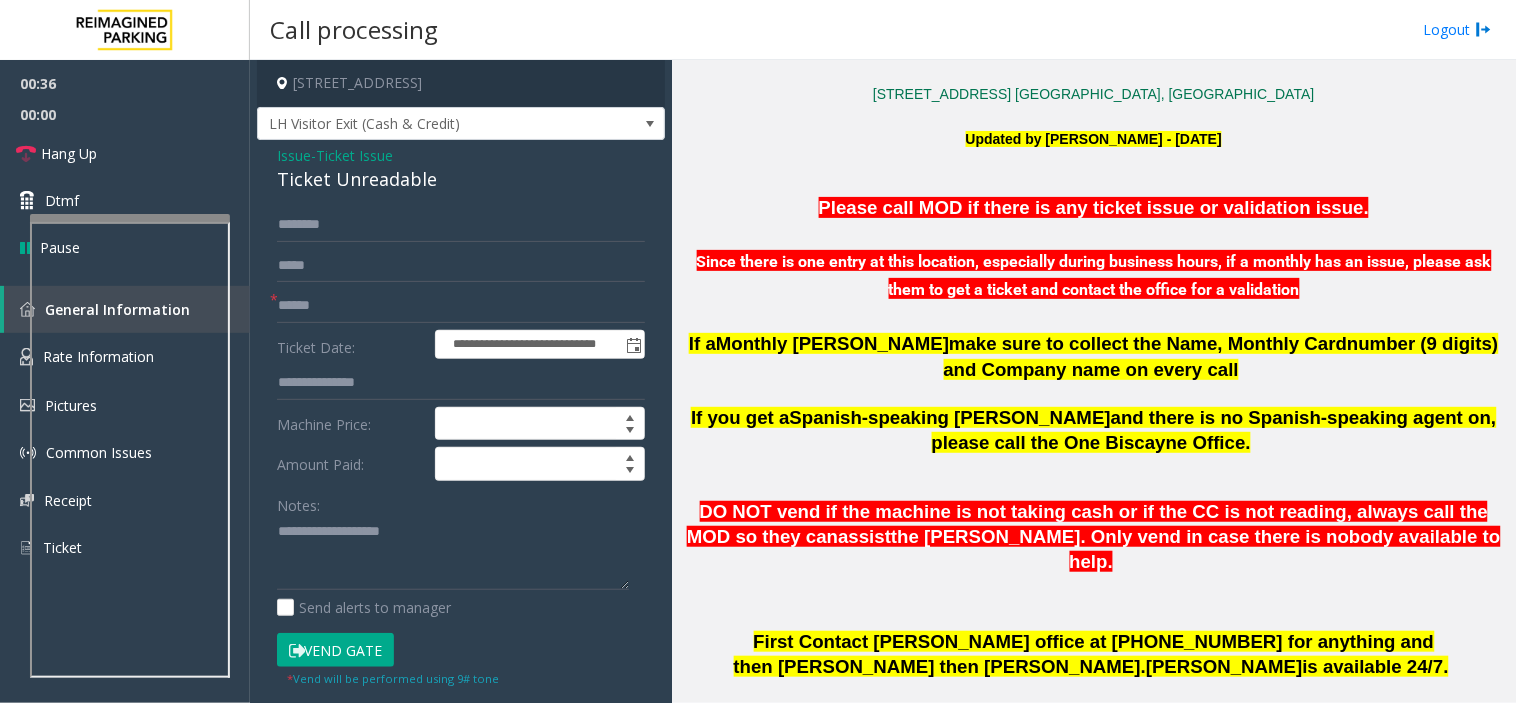 click on "Since there is one entry at this location, especially during business hours, if a monthly has an issue, please ask them to get a ticket and contact the office for a validation" 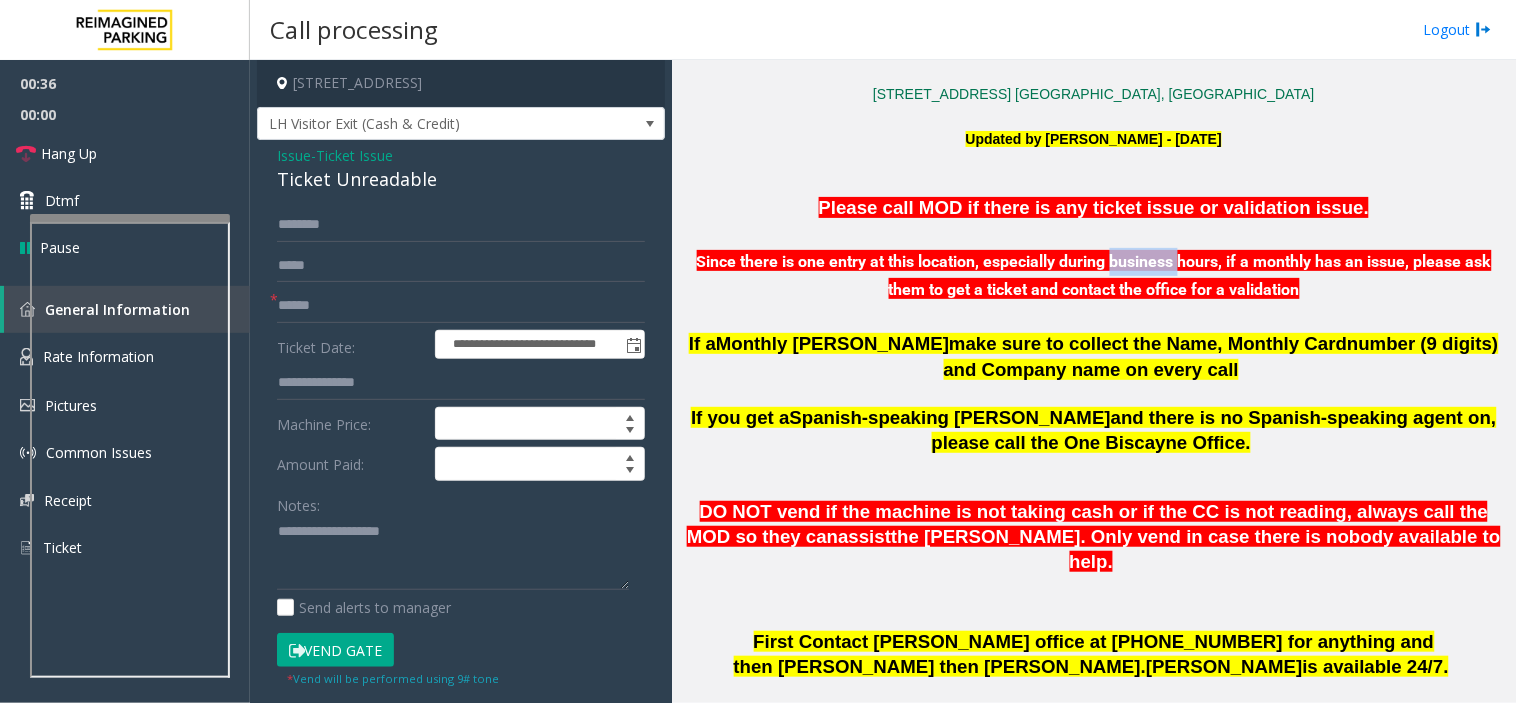 click on "Since there is one entry at this location, especially during business hours, if a monthly has an issue, please ask them to get a ticket and contact the office for a validation" 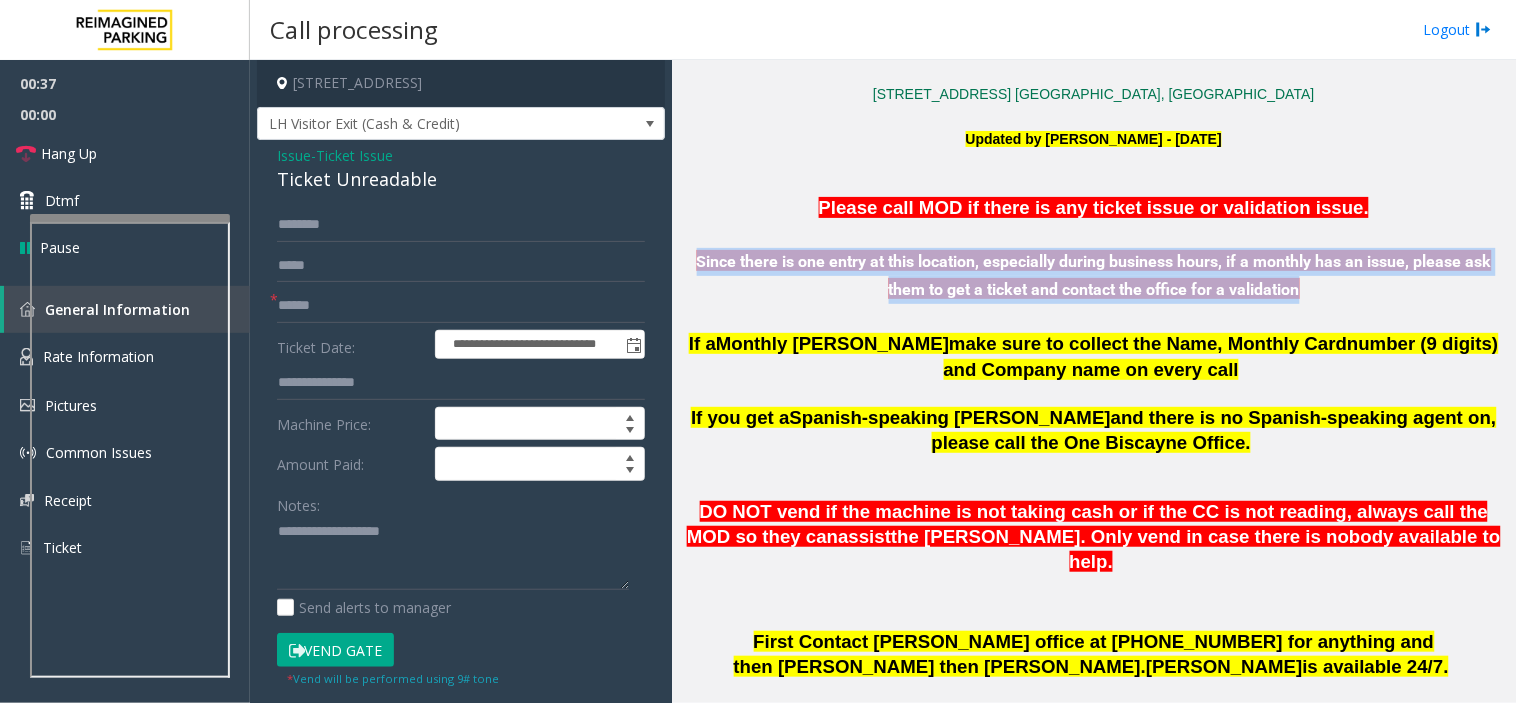 click on "Since there is one entry at this location, especially during business hours, if a monthly has an issue, please ask them to get a ticket and contact the office for a validation" 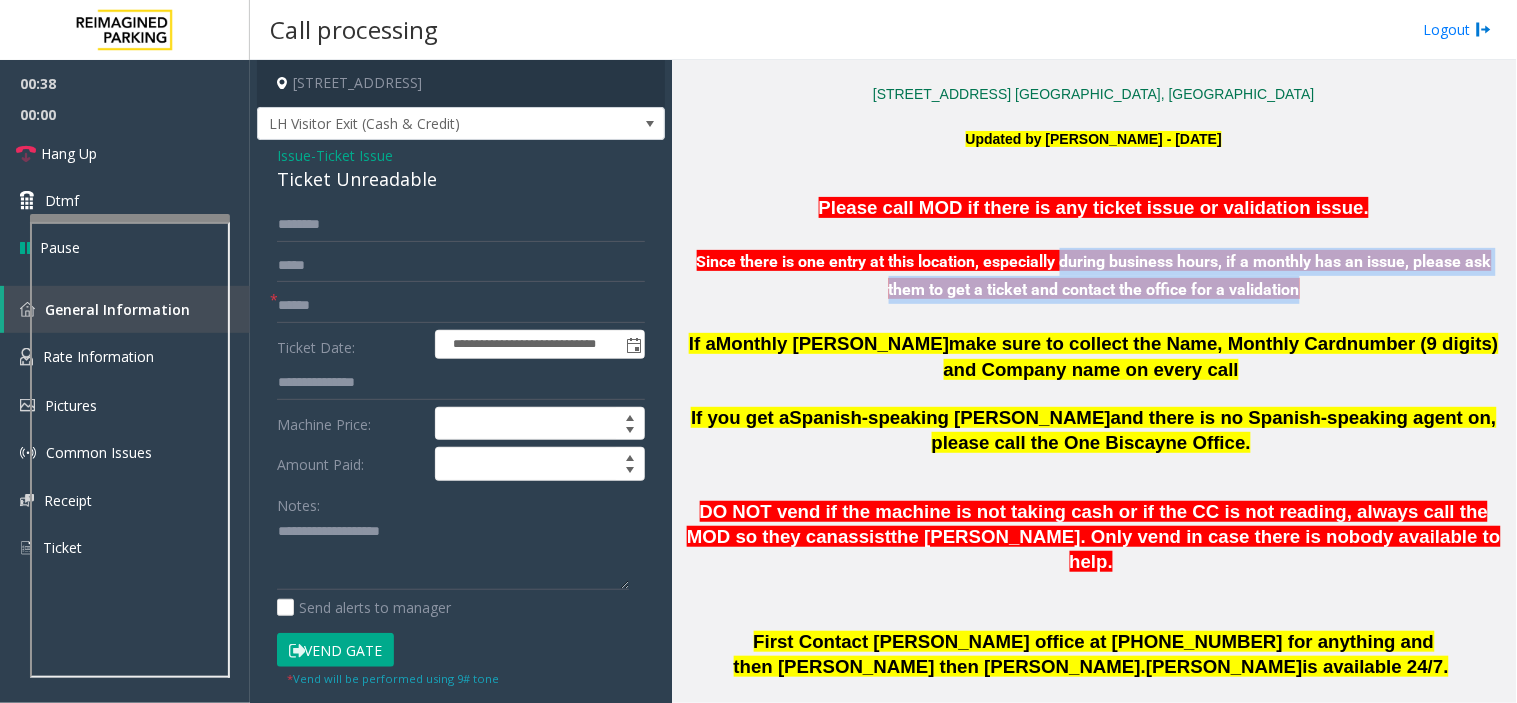 drag, startPoint x: 1067, startPoint y: 263, endPoint x: 1361, endPoint y: 291, distance: 295.33032 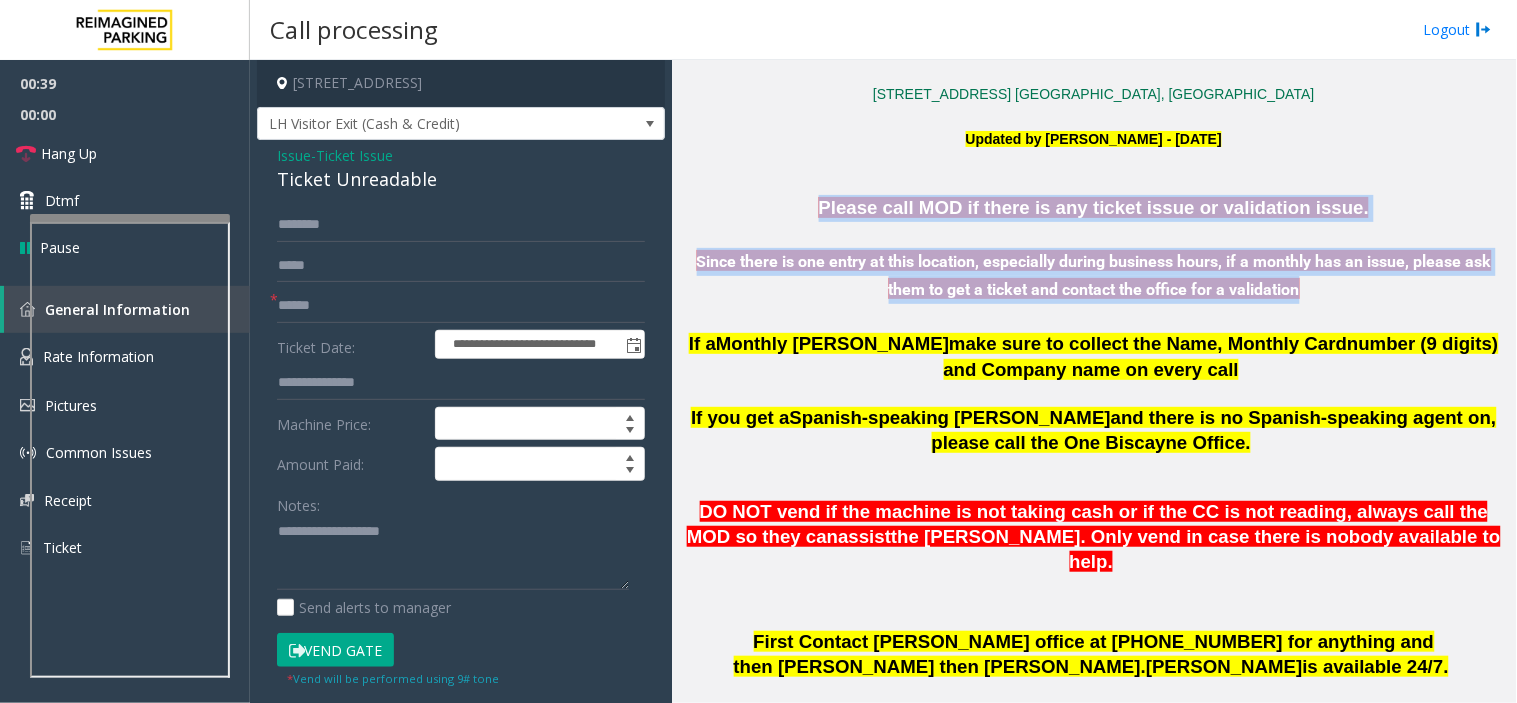 drag, startPoint x: 1361, startPoint y: 291, endPoint x: 860, endPoint y: 205, distance: 508.32764 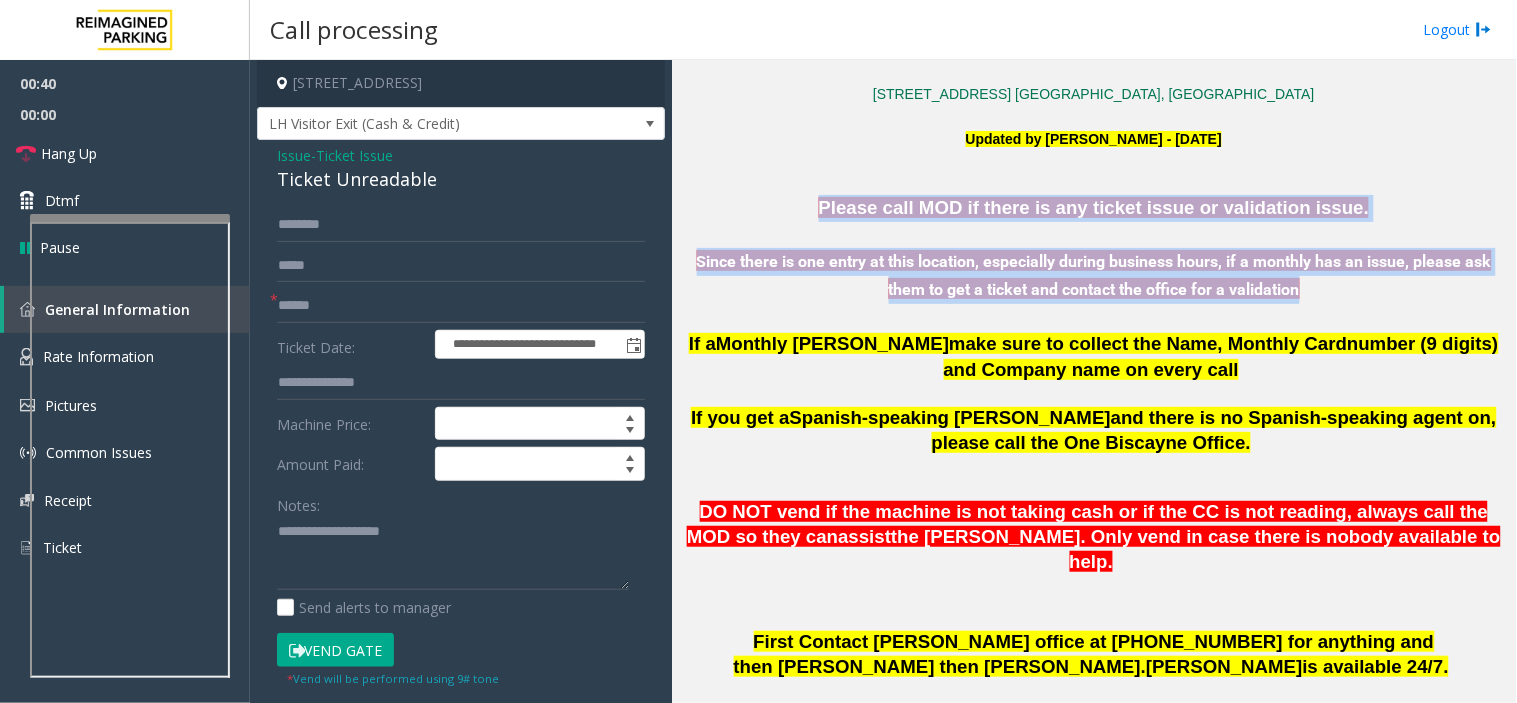 click on "Please call MOD if there is any ticket issue or validation issue." 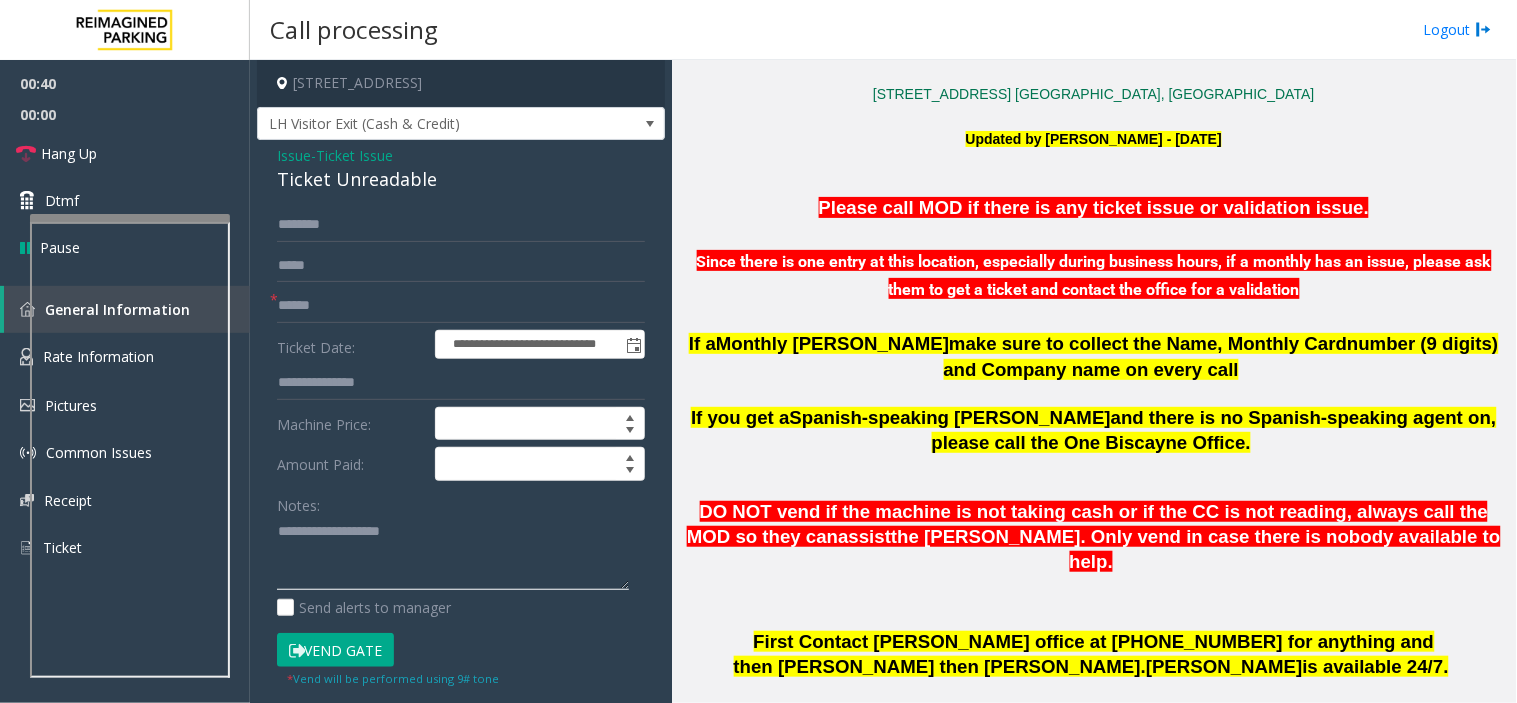 click 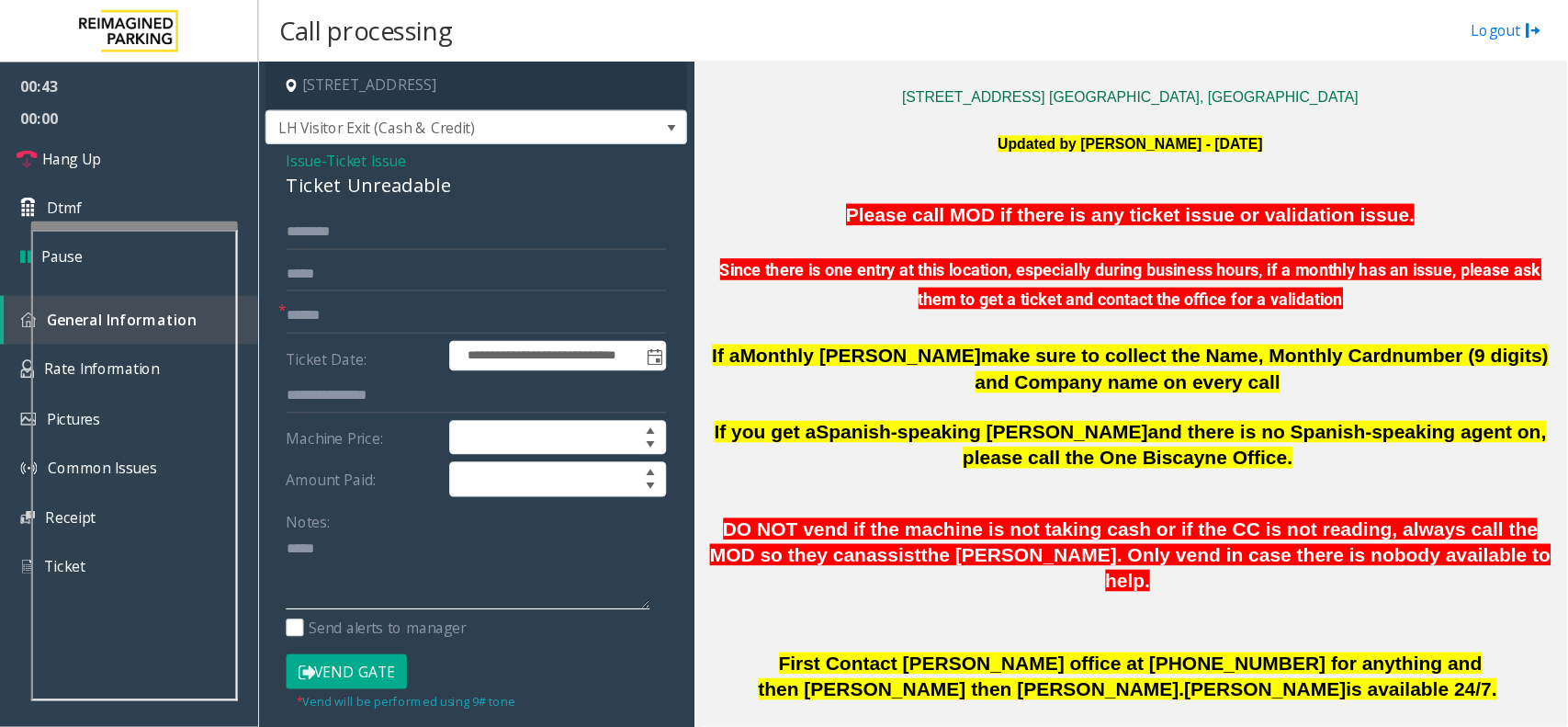 scroll, scrollTop: 510, scrollLeft: 0, axis: vertical 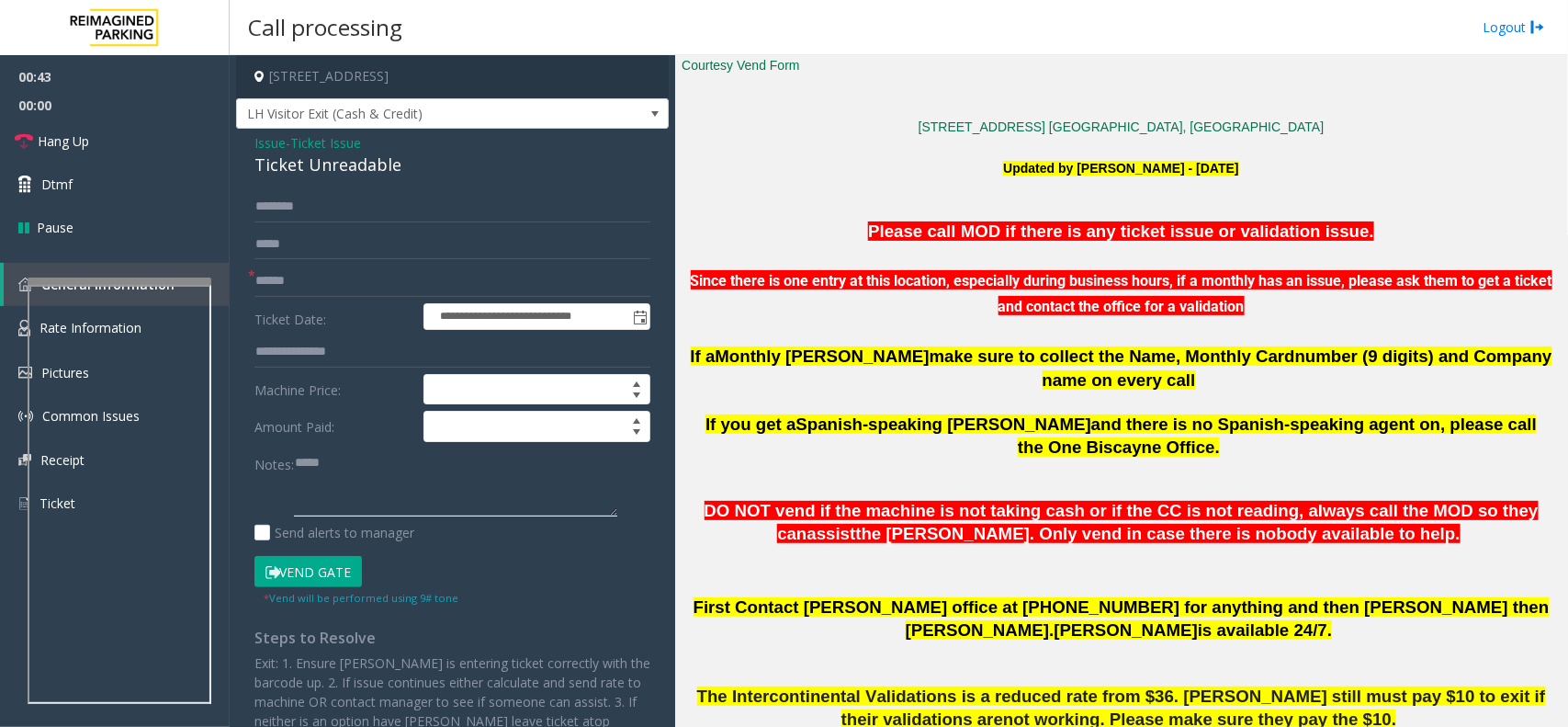 paste on "**********" 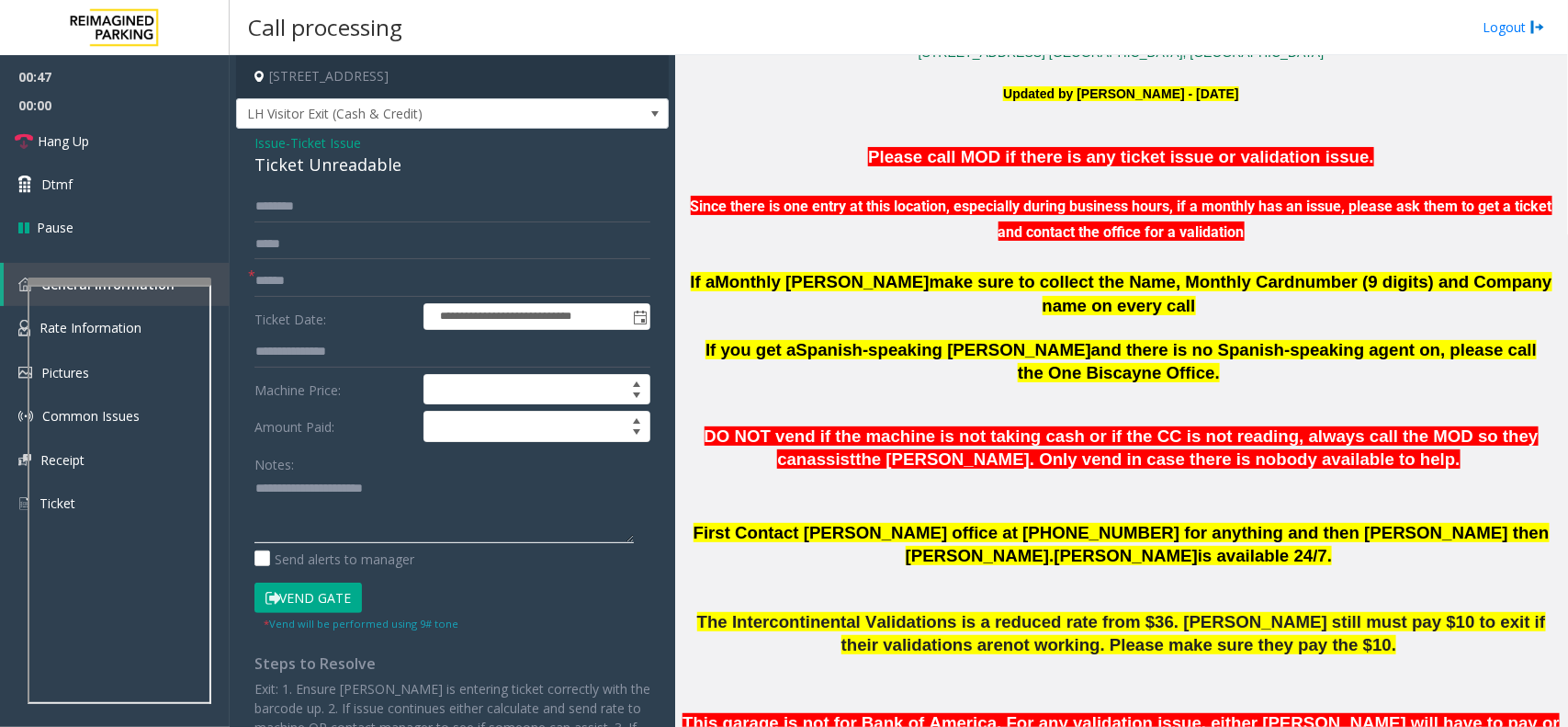 scroll, scrollTop: 625, scrollLeft: 0, axis: vertical 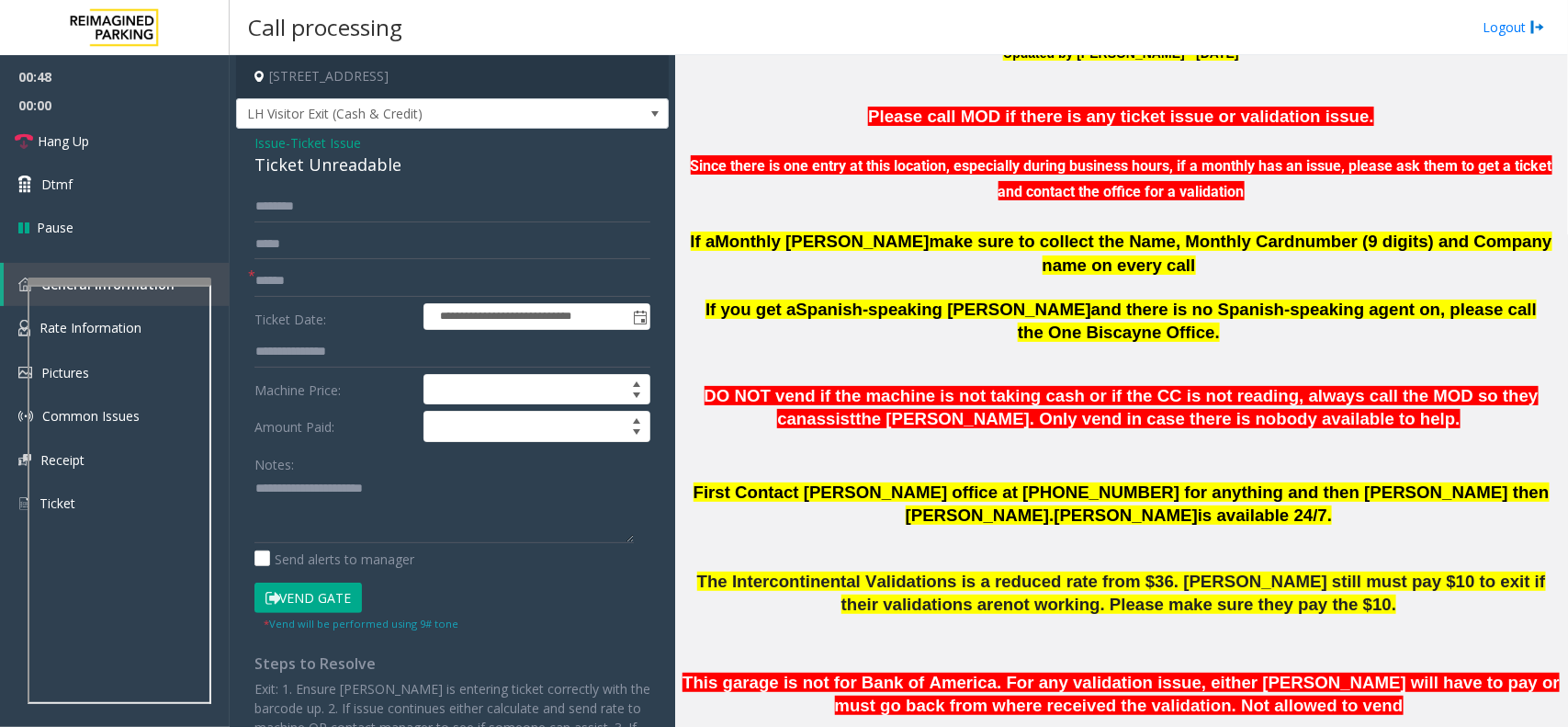 click on "The Intercontinental Validations is a reduced rate from $36. Parkers still must pay $10 to exit if their validations are  not working. Please make sure they pay the $10." 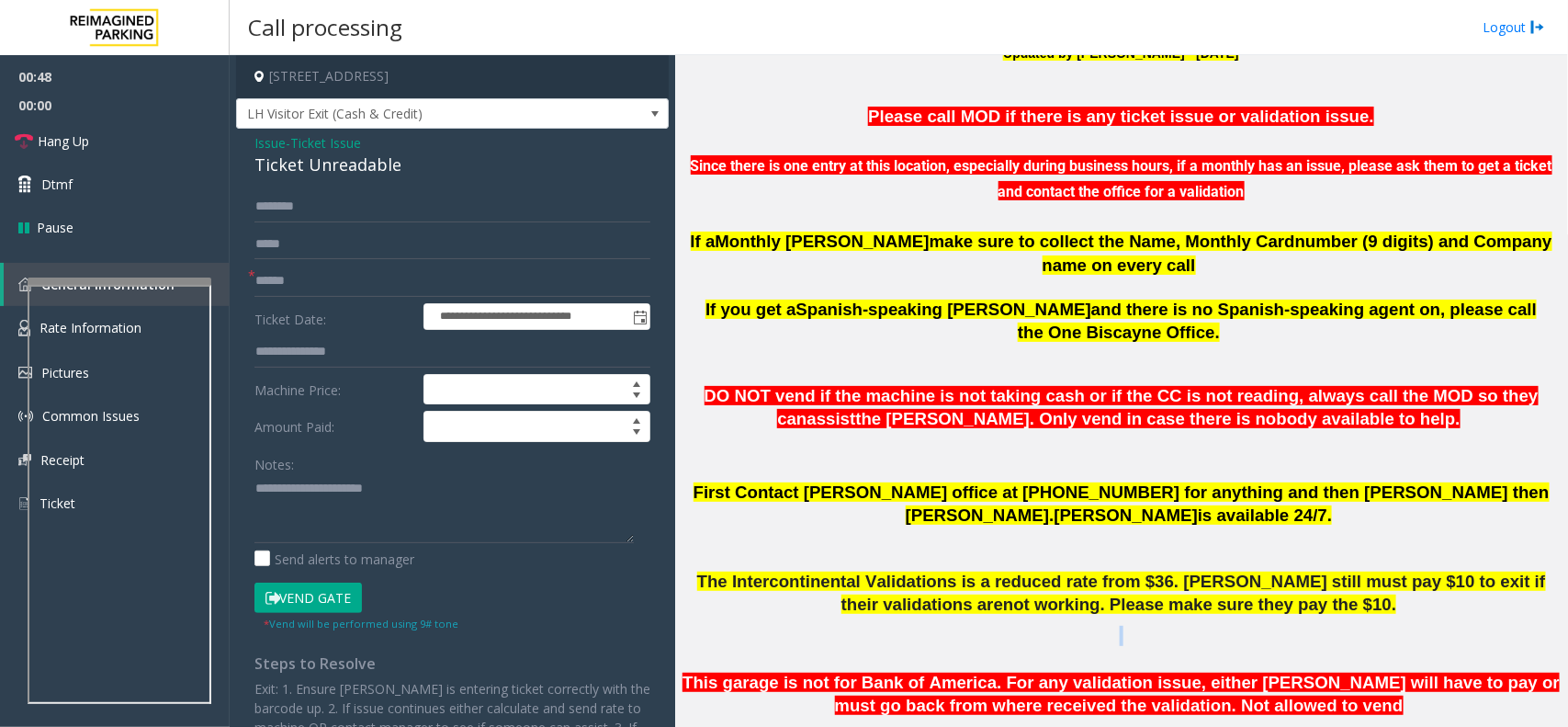 click on "The Intercontinental Validations is a reduced rate from $36. Parkers still must pay $10 to exit if their validations are  not working. Please make sure they pay the $10." 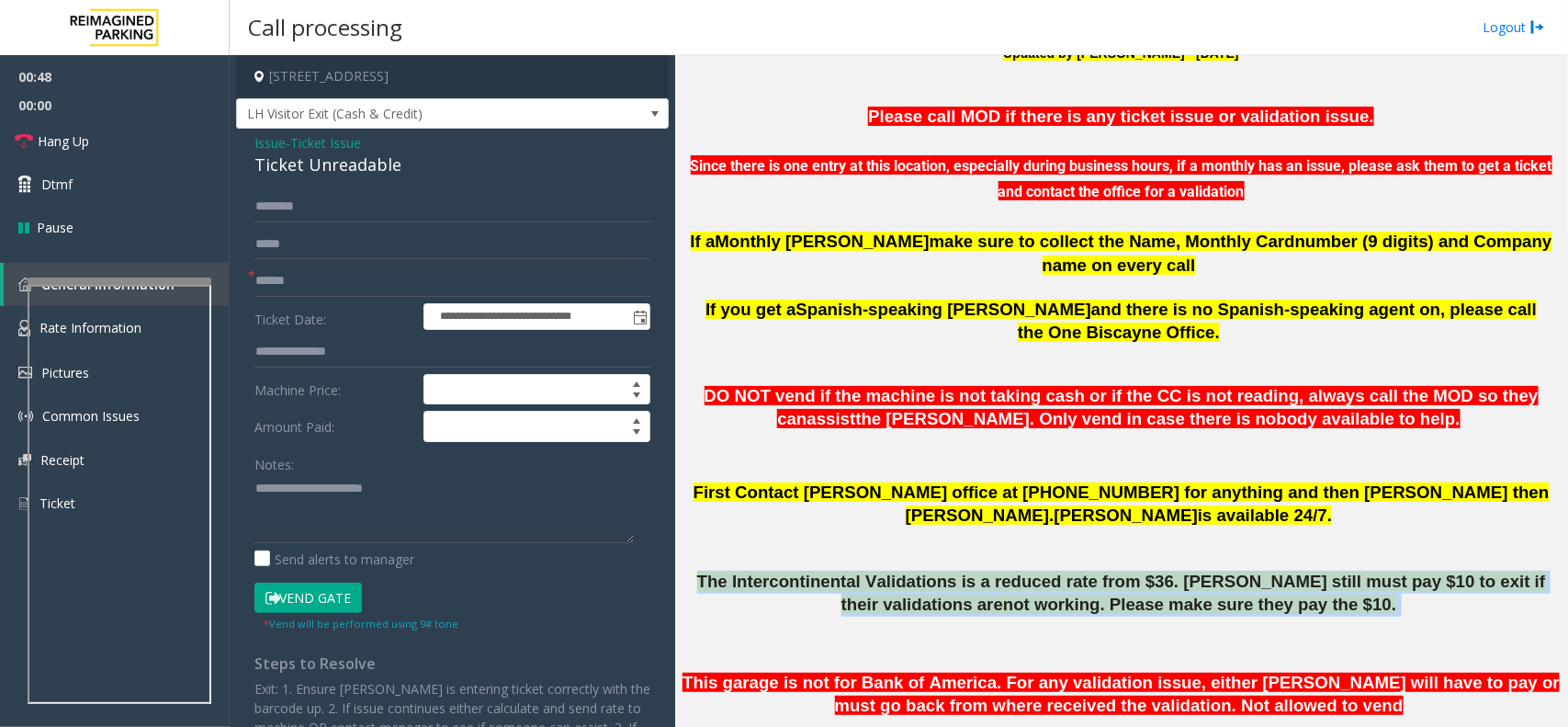 drag, startPoint x: 1334, startPoint y: 548, endPoint x: 1203, endPoint y: 525, distance: 133.00376 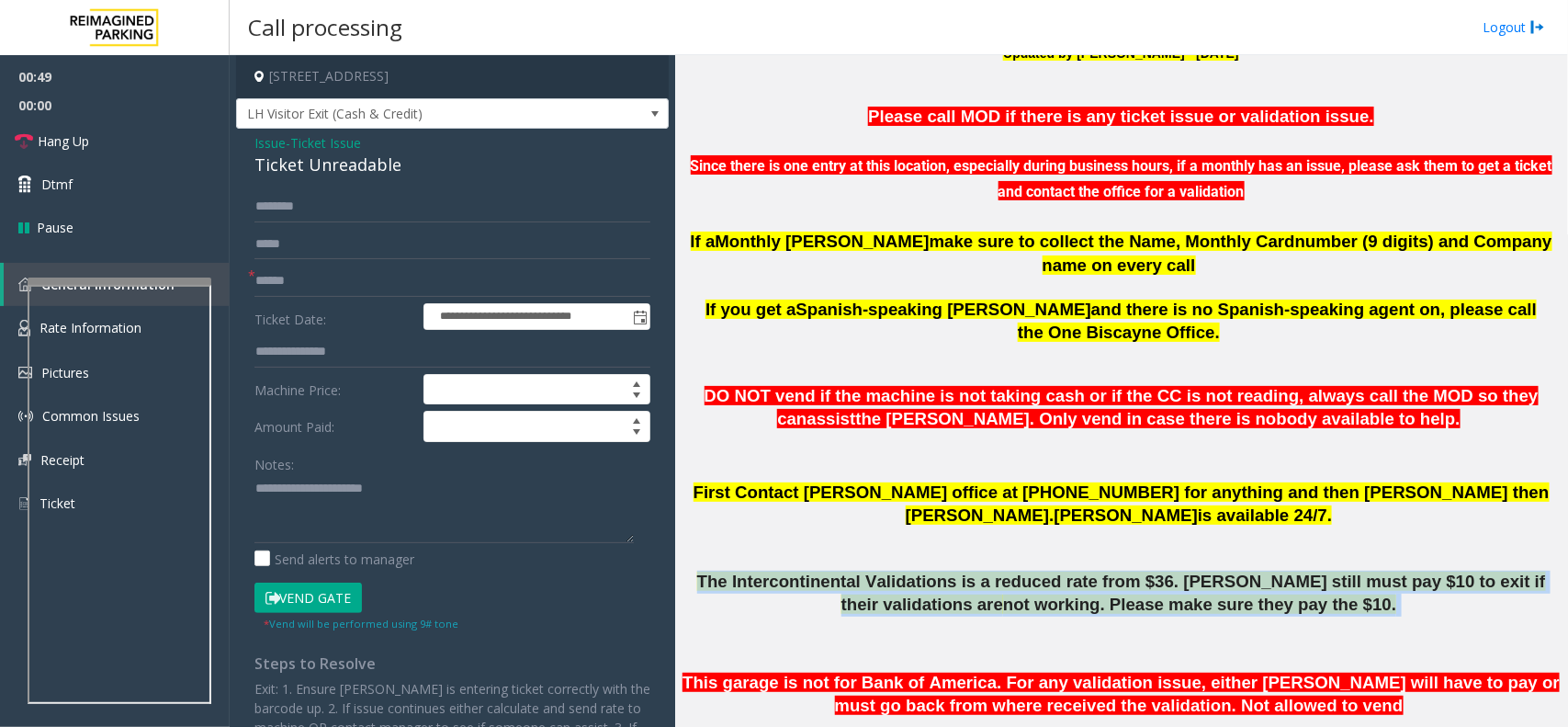 click on "The Intercontinental Validations is a reduced rate from $36. [PERSON_NAME] still must pay $10 to exit if their validations are" 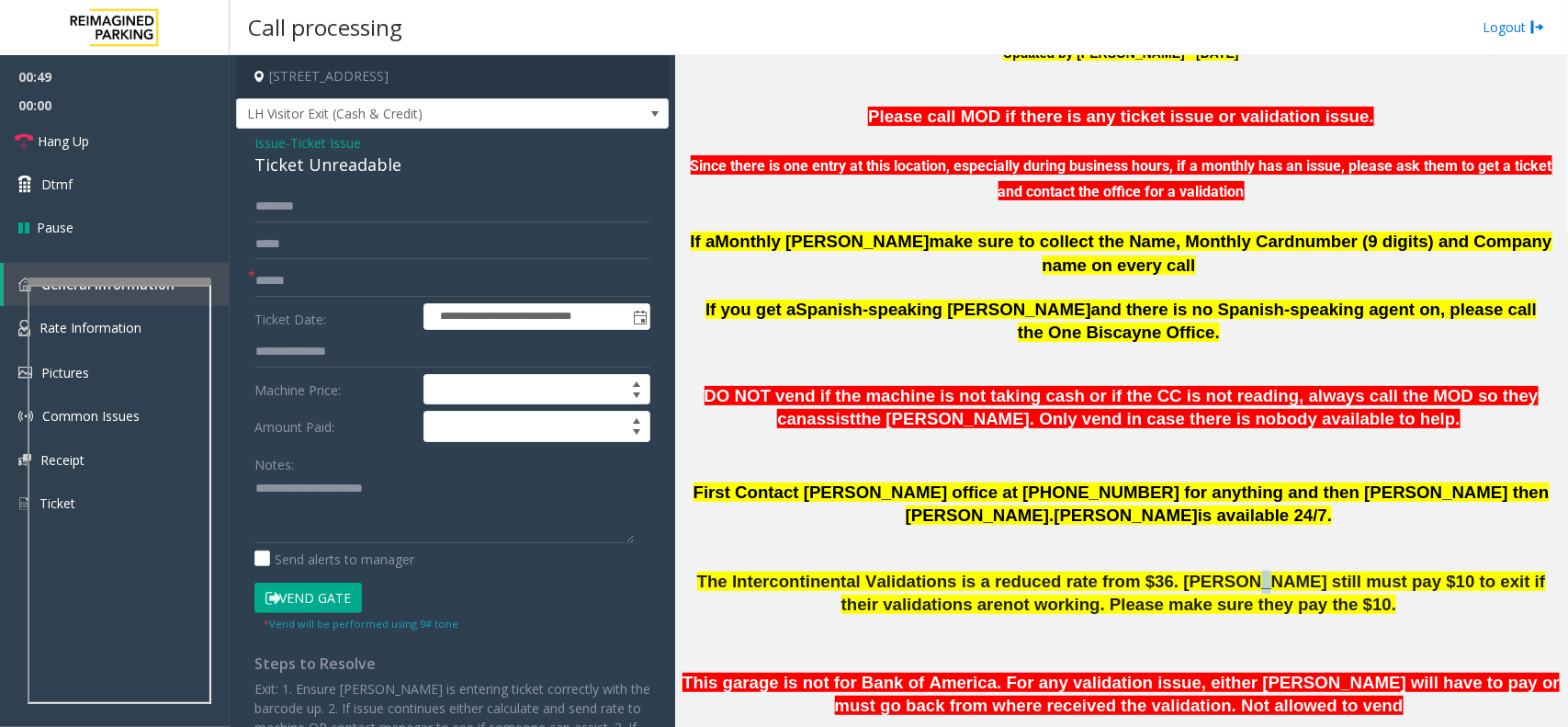 click on "The Intercontinental Validations is a reduced rate from $36. [PERSON_NAME] still must pay $10 to exit if their validations are" 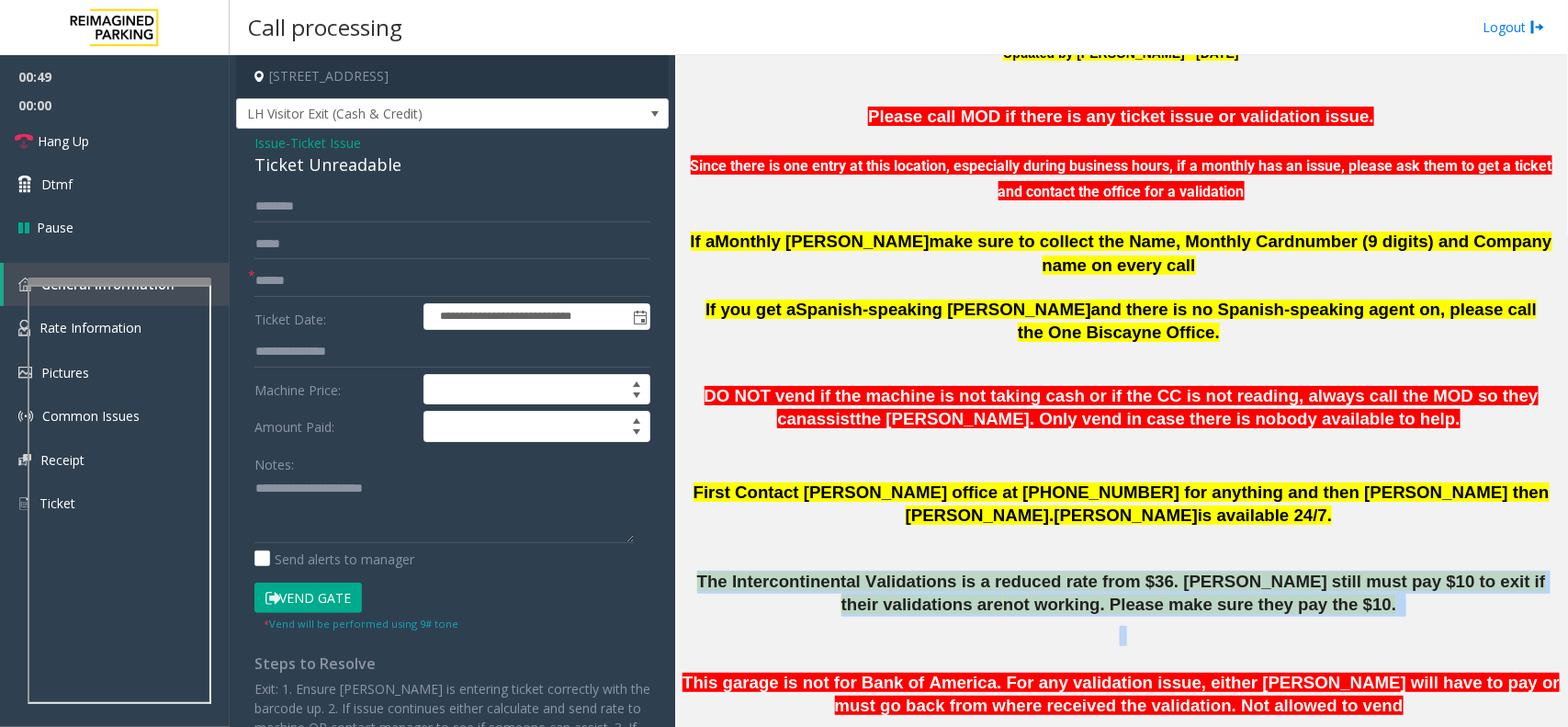 drag, startPoint x: 1168, startPoint y: 525, endPoint x: 1213, endPoint y: 576, distance: 68.014704 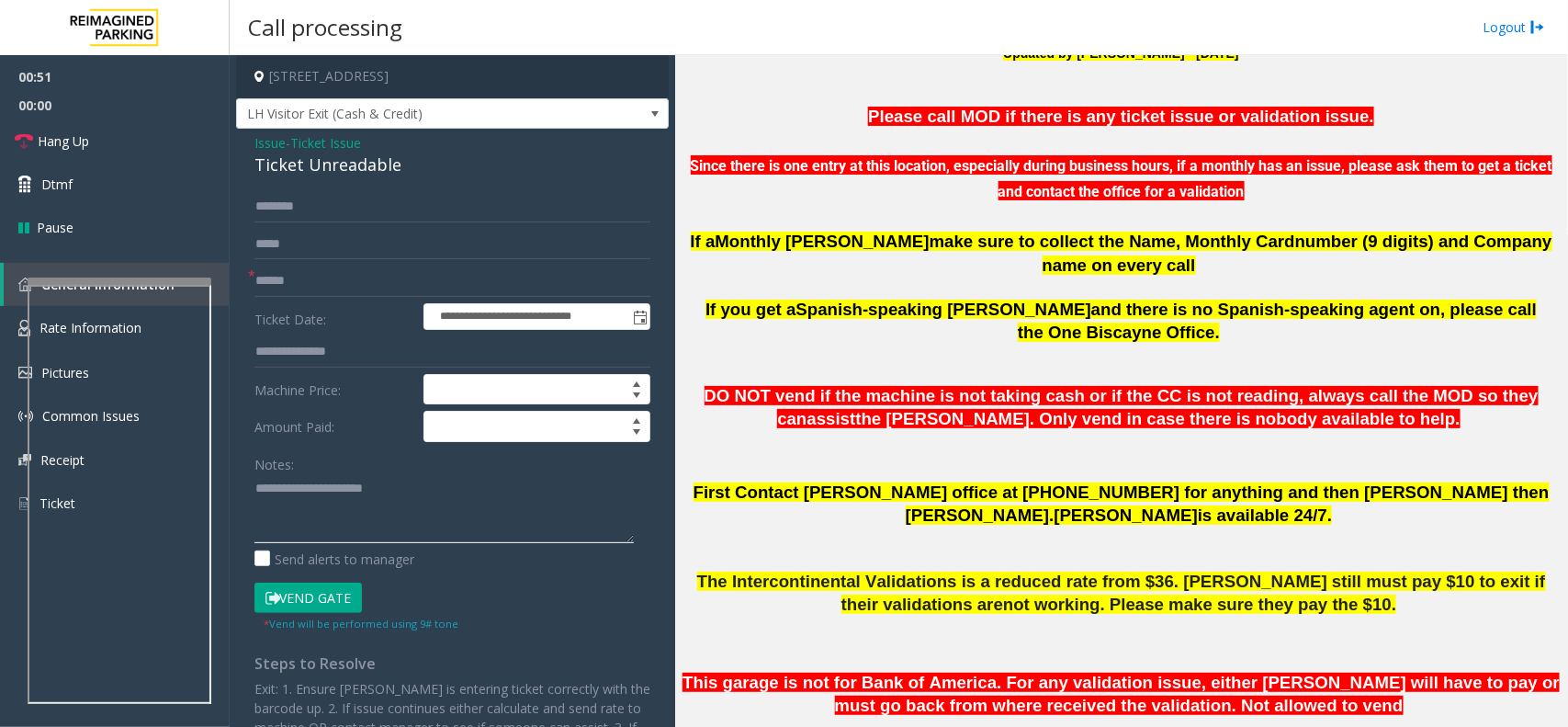 click 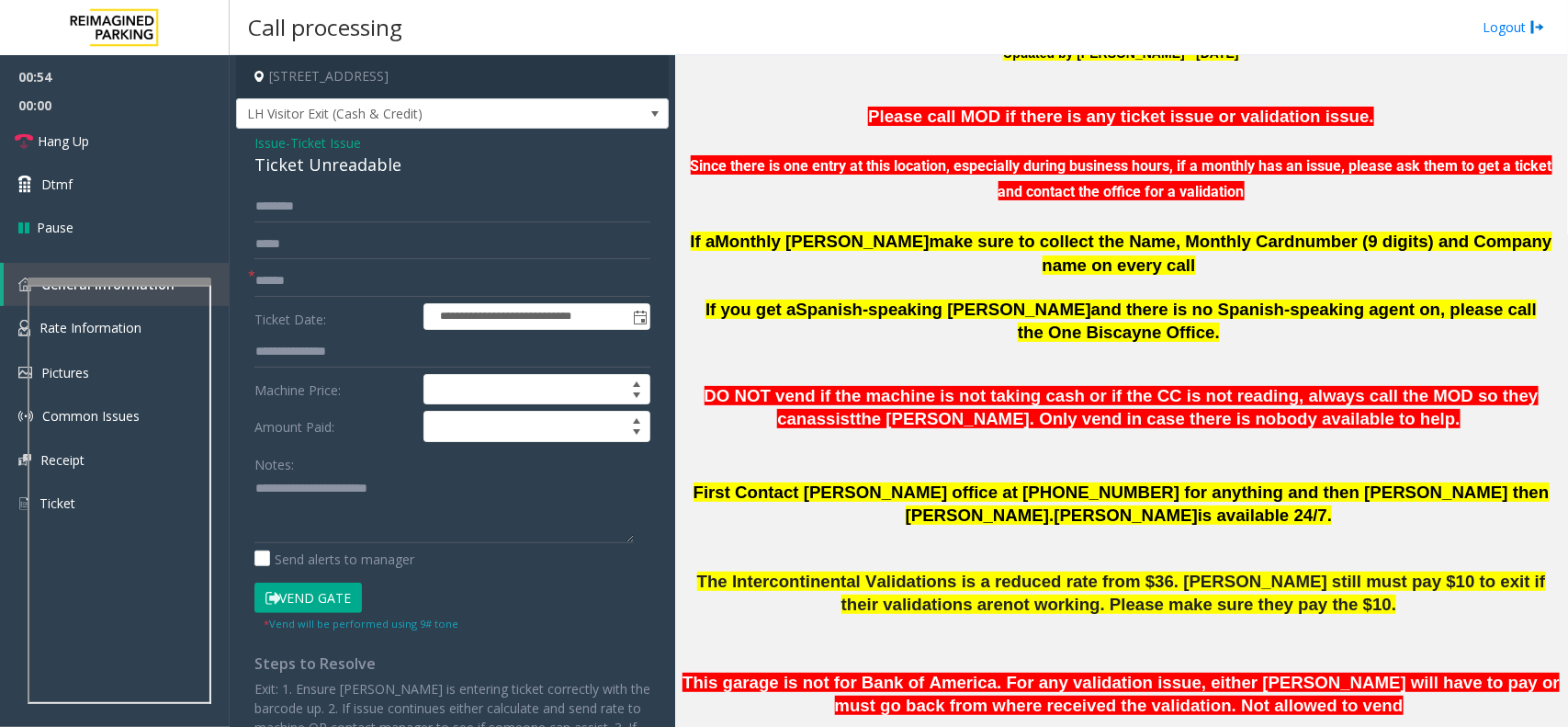 click on "Notes:                      Send alerts to manager" 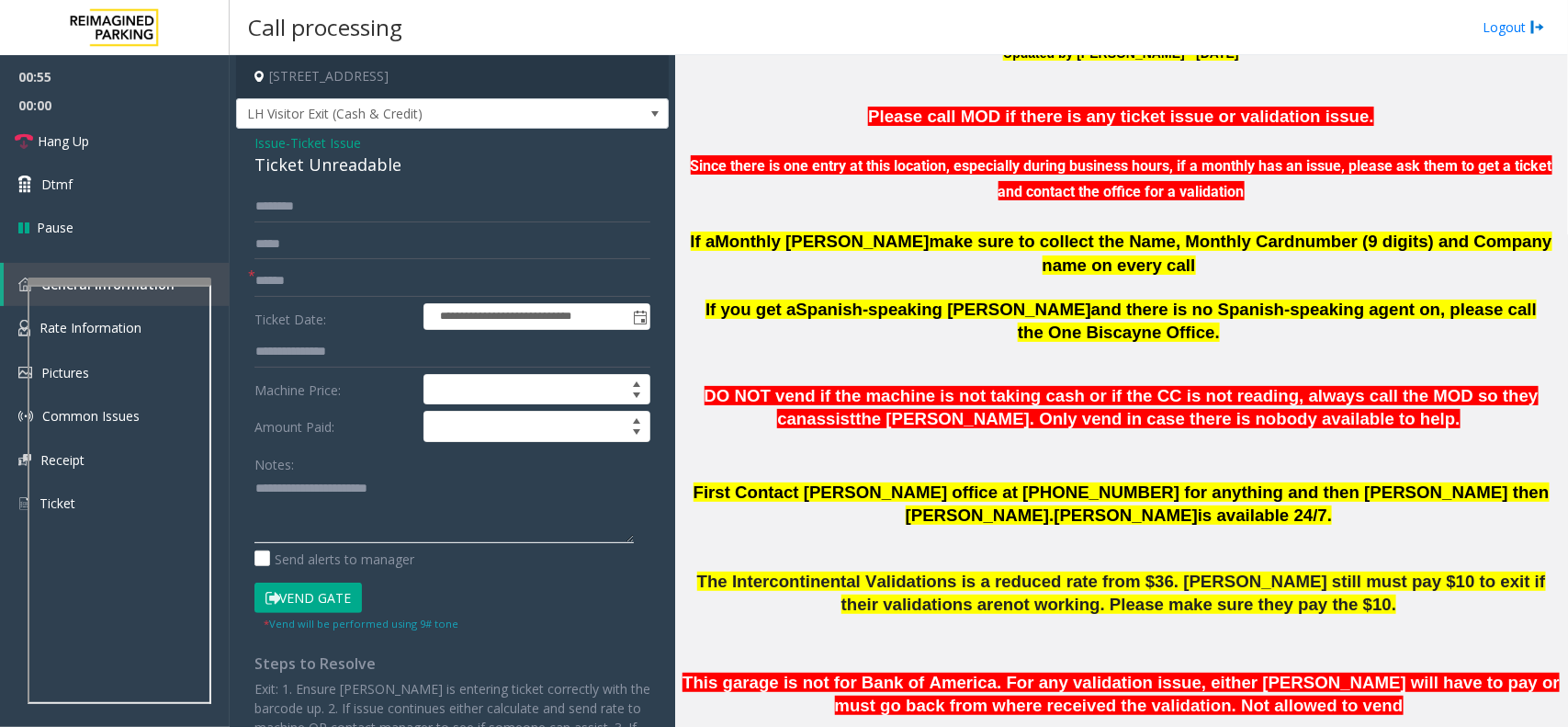 click 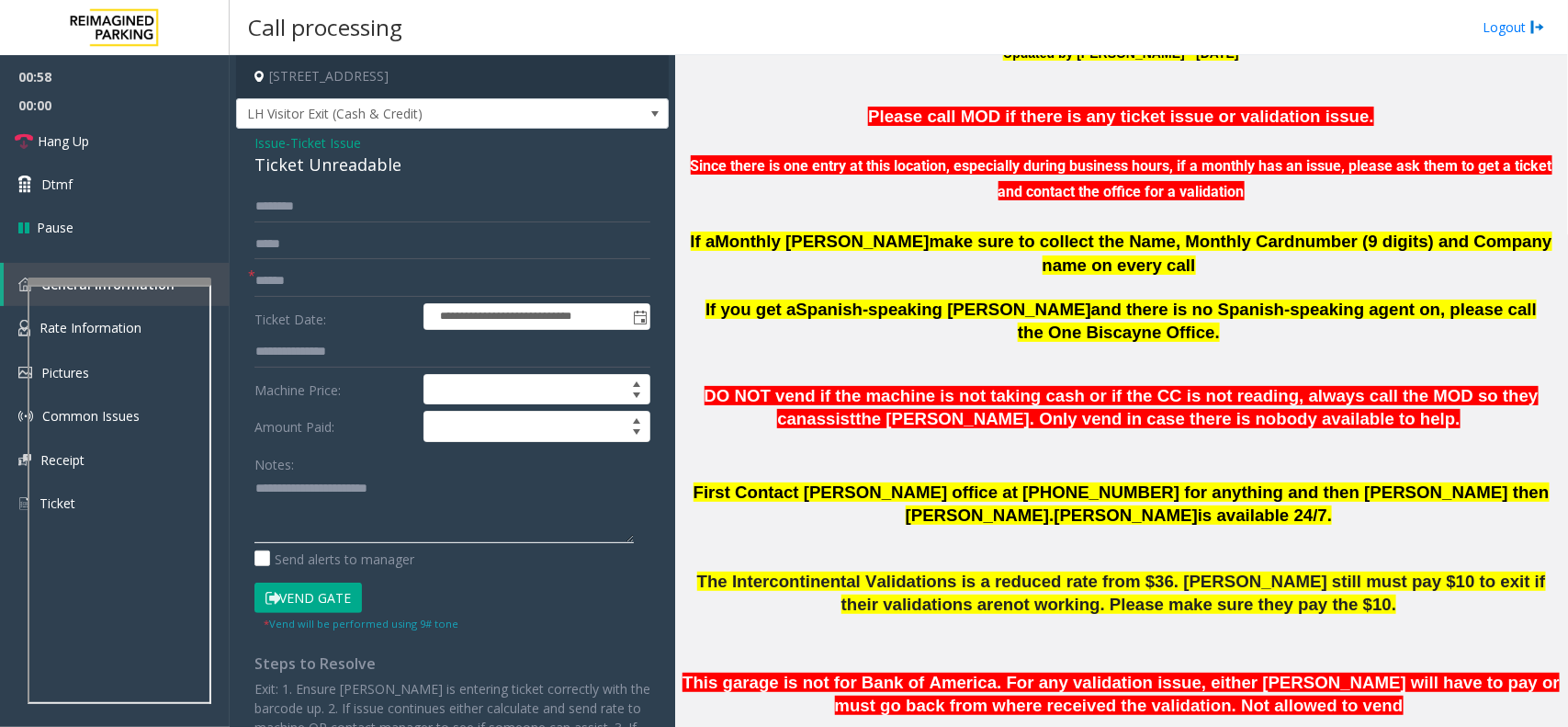click 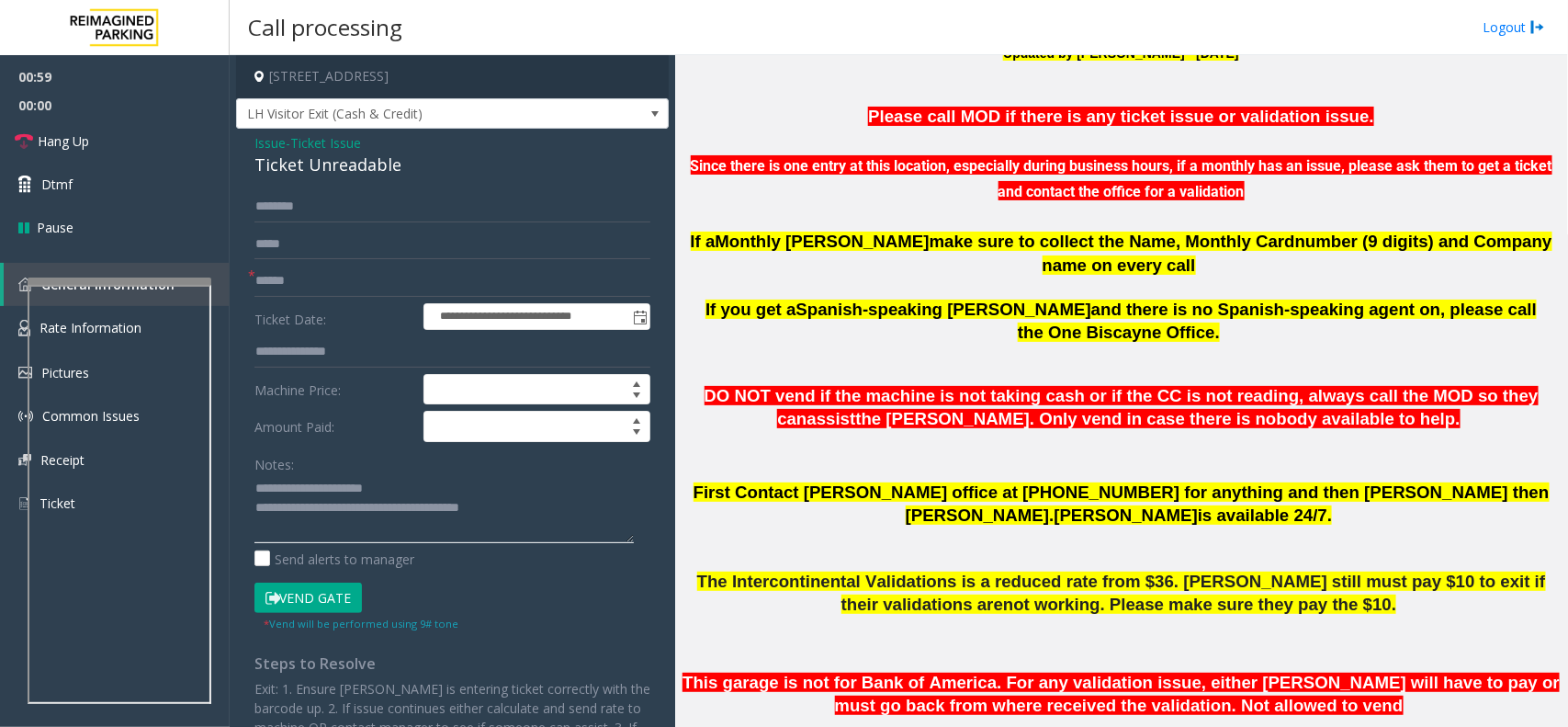 type on "**********" 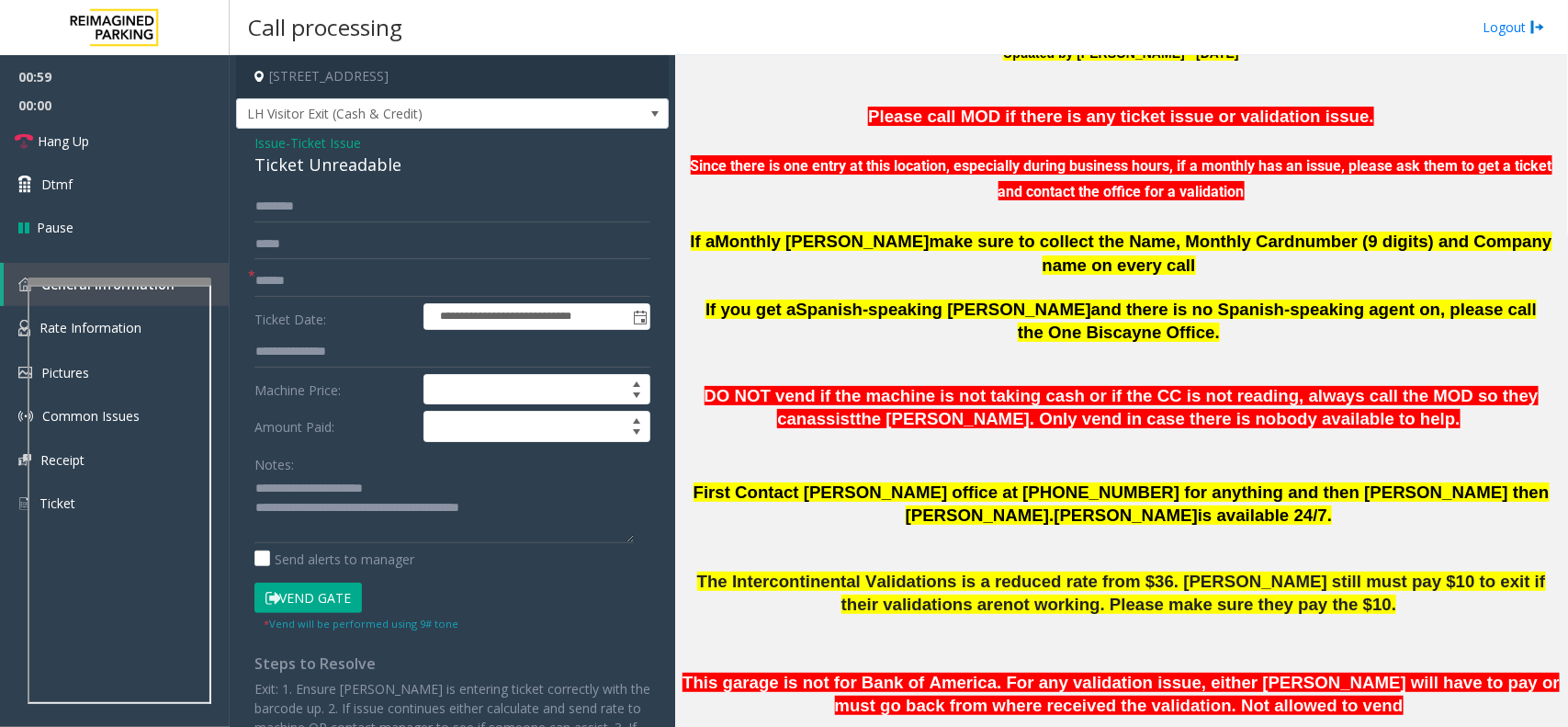 click on "**********" 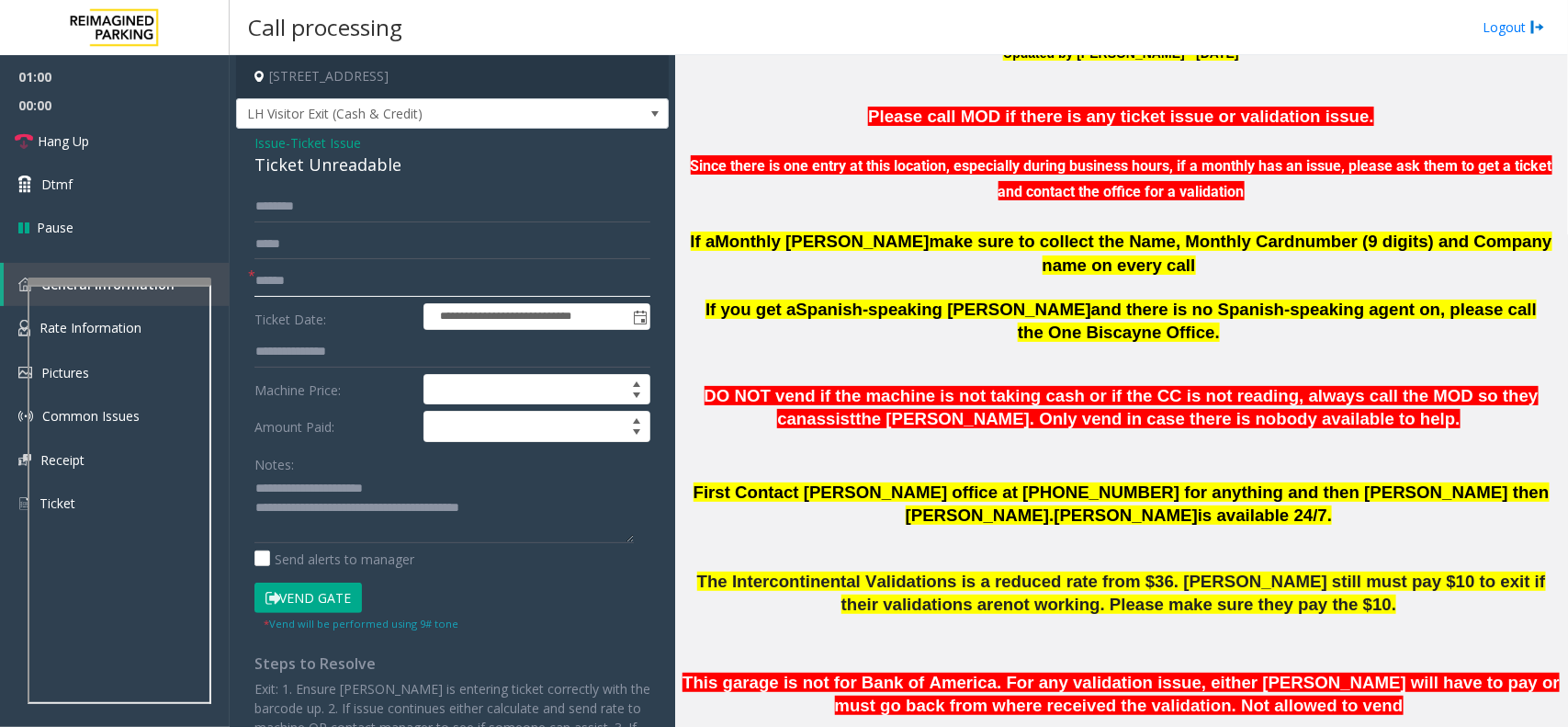 click 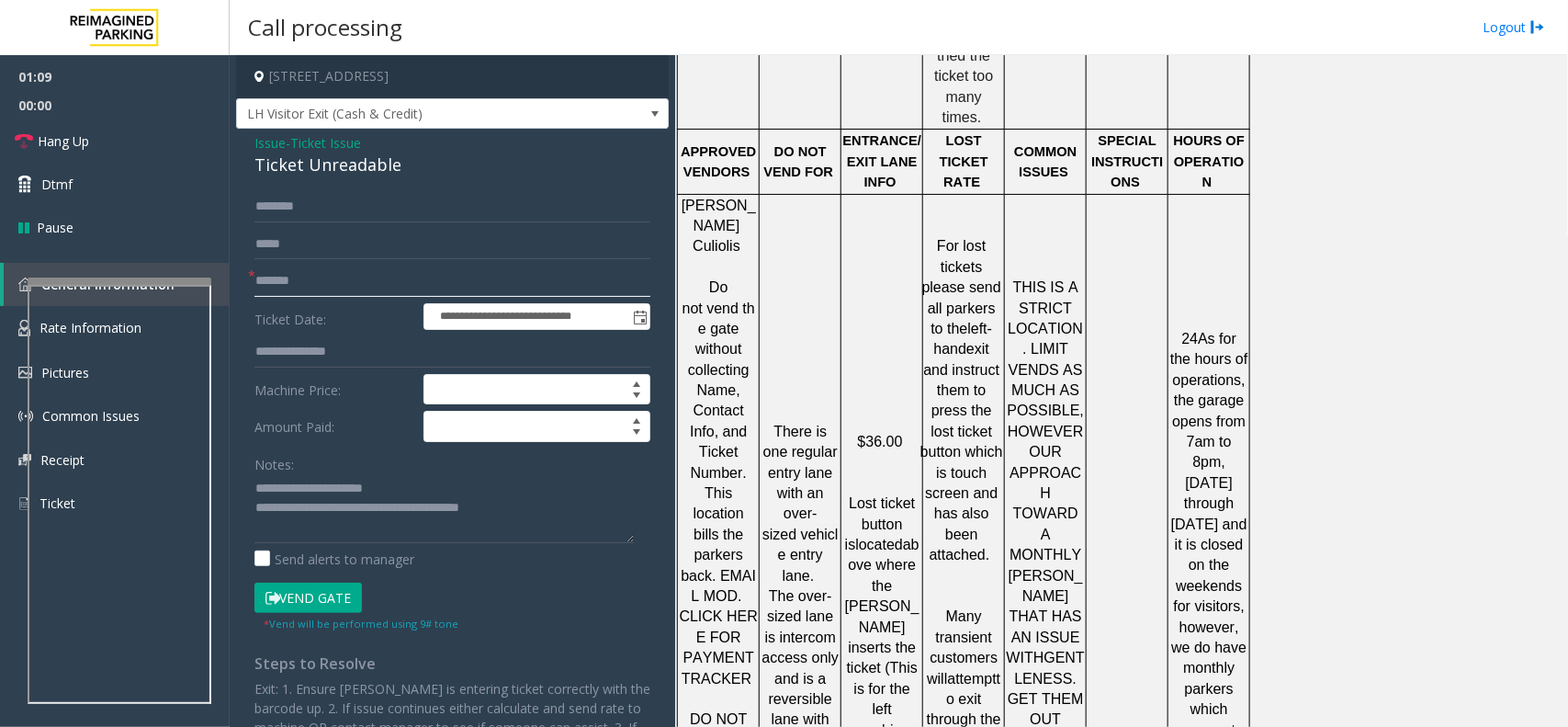 scroll, scrollTop: 3053, scrollLeft: 0, axis: vertical 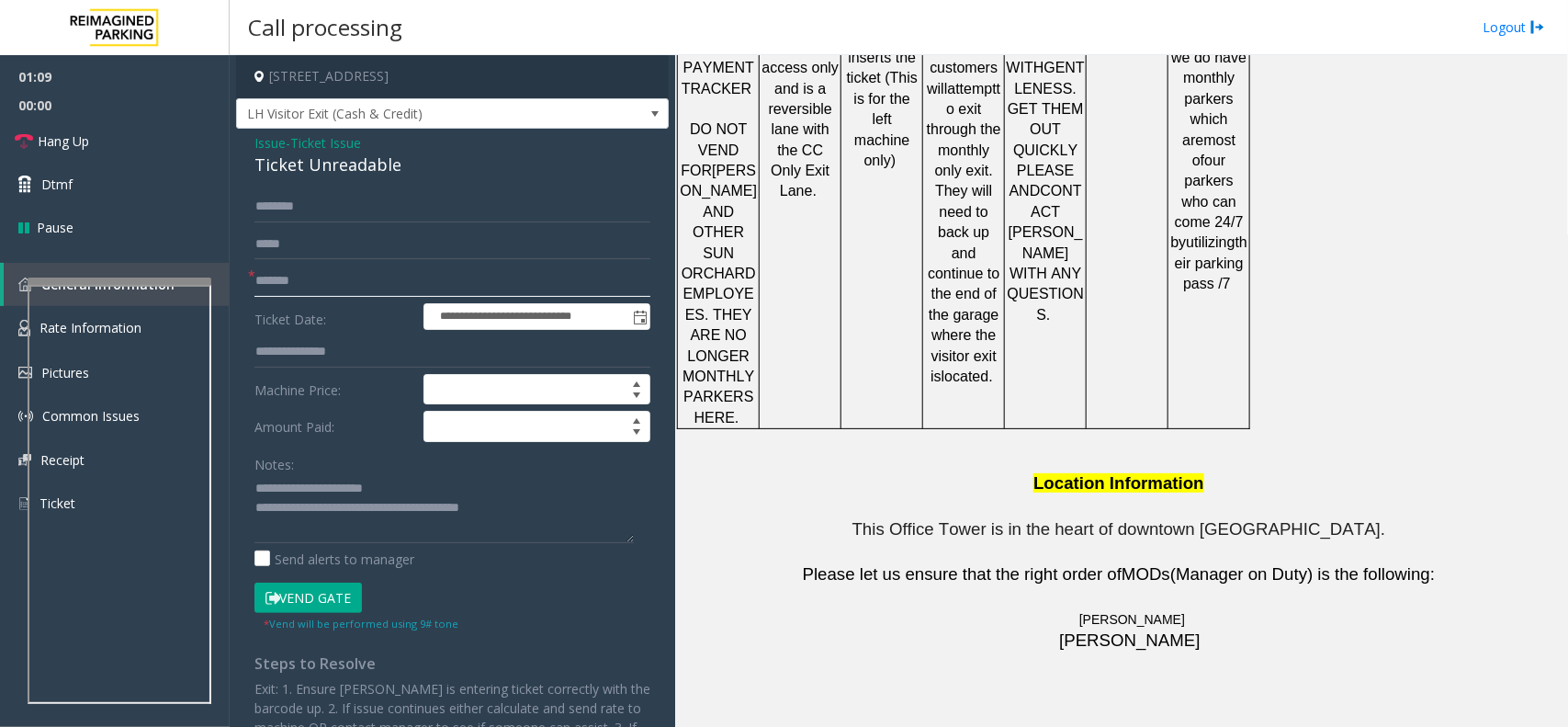type on "*******" 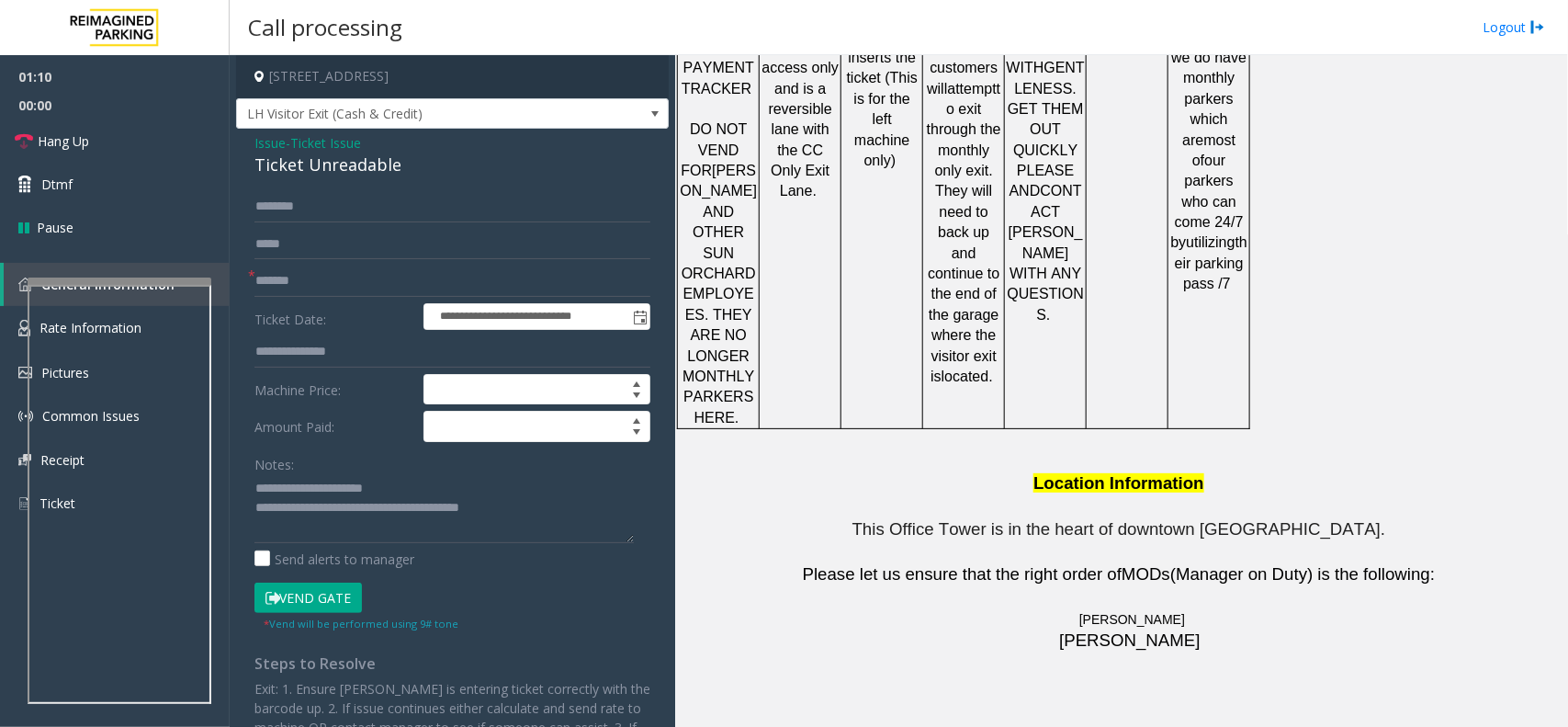 drag, startPoint x: 1010, startPoint y: 547, endPoint x: 854, endPoint y: 528, distance: 157.15279 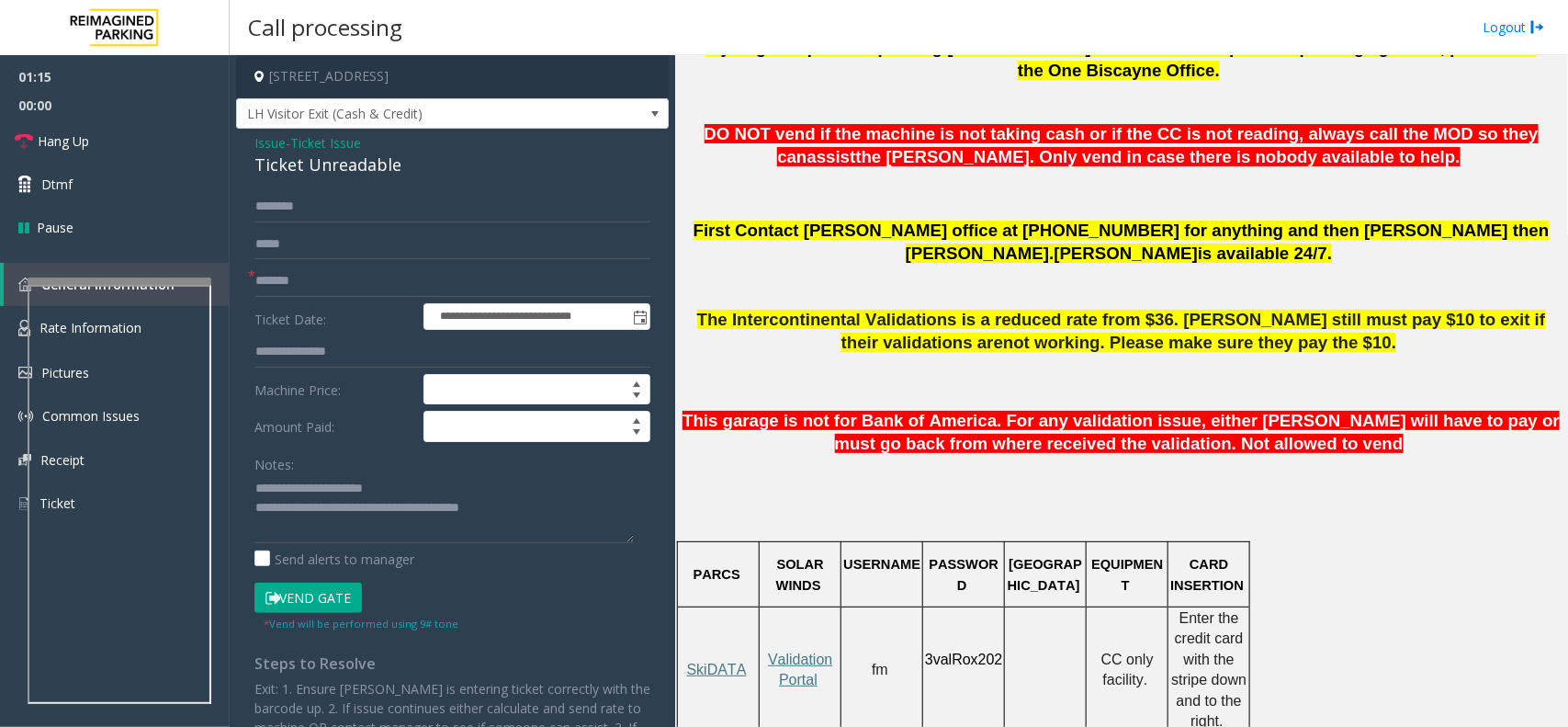 scroll, scrollTop: 870, scrollLeft: 0, axis: vertical 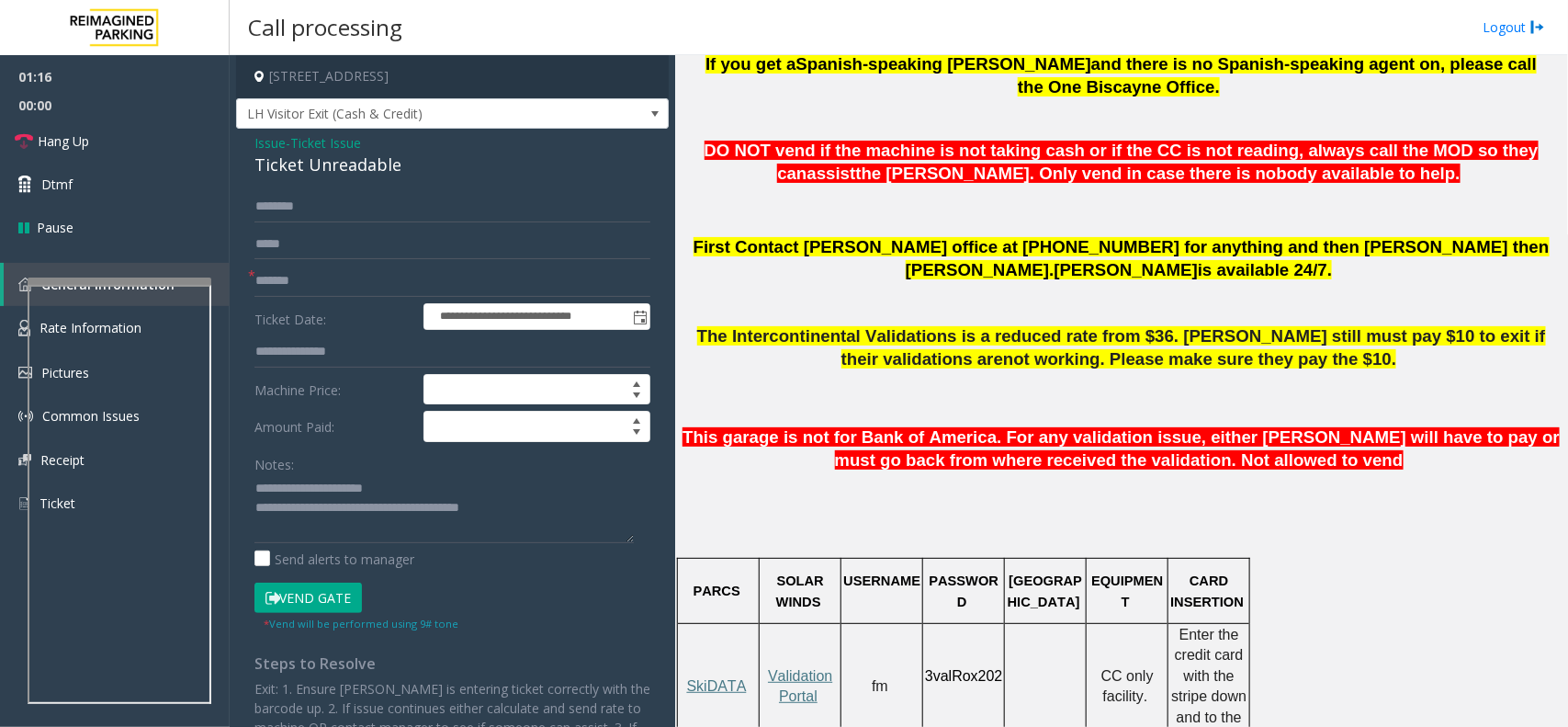 click 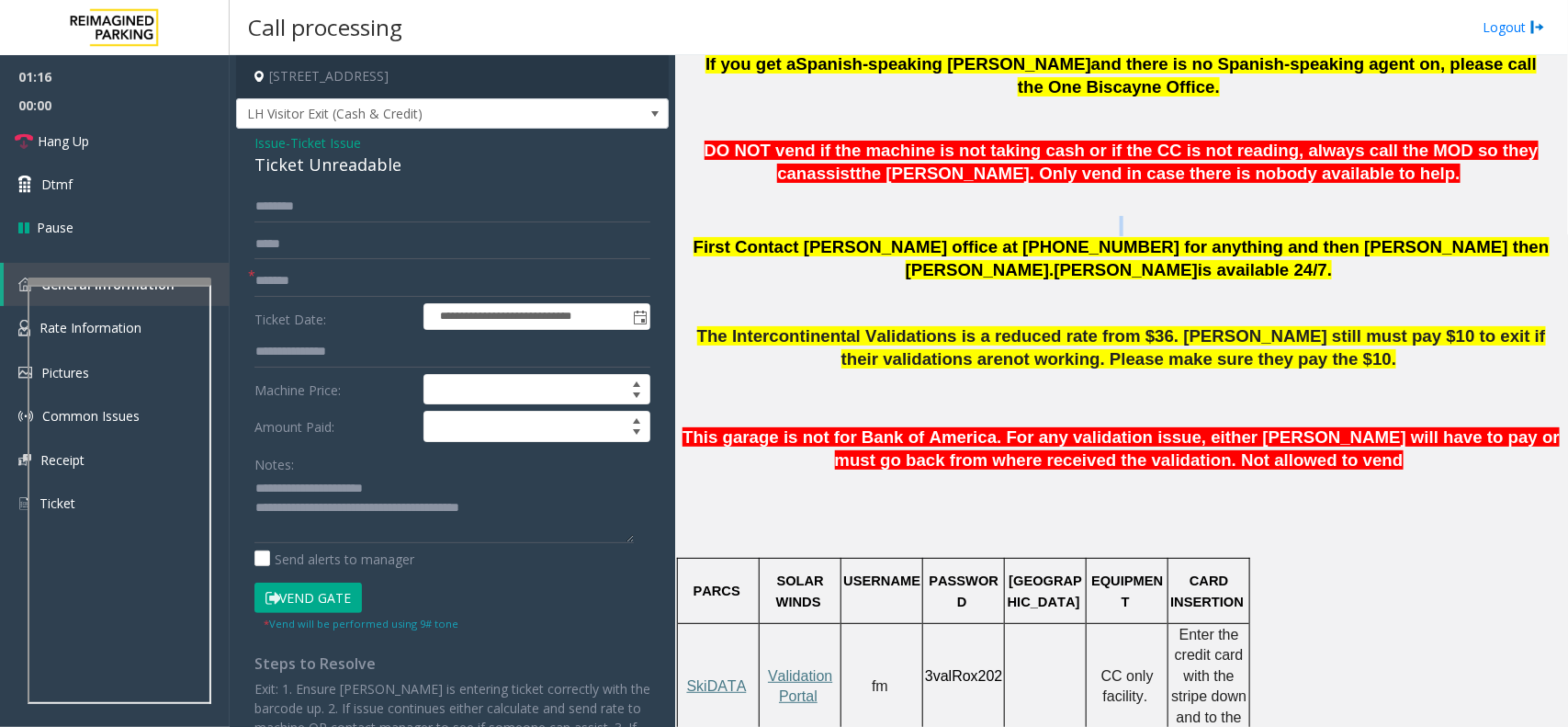 click 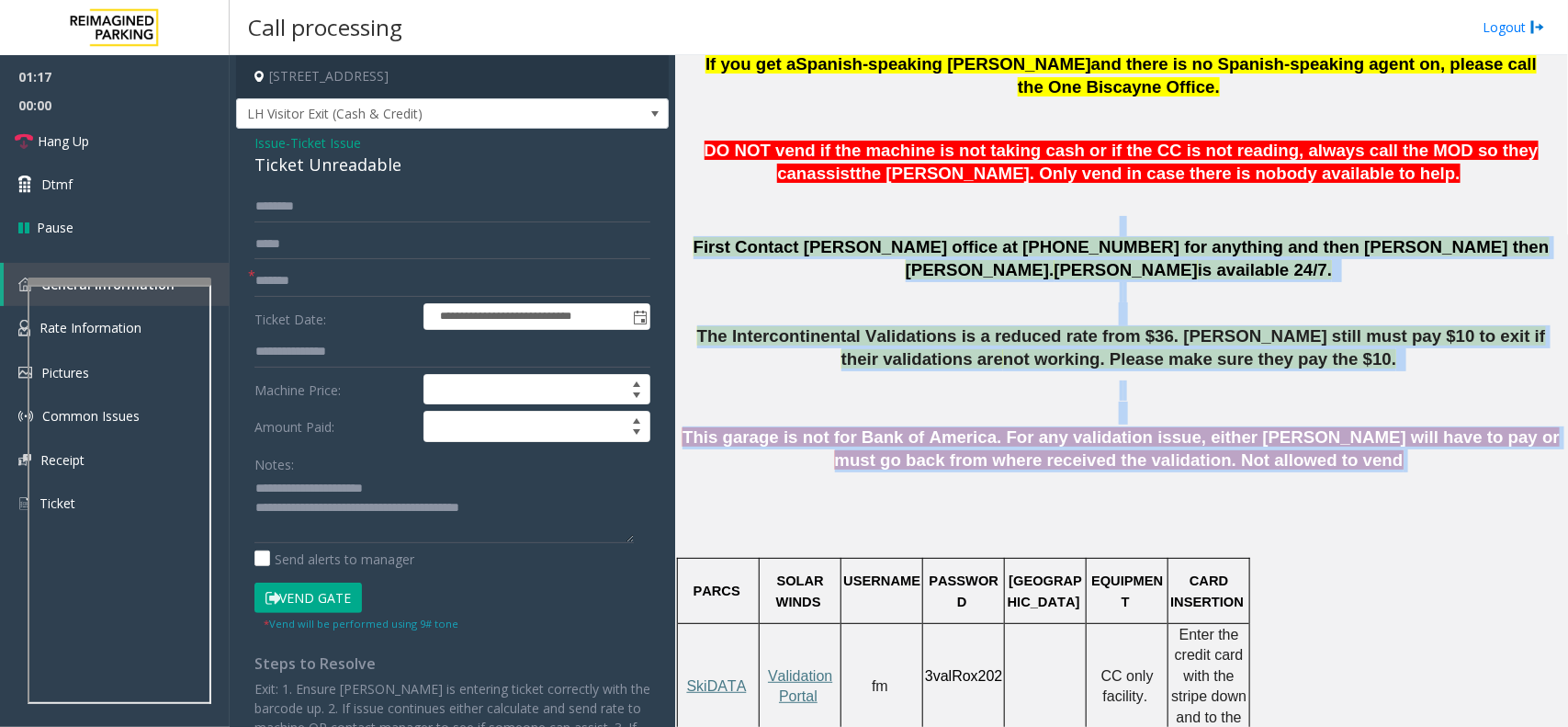 drag, startPoint x: 739, startPoint y: 179, endPoint x: 1353, endPoint y: 392, distance: 649.89615 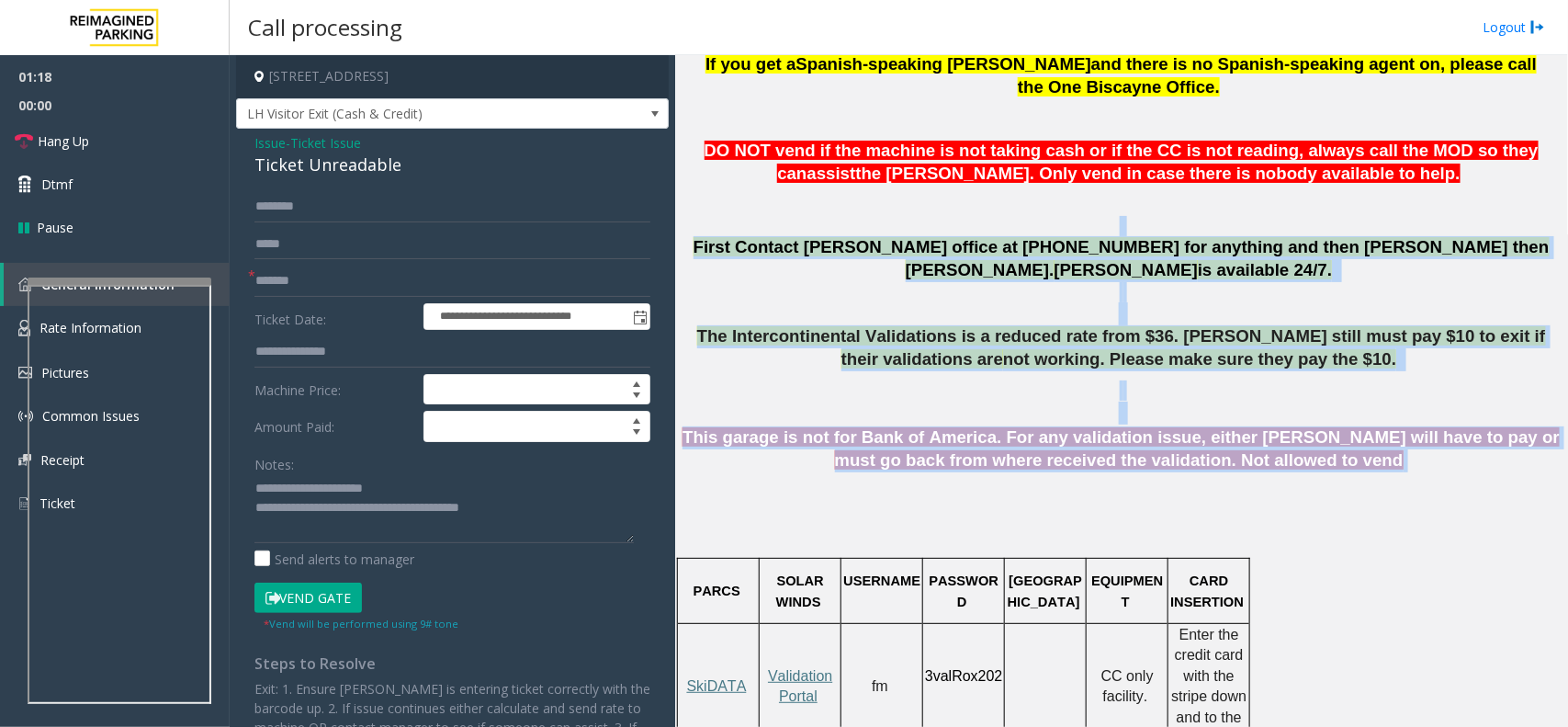 click on "This garage is not for Bank of America. For any validation issue, either [PERSON_NAME] will have to pay or must go back from where received the validation. Not allowed to vend" 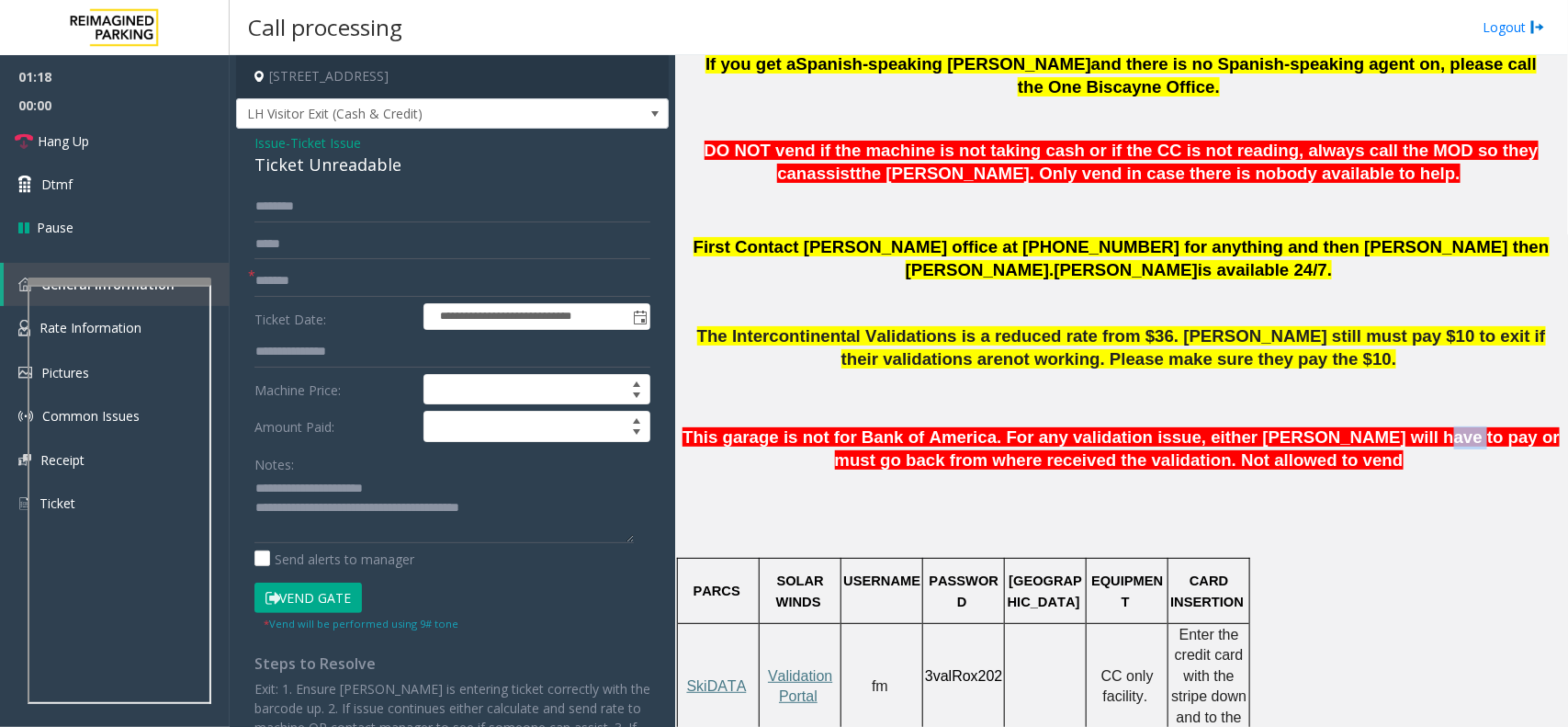 click on "This garage is not for Bank of America. For any validation issue, either [PERSON_NAME] will have to pay or must go back from where received the validation. Not allowed to vend" 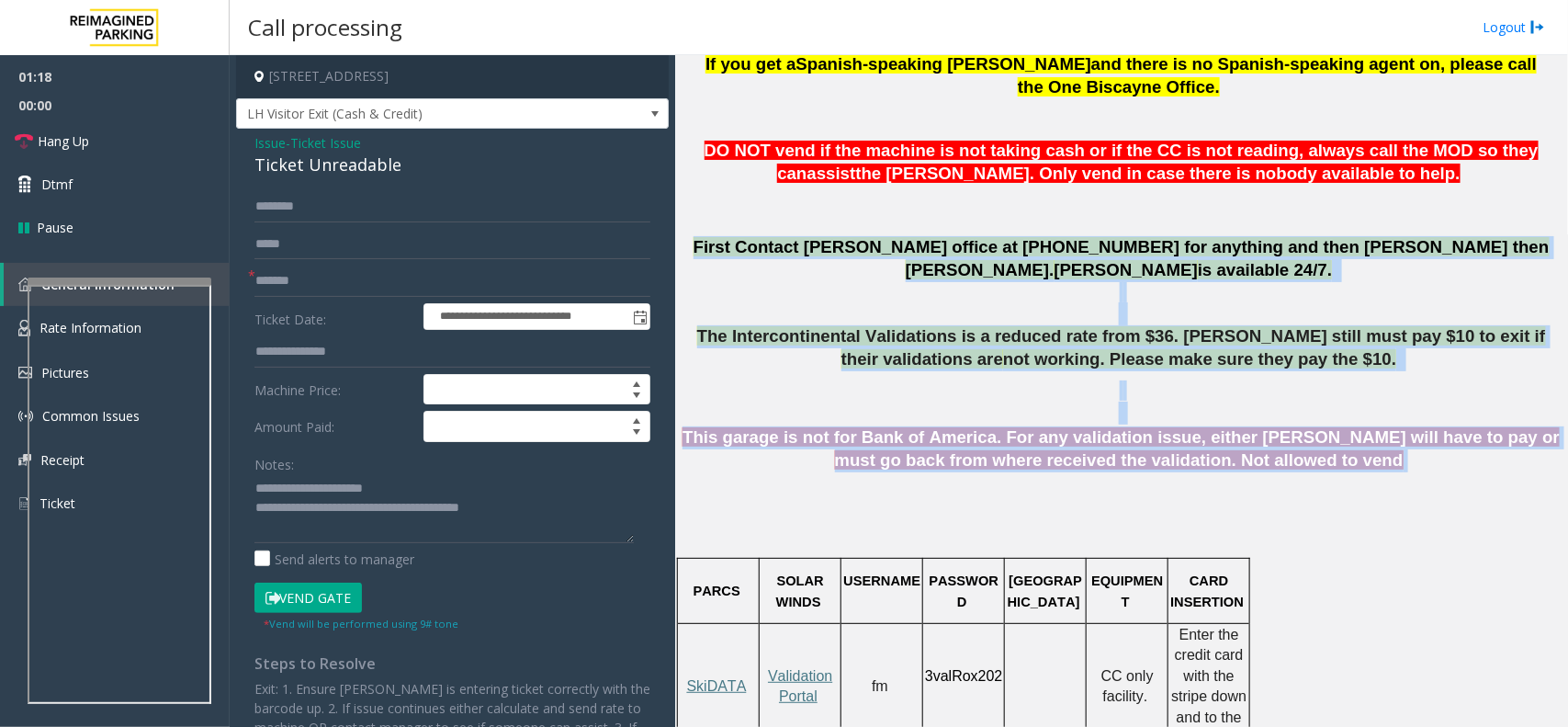 drag, startPoint x: 1353, startPoint y: 392, endPoint x: 1160, endPoint y: 191, distance: 278.6575 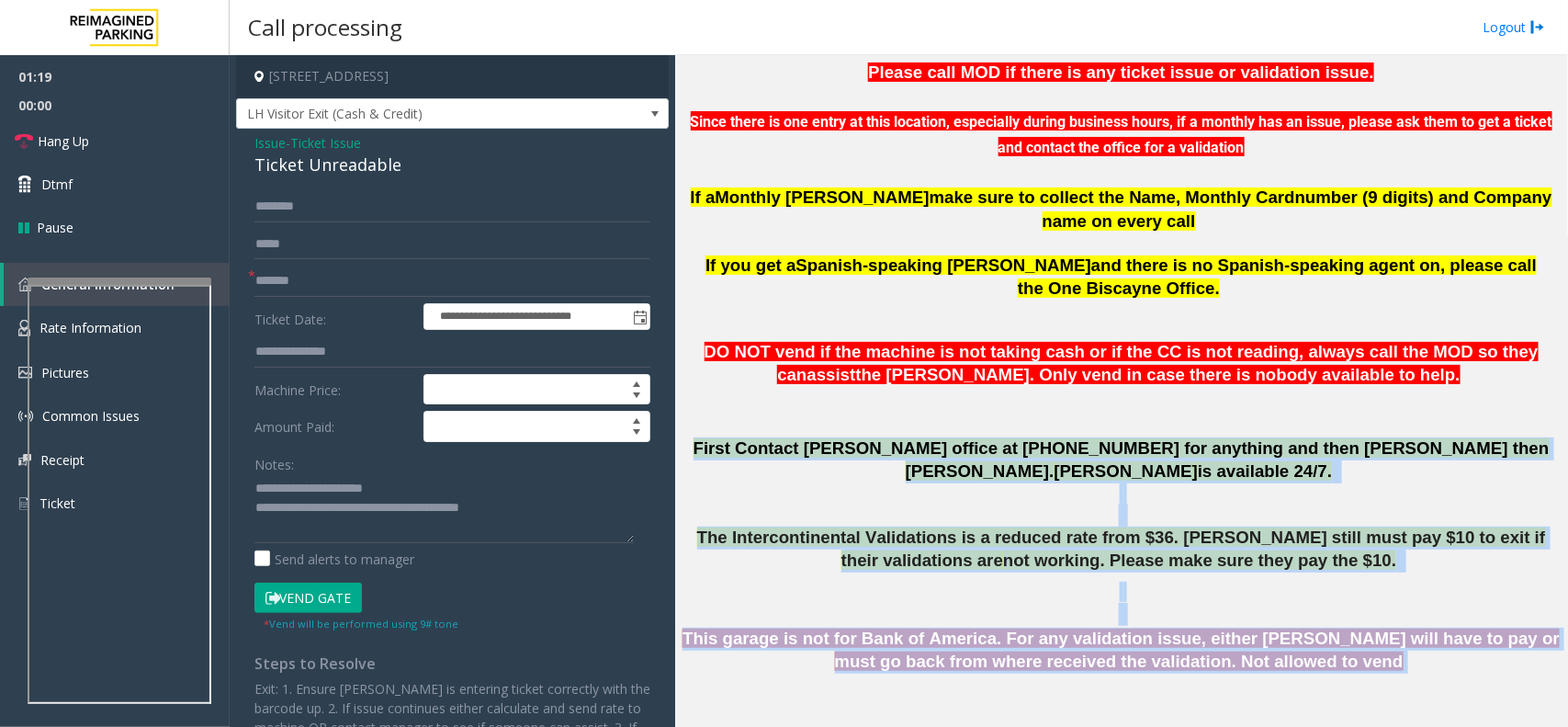scroll, scrollTop: 641, scrollLeft: 0, axis: vertical 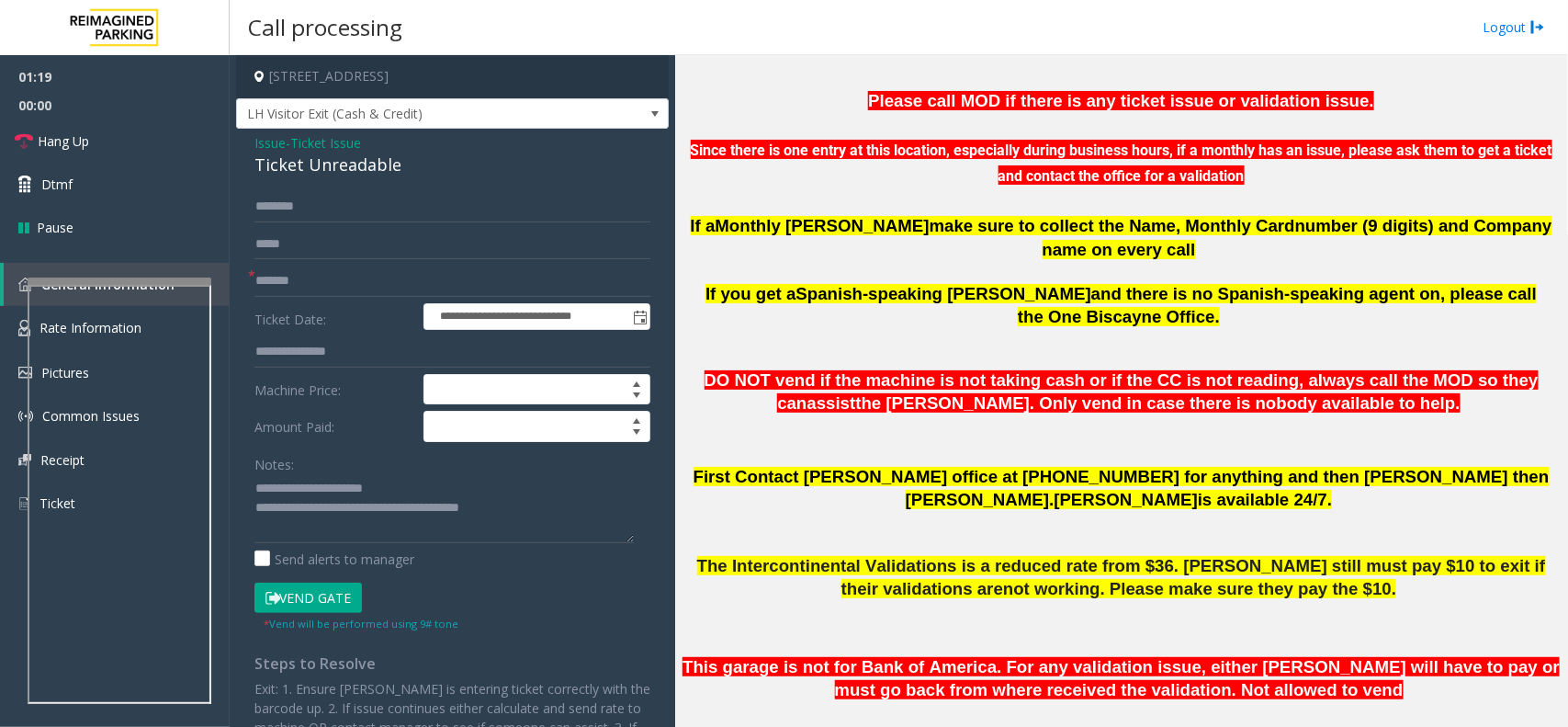 click on "Spanish-speaking [PERSON_NAME]" 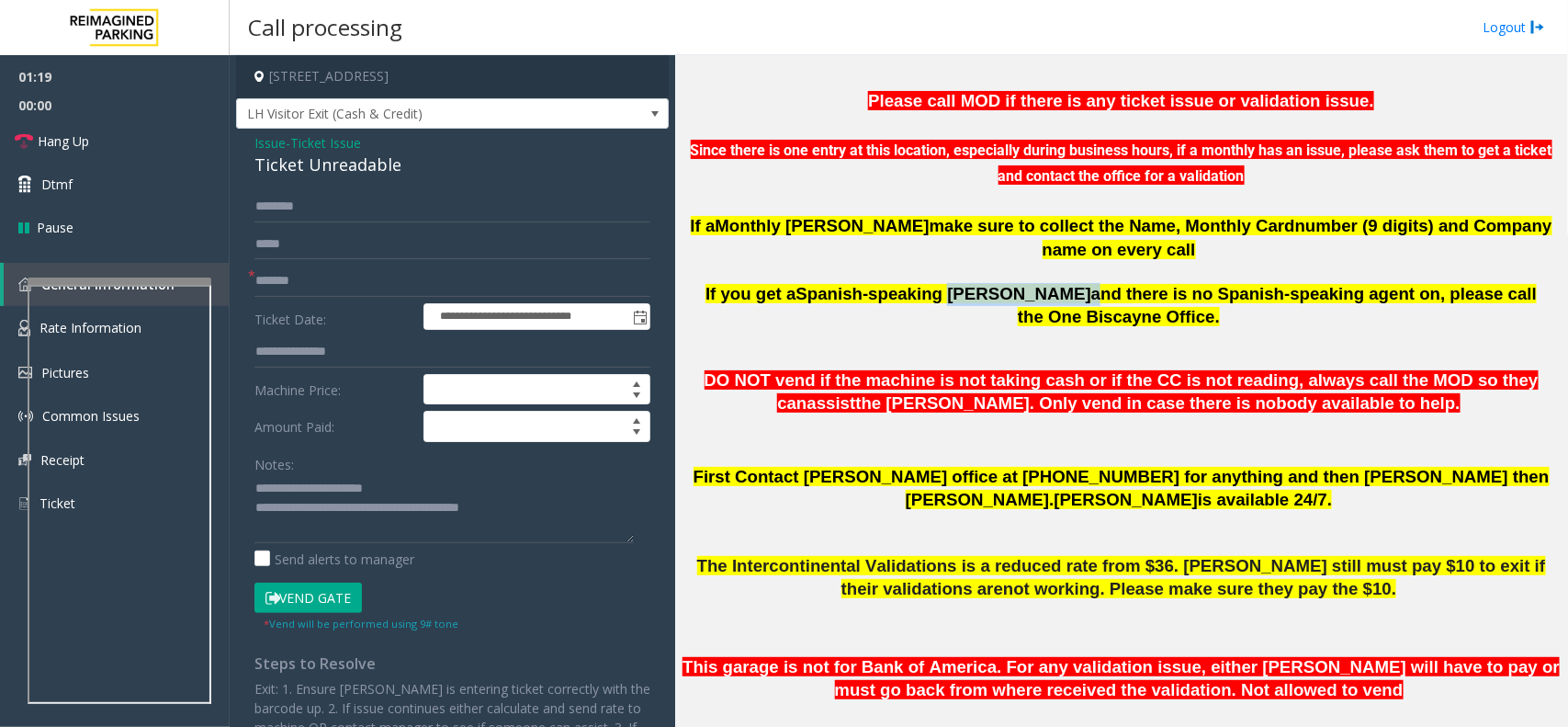 click on "Spanish-speaking [PERSON_NAME]" 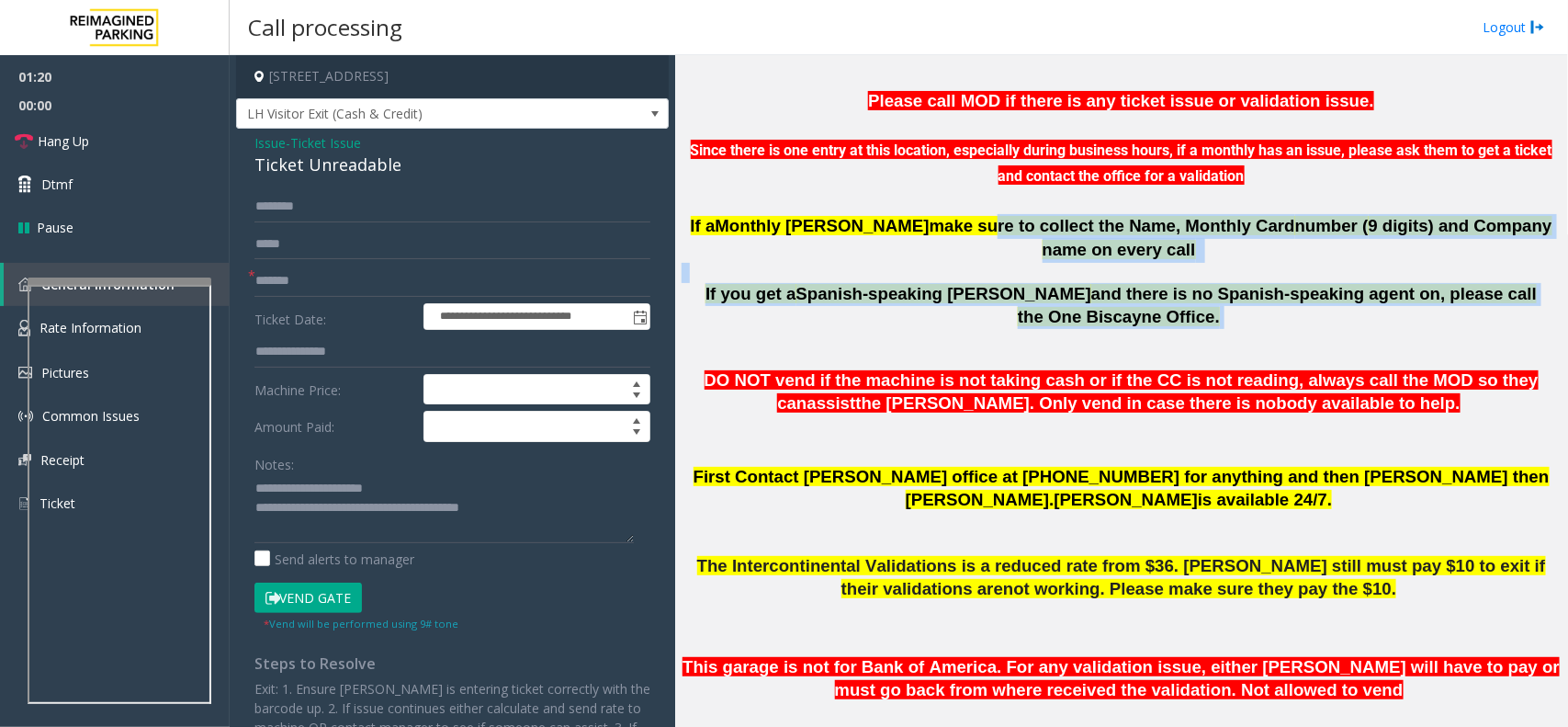 drag, startPoint x: 948, startPoint y: 296, endPoint x: 882, endPoint y: 221, distance: 99.90495 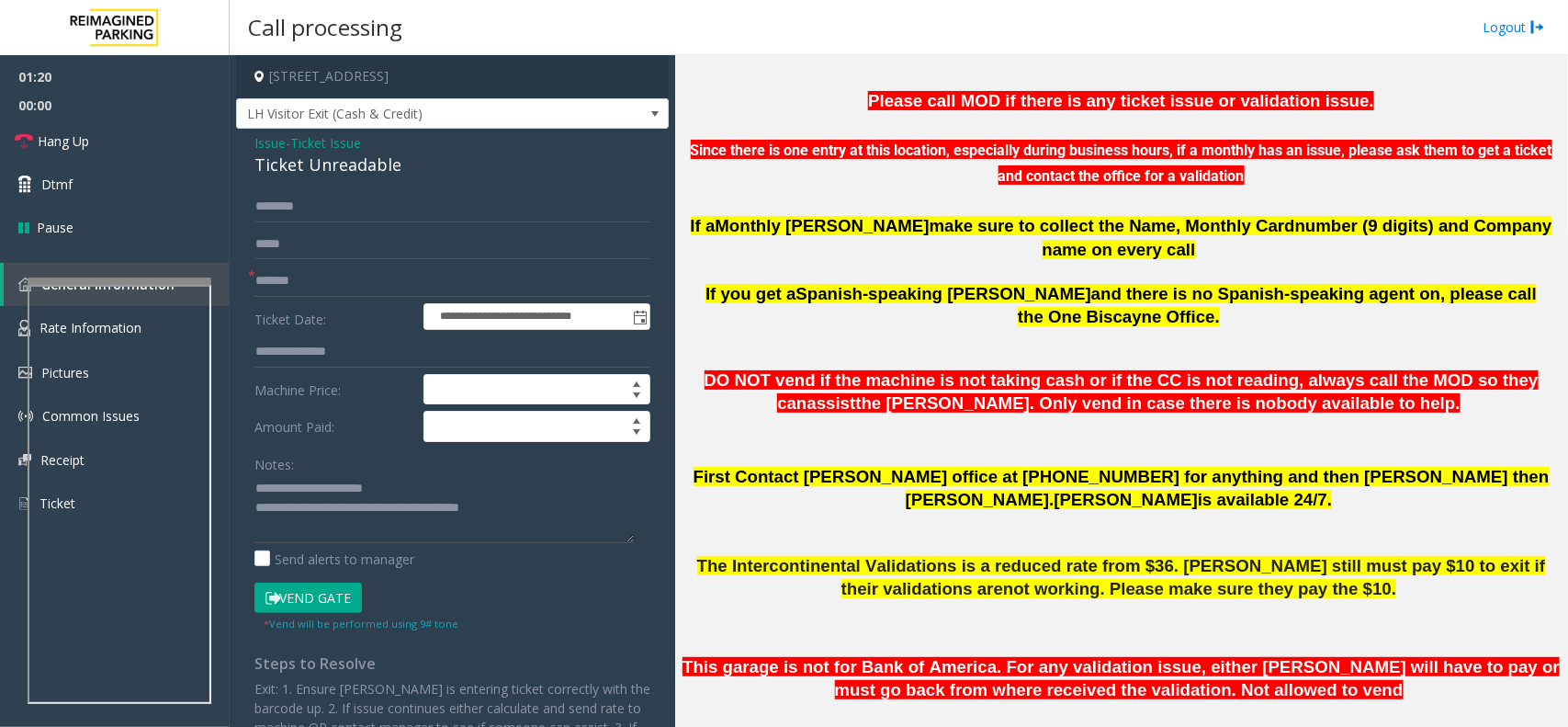 click 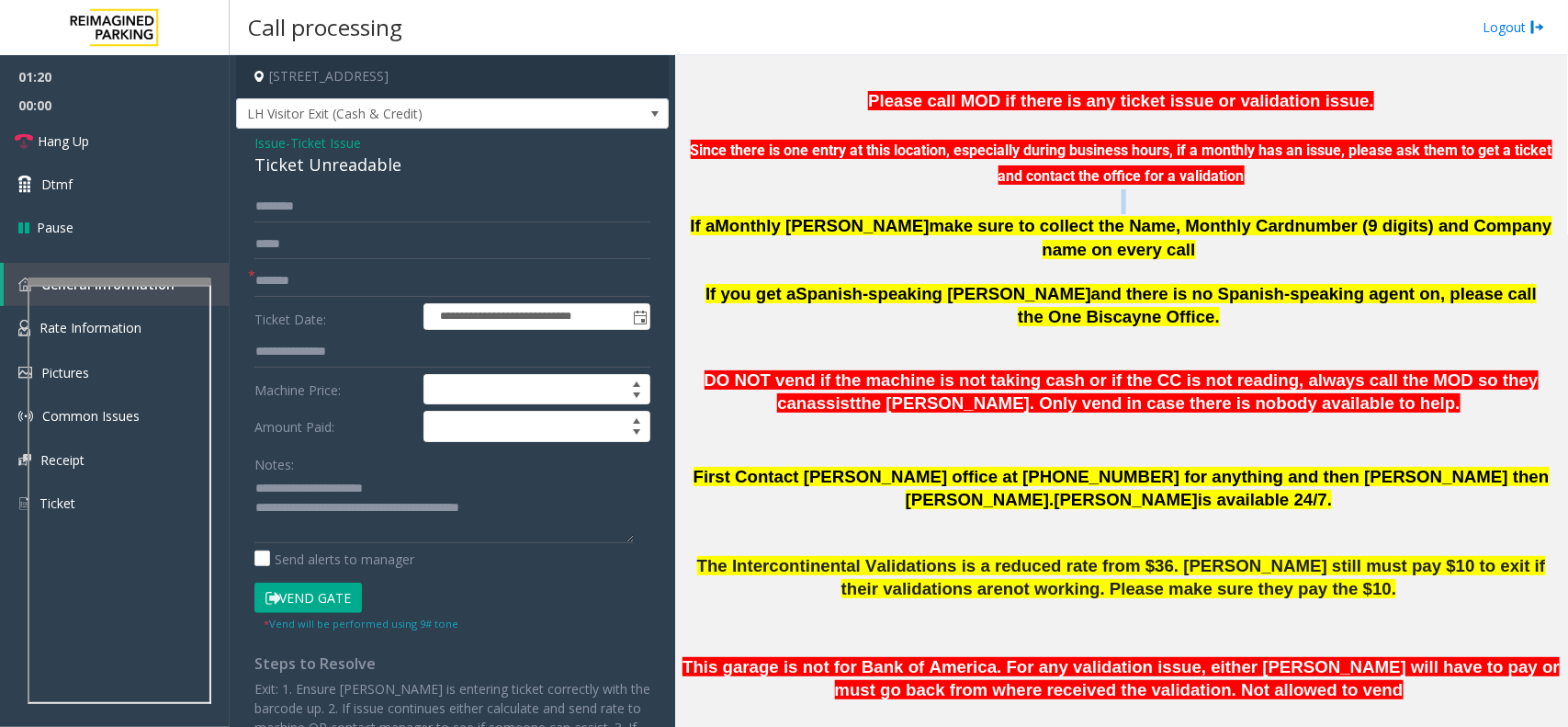 click 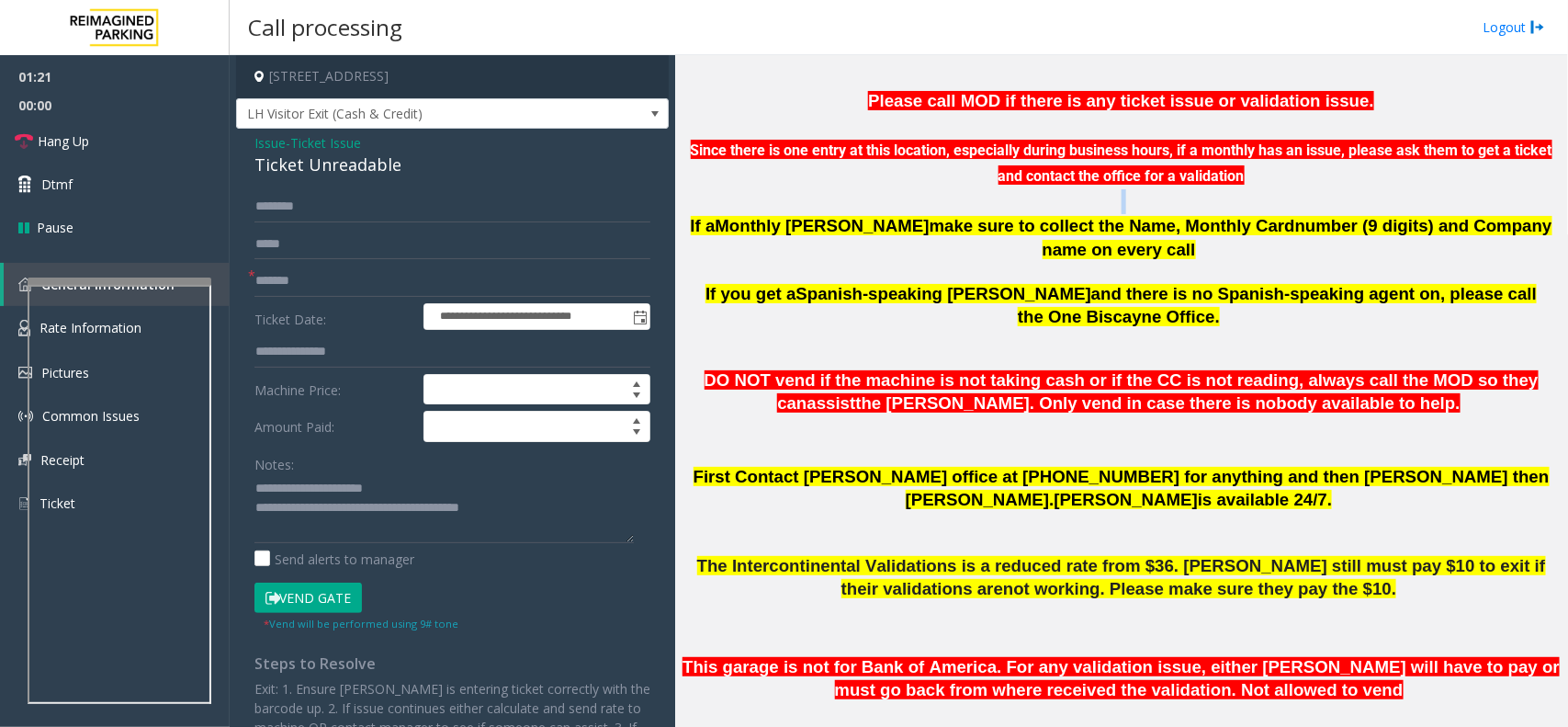 click 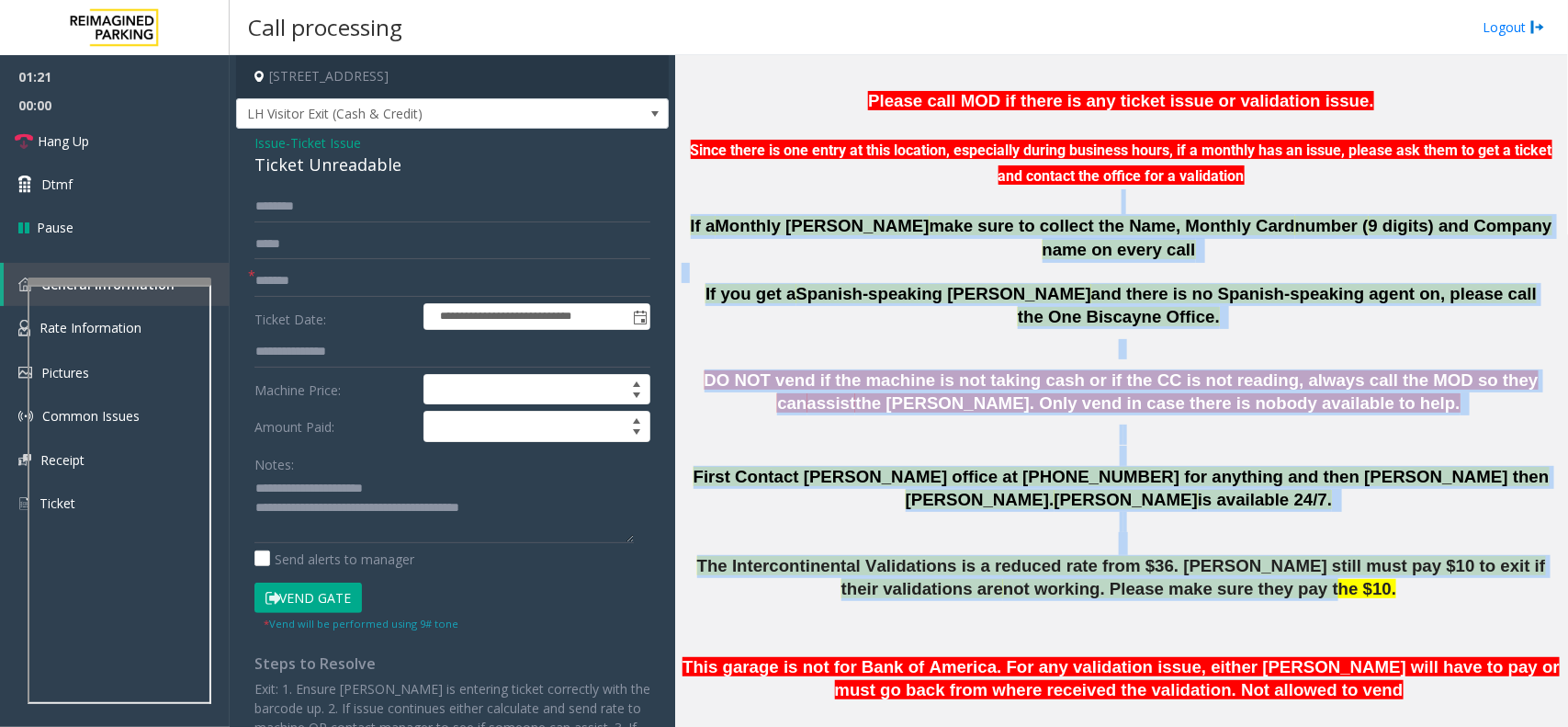 drag, startPoint x: 861, startPoint y: 189, endPoint x: 1205, endPoint y: 551, distance: 499.3796 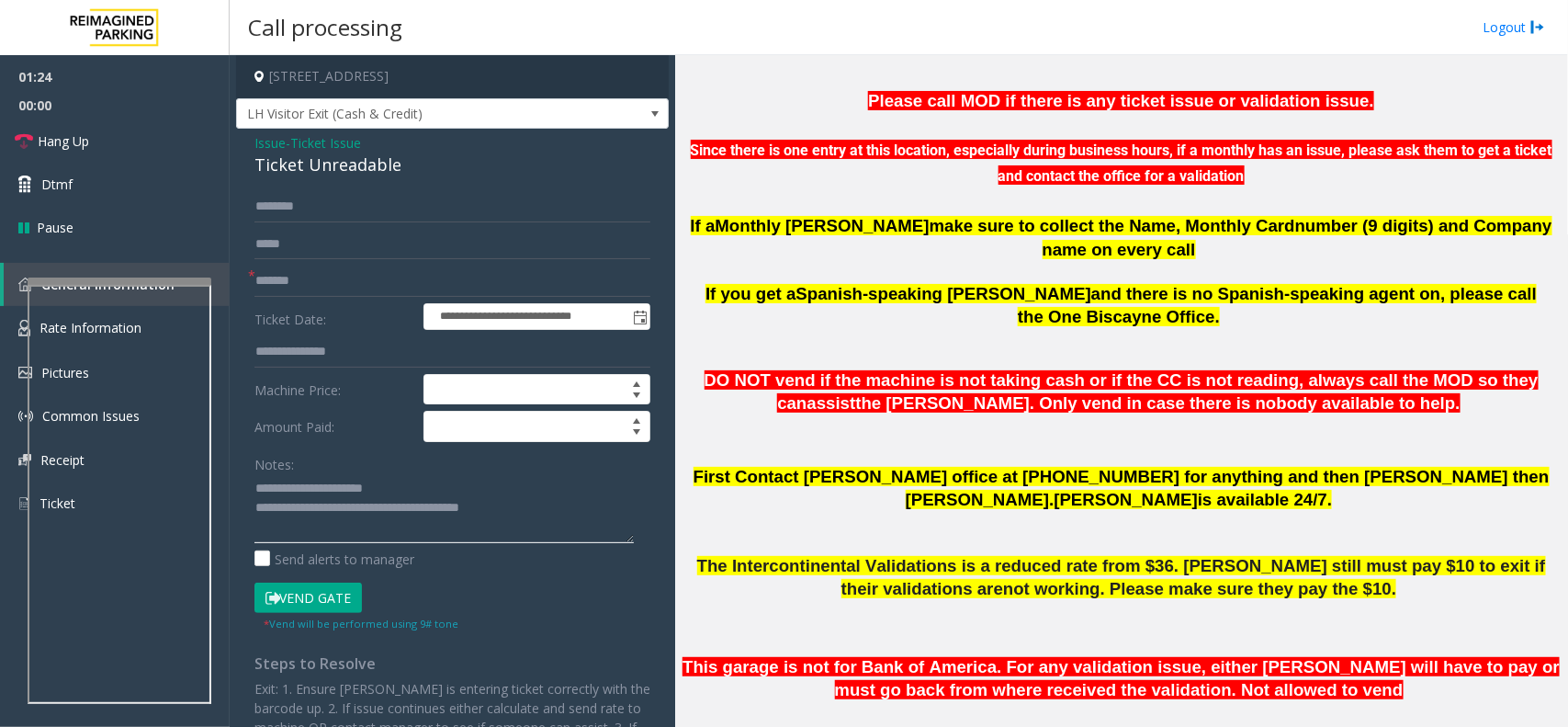 drag, startPoint x: 428, startPoint y: 513, endPoint x: 708, endPoint y: 558, distance: 283.59302 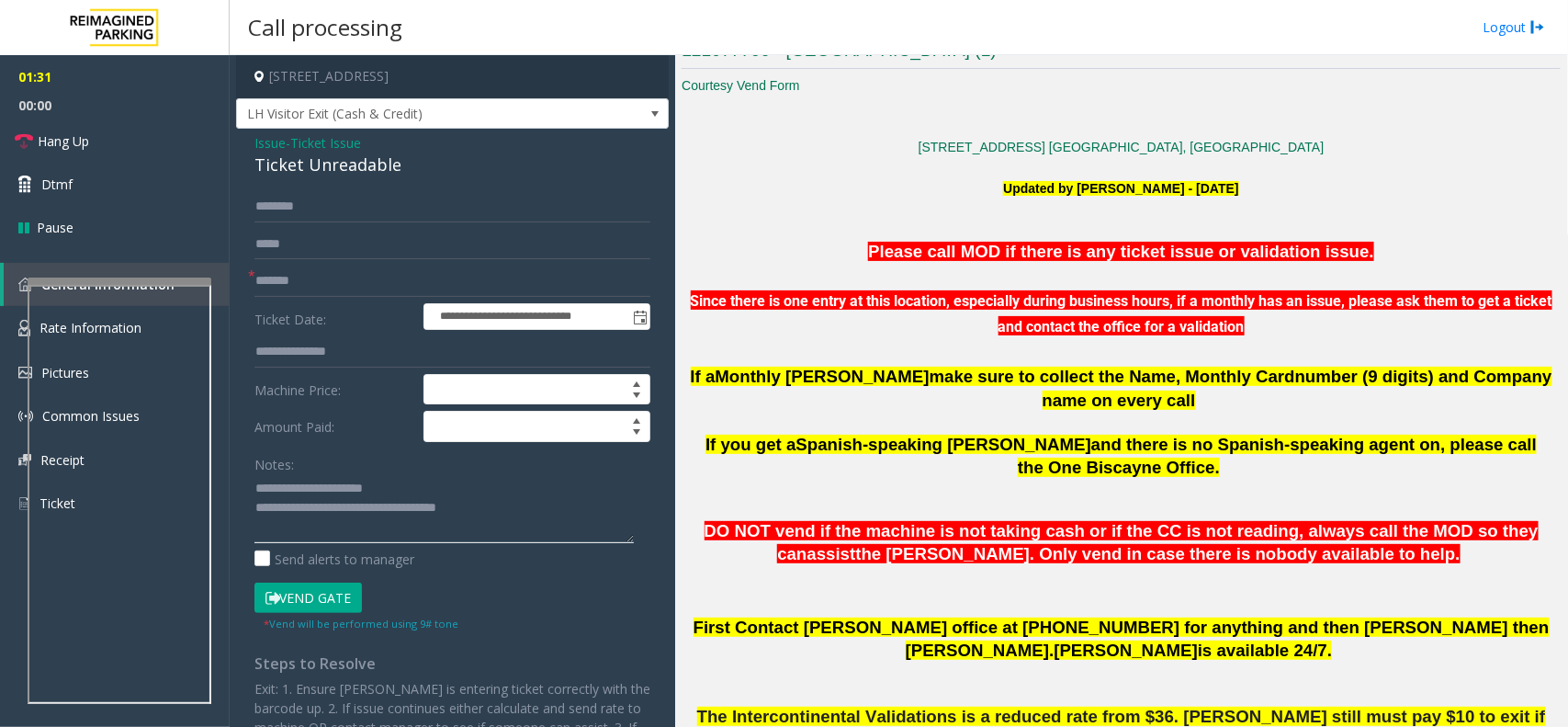 scroll, scrollTop: 181, scrollLeft: 0, axis: vertical 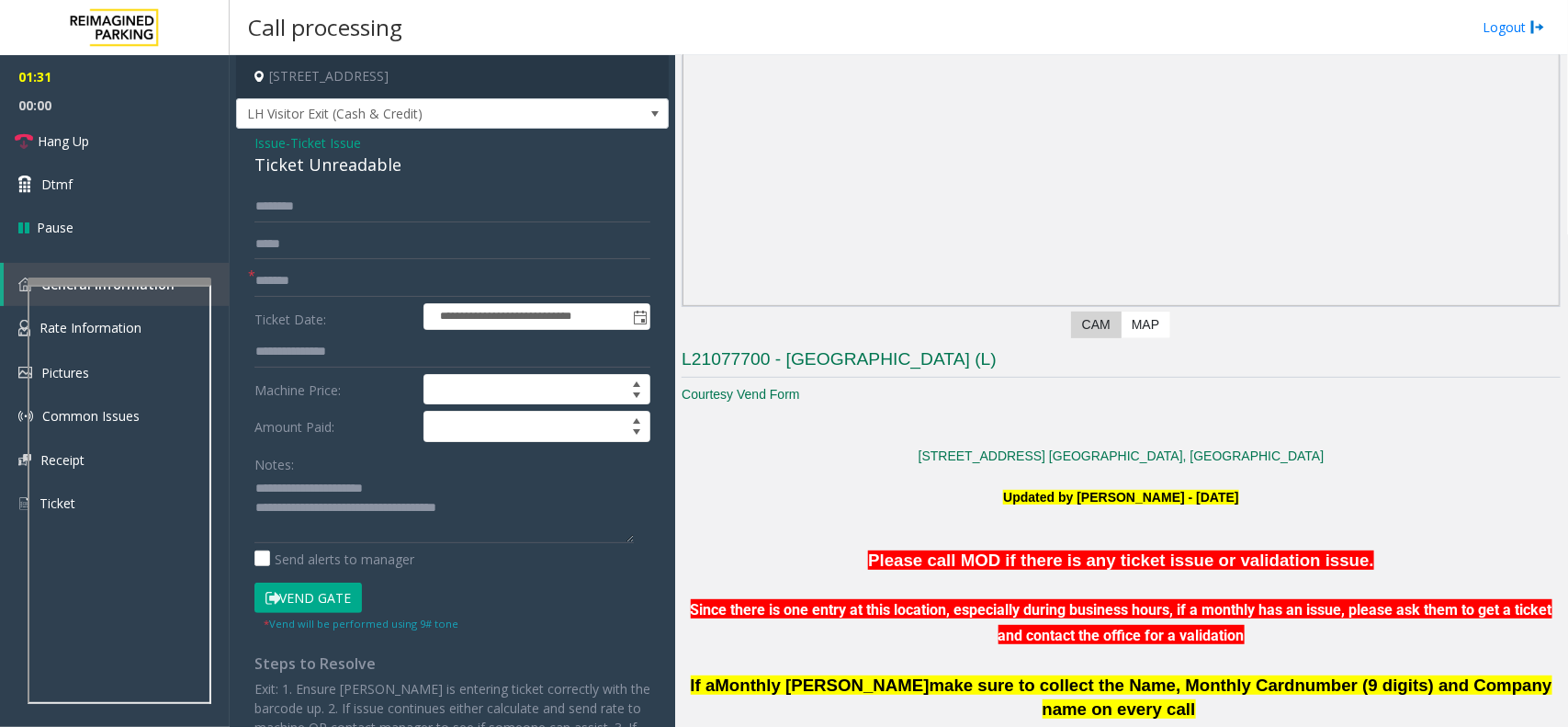 click on "Revenue Control Manufacturer: Skidata  Previous Next  CAM   Map  L21077700 - [GEOGRAPHIC_DATA] (L) Courtesy Vend Form [STREET_ADDRESS] [GEOGRAPHIC_DATA], [GEOGRAPHIC_DATA] Updated by [PERSON_NAME] - [DATE] Please call MOD if there is any ticket issue or validation issue. Since there is one entry at this location, especially during business hours, if a monthly has an issue, please ask them to get a ticket and contact the office for a validation If a  Monthly [PERSON_NAME]  make sure to collect the Name, Monthly Card  number ( 9 digits) and Company name on every call     If you get a  Spanish-speaking [PERSON_NAME]  and there is no Spanish-speaking agent on, please call the One Biscayne Office.     DO NOT vend if the machine is not taking cash or if the CC is not reading, always call the MOD so they can  assist  the [PERSON_NAME]. Only vend in case there is nobody available to help.       First Contact [PERSON_NAME] office at [PHONE_NUMBER] for anything and then [PERSON_NAME] then [PERSON_NAME].  [PERSON_NAME]" 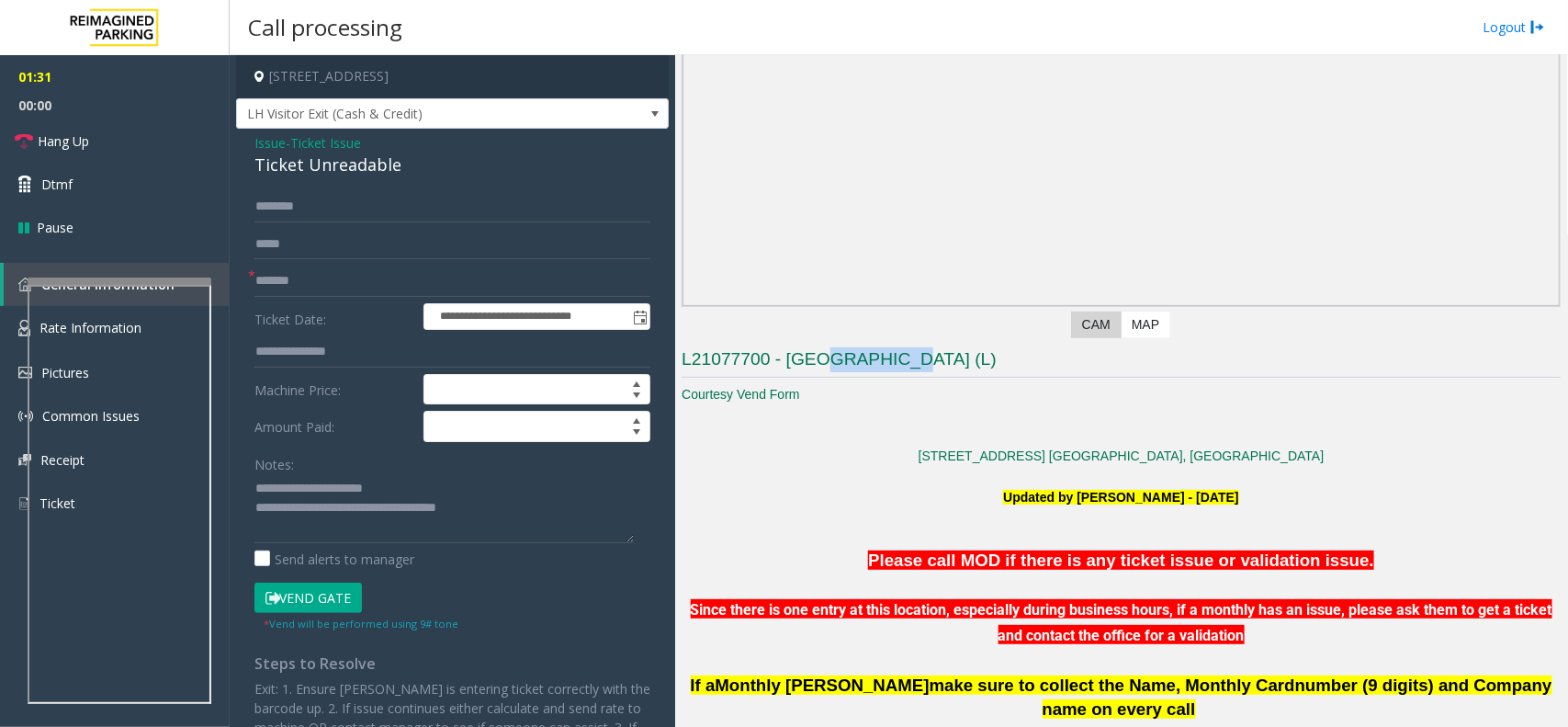 click on "Revenue Control Manufacturer: Skidata  Previous Next  CAM   Map  L21077700 - [GEOGRAPHIC_DATA] (L) Courtesy Vend Form [STREET_ADDRESS] [GEOGRAPHIC_DATA], [GEOGRAPHIC_DATA] Updated by [PERSON_NAME] - [DATE] Please call MOD if there is any ticket issue or validation issue. Since there is one entry at this location, especially during business hours, if a monthly has an issue, please ask them to get a ticket and contact the office for a validation If a  Monthly [PERSON_NAME]  make sure to collect the Name, Monthly Card  number ( 9 digits) and Company name on every call     If you get a  Spanish-speaking [PERSON_NAME]  and there is no Spanish-speaking agent on, please call the One Biscayne Office.     DO NOT vend if the machine is not taking cash or if the CC is not reading, always call the MOD so they can  assist  the [PERSON_NAME]. Only vend in case there is nobody available to help.       First Contact [PERSON_NAME] office at [PHONE_NUMBER] for anything and then [PERSON_NAME] then [PERSON_NAME].  [PERSON_NAME]" 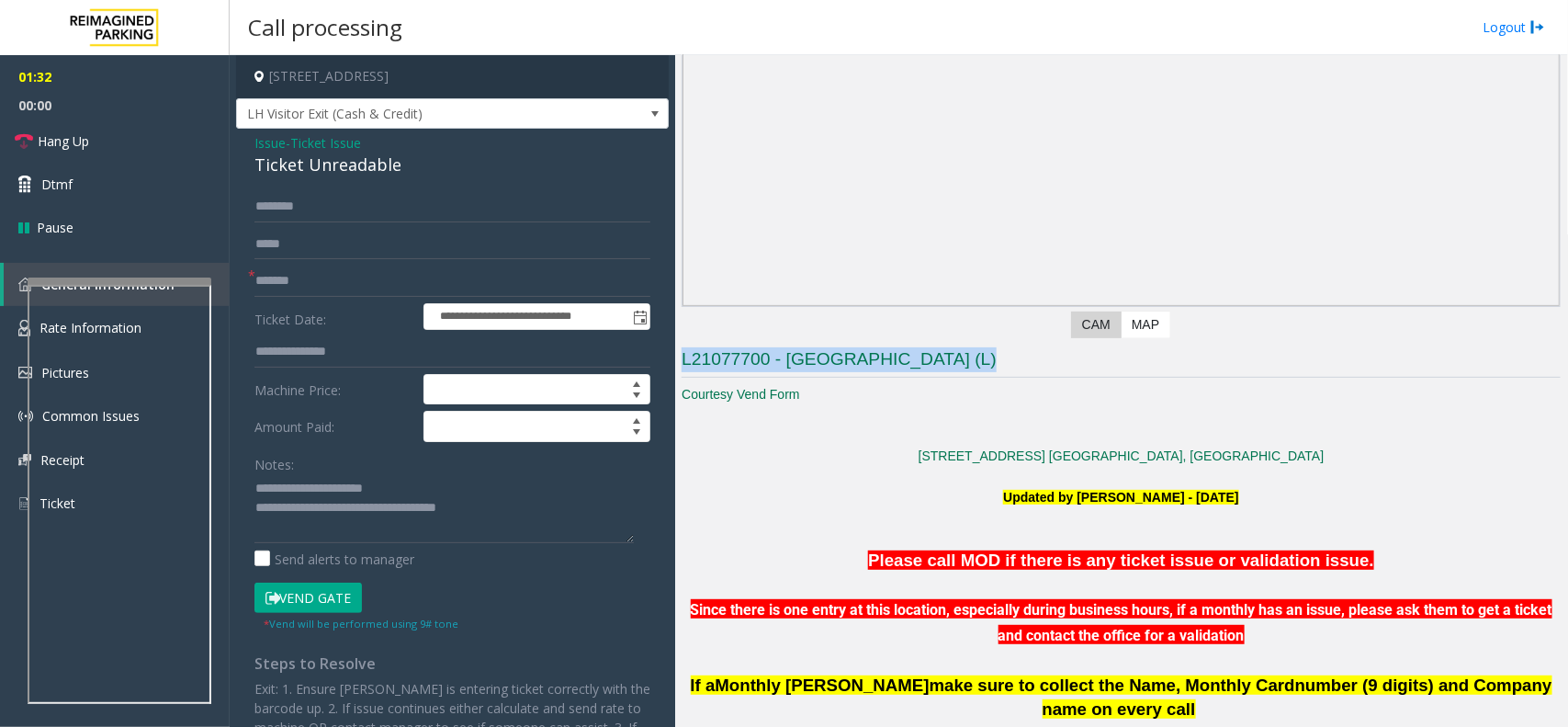 click on "Revenue Control Manufacturer: Skidata  Previous Next  CAM   Map  L21077700 - [GEOGRAPHIC_DATA] (L) Courtesy Vend Form [STREET_ADDRESS] [GEOGRAPHIC_DATA], [GEOGRAPHIC_DATA] Updated by [PERSON_NAME] - [DATE] Please call MOD if there is any ticket issue or validation issue. Since there is one entry at this location, especially during business hours, if a monthly has an issue, please ask them to get a ticket and contact the office for a validation If a  Monthly [PERSON_NAME]  make sure to collect the Name, Monthly Card  number ( 9 digits) and Company name on every call     If you get a  Spanish-speaking [PERSON_NAME]  and there is no Spanish-speaking agent on, please call the One Biscayne Office.     DO NOT vend if the machine is not taking cash or if the CC is not reading, always call the MOD so they can  assist  the [PERSON_NAME]. Only vend in case there is nobody available to help.       First Contact [PERSON_NAME] office at [PHONE_NUMBER] for anything and then [PERSON_NAME] then [PERSON_NAME].  [PERSON_NAME]" 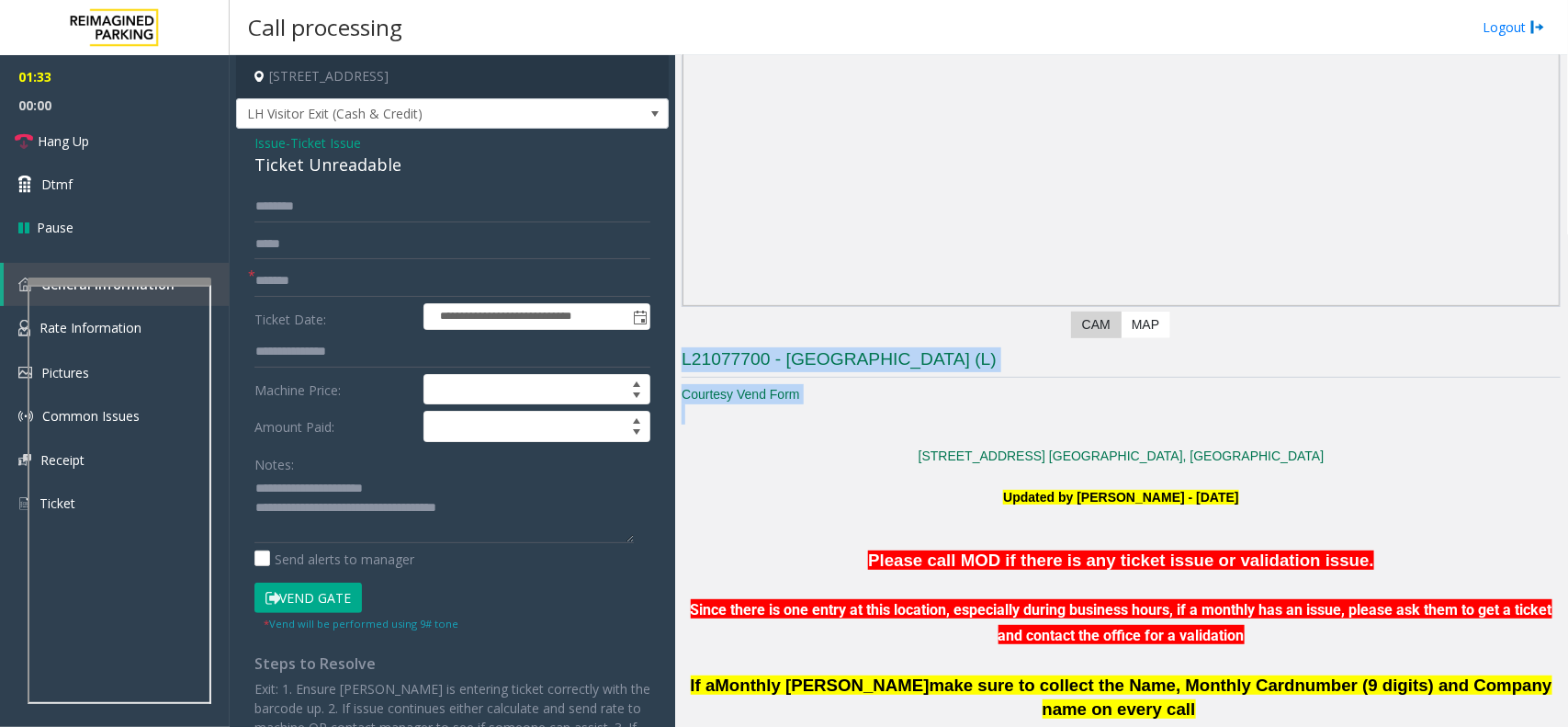 drag, startPoint x: 841, startPoint y: 346, endPoint x: 989, endPoint y: 380, distance: 151.85519 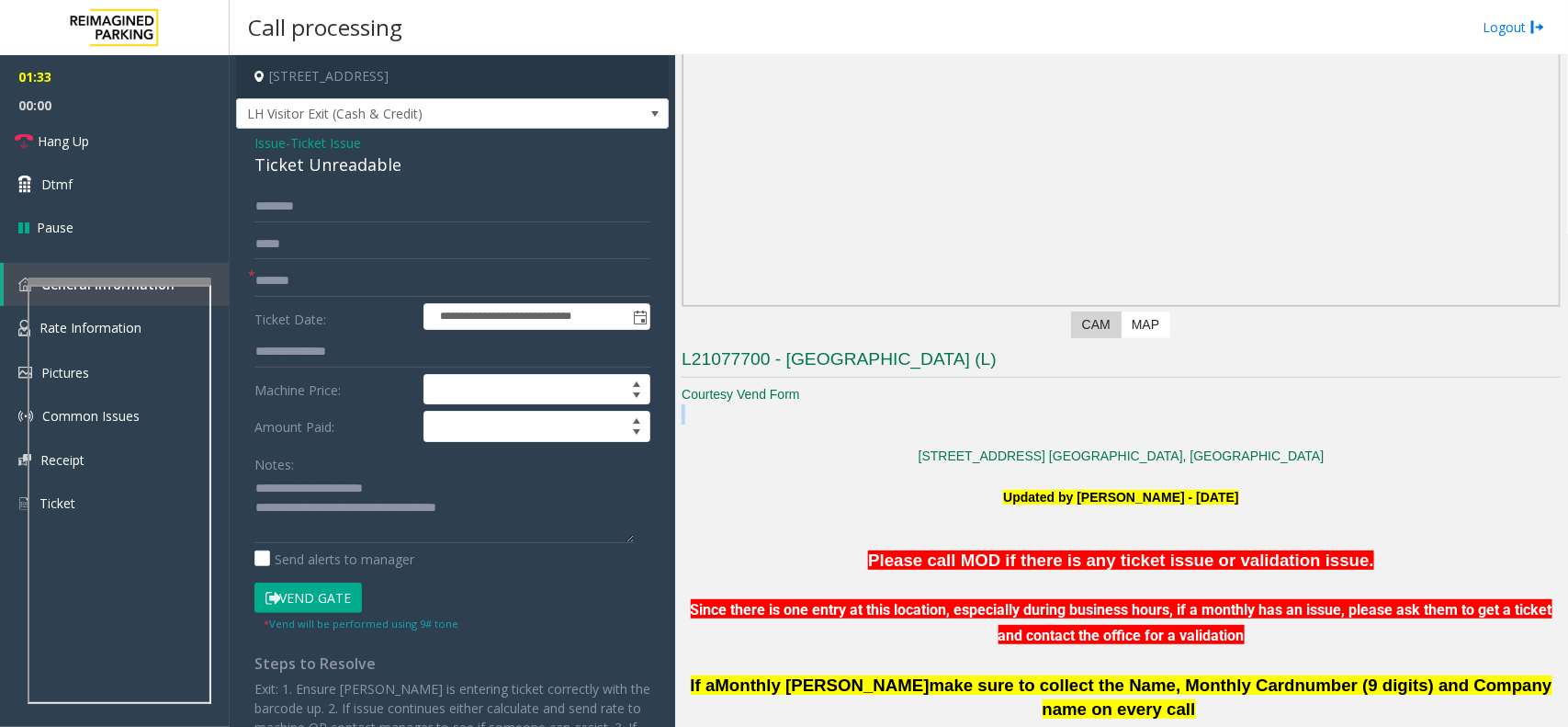 click on "L21077700 - One Biscayne Tower (L) Courtesy Vend Form 2 S. Biscayne Blvd. Miami, FL Updated by Jeetendra - 15th July 2025 Please call MOD if there is any ticket issue or validation issue. Since there is one entry at this location, especially during business hours, if a monthly has an issue, please ask them to get a ticket and contact the office for a validation If a  Monthly Parker  make sure to collect the Name, Monthly Card  number ( 9 digits) and Company name on every call     If you get a  Spanish-speaking parker  and there is no Spanish-speaking agent on, please call the One Biscayne Office.     DO NOT vend if the machine is not taking cash or if the CC is not reading, always call the MOD so they can  assist  the parker. Only vend in case there is nobody available to help.       First Contact Melisa Trujillo office at (786) 910-0764 for anything and then Pablo Espinar then Alexandra Meneses.  Melisa Trujillo  is available 24/7.        not working. Please make sure they pay the $10. ." 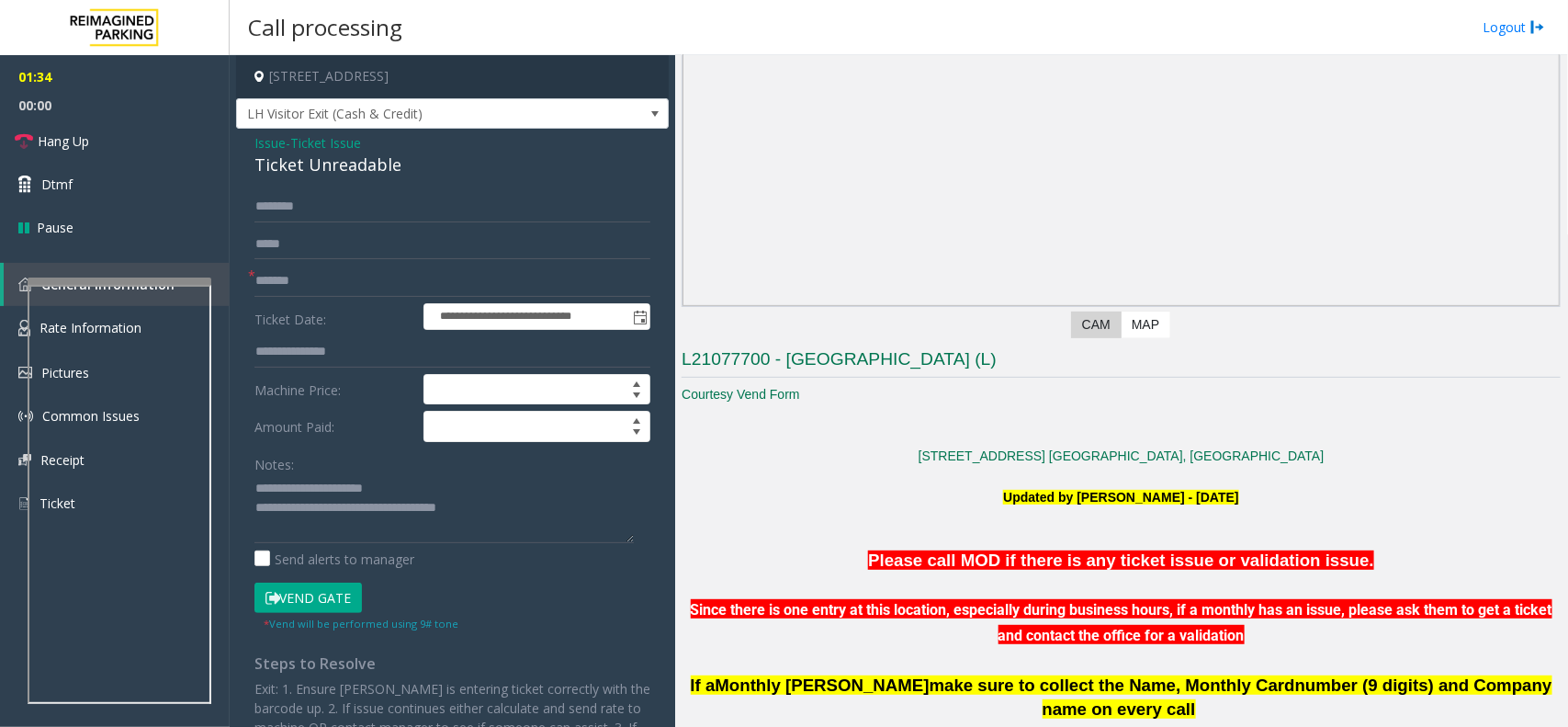 drag, startPoint x: 989, startPoint y: 380, endPoint x: 831, endPoint y: 370, distance: 158.31614 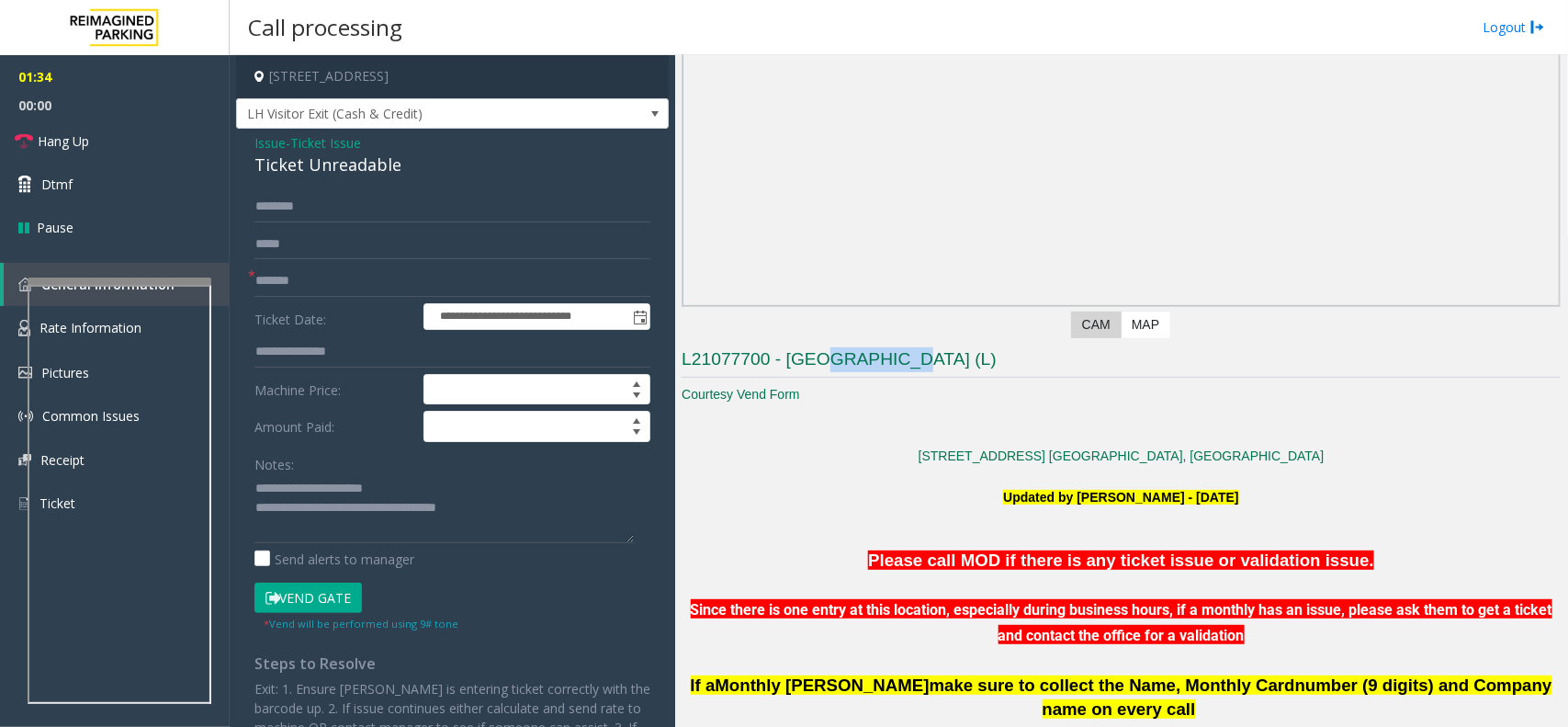click on "L21077700 - [GEOGRAPHIC_DATA] (L)" 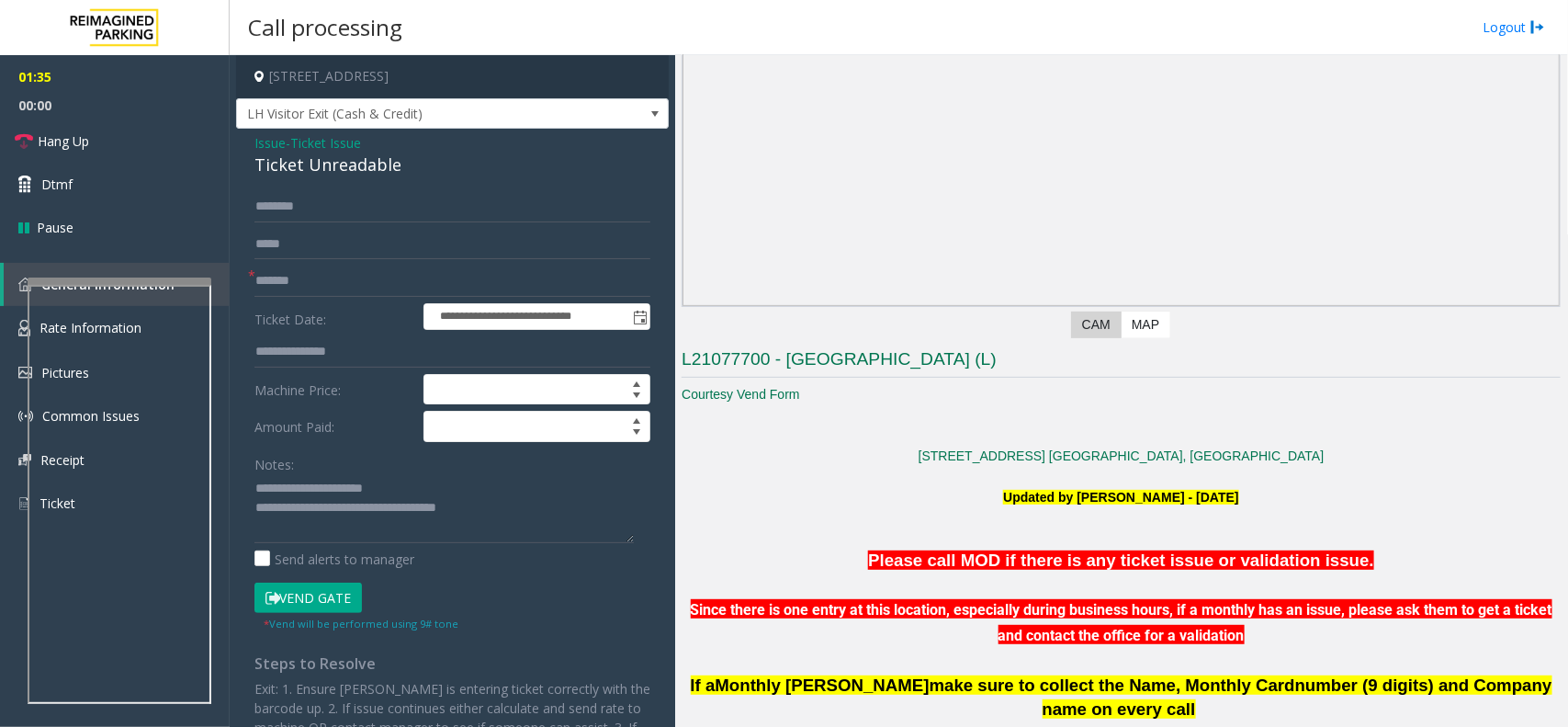 click on "Please call MOD if there is any ticket issue or validation issue." 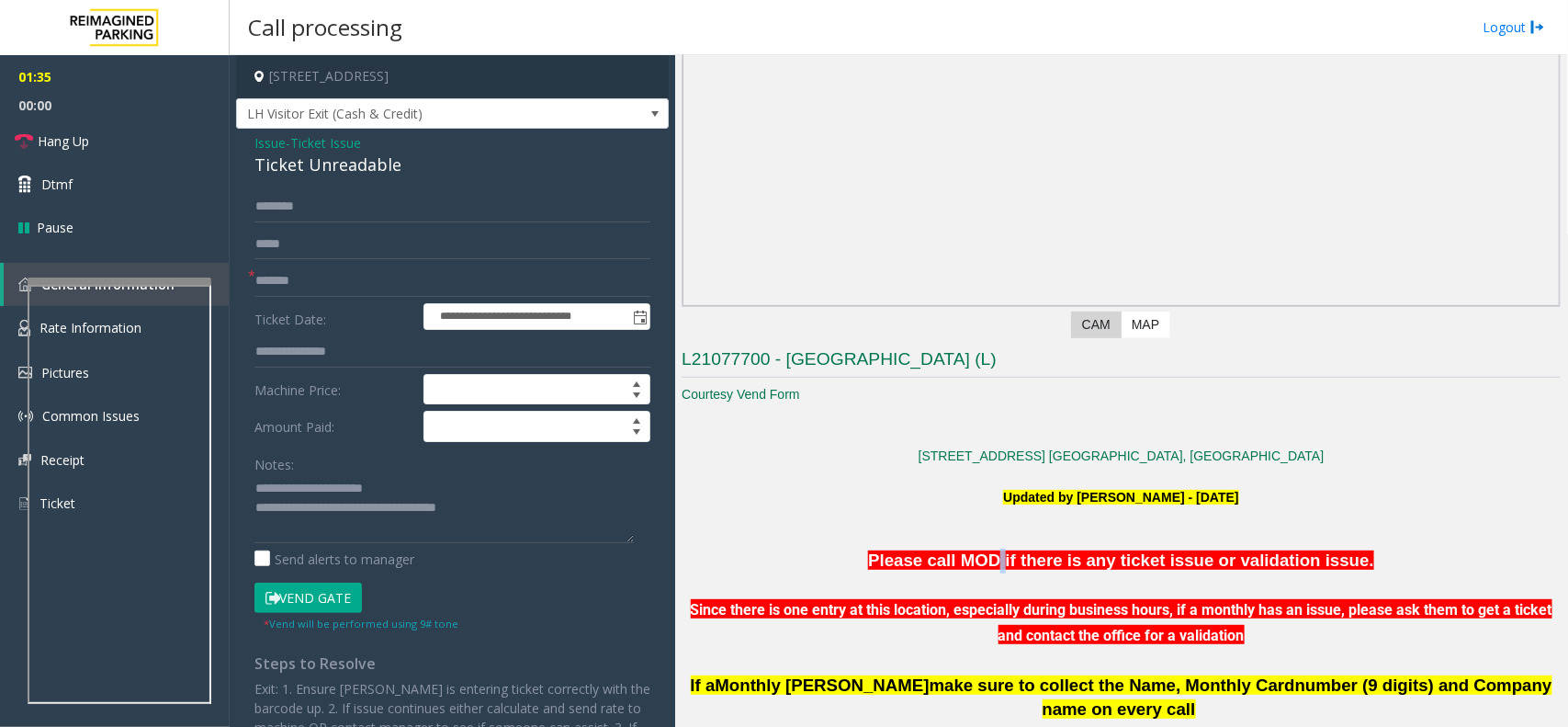 click on "Please call MOD if there is any ticket issue or validation issue." 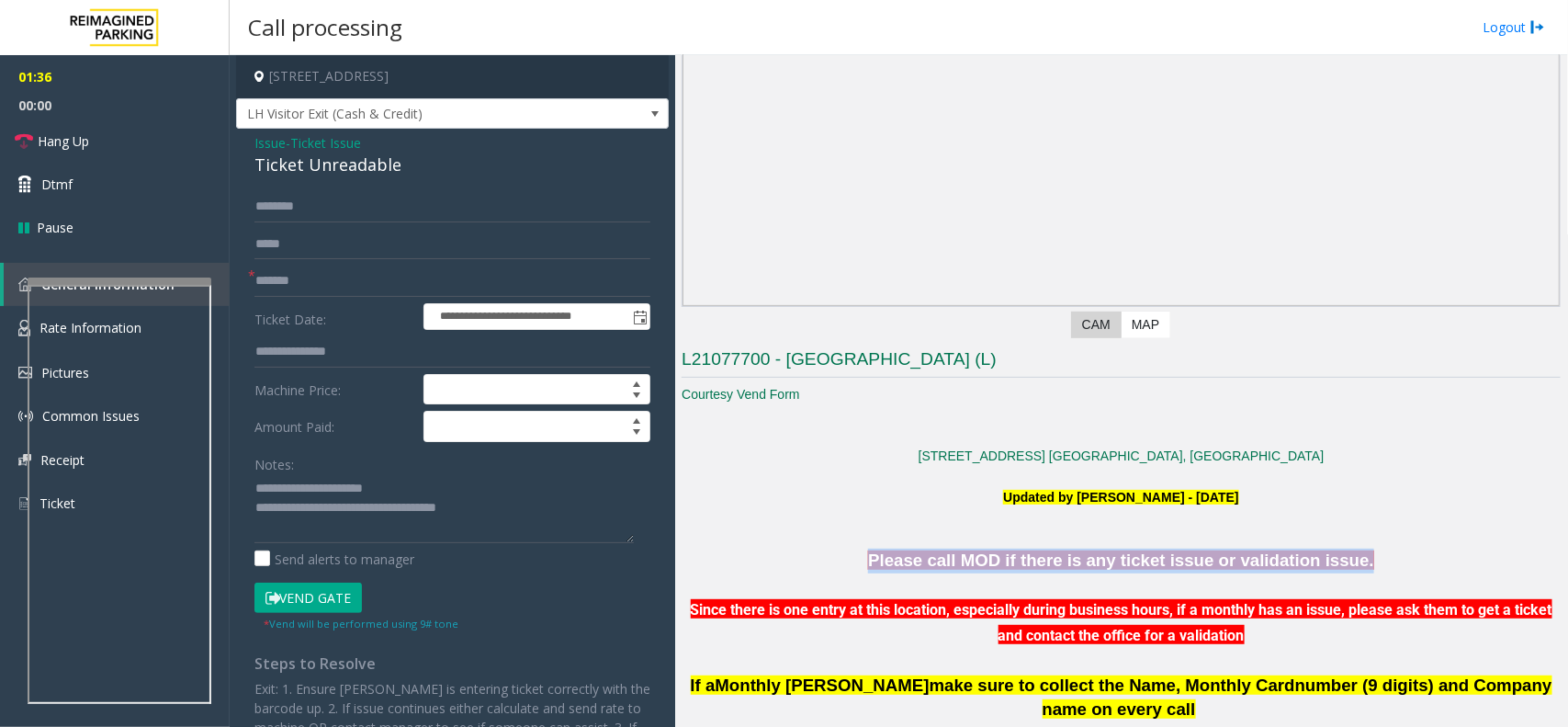 click on "Please call MOD if there is any ticket issue or validation issue." 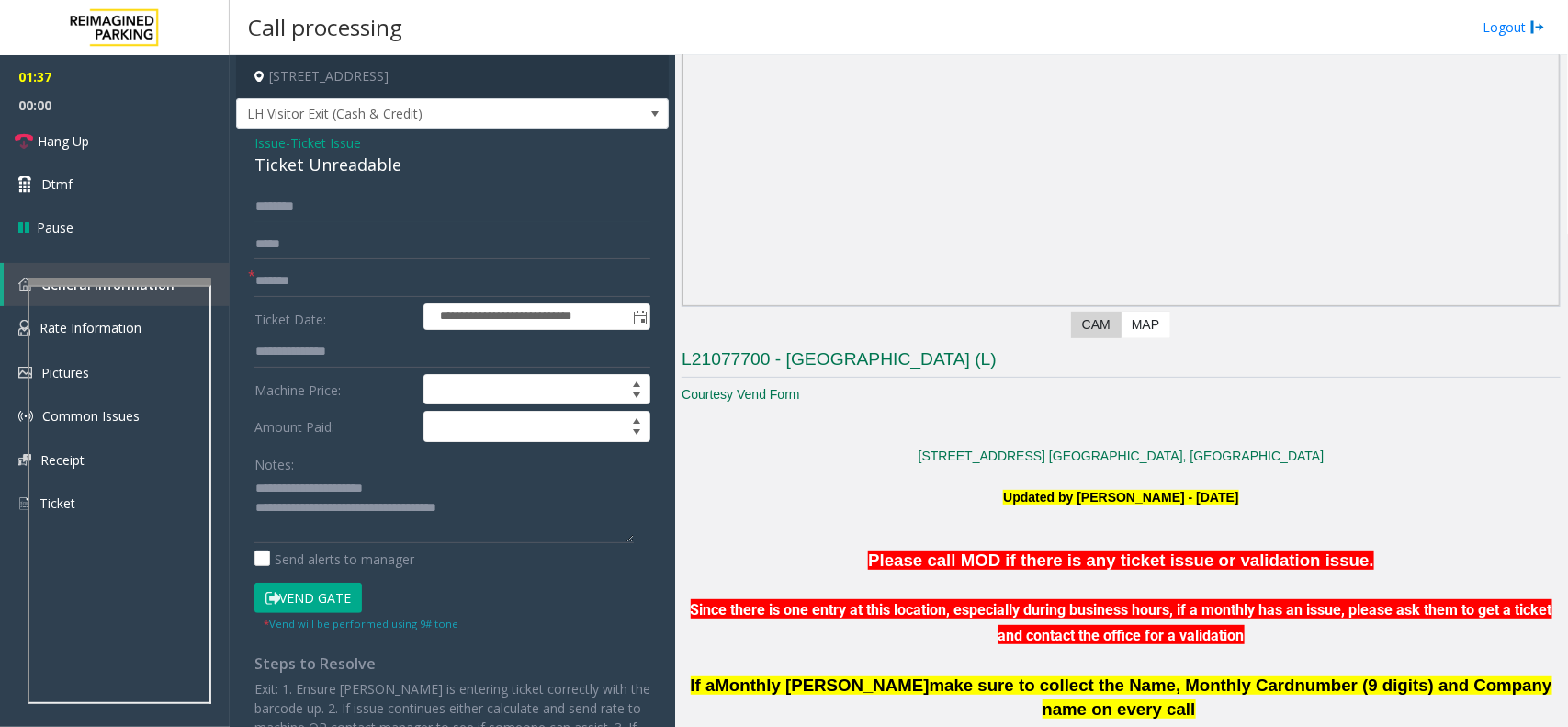 click on "Since there is one entry at this location, especially during business hours, if a monthly has an issue, please ask them to get a ticket and contact the office for a validation" 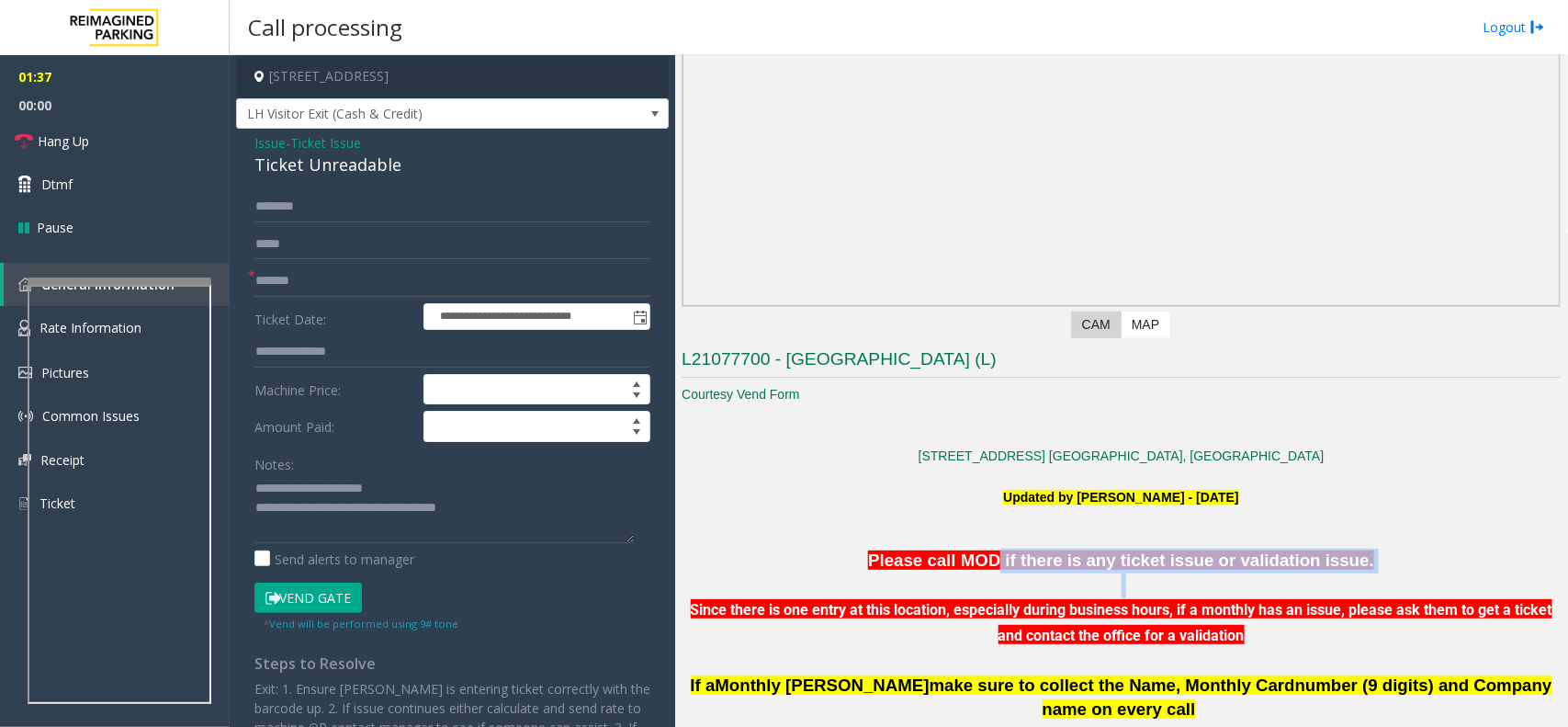drag, startPoint x: 1077, startPoint y: 584, endPoint x: 979, endPoint y: 540, distance: 107.4244 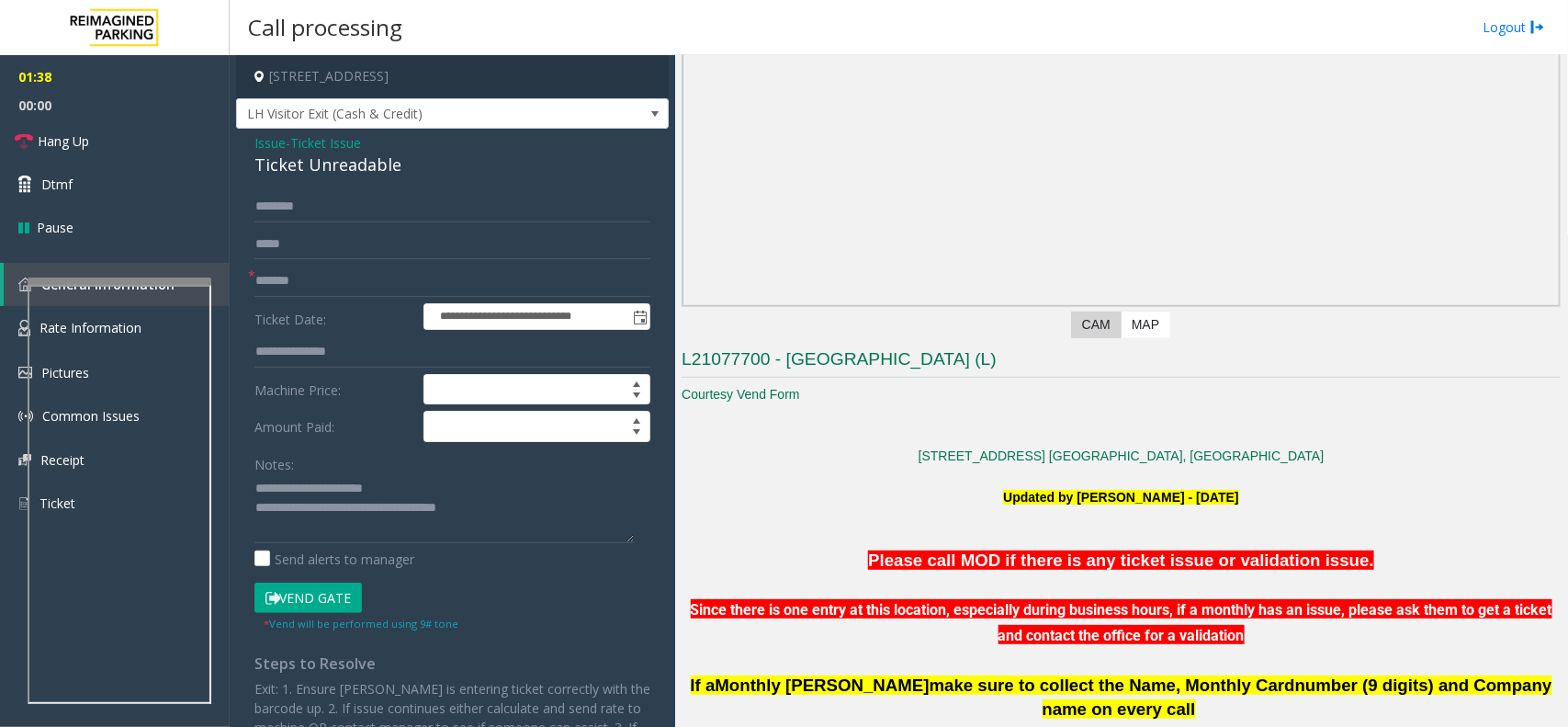 click 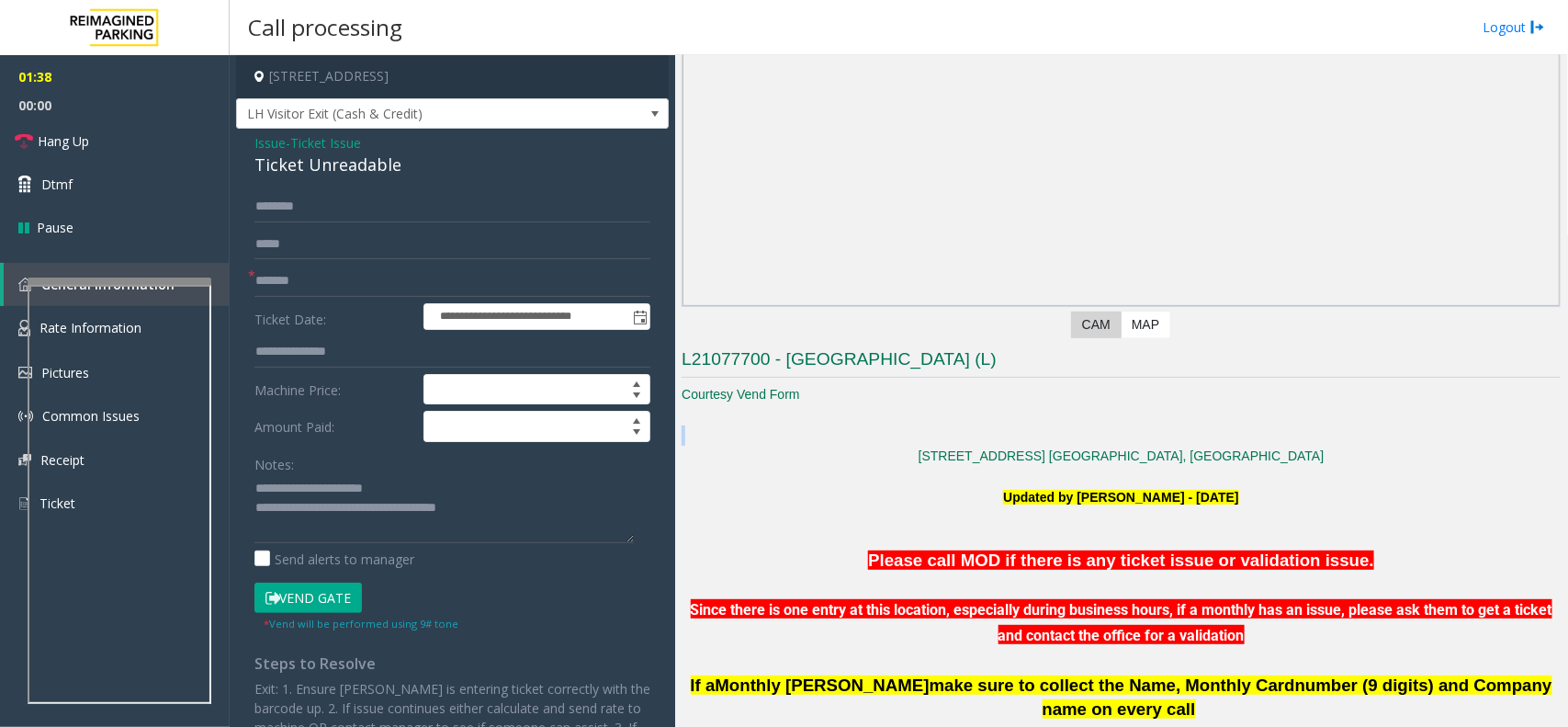 click 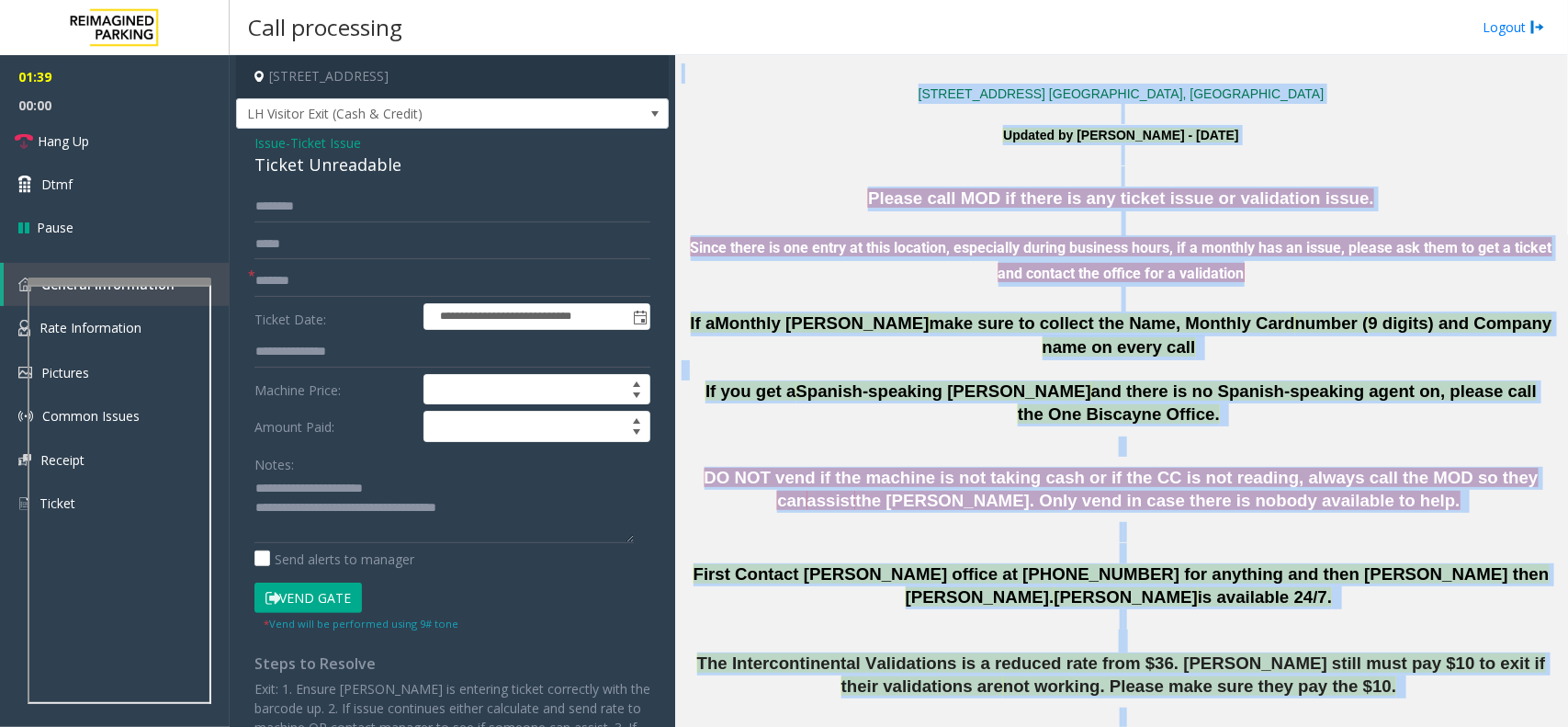 drag, startPoint x: 910, startPoint y: 444, endPoint x: 1567, endPoint y: 781, distance: 738.38879 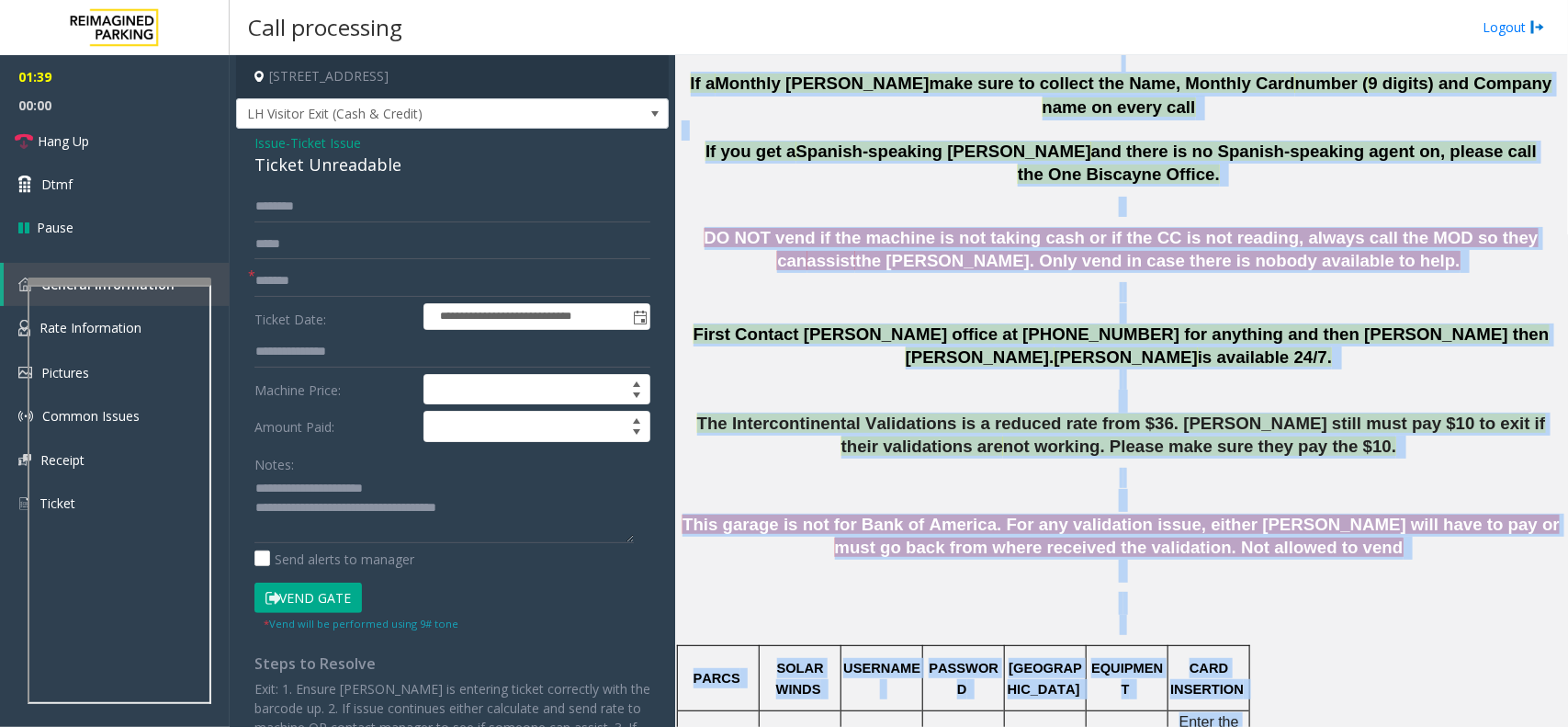 scroll, scrollTop: 782, scrollLeft: 0, axis: vertical 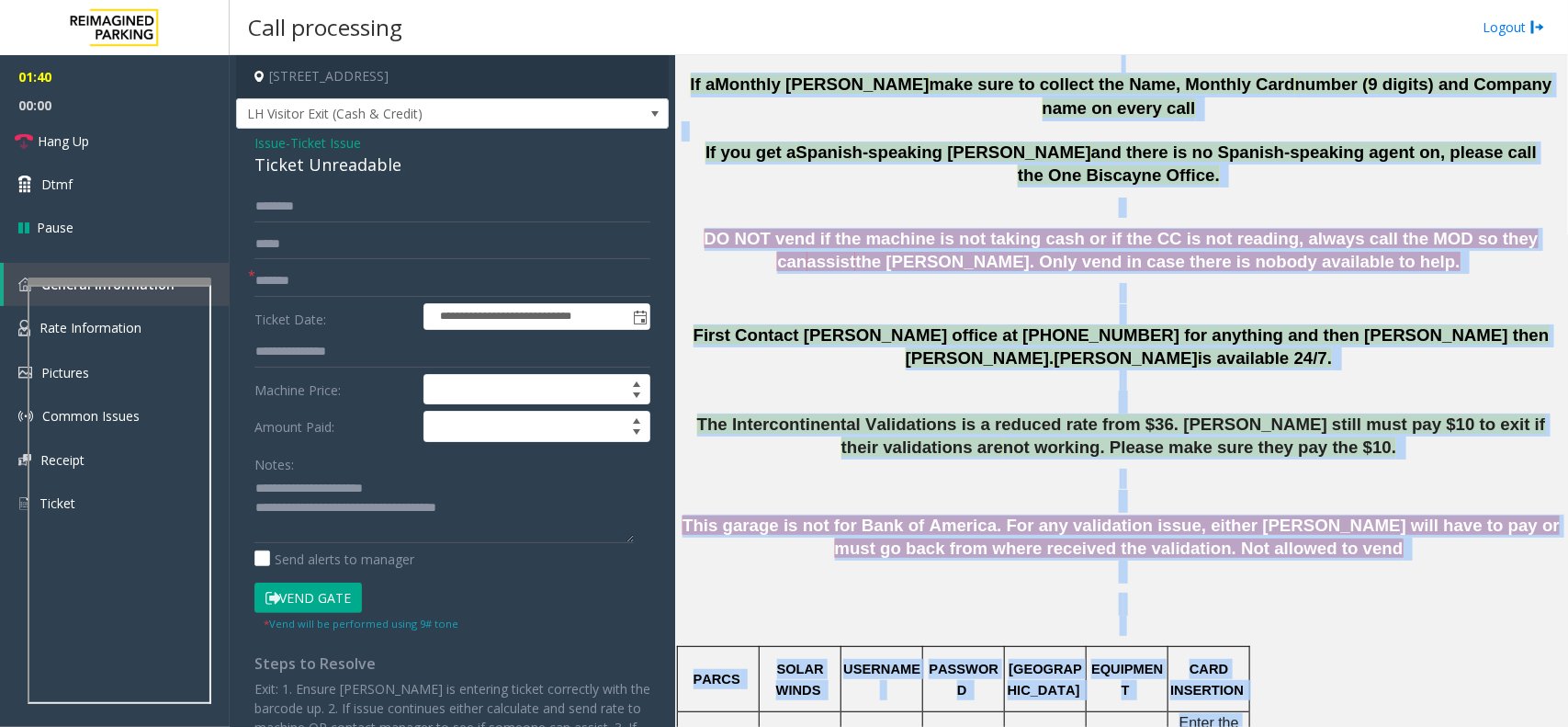 click on "Please call MOD if there is any ticket issue or validation issue. Since there is one entry at this location, especially during business hours, if a monthly has an issue, please ask them to get a ticket and contact the office for a validation If a  Monthly [PERSON_NAME]  make sure to collect the Name, Monthly Card  number ( 9 digits) and Company name on every call     If you get a  Spanish-speaking [PERSON_NAME]  and there is no Spanish-speaking agent on, please call the One Biscayne Office.     DO NOT vend if the machine is not taking cash or if the CC is not reading, always call the MOD so they can  assist  the [PERSON_NAME]. Only vend in case there is nobody available to help.       First Contact [PERSON_NAME] office at [PHONE_NUMBER] for anything and then [PERSON_NAME] then [PERSON_NAME].  [PERSON_NAME]  is available 24/7.       The Intercontinental Validations is a reduced rate from $36. [PERSON_NAME] still must pay $10 to exit if their validations are  not working. Please make sure they pay the $10." 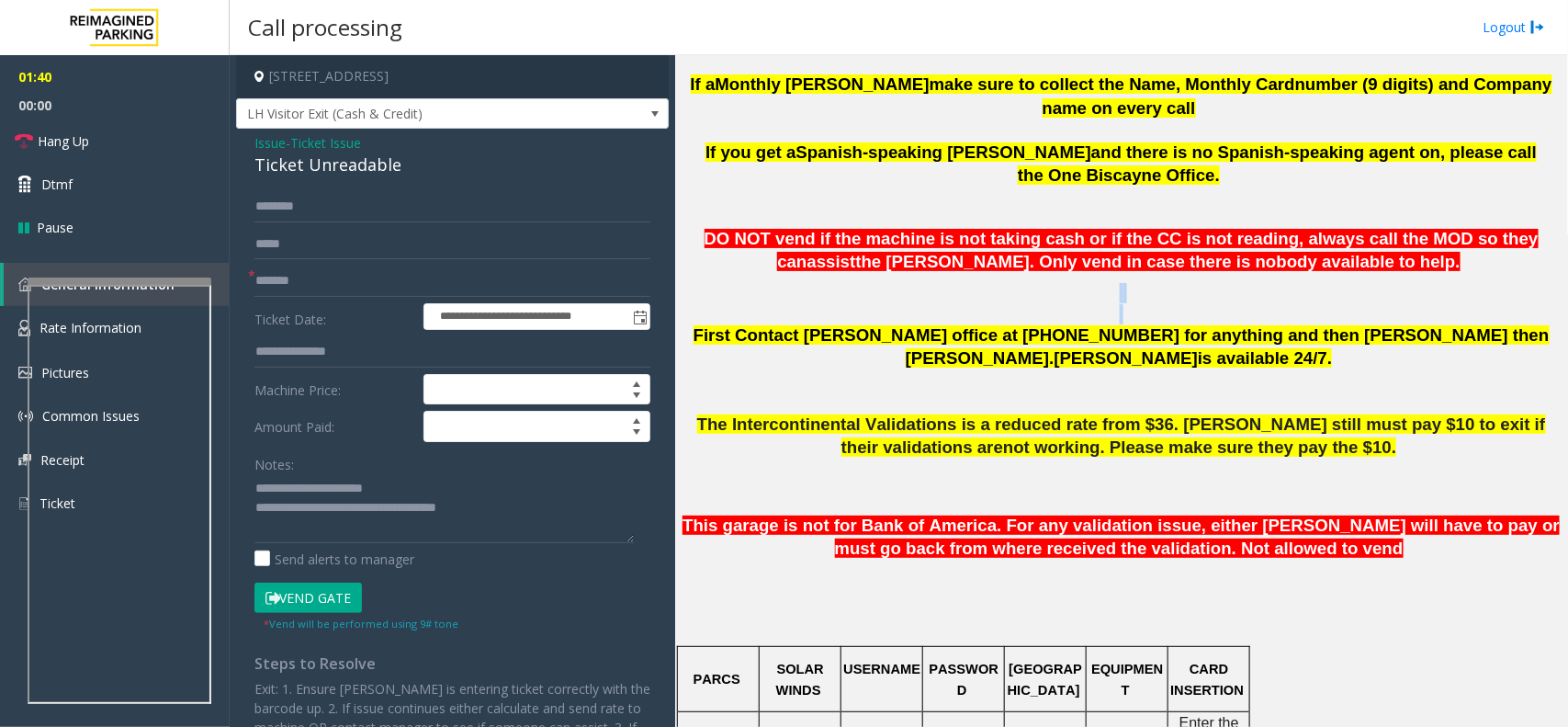 click on "Please call MOD if there is any ticket issue or validation issue. Since there is one entry at this location, especially during business hours, if a monthly has an issue, please ask them to get a ticket and contact the office for a validation If a  Monthly [PERSON_NAME]  make sure to collect the Name, Monthly Card  number ( 9 digits) and Company name on every call     If you get a  Spanish-speaking [PERSON_NAME]  and there is no Spanish-speaking agent on, please call the One Biscayne Office.     DO NOT vend if the machine is not taking cash or if the CC is not reading, always call the MOD so they can  assist  the [PERSON_NAME]. Only vend in case there is nobody available to help.       First Contact [PERSON_NAME] office at [PHONE_NUMBER] for anything and then [PERSON_NAME] then [PERSON_NAME].  [PERSON_NAME]  is available 24/7.       The Intercontinental Validations is a reduced rate from $36. [PERSON_NAME] still must pay $10 to exit if their validations are  not working. Please make sure they pay the $10." 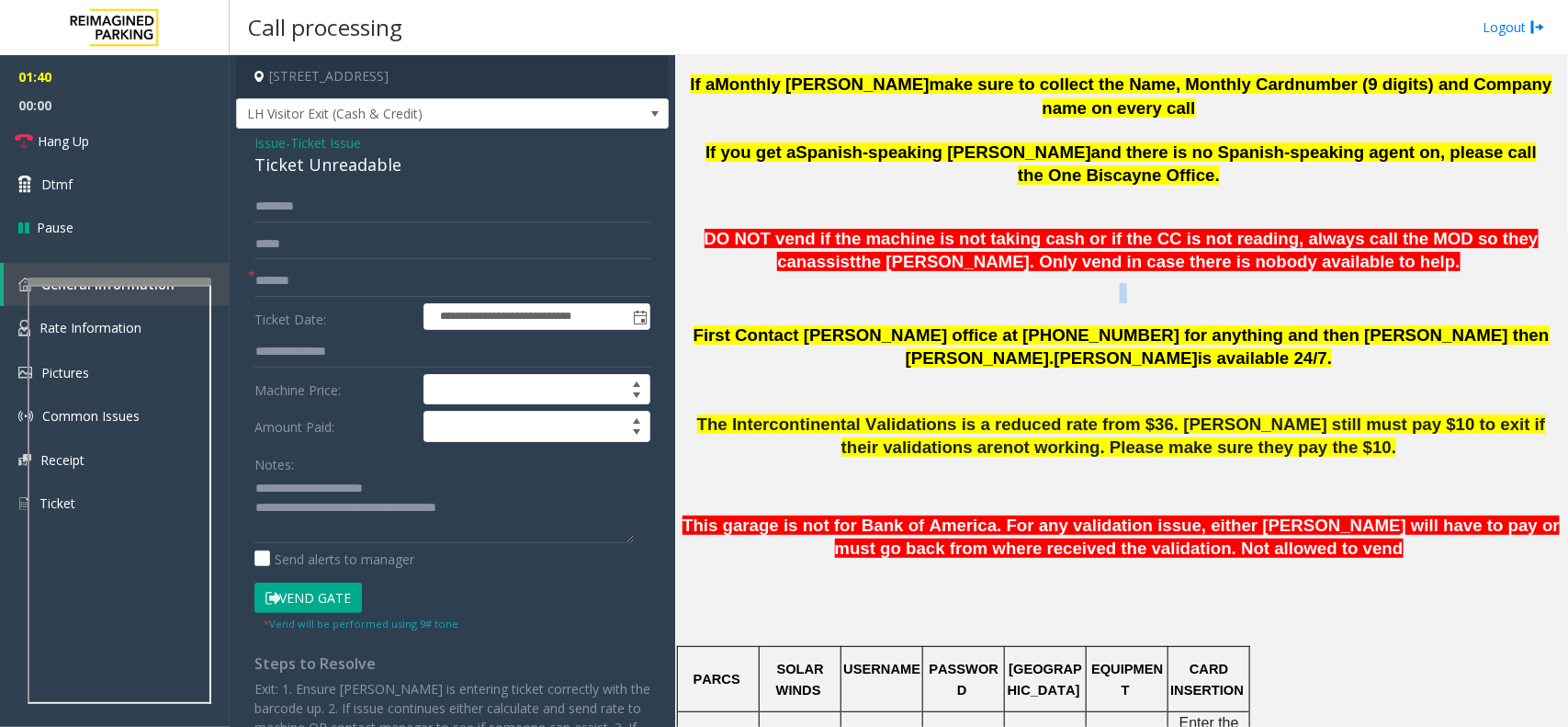 click on "Please call MOD if there is any ticket issue or validation issue. Since there is one entry at this location, especially during business hours, if a monthly has an issue, please ask them to get a ticket and contact the office for a validation If a  Monthly [PERSON_NAME]  make sure to collect the Name, Monthly Card  number ( 9 digits) and Company name on every call     If you get a  Spanish-speaking [PERSON_NAME]  and there is no Spanish-speaking agent on, please call the One Biscayne Office.     DO NOT vend if the machine is not taking cash or if the CC is not reading, always call the MOD so they can  assist  the [PERSON_NAME]. Only vend in case there is nobody available to help.       First Contact [PERSON_NAME] office at [PHONE_NUMBER] for anything and then [PERSON_NAME] then [PERSON_NAME].  [PERSON_NAME]  is available 24/7.       The Intercontinental Validations is a reduced rate from $36. [PERSON_NAME] still must pay $10 to exit if their validations are  not working. Please make sure they pay the $10." 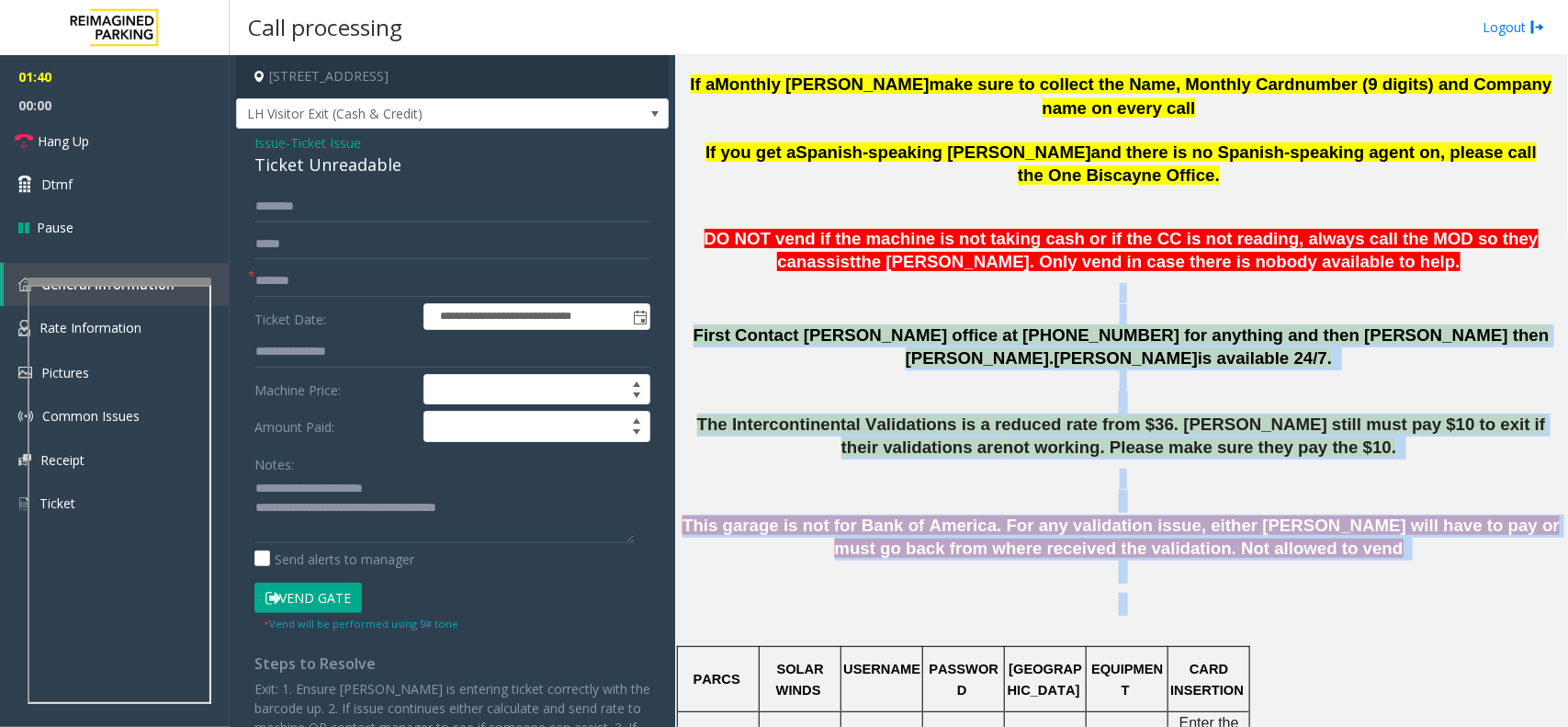 drag, startPoint x: 1171, startPoint y: 232, endPoint x: 1306, endPoint y: 547, distance: 342.70979 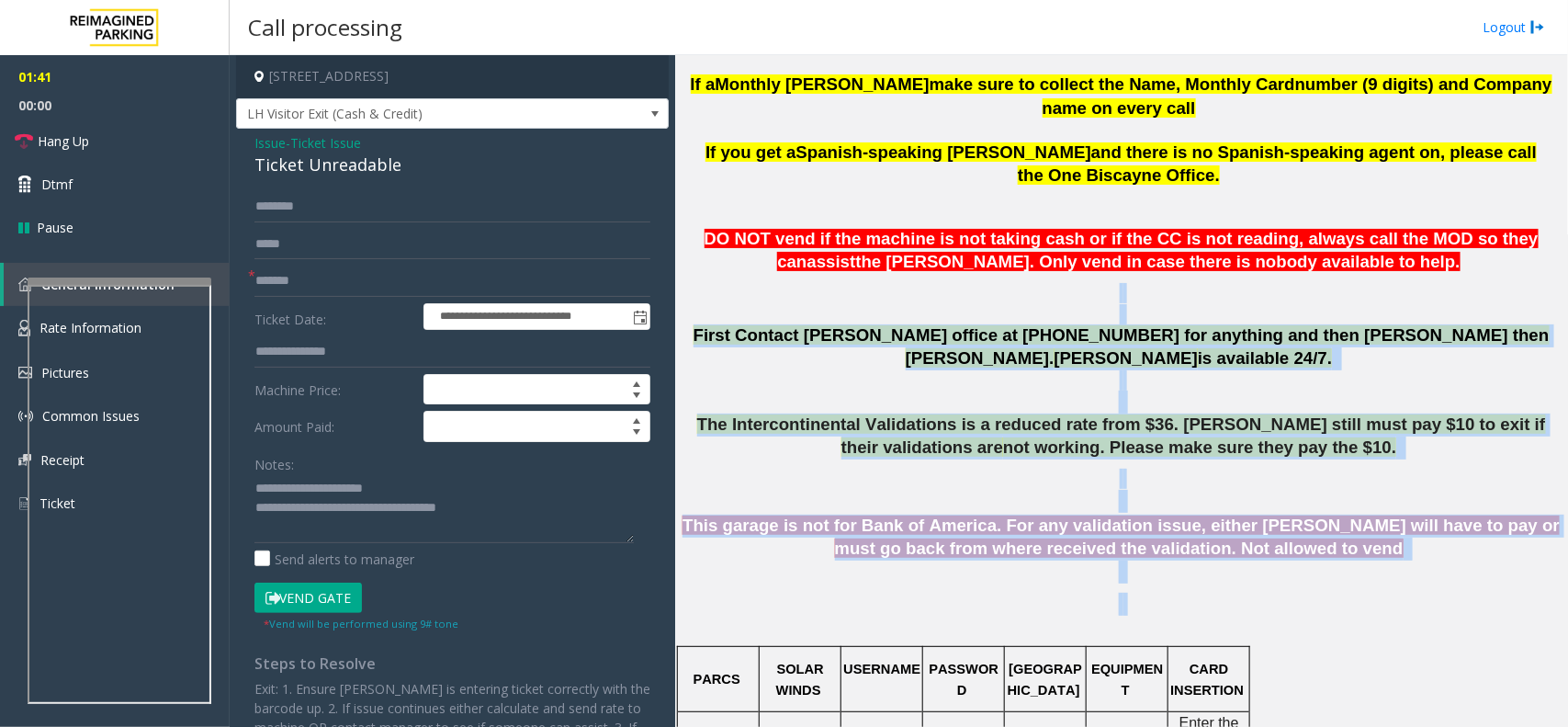 click on "This garage is not for Bank of America. For any validation issue, either [PERSON_NAME] will have to pay or must go back from where received the validation. Not allowed to vend" 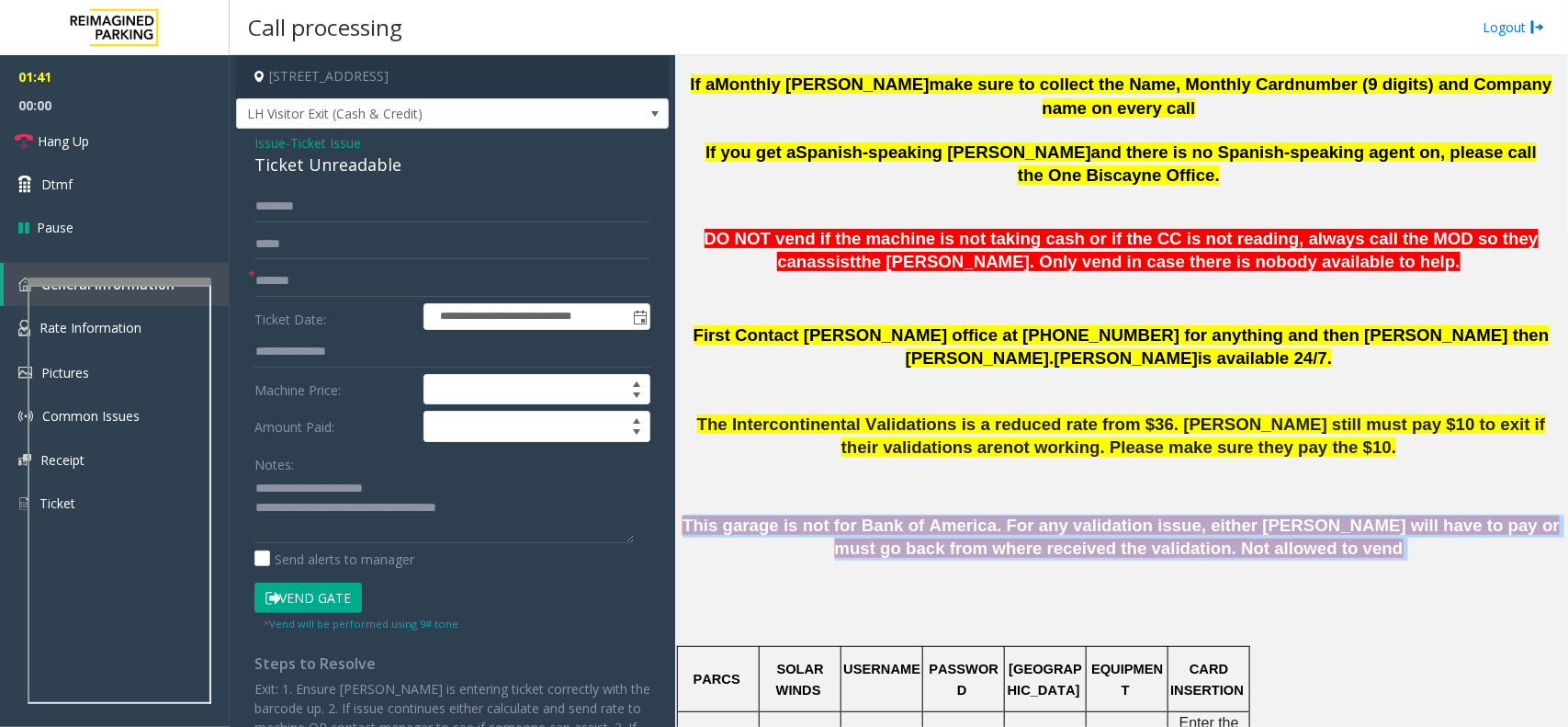 click on "This garage is not for Bank of America. For any validation issue, either [PERSON_NAME] will have to pay or must go back from where received the validation. Not allowed to vend" 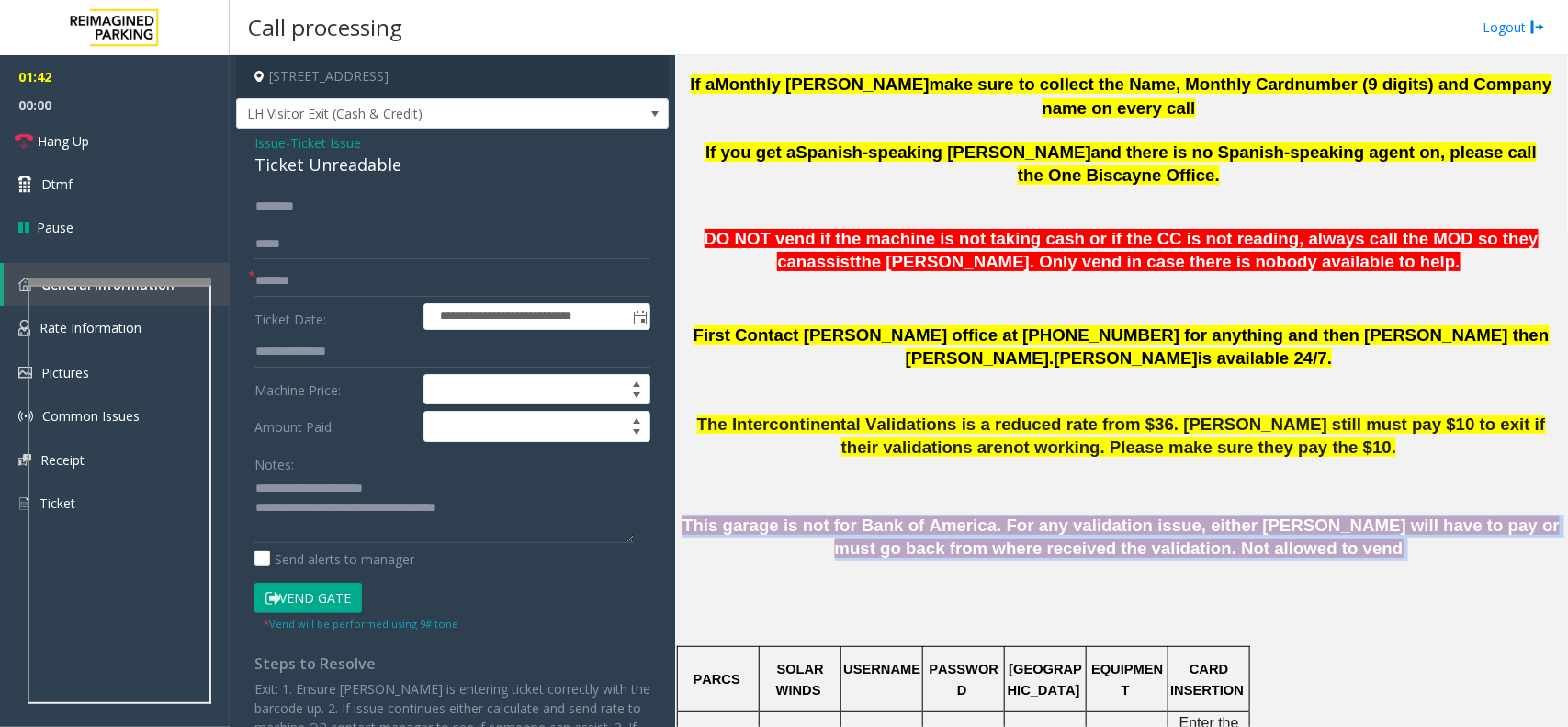 click on "This garage is not for Bank of America. For any validation issue, either [PERSON_NAME] will have to pay or must go back from where received the validation. Not allowed to vend" 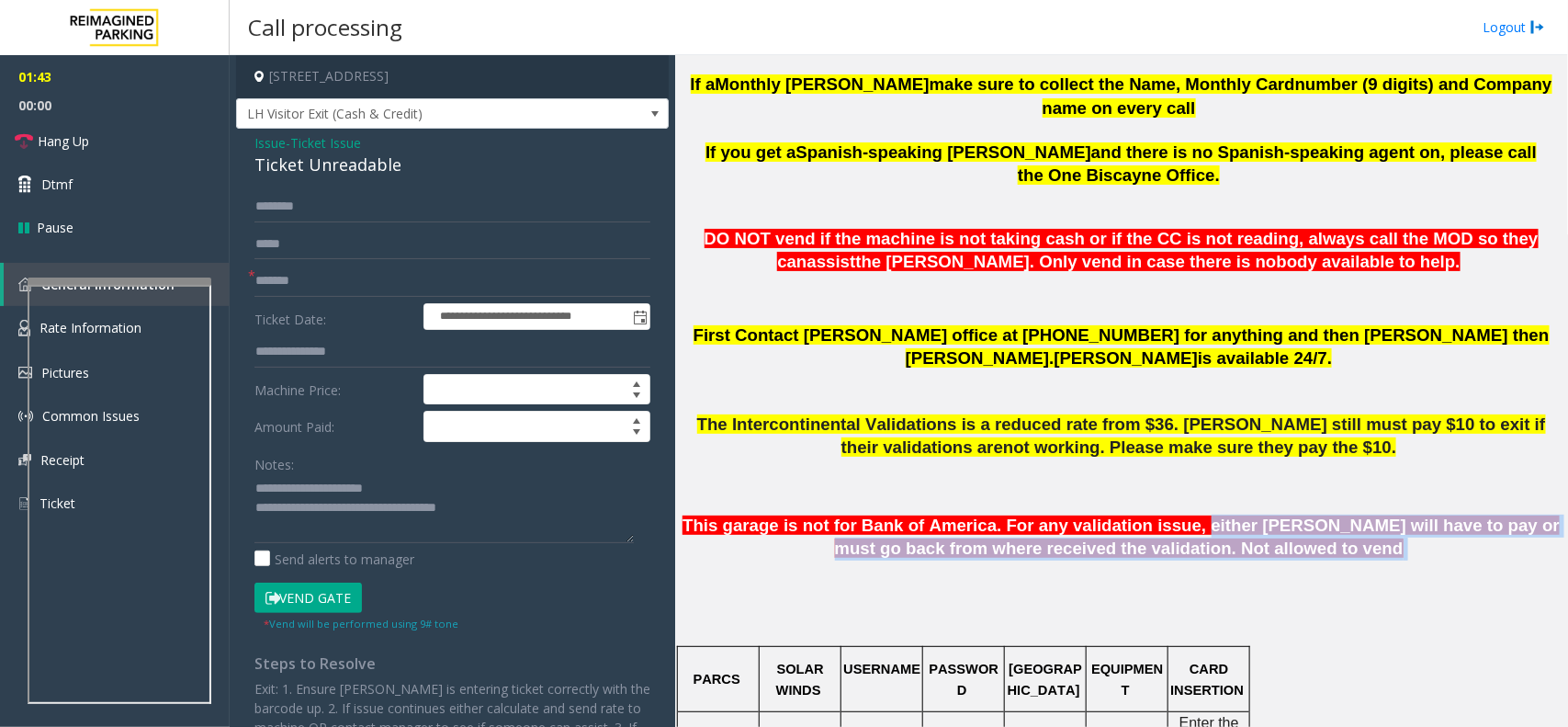 drag, startPoint x: 1186, startPoint y: 484, endPoint x: 1353, endPoint y: 503, distance: 168.0774 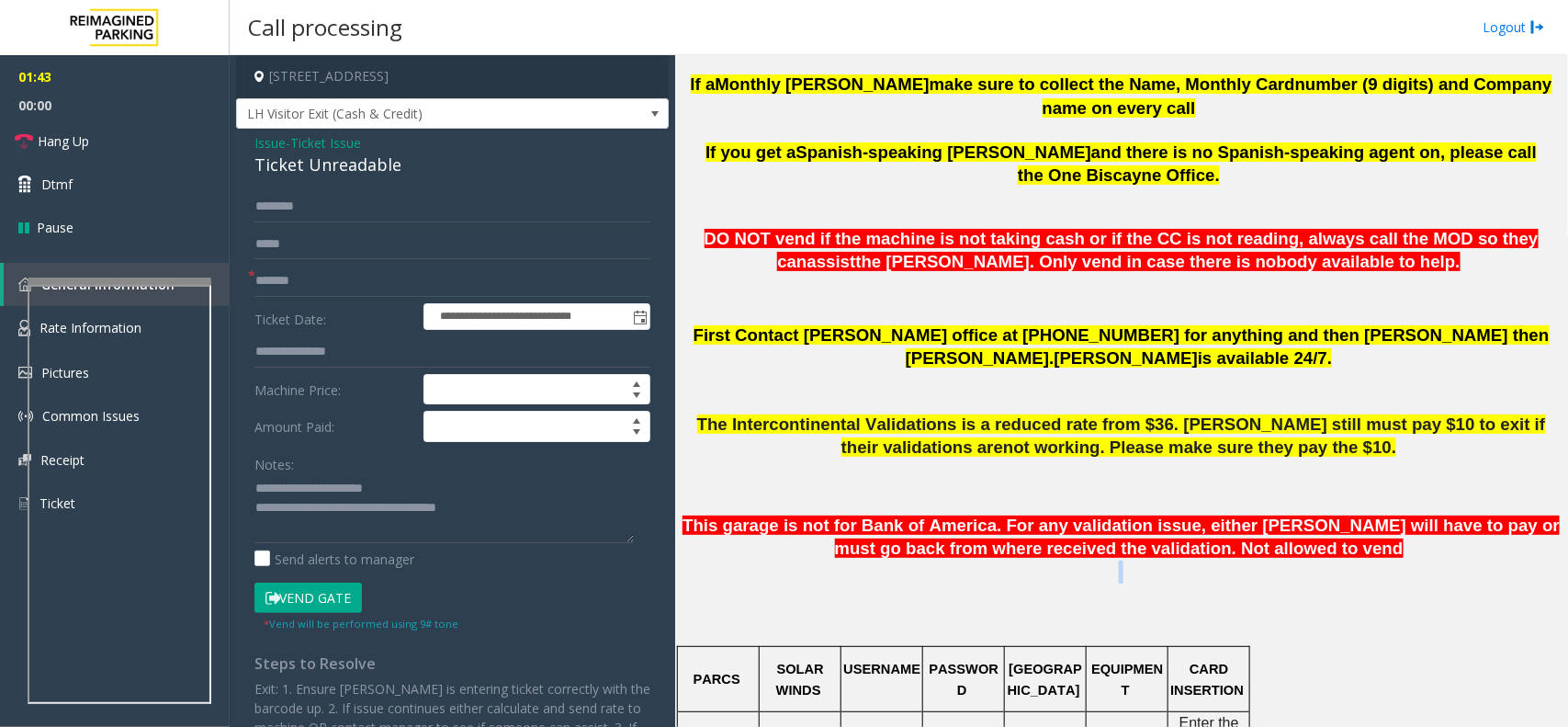 click on "This garage is not for Bank of America. For any validation issue, either [PERSON_NAME] will have to pay or must go back from where received the validation. Not allowed to vend" 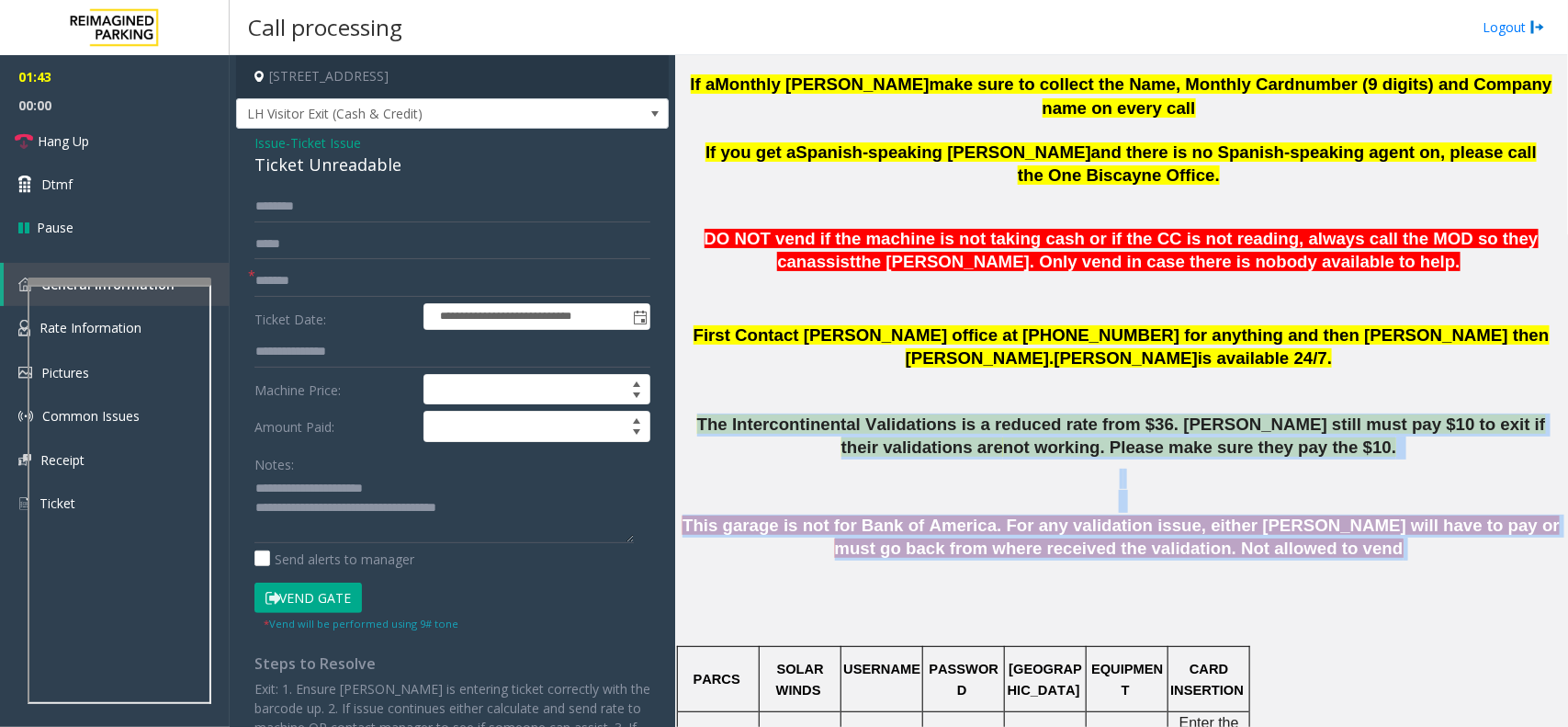 drag, startPoint x: 1353, startPoint y: 503, endPoint x: 837, endPoint y: 369, distance: 533.1154 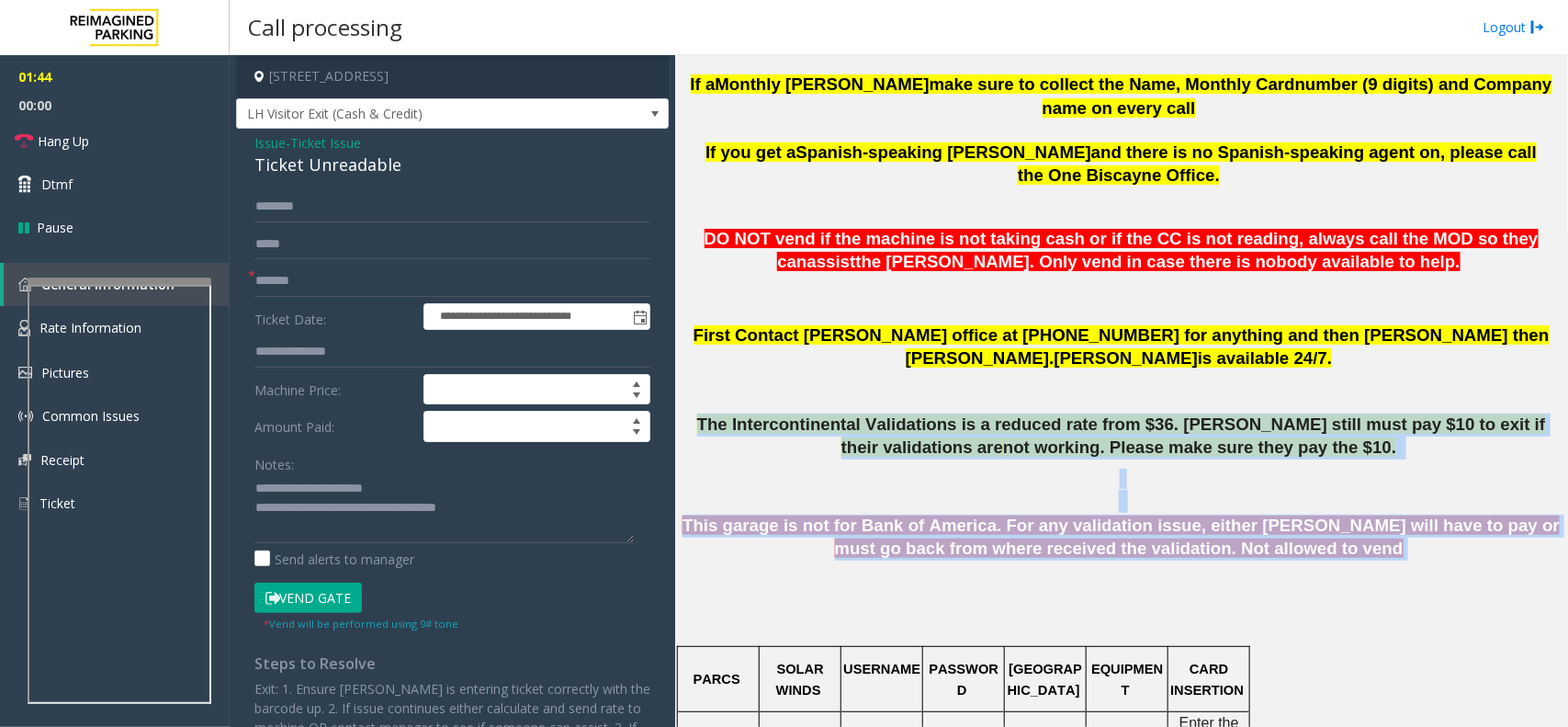 click on "The Intercontinental Validations is a reduced rate from $36. [PERSON_NAME] still must pay $10 to exit if their validations are" 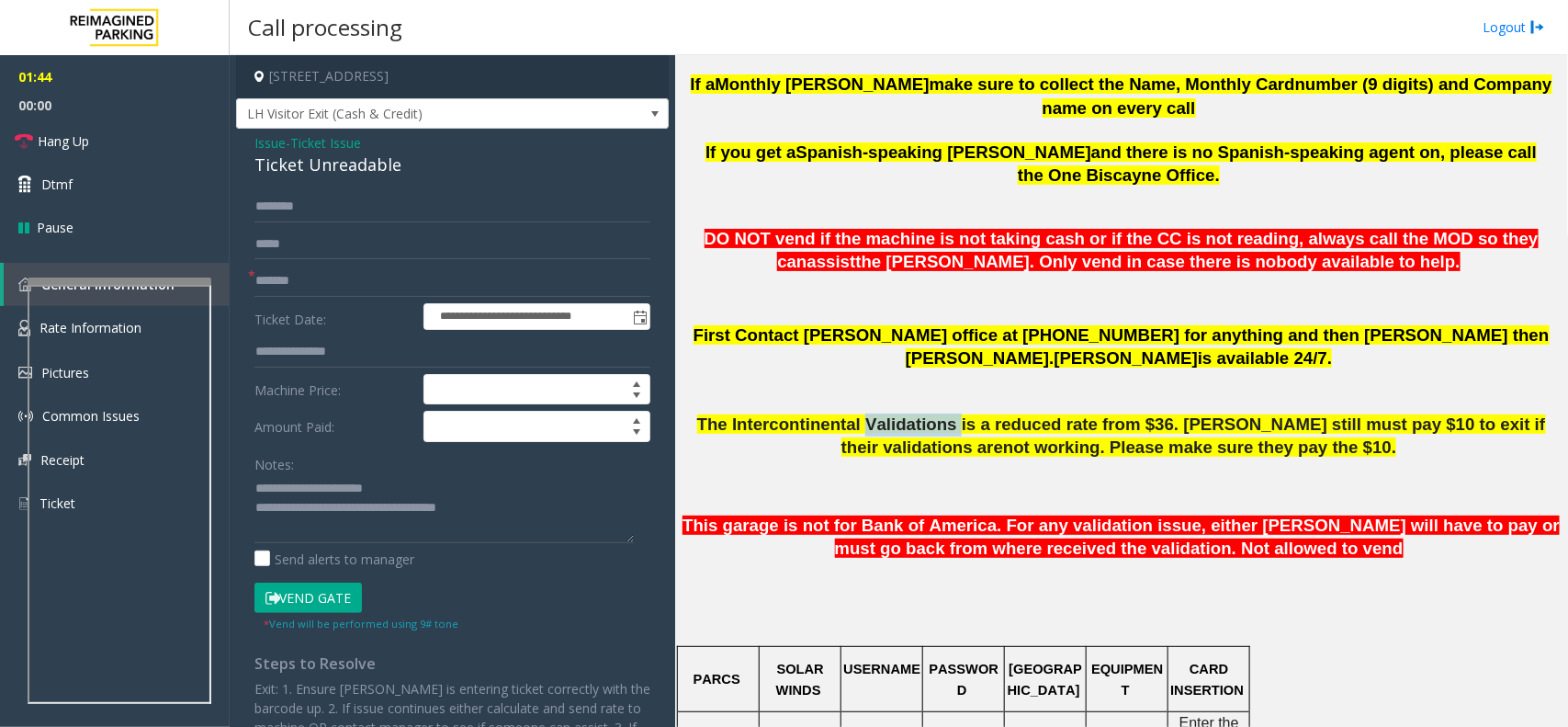 click on "The Intercontinental Validations is a reduced rate from $36. [PERSON_NAME] still must pay $10 to exit if their validations are" 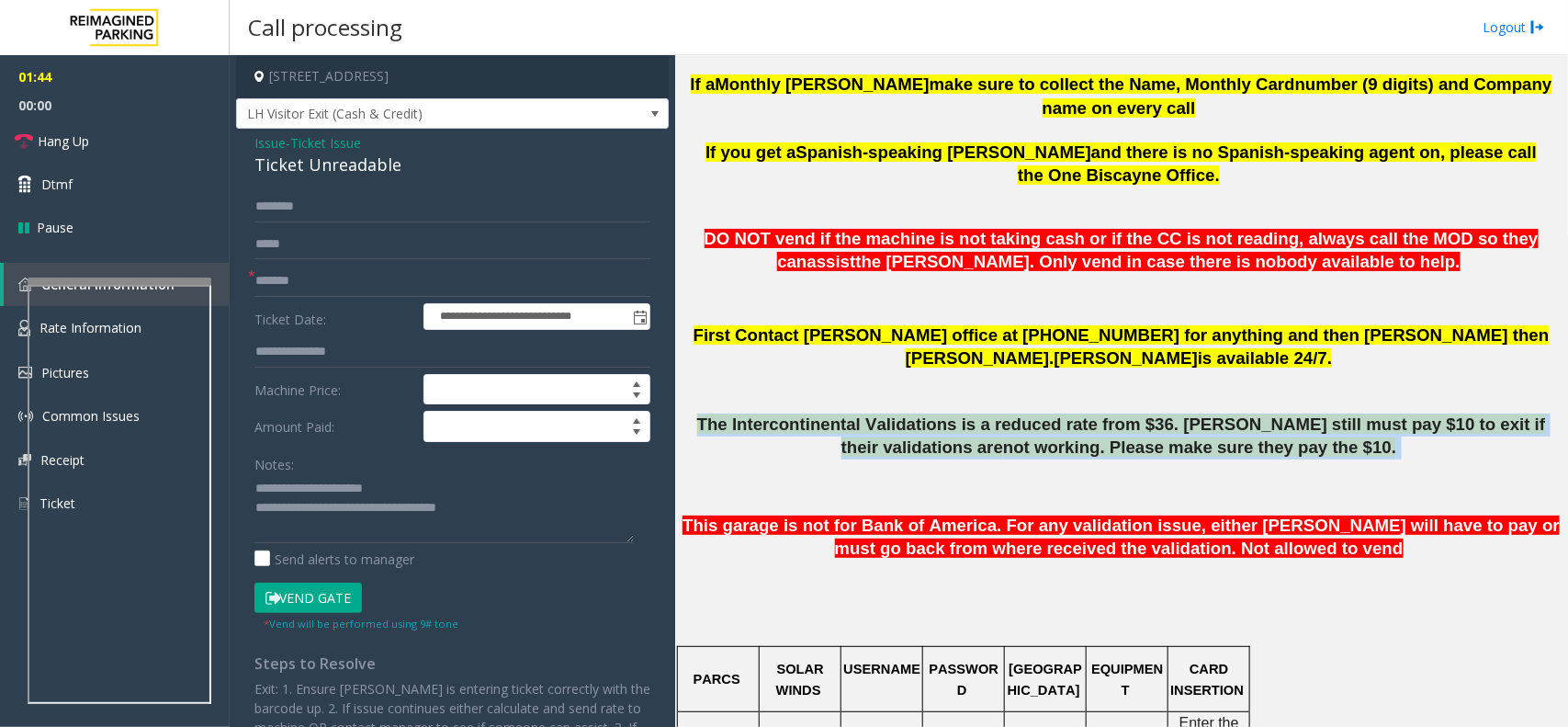 click on "The Intercontinental Validations is a reduced rate from $36. [PERSON_NAME] still must pay $10 to exit if their validations are" 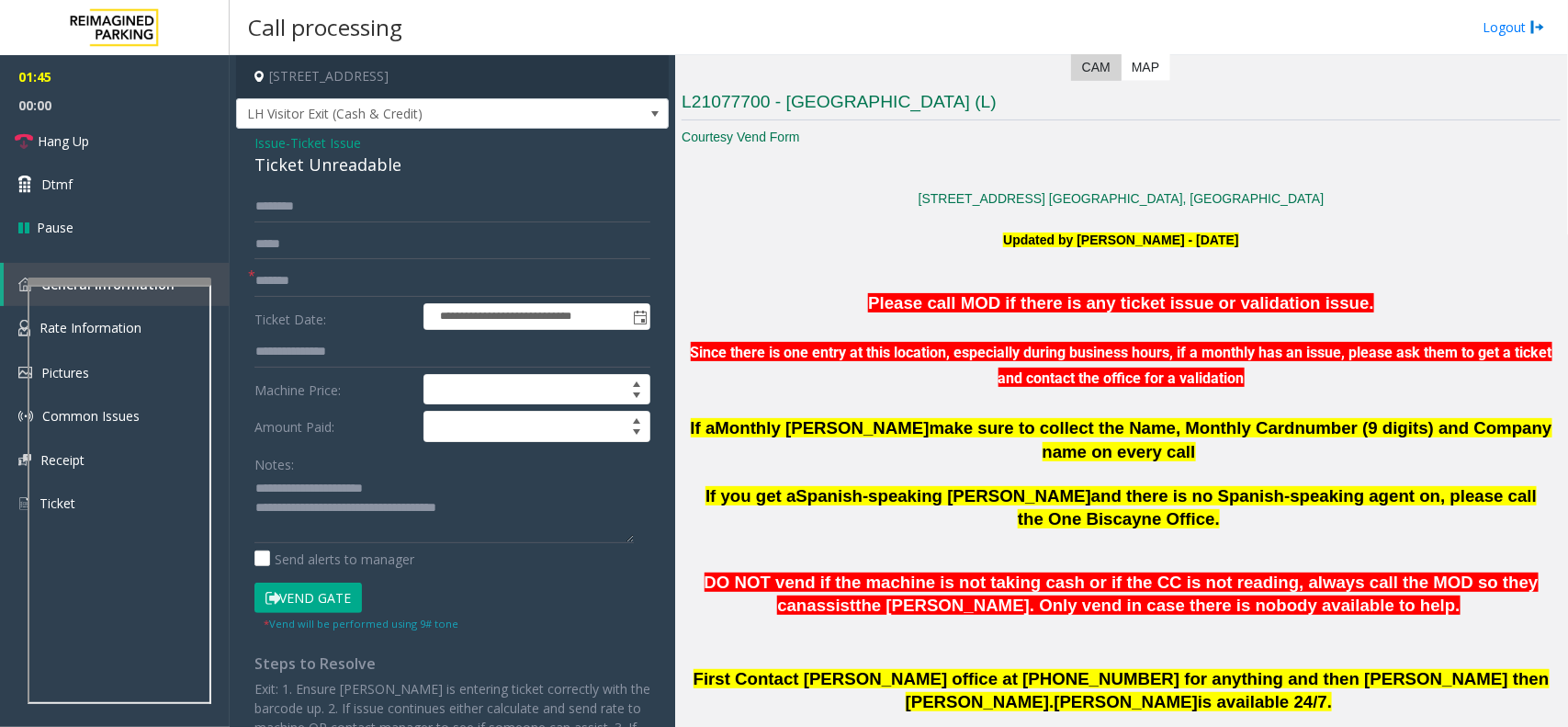 scroll, scrollTop: 437, scrollLeft: 0, axis: vertical 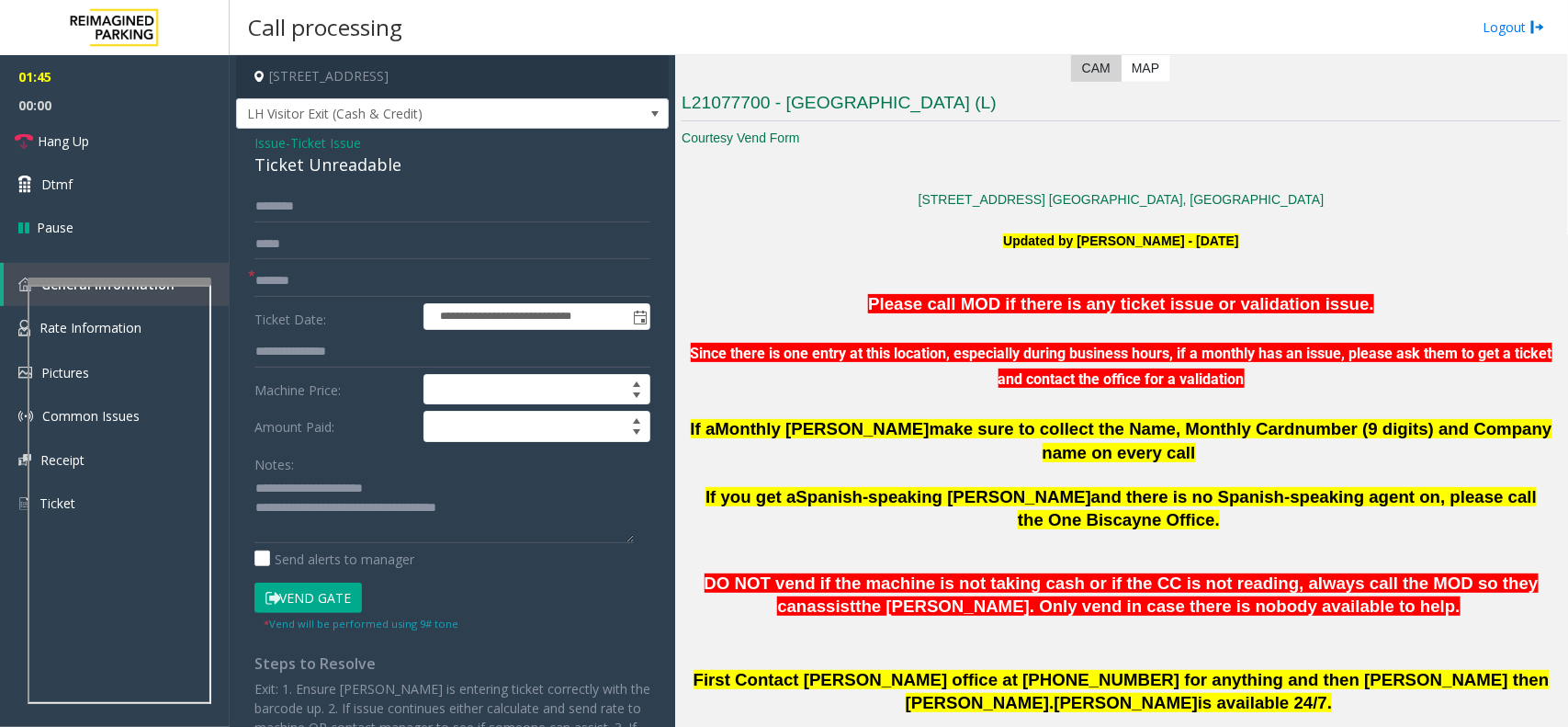 click on "Since there is one entry at this location, especially during business hours, if a monthly has an issue, please ask them to get a ticket and contact the office for a validation" 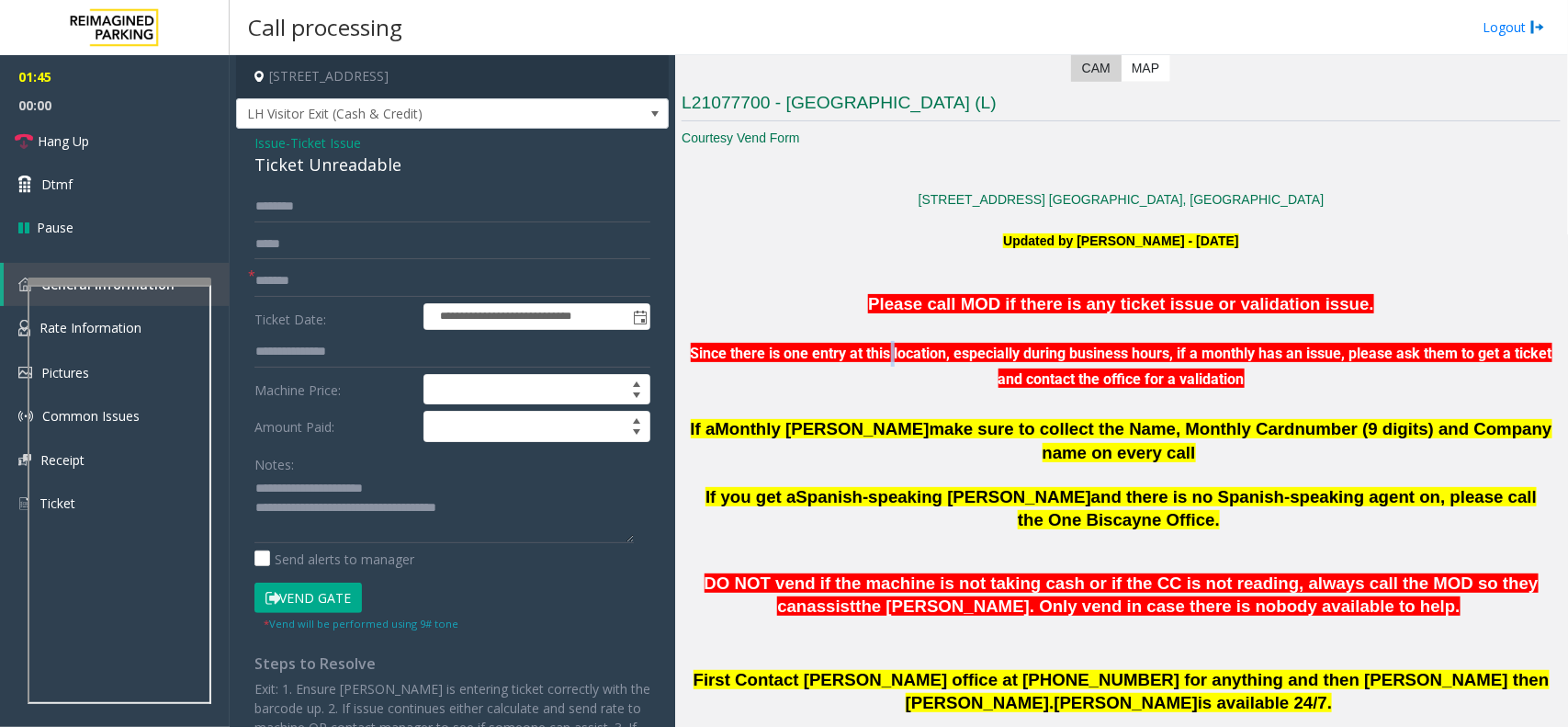 click on "Since there is one entry at this location, especially during business hours, if a monthly has an issue, please ask them to get a ticket and contact the office for a validation" 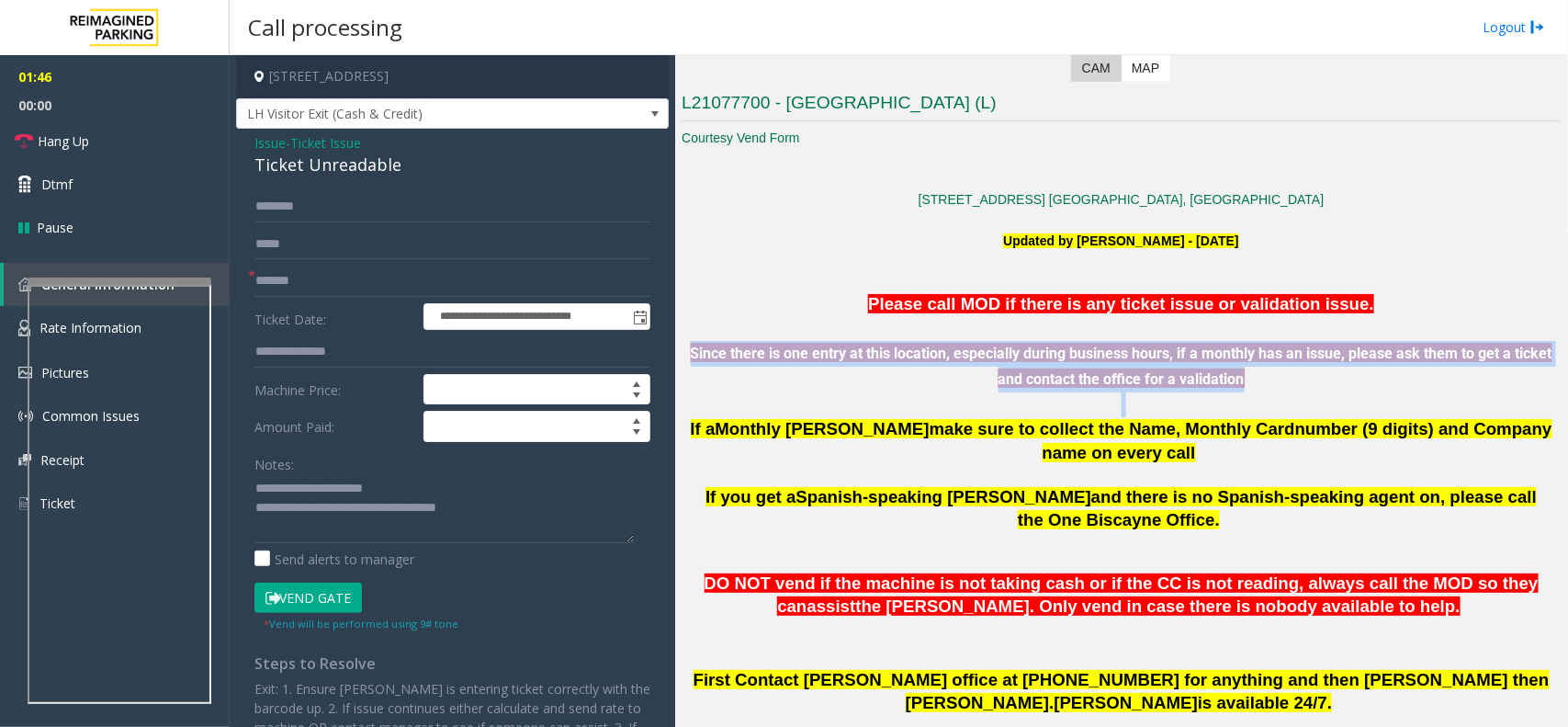 drag, startPoint x: 901, startPoint y: 360, endPoint x: 939, endPoint y: 414, distance: 66.0303 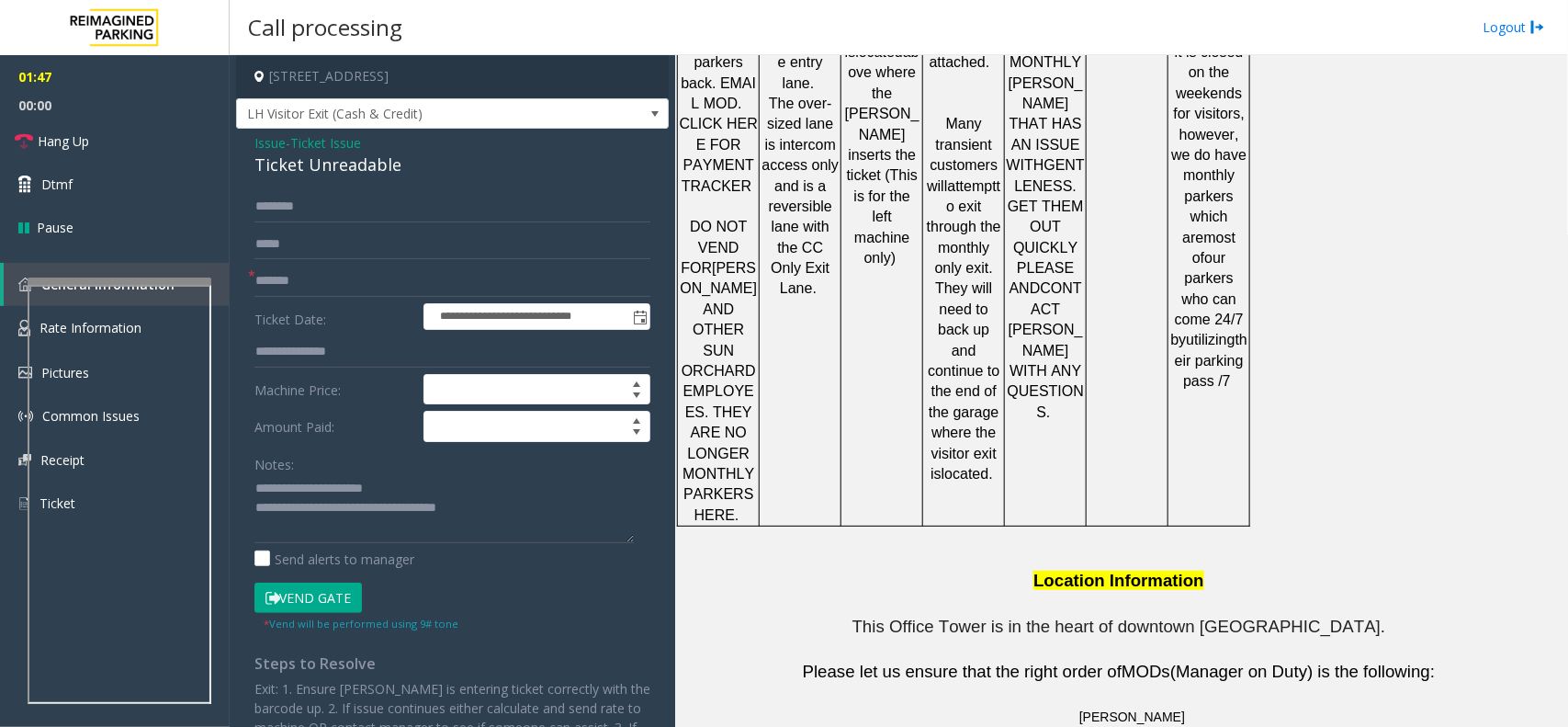 scroll, scrollTop: 3053, scrollLeft: 0, axis: vertical 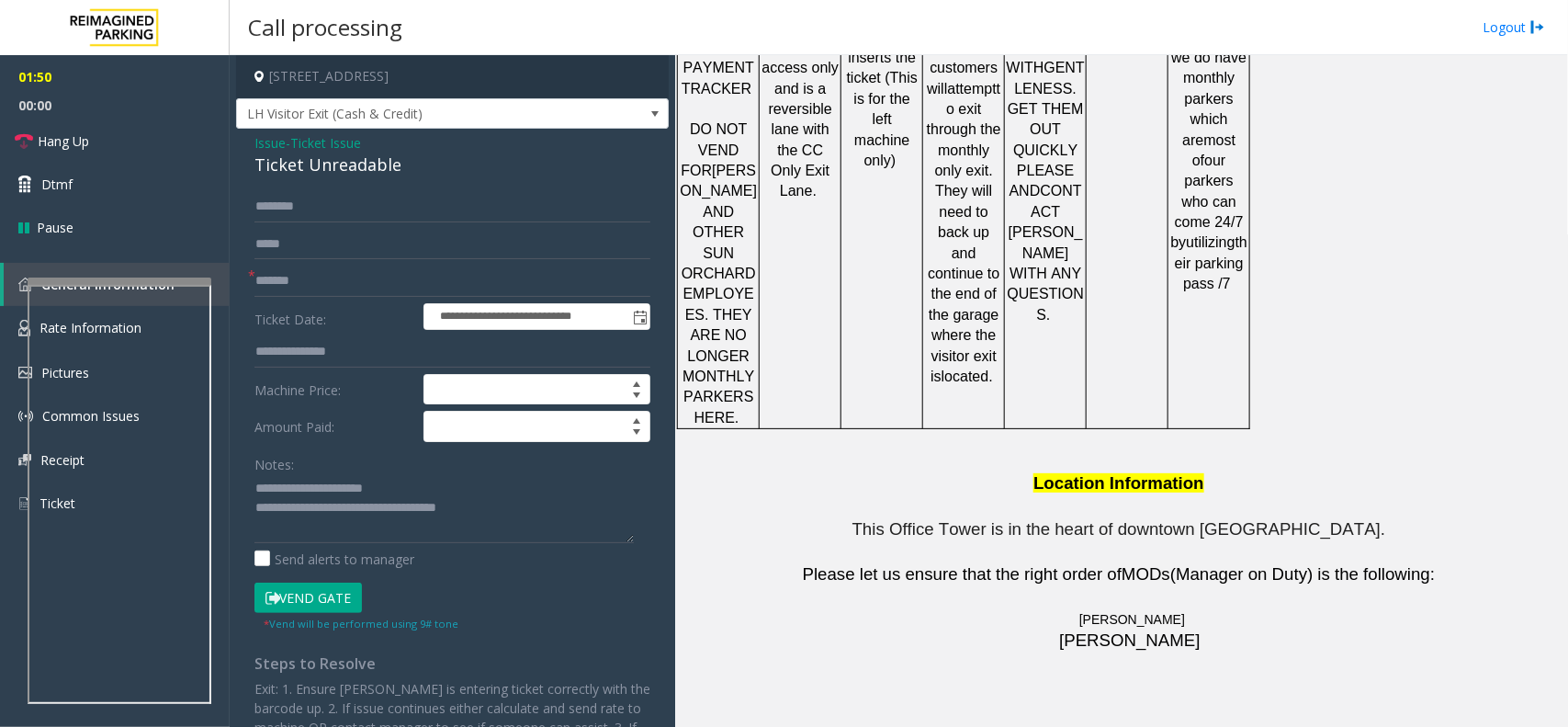 drag, startPoint x: 1006, startPoint y: 580, endPoint x: 839, endPoint y: 586, distance: 167.10775 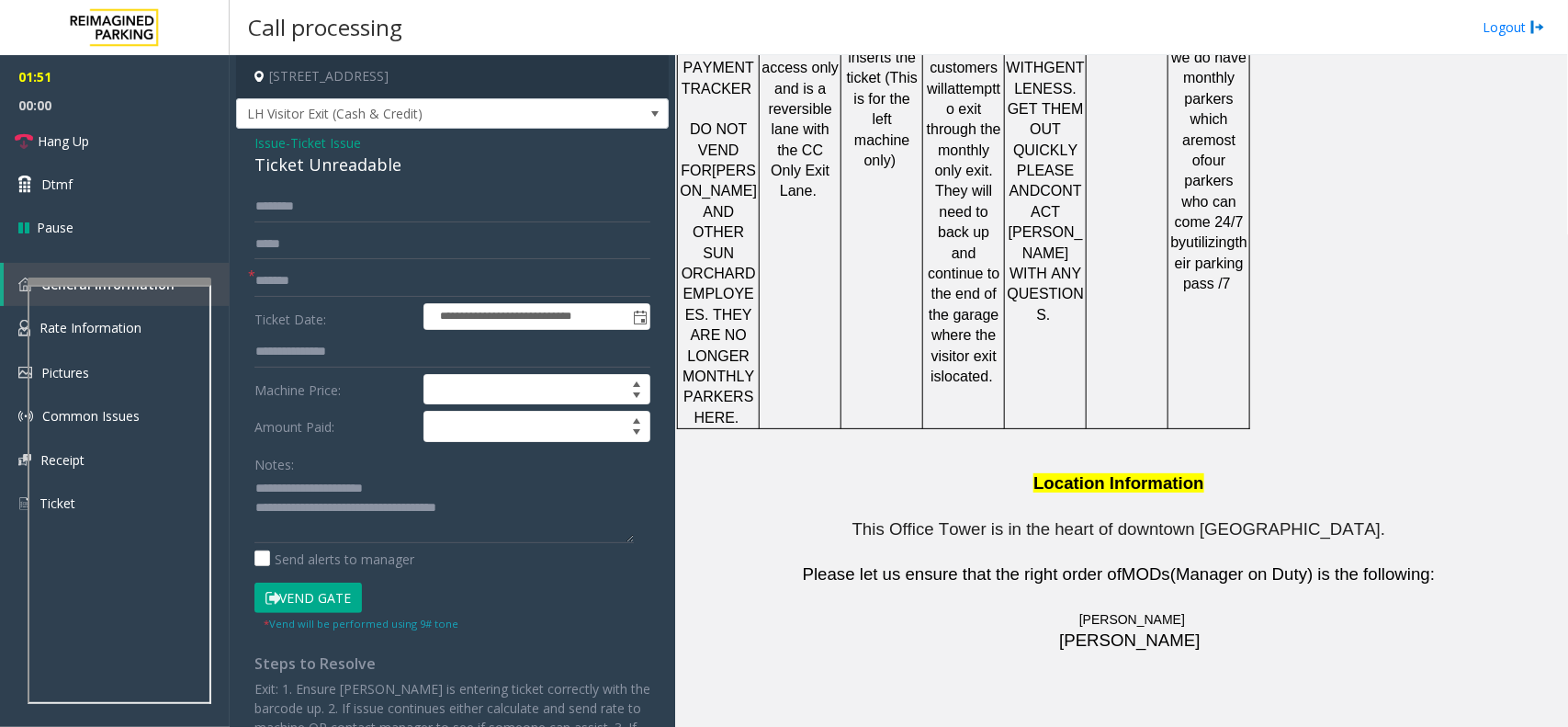 click on "[PERSON_NAME] Day (ON CALL)" 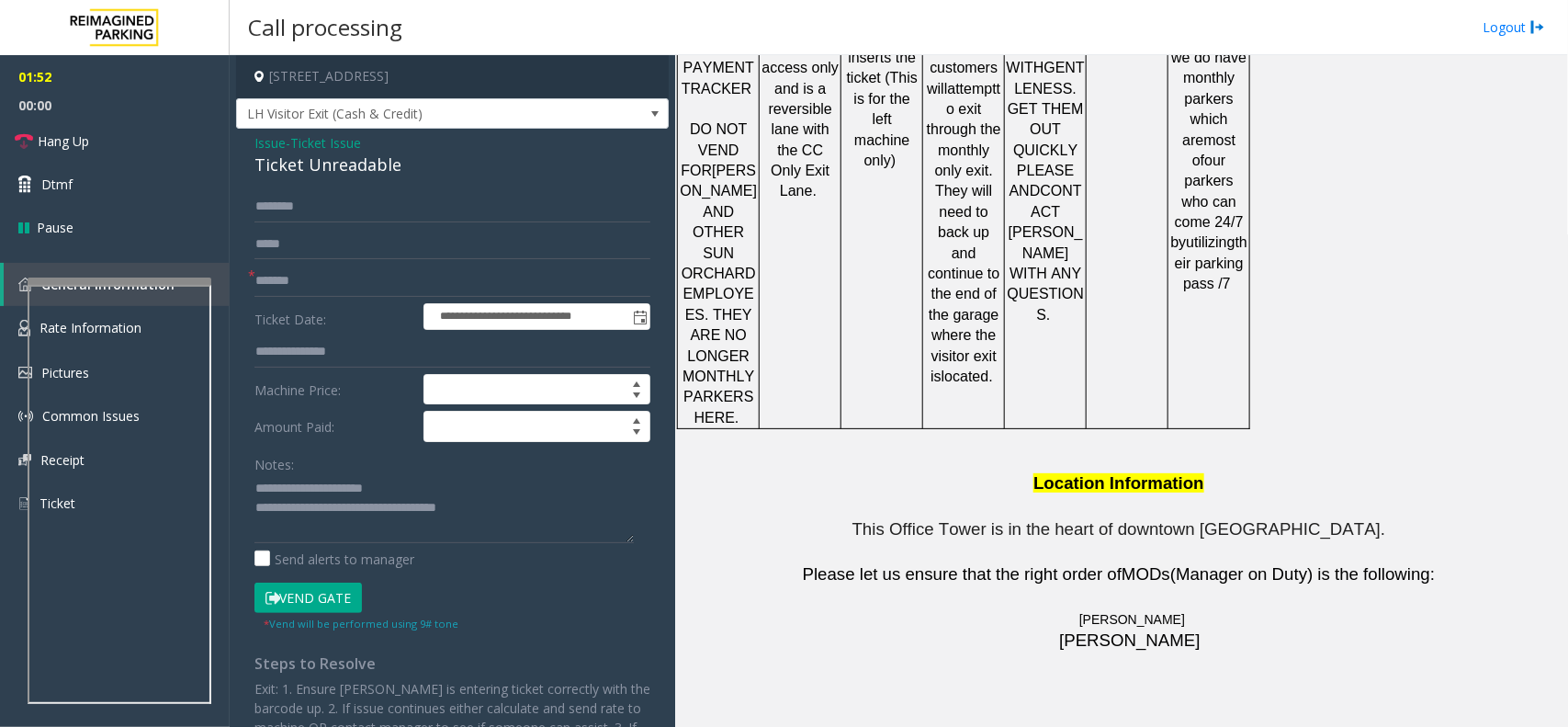 drag, startPoint x: 1018, startPoint y: 604, endPoint x: 884, endPoint y: 623, distance: 135.34031 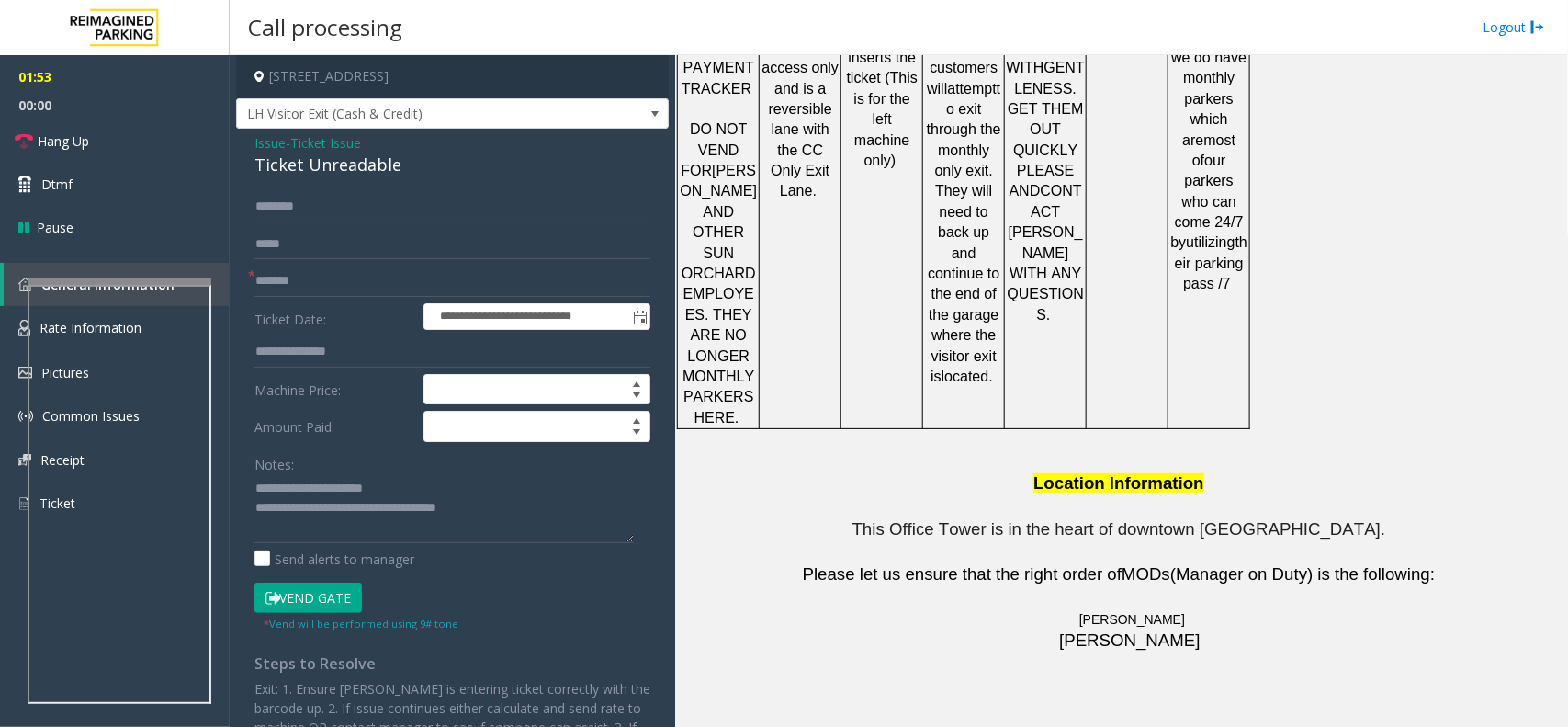 click on "[PHONE_NUMBER]" 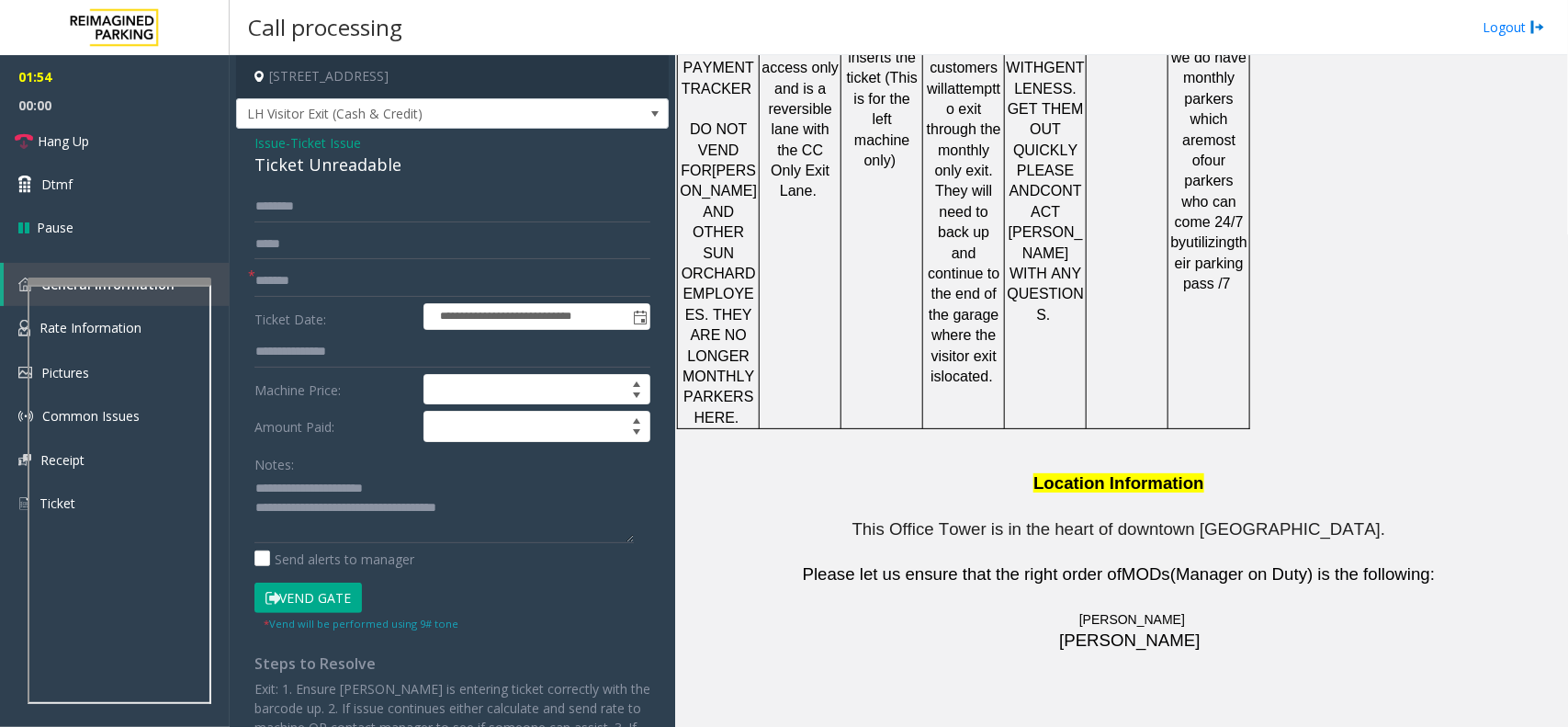 drag, startPoint x: 997, startPoint y: 650, endPoint x: 883, endPoint y: 651, distance: 114.004386 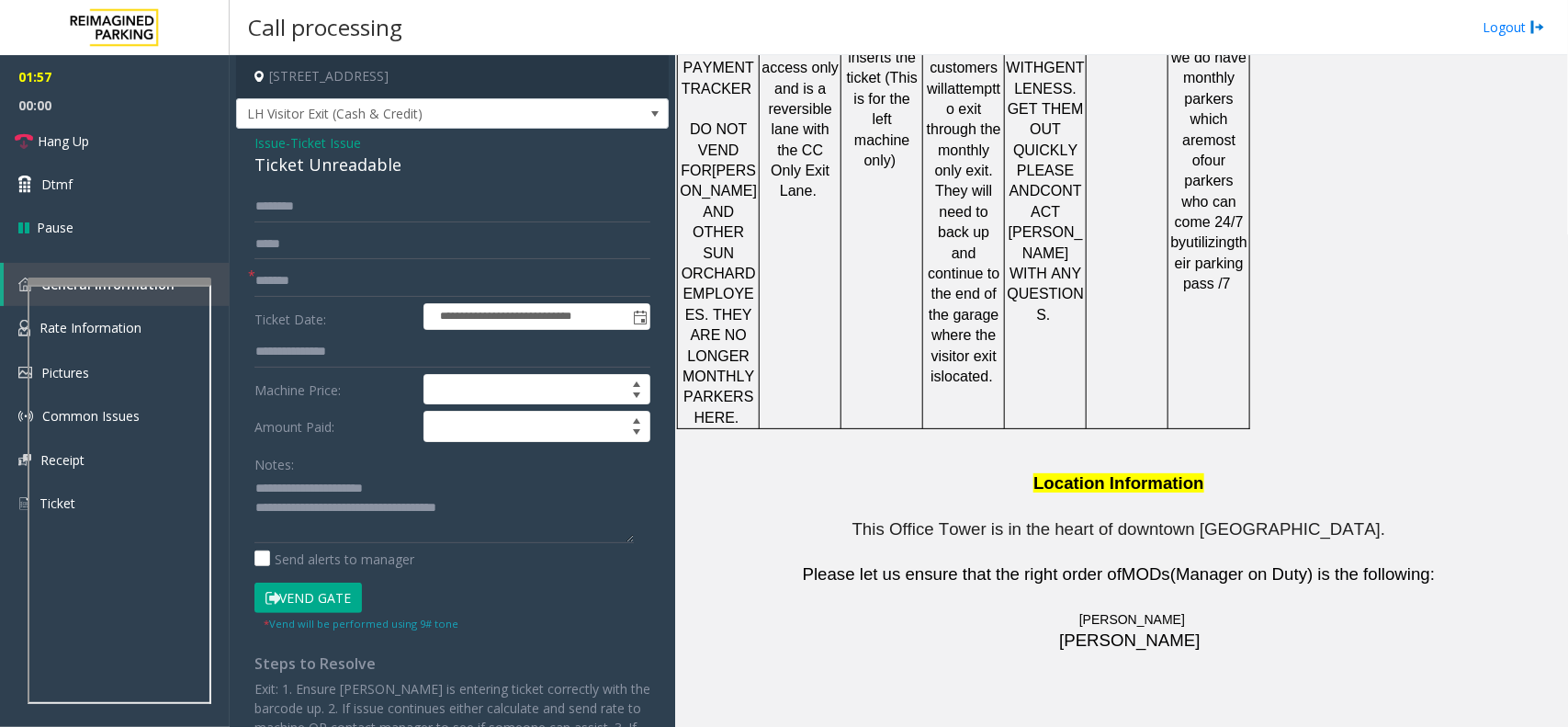 drag, startPoint x: 1010, startPoint y: 685, endPoint x: 896, endPoint y: 704, distance: 115.572488 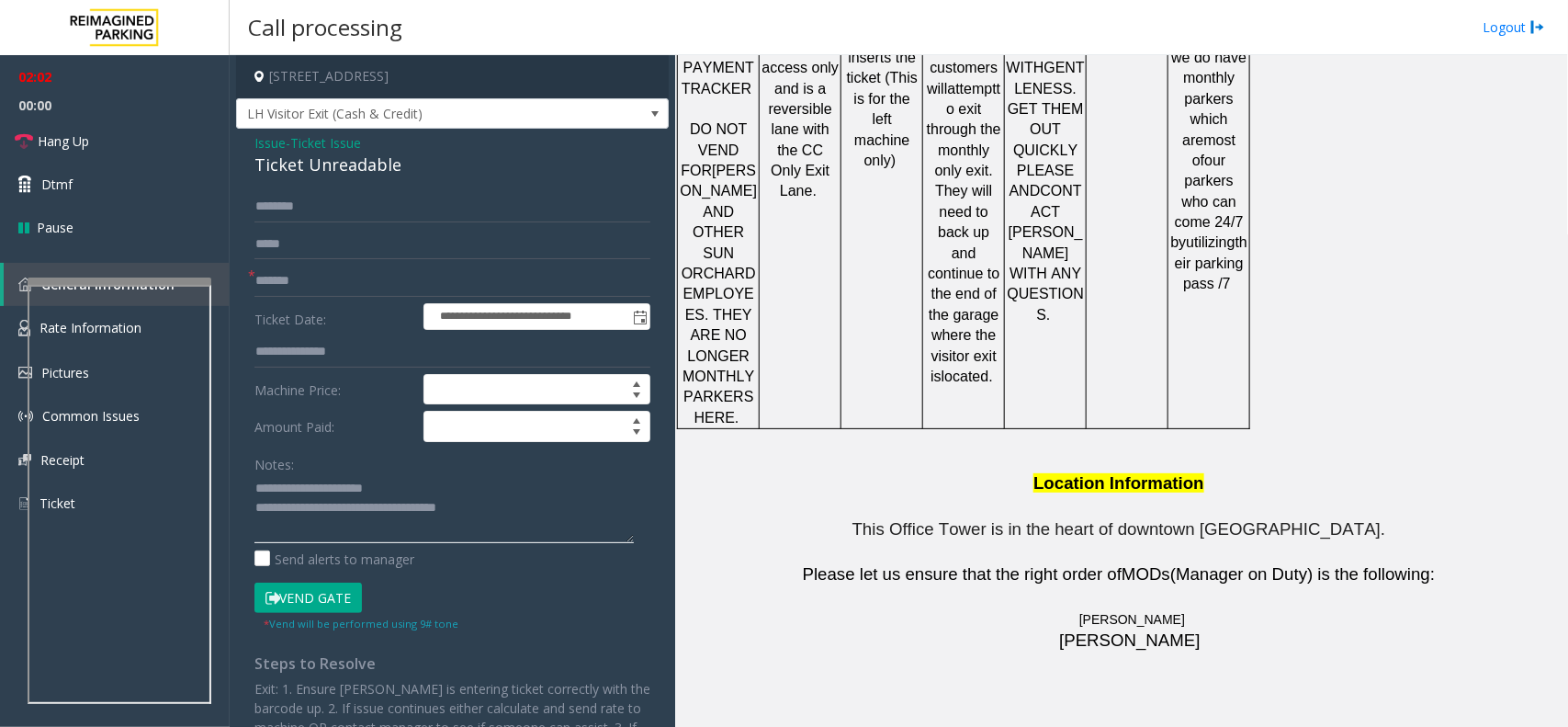 click 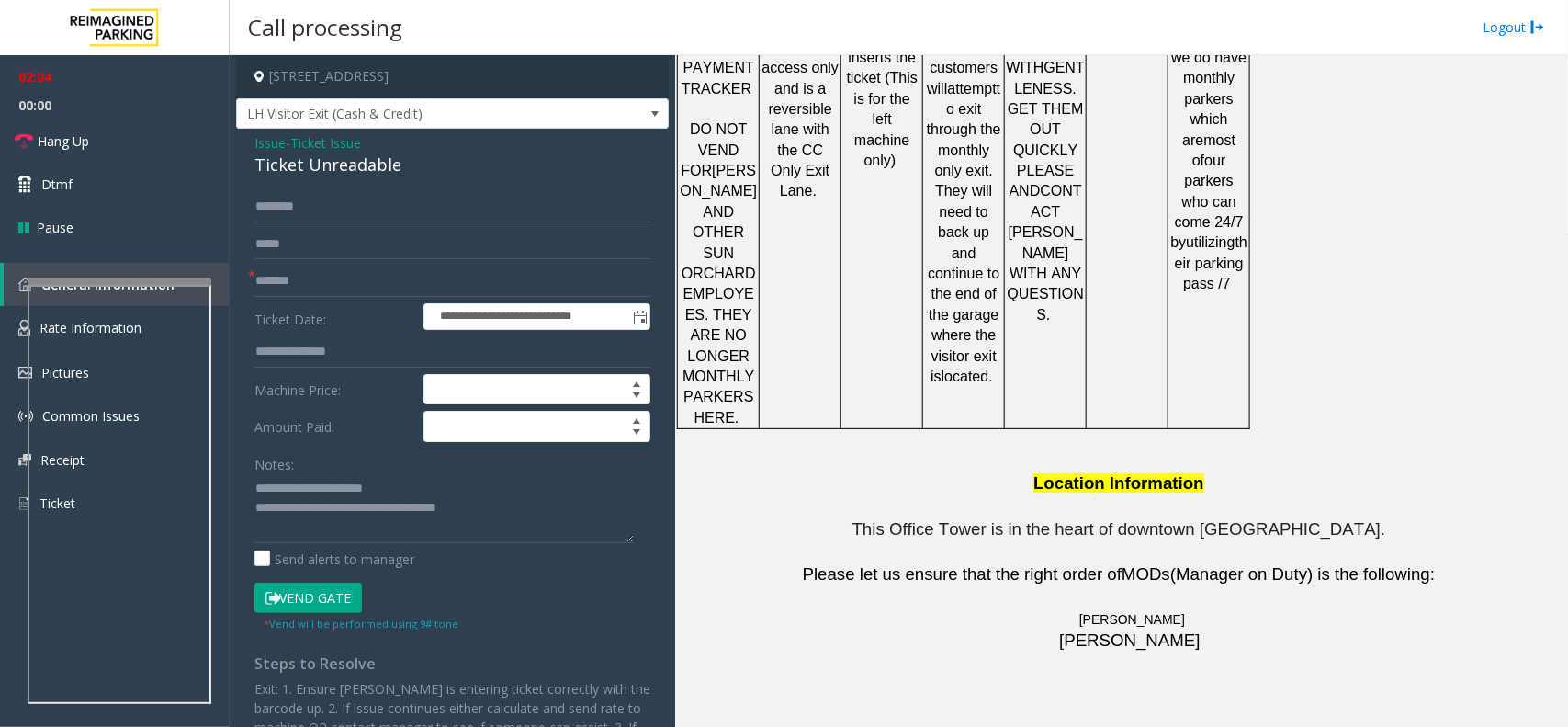 drag, startPoint x: 804, startPoint y: 539, endPoint x: 681, endPoint y: 540, distance: 123.00406 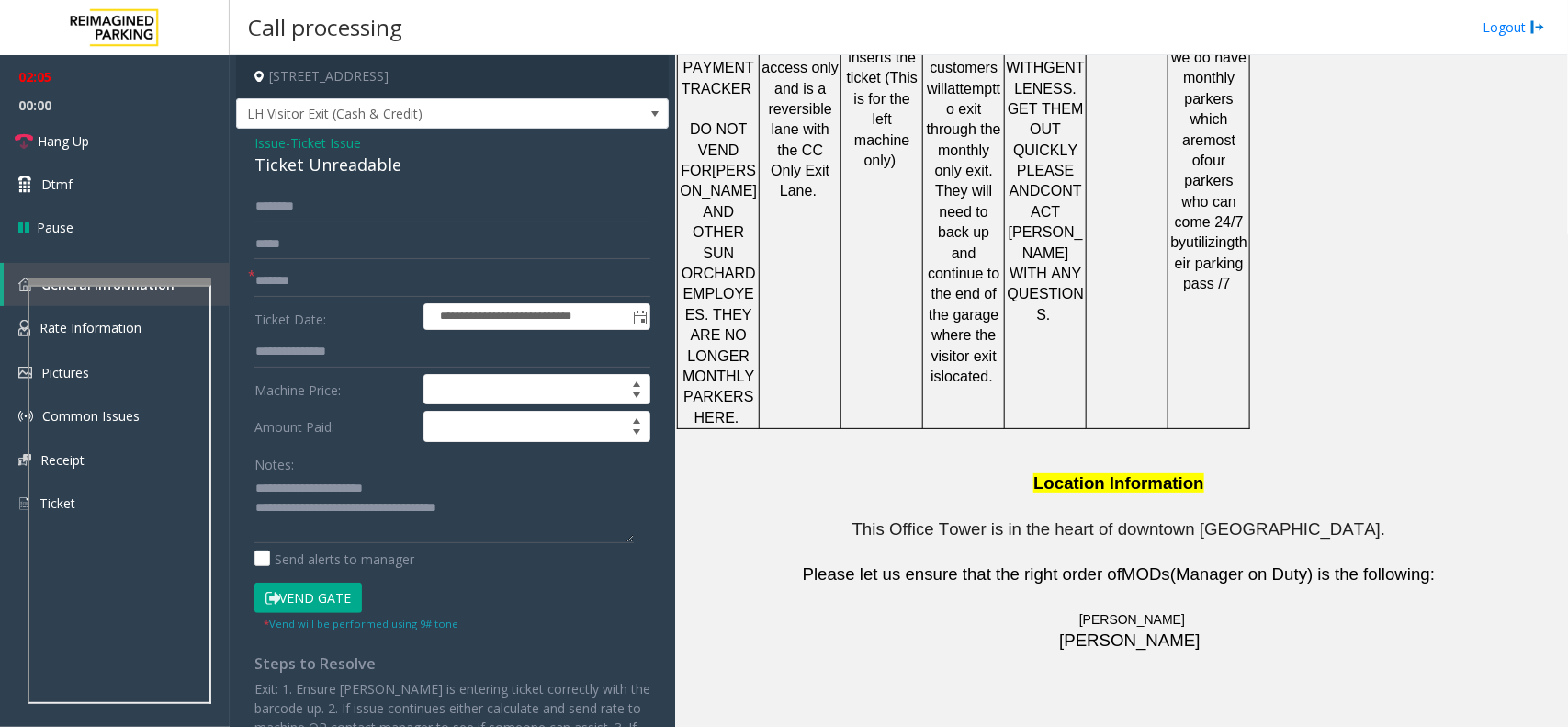 click on "[PERSON_NAME]" 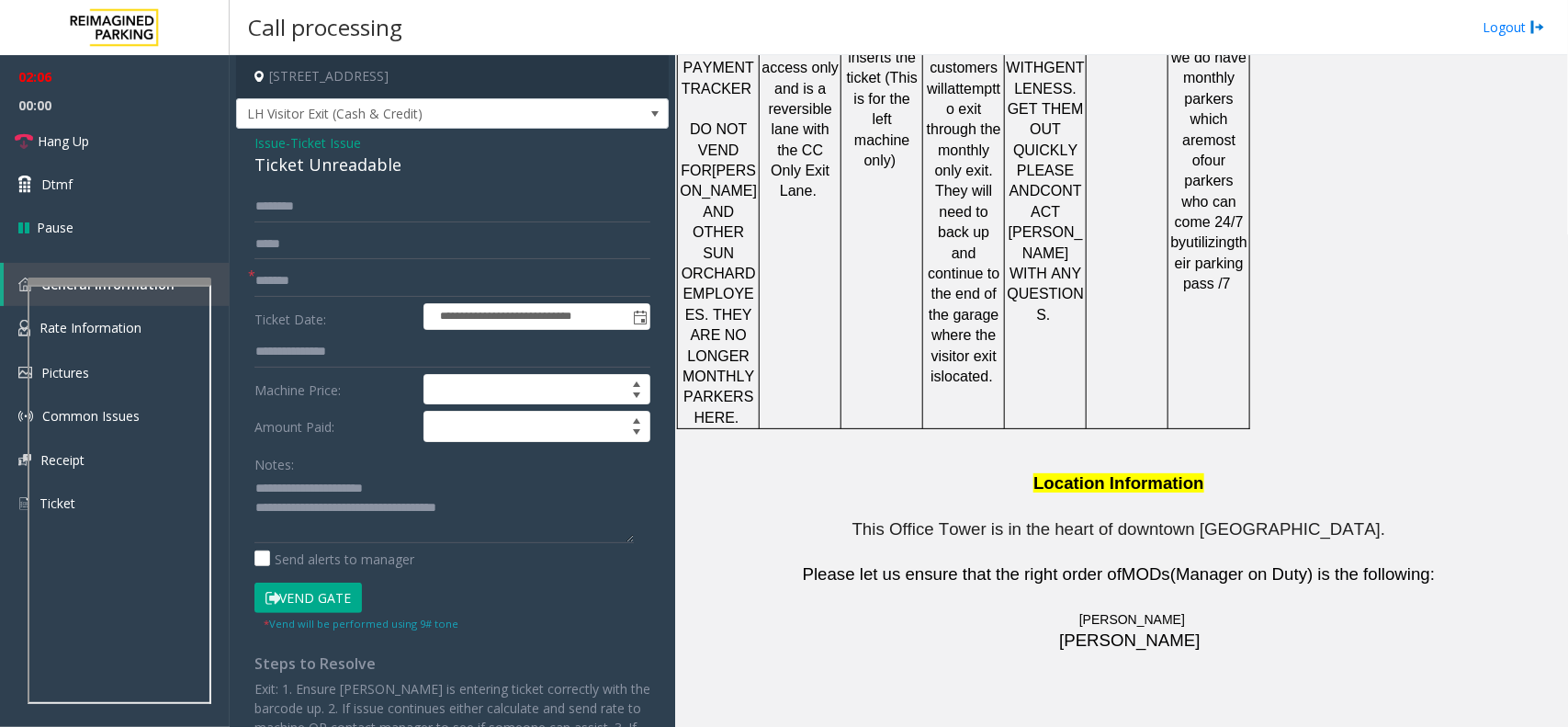click on "[PERSON_NAME]" 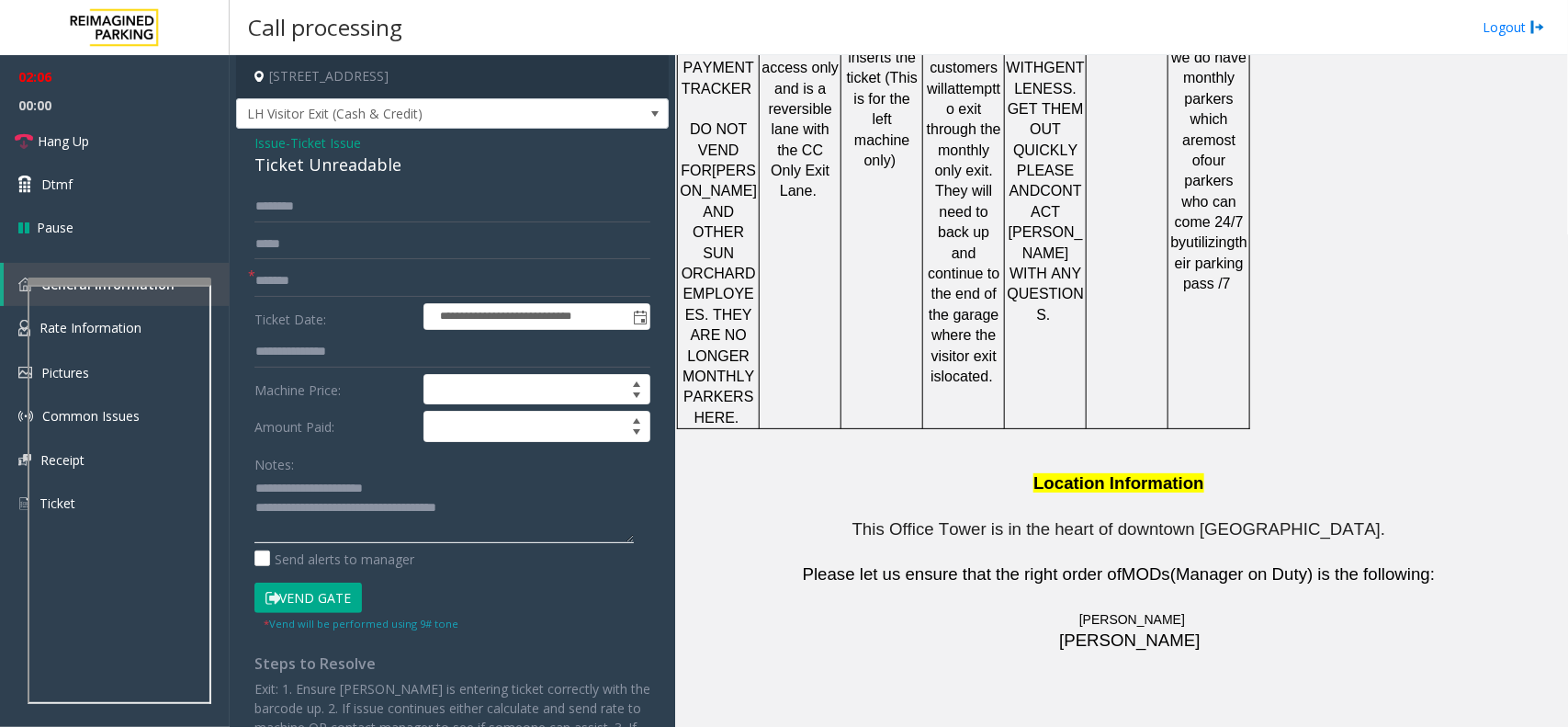 click 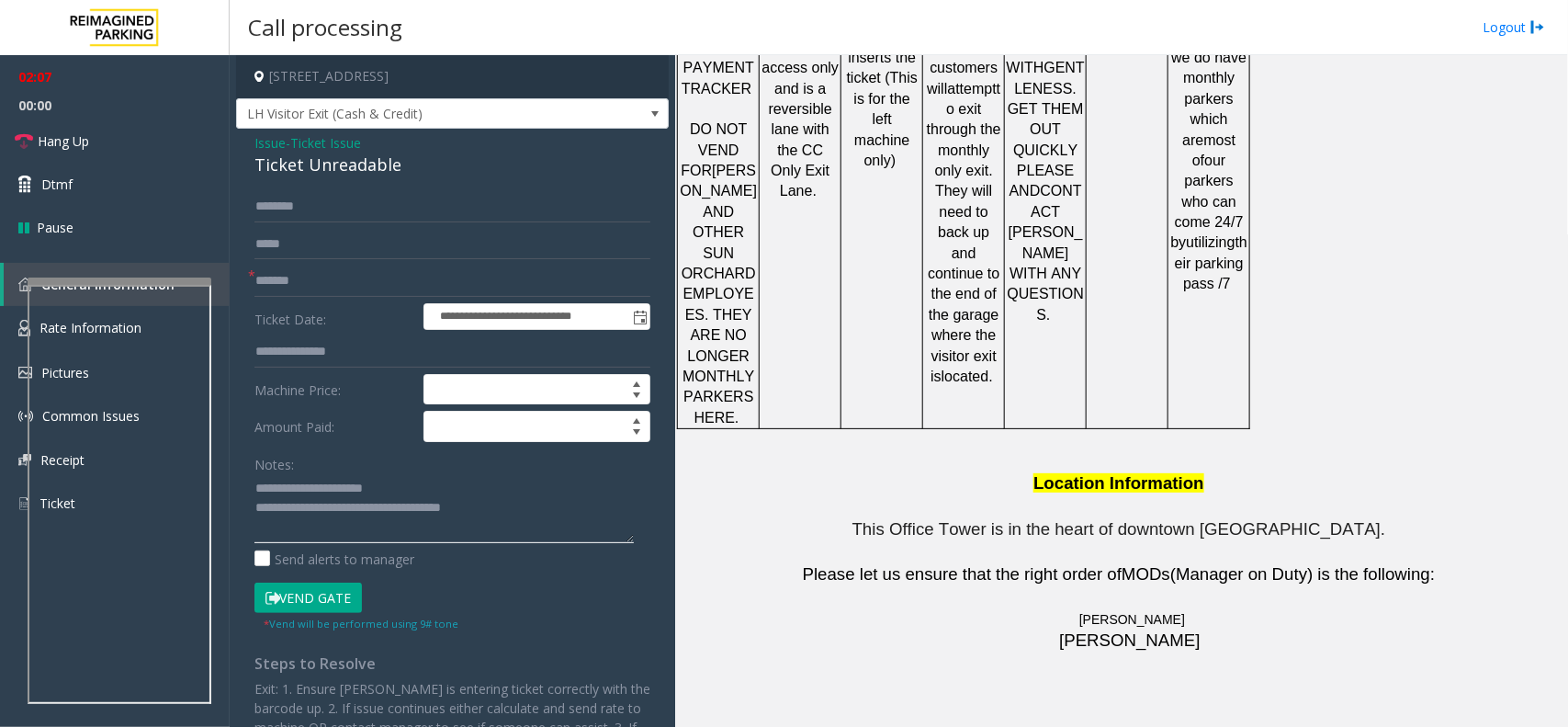 paste on "**********" 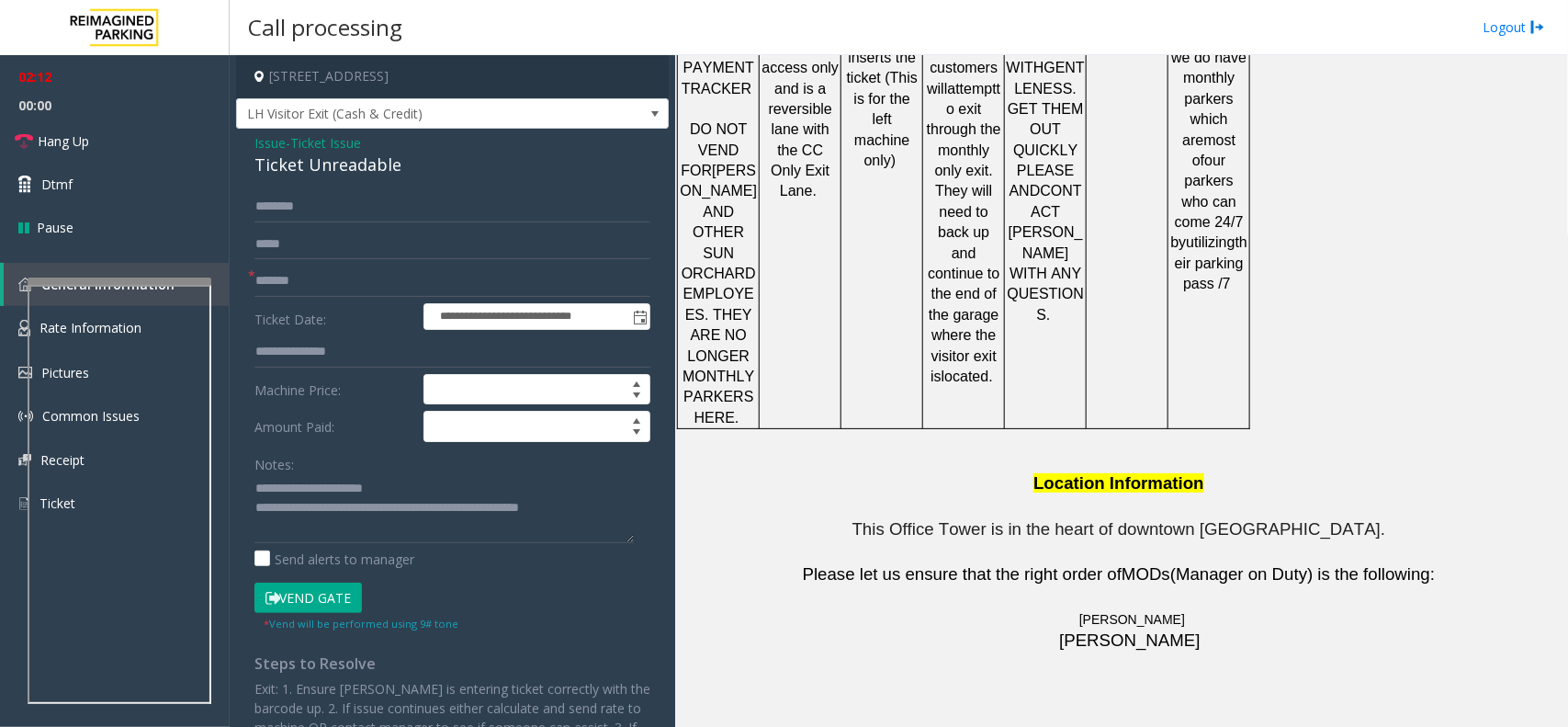 click on "[PERSON_NAME]" 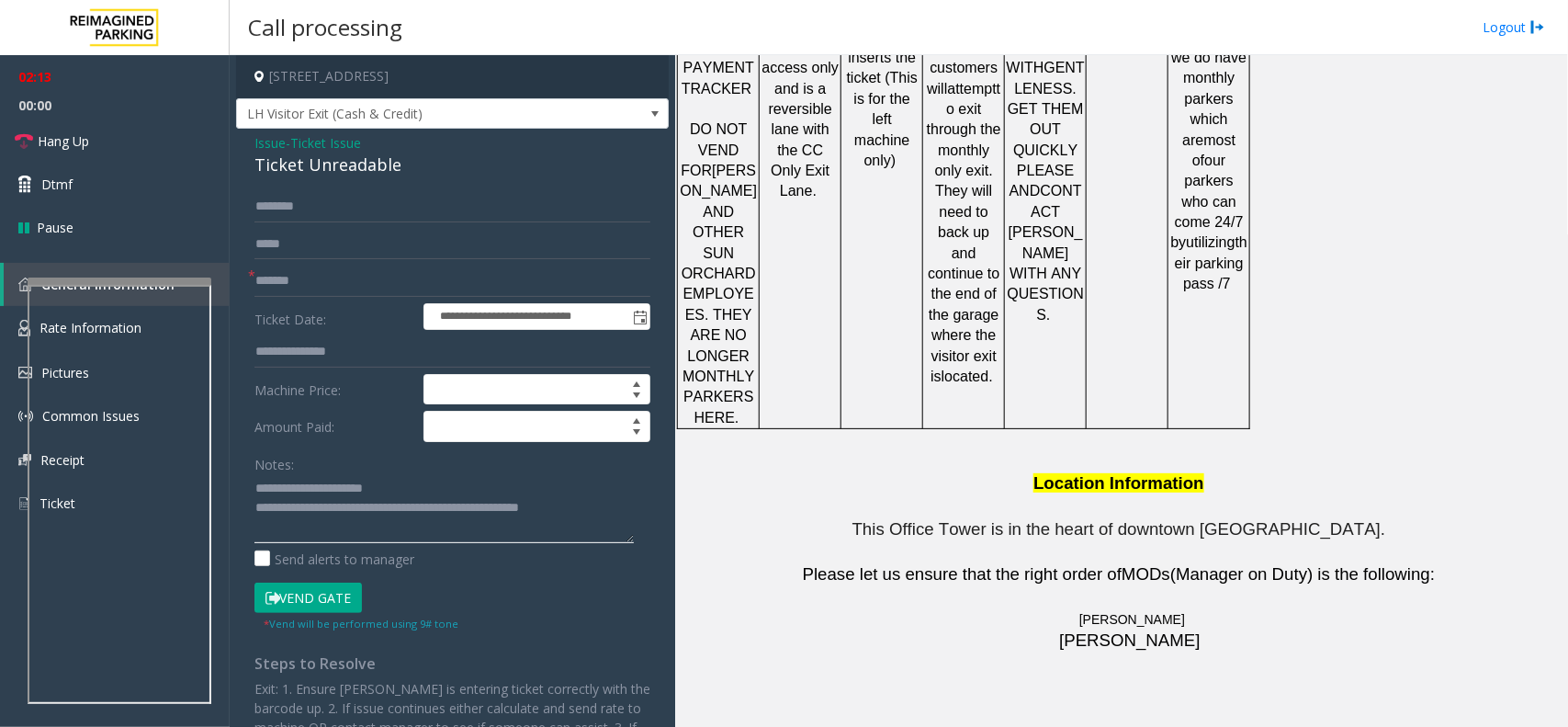 click 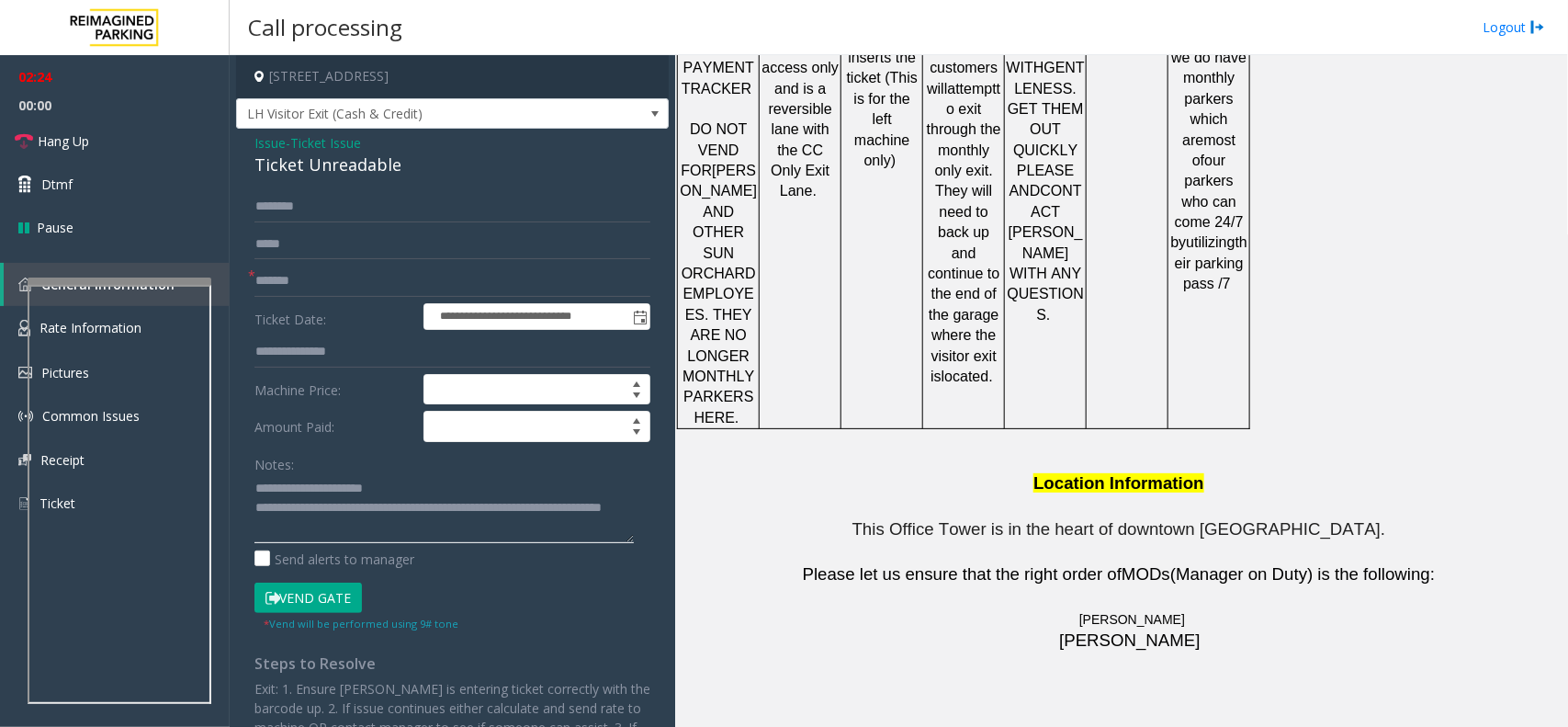 type on "**********" 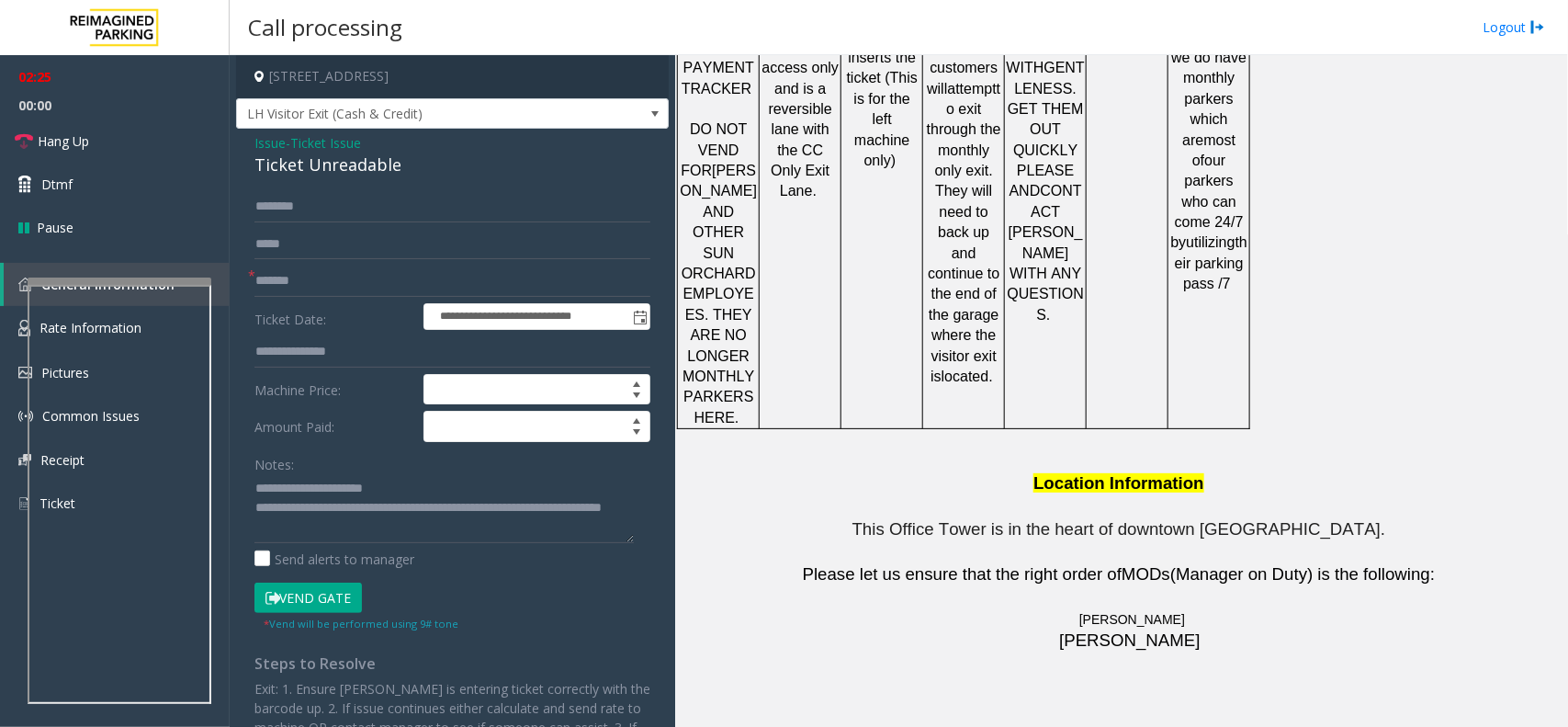 drag, startPoint x: 993, startPoint y: 659, endPoint x: 897, endPoint y: 659, distance: 96 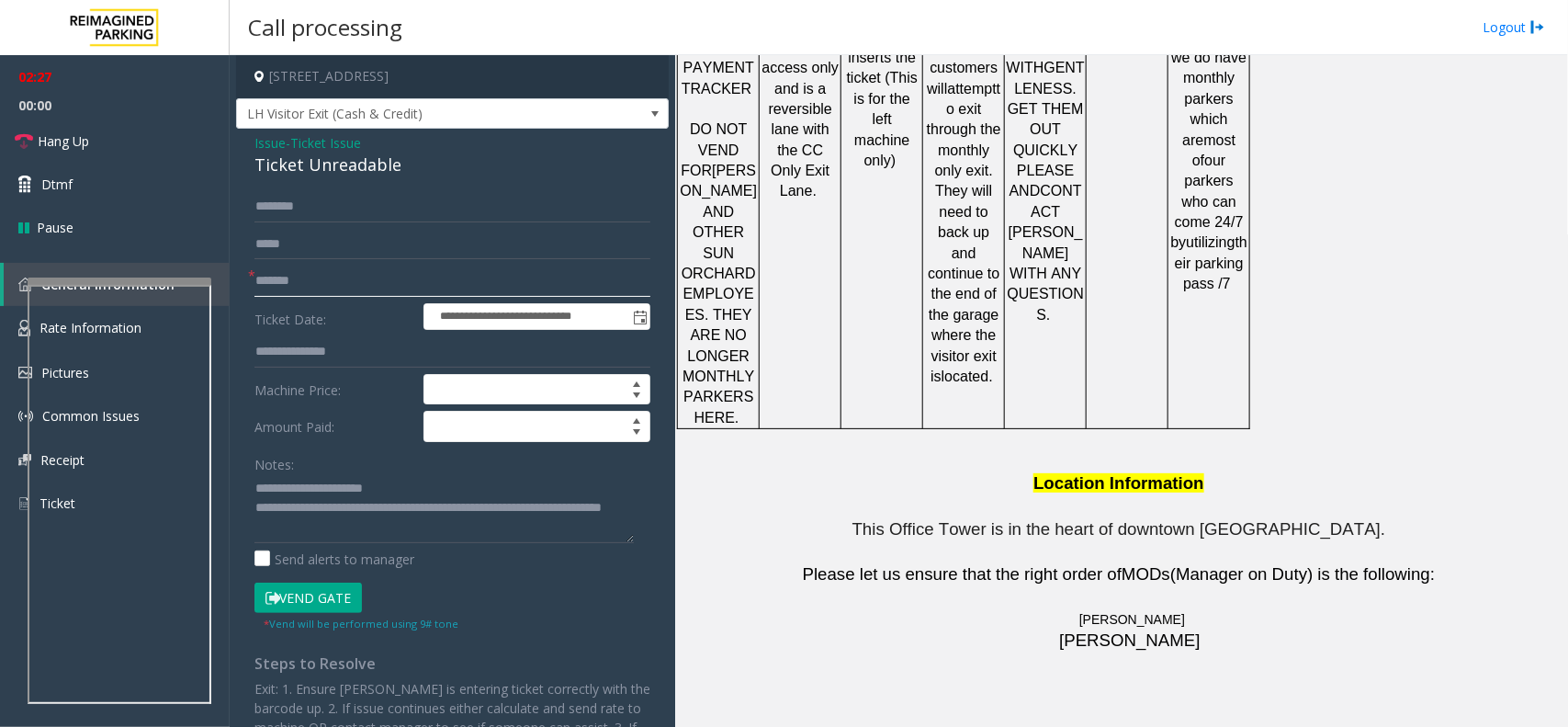 click on "*******" 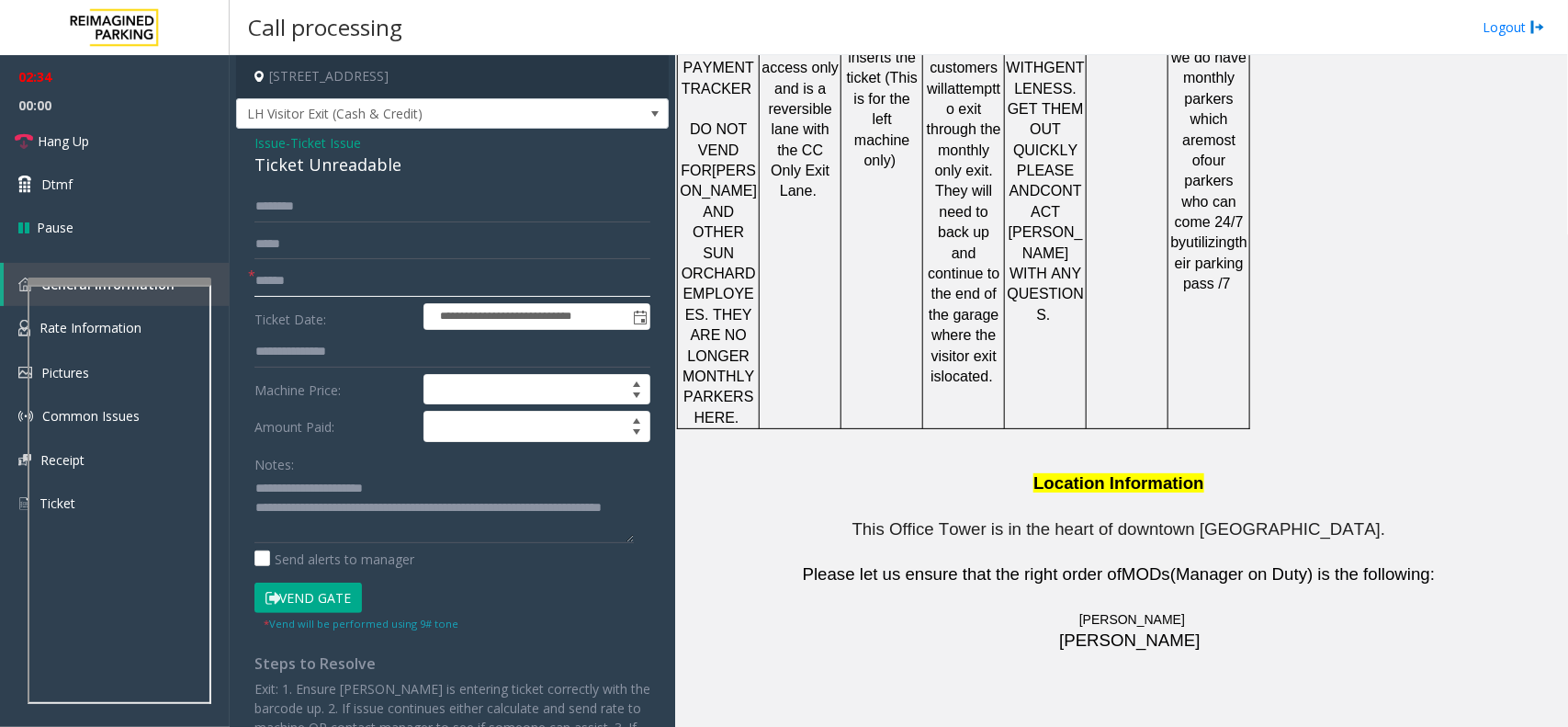 type on "******" 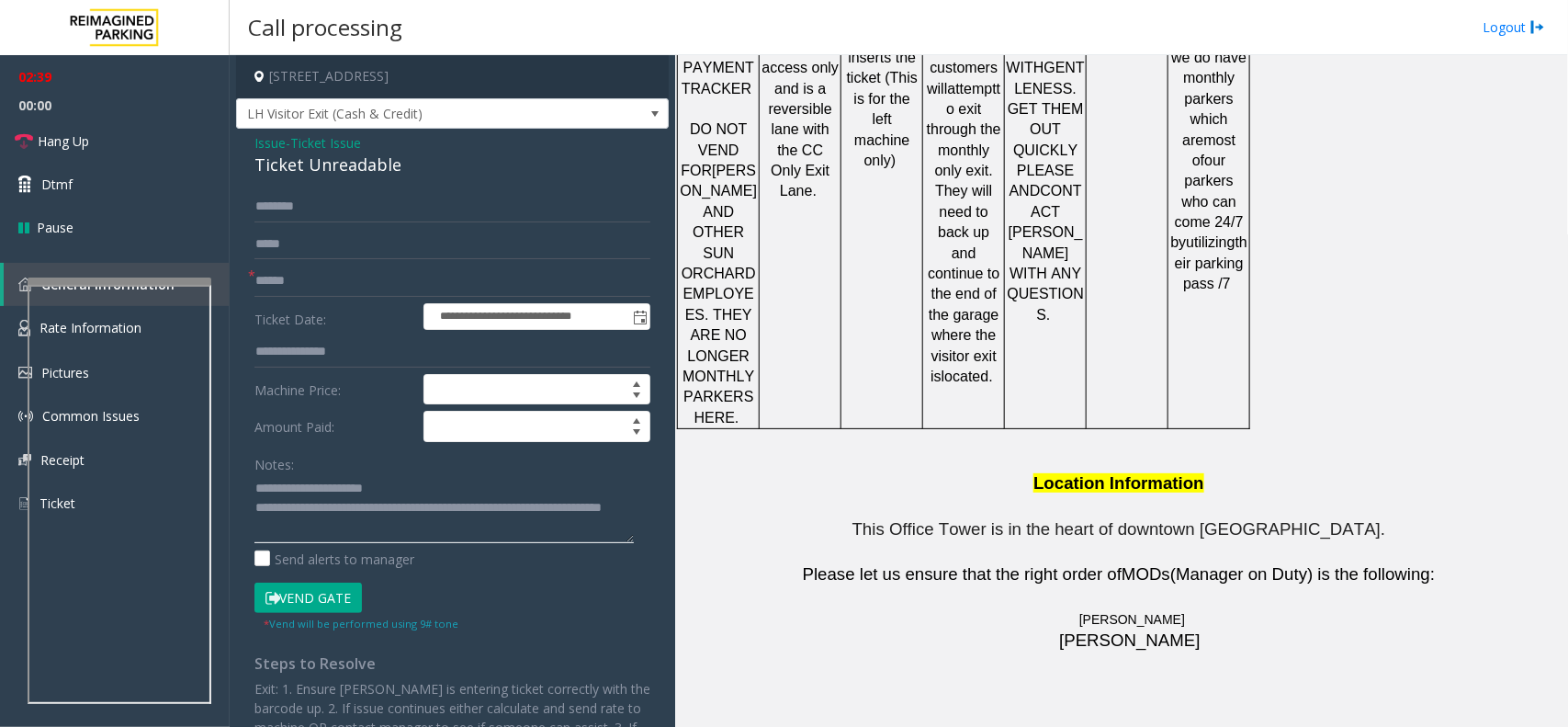 click 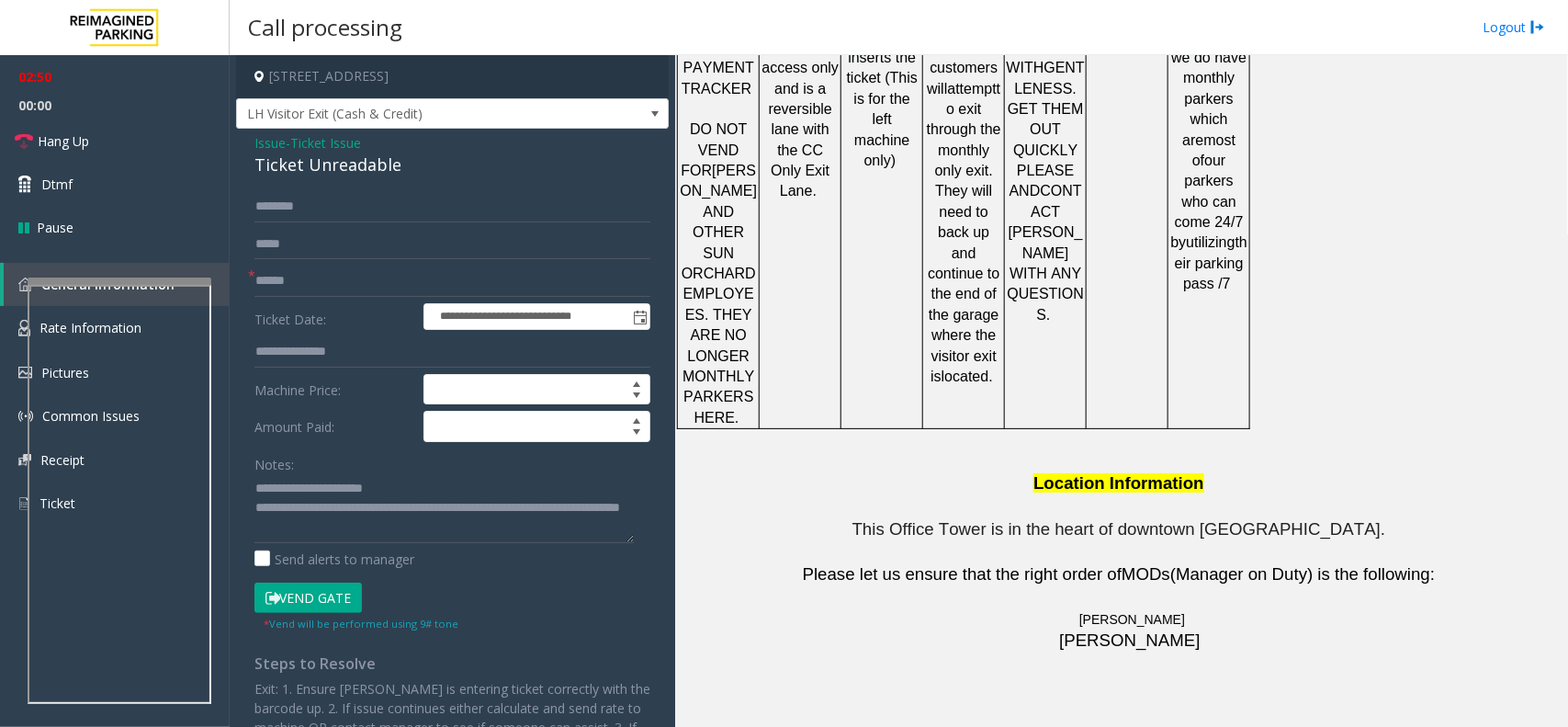 click on "Name" 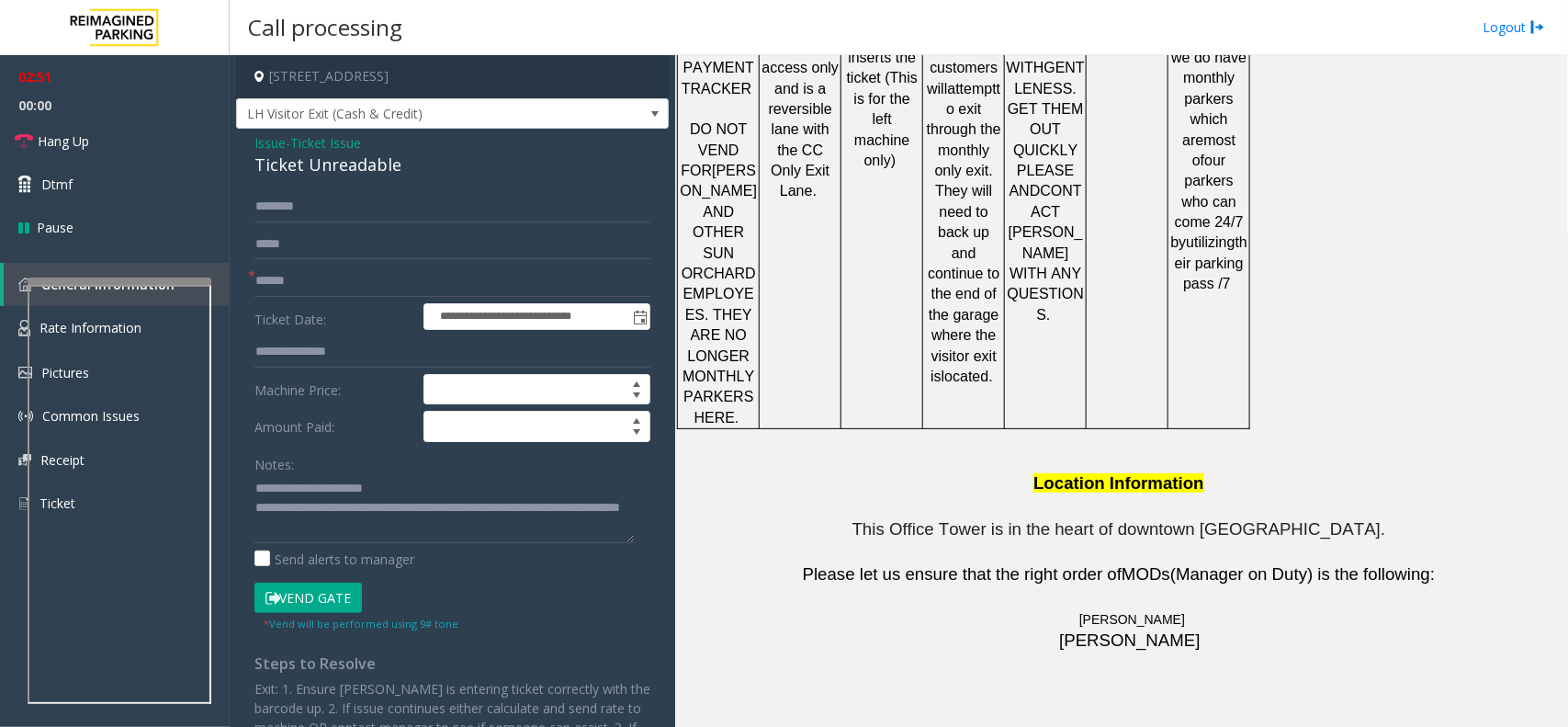 click on "Name" 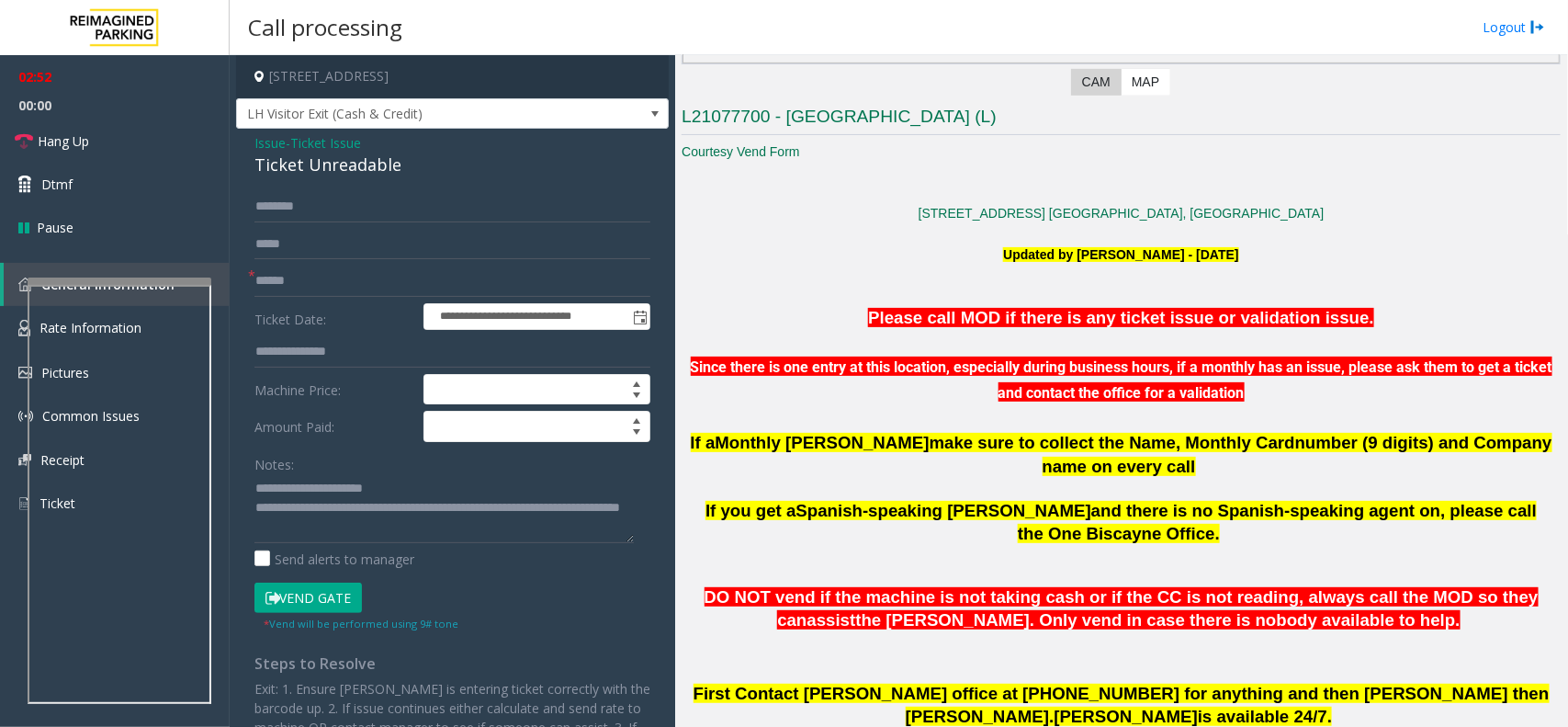 scroll, scrollTop: 296, scrollLeft: 0, axis: vertical 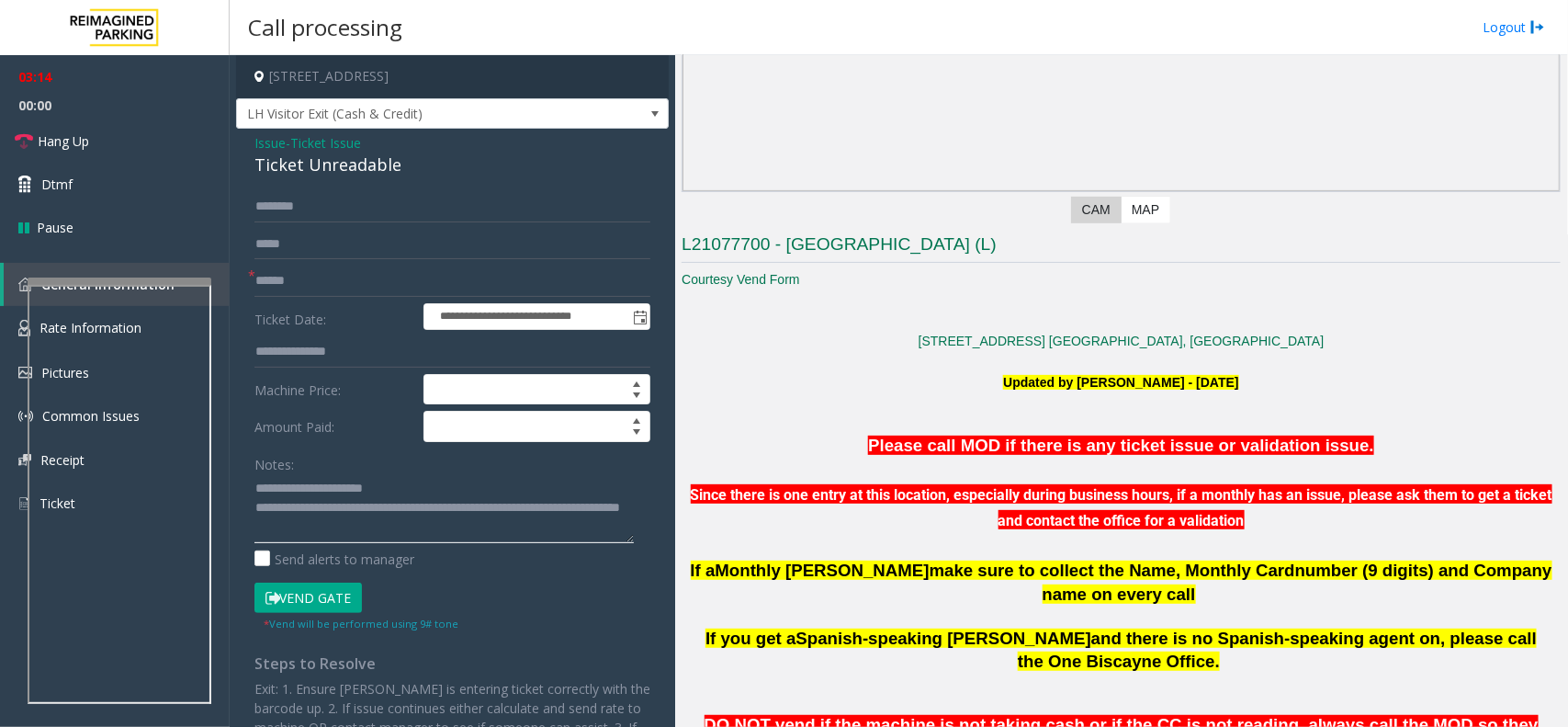 drag, startPoint x: 483, startPoint y: 503, endPoint x: 567, endPoint y: 565, distance: 104.403065 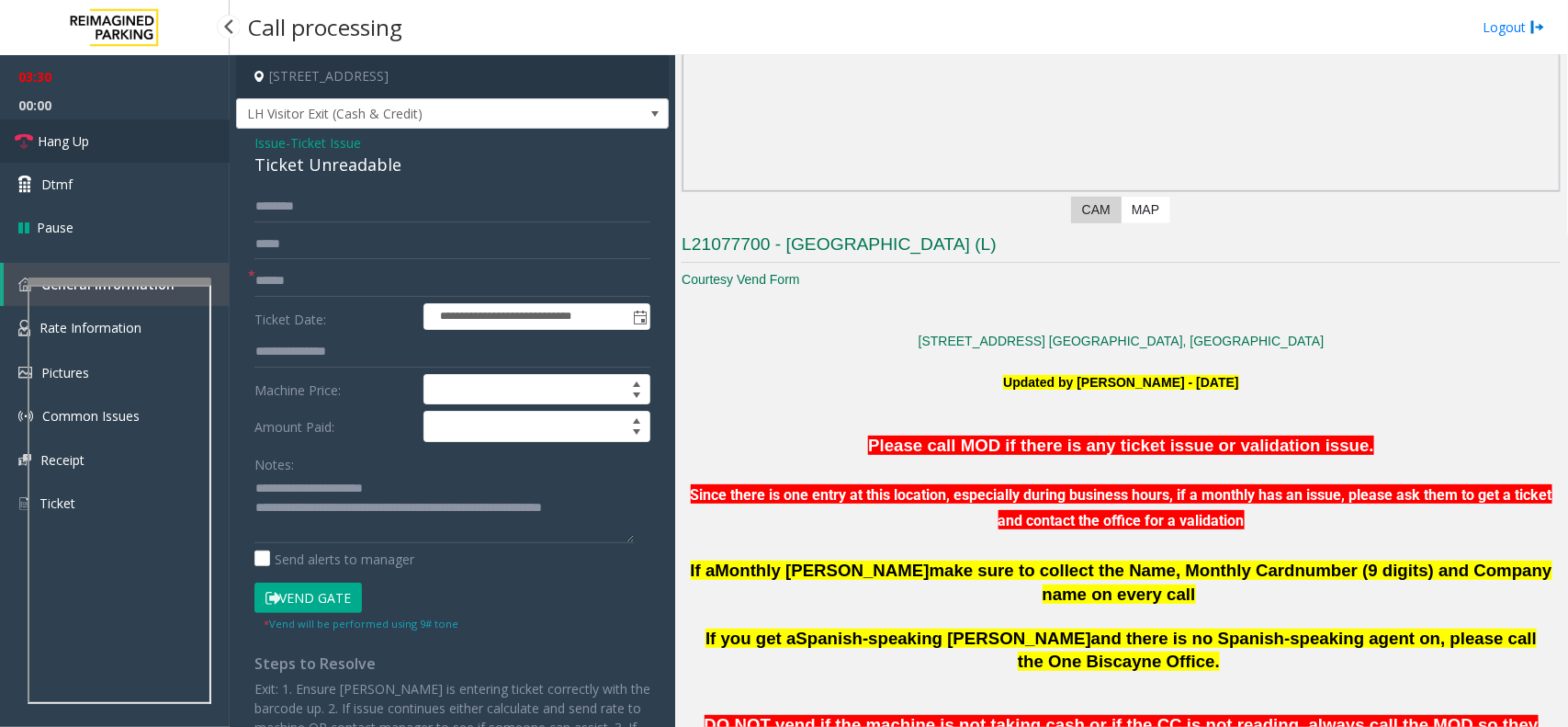 click on "Hang Up" at bounding box center (63, 141) 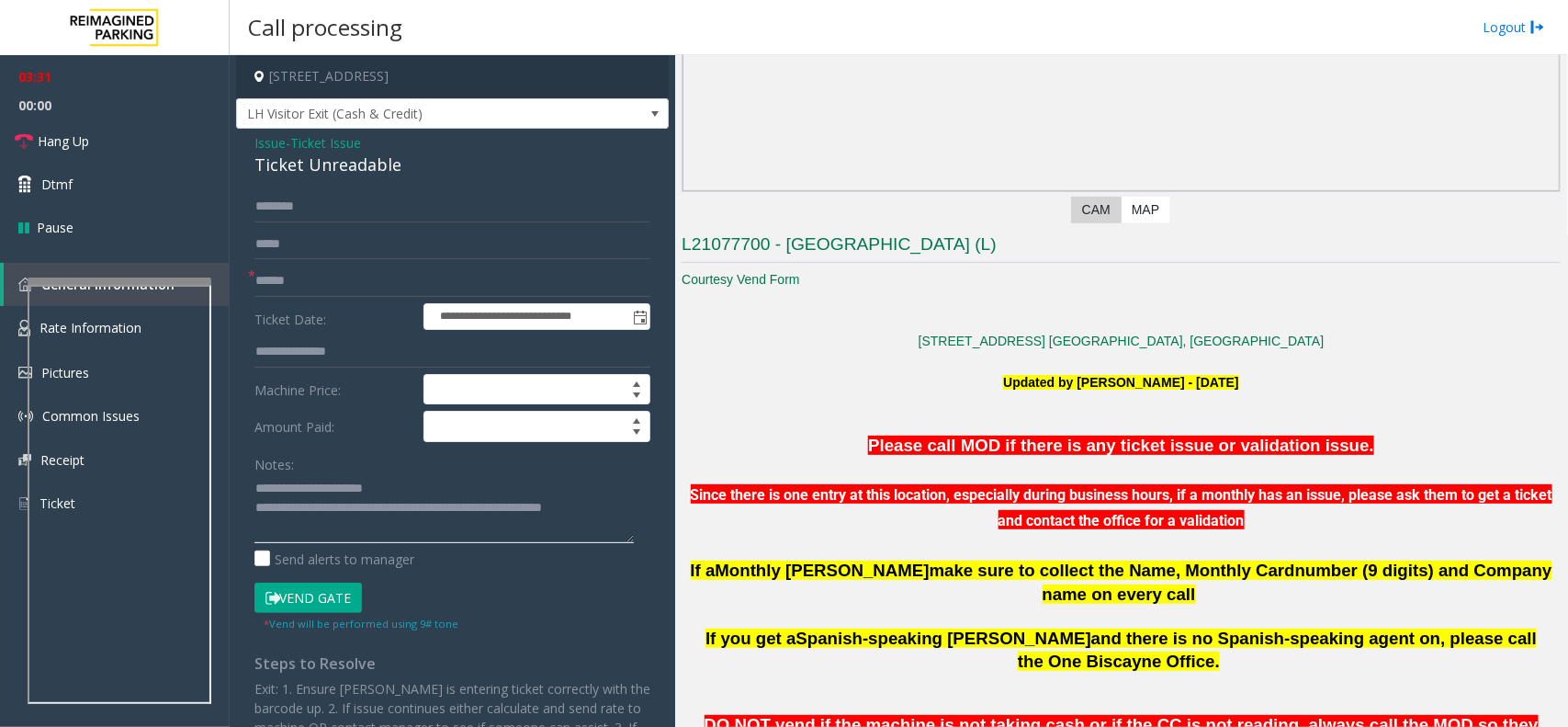 click 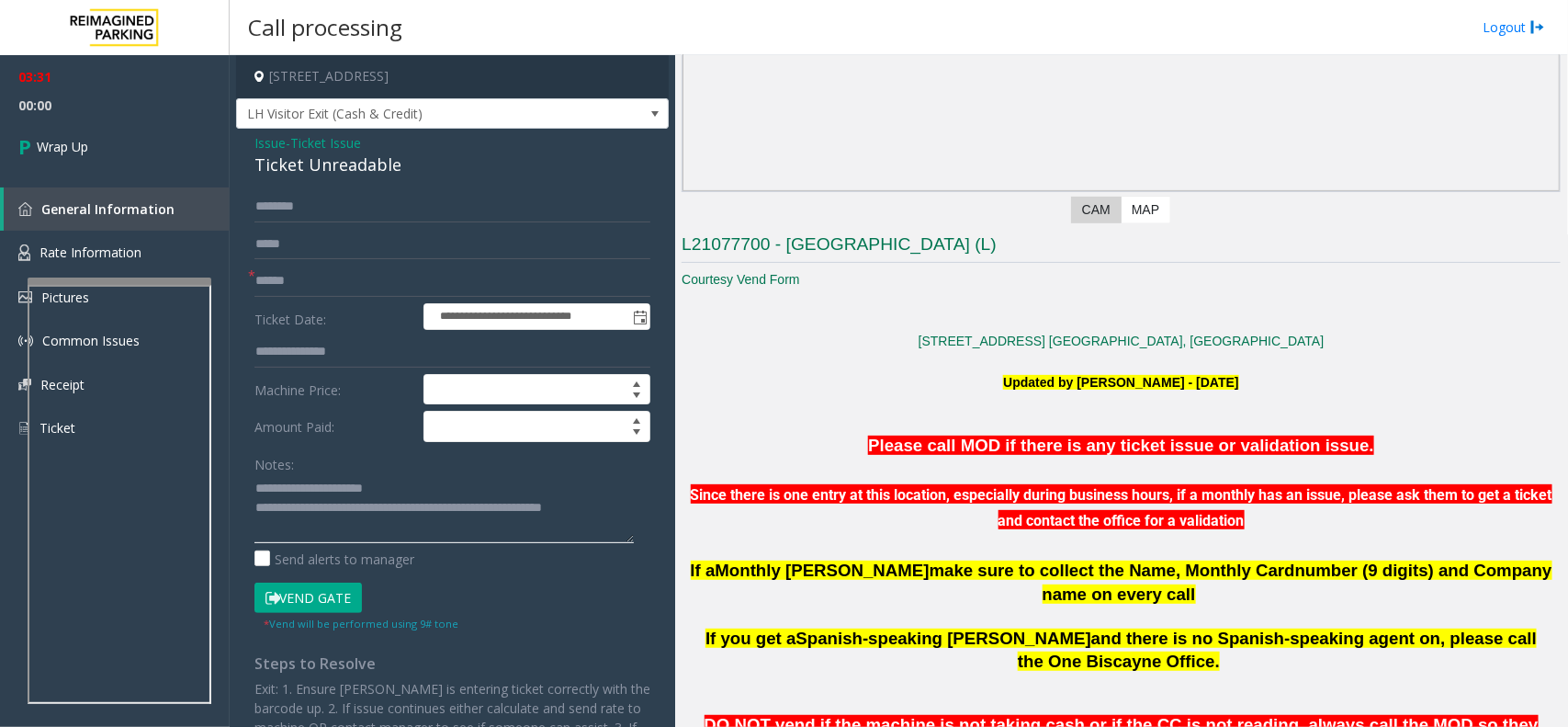 click 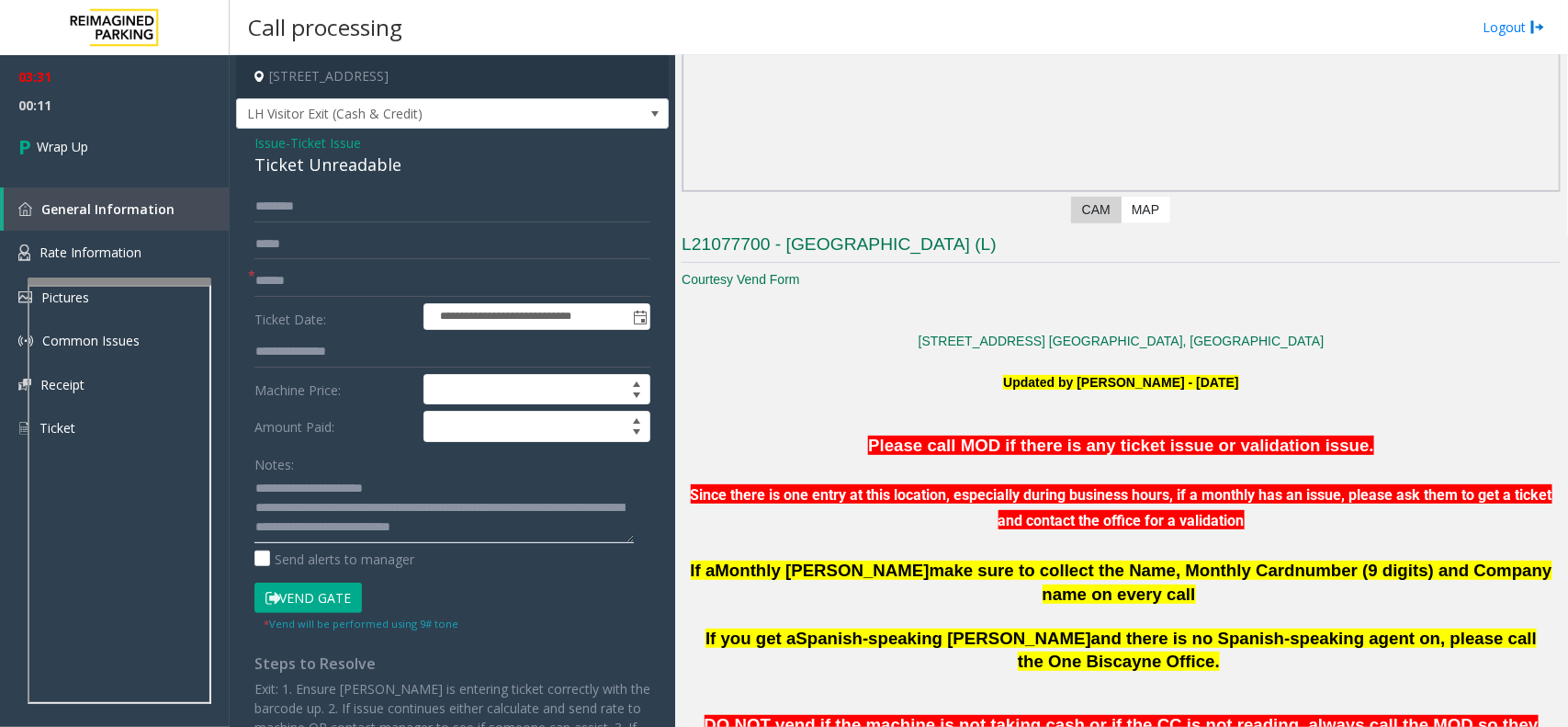 click 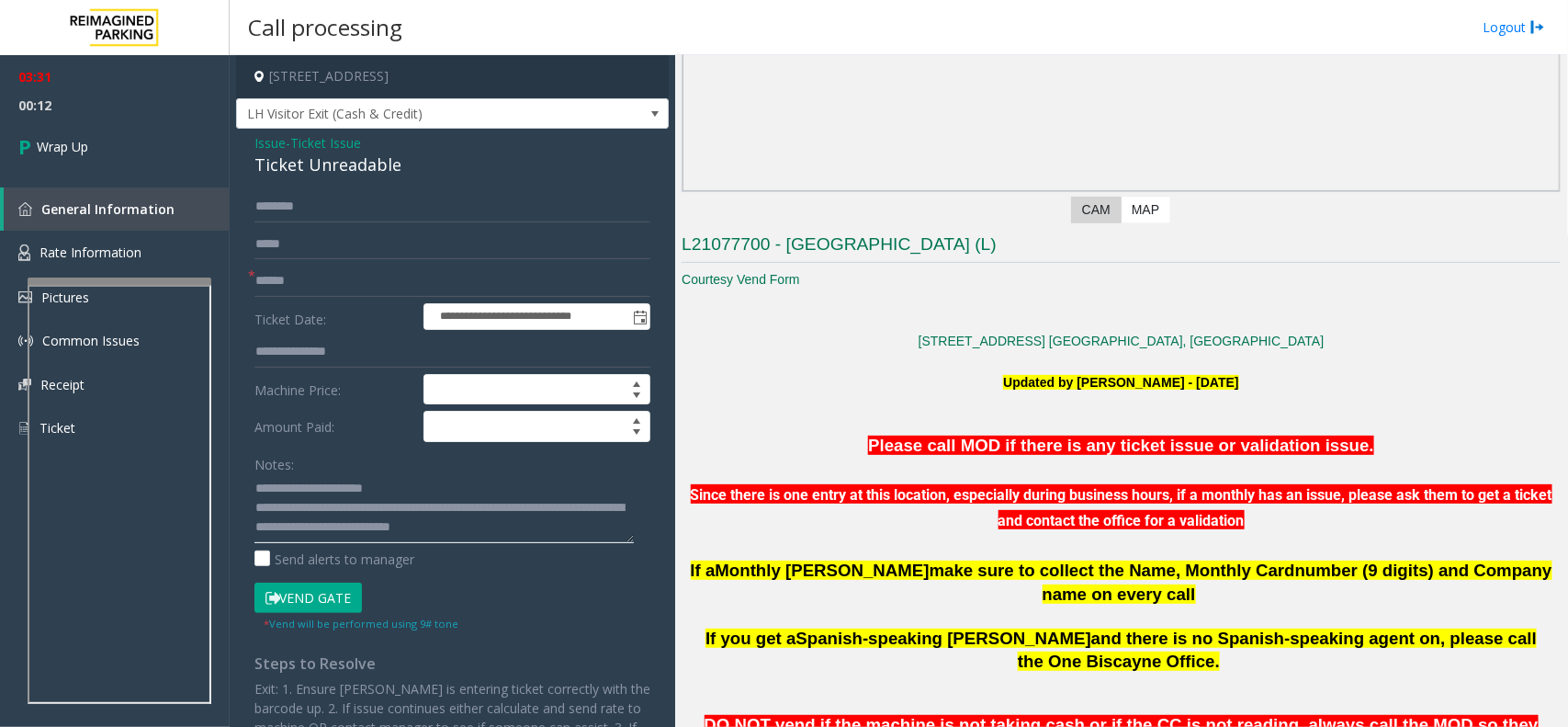 click 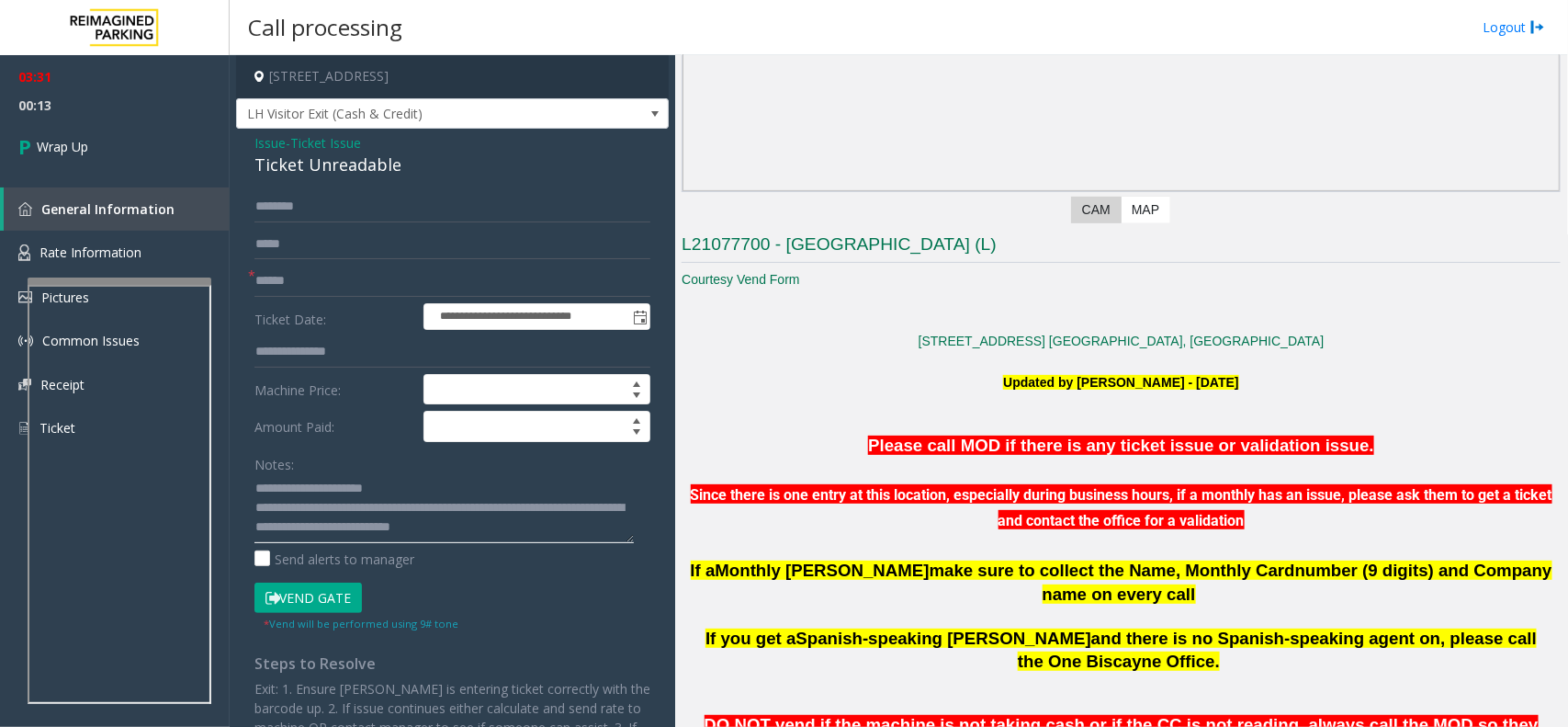 click 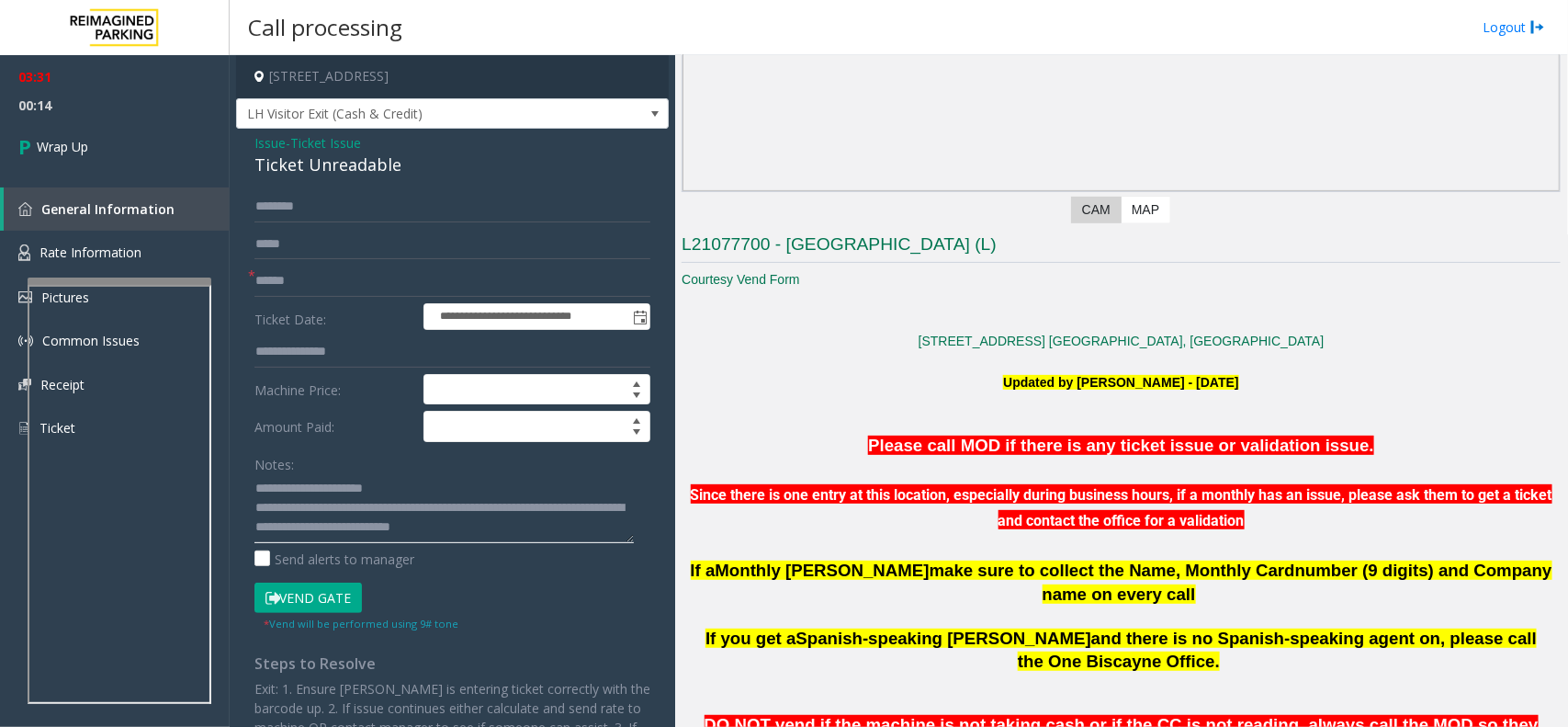 drag, startPoint x: 349, startPoint y: 517, endPoint x: 607, endPoint y: 528, distance: 258.23439 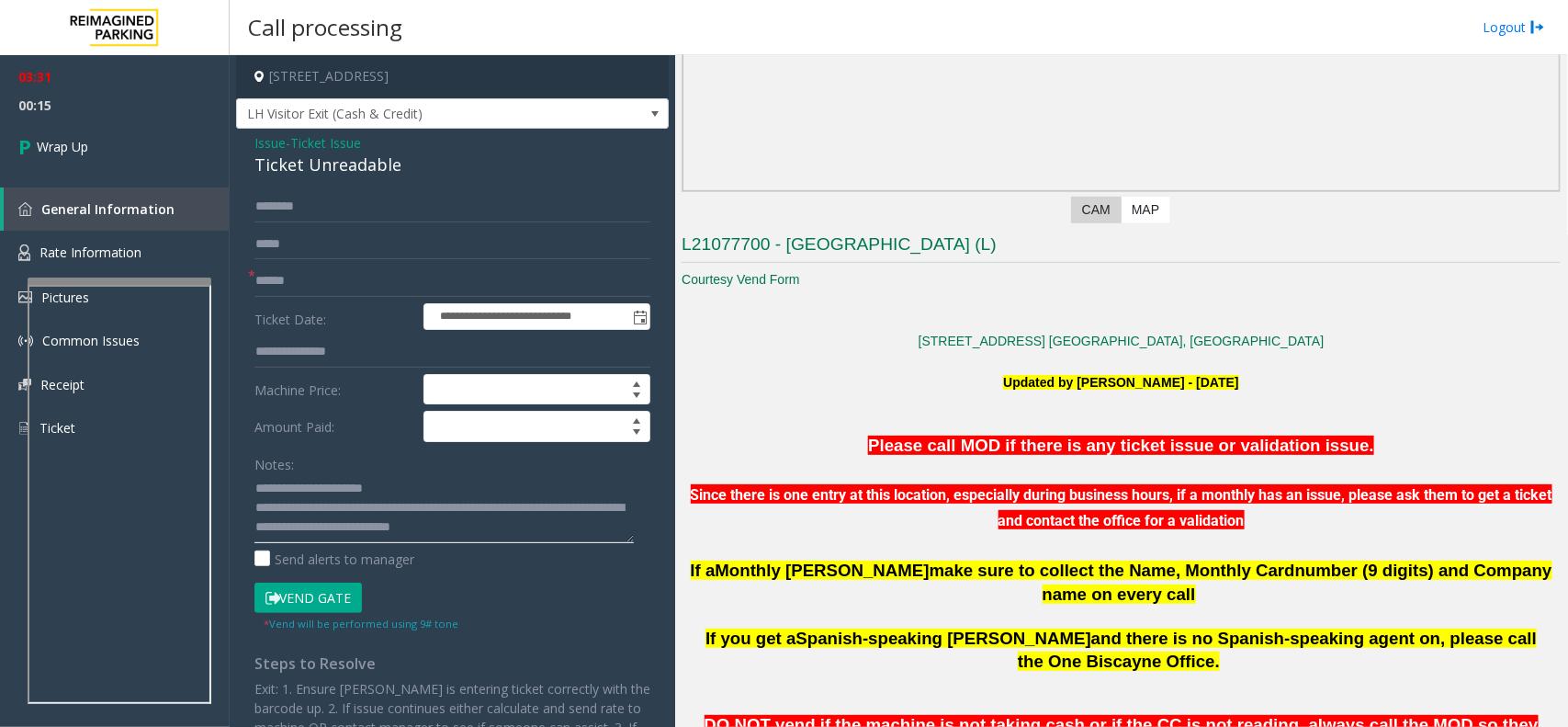 click 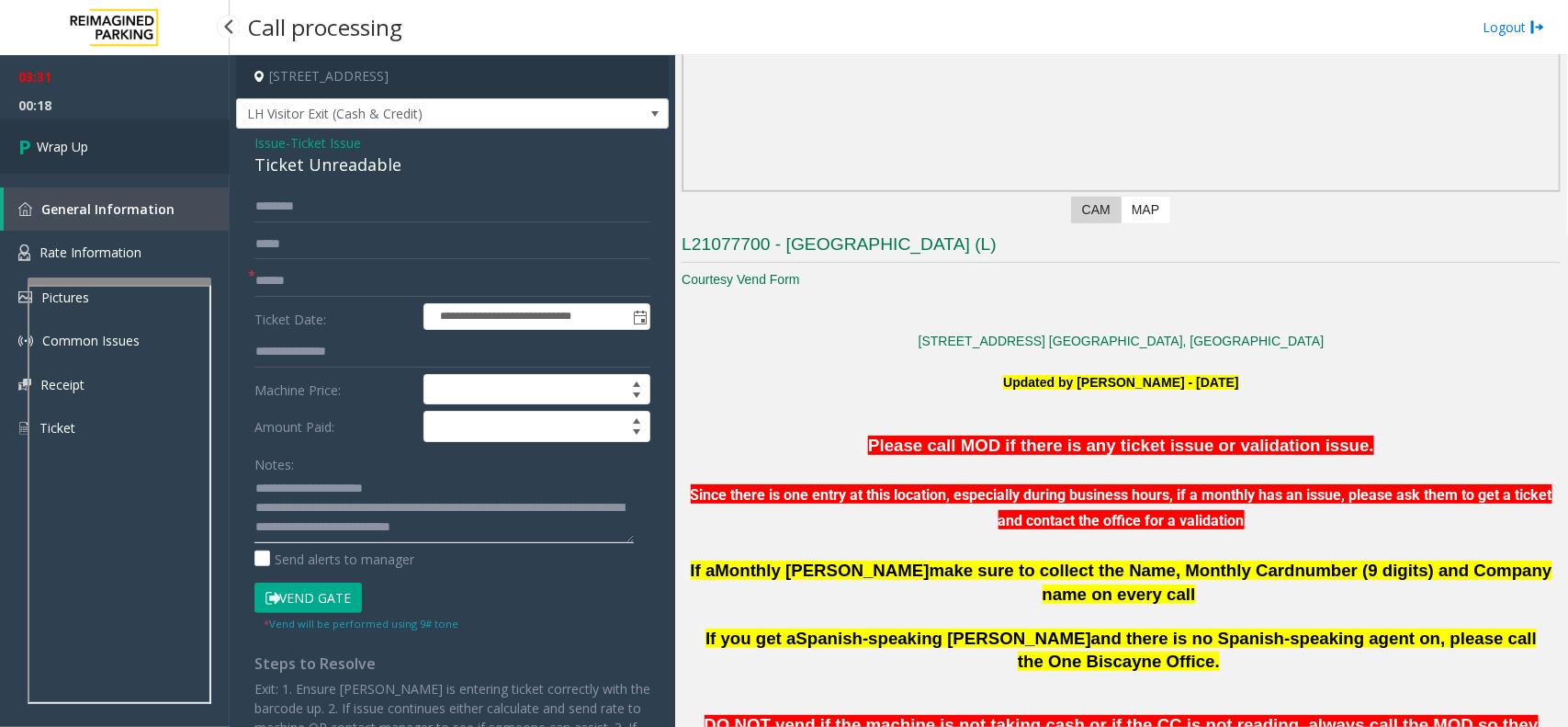 type on "**********" 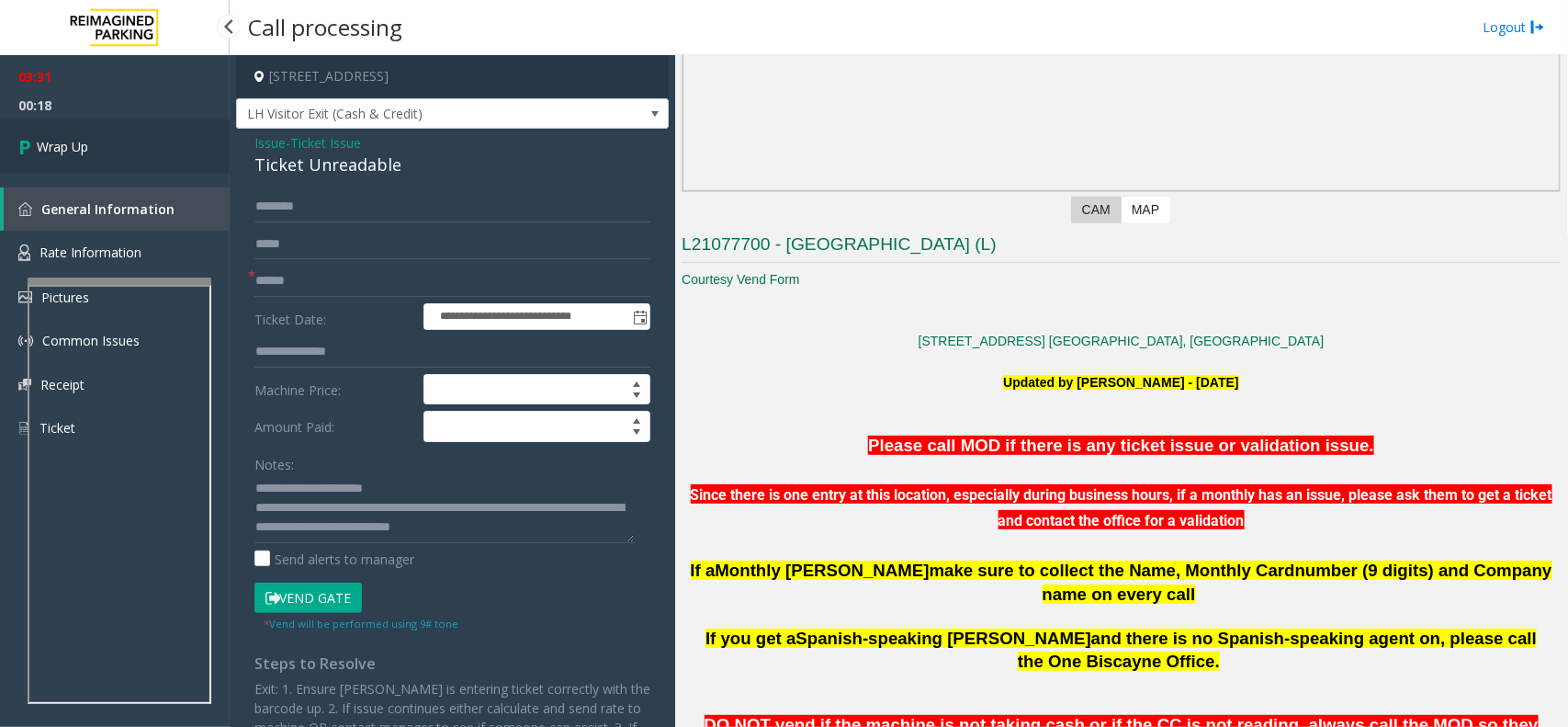click on "Wrap Up" at bounding box center (115, 146) 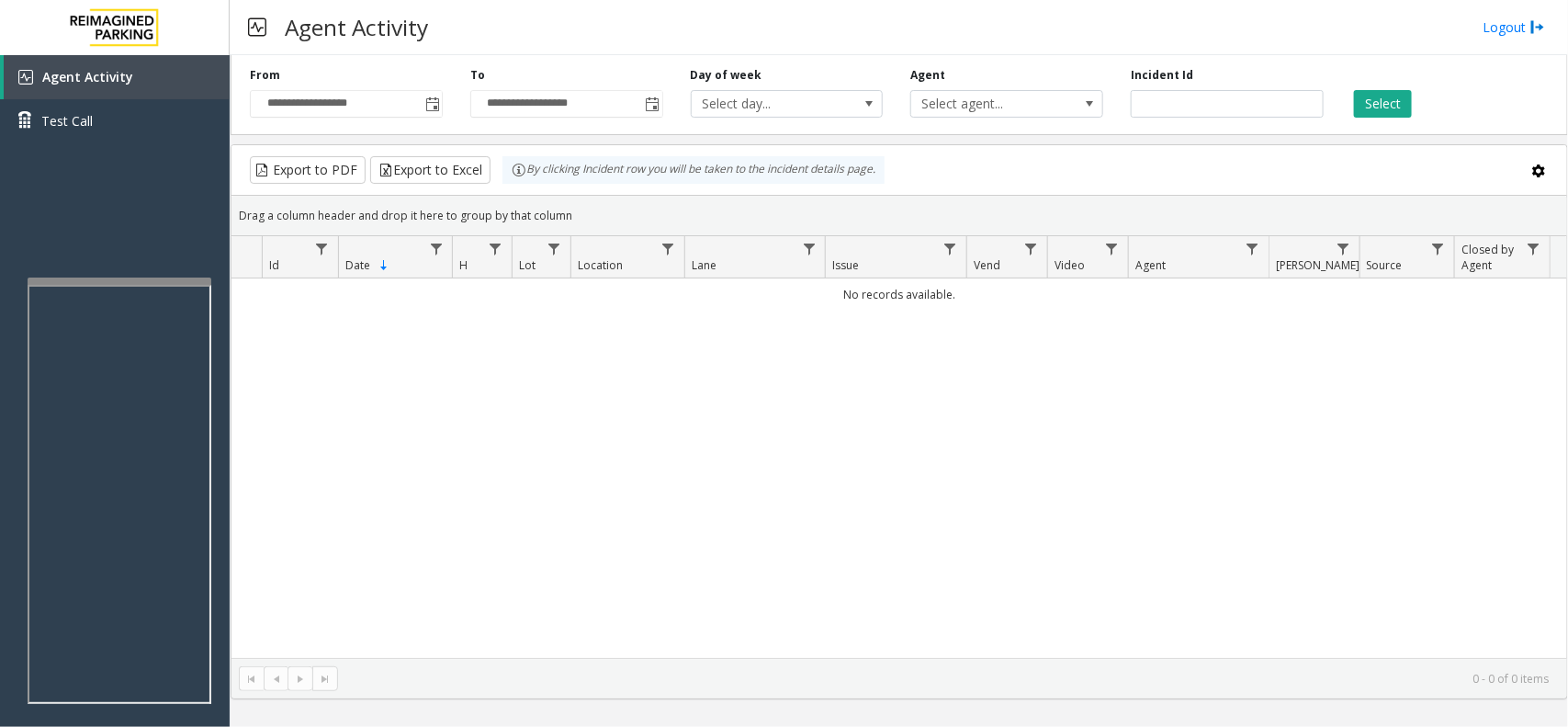 click on "**********" 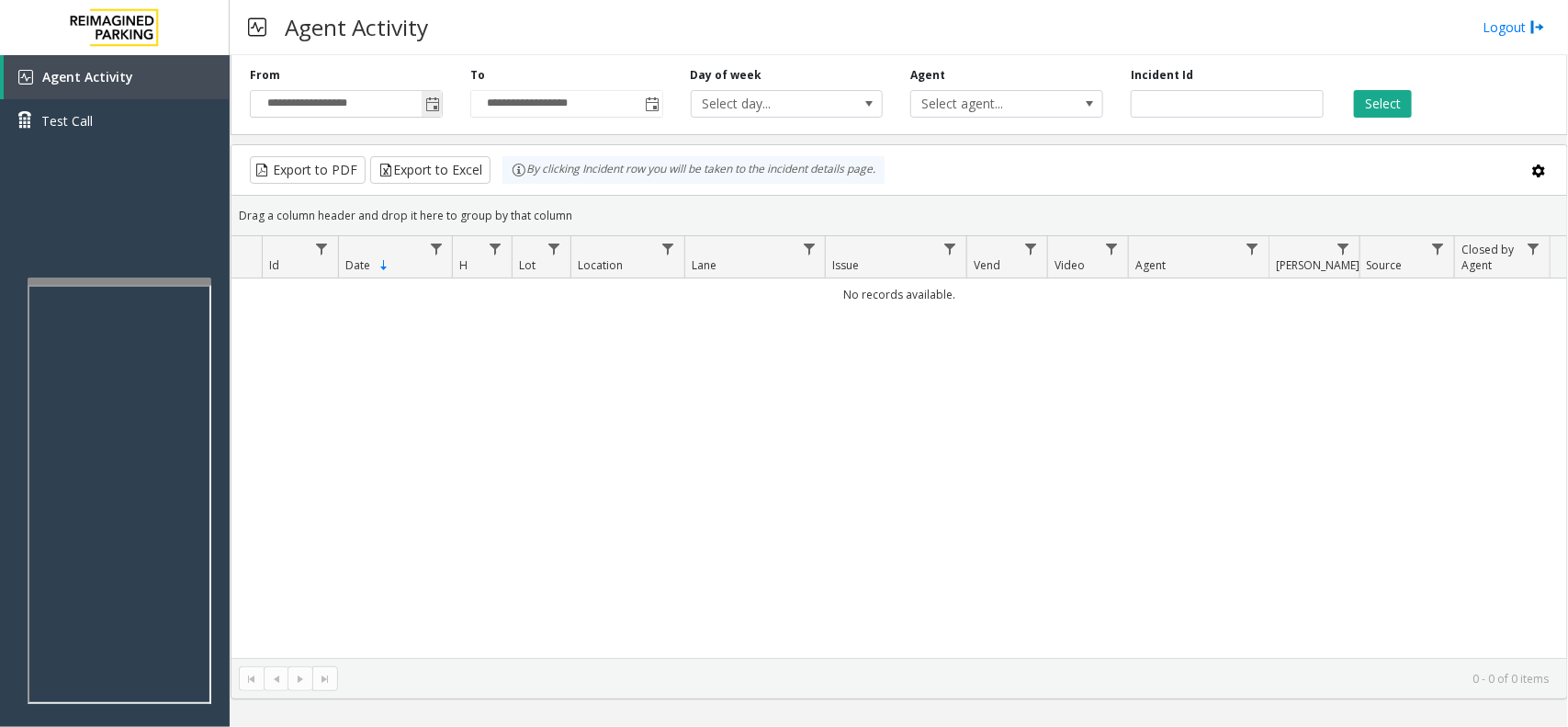 click 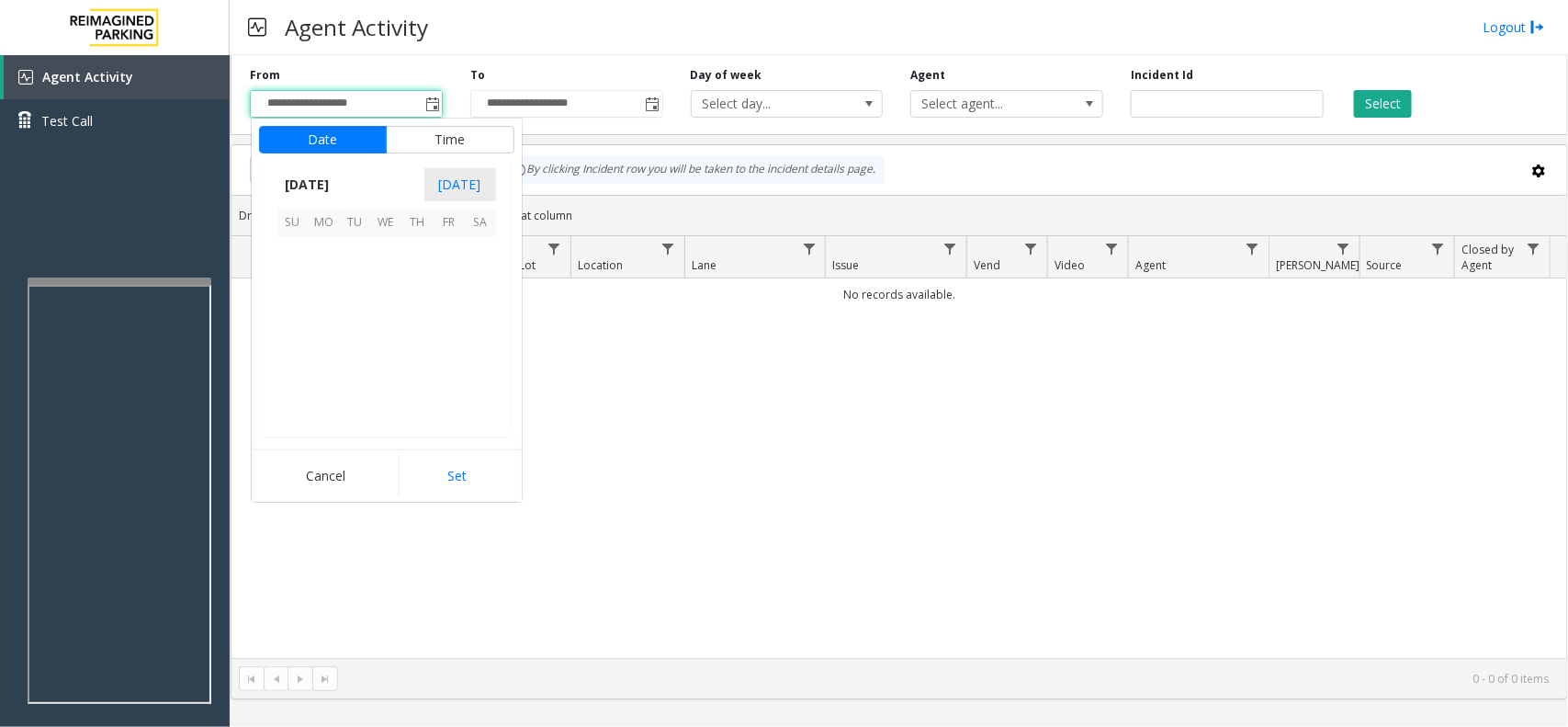 scroll, scrollTop: 329276, scrollLeft: 0, axis: vertical 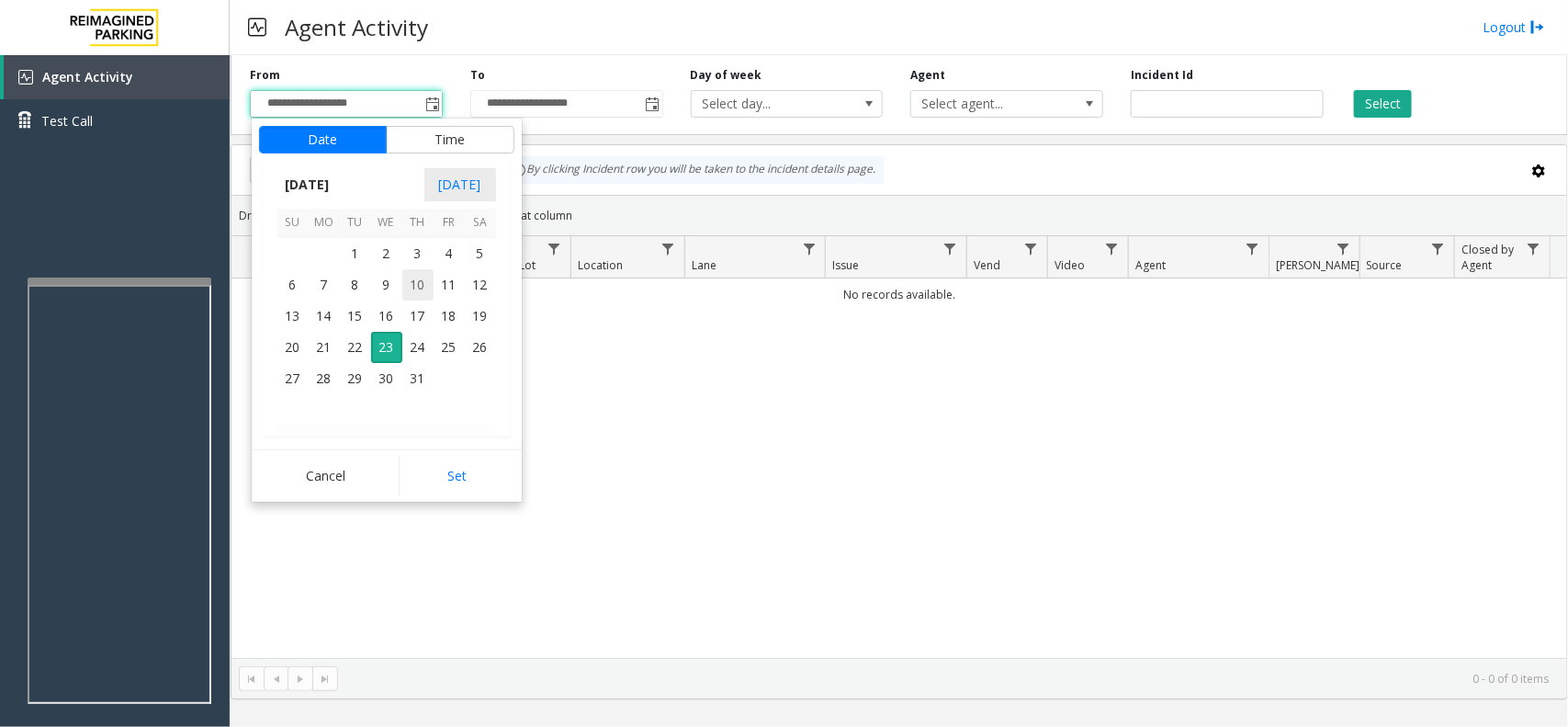 click on "10" at bounding box center (418, 285) 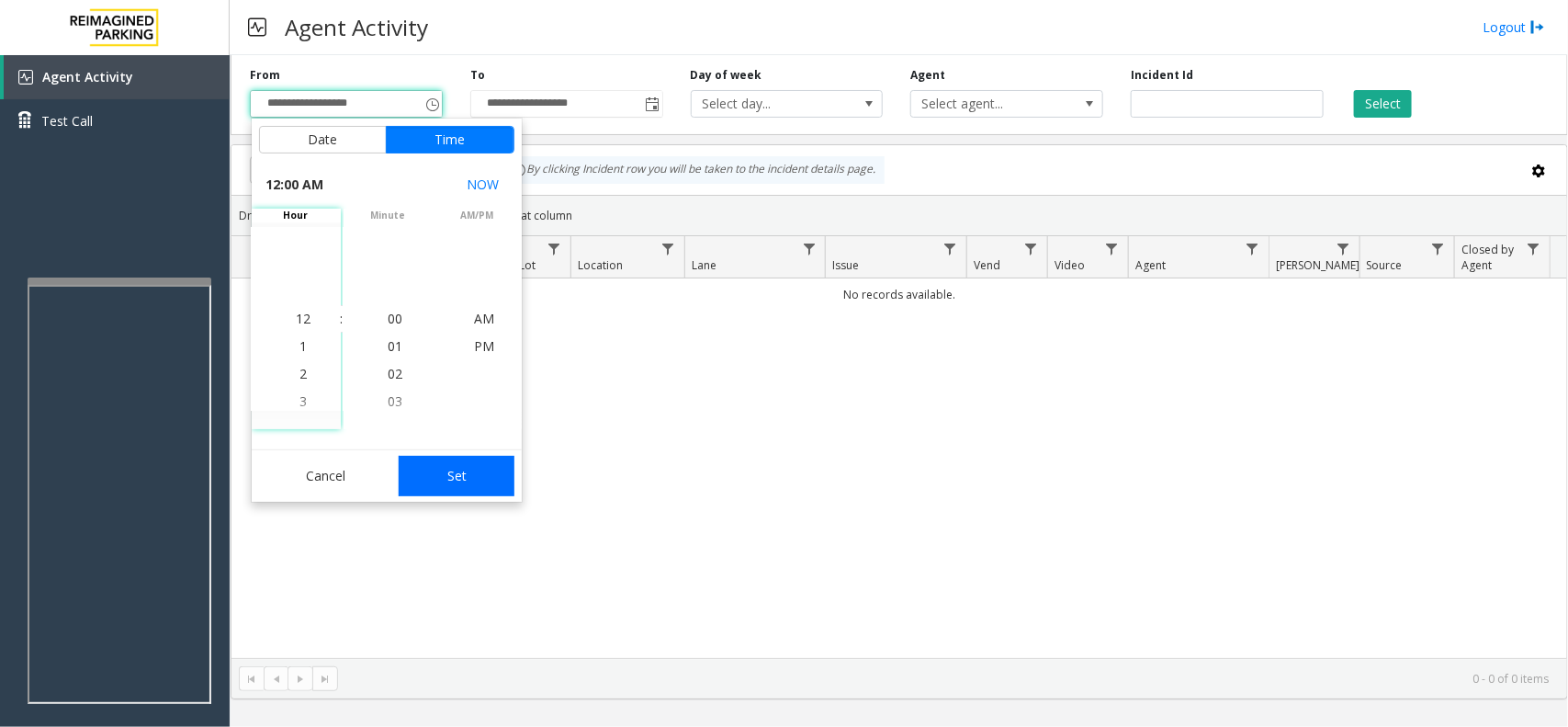 click on "Set" 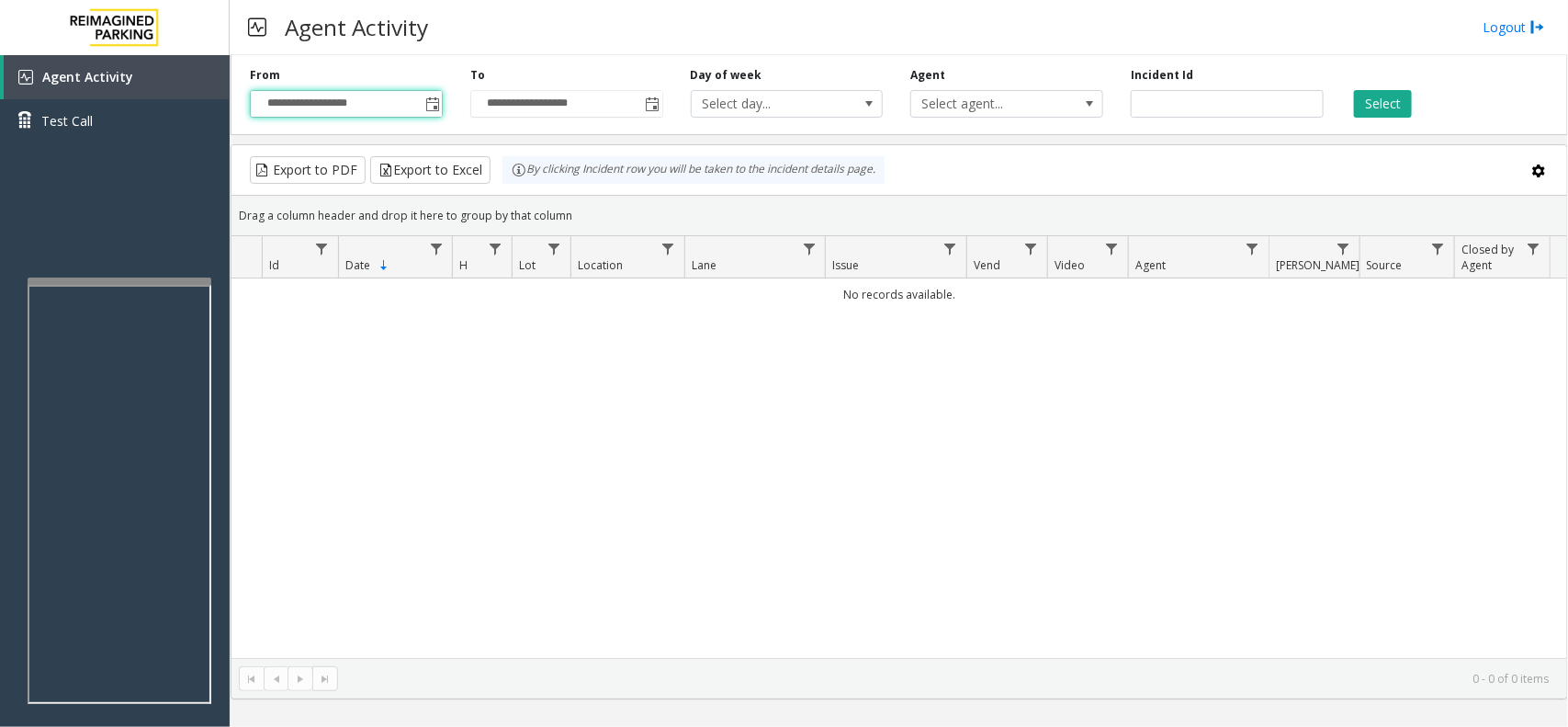 click on "**********" 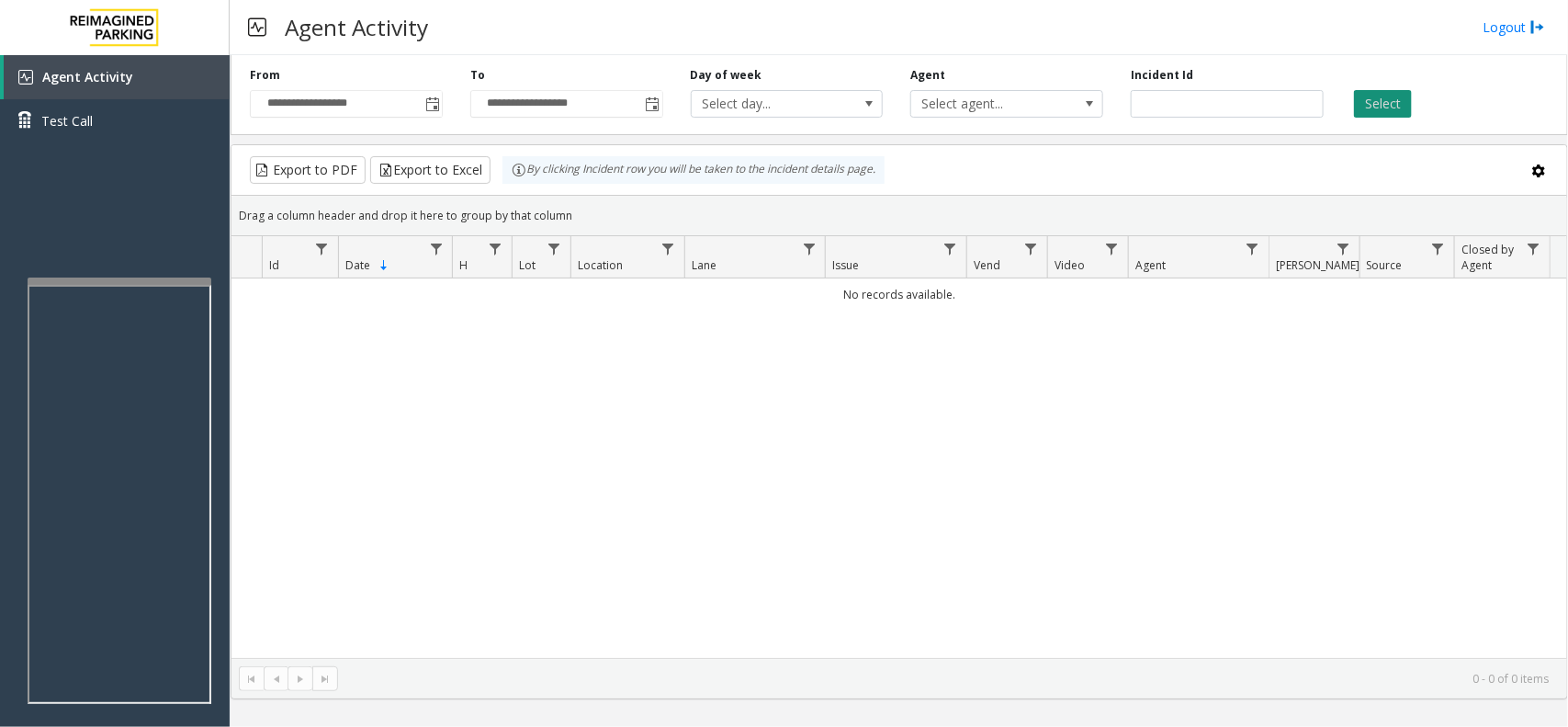 click on "Select" 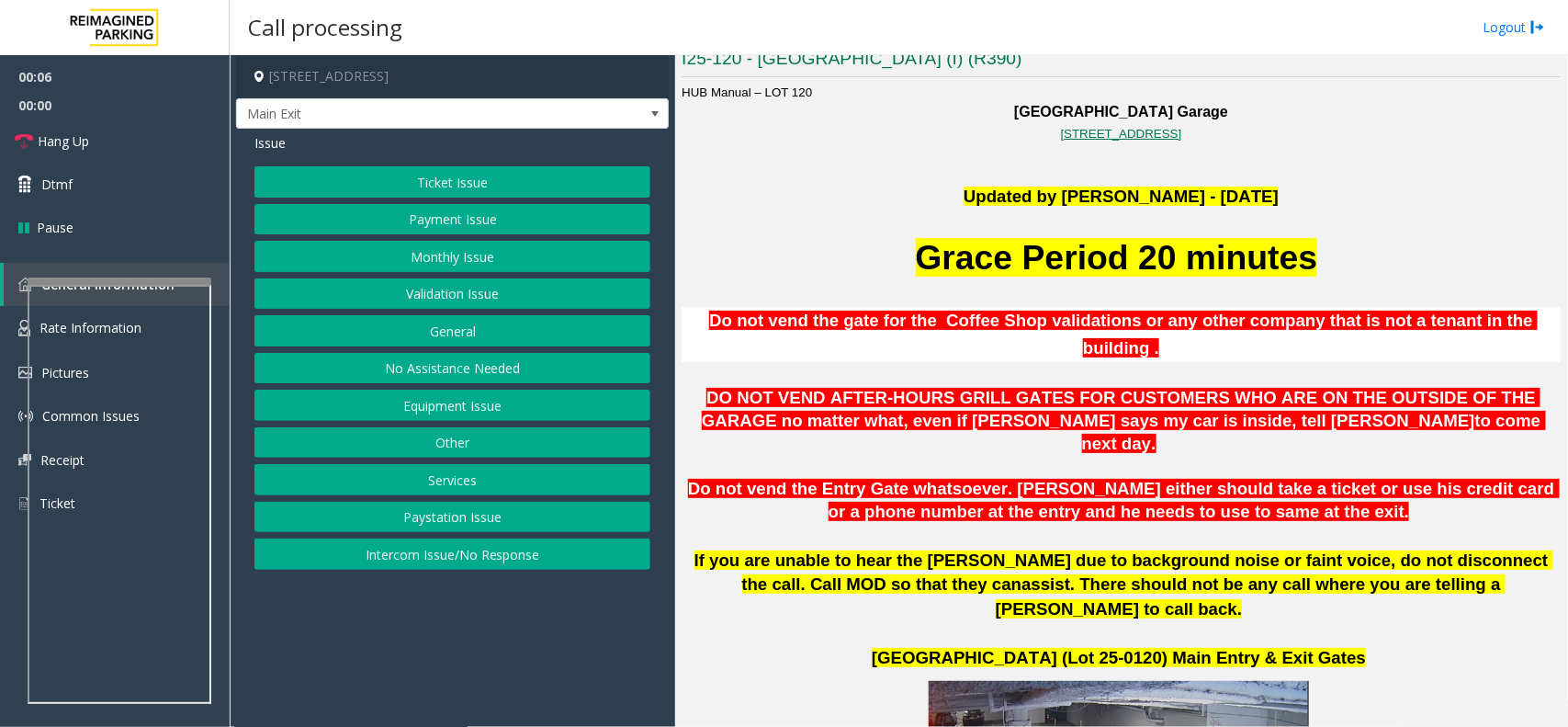 scroll, scrollTop: 460, scrollLeft: 0, axis: vertical 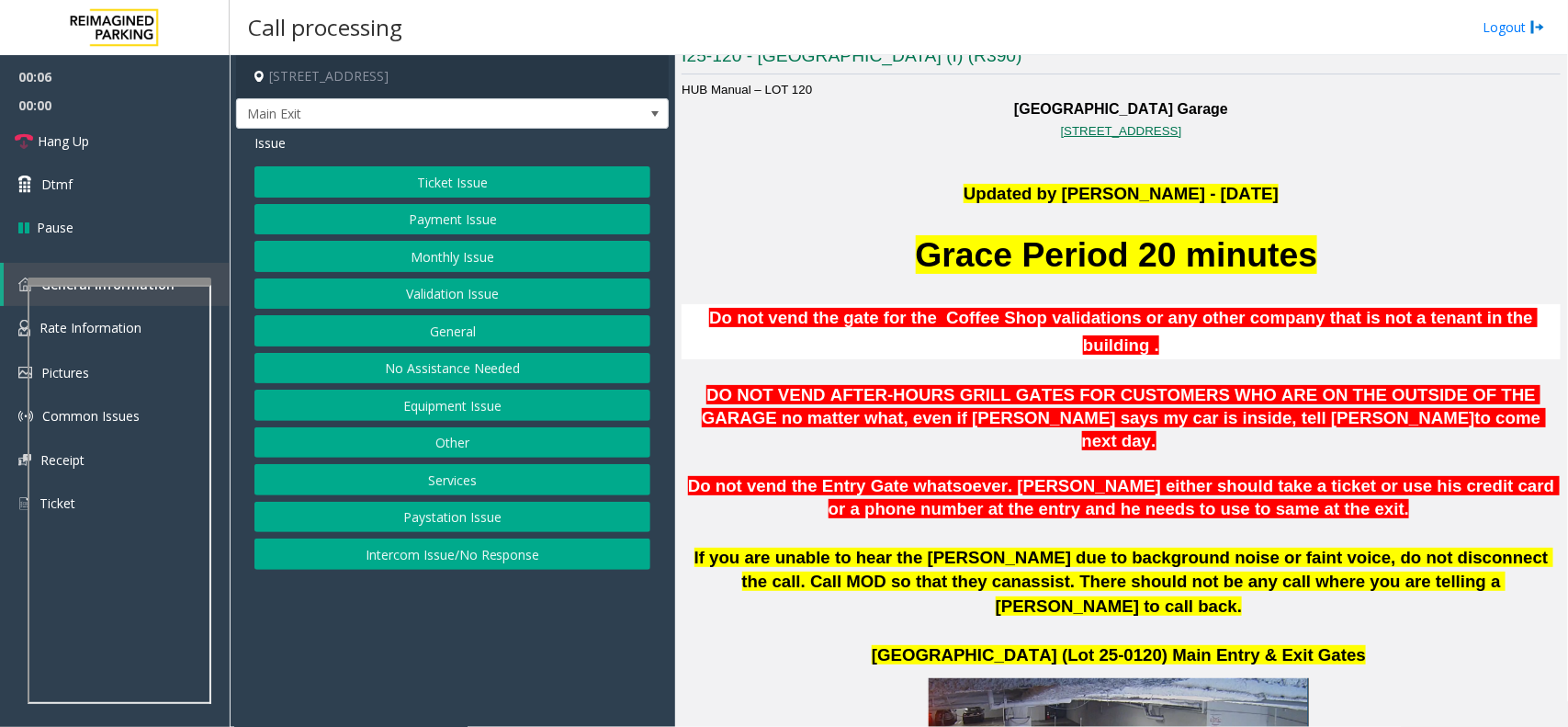 click 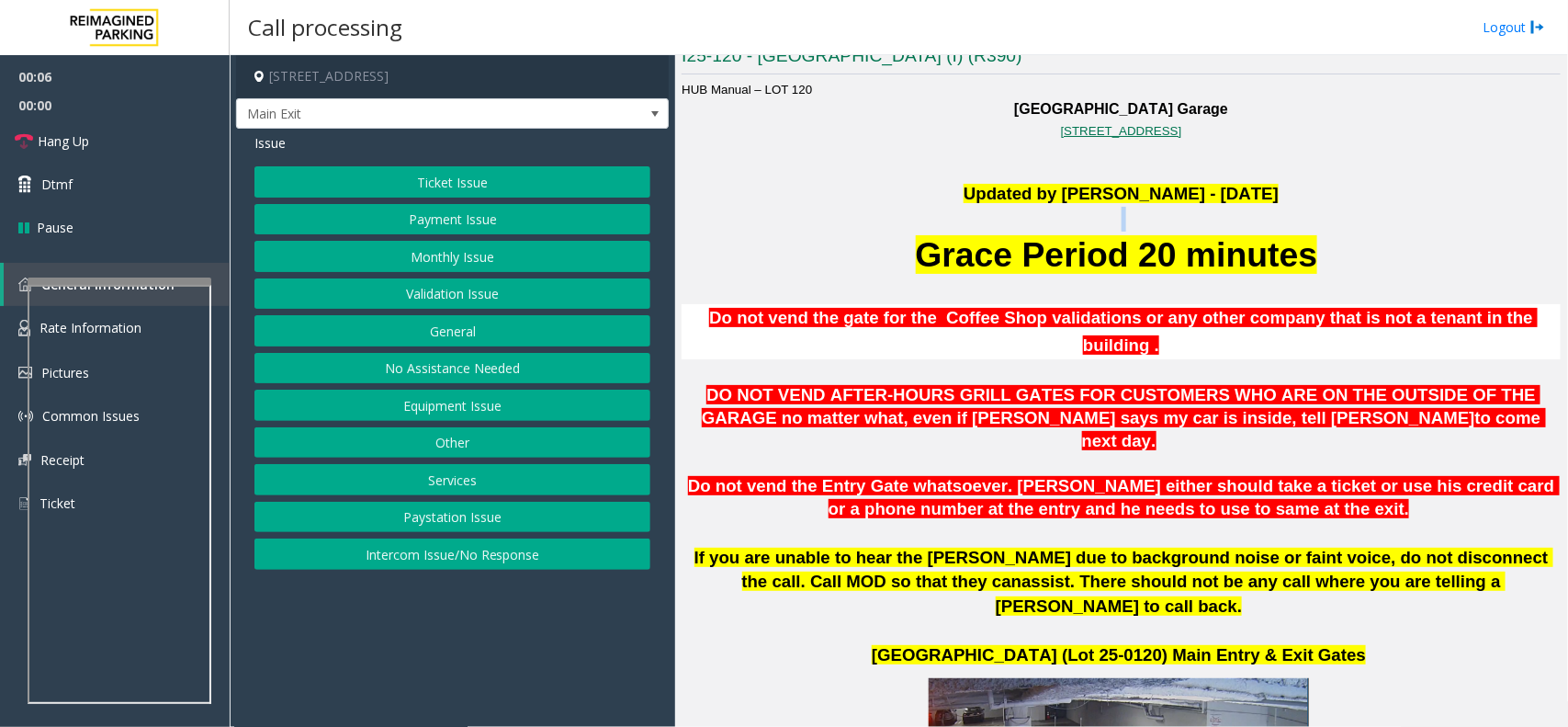 click 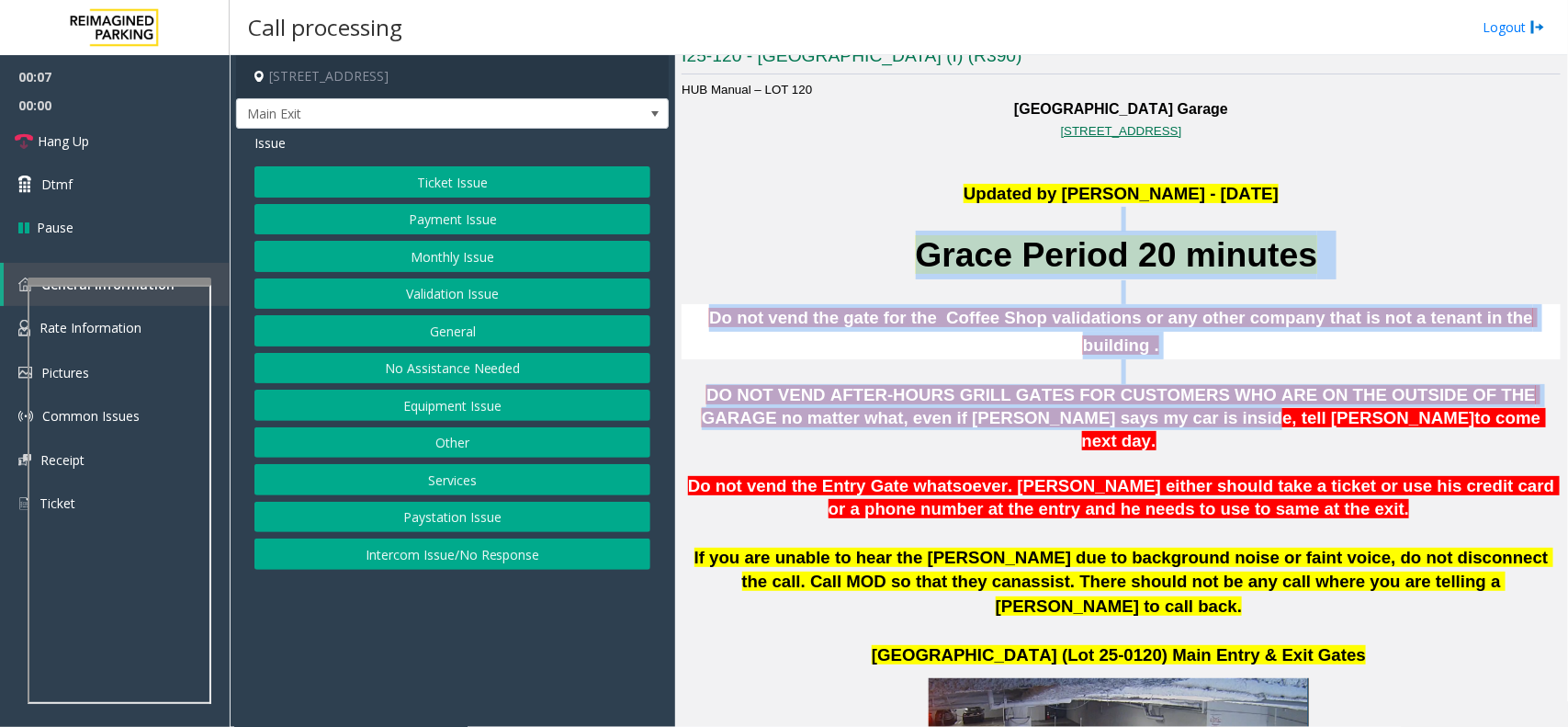 drag, startPoint x: 884, startPoint y: 219, endPoint x: 1156, endPoint y: 380, distance: 316.07752 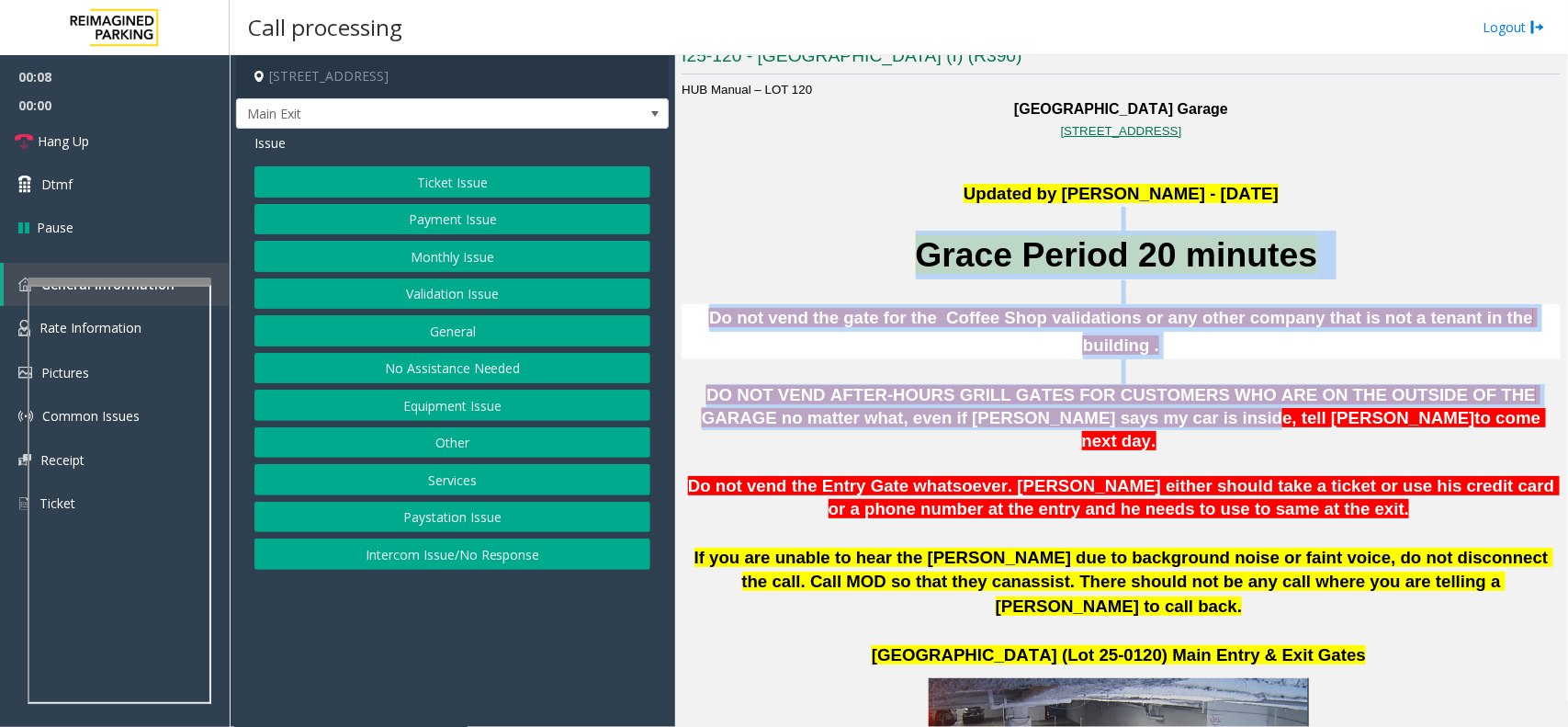 click on "DO NOT VEND AFTER-HOURS GRILL GATES FOR CUSTOMERS WHO ARE ON THE OUTSIDE OF THE GARAGE no matter what, even if parker says my car is inside, tell parker" 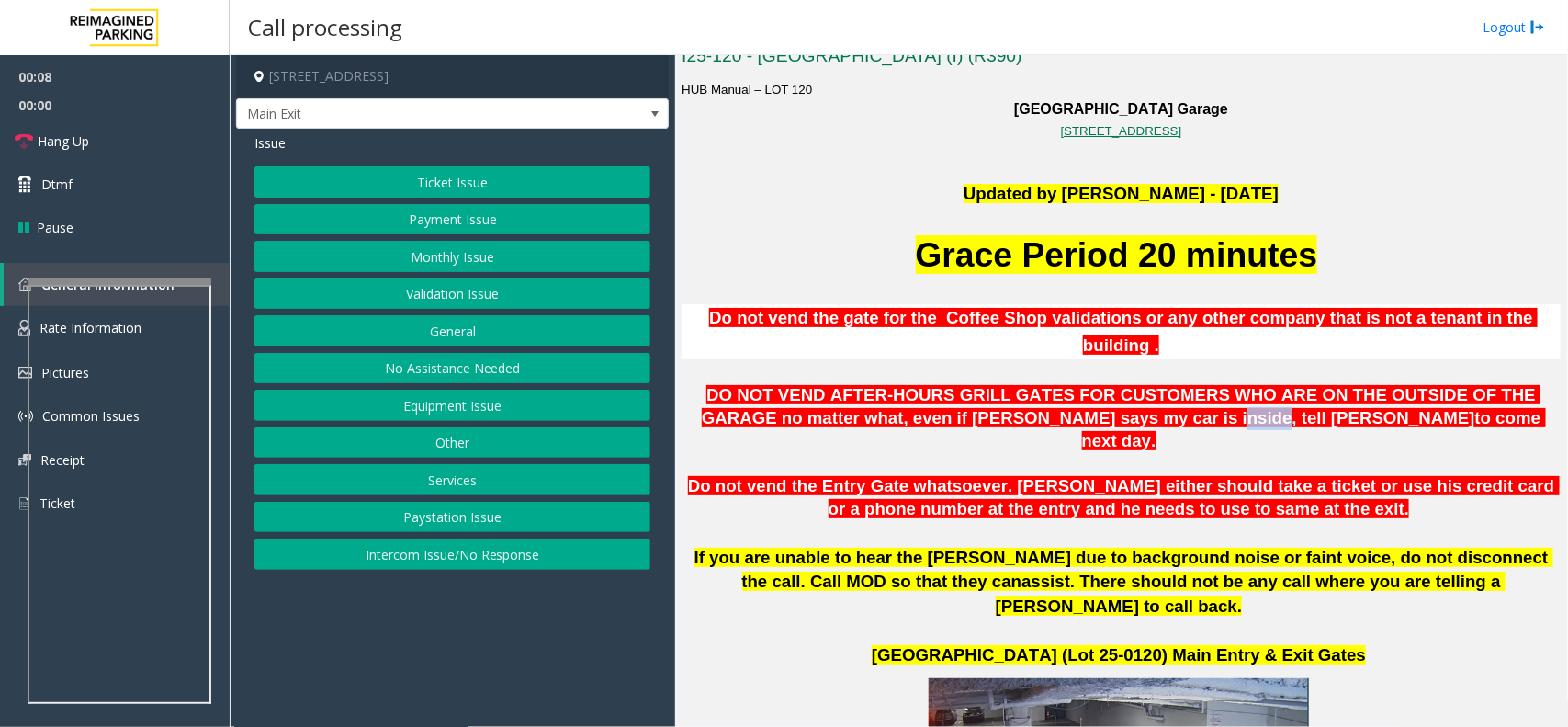 click on "DO NOT VEND AFTER-HOURS GRILL GATES FOR CUSTOMERS WHO ARE ON THE OUTSIDE OF THE GARAGE no matter what, even if parker says my car is inside, tell parker" 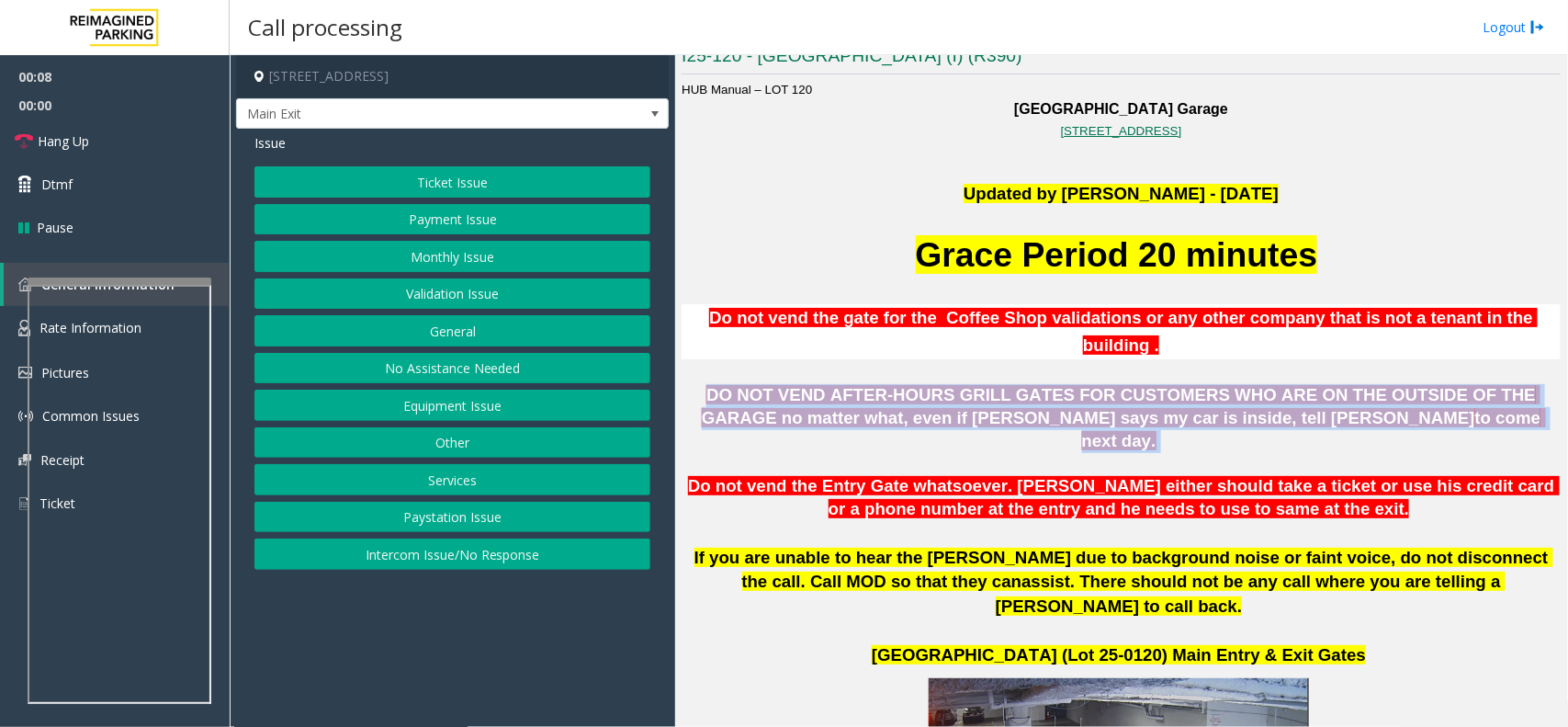 click on "DO NOT VEND AFTER-HOURS GRILL GATES FOR CUSTOMERS WHO ARE ON THE OUTSIDE OF THE GARAGE no matter what, even if parker says my car is inside, tell parker" 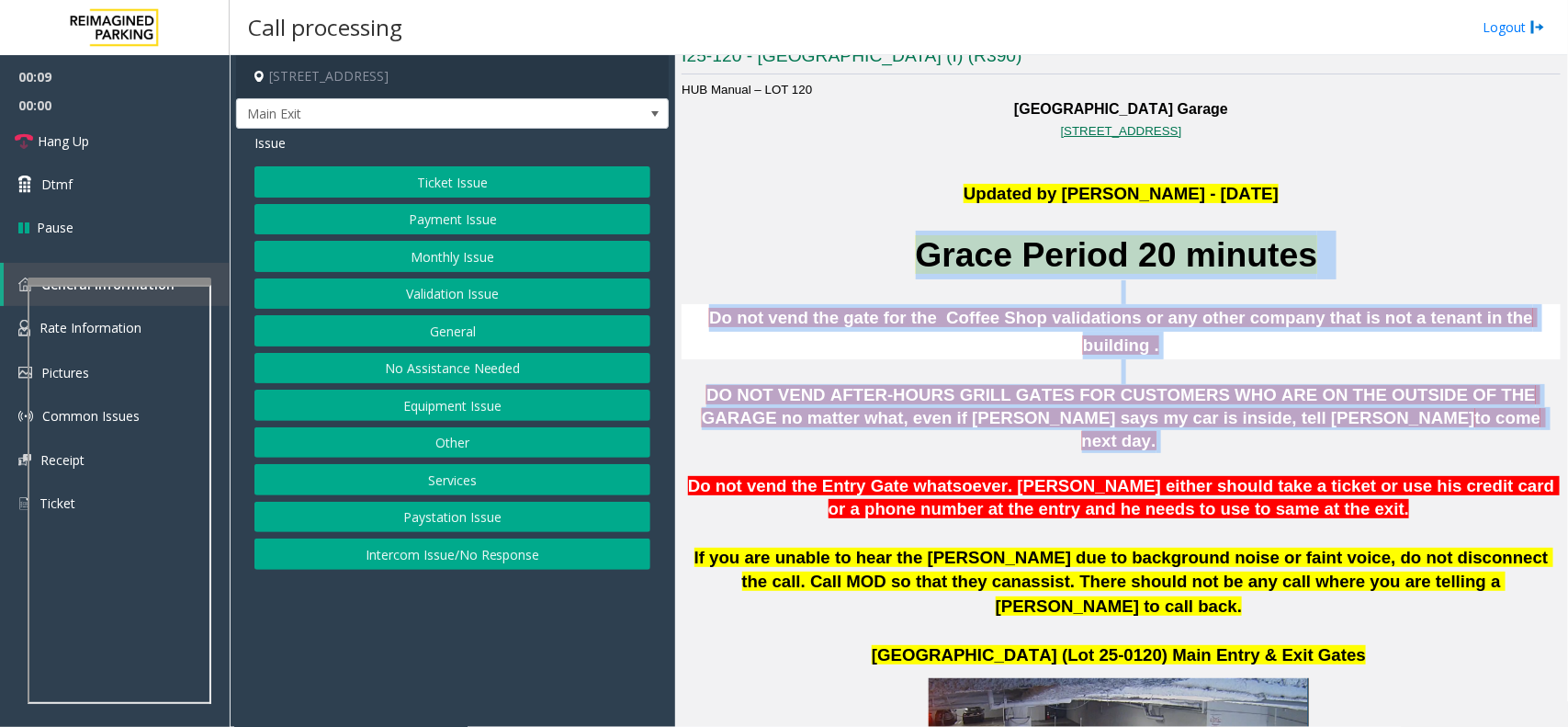 drag, startPoint x: 1156, startPoint y: 380, endPoint x: 974, endPoint y: 244, distance: 227.20035 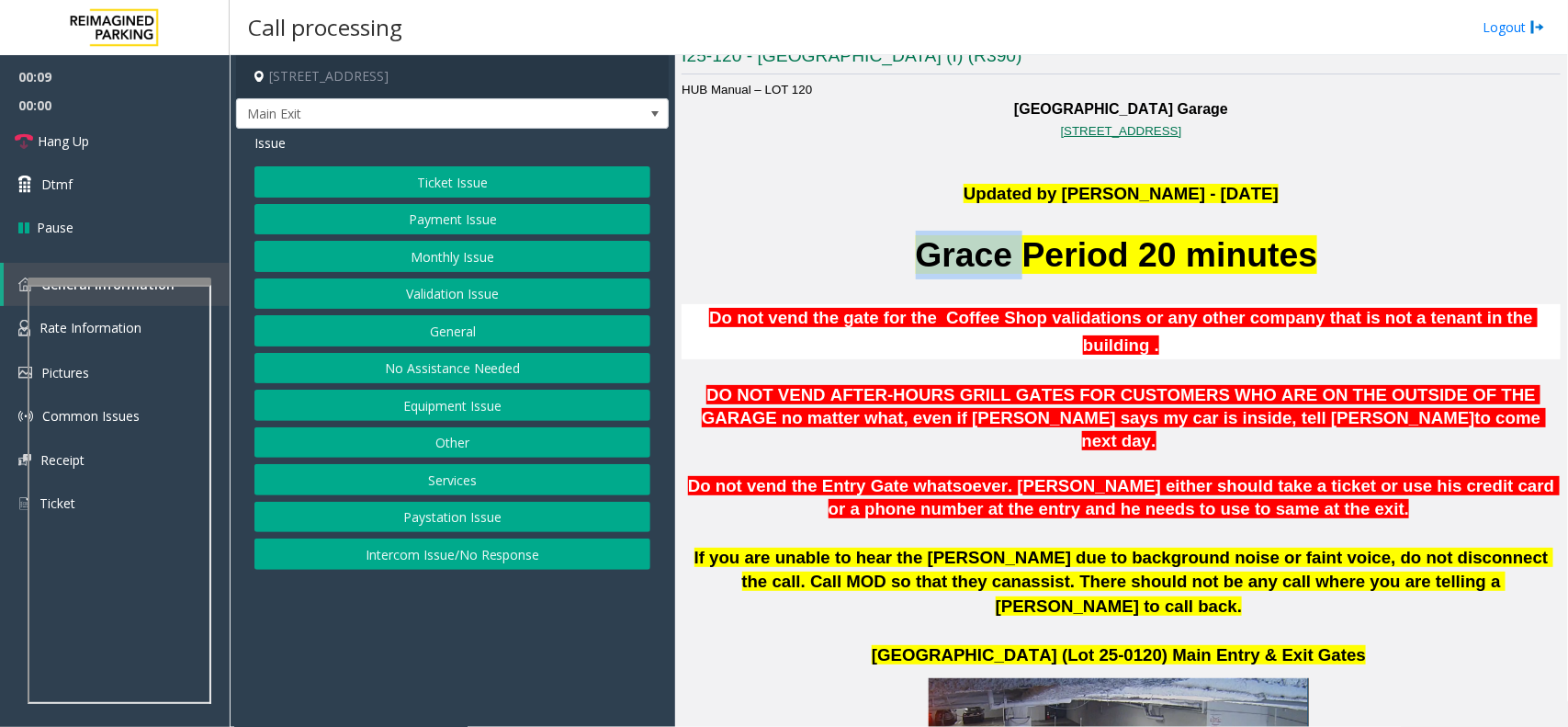 click on "Grace Period 20 minutes" 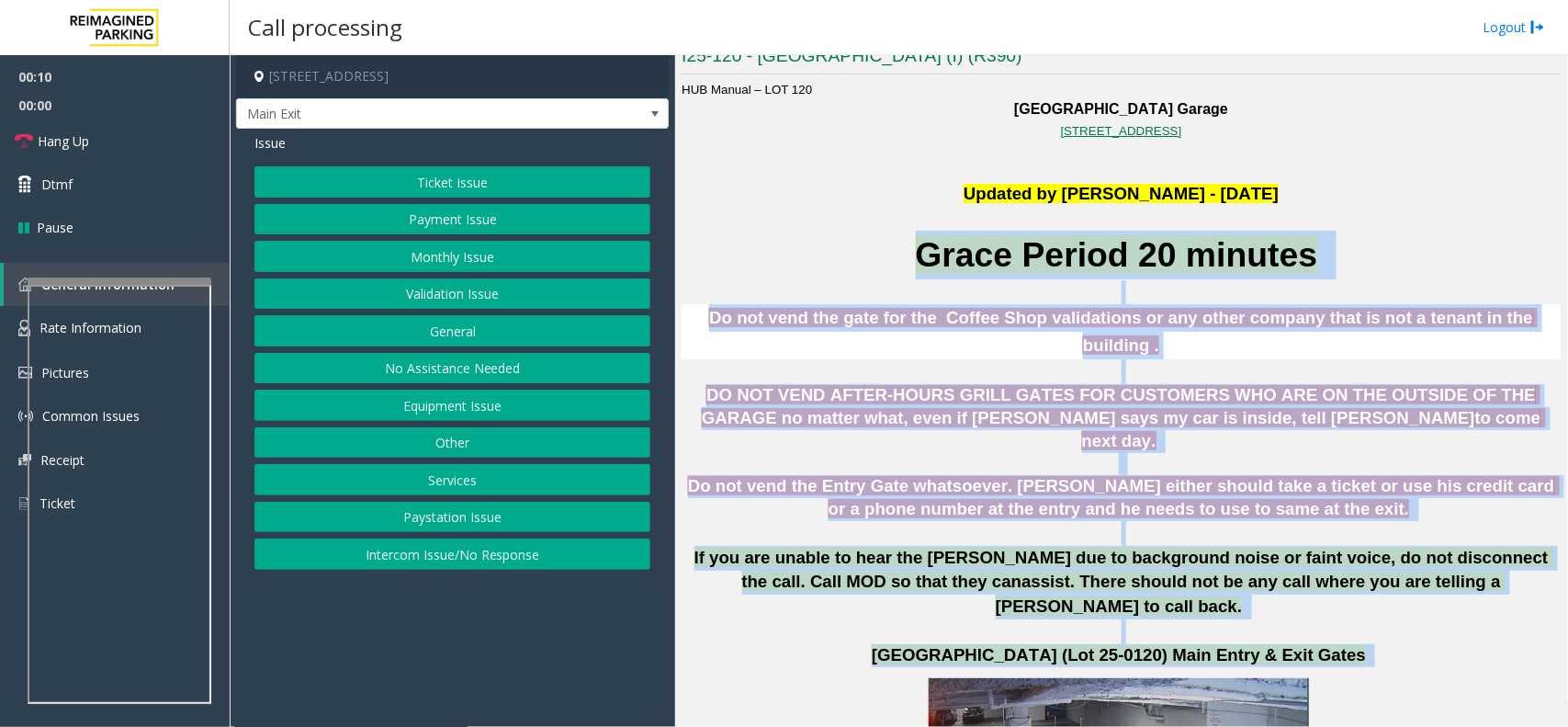 drag, startPoint x: 974, startPoint y: 244, endPoint x: 1146, endPoint y: 585, distance: 381.9228 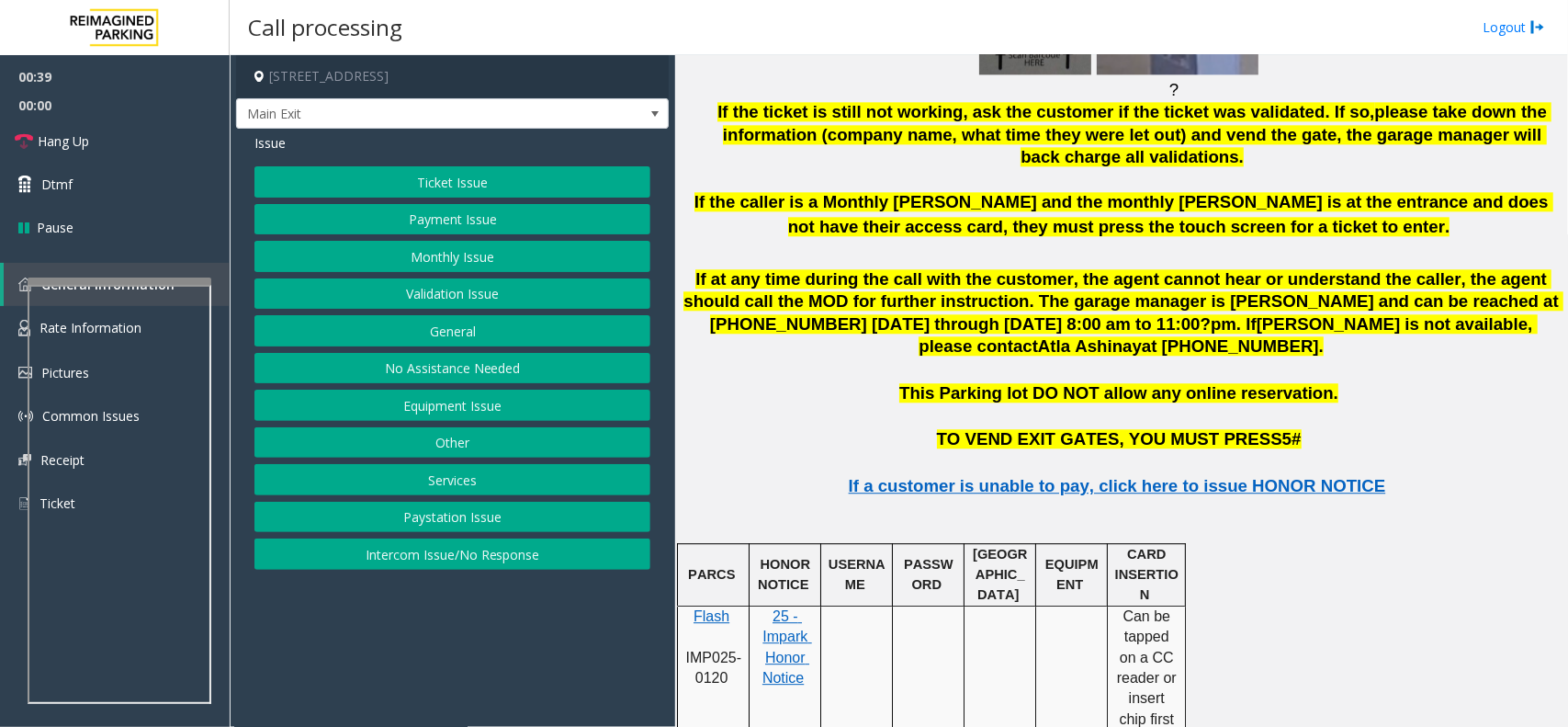 scroll, scrollTop: 2298, scrollLeft: 0, axis: vertical 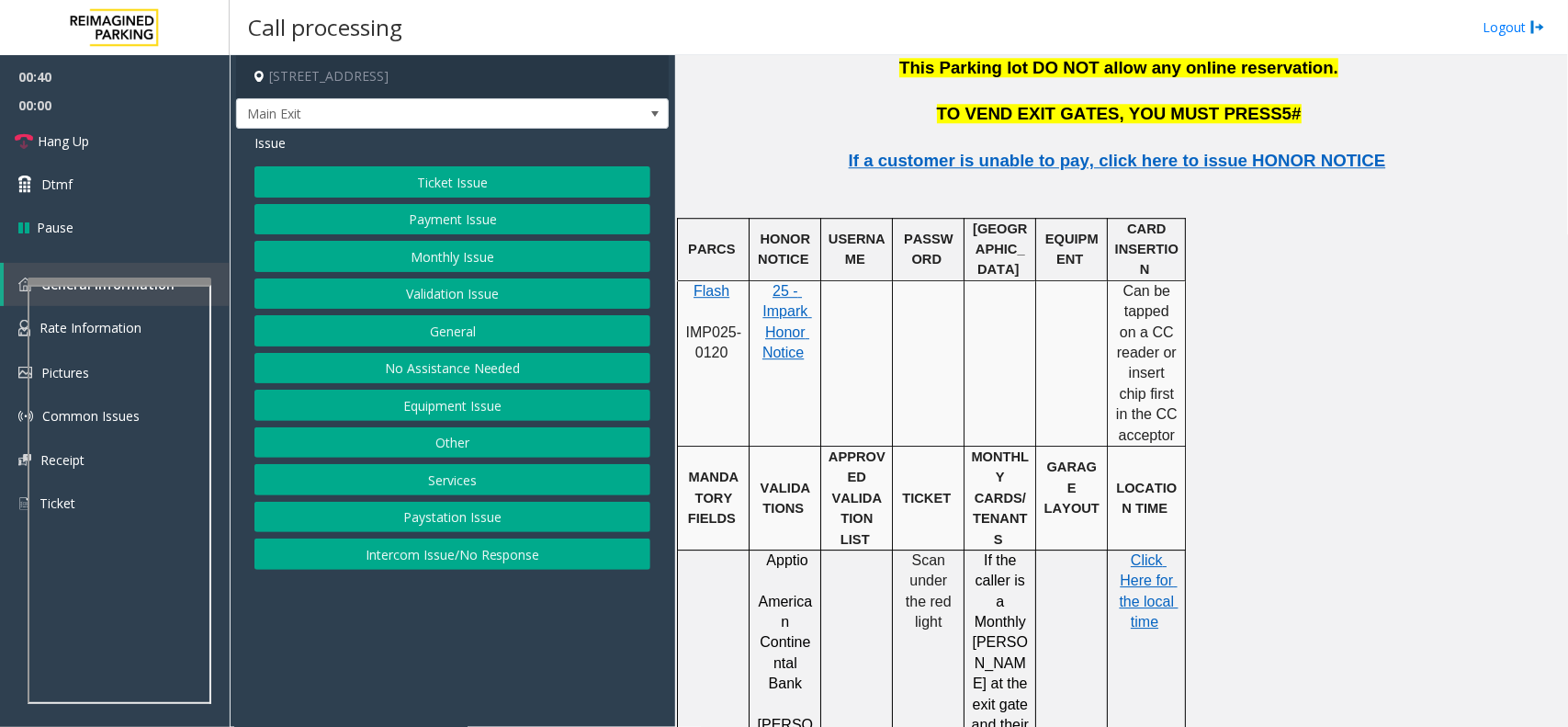 click on "Scan under the red light" 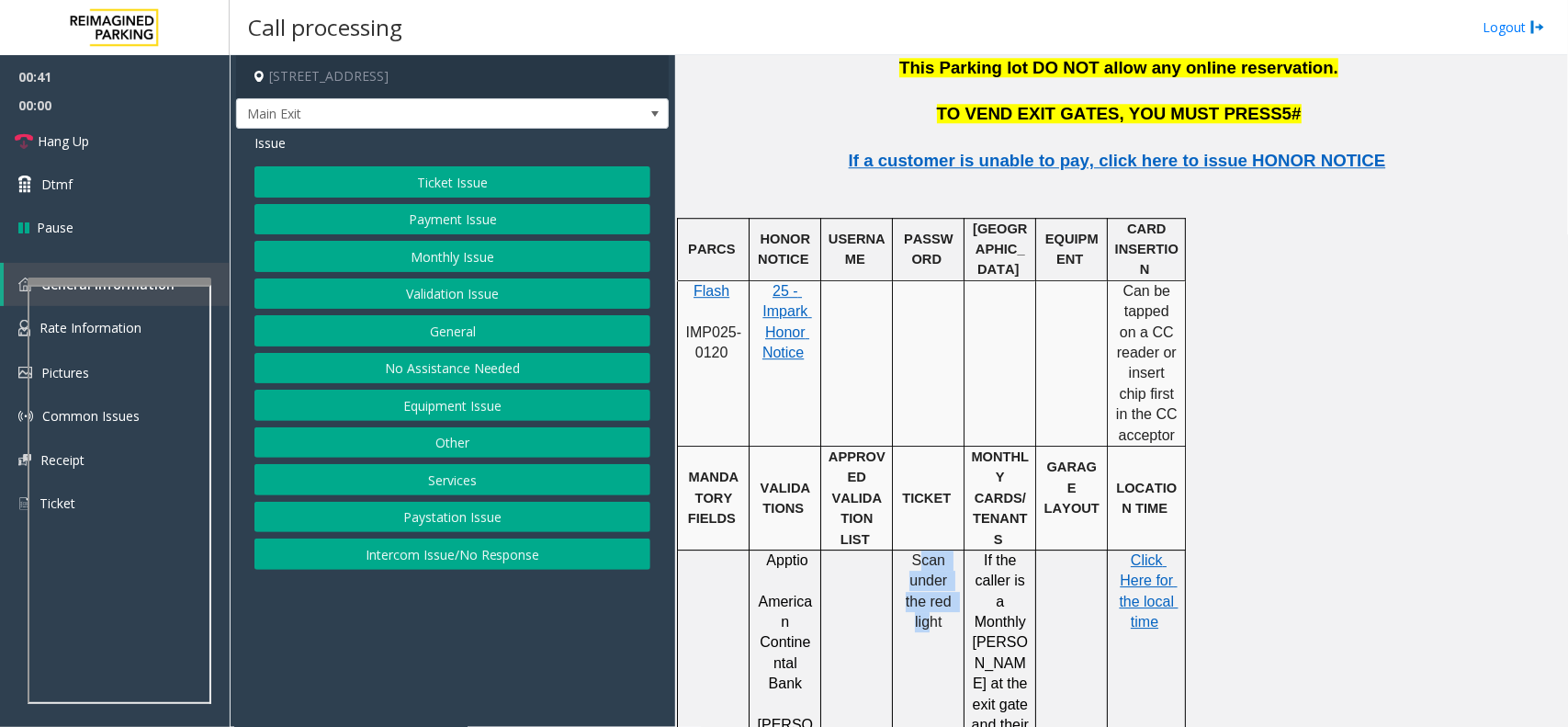 drag, startPoint x: 923, startPoint y: 423, endPoint x: 931, endPoint y: 481, distance: 58.549125 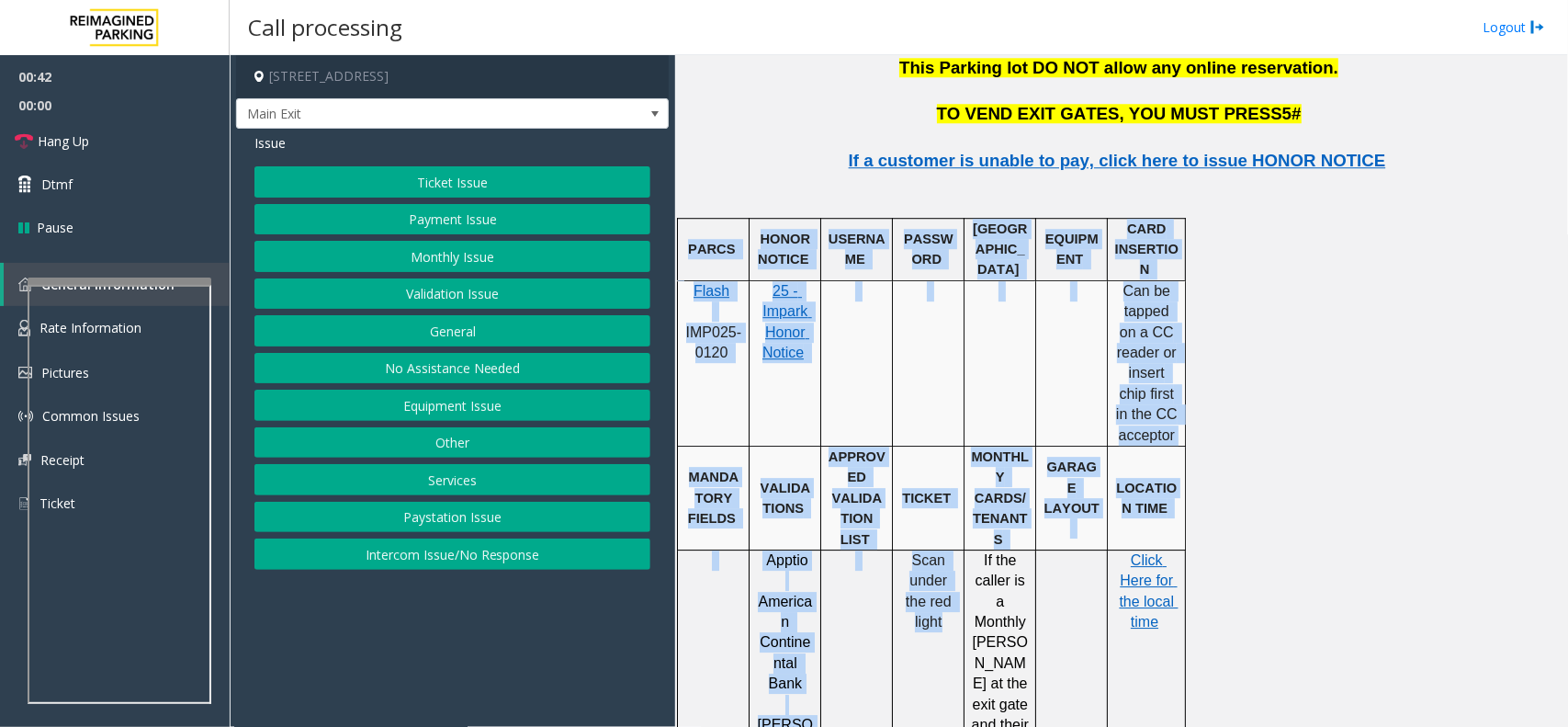 drag, startPoint x: 931, startPoint y: 481, endPoint x: 708, endPoint y: 129, distance: 416.69293 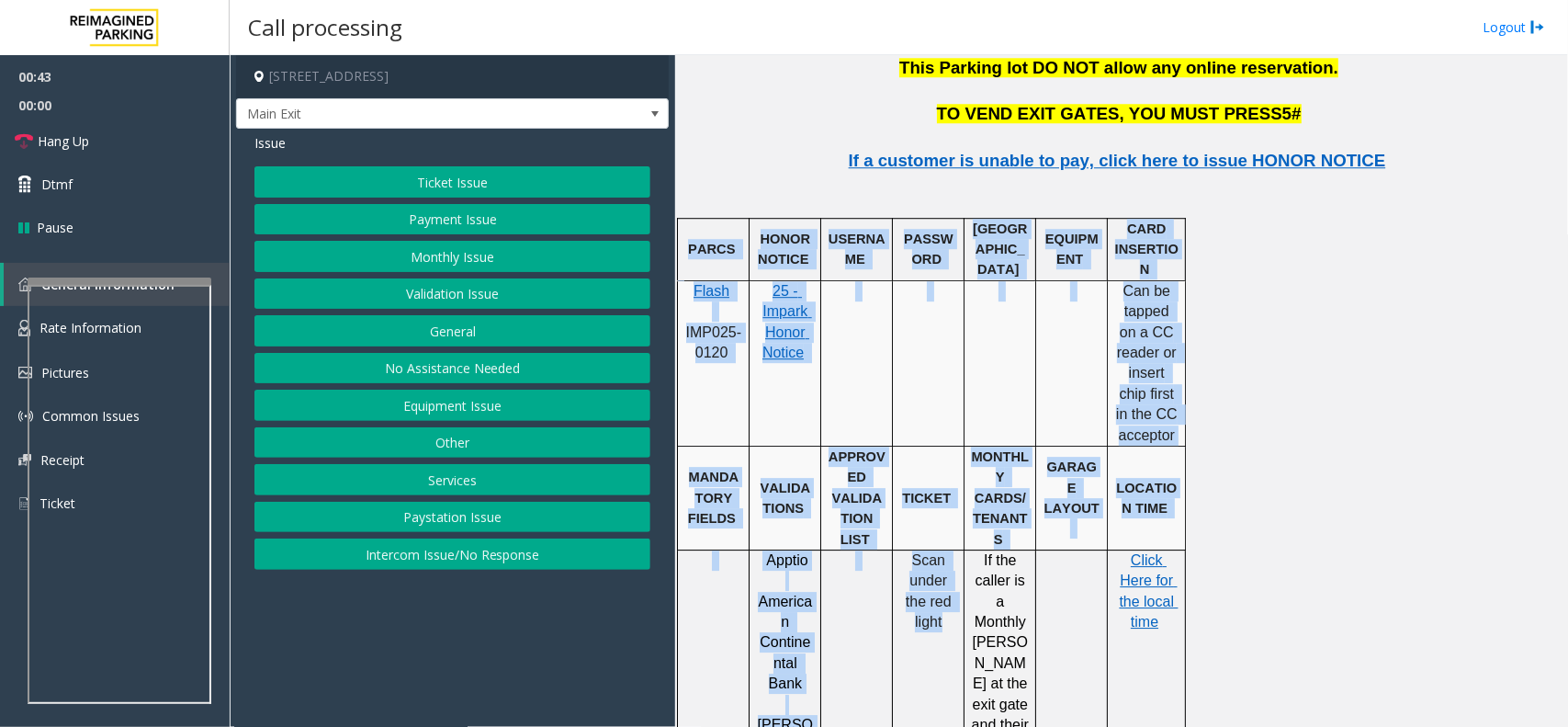 click on "PARCS" 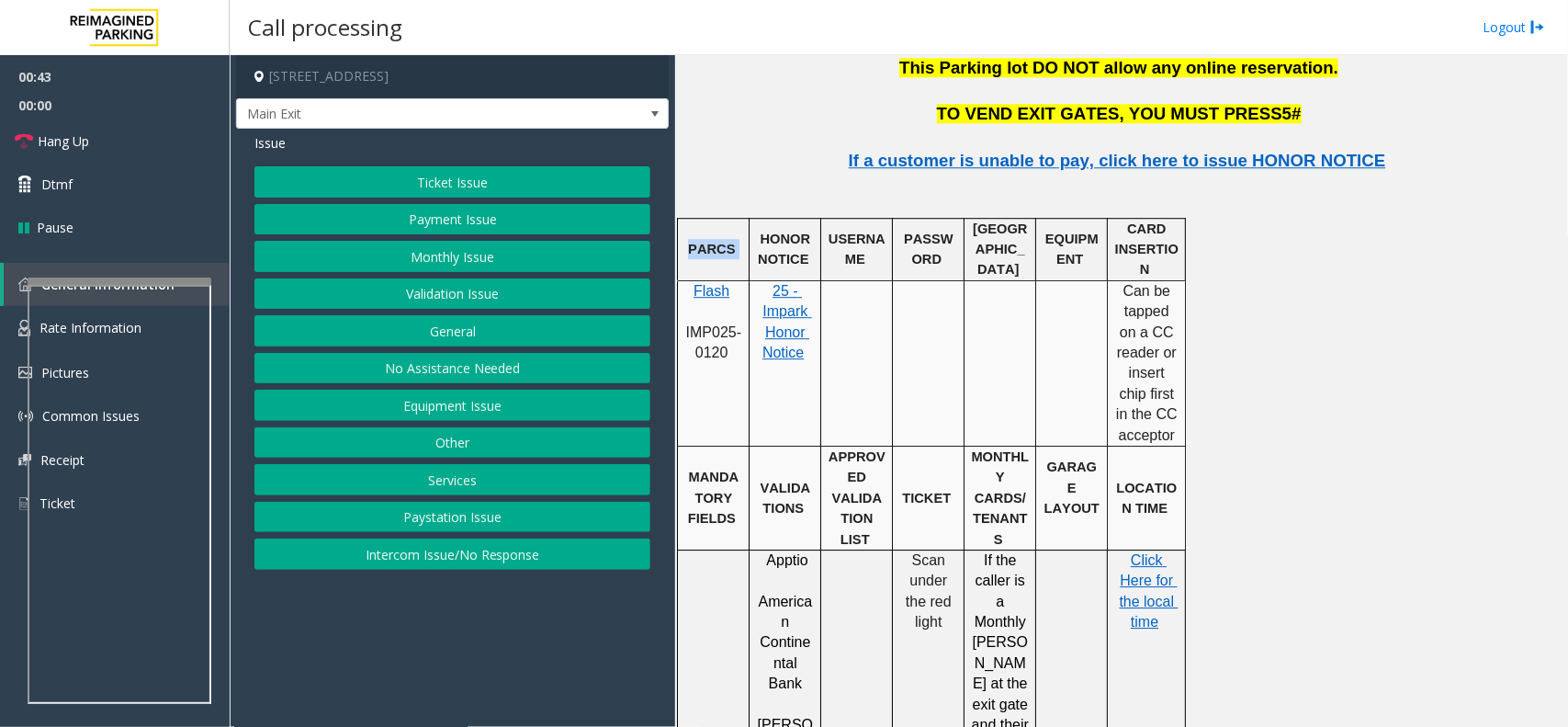 click on "PARCS" 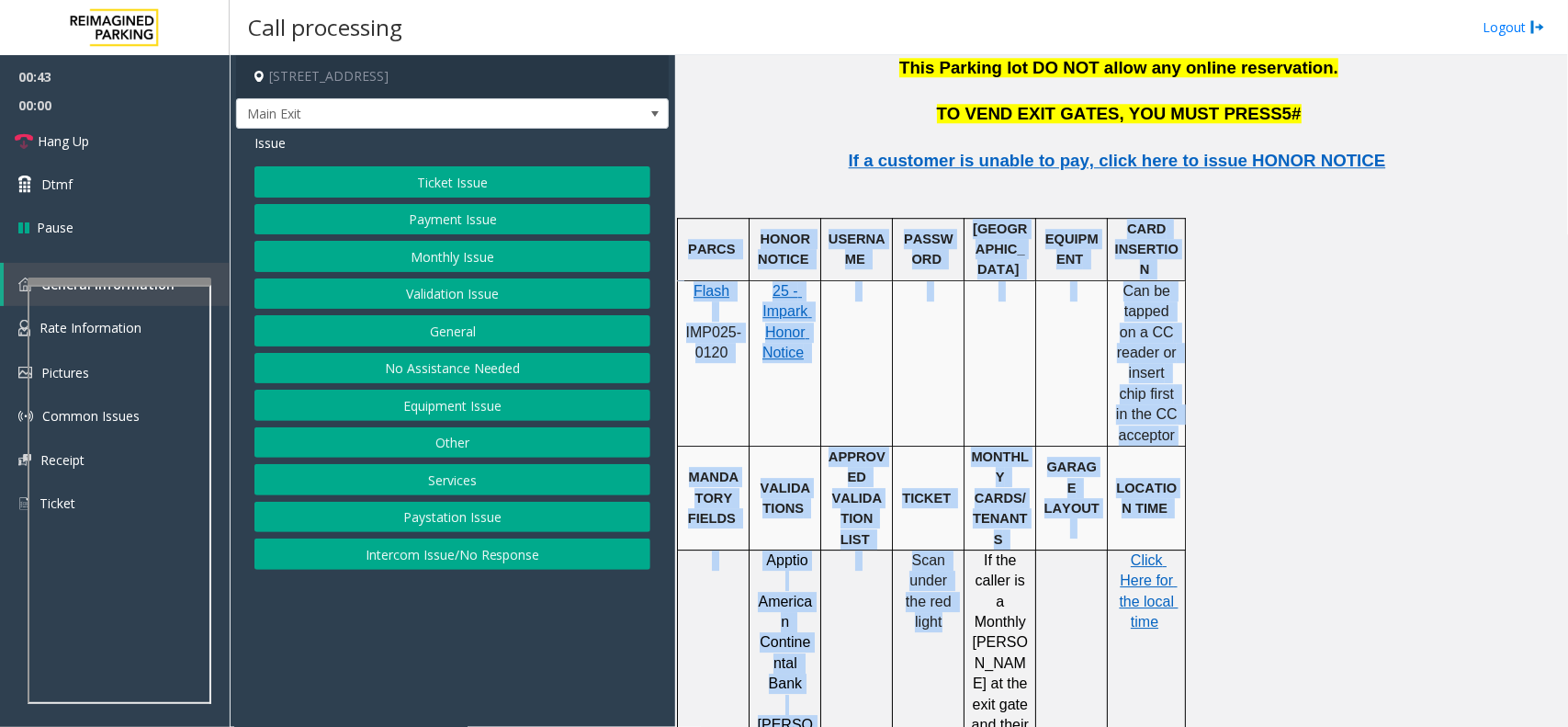 drag, startPoint x: 707, startPoint y: 130, endPoint x: 937, endPoint y: 489, distance: 426.35783 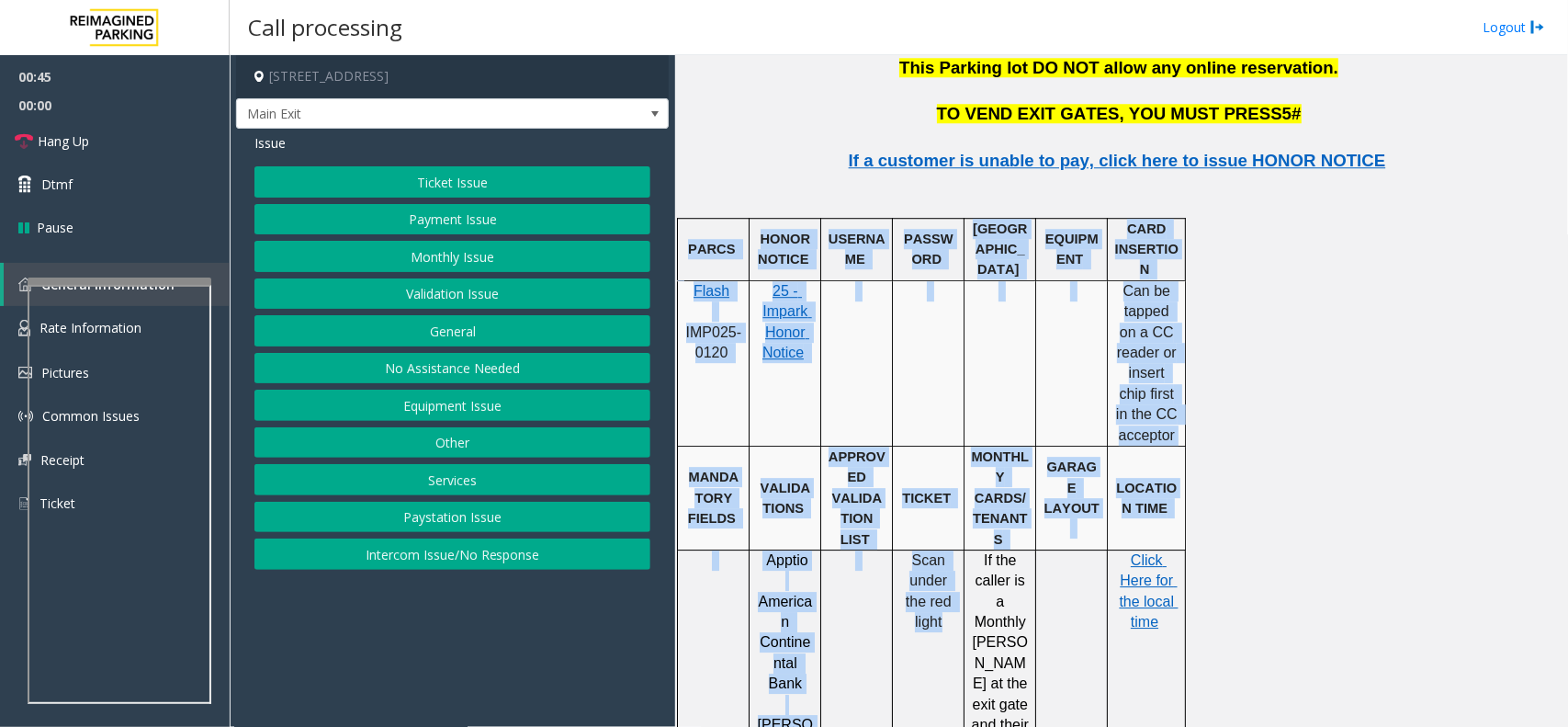 click on "Ticket Issue" 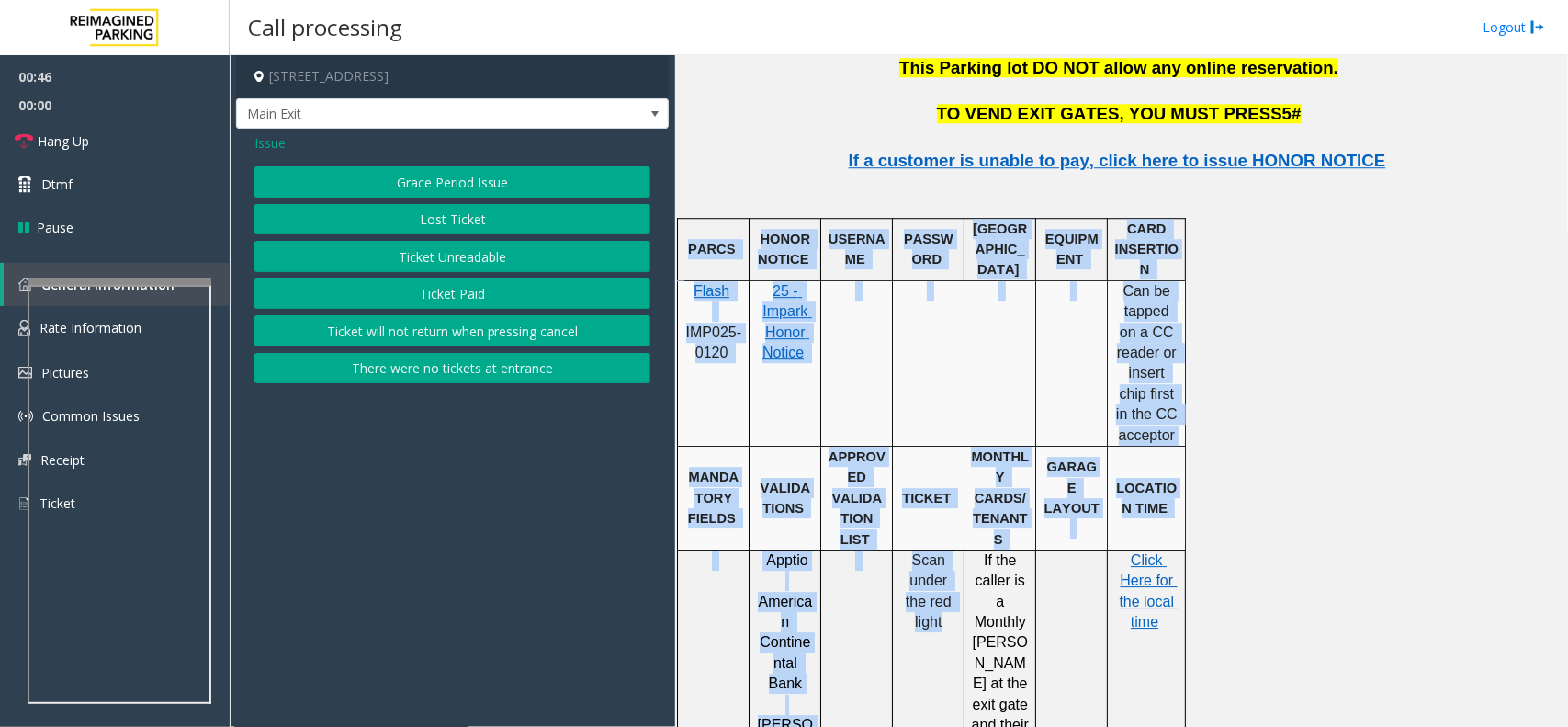 click on "Ticket Unreadable" 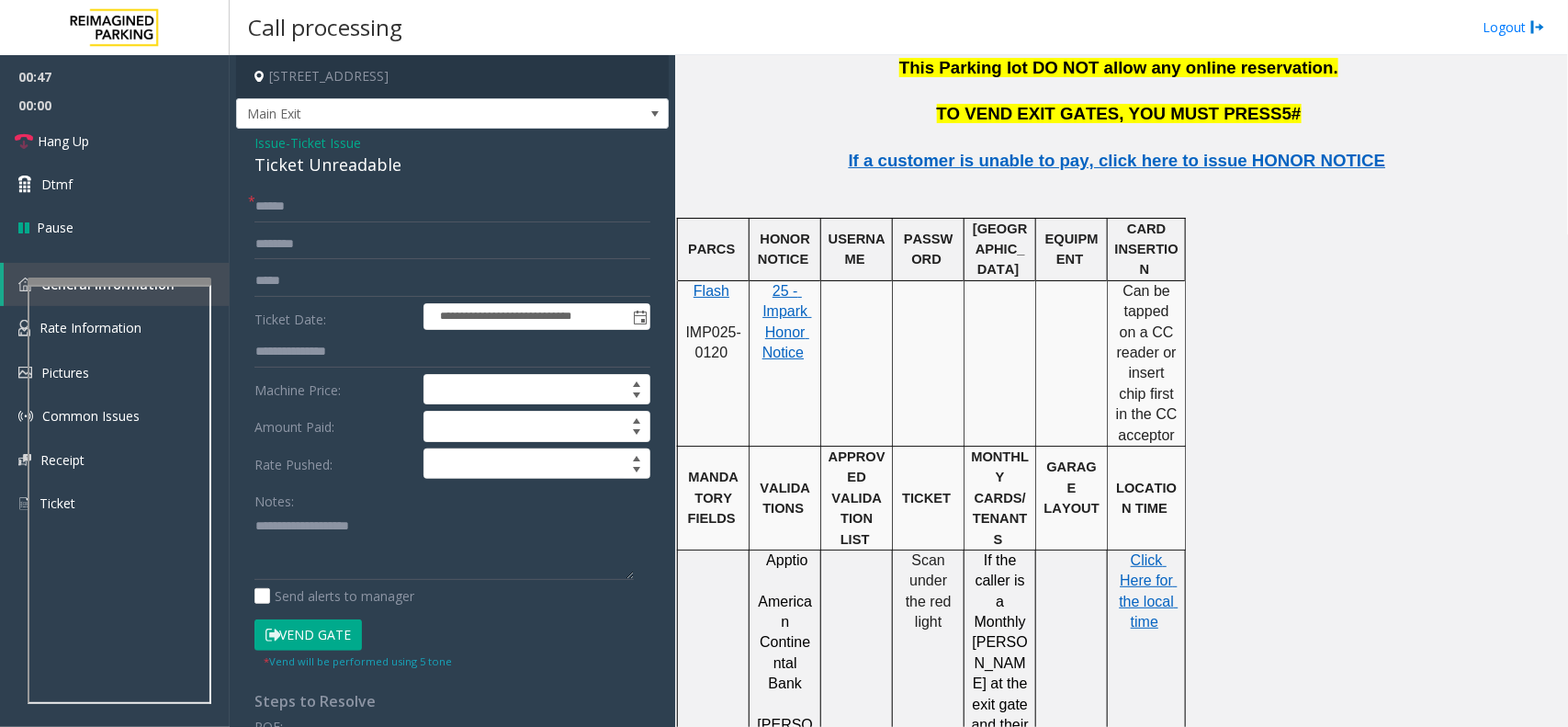 click on "Ticket Unreadable" 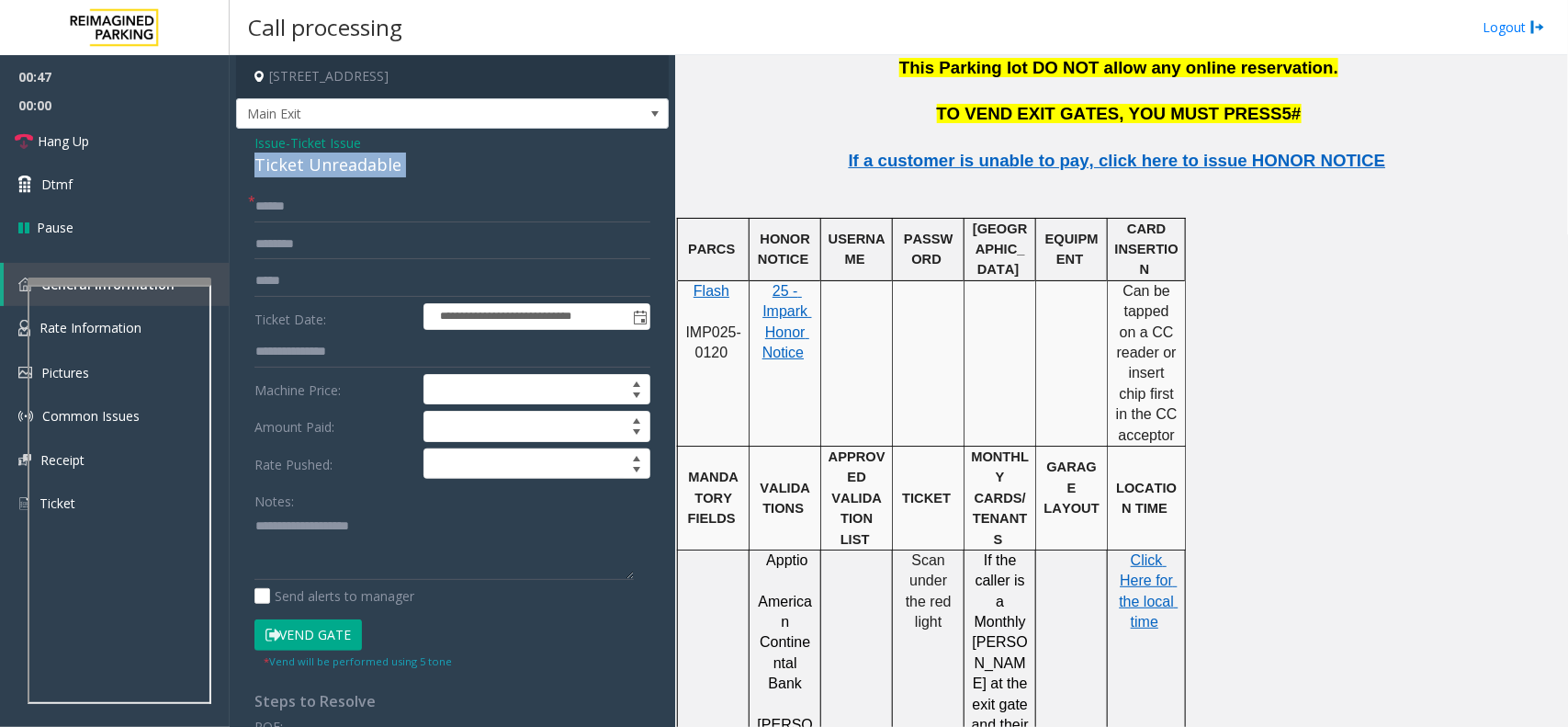 click on "Ticket Unreadable" 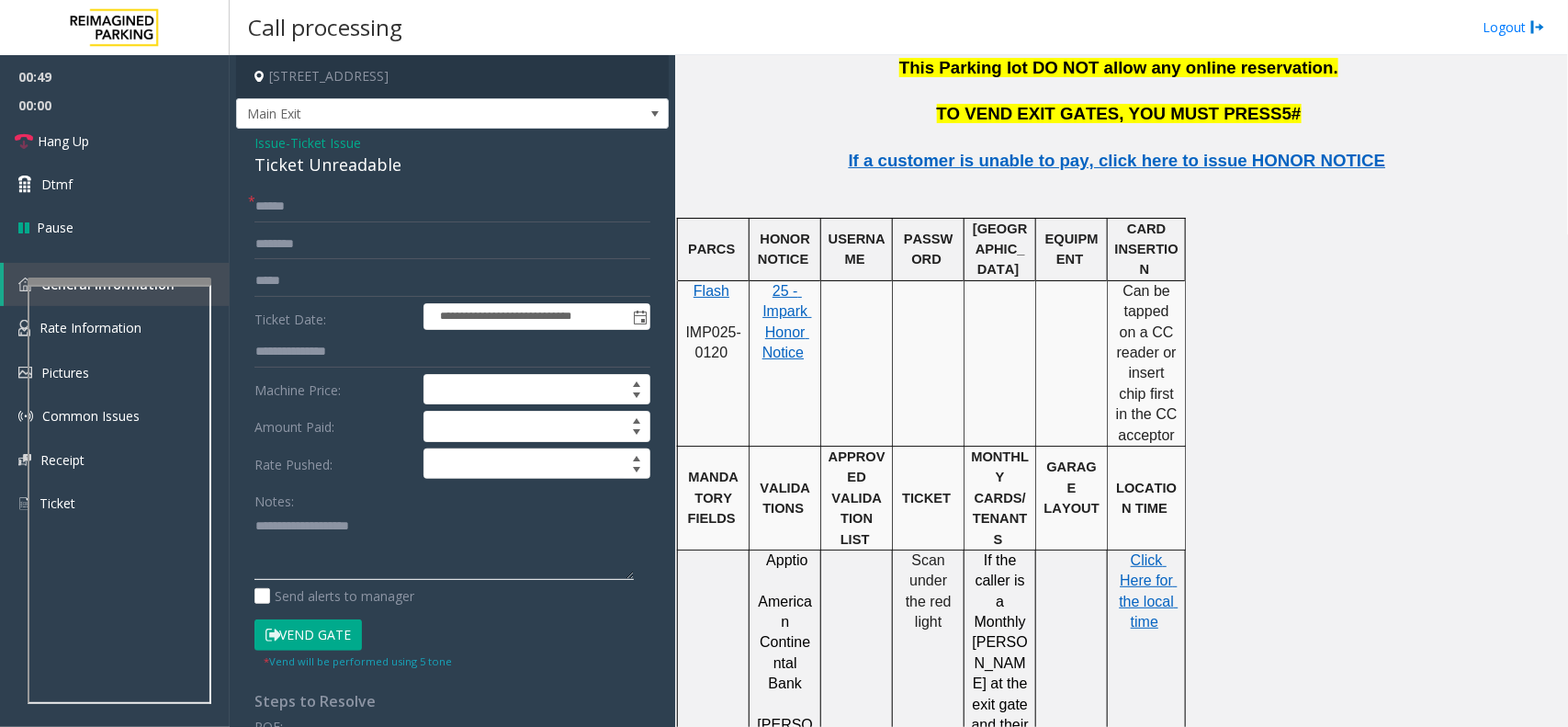 click 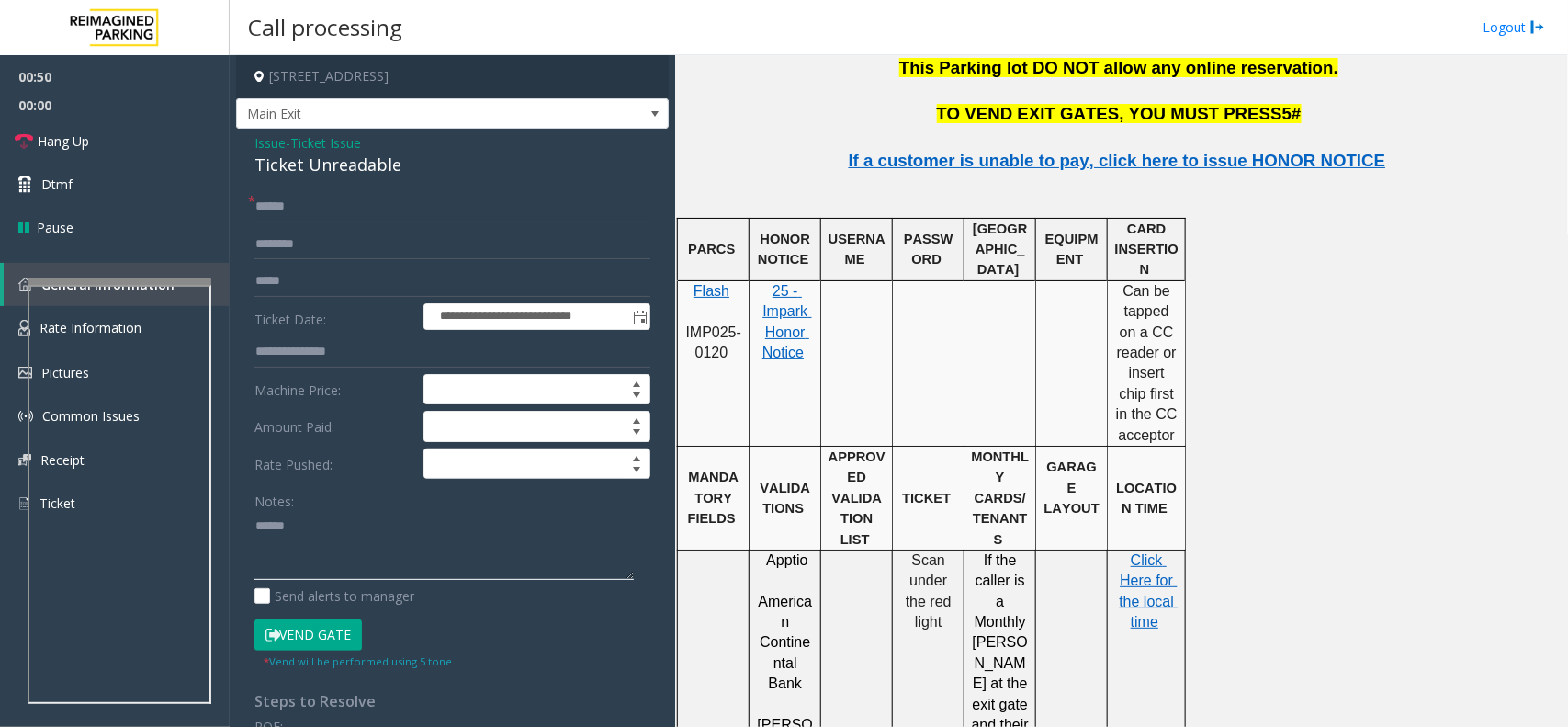 paste on "**********" 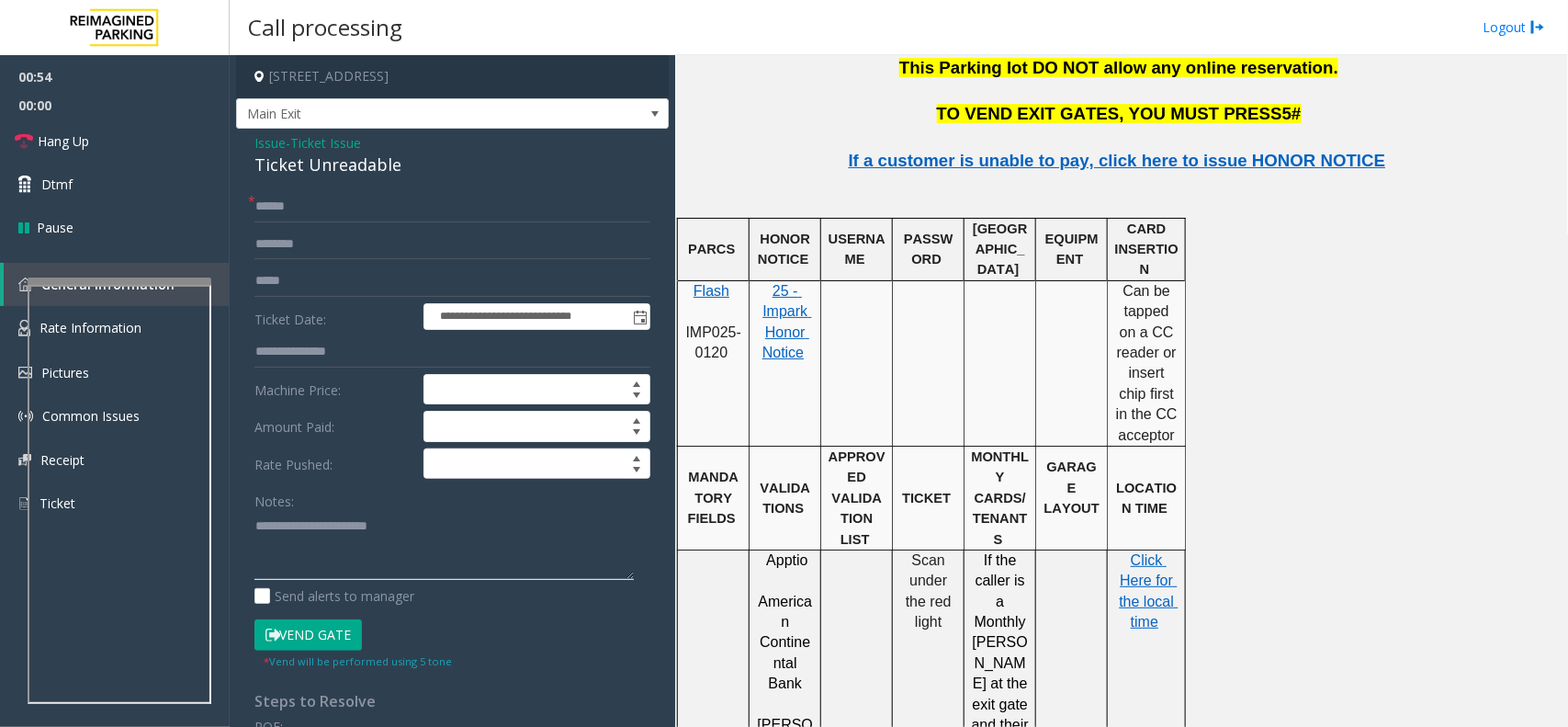 click 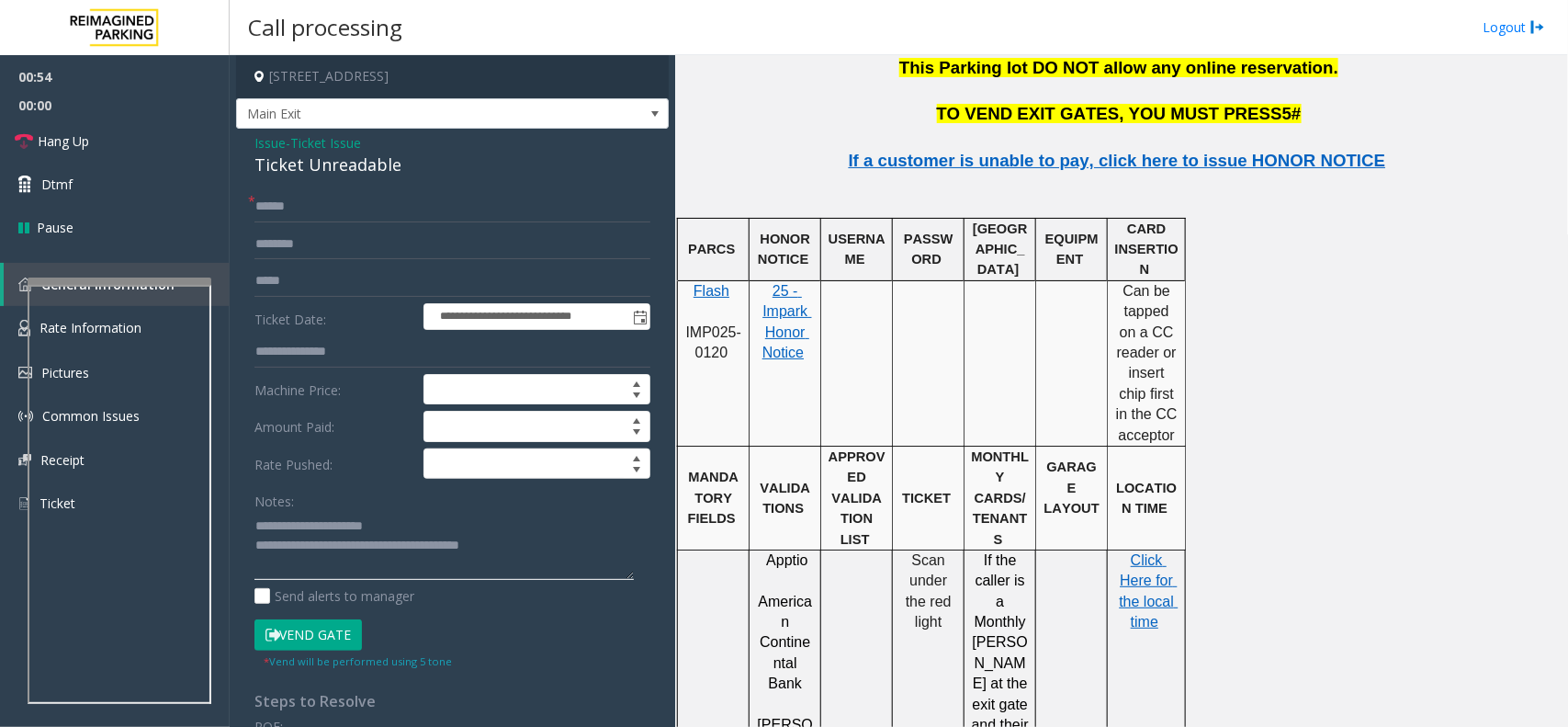 type on "**********" 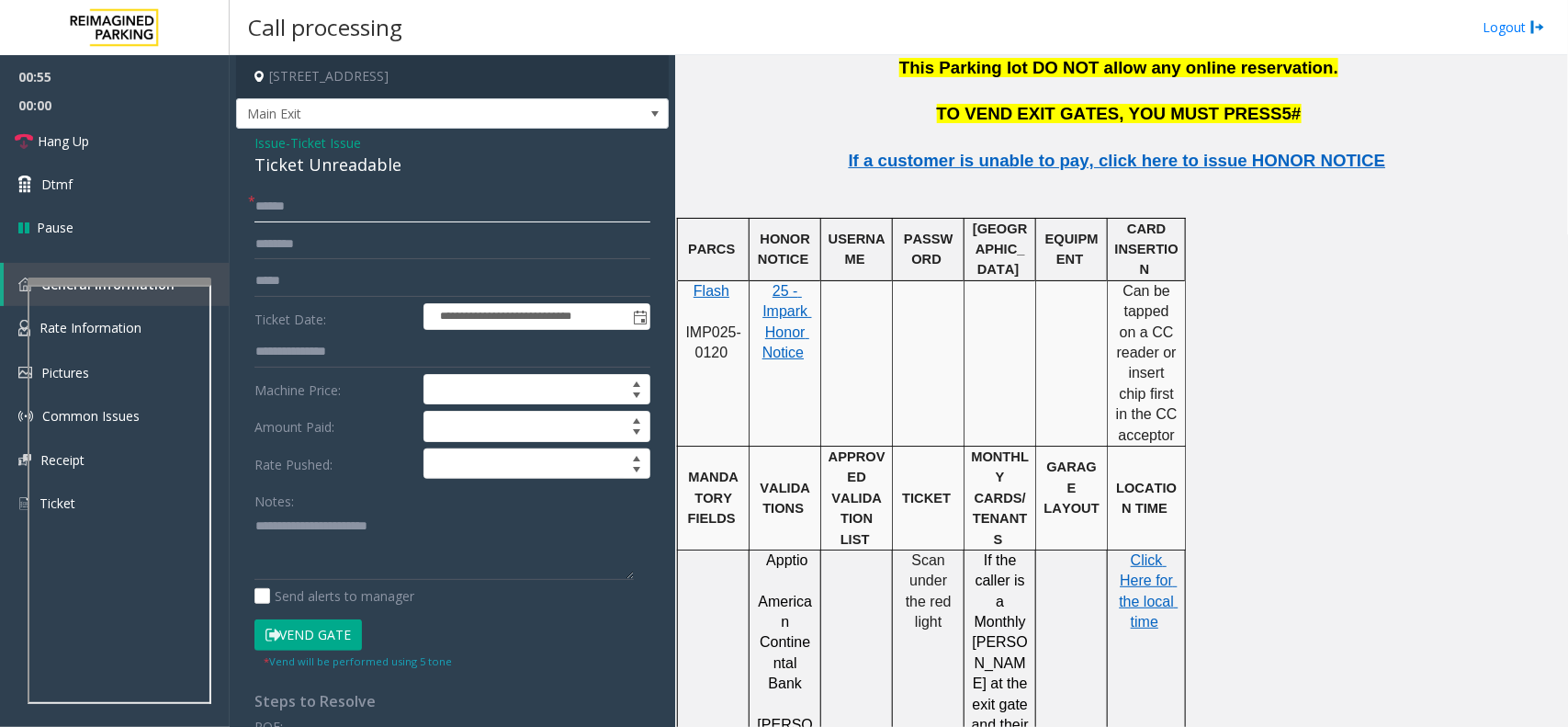 click 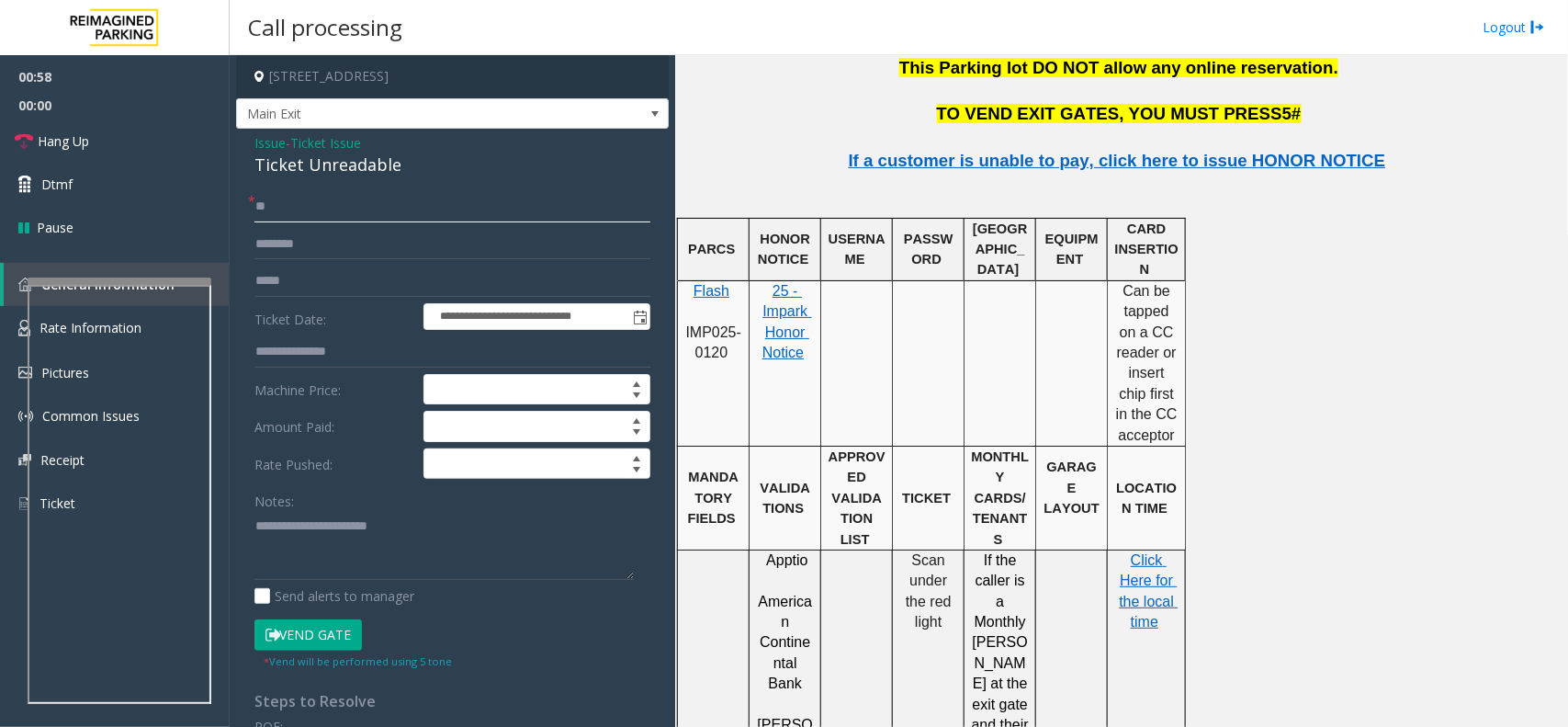 type on "**" 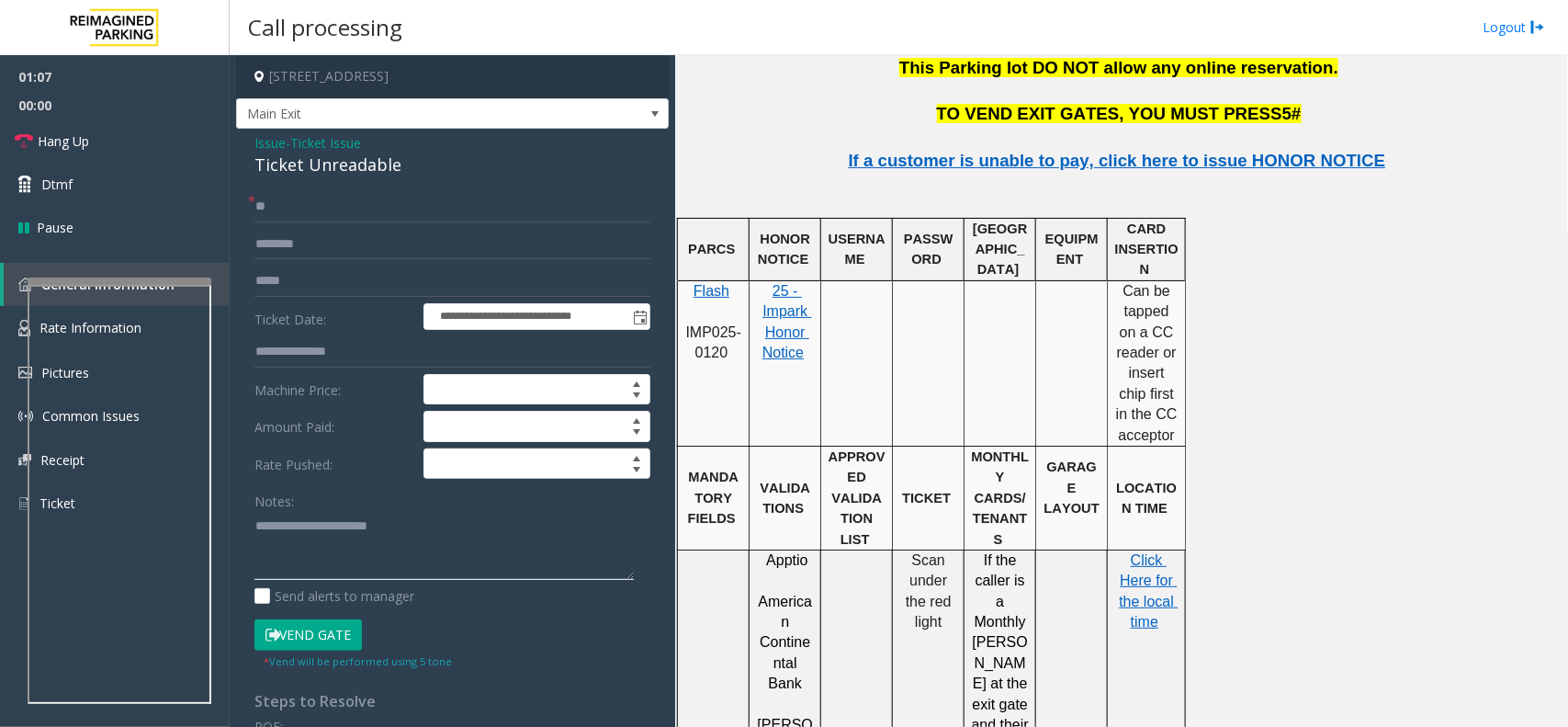 click 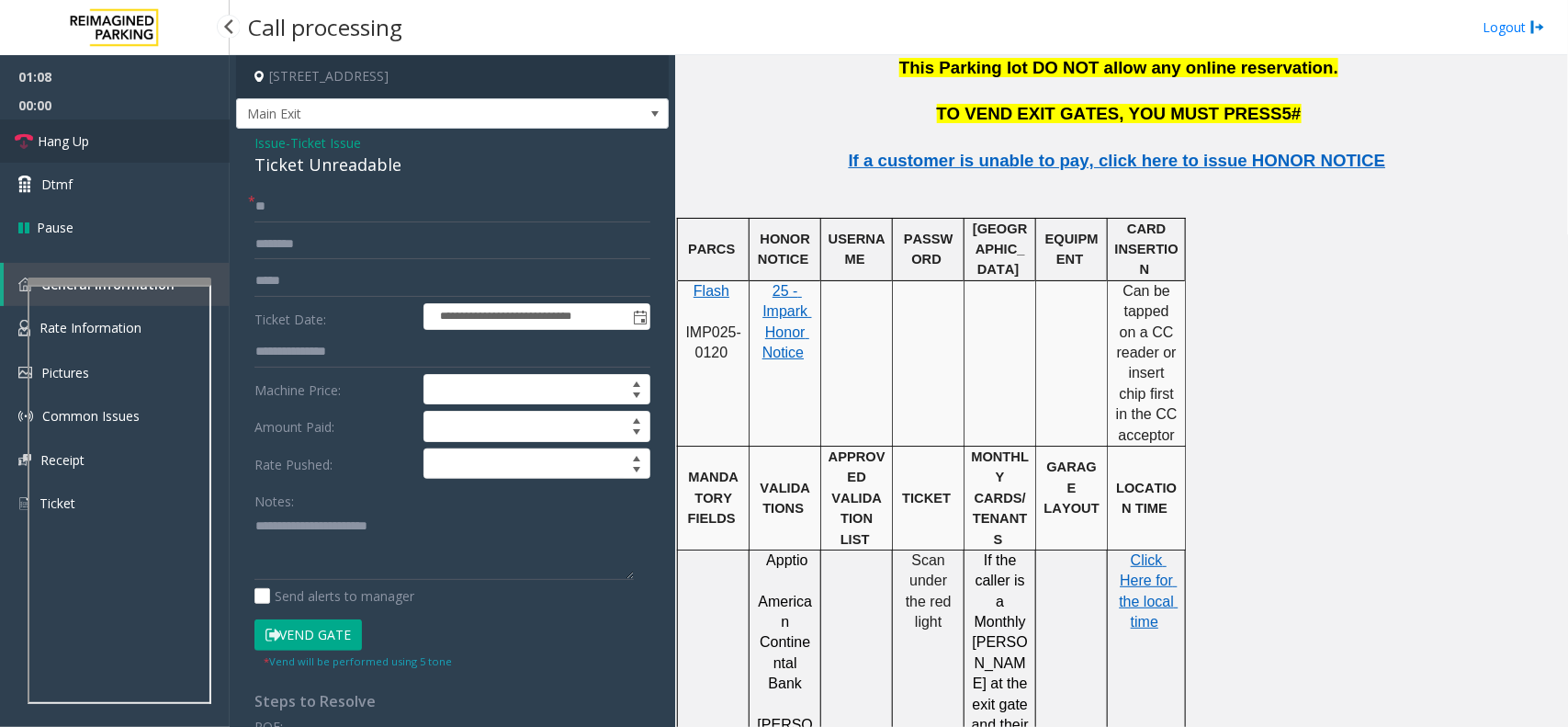 click on "Hang Up" at bounding box center (115, 141) 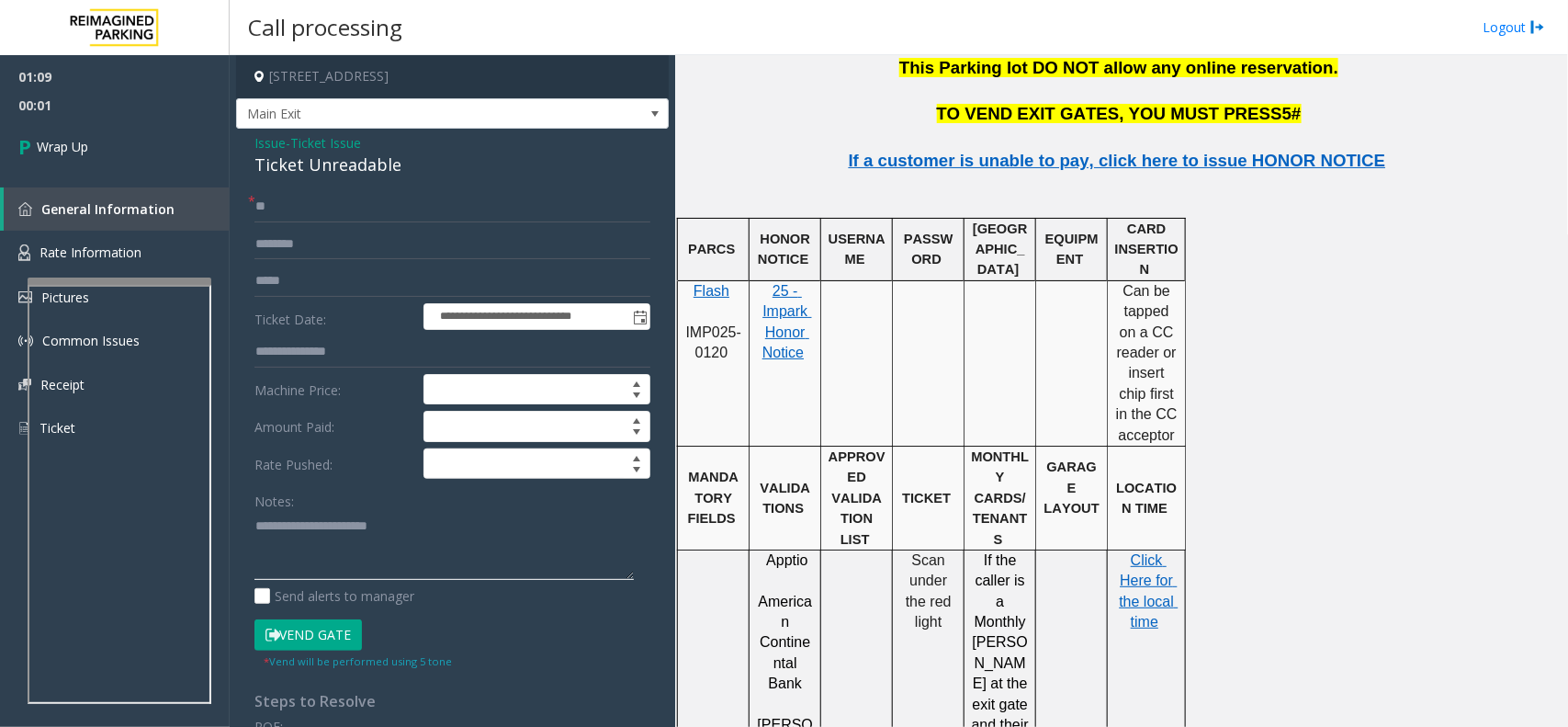click 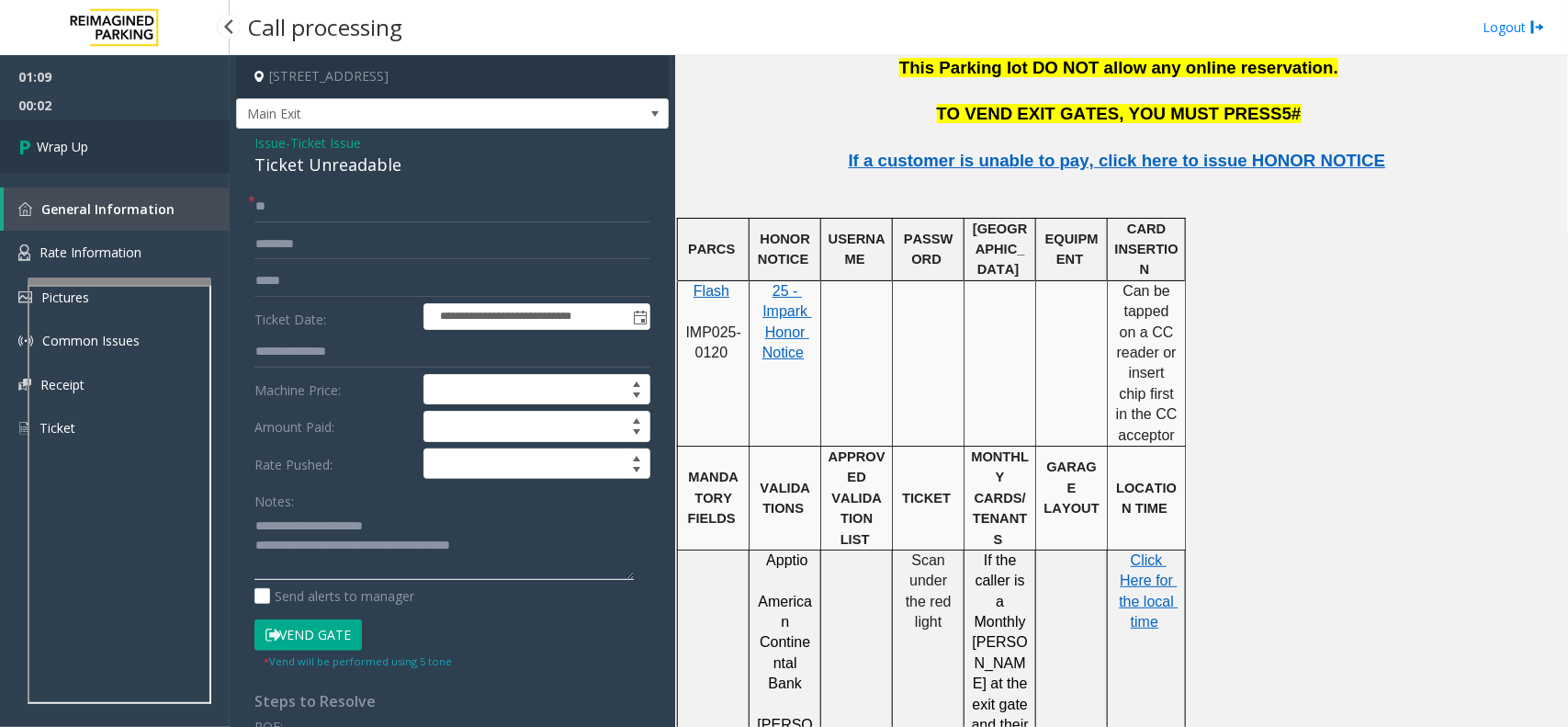 type on "**********" 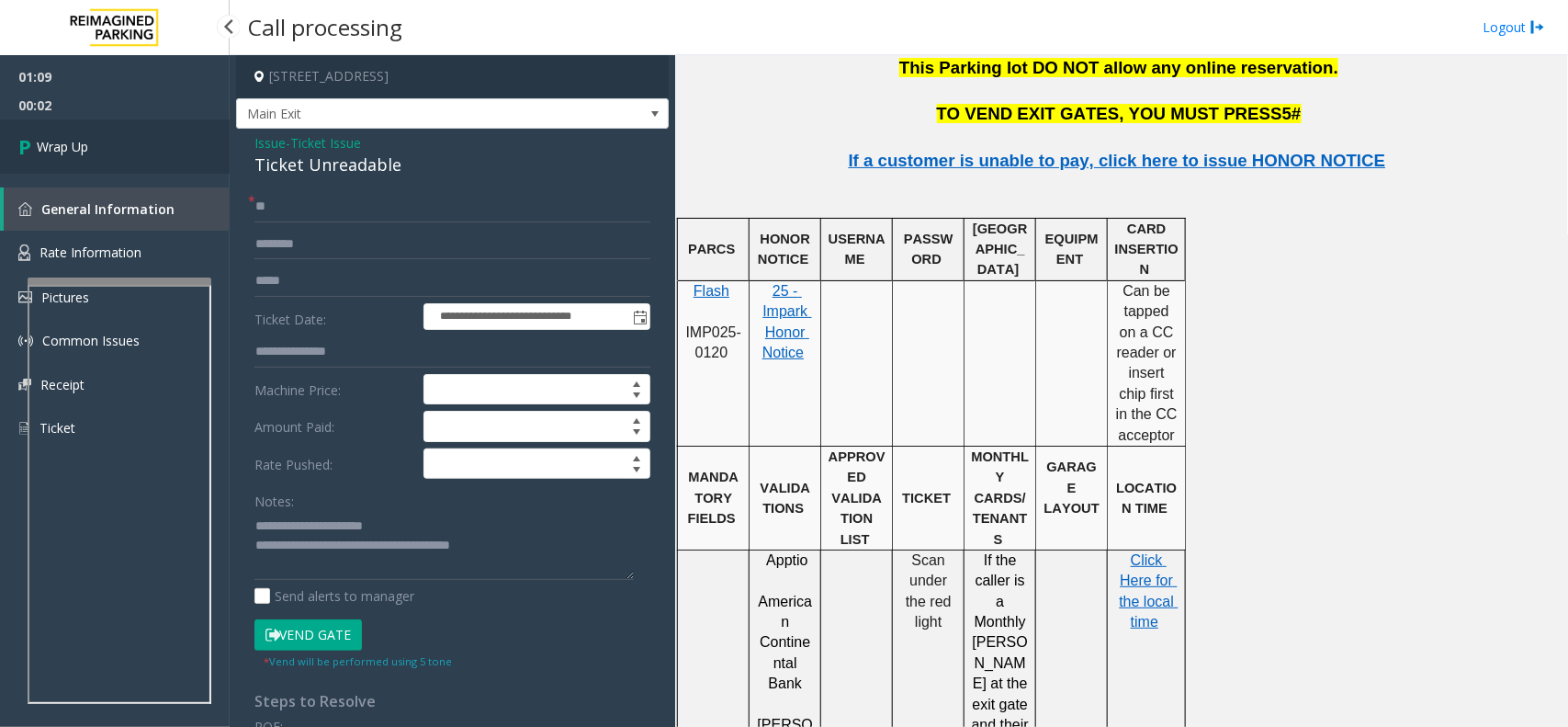 click on "Wrap Up" at bounding box center [115, 146] 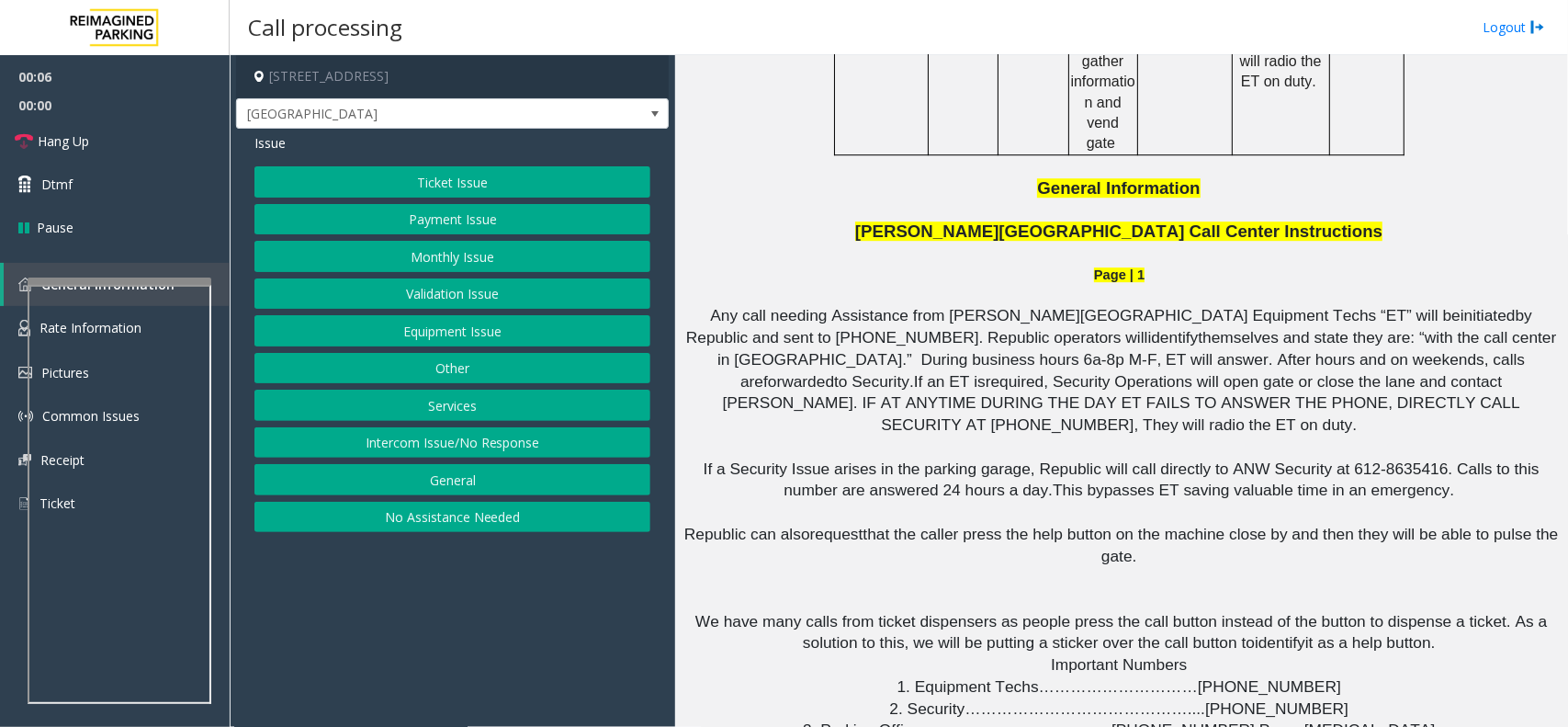 scroll, scrollTop: 2642, scrollLeft: 0, axis: vertical 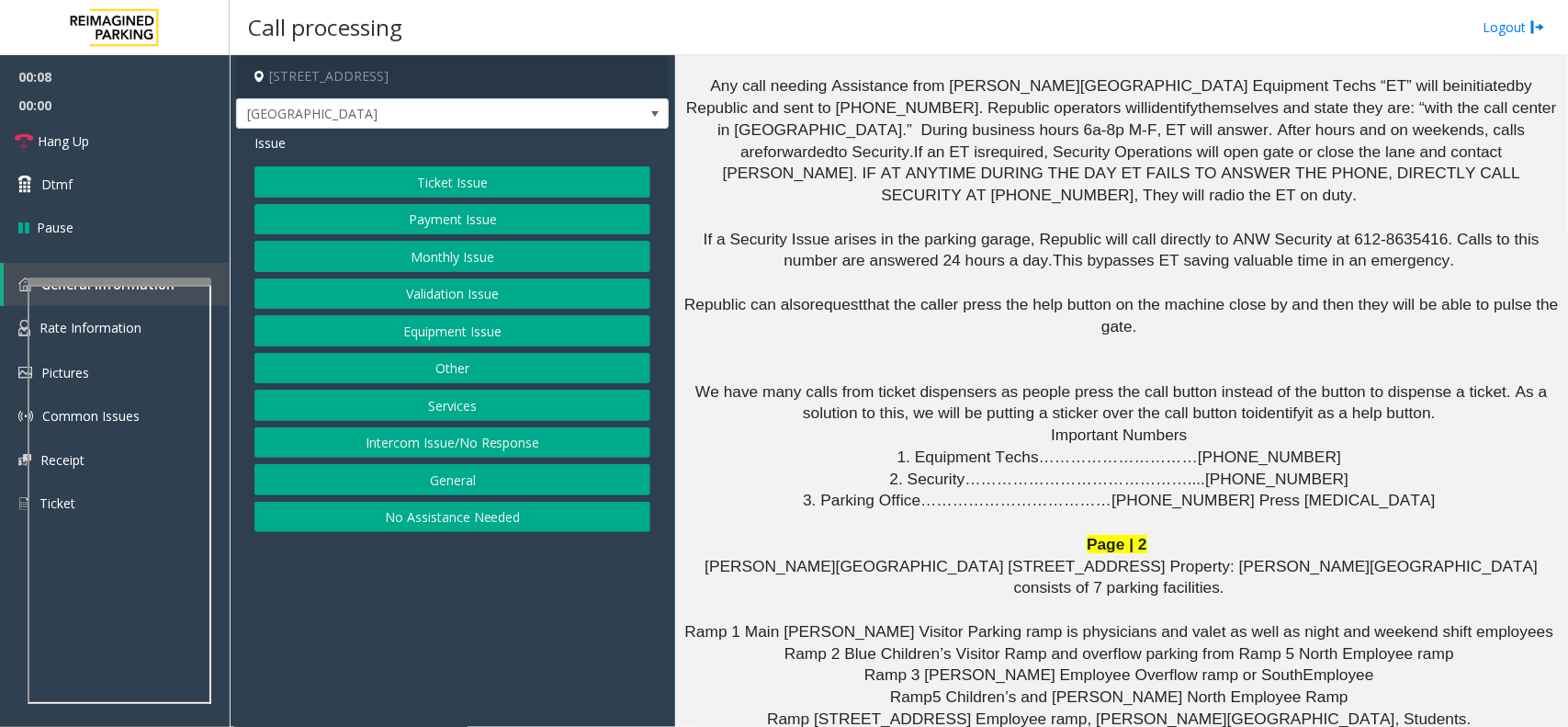 click on "Ramp 2 Blue Children’s Visitor Ramp and overflow parking from Ramp 5 North Employee ramp" 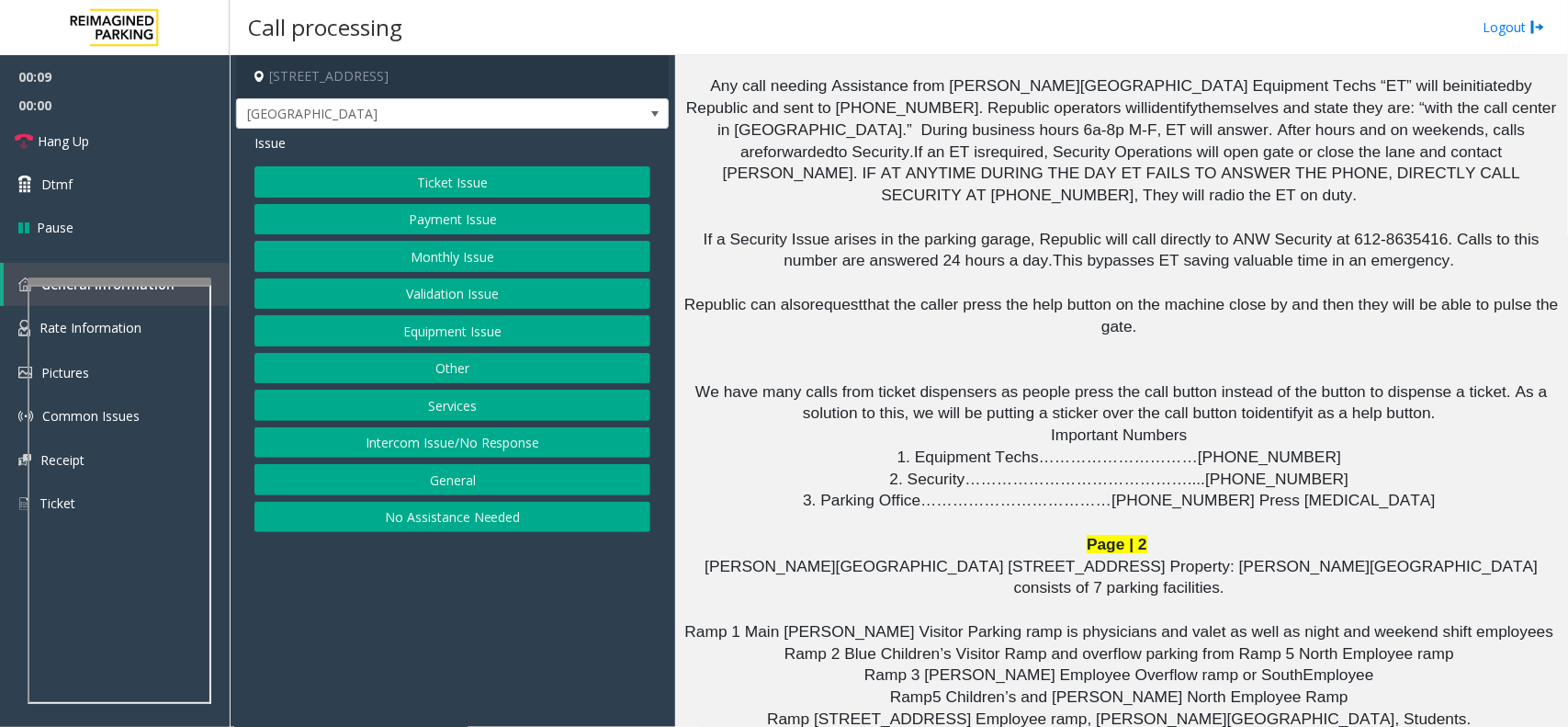 drag, startPoint x: 963, startPoint y: 361, endPoint x: 976, endPoint y: 365, distance: 13.601471 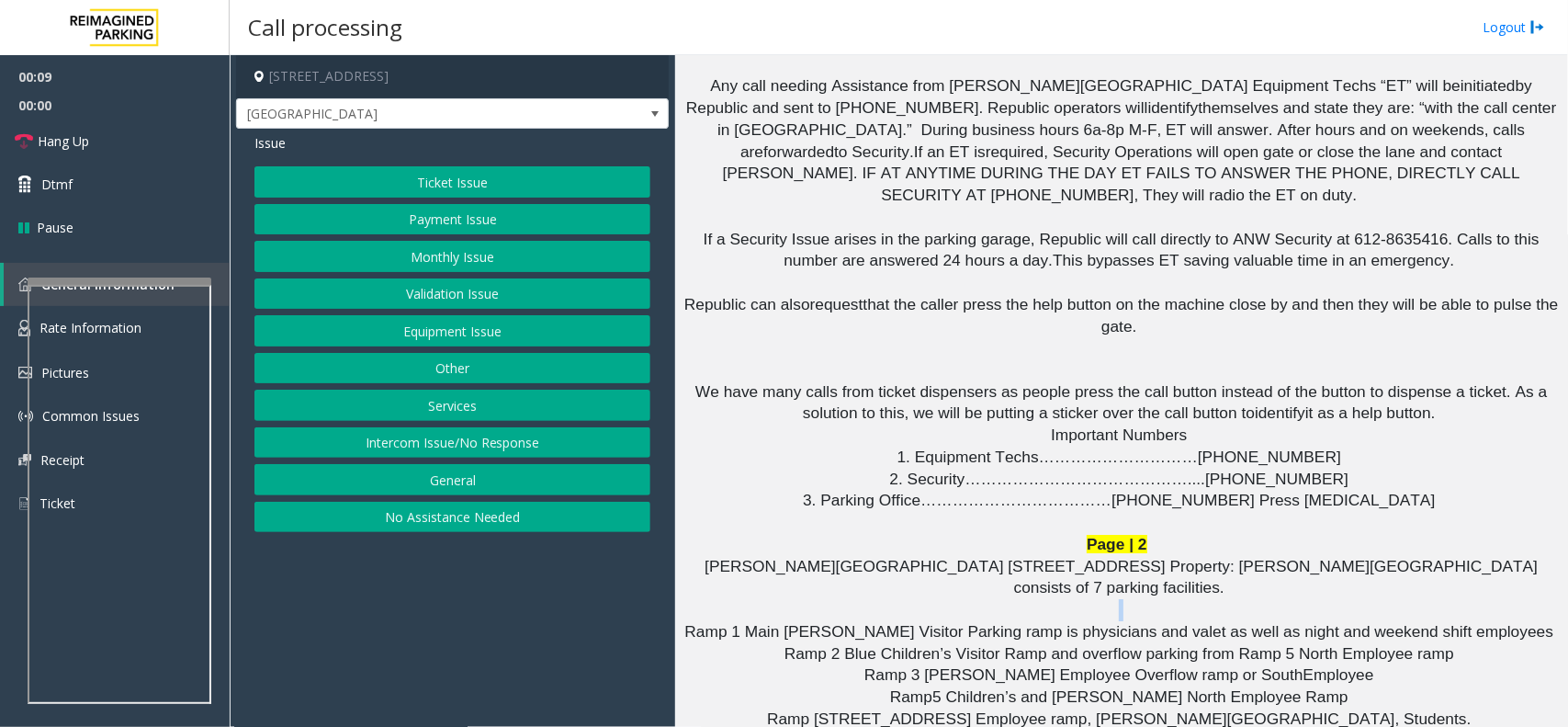 click on "Ramp 1 Main [PERSON_NAME] Visitor Parking ramp is physicians and valet as well as night and weekend shift employees" 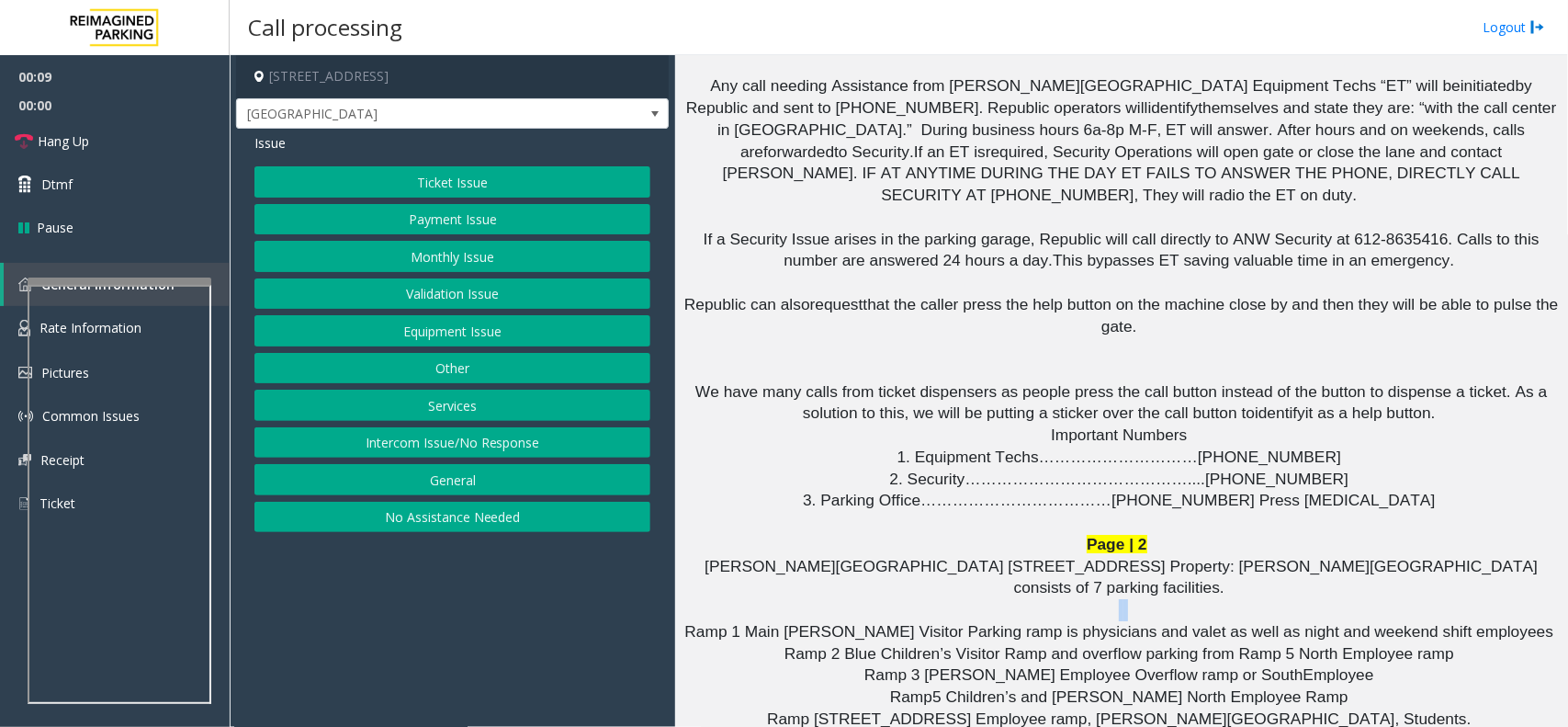 click on "Ramp 1 Main [PERSON_NAME] Visitor Parking ramp is physicians and valet as well as night and weekend shift employees" 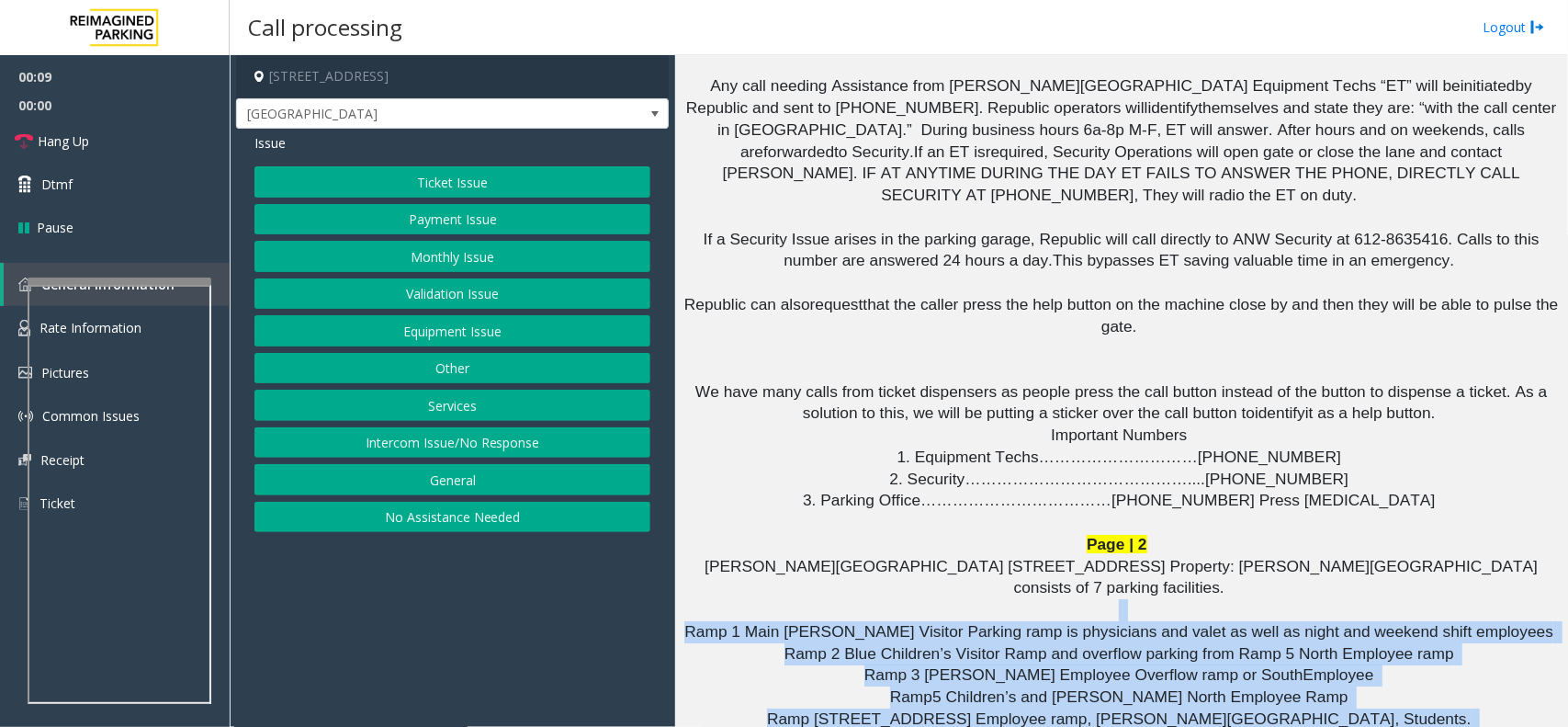 drag, startPoint x: 978, startPoint y: 366, endPoint x: 1128, endPoint y: 664, distance: 333.6225 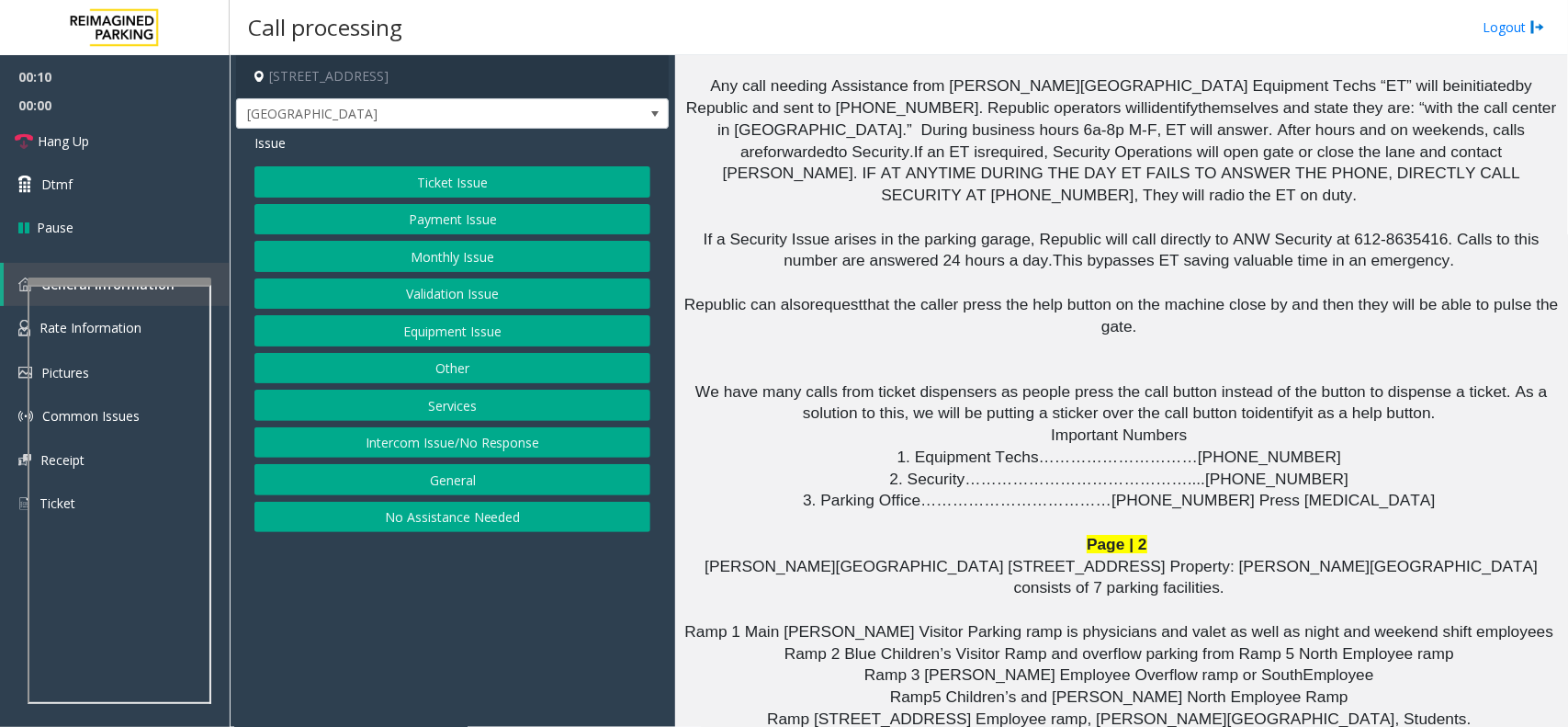 click on "c. Access group error = wrong location. Do not pulse gate, Employee will have to pull a ticket and contact parking office. [PHONE_NUMBER] option 2. Call ET to" 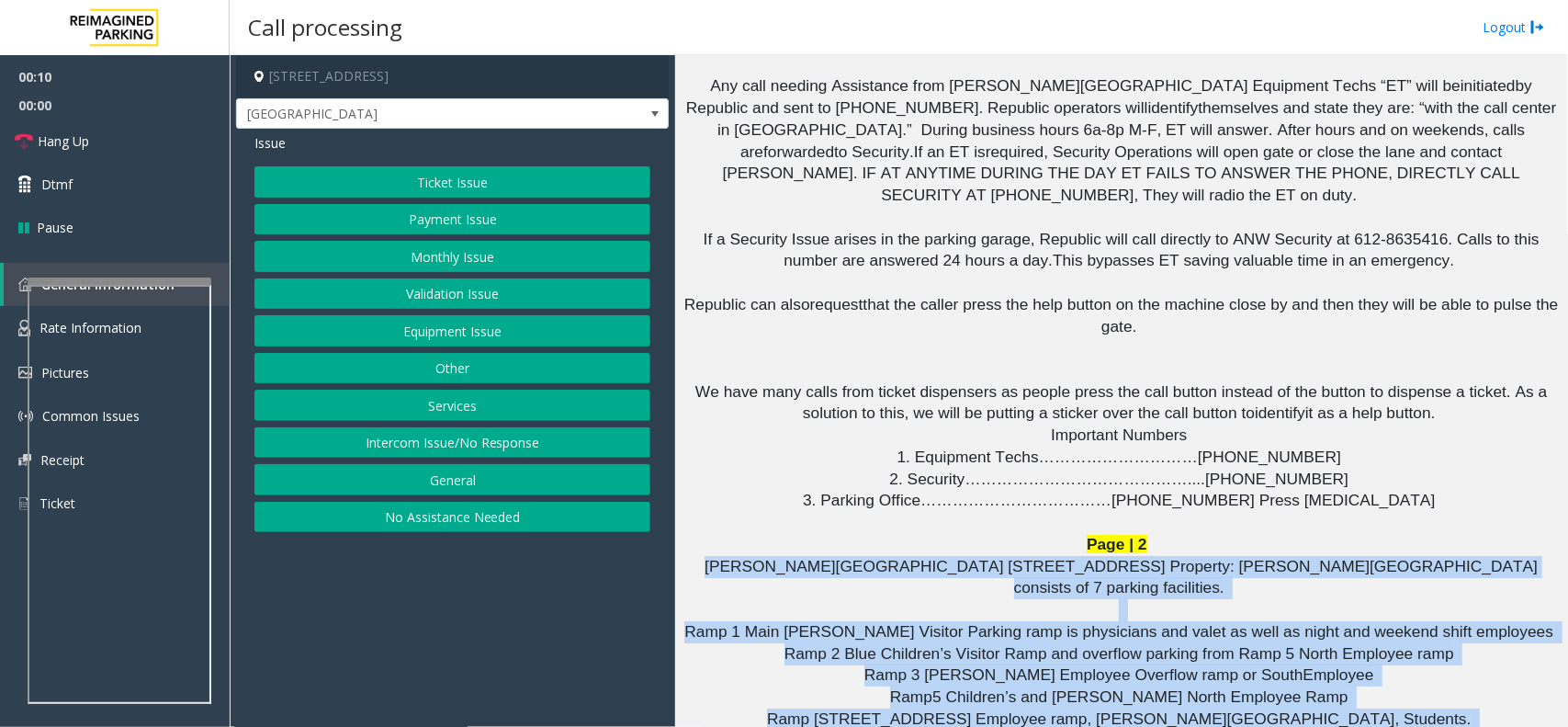 drag, startPoint x: 1128, startPoint y: 664, endPoint x: 942, endPoint y: 335, distance: 377.93783 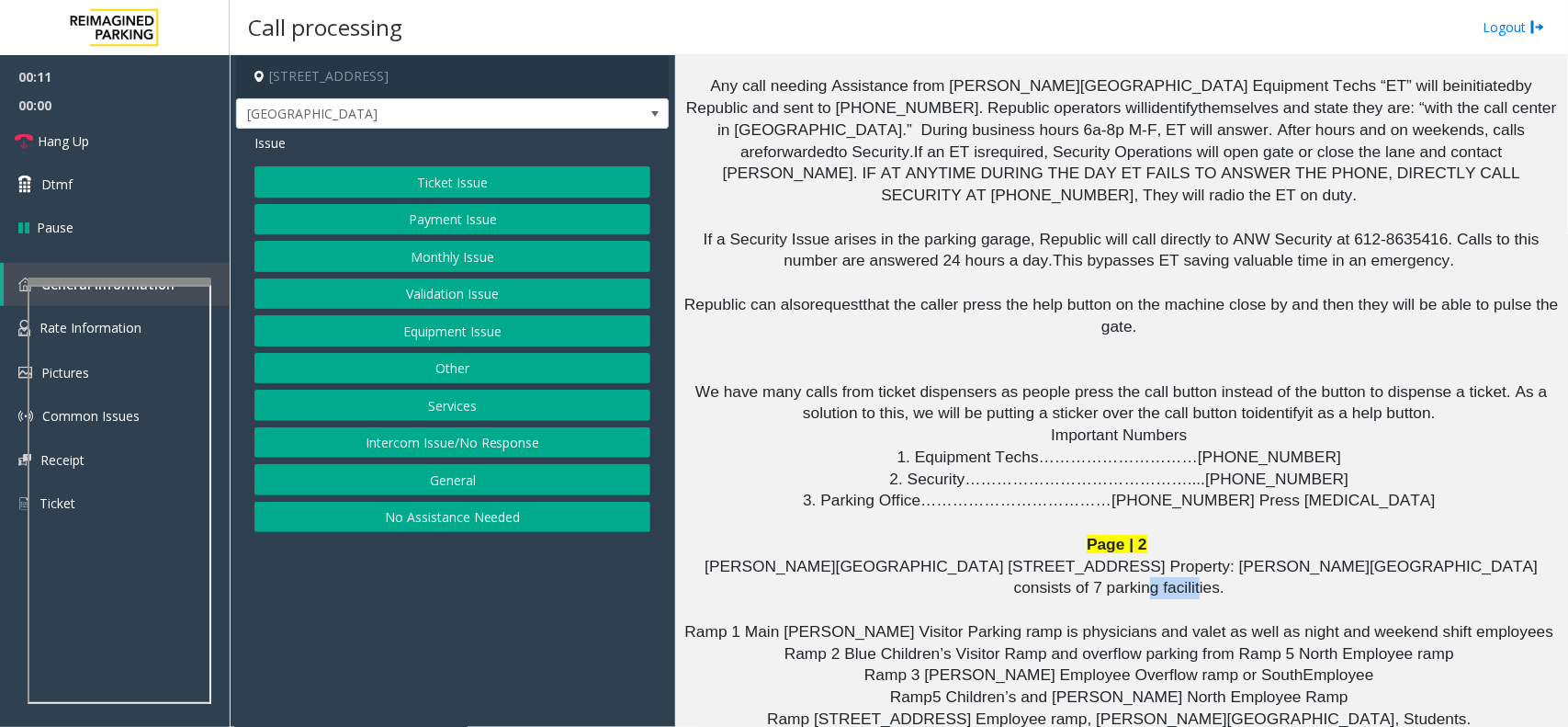 click on "Abbott Northwestern Hospital 800 E. 28th Street, Minneapolis MN 55407 Property: Abbott  Northwestern Hospital and Children’s Hospital consists of 7 parking facilities." 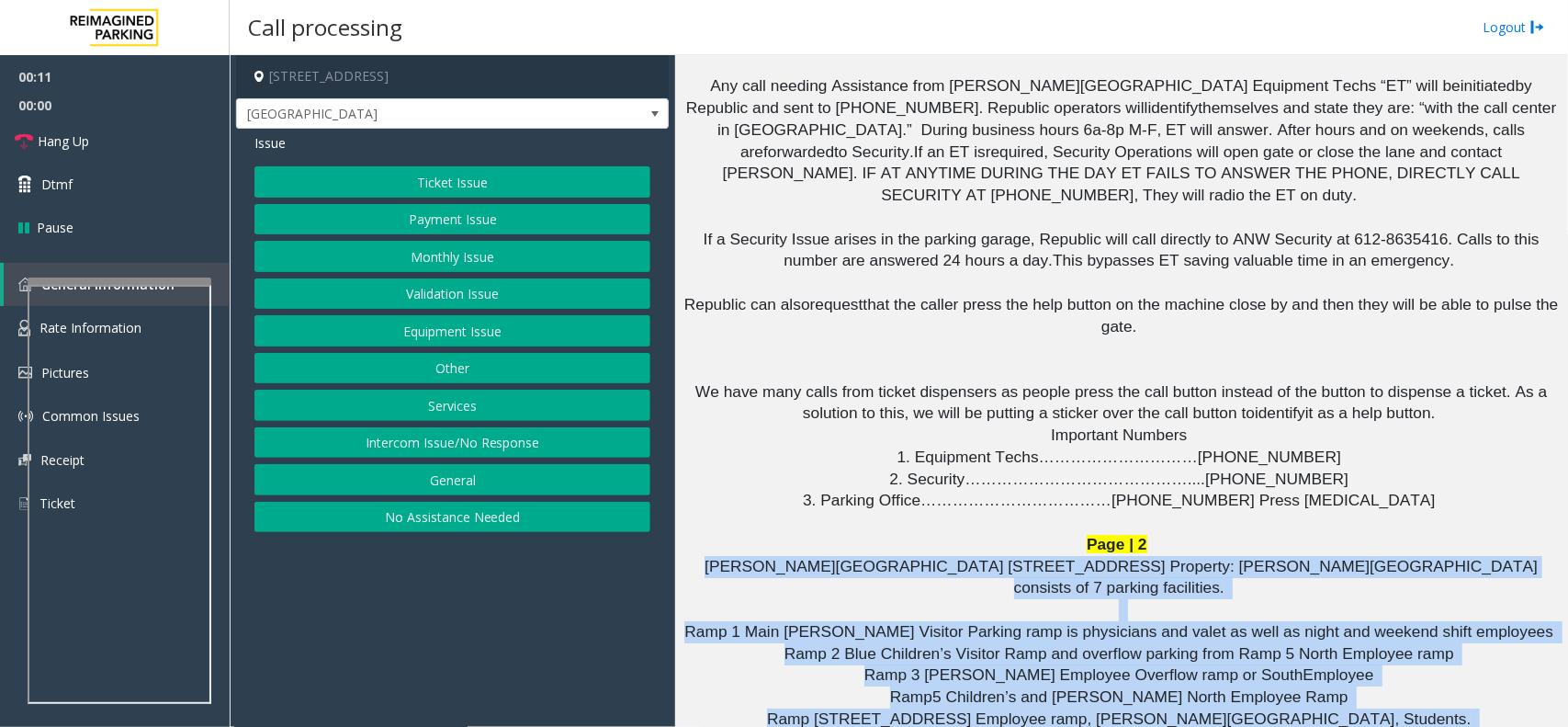 drag, startPoint x: 942, startPoint y: 335, endPoint x: 1128, endPoint y: 645, distance: 361.51902 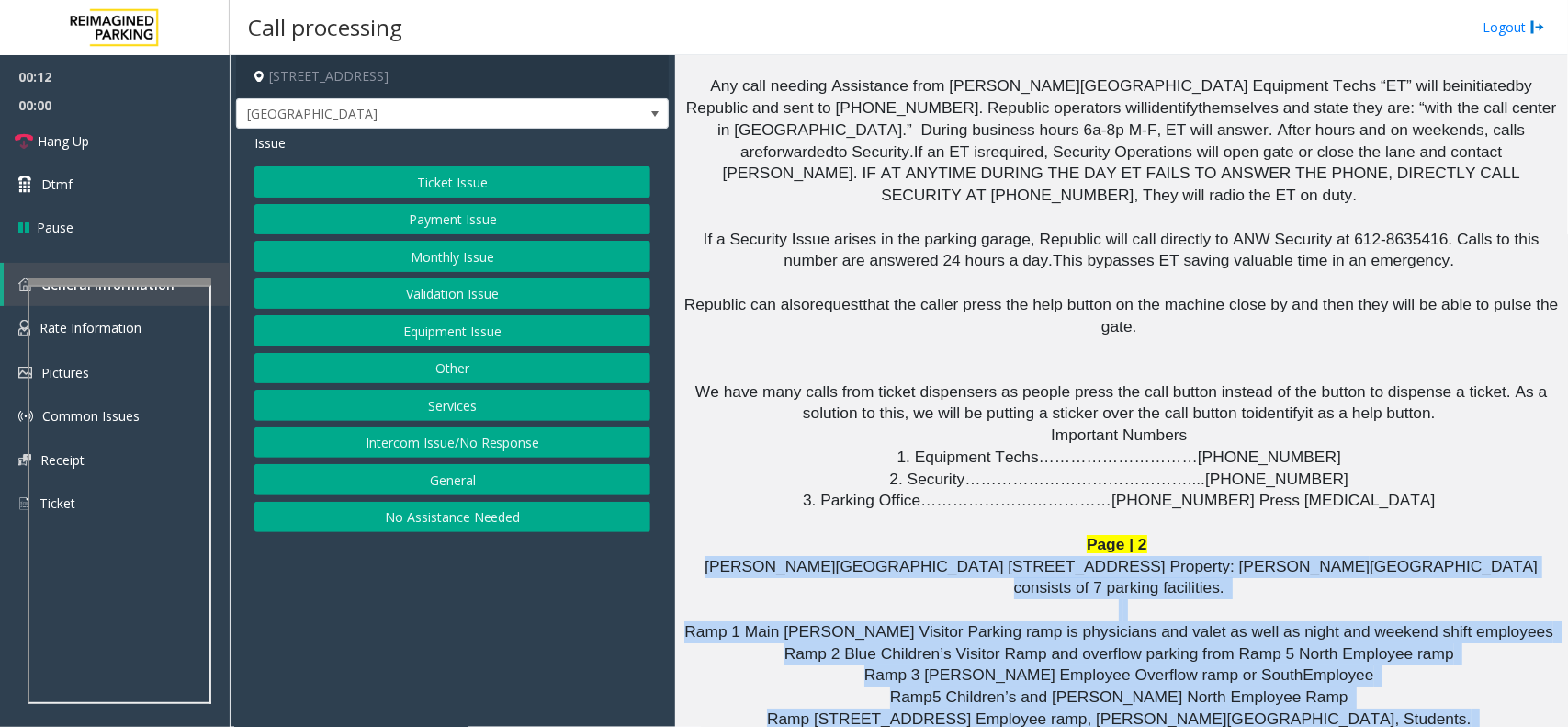 click on "Ramp 3 [PERSON_NAME] Employee Overflow ramp or South" 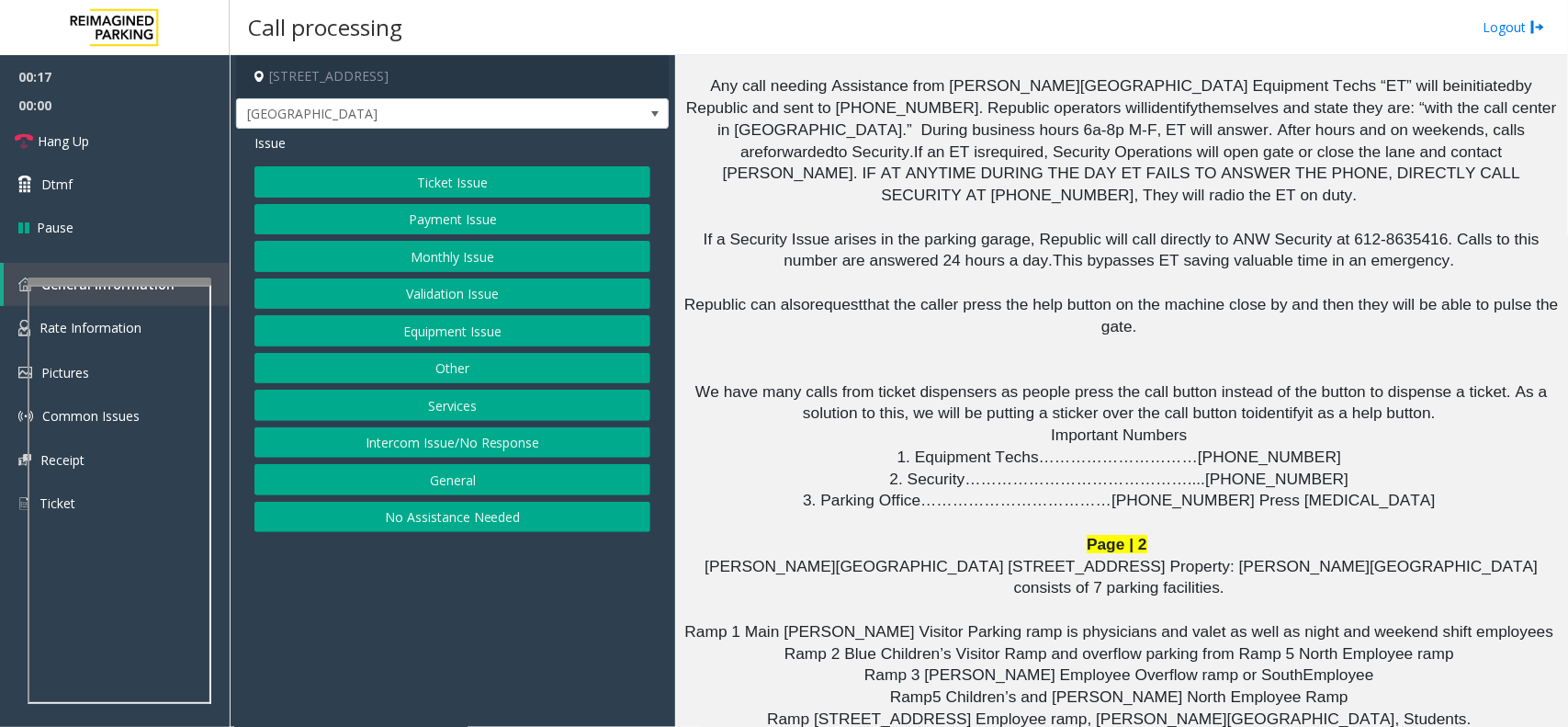 click on "Payment Issue" 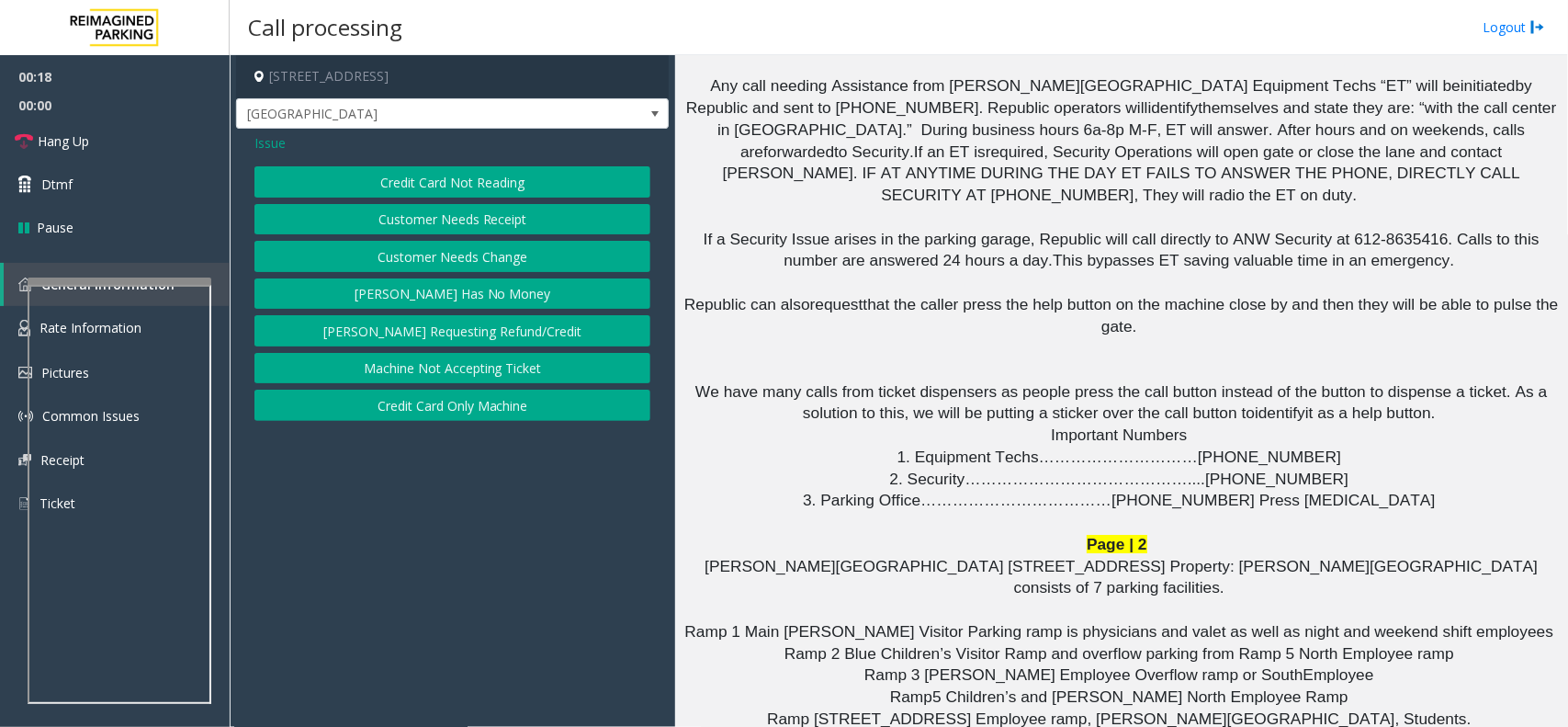 click on "Credit Card Only Machine" 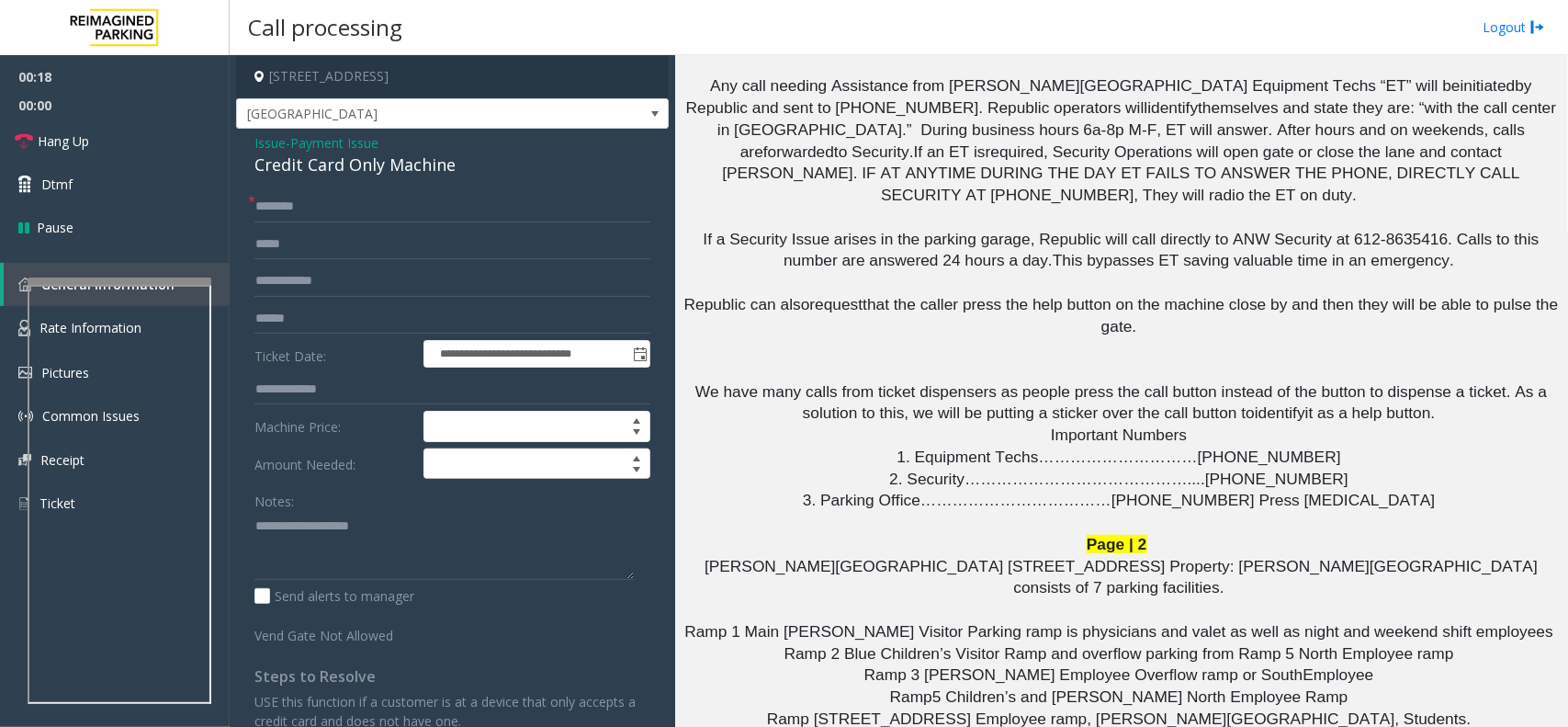 click on "Issue  -  Payment Issue Credit Card Only Machine" 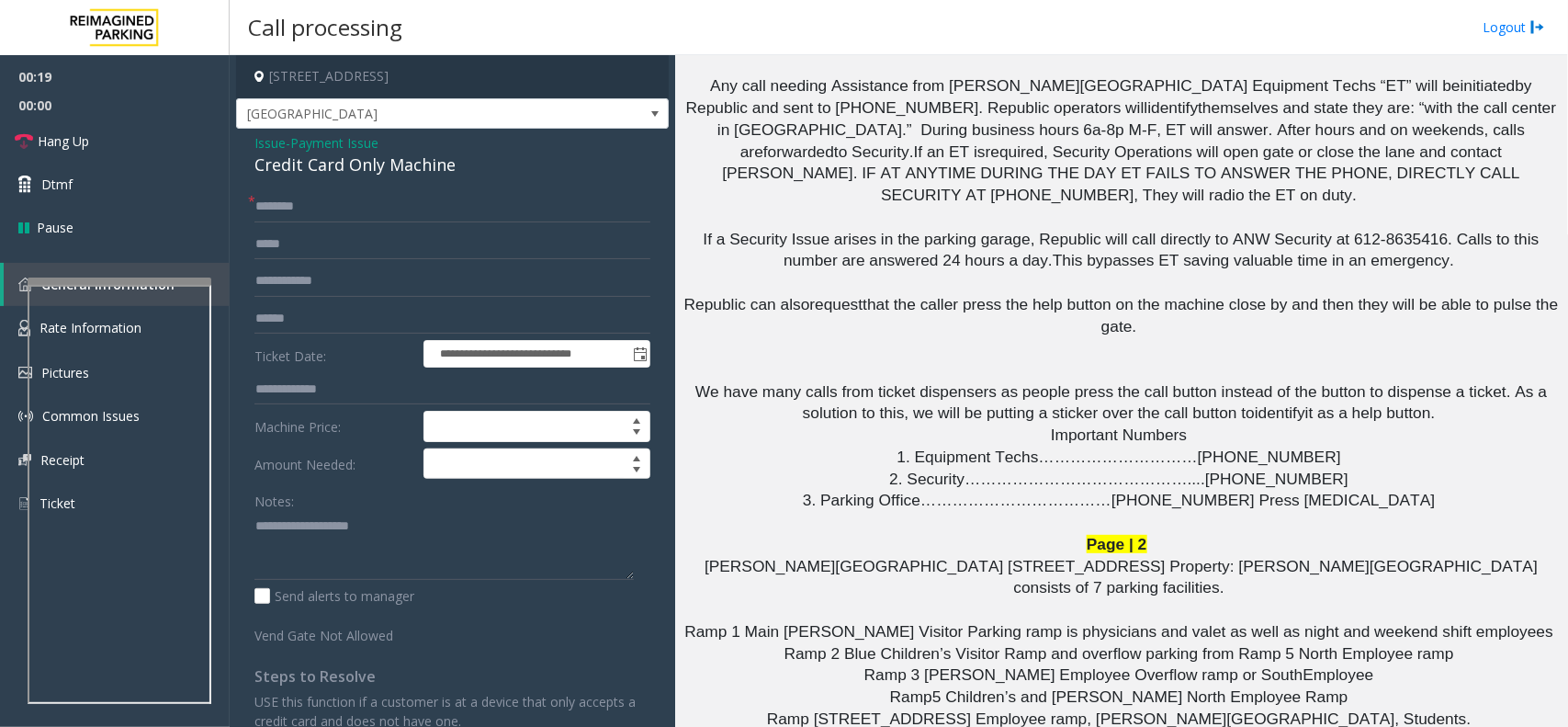 click on "Issue  -  Payment Issue Credit Card Only Machine" 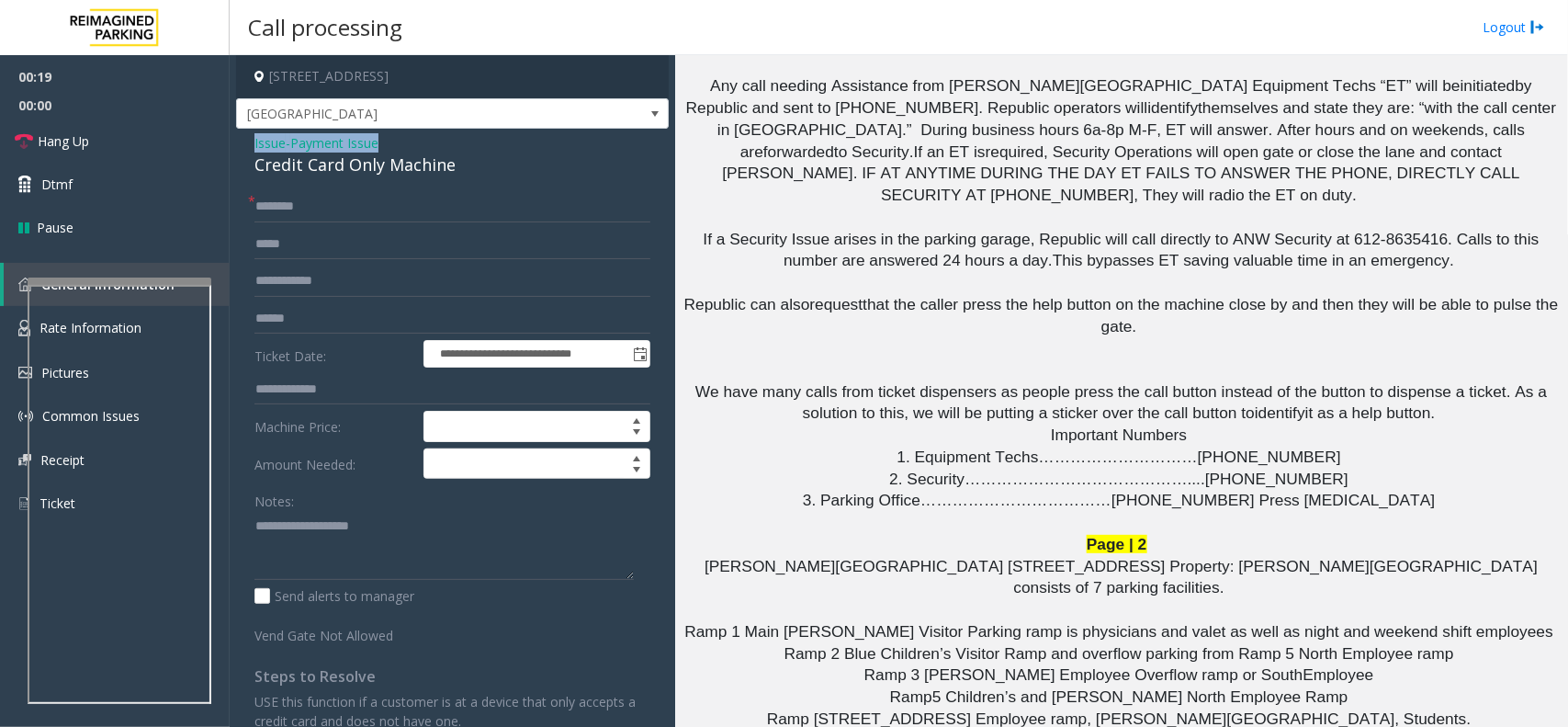 click on "Issue  -  Payment Issue Credit Card Only Machine" 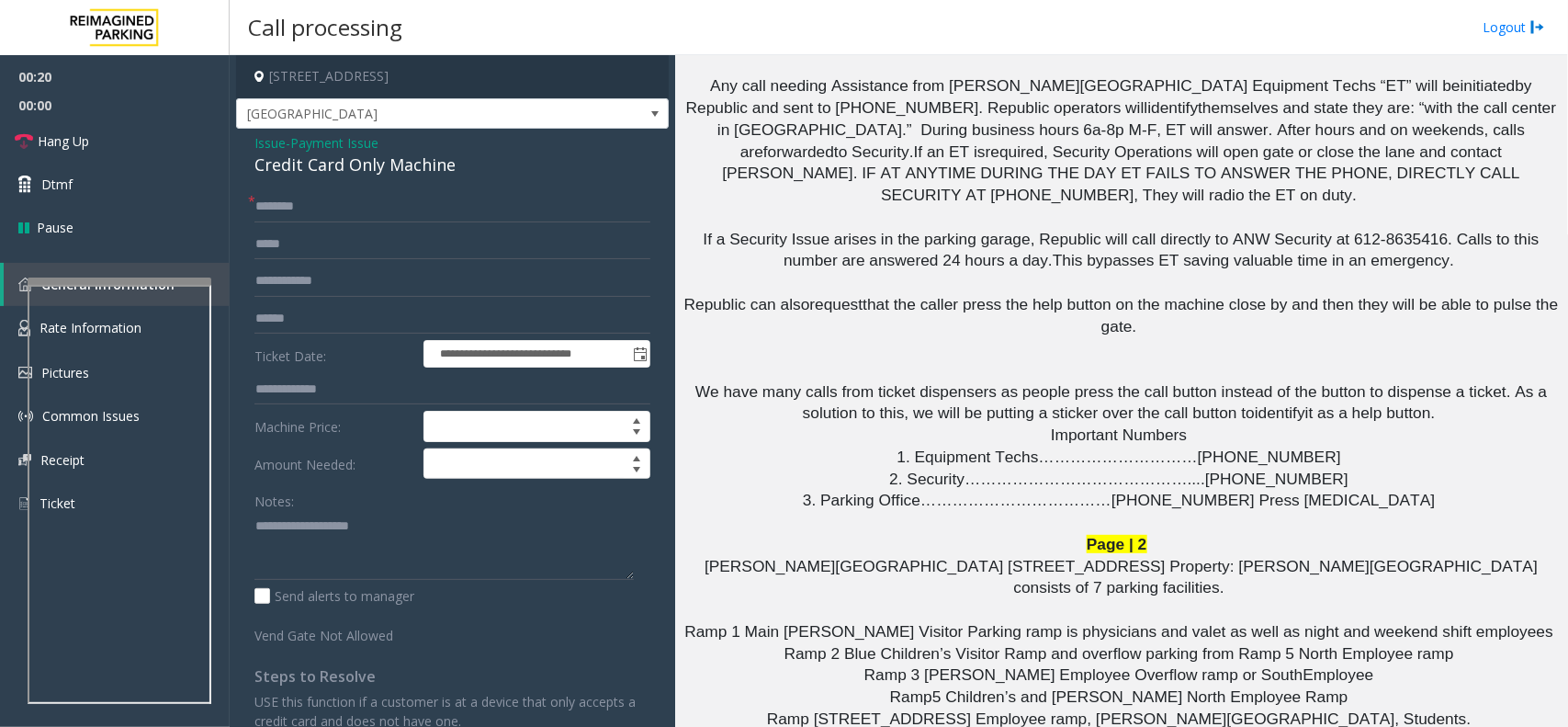 click on "Credit Card Only Machine" 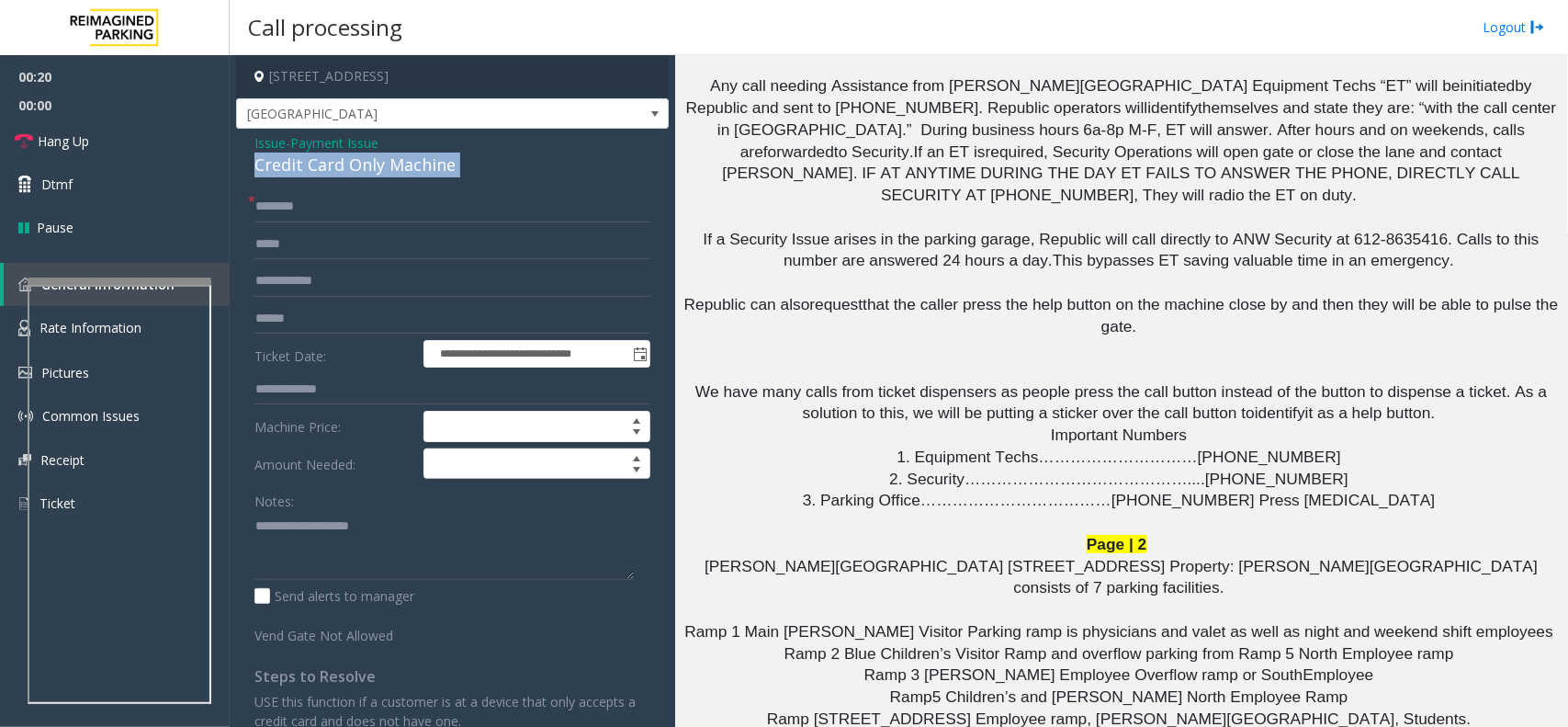 click on "Credit Card Only Machine" 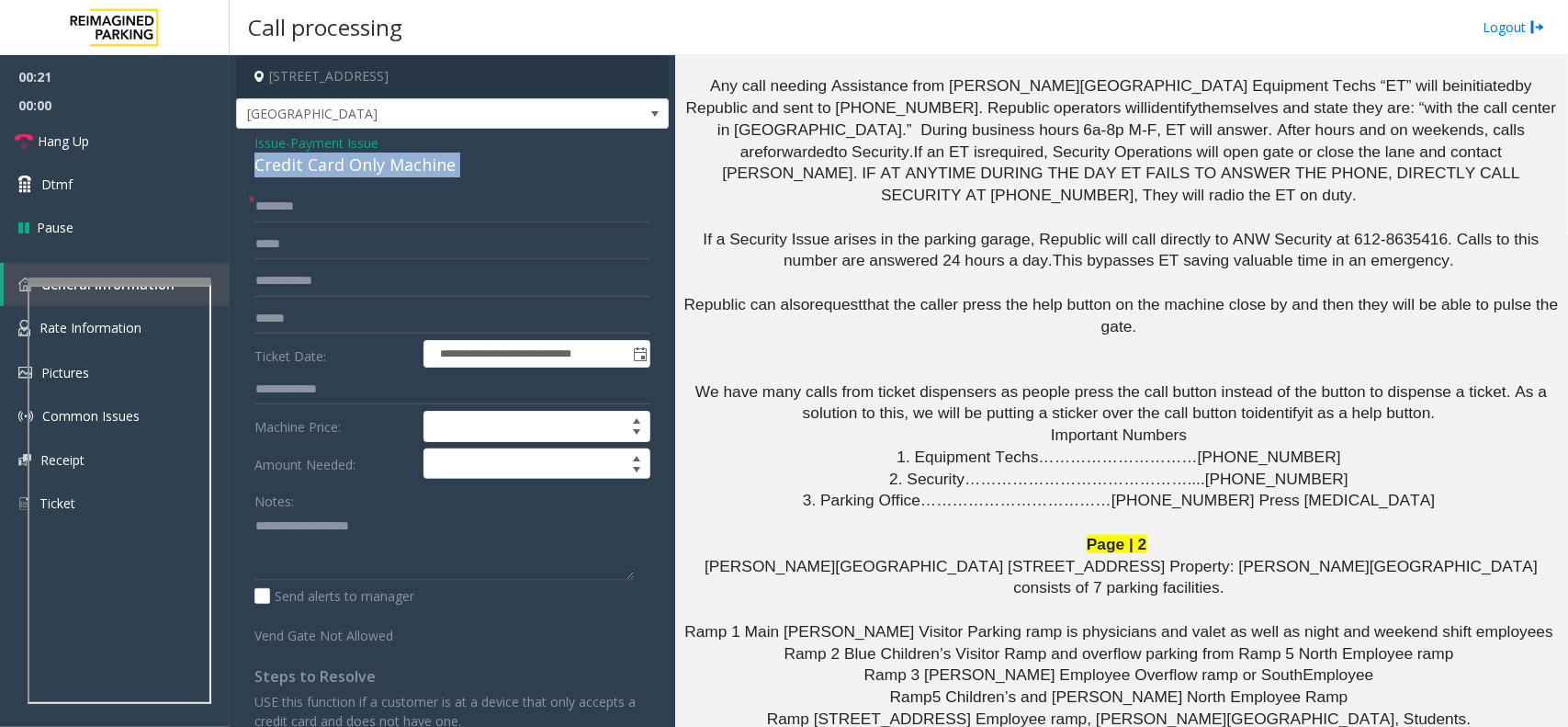 click on "Credit Card Only Machine" 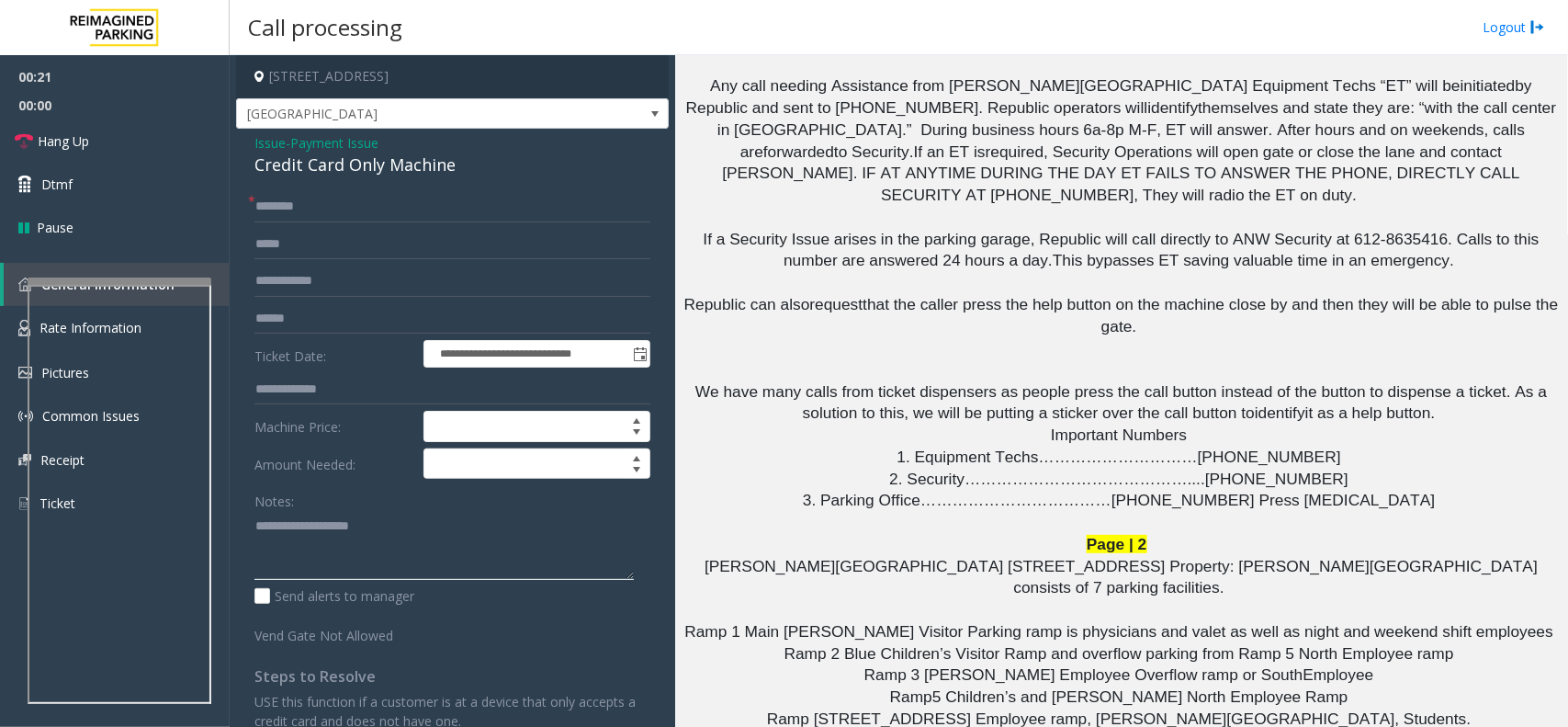 click 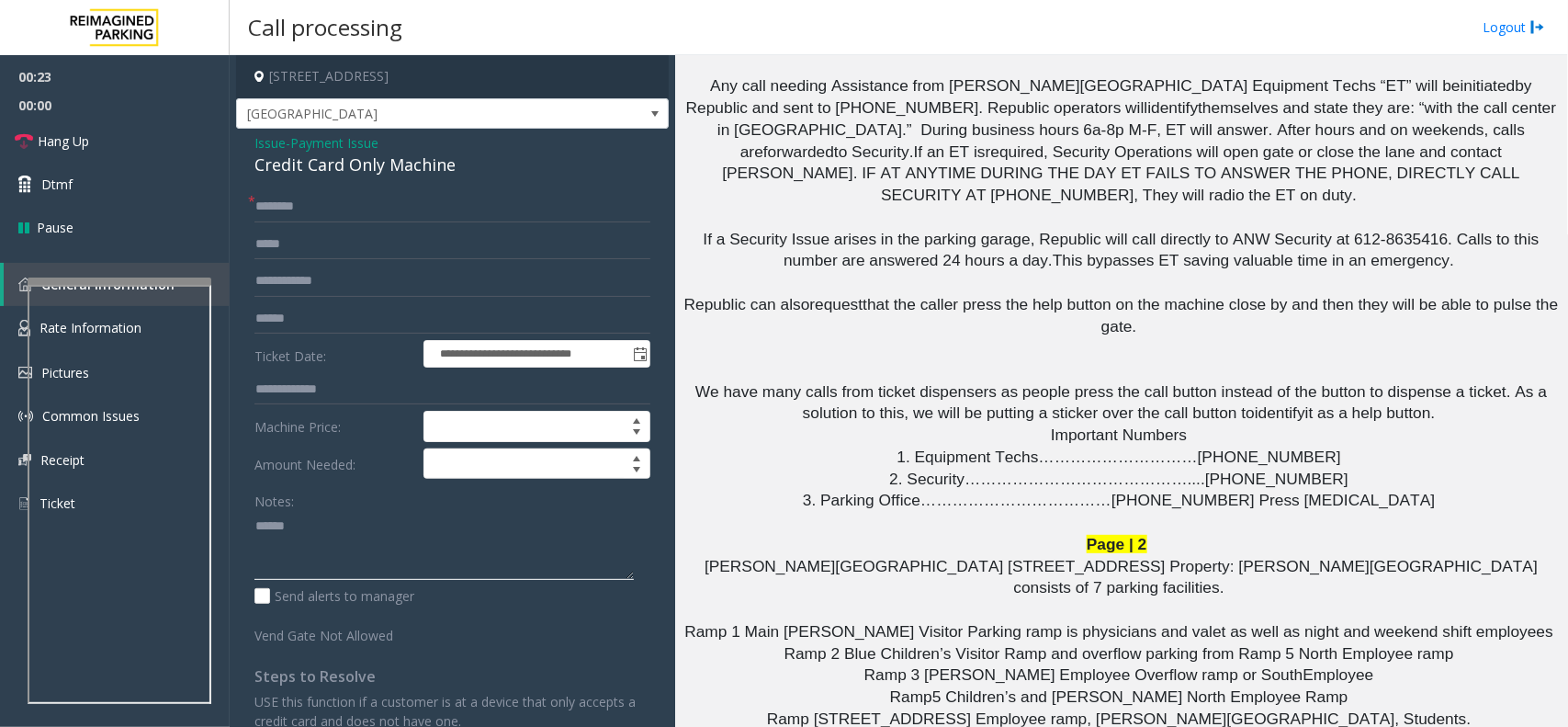 paste on "**********" 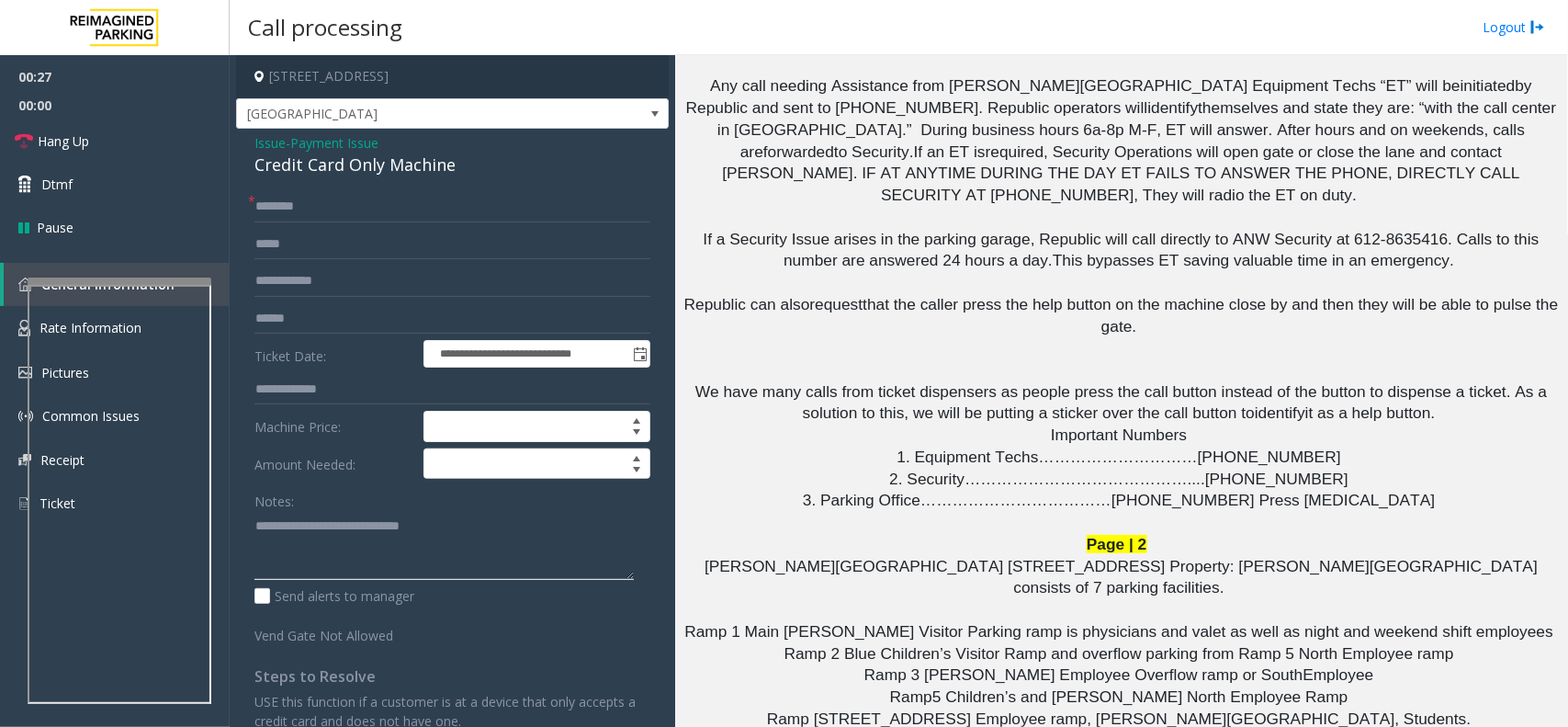 click 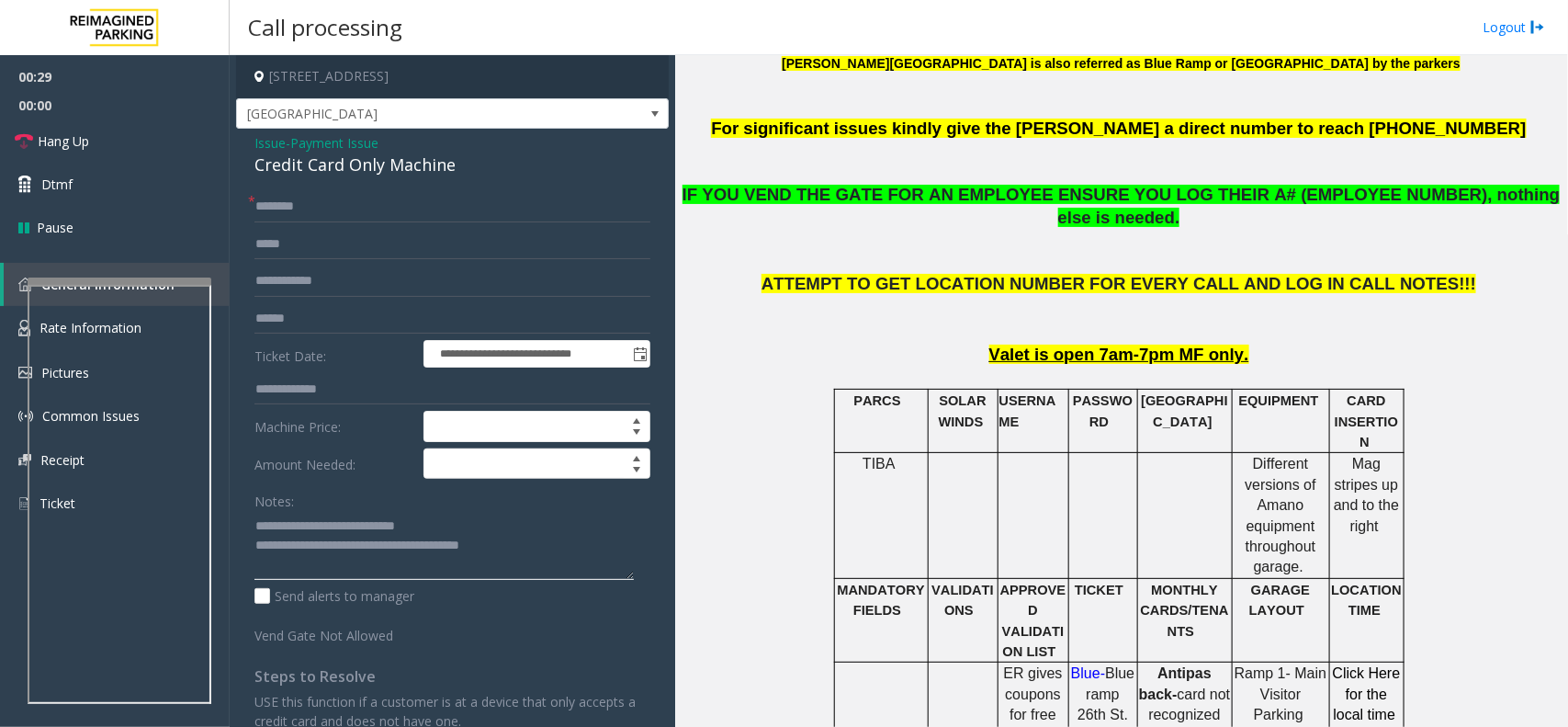 scroll, scrollTop: 460, scrollLeft: 0, axis: vertical 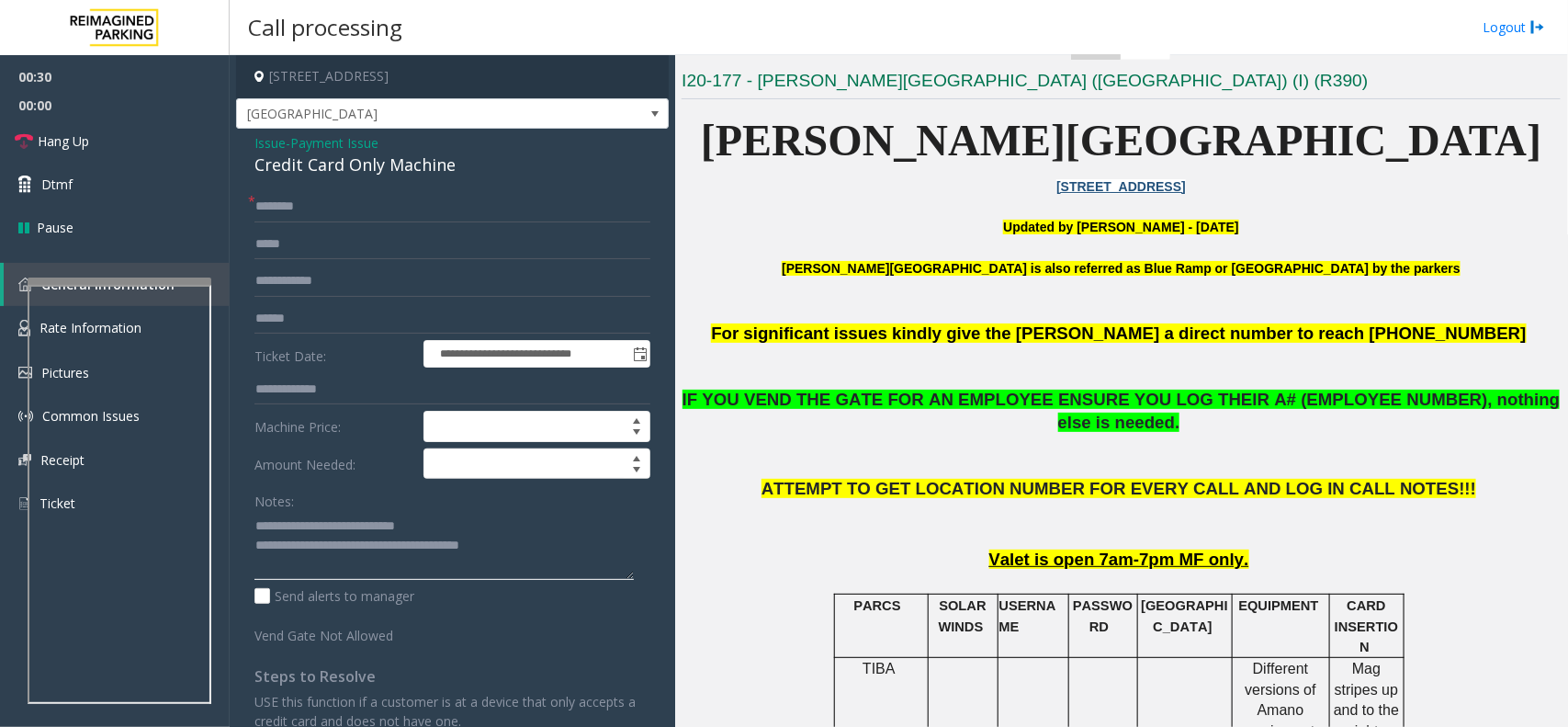 type on "**********" 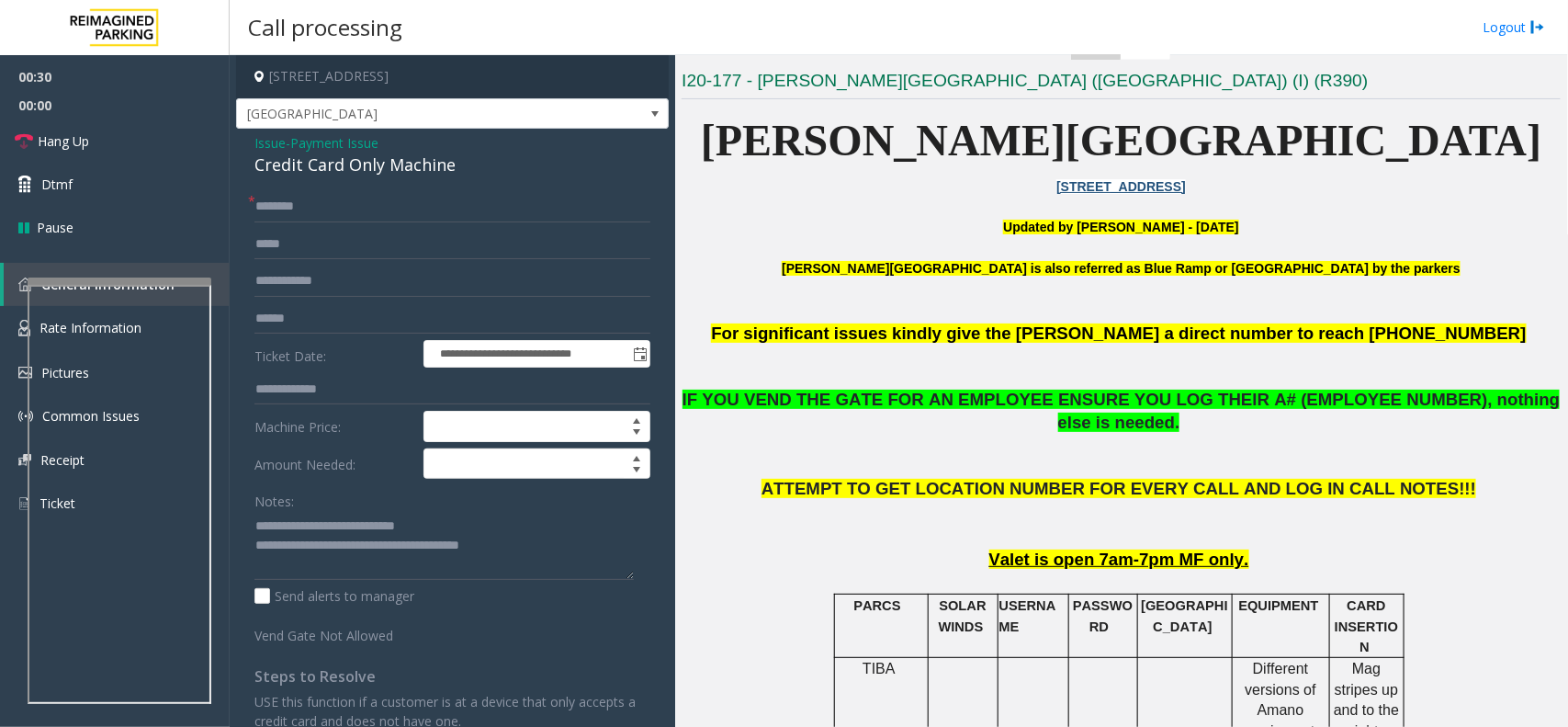 click on "IF YOU VEND THE GATE FOR AN EMPLOYEE ENSURE YOU LOG THEIR A# (EMPLOYEE NUMBER), nothing else is needed" 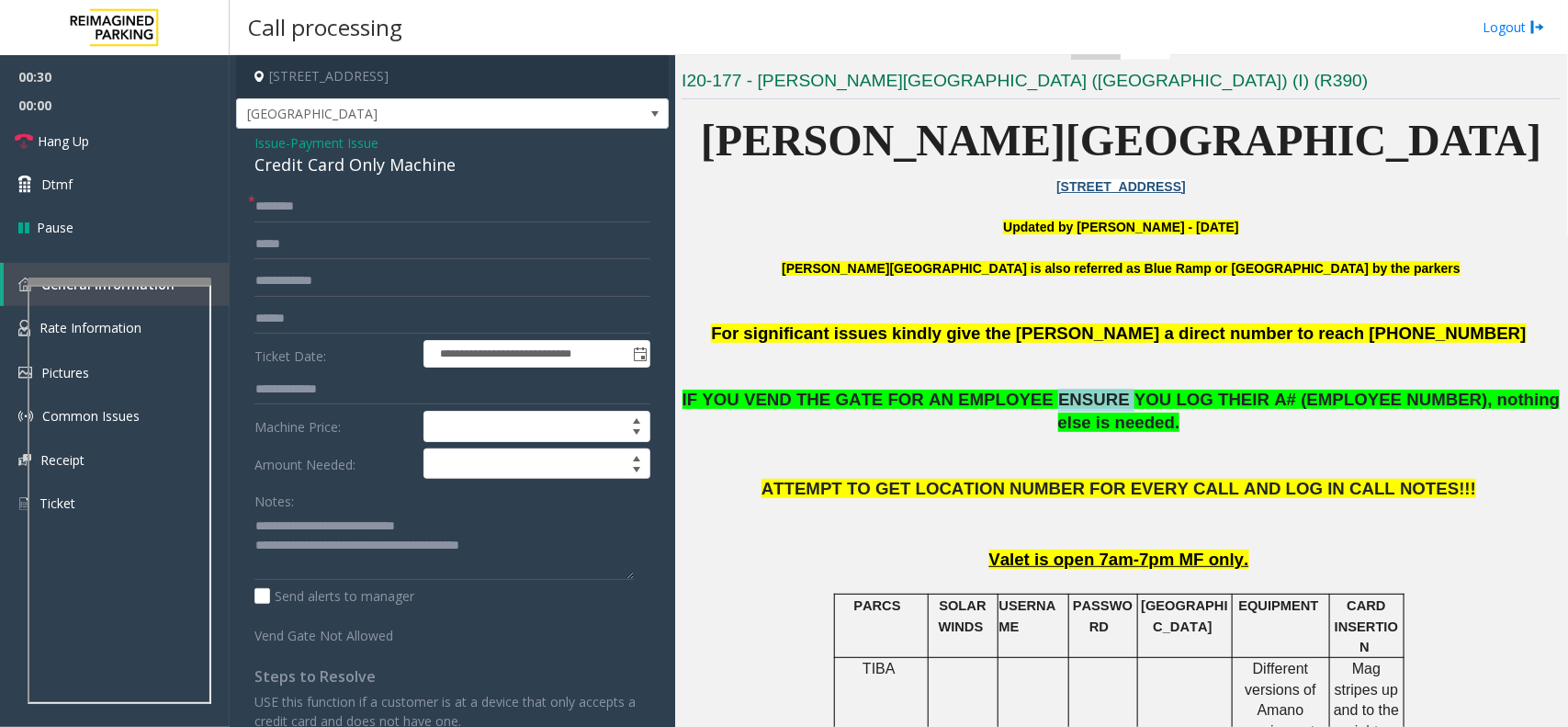 click on "IF YOU VEND THE GATE FOR AN EMPLOYEE ENSURE YOU LOG THEIR A# (EMPLOYEE NUMBER), nothing else is needed" 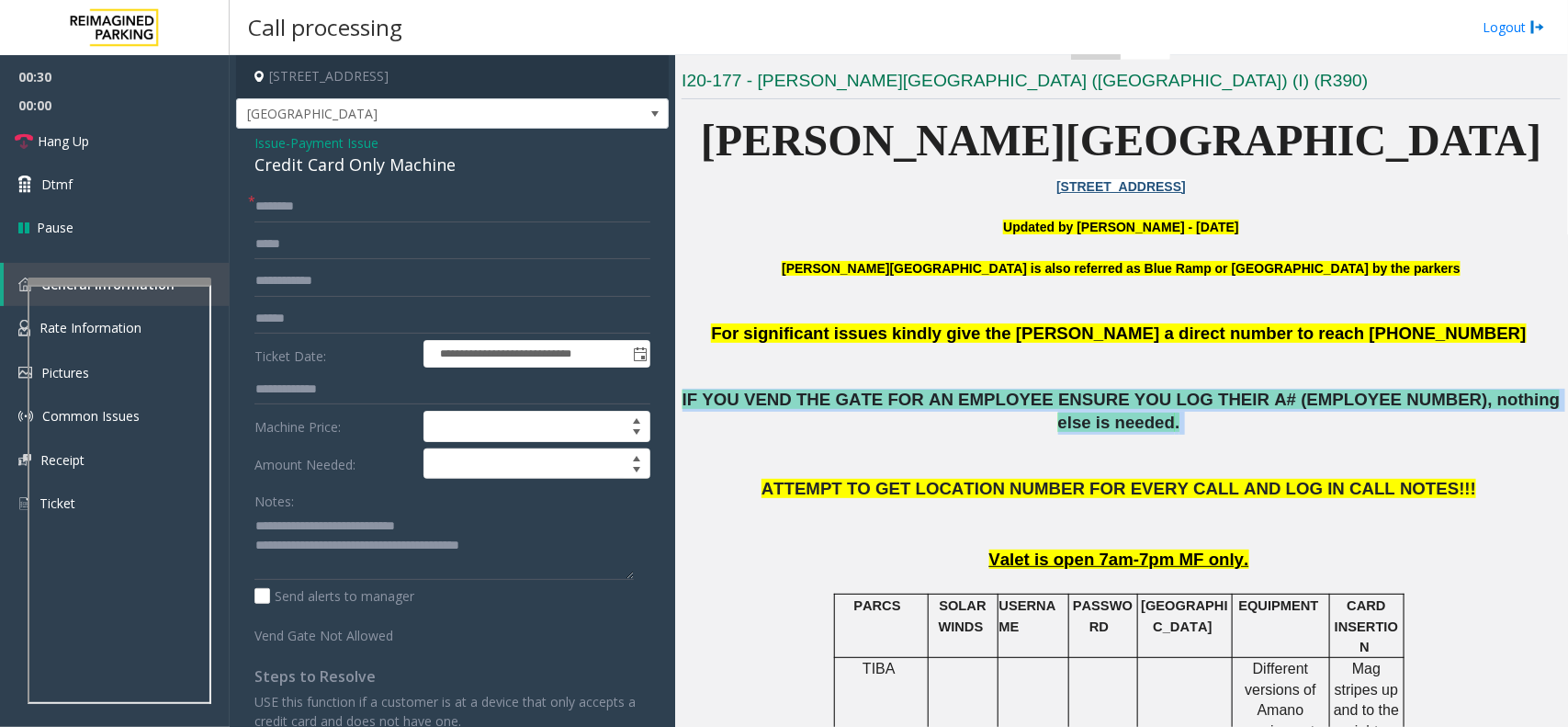 click on "IF YOU VEND THE GATE FOR AN EMPLOYEE ENSURE YOU LOG THEIR A# (EMPLOYEE NUMBER), nothing else is needed" 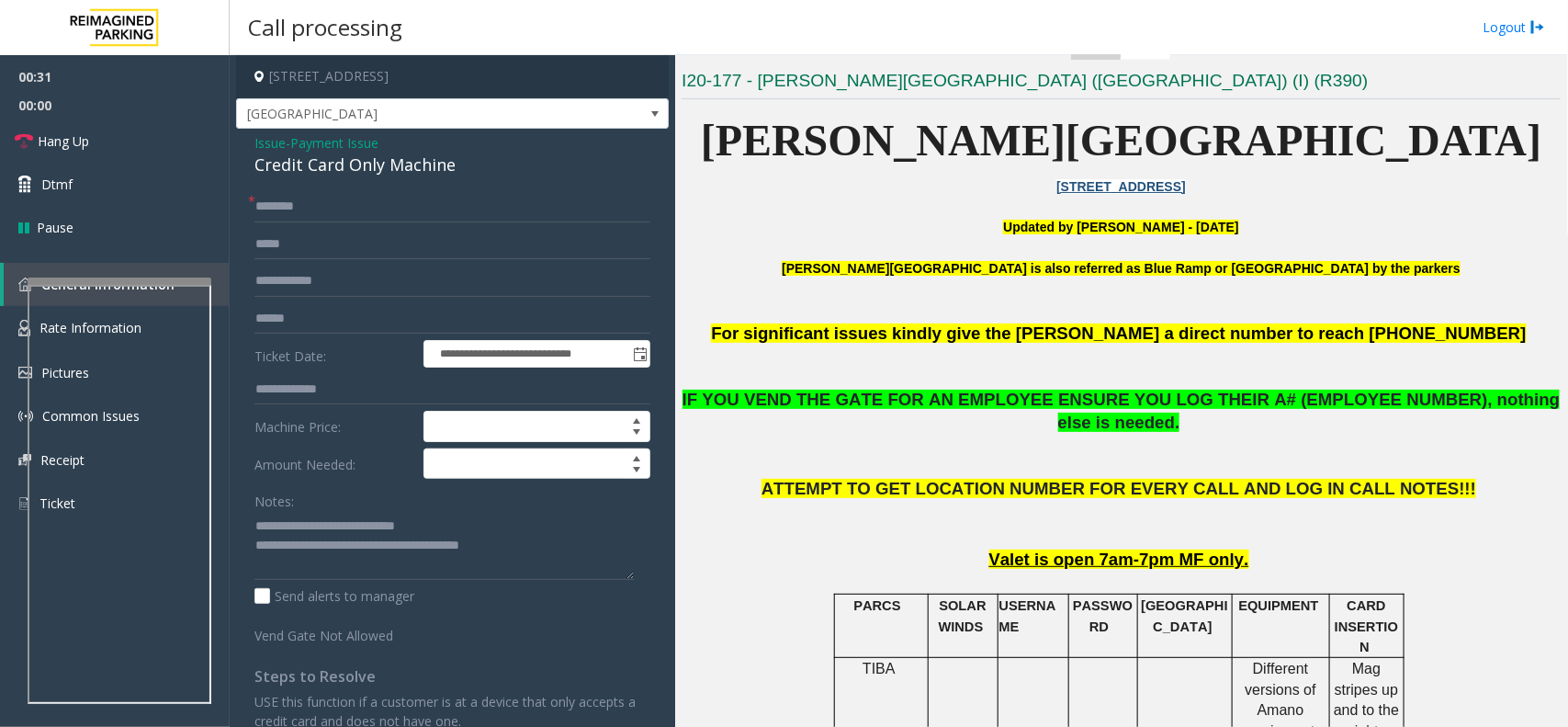click on "Payment Issue" 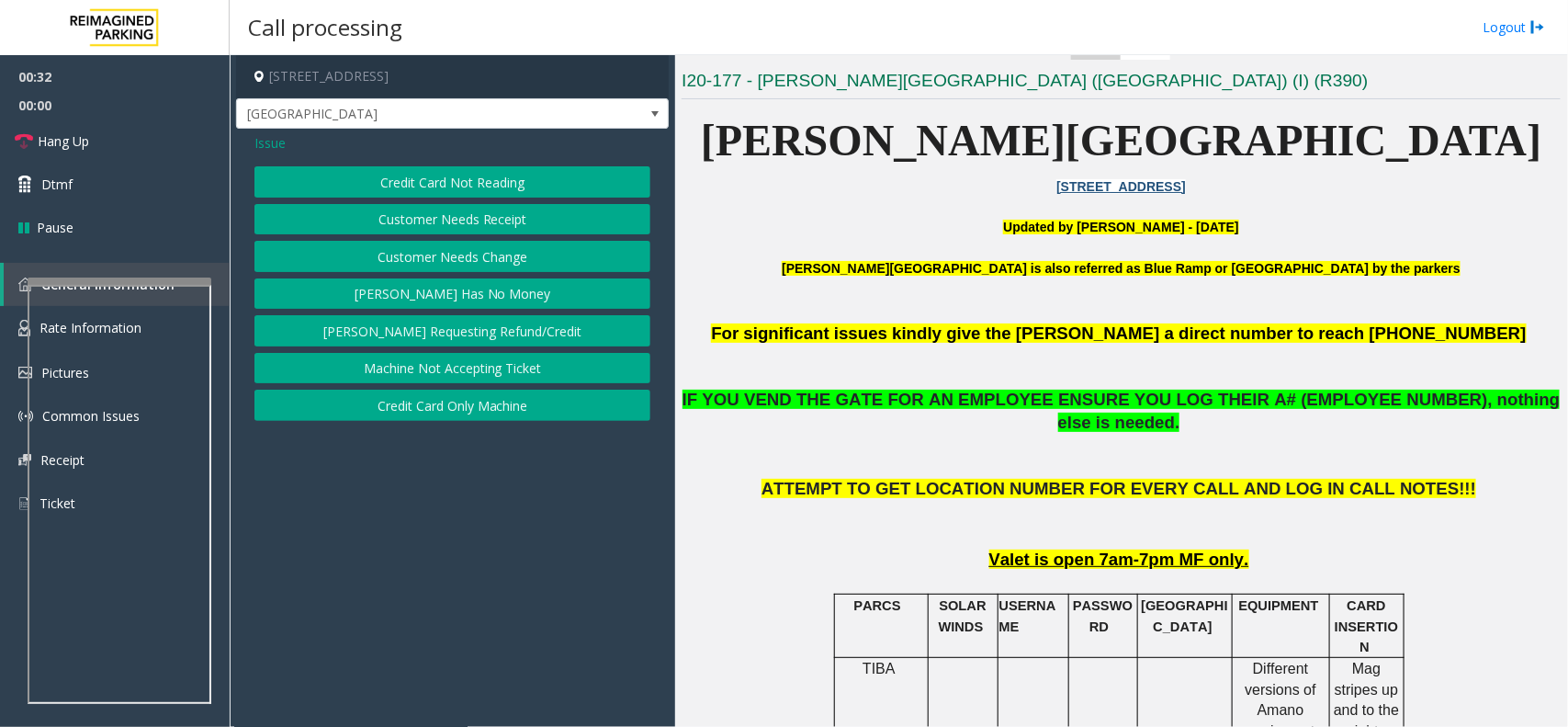 click on "Credit Card Not Reading" 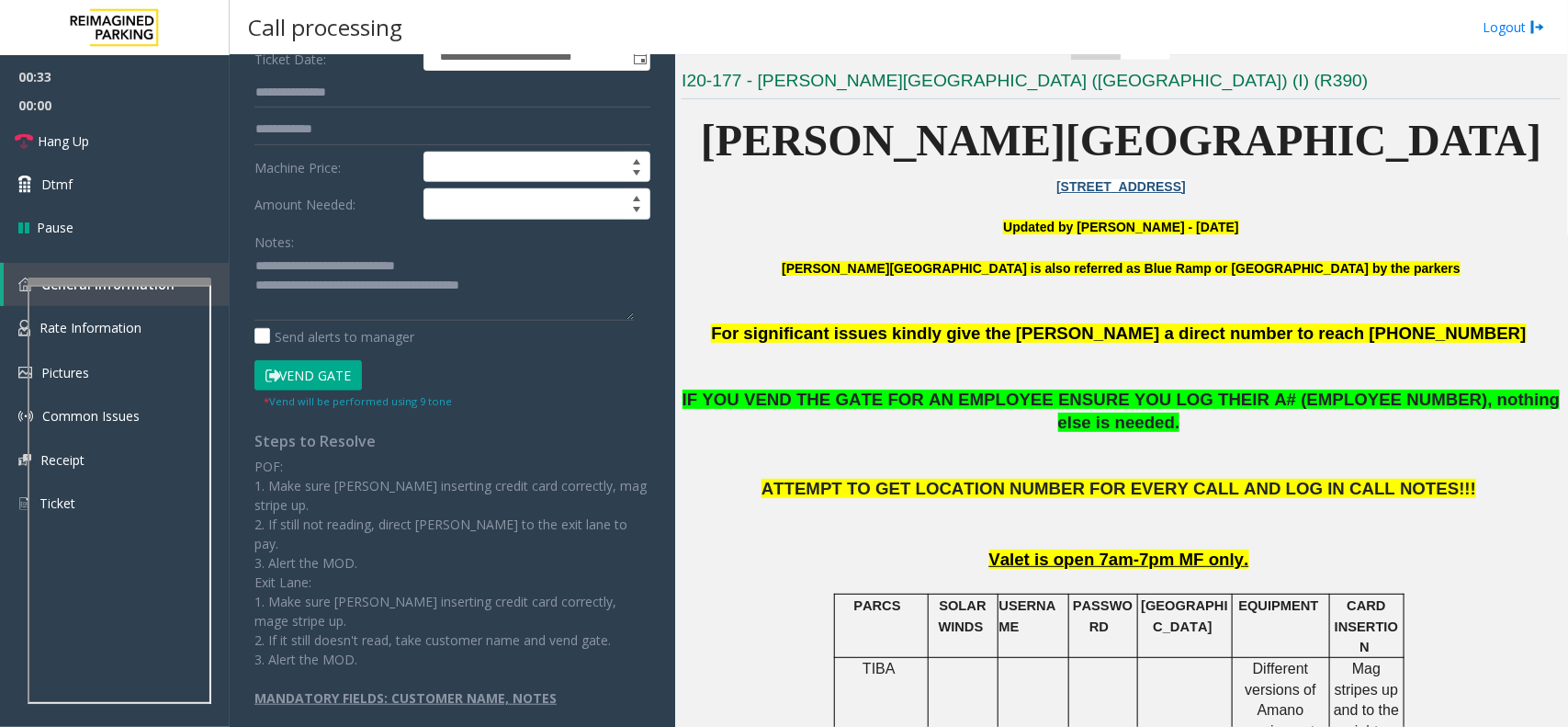 click on "Vend Gate" 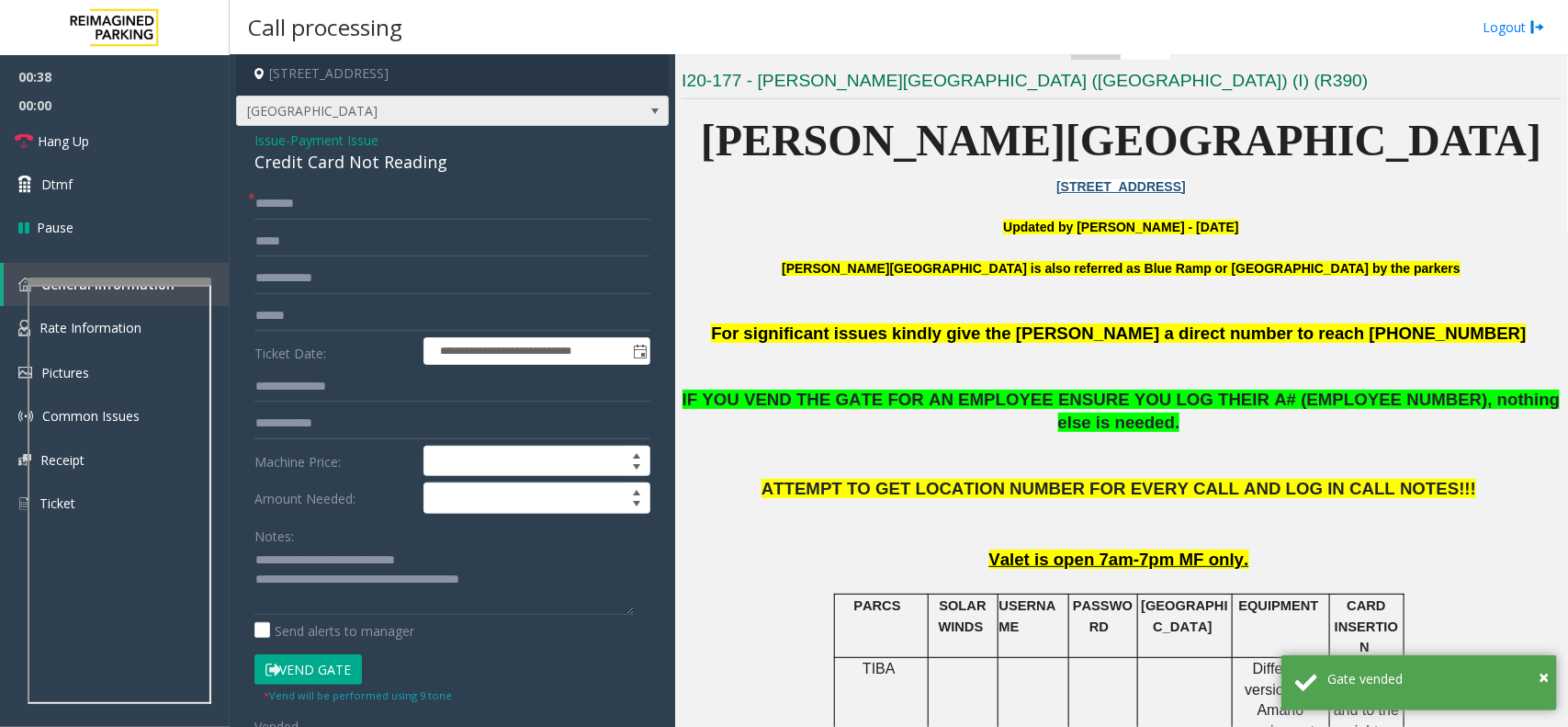 scroll, scrollTop: 0, scrollLeft: 0, axis: both 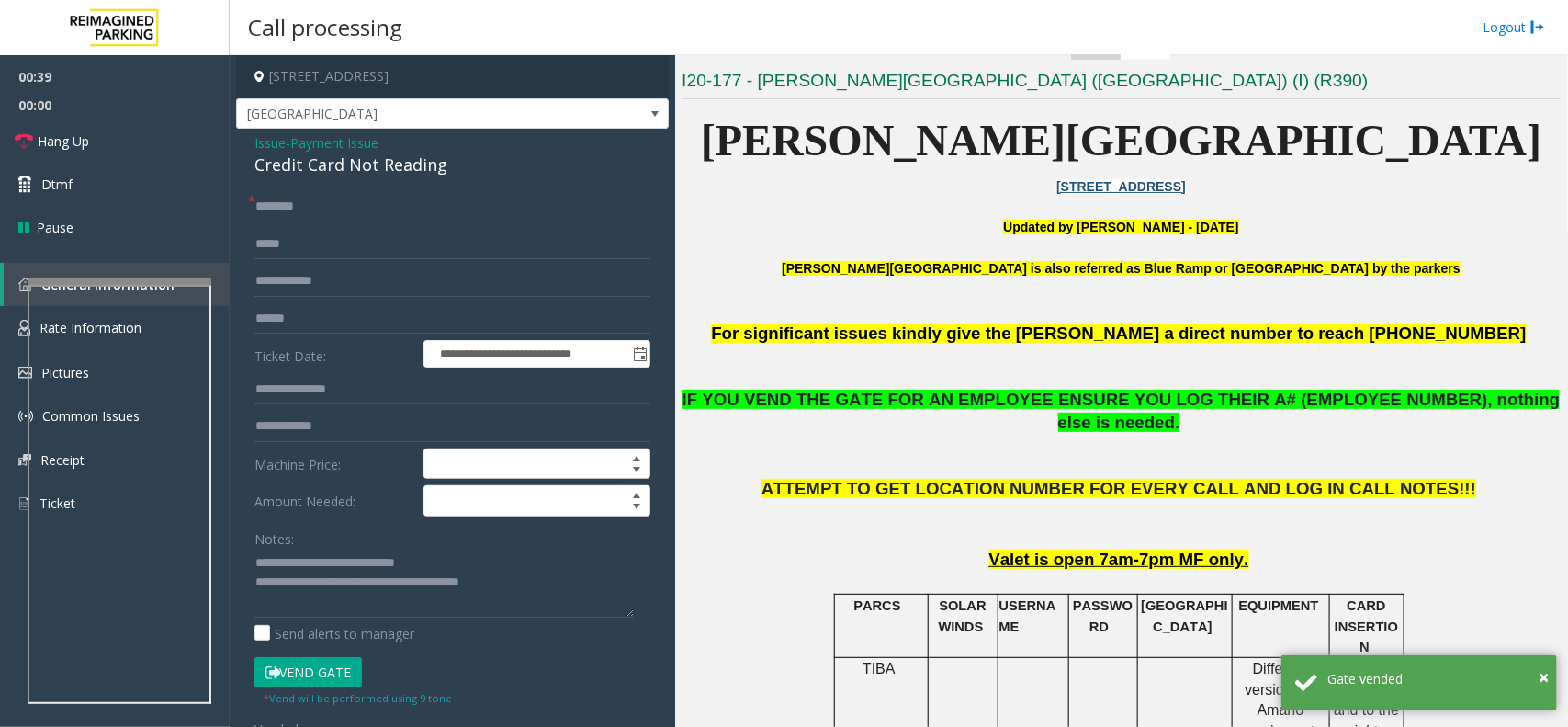 click on "**********" 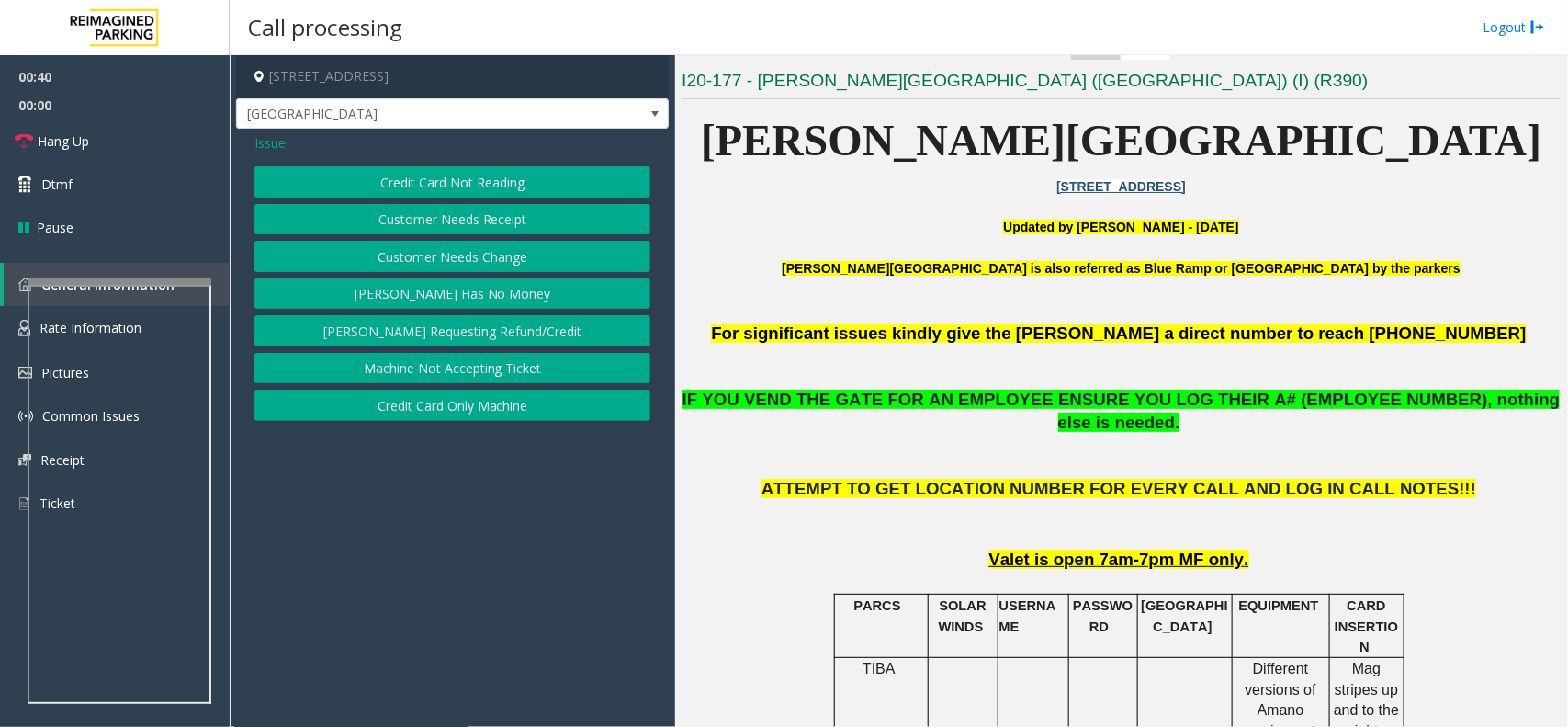 click on "Credit Card Only Machine" 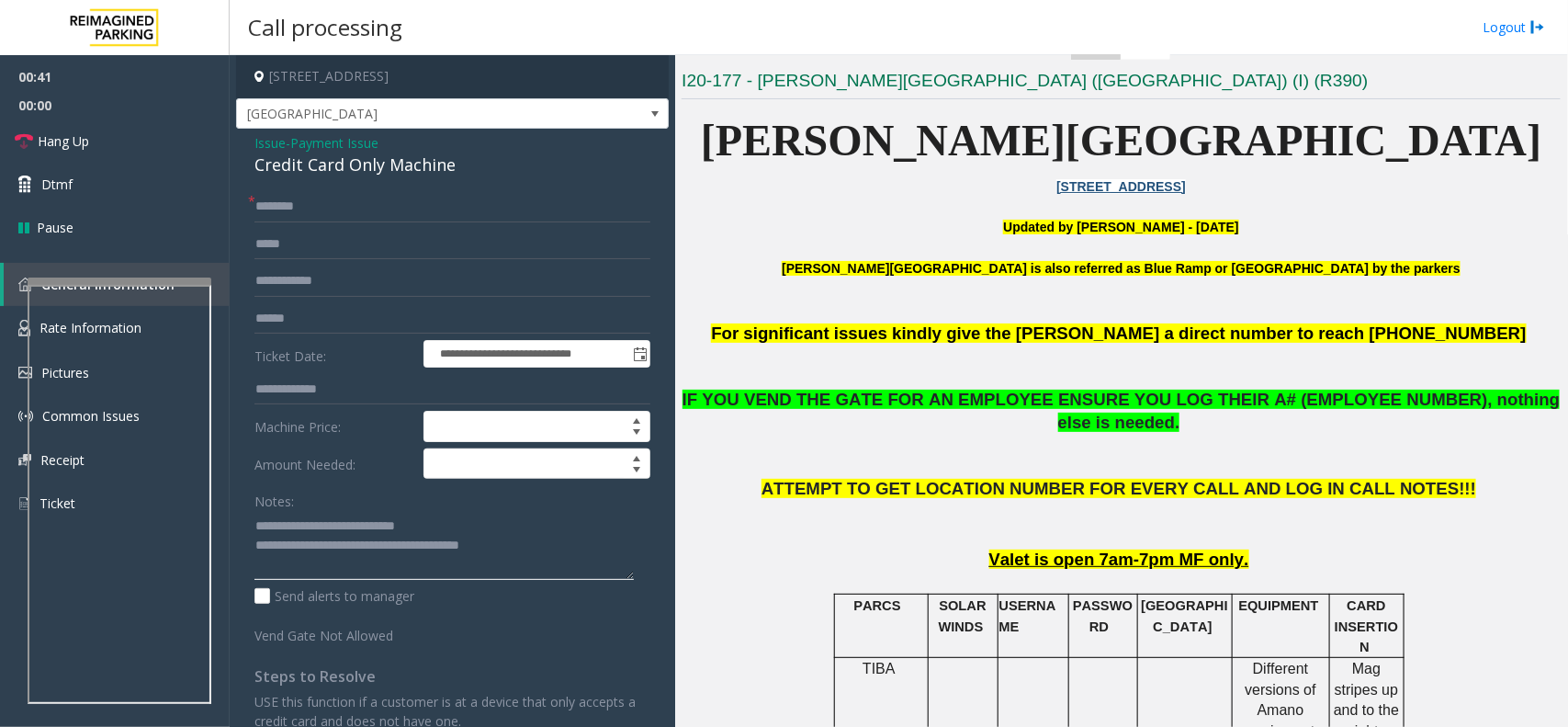 click 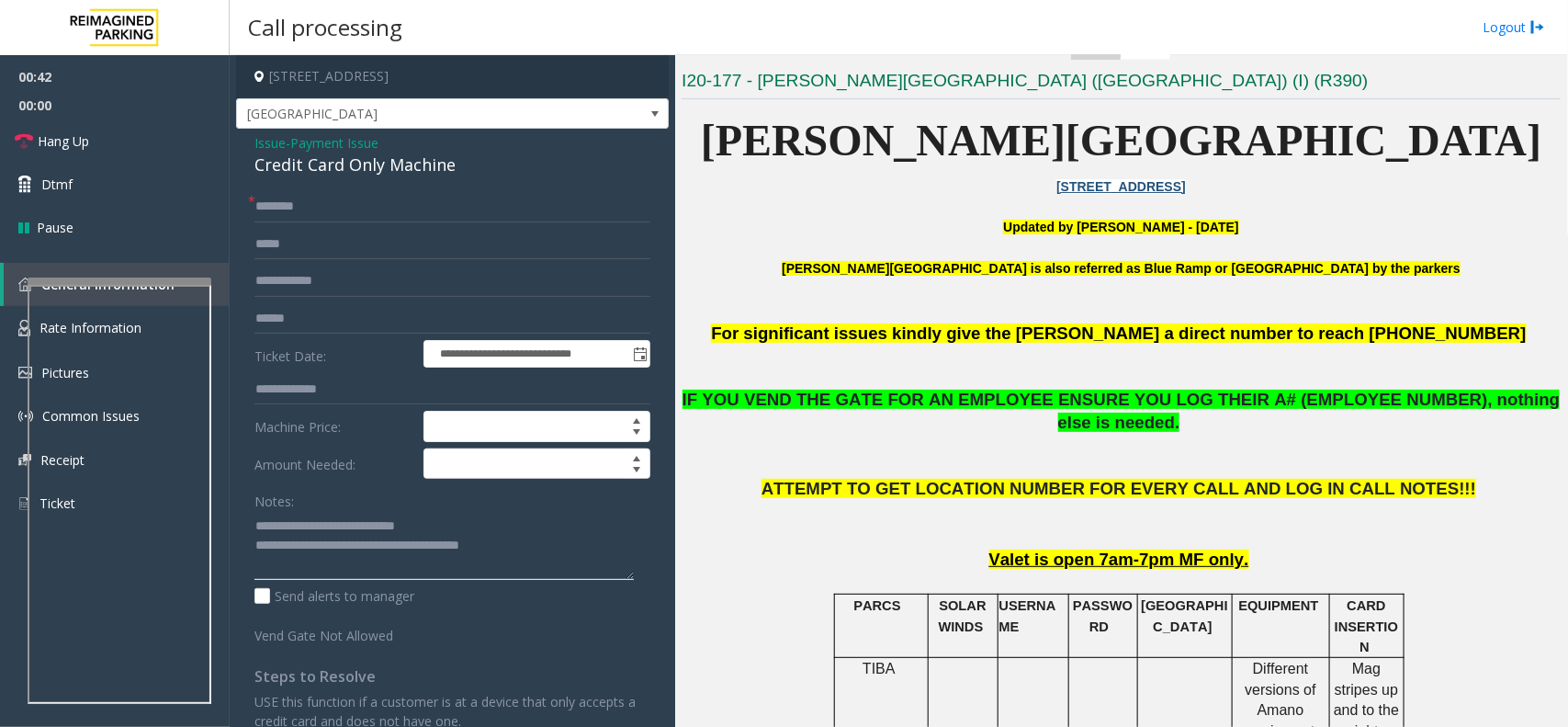 paste on "**********" 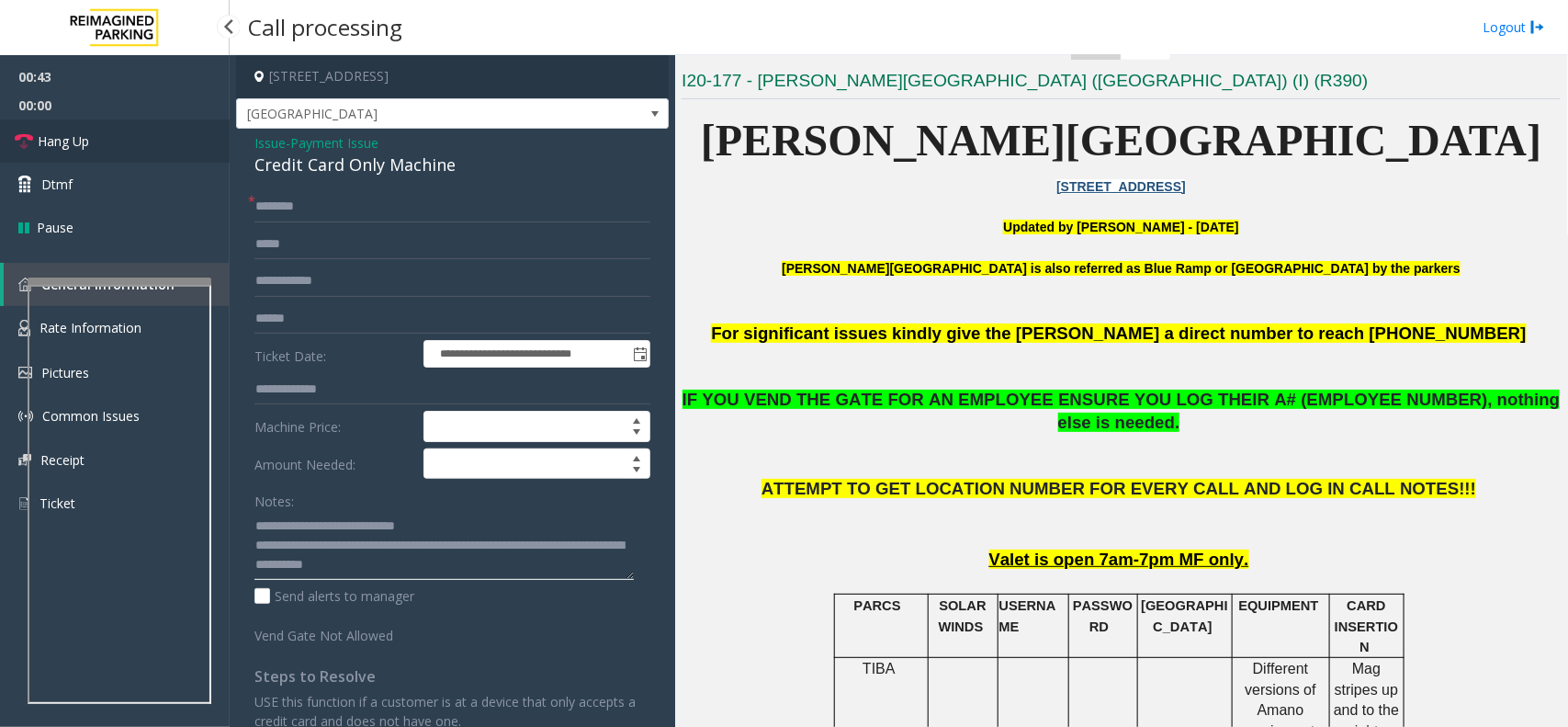 type on "**********" 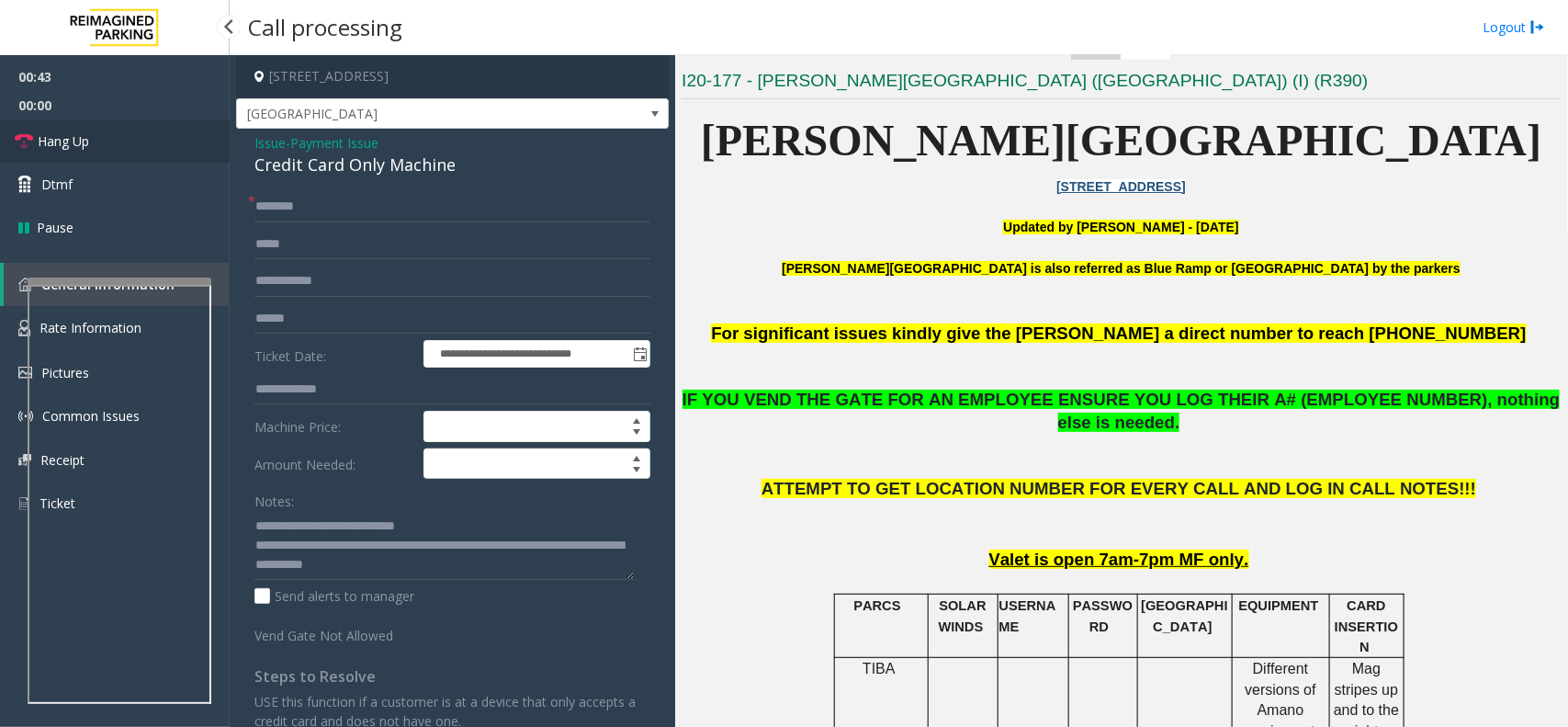 click on "Hang Up" at bounding box center [115, 141] 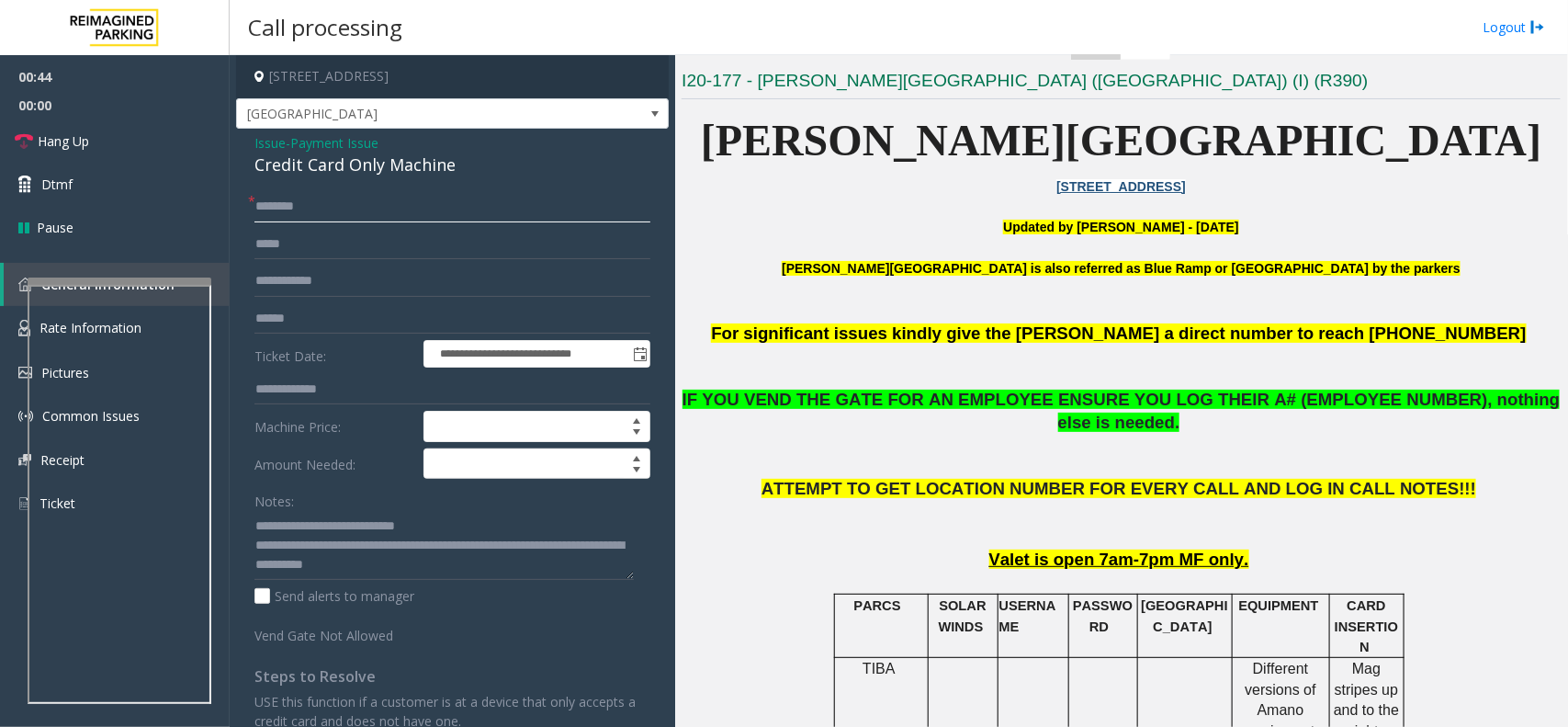 click 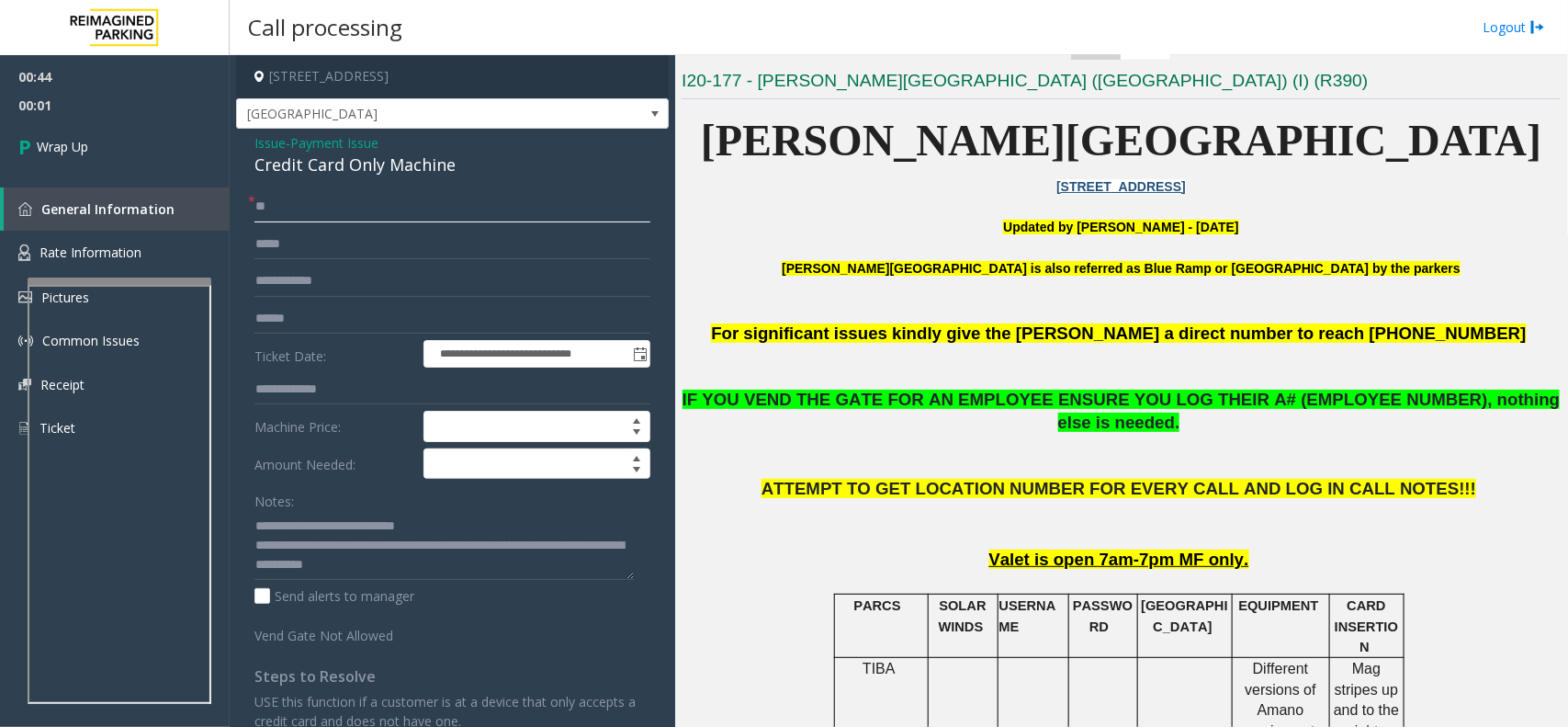 type on "**" 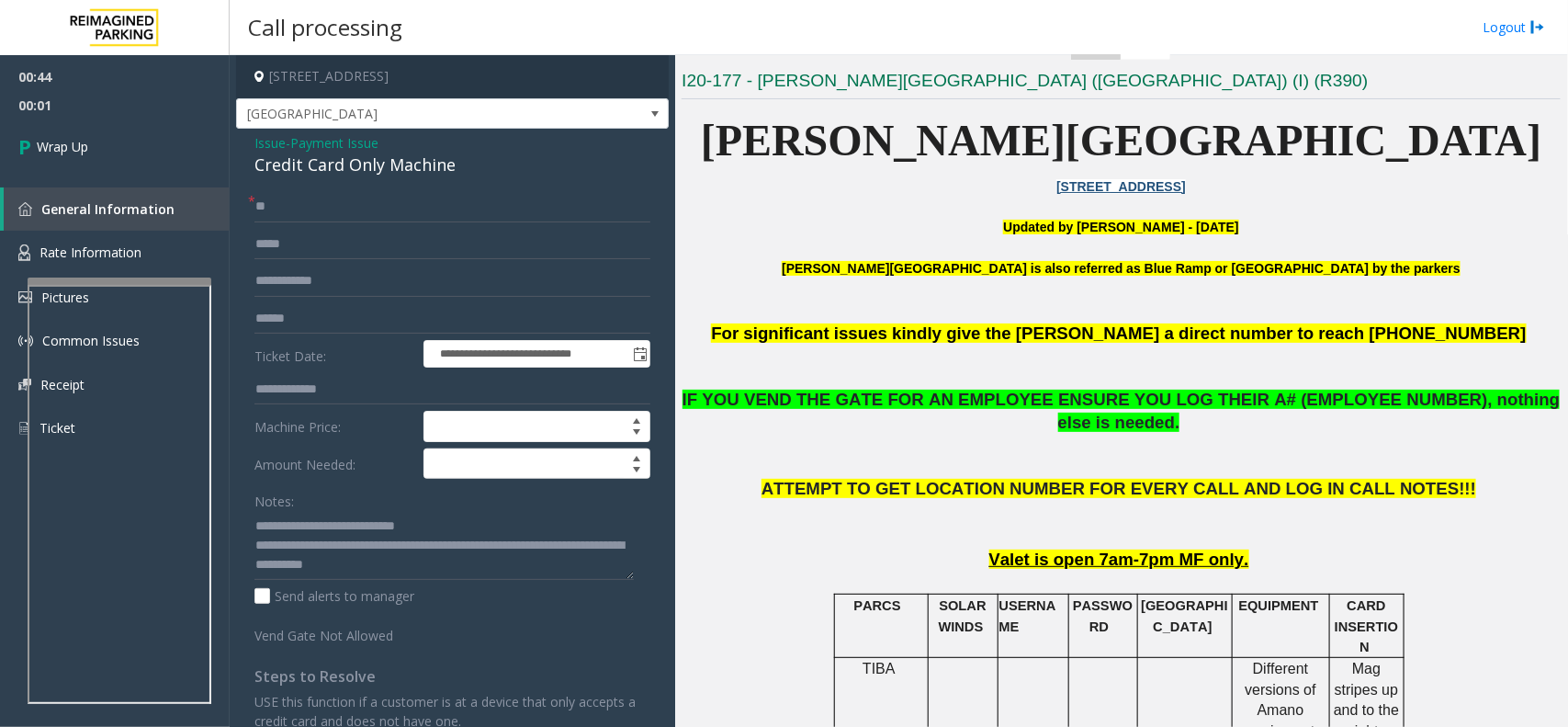 click on "**********" 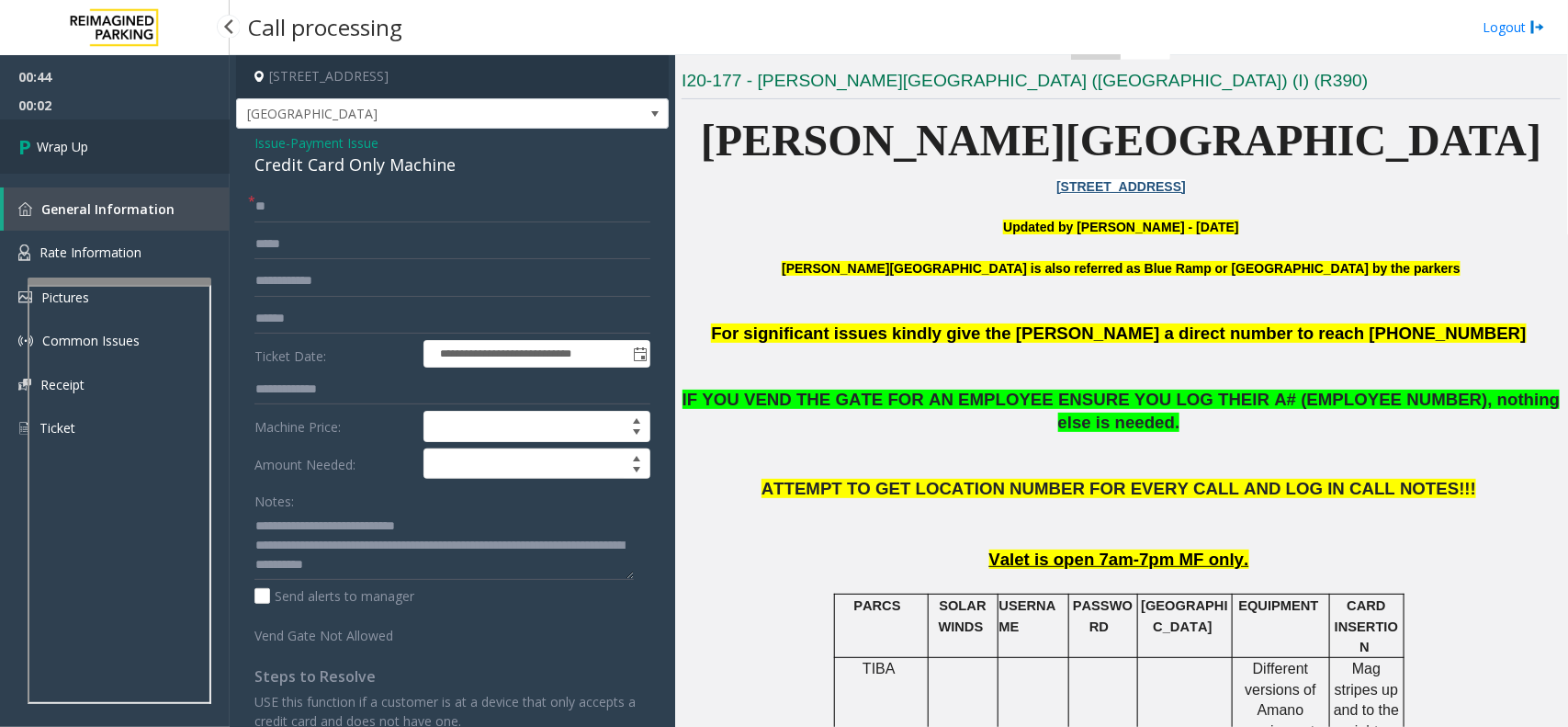 click on "Wrap Up" at bounding box center [115, 146] 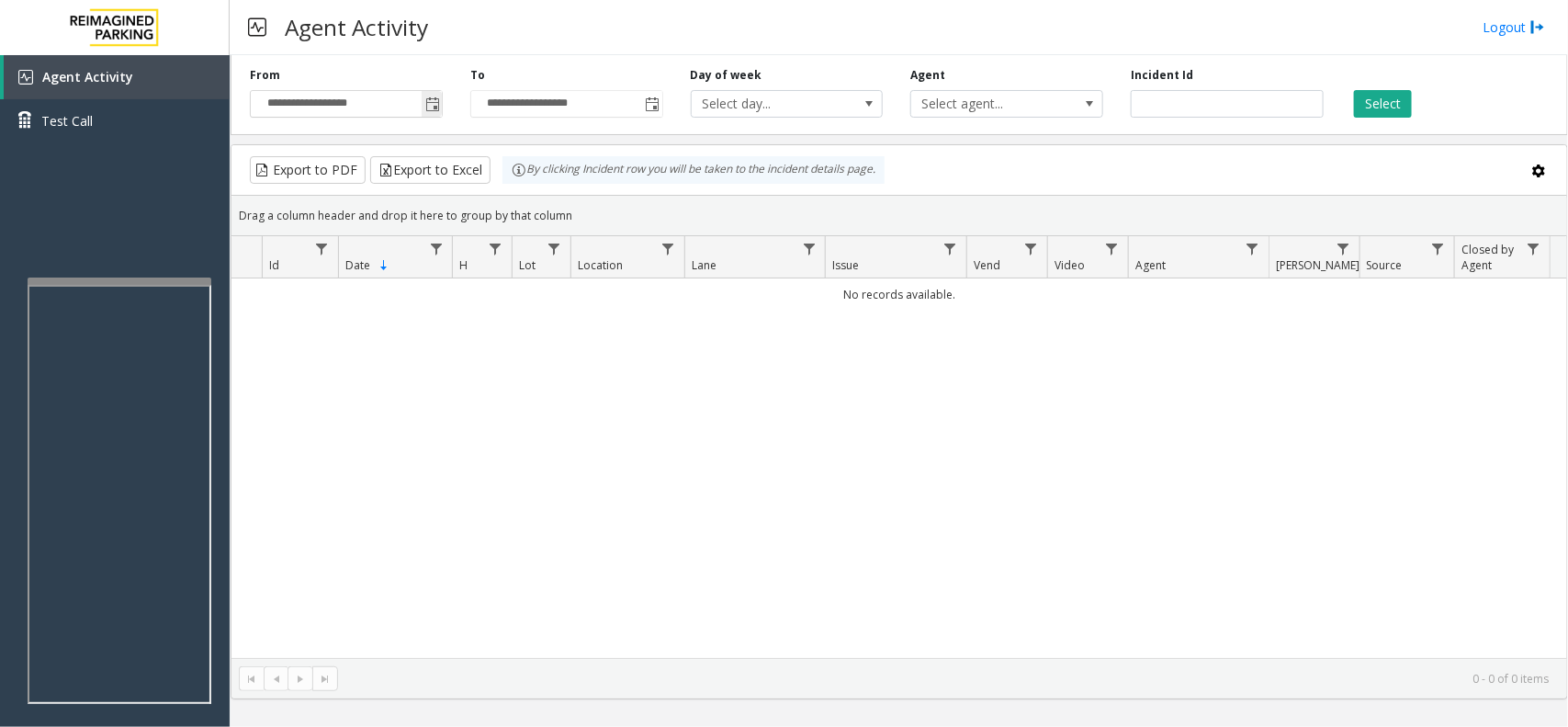 click 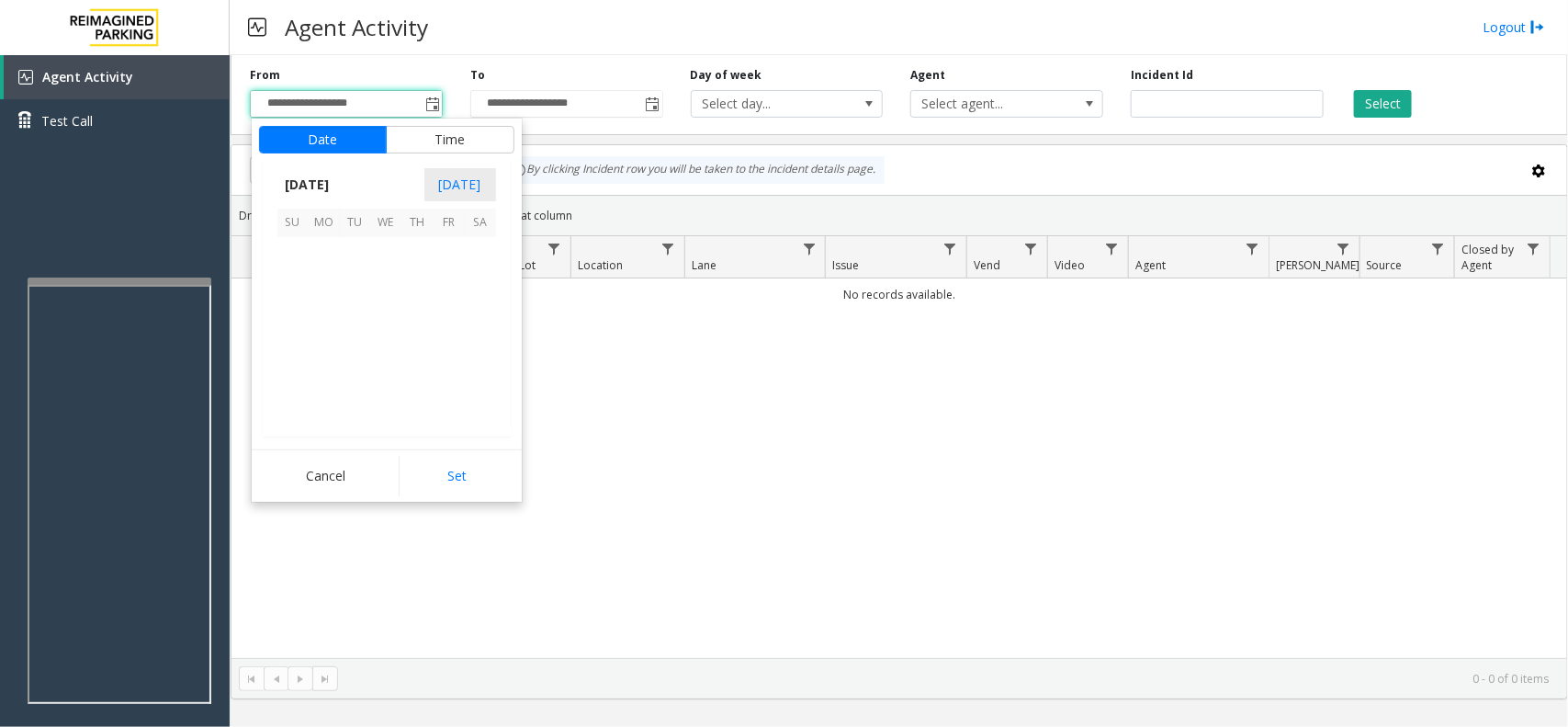 scroll, scrollTop: 329276, scrollLeft: 0, axis: vertical 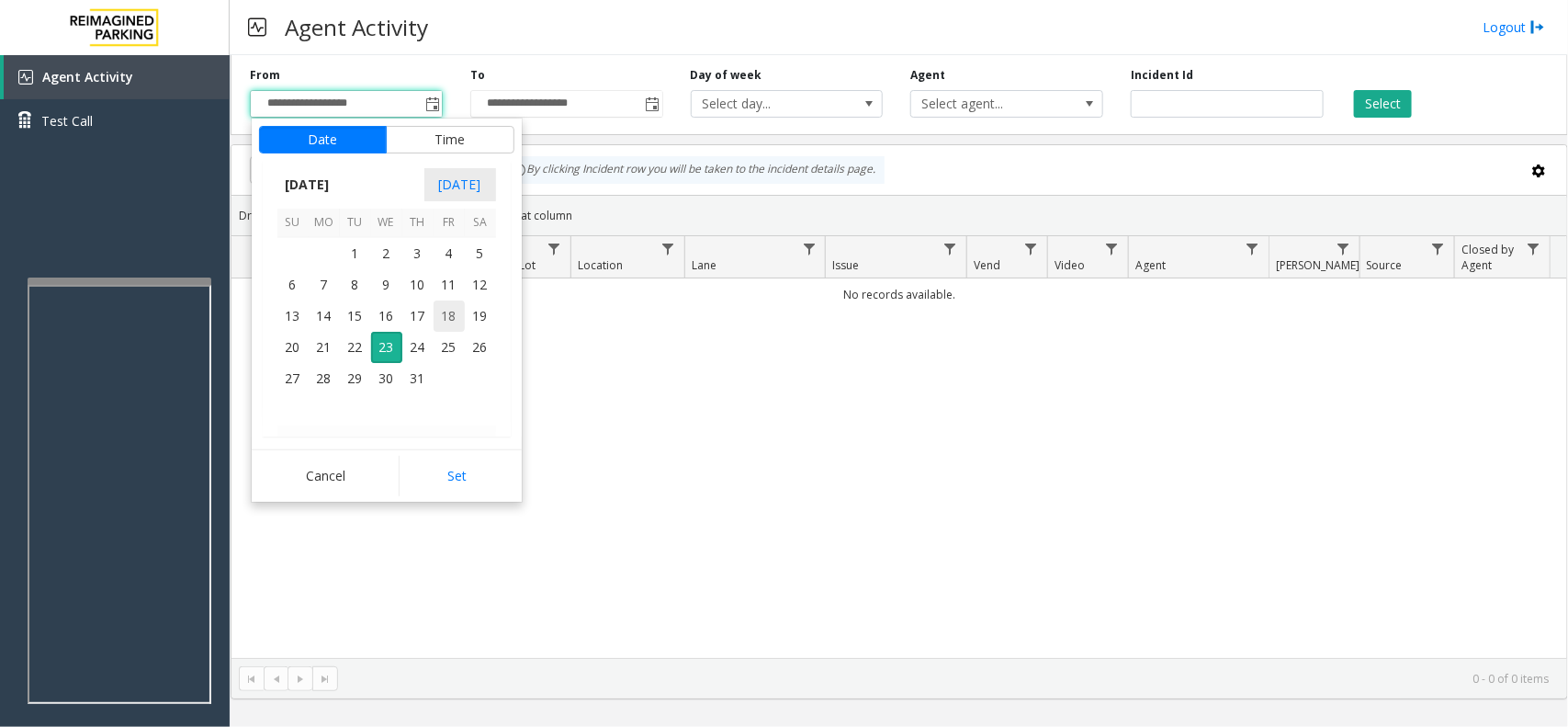 click on "18" at bounding box center (449, 316) 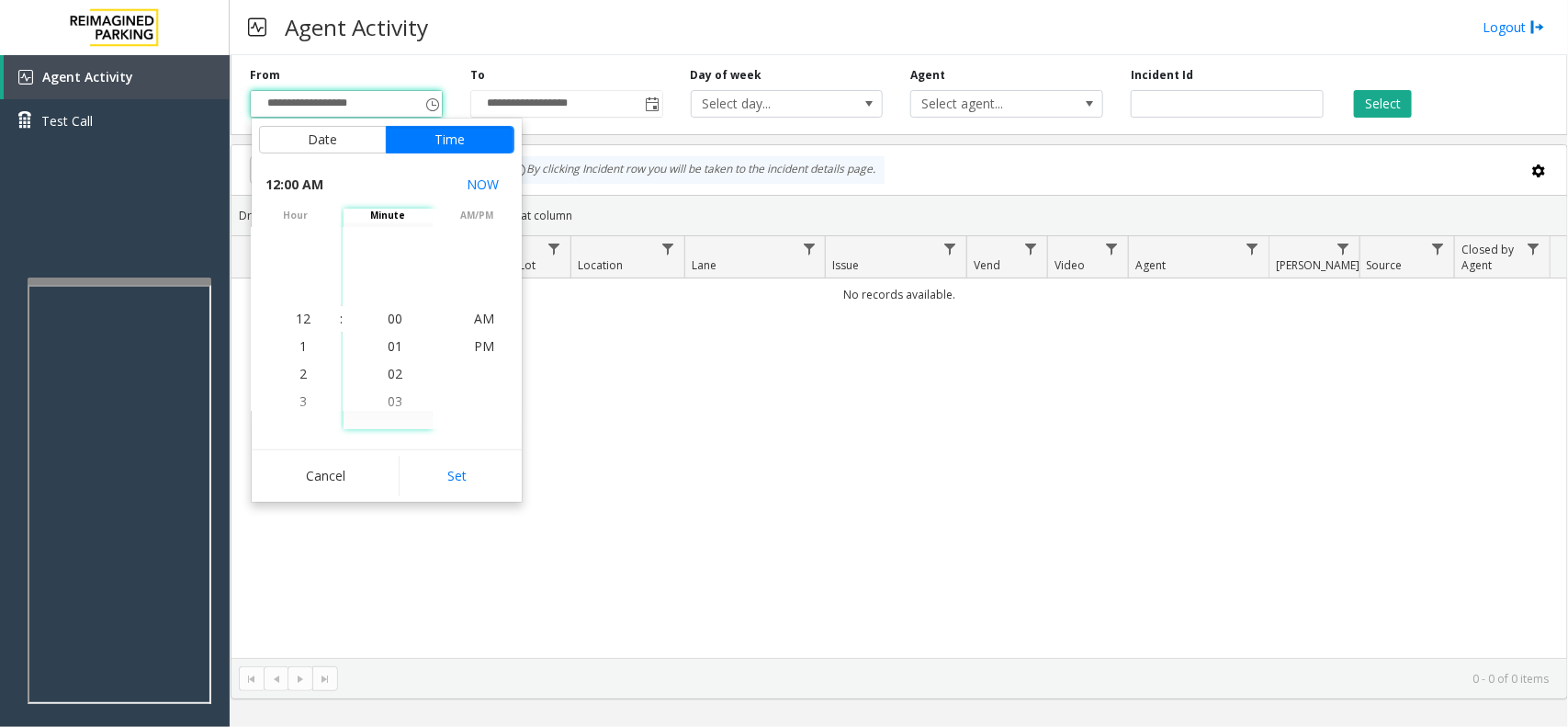 click on "Cancel   Set" 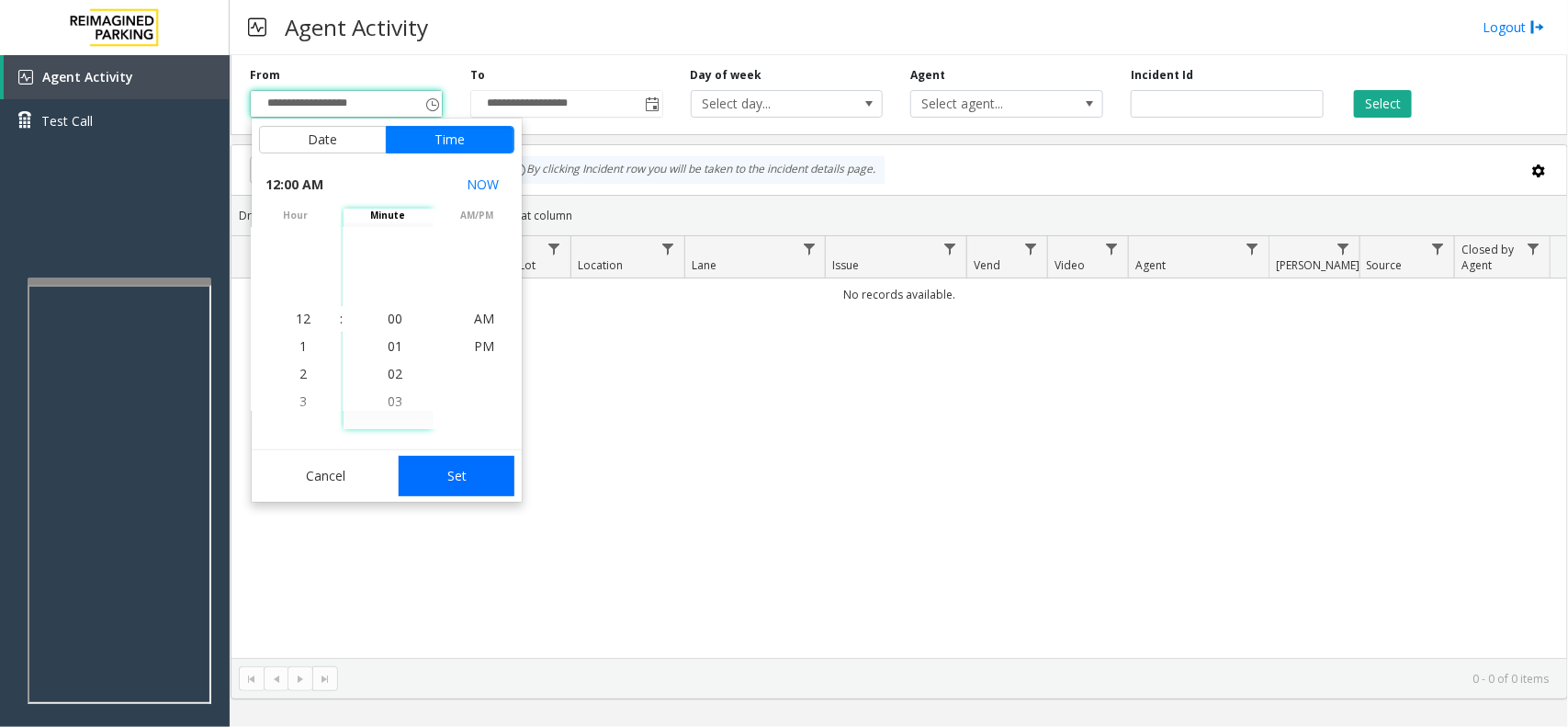 click on "Set" 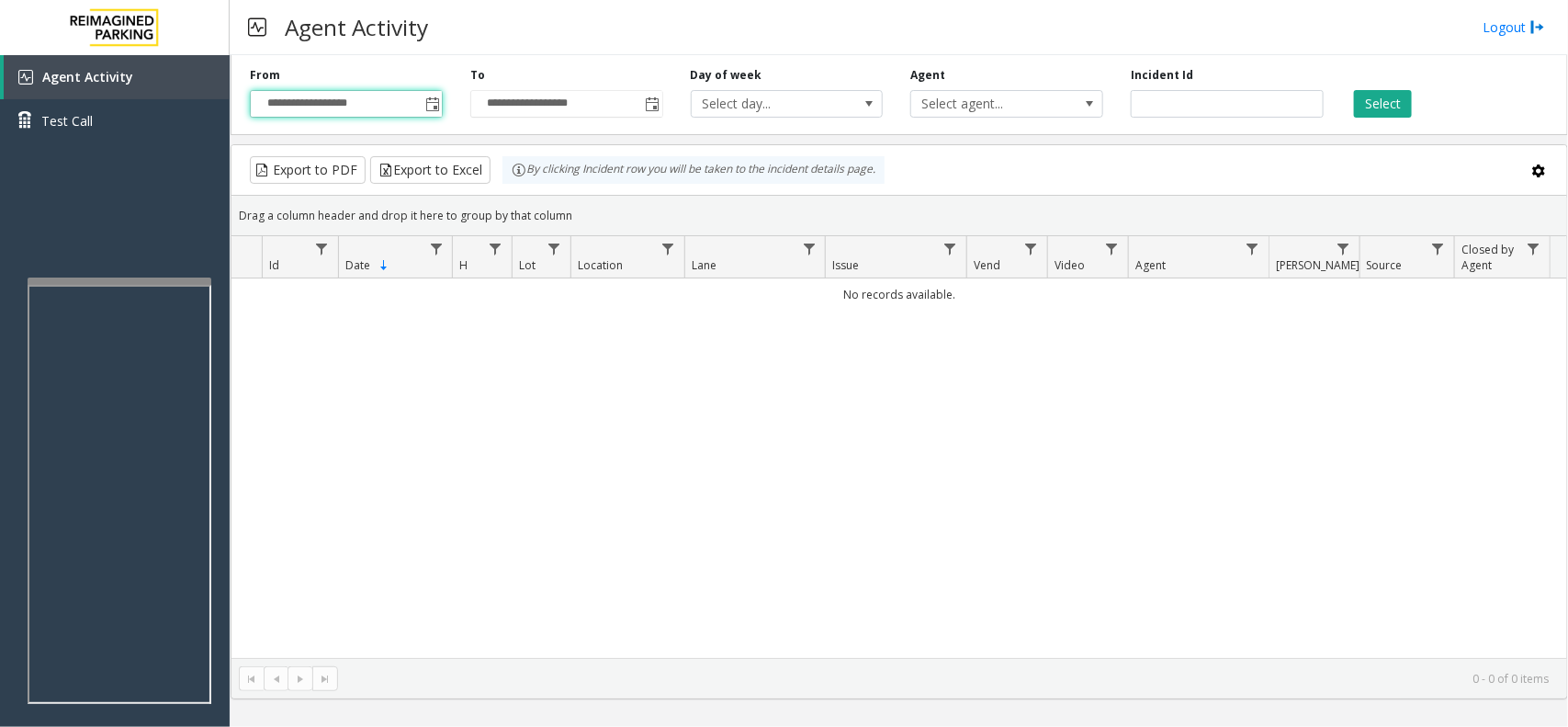 click on "Select" 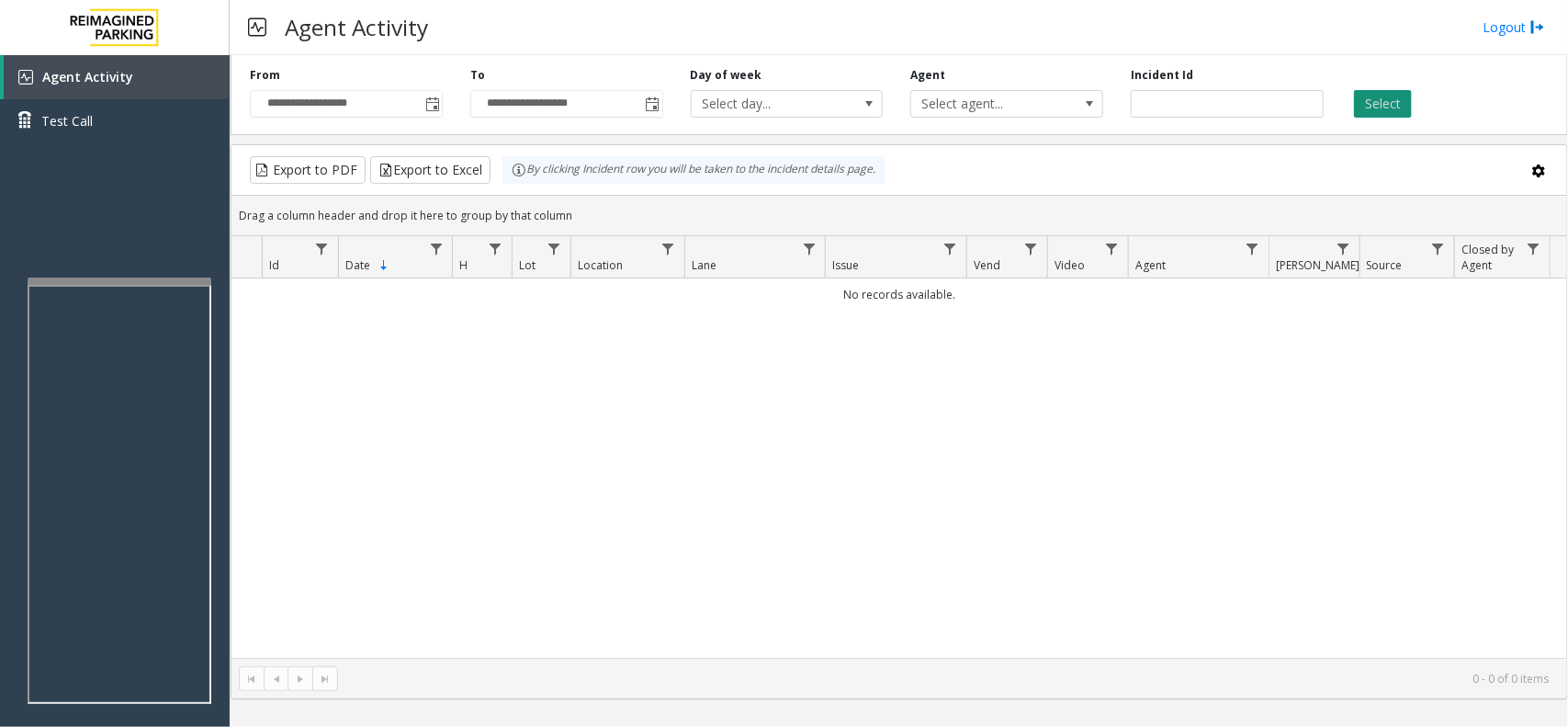 click on "Select" 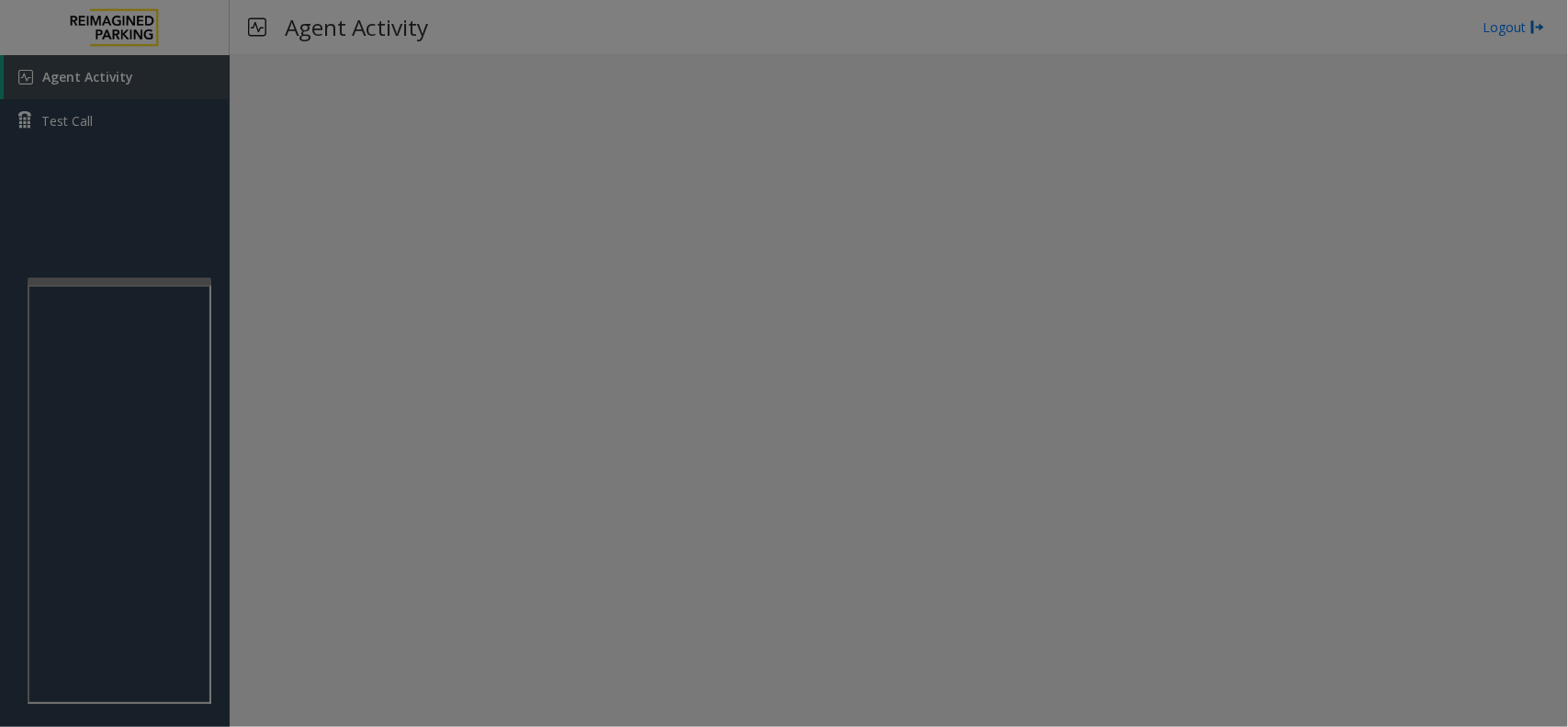 click on "Agent Activity Test Call × Close Powered by Umojo © 2025 Agent Activity Logout  ×
Select location × Select Anonymous Call Clear Select Lot Number Location Name Address R86-52 Filmore Garage (R390) 175 Milwaukee Street, Denver, CO R86-23 BCC Garage (Also known as ANB Garage) (R390)  3033 East 1st Avenue, Denver, CO R84-1 University Park Airport (R390) 2493 Fox Hill Road, State College, PA R73-1 Montrose Regional Airport (390) 2100 Airport Road, Montrose, CO R4-1 Lafayette Regional Airport (R390) 200 Terminal Drive, Lafayette, LA R31-35 Sunset Corporate Campus (R390) 13920 Southeast Eastgate Way, Bellevue, WA R31-3 Bell Street Garage (R390) 2323 Elliott Avenue, Seattle, WA R31-3 Bellevue Technology Center (R390) 2125 158th Court Northeast, Bellevue, WA R31-1 Meydenbauer Center (MBC)(R390) 11100 Northeast 6th Street, Bellevue, WA R30-259 Cherry Hill (R390) 511 16th Avenue, Seattle, WA R30-259 First (1st) Hill Medical Pavilion (R390) 1124 Columbia Street, Seattle, WA R30-216 G2 Garage (R390) 2 1" at bounding box center (784, 363) 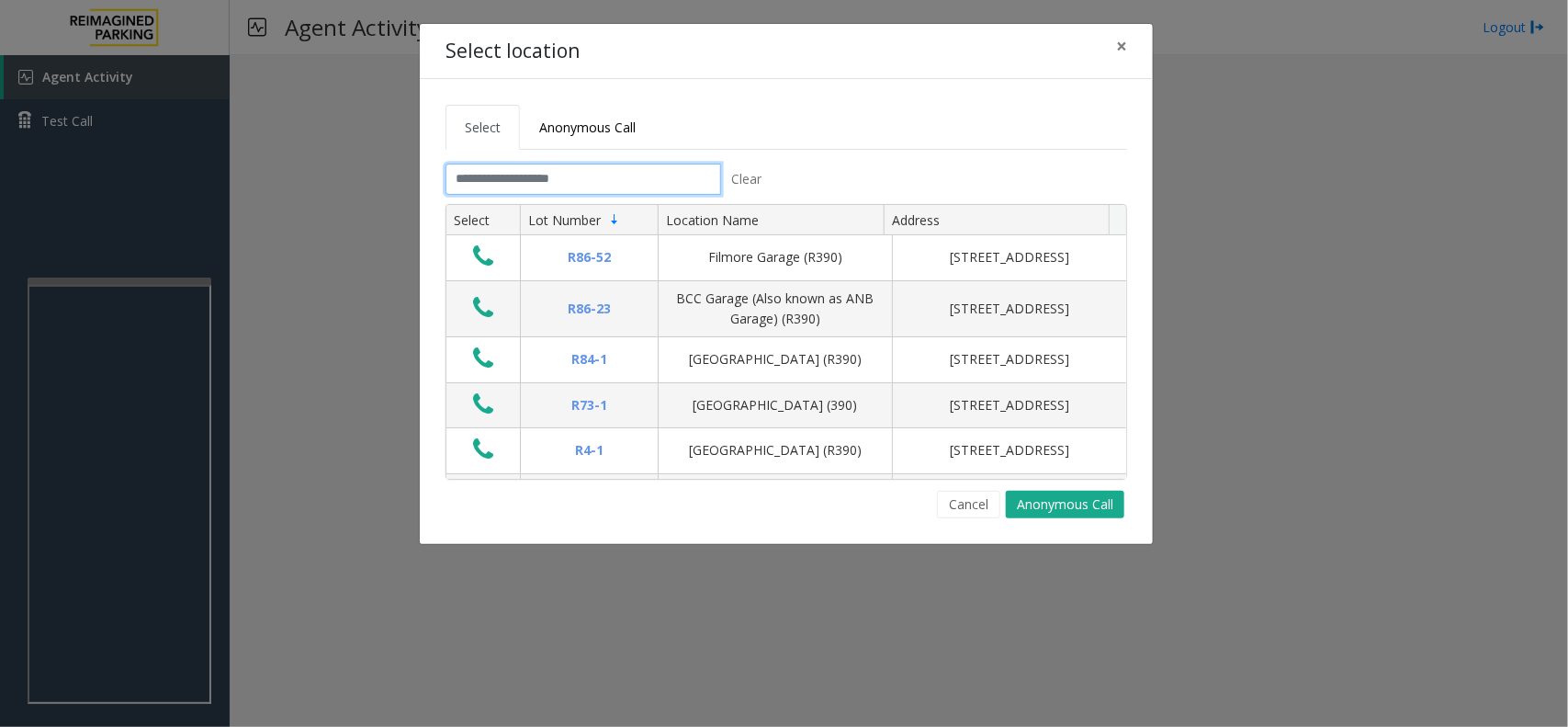 click 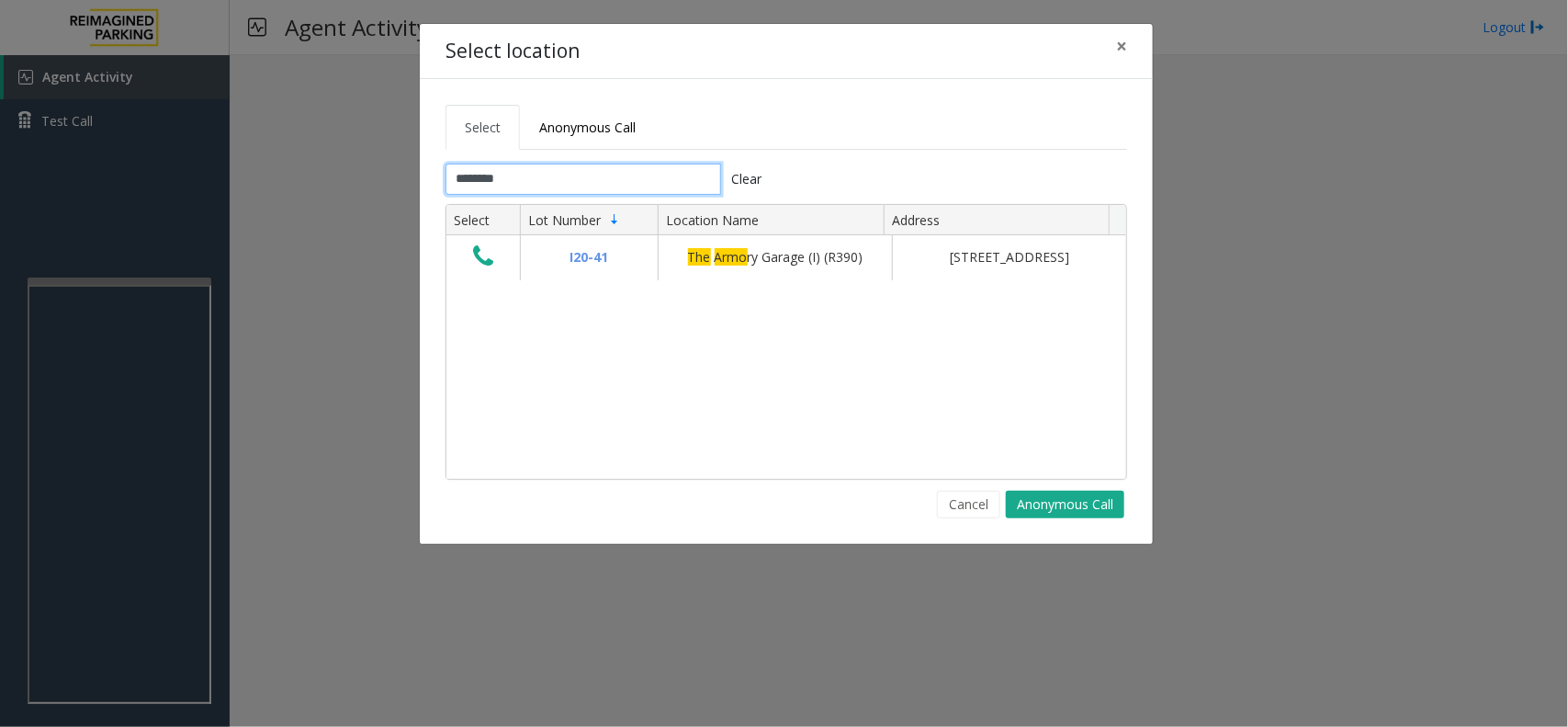 type on "********" 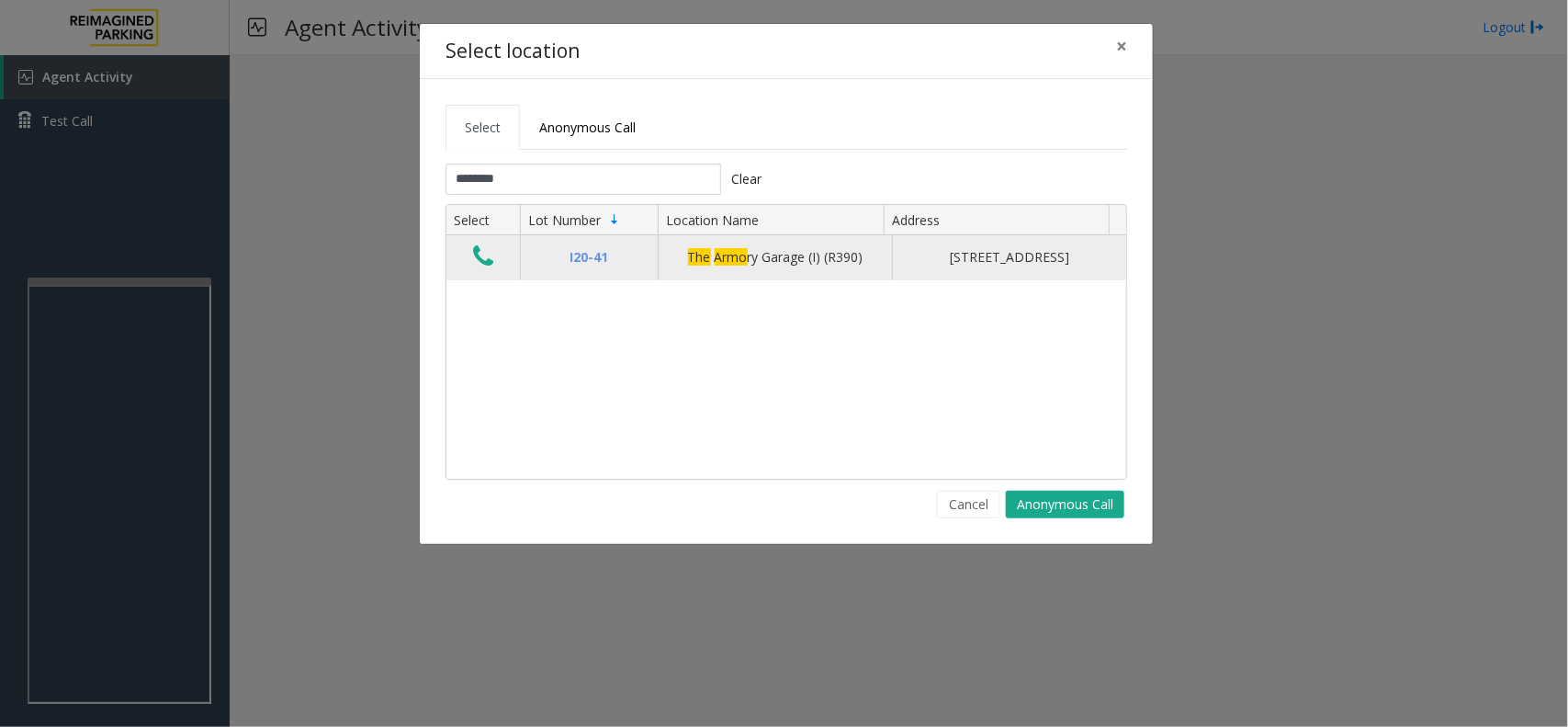 click 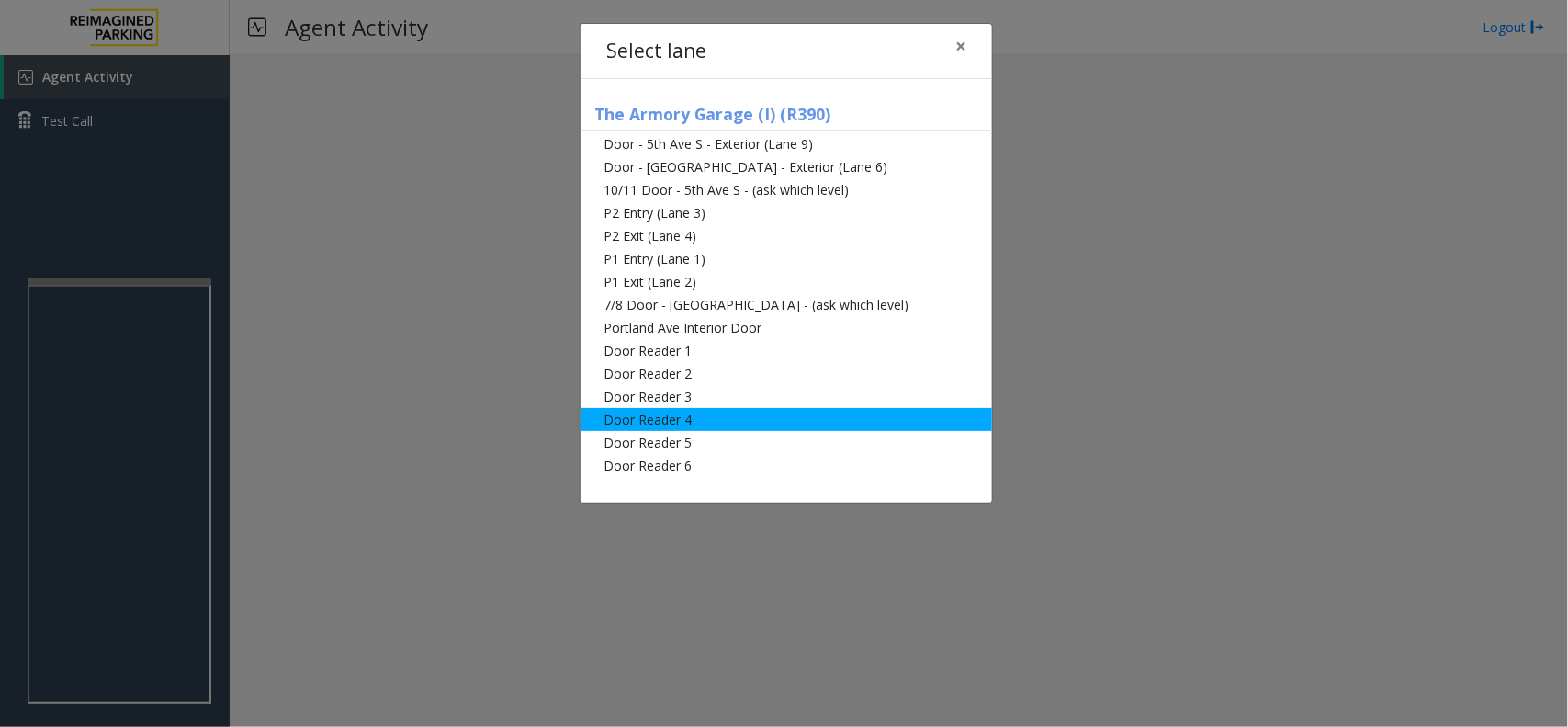 click on "Door Reader 4" 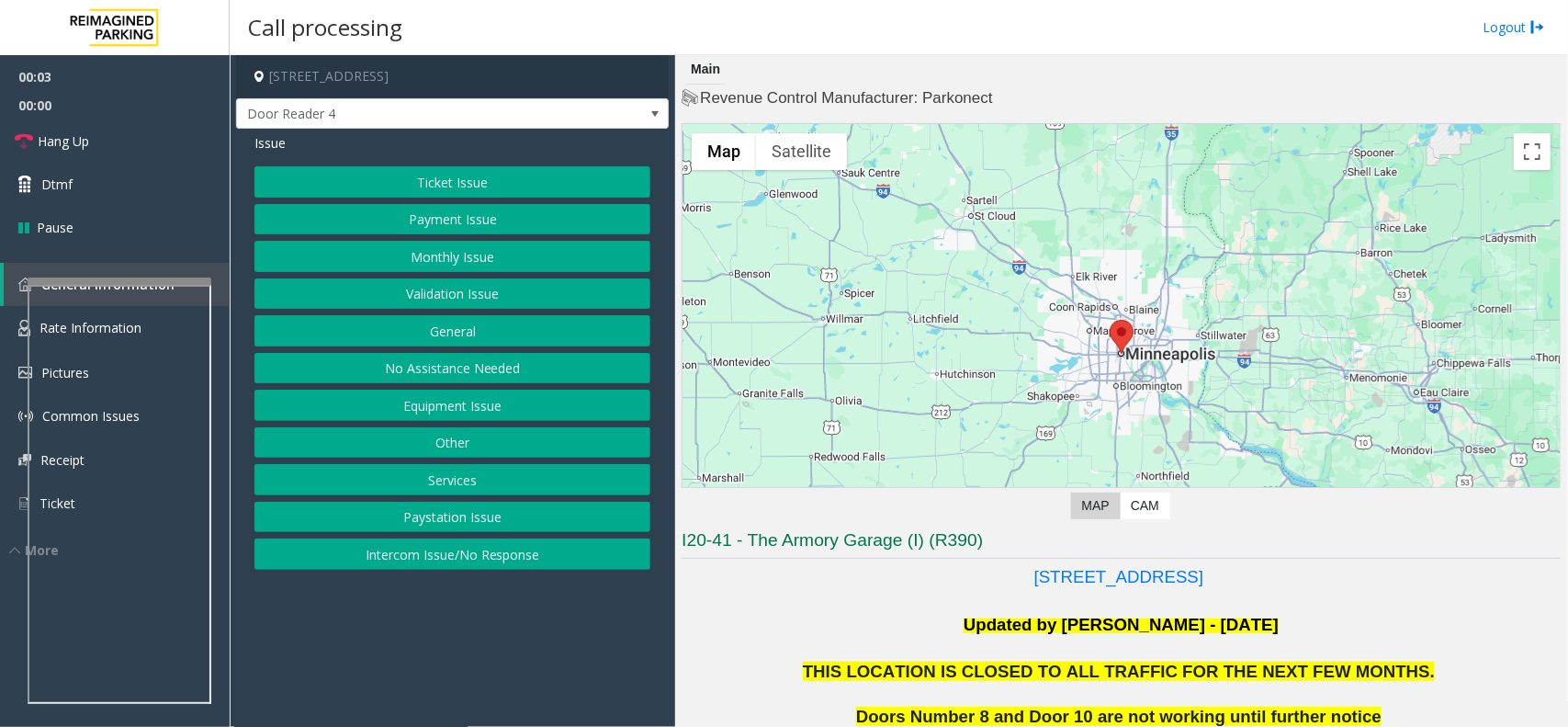 click on "Equipment Issue" 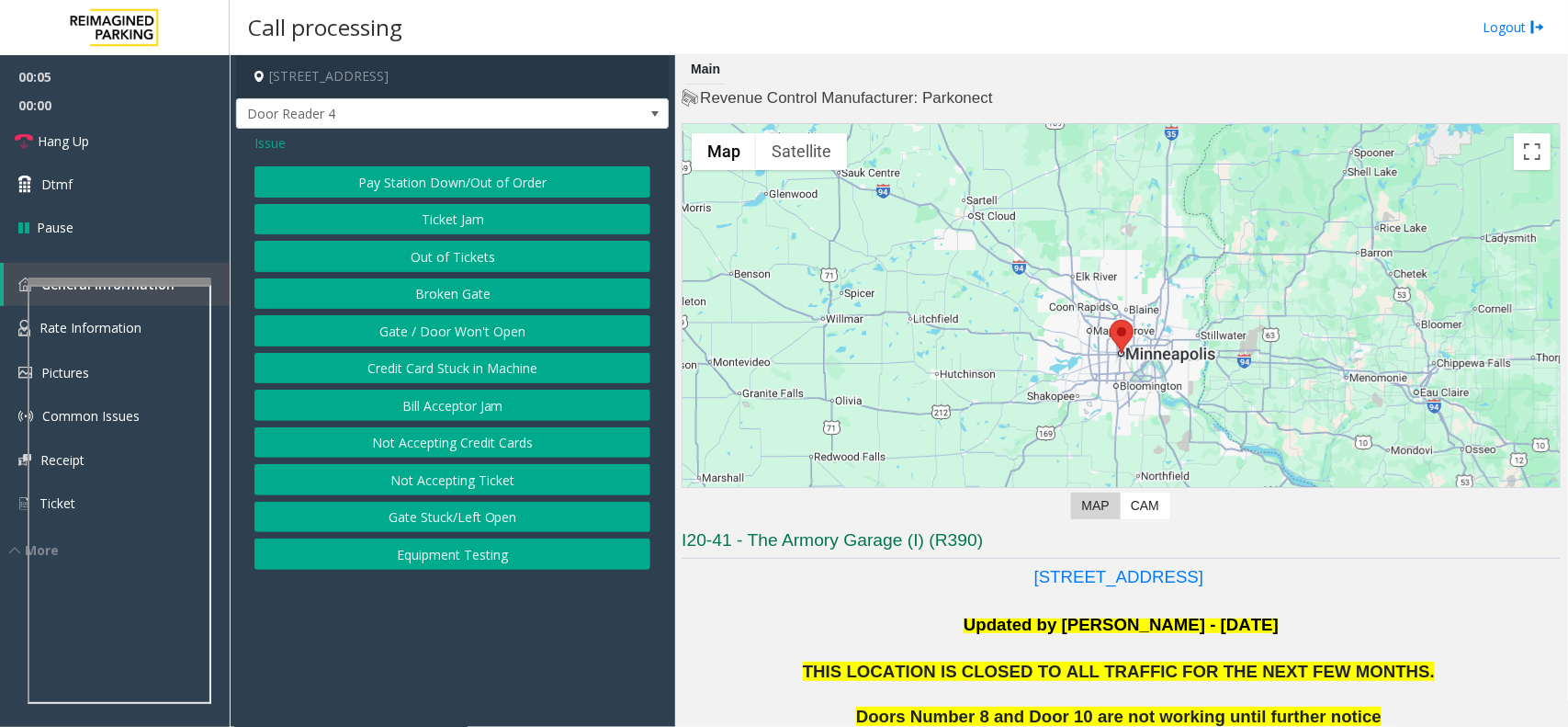 click on "Gate / Door Won't Open" 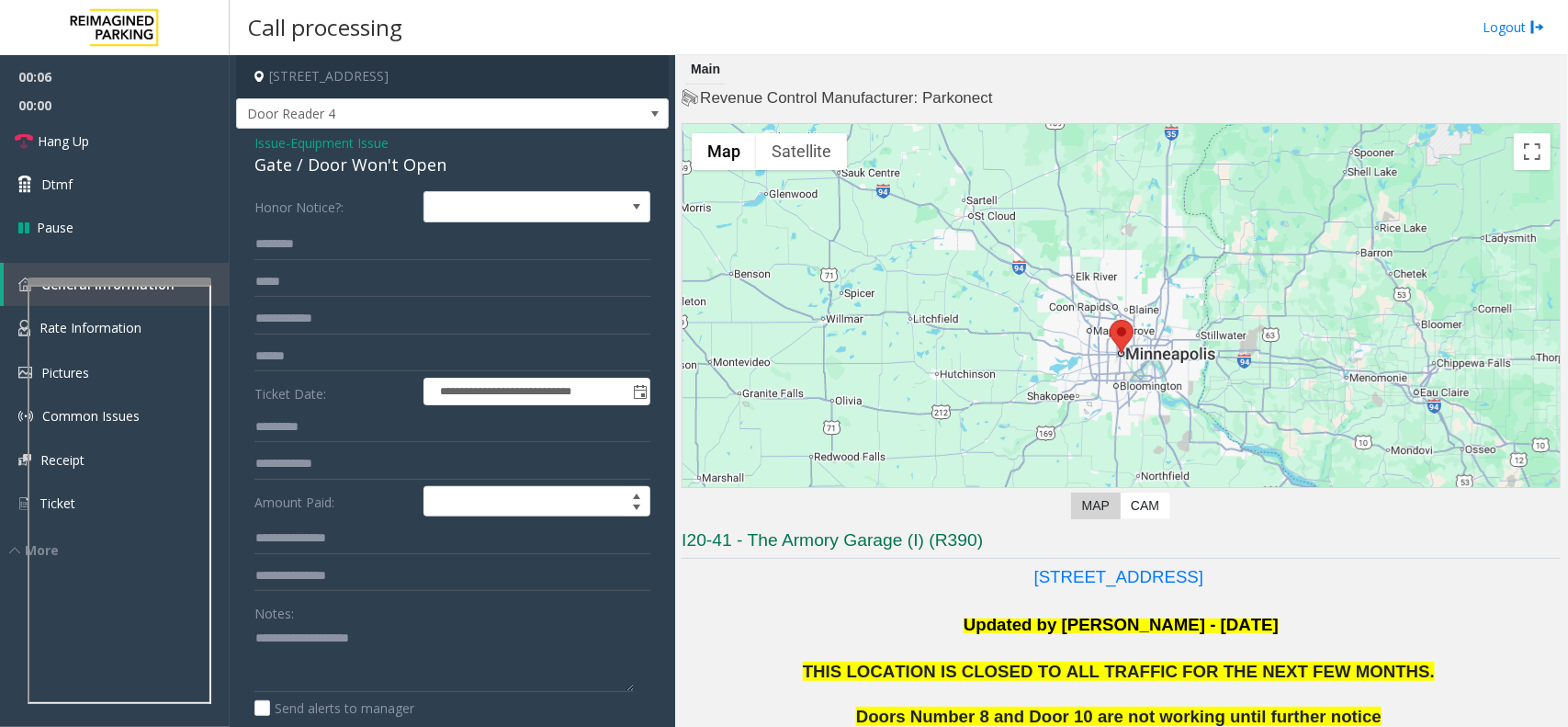 click on "Gate / Door Won't Open" 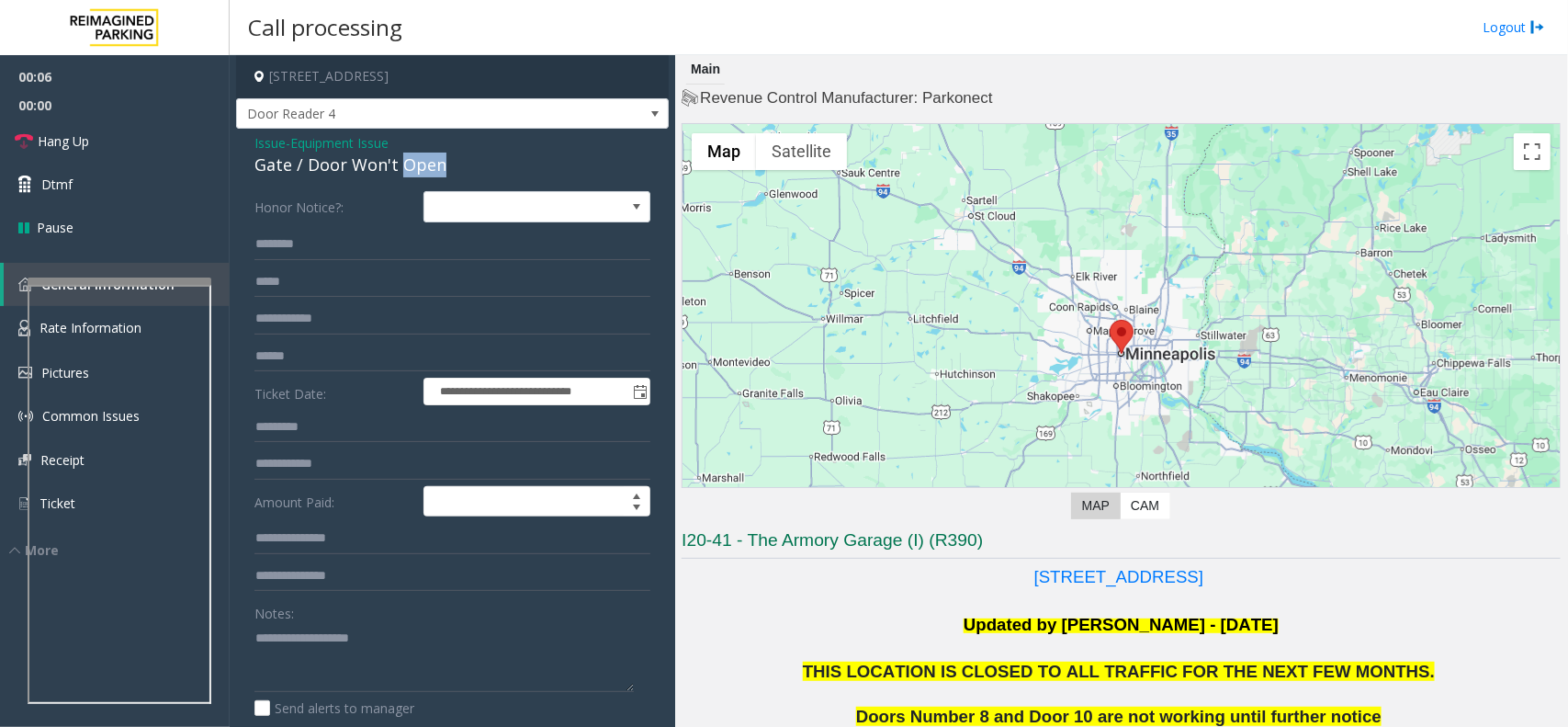 click on "Gate / Door Won't Open" 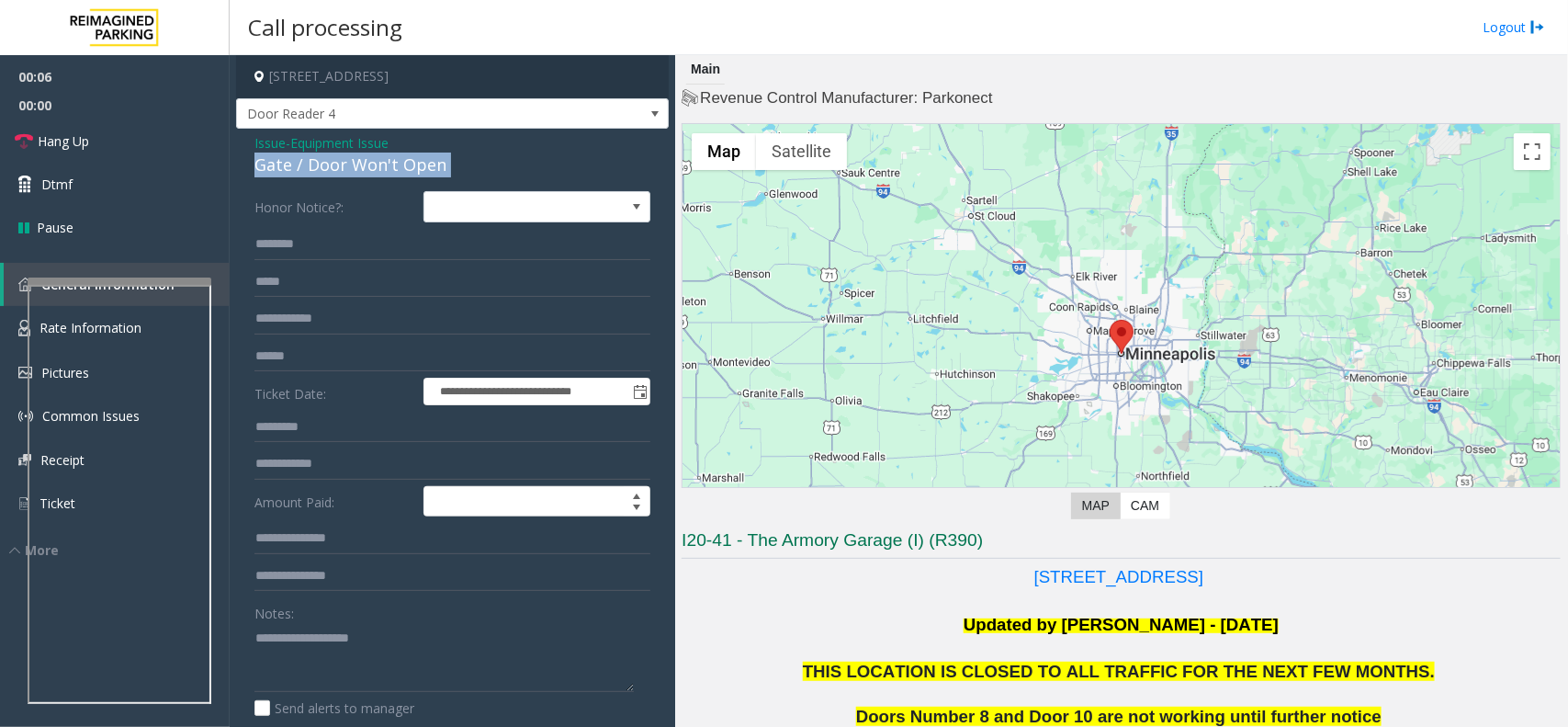 click on "Gate / Door Won't Open" 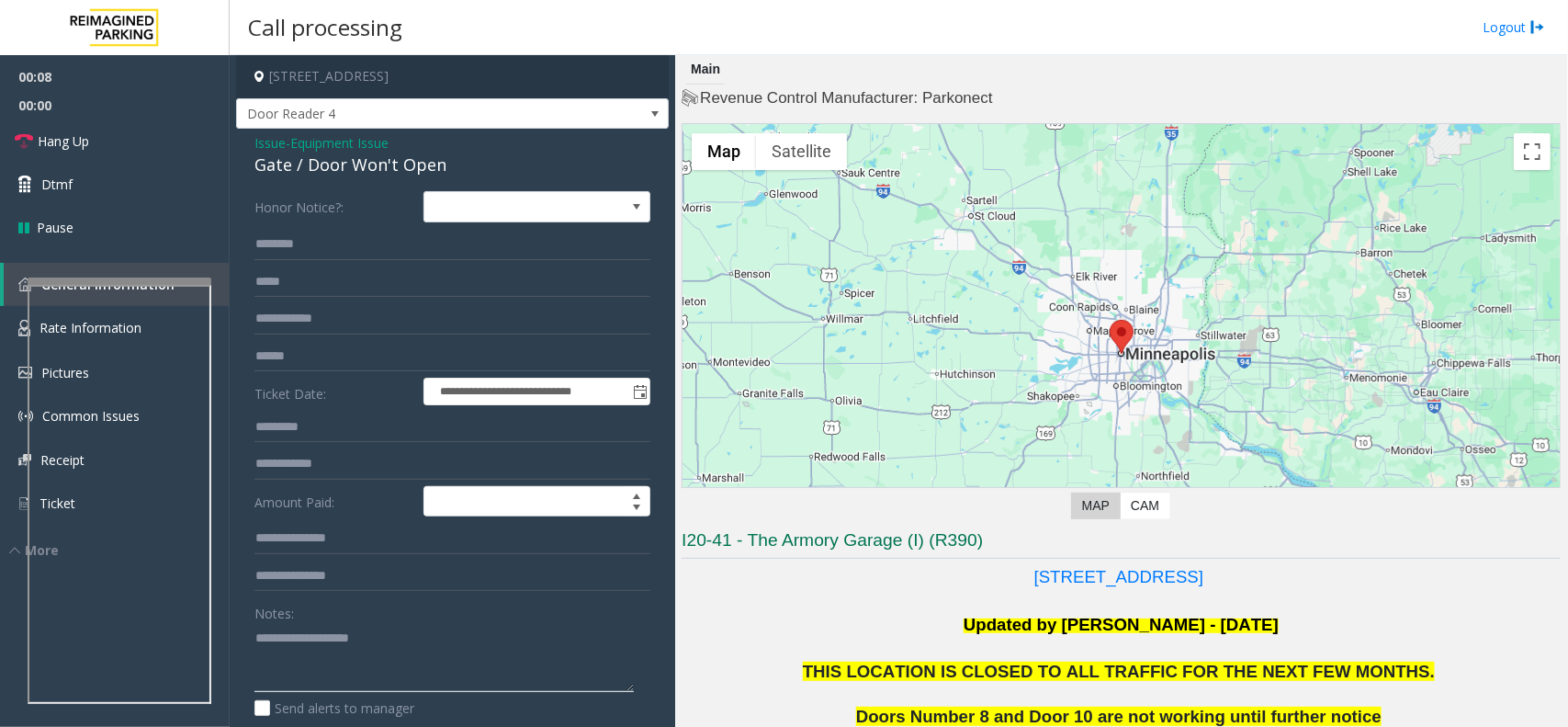 click 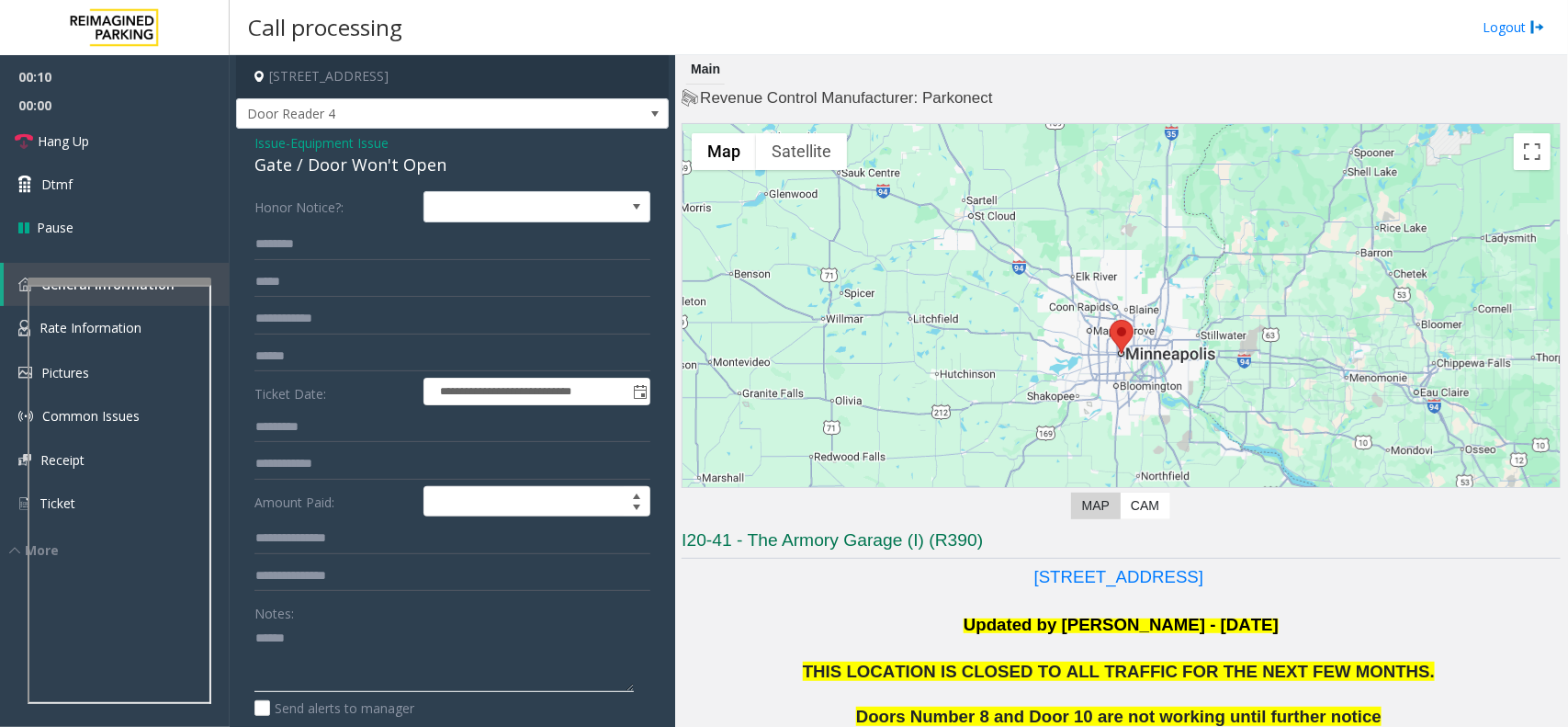 paste on "**********" 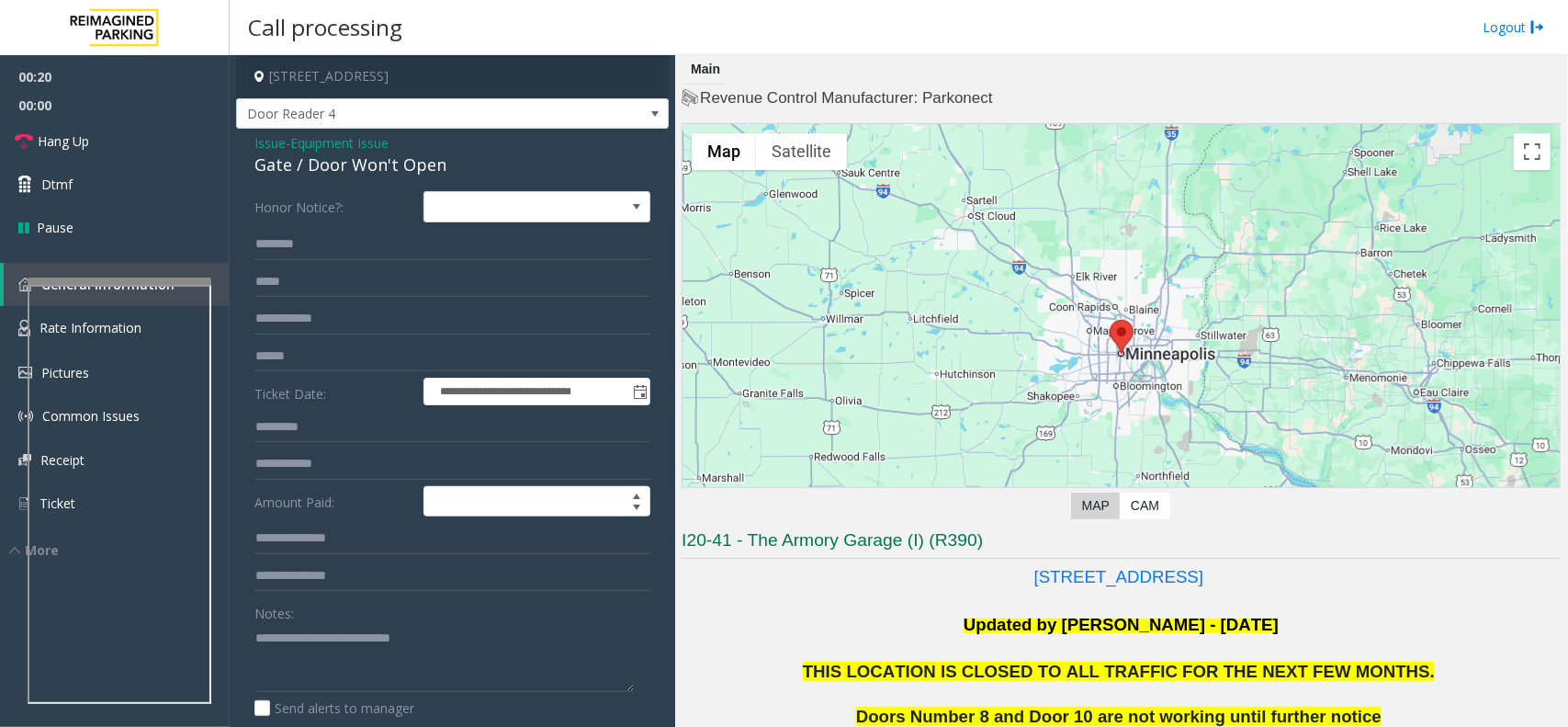 click on "CAM" 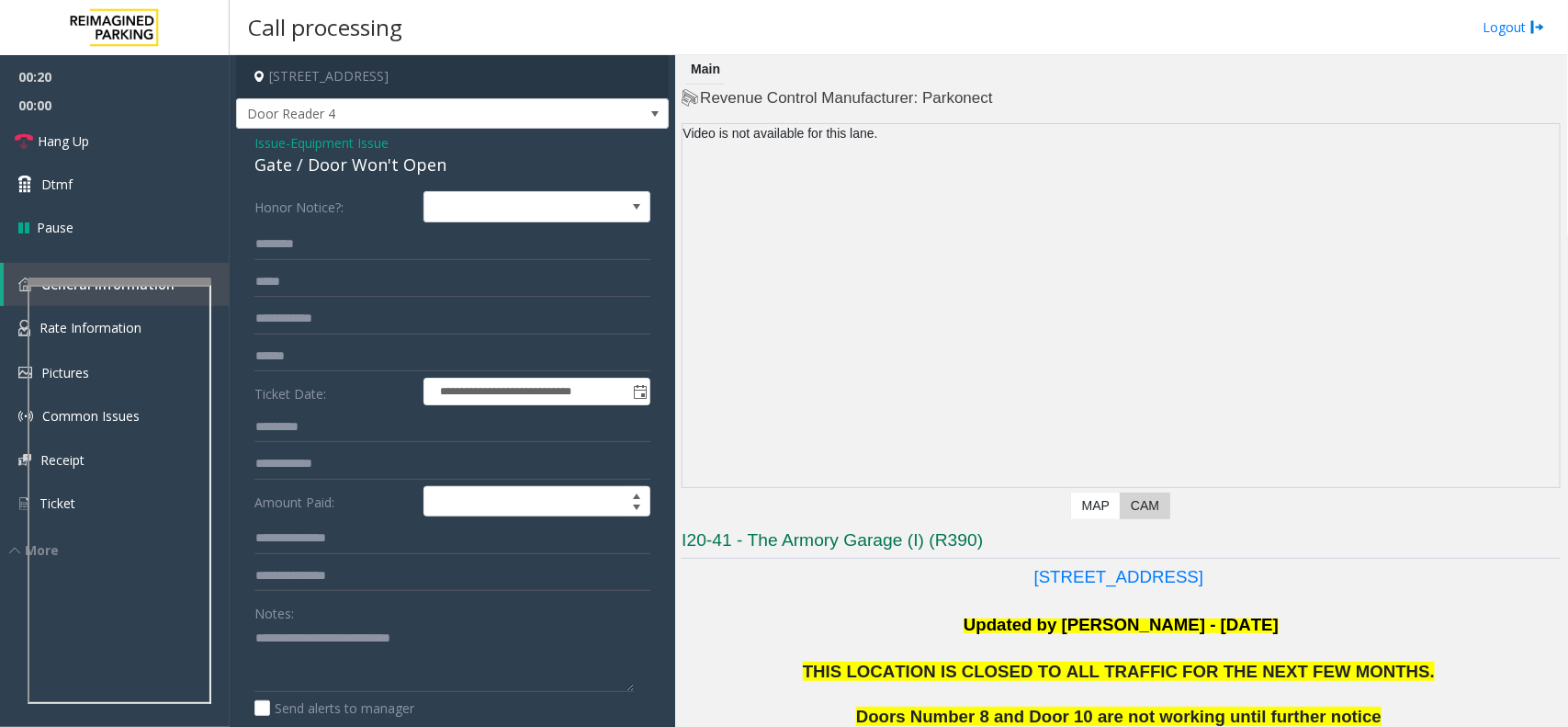 click on "Map" 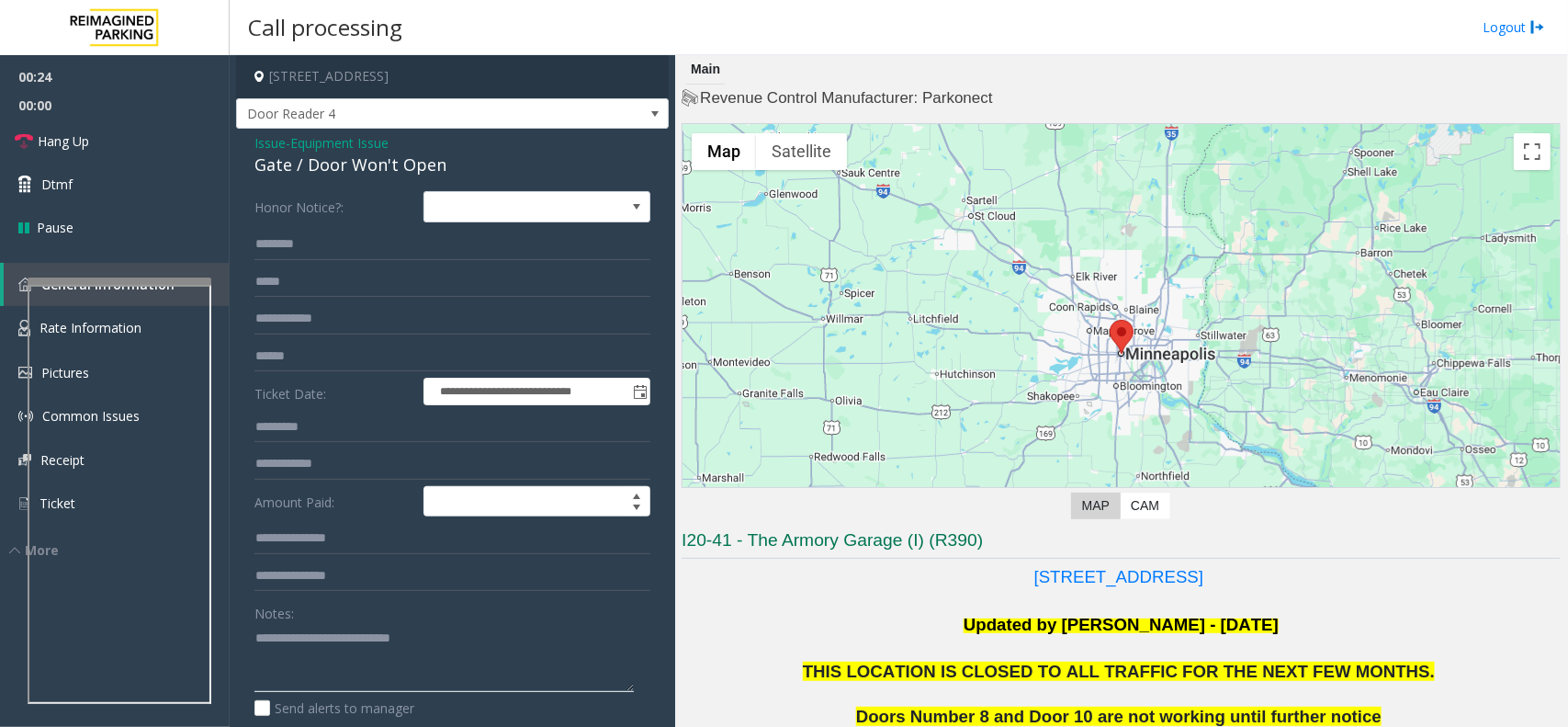 click 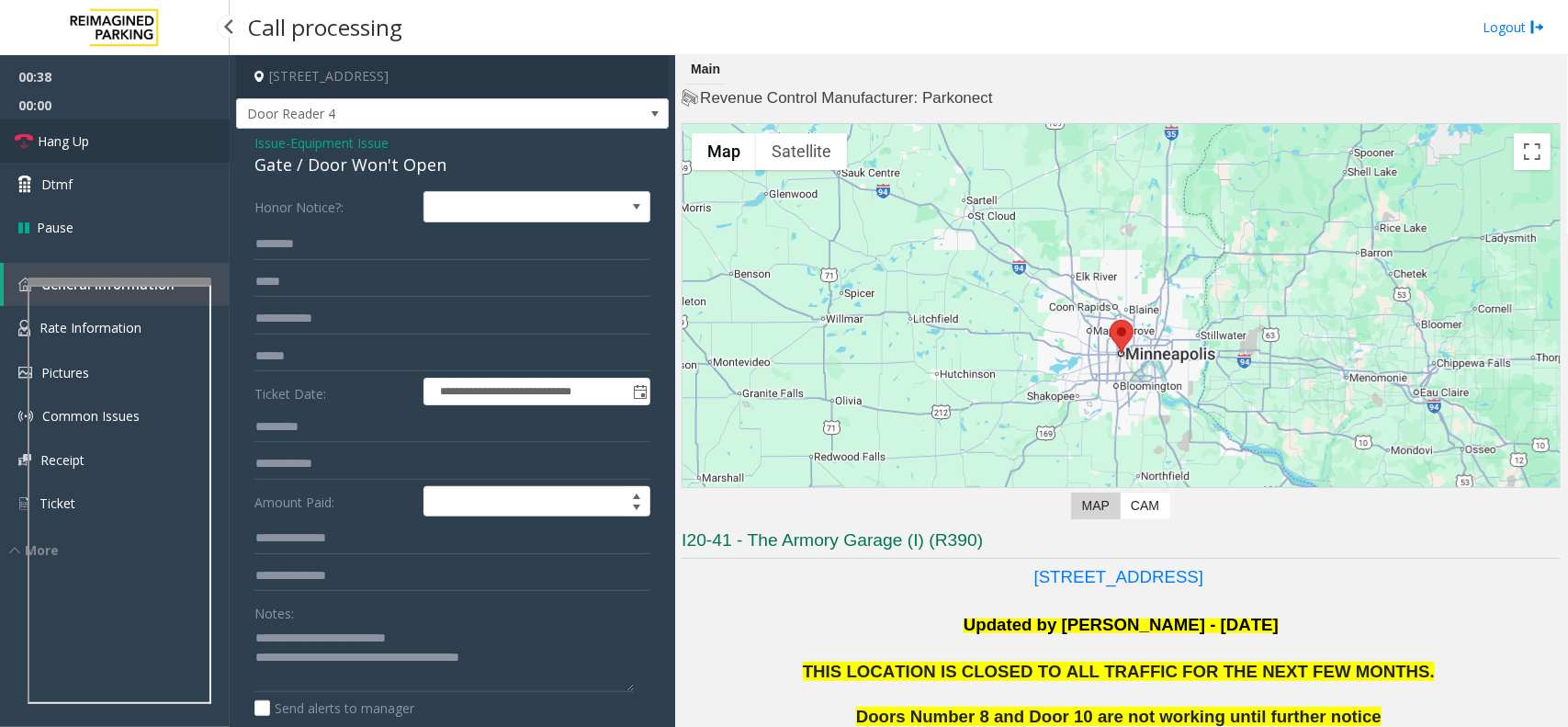 click on "Hang Up" at bounding box center (115, 141) 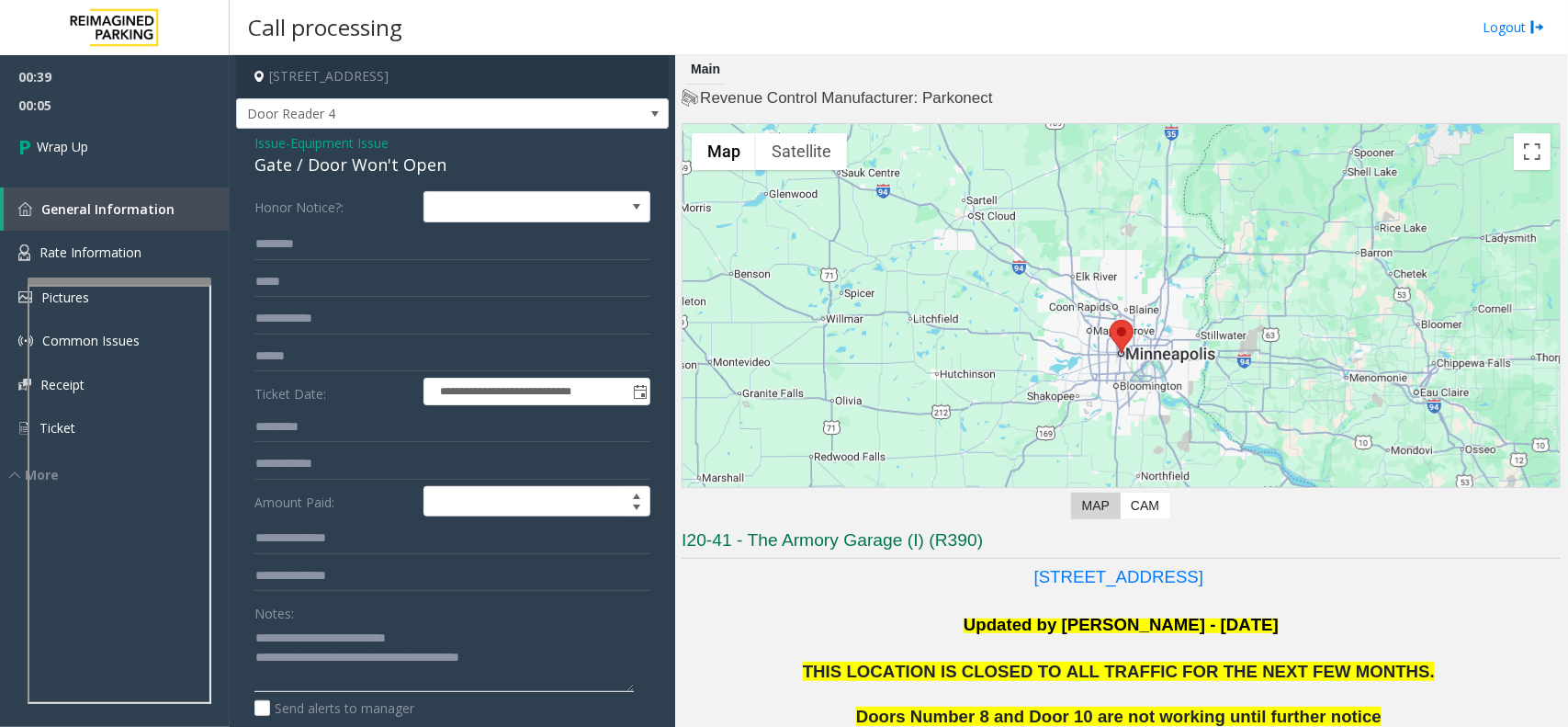 click 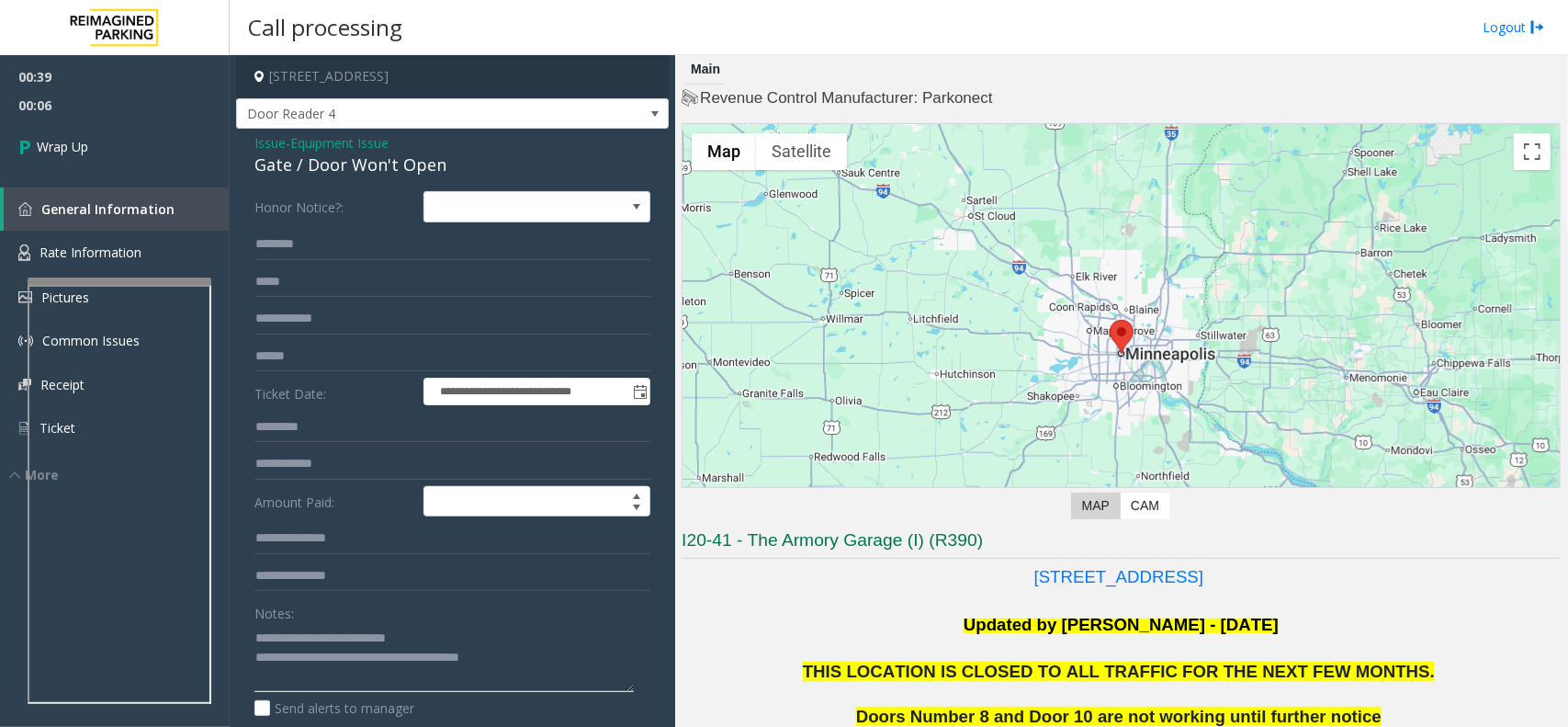 click 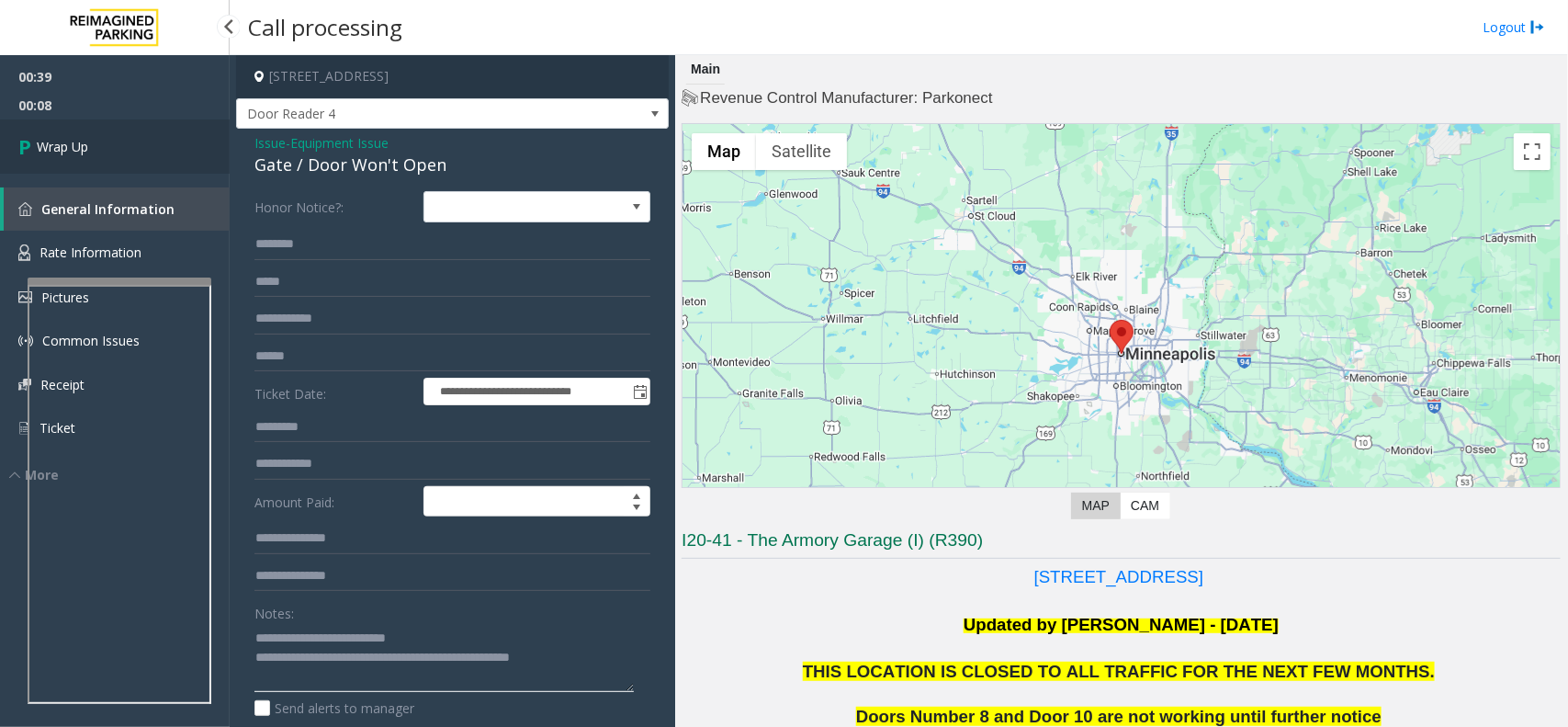 type on "**********" 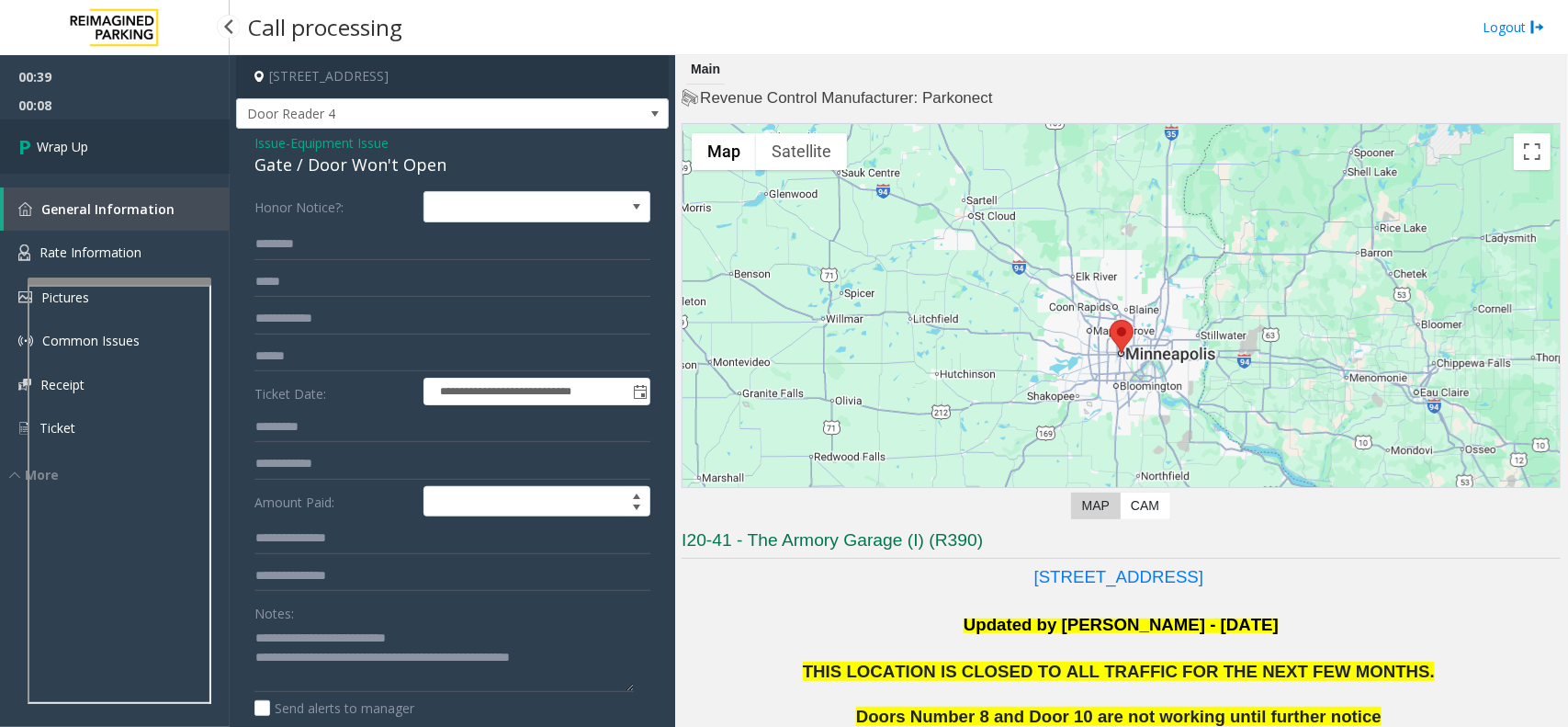 click on "Wrap Up" at bounding box center [115, 146] 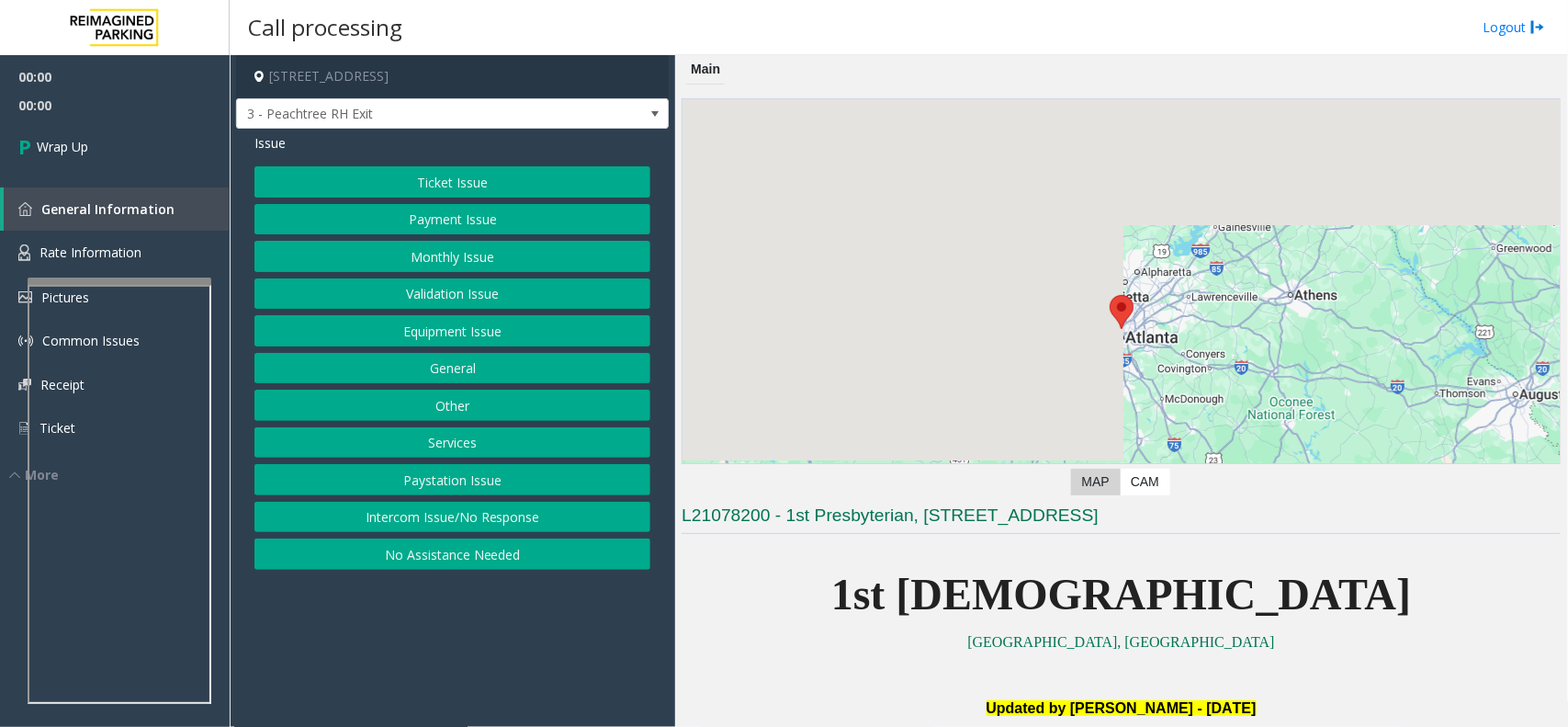 click on "Ticket Issue   Payment Issue   Monthly Issue   Validation Issue   Equipment Issue   General   Other   Services   Paystation Issue   Intercom Issue/No Response   No Assistance Needed" 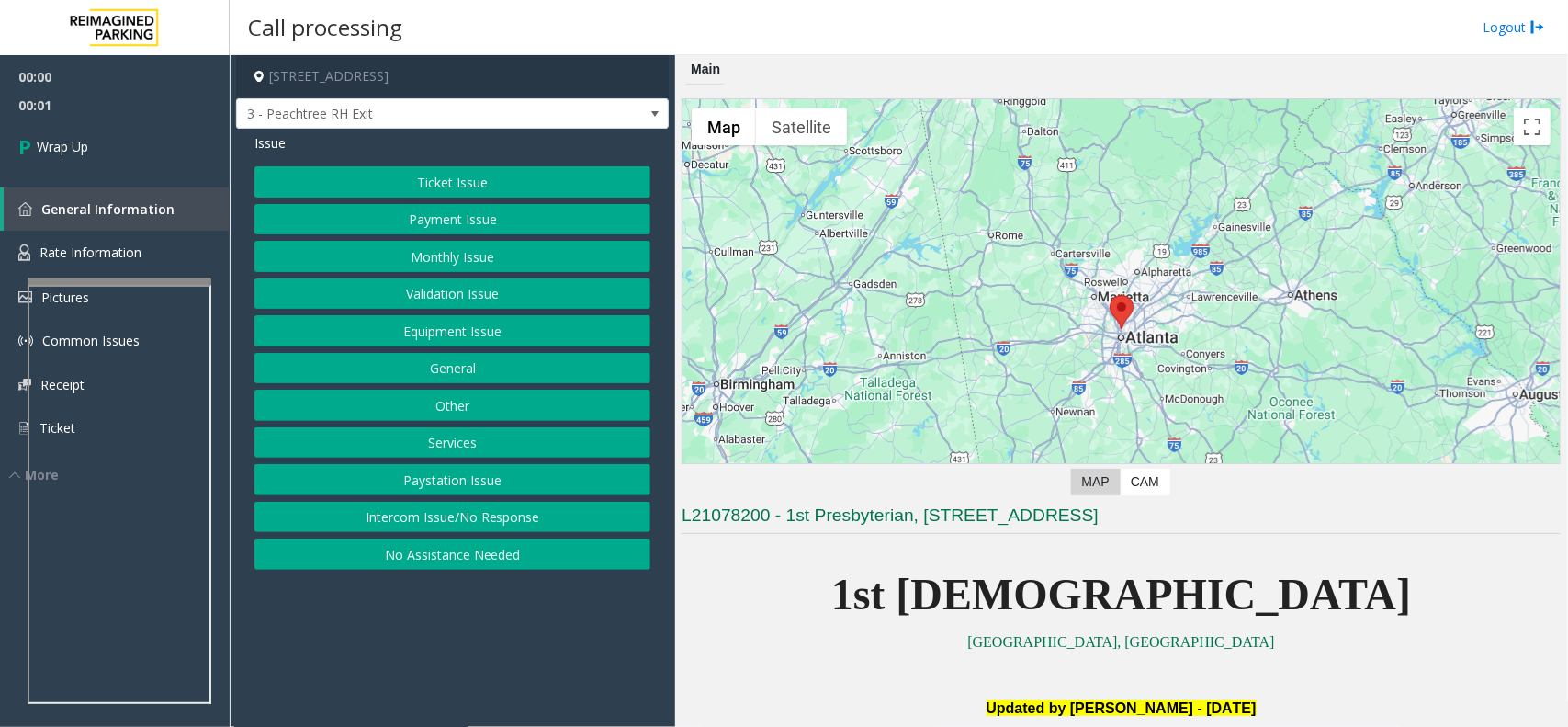 click on "Intercom Issue/No Response" 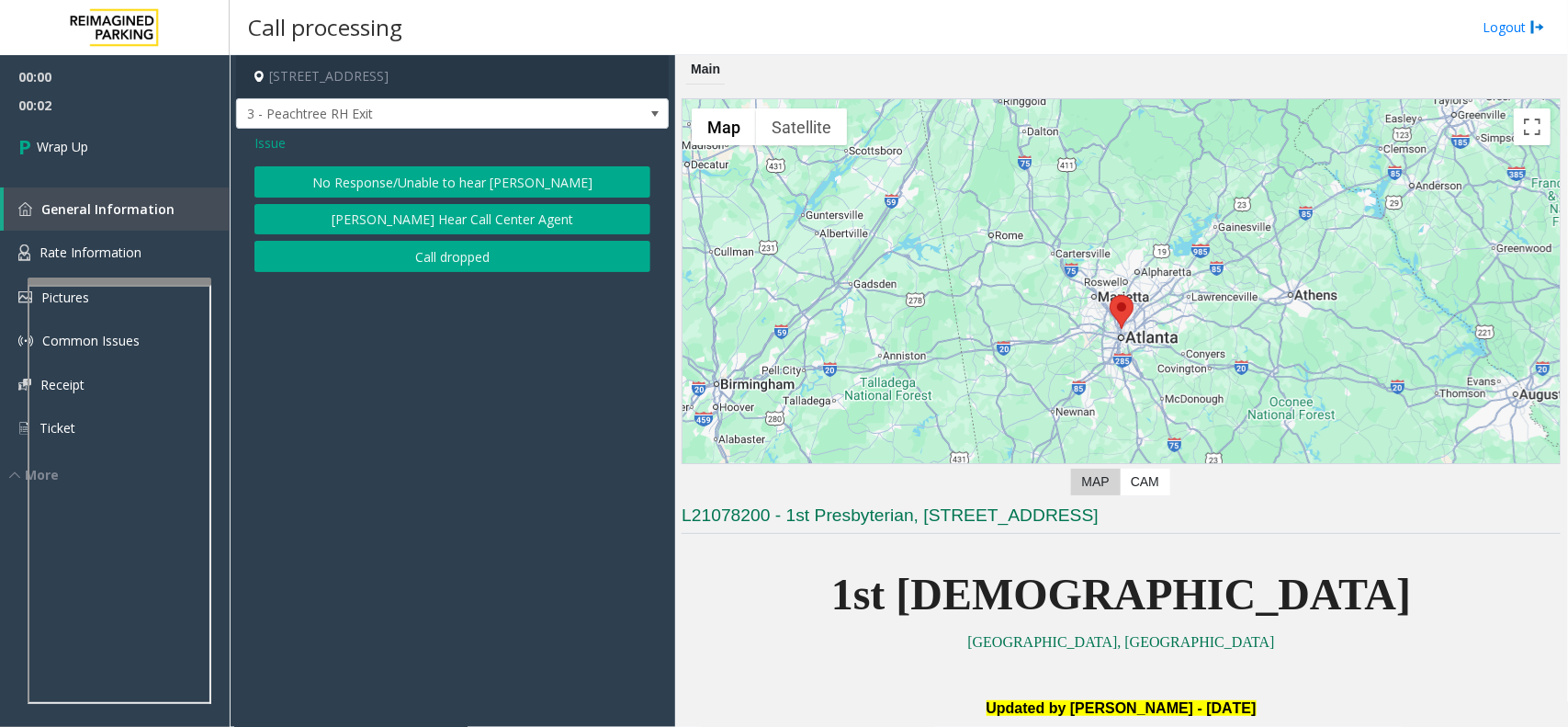 click on "Call dropped" 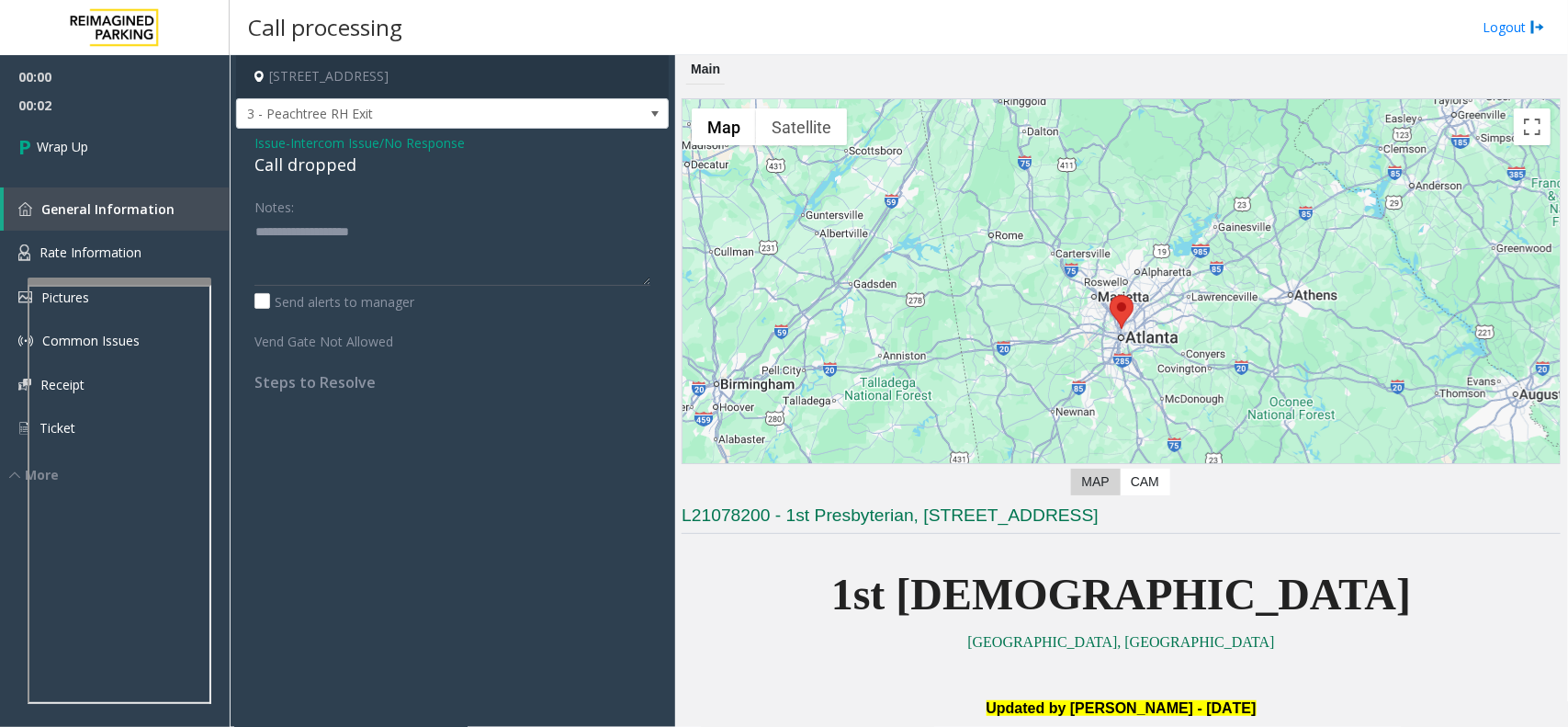 click on "Call dropped" 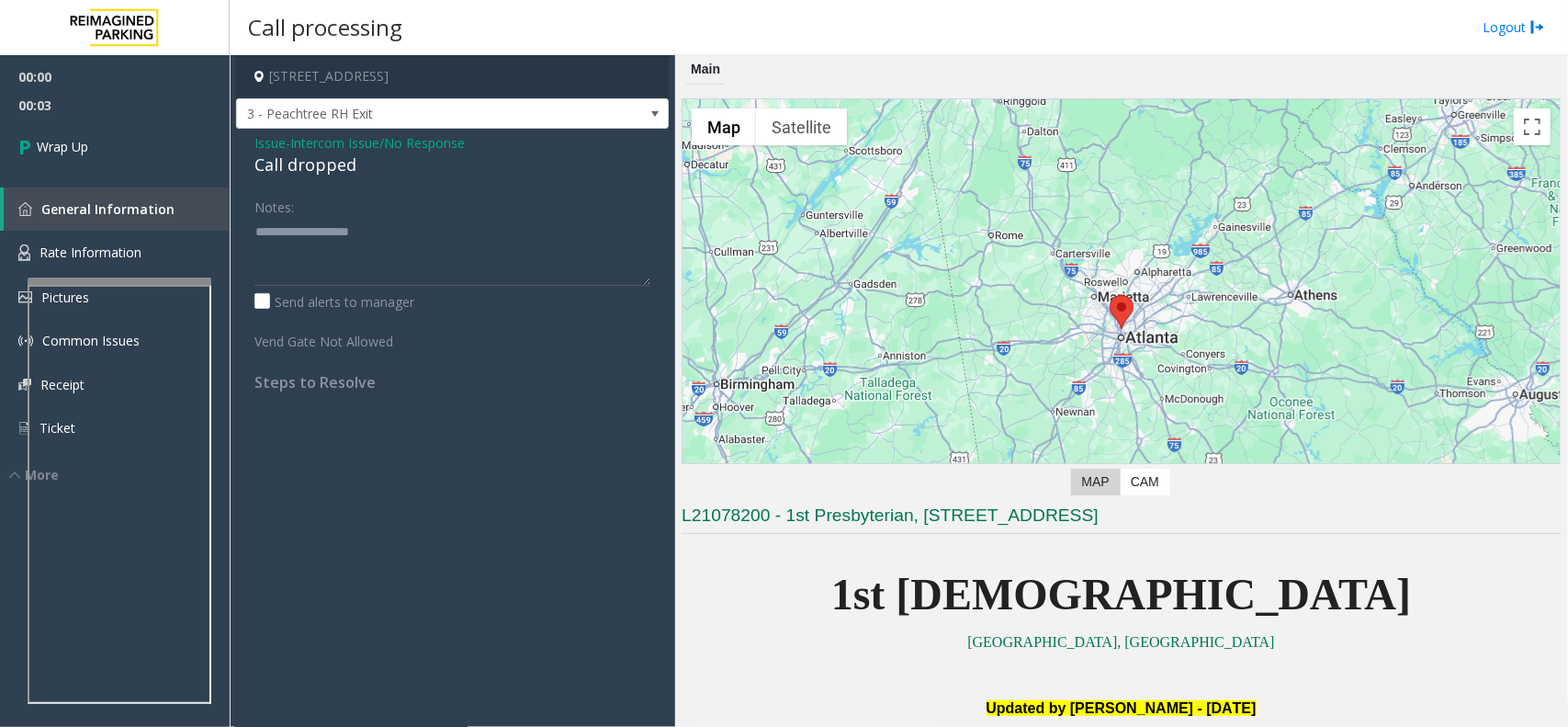 click on "Call dropped" 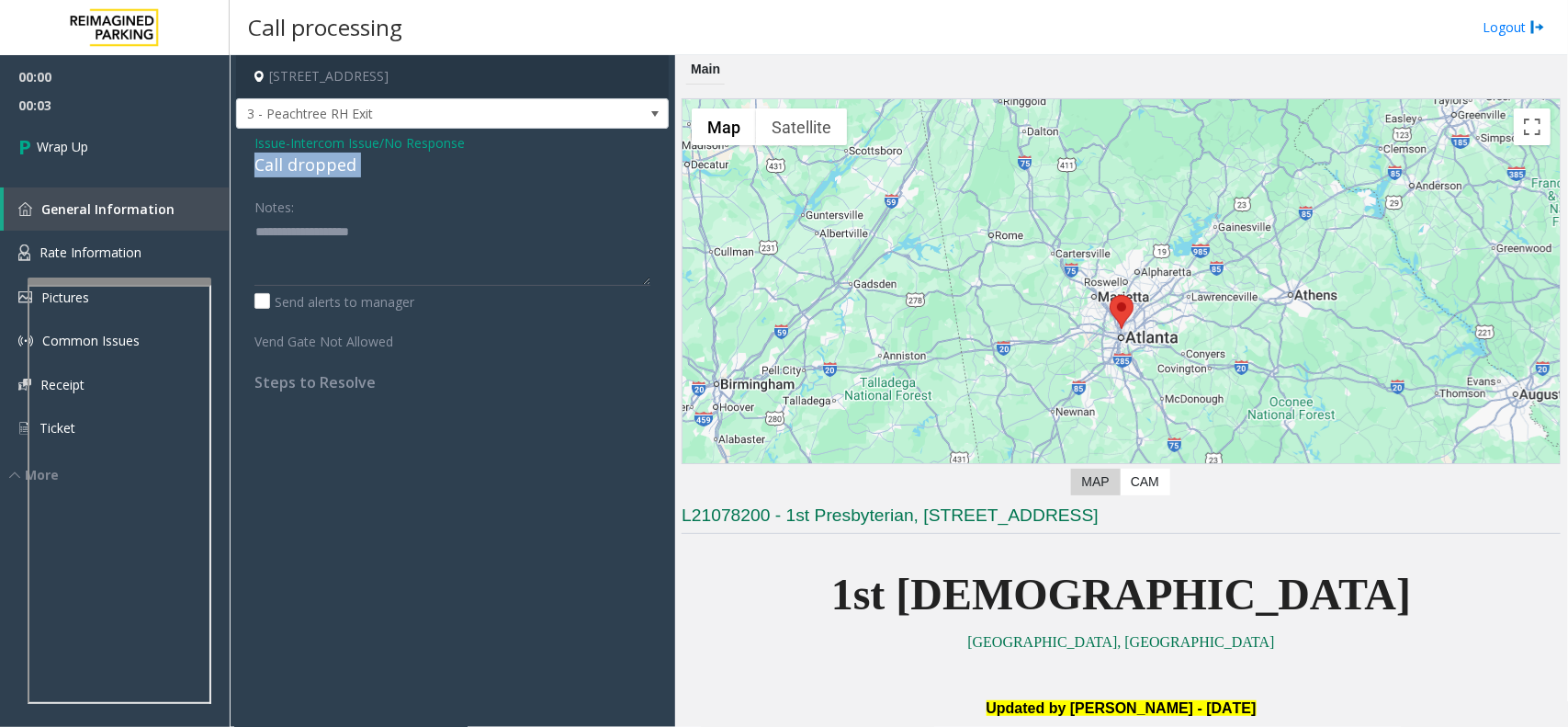 click on "Call dropped" 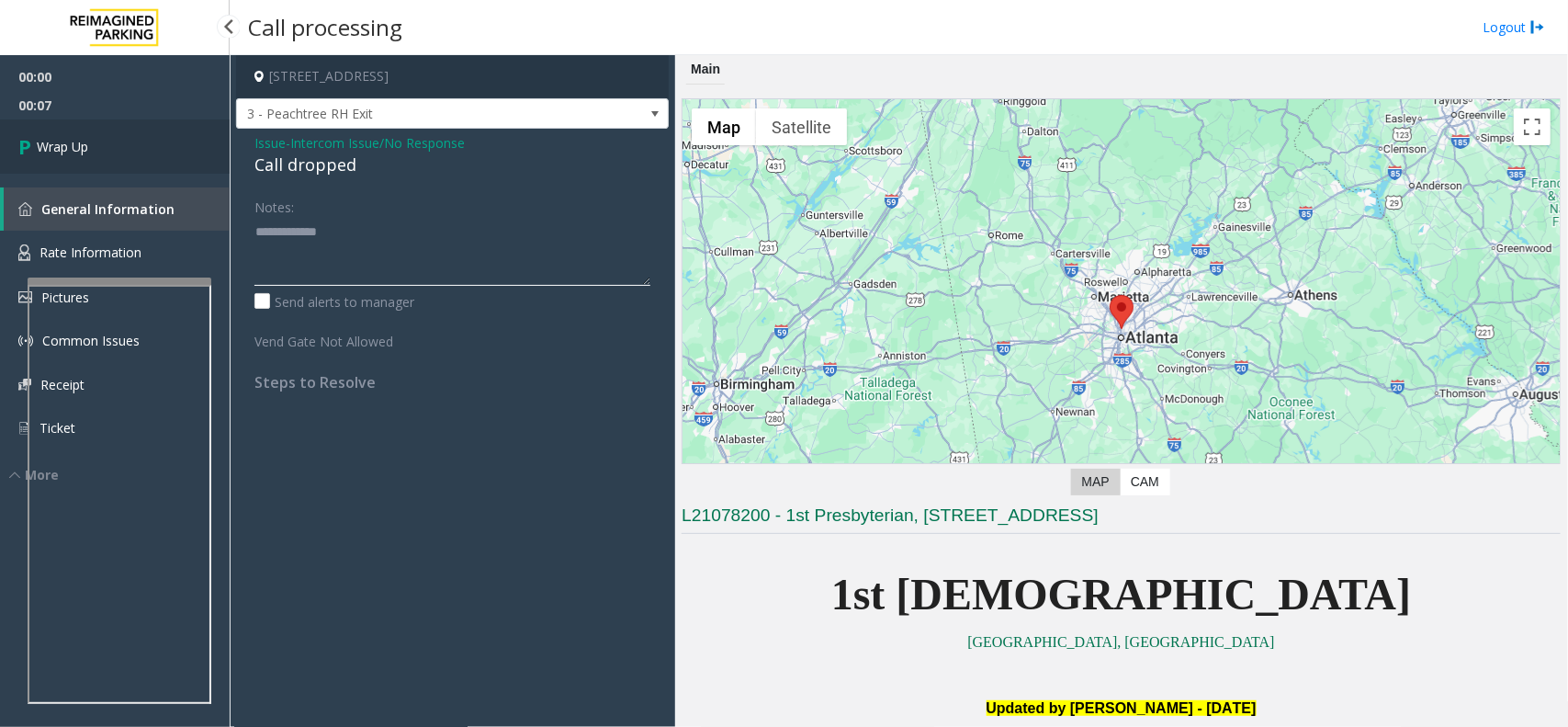 type on "**********" 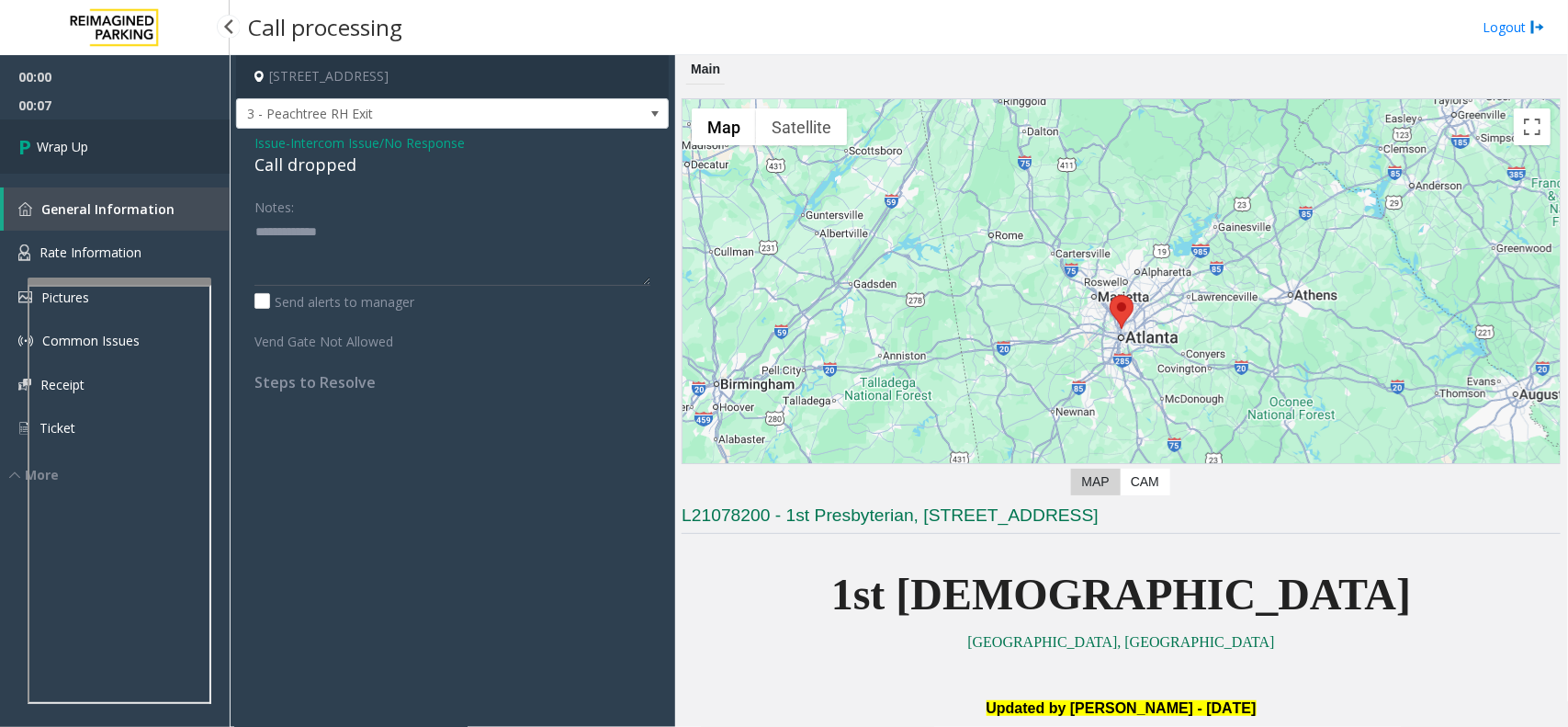 click on "Wrap Up" at bounding box center (115, 146) 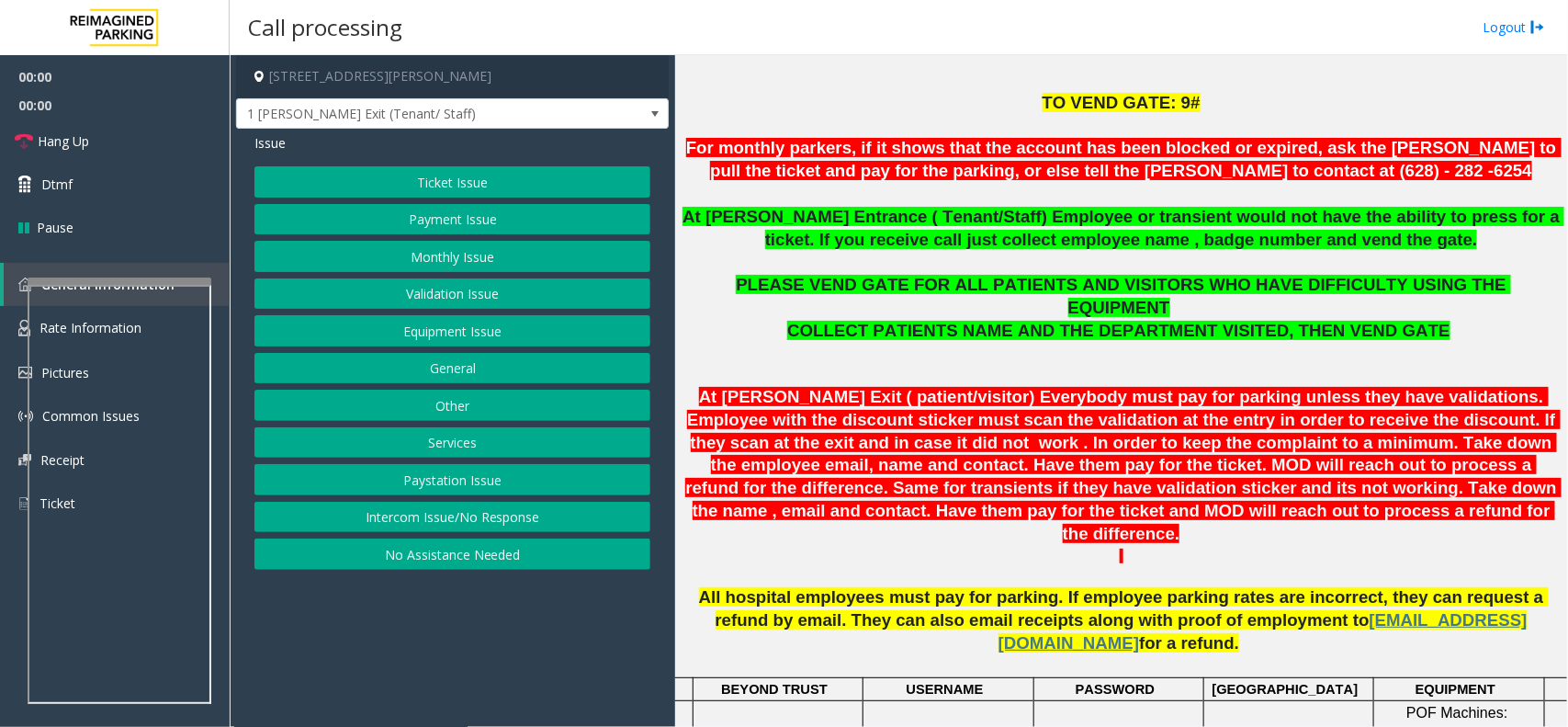 scroll, scrollTop: 574, scrollLeft: 0, axis: vertical 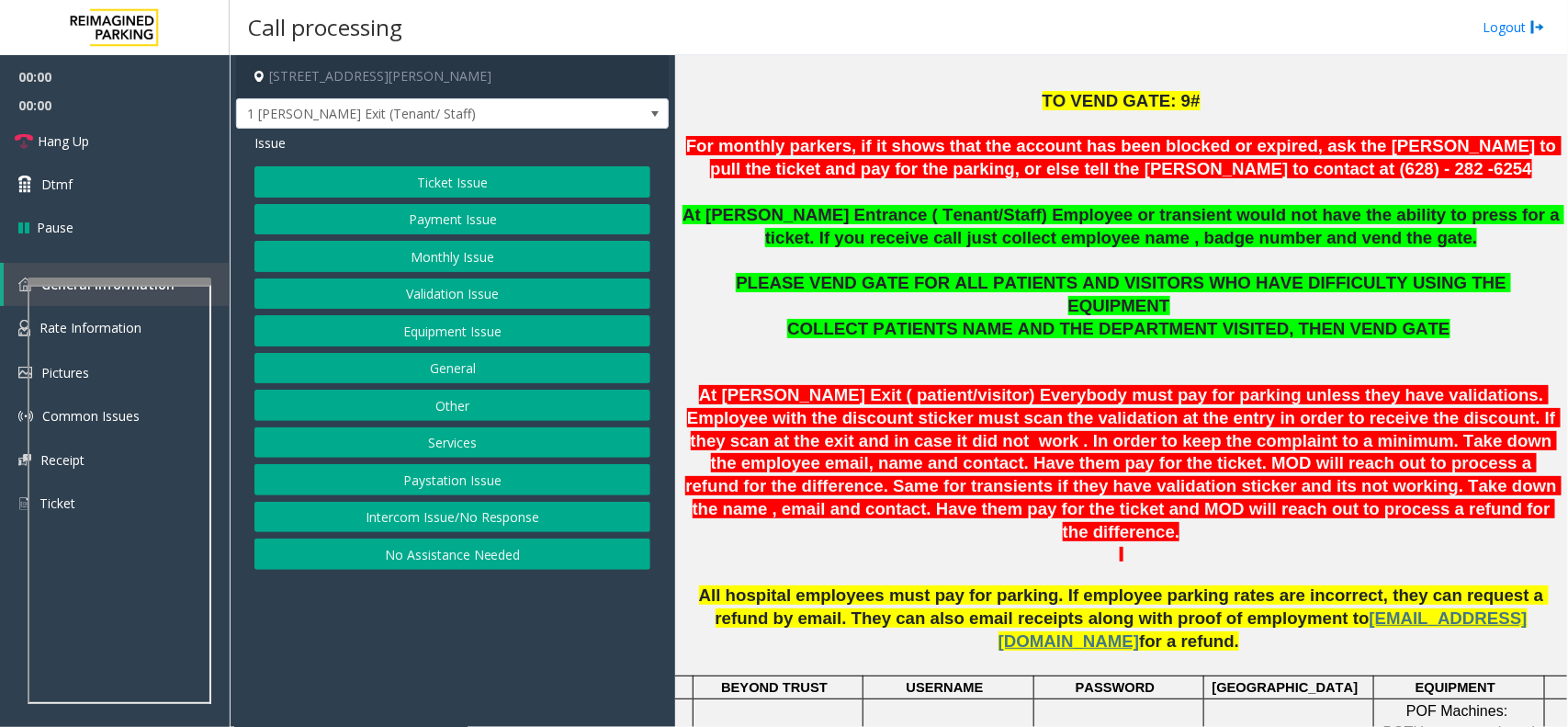 click 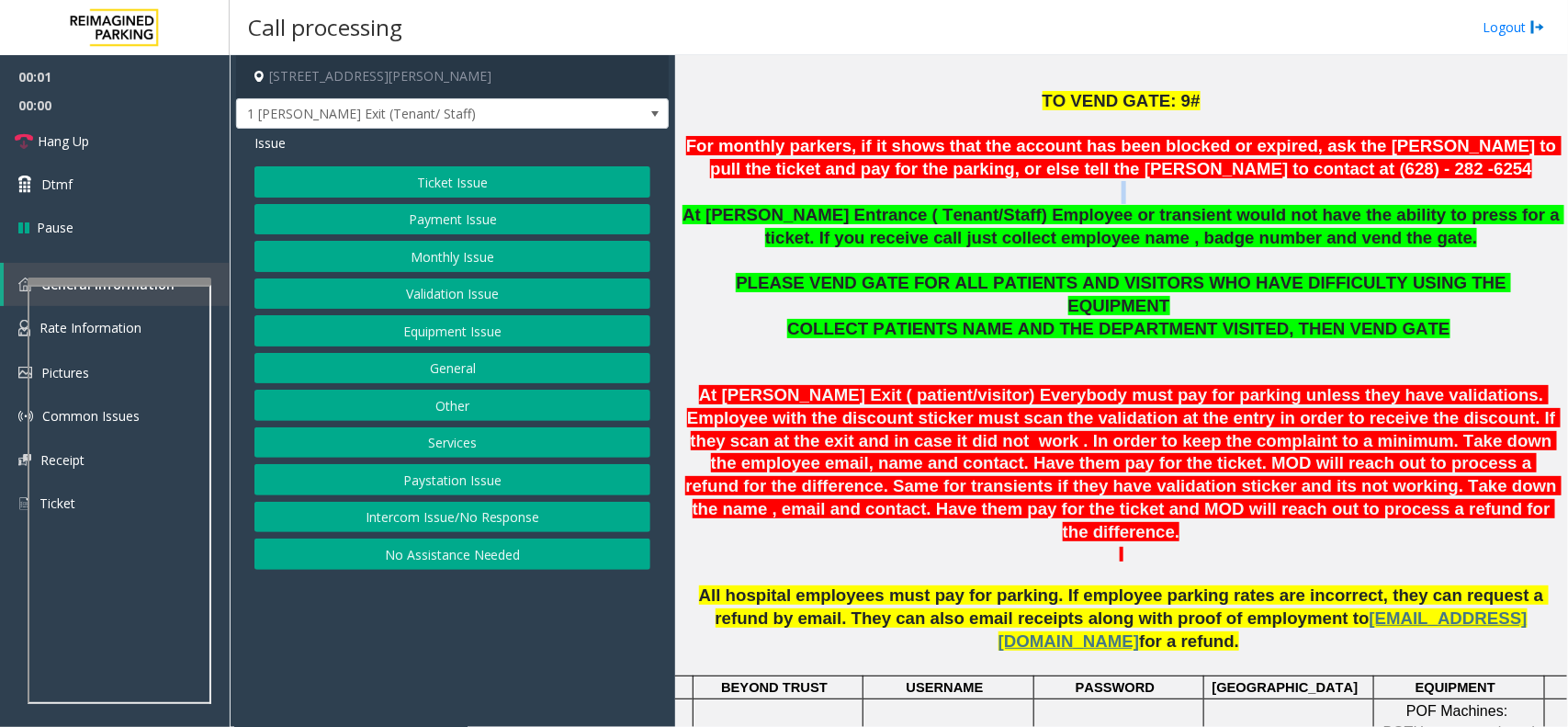 click 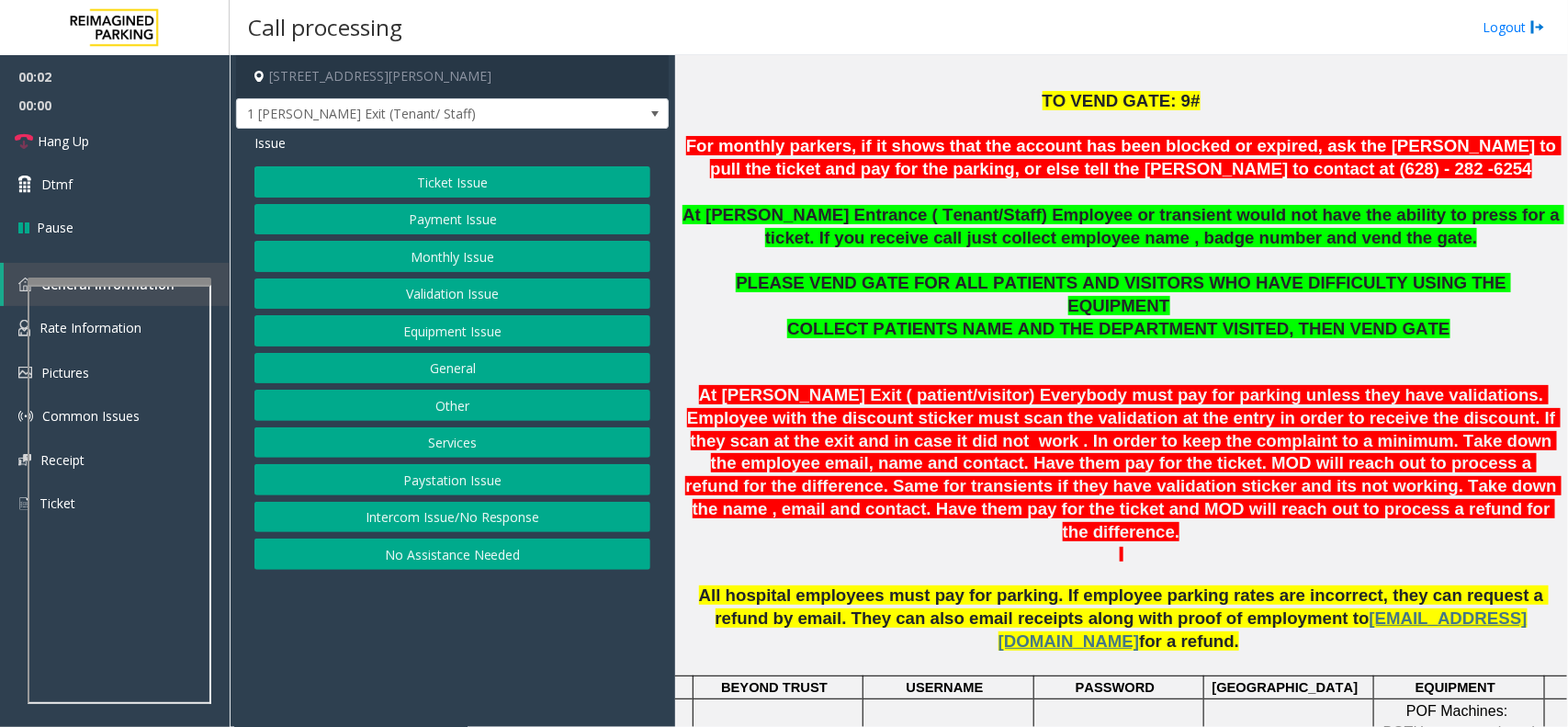 click on "PLEASE VEND GATE FOR ALL PATIENTS AND VISITORS WHO HAVE DIFFICULTY USING THE EQUIPMENT" 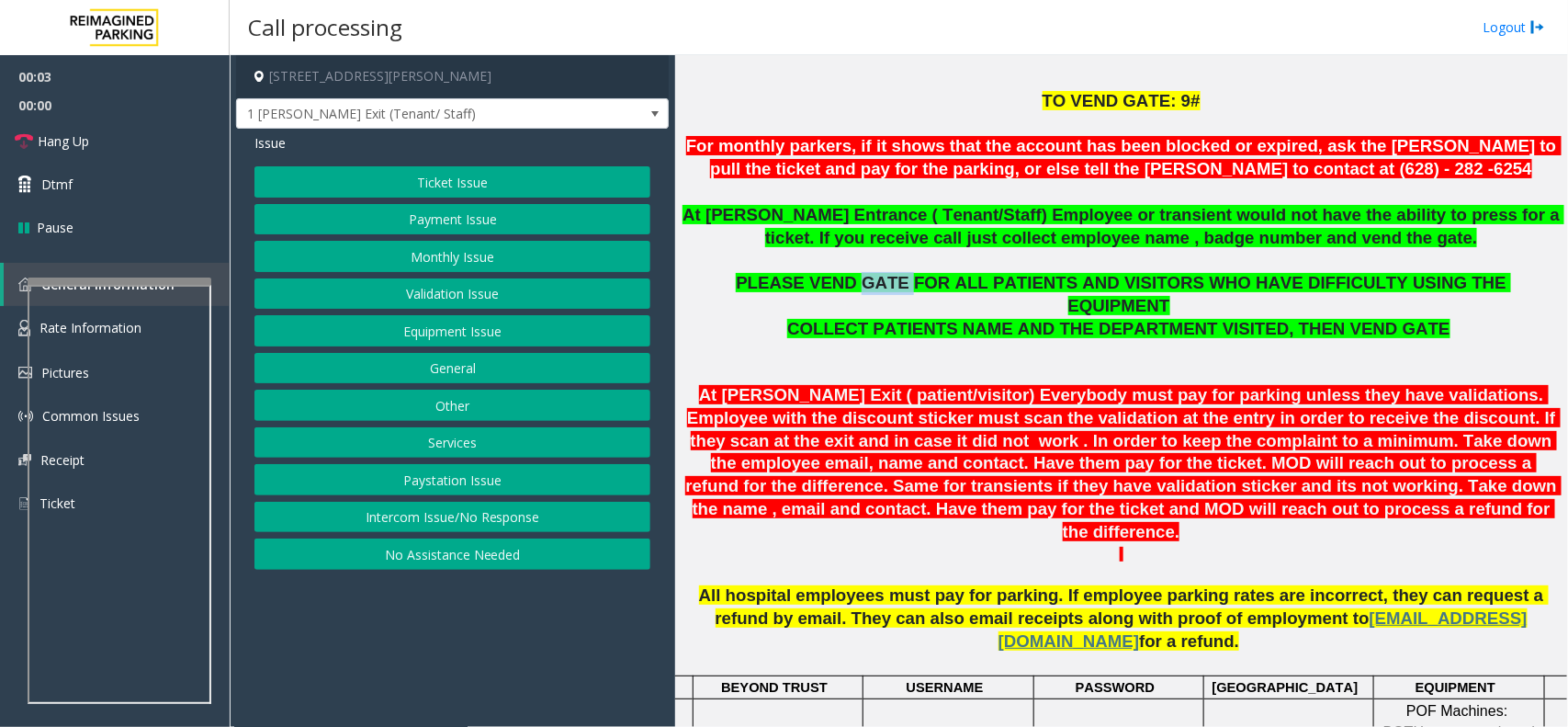 click on "PLEASE VEND GATE FOR ALL PATIENTS AND VISITORS WHO HAVE DIFFICULTY USING THE EQUIPMENT" 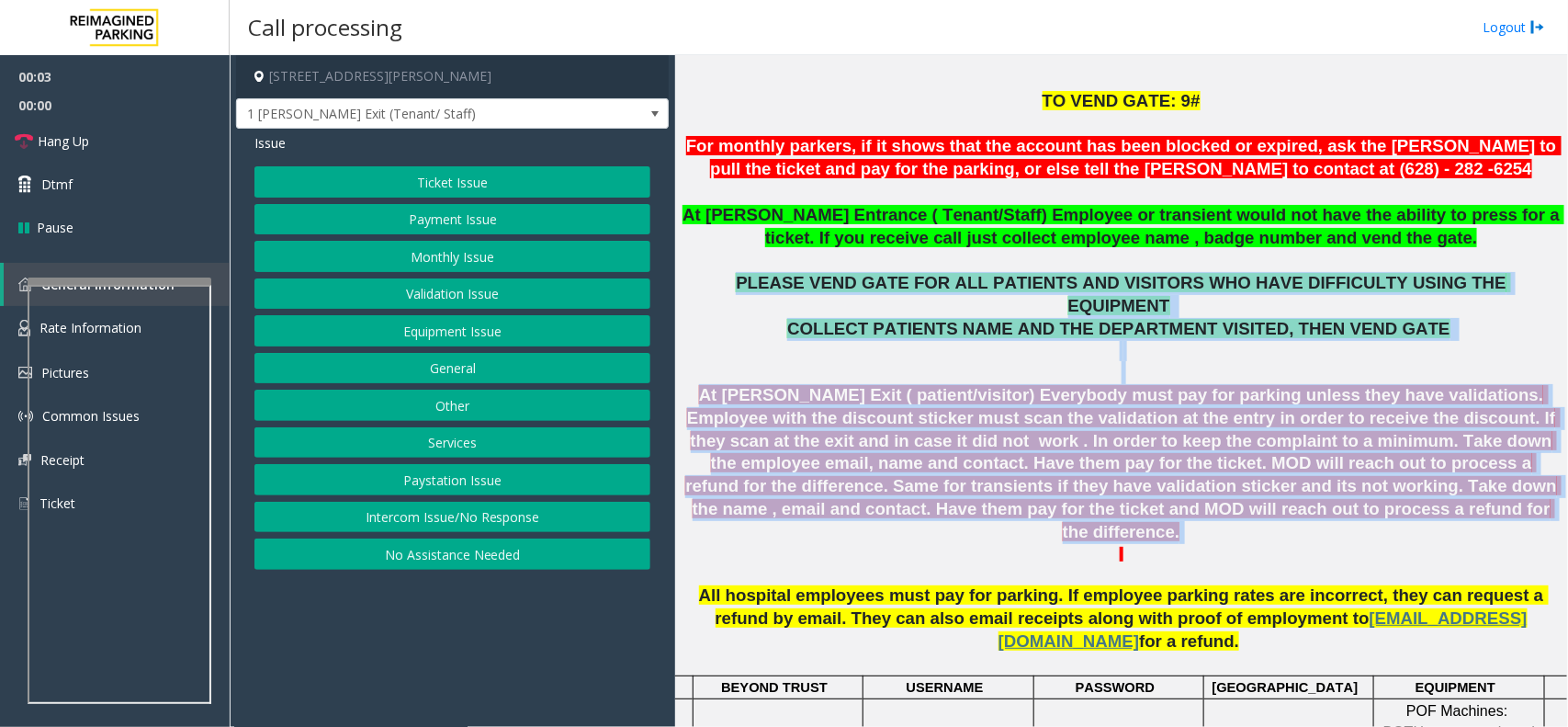 drag, startPoint x: 852, startPoint y: 274, endPoint x: 1090, endPoint y: 484, distance: 317.40195 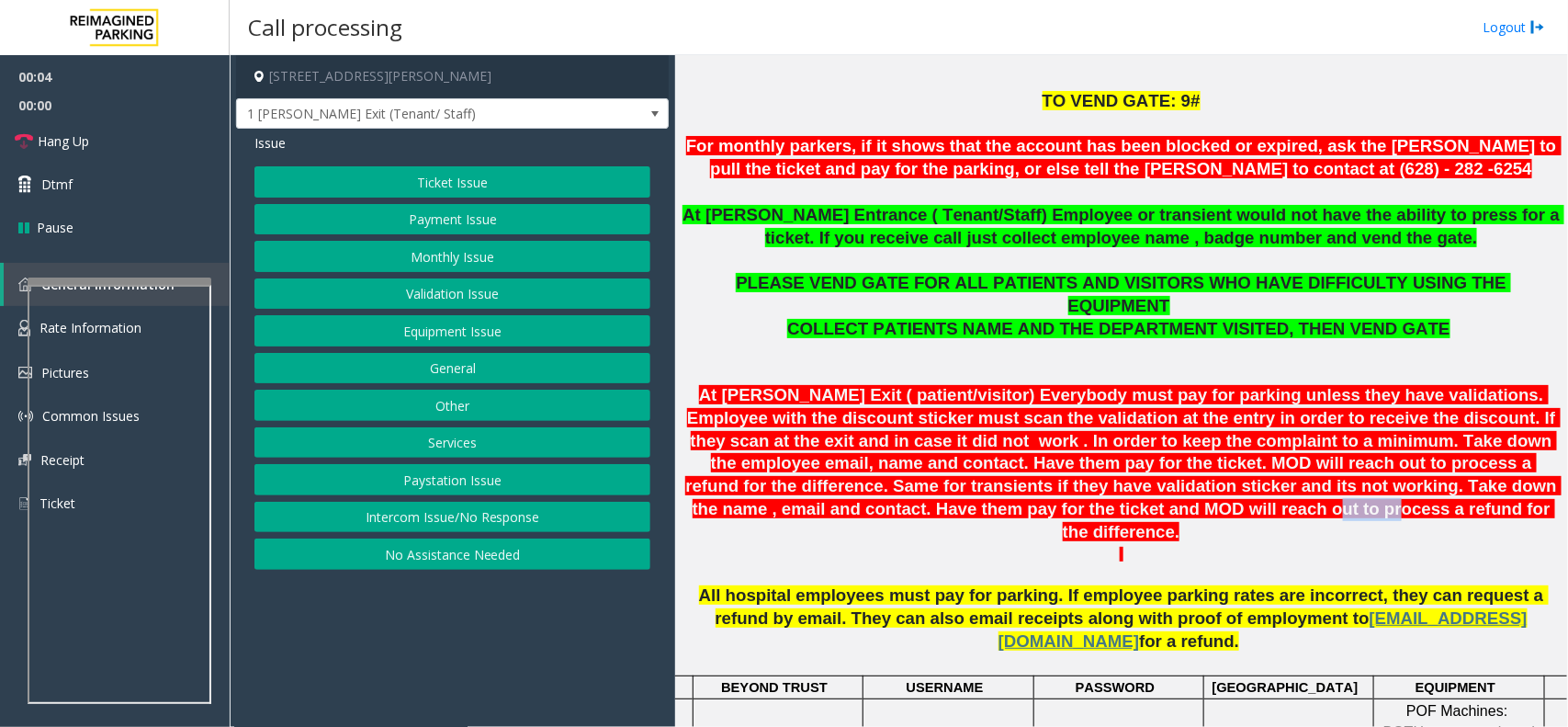 click on "At Shrader Exit ( patient/visitor) Everybody must pay for parking unless they have validations. Employee with the discount sticker must scan the validation at the entry in order to receive the discount. If they scan at the exit and in case it did not  work . In order to keep the complaint to a minimum. Take down the employee email, name and contact. Have them pay for the ticket. MOD will reach out to process a refund for the difference. Same for transients if they have validation sticker and its not working. Take down the name , email and contact. Have them pay for the ticket and MOD will reach out to process a refund for the difference." 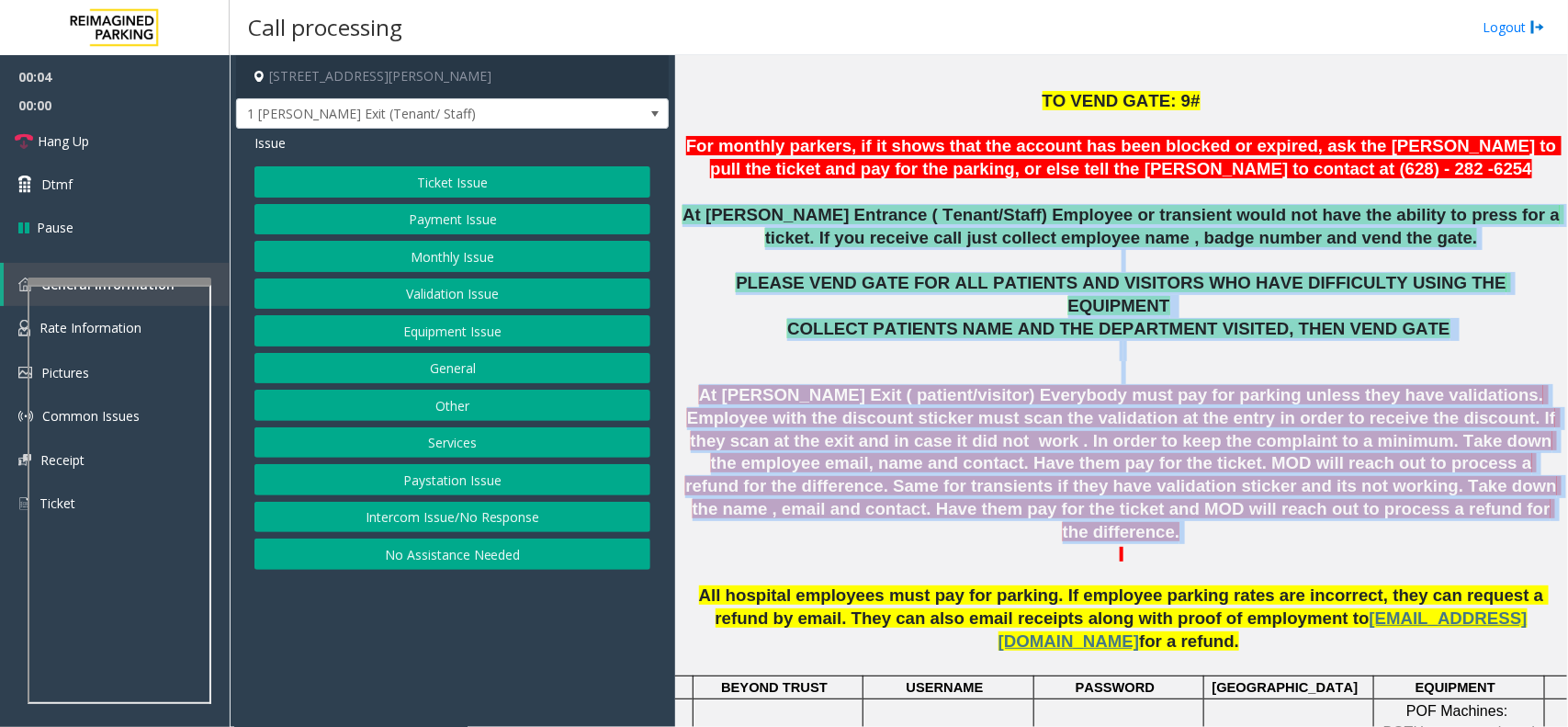 drag, startPoint x: 1090, startPoint y: 484, endPoint x: 698, endPoint y: 227, distance: 468.7355 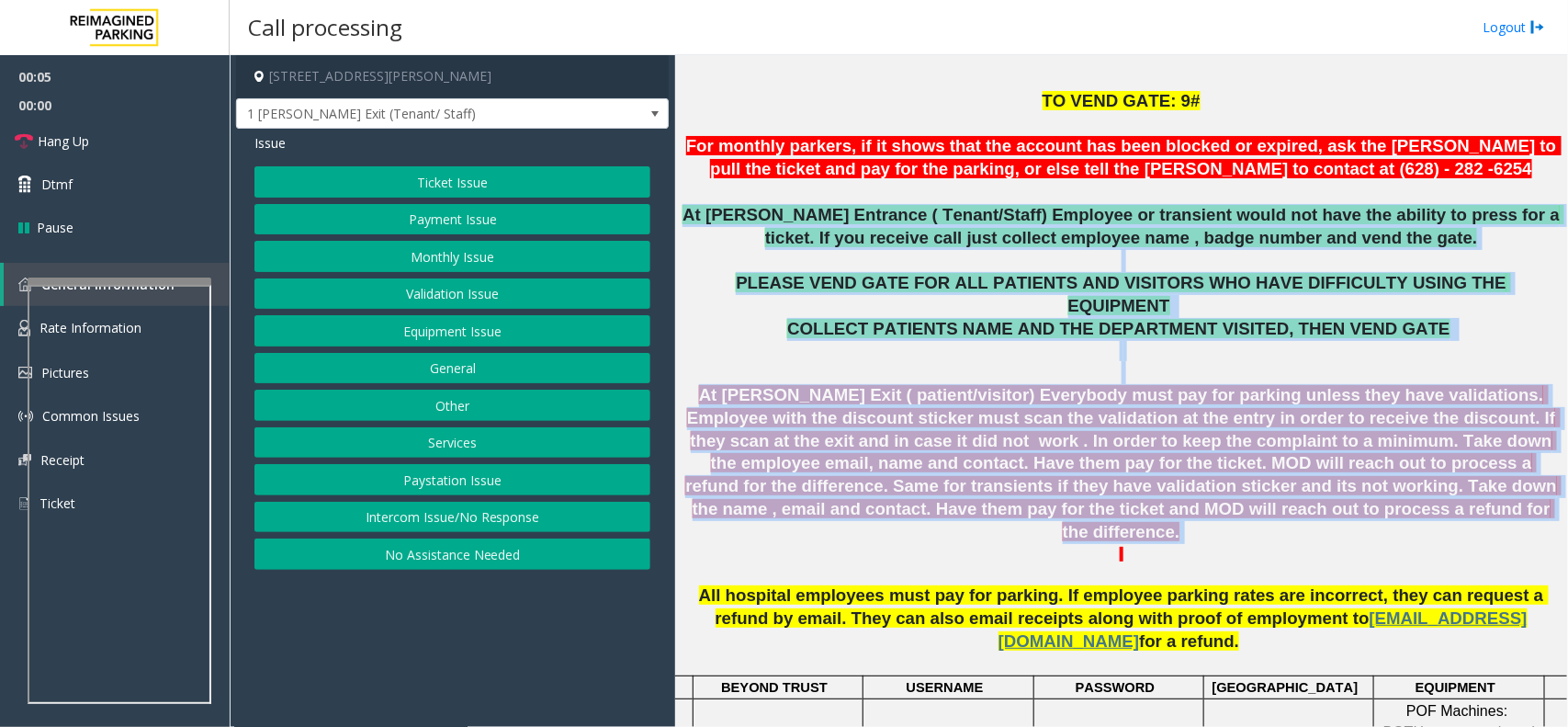 click on "At Shrader Entrance ( Tenant/Staff) Employee or transient would not have the ability to press for a ticket. If you receive call just collect employee name , badge number and vend the gate." 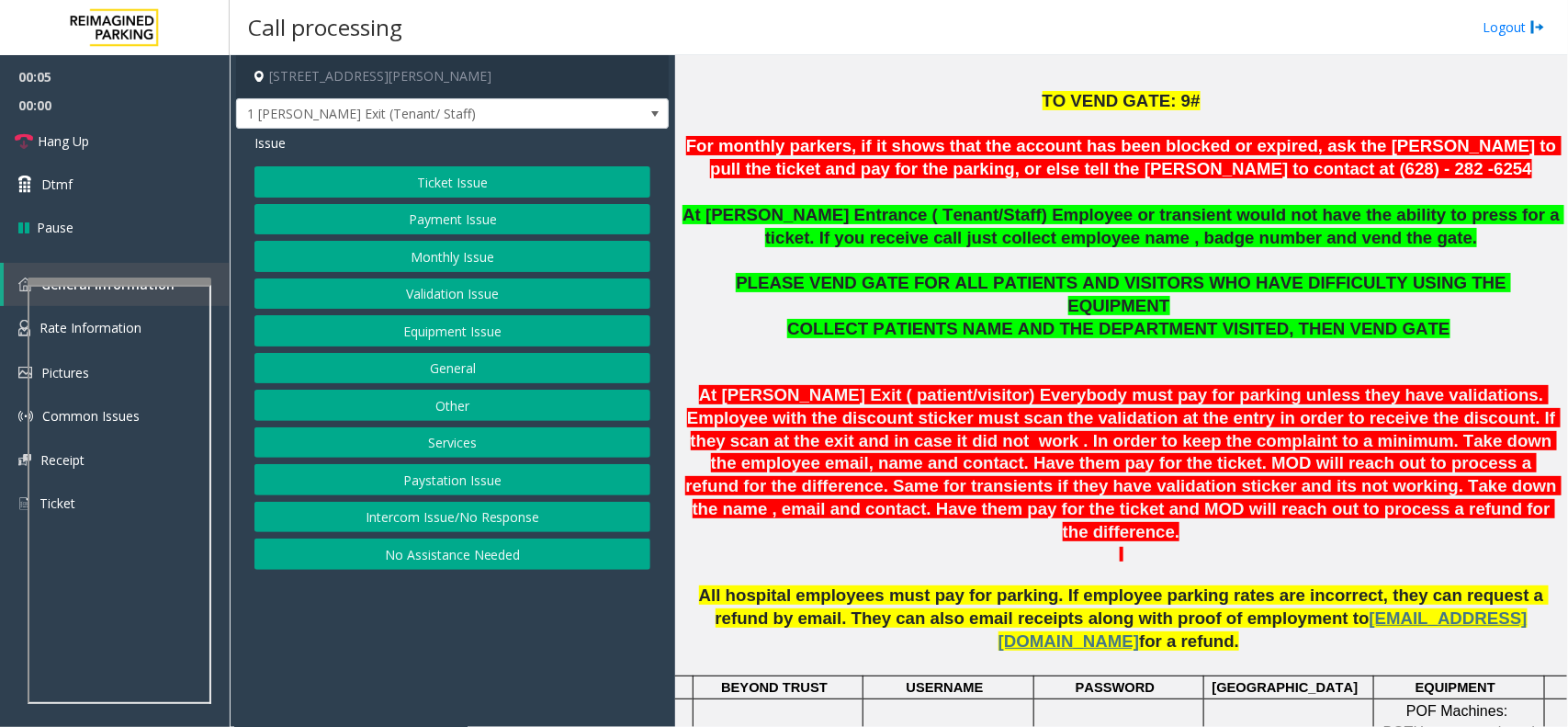 click on "Monthly Issue" 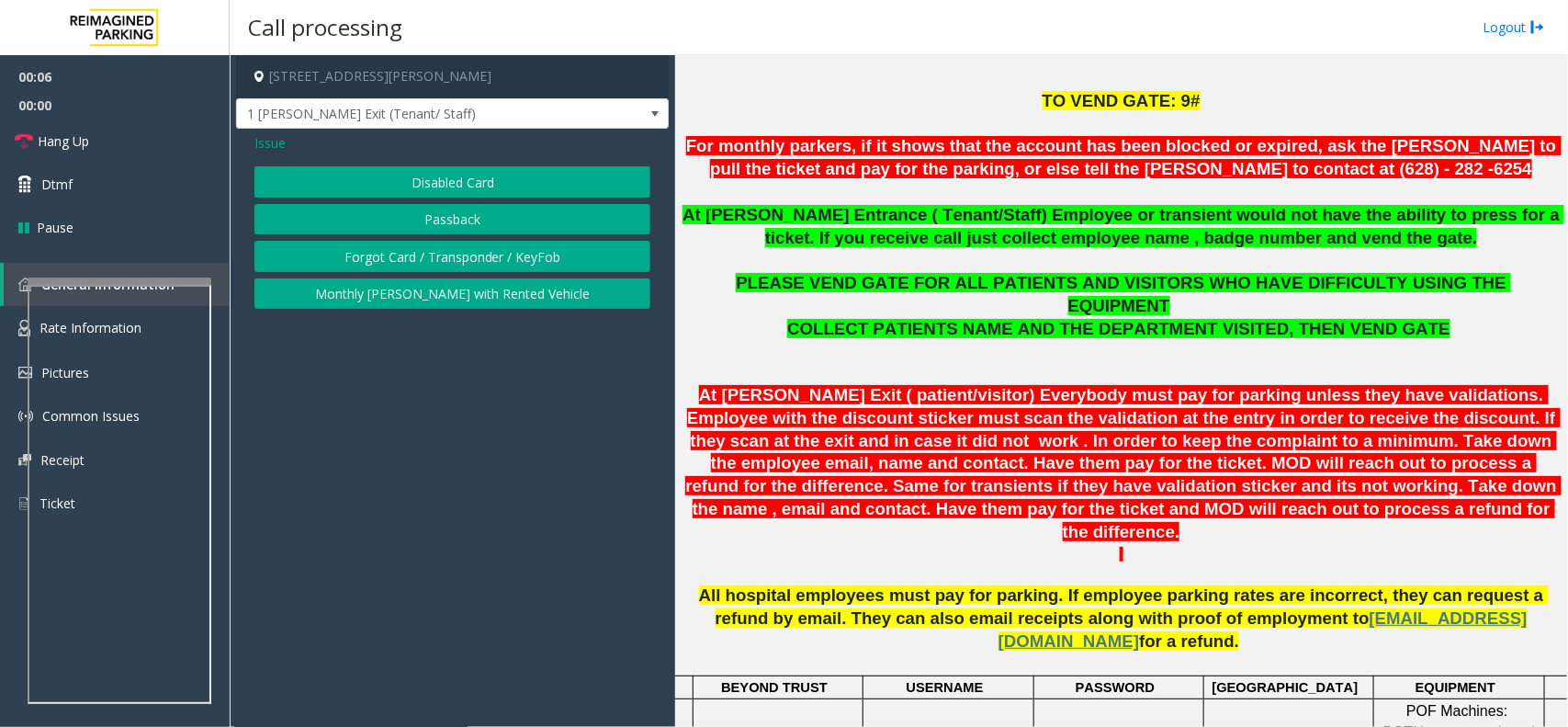 click on "Disabled Card" 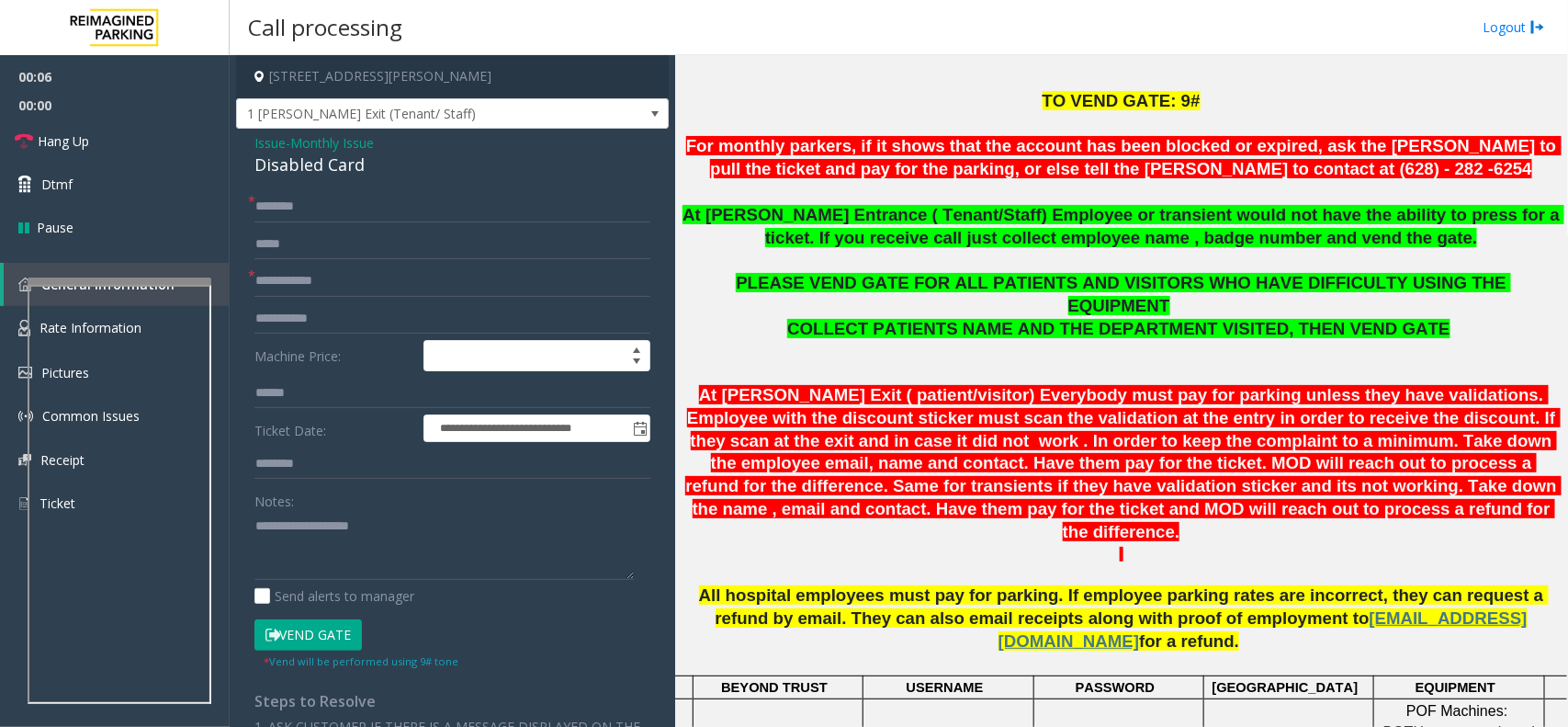 click on "Disabled Card" 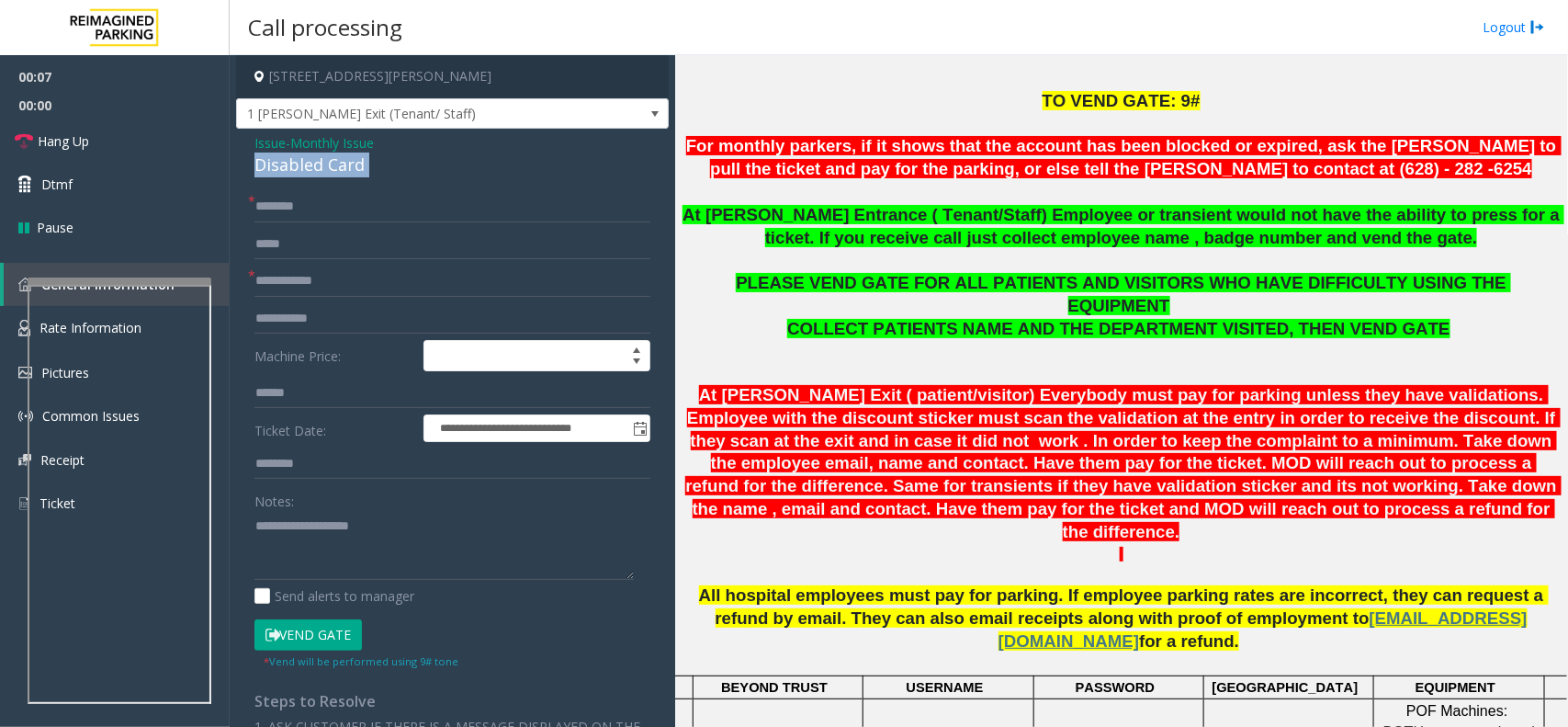 click on "Disabled Card" 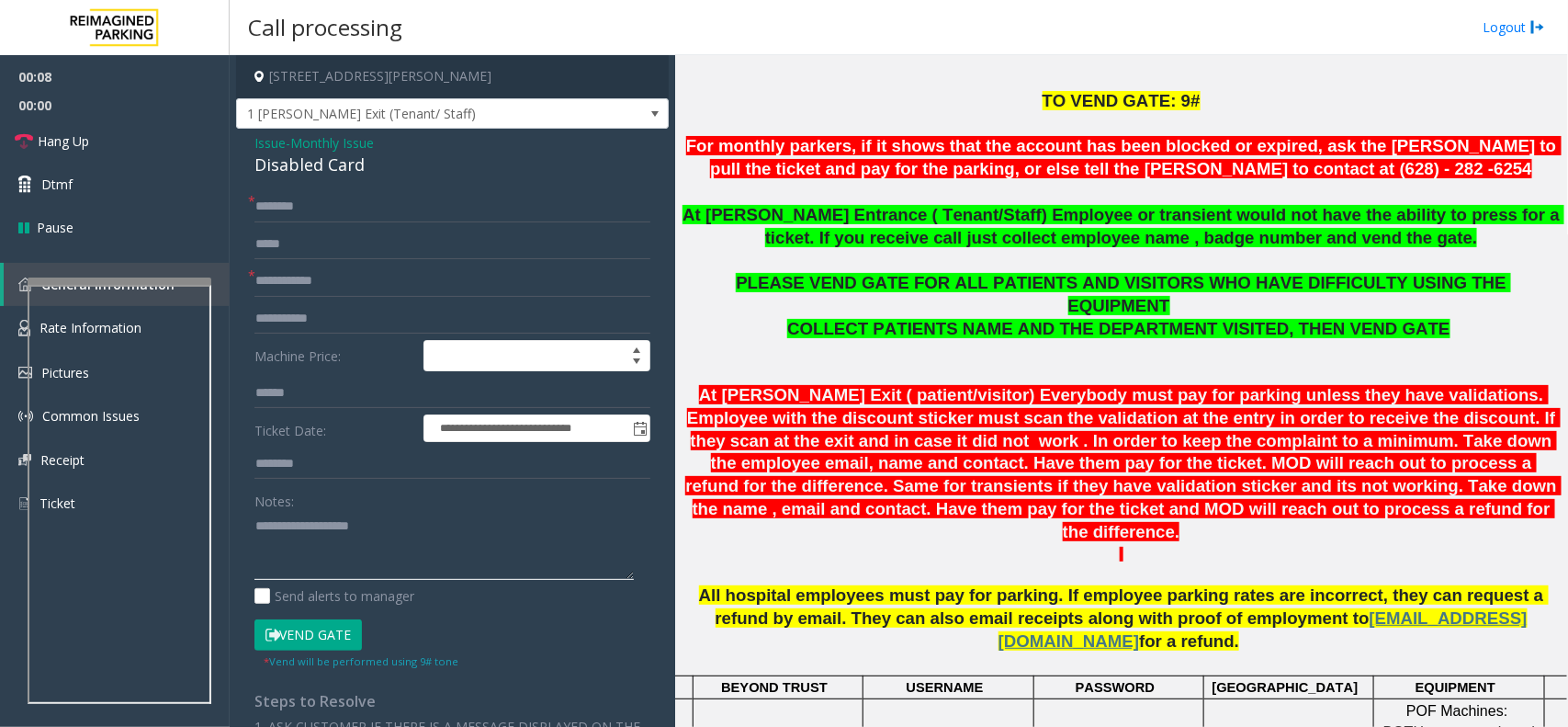 click 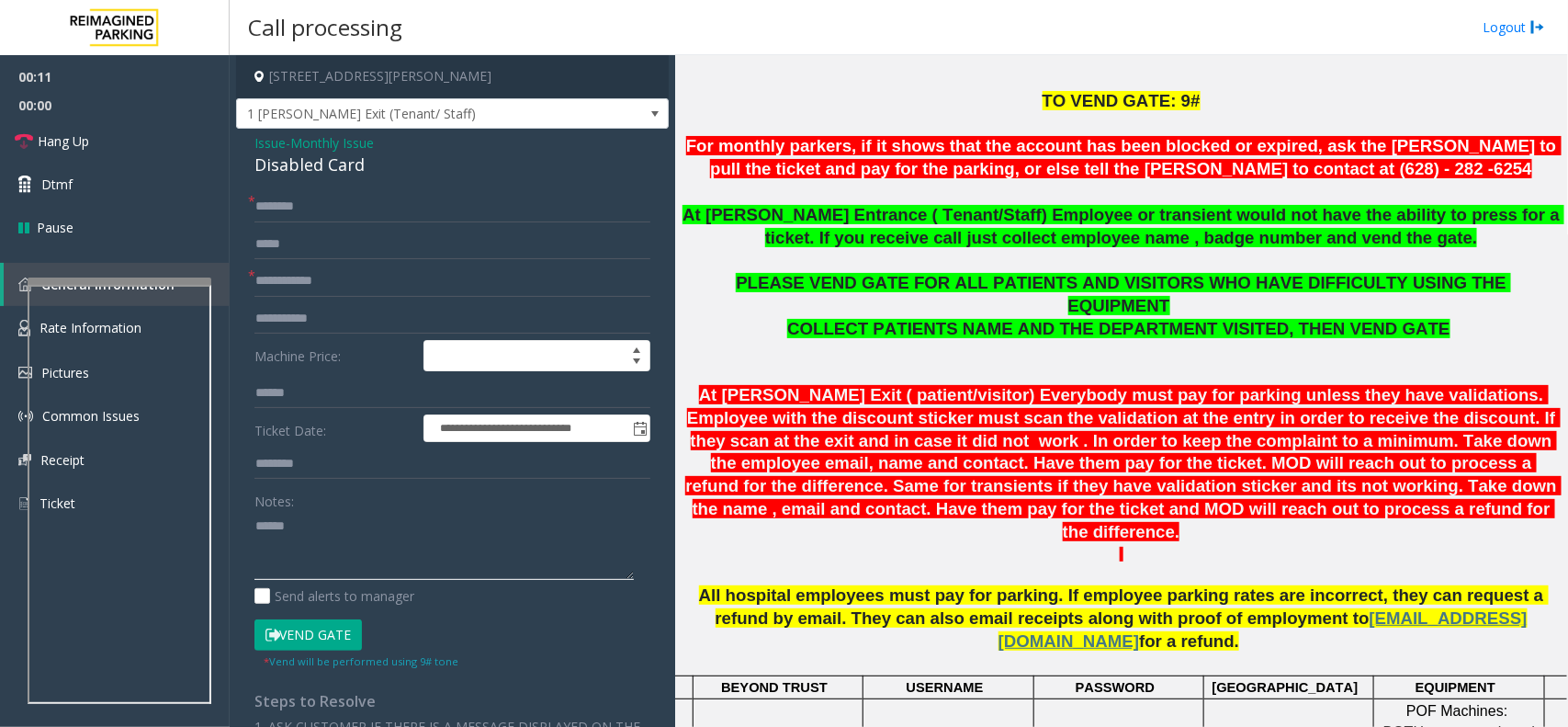 type on "******" 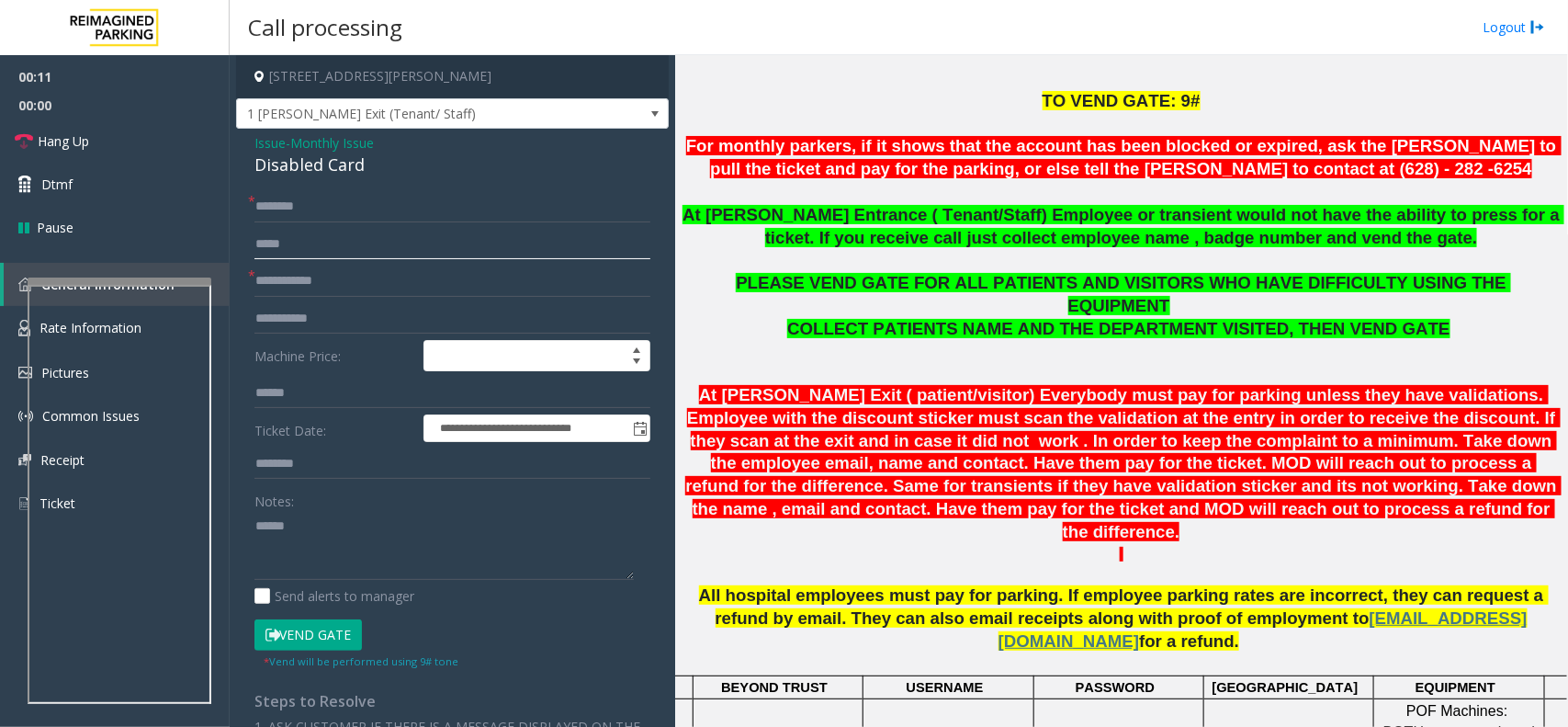 click 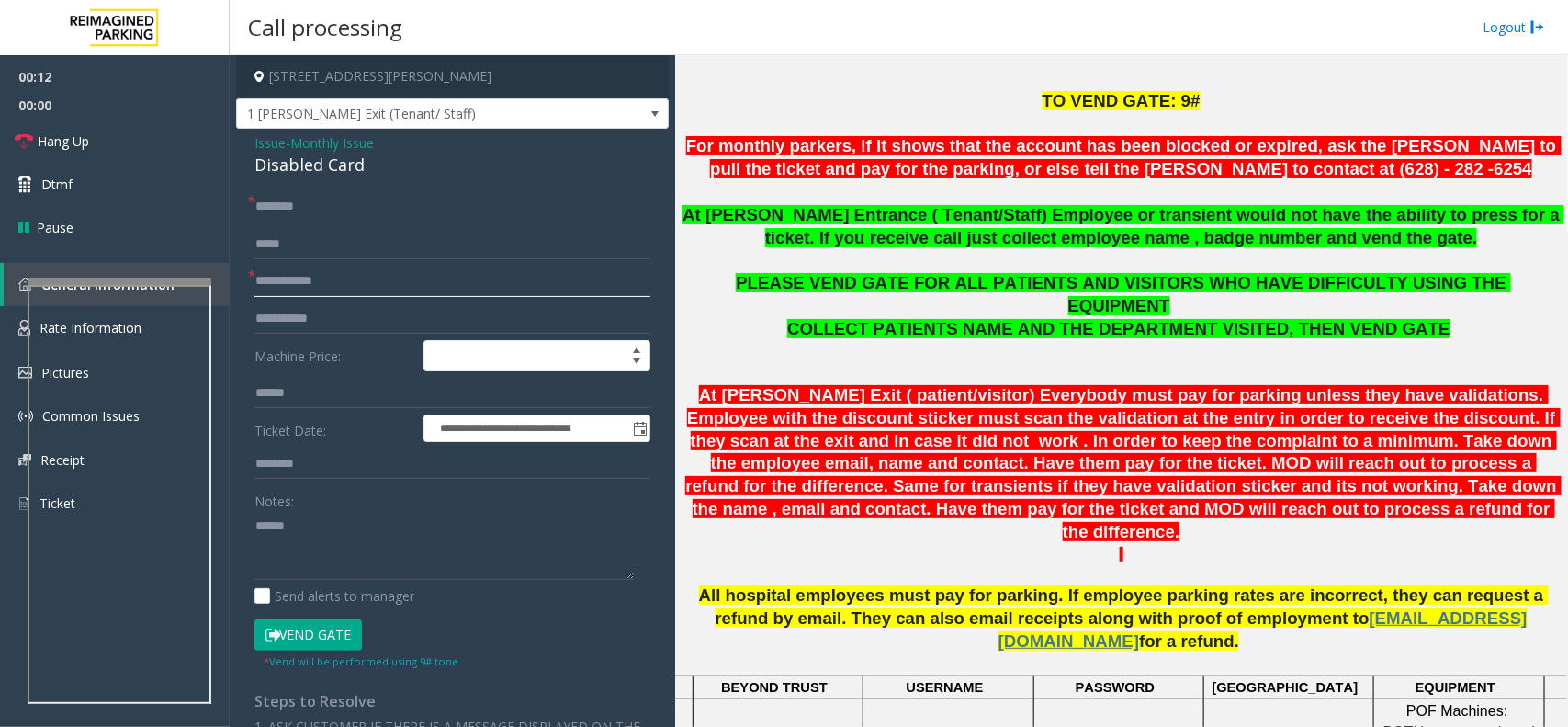 click 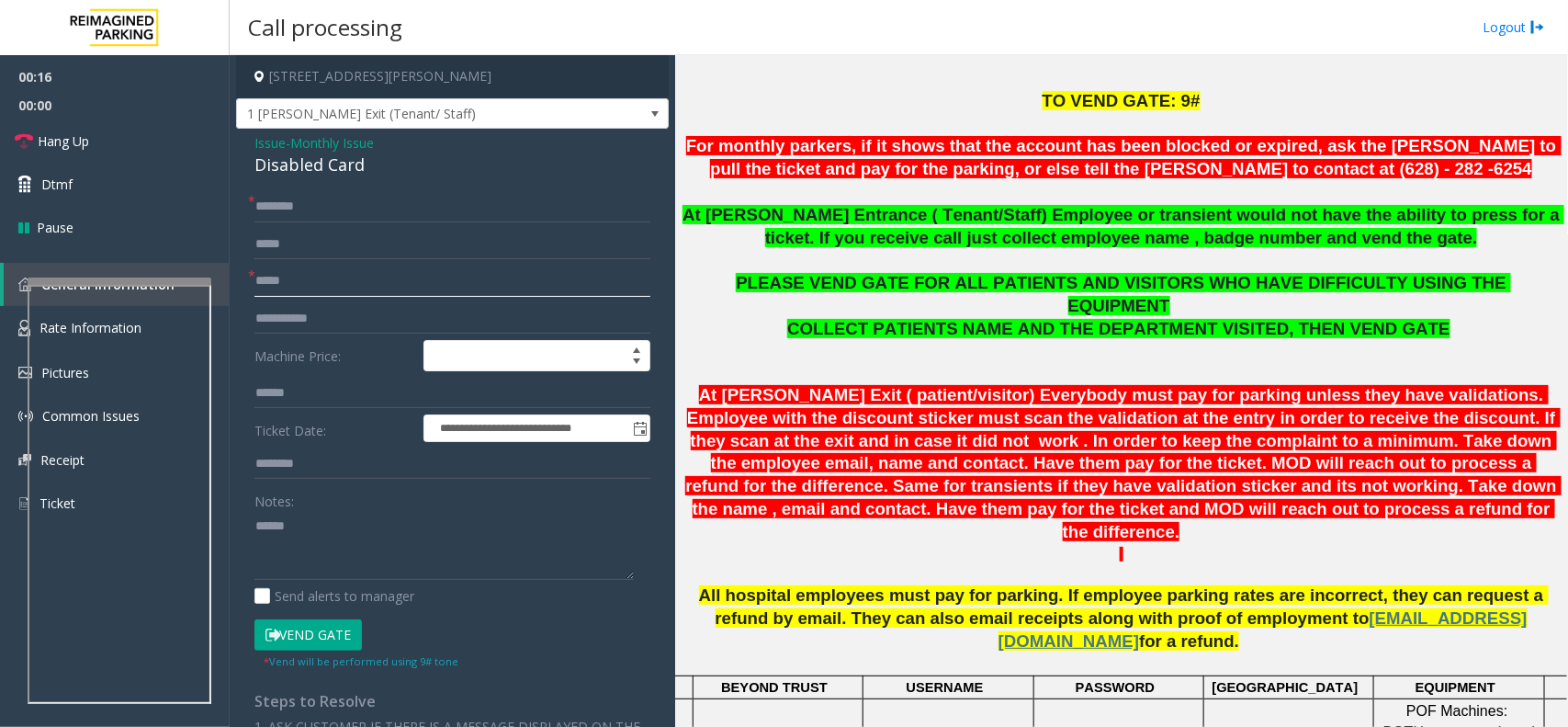 type on "*****" 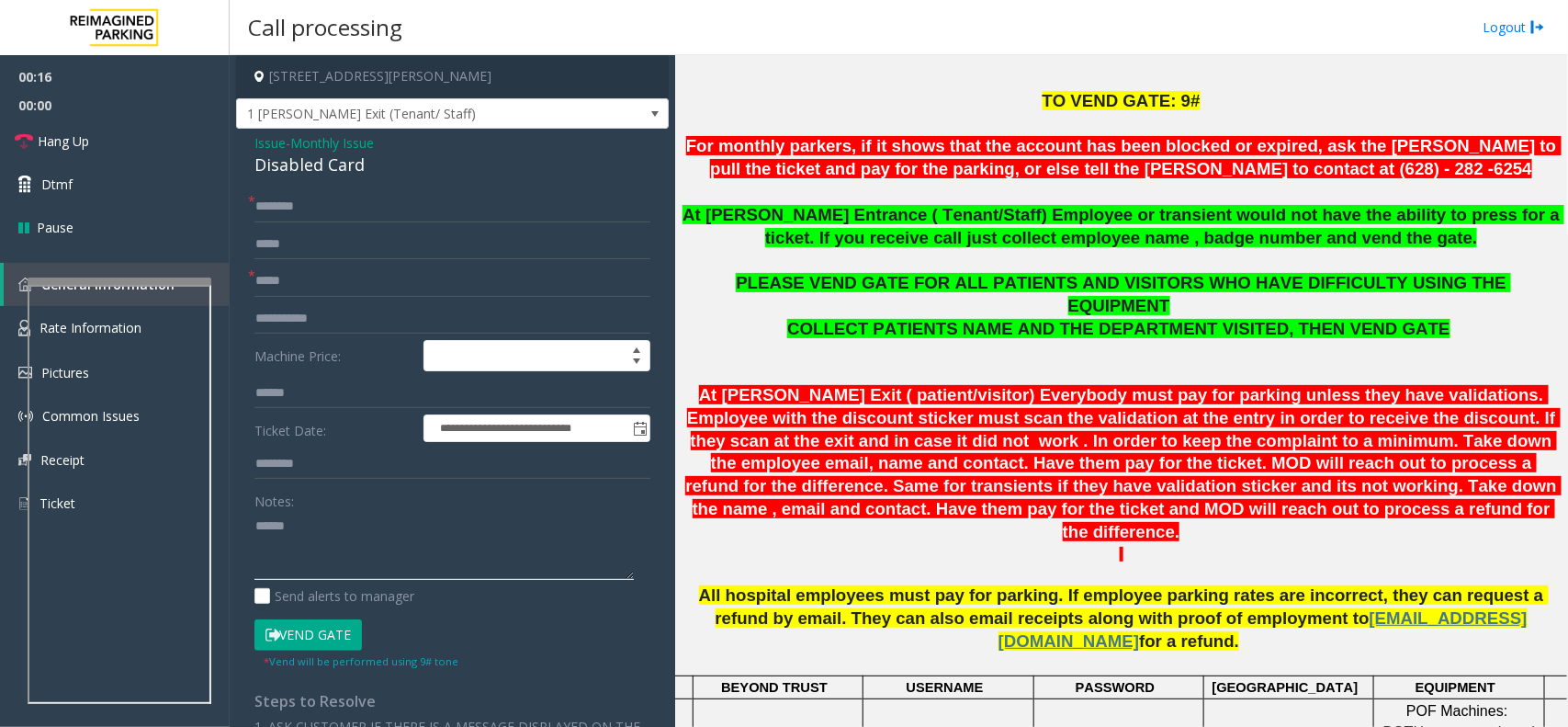 click 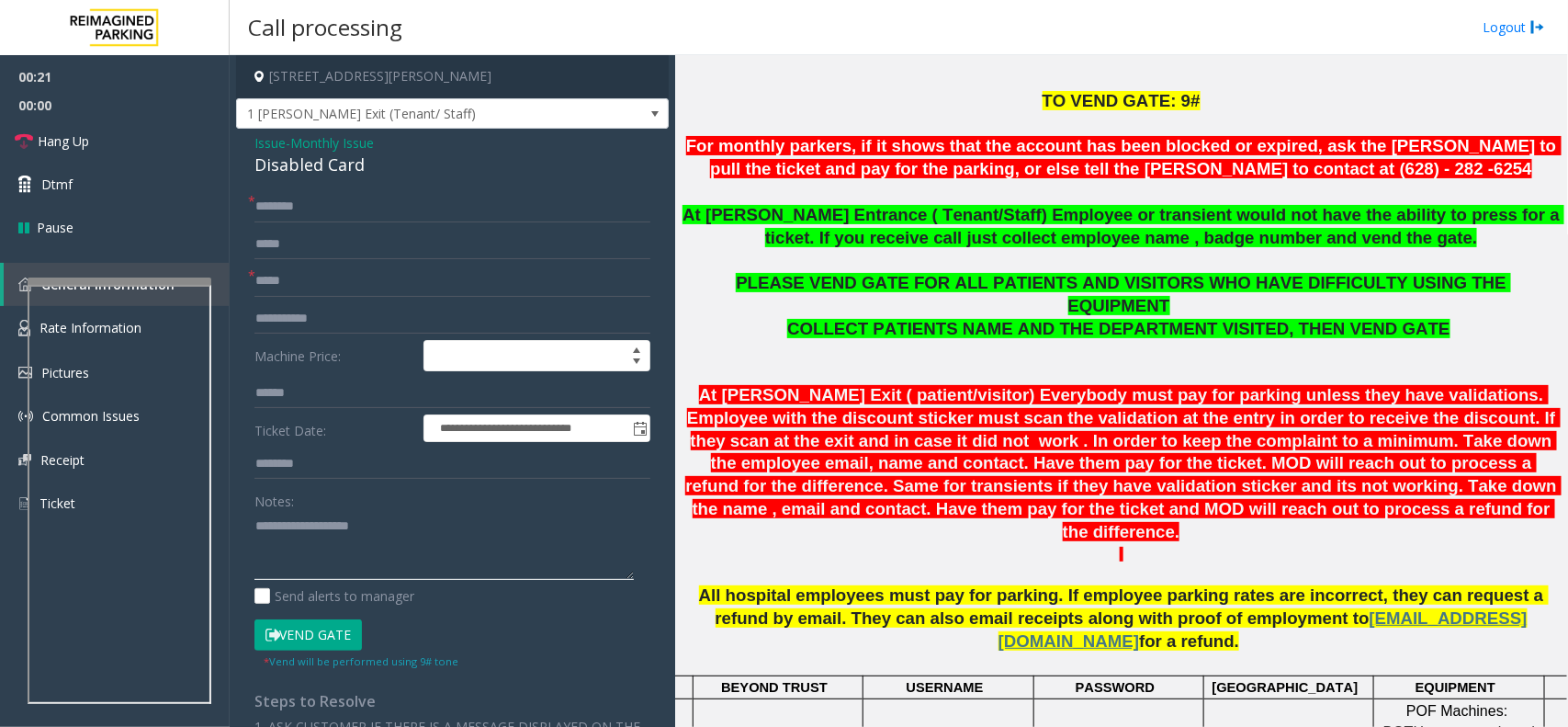 click 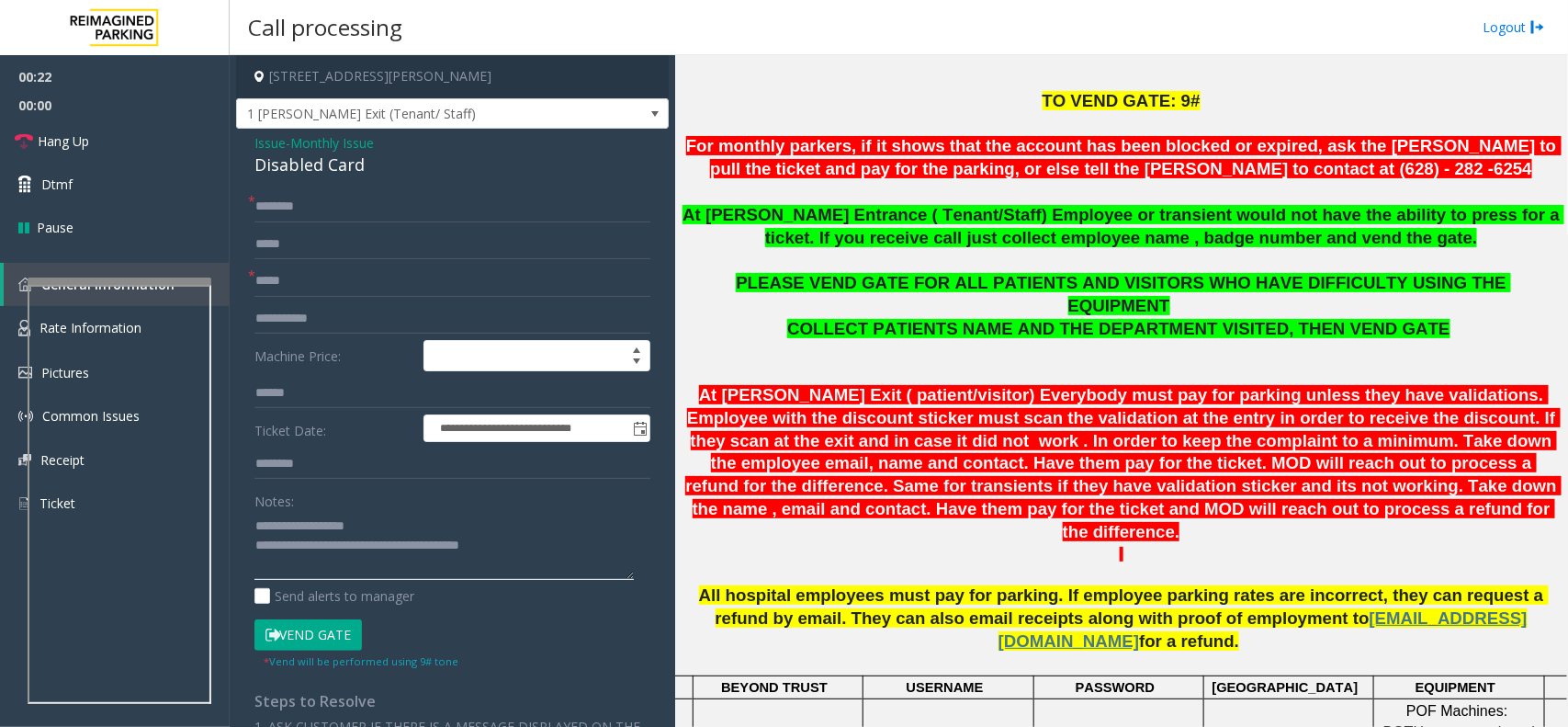 type on "**********" 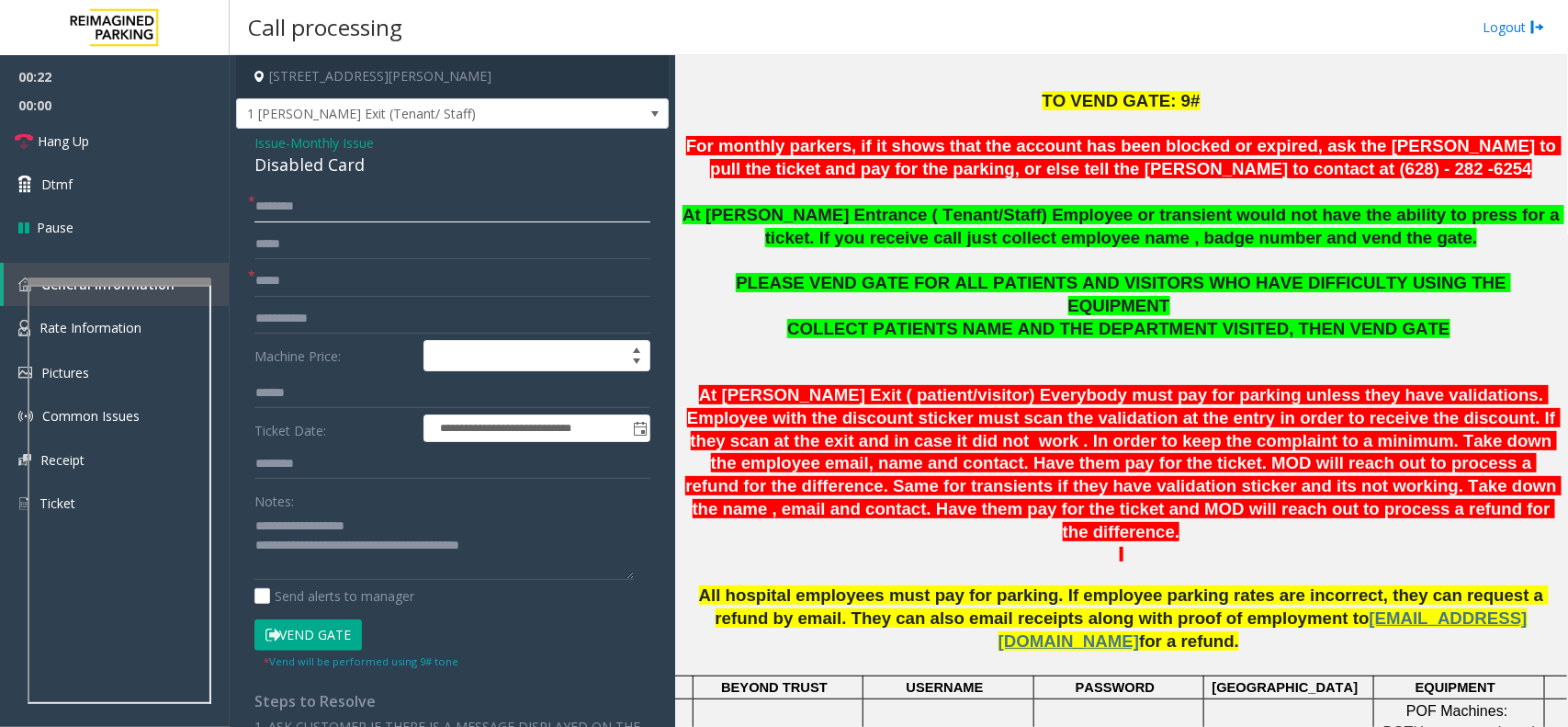 click 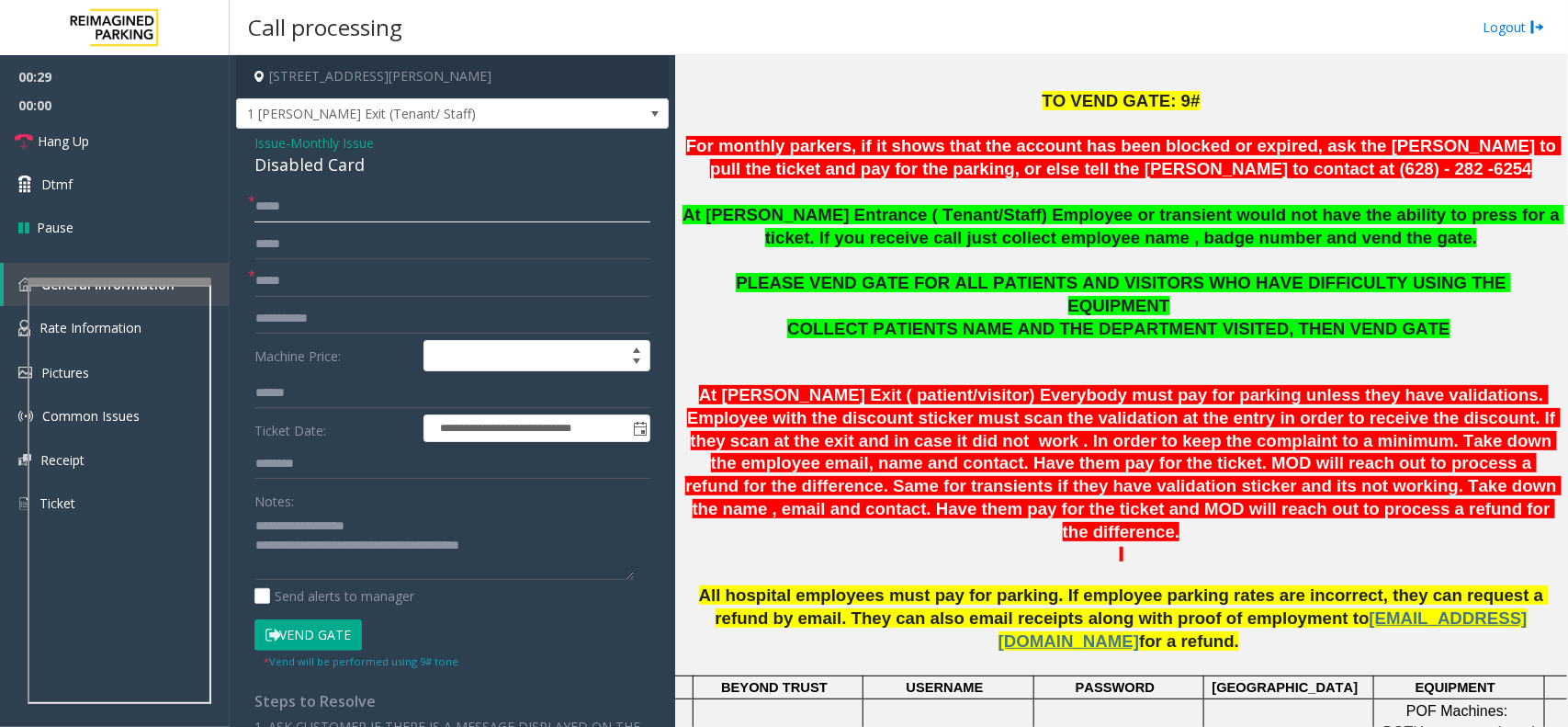 type on "****" 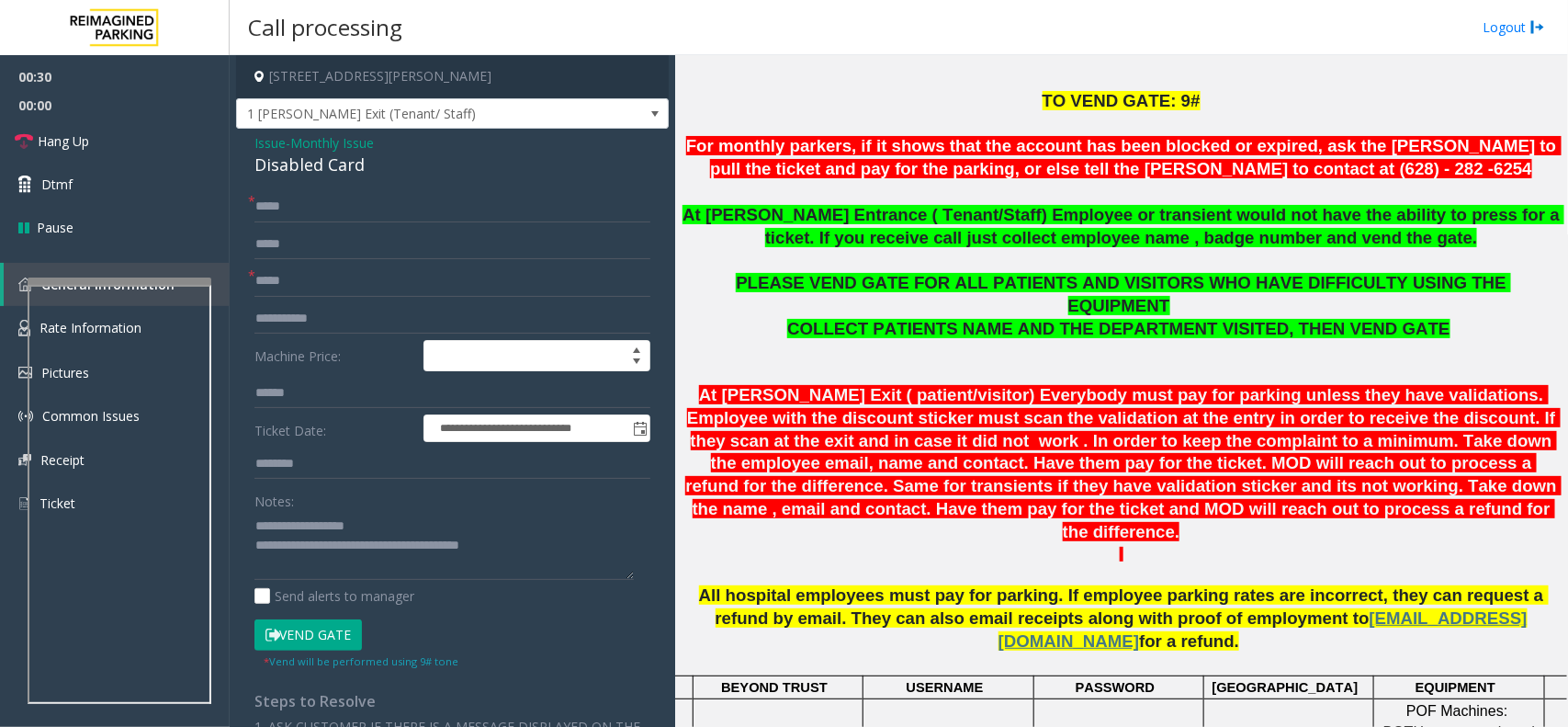 drag, startPoint x: 248, startPoint y: 195, endPoint x: 263, endPoint y: 181, distance: 20.518285 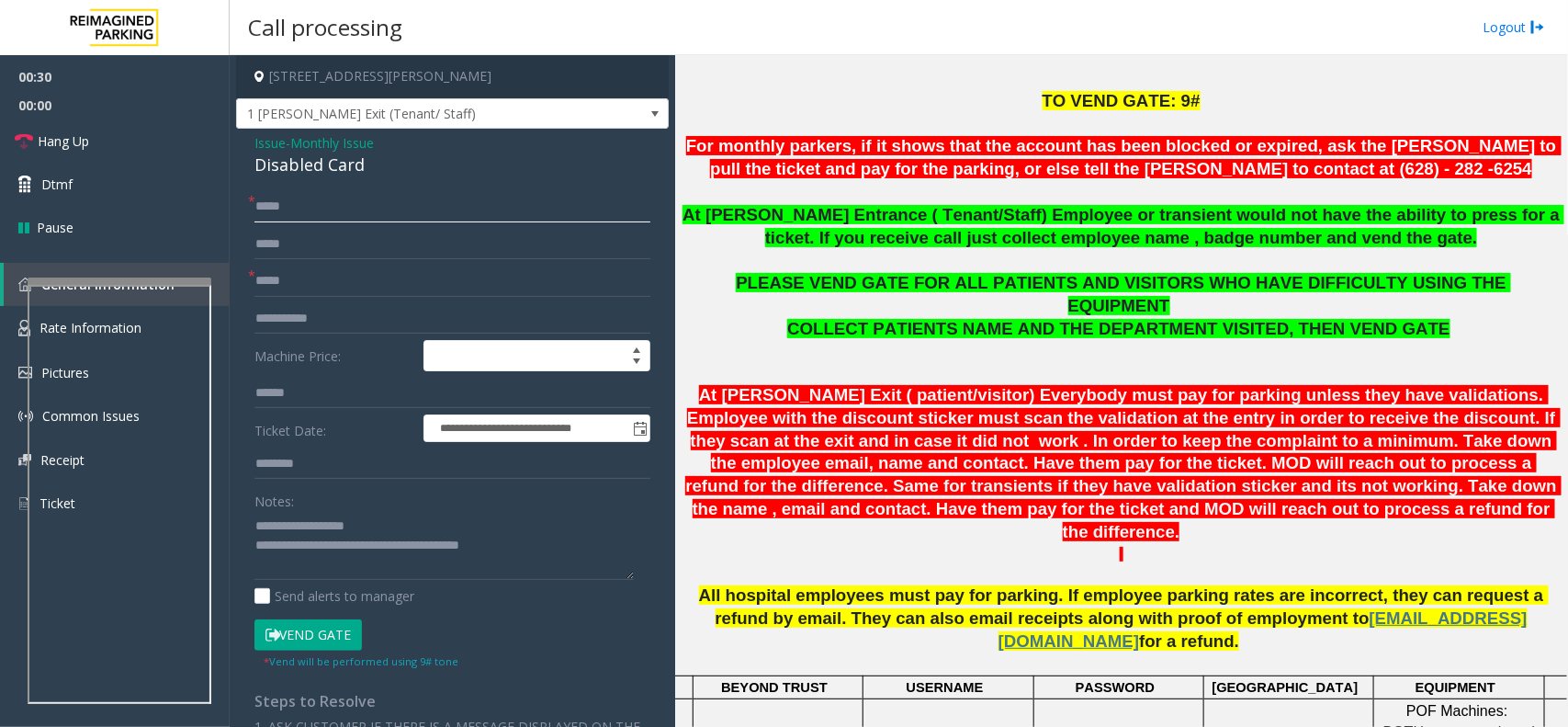 click on "****" 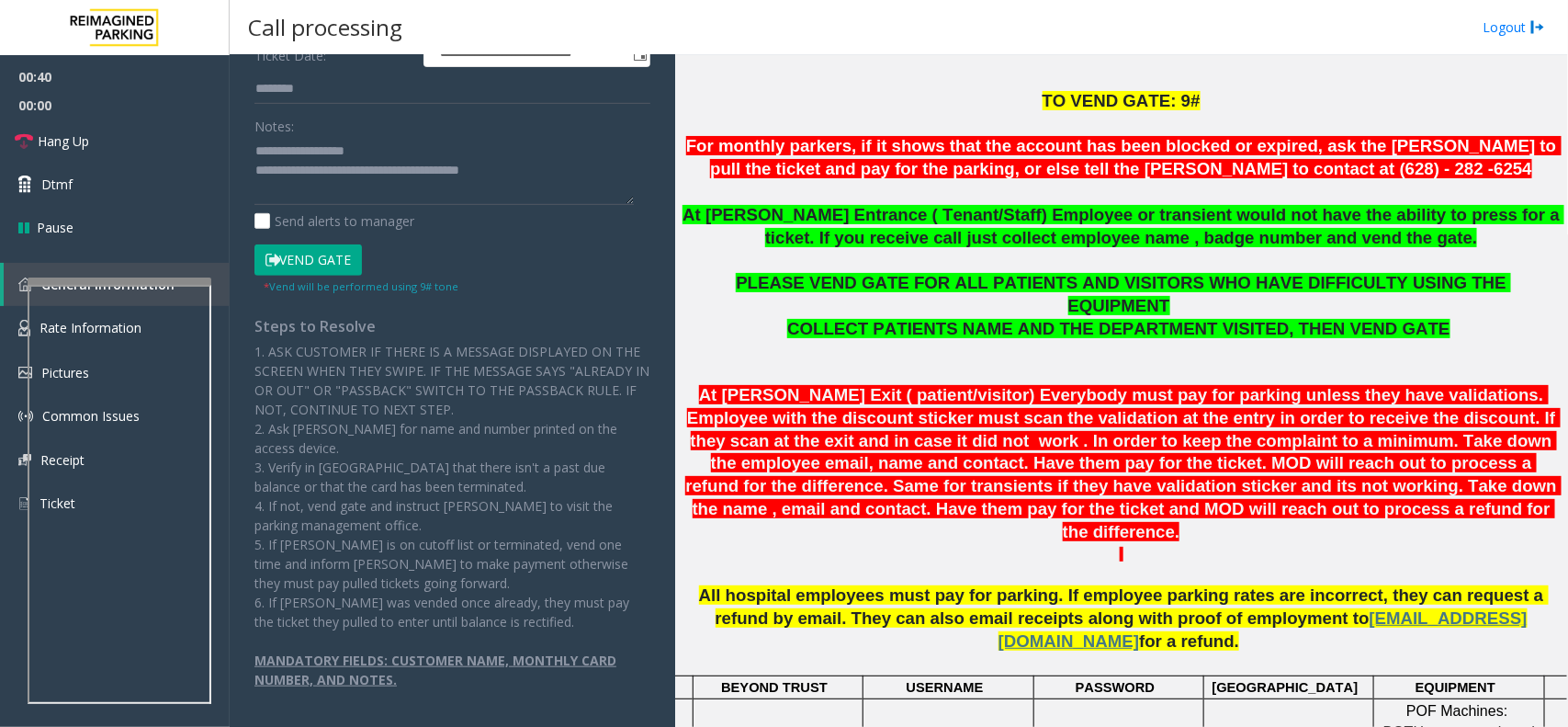 scroll, scrollTop: 395, scrollLeft: 0, axis: vertical 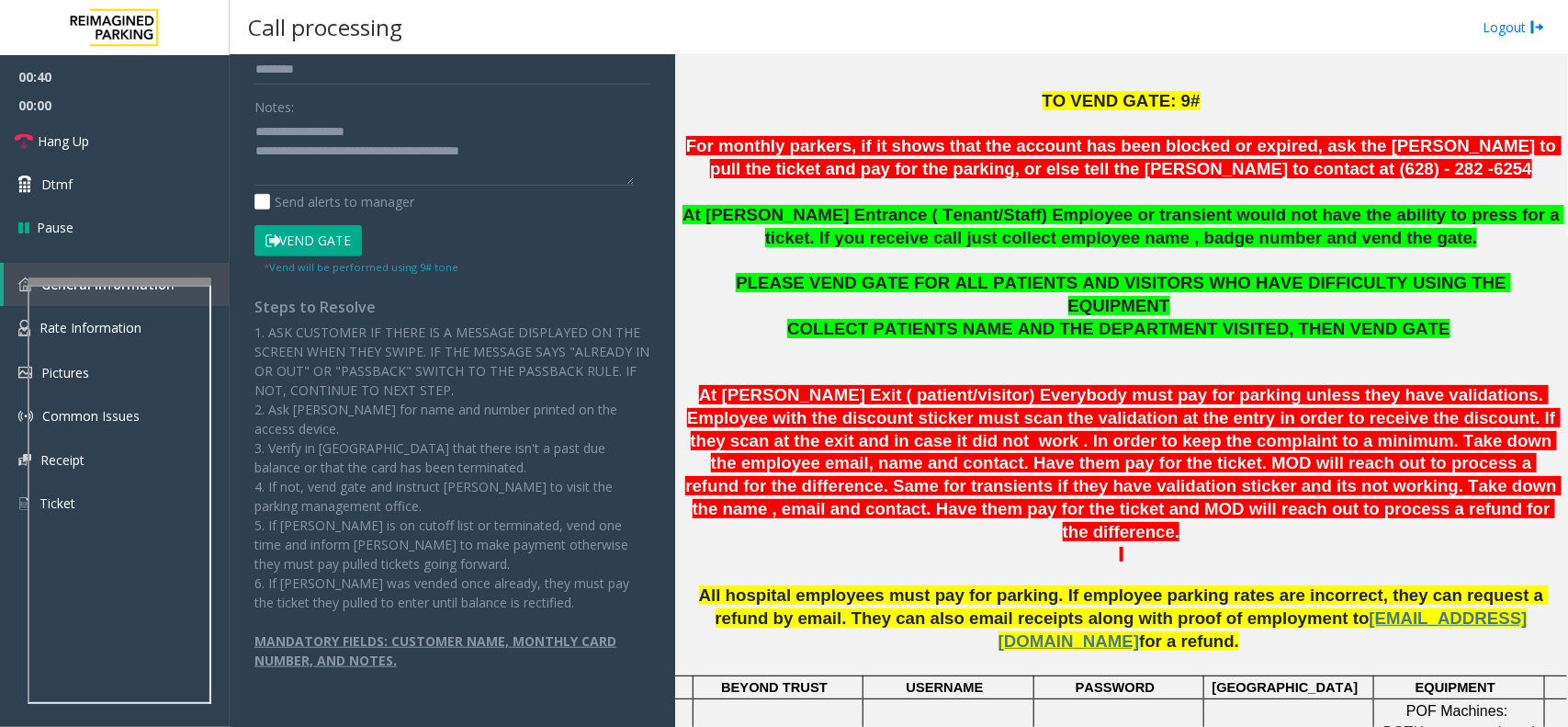 click on "Vend Gate" 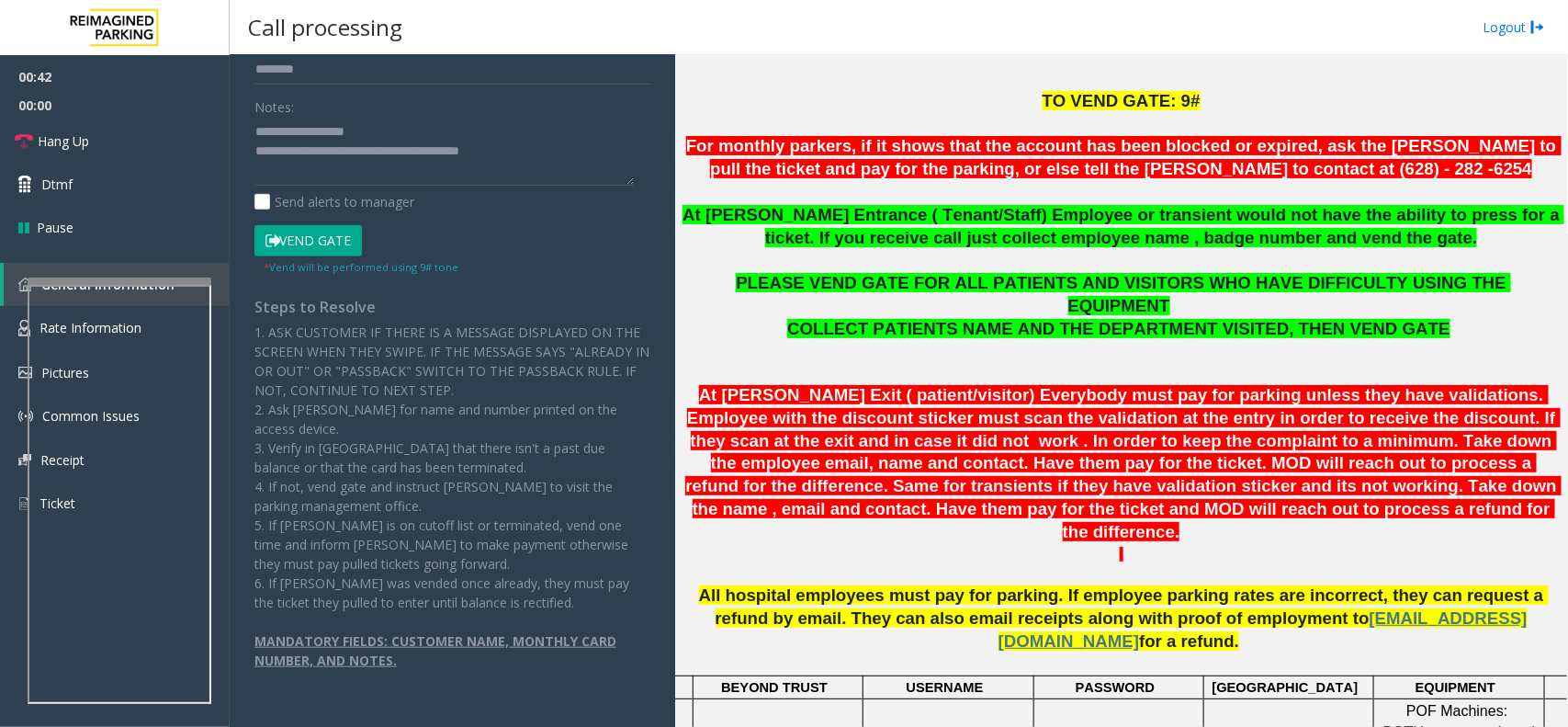 type 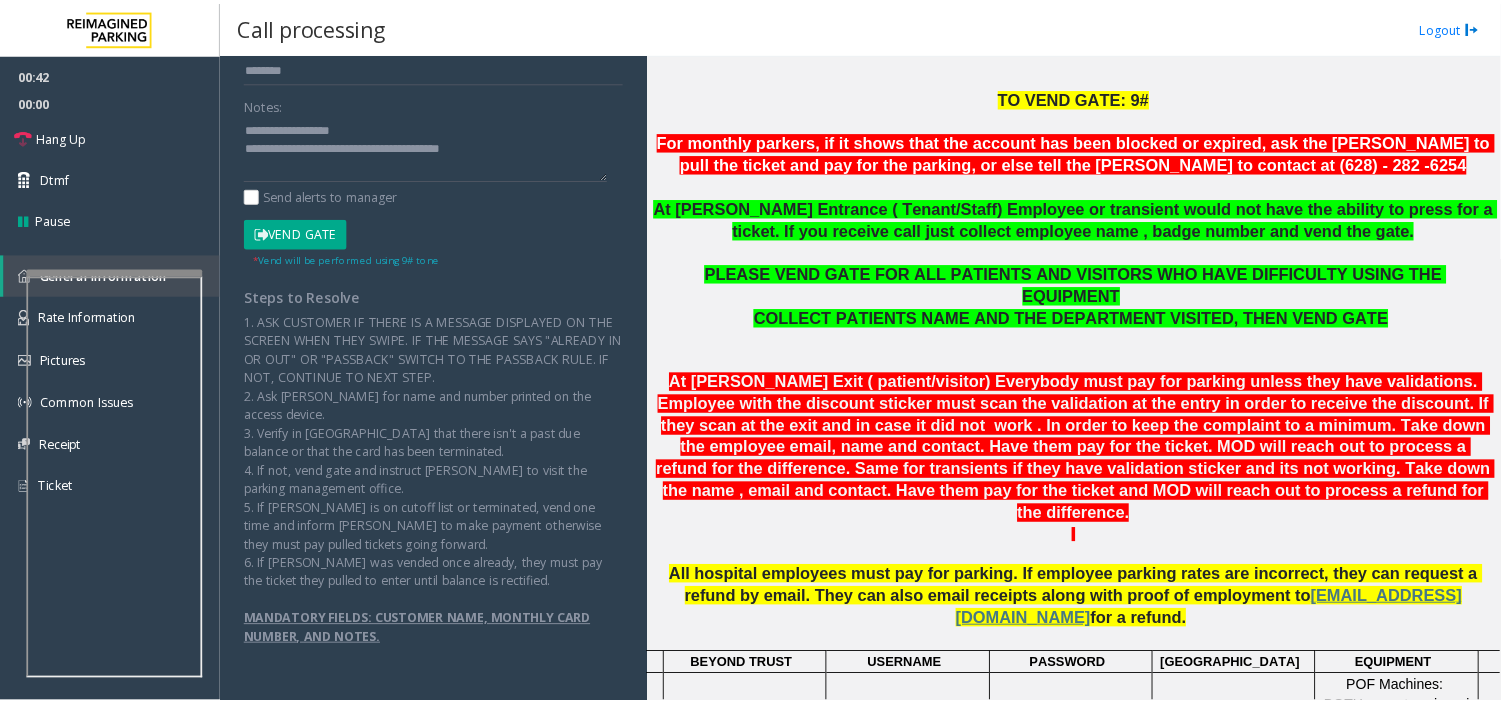 scroll, scrollTop: 0, scrollLeft: 0, axis: both 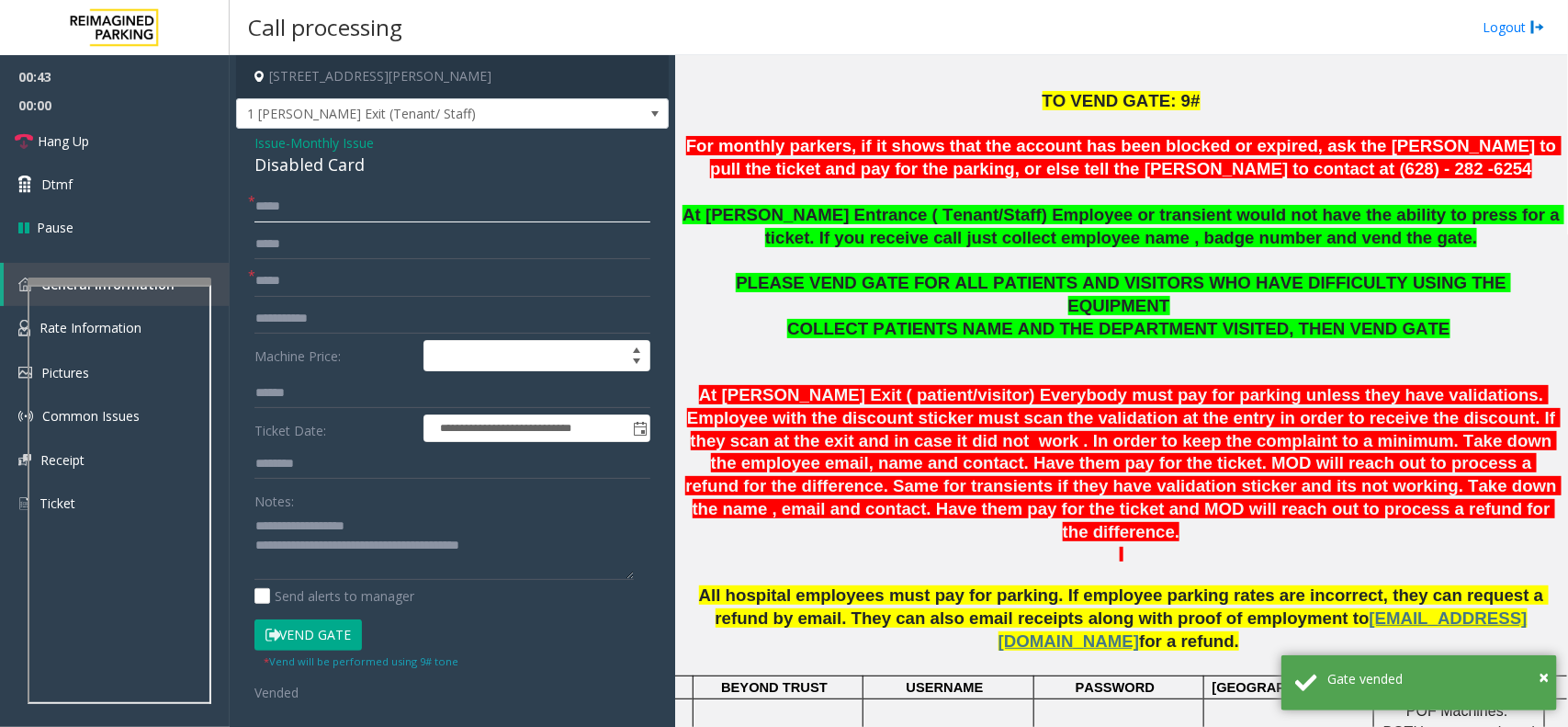 click on "****" 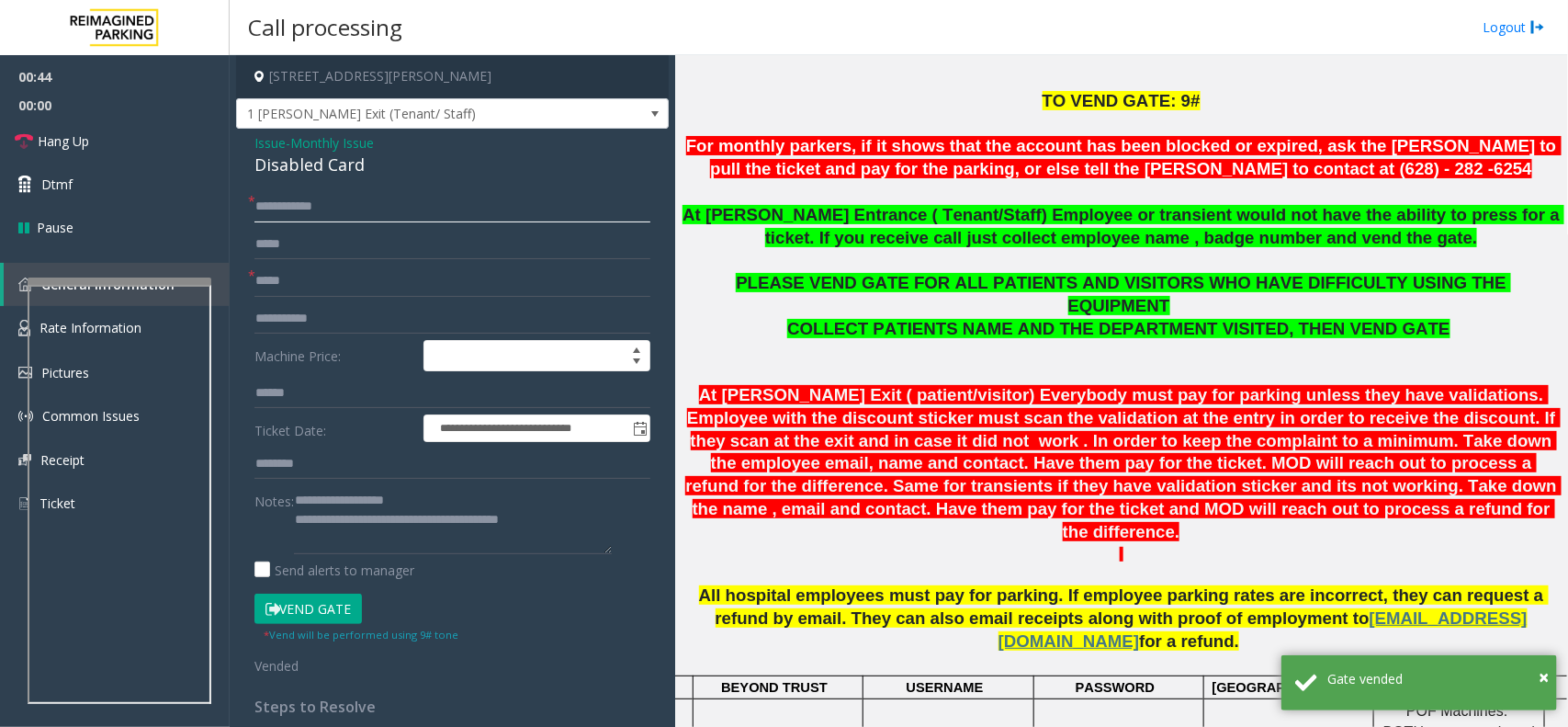drag, startPoint x: 321, startPoint y: 222, endPoint x: 286, endPoint y: 197, distance: 43.011626 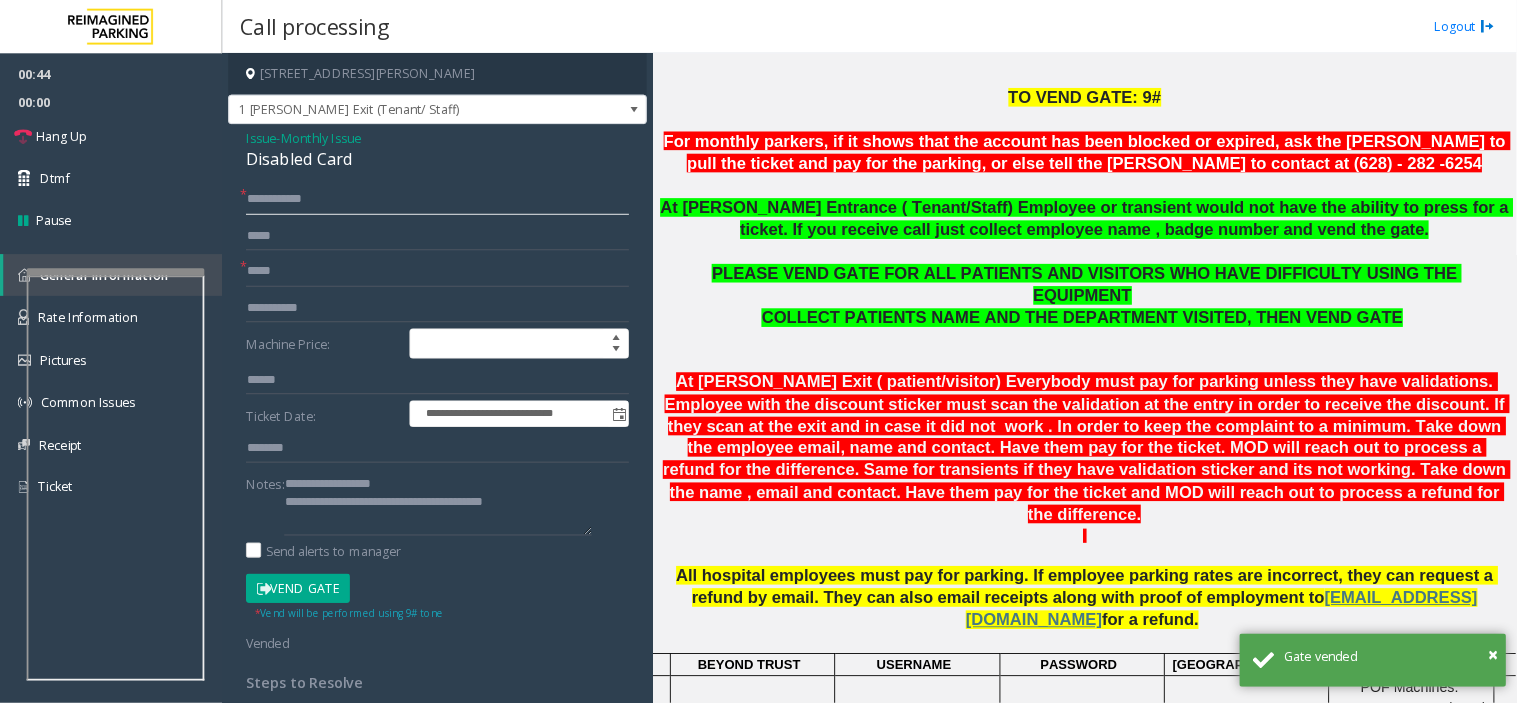 scroll, scrollTop: 625, scrollLeft: 0, axis: vertical 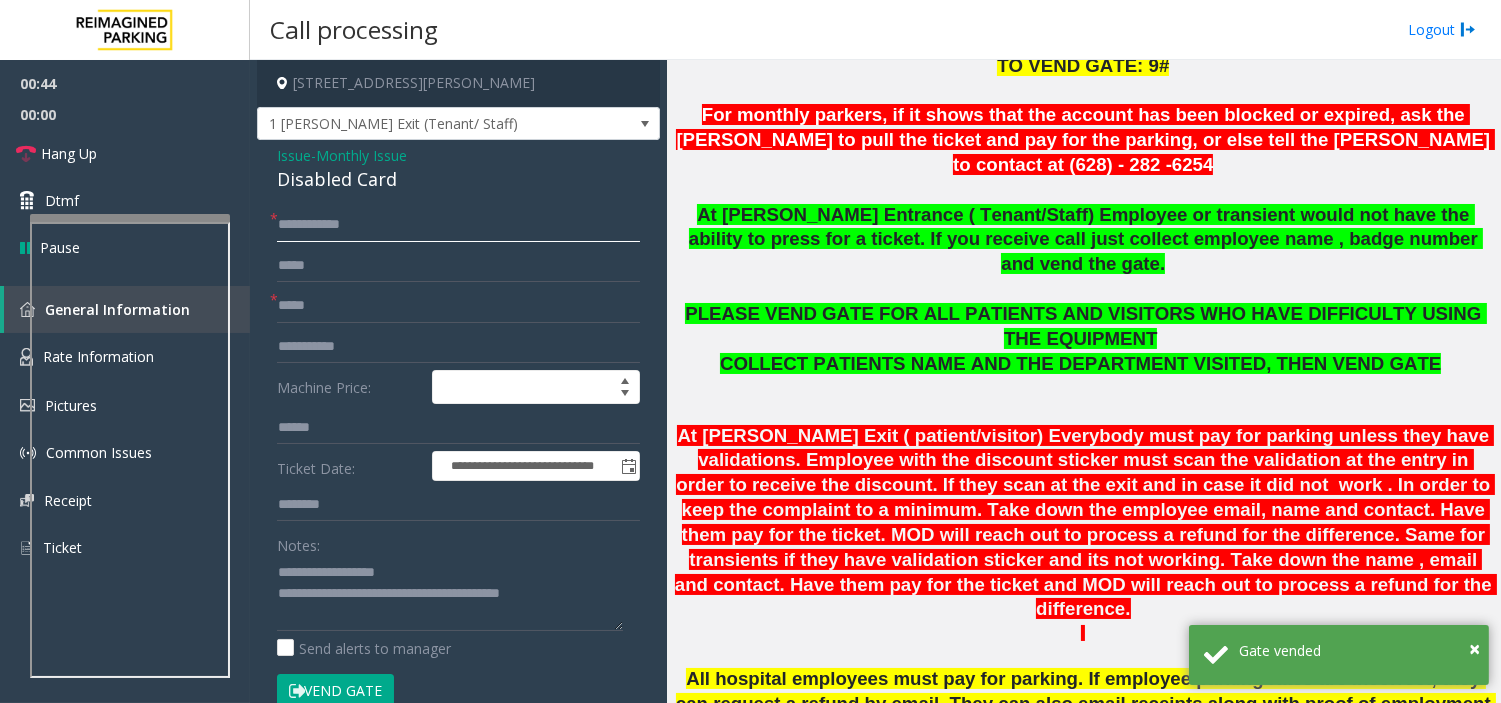 click on "**********" 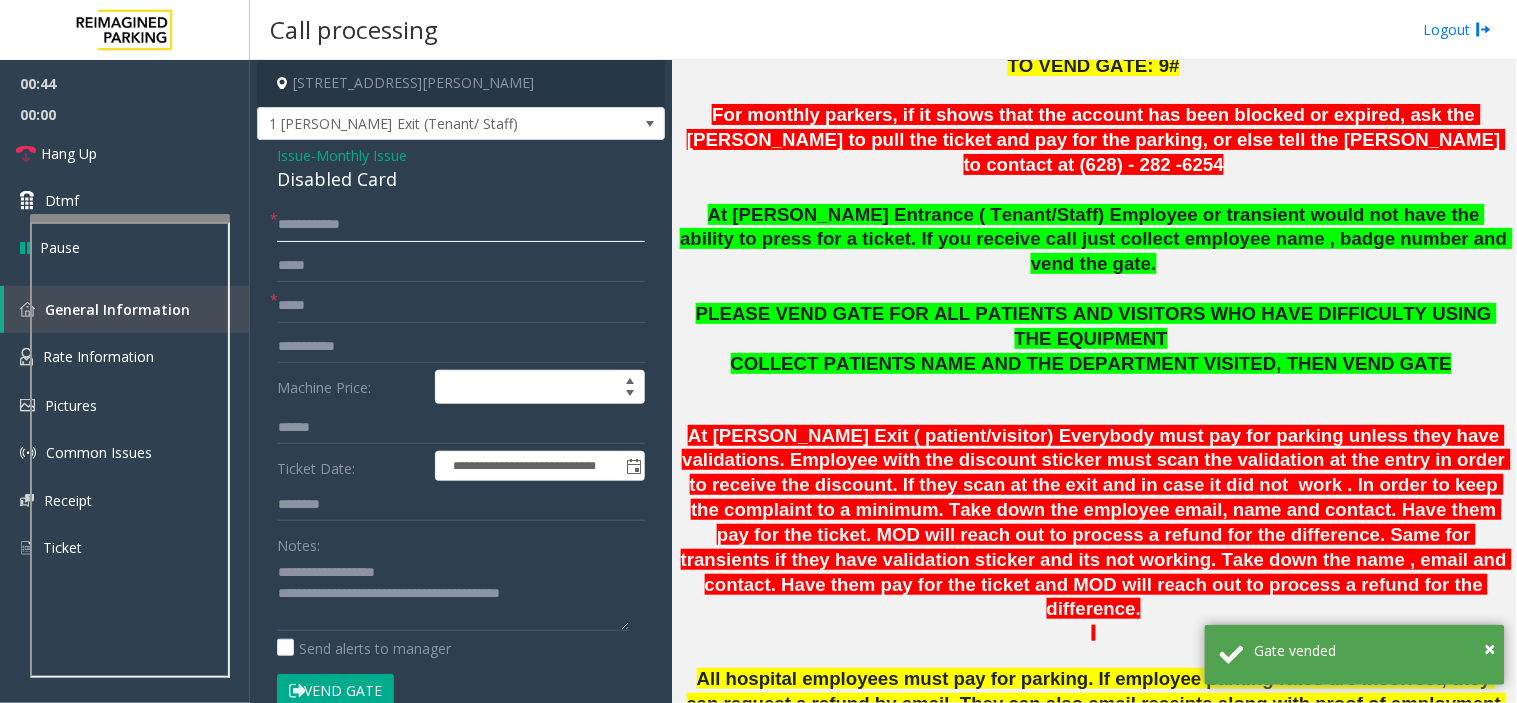 paste 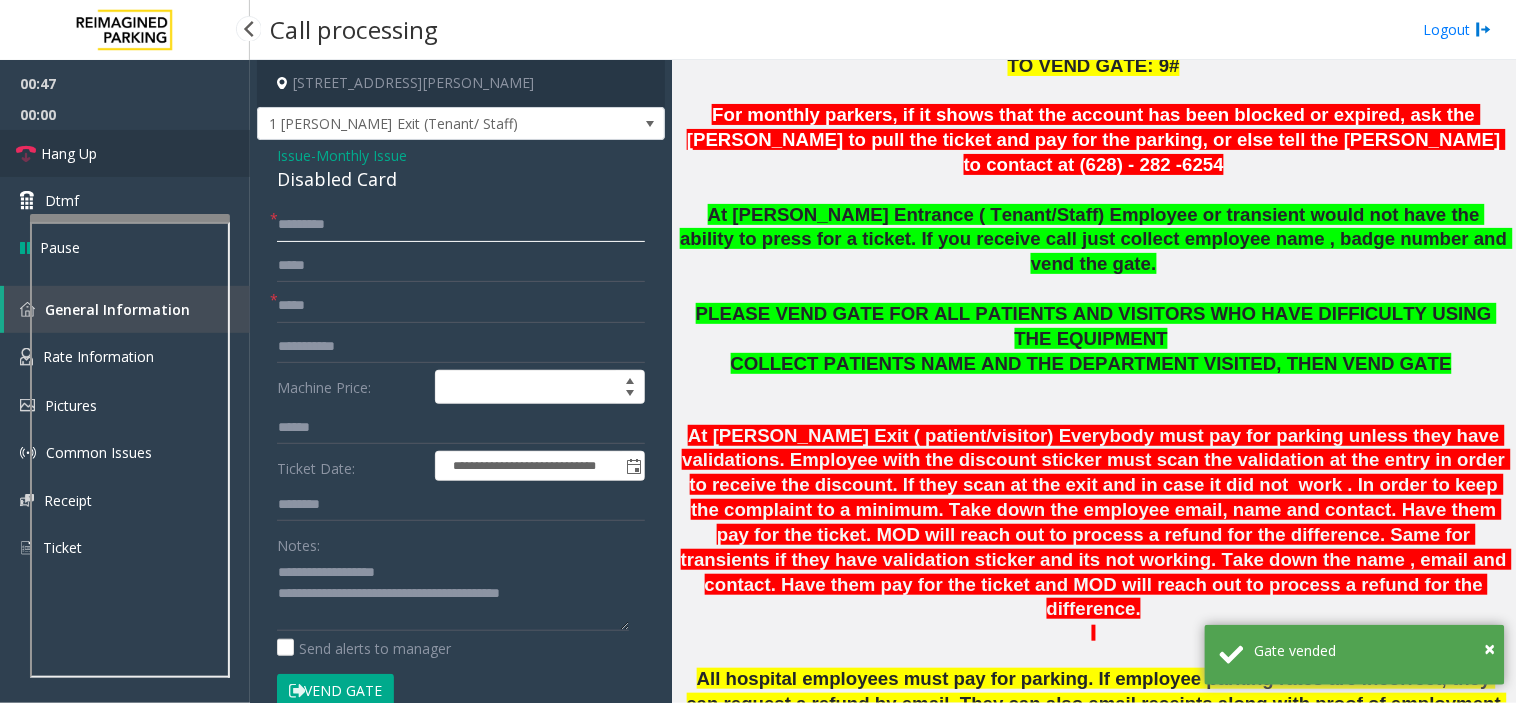 type on "*******" 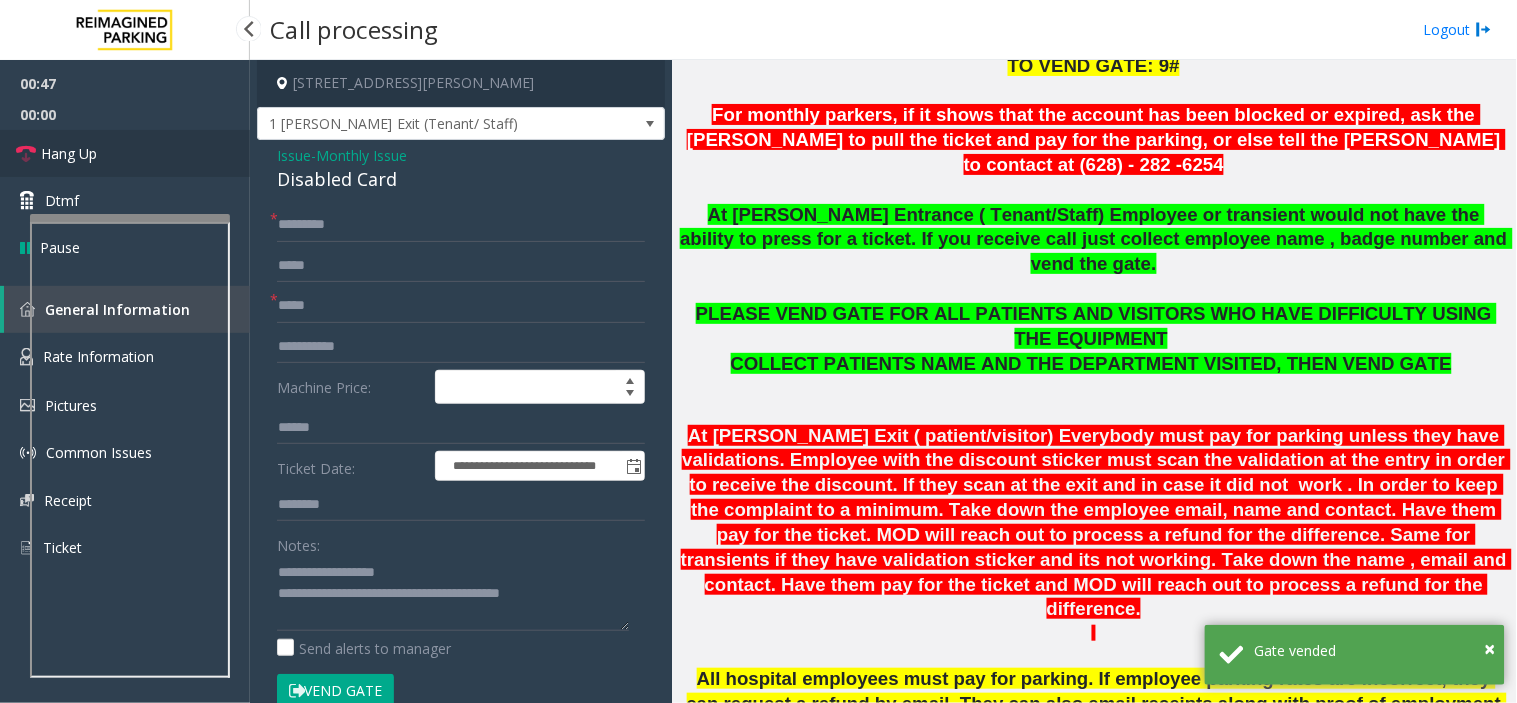 click on "Hang Up" at bounding box center (125, 153) 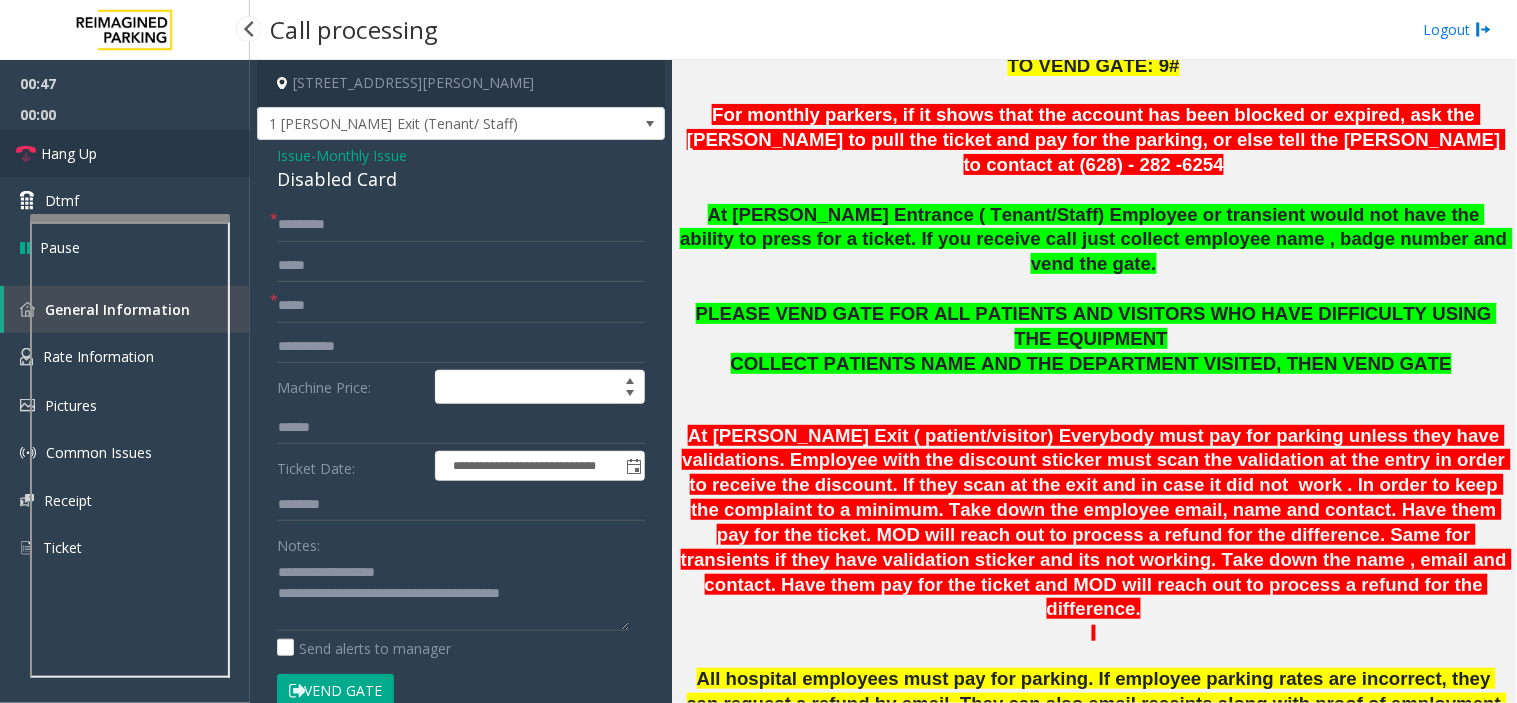 click on "Hang Up" at bounding box center (125, 153) 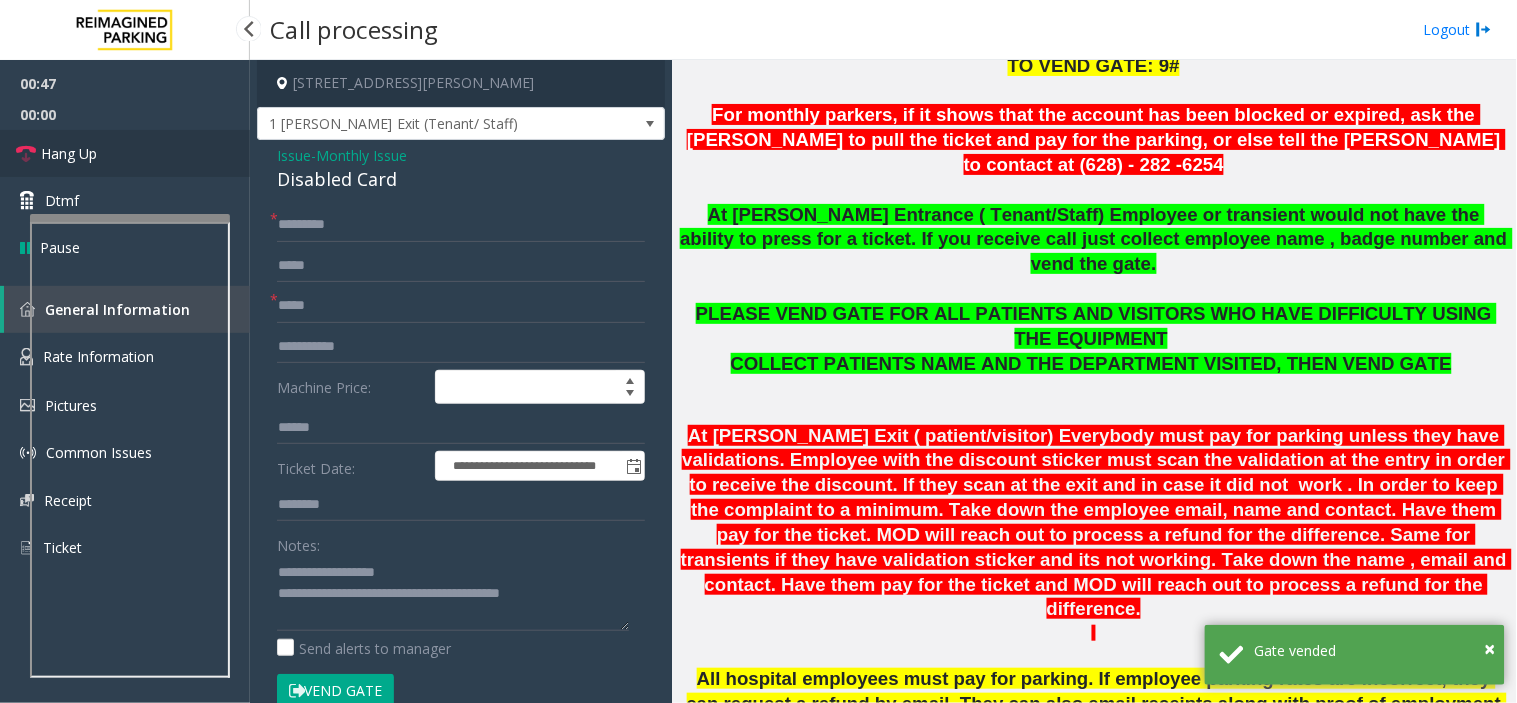click on "Hang Up" at bounding box center [125, 153] 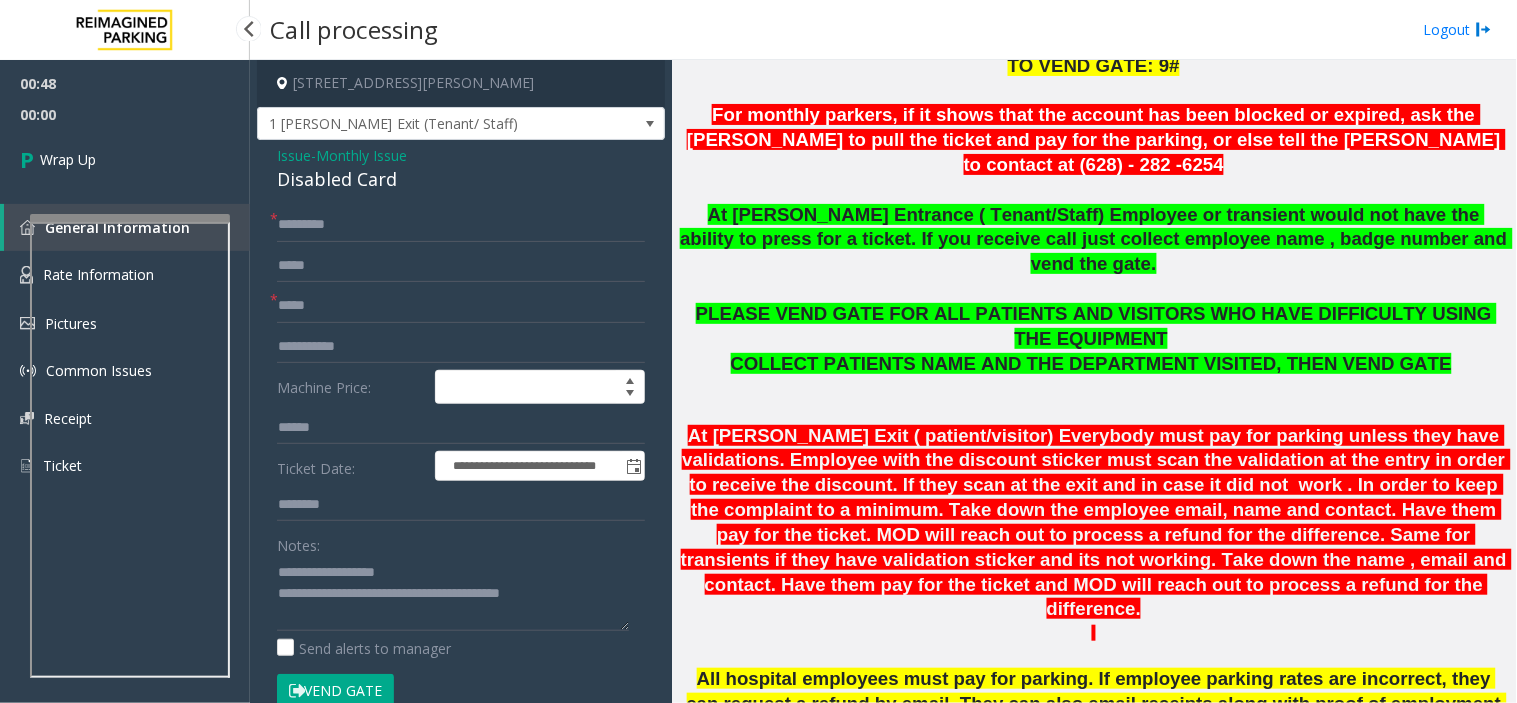 click on "Wrap Up" at bounding box center (125, 159) 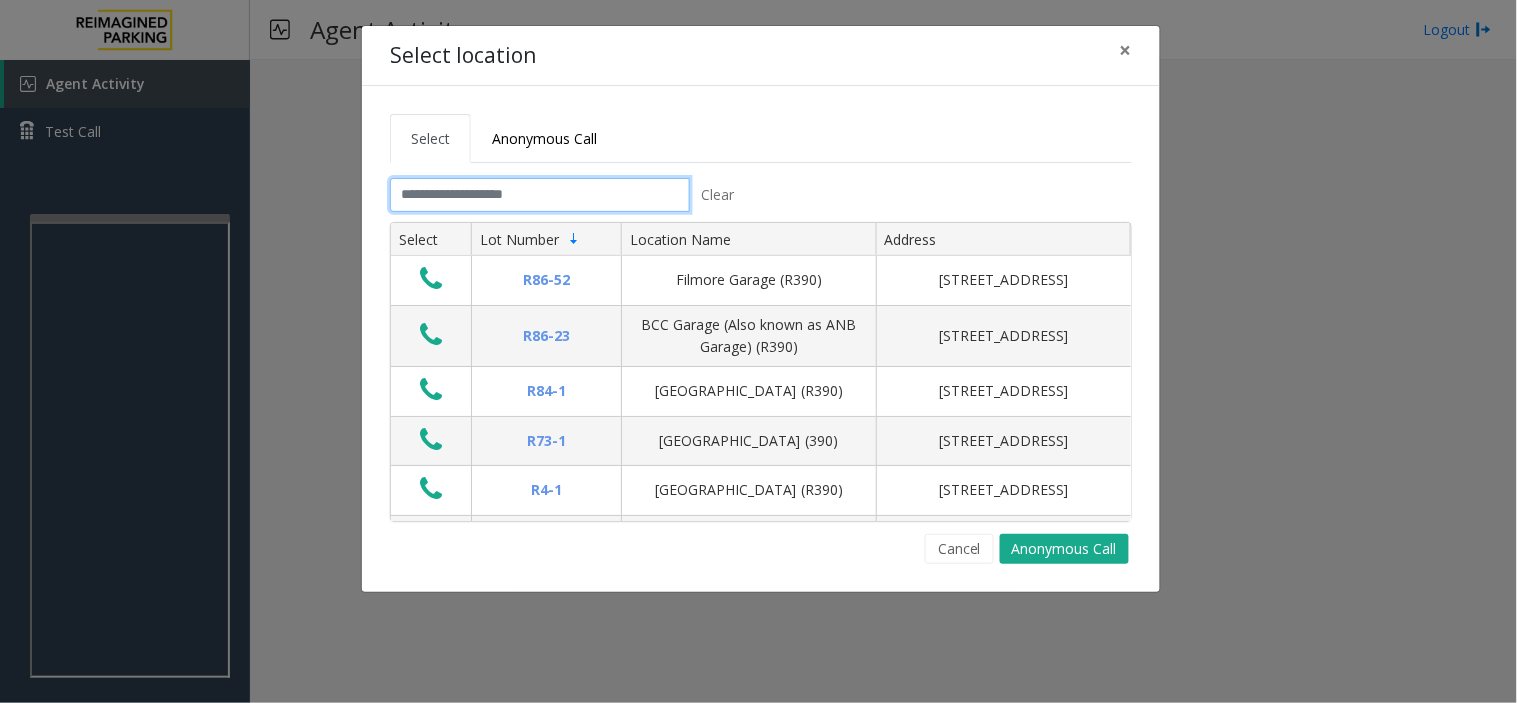 click 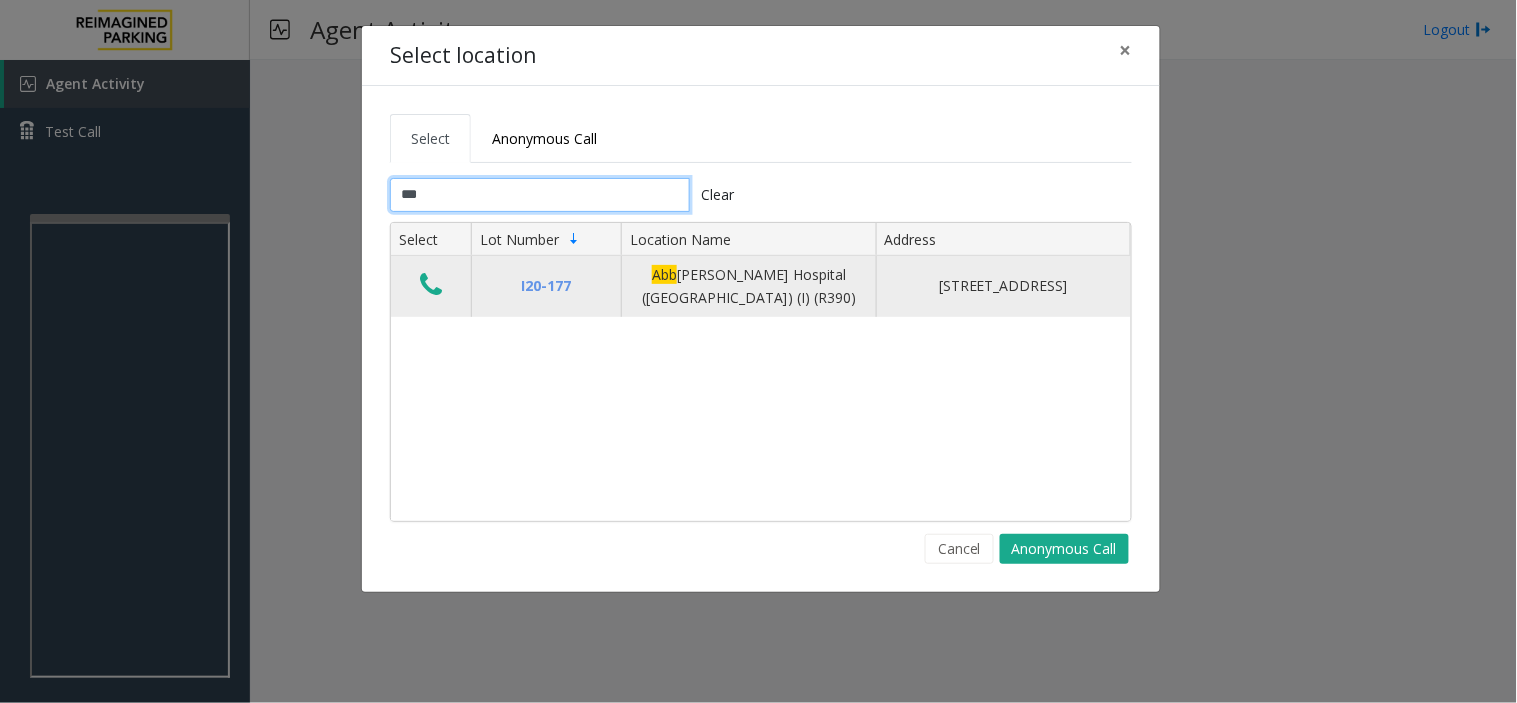 type on "***" 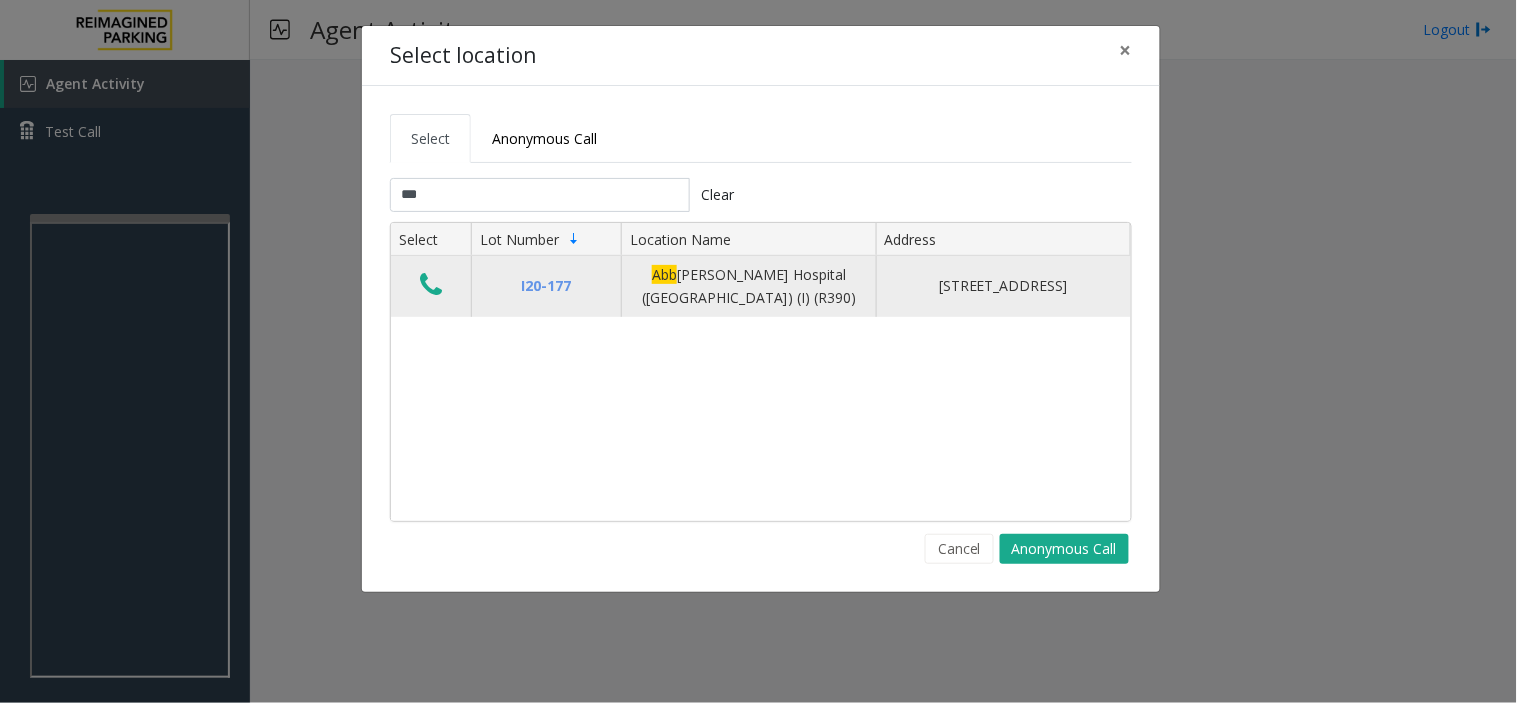 click 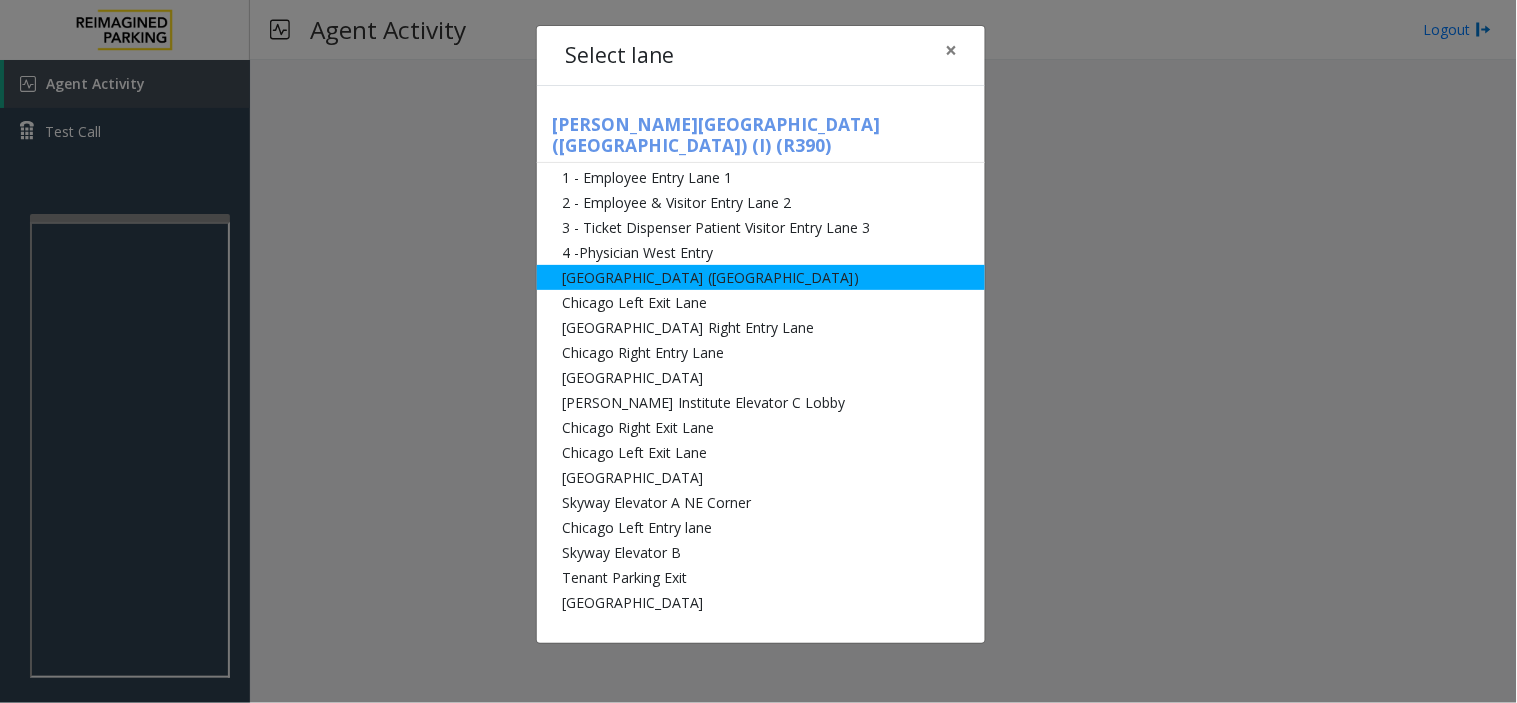 click on "Abbot Hospital (Main Hospital)" 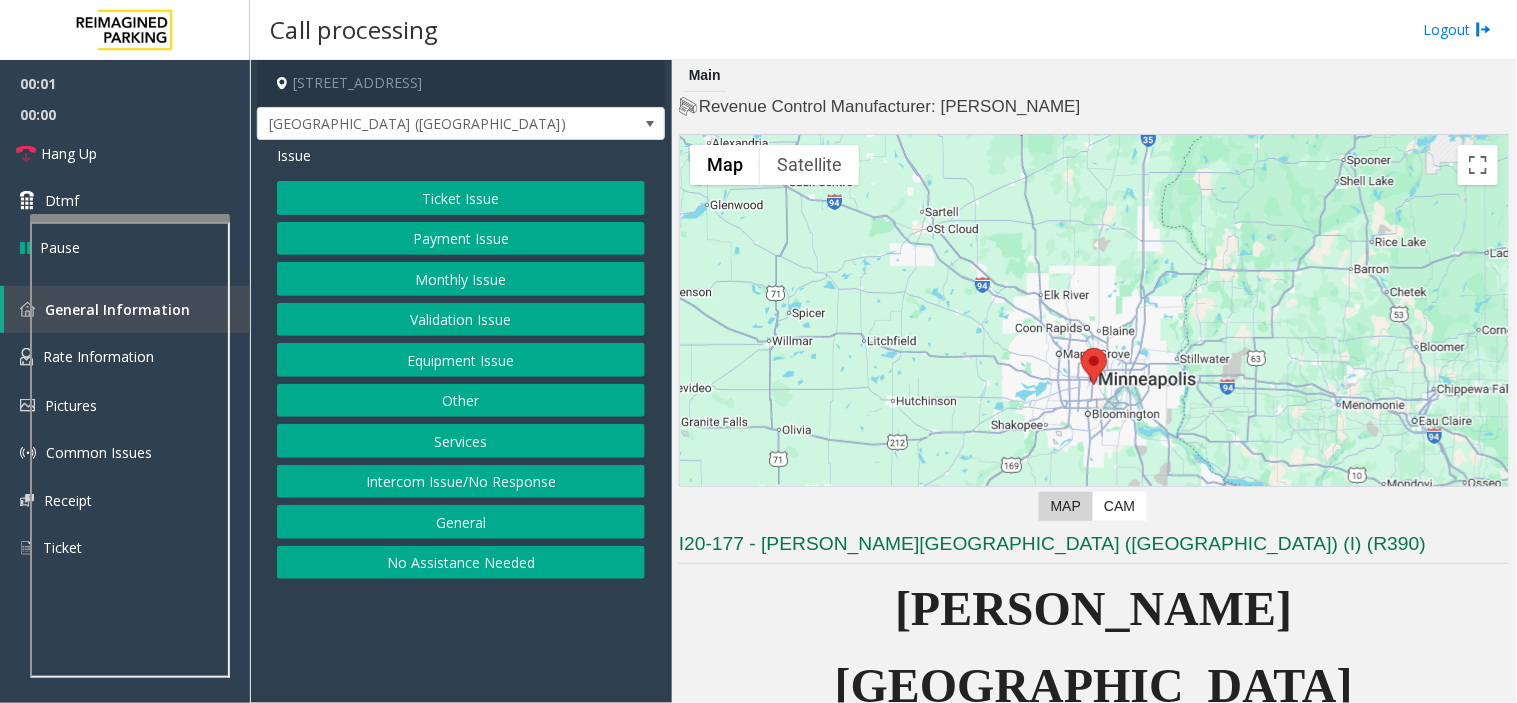 click on "I20-177 - [PERSON_NAME][GEOGRAPHIC_DATA] ([GEOGRAPHIC_DATA]) (I) (R390)" 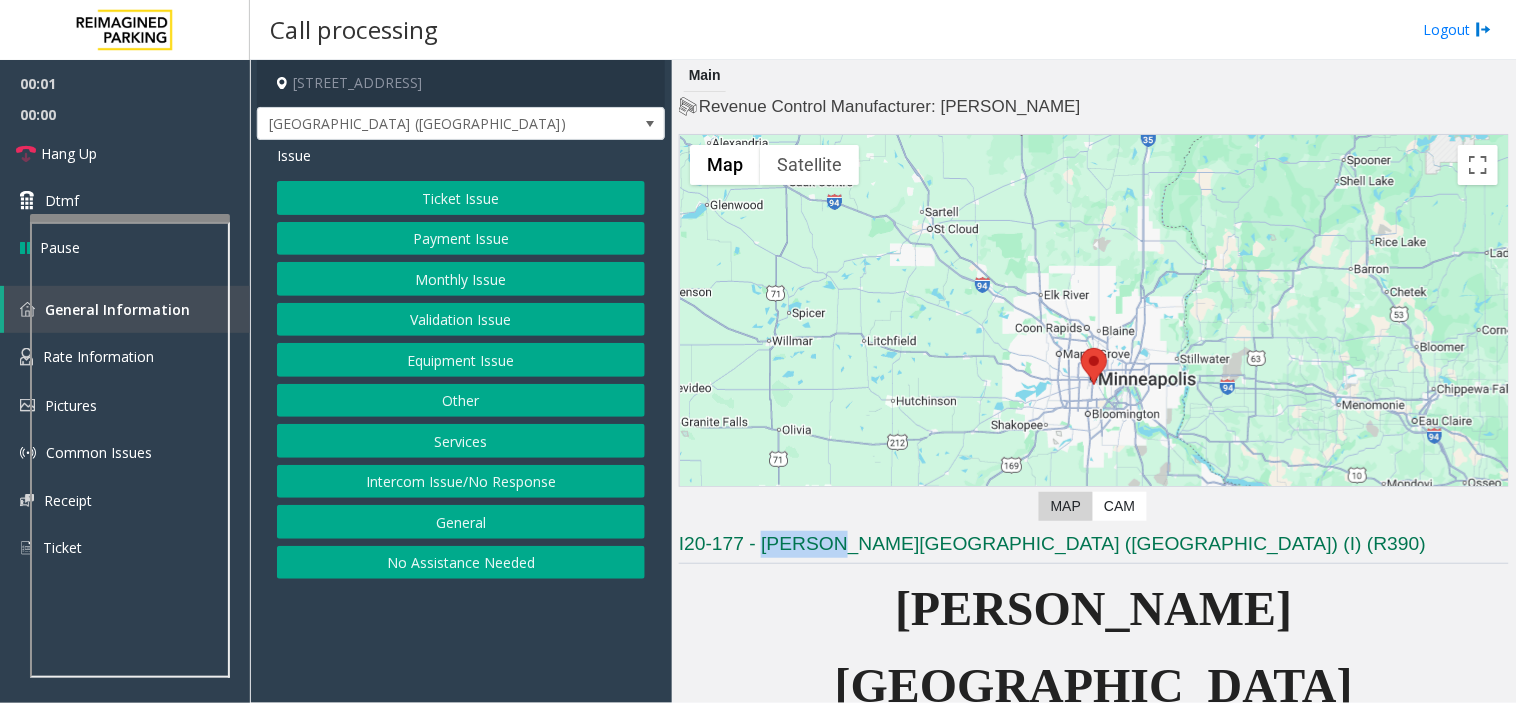 click on "I20-177 - [PERSON_NAME][GEOGRAPHIC_DATA] ([GEOGRAPHIC_DATA]) (I) (R390)" 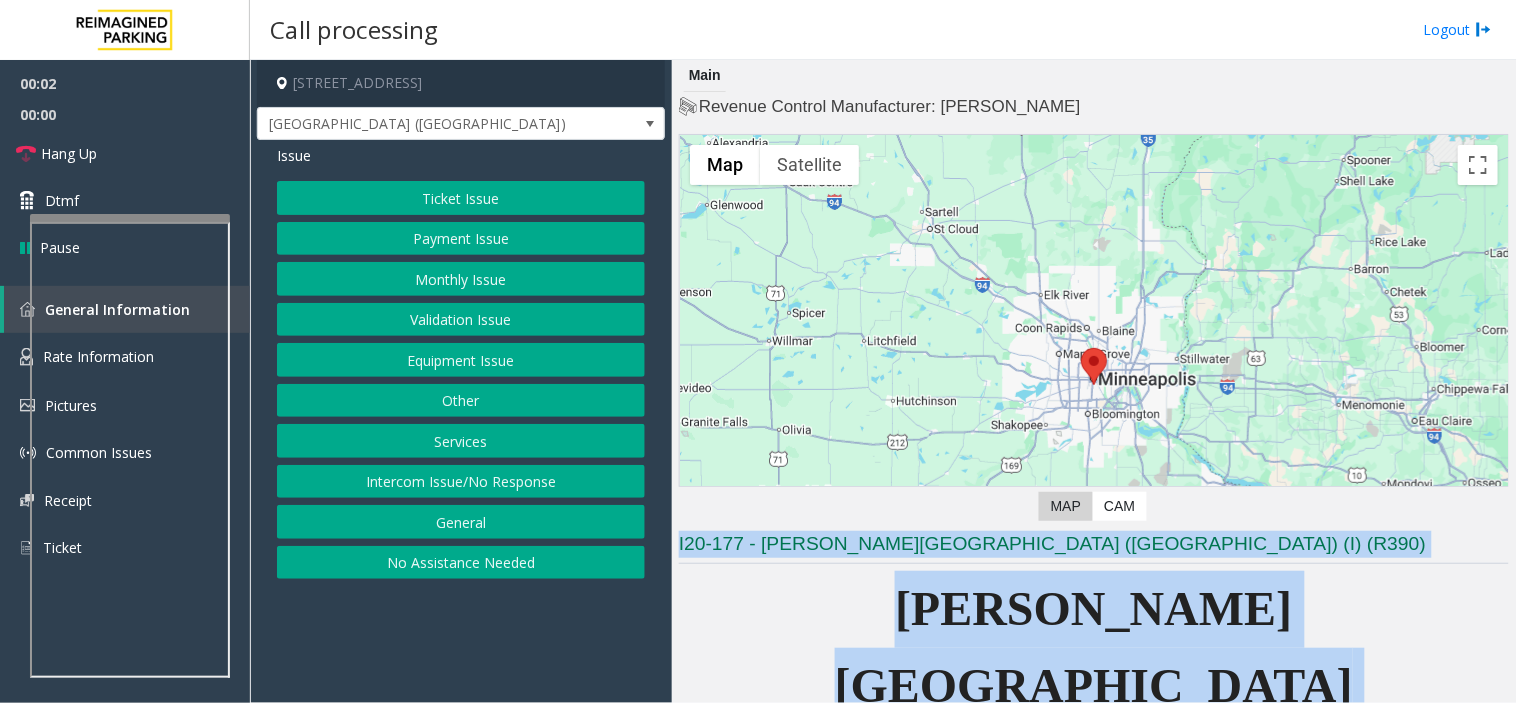 drag, startPoint x: 762, startPoint y: 544, endPoint x: 1142, endPoint y: 615, distance: 386.576 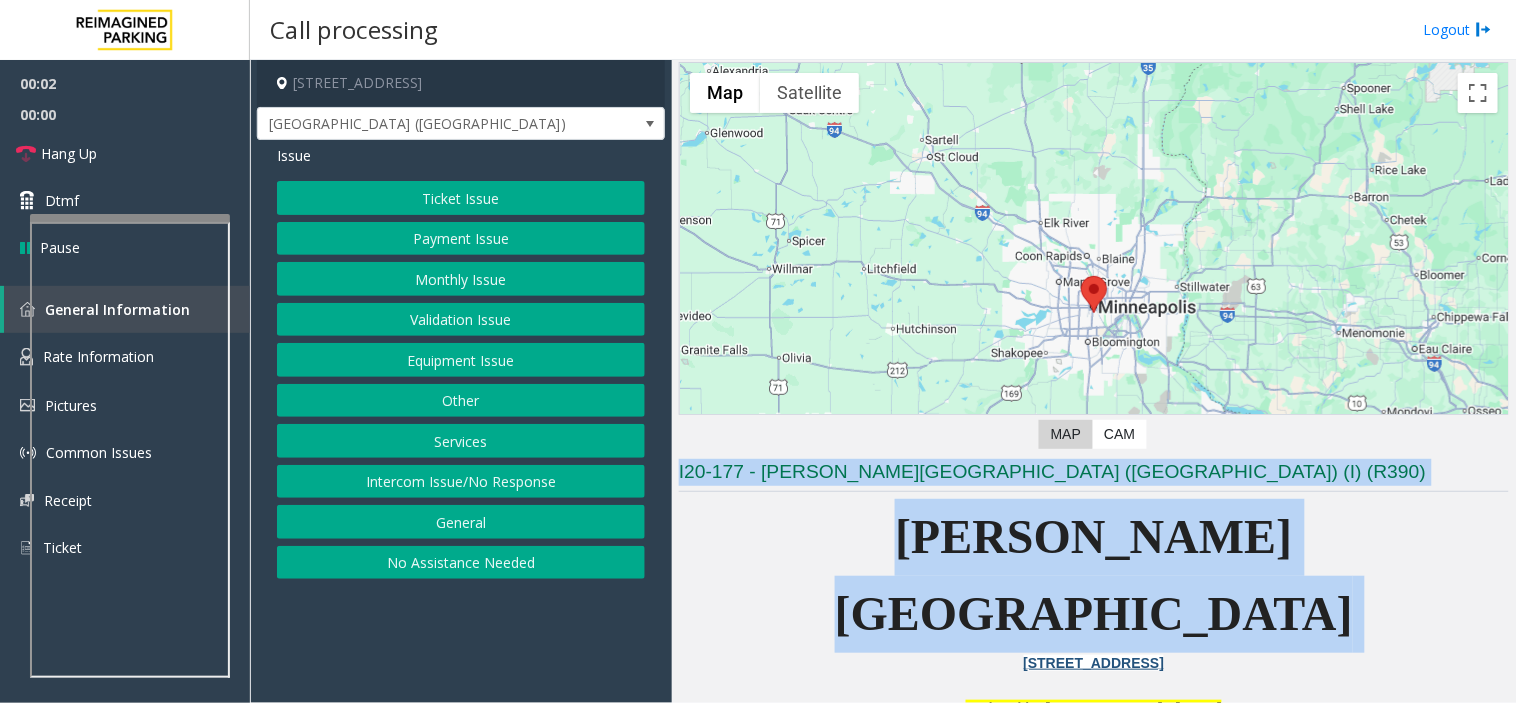 scroll, scrollTop: 111, scrollLeft: 0, axis: vertical 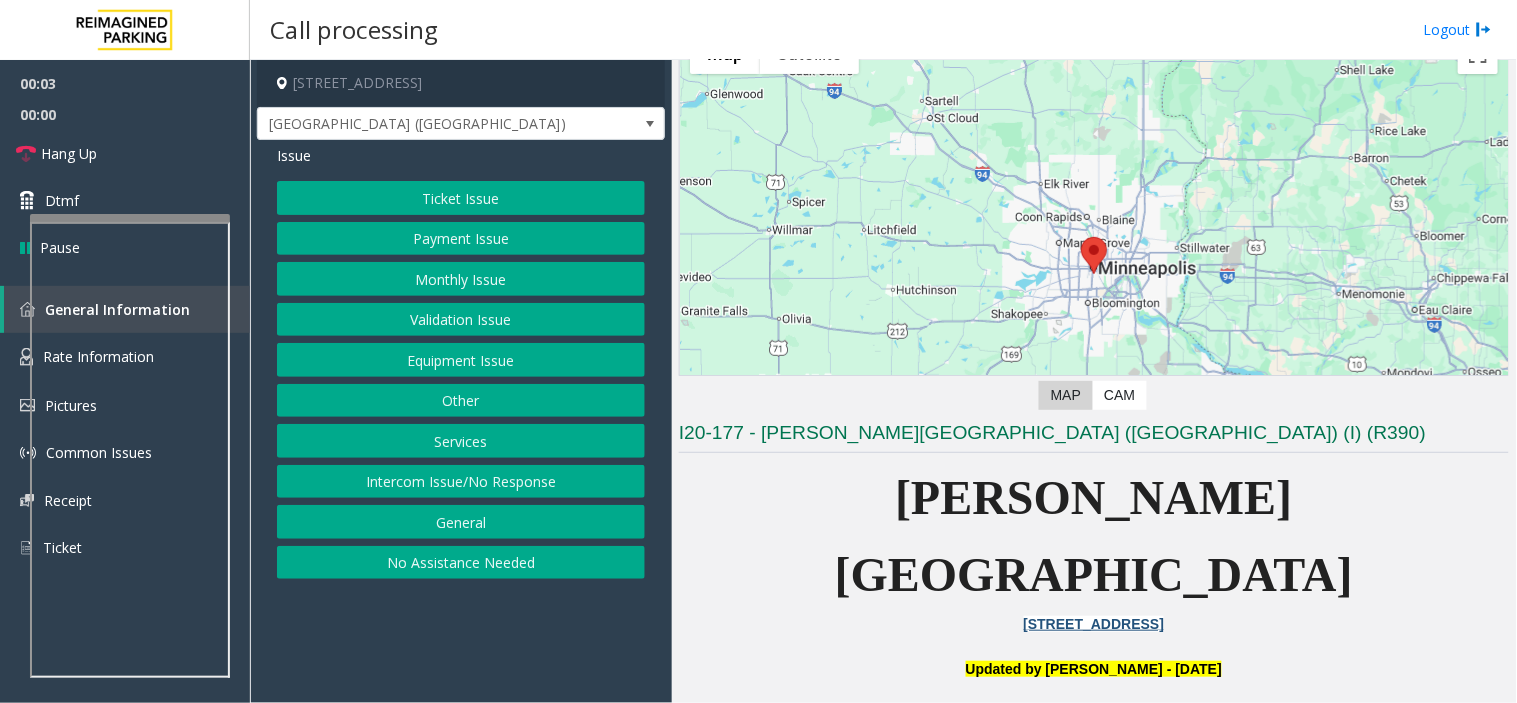 click on "Ticket Issue   Payment Issue   Monthly Issue   Validation Issue   Equipment Issue   Other   Services   Intercom Issue/No Response   General   No Assistance Needed" 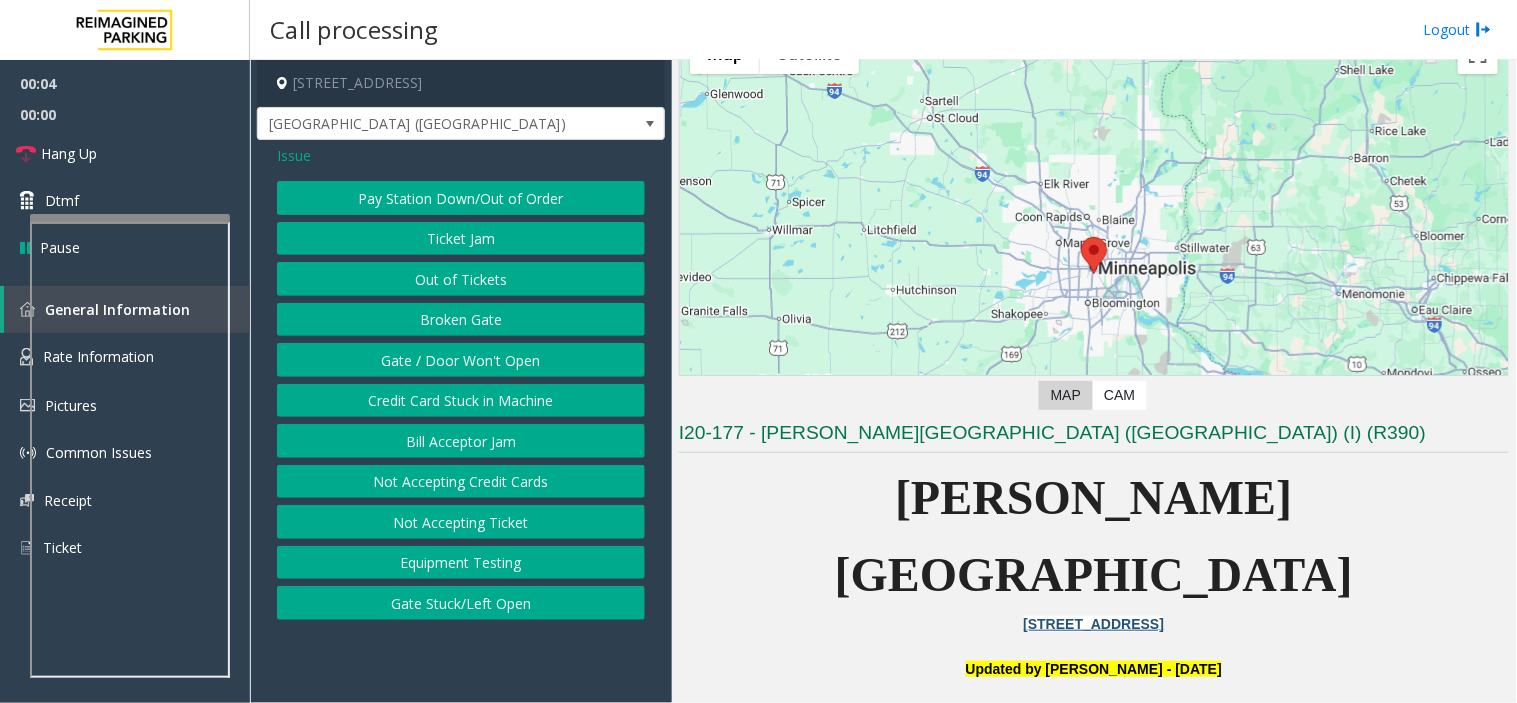 click on "Gate / Door Won't Open" 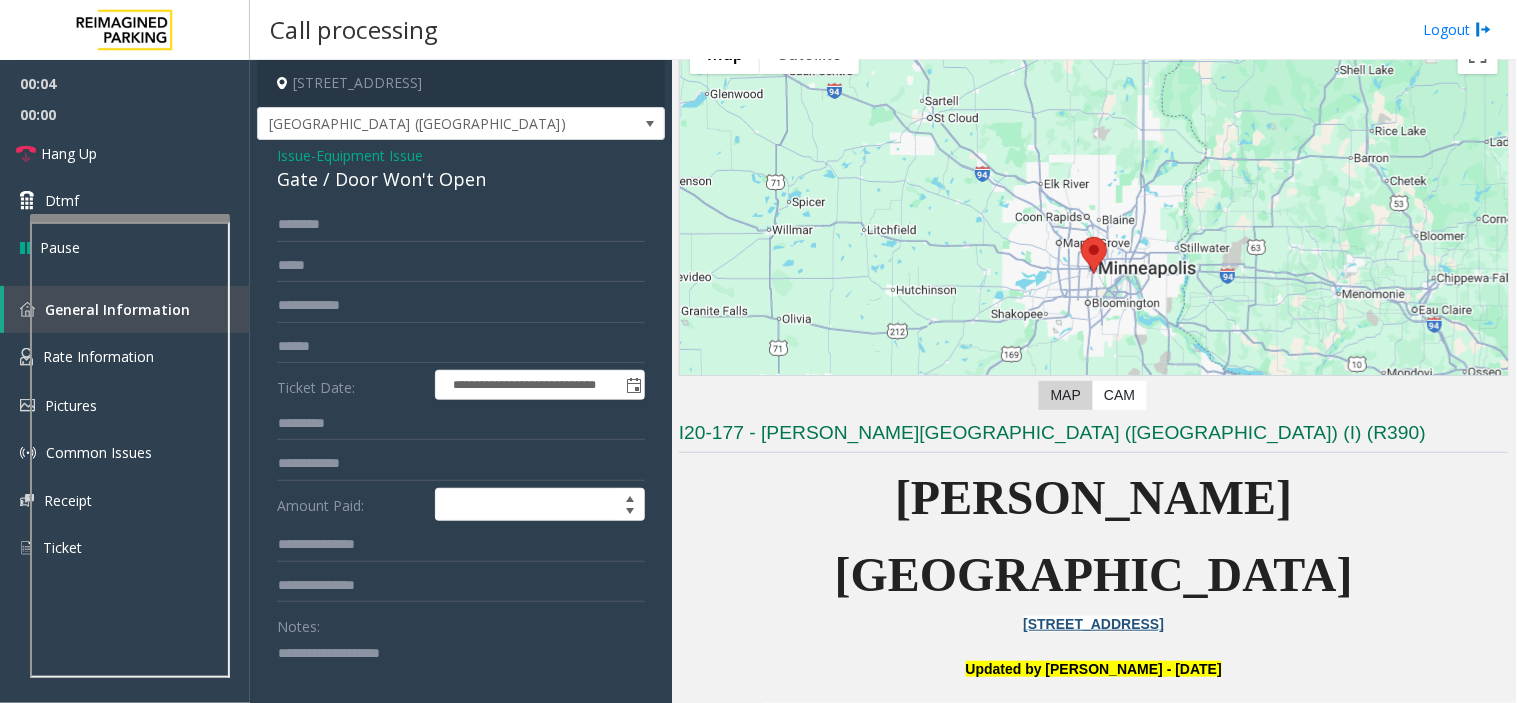 scroll, scrollTop: 451, scrollLeft: 0, axis: vertical 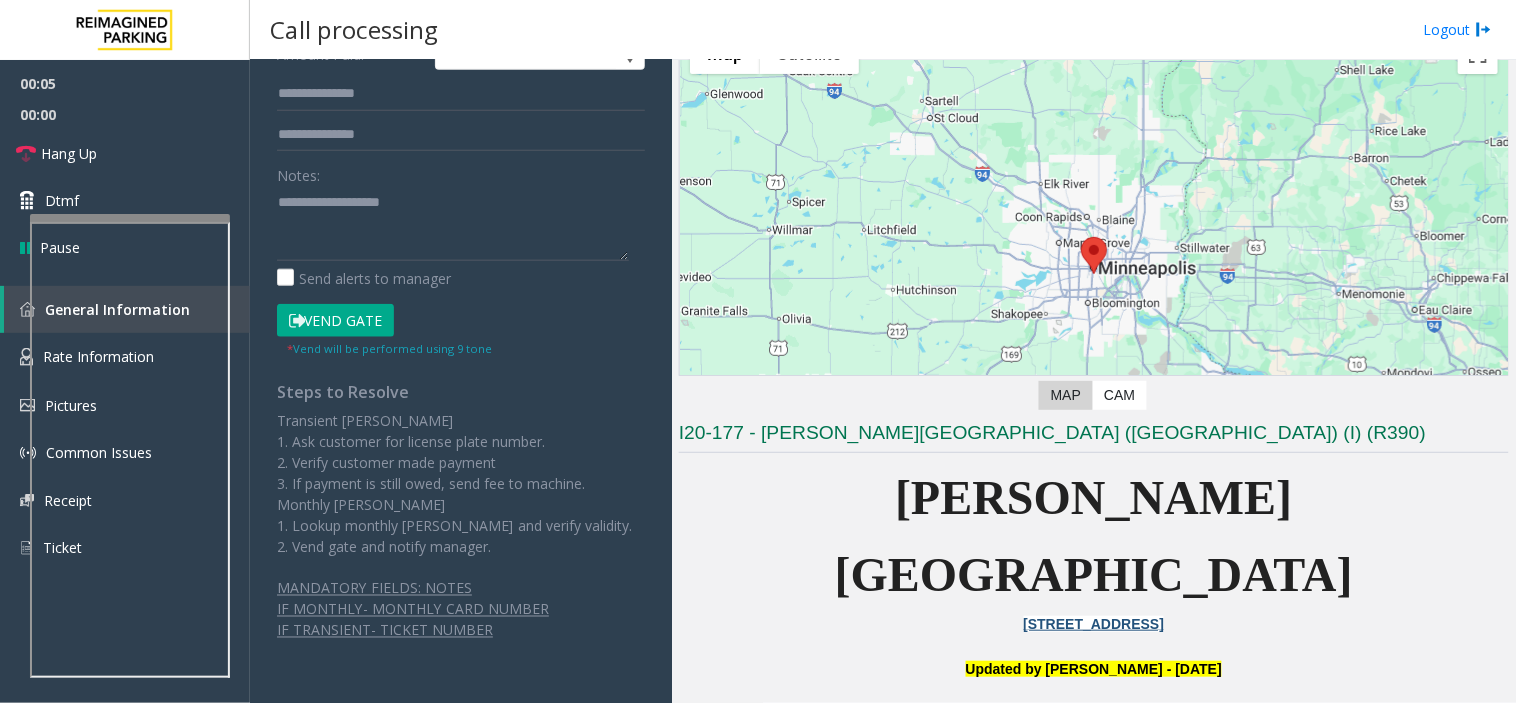 click on "Vend Gate" 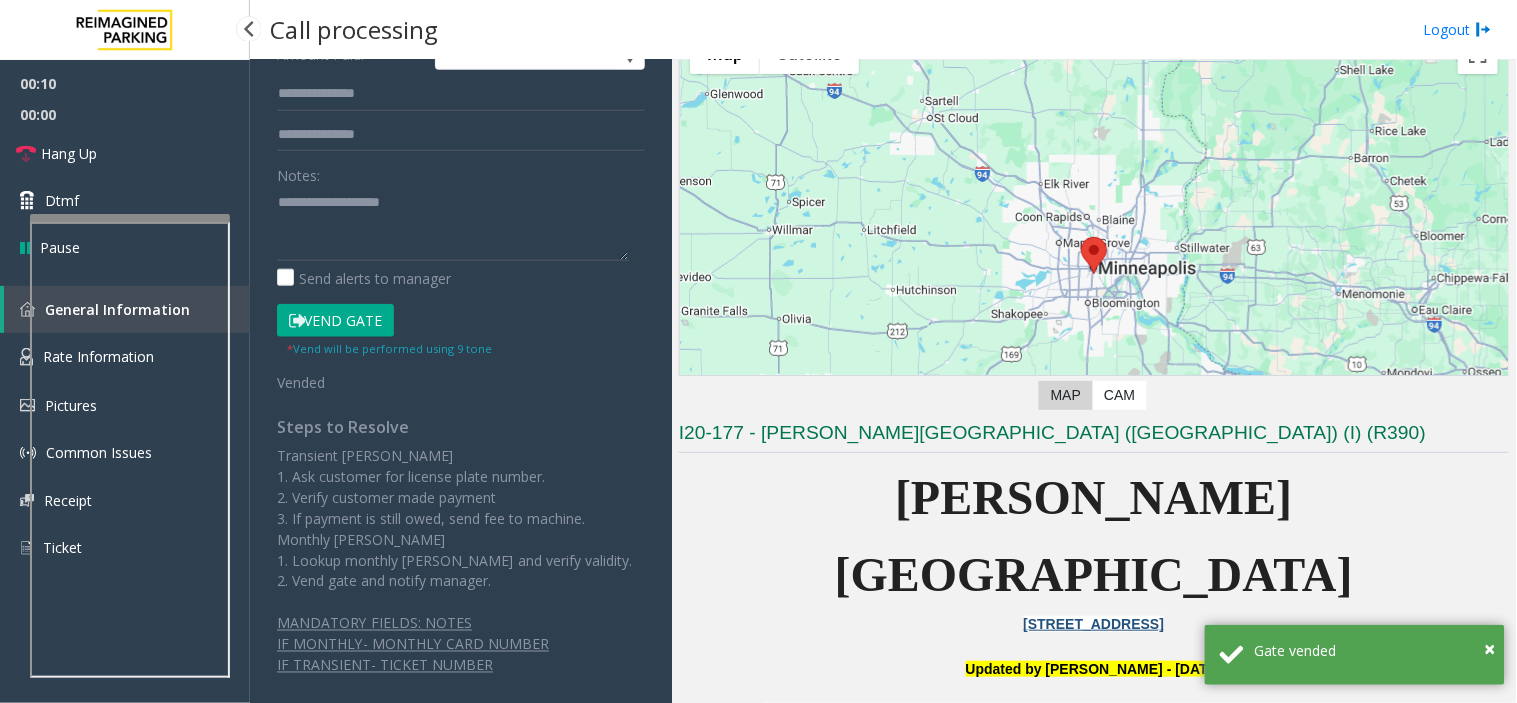 click on "**********" 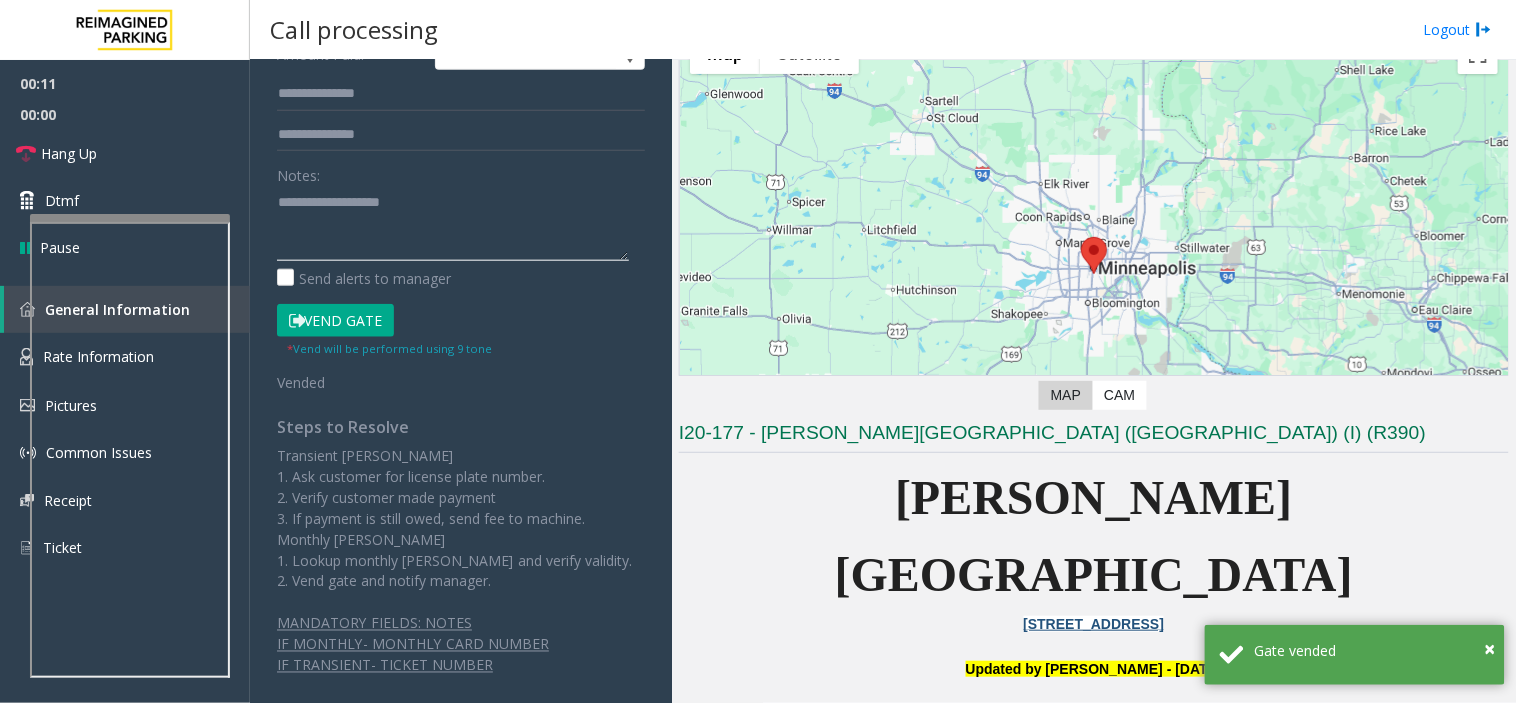 paste on "**********" 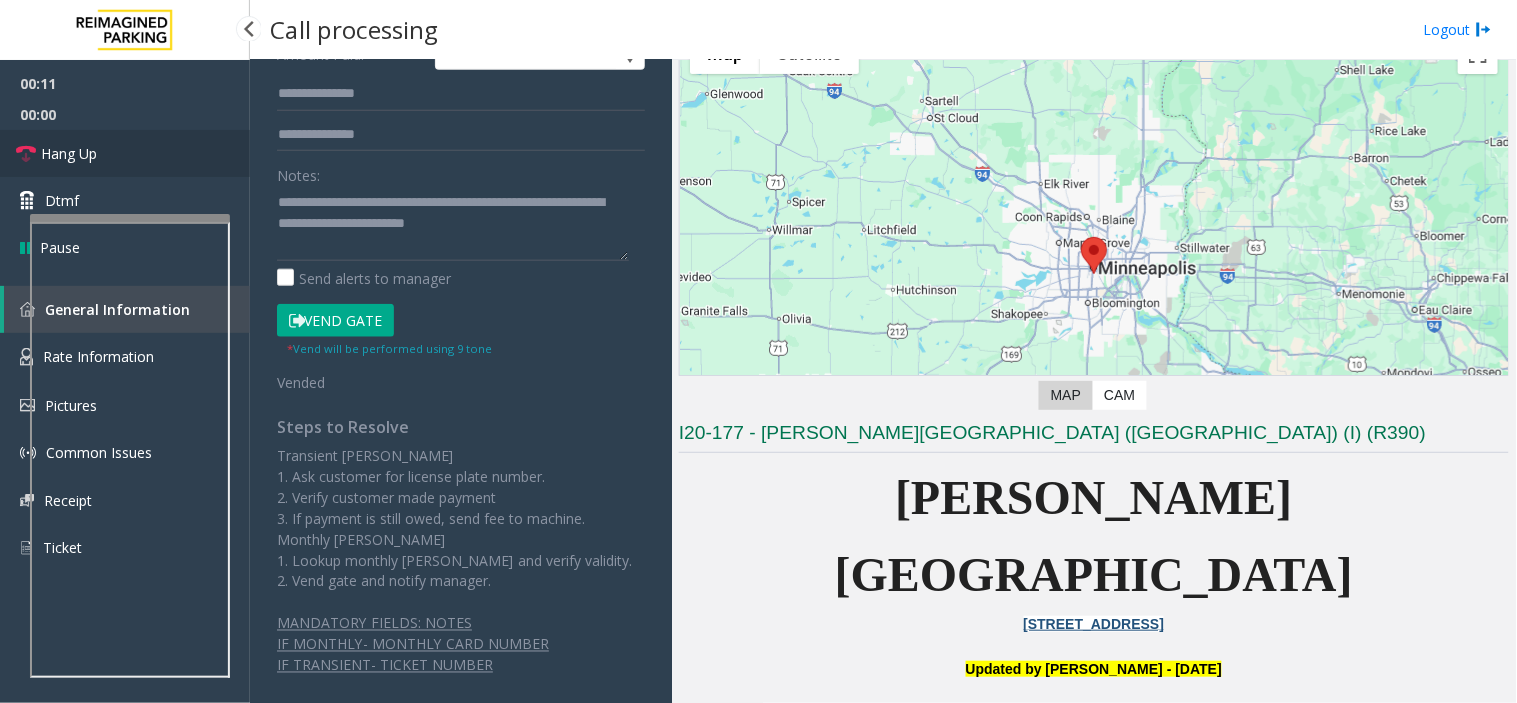 click on "Hang Up" at bounding box center (125, 153) 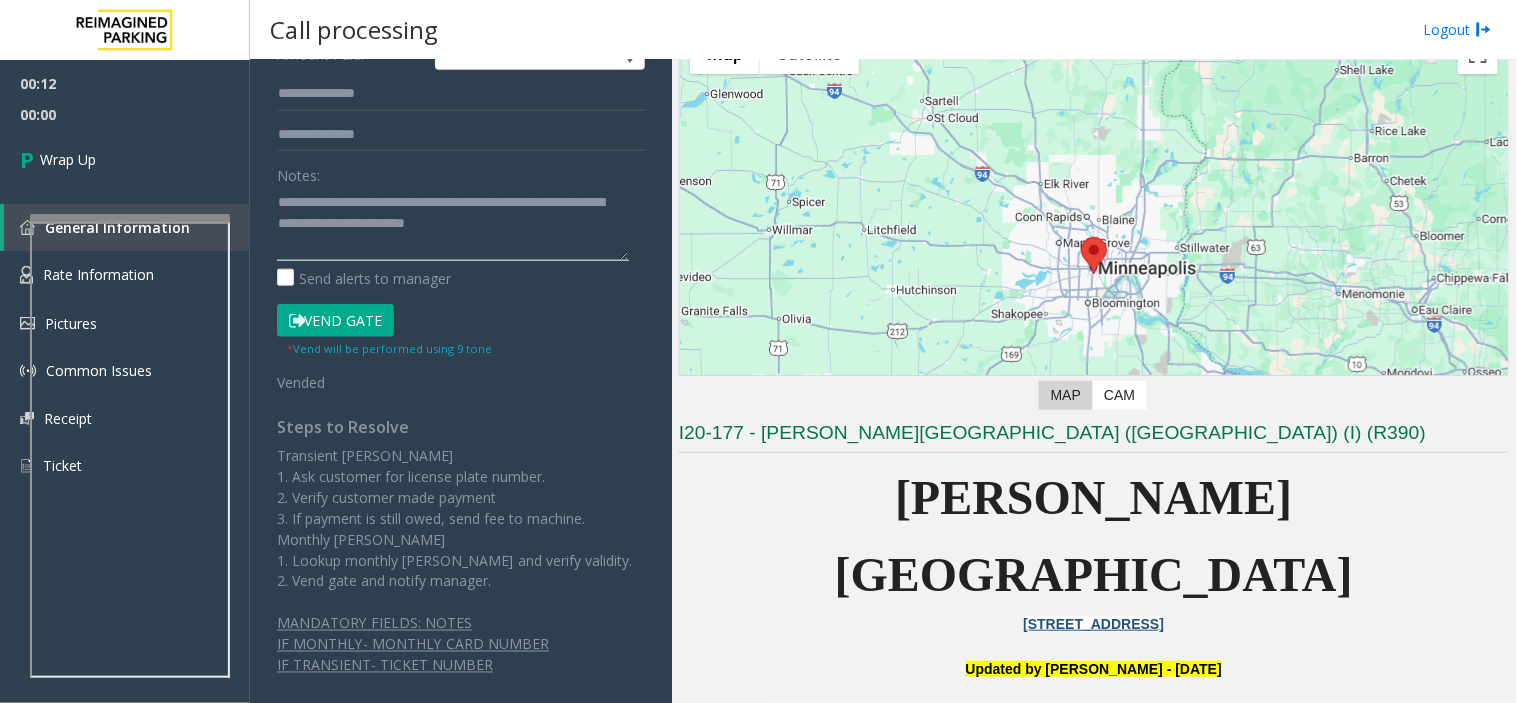 click 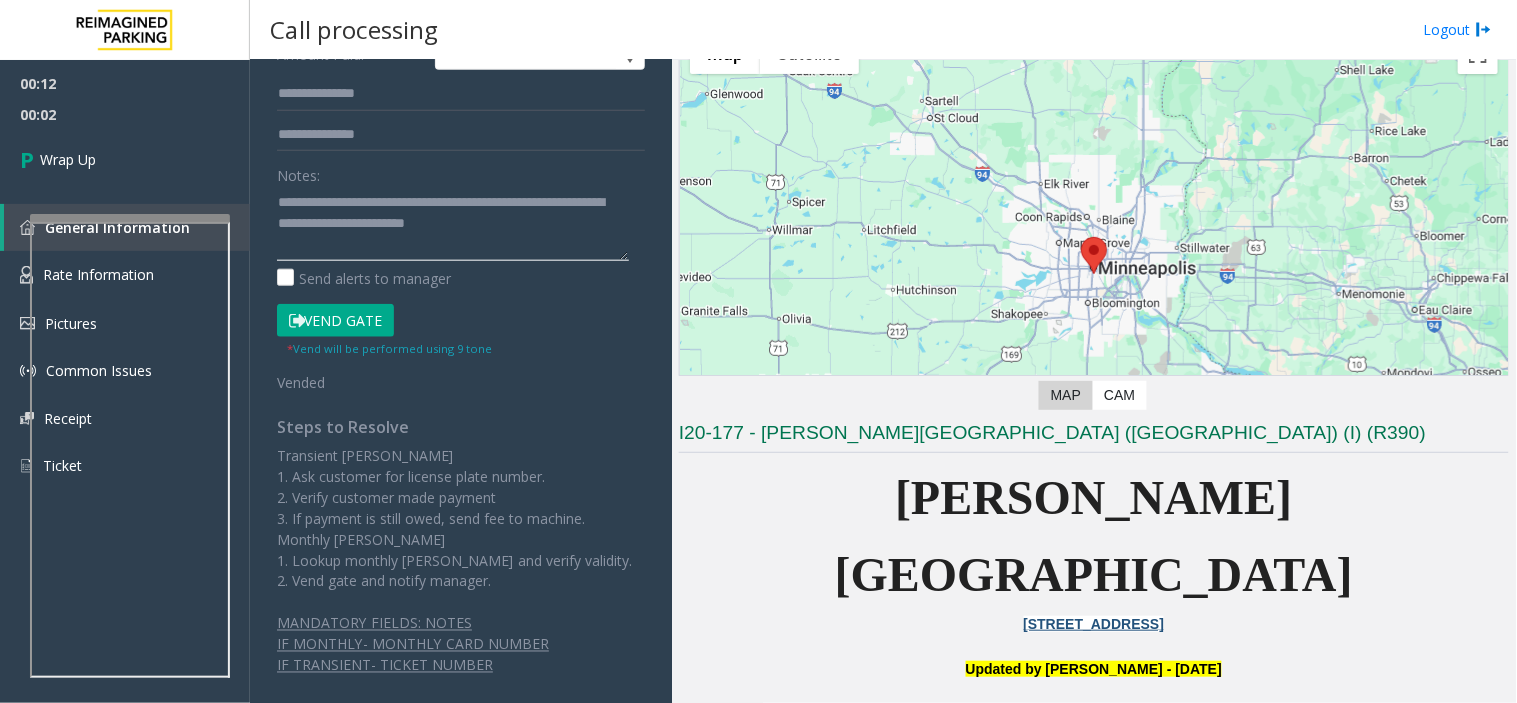 drag, startPoint x: 410, startPoint y: 218, endPoint x: 522, endPoint y: 235, distance: 113.28283 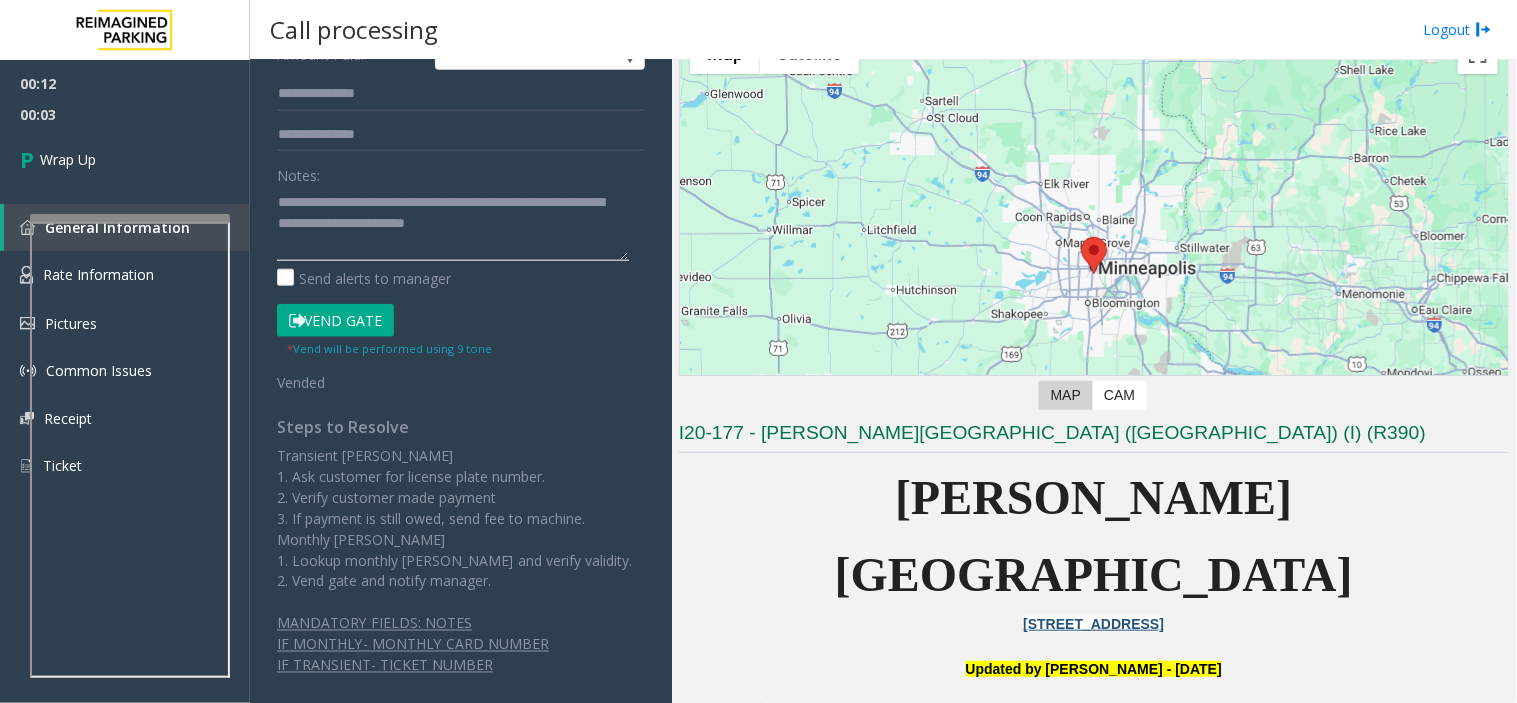click 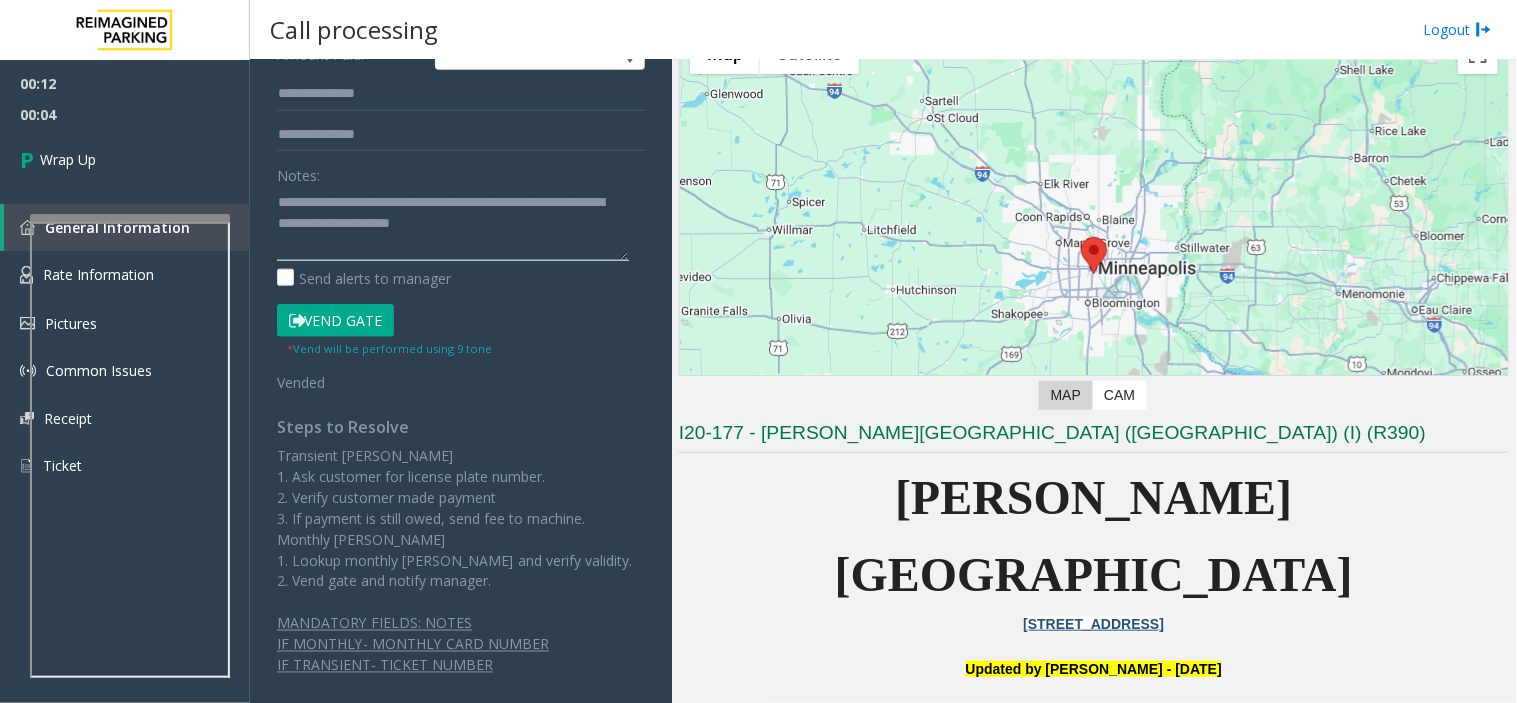 click 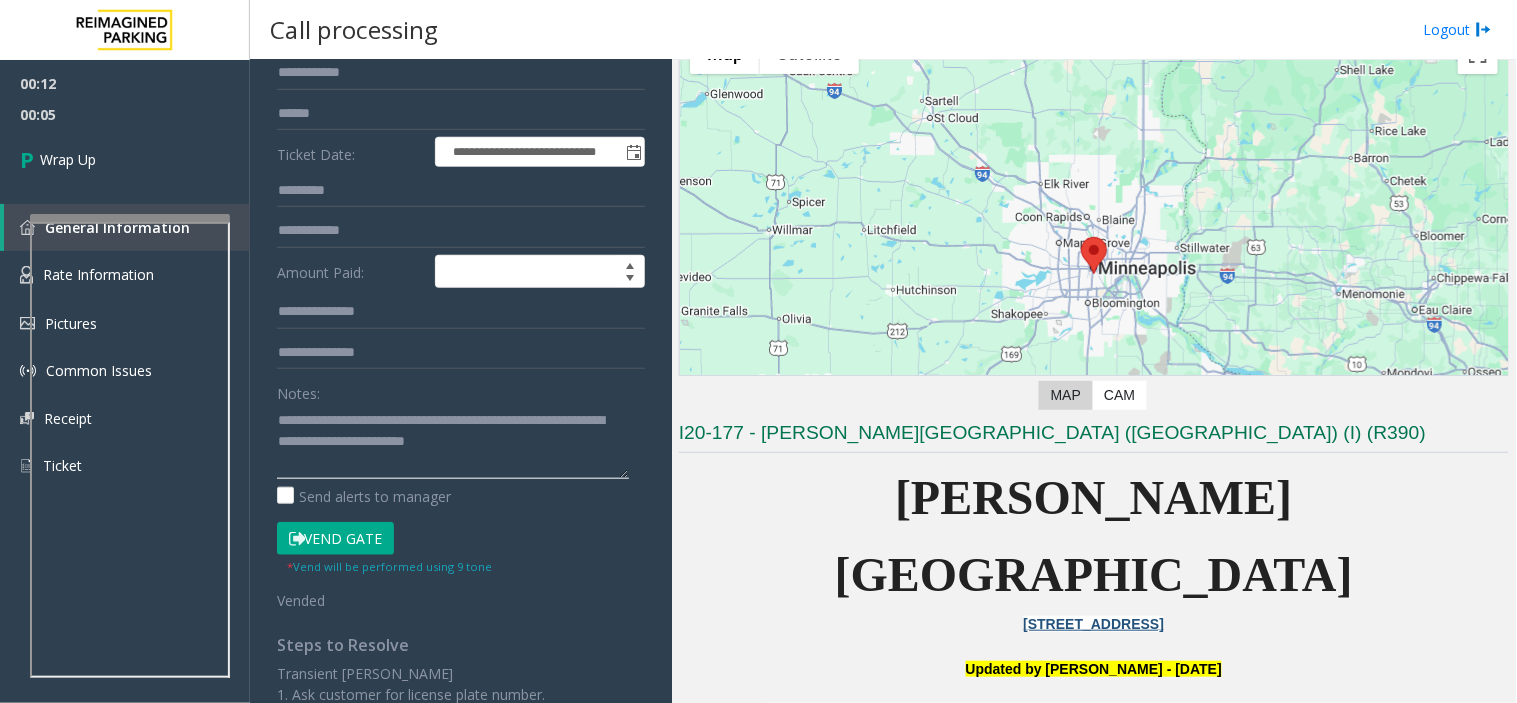 scroll, scrollTop: 0, scrollLeft: 0, axis: both 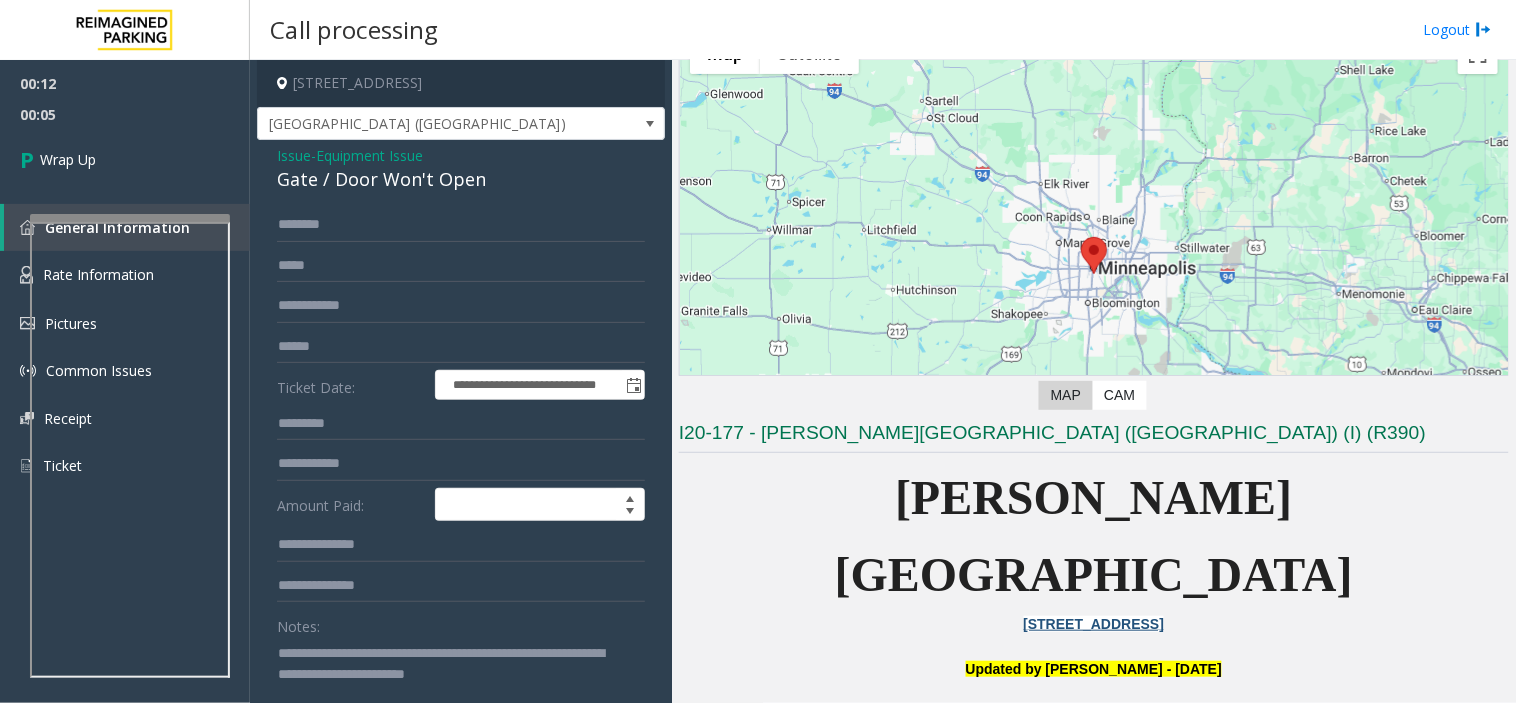 click on "Gate / Door Won't Open" 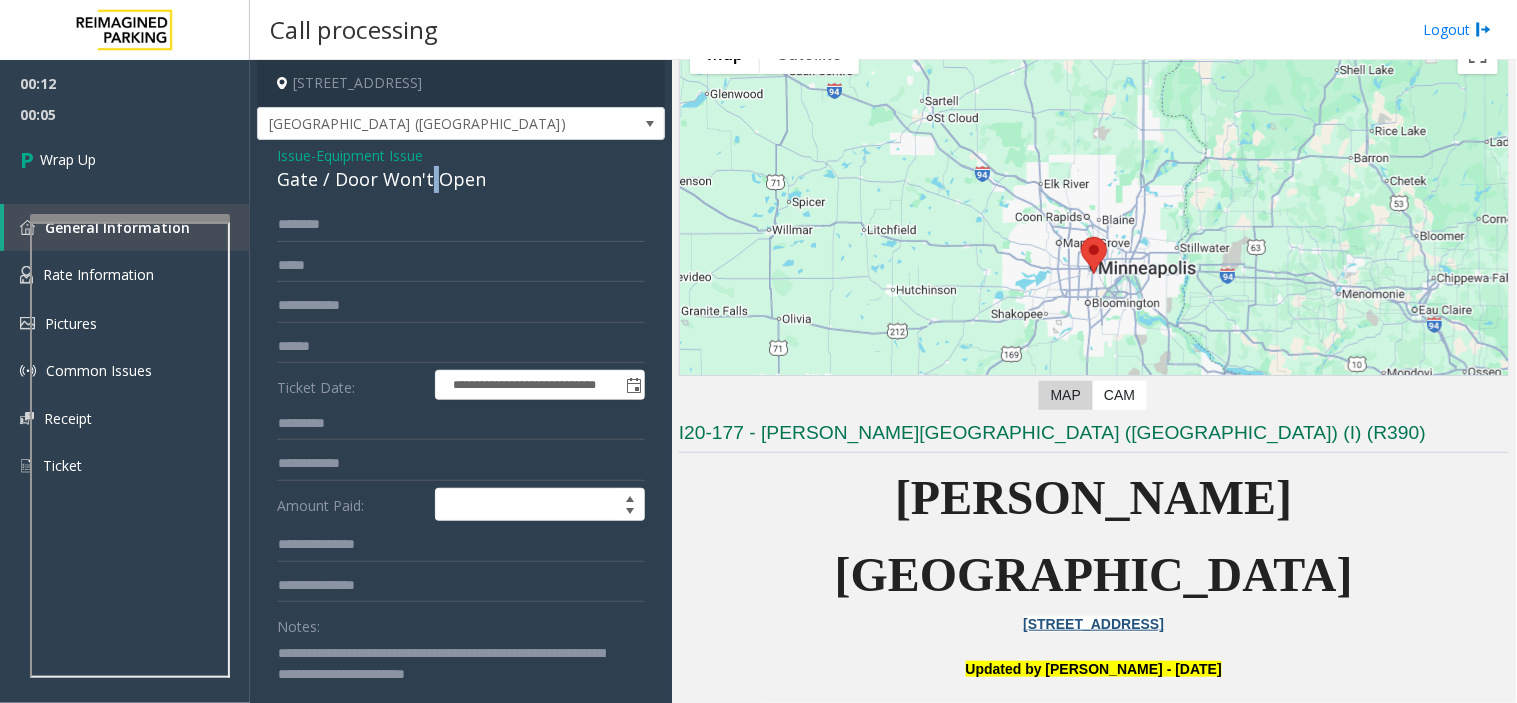 click on "Gate / Door Won't Open" 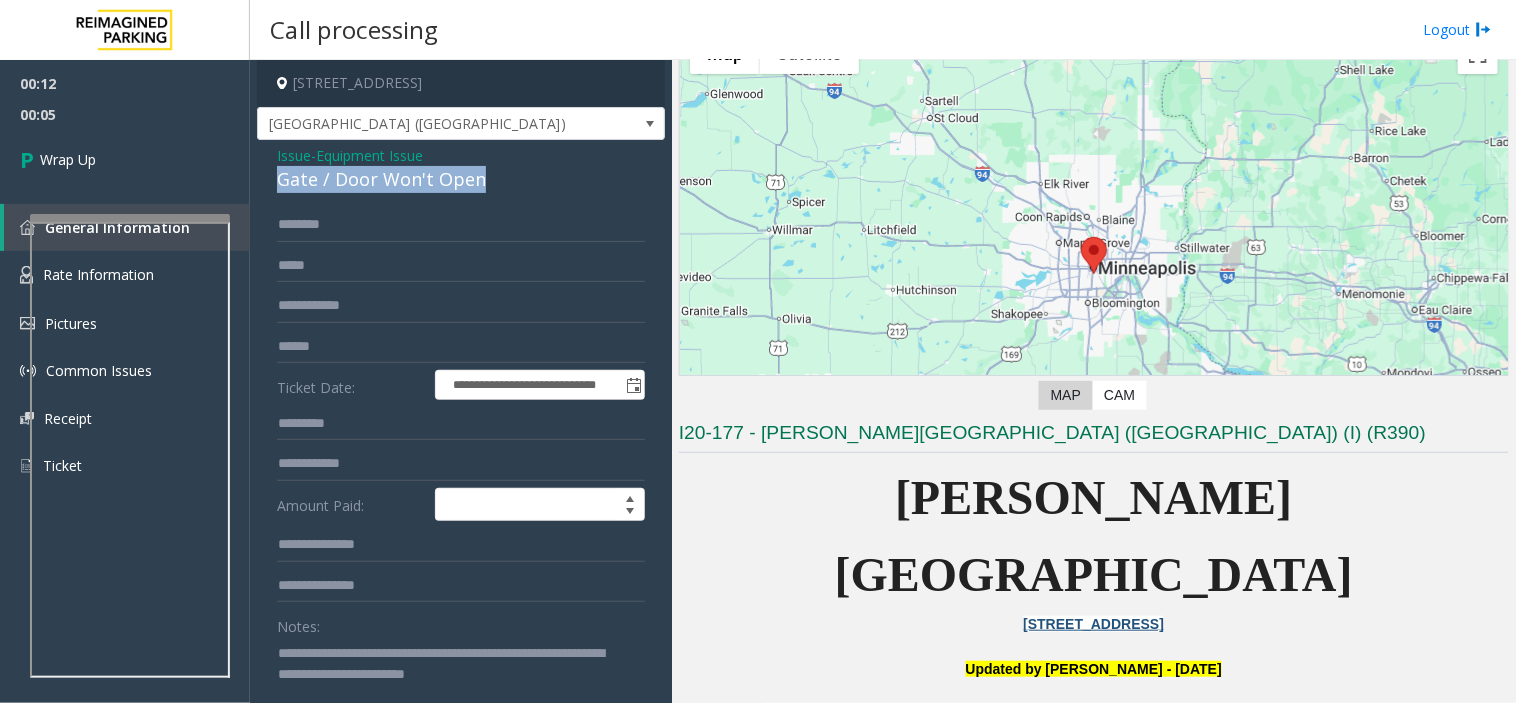 click on "Gate / Door Won't Open" 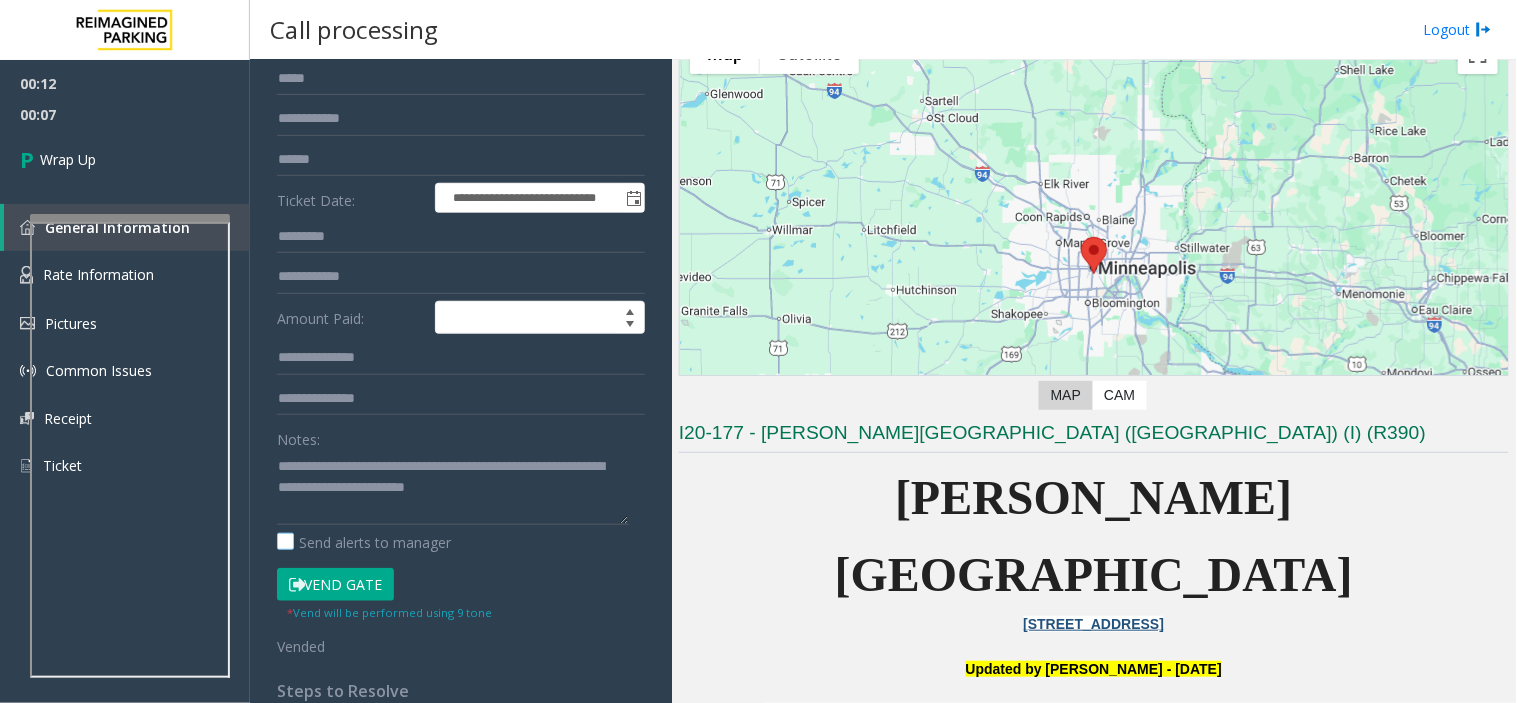 scroll, scrollTop: 222, scrollLeft: 0, axis: vertical 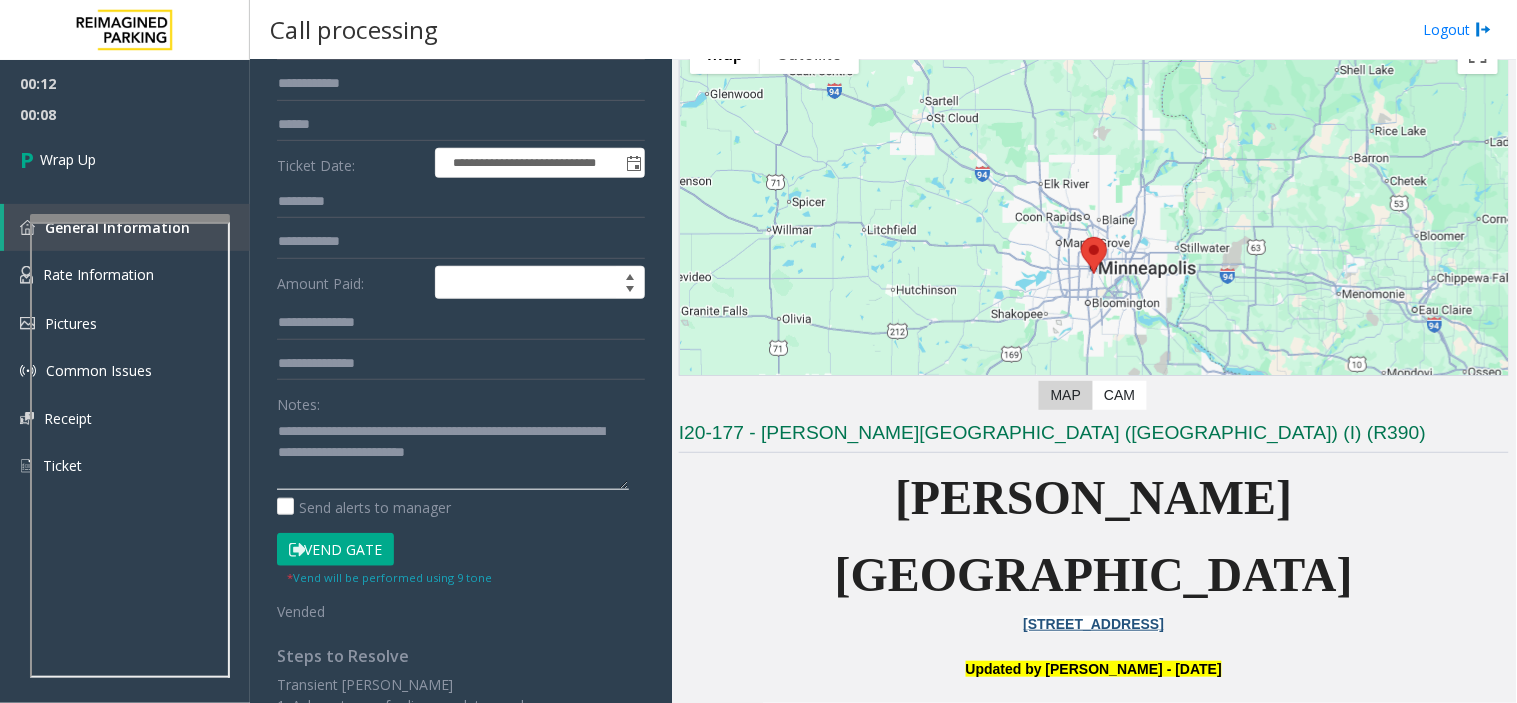 click 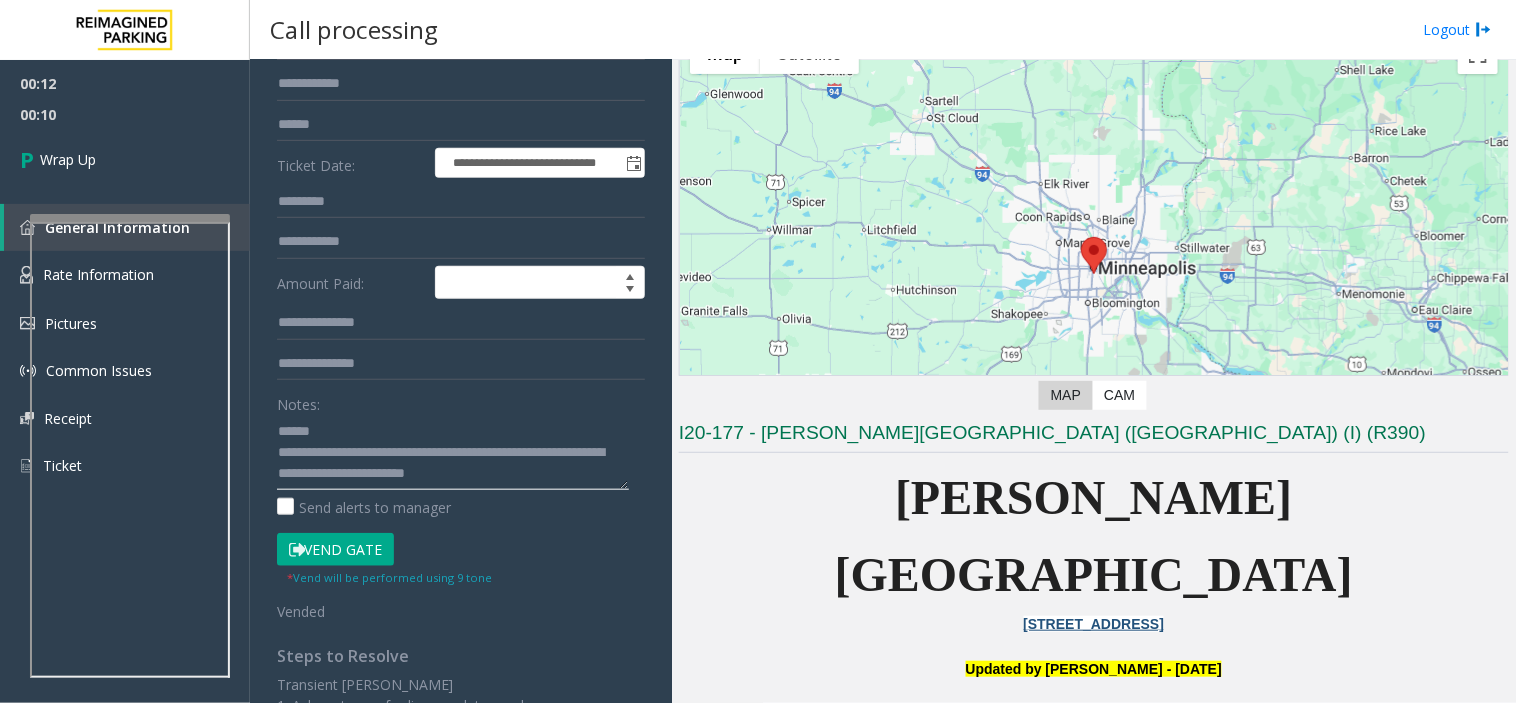 paste on "**********" 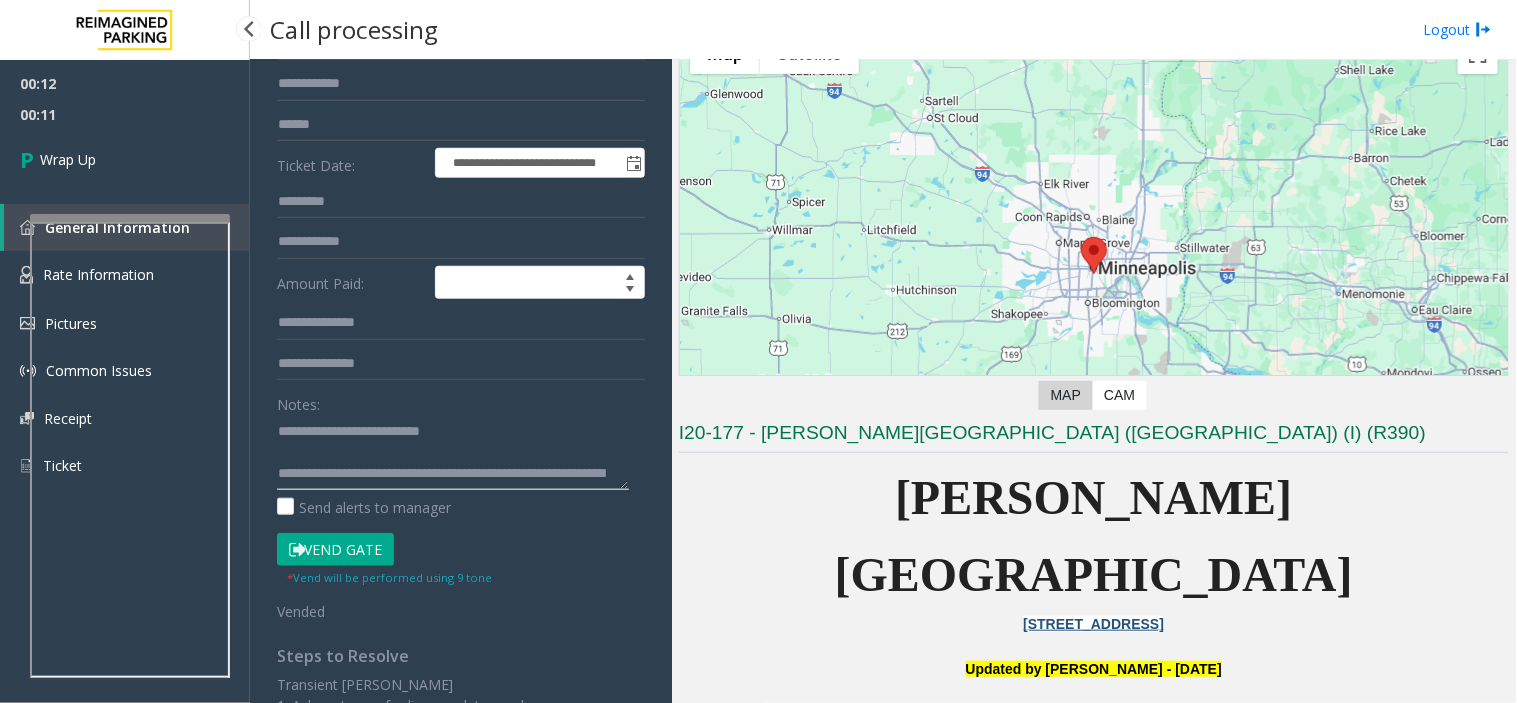 type on "**********" 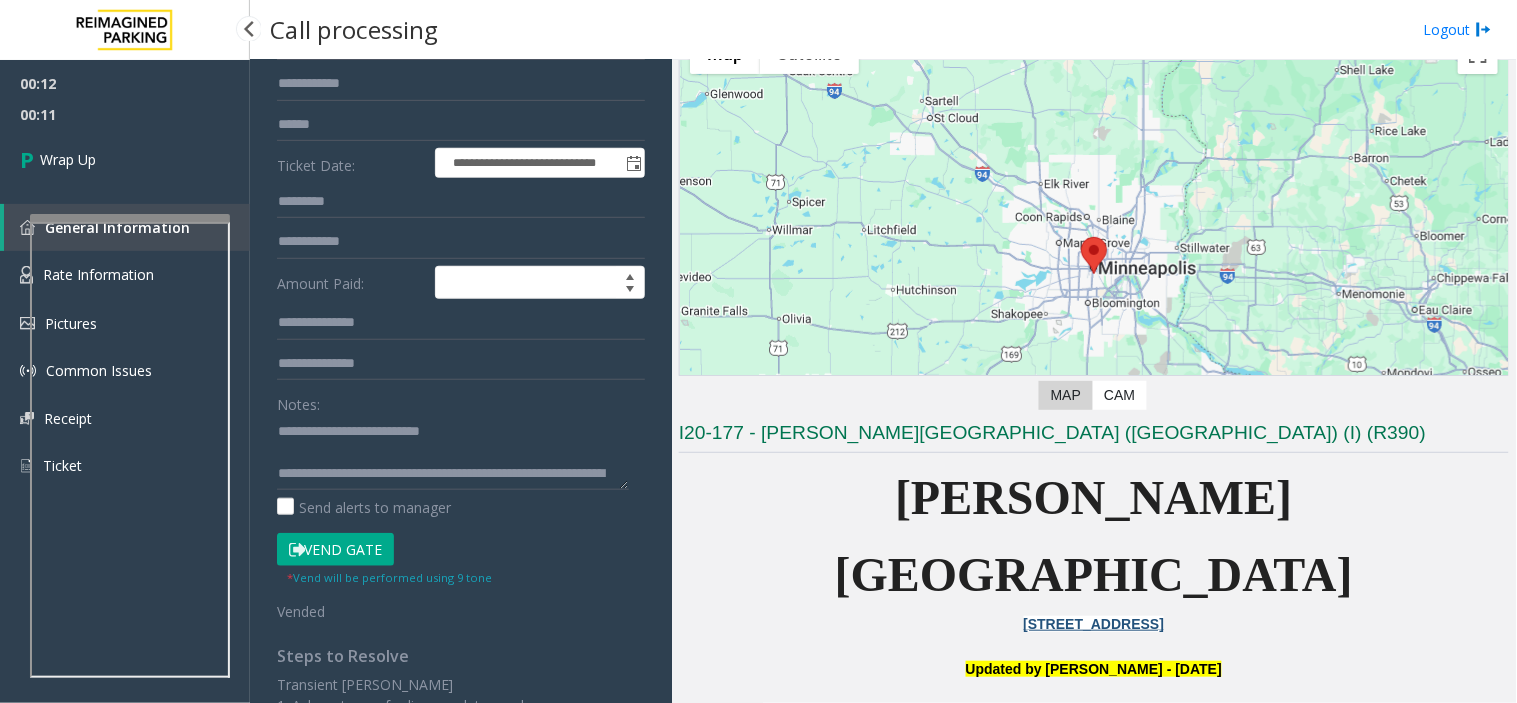 click on "00:12   00:11  Wrap Up General Information Rate Information Pictures Common Issues Receipt Ticket" at bounding box center (125, 283) 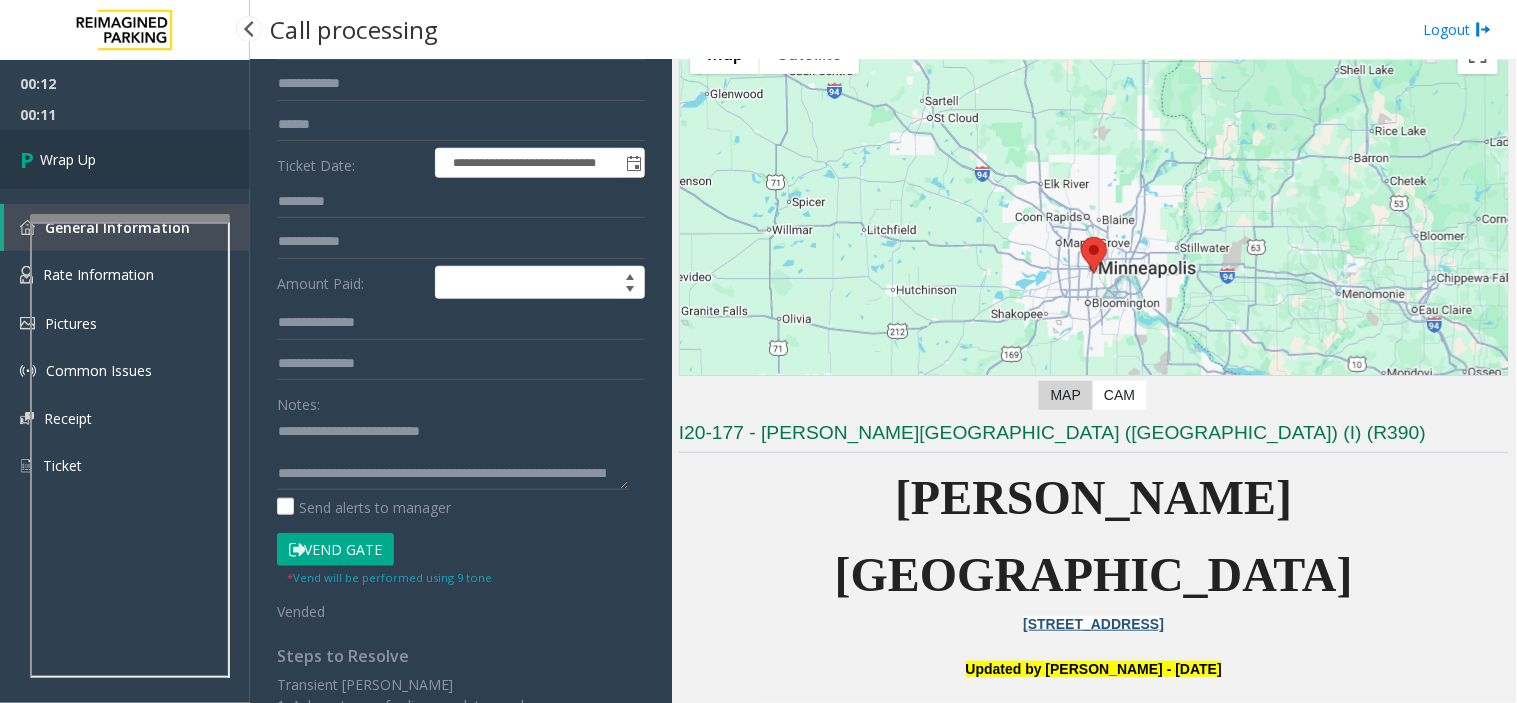 click on "Wrap Up" at bounding box center [125, 159] 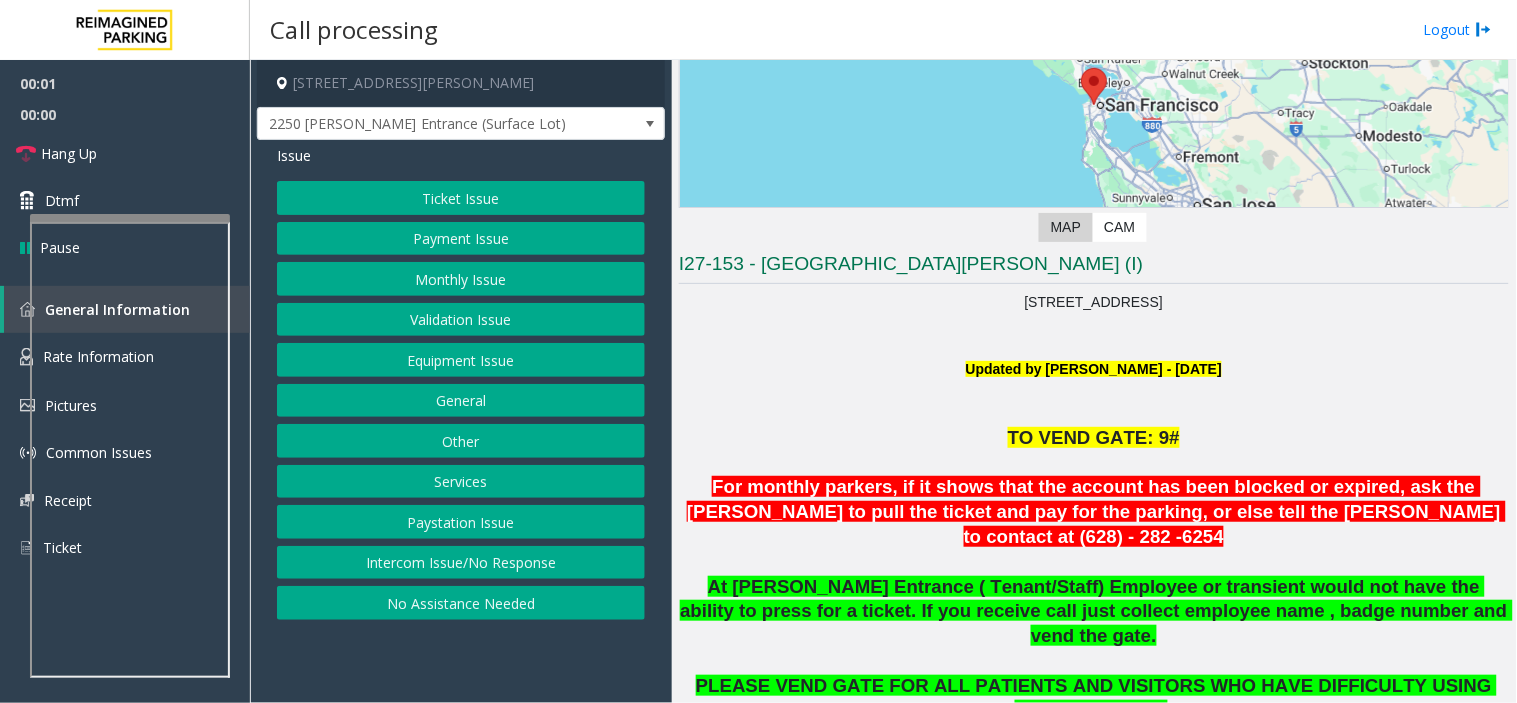 scroll, scrollTop: 555, scrollLeft: 0, axis: vertical 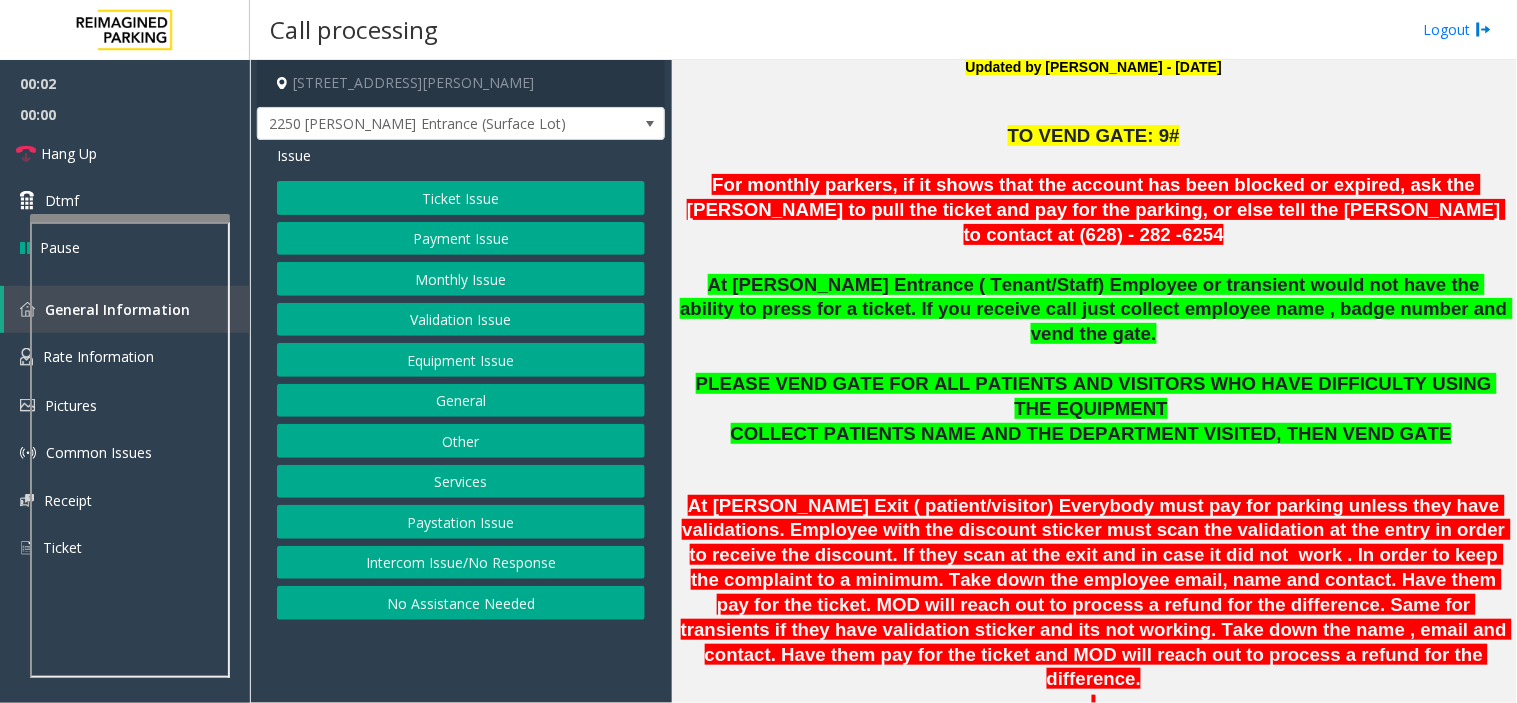 click 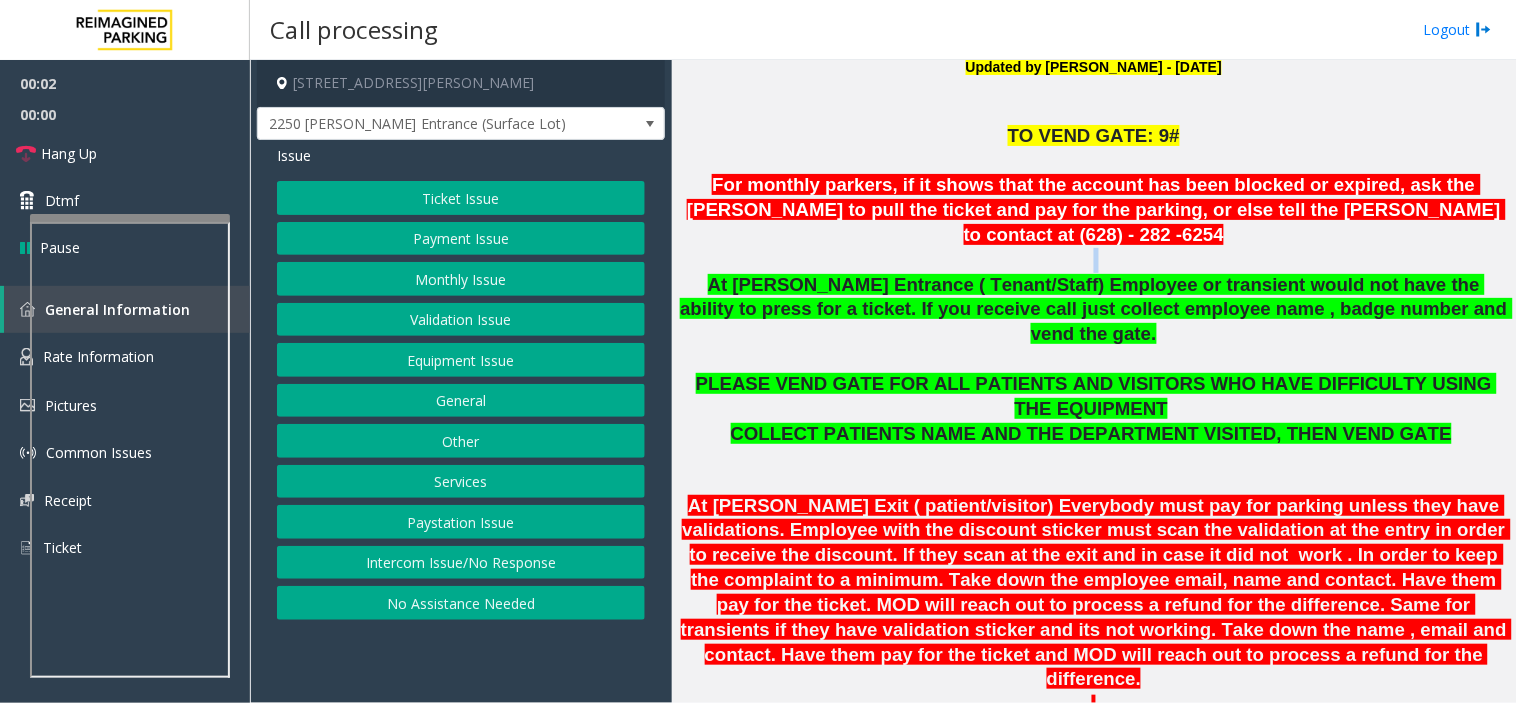 click 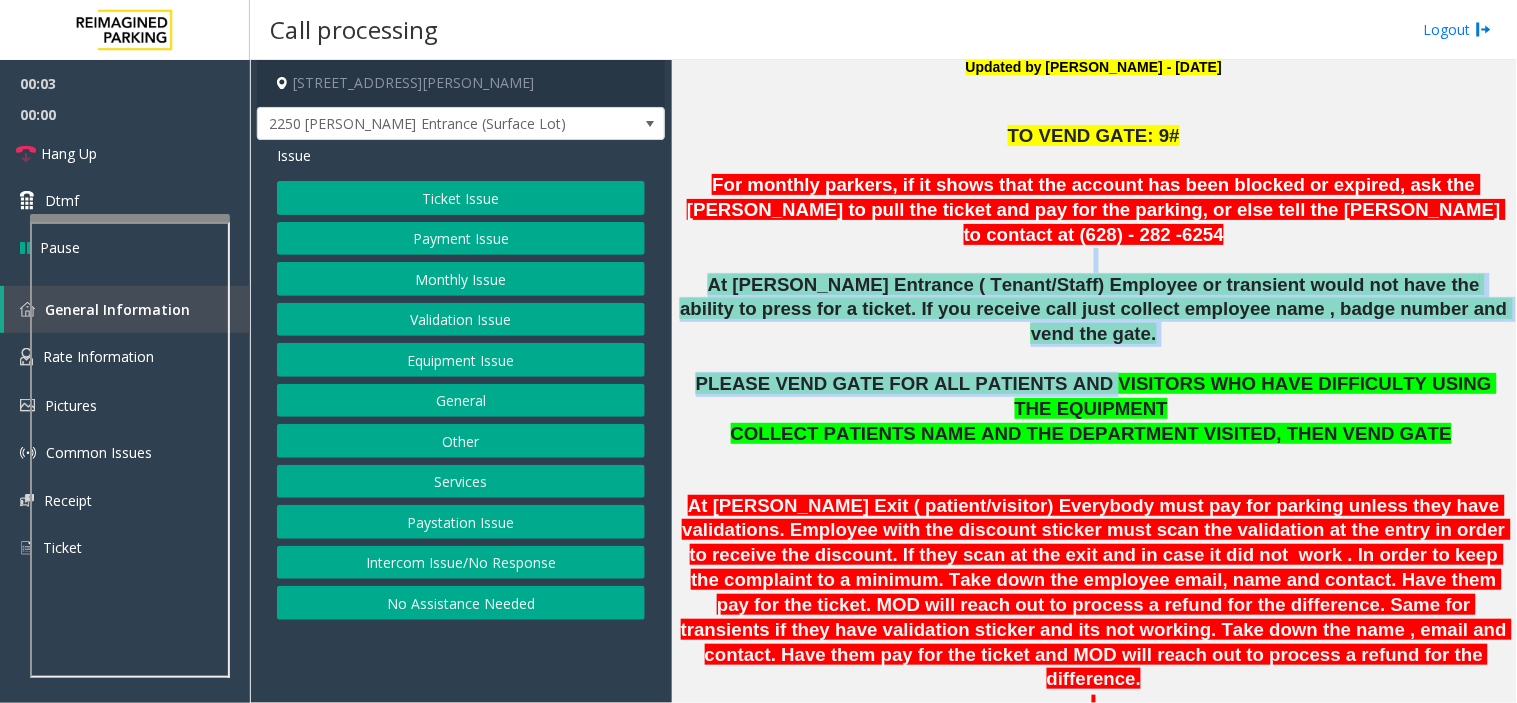 drag, startPoint x: 971, startPoint y: 234, endPoint x: 1023, endPoint y: 343, distance: 120.76837 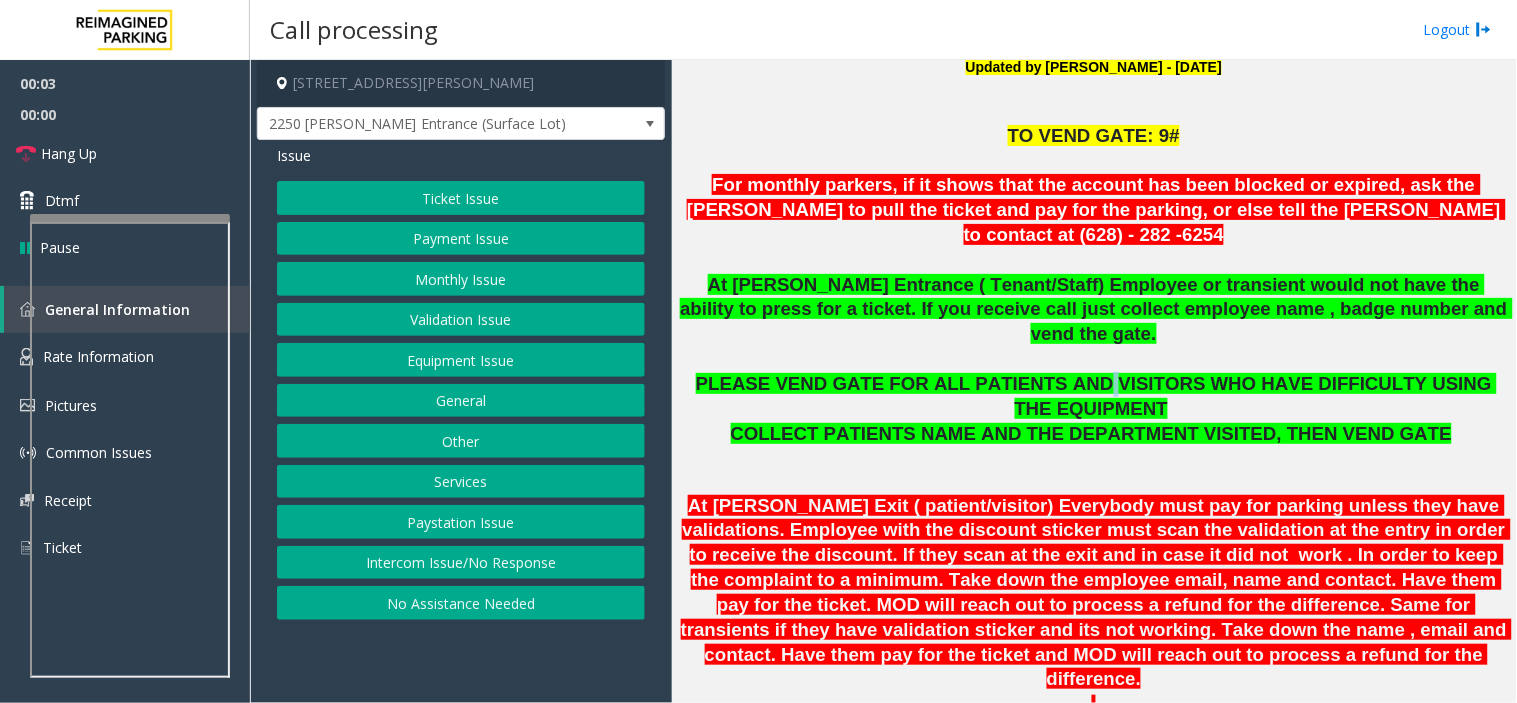 click on "PLEASE VEND GATE FOR ALL PATIENTS AND VISITORS WHO HAVE DIFFICULTY USING THE EQUIPMENT" 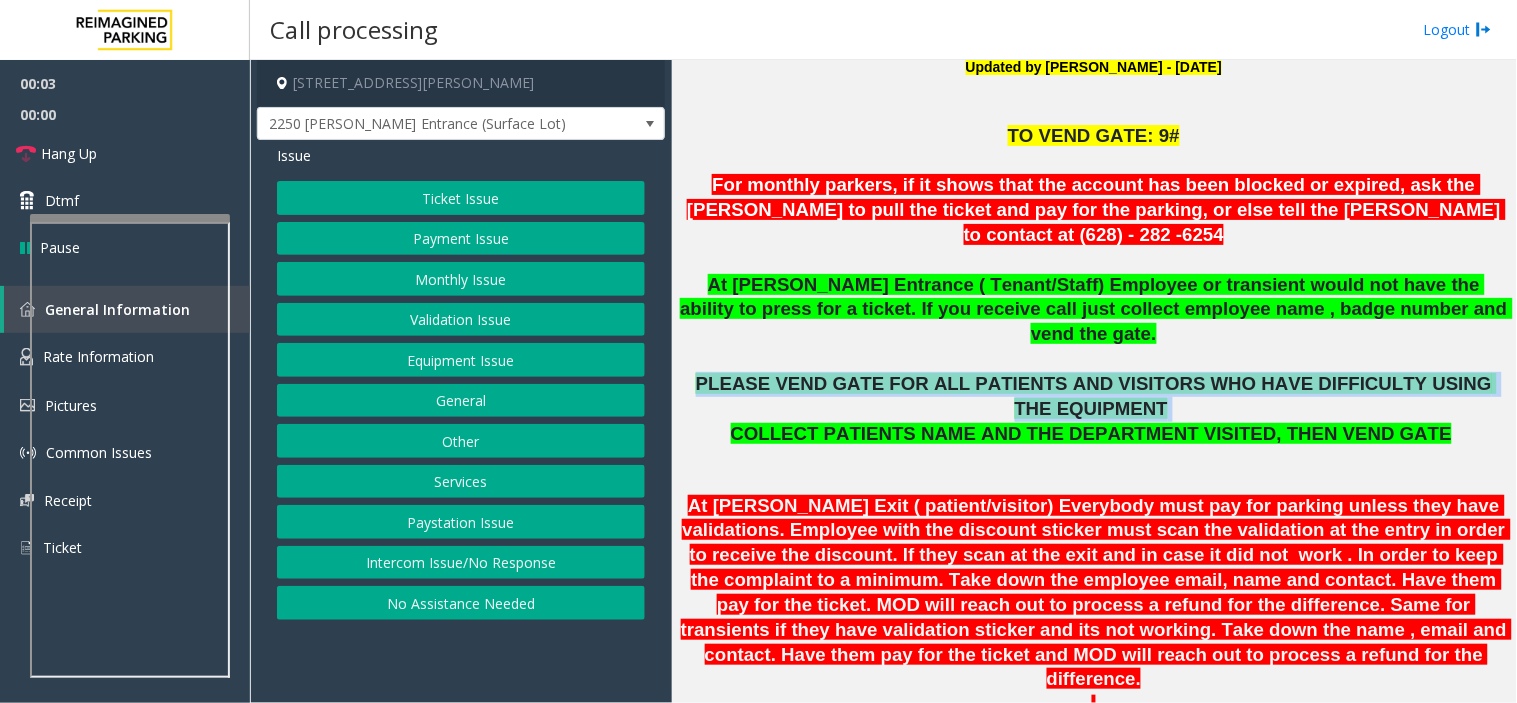 click on "PLEASE VEND GATE FOR ALL PATIENTS AND VISITORS WHO HAVE DIFFICULTY USING THE EQUIPMENT" 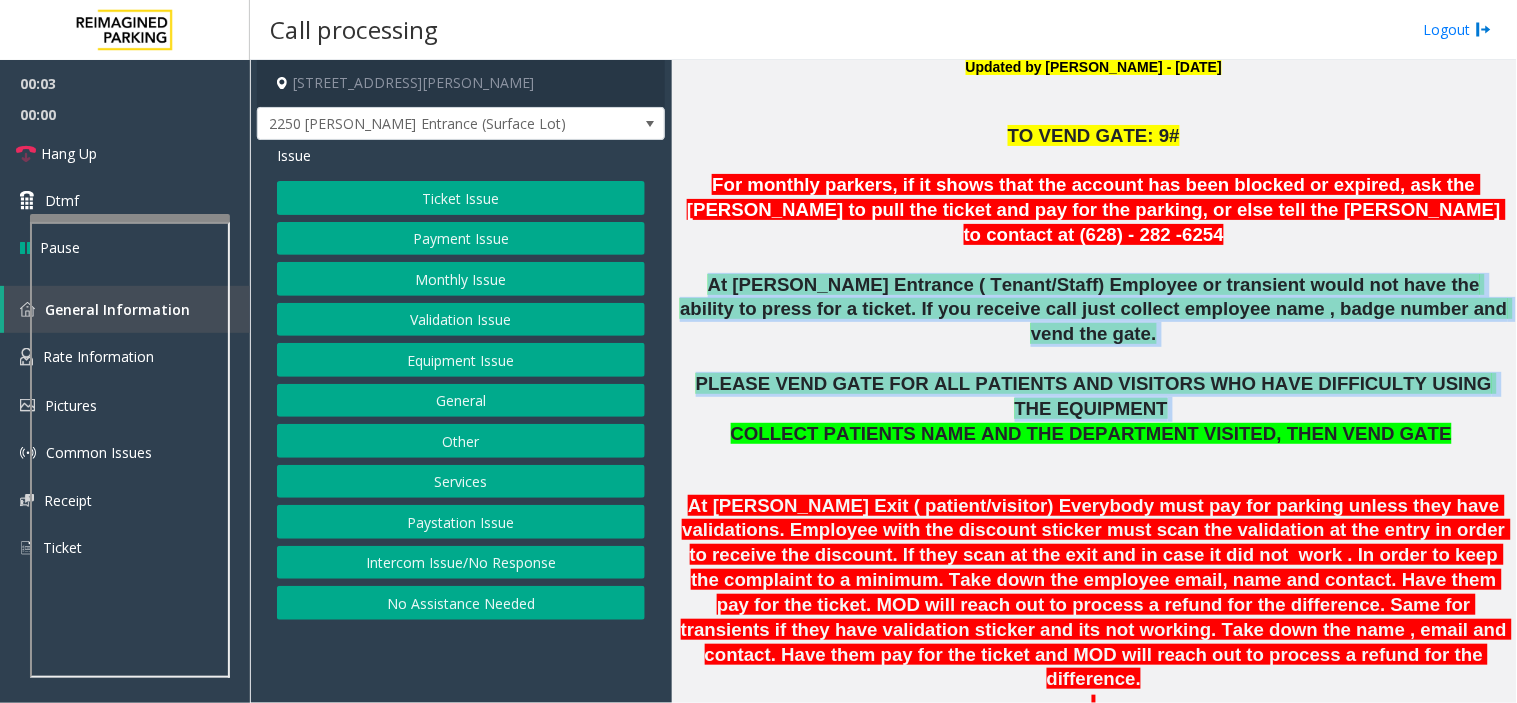 drag, startPoint x: 1023, startPoint y: 343, endPoint x: 920, endPoint y: 248, distance: 140.12137 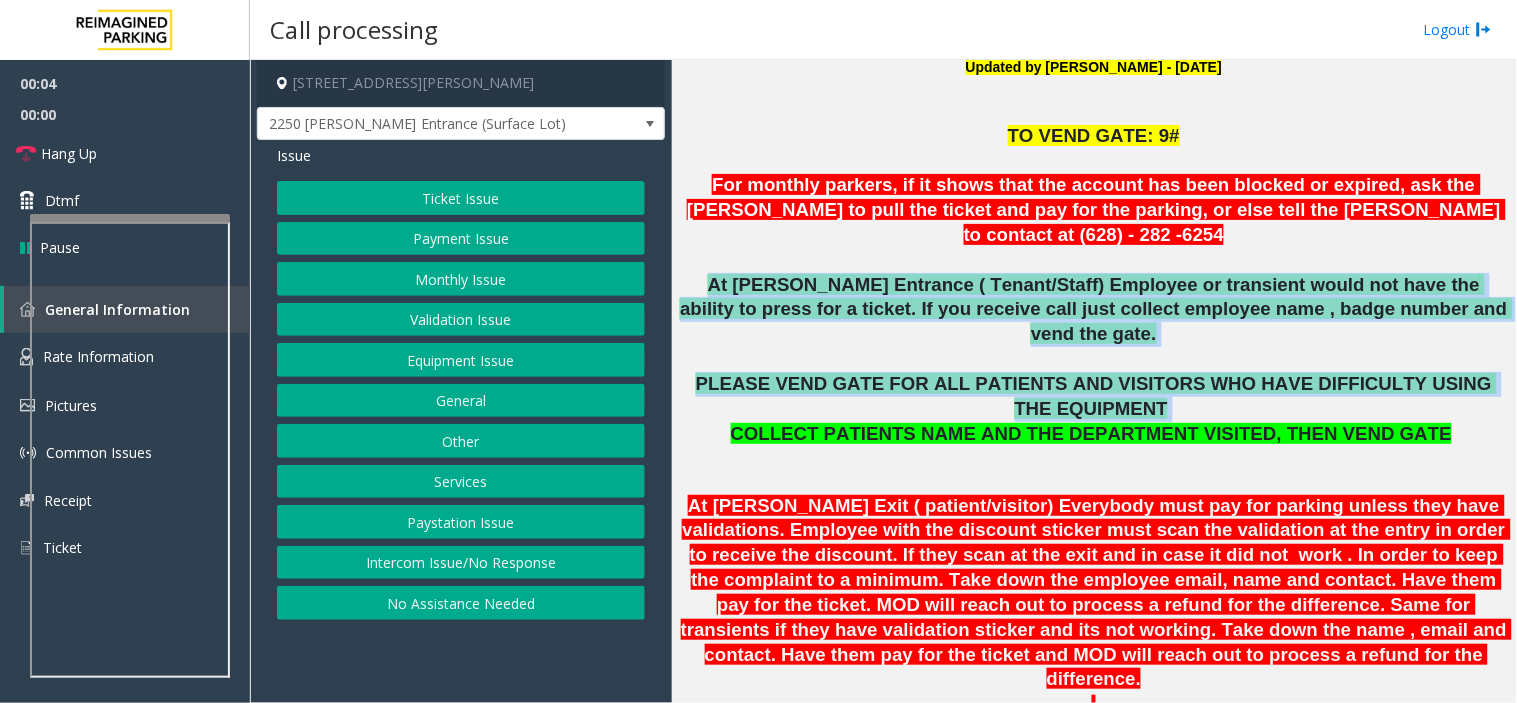 click on "At Shrader Entrance ( Tenant/Staff) Employee or transient would not have the ability to press for a ticket. If you receive call just collect employee name , badge number and vend the gate." 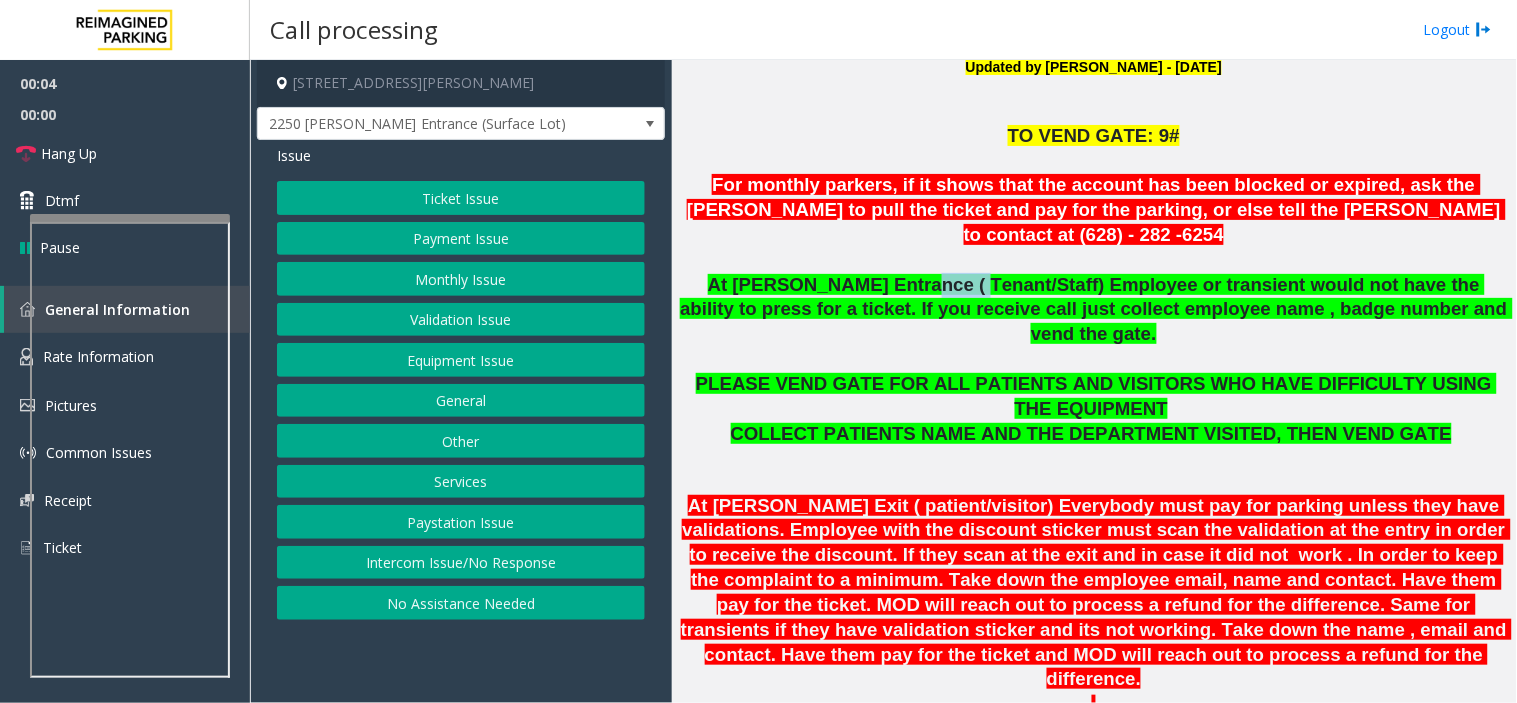 click on "At Shrader Entrance ( Tenant/Staff) Employee or transient would not have the ability to press for a ticket. If you receive call just collect employee name , badge number and vend the gate." 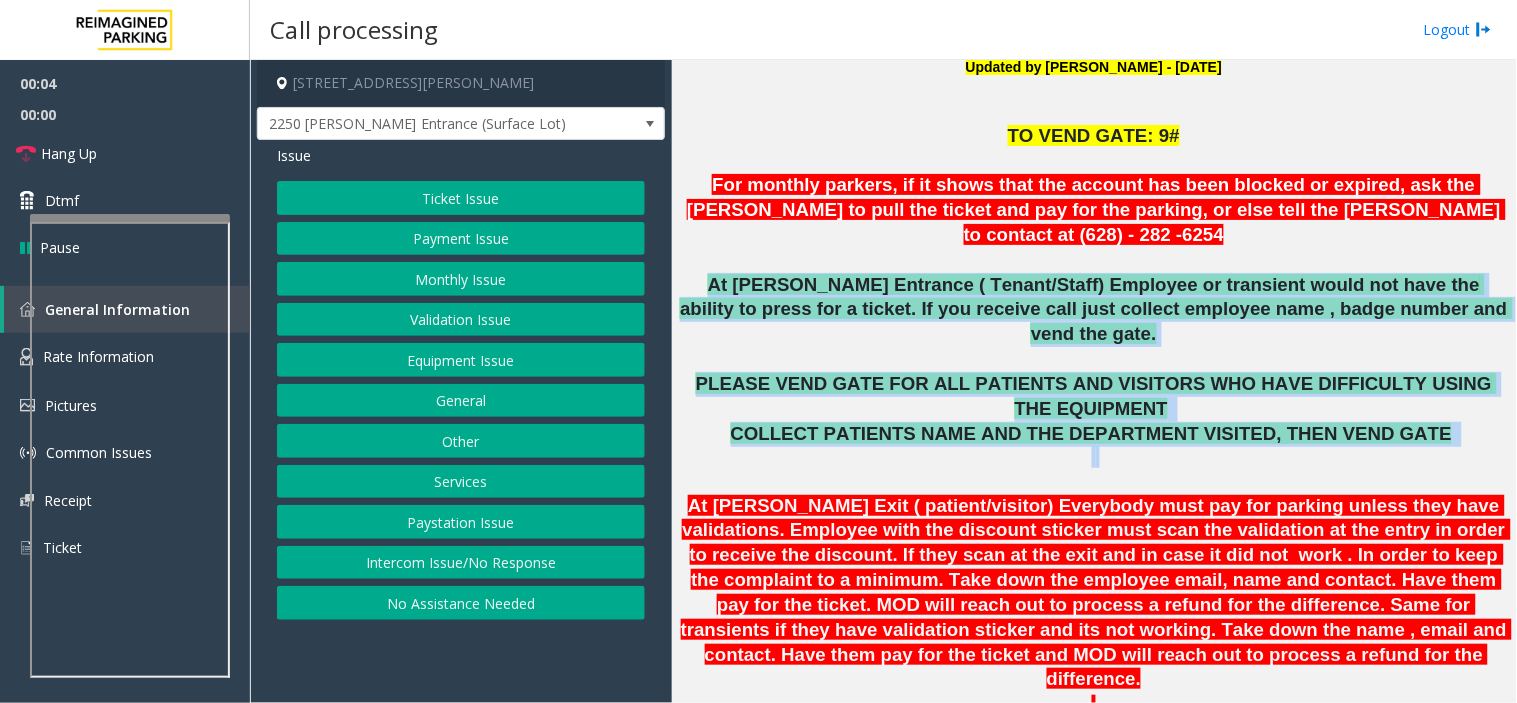 drag, startPoint x: 920, startPoint y: 248, endPoint x: 1156, endPoint y: 373, distance: 267.0599 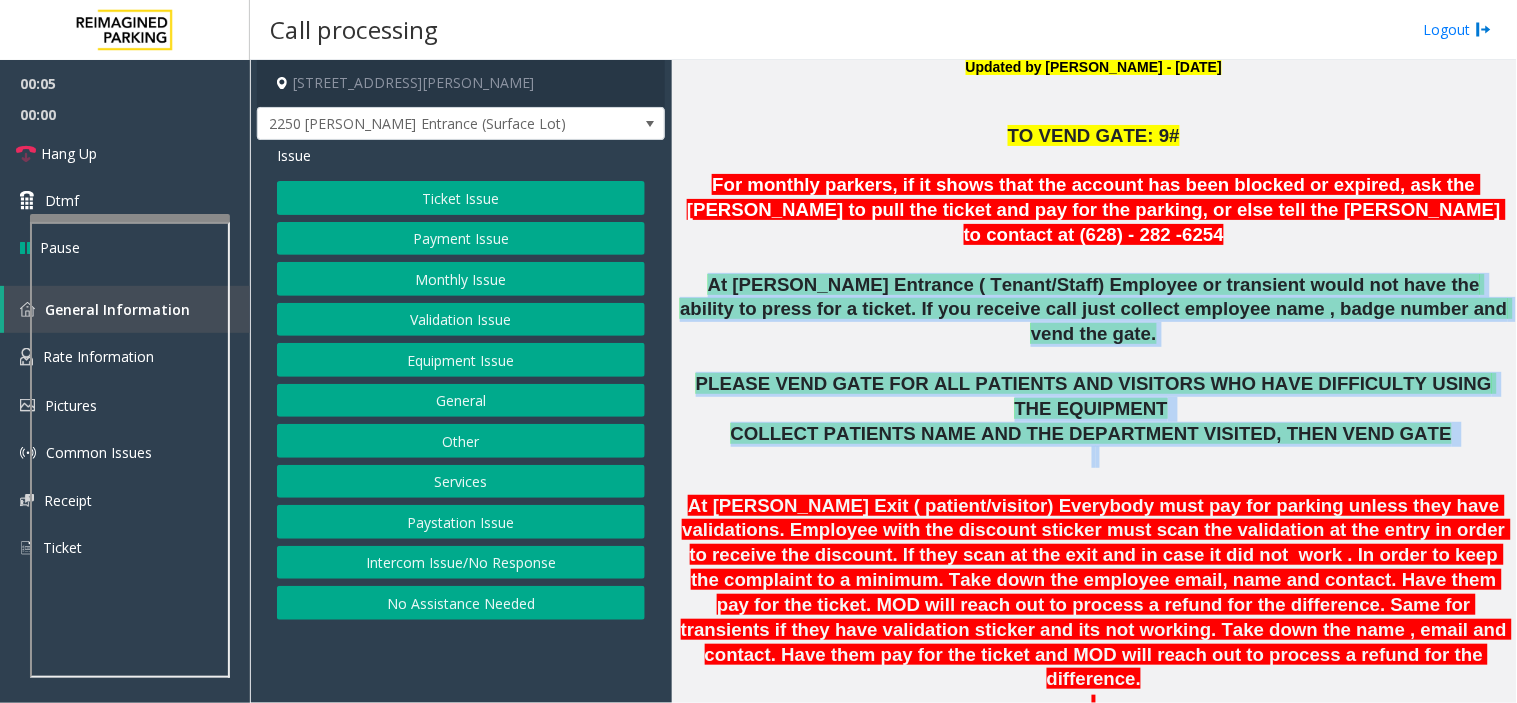 click 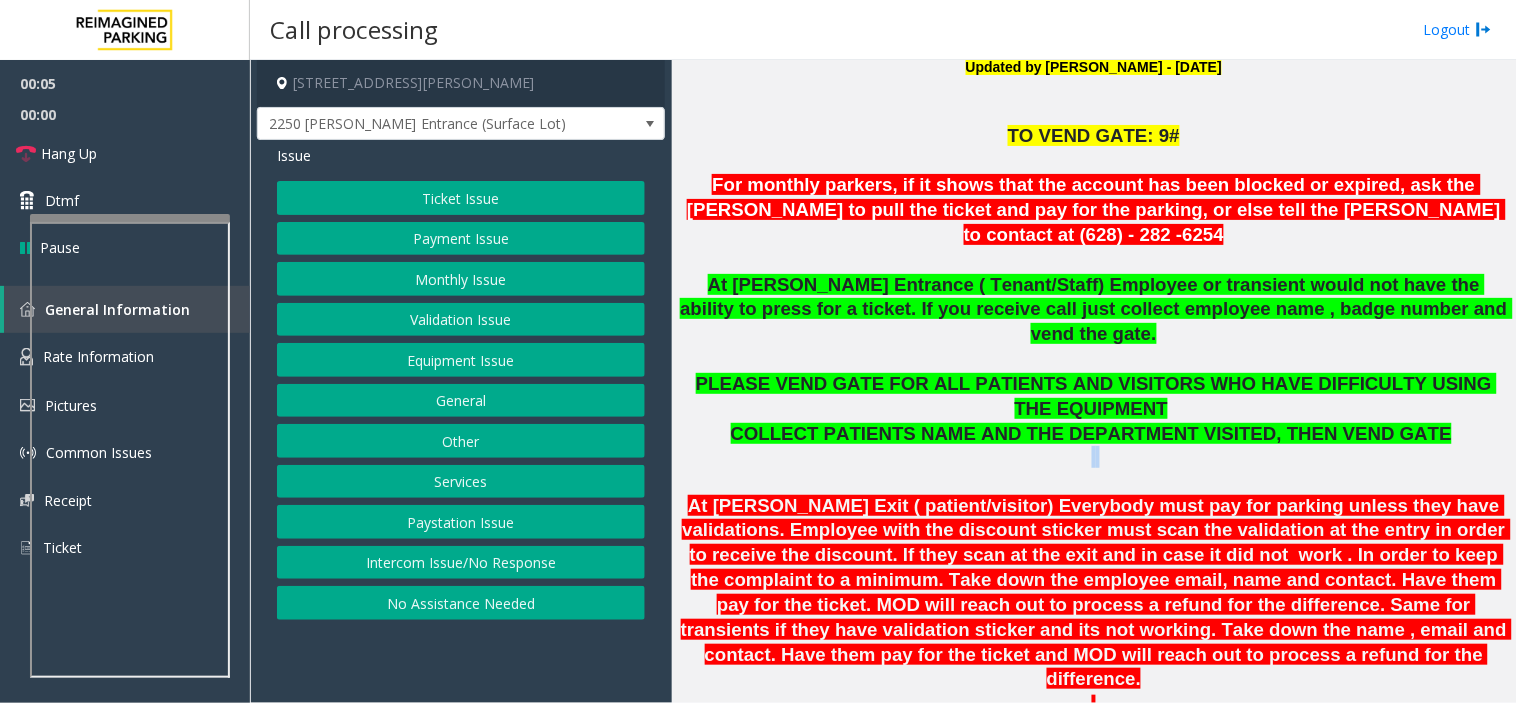 click 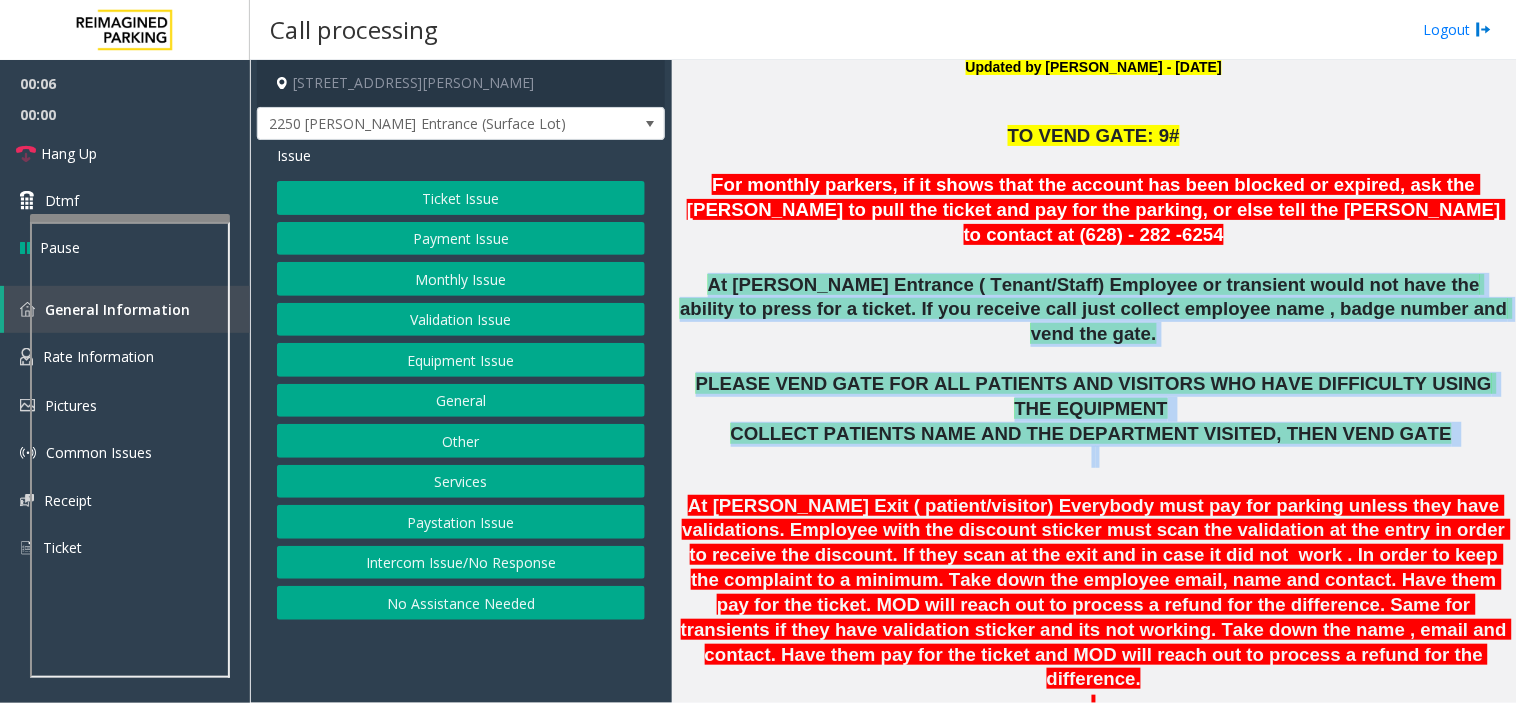 drag, startPoint x: 1156, startPoint y: 373, endPoint x: 823, endPoint y: 252, distance: 354.30212 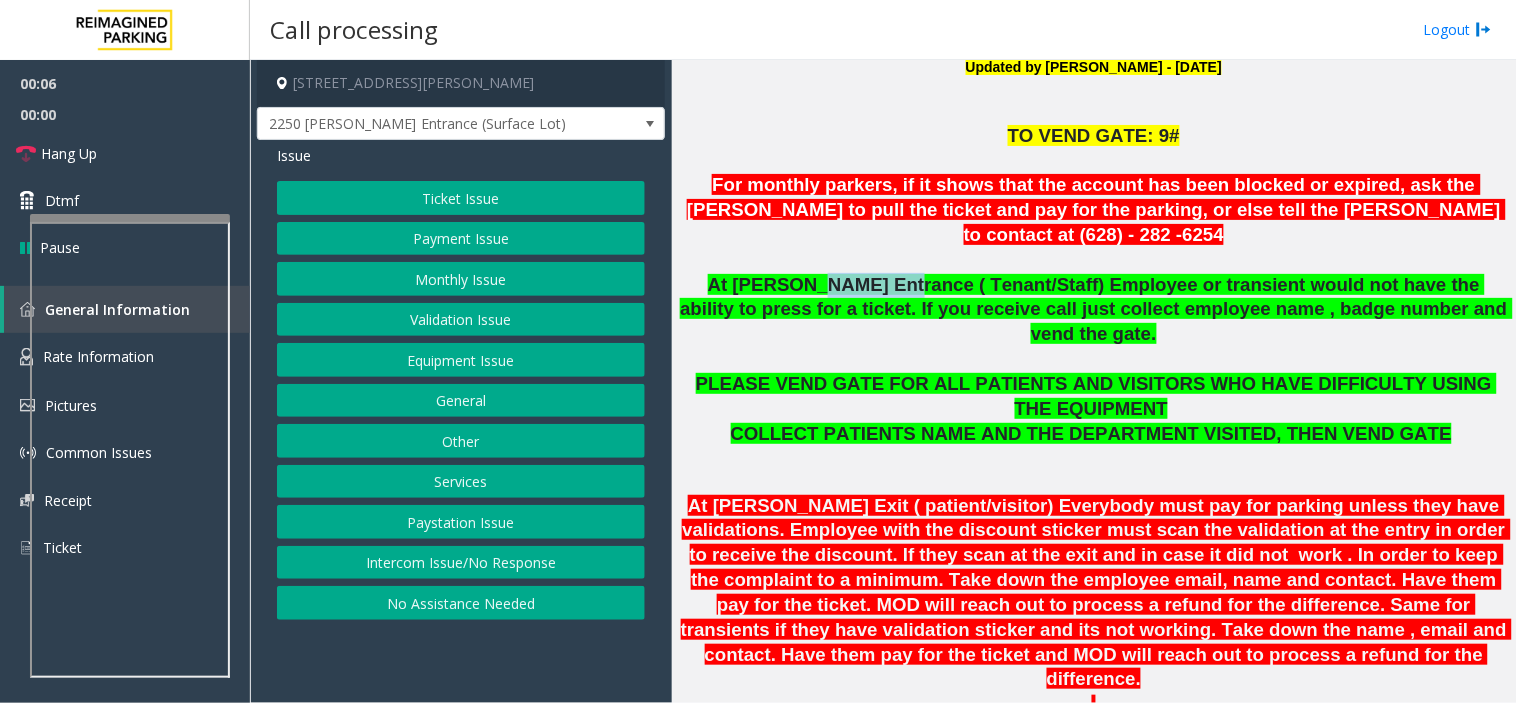 click on "At Shrader Entrance ( Tenant/Staff) Employee or transient would not have the ability to press for a ticket. If you receive call just collect employee name , badge number and vend the gate." 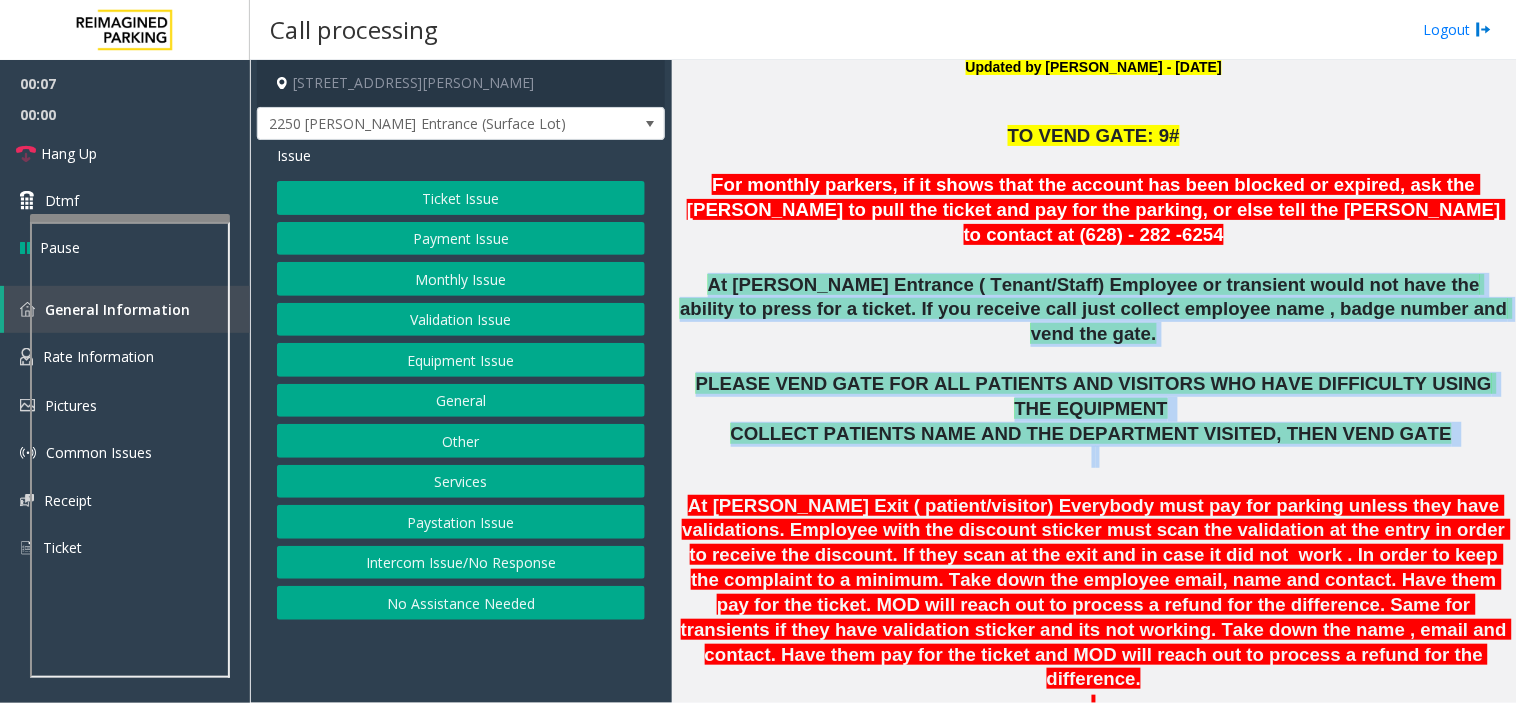 drag, startPoint x: 823, startPoint y: 252, endPoint x: 1010, endPoint y: 392, distance: 233.60008 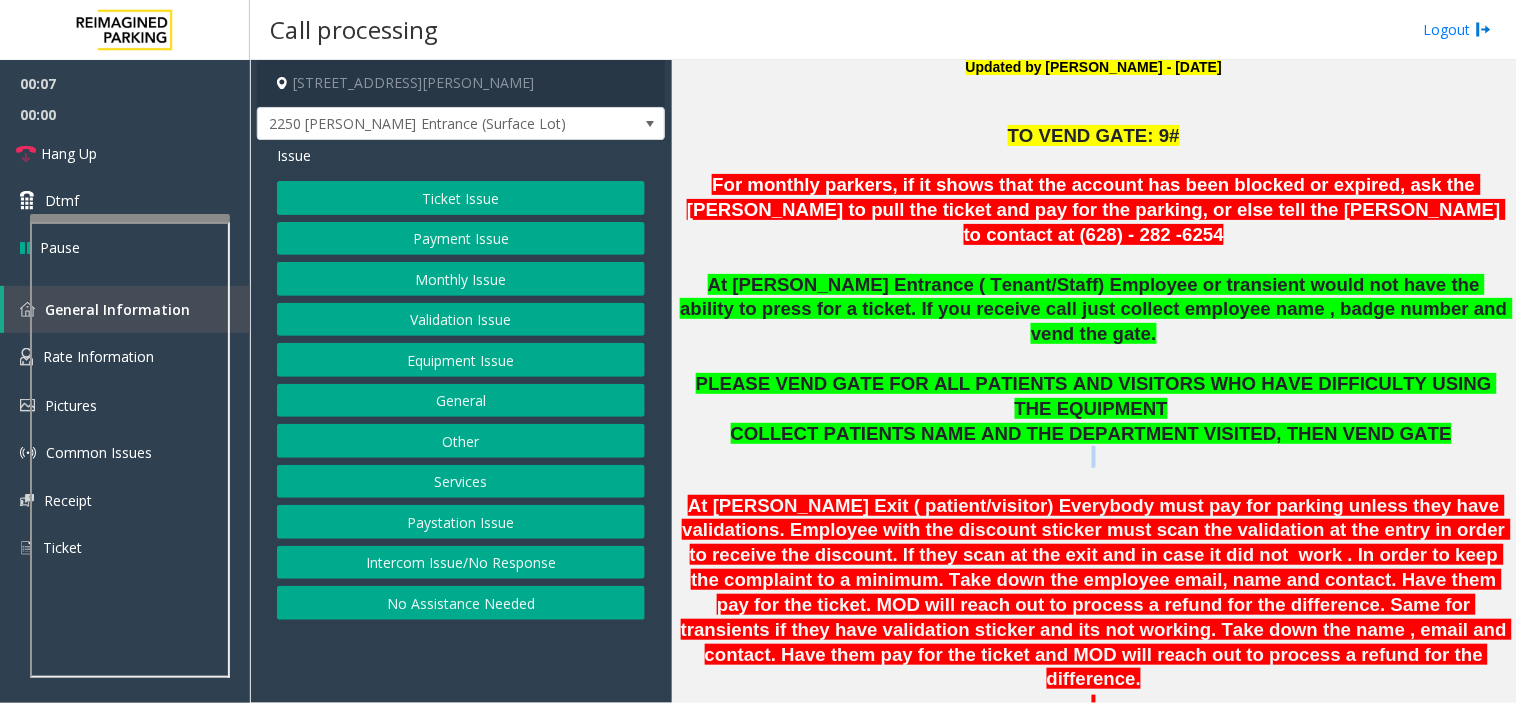 click 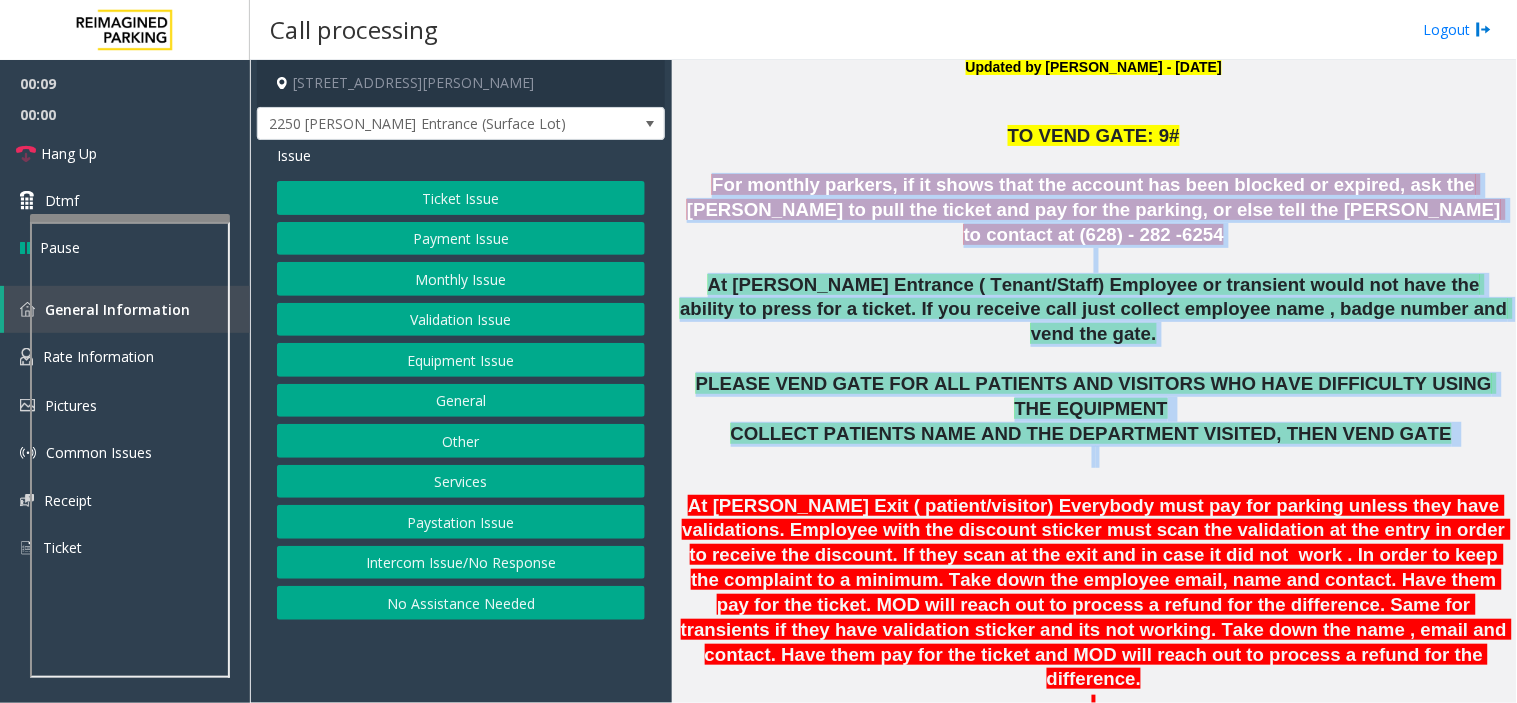 drag, startPoint x: 1010, startPoint y: 392, endPoint x: 866, endPoint y: 215, distance: 228.17757 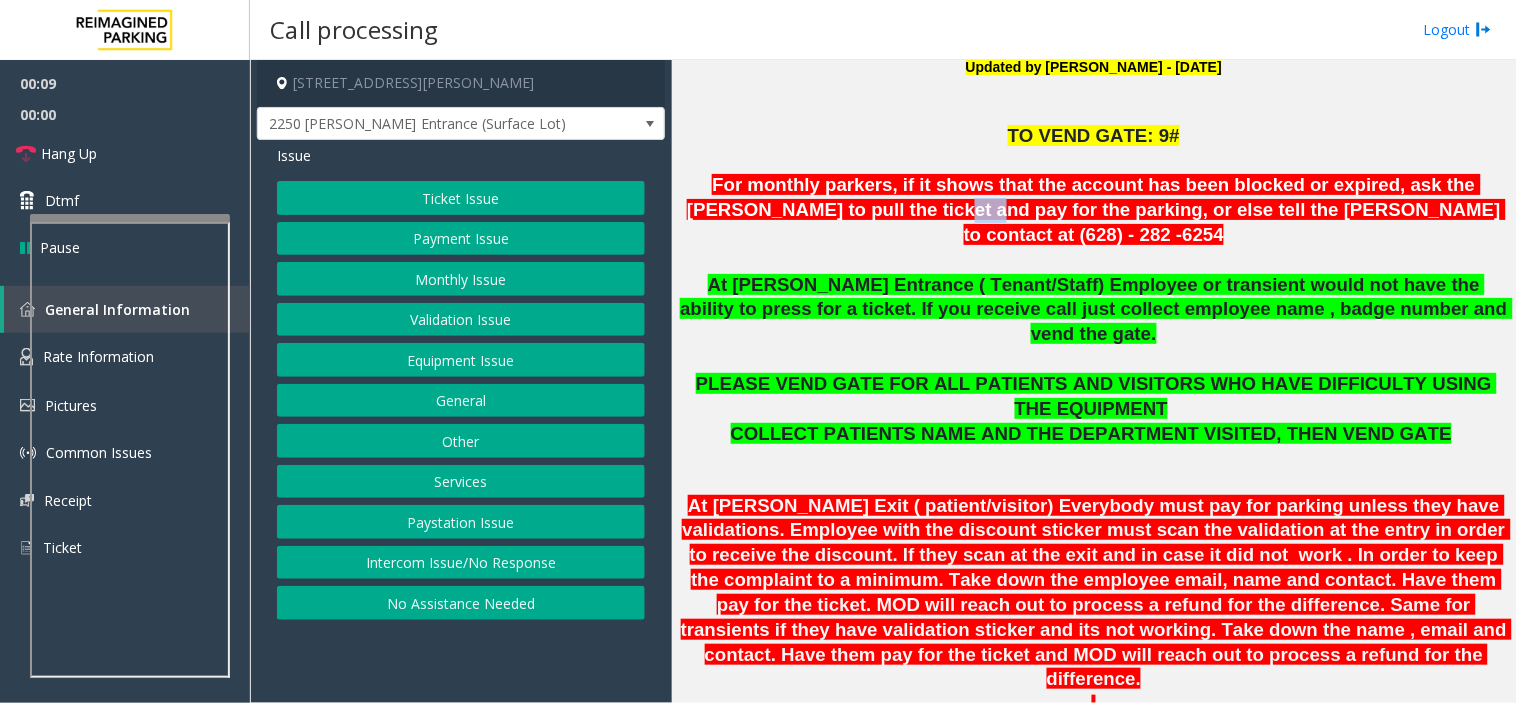 click on "For monthly parkers, if it shows that the account has been blocked or expired, ask the parker to pull the ticket and pay for the parking, or else tell the parker to contact at (628) - 282 -6254" 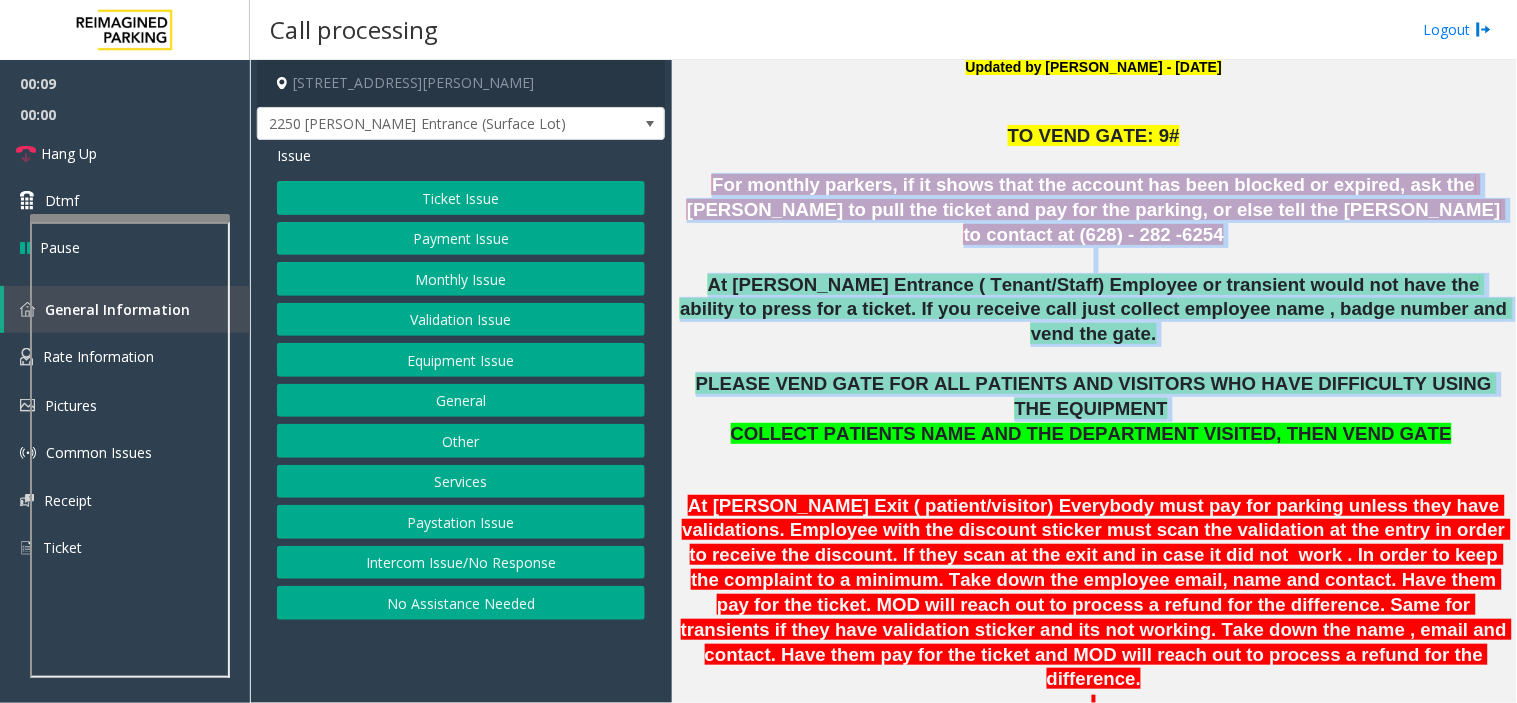 drag, startPoint x: 866, startPoint y: 215, endPoint x: 1023, endPoint y: 341, distance: 201.30823 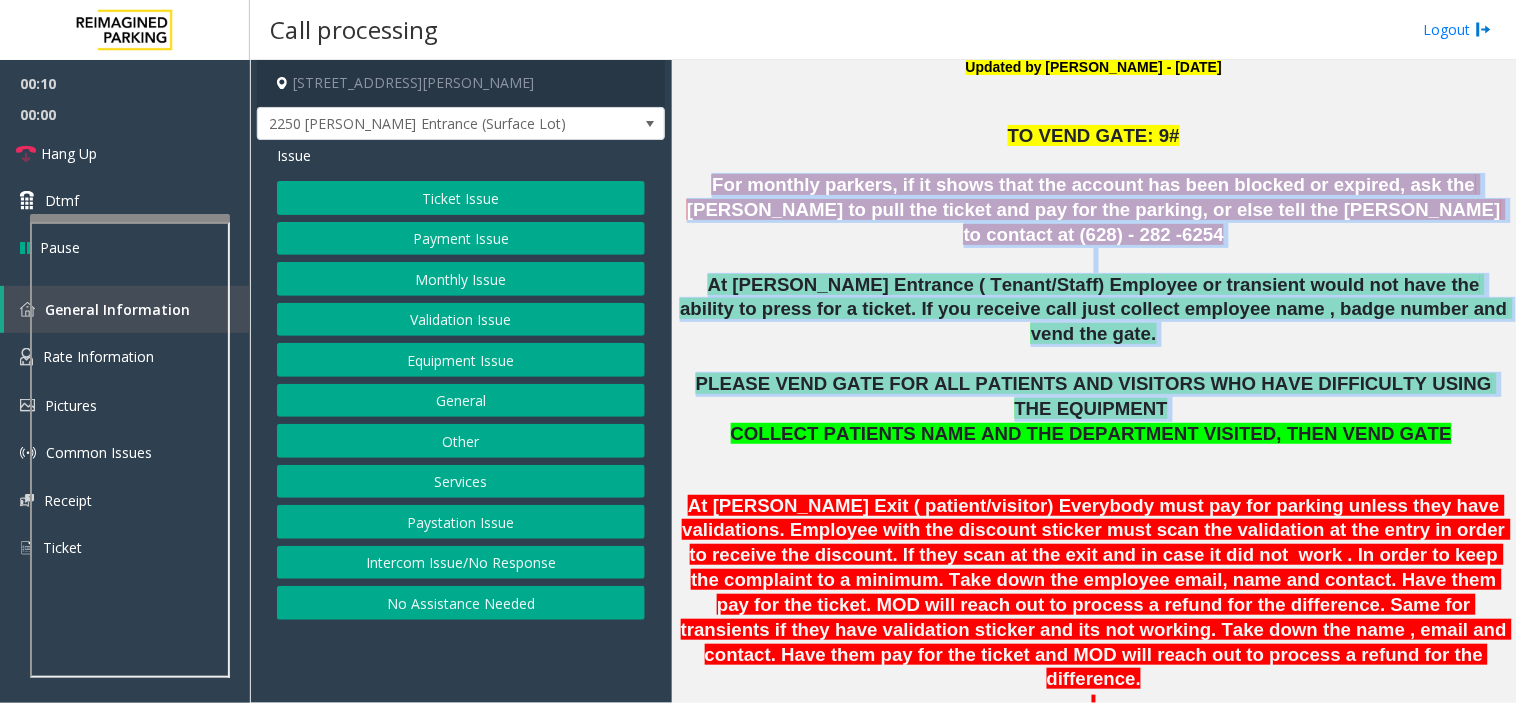 click on "PLEASE VEND GATE FOR ALL PATIENTS AND VISITORS WHO HAVE DIFFICULTY USING THE EQUIPMENT" 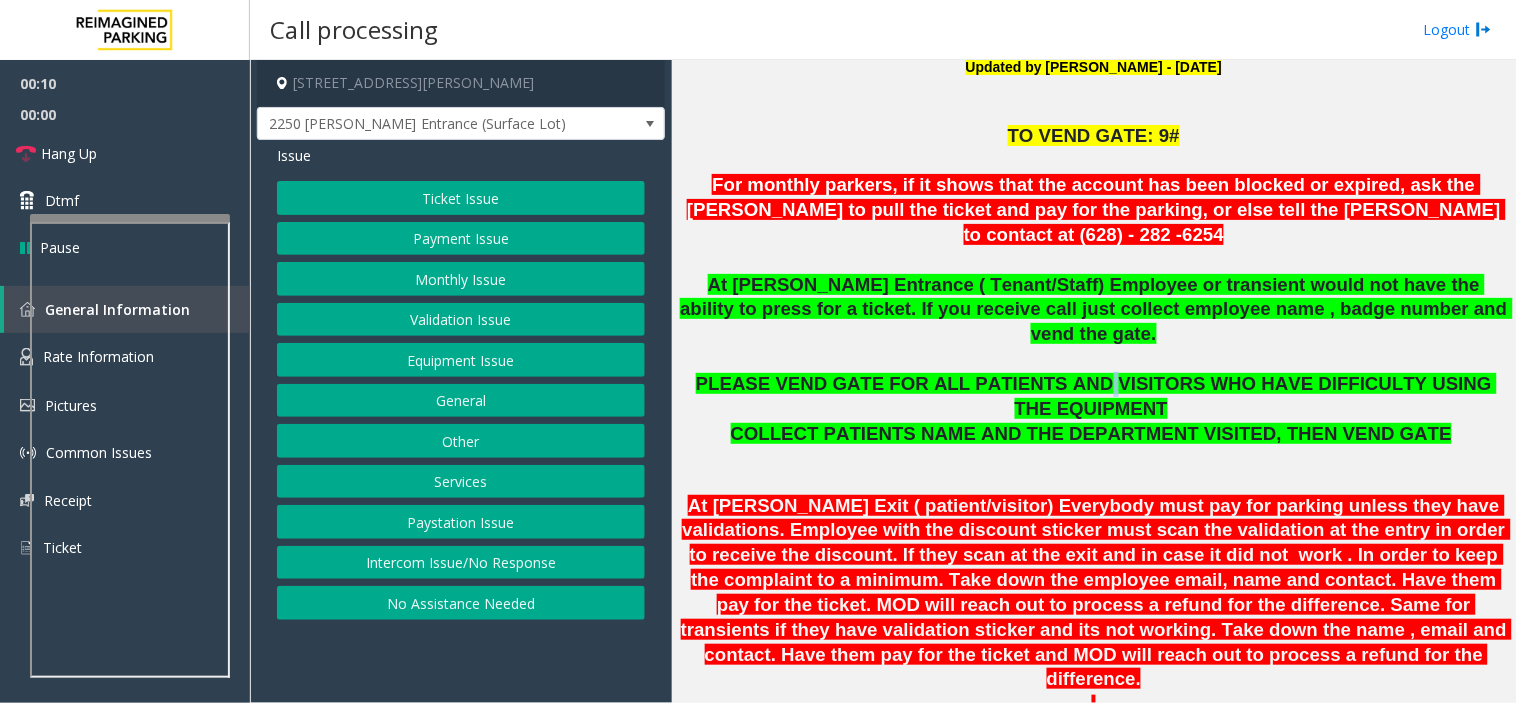 click on "PLEASE VEND GATE FOR ALL PATIENTS AND VISITORS WHO HAVE DIFFICULTY USING THE EQUIPMENT" 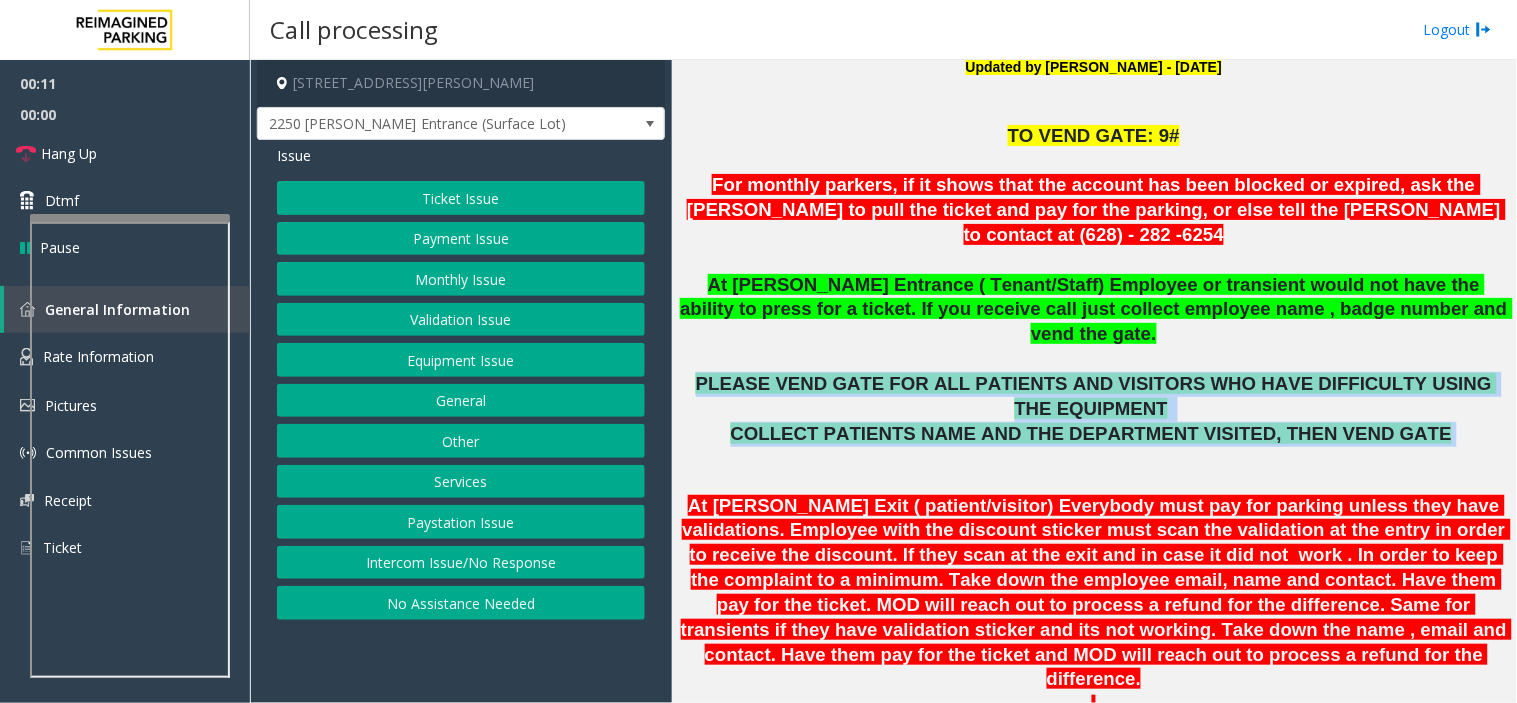 drag, startPoint x: 1023, startPoint y: 341, endPoint x: 1307, endPoint y: 358, distance: 284.50836 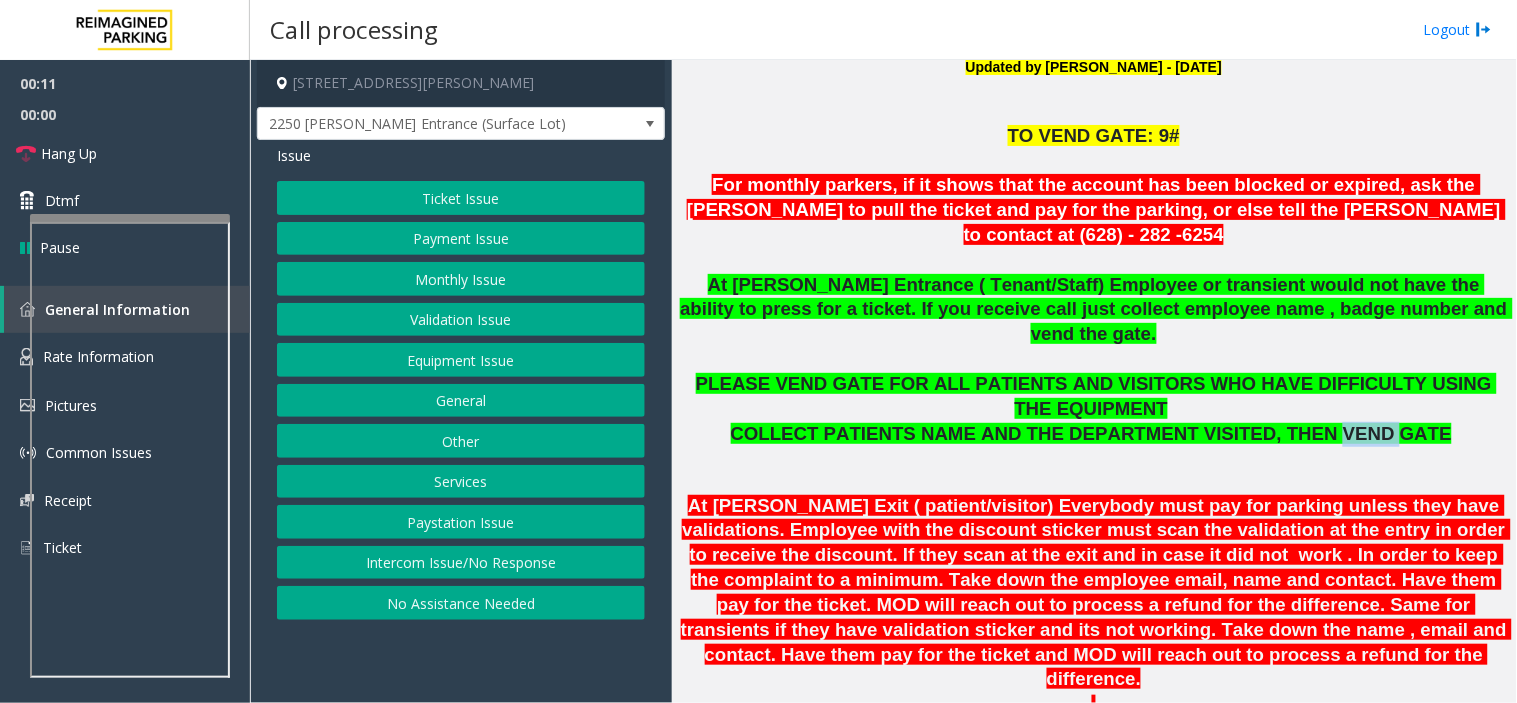 click on "COLLECT PATIENTS NAME AND THE DEPARTMENT VISITED, THEN VEND GATE" 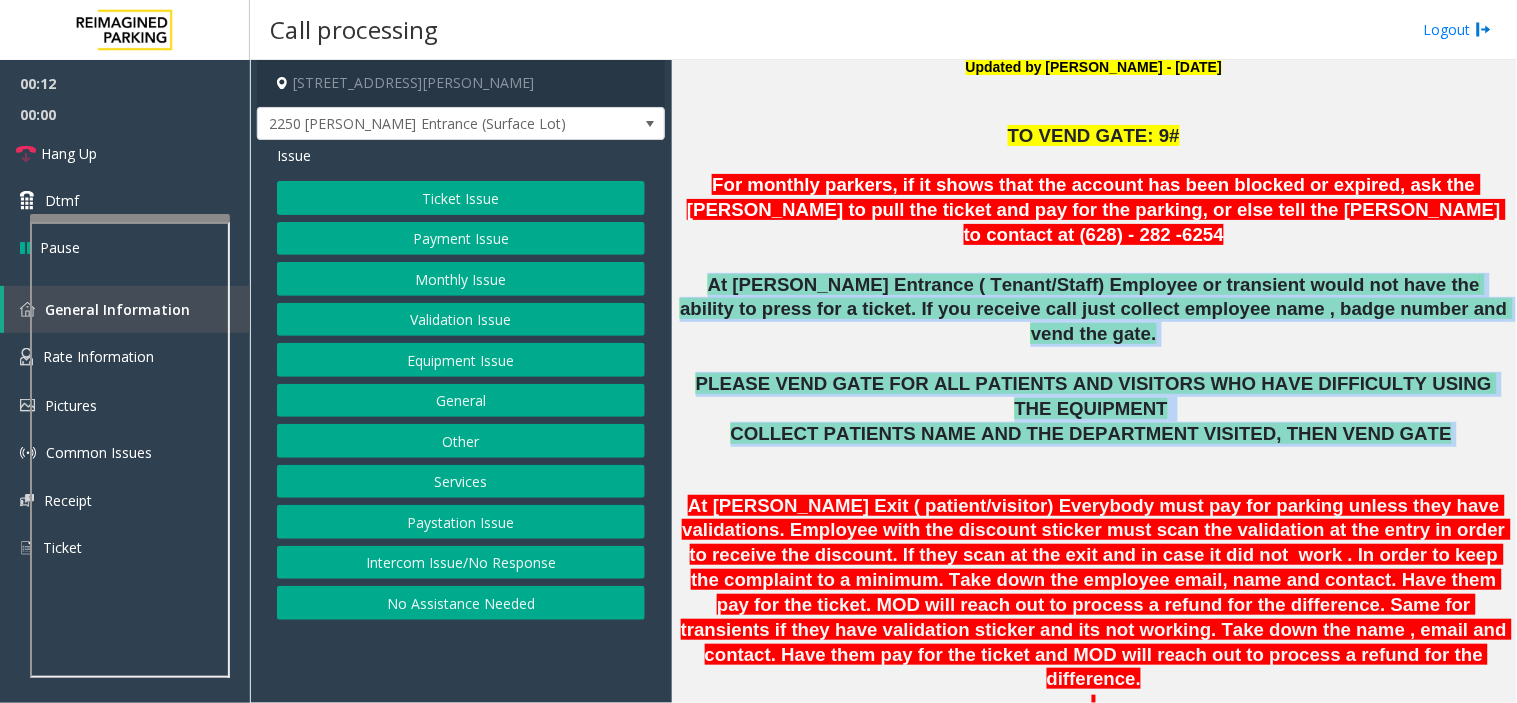 drag, startPoint x: 1307, startPoint y: 358, endPoint x: 1155, endPoint y: 255, distance: 183.61101 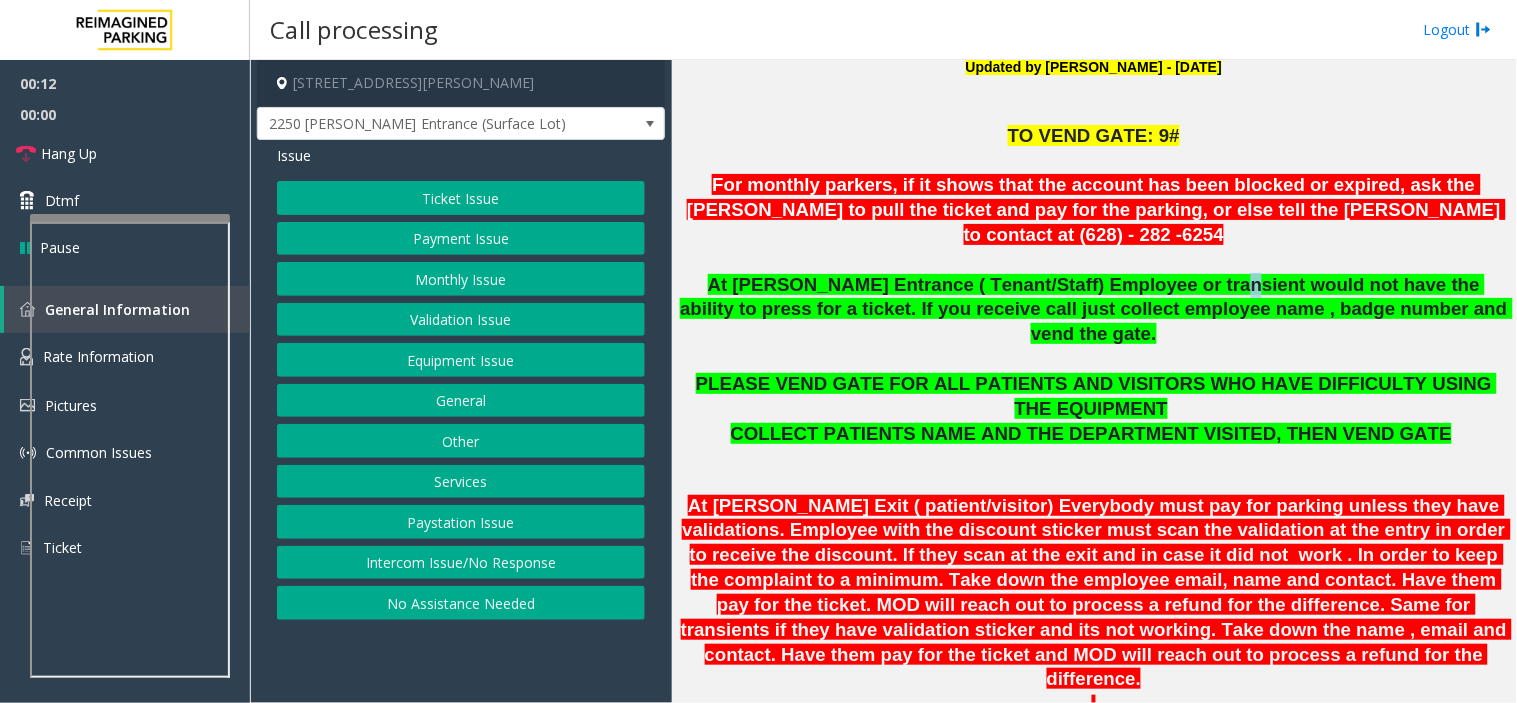 click on "At Shrader Entrance ( Tenant/Staff) Employee or transient would not have the ability to press for a ticket. If you receive call just collect employee name , badge number and vend the gate." 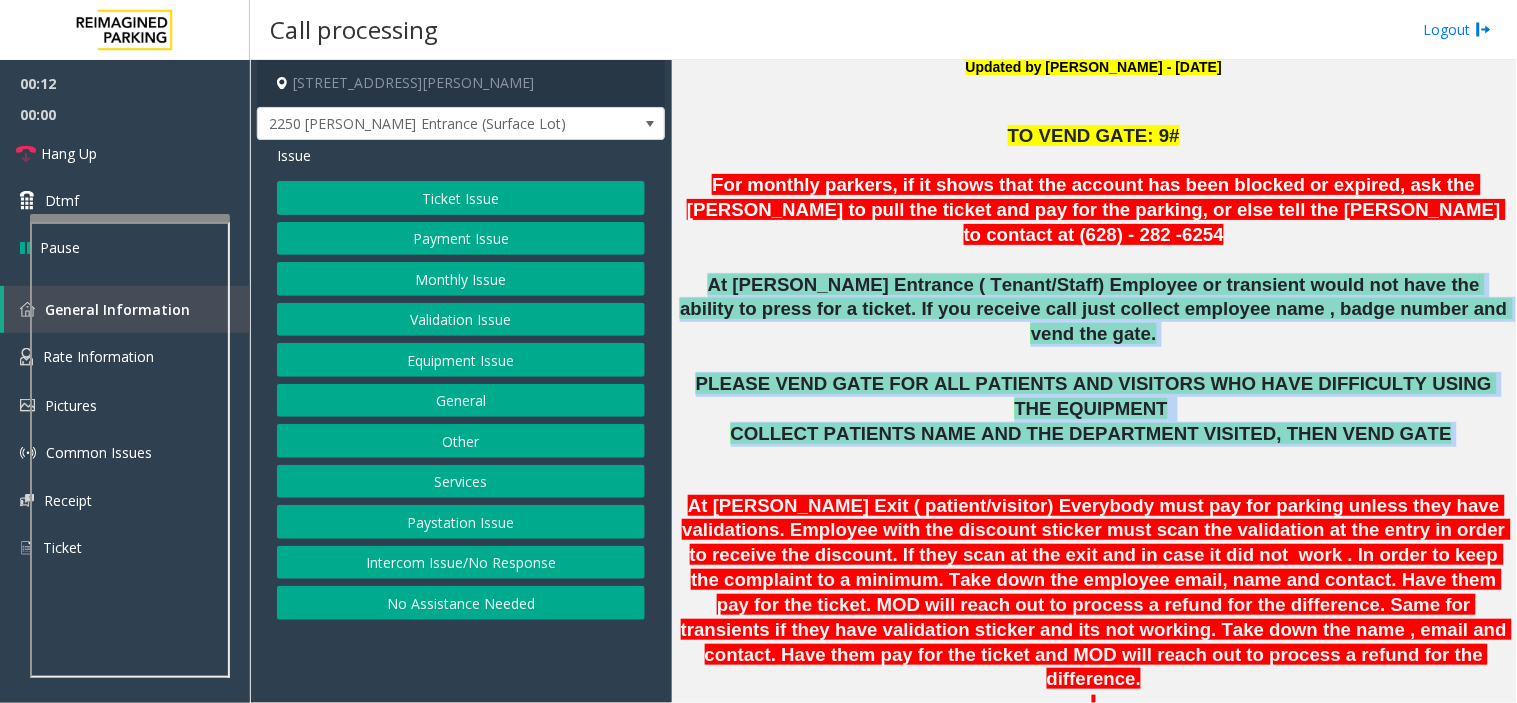 drag, startPoint x: 1155, startPoint y: 255, endPoint x: 1192, endPoint y: 350, distance: 101.950966 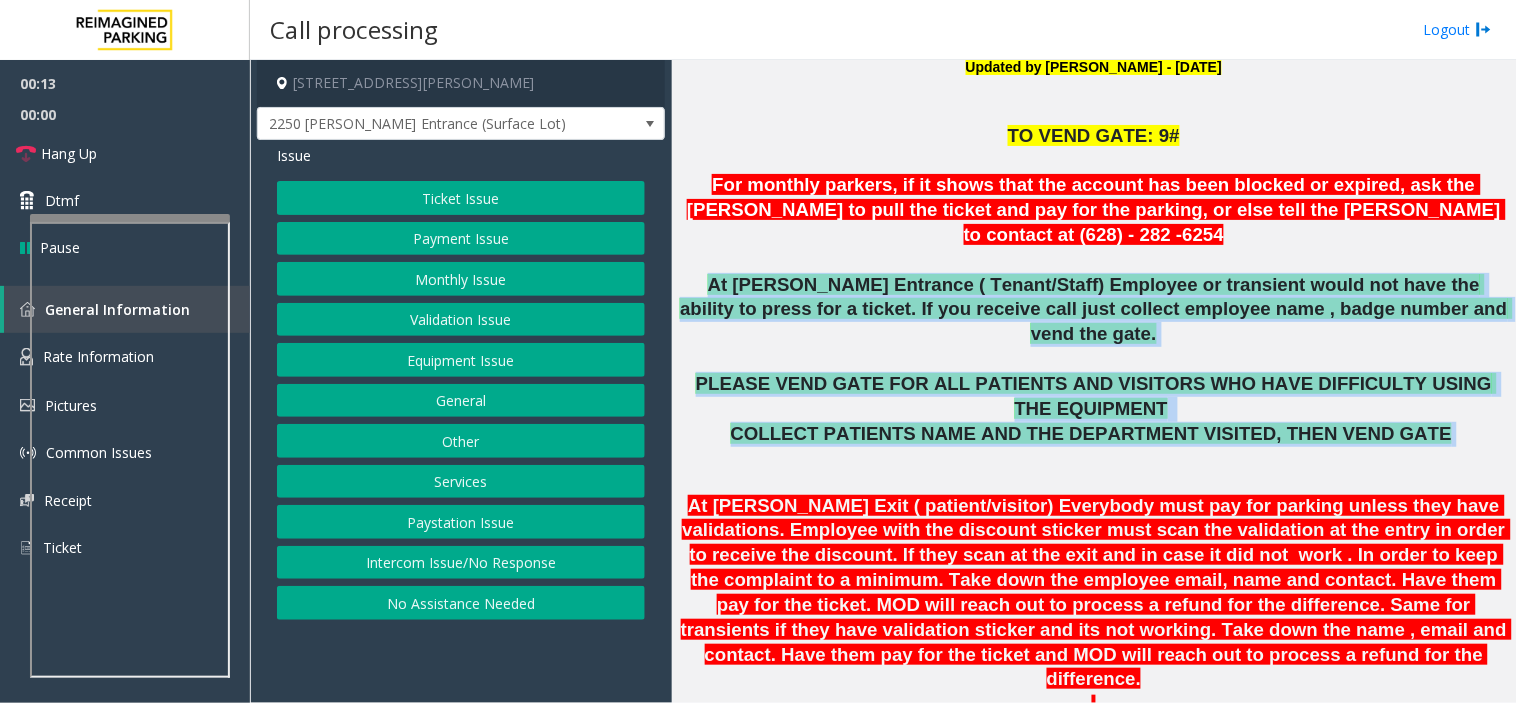 click on "COLLECT PATIENTS NAME AND THE DEPARTMENT VISITED, THEN VEND GATE" 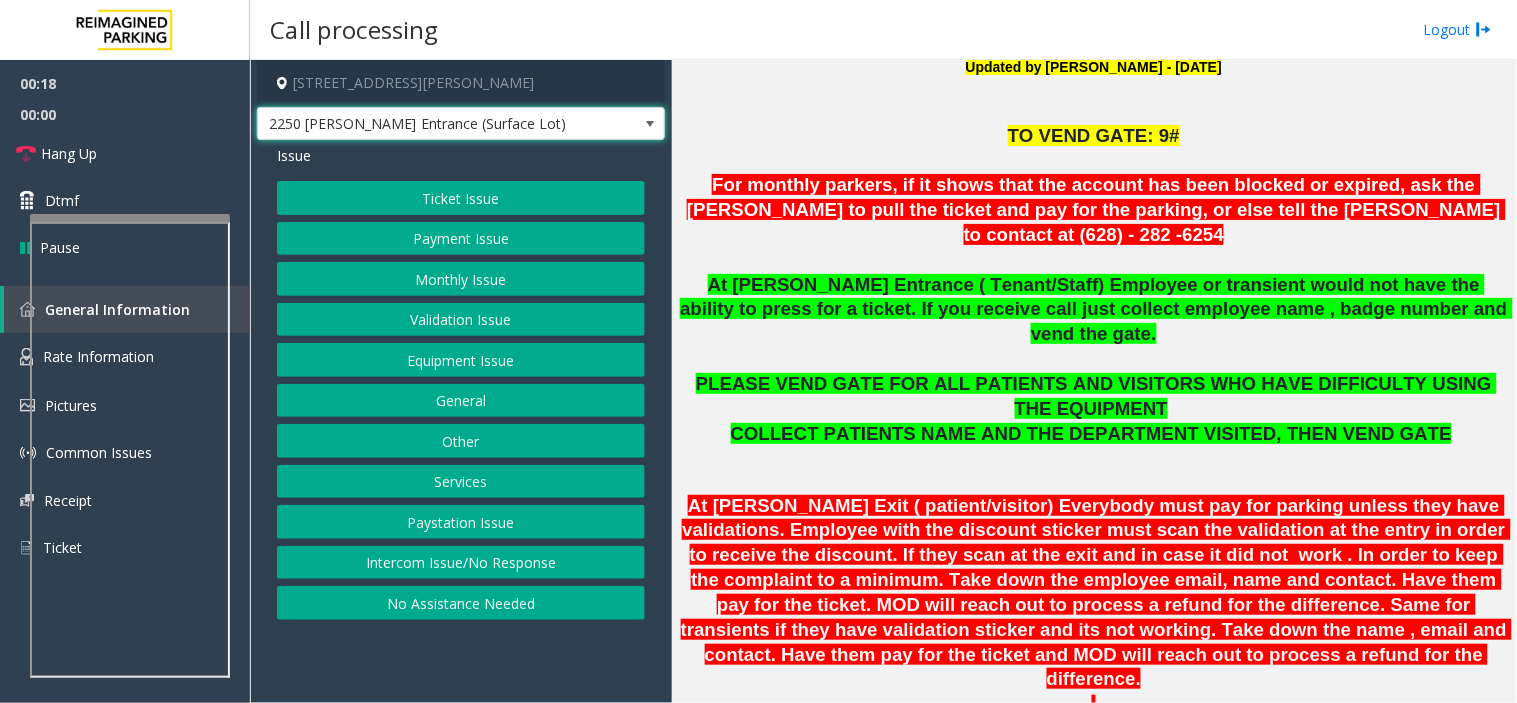 click on "2250 Hayes Entrance (Surface Lot)" at bounding box center (420, 124) 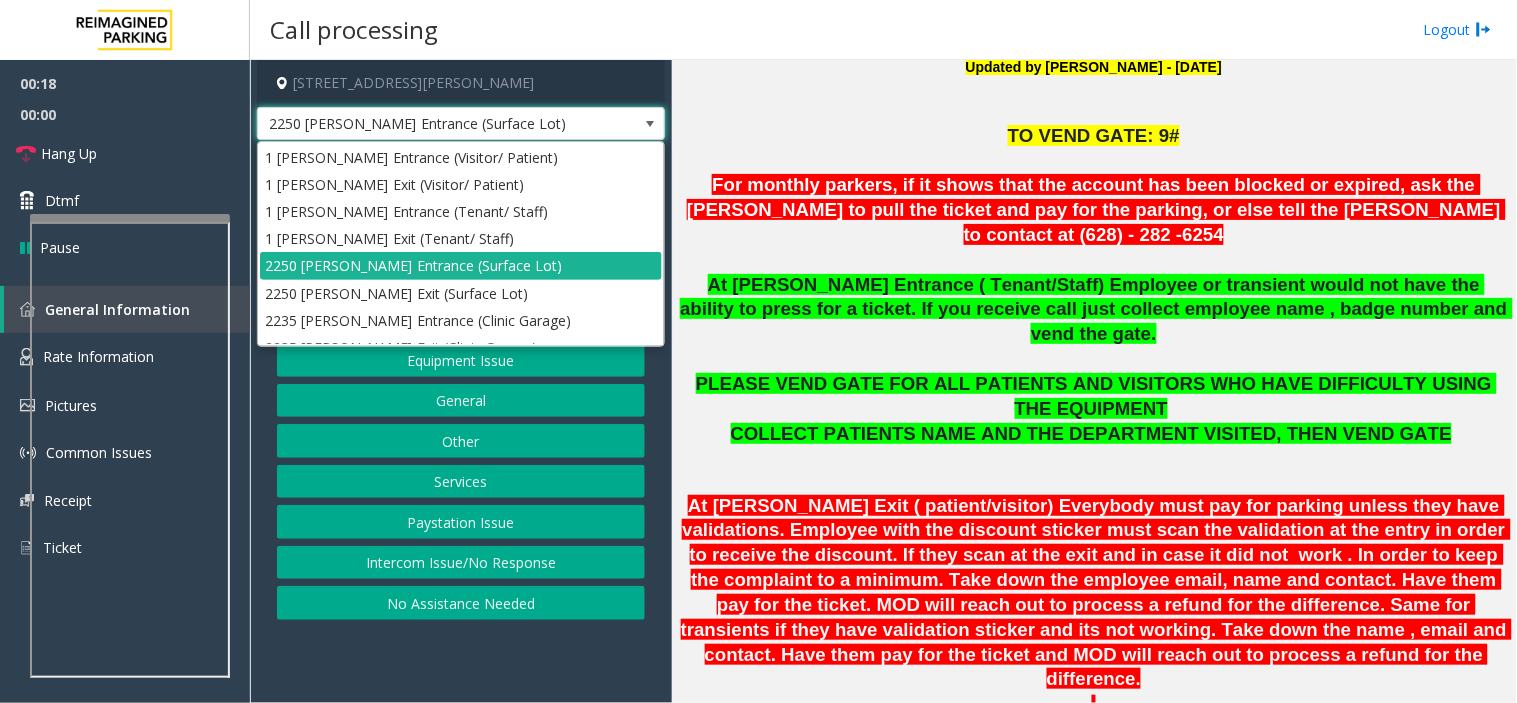 click on "2250 Hayes Entrance (Surface Lot)" at bounding box center [420, 124] 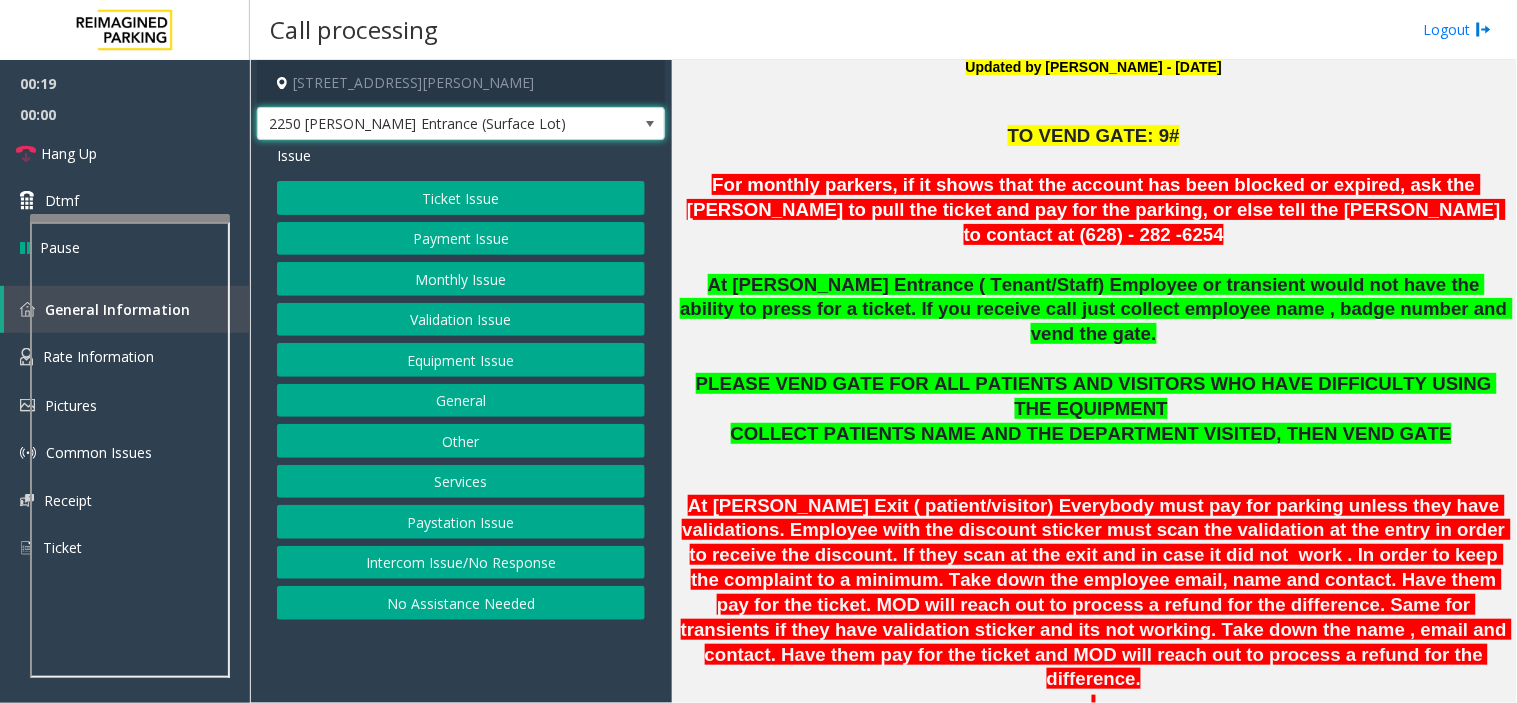 click on "2250 Hayes Entrance (Surface Lot)" at bounding box center [420, 124] 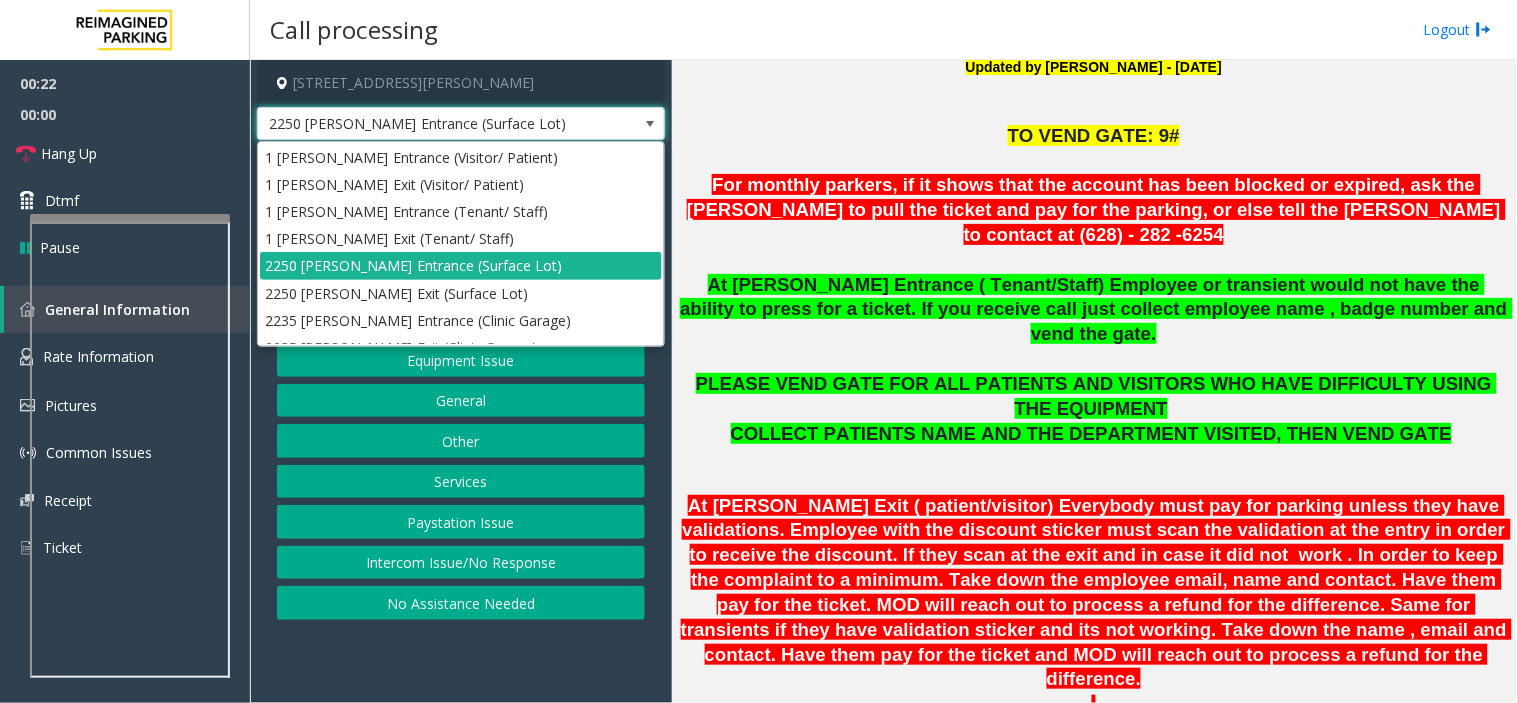 click on "2250 Hayes Entrance (Surface Lot)" at bounding box center (420, 124) 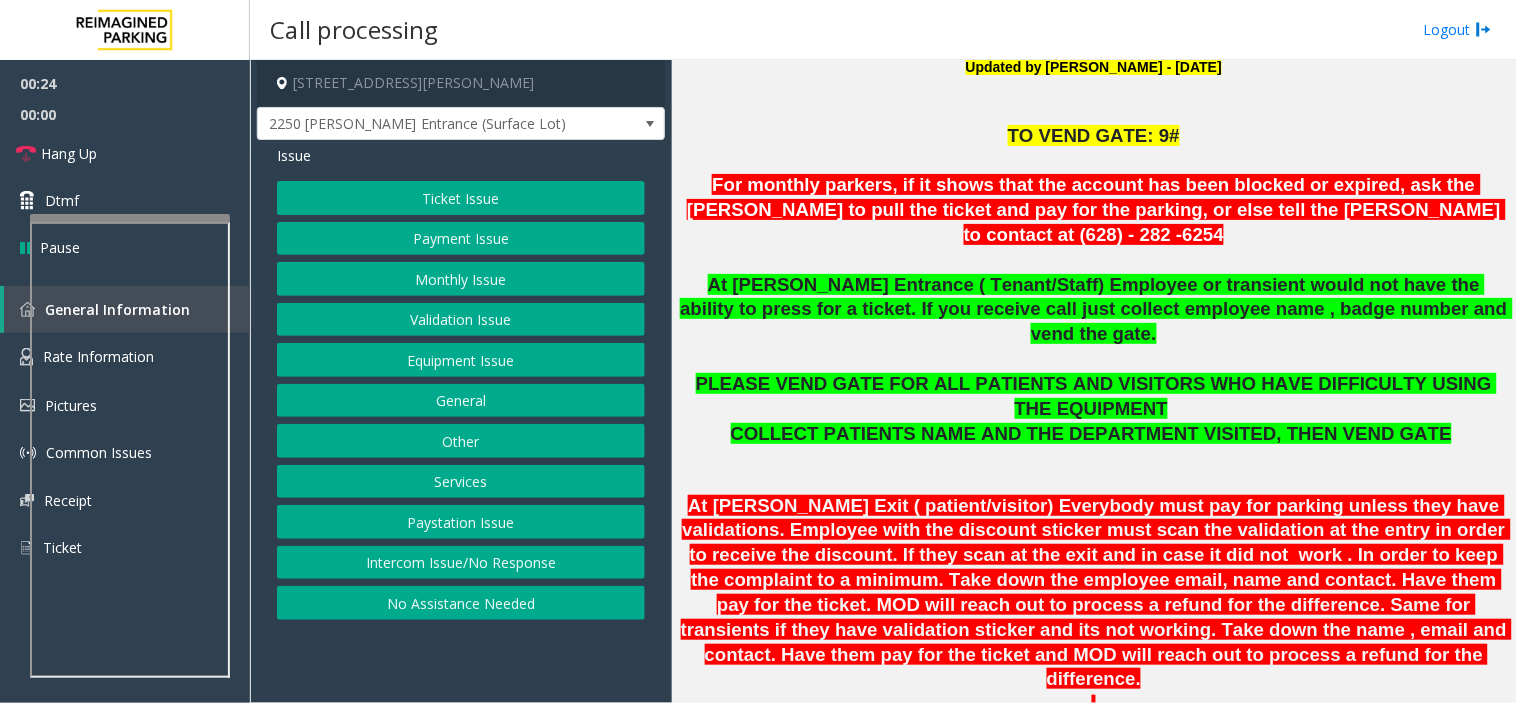 click on "Services" 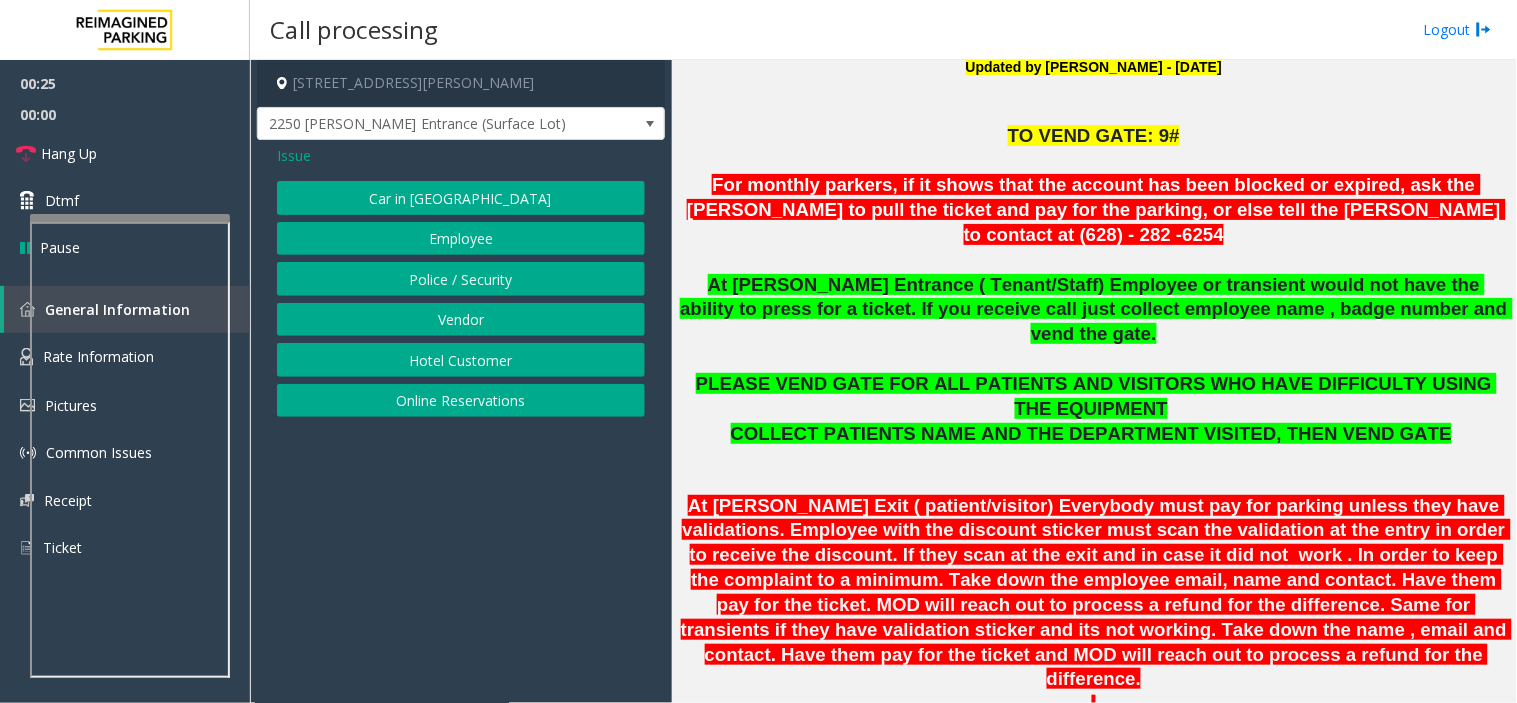 click on "Issue" 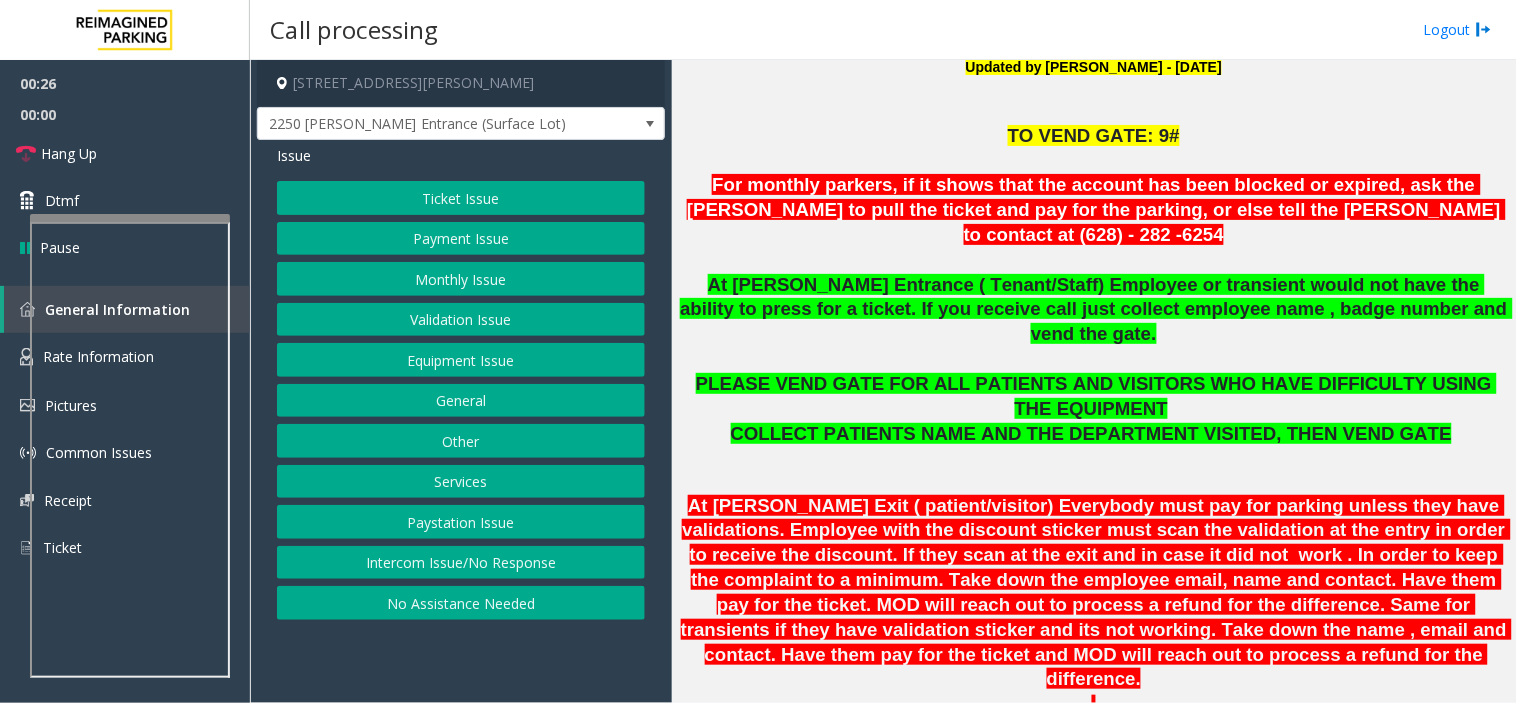 click on "Equipment Issue" 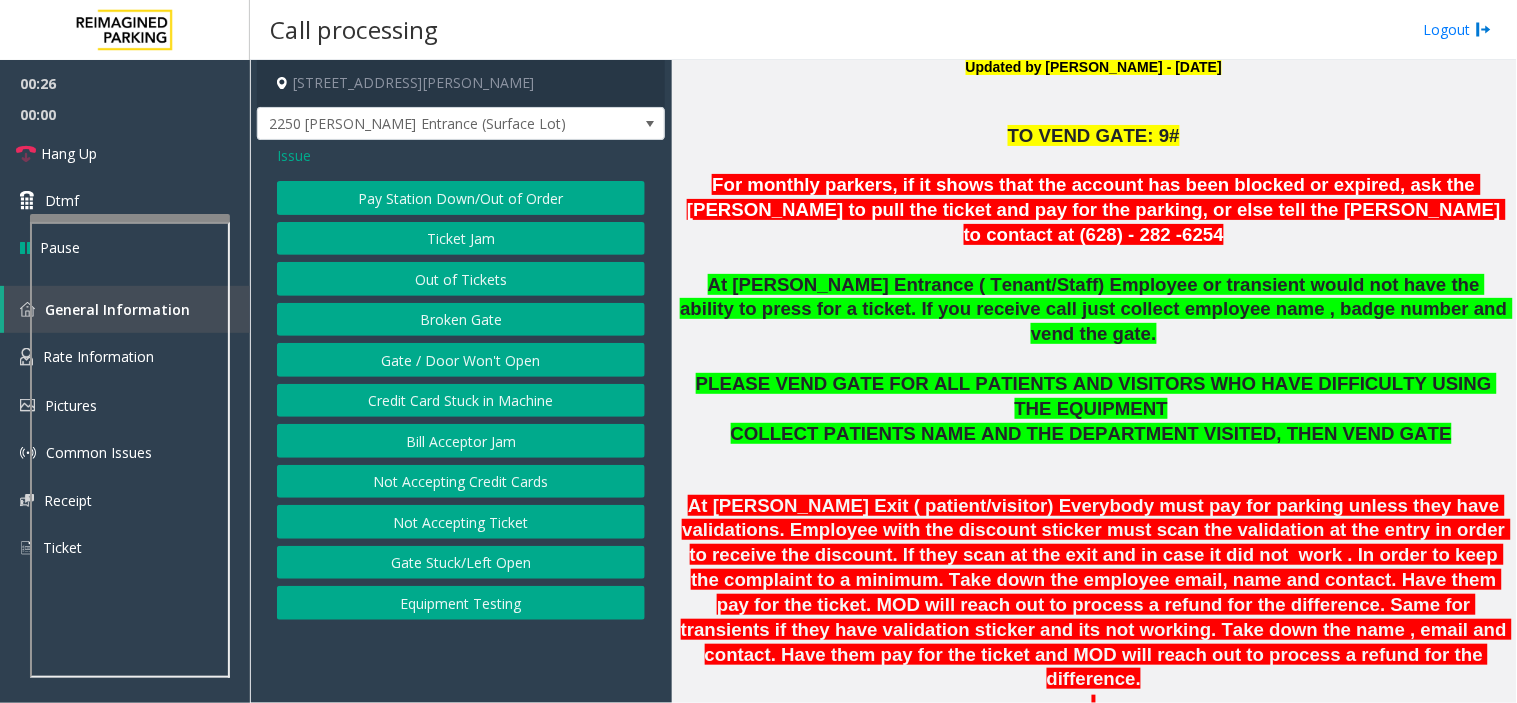 click on "Gate / Door Won't Open" 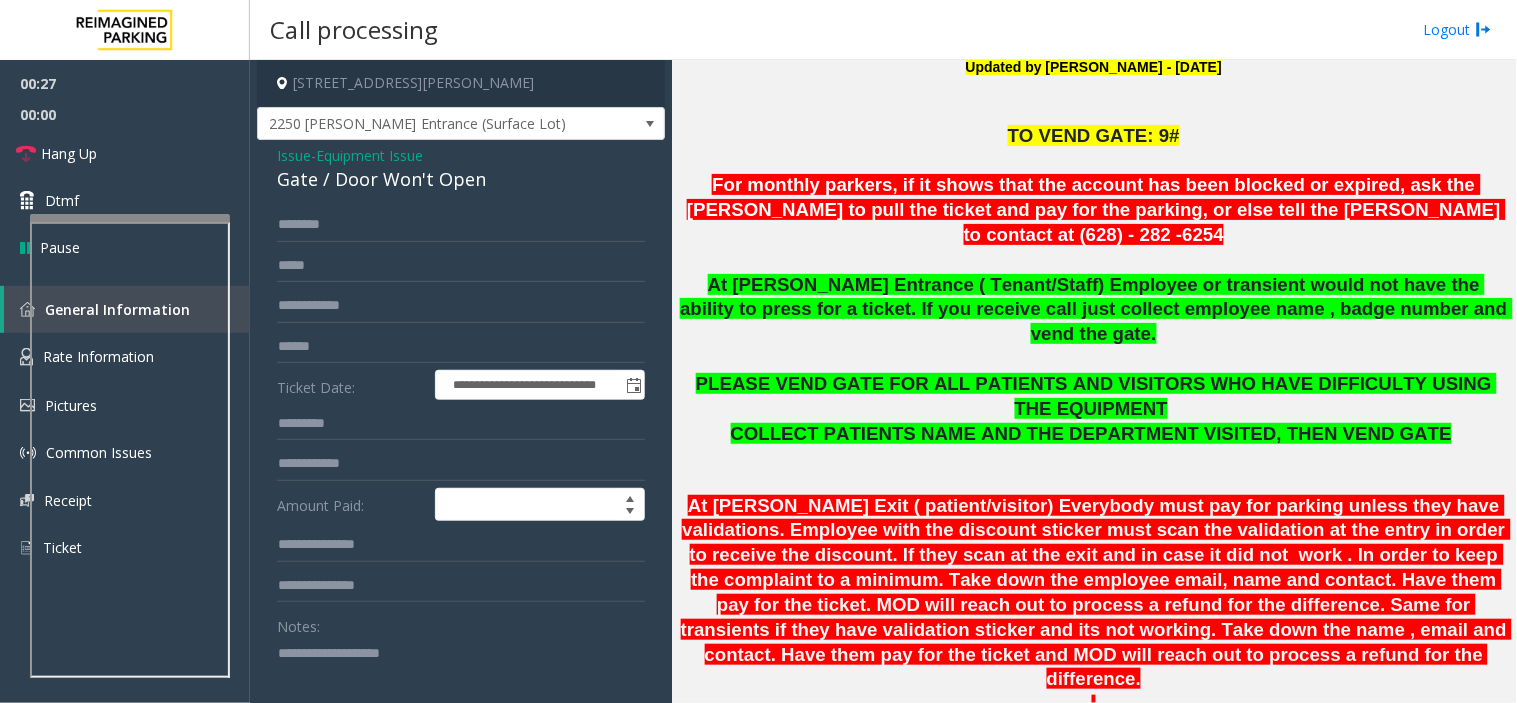 click on "Equipment Issue" 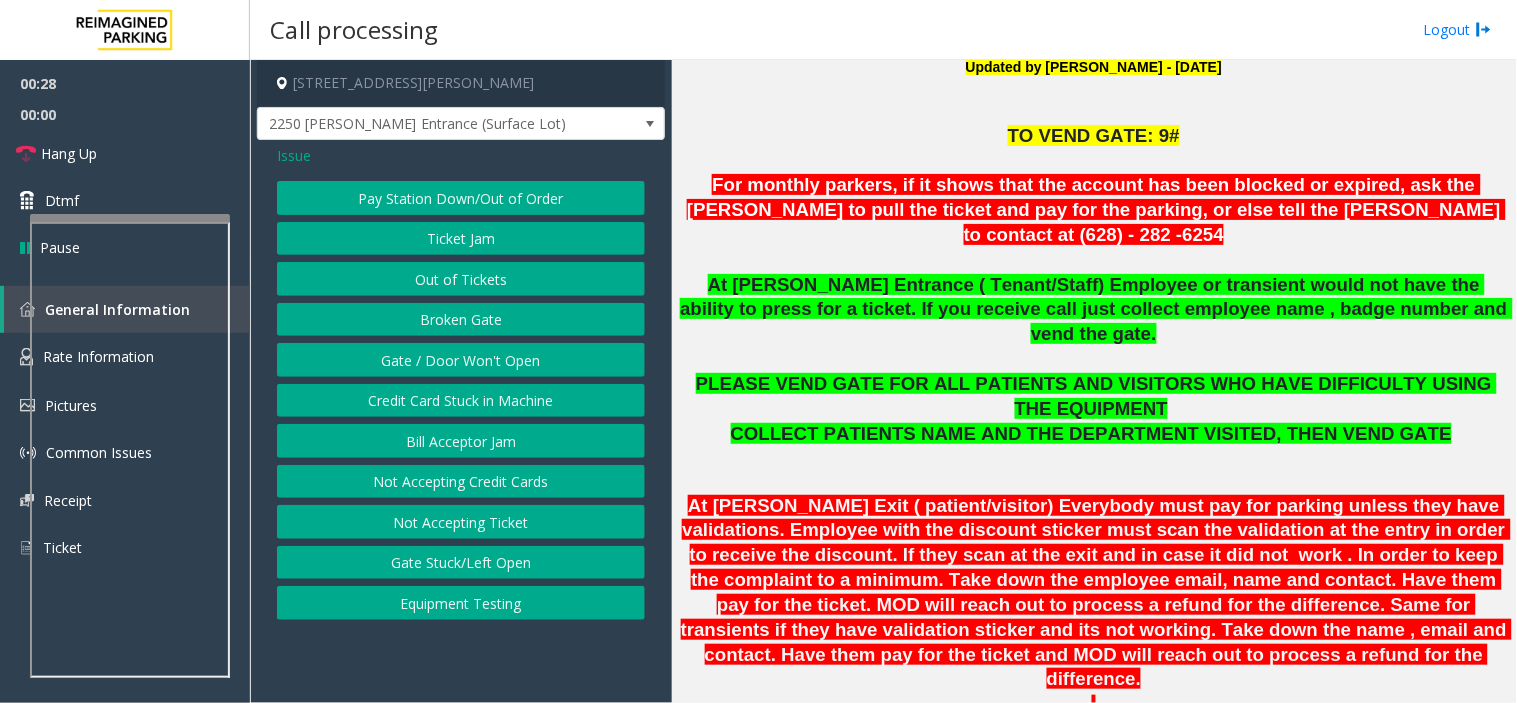 click on "Gate / Door Won't Open" 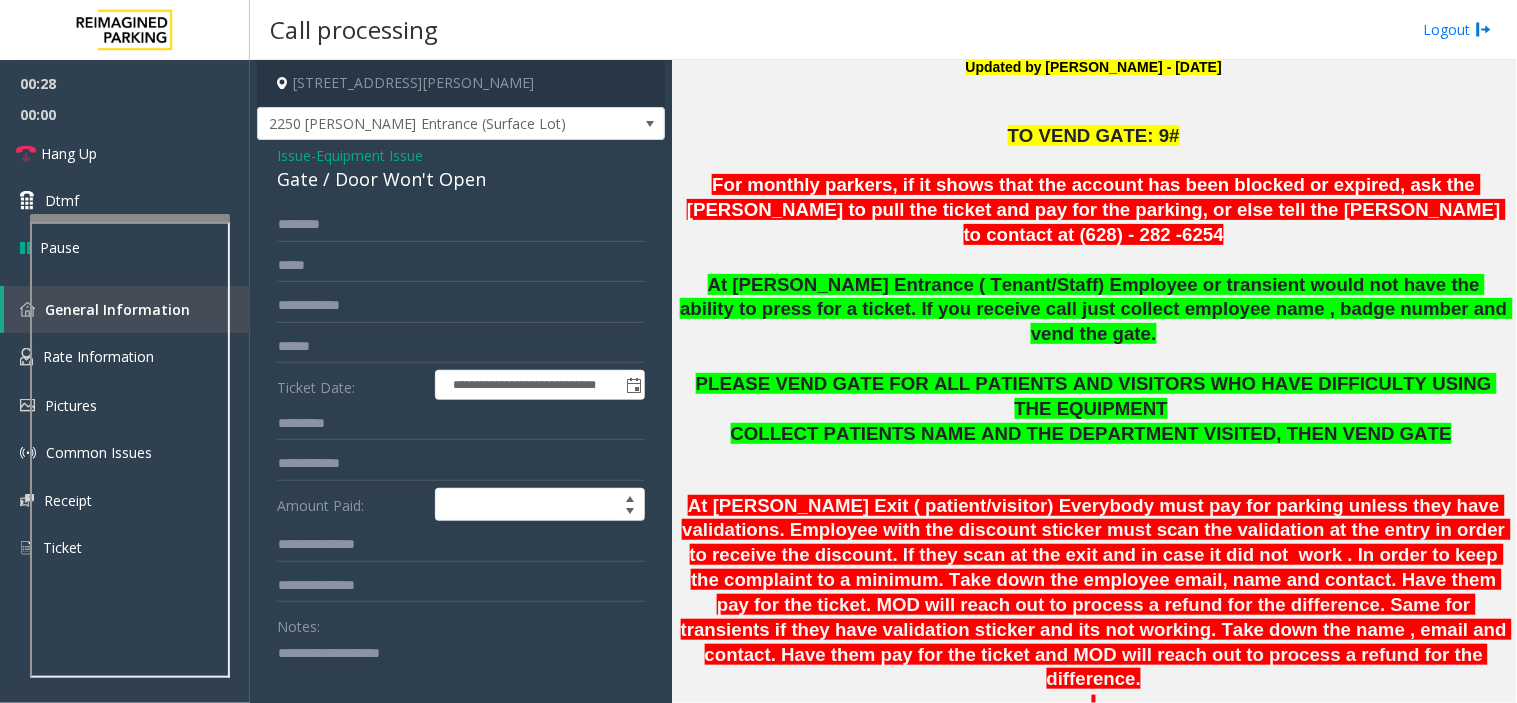click on "Gate / Door Won't Open" 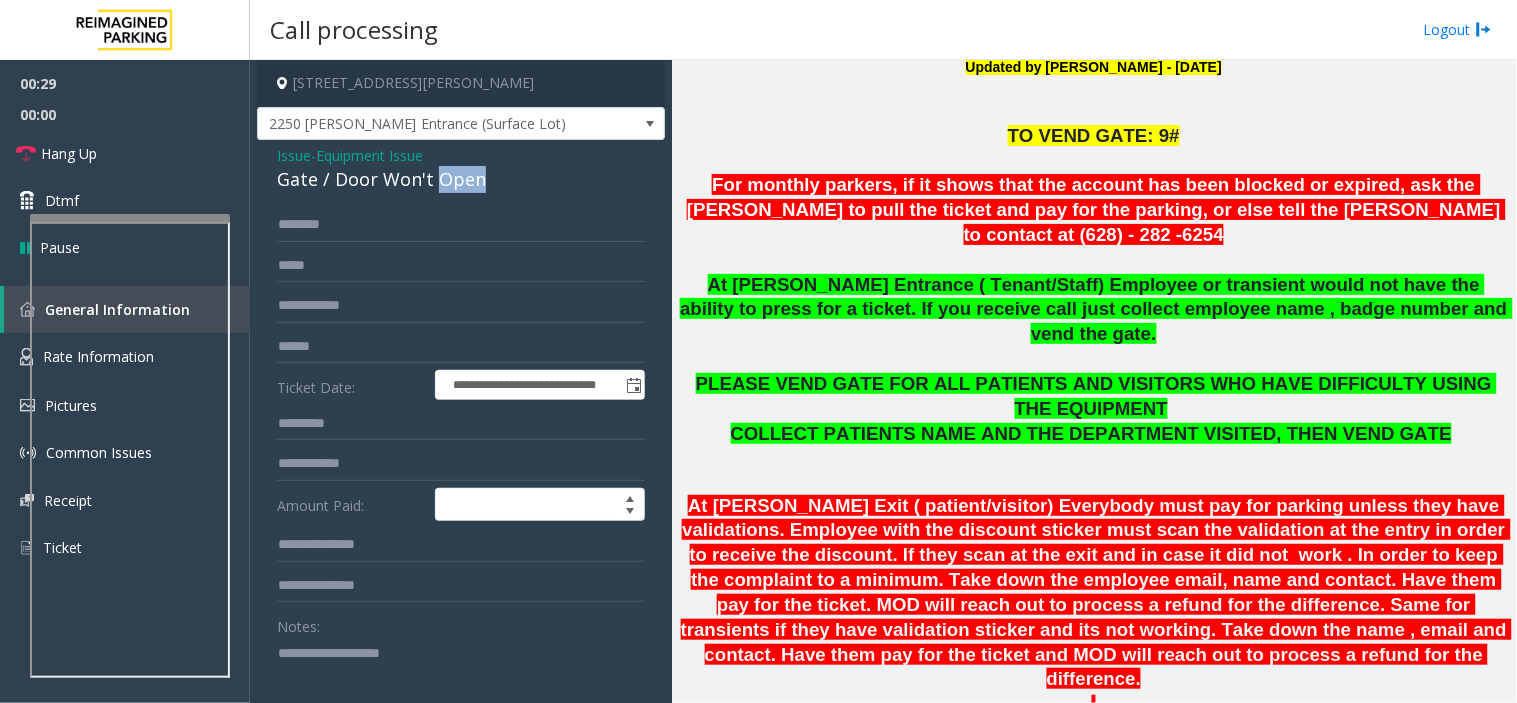 click on "Gate / Door Won't Open" 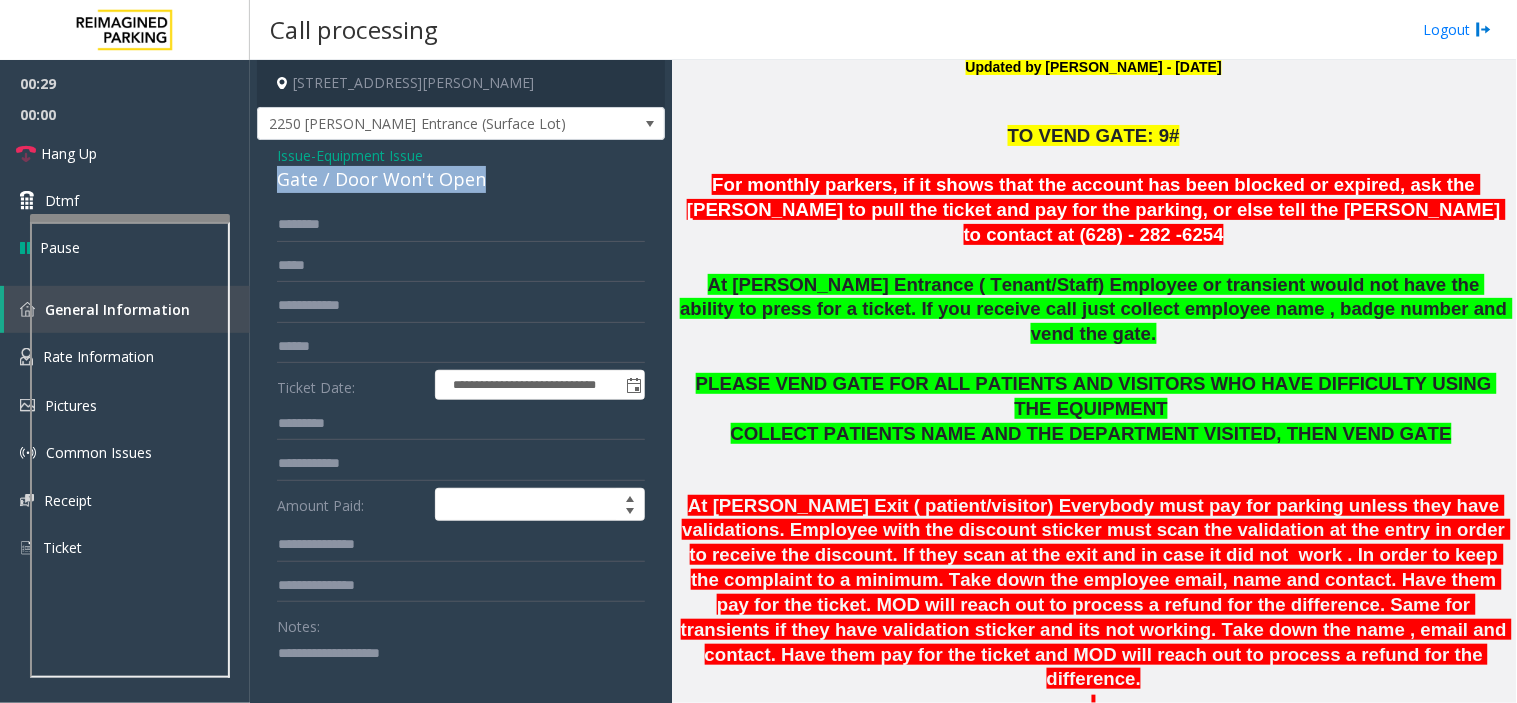 click on "Gate / Door Won't Open" 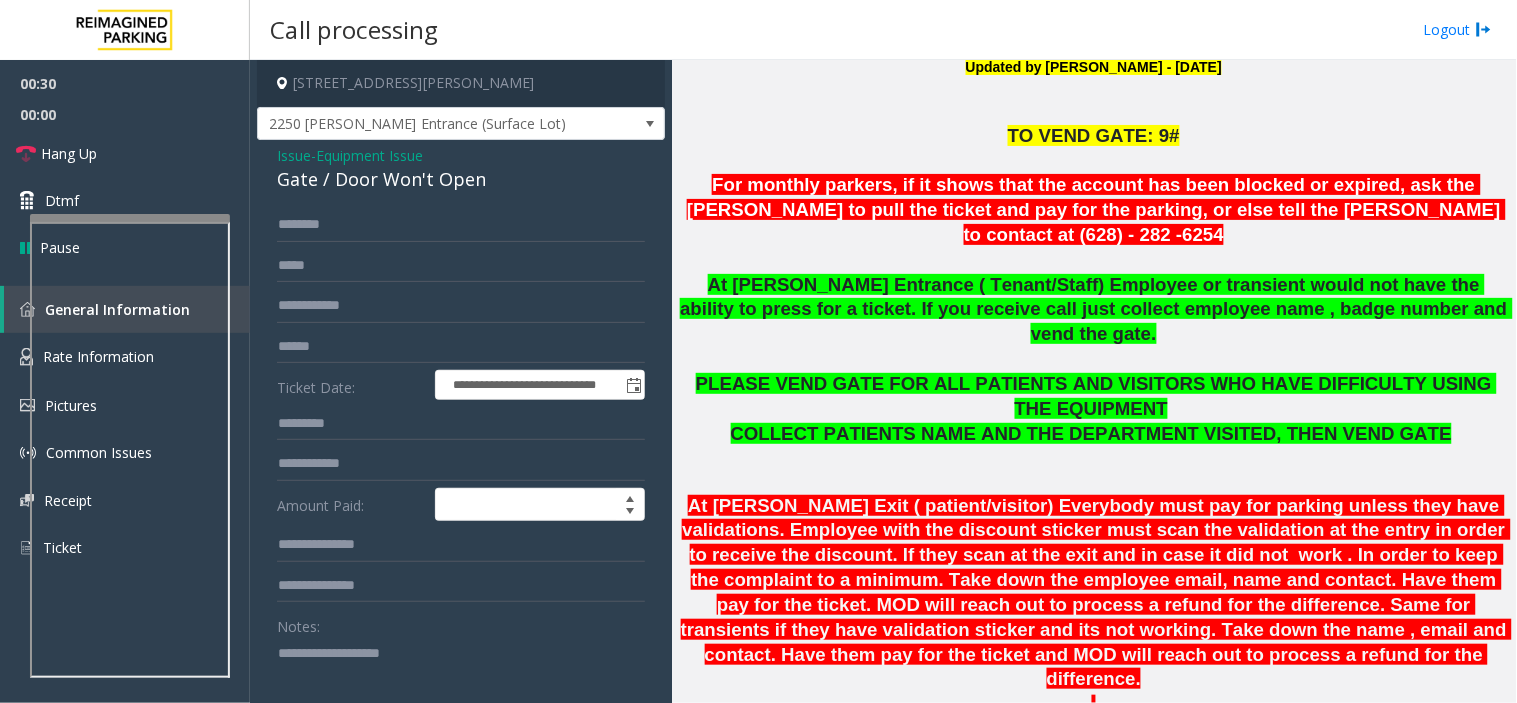 click 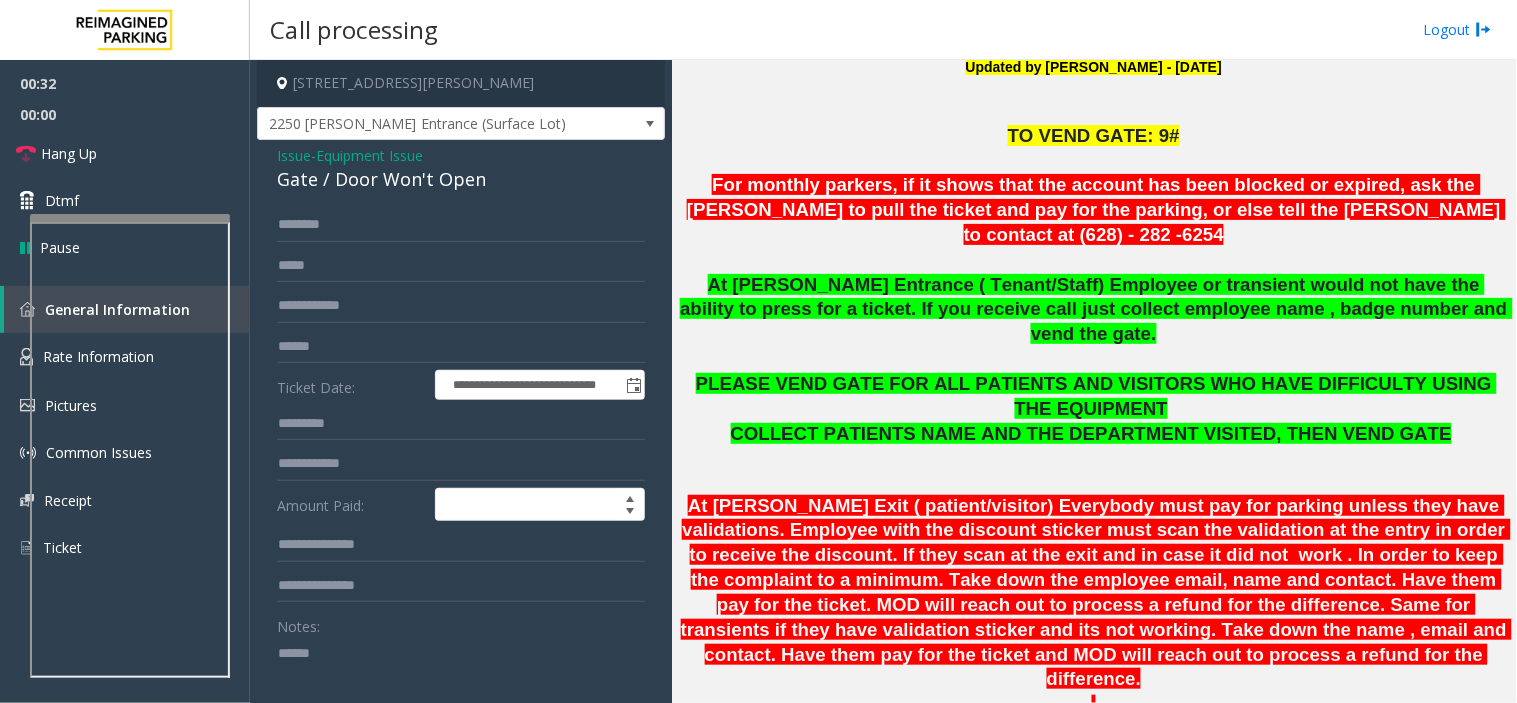 paste on "**********" 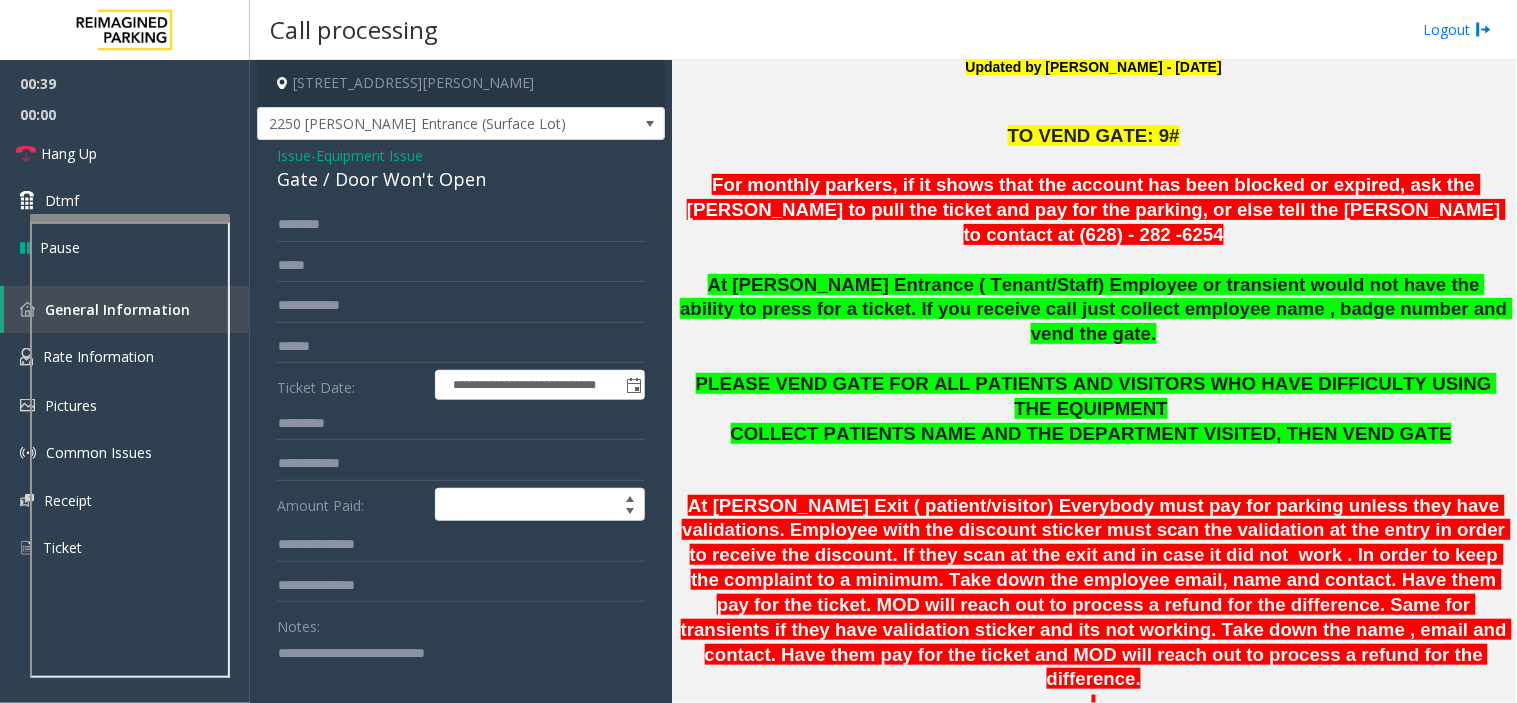 click 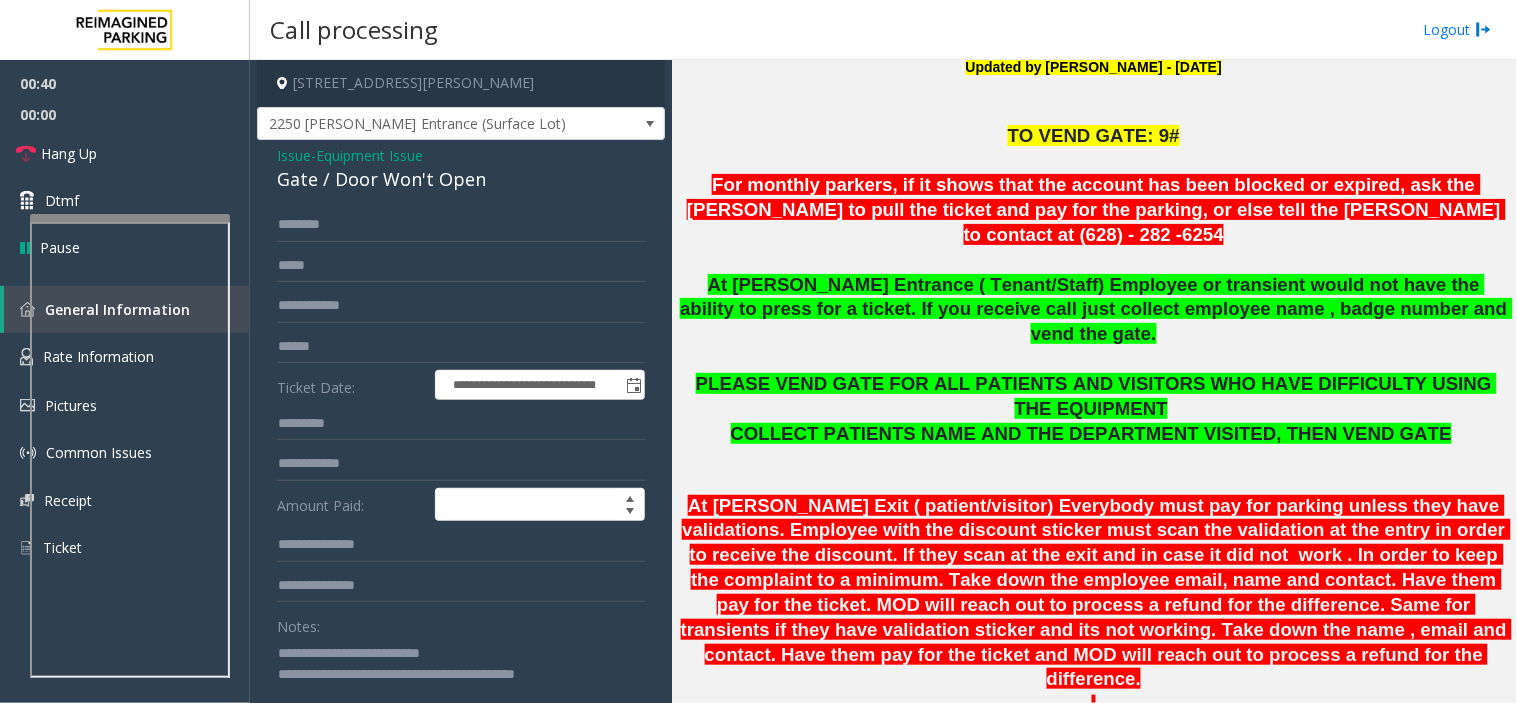 type on "**********" 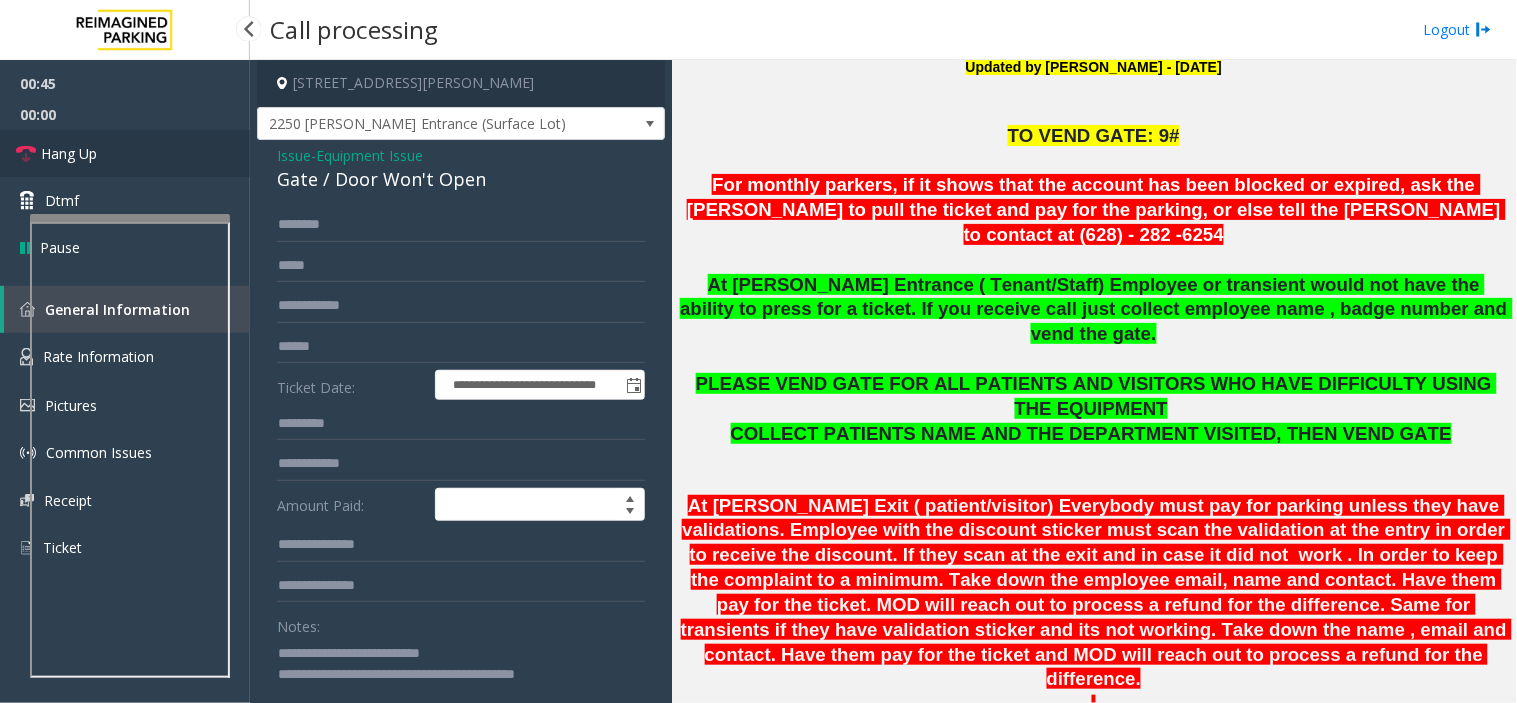 click on "Hang Up" at bounding box center (125, 153) 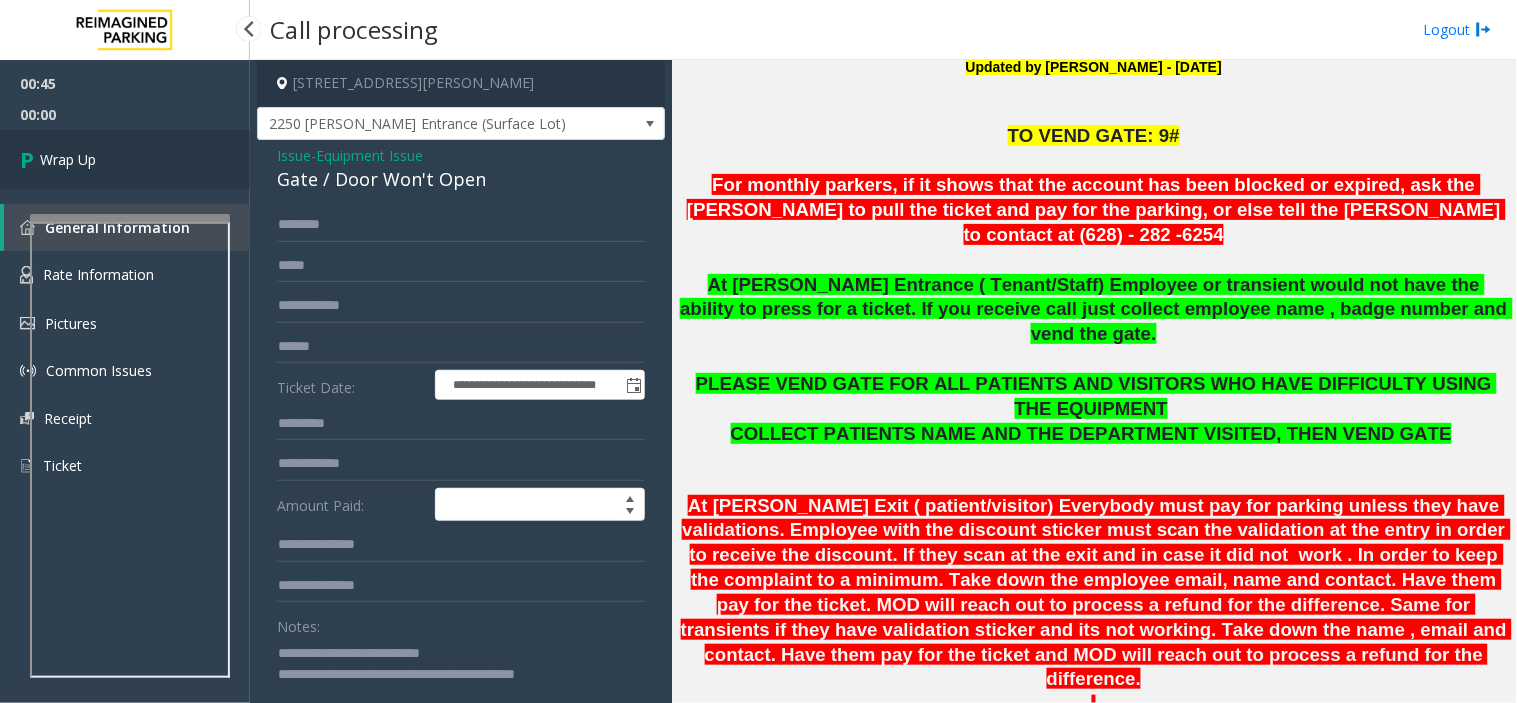 click on "Wrap Up" at bounding box center [125, 159] 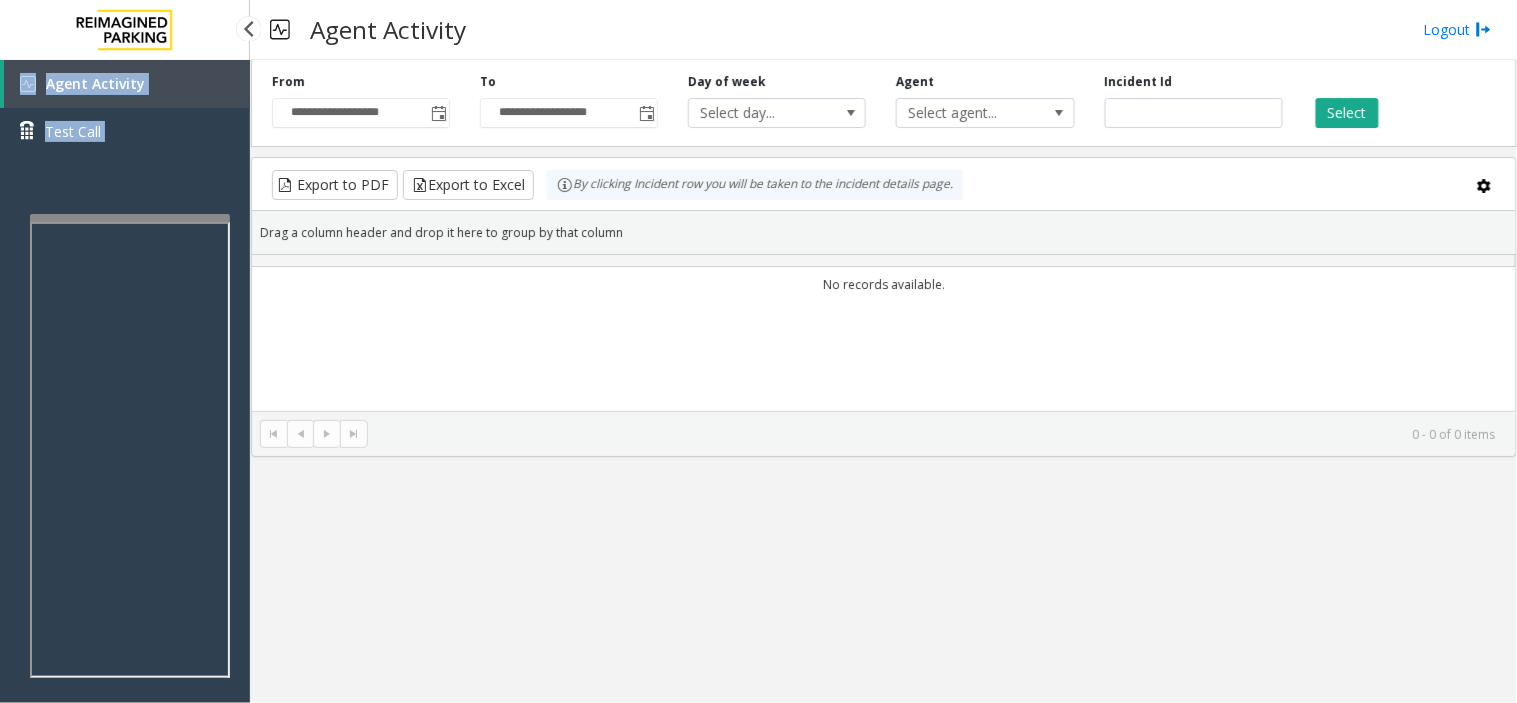 click on "Agent Activity Test Call" at bounding box center (125, 115) 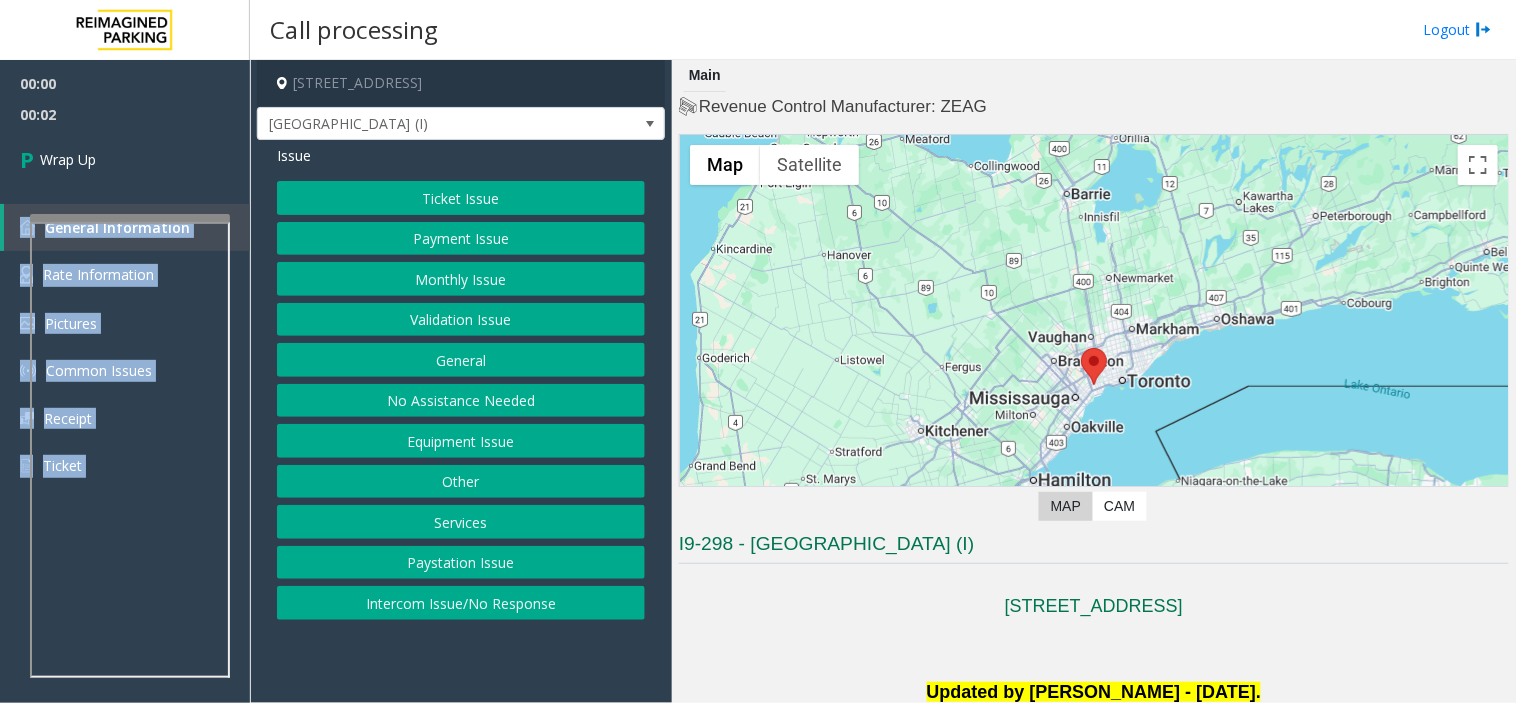 click on "Paystation Issue" 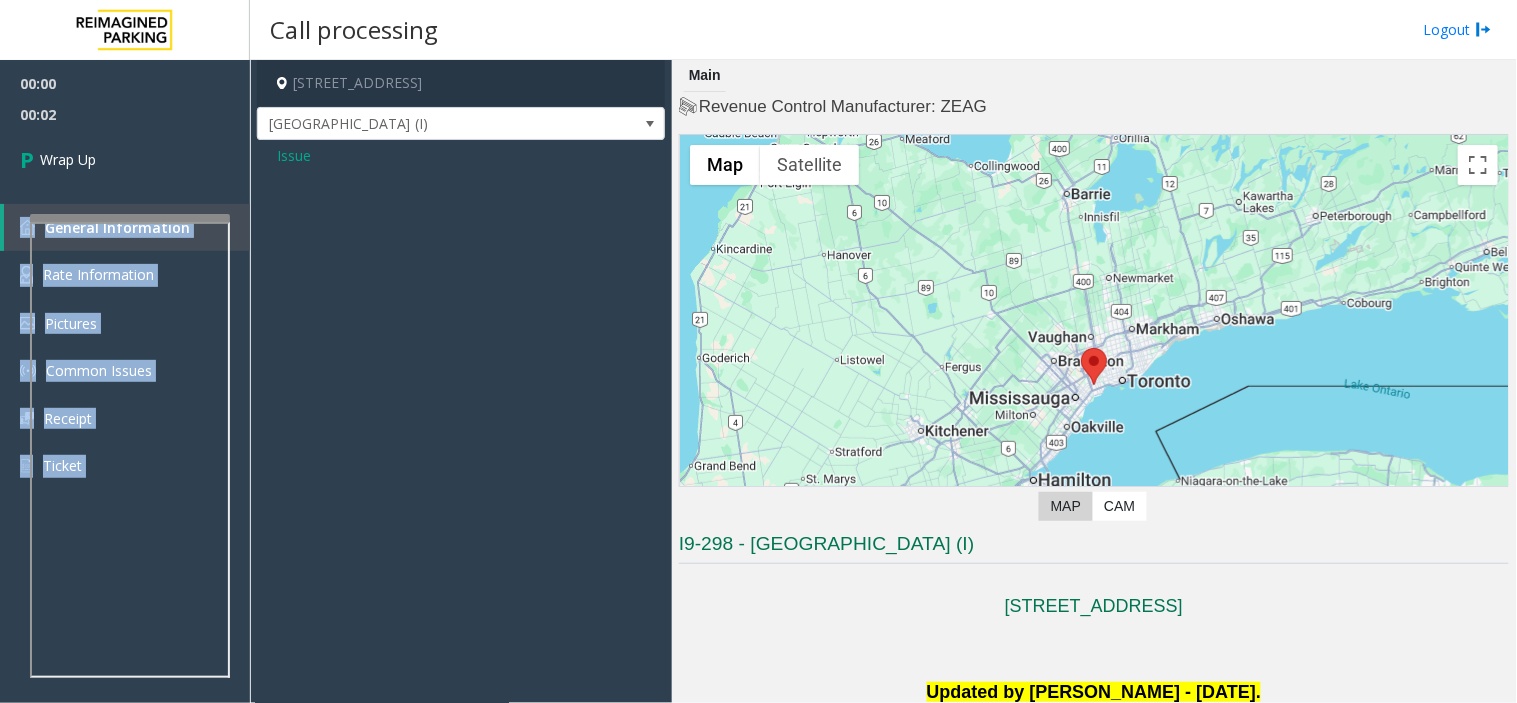 click on "5353 Dundas Street West, Toronto, ON Dundas Kipling Centre (I) Issue" 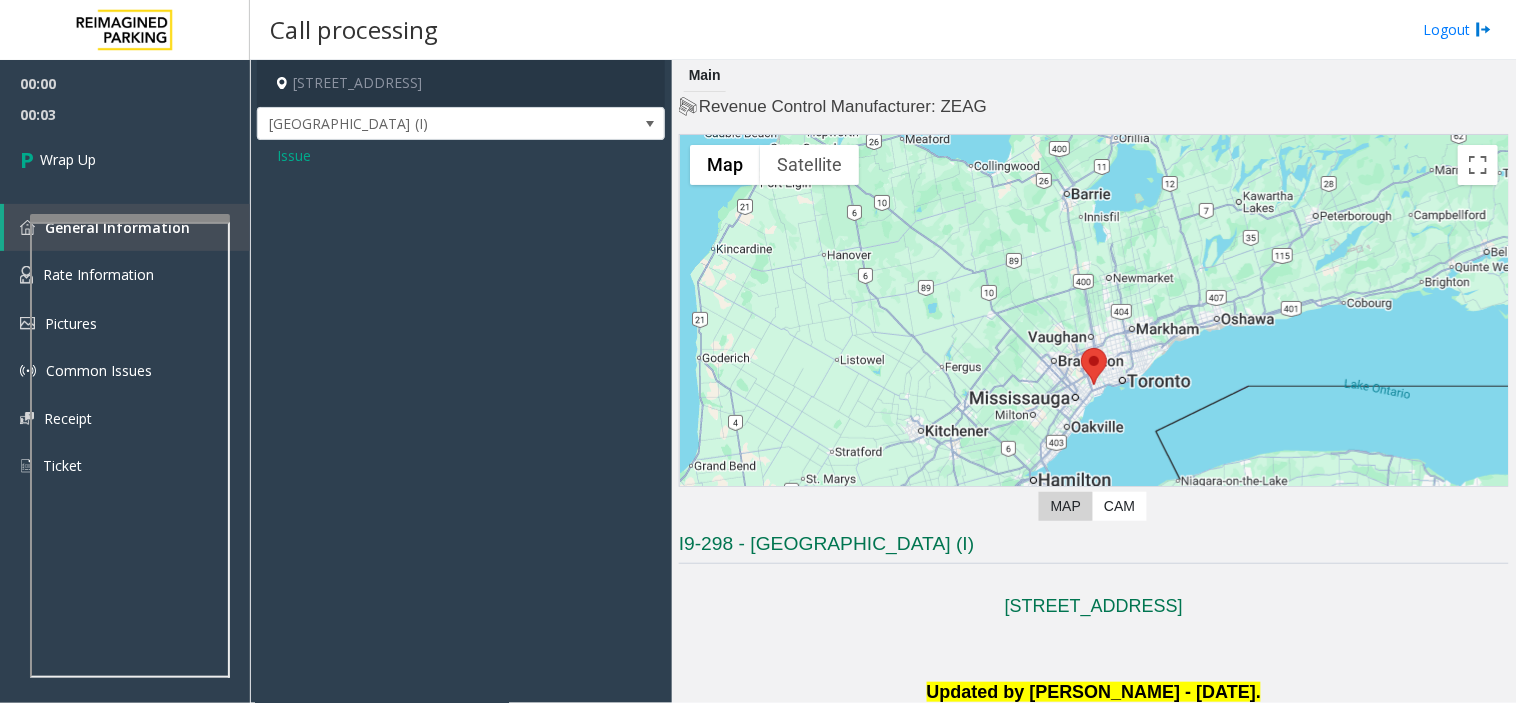 click on "Issue" 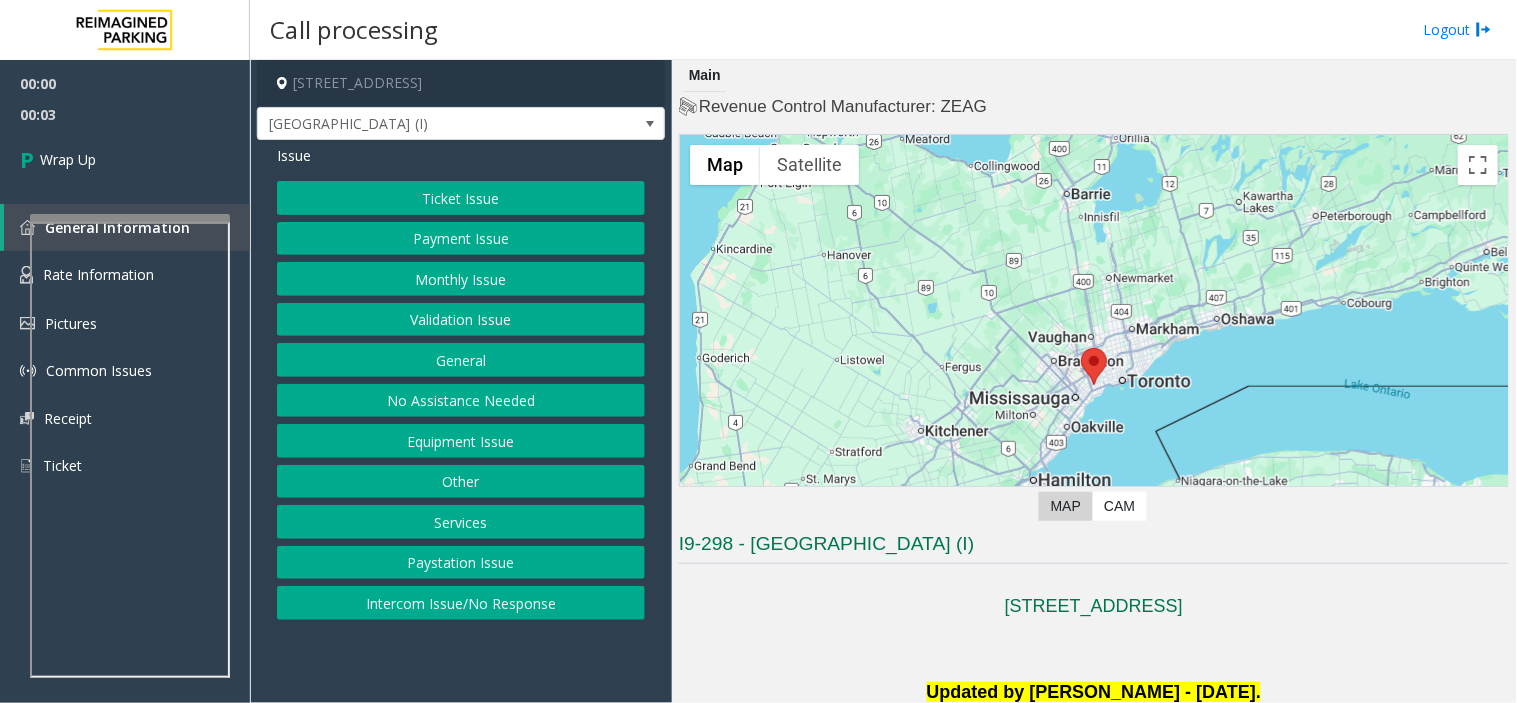 click on "Intercom Issue/No Response" 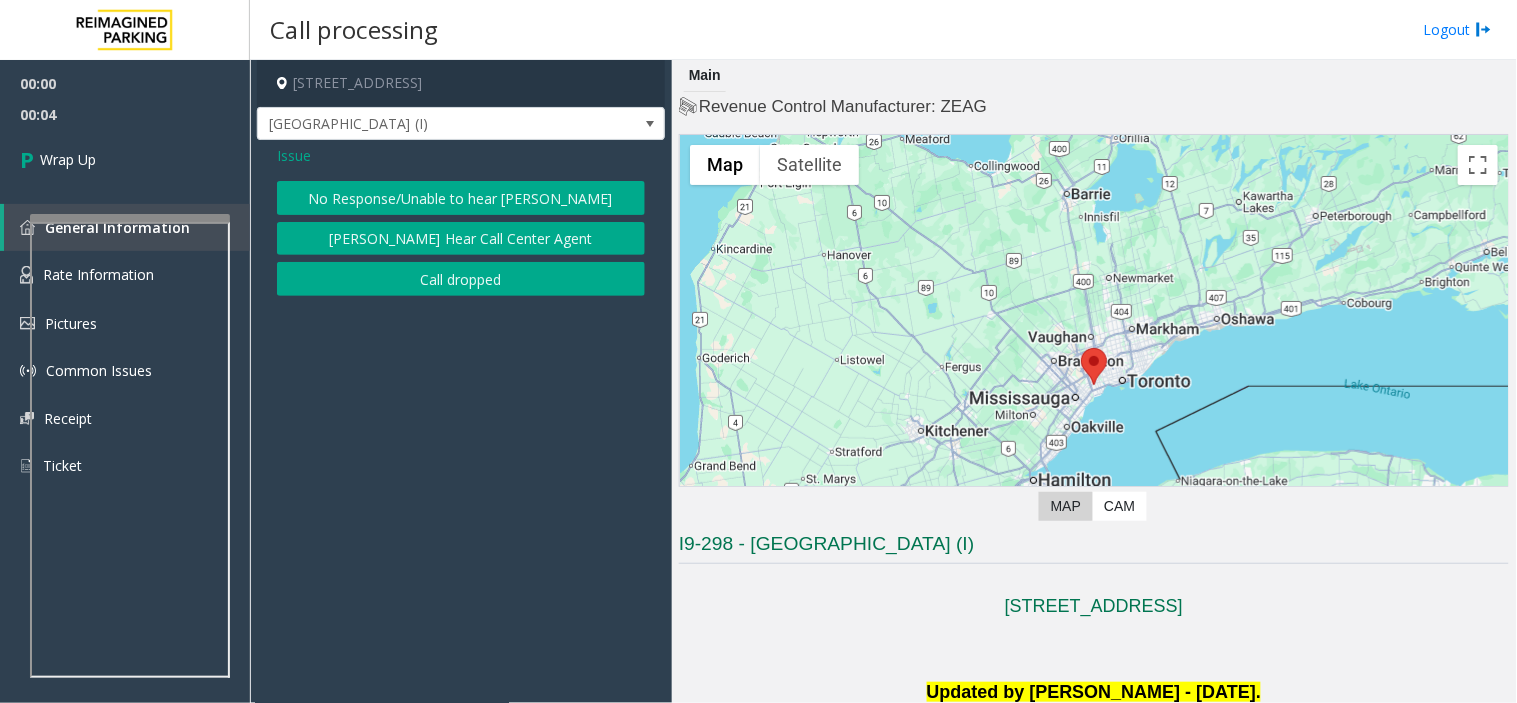 click on "Call dropped" 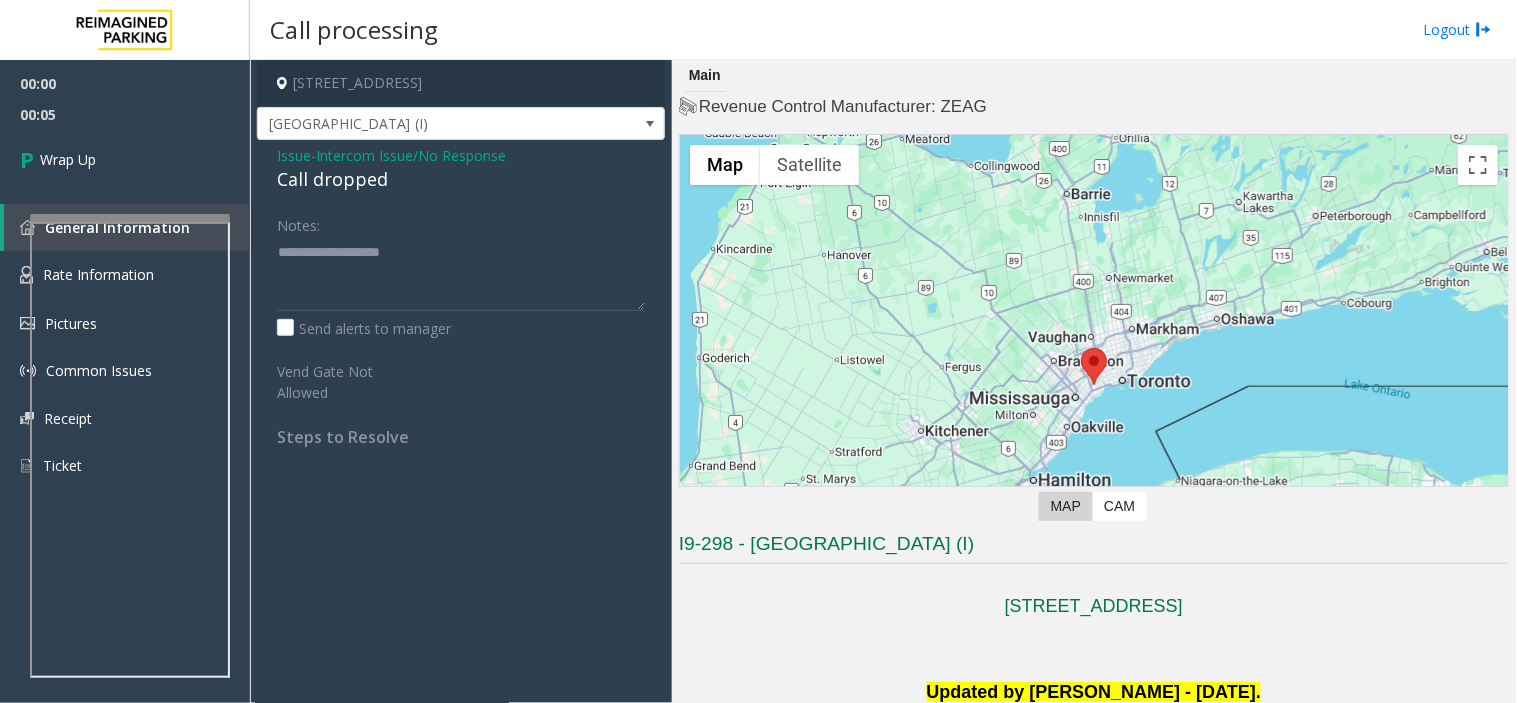 click on "Issue  -  Intercom Issue/No Response Call dropped Notes:                      Send alerts to manager  Vend Gate Not Allowed  Steps to Resolve" 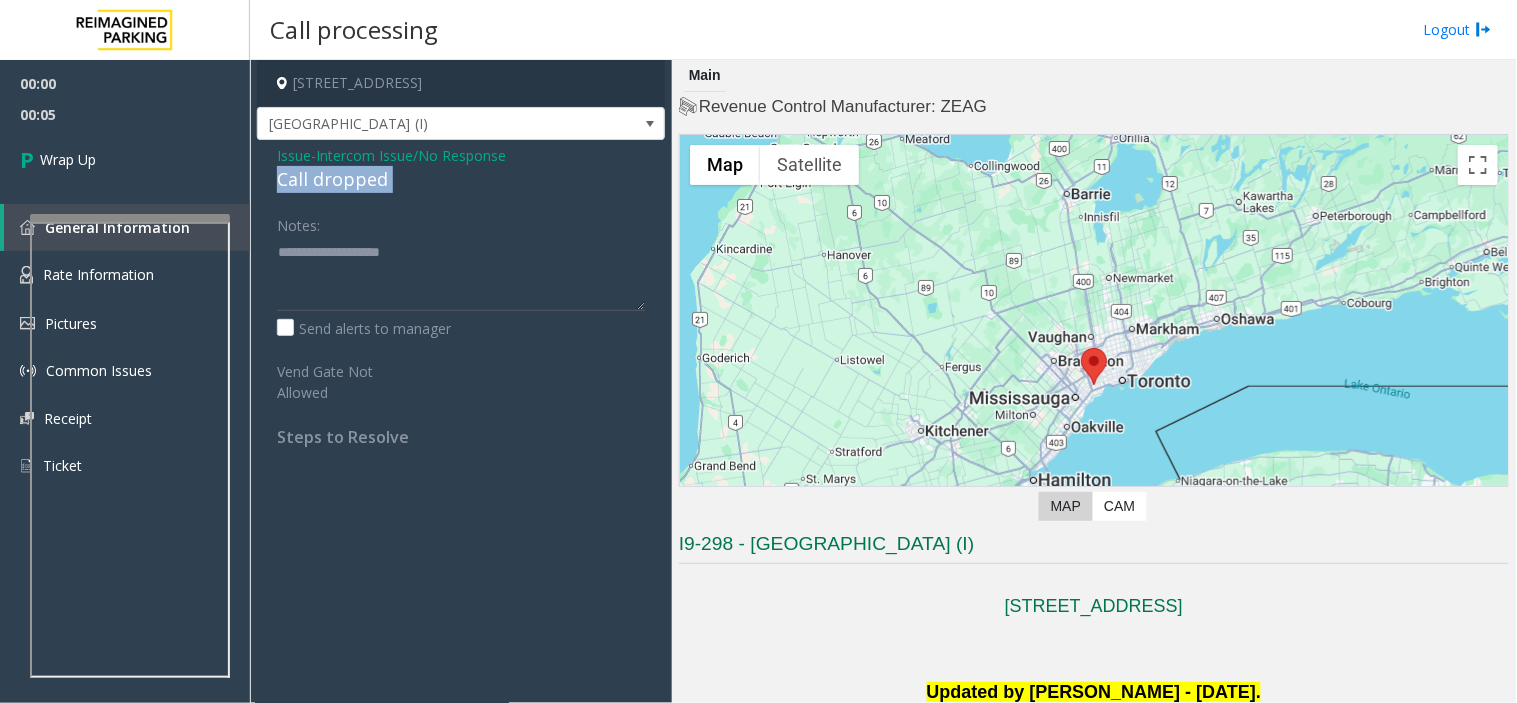 click on "Call dropped" 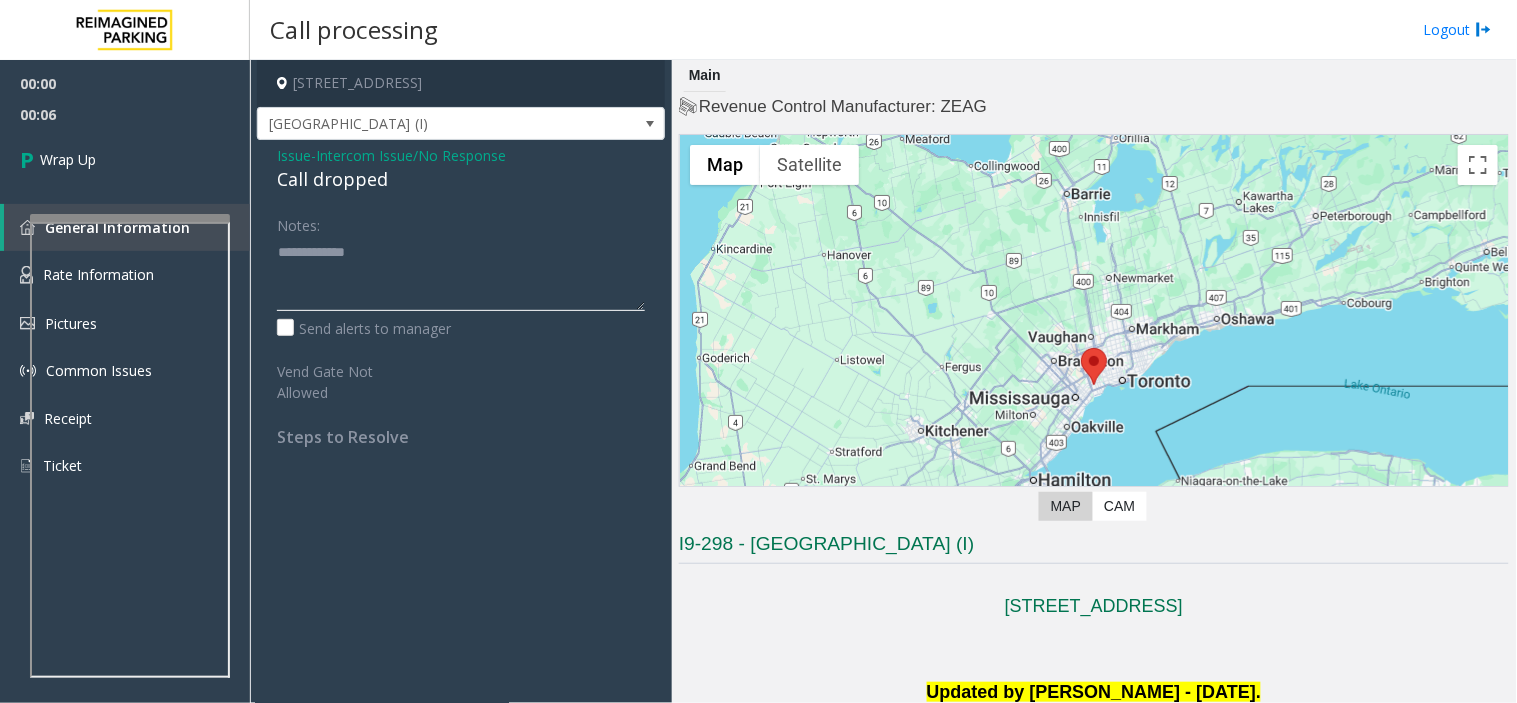 type on "**********" 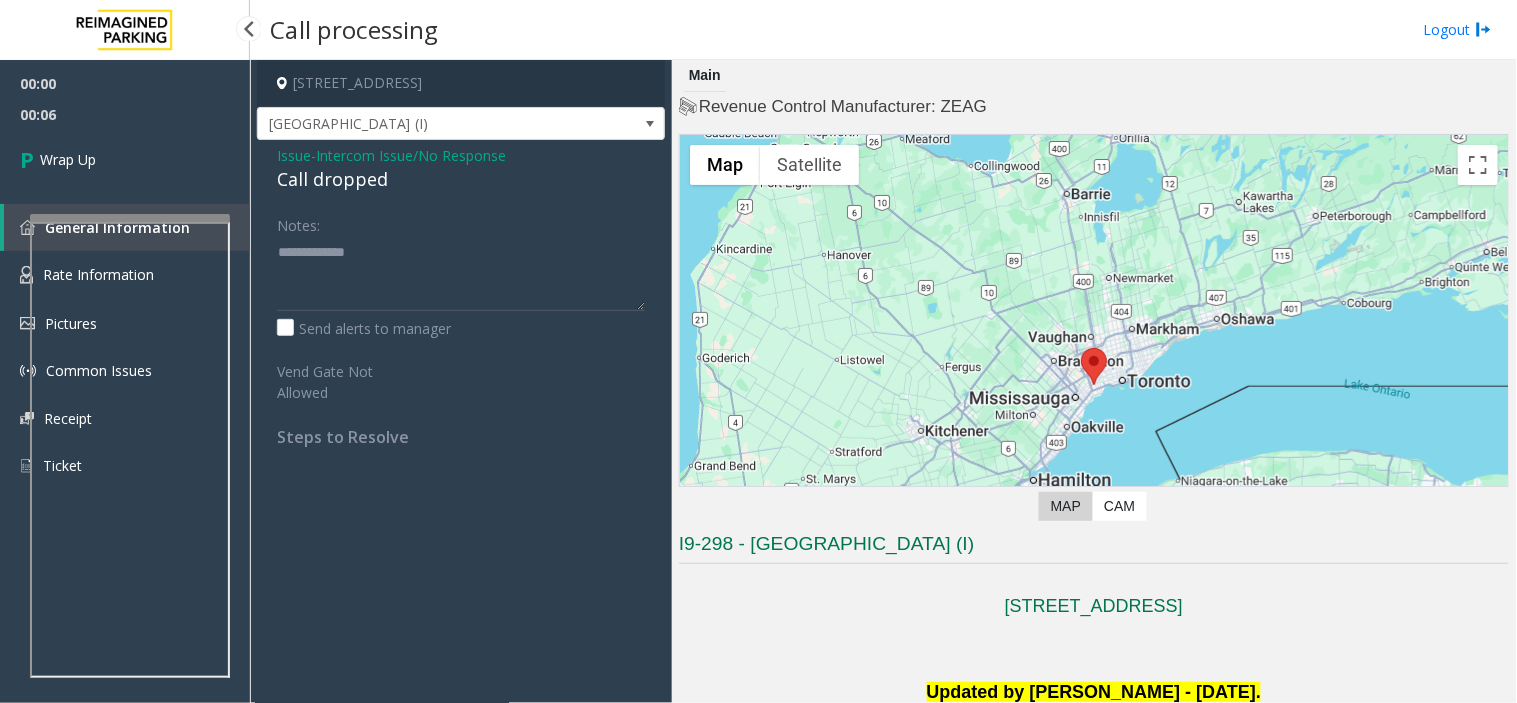 click on "General Information" at bounding box center [127, 227] 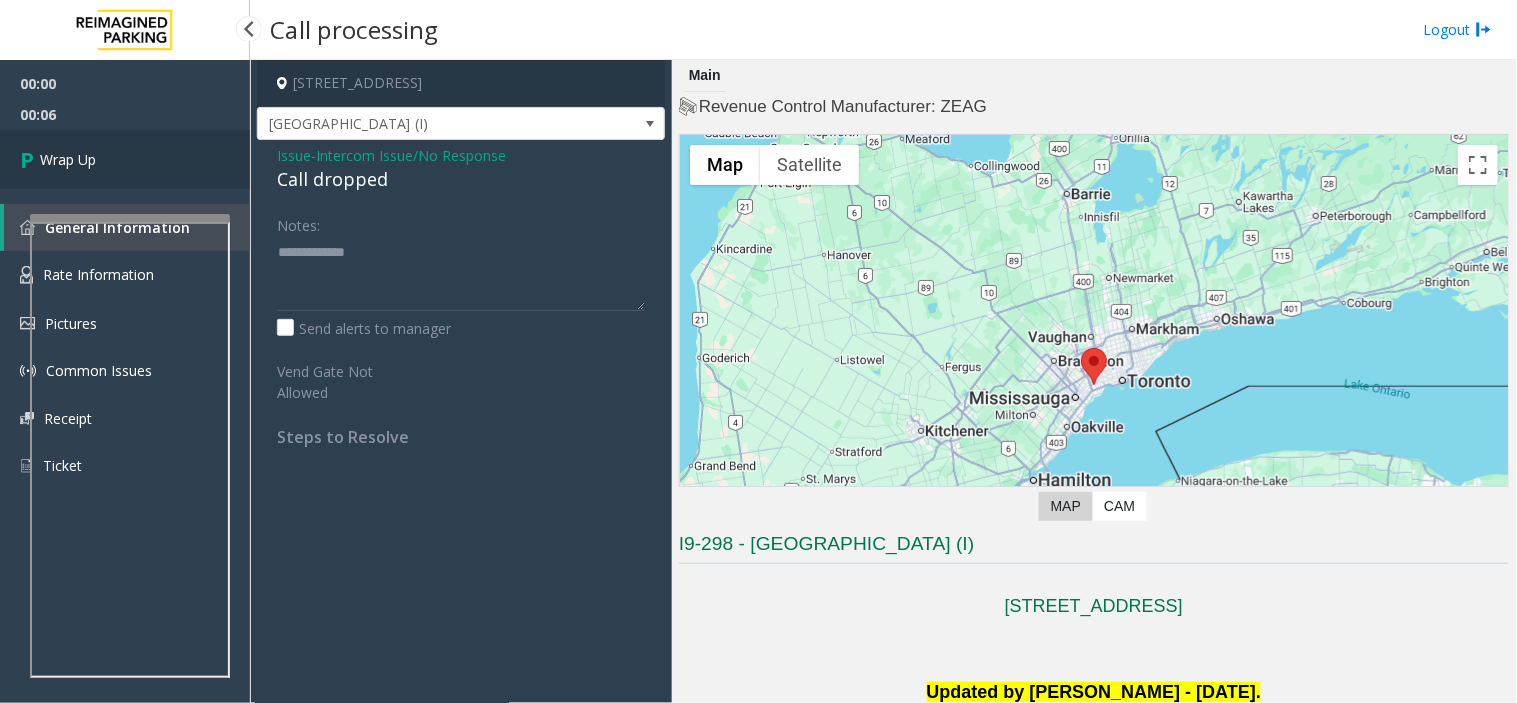 click on "Wrap Up" at bounding box center (125, 159) 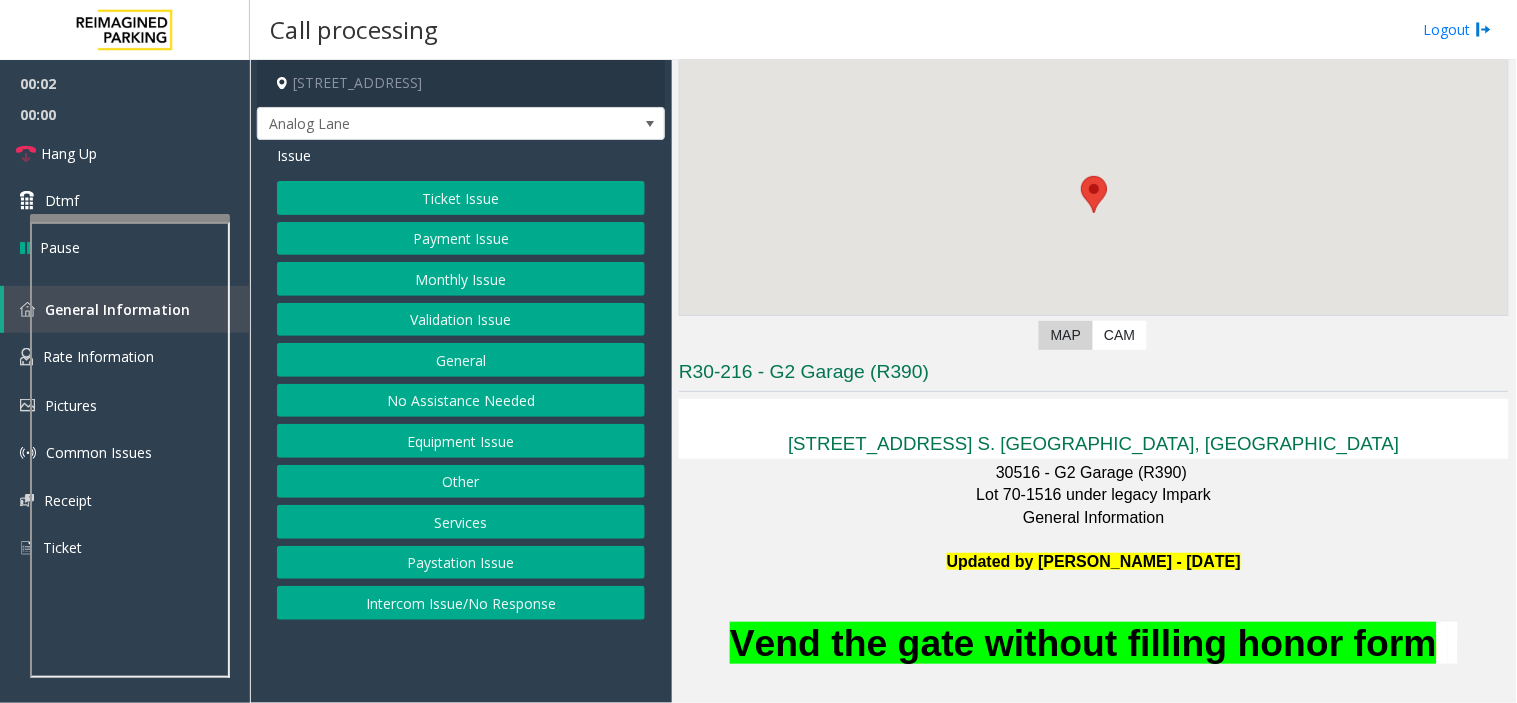 scroll, scrollTop: 333, scrollLeft: 0, axis: vertical 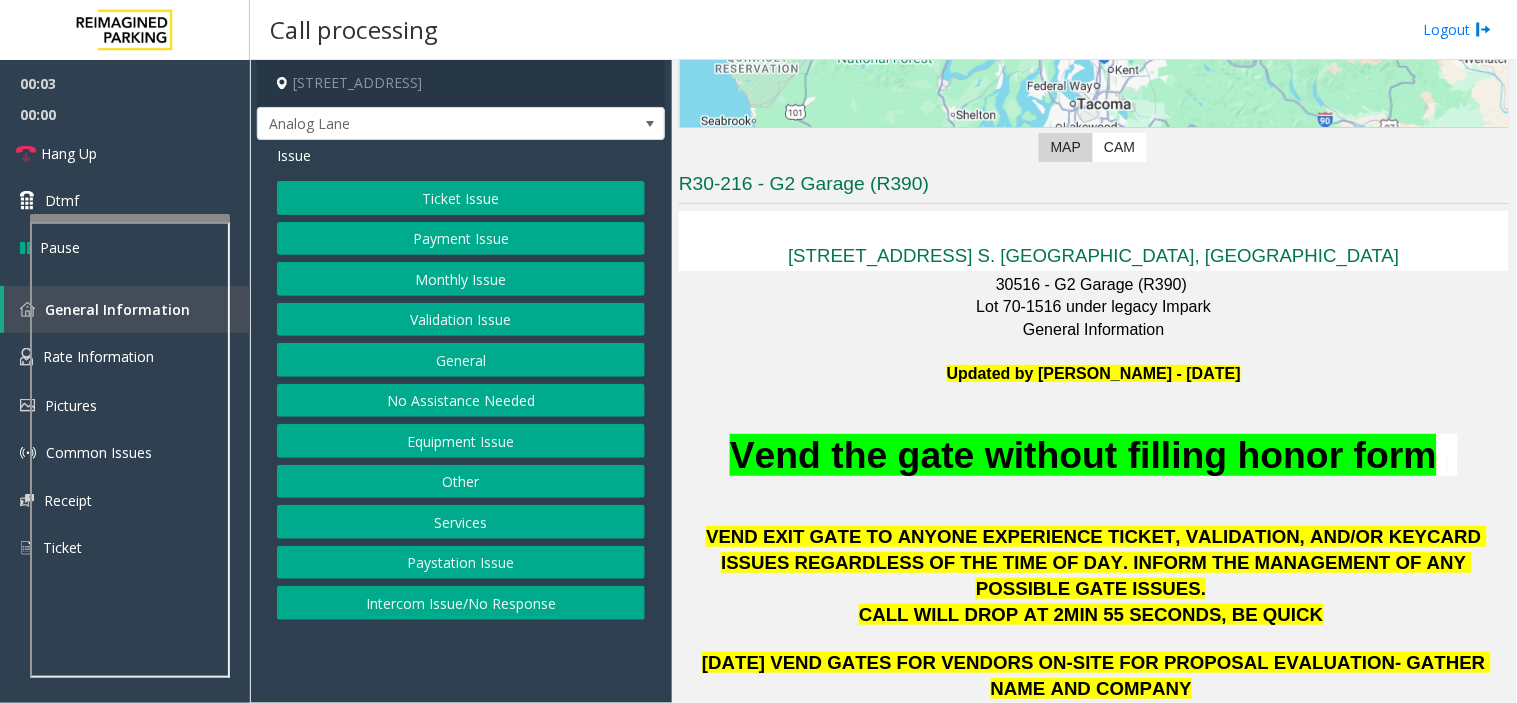 click 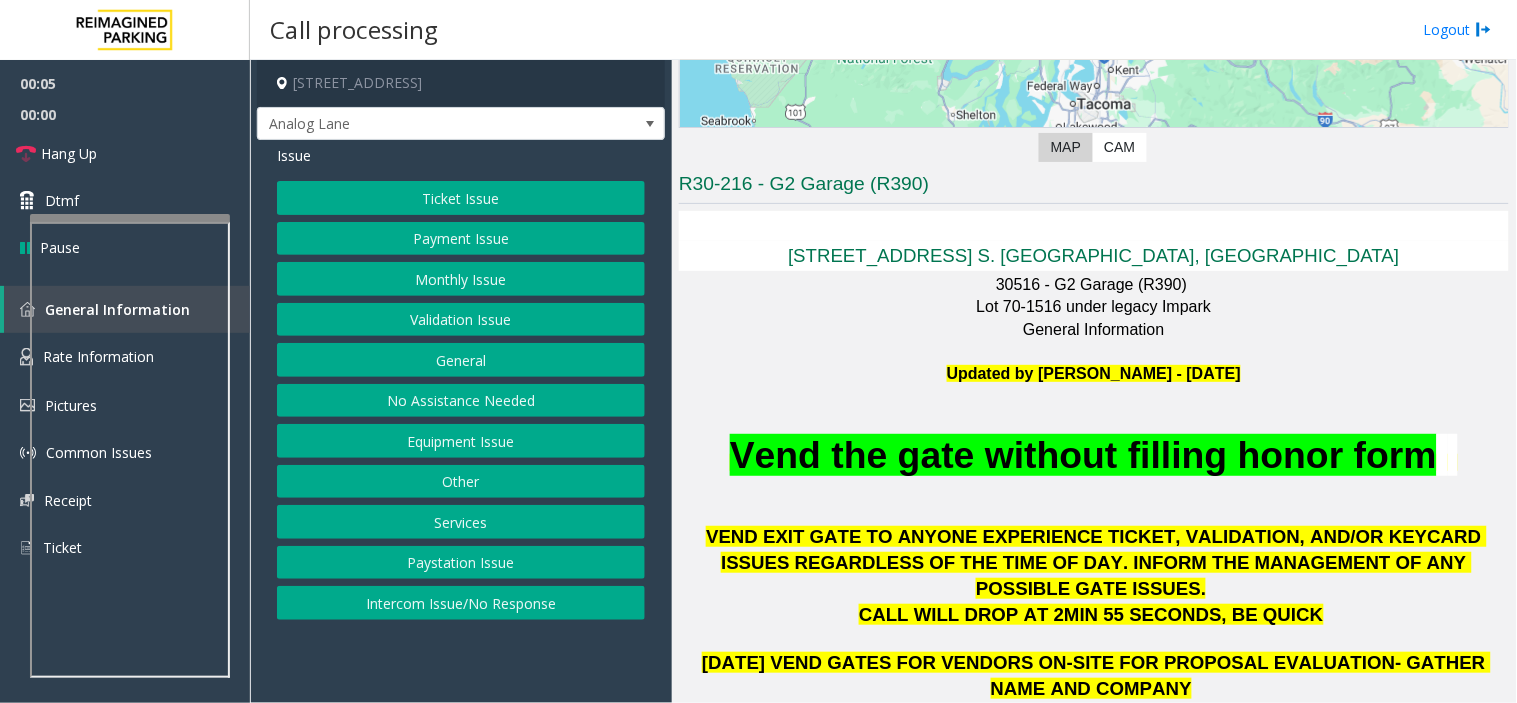 click on "Vend the gate without filling honor form" 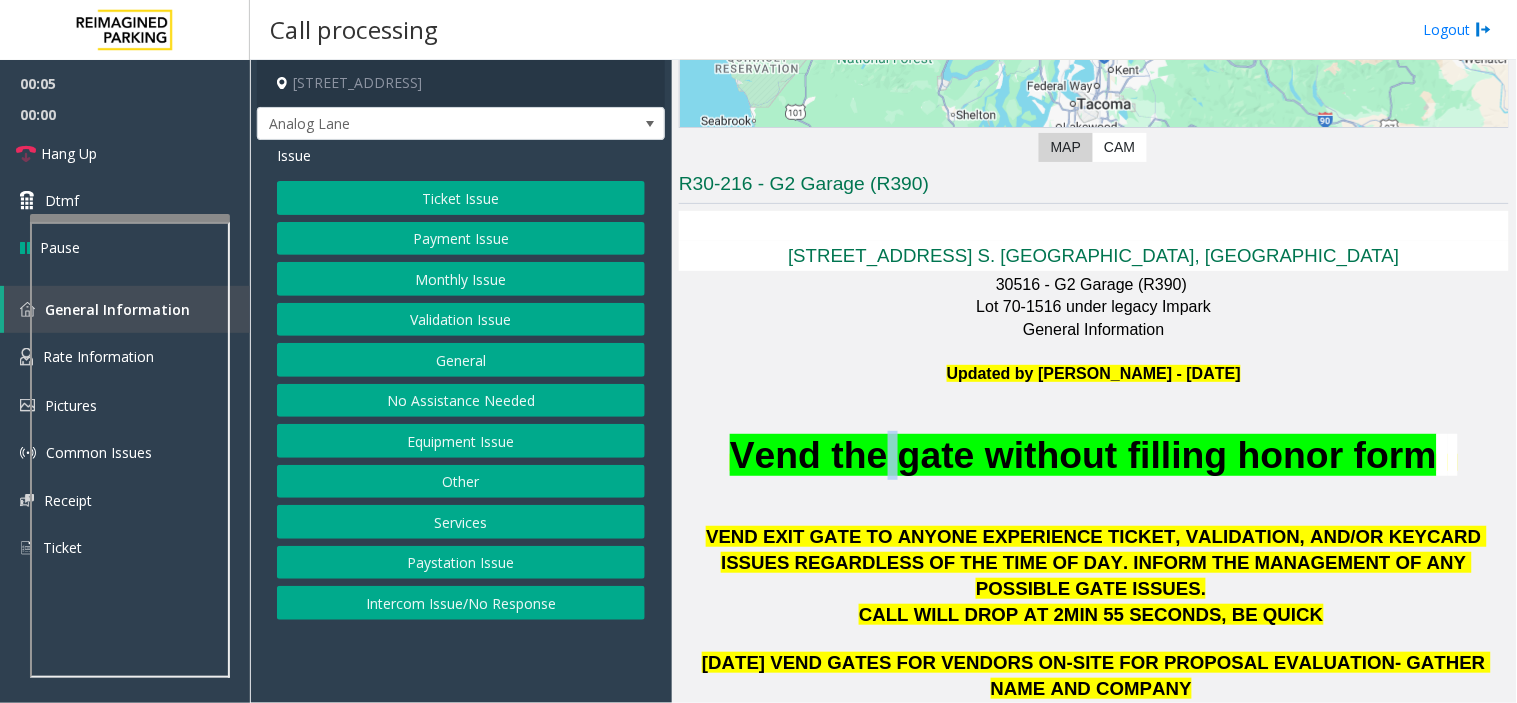 click on "Vend the gate without filling honor form" 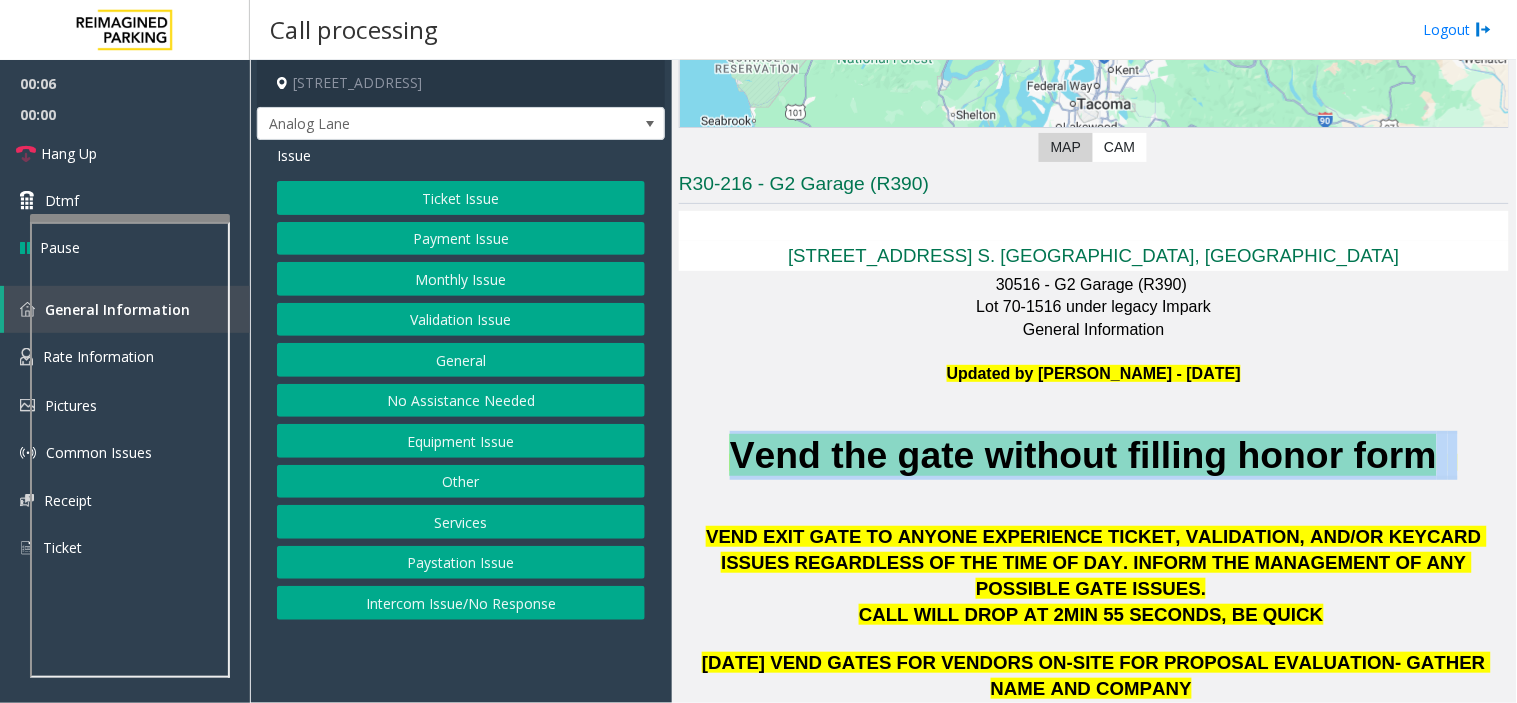click on "Vend the gate without filling honor form" 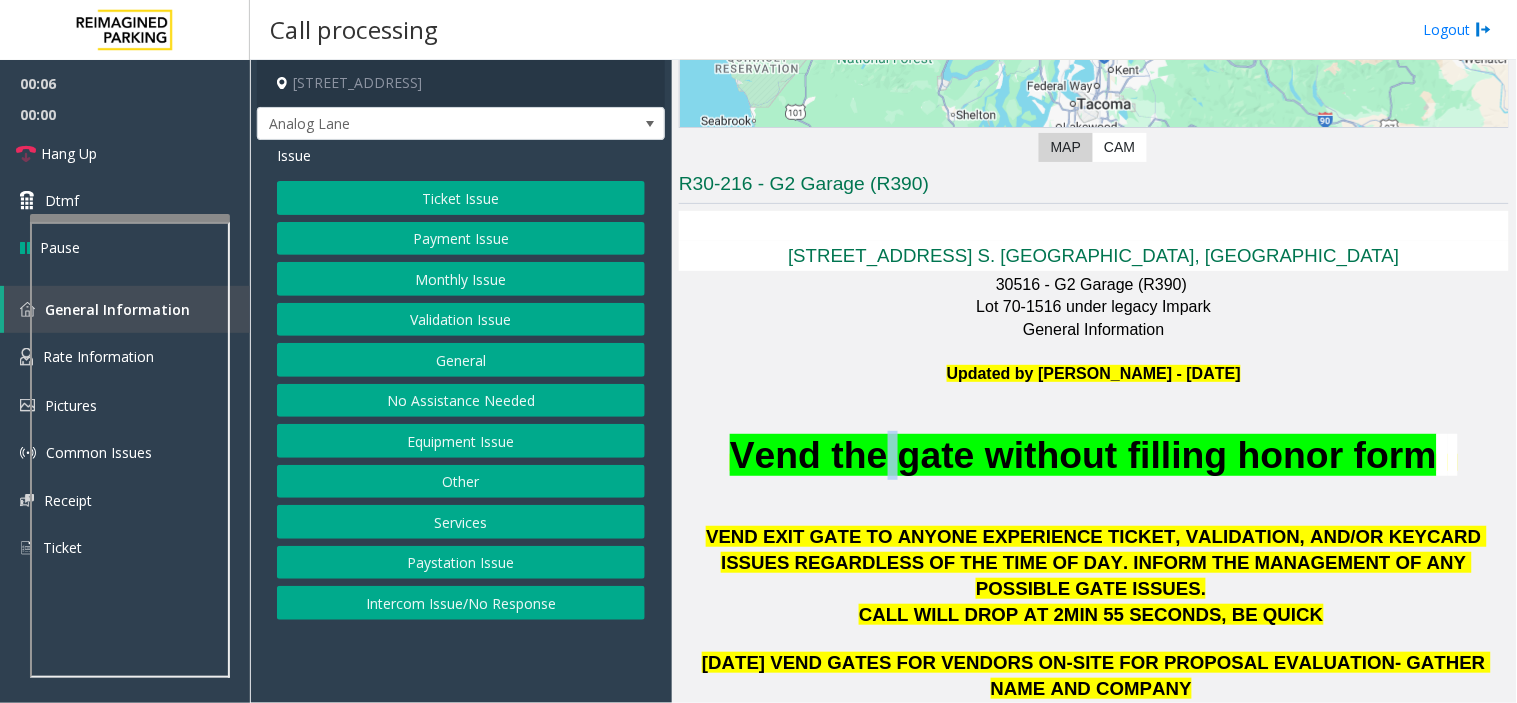 click on "Vend the gate without filling honor form" 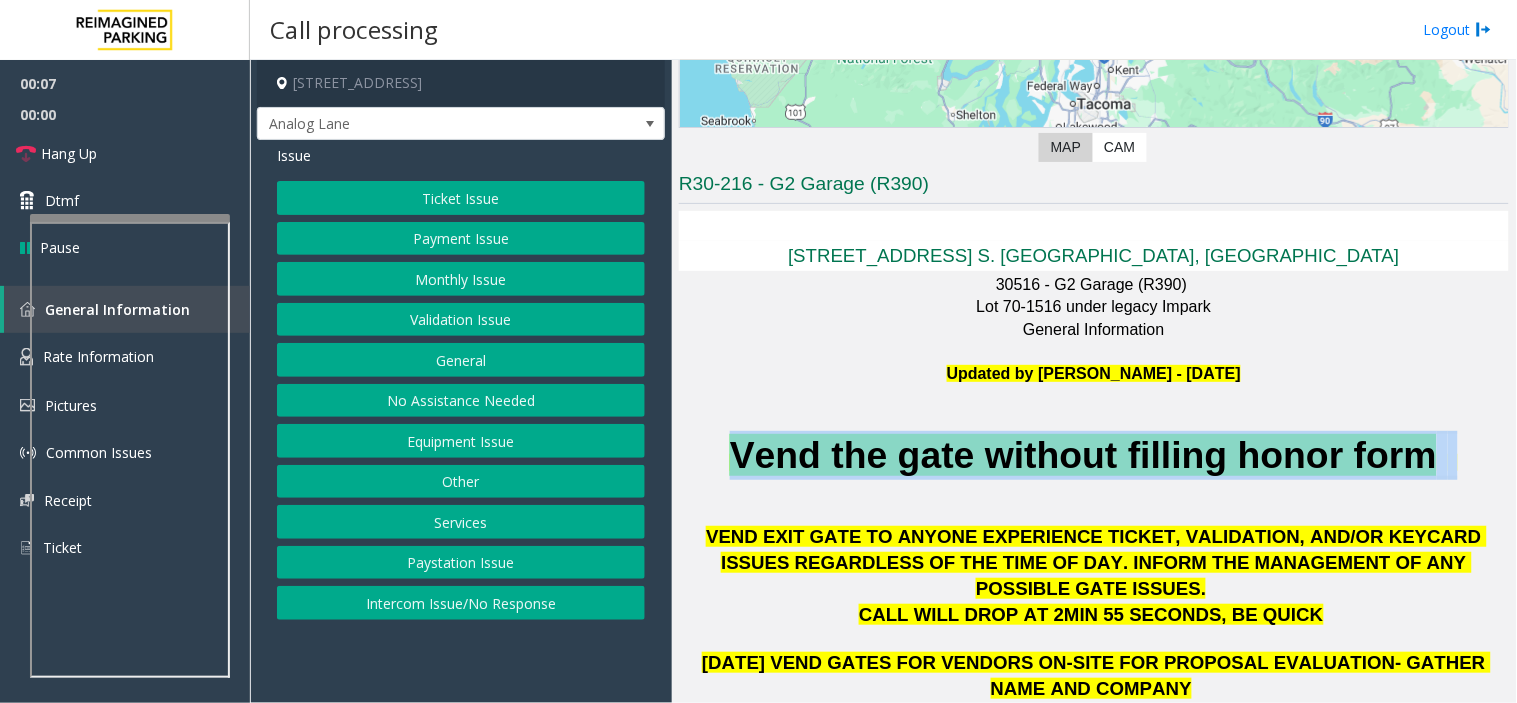 click on "Vend the gate without filling honor form" 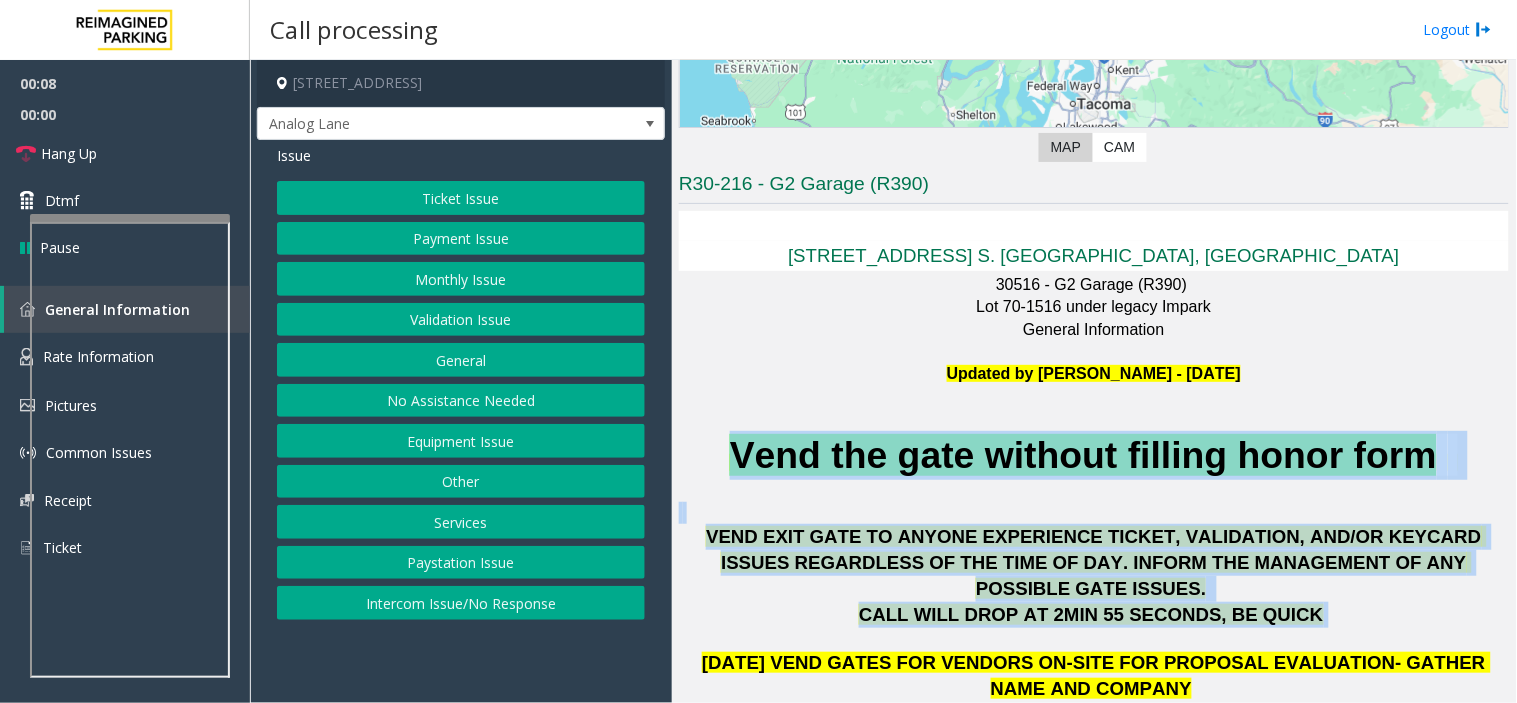 drag, startPoint x: 874, startPoint y: 472, endPoint x: 921, endPoint y: 577, distance: 115.03912 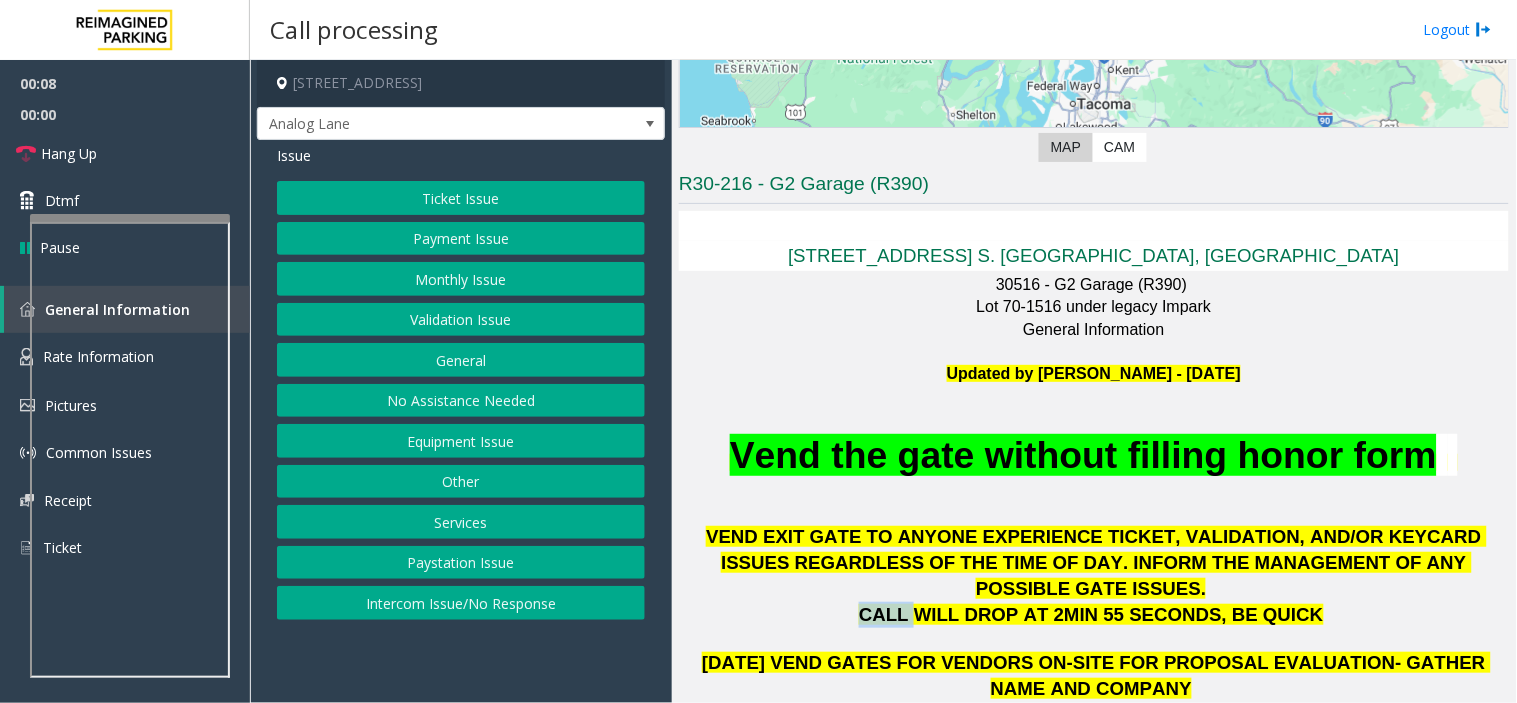 click on "CALL WILL DROP AT 2MIN 55 SECONDS, BE QUICK" 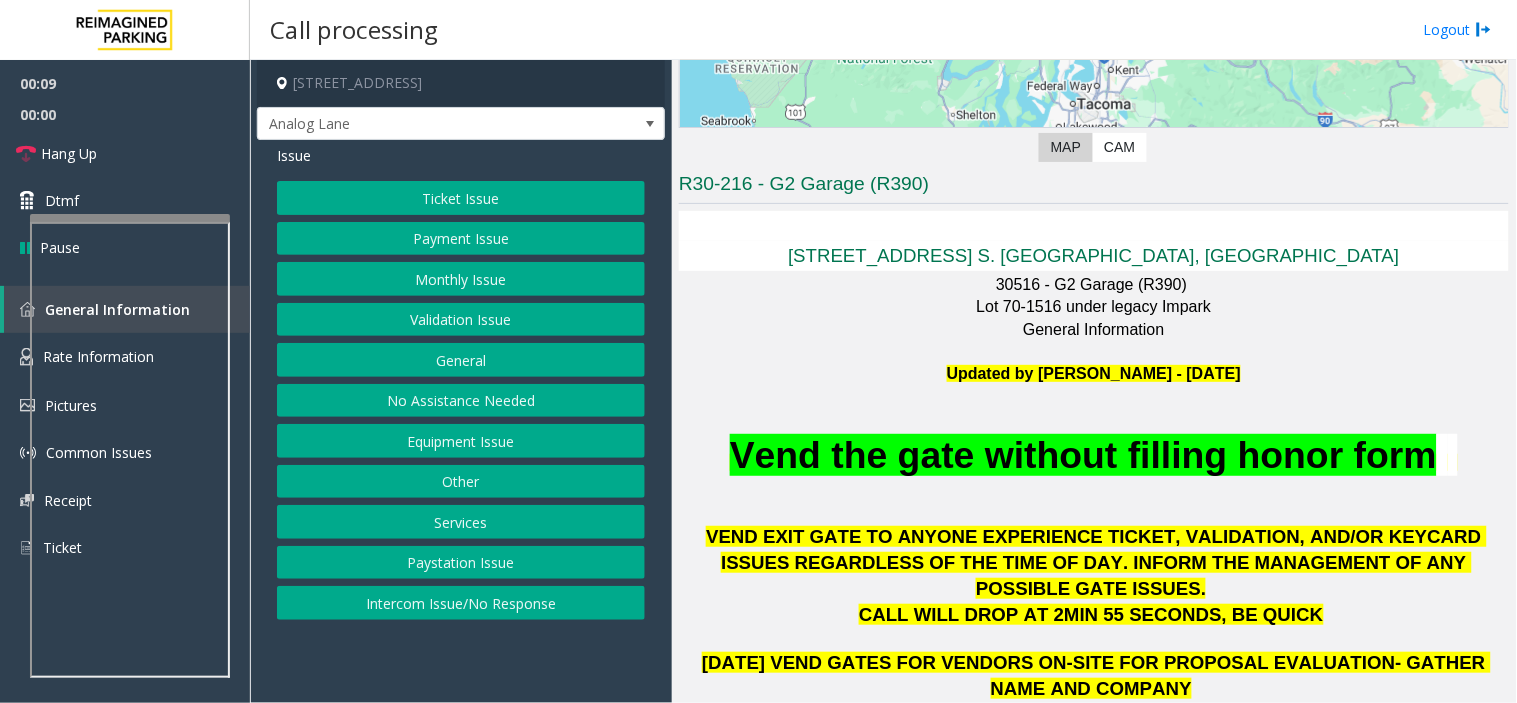 click 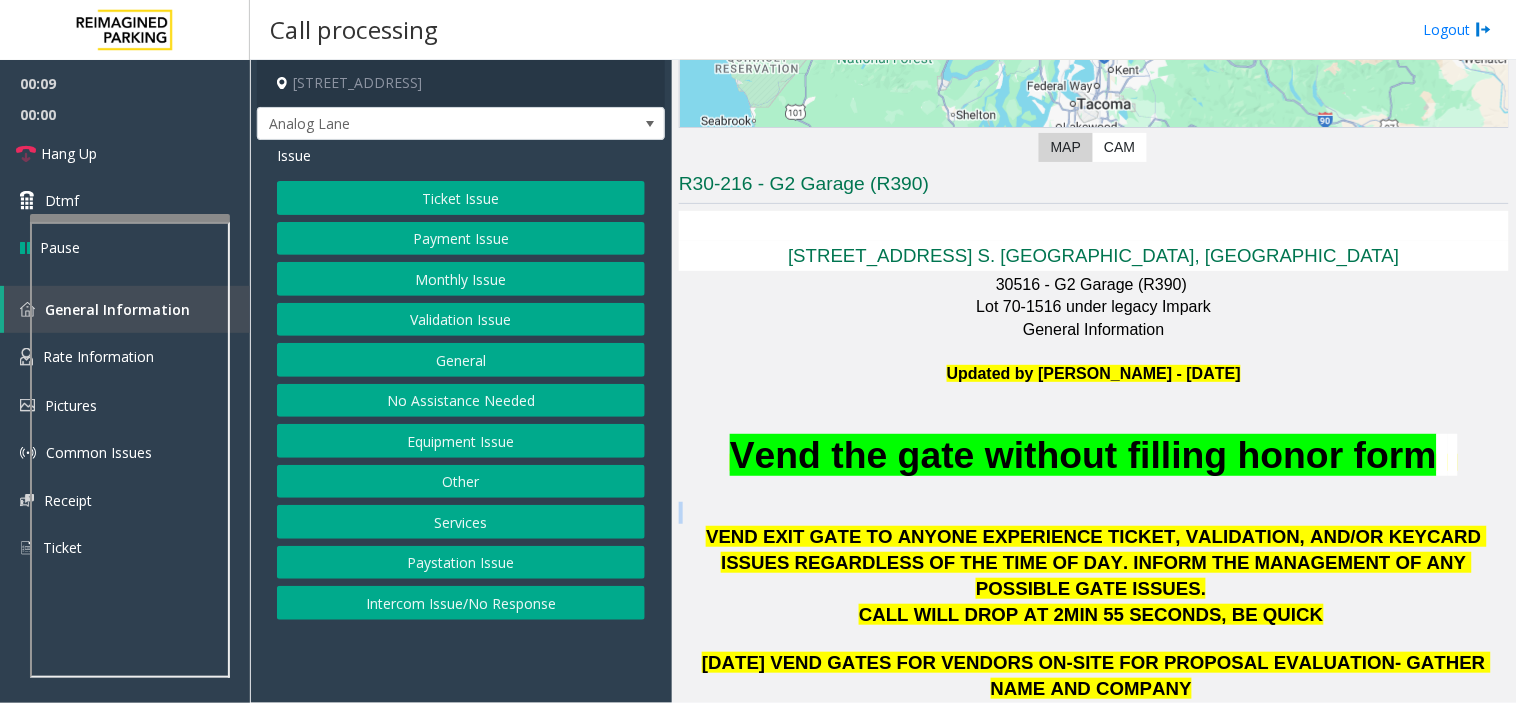click 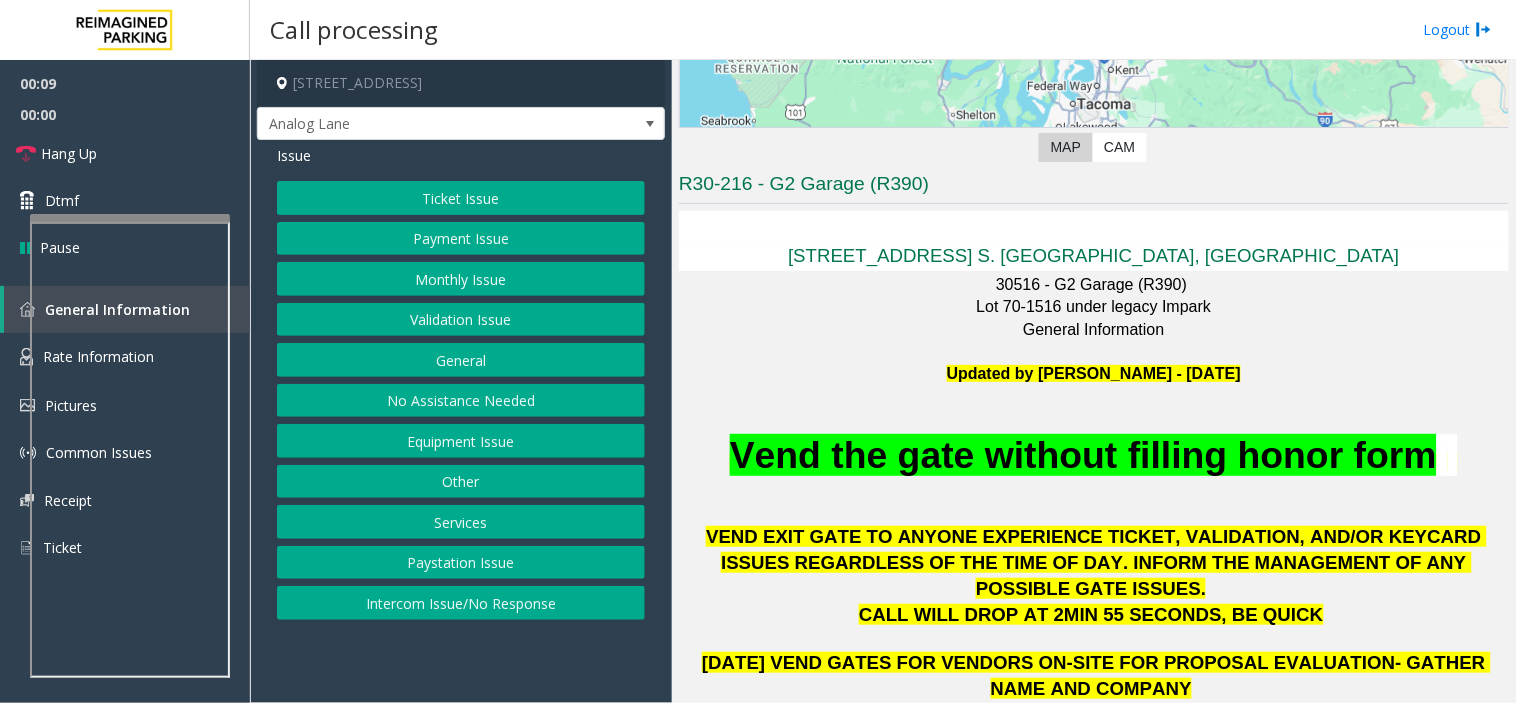 click 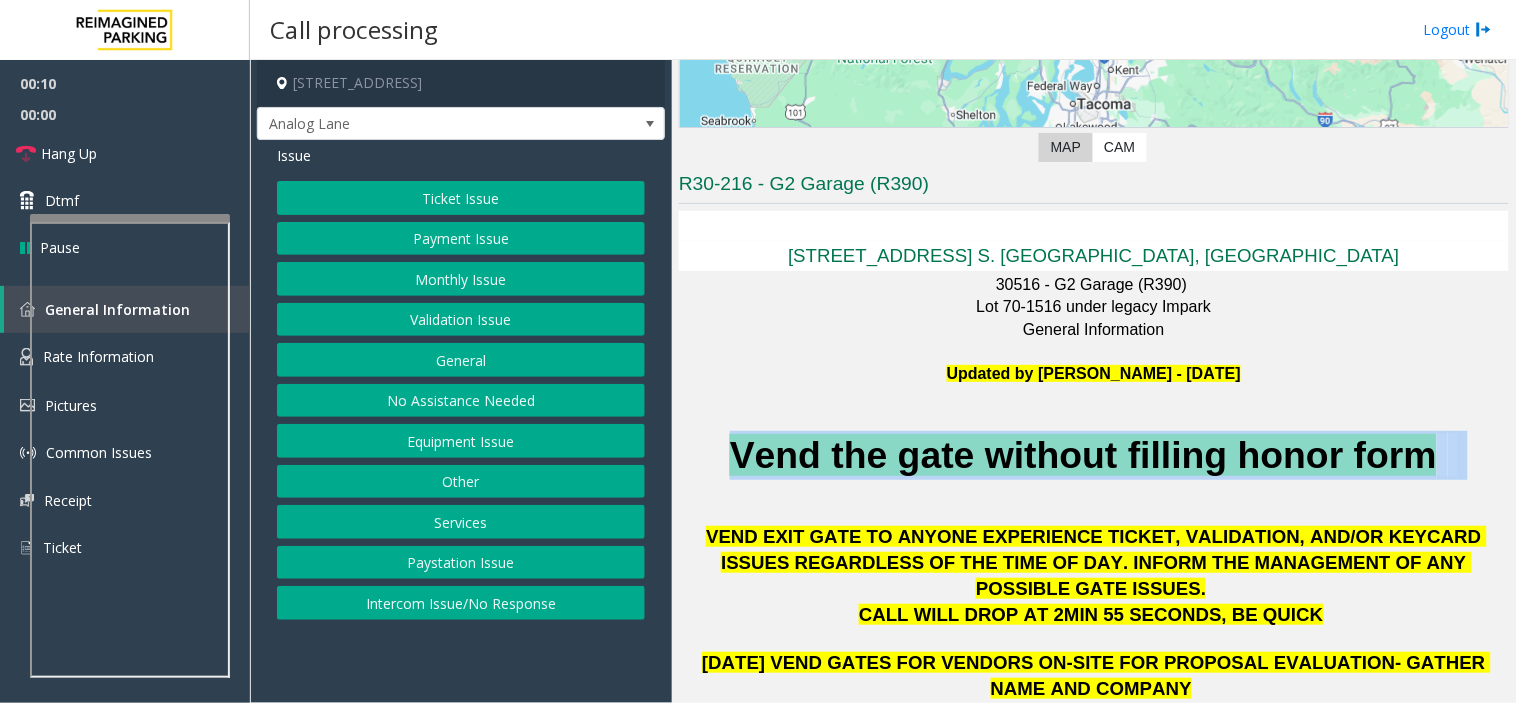 drag, startPoint x: 894, startPoint y: 494, endPoint x: 884, endPoint y: 476, distance: 20.59126 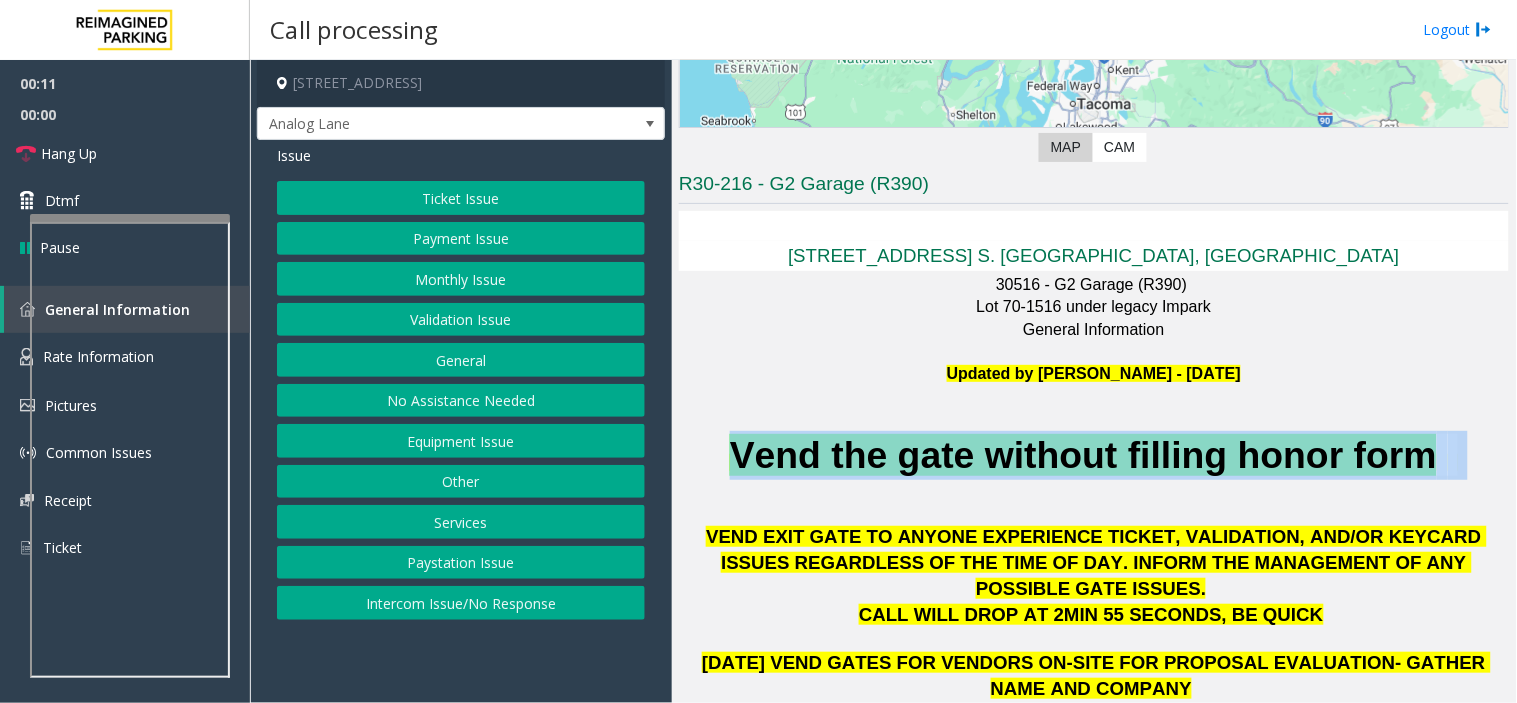 click on "Validation Issue" 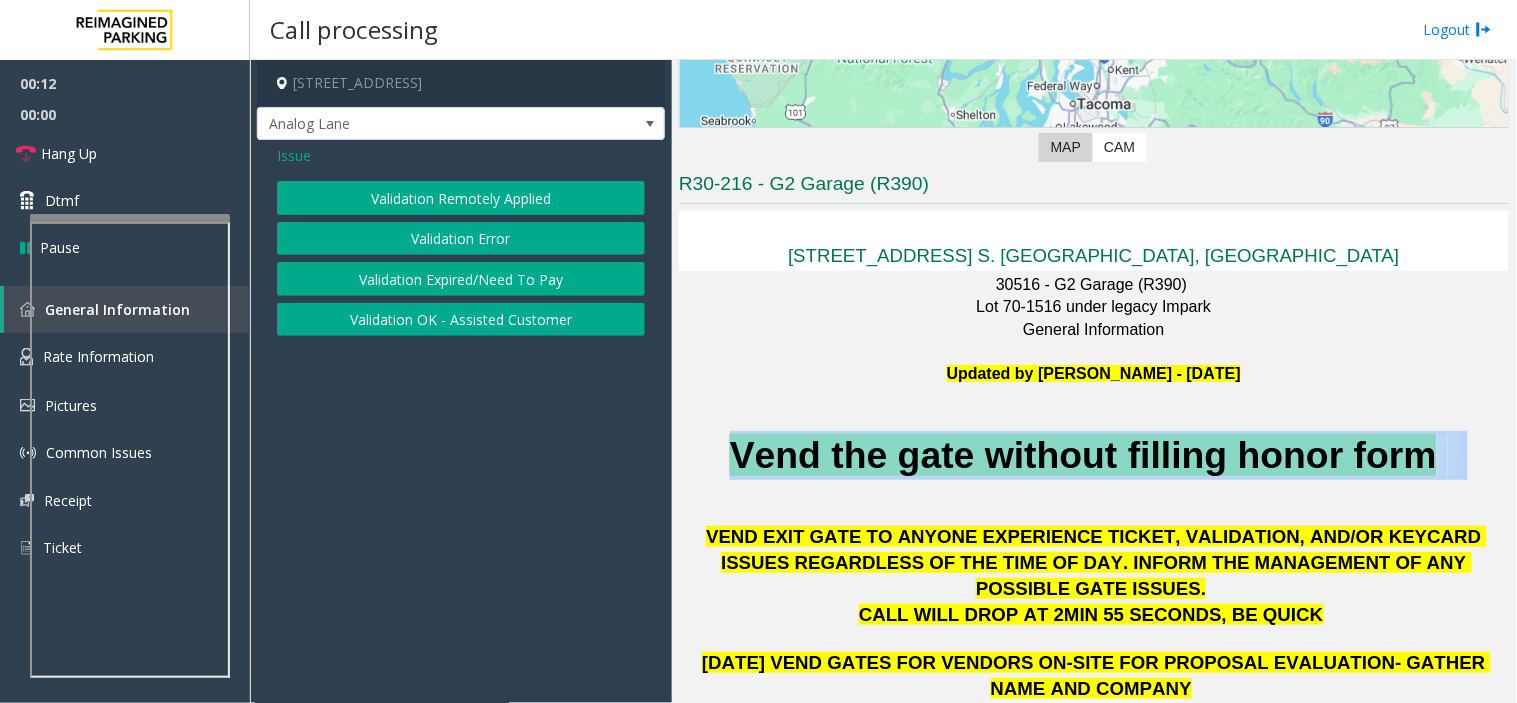 click on "Validation Error" 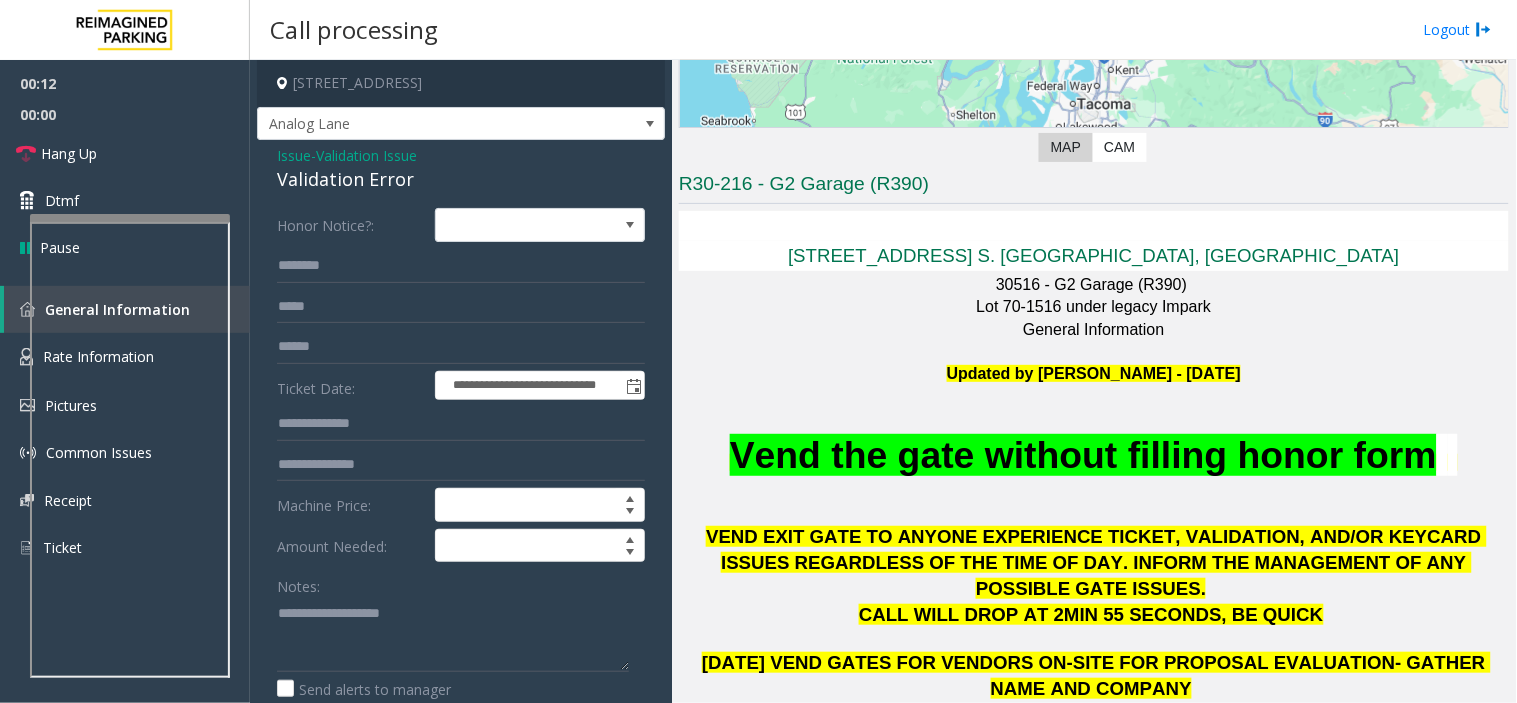 click on "Validation Error" 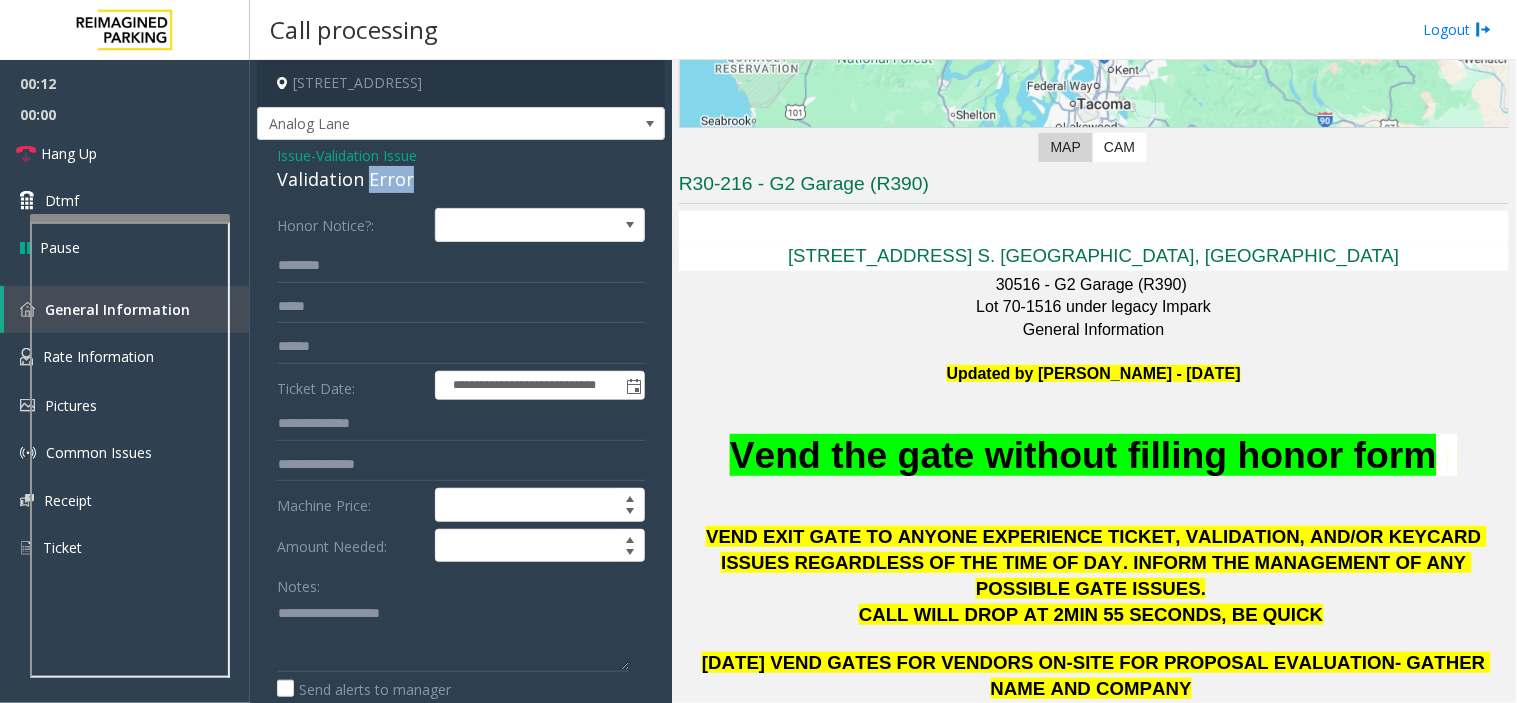 click on "Validation Error" 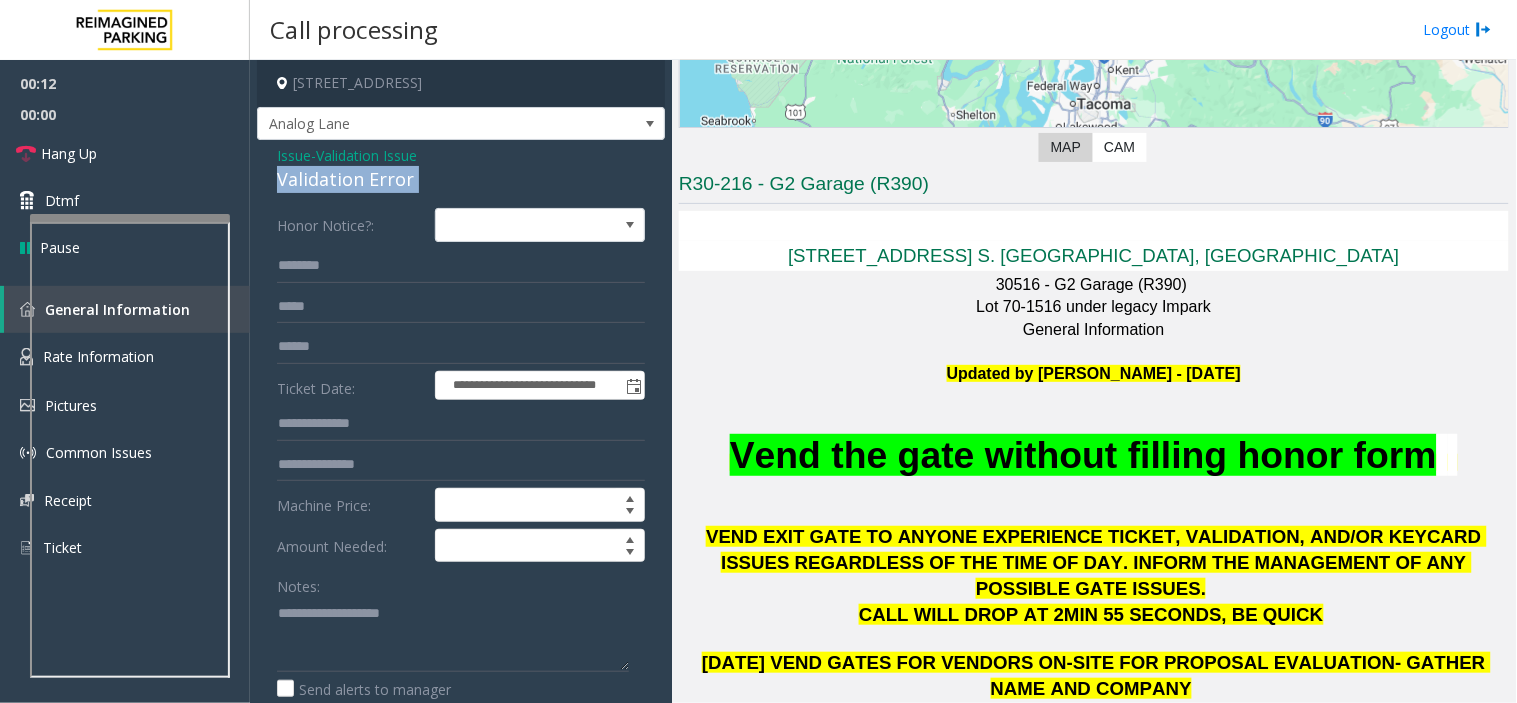 click on "Validation Error" 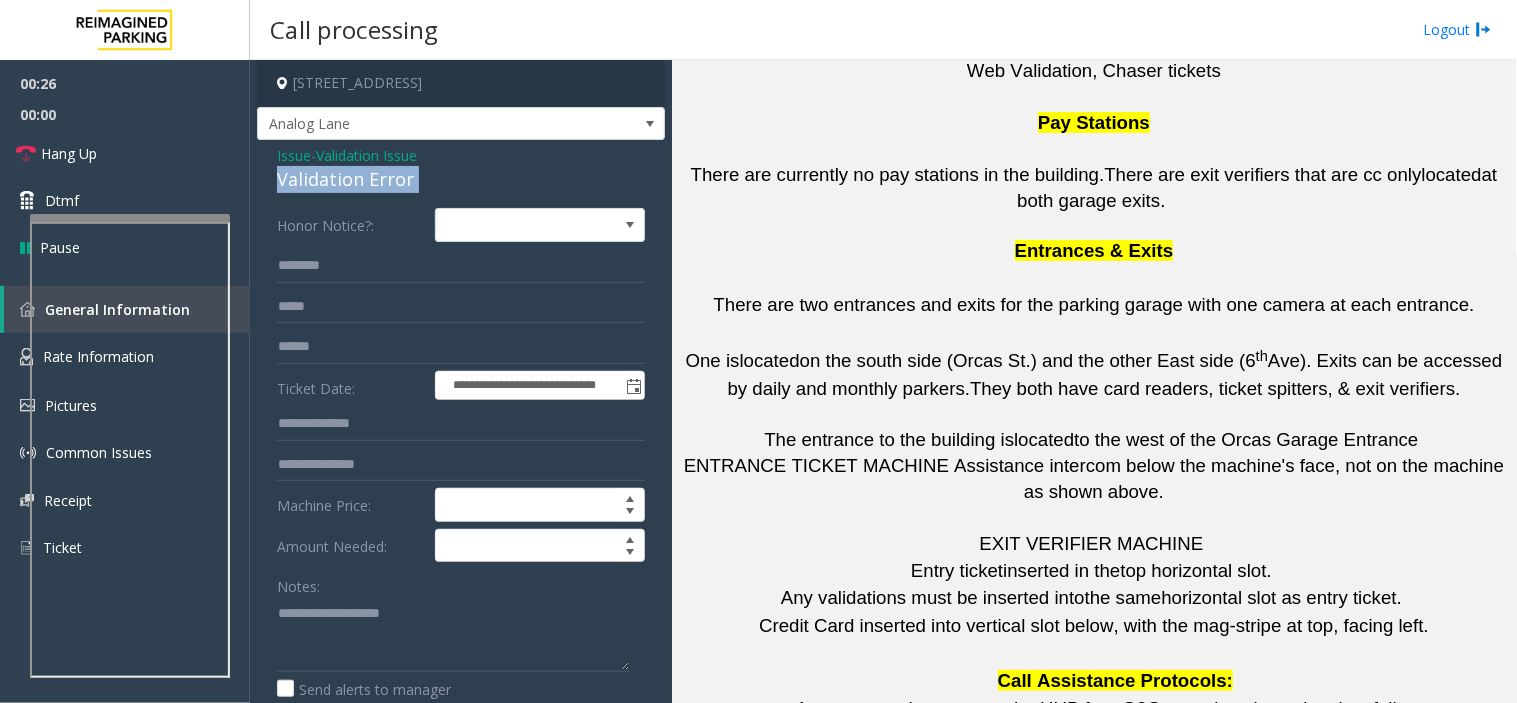 scroll, scrollTop: 4110, scrollLeft: 0, axis: vertical 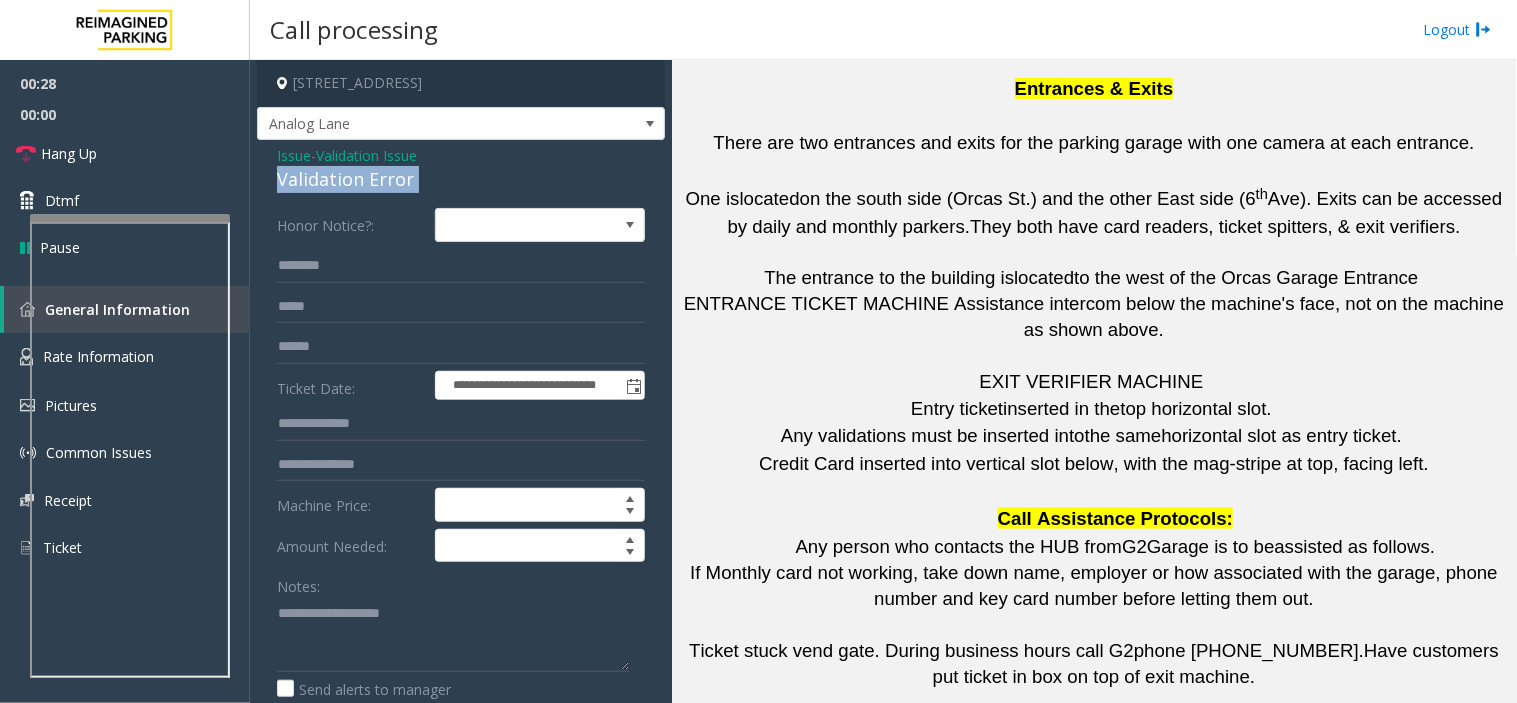 click on "Validation Error" 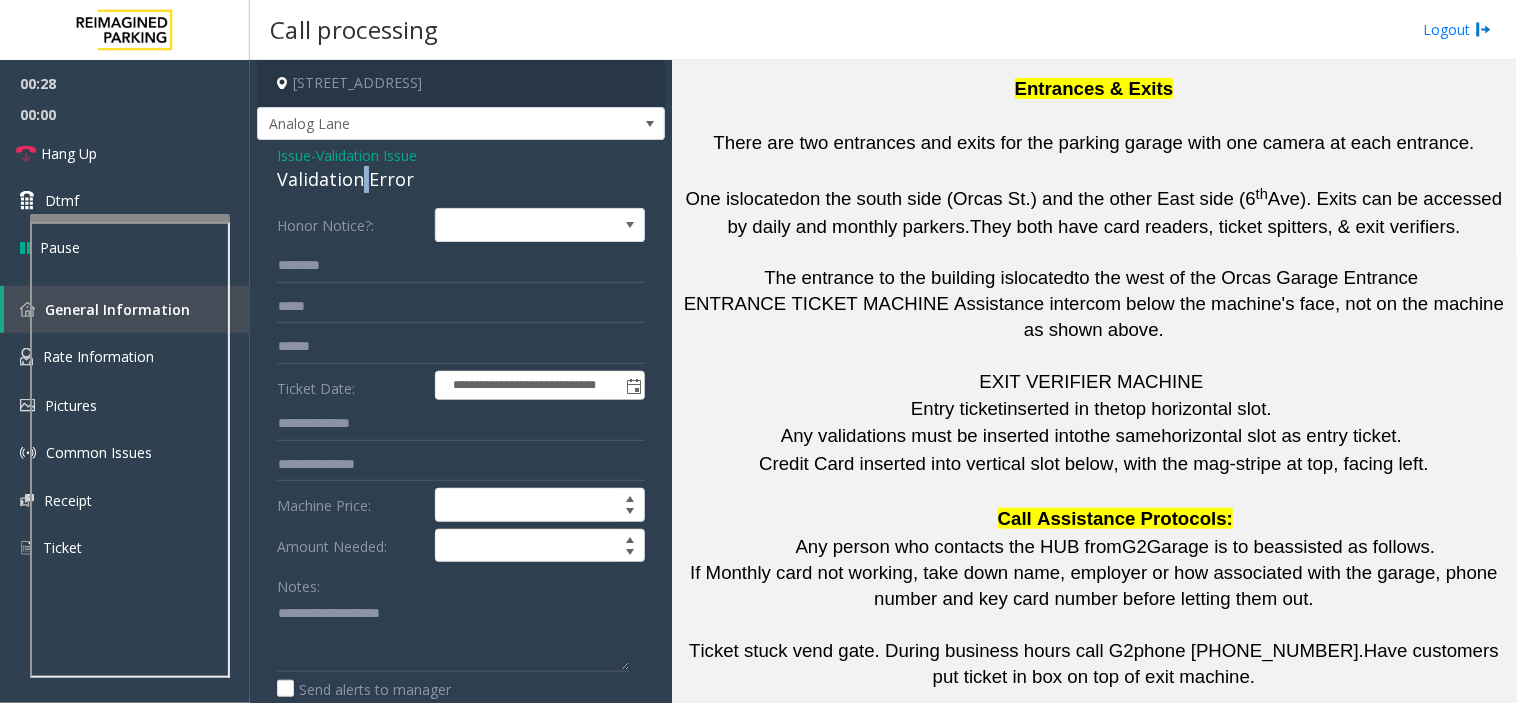 click on "Validation Error" 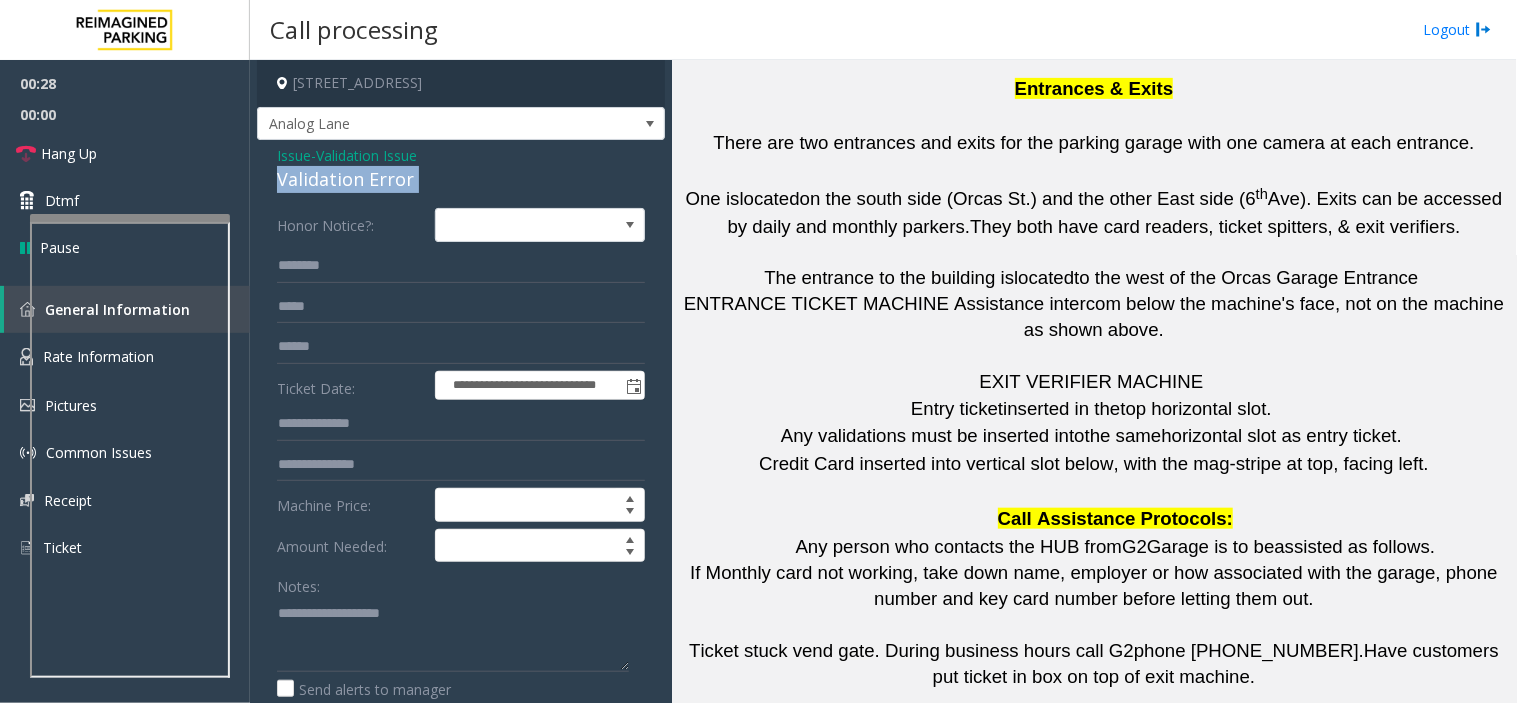 click on "Validation Error" 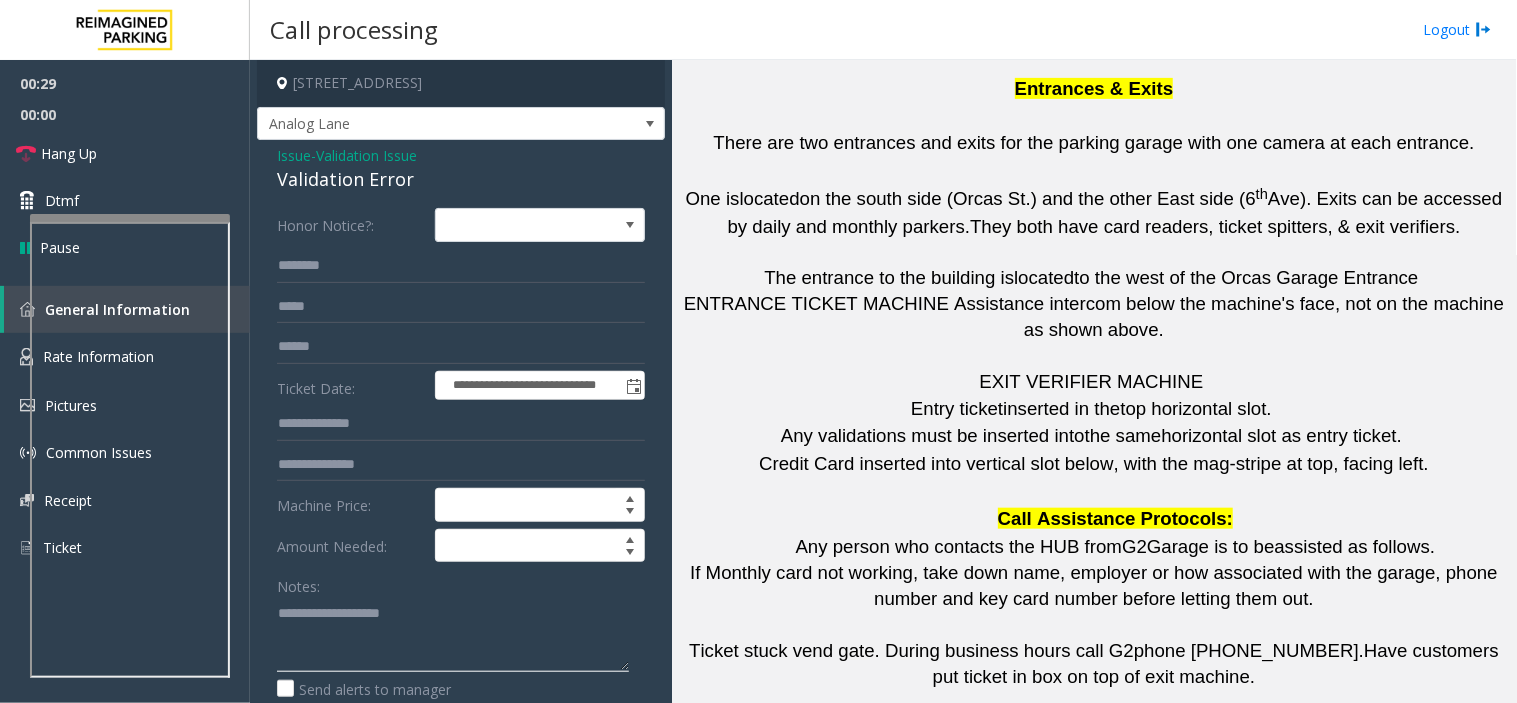 click 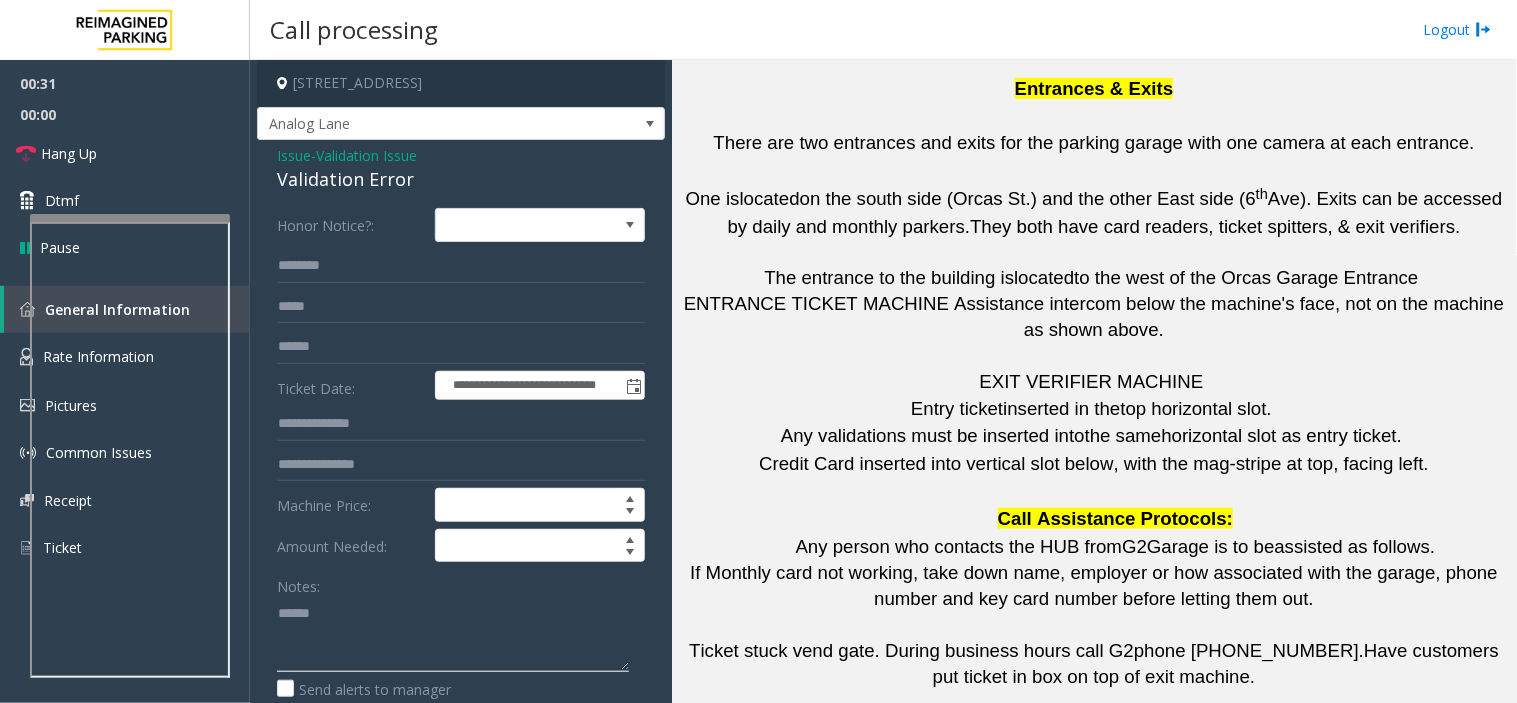 paste on "**********" 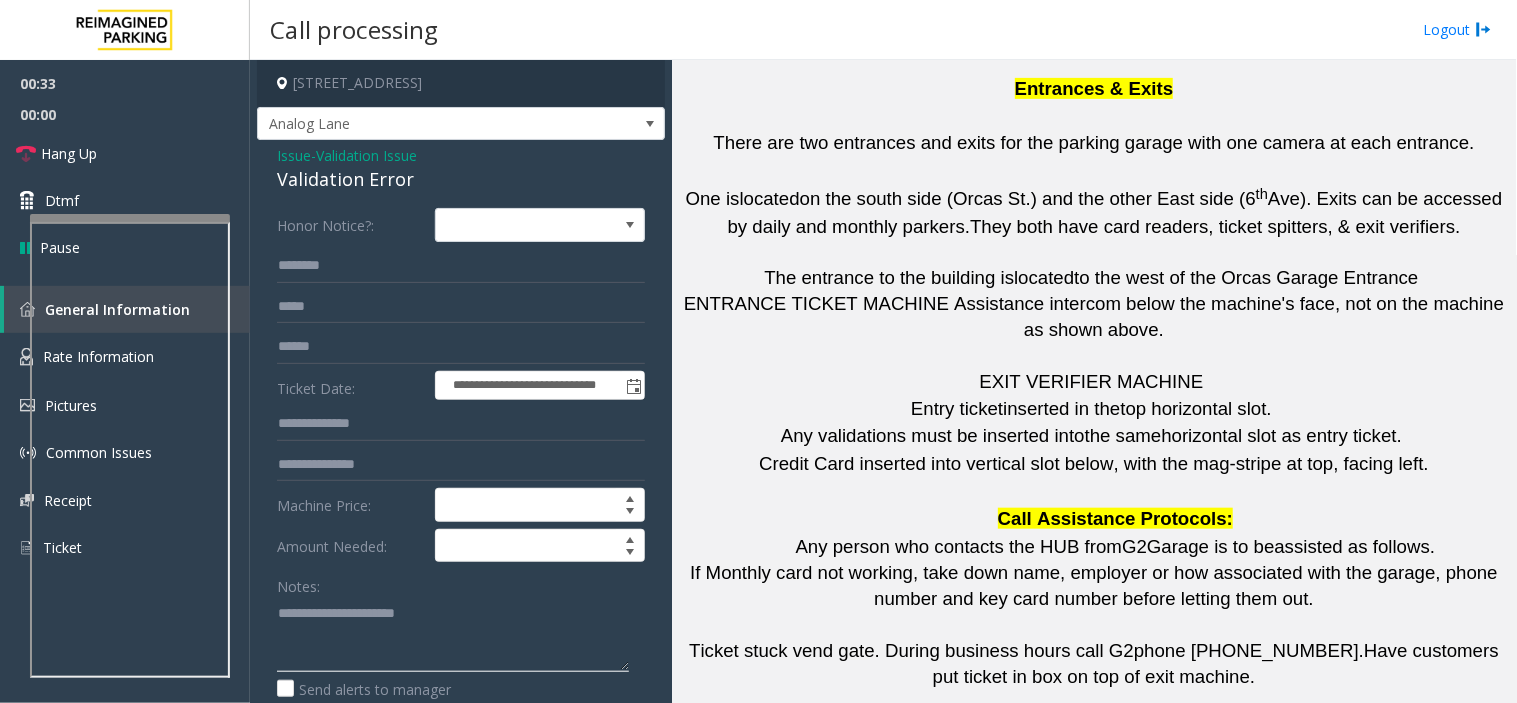 type on "**********" 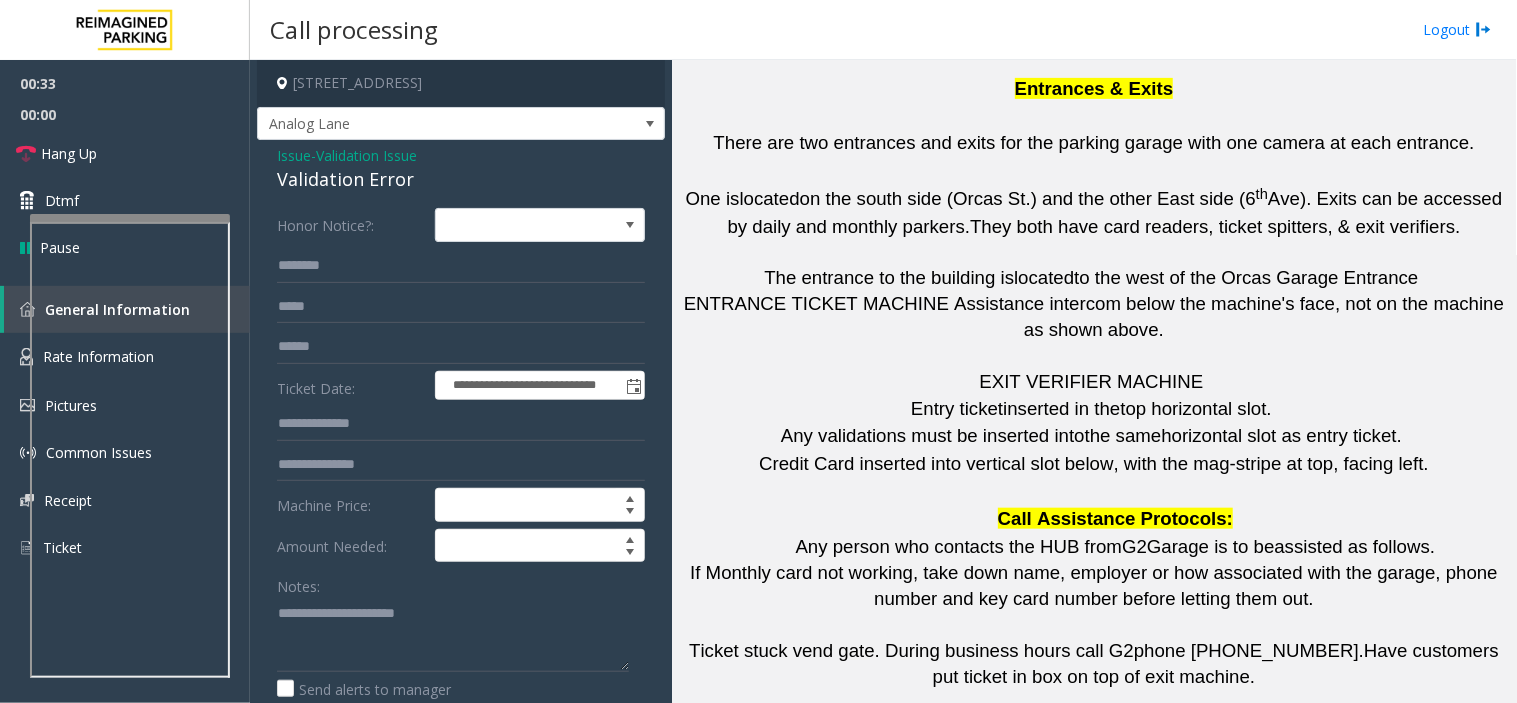 click on "[STREET_ADDRESS]" 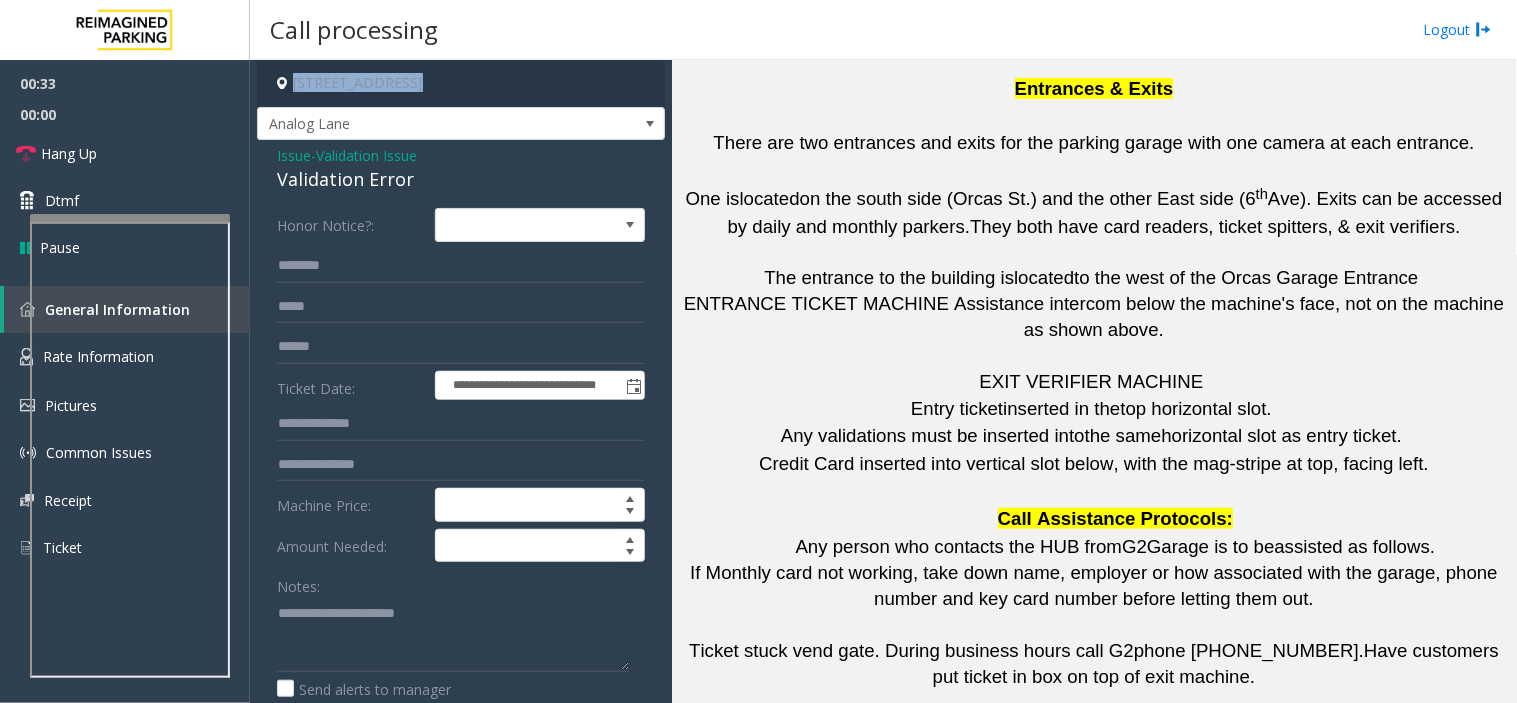 click on "[STREET_ADDRESS]" 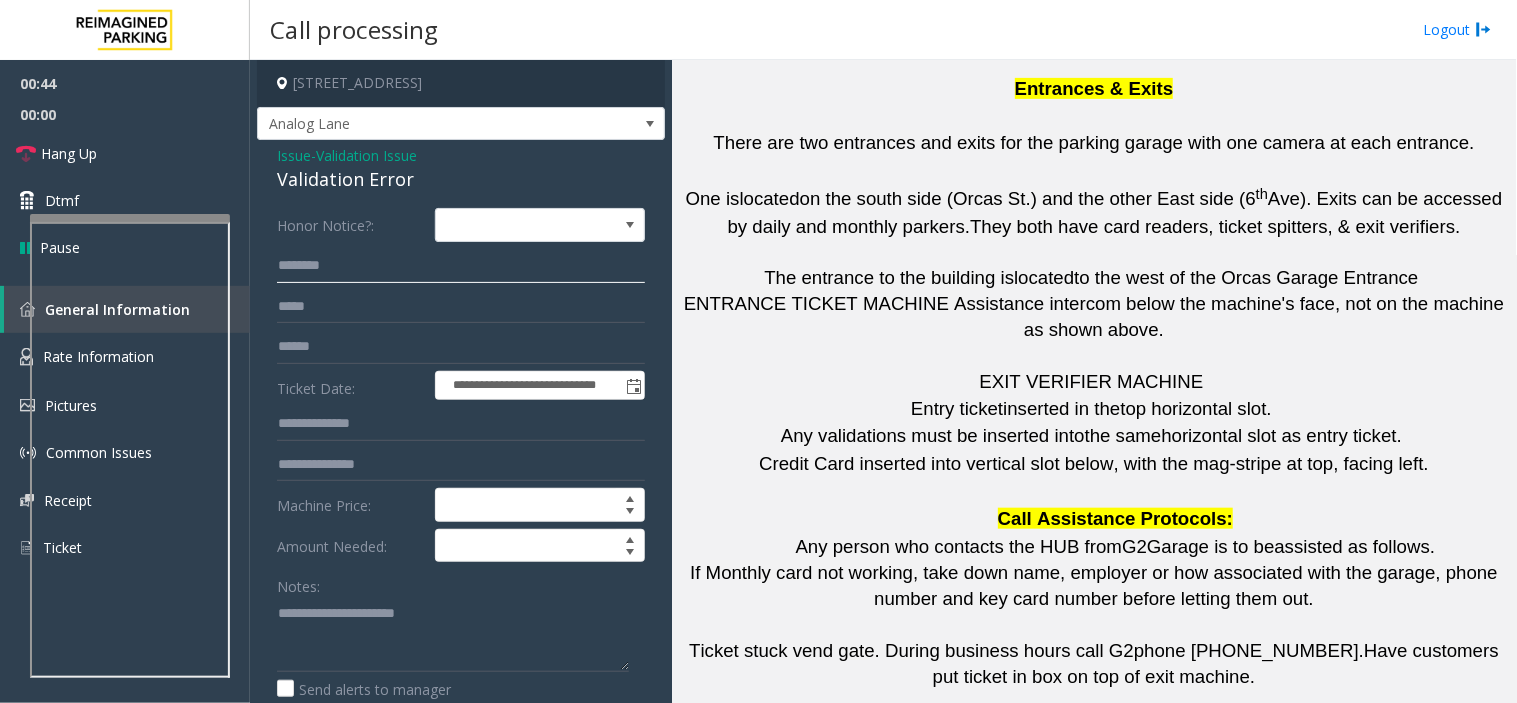 click 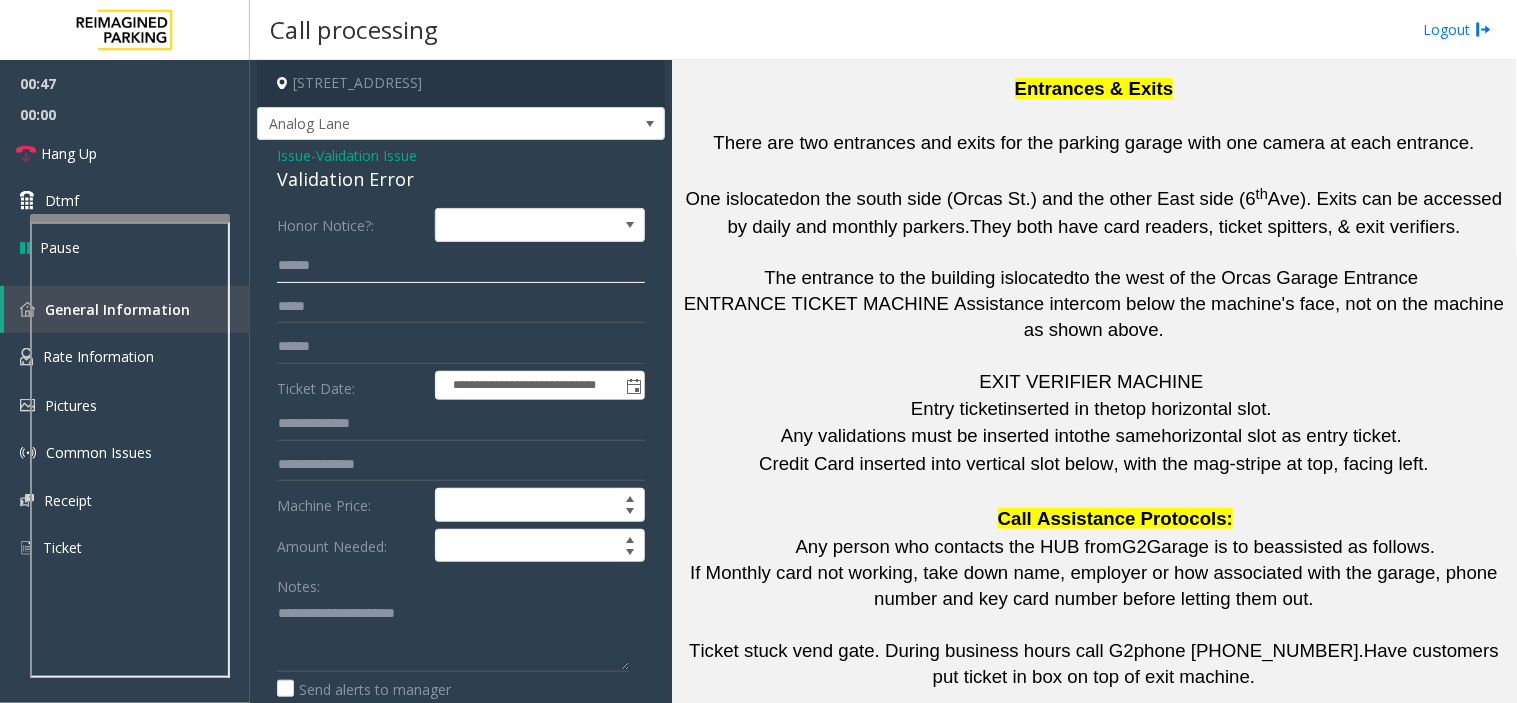 type on "*******" 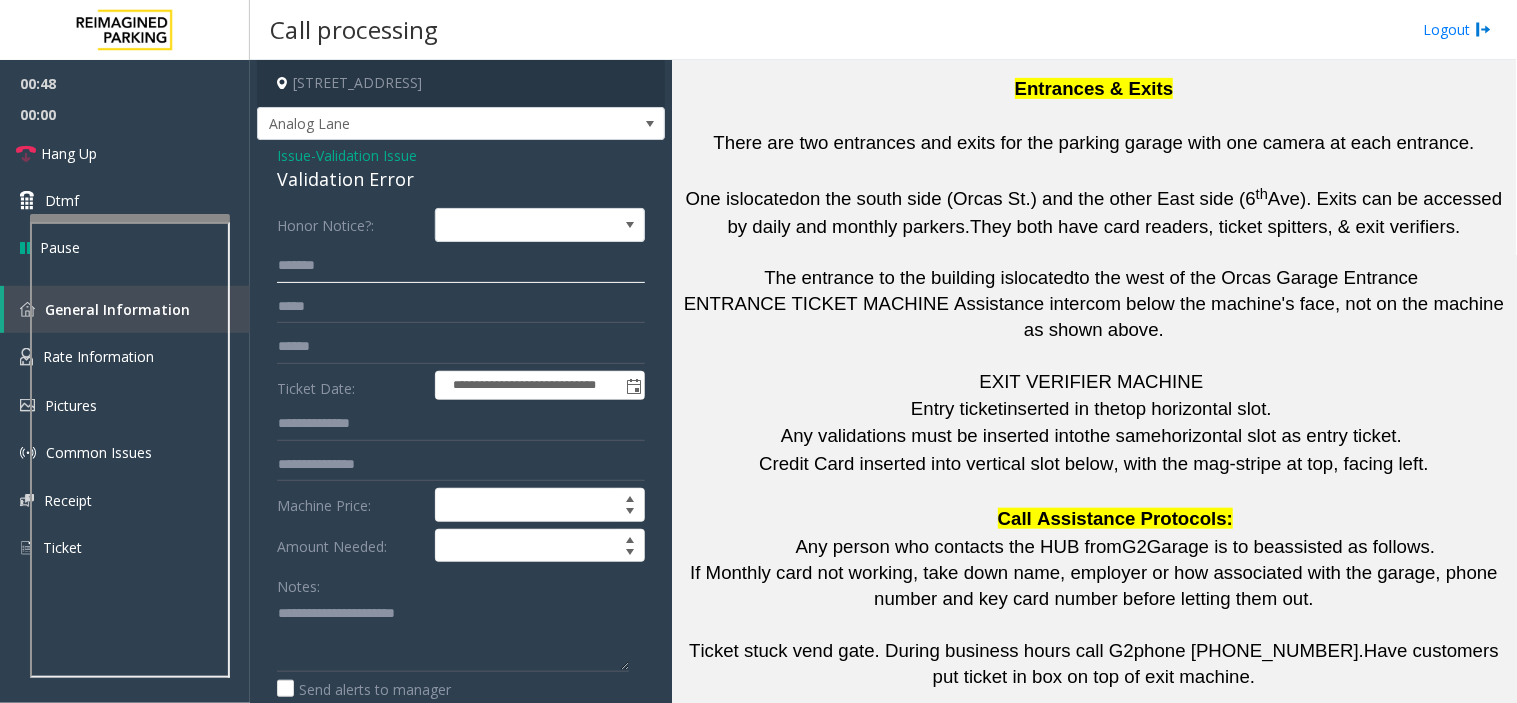 click on "*******" 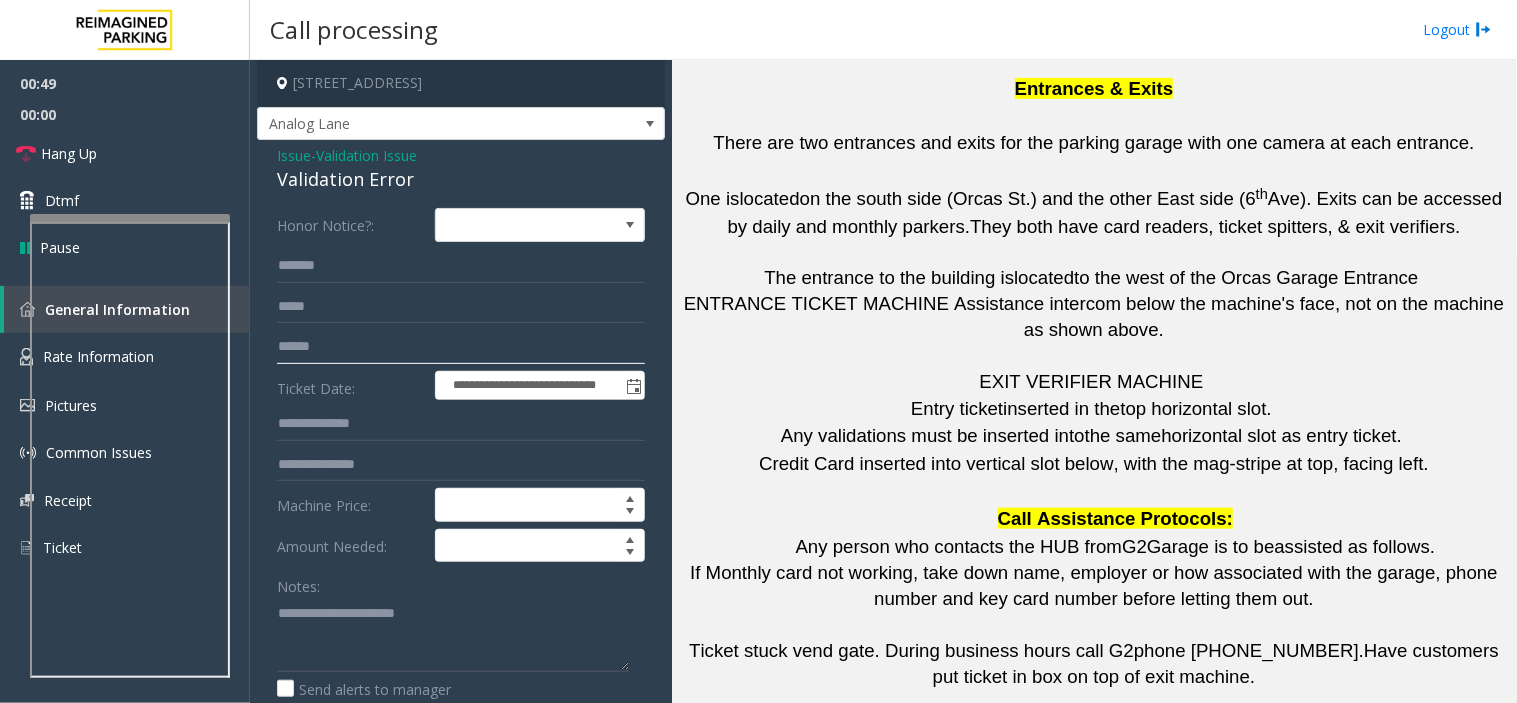 type 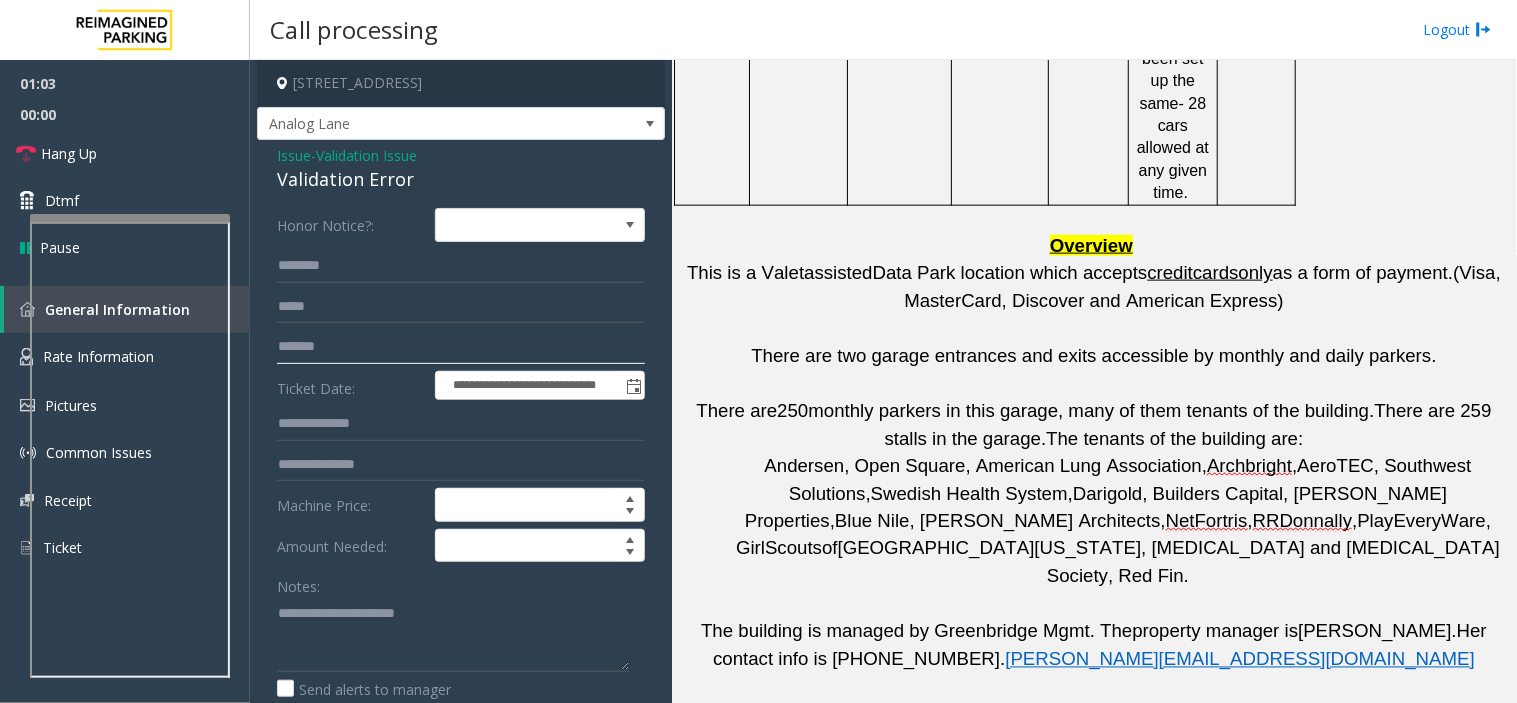 scroll, scrollTop: 2443, scrollLeft: 0, axis: vertical 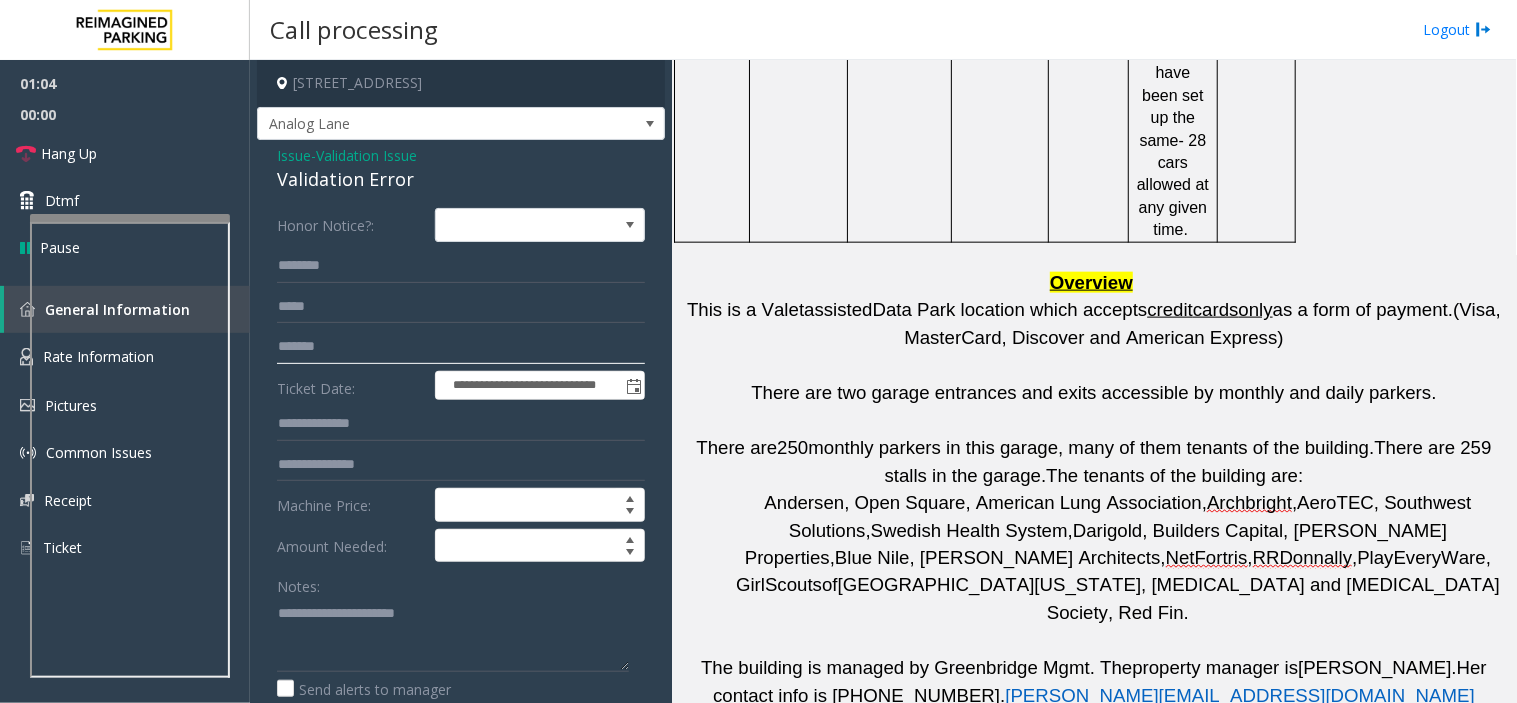 type on "*******" 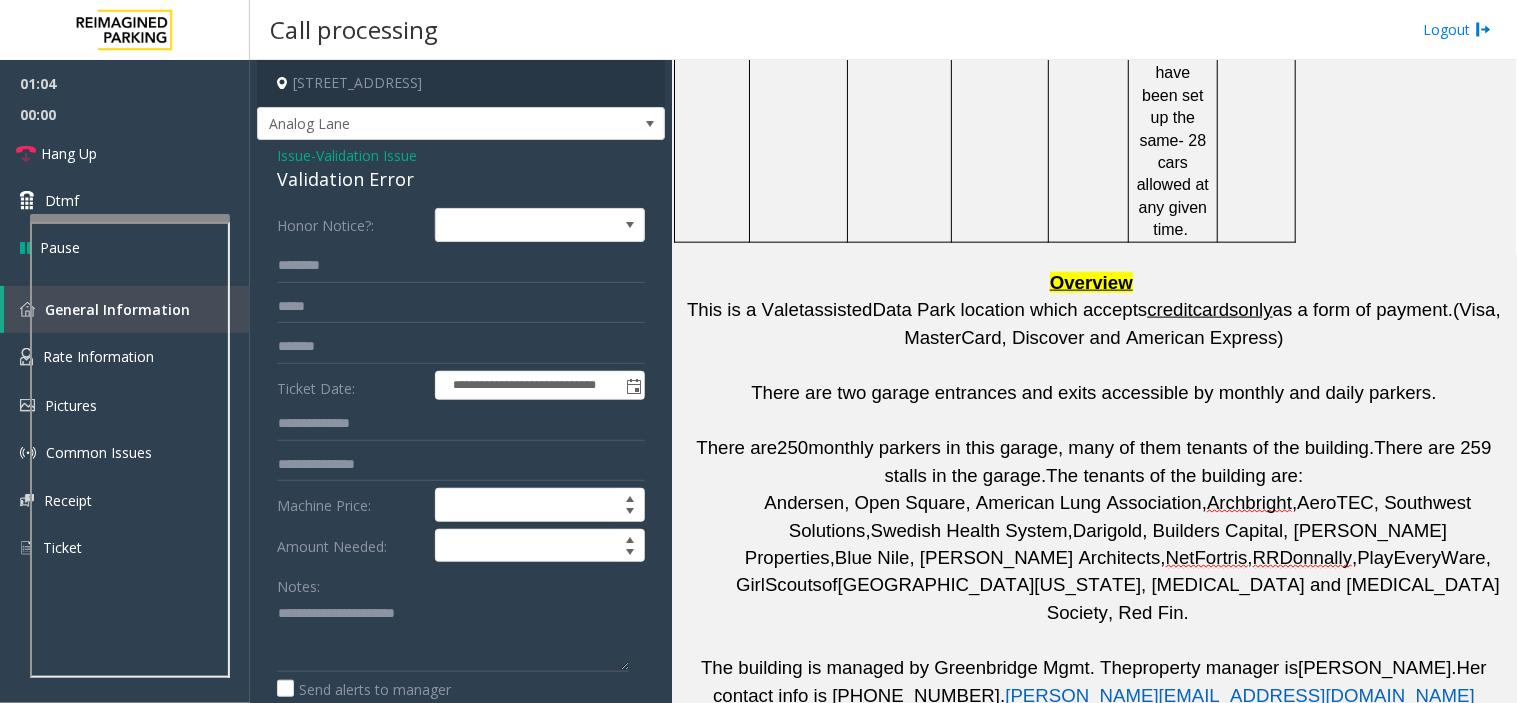 click on "ndersen, Open Square, American Lung Association," 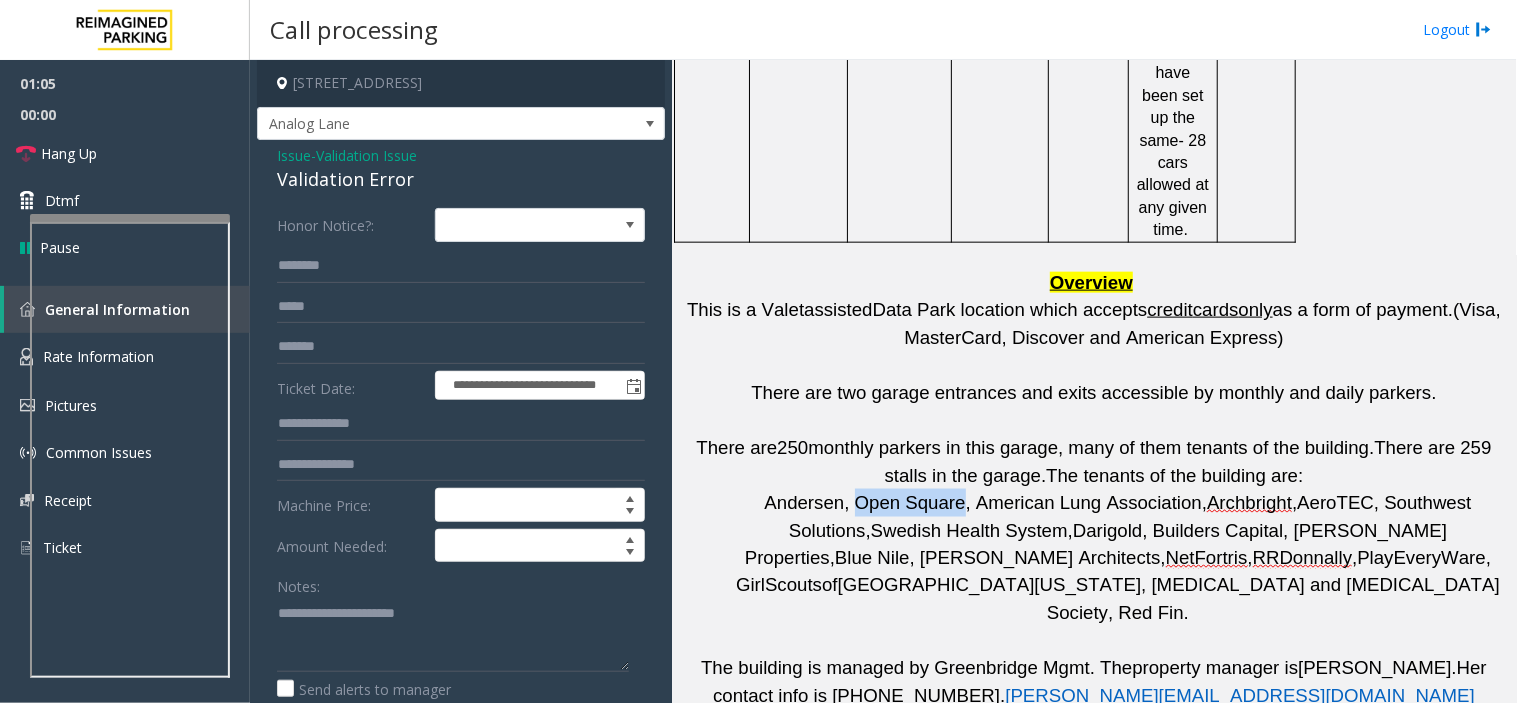 drag, startPoint x: 834, startPoint y: 357, endPoint x: 891, endPoint y: 361, distance: 57.14018 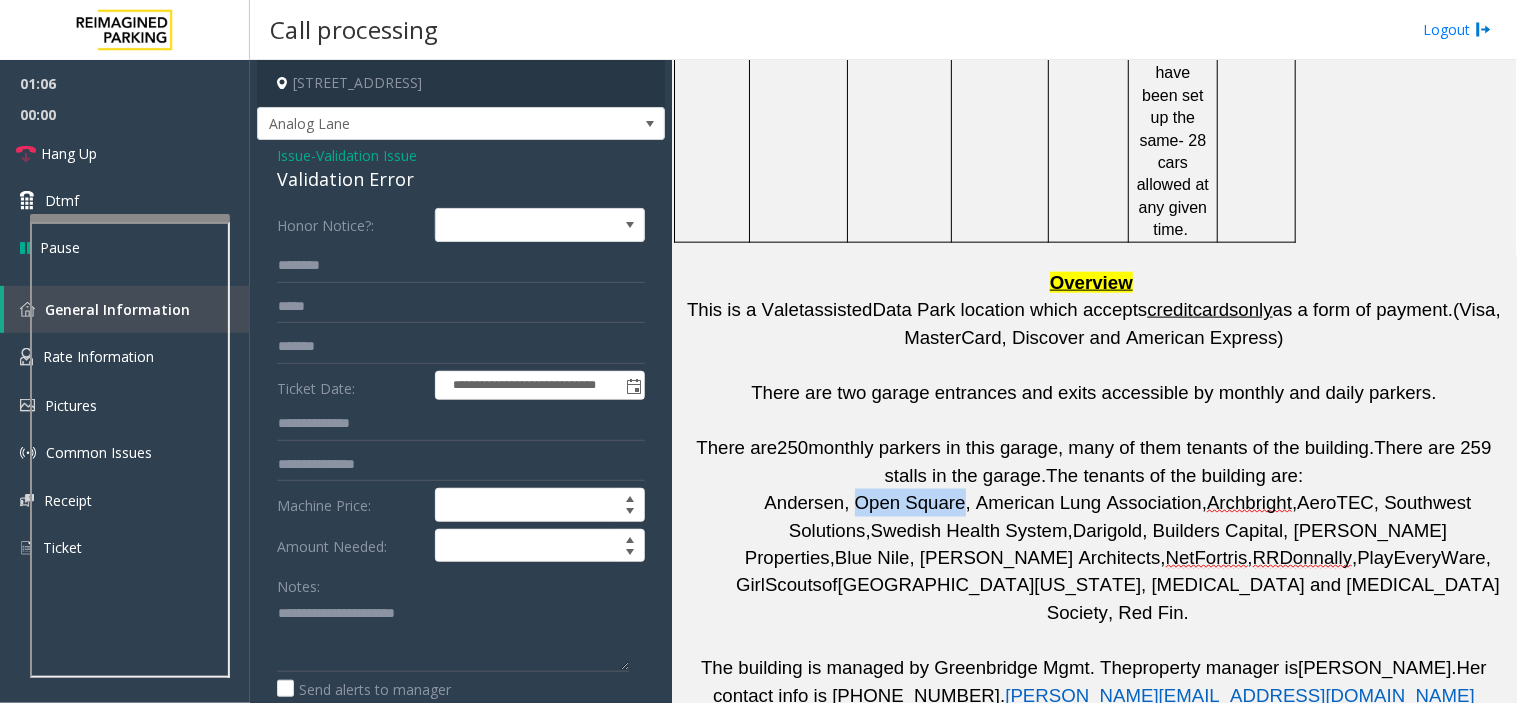 click on "ndersen, Open Square, American Lung Association," 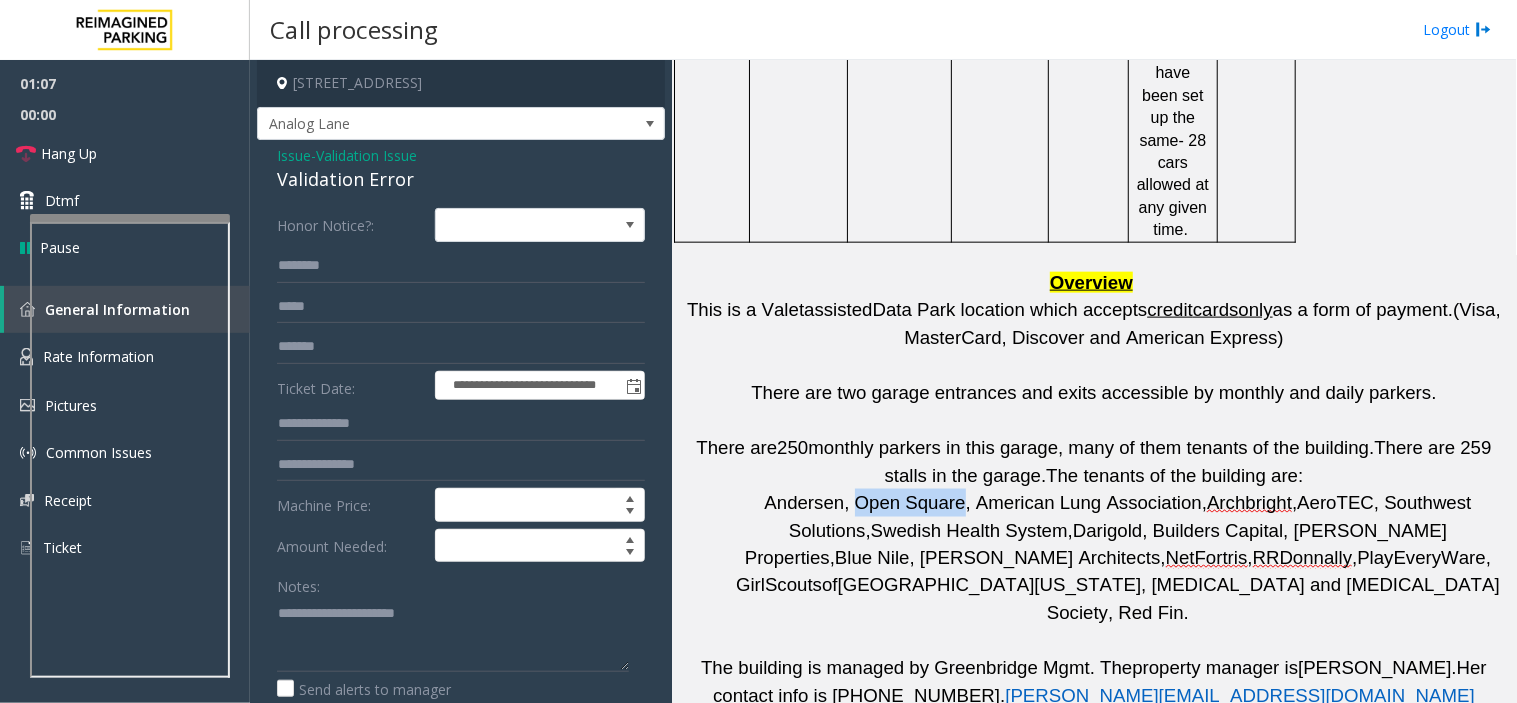 drag, startPoint x: 832, startPoint y: 358, endPoint x: 886, endPoint y: 365, distance: 54.451813 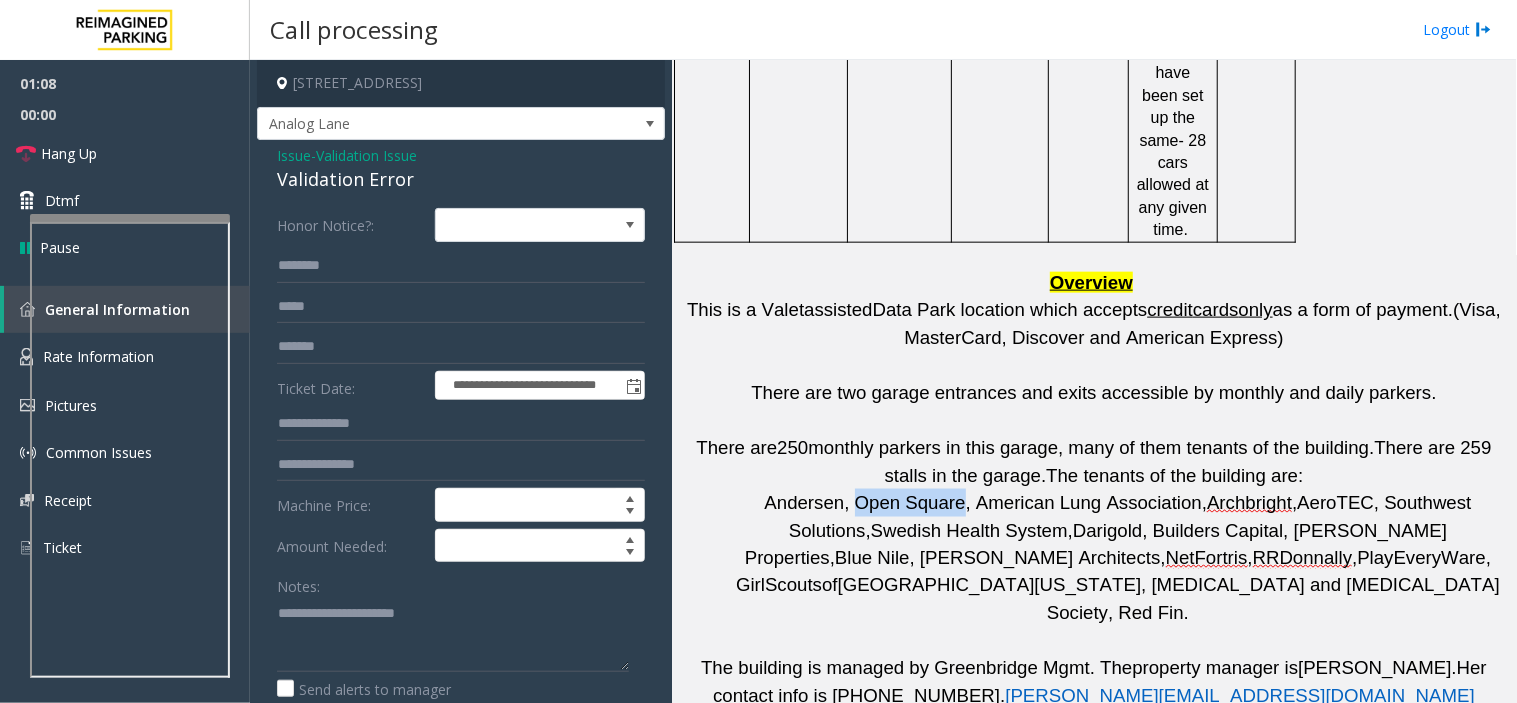 click on "ndersen, Open Square, American Lung Association," 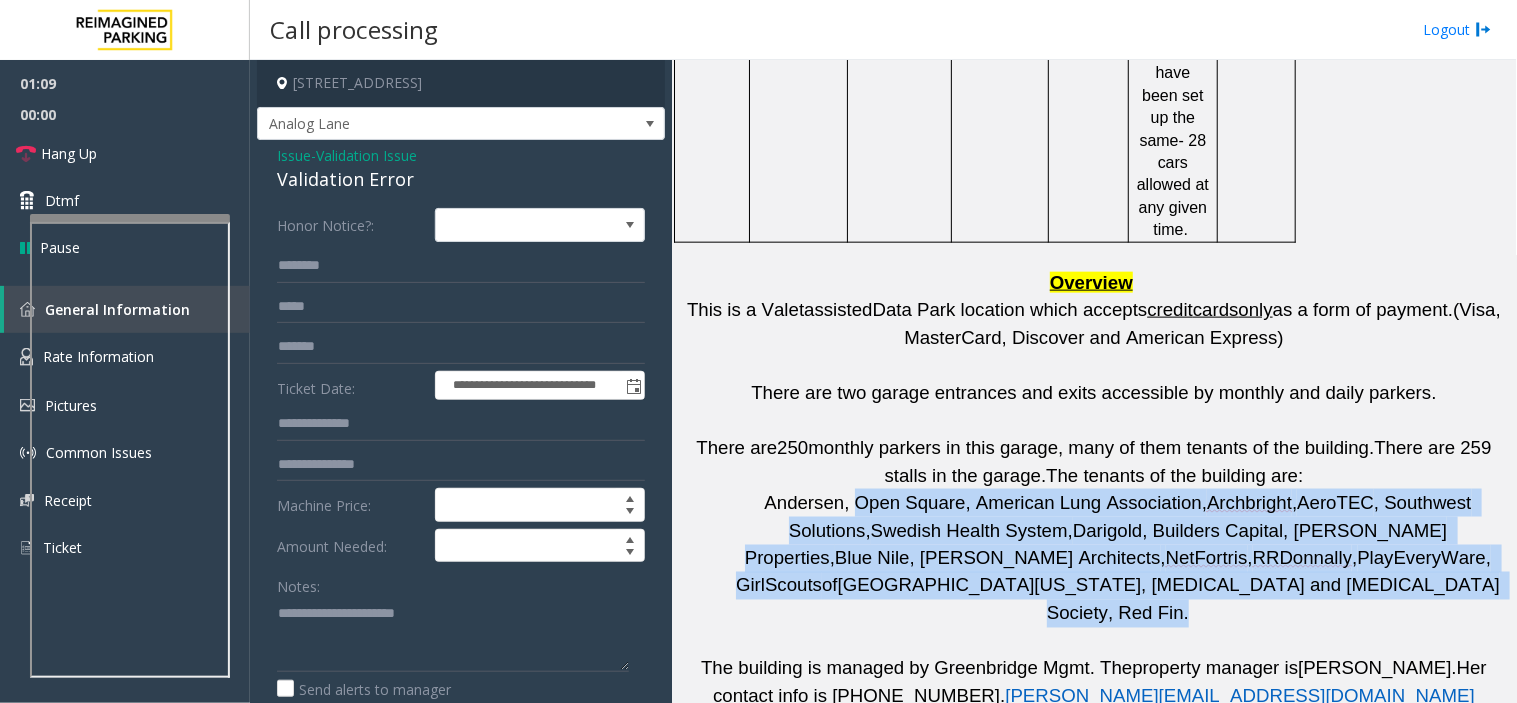 drag, startPoint x: 860, startPoint y: 363, endPoint x: 1276, endPoint y: 433, distance: 421.84833 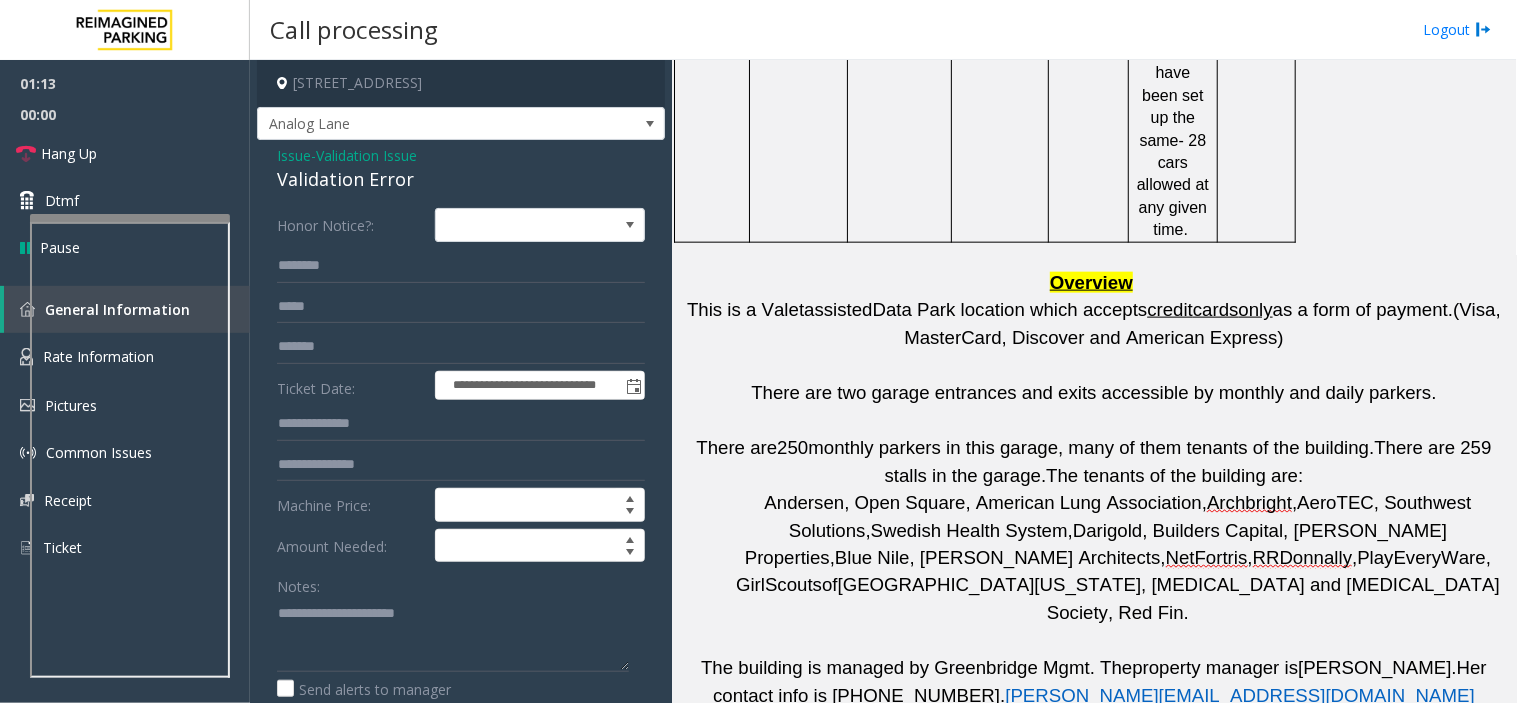 click on "ndersen, Open Square, American Lung Association," 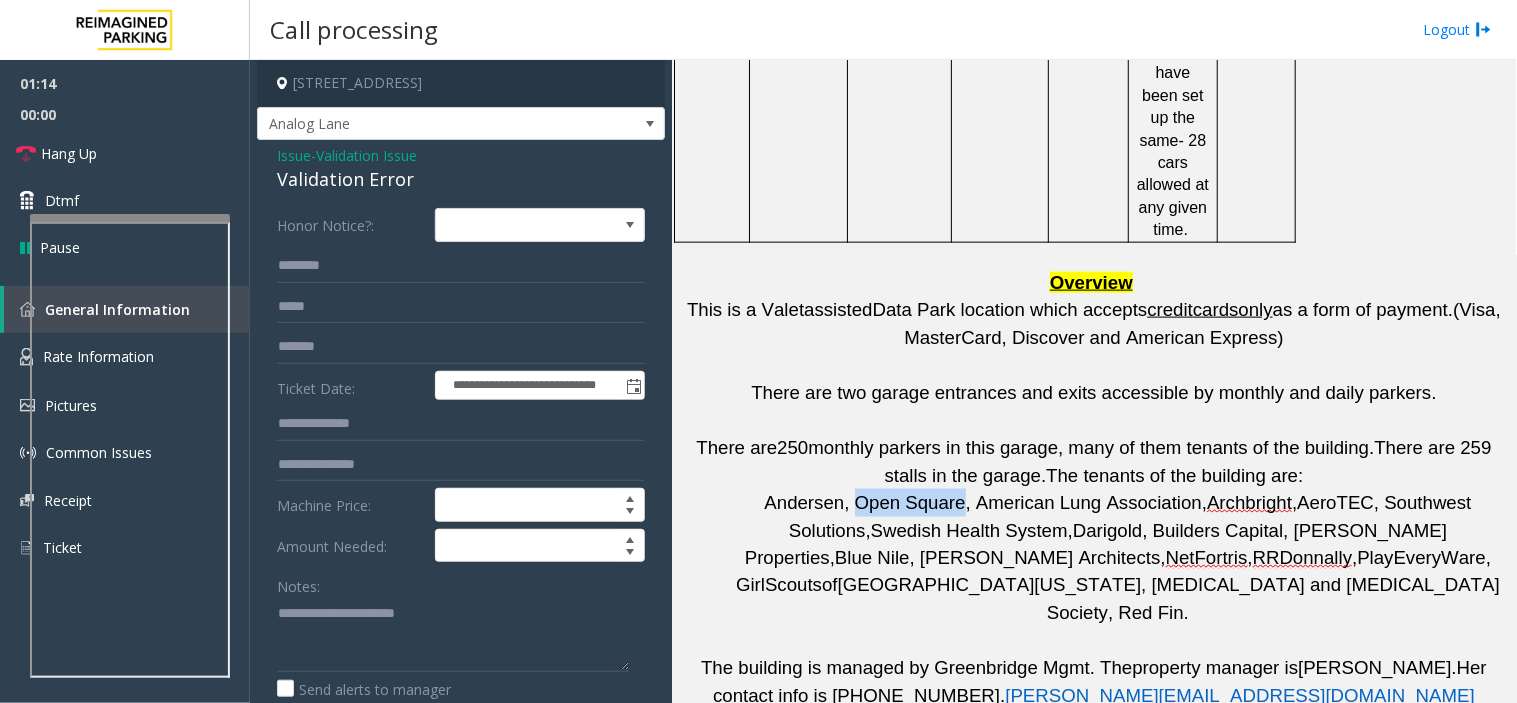 drag, startPoint x: 831, startPoint y: 358, endPoint x: 897, endPoint y: 353, distance: 66.189125 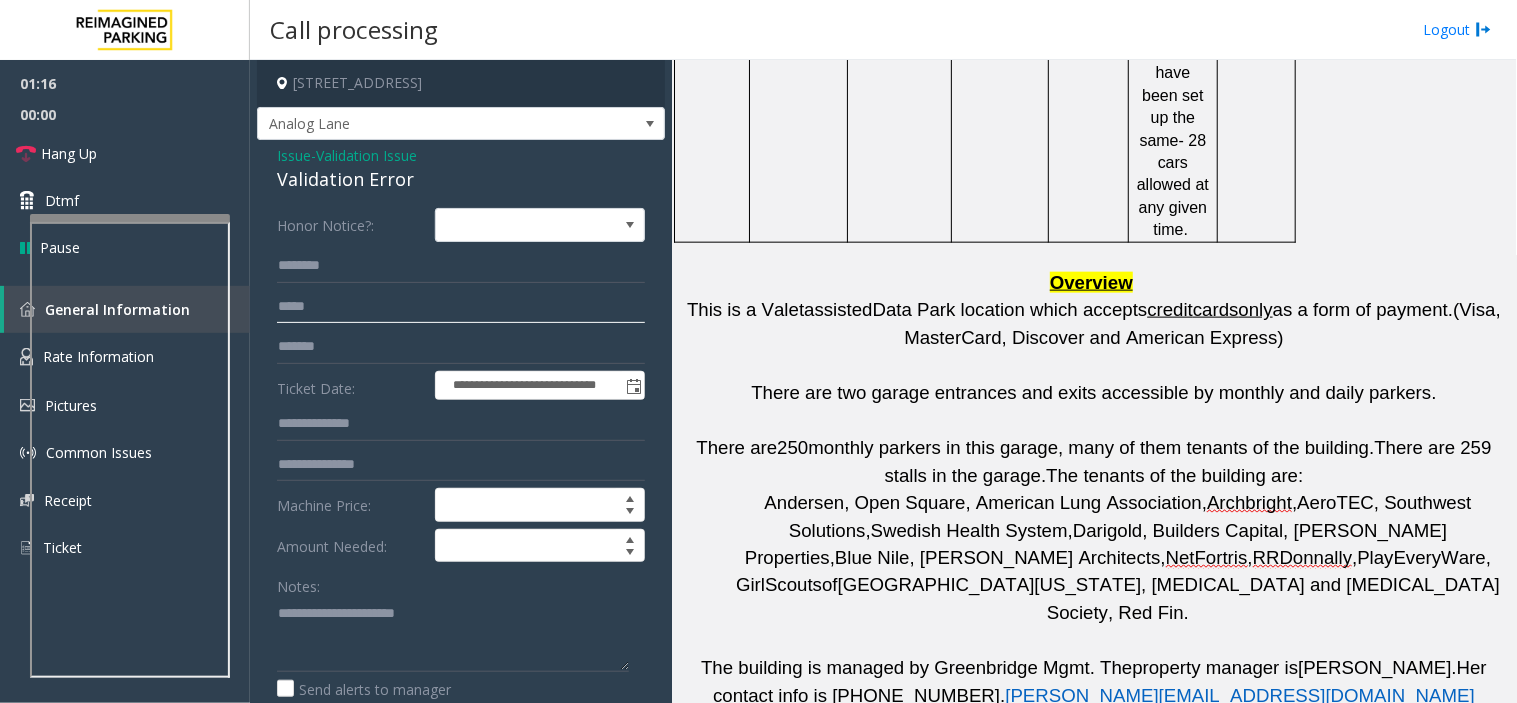 click 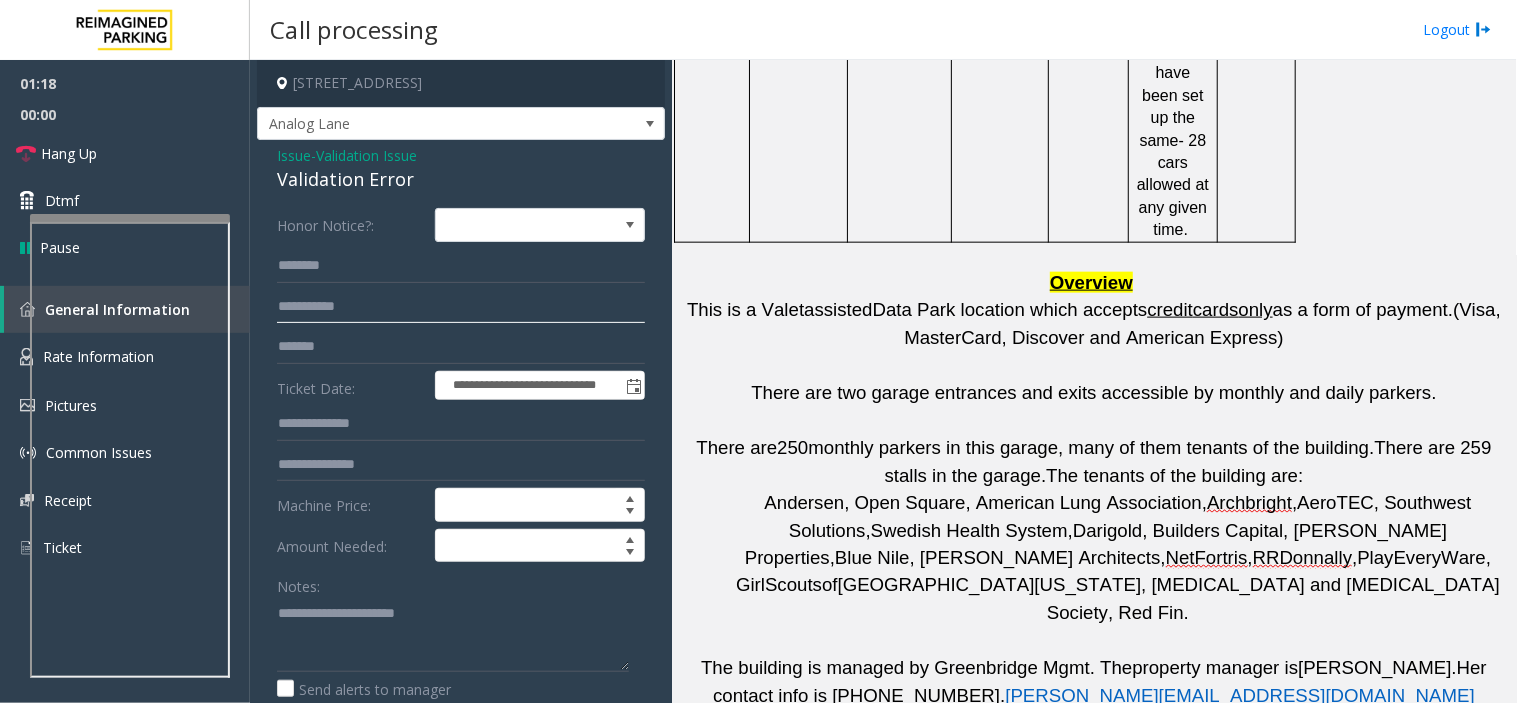 type on "**********" 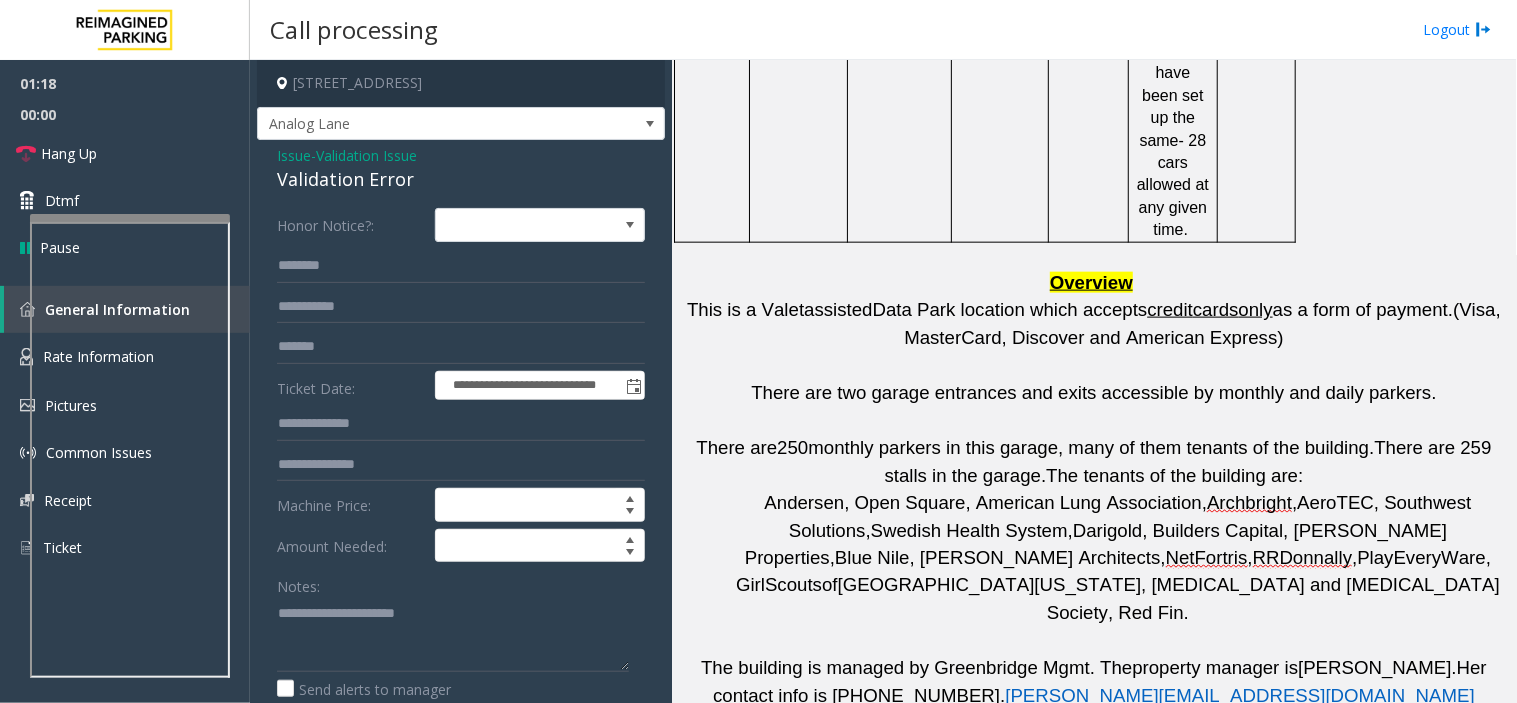 click on "A ndersen, Open Square, American Lung Association,  Archbright ,  AeroTEC , Southwest Solutions,  Swedish Health System,  Darigold, Builders Capital, Hadley Properties,  Blue Nile, McCullough Architects ,  NetFortris ,  RRDonnally ,  PlayEveryWare, Girl  Scouts  of  Western Washington, Leukemia and Lymphoma Society, Red Fin." 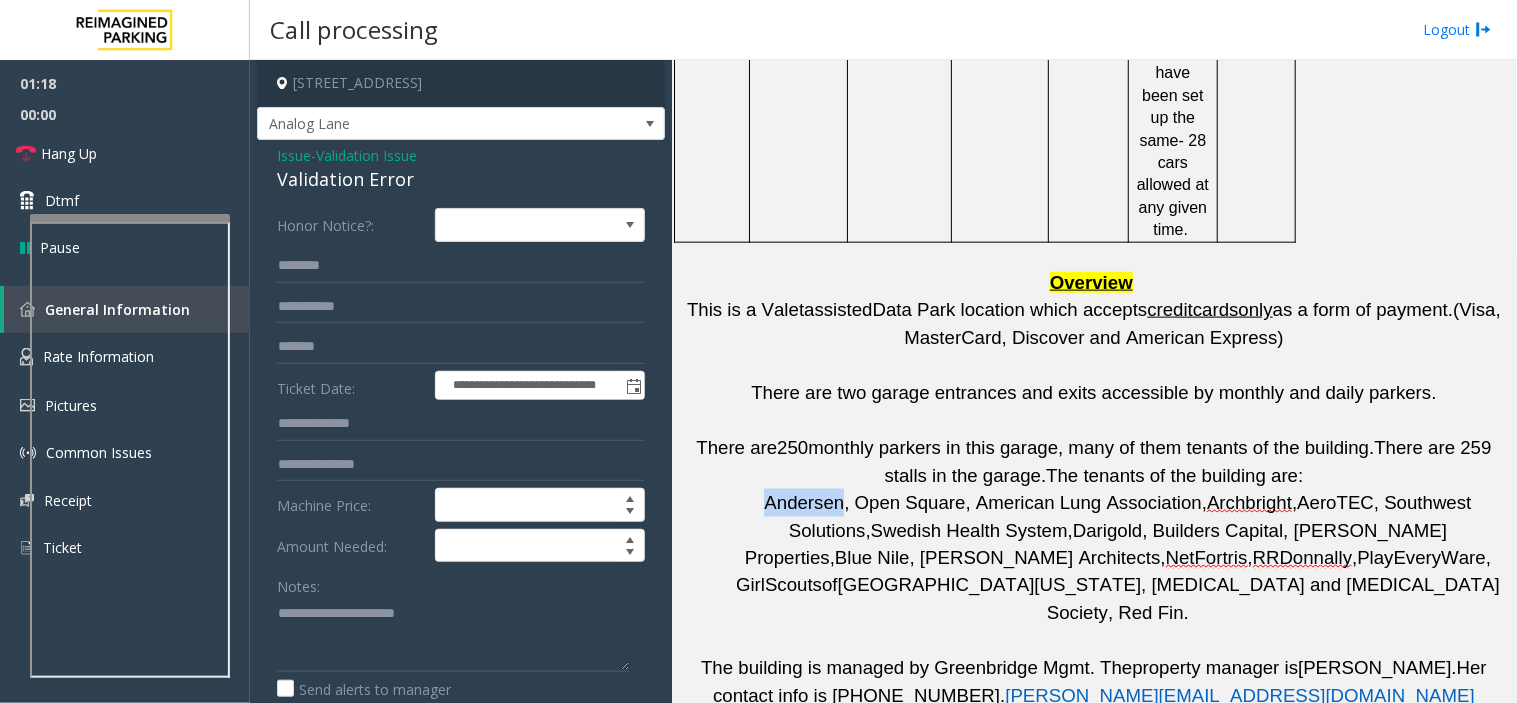 click on "A ndersen, Open Square, American Lung Association,  Archbright ,  AeroTEC , Southwest Solutions,  Swedish Health System,  Darigold, Builders Capital, Hadley Properties,  Blue Nile, McCullough Architects ,  NetFortris ,  RRDonnally ,  PlayEveryWare, Girl  Scouts  of  Western Washington, Leukemia and Lymphoma Society, Red Fin." 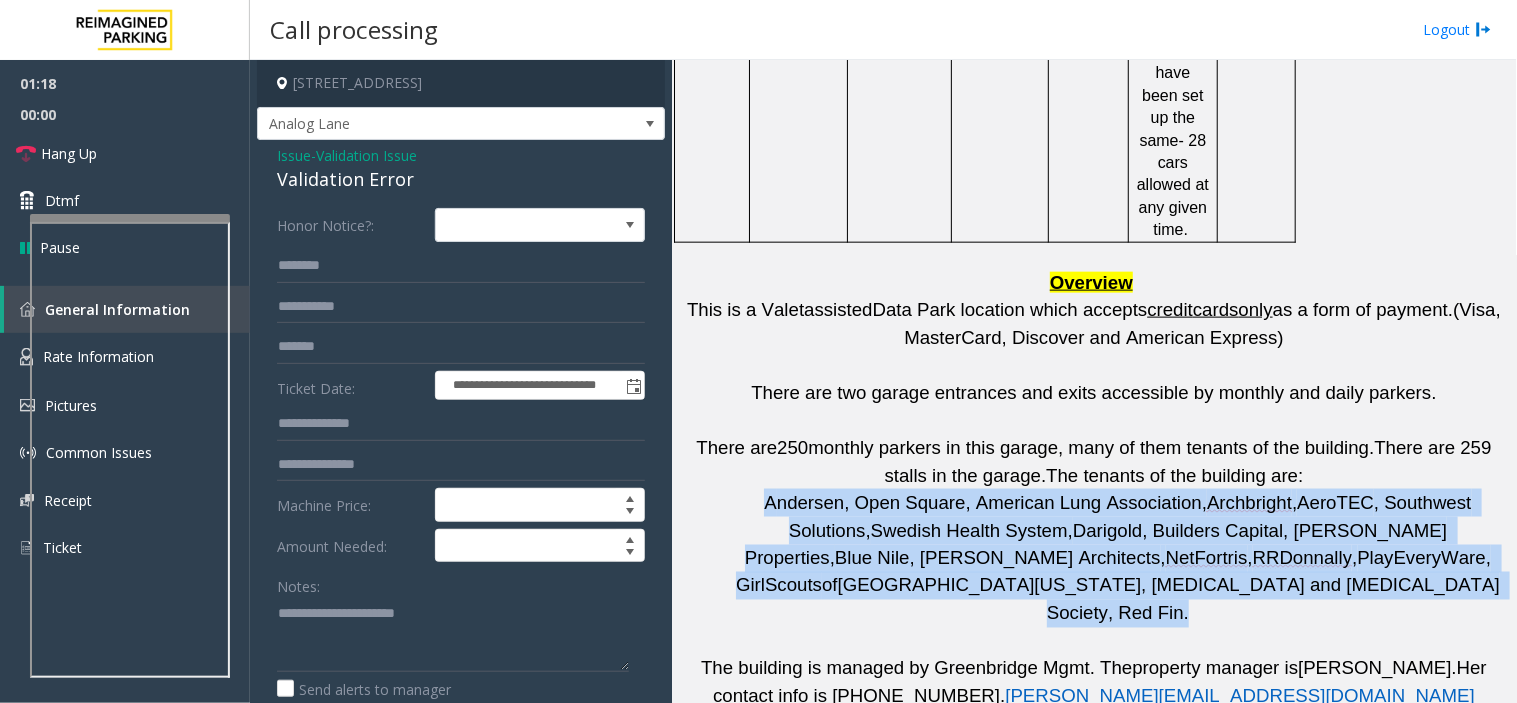 drag, startPoint x: 764, startPoint y: 345, endPoint x: 1422, endPoint y: 437, distance: 664.40045 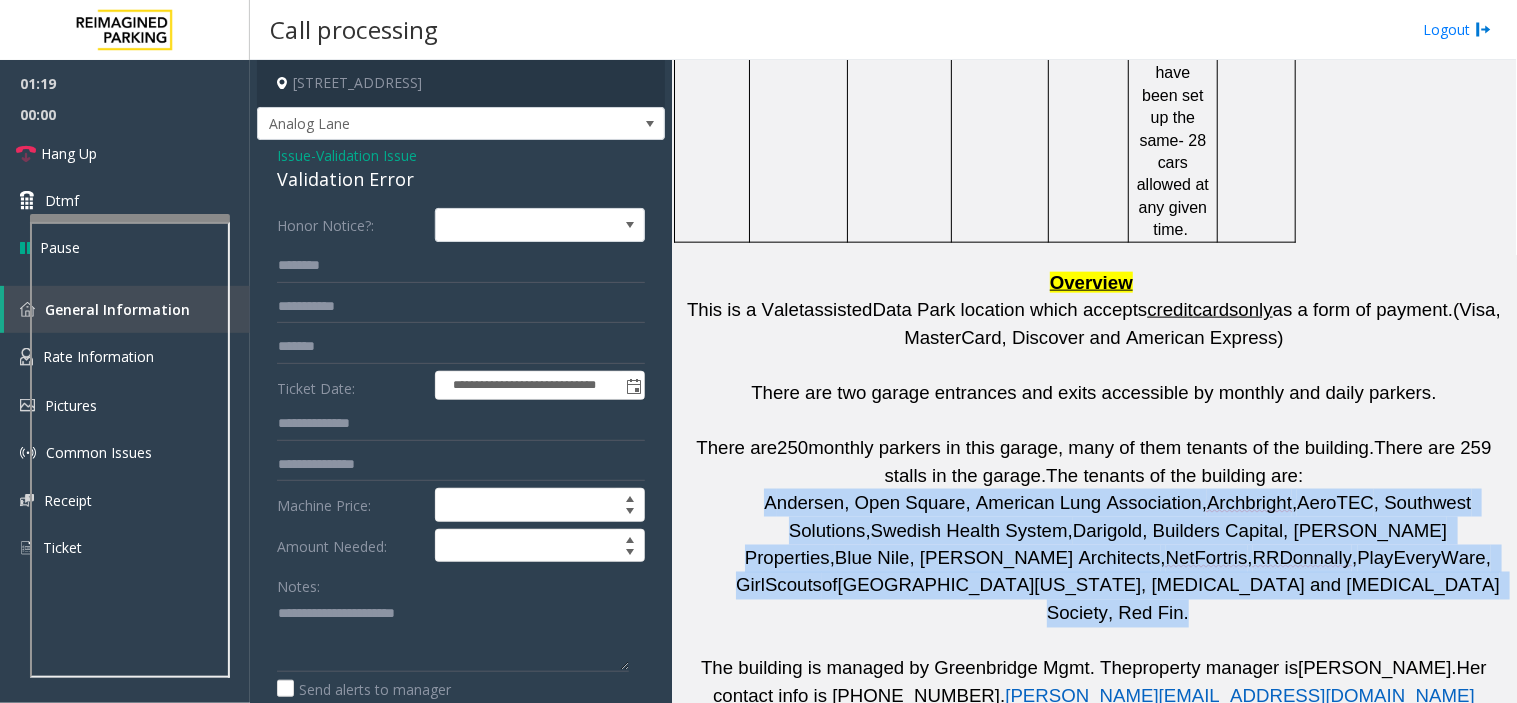 click on "A ndersen, Open Square, American Lung Association,  Archbright ,  AeroTEC , Southwest Solutions,  Swedish Health System,  Darigold, Builders Capital, Hadley Properties,  Blue Nile, McCullough Architects ,  NetFortris ,  RRDonnally ,  PlayEveryWare, Girl  Scouts  of  Western Washington, Leukemia and Lymphoma Society, Red Fin." 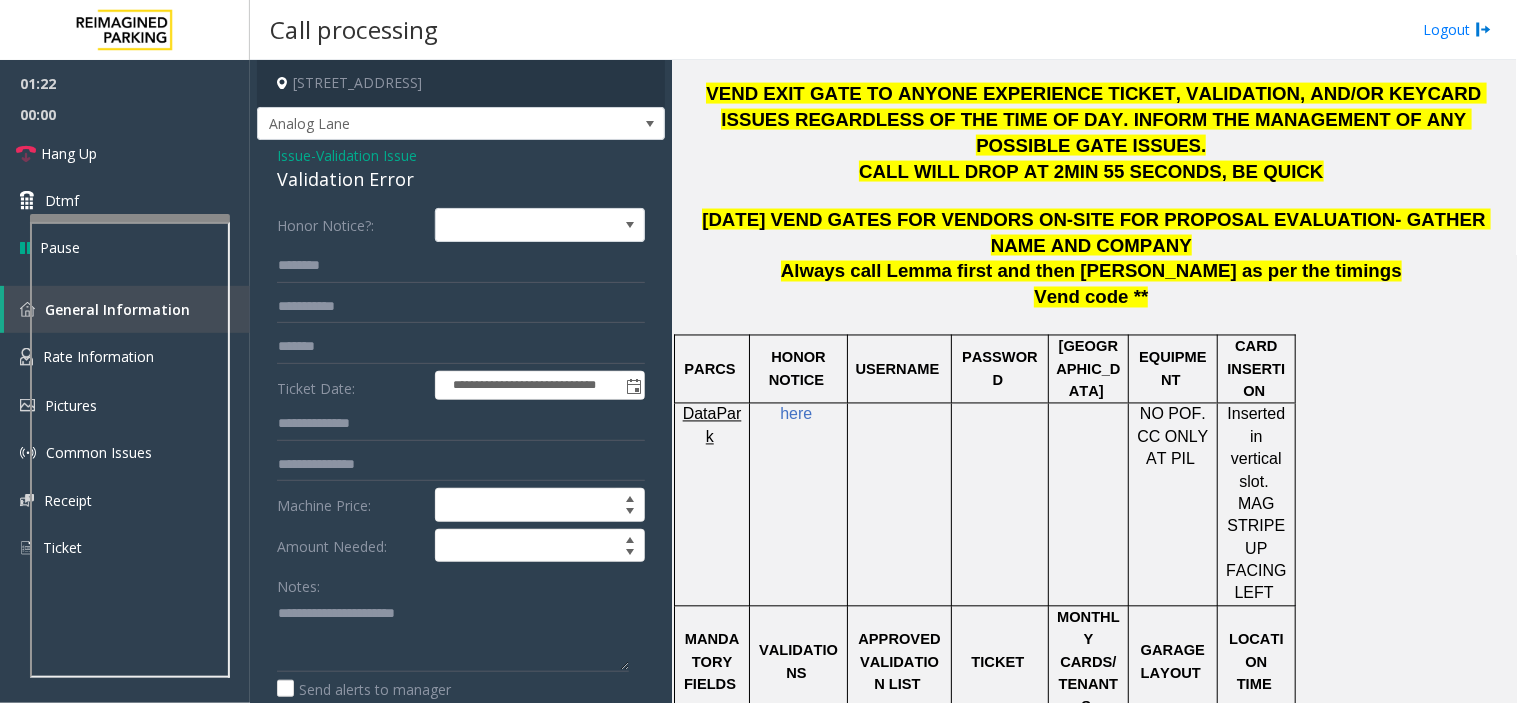 scroll, scrollTop: 332, scrollLeft: 0, axis: vertical 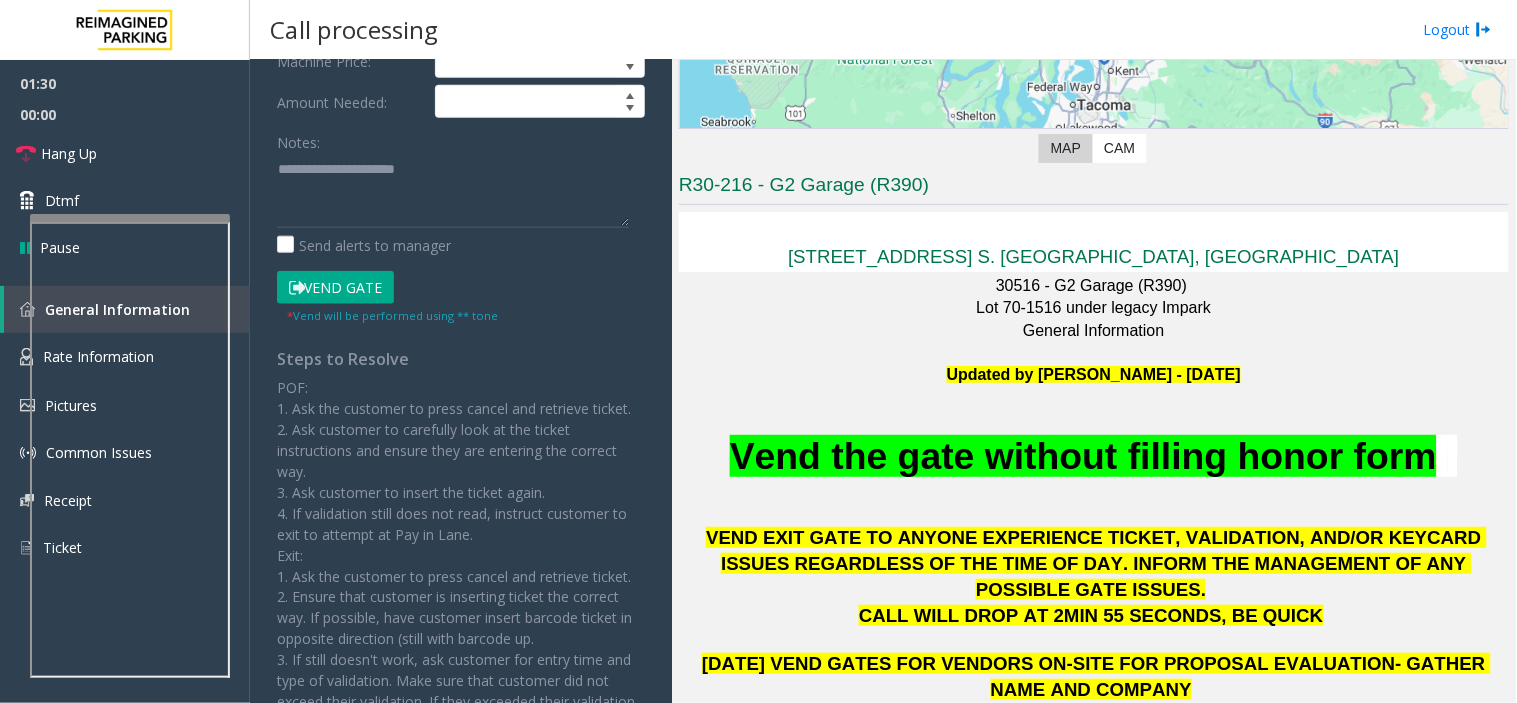 click on "Vend Gate" 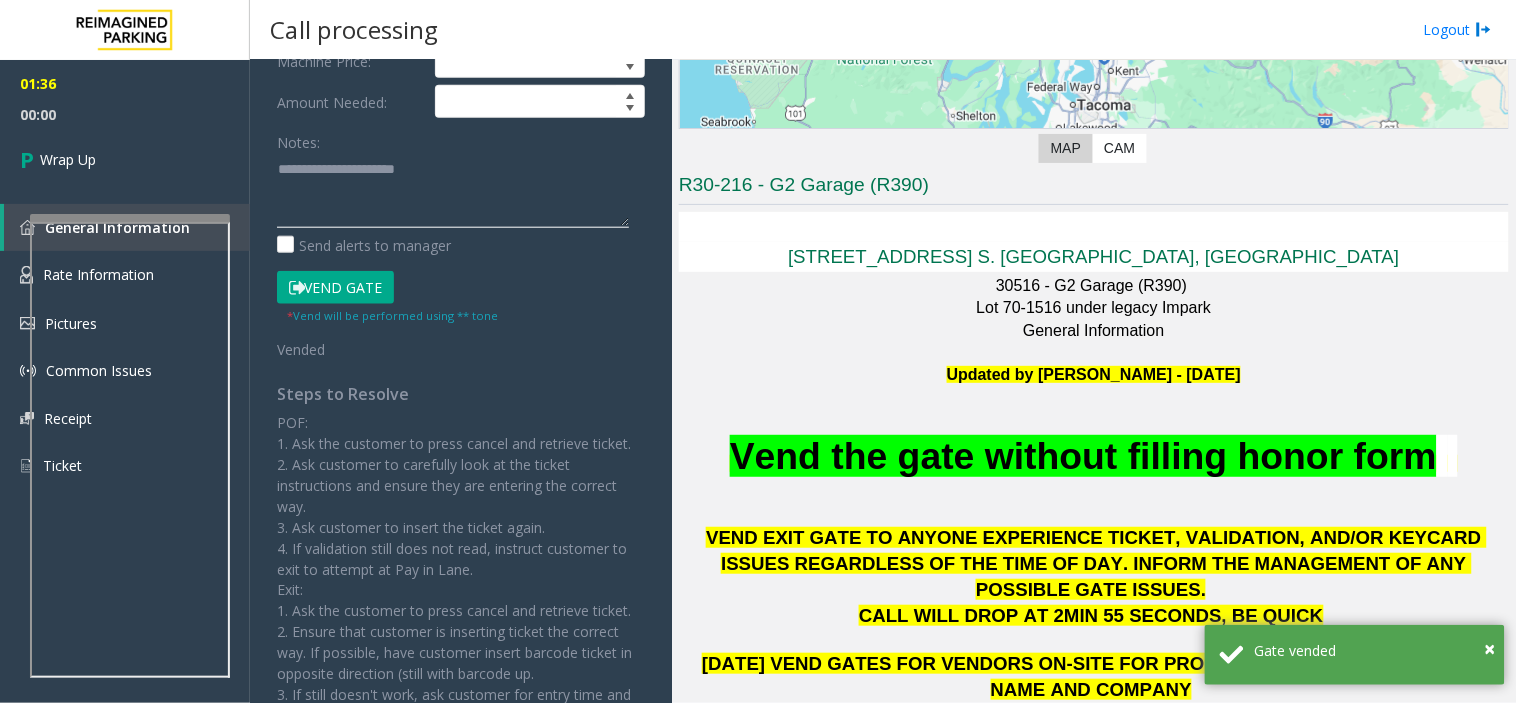 paste on "**********" 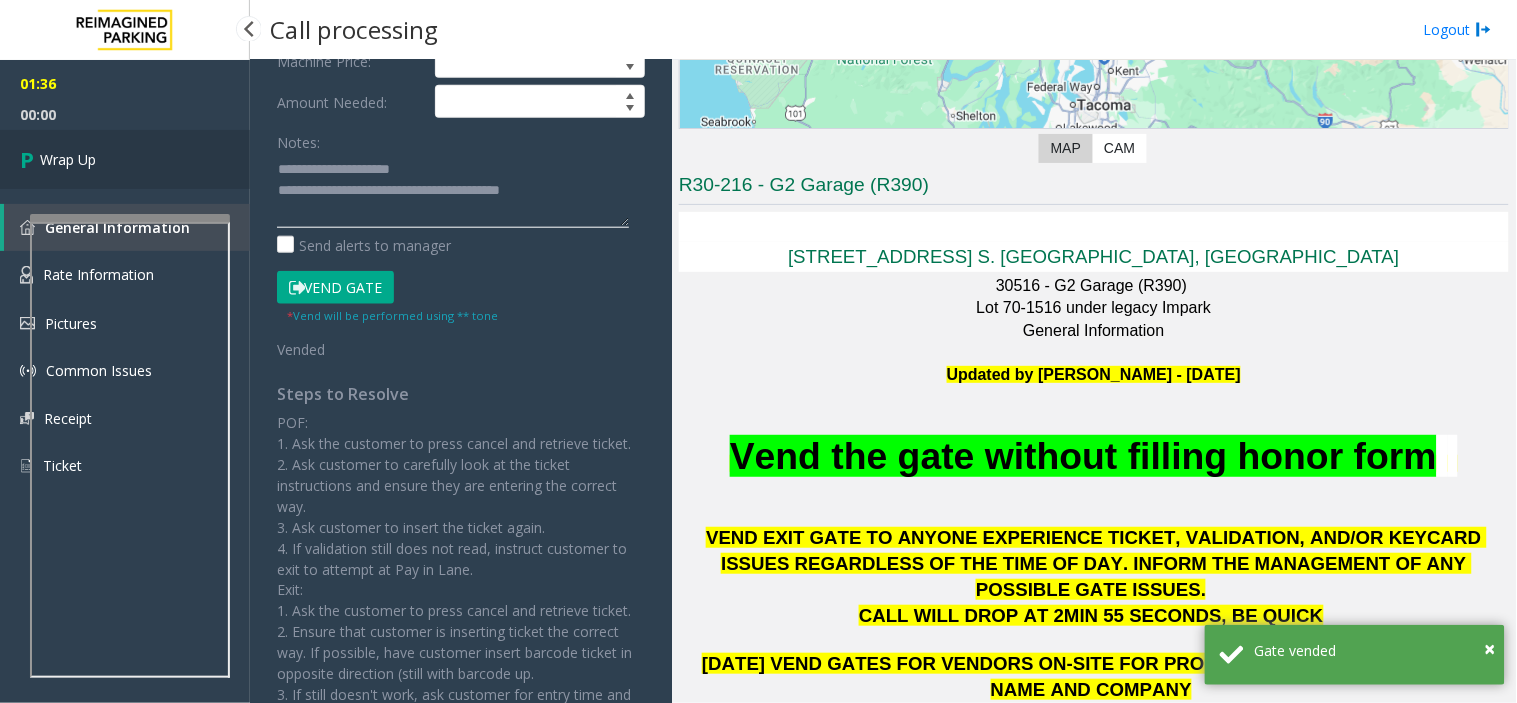 type on "**********" 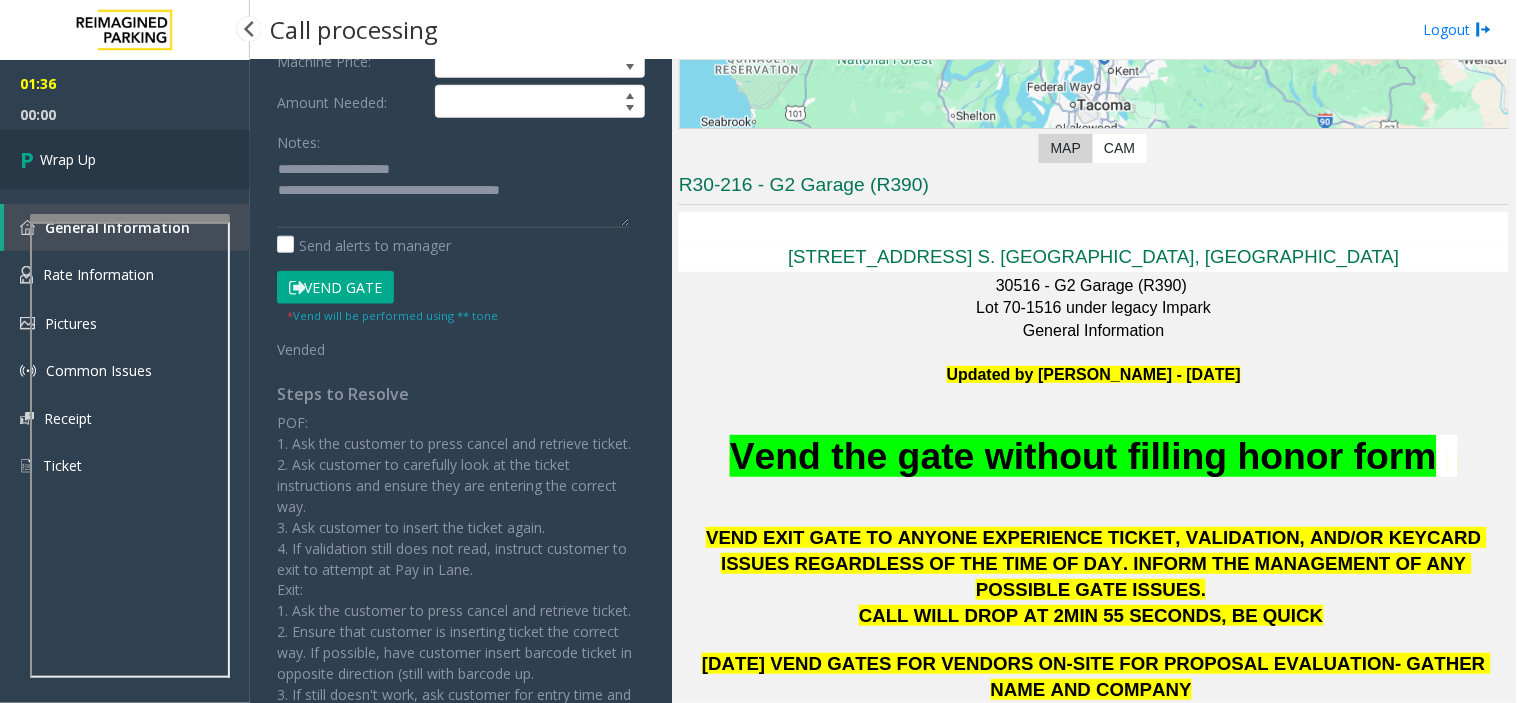 click on "Wrap Up" at bounding box center (125, 159) 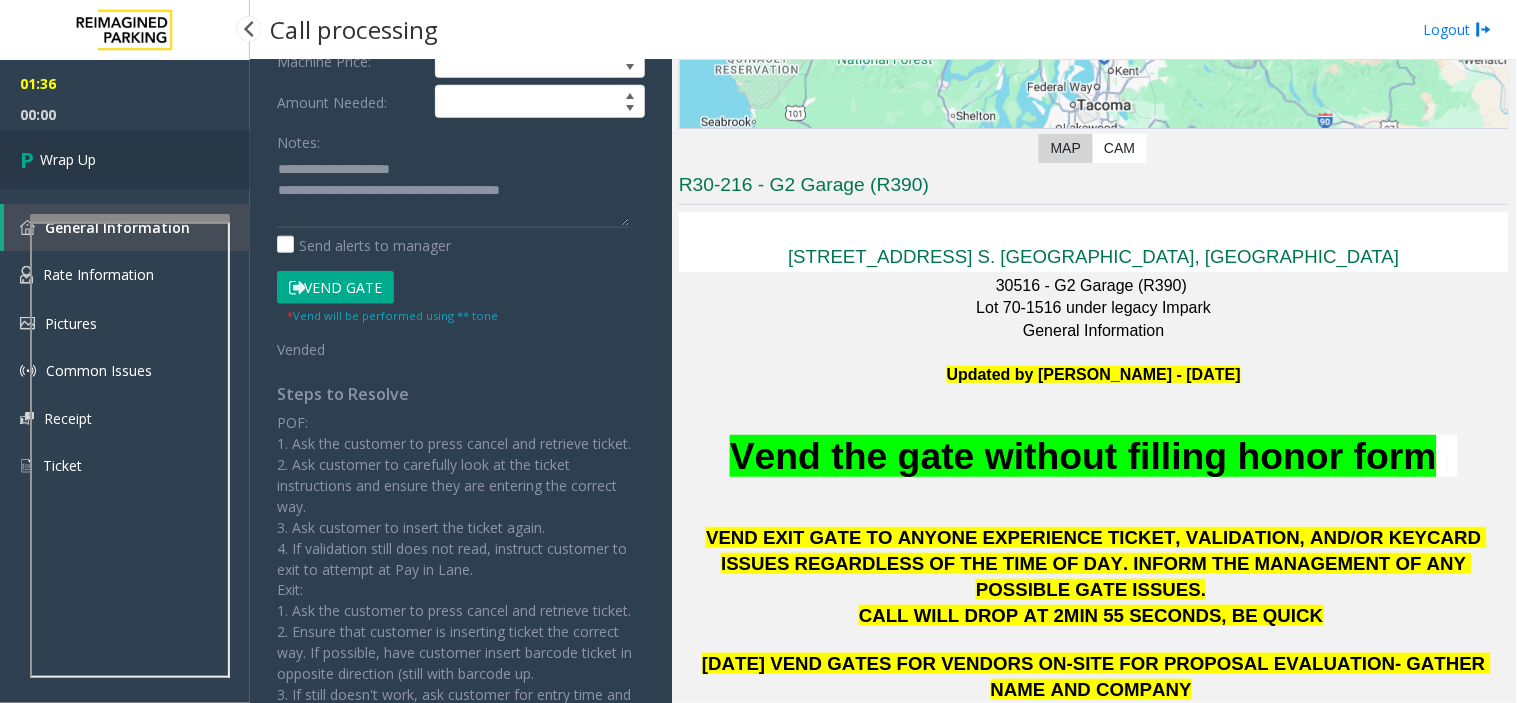 click on "Wrap Up" at bounding box center [125, 159] 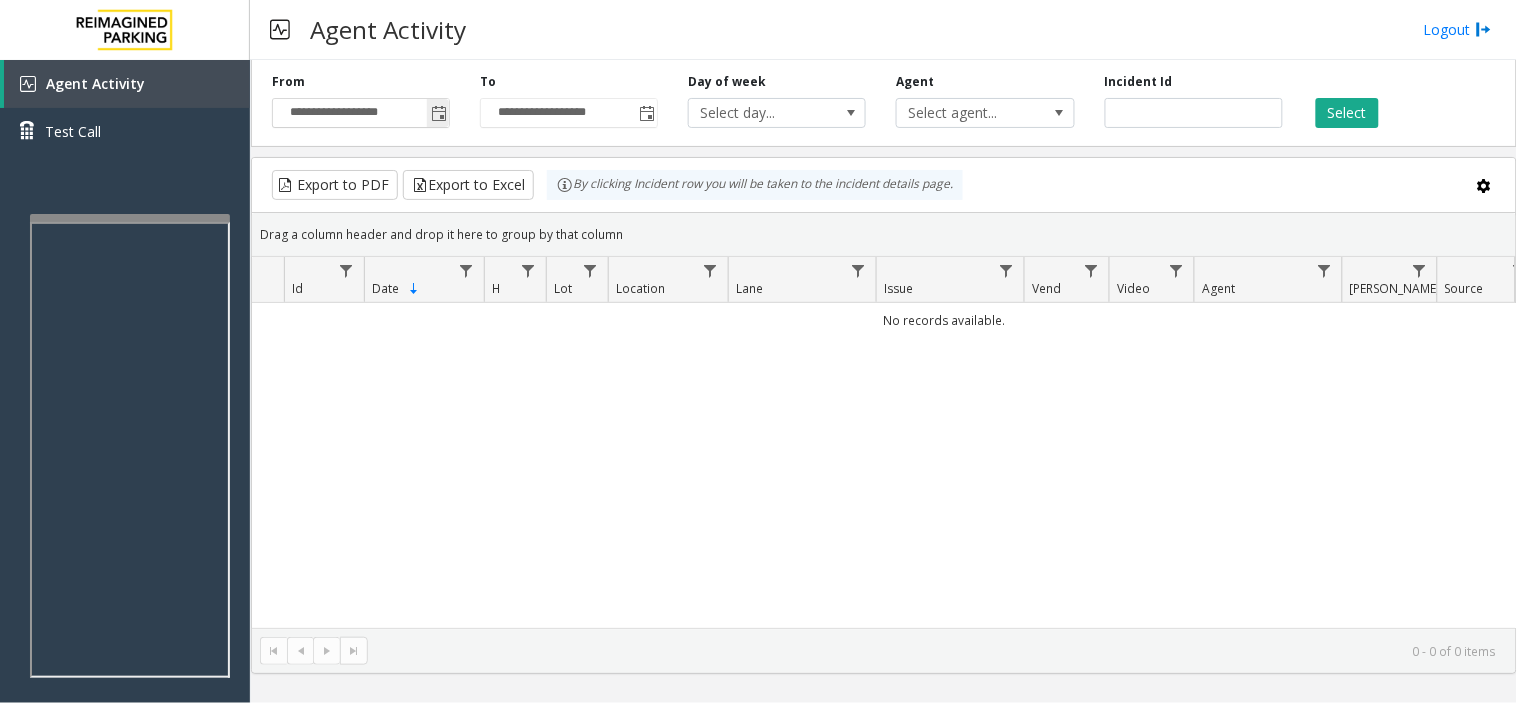 click 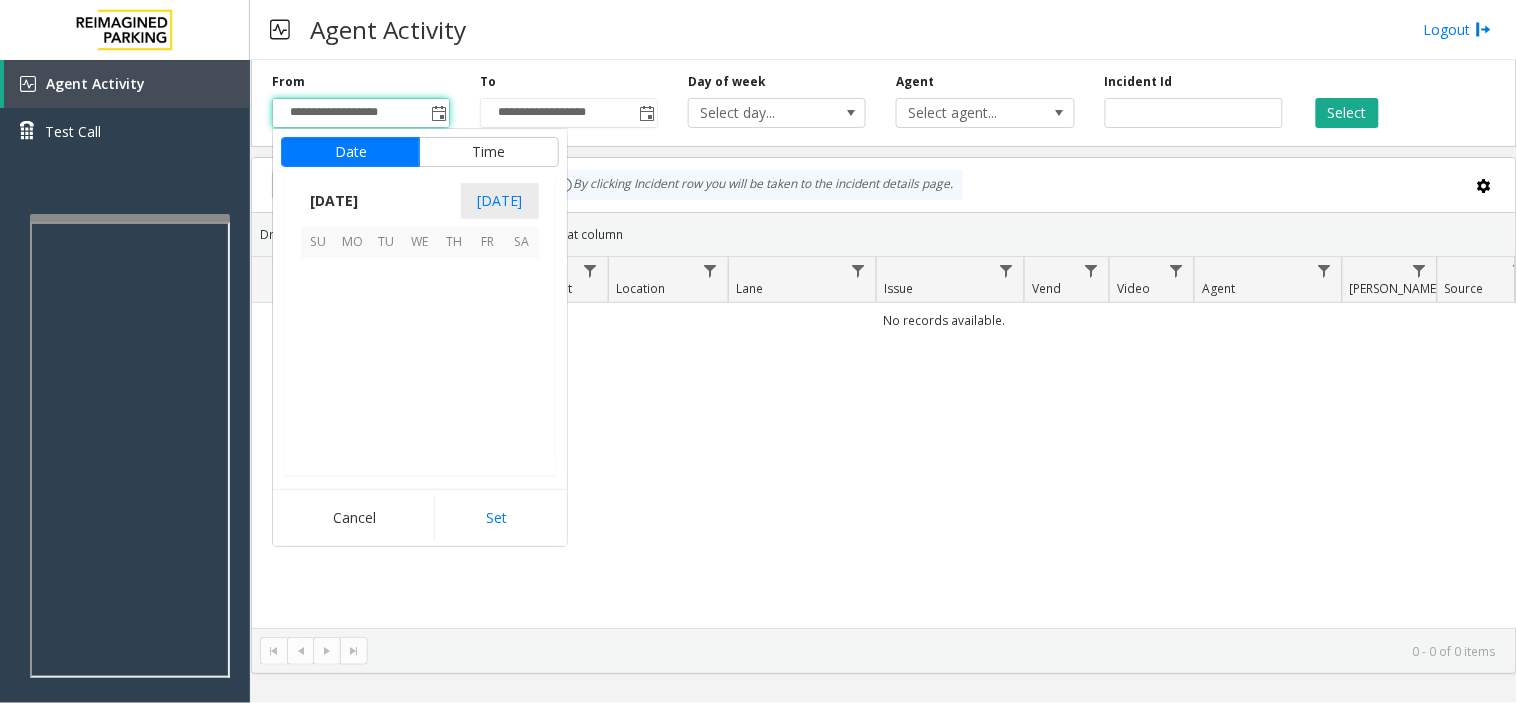 scroll, scrollTop: 358354, scrollLeft: 0, axis: vertical 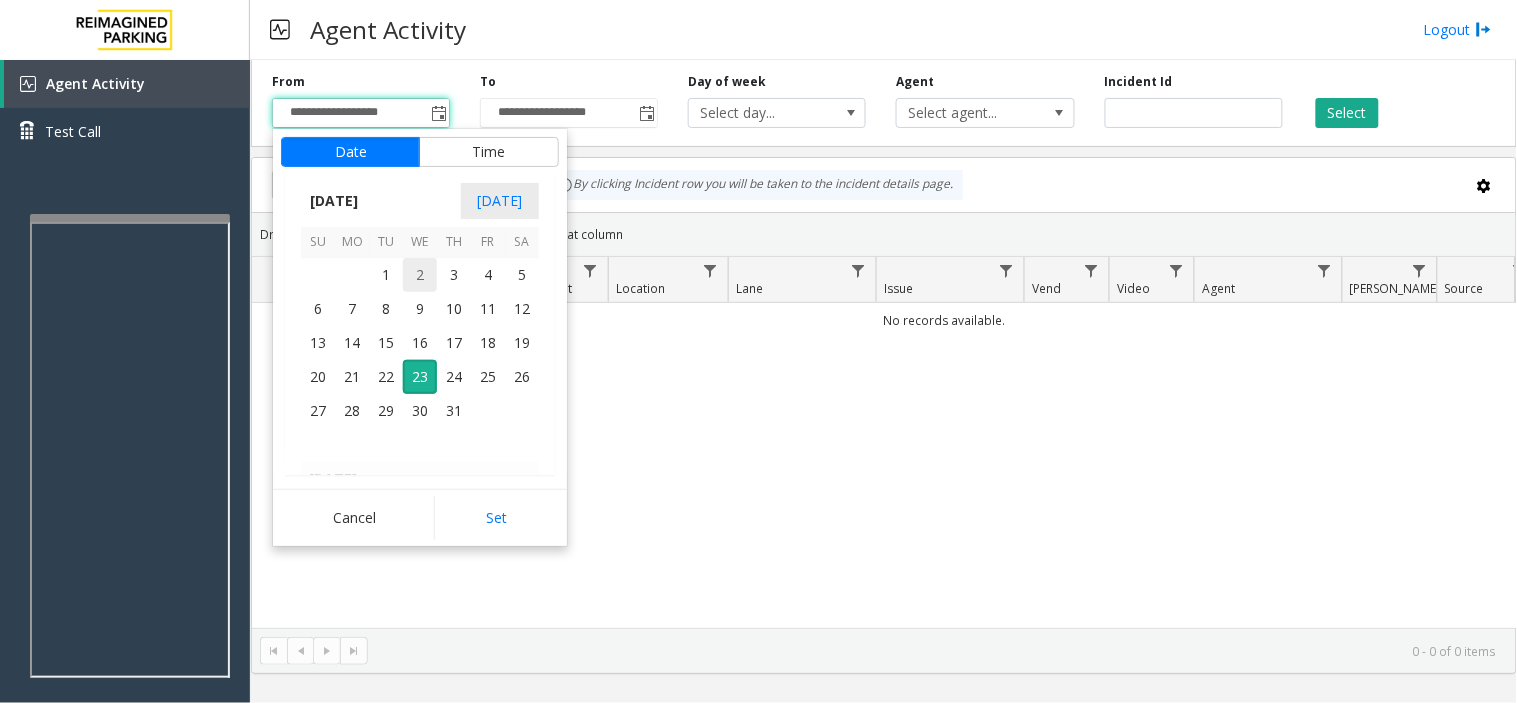 click on "2" at bounding box center [420, 275] 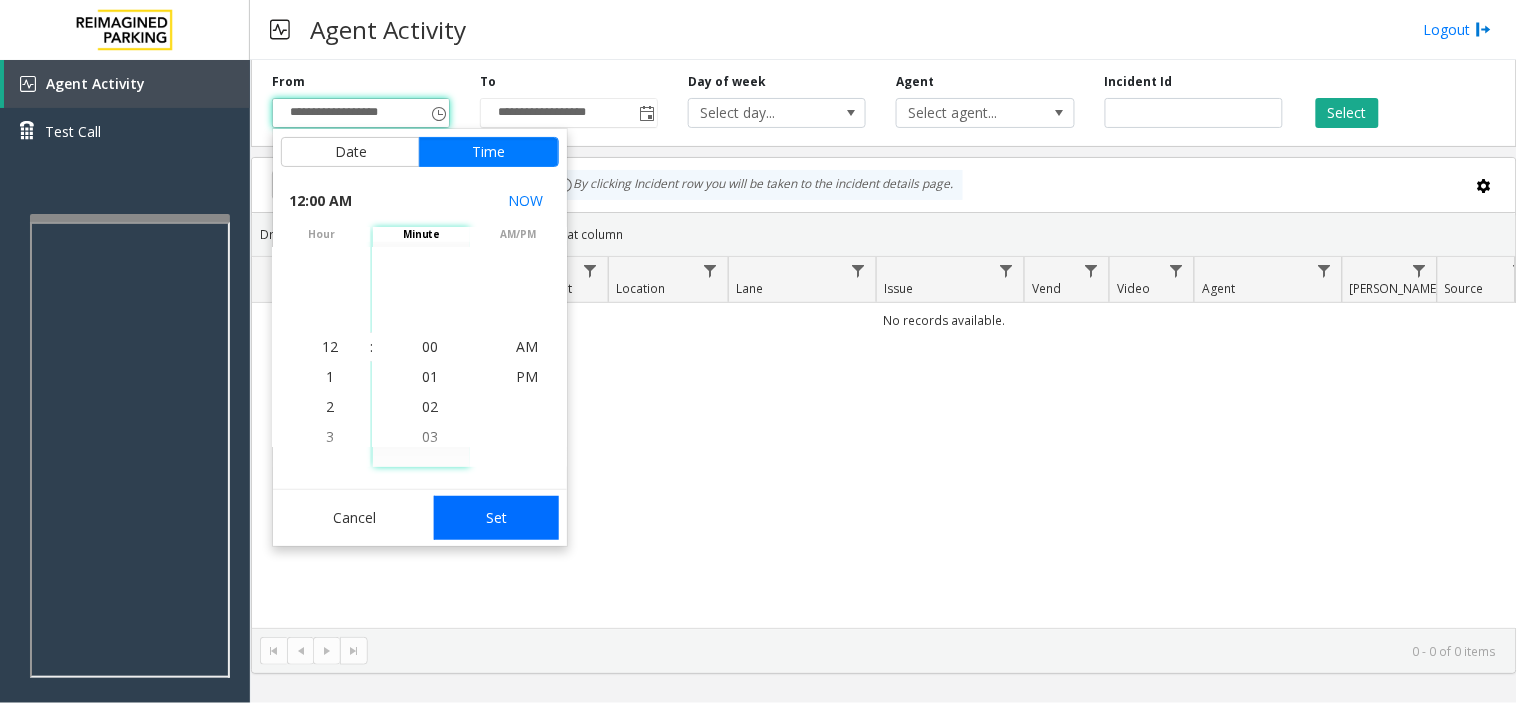 click on "Set" 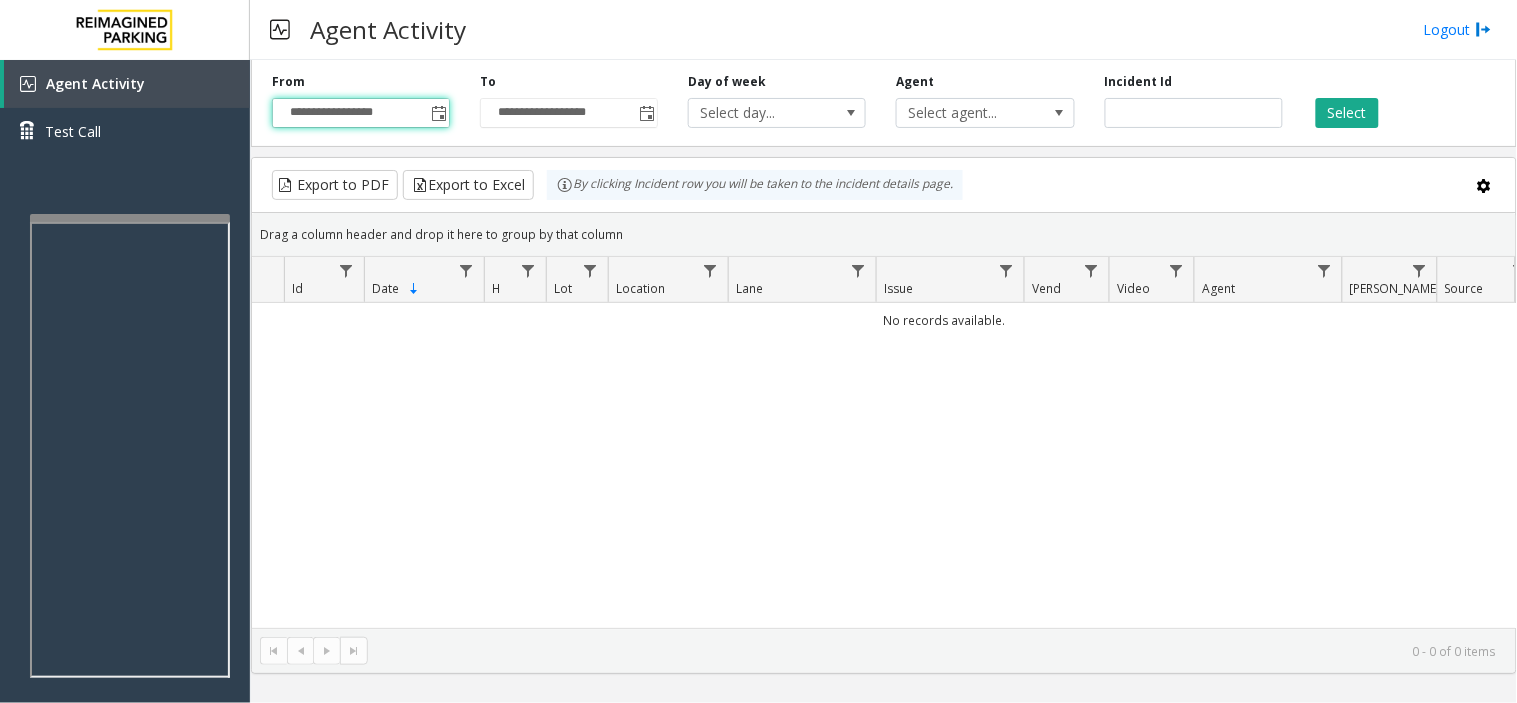 click on "Select" 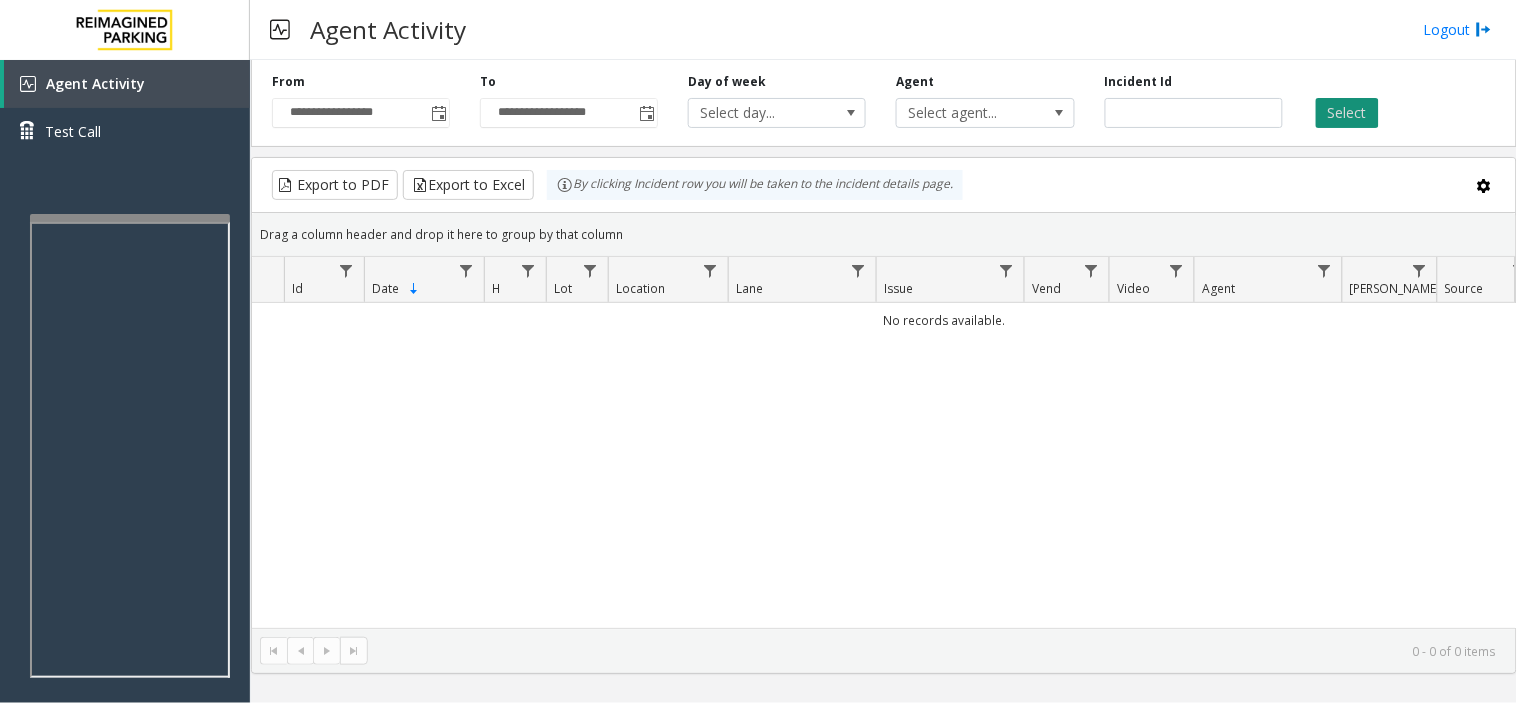 click on "Select" 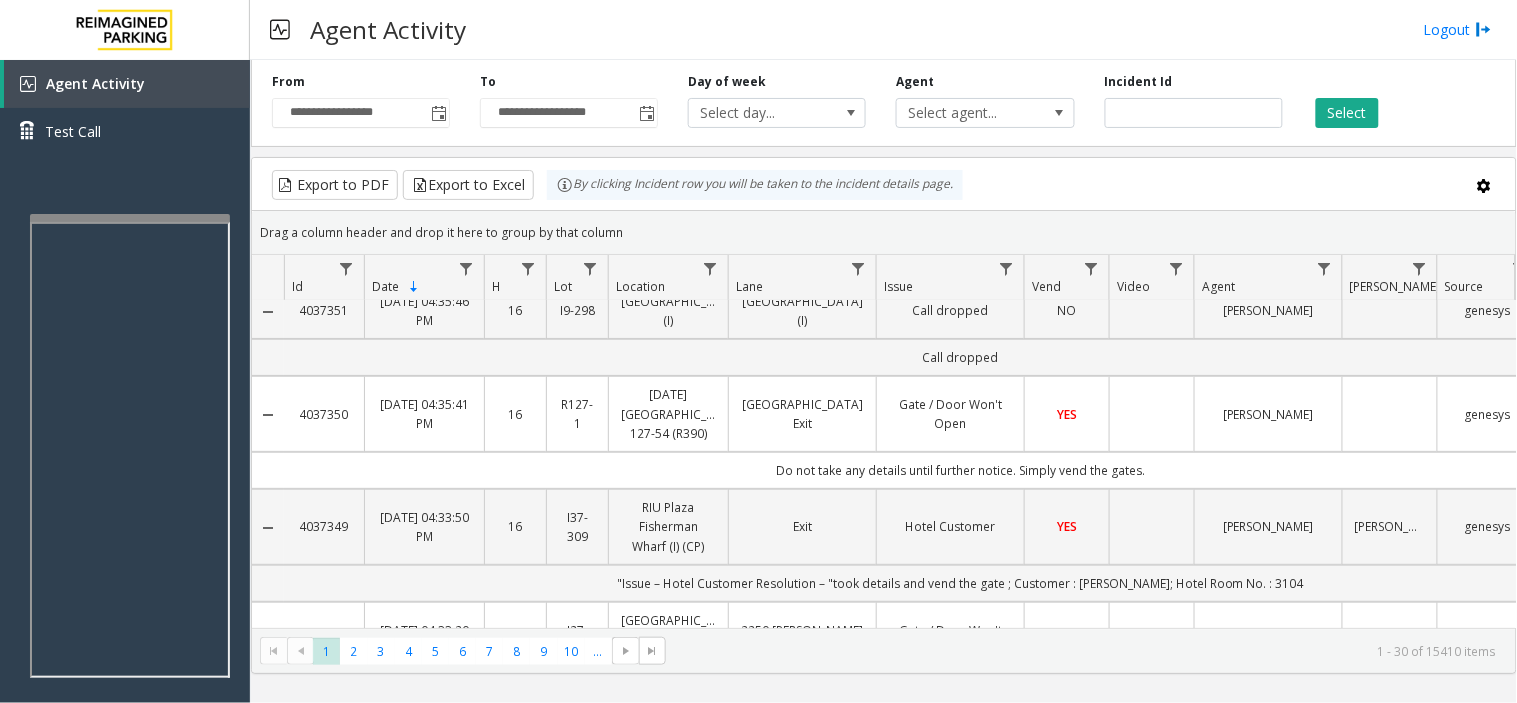 scroll, scrollTop: 0, scrollLeft: 0, axis: both 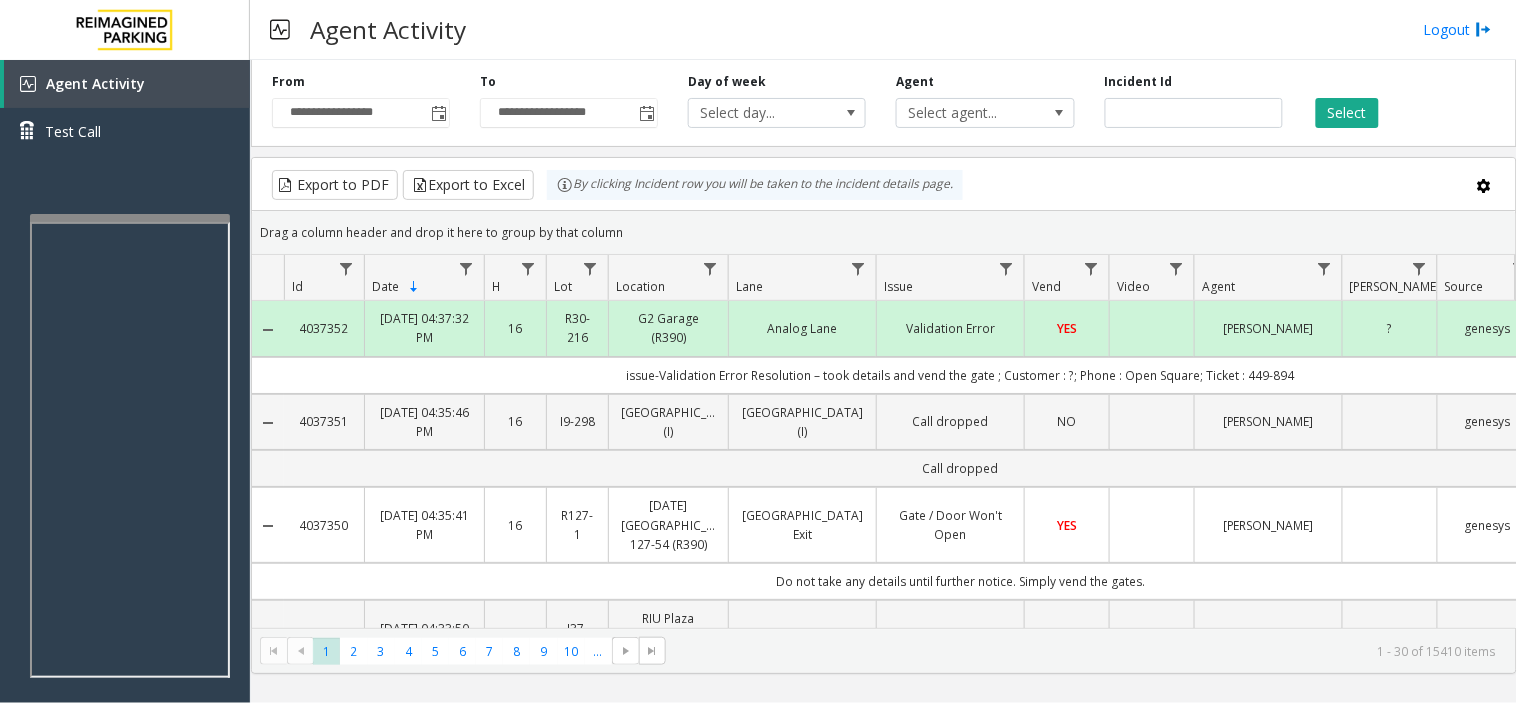 type 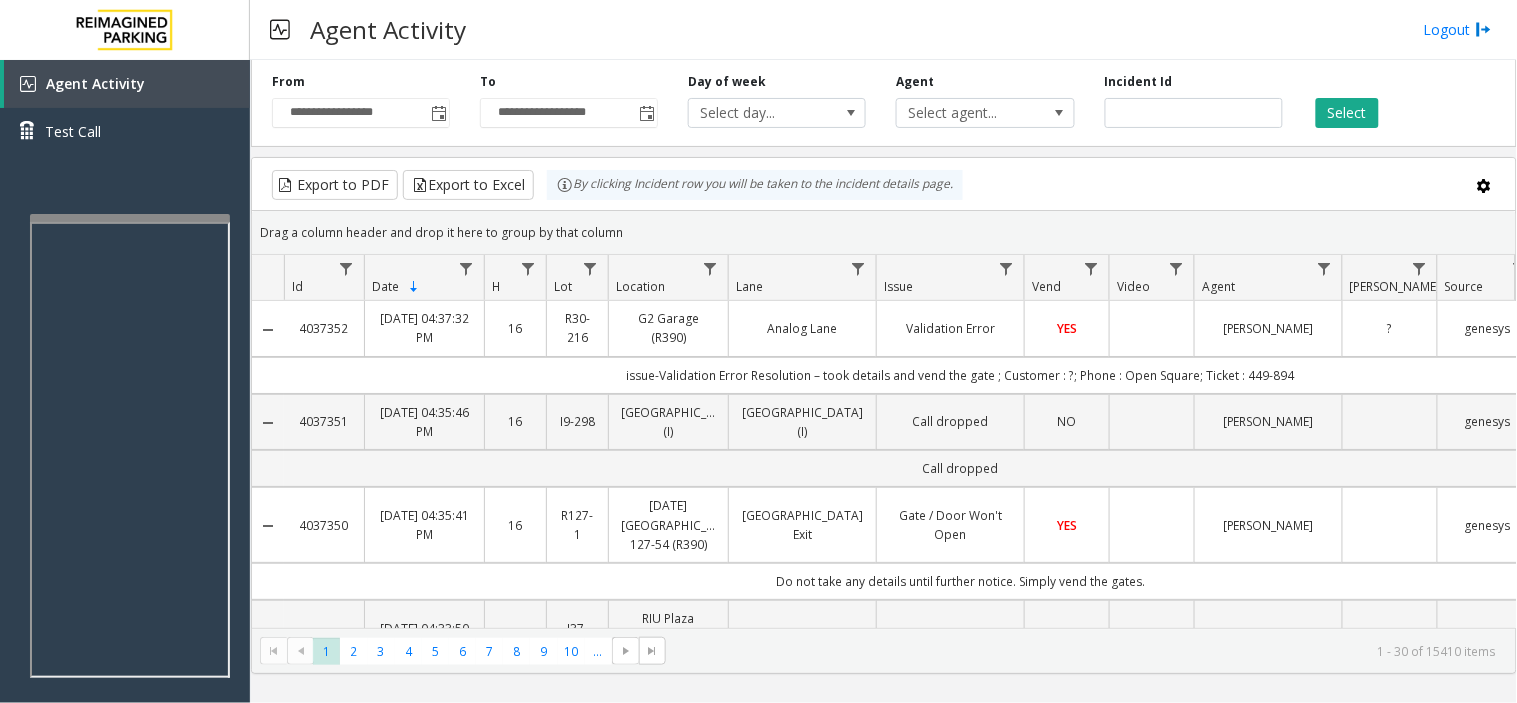 click on "Validation Error" 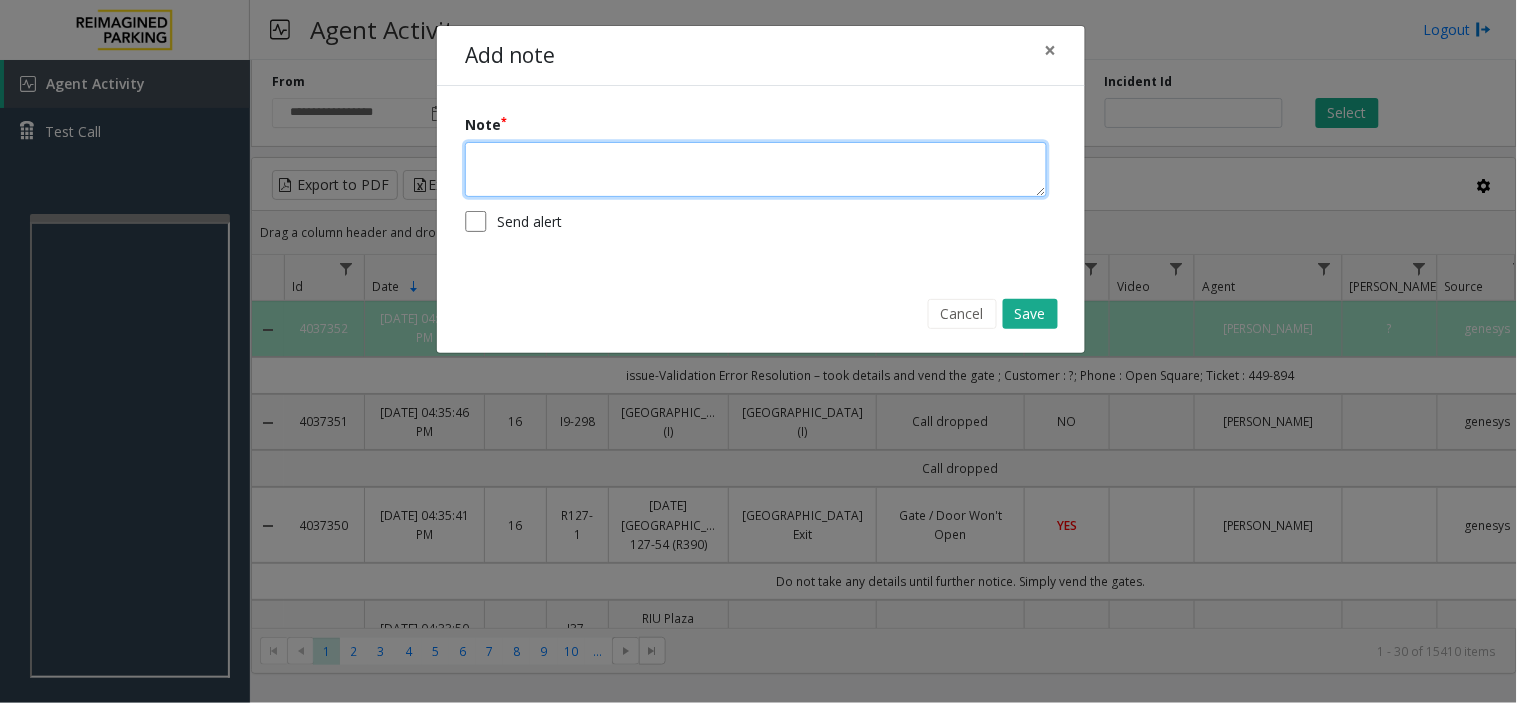 click 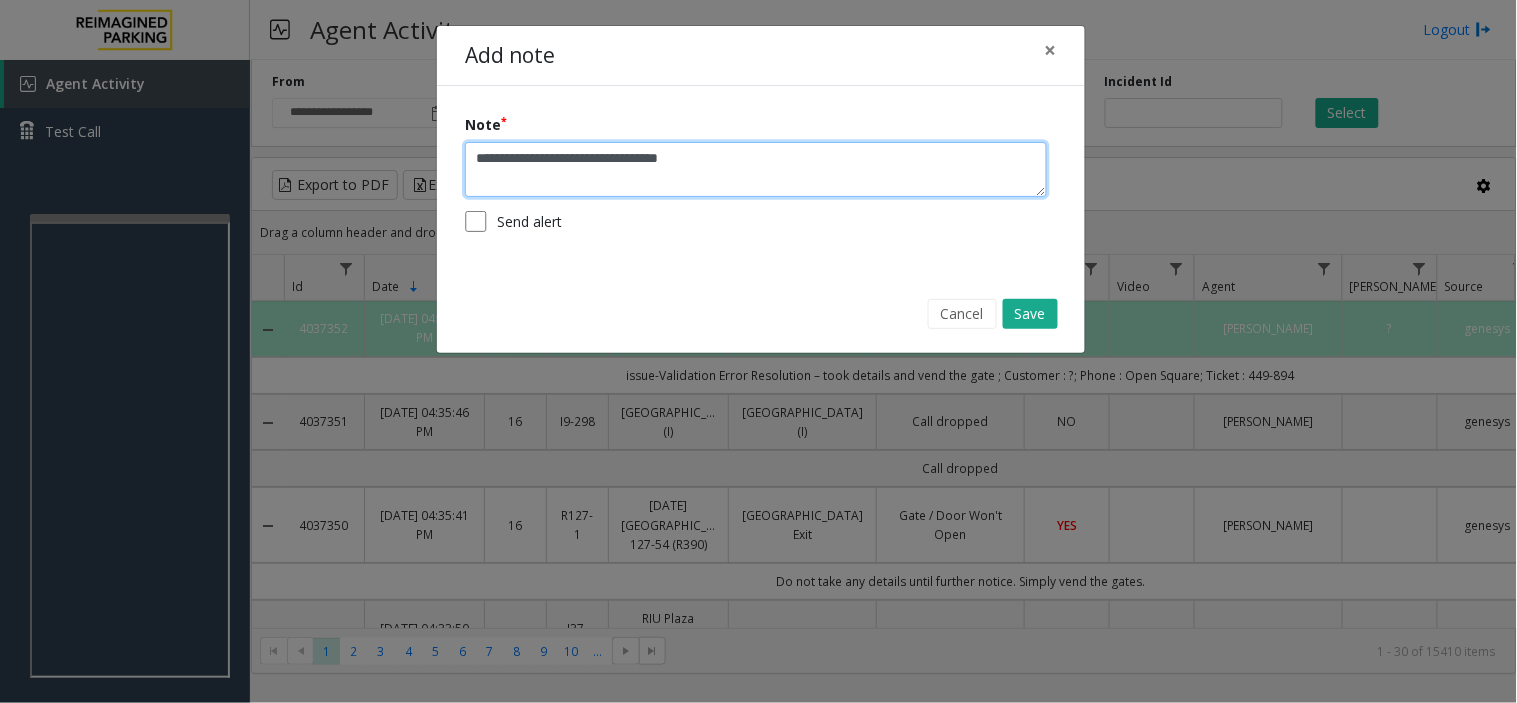drag, startPoint x: 583, startPoint y: 155, endPoint x: 768, endPoint y: 152, distance: 185.02432 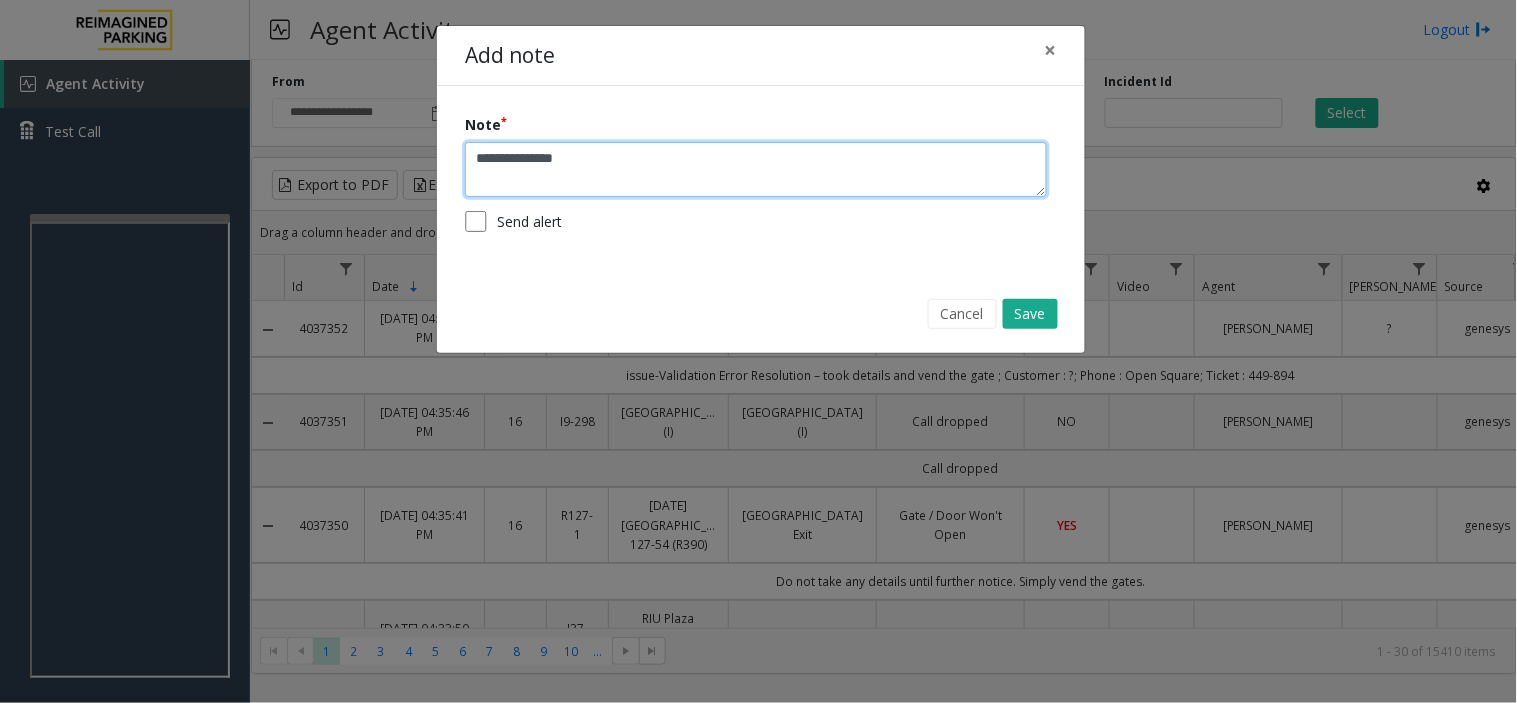 click on "**********" 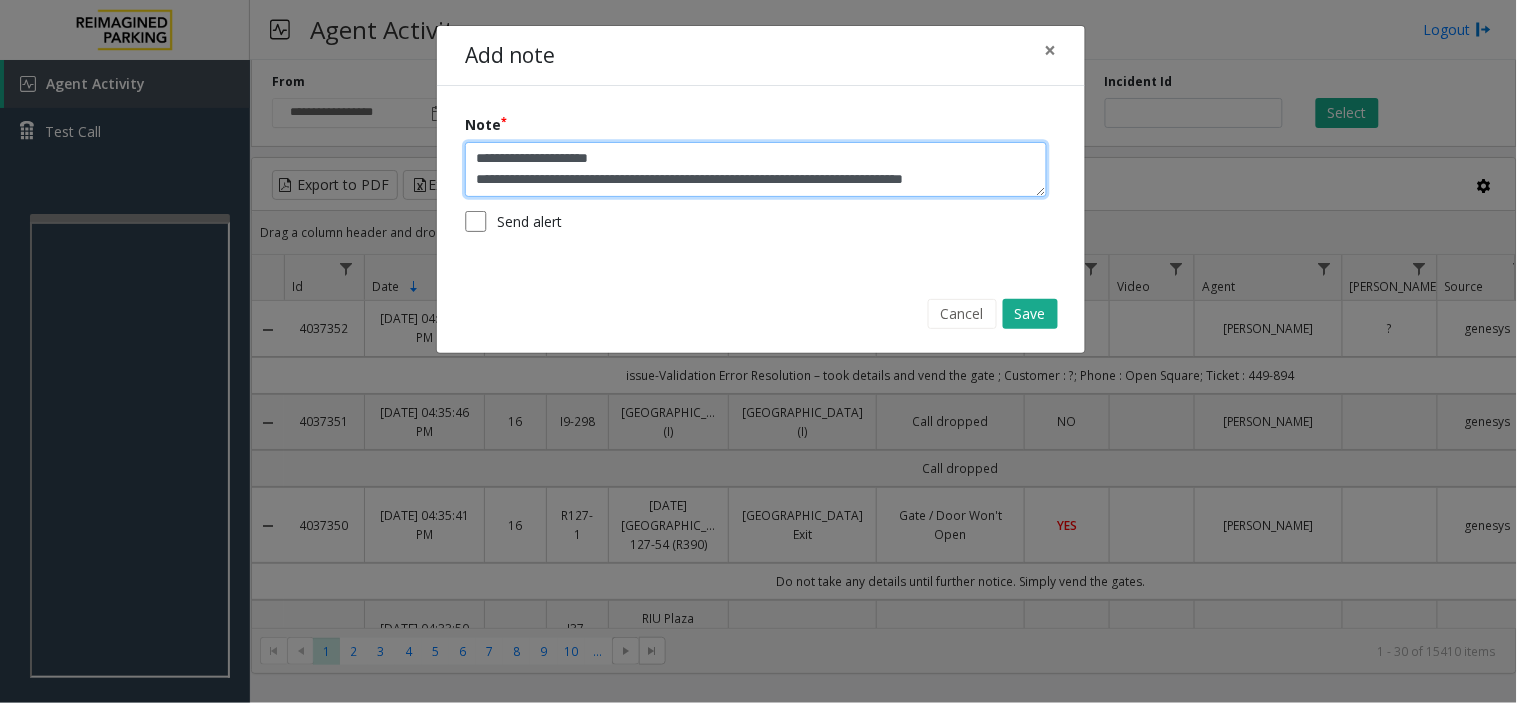 scroll, scrollTop: 14, scrollLeft: 0, axis: vertical 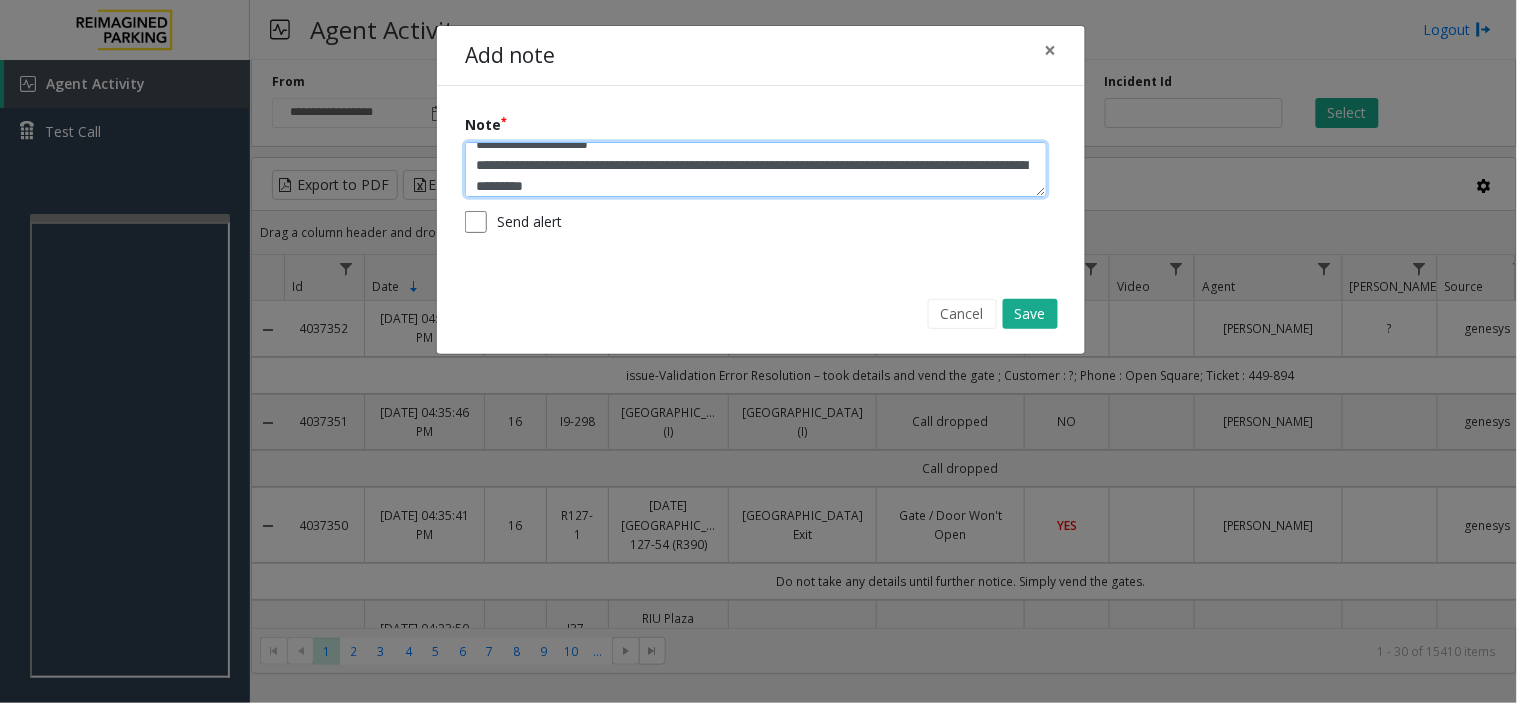 click on "**********" 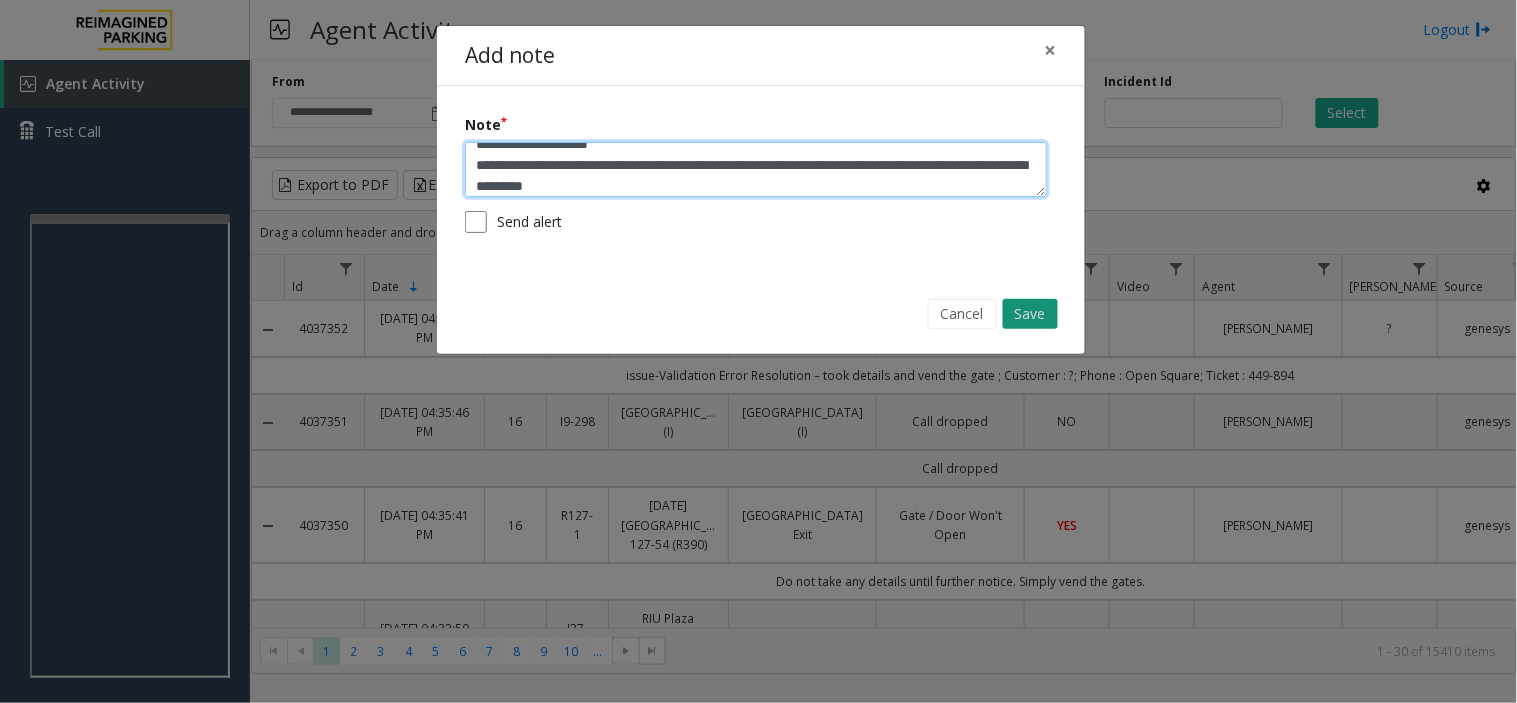 type on "**********" 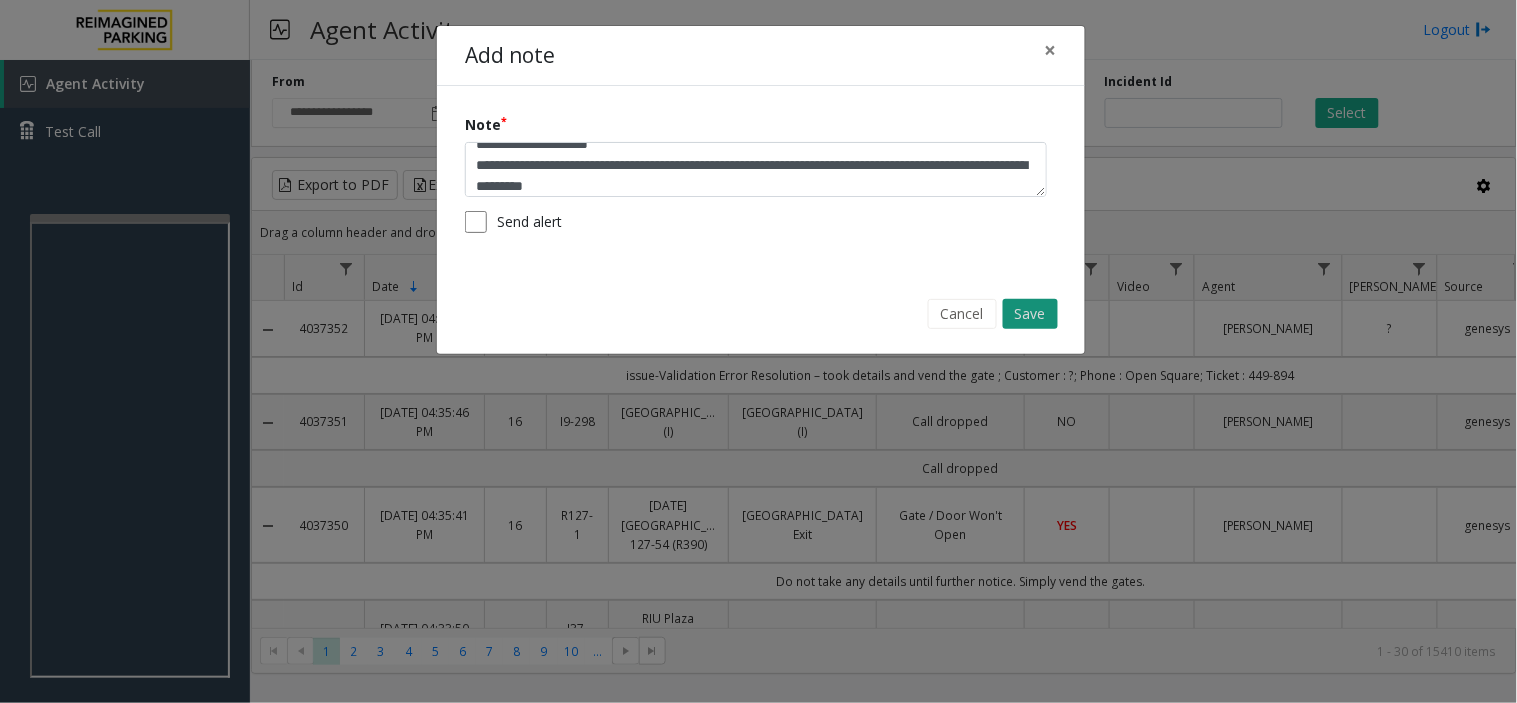 click on "Save" 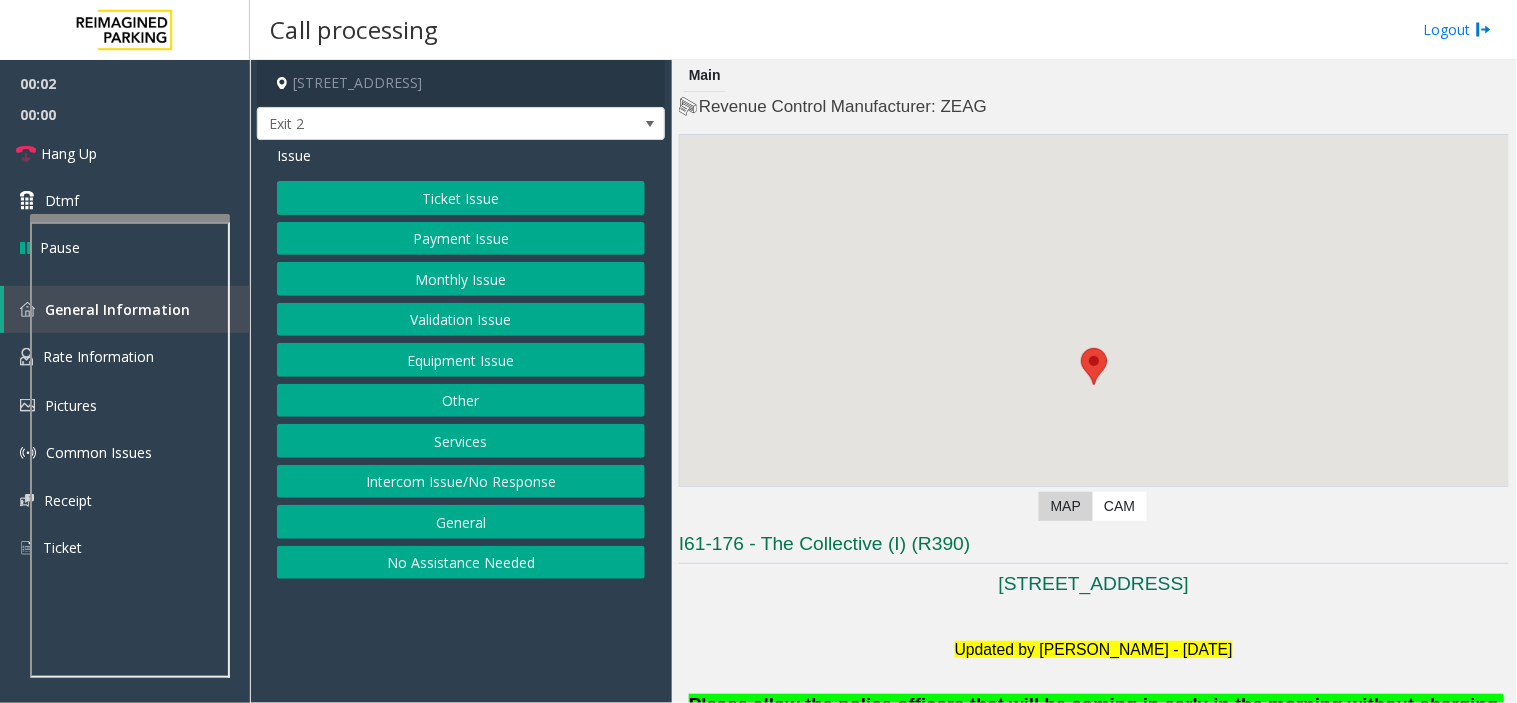 scroll, scrollTop: 555, scrollLeft: 0, axis: vertical 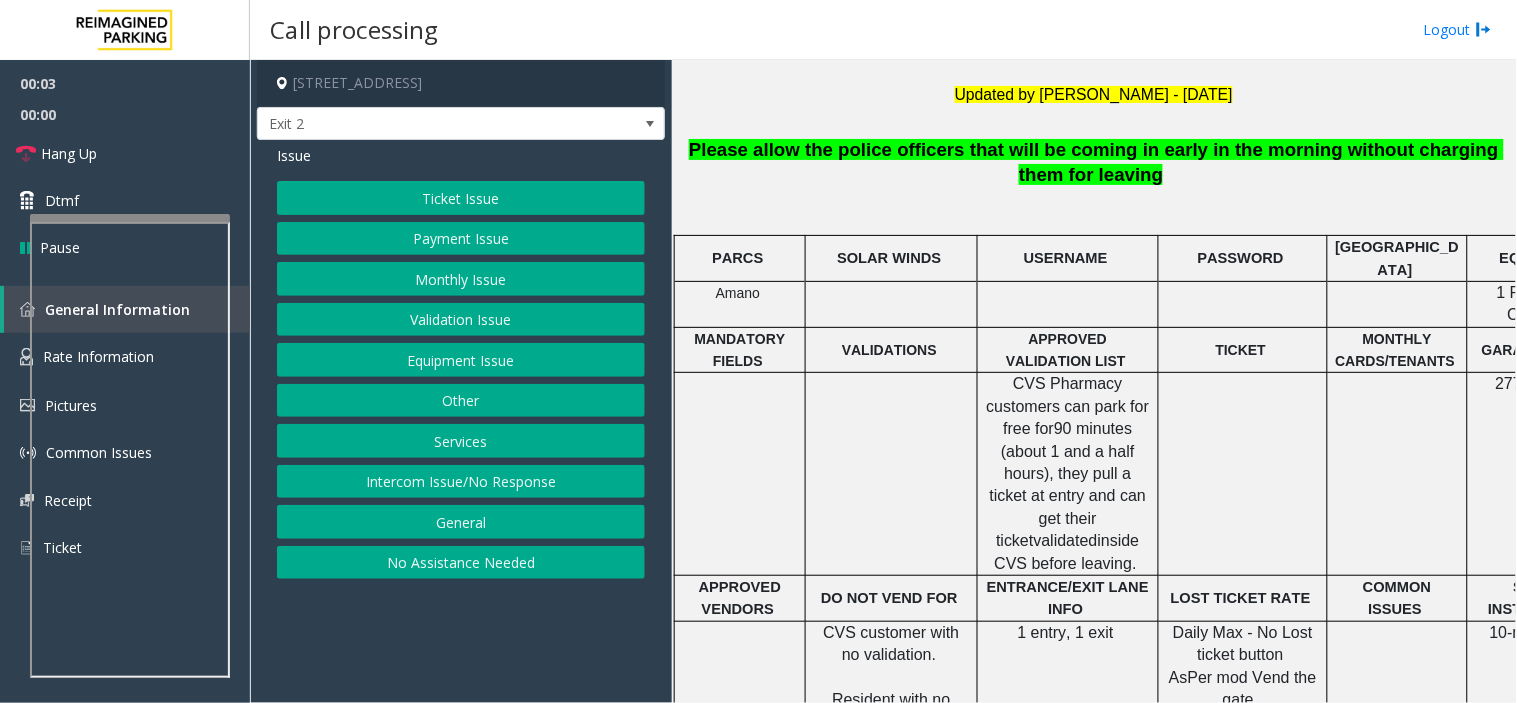click on "SOLAR WINDS" 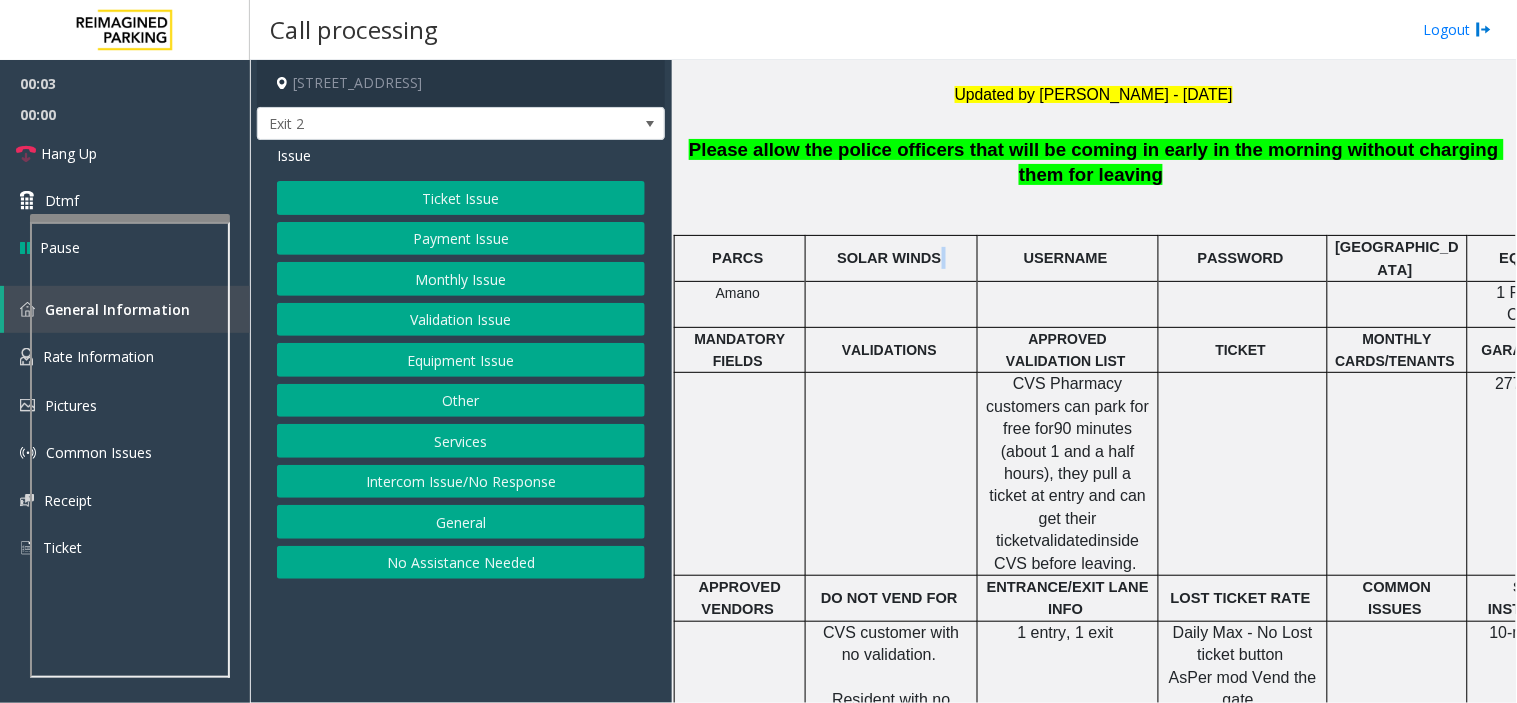 click on "SOLAR WINDS" 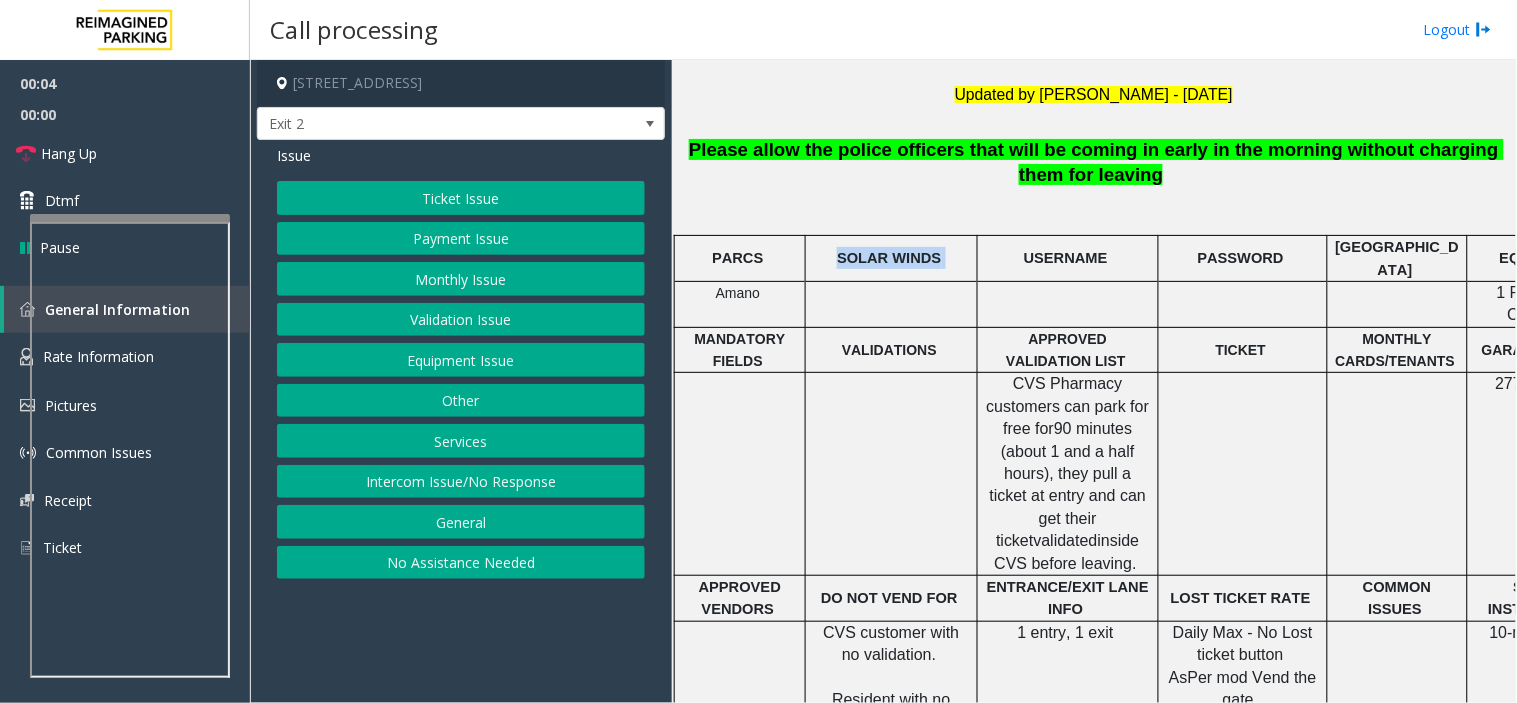 click on "SOLAR WINDS" 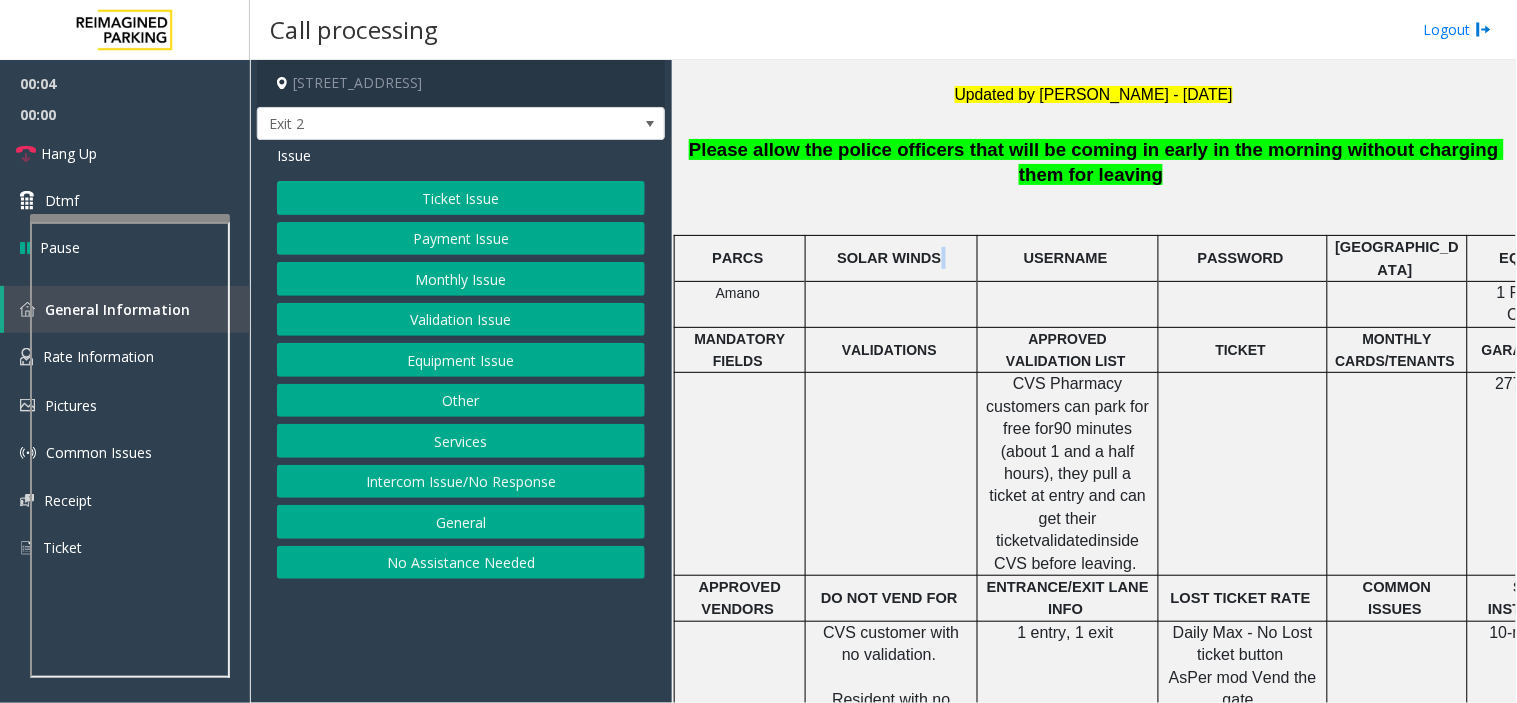 click on "SOLAR WINDS" 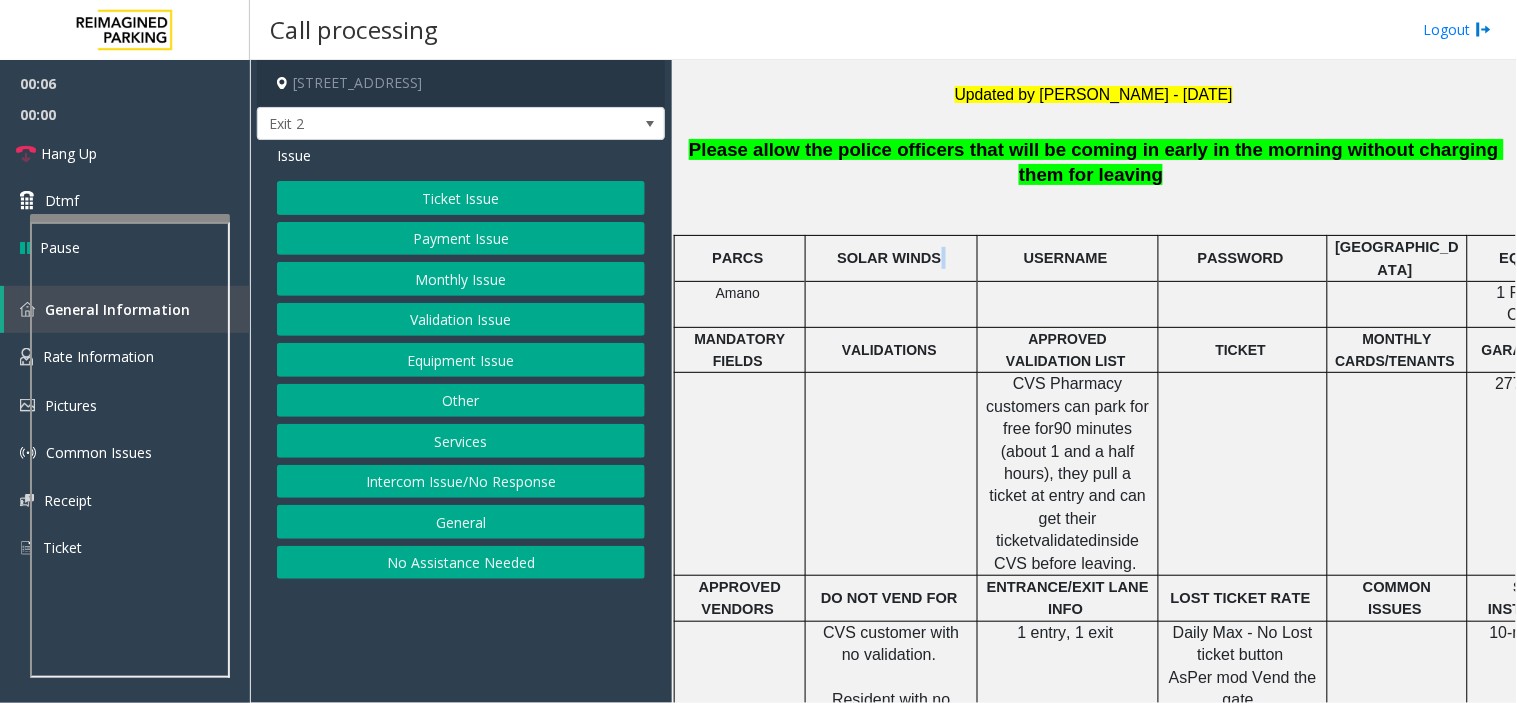 click on "SOLAR WINDS" 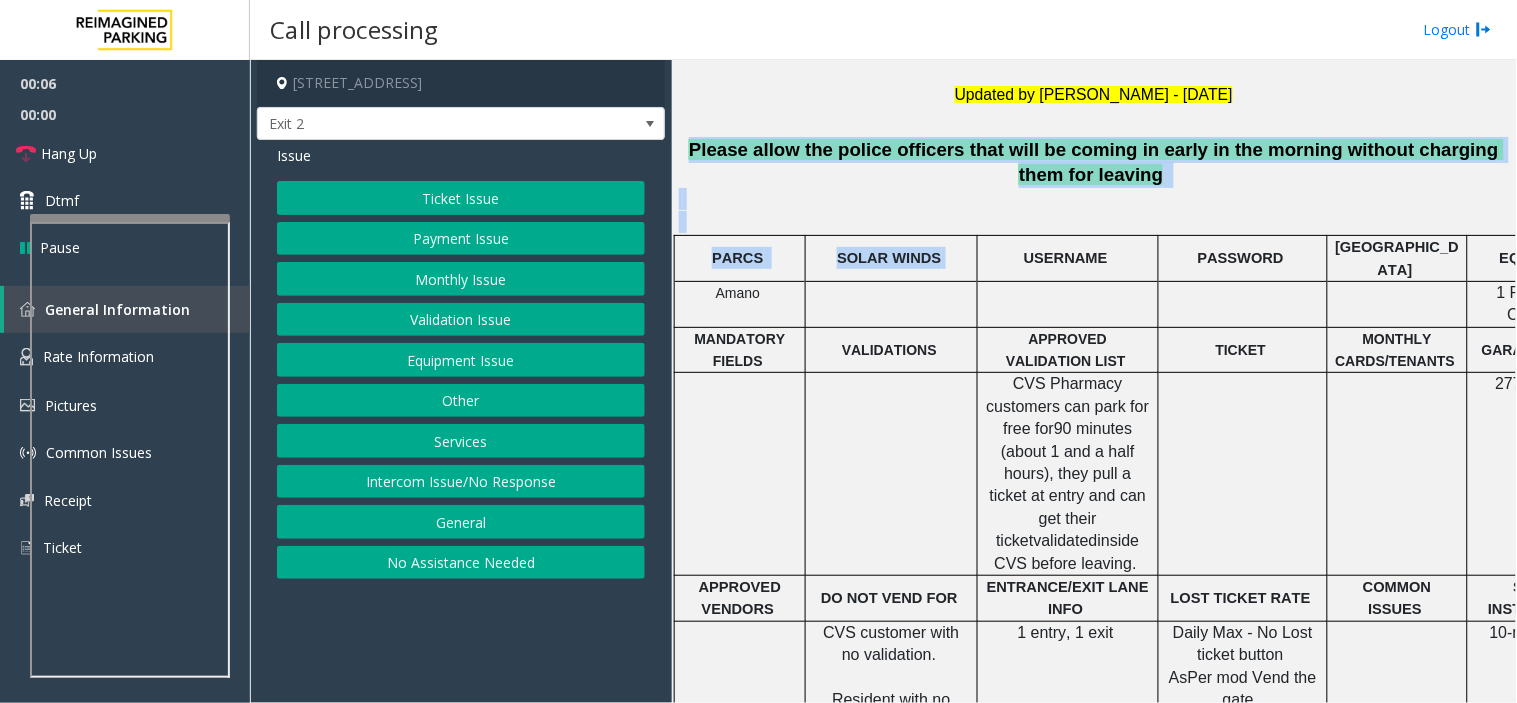 drag, startPoint x: 931, startPoint y: 268, endPoint x: 828, endPoint y: 185, distance: 132.28 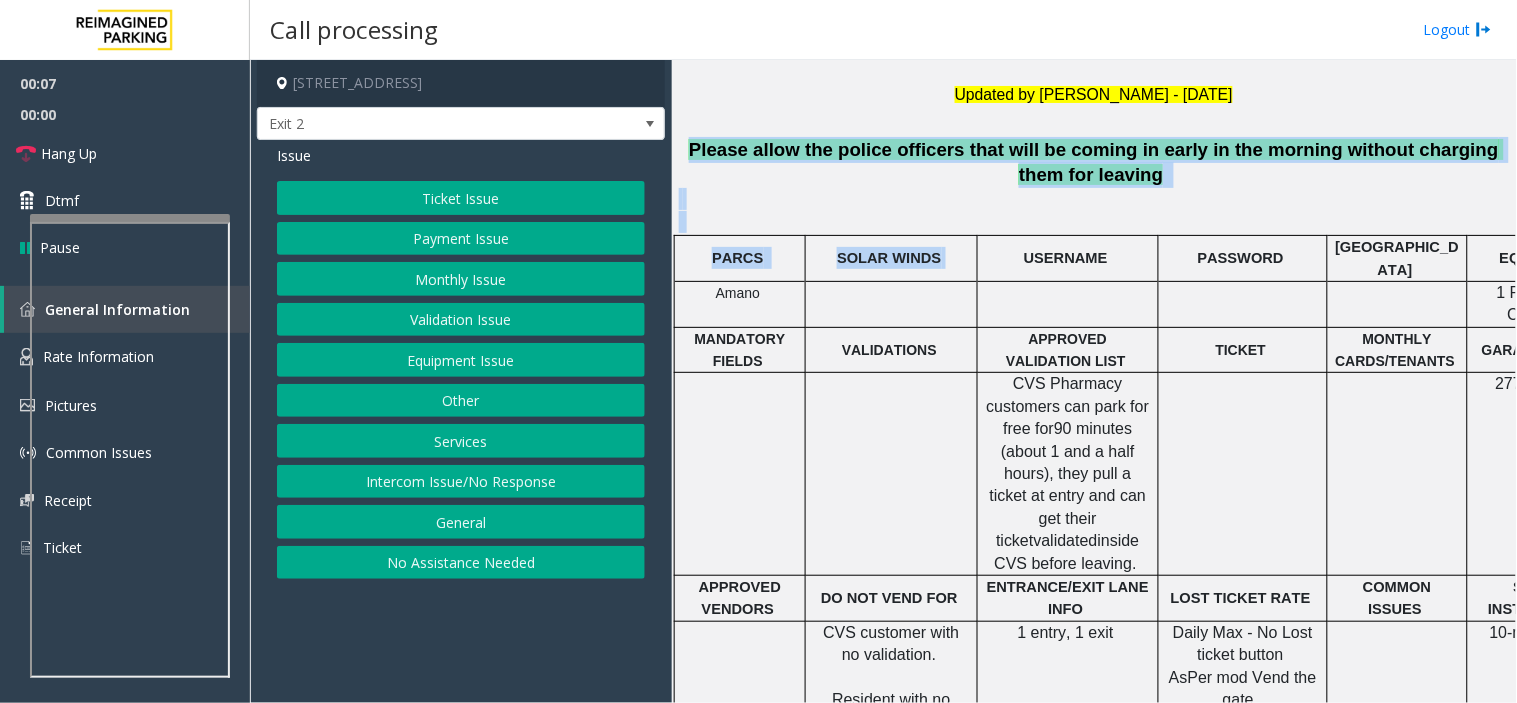 click on "Please allow the police officers that will be coming in early in the morning without charging them for leaving" 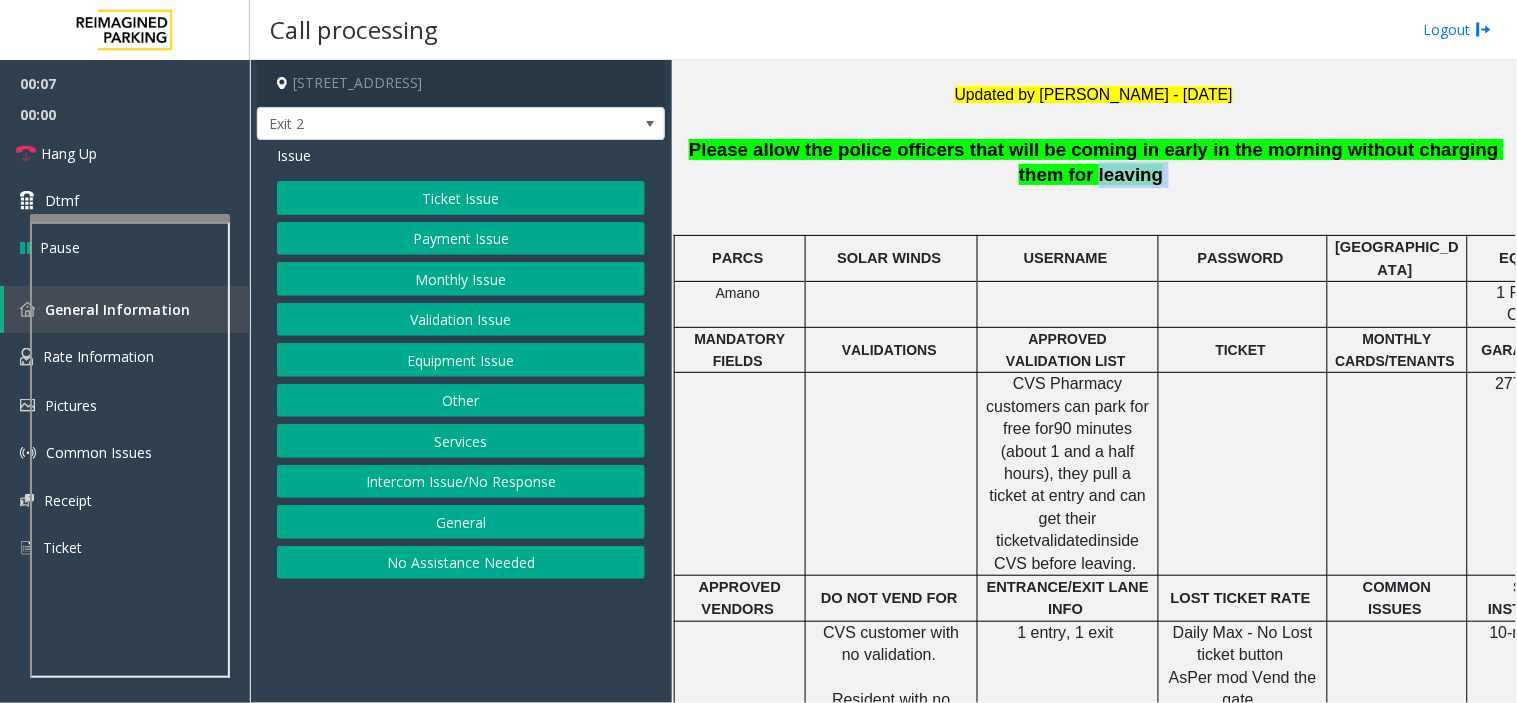 click on "Please allow the police officers that will be coming in early in the morning without charging them for leaving" 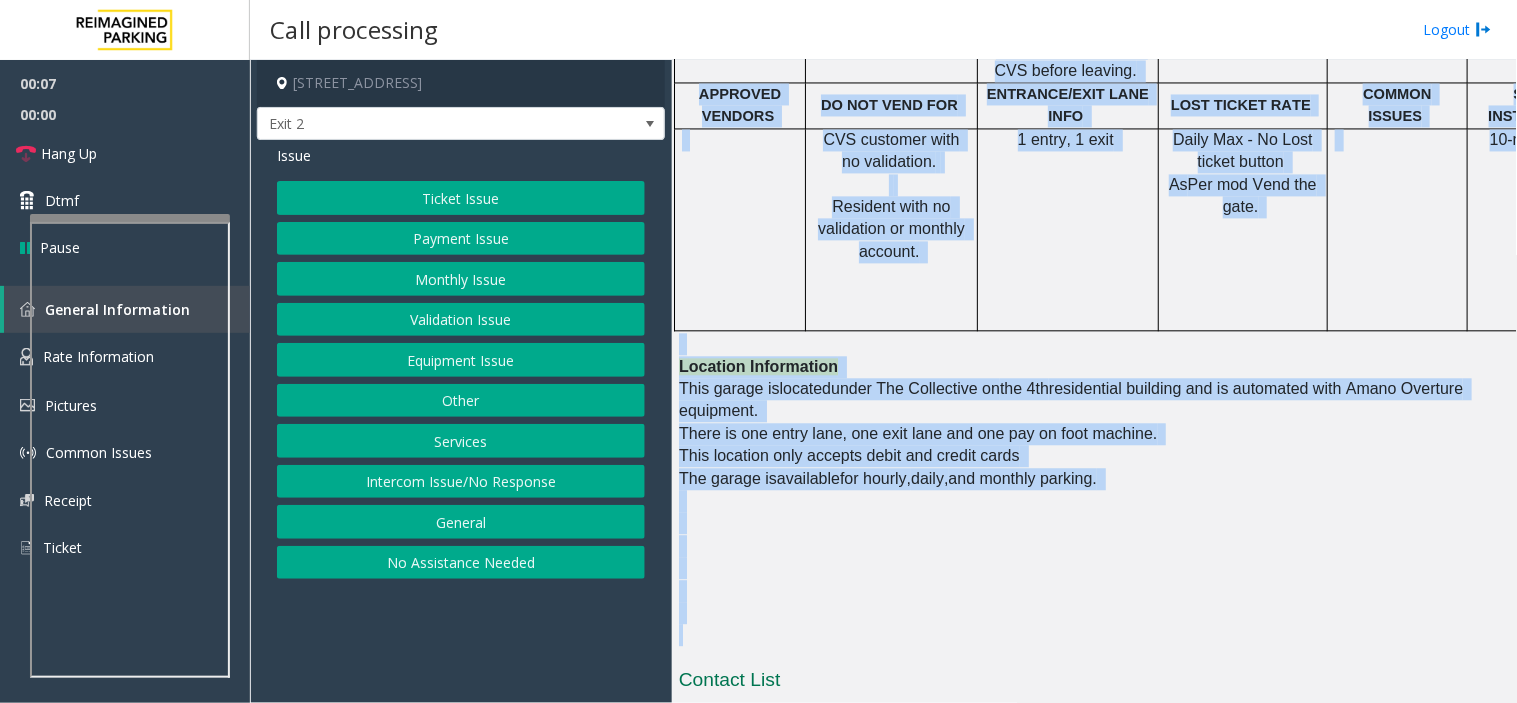 drag, startPoint x: 828, startPoint y: 185, endPoint x: 1442, endPoint y: 755, distance: 837.79236 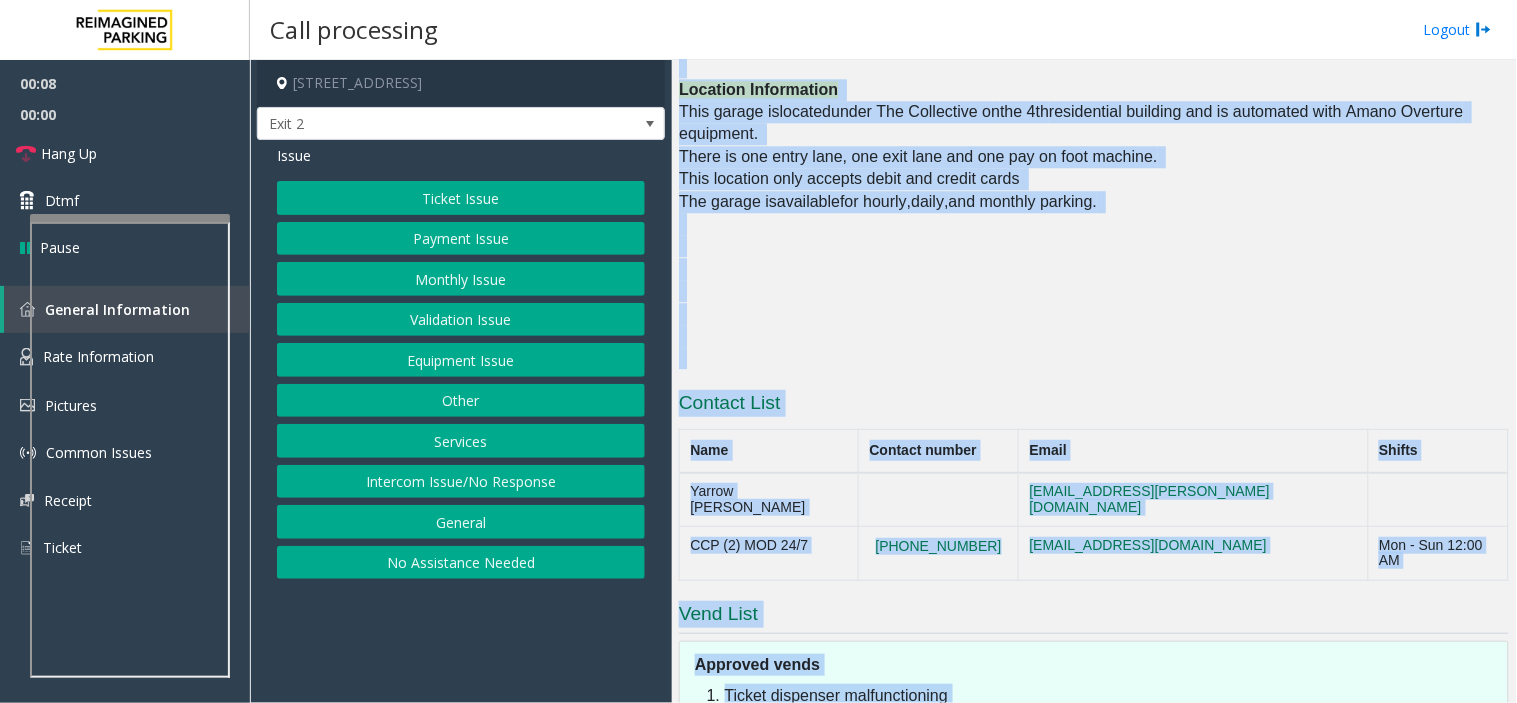 click 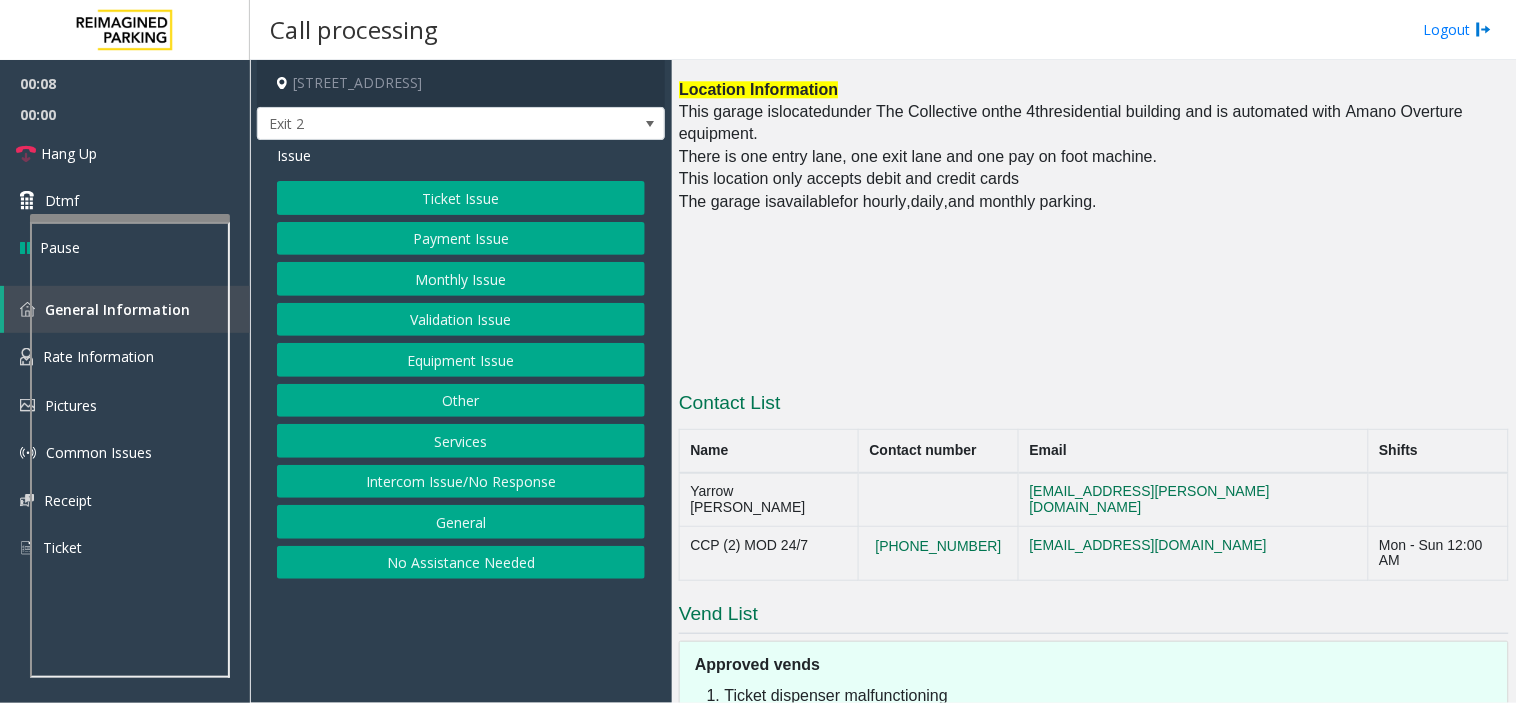 scroll, scrollTop: 658, scrollLeft: 0, axis: vertical 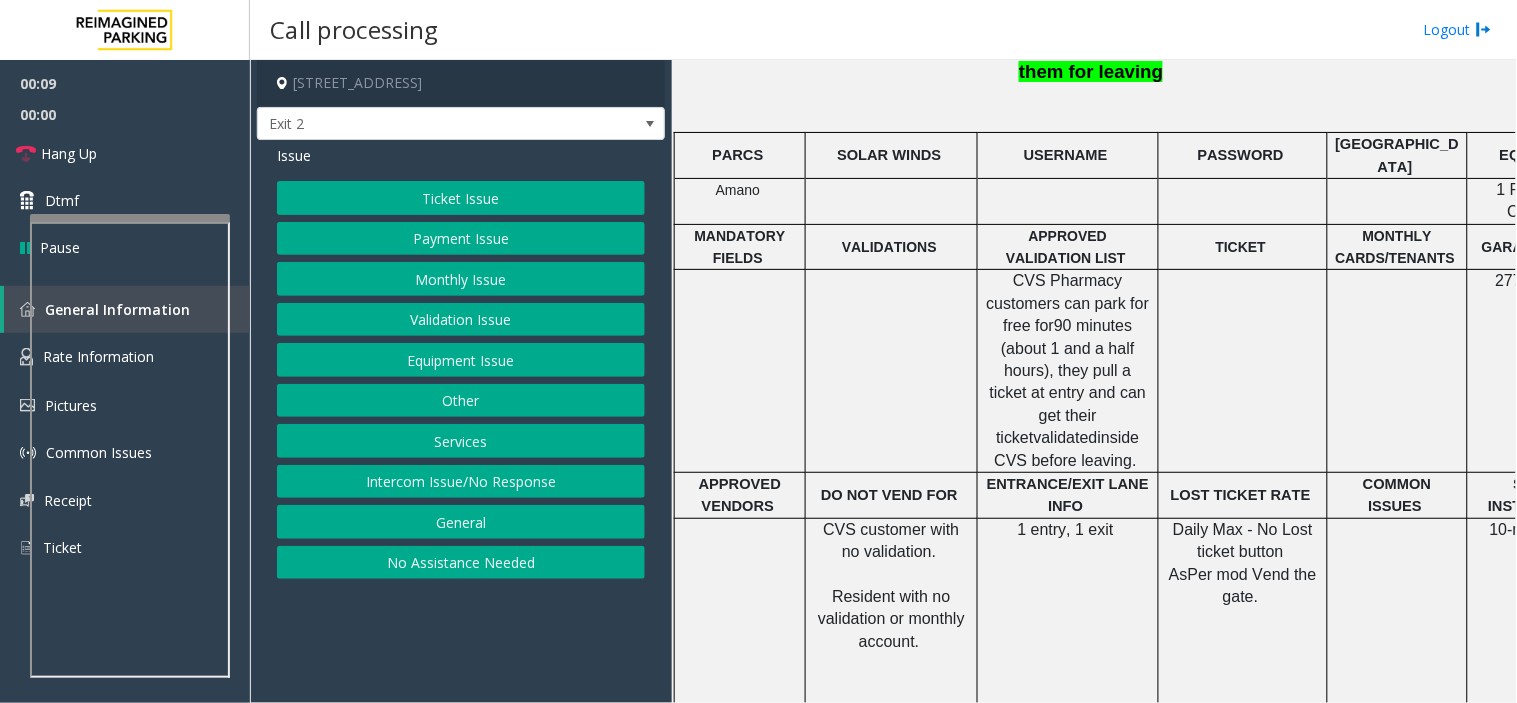 click on "CVS Pharmacy customers can park for free for" 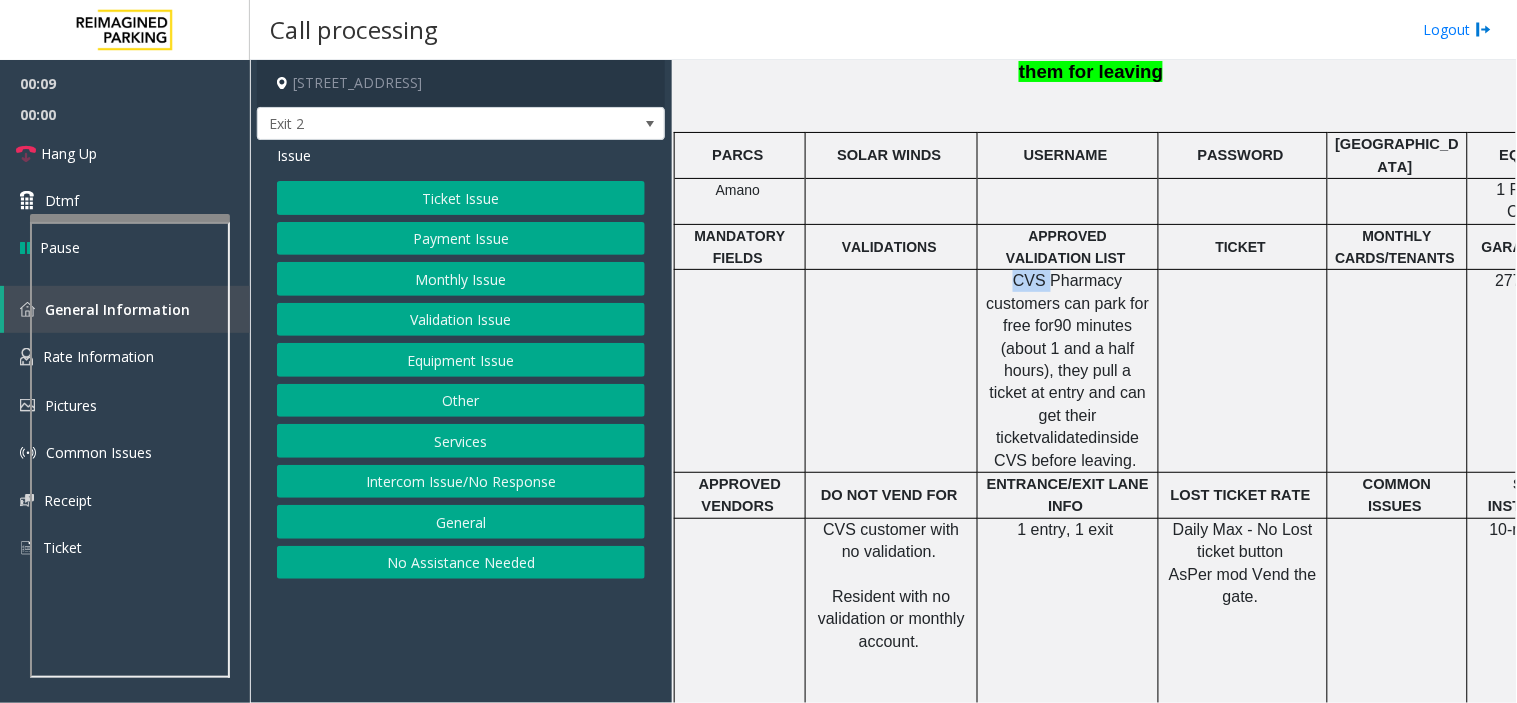click on "CVS Pharmacy customers can park for free for" 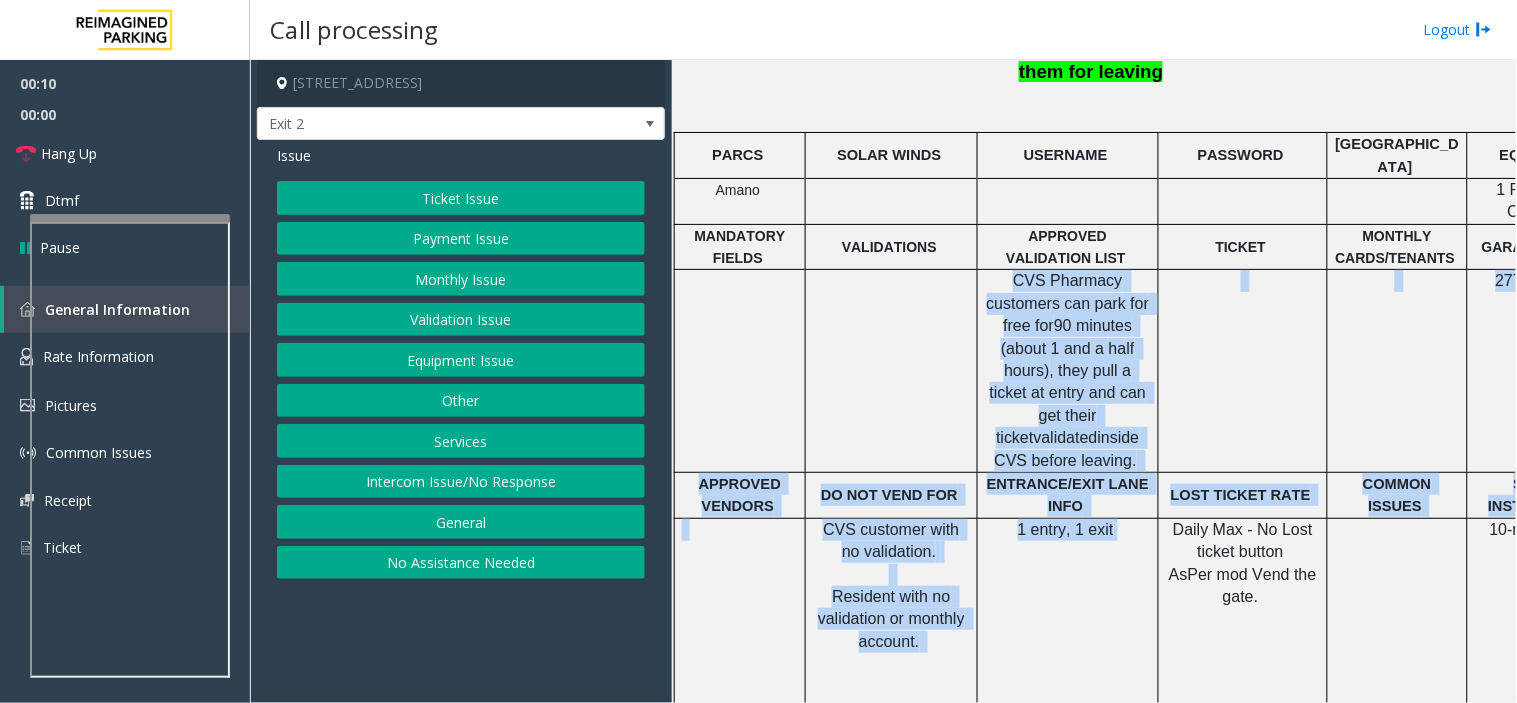 drag, startPoint x: 994, startPoint y: 272, endPoint x: 1060, endPoint y: 524, distance: 260.4995 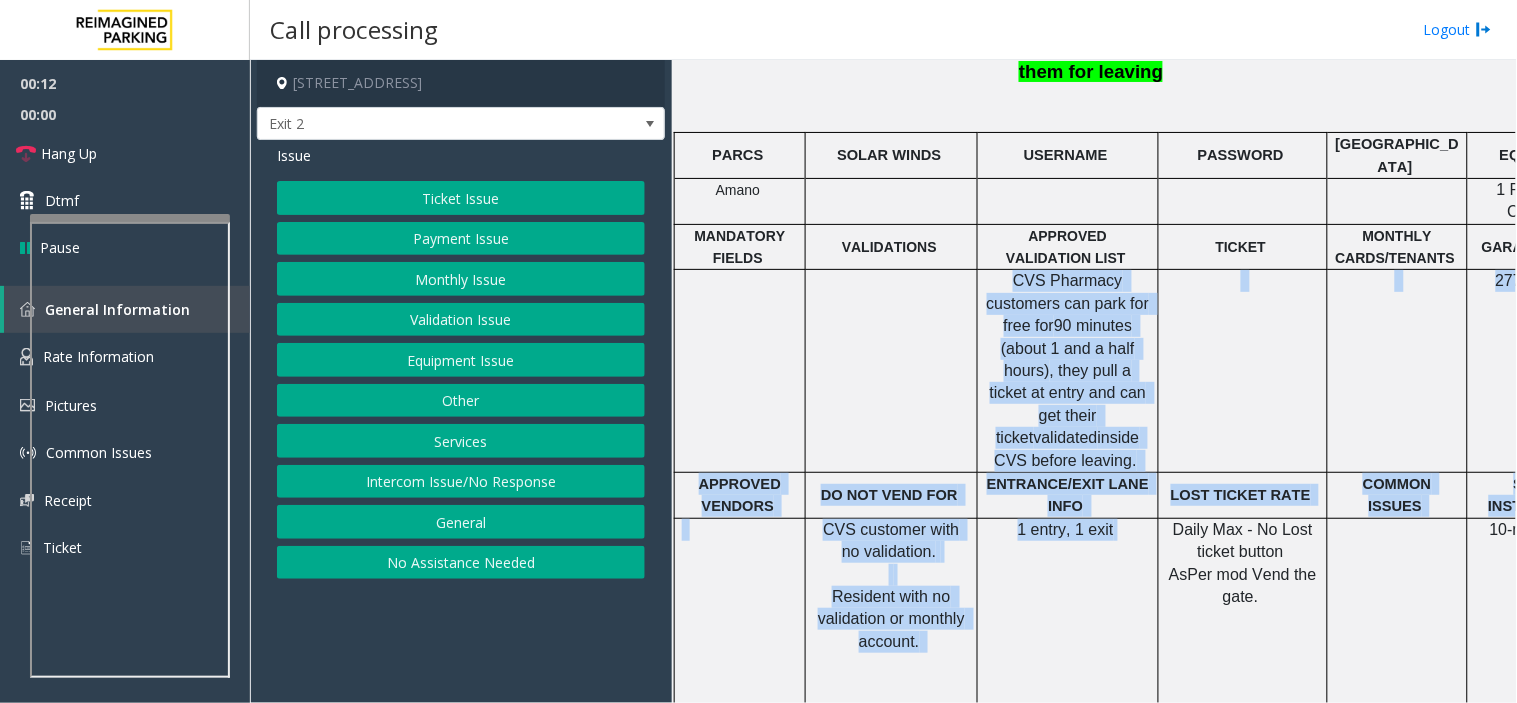 click on "Monthly Issue" 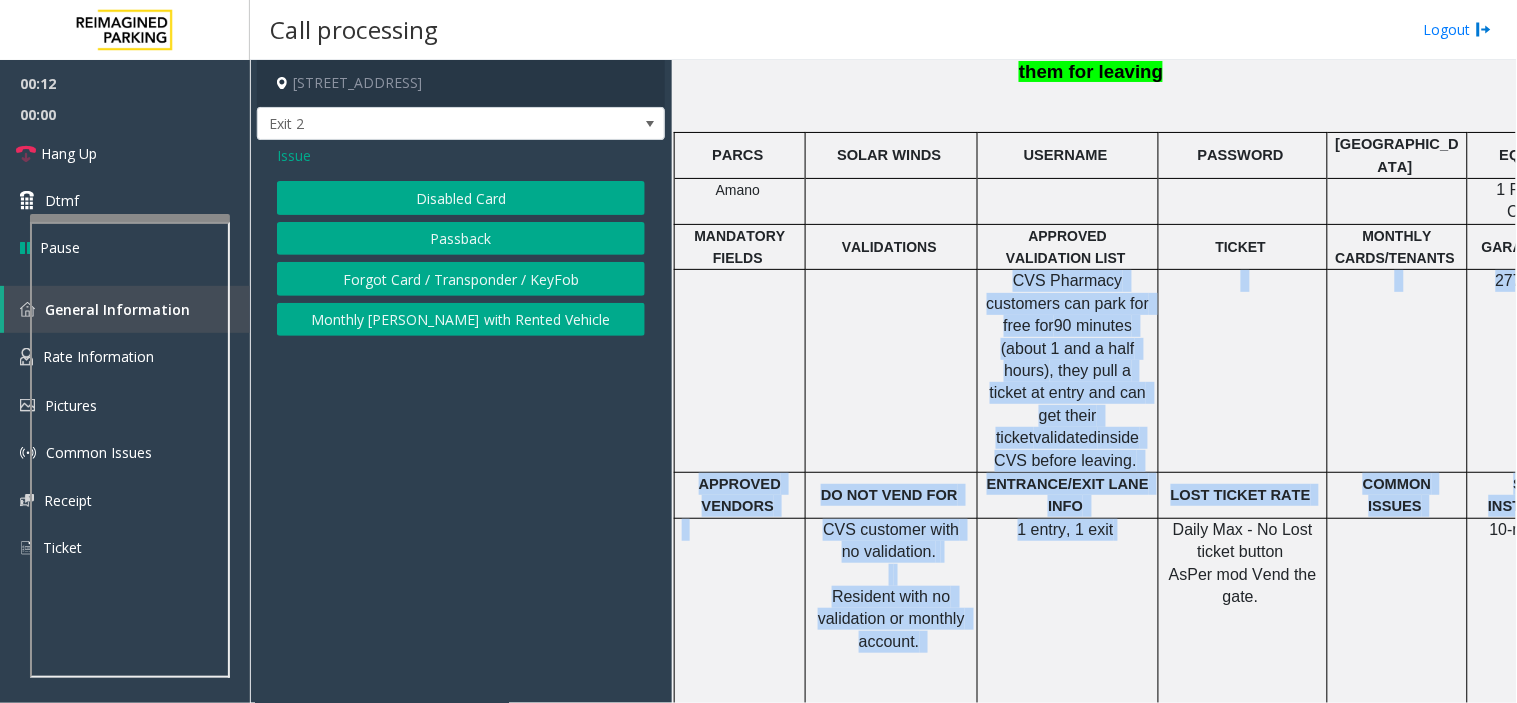 click on "Forgot Card / Transponder / KeyFob" 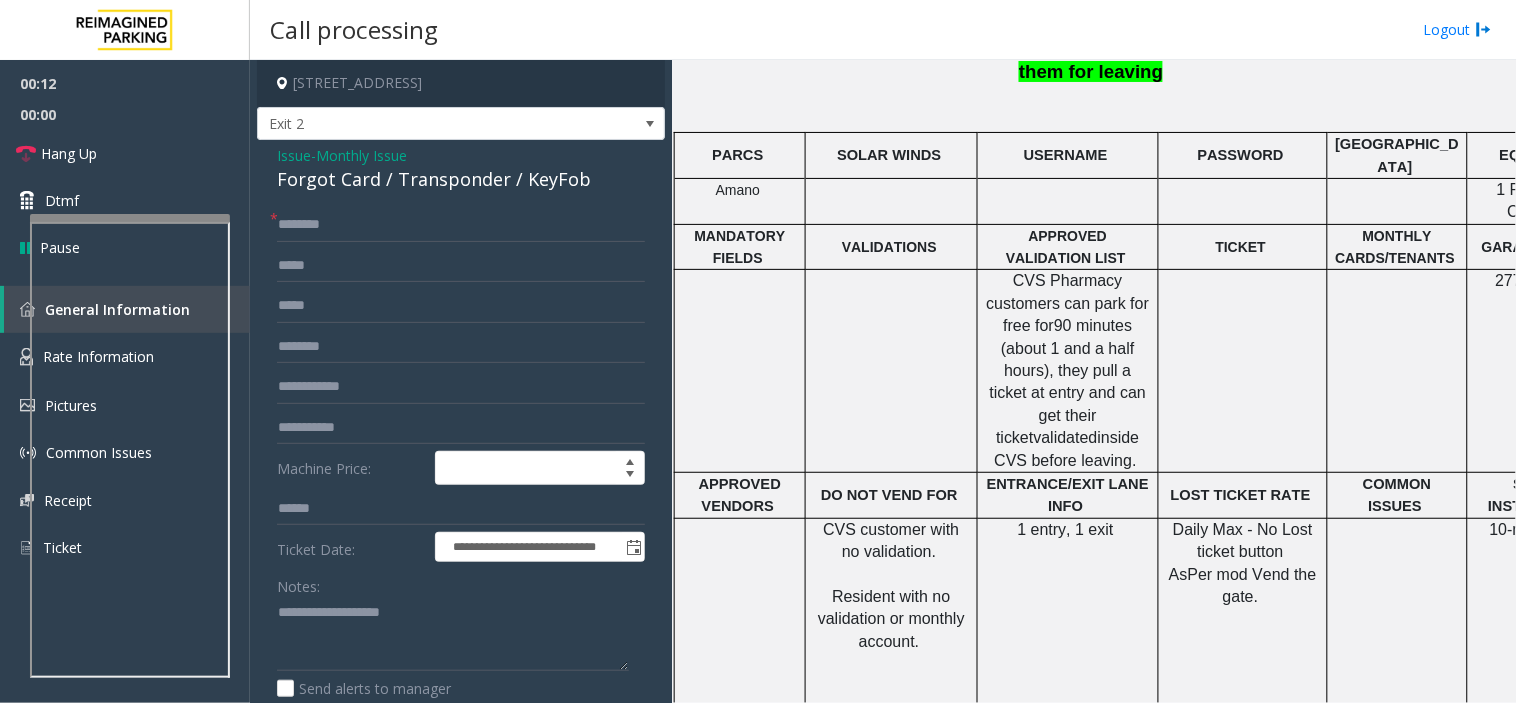 click on "Forgot Card / Transponder / KeyFob" 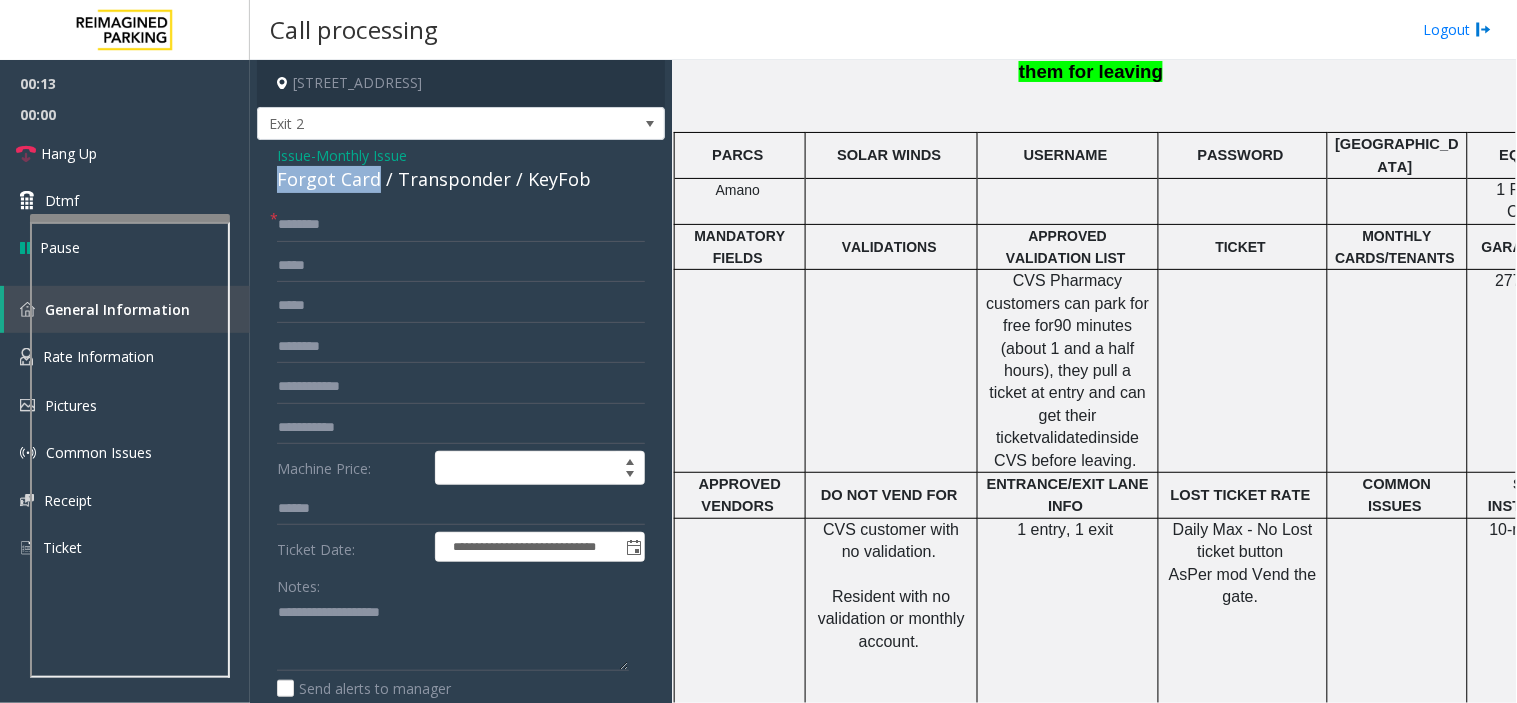 drag, startPoint x: 286, startPoint y: 174, endPoint x: 348, endPoint y: 180, distance: 62.289646 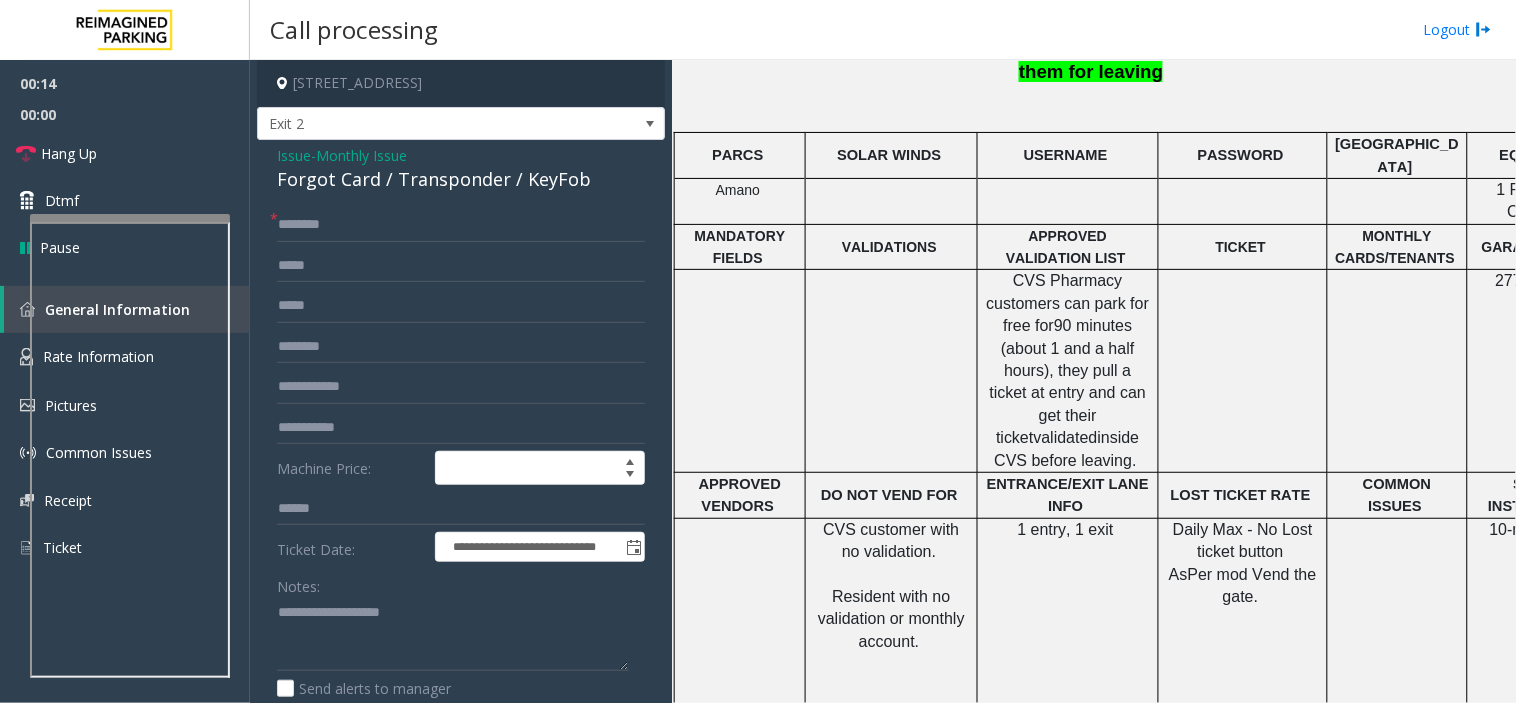 click on "Notes:" 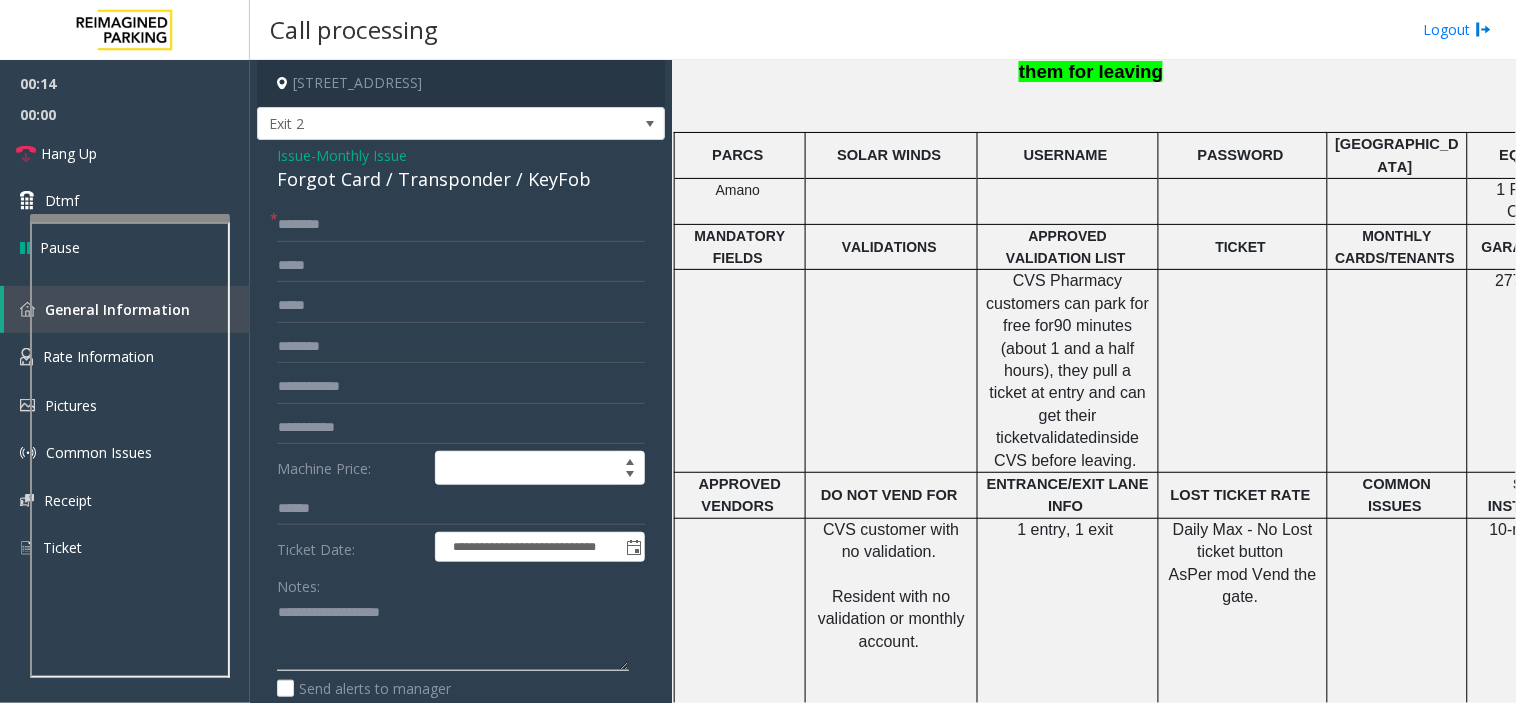 click 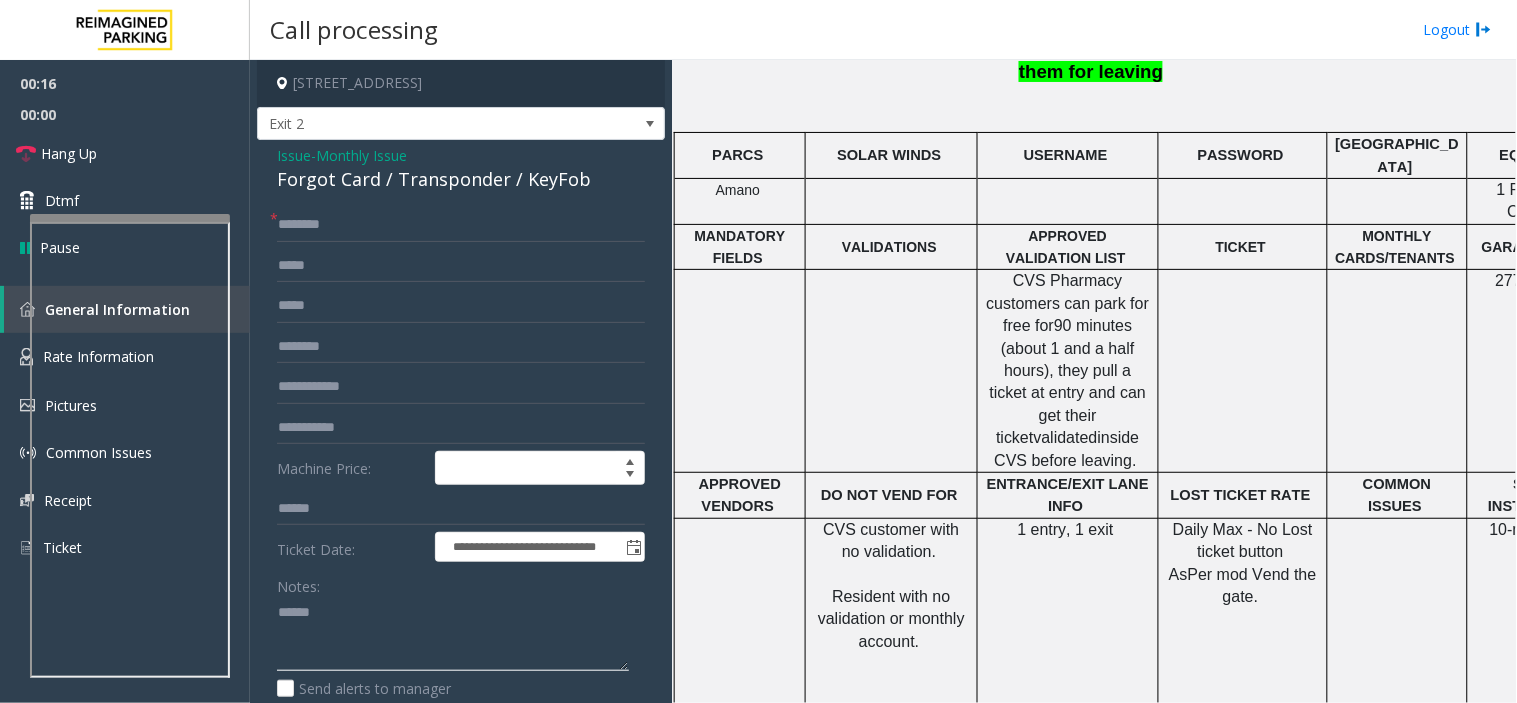 paste on "**********" 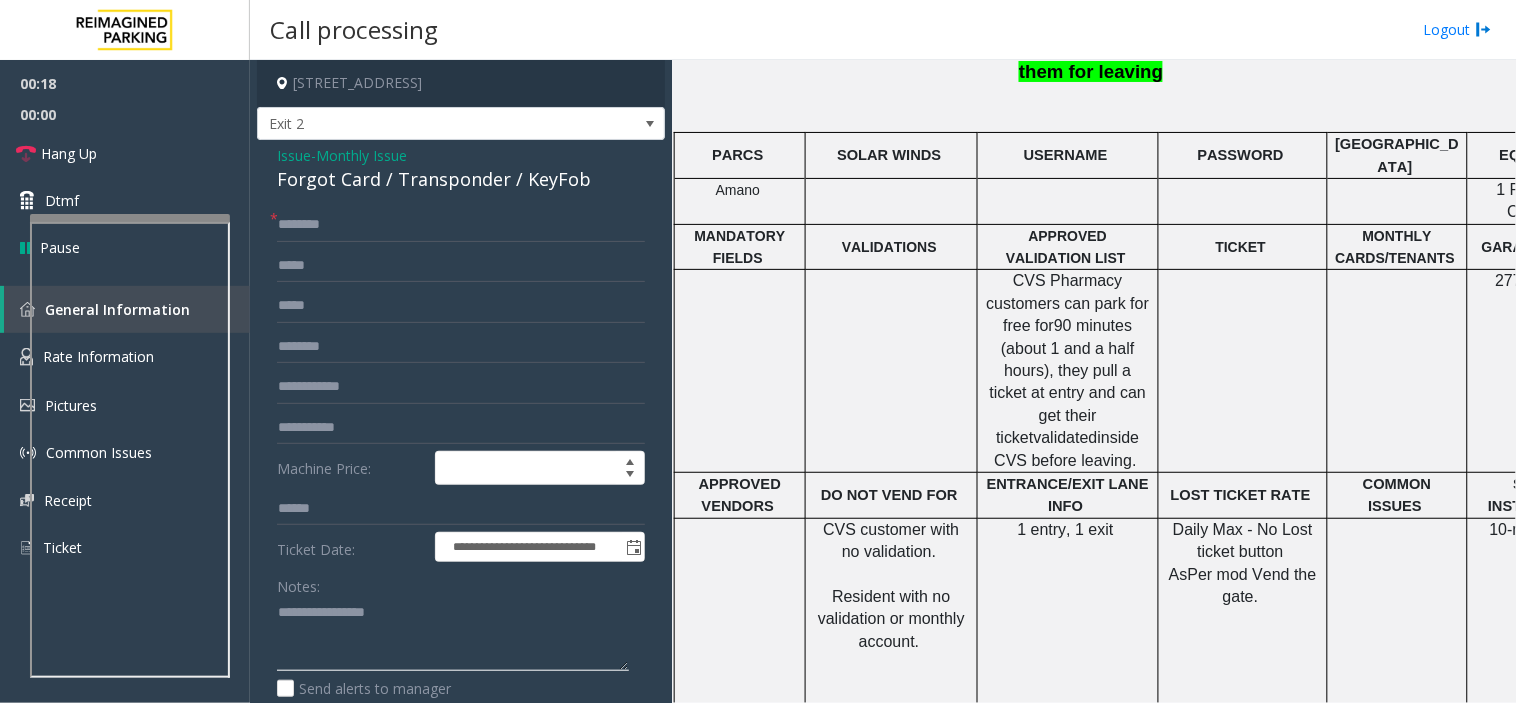 click 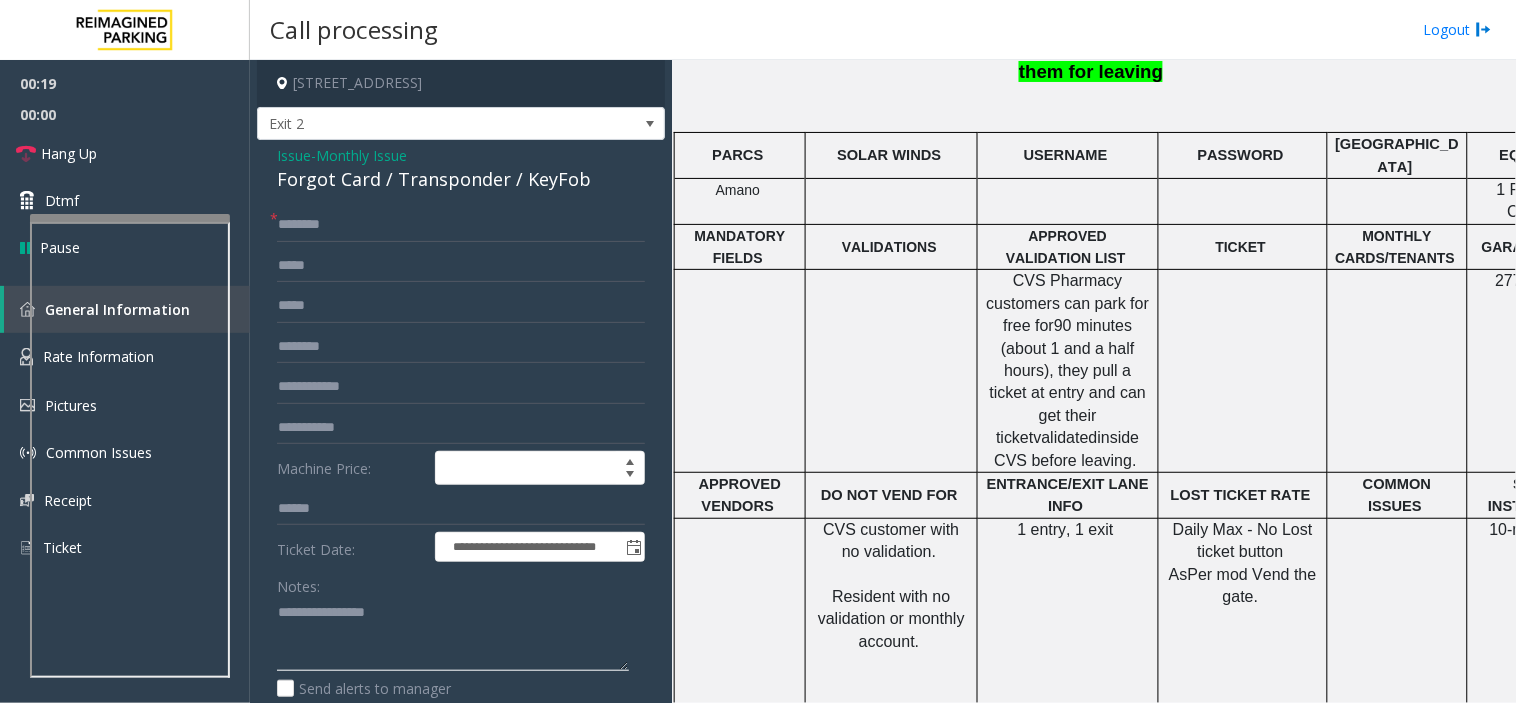 click 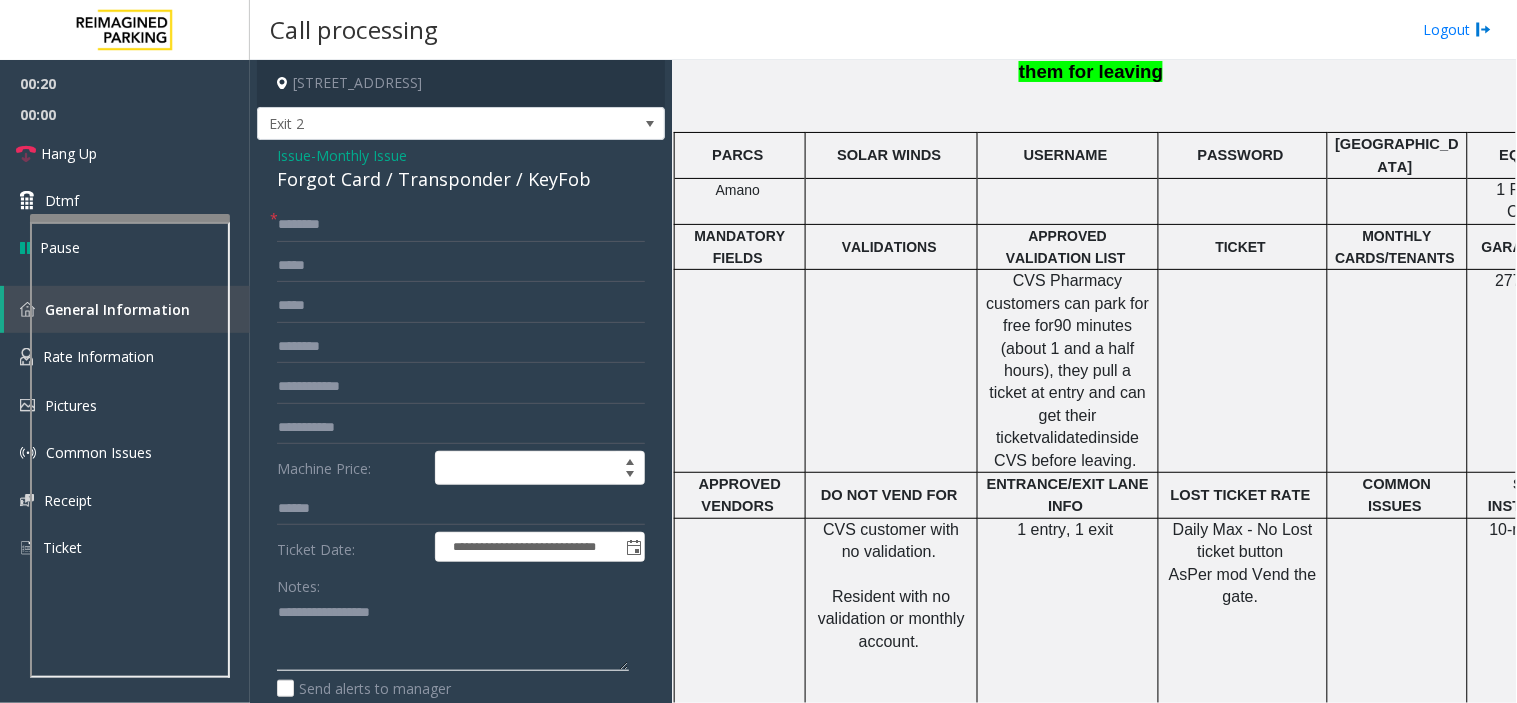 paste on "**********" 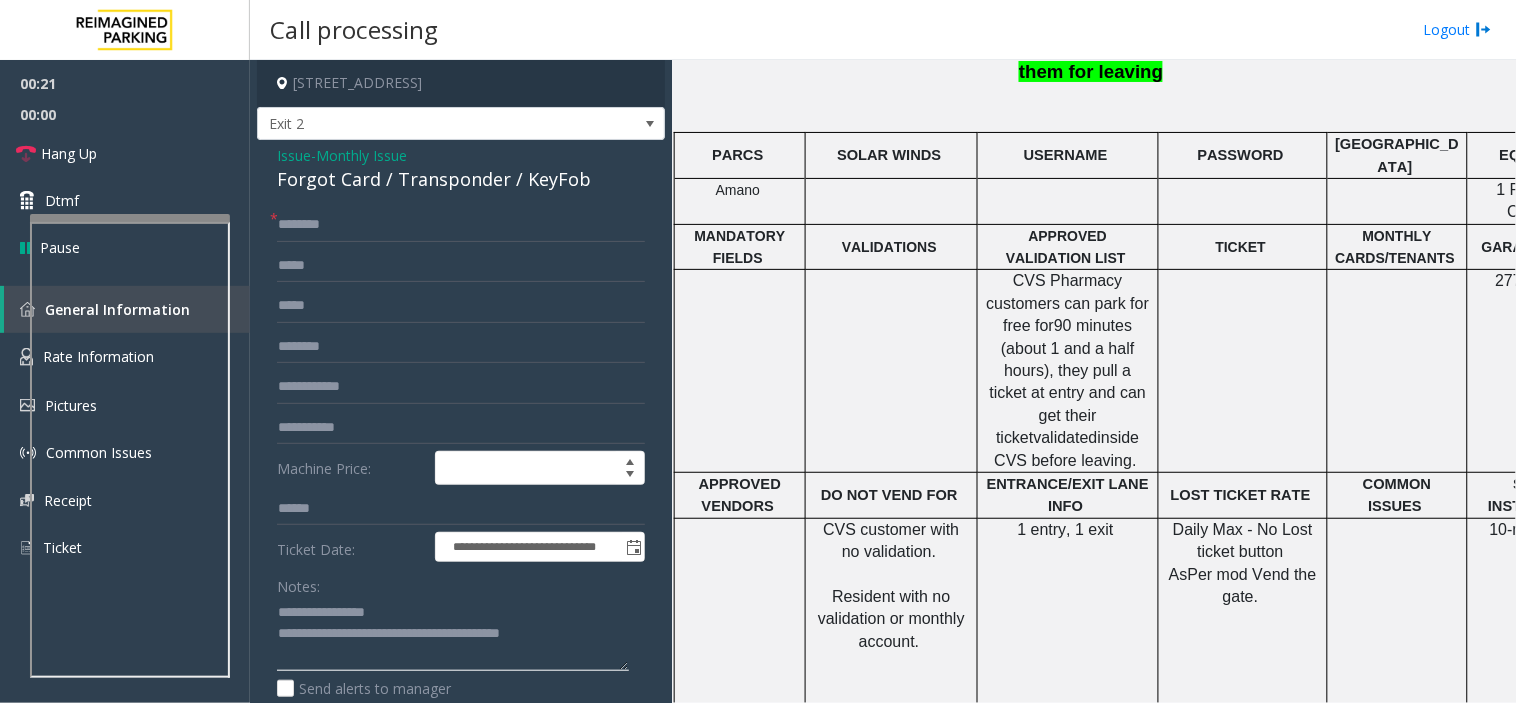 type on "**********" 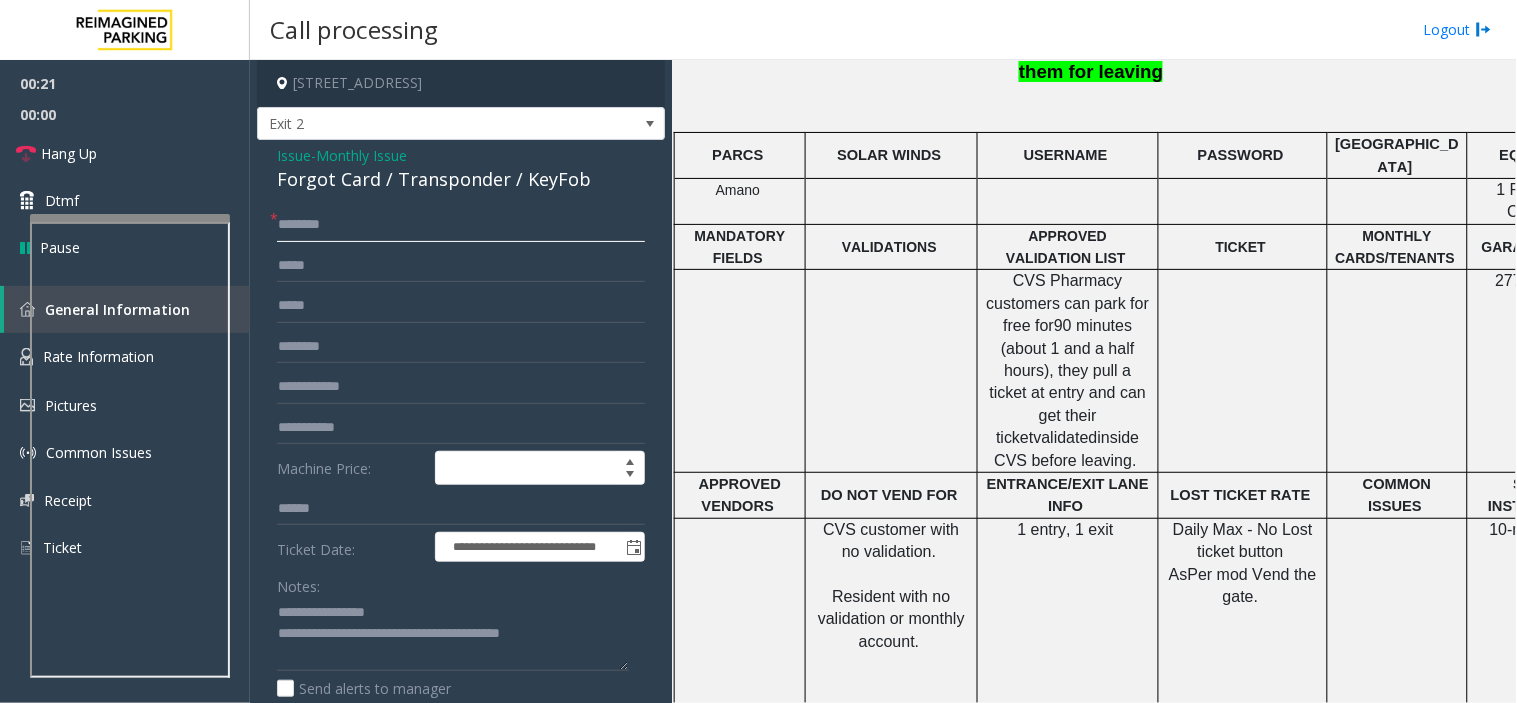 click 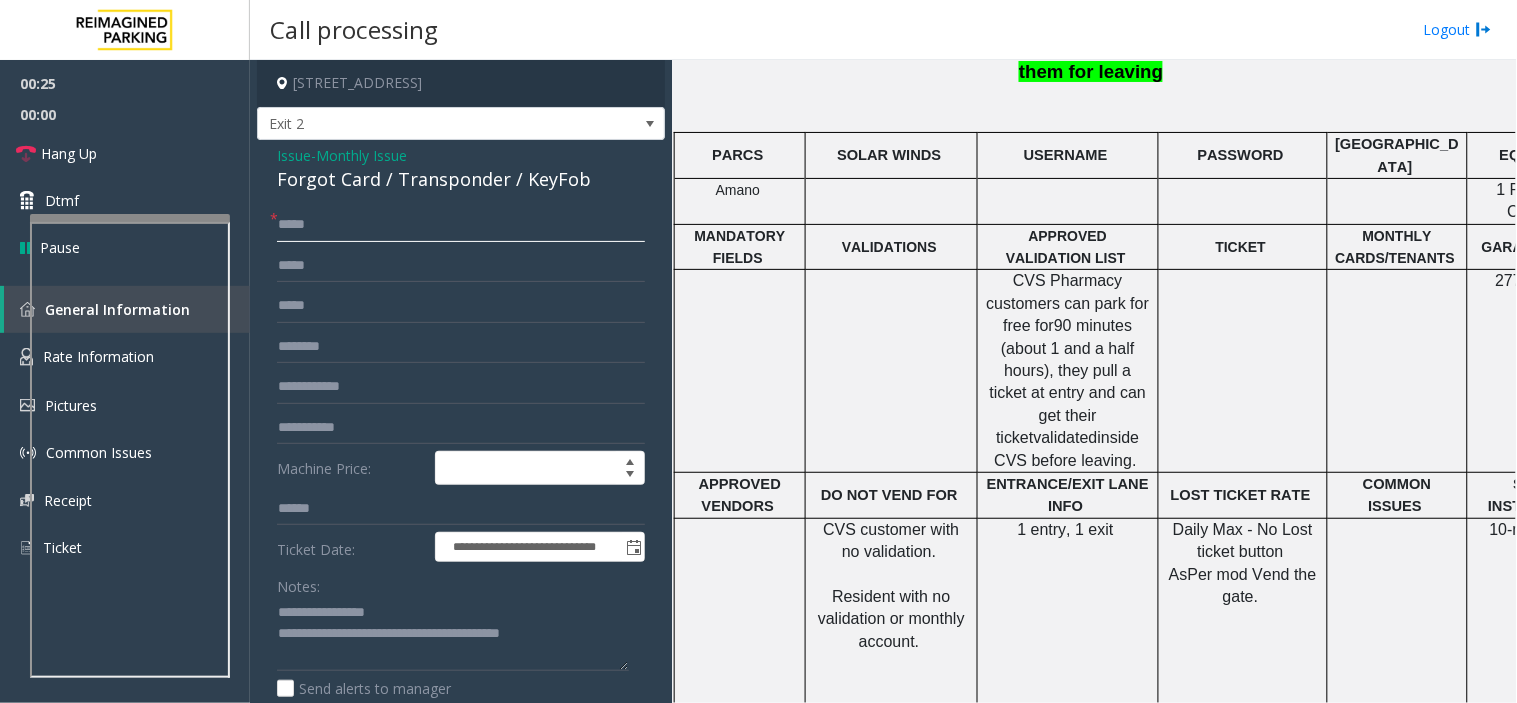 drag, startPoint x: 304, startPoint y: 227, endPoint x: 292, endPoint y: 223, distance: 12.649111 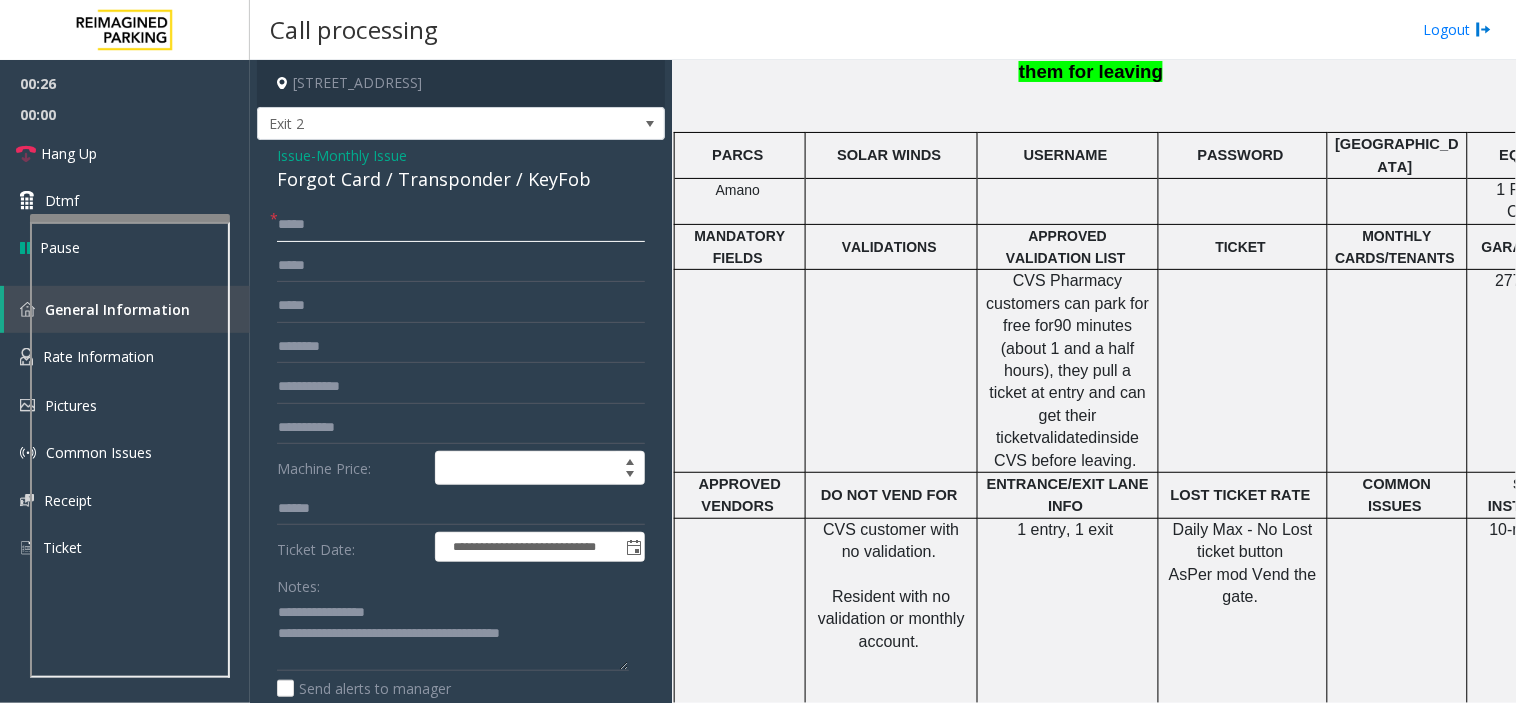 click on "****" 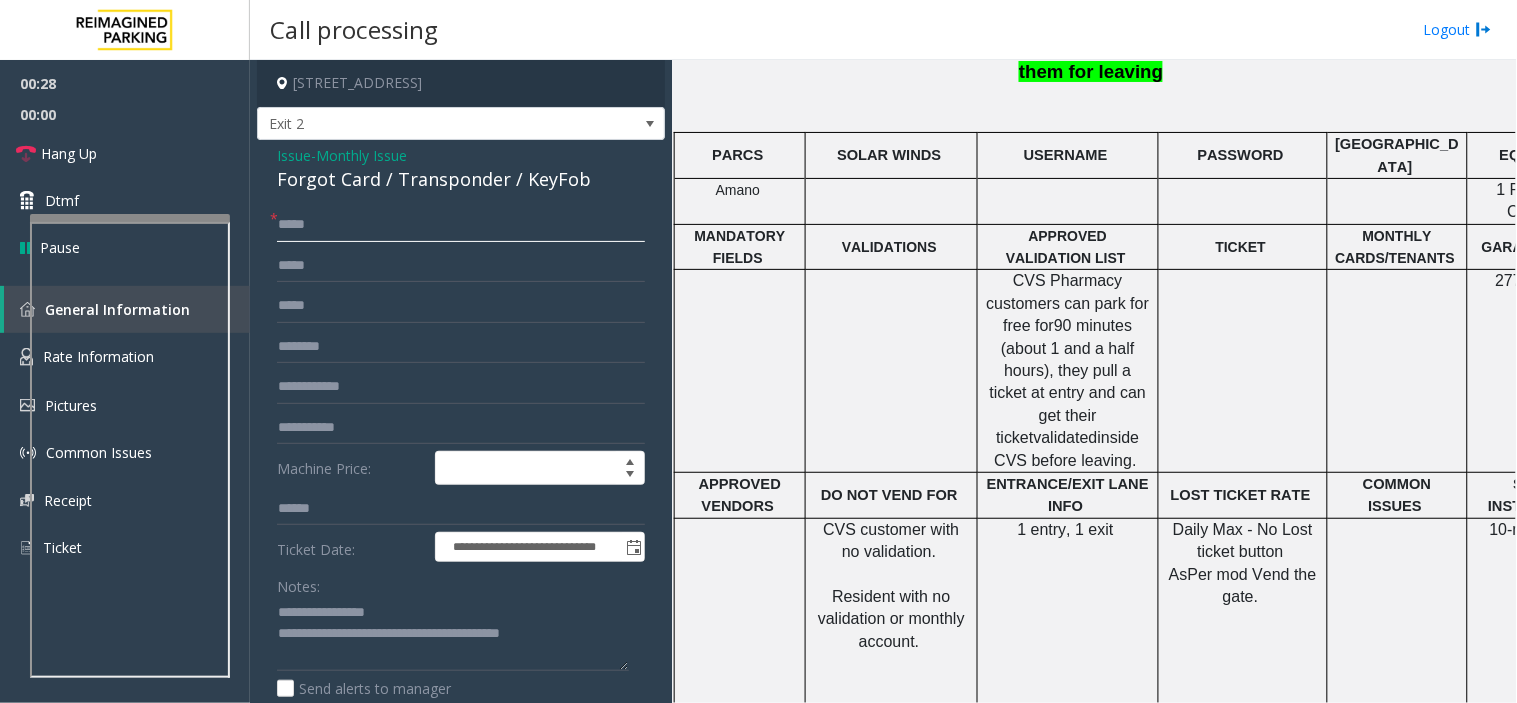 click on "****" 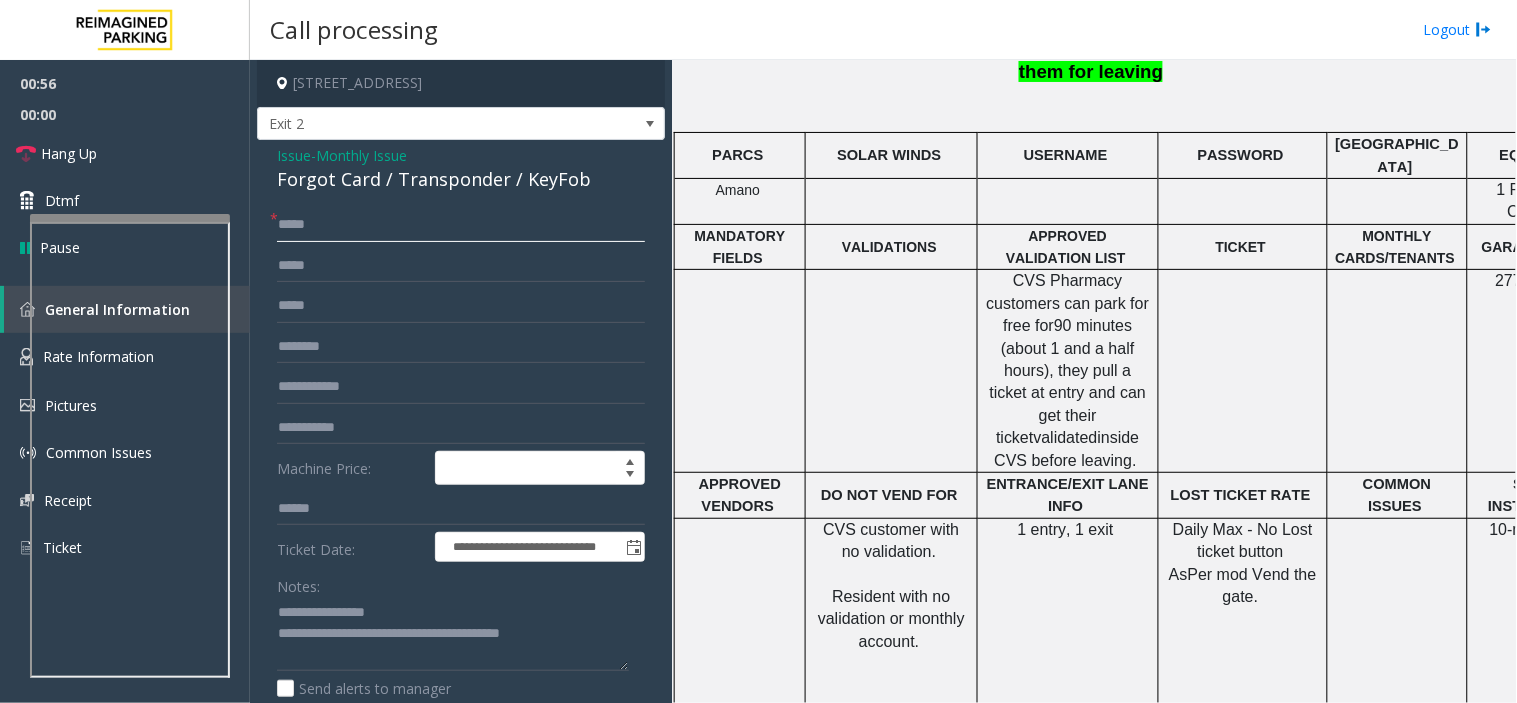 paste 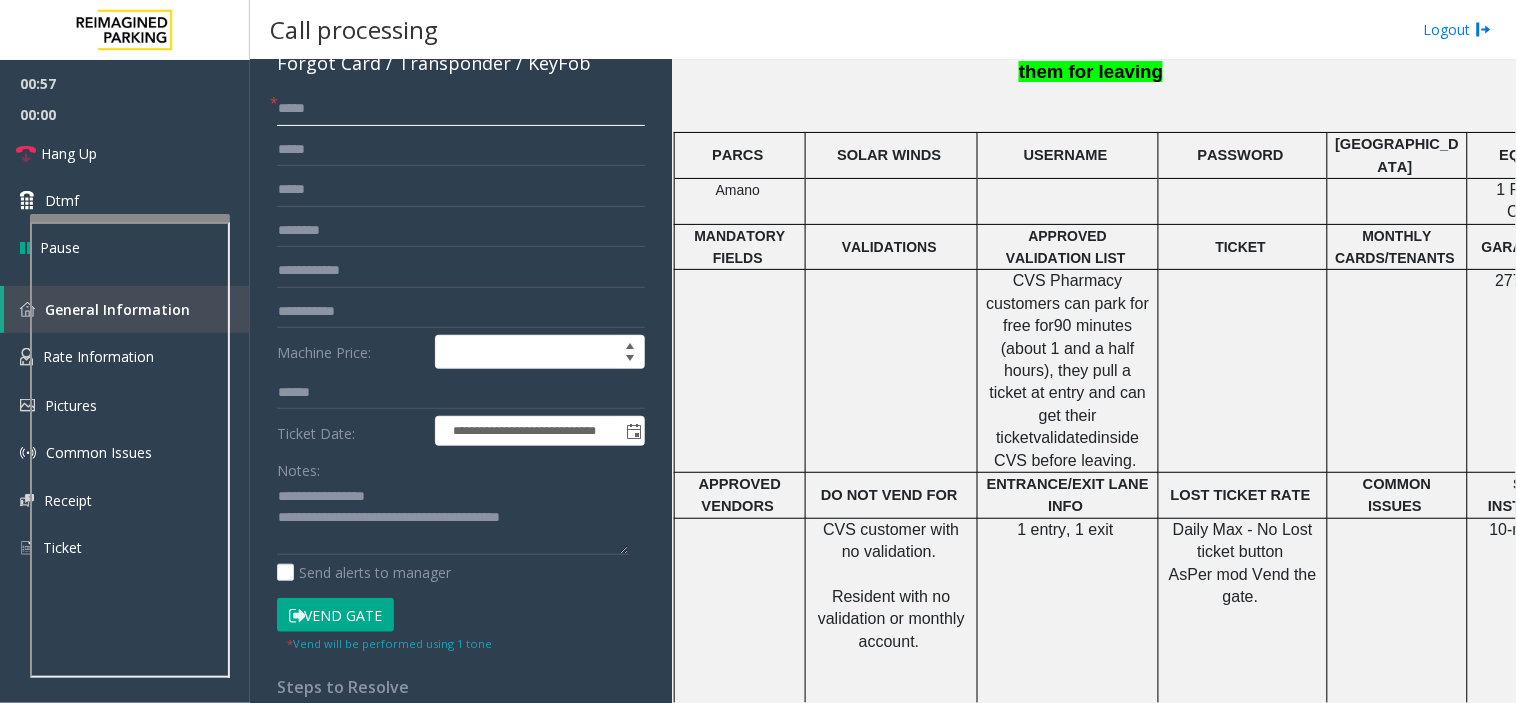 scroll, scrollTop: 222, scrollLeft: 0, axis: vertical 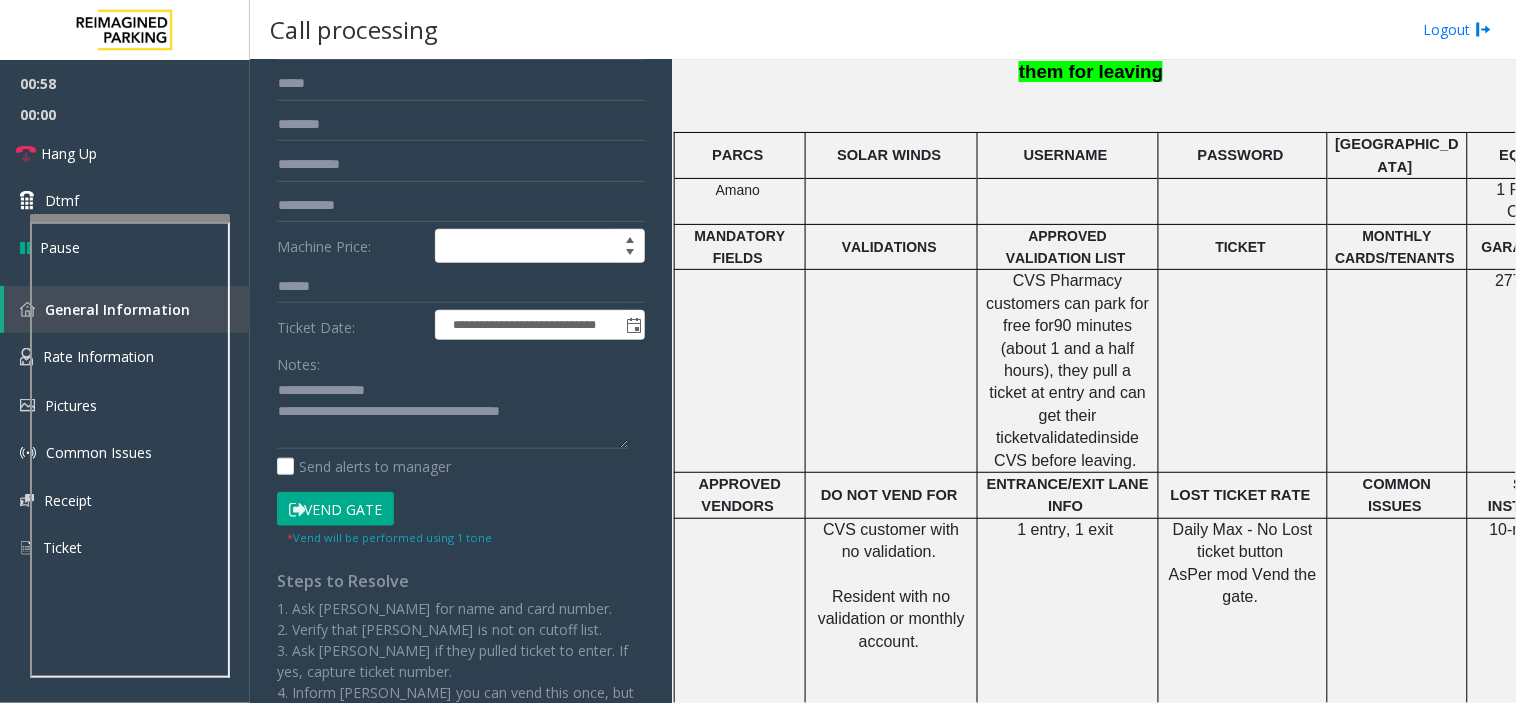 type on "****" 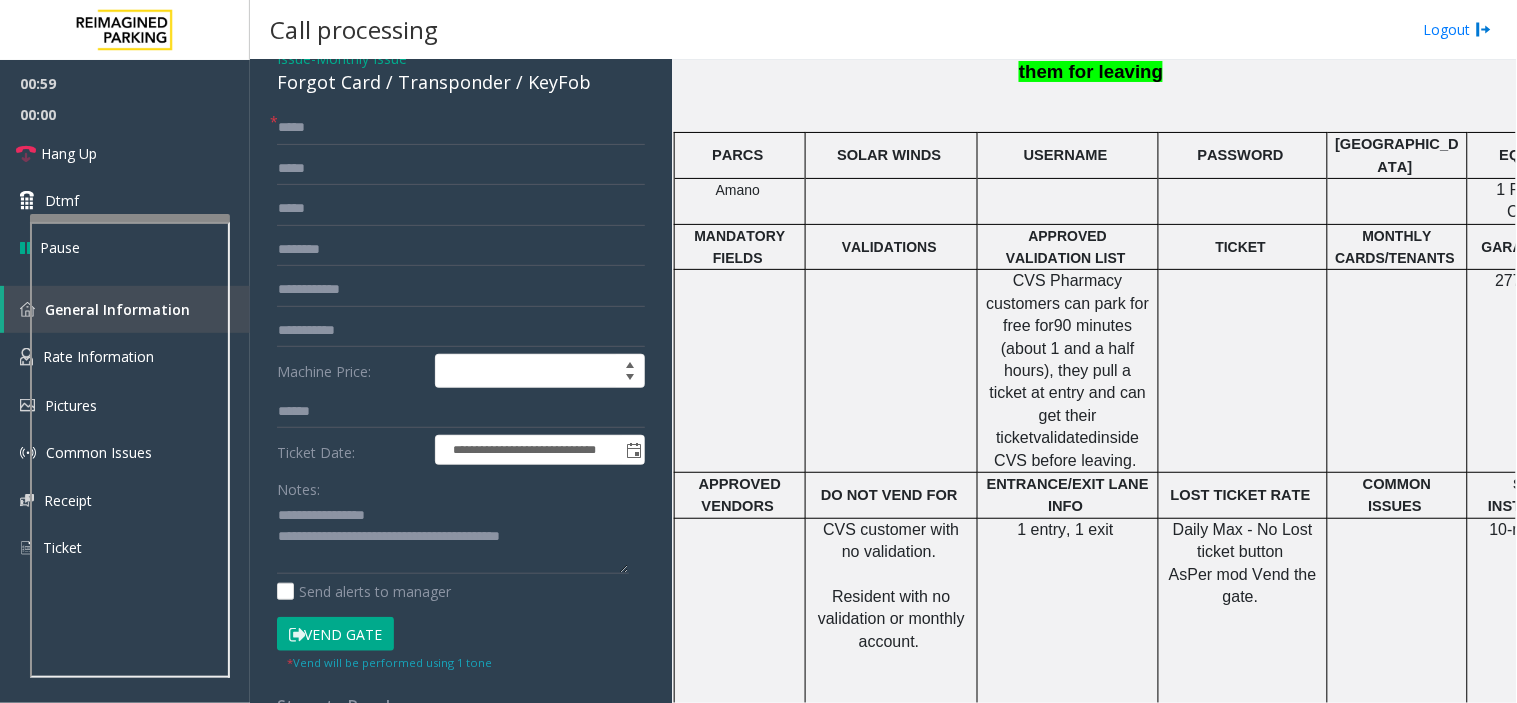 scroll, scrollTop: 0, scrollLeft: 0, axis: both 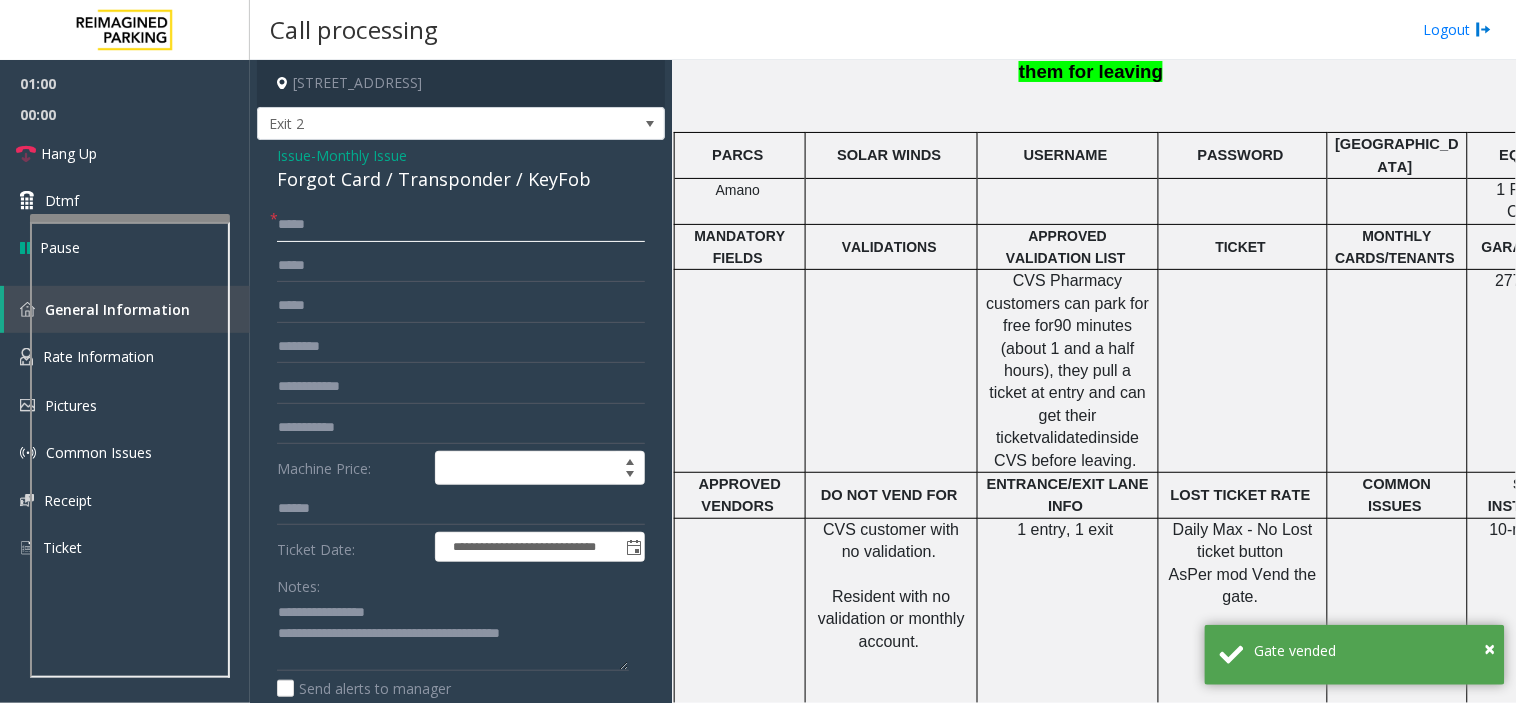 click on "****" 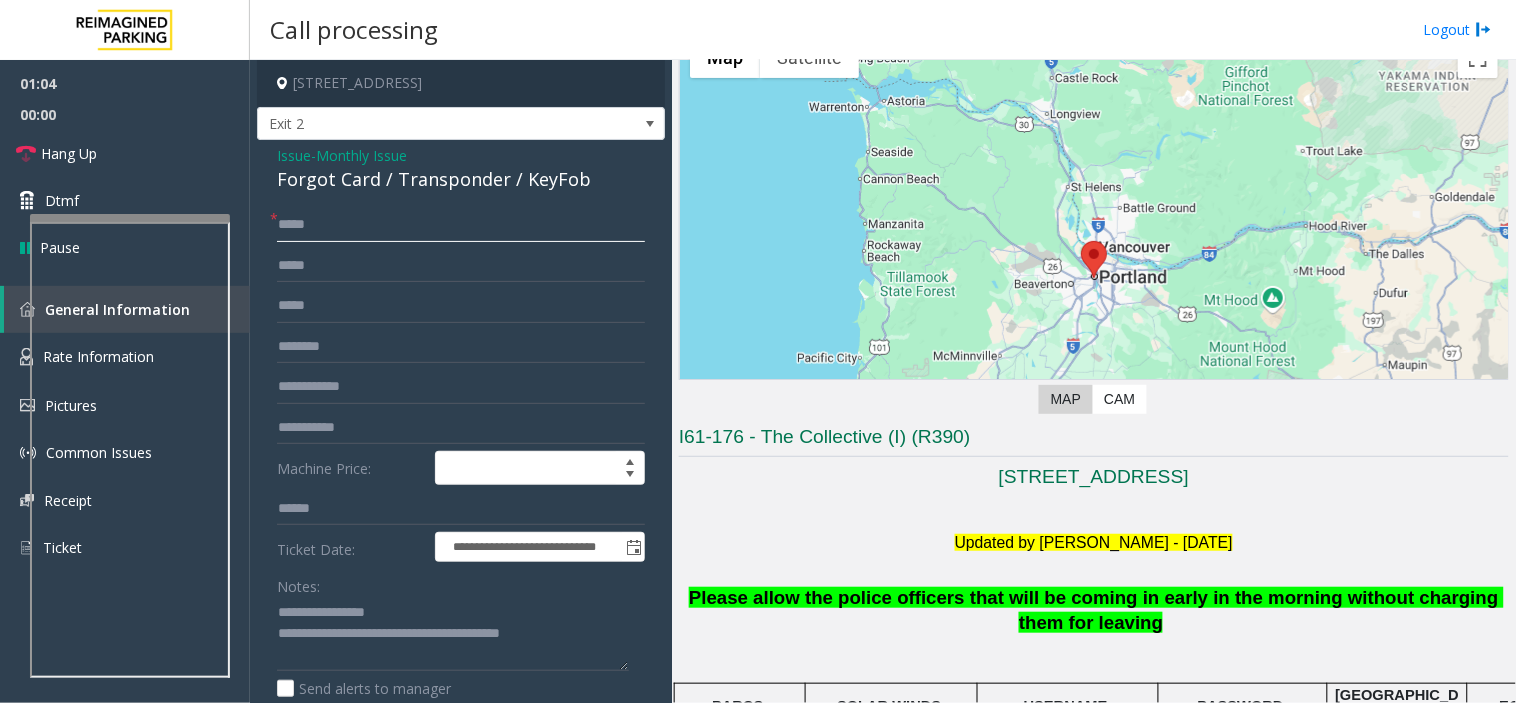 scroll, scrollTop: 103, scrollLeft: 0, axis: vertical 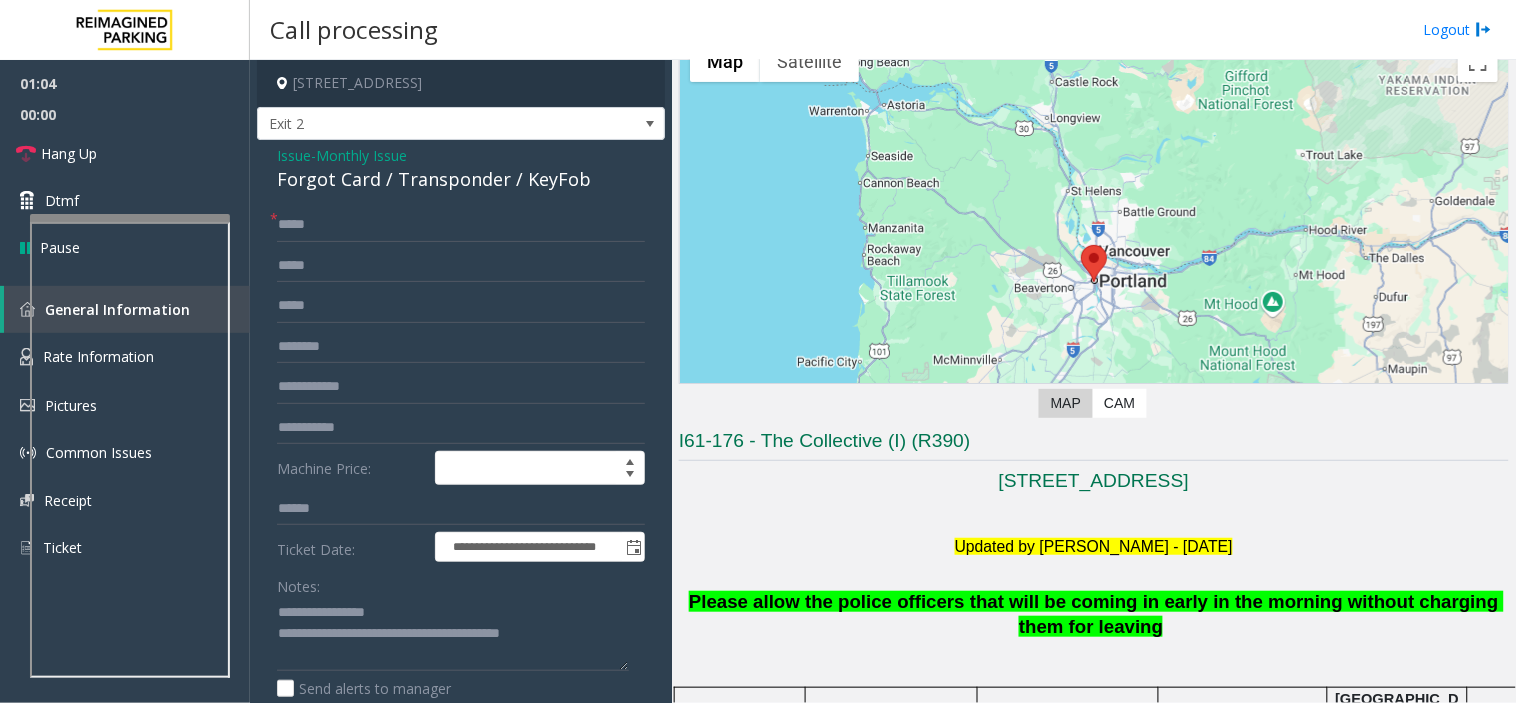 click on "1815 SW 4th Ave Portland, OR" 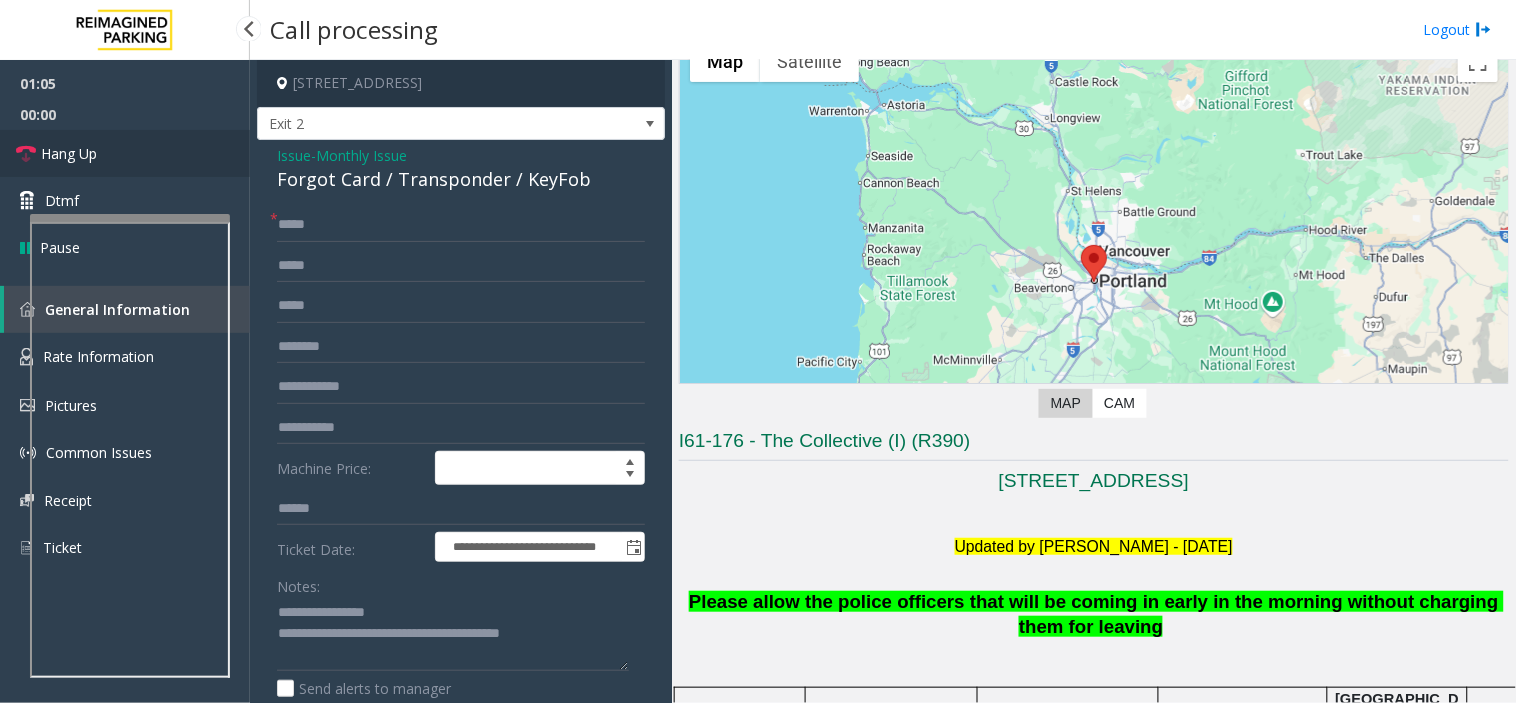 click on "Hang Up" at bounding box center [125, 153] 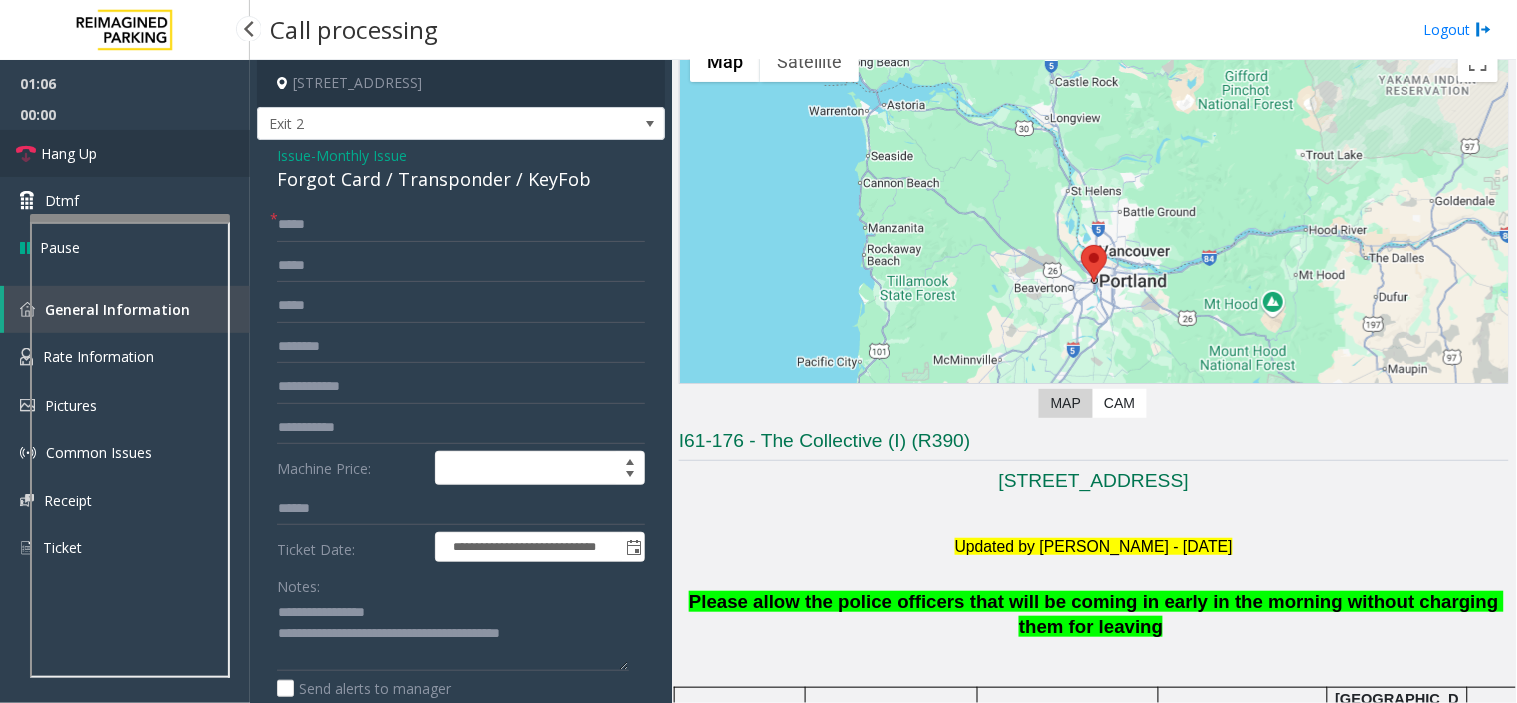 click on "Hang Up" at bounding box center [125, 153] 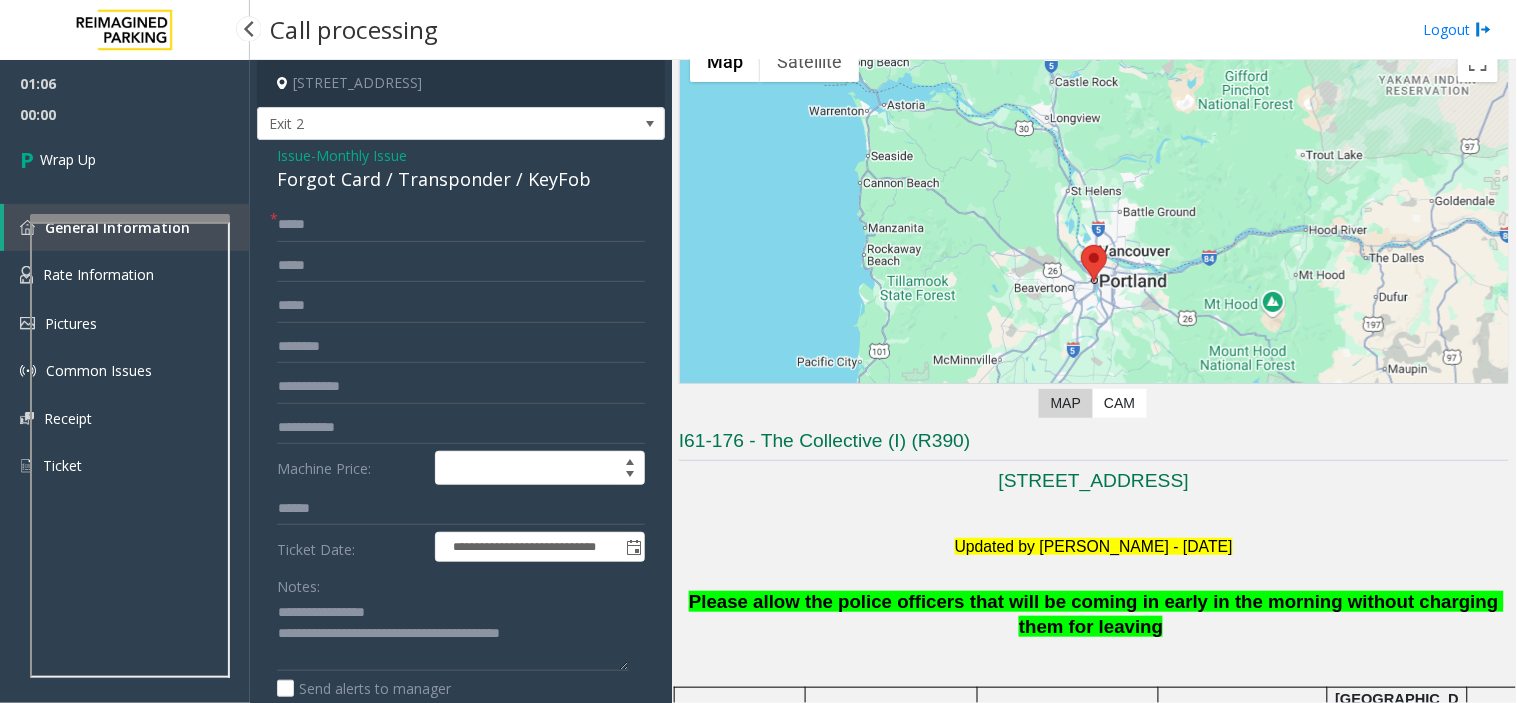 click on "Wrap Up" at bounding box center [125, 159] 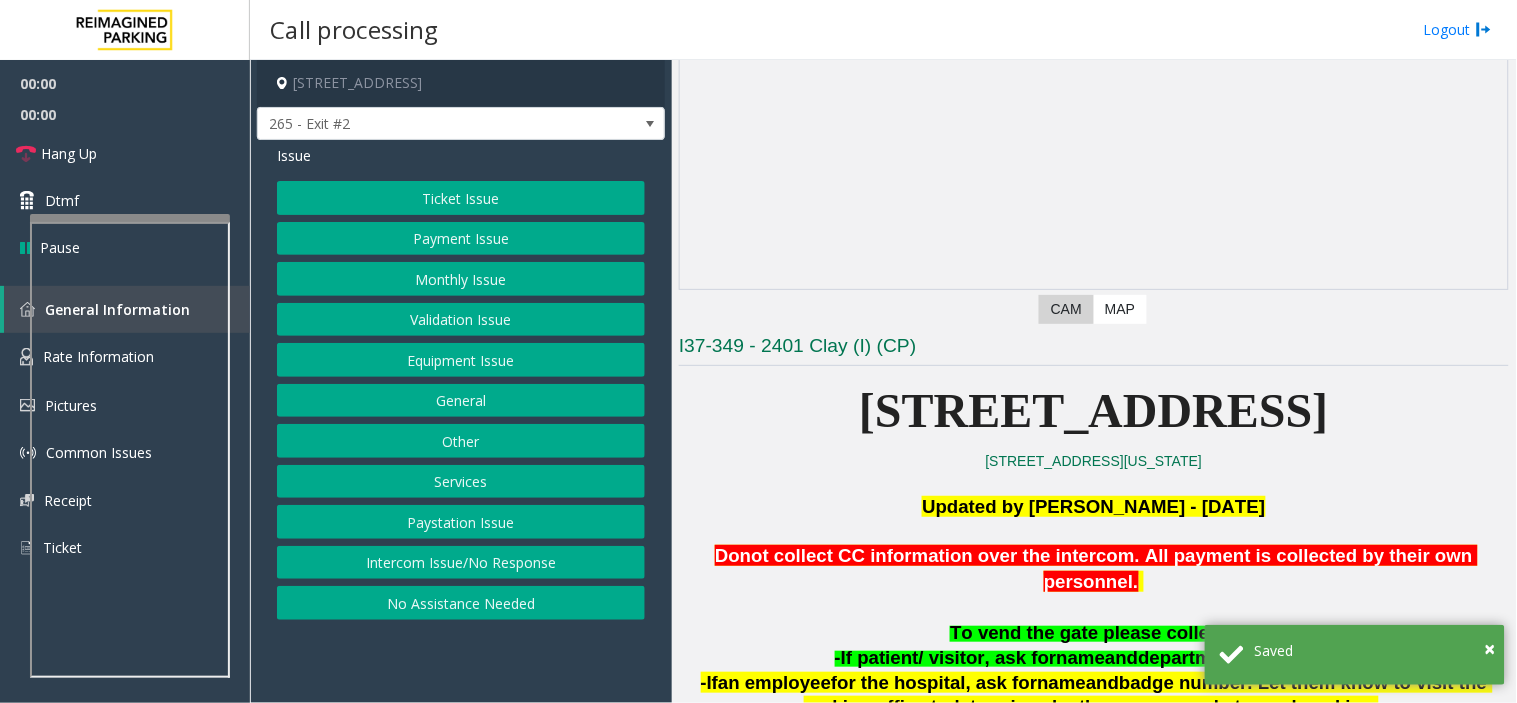 scroll, scrollTop: 444, scrollLeft: 0, axis: vertical 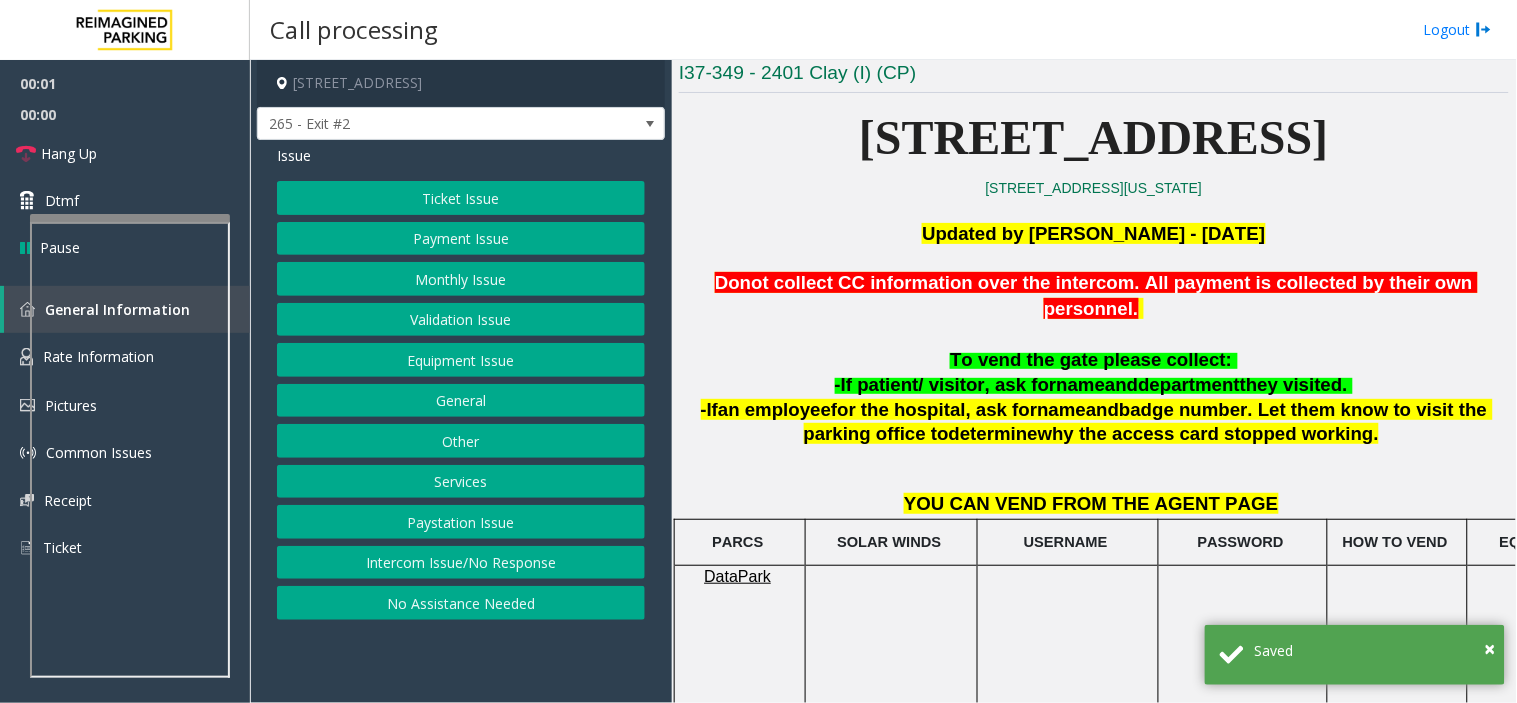 click 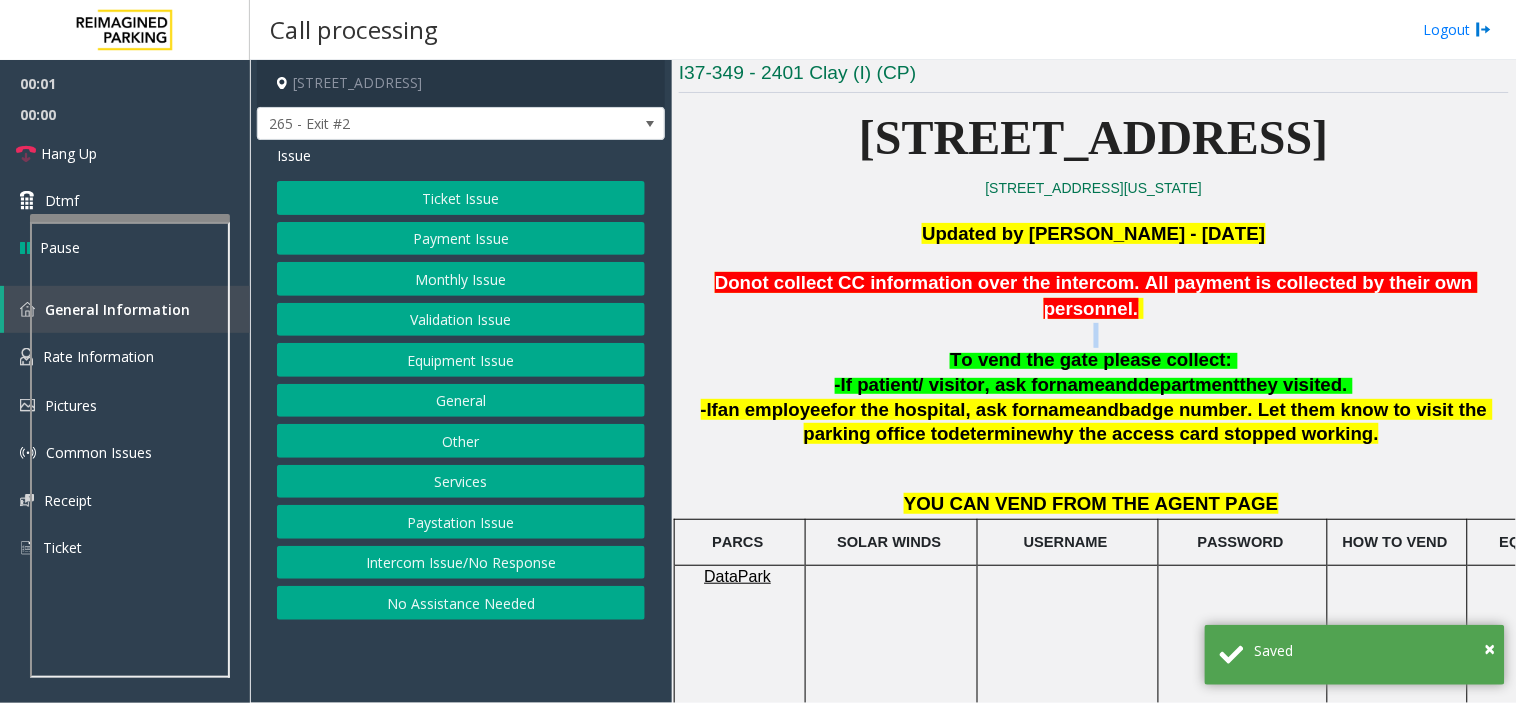 click 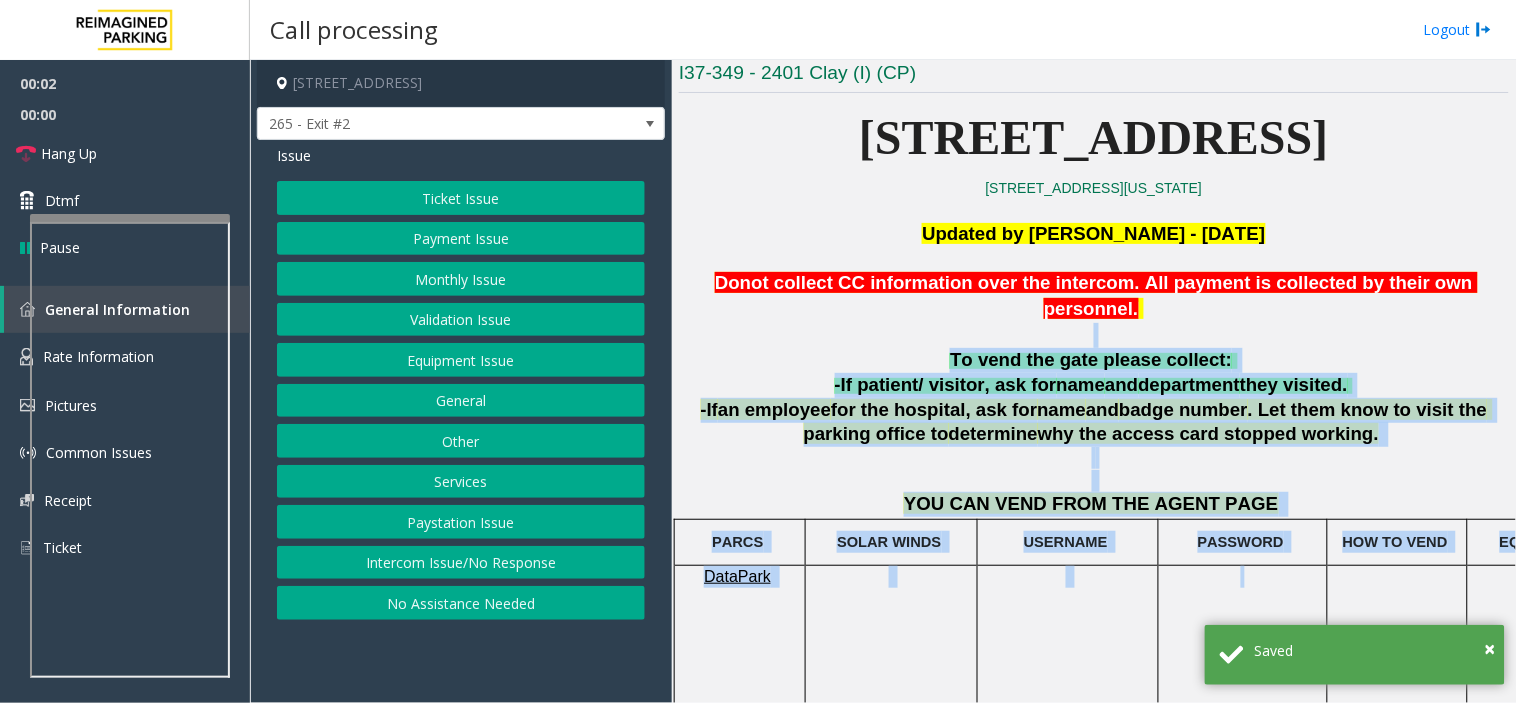 drag, startPoint x: 882, startPoint y: 303, endPoint x: 1233, endPoint y: 598, distance: 458.5041 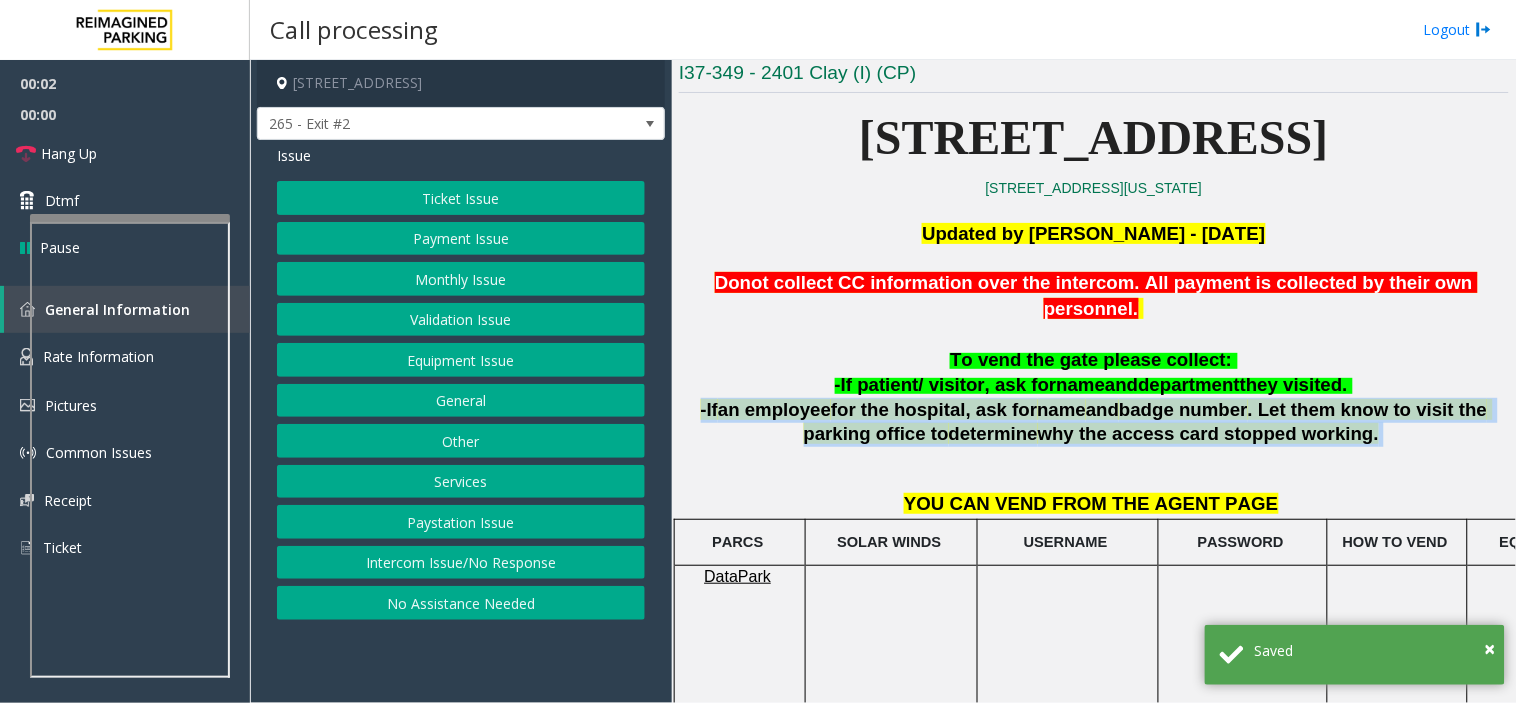 click on "and" 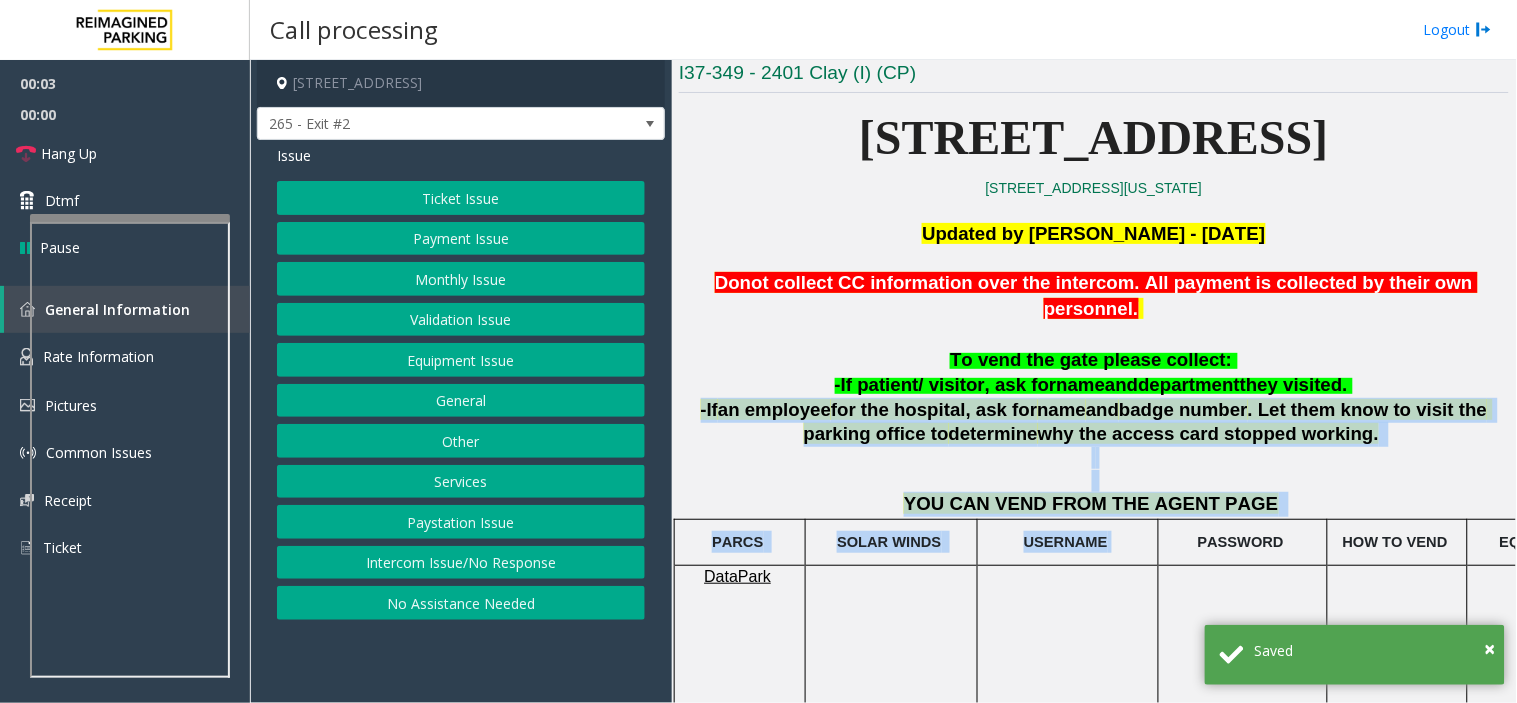 drag, startPoint x: 1058, startPoint y: 384, endPoint x: 1140, endPoint y: 522, distance: 160.52414 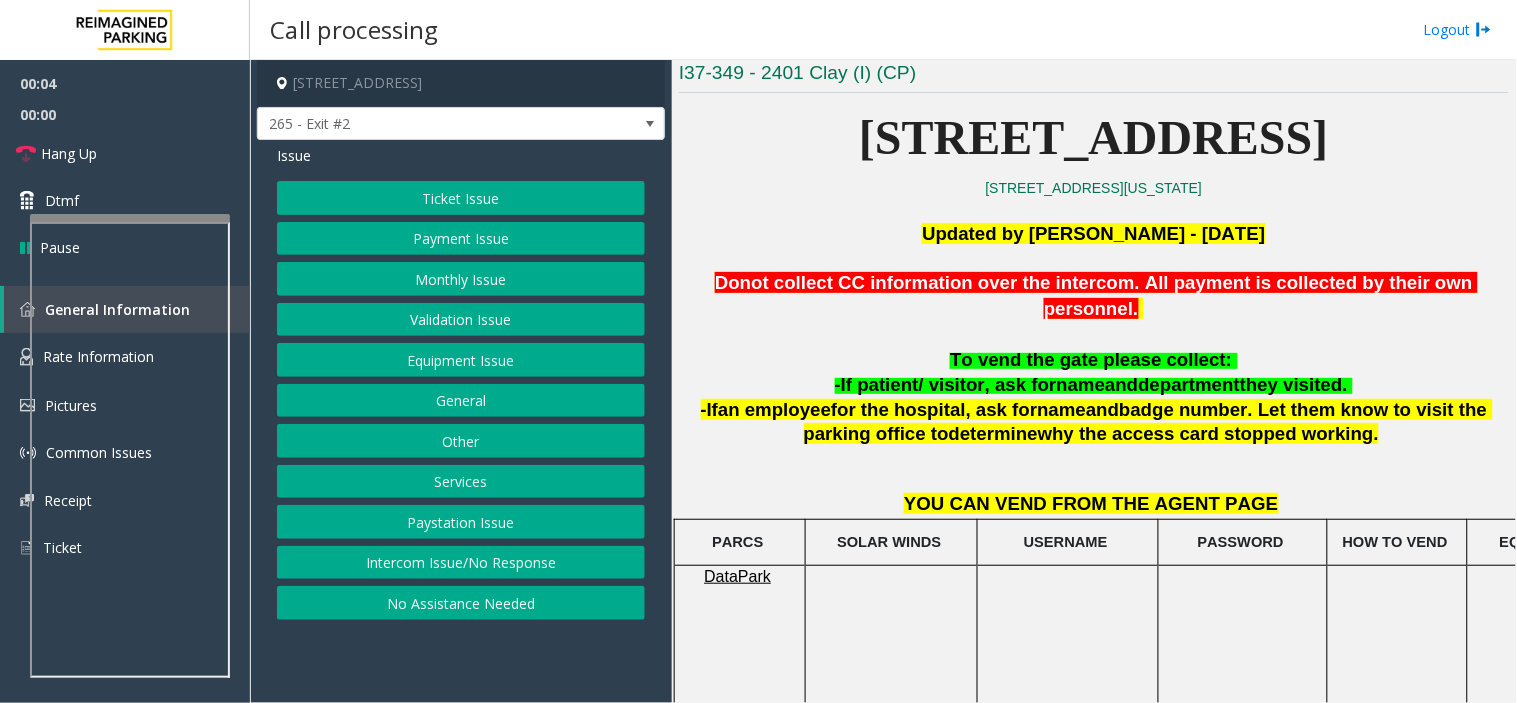 click on "Intercom Issue/No Response" 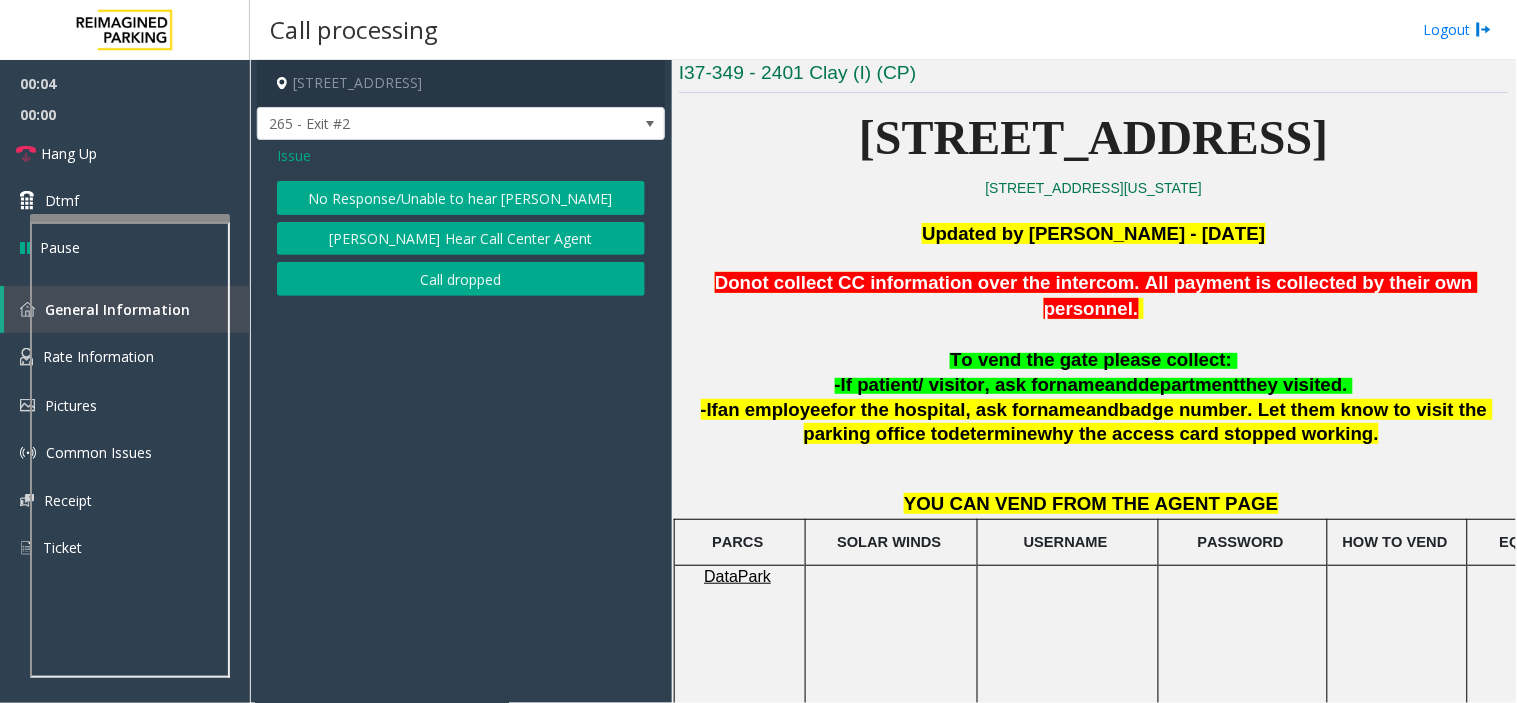 click on "No Response/Unable to hear [PERSON_NAME]" 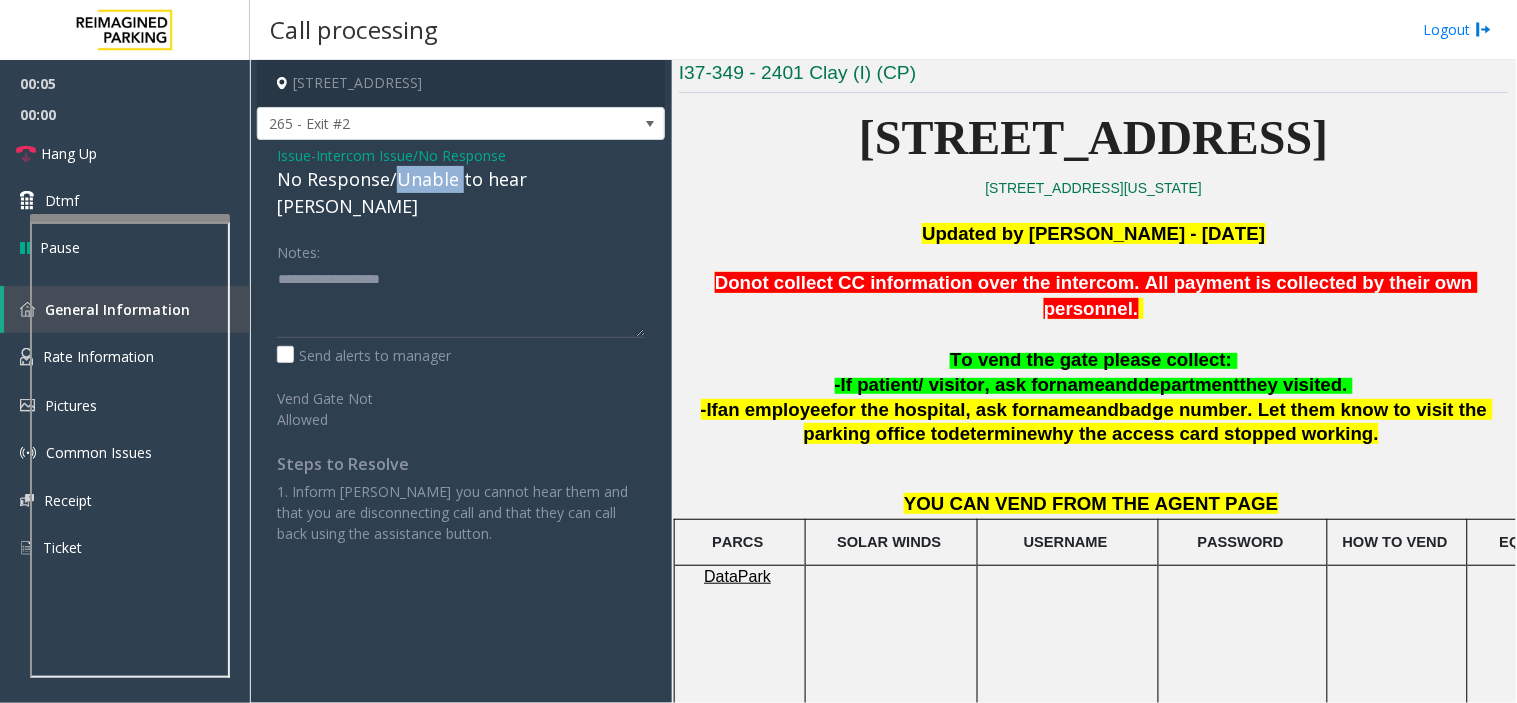 click on "No Response/Unable to hear [PERSON_NAME]" 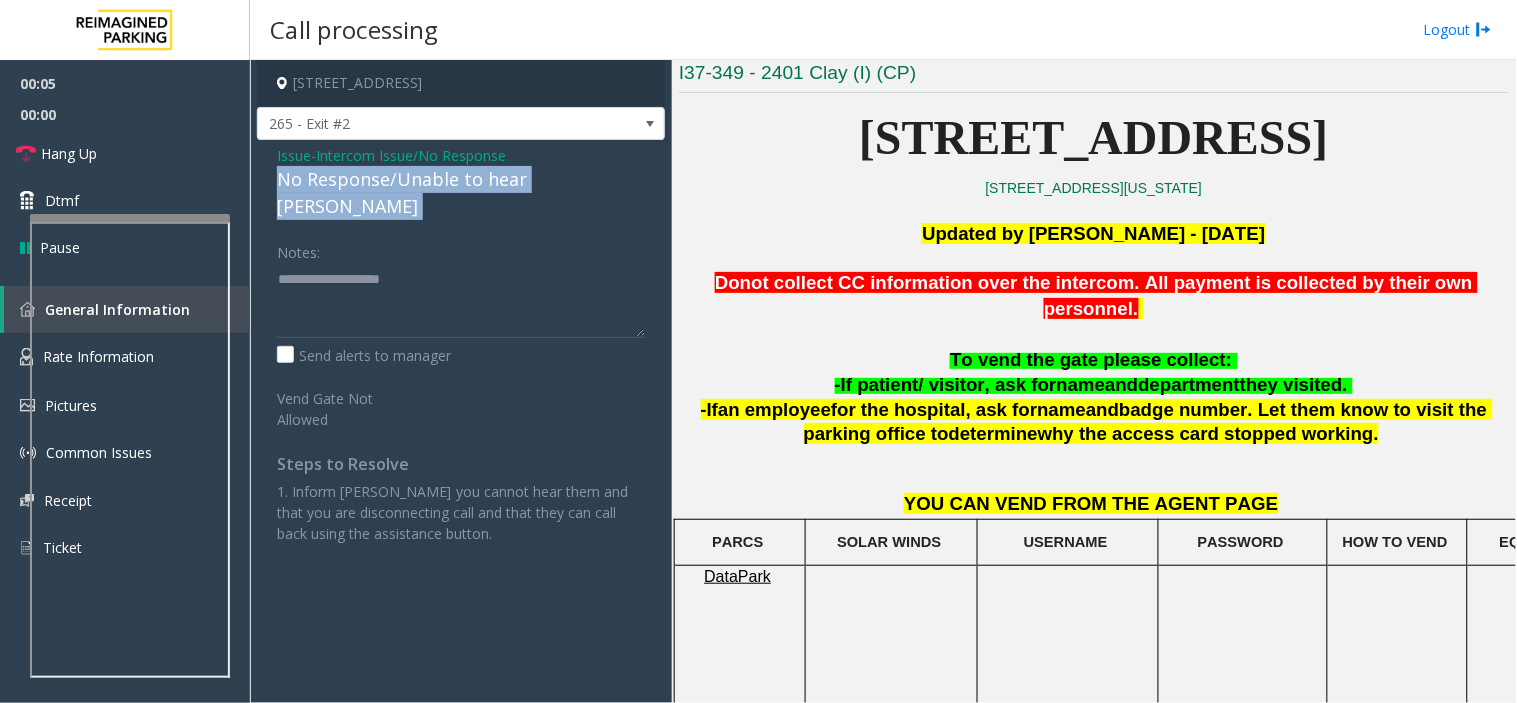 click on "No Response/Unable to hear [PERSON_NAME]" 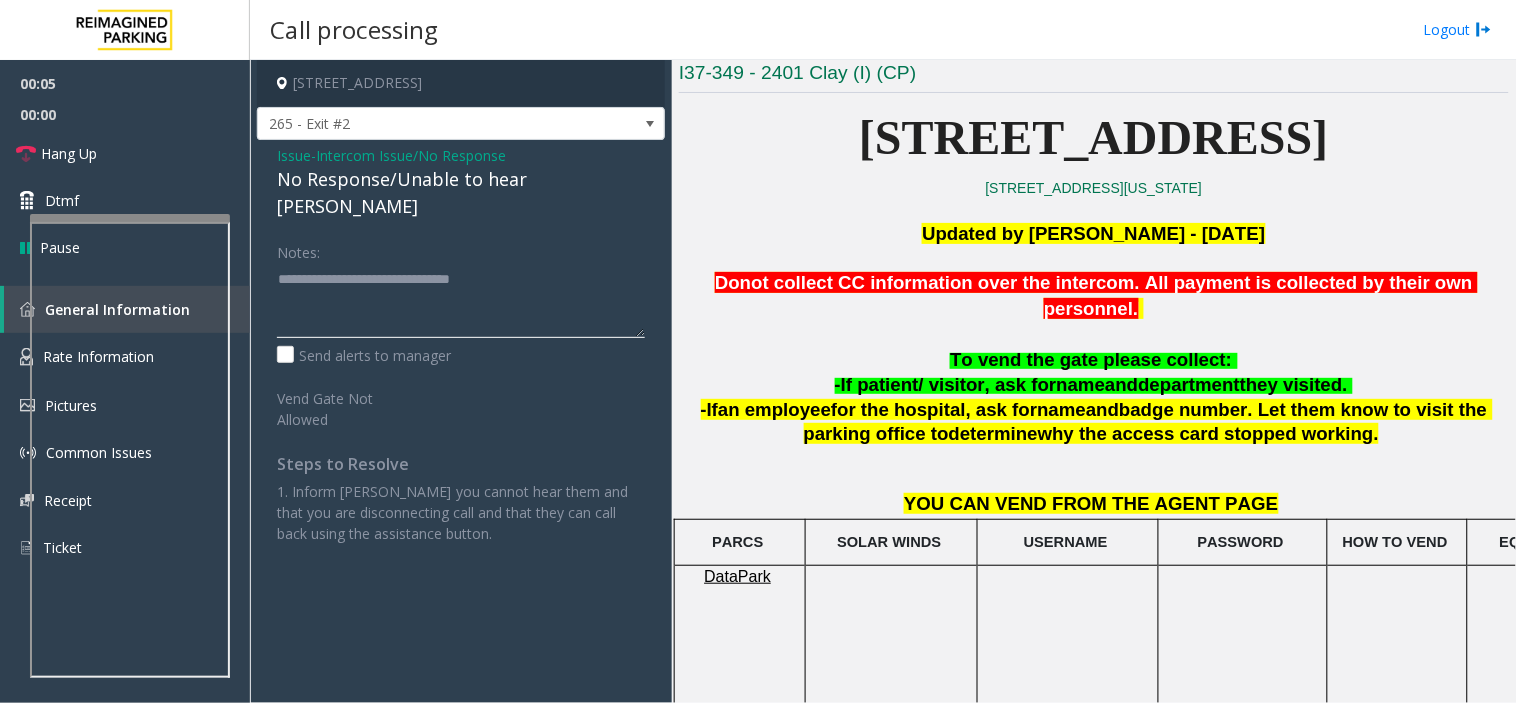 type on "**********" 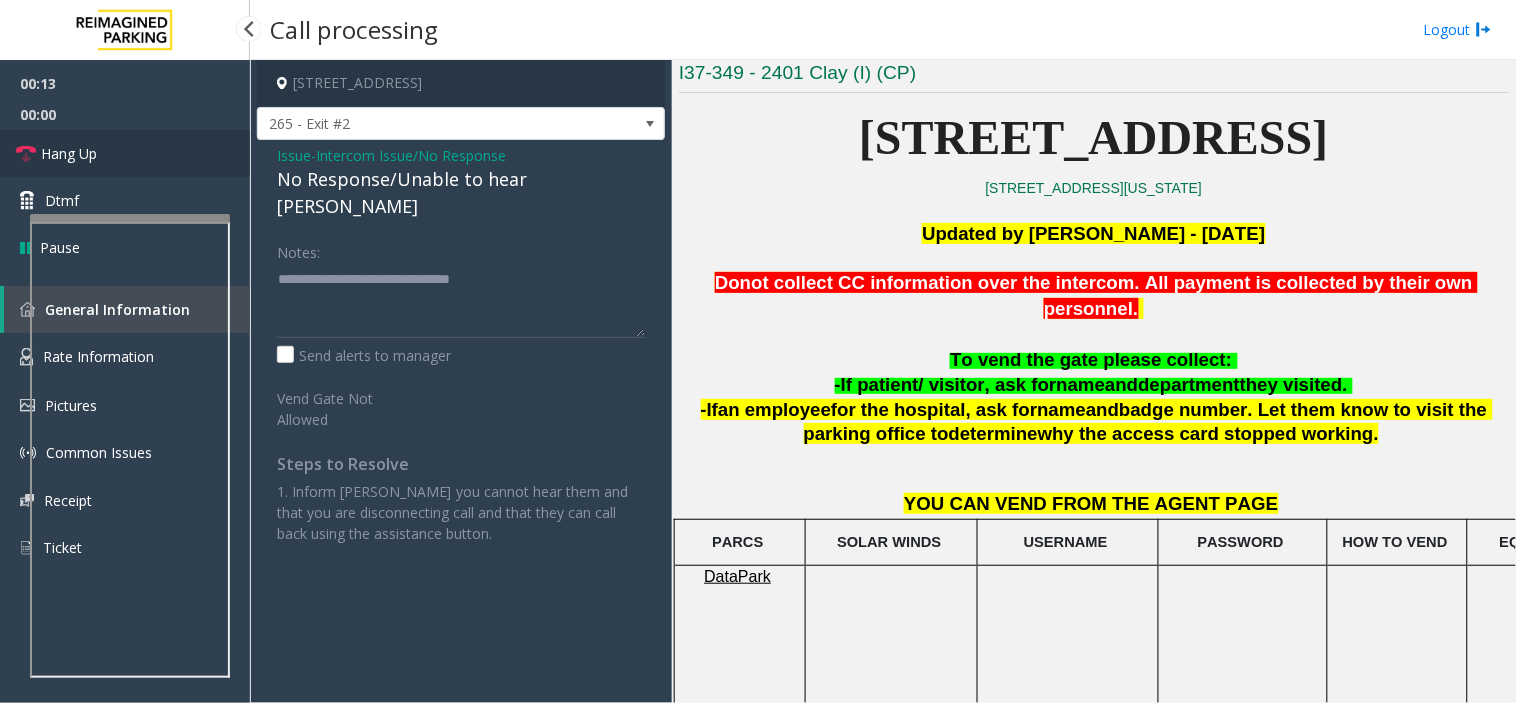 click on "Hang Up" at bounding box center [125, 153] 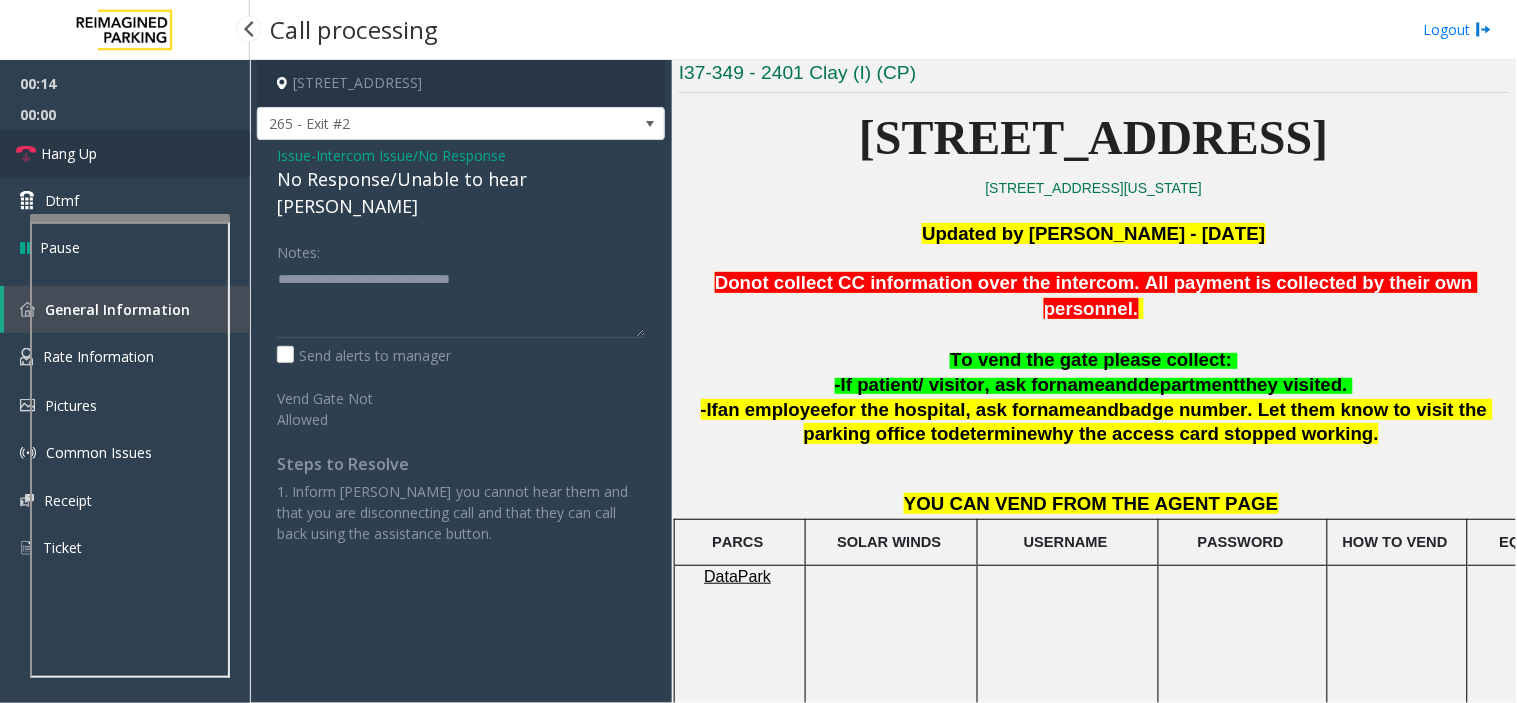 click on "Hang Up" at bounding box center (125, 153) 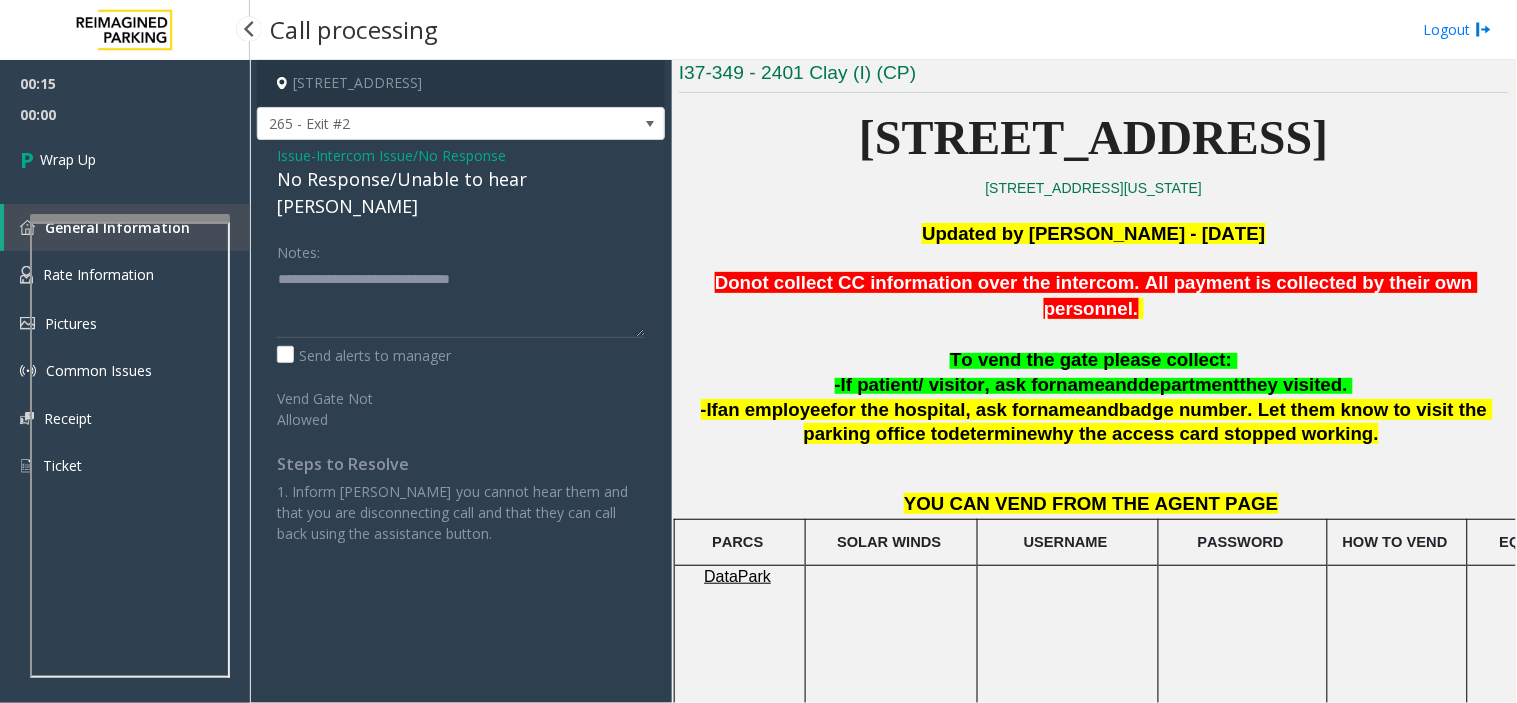 click on "Wrap Up" at bounding box center (125, 159) 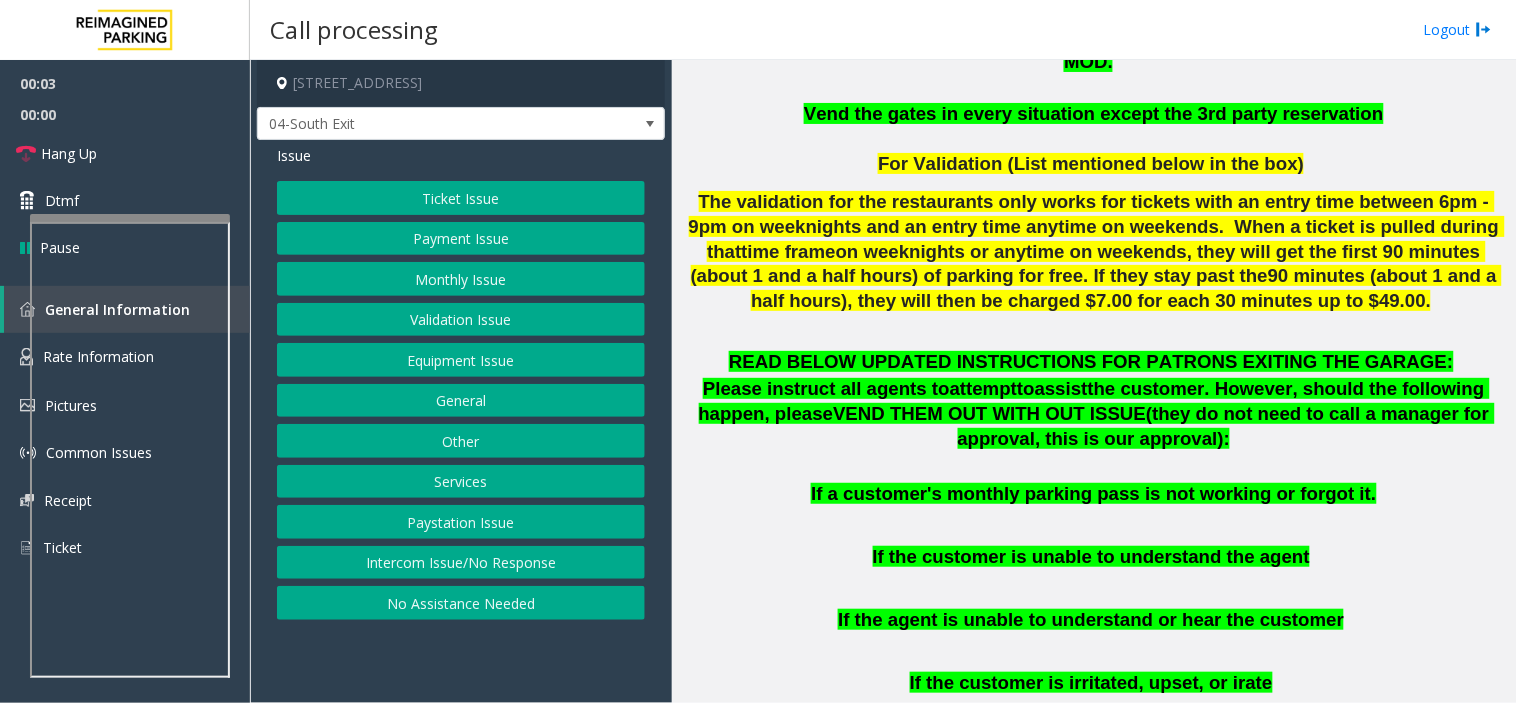 scroll, scrollTop: 1000, scrollLeft: 0, axis: vertical 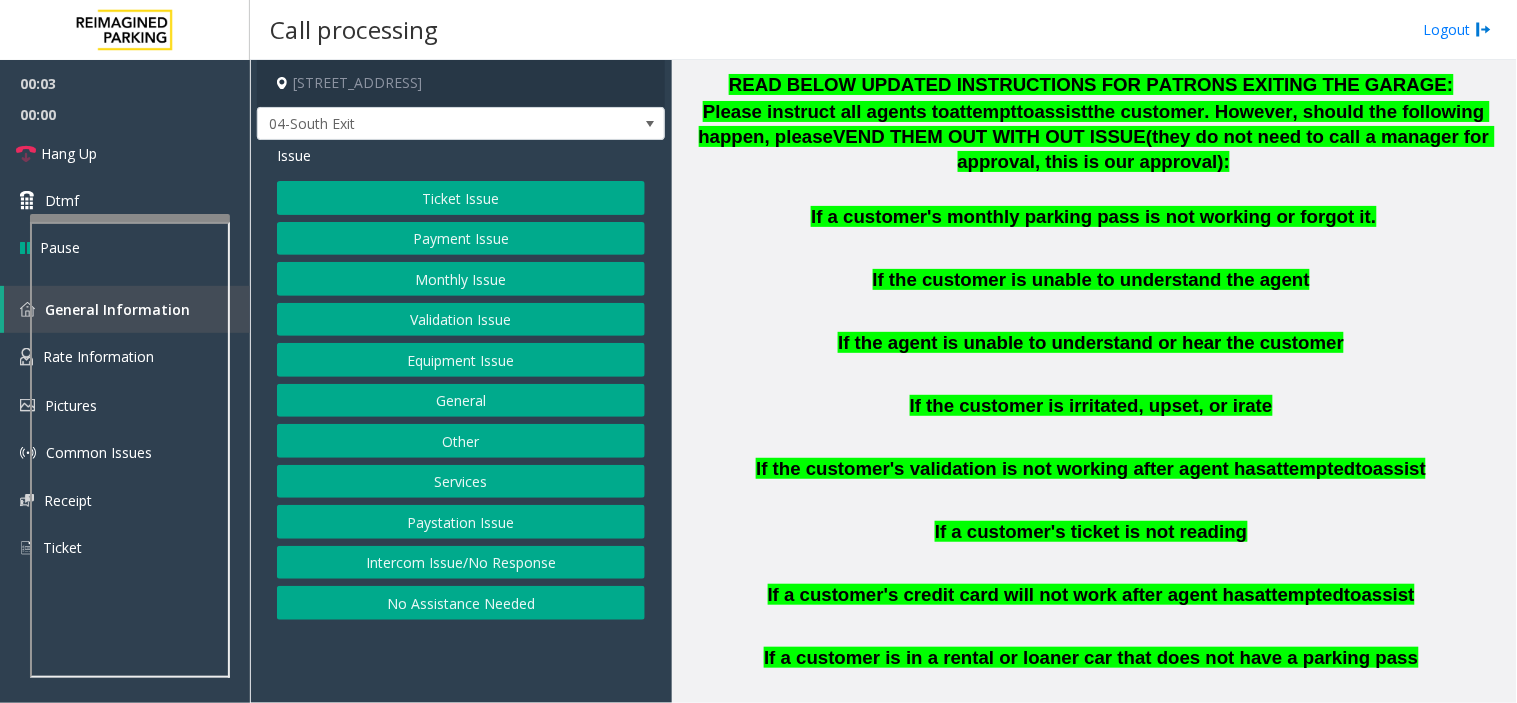 click on "If a customer's monthly parking pass is not working or forgot it." 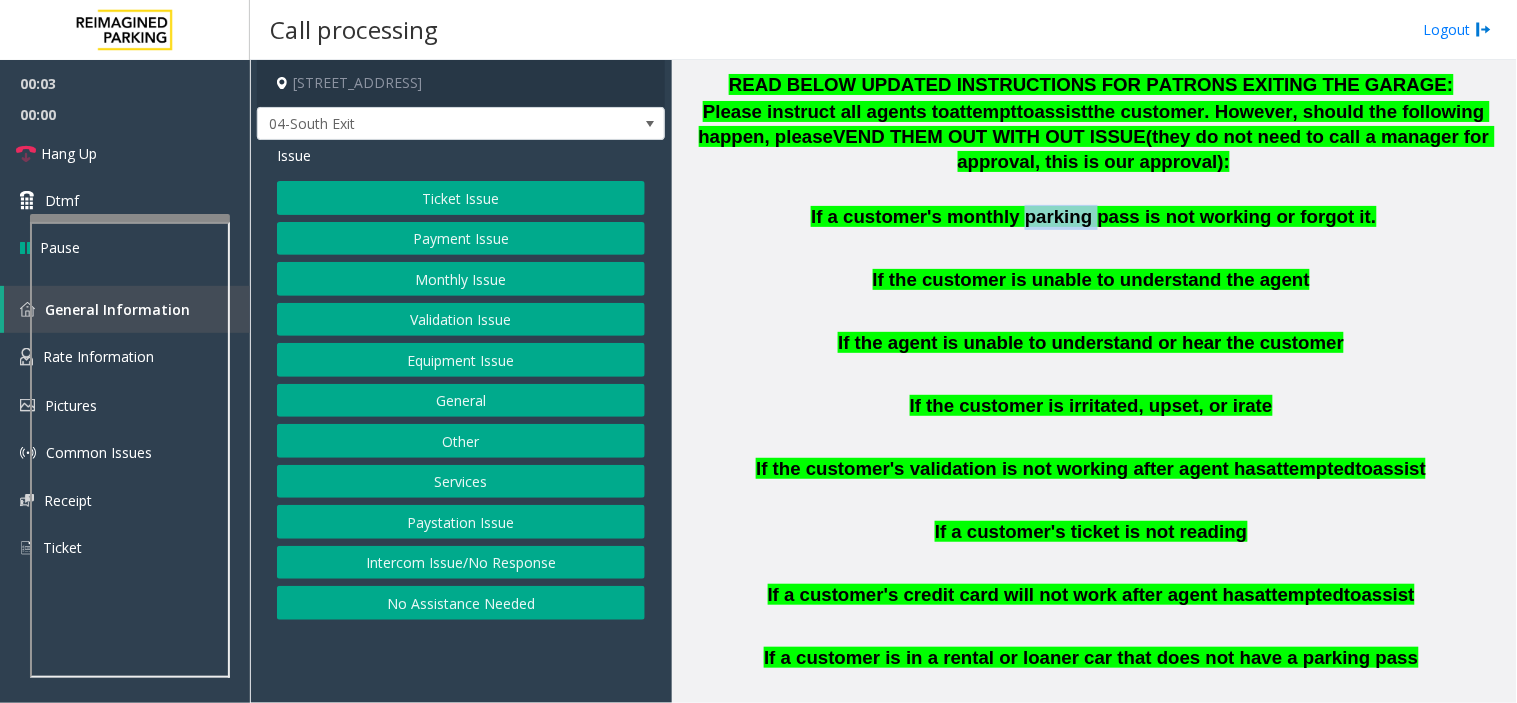click on "If a customer's monthly parking pass is not working or forgot it." 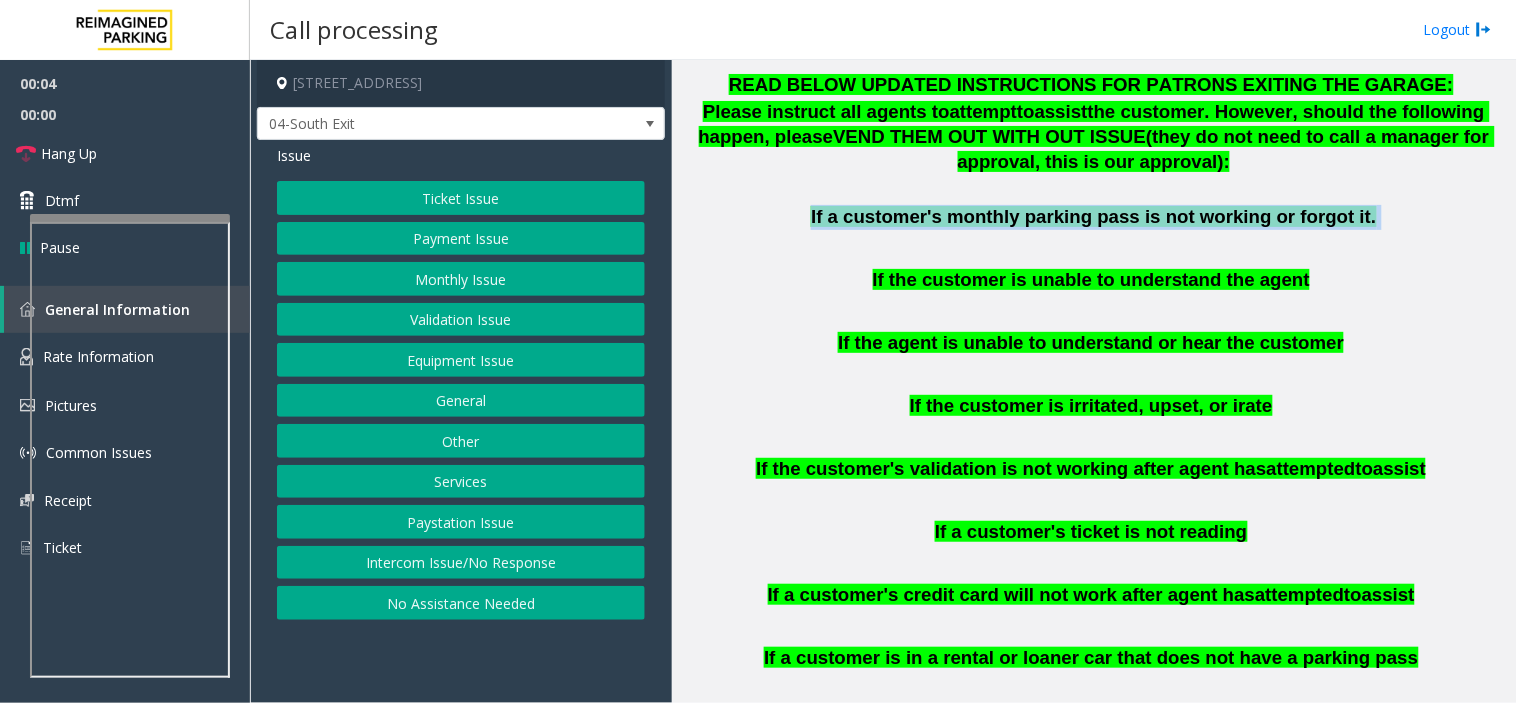 click on "If a customer's monthly parking pass is not working or forgot it." 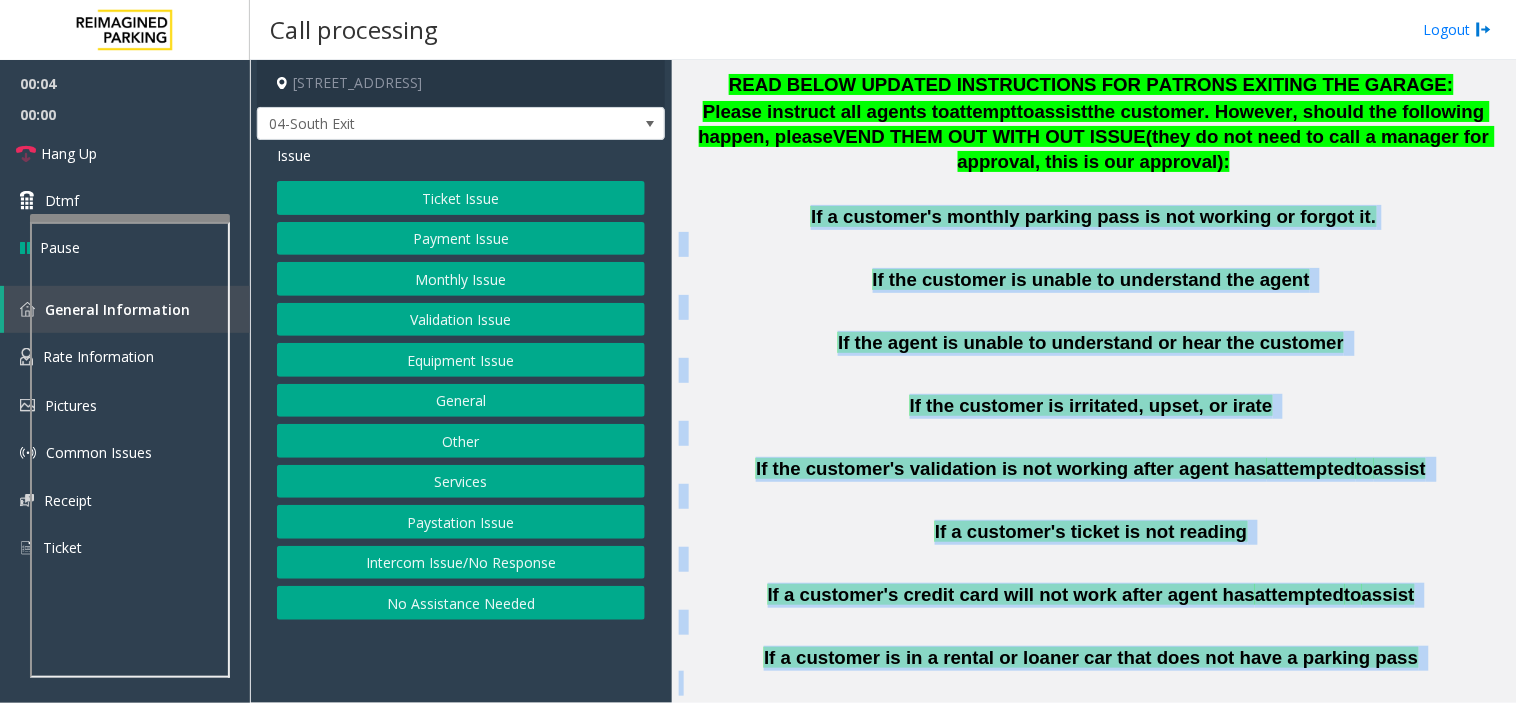 drag, startPoint x: 1035, startPoint y: 186, endPoint x: 1184, endPoint y: 664, distance: 500.68454 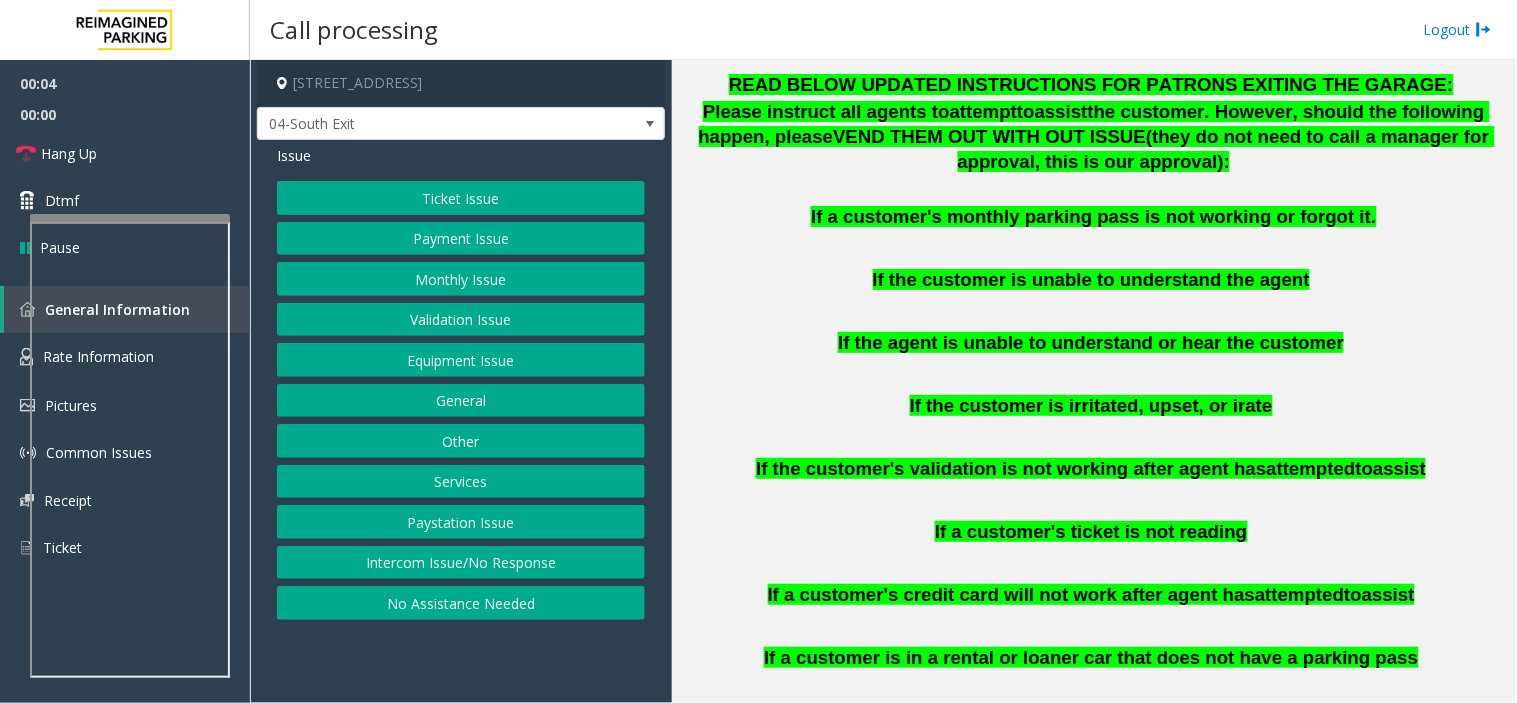 click 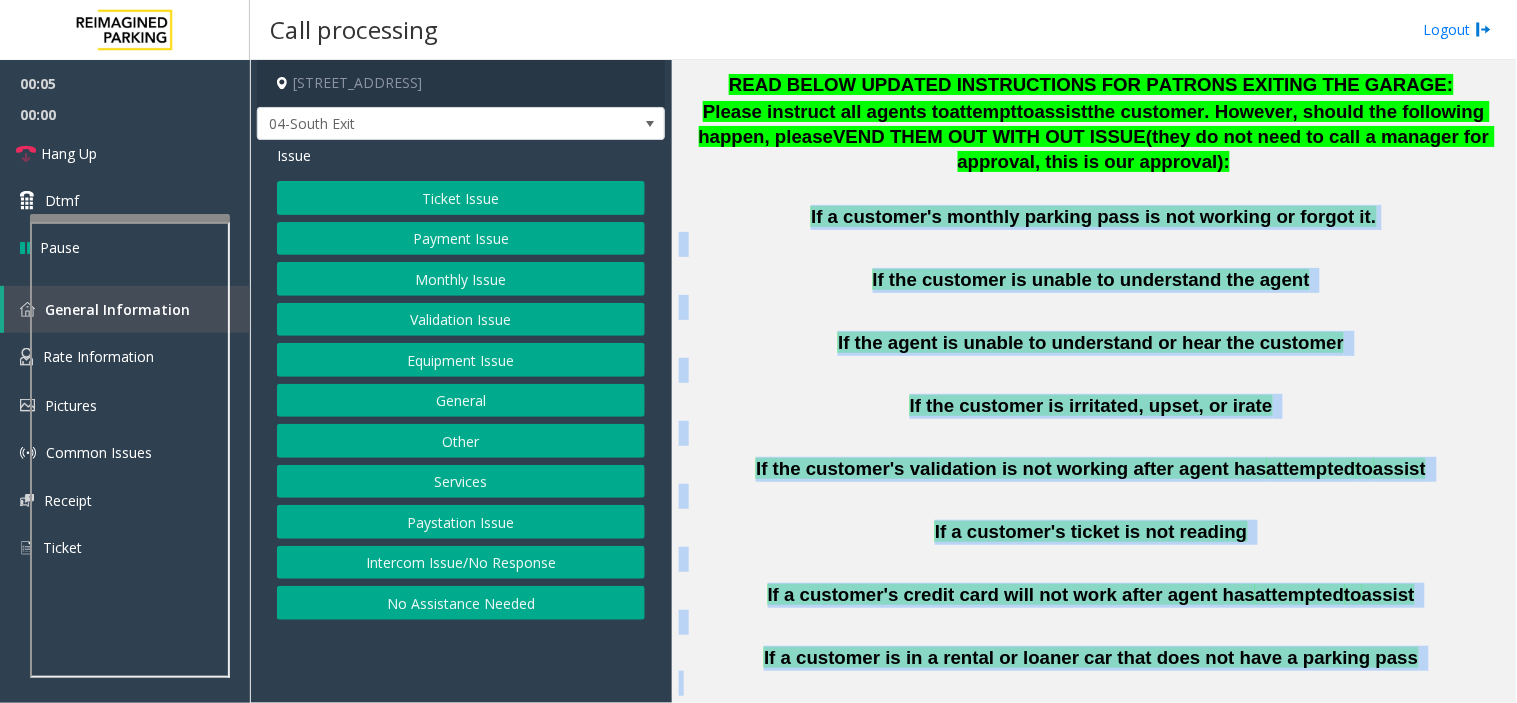 drag, startPoint x: 1184, startPoint y: 664, endPoint x: 1006, endPoint y: 196, distance: 500.7075 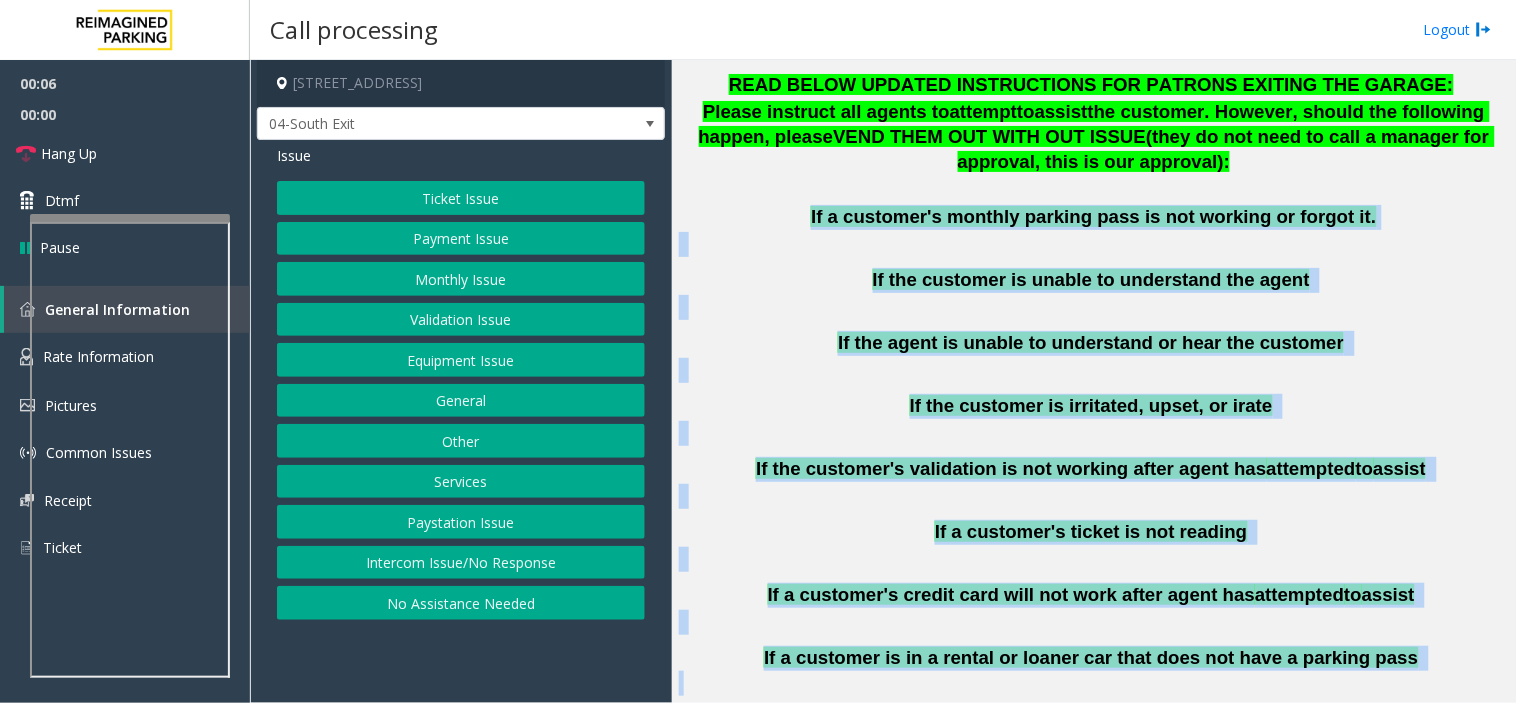 click on "If a customer's monthly parking pass is not working or forgot it." 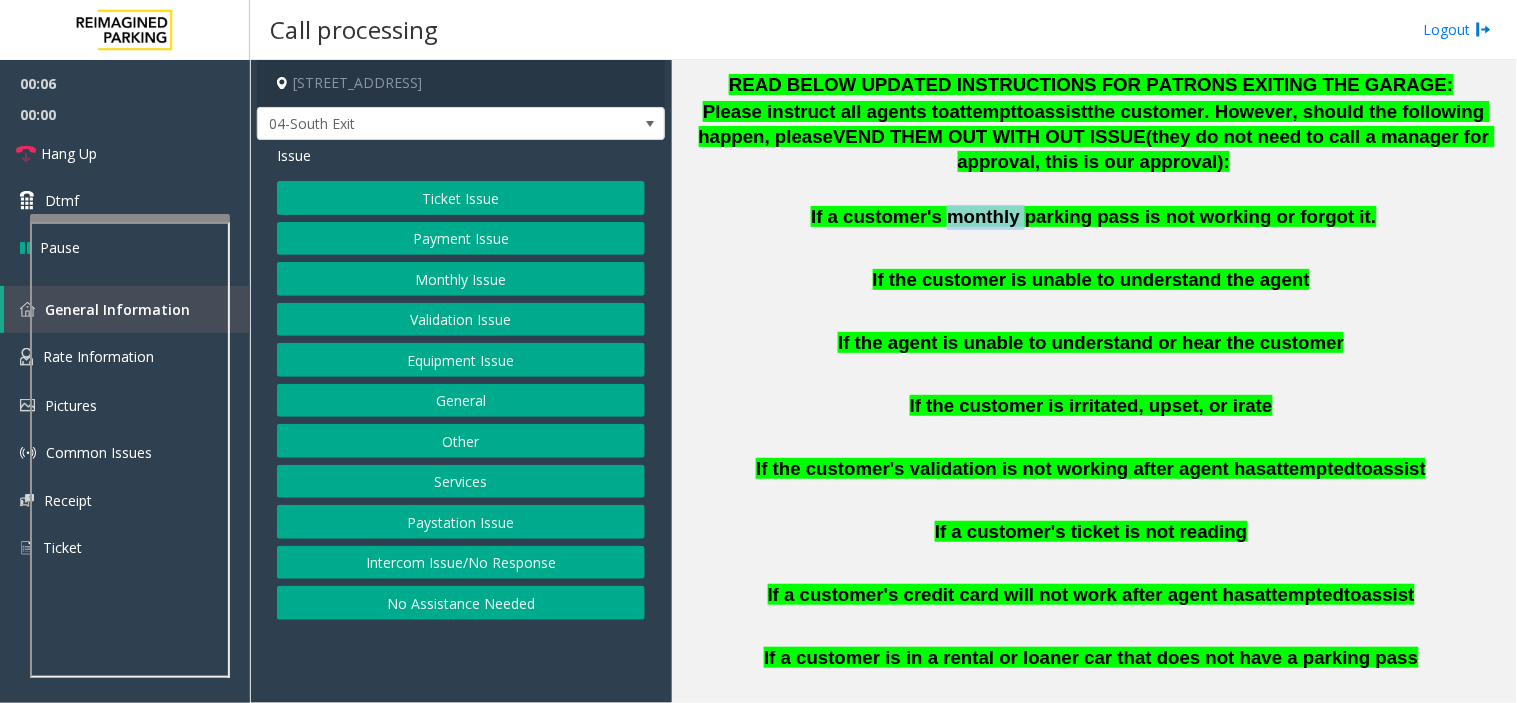 click on "If a customer's monthly parking pass is not working or forgot it." 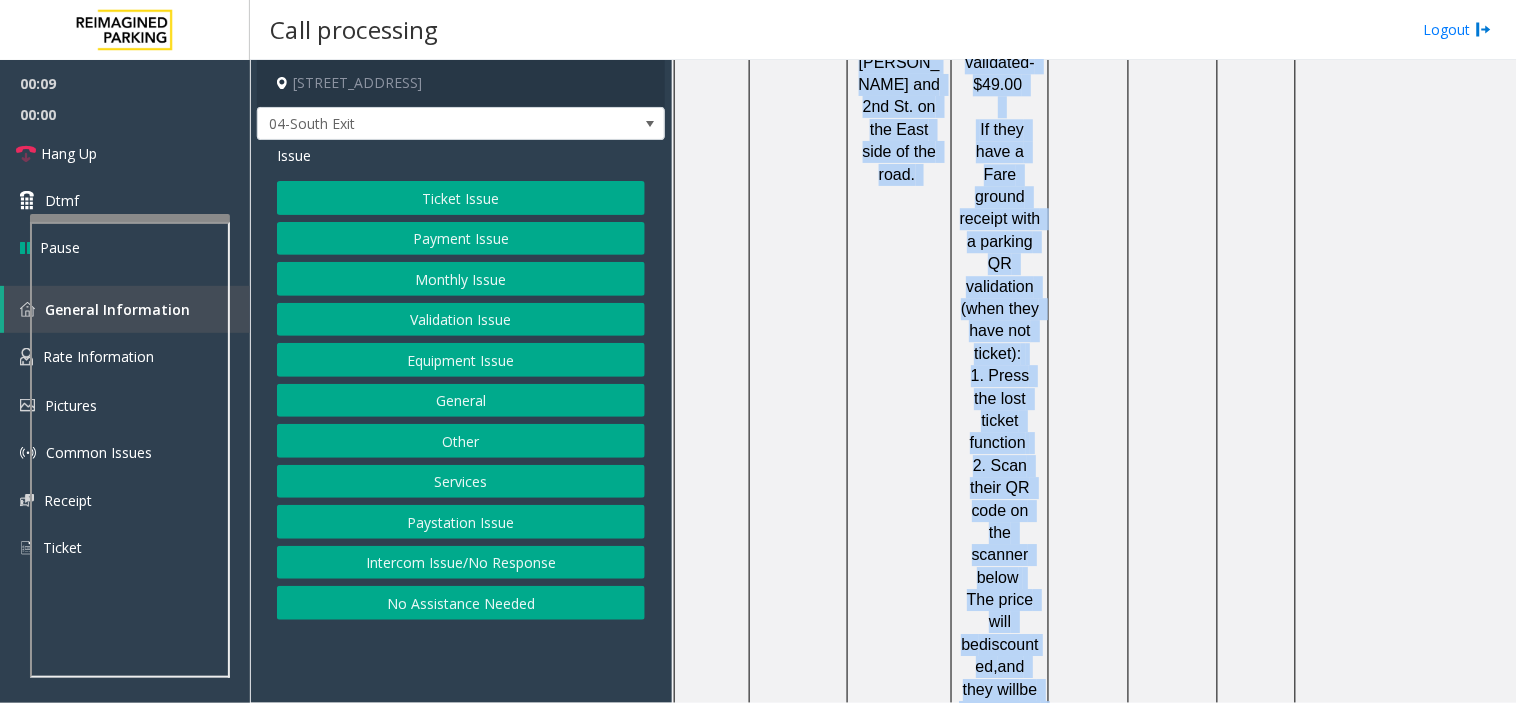 scroll, scrollTop: 3333, scrollLeft: 0, axis: vertical 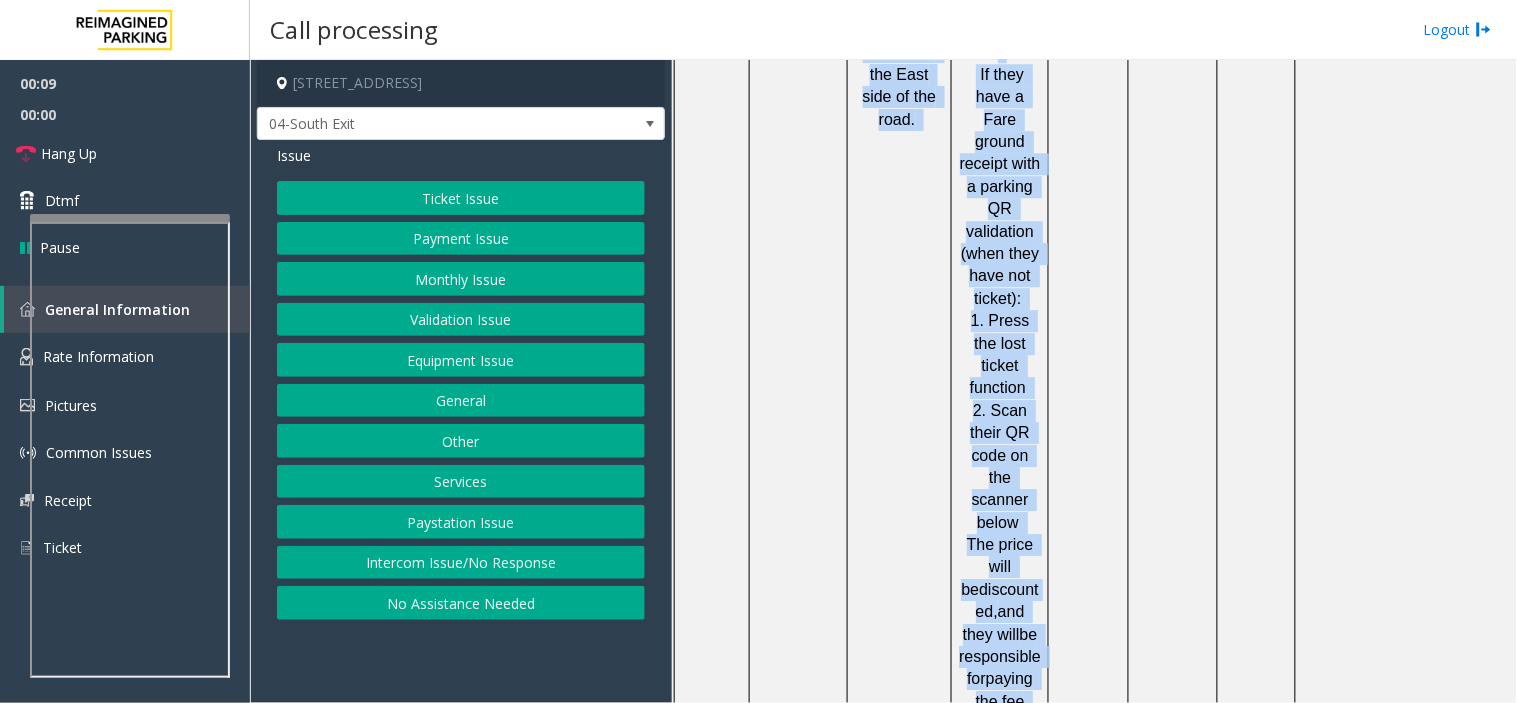 drag, startPoint x: 1006, startPoint y: 196, endPoint x: 1334, endPoint y: 468, distance: 426.10797 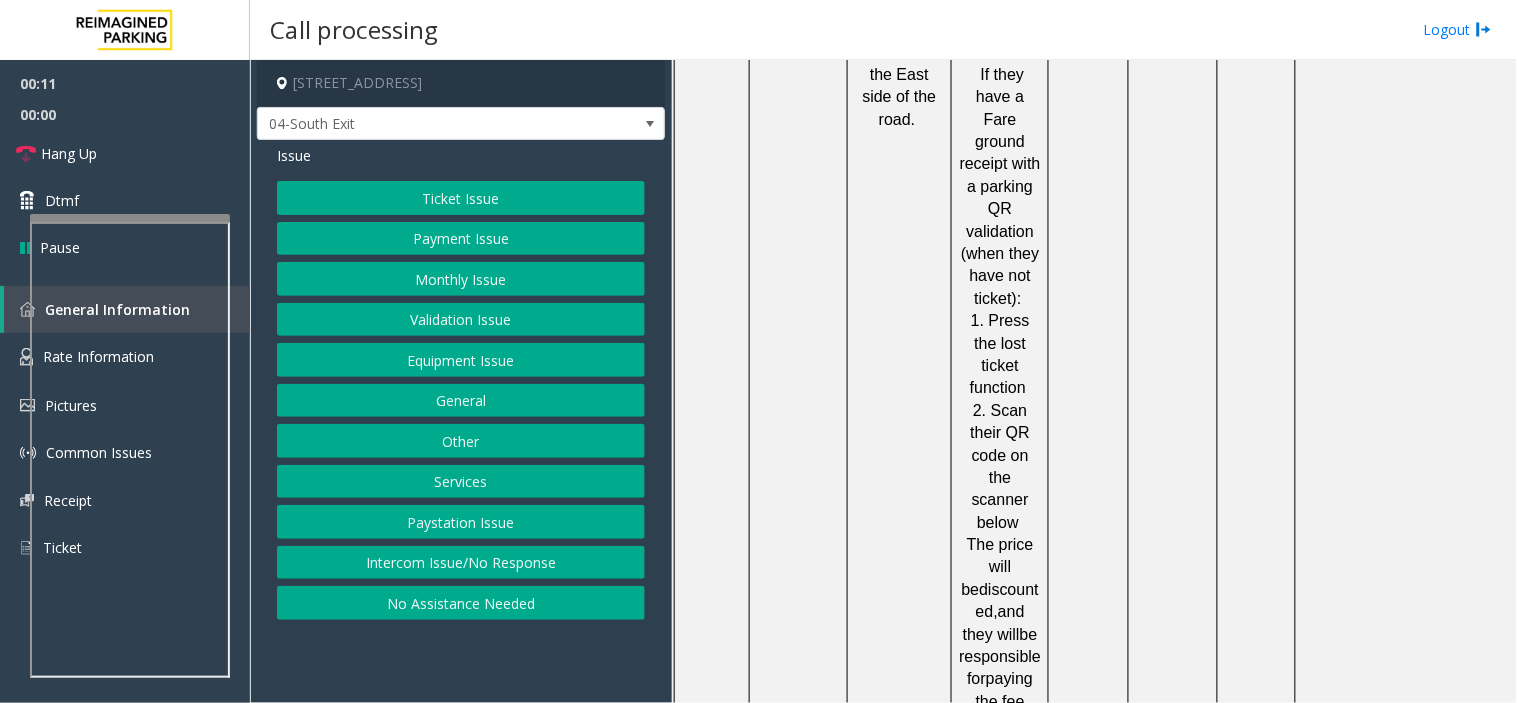 click 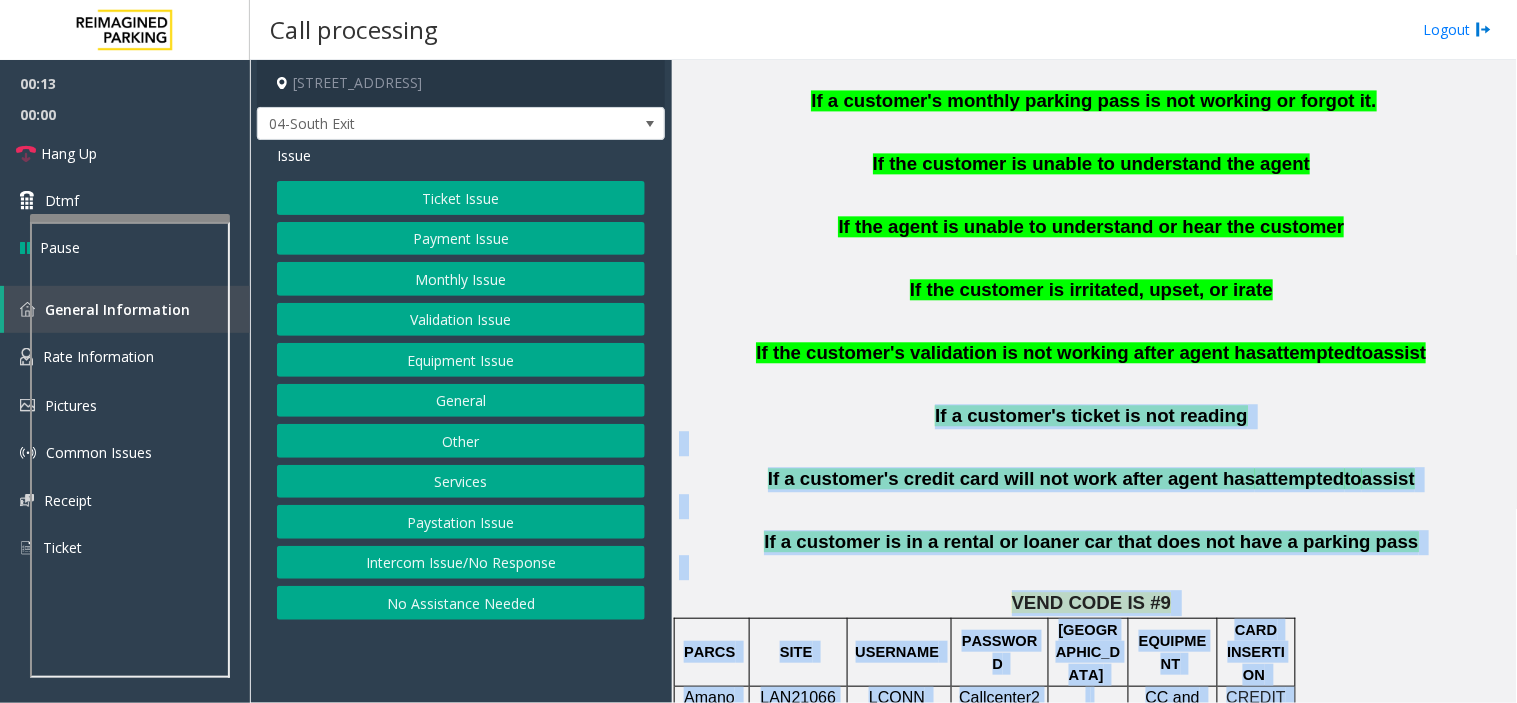 scroll, scrollTop: 1111, scrollLeft: 0, axis: vertical 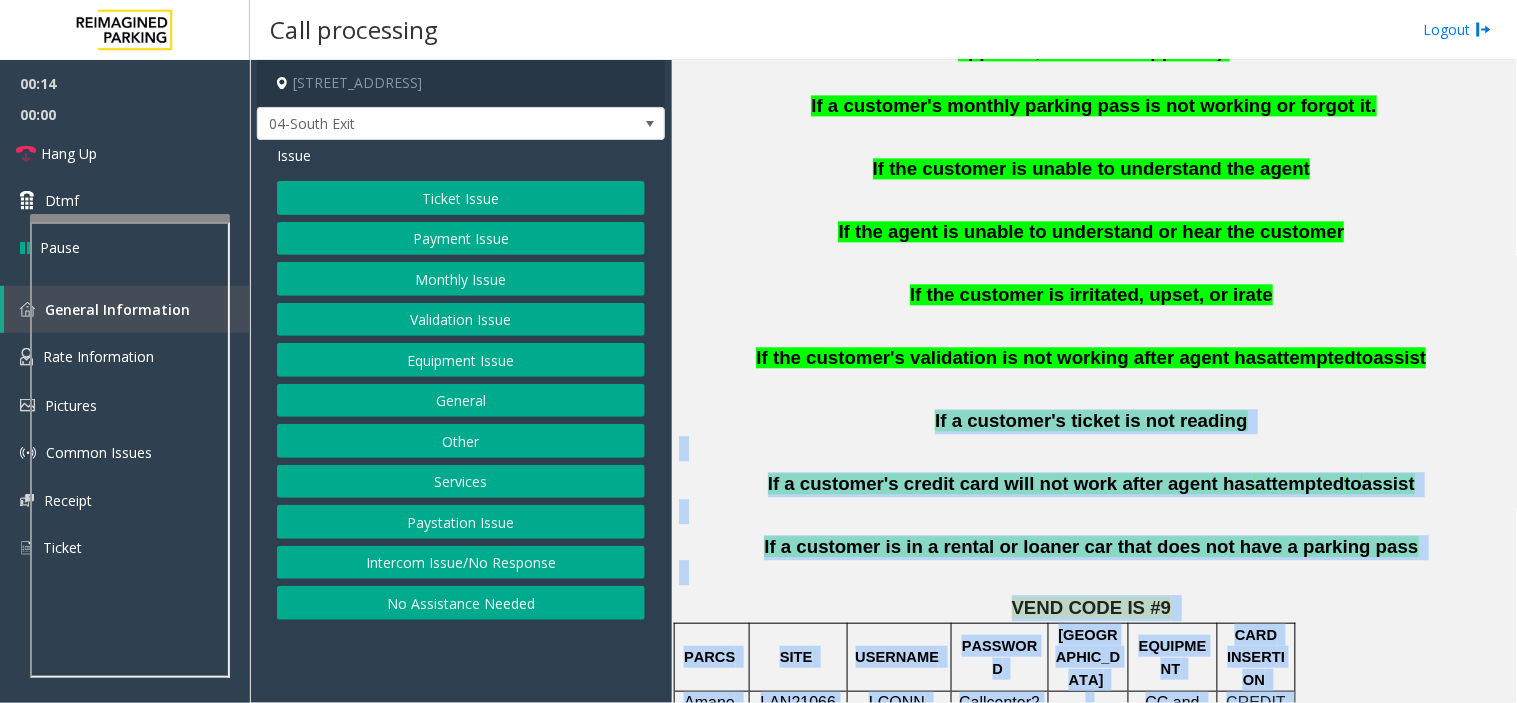 drag, startPoint x: 1414, startPoint y: 618, endPoint x: 1005, endPoint y: 386, distance: 470.21805 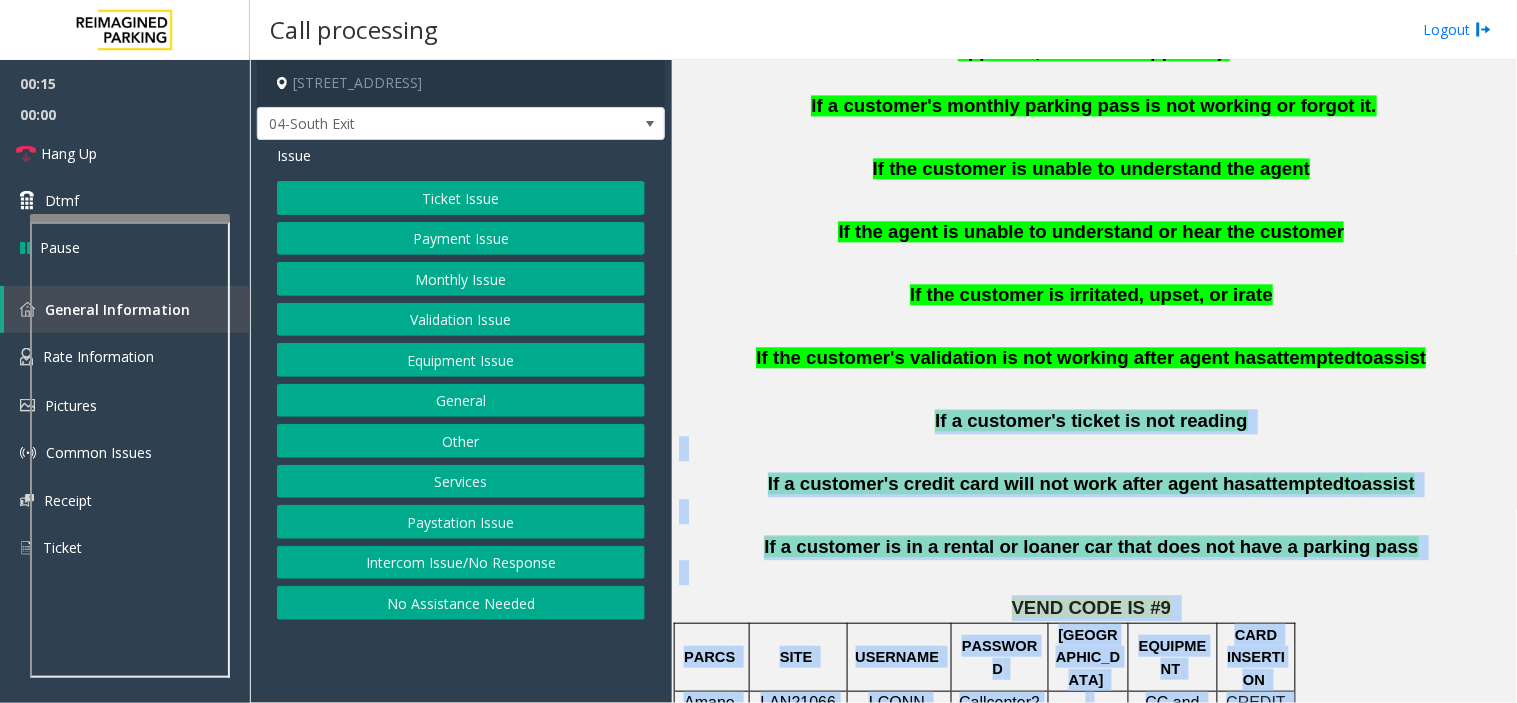 click on "Intercom Issue/No Response" 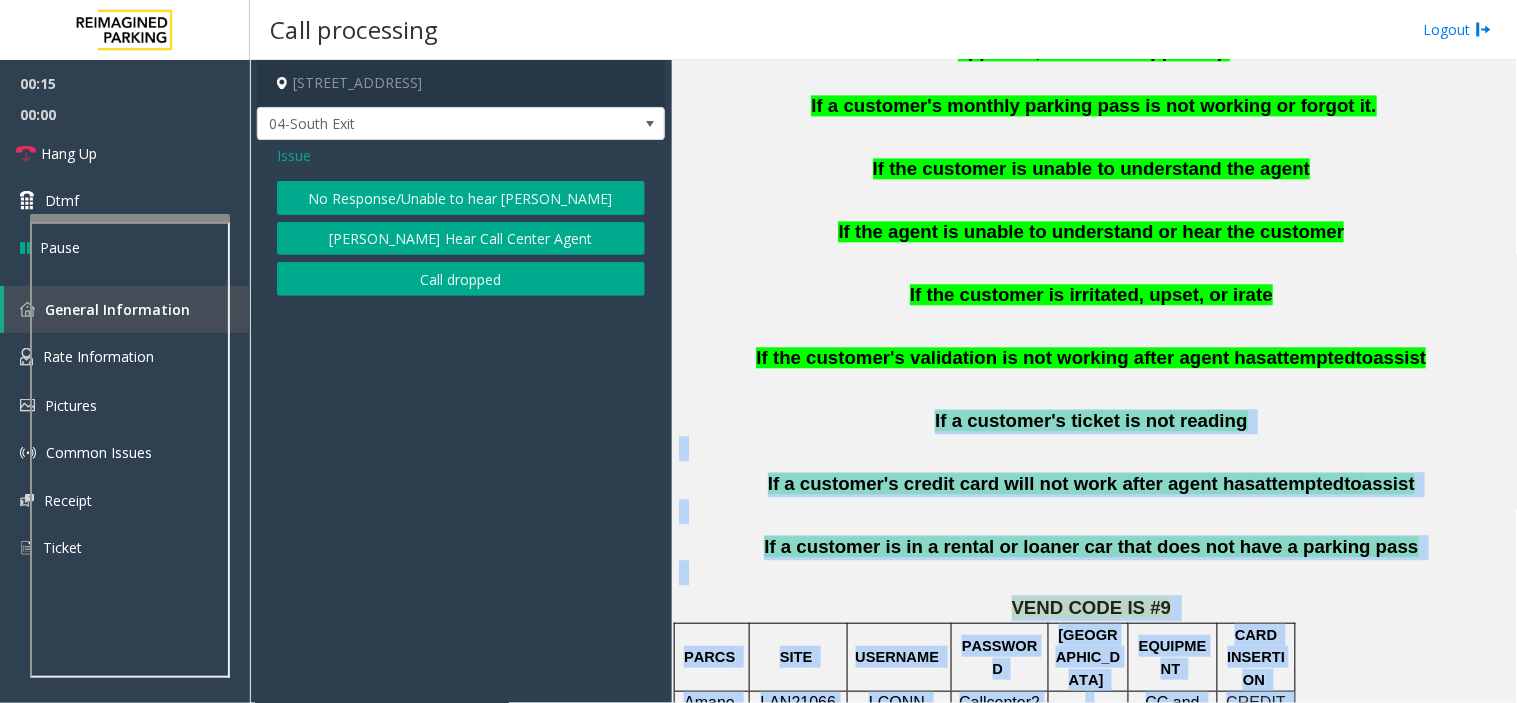 click on "No Response/Unable to hear [PERSON_NAME]" 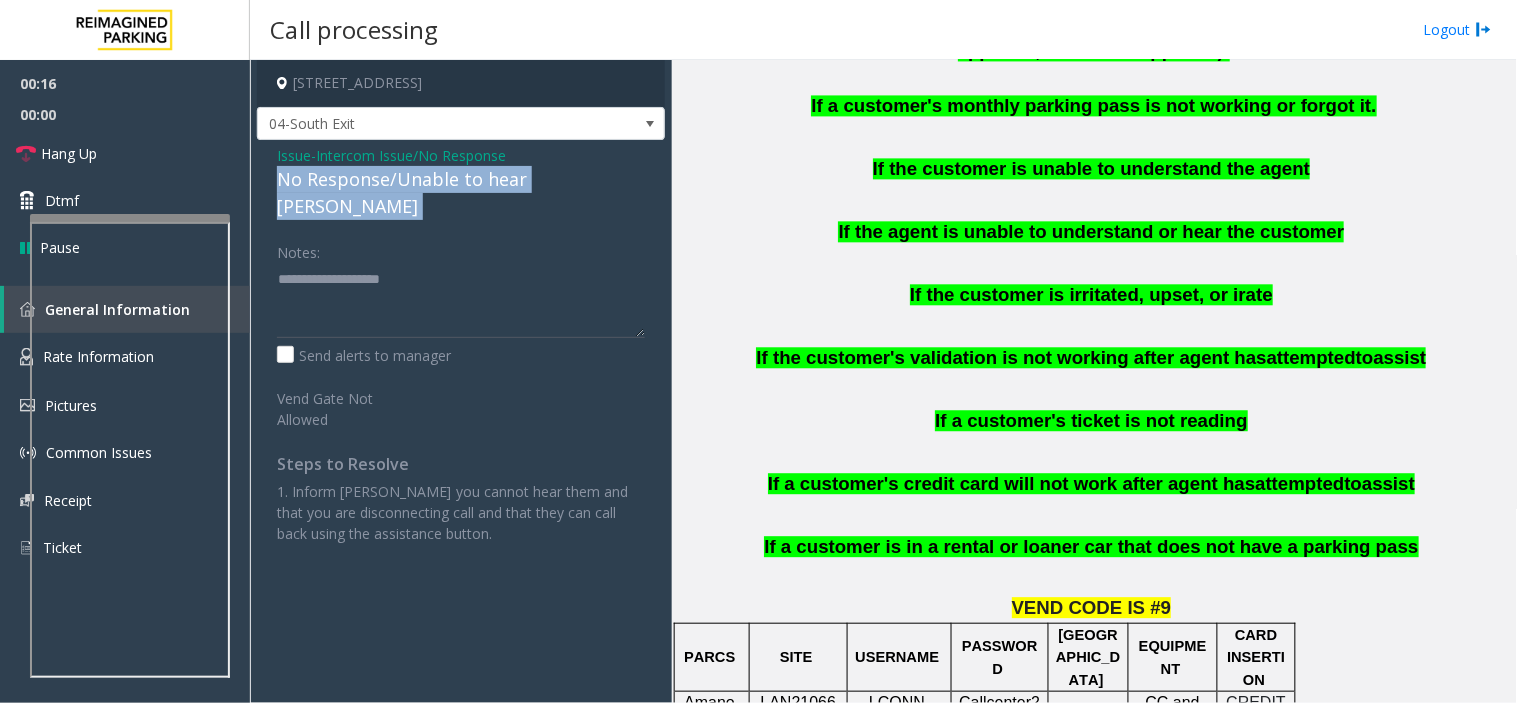 click on "No Response/Unable to hear [PERSON_NAME]" 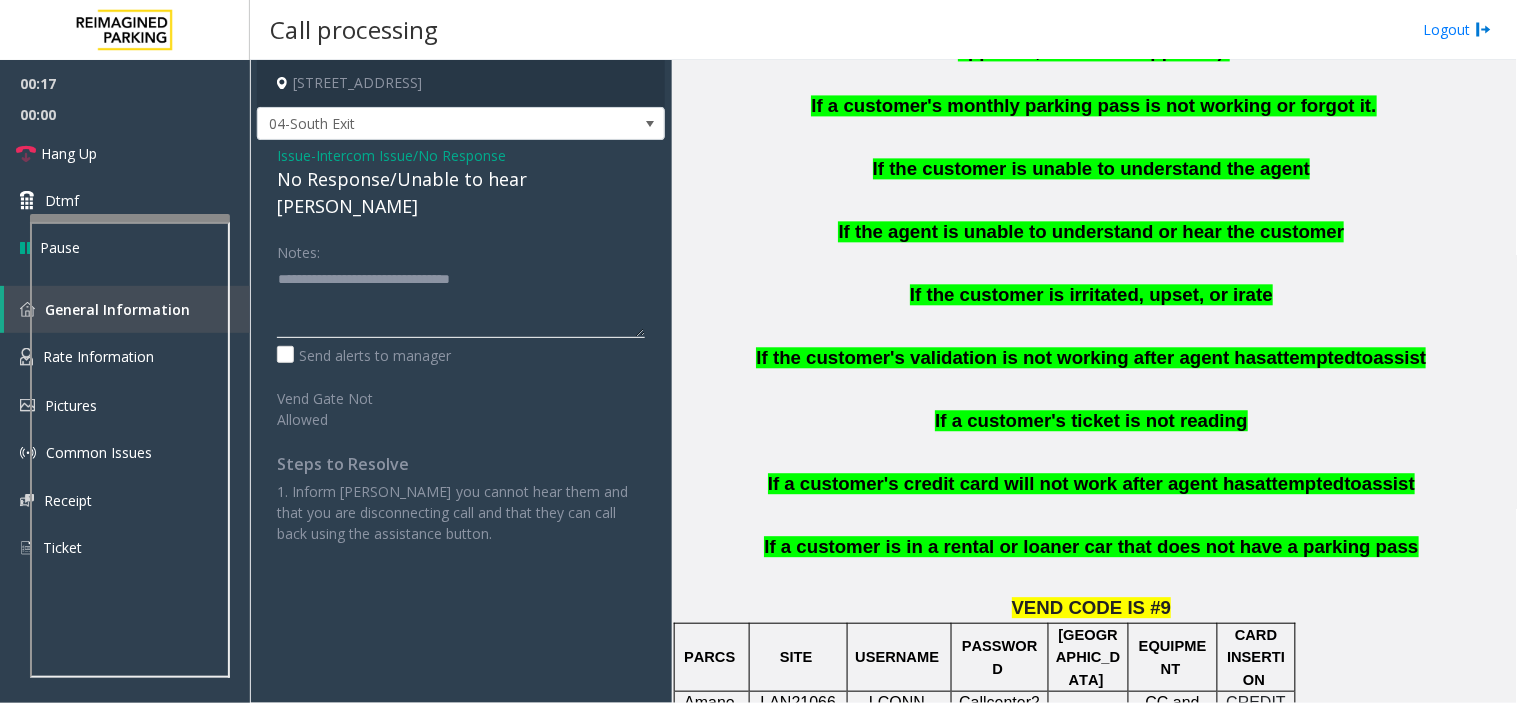 click 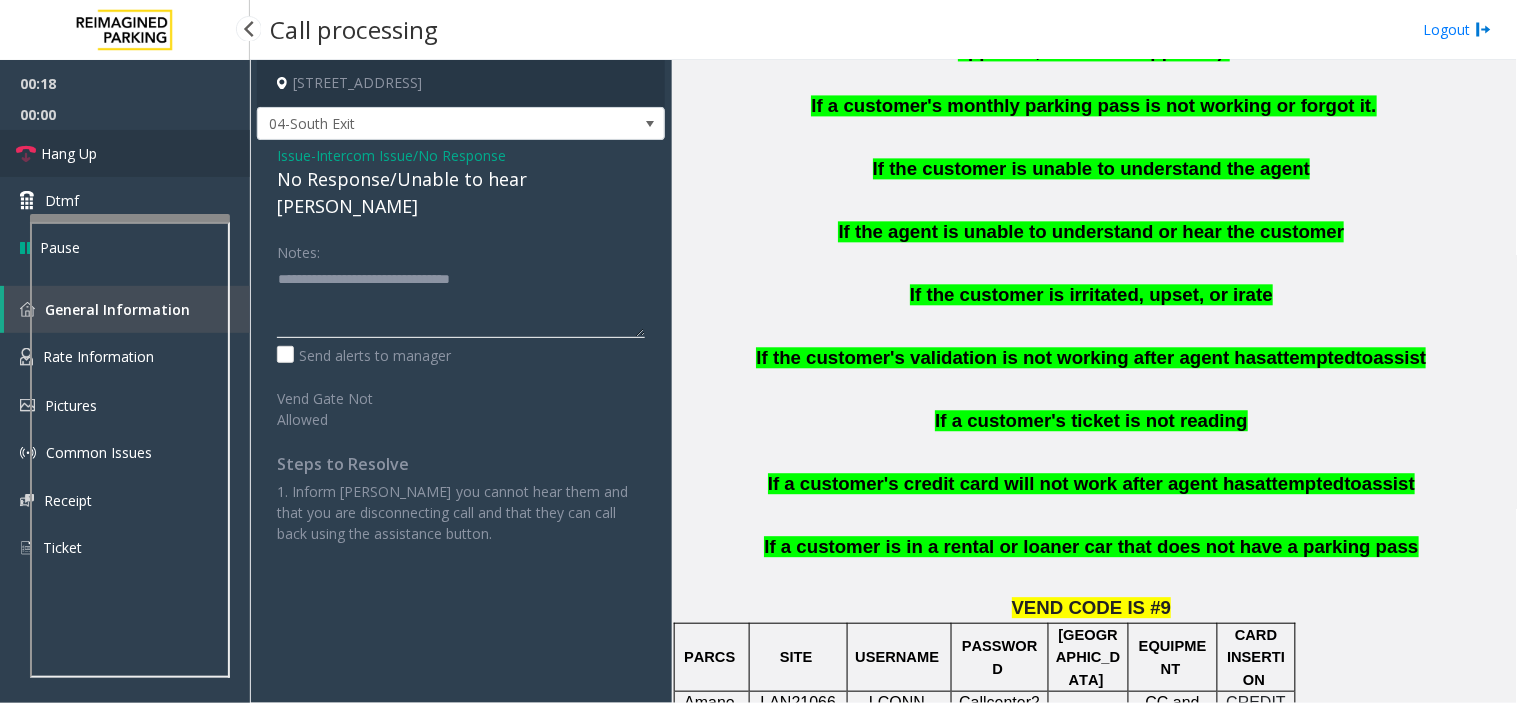 type on "**********" 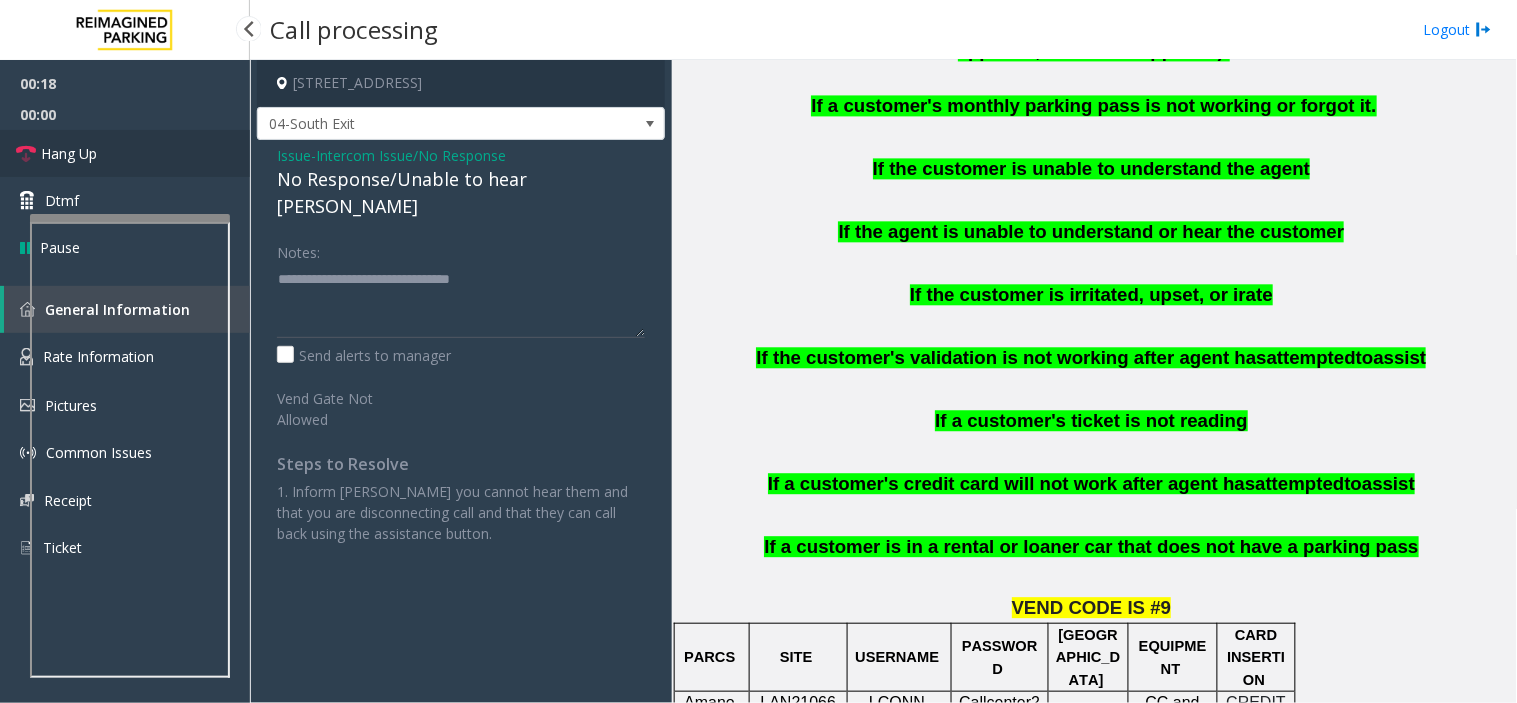 click on "Hang Up" at bounding box center [125, 153] 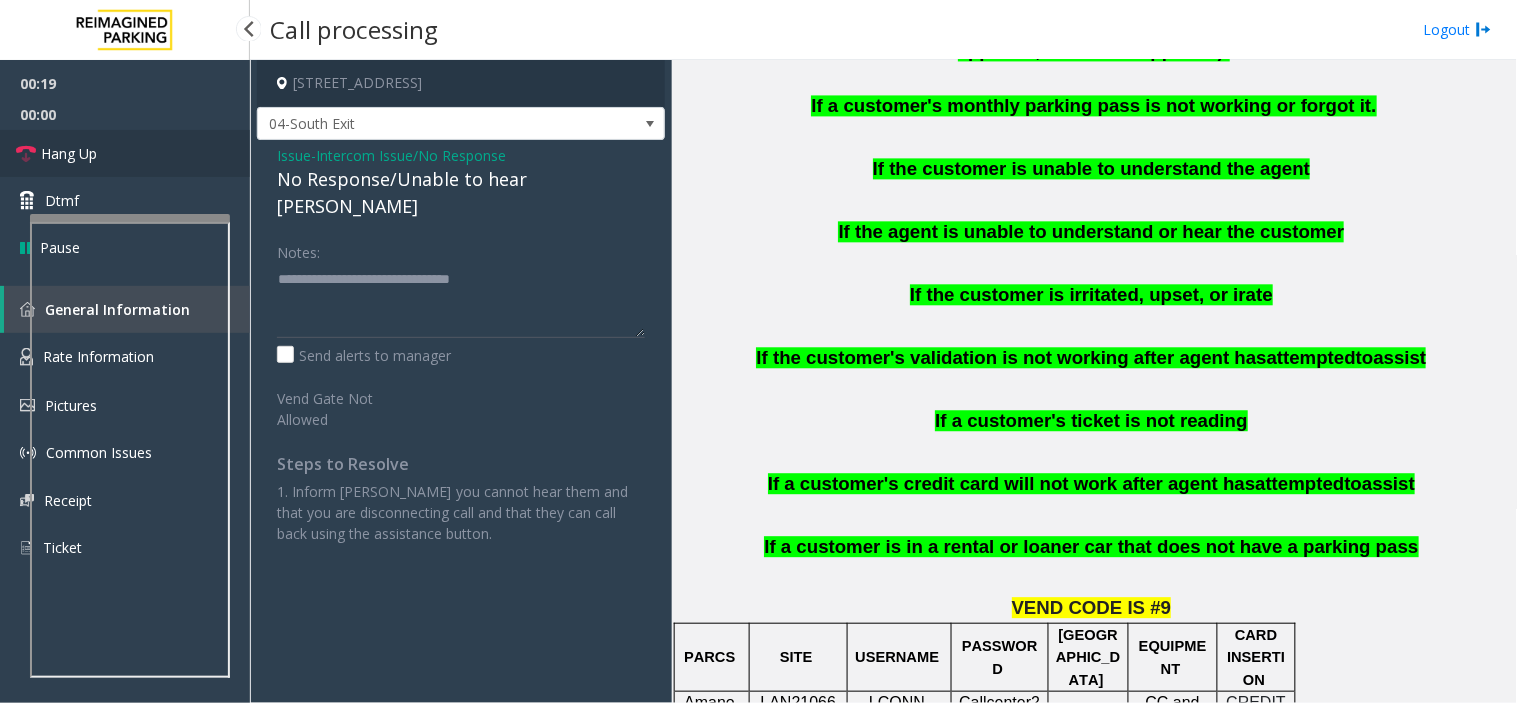 click on "Hang Up" at bounding box center (125, 153) 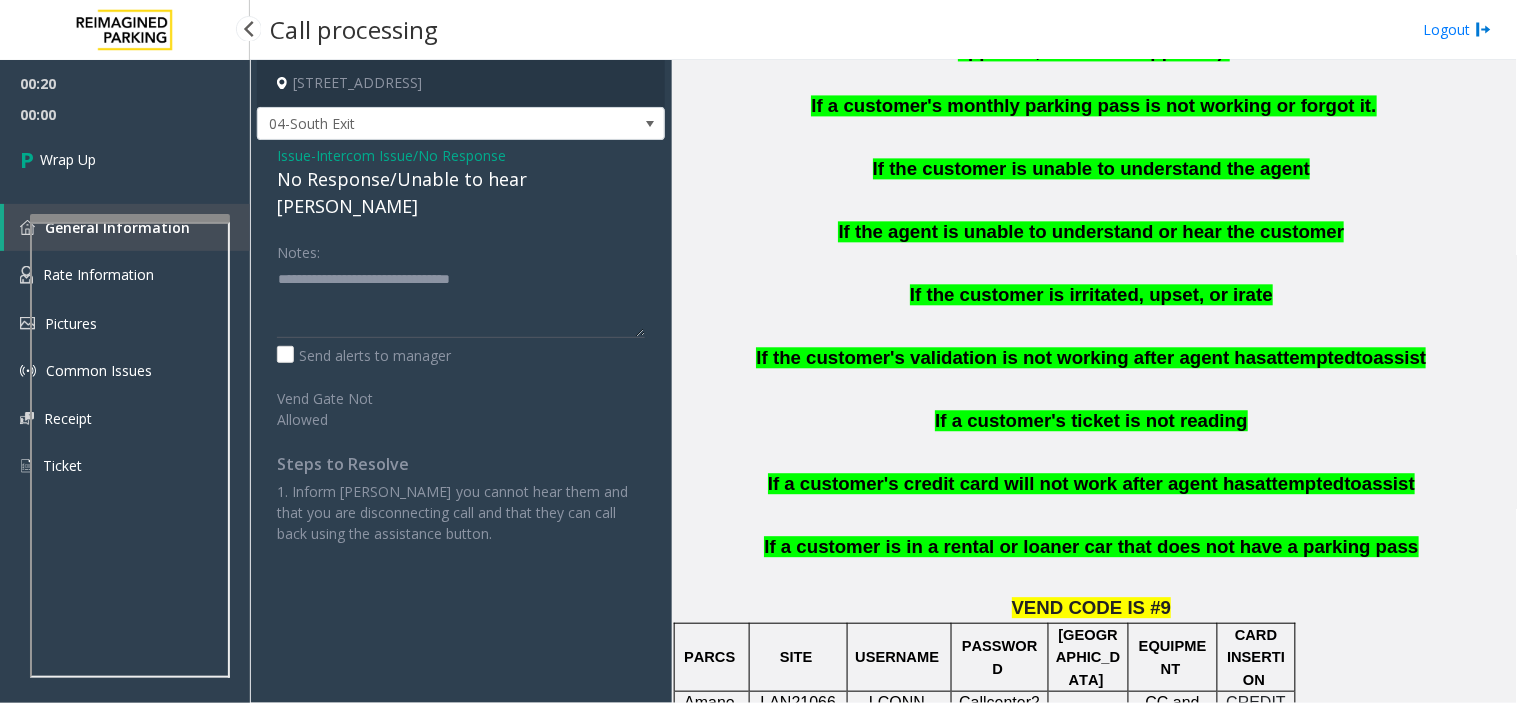 click on "Wrap Up" at bounding box center [125, 159] 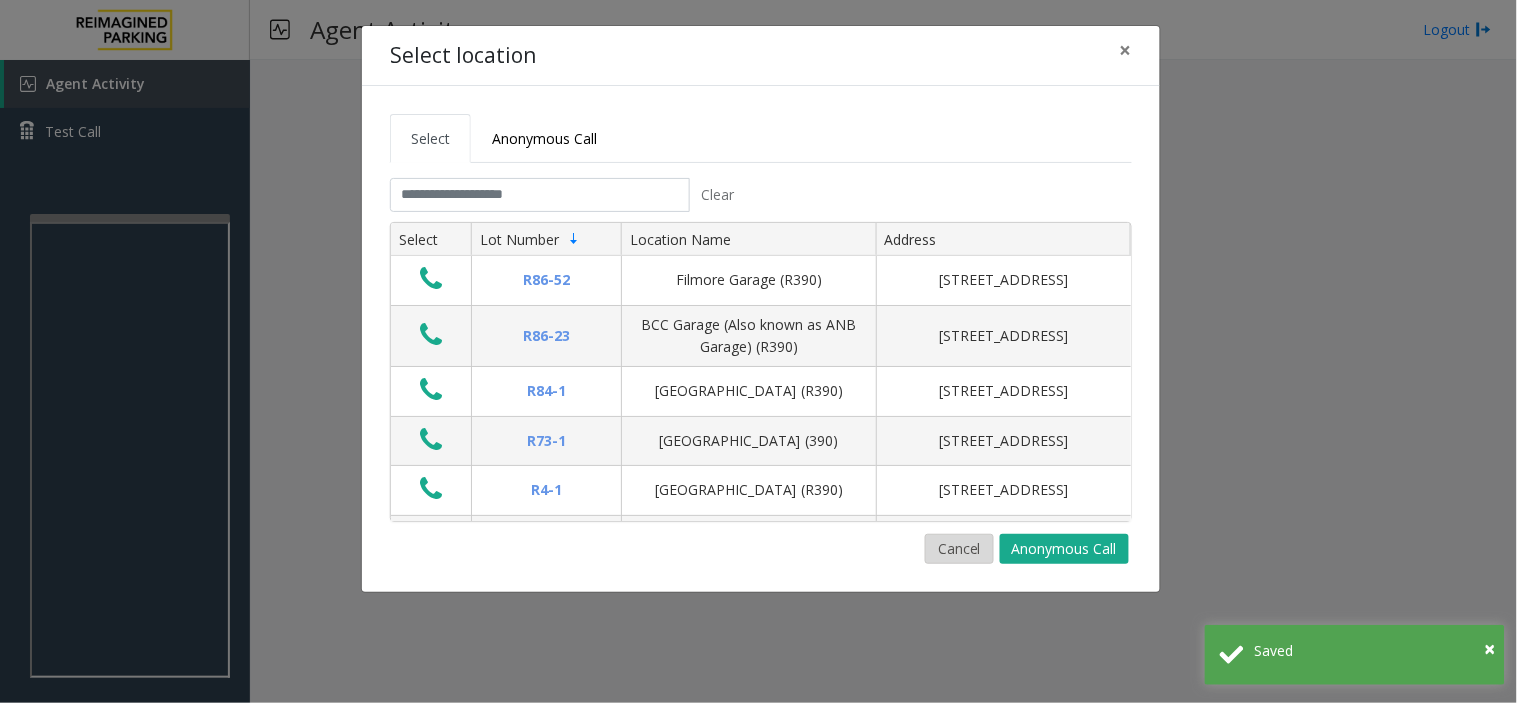 click on "Cancel" 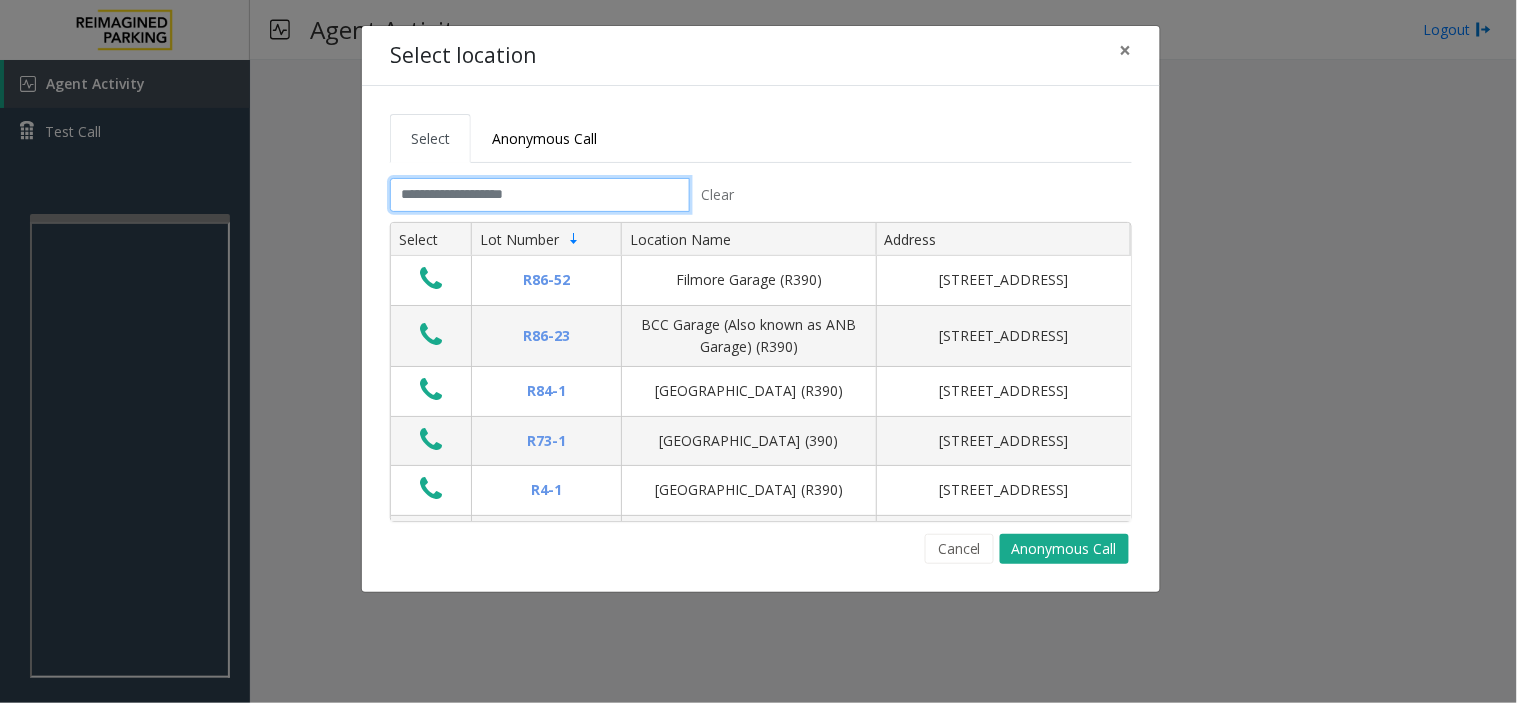 click 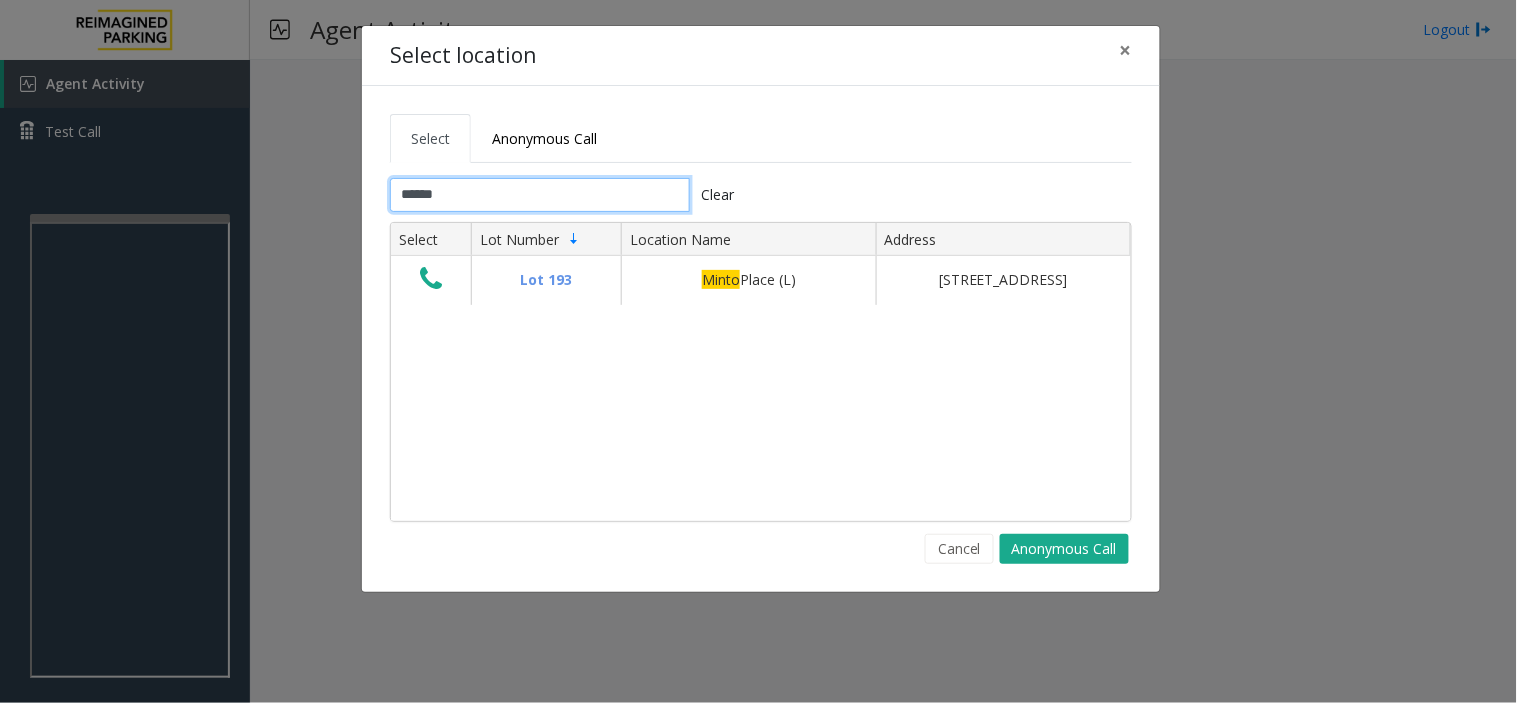 type on "*****" 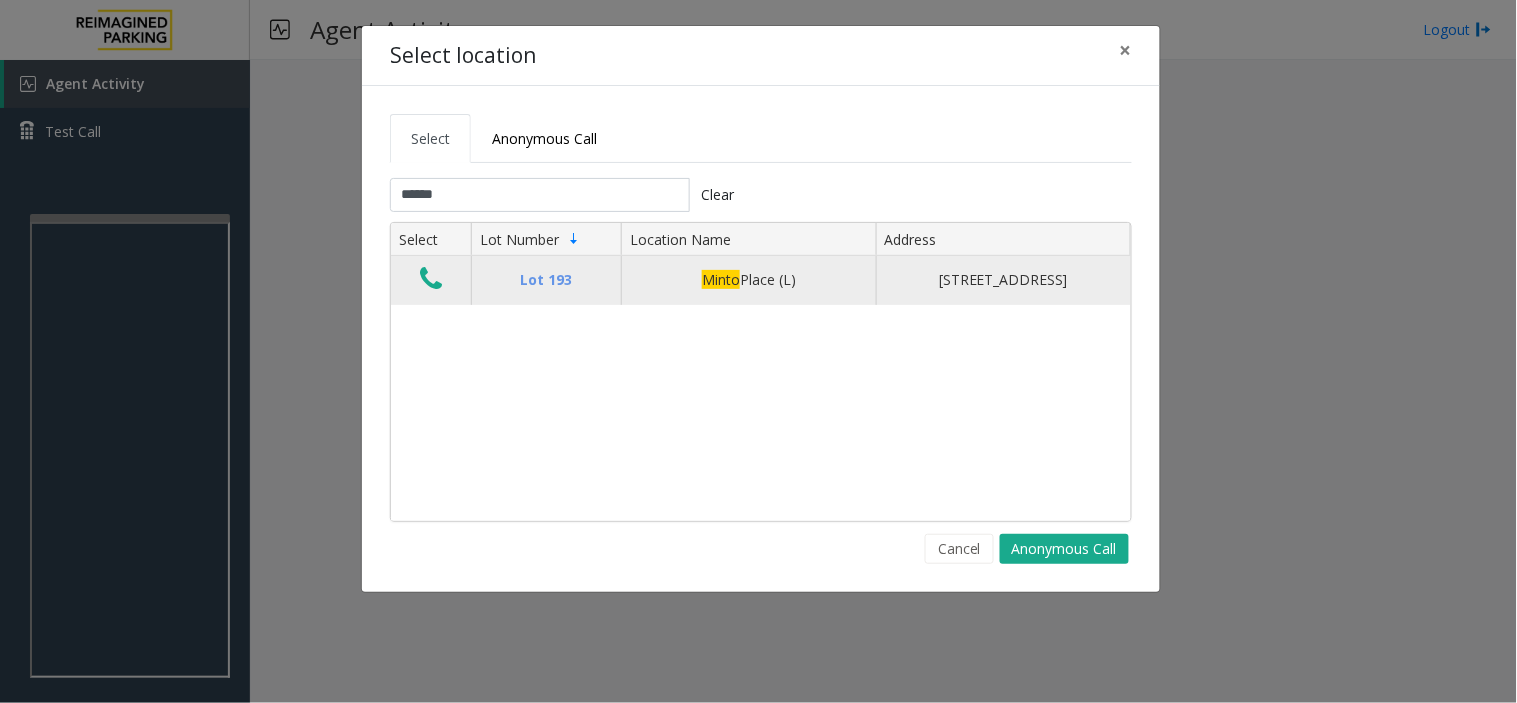 click 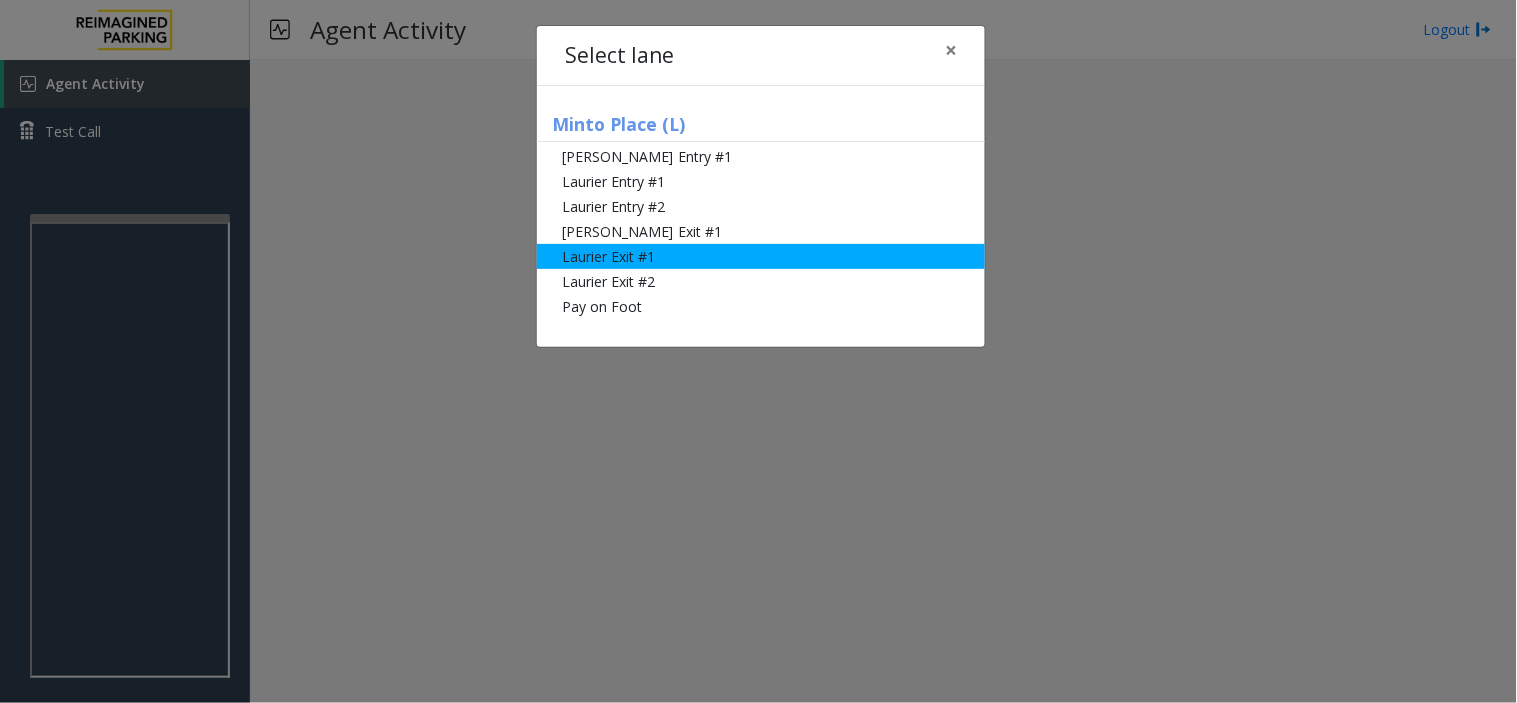 click on "Laurier Exit #1" 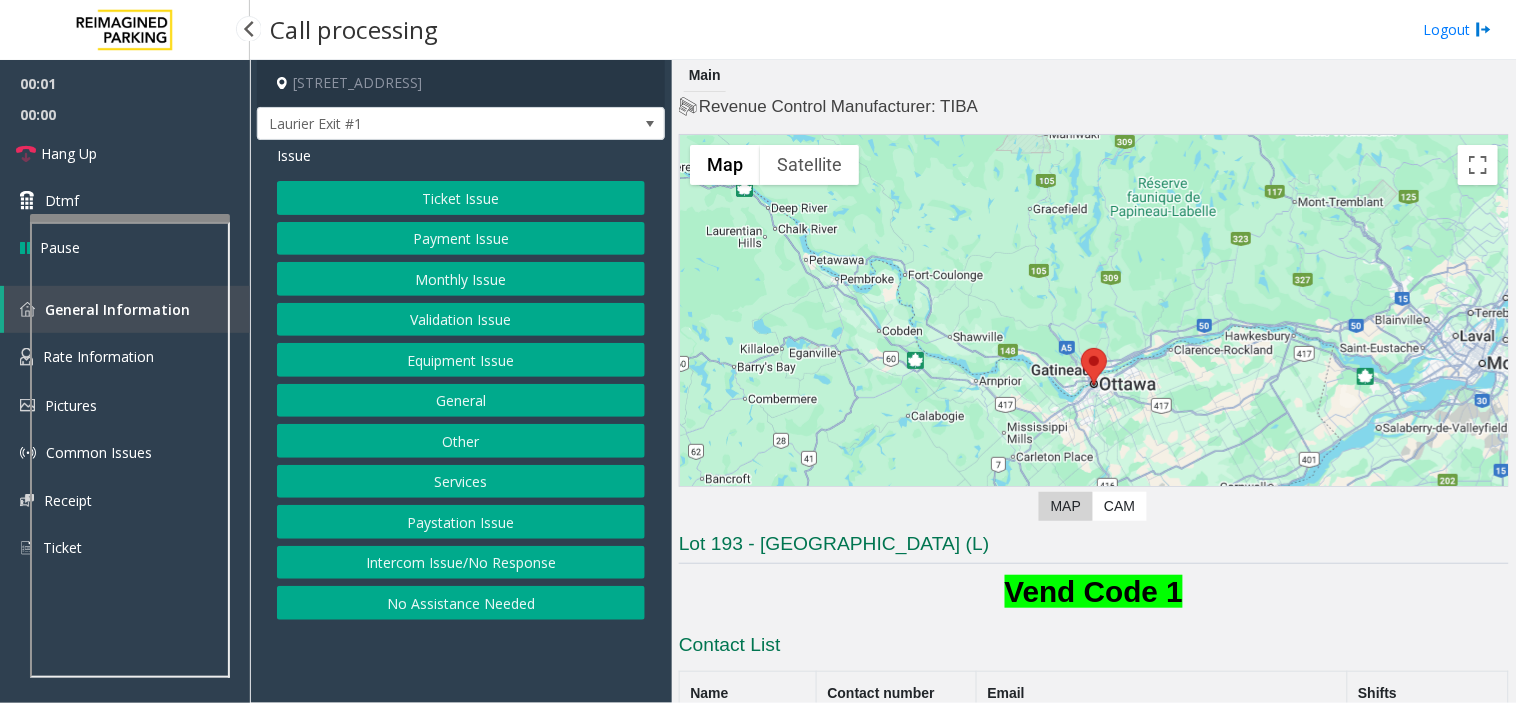 click on "Payment Issue" 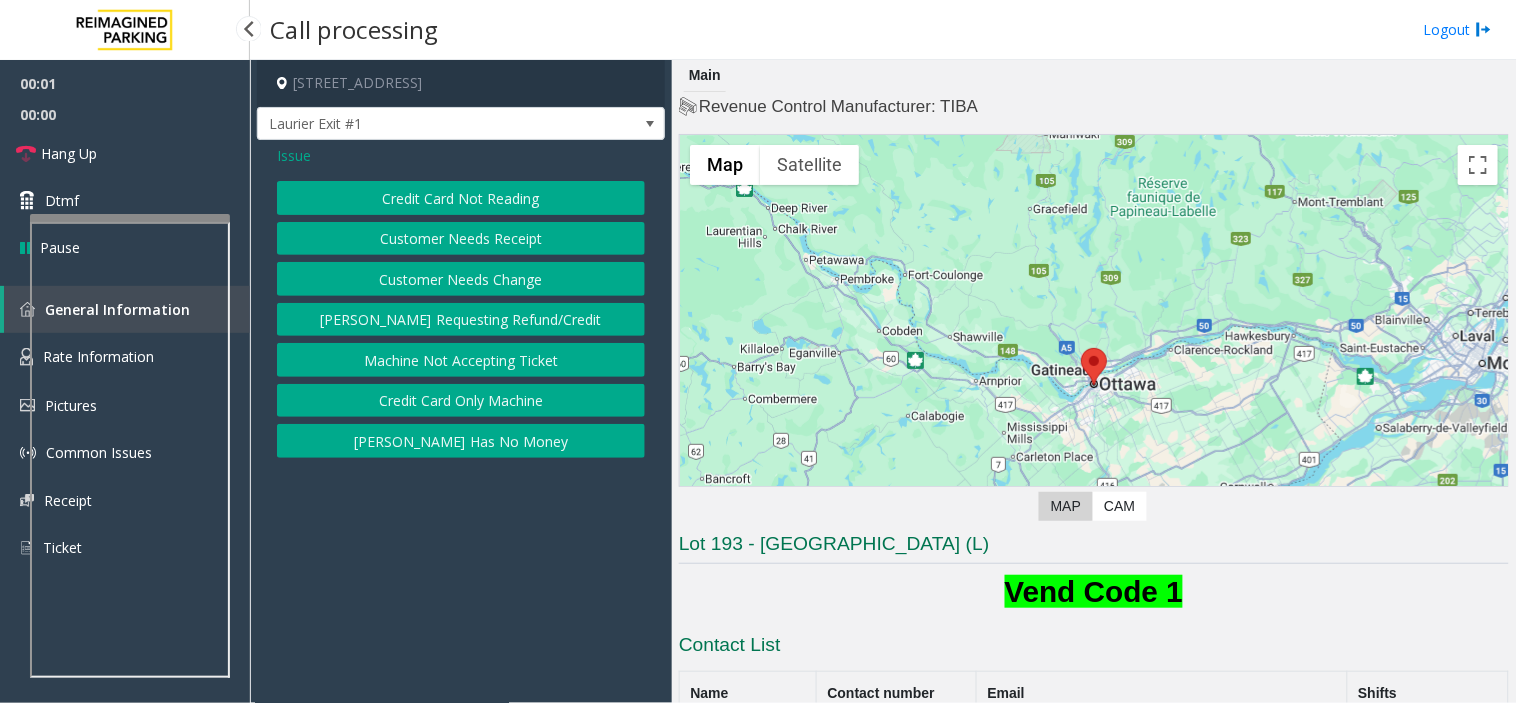 click on "Issue  Credit Card Not Reading   Customer Needs Receipt   Customer Needs Change   Parker Requesting Refund/Credit   Machine Not Accepting Ticket   Credit Card Only Machine   Parker Has No Money" 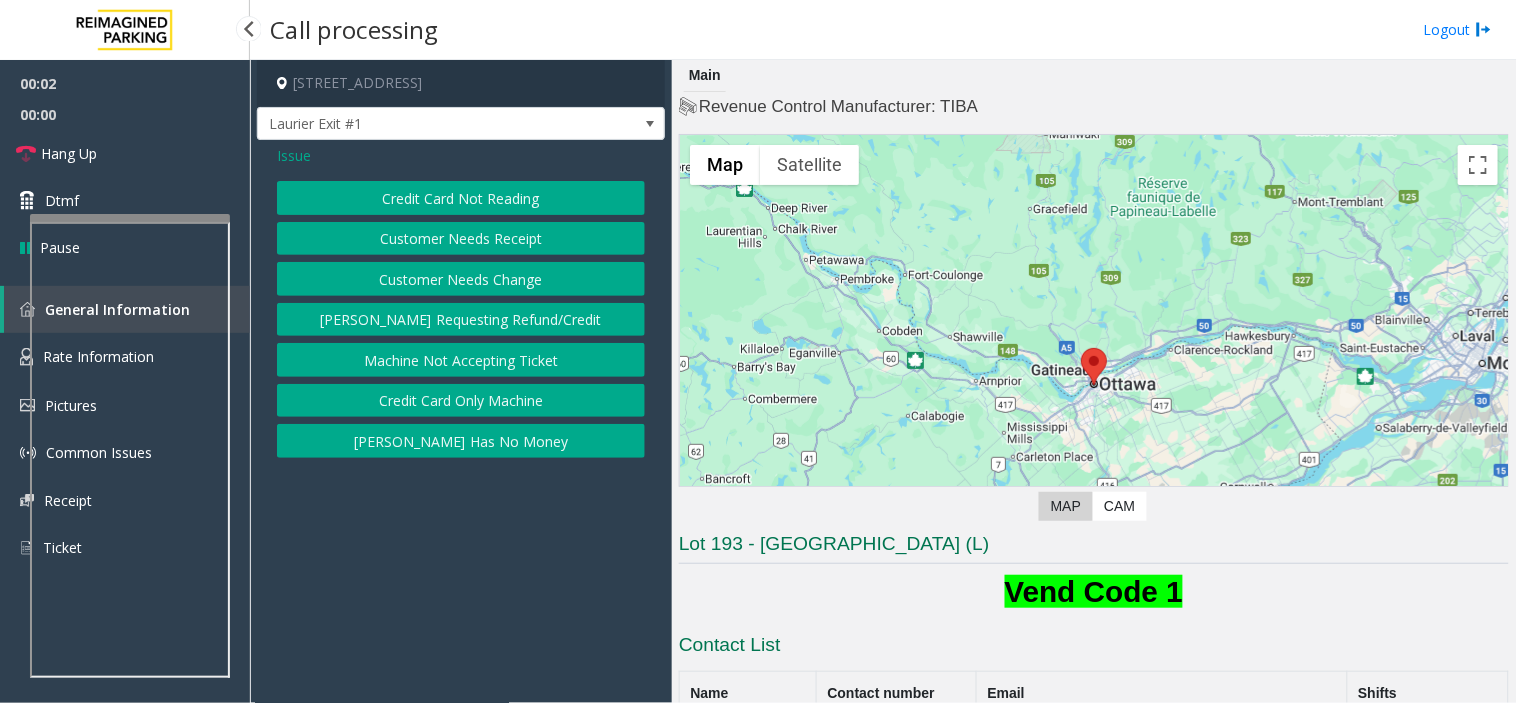 click on "Credit Card Not Reading" 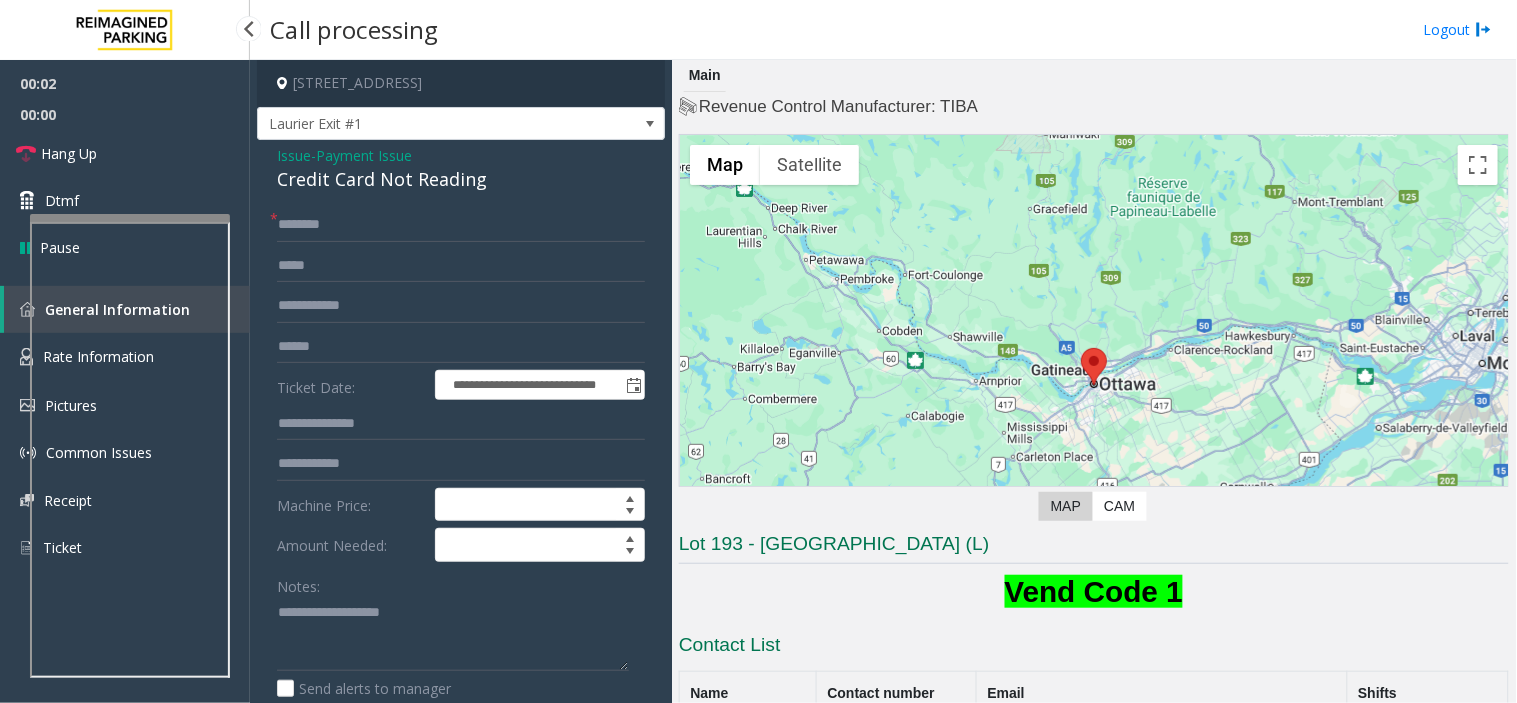 click on "Credit Card Not Reading" 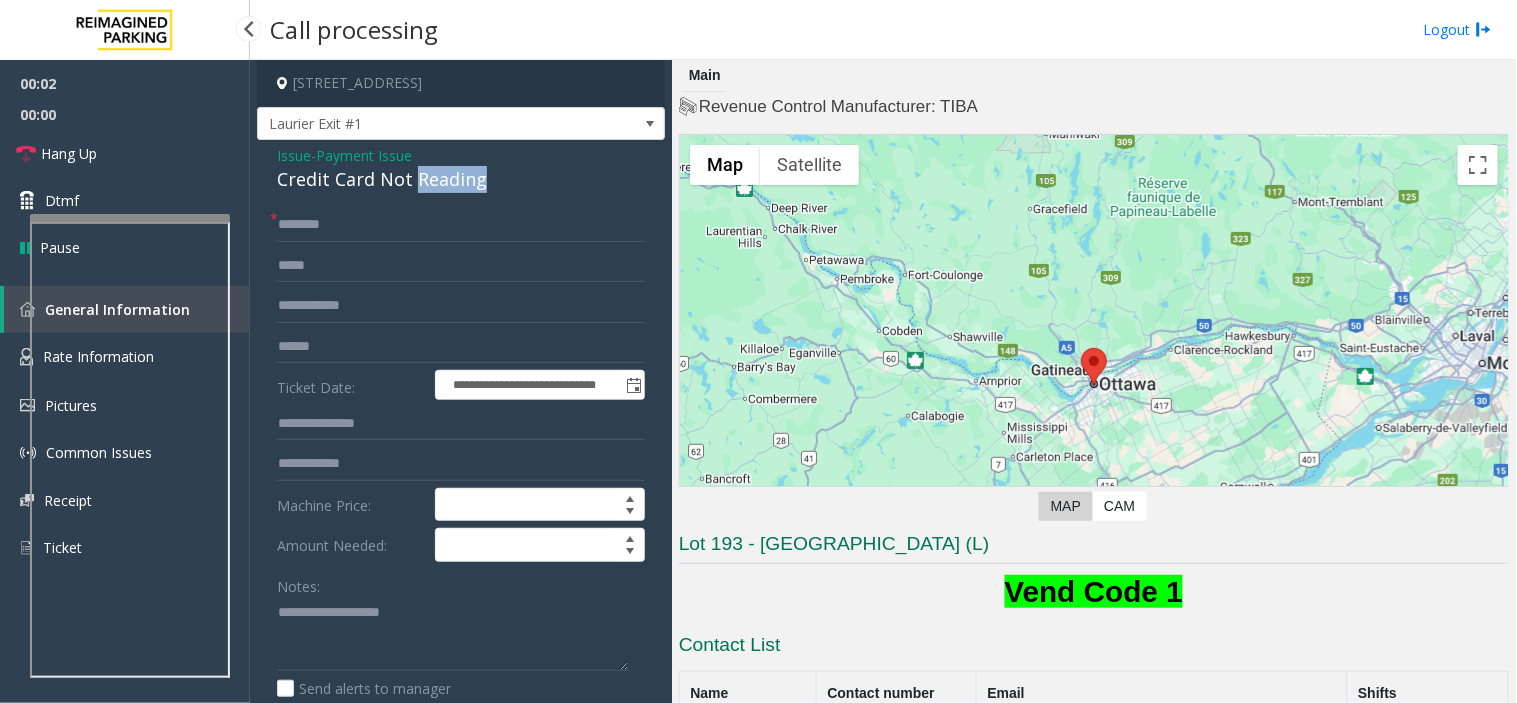 click on "Credit Card Not Reading" 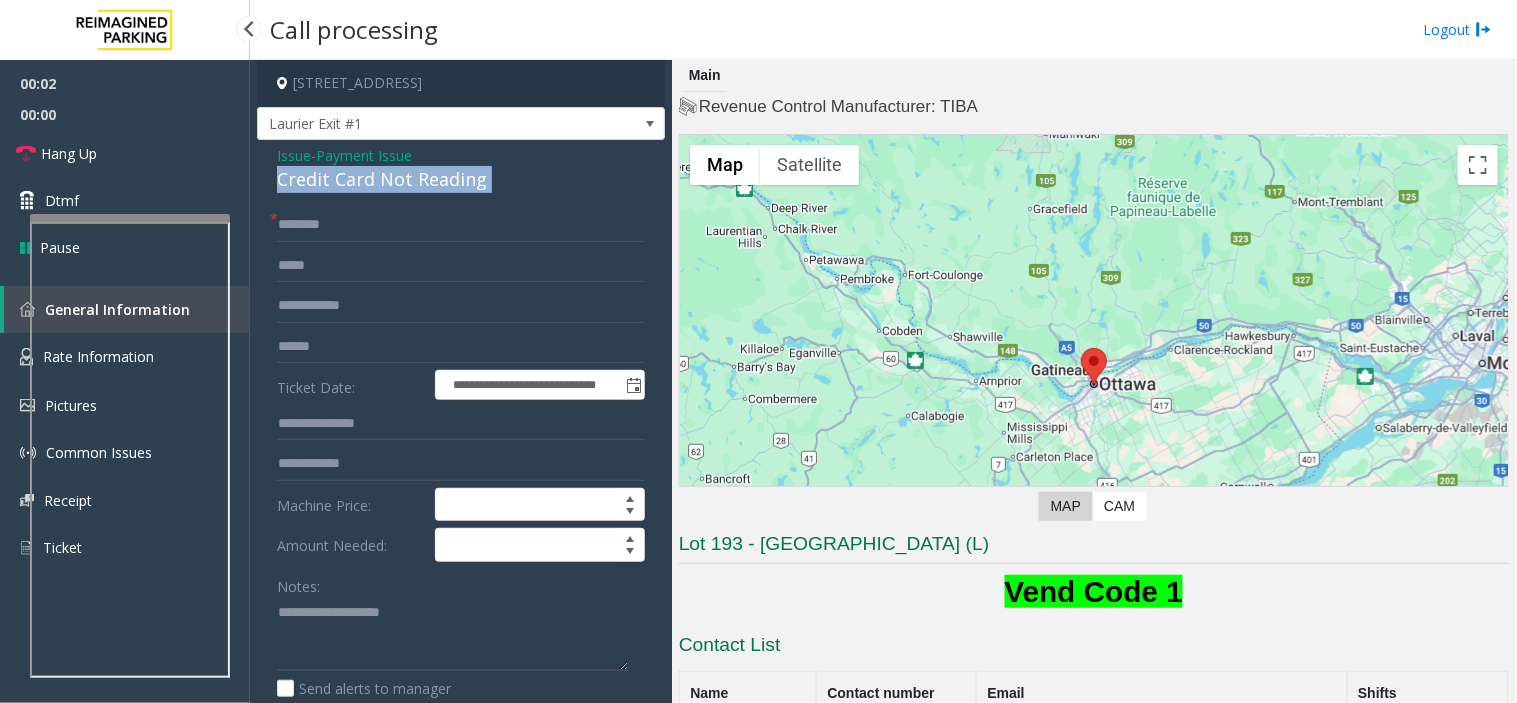 click on "Credit Card Not Reading" 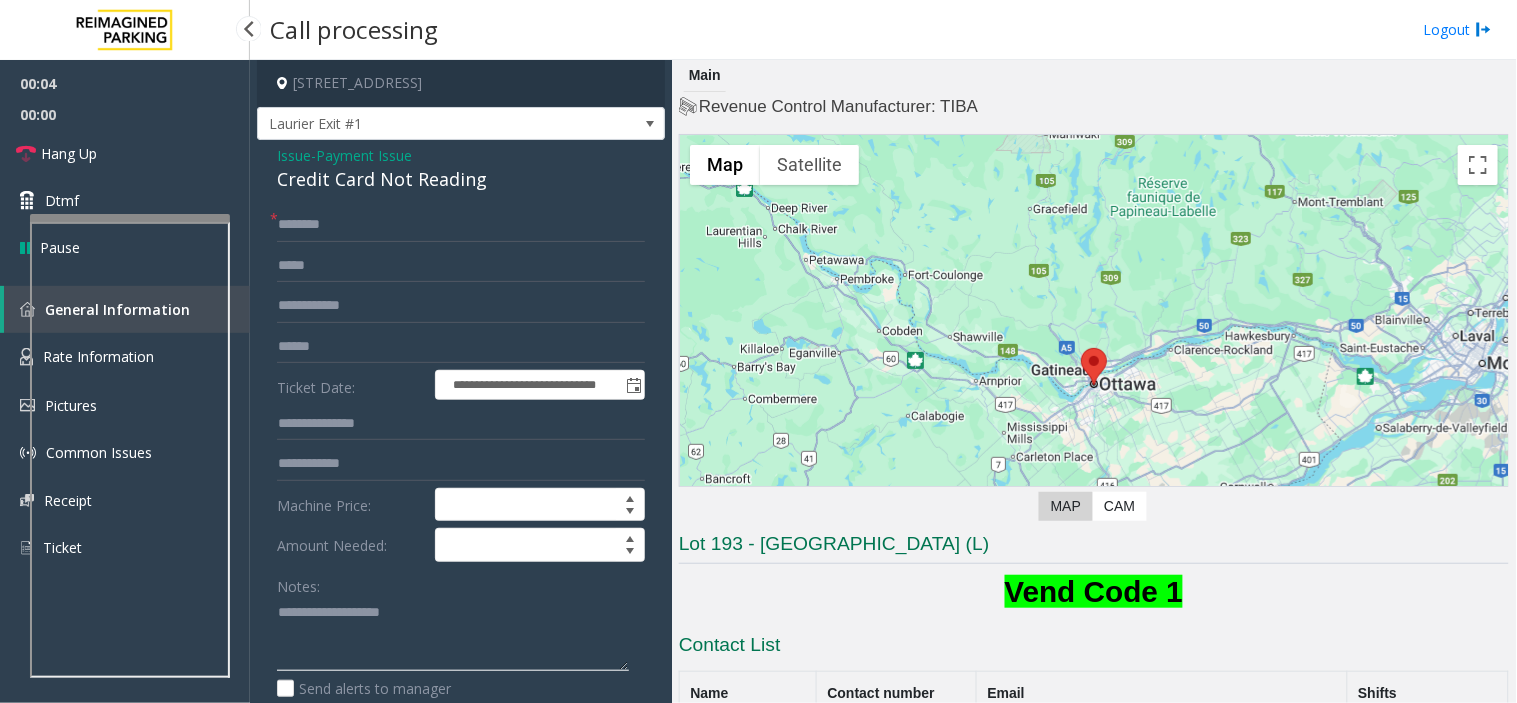 click 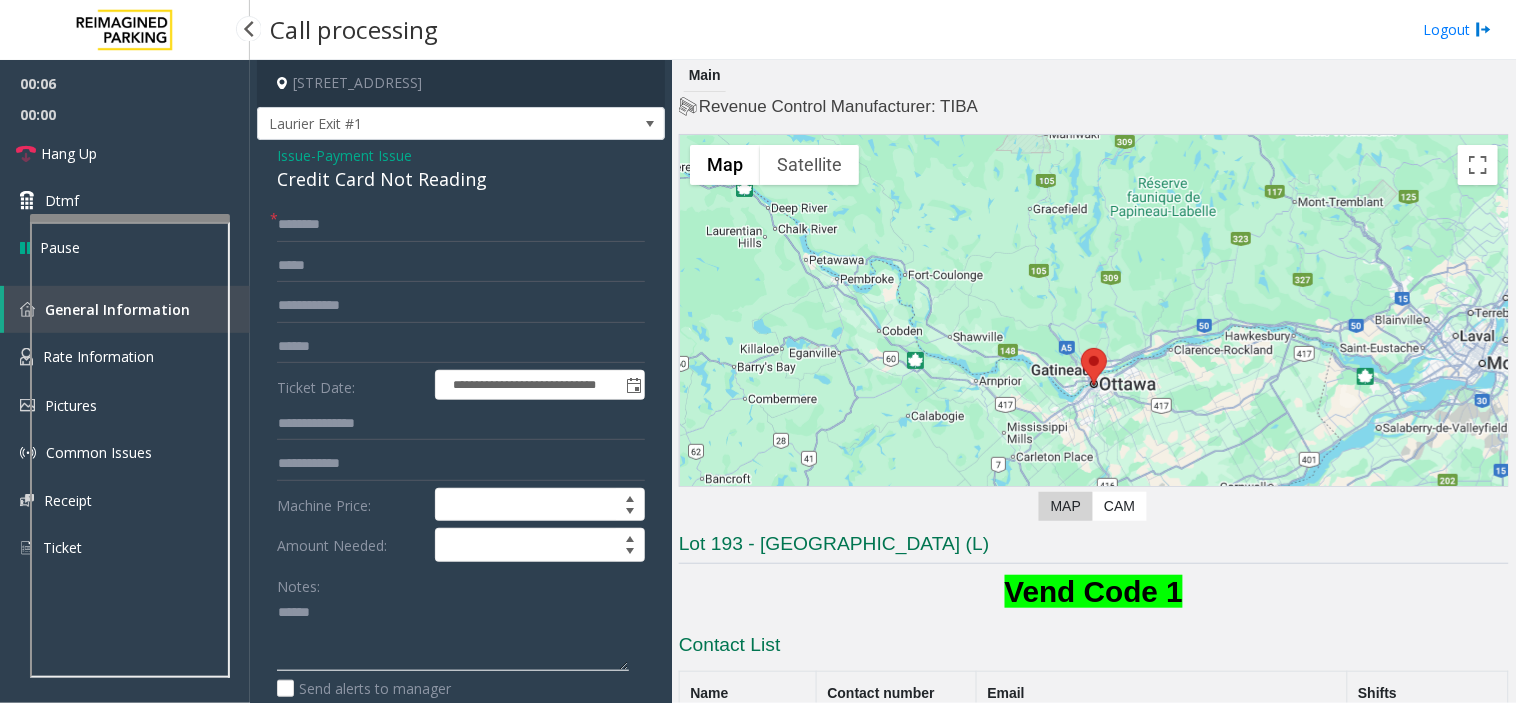 paste on "**********" 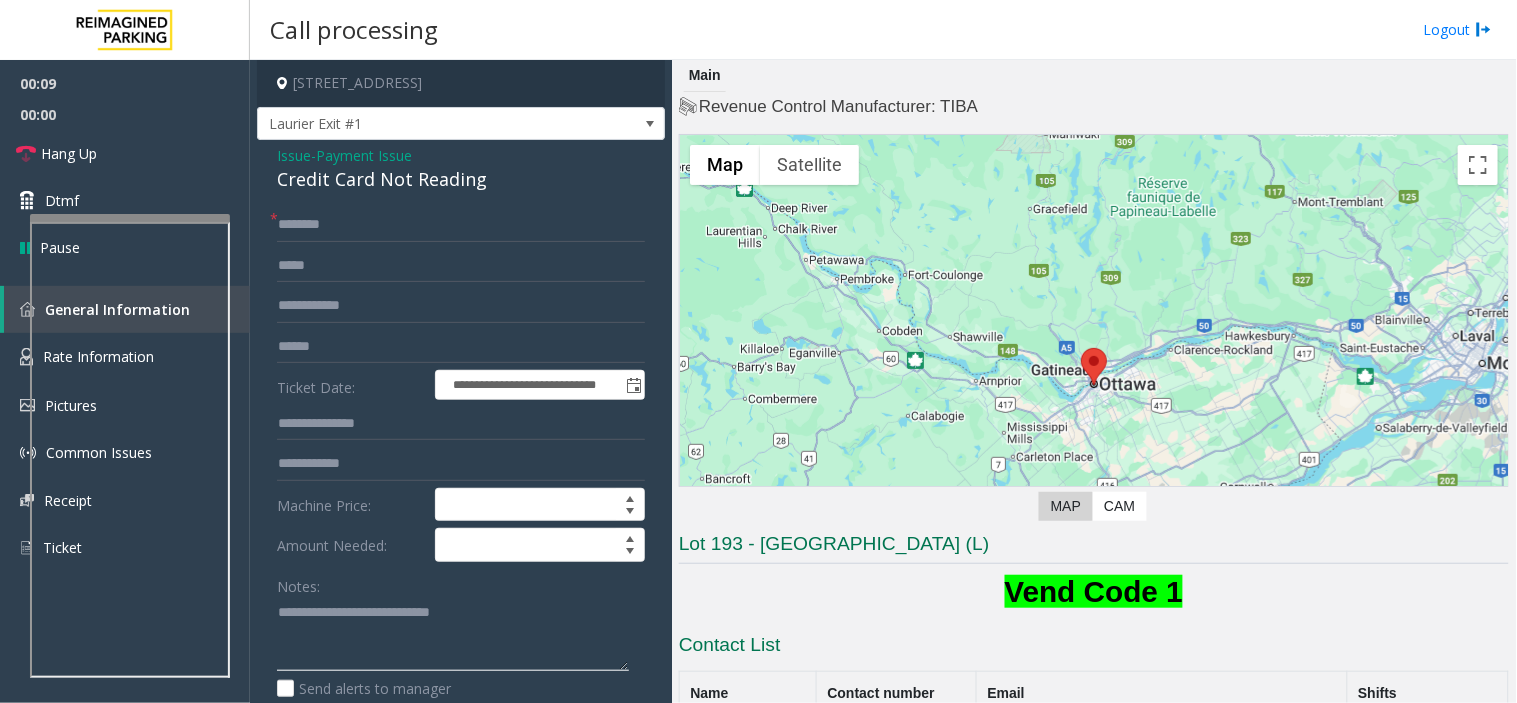 click 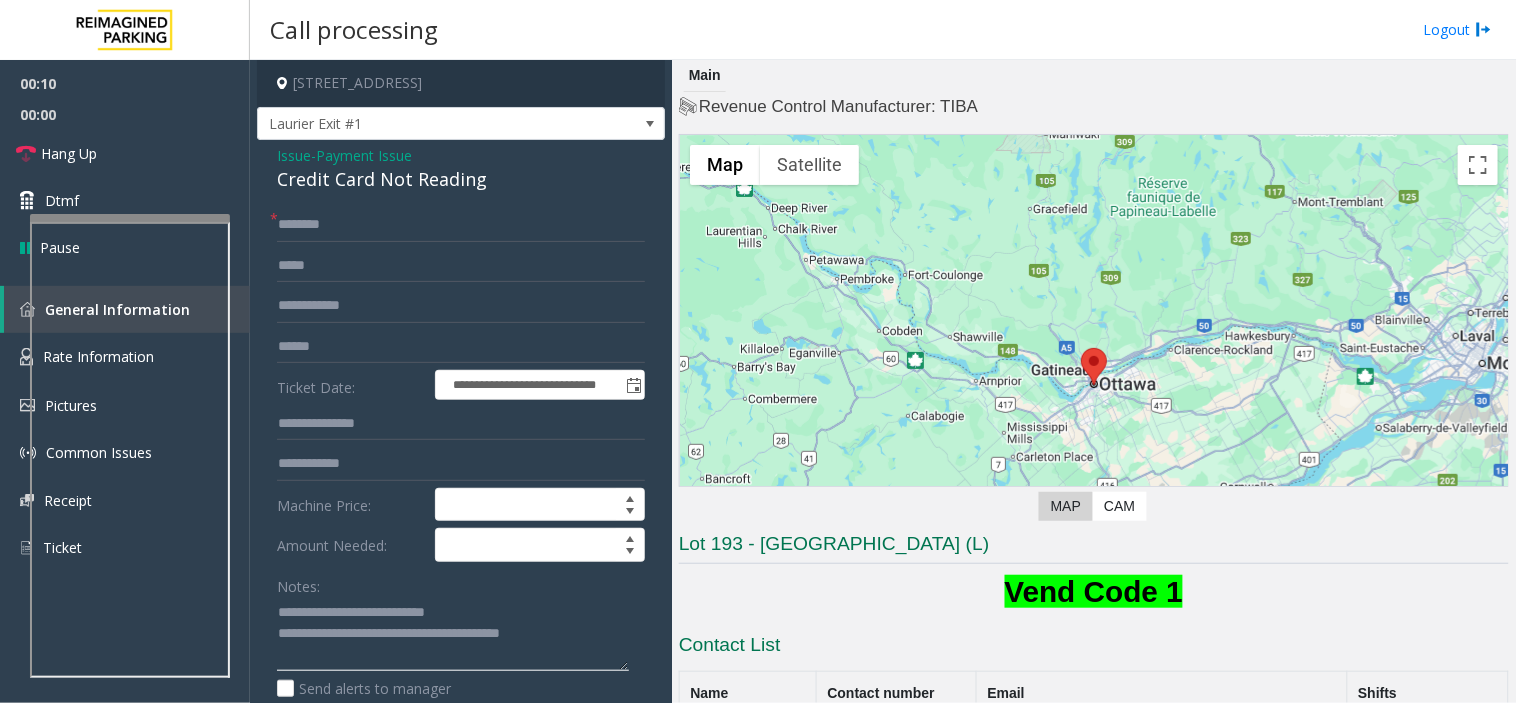 type on "**********" 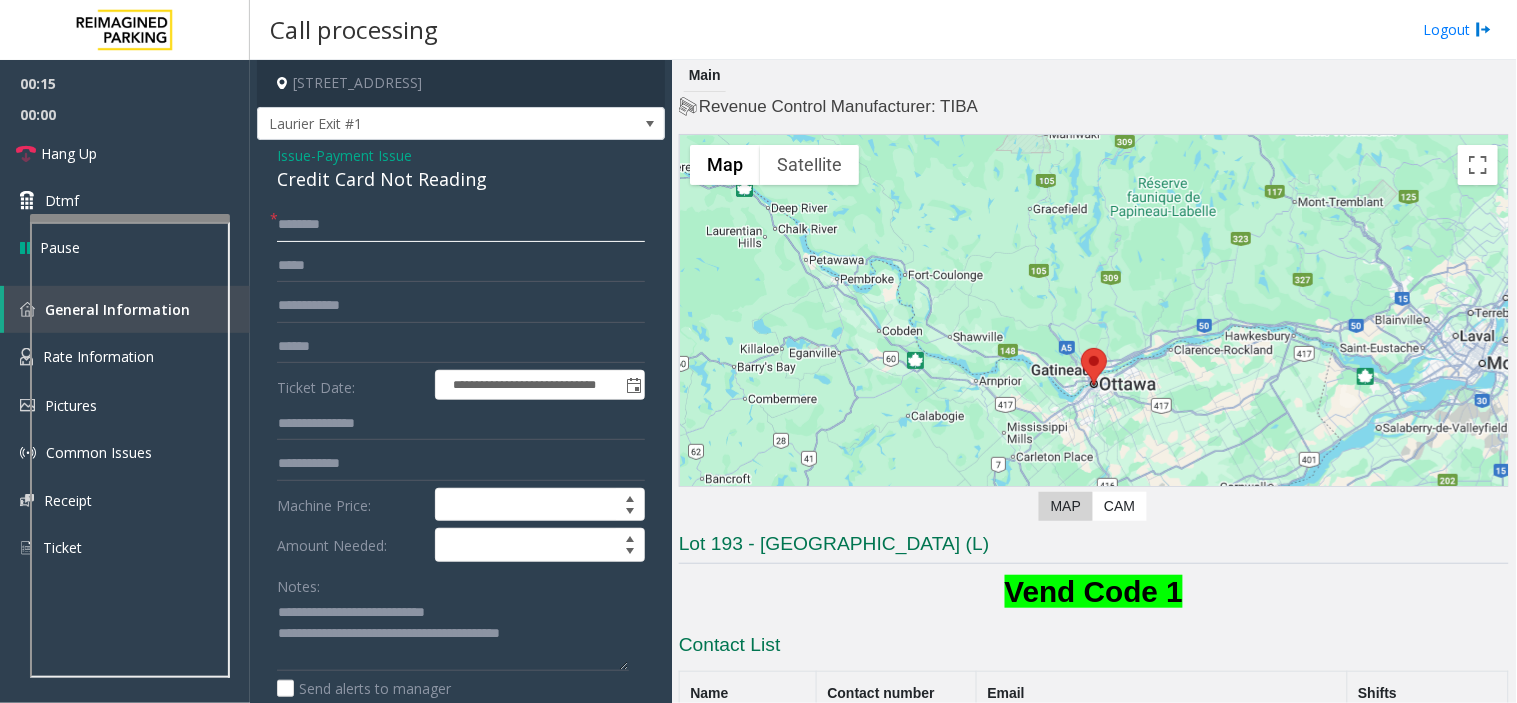 click 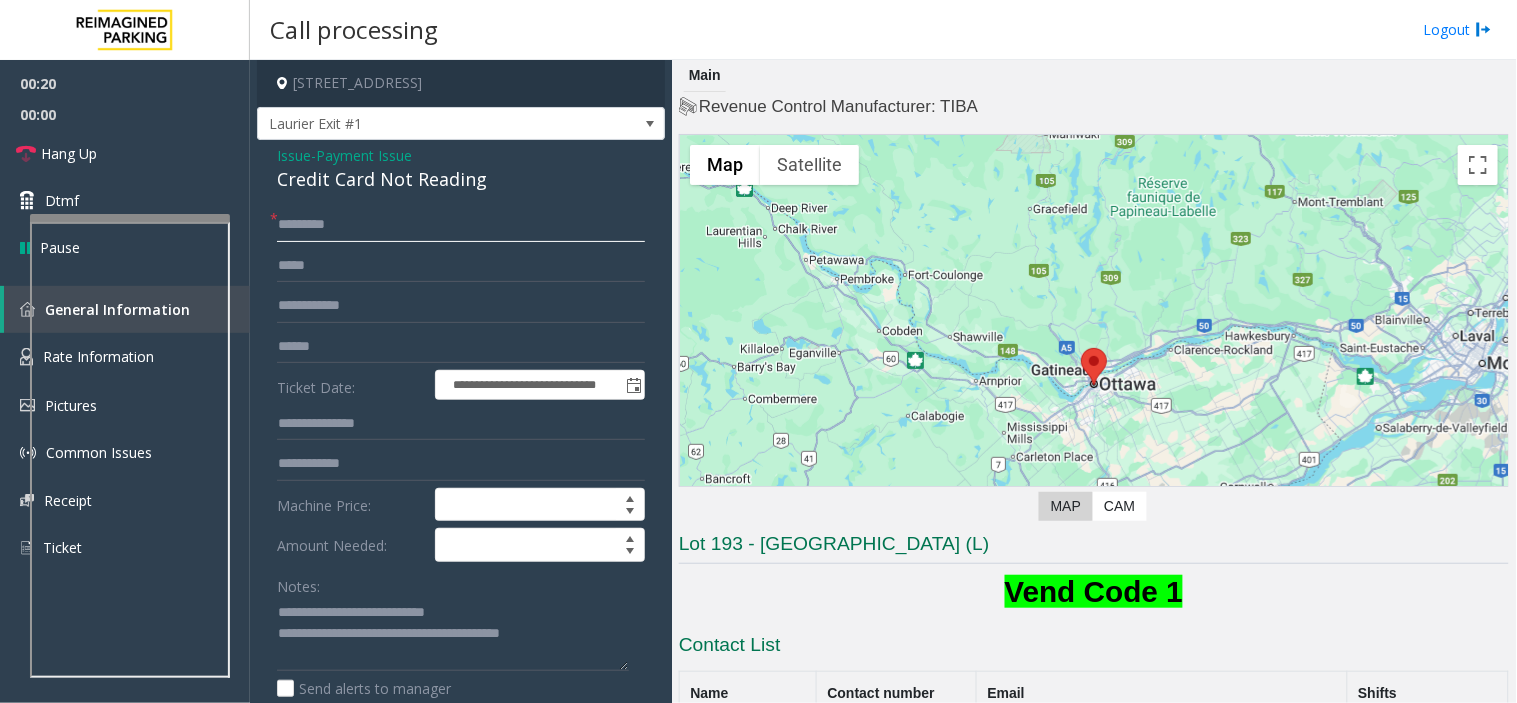 click on "********" 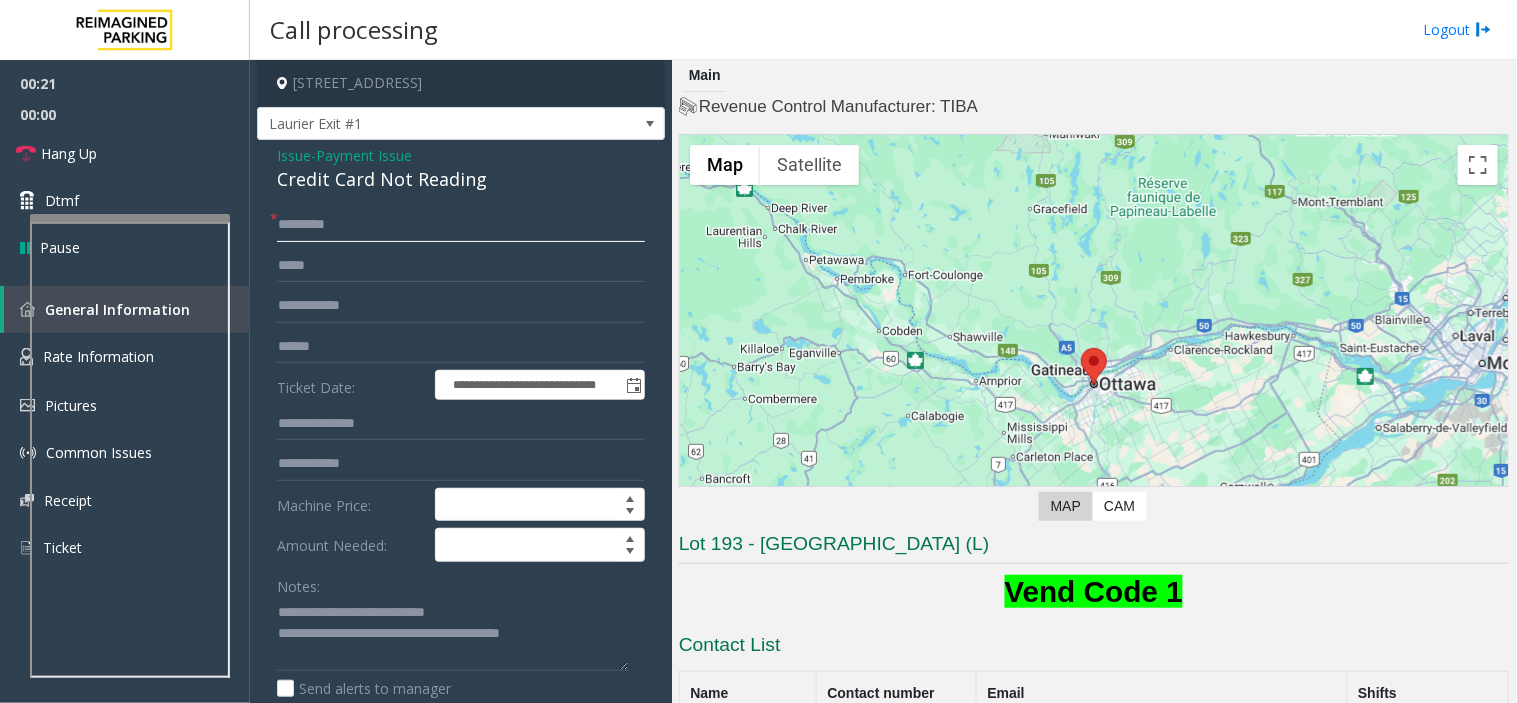 type on "********" 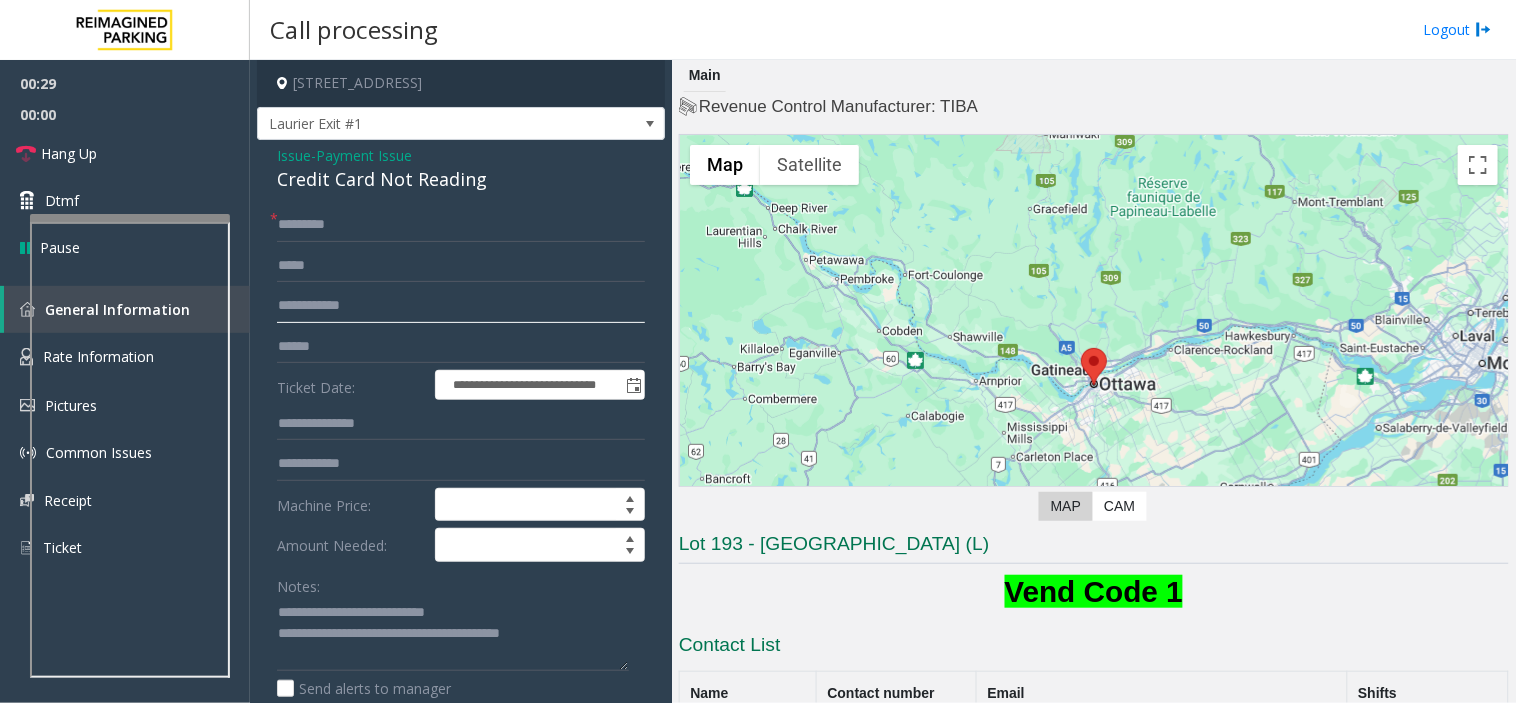 click 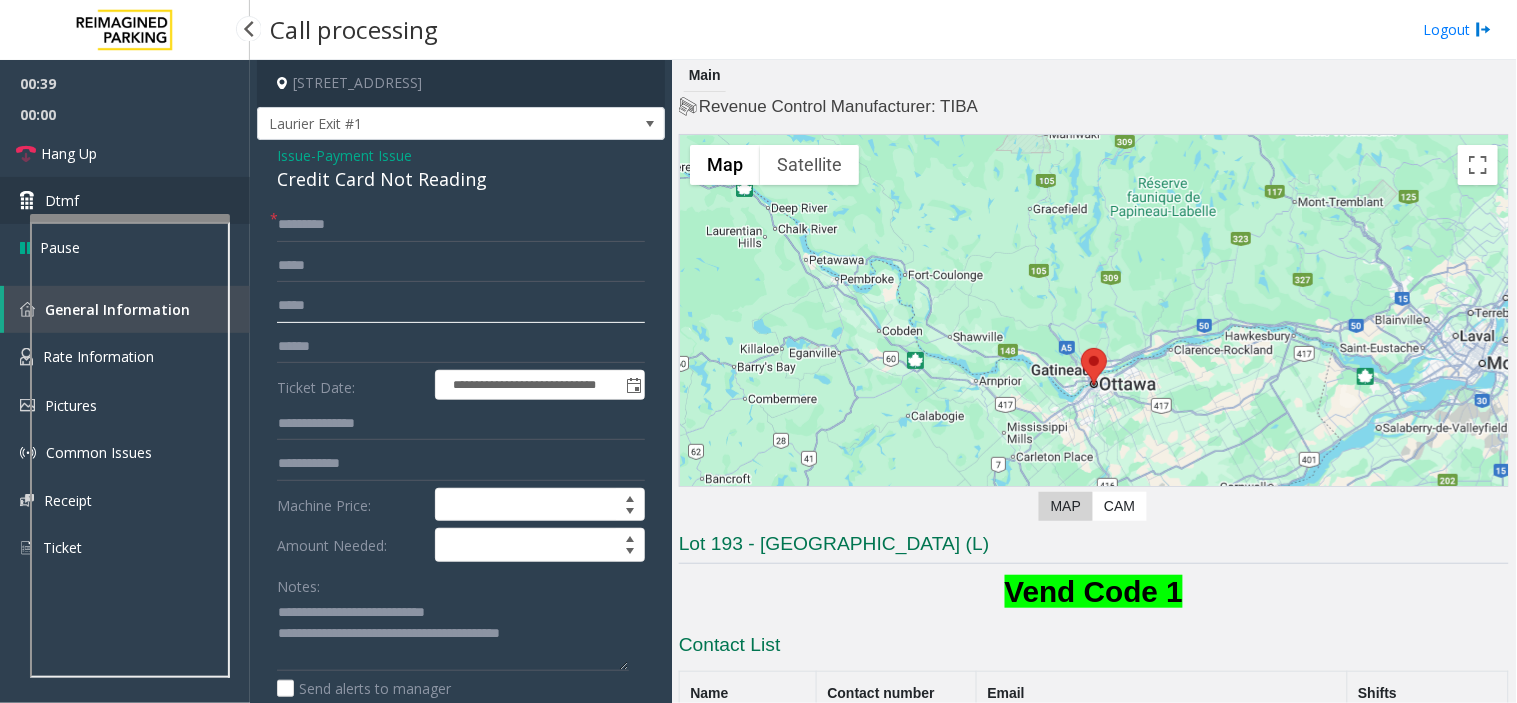 type on "*****" 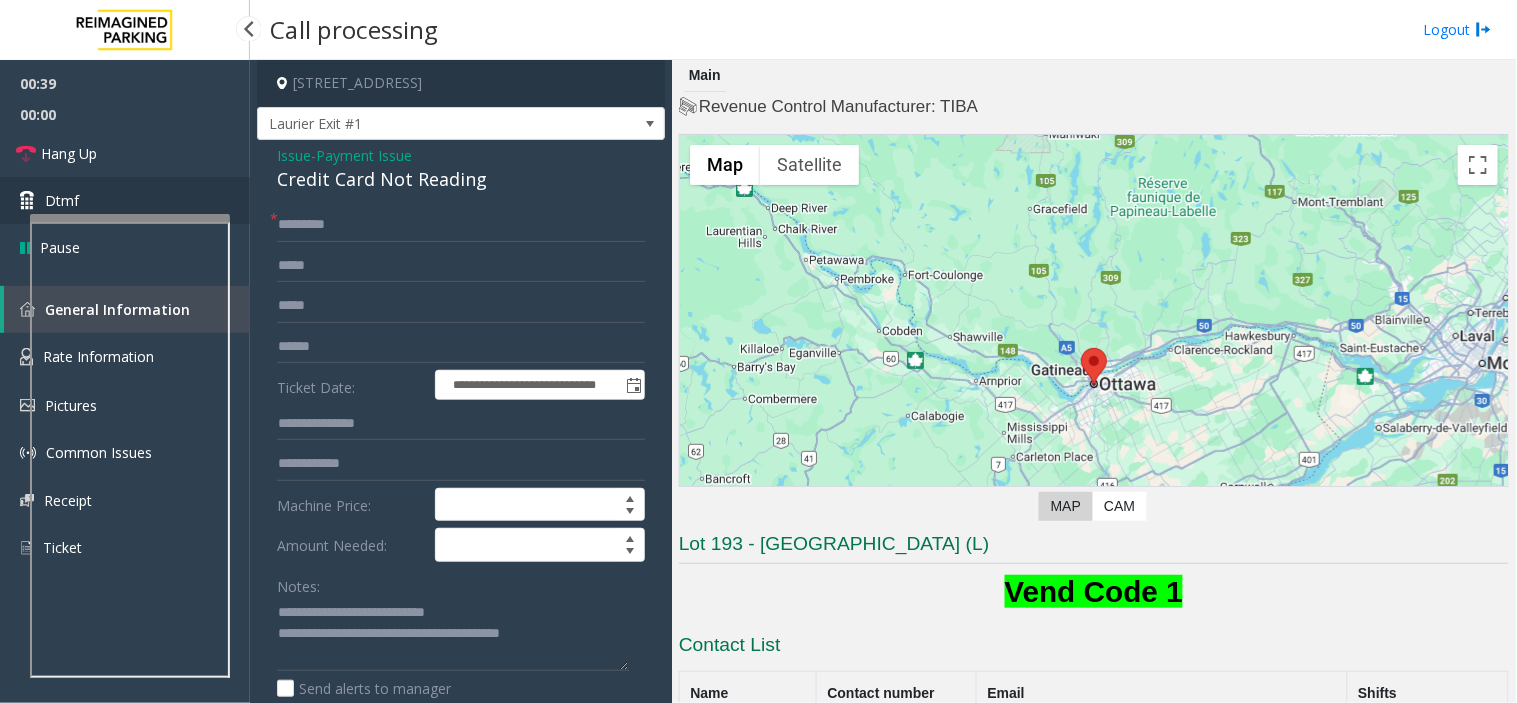 click on "Dtmf" at bounding box center [125, 200] 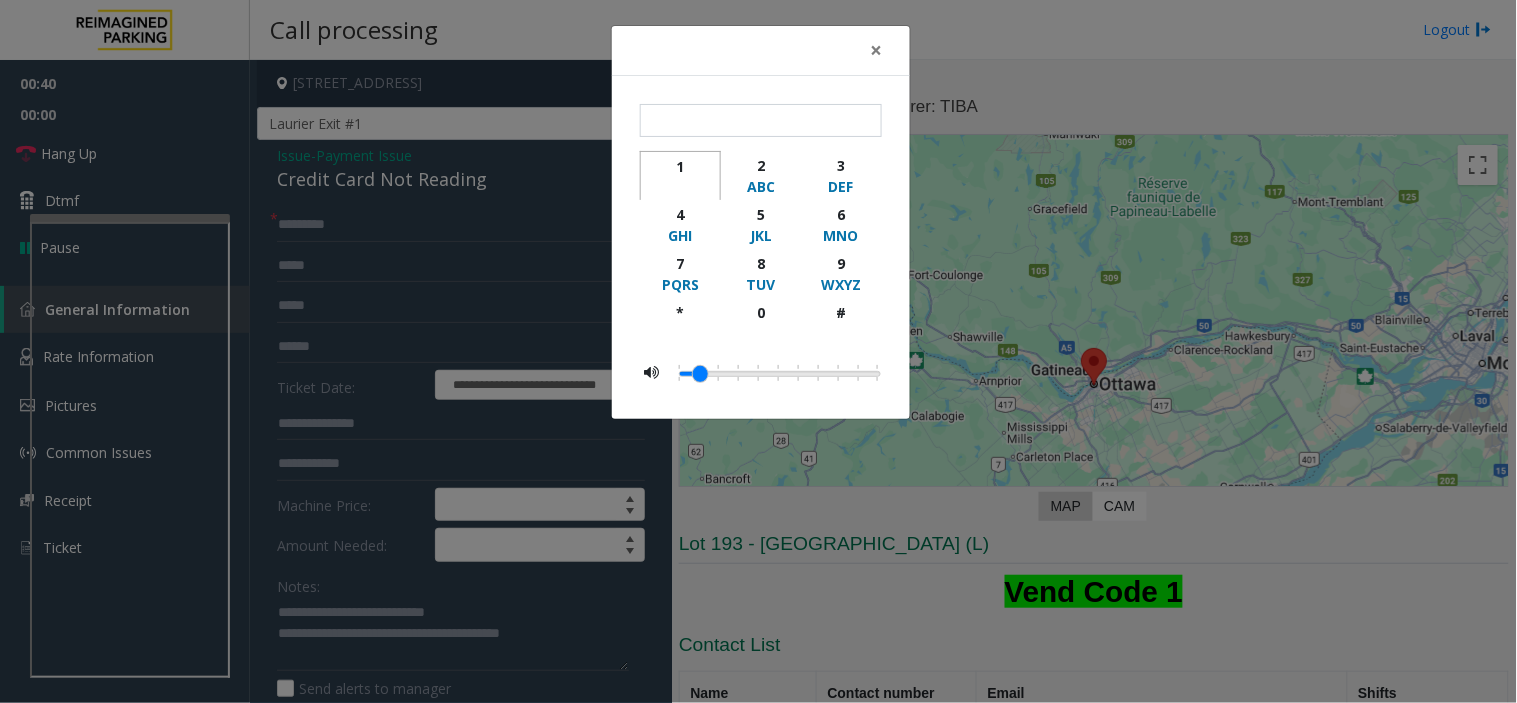 click on "1" 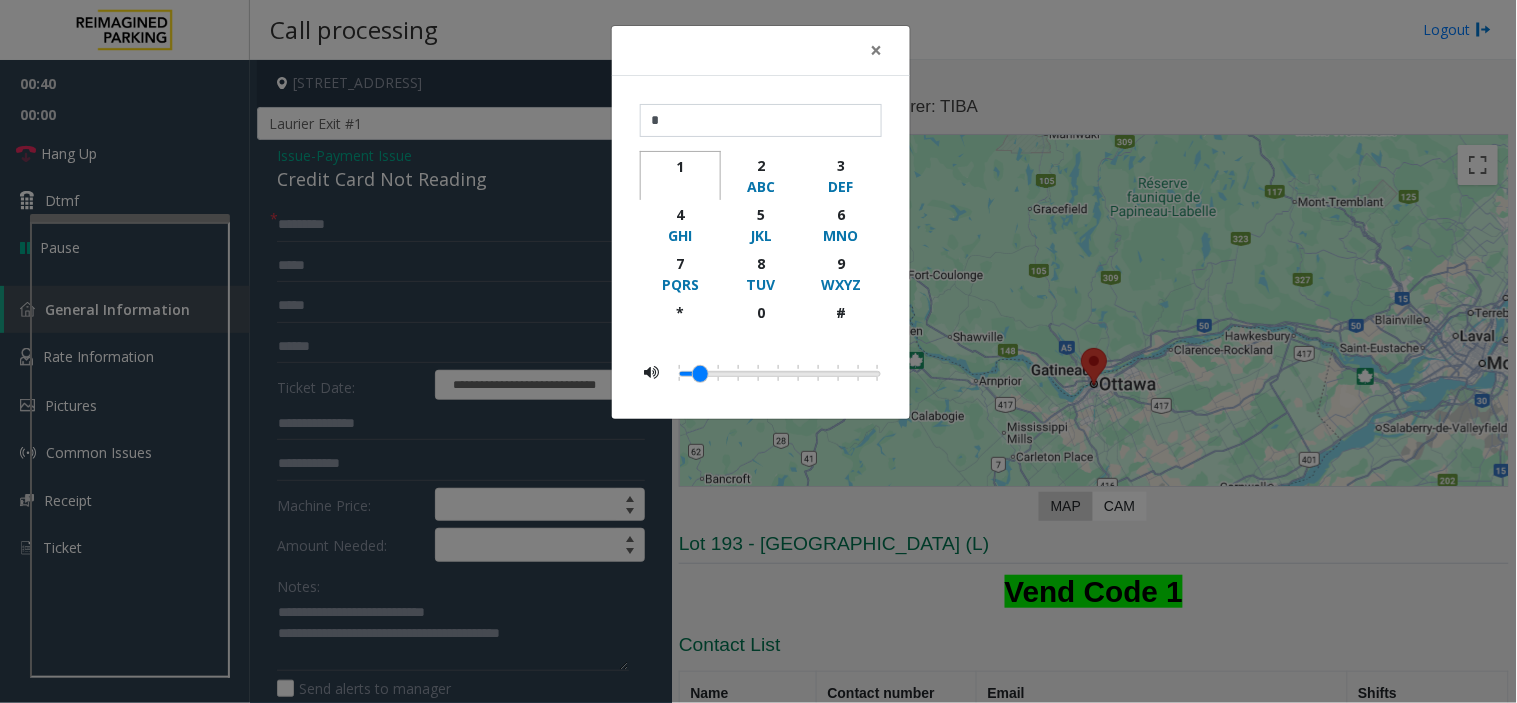 click on "1" 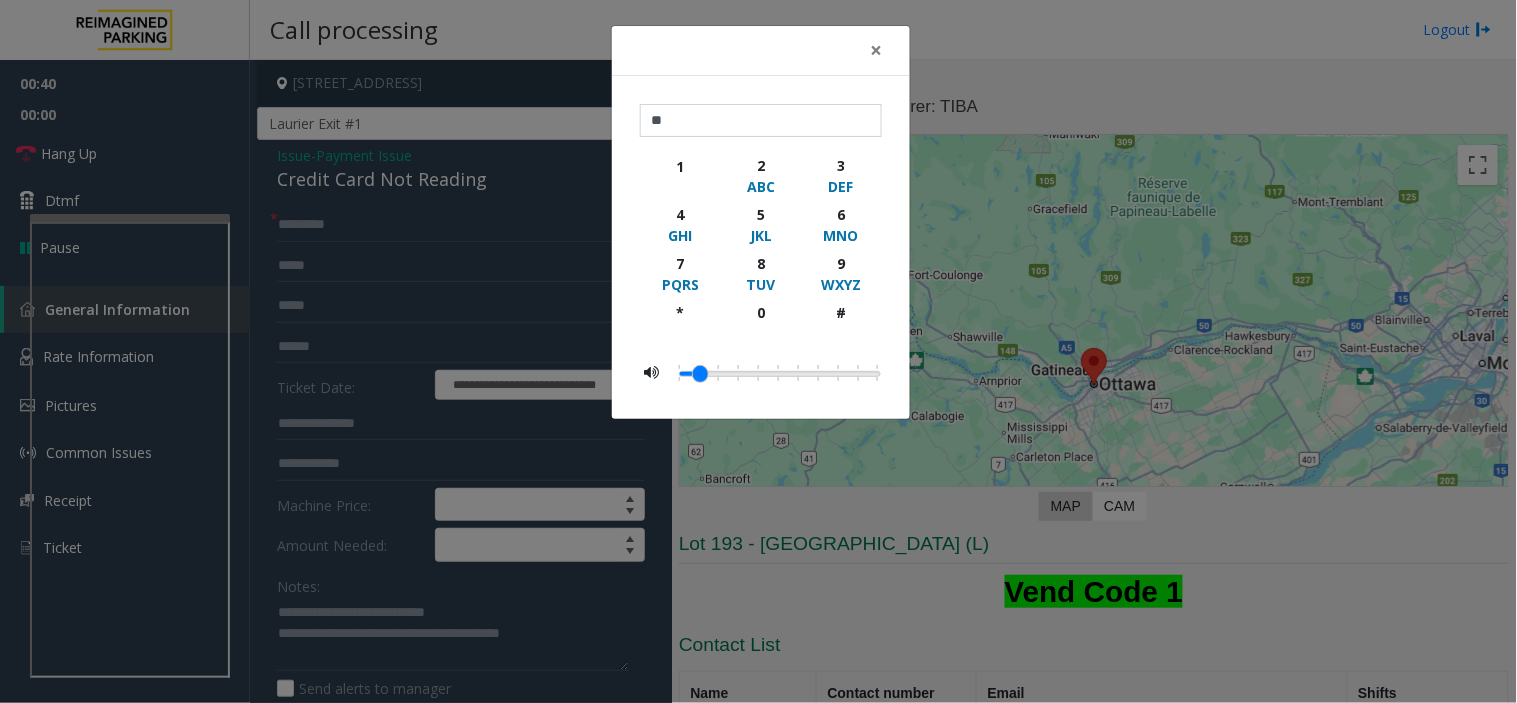 click on "× ** 1 2 ABC 3 DEF 4 GHI 5 JKL 6 MNO 7 PQRS 8 TUV 9 WXYZ * 0 #" 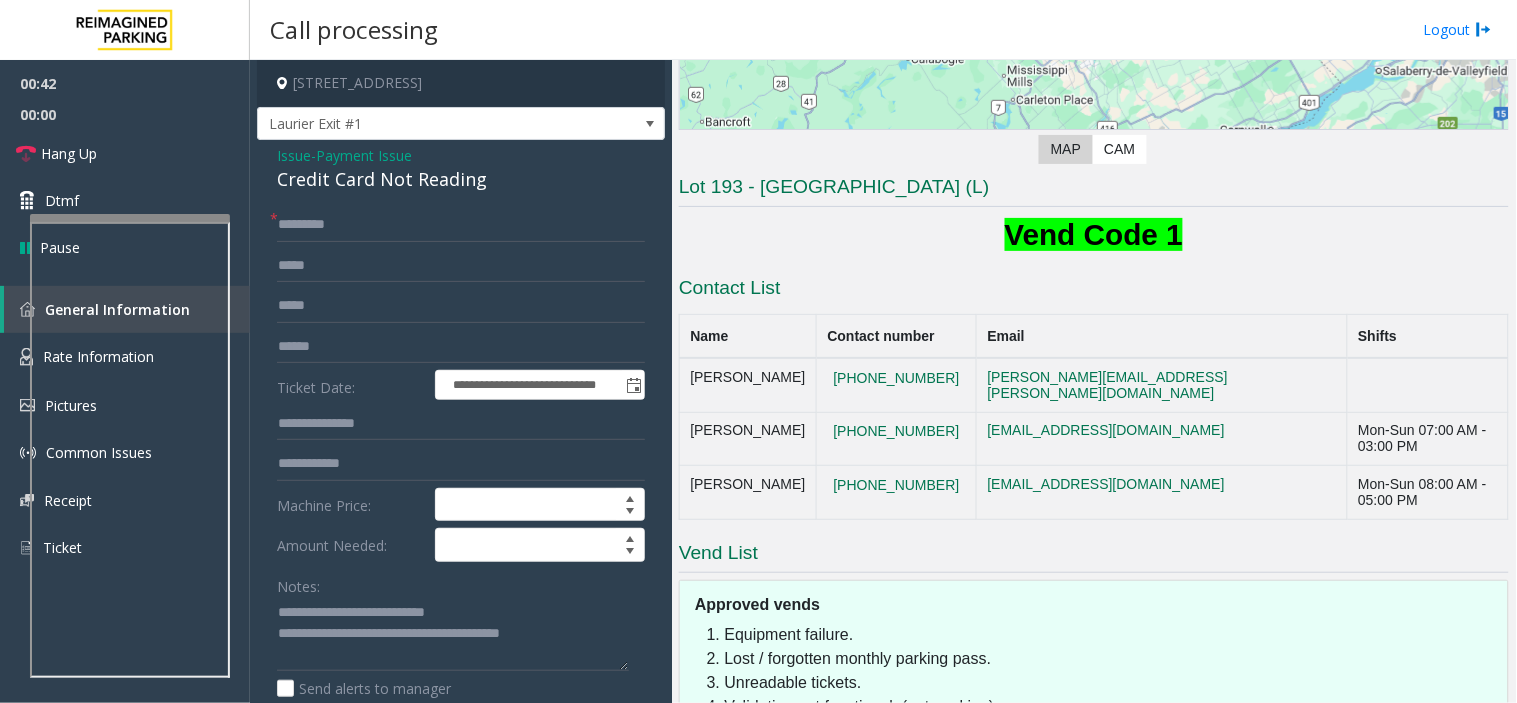 scroll, scrollTop: 444, scrollLeft: 0, axis: vertical 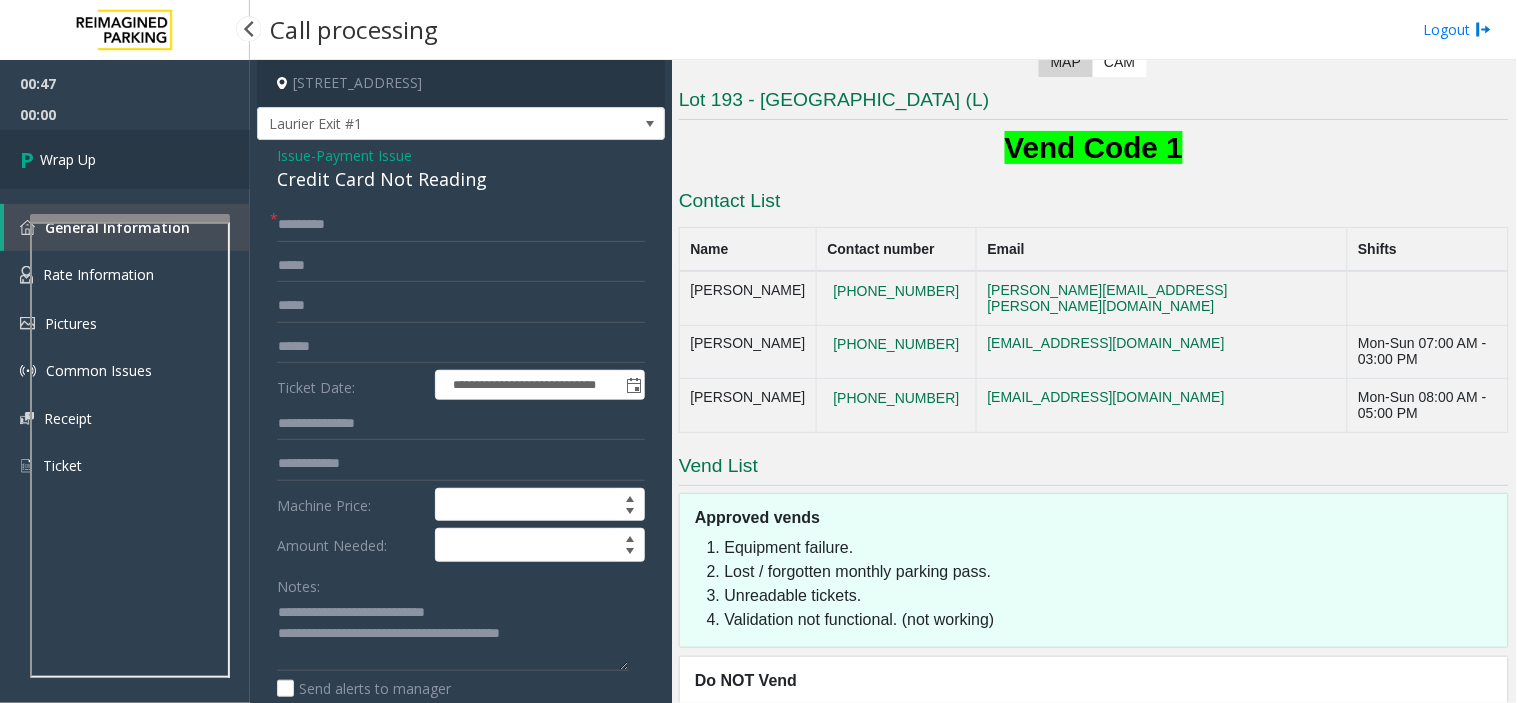 click on "Wrap Up" at bounding box center [125, 159] 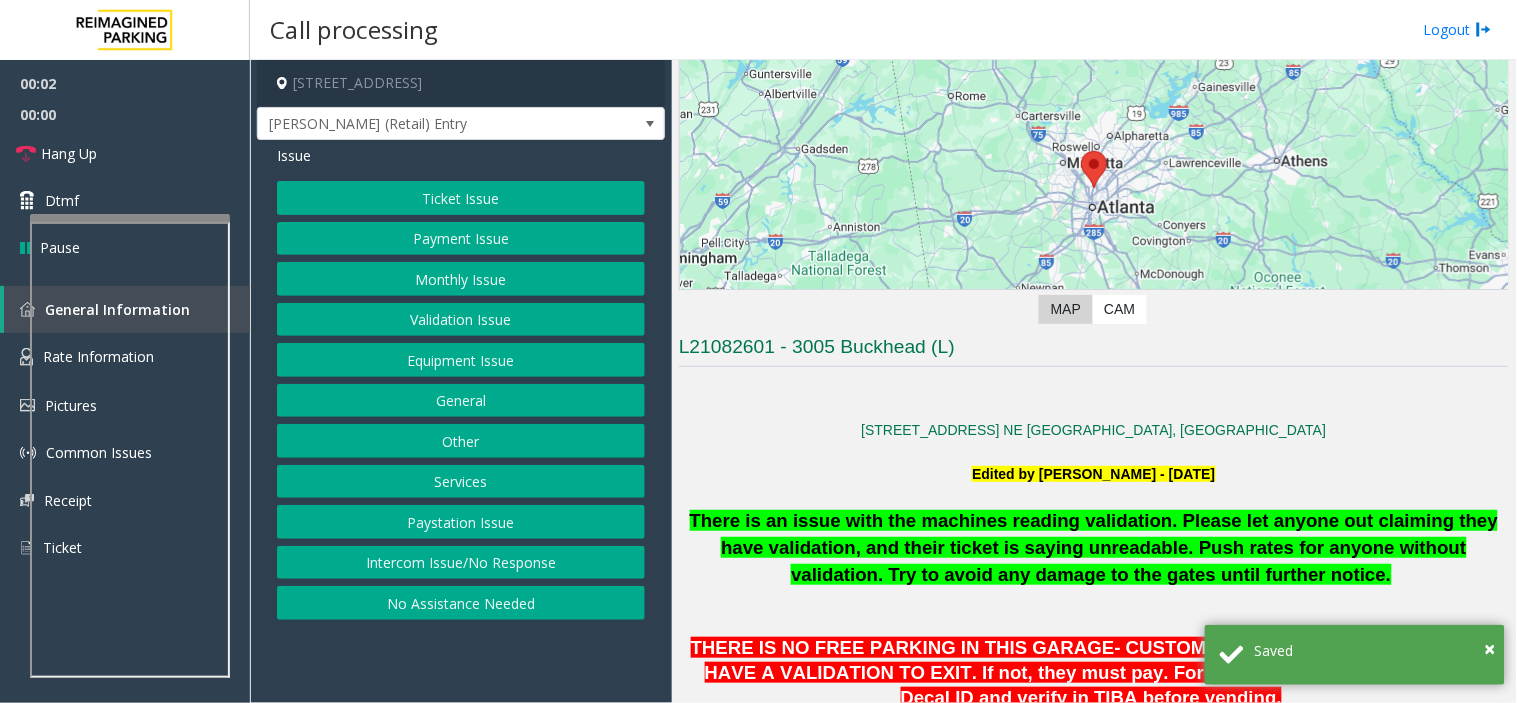 scroll, scrollTop: 333, scrollLeft: 0, axis: vertical 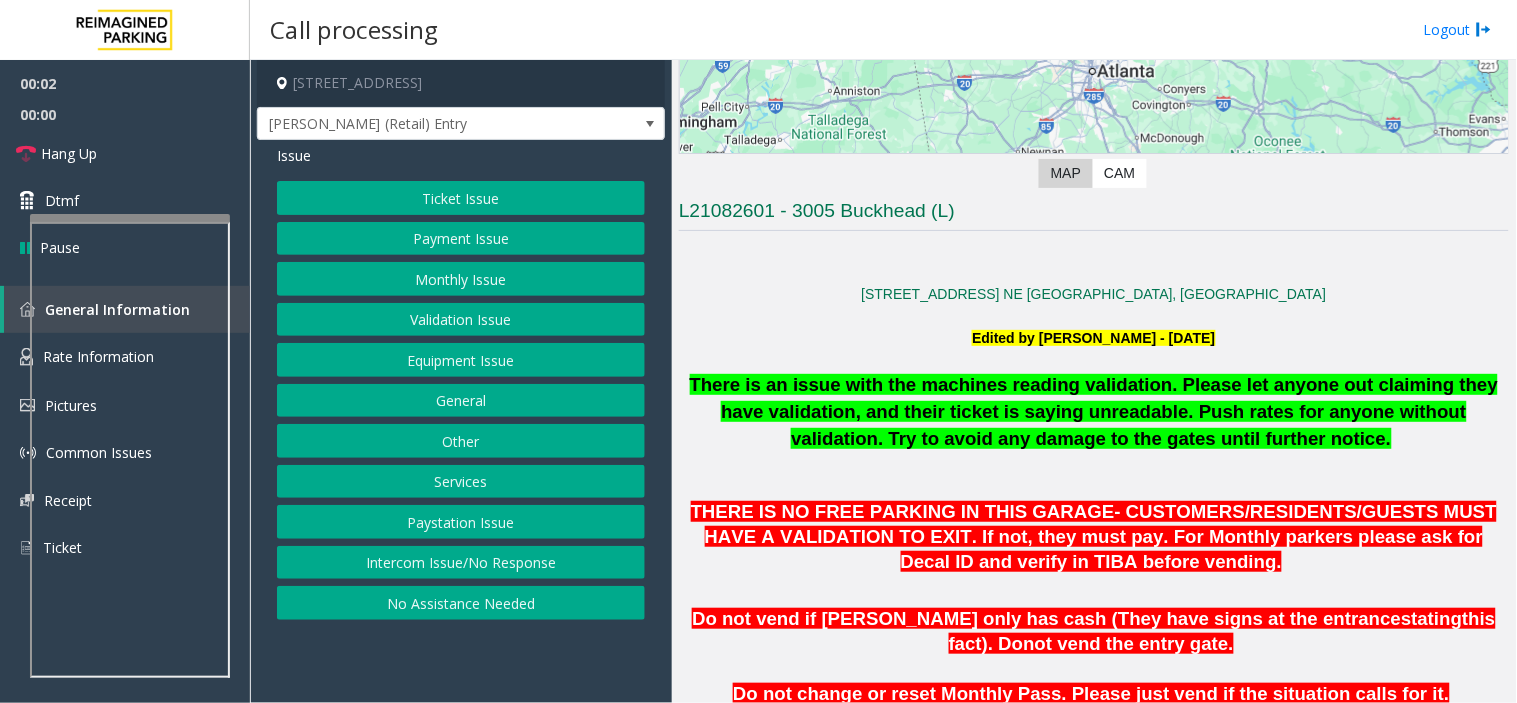 click 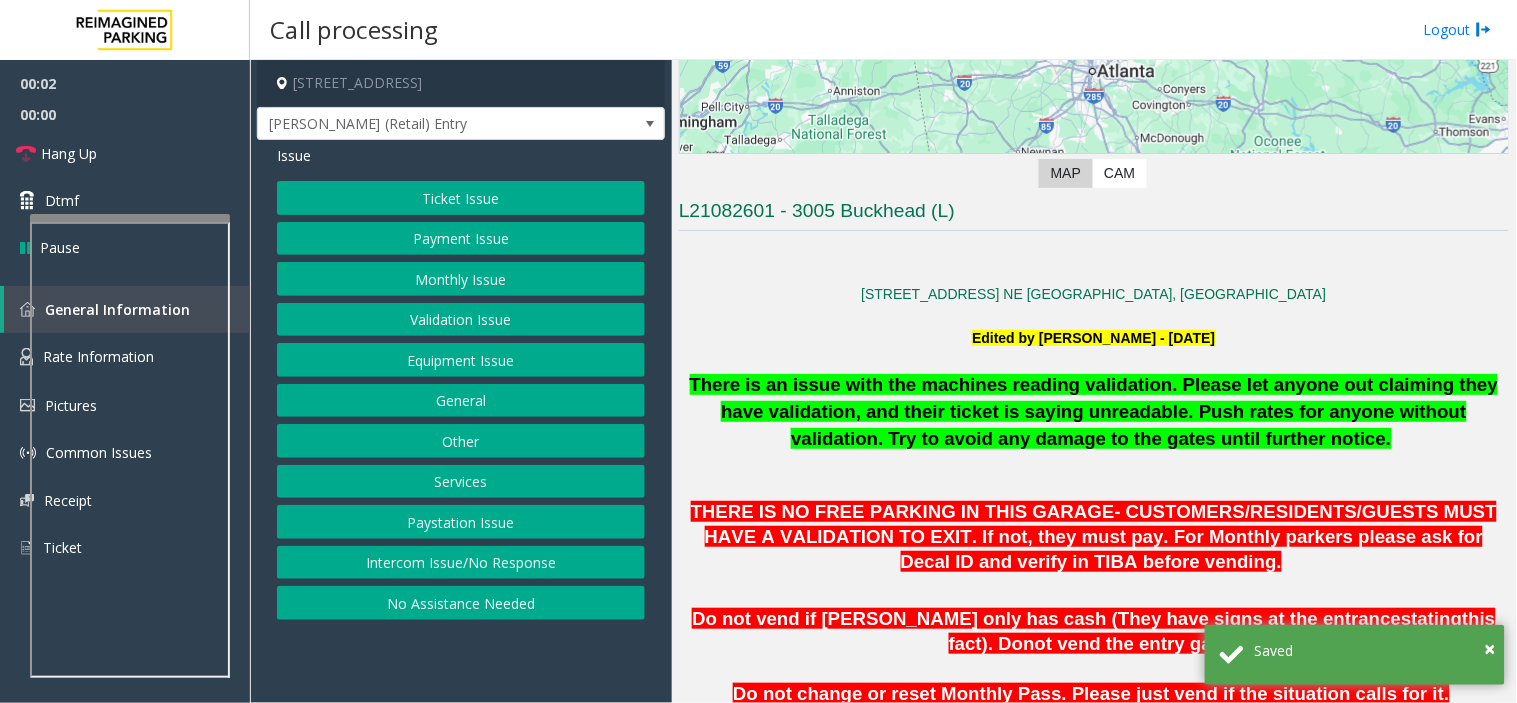 click 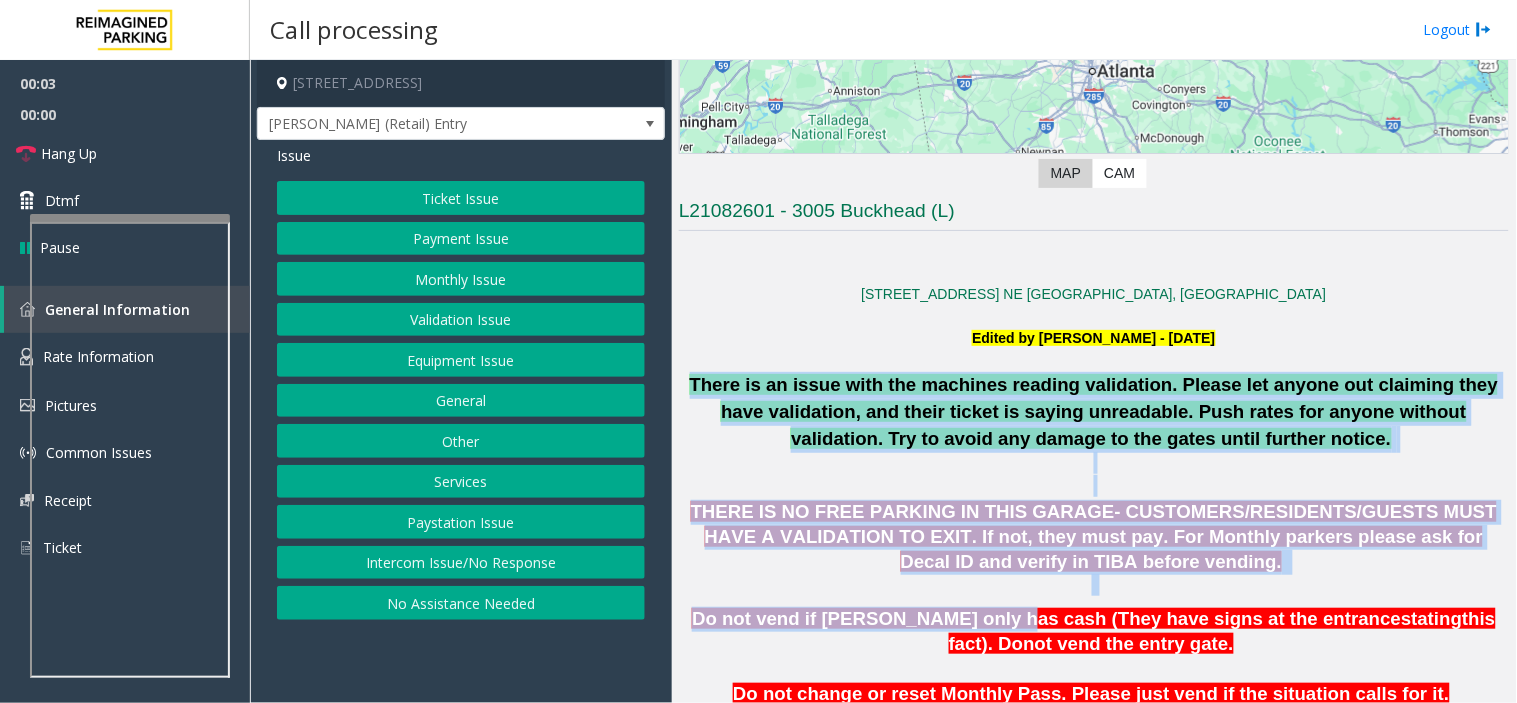 drag, startPoint x: 843, startPoint y: 352, endPoint x: 955, endPoint y: 608, distance: 279.42798 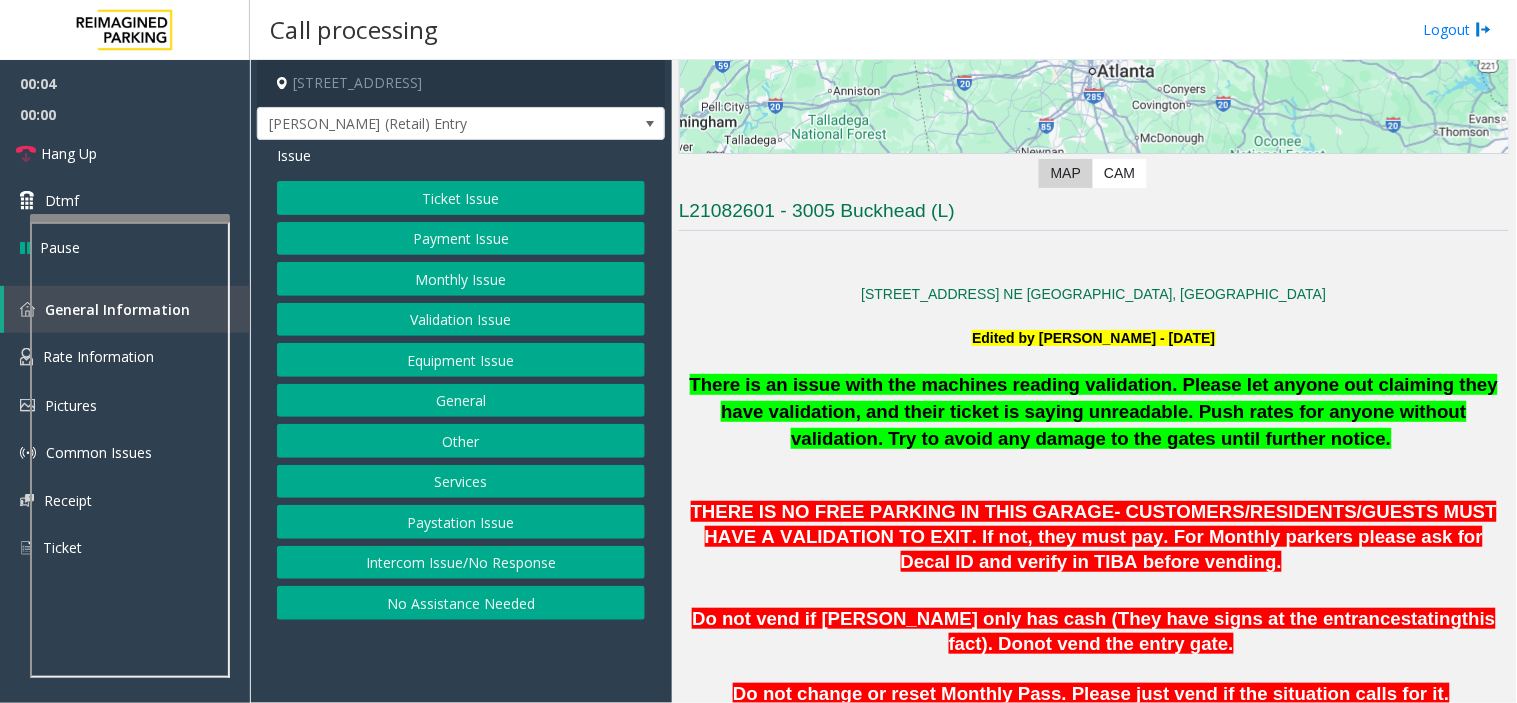 click on "Intercom Issue/No Response" 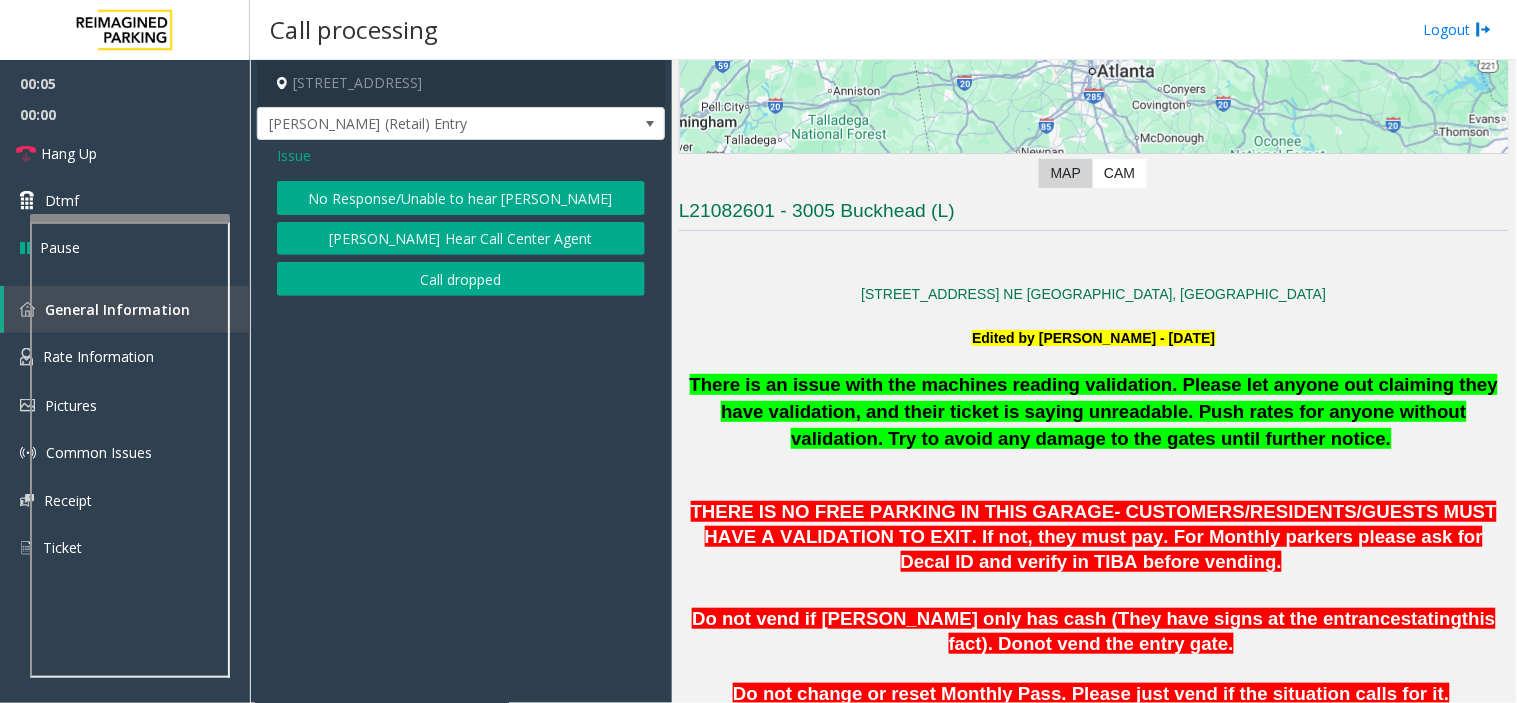 click on "Issue" 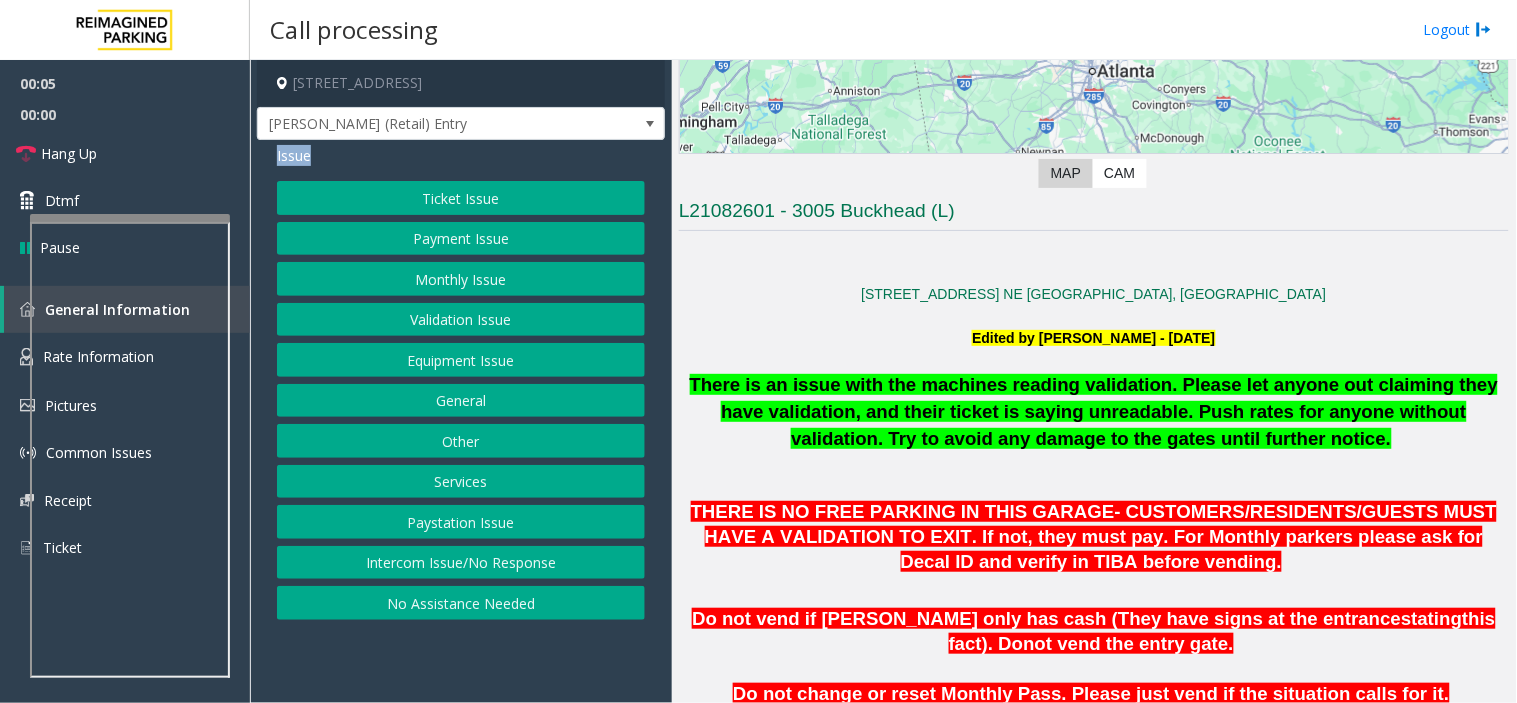 click on "Issue" 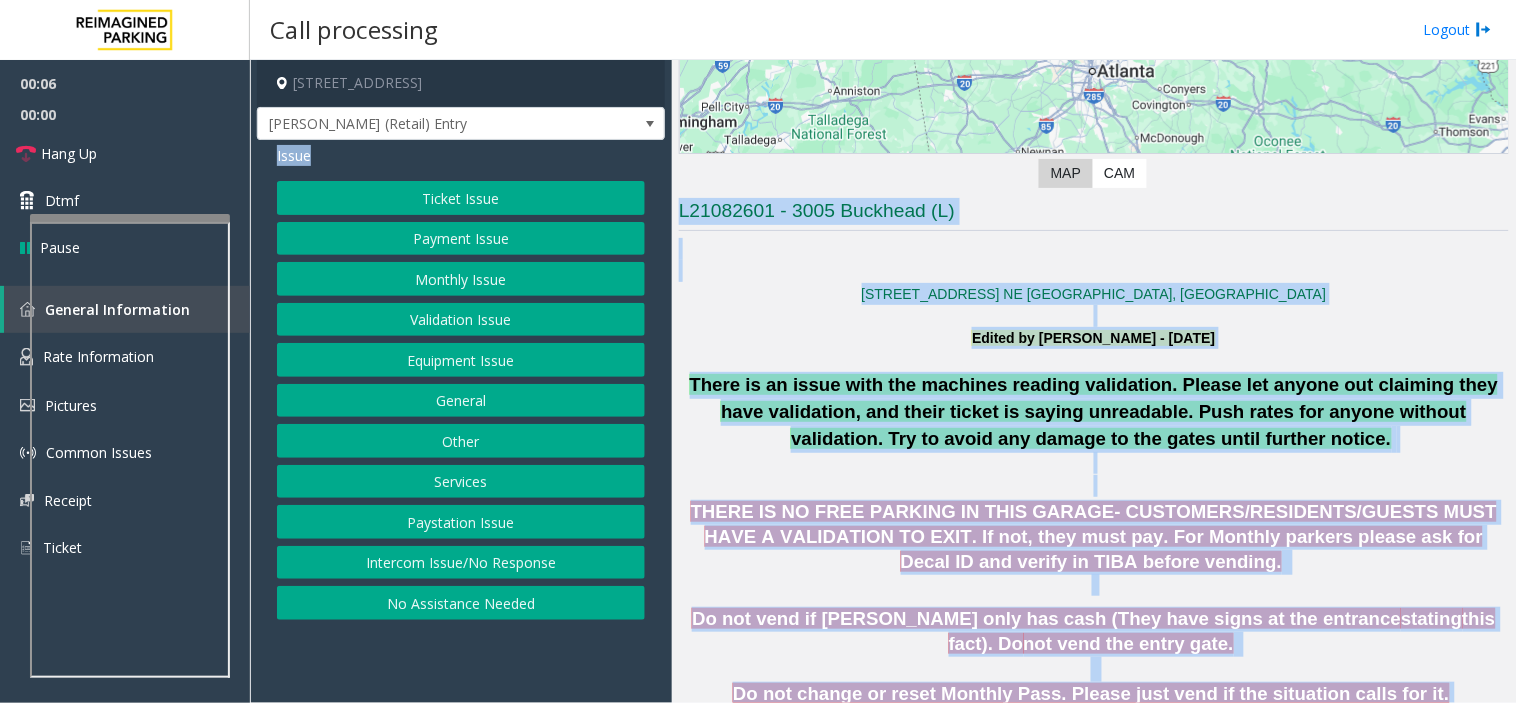 drag, startPoint x: 288, startPoint y: 160, endPoint x: 1228, endPoint y: 684, distance: 1076.1859 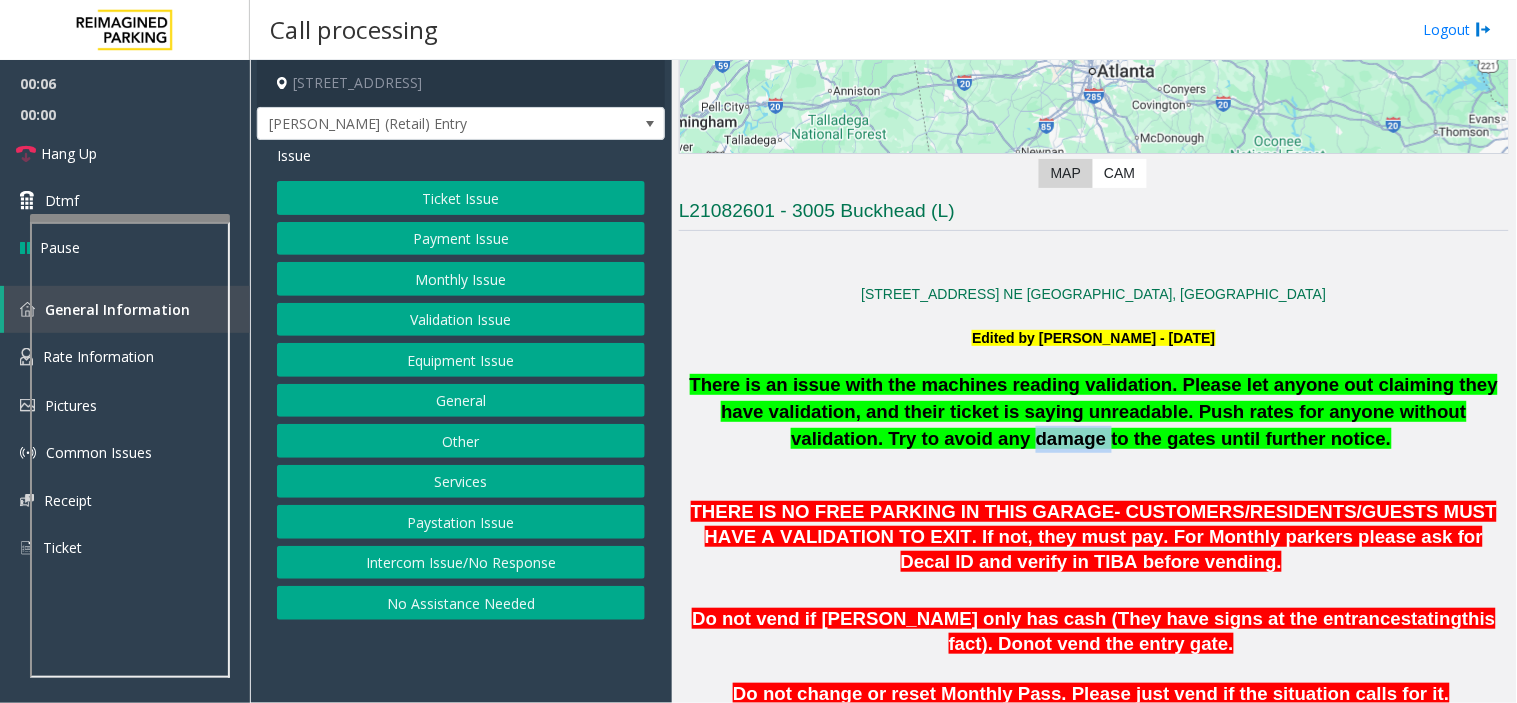 click on "There is an issue with the machines reading validation. Please let anyone out claiming they have validation, and their ticket is saying unreadable. Push rates for anyone without validation. Try to avoid any damage to the gates until further notice." 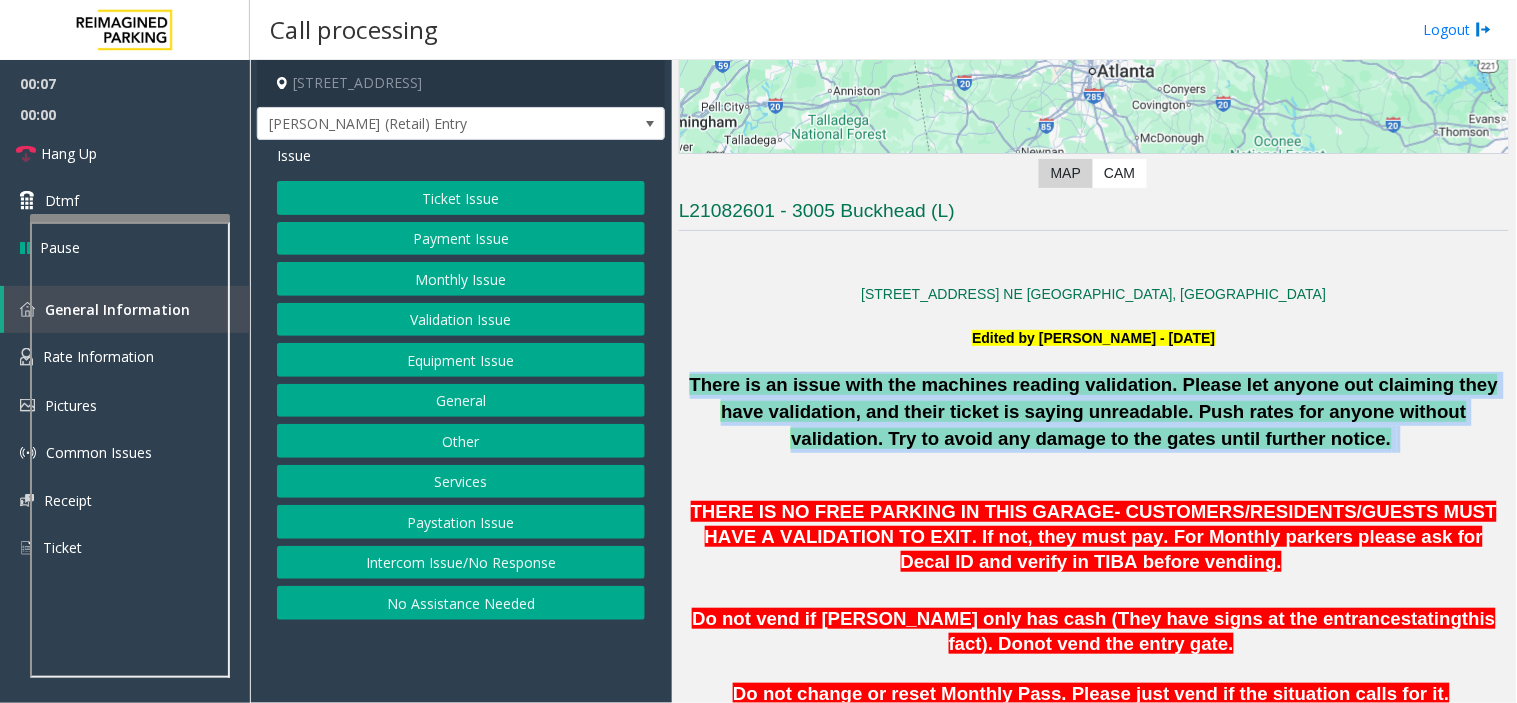 click on "There is an issue with the machines reading validation. Please let anyone out claiming they have validation, and their ticket is saying unreadable. Push rates for anyone without validation. Try to avoid any damage to the gates until further notice." 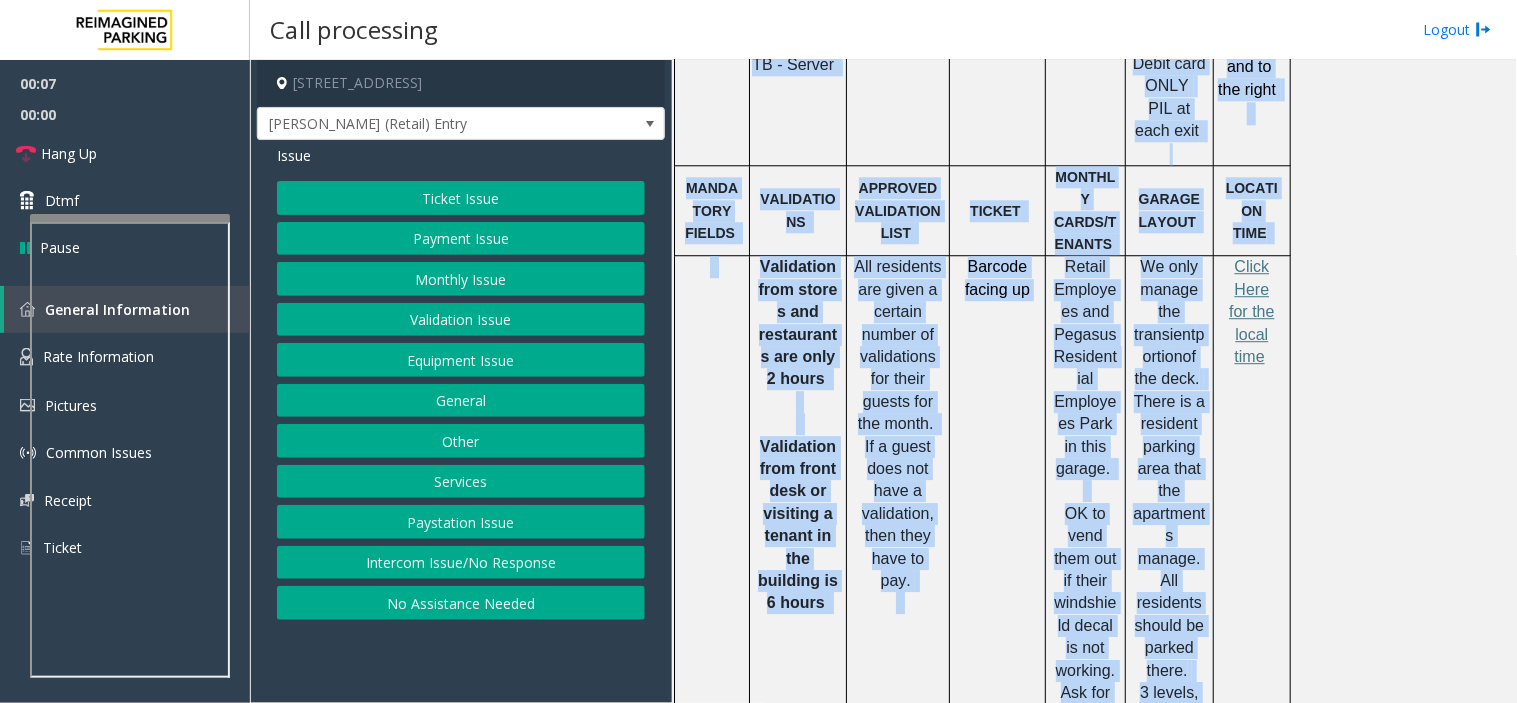 drag, startPoint x: 985, startPoint y: 435, endPoint x: 1164, endPoint y: 755, distance: 366.66196 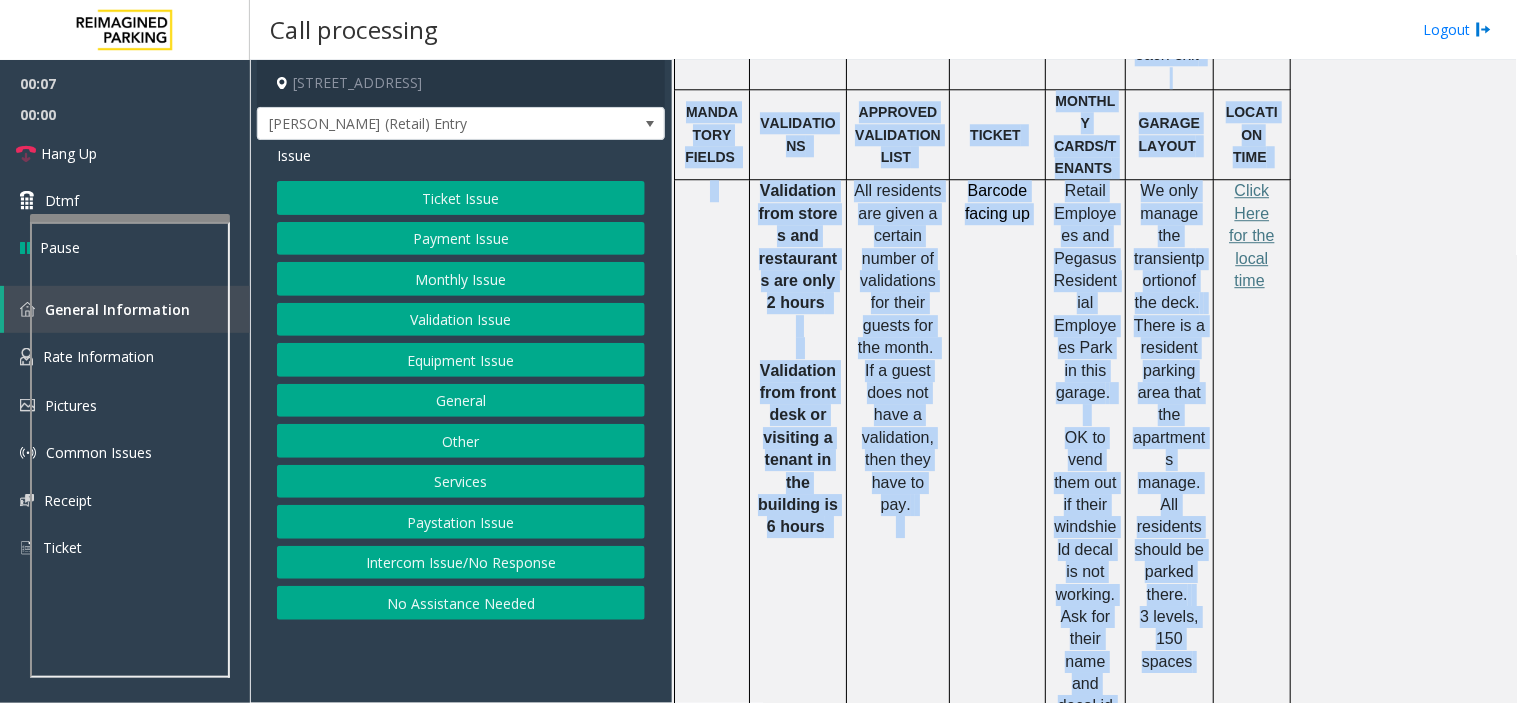 click 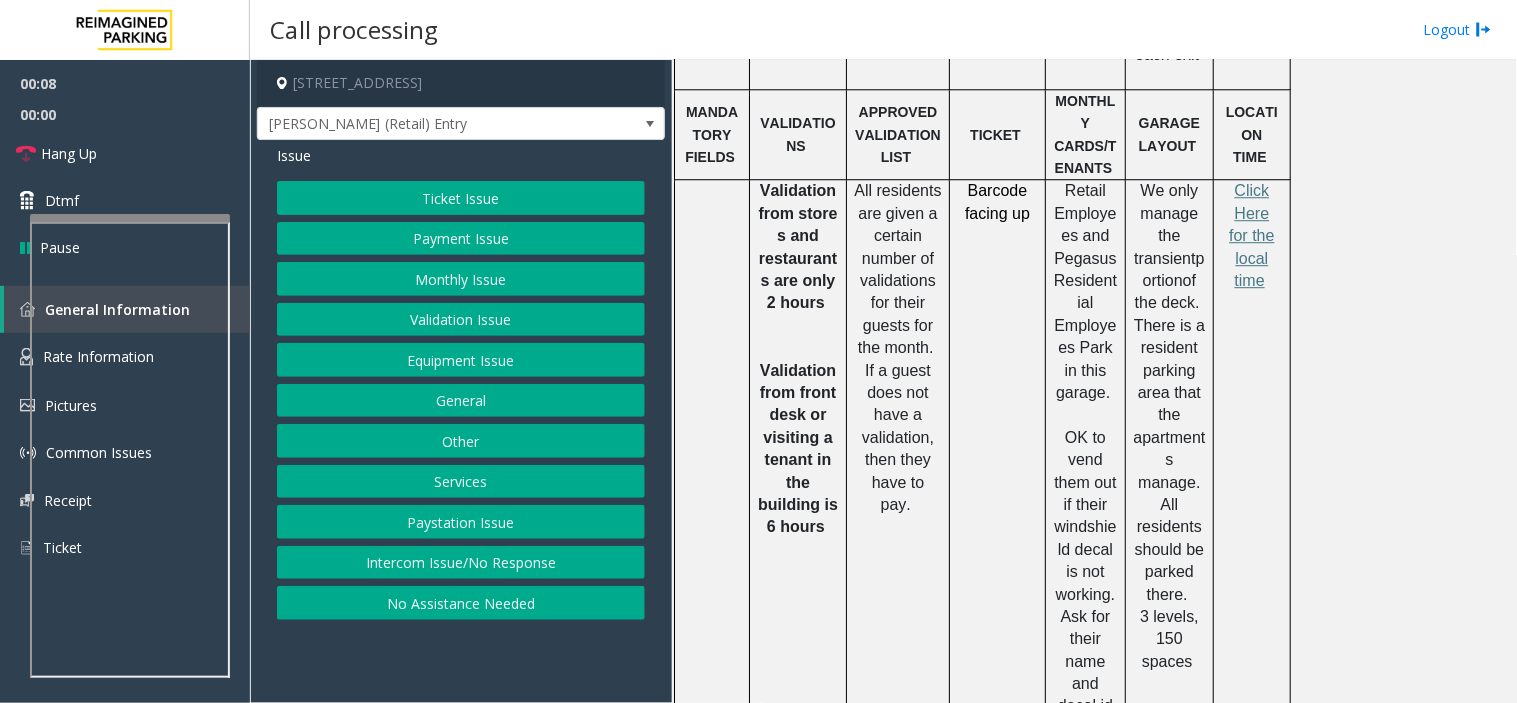 click 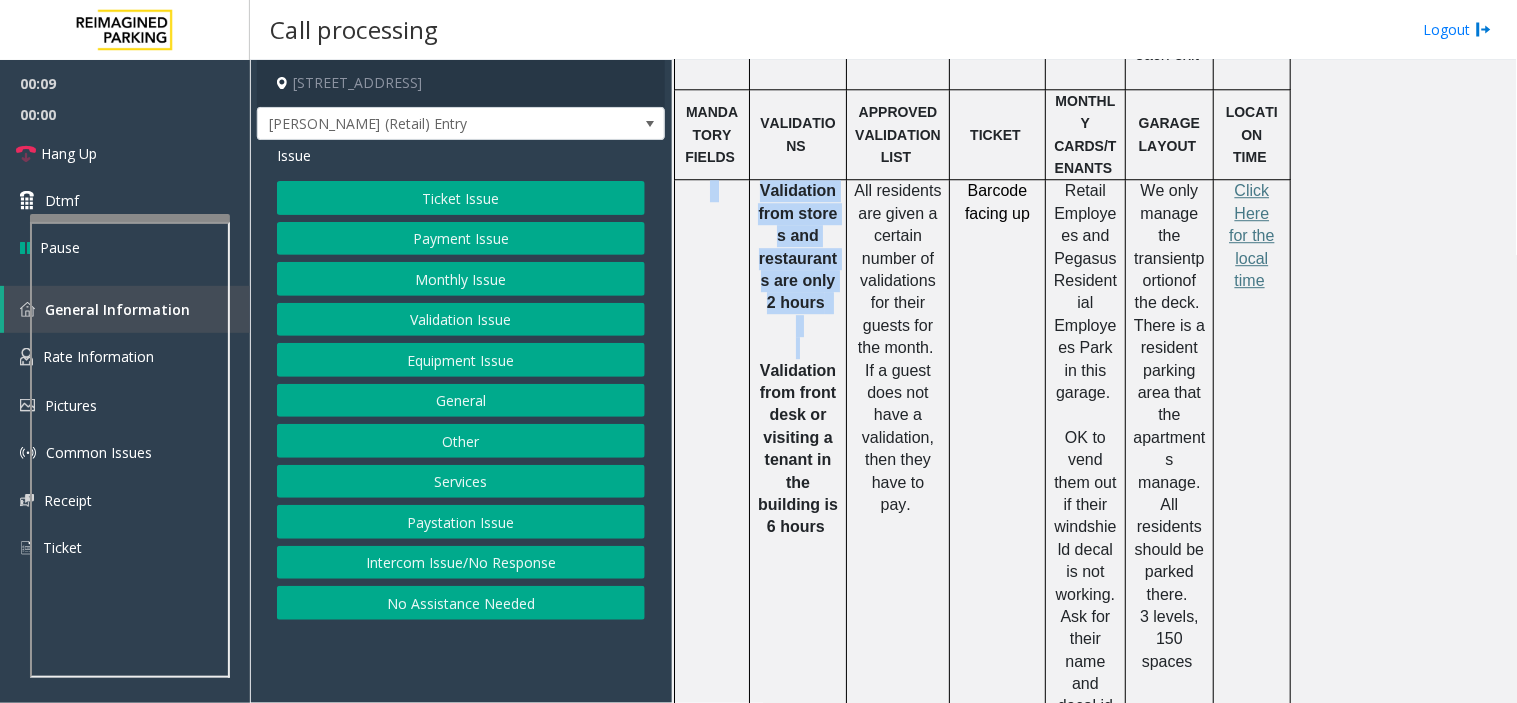drag, startPoint x: 822, startPoint y: 303, endPoint x: 718, endPoint y: 121, distance: 209.6187 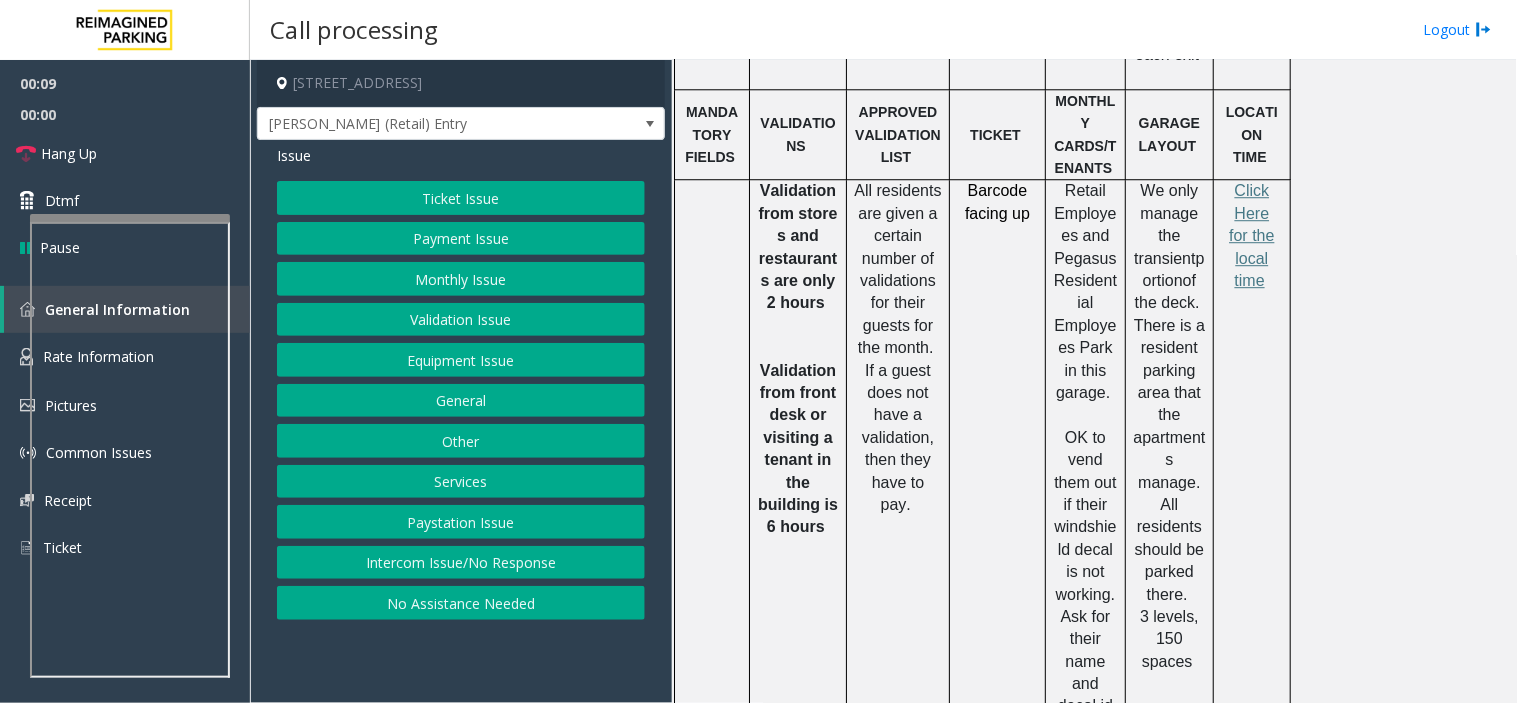 click on "MANDATORY FIELDS" 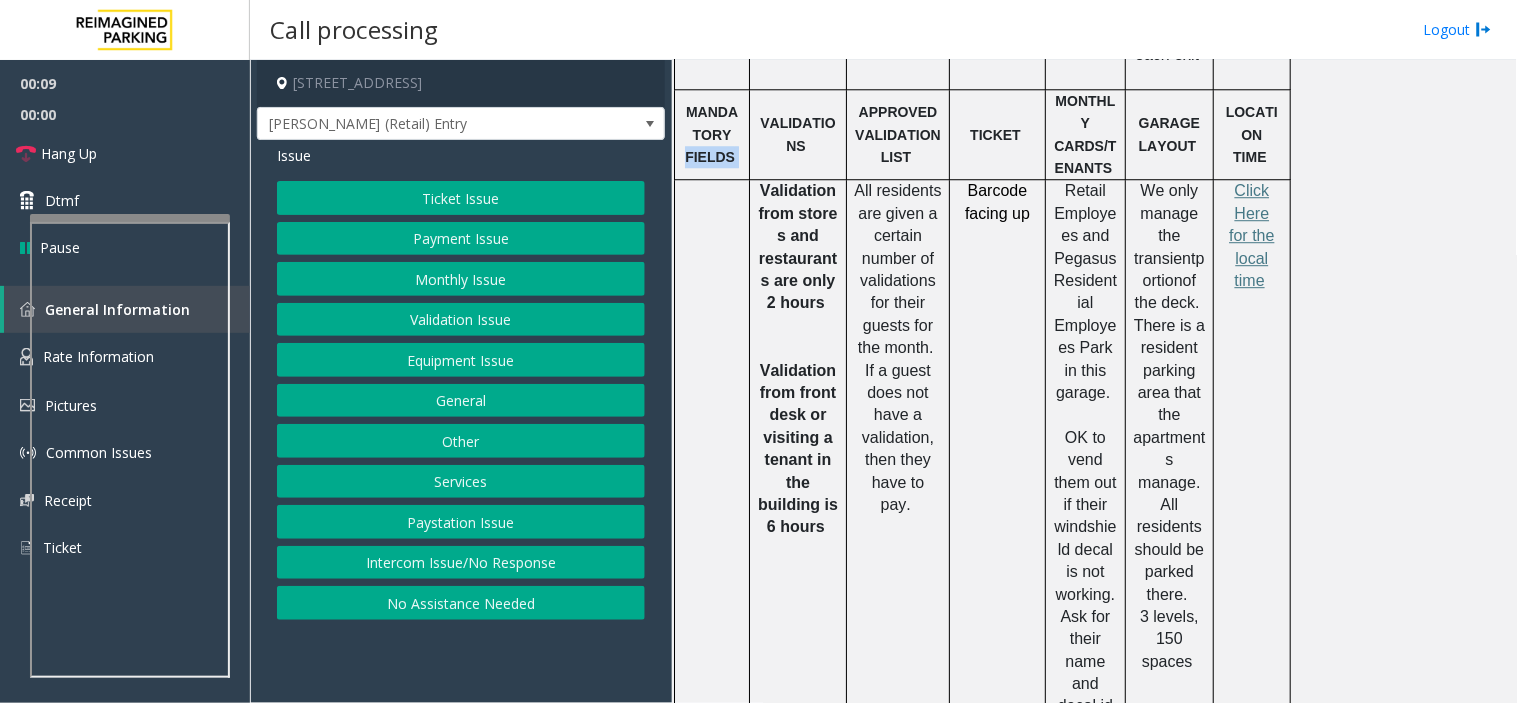 click on "MANDATORY FIELDS" 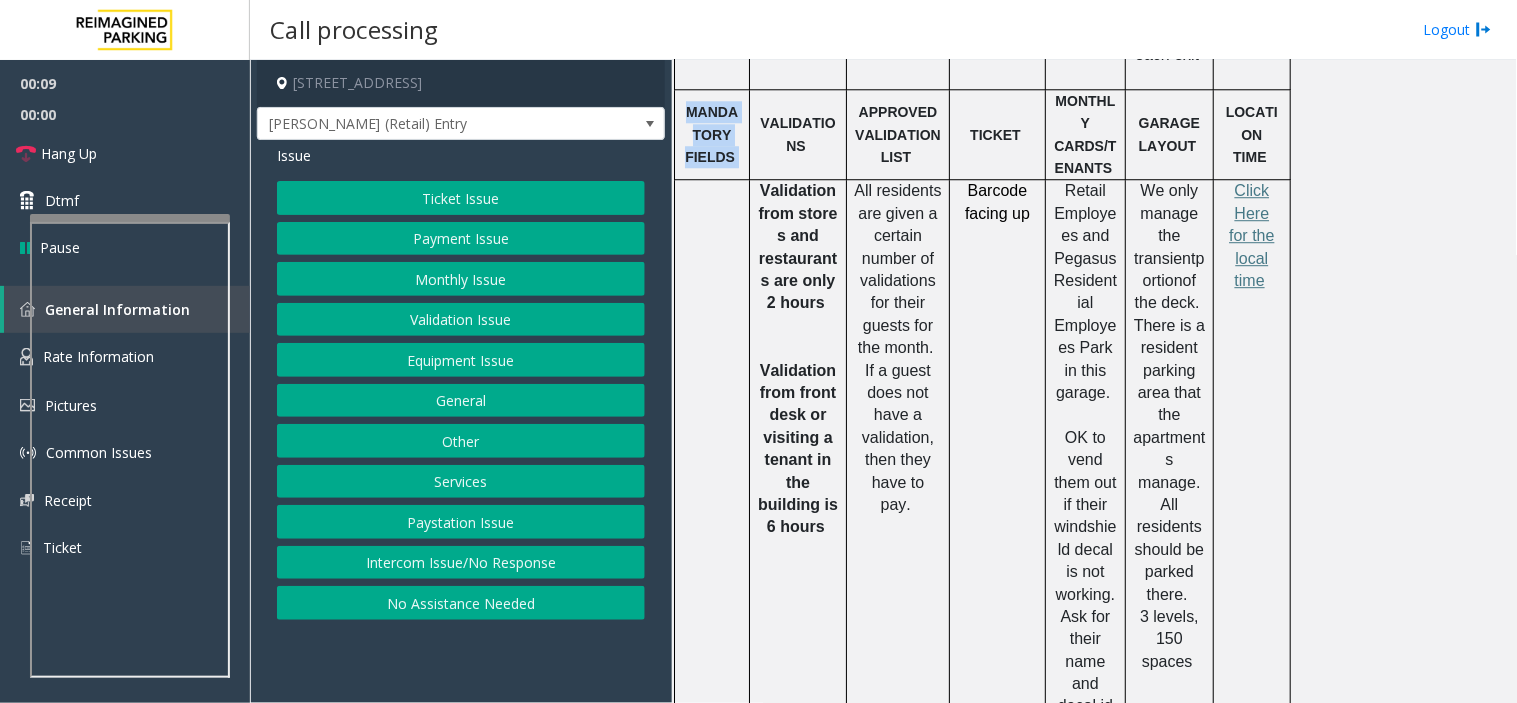 click on "MANDATORY FIELDS" 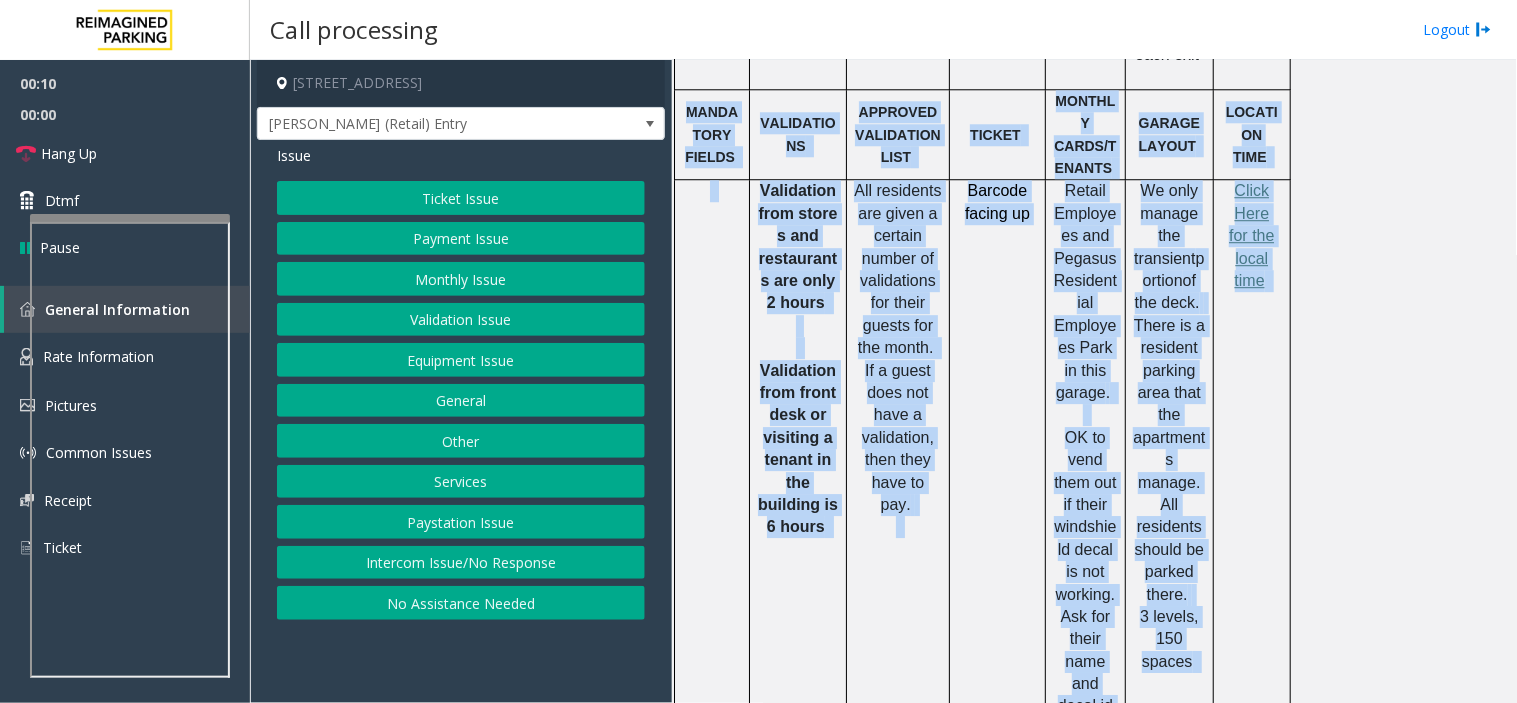 drag, startPoint x: 718, startPoint y: 121, endPoint x: 1303, endPoint y: 558, distance: 730.20135 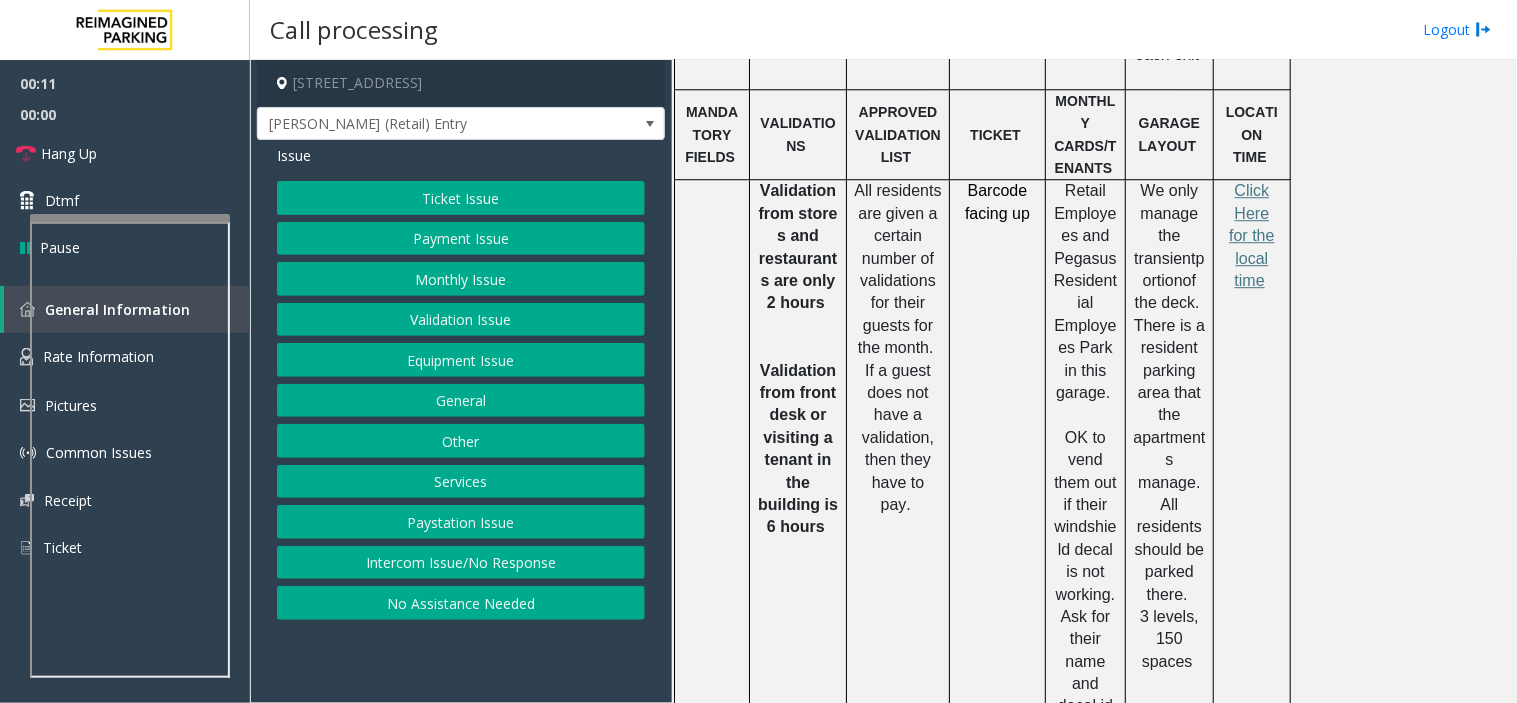 drag, startPoint x: 478, startPoint y: 432, endPoint x: 502, endPoint y: 472, distance: 46.647614 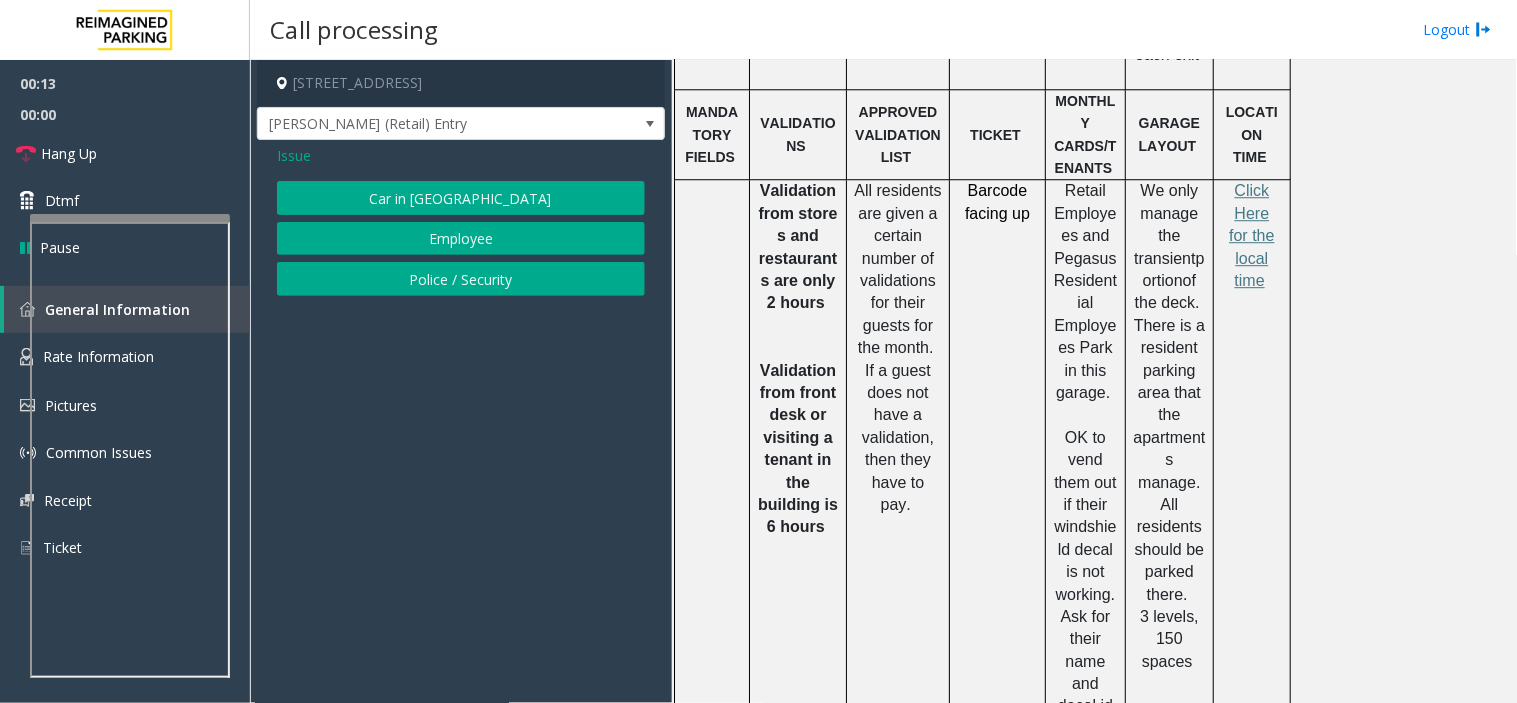 click on "Issue" 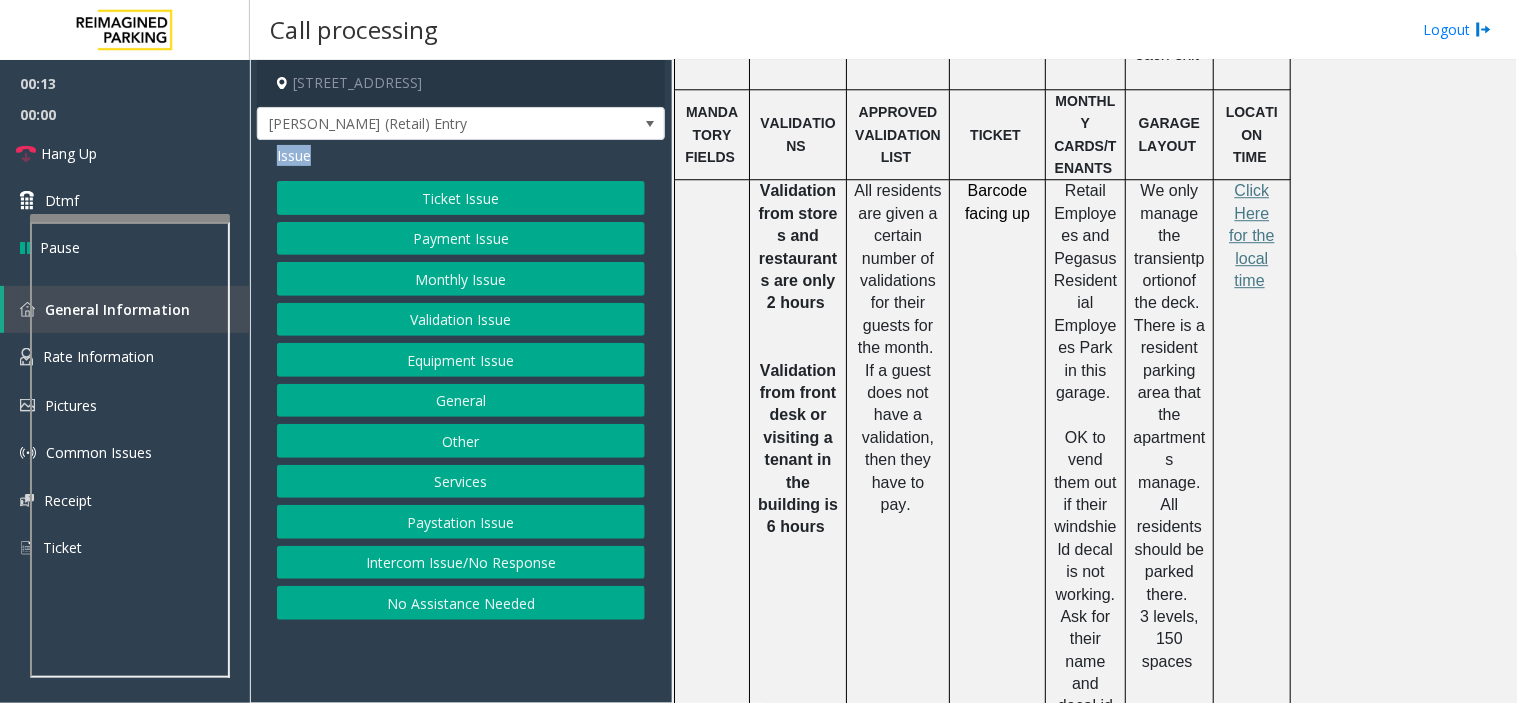 click on "Issue" 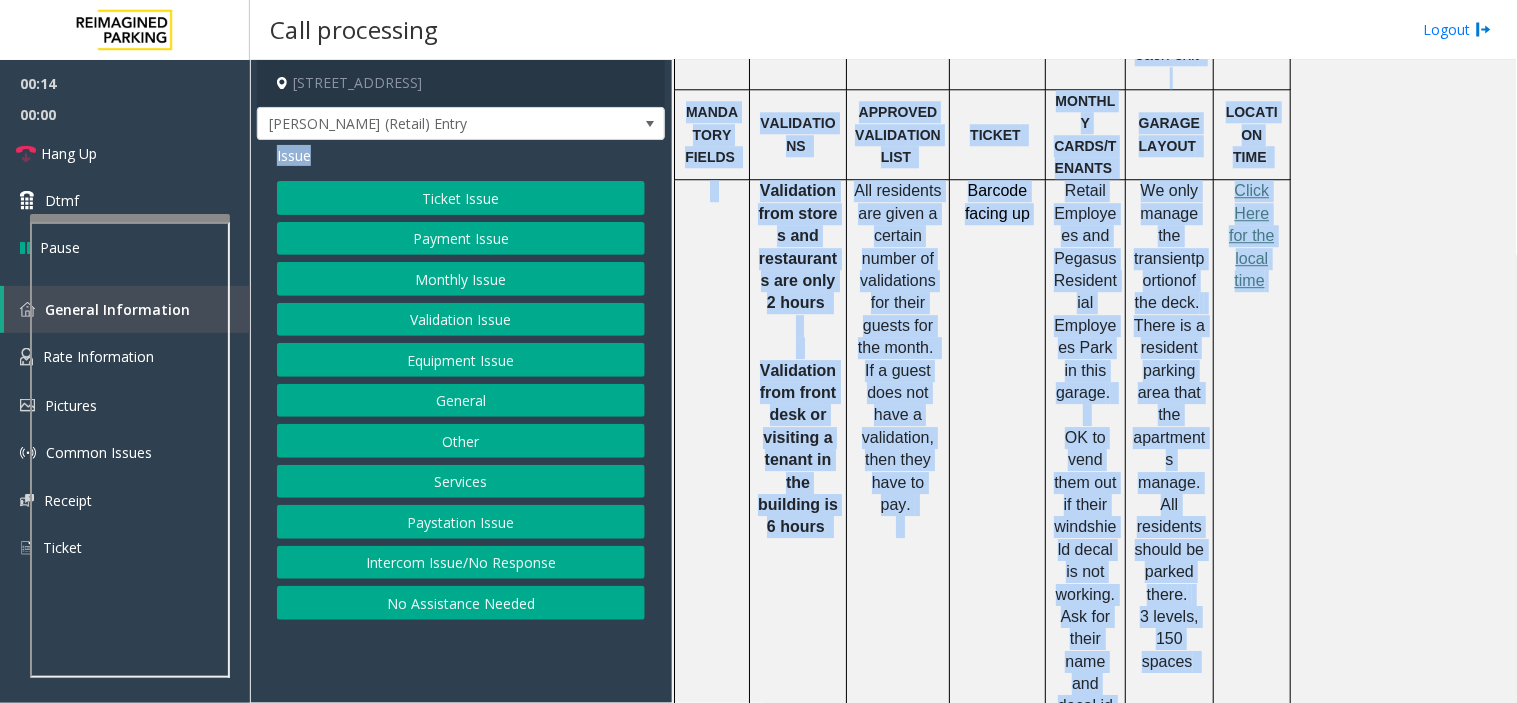 drag, startPoint x: 283, startPoint y: 153, endPoint x: 1278, endPoint y: 546, distance: 1069.8009 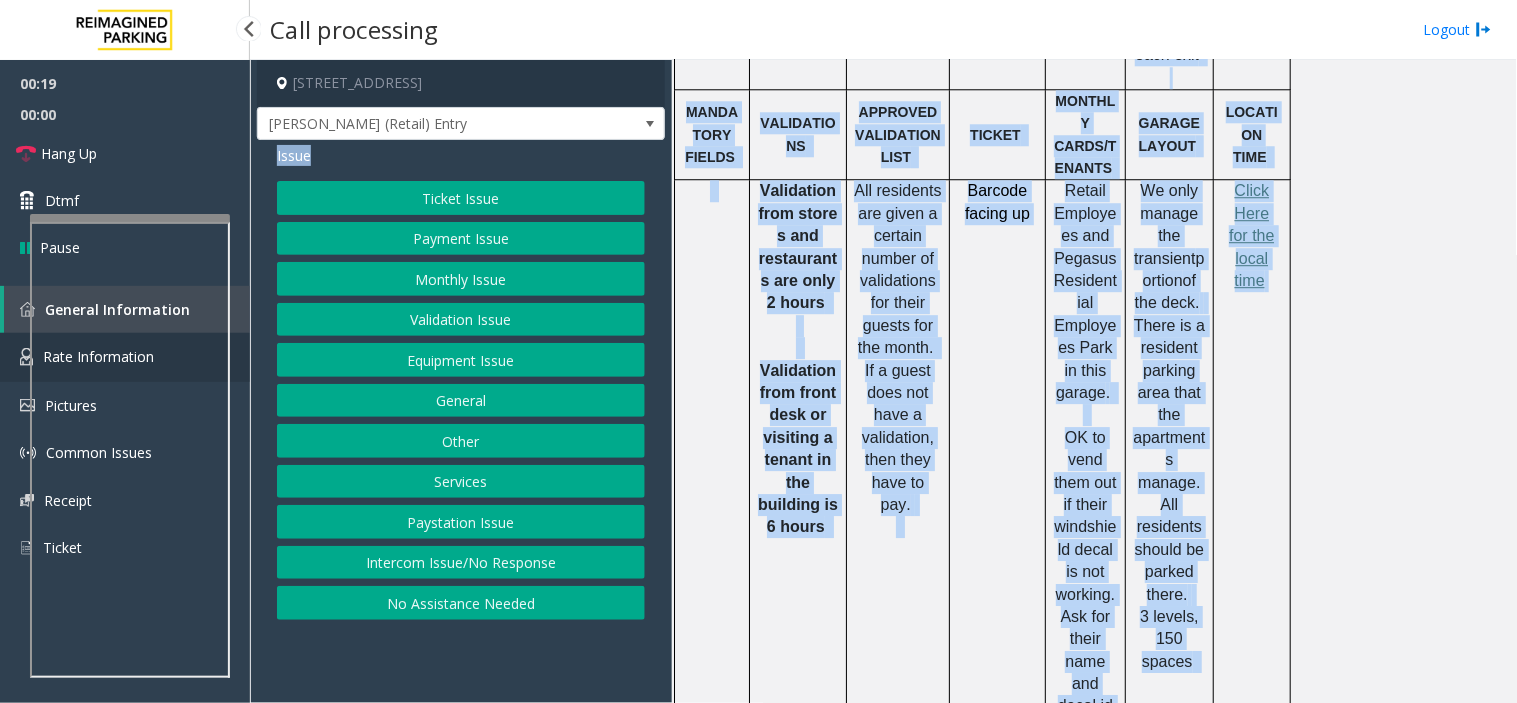 click on "Rate Information" at bounding box center [125, 357] 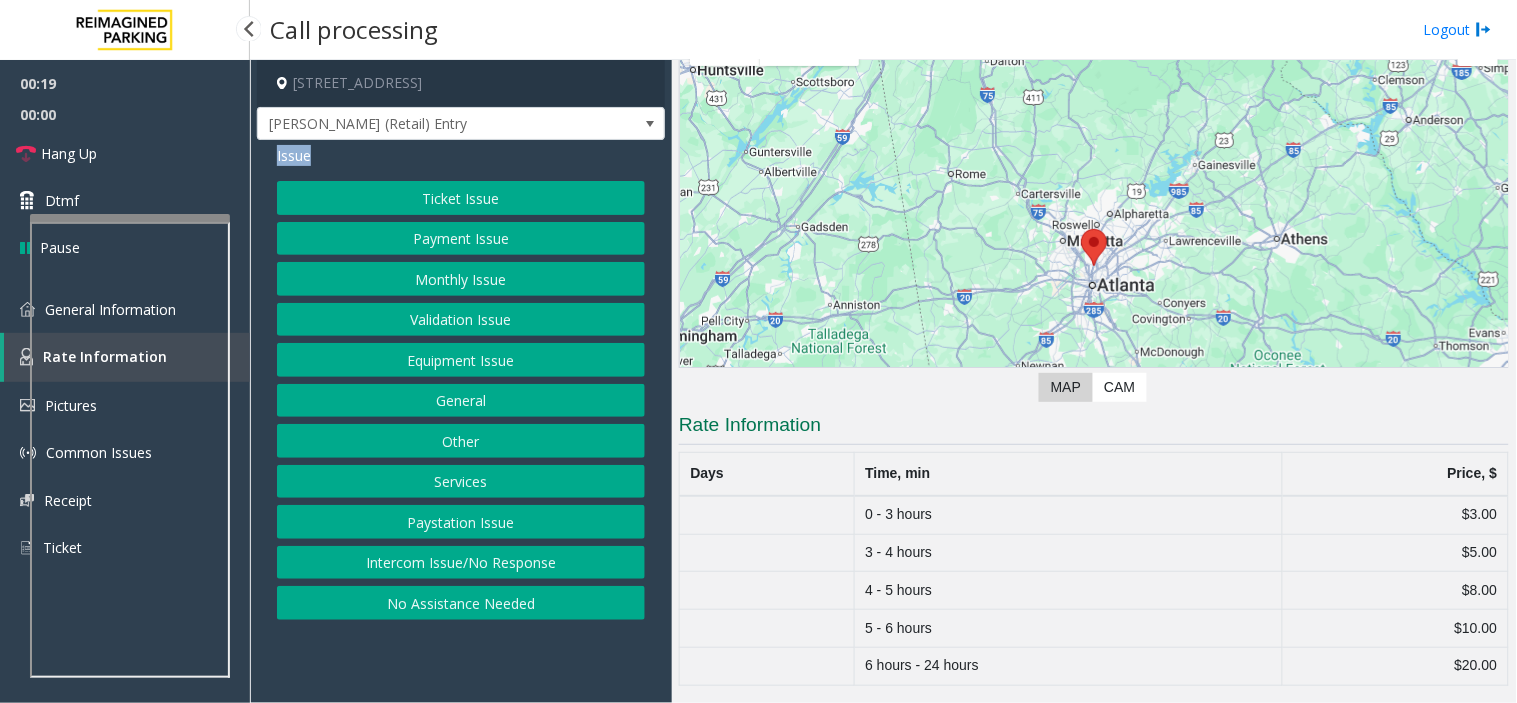 scroll, scrollTop: 118, scrollLeft: 0, axis: vertical 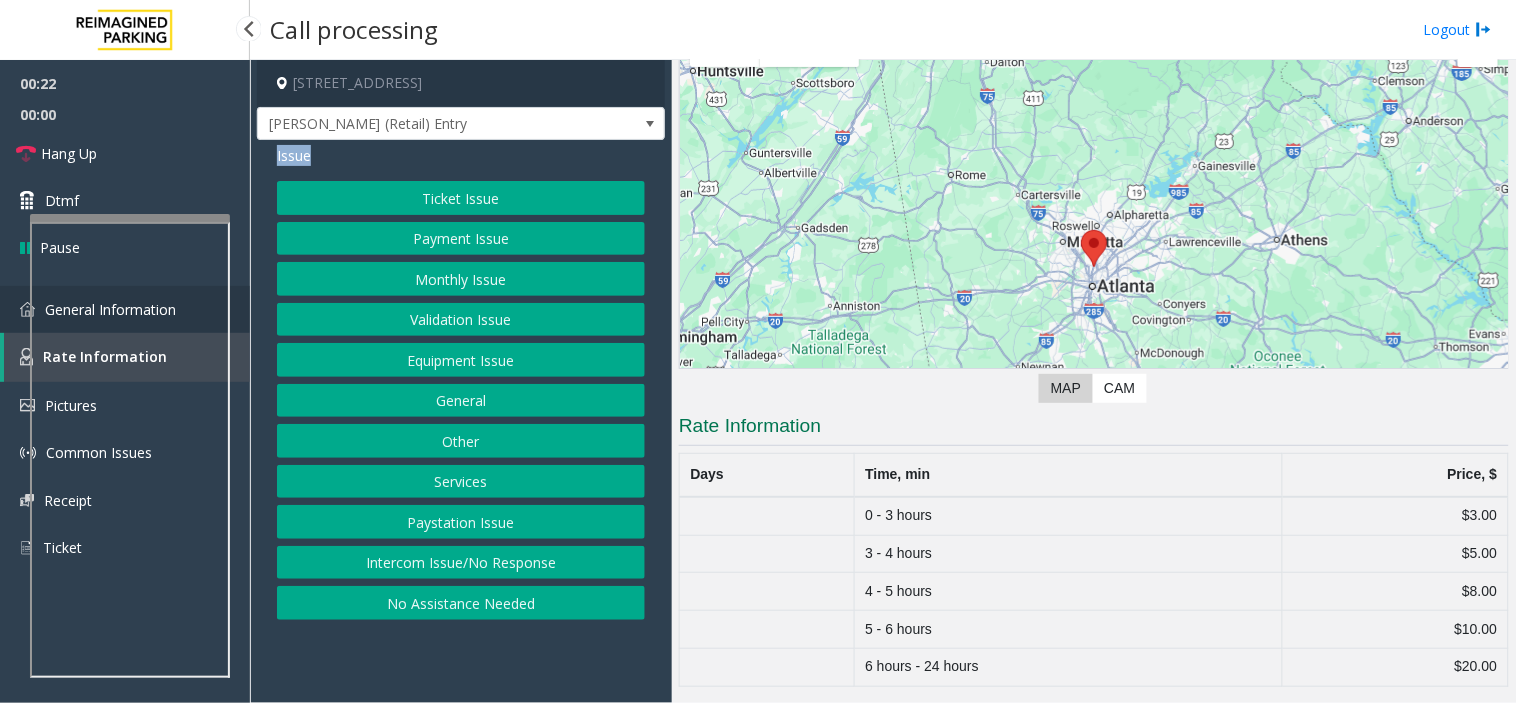 click on "General Information" at bounding box center [125, 309] 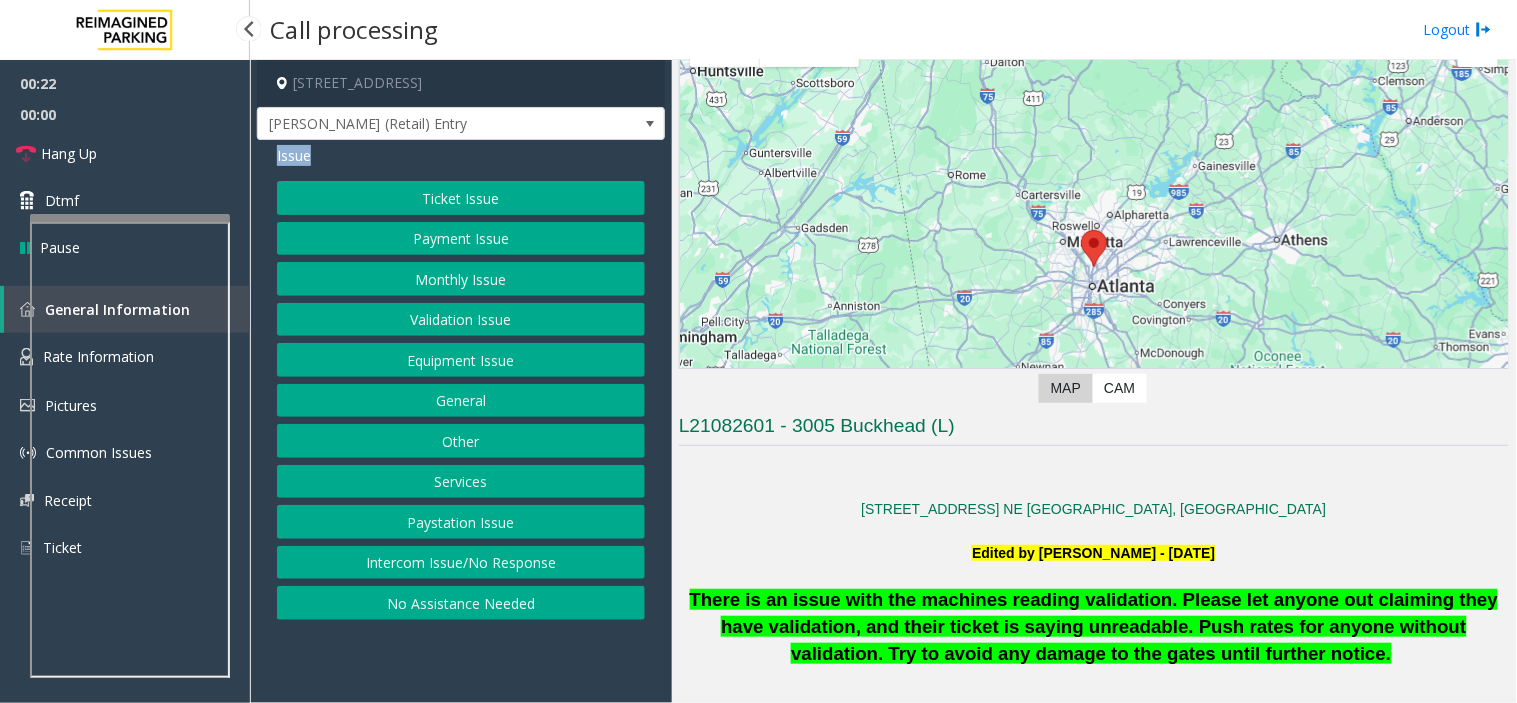 scroll, scrollTop: 1372, scrollLeft: 0, axis: vertical 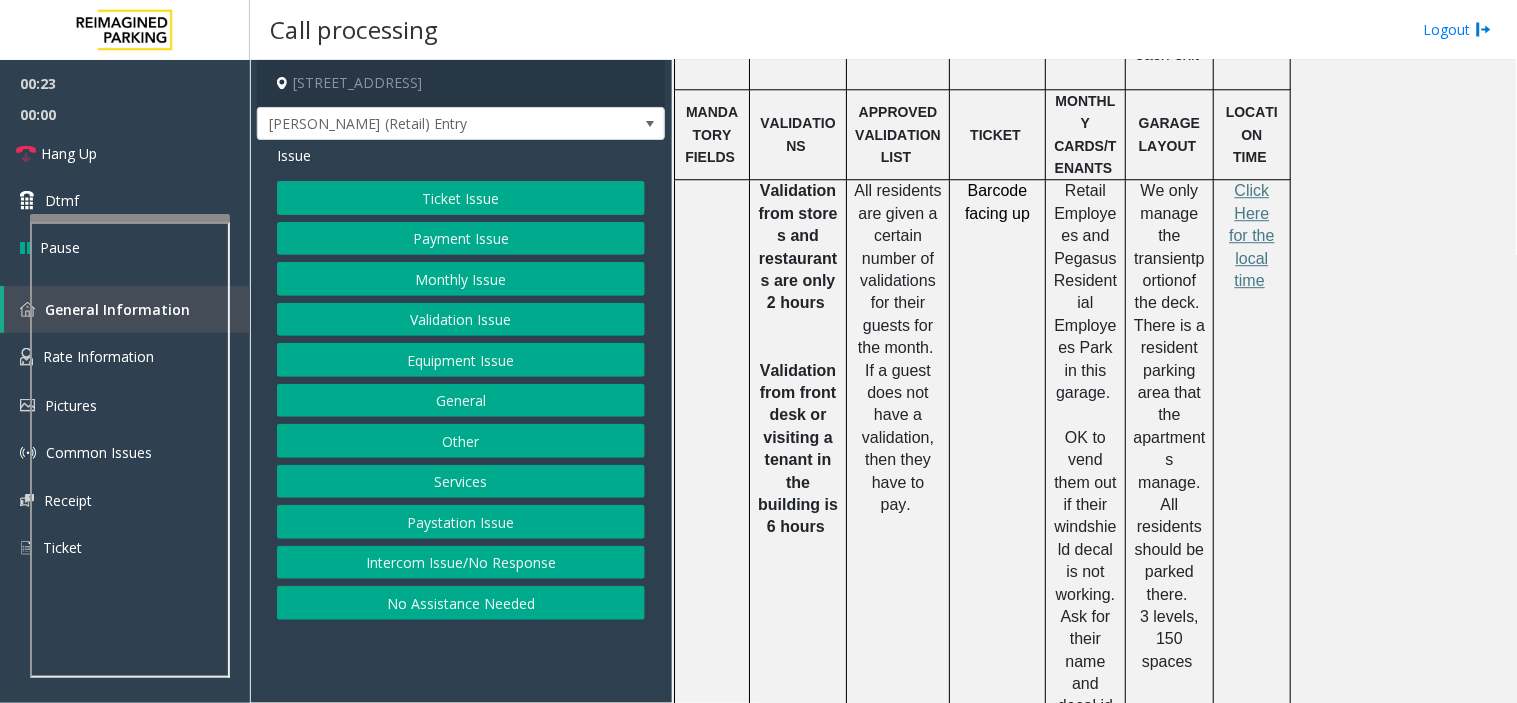 click on "All residents are given a certain number of validations for their guests for the month.  If a guest does not have a validation, then they have to pay." 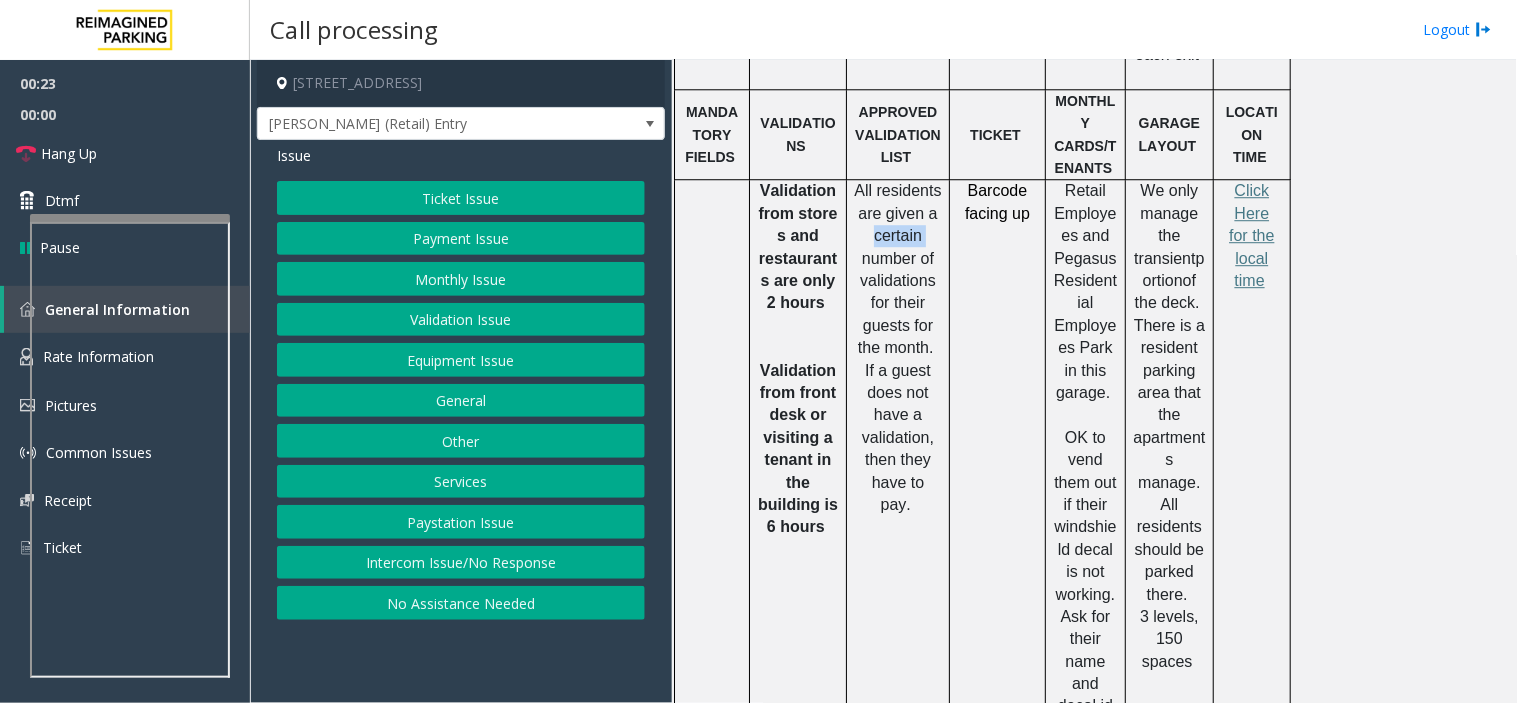 click on "All residents are given a certain number of validations for their guests for the month.  If a guest does not have a validation, then they have to pay." 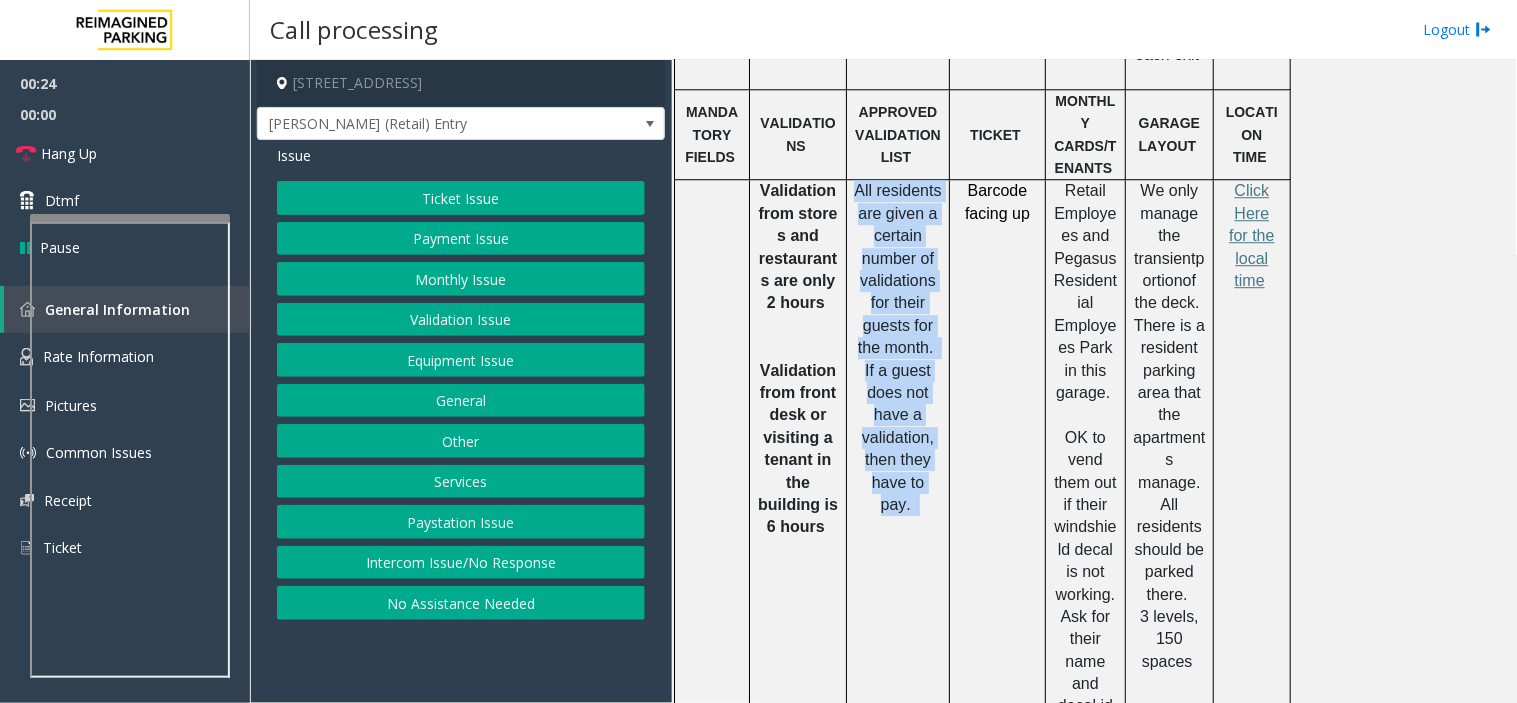 click on "All residents are given a certain number of validations for their guests for the month.  If a guest does not have a validation, then they have to pay." 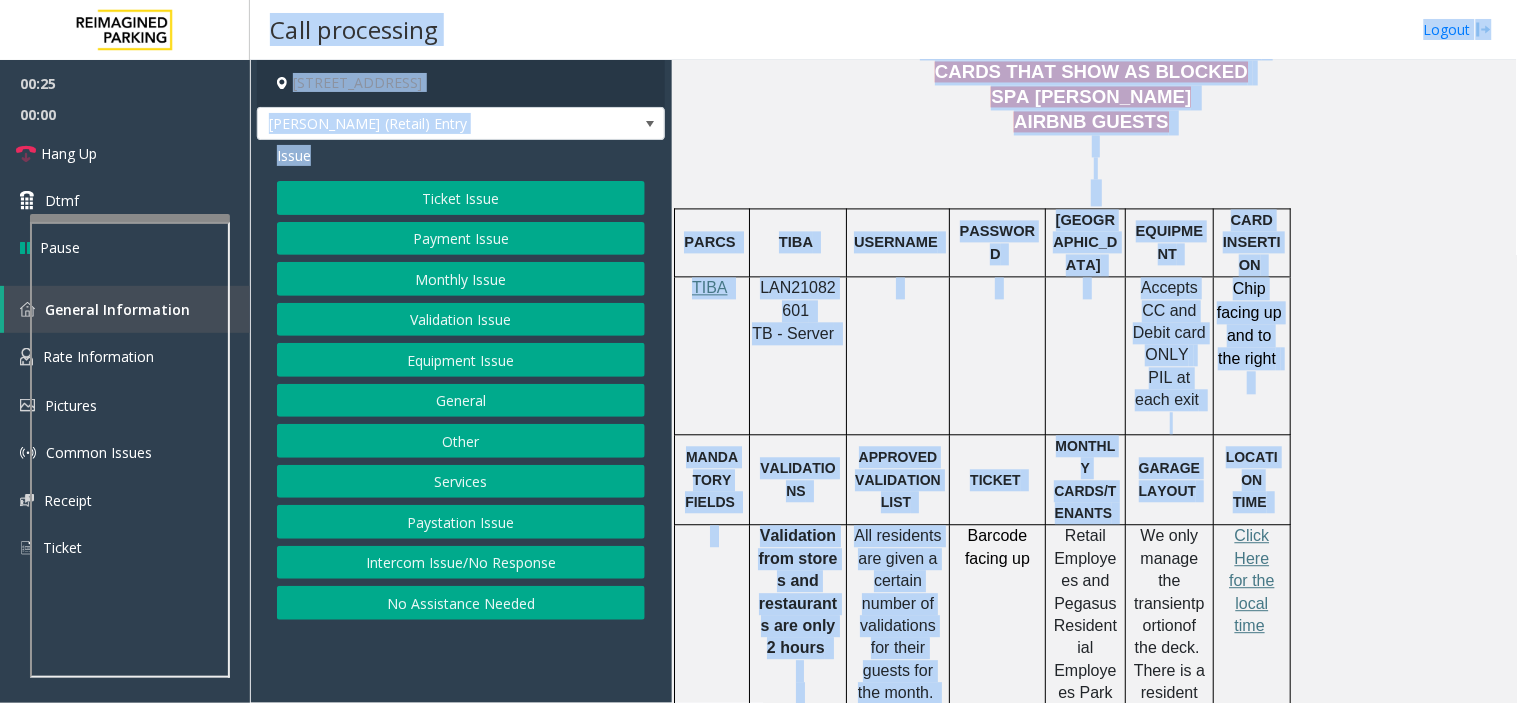 scroll, scrollTop: 927, scrollLeft: 0, axis: vertical 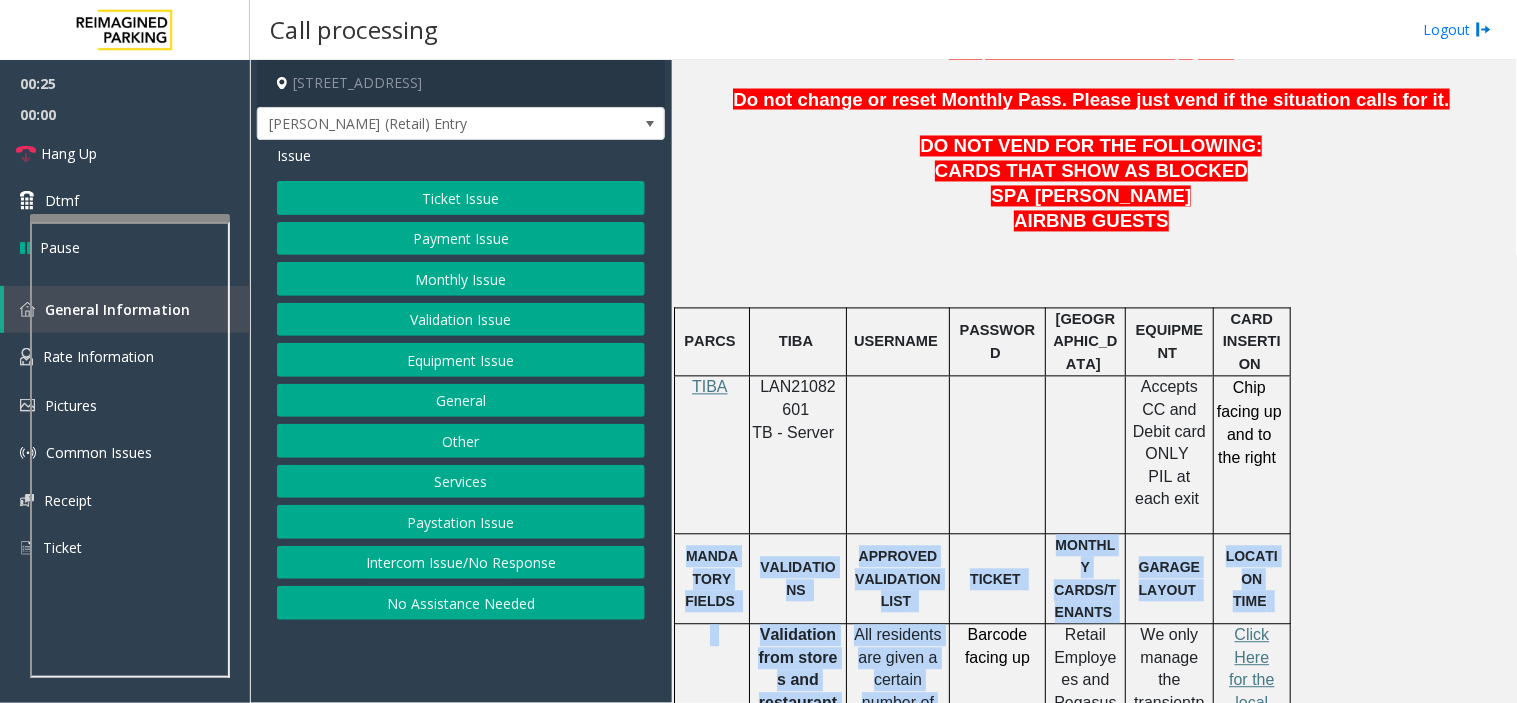 drag, startPoint x: 927, startPoint y: 193, endPoint x: 715, endPoint y: 546, distance: 411.76813 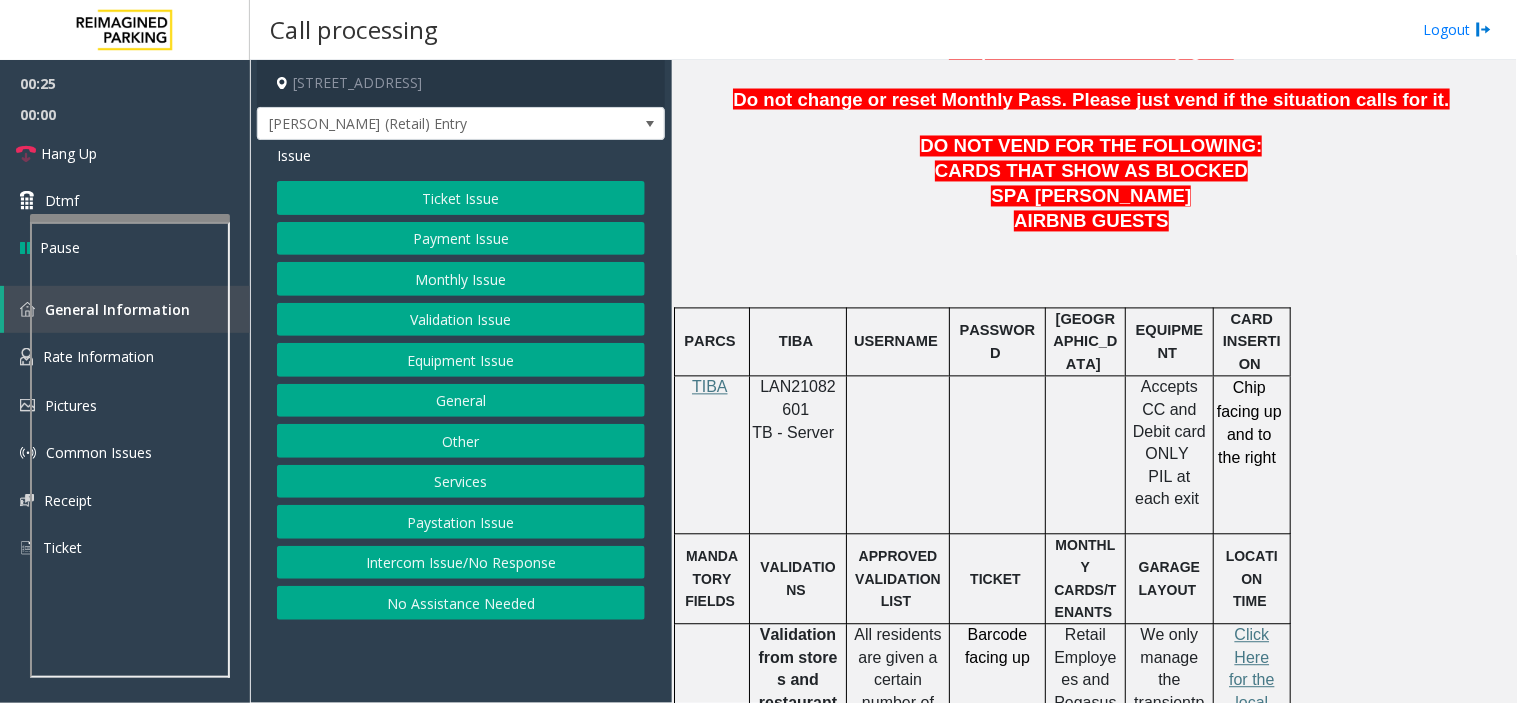 click 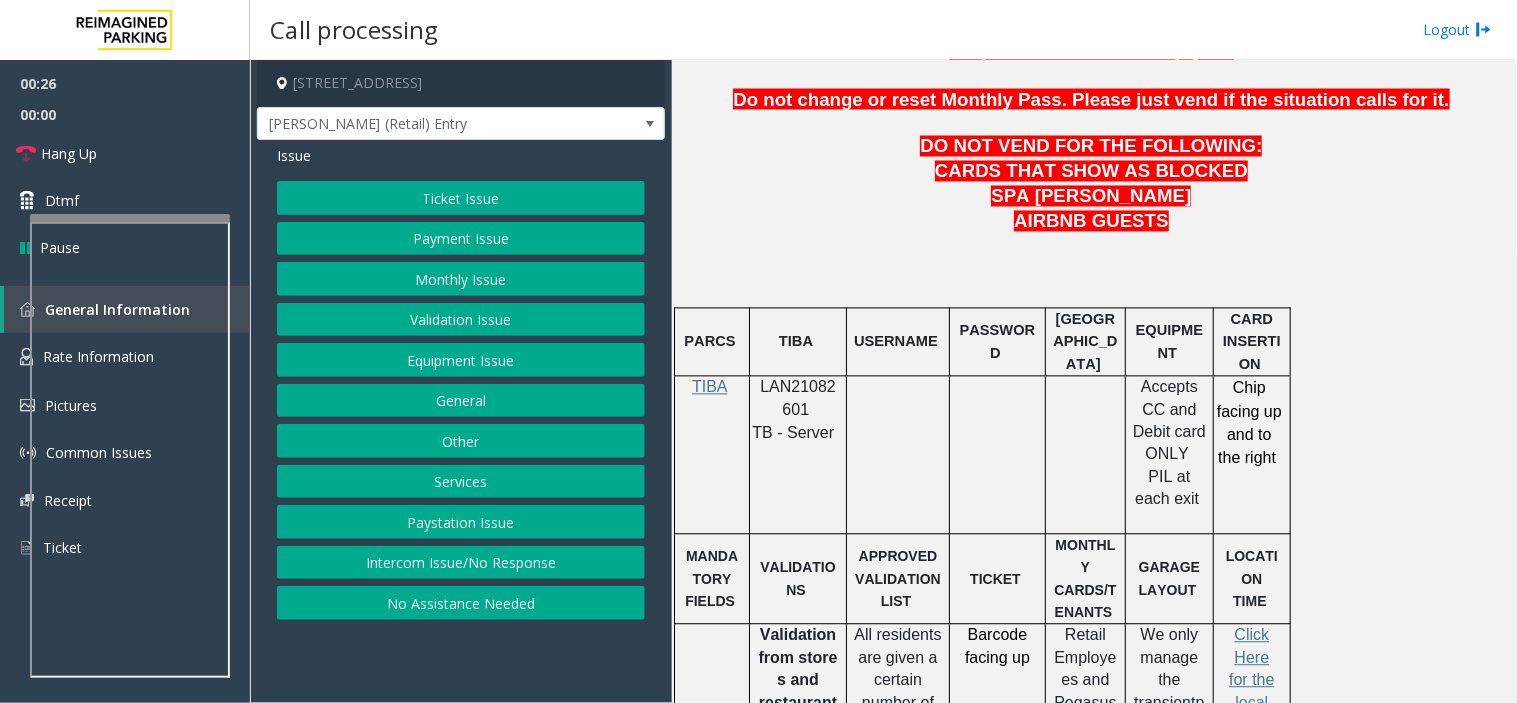 click 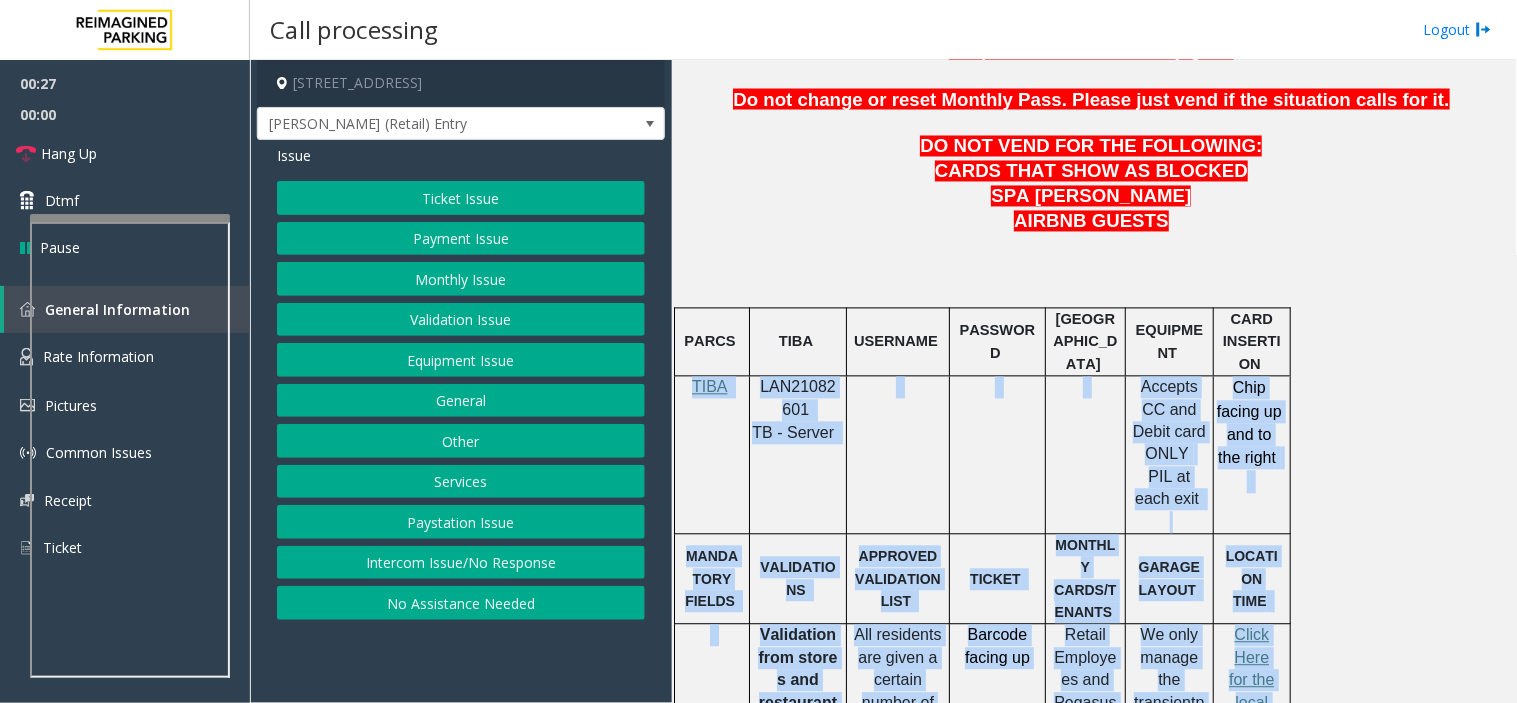 drag, startPoint x: 696, startPoint y: 514, endPoint x: 1432, endPoint y: 567, distance: 737.9058 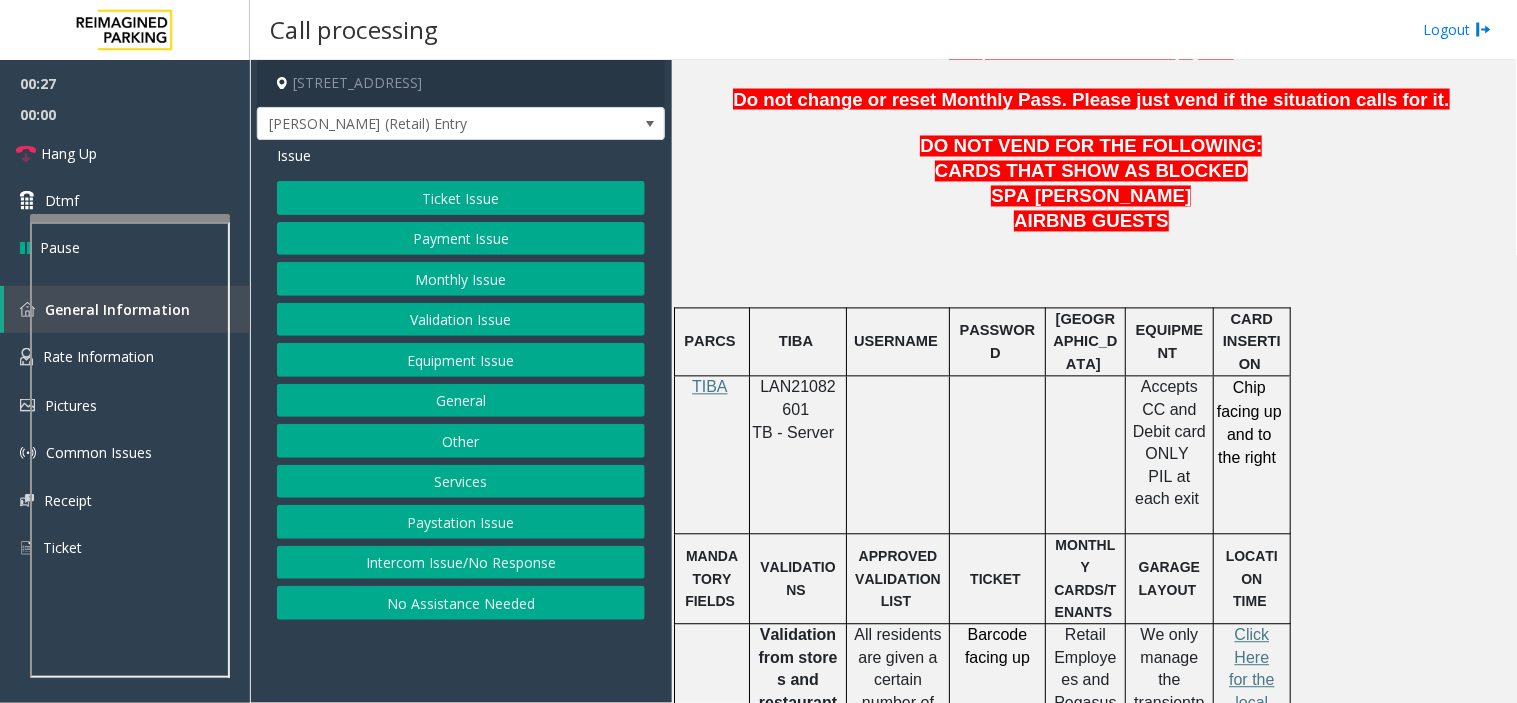 click on "LOCATION TIME" 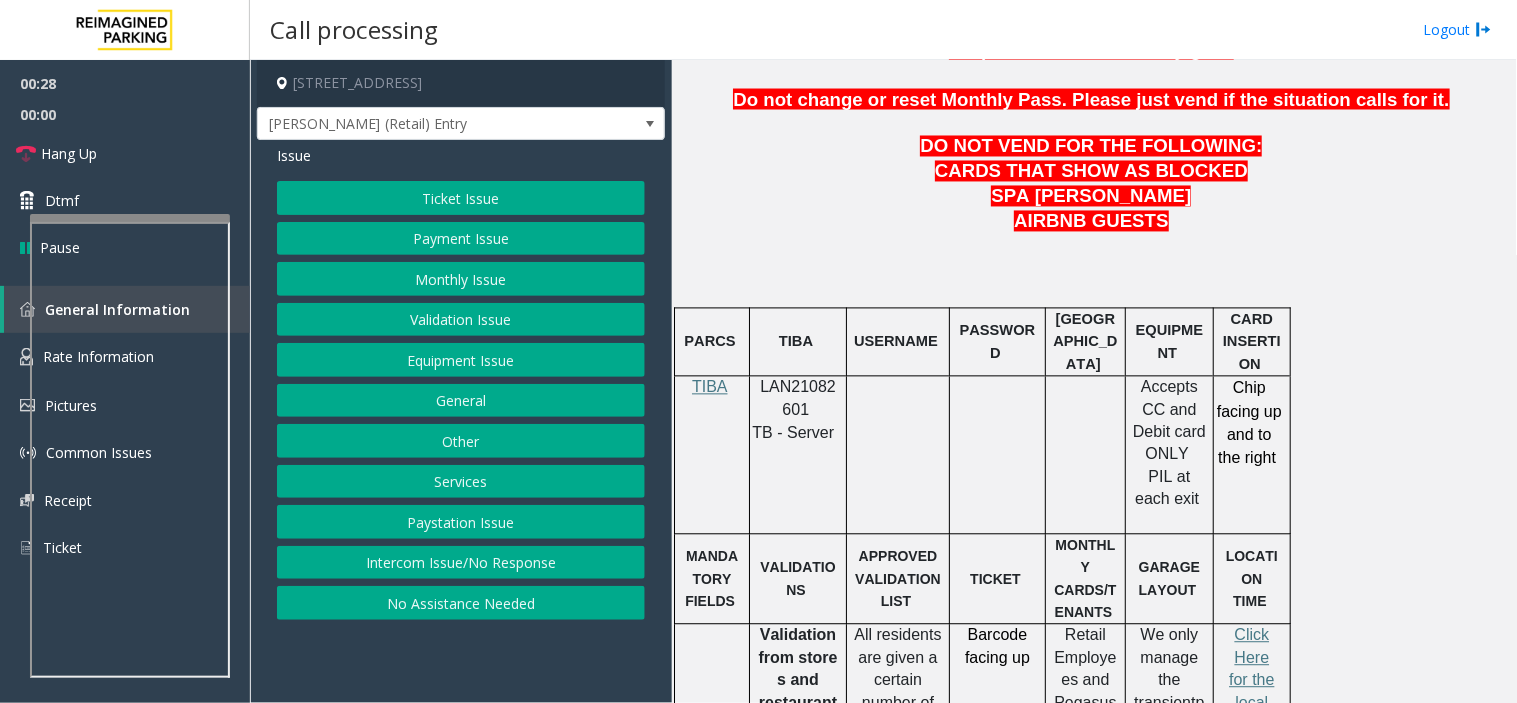 click on "LOCATION TIME" 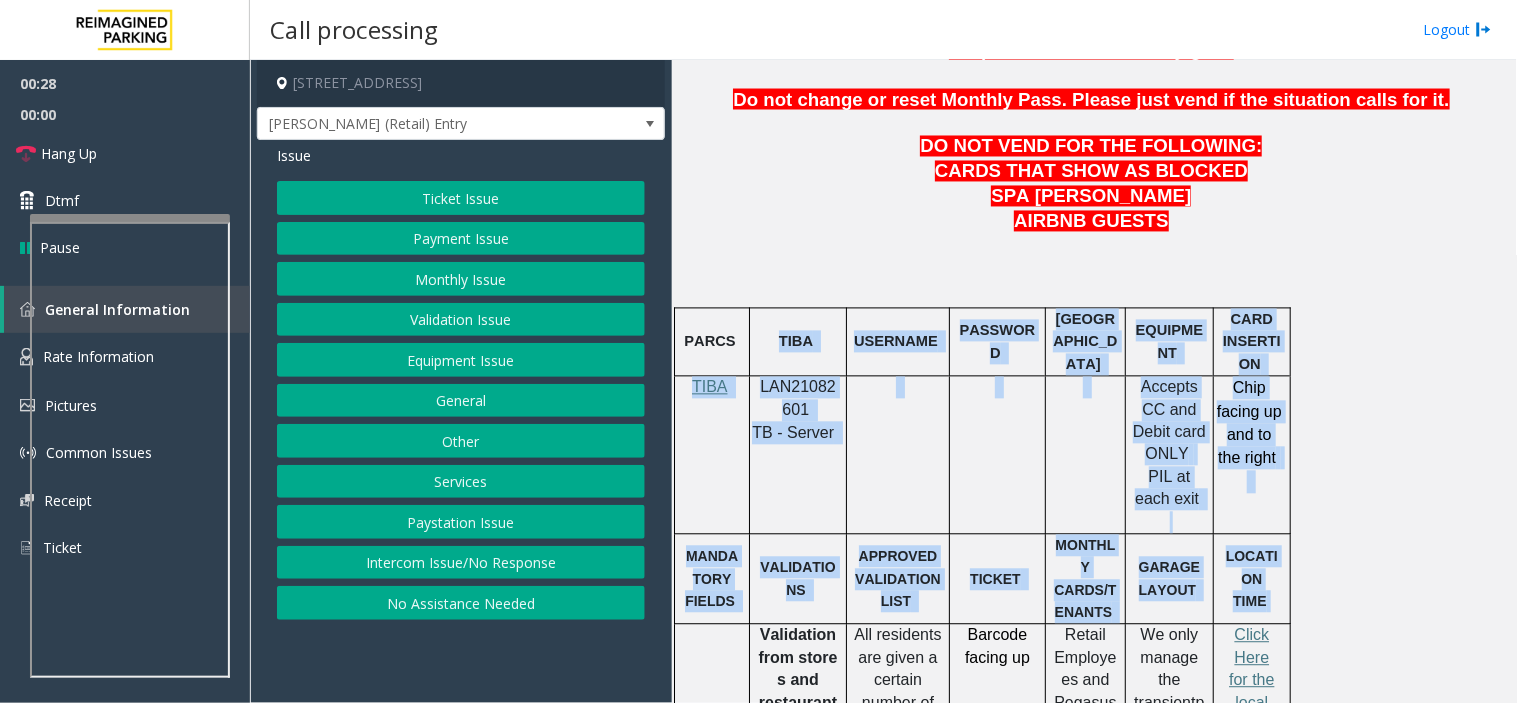drag, startPoint x: 1281, startPoint y: 555, endPoint x: 774, endPoint y: 333, distance: 553.4736 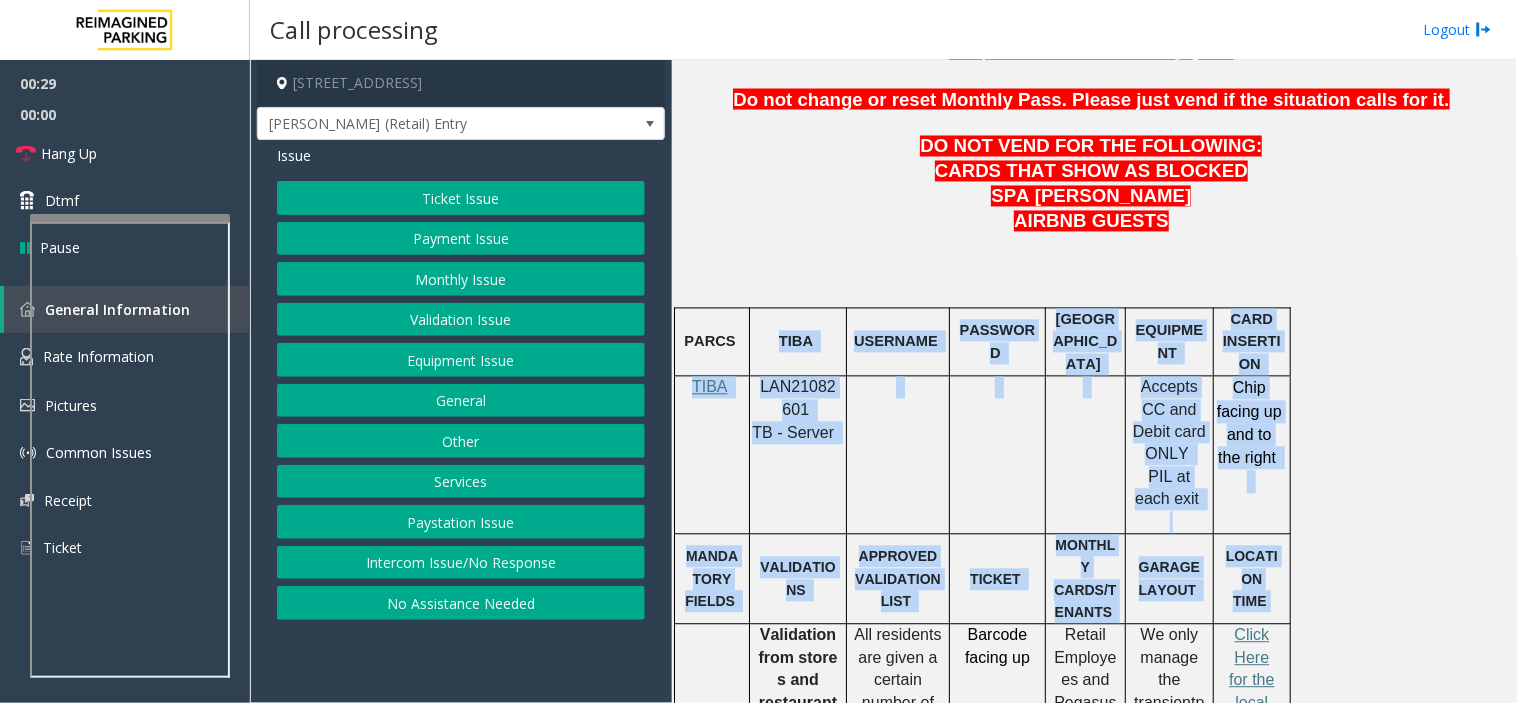 click on "TIBA" 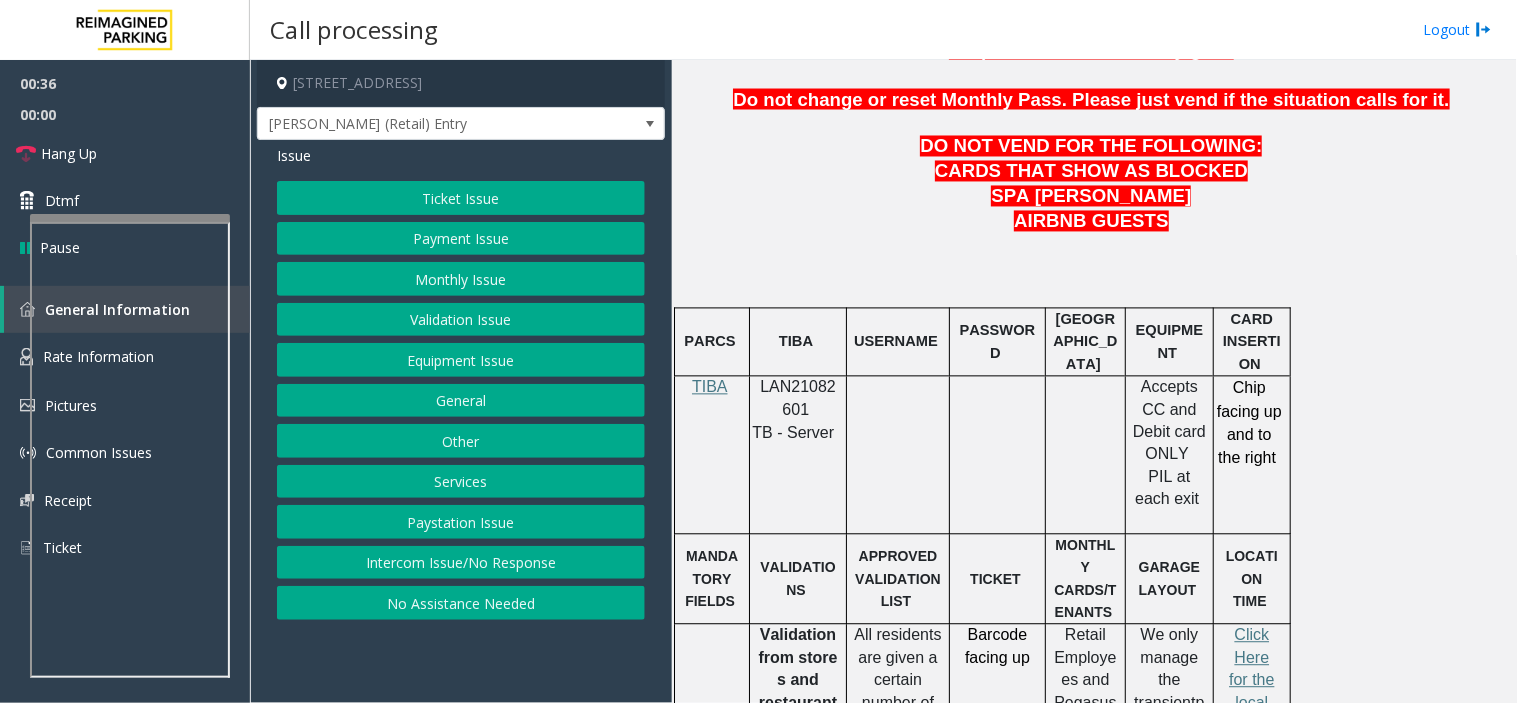 click on "Services" 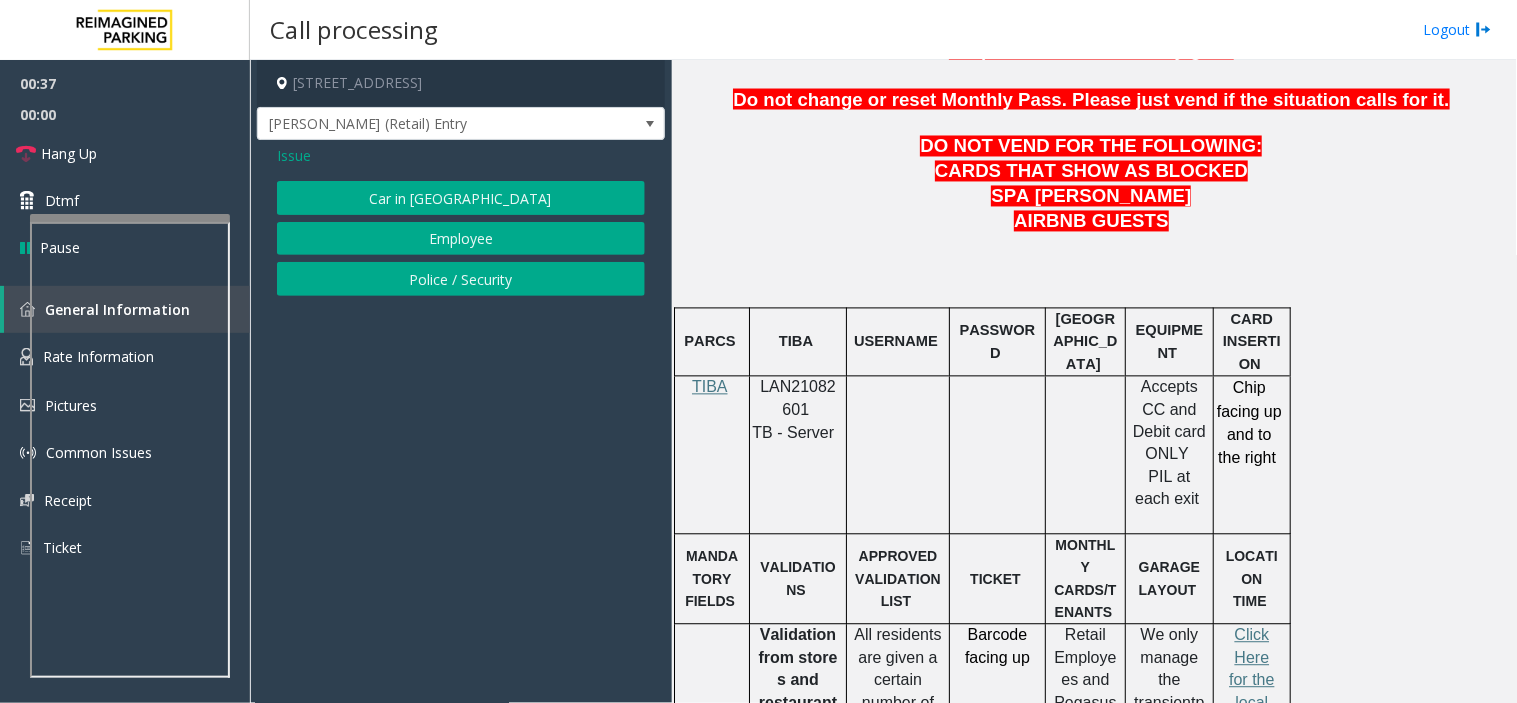 click on "Issue" 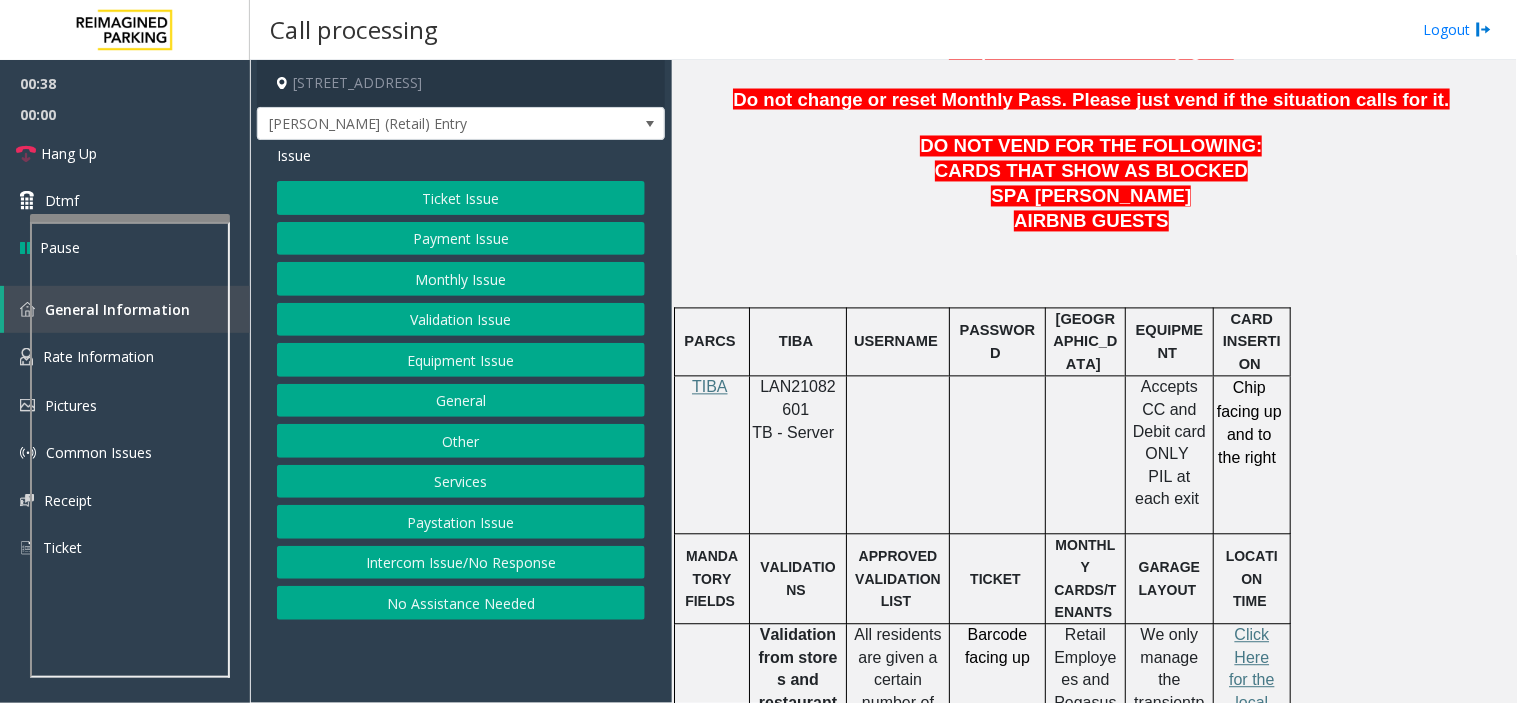 click on "Equipment Issue" 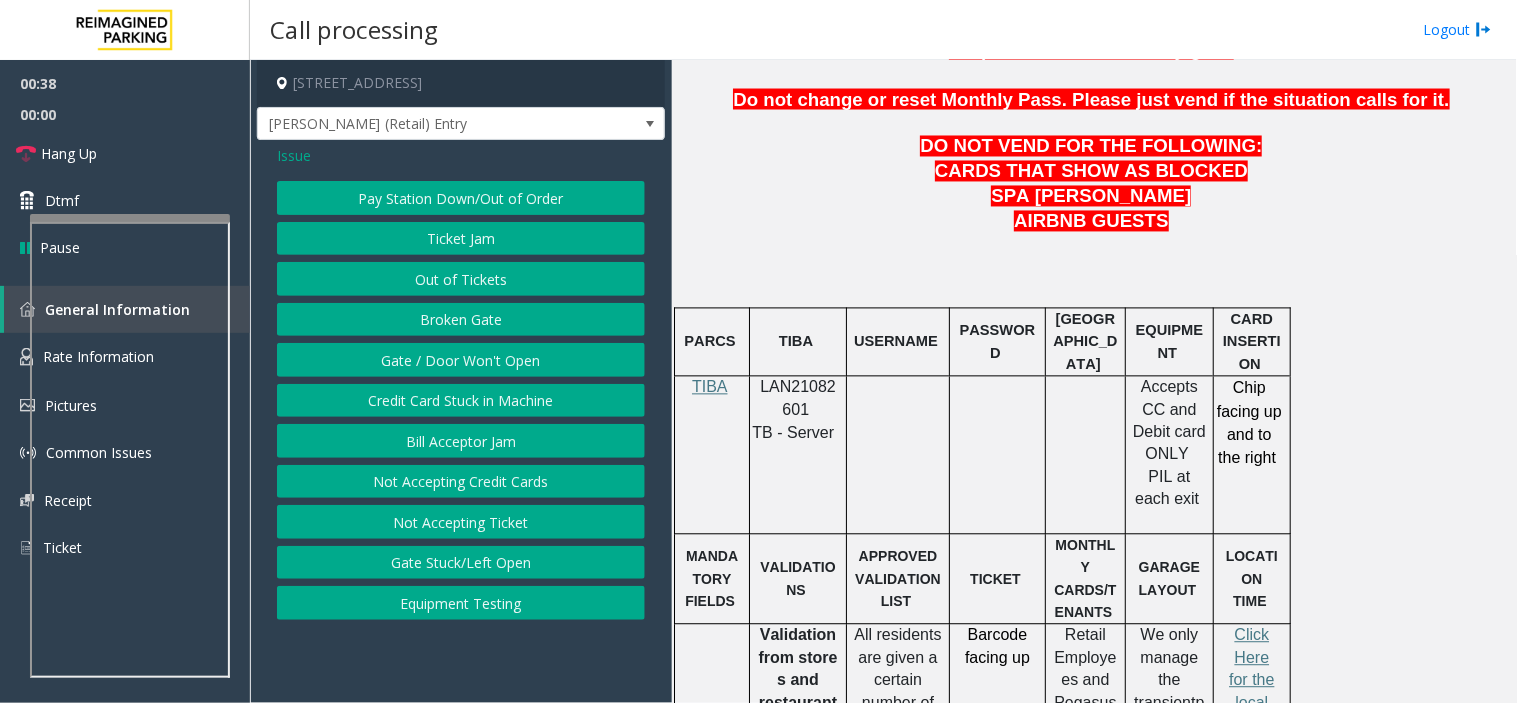 click on "Gate / Door Won't Open" 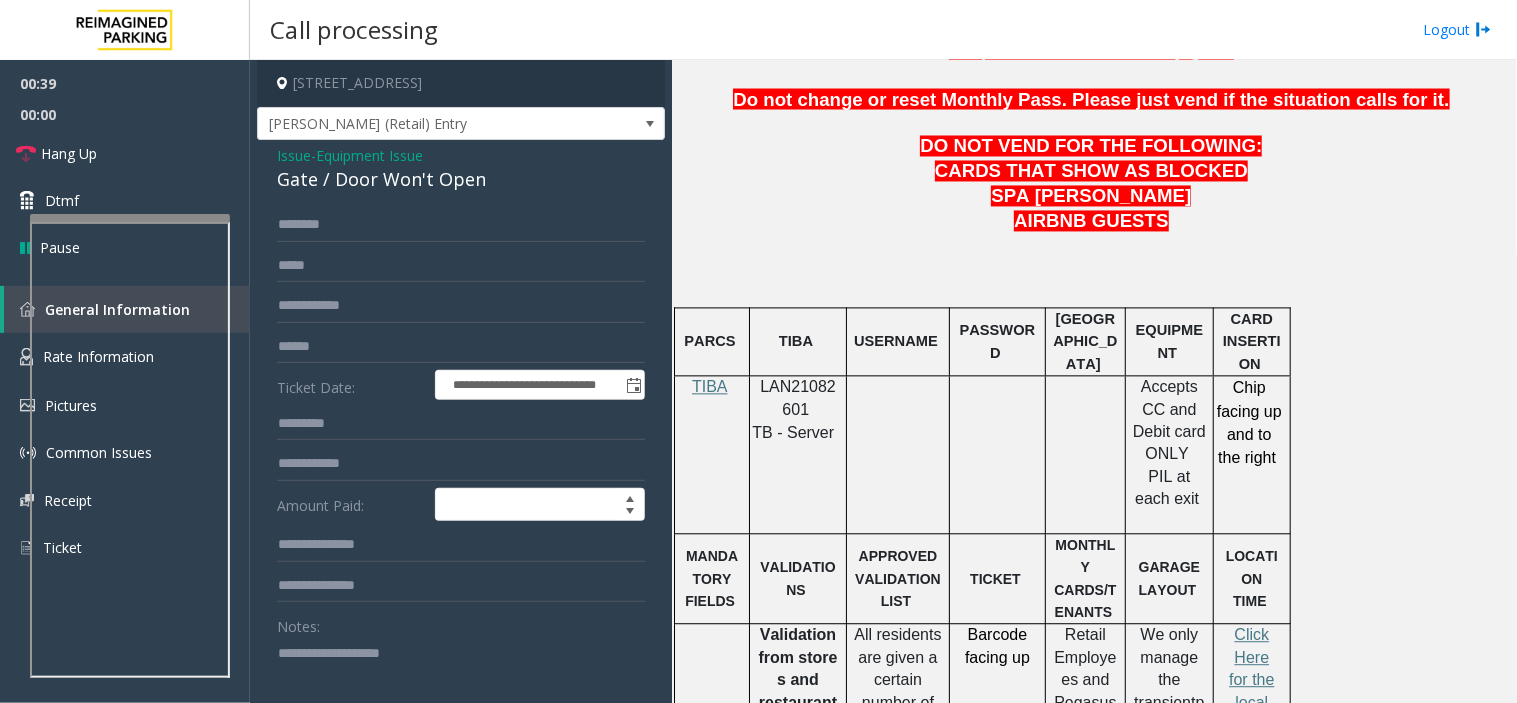click on "Gate / Door Won't Open" 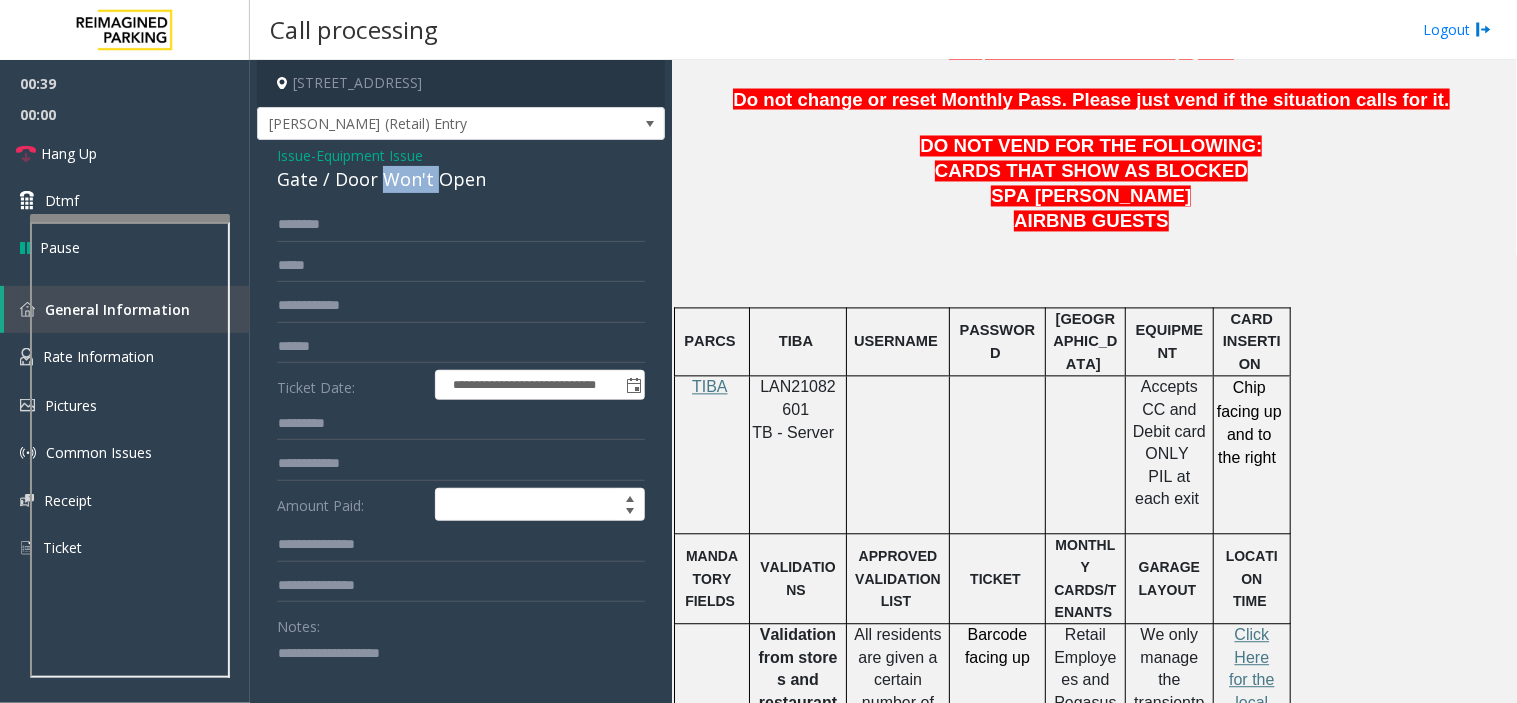 click on "Gate / Door Won't Open" 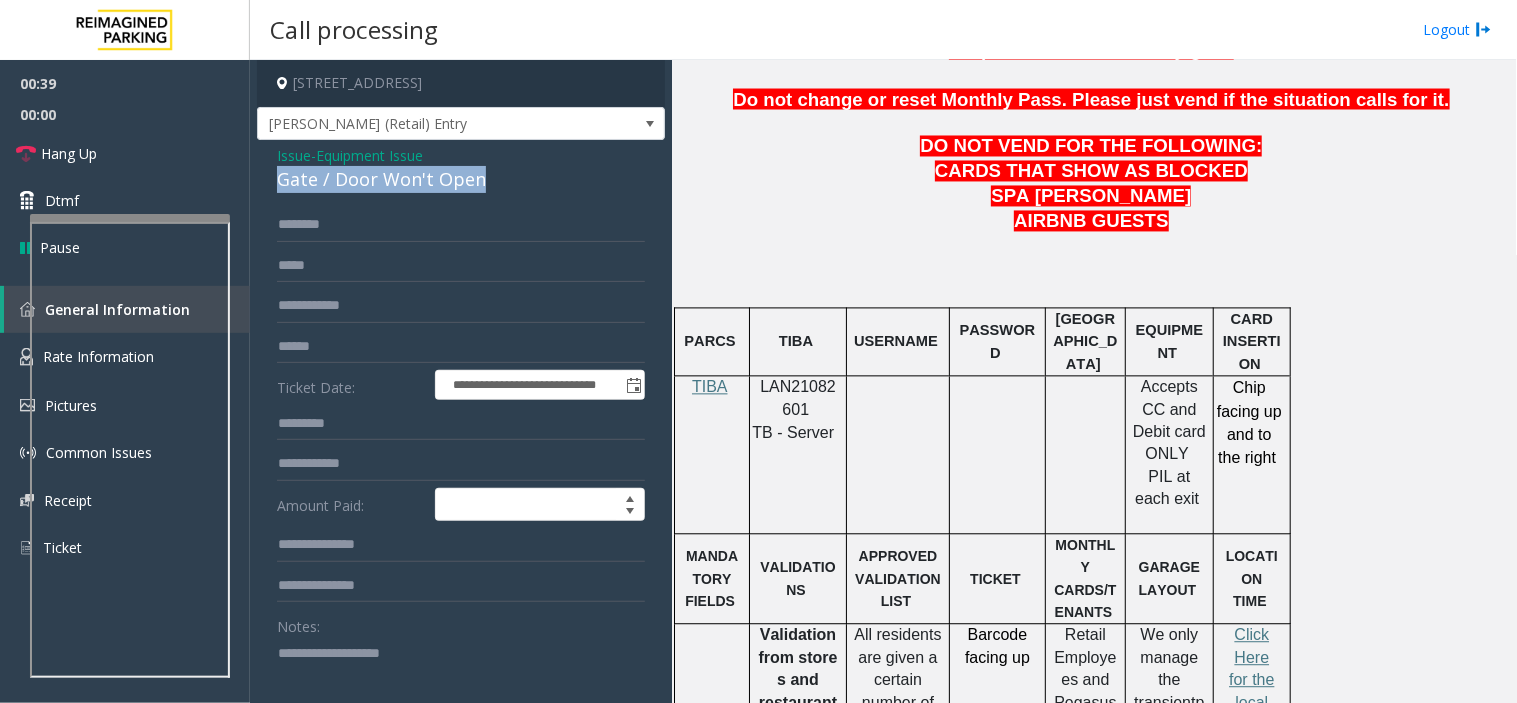 click on "Gate / Door Won't Open" 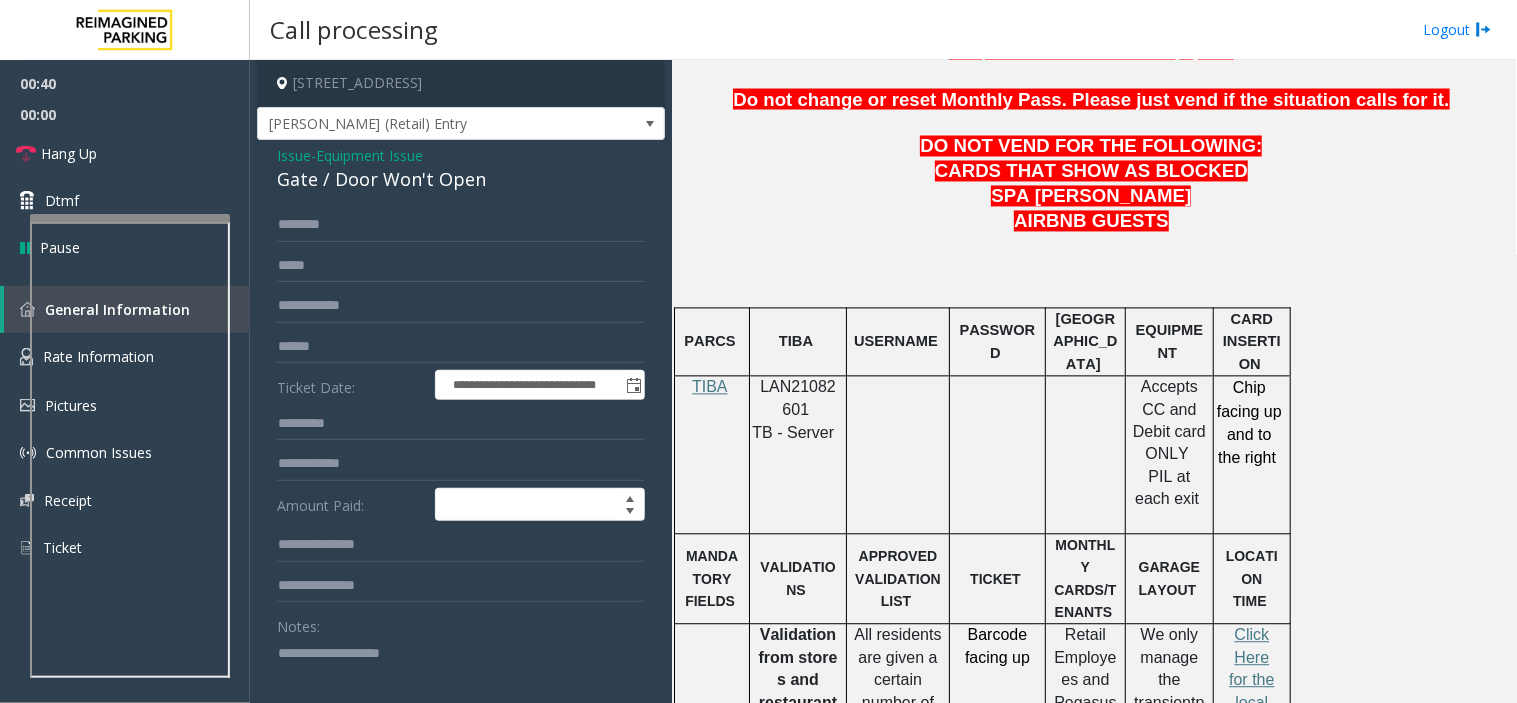 click 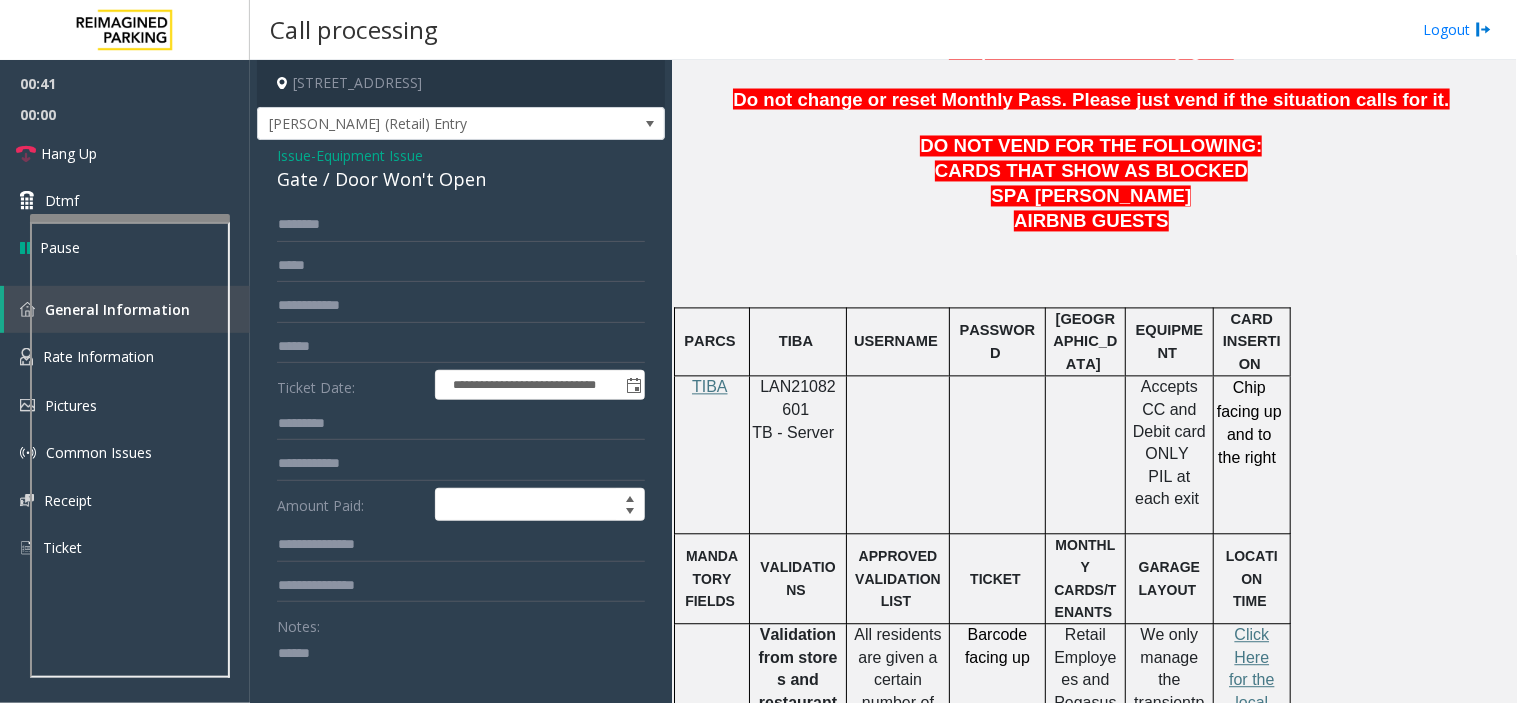 paste on "**********" 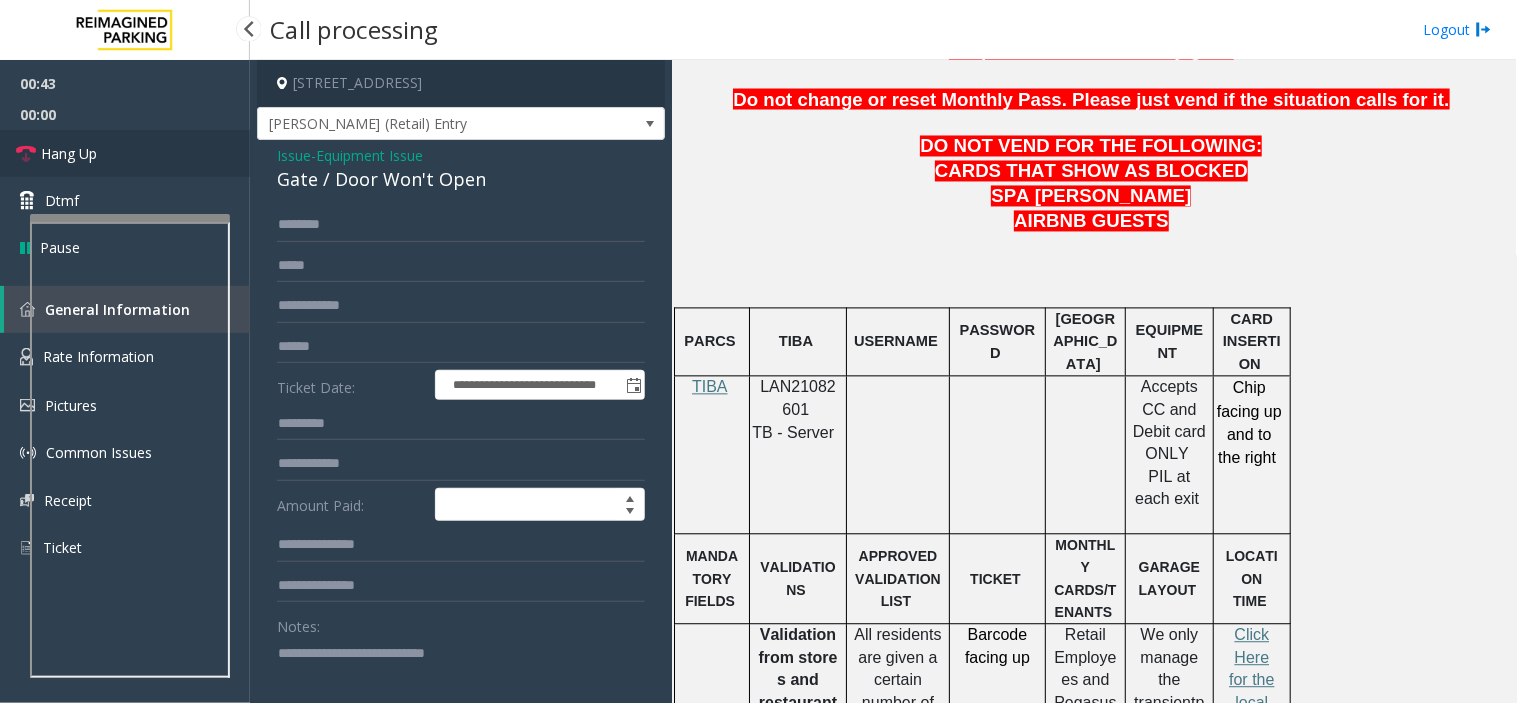 click on "Hang Up" at bounding box center [125, 153] 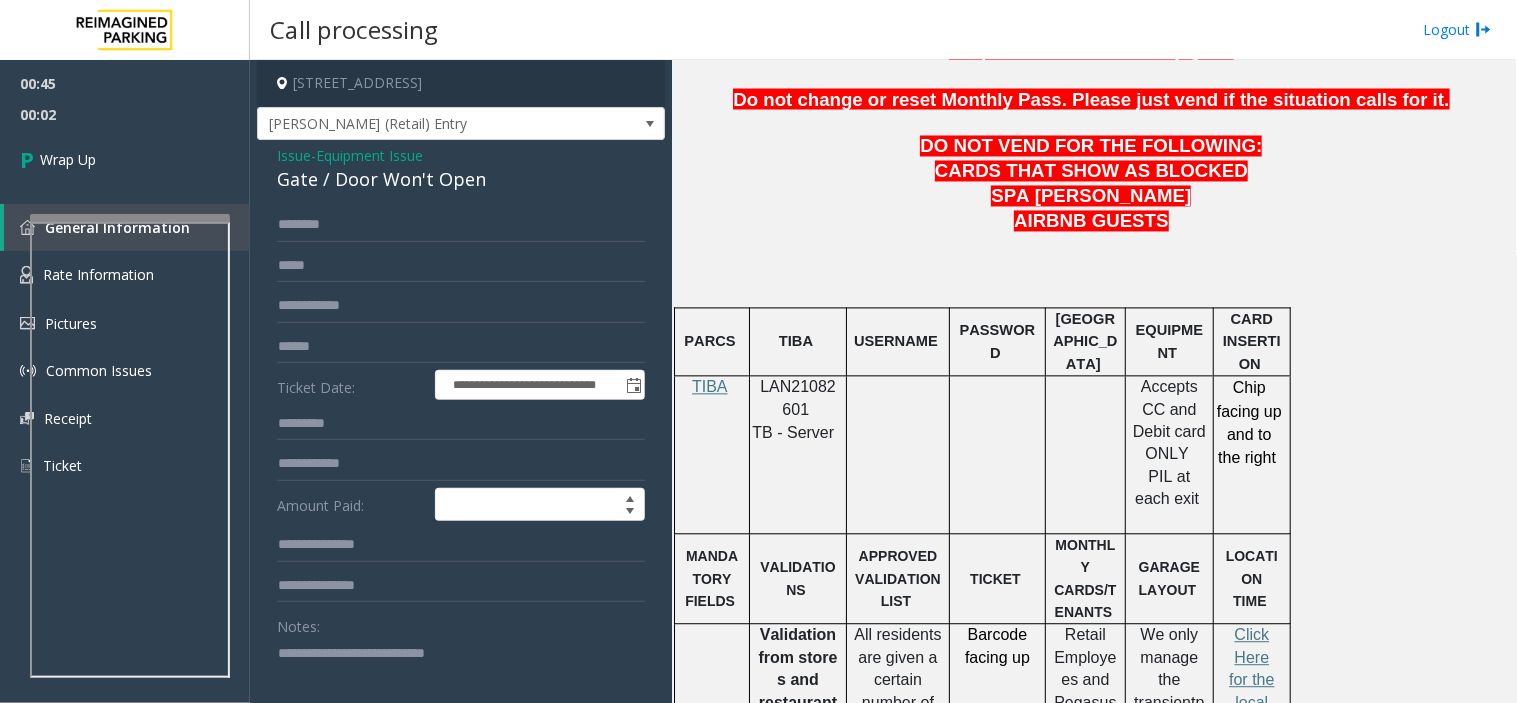 click 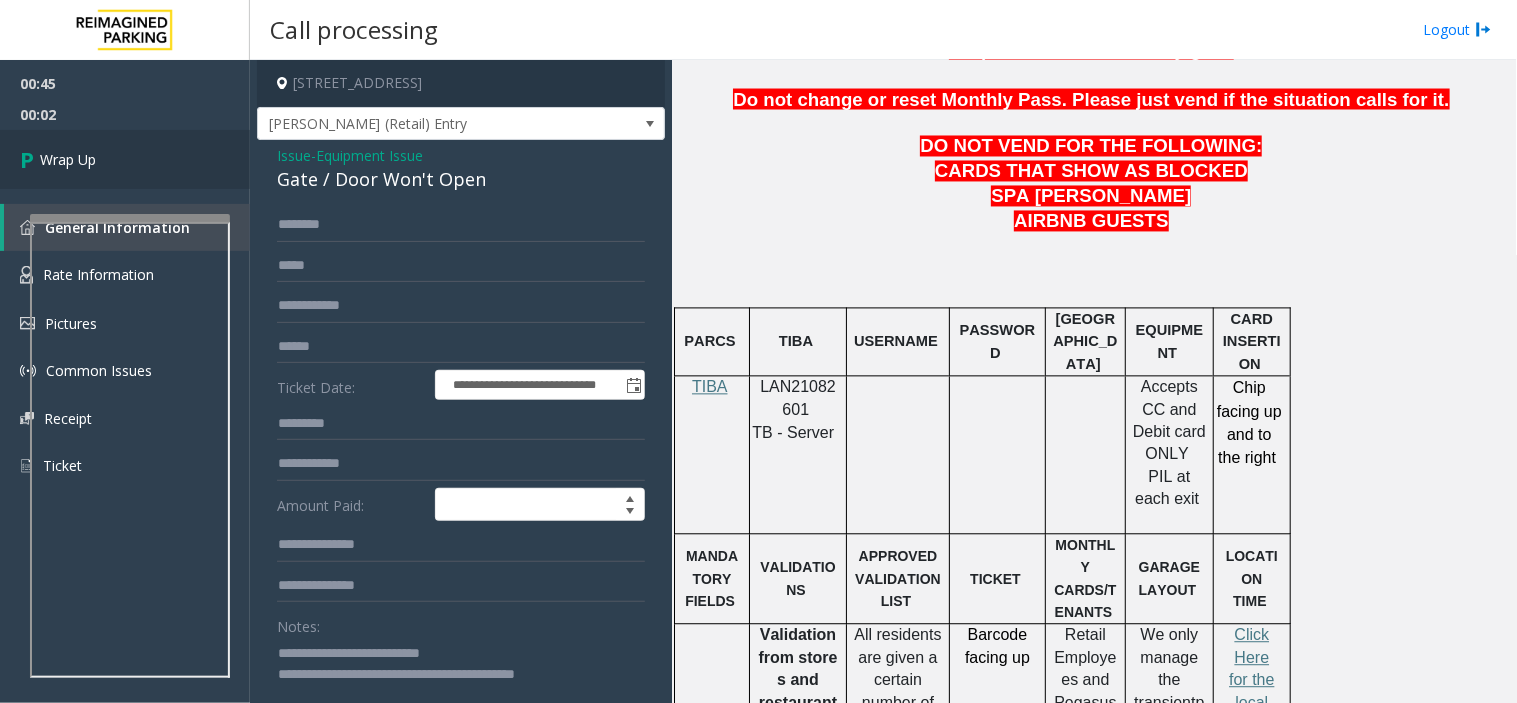 type on "**********" 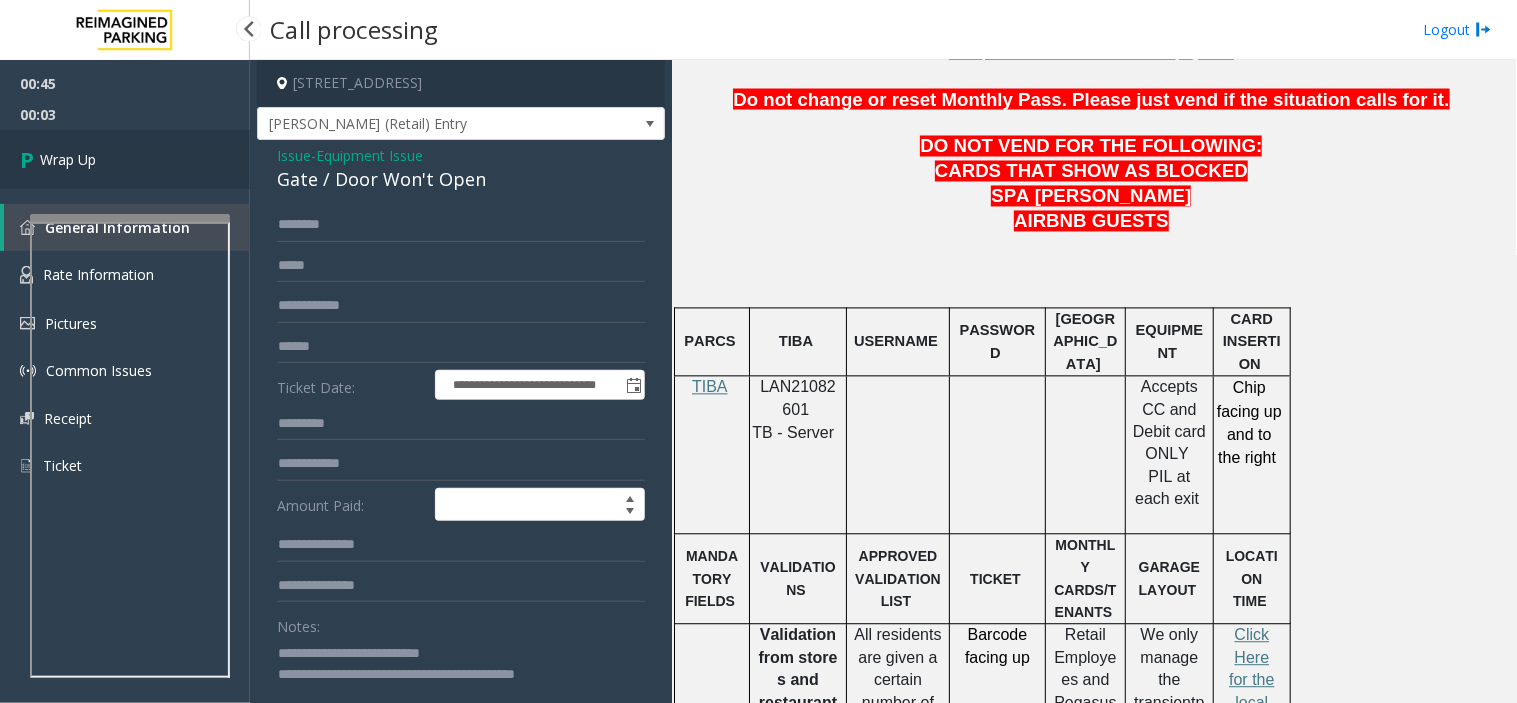 click on "Wrap Up" at bounding box center (125, 159) 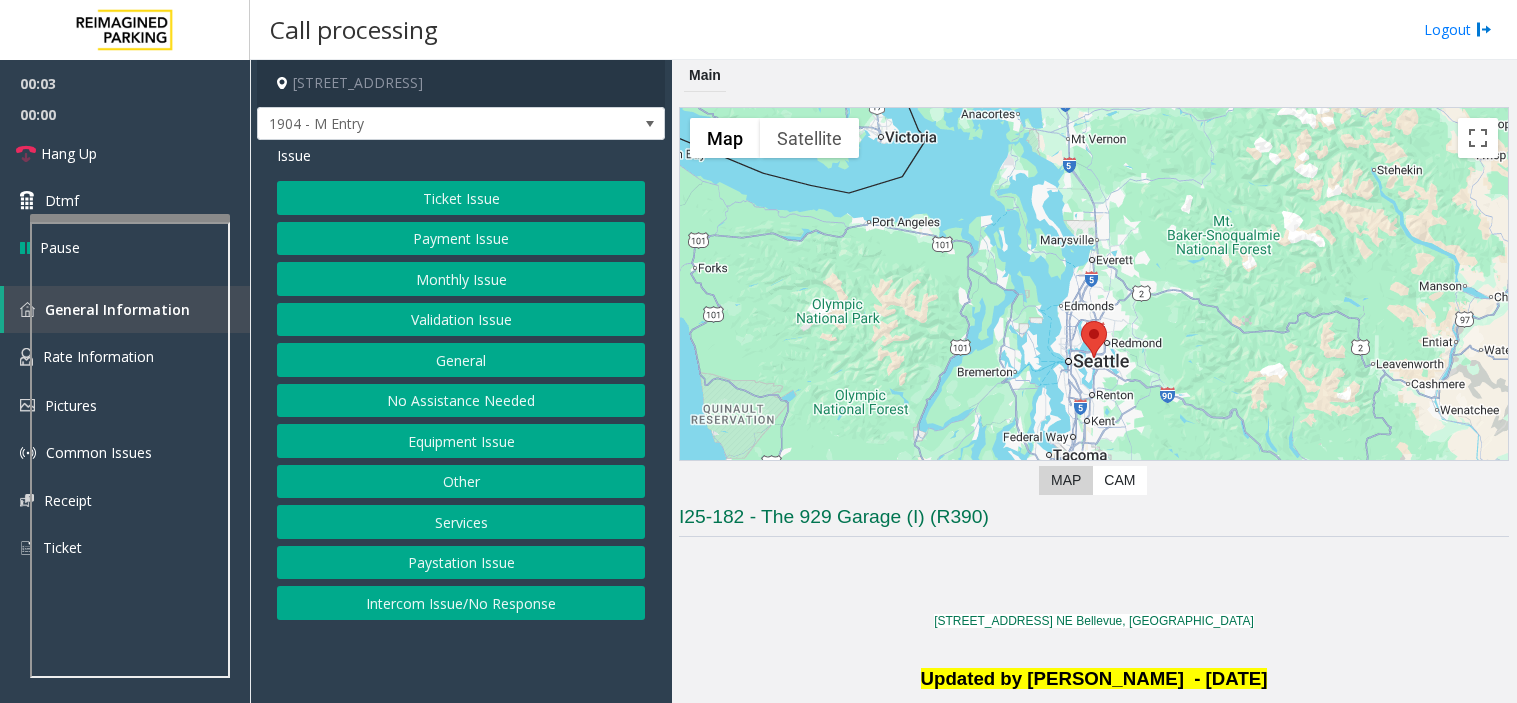 scroll, scrollTop: 0, scrollLeft: 0, axis: both 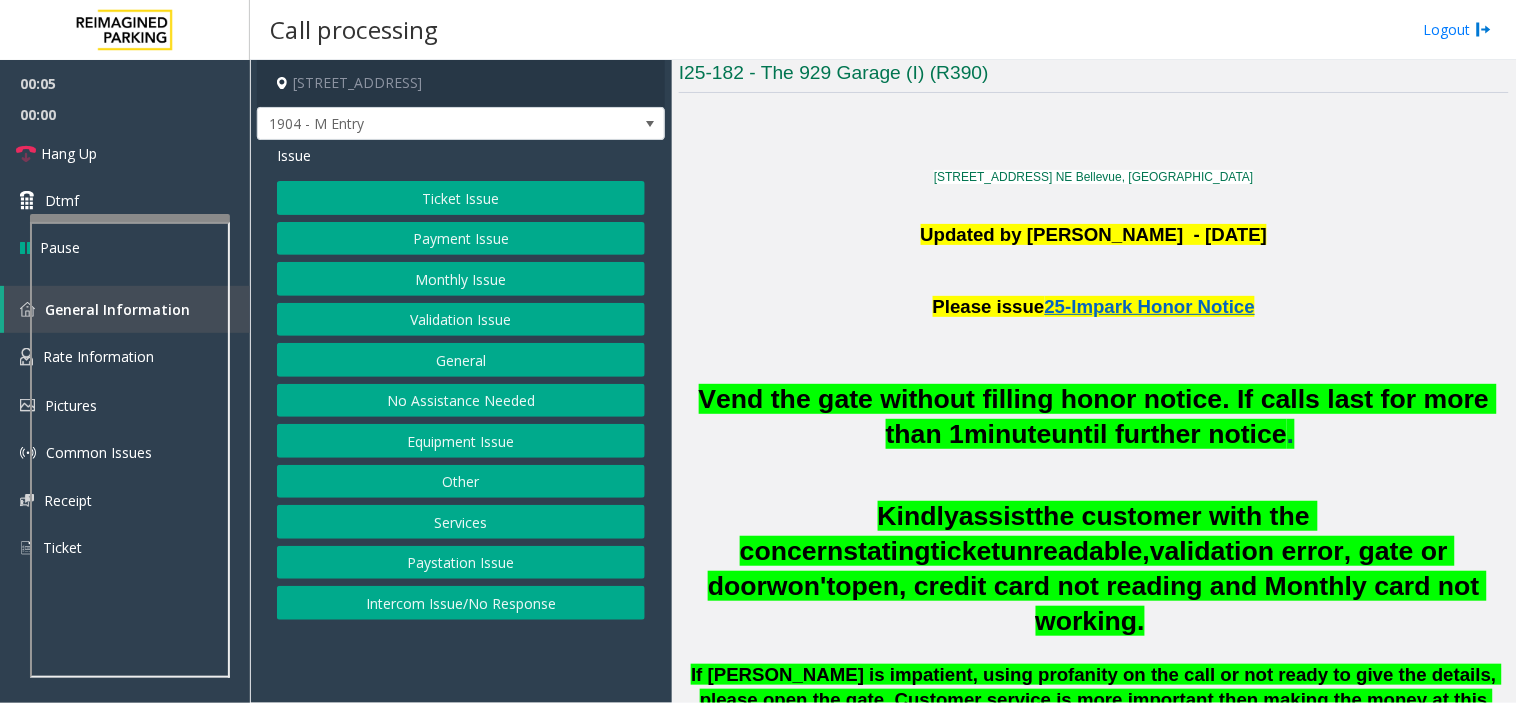 click 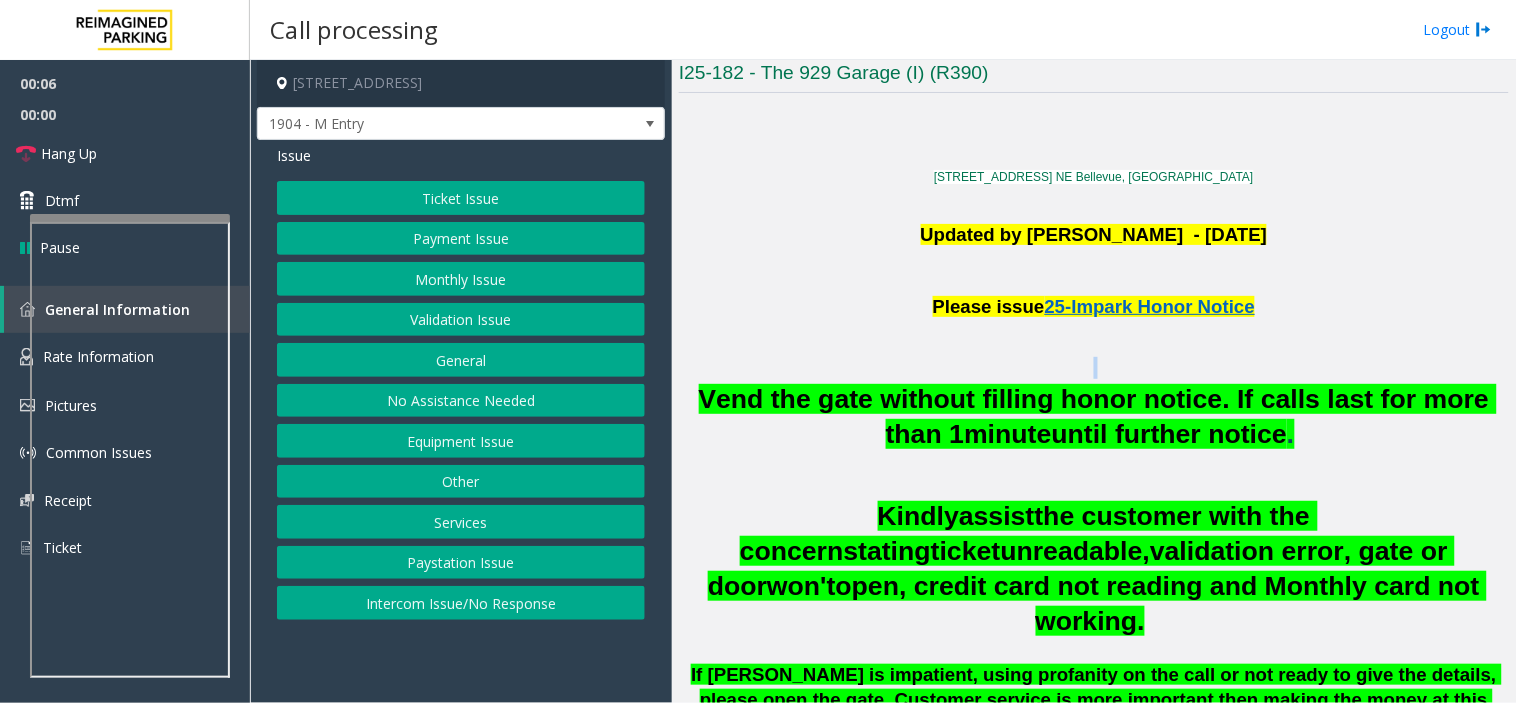 click 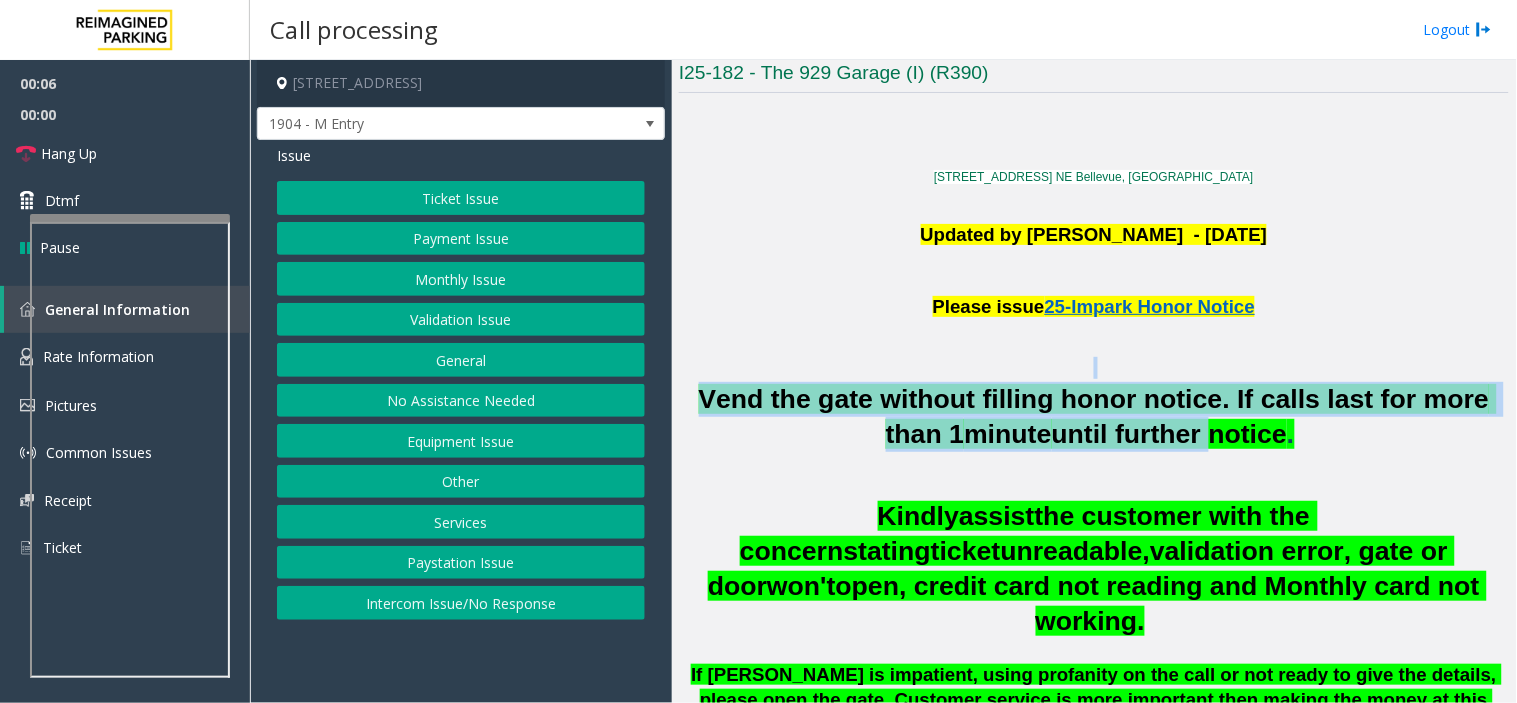 drag, startPoint x: 1052, startPoint y: 365, endPoint x: 1125, endPoint y: 426, distance: 95.131485 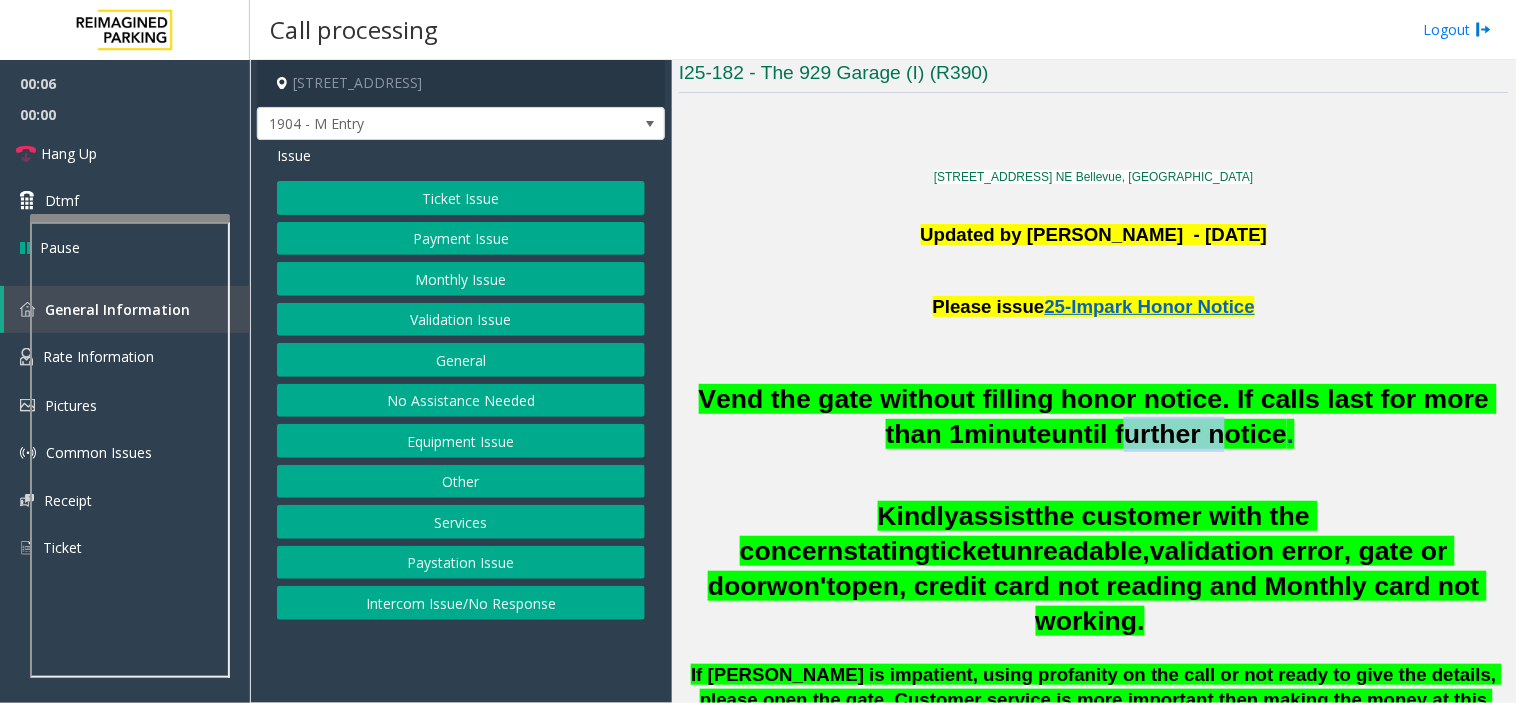 click on "until further notice" 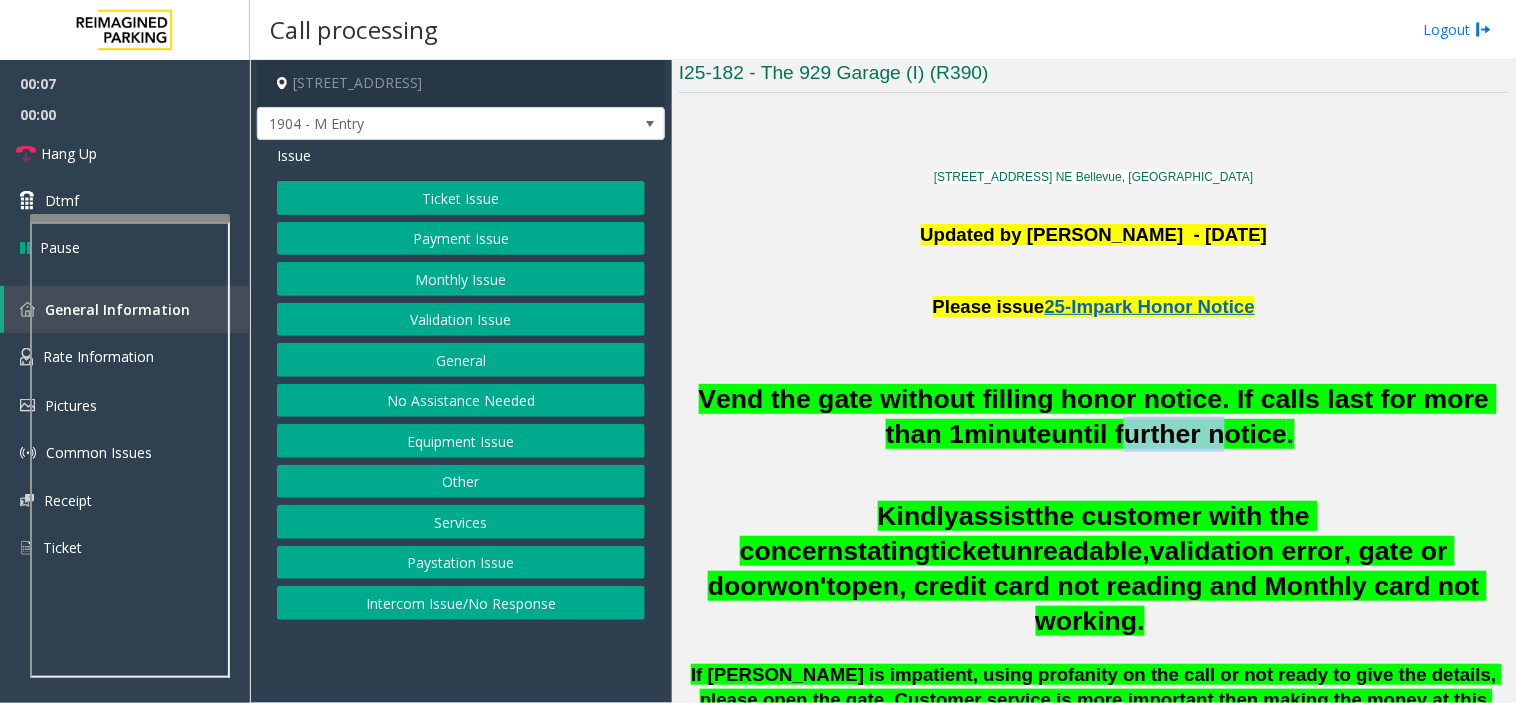 click on "until further notice" 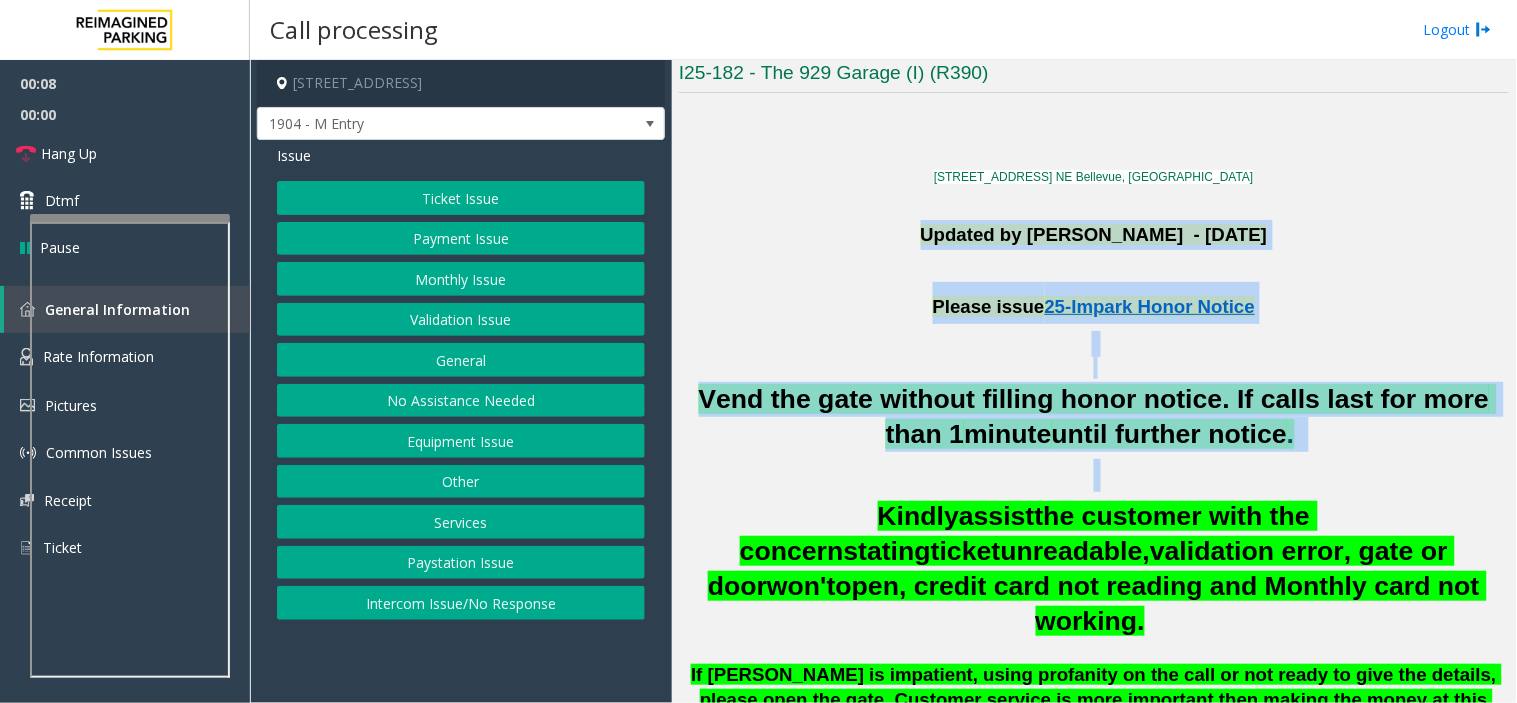 drag, startPoint x: 1125, startPoint y: 426, endPoint x: 902, endPoint y: 238, distance: 291.67276 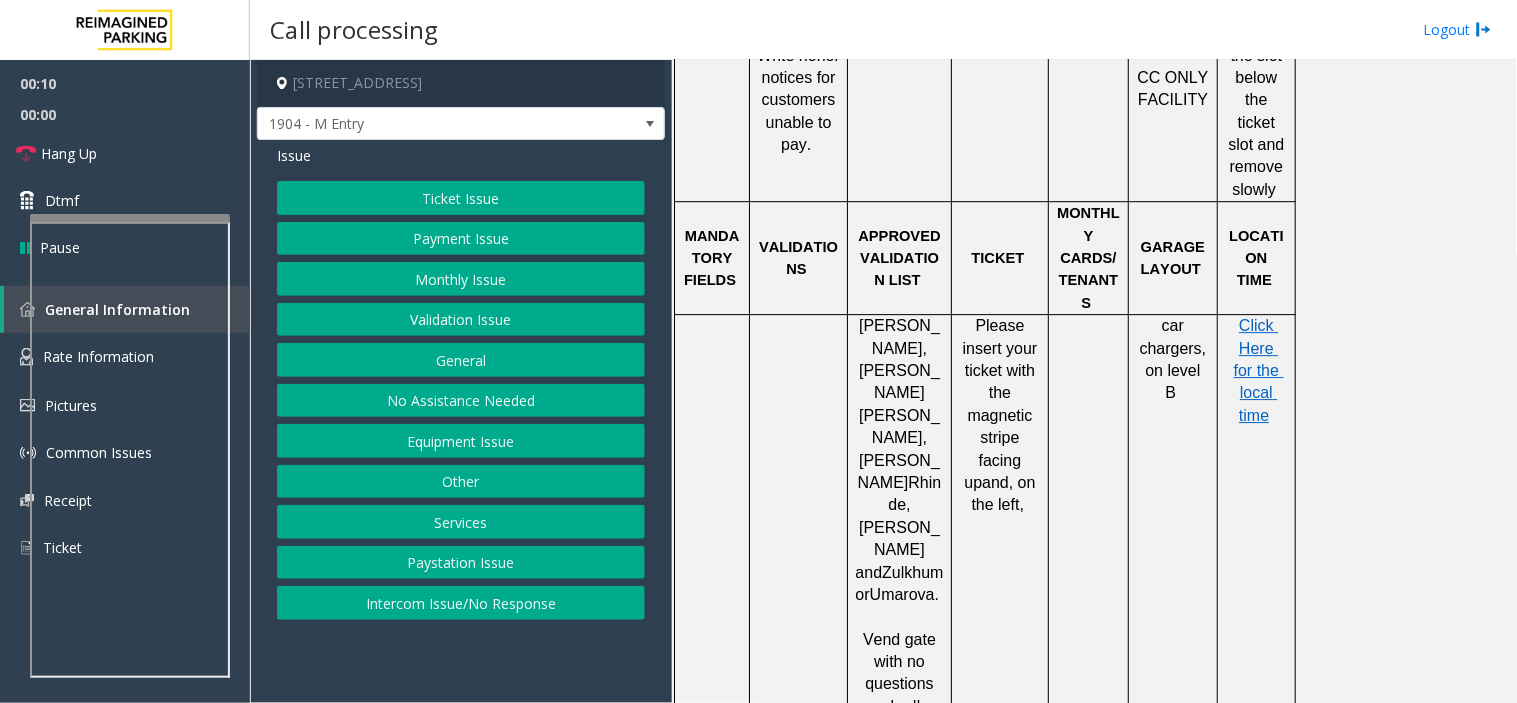 scroll, scrollTop: 1444, scrollLeft: 0, axis: vertical 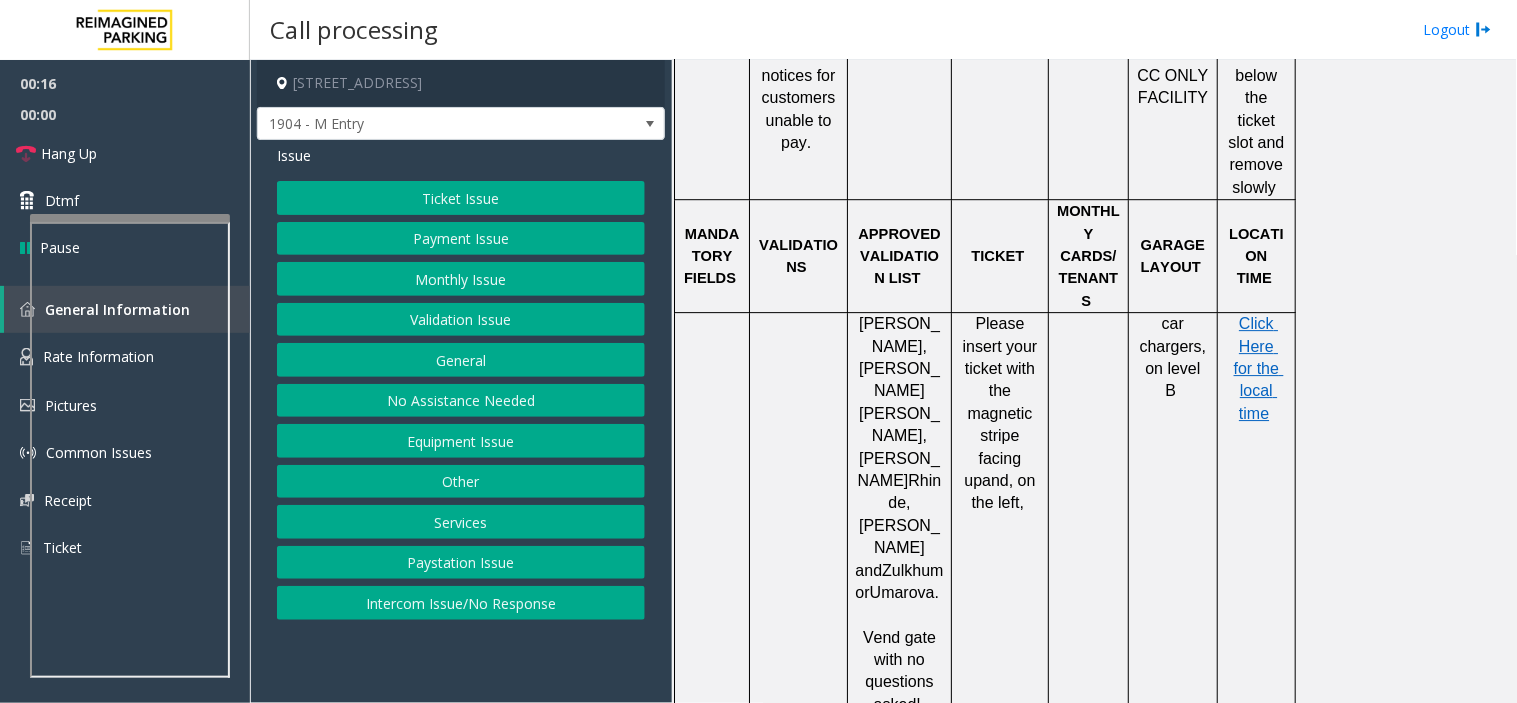 click on "Equipment Issue" 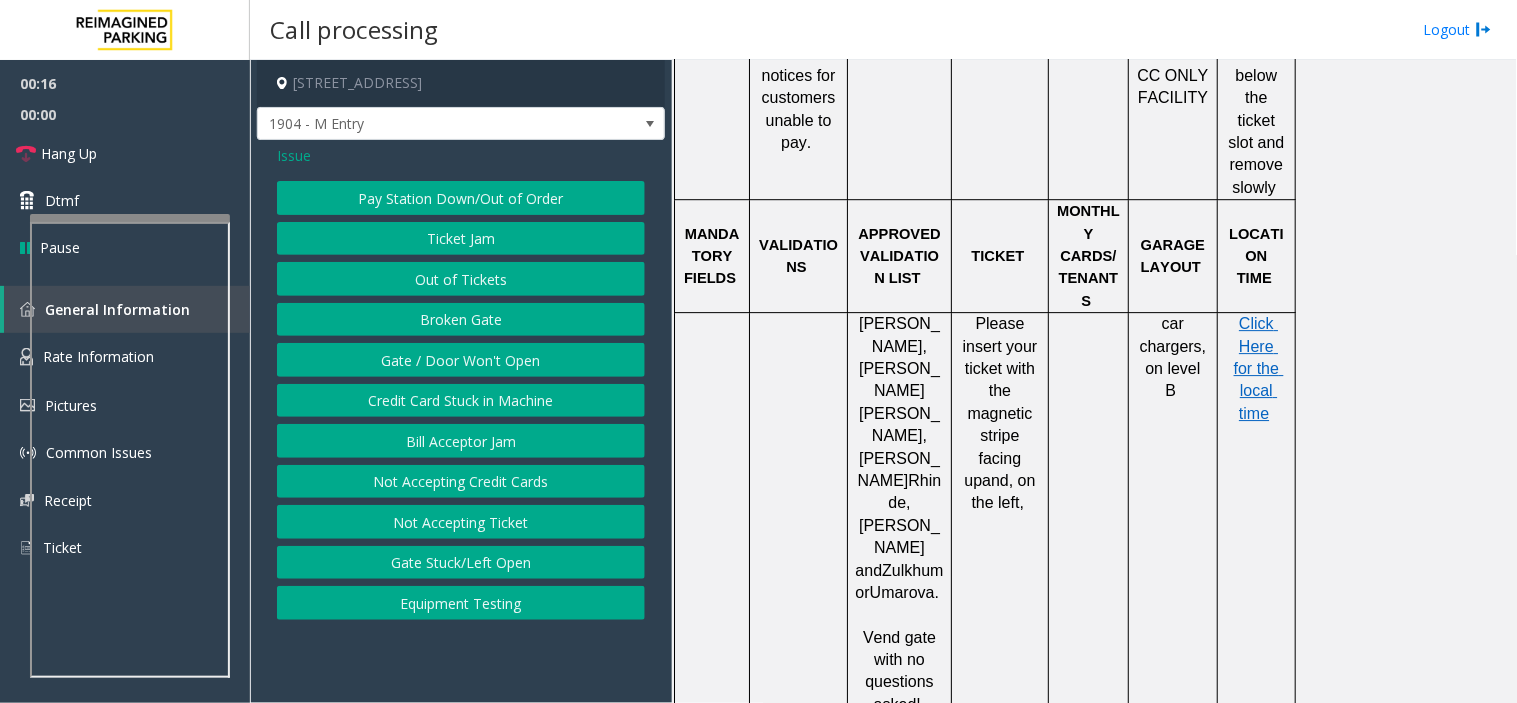 click on "Bill Acceptor Jam" 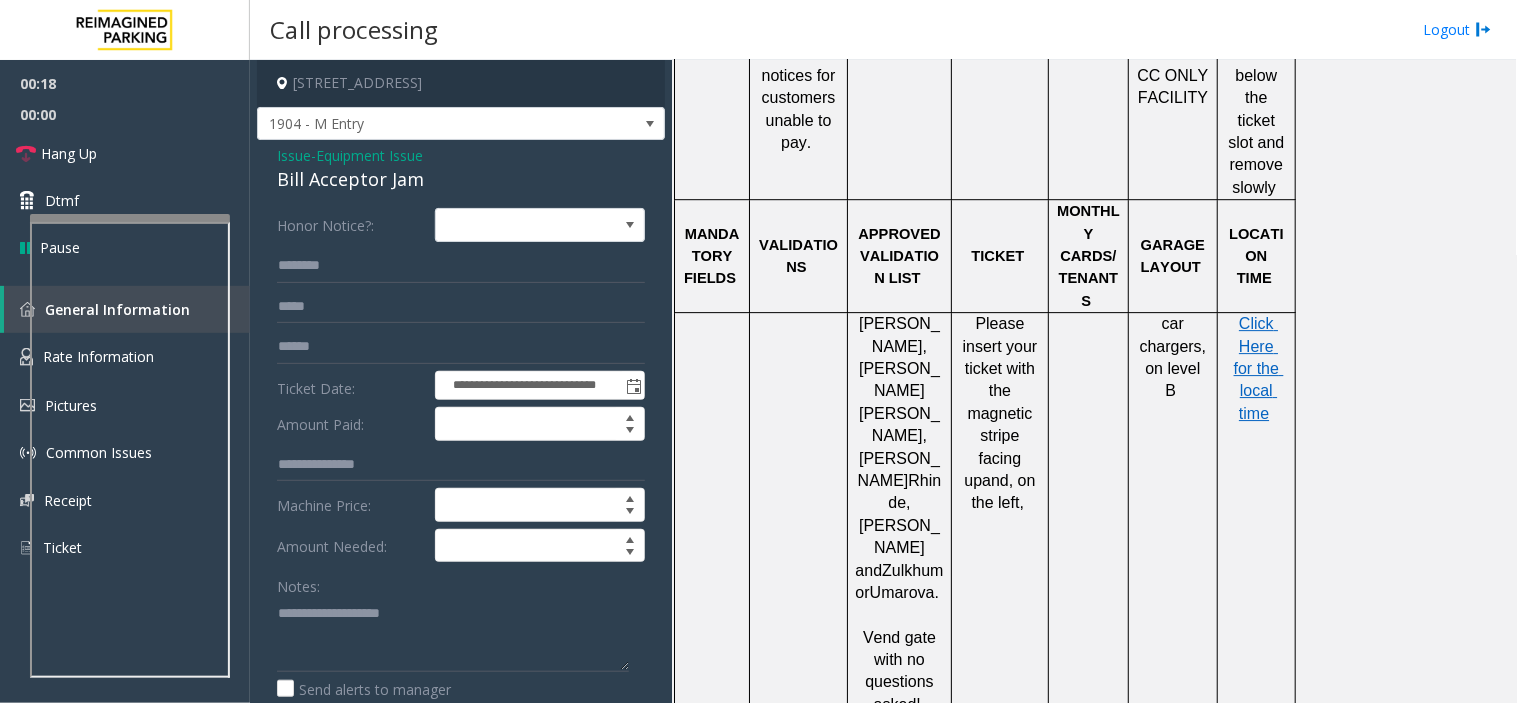 click on "Equipment Issue" 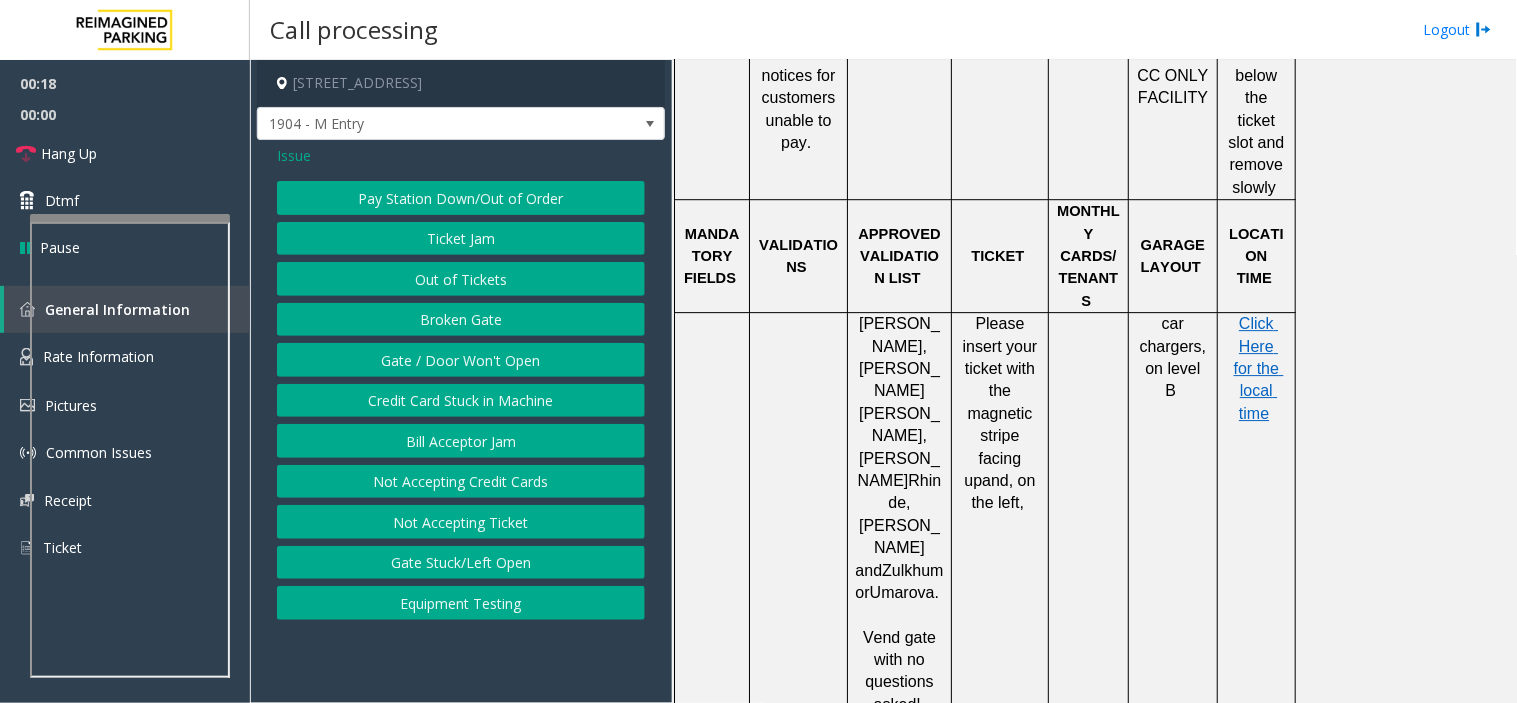 click on "Gate / Door Won't Open" 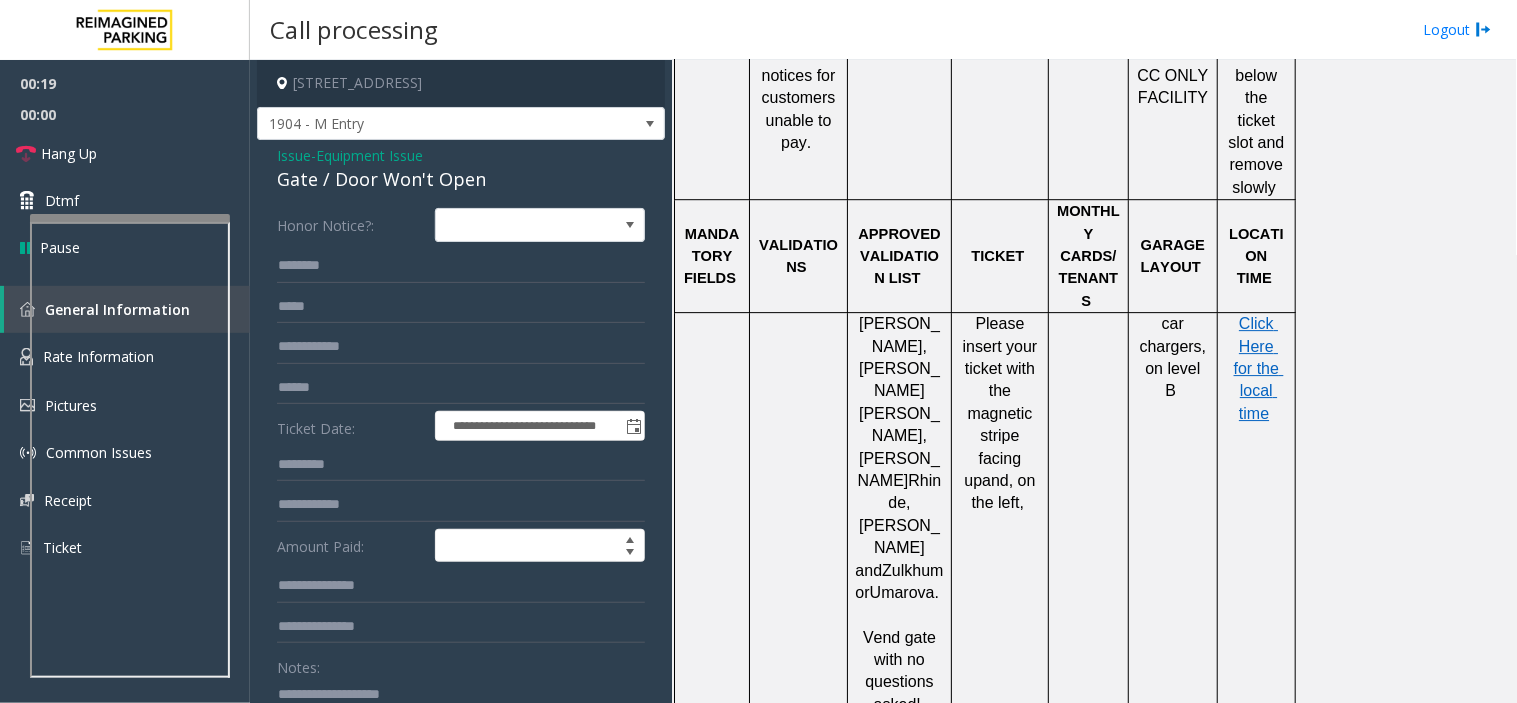 click on "Gate / Door Won't Open" 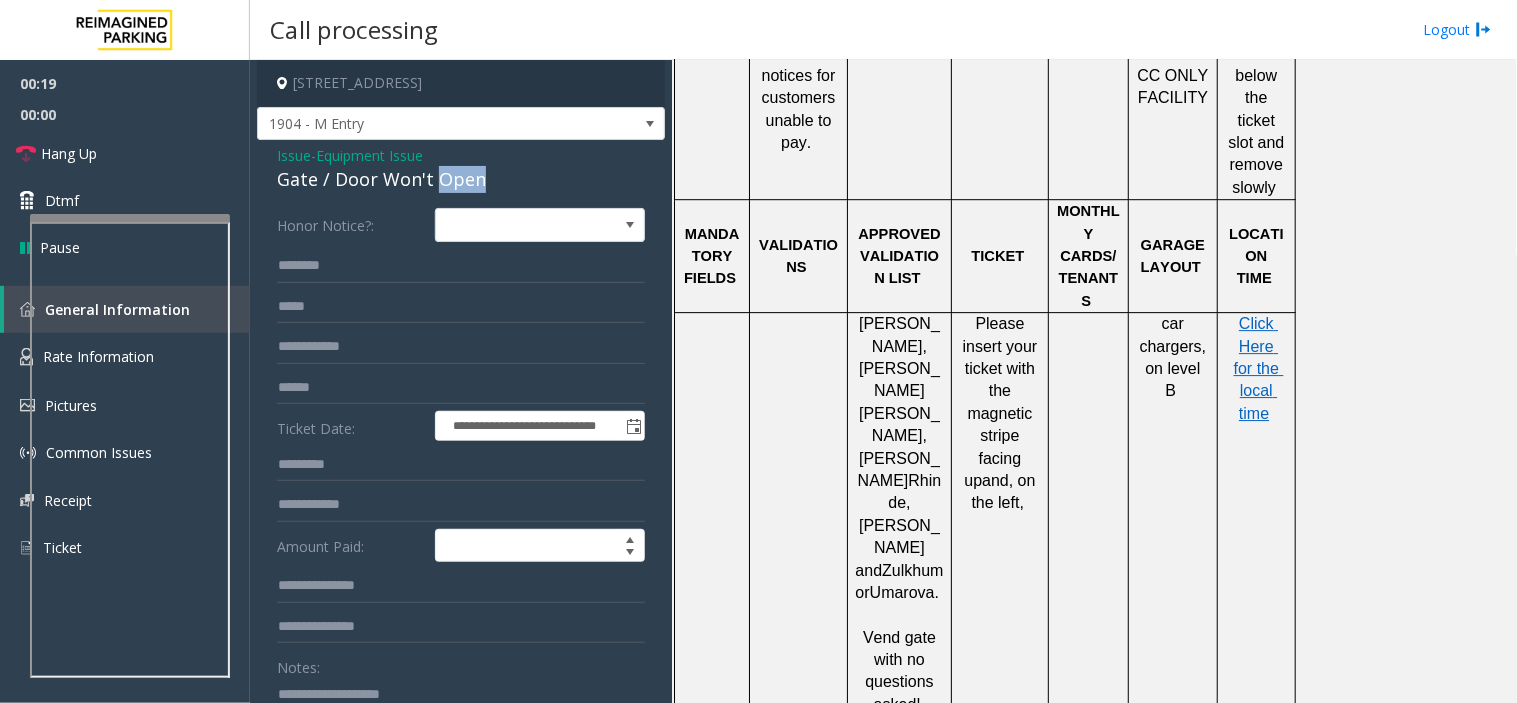 click on "Gate / Door Won't Open" 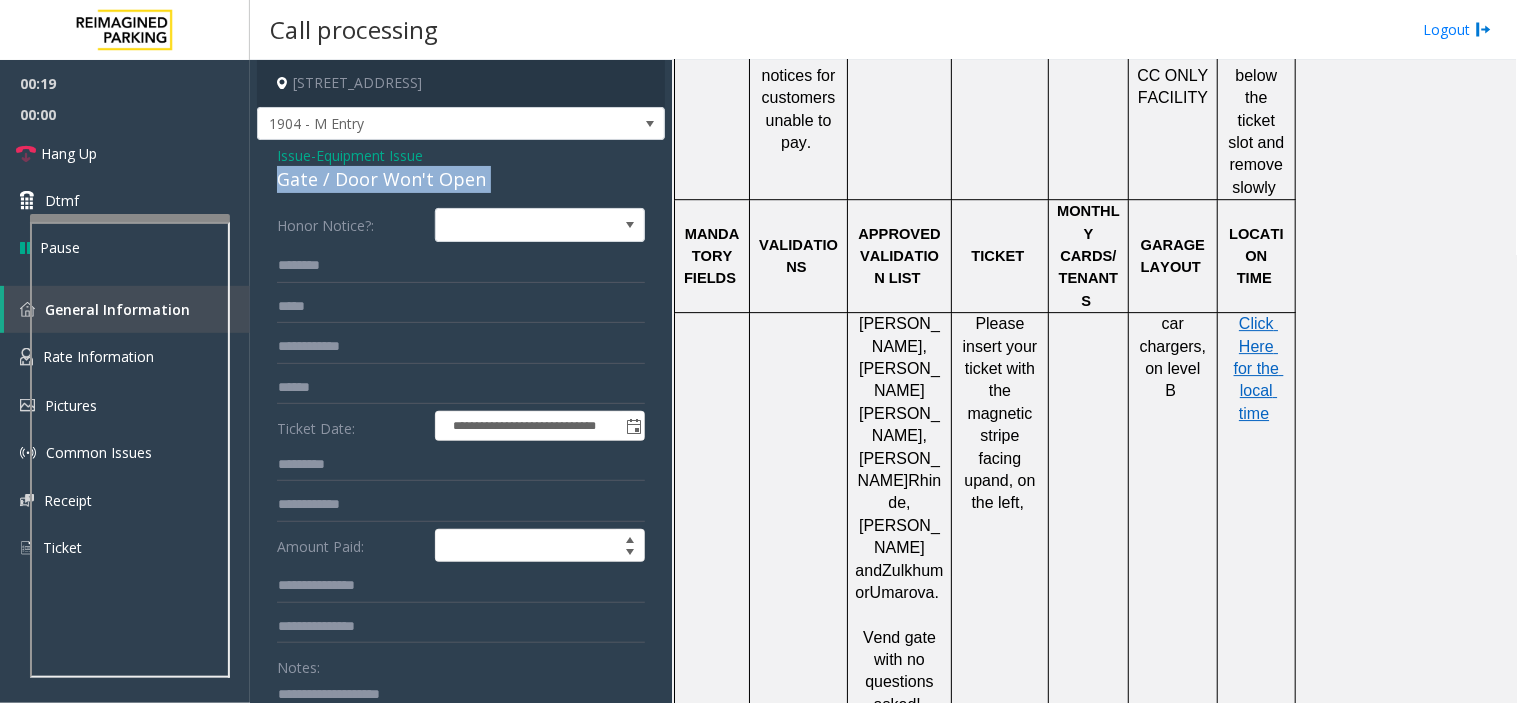 click on "Gate / Door Won't Open" 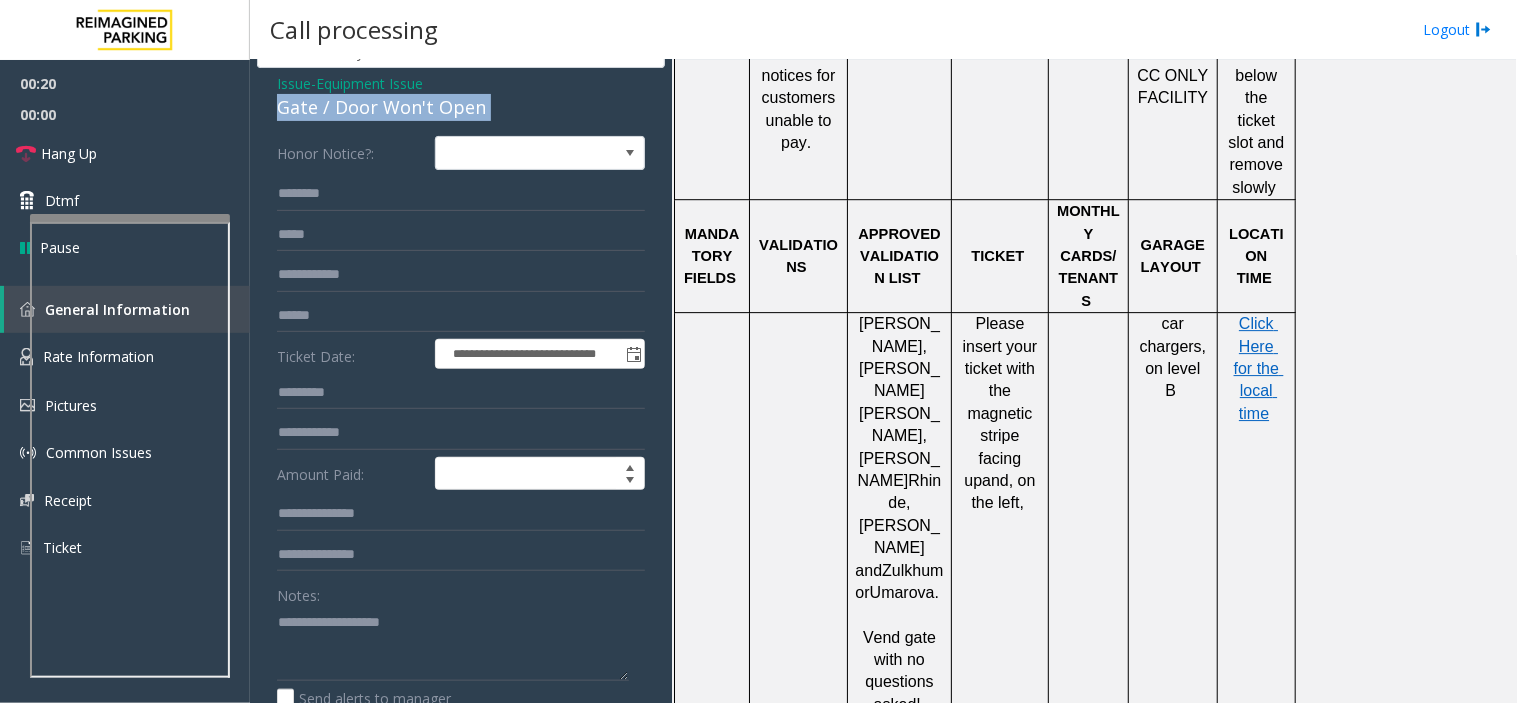 scroll, scrollTop: 111, scrollLeft: 0, axis: vertical 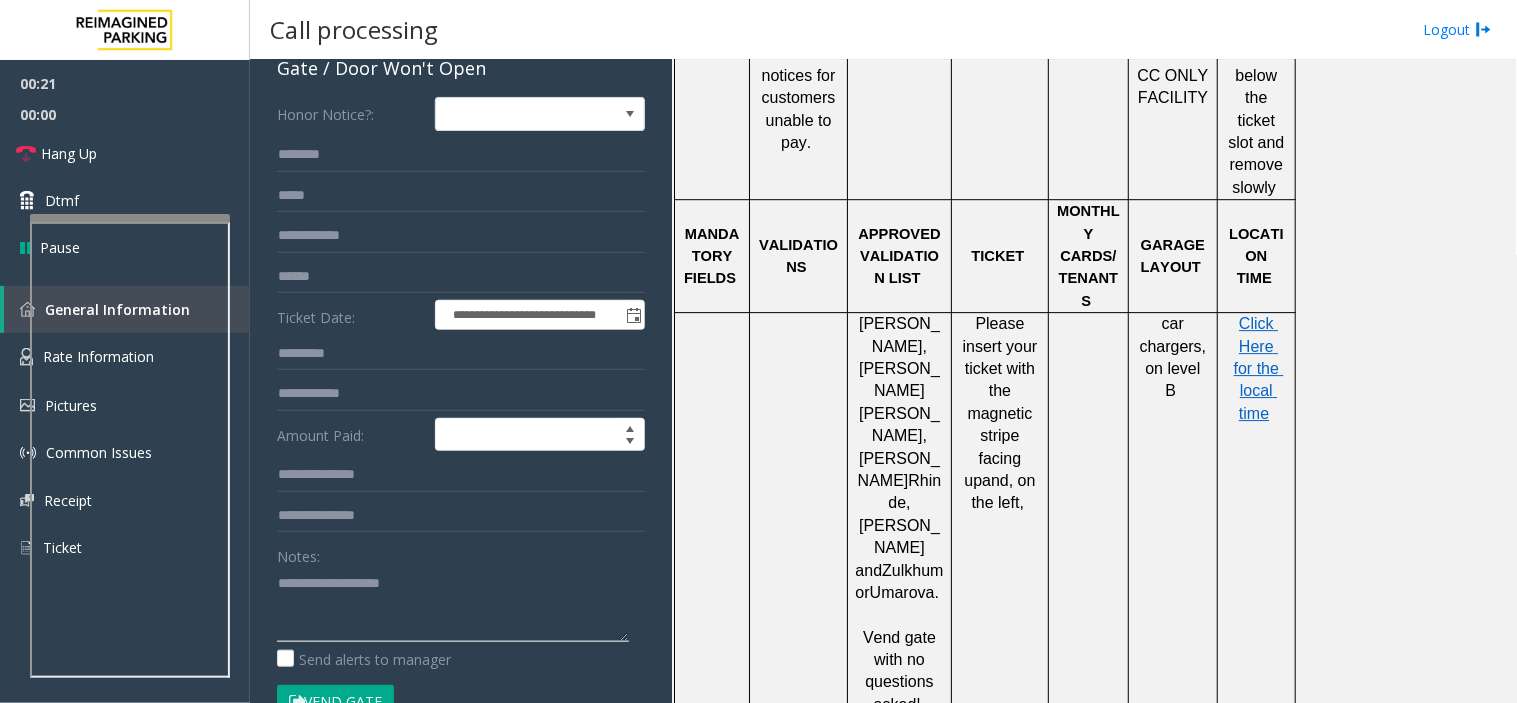 click 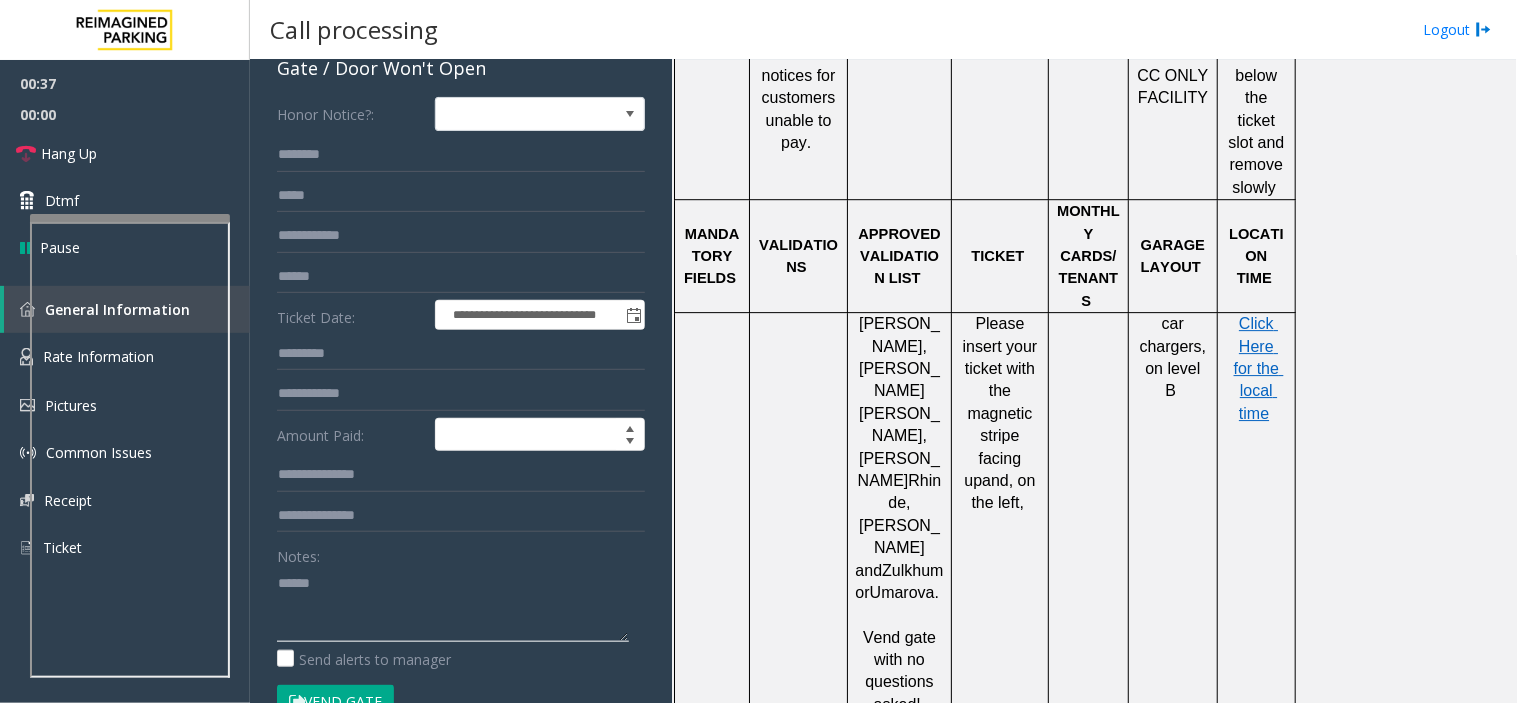 paste on "**********" 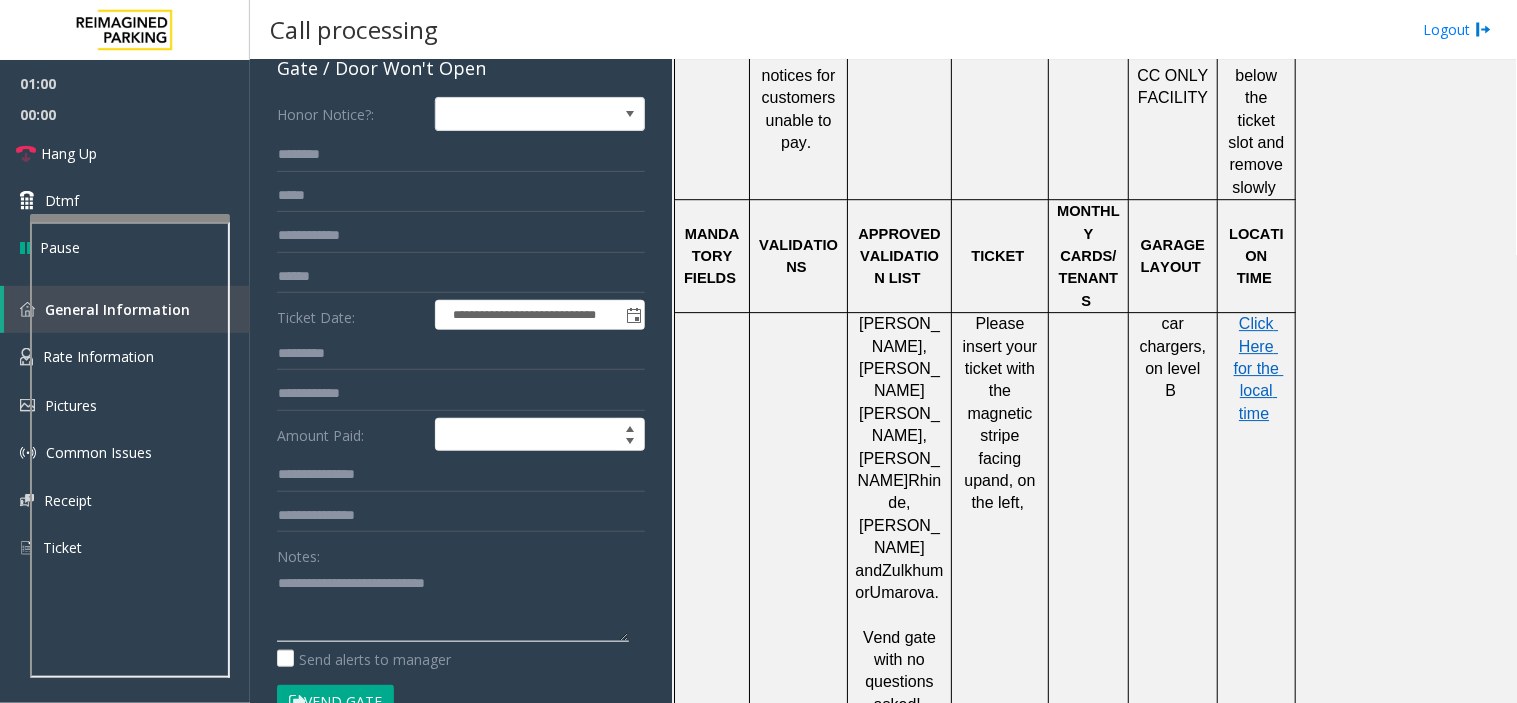paste on "**********" 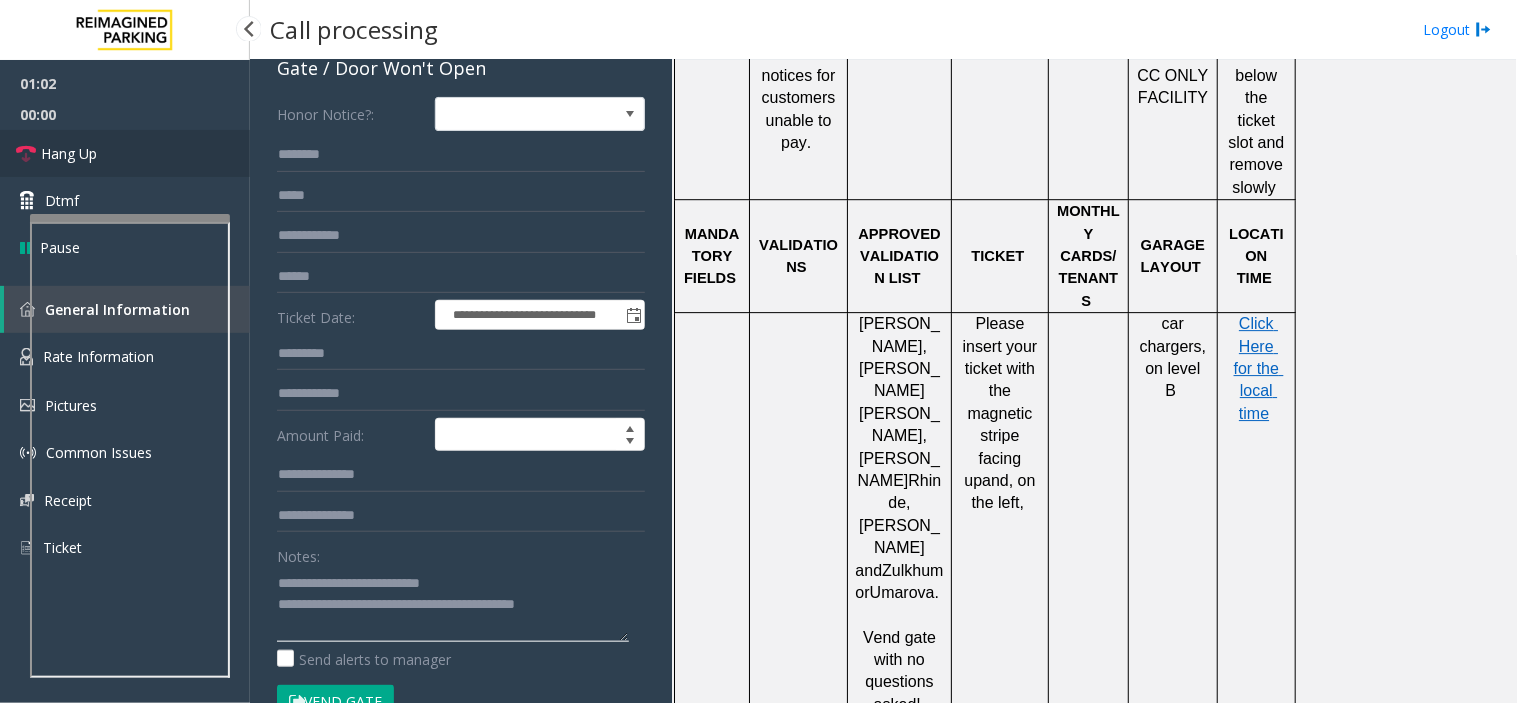 type on "**********" 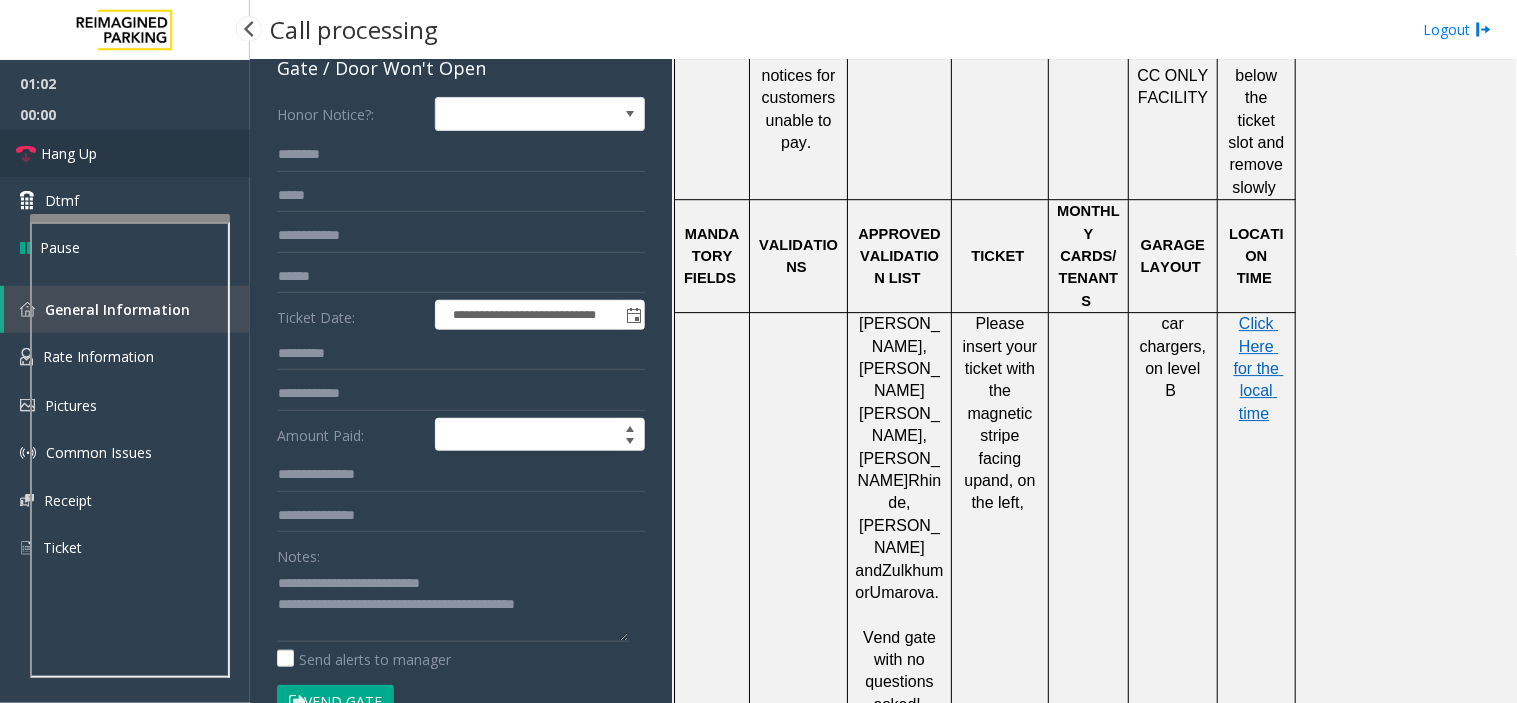 click on "Hang Up" at bounding box center (125, 153) 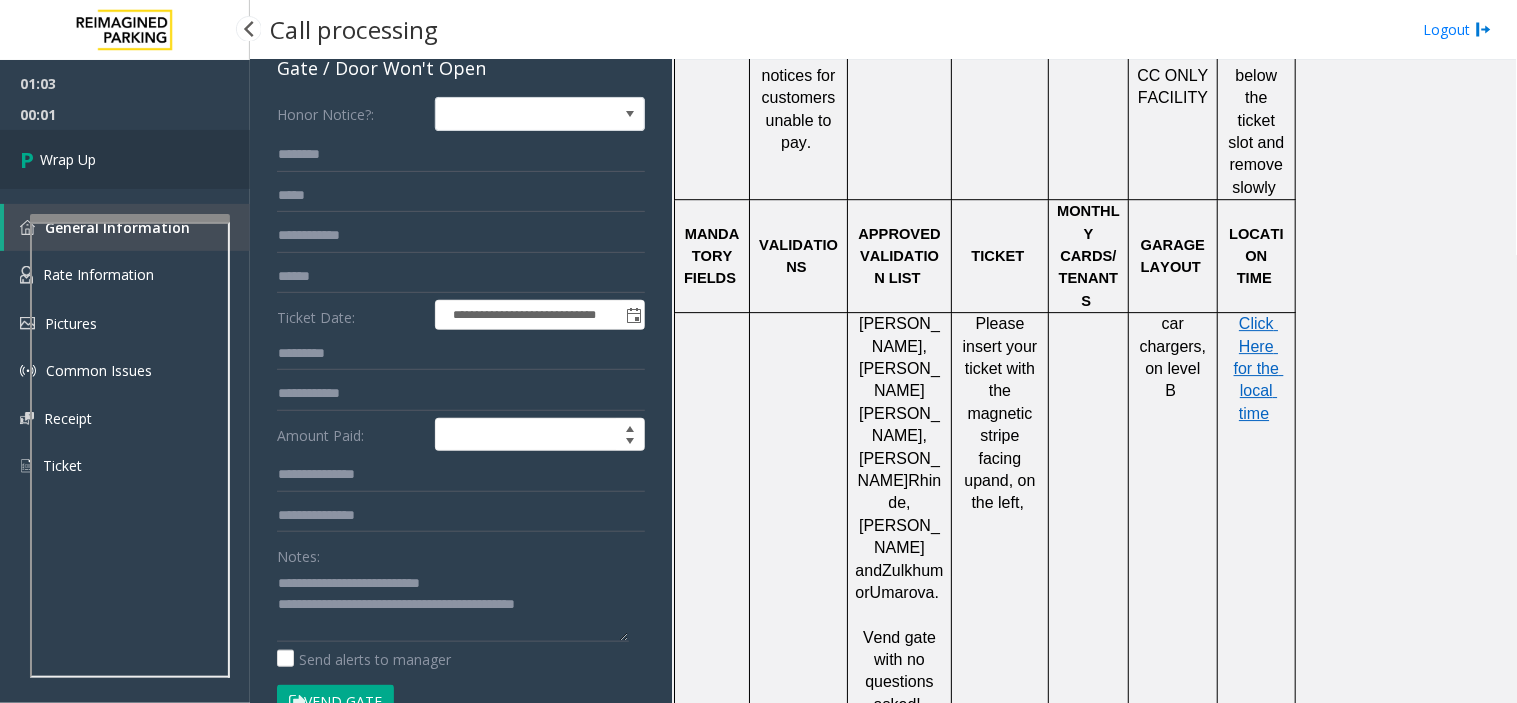 click on "Wrap Up" at bounding box center [125, 159] 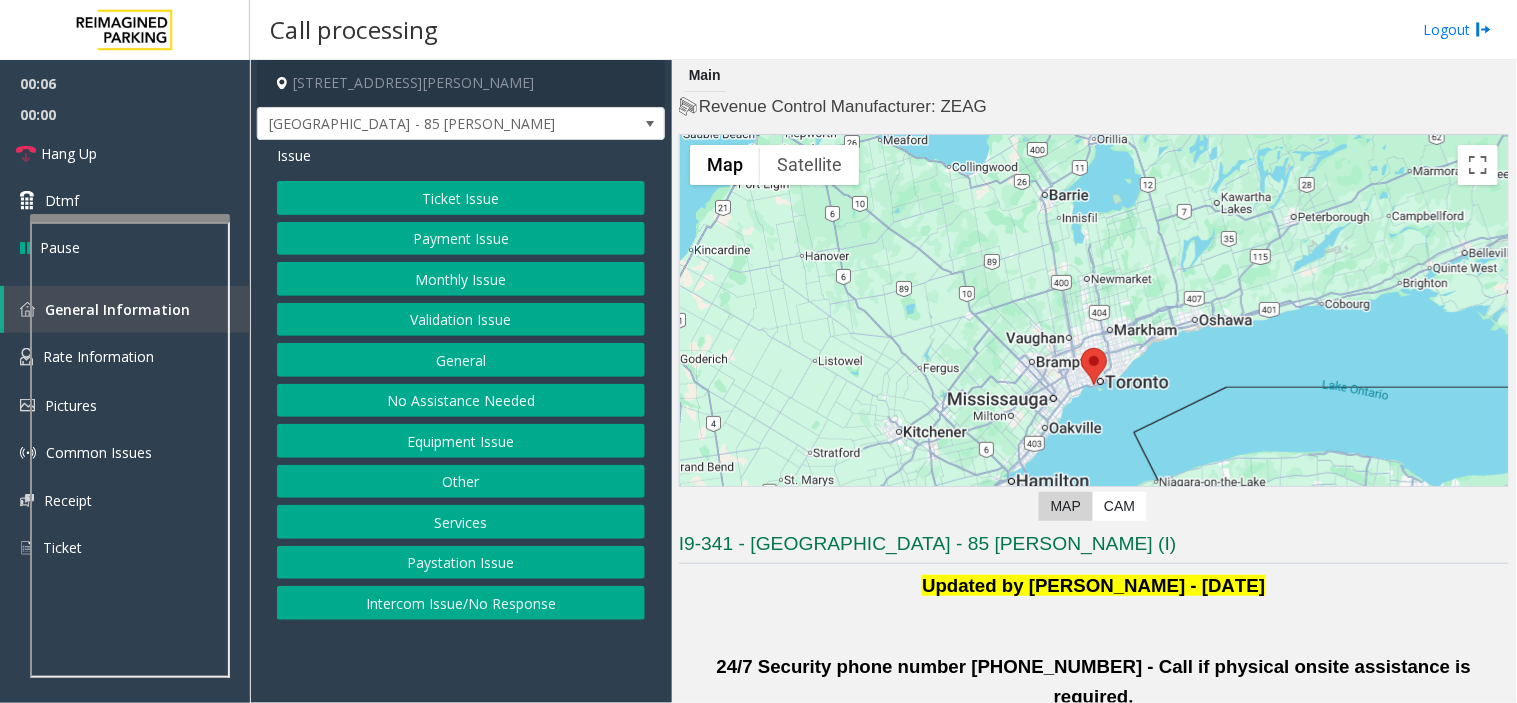 click on "Ticket Issue" 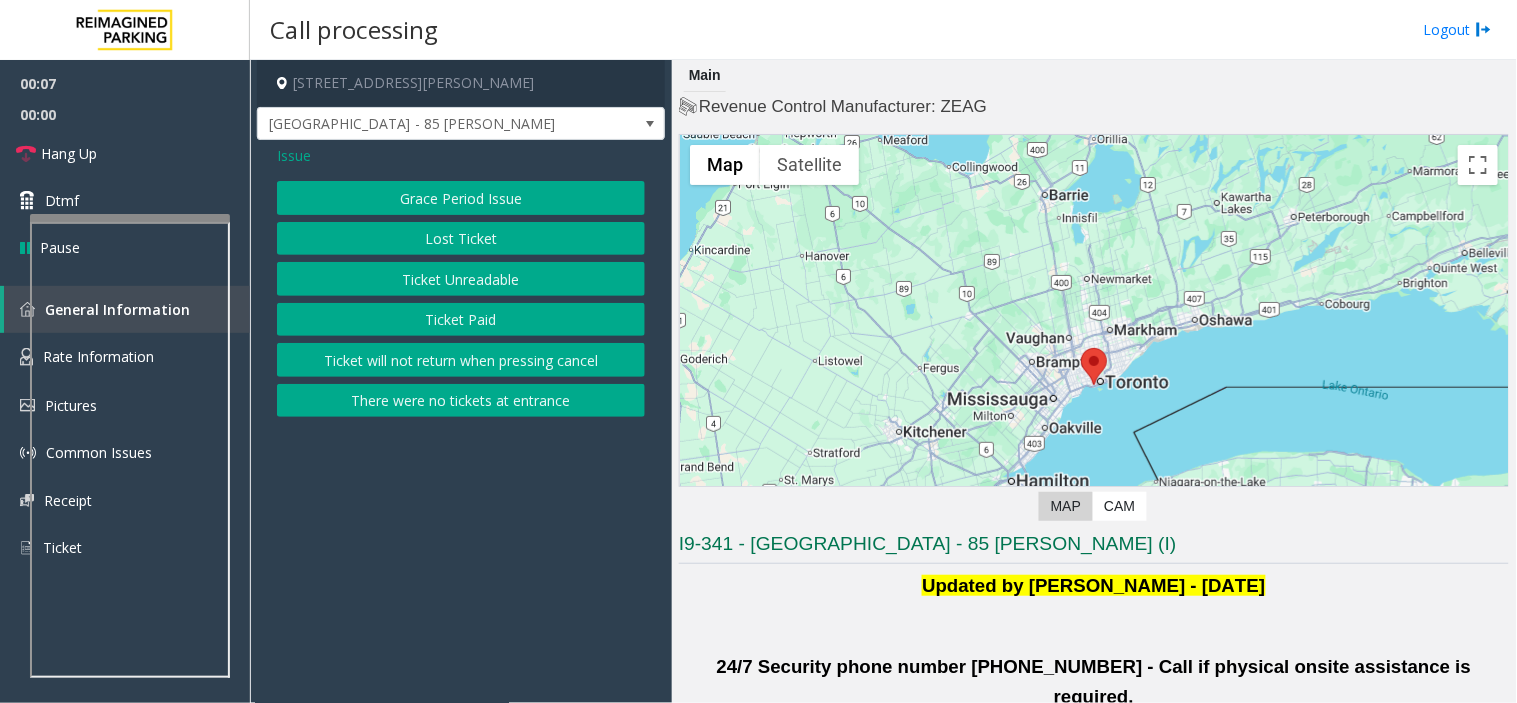 click on "There were no tickets at entrance" 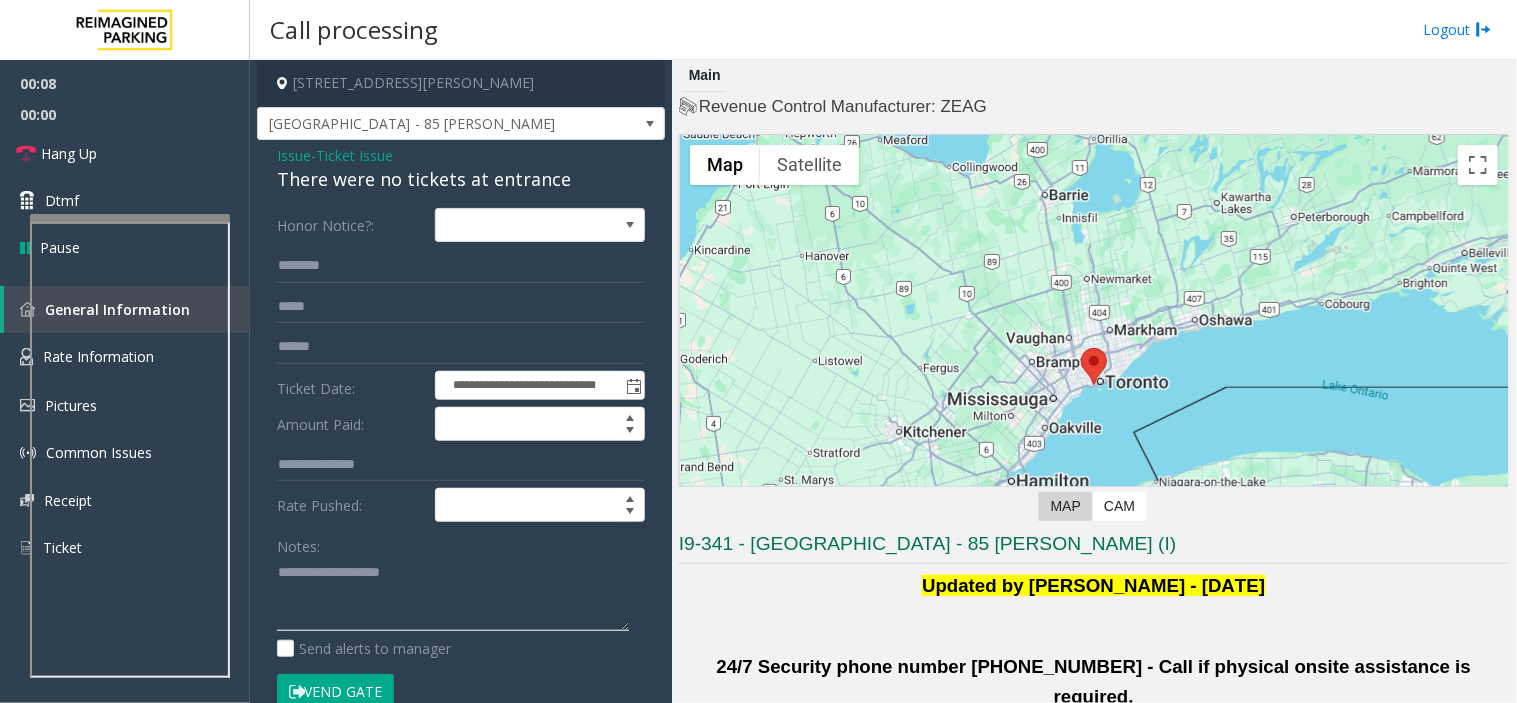 click 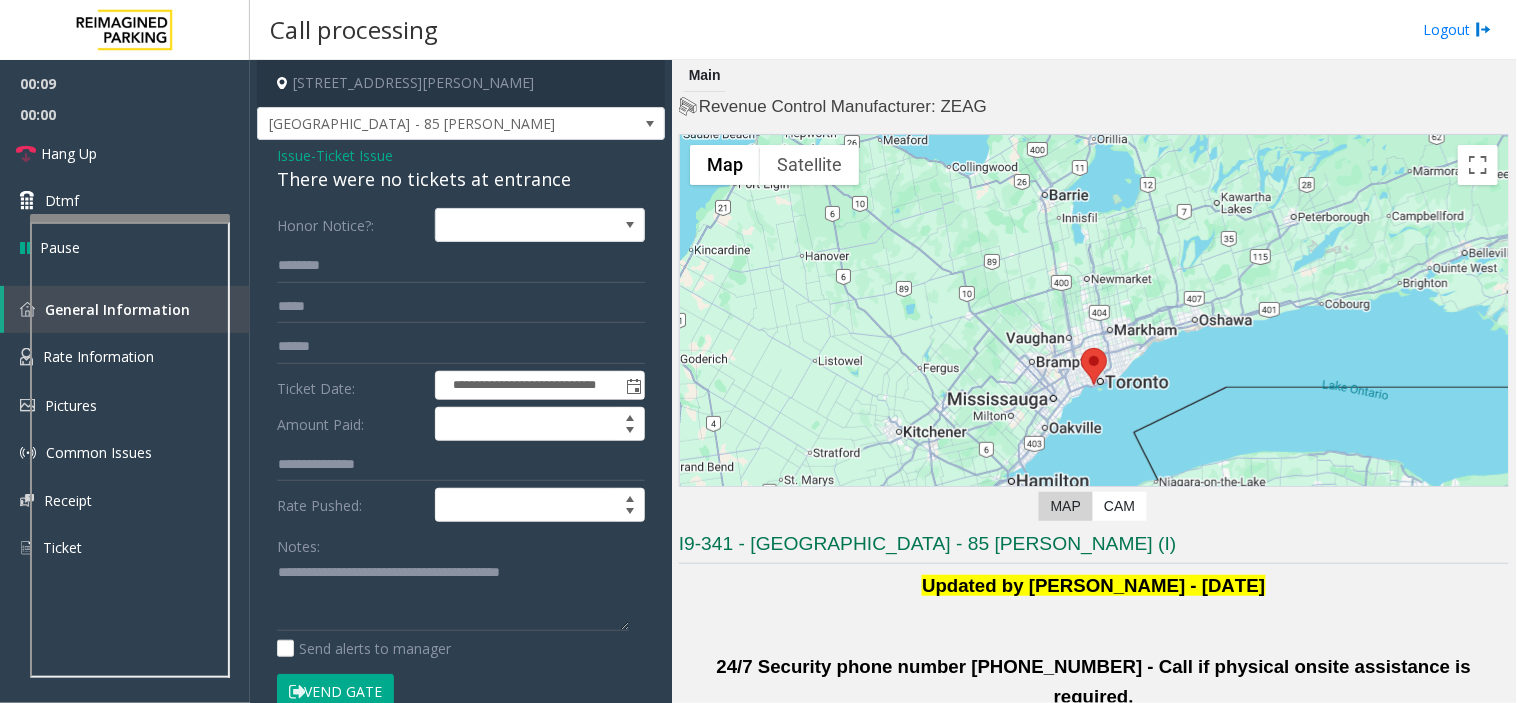 click on "There were no tickets at entrance" 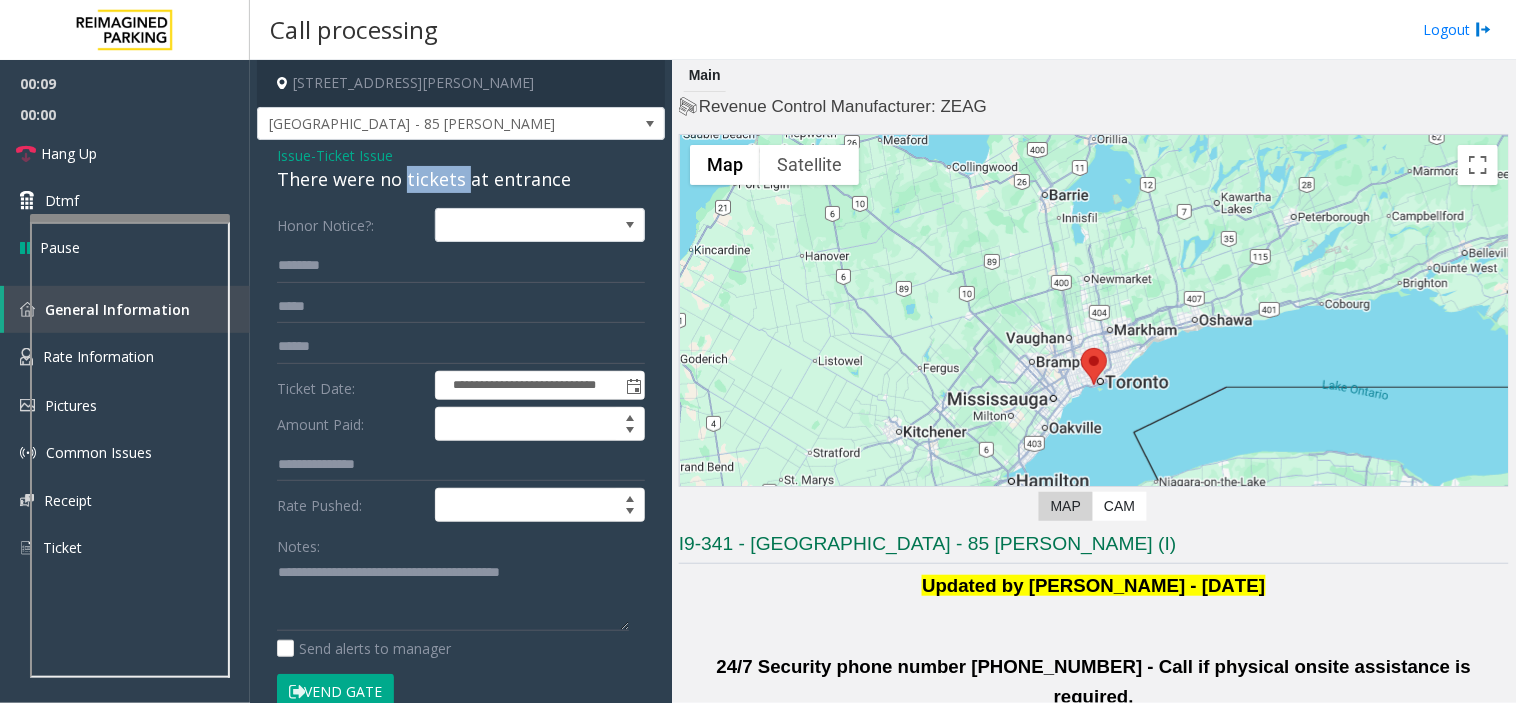 click on "There were no tickets at entrance" 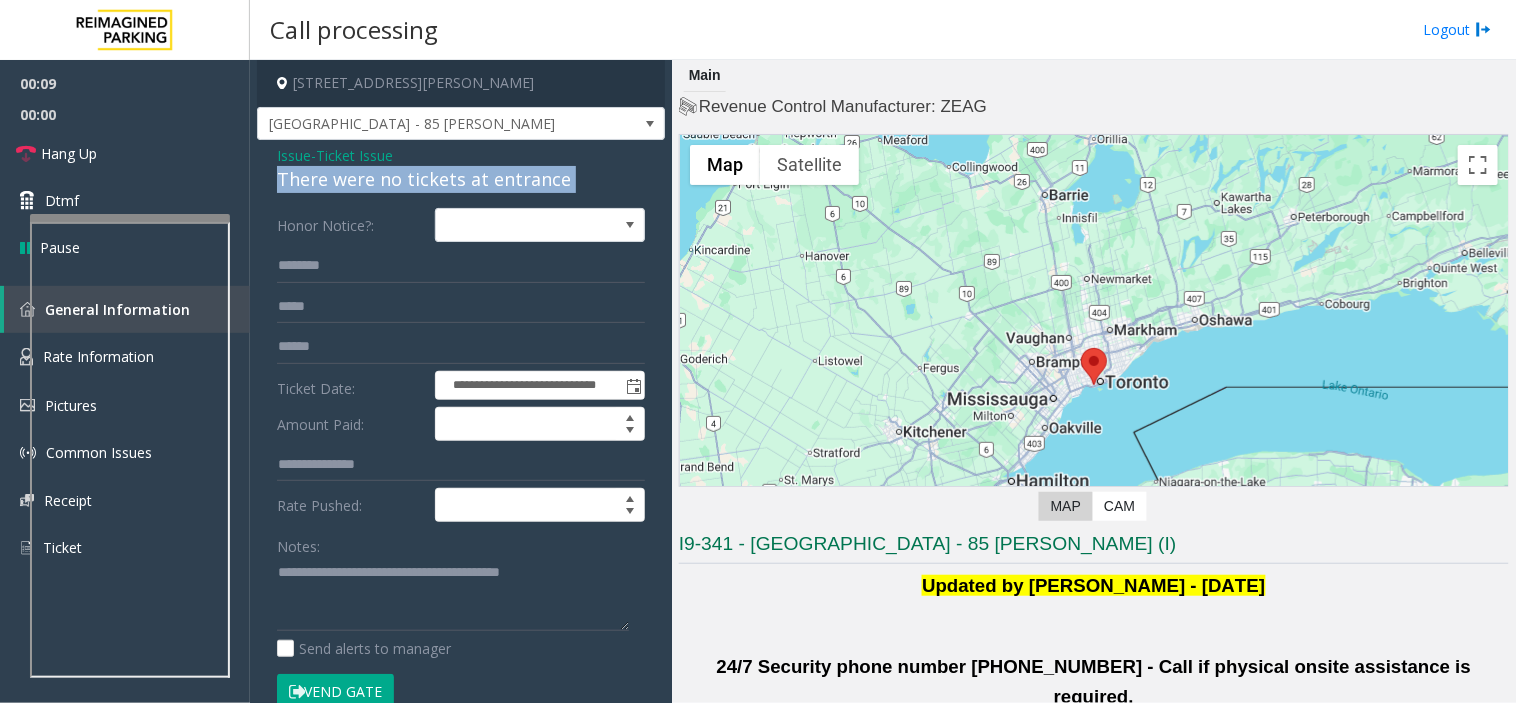 click on "There were no tickets at entrance" 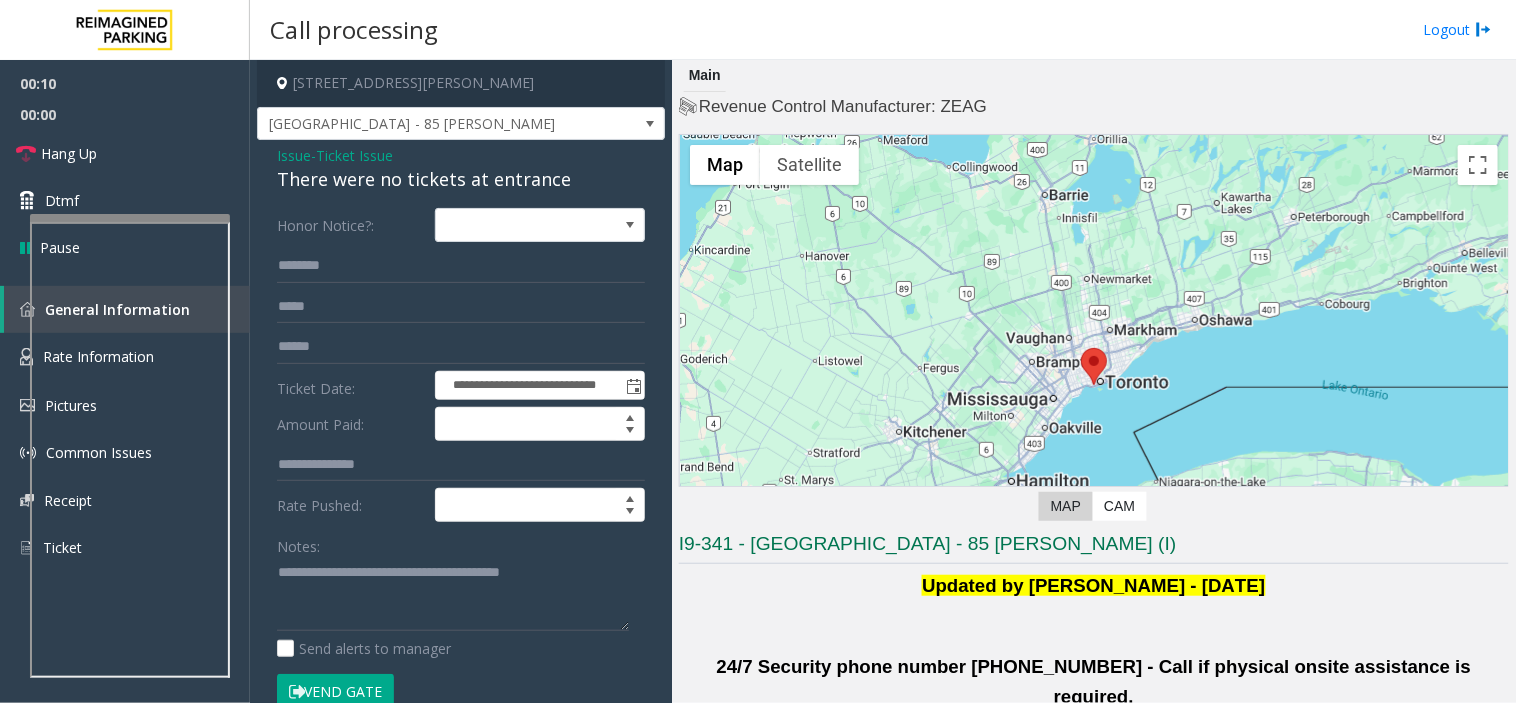 click on "**********" 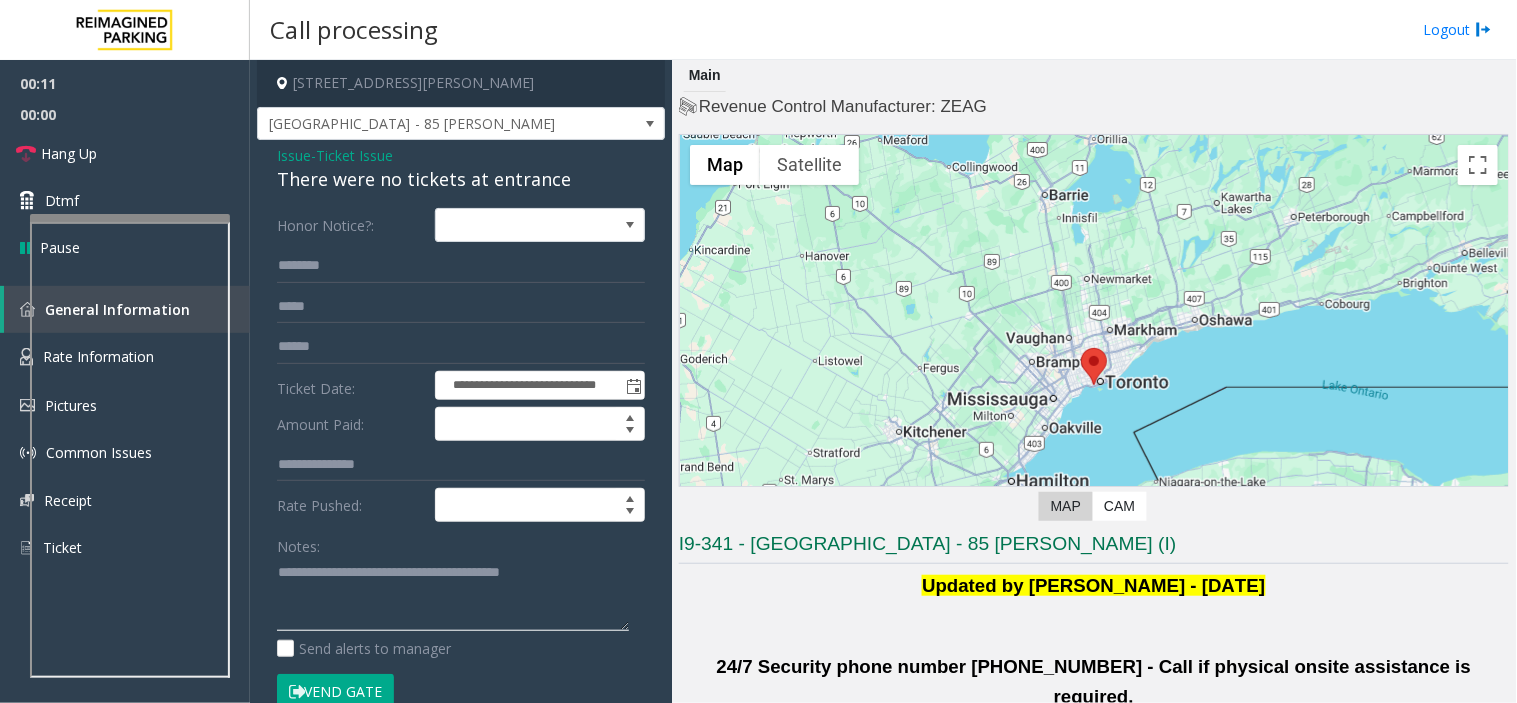 click 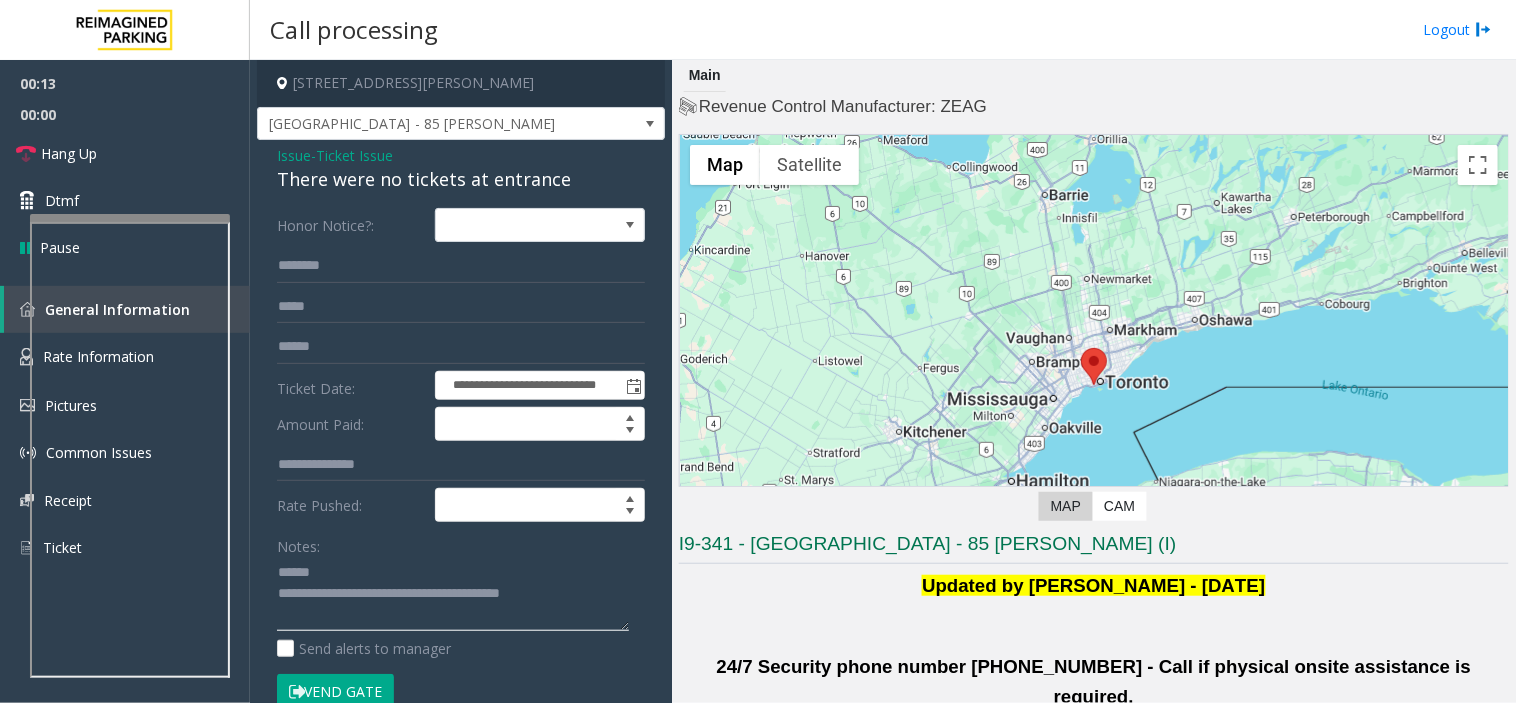 paste on "**********" 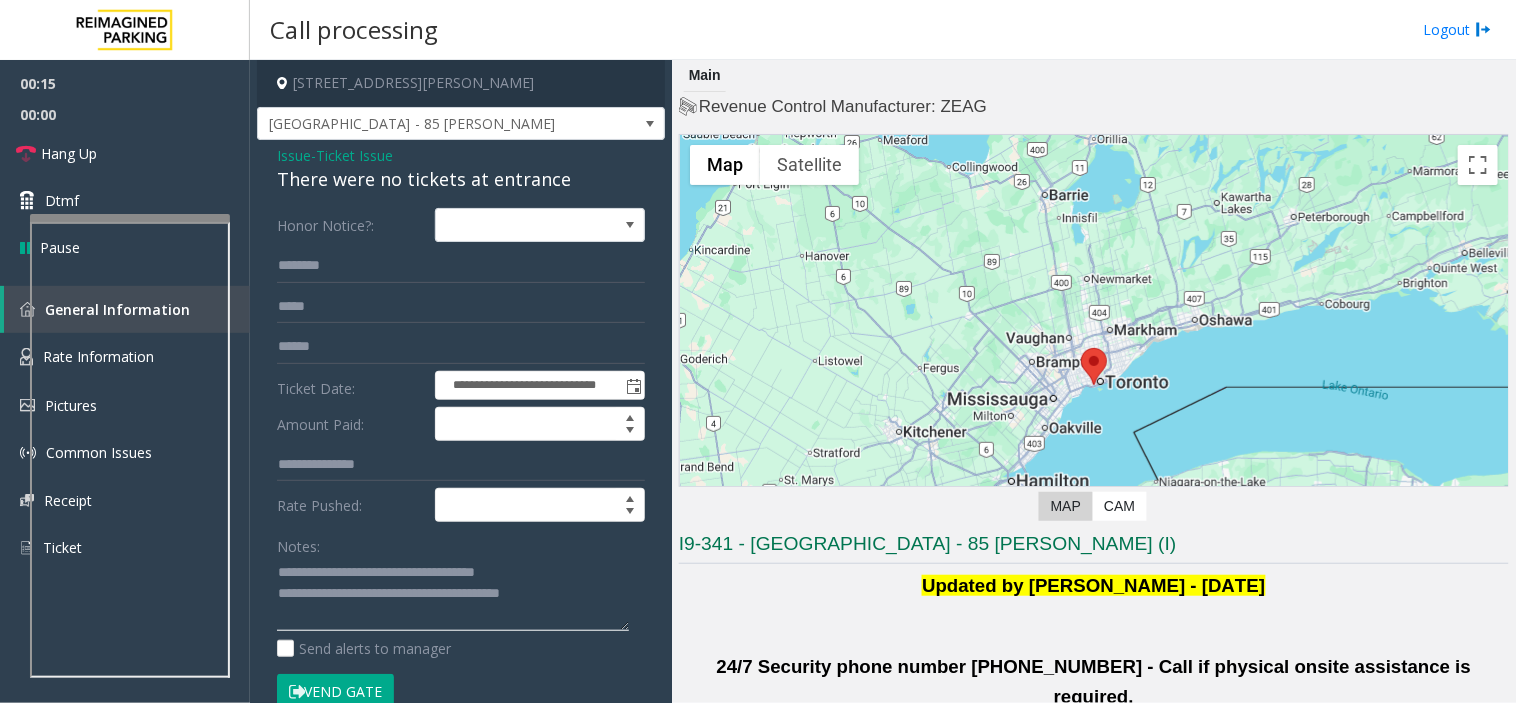 type on "**********" 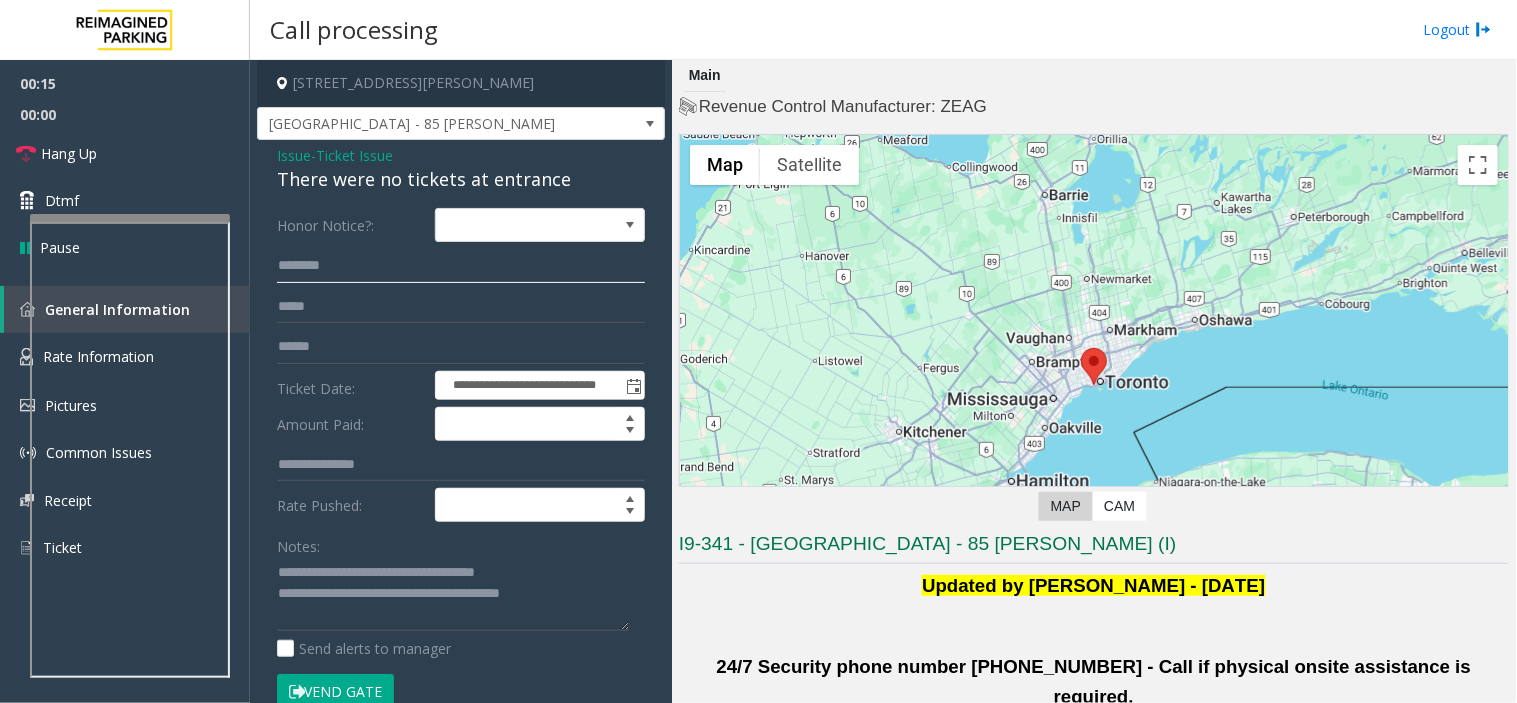 click 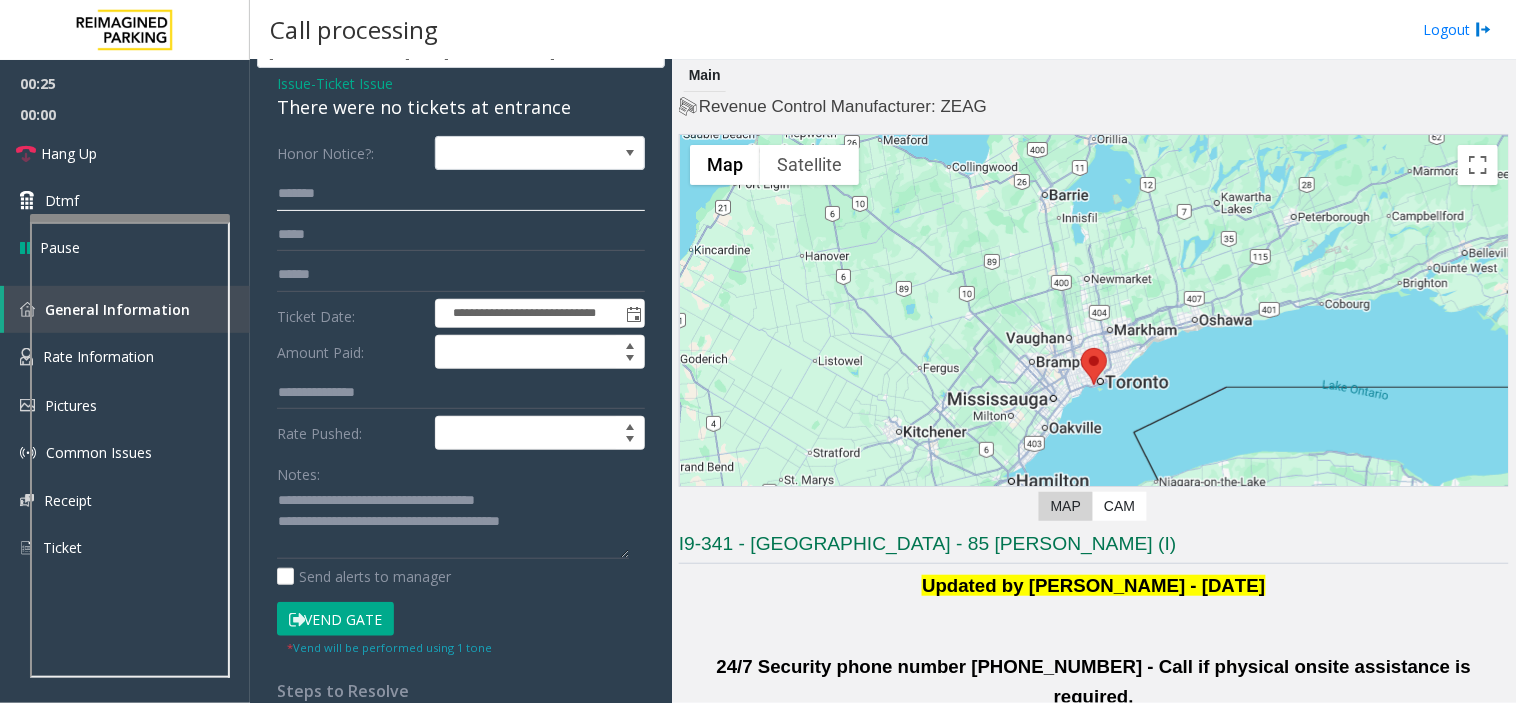 scroll, scrollTop: 111, scrollLeft: 0, axis: vertical 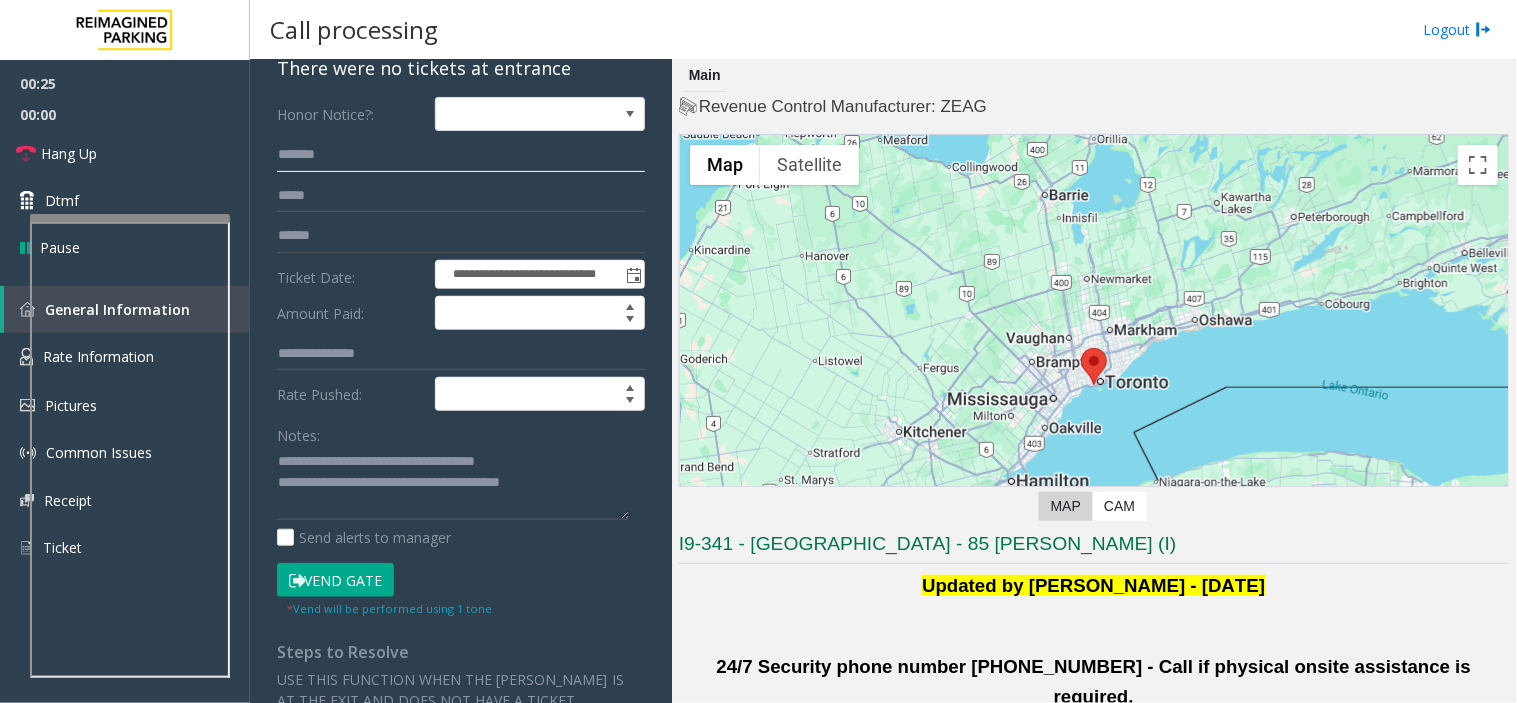 type on "******" 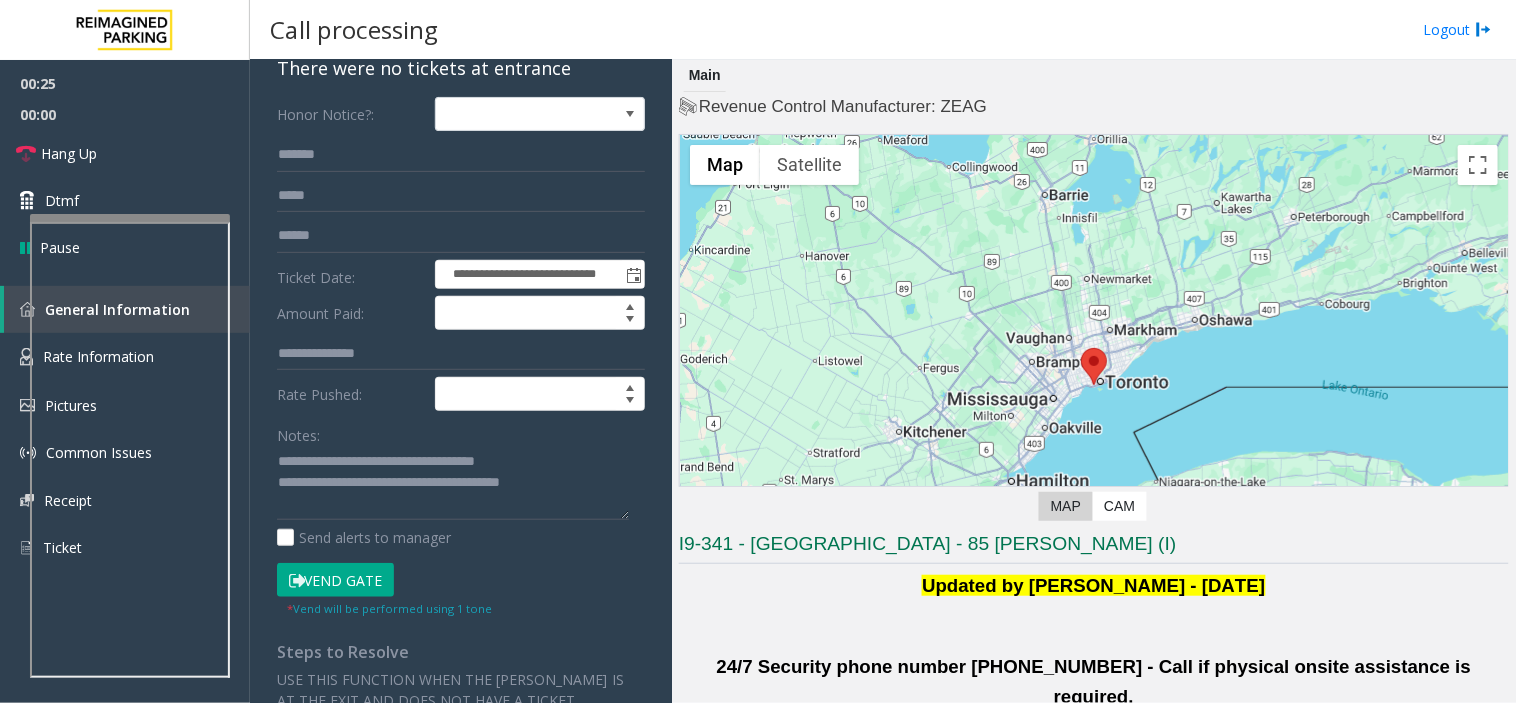 click on "Vend Gate" 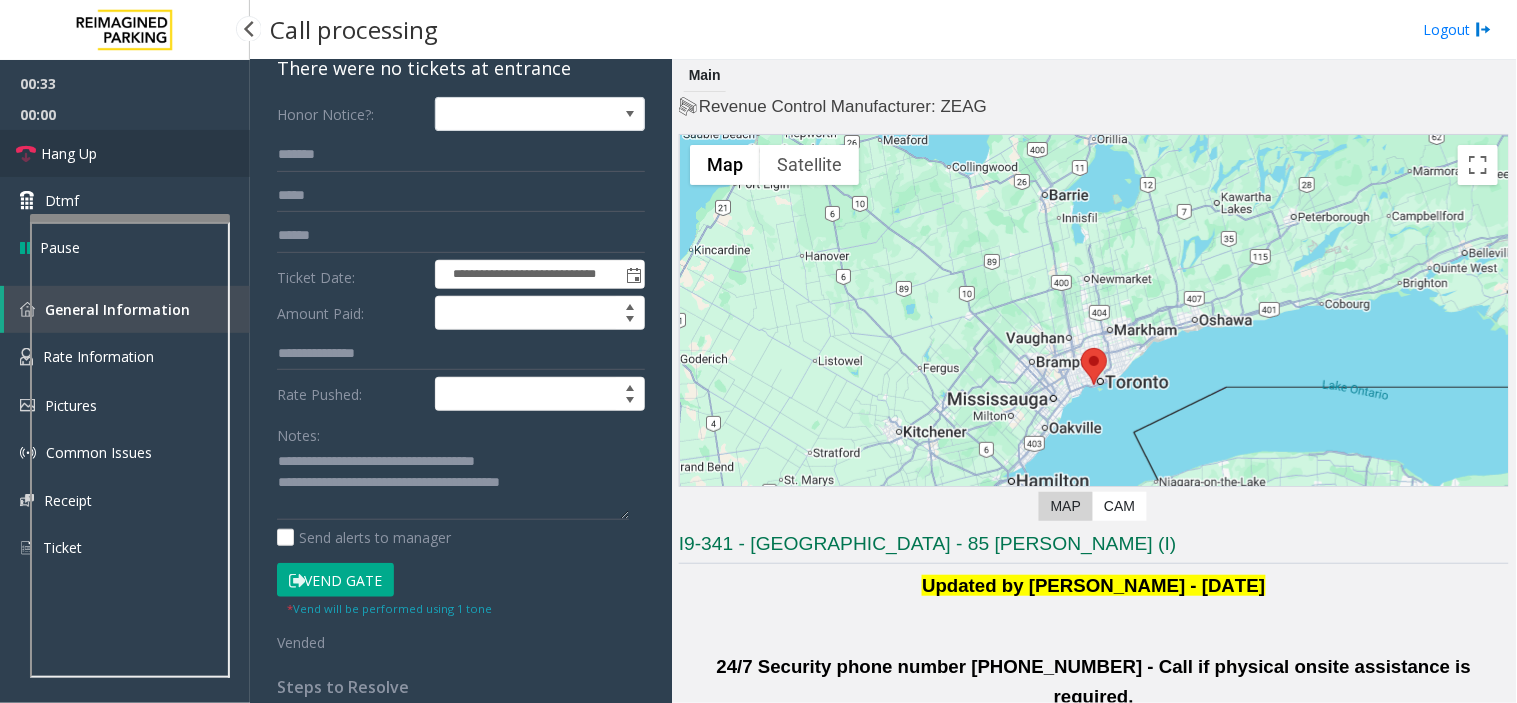 click on "Hang Up" at bounding box center (125, 153) 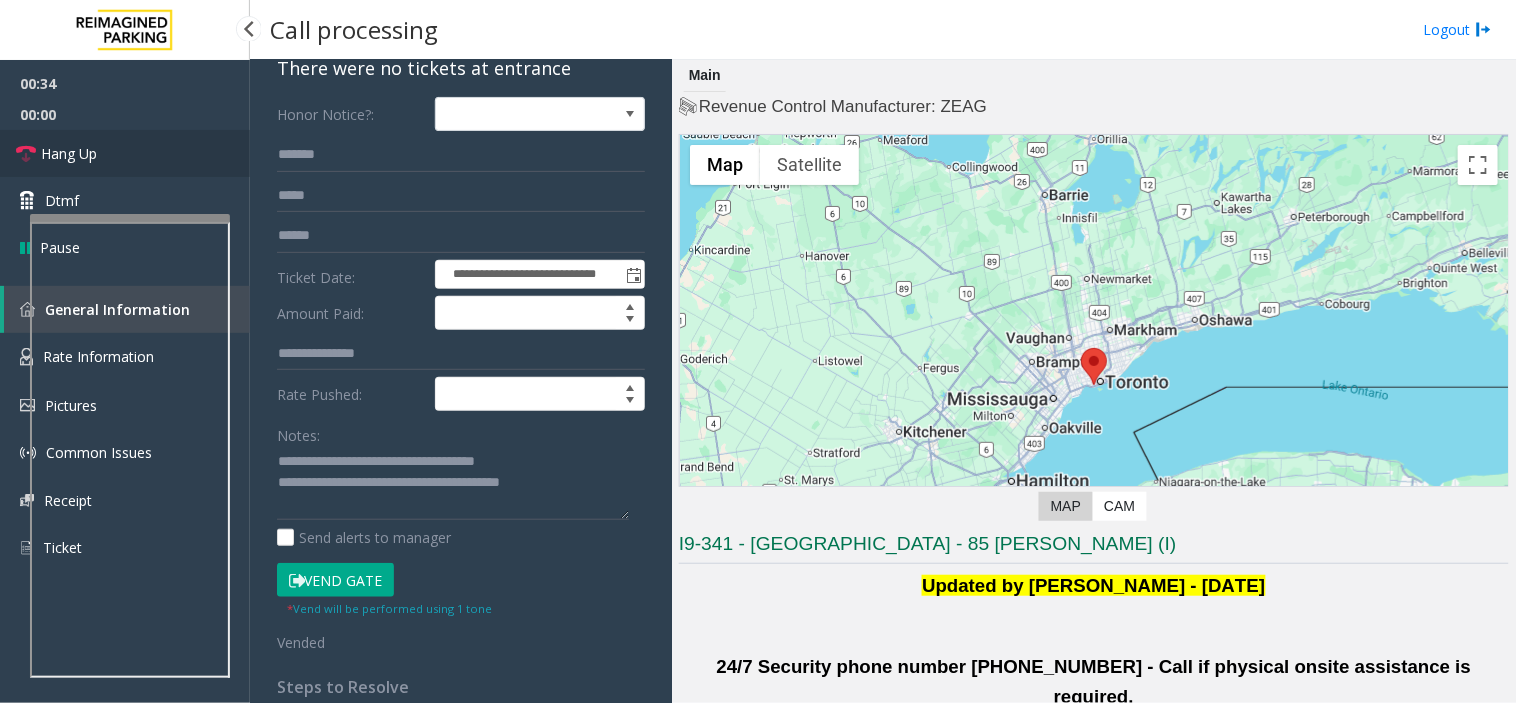 click on "Hang Up" at bounding box center [125, 153] 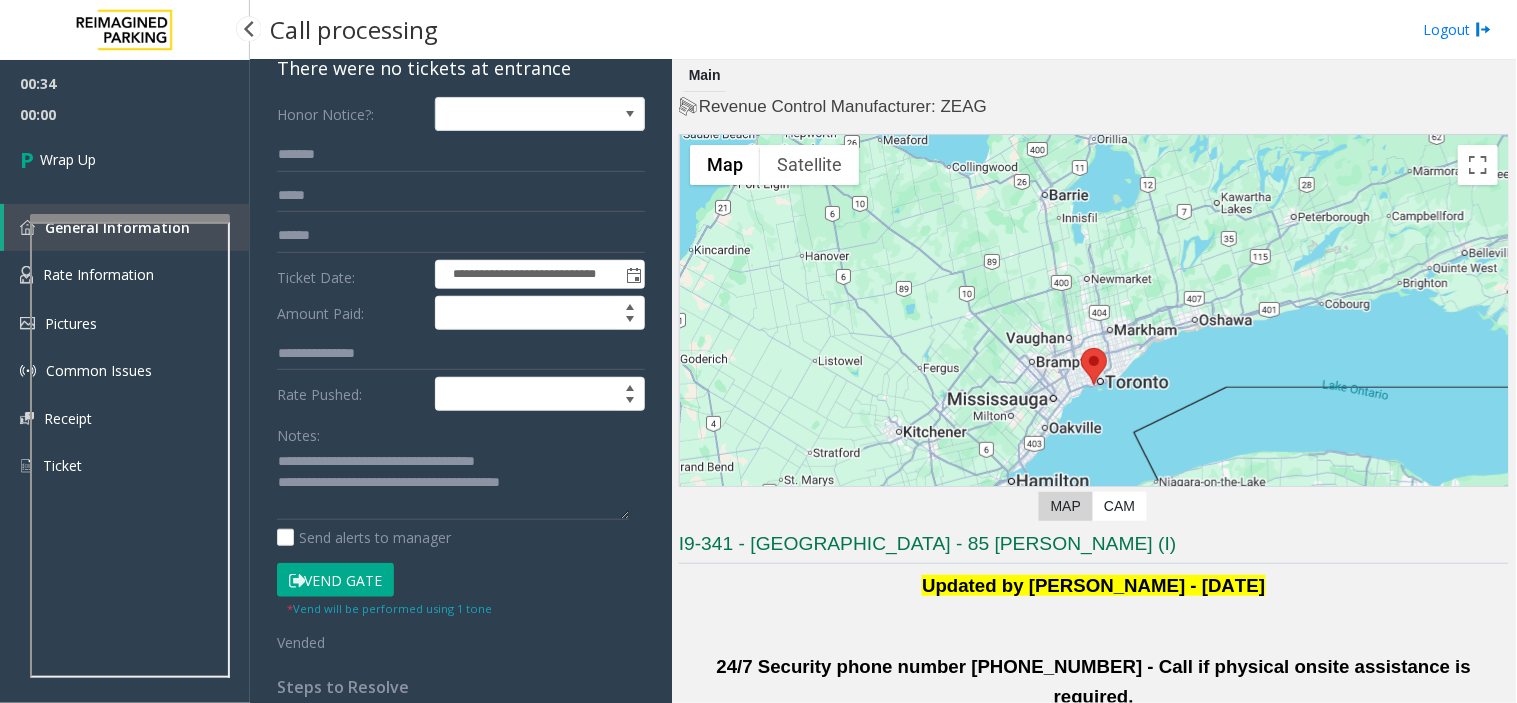click on "Wrap Up" at bounding box center [125, 159] 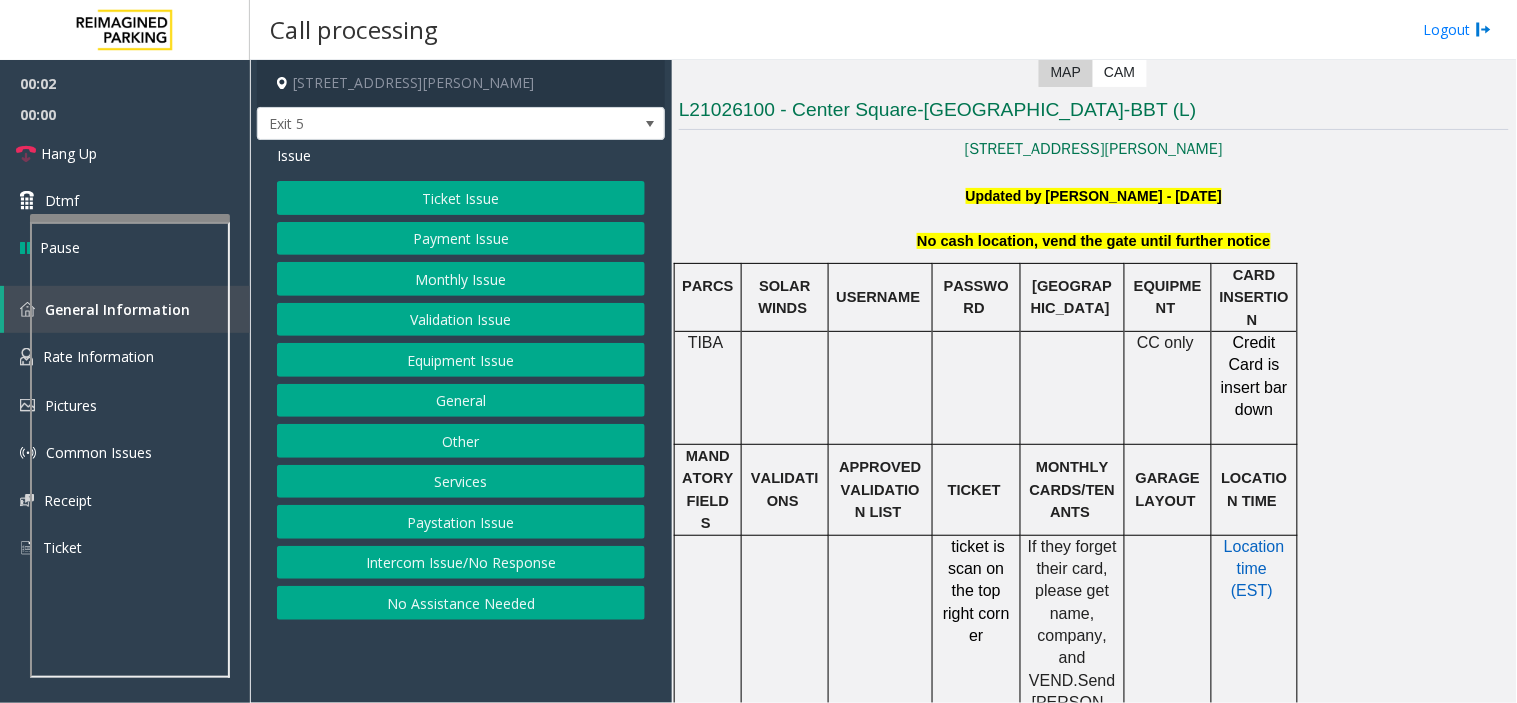 scroll, scrollTop: 444, scrollLeft: 0, axis: vertical 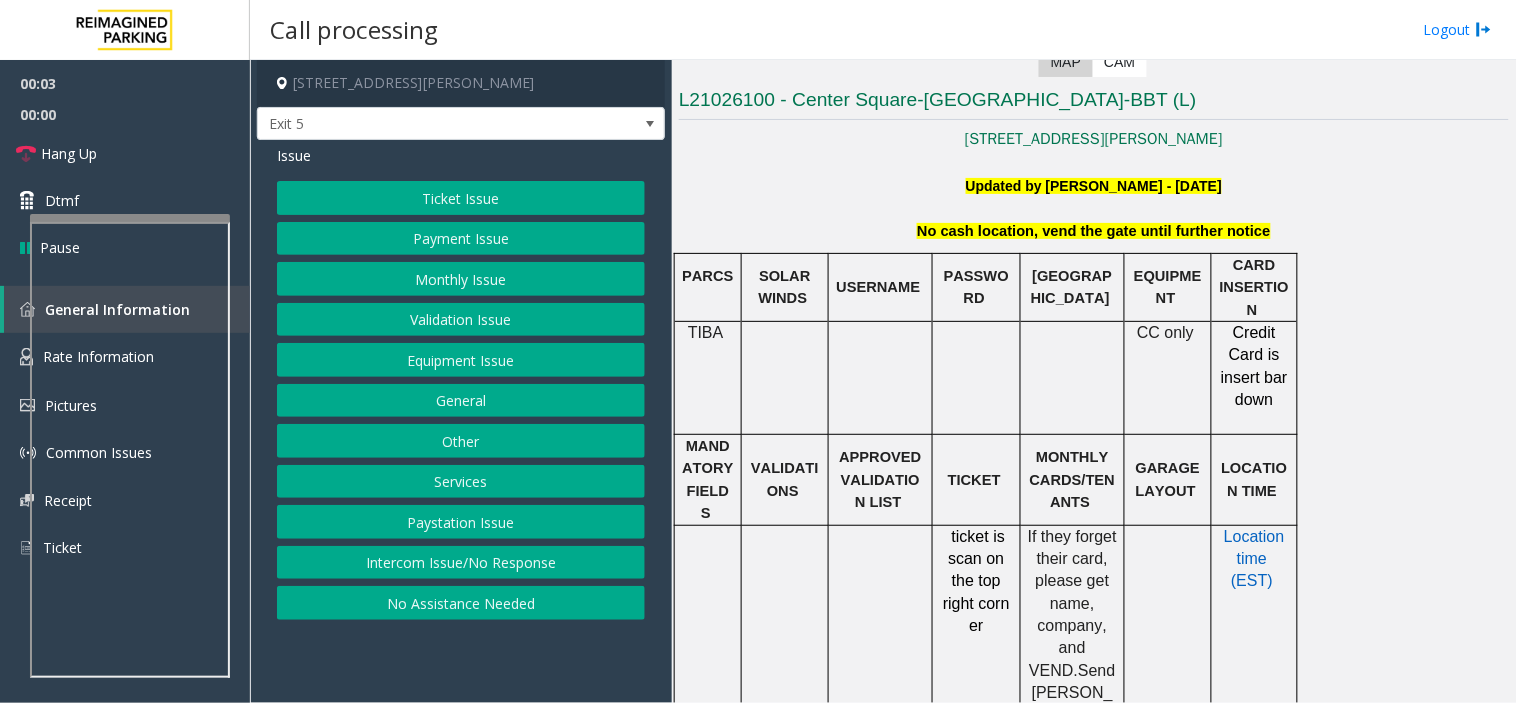 click 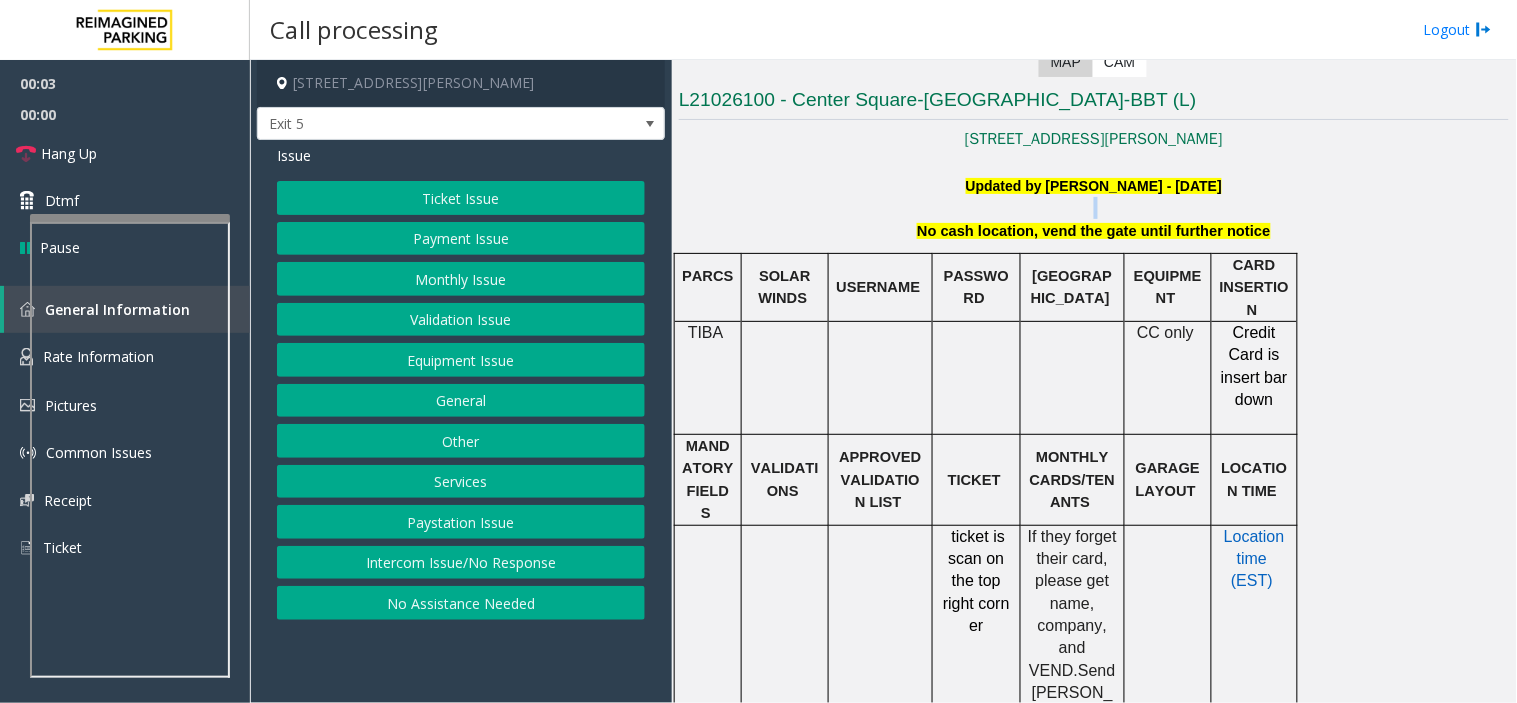 click 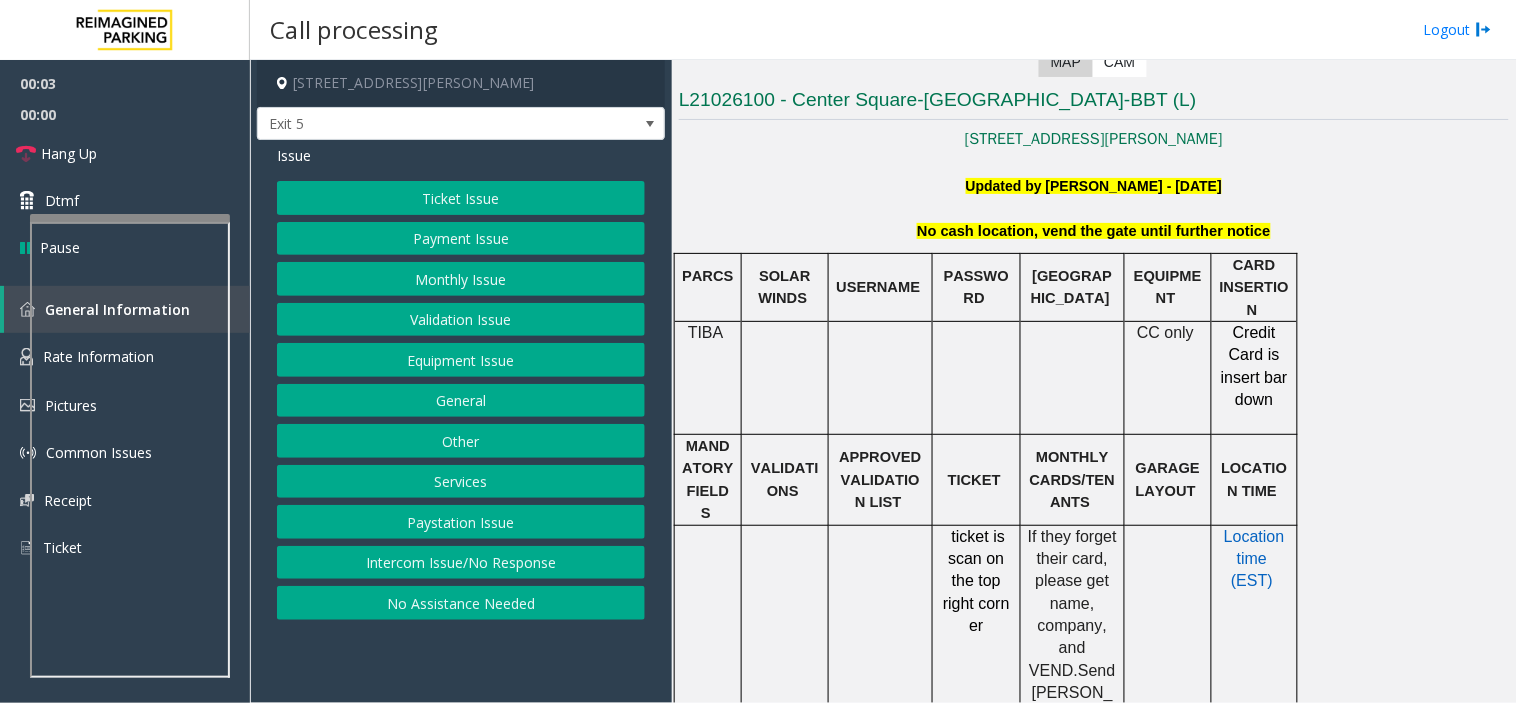 click on "Updated by [PERSON_NAME] - [DATE]" 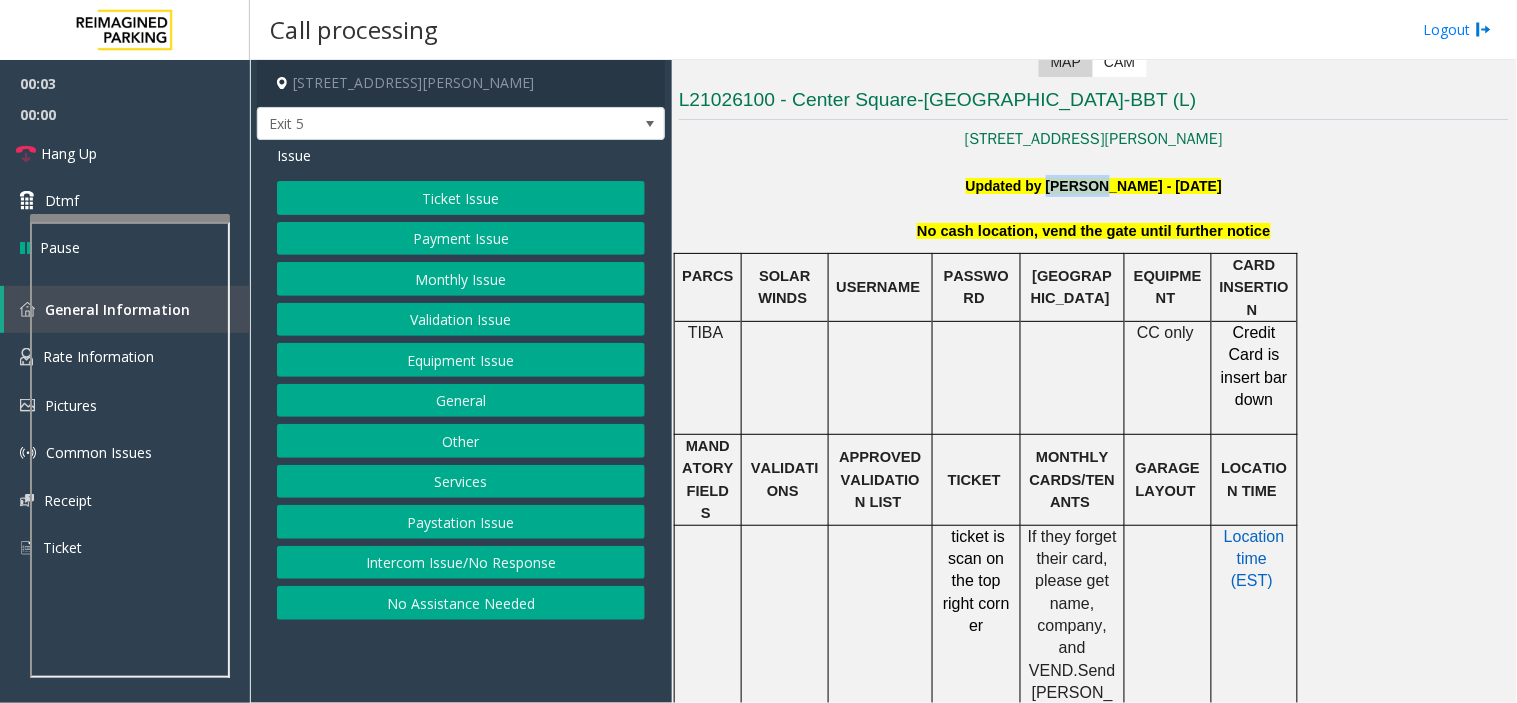 click on "Updated by [PERSON_NAME] - [DATE]" 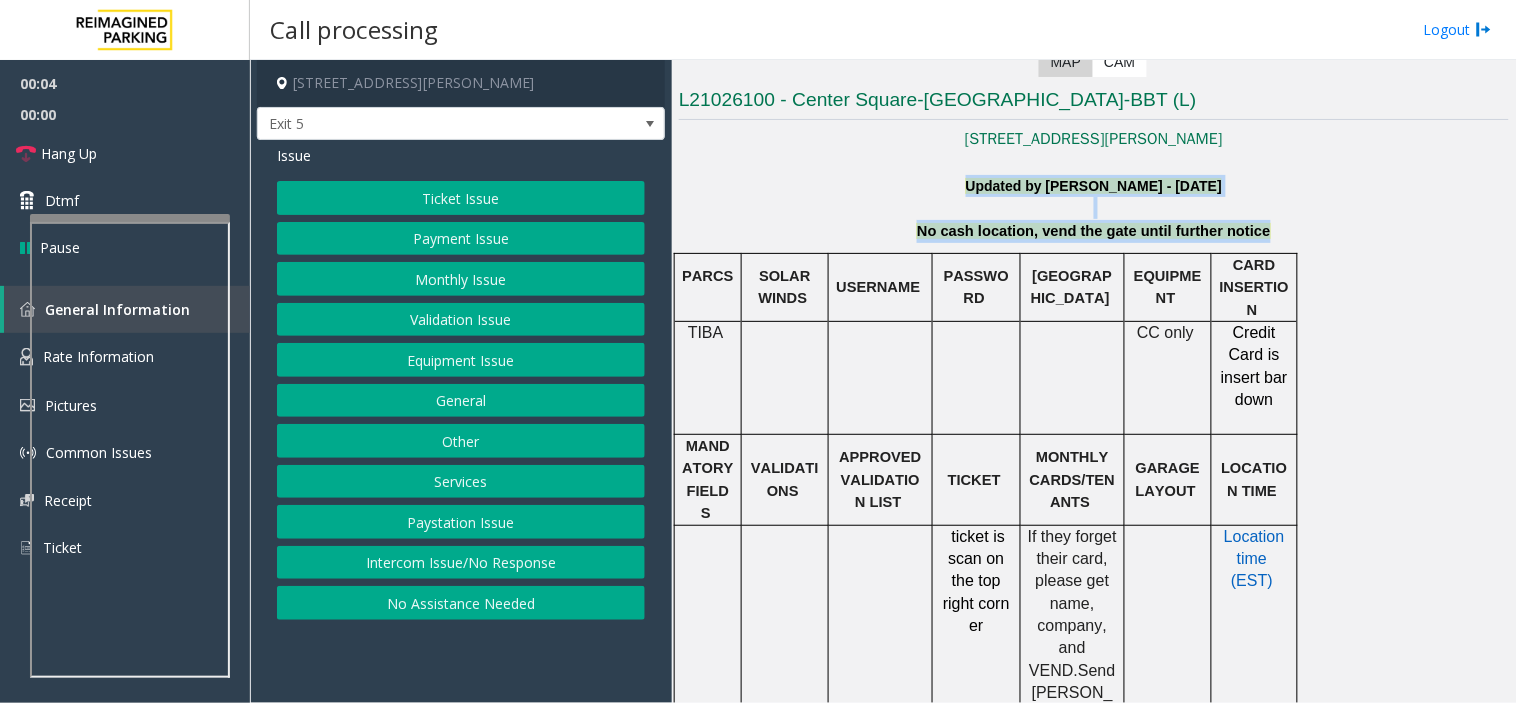 drag, startPoint x: 1058, startPoint y: 182, endPoint x: 1083, endPoint y: 228, distance: 52.35456 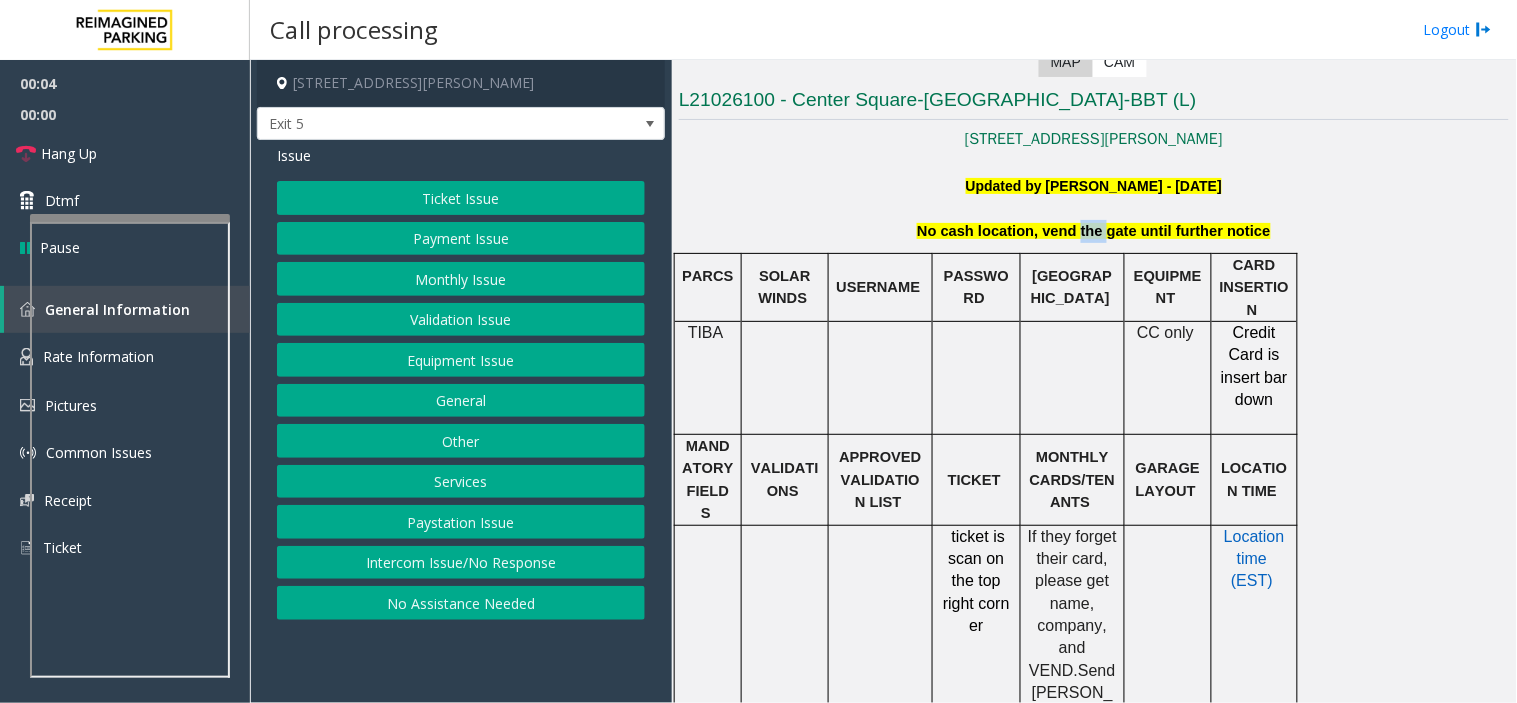 click on "No cash location, vend the gate until further notice" 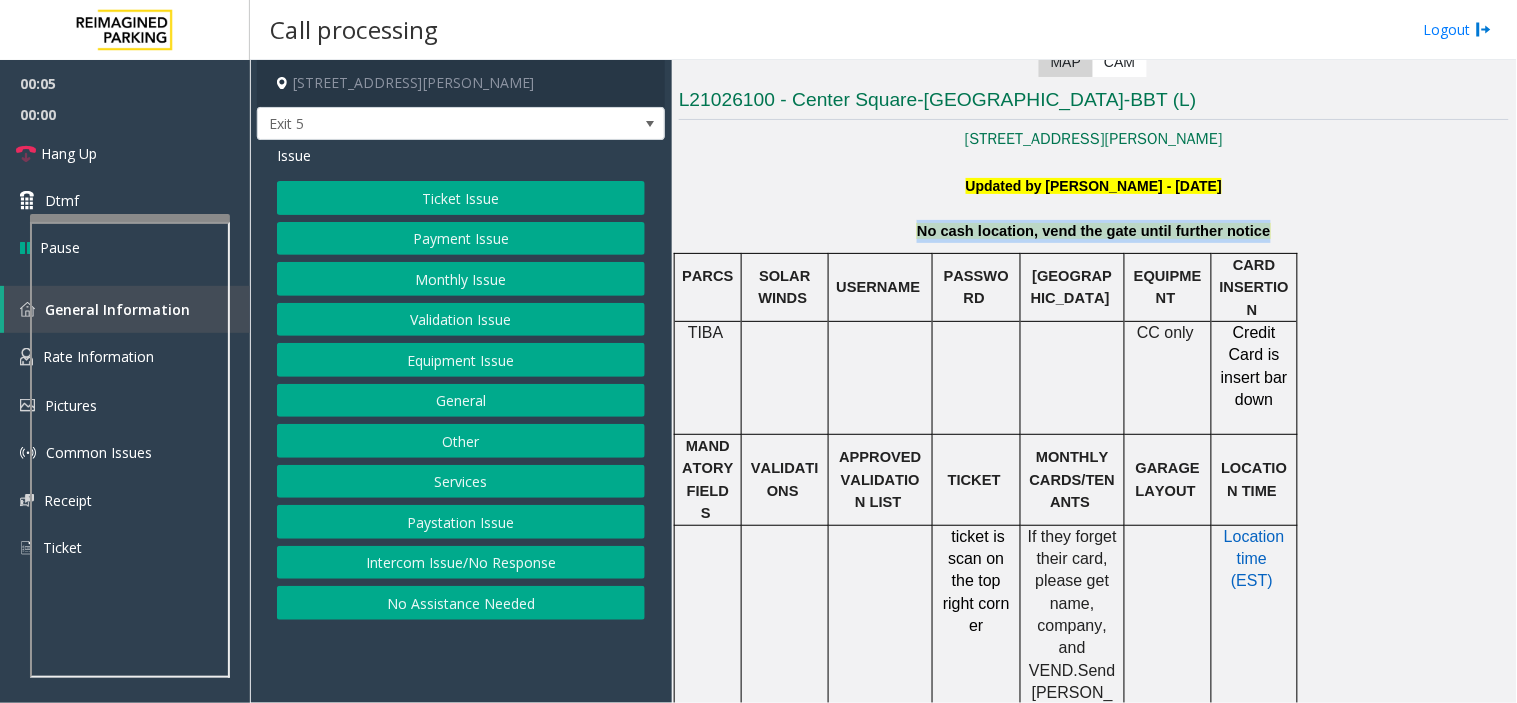 click on "No cash location, vend the gate until further notice" 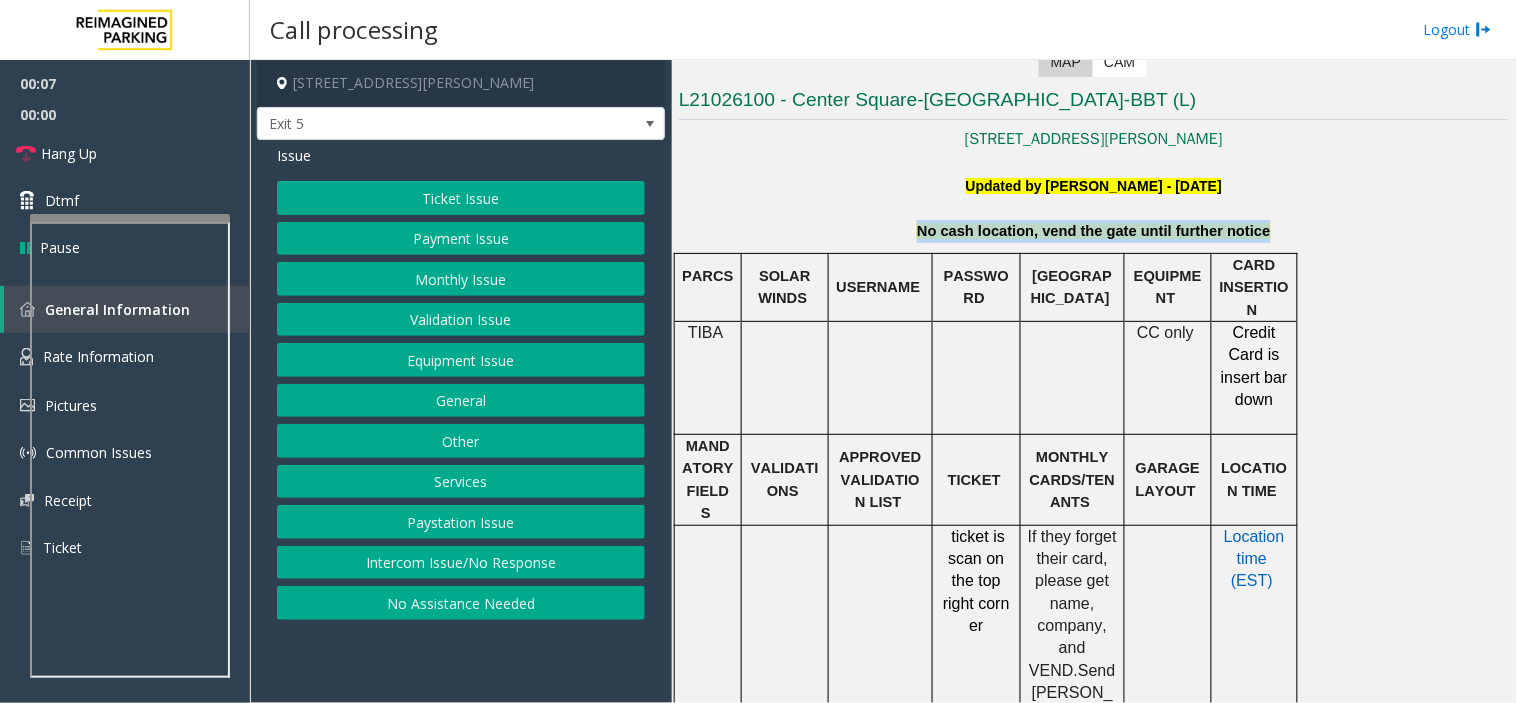 click on "Intercom Issue/No Response" 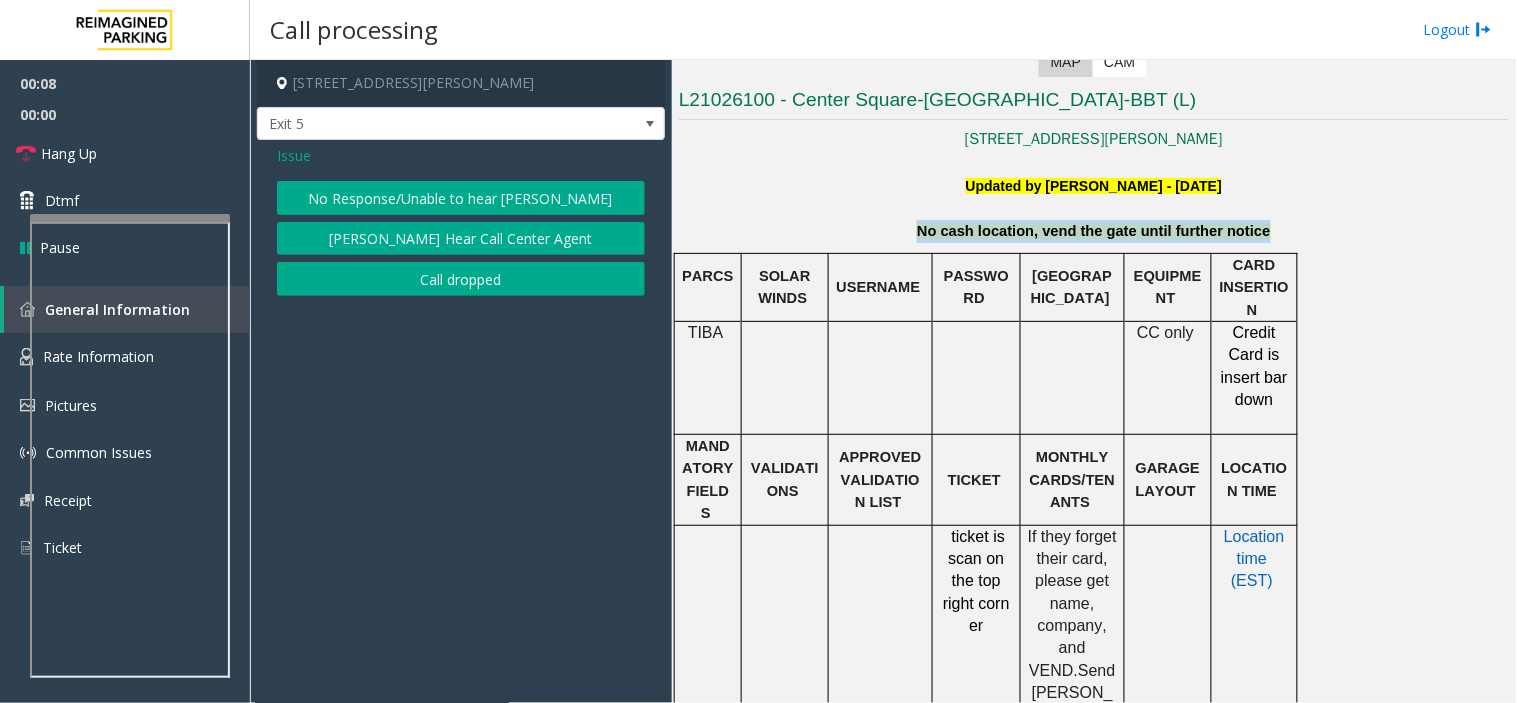 click on "No Response/Unable to hear [PERSON_NAME]" 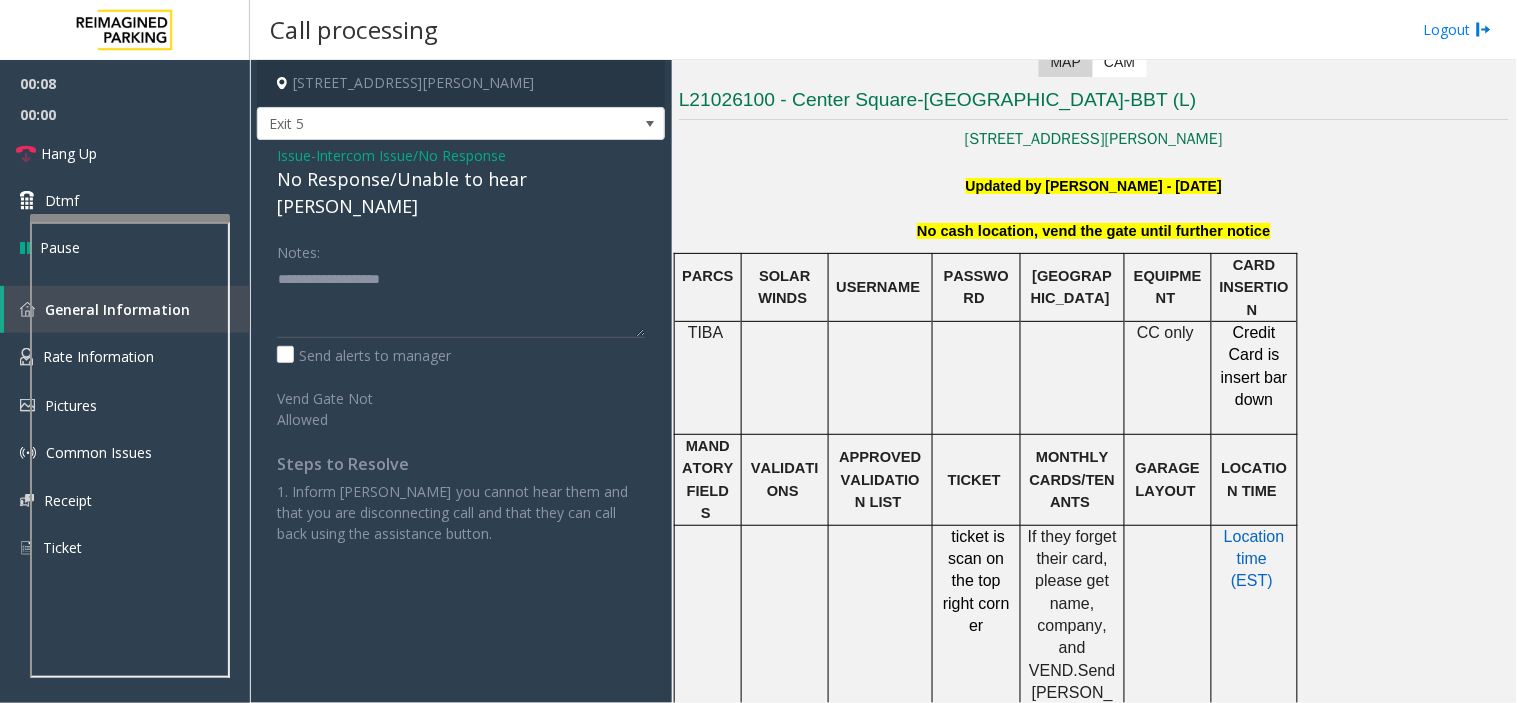 click on "No Response/Unable to hear [PERSON_NAME]" 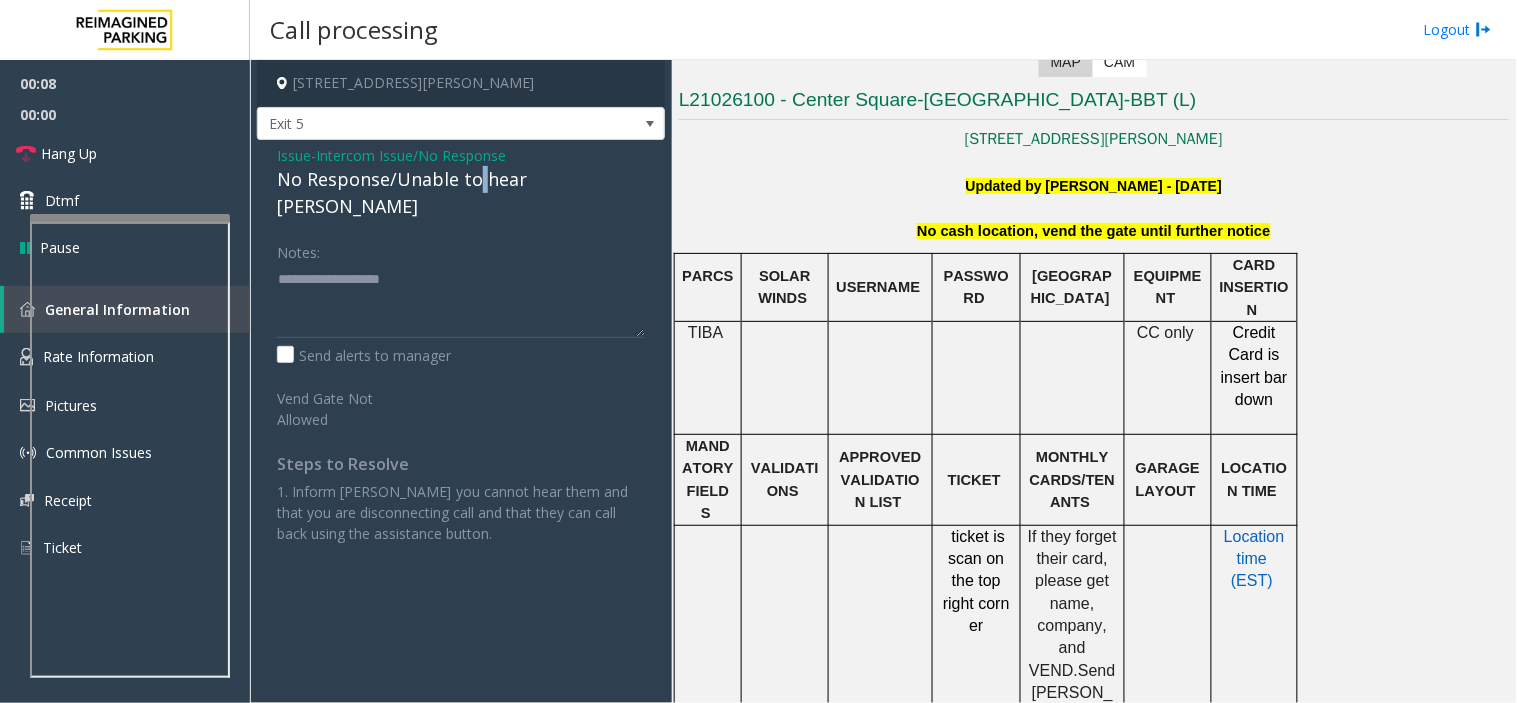 click on "No Response/Unable to hear [PERSON_NAME]" 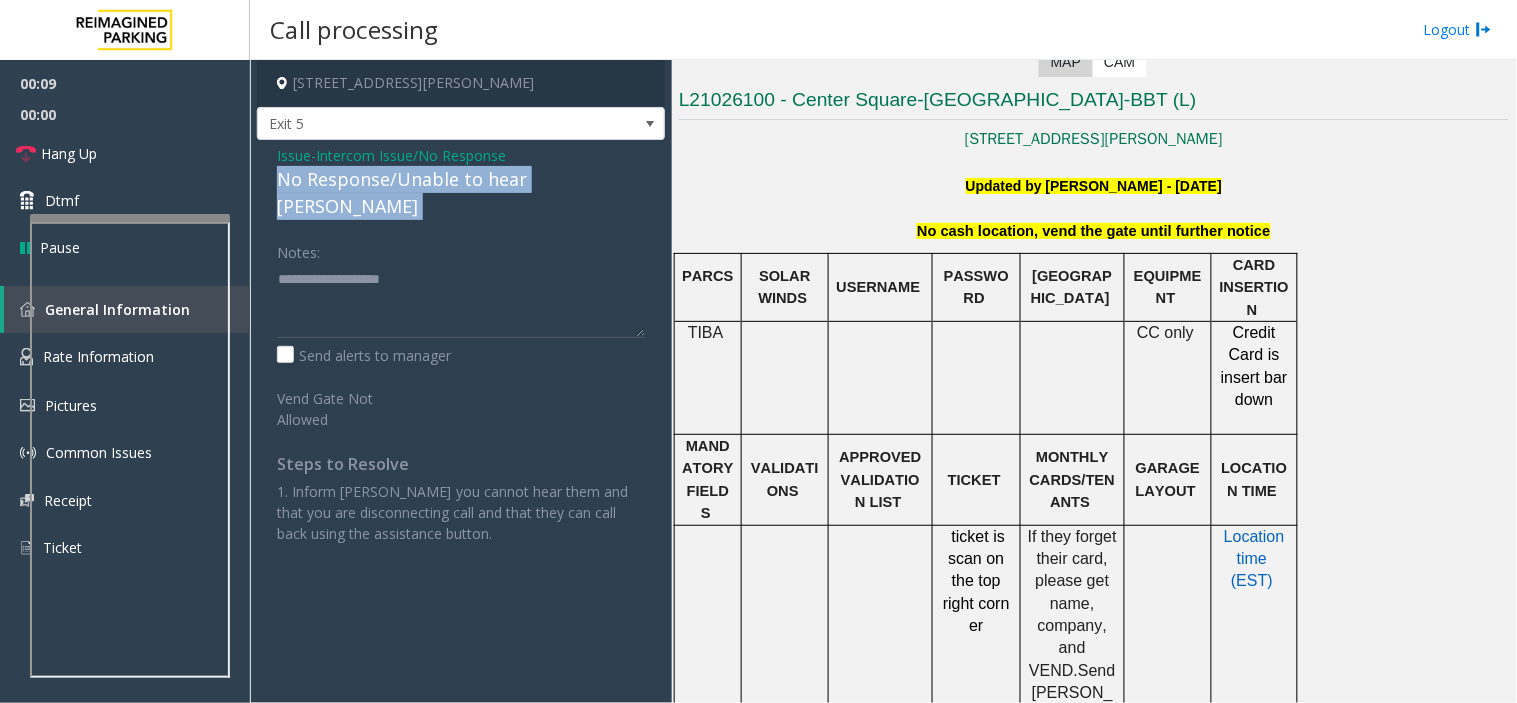 click on "No Response/Unable to hear [PERSON_NAME]" 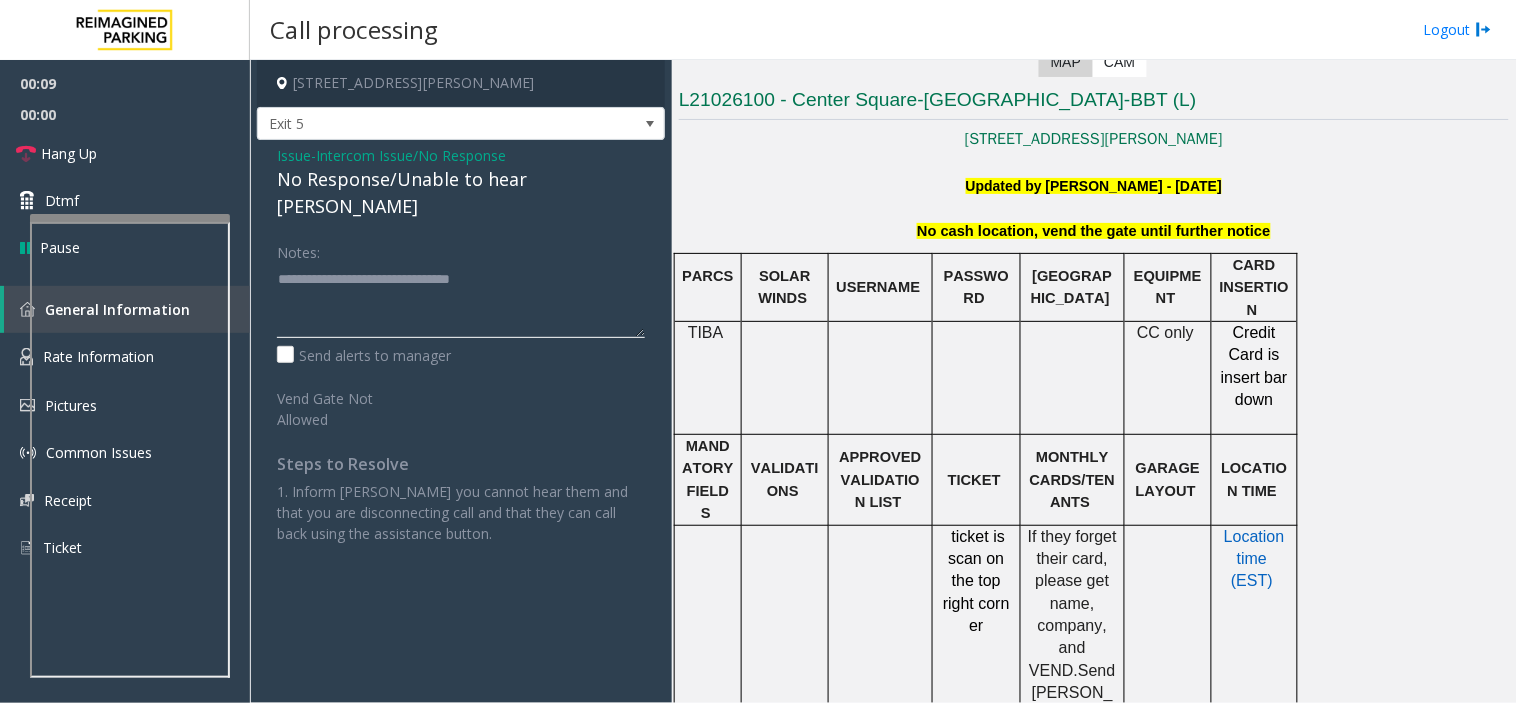 type on "**********" 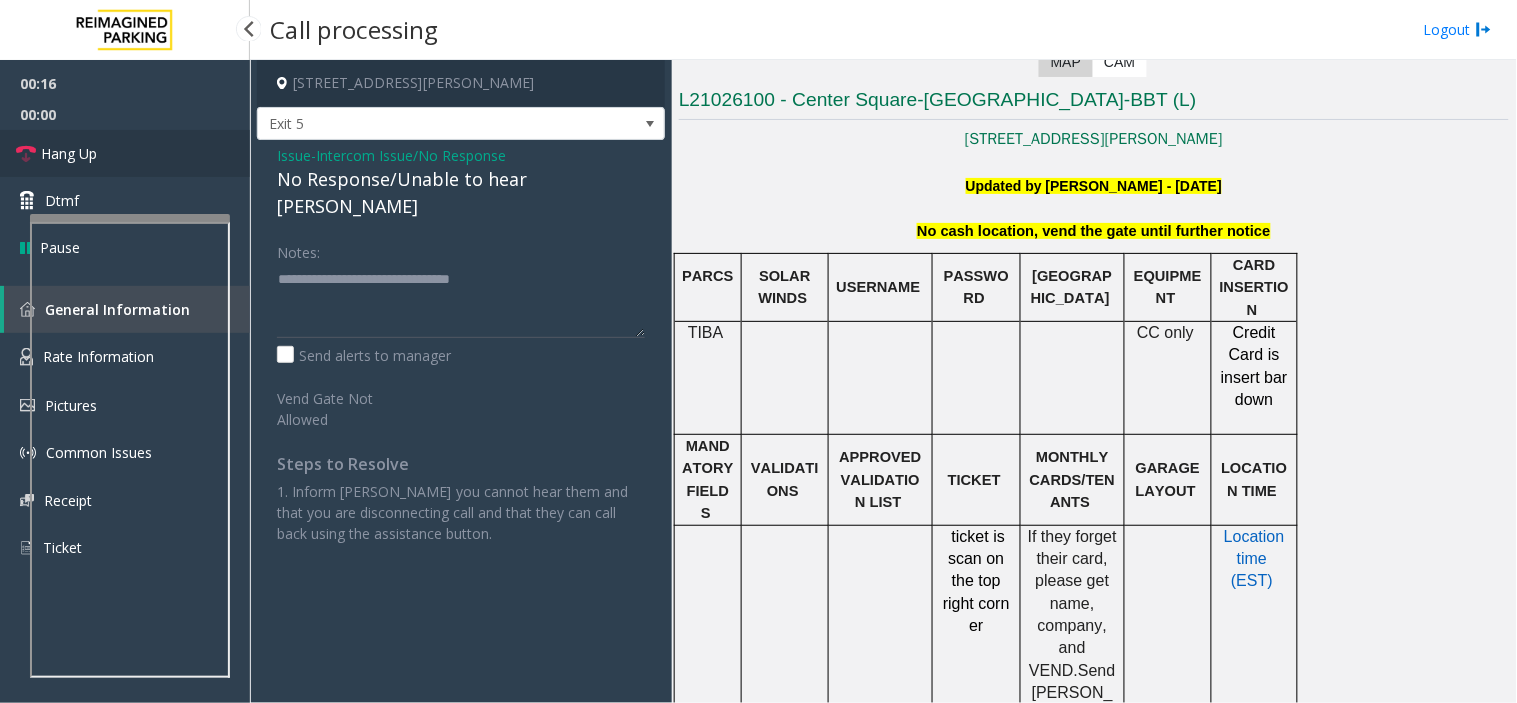 click on "Hang Up" at bounding box center (125, 153) 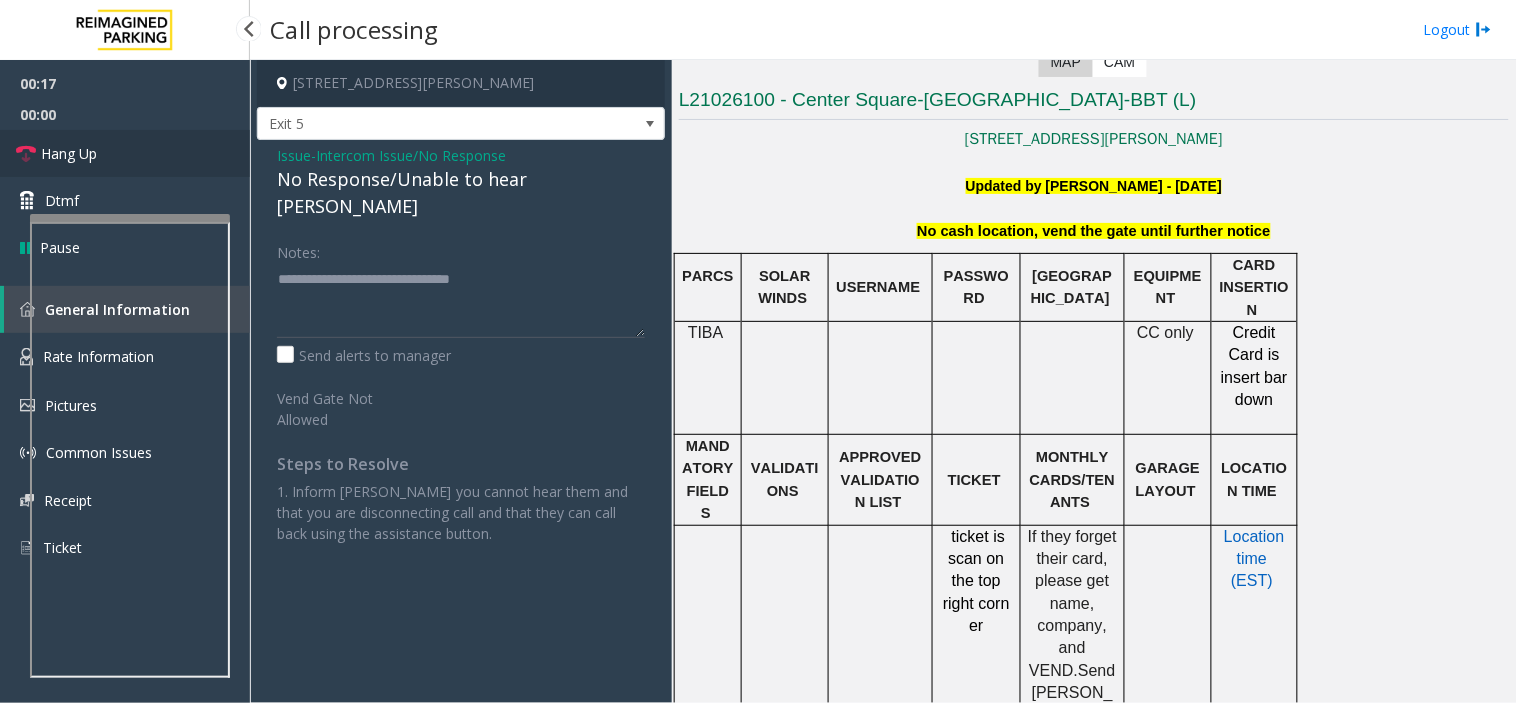 click on "Hang Up" at bounding box center [125, 153] 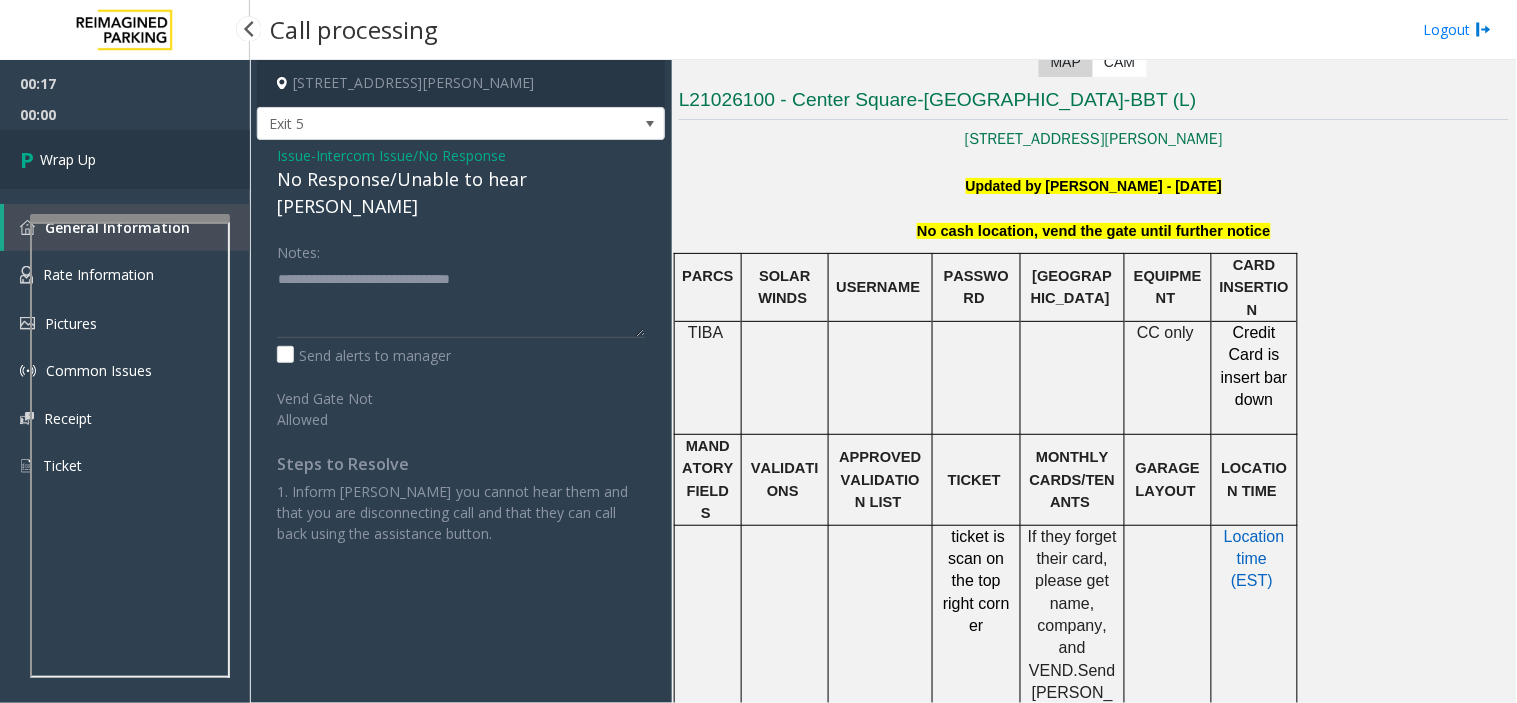 click on "Wrap Up" at bounding box center [125, 159] 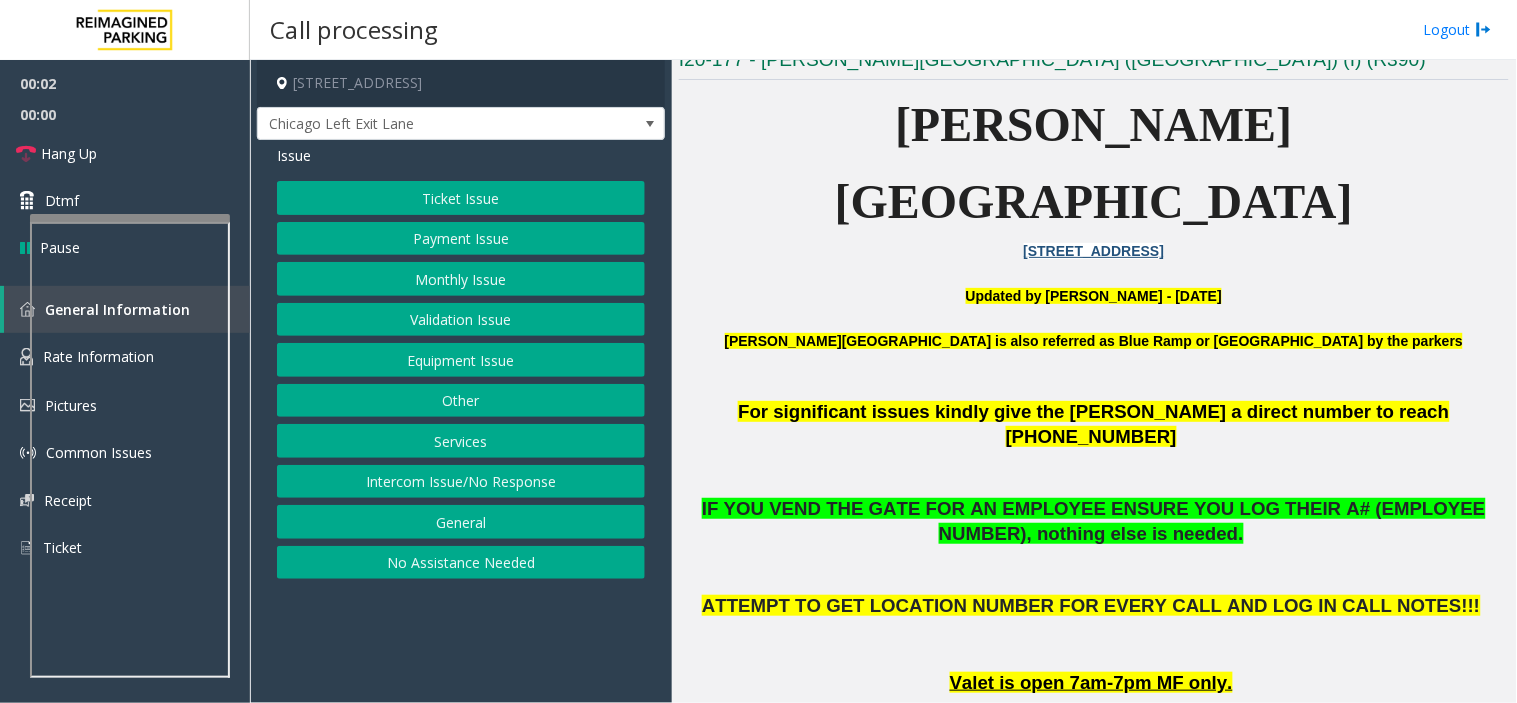 scroll, scrollTop: 555, scrollLeft: 0, axis: vertical 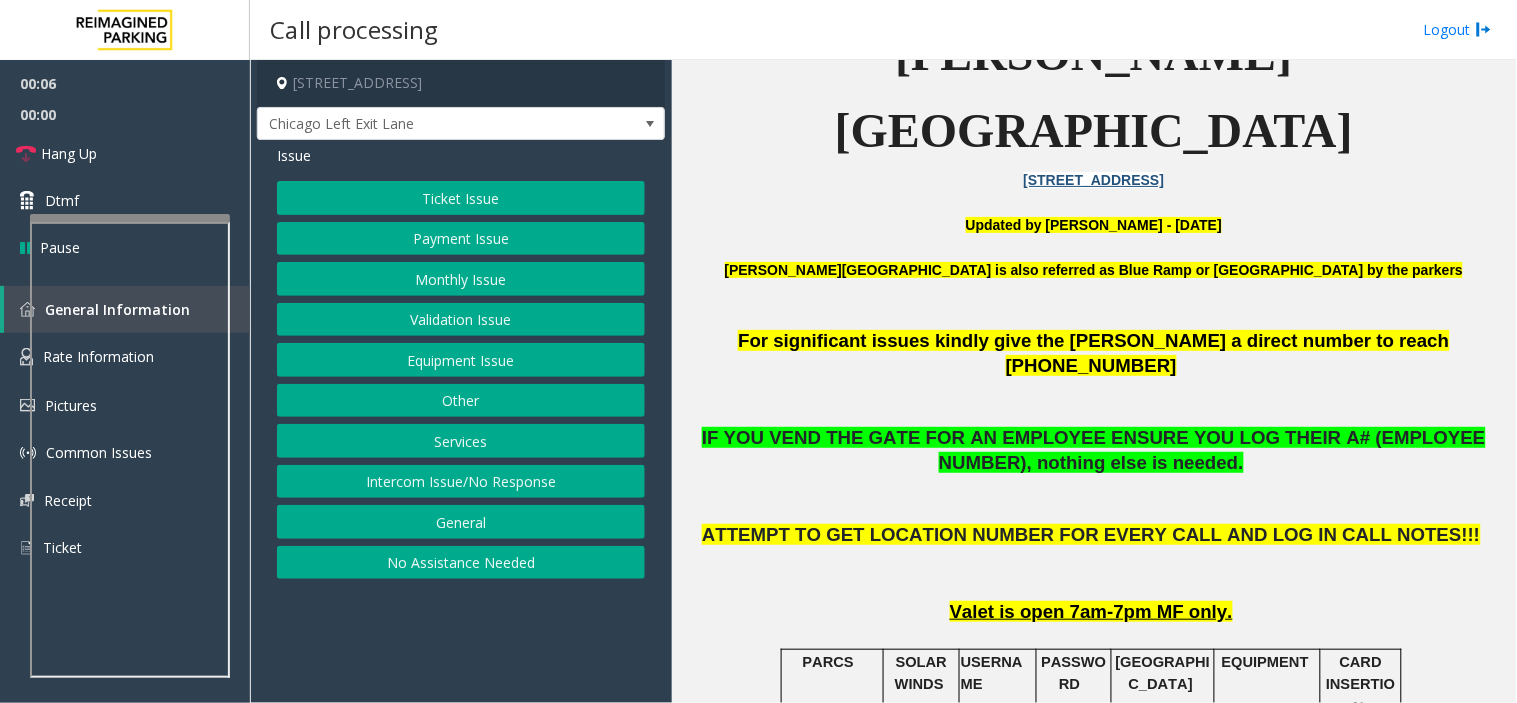 click on "For significant issues kindly give the [PERSON_NAME] a direct number to reach [PHONE_NUMBER]" 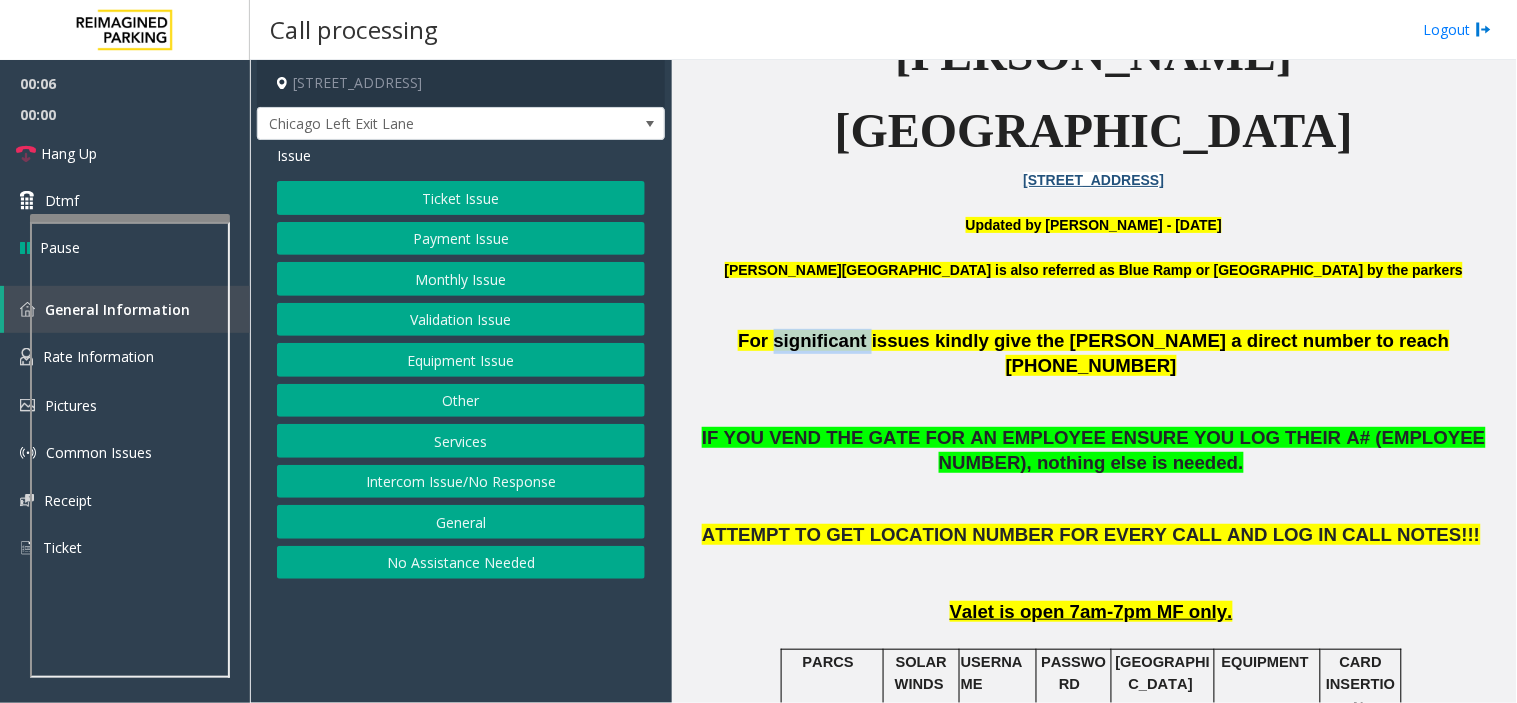 click on "For significant issues kindly give the [PERSON_NAME] a direct number to reach [PHONE_NUMBER]" 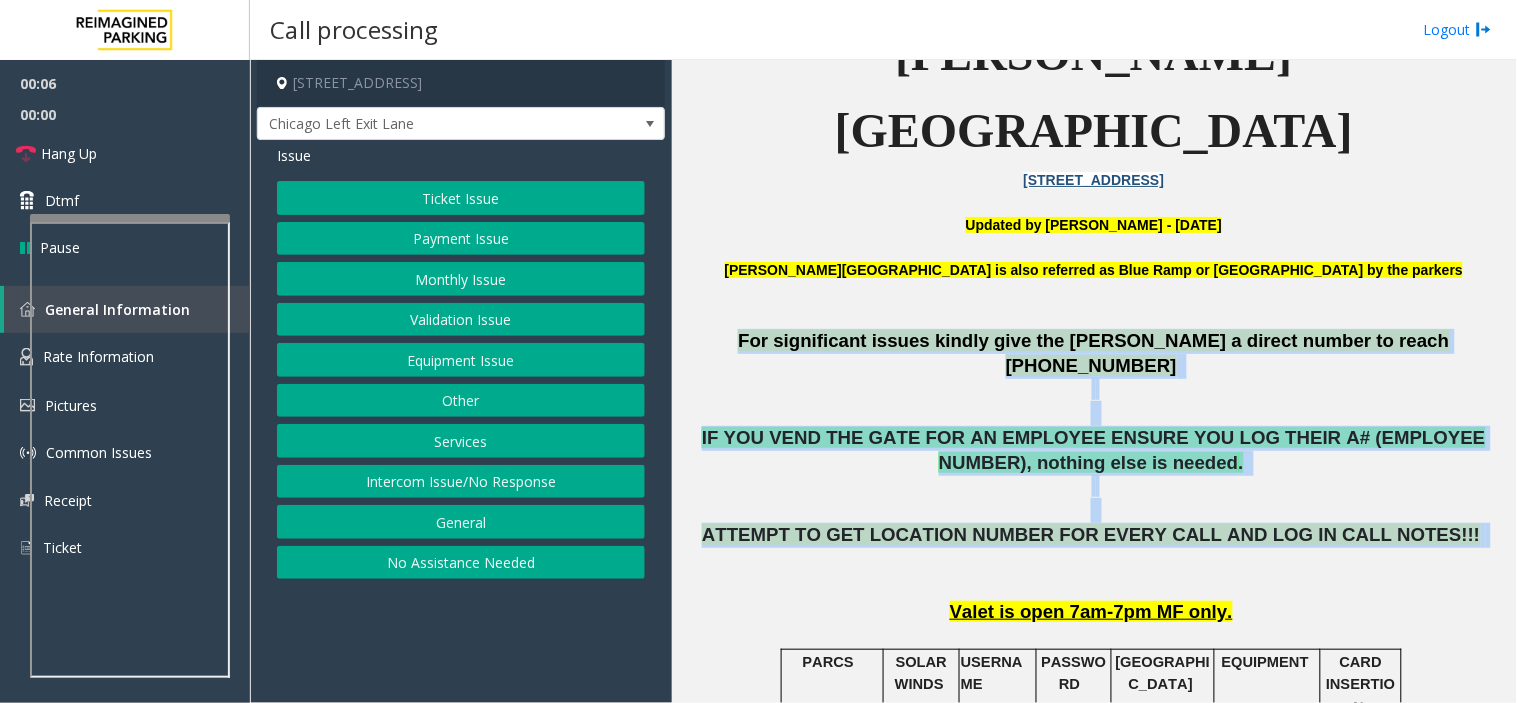 drag, startPoint x: 816, startPoint y: 254, endPoint x: 992, endPoint y: 424, distance: 244.69572 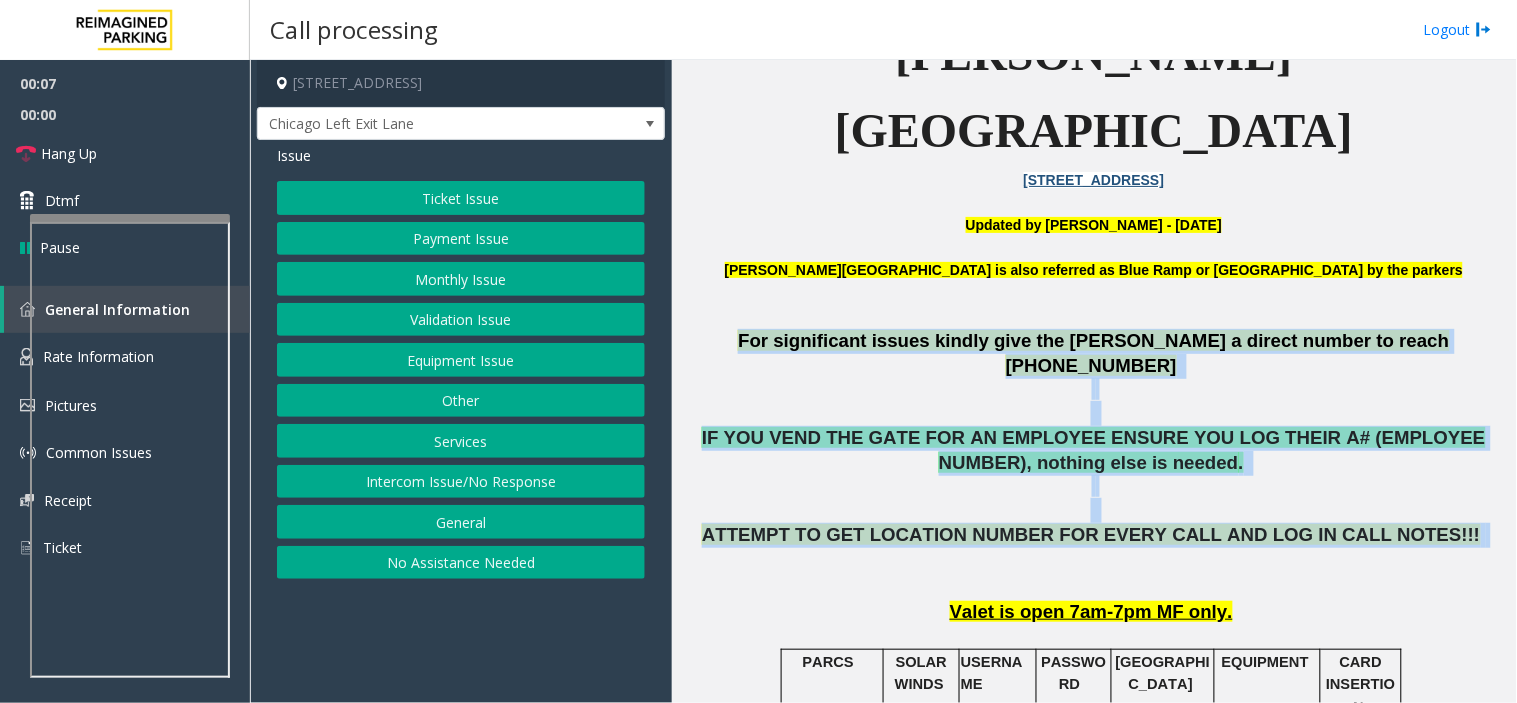 click on "ATTEMPT TO GET LOCATION NUMBER FOR EVERY CALL AND LOG IN CALL NOTES!!!" 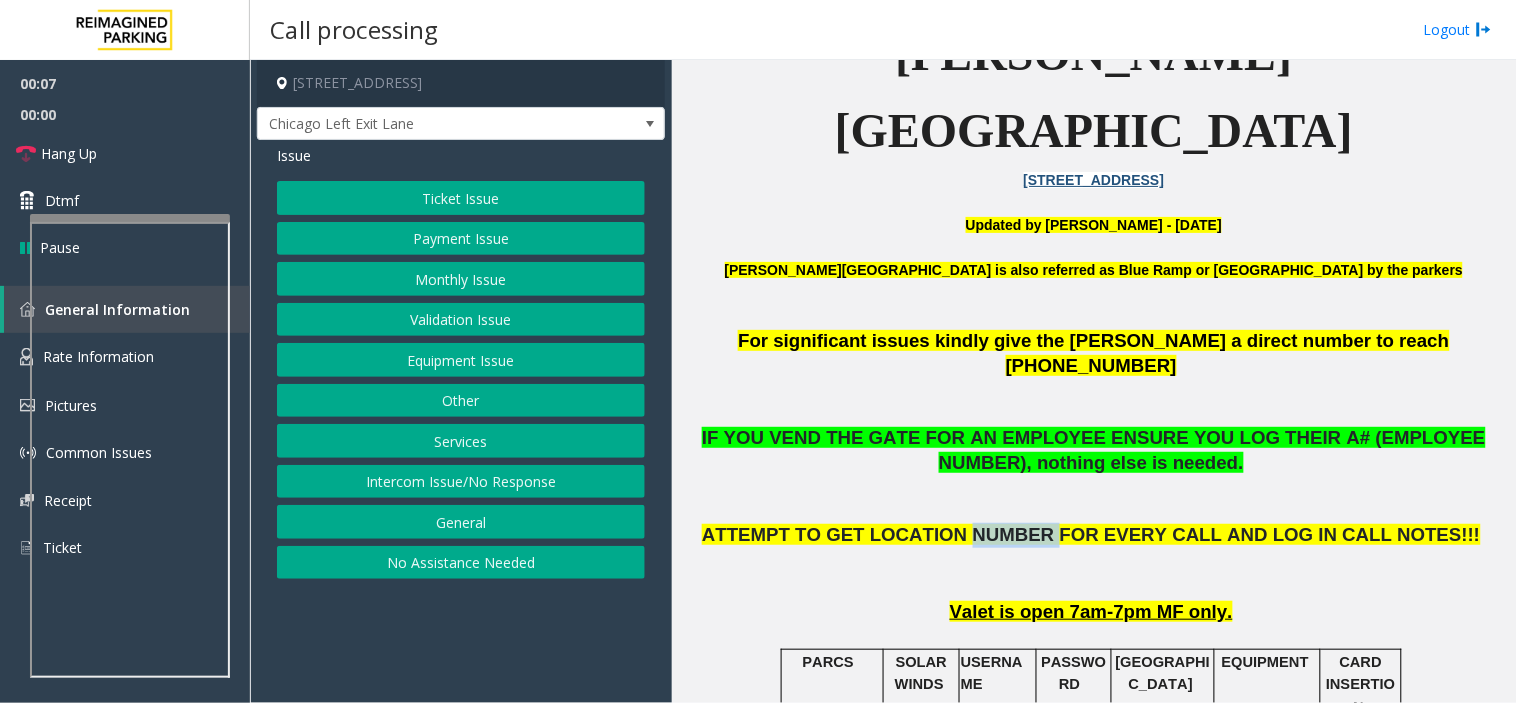 click on "ATTEMPT TO GET LOCATION NUMBER FOR EVERY CALL AND LOG IN CALL NOTES!!!" 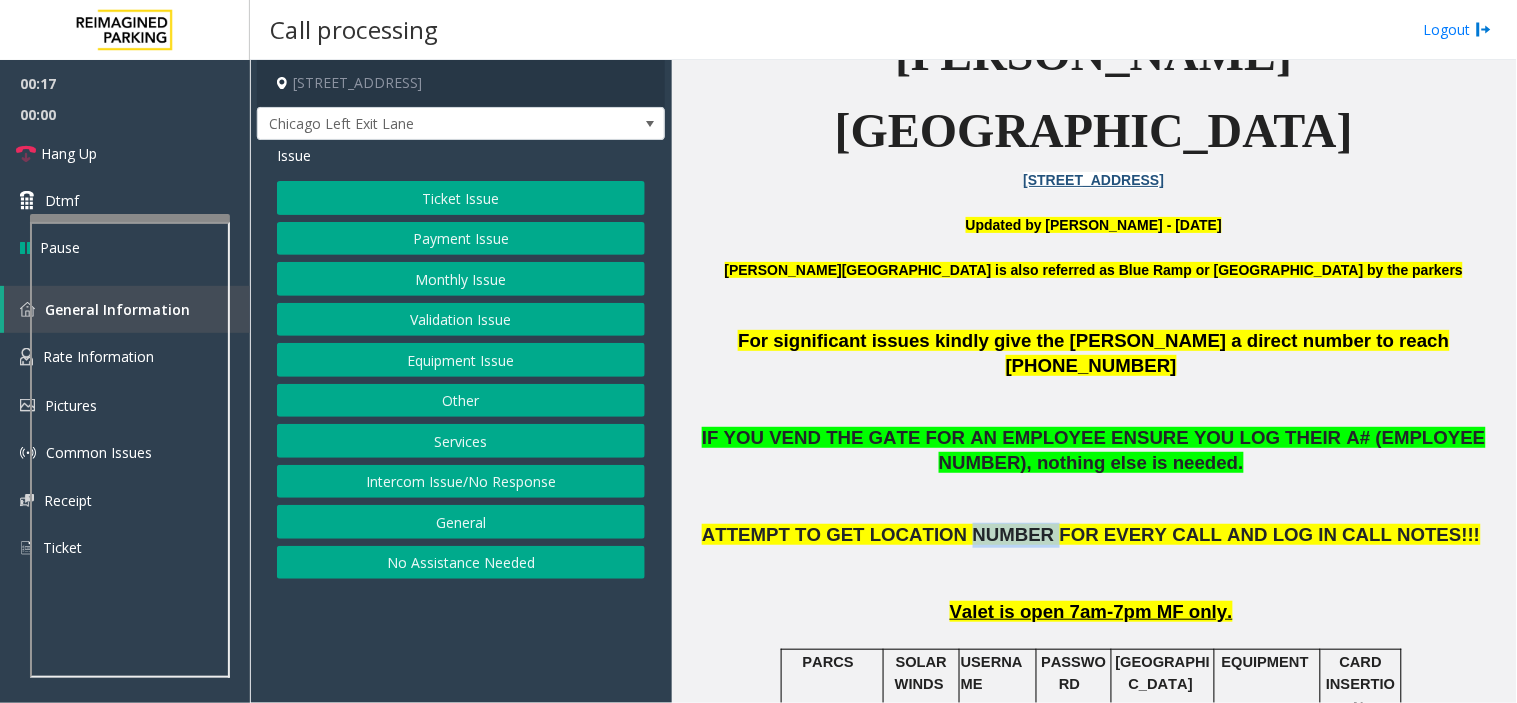 click on "Ticket Issue" 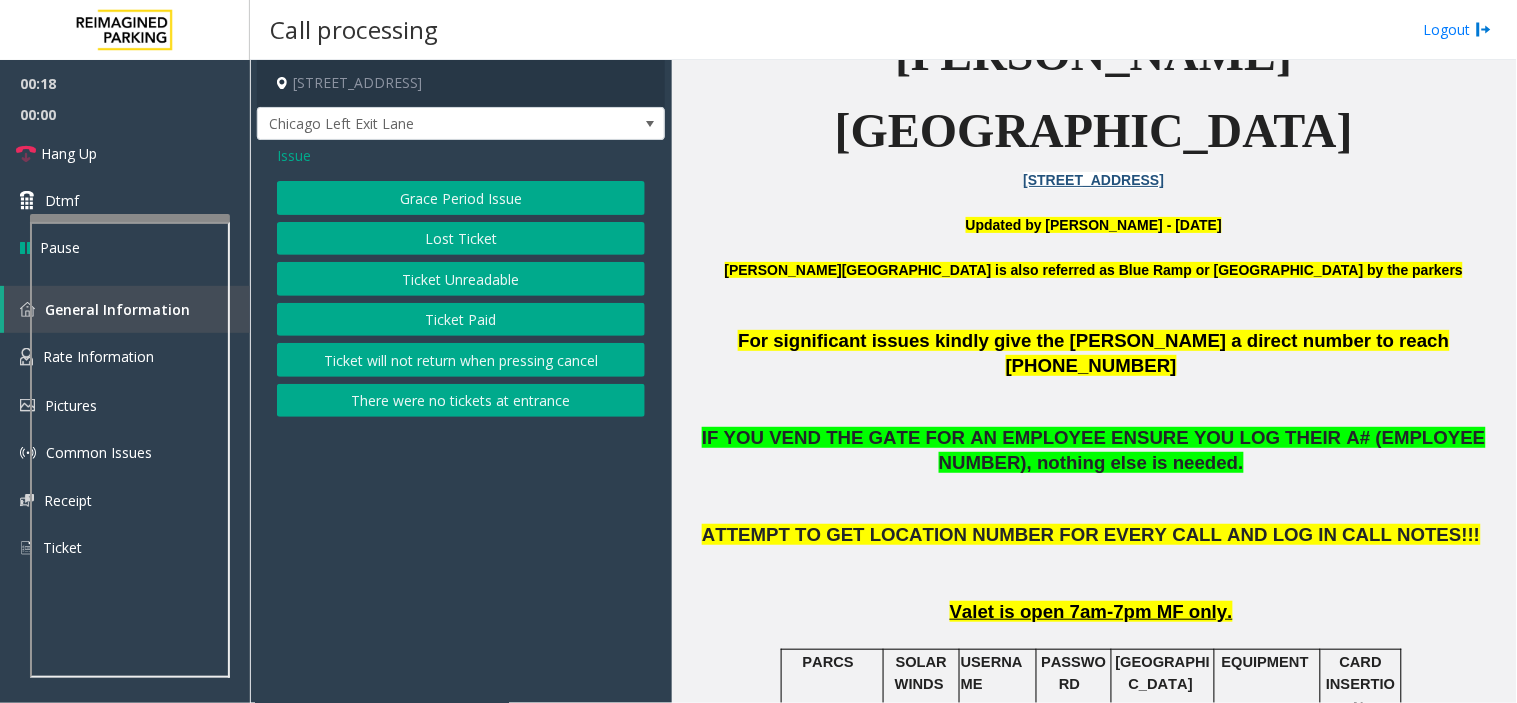 click on "Grace Period Issue   Lost Ticket   Ticket Unreadable   Ticket Paid   Ticket will not return when pressing cancel   There were no tickets at entrance" 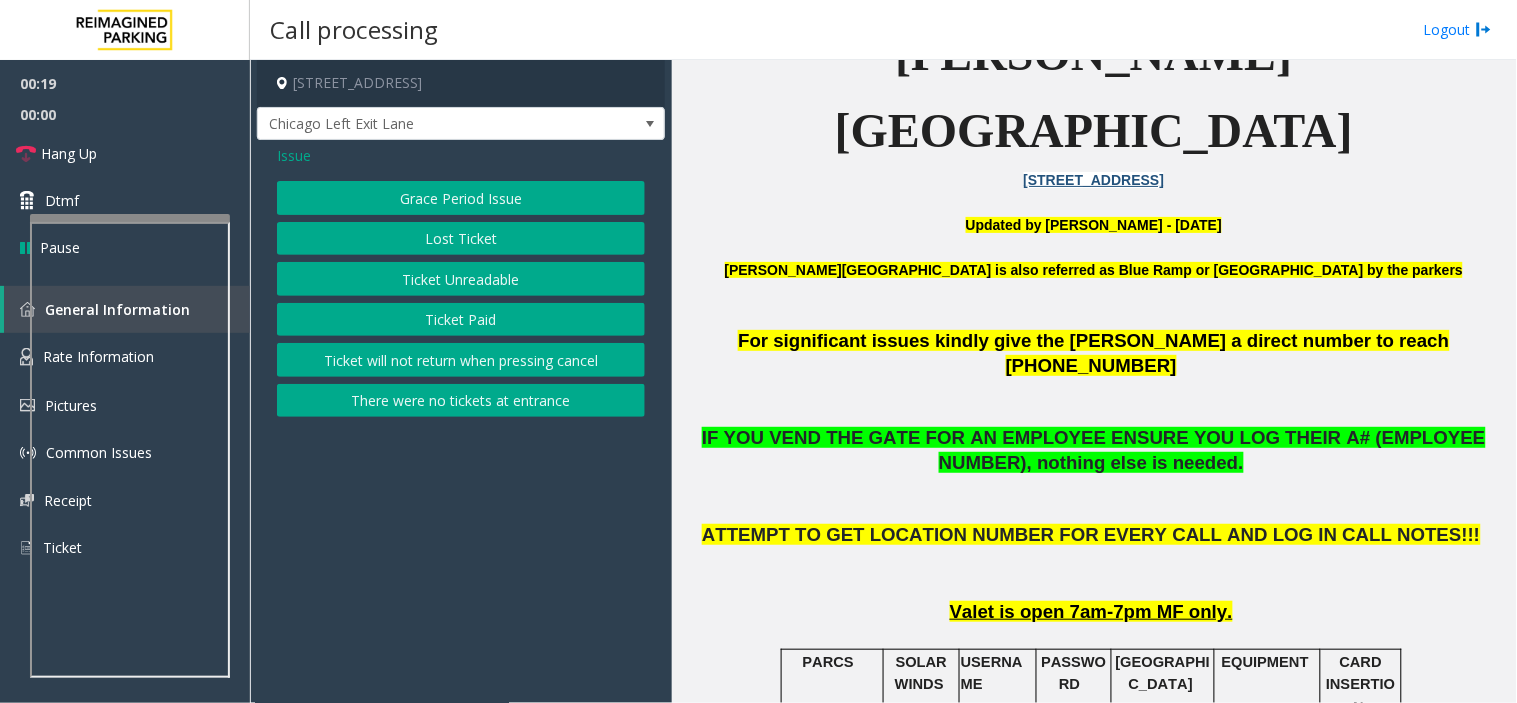 click on "Ticket Unreadable" 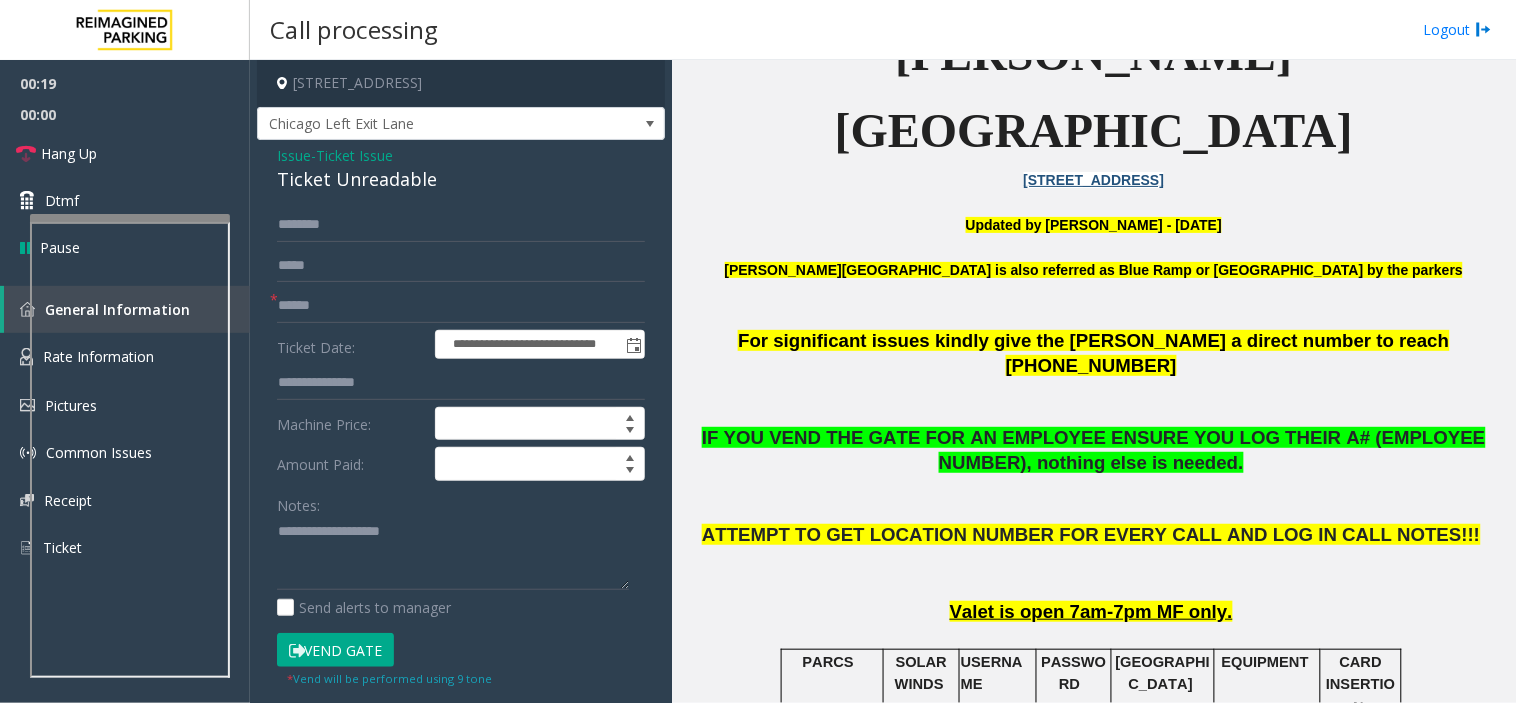 click on "Ticket Unreadable" 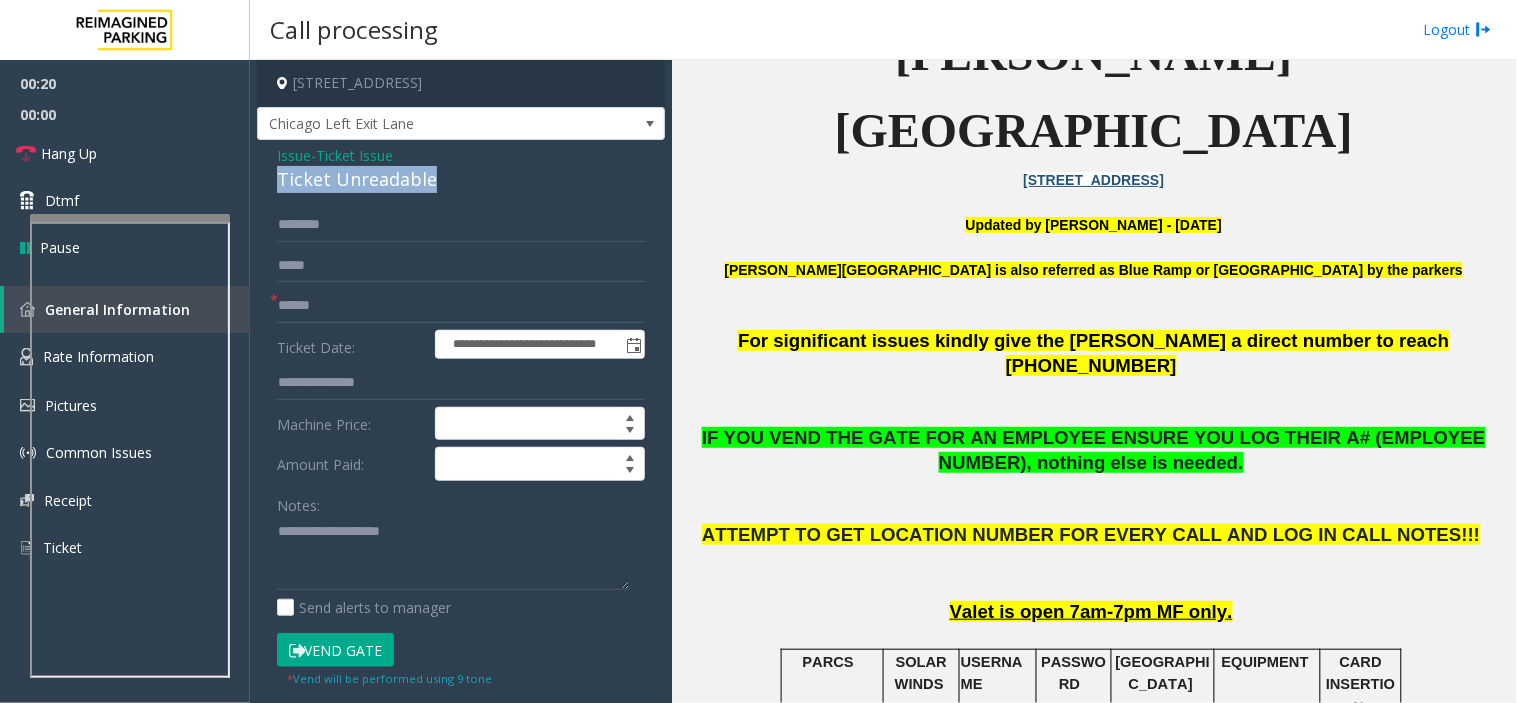 click on "Ticket Unreadable" 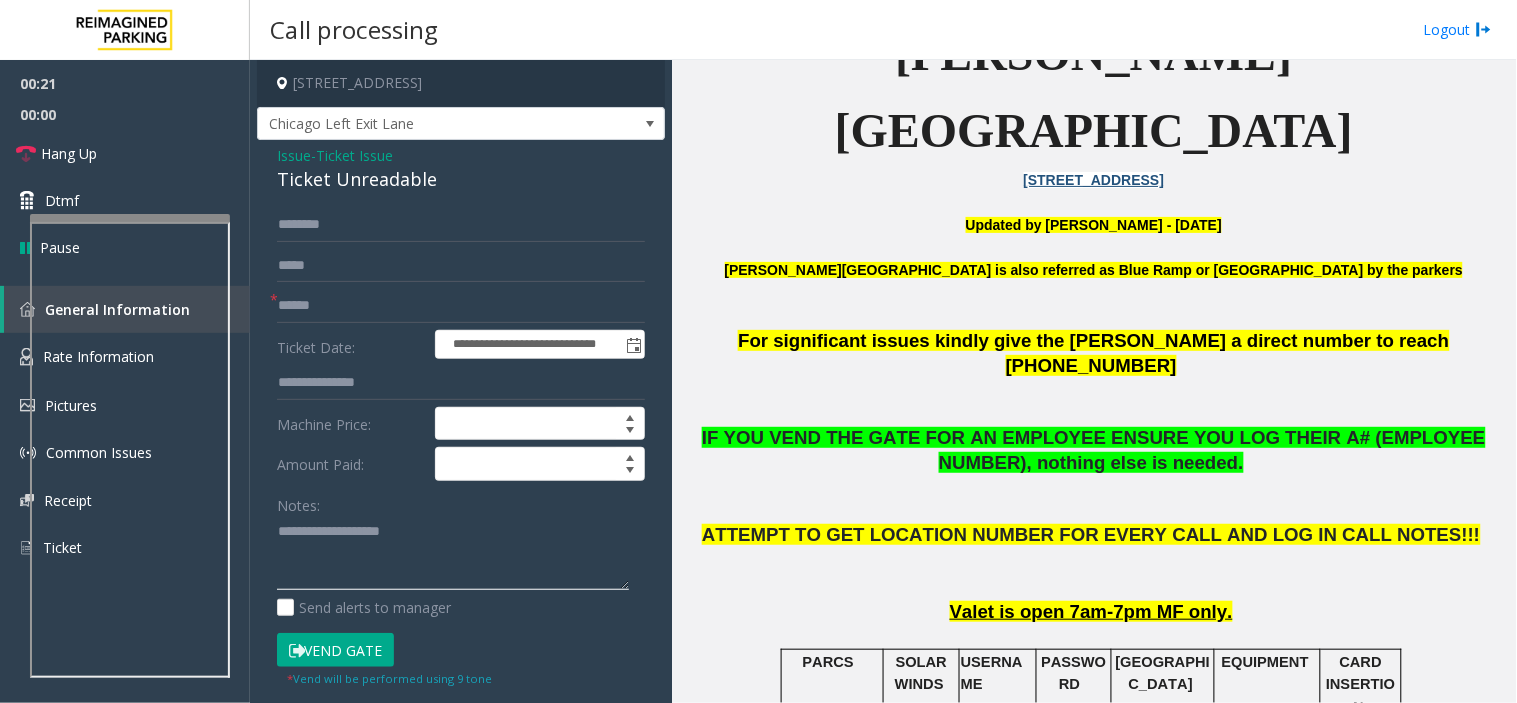 click 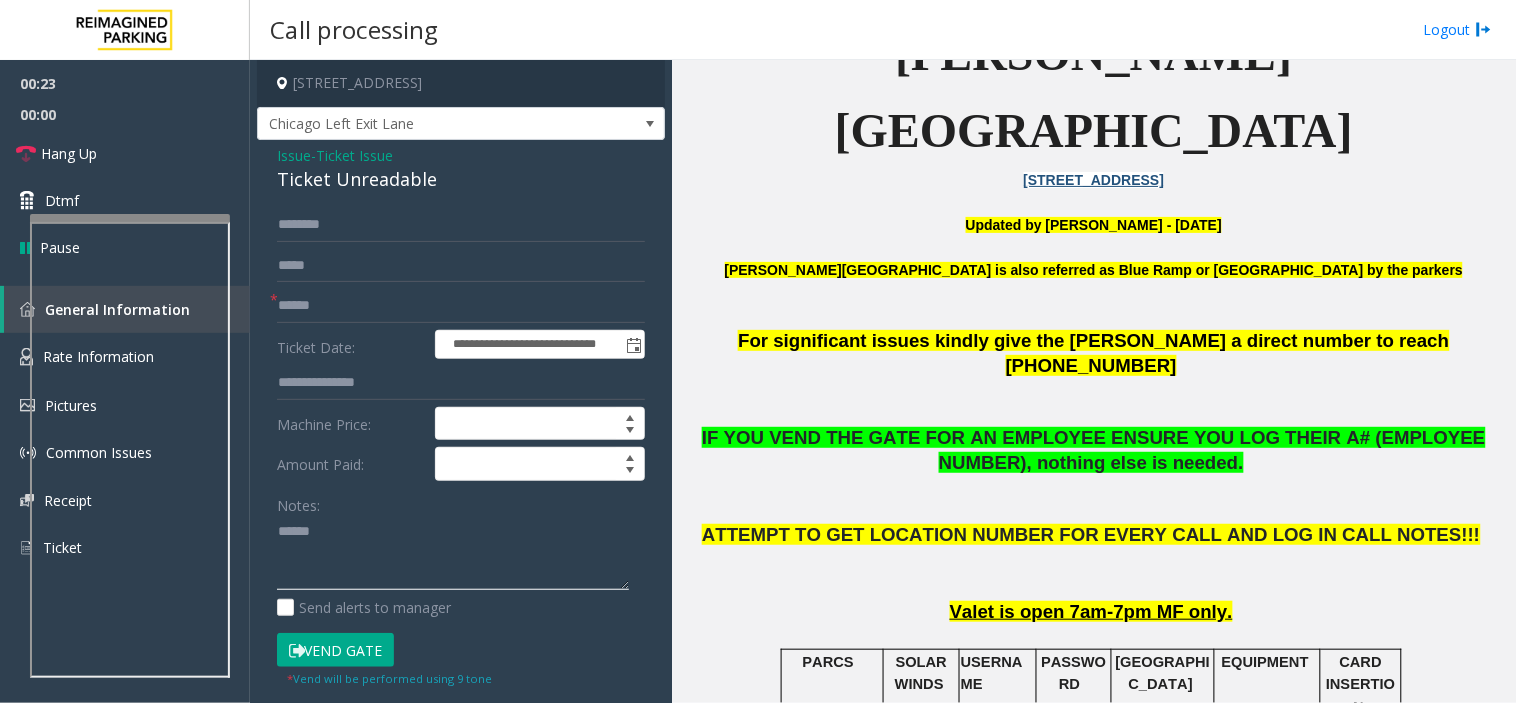 paste on "**********" 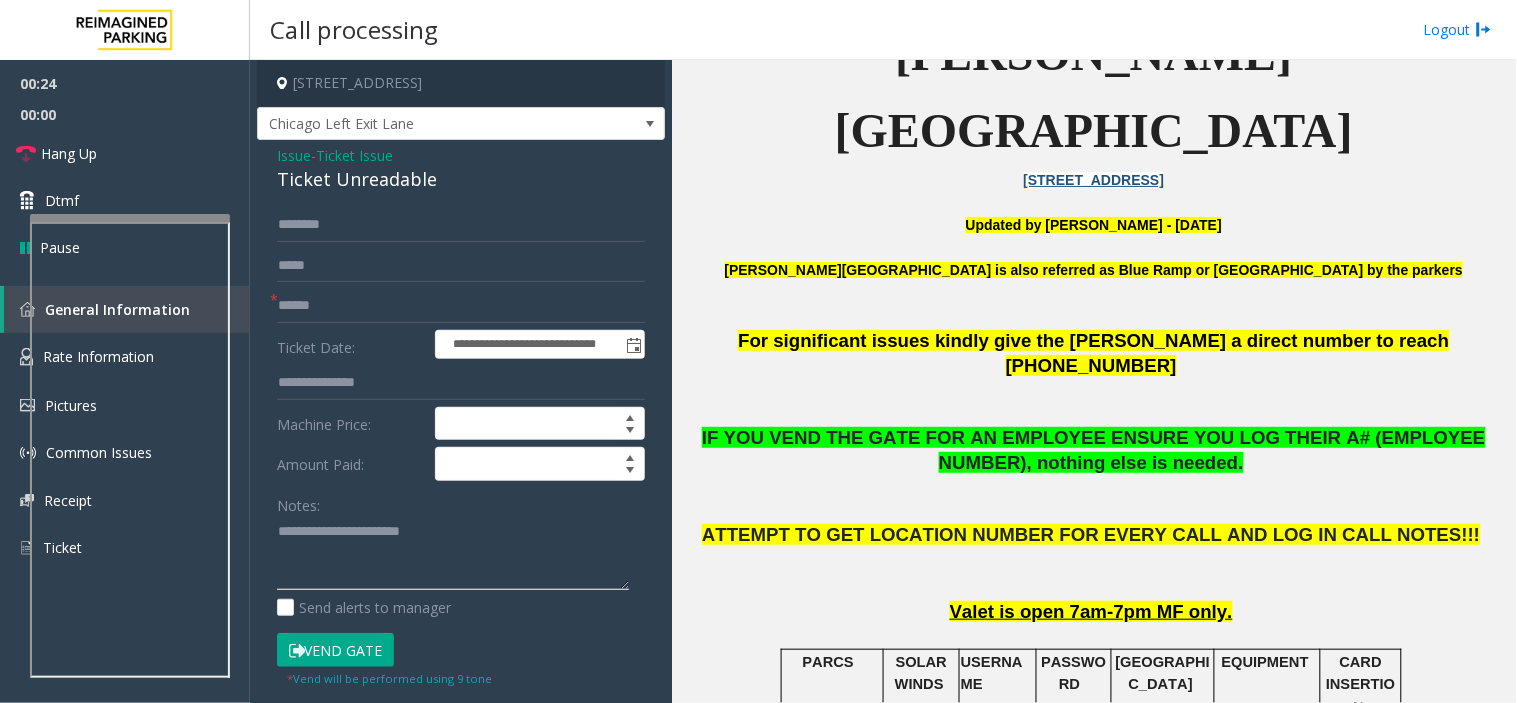 type on "**********" 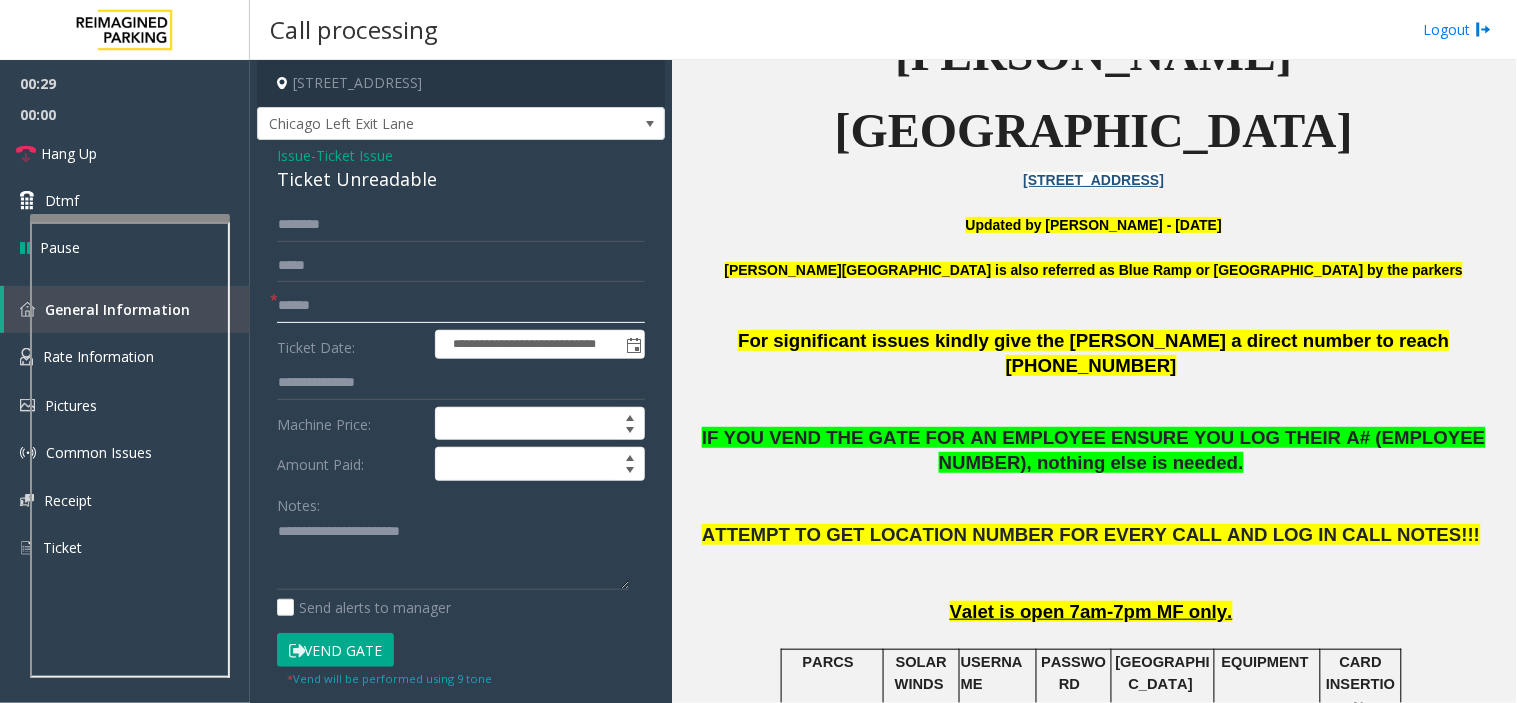 click 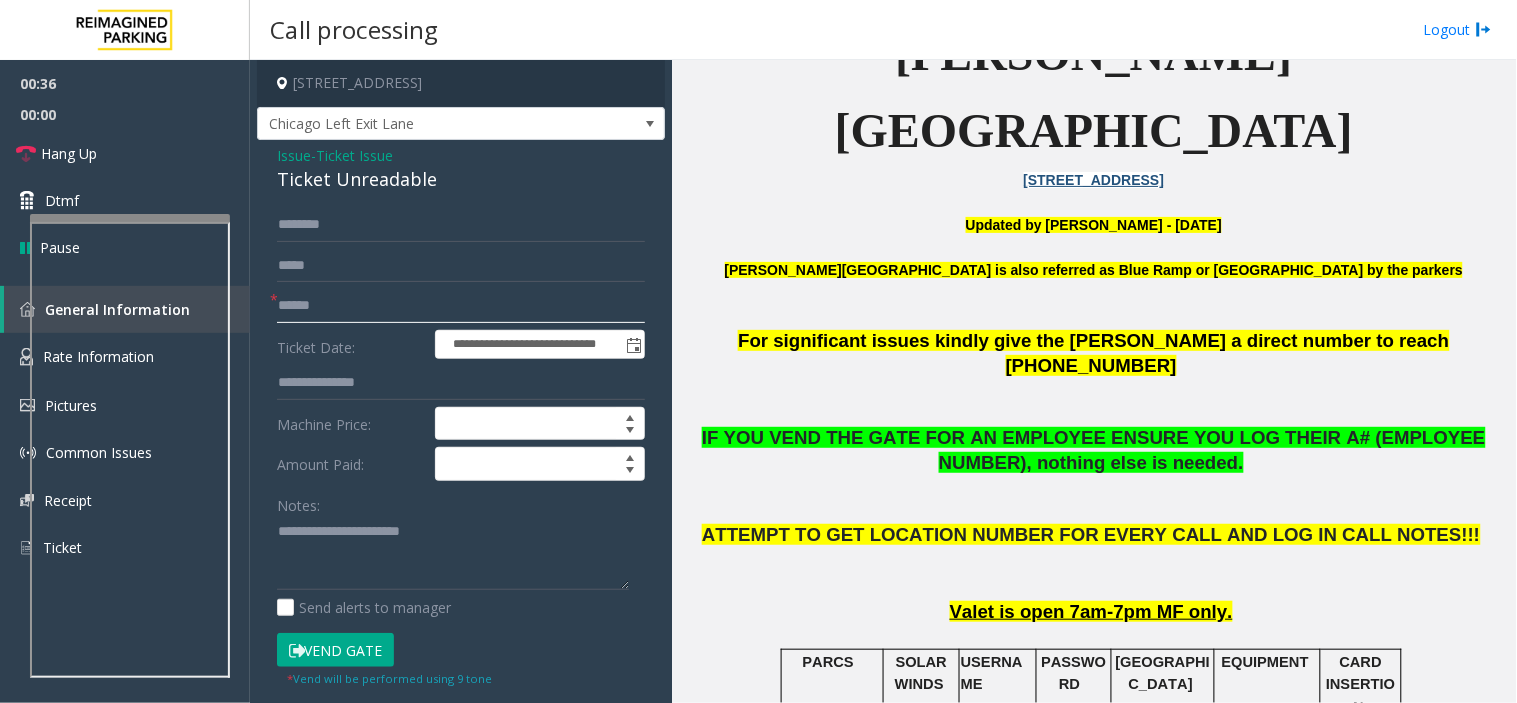 drag, startPoint x: 416, startPoint y: 302, endPoint x: 395, endPoint y: 361, distance: 62.625874 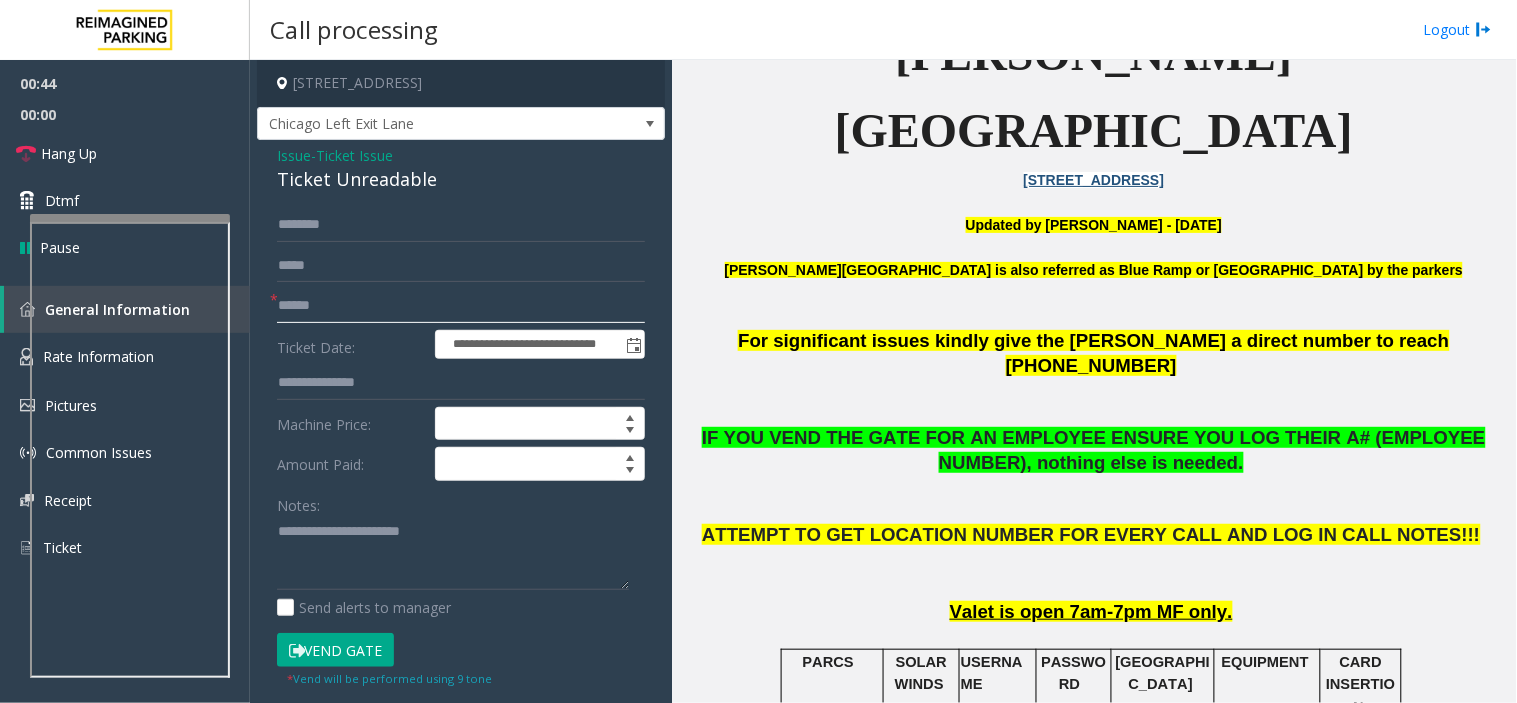 type on "*******" 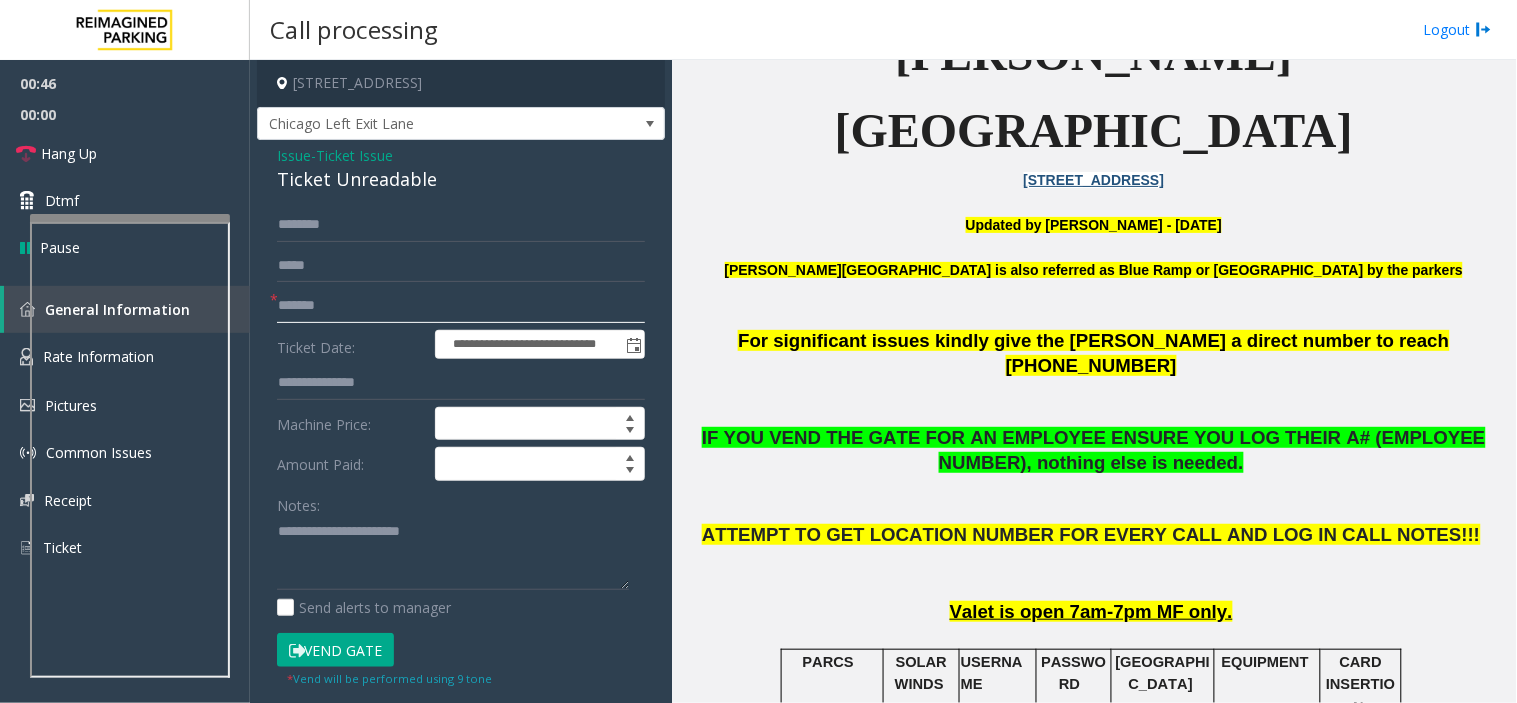 click on "*******" 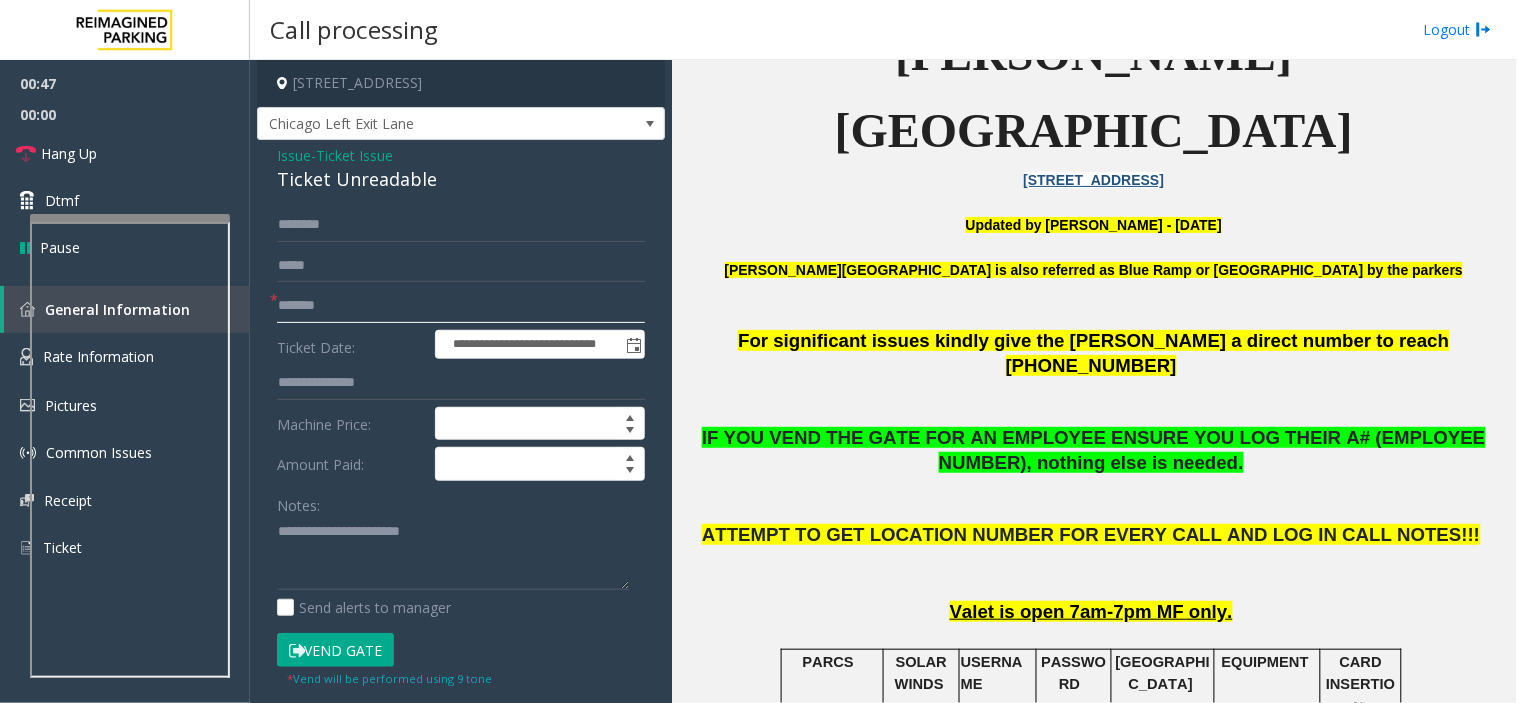 click on "*******" 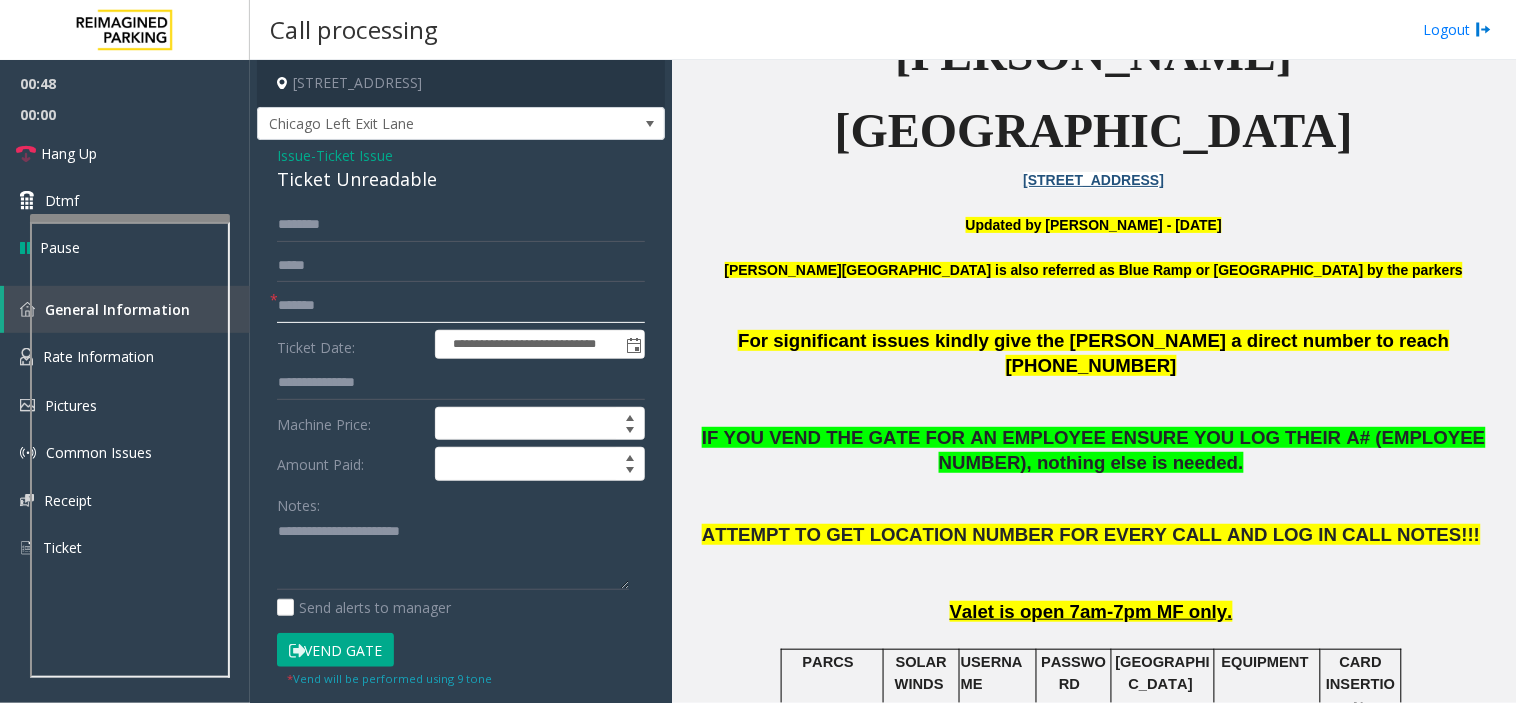 click on "*******" 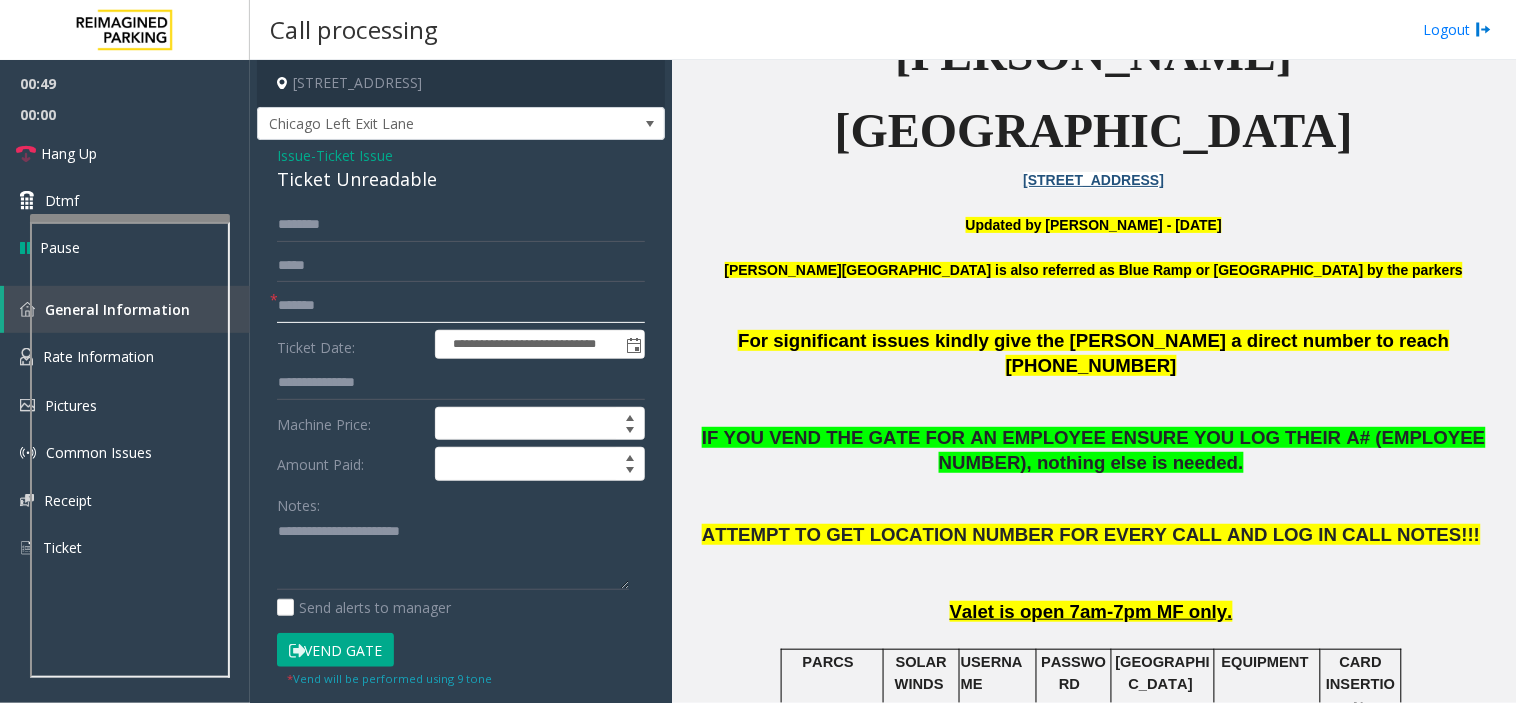 click on "*******" 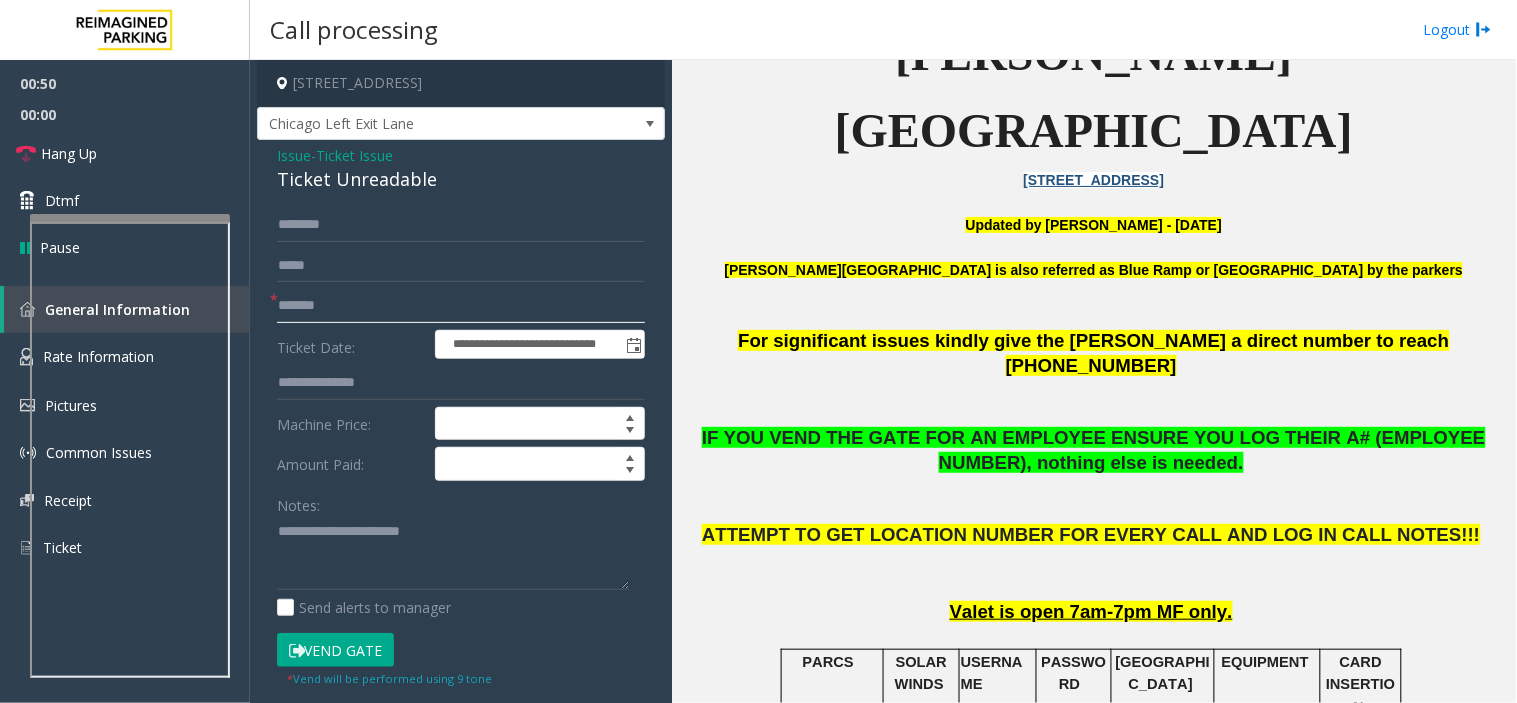 click on "*******" 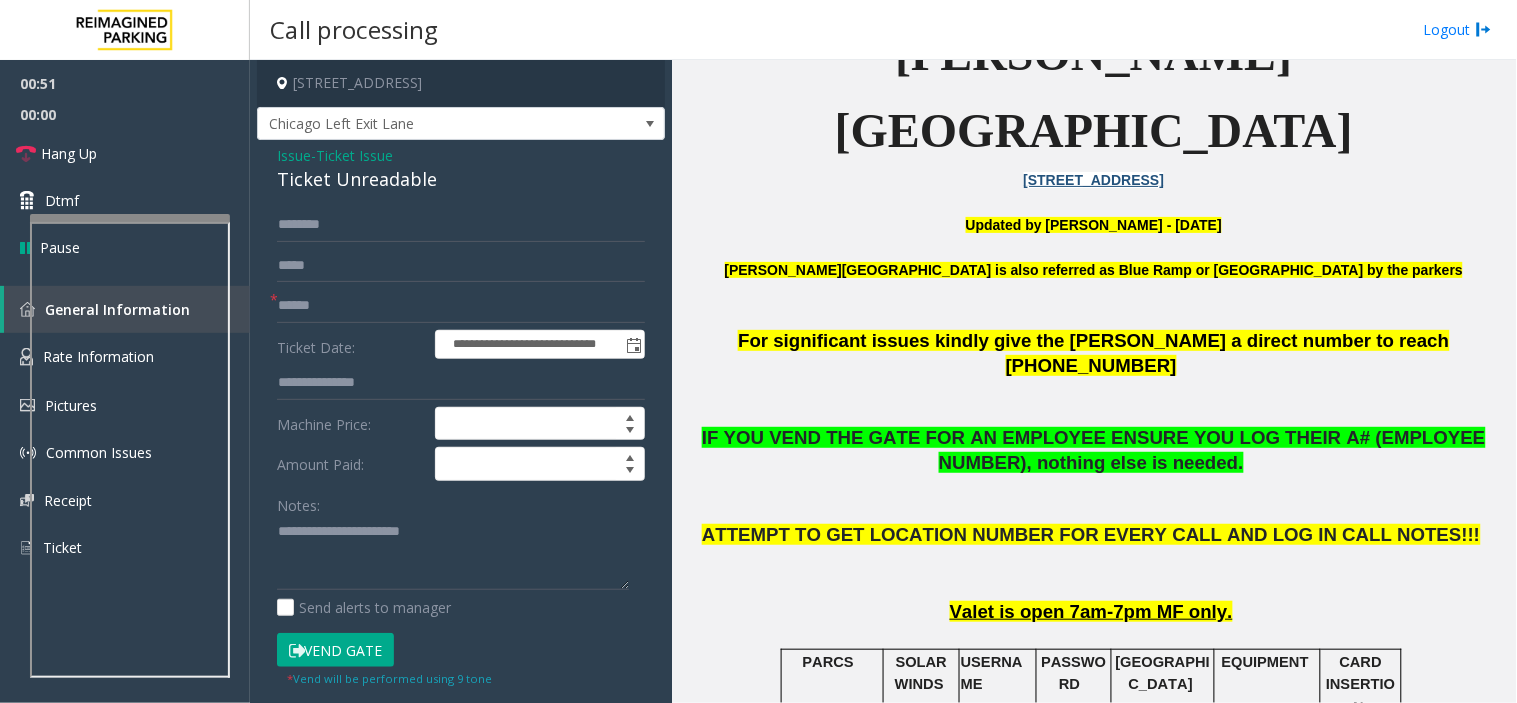 click on "Vend Gate" 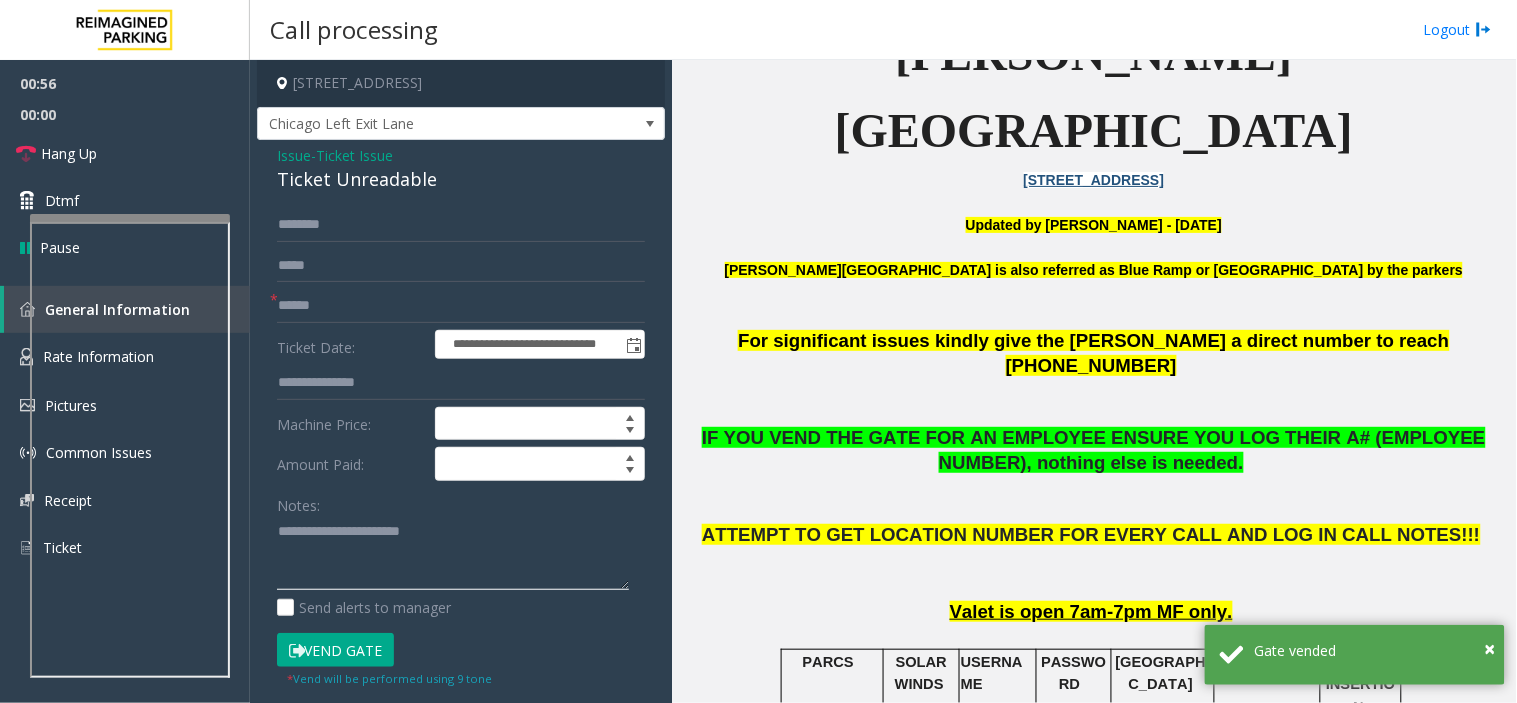 click 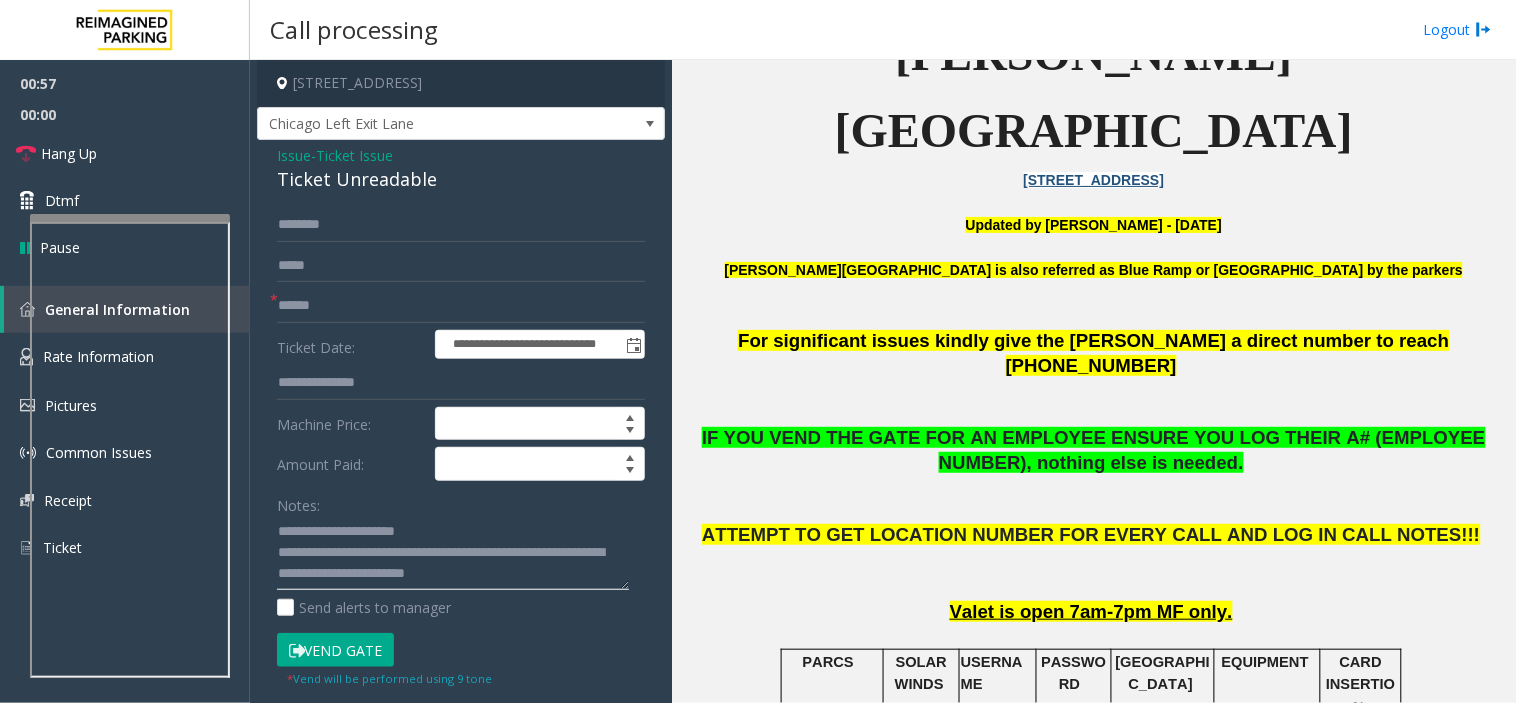 click 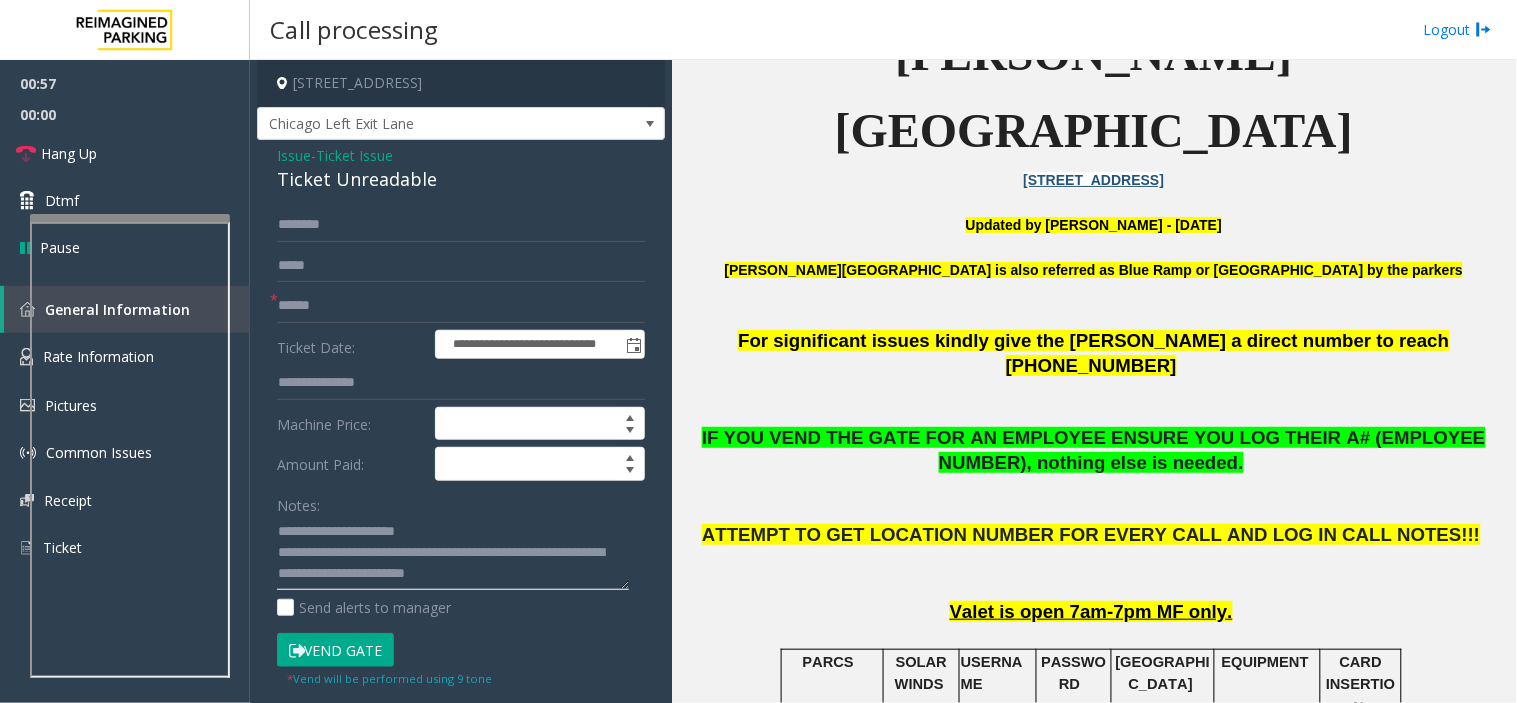 click 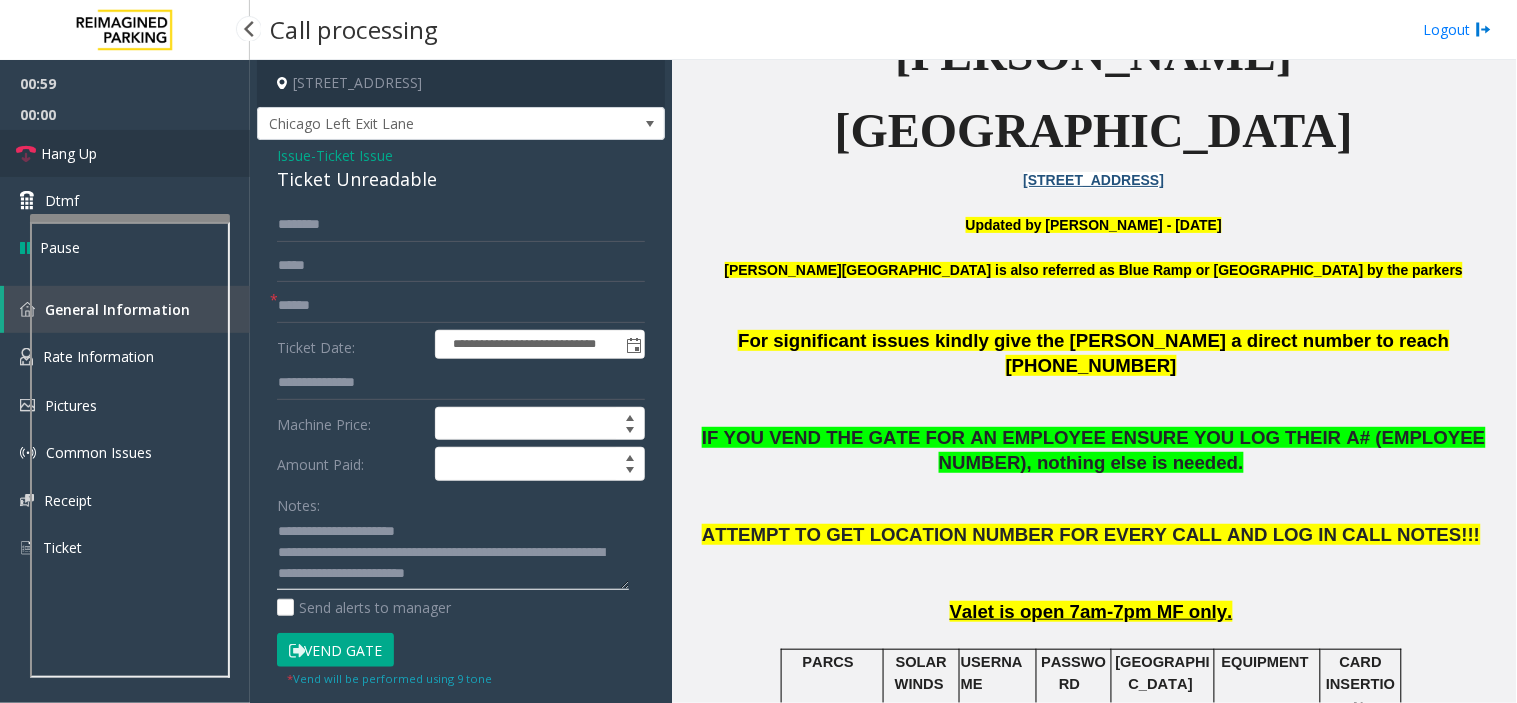 type on "**********" 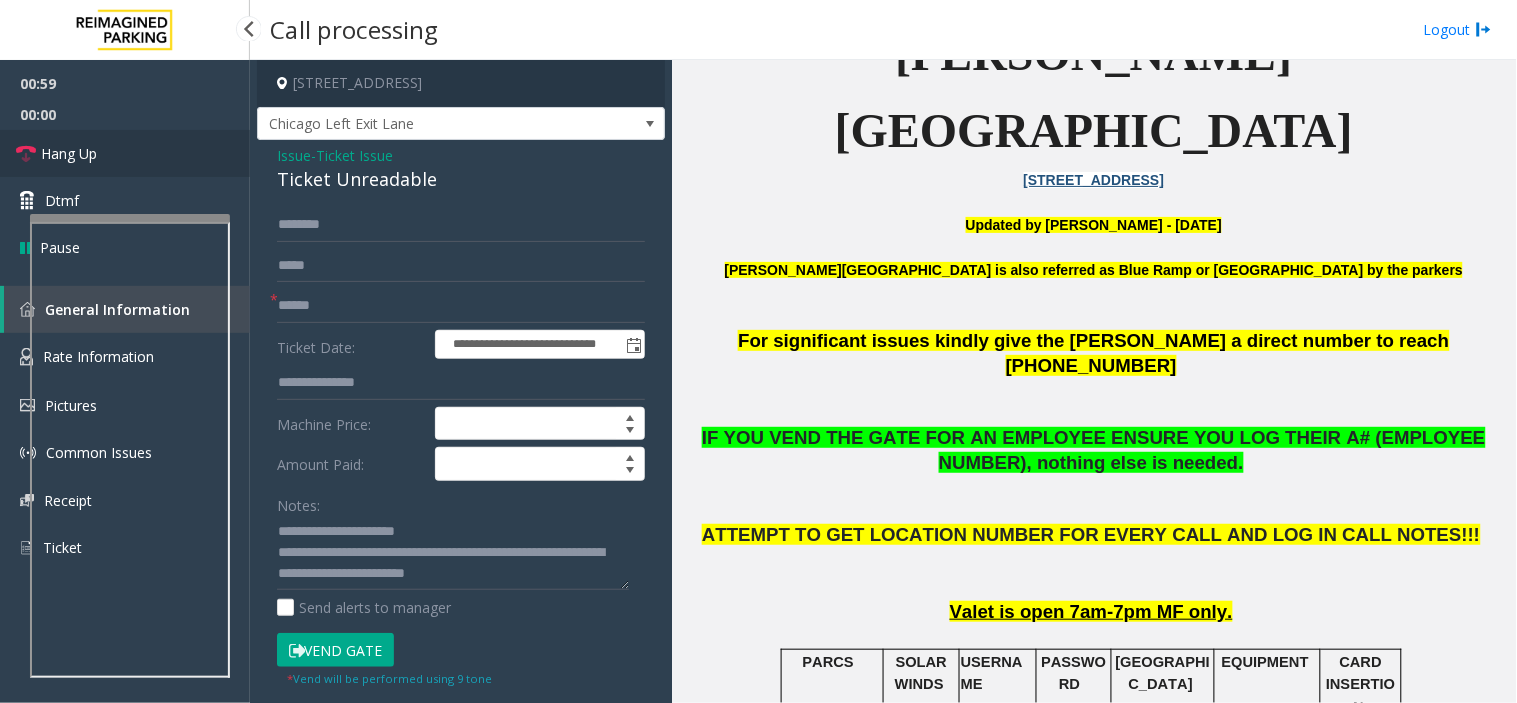 click on "Hang Up" at bounding box center (125, 153) 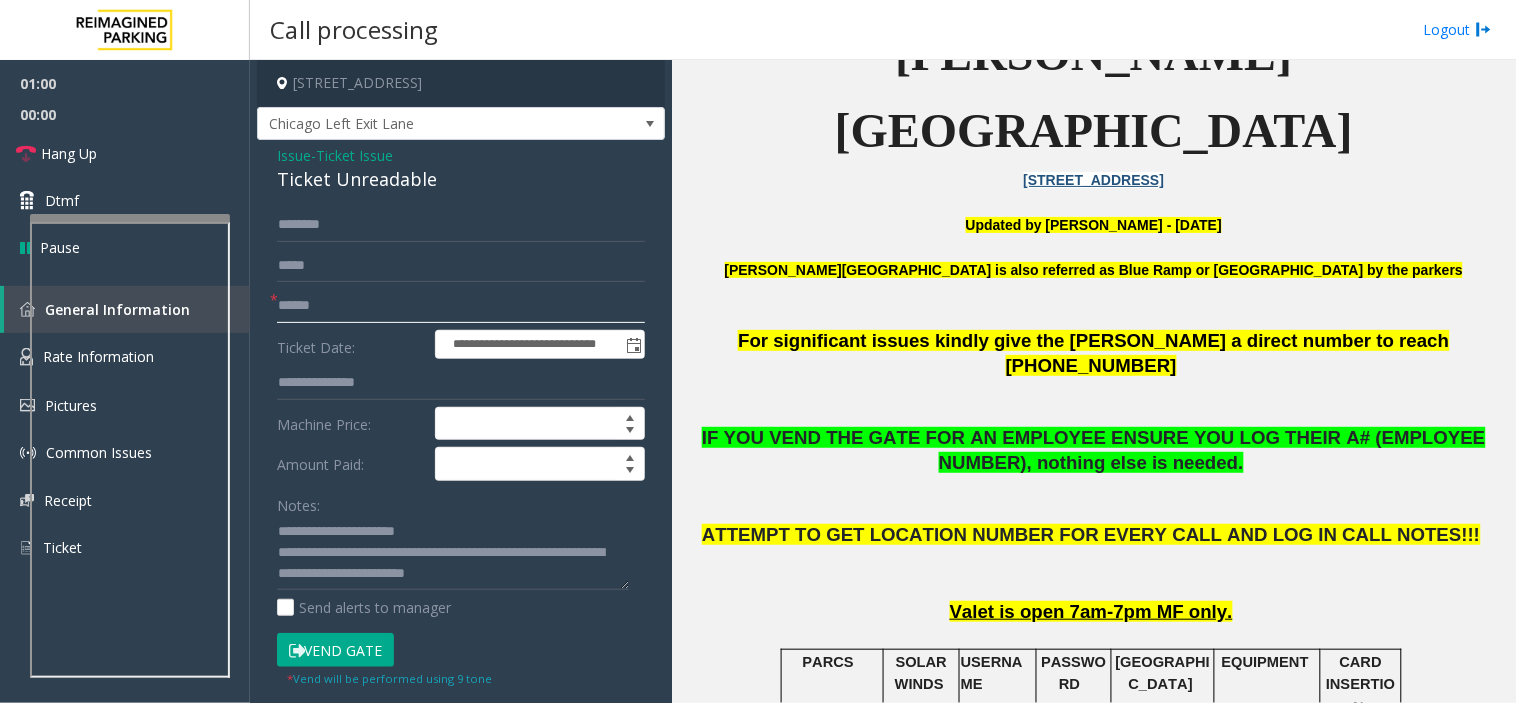 click 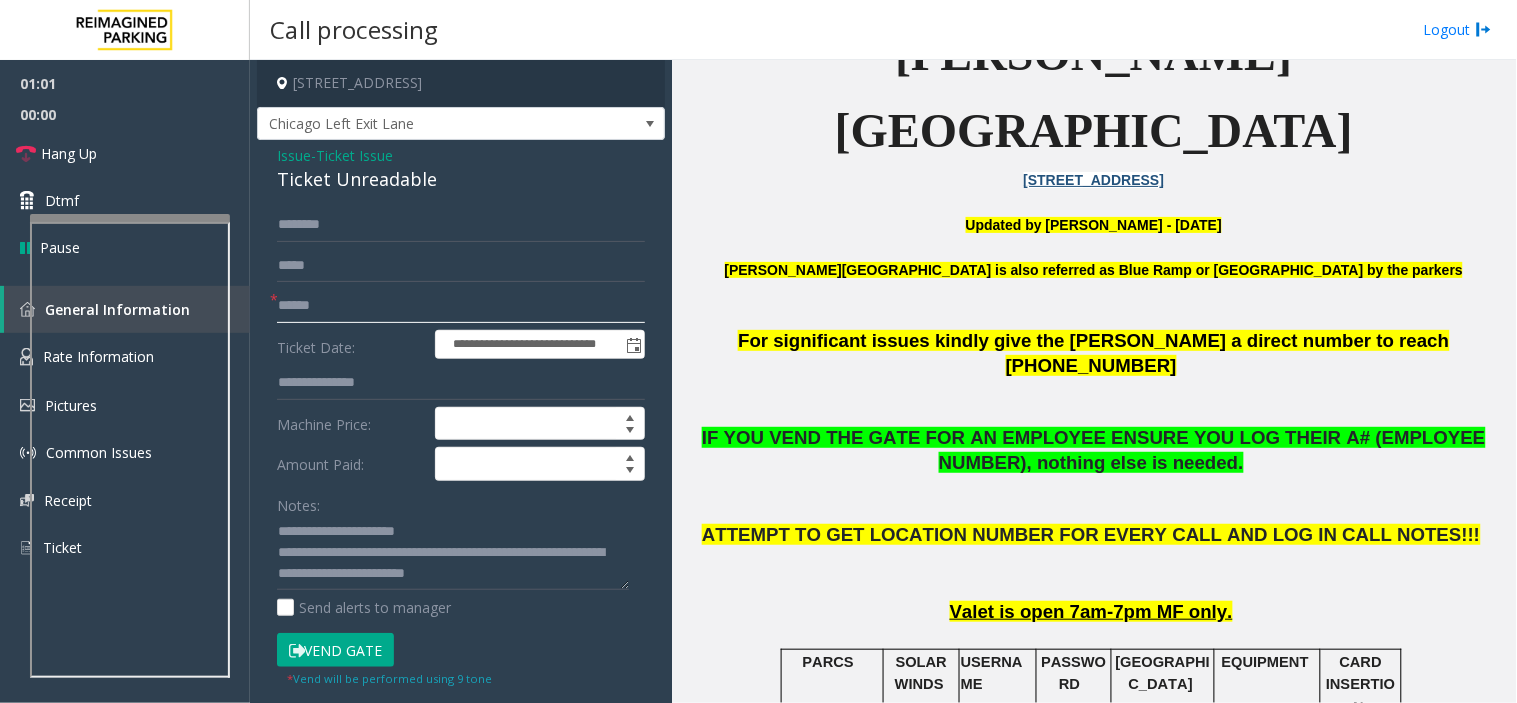 type on "*" 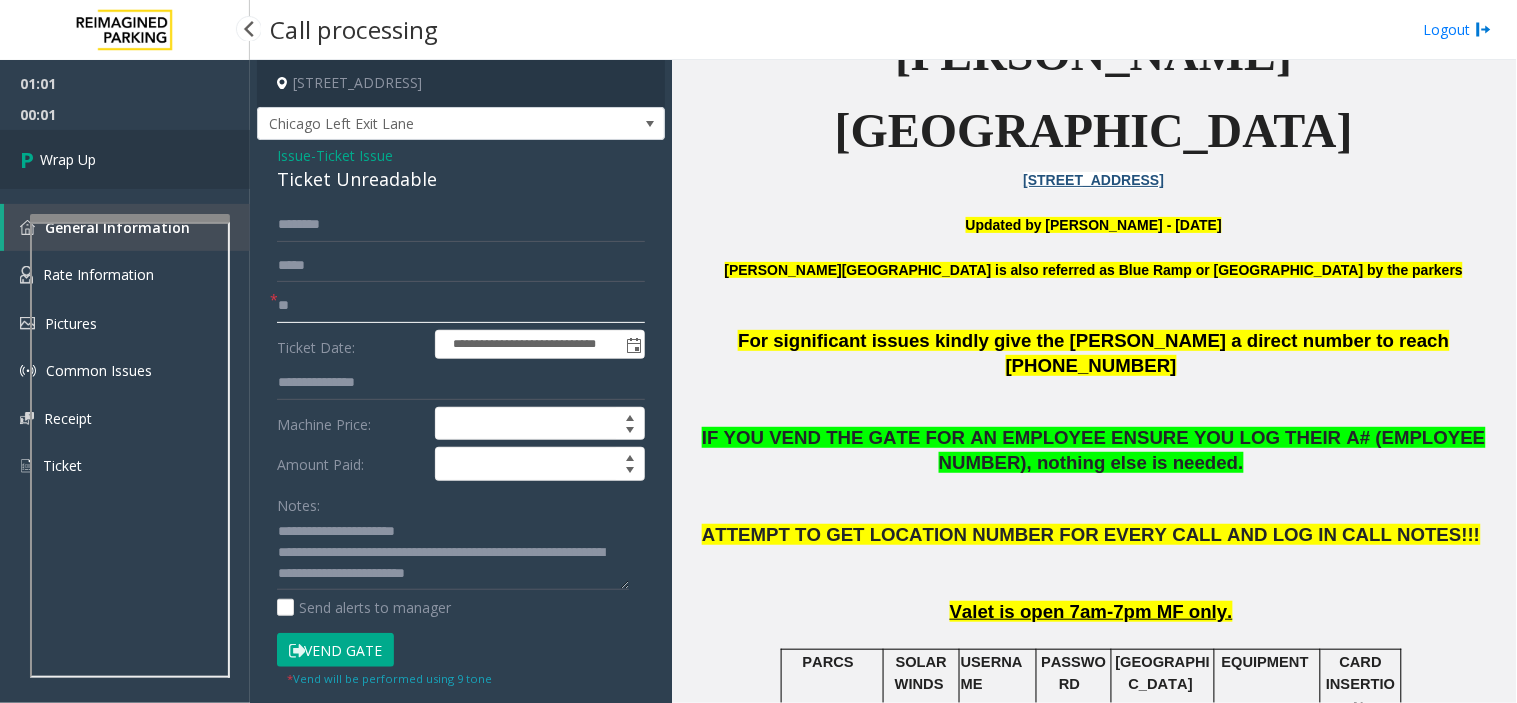 type on "**" 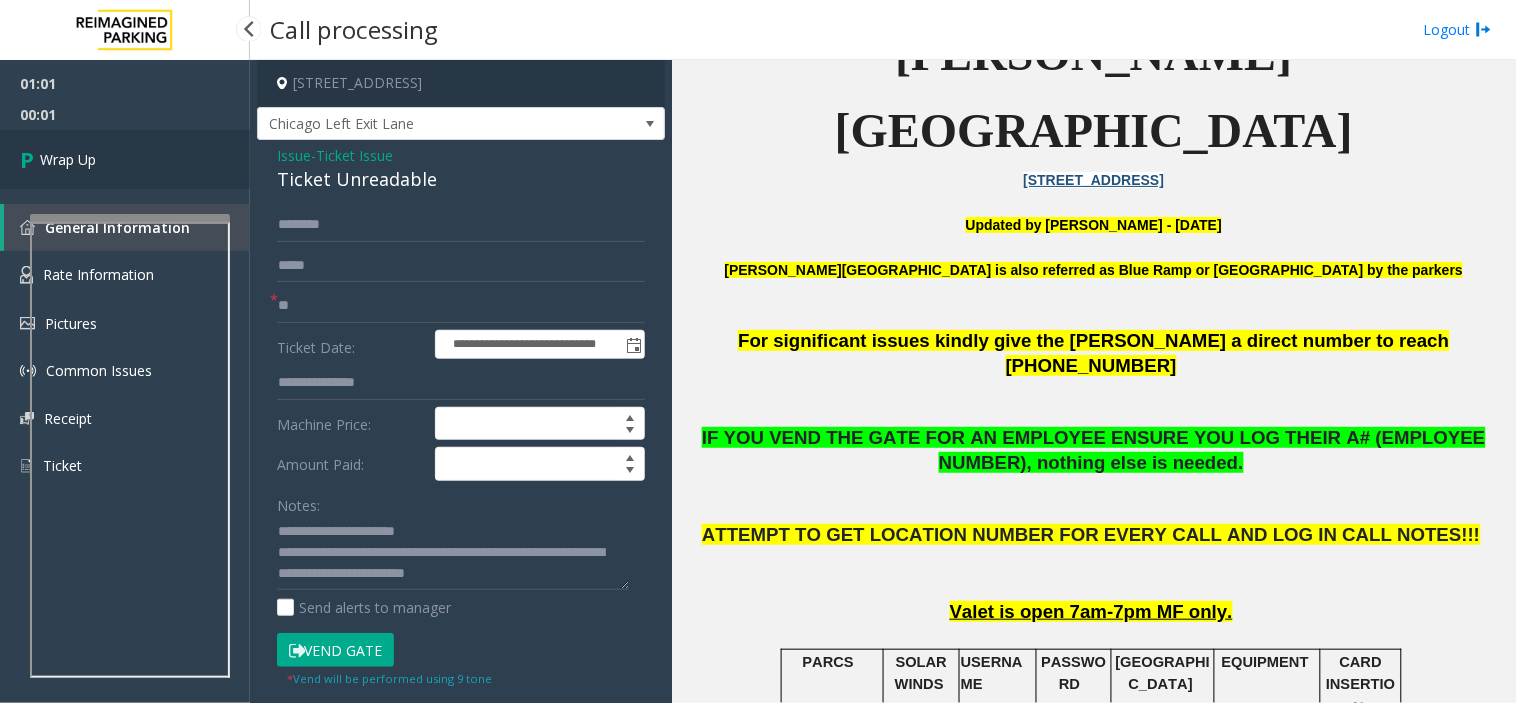 click on "Wrap Up" at bounding box center (125, 159) 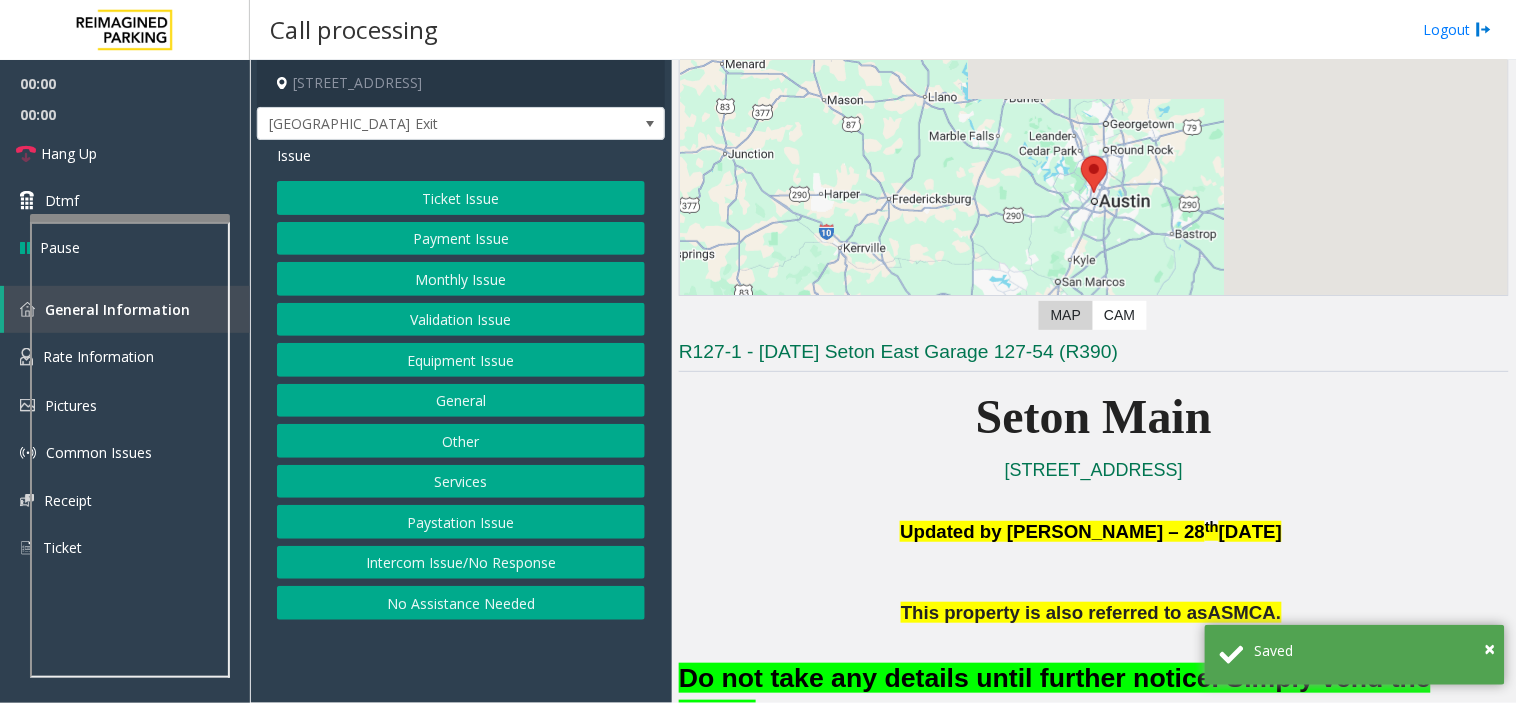 scroll, scrollTop: 444, scrollLeft: 0, axis: vertical 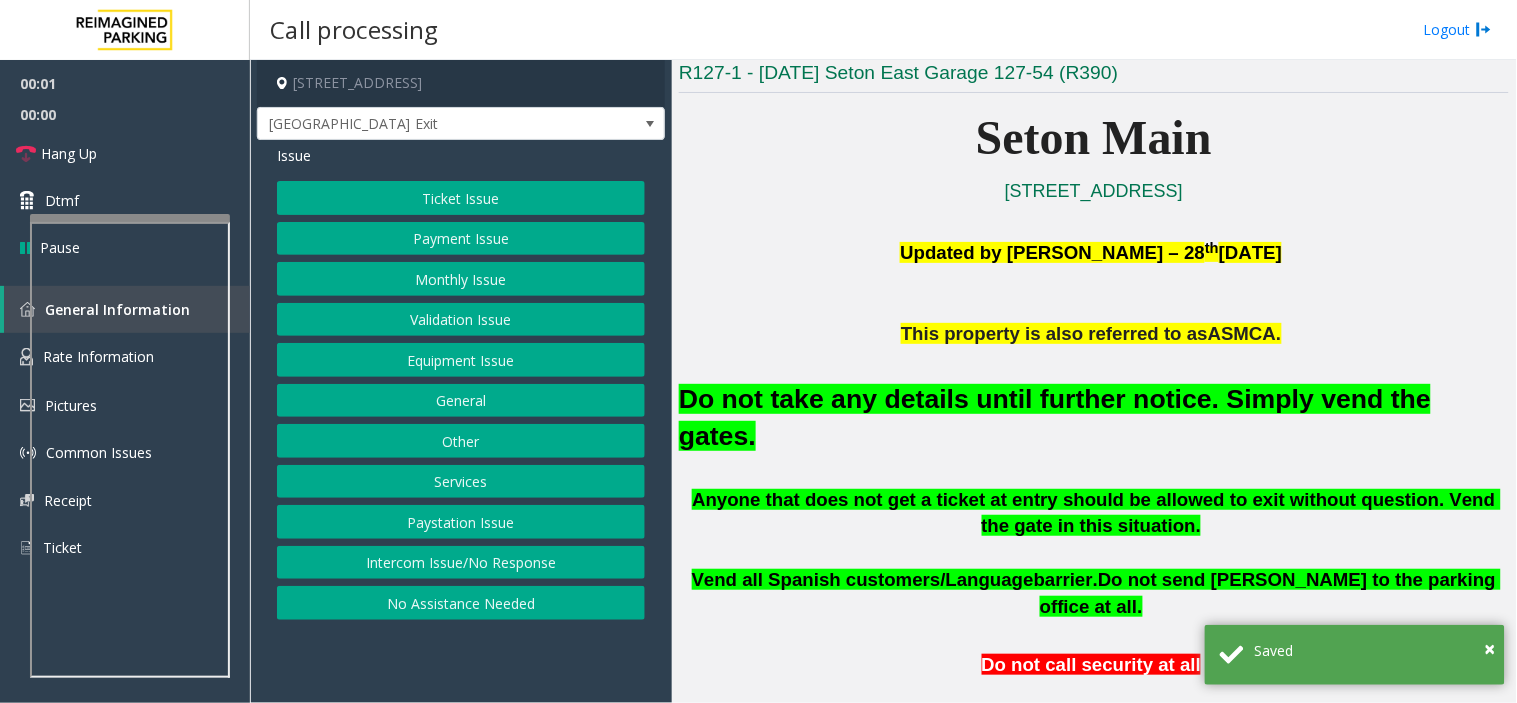 drag, startPoint x: 883, startPoint y: 433, endPoint x: 853, endPoint y: 387, distance: 54.91812 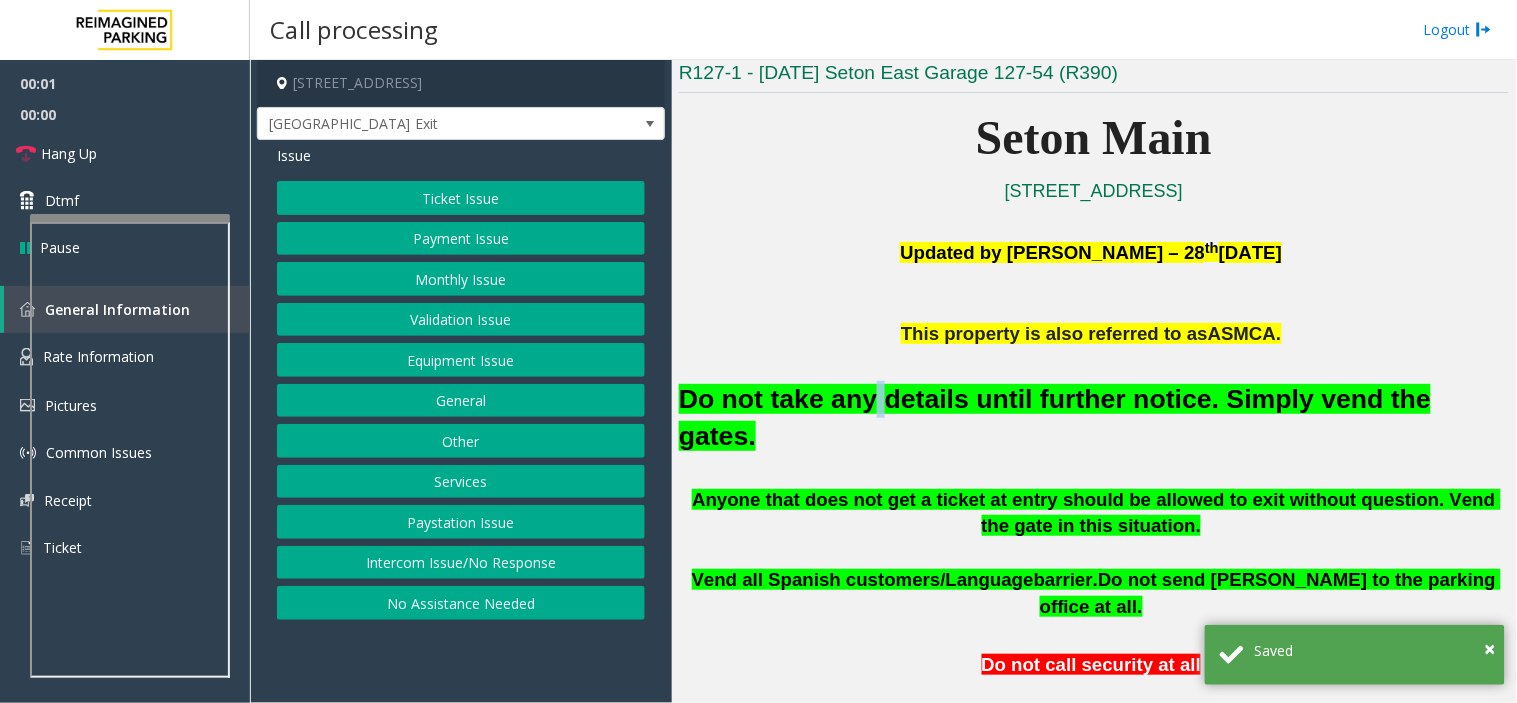click on "Do not take any details until further notice. Simply vend the gates." 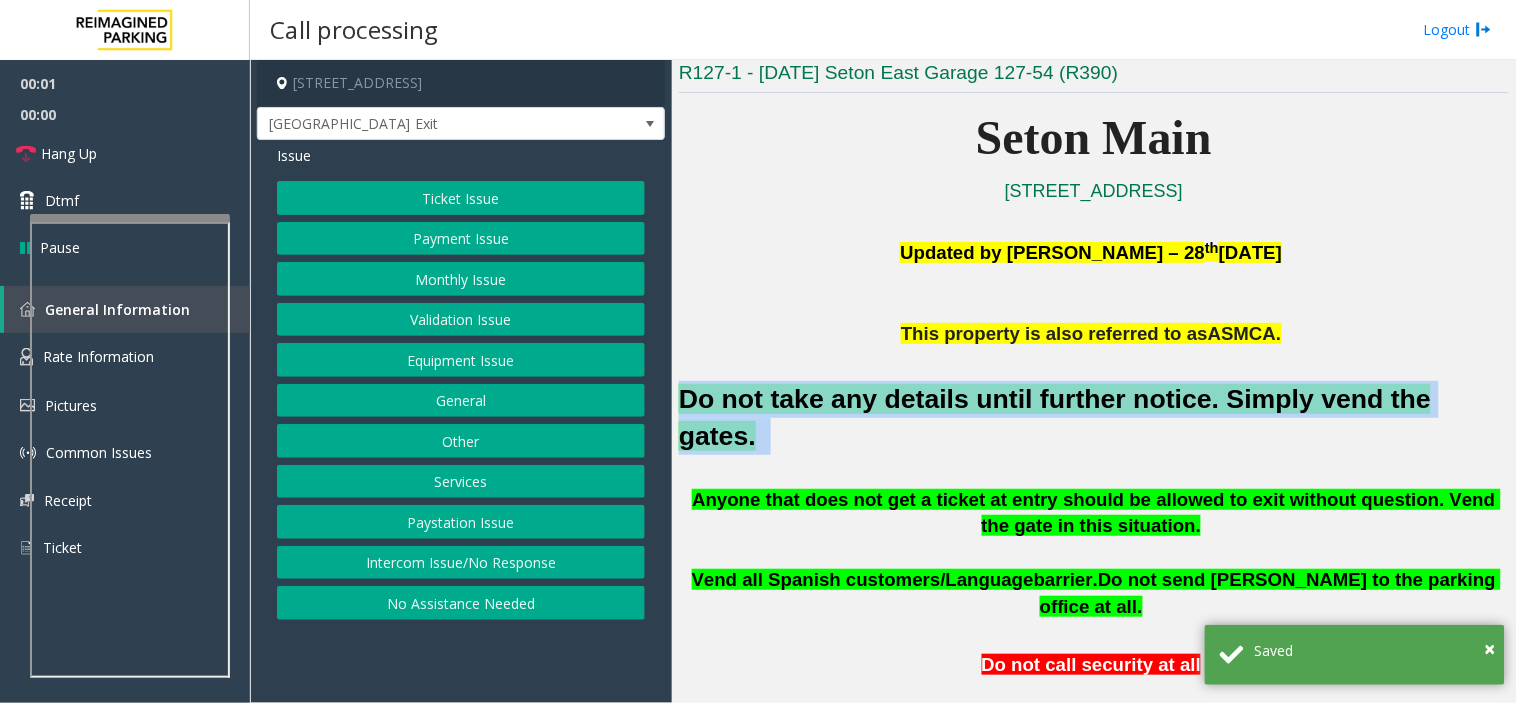 click on "Do not take any details until further notice. Simply vend the gates." 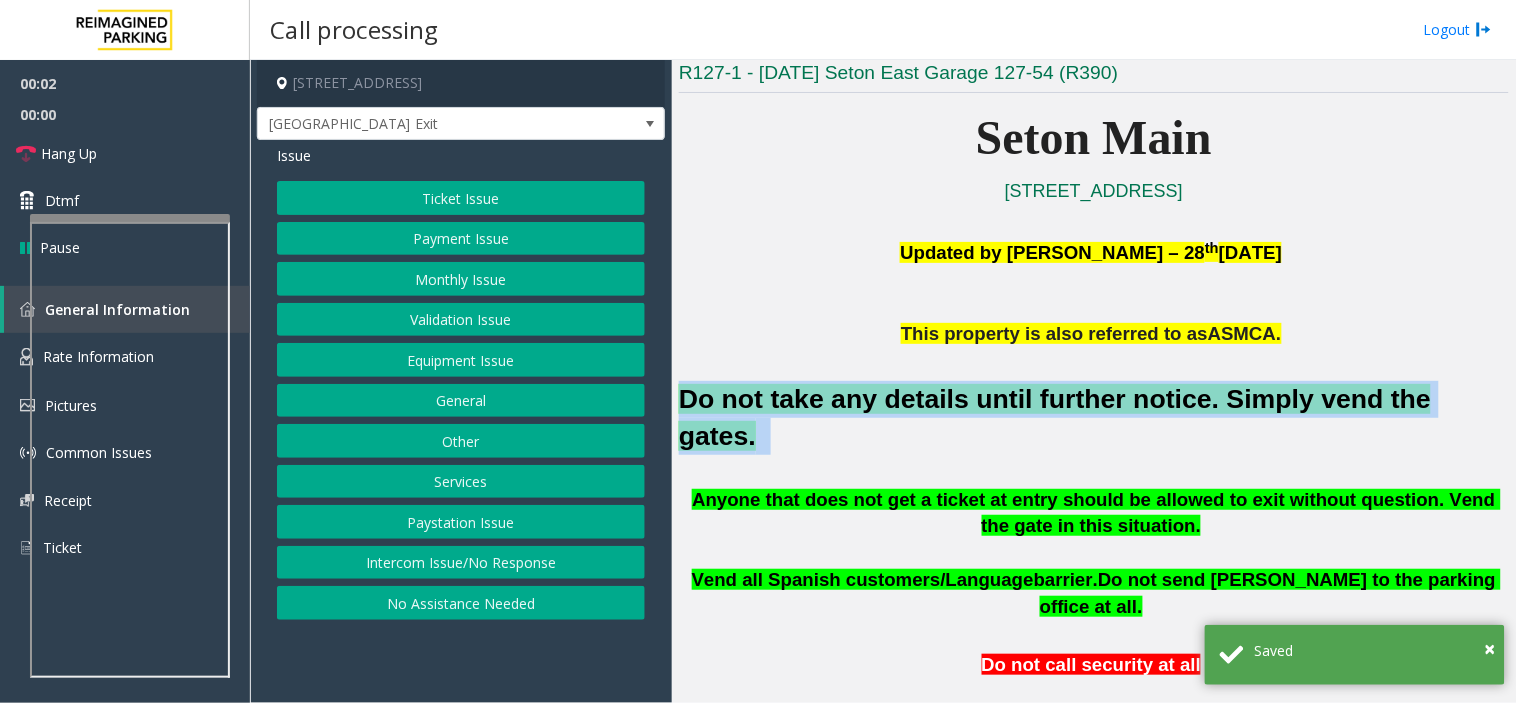 click on "Equipment Issue" 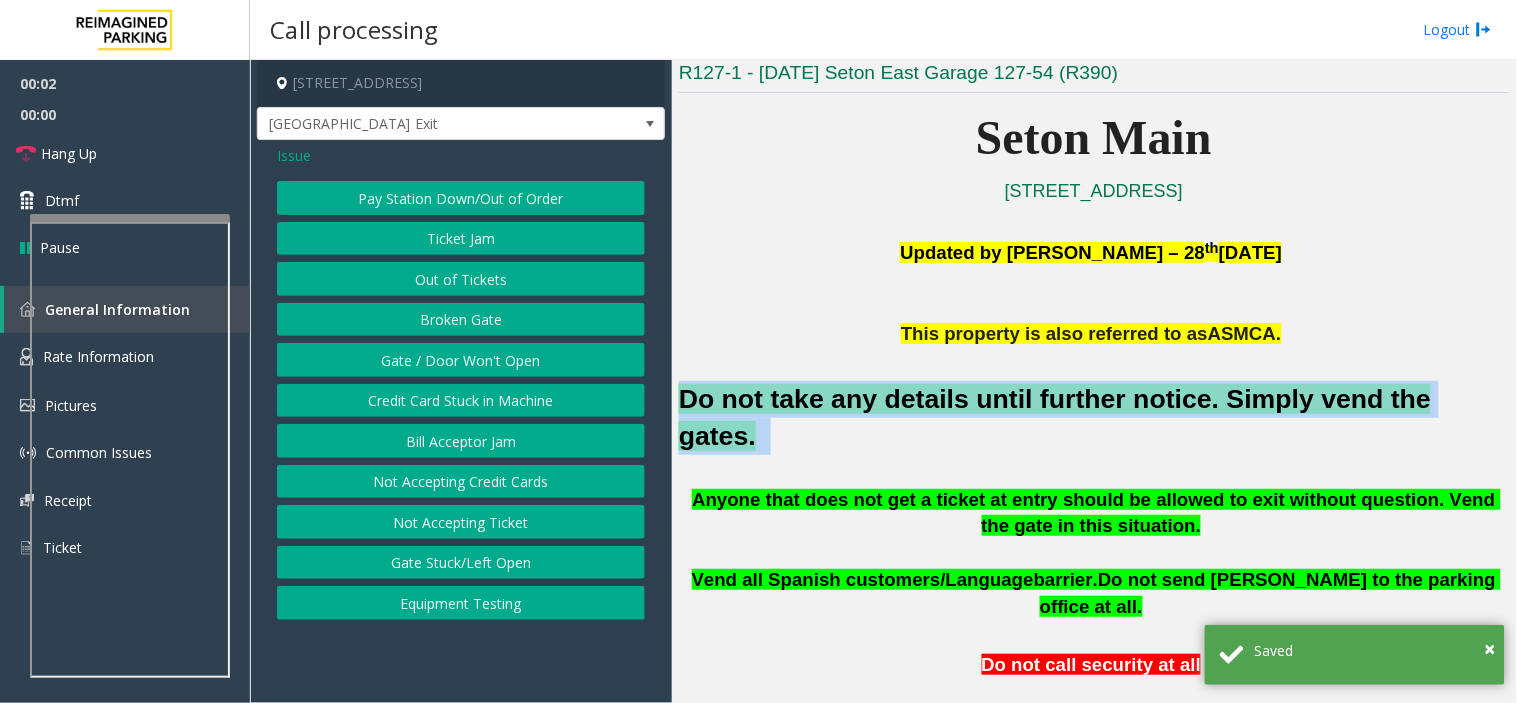click on "Gate / Door Won't Open" 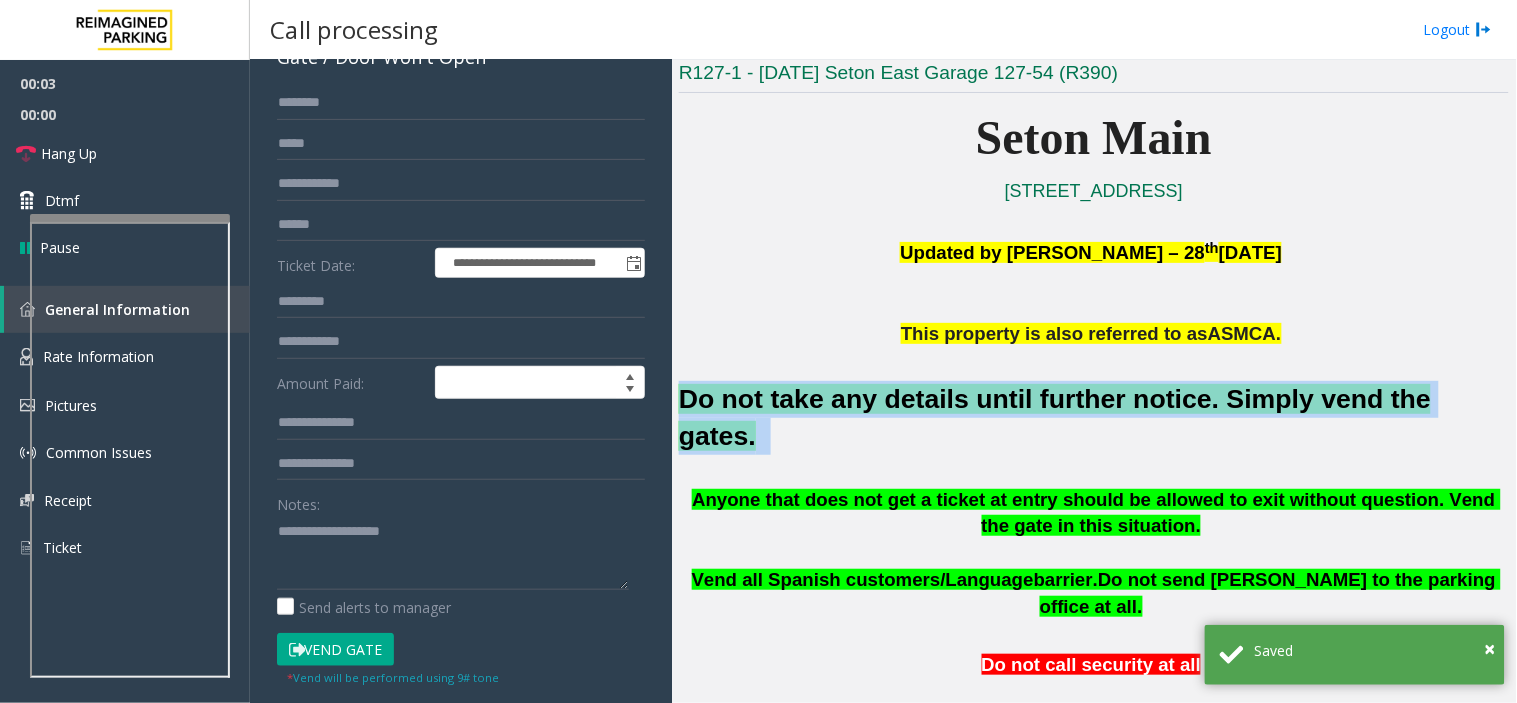scroll, scrollTop: 430, scrollLeft: 0, axis: vertical 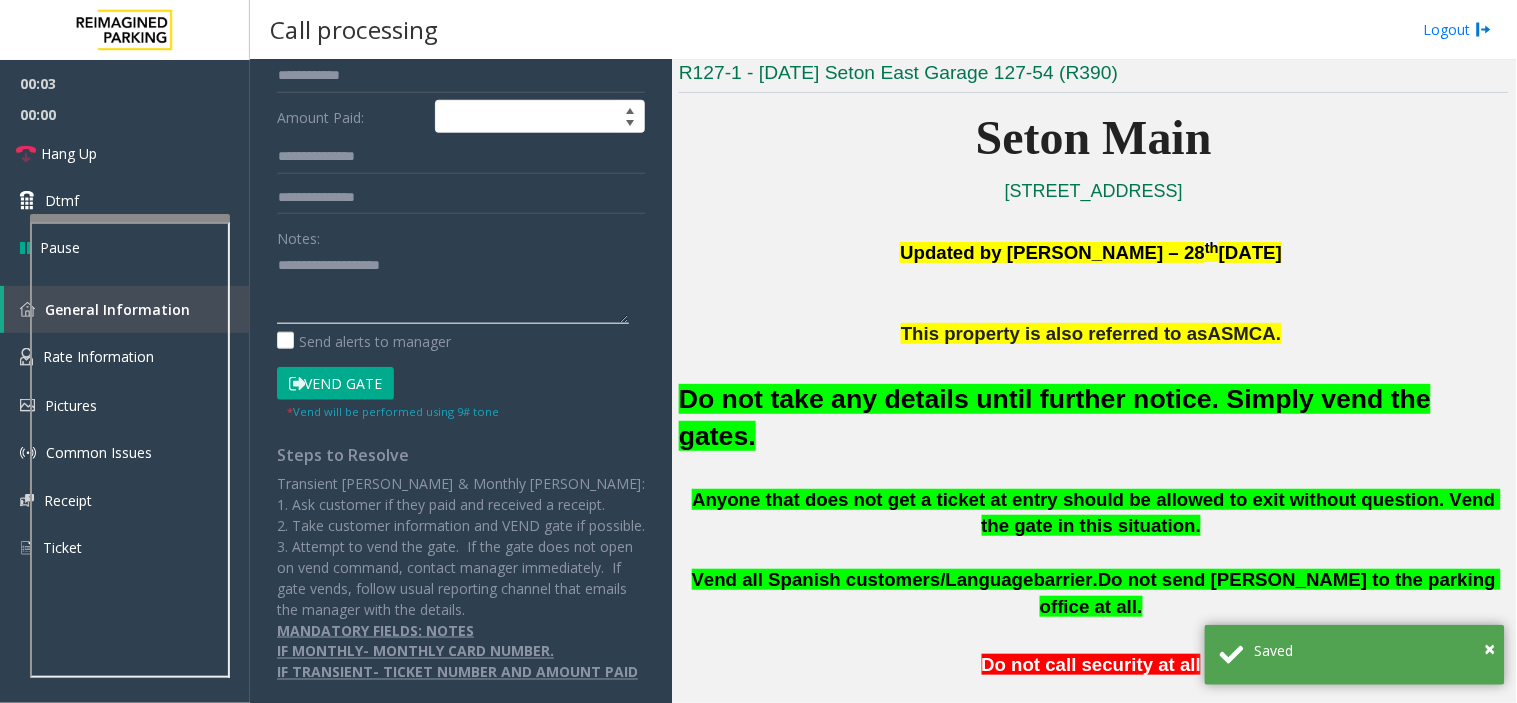 click 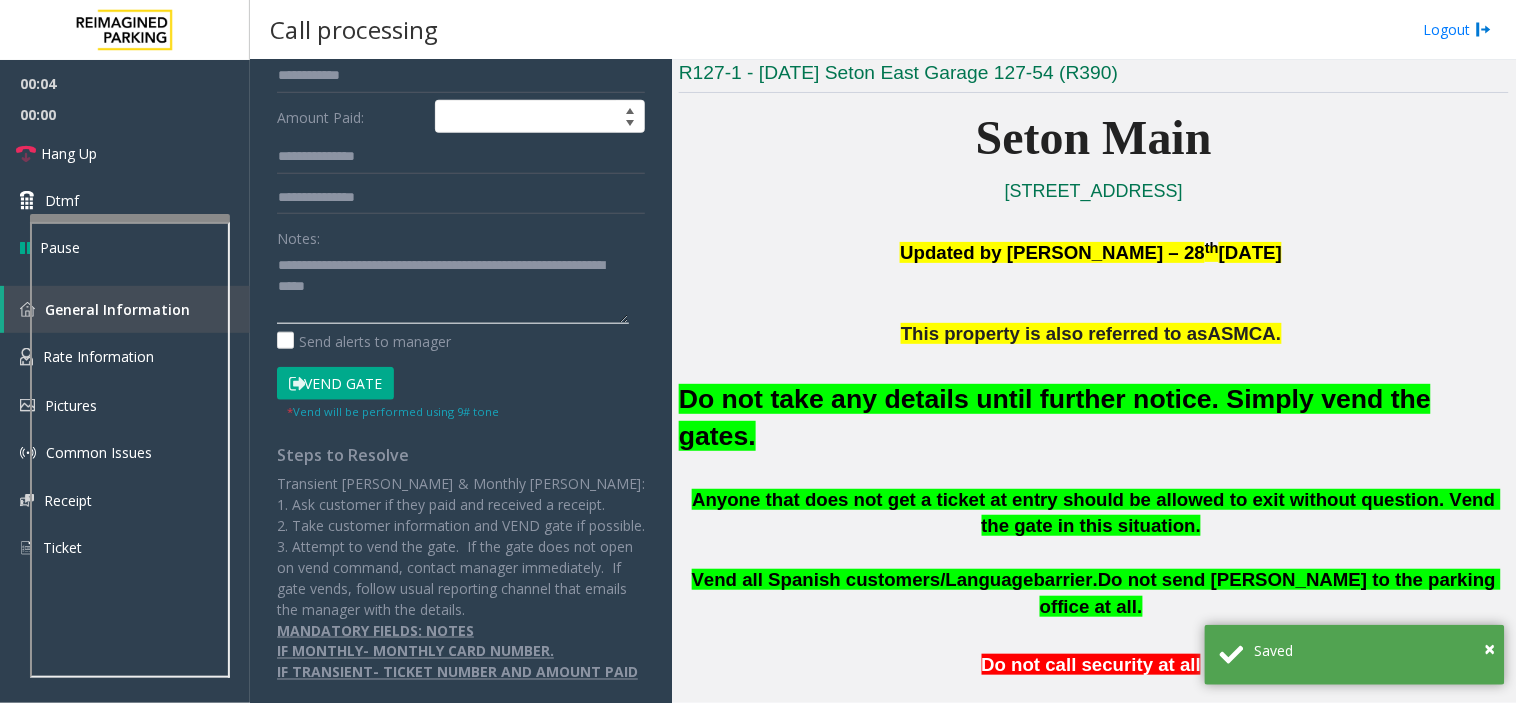 type on "**********" 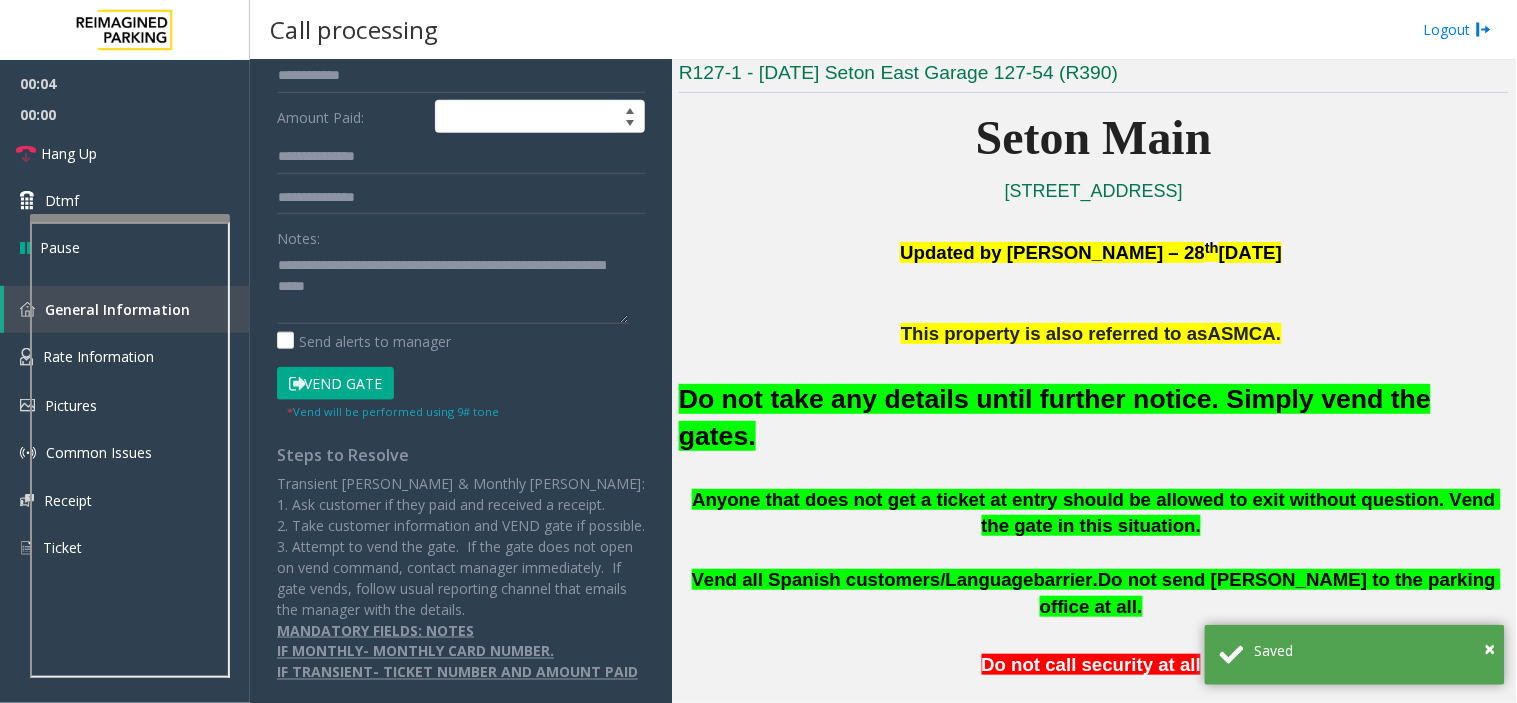 click on "Vend Gate" 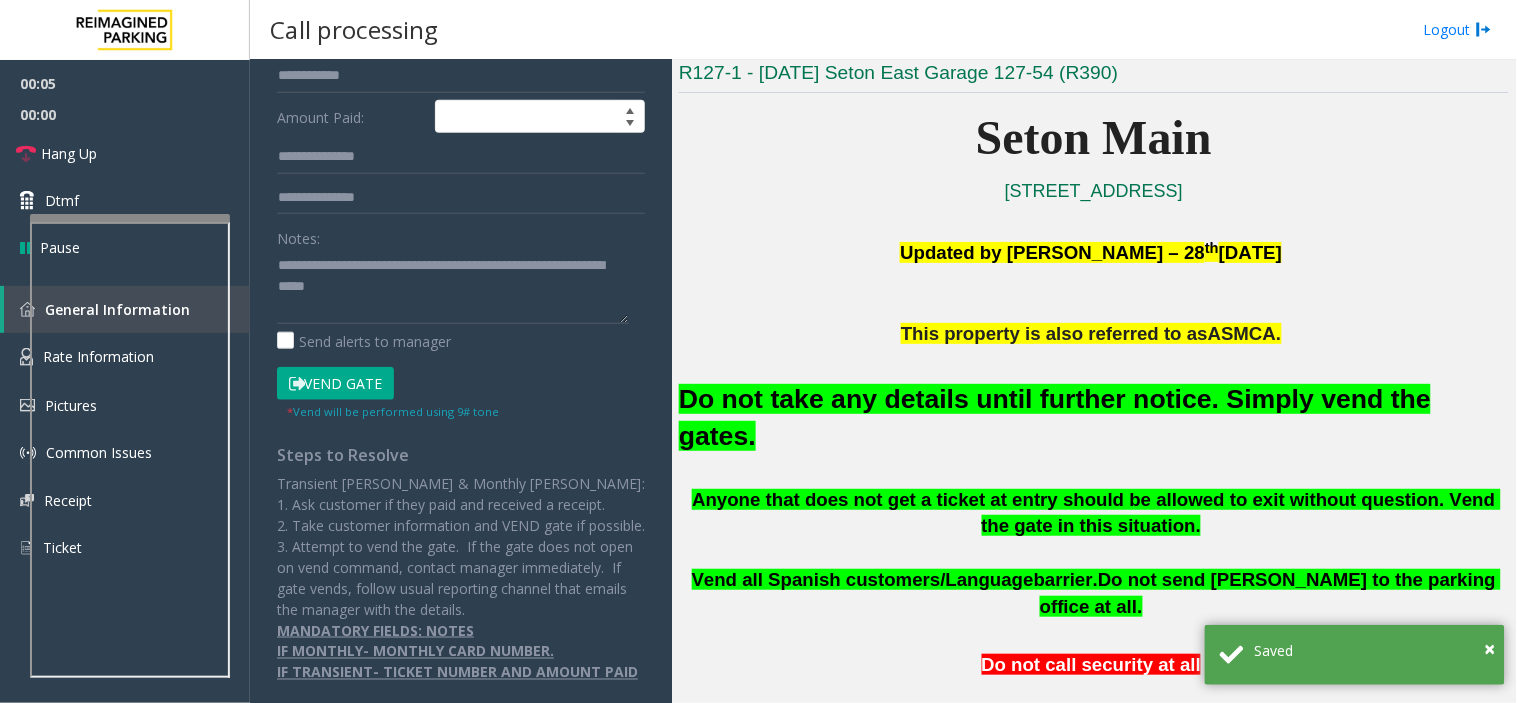 click on "* Vend will be performed using 9# tone" 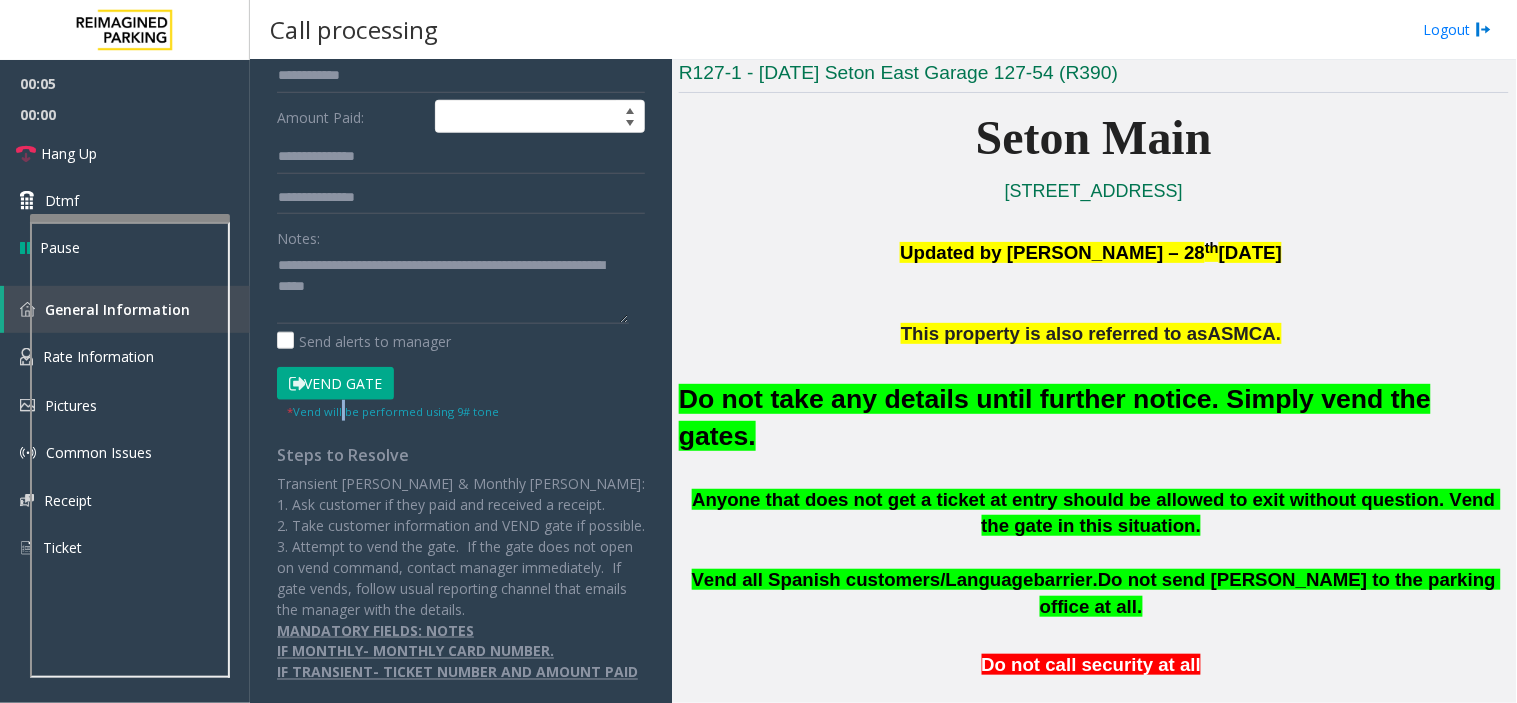 click on "* Vend will be performed using 9# tone" 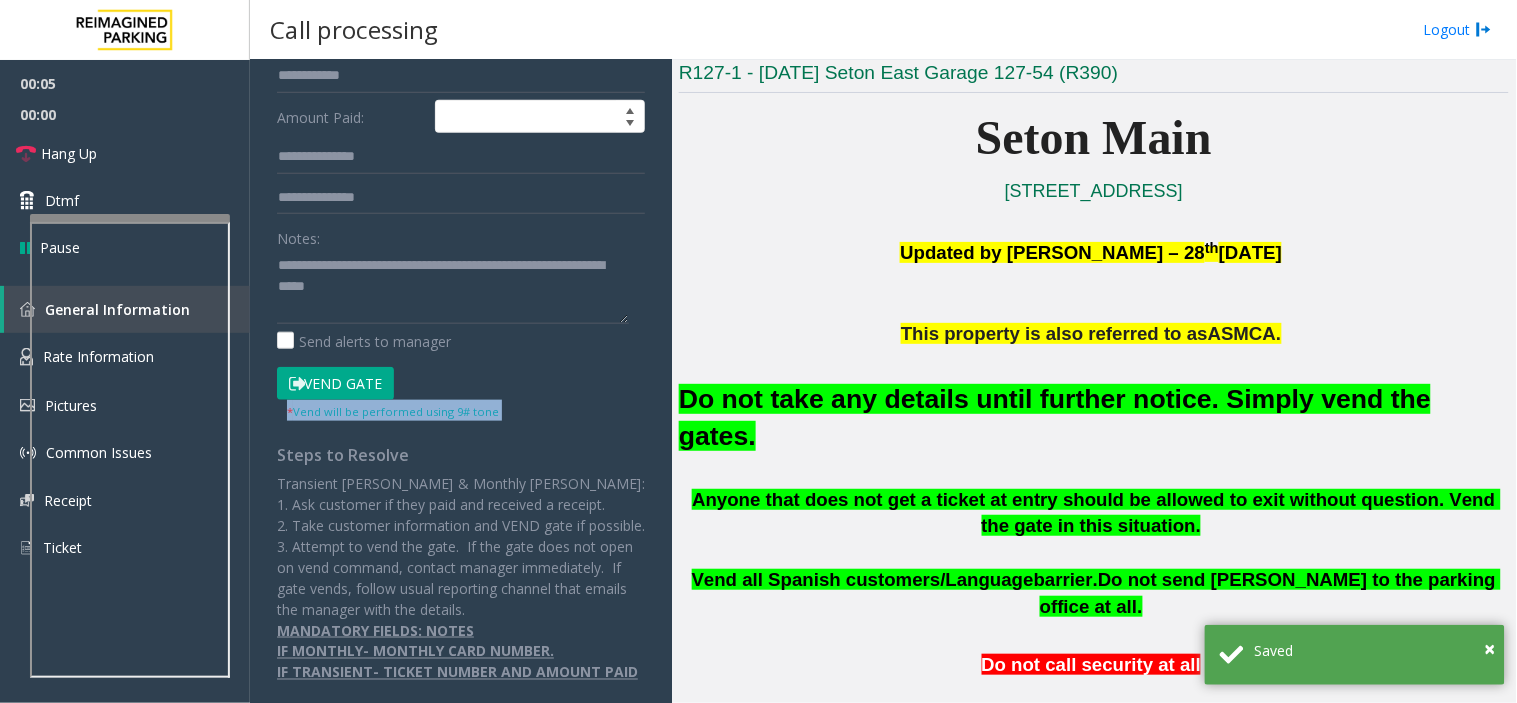click on "* Vend will be performed using 9# tone" 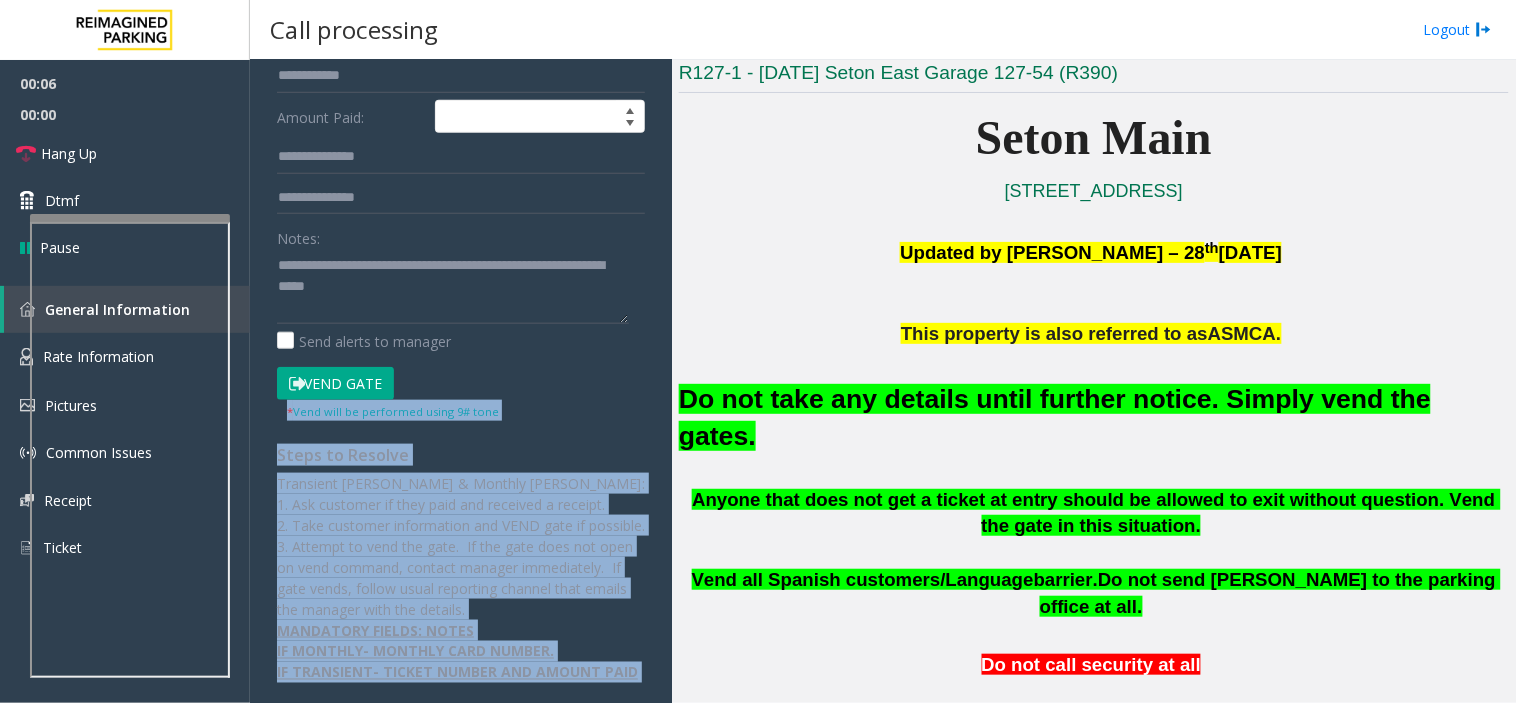 drag, startPoint x: 338, startPoint y: 372, endPoint x: 444, endPoint y: 755, distance: 397.3978 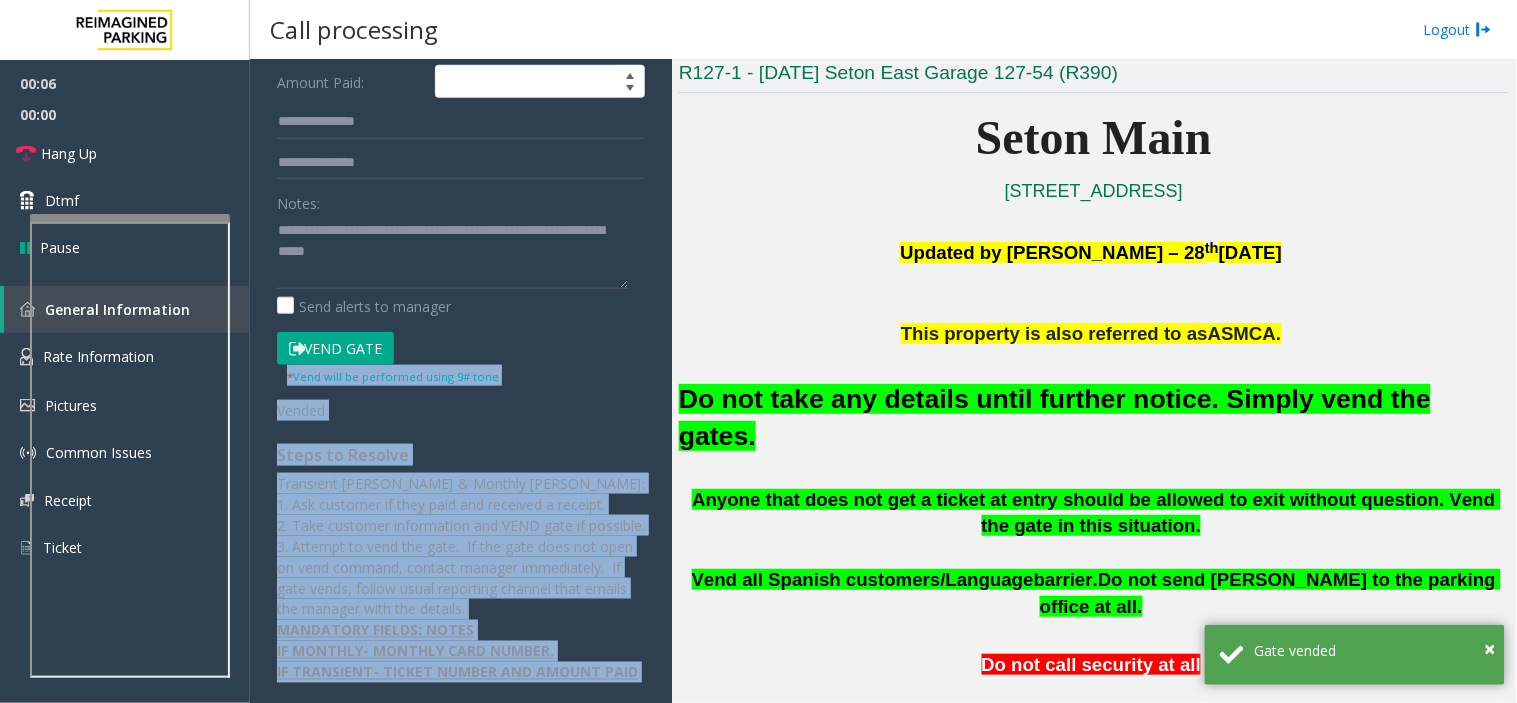 click on "IF MONTHLY- MONTHLY CARD NUMBER." 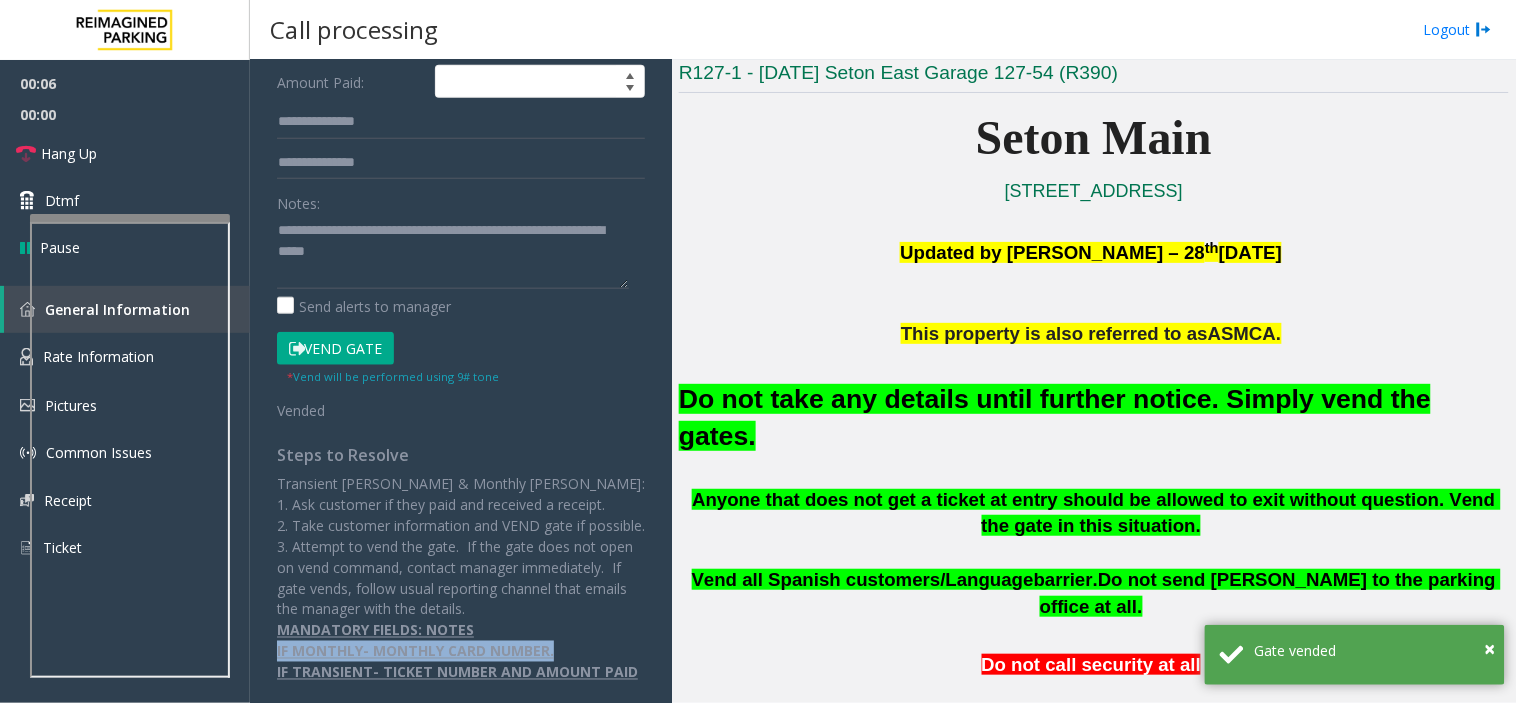 click on "IF MONTHLY- MONTHLY CARD NUMBER." 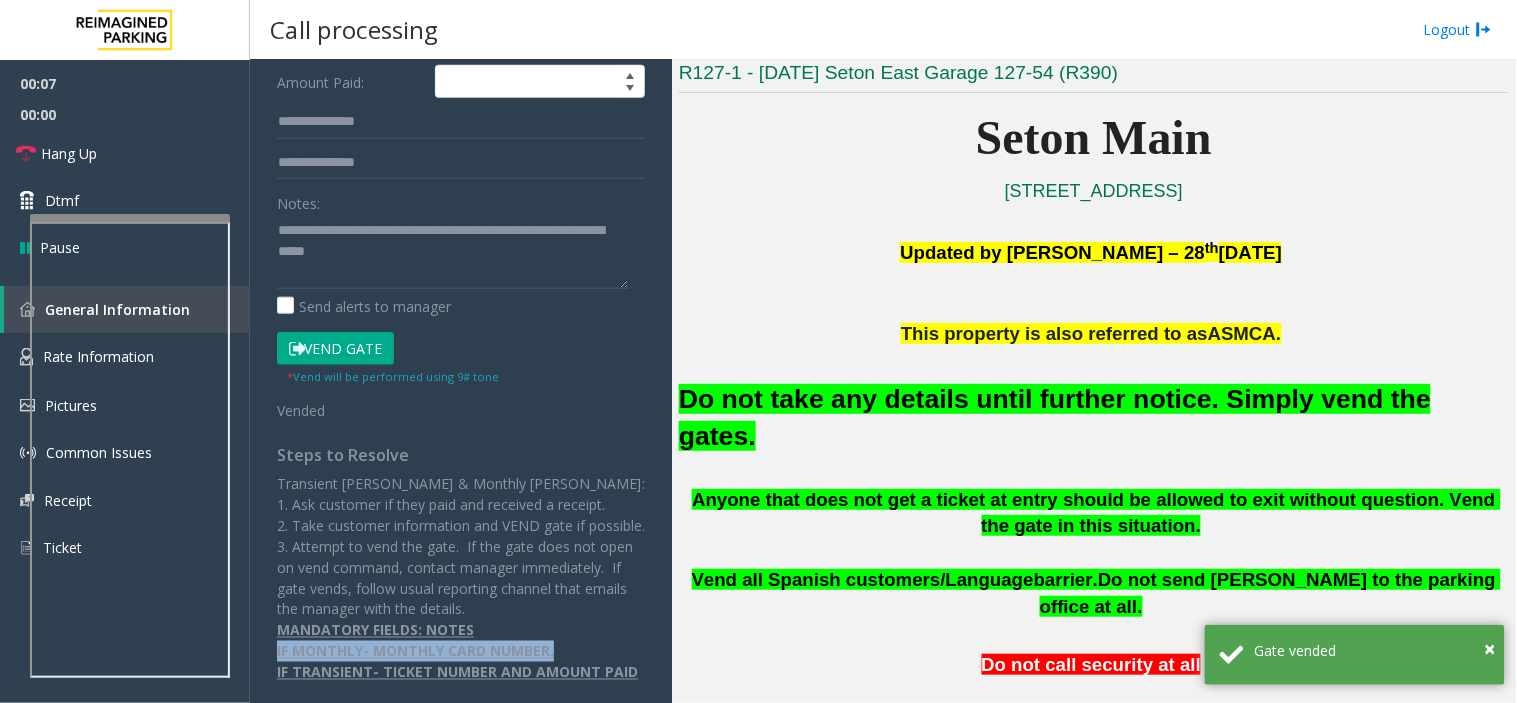 click on "IF MONTHLY- MONTHLY CARD NUMBER." 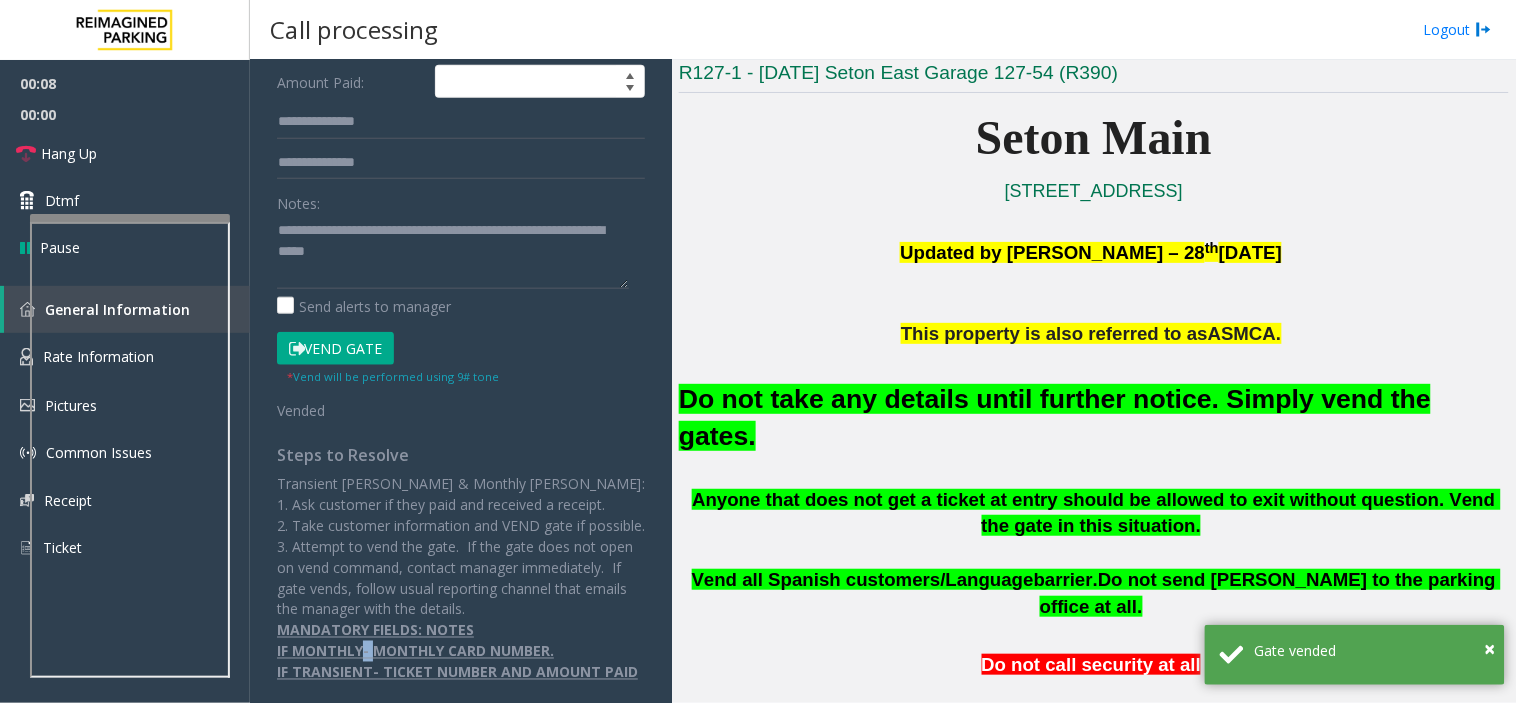 click on "IF MONTHLY- MONTHLY CARD NUMBER." 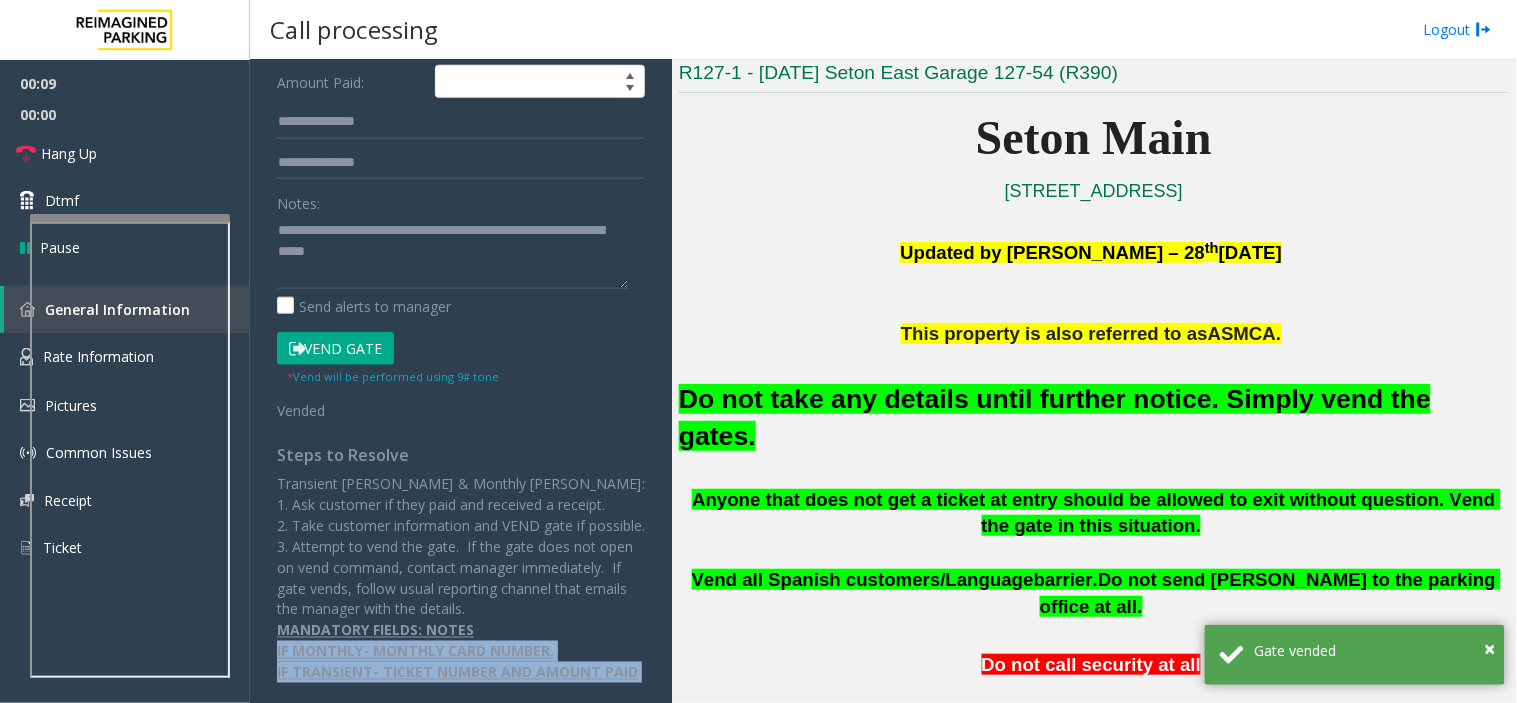 drag, startPoint x: 360, startPoint y: 637, endPoint x: 390, endPoint y: 662, distance: 39.051247 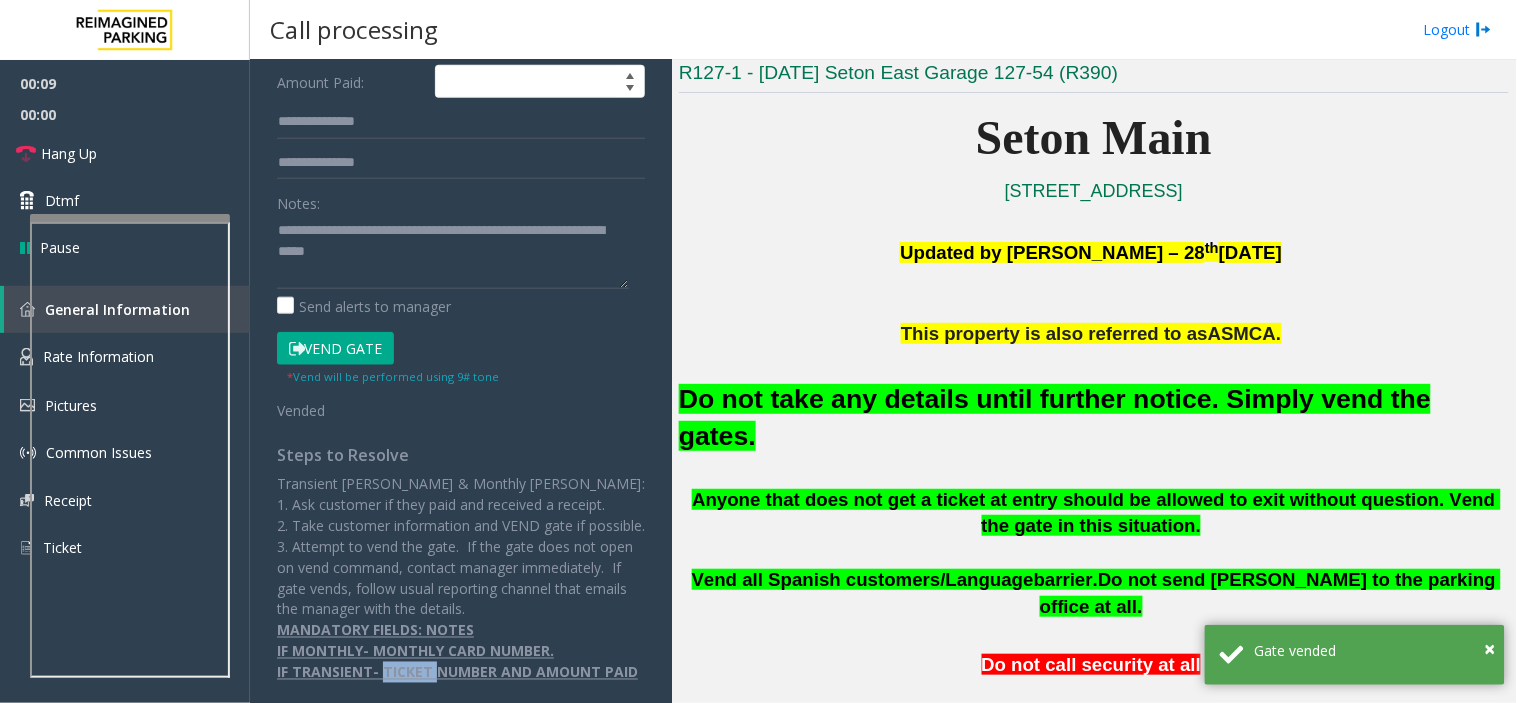 click on "IF TRANSIENT- TICKET NUMBER AND AMOUNT PAID" 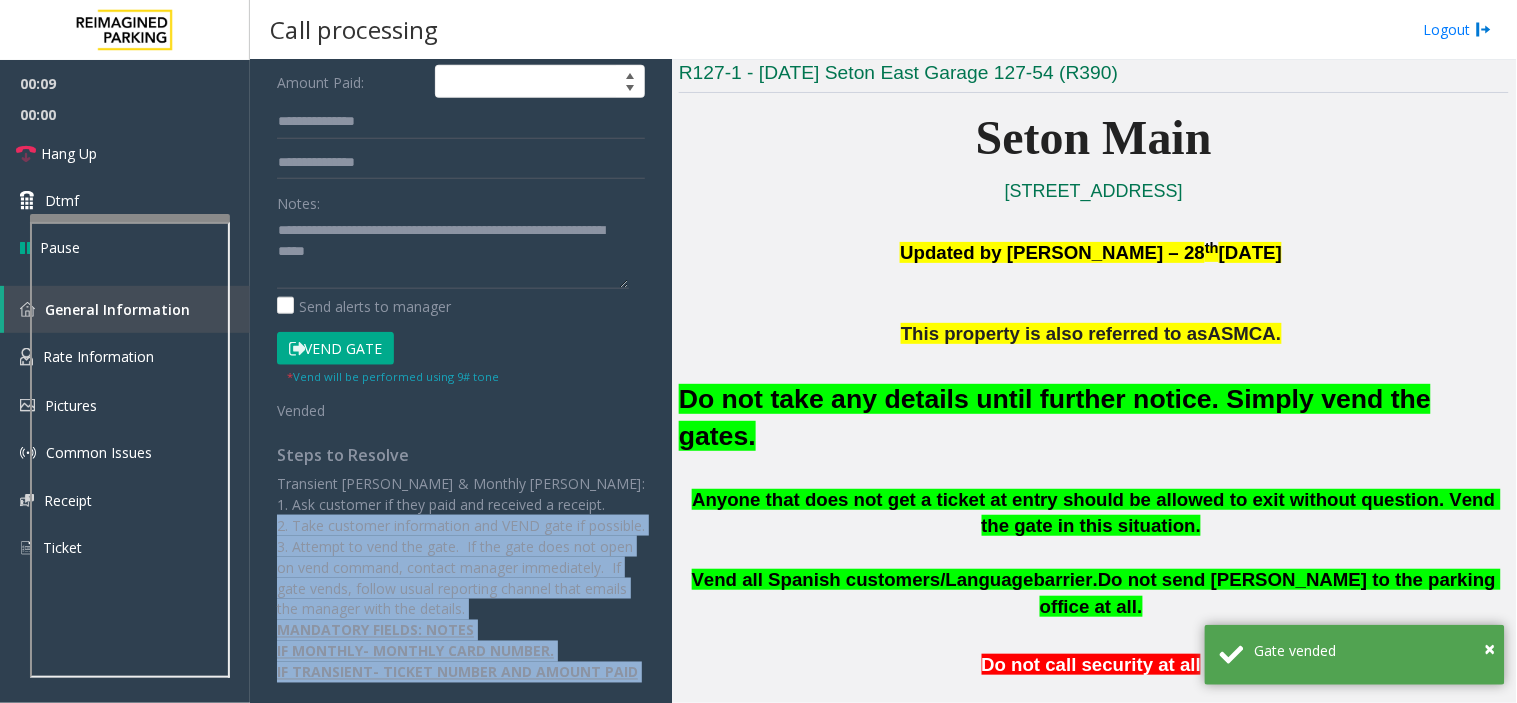 drag, startPoint x: 390, startPoint y: 662, endPoint x: 332, endPoint y: 486, distance: 185.31055 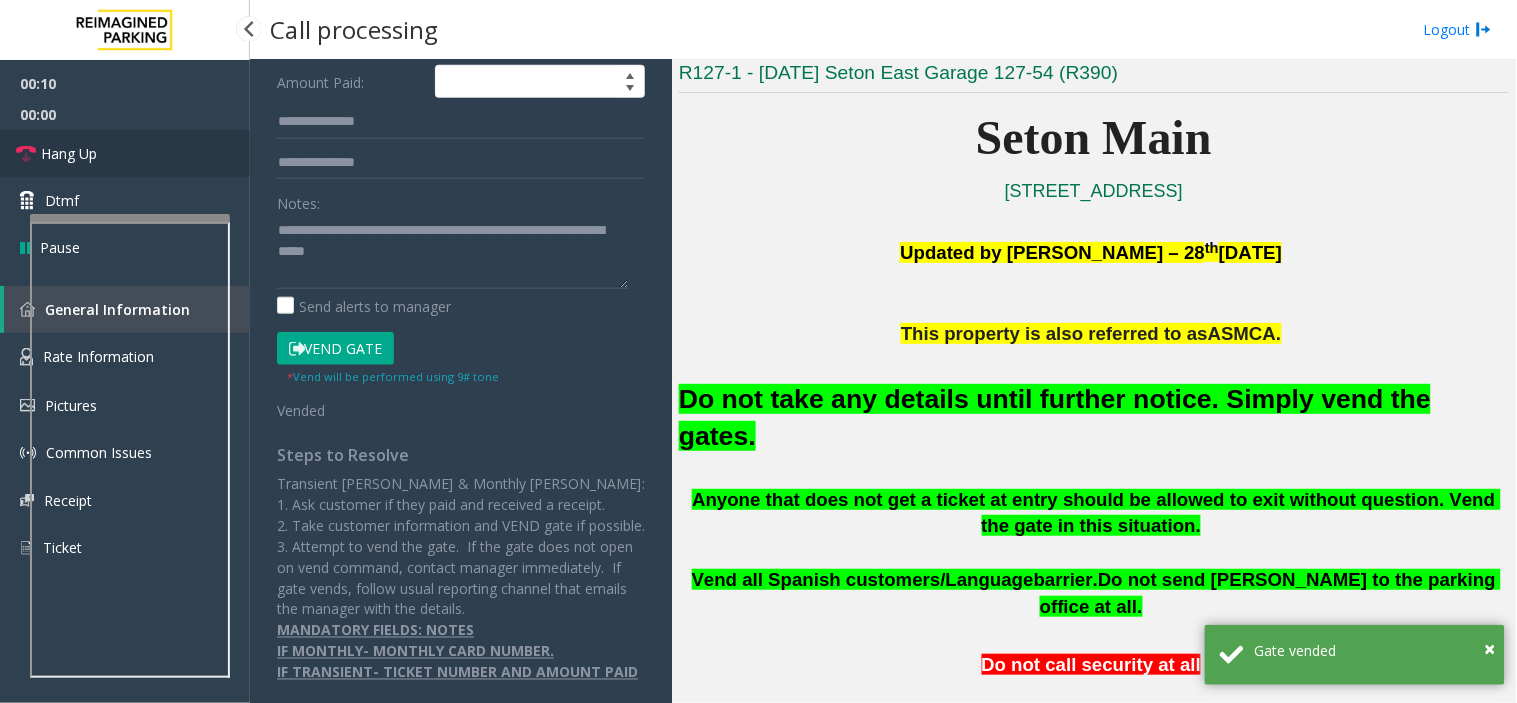 click on "Hang Up" at bounding box center (125, 153) 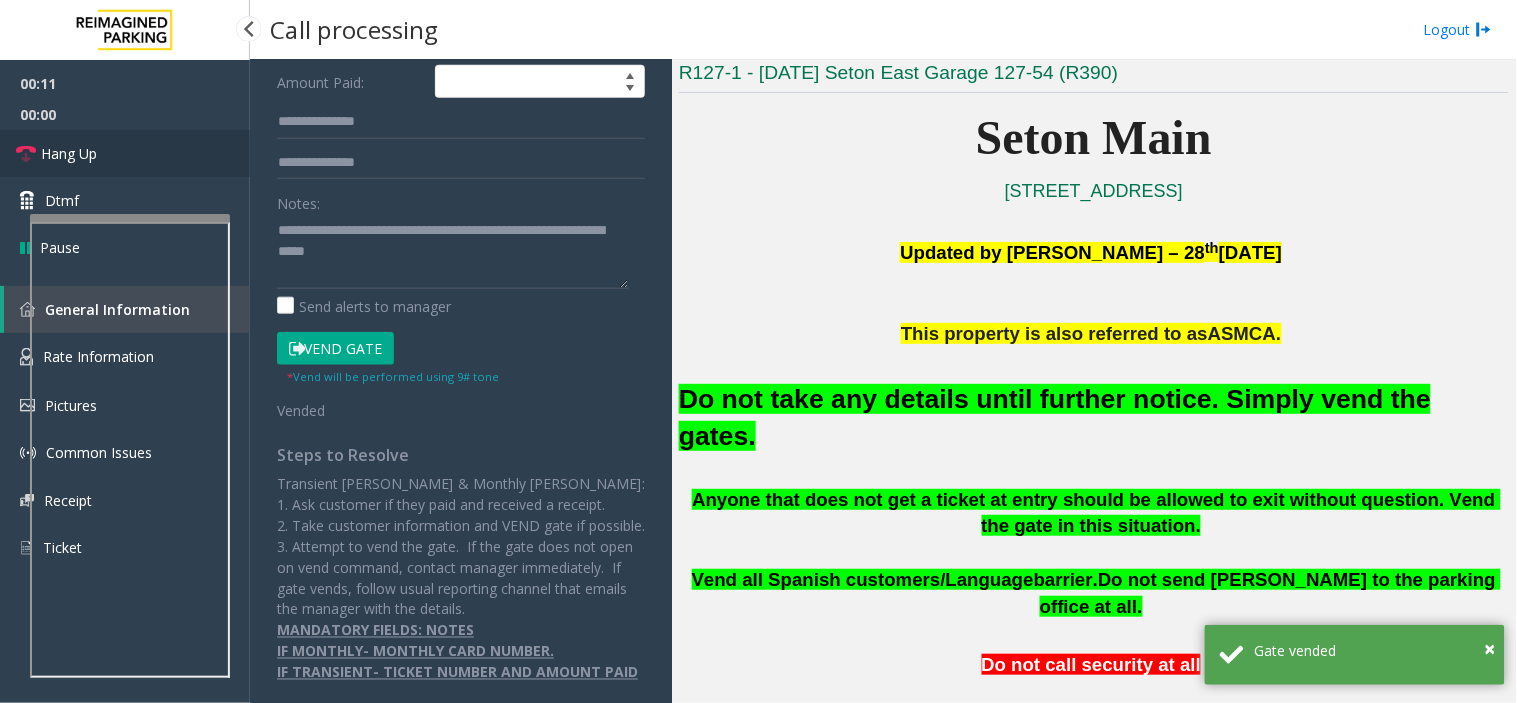 click on "Hang Up" at bounding box center [125, 153] 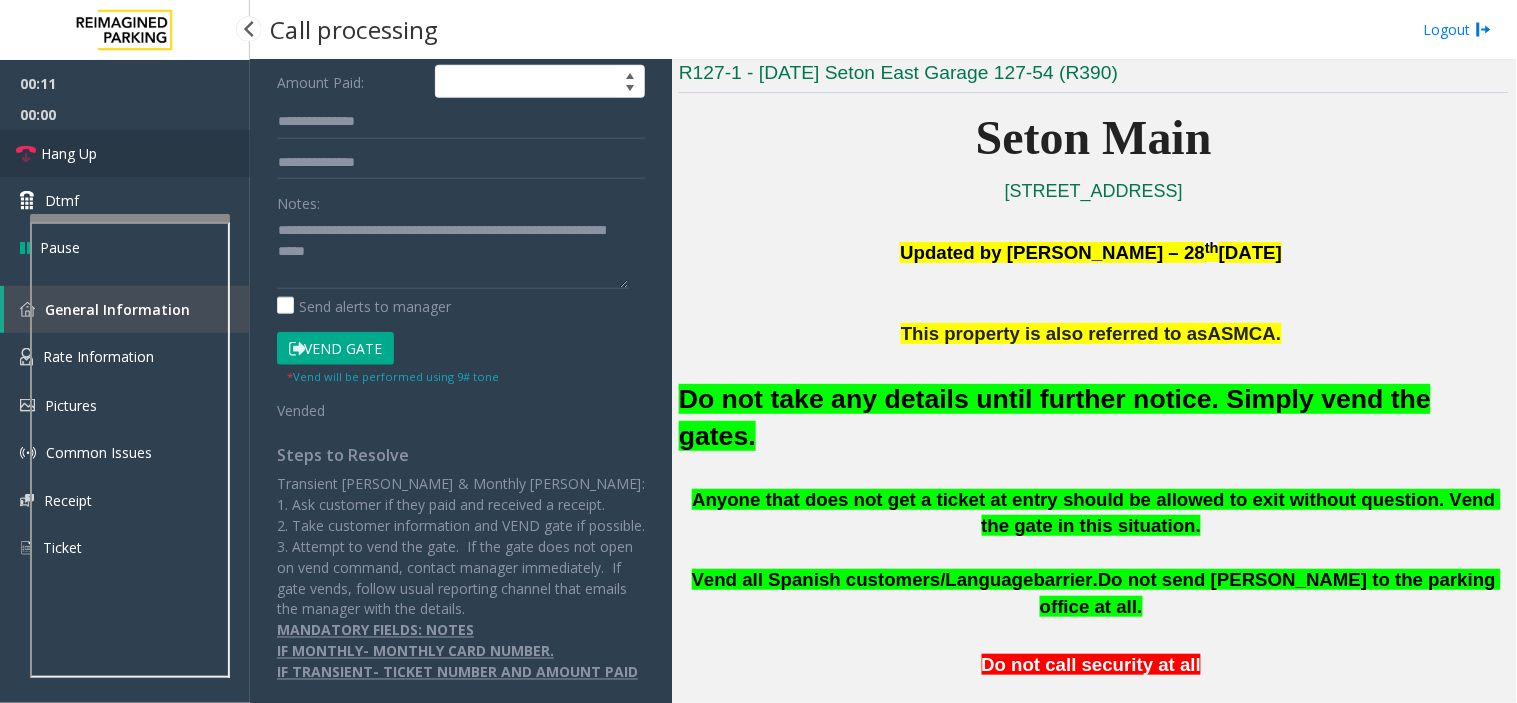 click on "Hang Up" at bounding box center (125, 153) 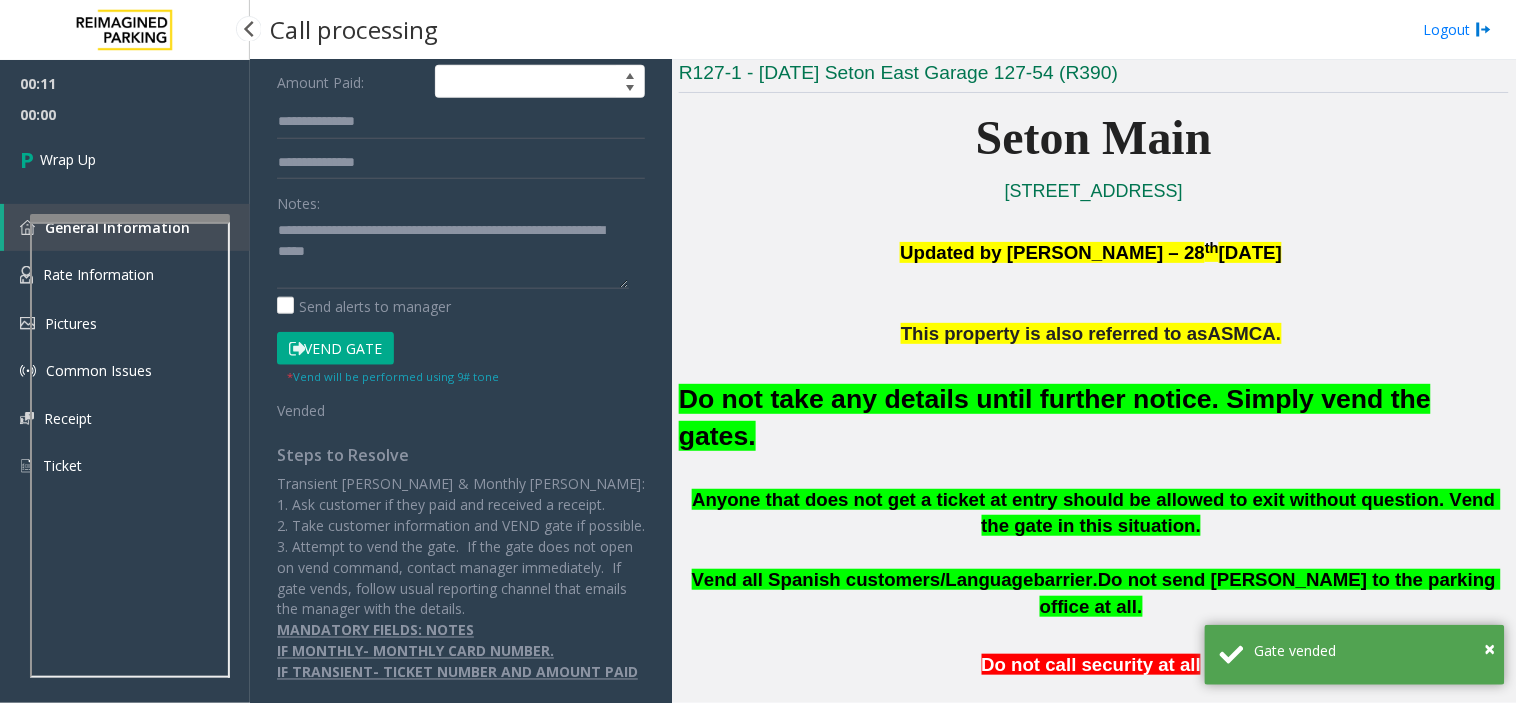 click on "Wrap Up" at bounding box center (125, 159) 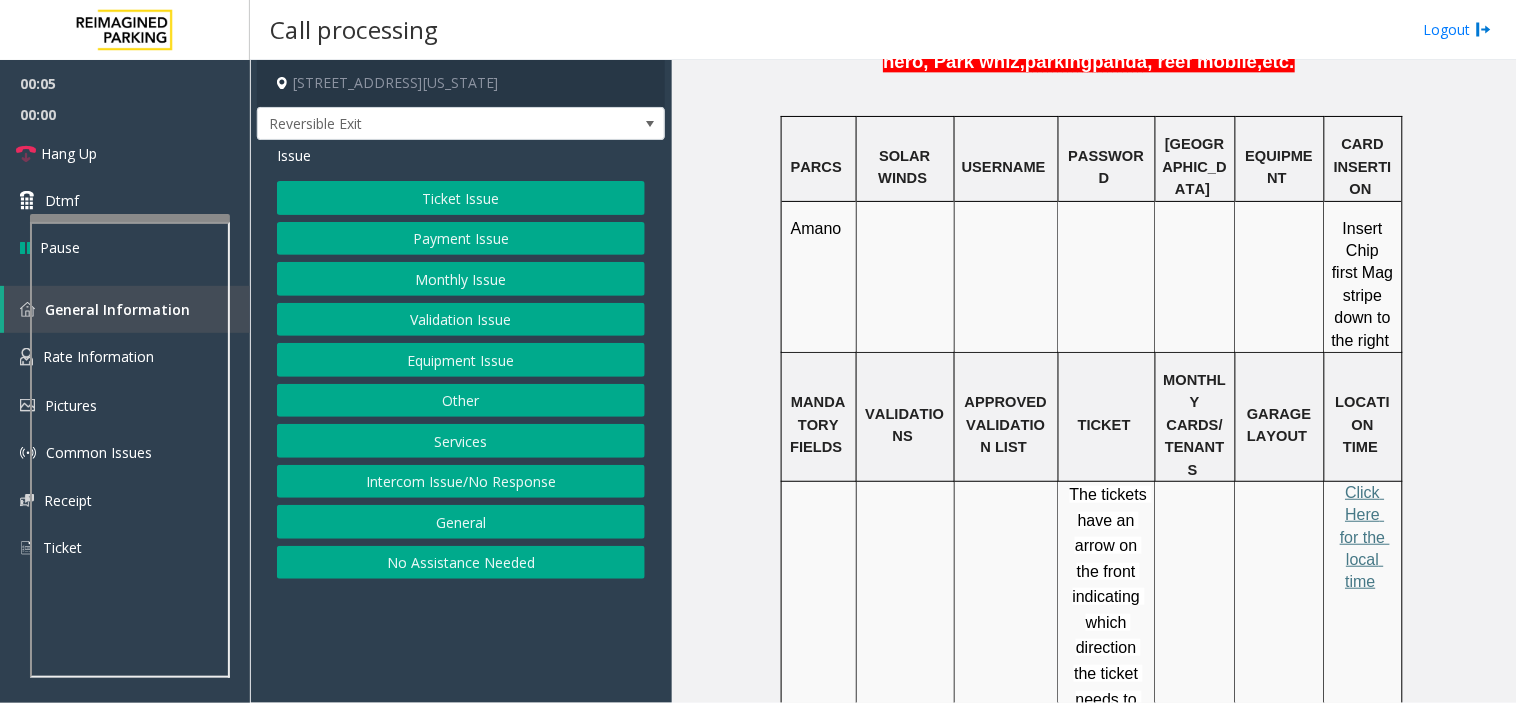 scroll, scrollTop: 1555, scrollLeft: 0, axis: vertical 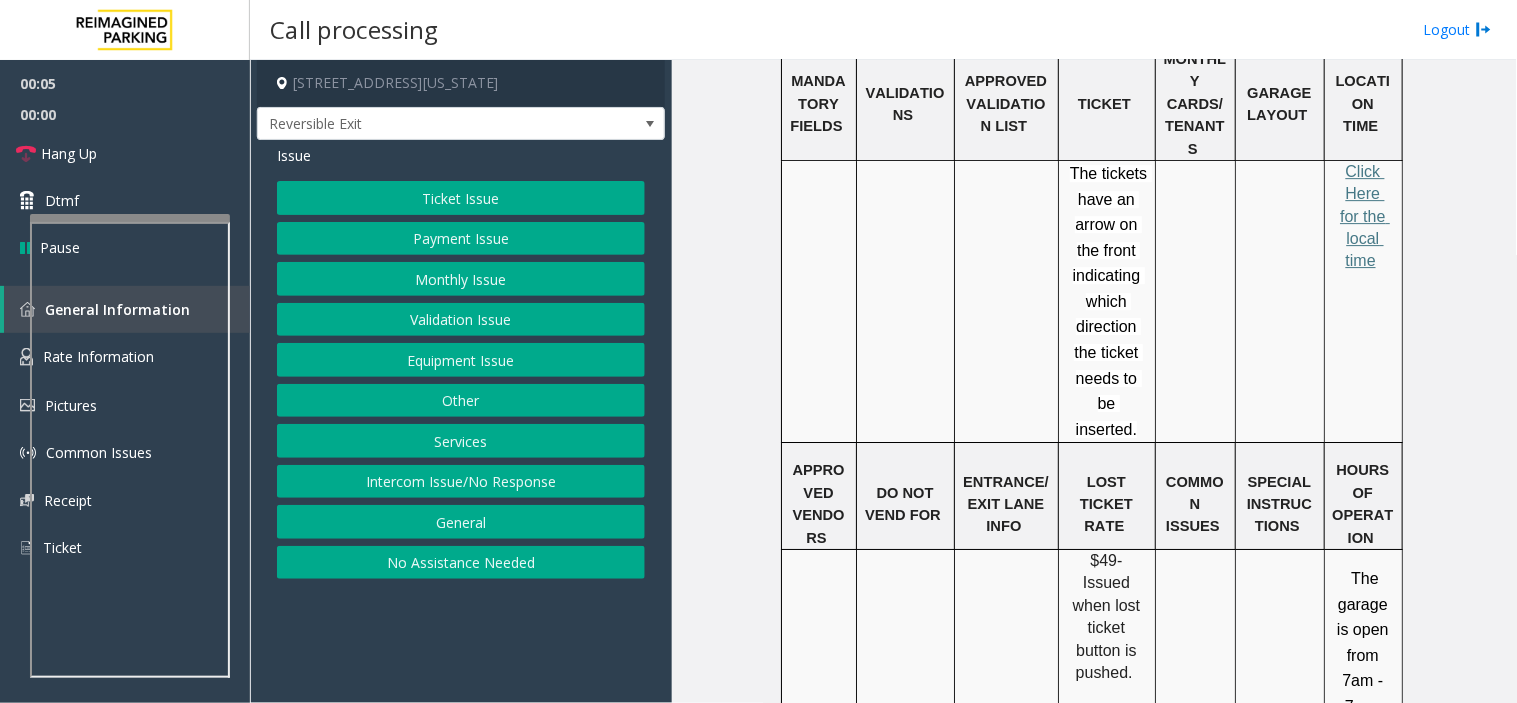 click on "Monthly Issue" 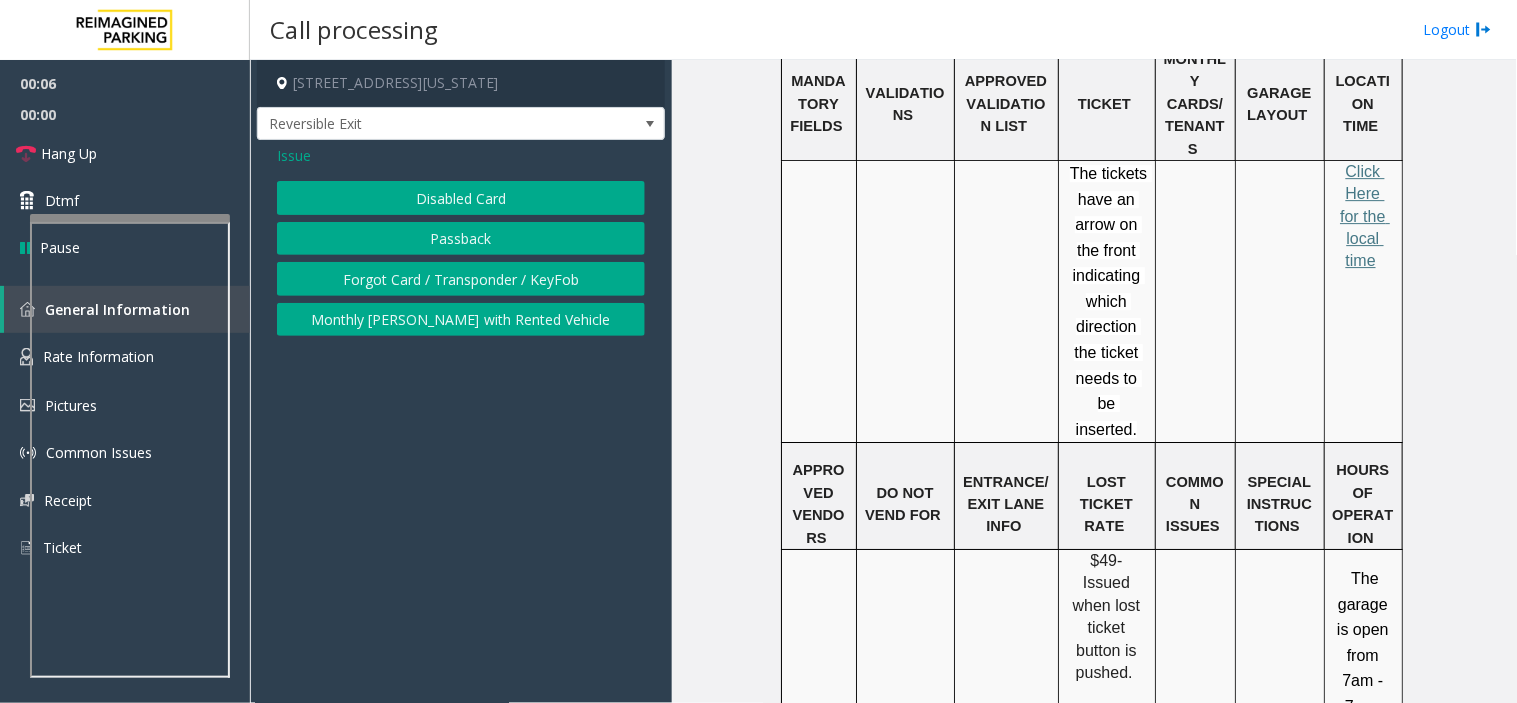 click on "Disabled Card" 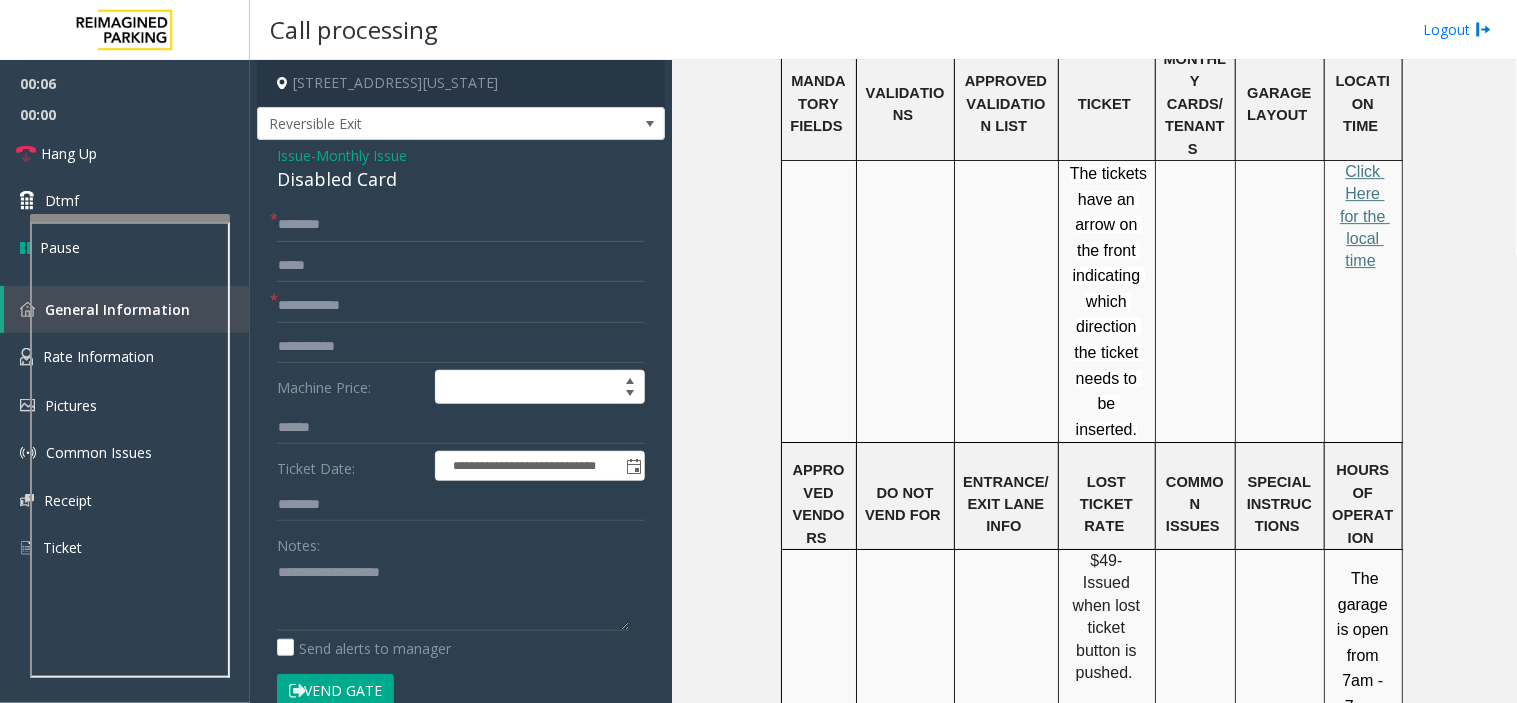 click on "Disabled Card" 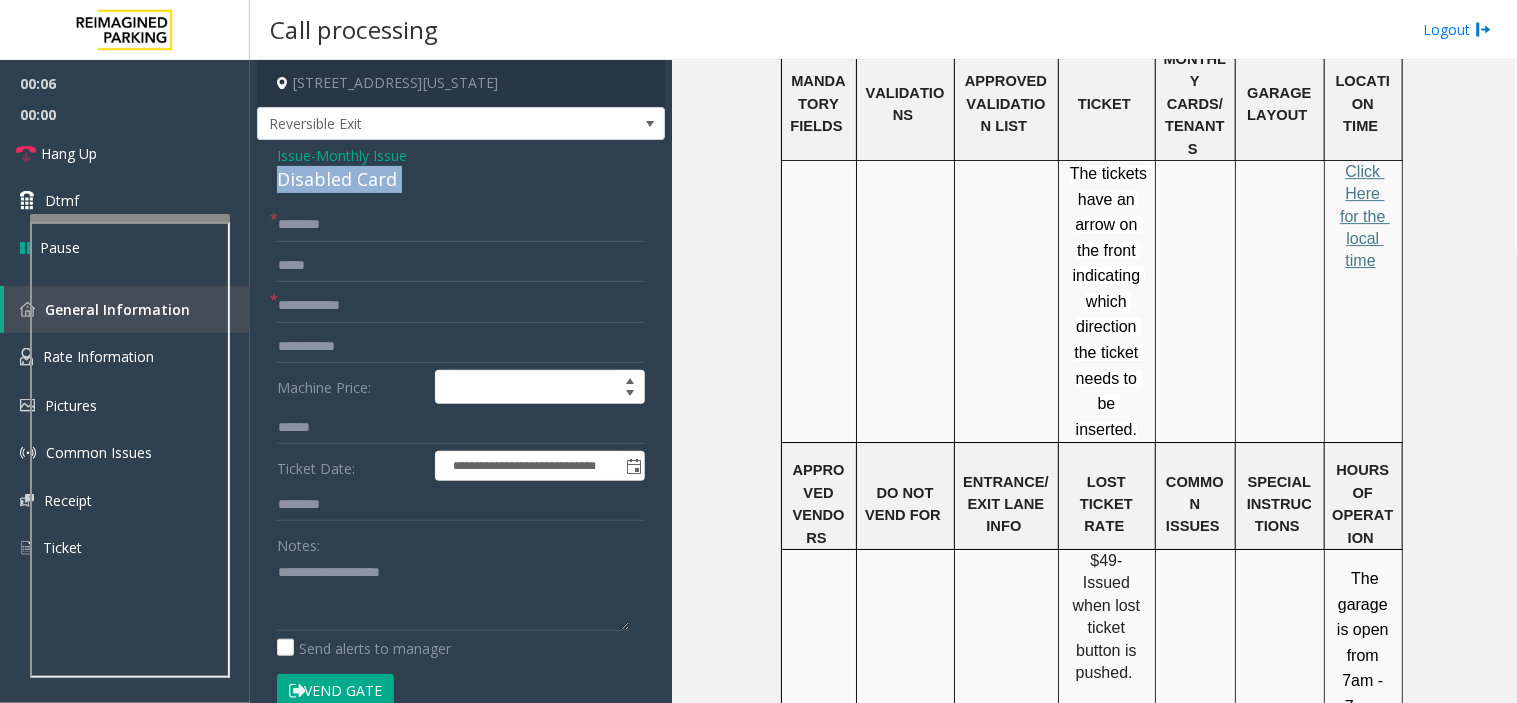 click on "Disabled Card" 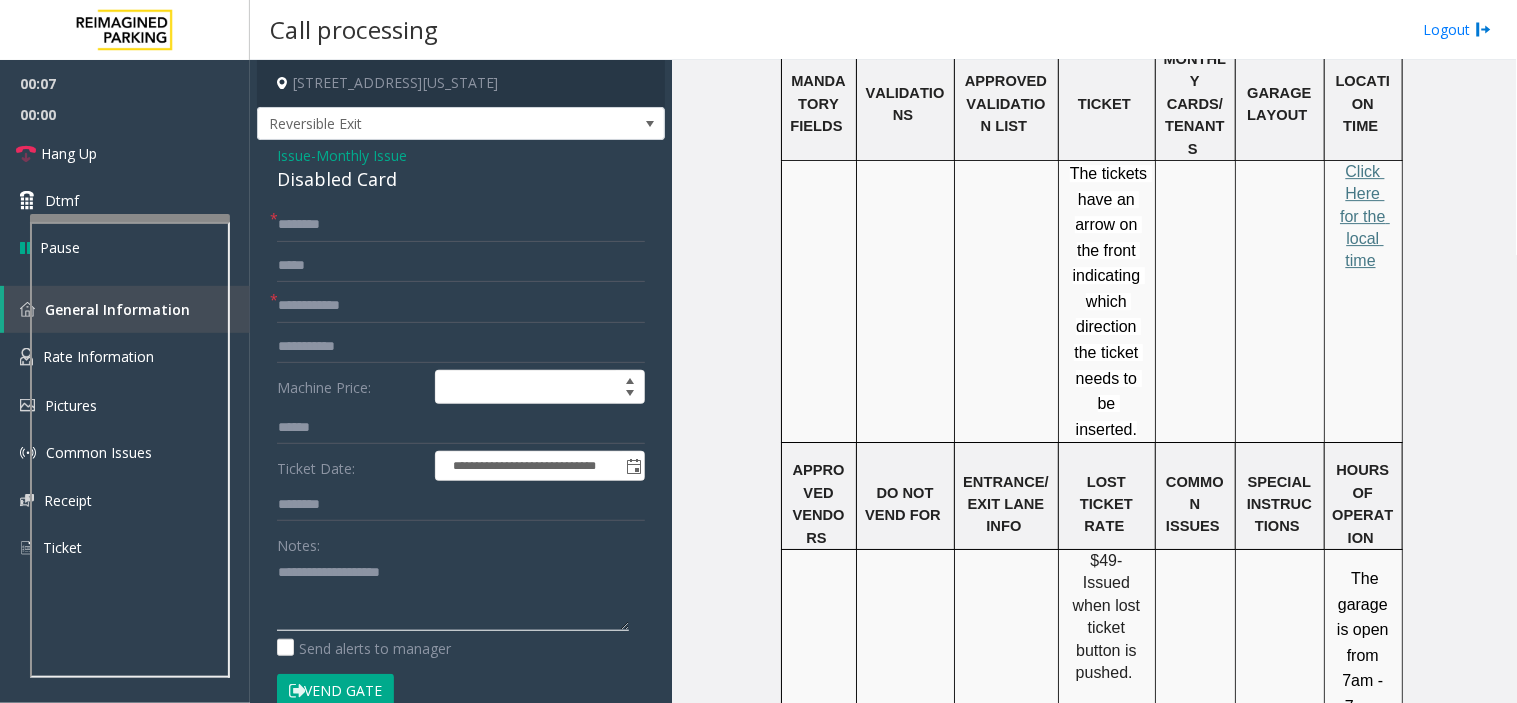 click 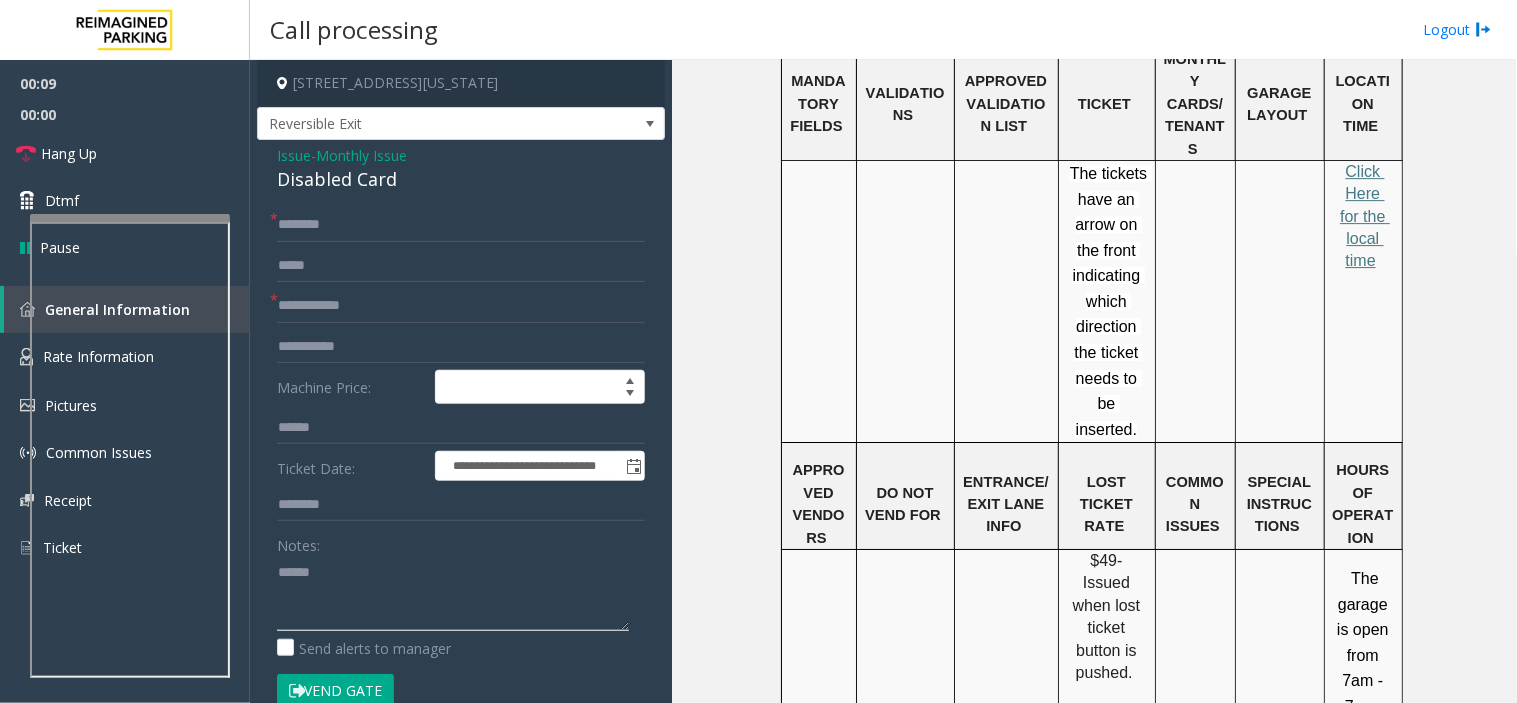 paste on "**********" 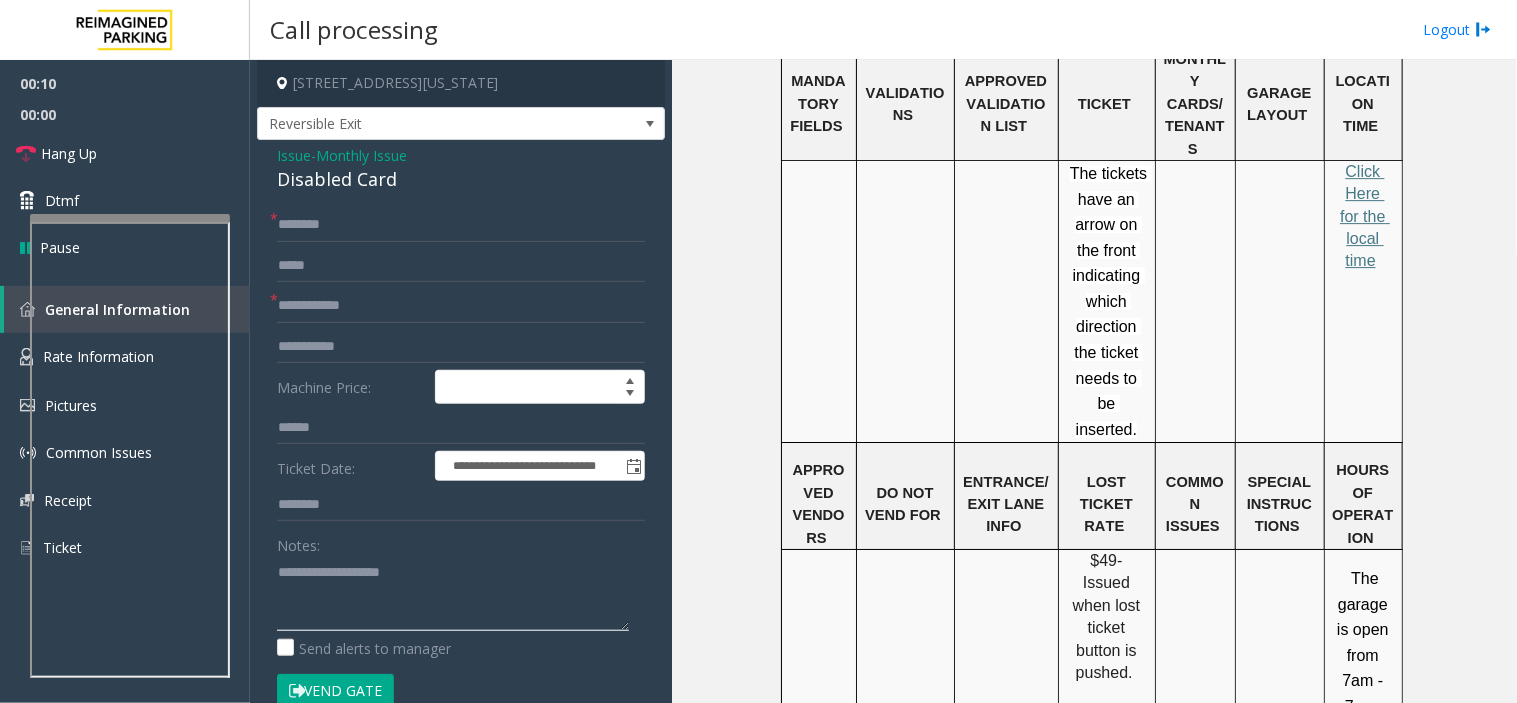 type on "**********" 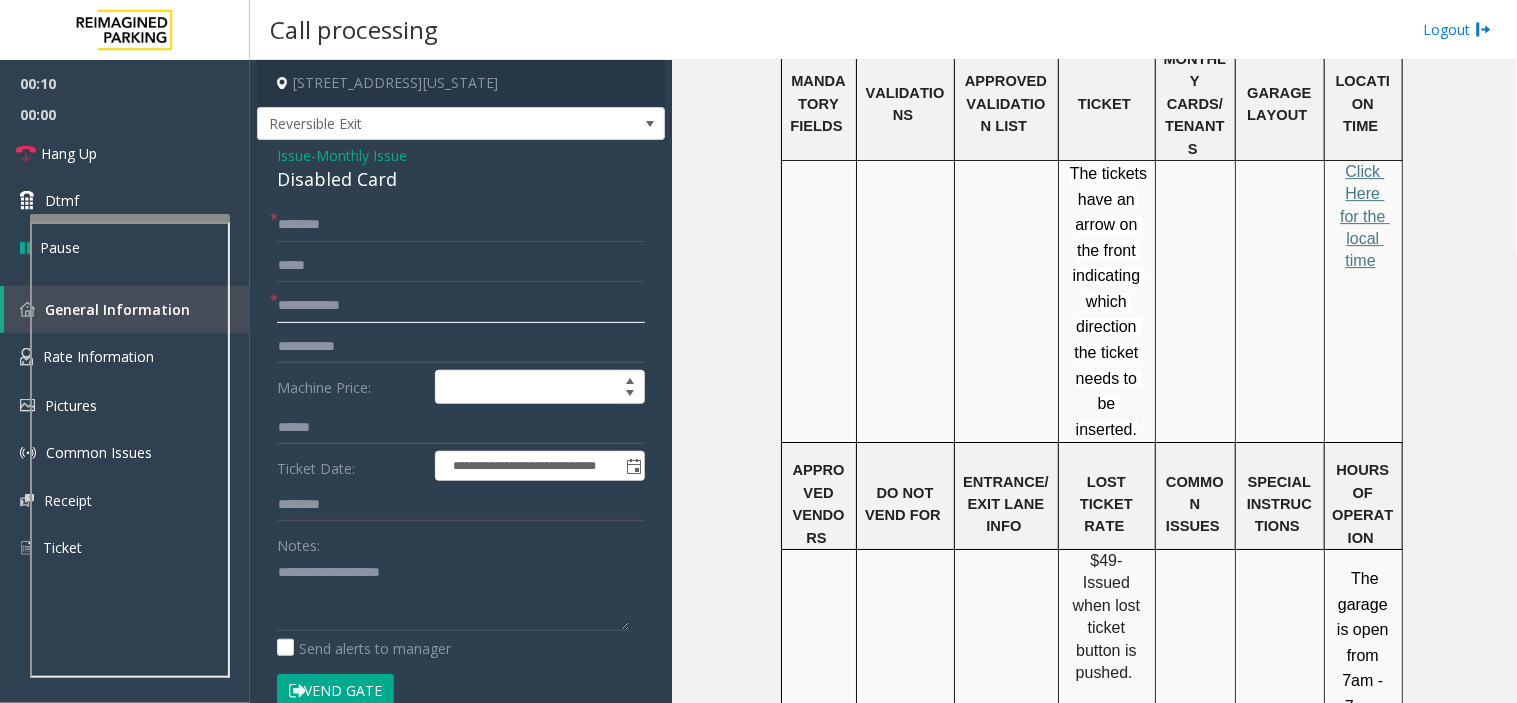 click 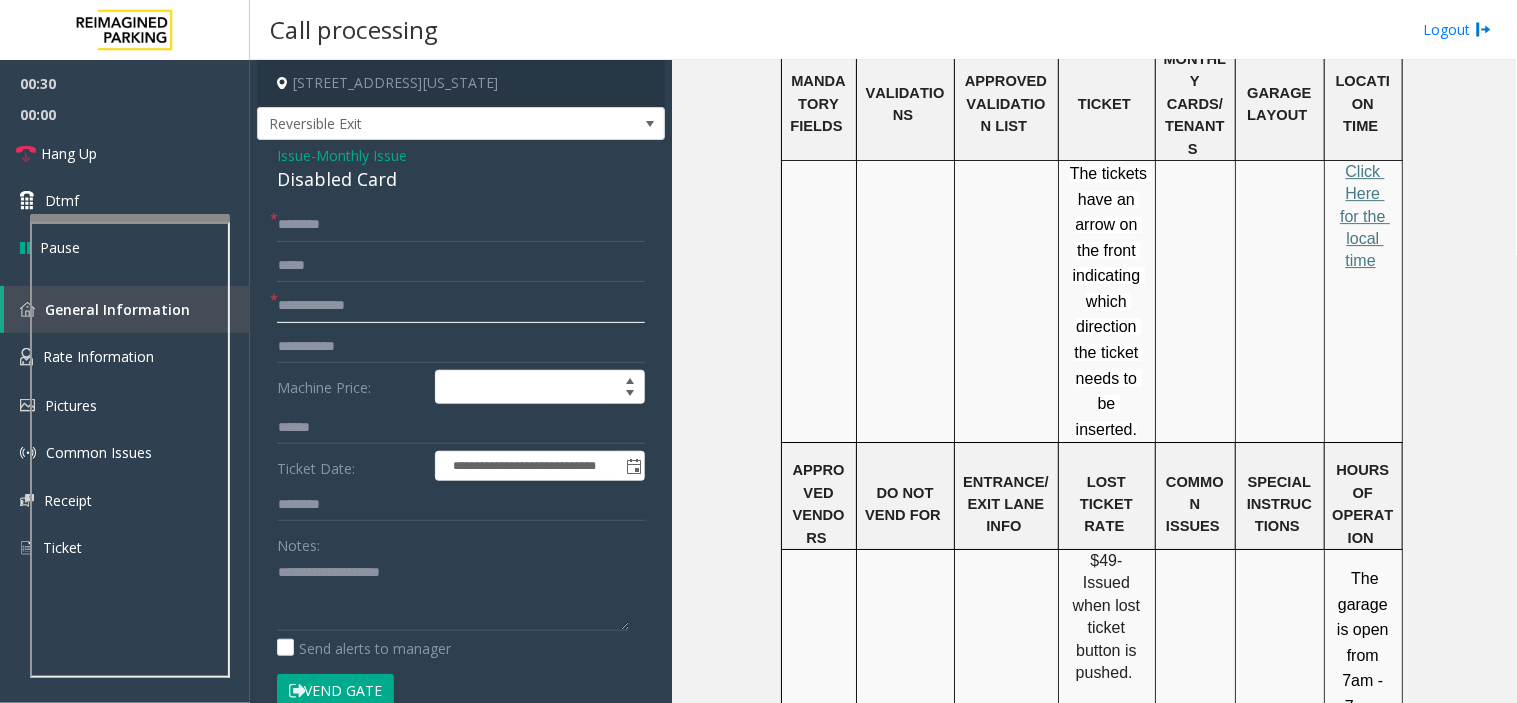 type on "**********" 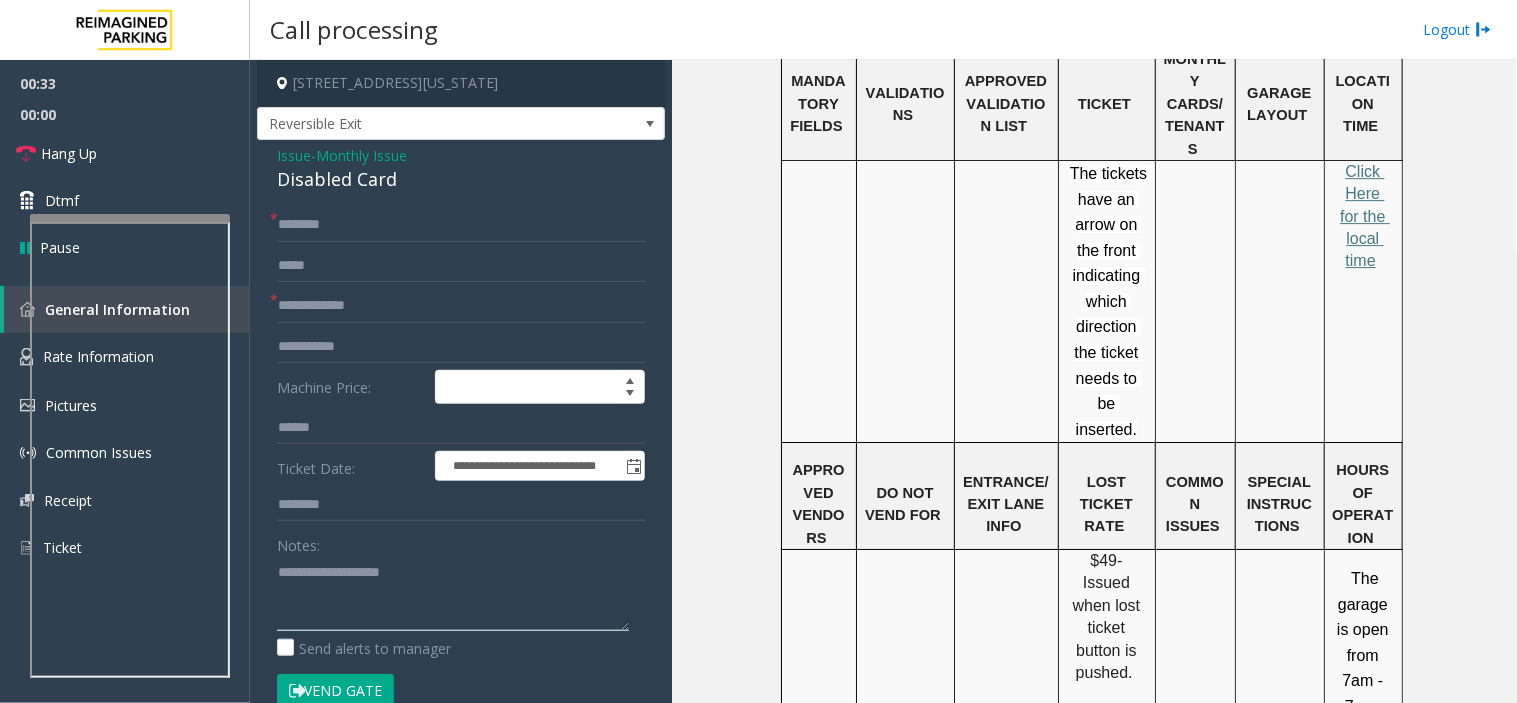 click 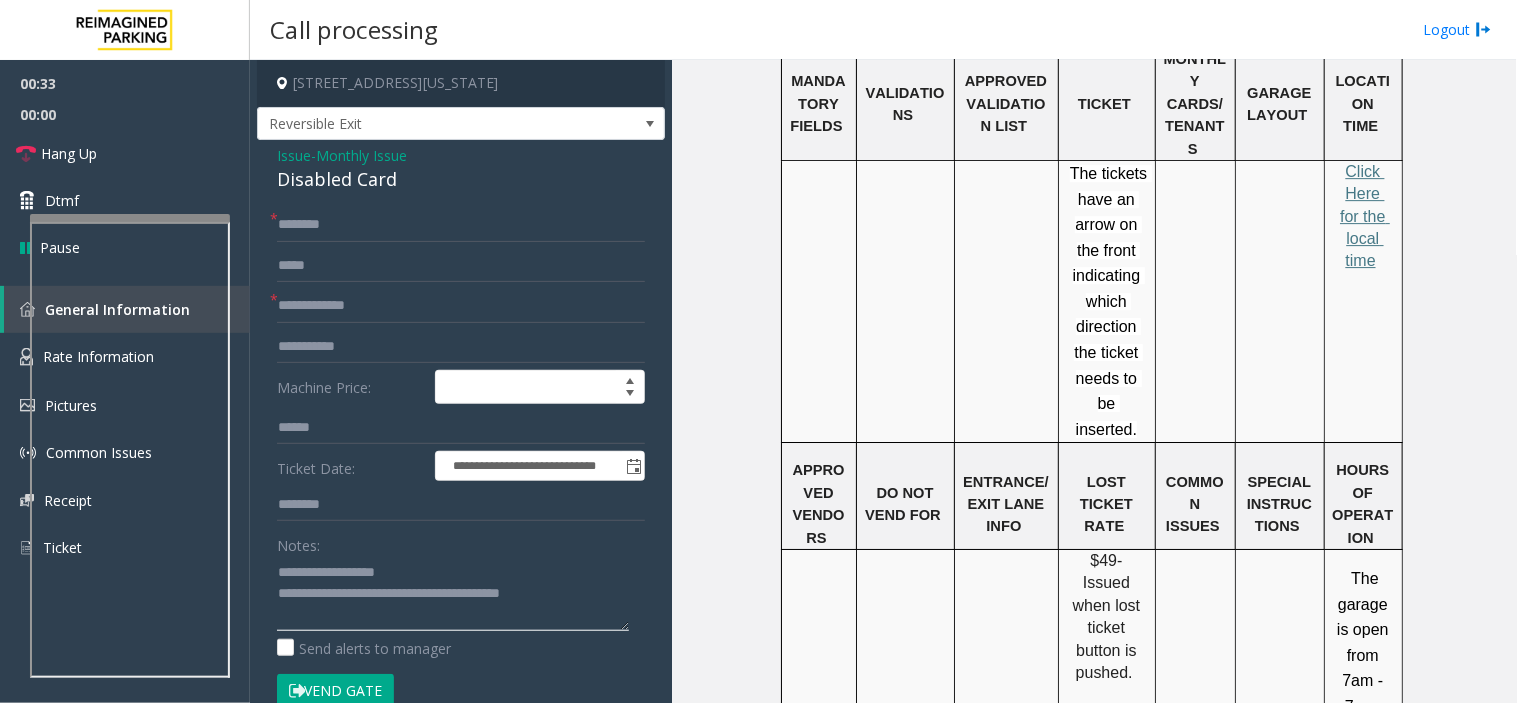 type on "**********" 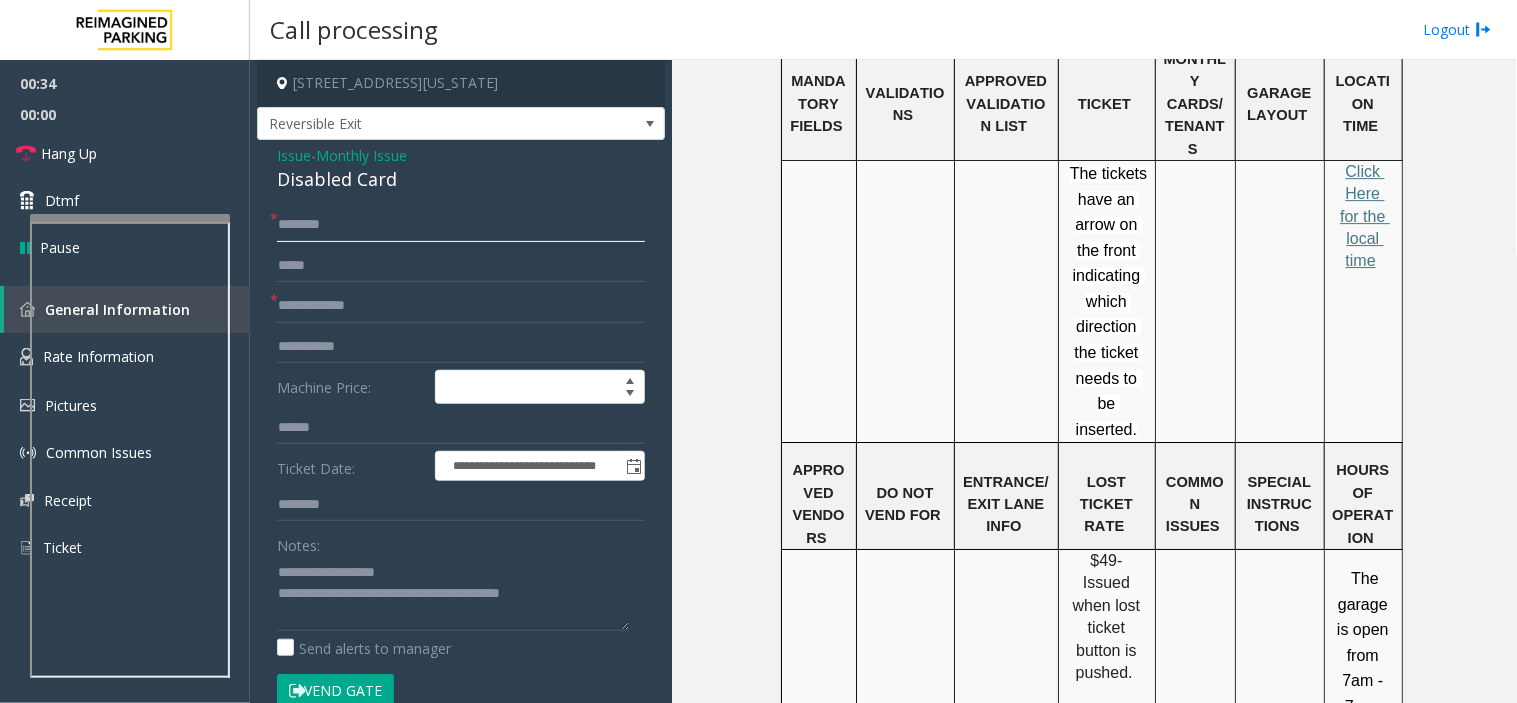 click 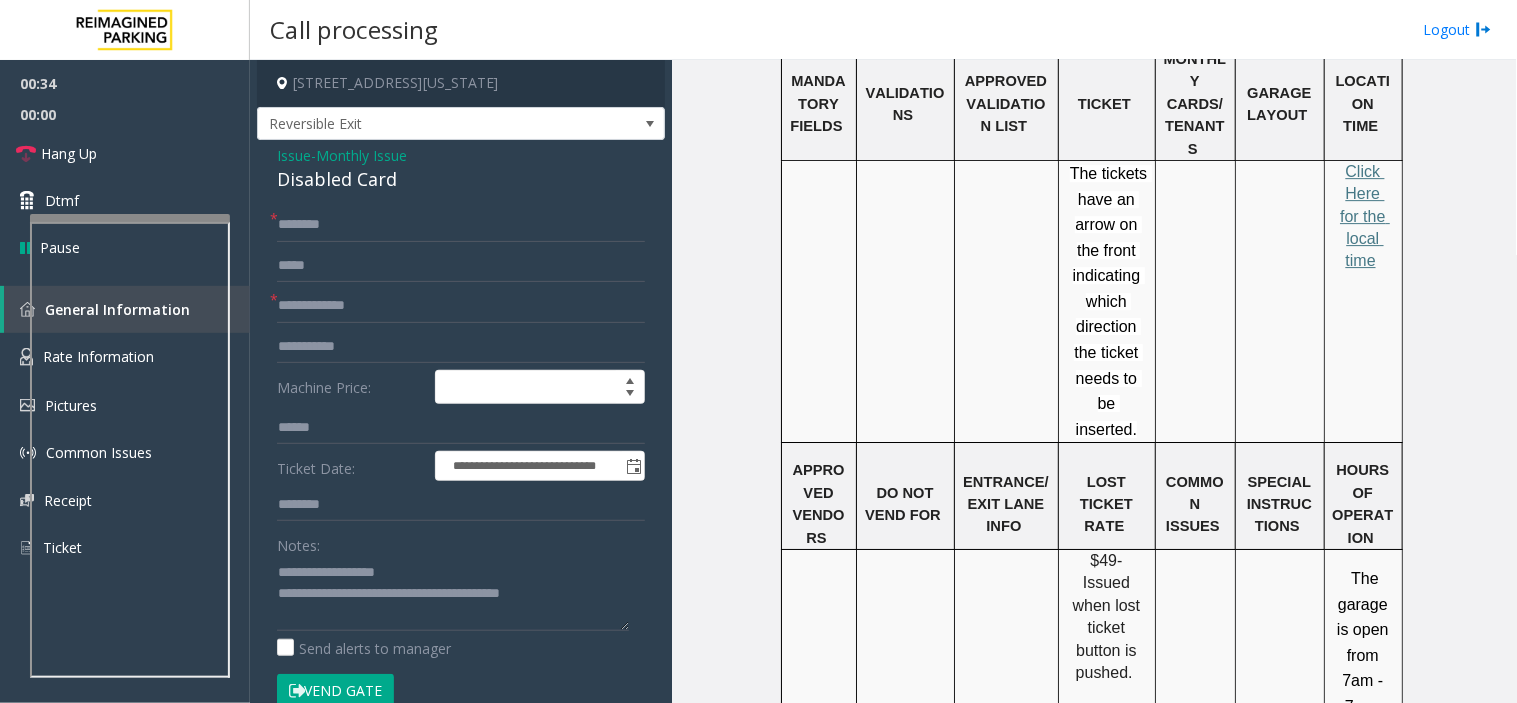 click on "**********" 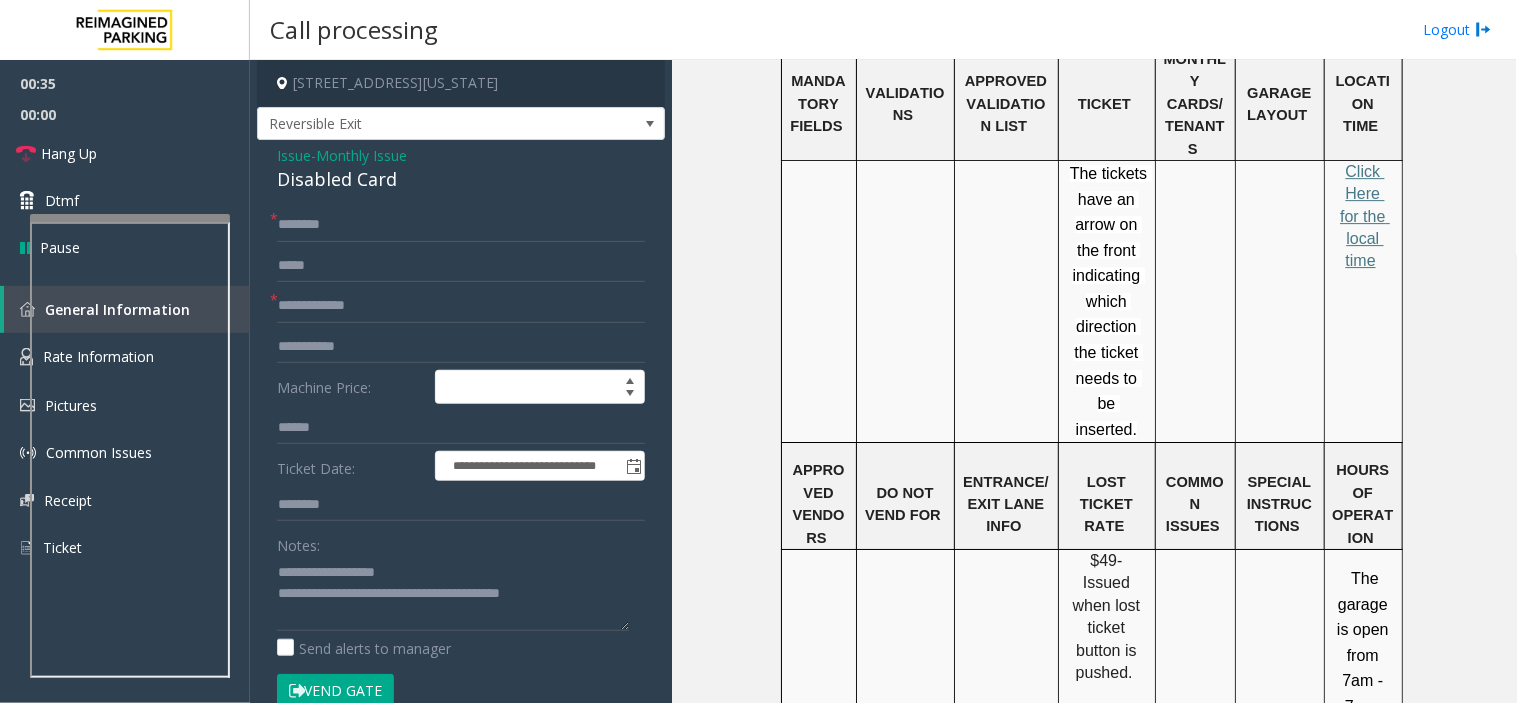 click on "**********" 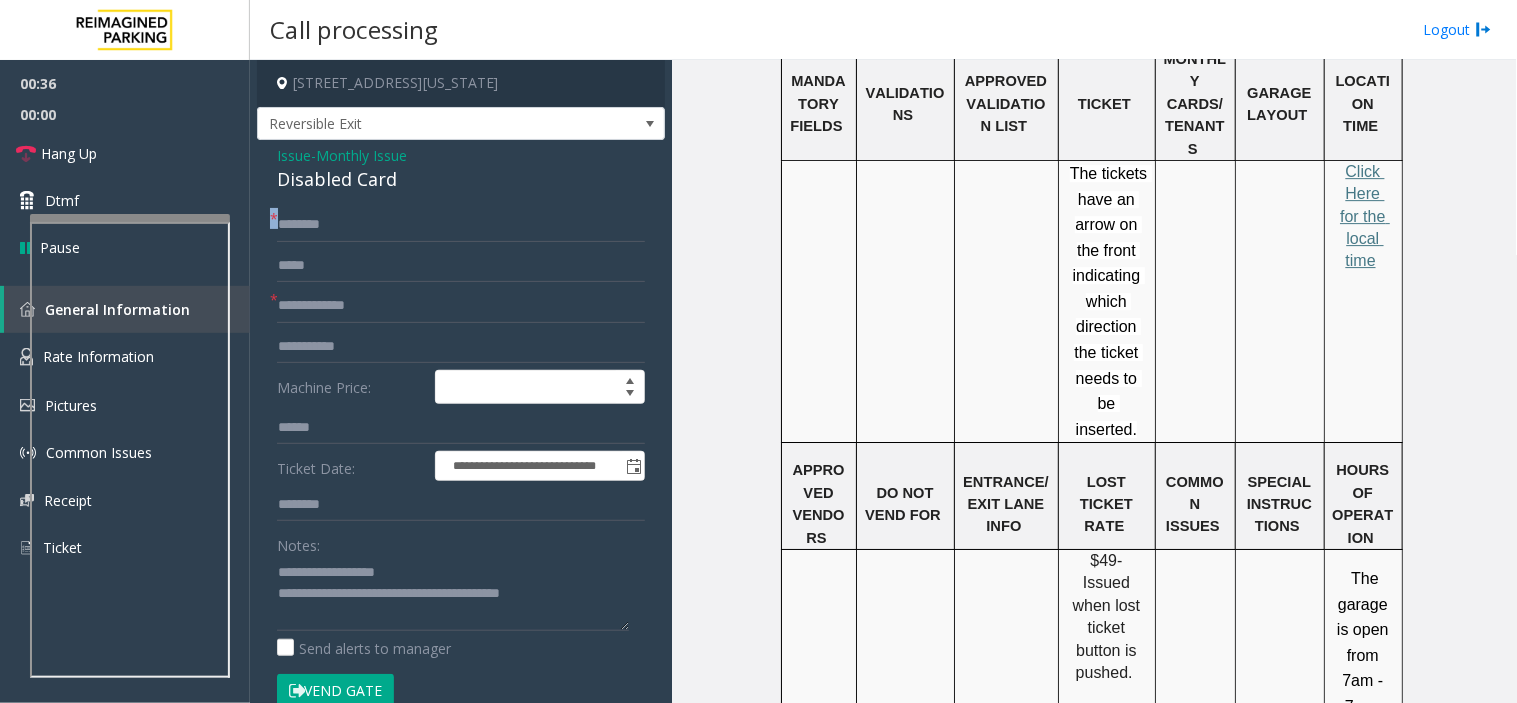 click on "*" 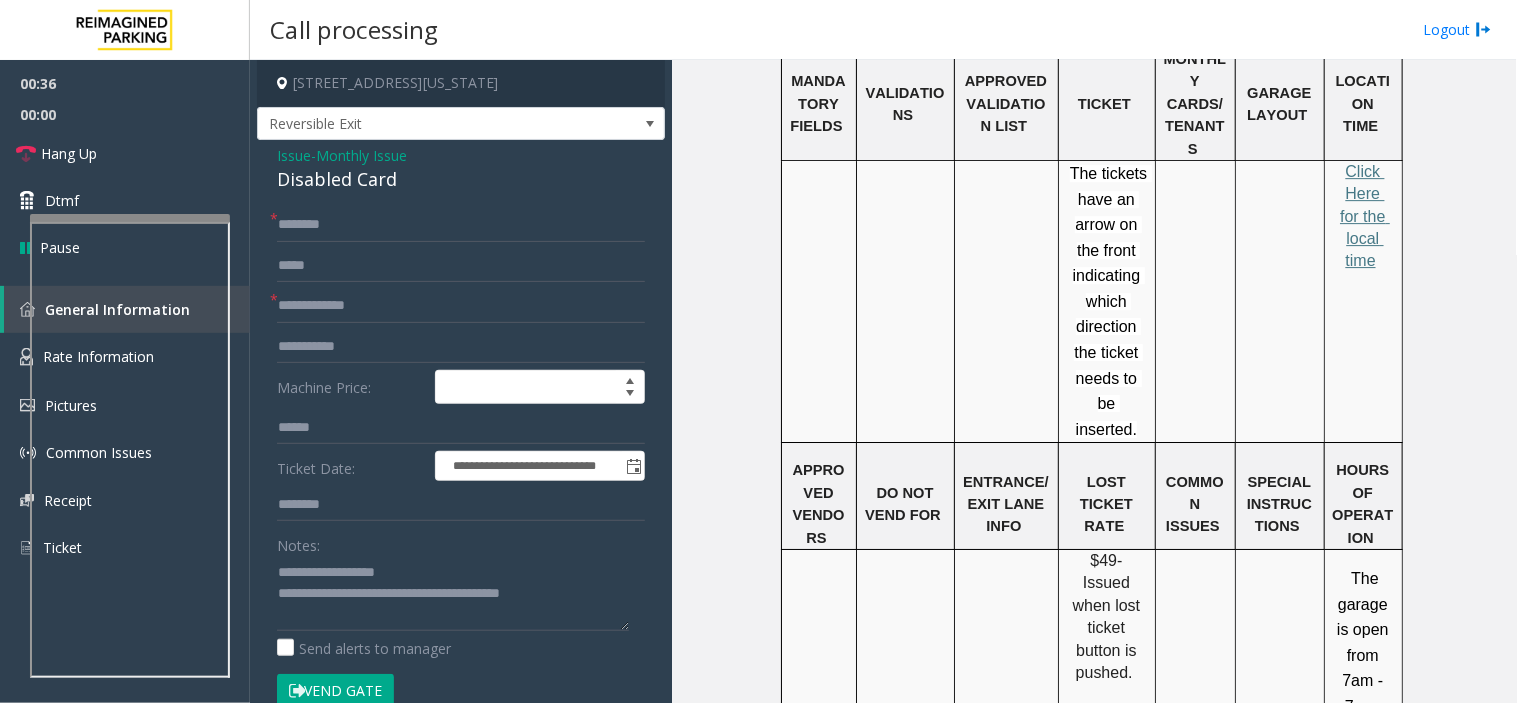 click on "*" 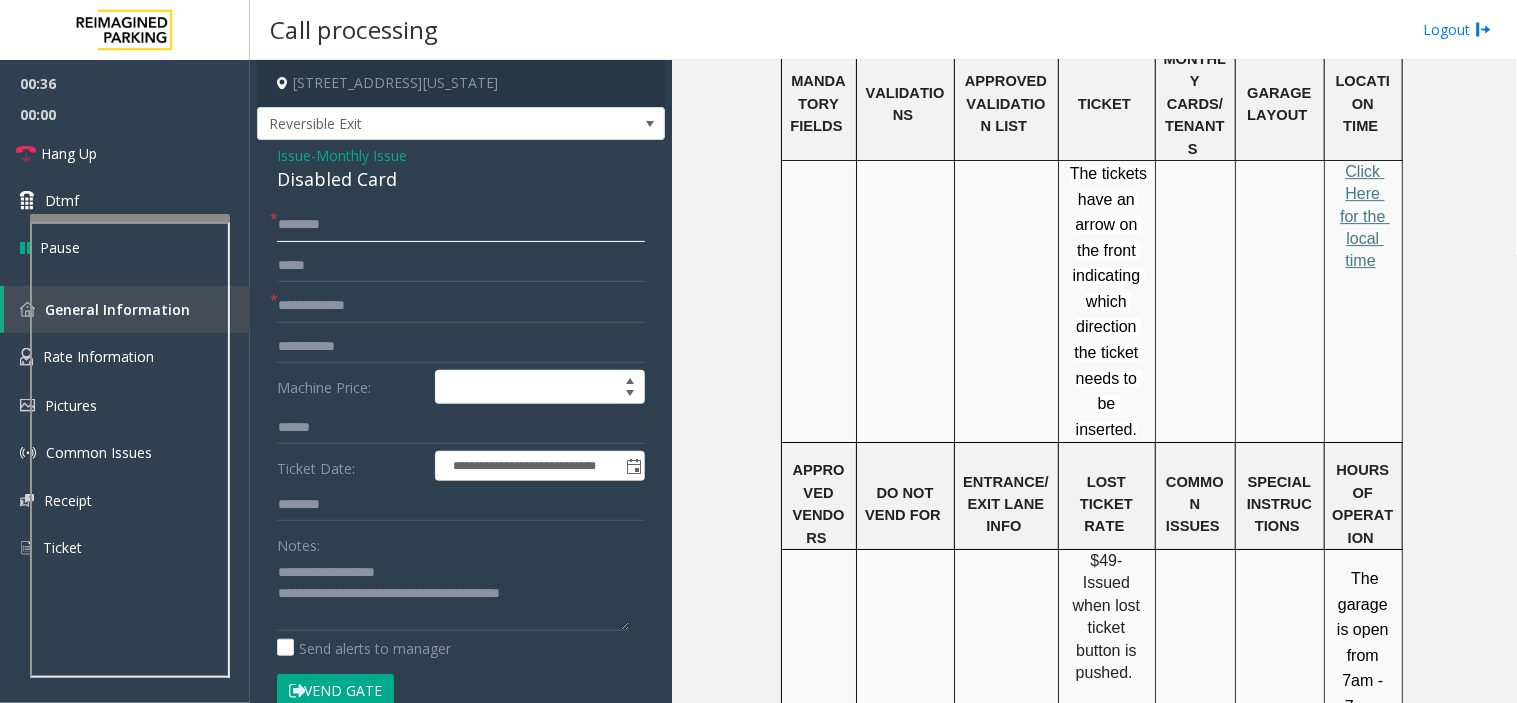 click 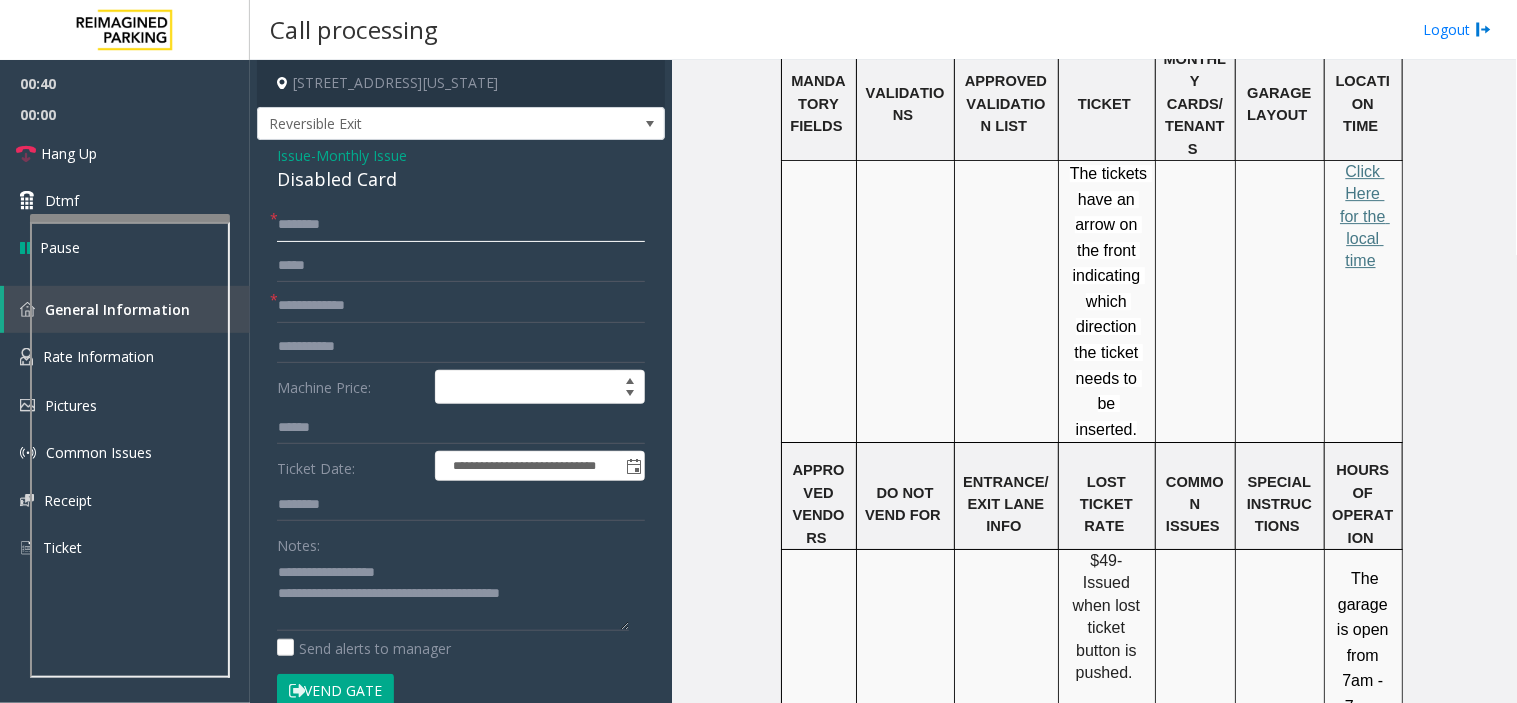 click on "*******" 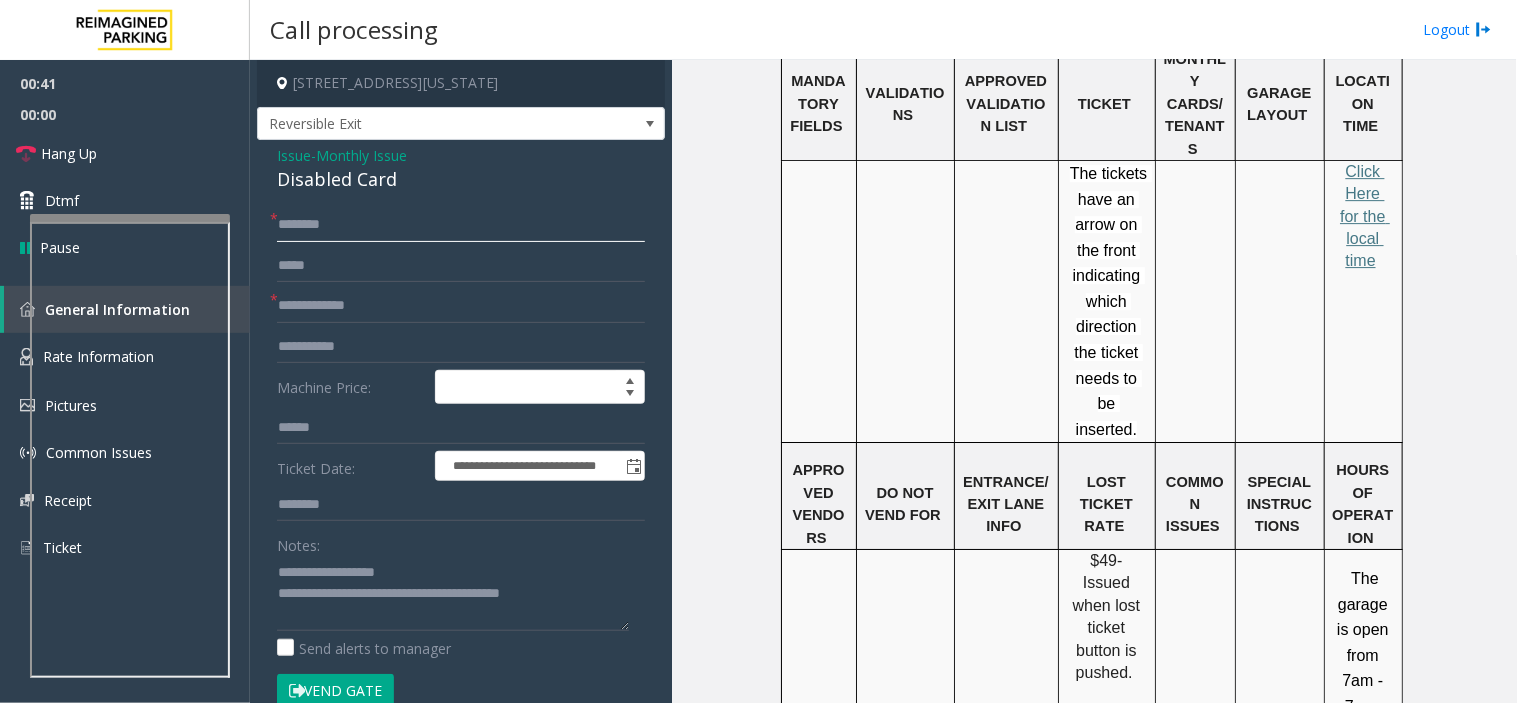 click on "*******" 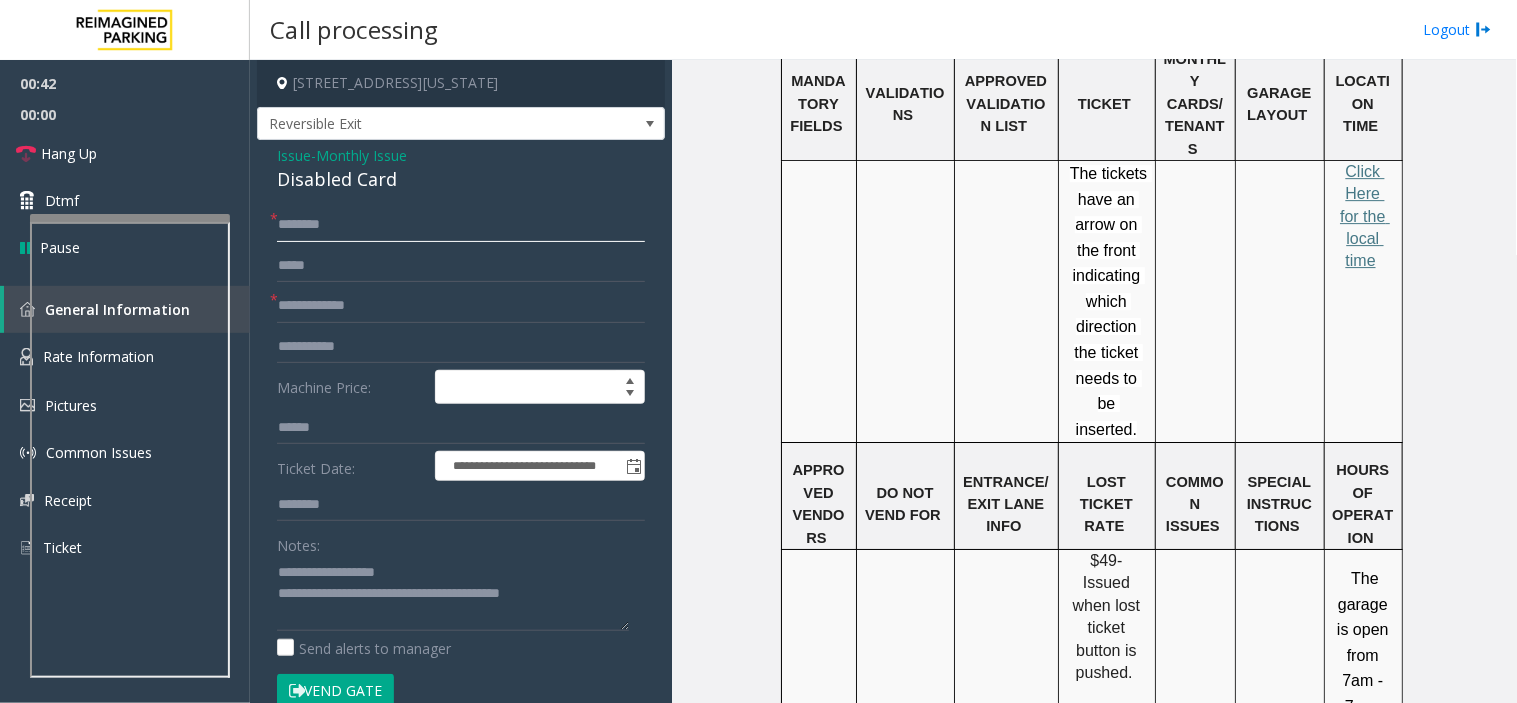 type on "*******" 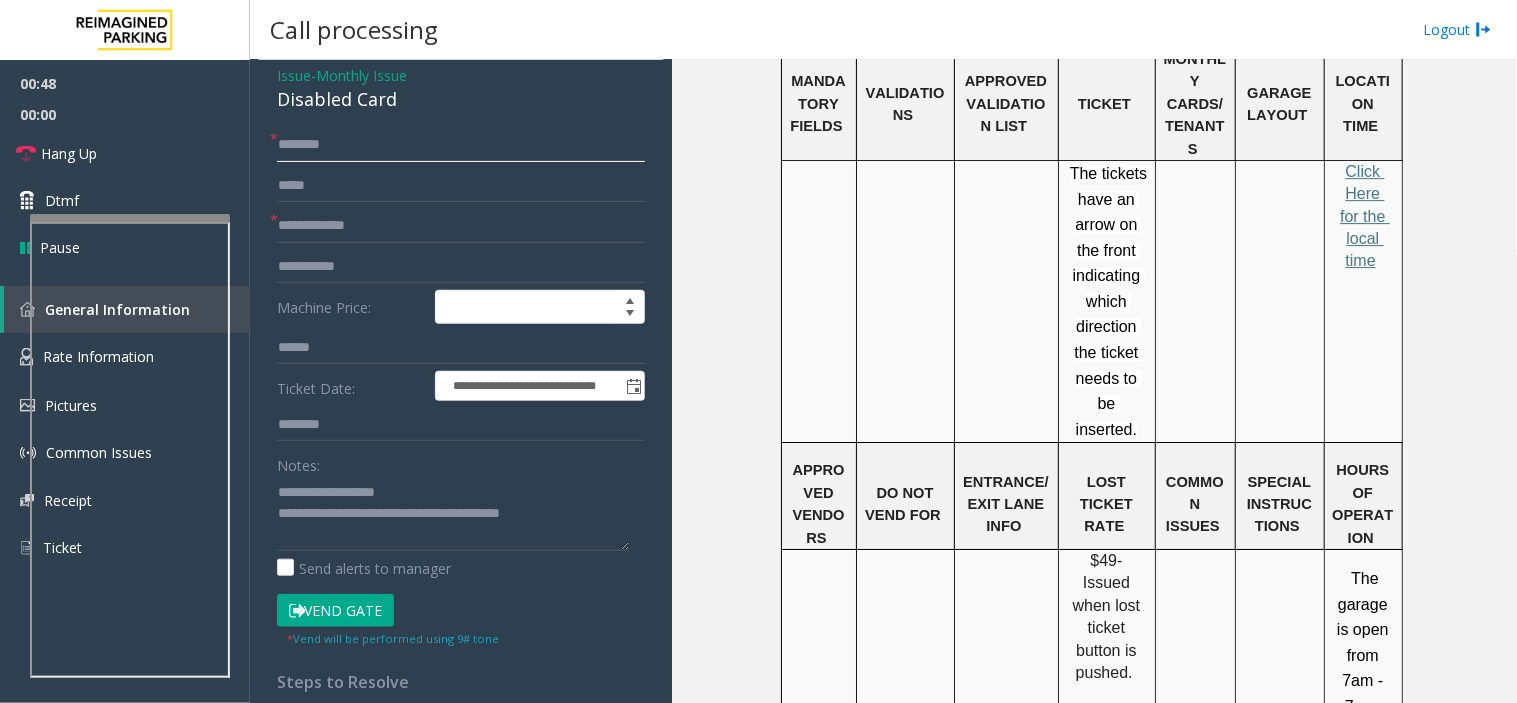scroll, scrollTop: 160, scrollLeft: 0, axis: vertical 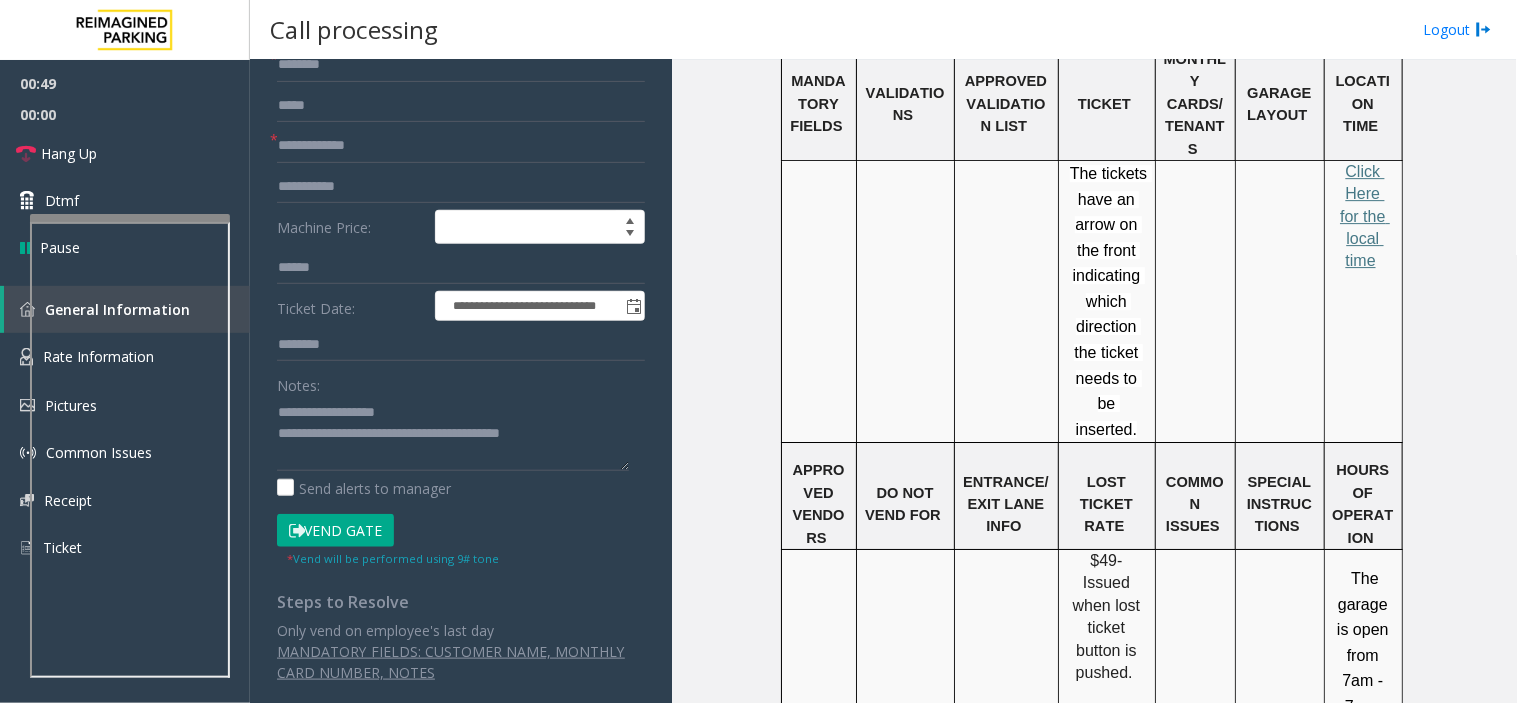 click on "**********" 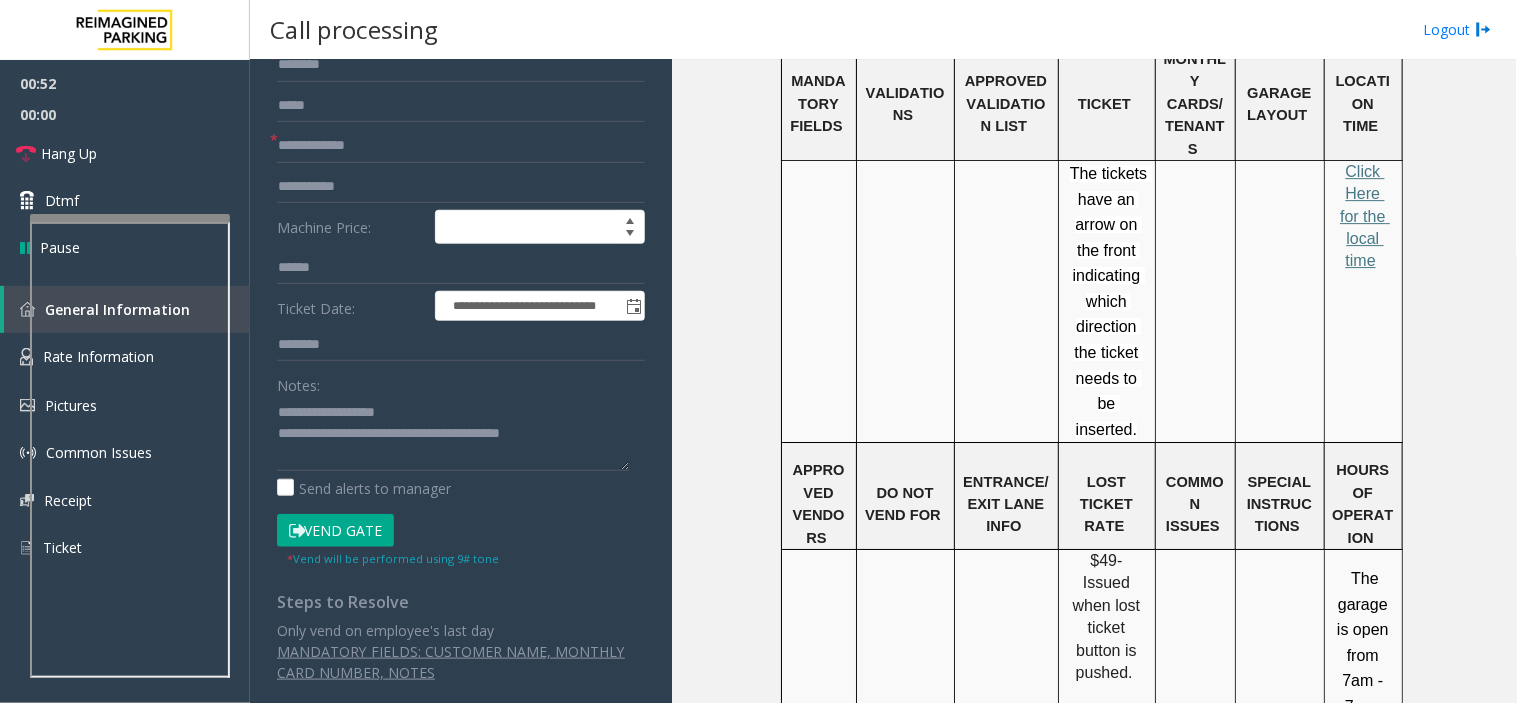click on "Vend Gate" 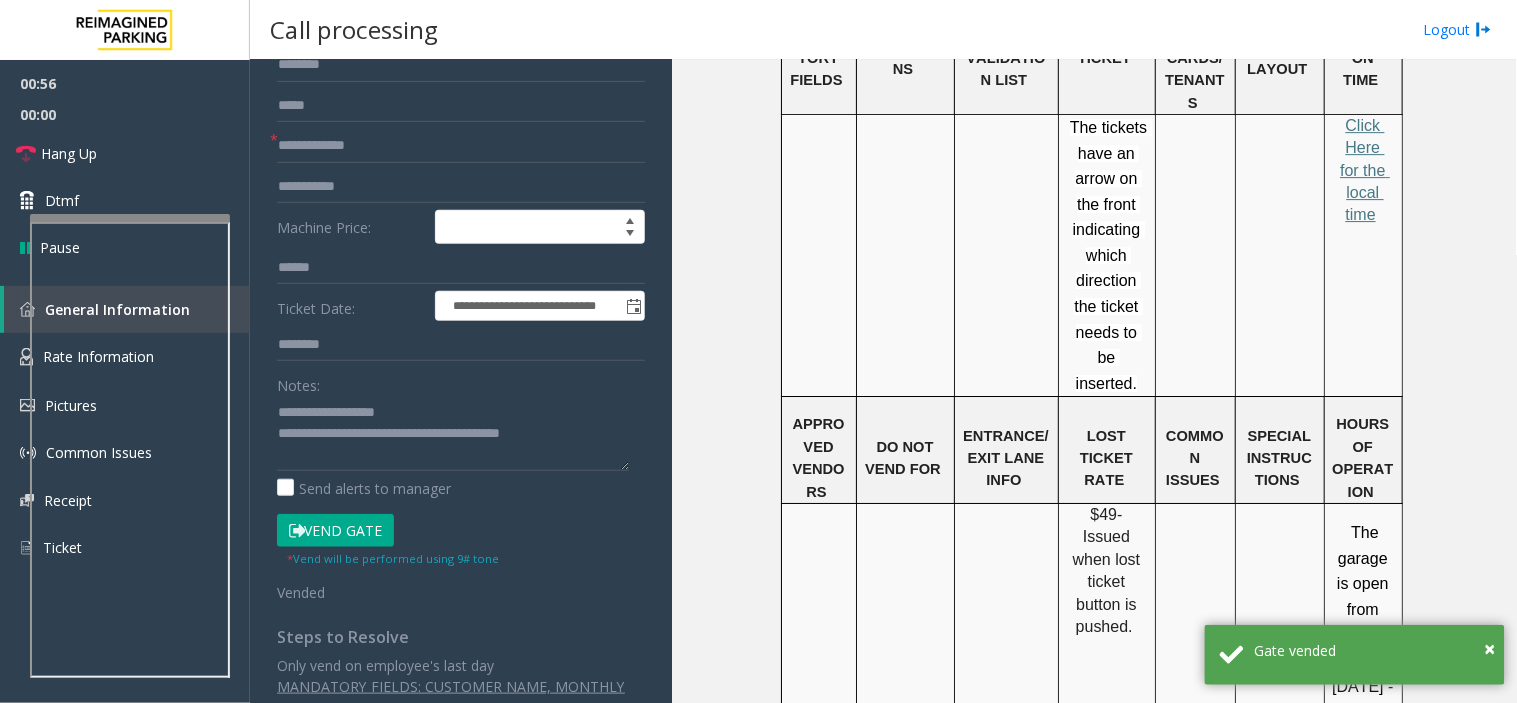scroll, scrollTop: 823, scrollLeft: 0, axis: vertical 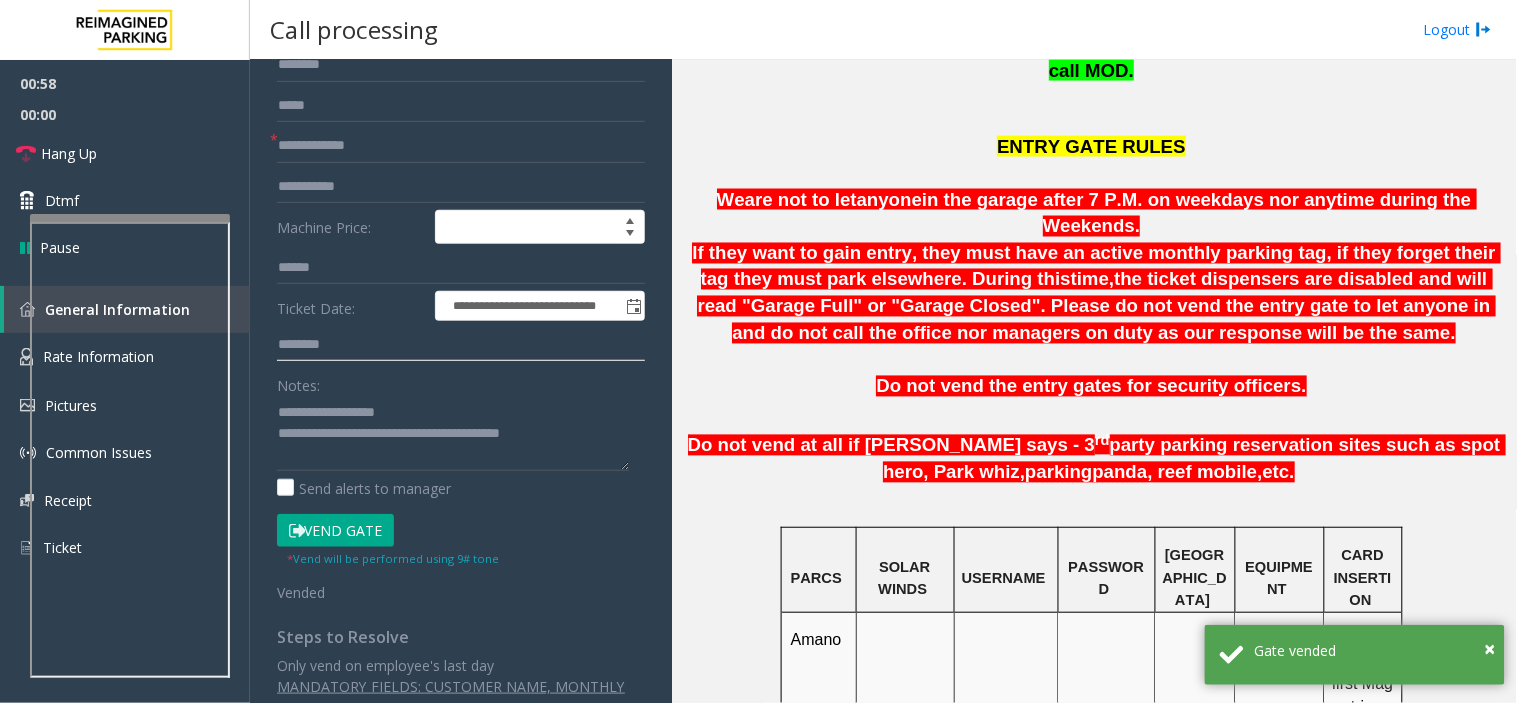 click 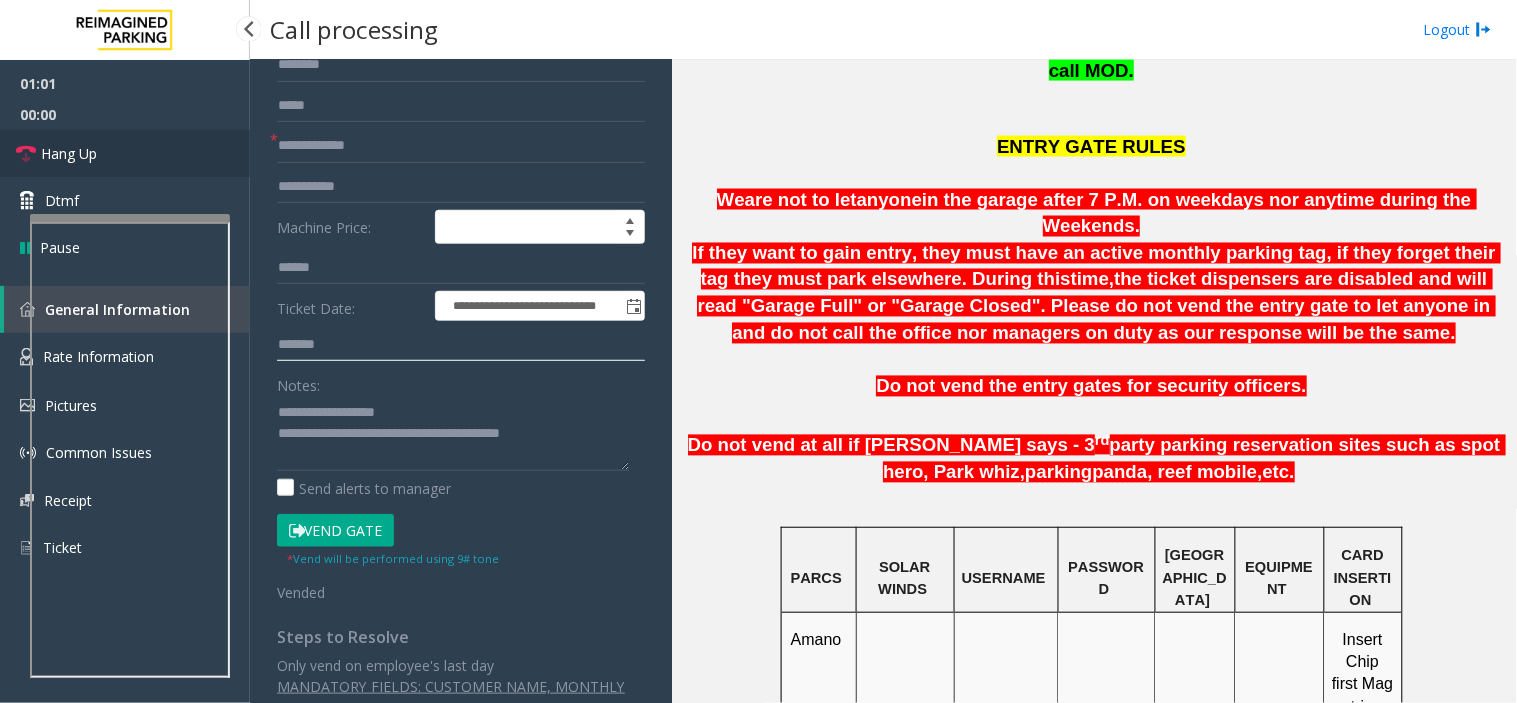 type on "******" 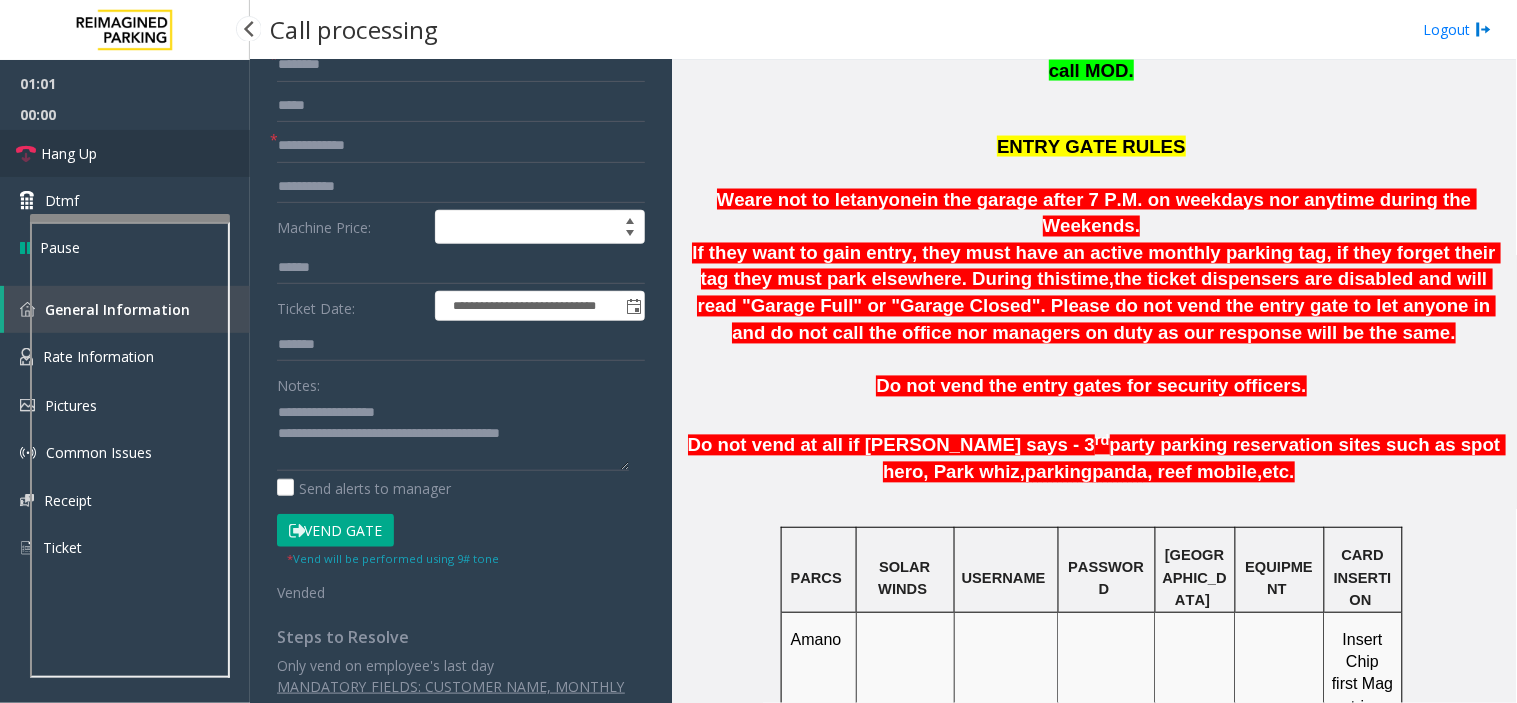click on "Hang Up" at bounding box center (125, 153) 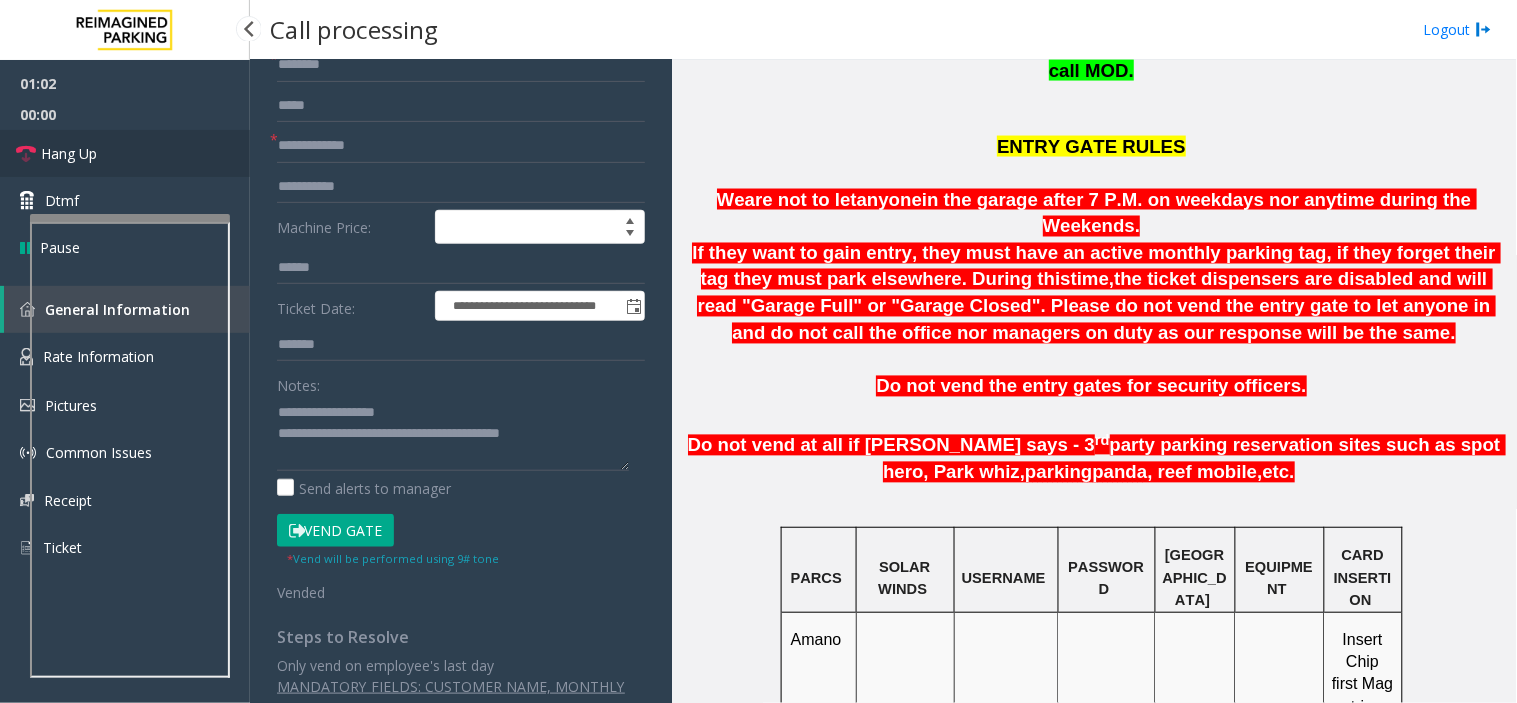 click on "Hang Up" at bounding box center (125, 153) 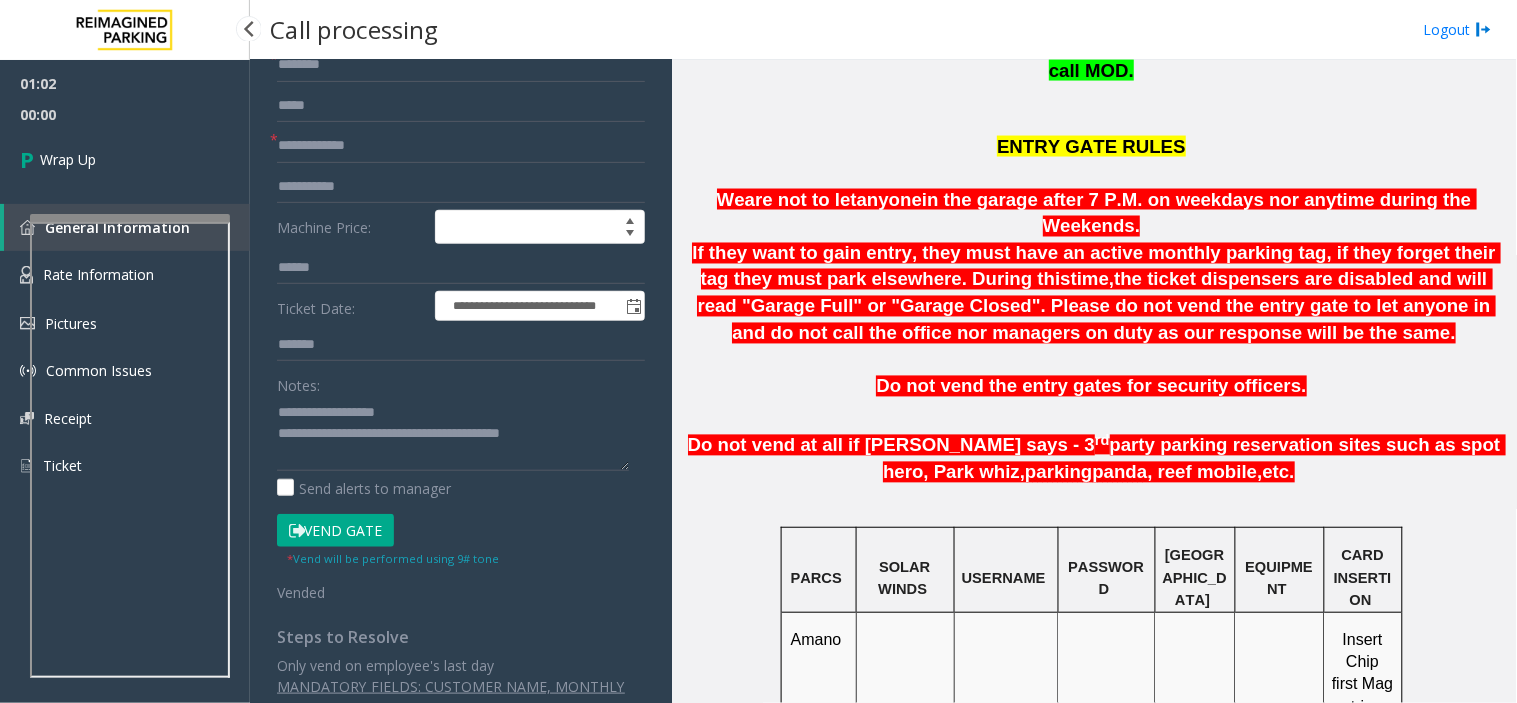 click on "Wrap Up" at bounding box center (125, 159) 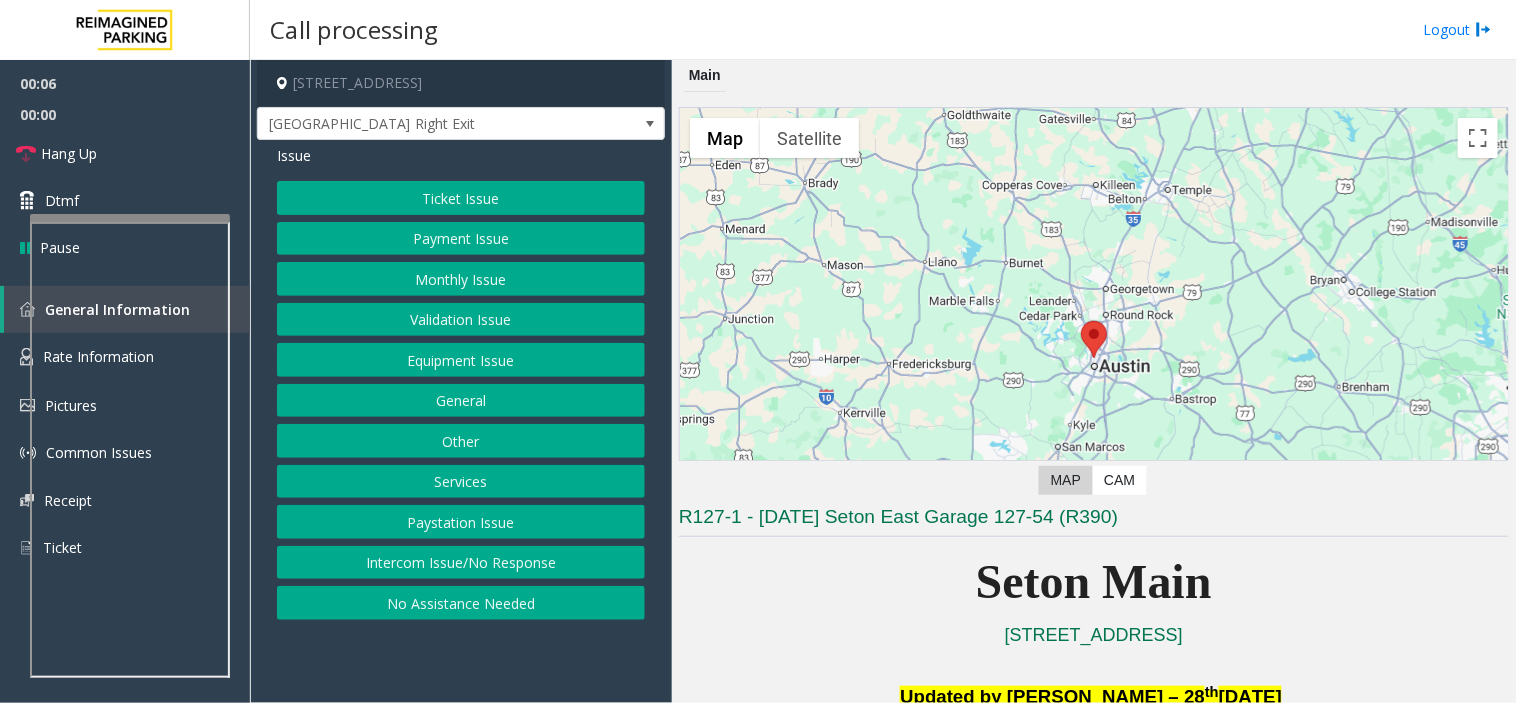 click on "Equipment Issue" 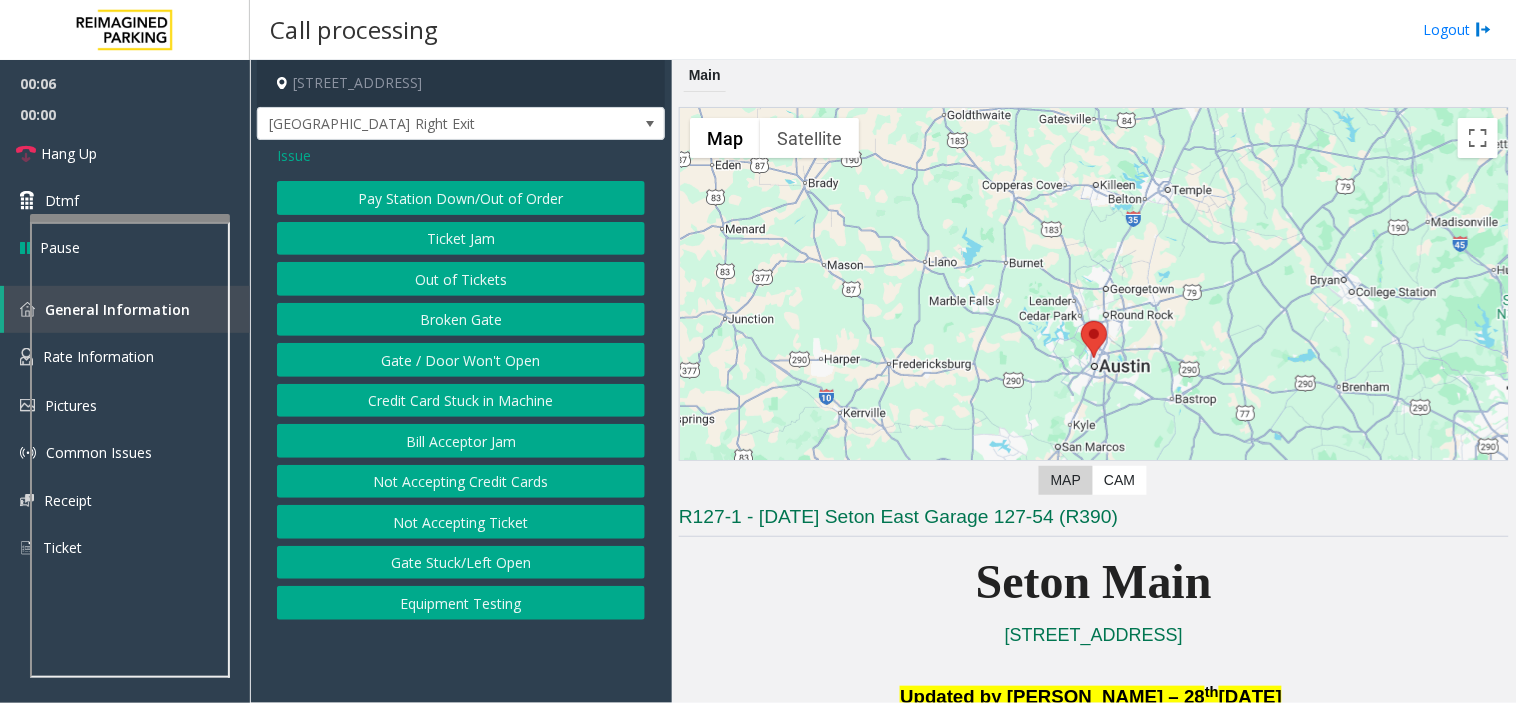 click on "Gate / Door Won't Open" 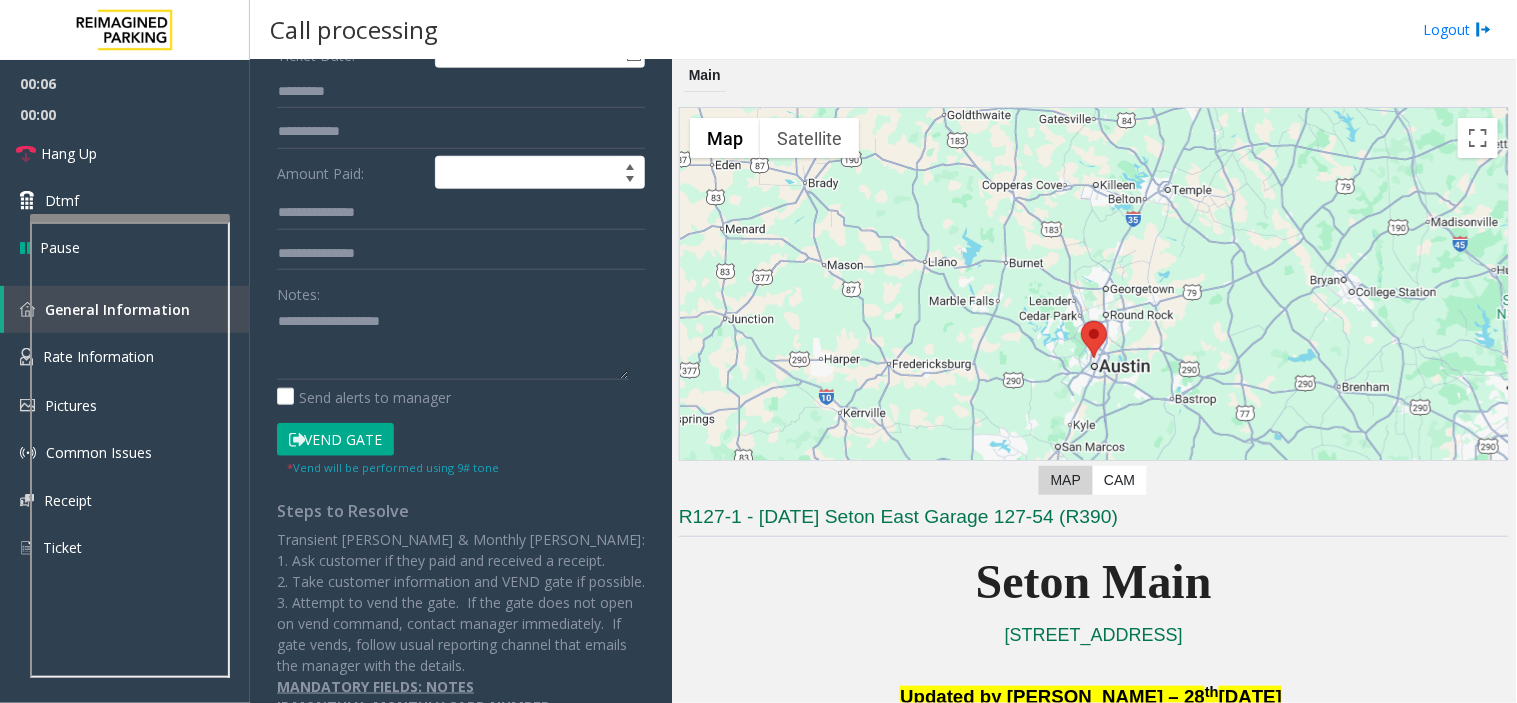 scroll, scrollTop: 333, scrollLeft: 0, axis: vertical 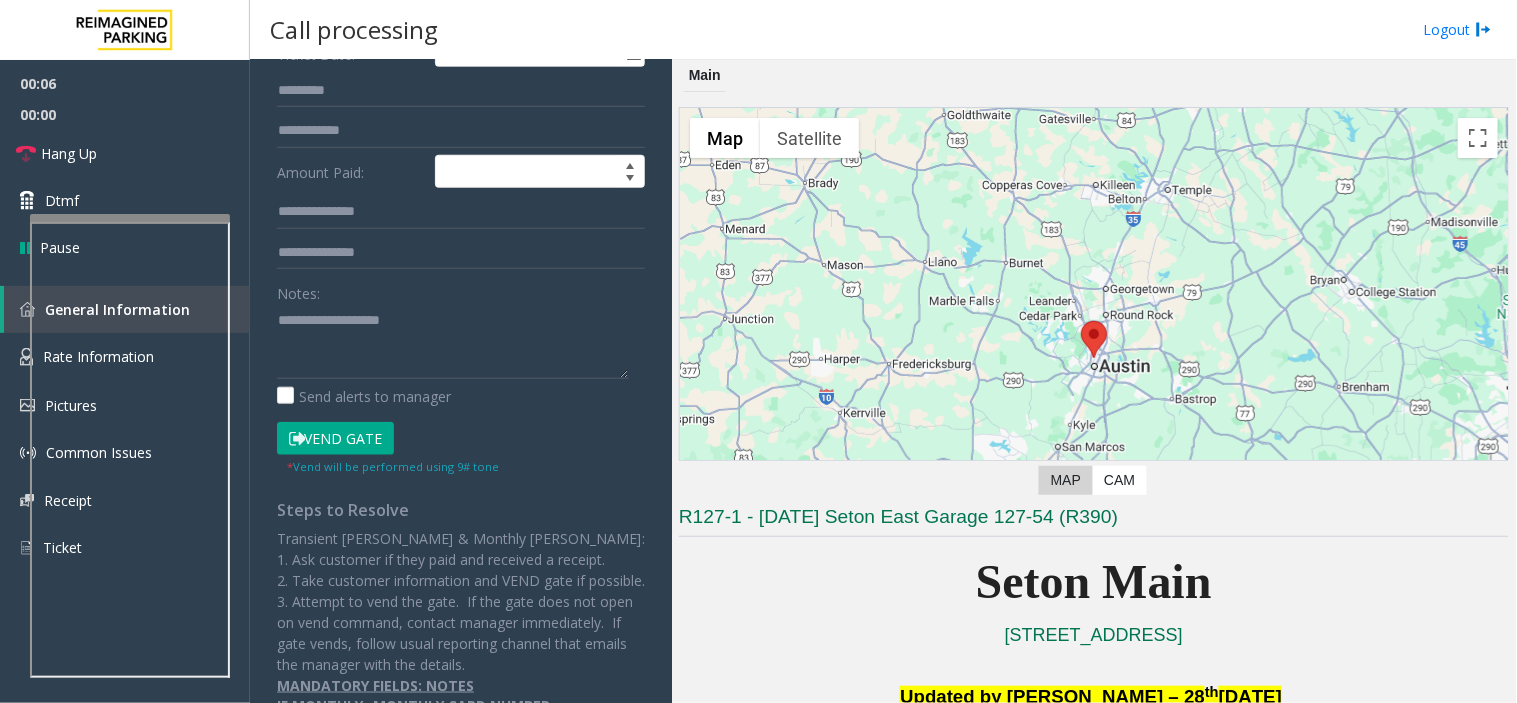 click on "Vend Gate" 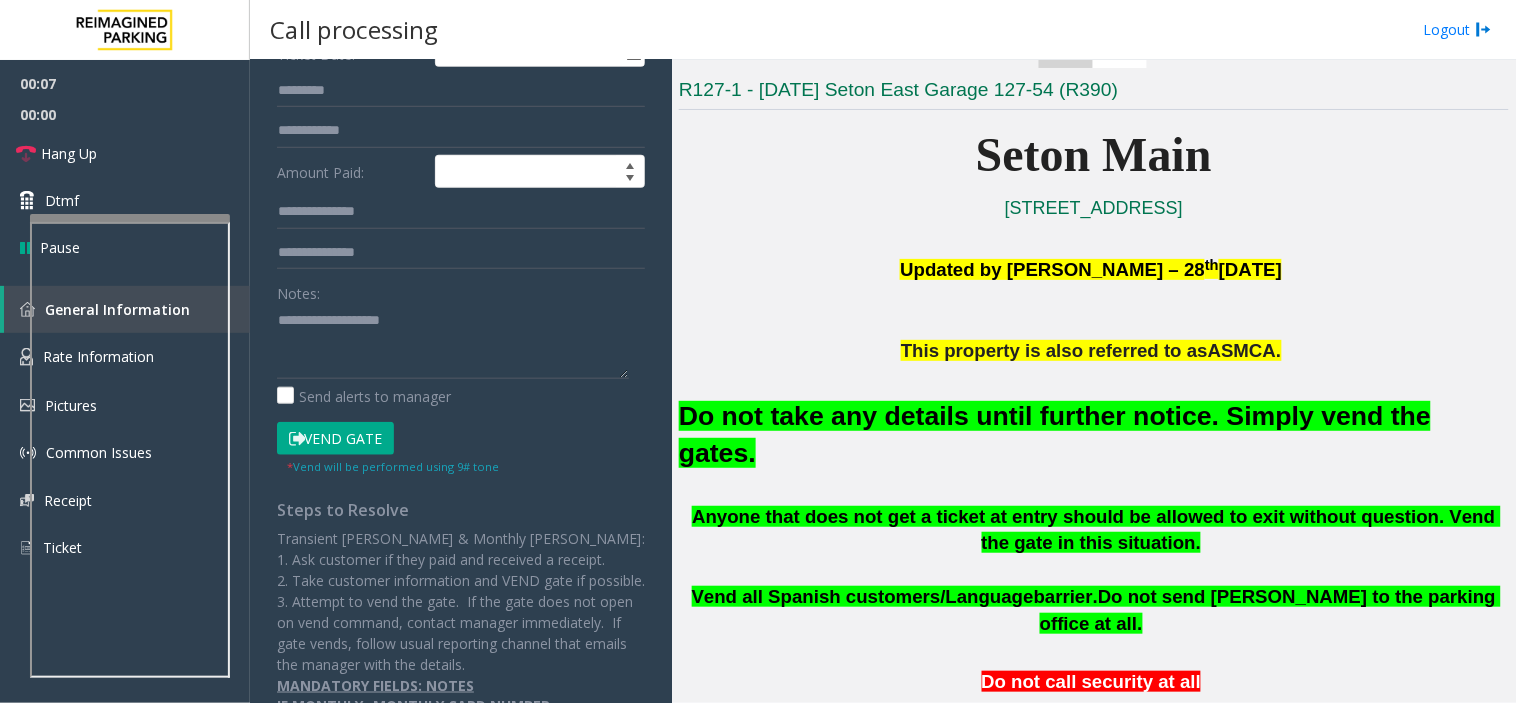 scroll, scrollTop: 444, scrollLeft: 0, axis: vertical 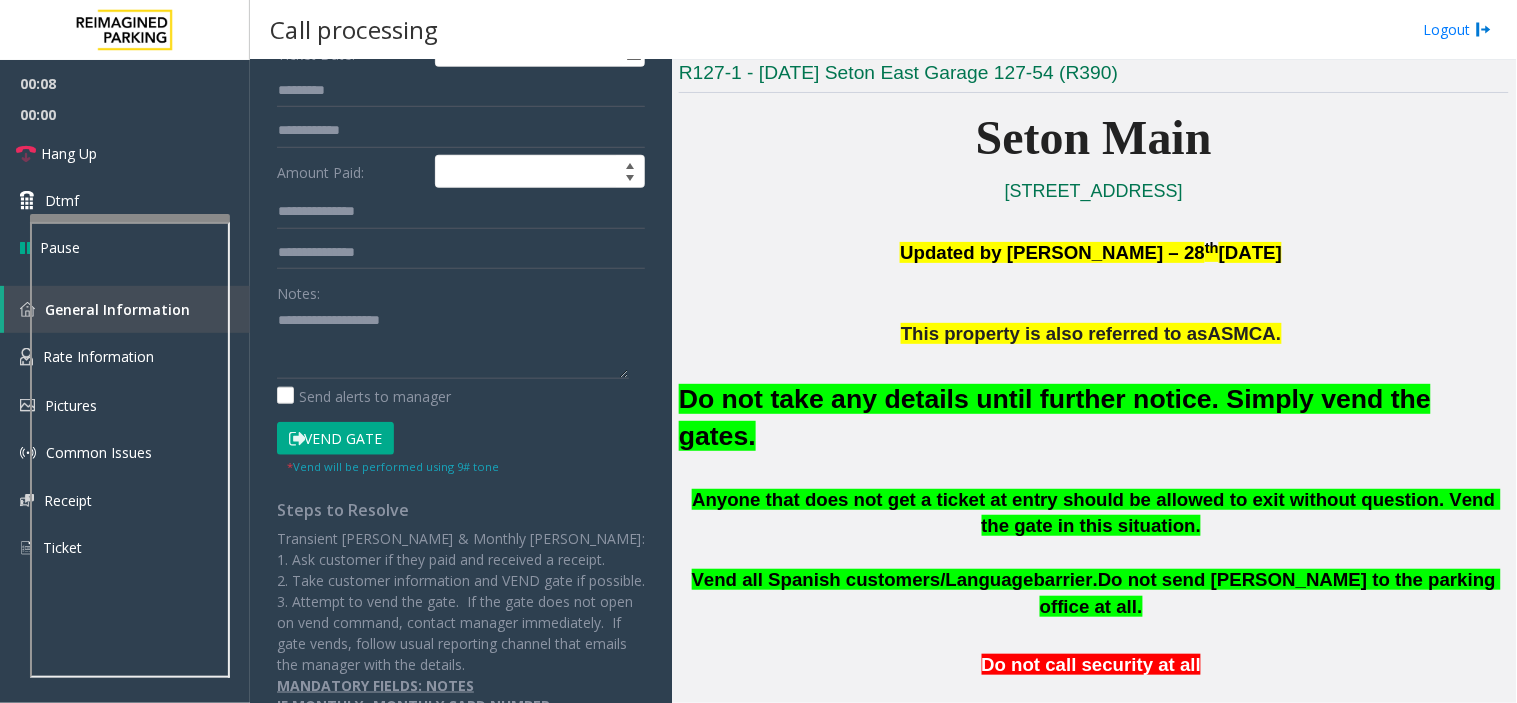 click on "Anyone that does not get a ticket at entry should be allowed to exit without question. Vend the gate in this situation." 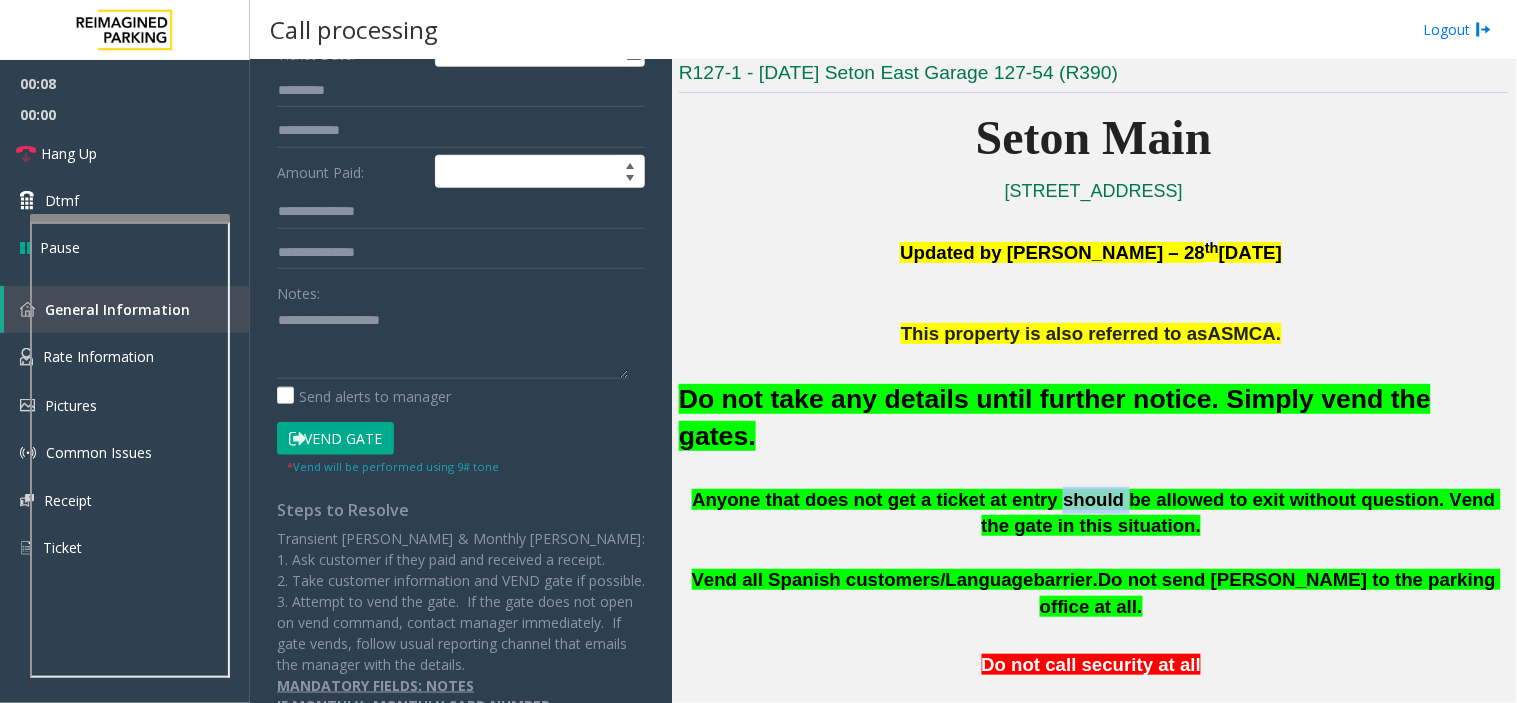 click on "Anyone that does not get a ticket at entry should be allowed to exit without question. Vend the gate in this situation." 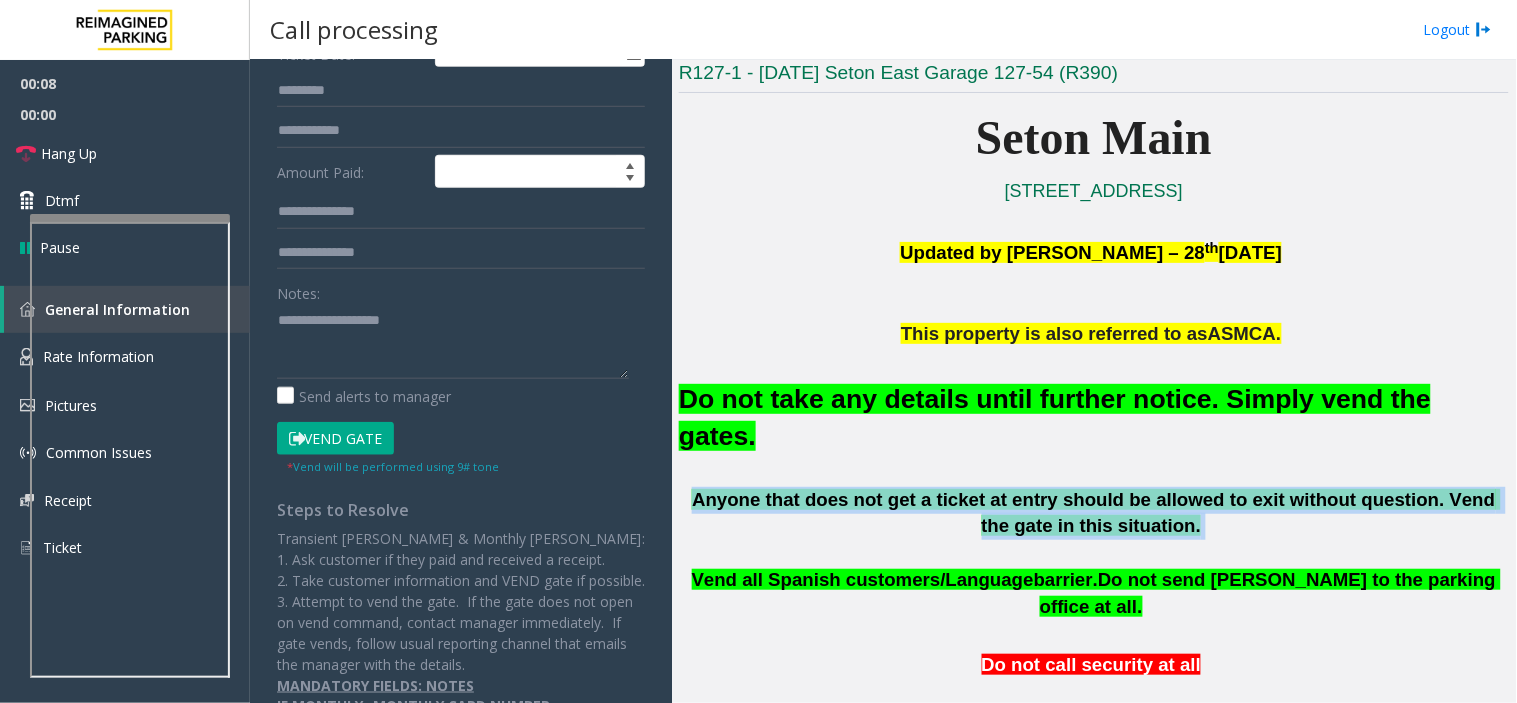 click on "Anyone that does not get a ticket at entry should be allowed to exit without question. Vend the gate in this situation." 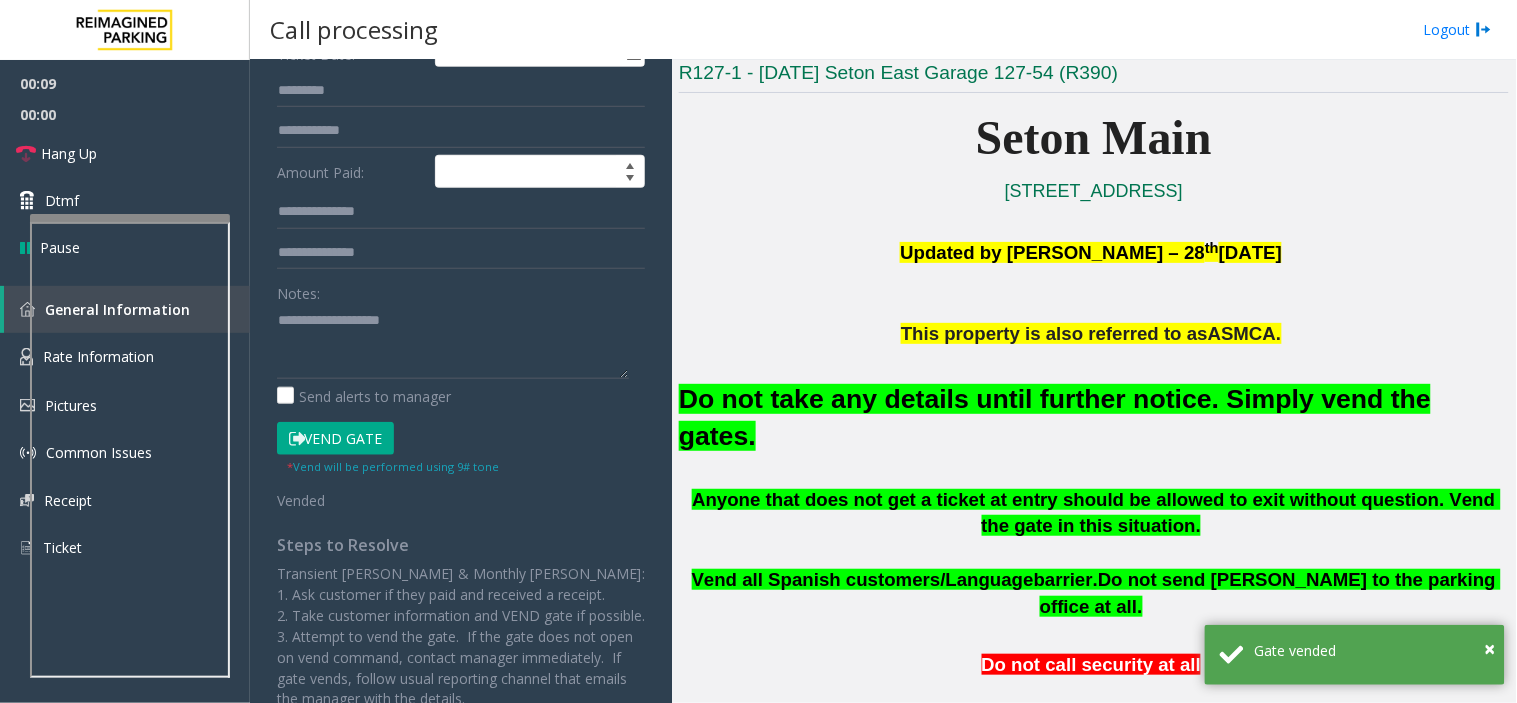 click on "Vend all Spanish customers/Language" 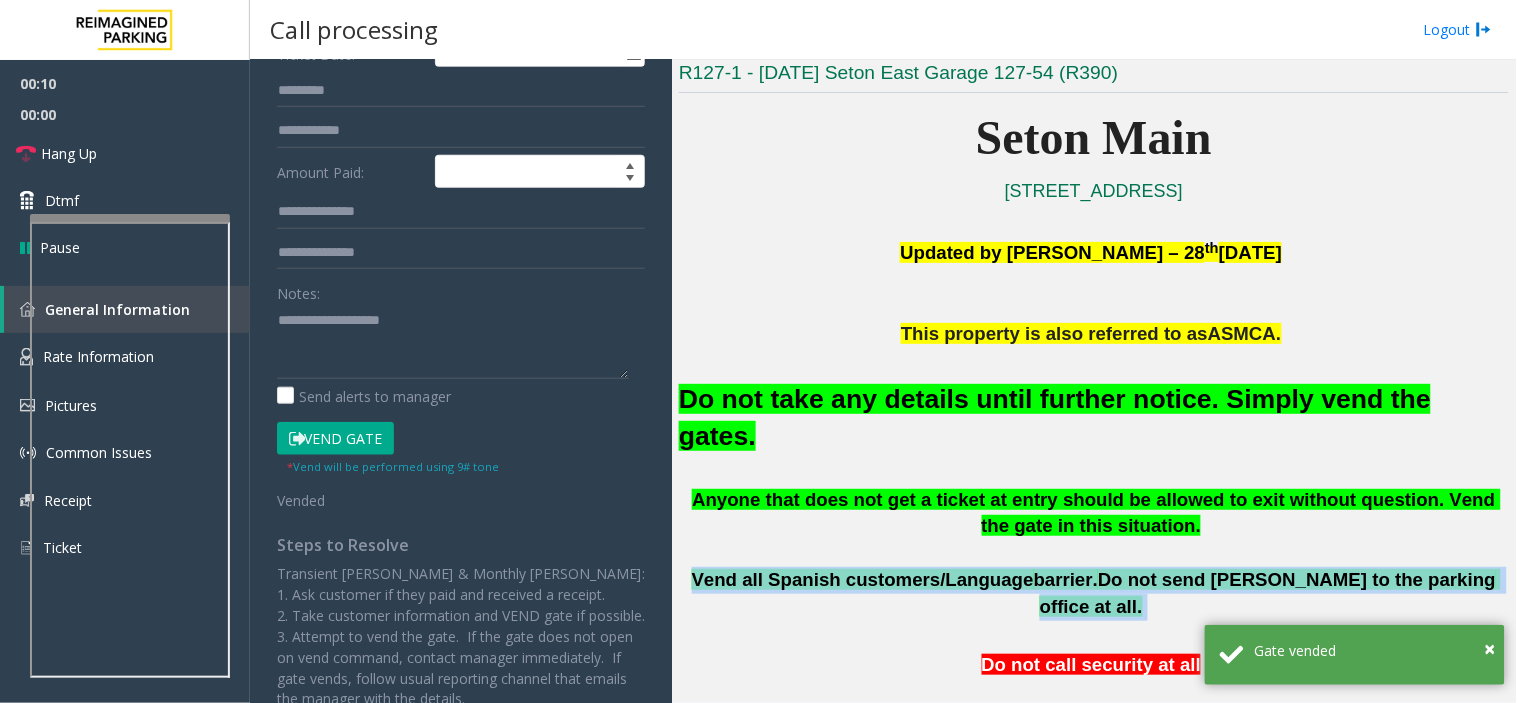 click on "Vend all Spanish customers/Language" 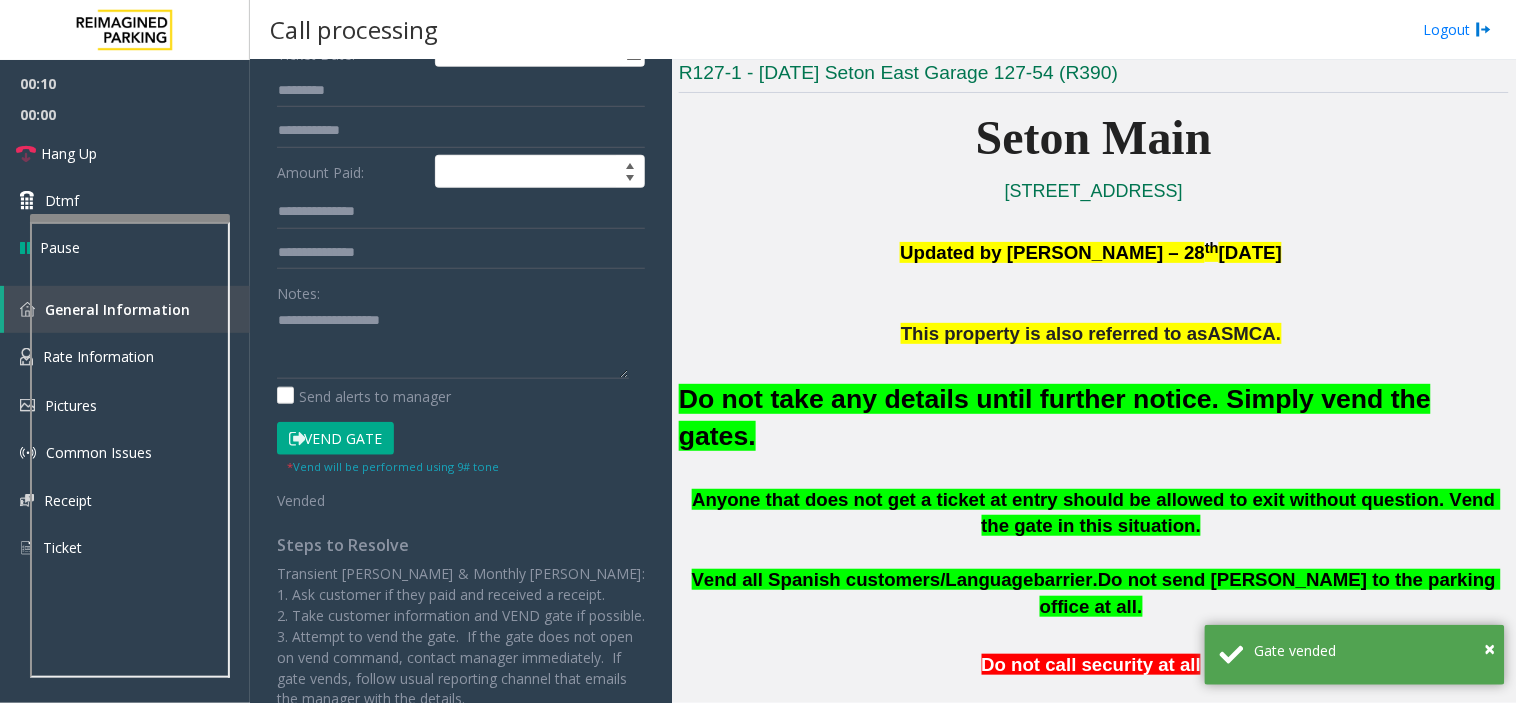 click on "Notes:" 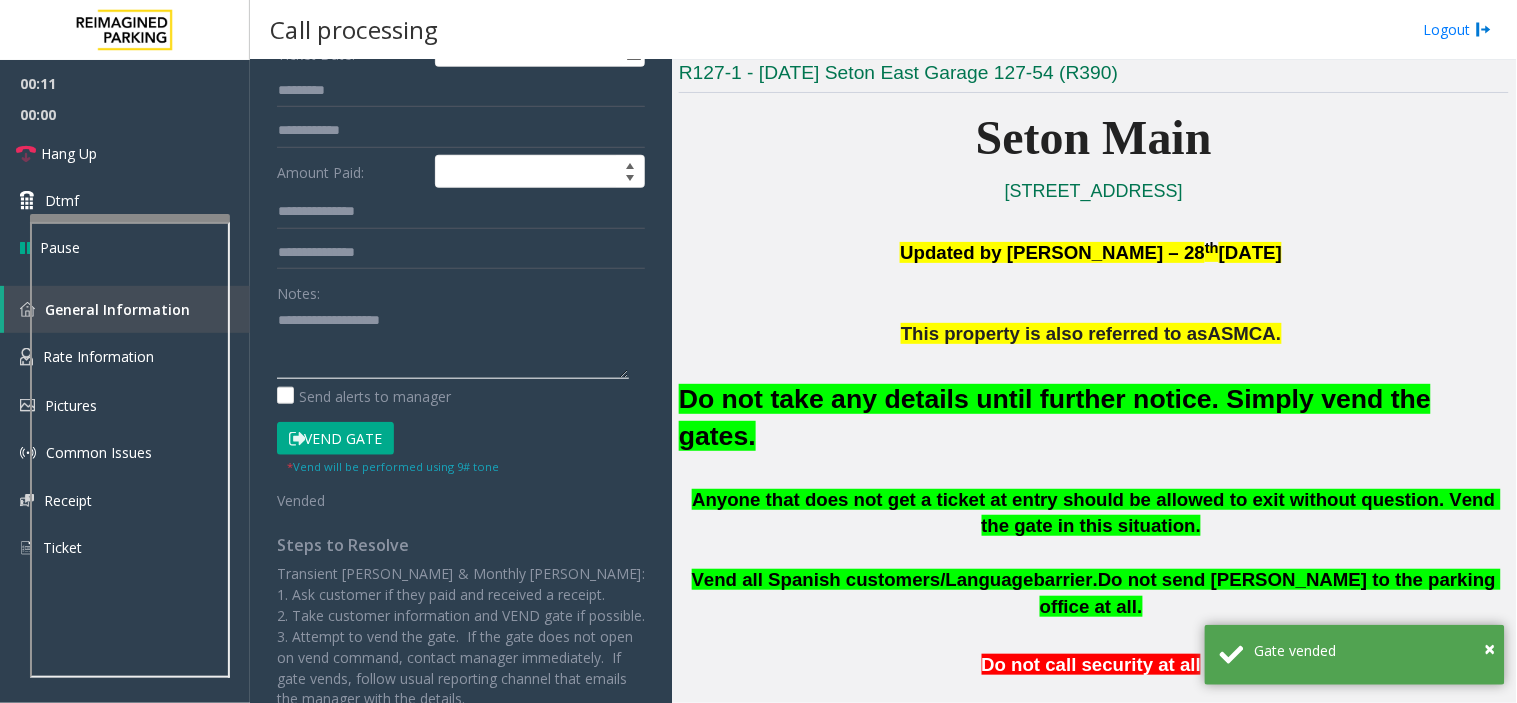 click 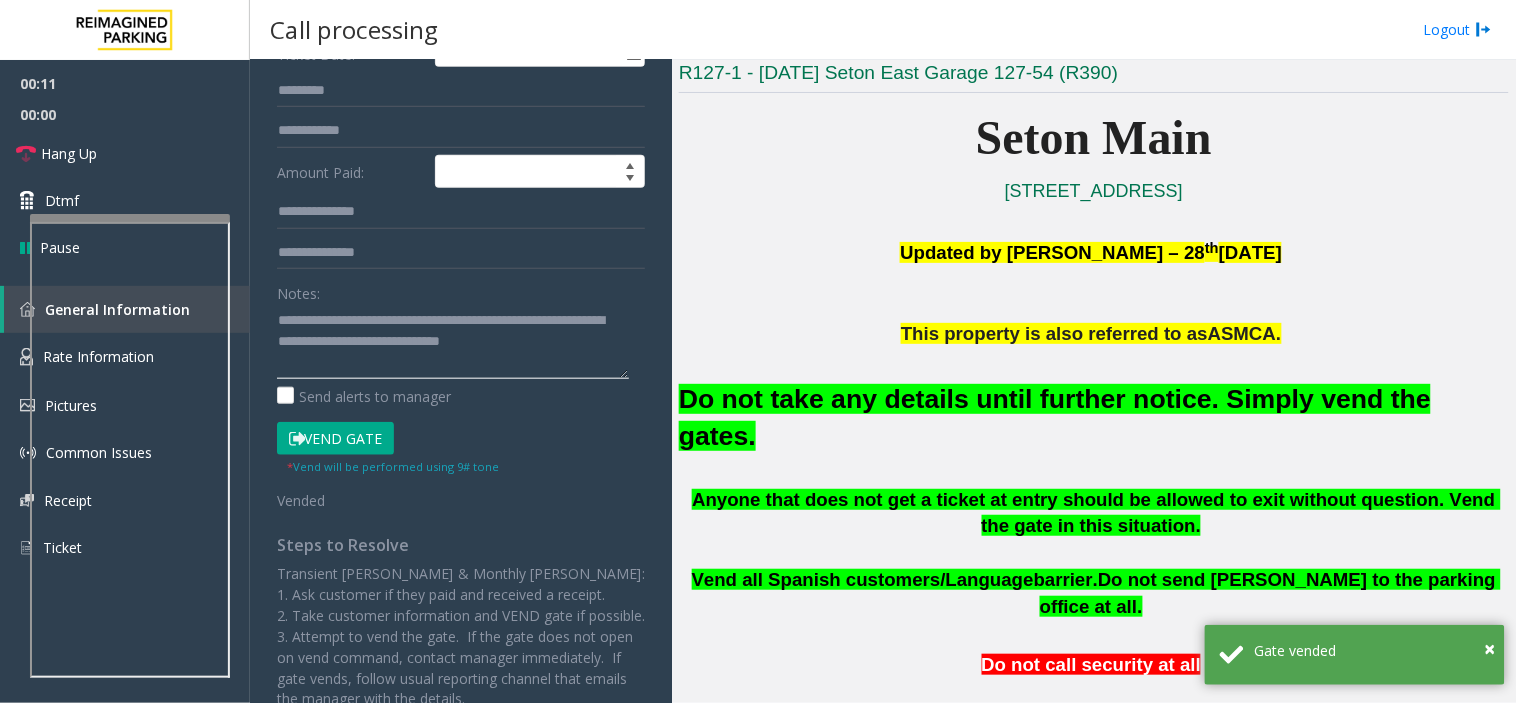 scroll, scrollTop: 14, scrollLeft: 0, axis: vertical 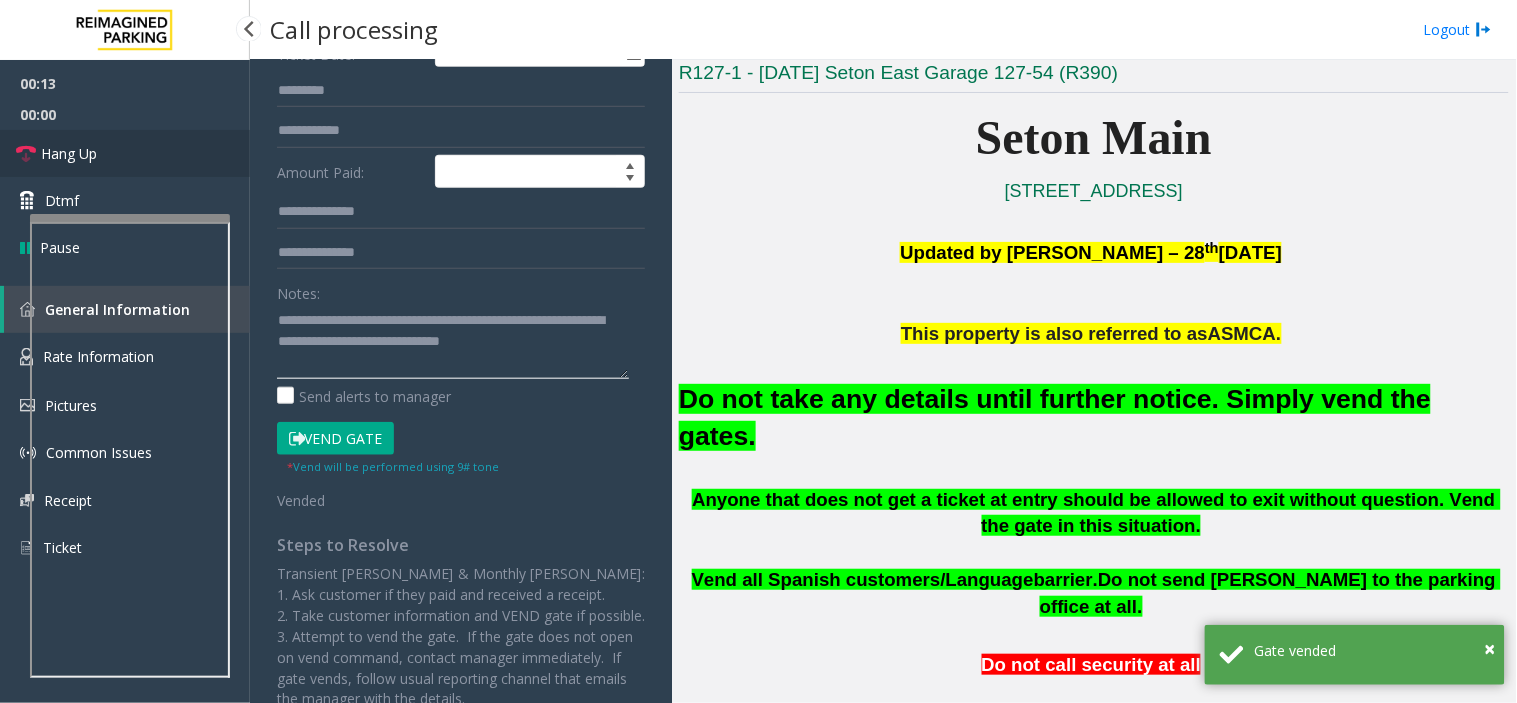 type on "**********" 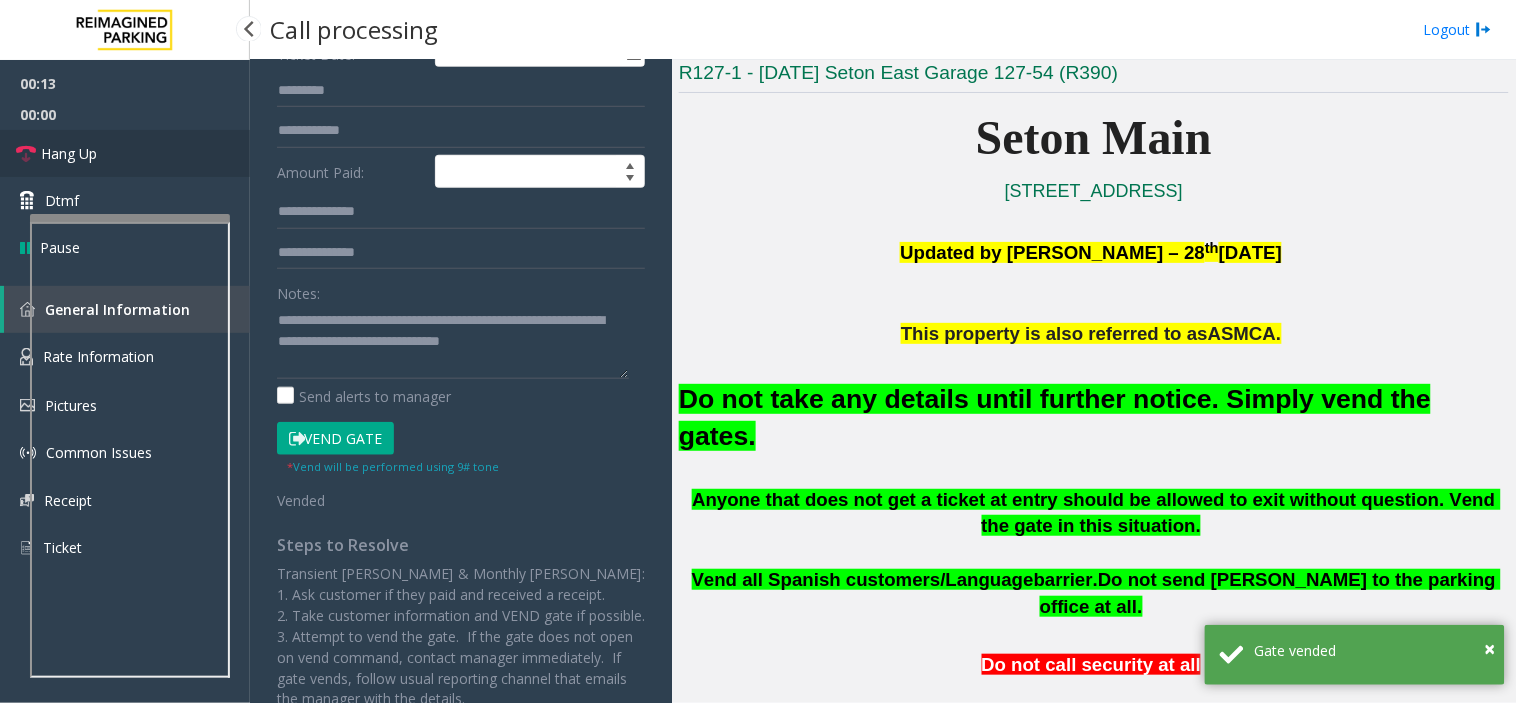 click on "Hang Up" at bounding box center [125, 153] 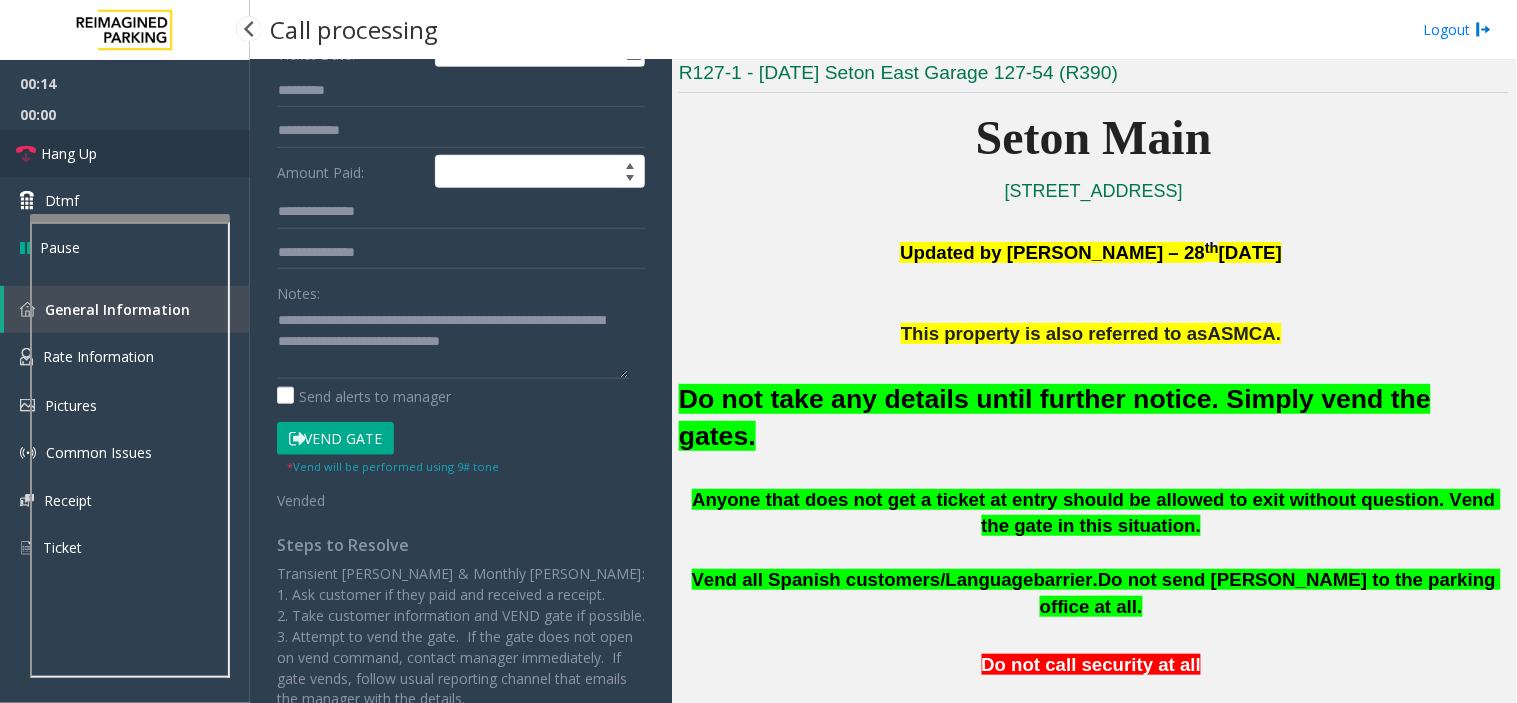 click on "Hang Up" at bounding box center (125, 153) 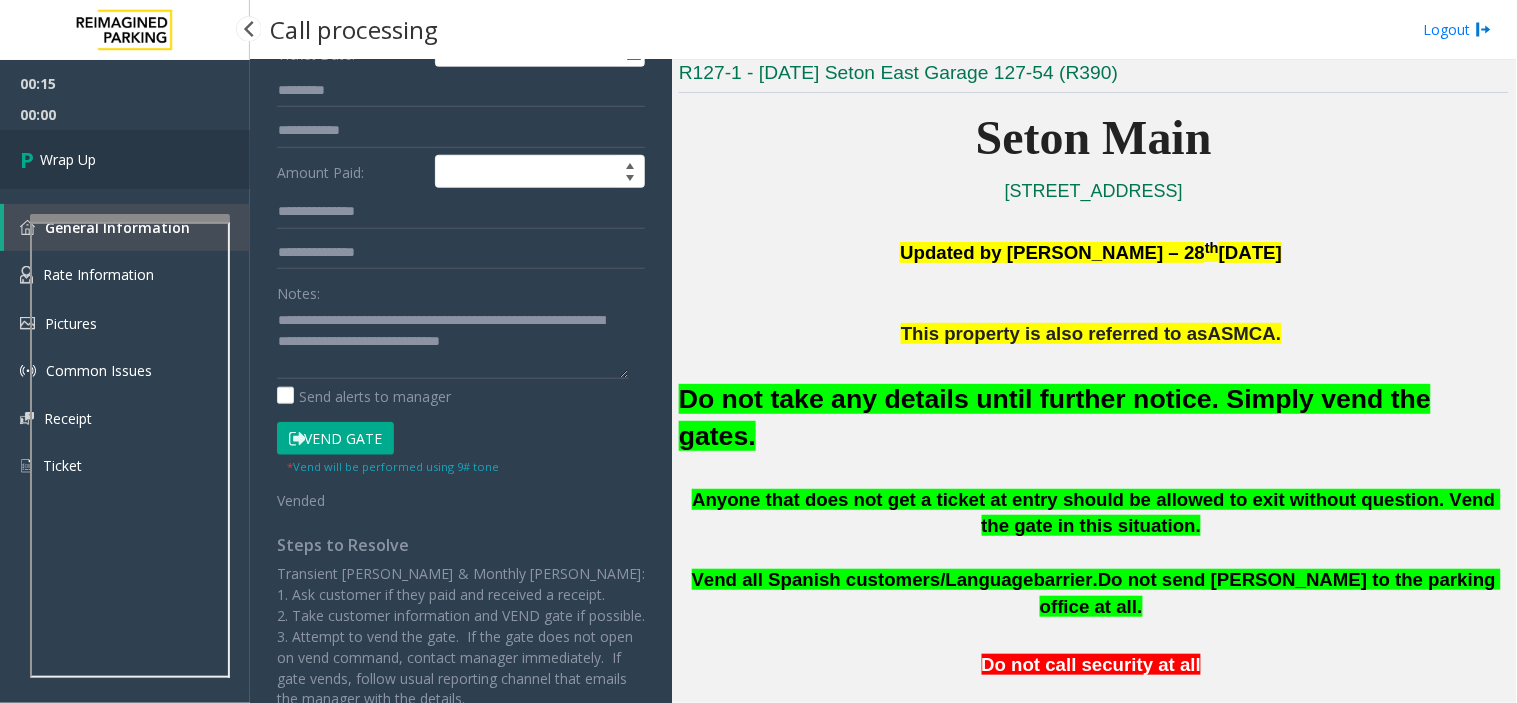 click on "Wrap Up" at bounding box center [125, 159] 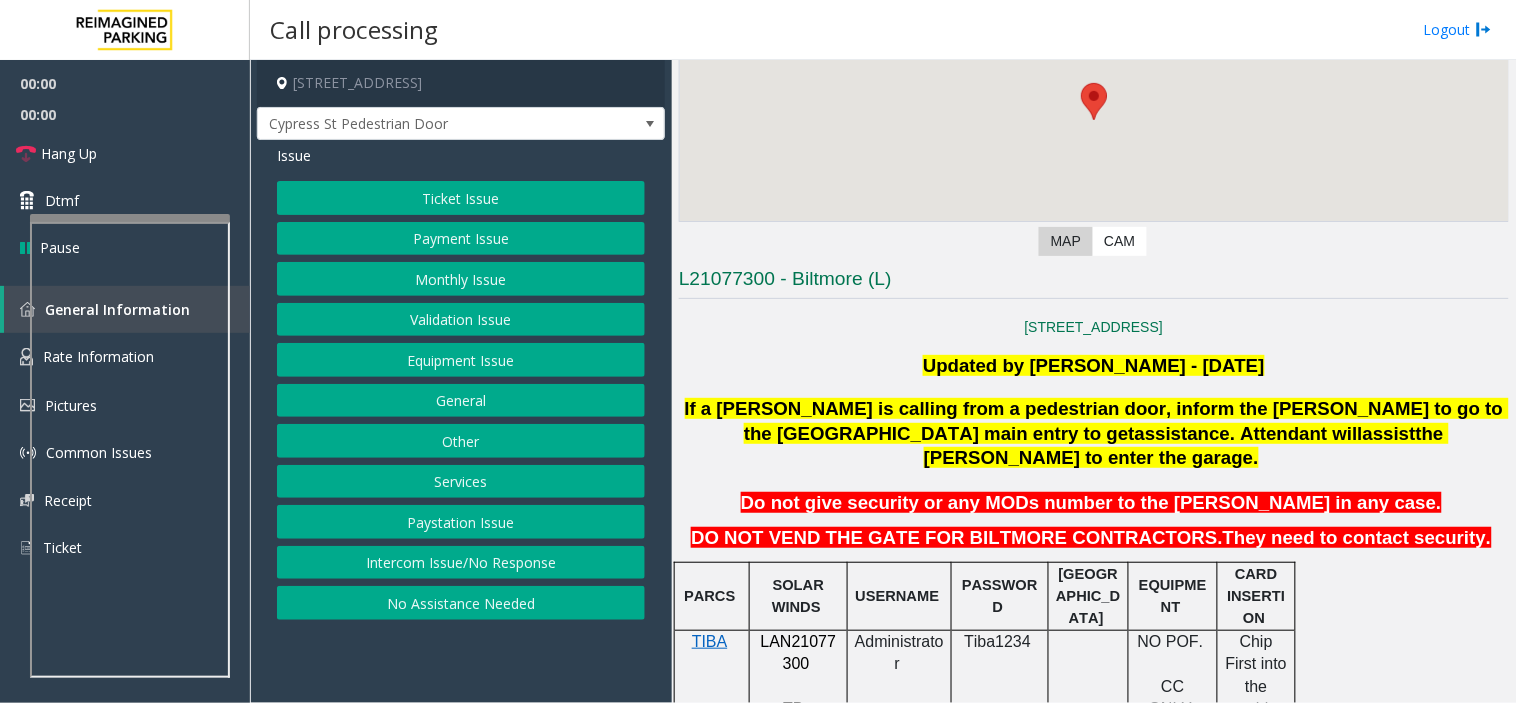 scroll, scrollTop: 444, scrollLeft: 0, axis: vertical 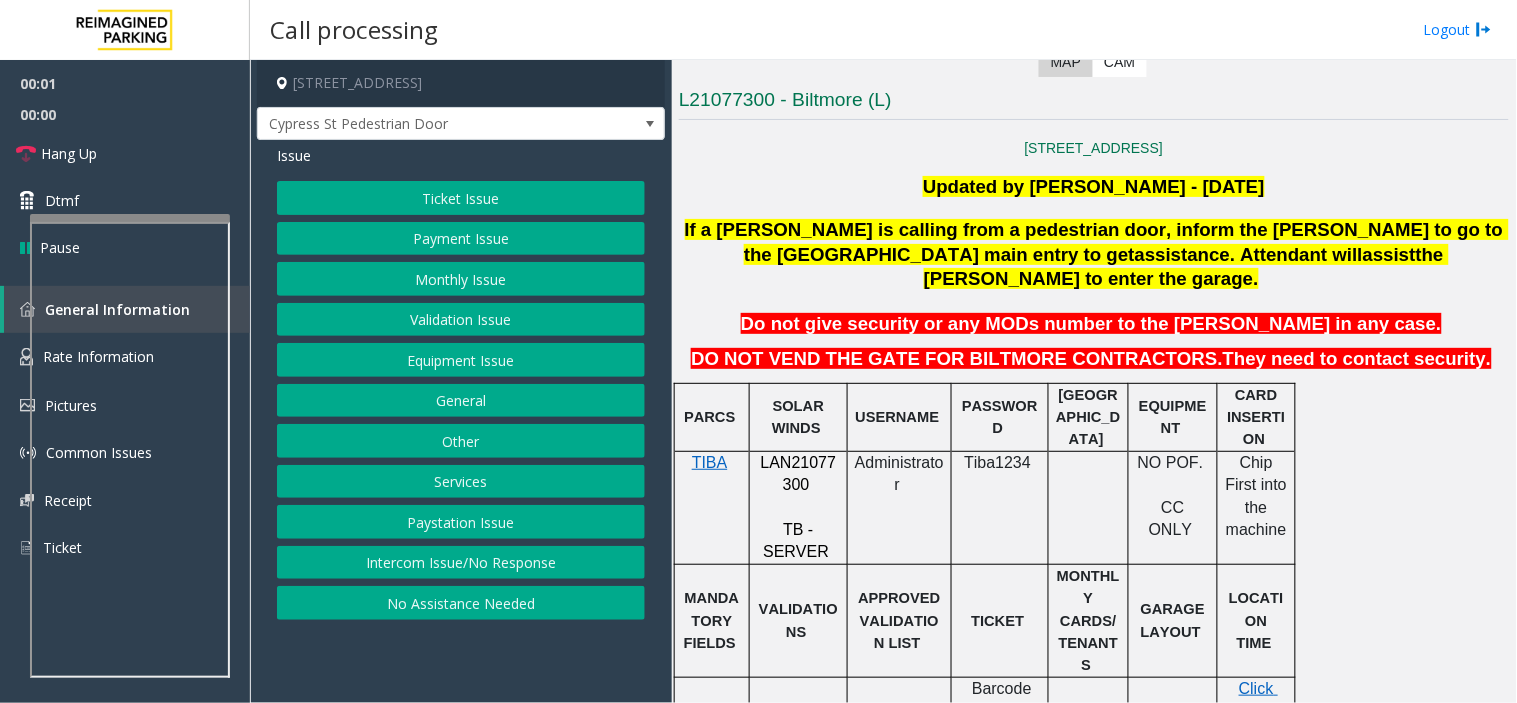 click 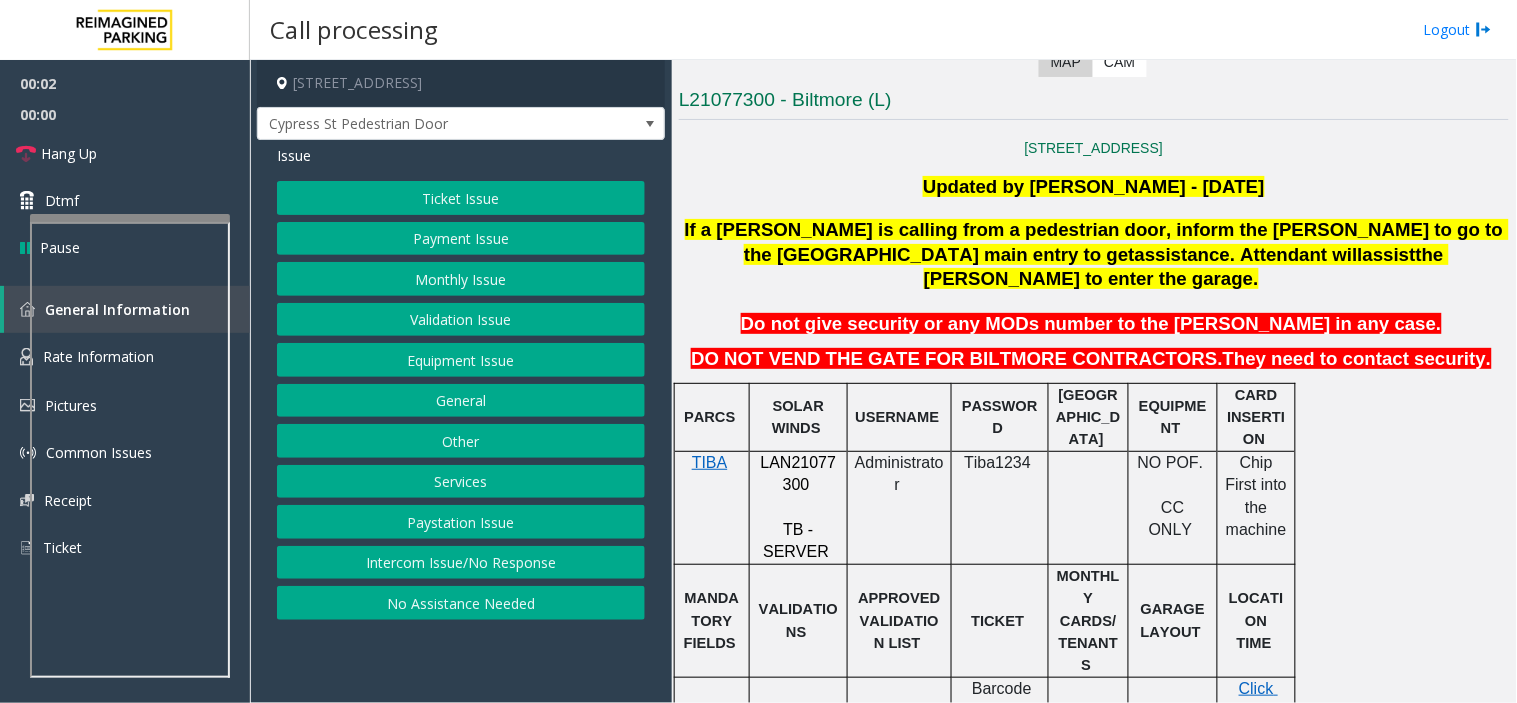 click on "LAN21077300" 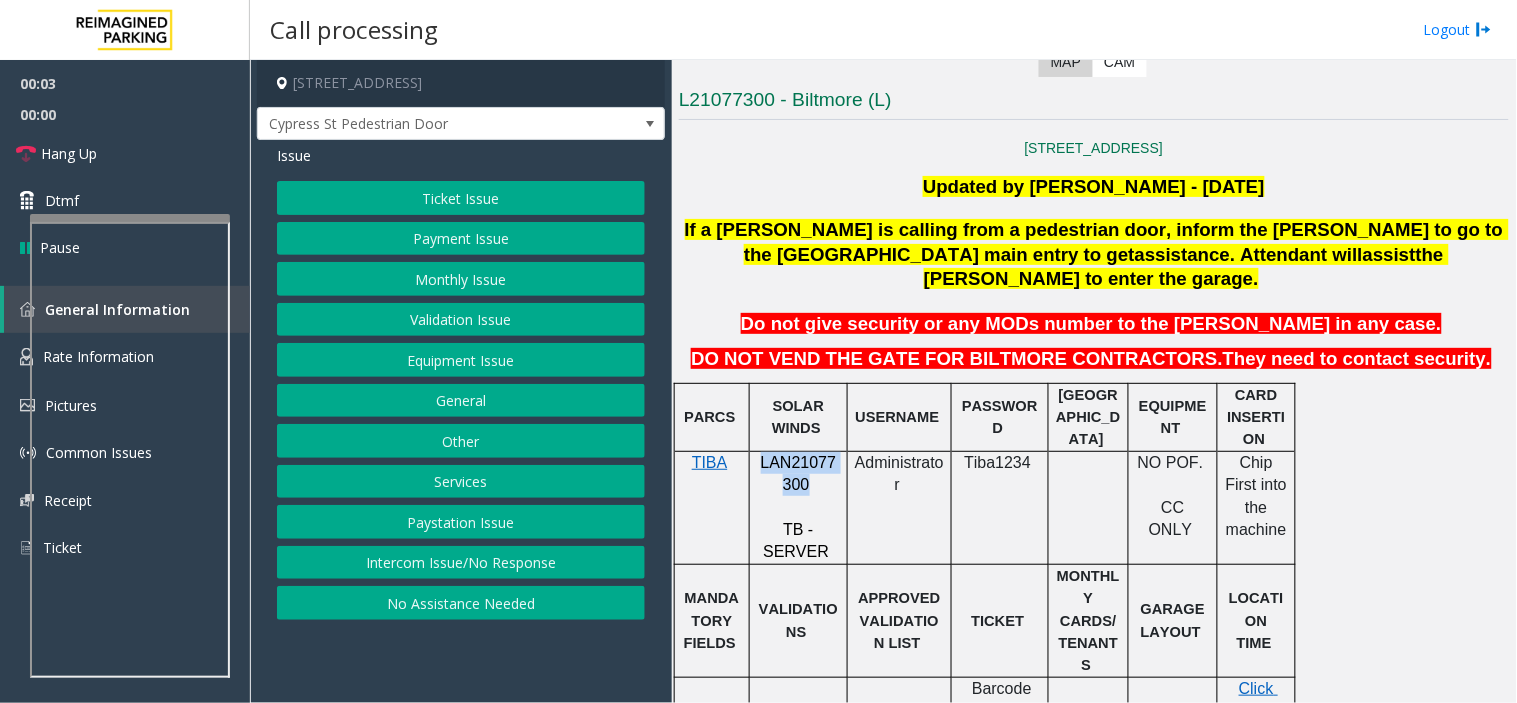 copy on "LAN21077300" 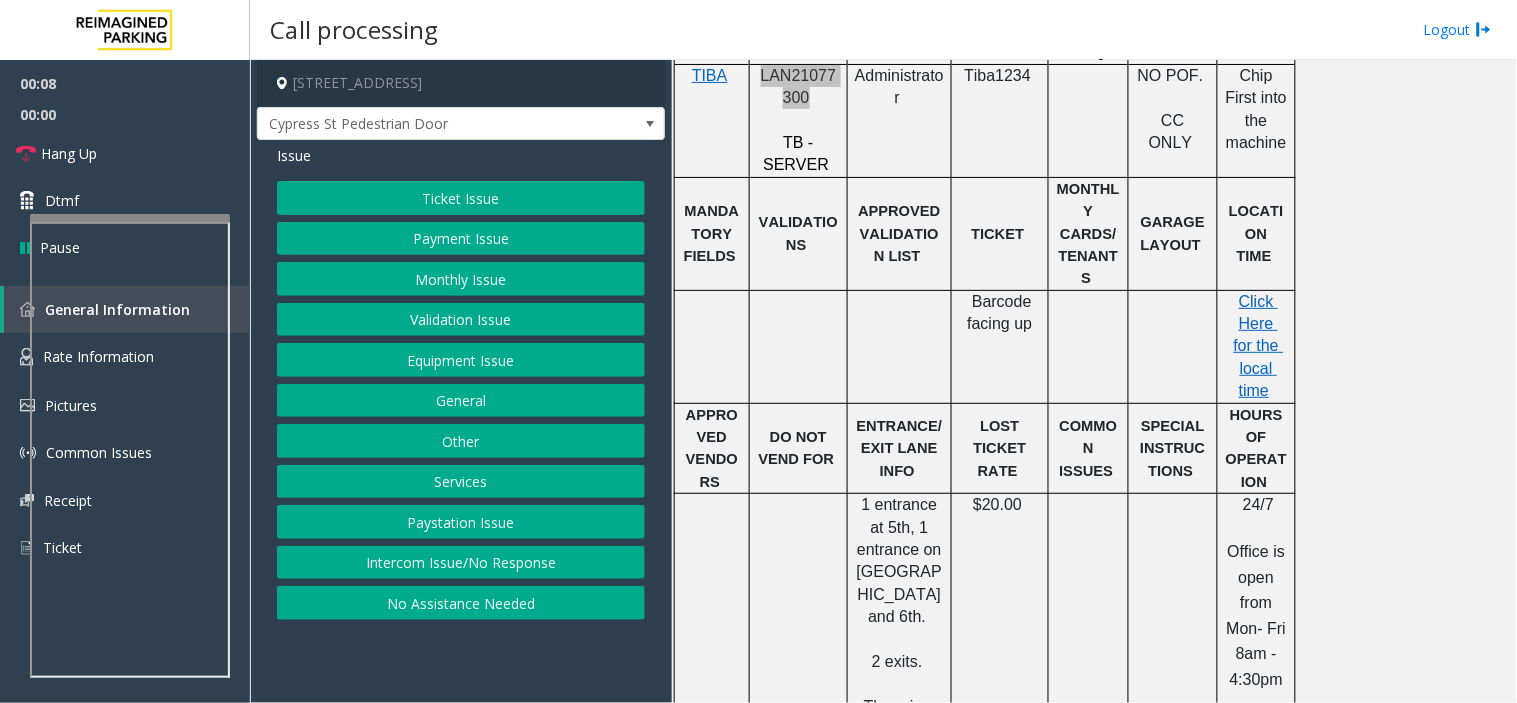 scroll, scrollTop: 777, scrollLeft: 0, axis: vertical 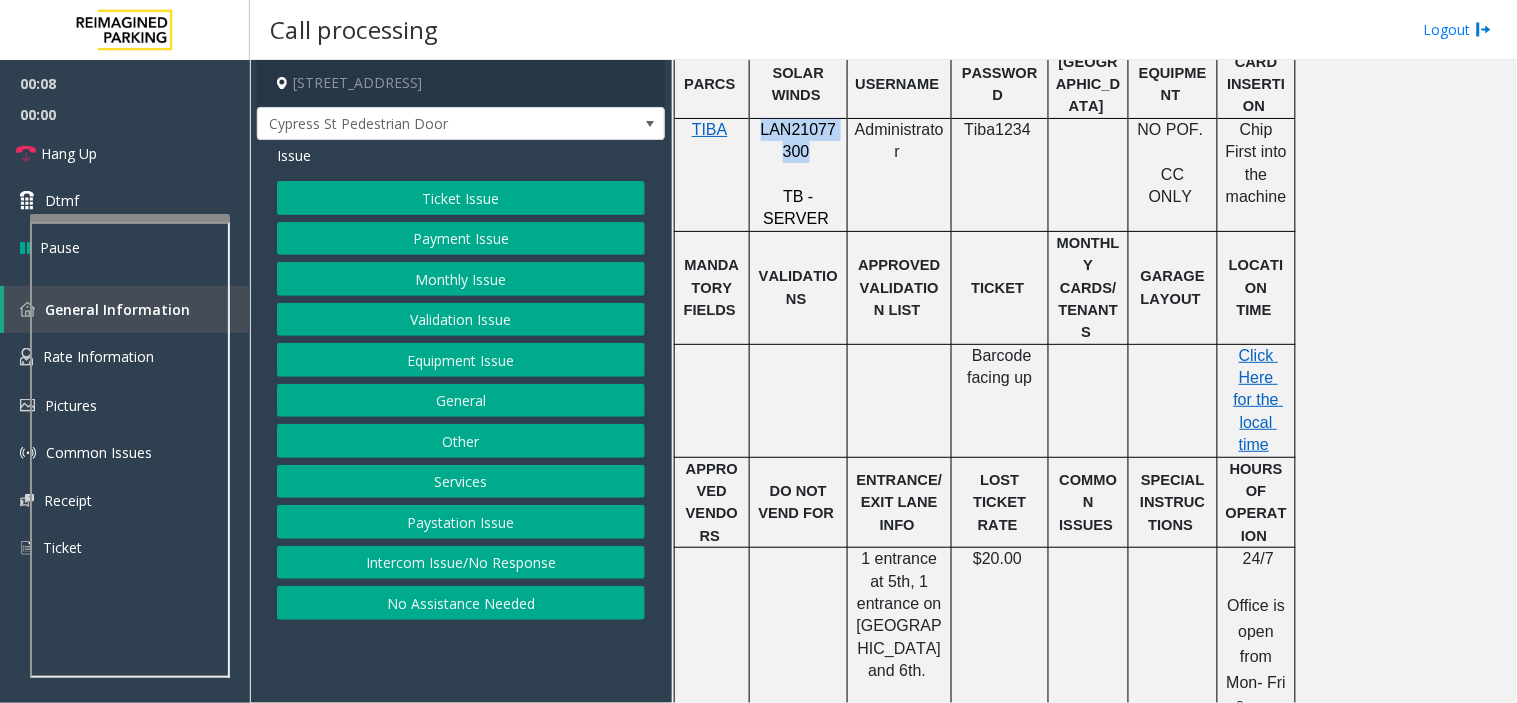 click on "Ticket Issue" 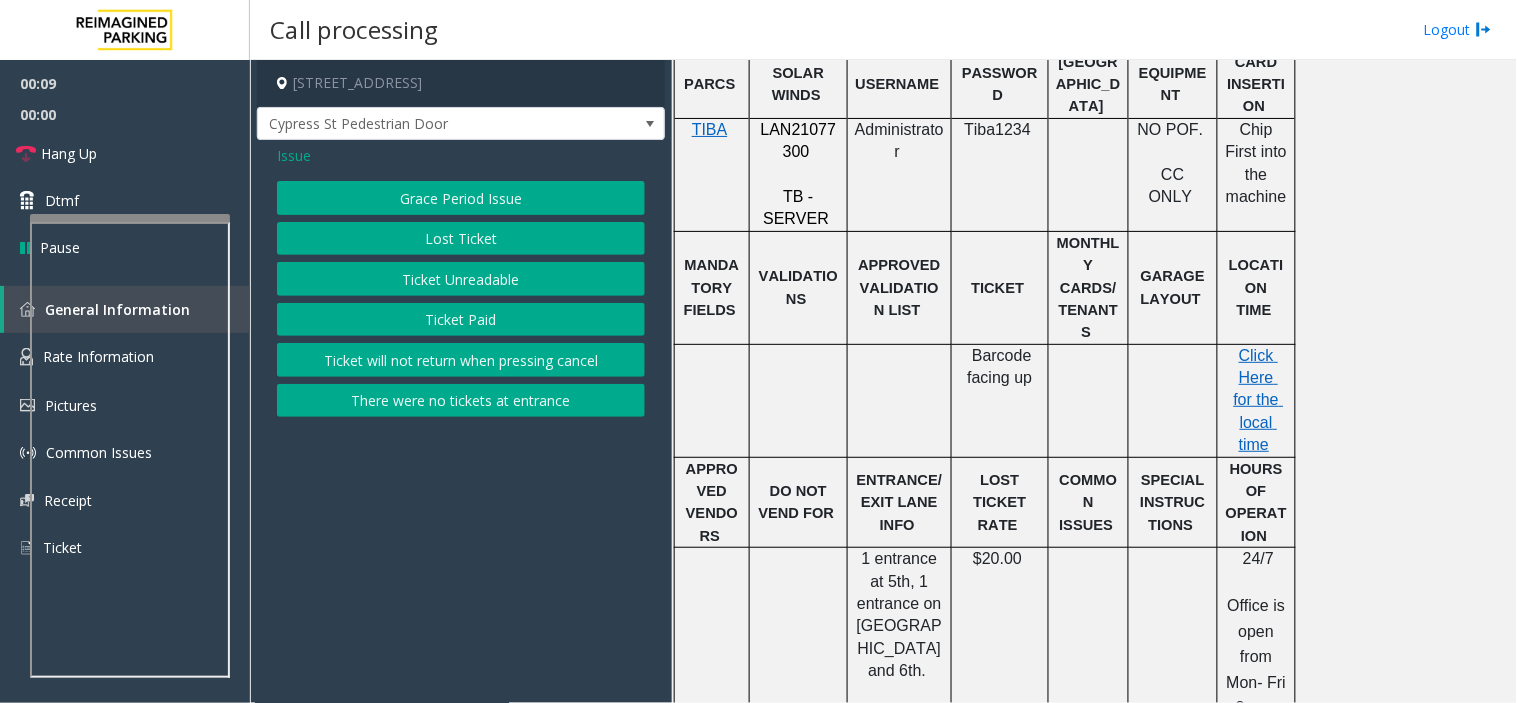 click on "Grace Period Issue   Lost Ticket   Ticket Unreadable   Ticket Paid   Ticket will not return when pressing cancel   There were no tickets at entrance" 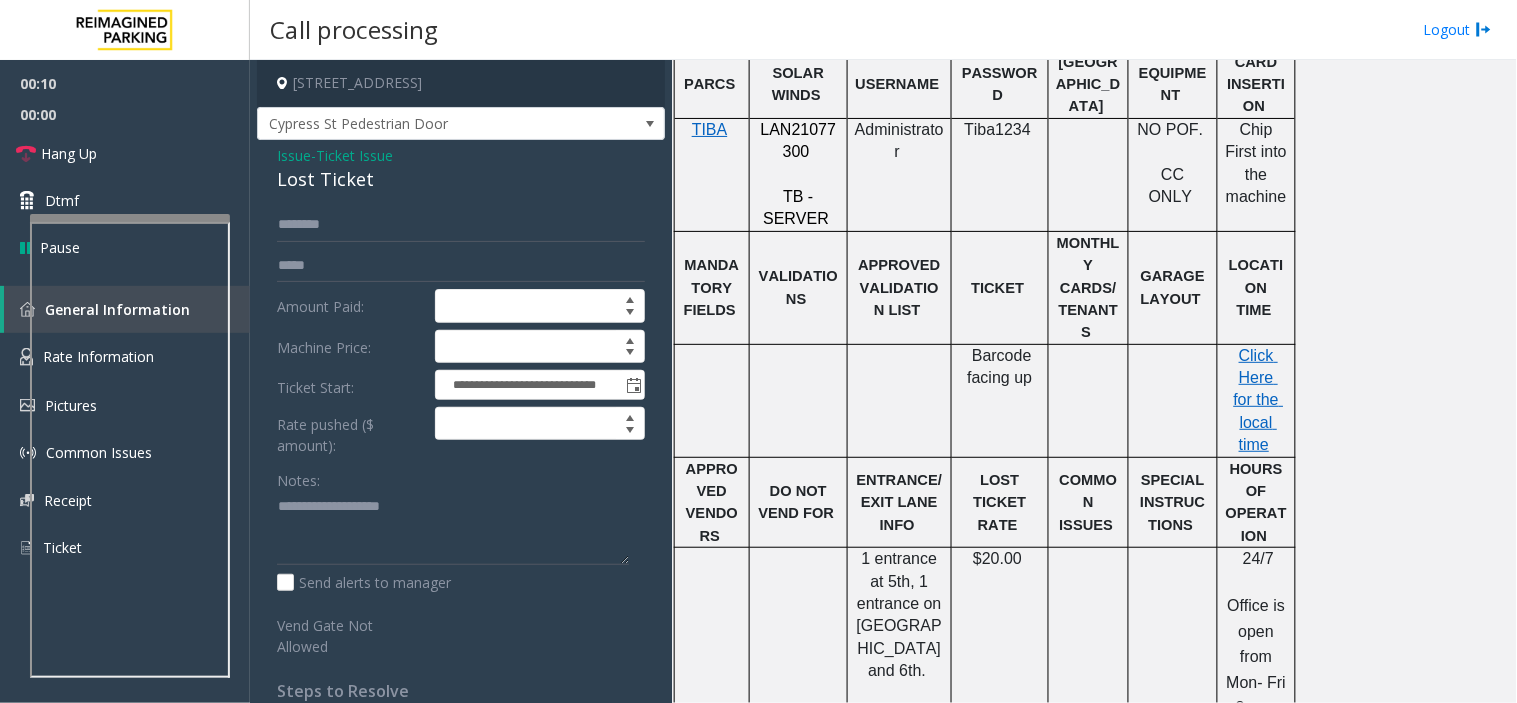 click on "Lost Ticket" 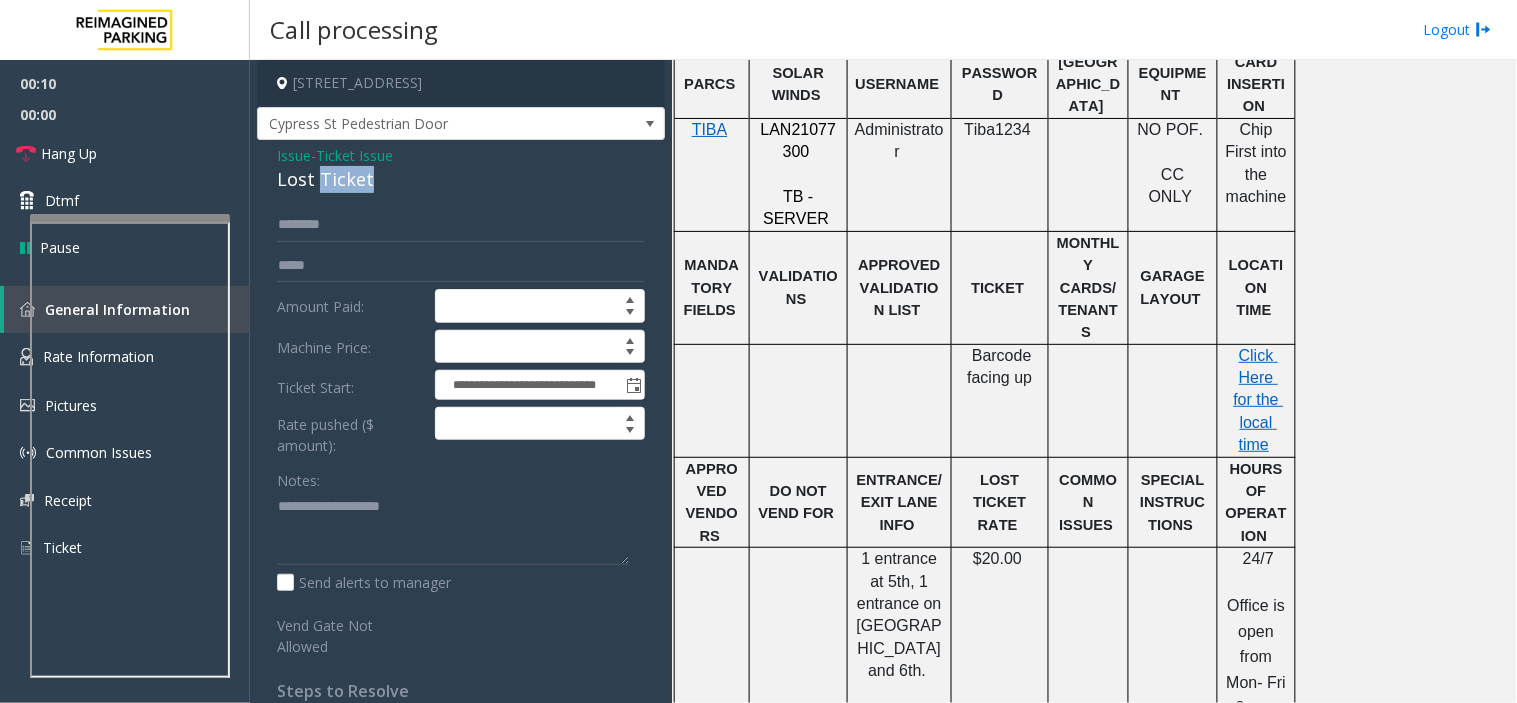click on "Lost Ticket" 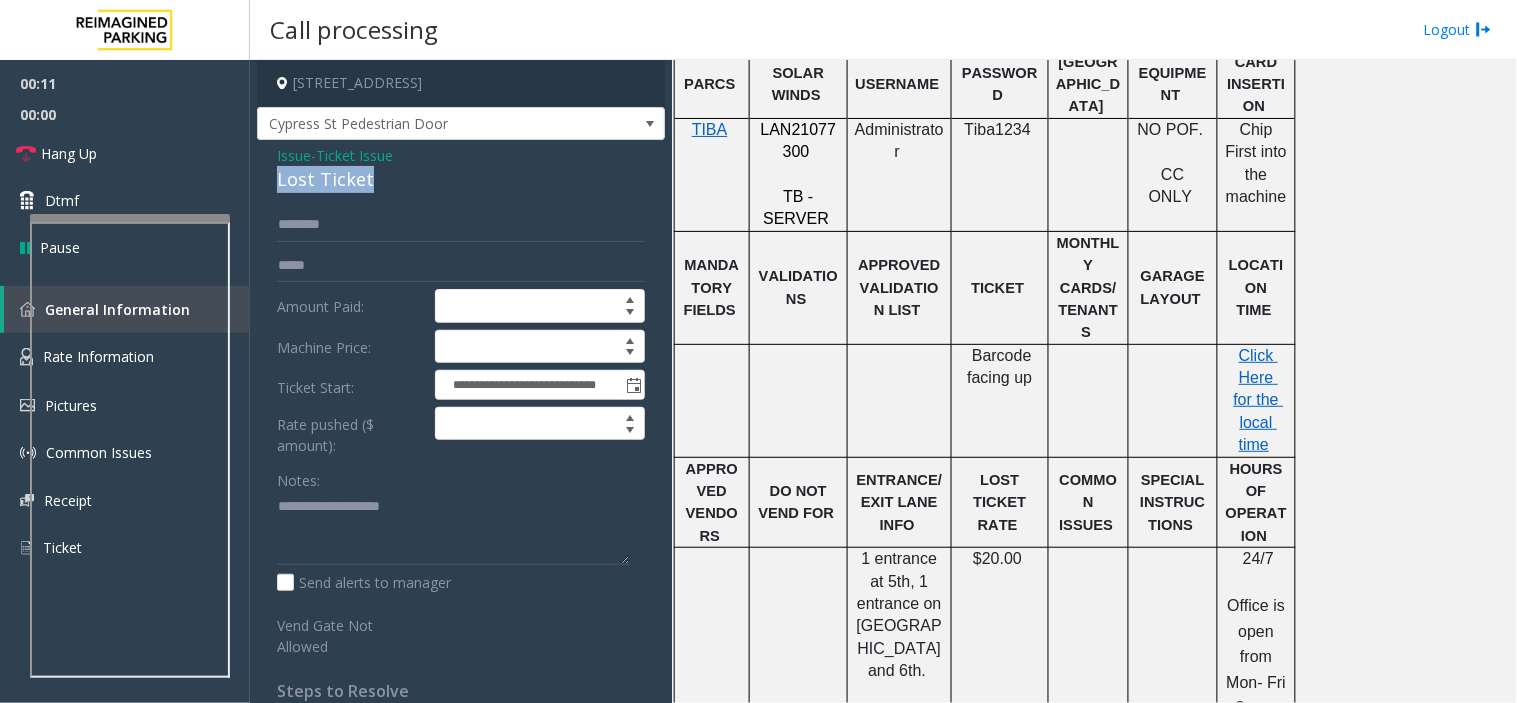 click on "Lost Ticket" 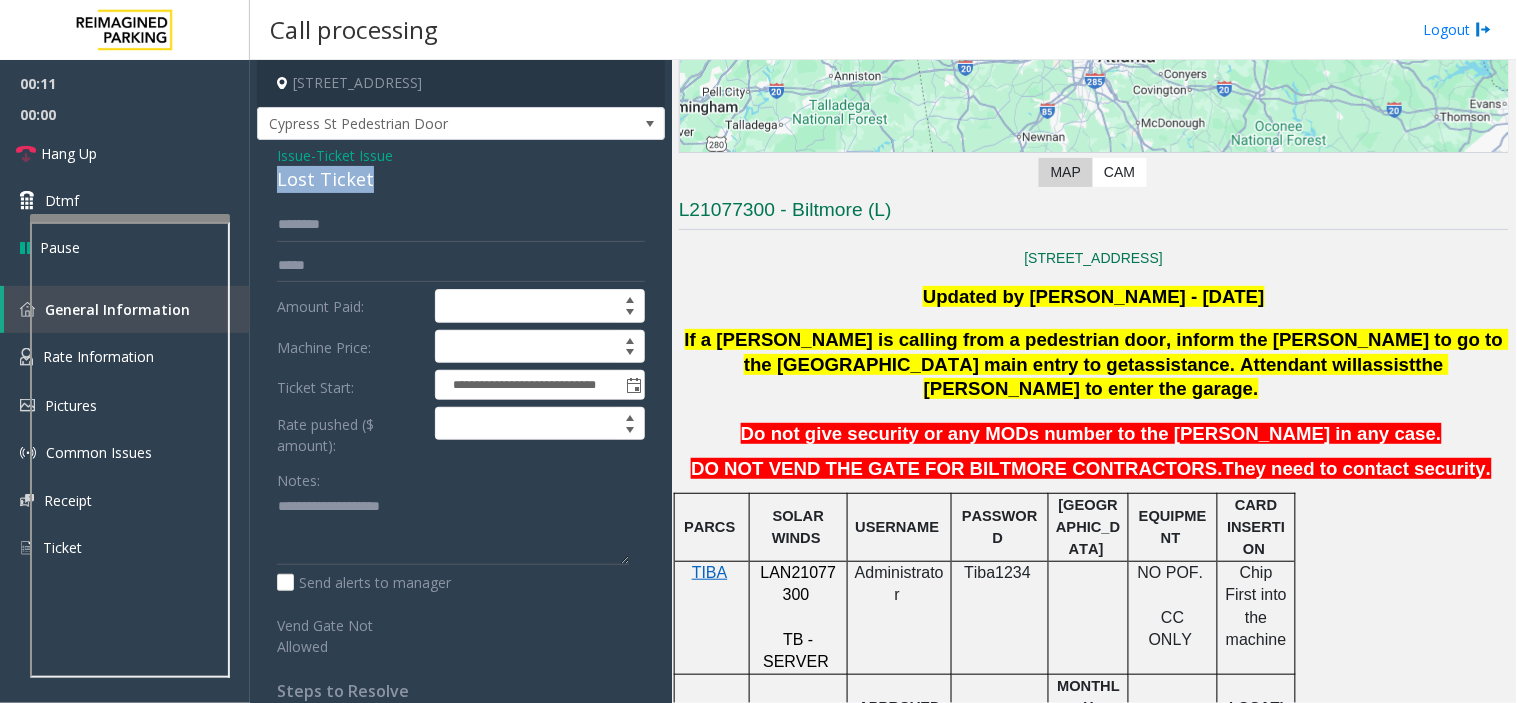 scroll, scrollTop: 333, scrollLeft: 0, axis: vertical 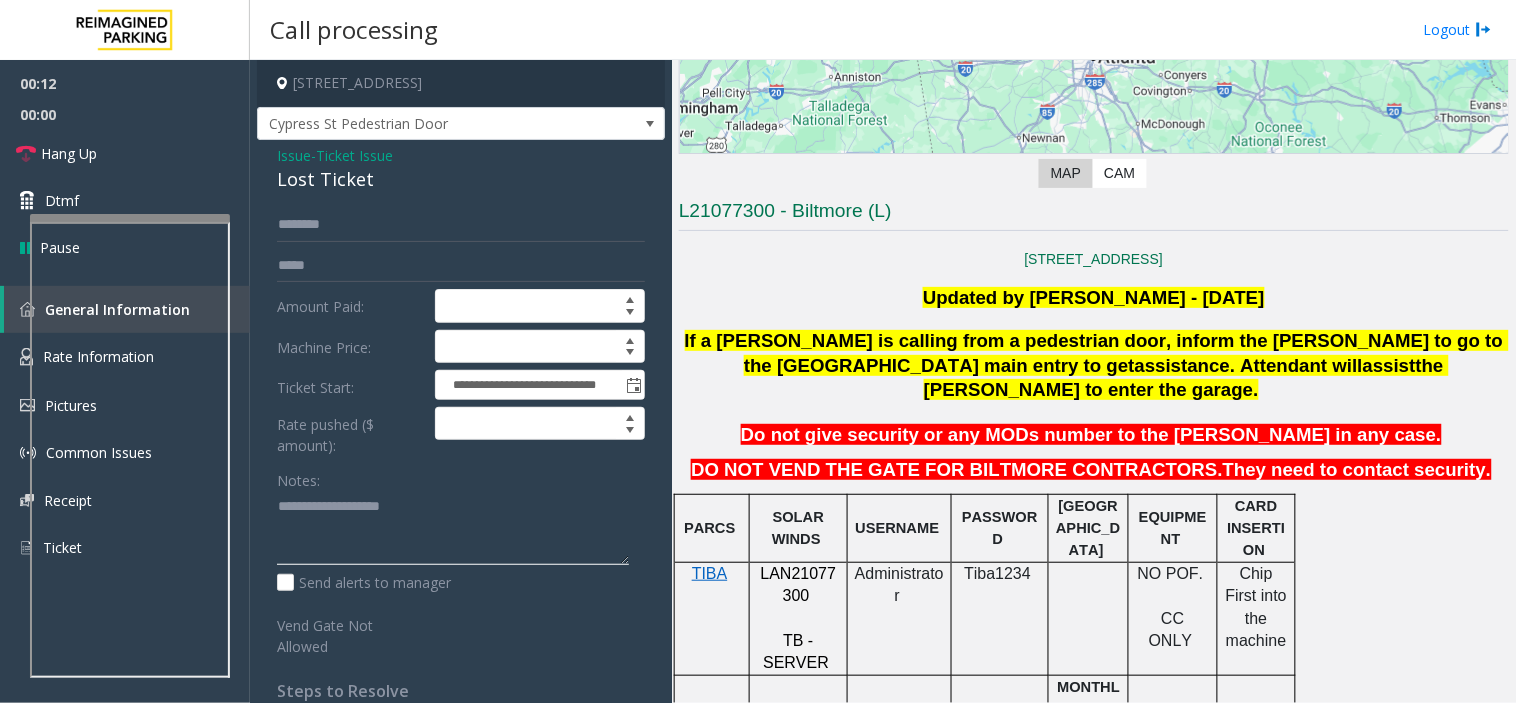 click 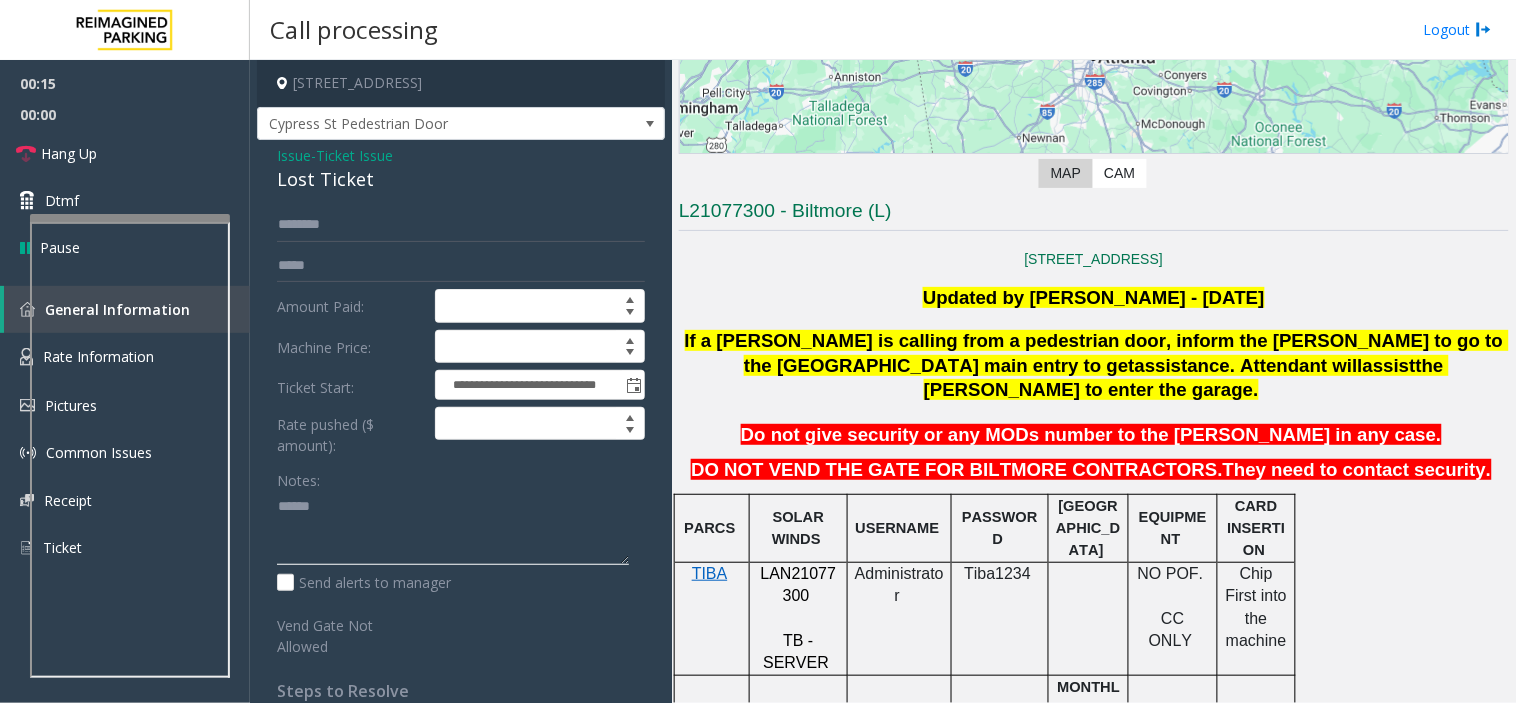 paste on "**********" 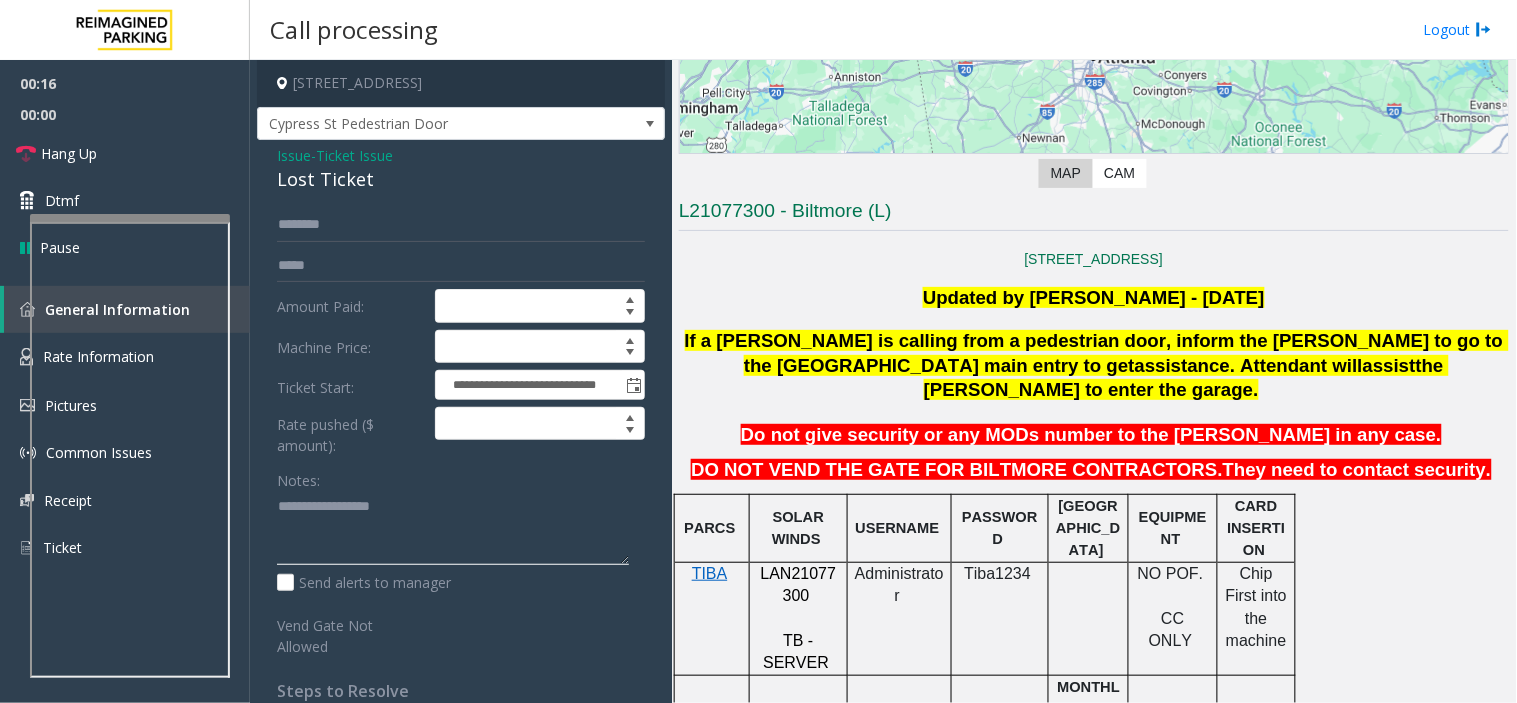 type on "**********" 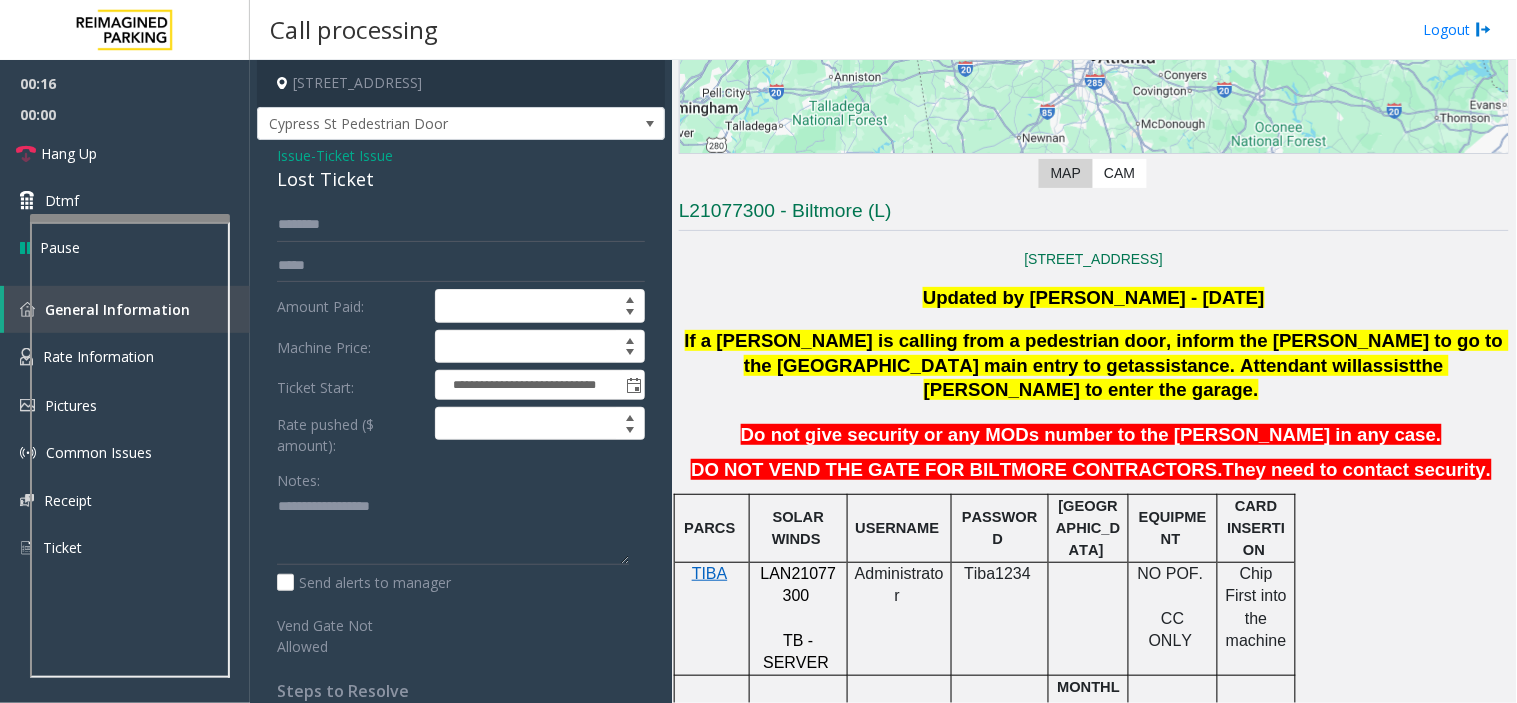 click on "L21077300 - Biltmore (L)" 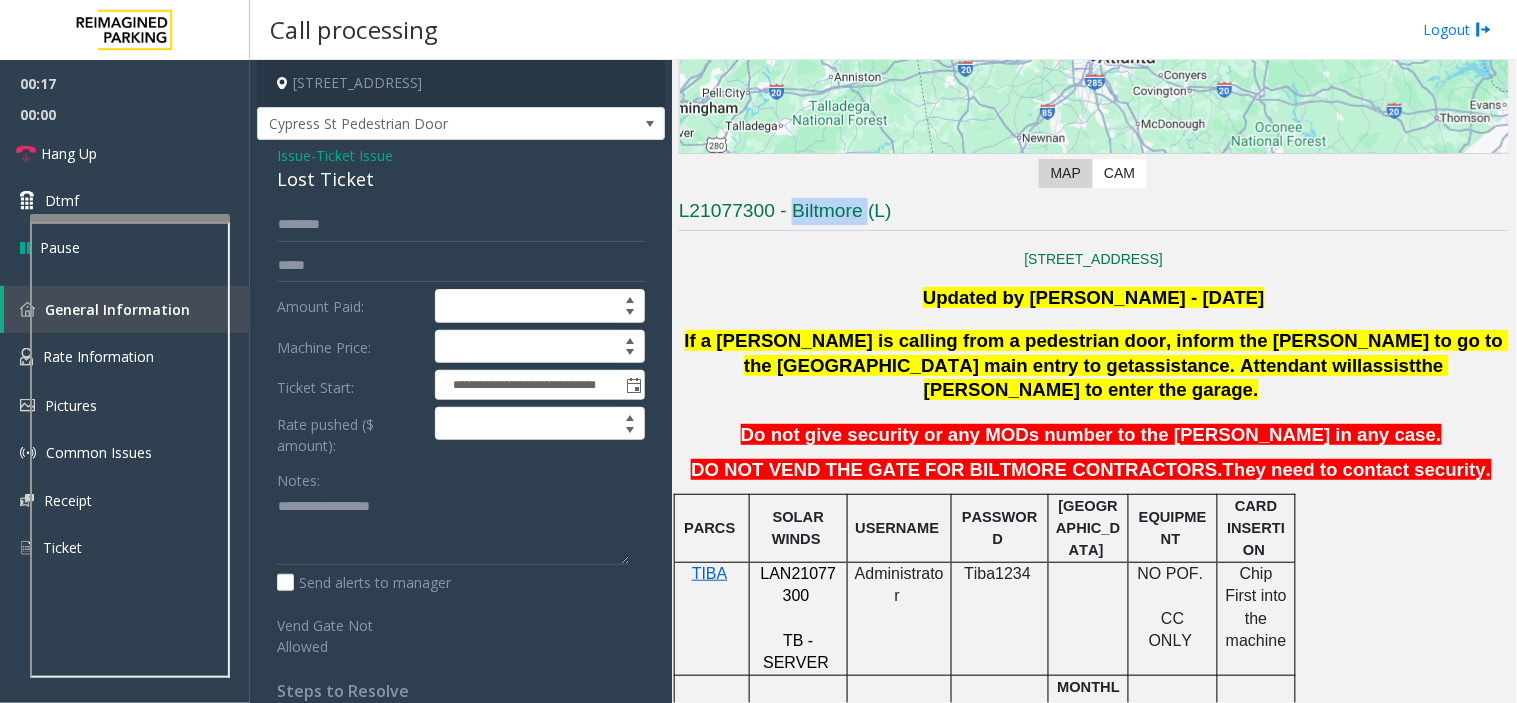 click on "L21077300 - Biltmore (L)" 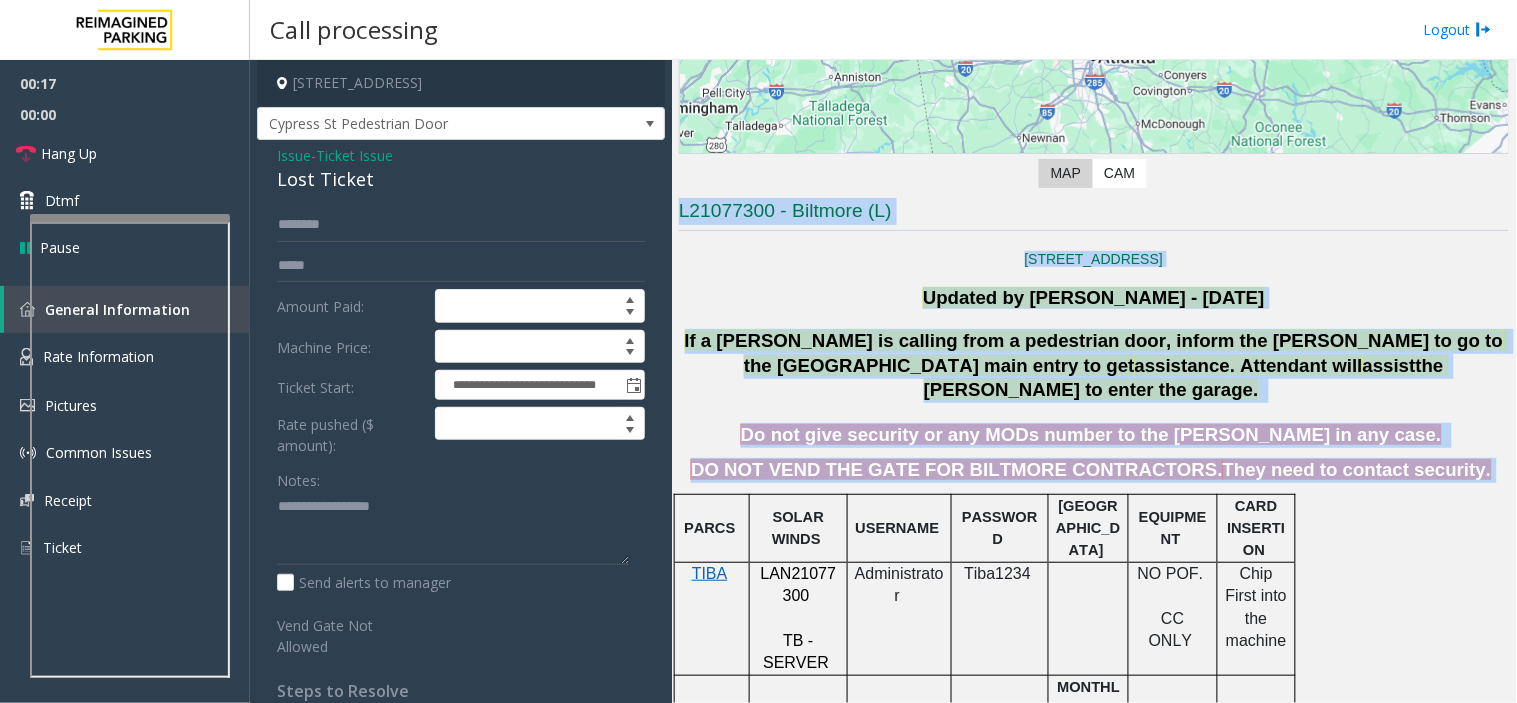 drag, startPoint x: 813, startPoint y: 212, endPoint x: 947, endPoint y: 424, distance: 250.79872 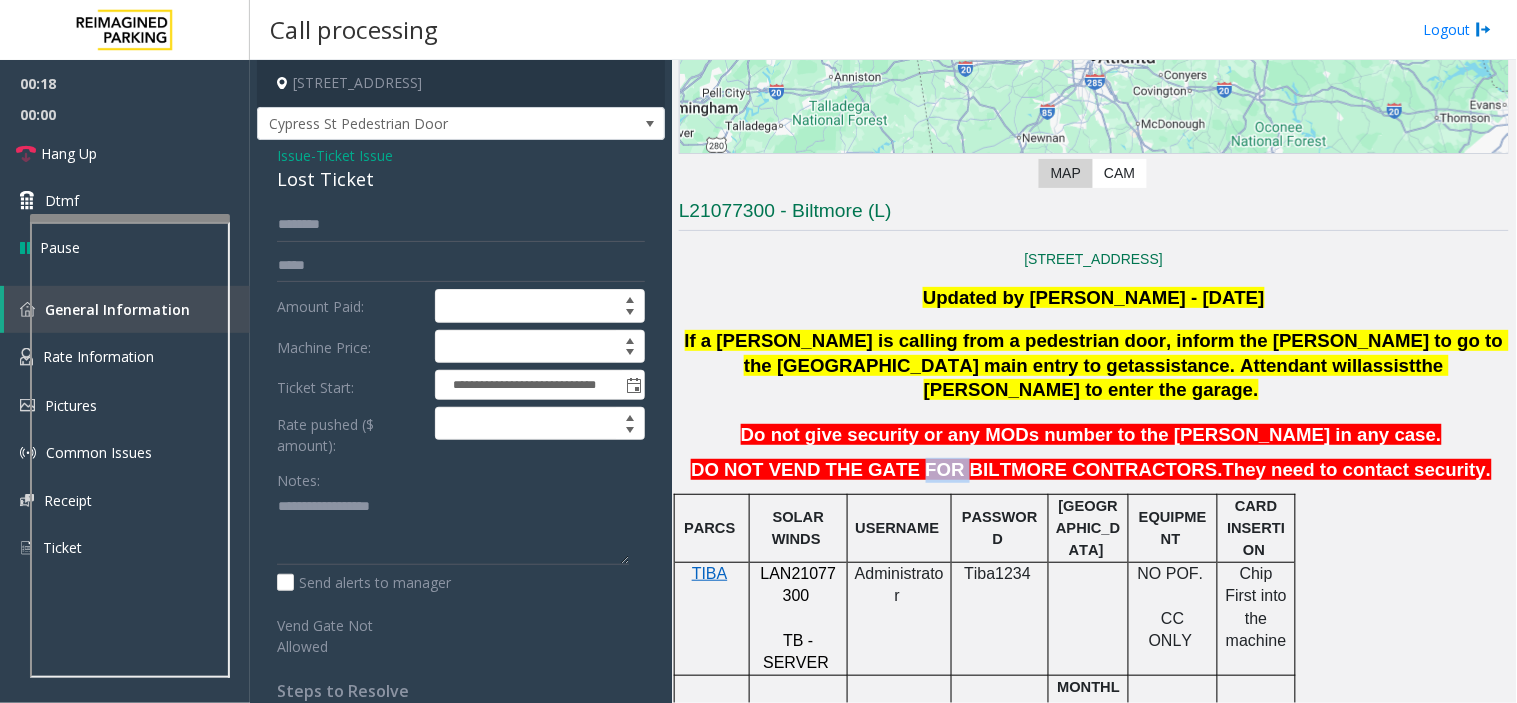 click on "817 W. Peachtree [GEOGRAPHIC_DATA], [GEOGRAPHIC_DATA] Updated by [PERSON_NAME] - [DATE] If a [PERSON_NAME] is calling from a pedestrian door, inform the [PERSON_NAME] to go to the [GEOGRAPHIC_DATA] main entry to get  assistance . Attendant will  assist  the [PERSON_NAME] to enter the garage.   Do not give security or any MODs number to the [PERSON_NAME] in any case.   DO NOT VEND THE GATE FOR BILTMORE CONTRACTORS.  They need to contact security.   PARCS   SOLAR WINDS   USERNAME   PASSWORD   PARIS   EQUIPMENT   CARD INSERTION   TIBA     LAN21077300     TB - SERVER   Administrator   Tiba1234     NO POF.     CC ONLY   Chip First into the machine MANDATORY FIELDS   VALIDATIONS   APPROVED VALIDATION LIST   TICKET   MONTHLY CARDS/TENANTS   GARAGE LAYOUT   LOCATION TIME               Barcode facing up         Click Here for the local time   APPROVED VENDORS   DO NOT VEND FOR   ENTRANCE/EXIT LANE INFO   LOST TICKET RATE   COMMON ISSUES   SPECIAL INSTRUCTIONS   HOURS OF OPERATION             2 exits.       $20.00" 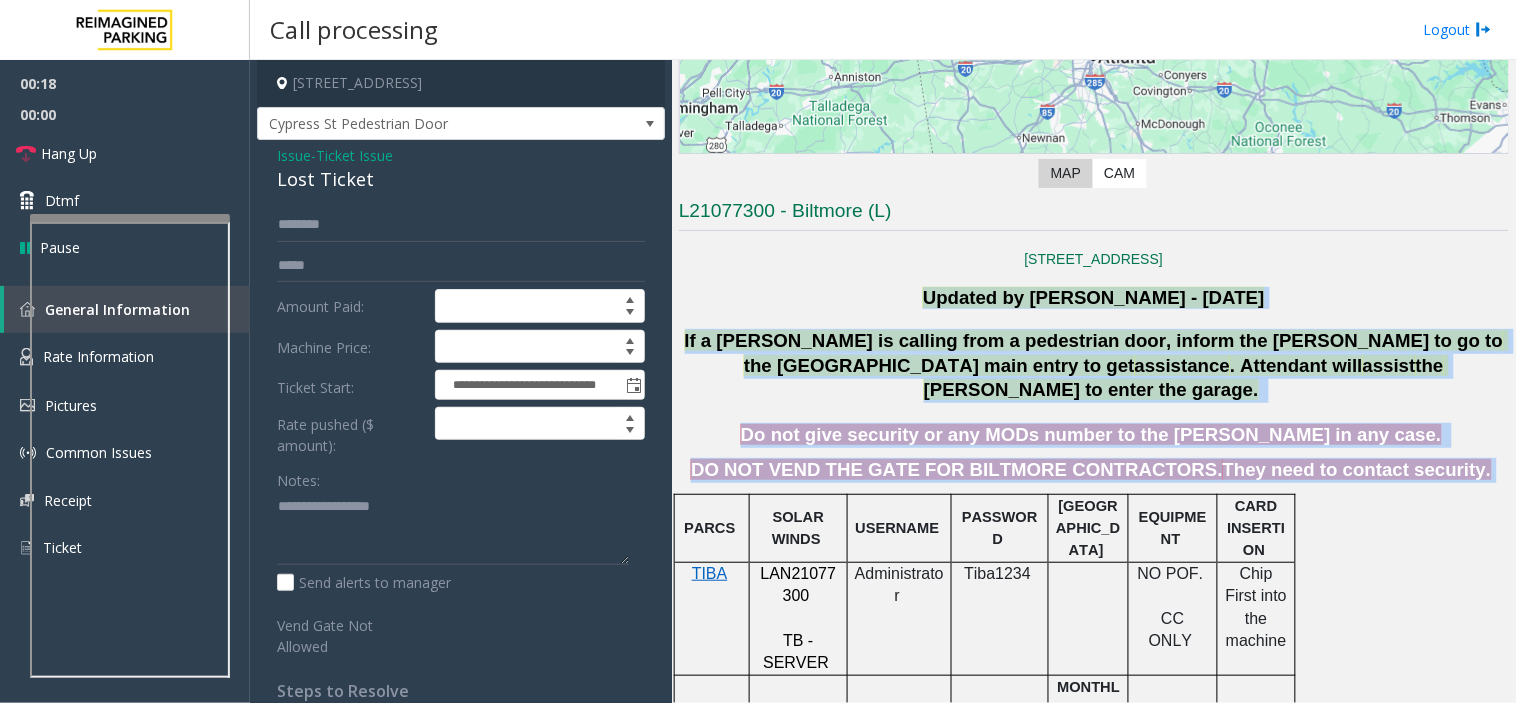 drag, startPoint x: 947, startPoint y: 424, endPoint x: 915, endPoint y: 270, distance: 157.28954 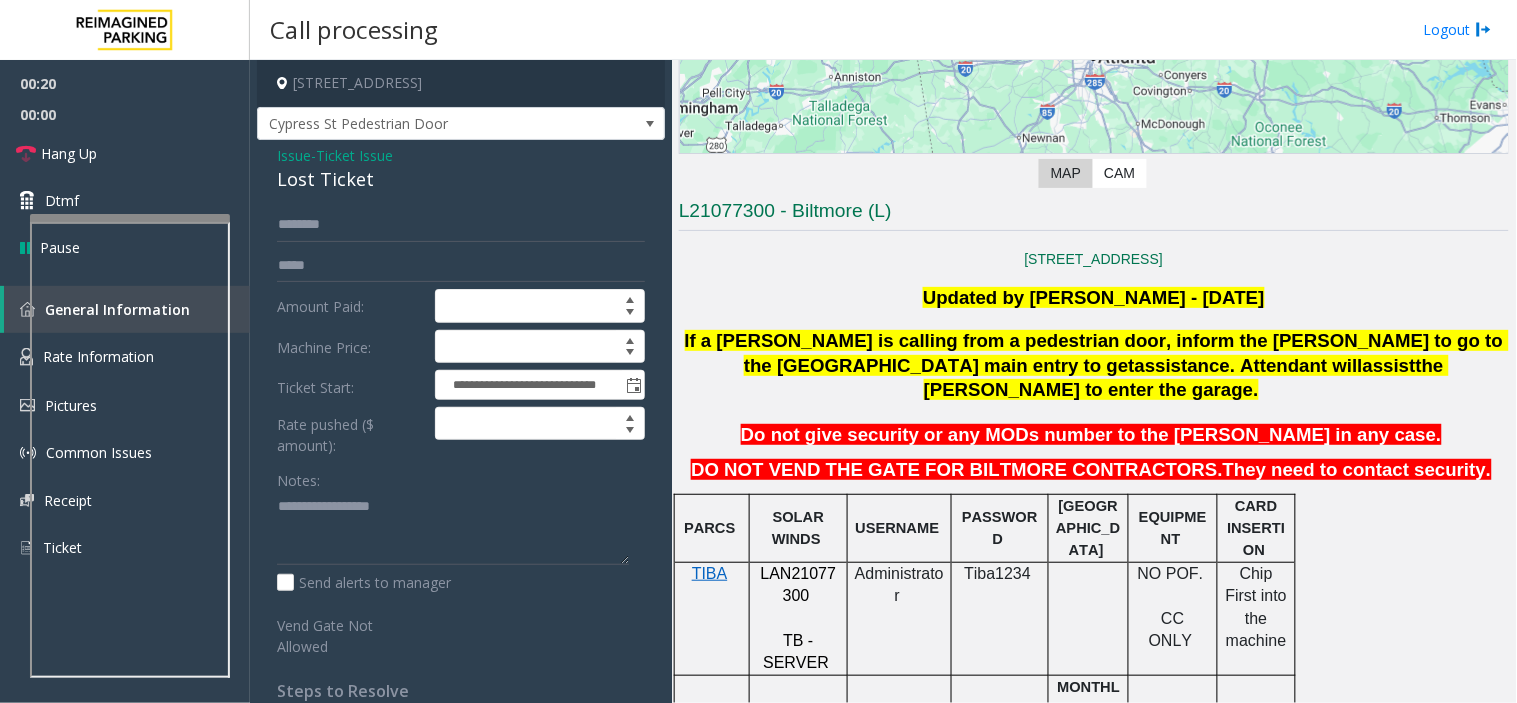 click on "Ticket Issue" 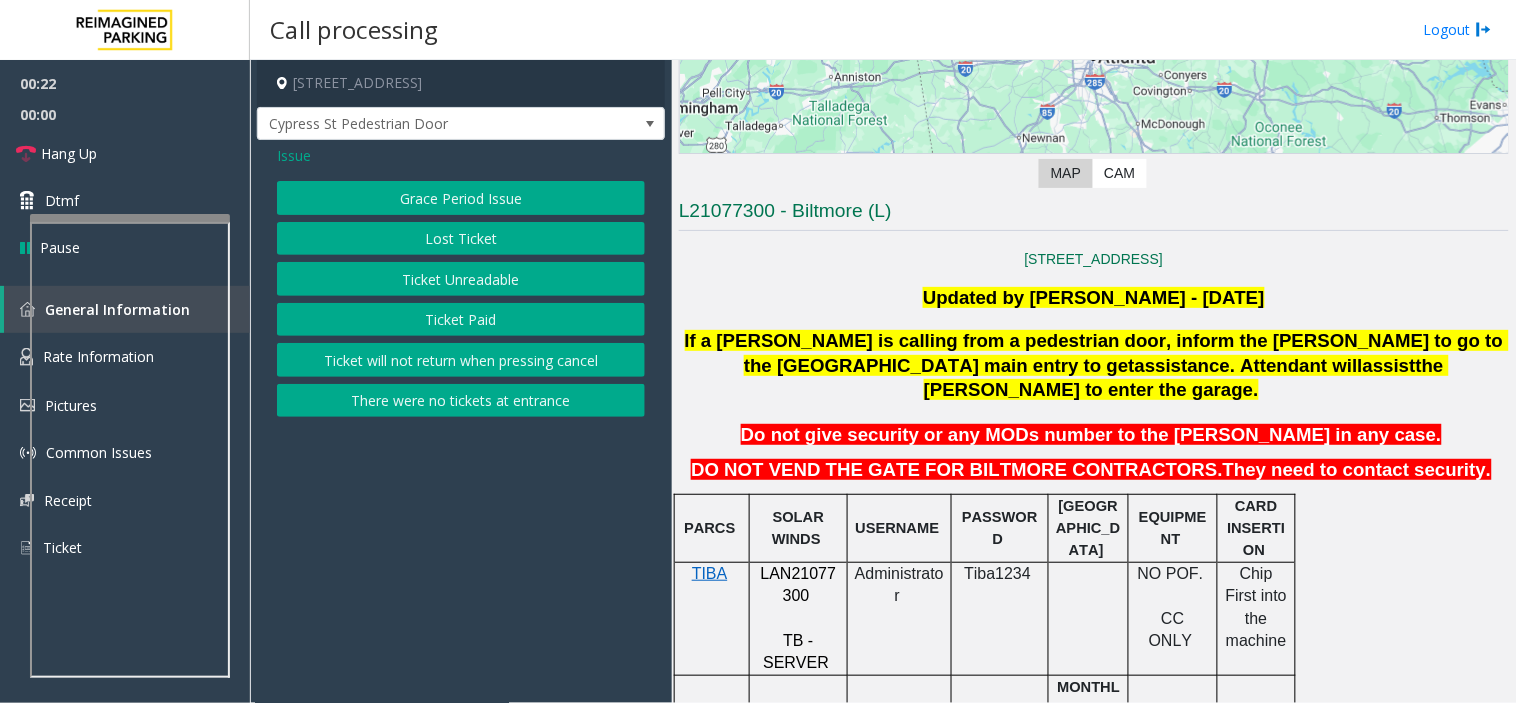 click on "Issue" 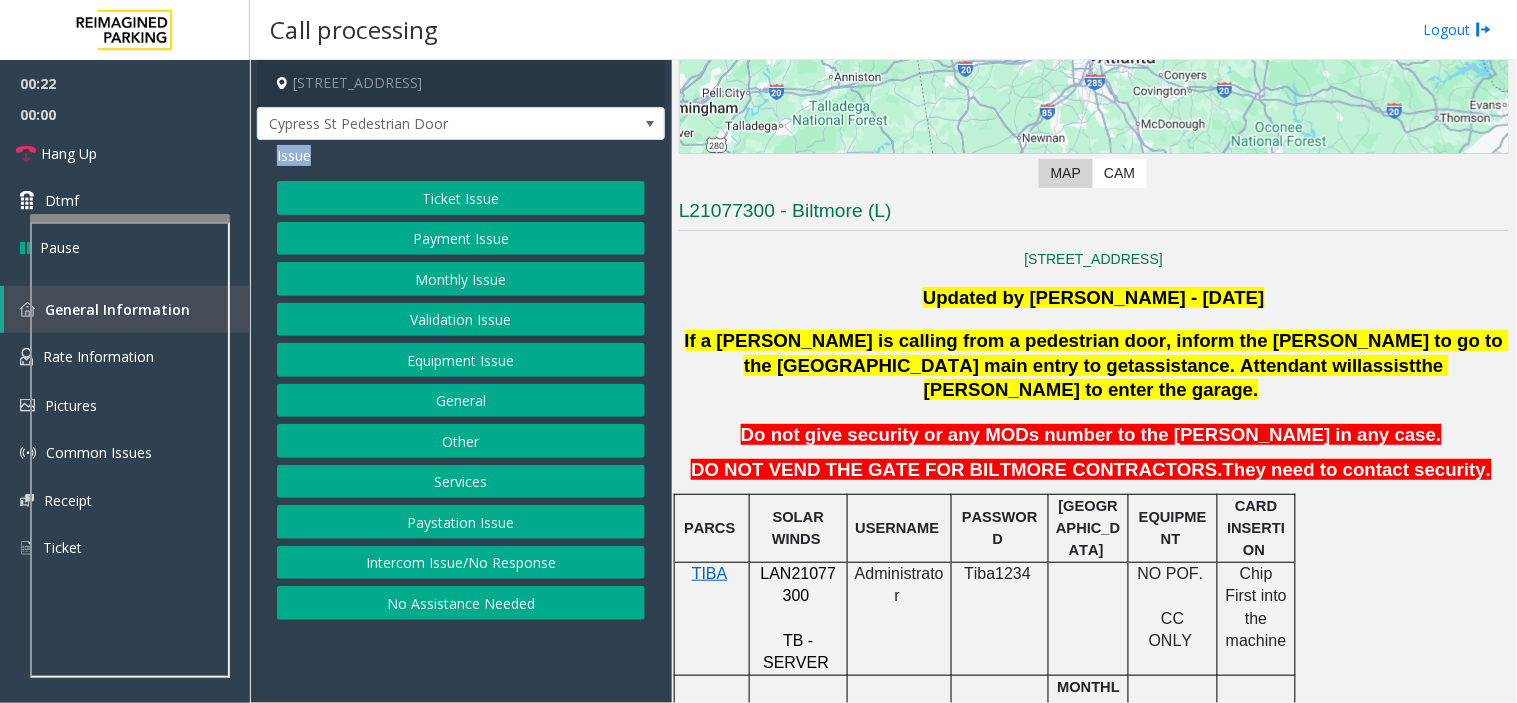 click on "Issue" 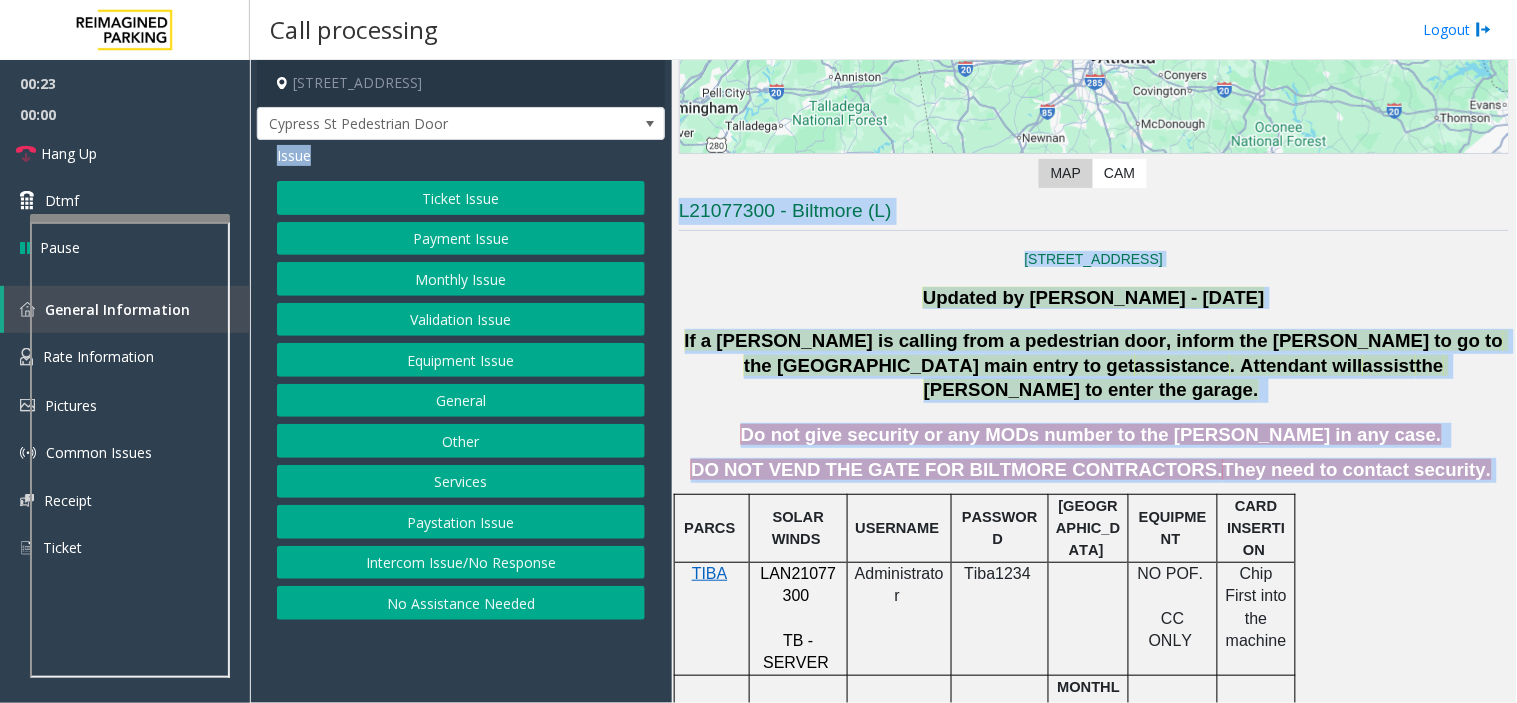 drag, startPoint x: 282, startPoint y: 154, endPoint x: 1344, endPoint y: 445, distance: 1101.1471 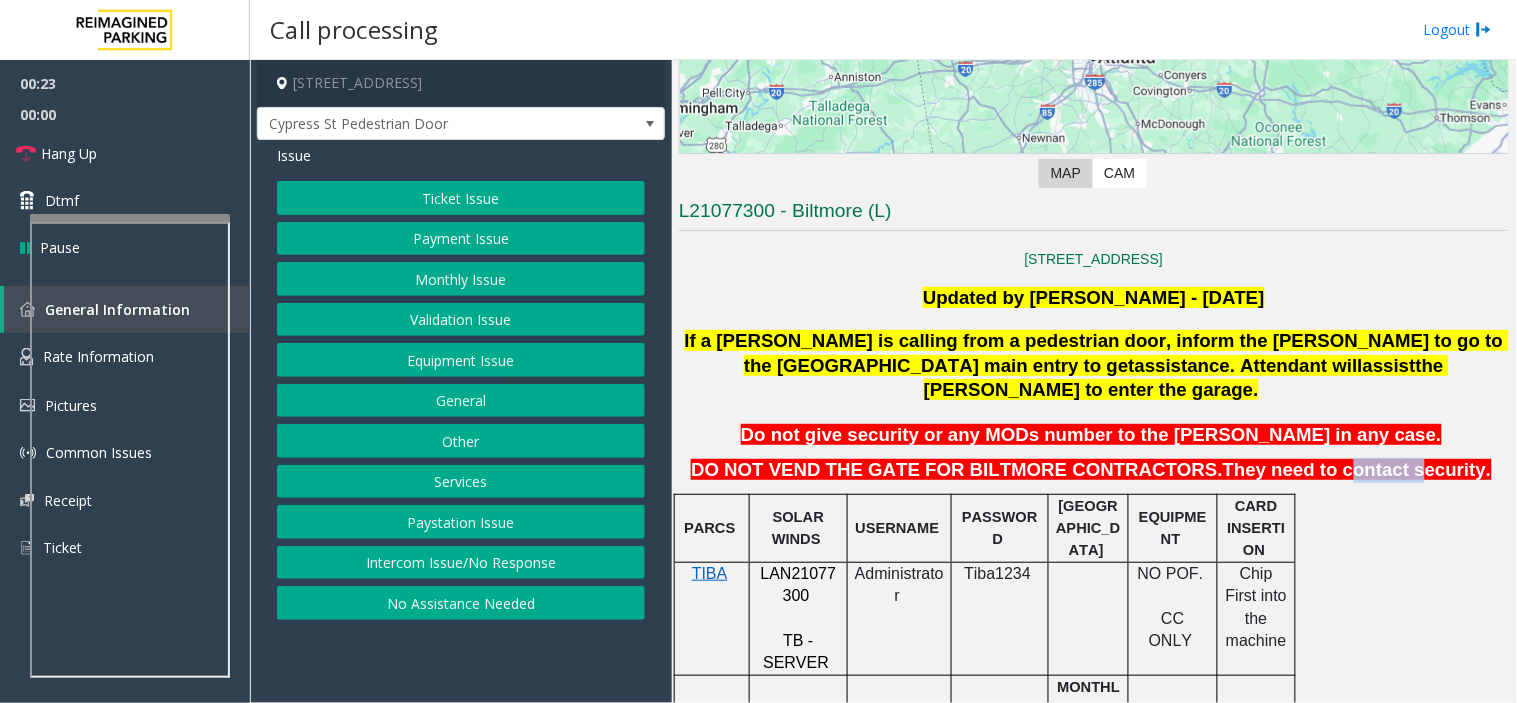 click on "They need to contact security." 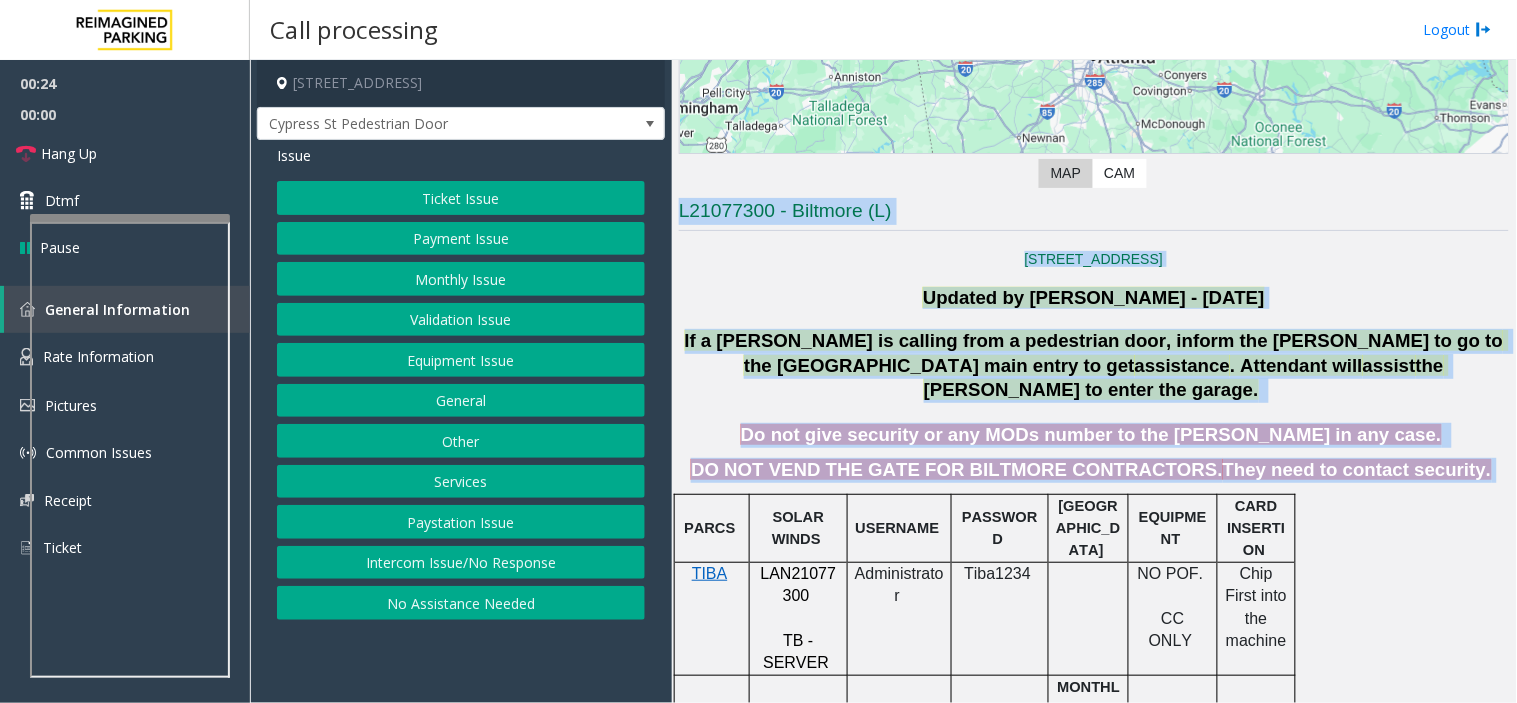 drag, startPoint x: 1344, startPoint y: 445, endPoint x: 751, endPoint y: 192, distance: 644.71545 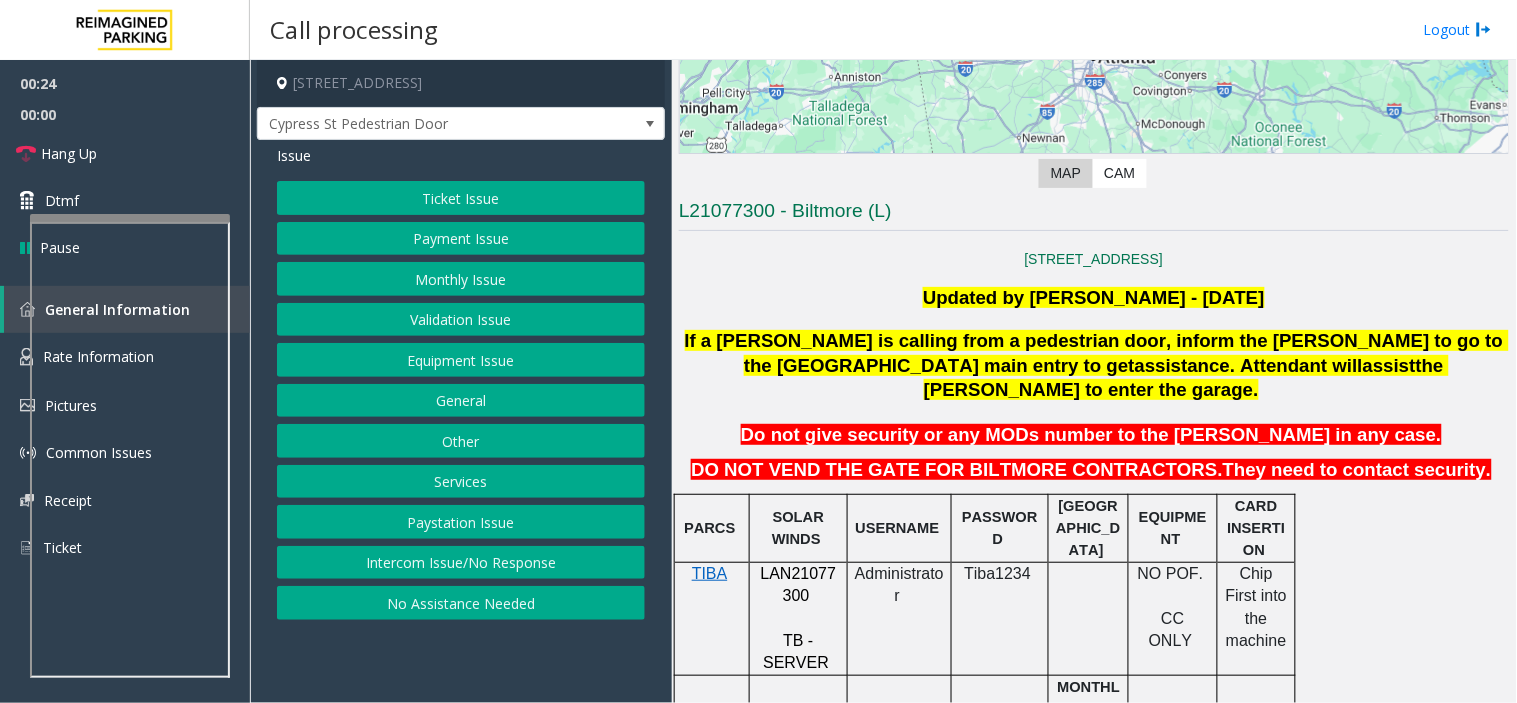 click on "← Move left → Move right ↑ Move up ↓ Move down + Zoom in - Zoom out Home Jump left by 75% End Jump right by 75% Page Up Jump up by 75% Page Down Jump down by 75% Map Terrain Satellite Labels Keyboard shortcuts Map Data Map data ©2025 Google, INEGI Map data ©2025 Google, INEGI 20 km  Click to toggle between metric and imperial units Terms Report a map error Video is not available for this lane. Previous Next  Map   CAM" 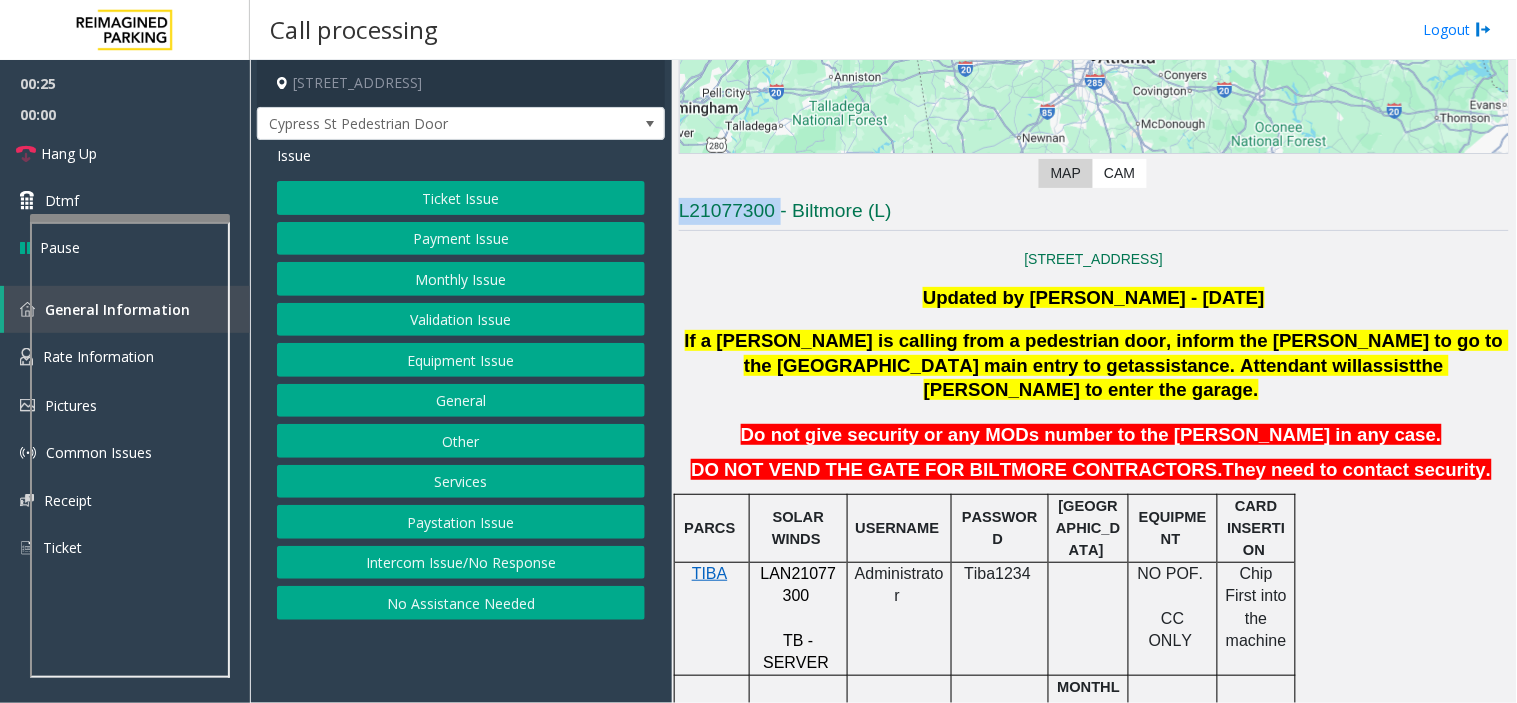 click on "← Move left → Move right ↑ Move up ↓ Move down + Zoom in - Zoom out Home Jump left by 75% End Jump right by 75% Page Up Jump up by 75% Page Down Jump down by 75% Map Terrain Satellite Labels Keyboard shortcuts Map Data Map data ©2025 Google, INEGI Map data ©2025 Google, INEGI 20 km  Click to toggle between metric and imperial units Terms Report a map error Video is not available for this lane. Previous Next  Map   CAM" 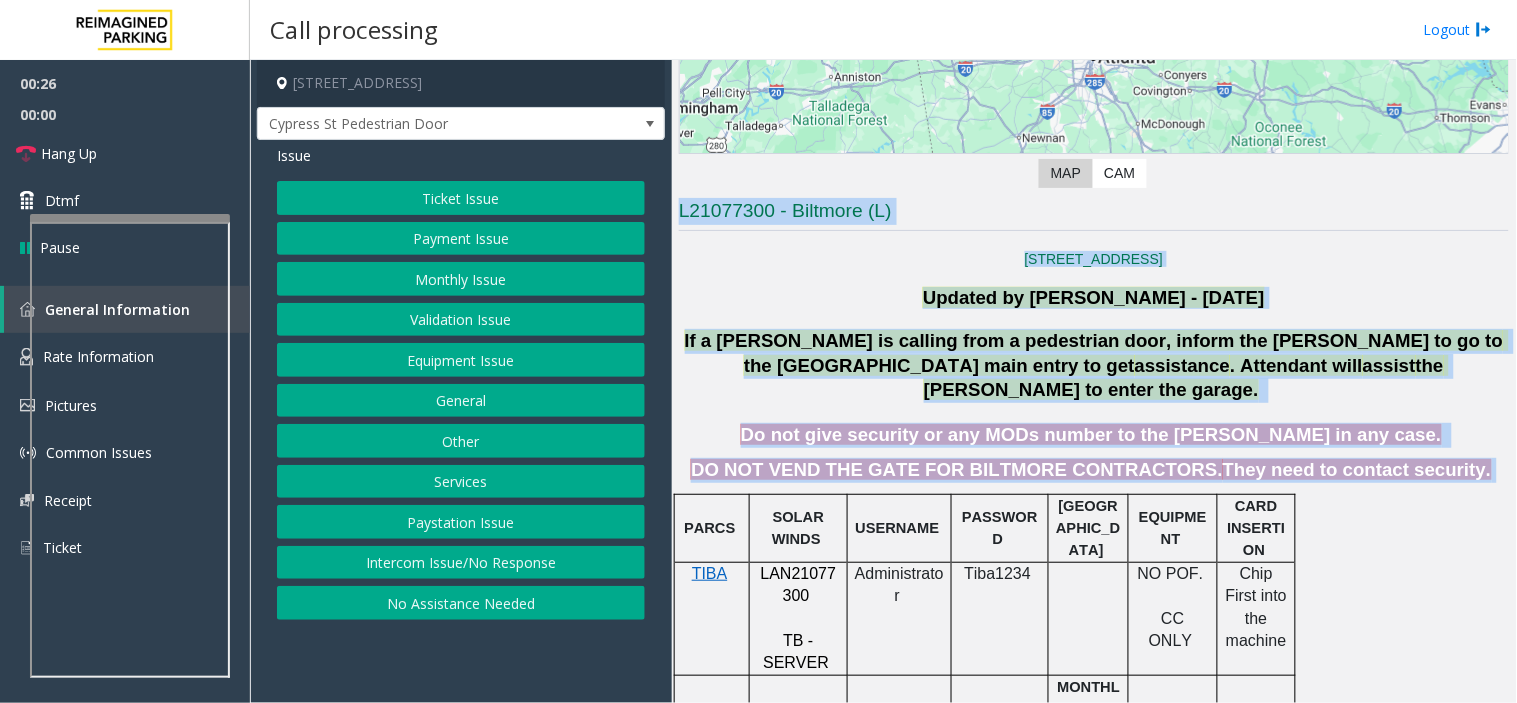 drag, startPoint x: 751, startPoint y: 192, endPoint x: 1418, endPoint y: 424, distance: 706.19617 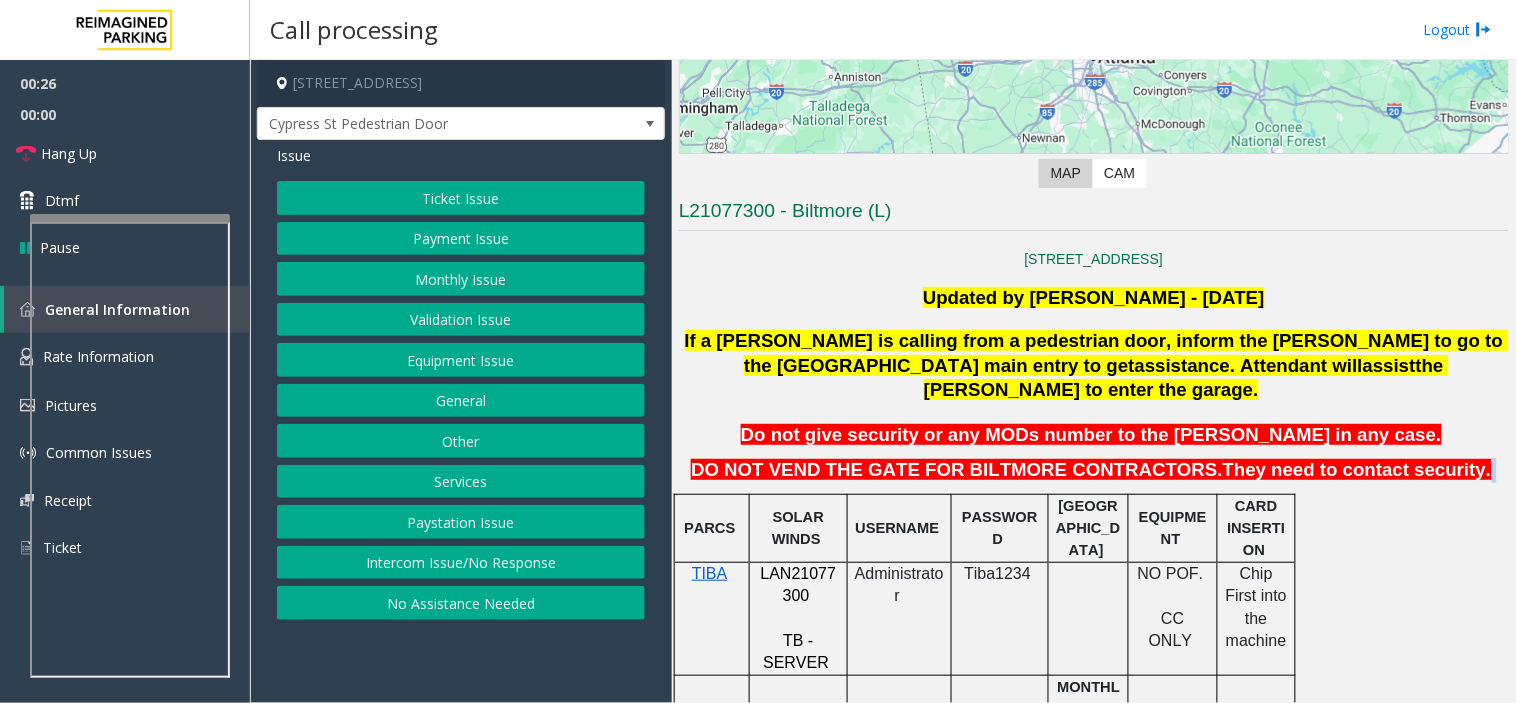 click on "817 W. Peachtree [GEOGRAPHIC_DATA], [GEOGRAPHIC_DATA] Updated by [PERSON_NAME] - [DATE] If a [PERSON_NAME] is calling from a pedestrian door, inform the [PERSON_NAME] to go to the [GEOGRAPHIC_DATA] main entry to get  assistance . Attendant will  assist  the [PERSON_NAME] to enter the garage.   Do not give security or any MODs number to the [PERSON_NAME] in any case.   DO NOT VEND THE GATE FOR BILTMORE CONTRACTORS.  They need to contact security.   PARCS   SOLAR WINDS   USERNAME   PASSWORD   PARIS   EQUIPMENT   CARD INSERTION   TIBA     LAN21077300     TB - SERVER   Administrator   Tiba1234     NO POF.     CC ONLY   Chip First into the machine MANDATORY FIELDS   VALIDATIONS   APPROVED VALIDATION LIST   TICKET   MONTHLY CARDS/TENANTS   GARAGE LAYOUT   LOCATION TIME               Barcode facing up         Click Here for the local time   APPROVED VENDORS   DO NOT VEND FOR   ENTRANCE/EXIT LANE INFO   LOST TICKET RATE   COMMON ISSUES   SPECIAL INSTRUCTIONS   HOURS OF OPERATION             2 exits.       $20.00" 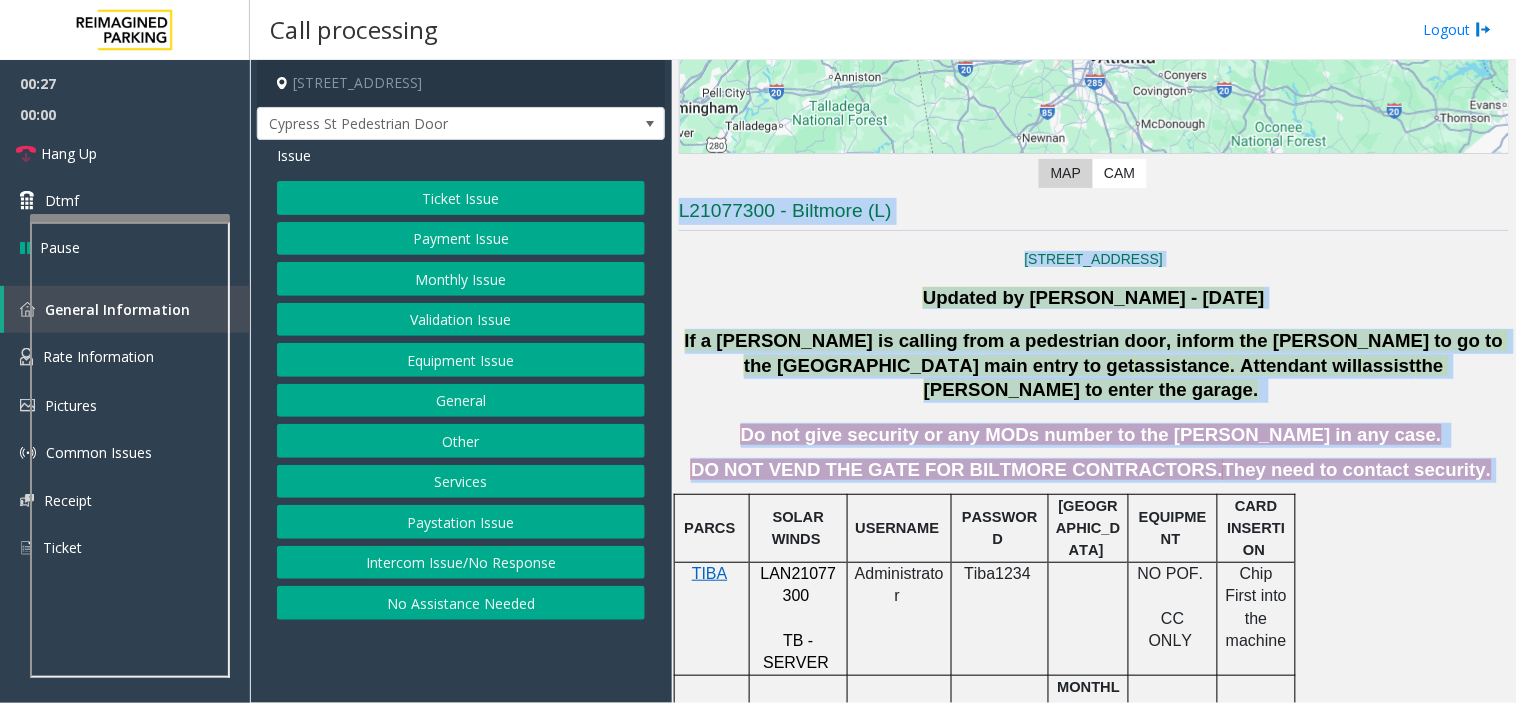 drag, startPoint x: 1418, startPoint y: 424, endPoint x: 744, endPoint y: 176, distance: 718.1782 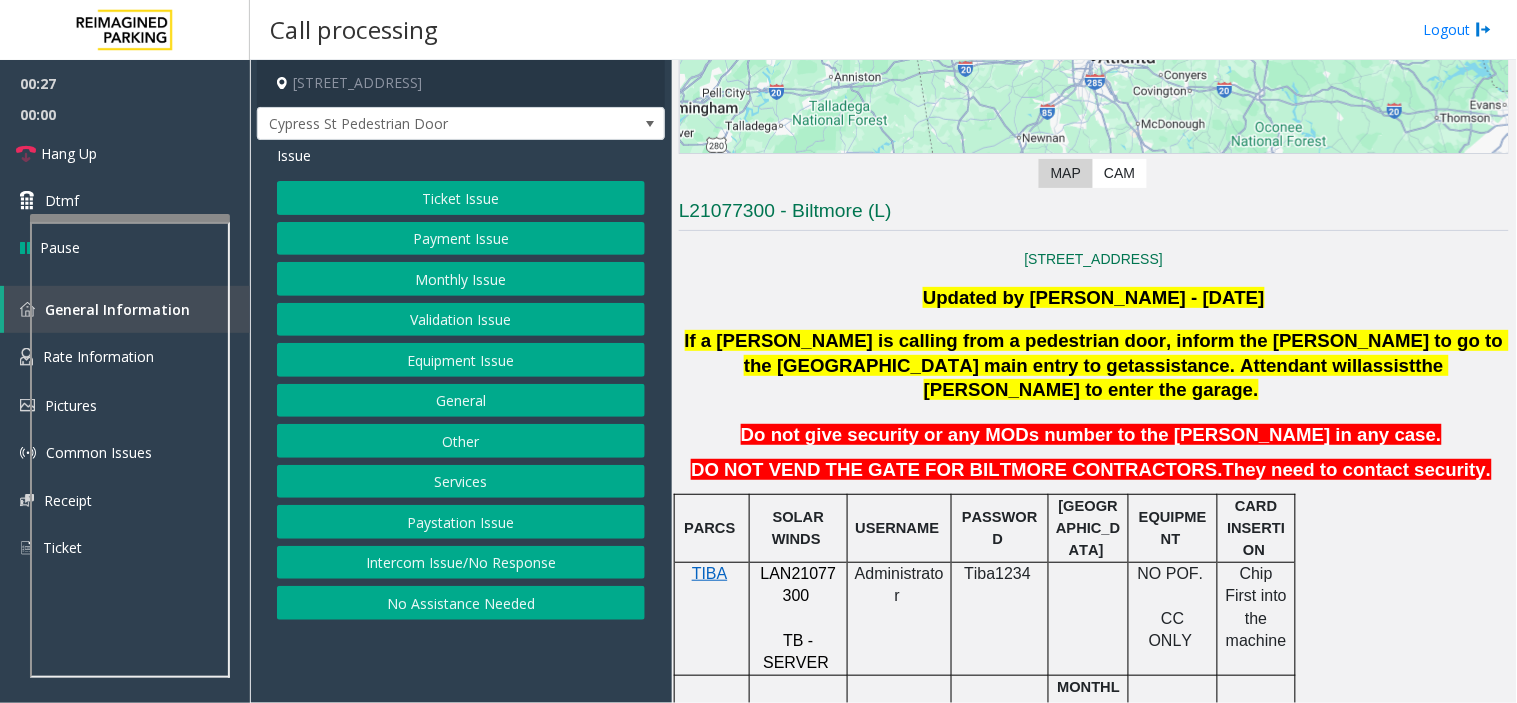 click on "← Move left → Move right ↑ Move up ↓ Move down + Zoom in - Zoom out Home Jump left by 75% End Jump right by 75% Page Up Jump up by 75% Page Down Jump down by 75% Map Terrain Satellite Labels Keyboard shortcuts Map Data Map data ©2025 Google, INEGI Map data ©2025 Google, INEGI 20 km  Click to toggle between metric and imperial units Terms Report a map error Video is not available for this lane. Previous Next  Map   CAM" 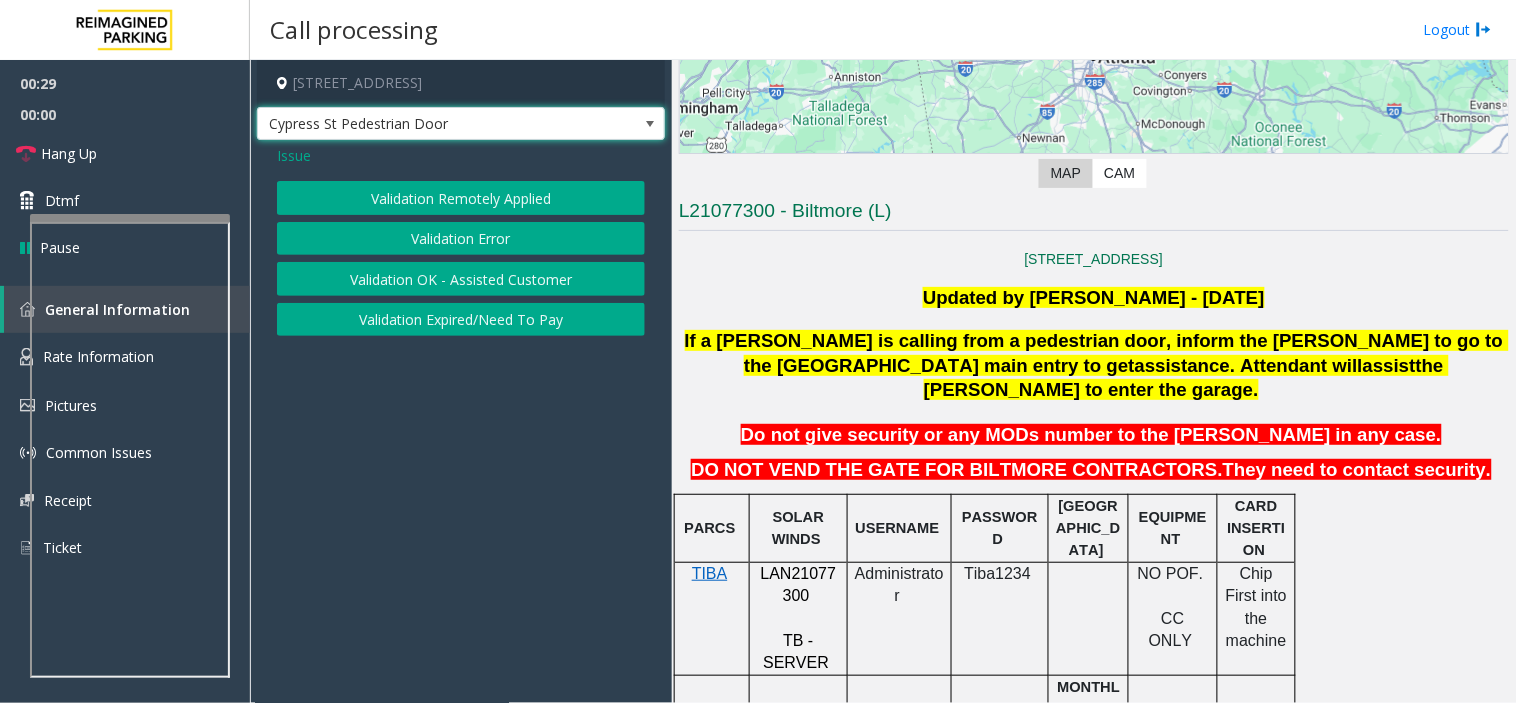 click on "Cypress St Pedestrian Door" at bounding box center (420, 124) 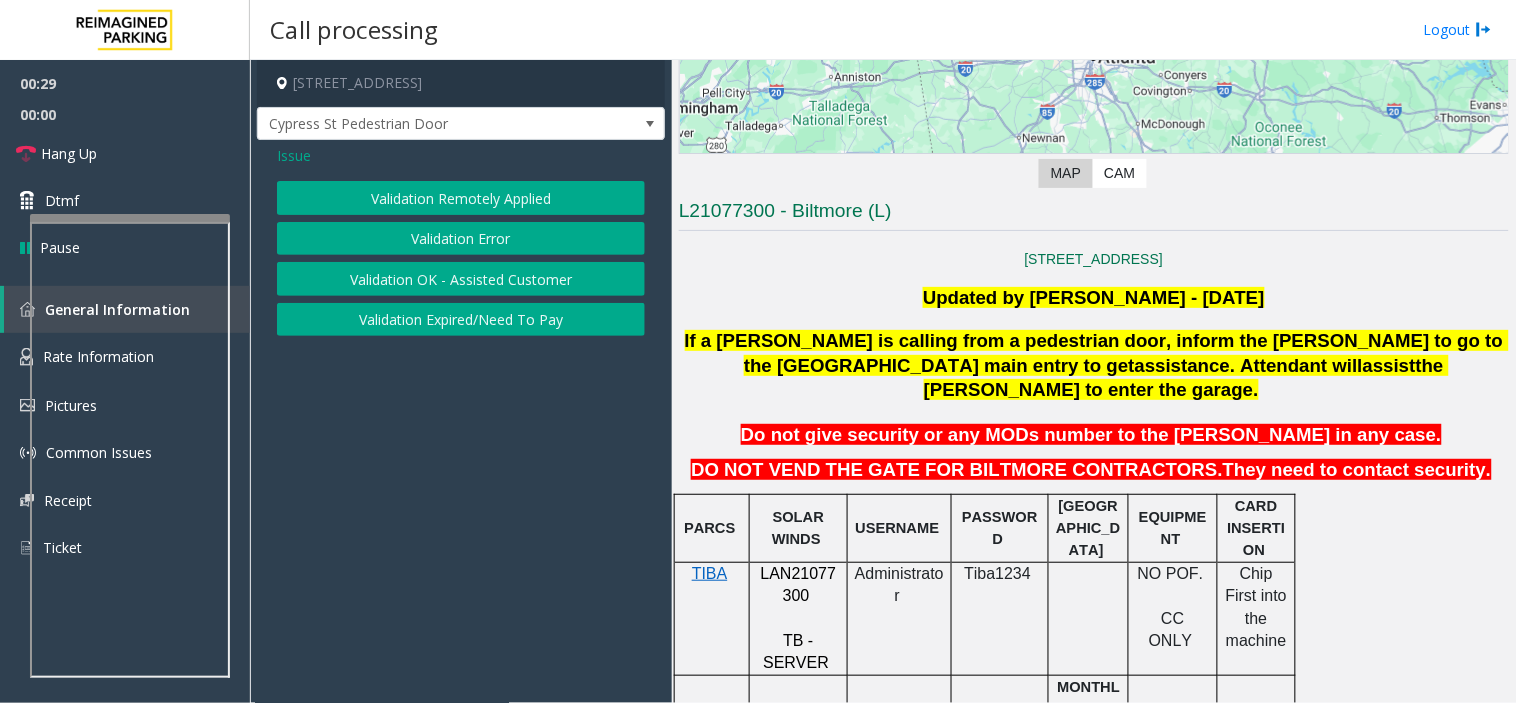 drag, startPoint x: 336, startPoint y: 574, endPoint x: 300, endPoint y: 255, distance: 321.02493 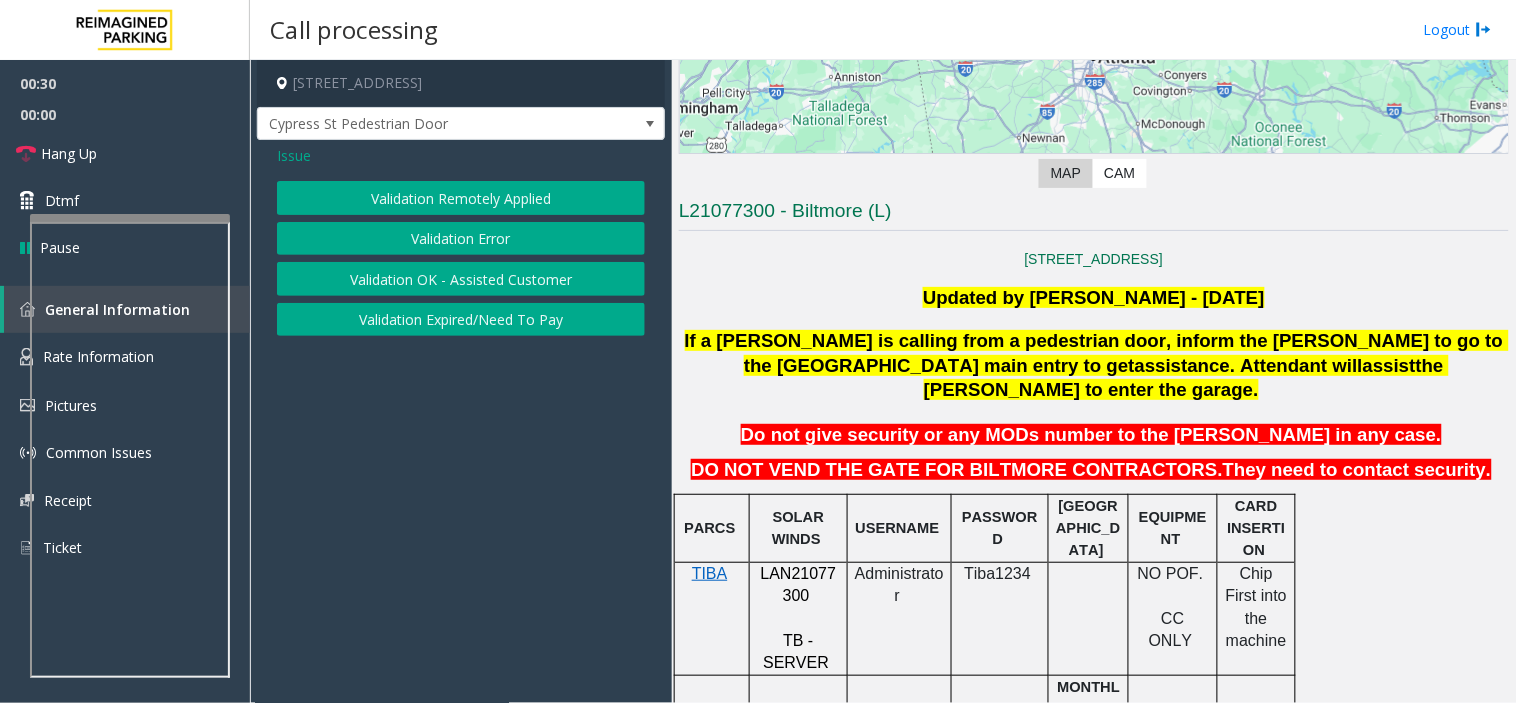click on "Issue" 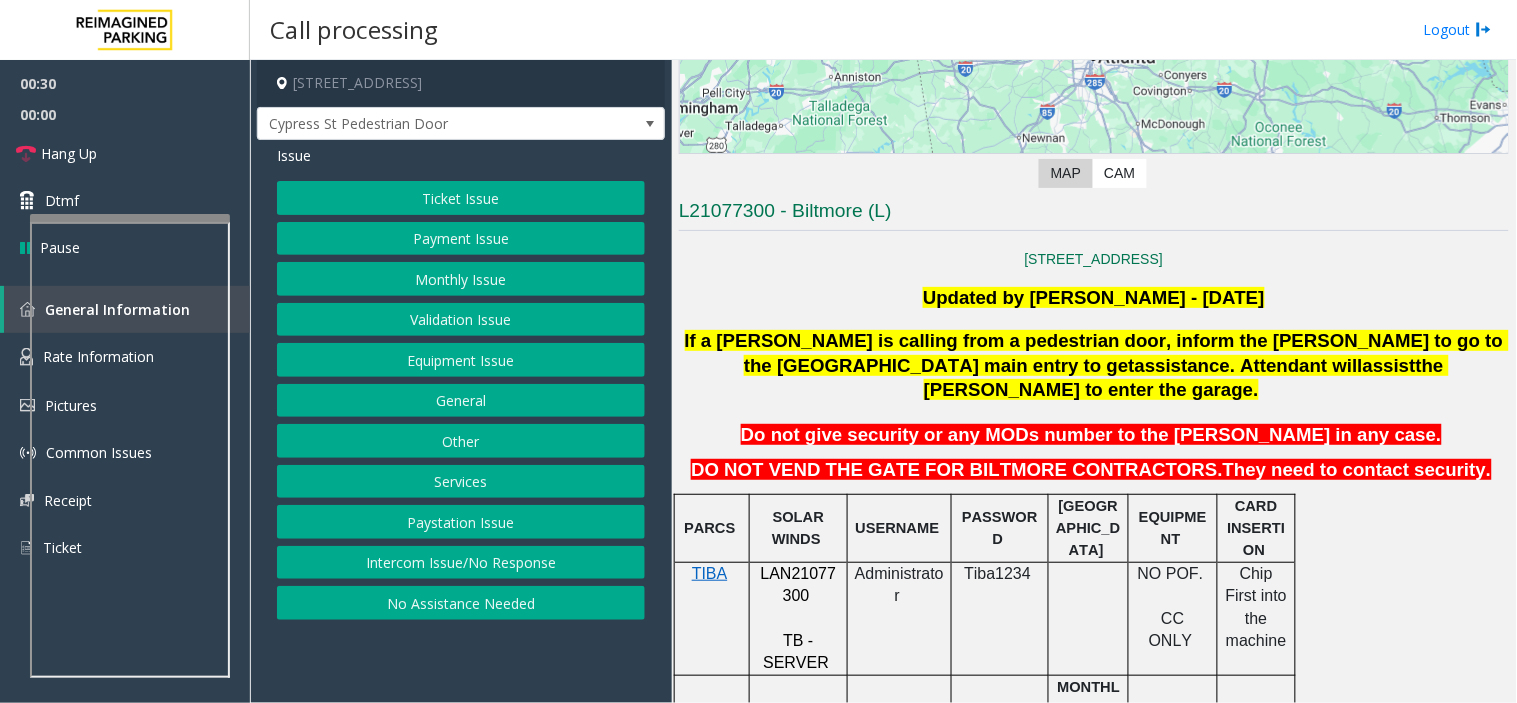 click on "Equipment Issue" 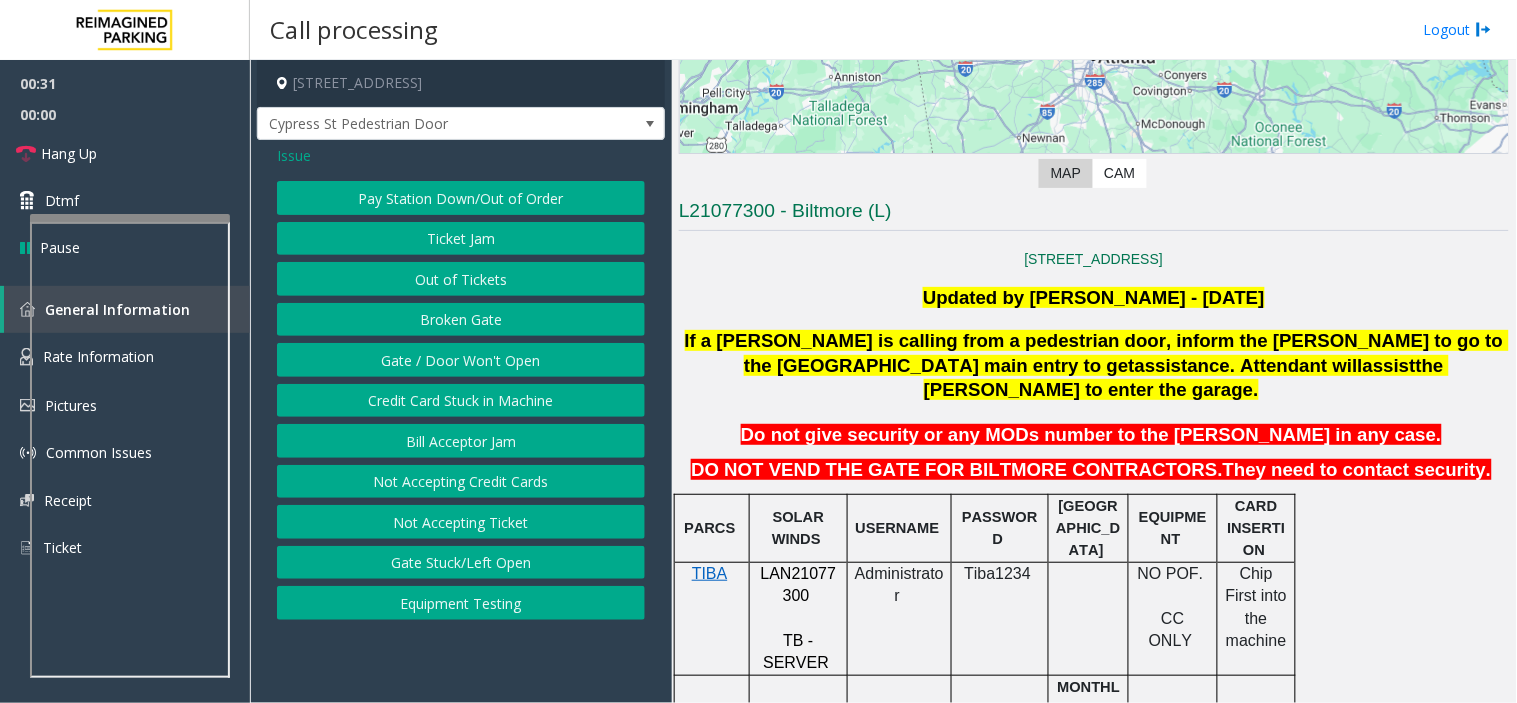 click on "Gate / Door Won't Open" 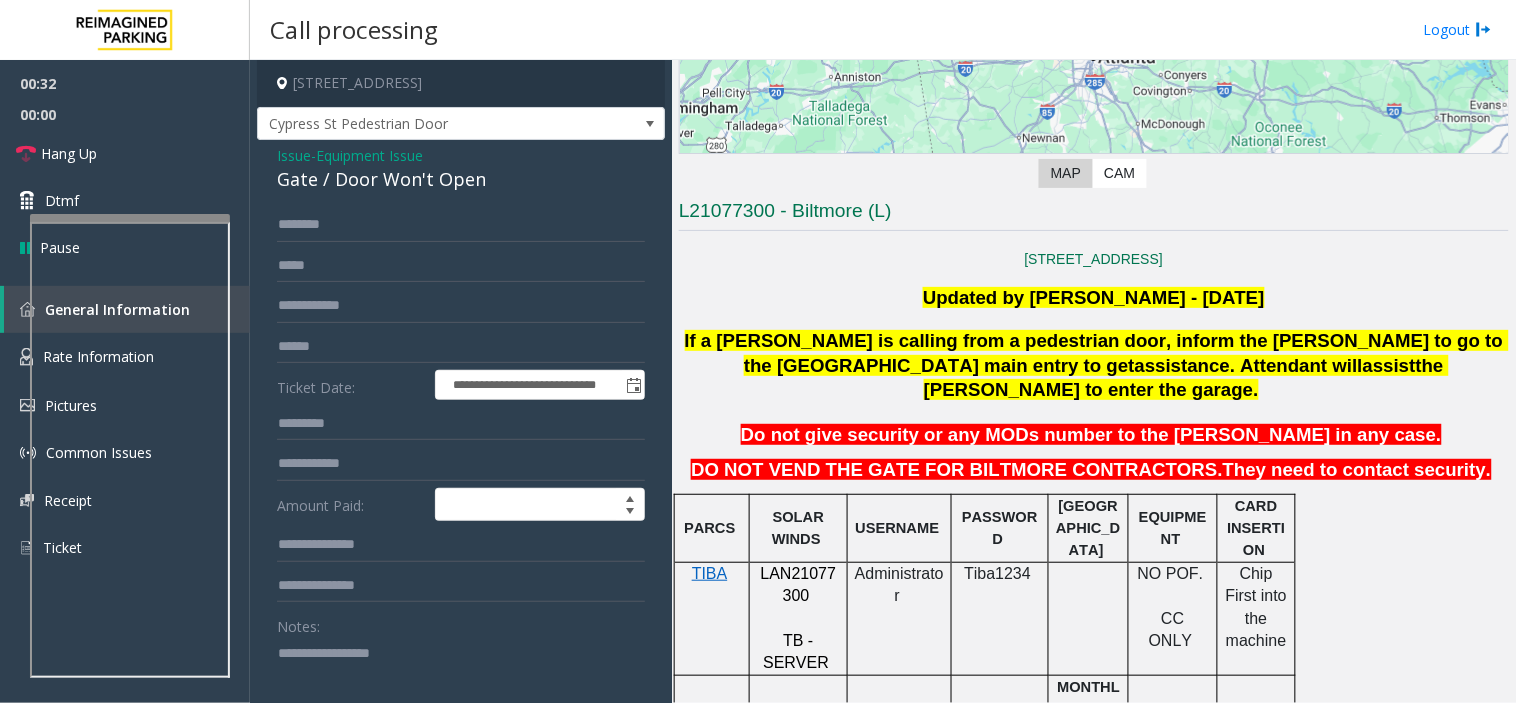 click on "Gate / Door Won't Open" 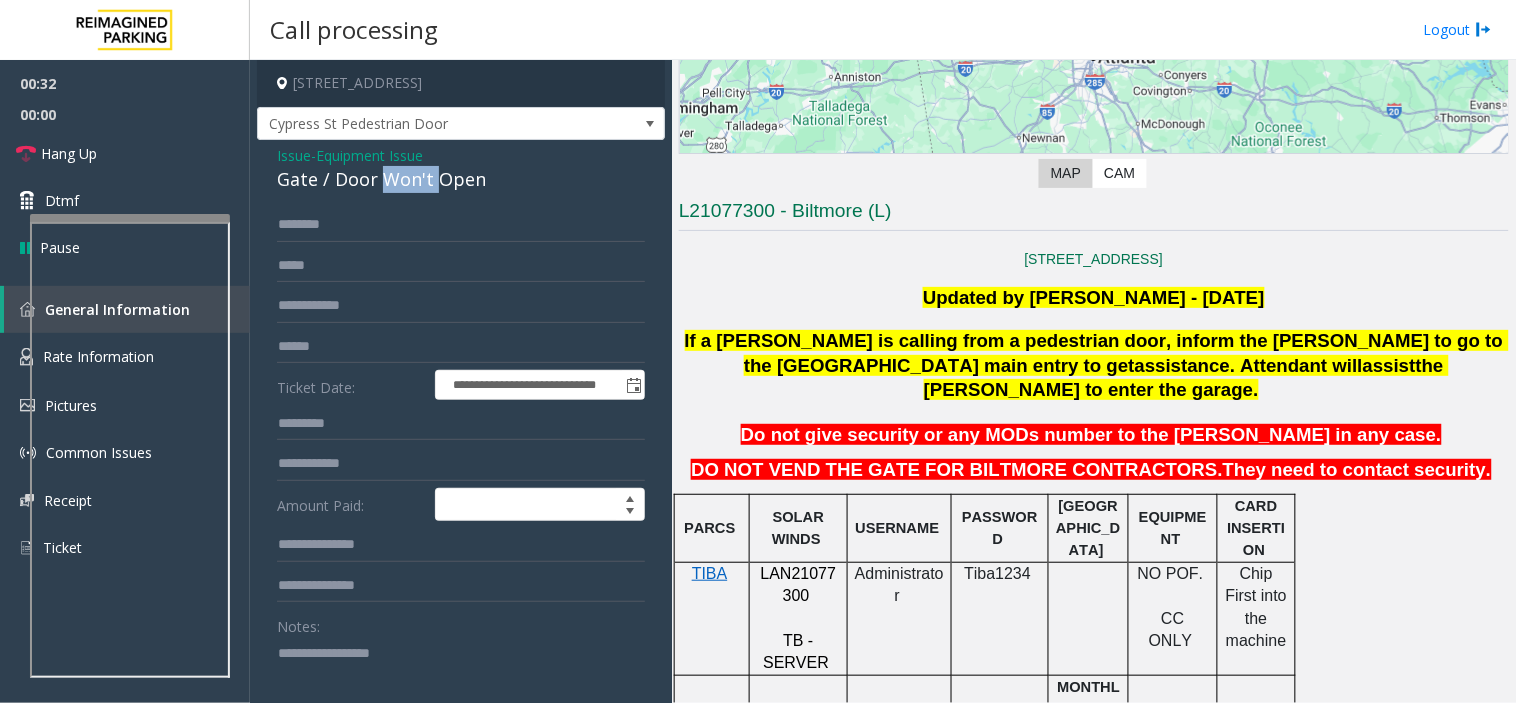 click on "Gate / Door Won't Open" 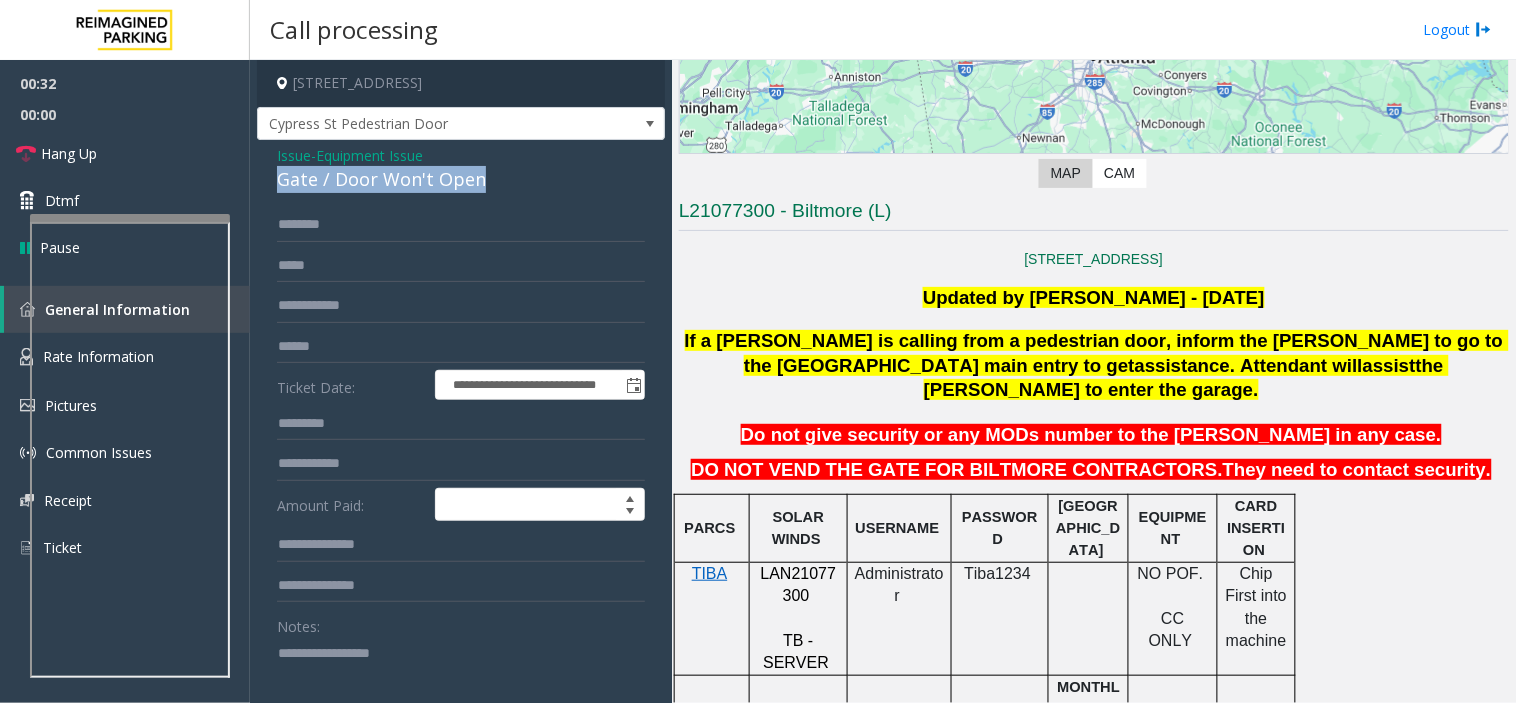 click on "Gate / Door Won't Open" 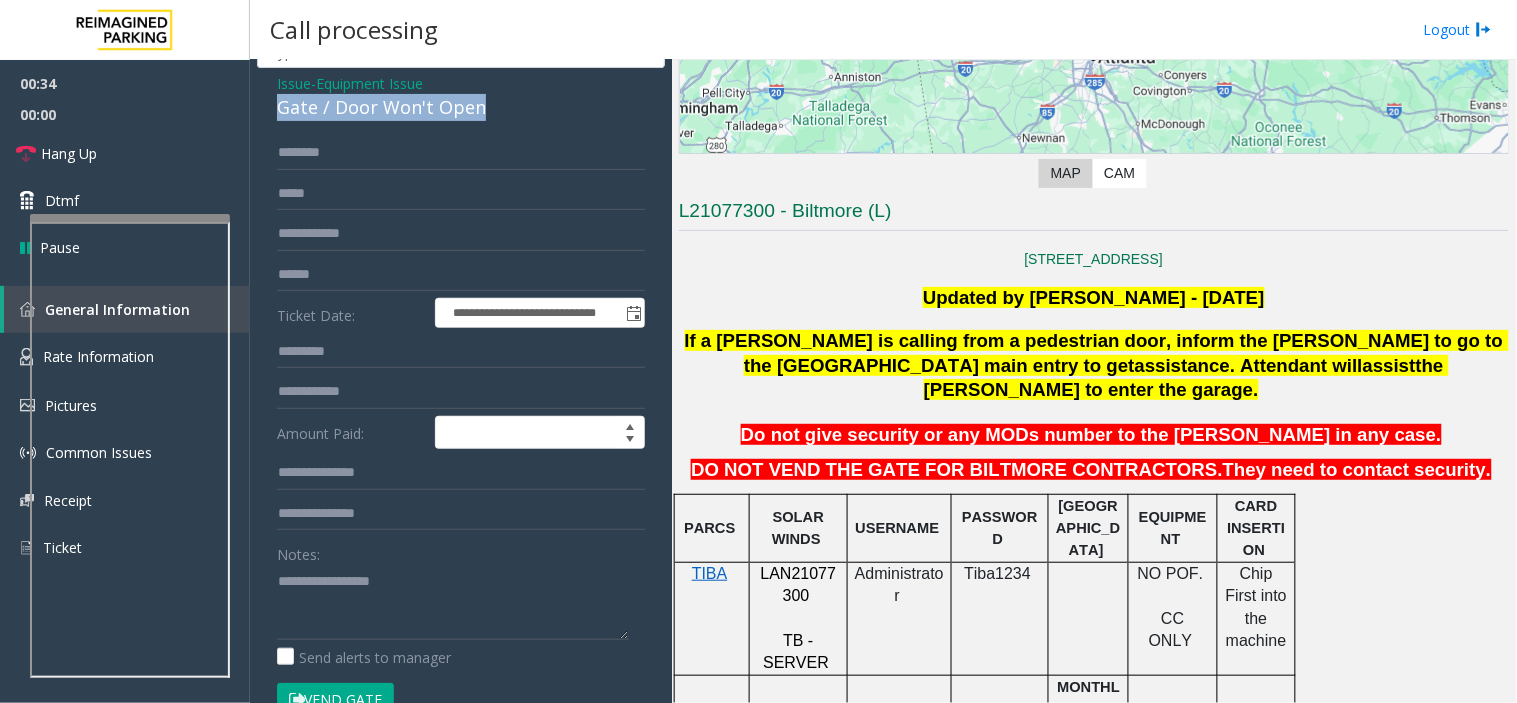 scroll, scrollTop: 111, scrollLeft: 0, axis: vertical 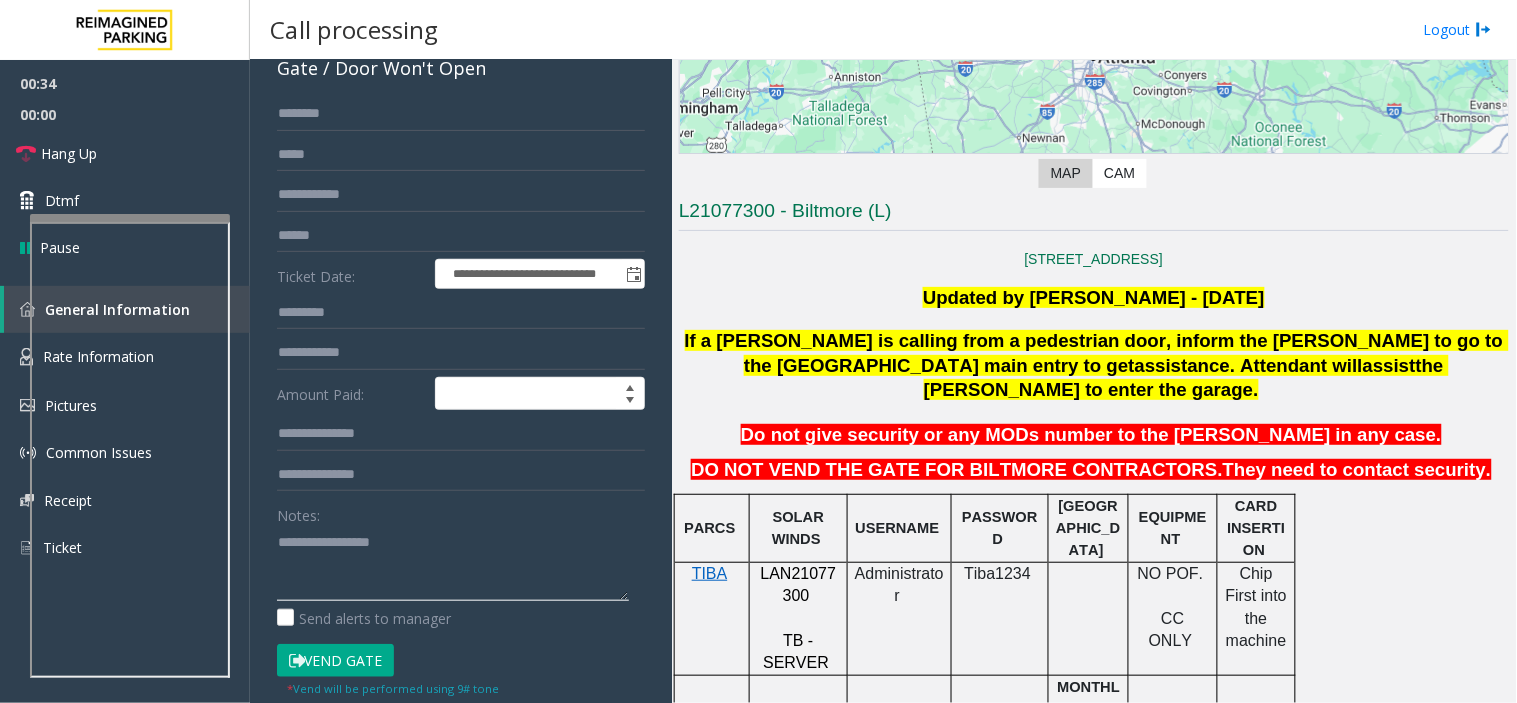 click 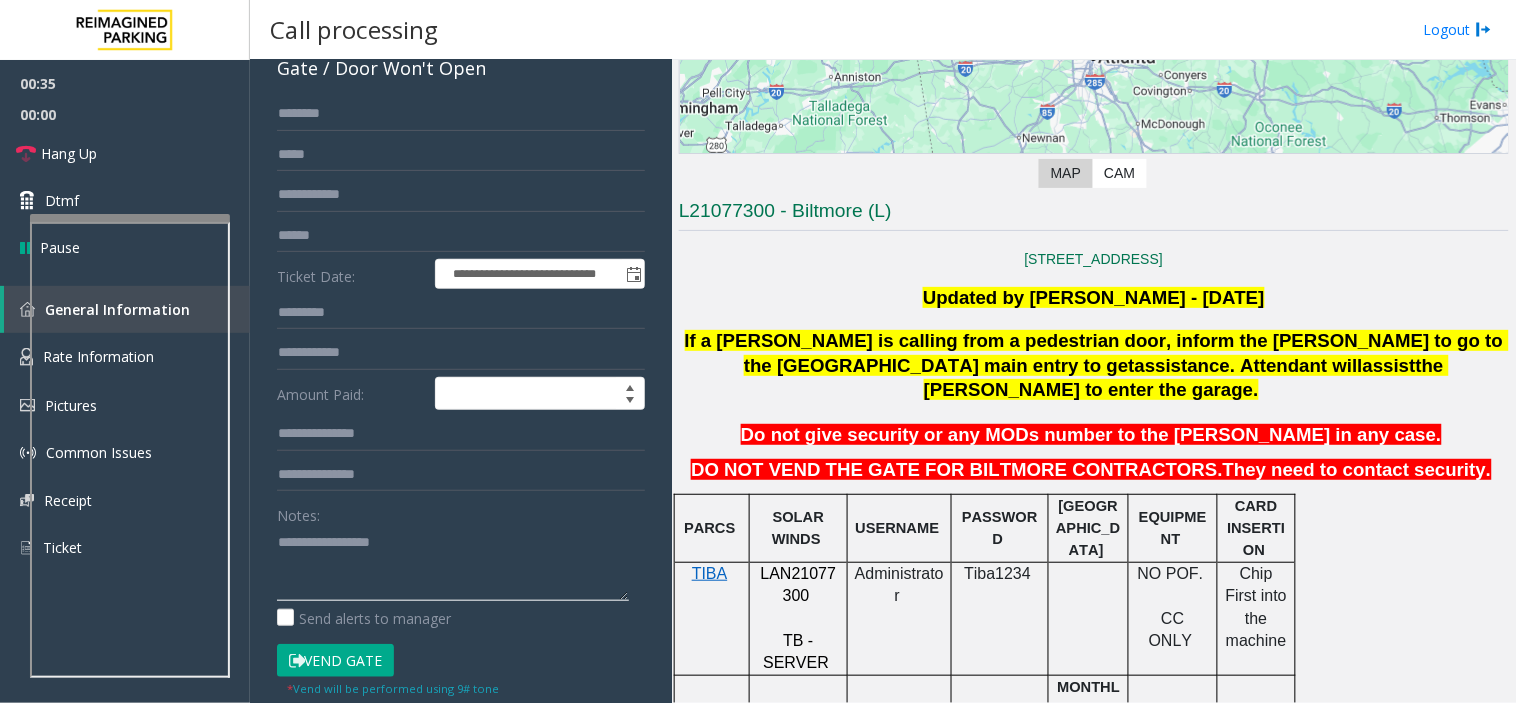 drag, startPoint x: 317, startPoint y: 540, endPoint x: 453, endPoint y: 541, distance: 136.00368 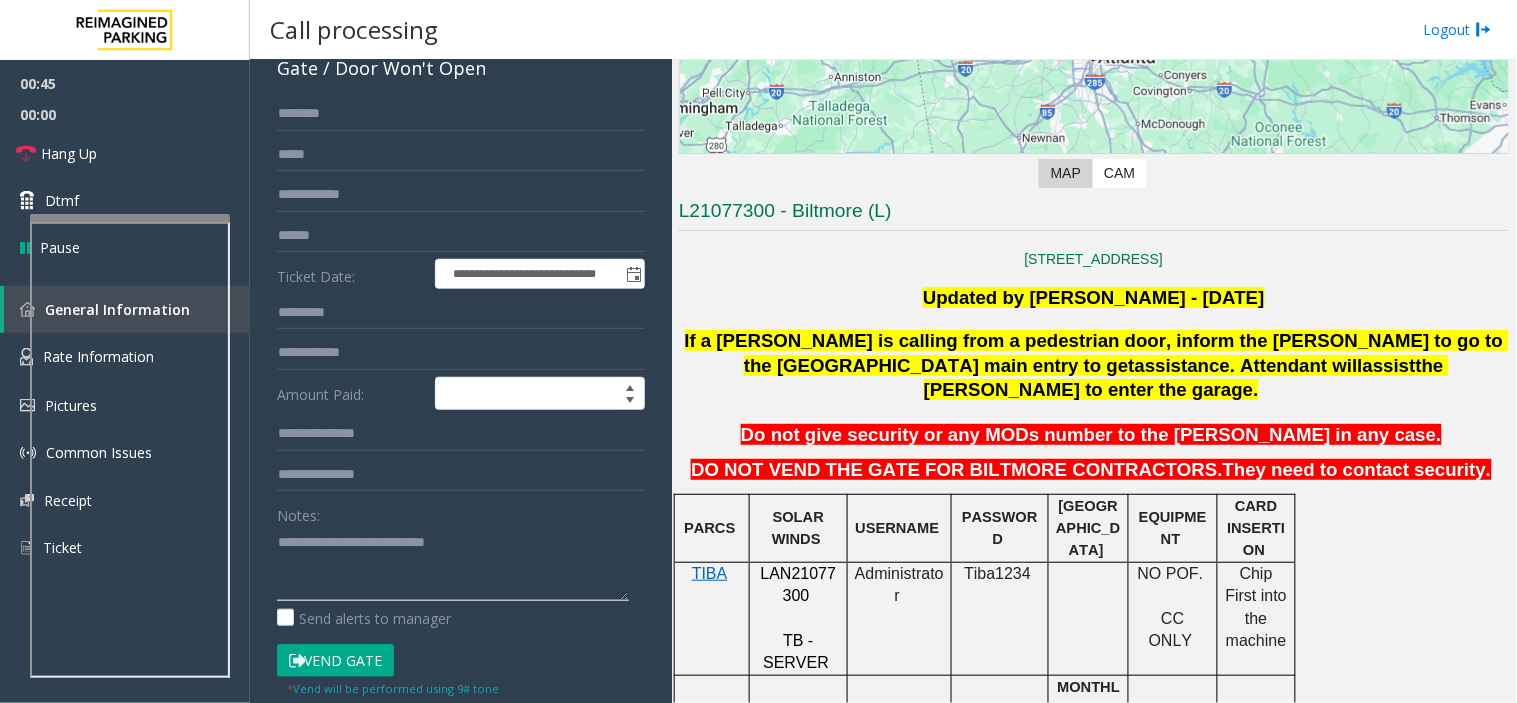 click 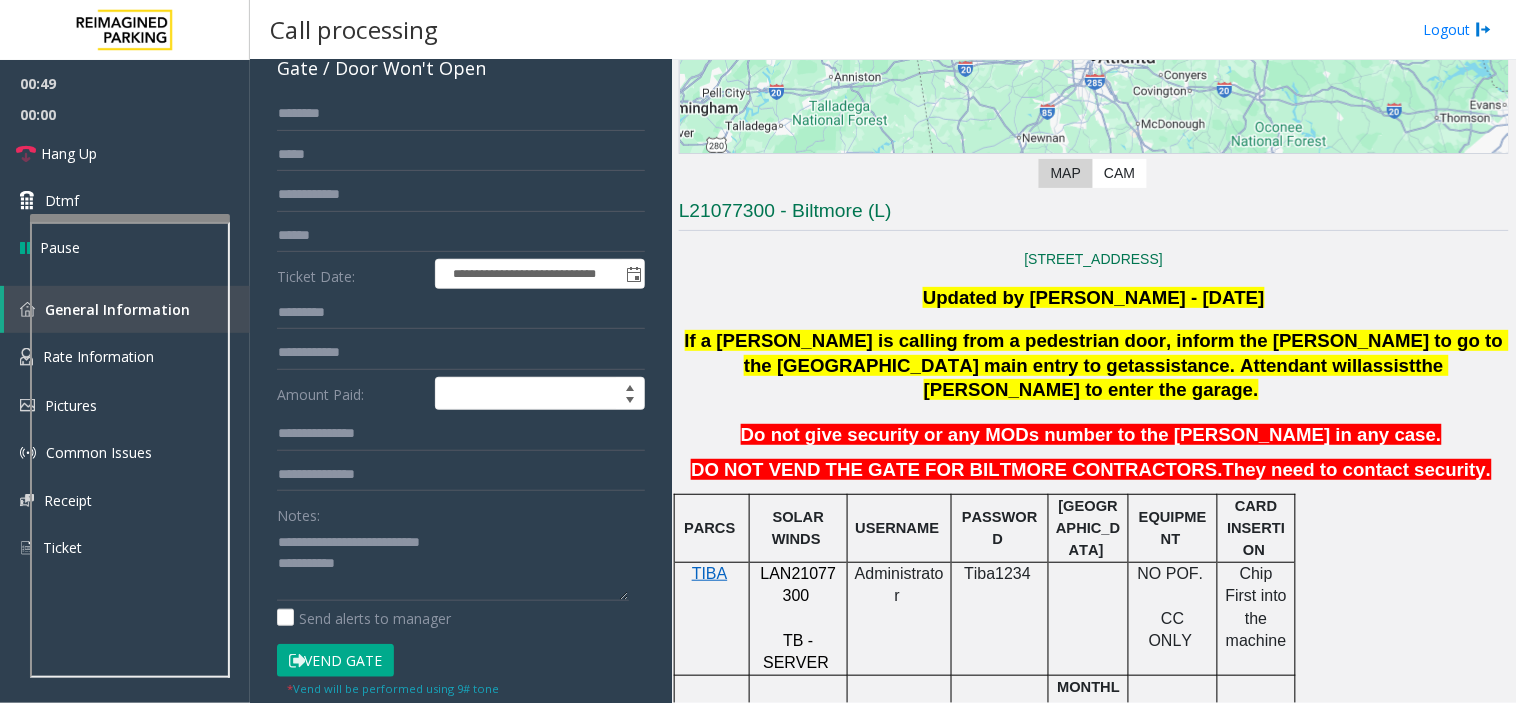 click on "If a [PERSON_NAME] is calling from a pedestrian door, inform the [PERSON_NAME] to go to the [GEOGRAPHIC_DATA] main entry to get" 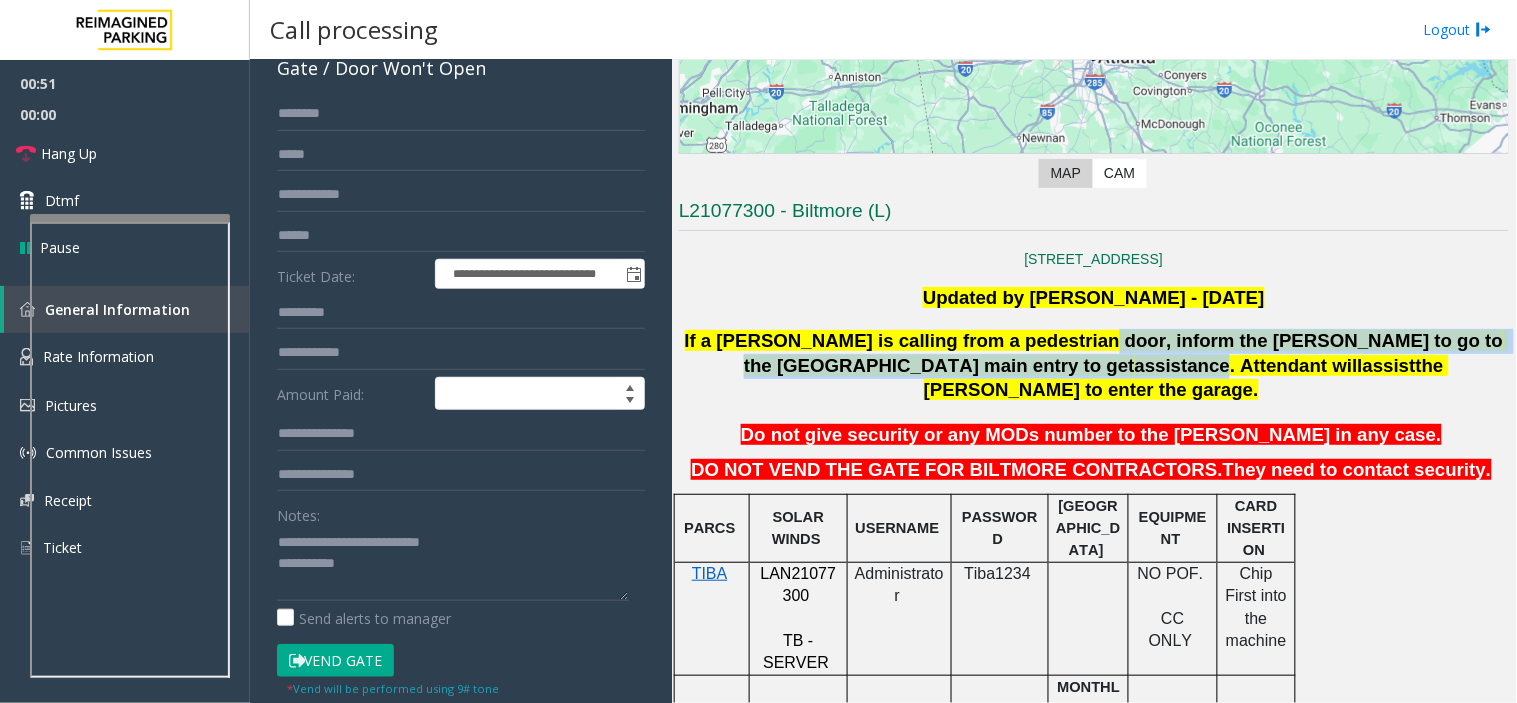 drag, startPoint x: 1054, startPoint y: 340, endPoint x: 861, endPoint y: 354, distance: 193.50711 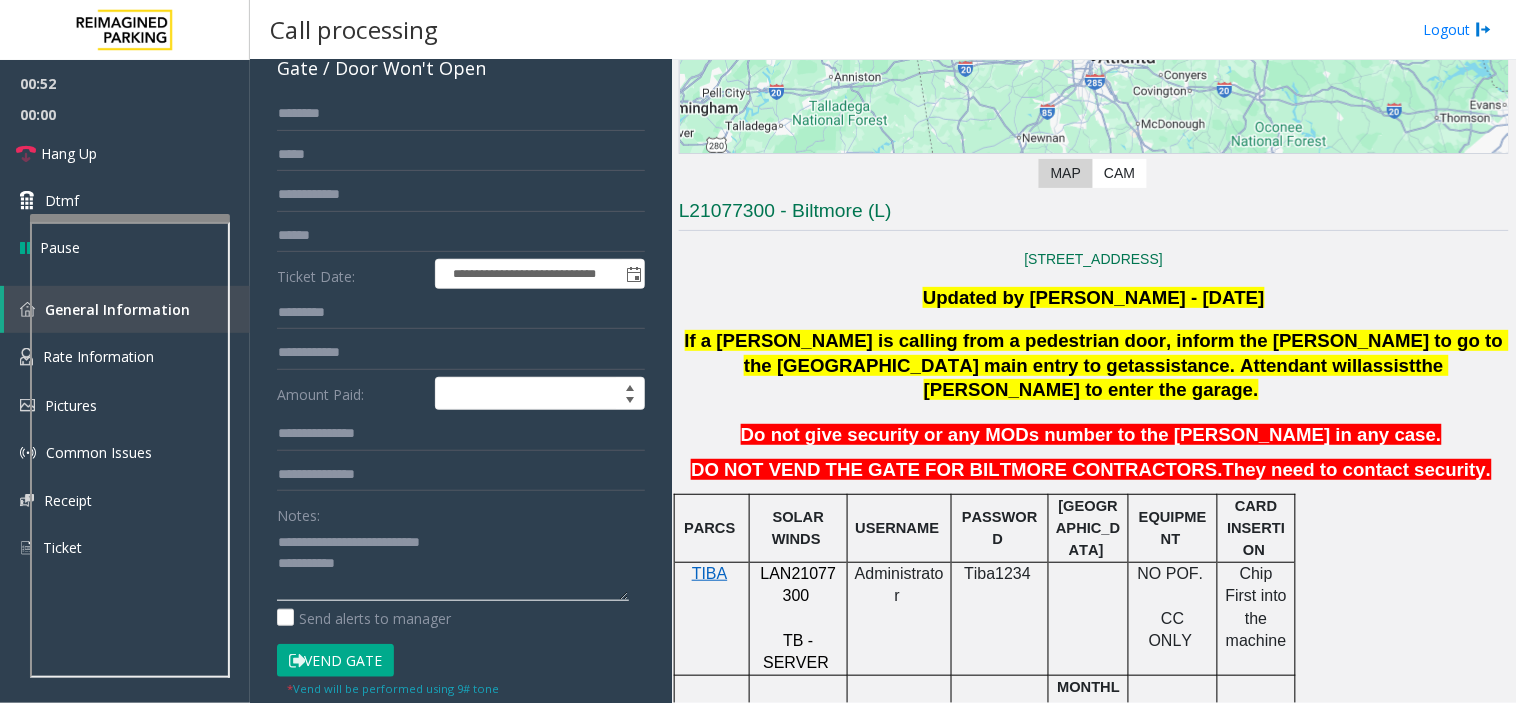 click 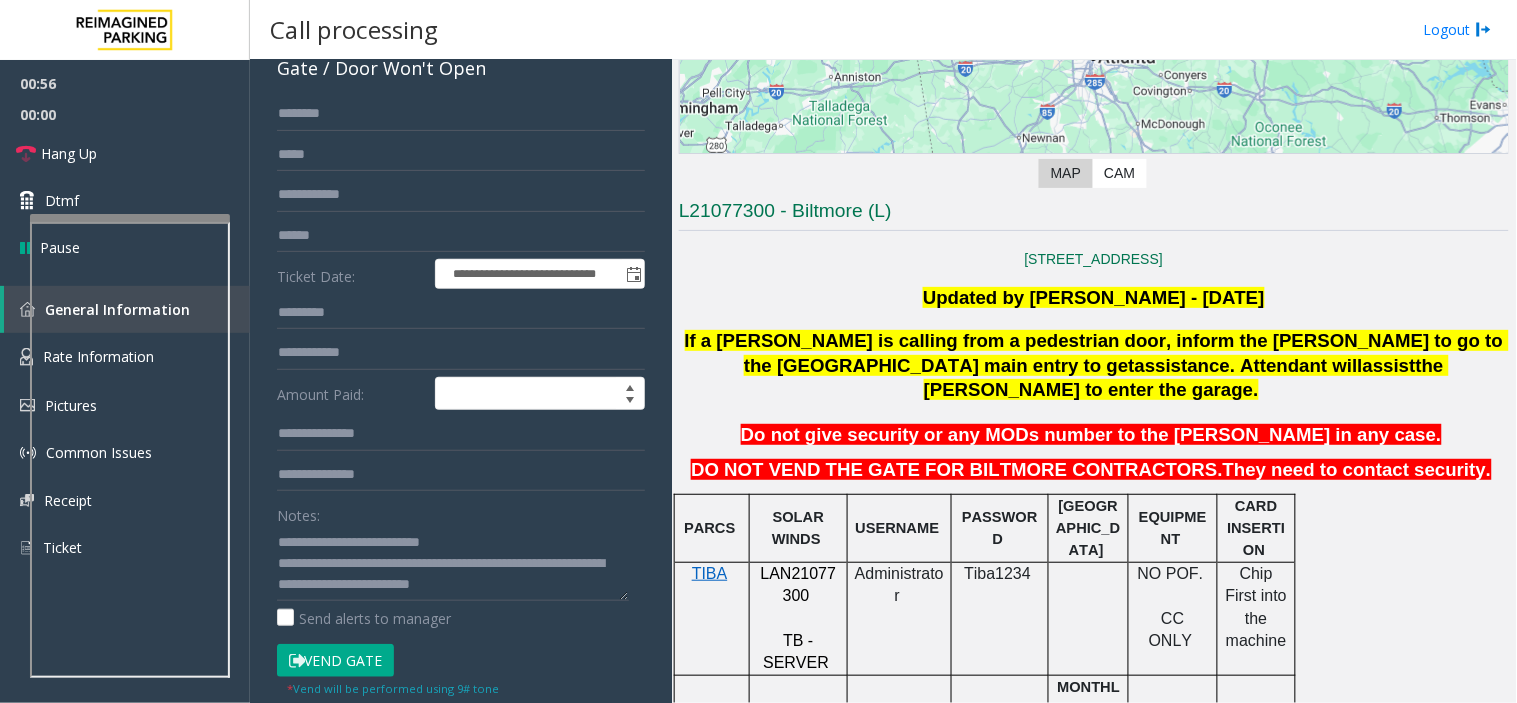 click on ". Attendant will" 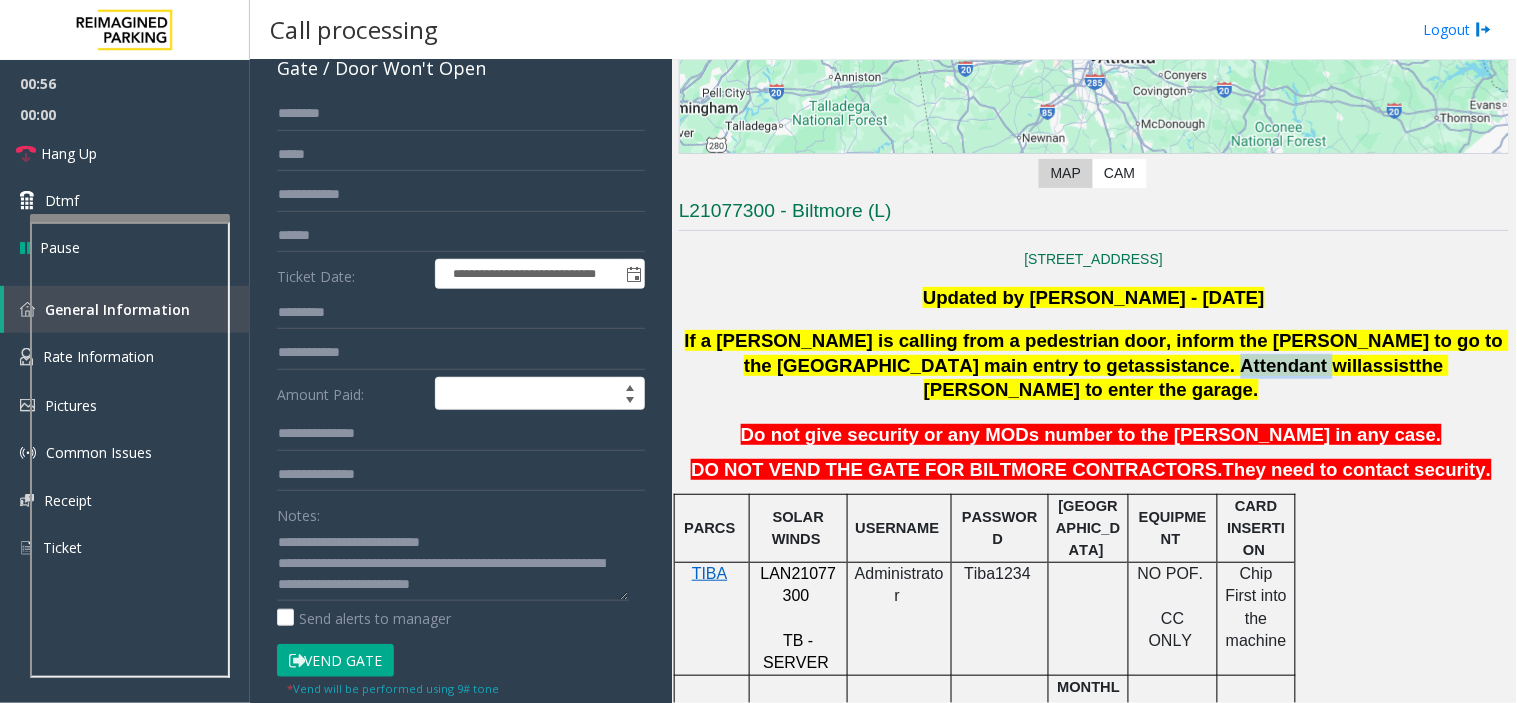 click on ". Attendant will" 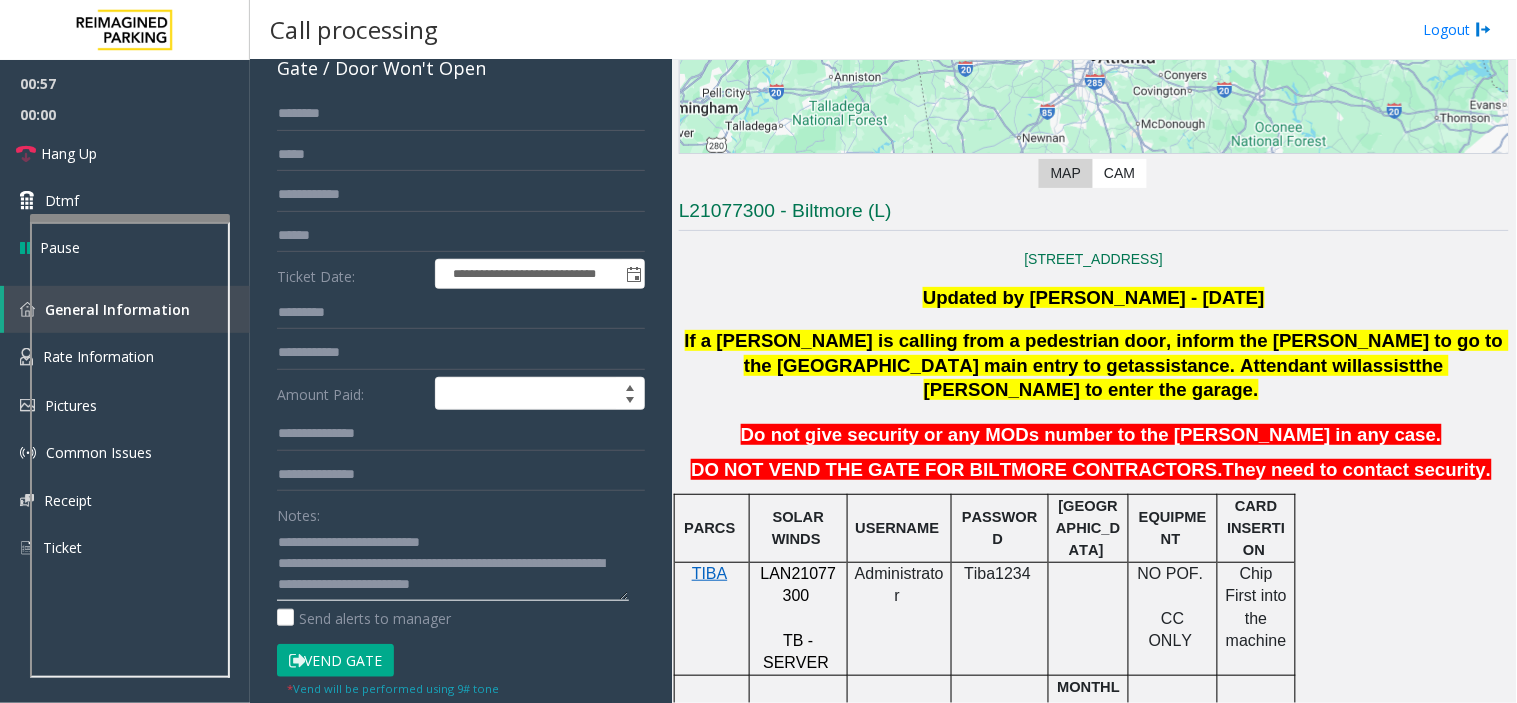 click 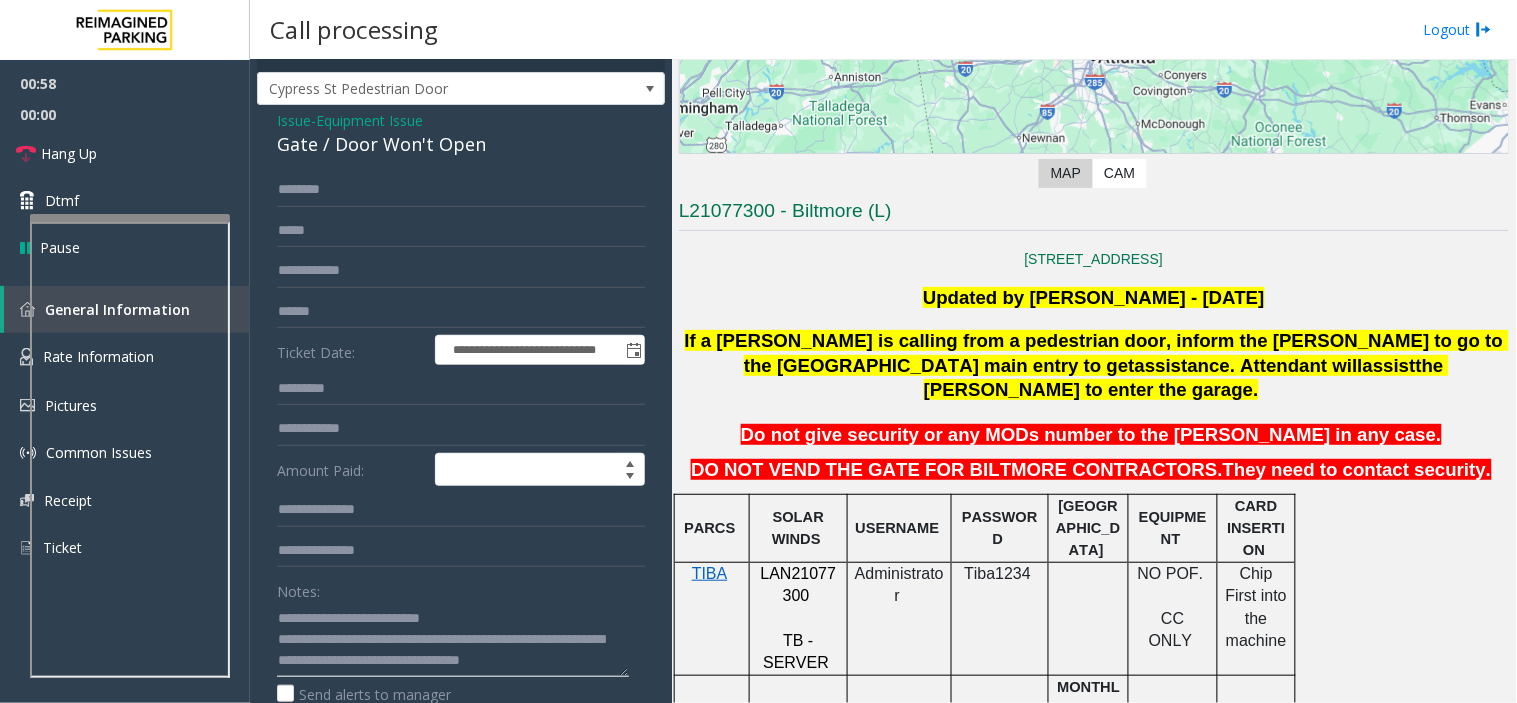 scroll, scrollTop: 0, scrollLeft: 0, axis: both 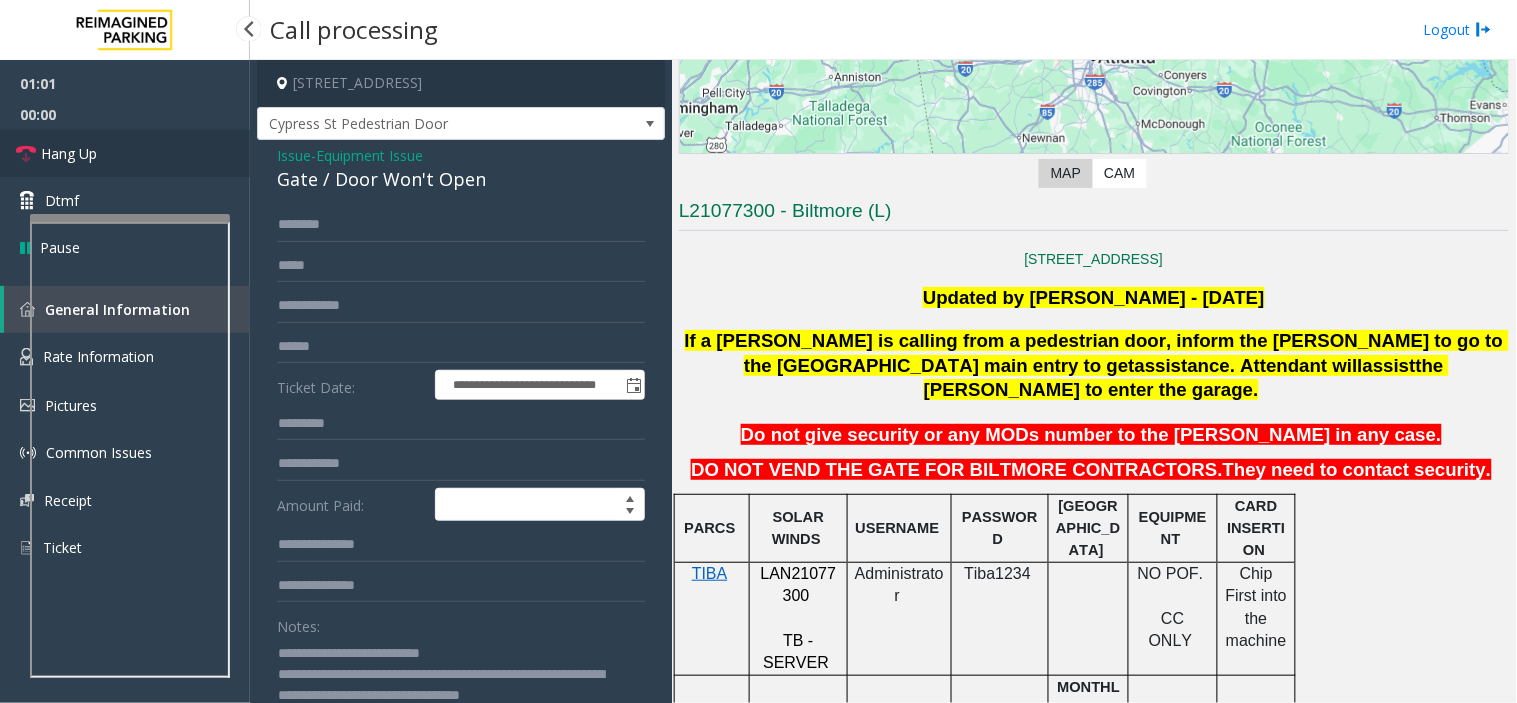 type on "**********" 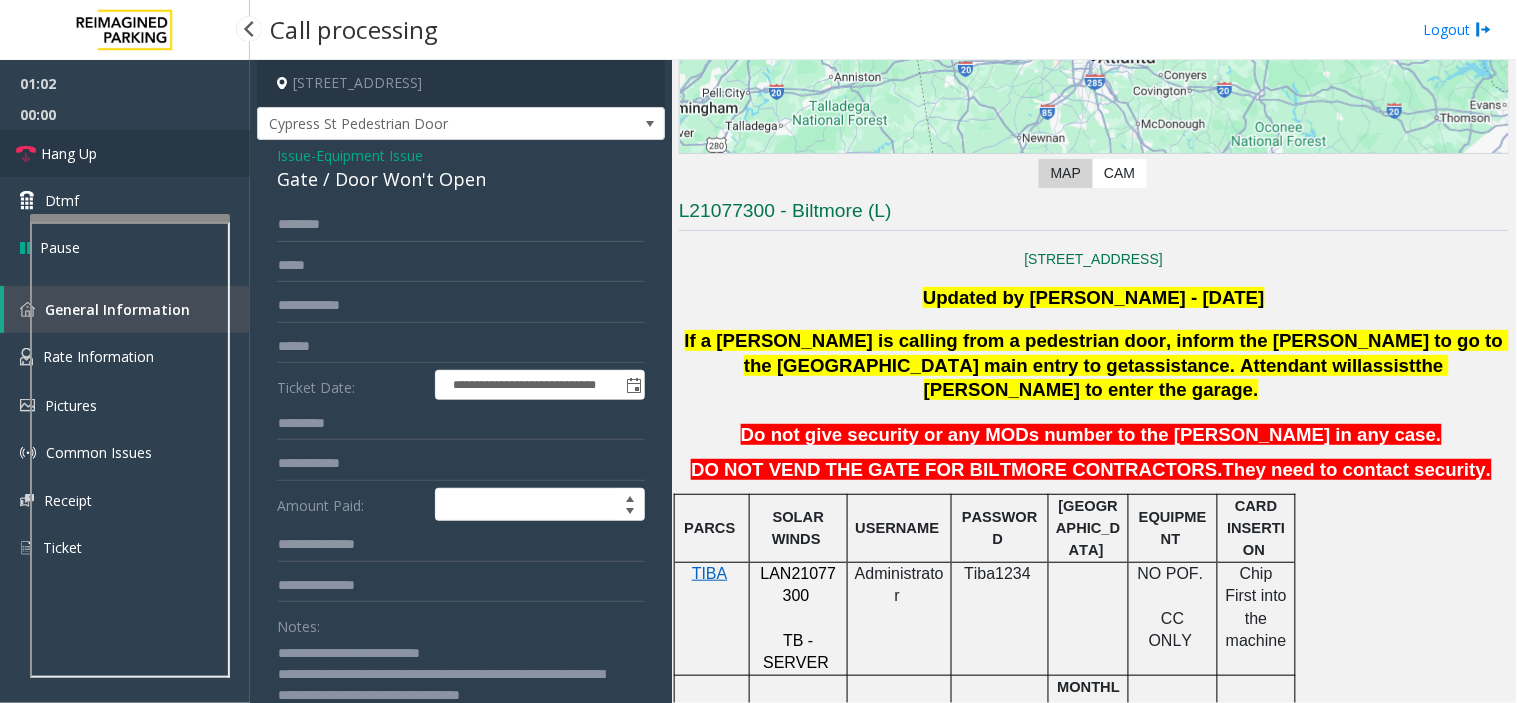 click on "Hang Up" at bounding box center (125, 153) 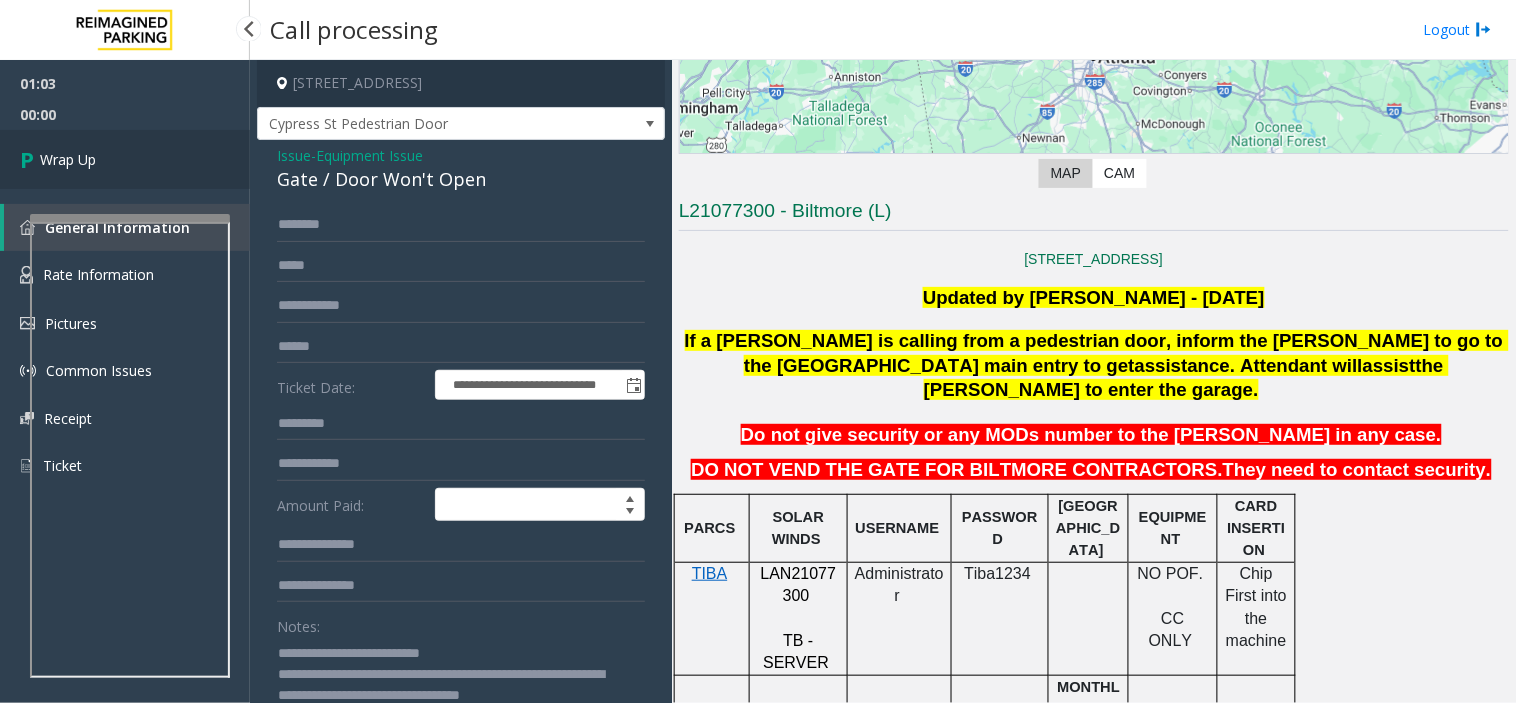 click on "Wrap Up" at bounding box center [125, 159] 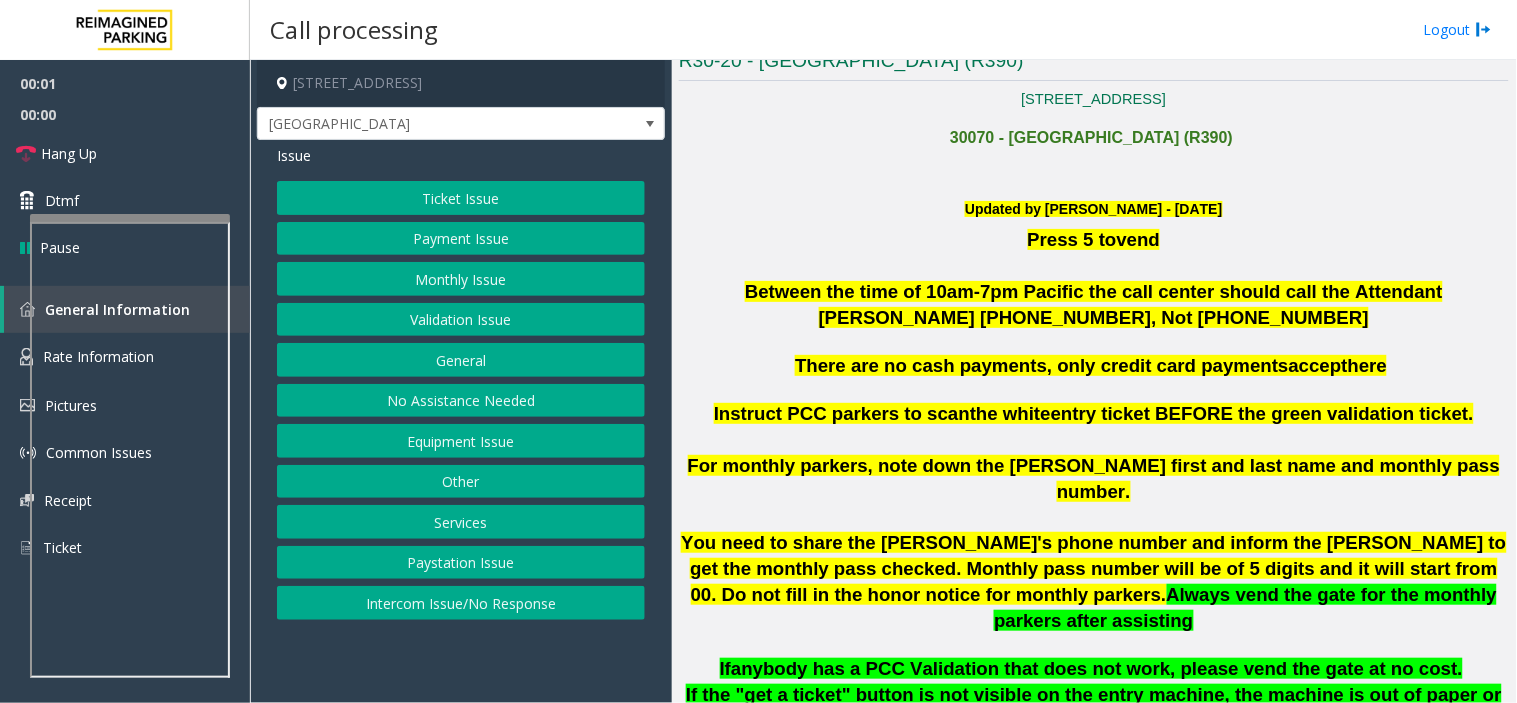 scroll, scrollTop: 444, scrollLeft: 0, axis: vertical 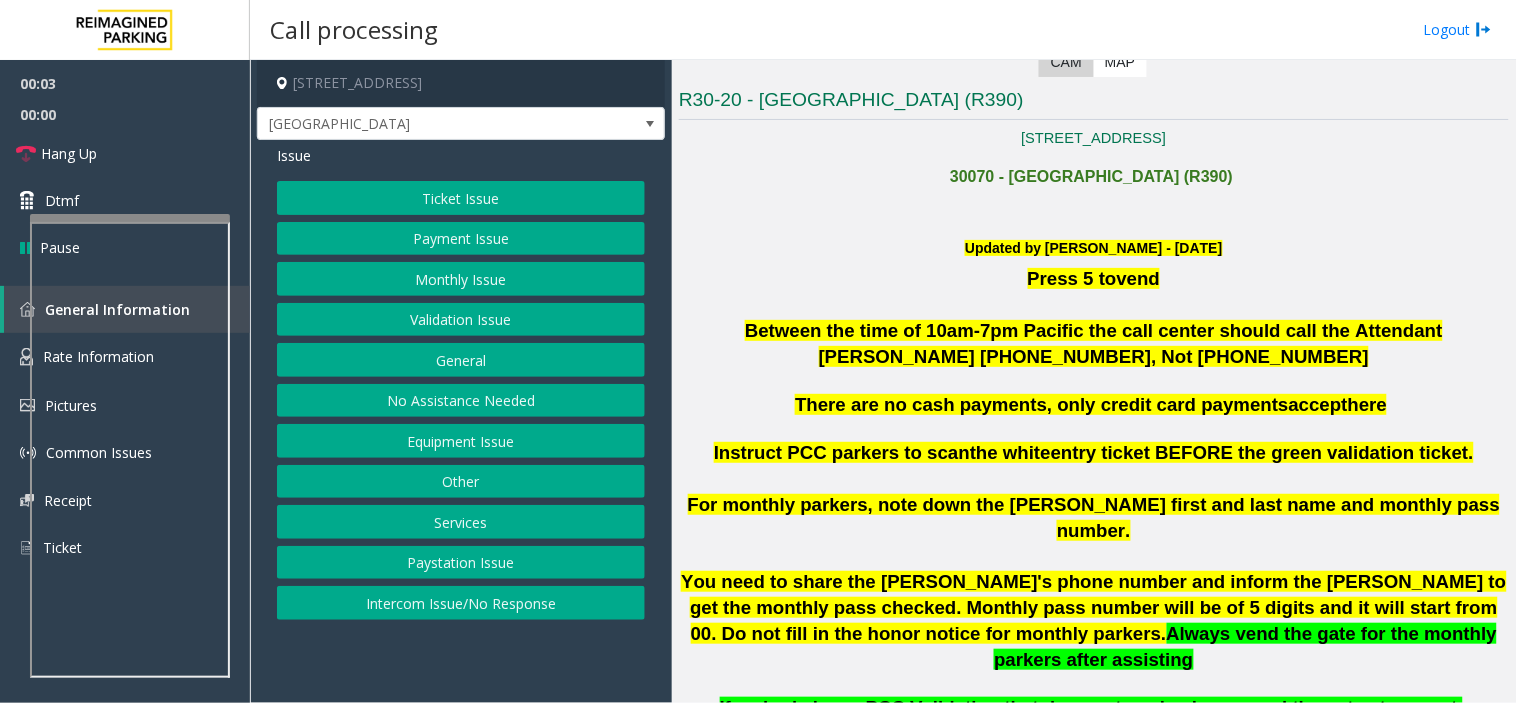 click on "Between the time of 10am-7pm Pacific the call center should call the Attendant [PERSON_NAME] [PHONE_NUMBER], Not [PHONE_NUMBER]" 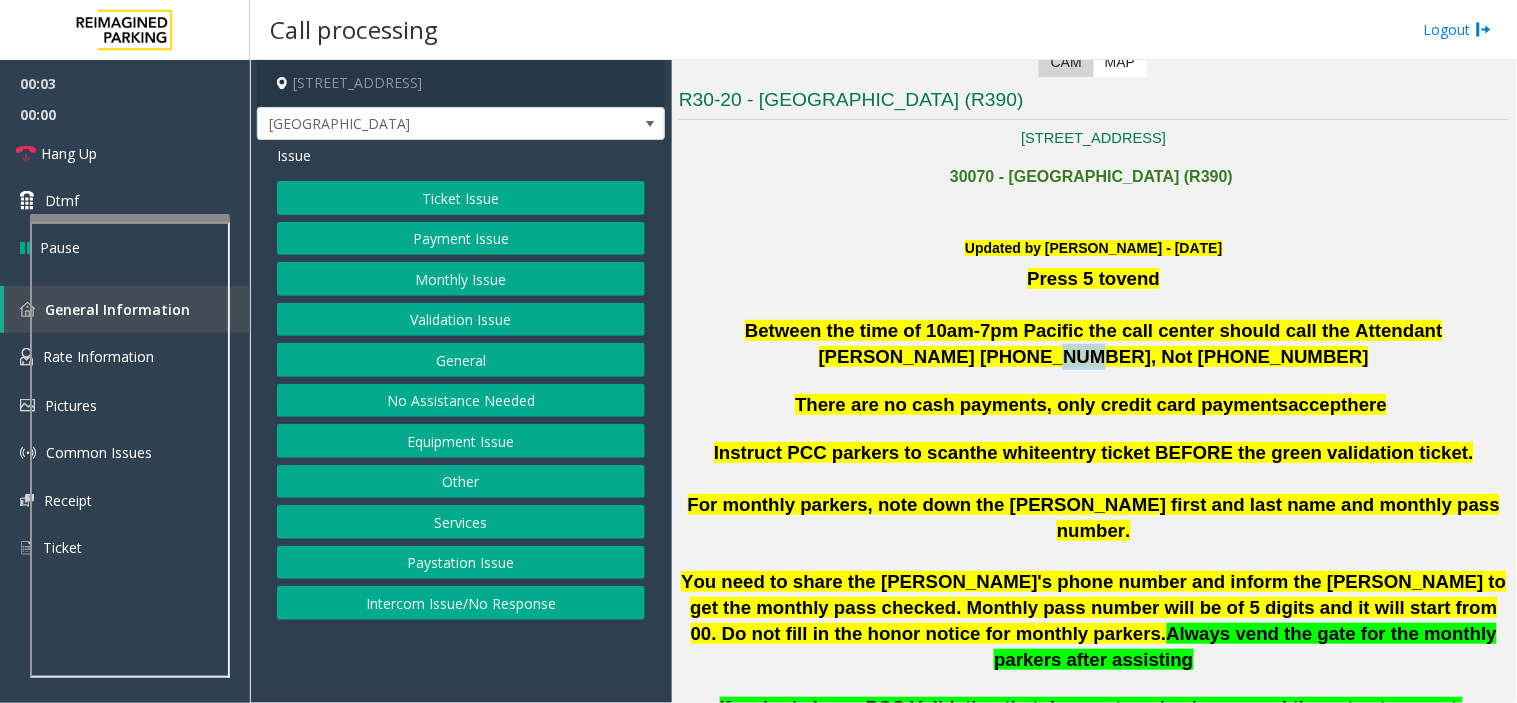 click on "Between the time of 10am-7pm Pacific the call center should call the Attendant [PERSON_NAME] [PHONE_NUMBER], Not [PHONE_NUMBER]" 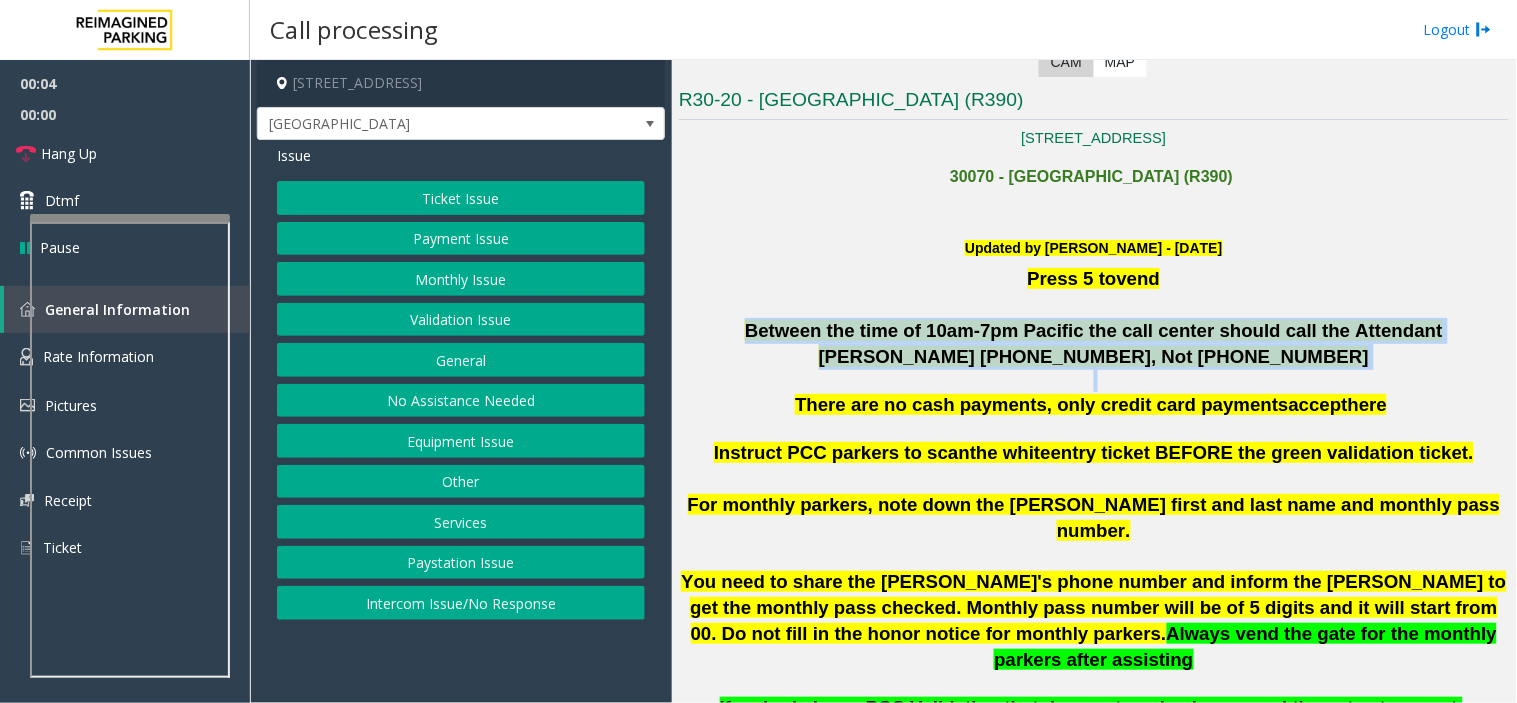 drag, startPoint x: 822, startPoint y: 348, endPoint x: 1172, endPoint y: 347, distance: 350.00143 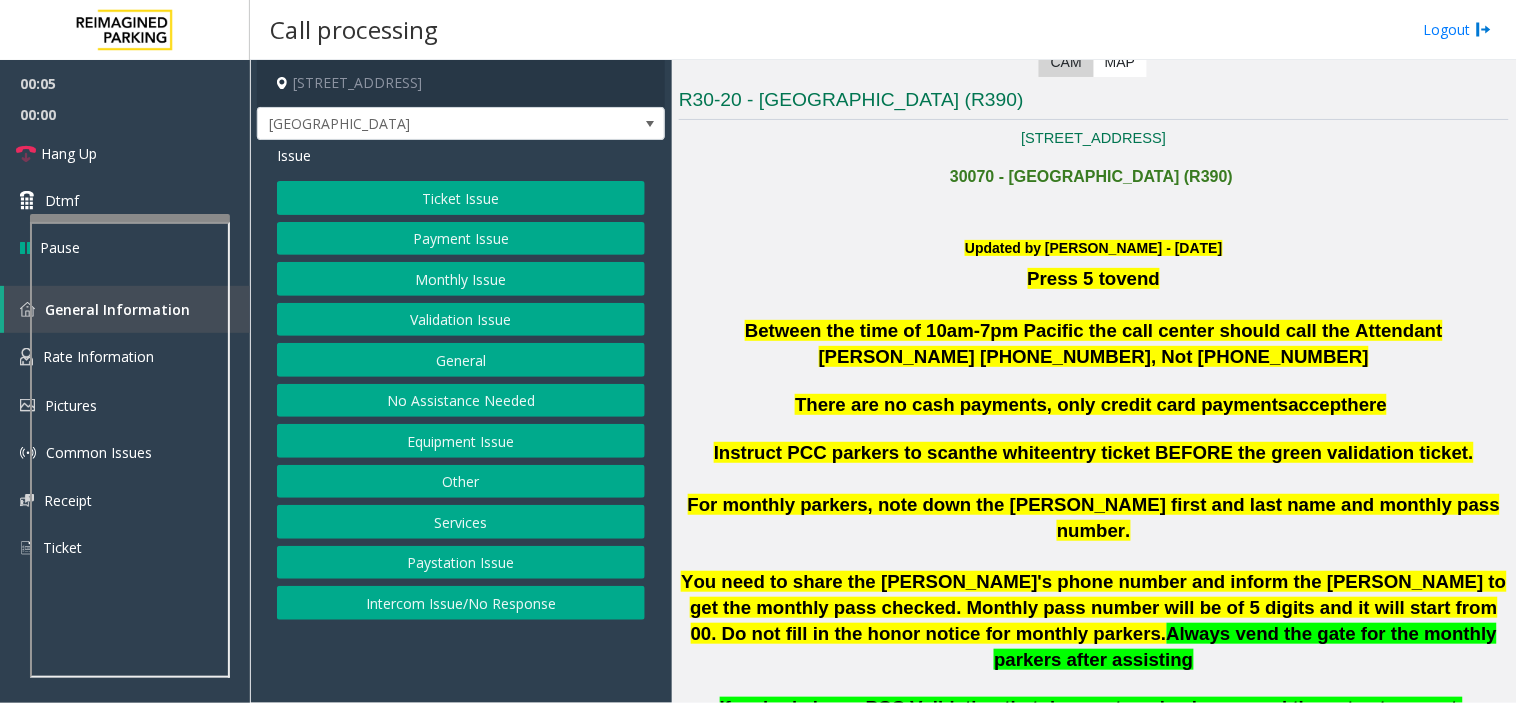 click on "Between the time of 10am-7pm Pacific the call center should call the Attendant [PERSON_NAME] [PHONE_NUMBER], Not [PHONE_NUMBER]" 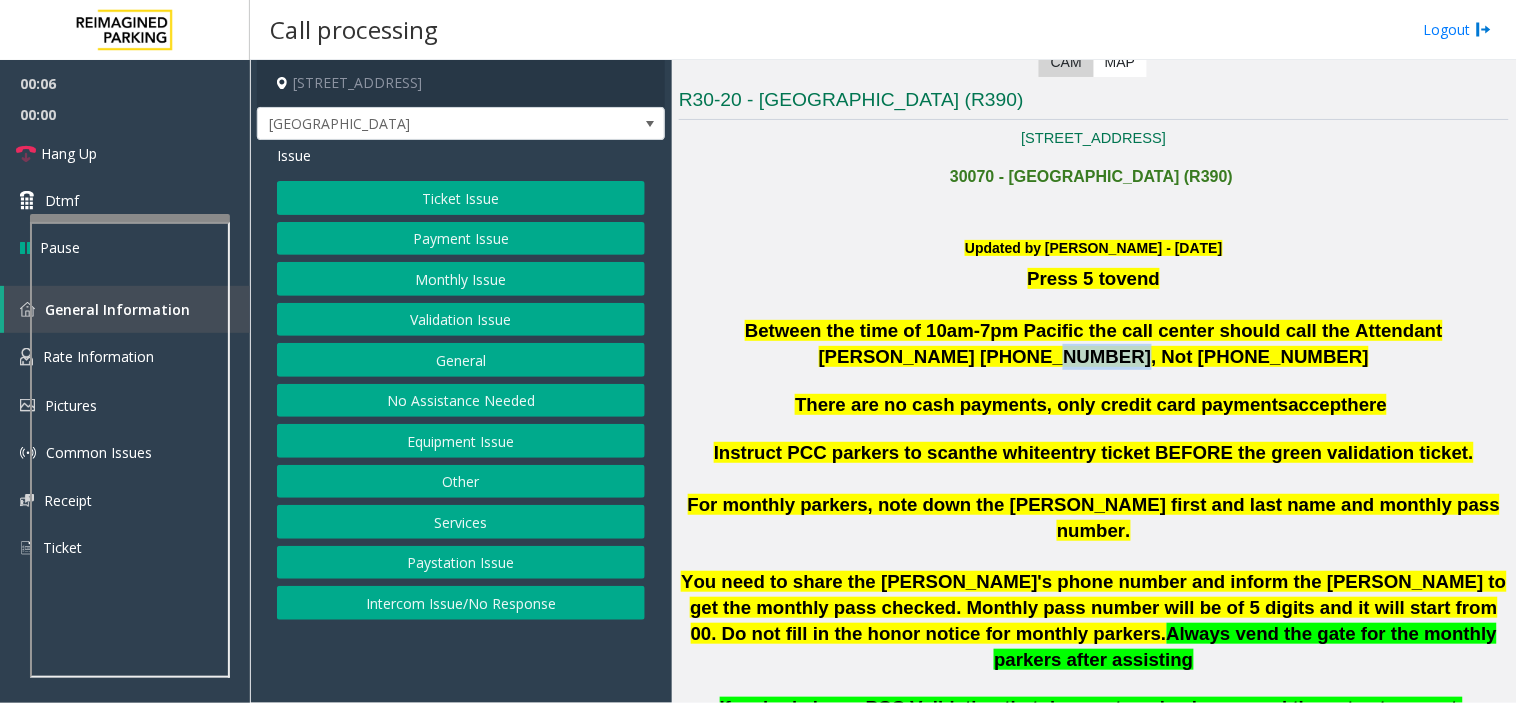 drag, startPoint x: 1014, startPoint y: 362, endPoint x: 973, endPoint y: 357, distance: 41.303753 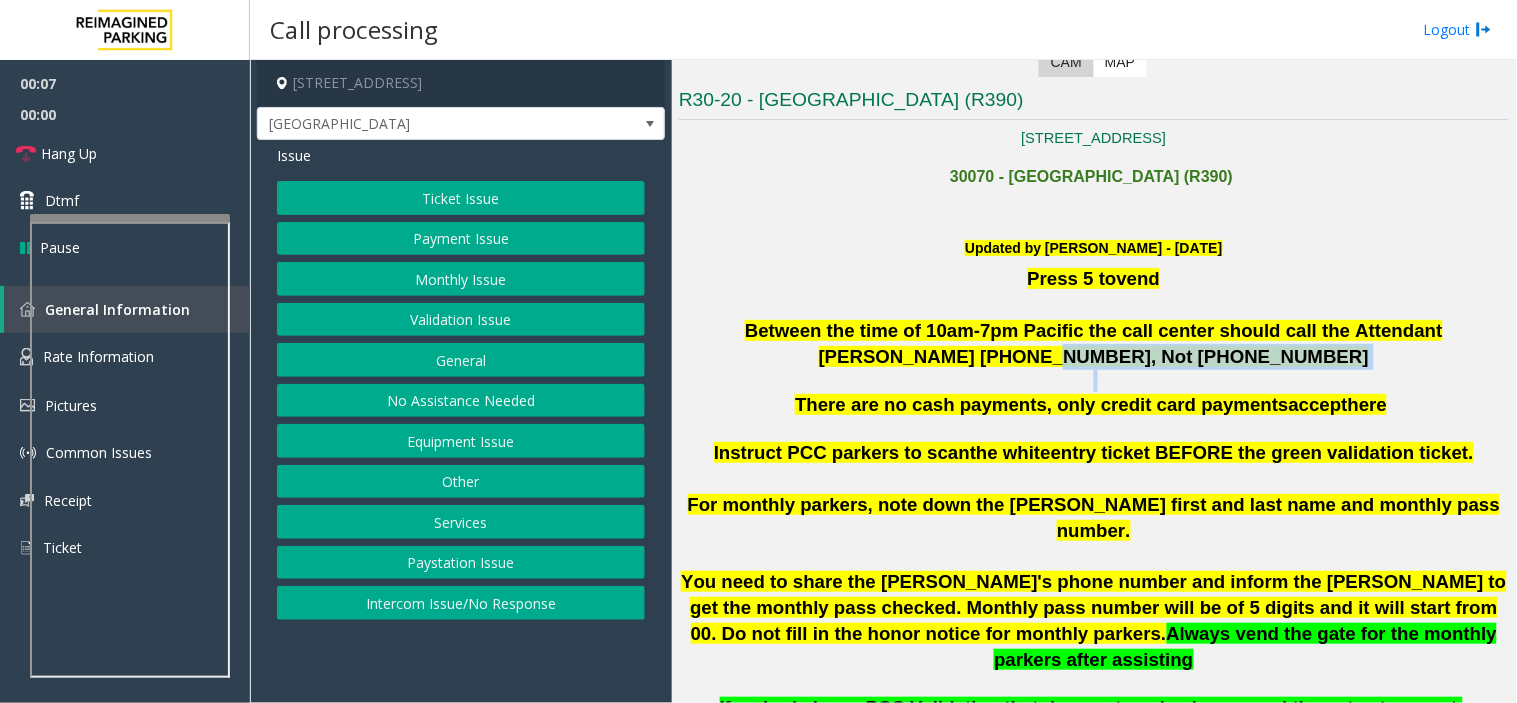 drag, startPoint x: 973, startPoint y: 357, endPoint x: 1431, endPoint y: 381, distance: 458.6284 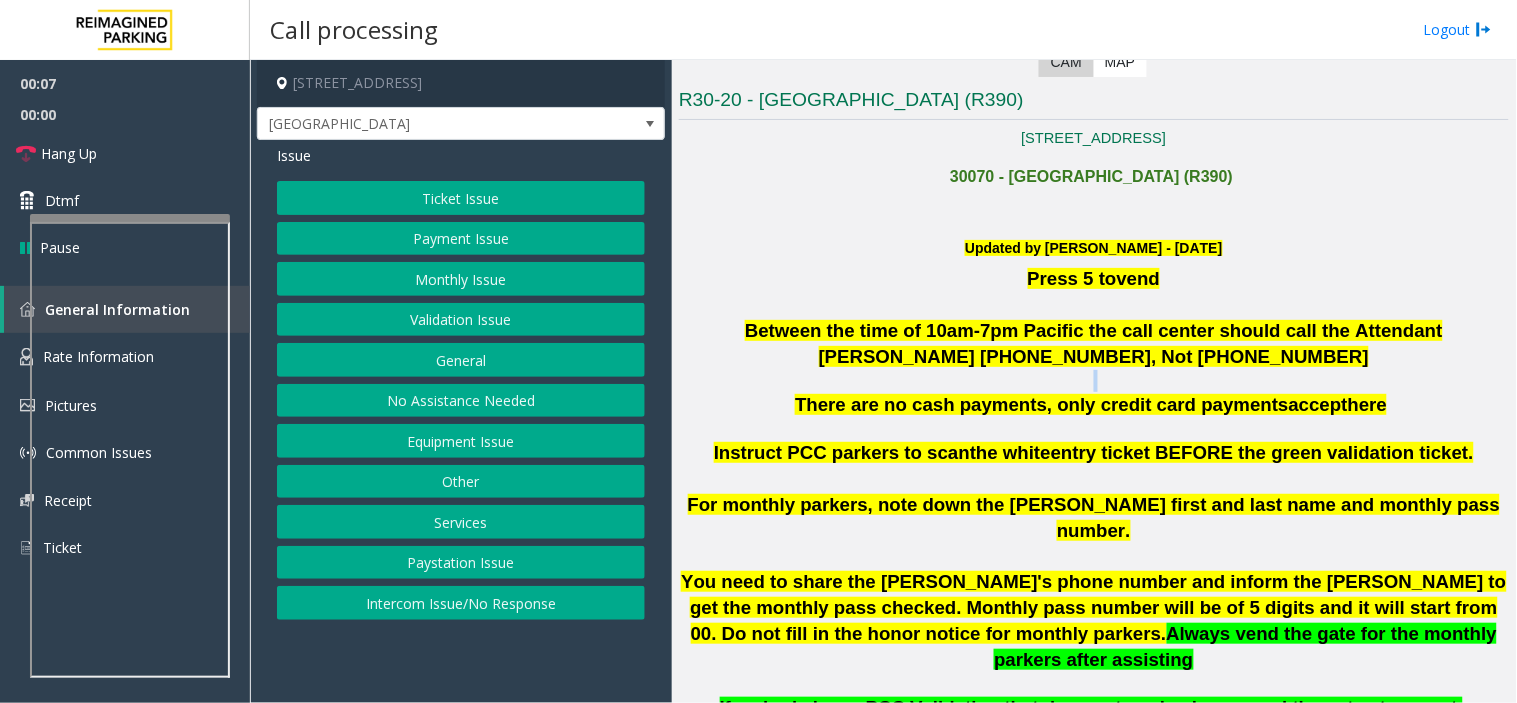 click 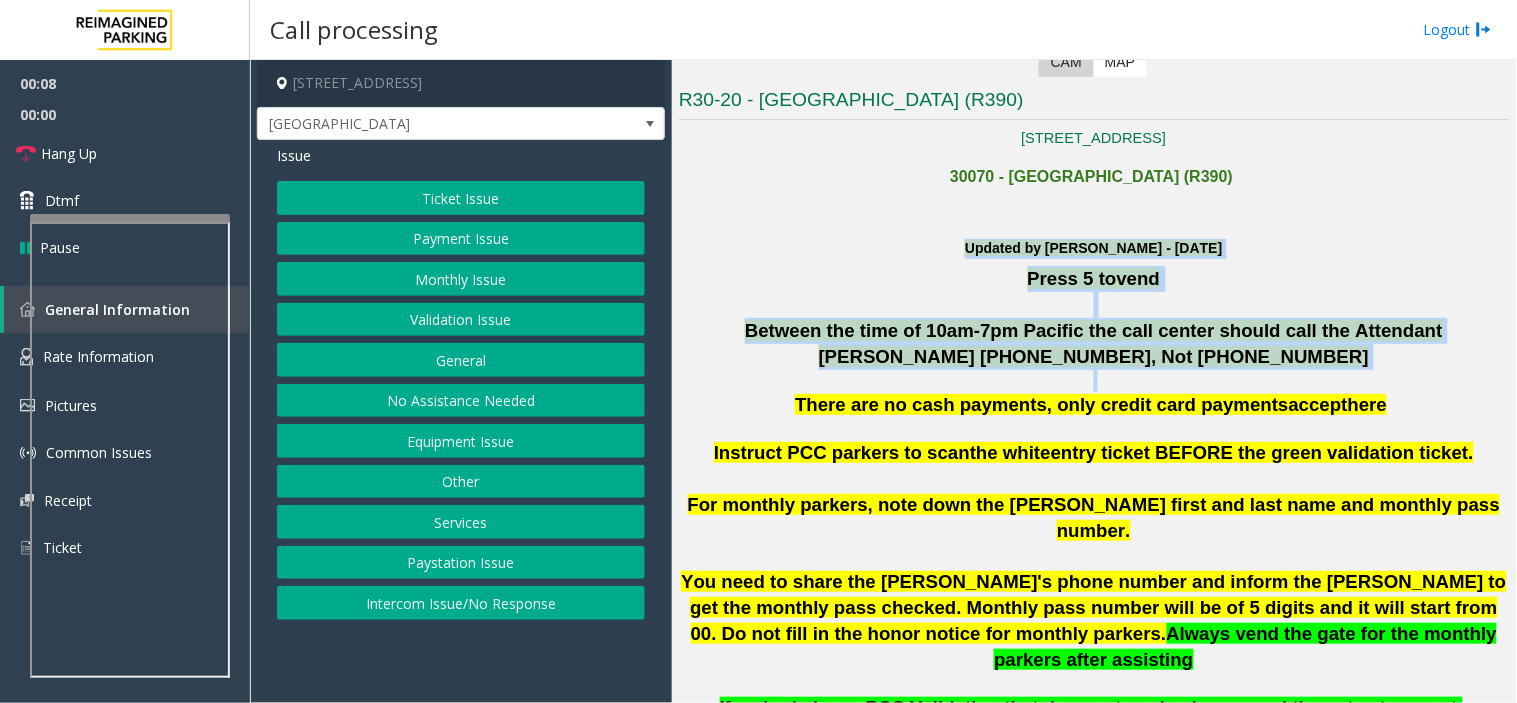 drag, startPoint x: 1431, startPoint y: 381, endPoint x: 811, endPoint y: 254, distance: 632.8736 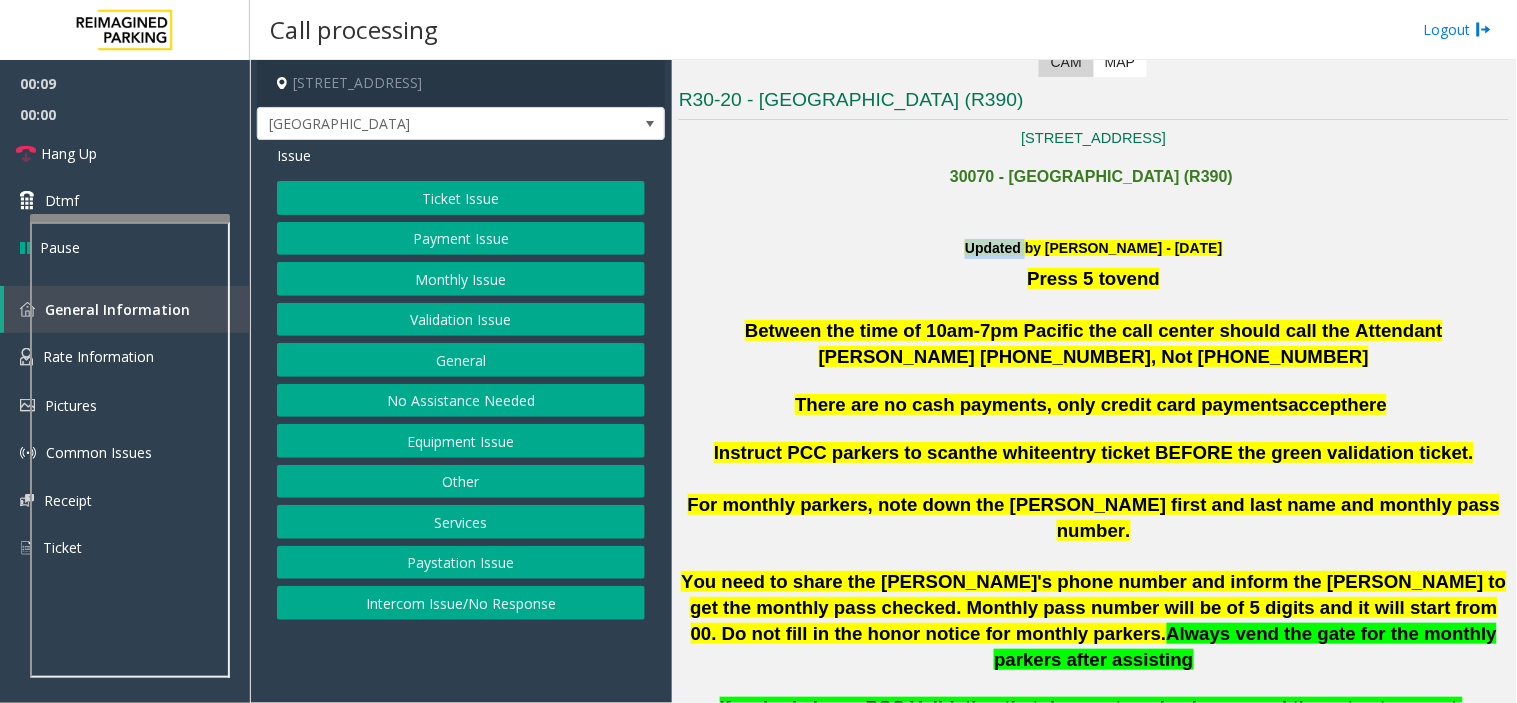 click on "Updated by [PERSON_NAME] - [DATE]" 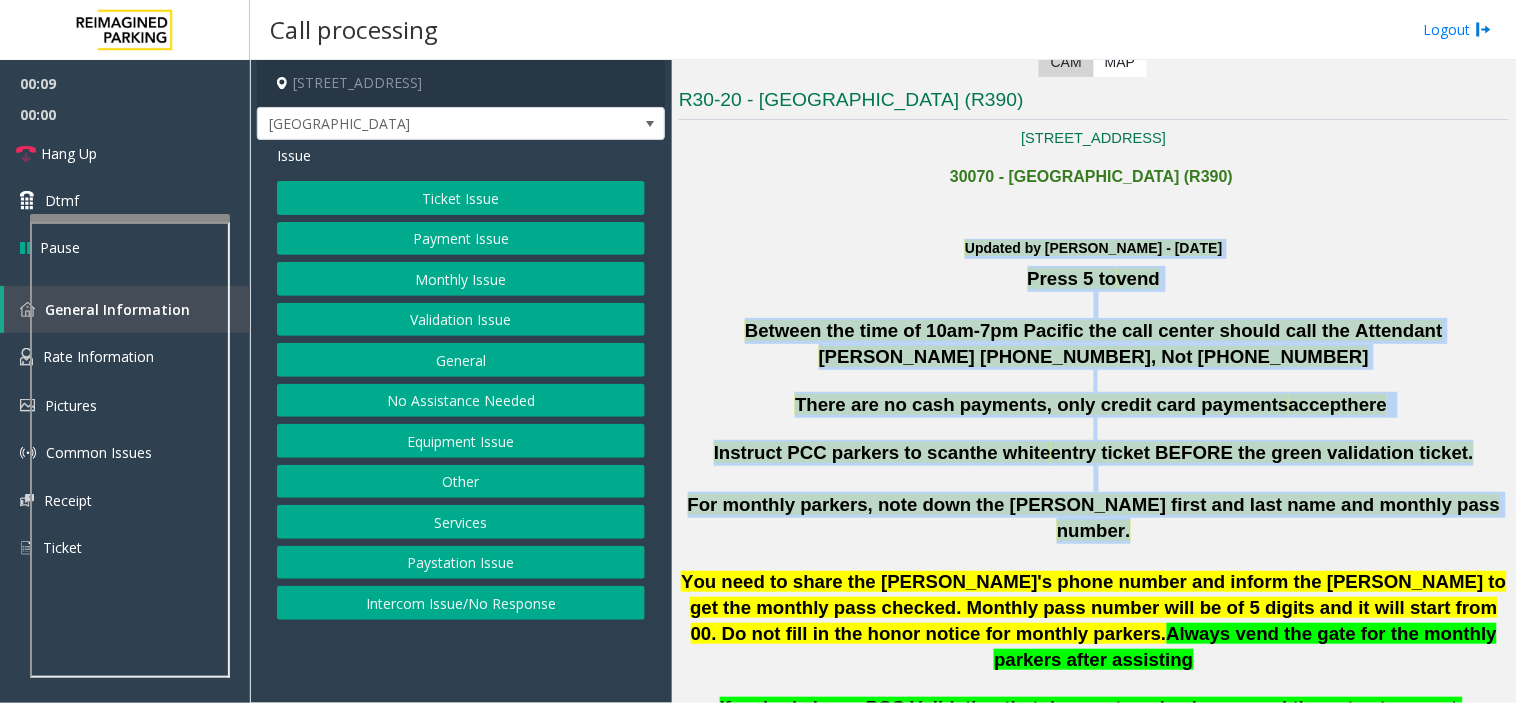 drag, startPoint x: 811, startPoint y: 254, endPoint x: 1116, endPoint y: 506, distance: 395.63745 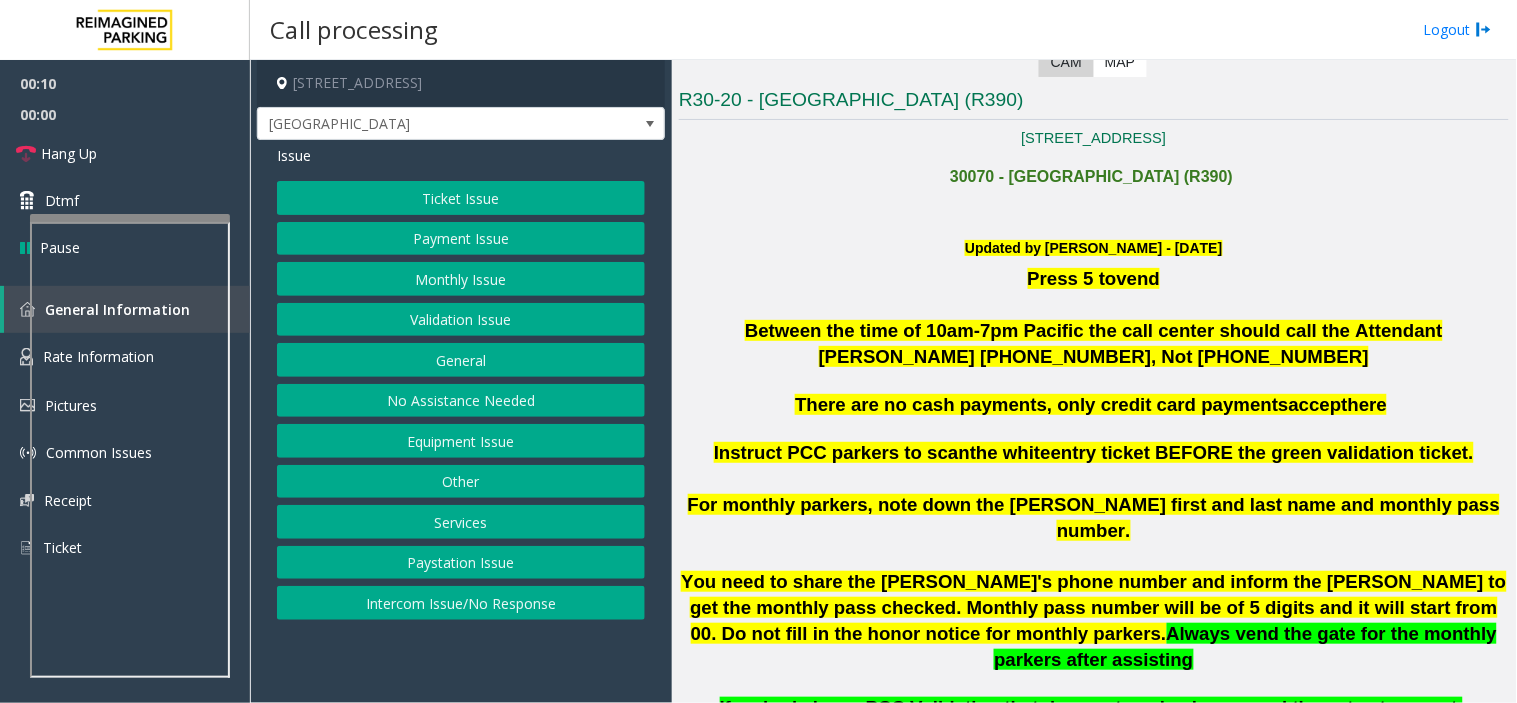 click on "For monthly parkers, note down the [PERSON_NAME] first and last name and monthly pass number." 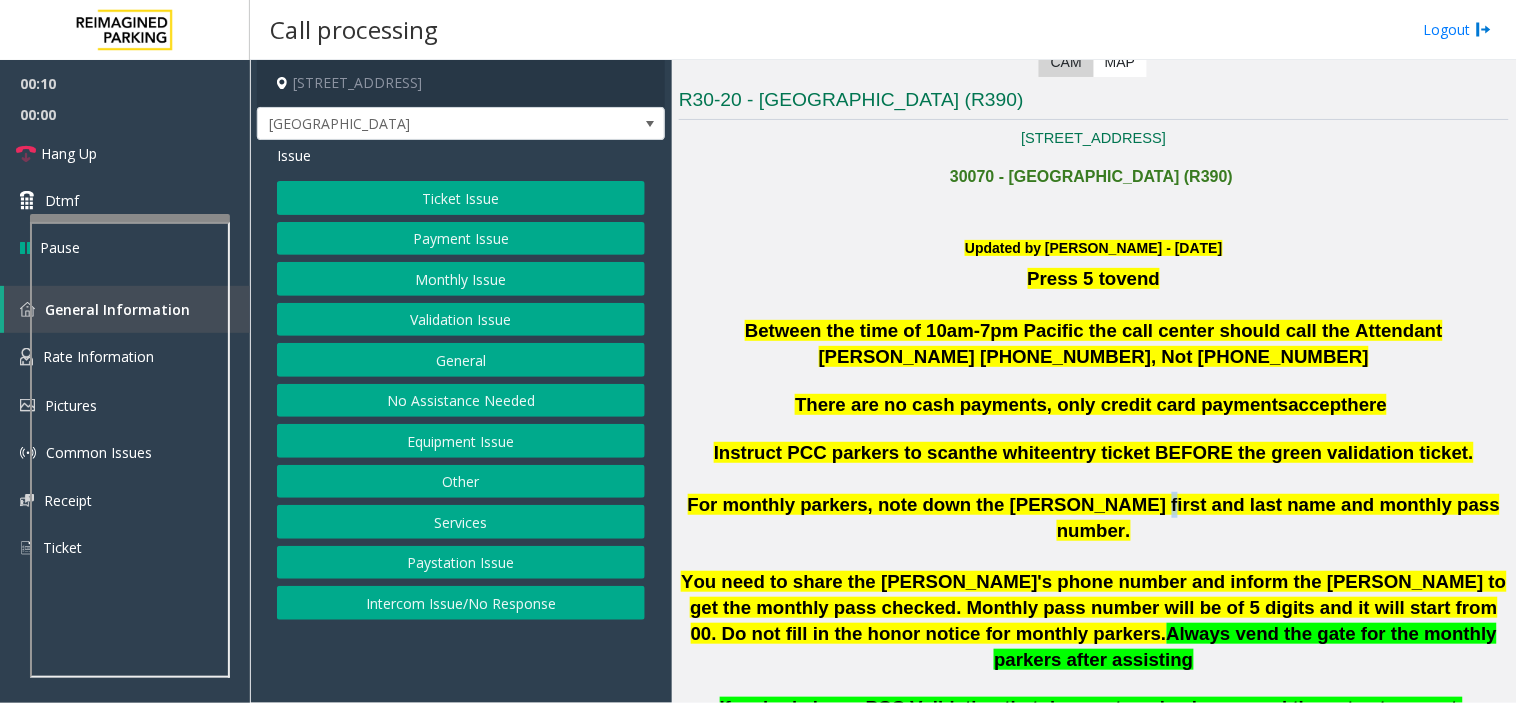 click on "For monthly parkers, note down the [PERSON_NAME] first and last name and monthly pass number." 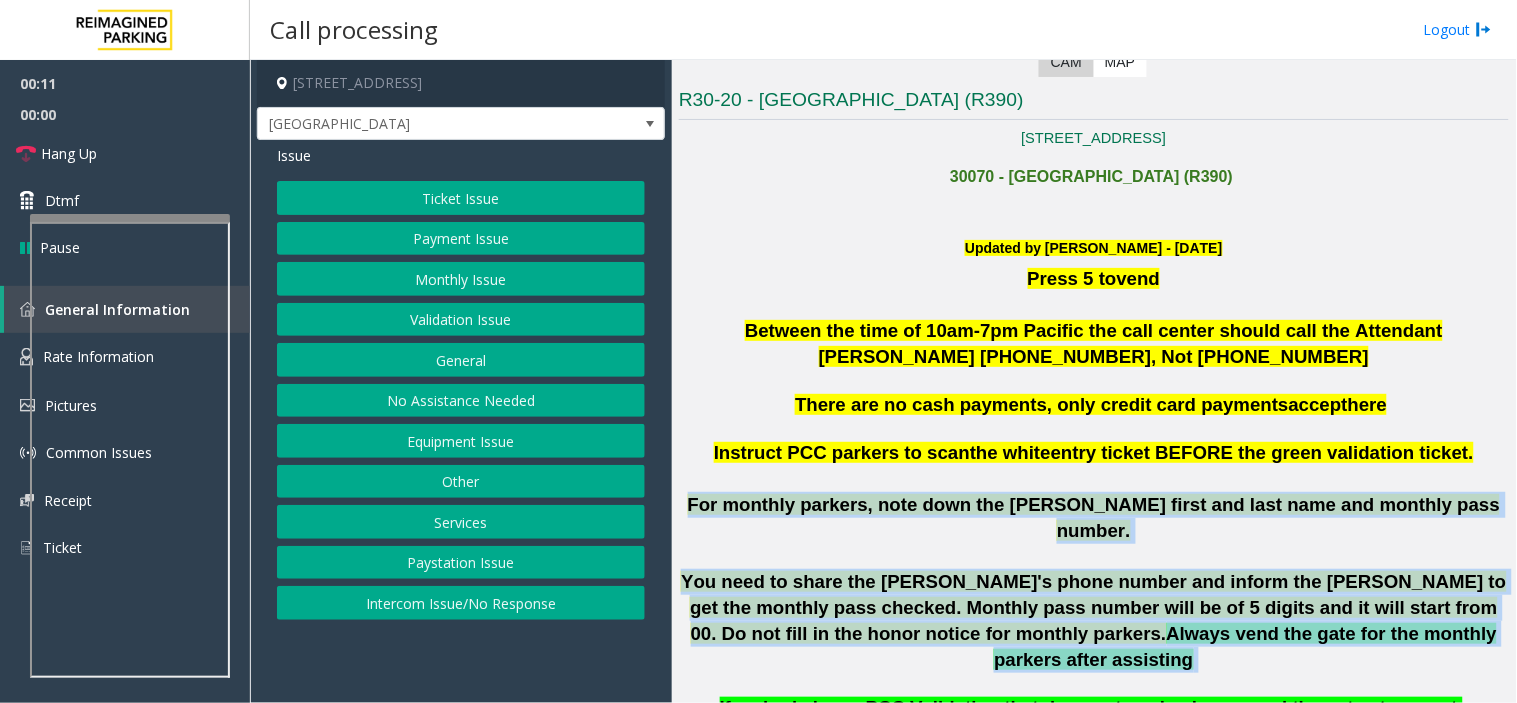 drag, startPoint x: 1116, startPoint y: 506, endPoint x: 1087, endPoint y: 620, distance: 117.630775 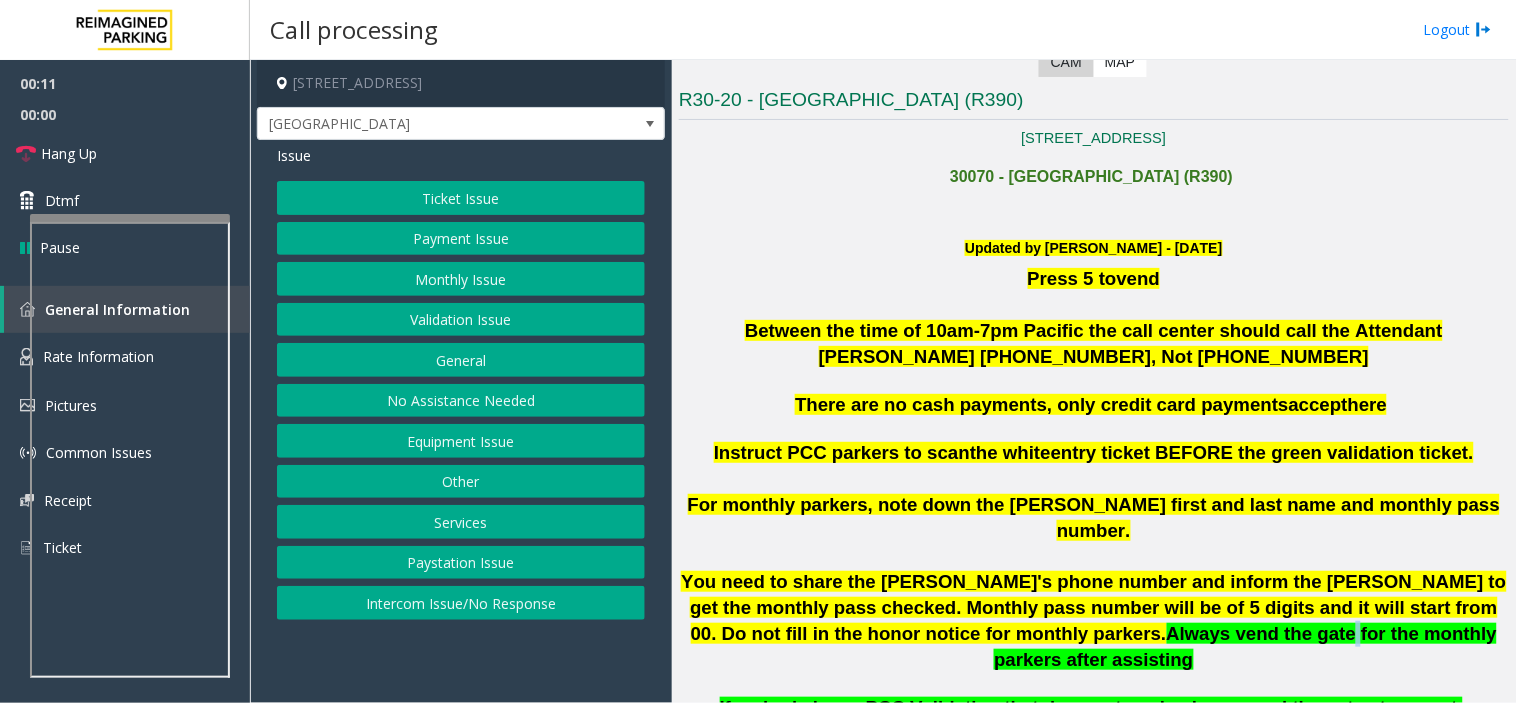 click on "You need to share the [PERSON_NAME]'s phone number and inform the [PERSON_NAME] to get the monthly pass checked. Monthly pass number will be of 5 digits and it will start from 00. Do not fill in the honor notice for monthly parkers.  Always vend the gate for the monthly parkers after assisting" 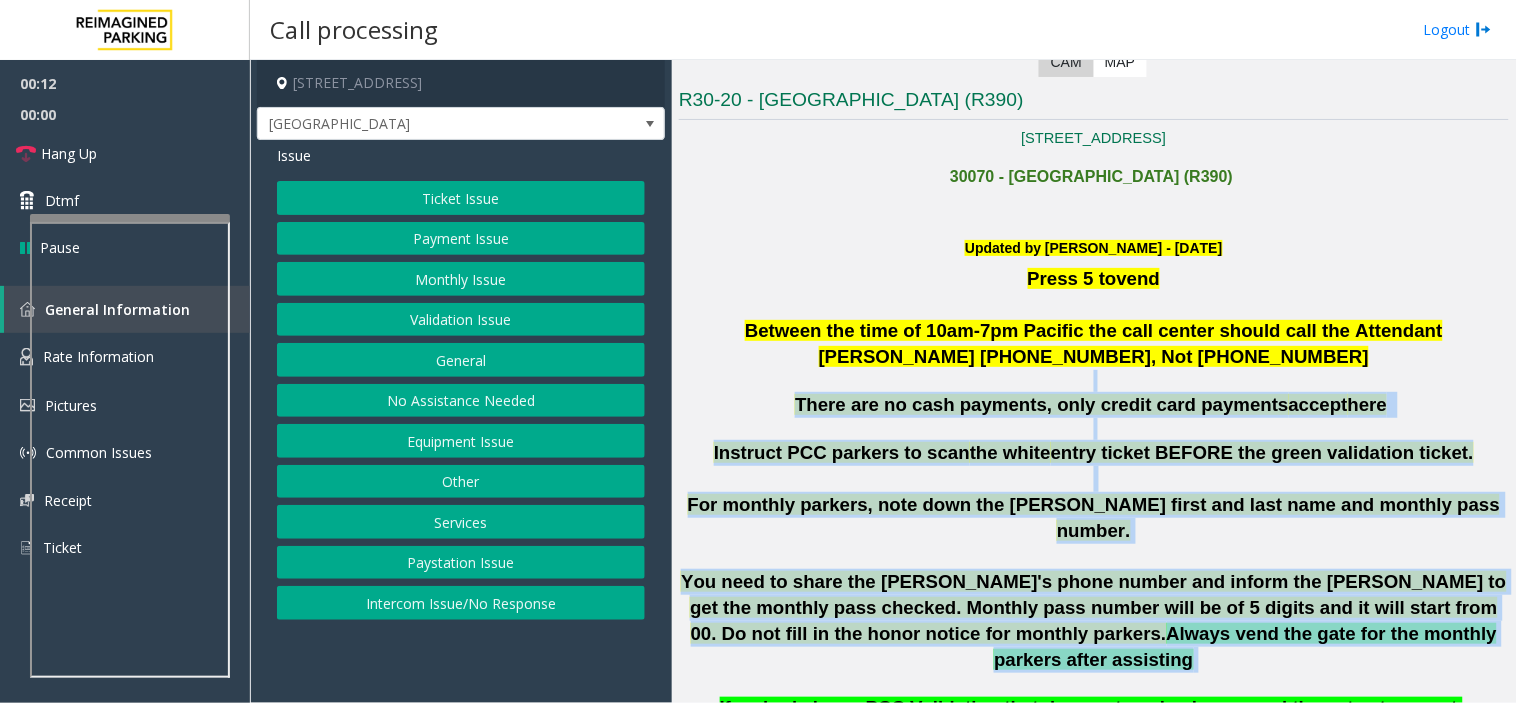drag, startPoint x: 1087, startPoint y: 620, endPoint x: 976, endPoint y: 384, distance: 260.8007 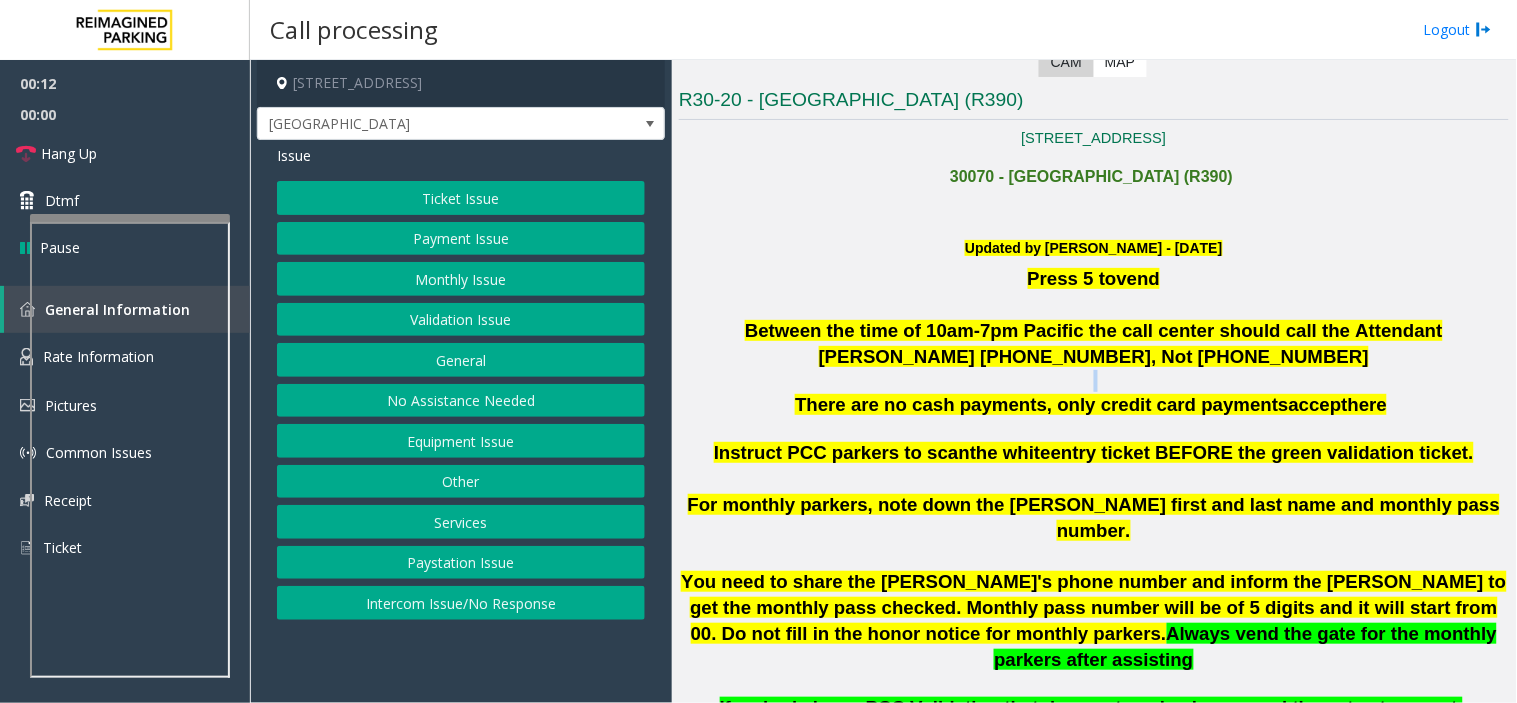 click 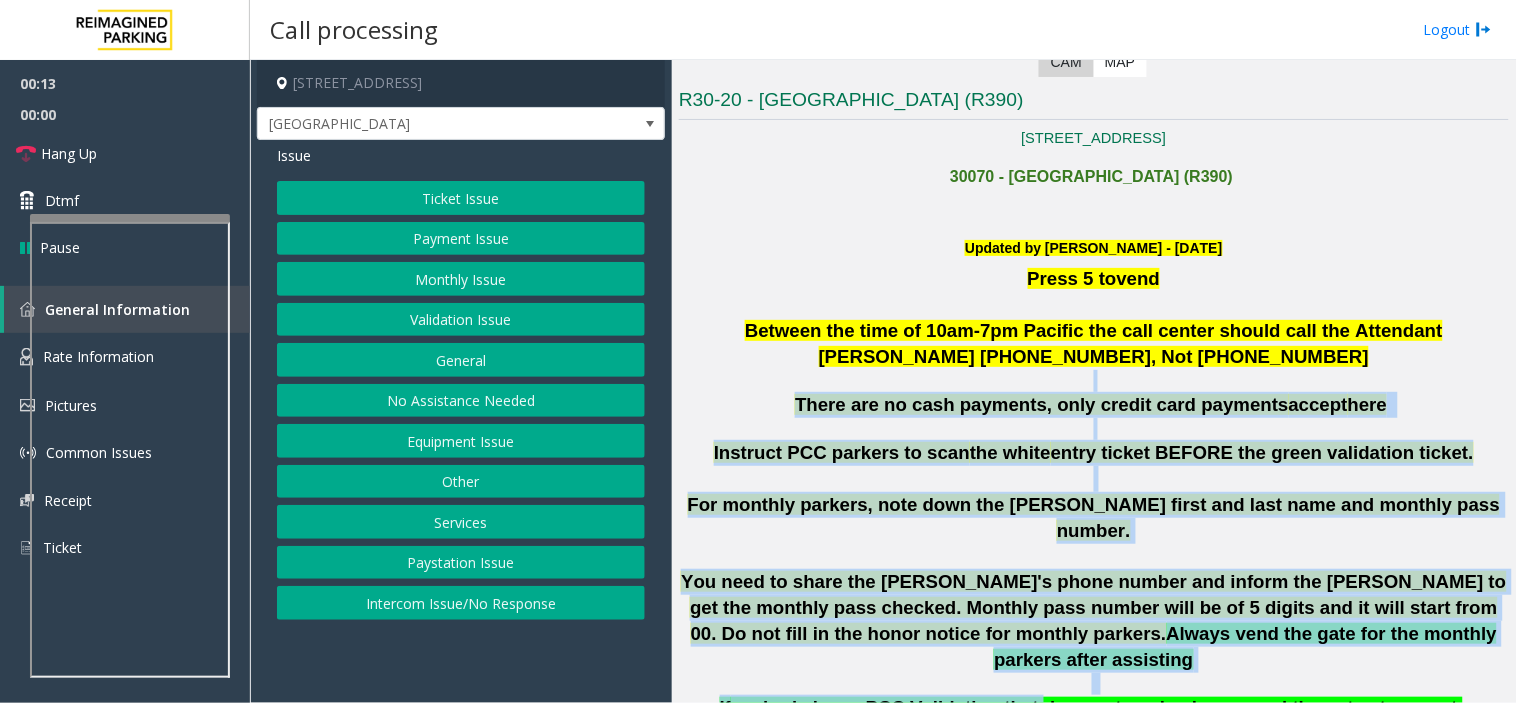 drag, startPoint x: 976, startPoint y: 384, endPoint x: 1023, endPoint y: 660, distance: 279.9732 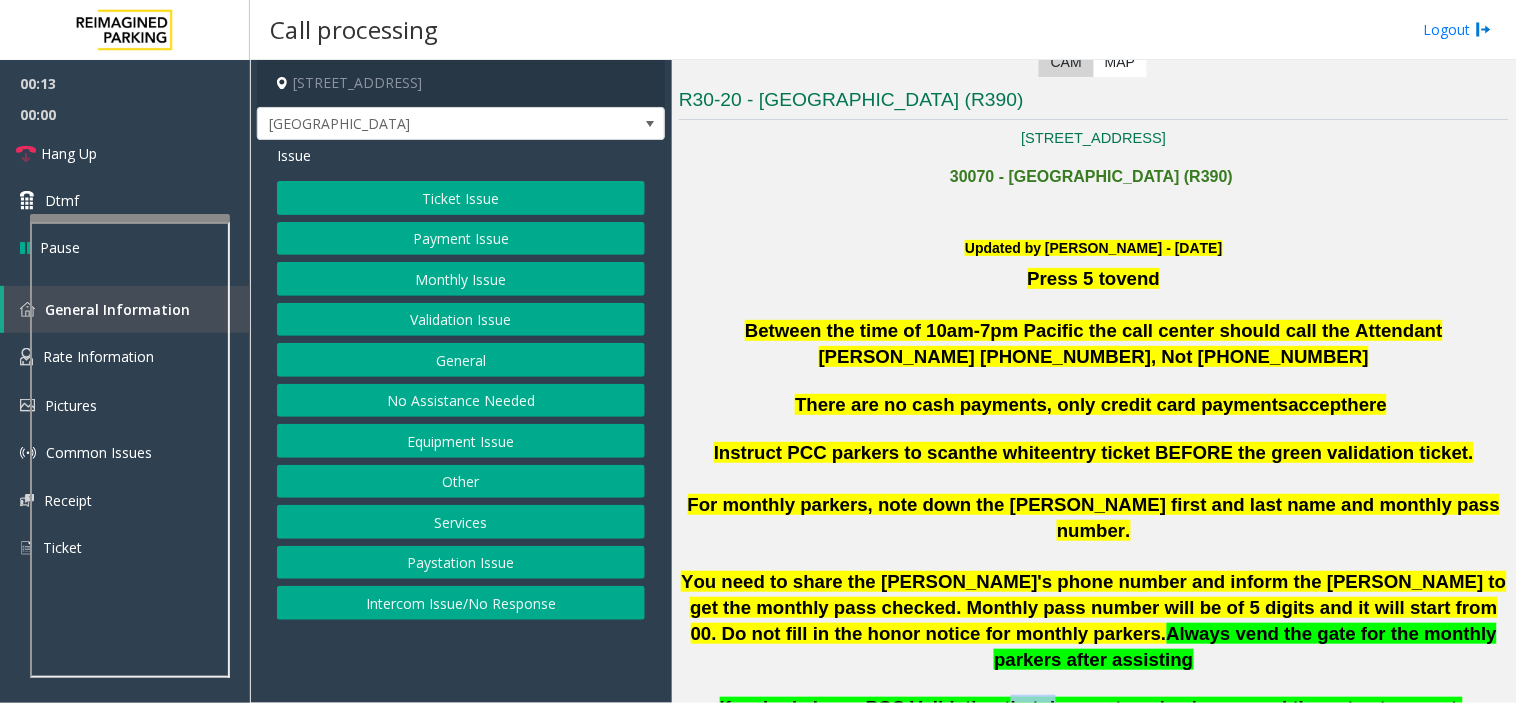 click on "anybody has a PCC Validation that does not work, please vend the gate at no cost." 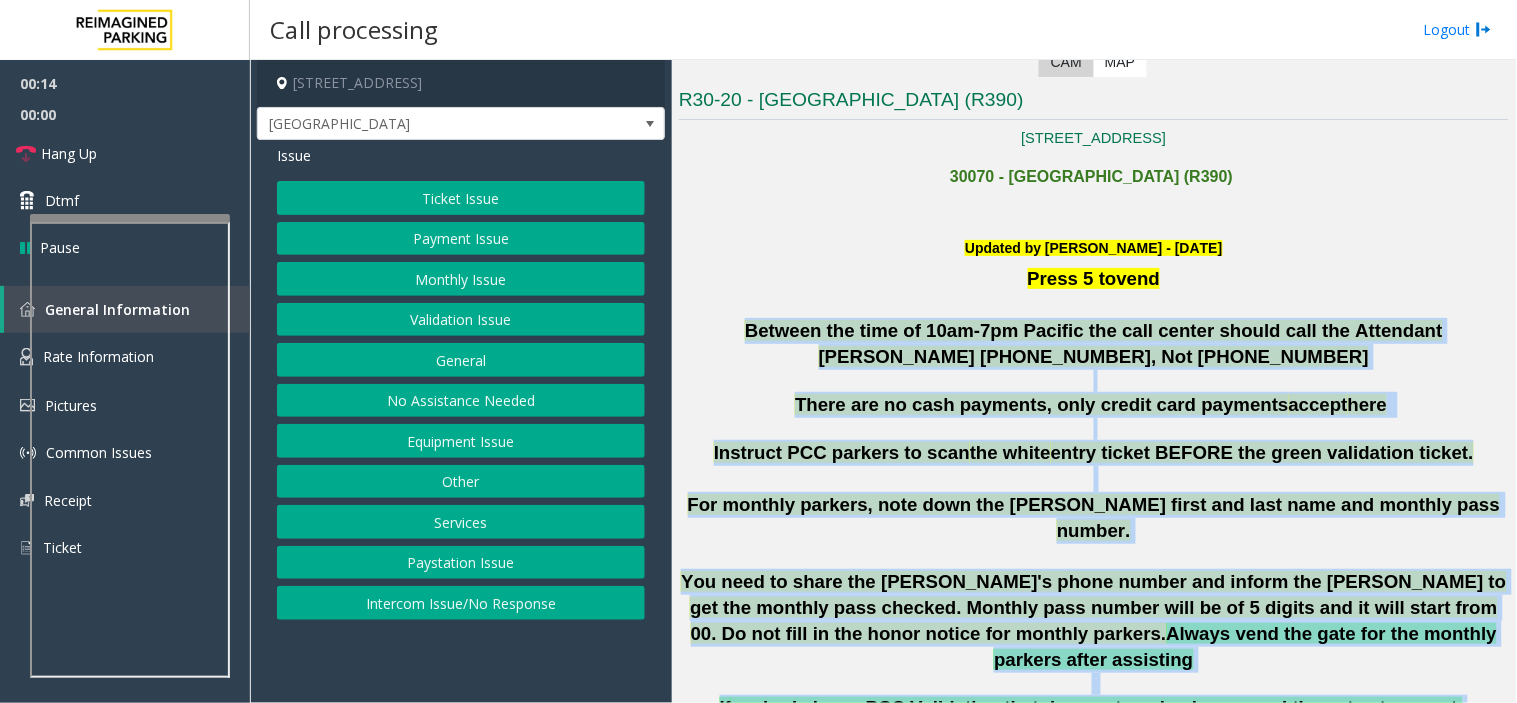 drag, startPoint x: 1023, startPoint y: 660, endPoint x: 881, endPoint y: 328, distance: 361.09277 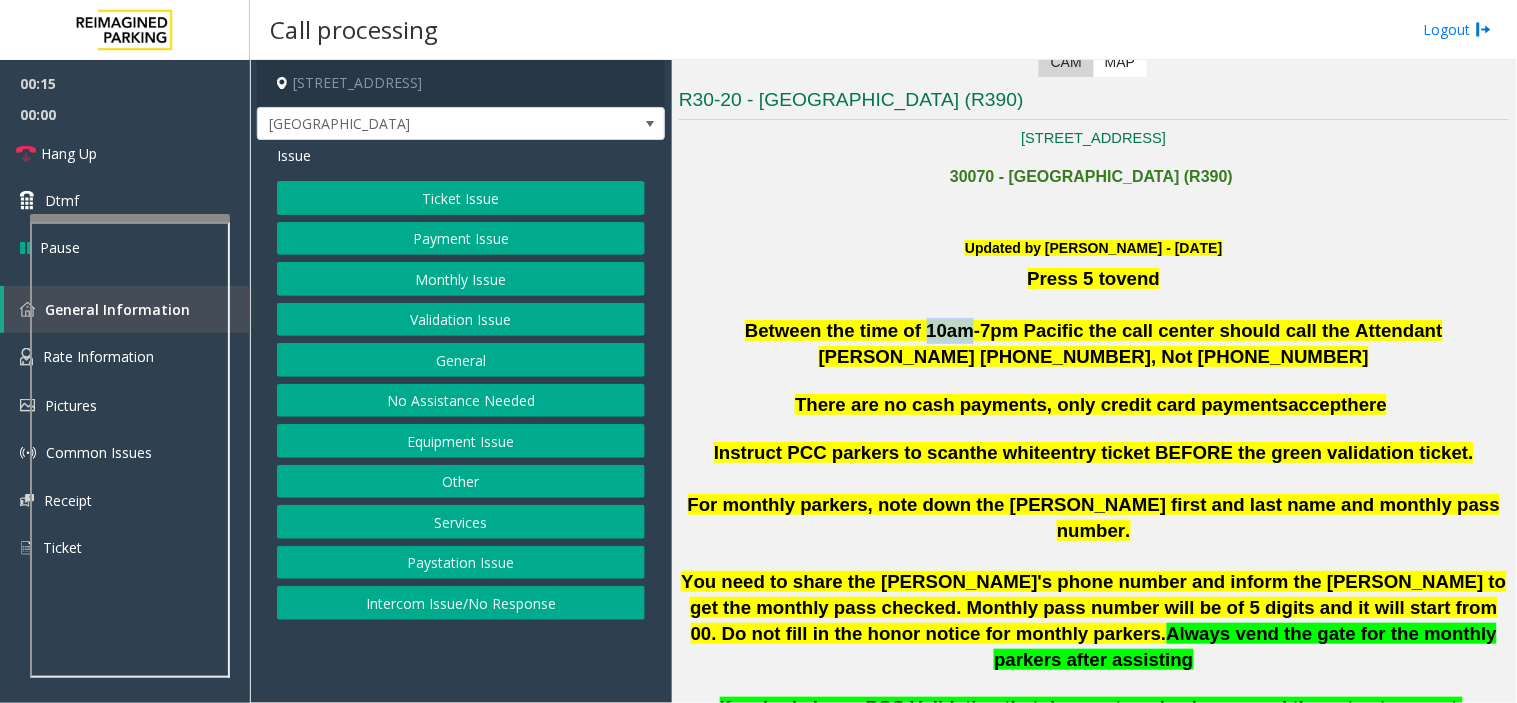 click on "Between the time of 10am-7pm Pacific the call center should call the Attendant [PERSON_NAME] [PHONE_NUMBER], Not [PHONE_NUMBER]" 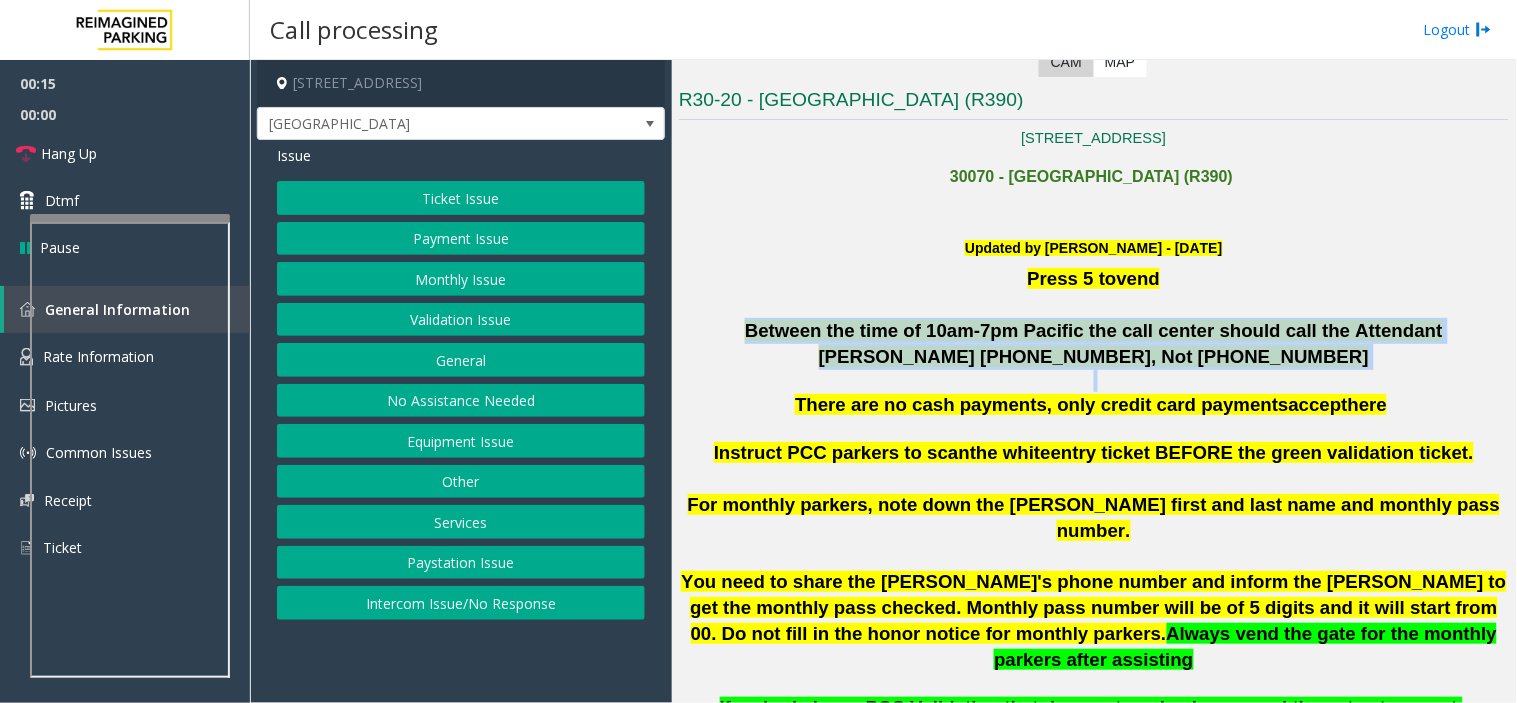click on "Between the time of 10am-7pm Pacific the call center should call the Attendant [PERSON_NAME] [PHONE_NUMBER], Not [PHONE_NUMBER]" 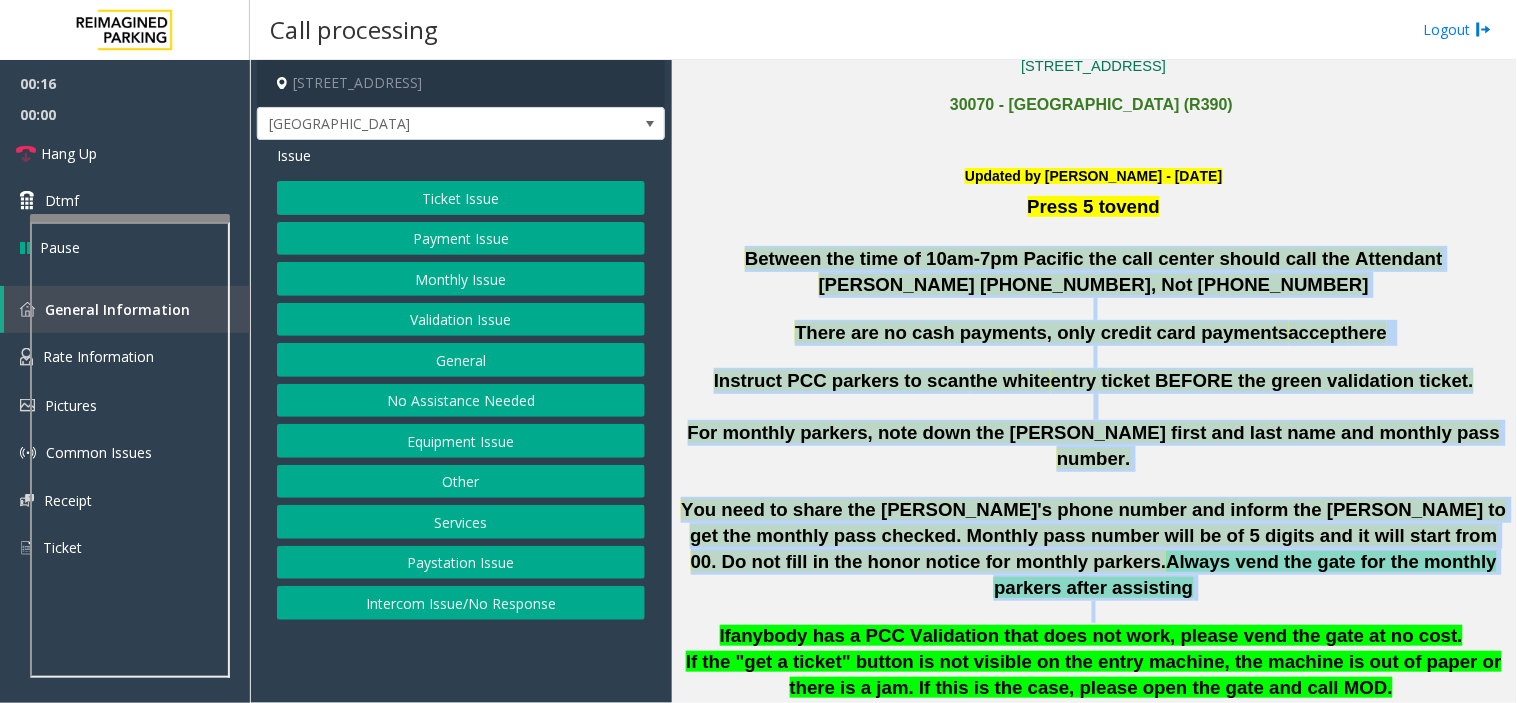 scroll, scrollTop: 555, scrollLeft: 0, axis: vertical 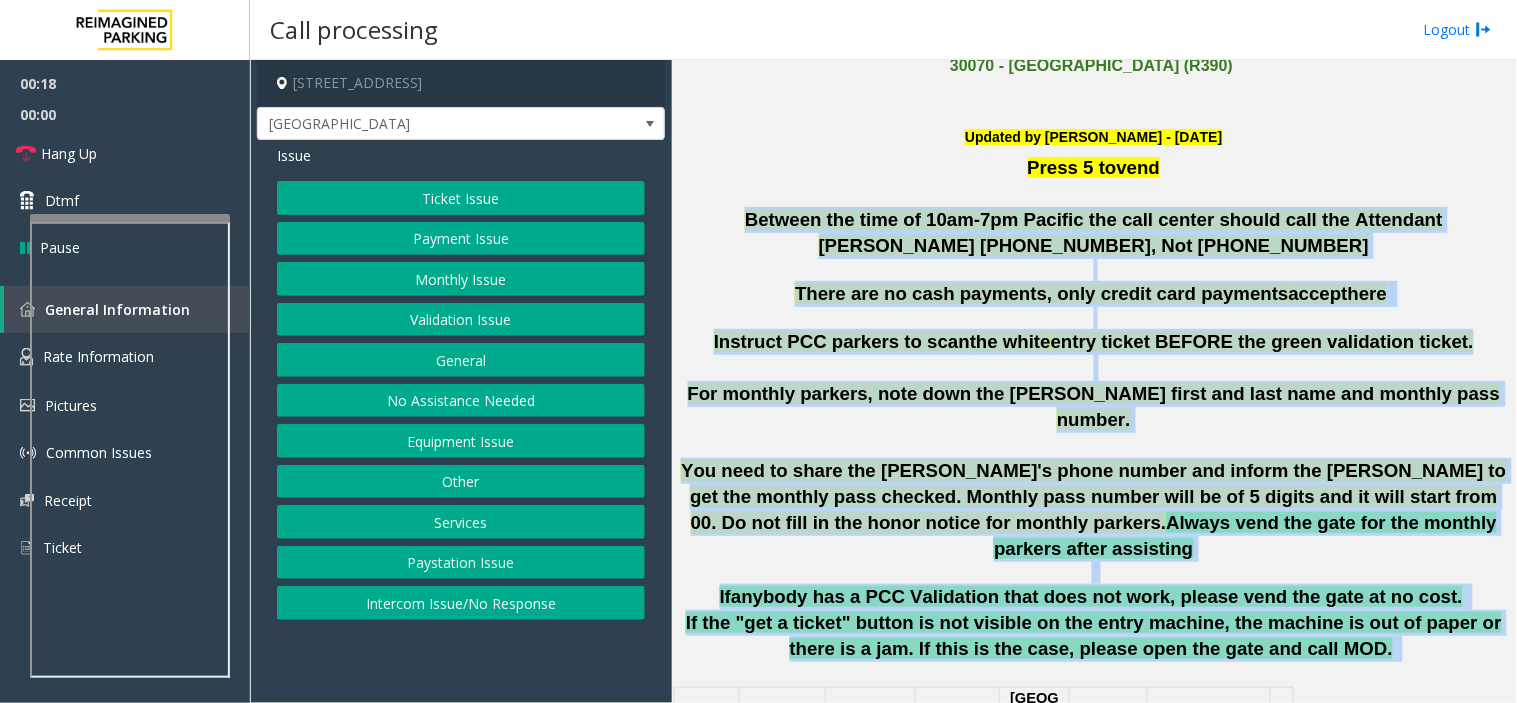 drag, startPoint x: 881, startPoint y: 328, endPoint x: 1007, endPoint y: 606, distance: 305.22122 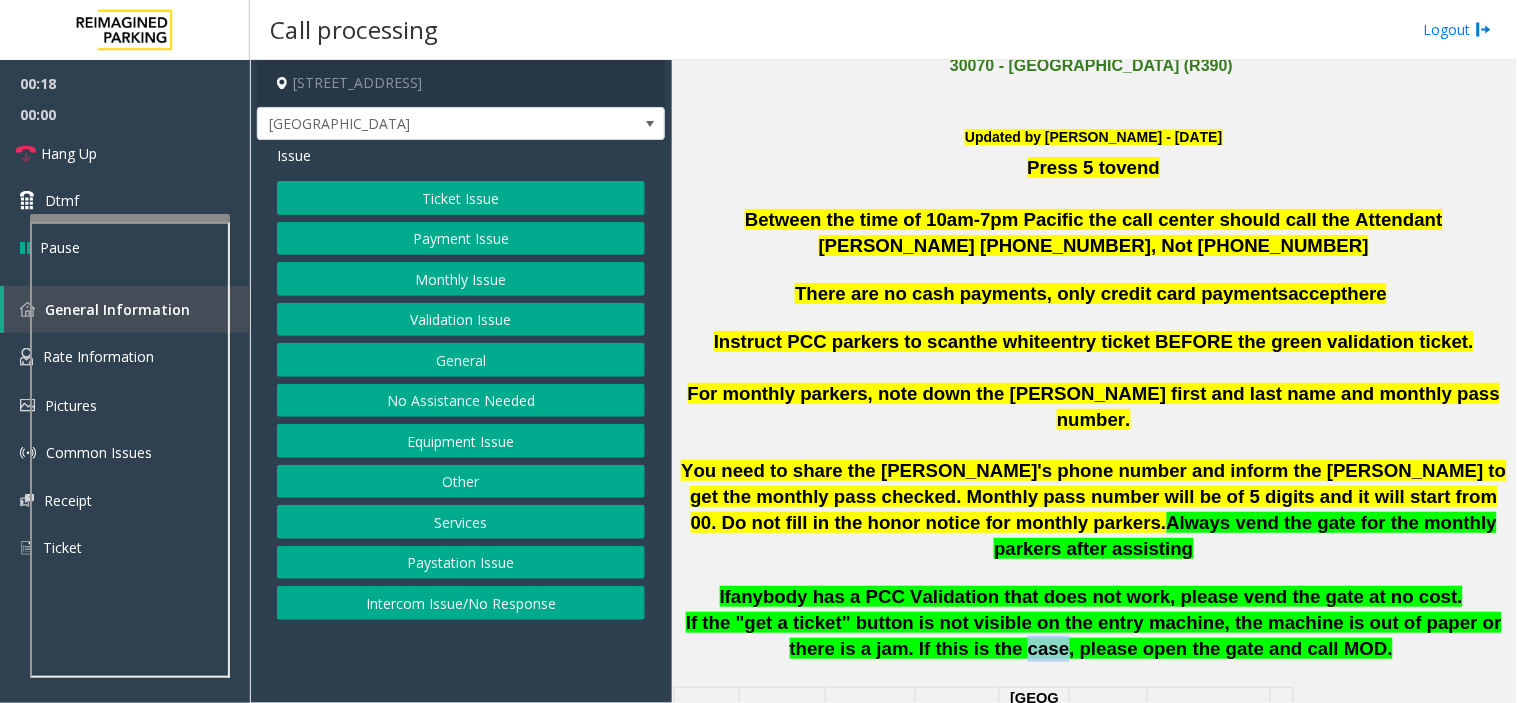 click on "If the "get a ticket" button is not visible on the entry machine, the machine is out of paper or there is a jam. If this is the case, please open the gate and call MOD." 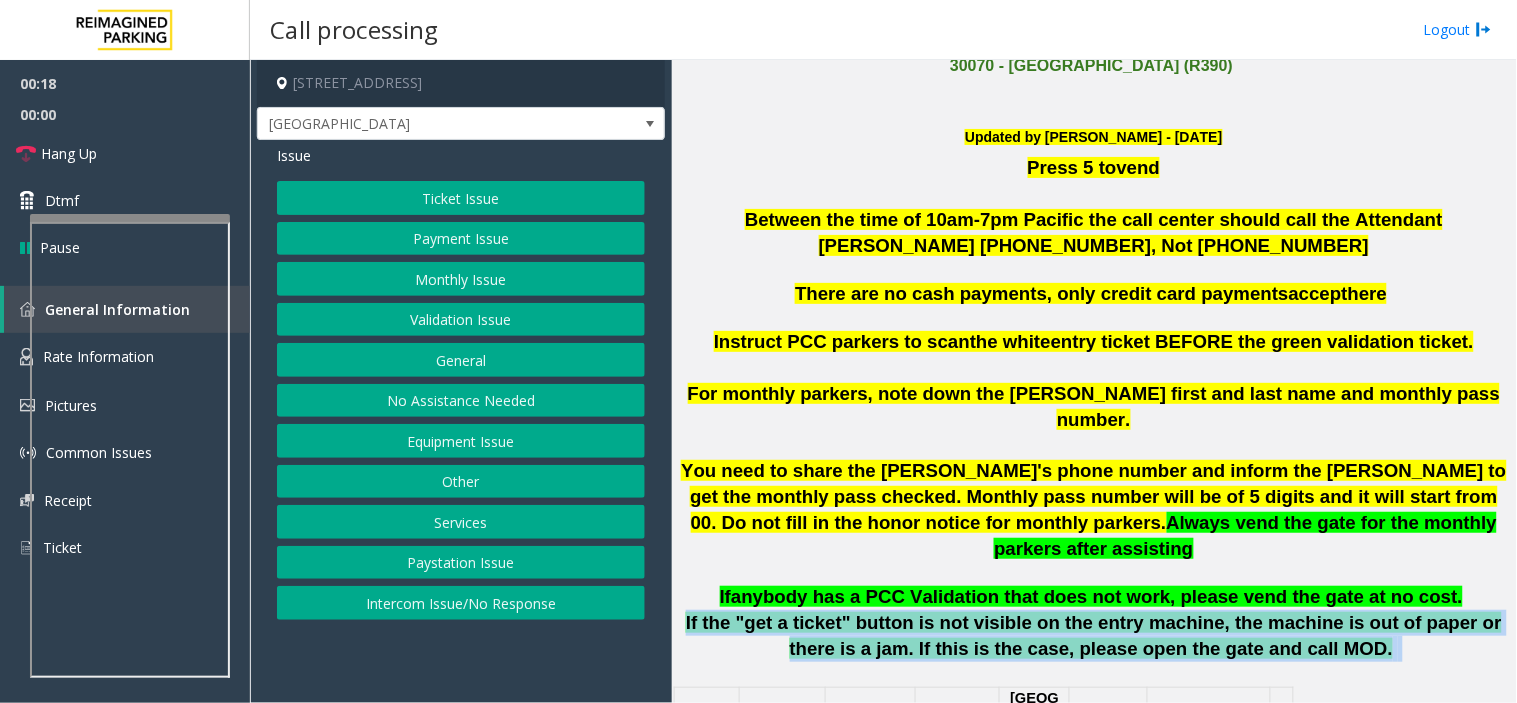 click on "If the "get a ticket" button is not visible on the entry machine, the machine is out of paper or there is a jam. If this is the case, please open the gate and call MOD." 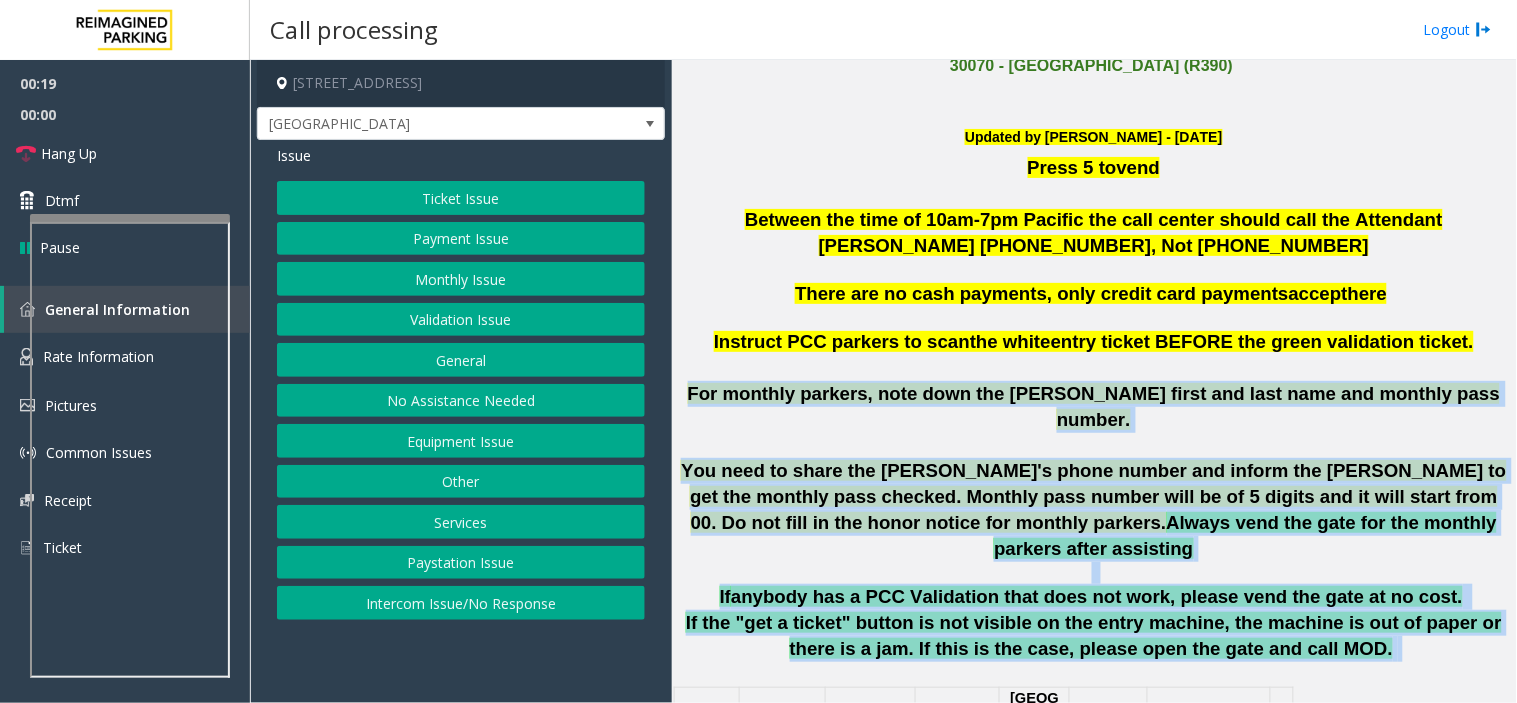 drag, startPoint x: 1007, startPoint y: 606, endPoint x: 986, endPoint y: 401, distance: 206.0728 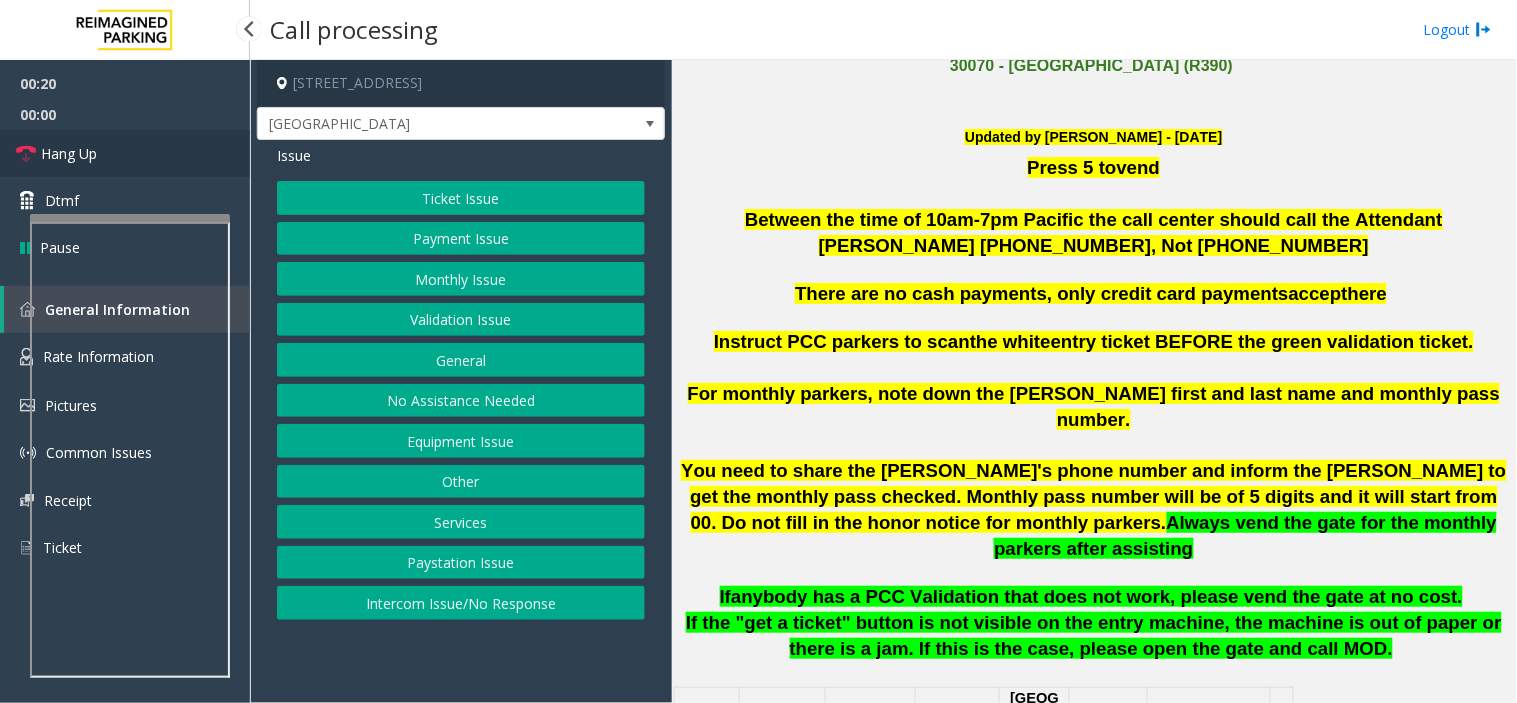 click on "Hang Up" at bounding box center (125, 153) 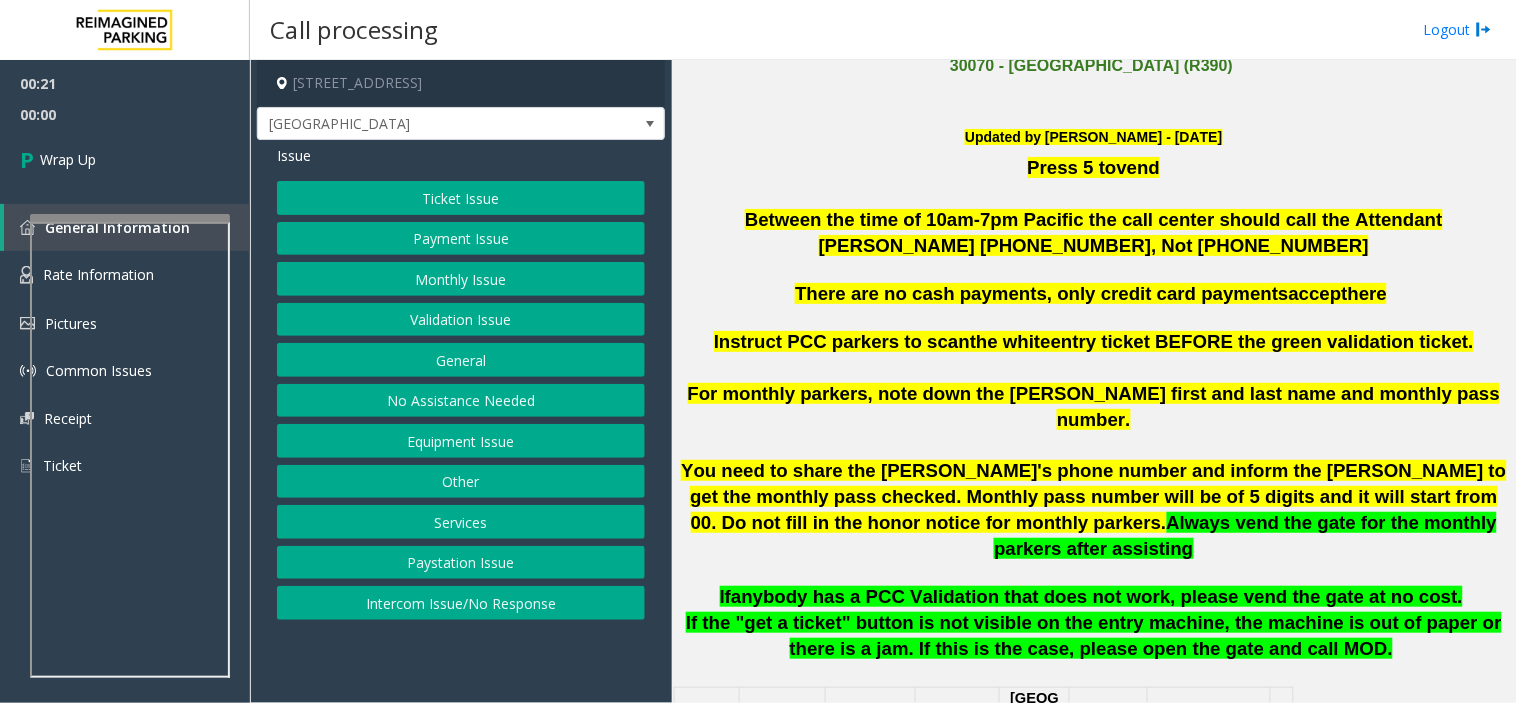 click on "Intercom Issue/No Response" 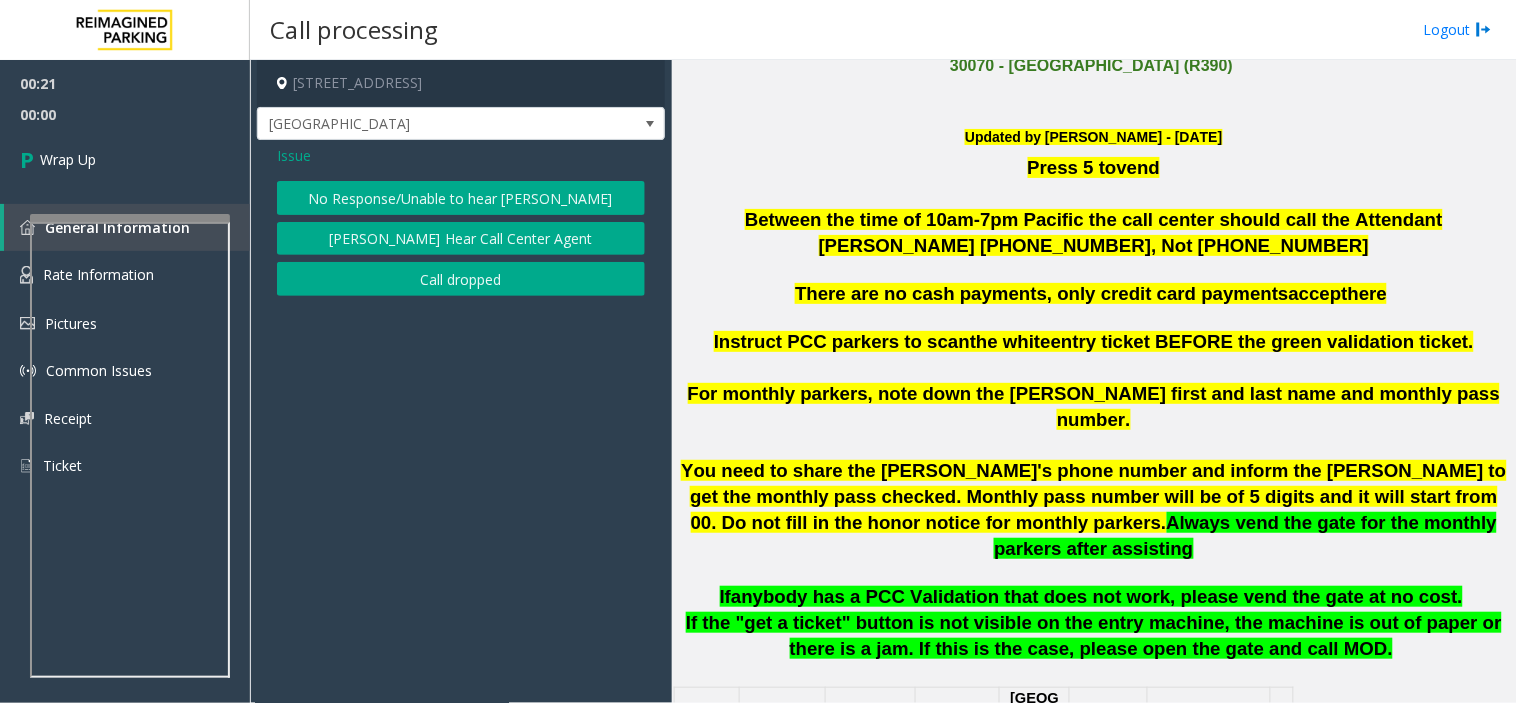 click on "No Response/Unable to hear [PERSON_NAME]" 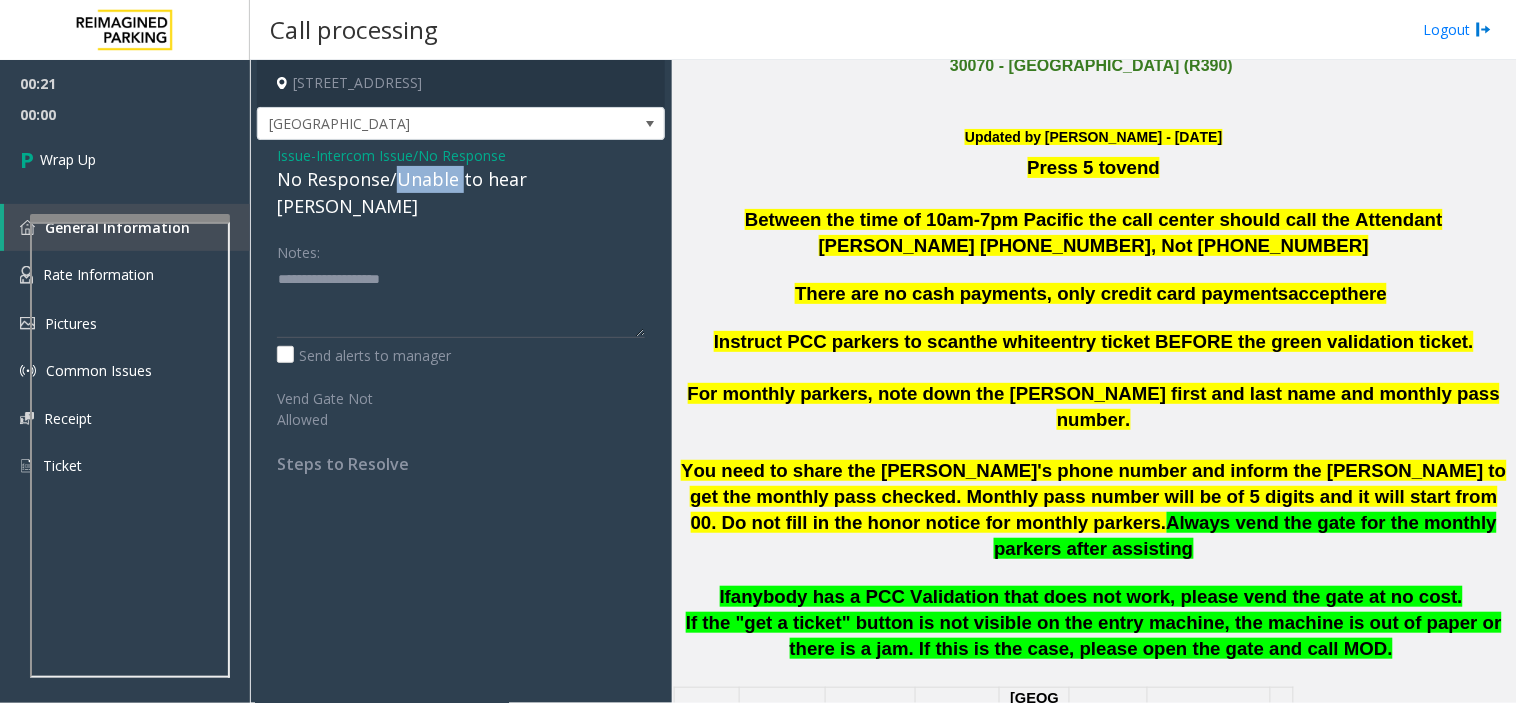 click on "No Response/Unable to hear [PERSON_NAME]" 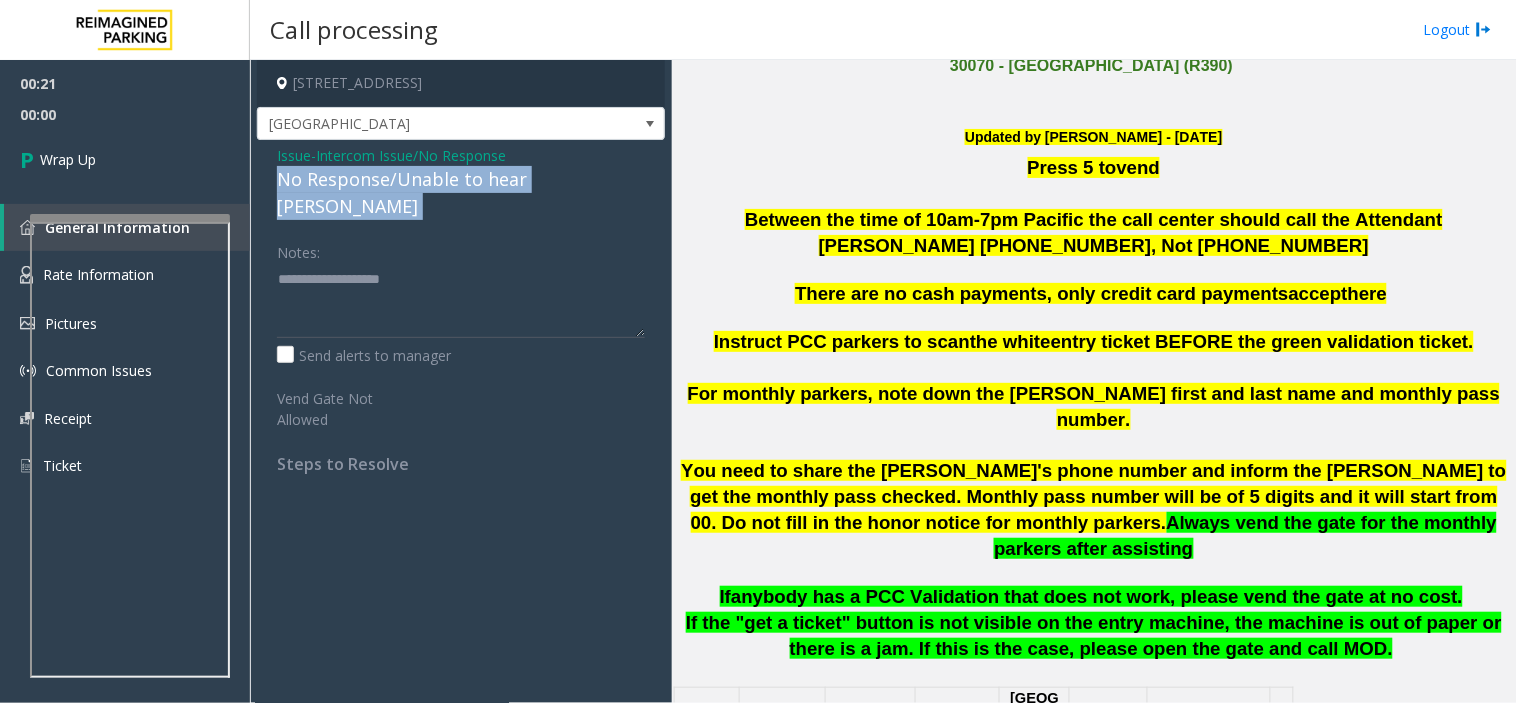 click on "No Response/Unable to hear [PERSON_NAME]" 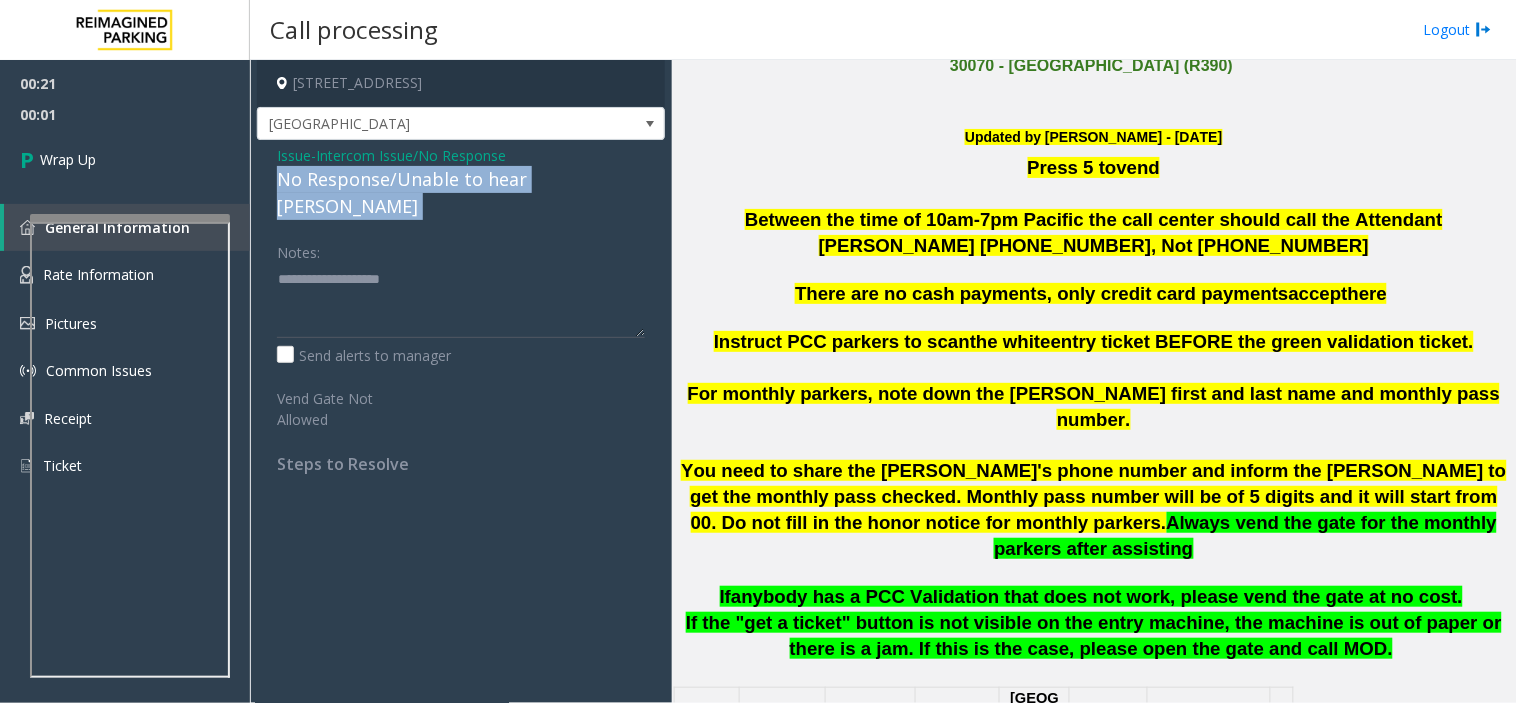 click on "No Response/Unable to hear [PERSON_NAME]" 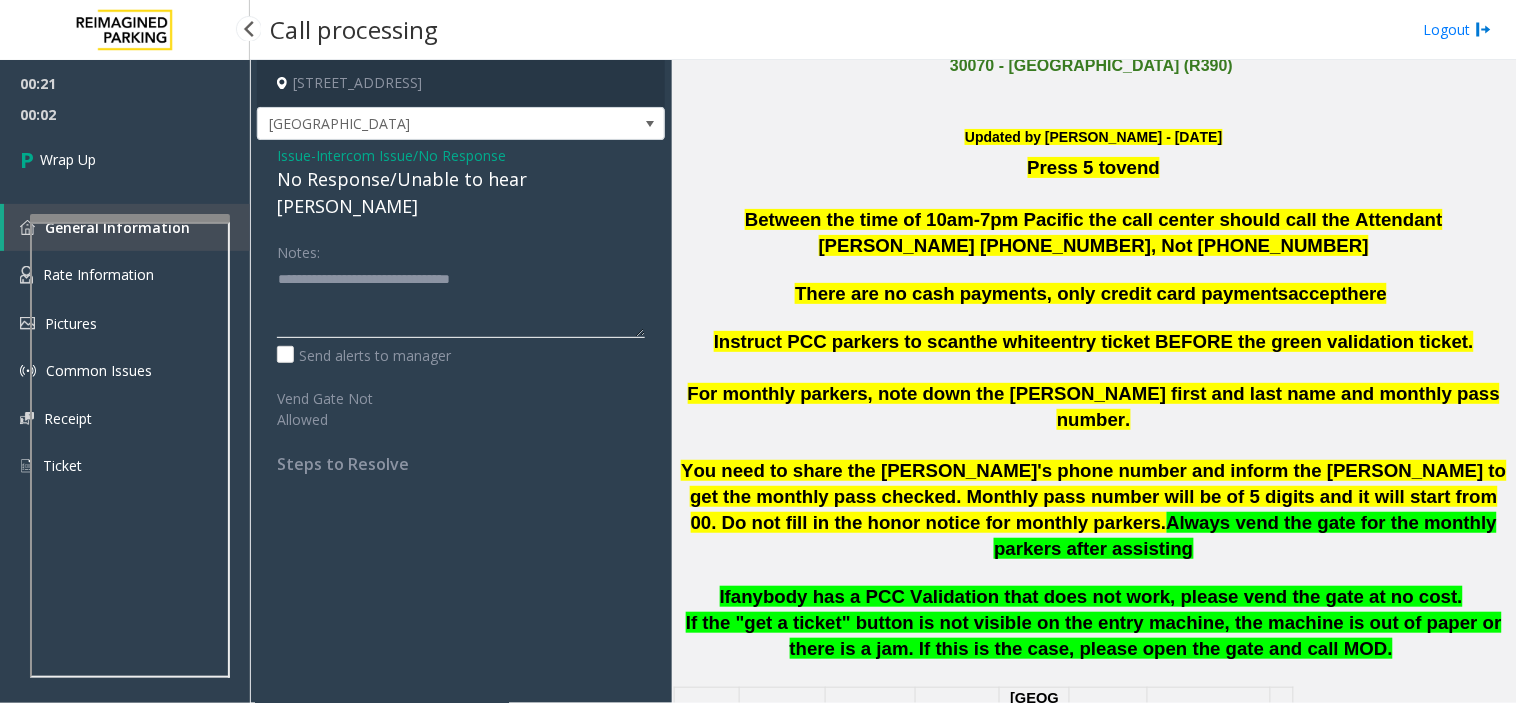 type on "**********" 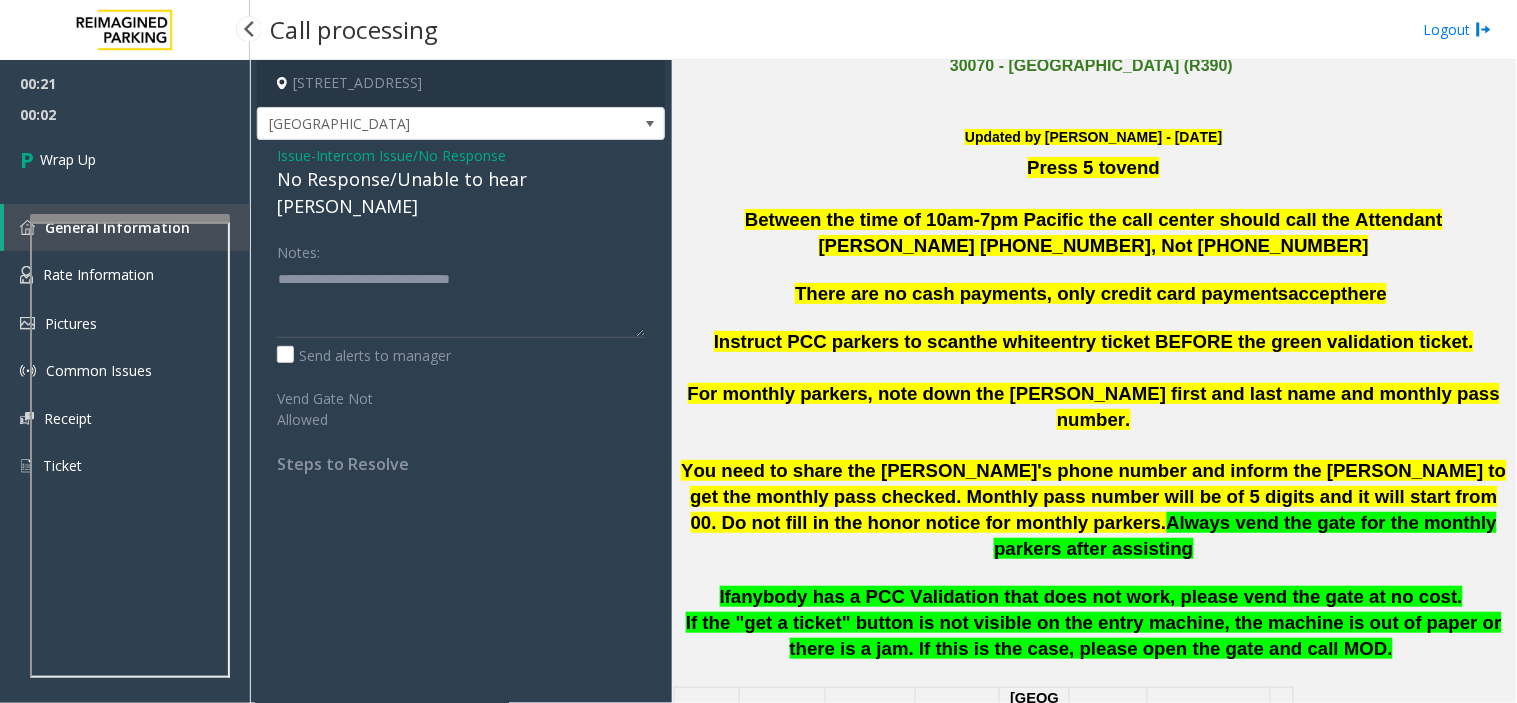 click on "00:02" at bounding box center [125, 114] 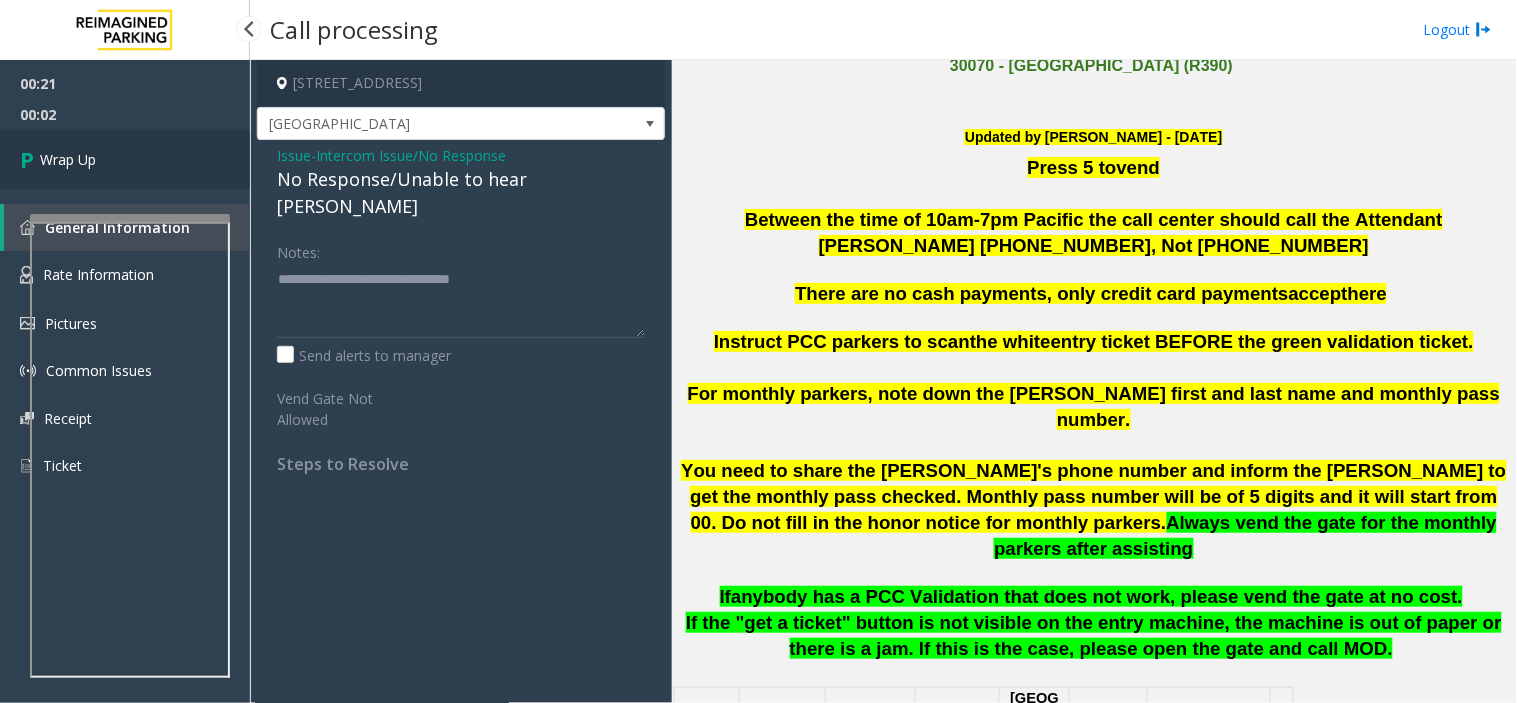 click on "Wrap Up" at bounding box center [125, 159] 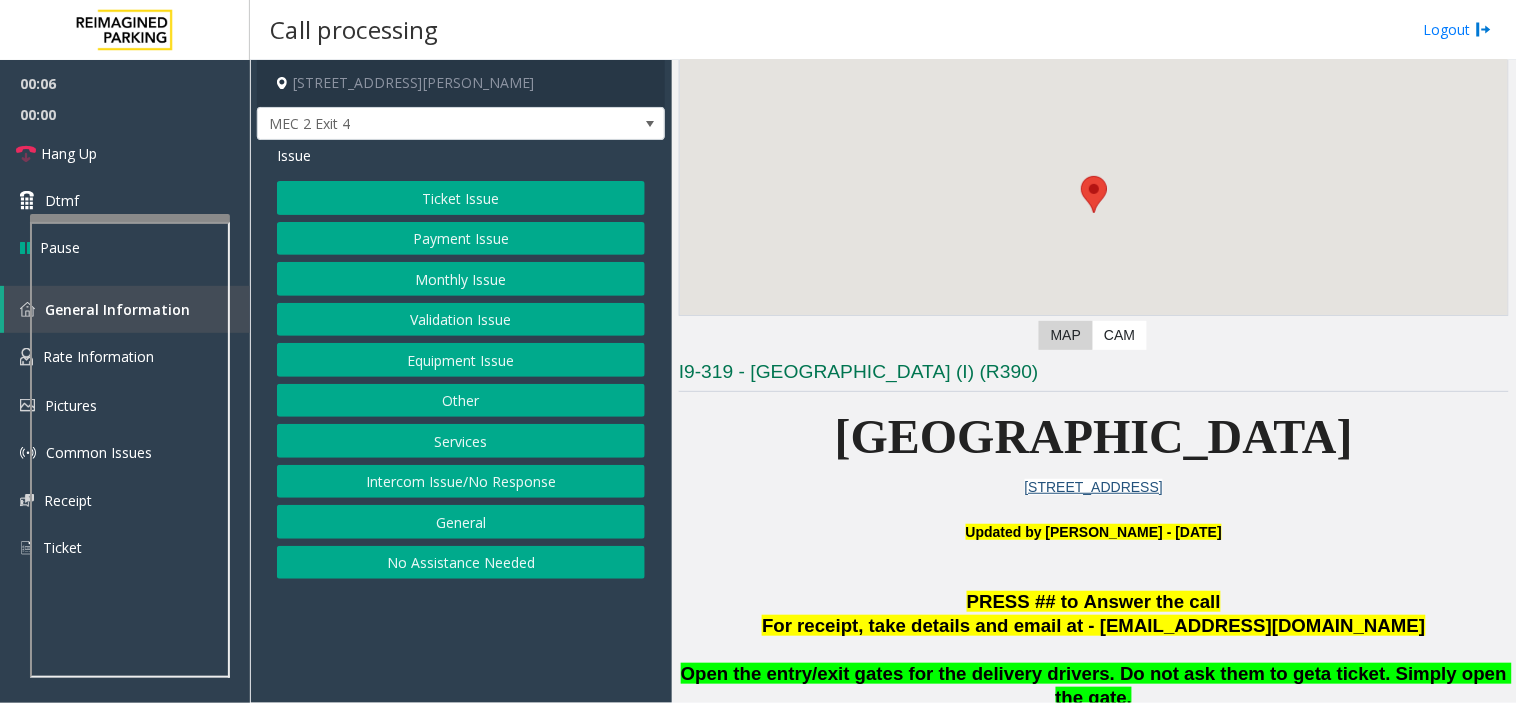 scroll, scrollTop: 333, scrollLeft: 0, axis: vertical 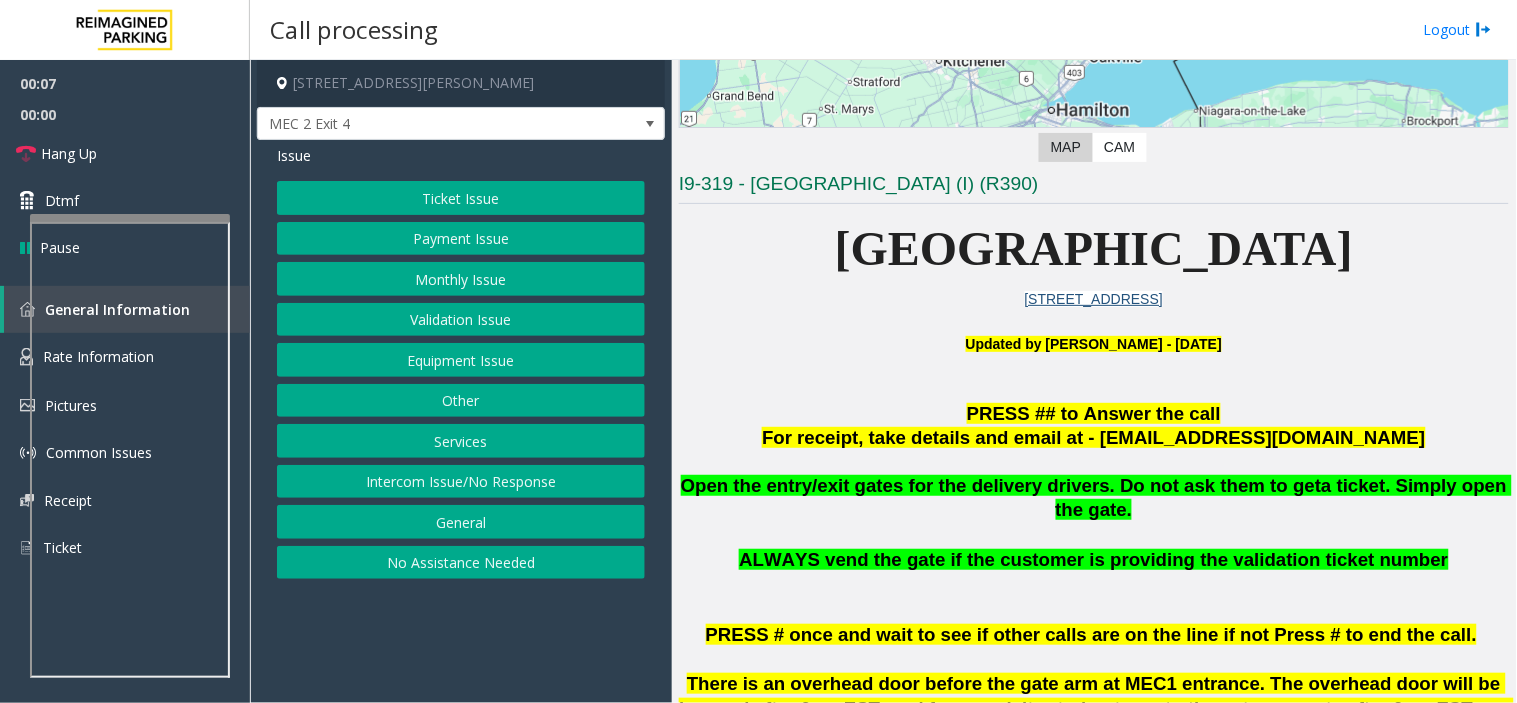 click on "[GEOGRAPHIC_DATA]" at bounding box center (1094, 249) 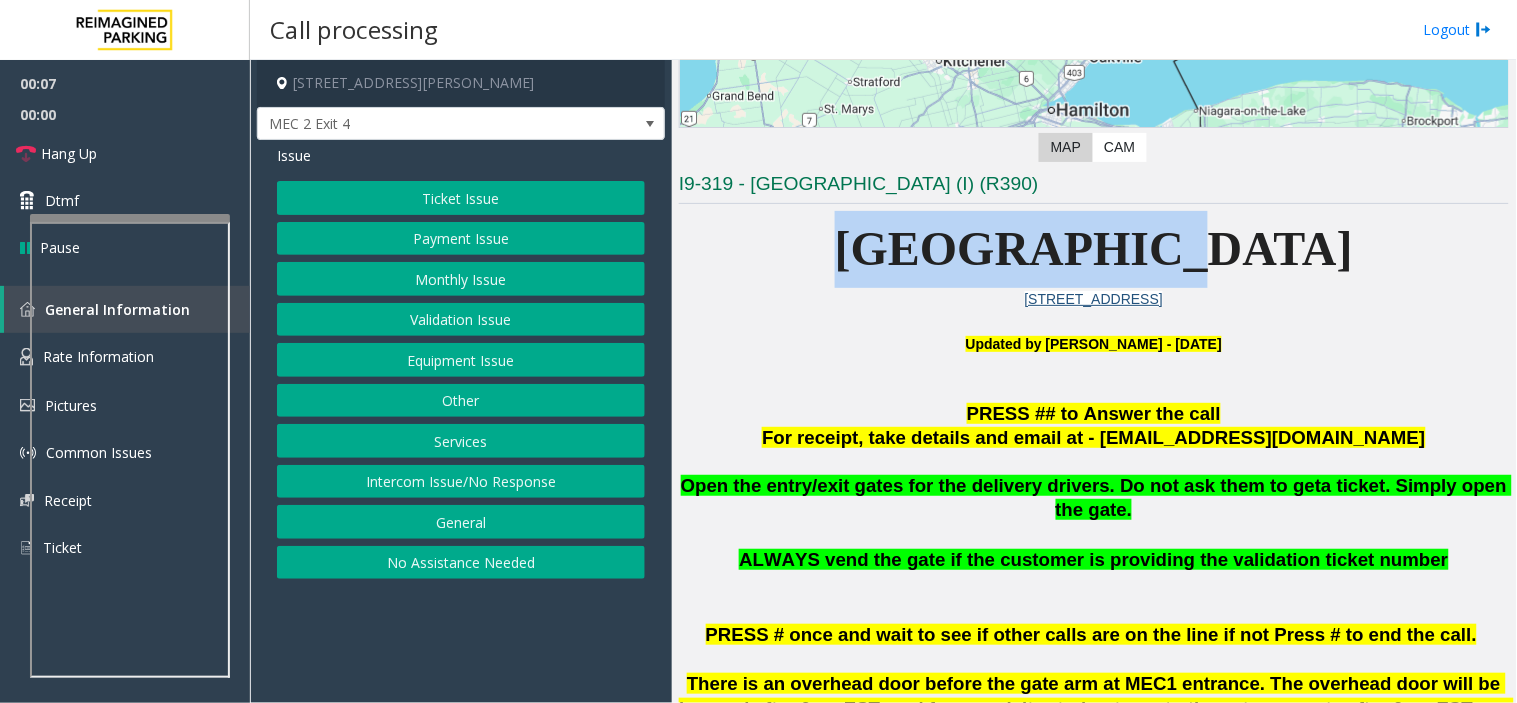 click on "[GEOGRAPHIC_DATA]" at bounding box center (1094, 249) 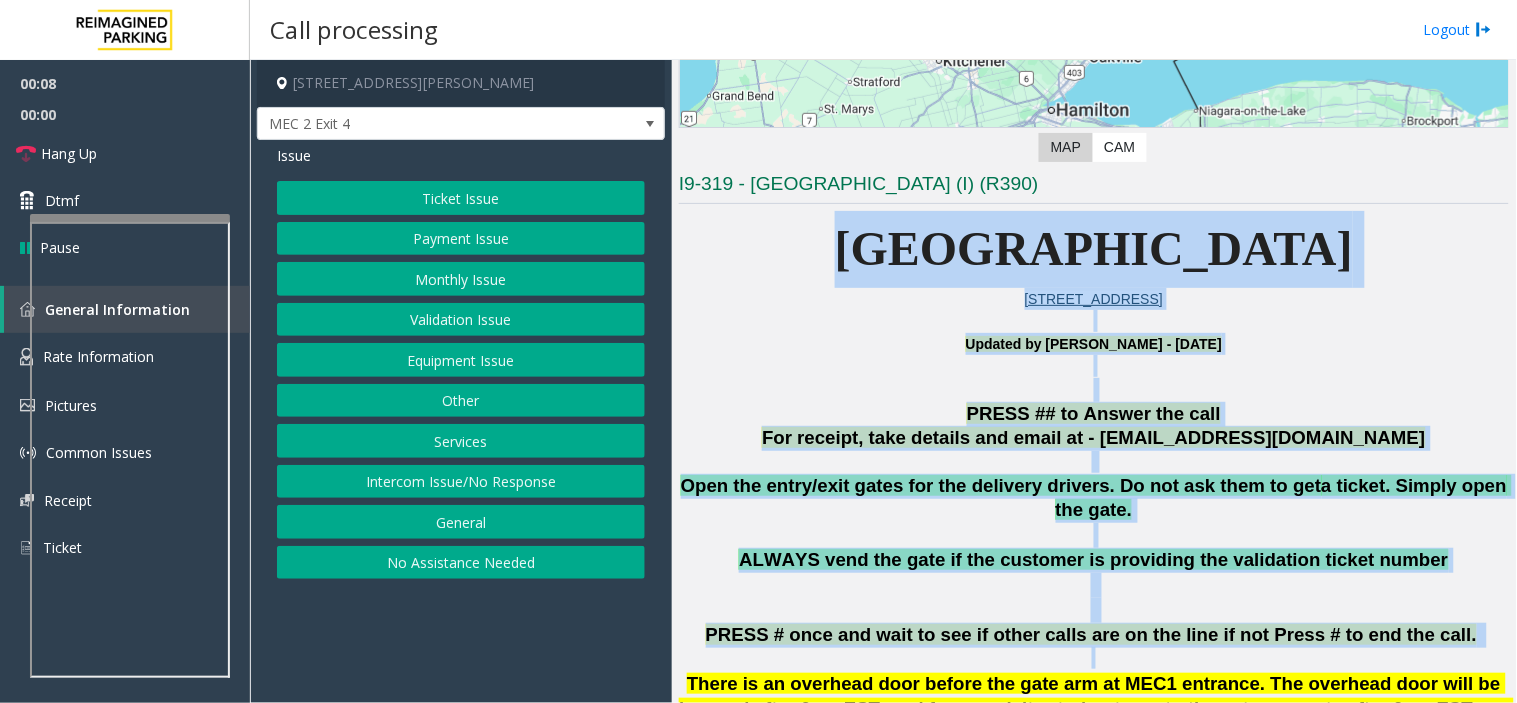 drag, startPoint x: 750, startPoint y: 271, endPoint x: 1005, endPoint y: 623, distance: 434.65964 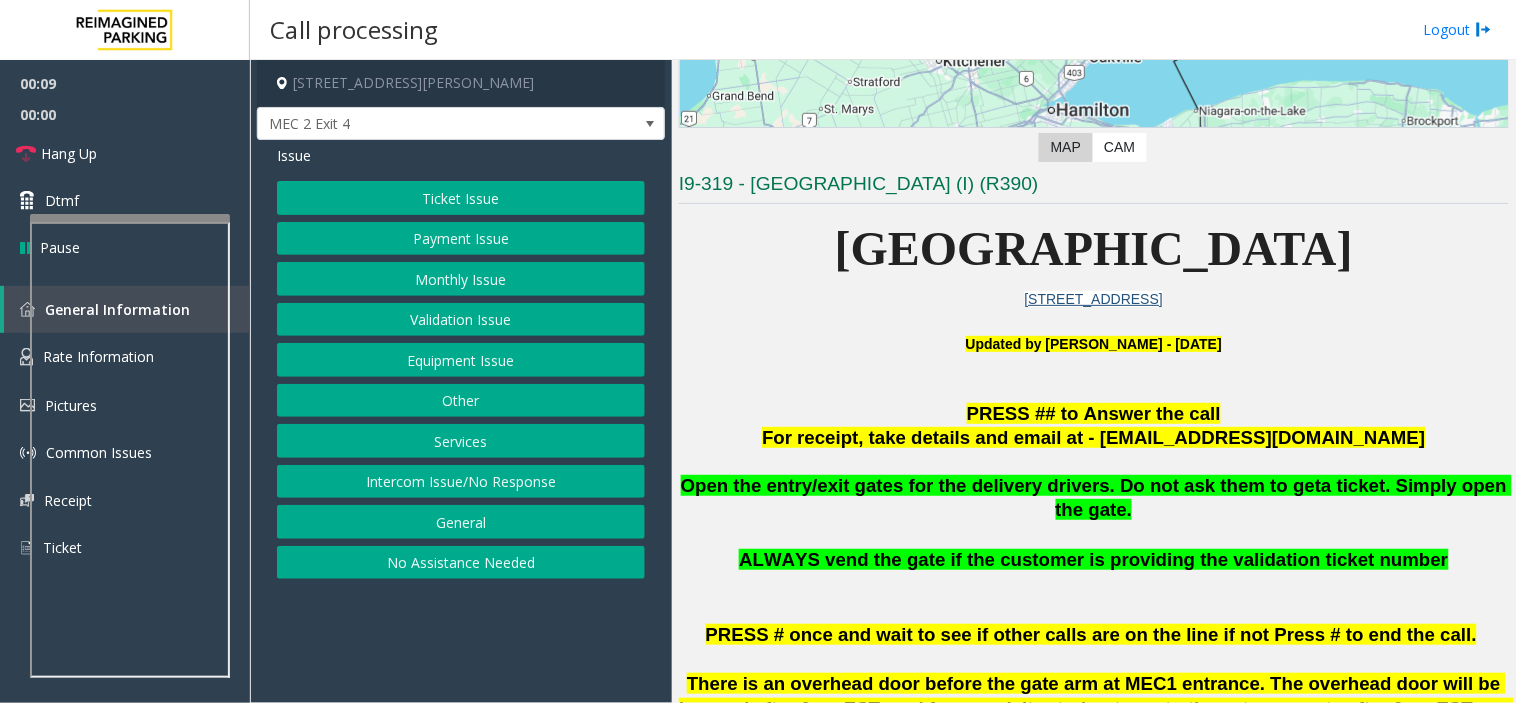 click on "Open the entry/exit gates for the delivery drivers. Do not ask them to get" at bounding box center (1001, 485) 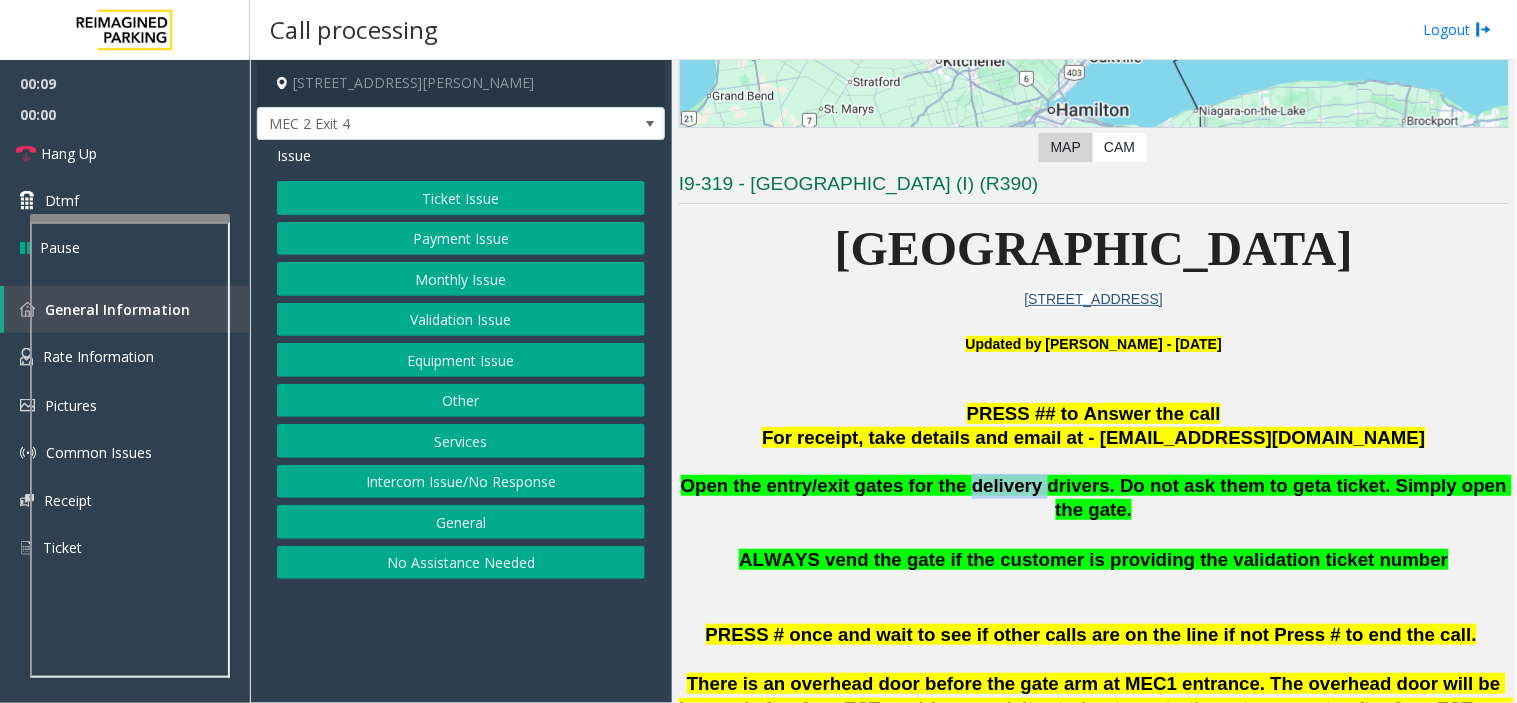 click on "Open the entry/exit gates for the delivery drivers. Do not ask them to get" at bounding box center [1001, 485] 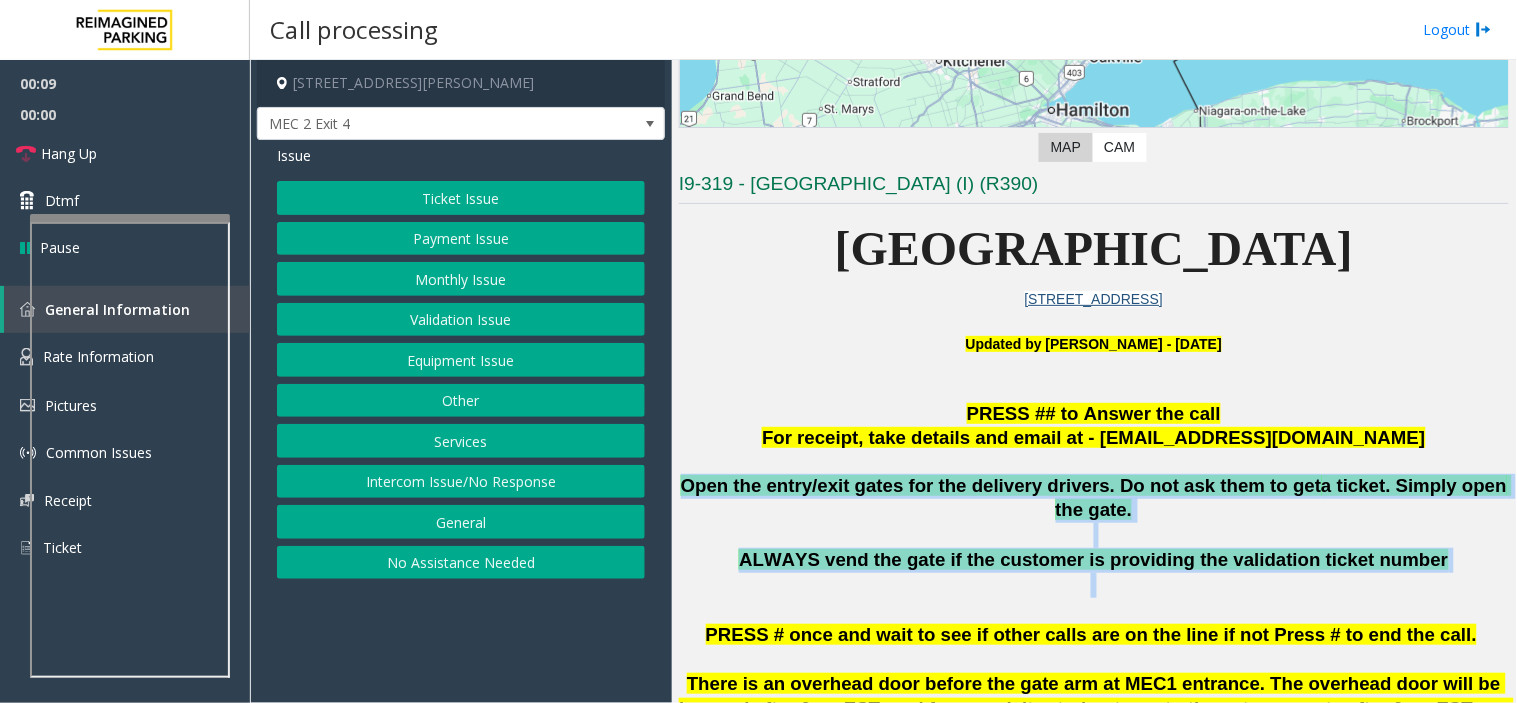 drag, startPoint x: 950, startPoint y: 493, endPoint x: 991, endPoint y: 567, distance: 84.59905 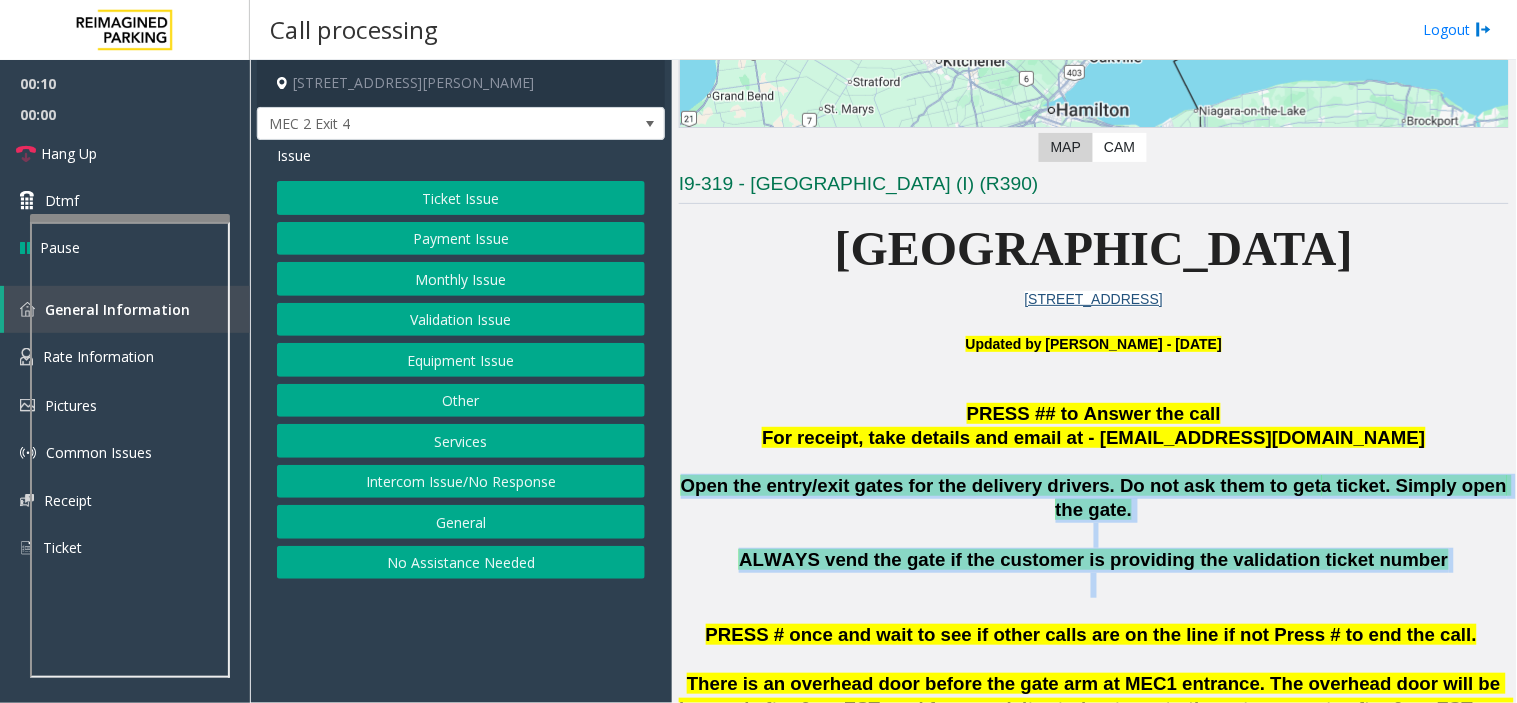 click on "ALWAYS vend the gate if the customer is providing the validation ticket number" at bounding box center [1094, 573] 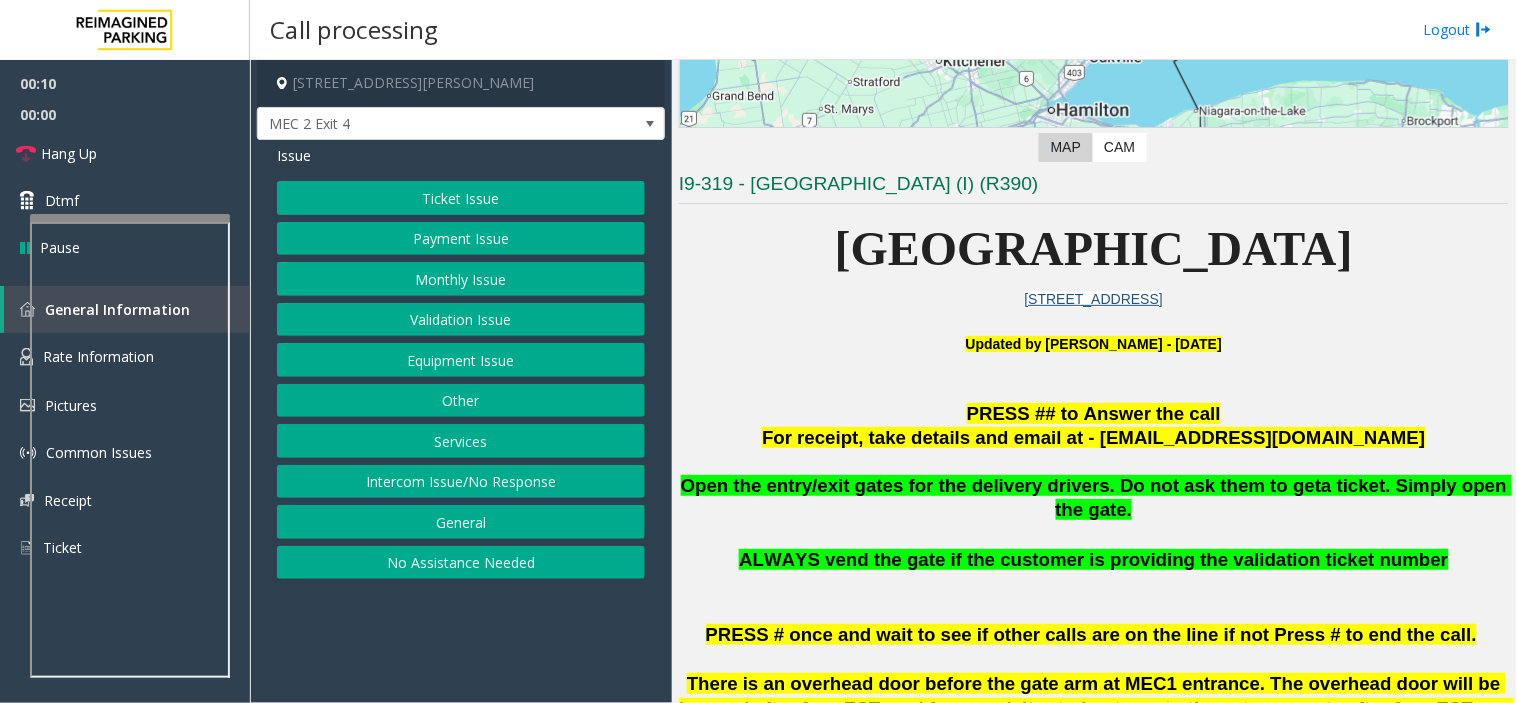 click on "Intercom Issue/No Response" 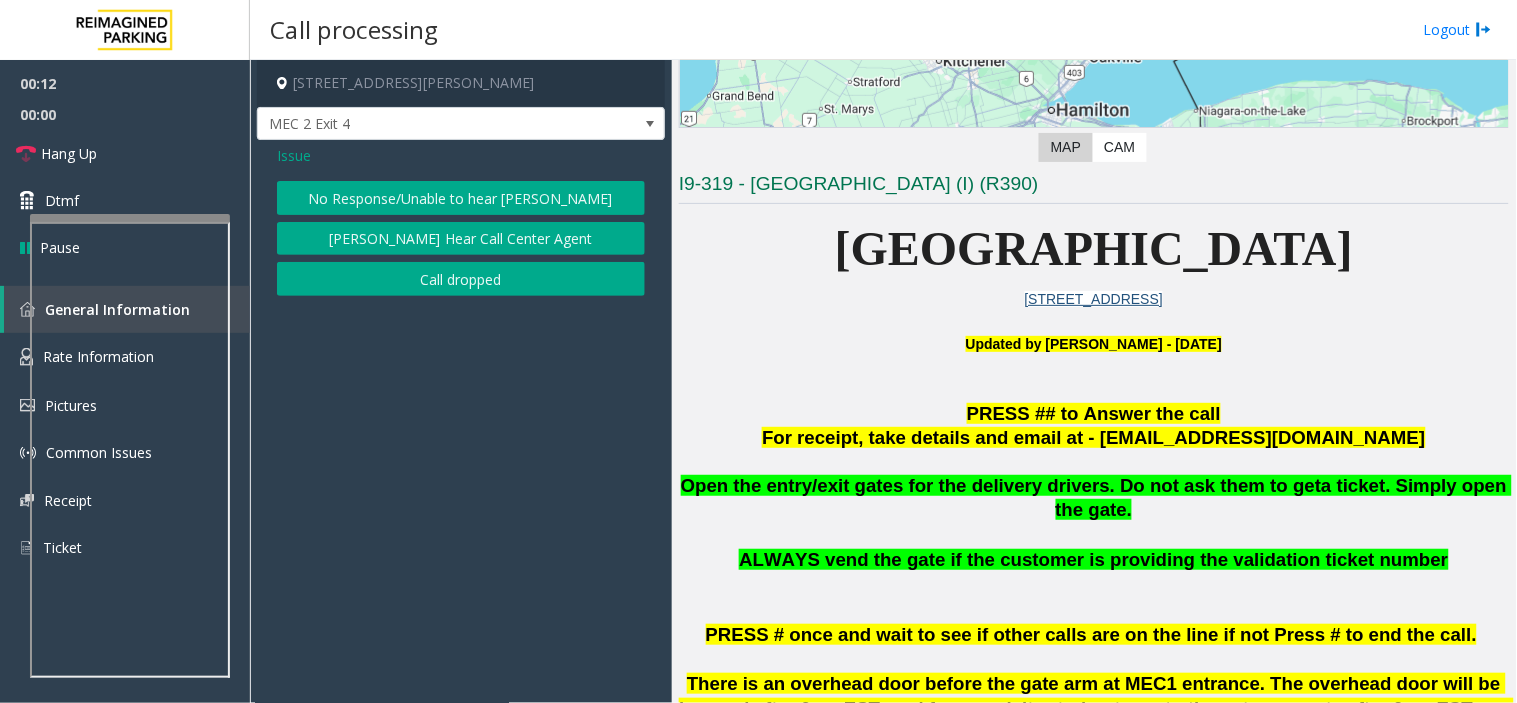 click on "Issue" 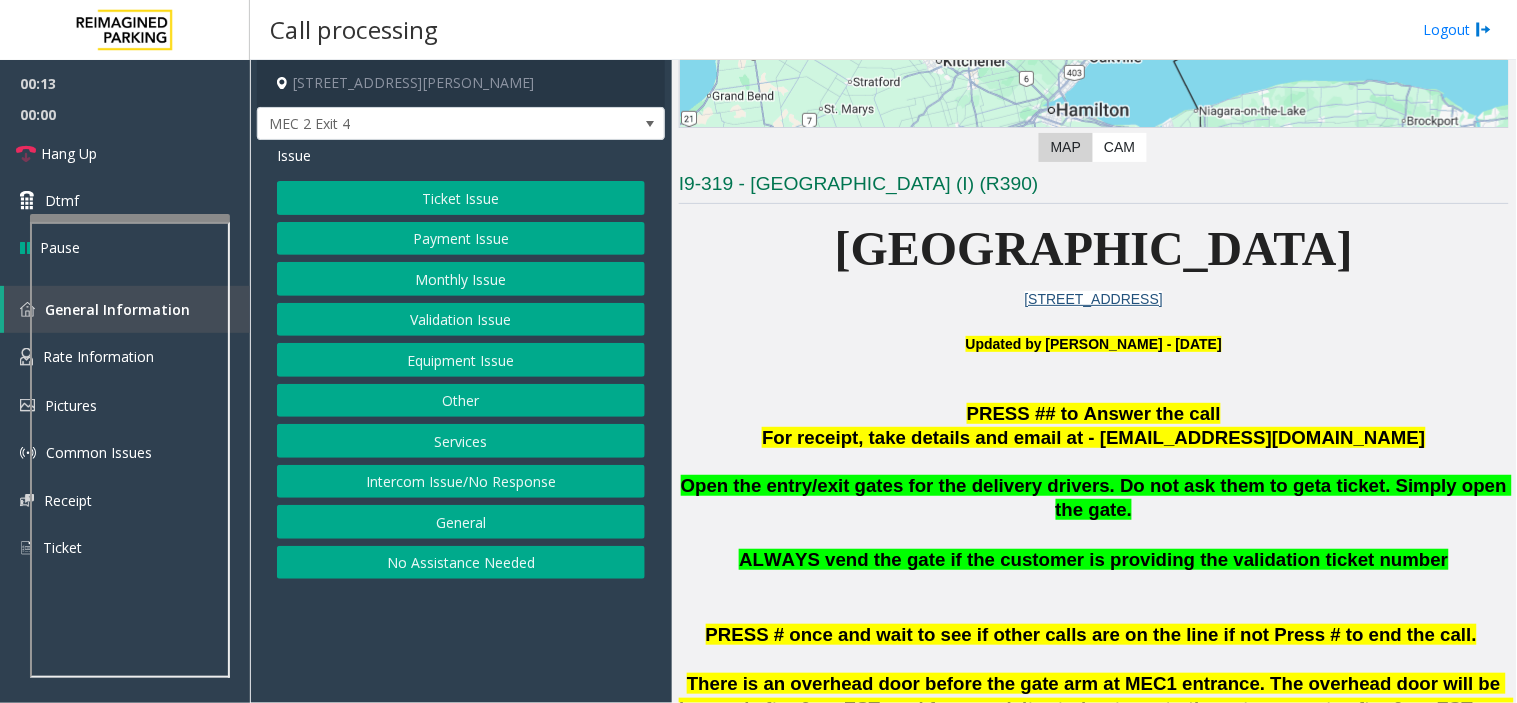 click on "Services" 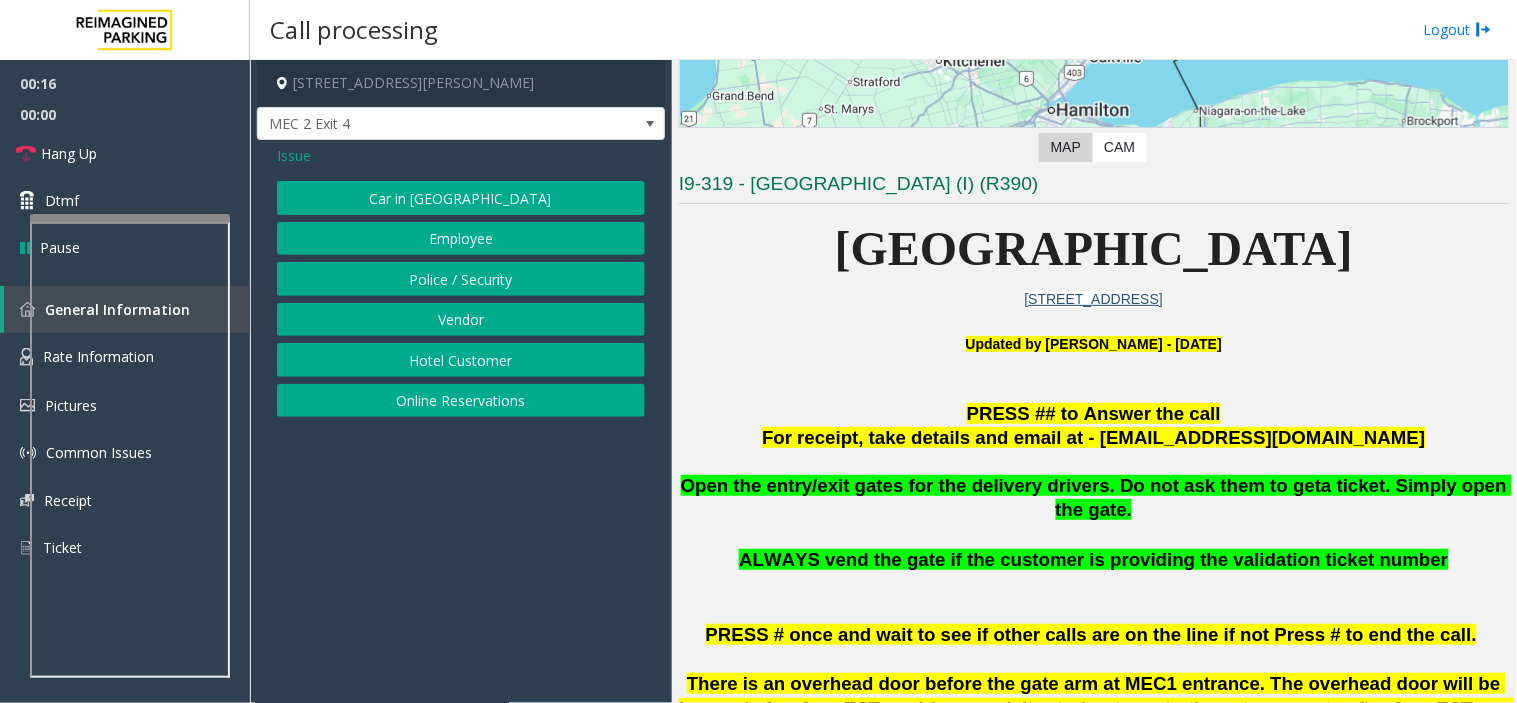 click on "Hotel Customer" 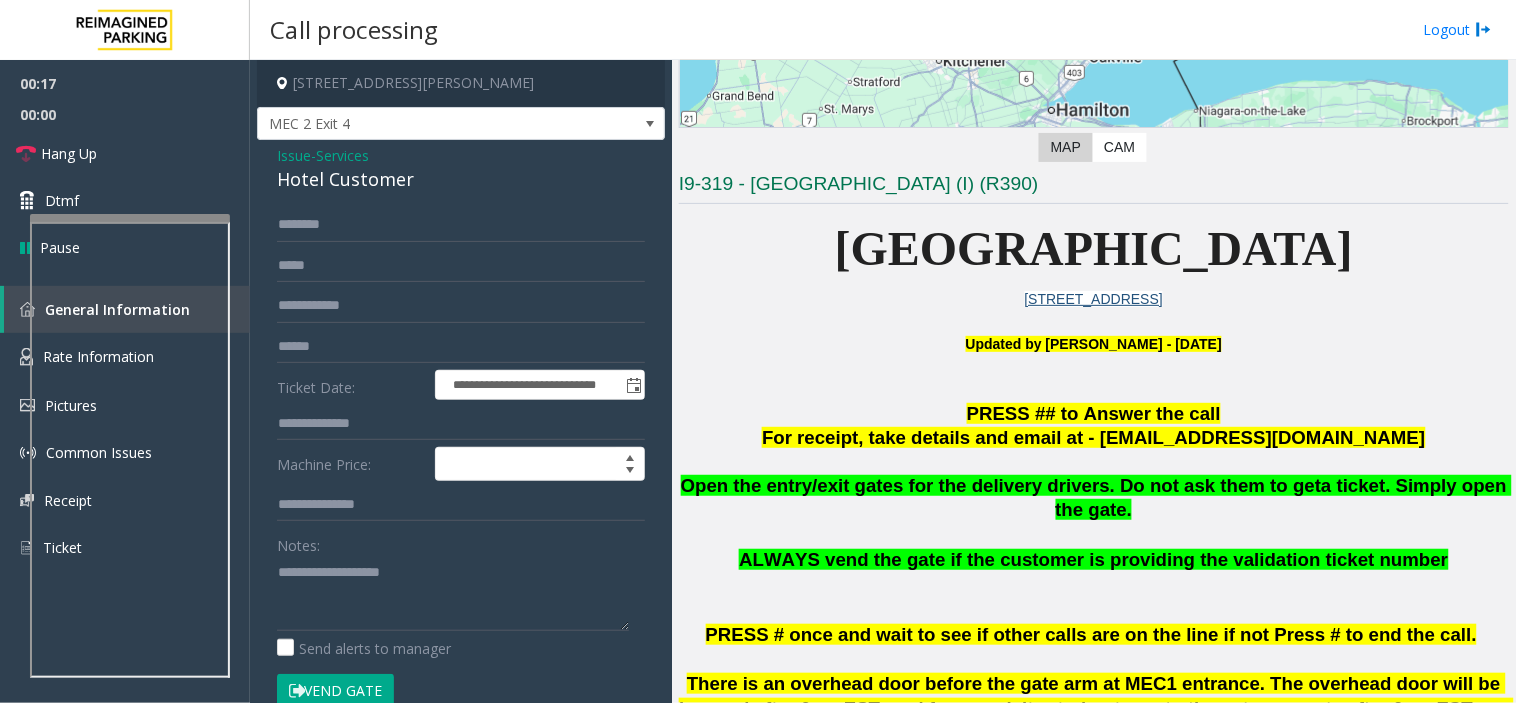 click on "Hotel Customer" 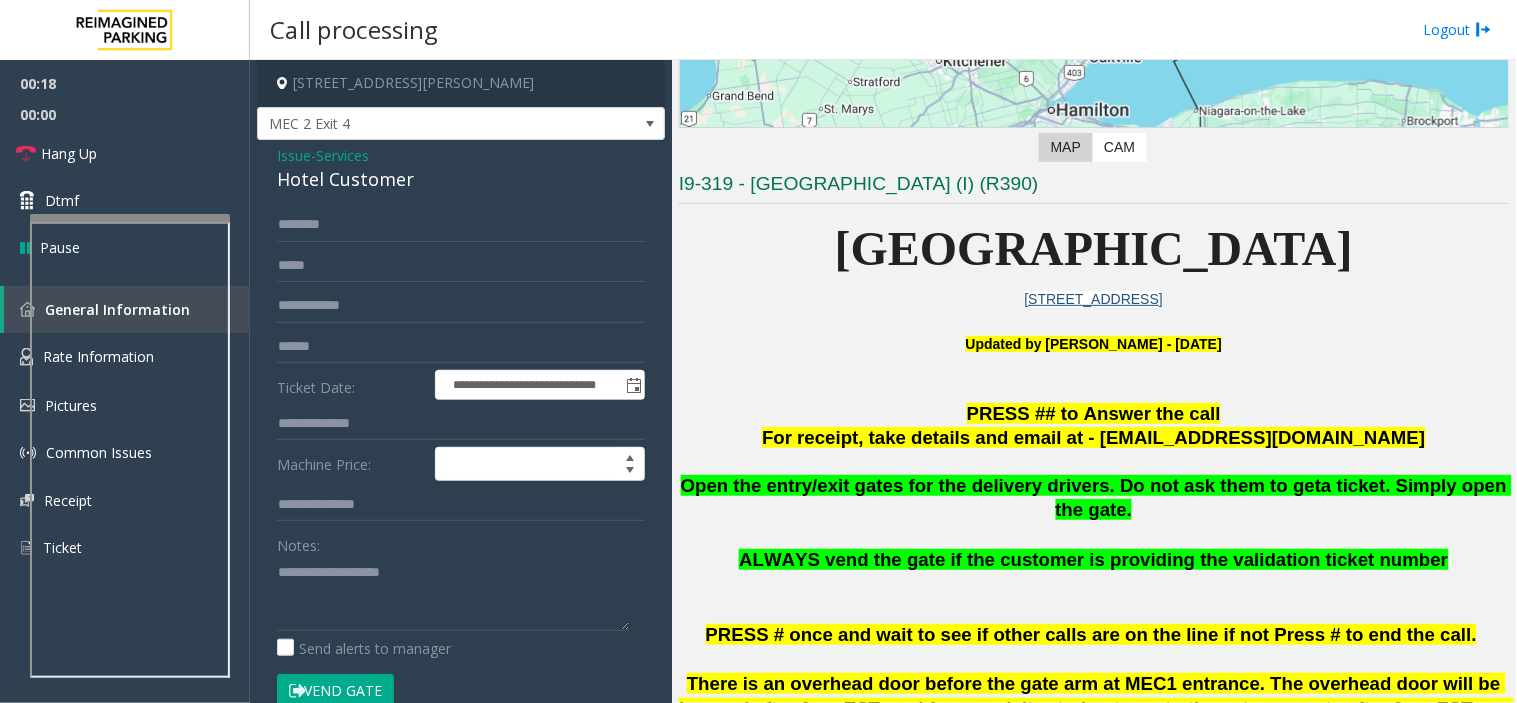click on "Services" 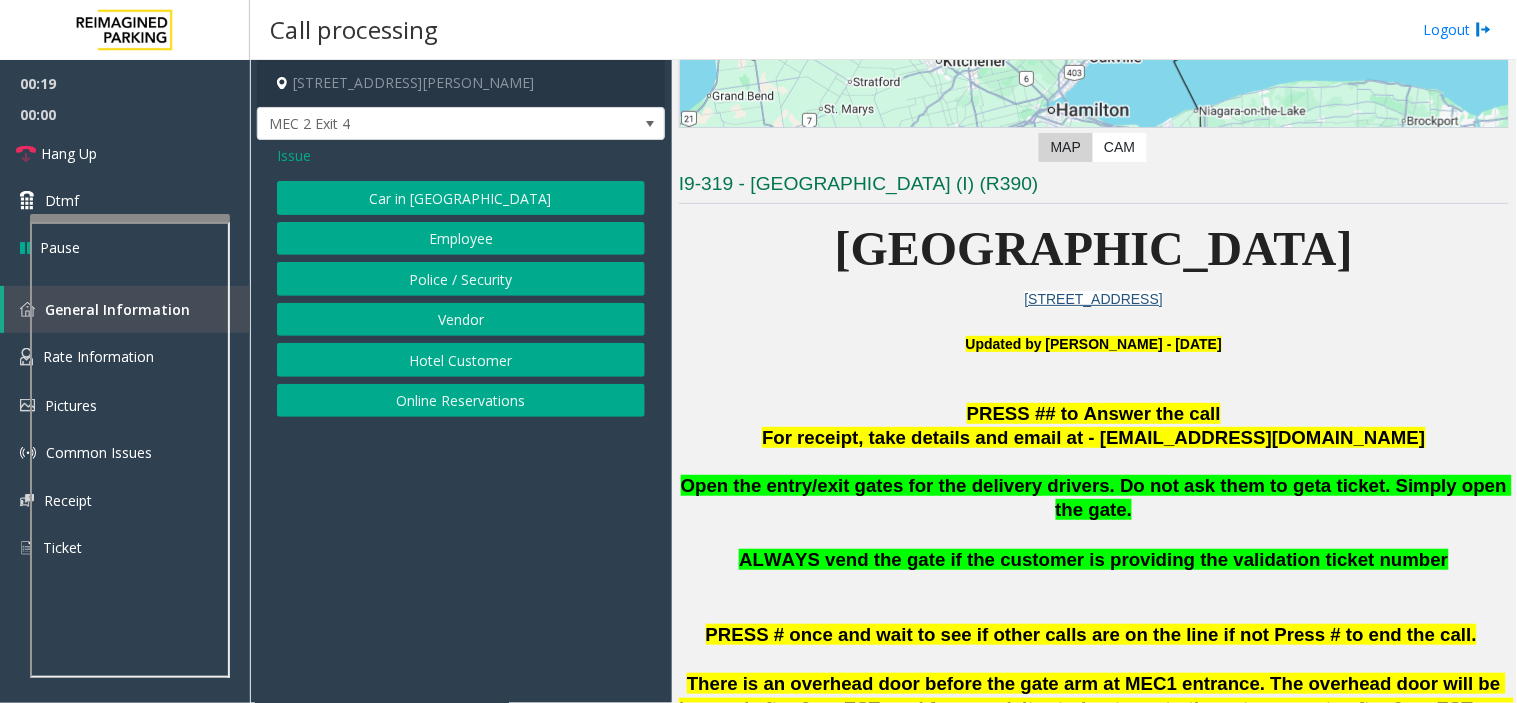 click on "Vendor" 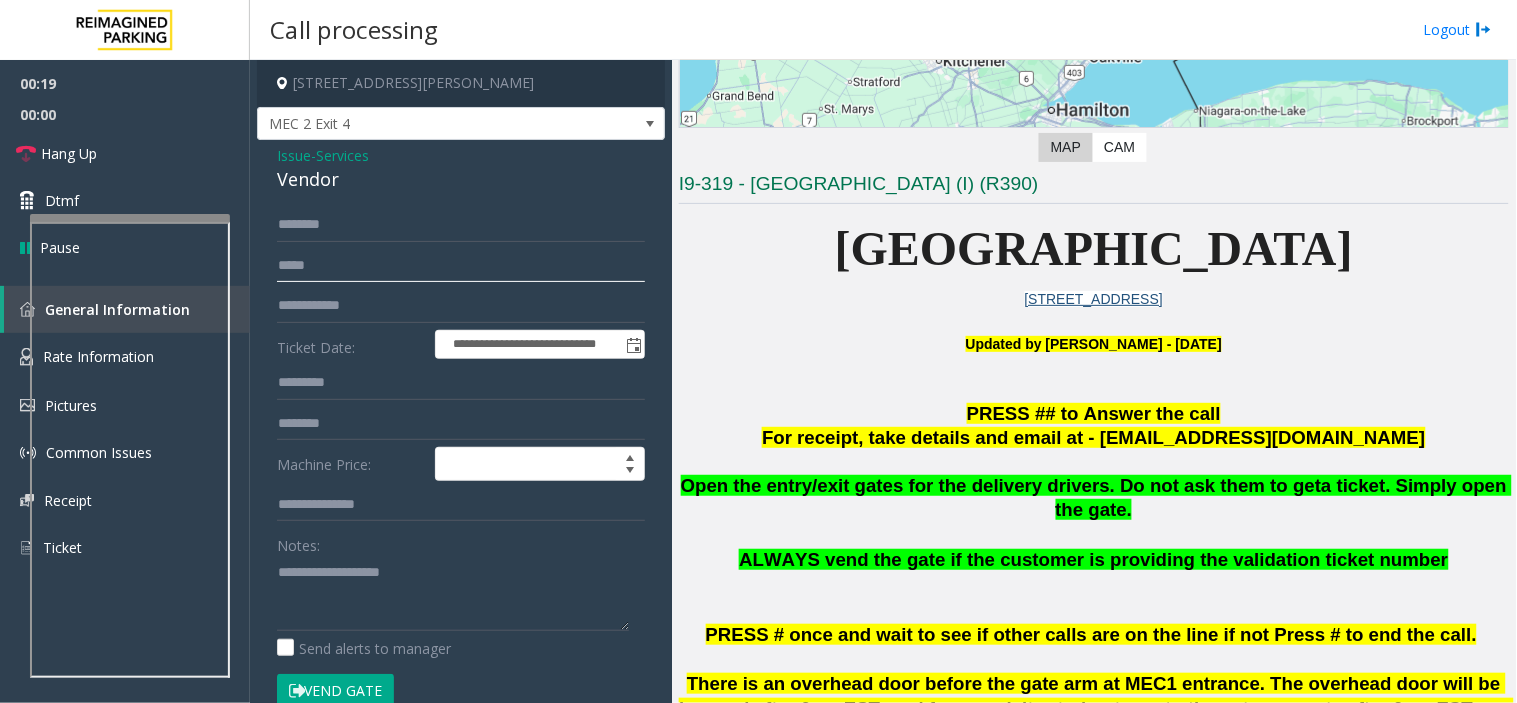 click 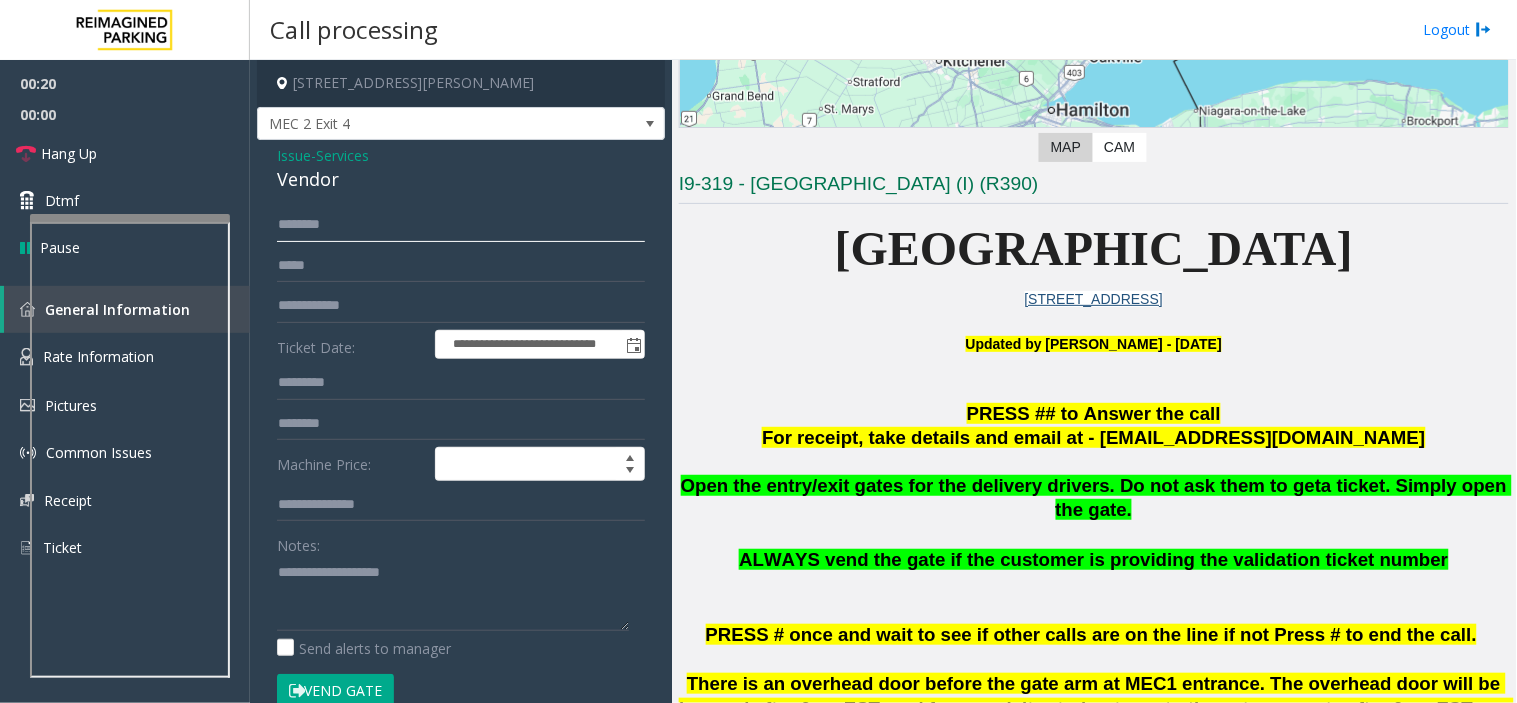 click 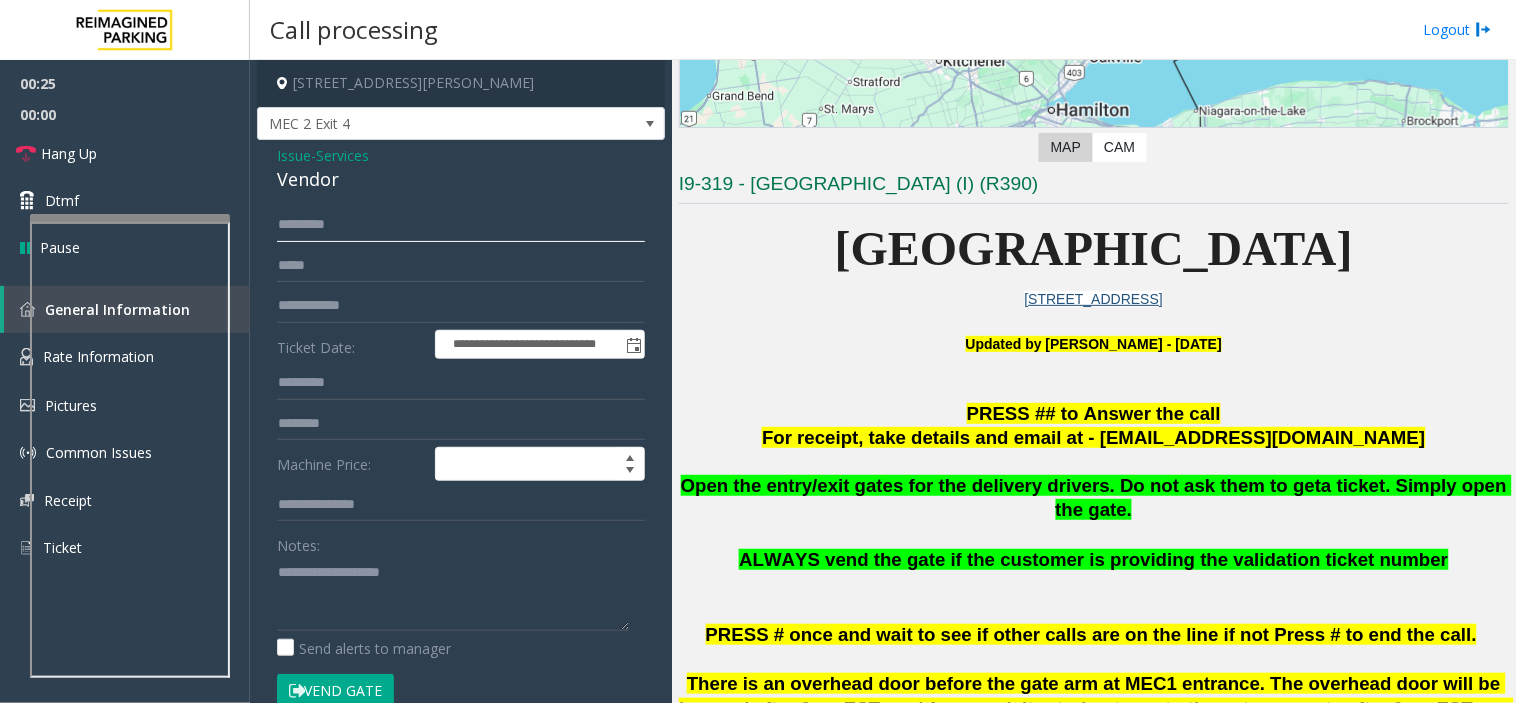 drag, startPoint x: 328, startPoint y: 222, endPoint x: 292, endPoint y: 225, distance: 36.124783 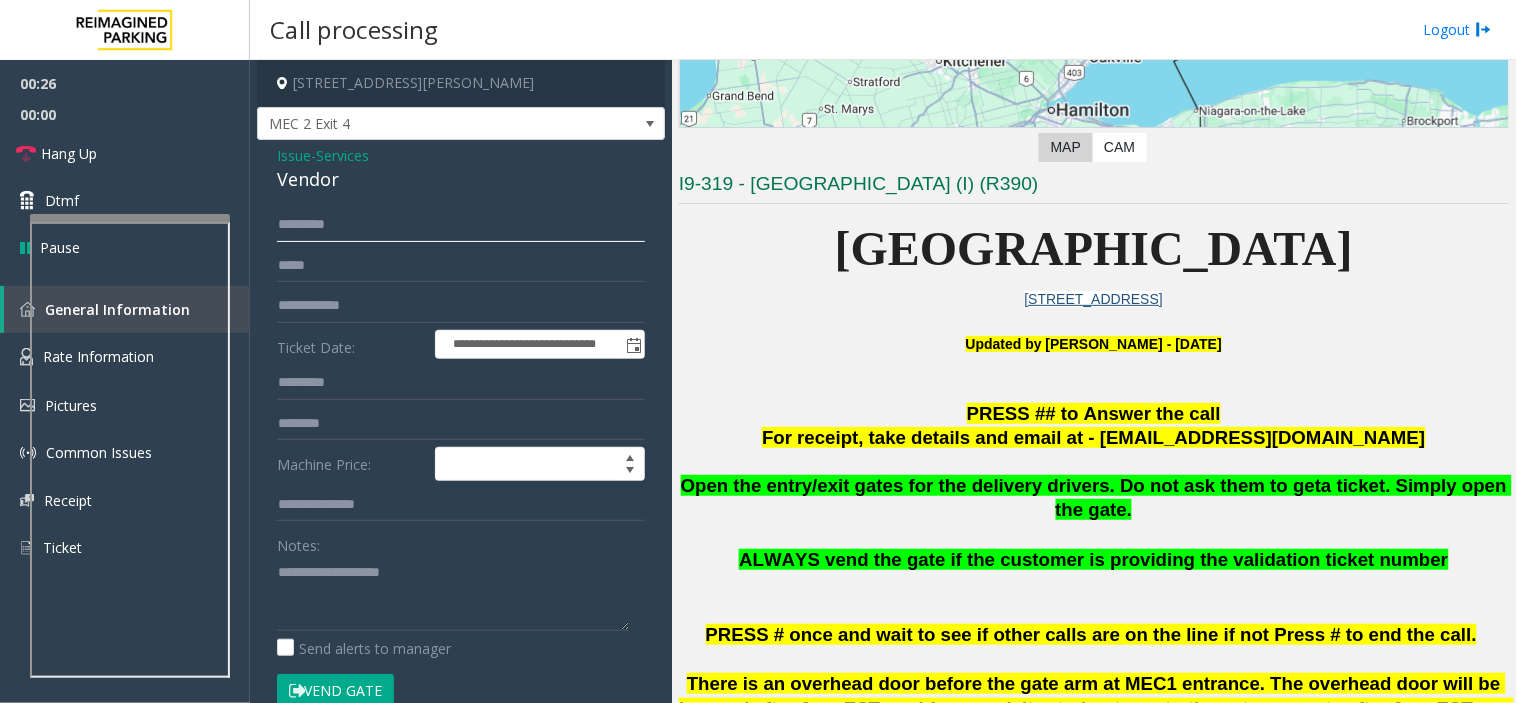 click on "********" 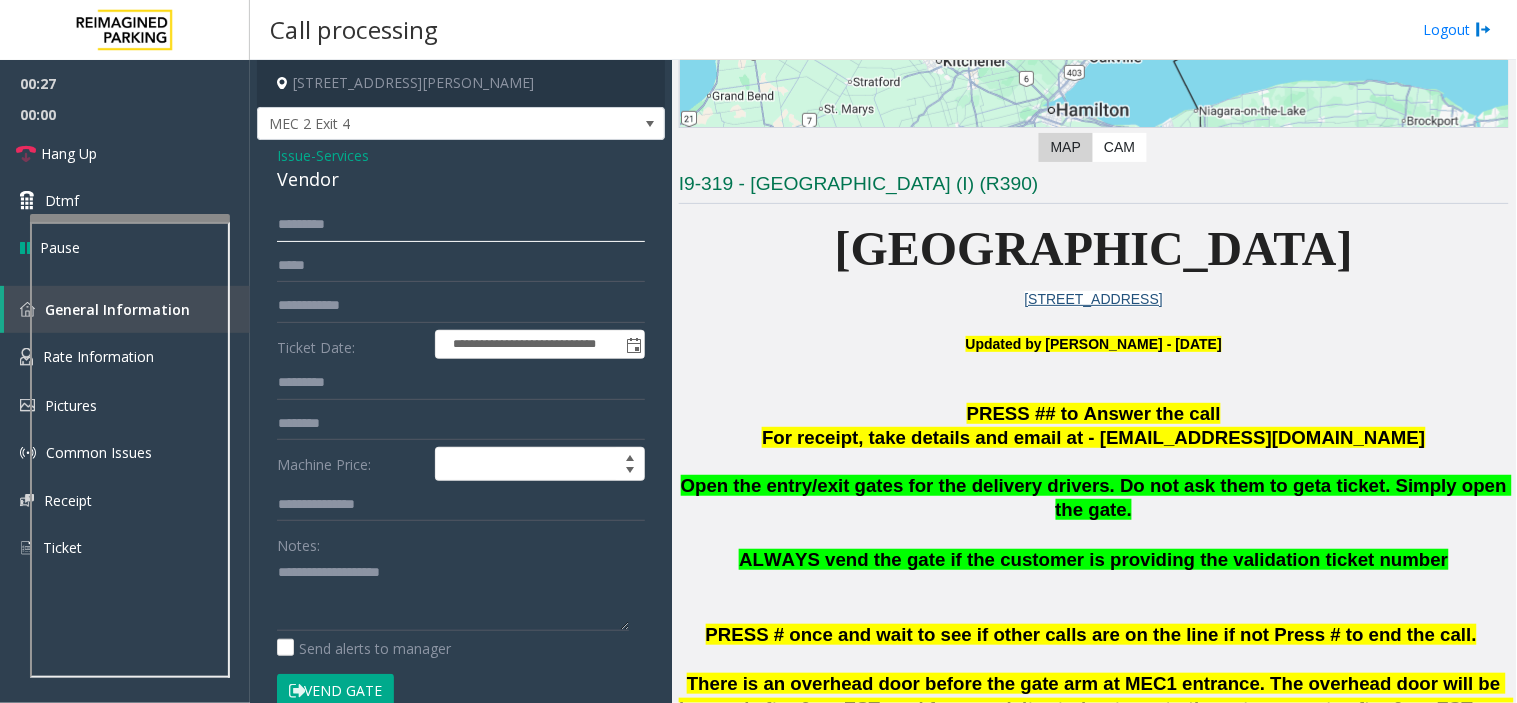 type on "********" 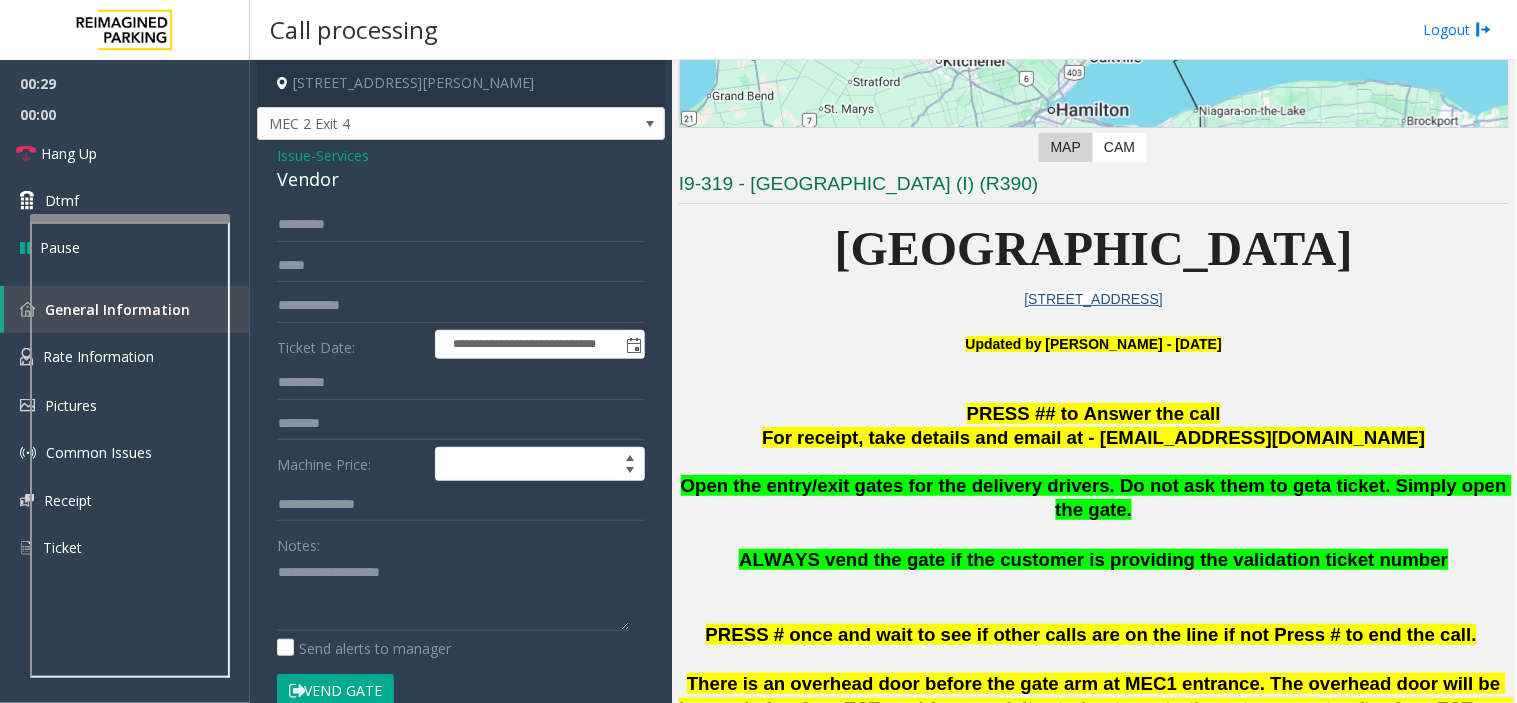 click on "**********" 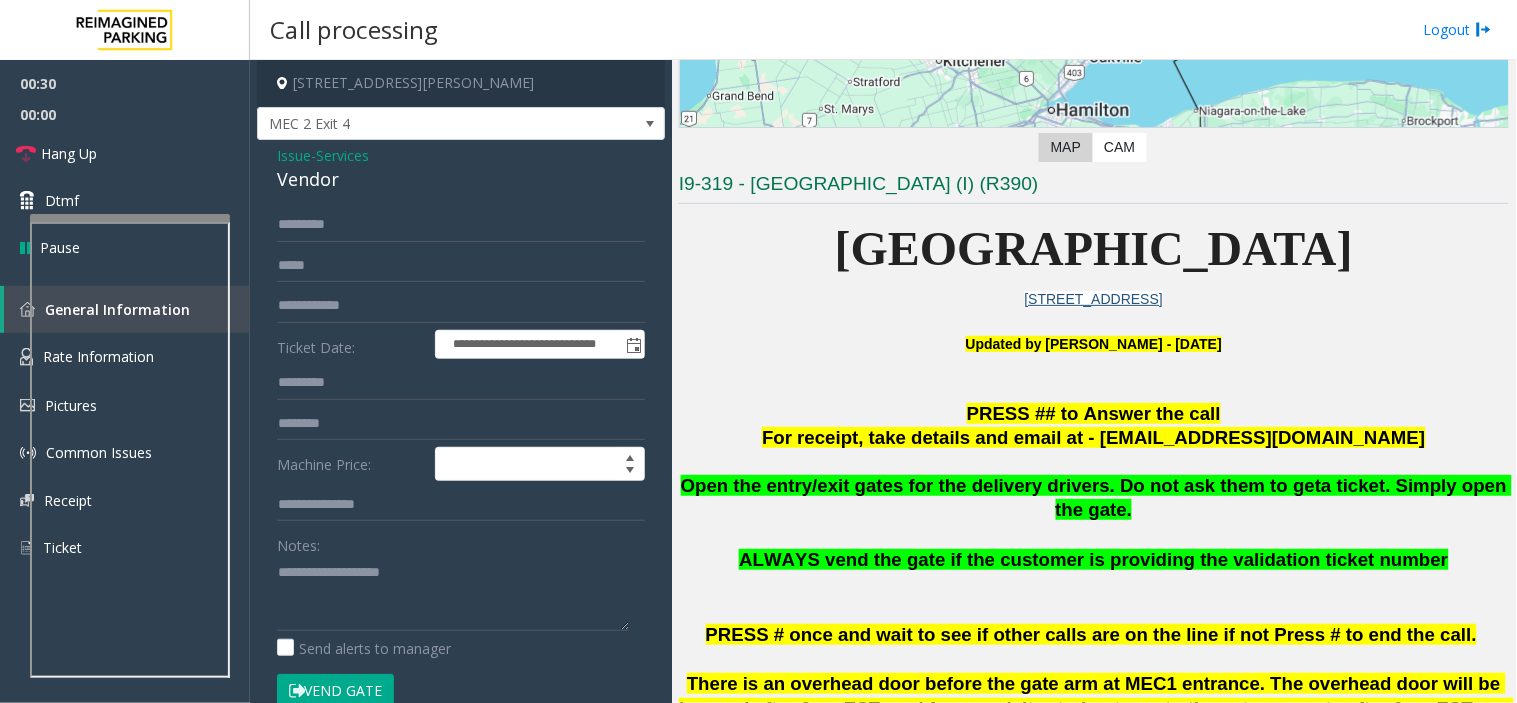 click on "Vendor" 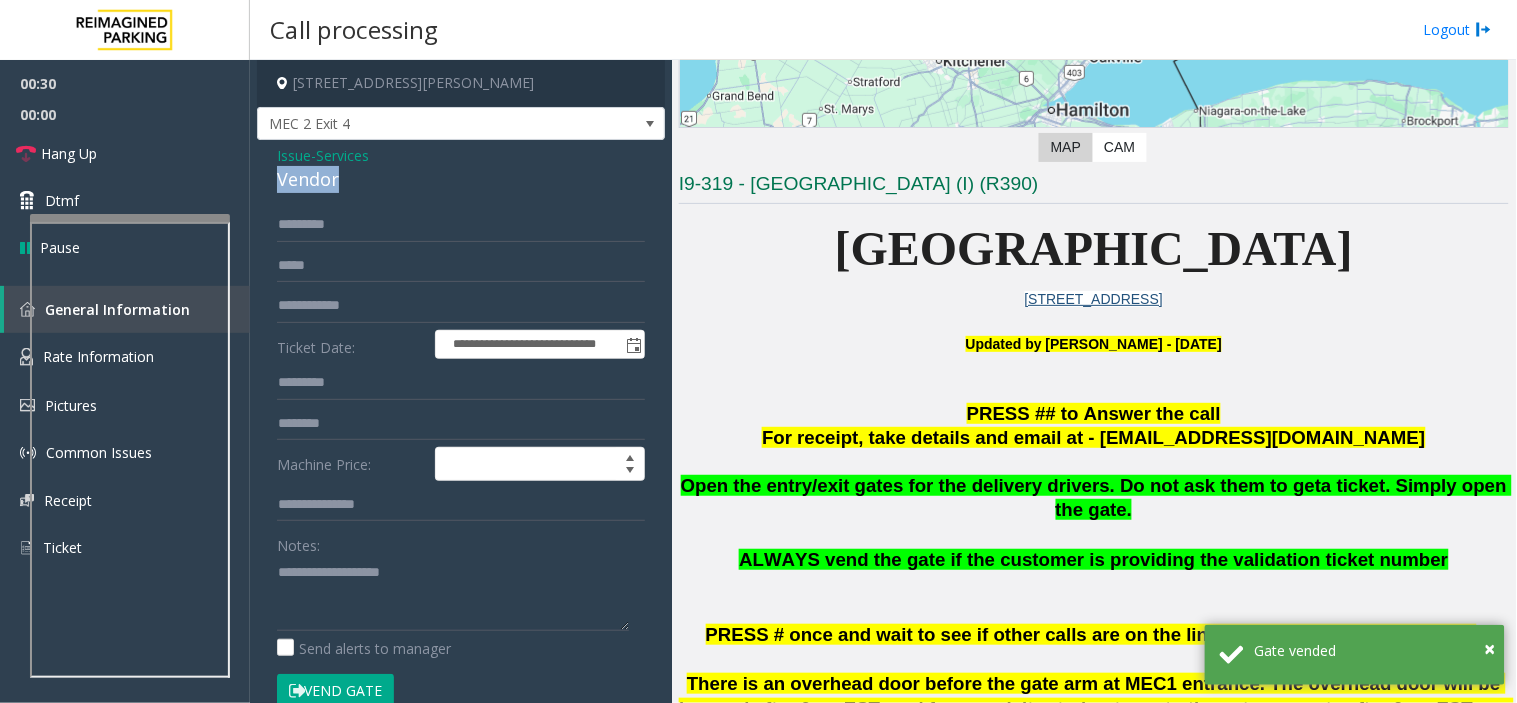 click on "Vendor" 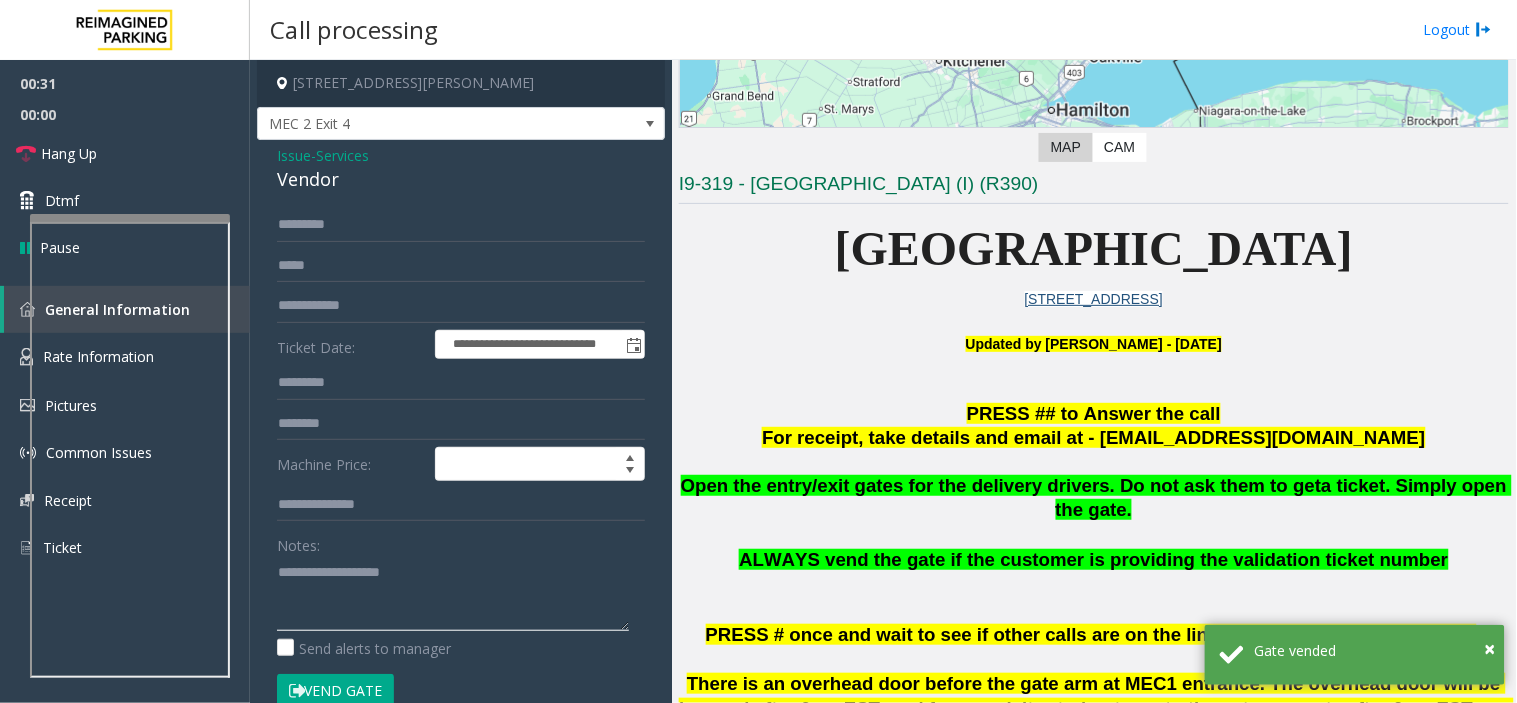 click 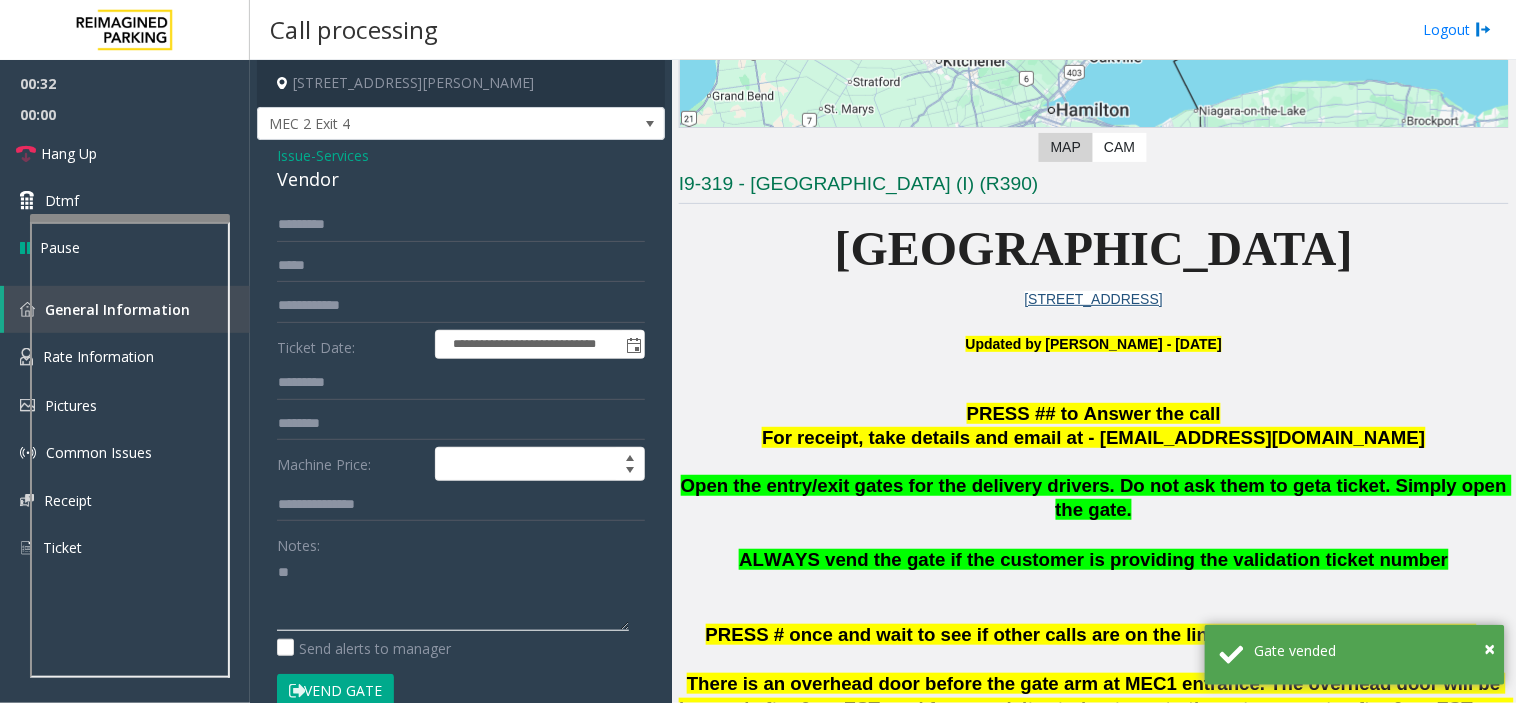 type on "*" 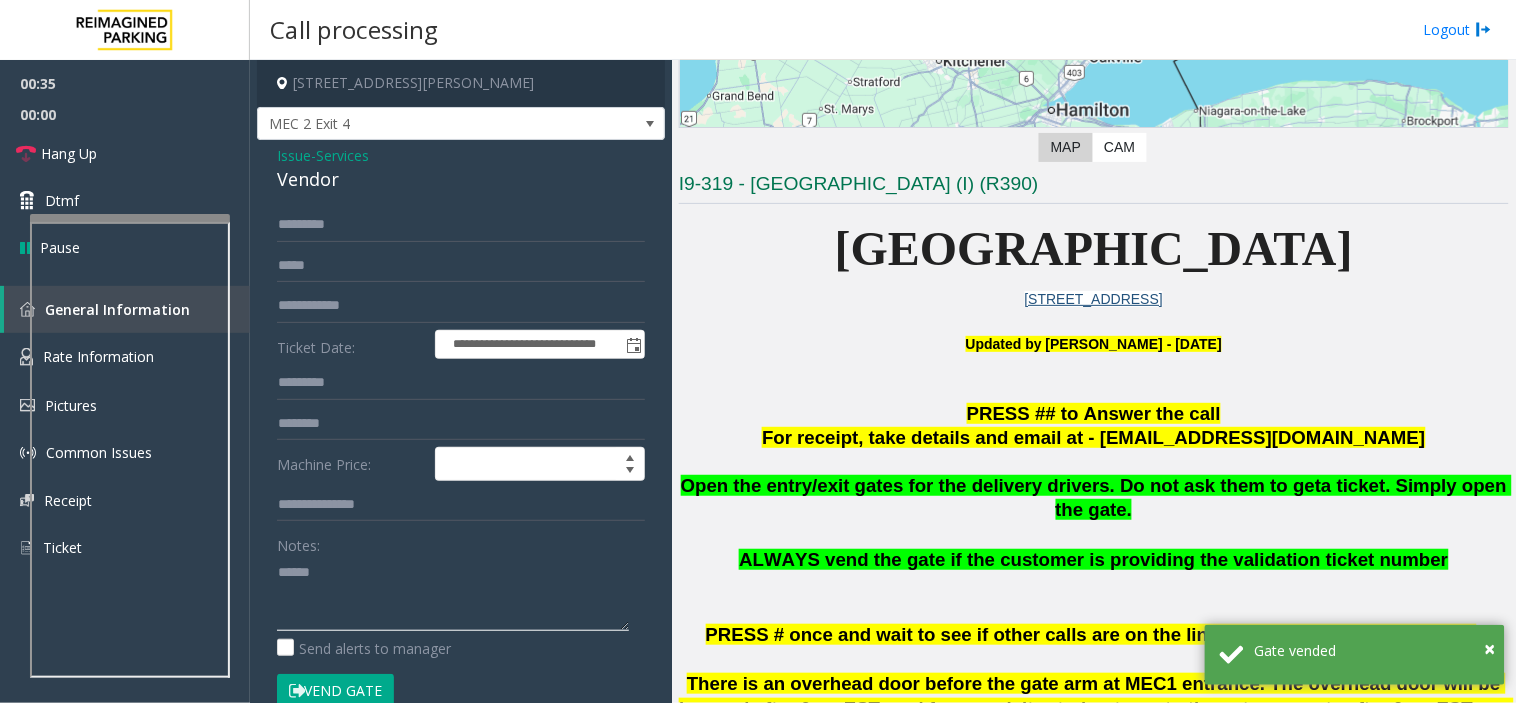 paste on "******" 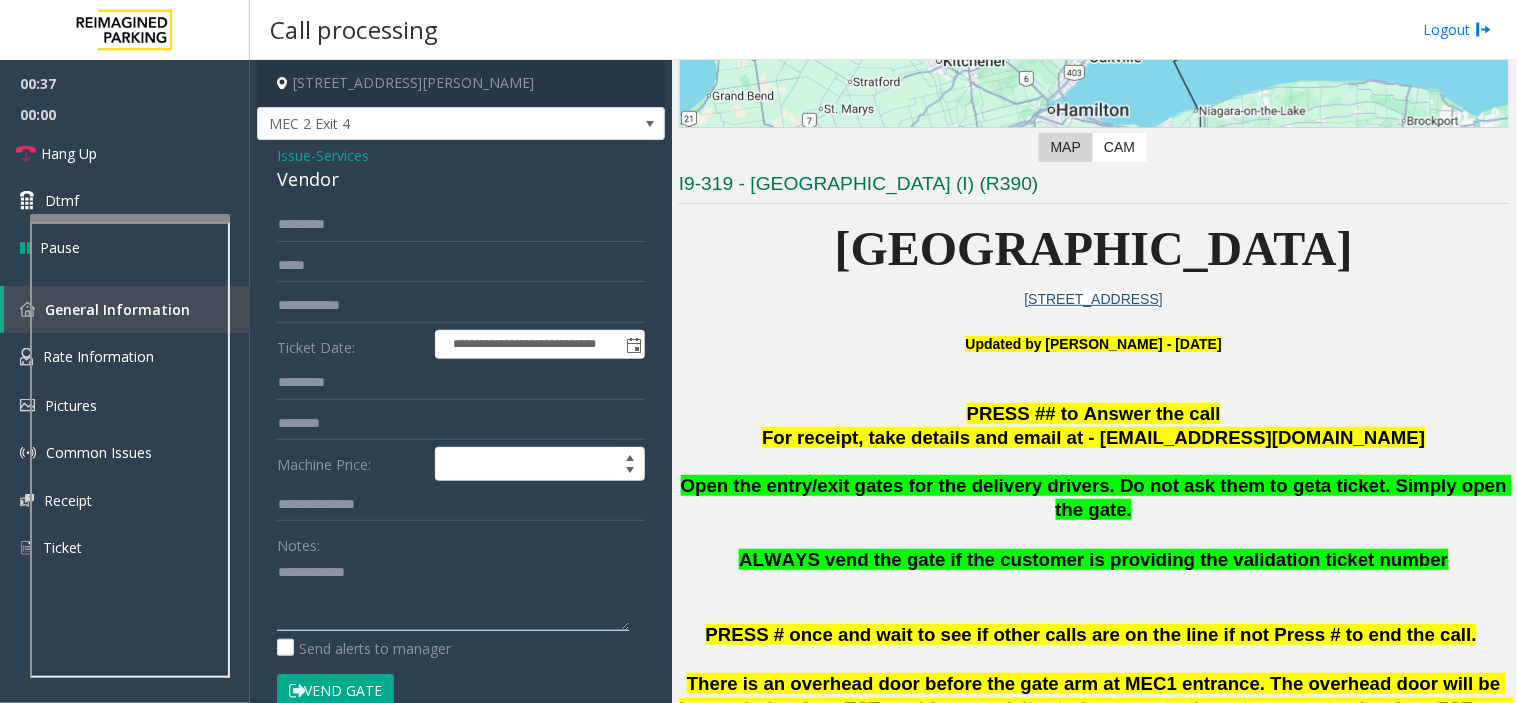 paste on "******" 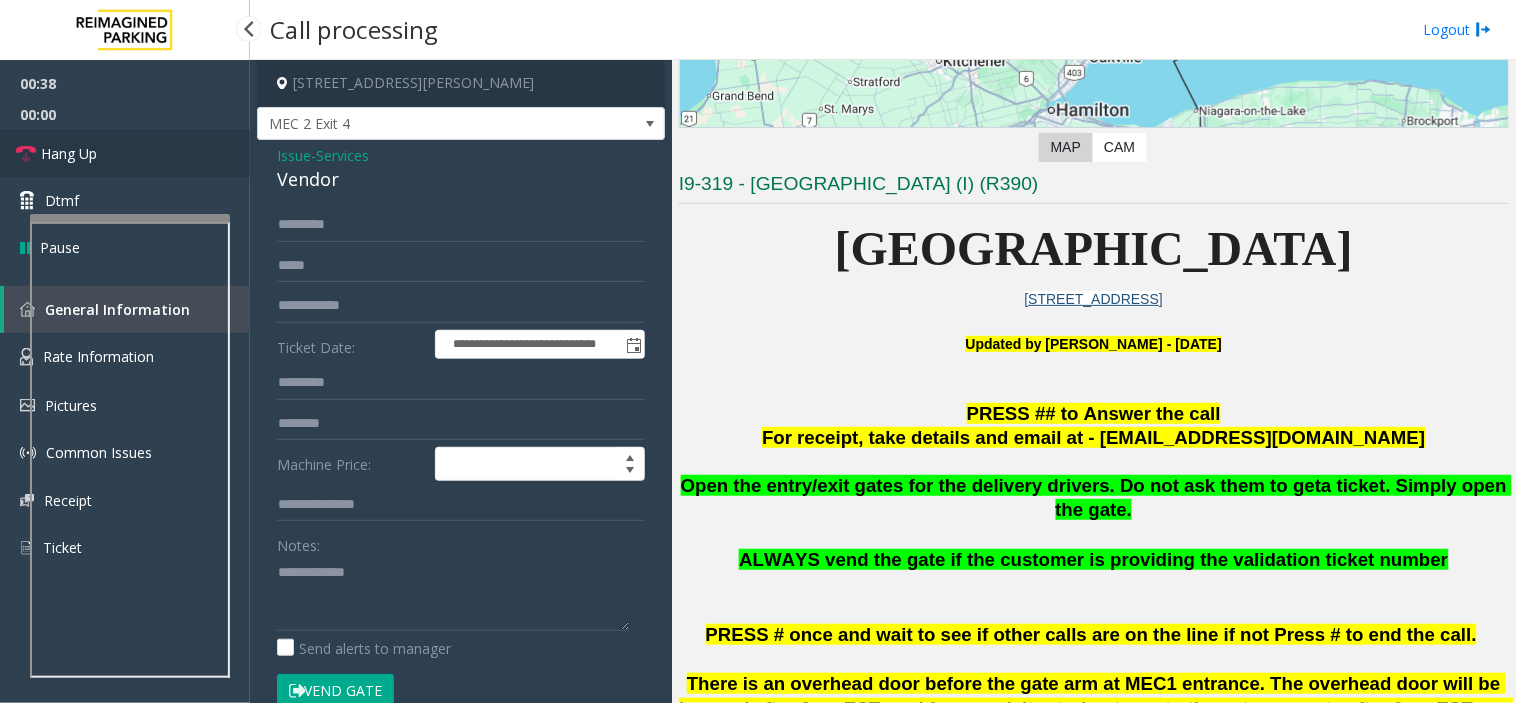 click on "Hang Up" at bounding box center [125, 153] 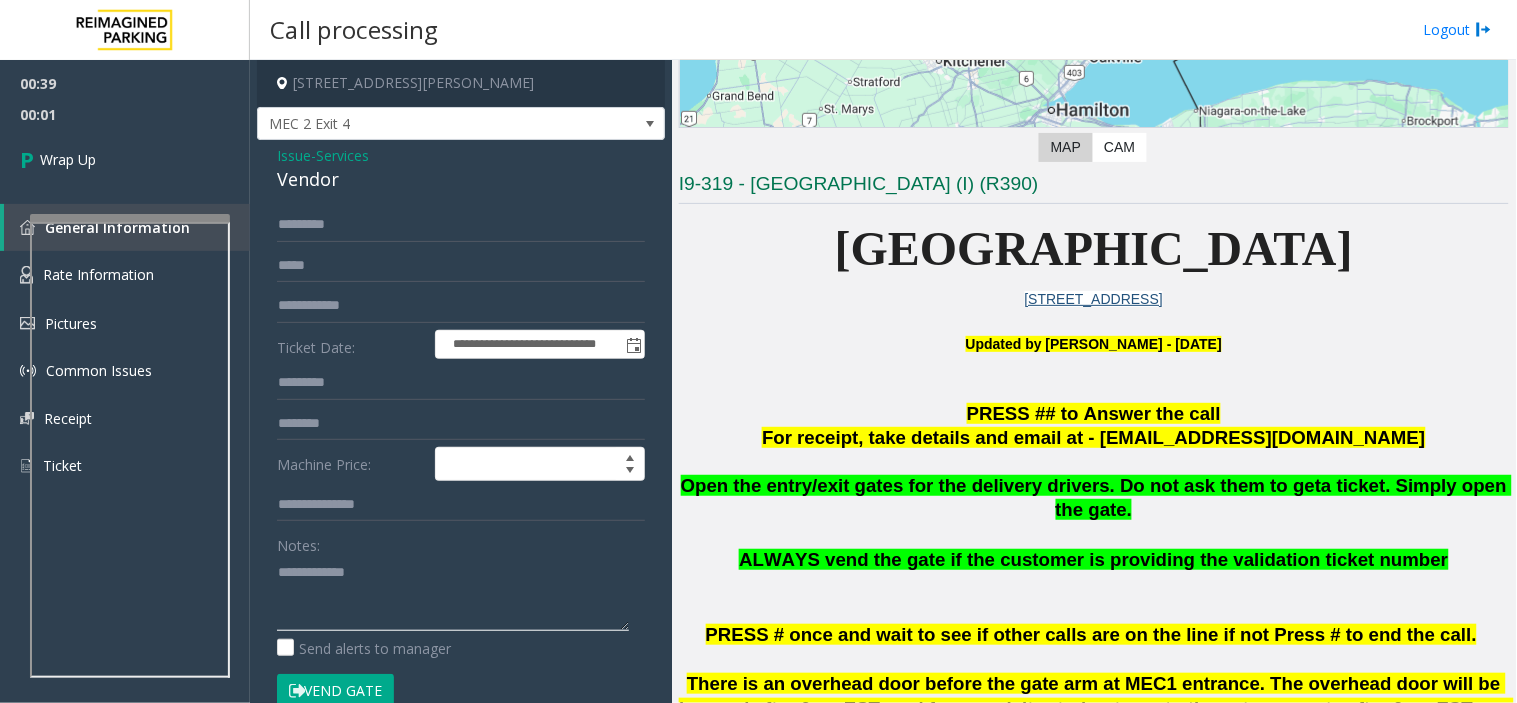 click 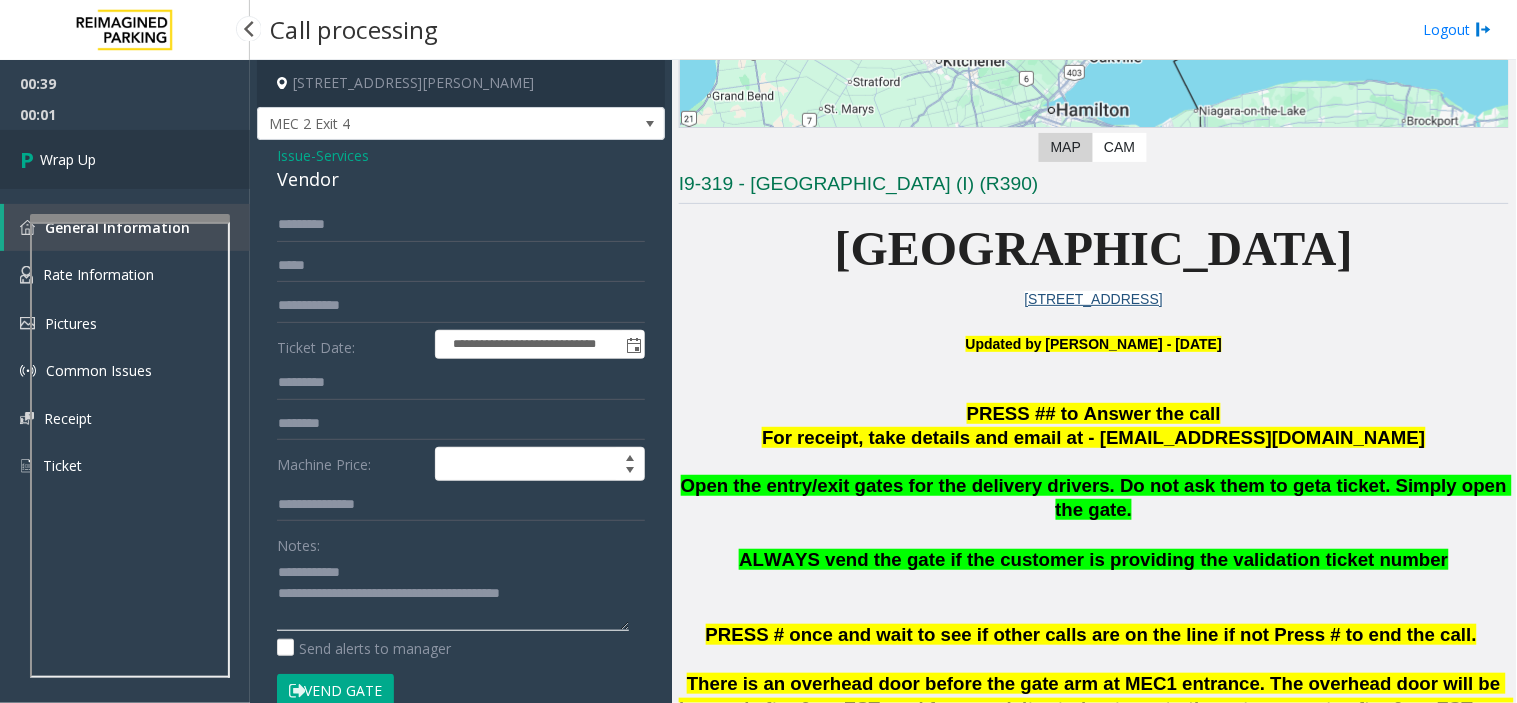 type on "**********" 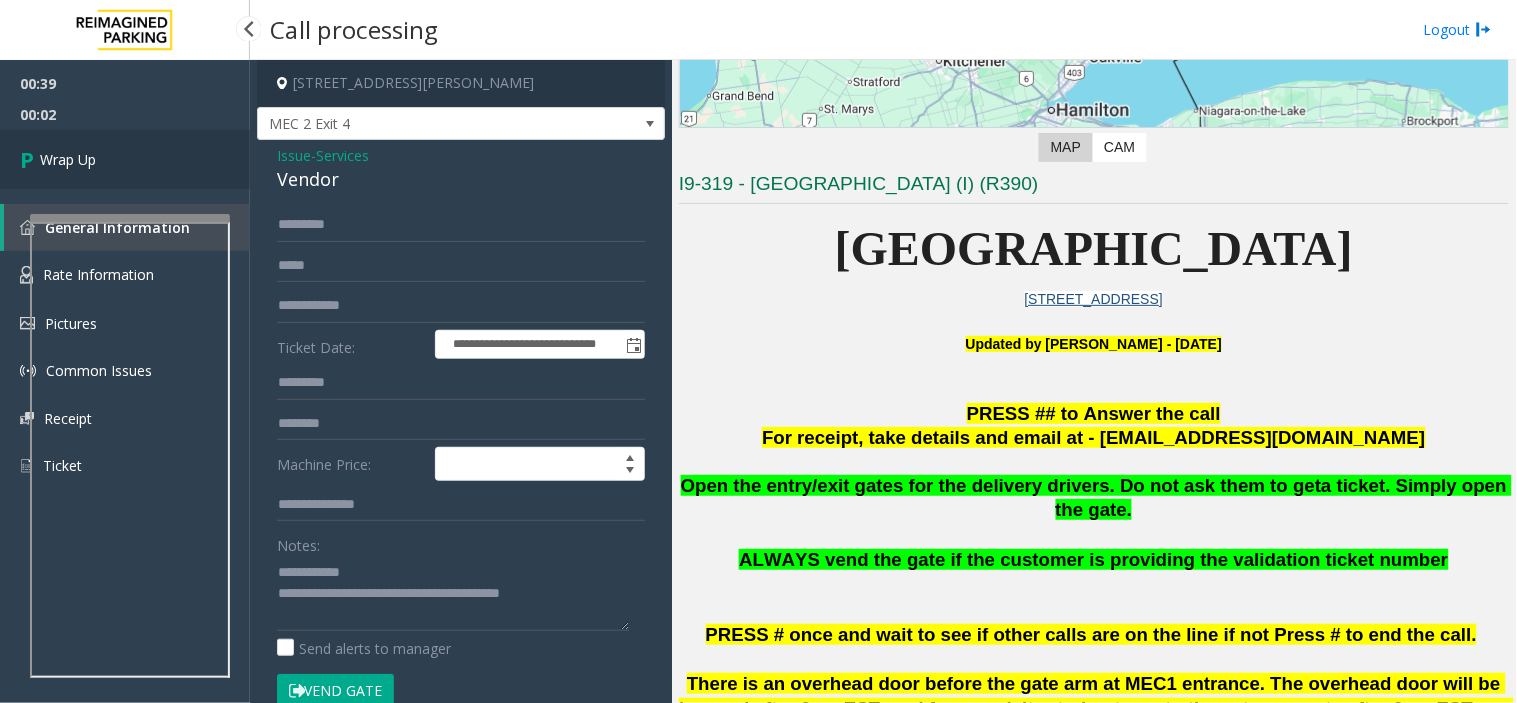 click on "Wrap Up" at bounding box center (125, 159) 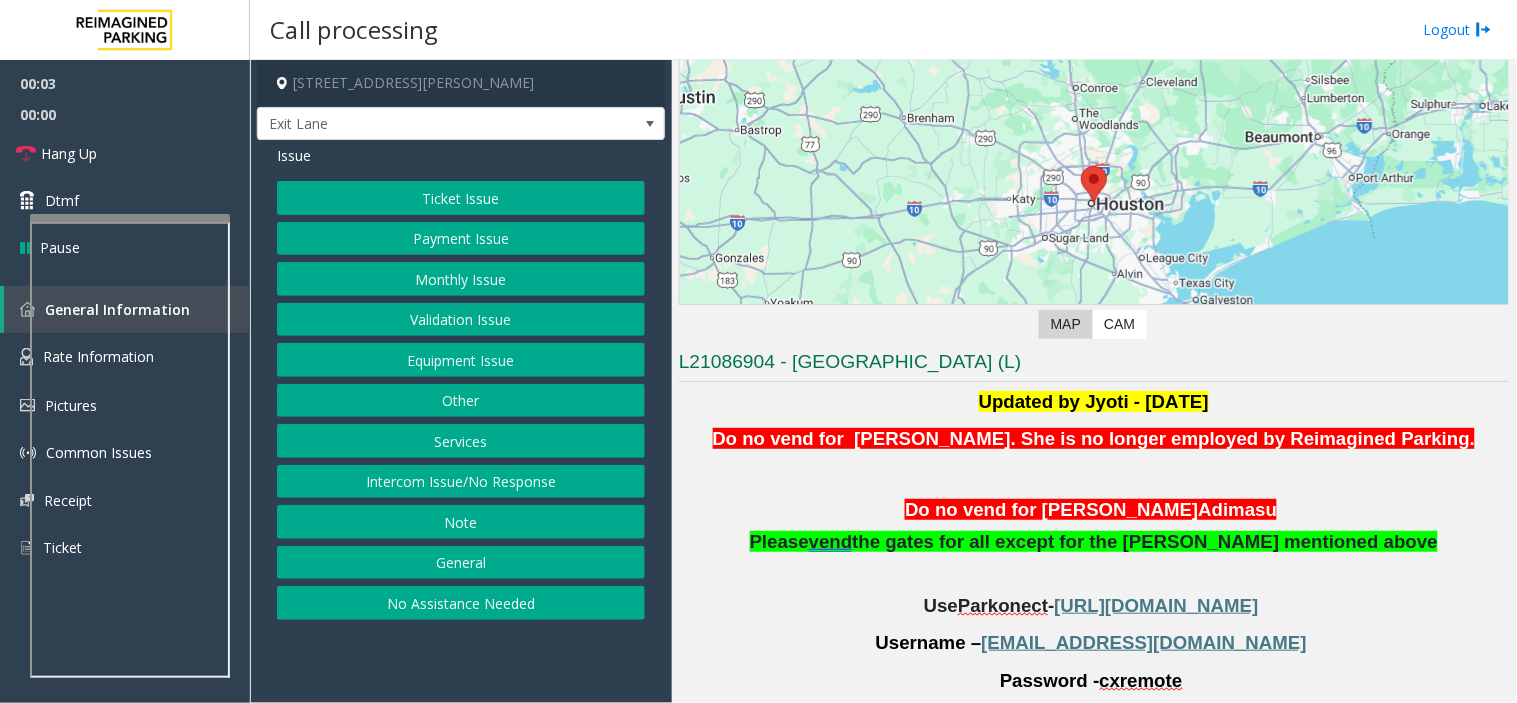 scroll, scrollTop: 413, scrollLeft: 0, axis: vertical 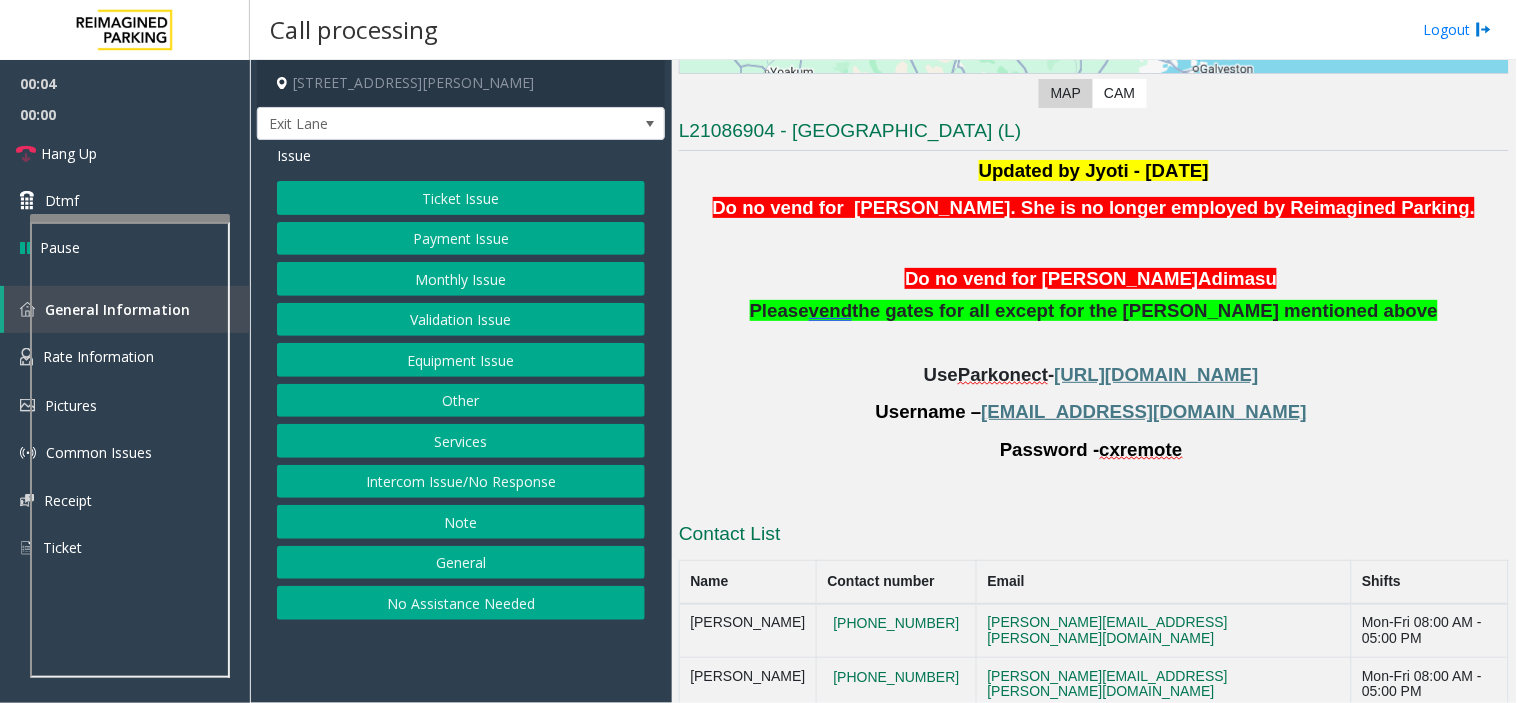 click on "Please  vend  the gates for all except for the [PERSON_NAME] mentioned above" 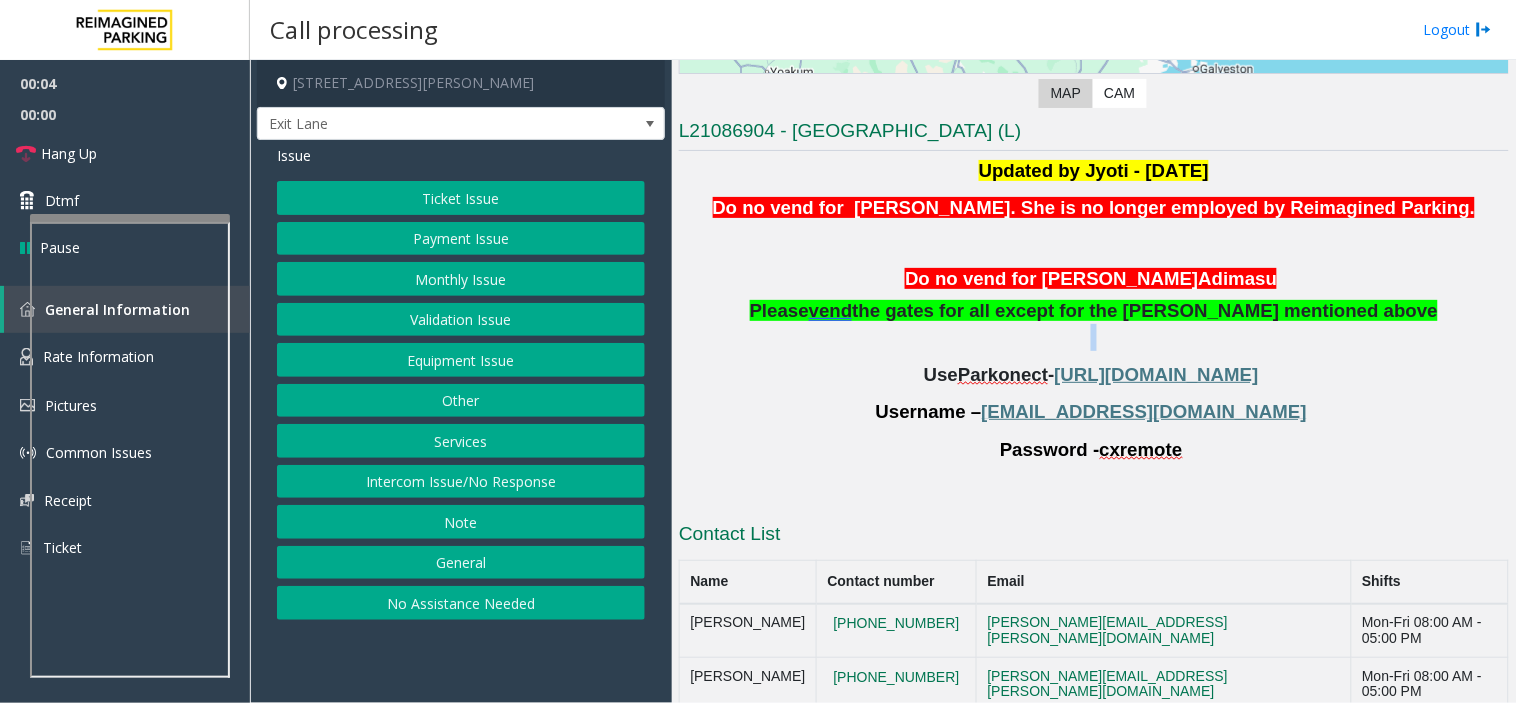 click on "Please  vend  the gates for all except for the [PERSON_NAME] mentioned above" 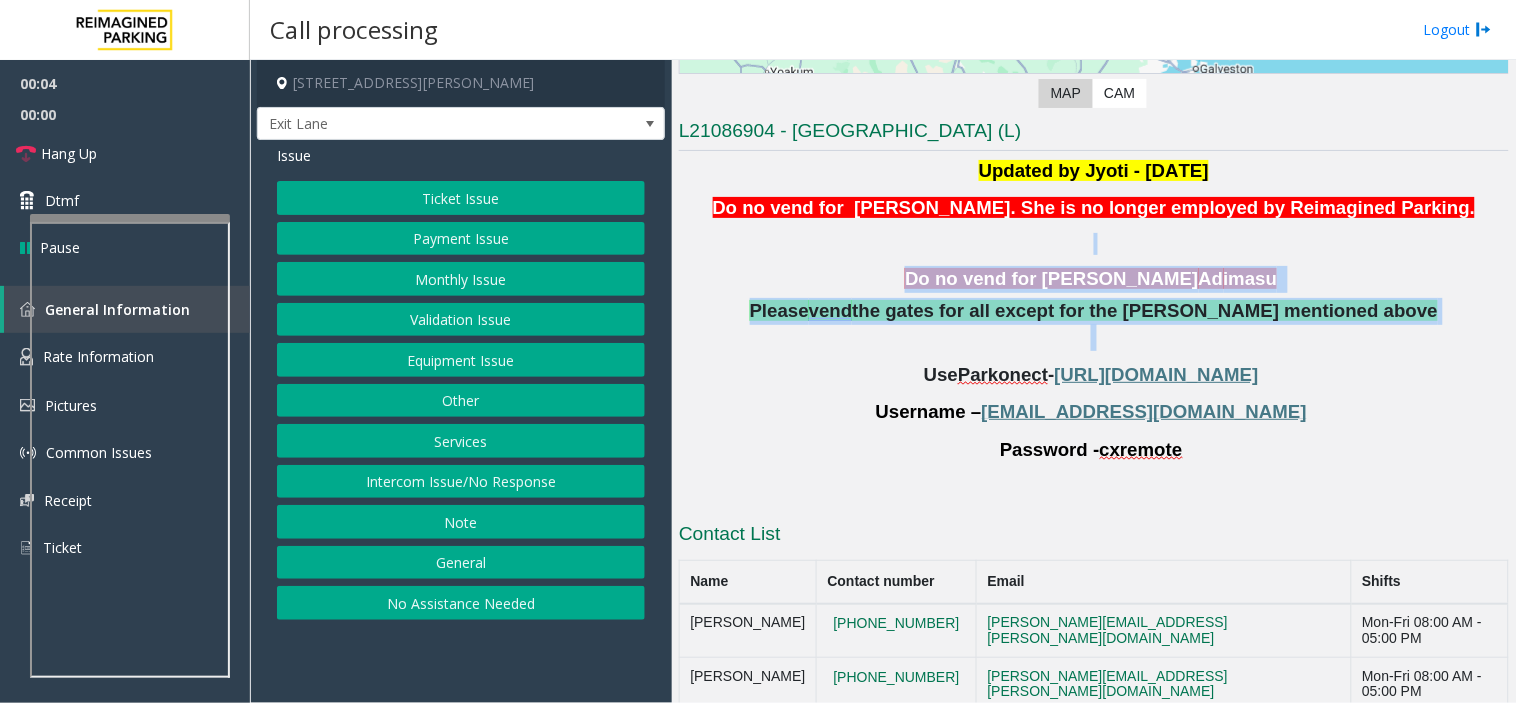 drag, startPoint x: 963, startPoint y: 326, endPoint x: 882, endPoint y: 238, distance: 119.60351 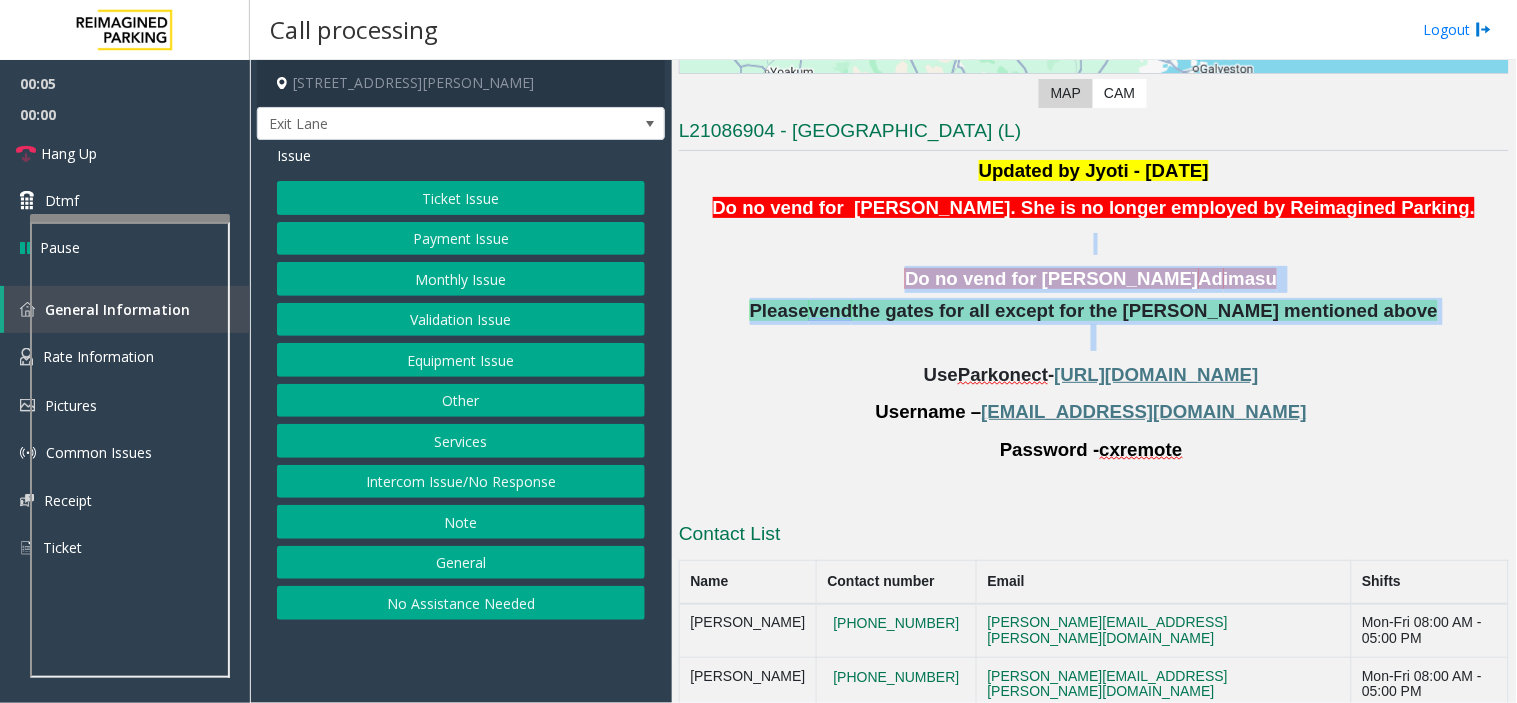 click 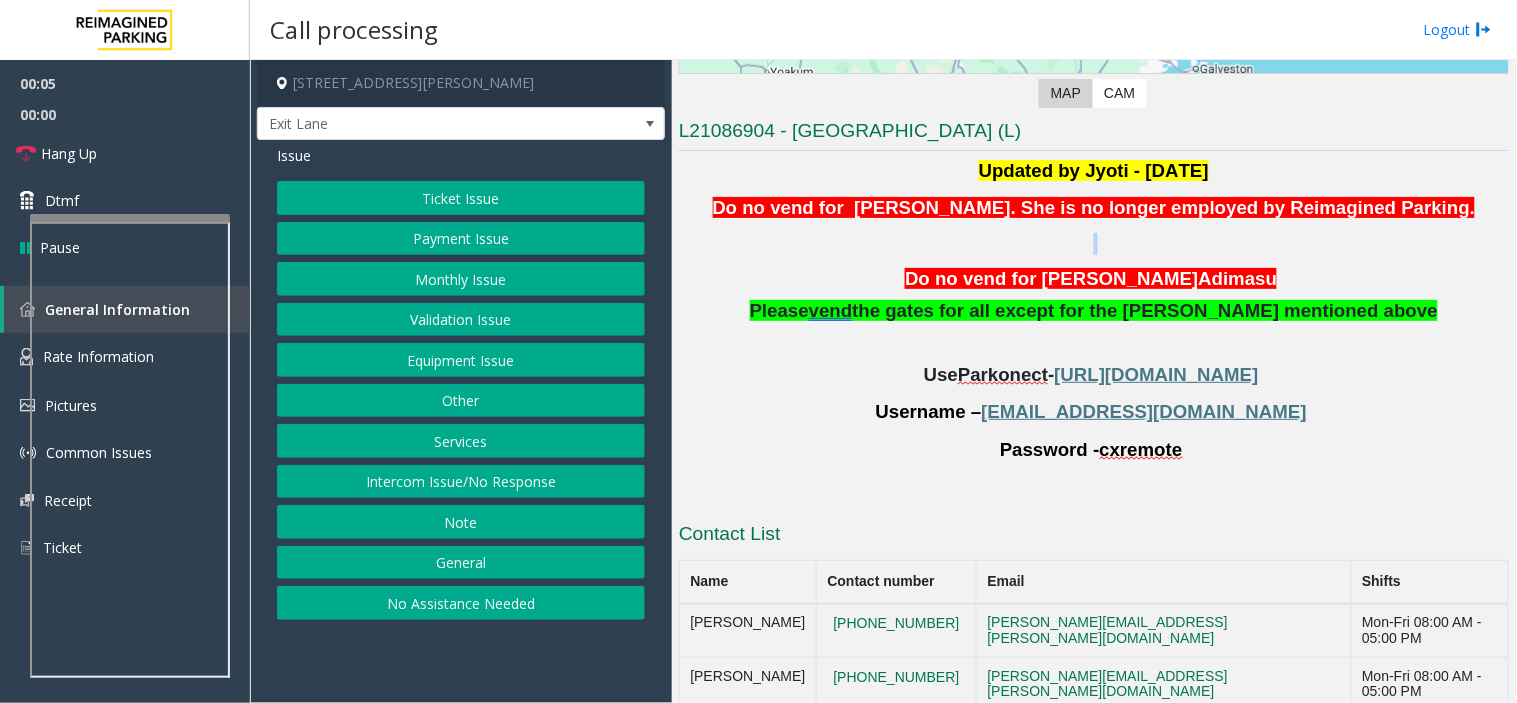 click 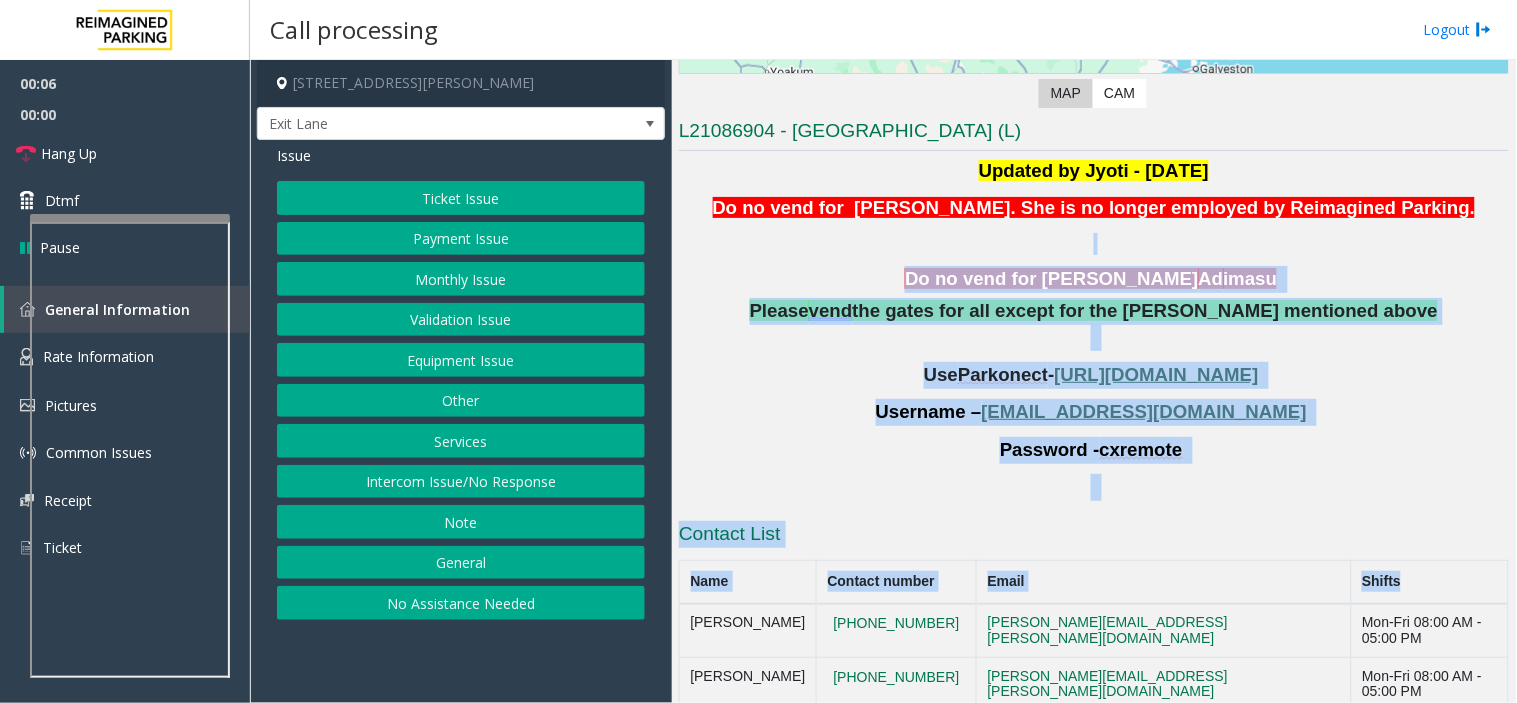 drag, startPoint x: 882, startPoint y: 238, endPoint x: 1298, endPoint y: 588, distance: 543.65063 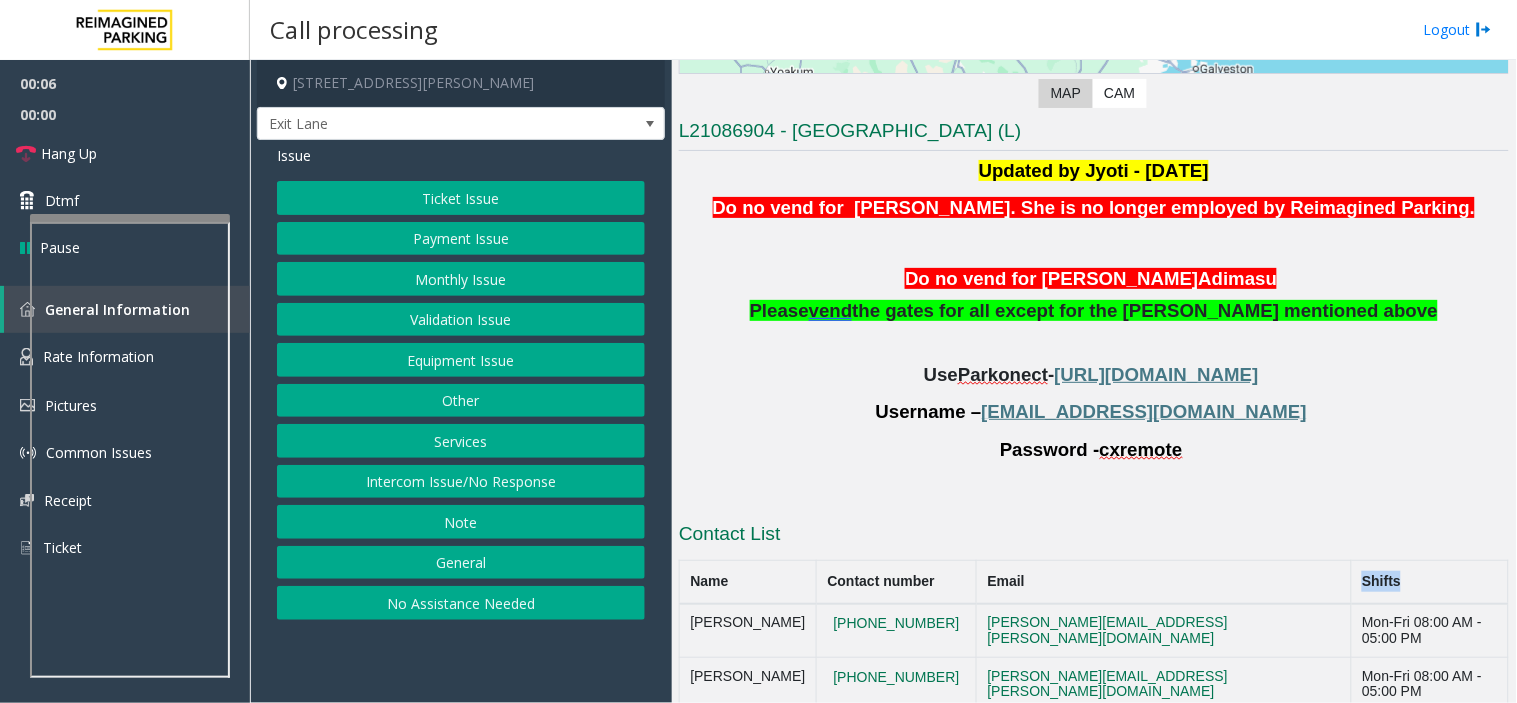 click on "Shifts" 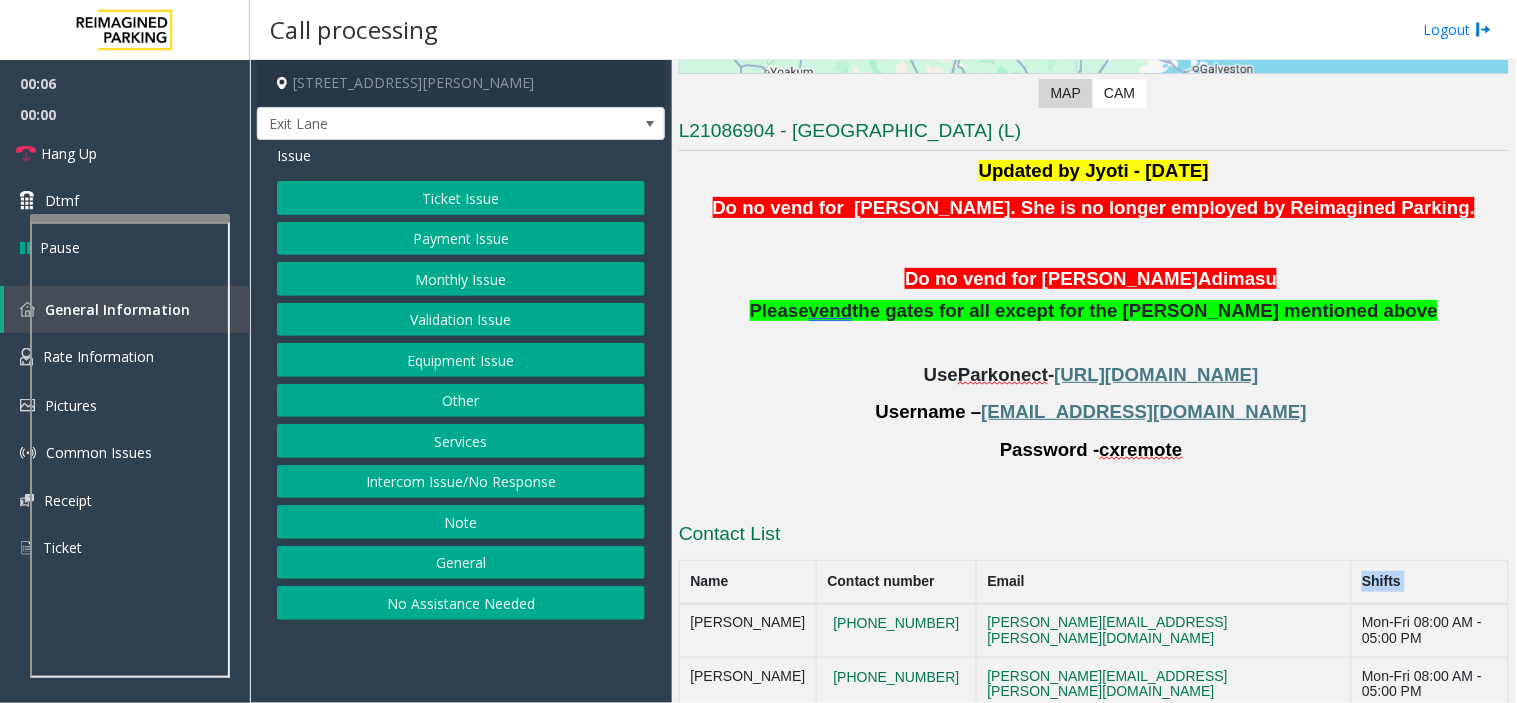 click on "Shifts" 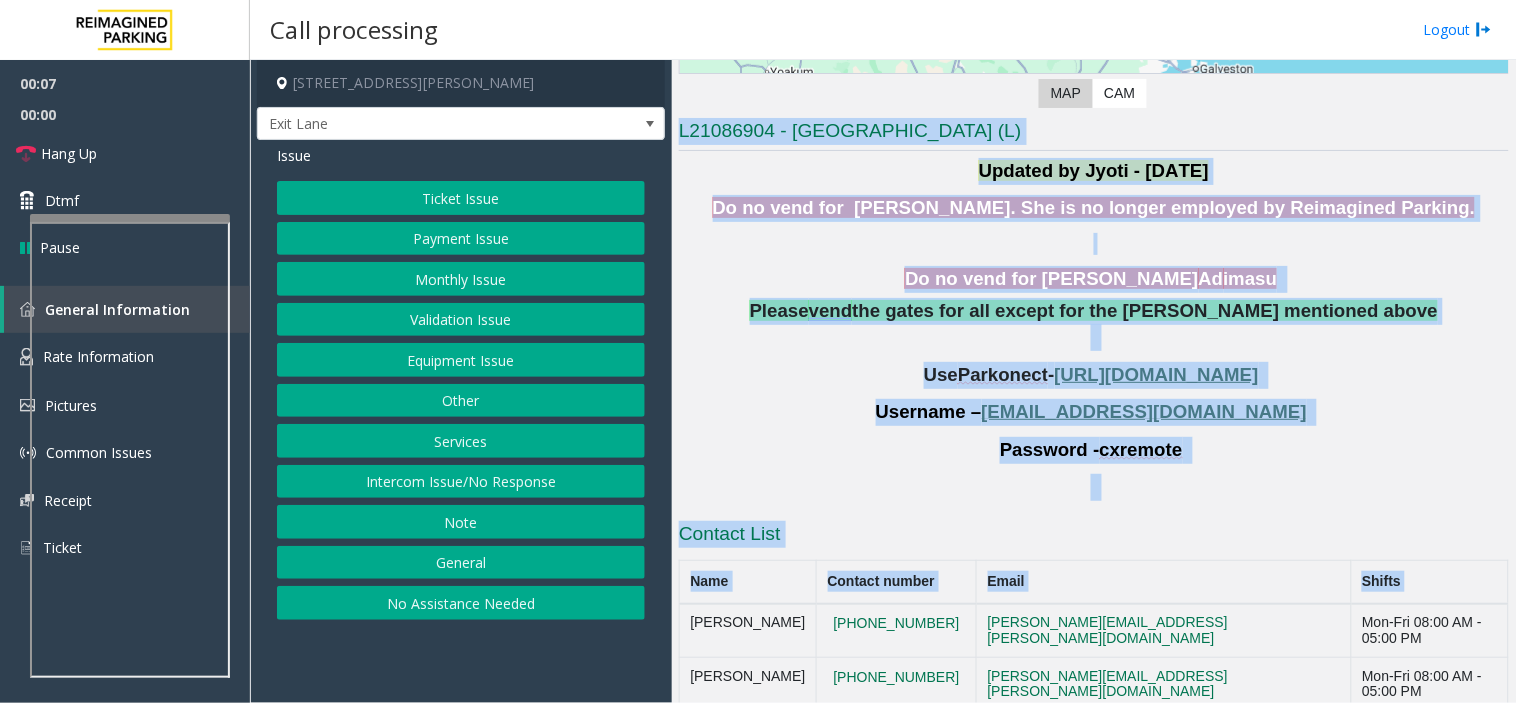 drag, startPoint x: 1298, startPoint y: 588, endPoint x: 768, endPoint y: 110, distance: 713.7114 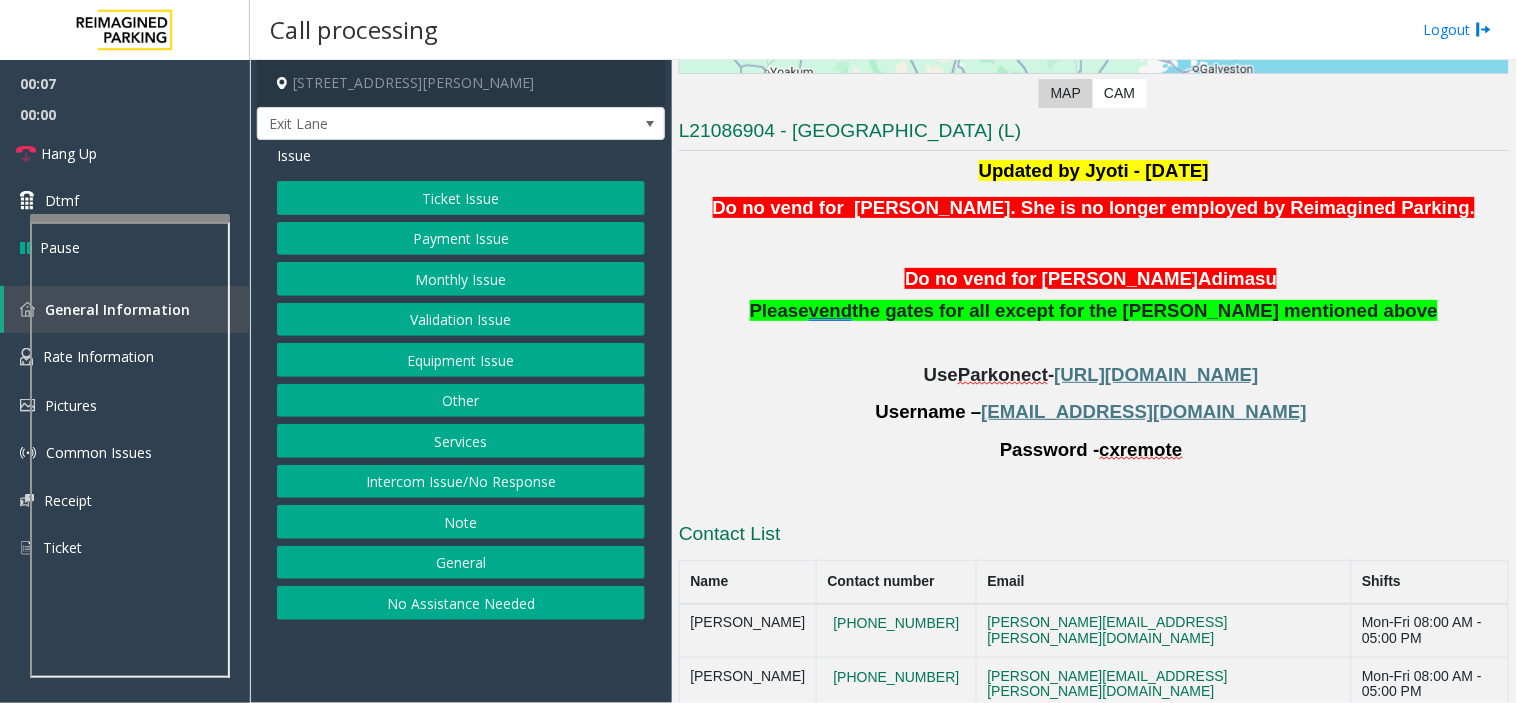 click on "← Move left → Move right ↑ Move up ↓ Move down + Zoom in - Zoom out Home Jump left by 75% End Jump right by 75% Page Up Jump up by 75% Page Down Jump down by 75% Map Terrain Satellite Labels Keyboard shortcuts Map Data Map data ©2025 Google, INEGI Map data ©2025 Google, INEGI 20 km  Click to toggle between metric and imperial units Terms Report a map error Video is not available for this lane. Previous Next  Map   CAM" 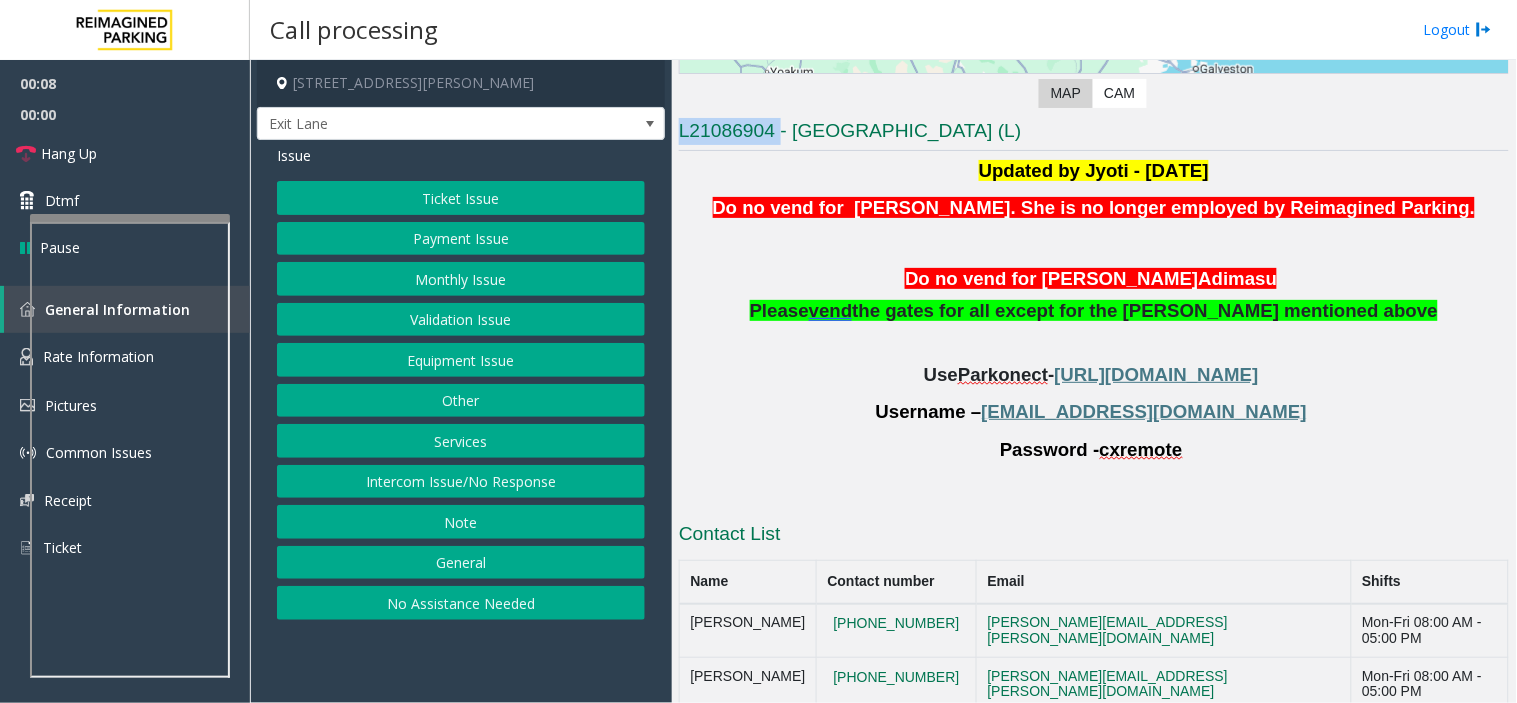click on "← Move left → Move right ↑ Move up ↓ Move down + Zoom in - Zoom out Home Jump left by 75% End Jump right by 75% Page Up Jump up by 75% Page Down Jump down by 75% Map Terrain Satellite Labels Keyboard shortcuts Map Data Map data ©2025 Google, INEGI Map data ©2025 Google, INEGI 20 km  Click to toggle between metric and imperial units Terms Report a map error Video is not available for this lane. Previous Next  Map   CAM" 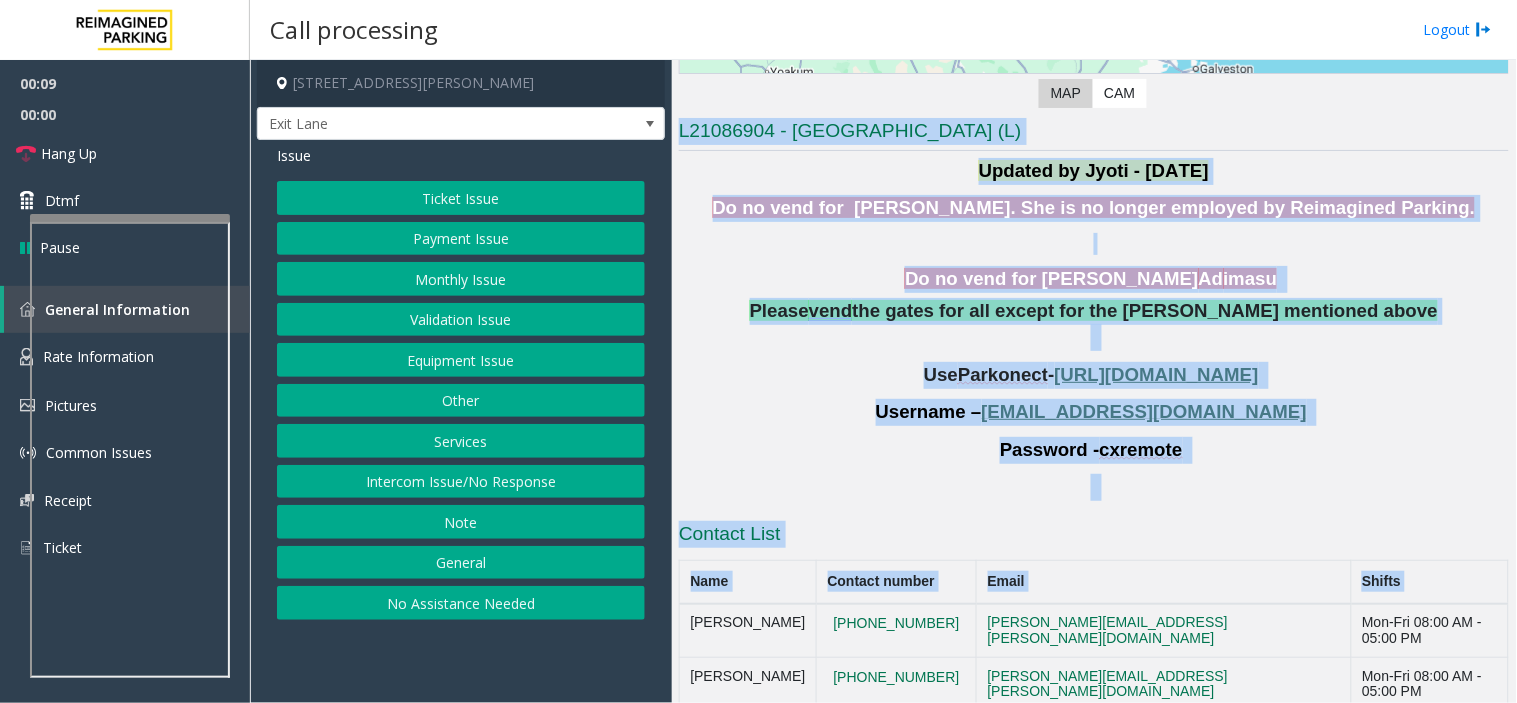 drag, startPoint x: 768, startPoint y: 110, endPoint x: 1426, endPoint y: 574, distance: 805.14594 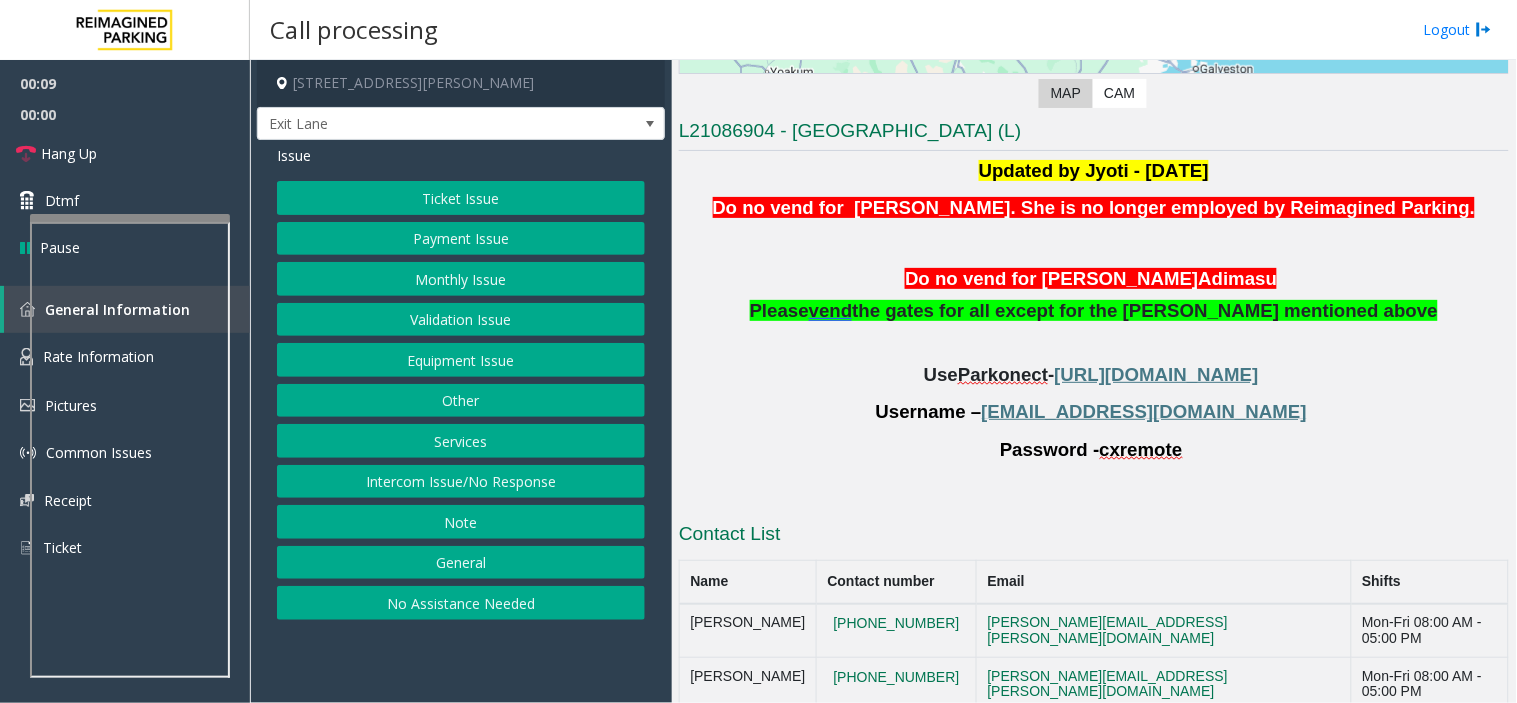 click on "Shifts" 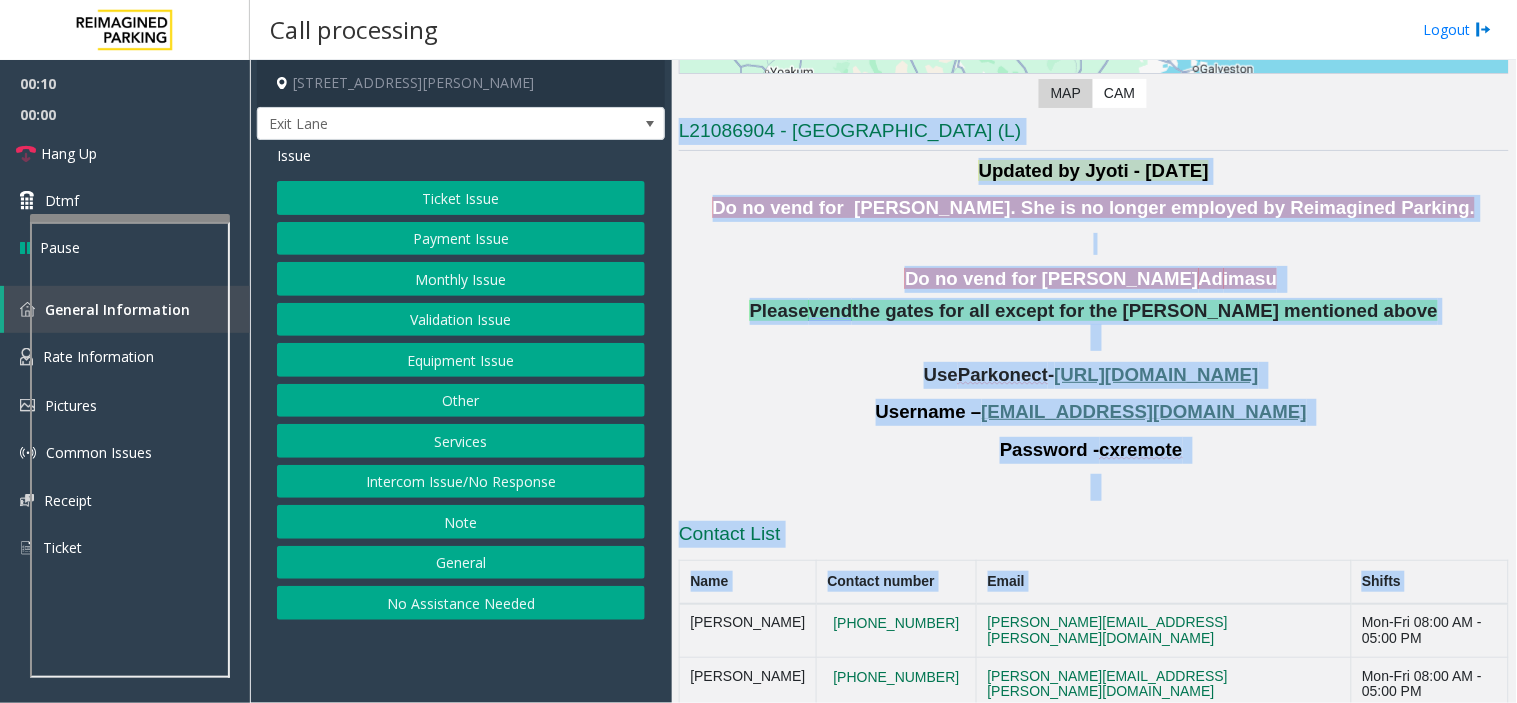 drag, startPoint x: 1426, startPoint y: 574, endPoint x: 852, endPoint y: 97, distance: 746.3277 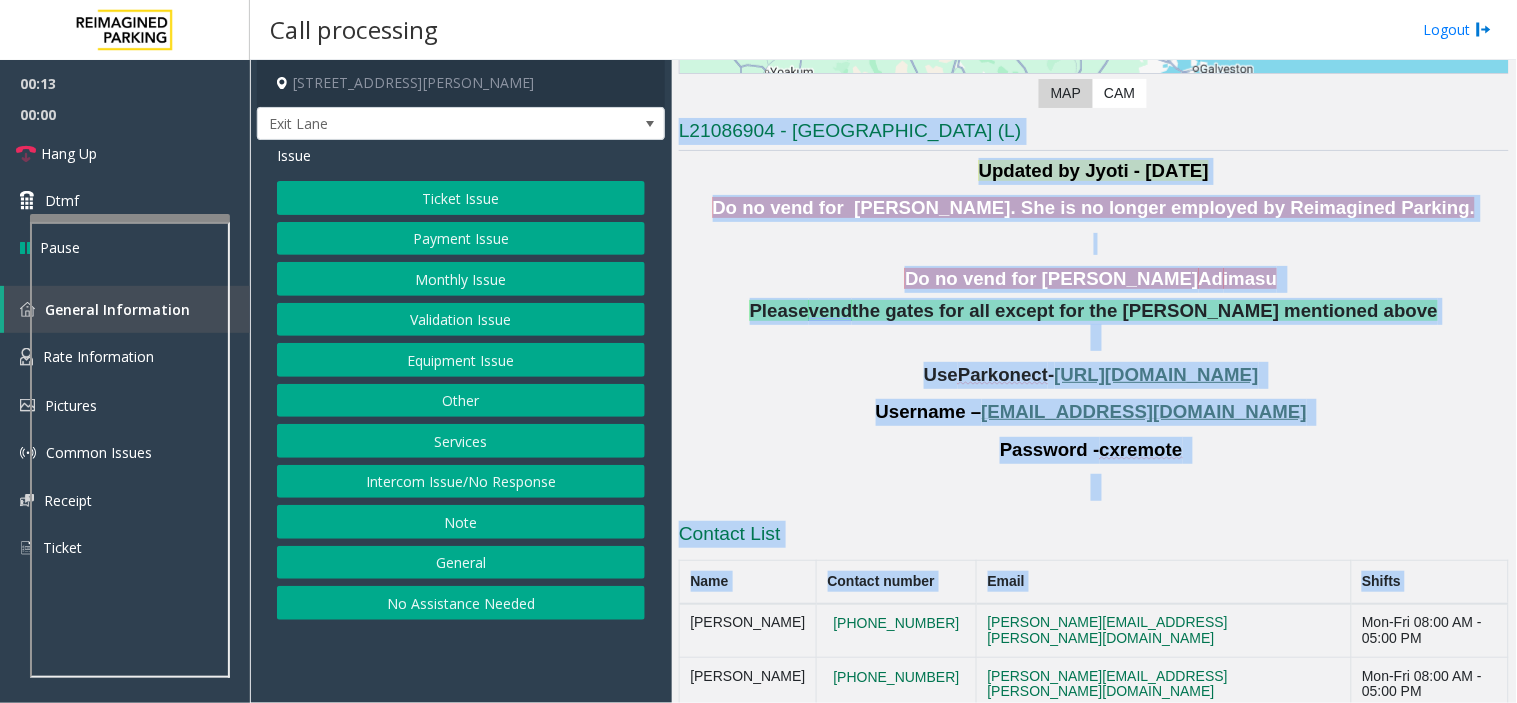 click on "Monthly Issue" 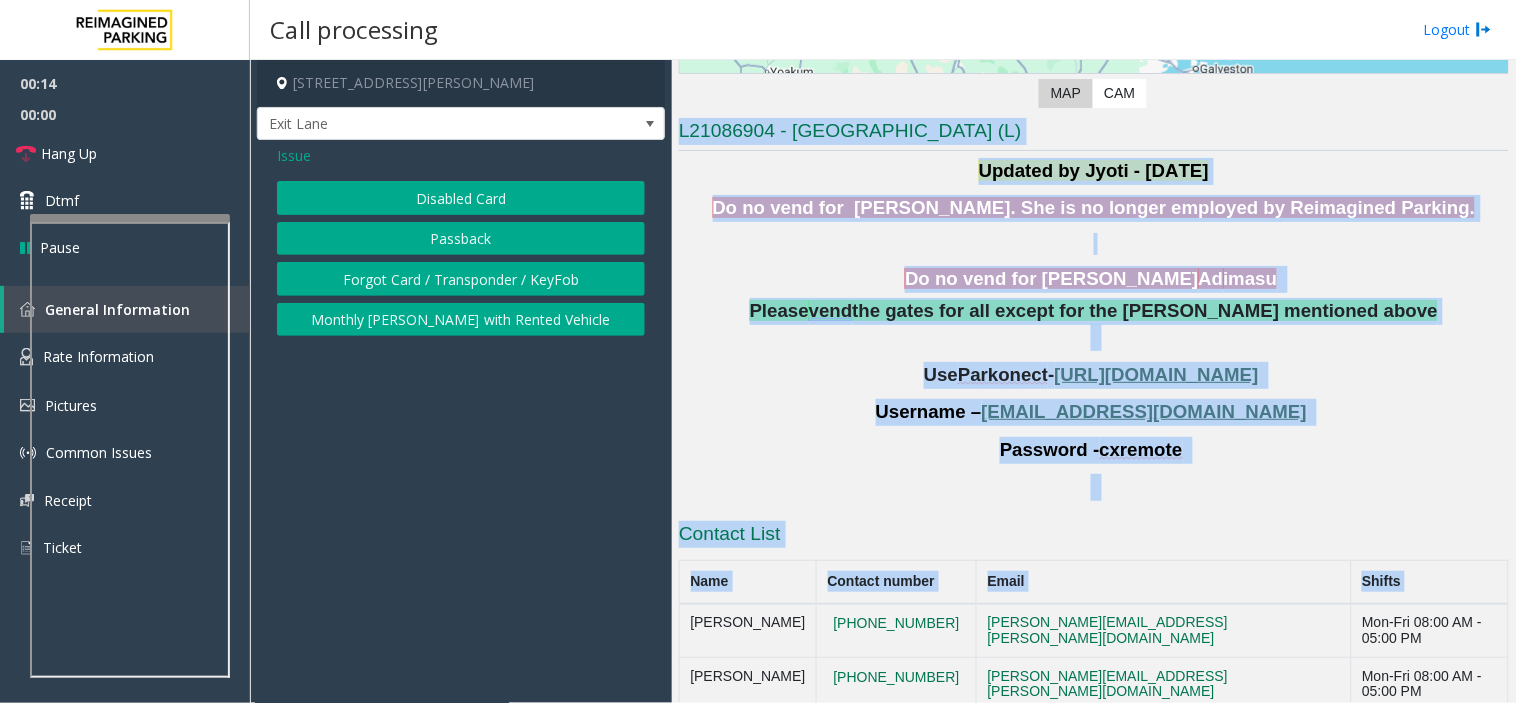 click on "Disabled Card" 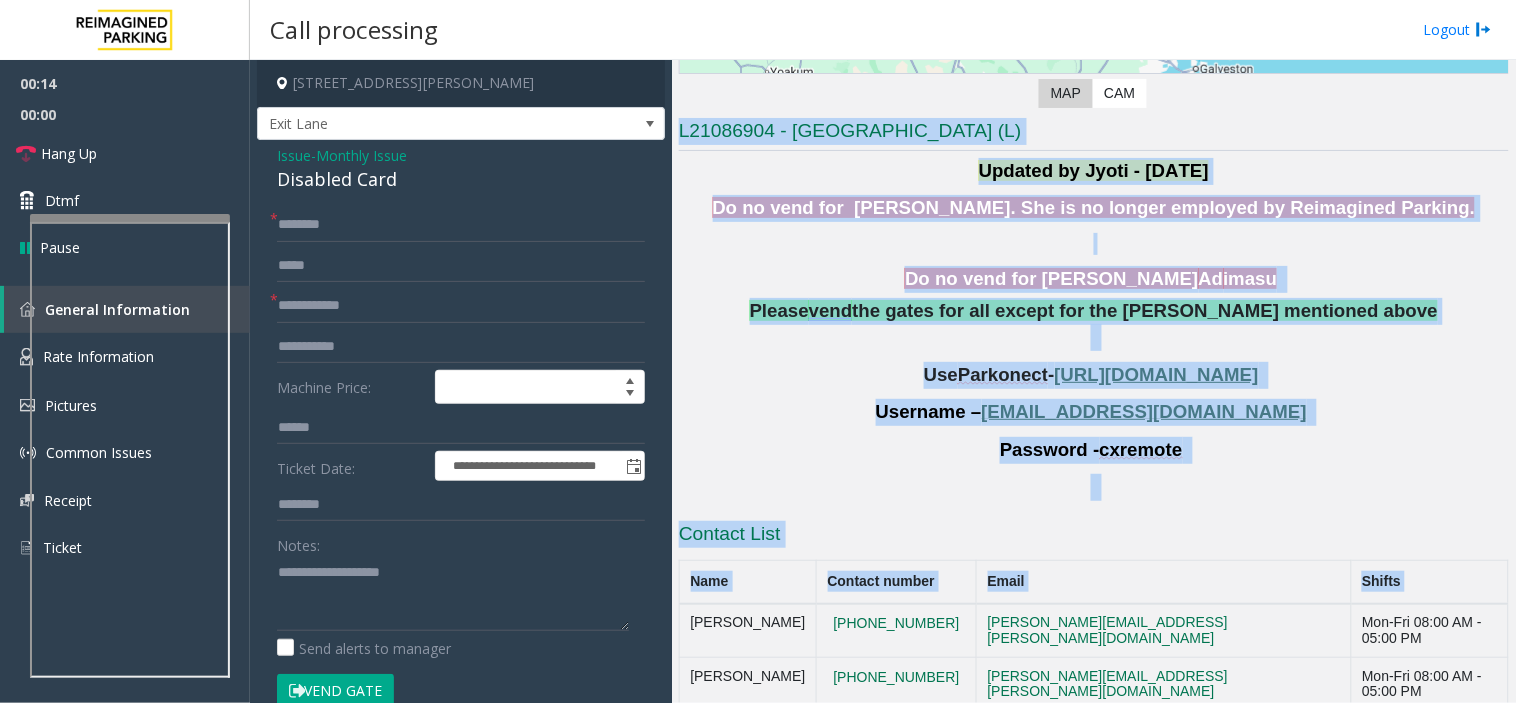 click on "Disabled Card" 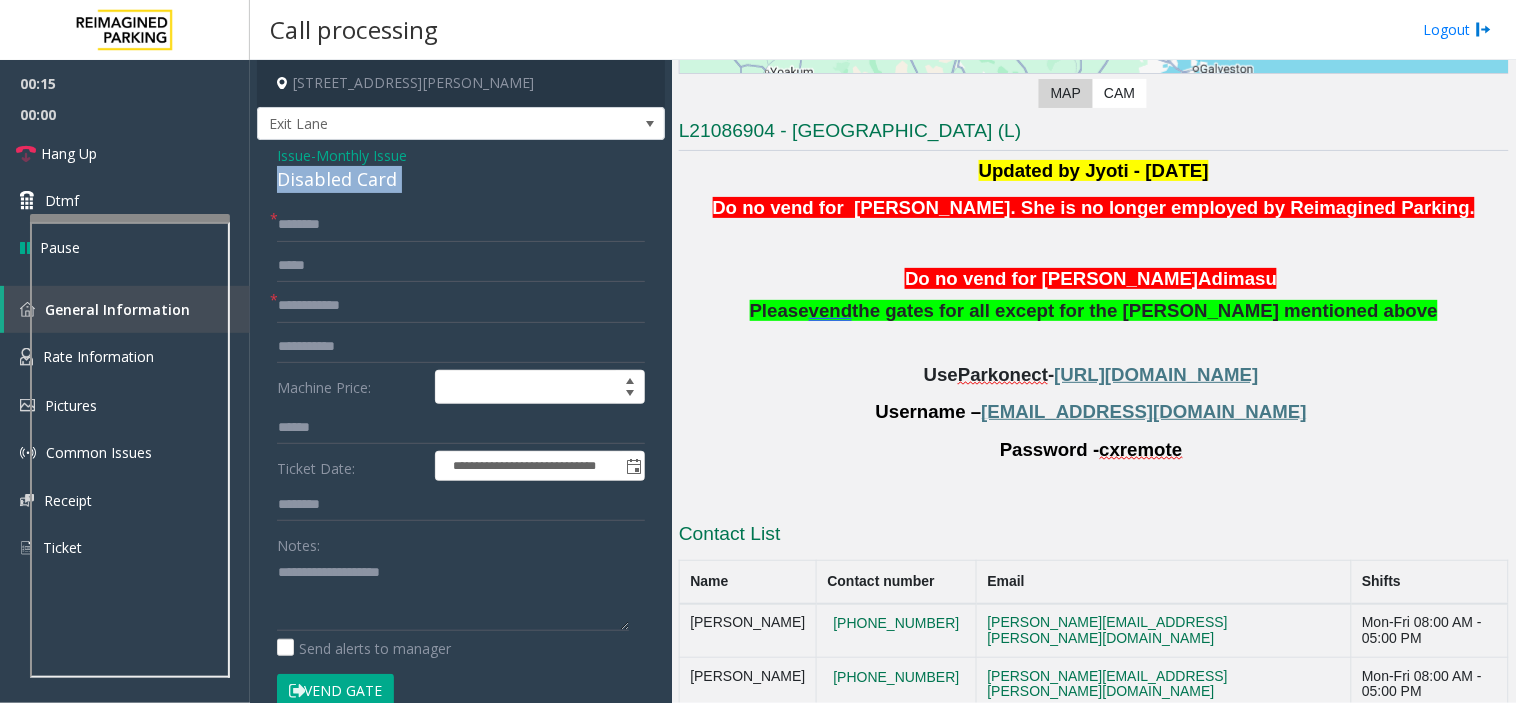click on "Disabled Card" 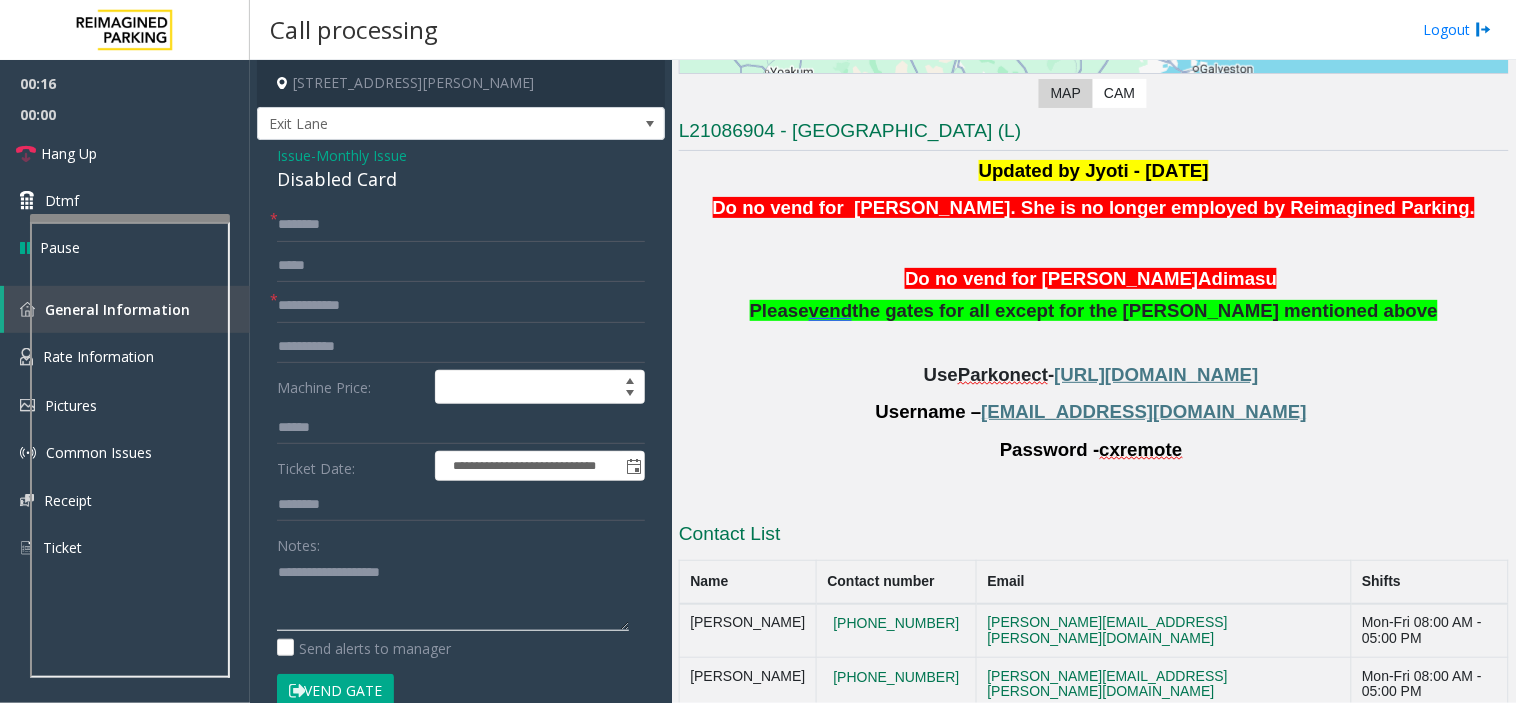 click 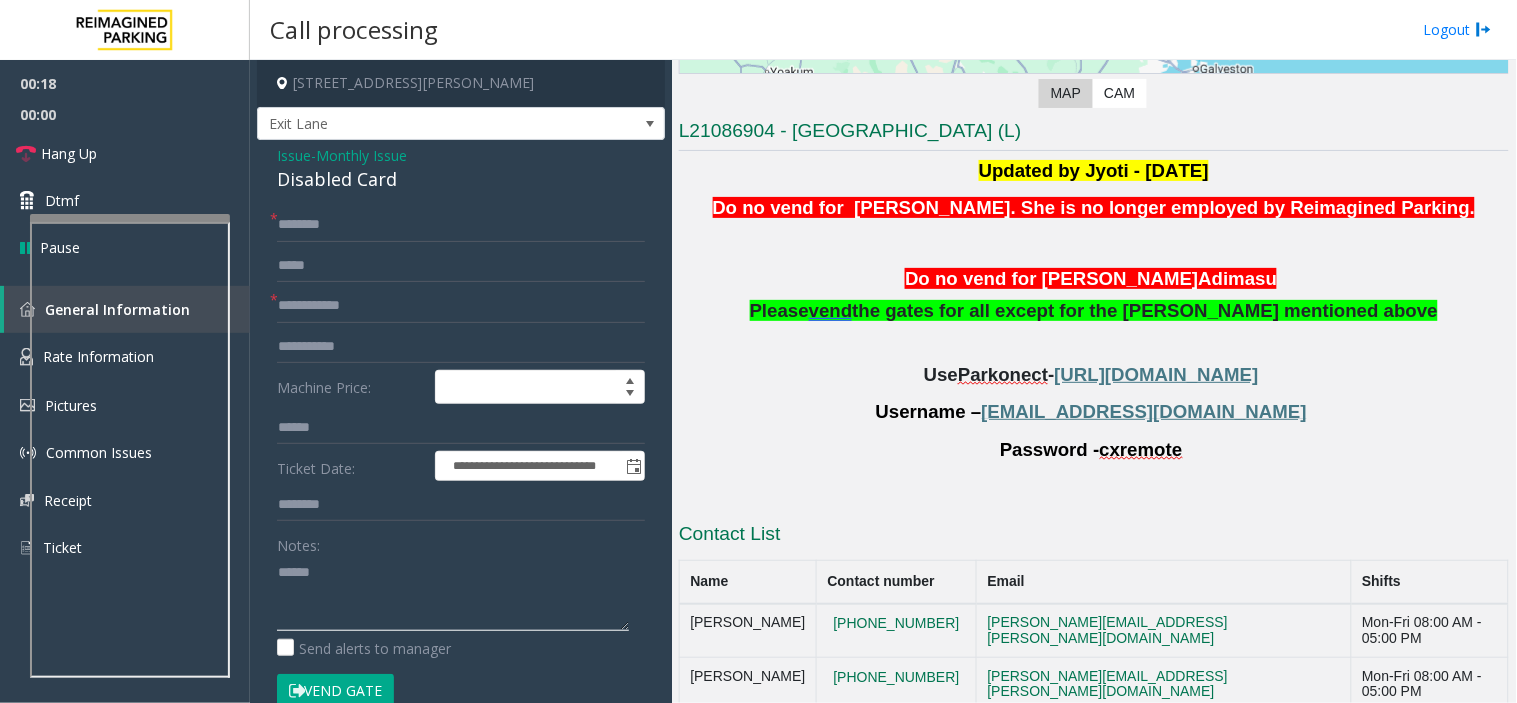 paste on "**********" 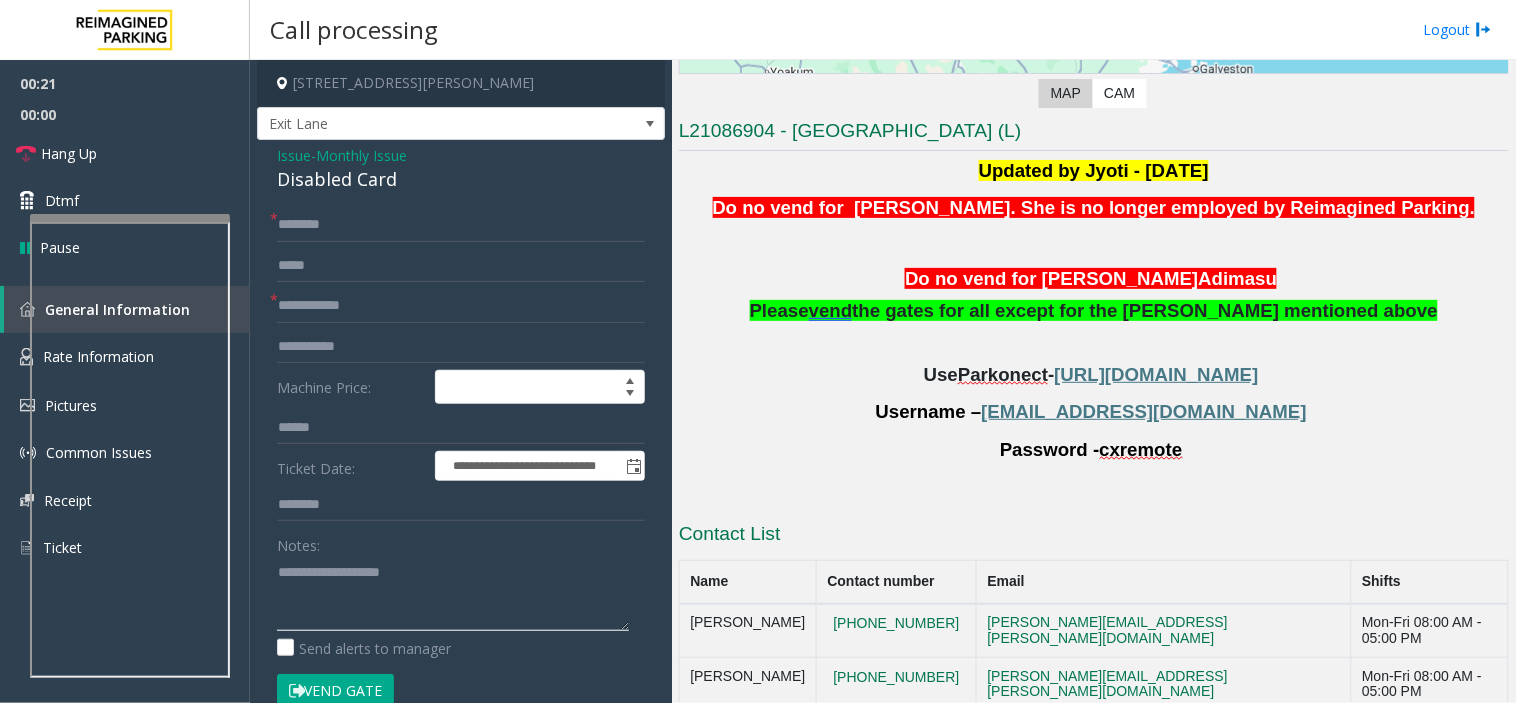 type on "**********" 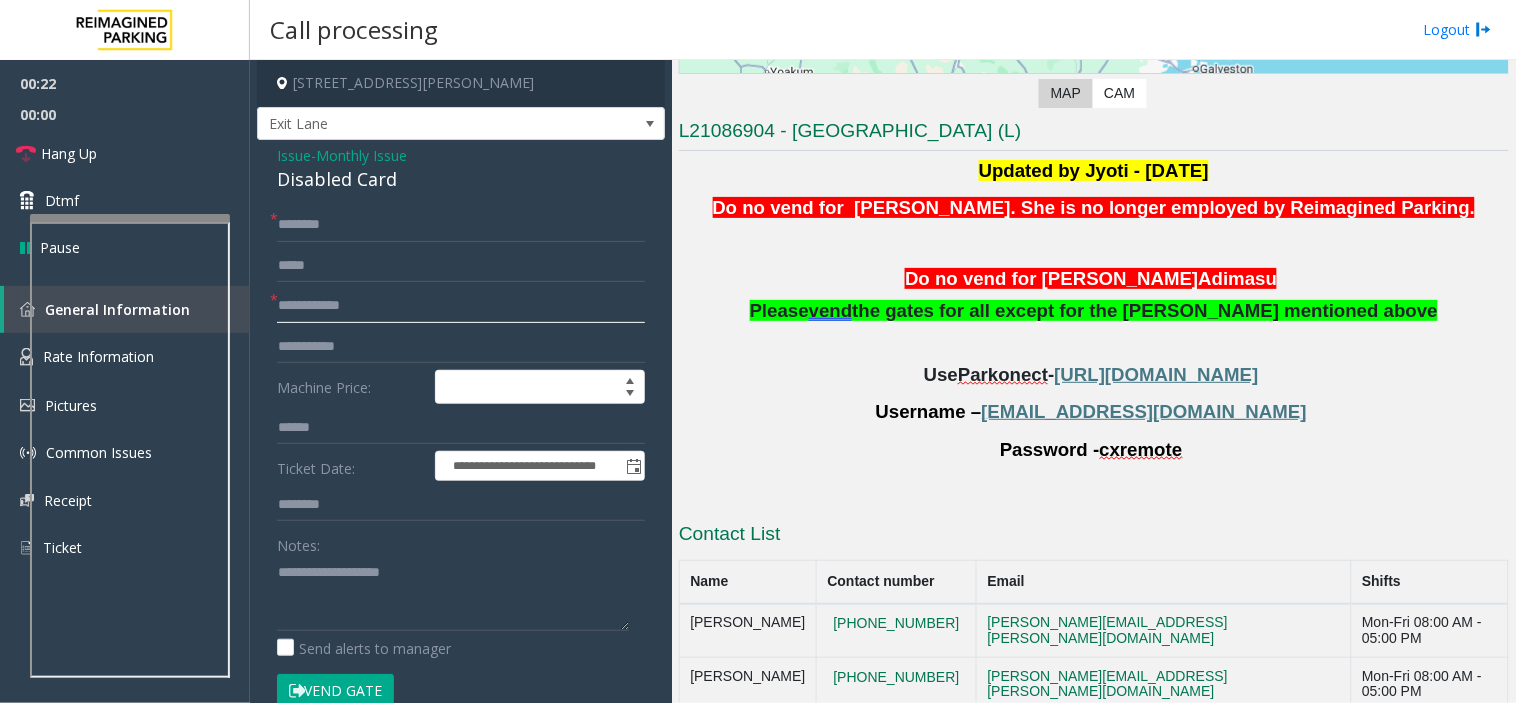 click 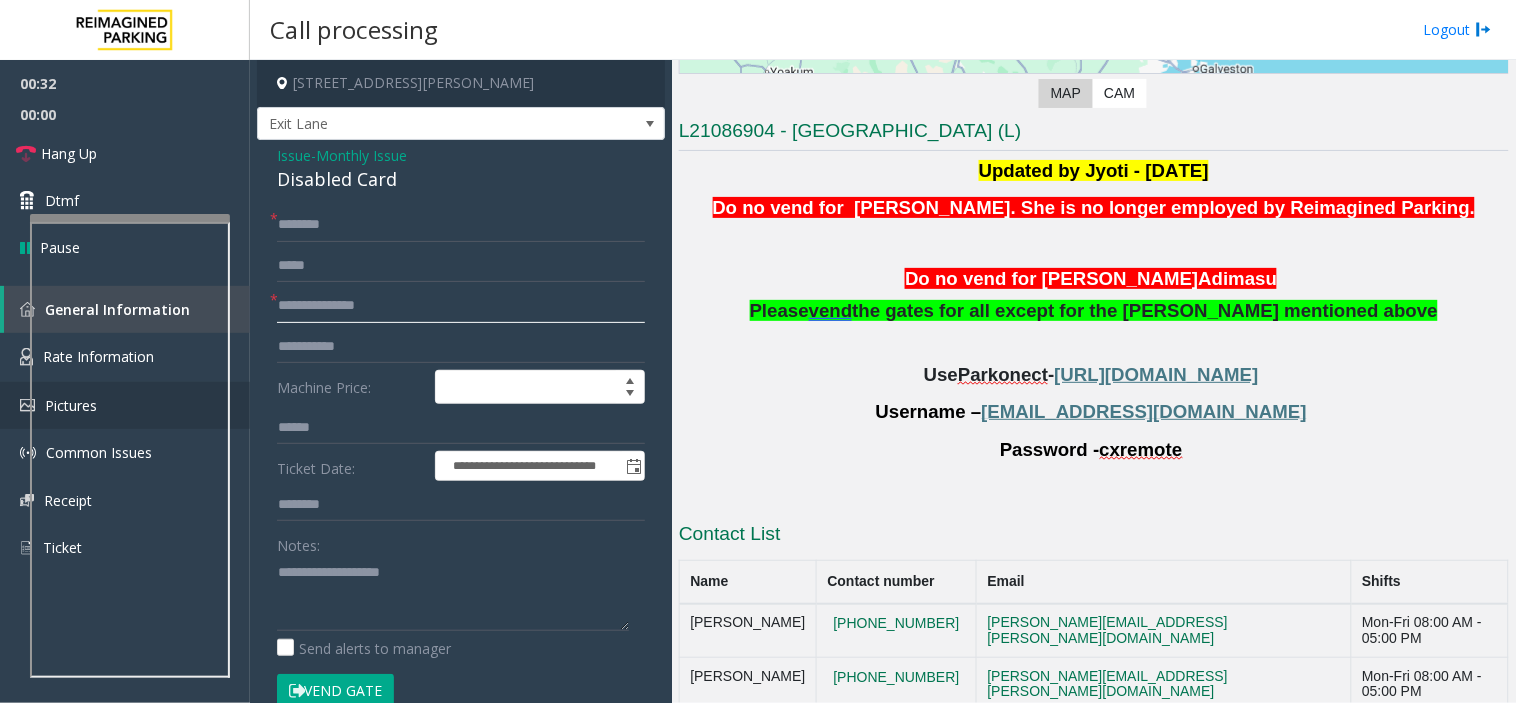 type on "**********" 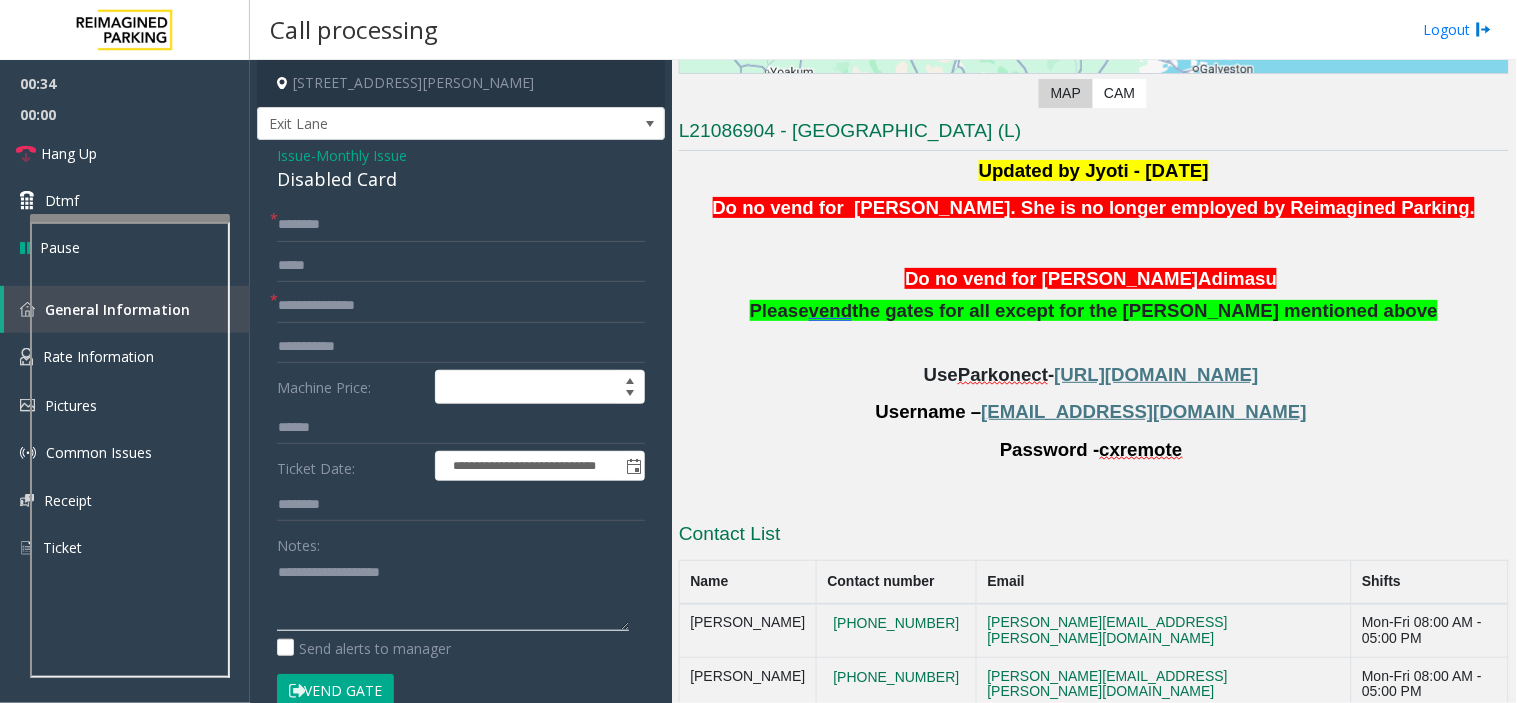 click 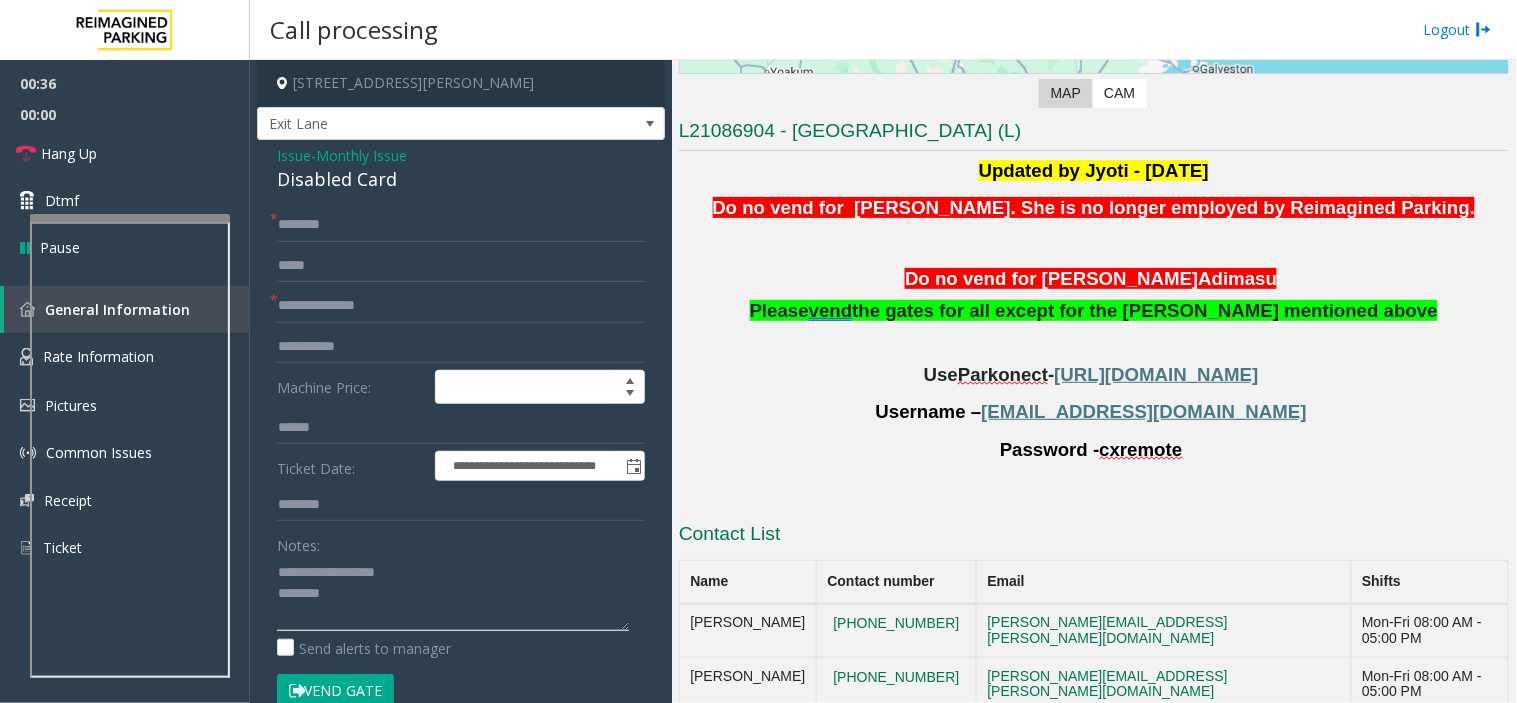 type on "**********" 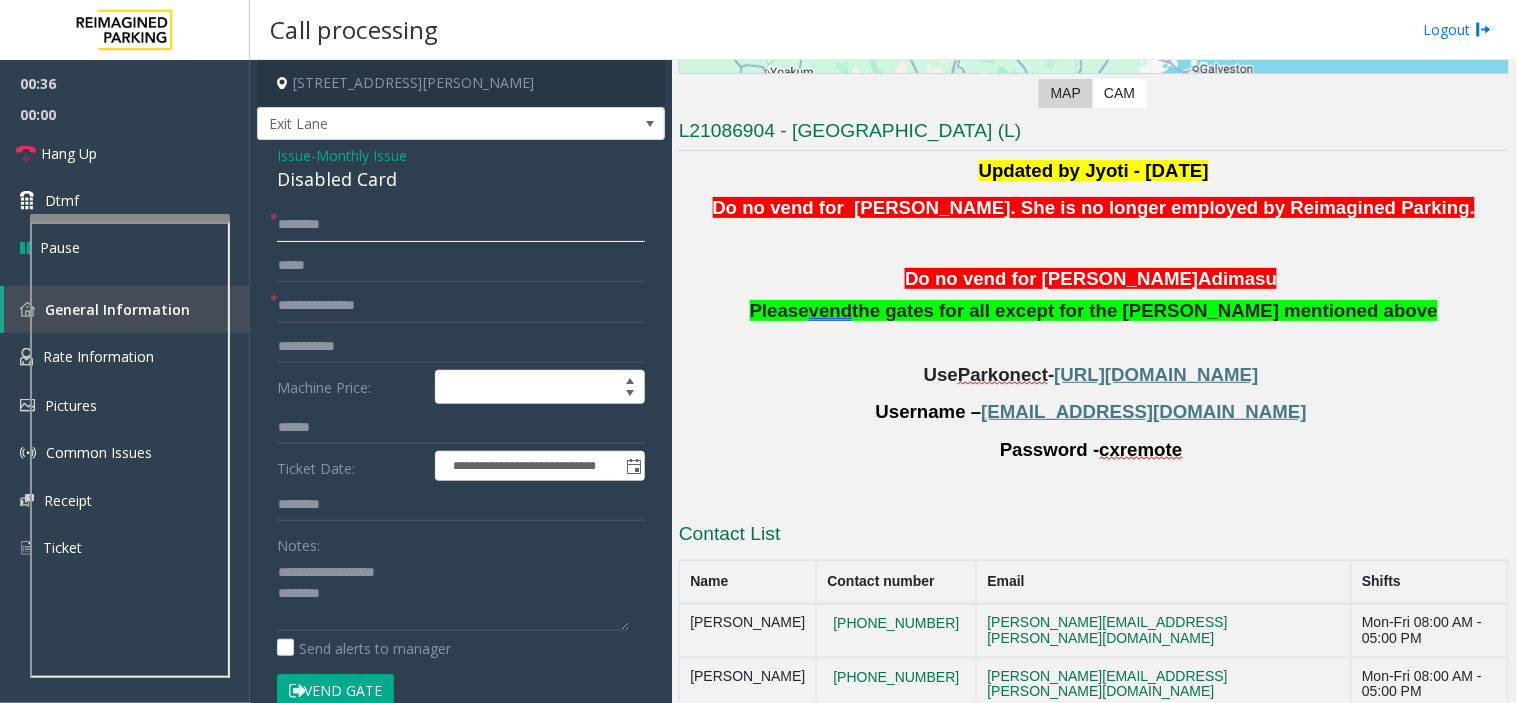 click 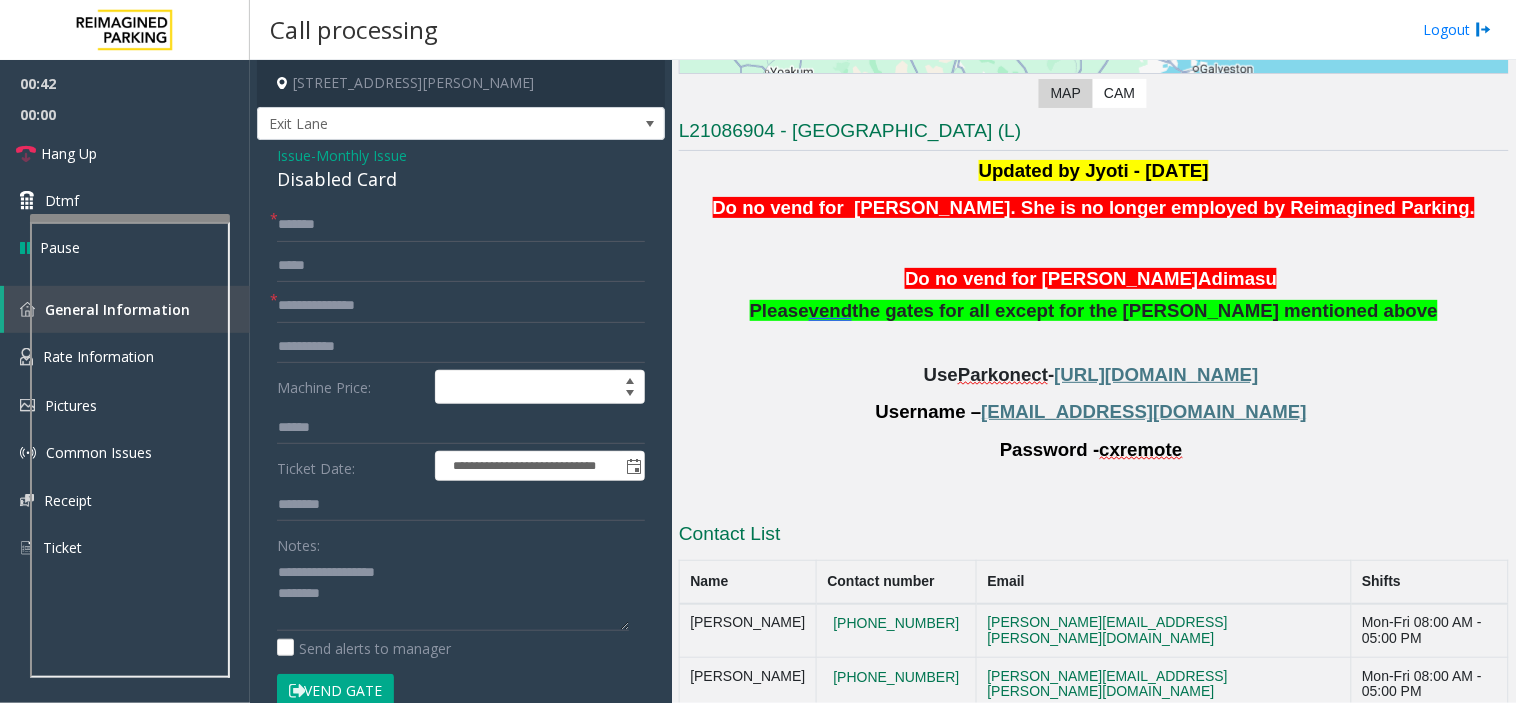 drag, startPoint x: 362, startPoint y: 694, endPoint x: 290, endPoint y: 344, distance: 357.32898 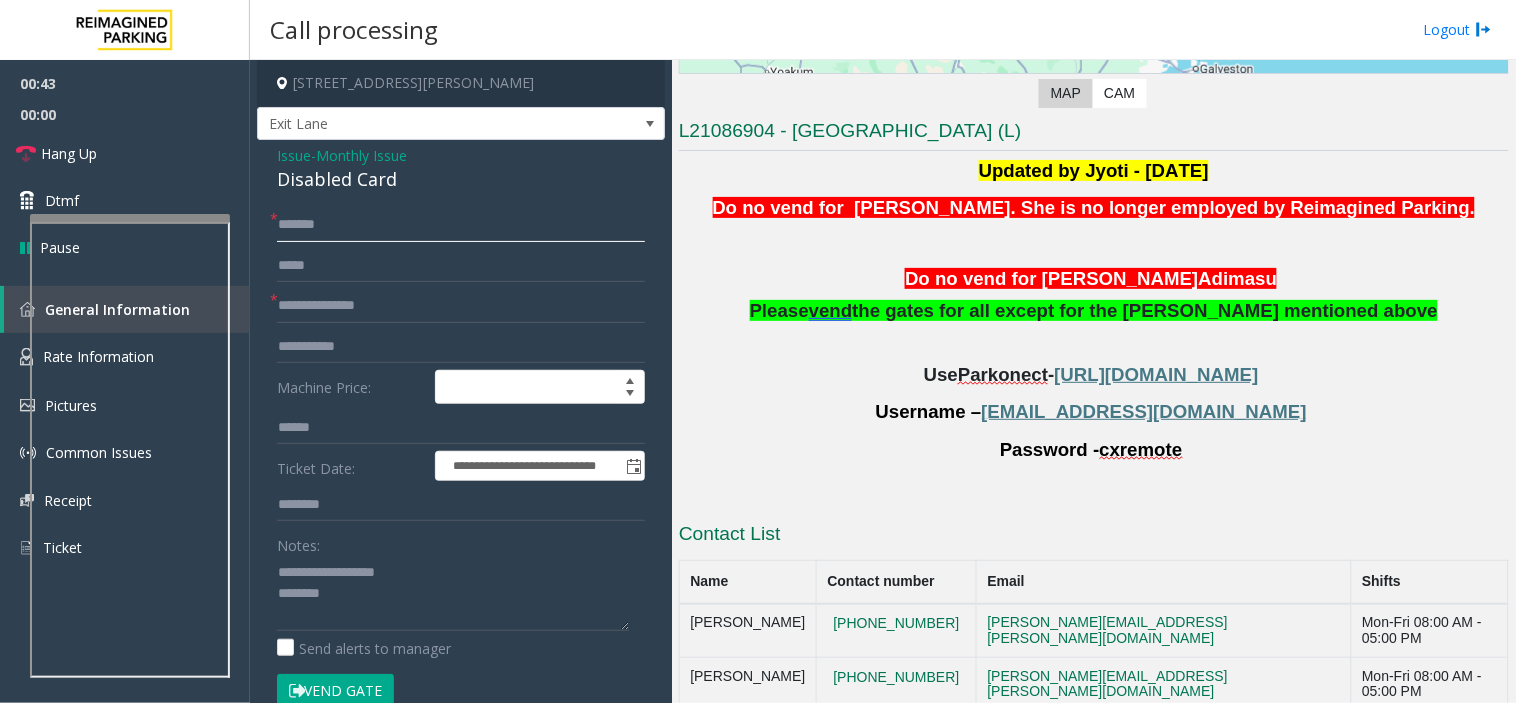 click on "******" 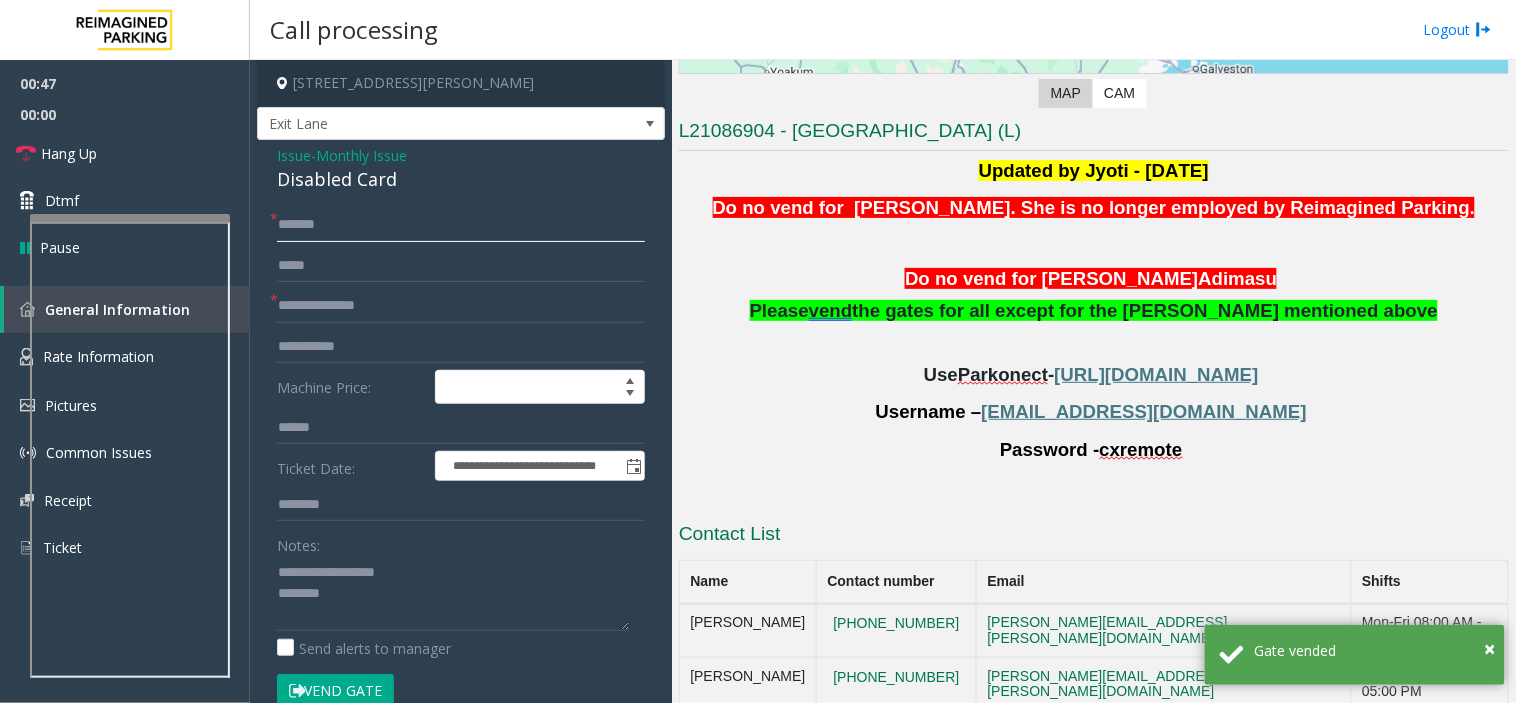 type on "******" 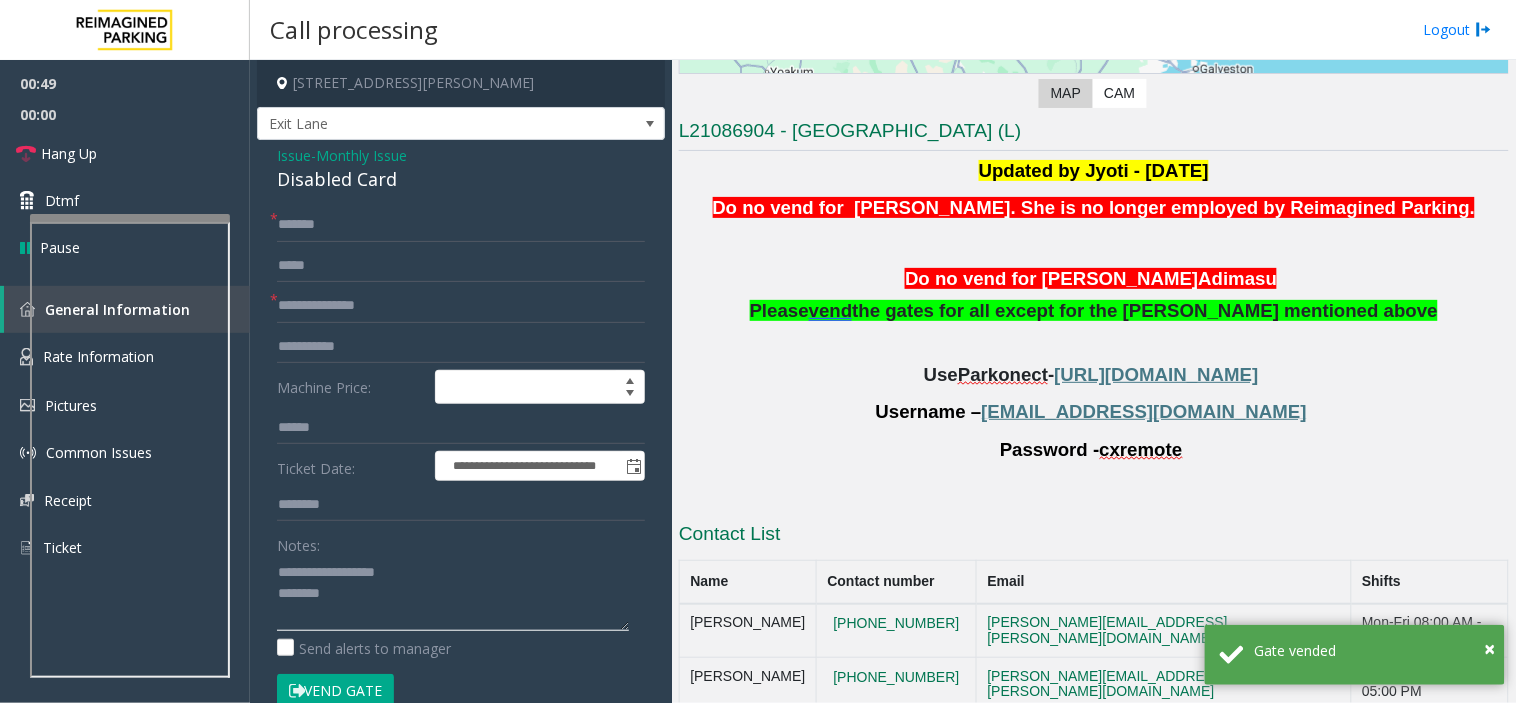 click 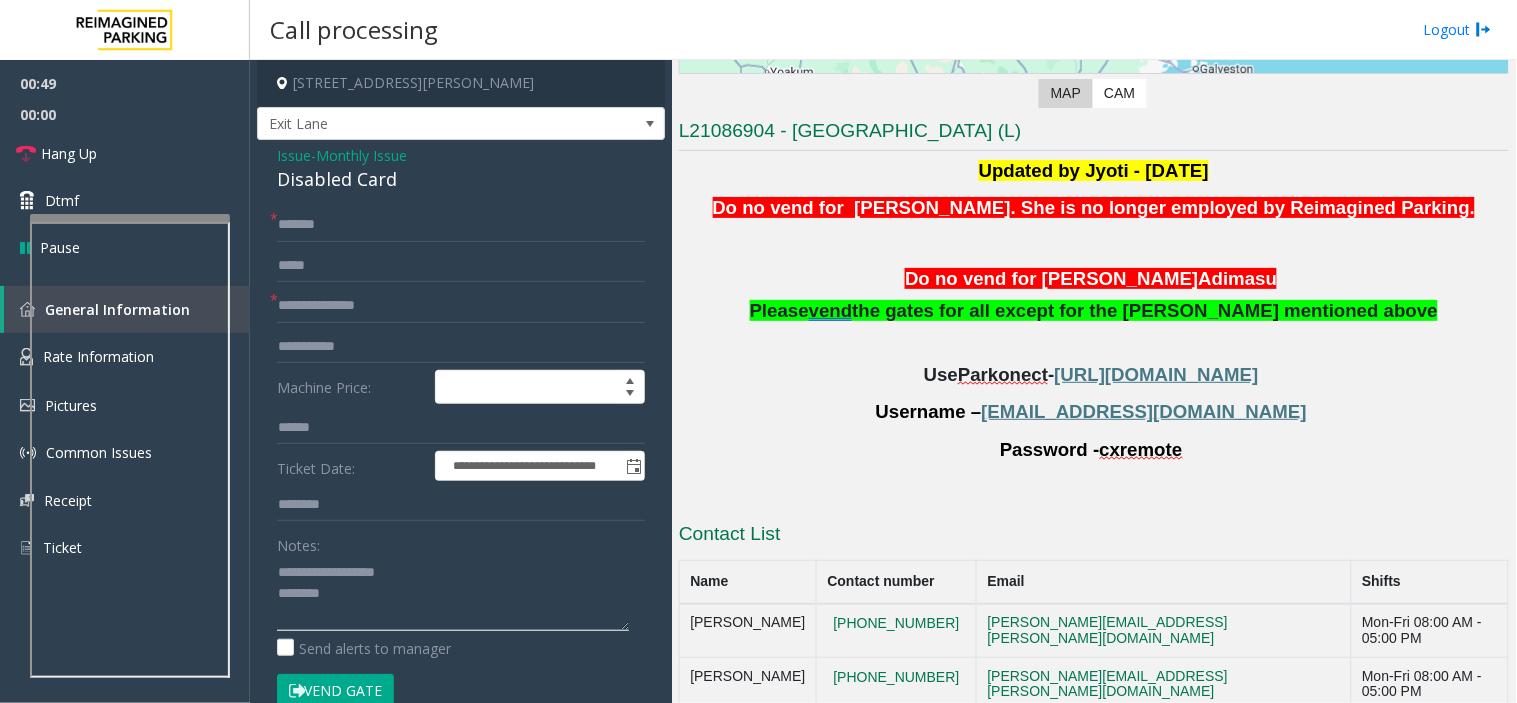 click 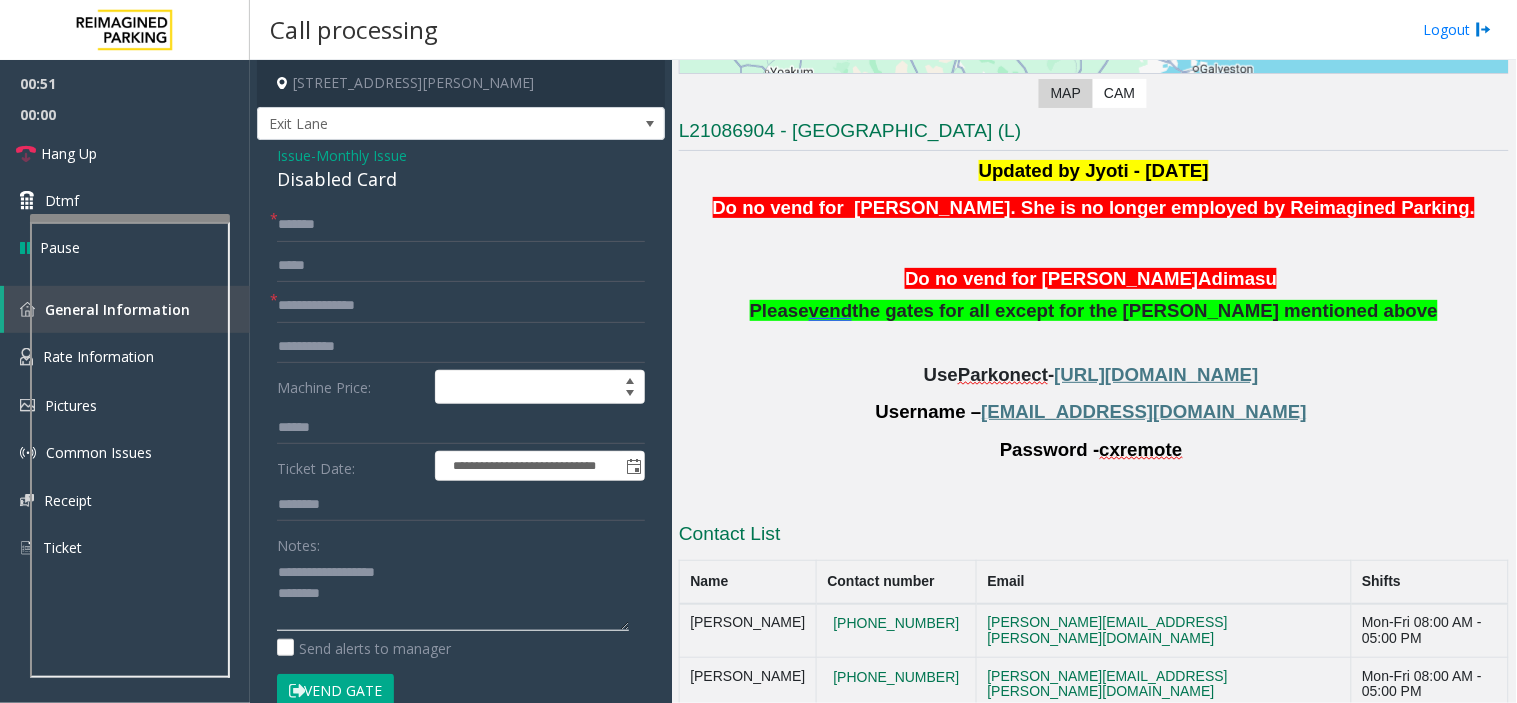 paste on "**********" 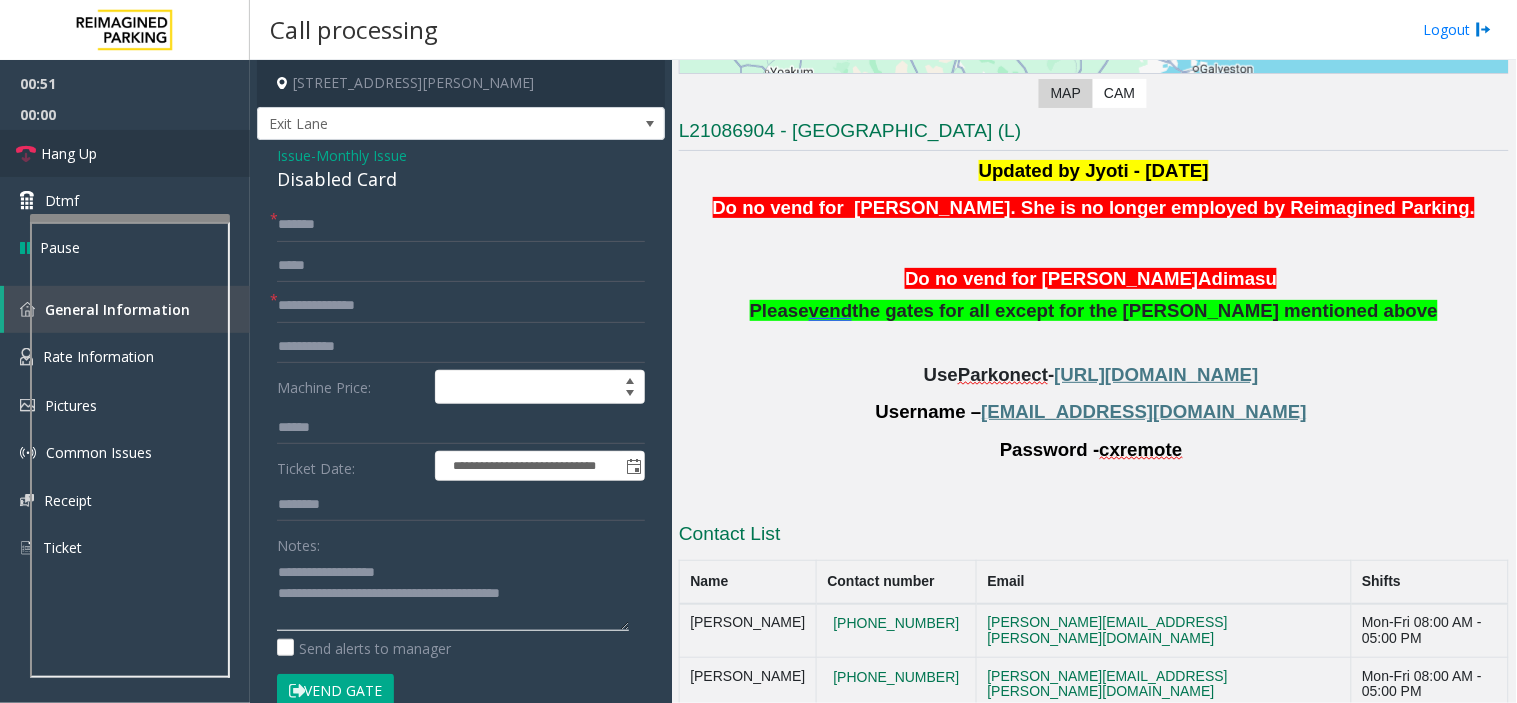 type on "**********" 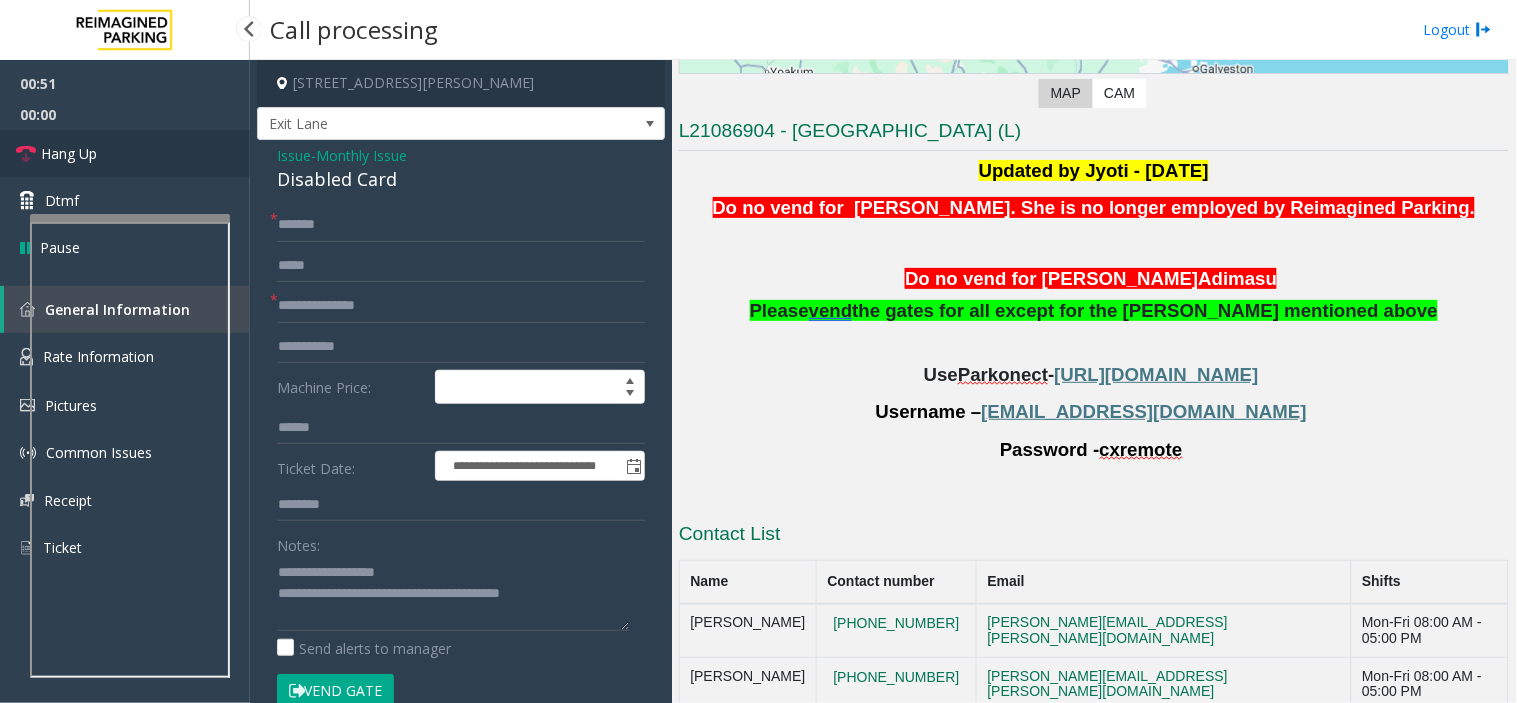 click on "Hang Up" at bounding box center (125, 153) 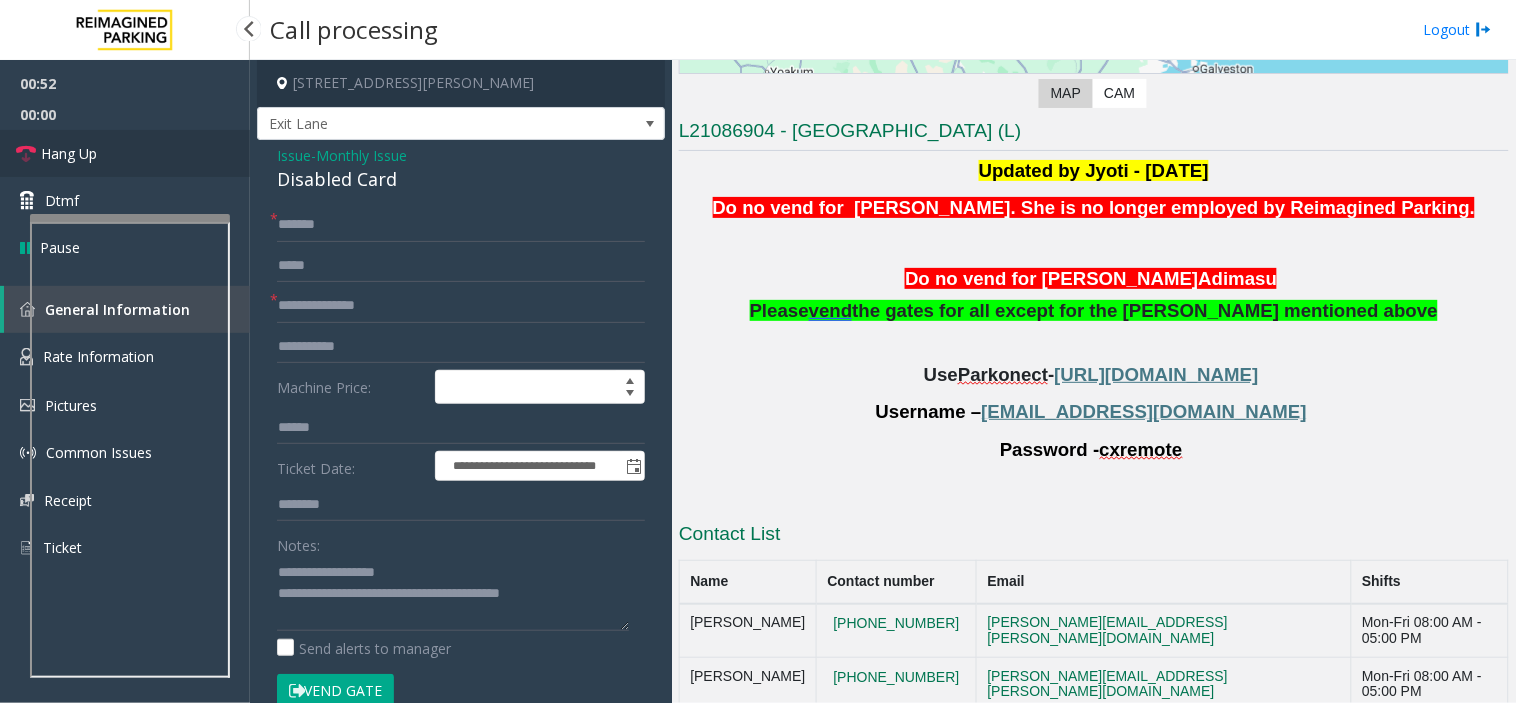 click on "Hang Up" at bounding box center (125, 153) 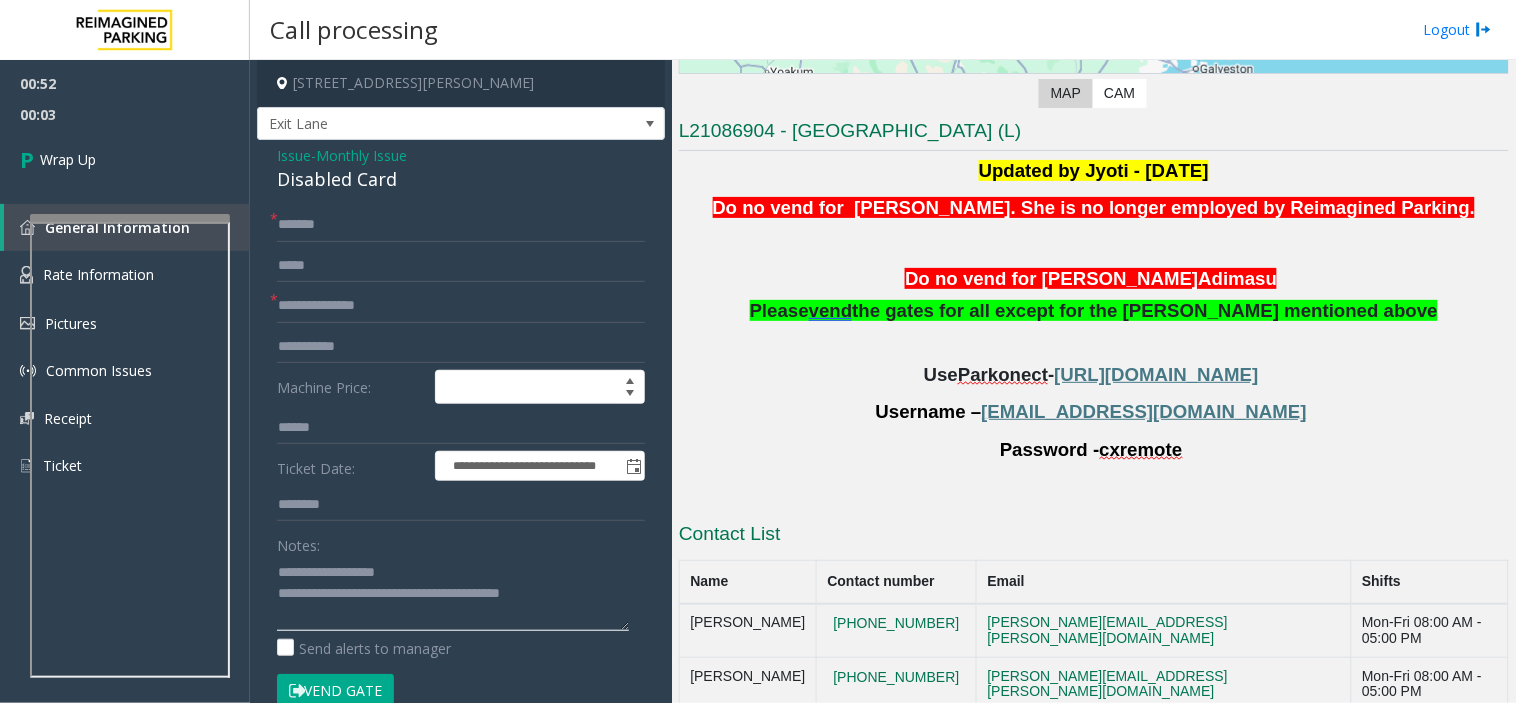 click 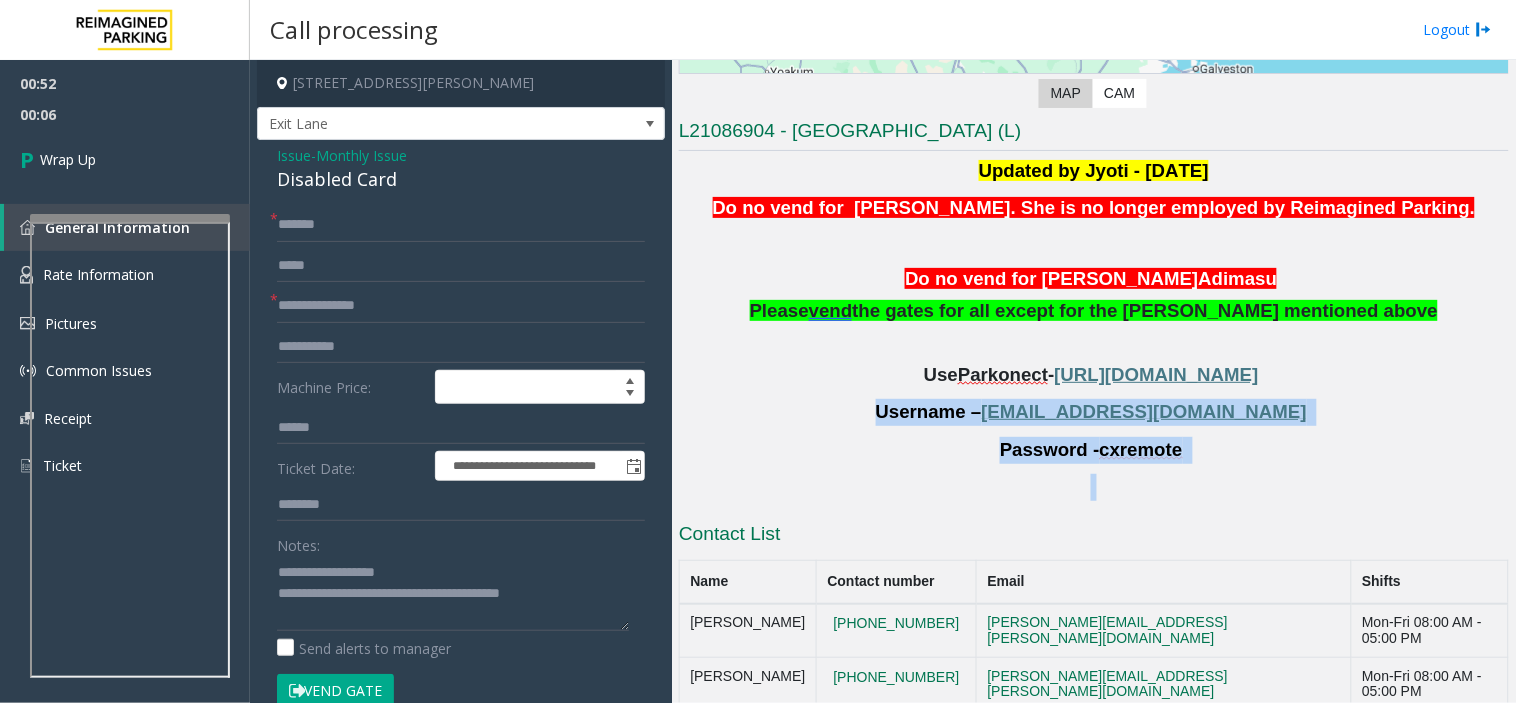 drag, startPoint x: 813, startPoint y: 388, endPoint x: 1290, endPoint y: 465, distance: 483.17493 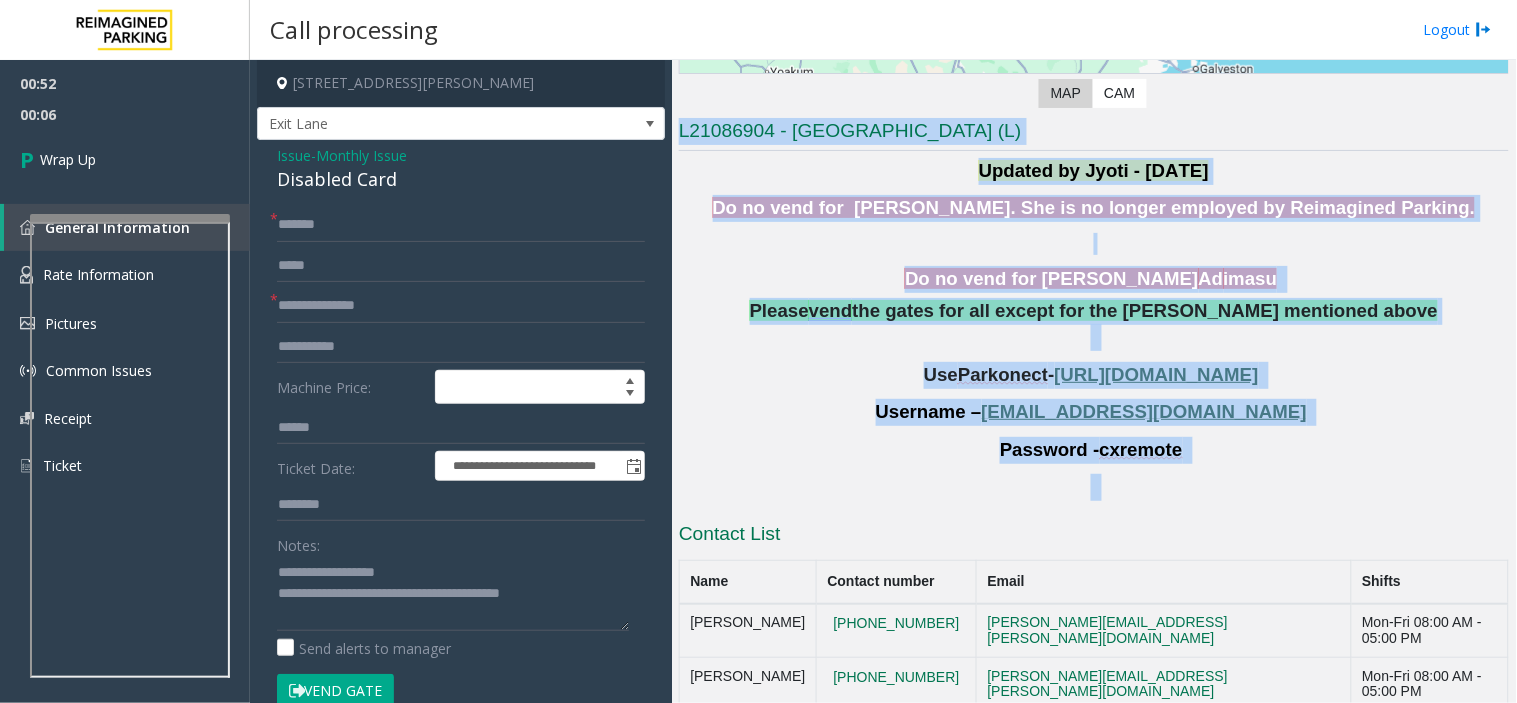 drag, startPoint x: 1290, startPoint y: 465, endPoint x: 816, endPoint y: 102, distance: 597.03015 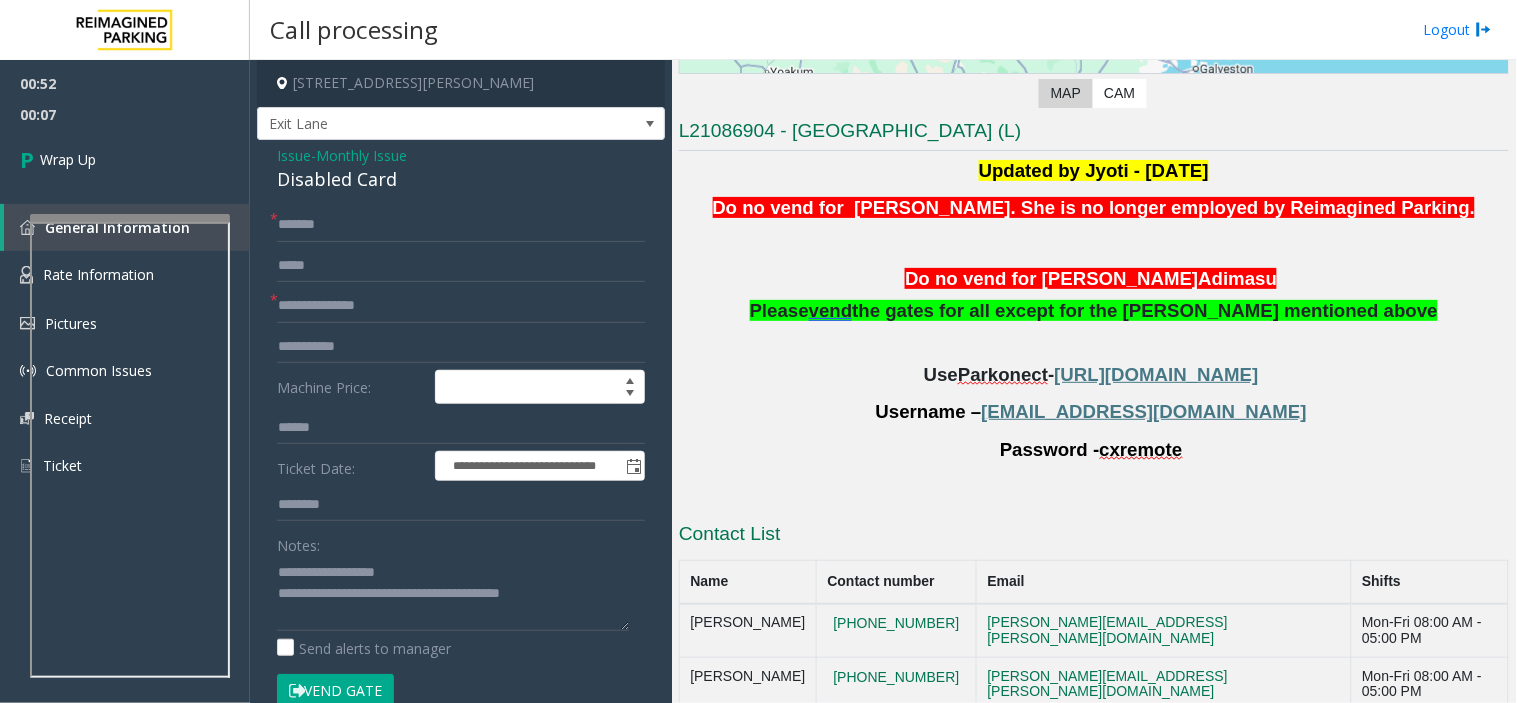 click on "← Move left → Move right ↑ Move up ↓ Move down + Zoom in - Zoom out Home Jump left by 75% End Jump right by 75% Page Up Jump up by 75% Page Down Jump down by 75% Map Terrain Satellite Labels Keyboard shortcuts Map Data Map data ©2025 Google, INEGI Map data ©2025 Google, INEGI 20 km  Click to toggle between metric and imperial units Terms Report a map error Video is not available for this lane. Previous Next  Map   CAM" 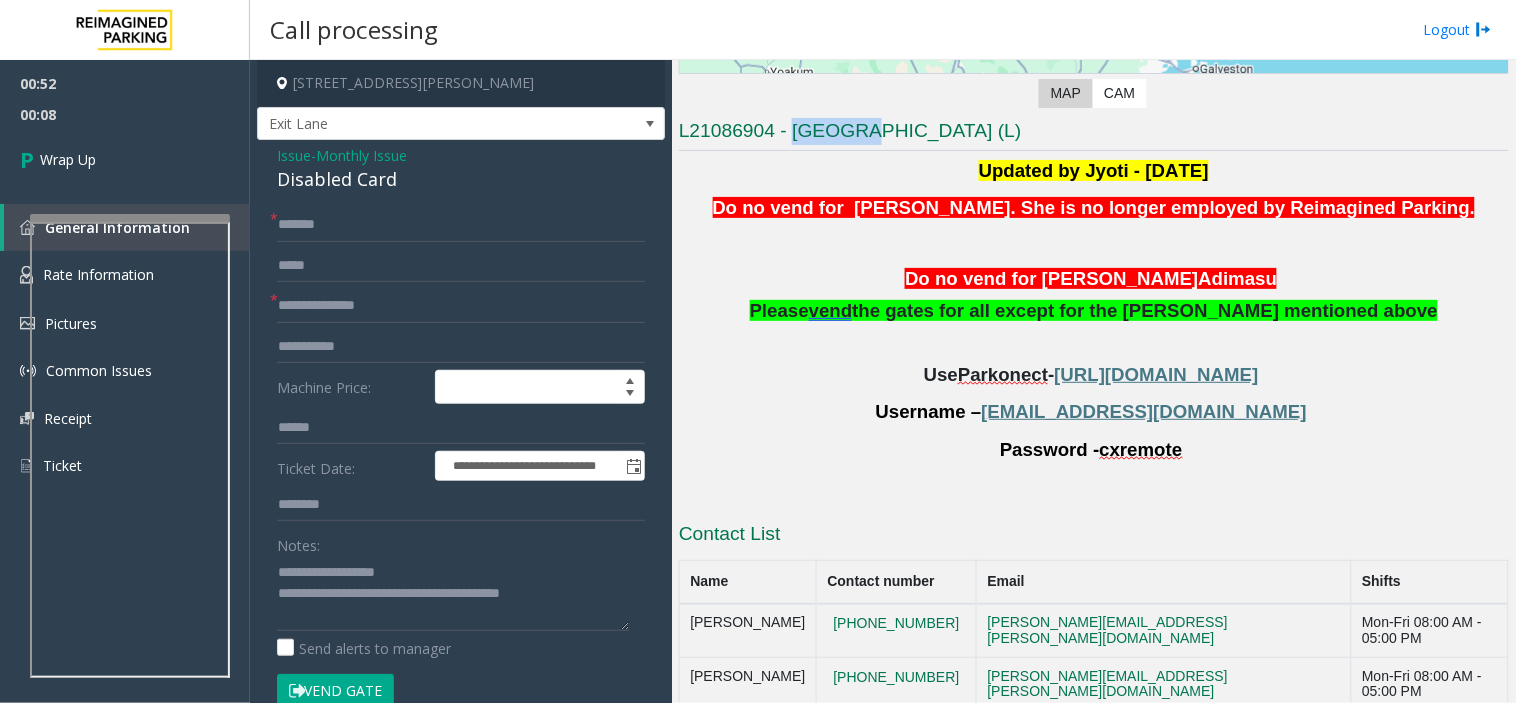 click on "L21086904 - [GEOGRAPHIC_DATA] (L)" 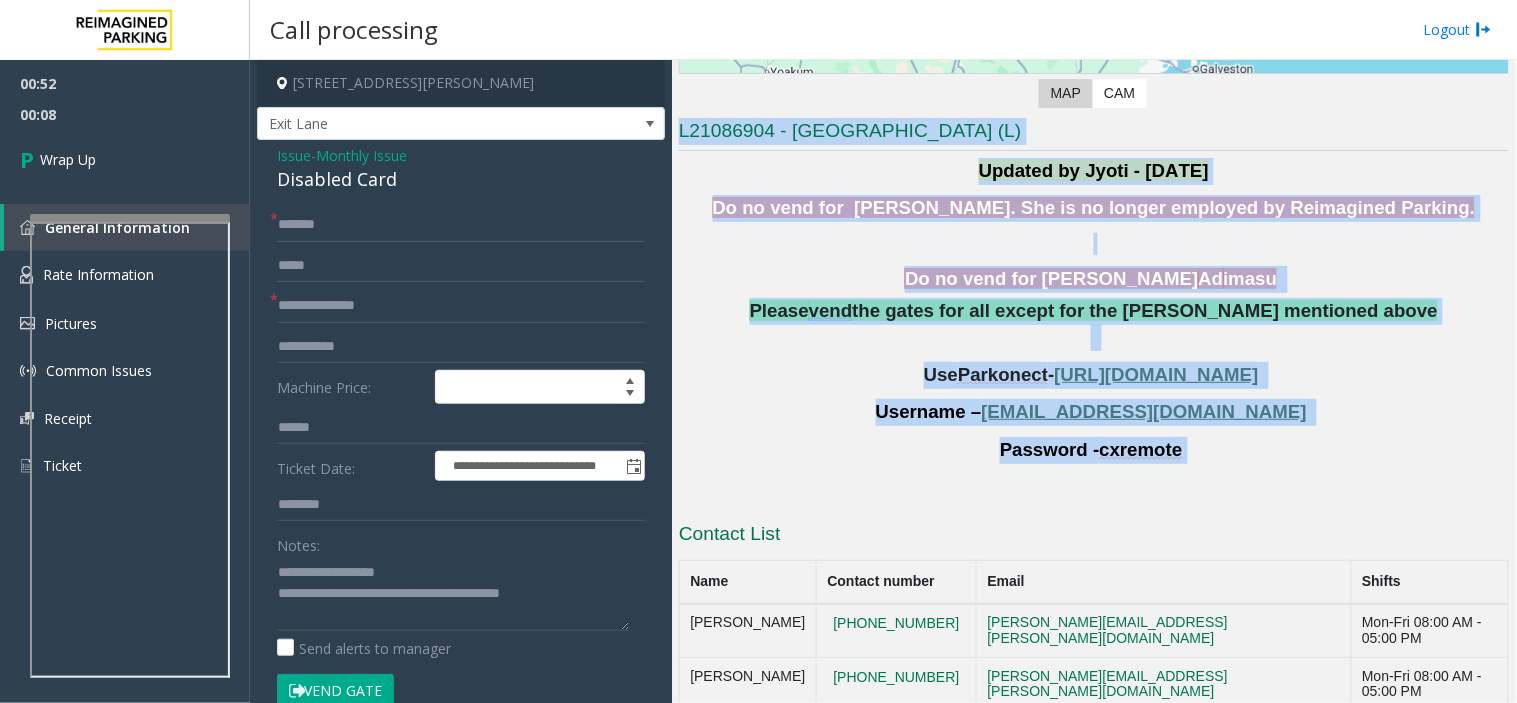 drag, startPoint x: 810, startPoint y: 136, endPoint x: 1197, endPoint y: 443, distance: 493.98178 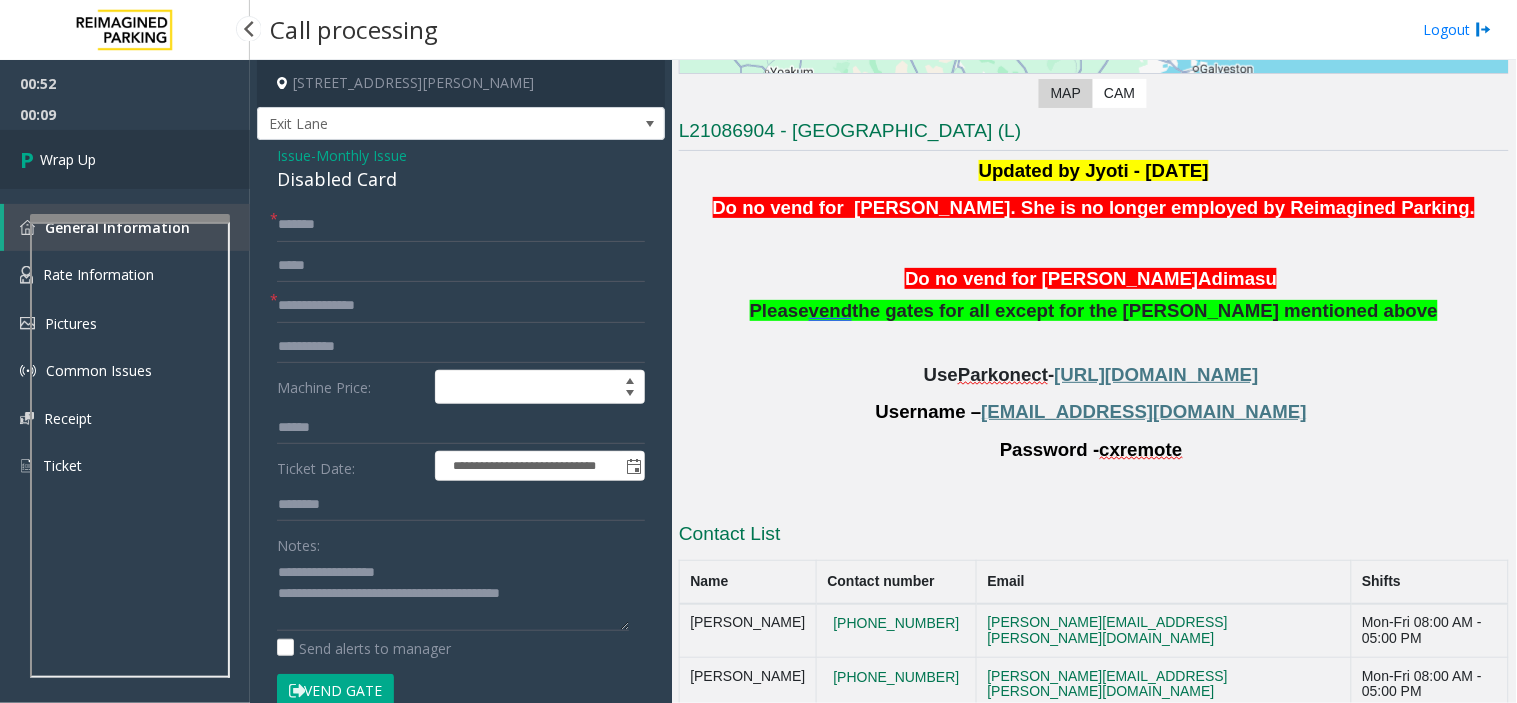 click on "Wrap Up" at bounding box center (125, 159) 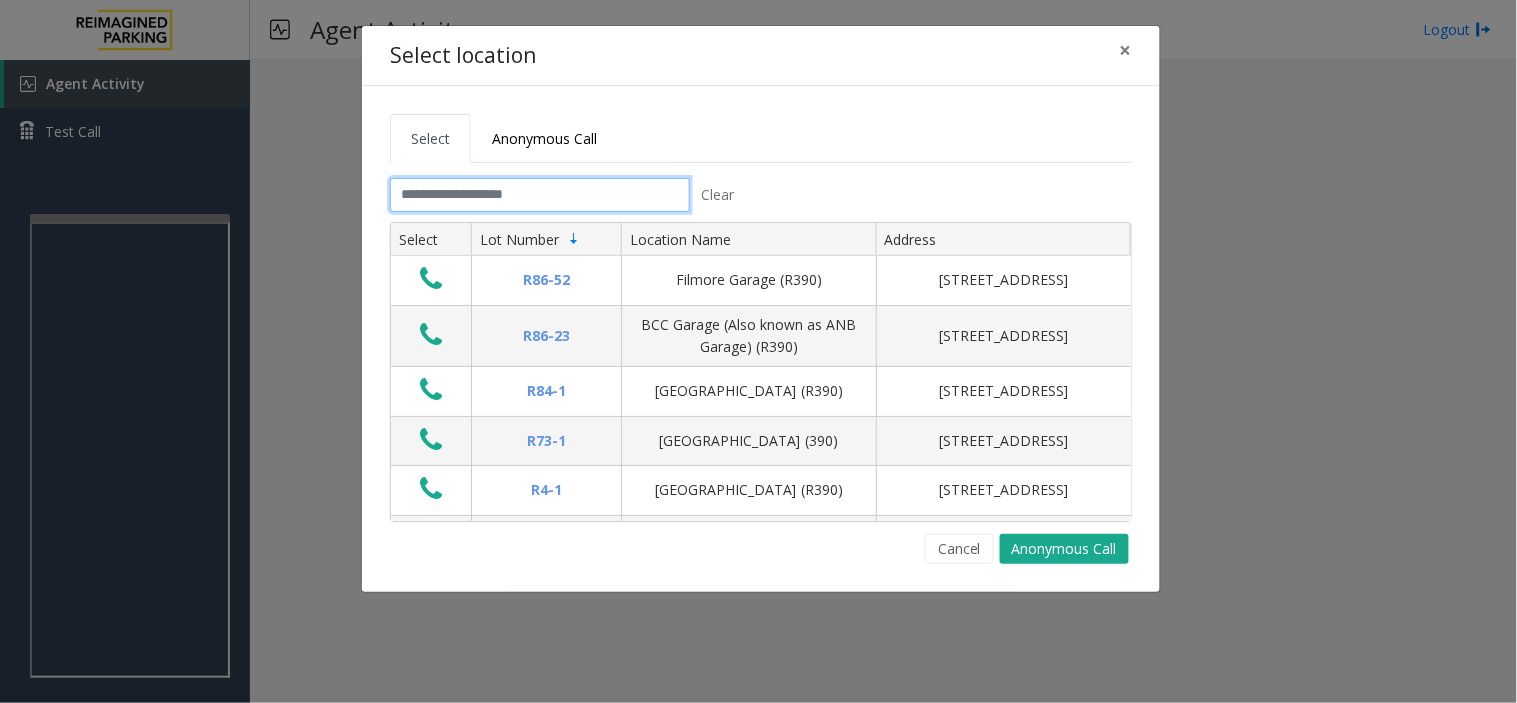 click 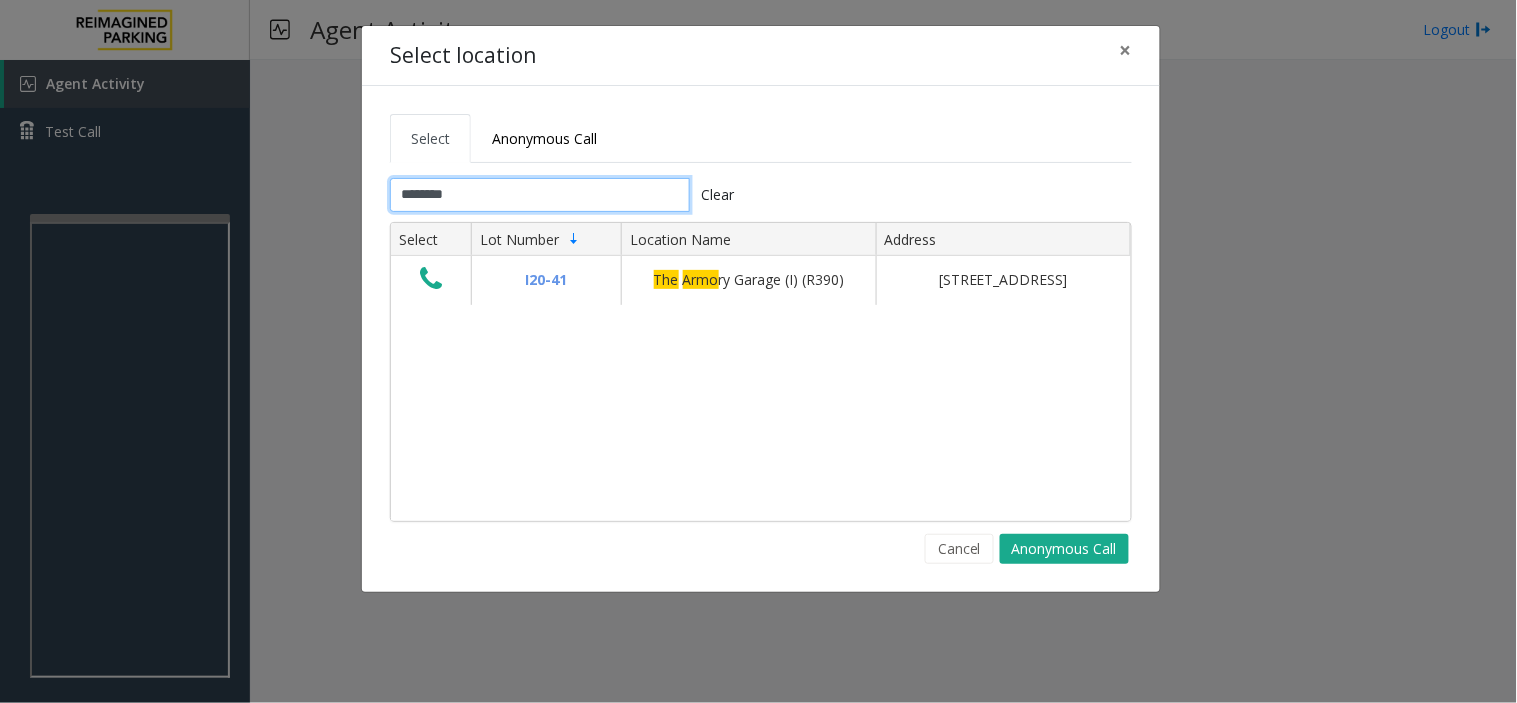 type on "********" 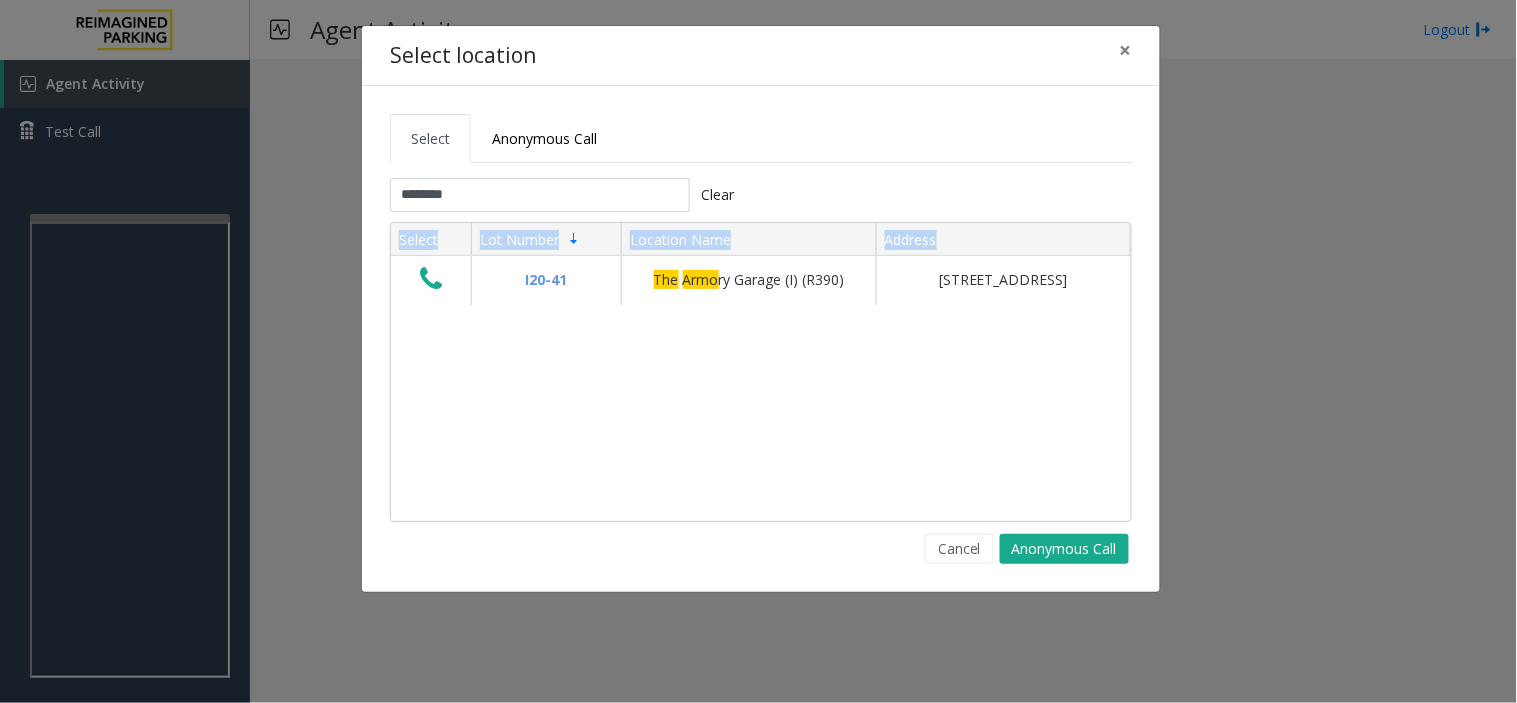 drag, startPoint x: 492, startPoint y: 254, endPoint x: 1127, endPoint y: 377, distance: 646.8029 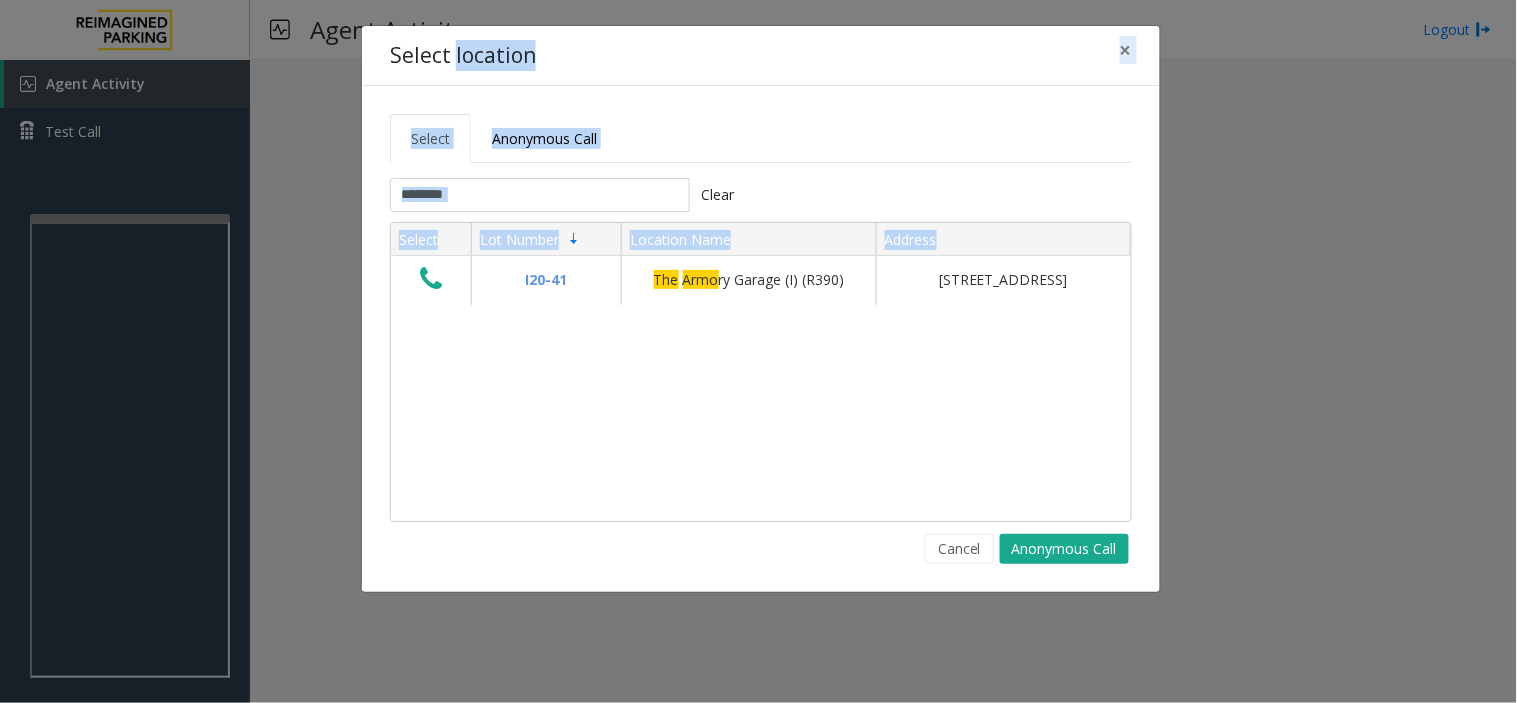 drag, startPoint x: 1030, startPoint y: 353, endPoint x: 456, endPoint y: 24, distance: 661.60187 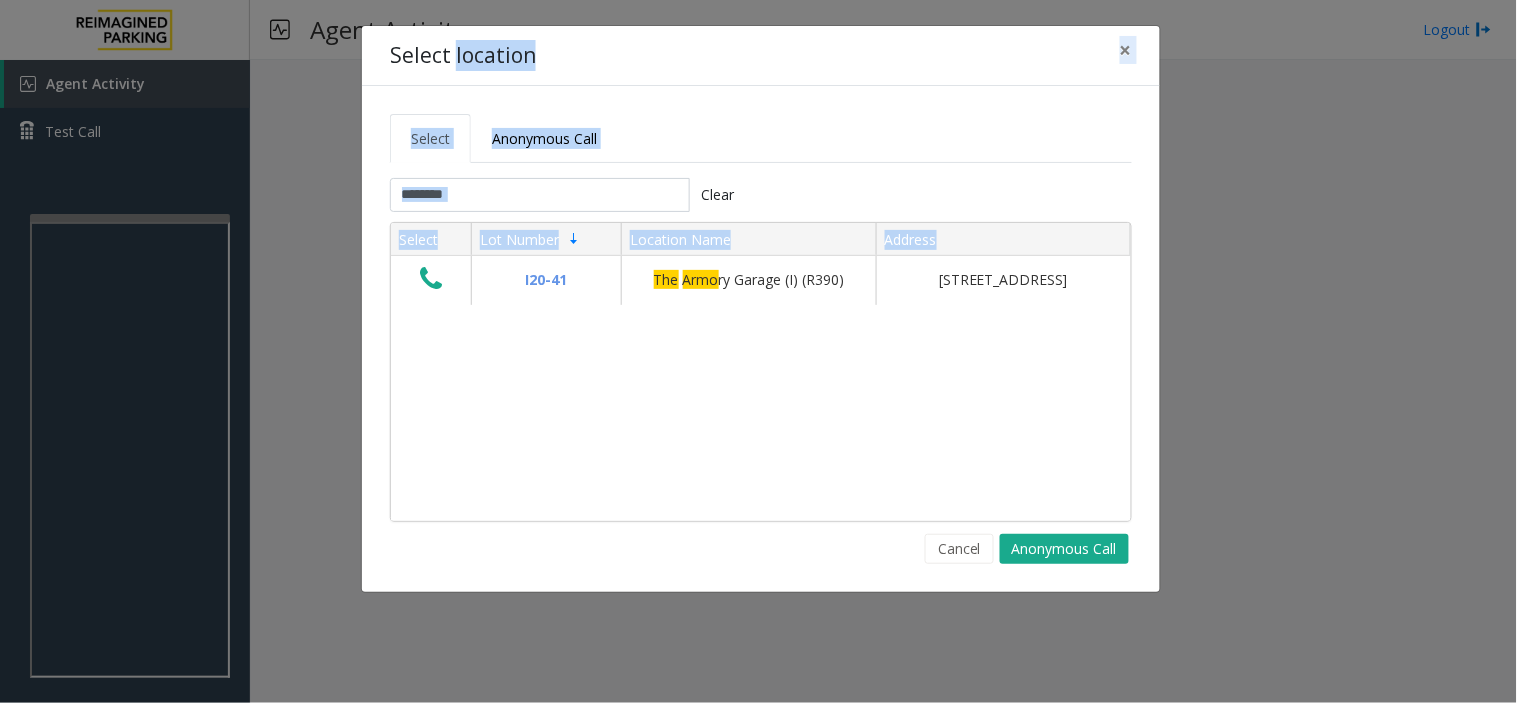 click on "Select location ×" 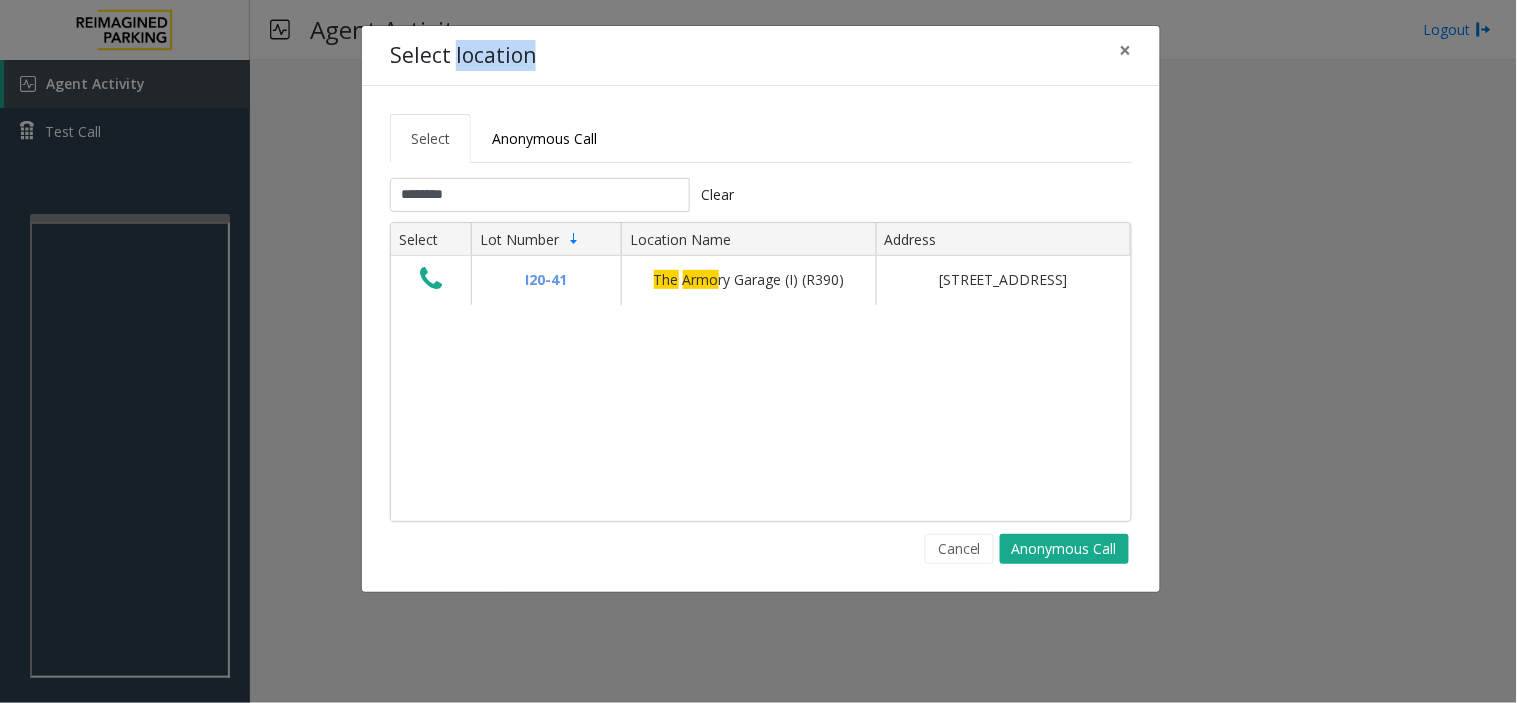 click on "Select location ×" 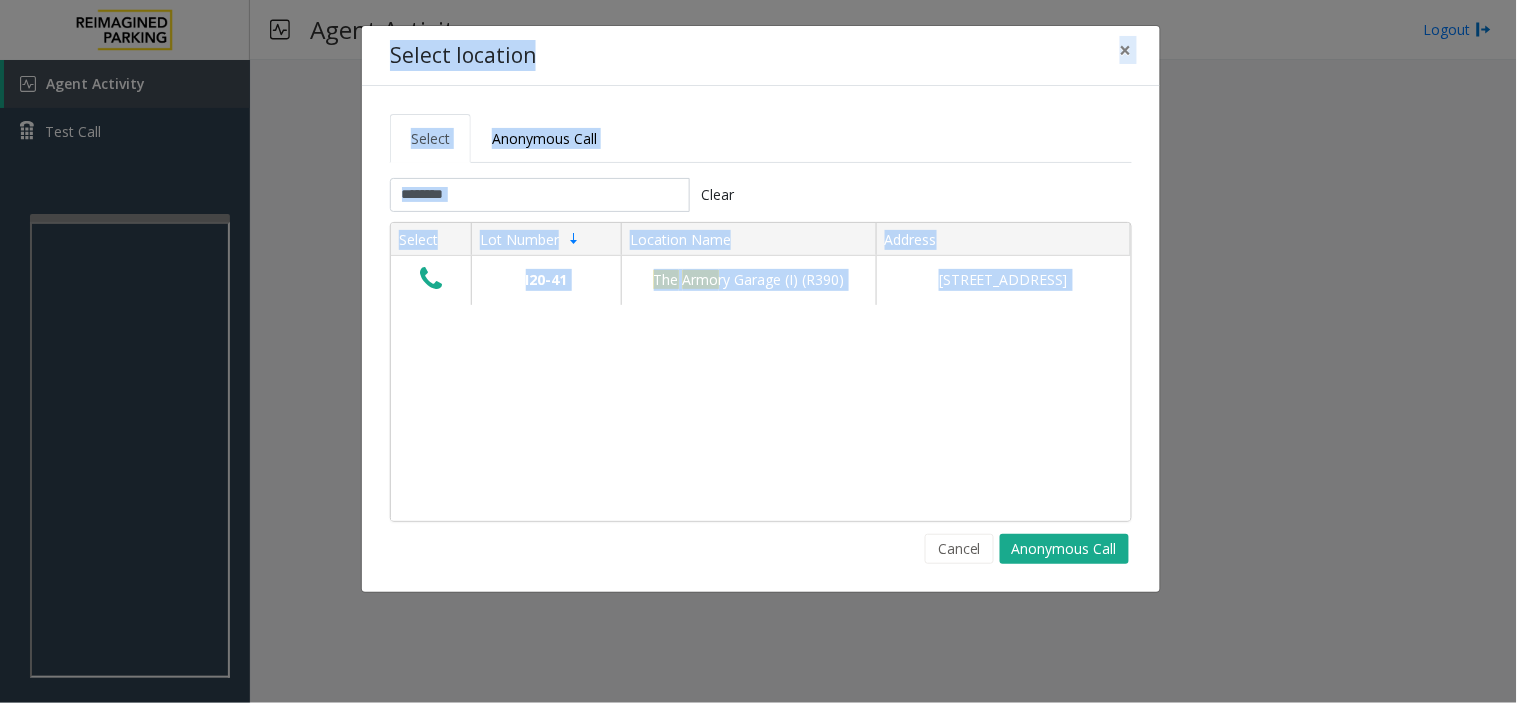 drag, startPoint x: 456, startPoint y: 37, endPoint x: 698, endPoint y: 468, distance: 494.29242 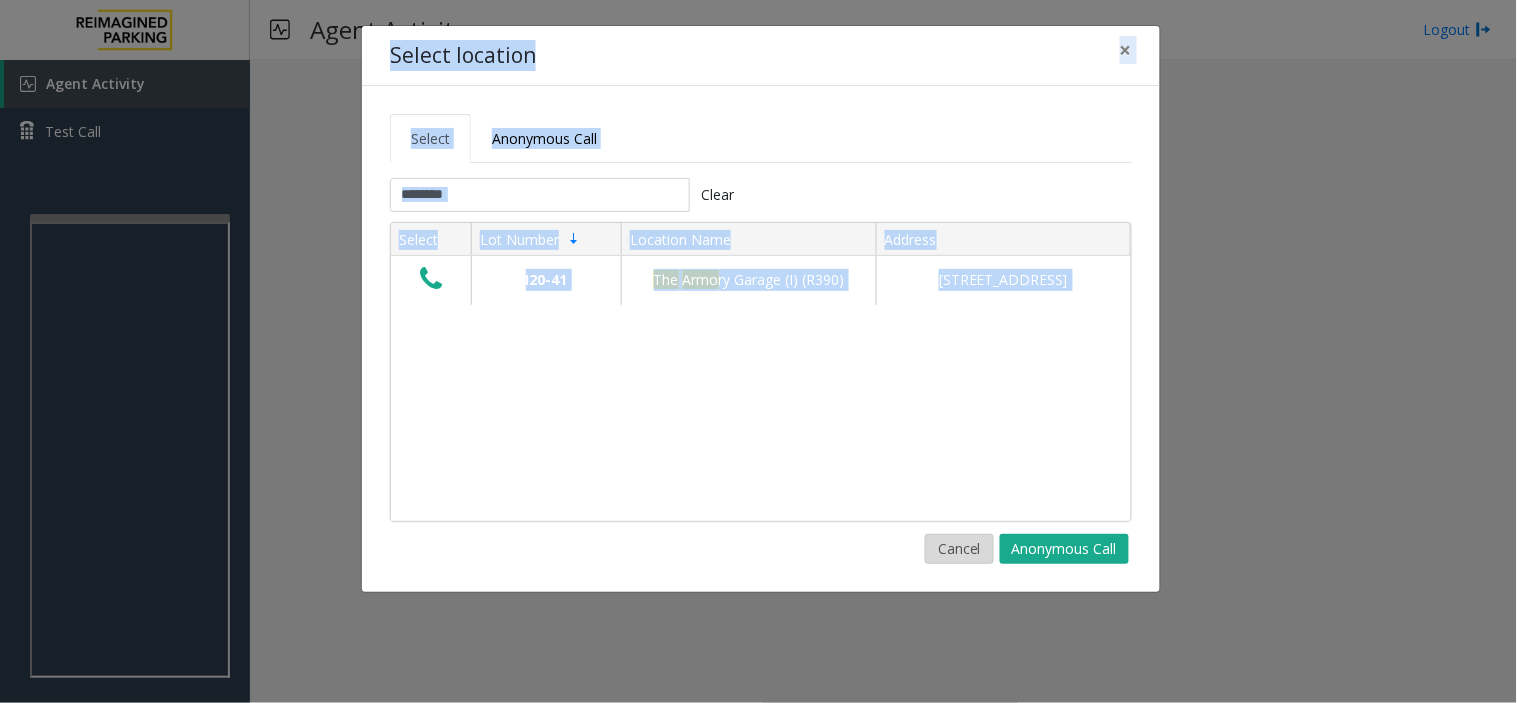 click on "Cancel" 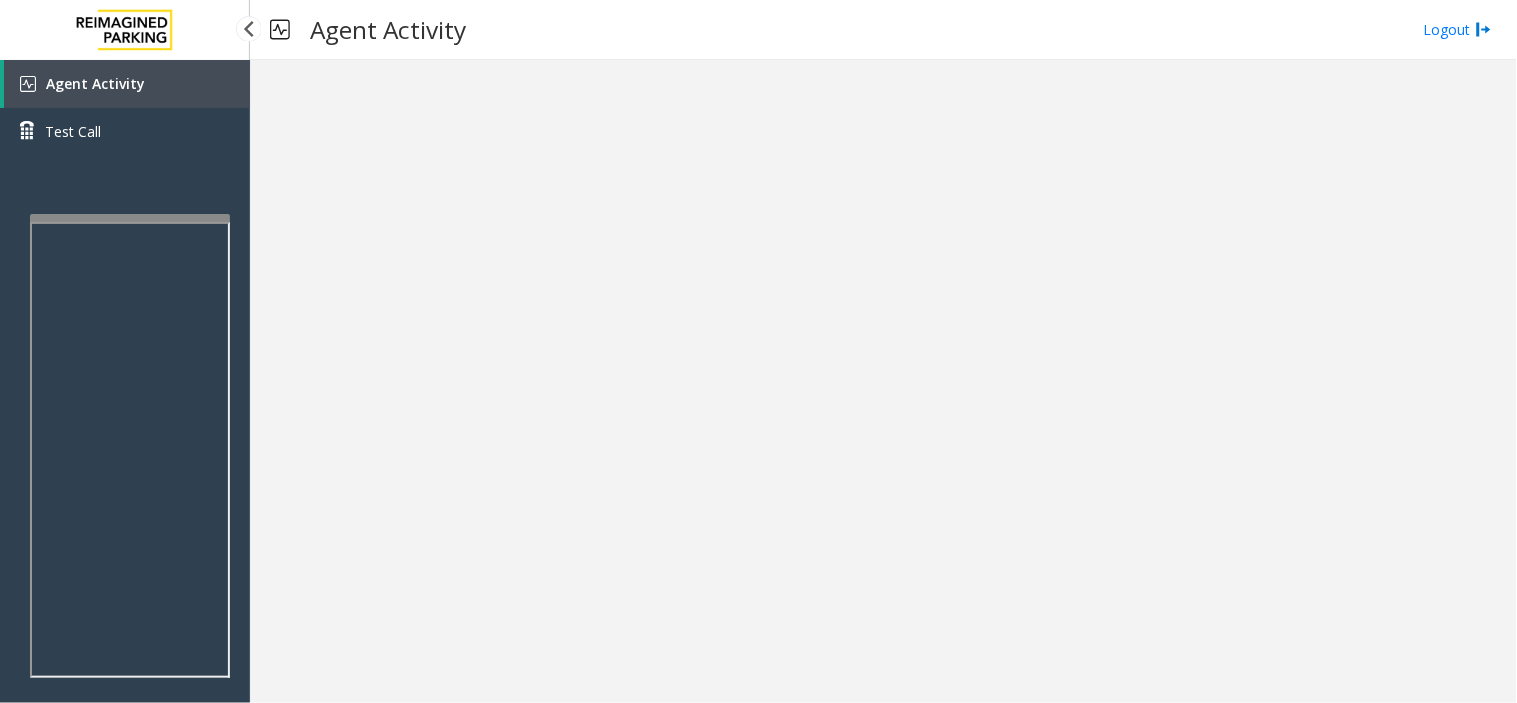 click on "Agent Activity" at bounding box center (127, 84) 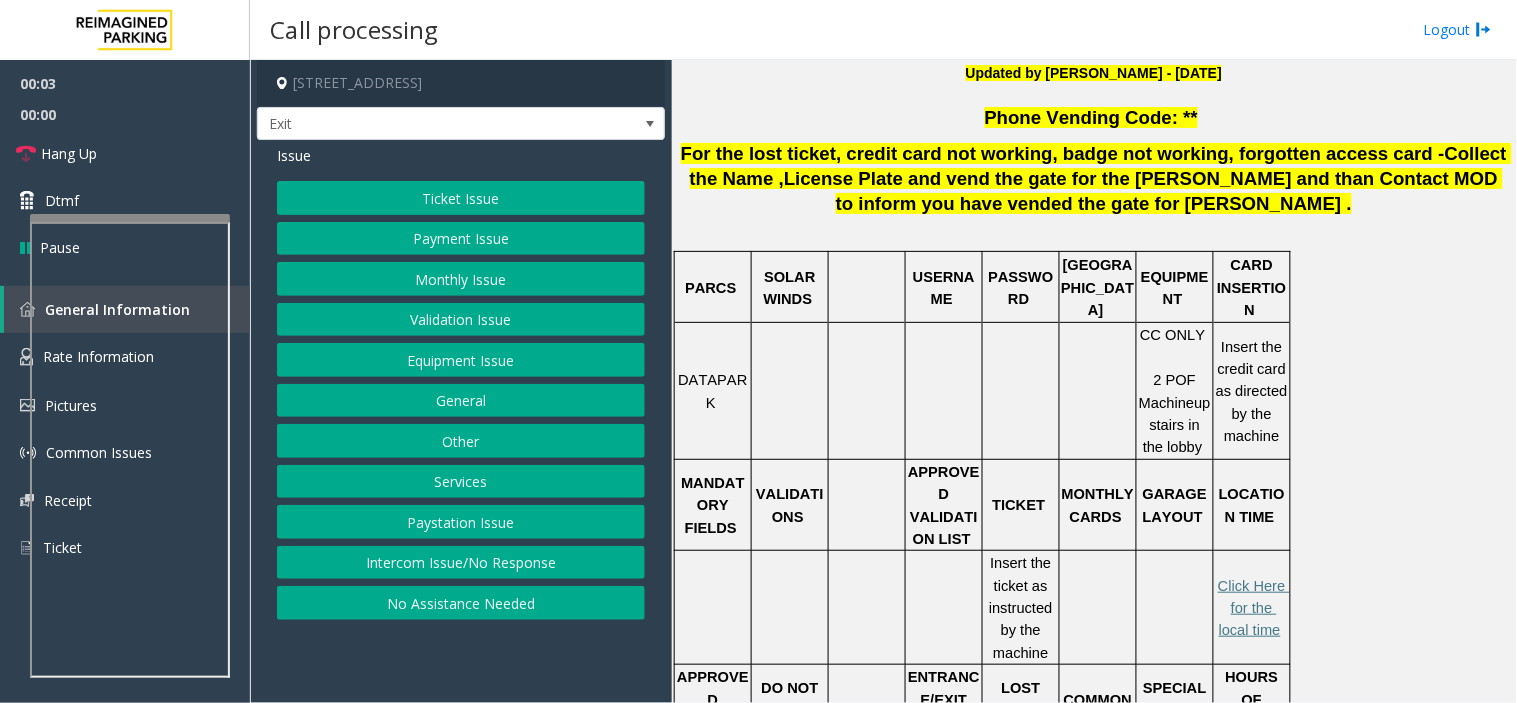 scroll, scrollTop: 555, scrollLeft: 0, axis: vertical 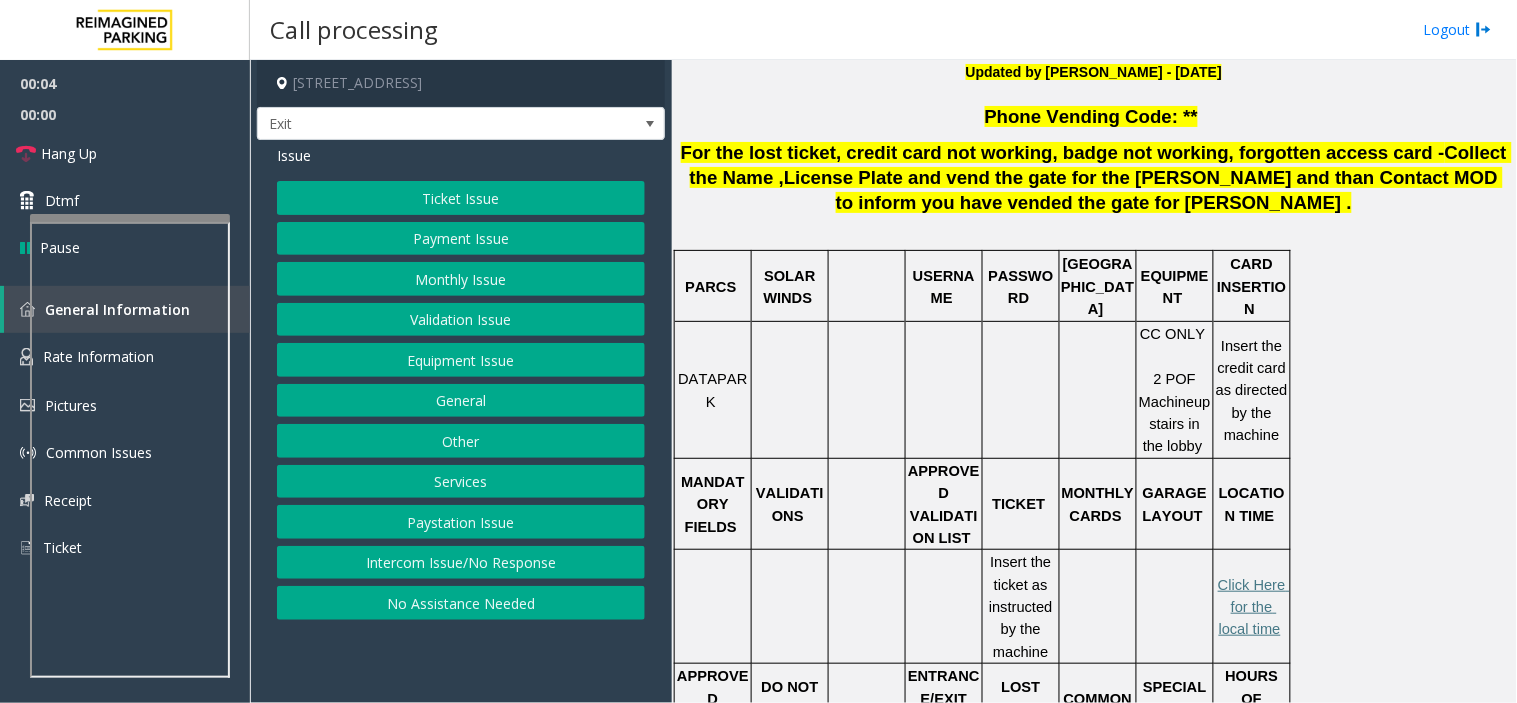 click on "Phone Vending Code: **" 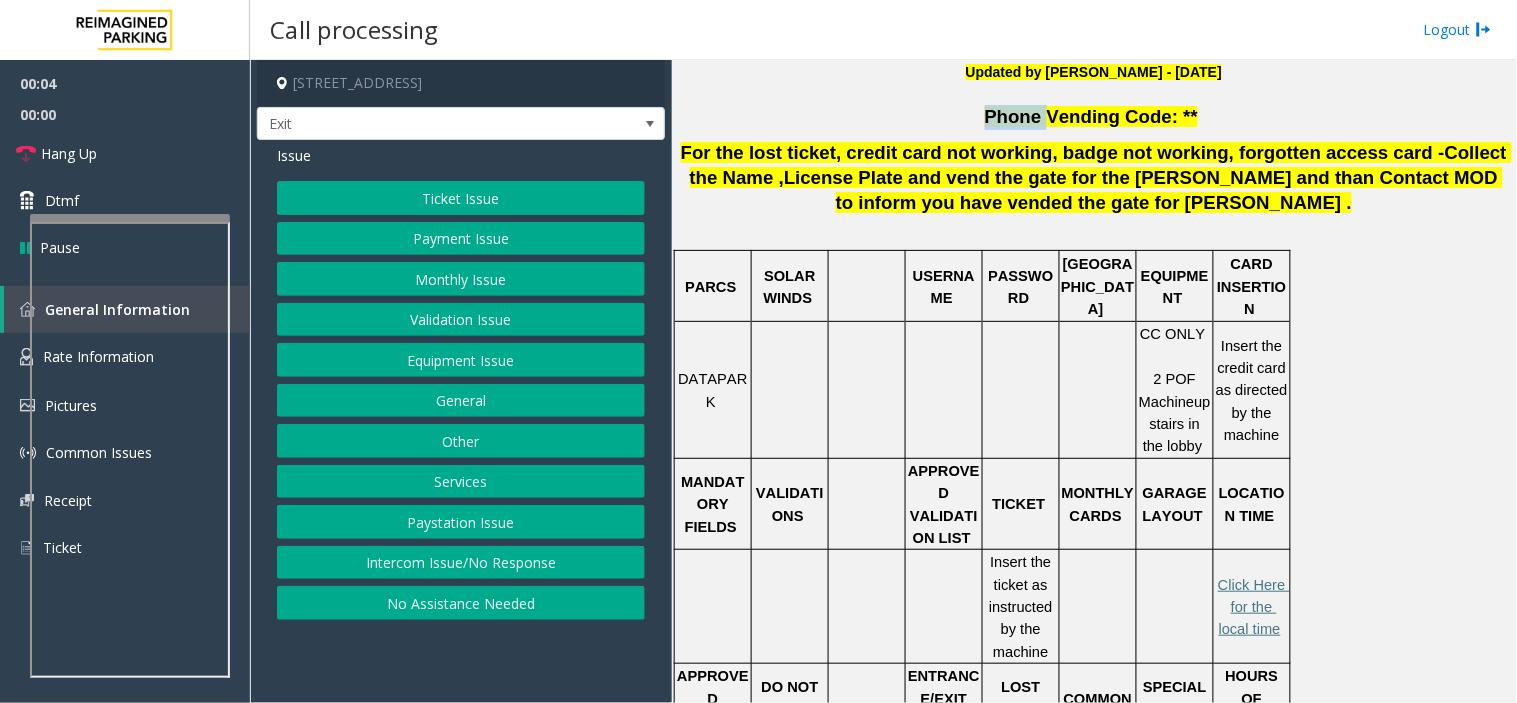 click on "Phone Vending Code: **" 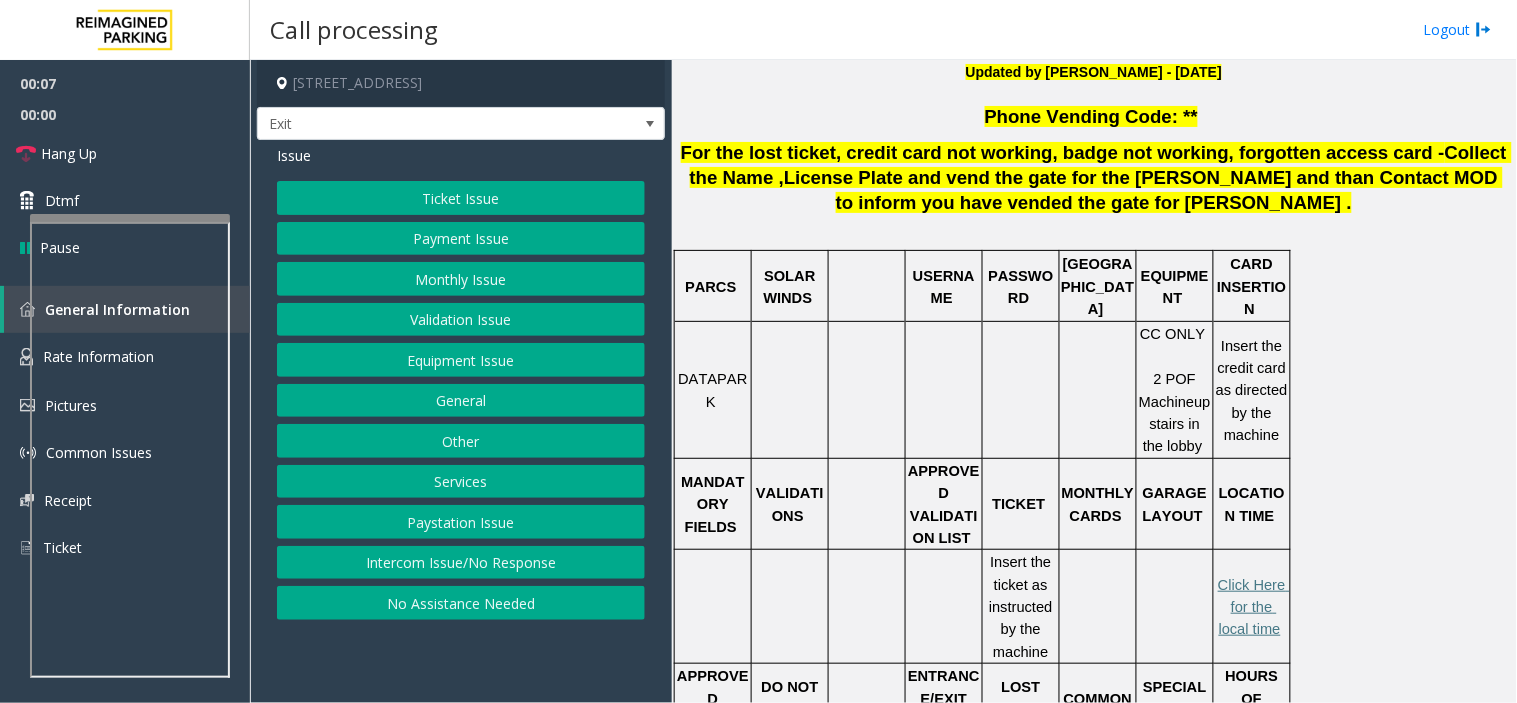 click on "Issue" 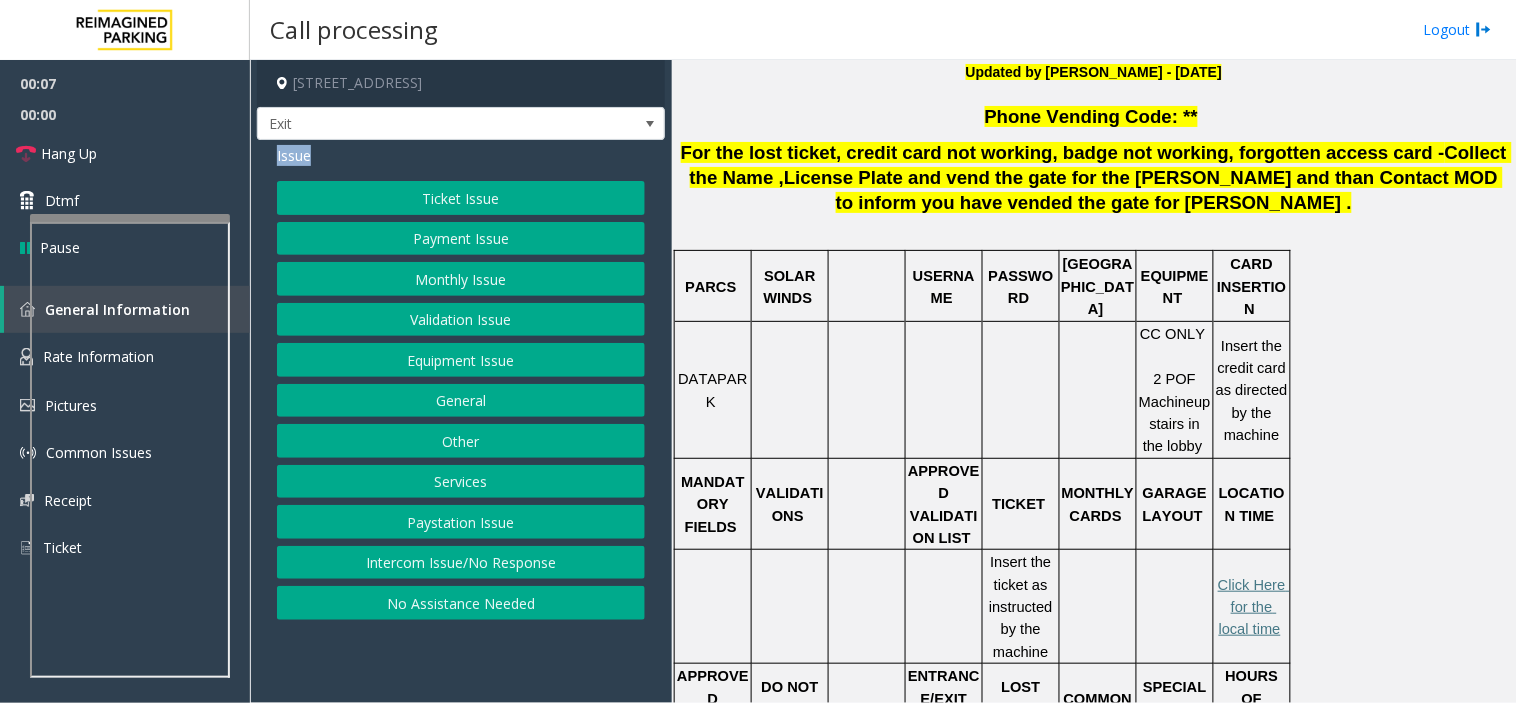 click on "Issue" 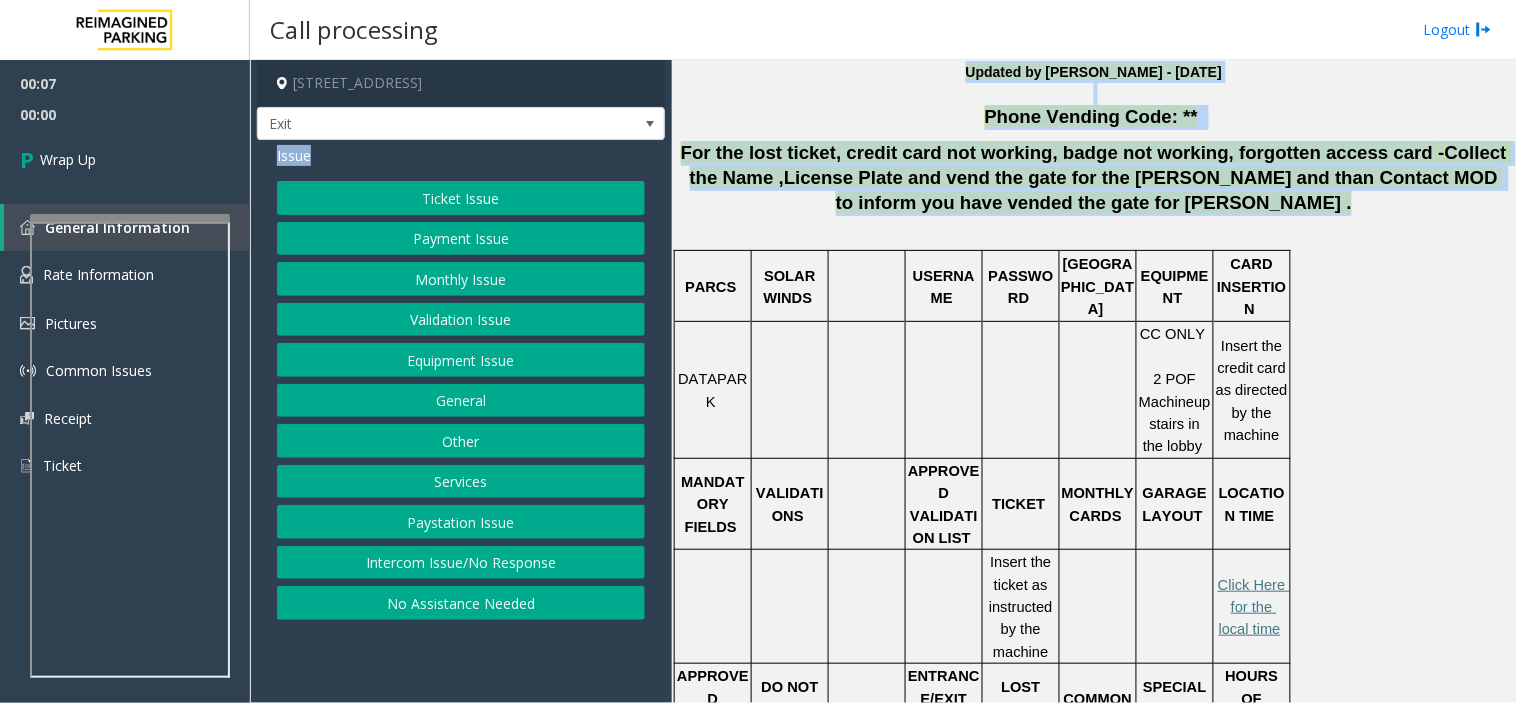 drag, startPoint x: 297, startPoint y: 150, endPoint x: 1162, endPoint y: 166, distance: 865.14795 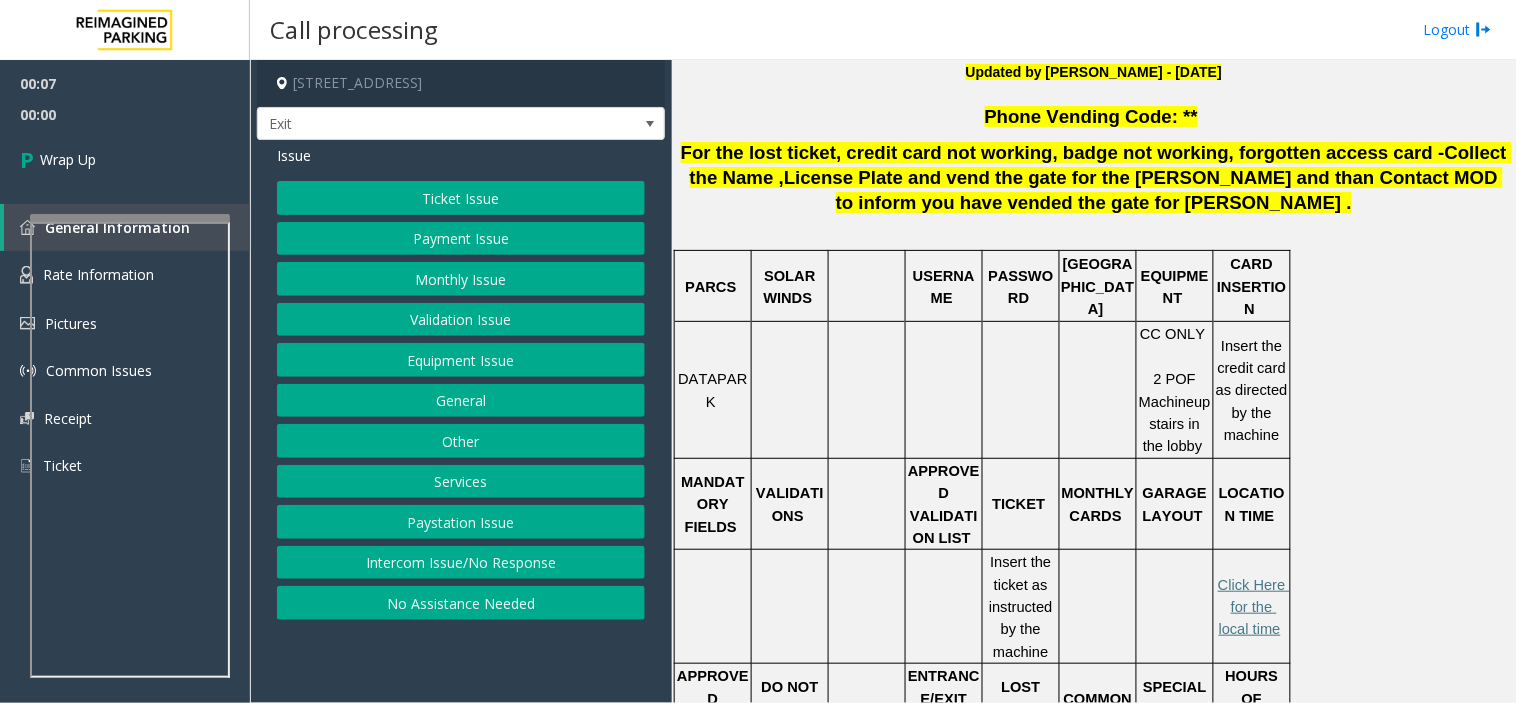click on "Issue  Ticket Issue   Payment Issue   Monthly Issue   Validation Issue   Equipment Issue   General   Other   Services   Paystation Issue   Intercom Issue/No Response   No Assistance Needed" 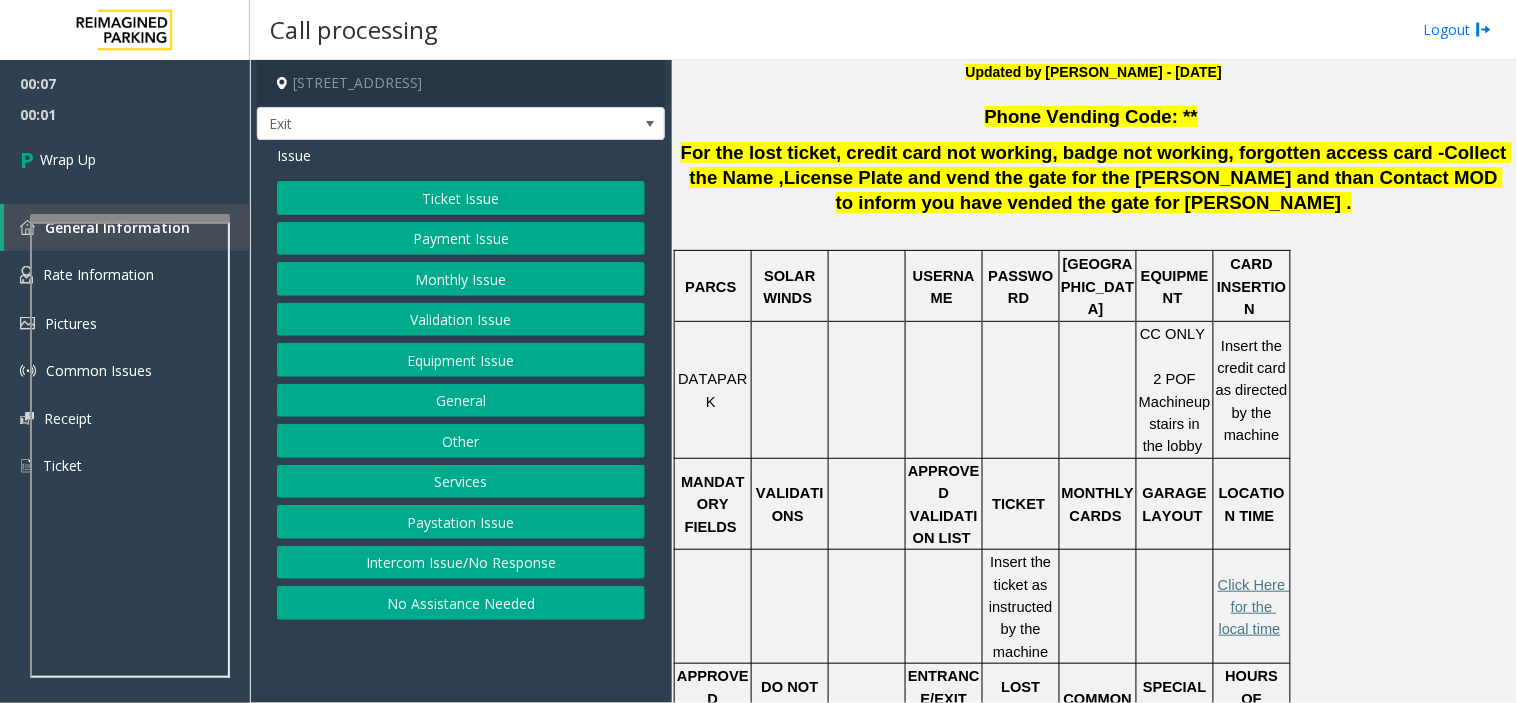 click on "Intercom Issue/No Response" 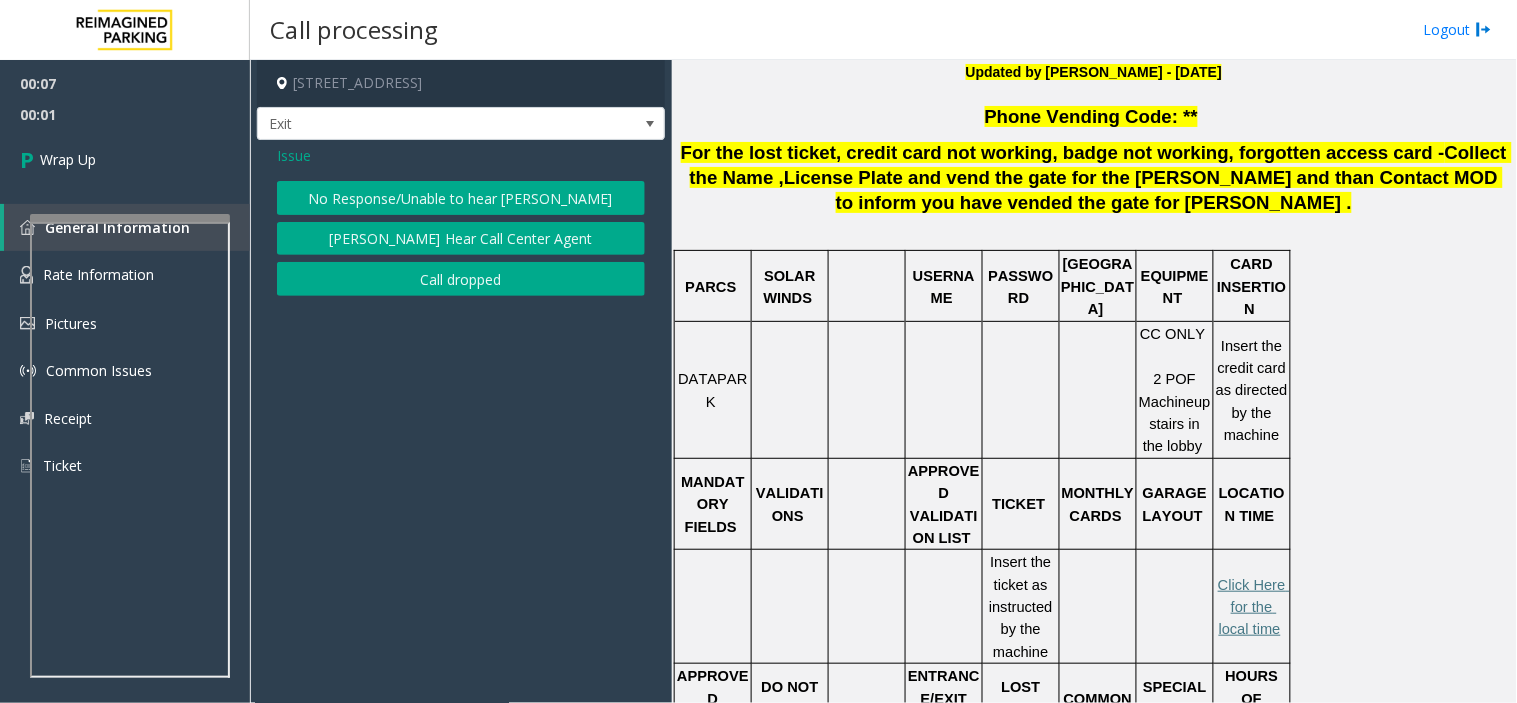 click on "Call dropped" 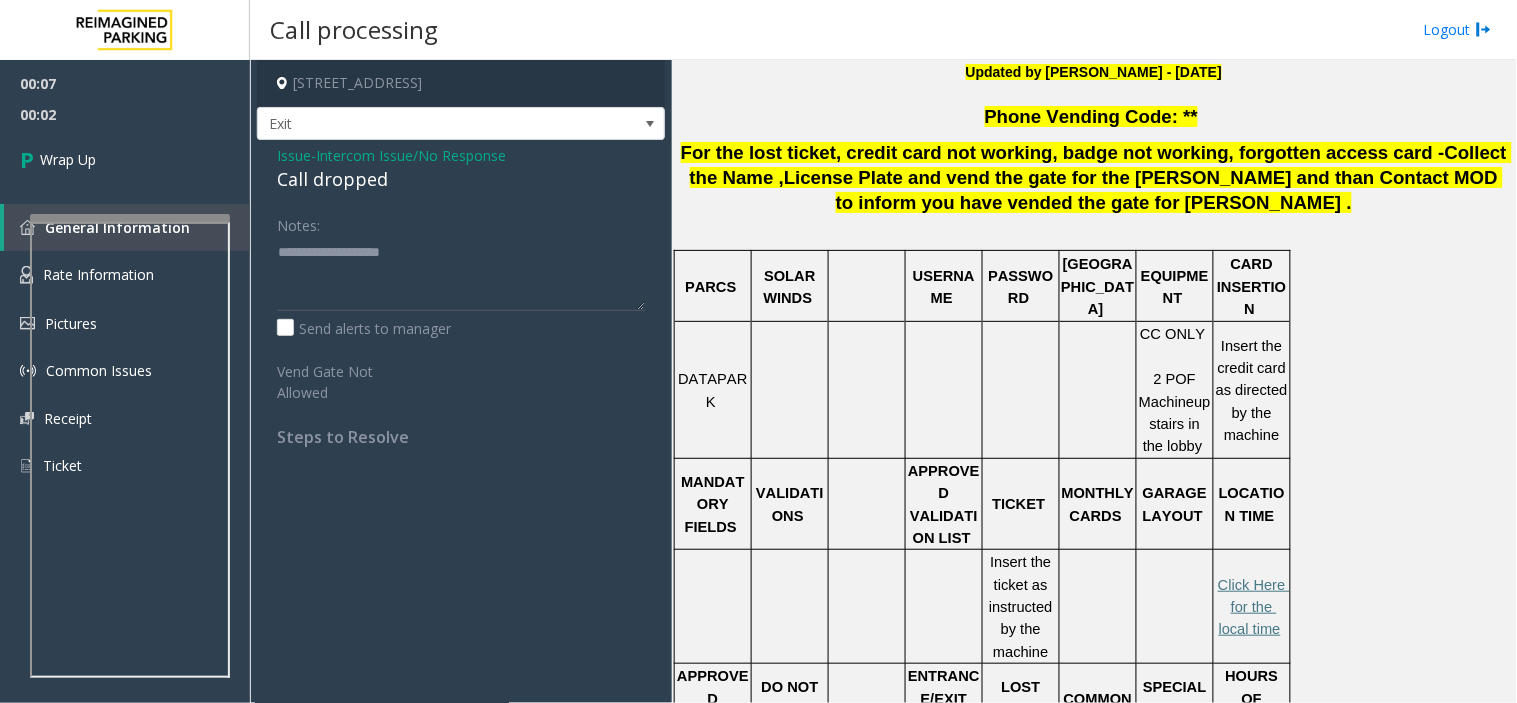click on "Call dropped" 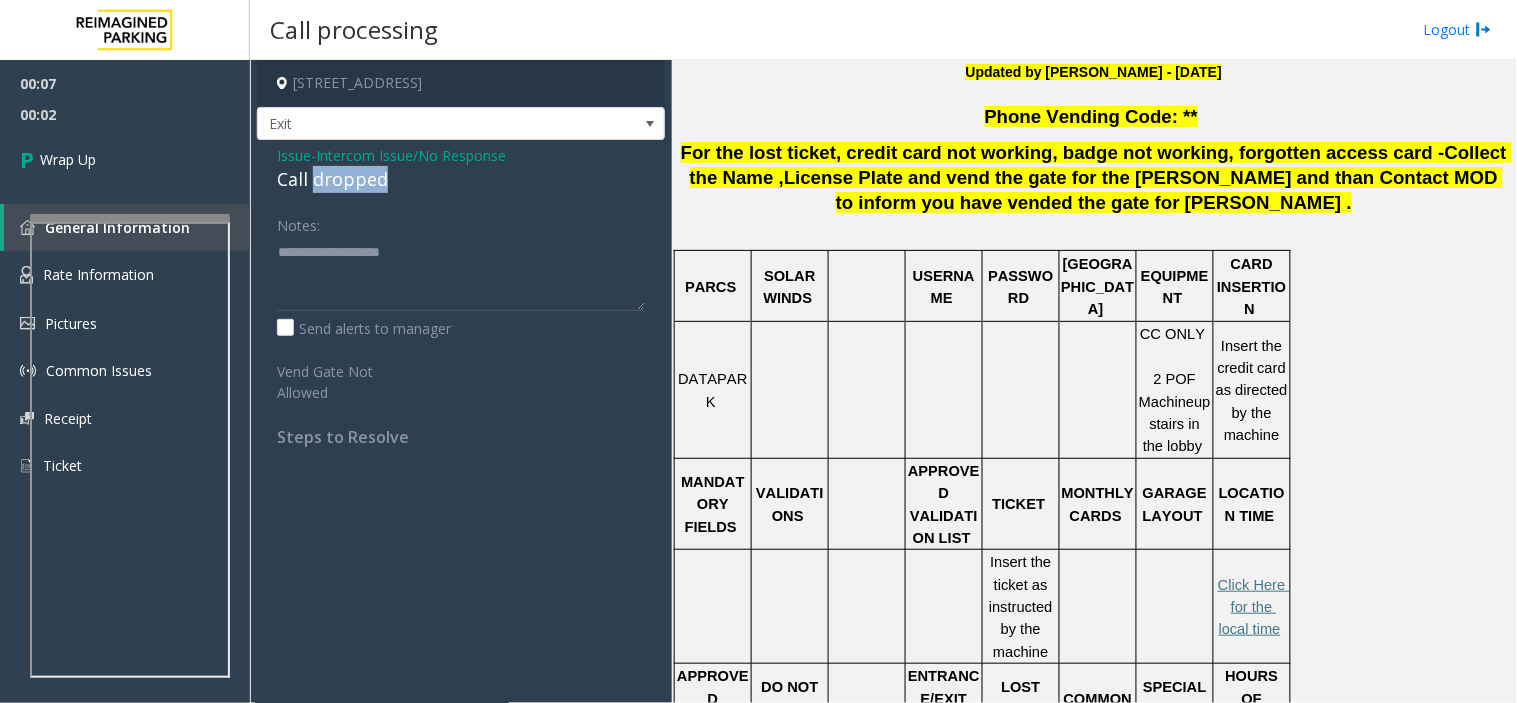 click on "Call dropped" 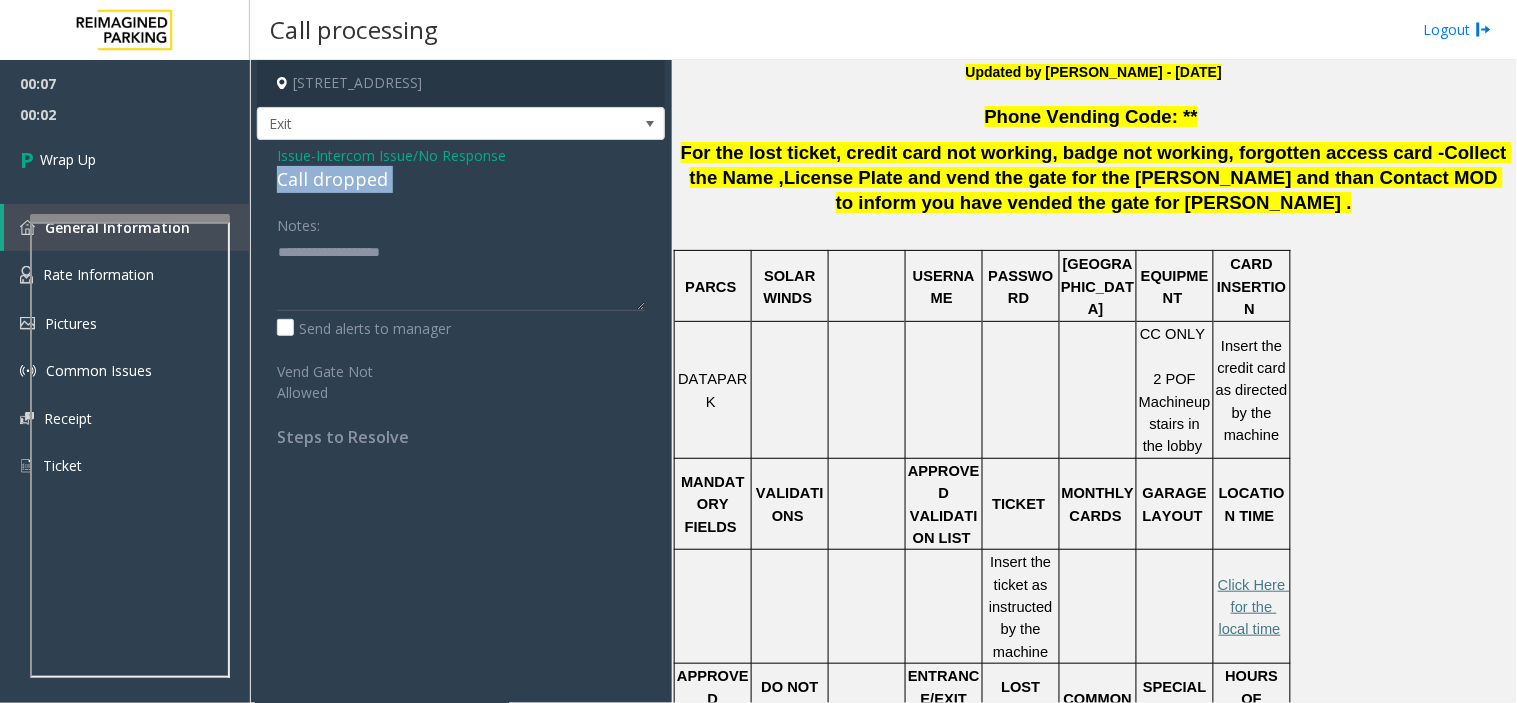 click on "Call dropped" 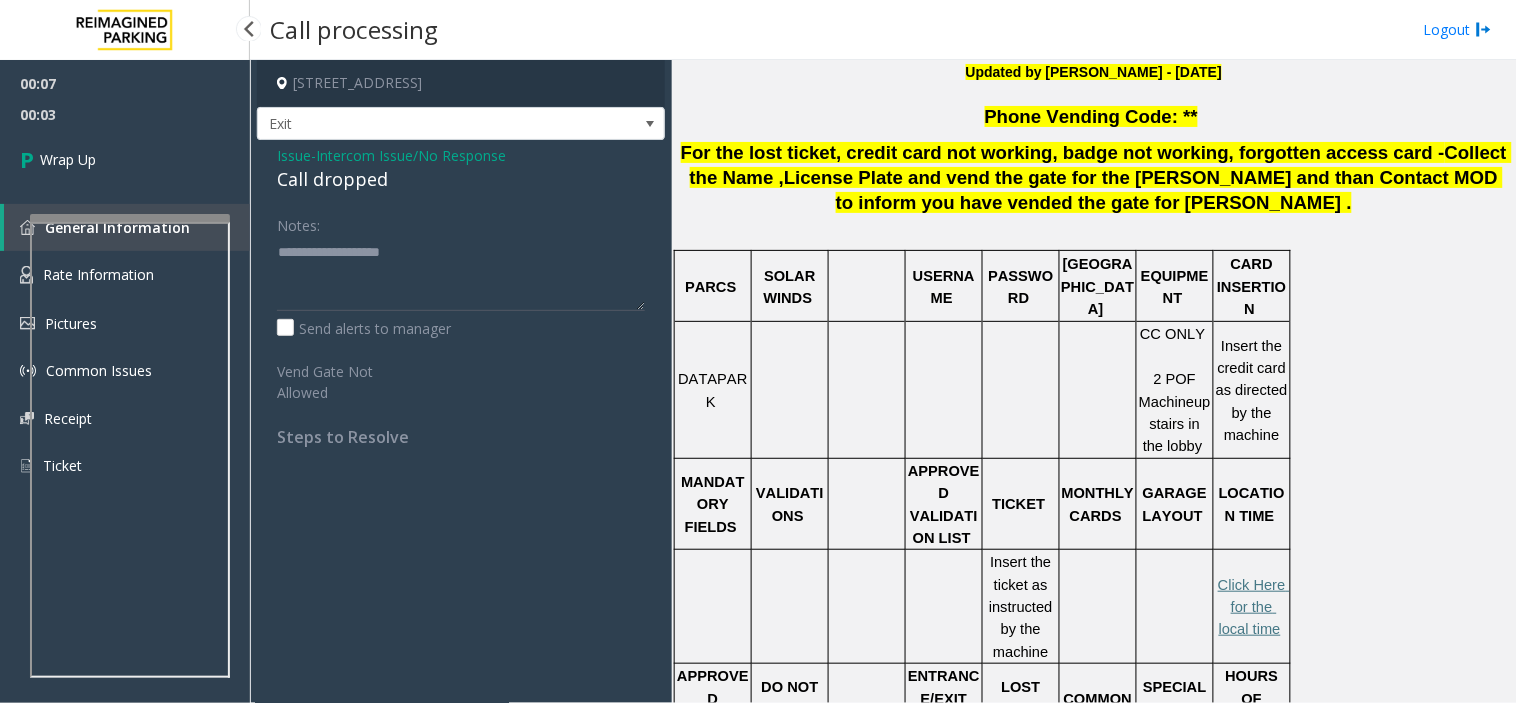 click on "00:03" at bounding box center [125, 114] 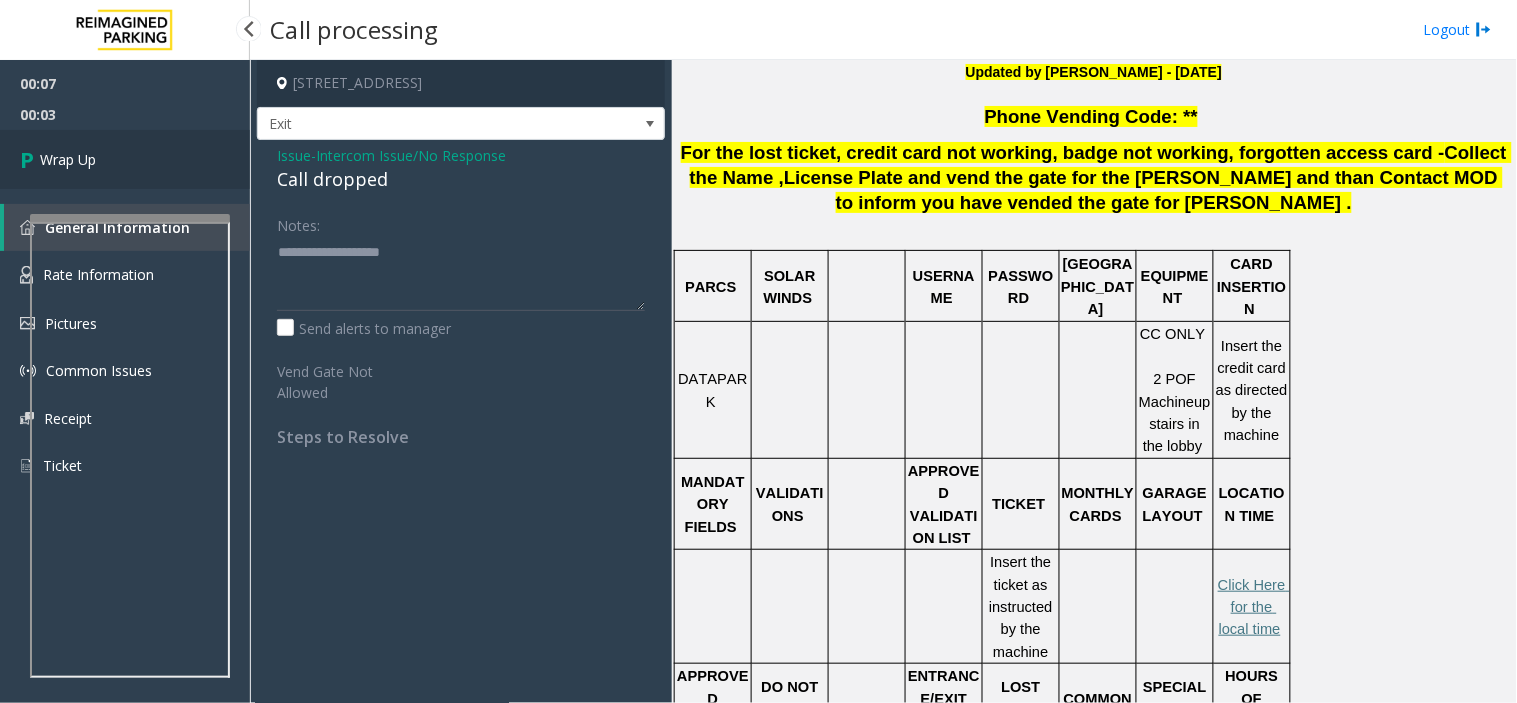 click on "Wrap Up" at bounding box center (125, 159) 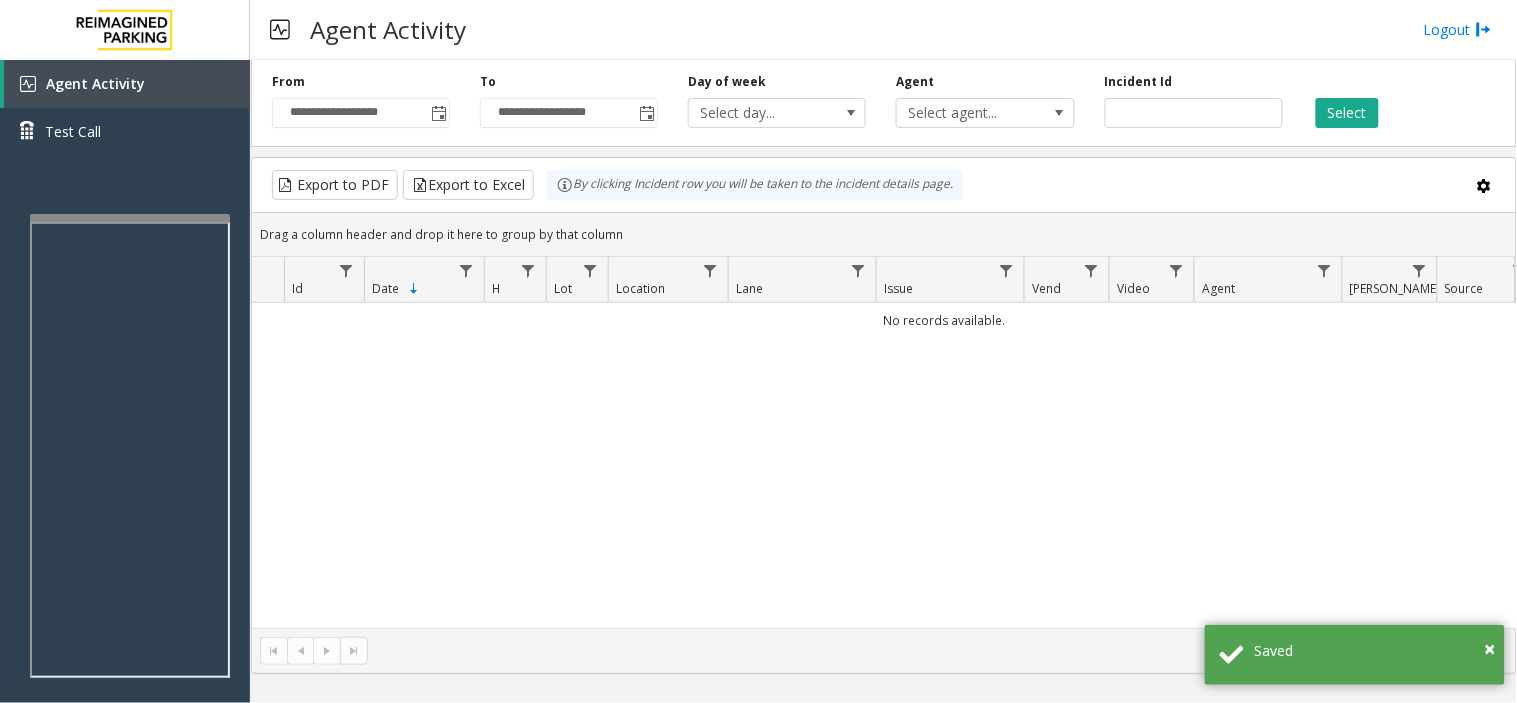 click on "**********" 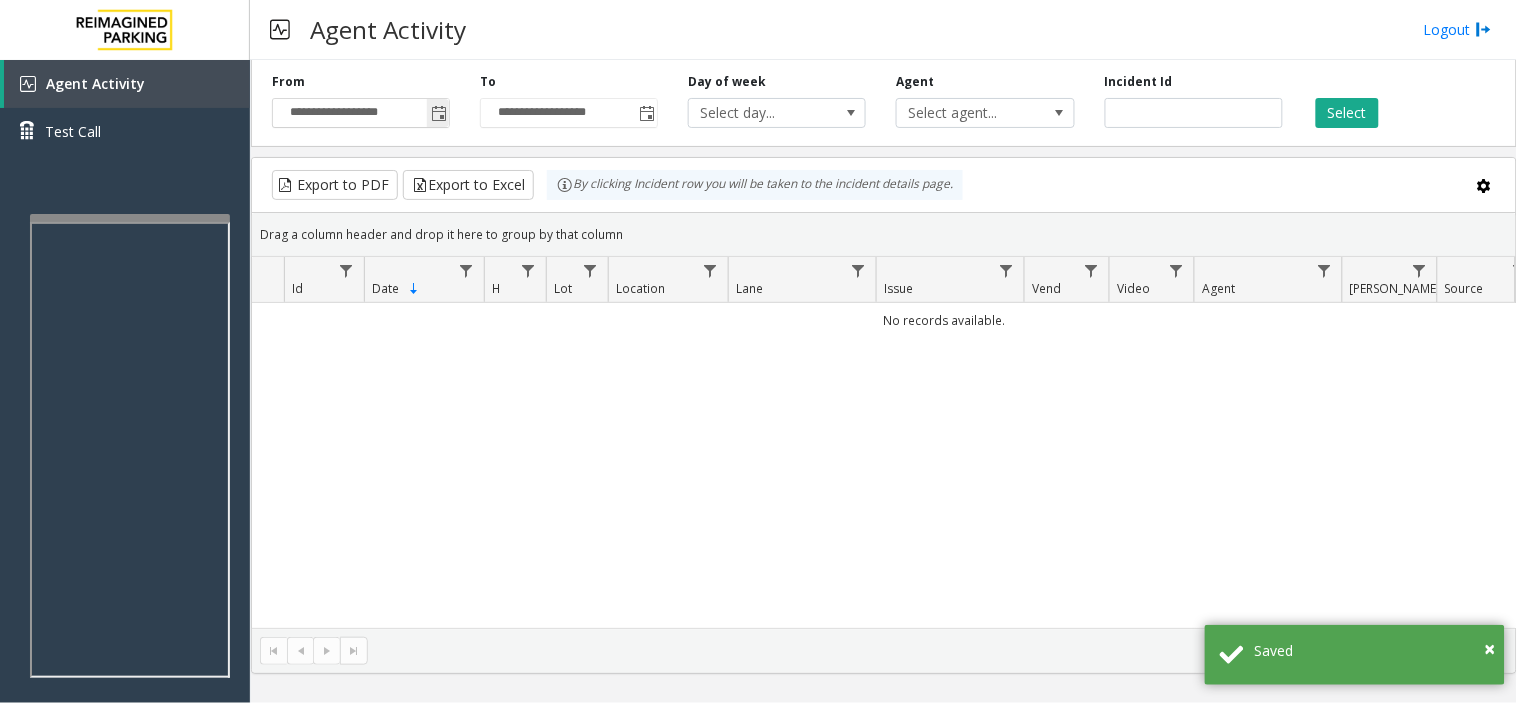 click 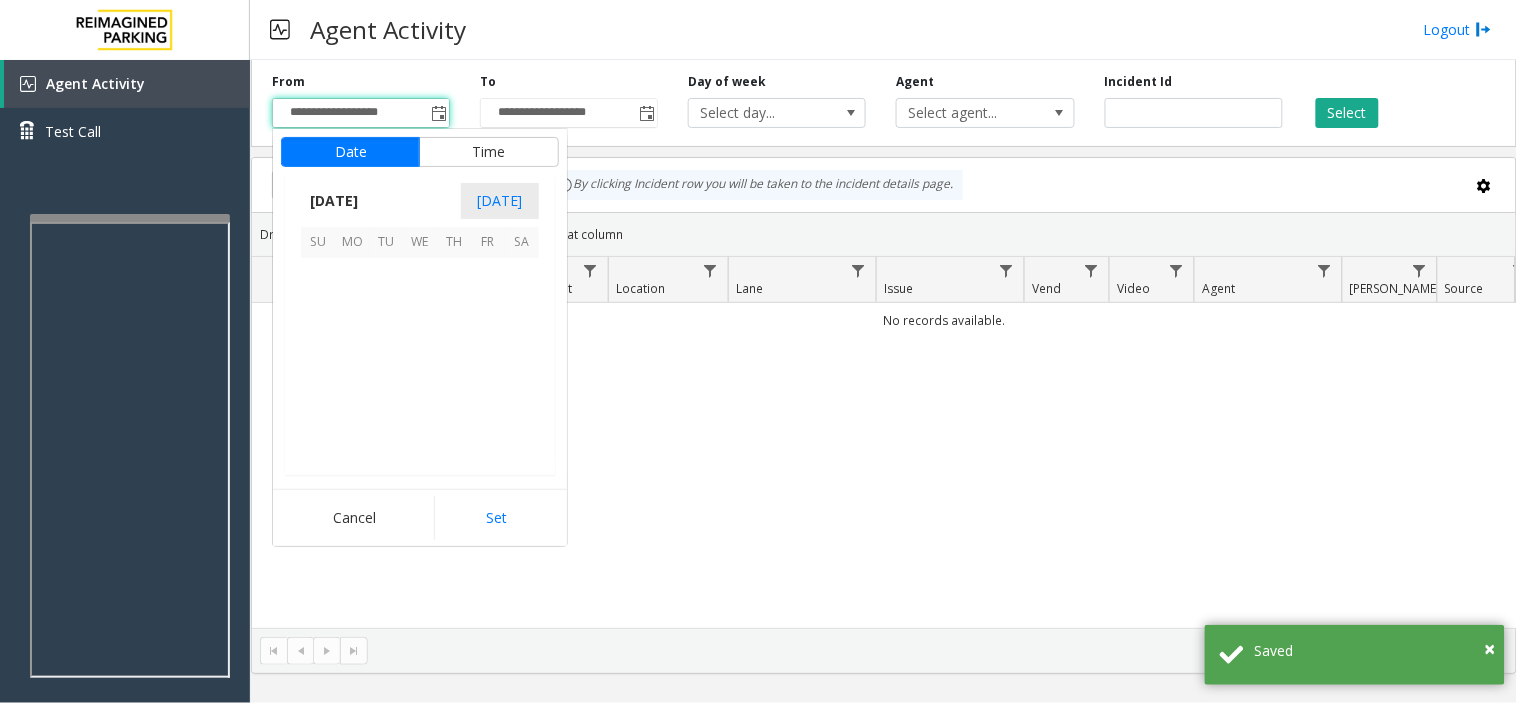 scroll, scrollTop: 358354, scrollLeft: 0, axis: vertical 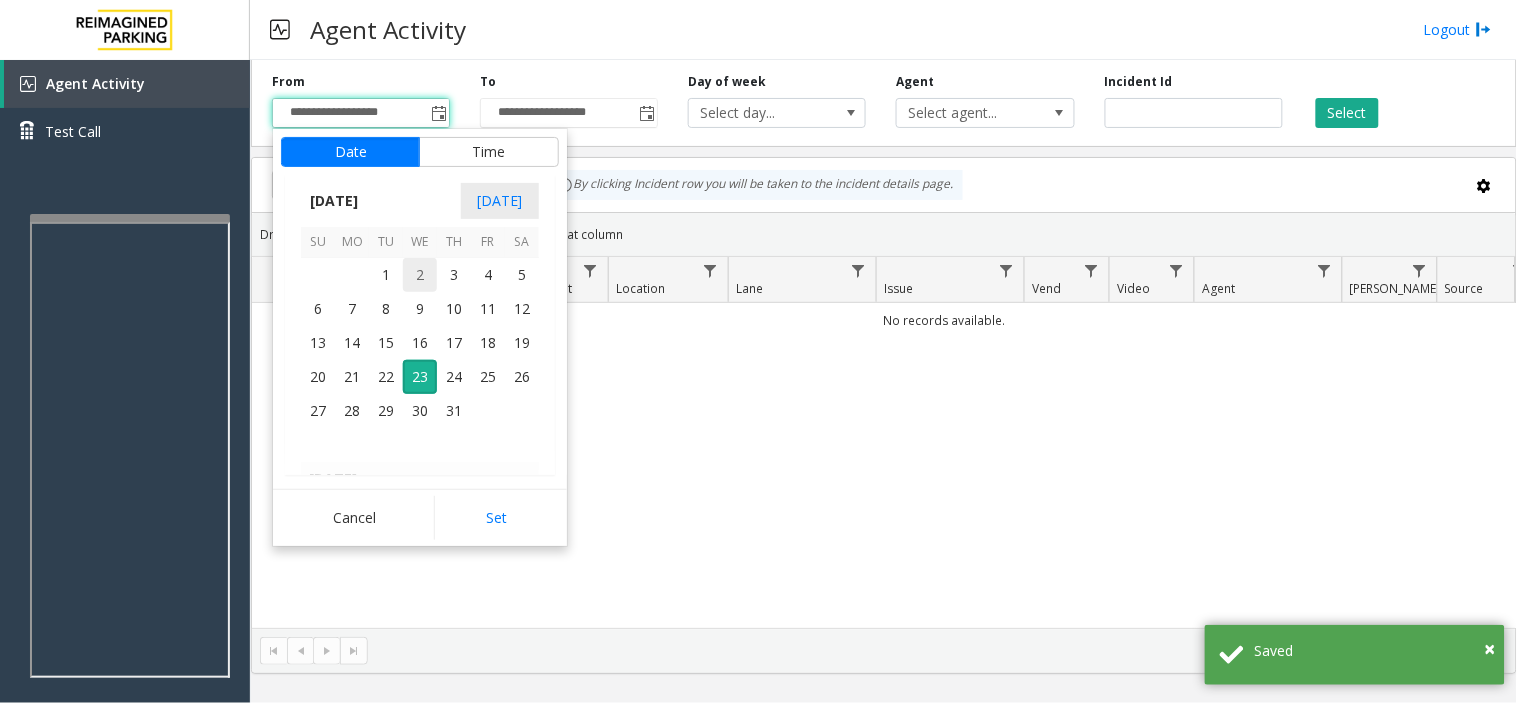 click on "2" at bounding box center (420, 275) 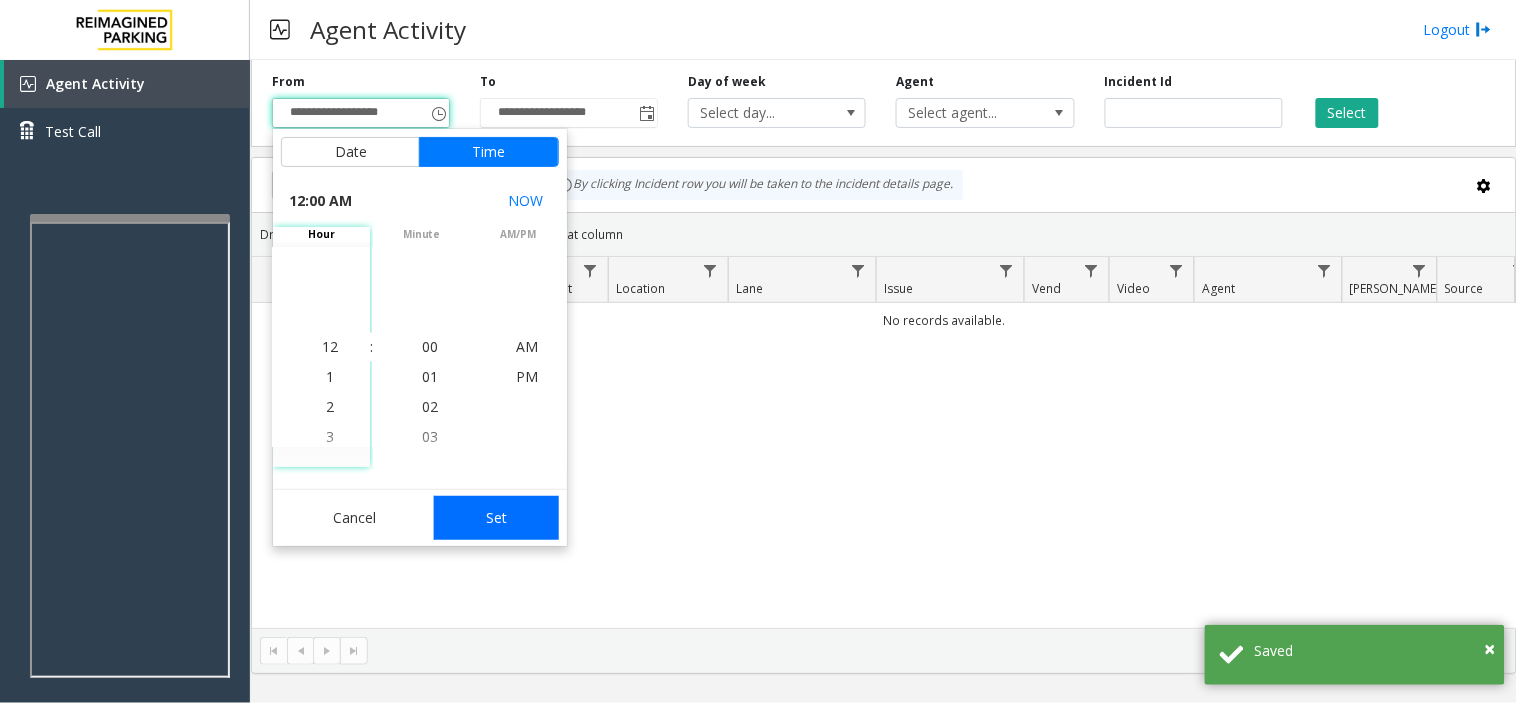 click on "Set" 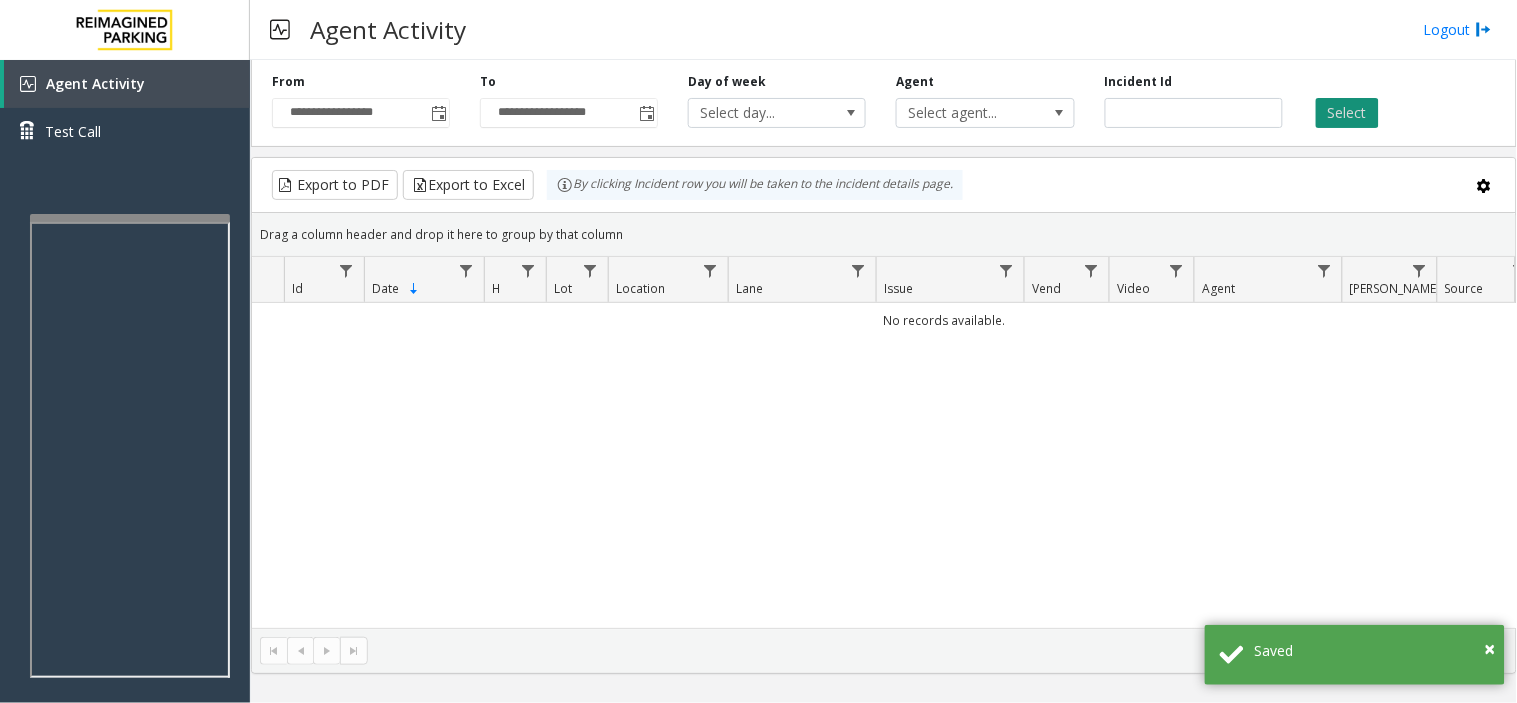 click on "Select" 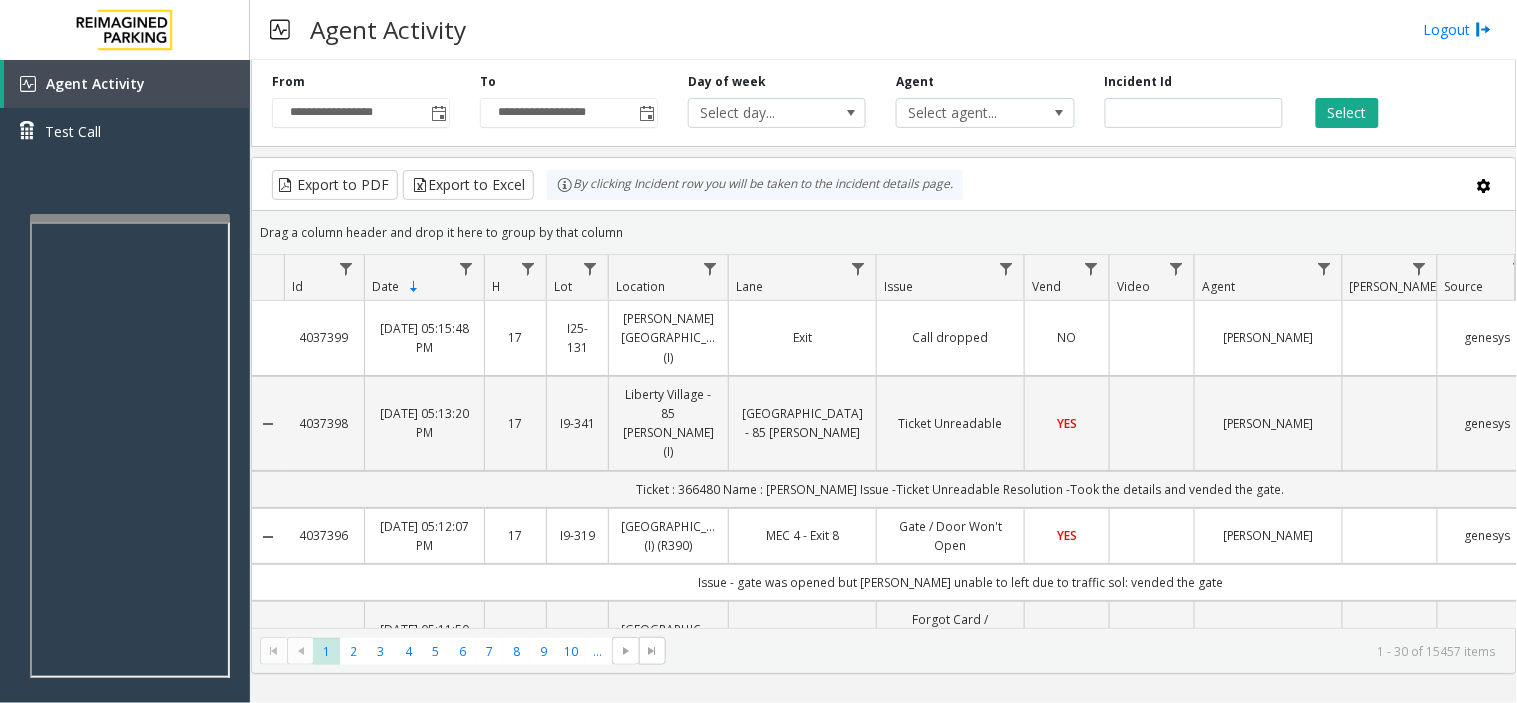click on "Call dropped" 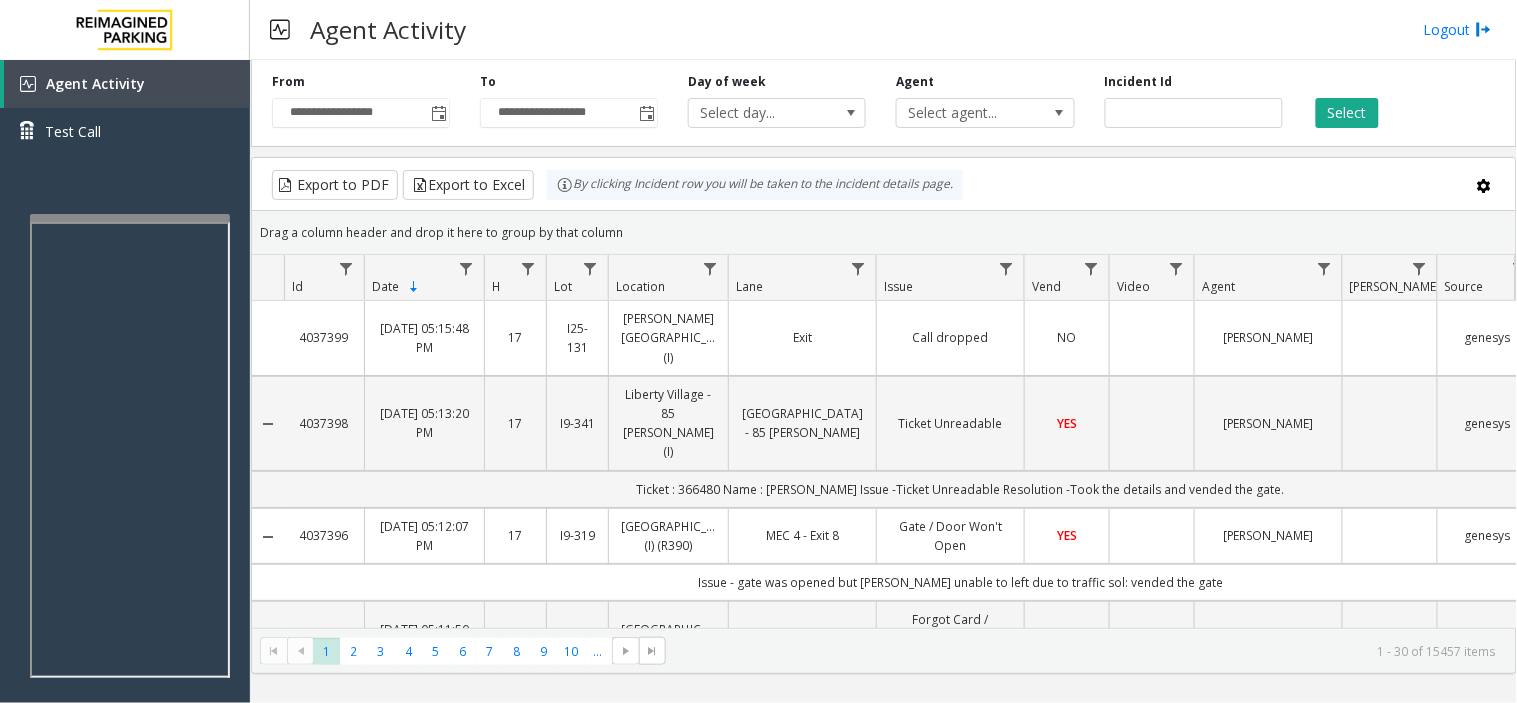 drag, startPoint x: 763, startPoint y: 322, endPoint x: 723, endPoint y: 328, distance: 40.4475 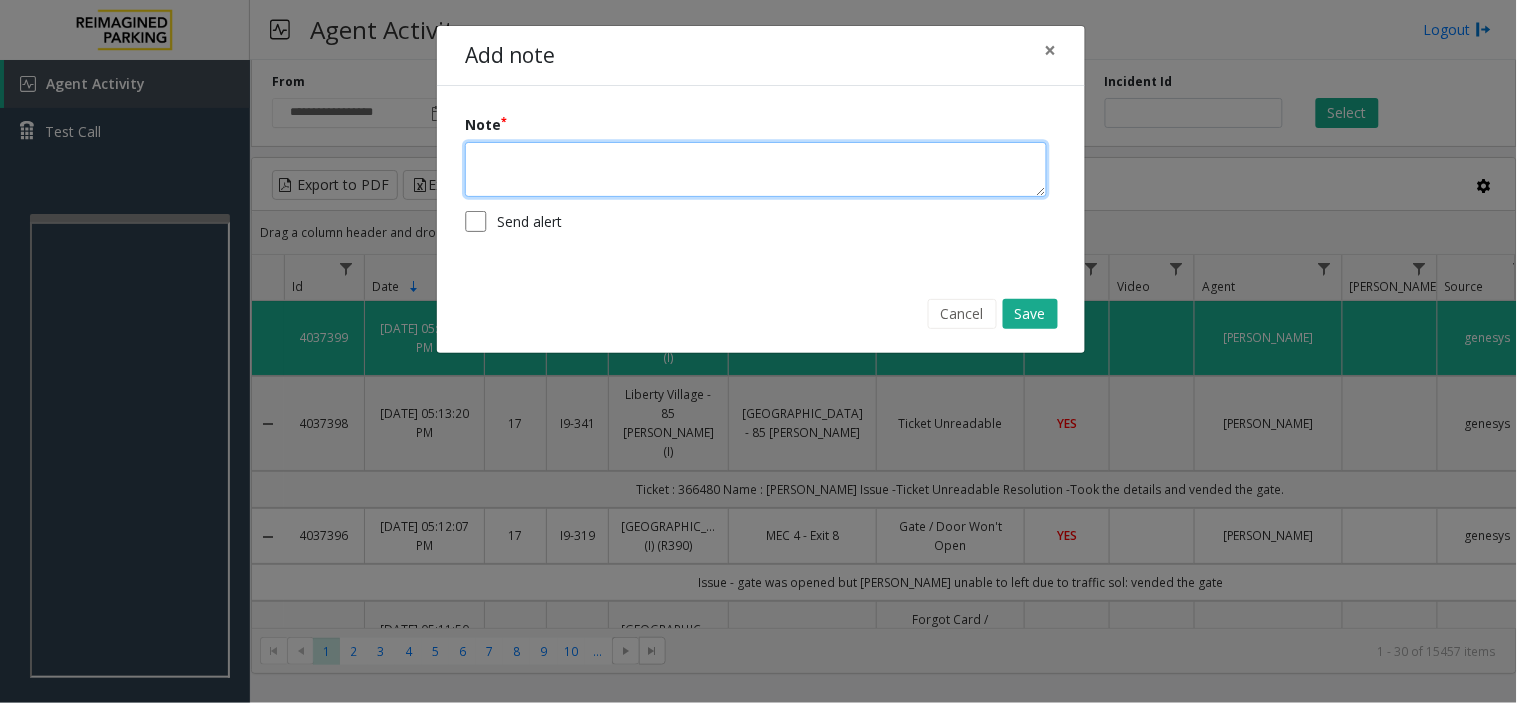 click 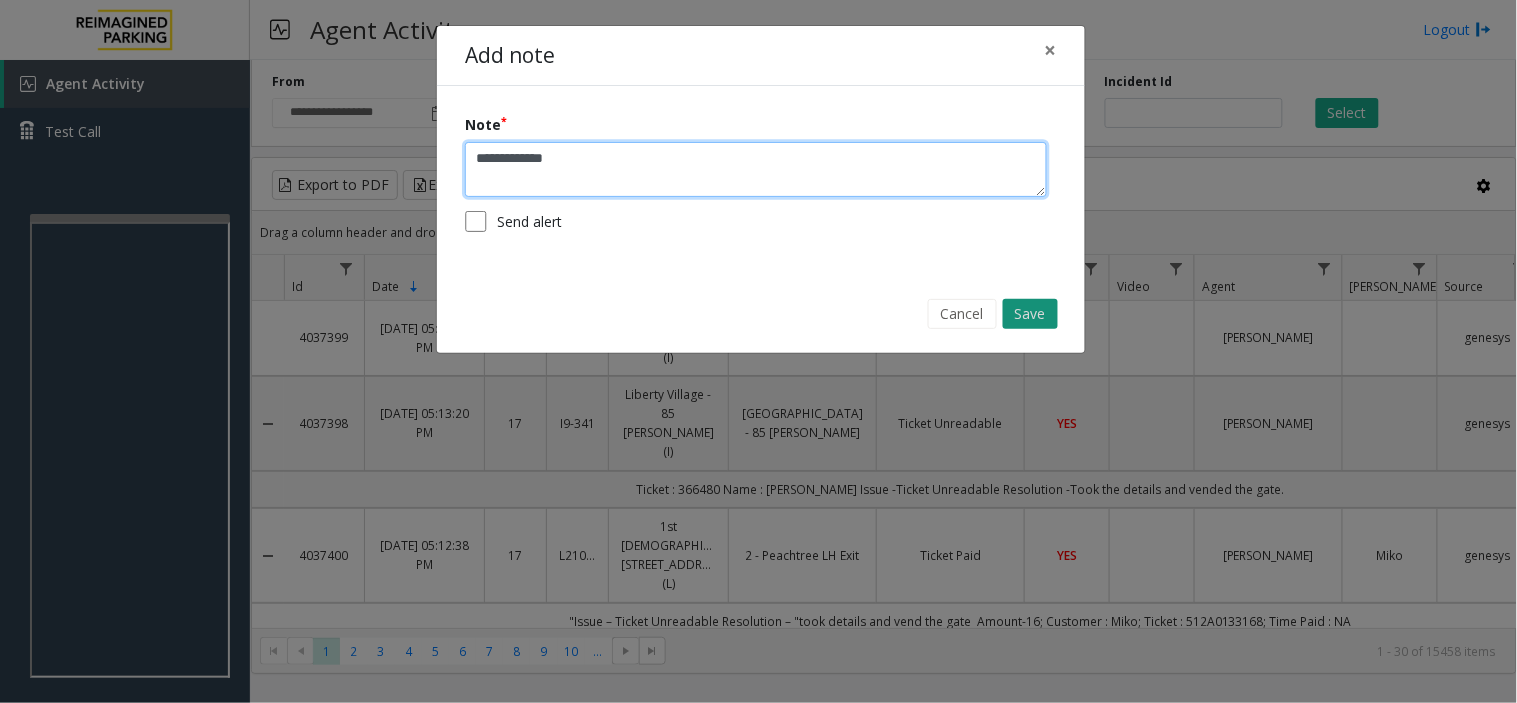 type on "**********" 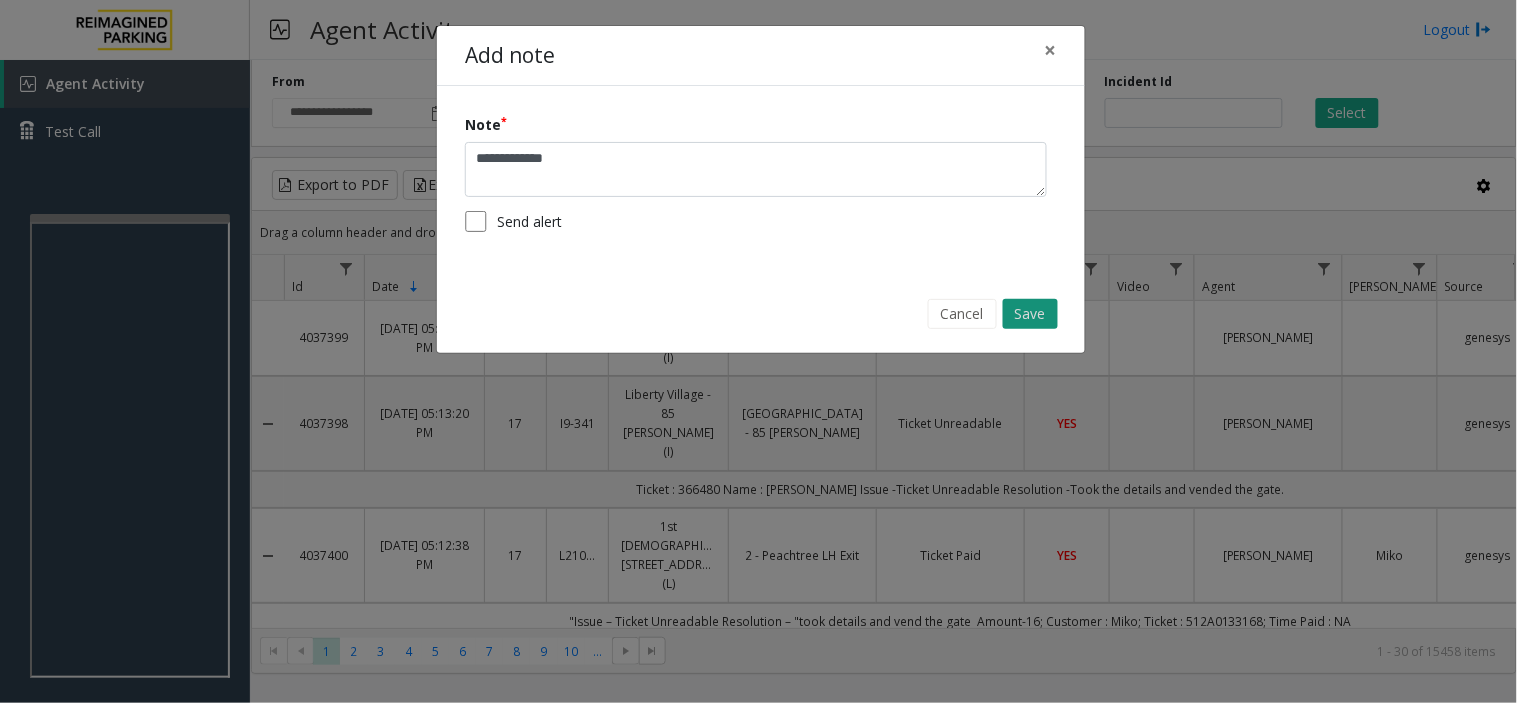 click on "Save" 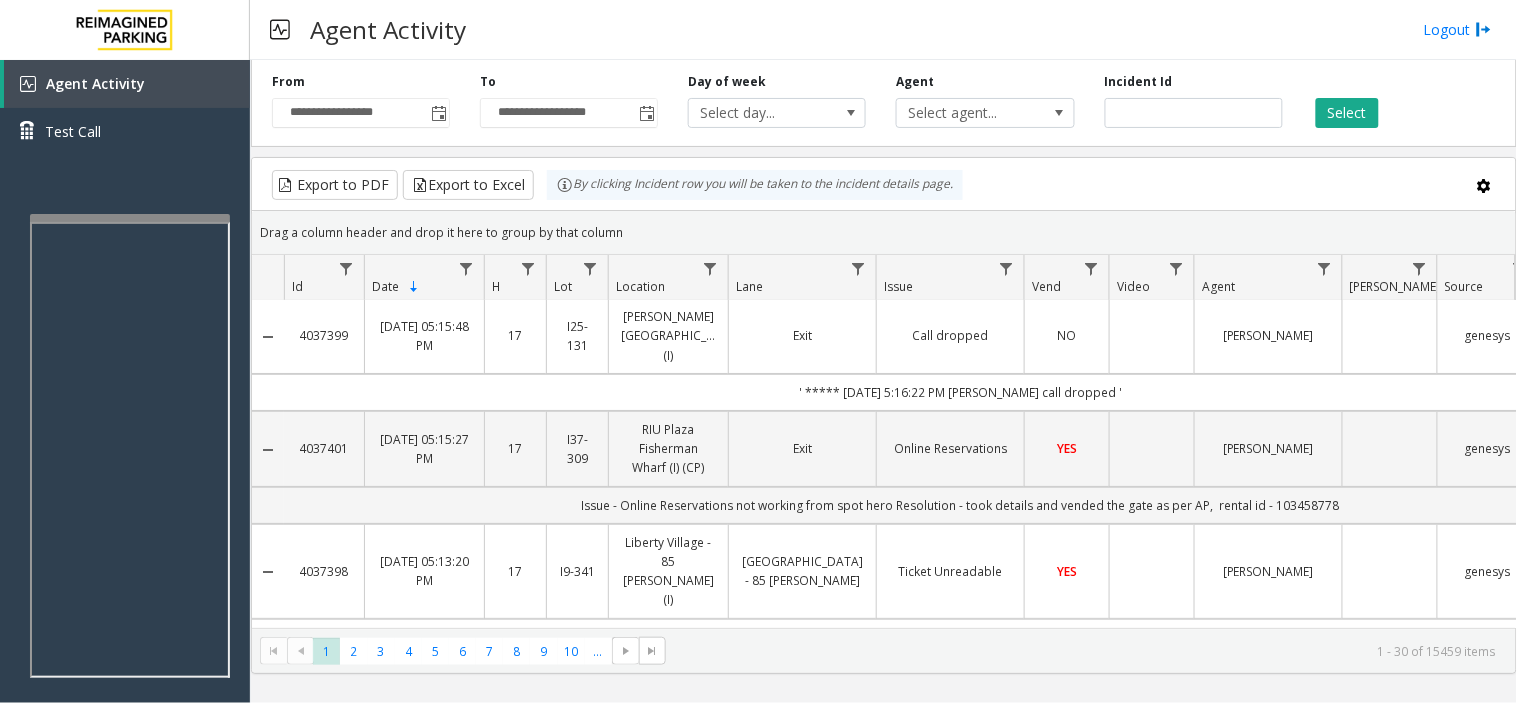 scroll, scrollTop: 0, scrollLeft: 0, axis: both 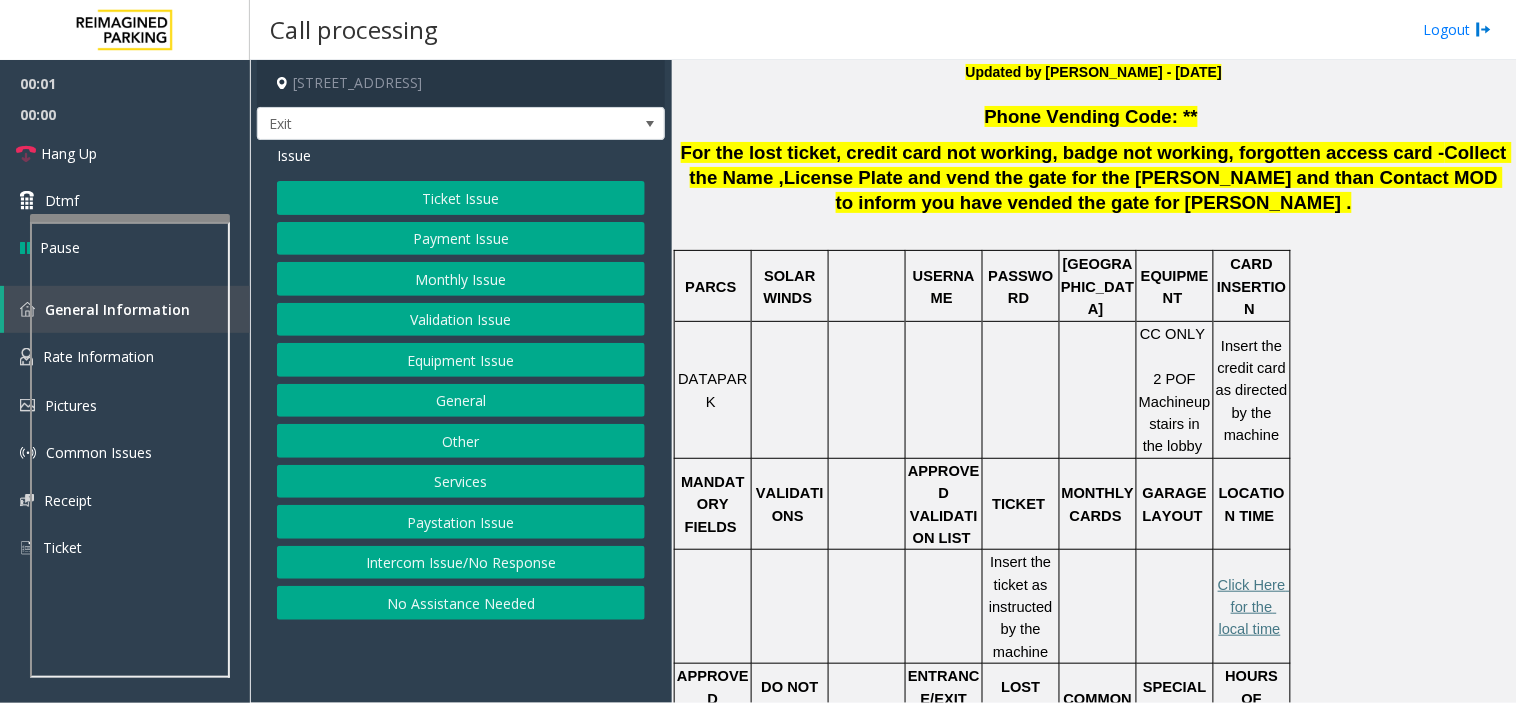 click on "For the lost ticket" 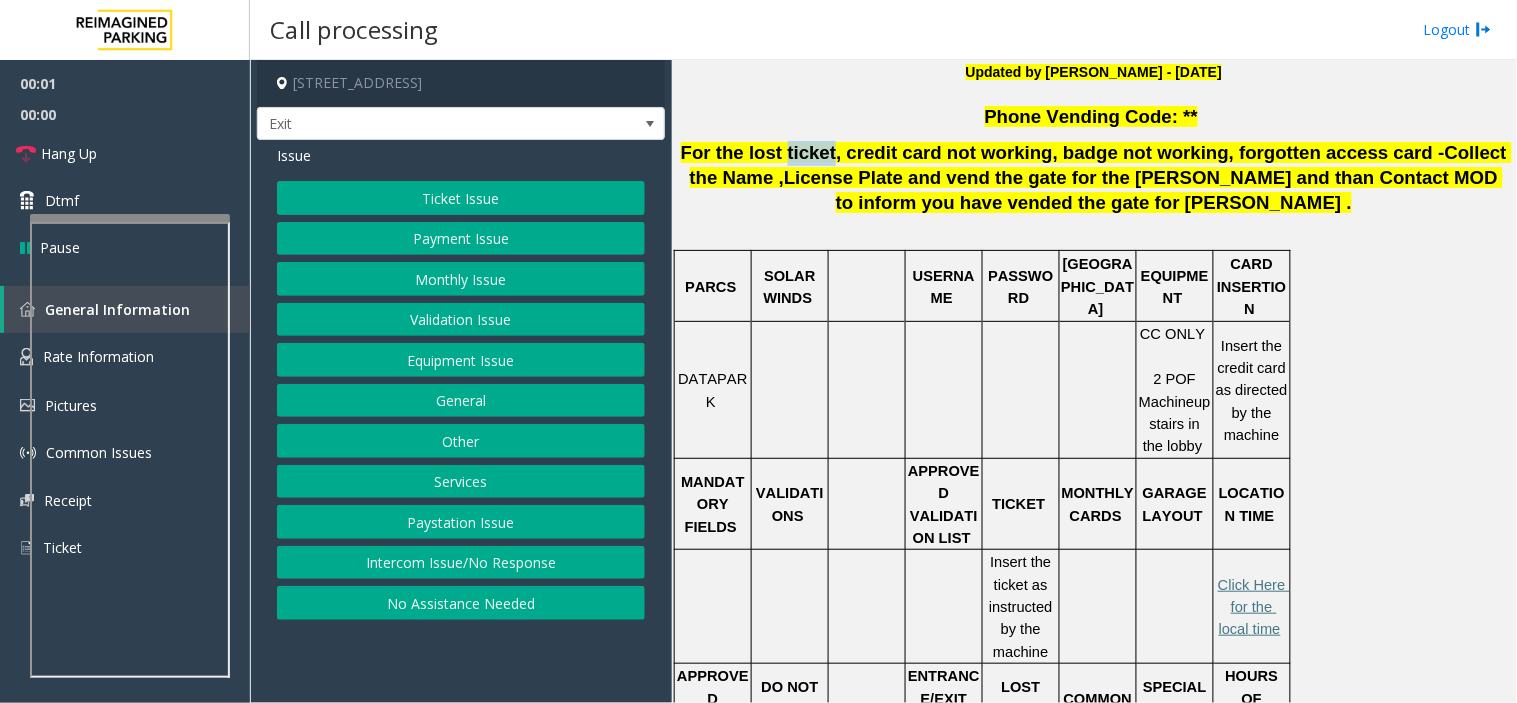 click on "For the lost ticket" 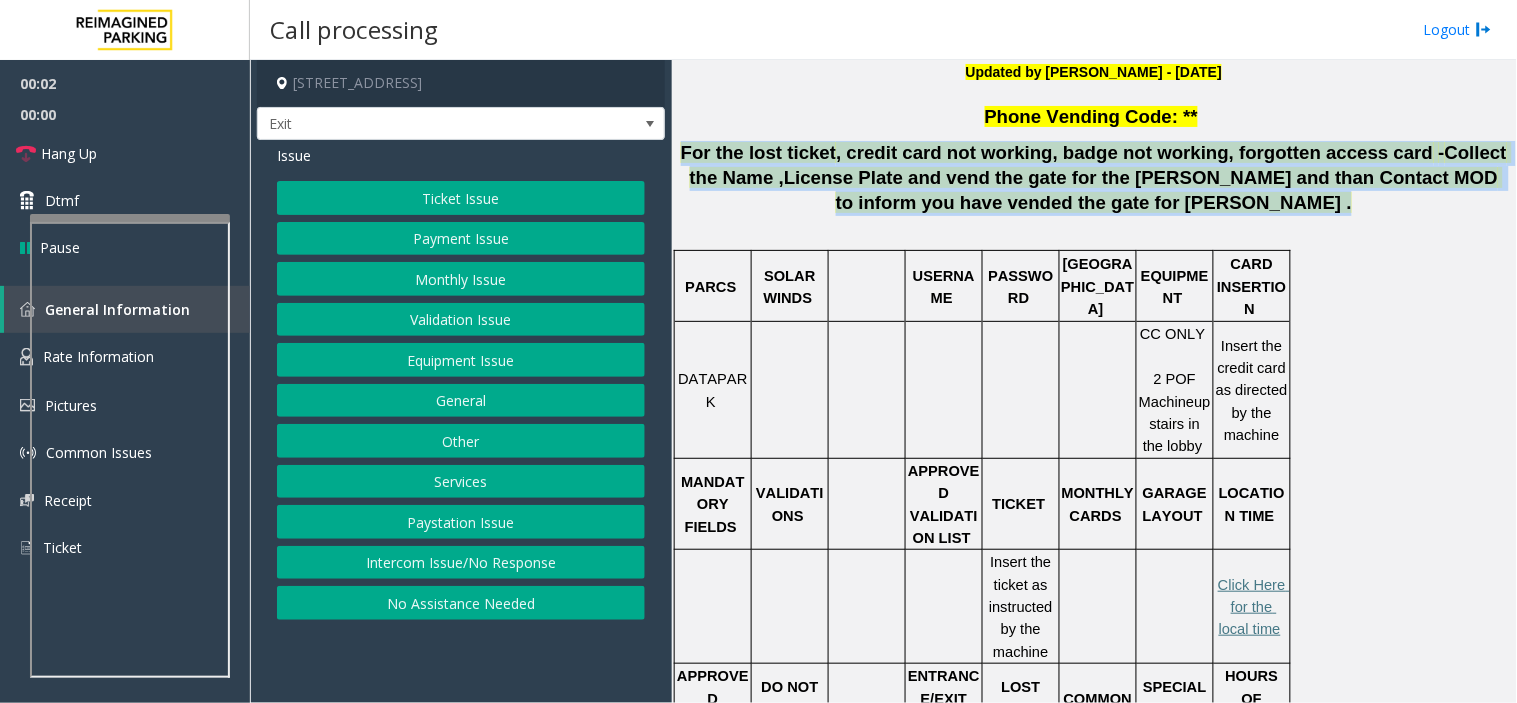 drag, startPoint x: 791, startPoint y: 148, endPoint x: 1174, endPoint y: 210, distance: 387.9858 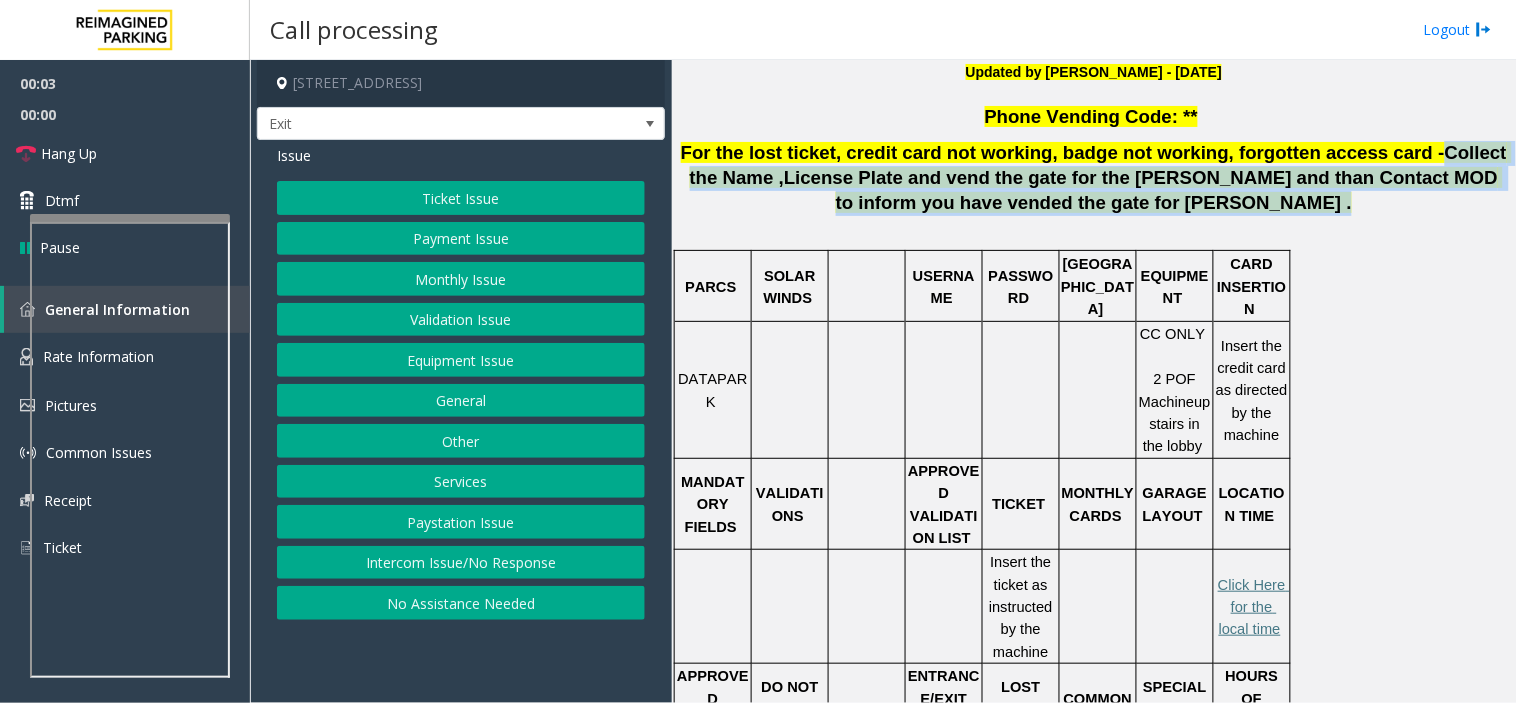 drag, startPoint x: 1174, startPoint y: 210, endPoint x: 1382, endPoint y: 157, distance: 214.64622 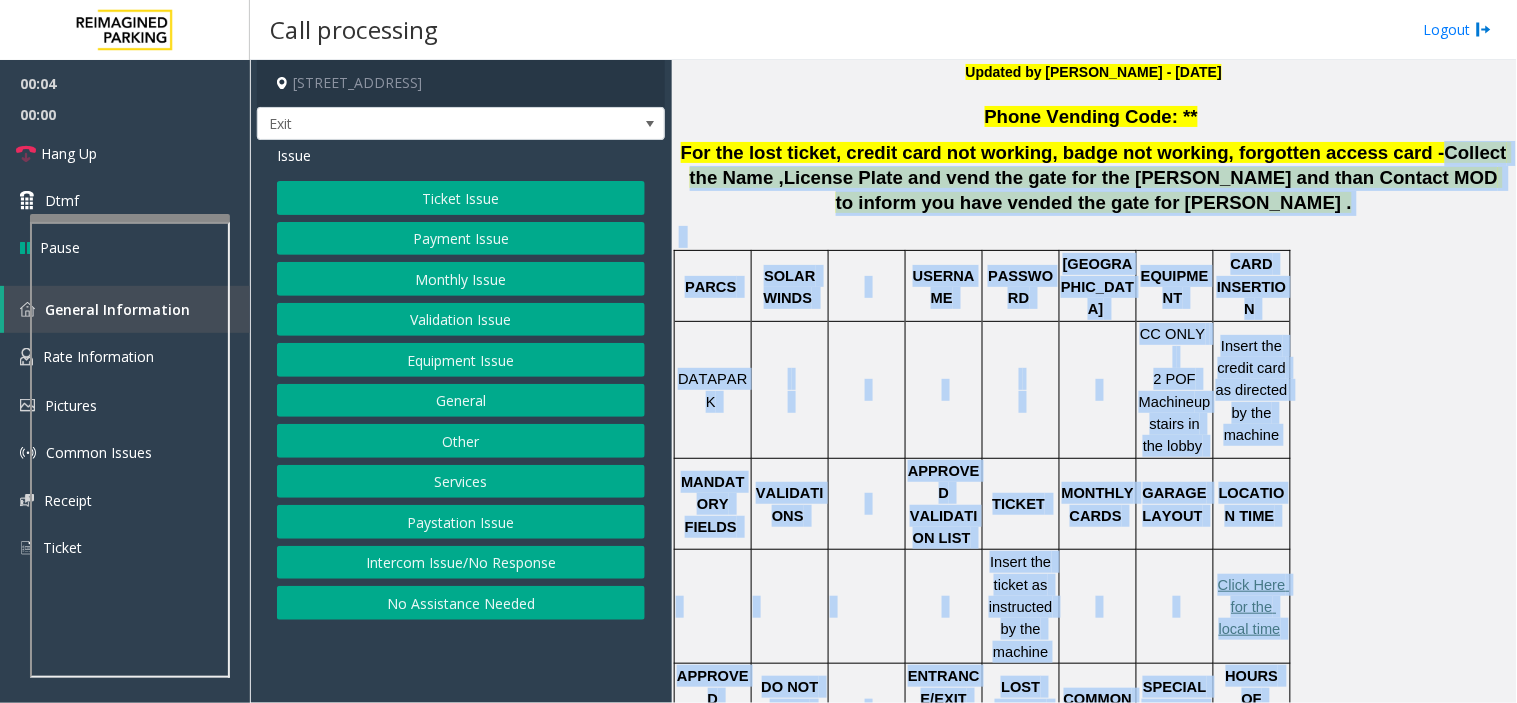 drag, startPoint x: 1382, startPoint y: 157, endPoint x: 1428, endPoint y: 265, distance: 117.388245 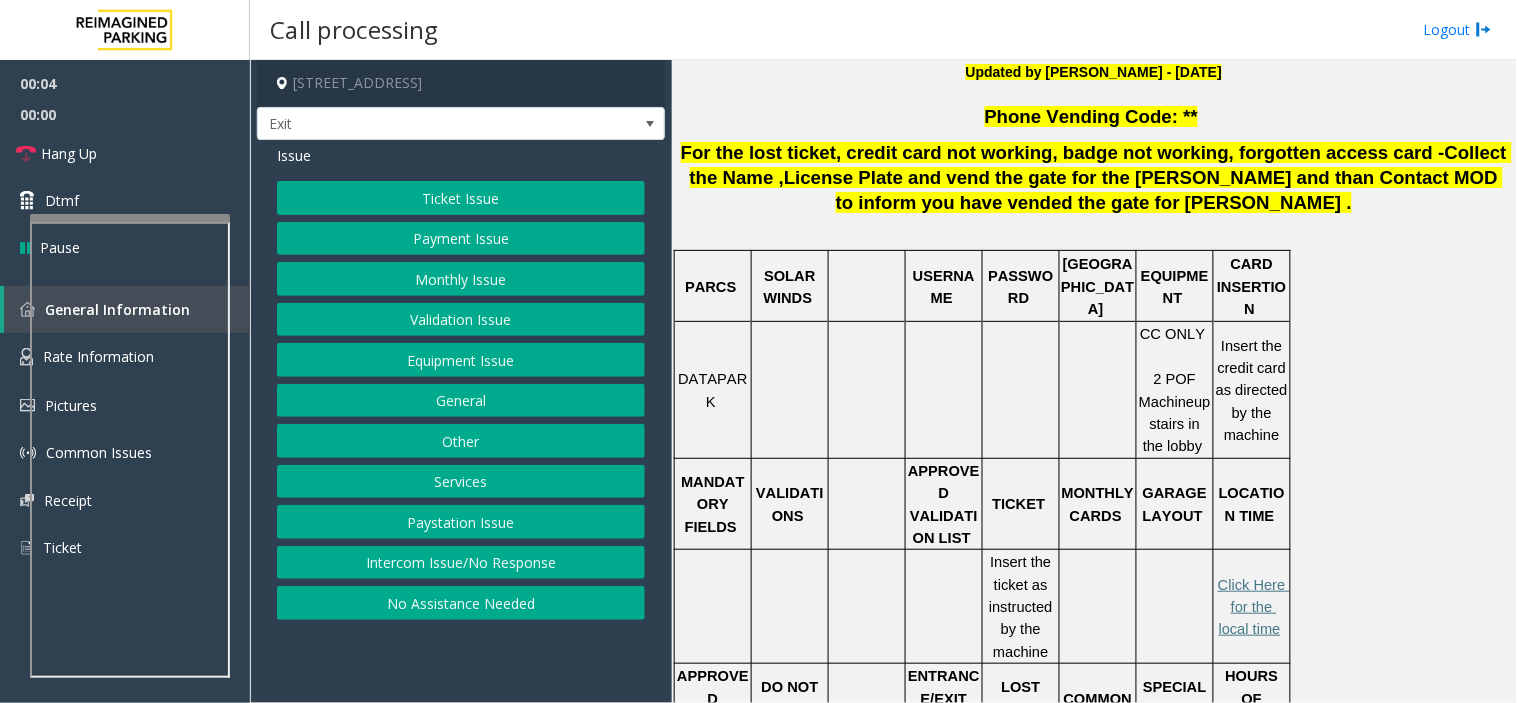 click on "PARCS   SOLAR WINDS     USERNAME   PASSWORD   PARIS   EQUIPMENT   CARD INSERTION   DATAPARK                 CC ONLY     2 POF Machine  upstairs in the lobby    Insert the credit card as directed by the machine MANDATORY FIELDS   VALIDATIONS     APPROVED VALIDATION LIST   TICKET   MONTHLY CARDS   GARAGE LAYOUT   LOCATION TIME           Insert the ticket as instructed by the machine      Click Here for the local time   APPROVED VENDORS   DO NOT VEND FOR     ENTRANCE/EXIT LANE INFO   LOST TICKET RATE   COMMON ISSUES   SPECIAL INSTRUCTIONS   HOURS OF OPERATION           Entrance on [GEOGRAPHIC_DATA]              M-F   6AM - 10PM     Sat & Sun   6AM - 6PM" 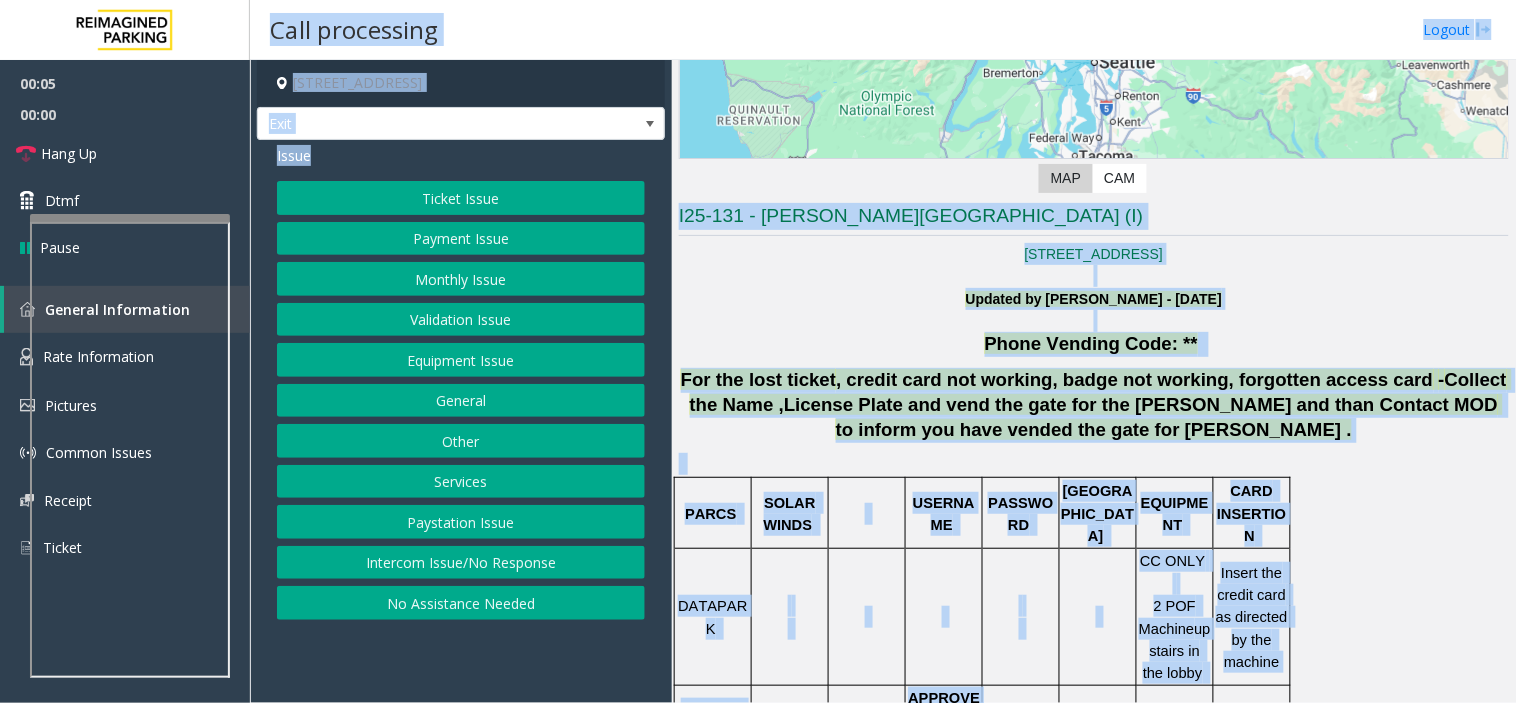 drag, startPoint x: 1428, startPoint y: 265, endPoint x: 857, endPoint y: 44, distance: 612.27606 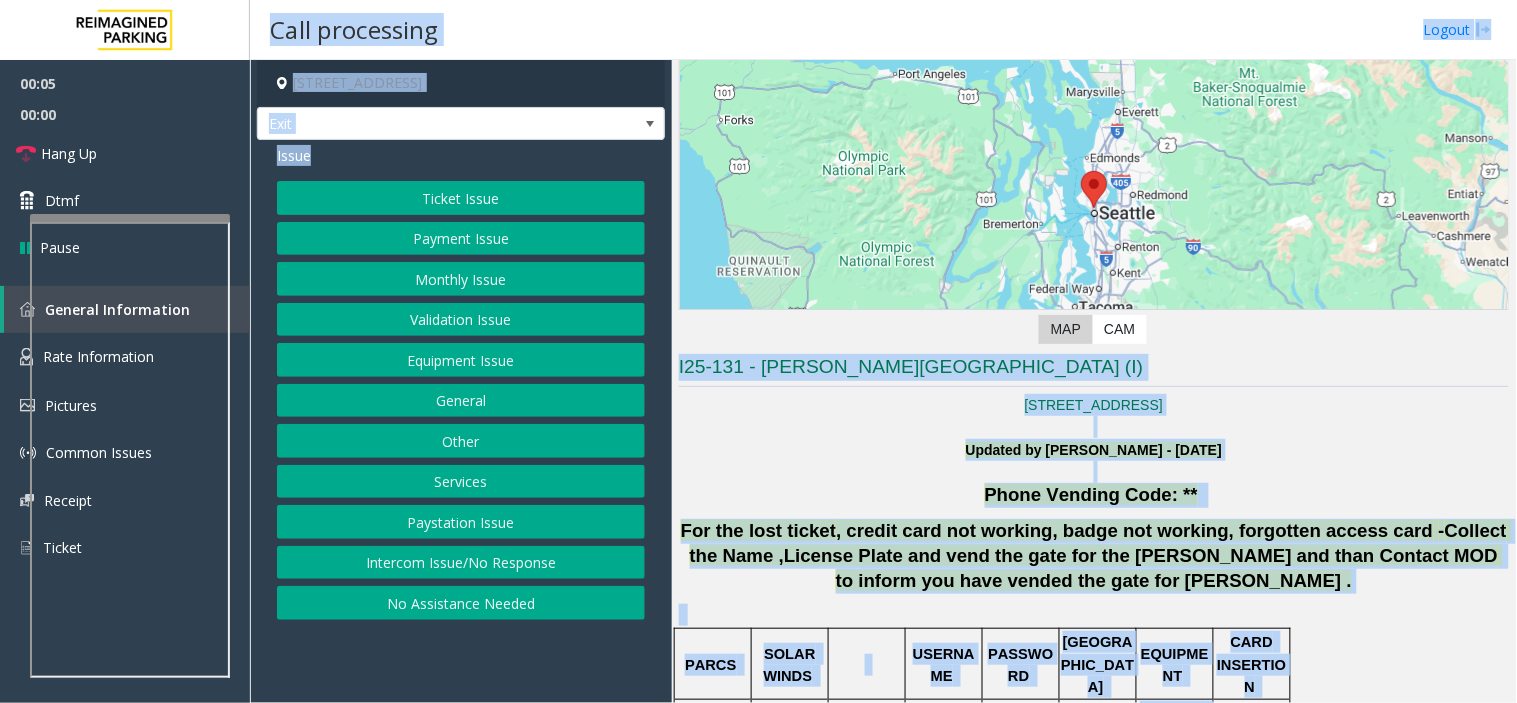 click on "Call processing Logout" at bounding box center [883, 30] 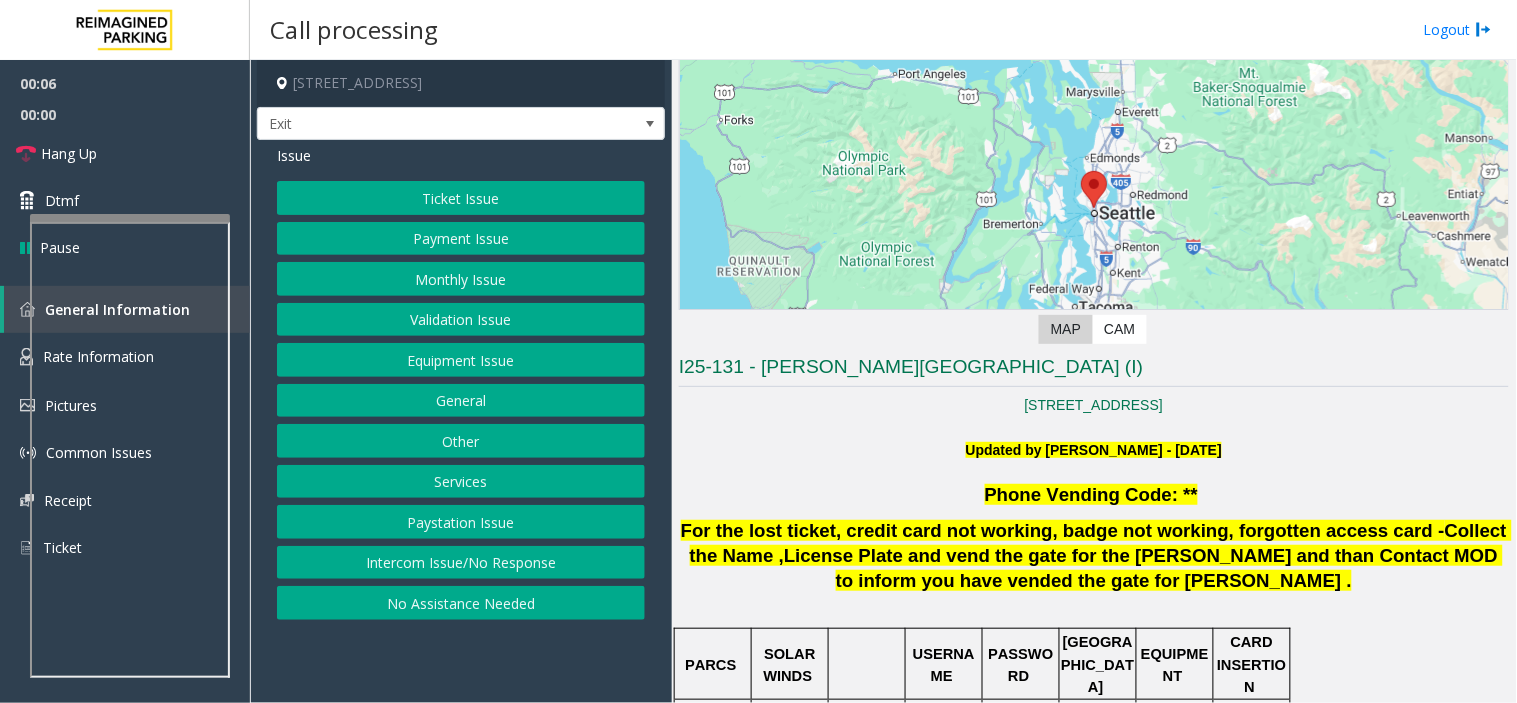 click on "Collect the Name ,License Plate and vend the gate for the [PERSON_NAME] and than Contact MOD to inform you have vended the gate for [PERSON_NAME] ." 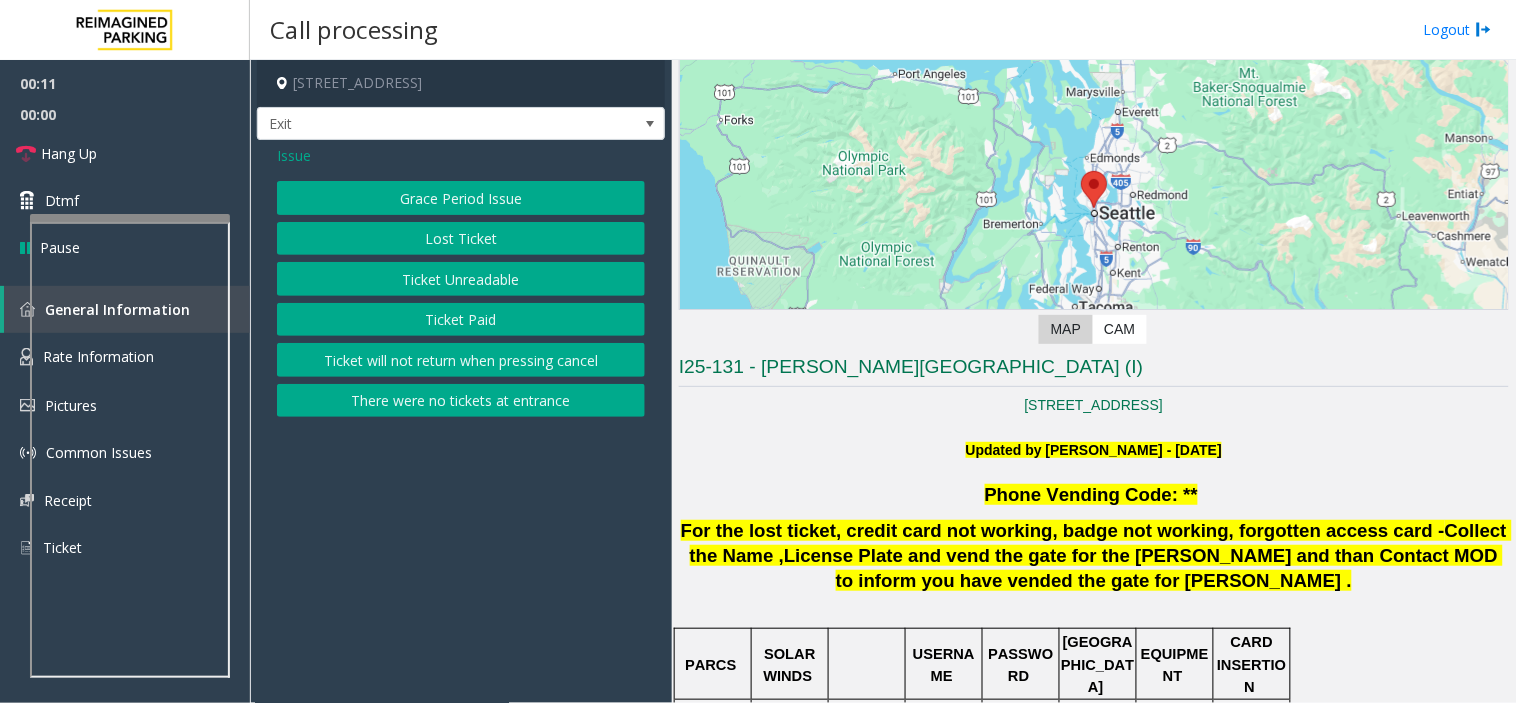 click on "Ticket Unreadable" 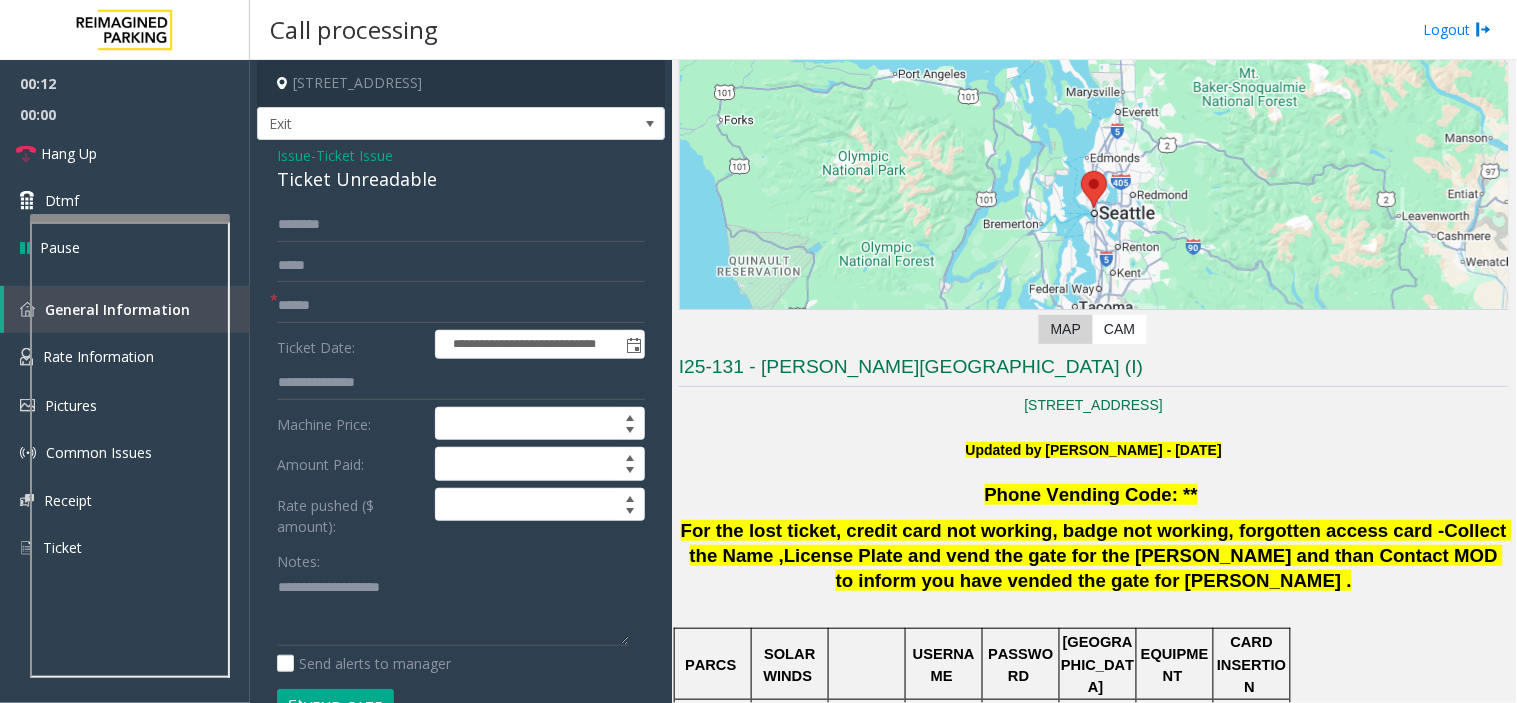 click on "Ticket Unreadable" 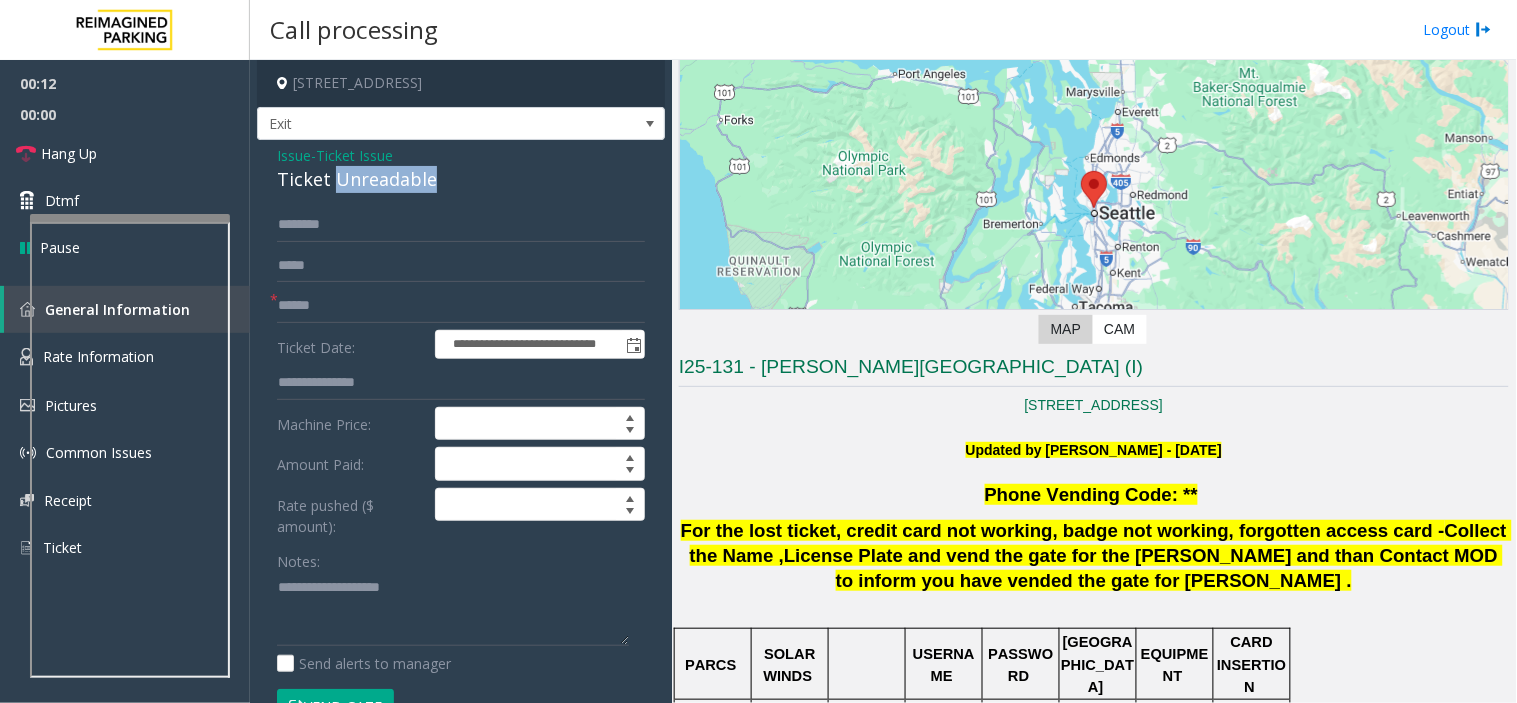 click on "Ticket Unreadable" 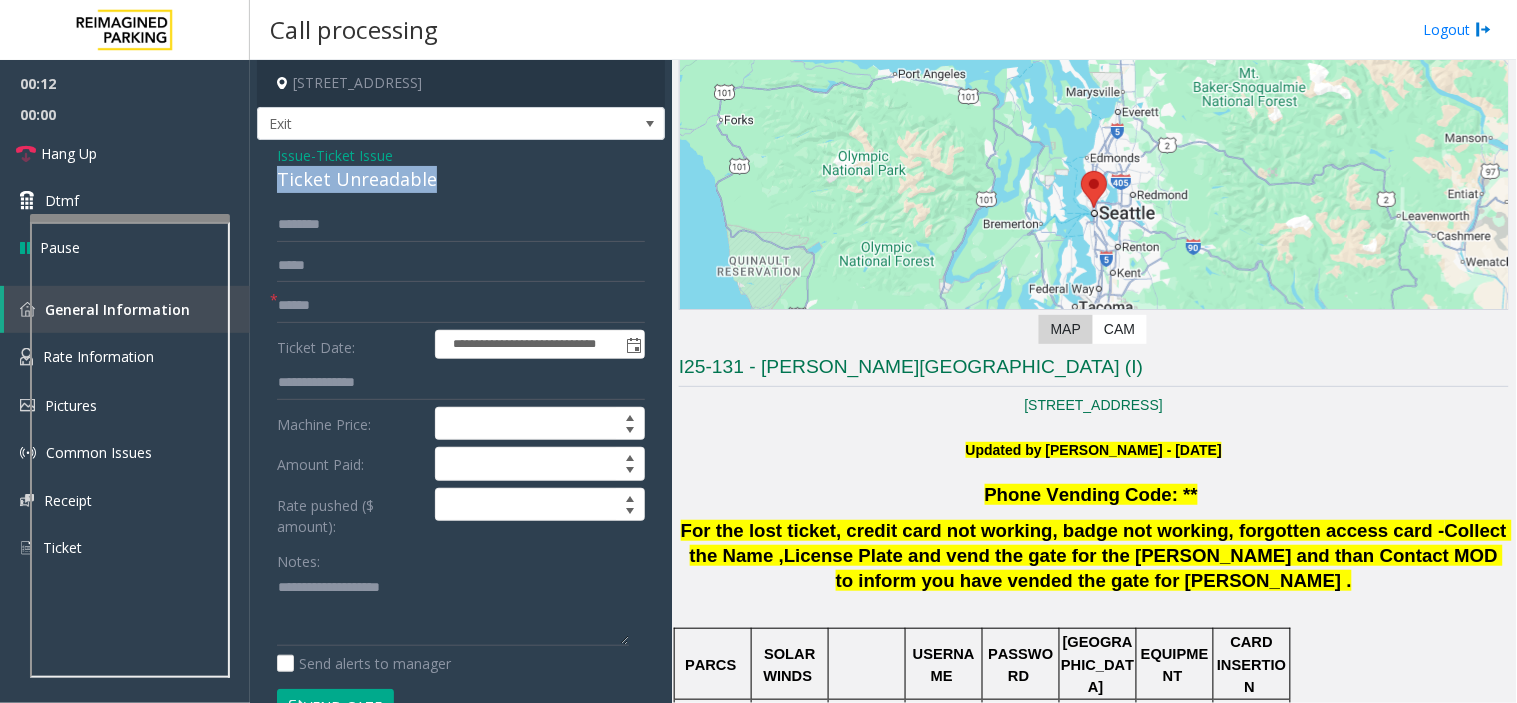 click on "Ticket Unreadable" 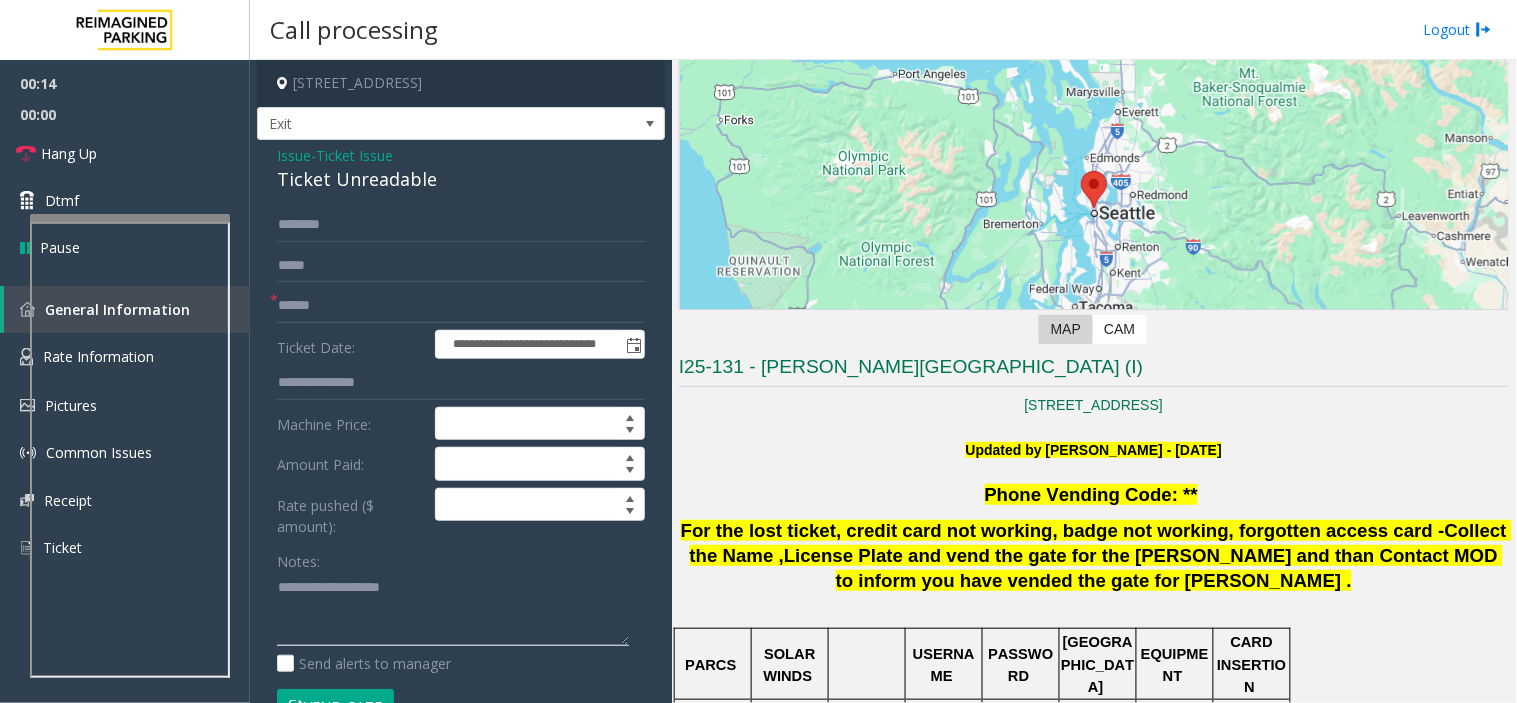 click 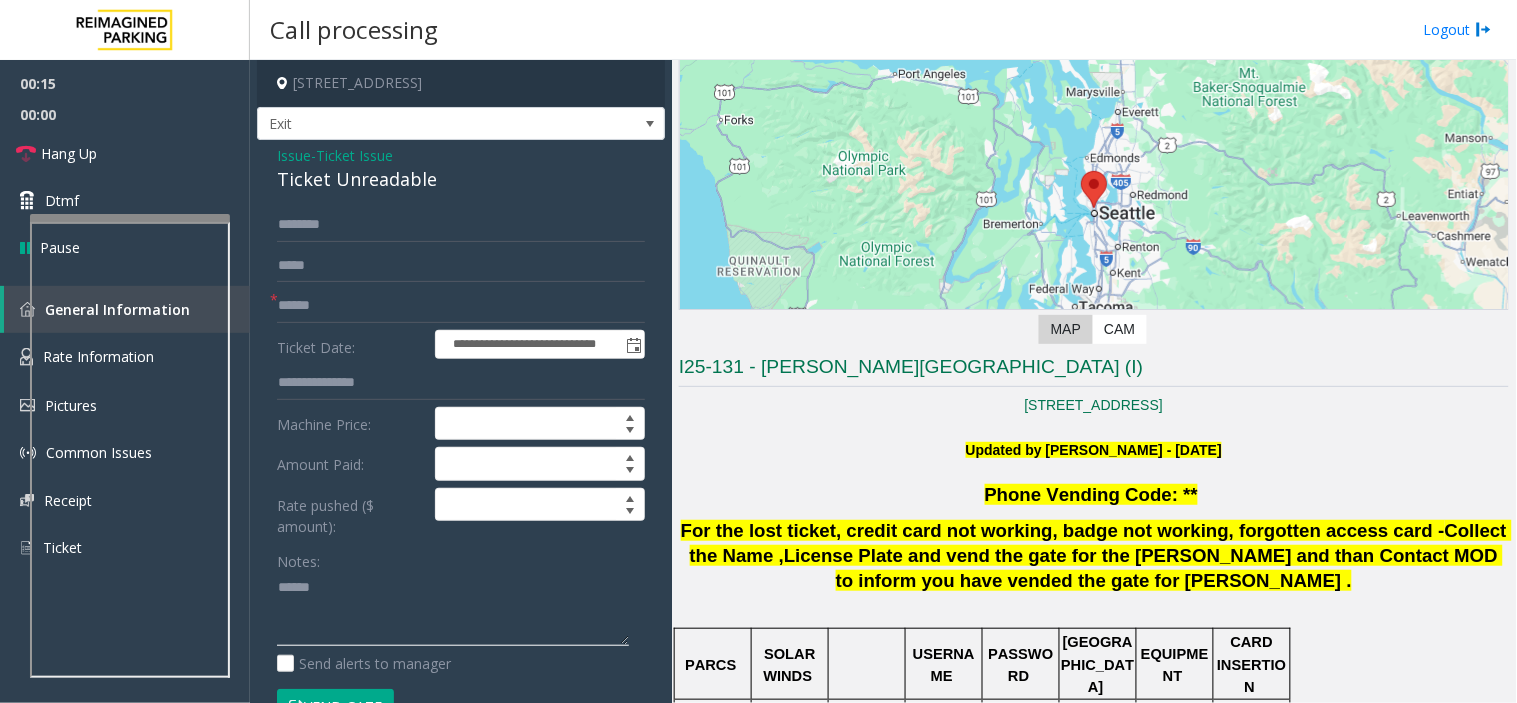 paste on "**********" 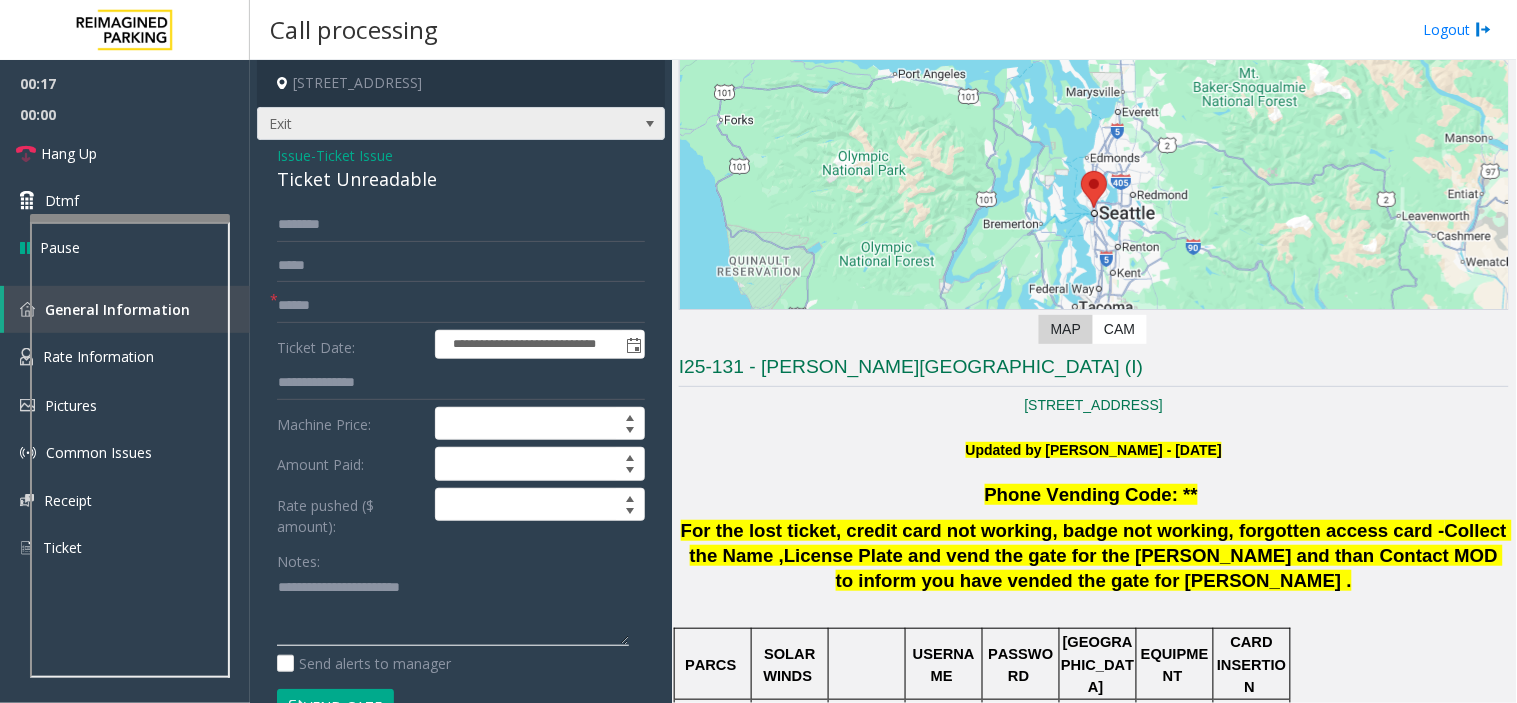 type on "**********" 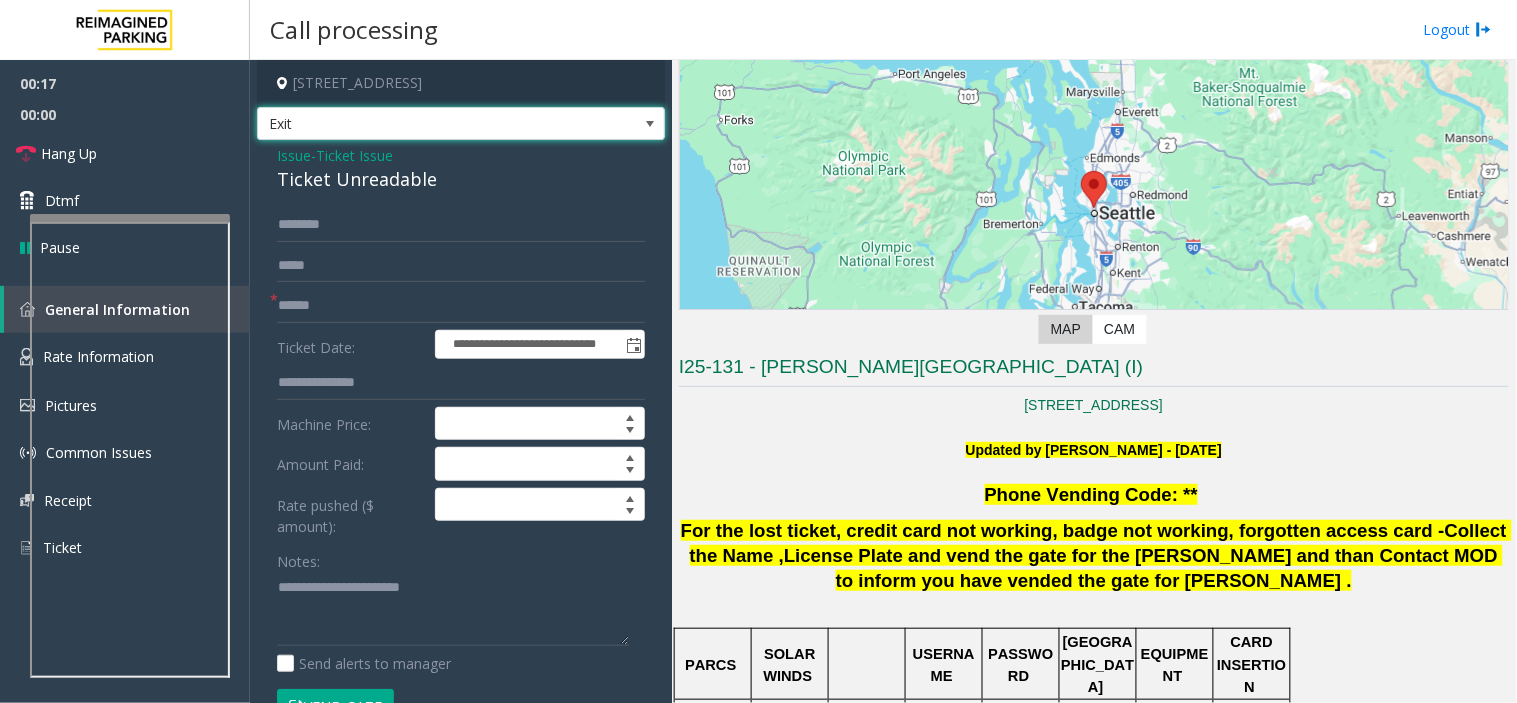 click on "Exit" at bounding box center (420, 124) 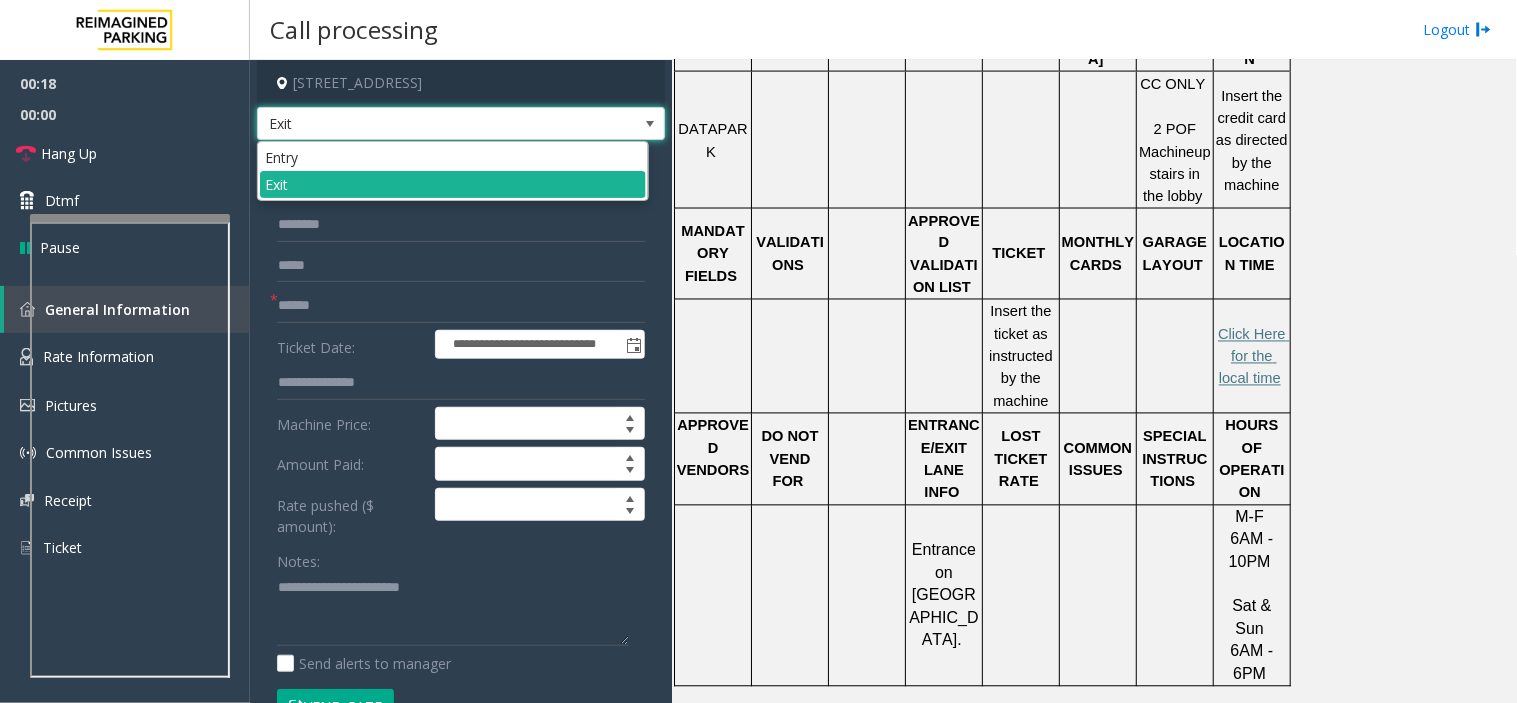 scroll, scrollTop: 844, scrollLeft: 0, axis: vertical 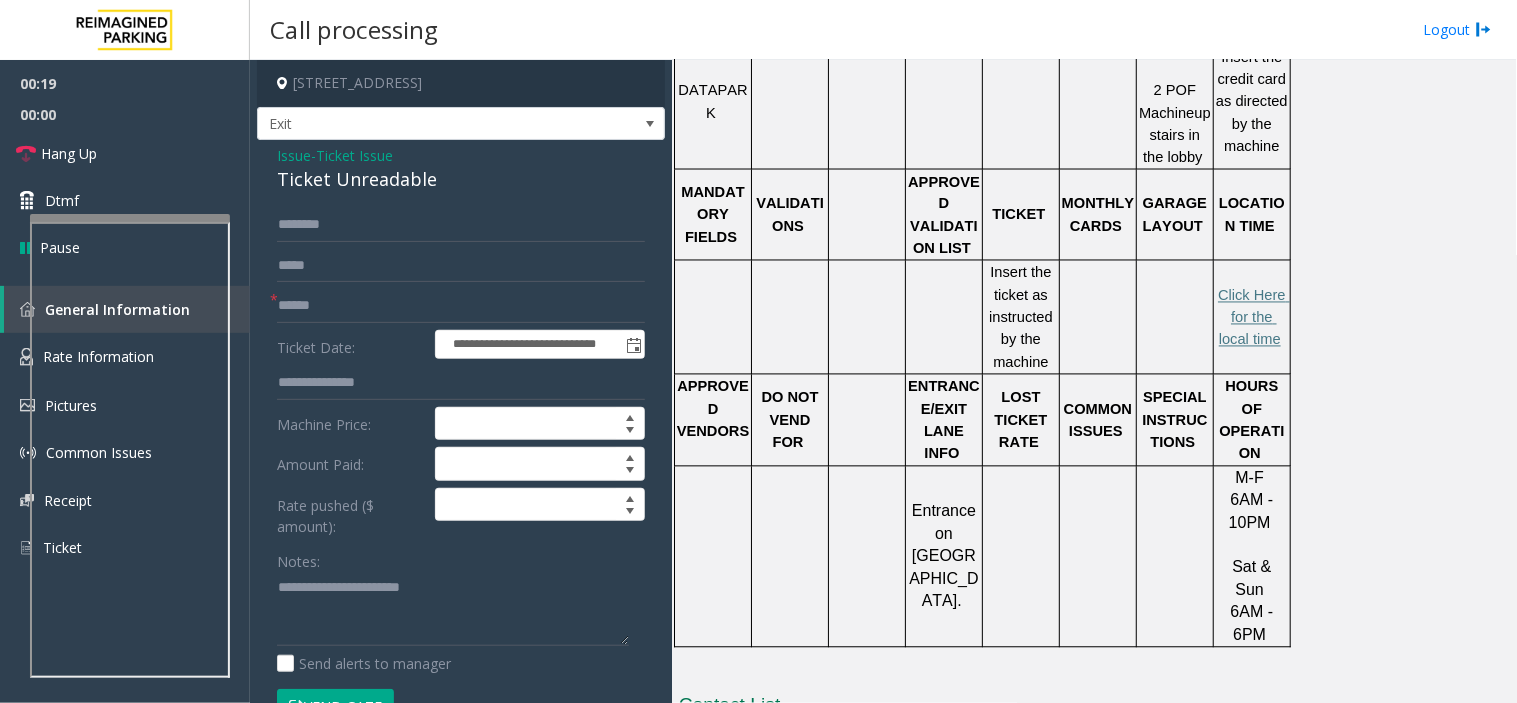 click on "Insert the ticket as instructed by the machine" 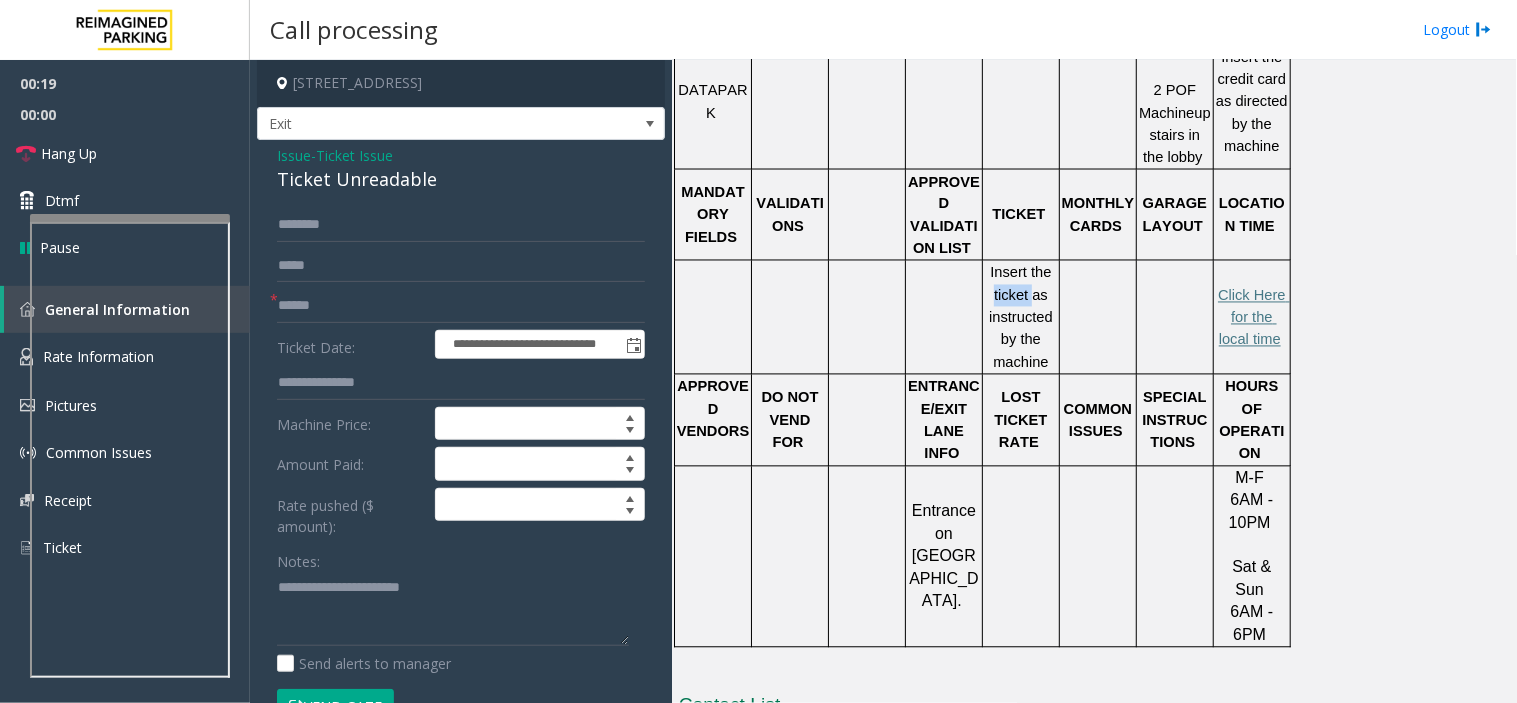 click on "Insert the ticket as instructed by the machine" 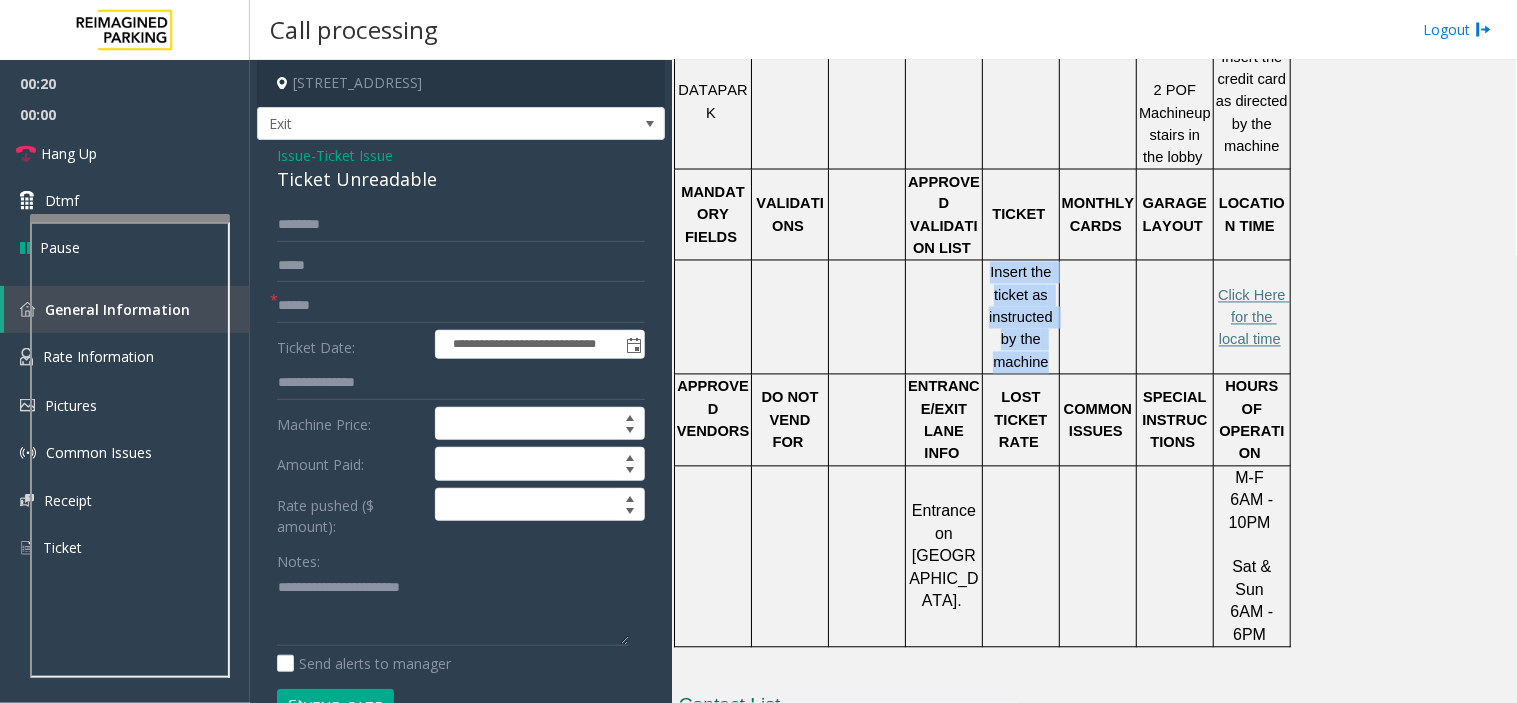 drag, startPoint x: 1000, startPoint y: 270, endPoint x: 1007, endPoint y: 350, distance: 80.305664 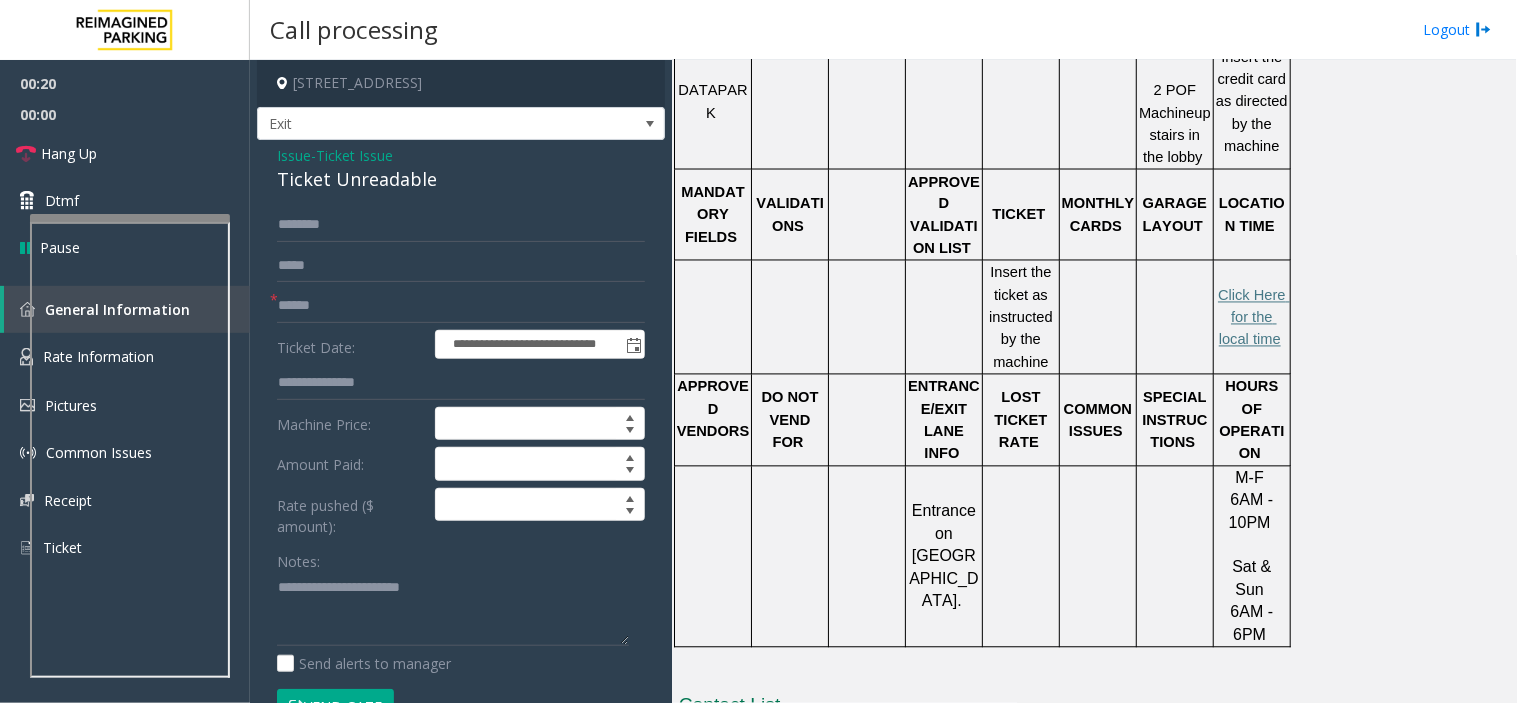 click on "Ticket Issue" 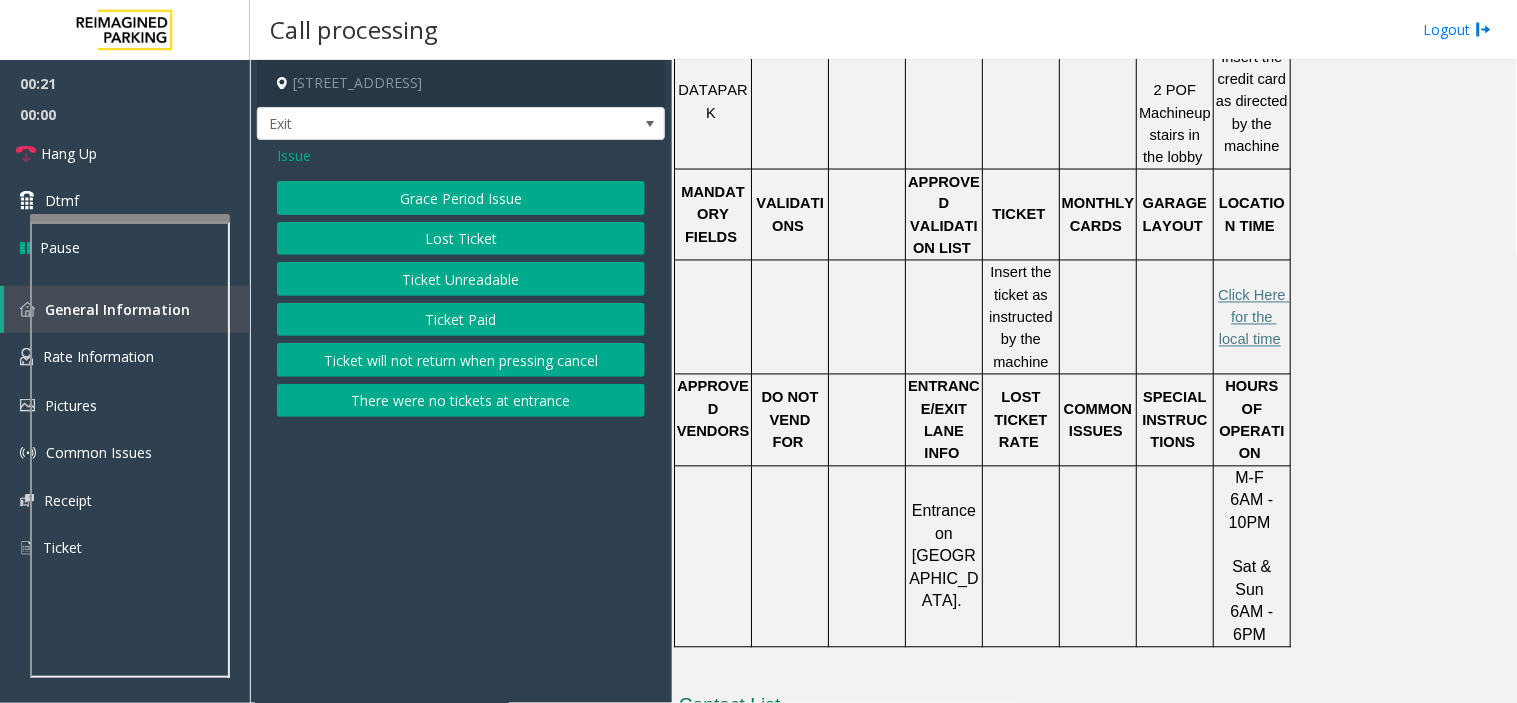 click on "Issue" 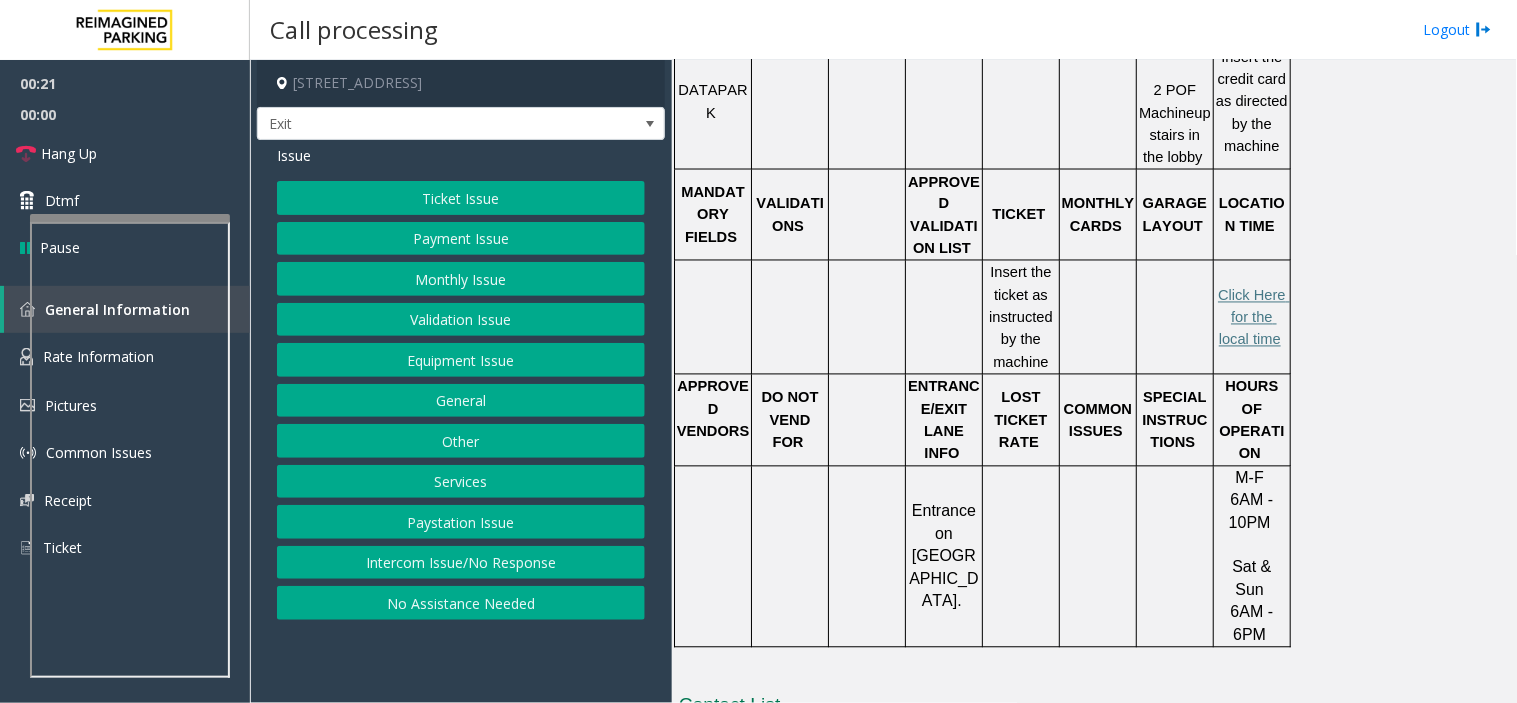 click on "Validation Issue" 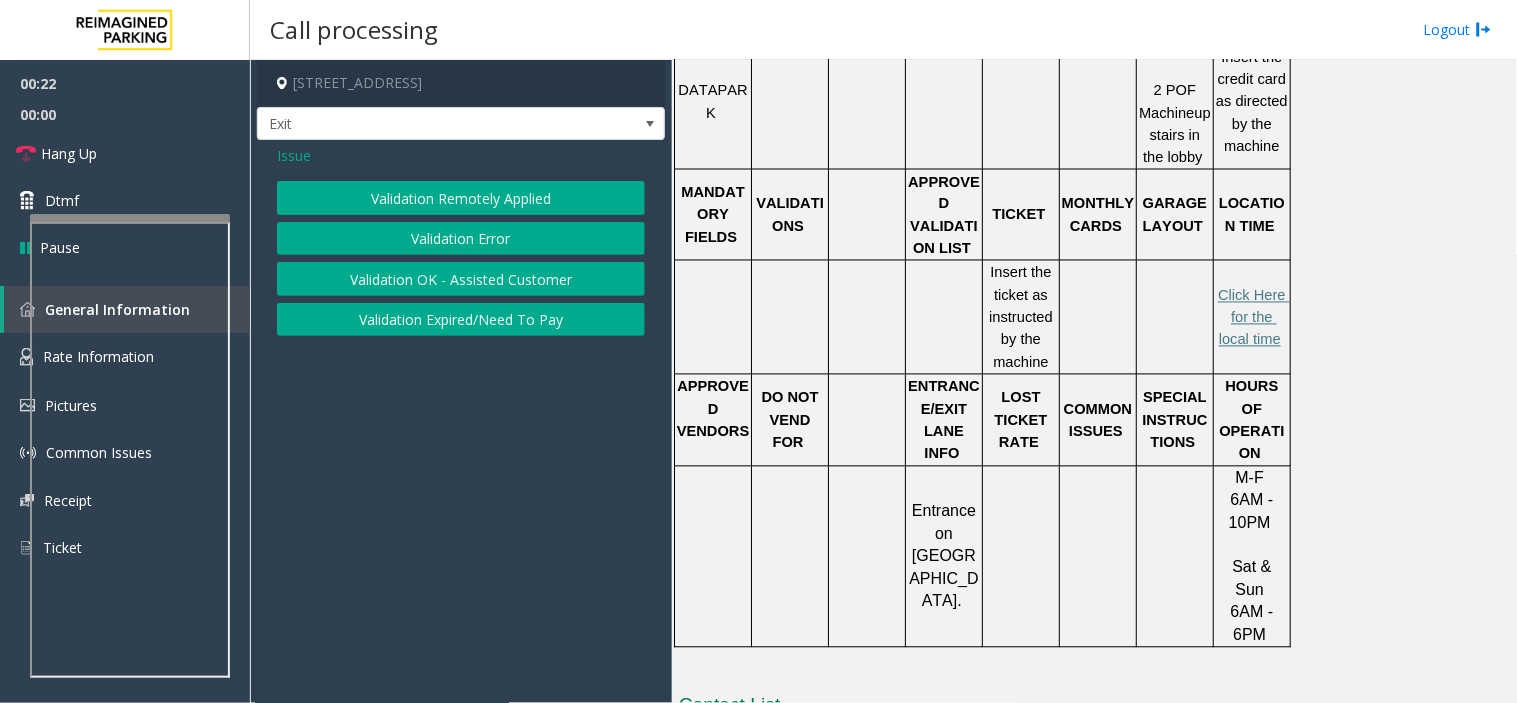click on "Validation Error" 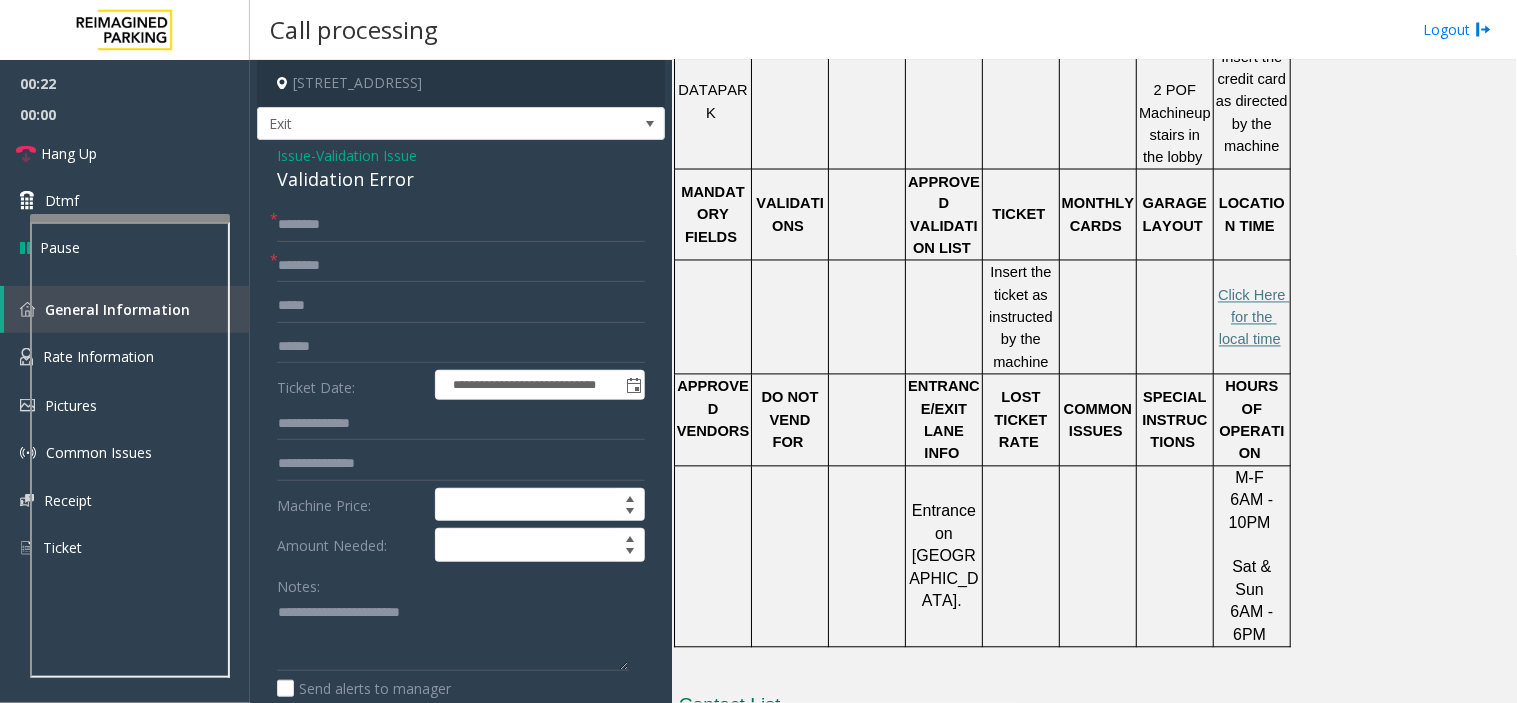 click on "Validation Error" 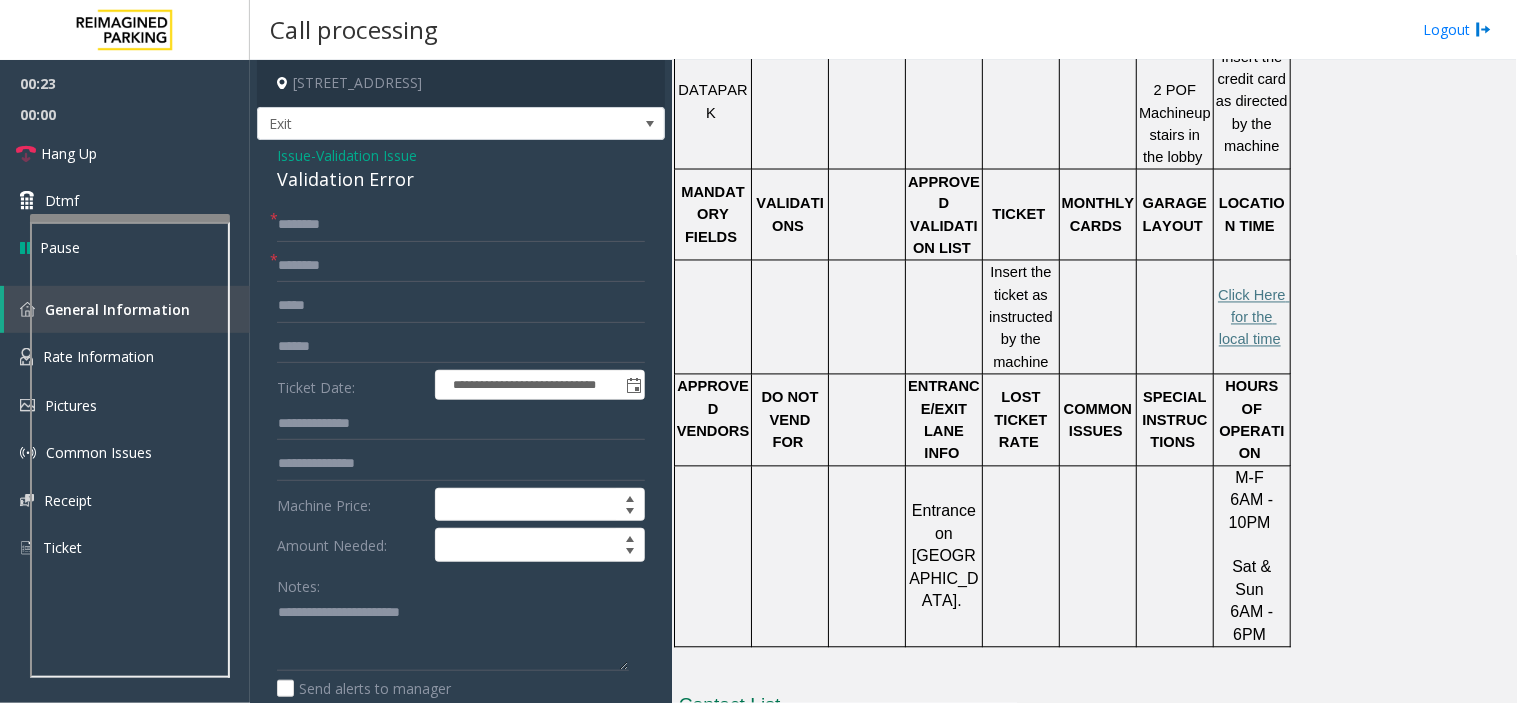 click on "**********" 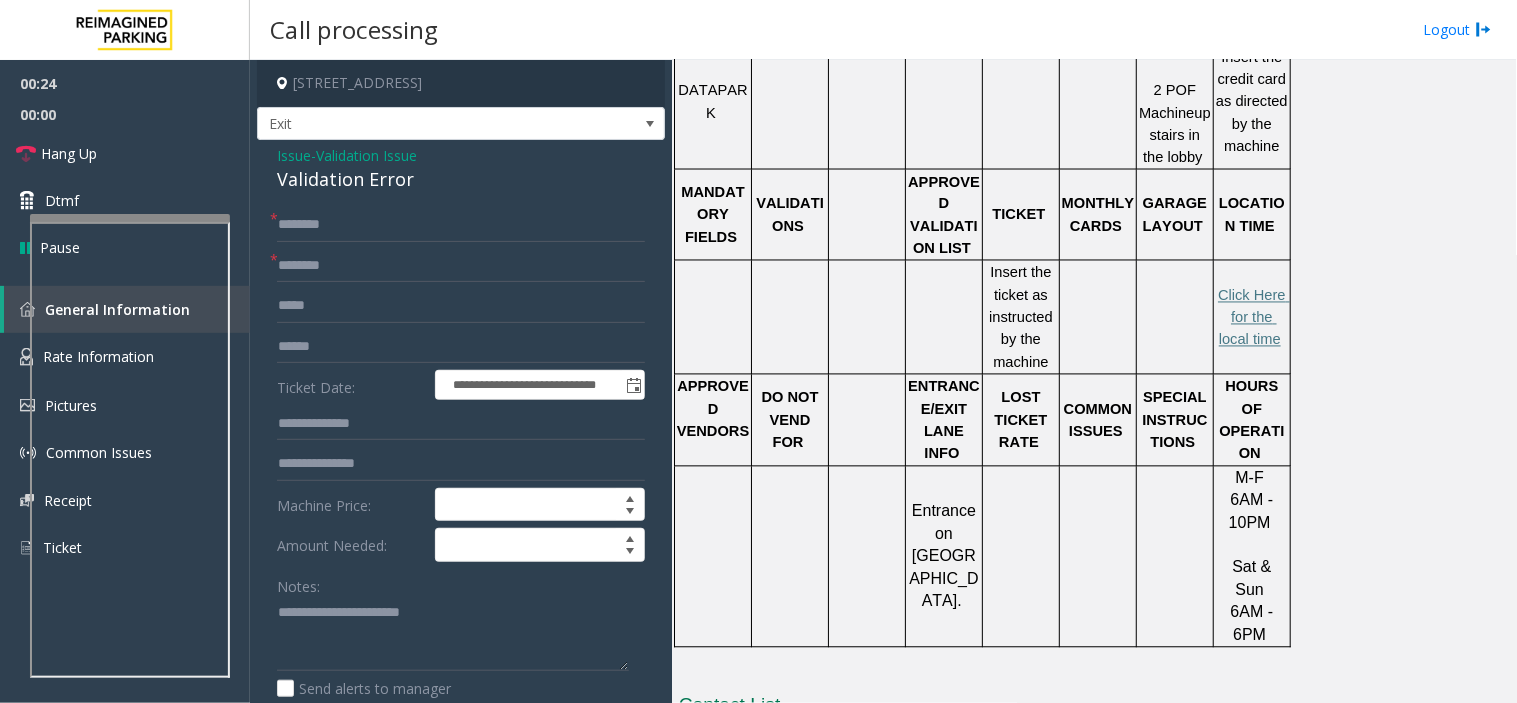click on "Validation Error" 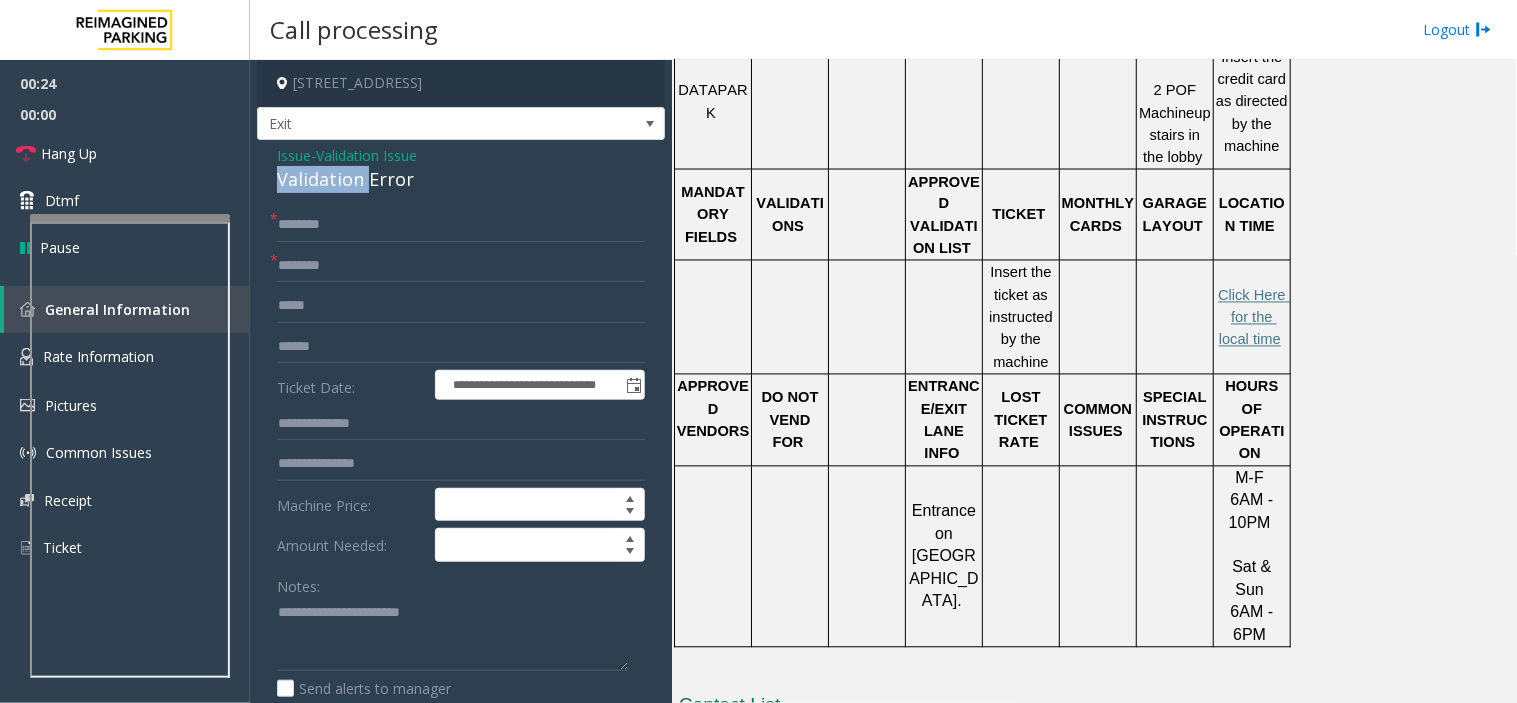 click on "Validation Error" 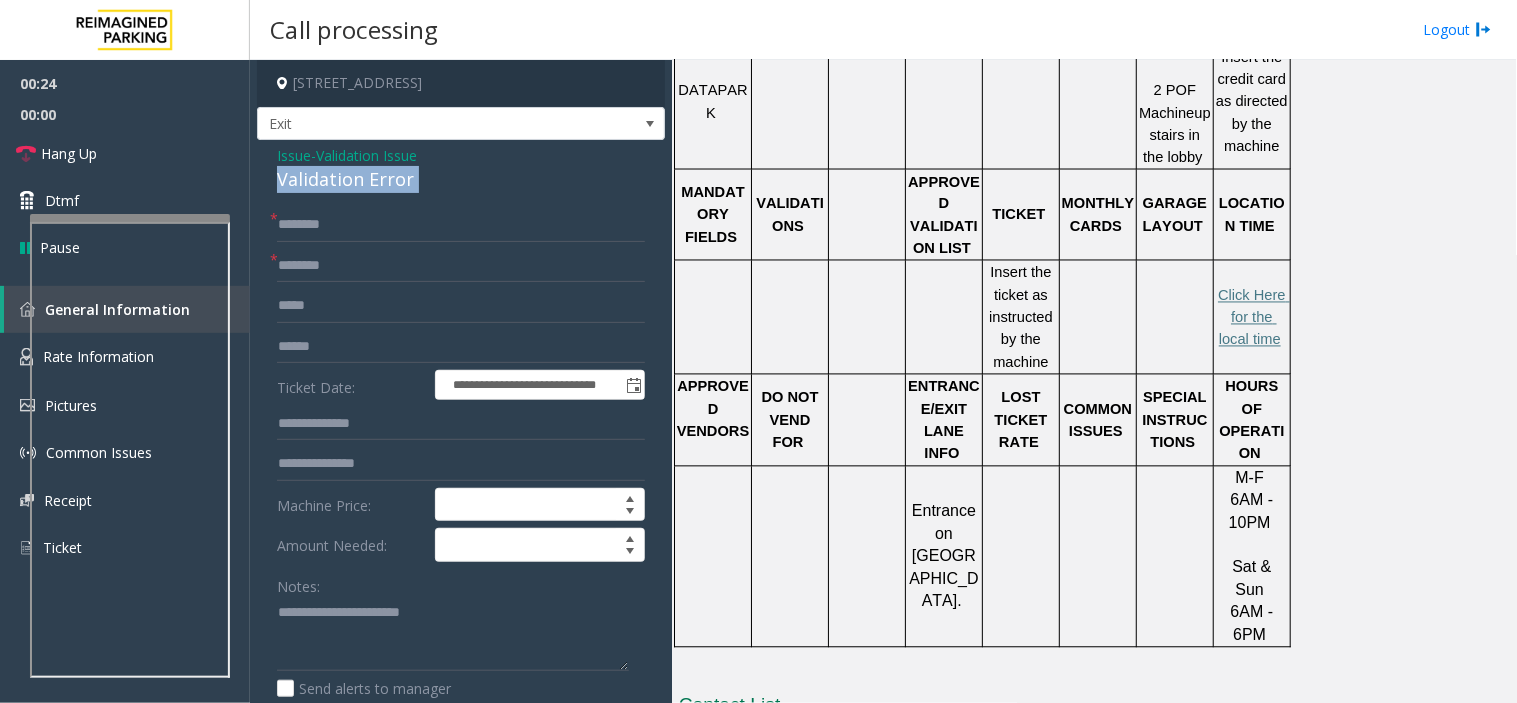 click on "Validation Error" 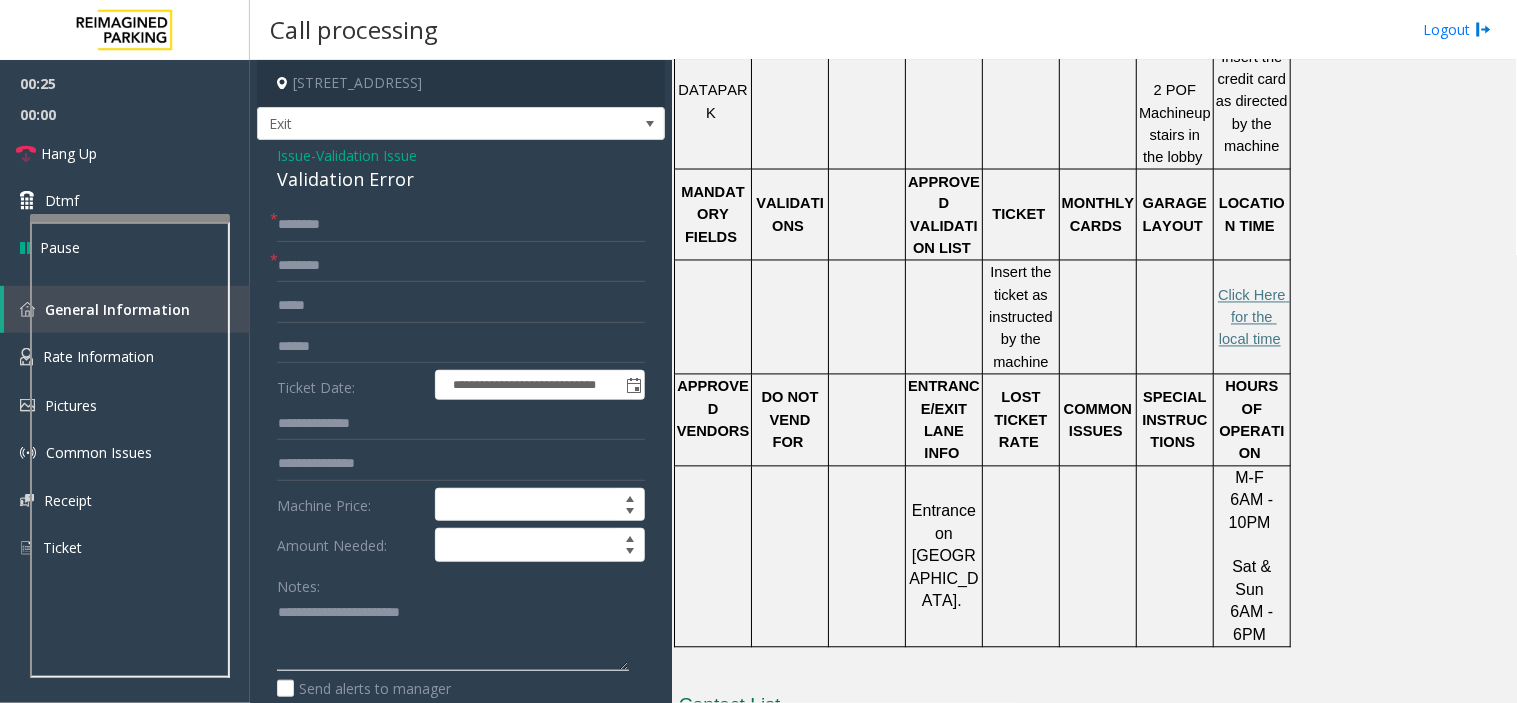 click 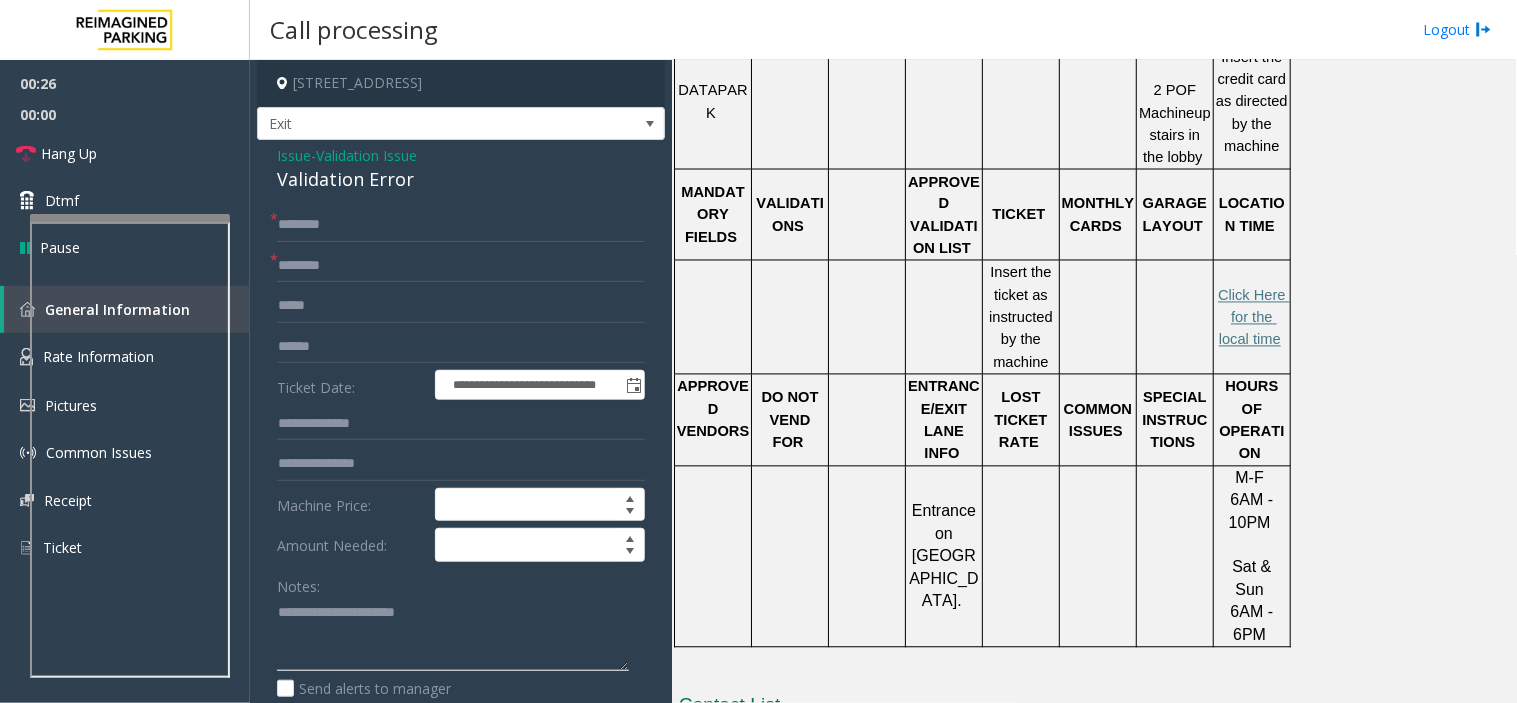 type on "**********" 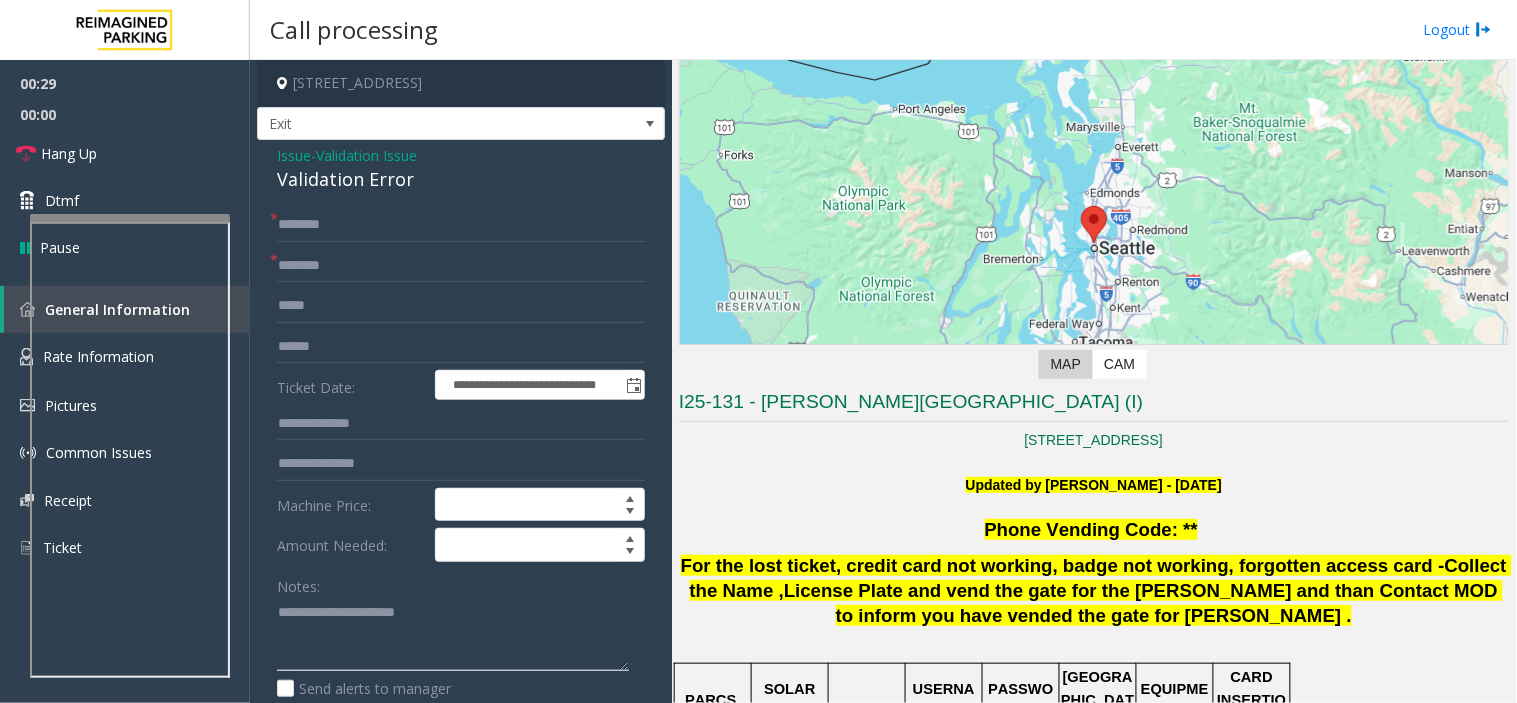 scroll, scrollTop: 0, scrollLeft: 0, axis: both 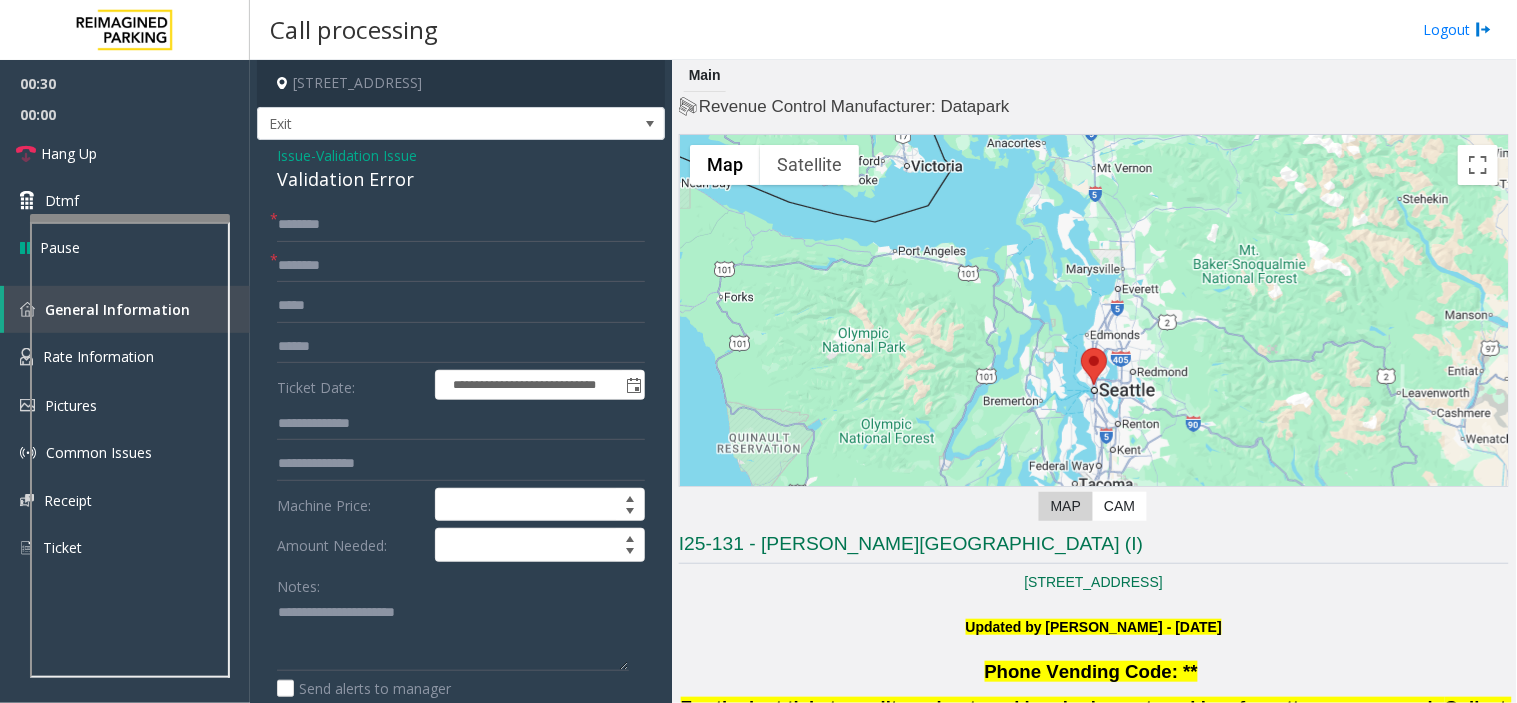 click on "I25-131 - [PERSON_NAME][GEOGRAPHIC_DATA] (I)" 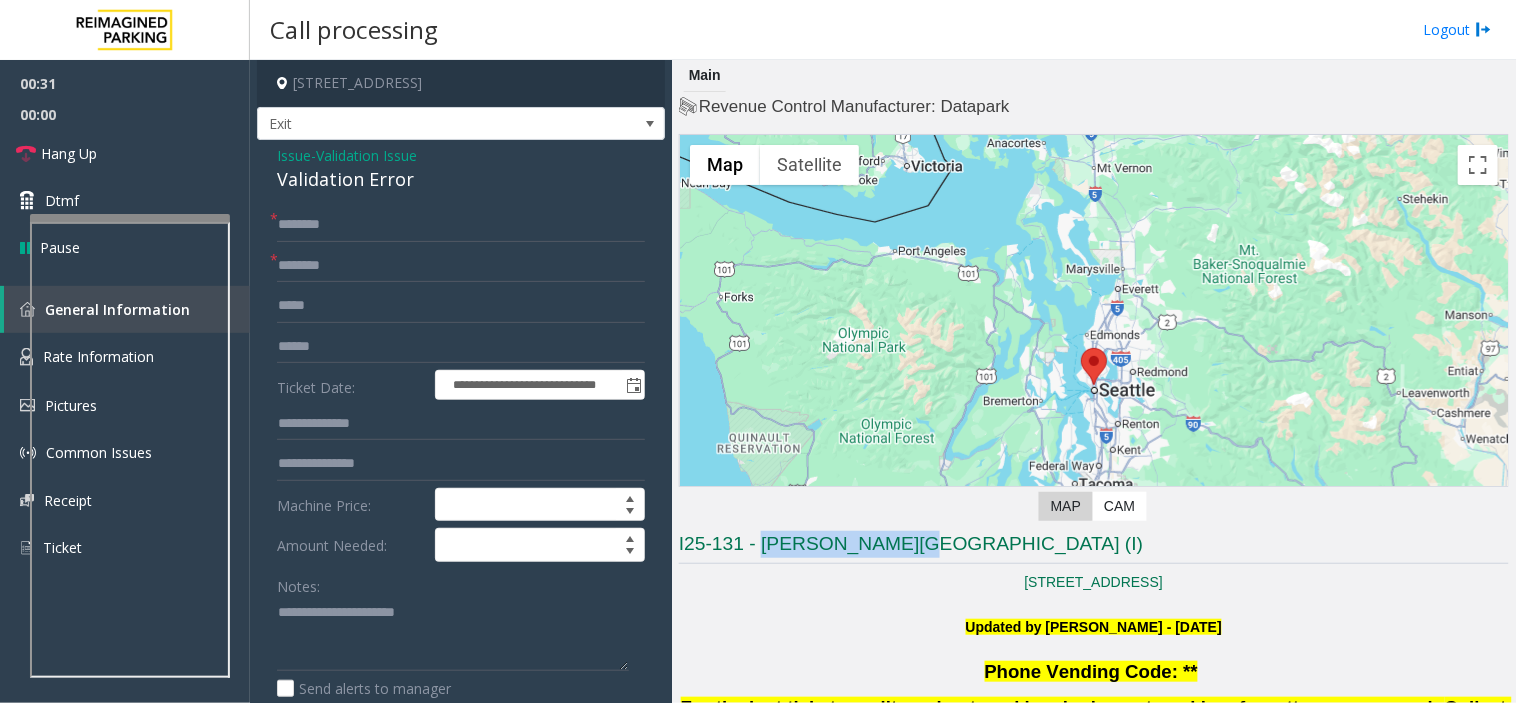 drag, startPoint x: 763, startPoint y: 543, endPoint x: 820, endPoint y: 533, distance: 57.870544 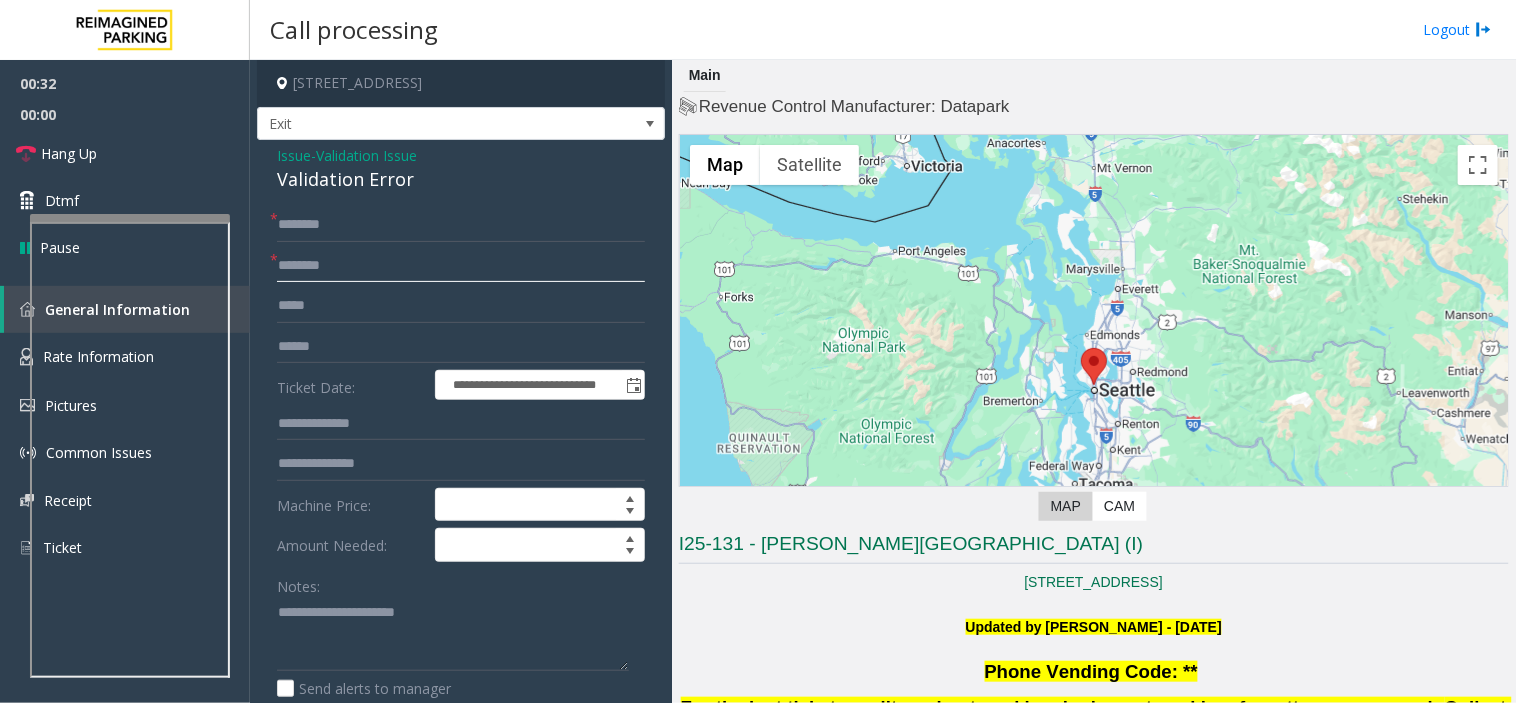 click 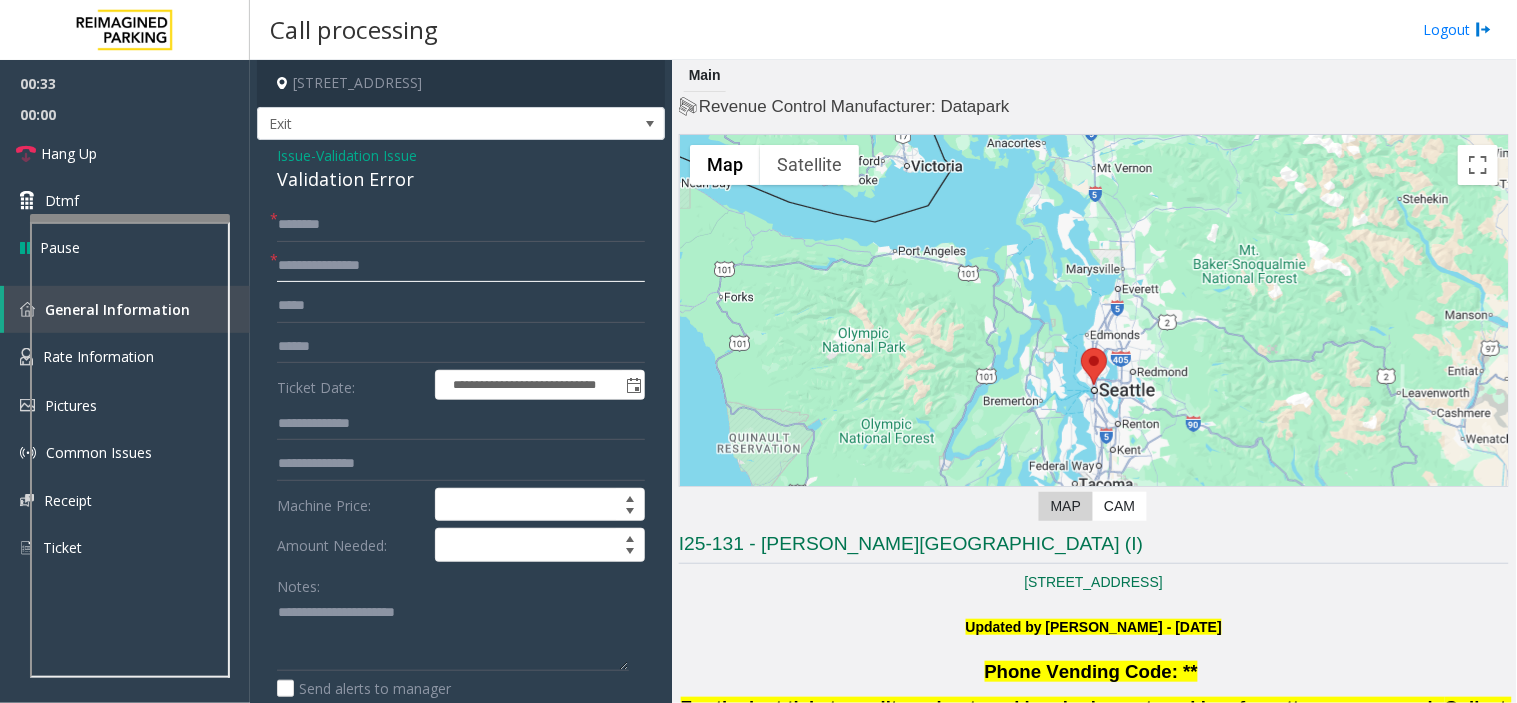 type on "**********" 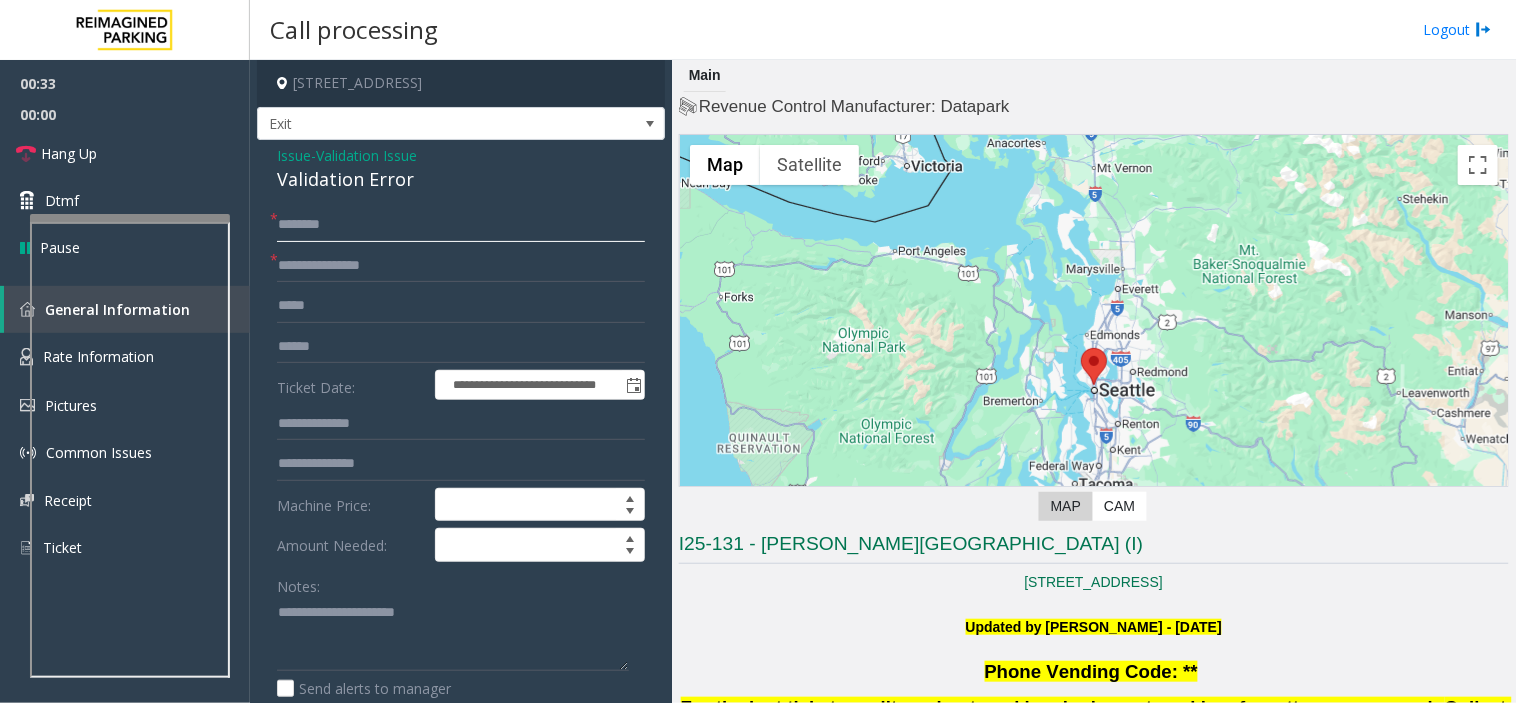 click 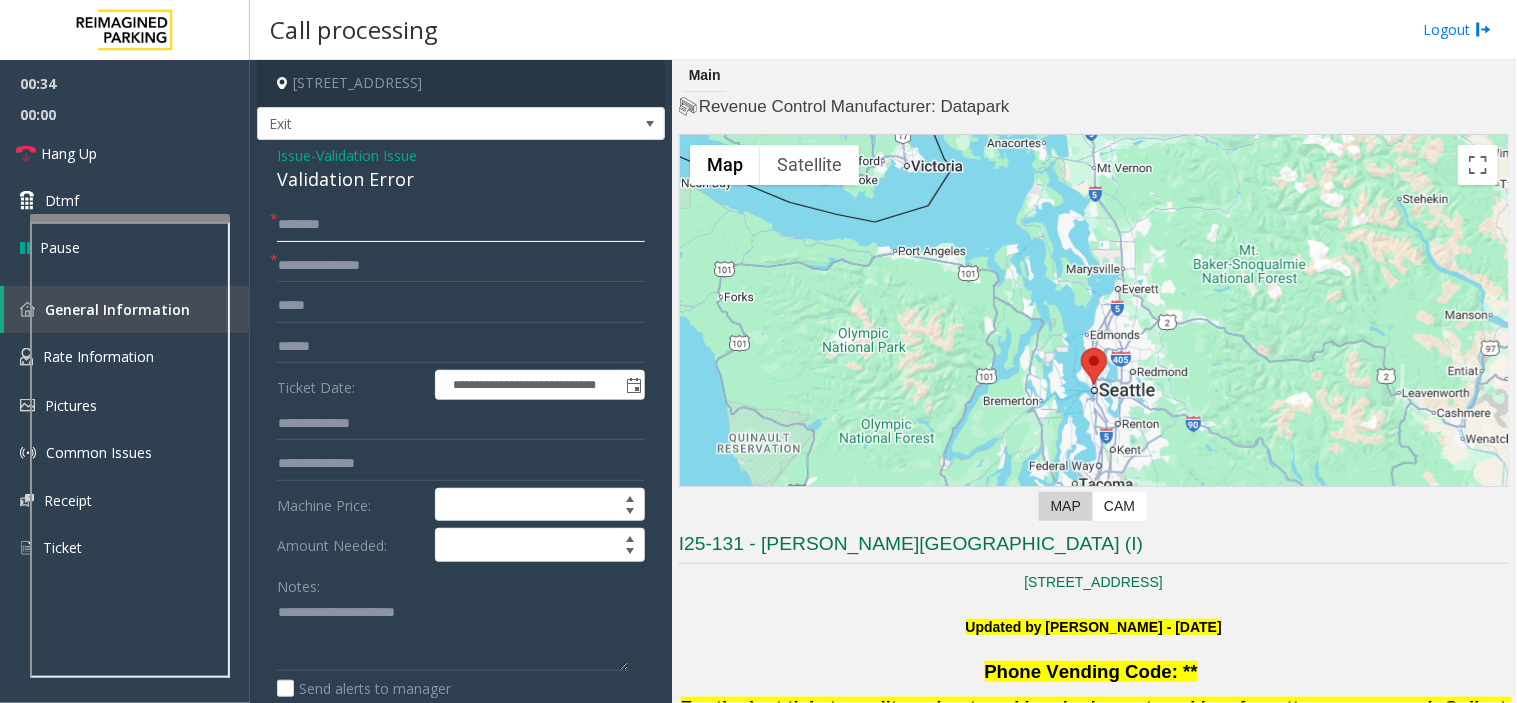 click 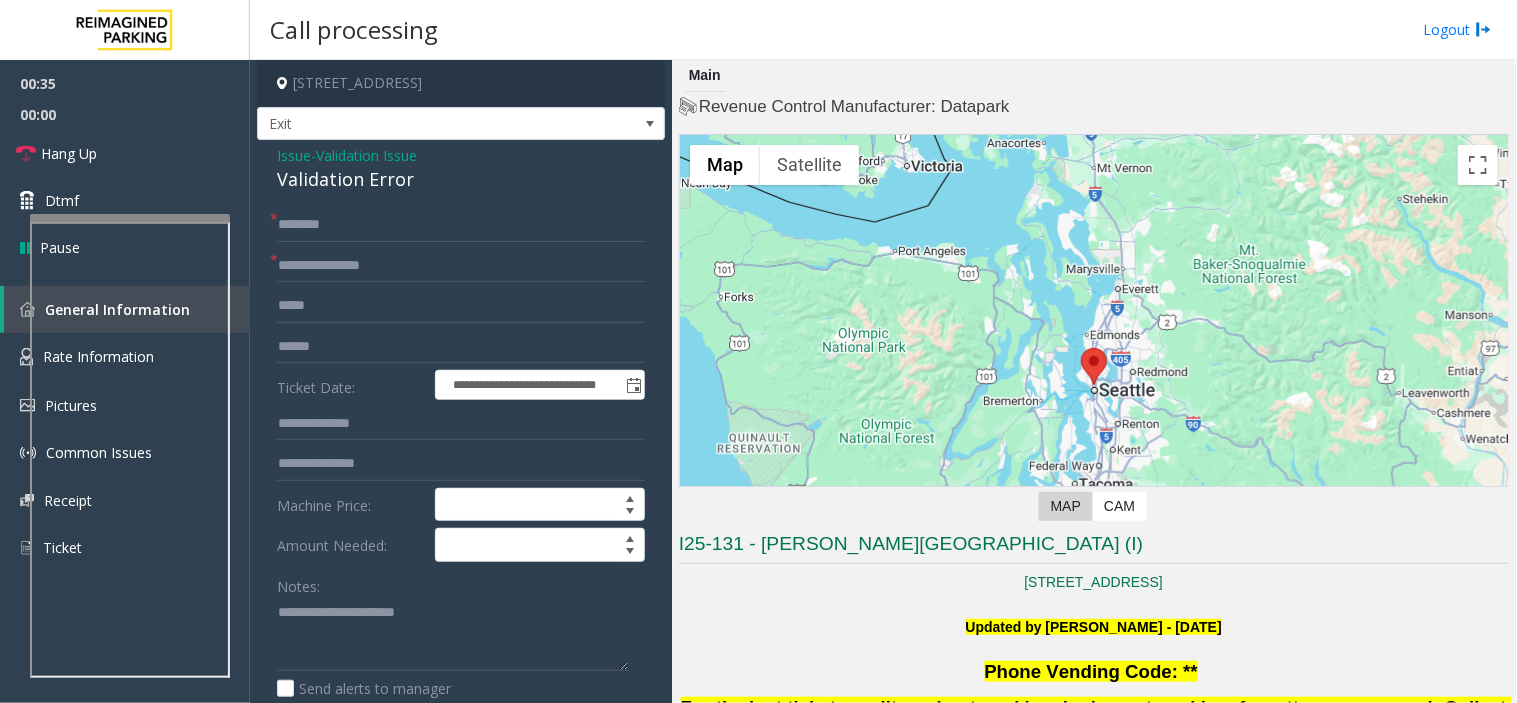 click on "Validation Error" 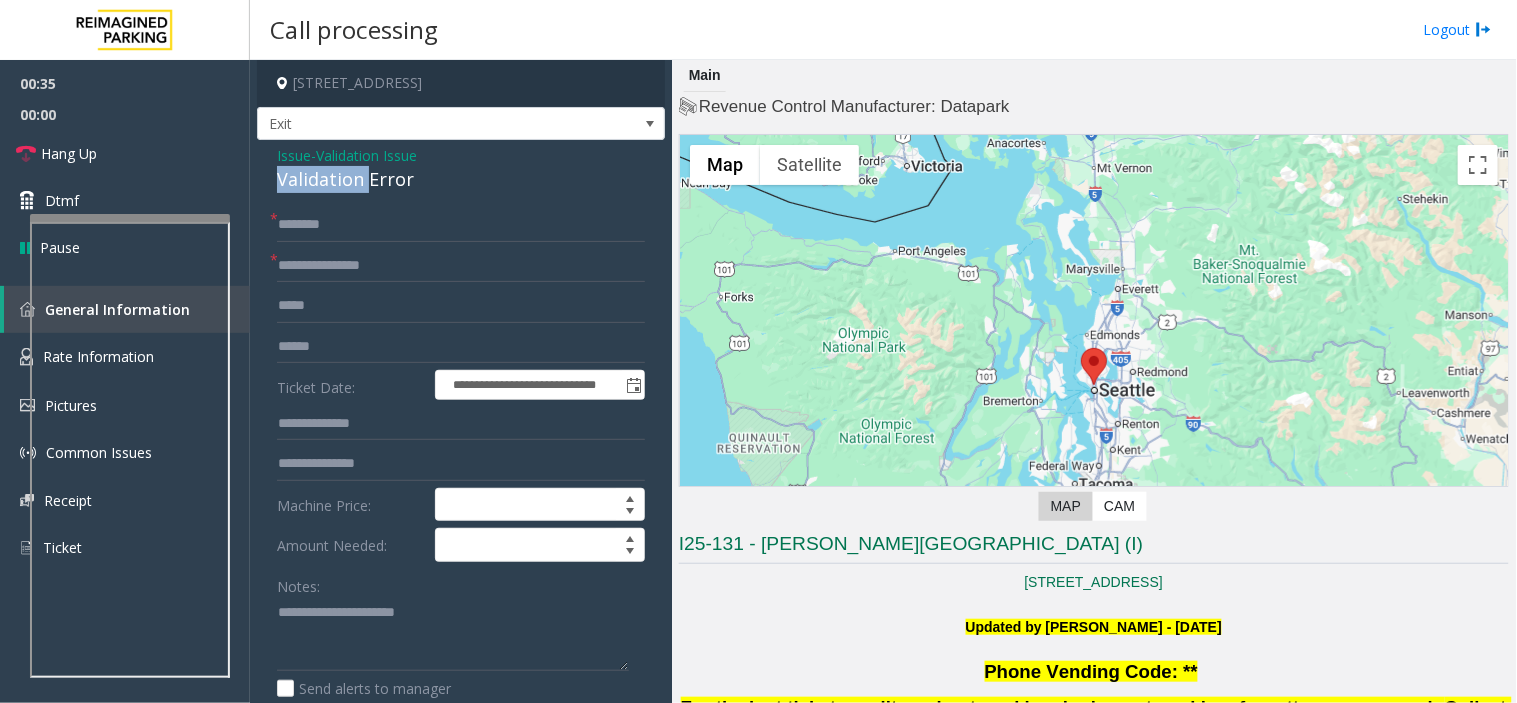 click on "Validation Error" 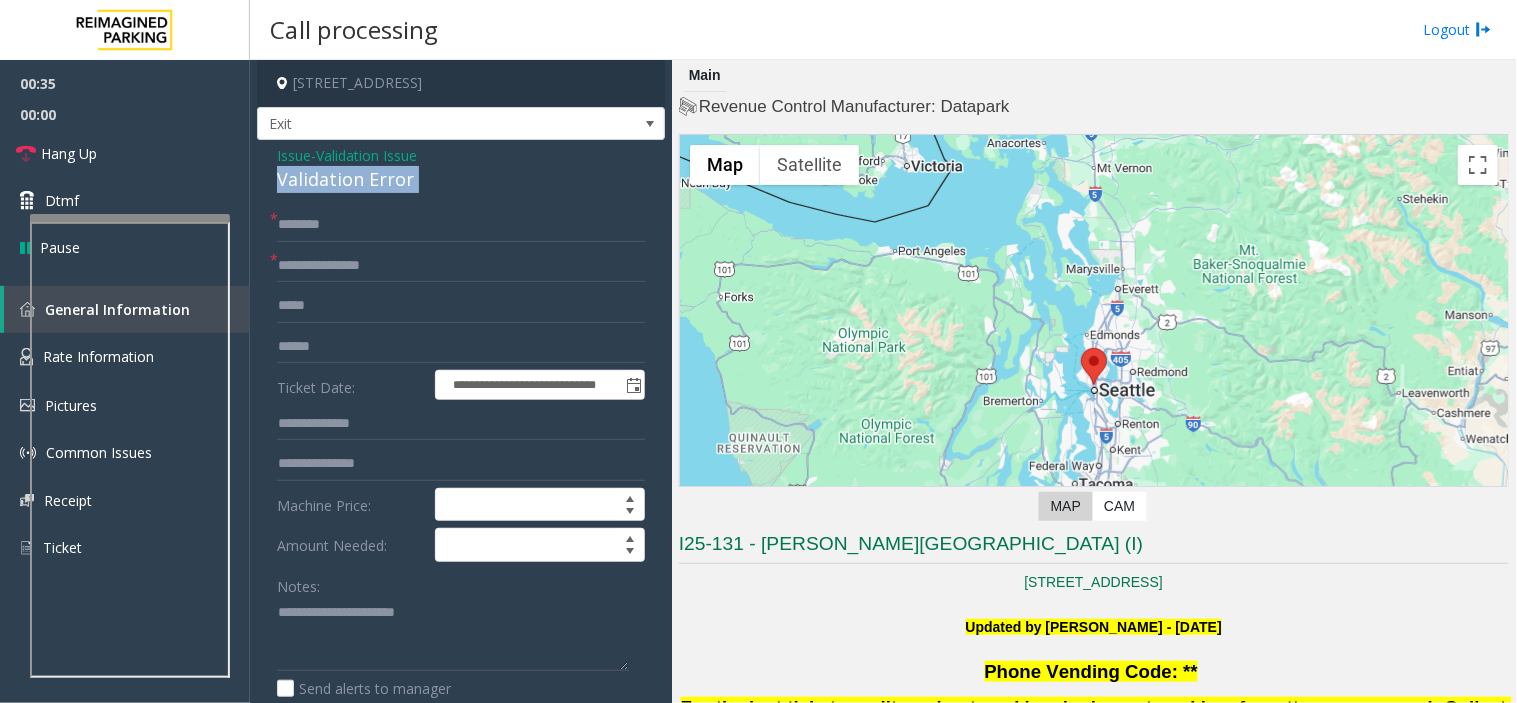 click on "Validation Error" 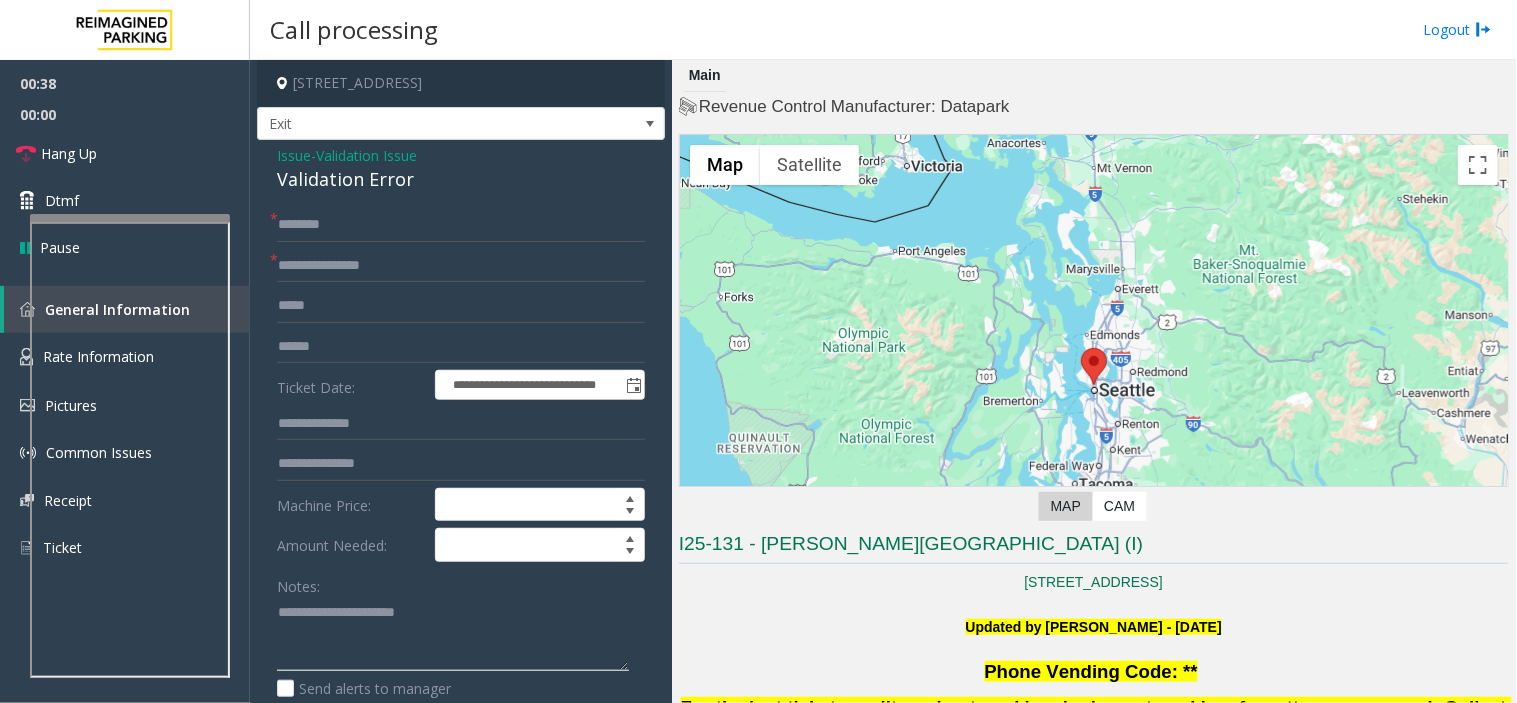 click 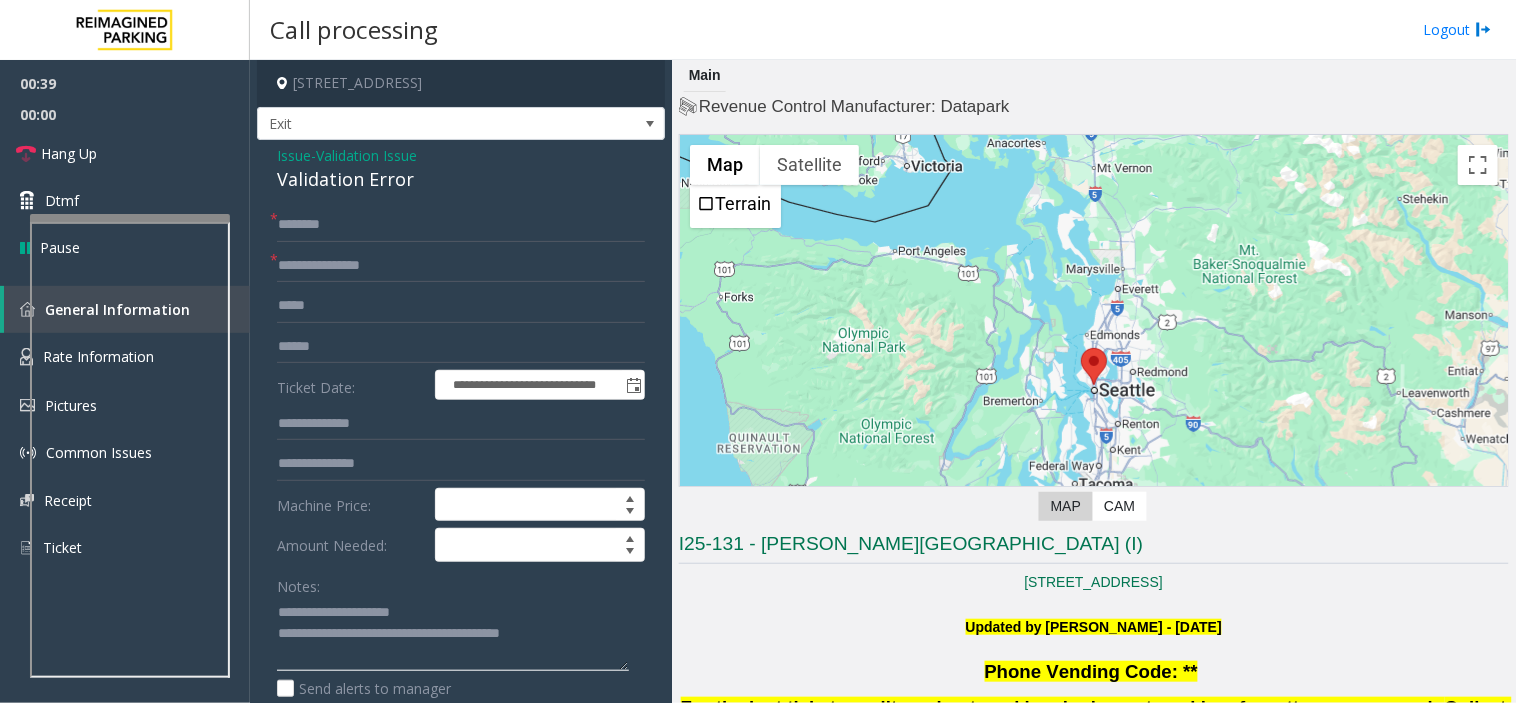 type on "**********" 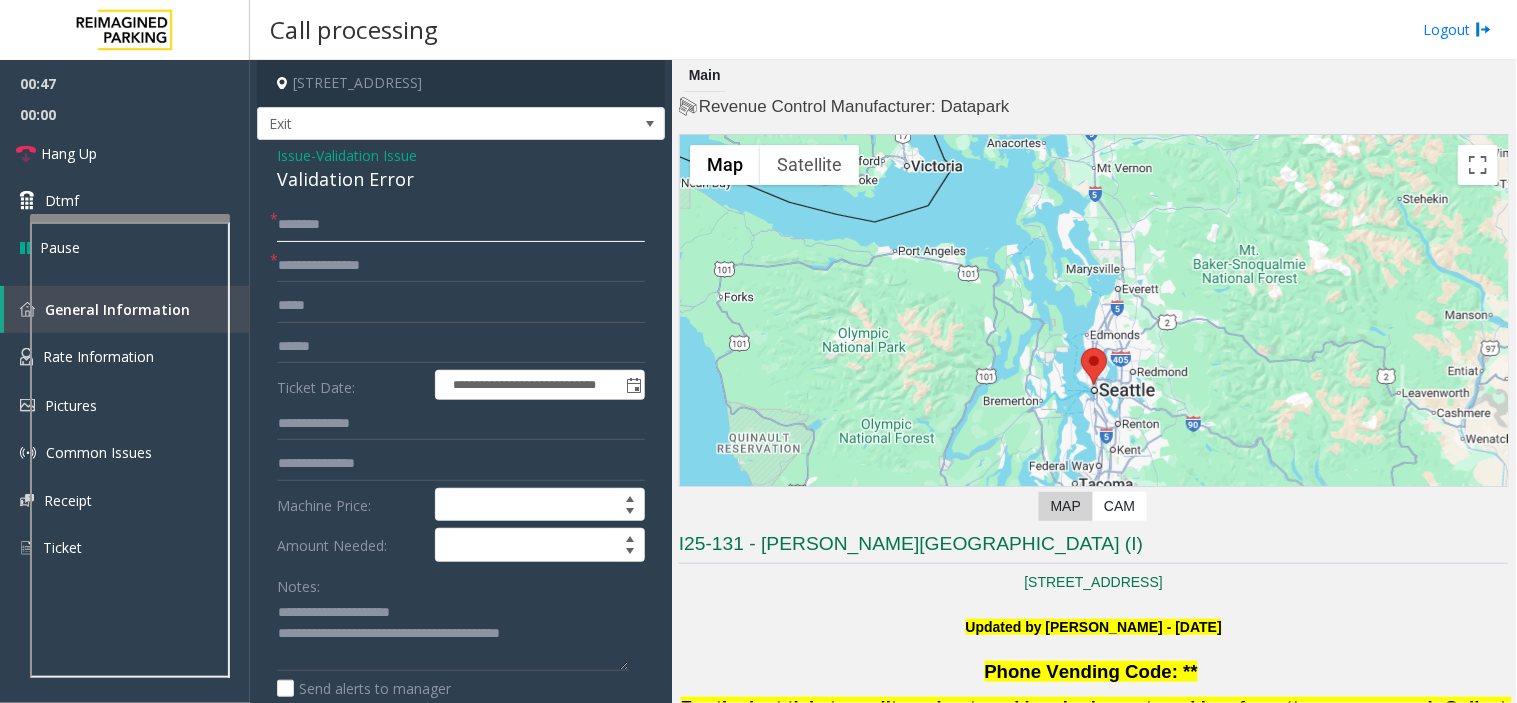 click 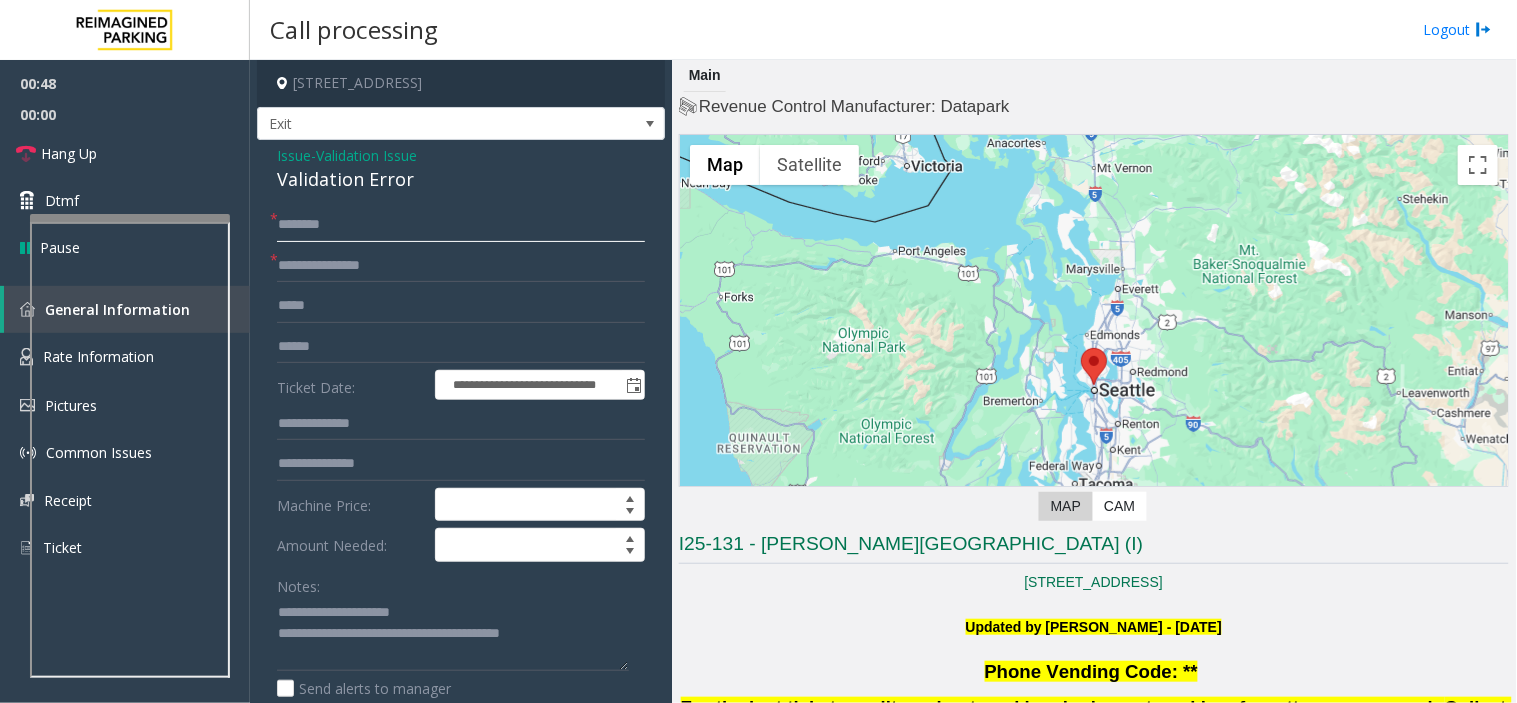 paste on "**********" 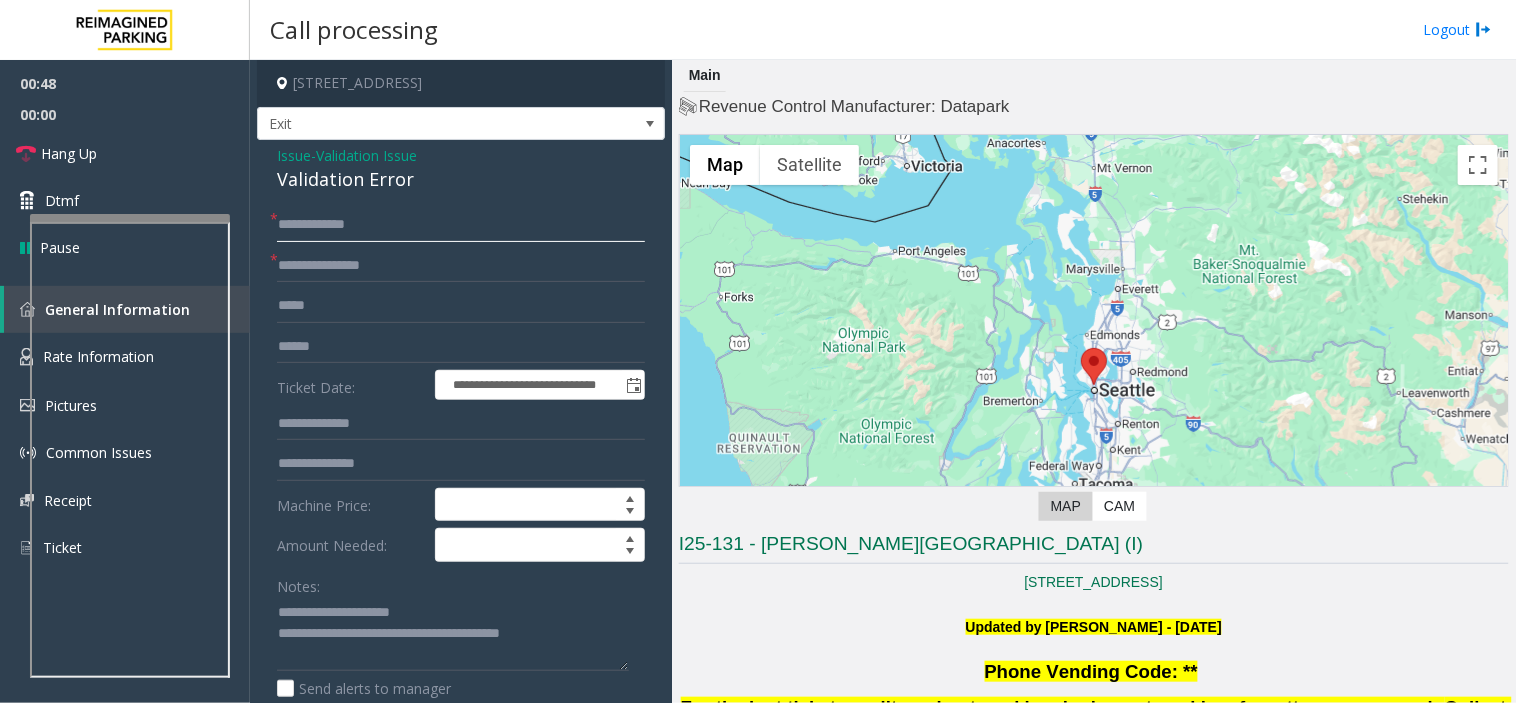 type on "**********" 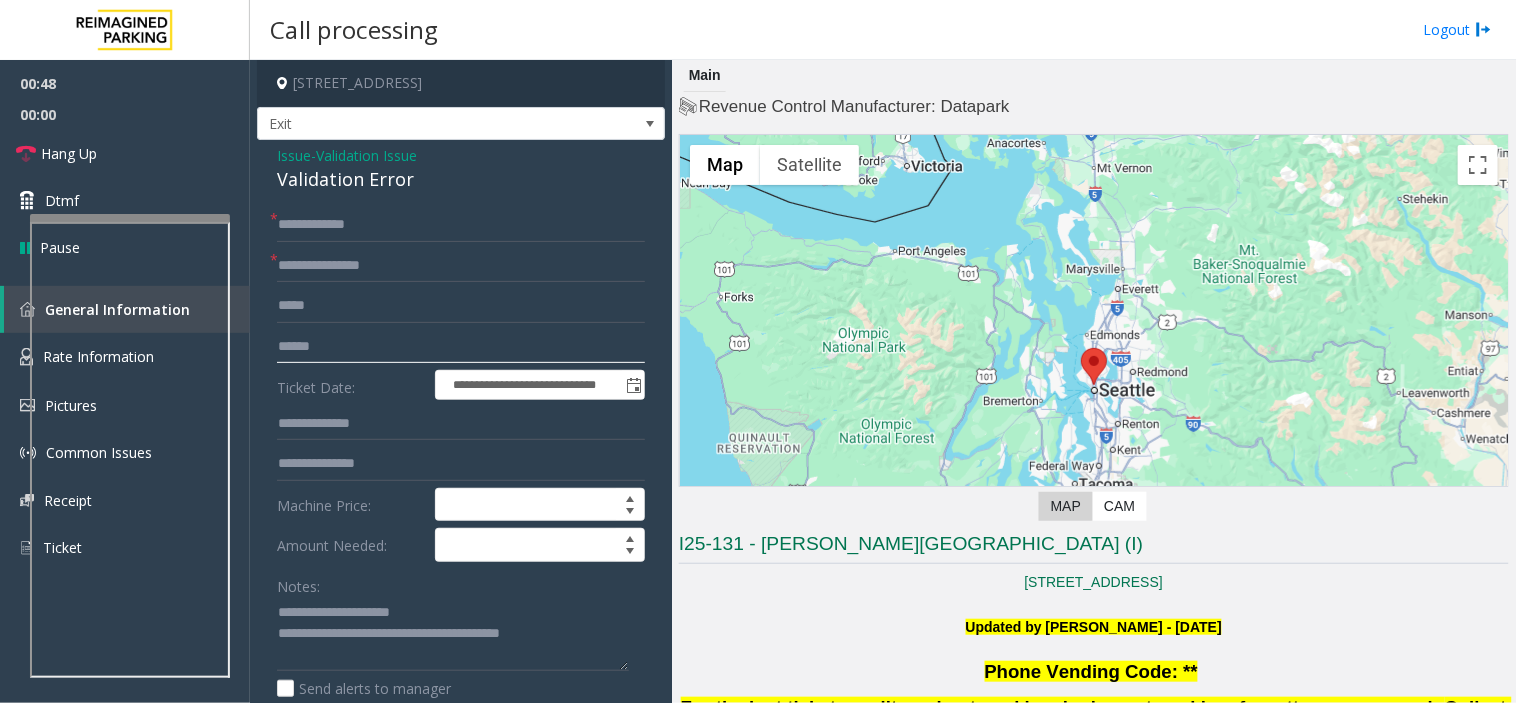 click 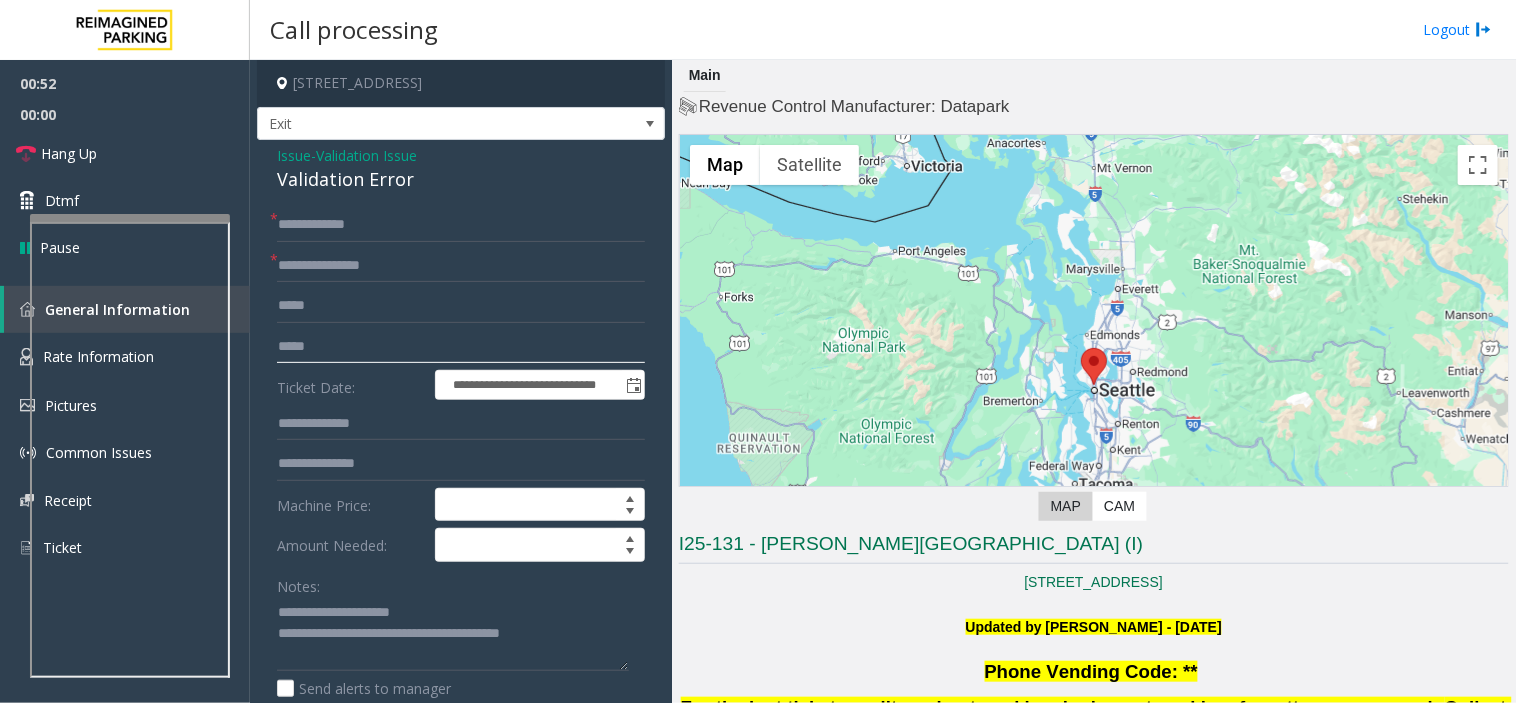 type on "*****" 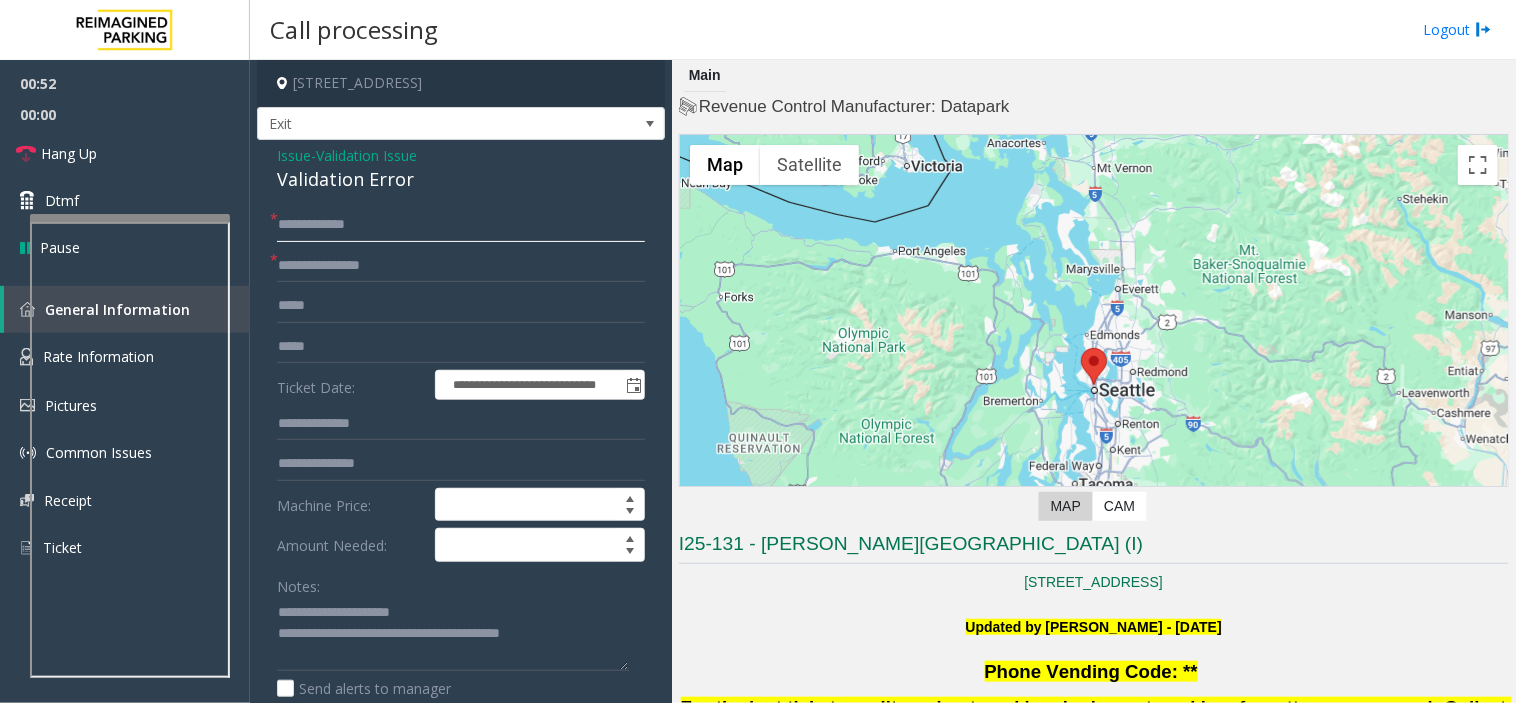 click on "**********" 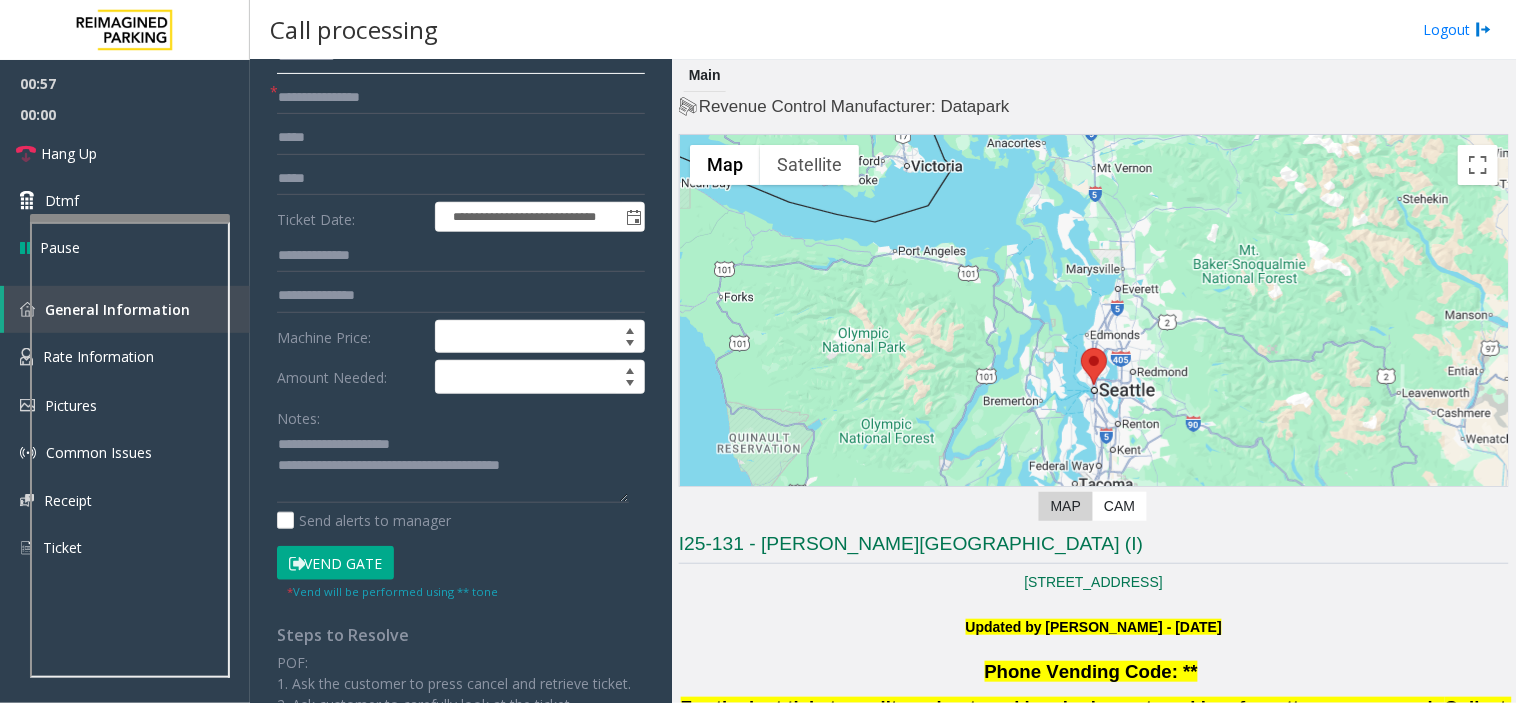 scroll, scrollTop: 333, scrollLeft: 0, axis: vertical 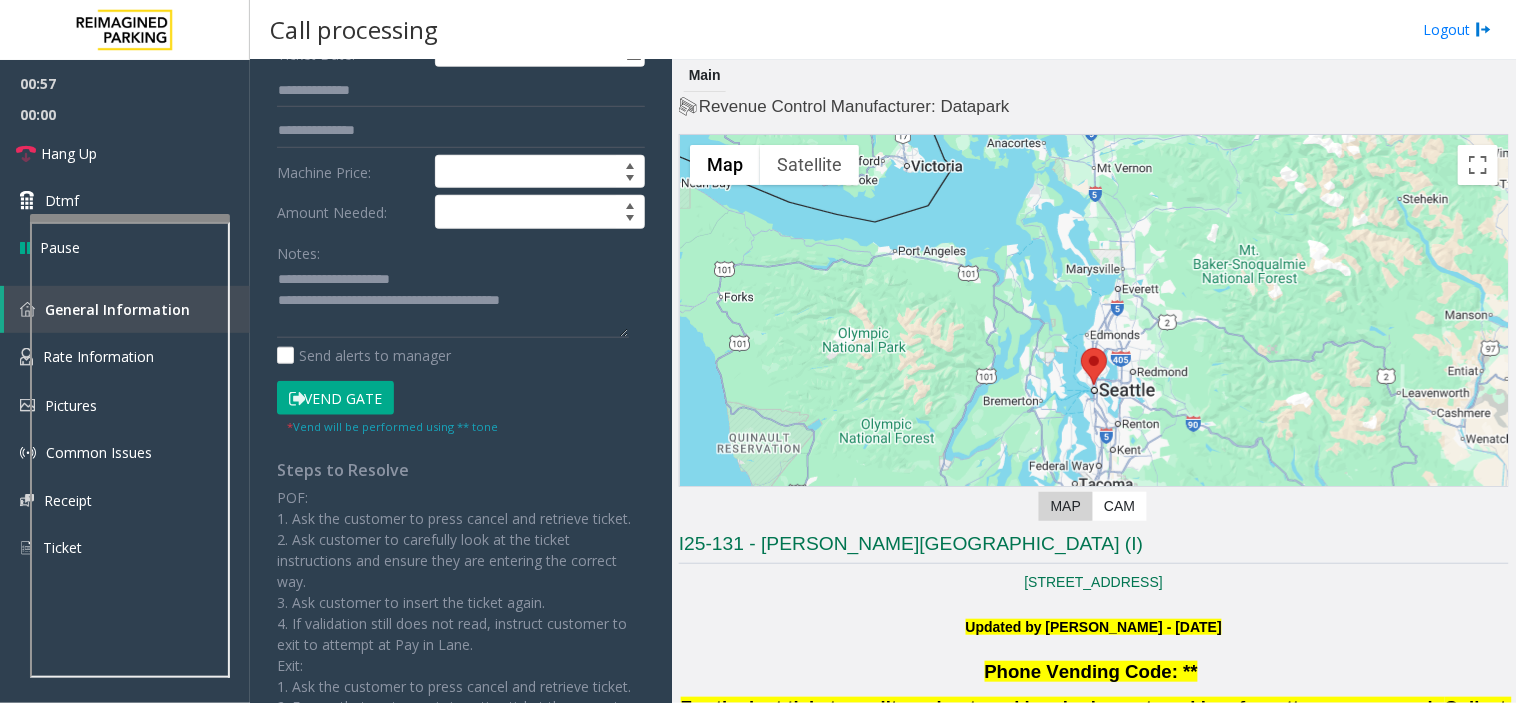 type on "**********" 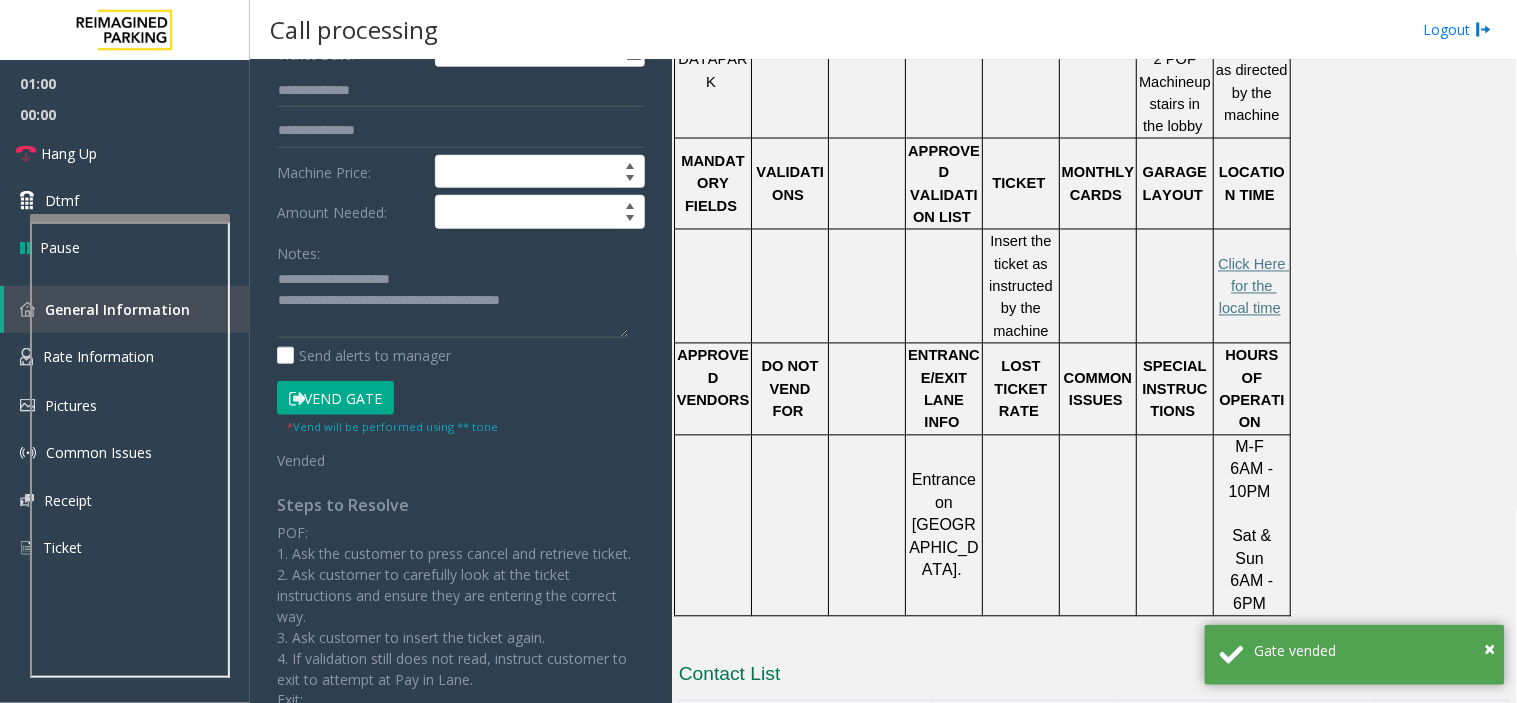 scroll, scrollTop: 868, scrollLeft: 0, axis: vertical 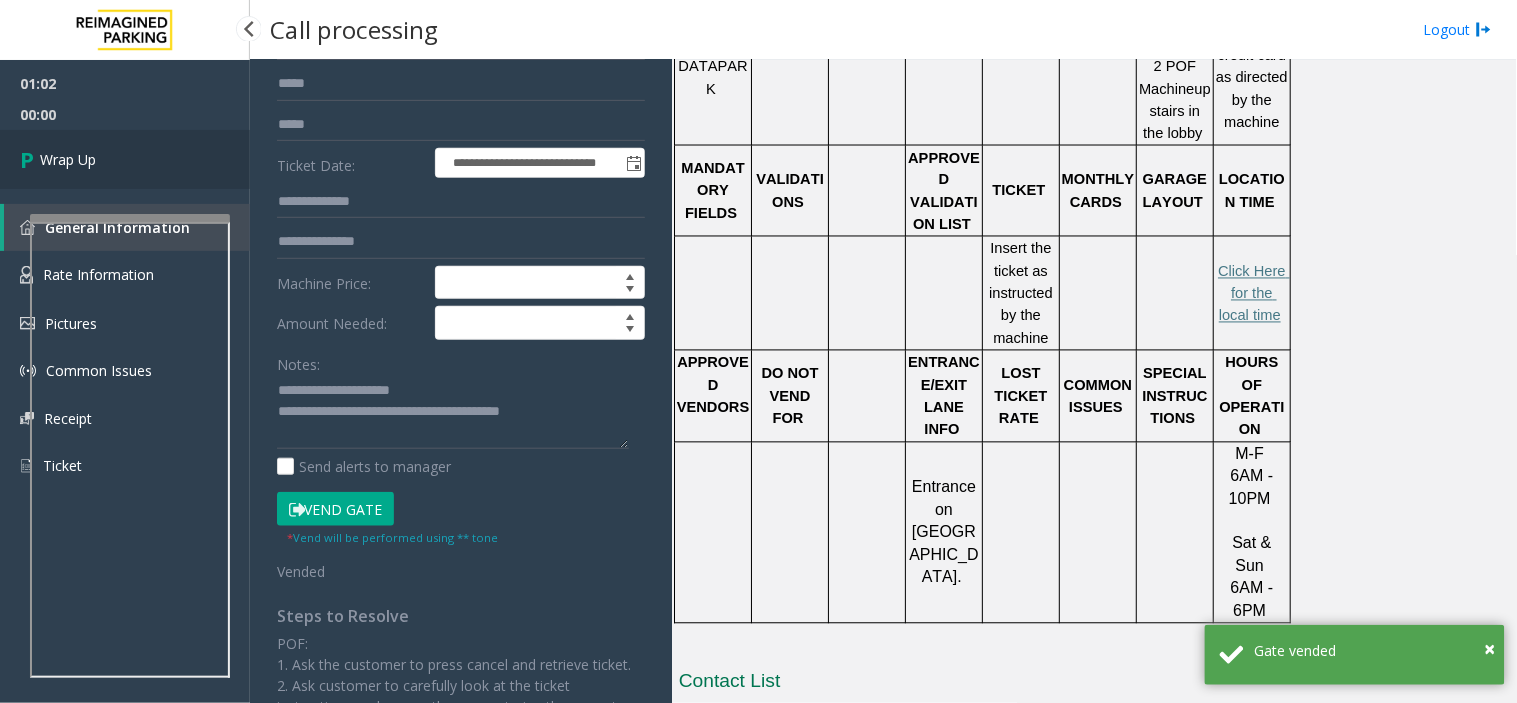 click on "Wrap Up" at bounding box center (125, 159) 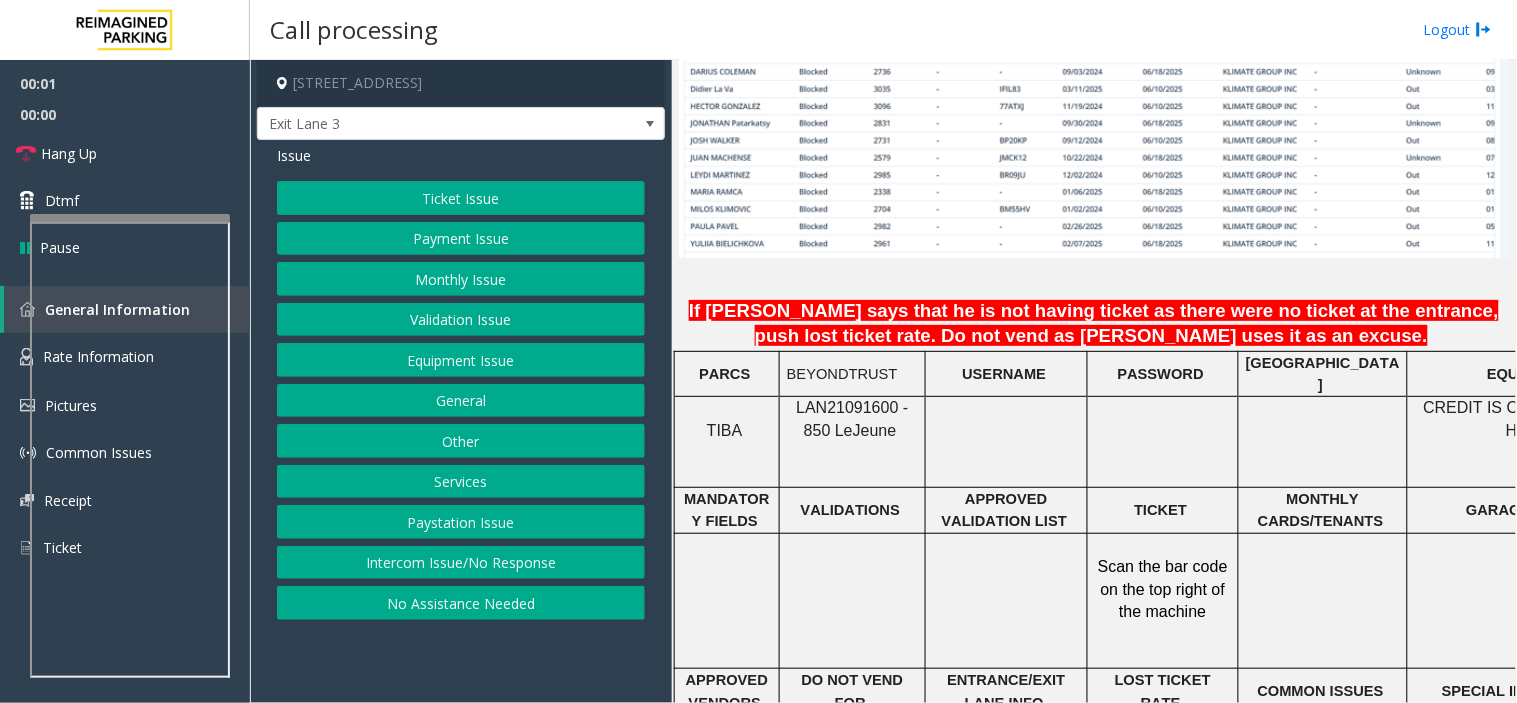 scroll, scrollTop: 1555, scrollLeft: 0, axis: vertical 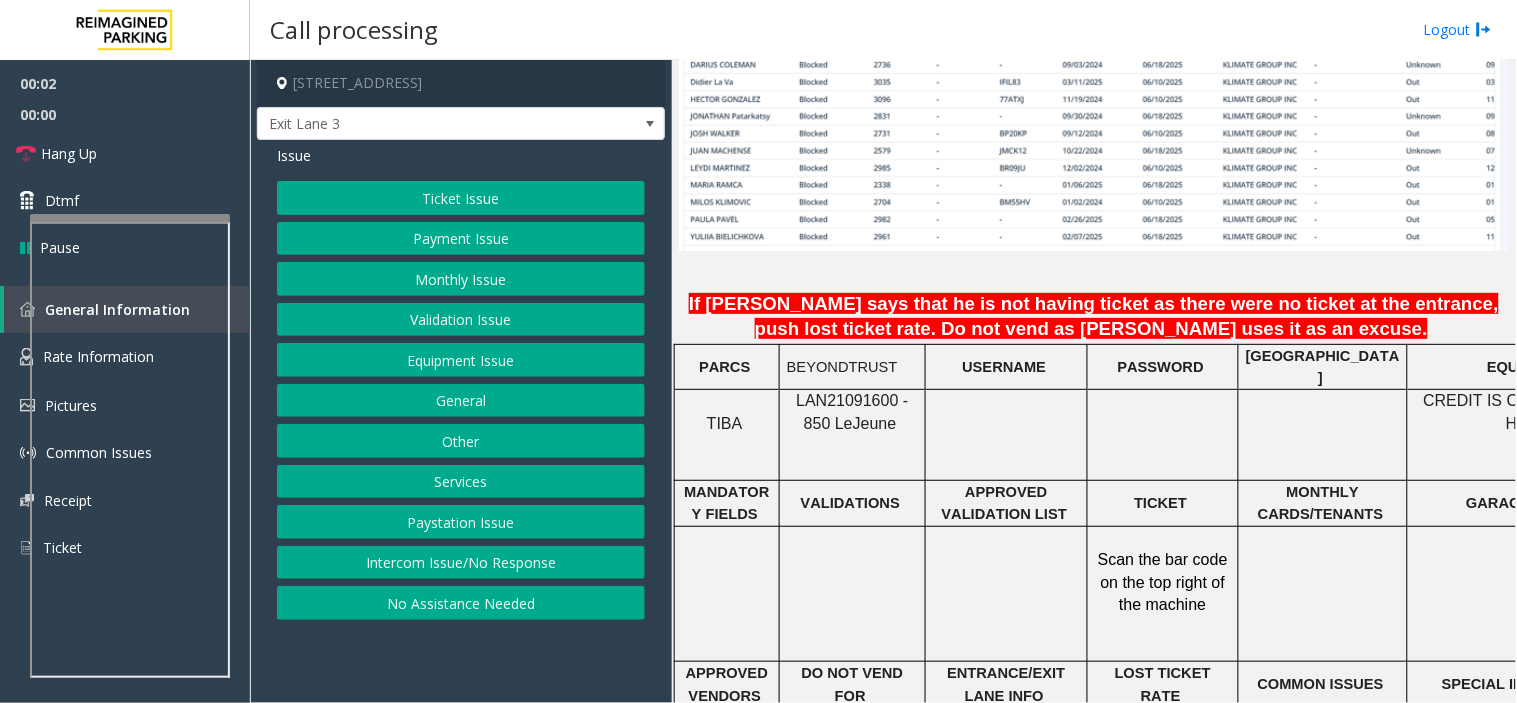 click on "LAN21091600 - 850 Le" 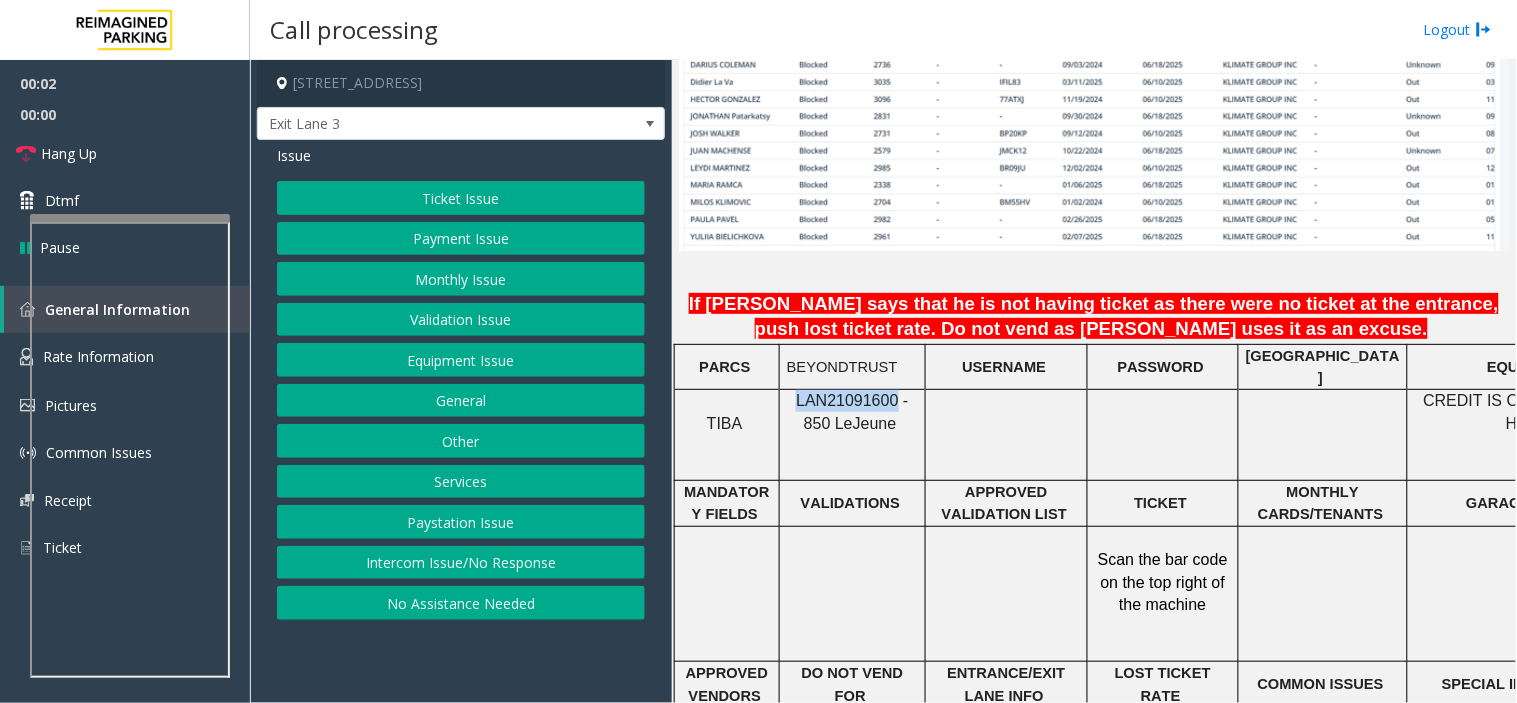 drag, startPoint x: 833, startPoint y: 333, endPoint x: 813, endPoint y: 336, distance: 20.22375 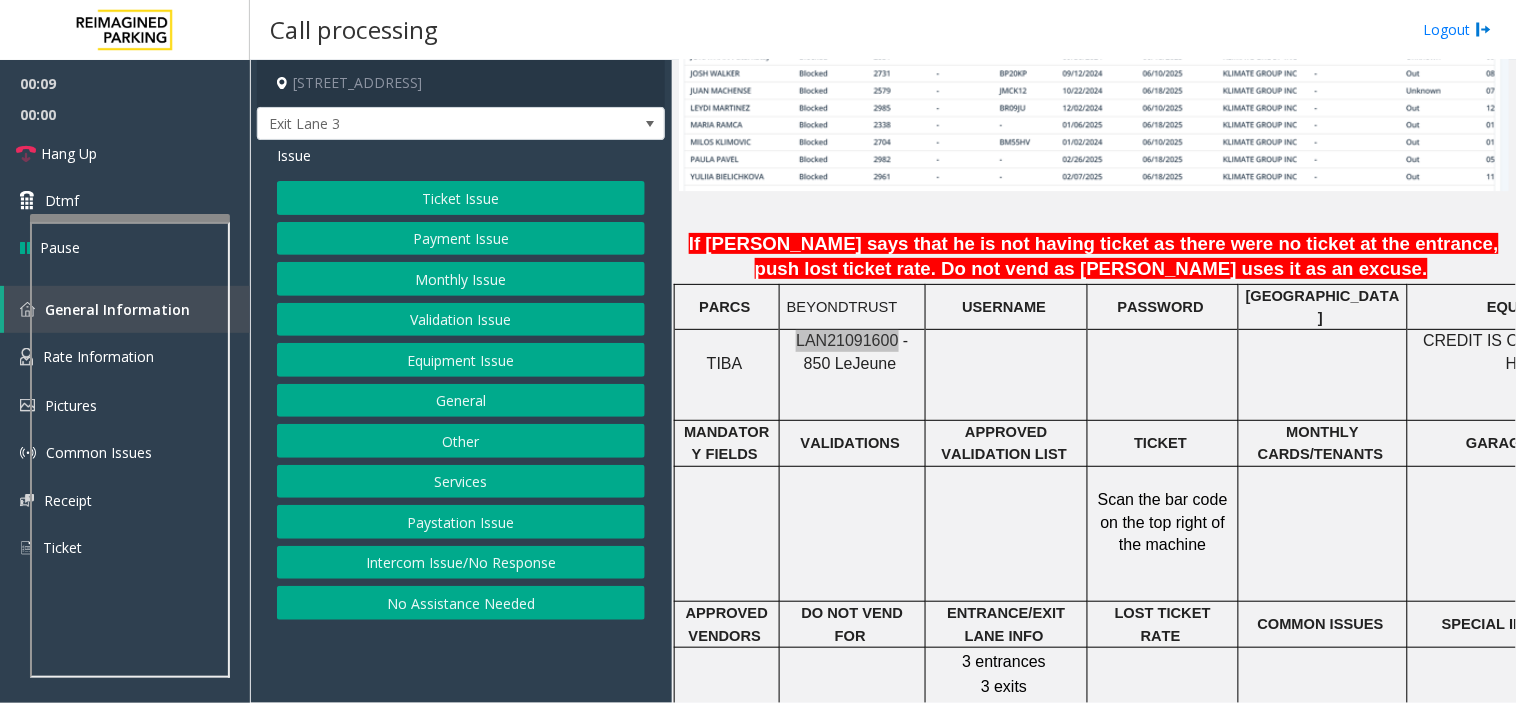 scroll, scrollTop: 1666, scrollLeft: 0, axis: vertical 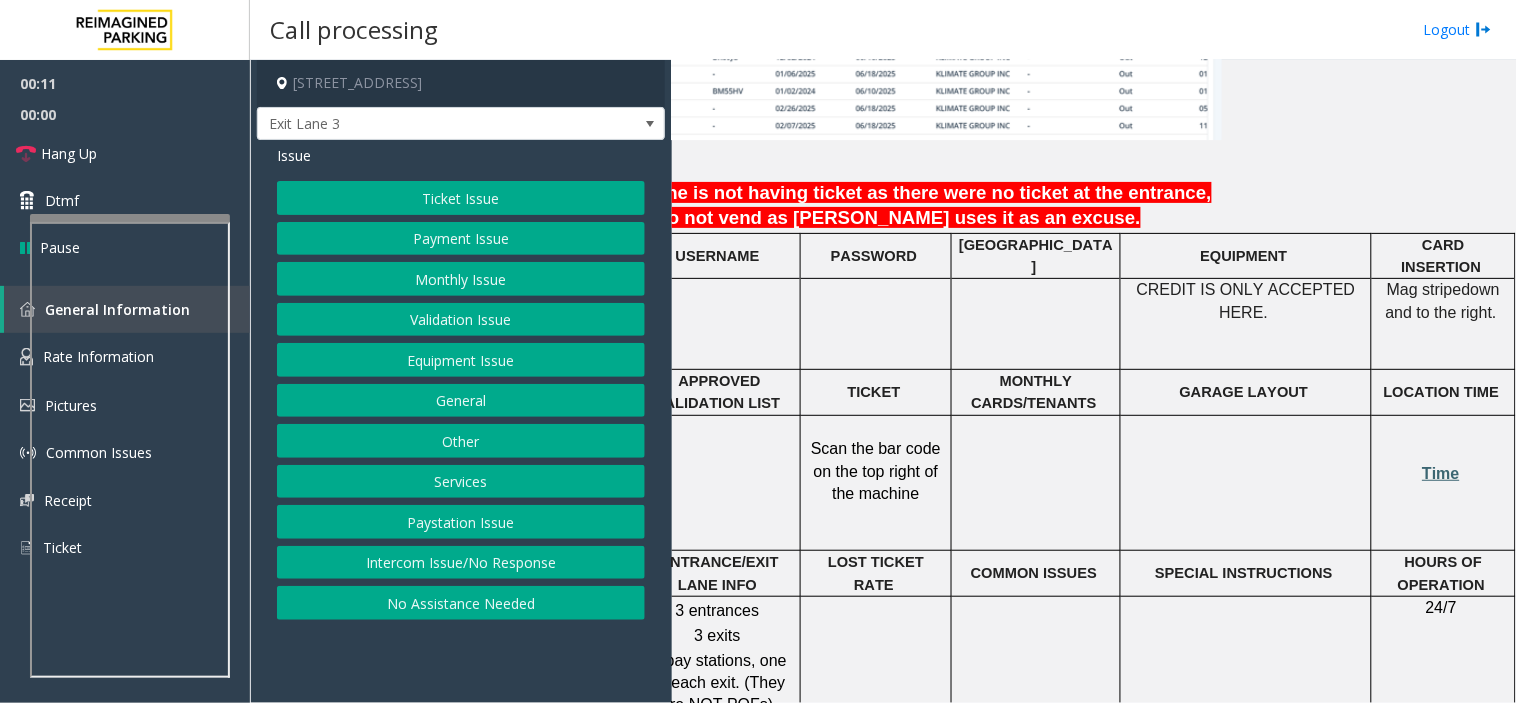 click on "Time" 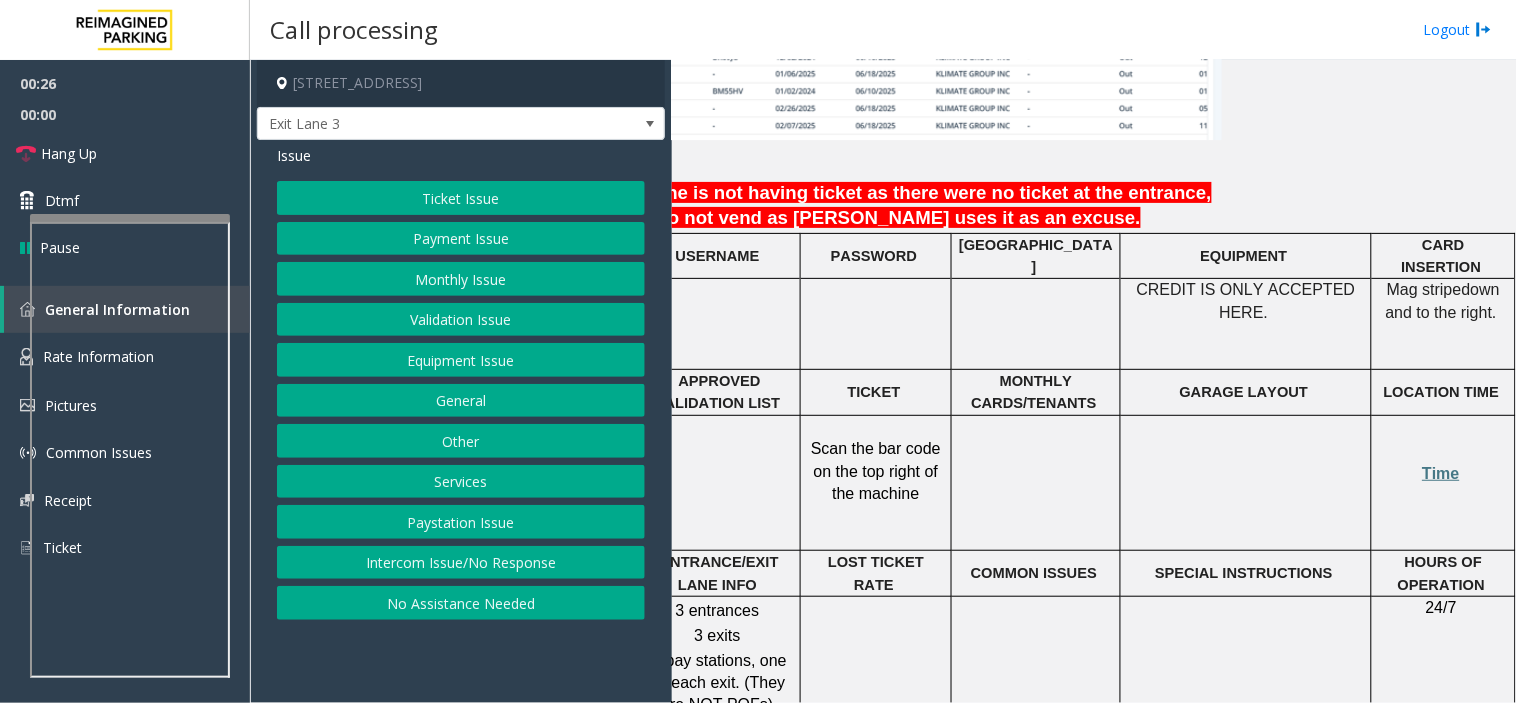 click on "Monthly Issue" 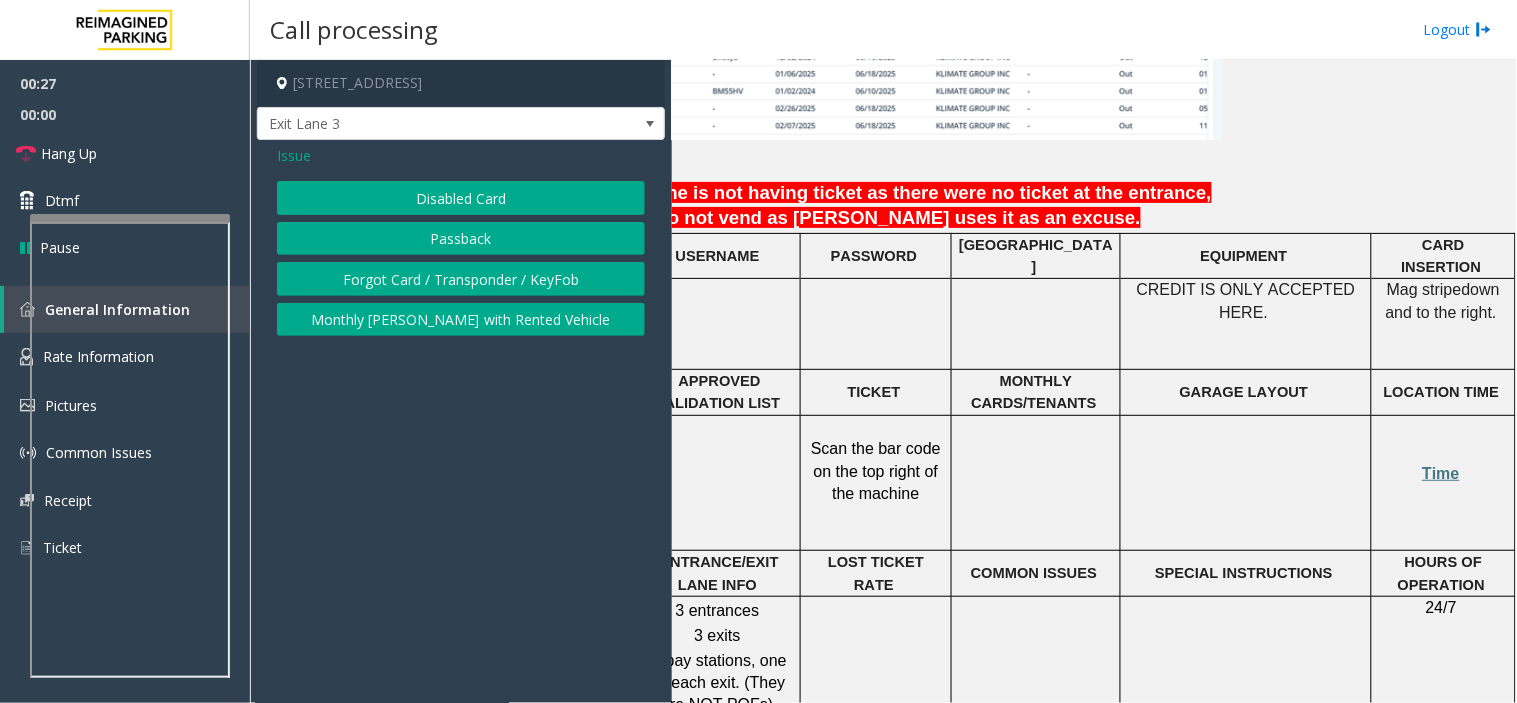 click on "Passback" 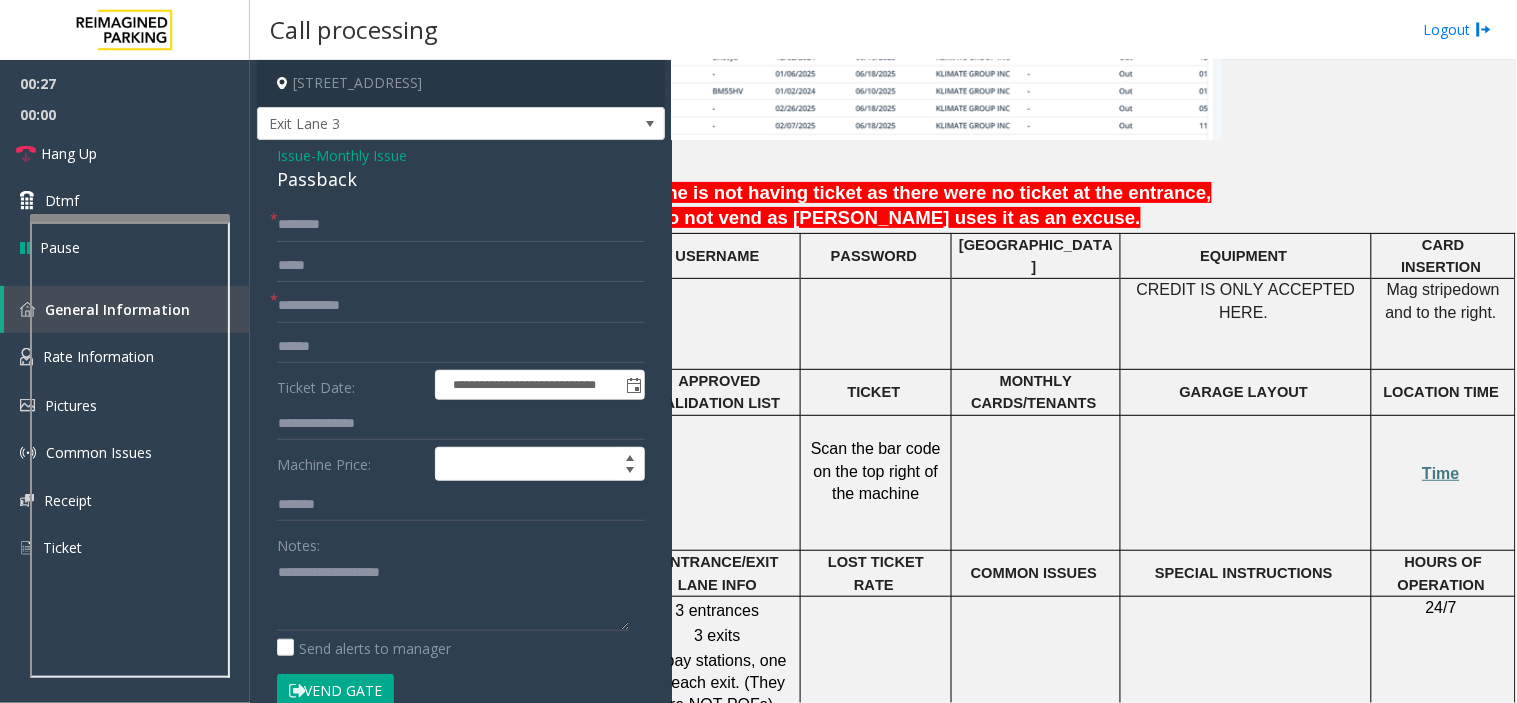 click on "**********" 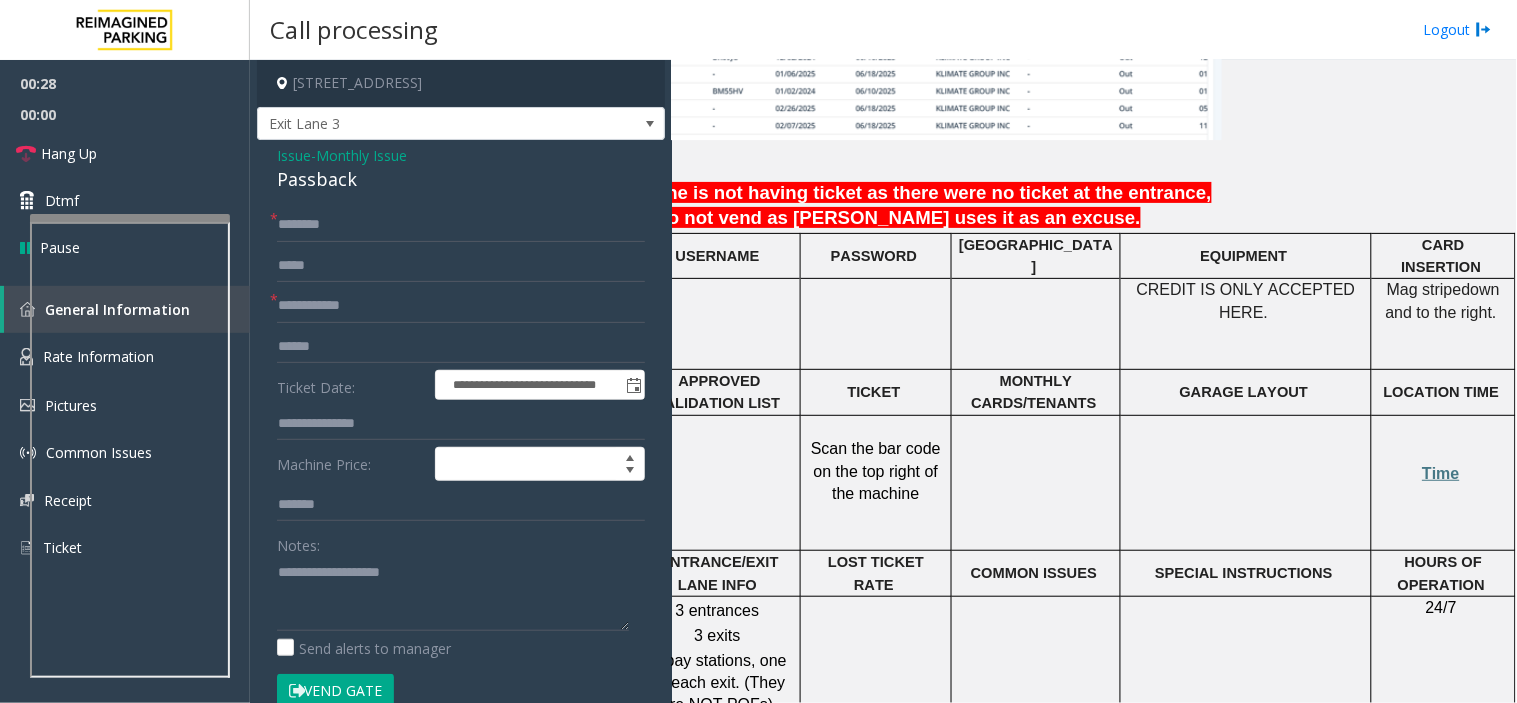click on "Passback" 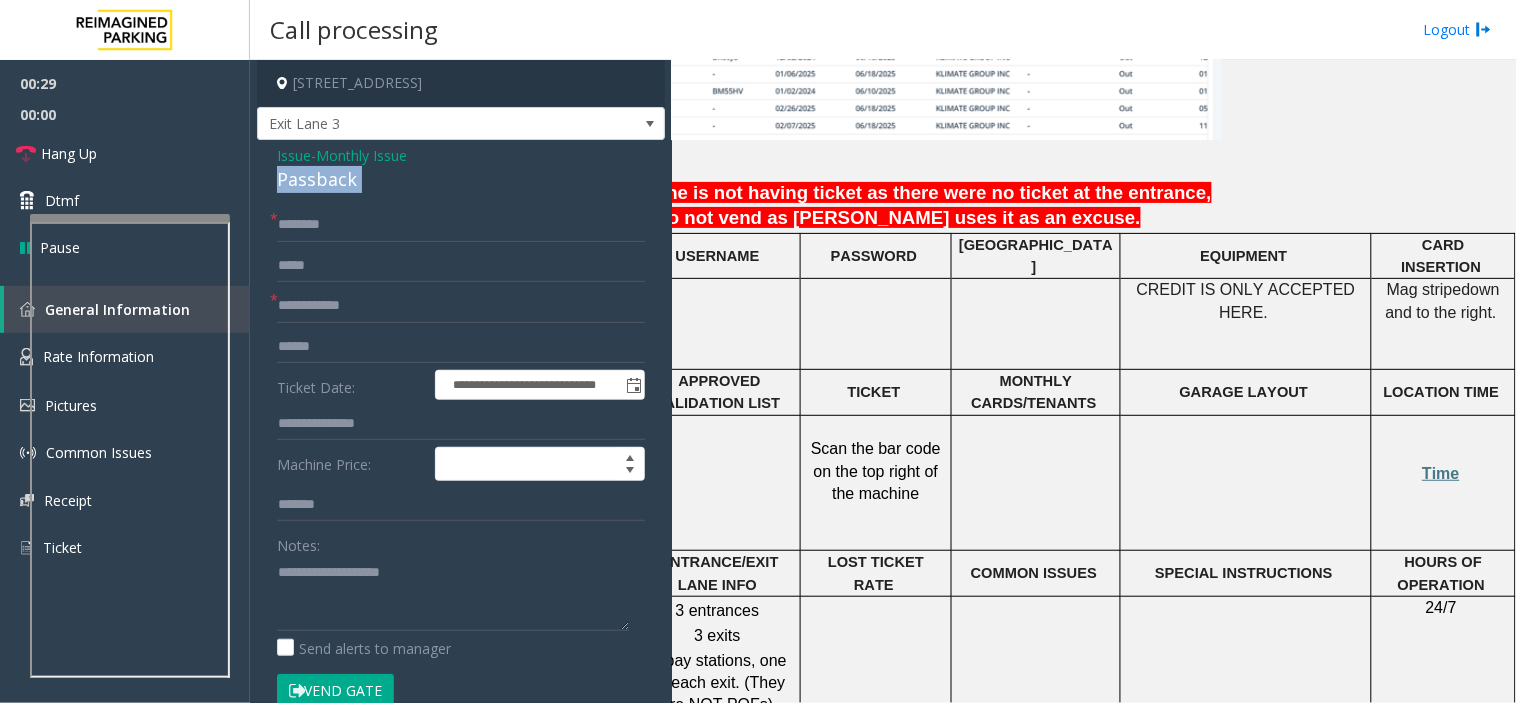 click on "Passback" 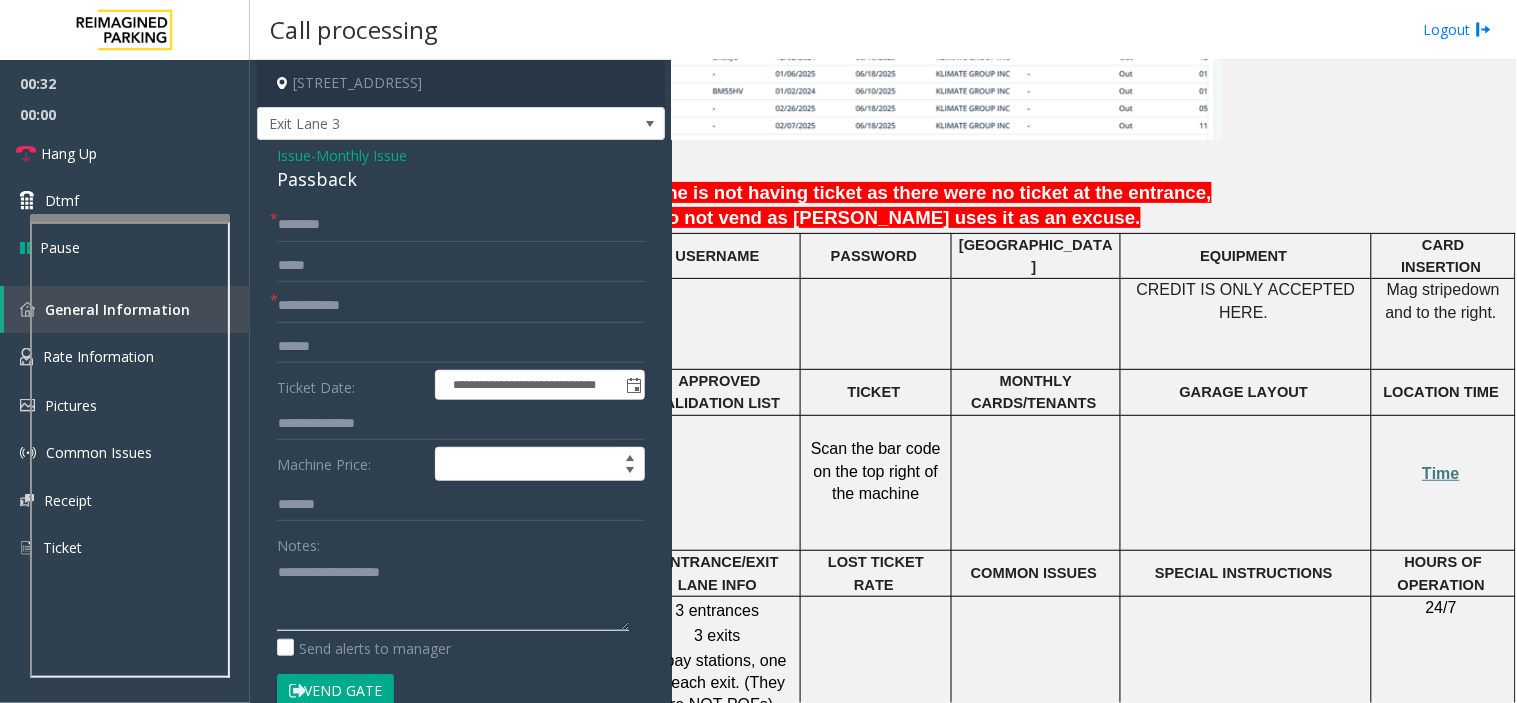 click 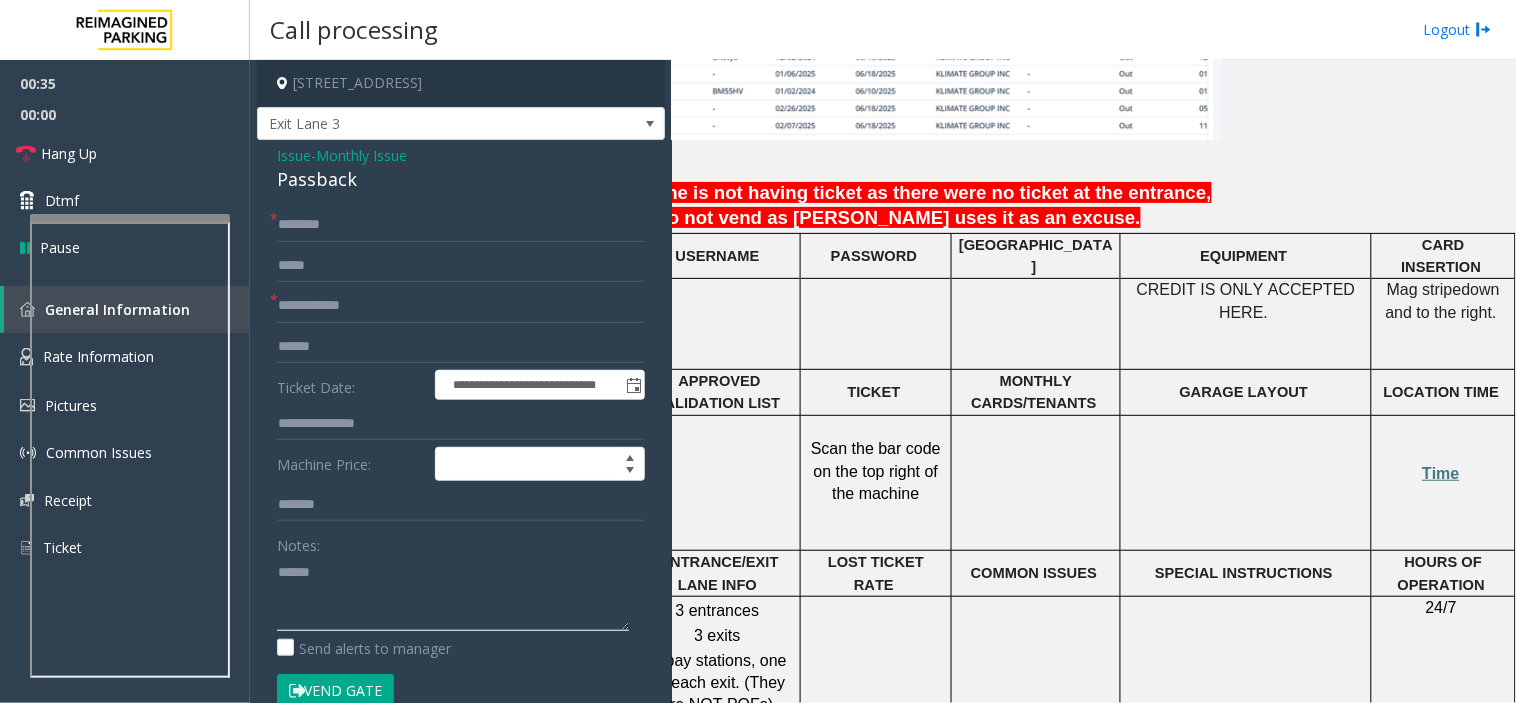 paste on "********" 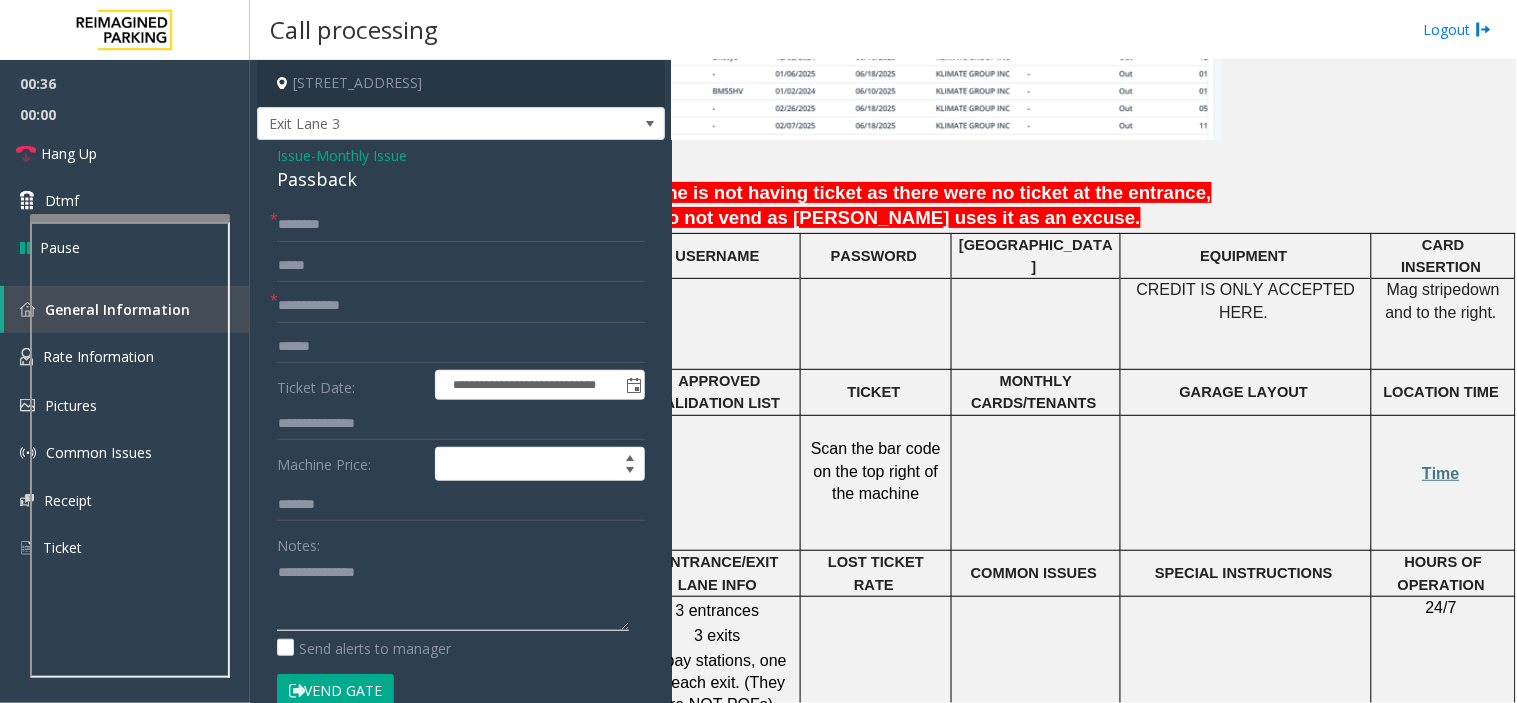 type on "**********" 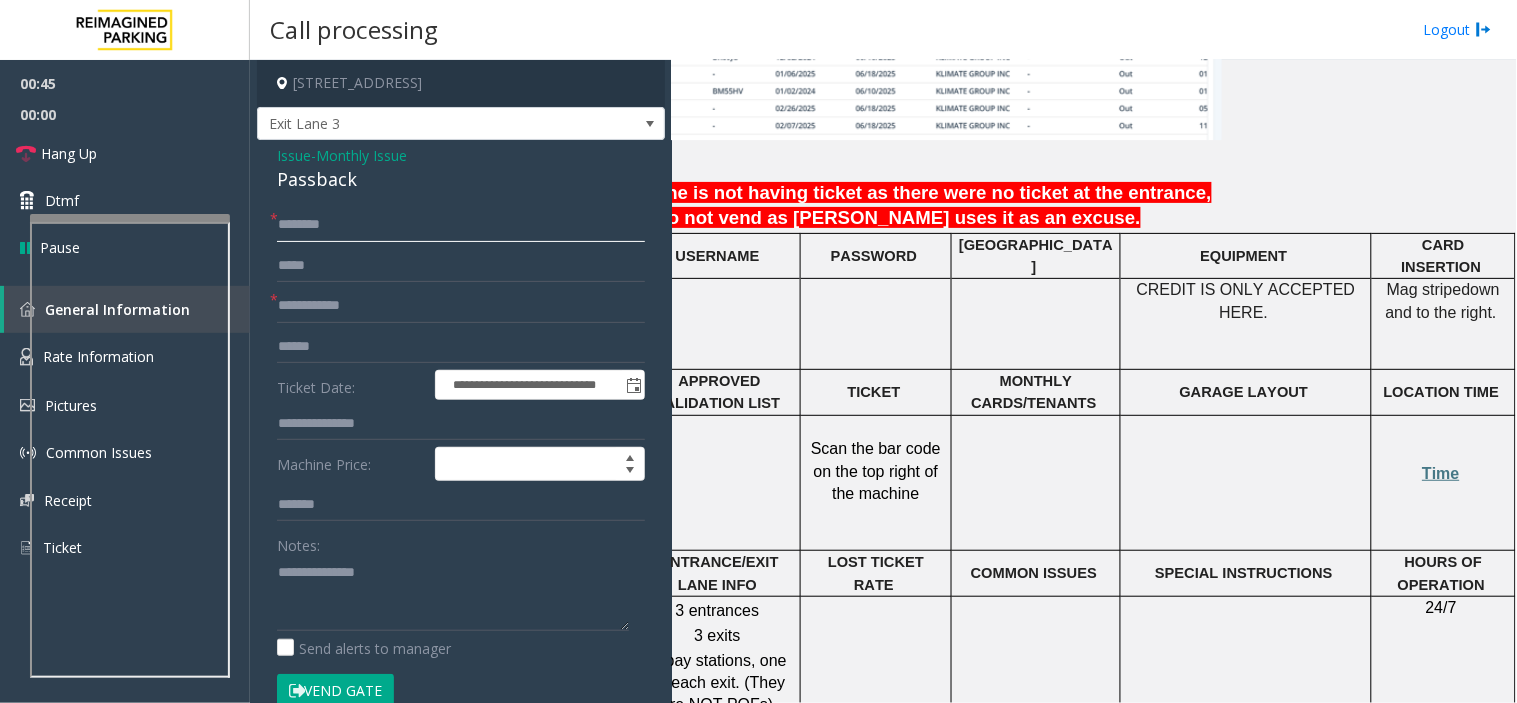 click 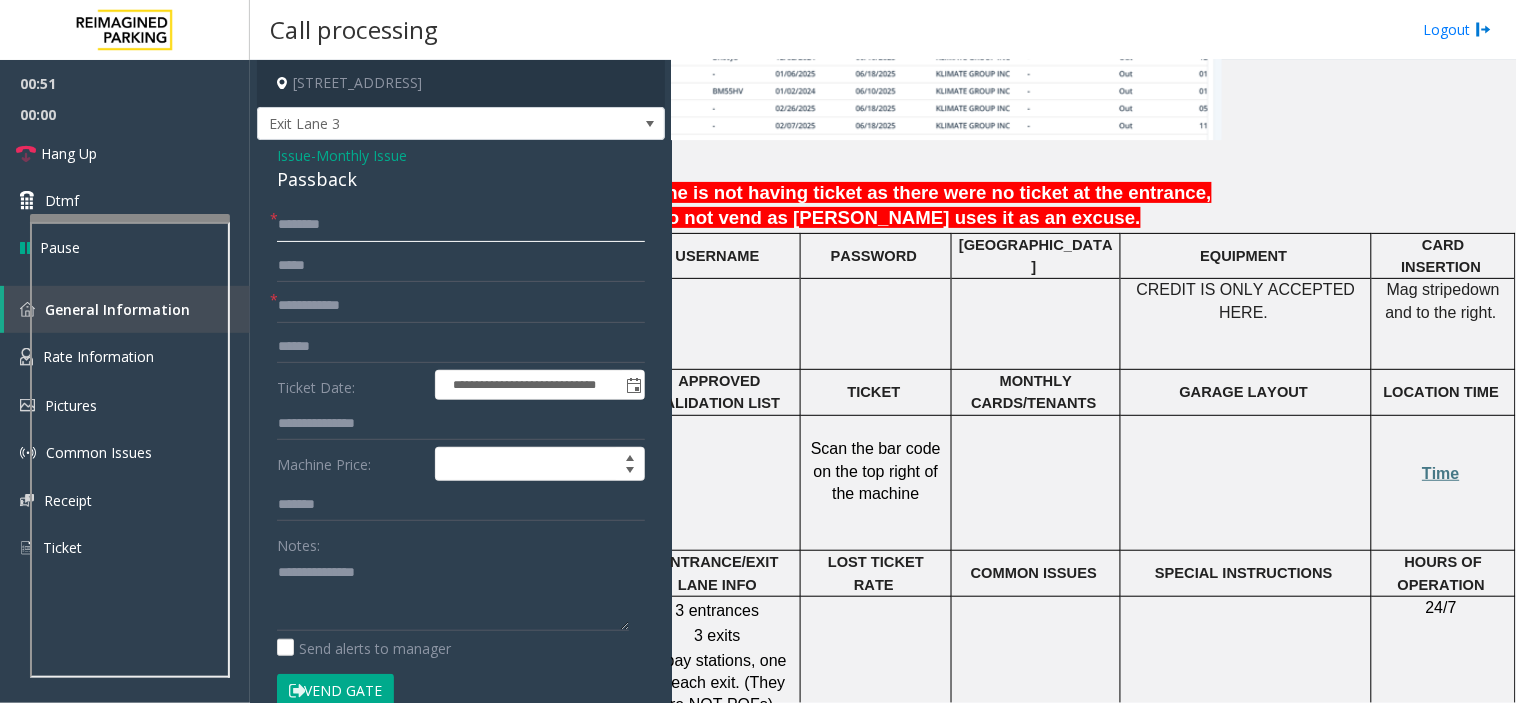 click on "*******" 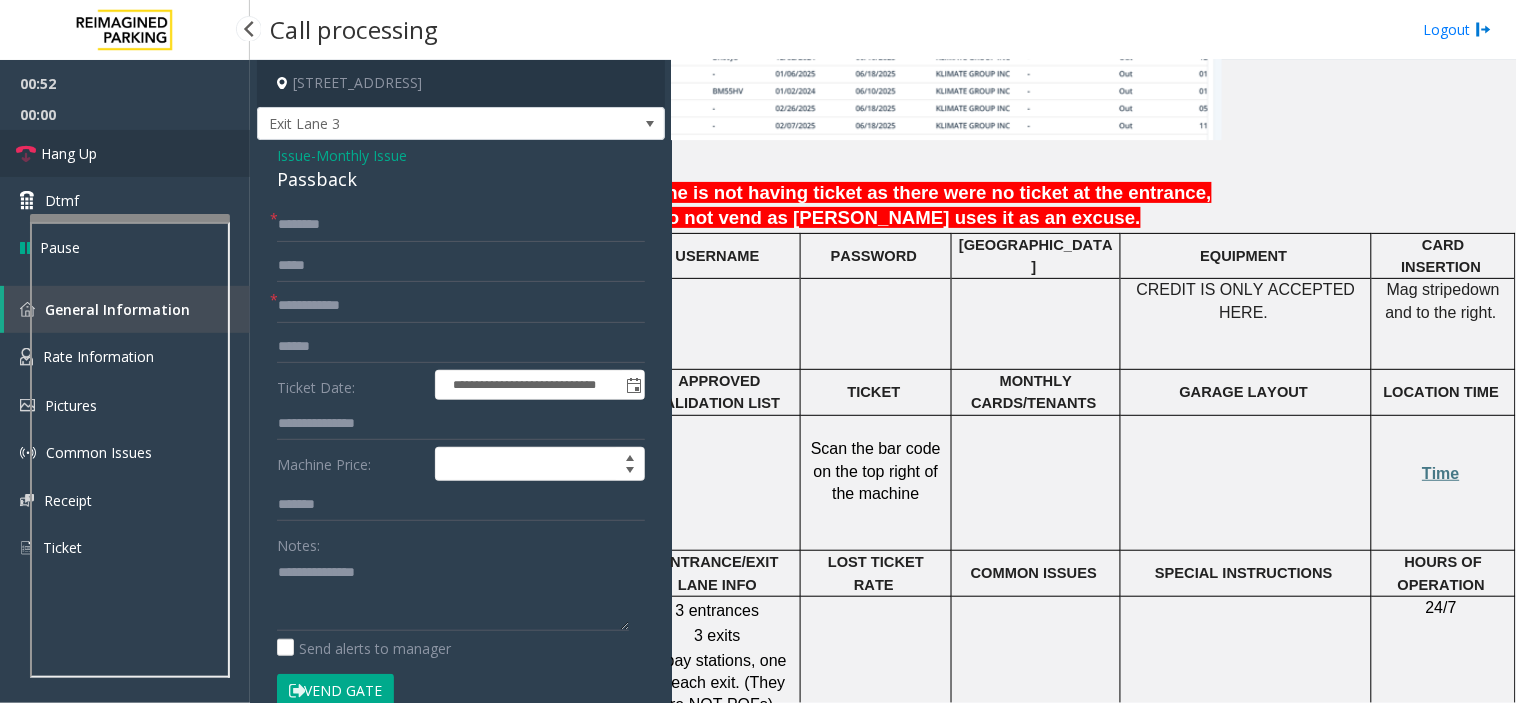 click on "Hang Up" at bounding box center (125, 153) 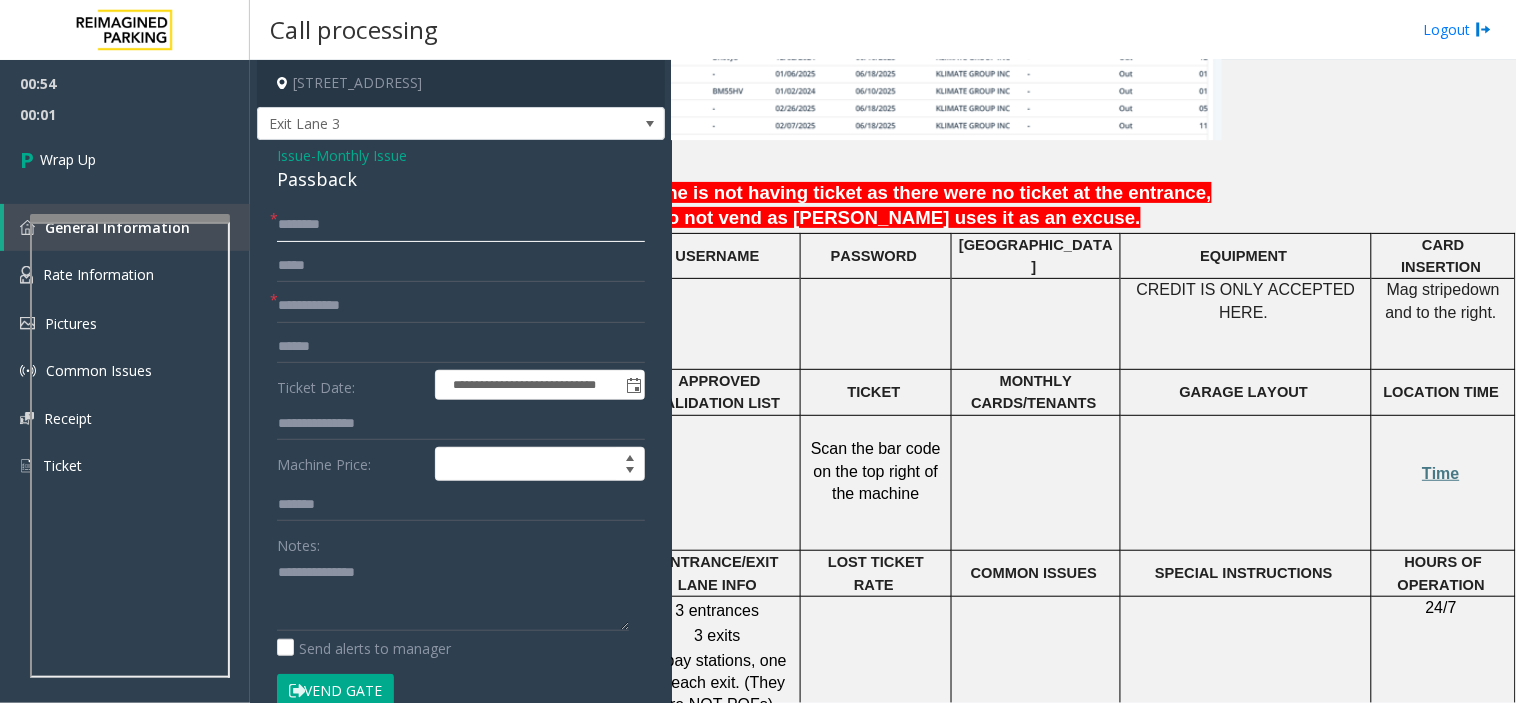 click on "*******" 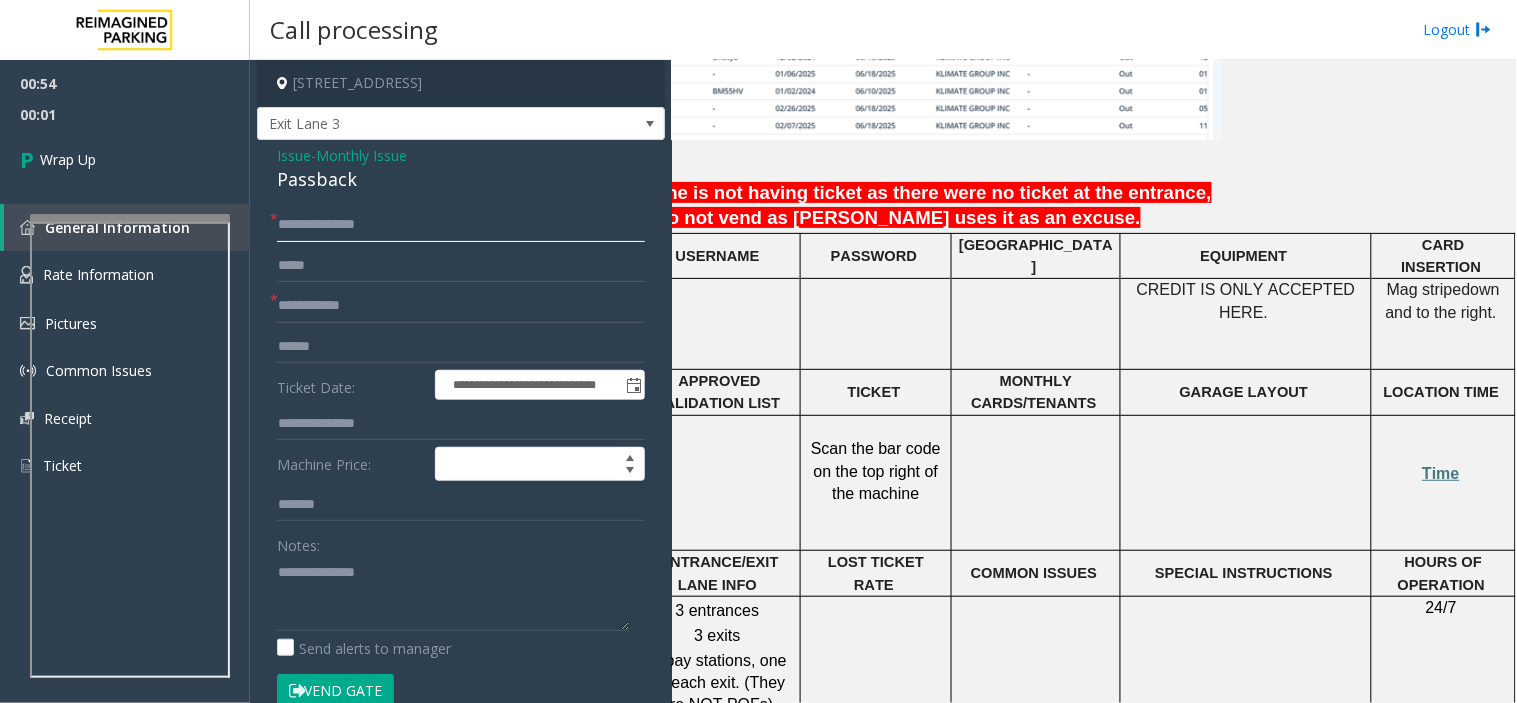type on "**********" 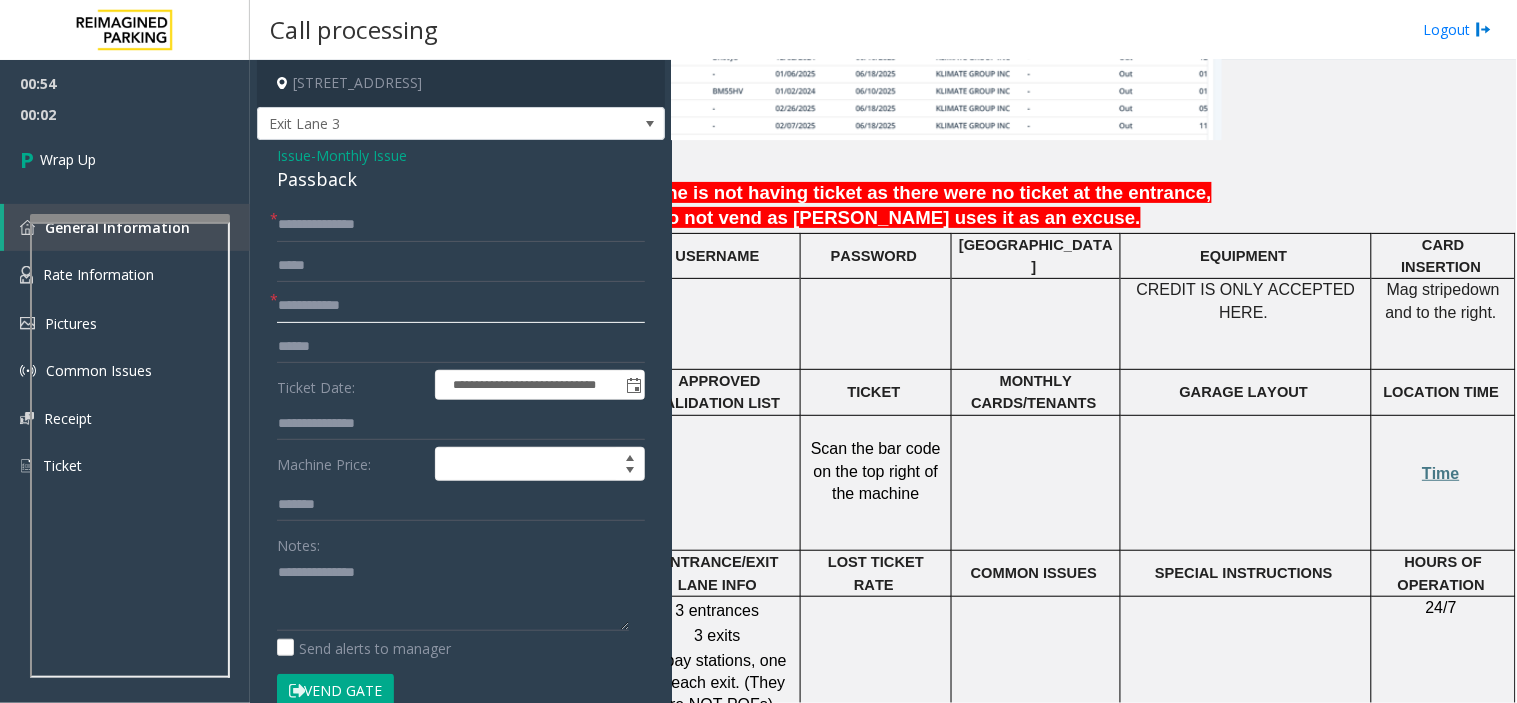 click 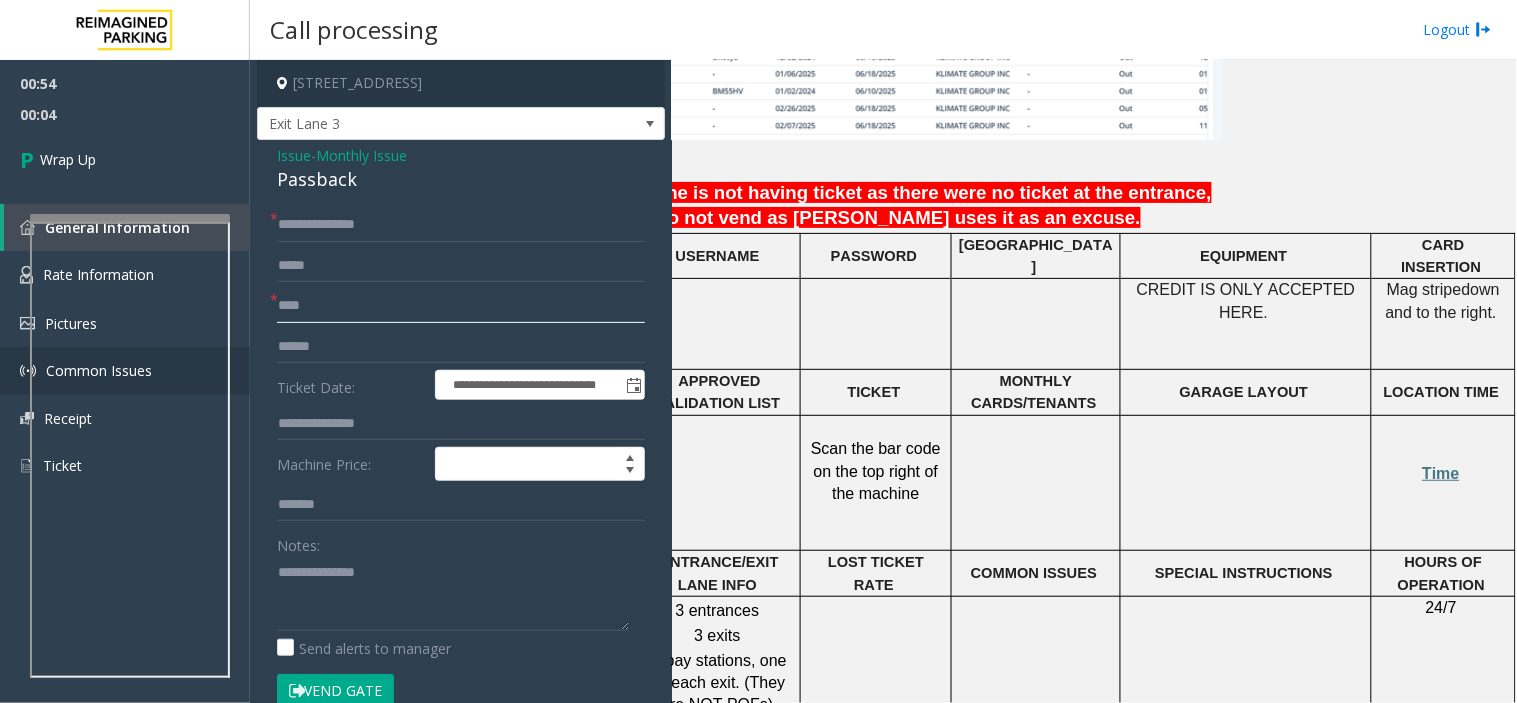 type on "****" 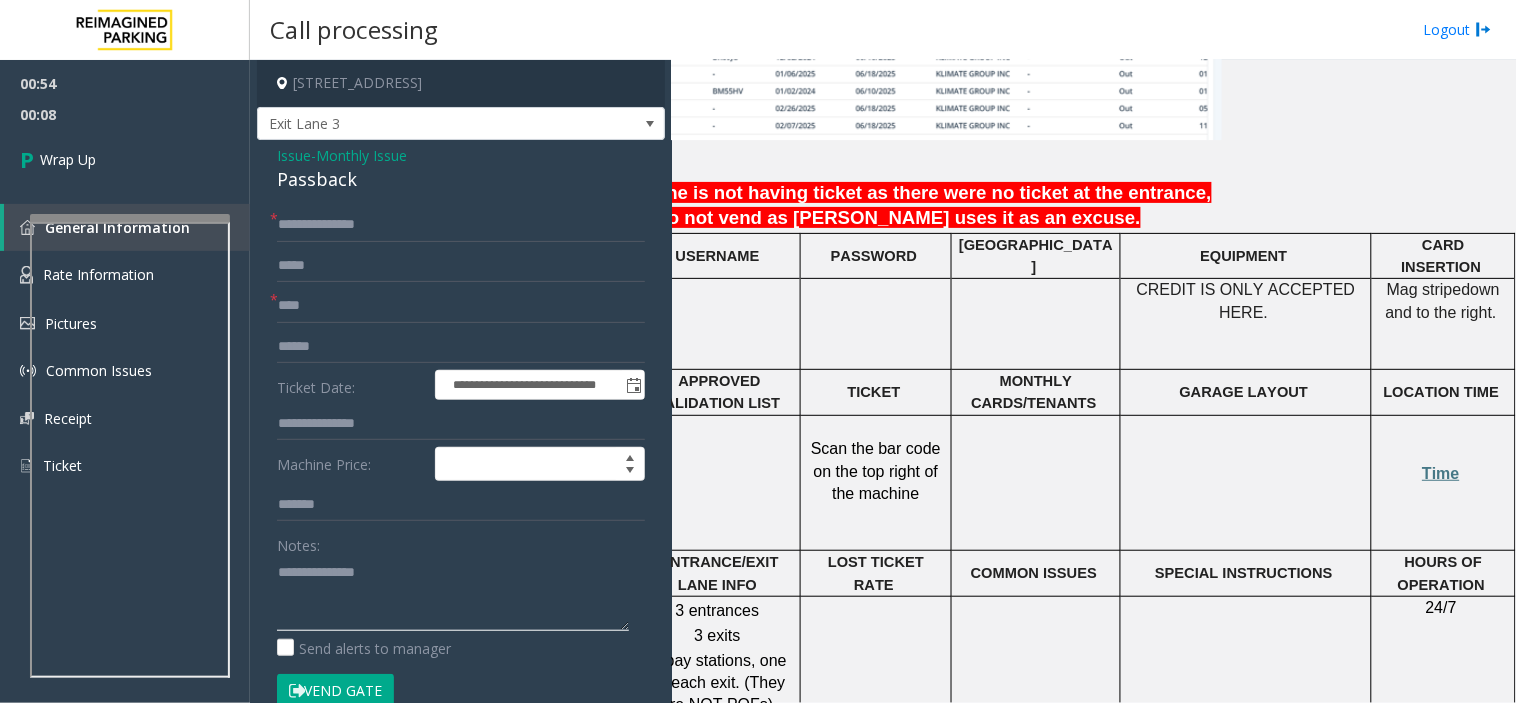 click 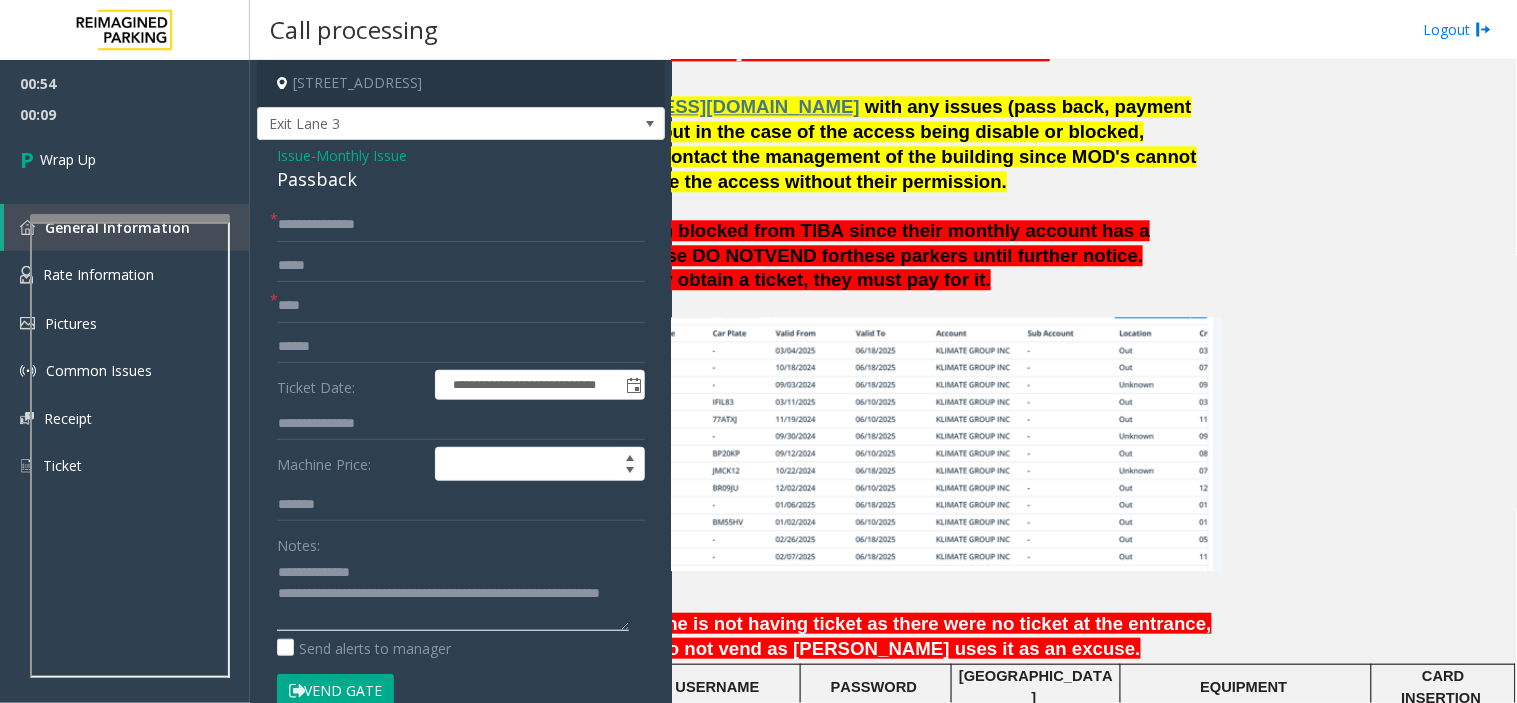 type on "**********" 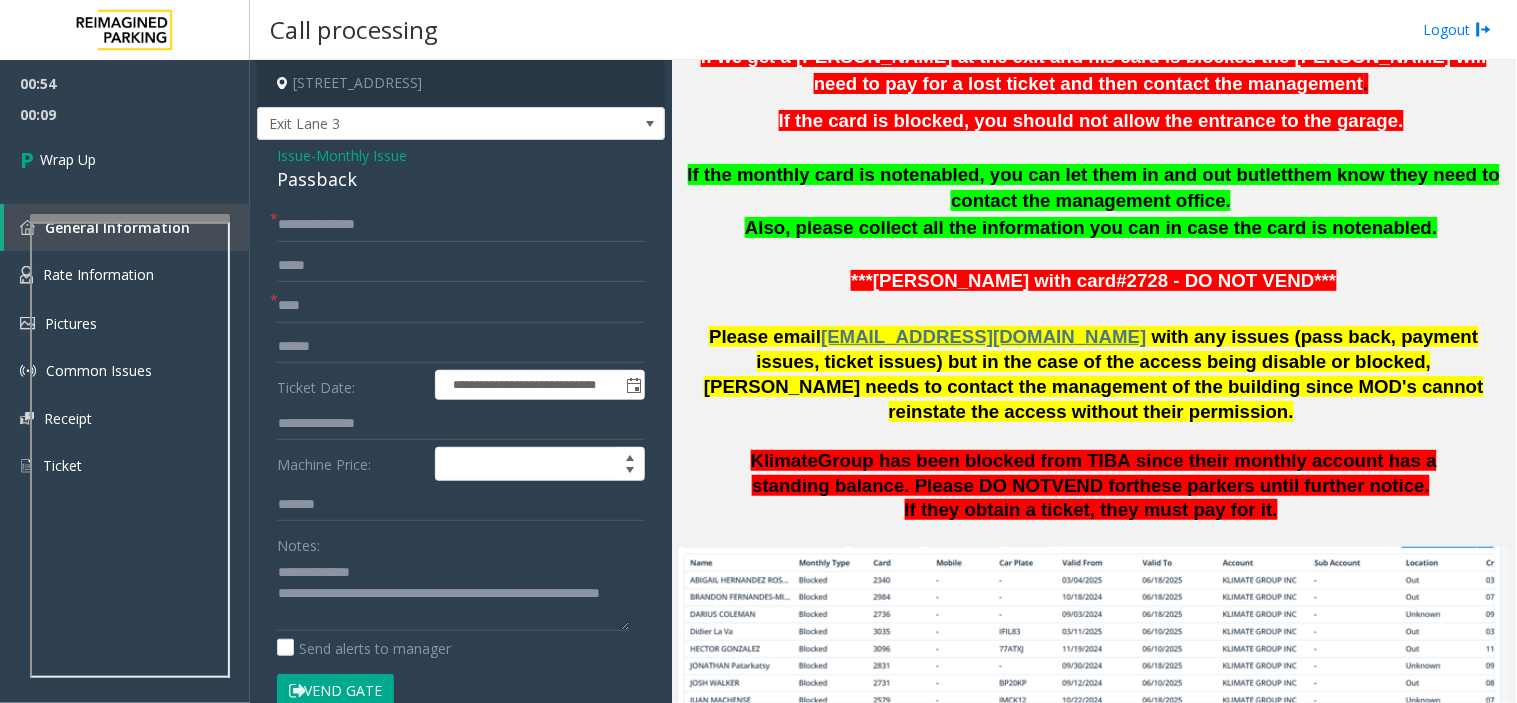 scroll, scrollTop: 1000, scrollLeft: 0, axis: vertical 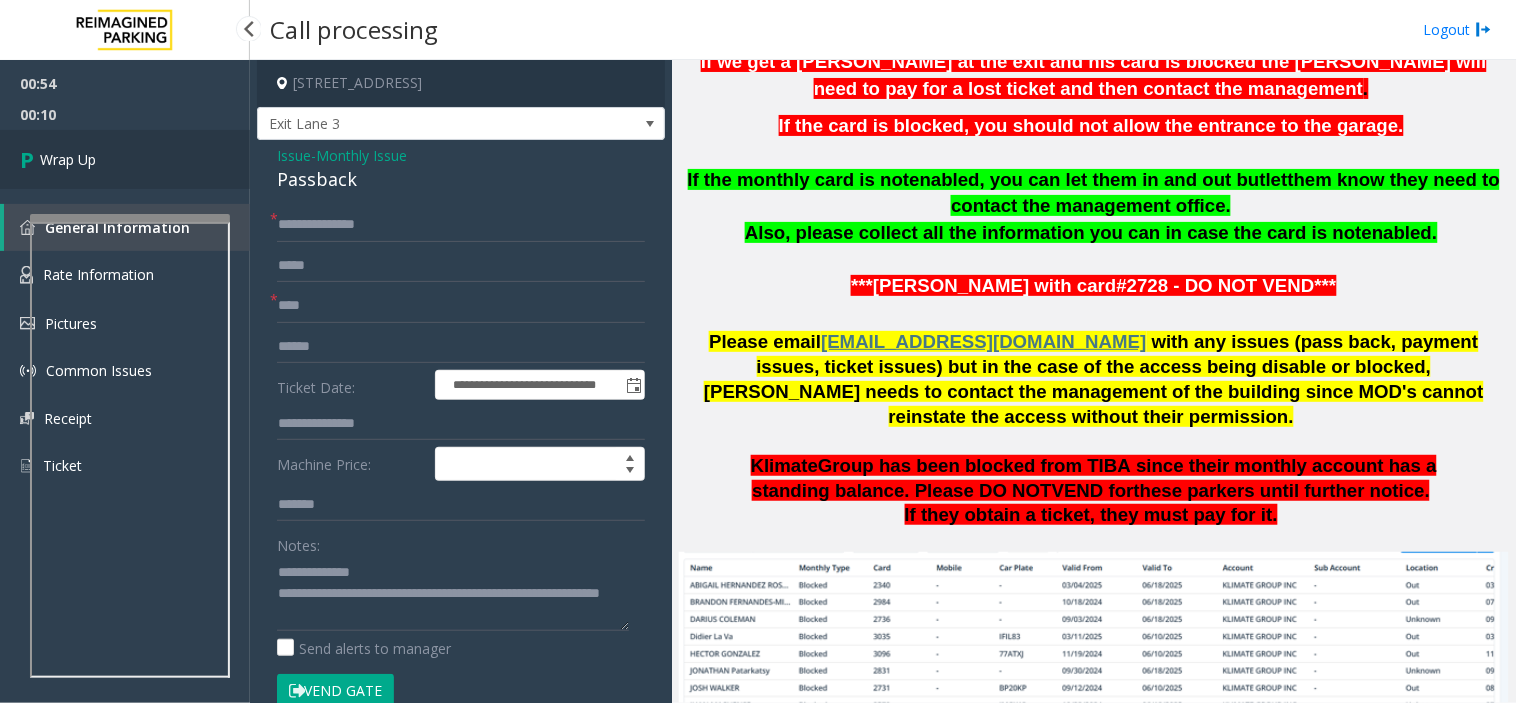 click on "Wrap Up" at bounding box center (125, 159) 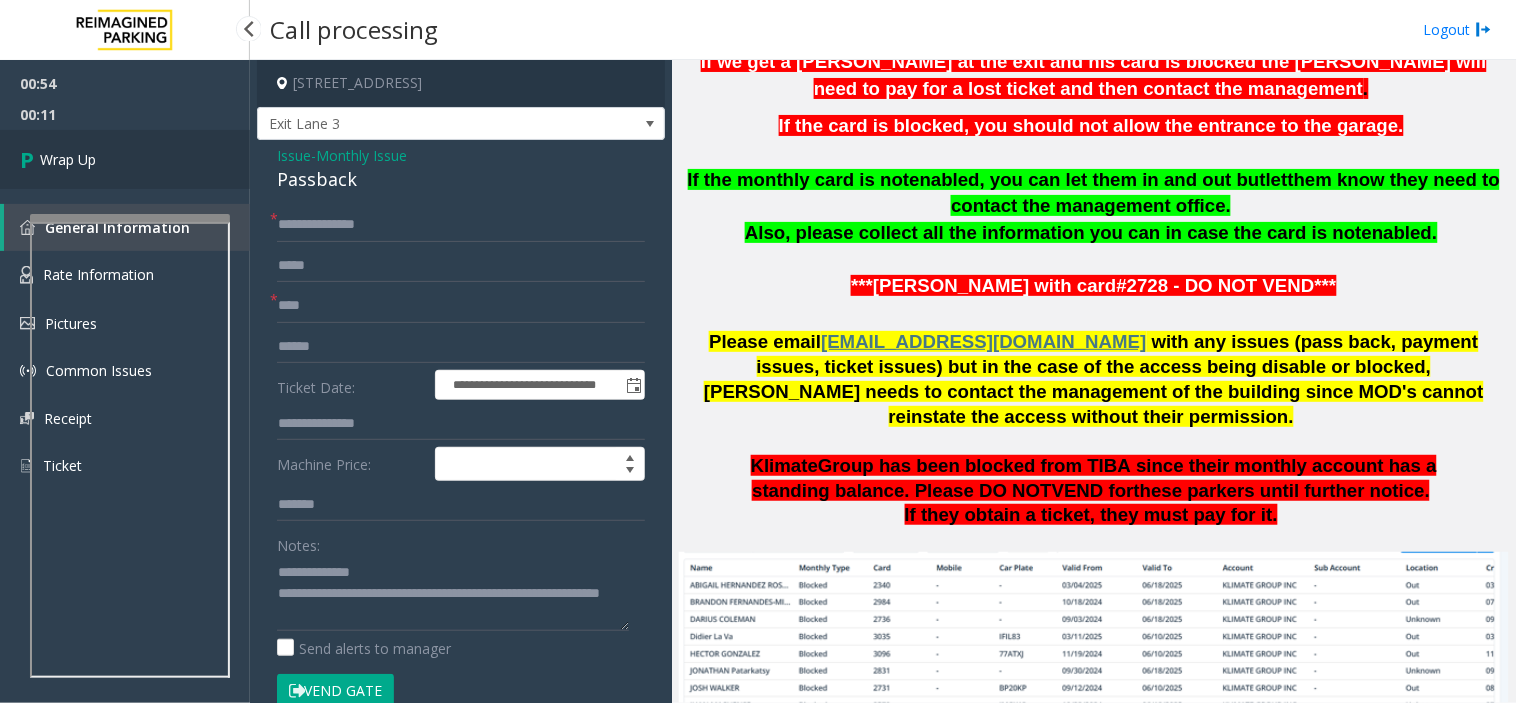 click on "Wrap Up" at bounding box center (125, 159) 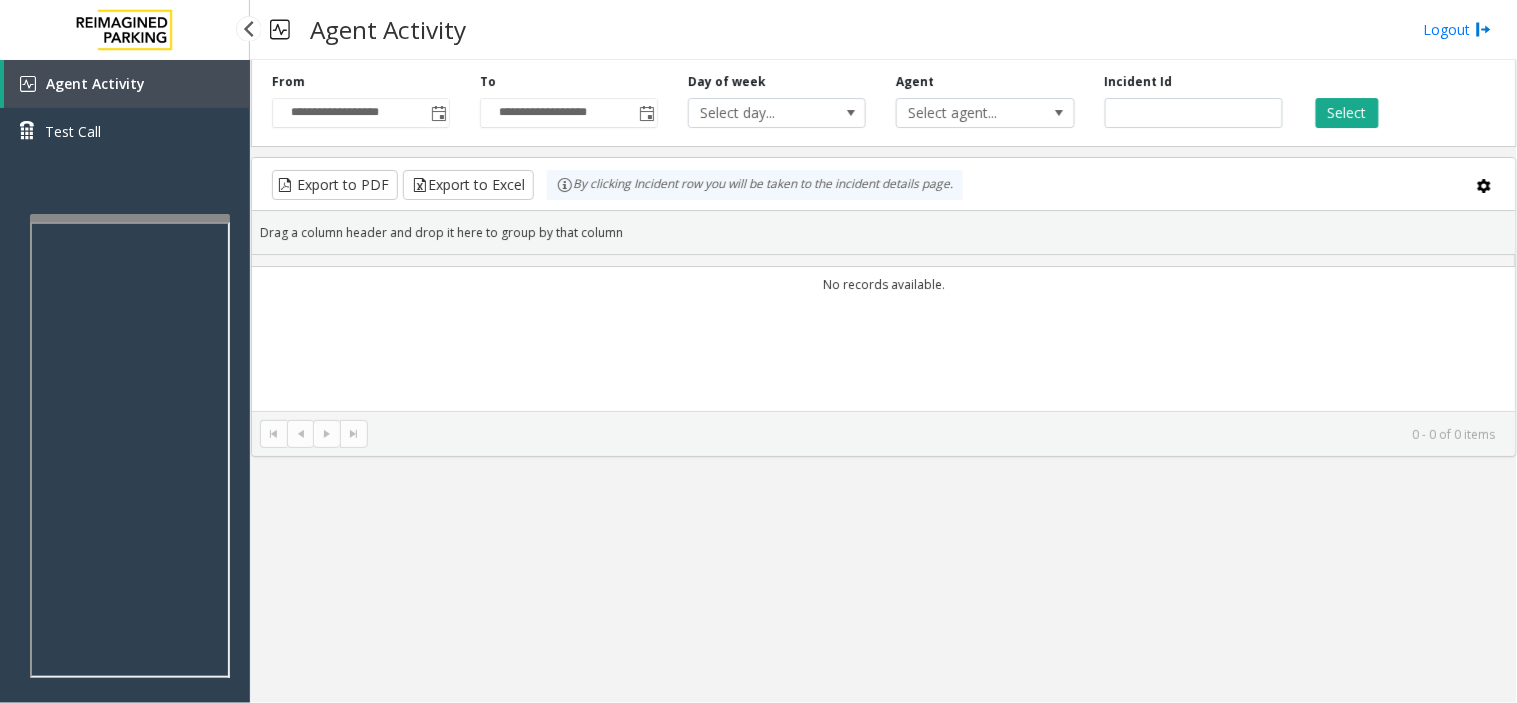 click on "Test Call" at bounding box center [125, 131] 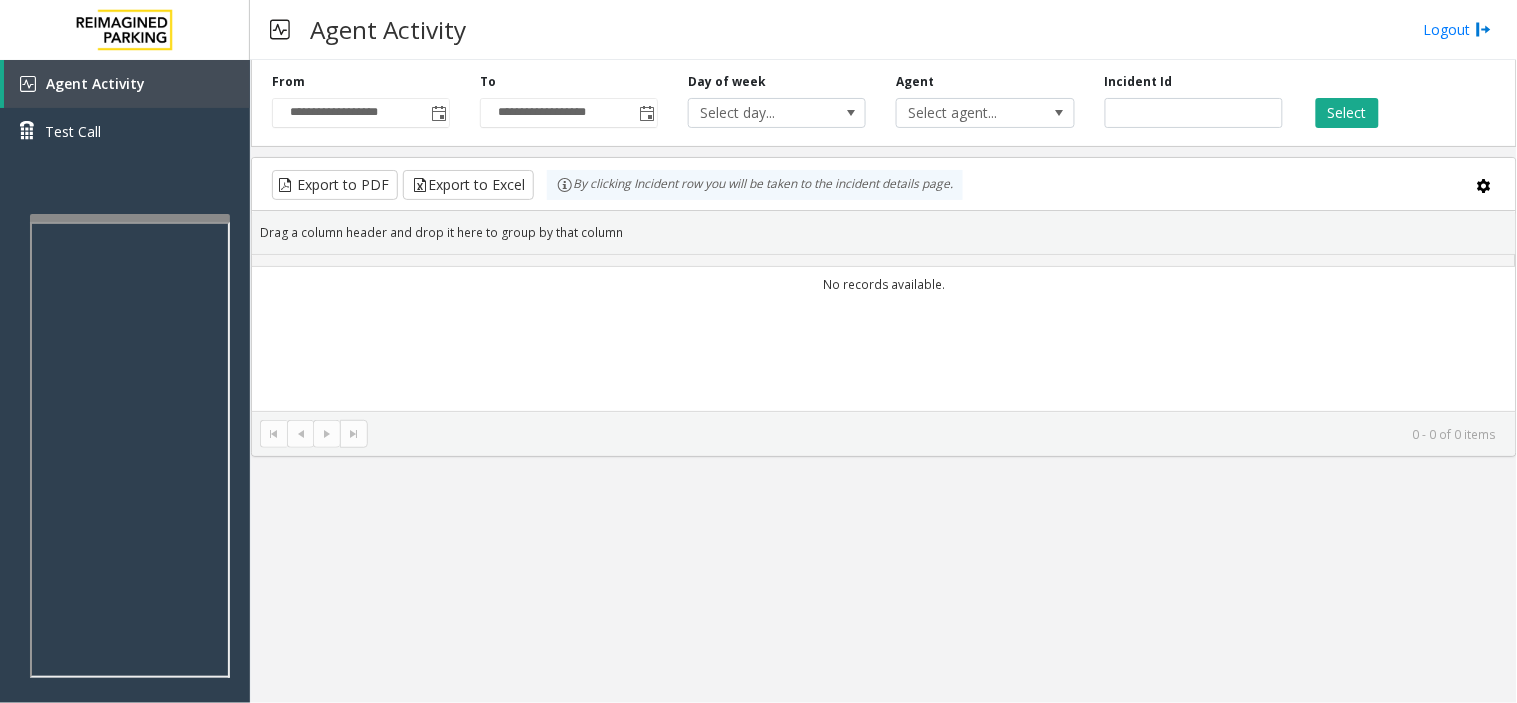 type 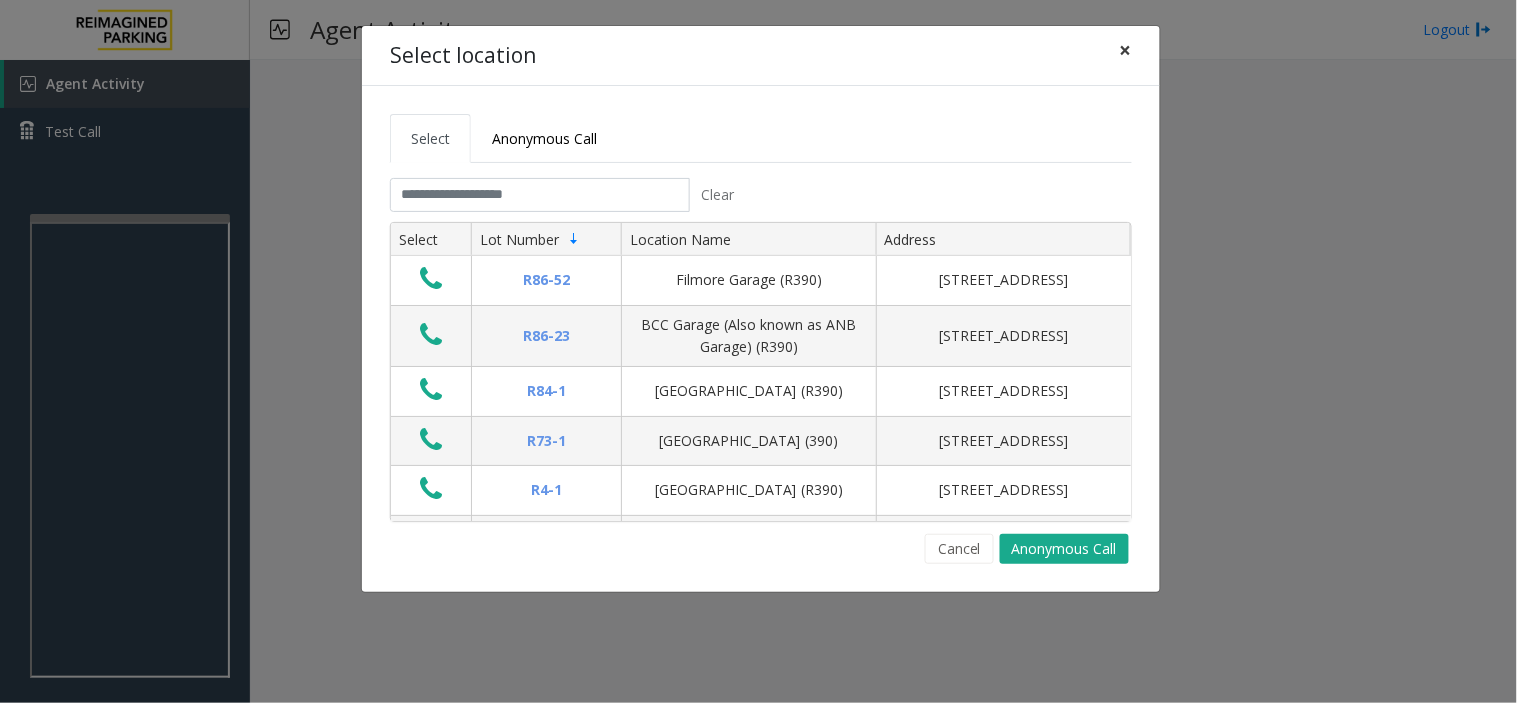 click on "×" 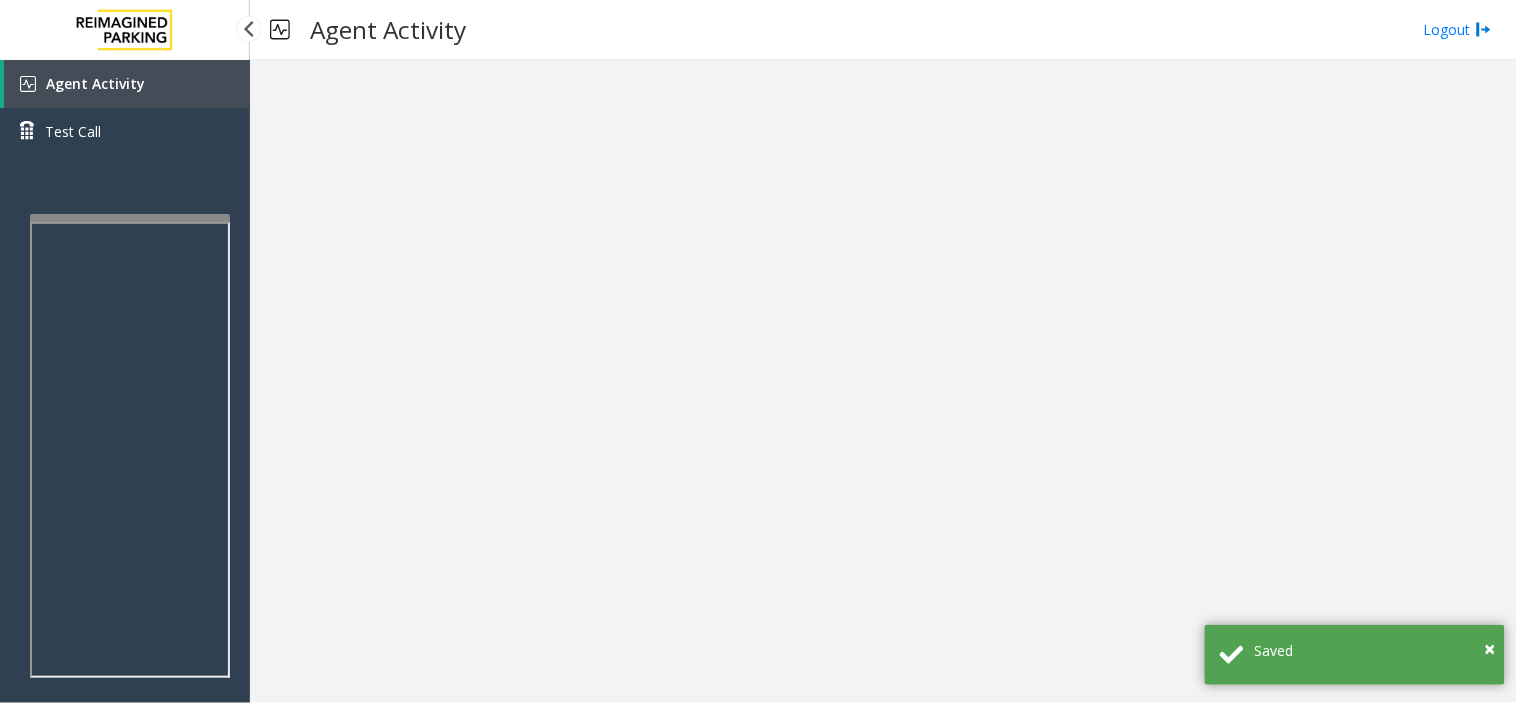 click on "Agent Activity" at bounding box center [127, 84] 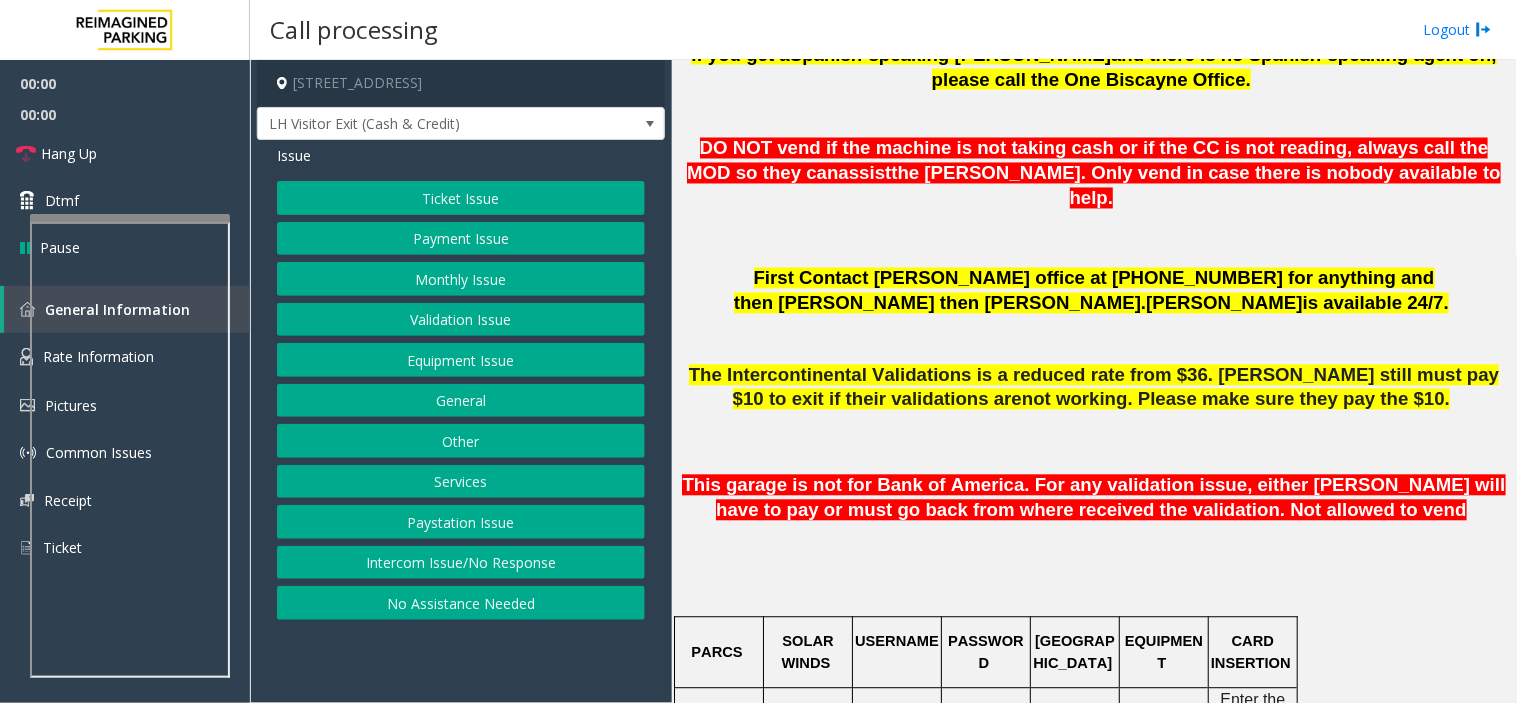 scroll, scrollTop: 1111, scrollLeft: 0, axis: vertical 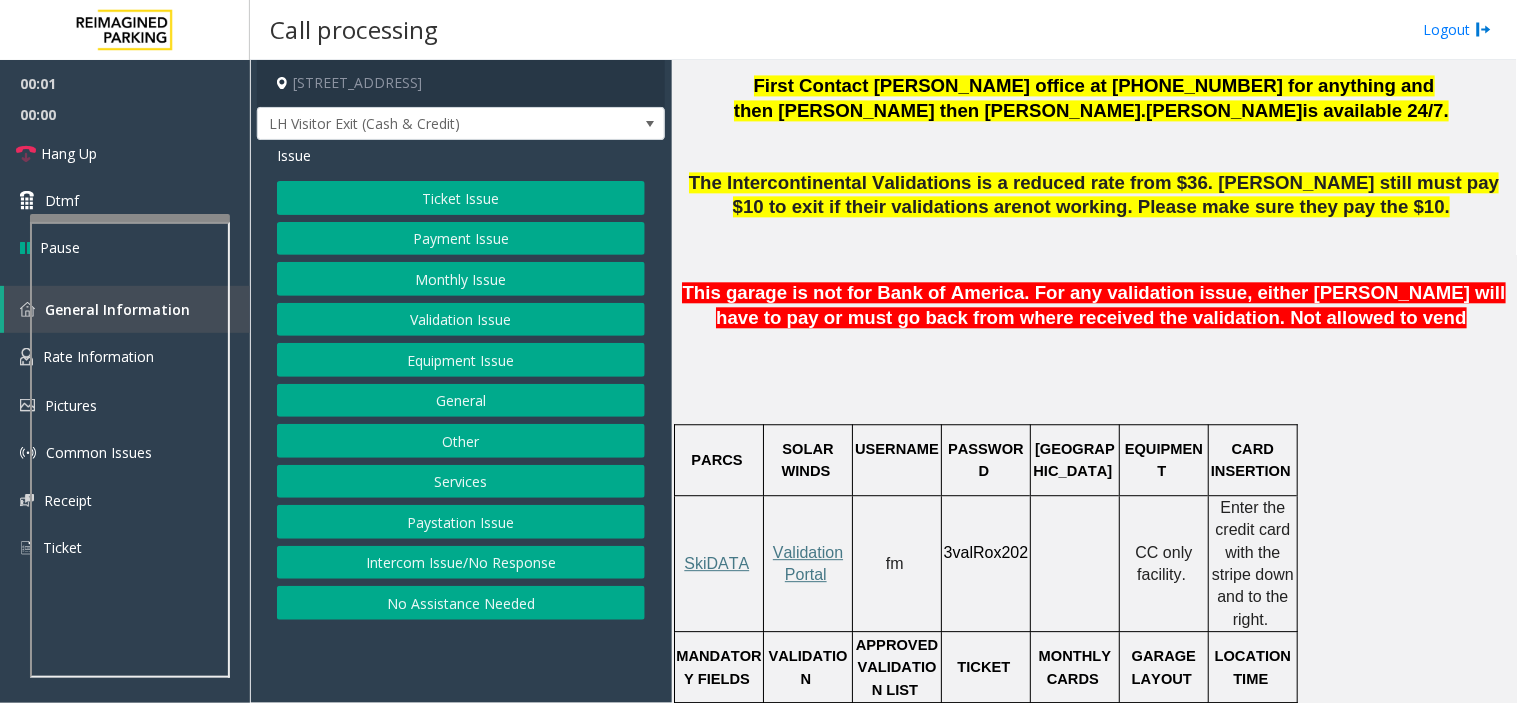 click 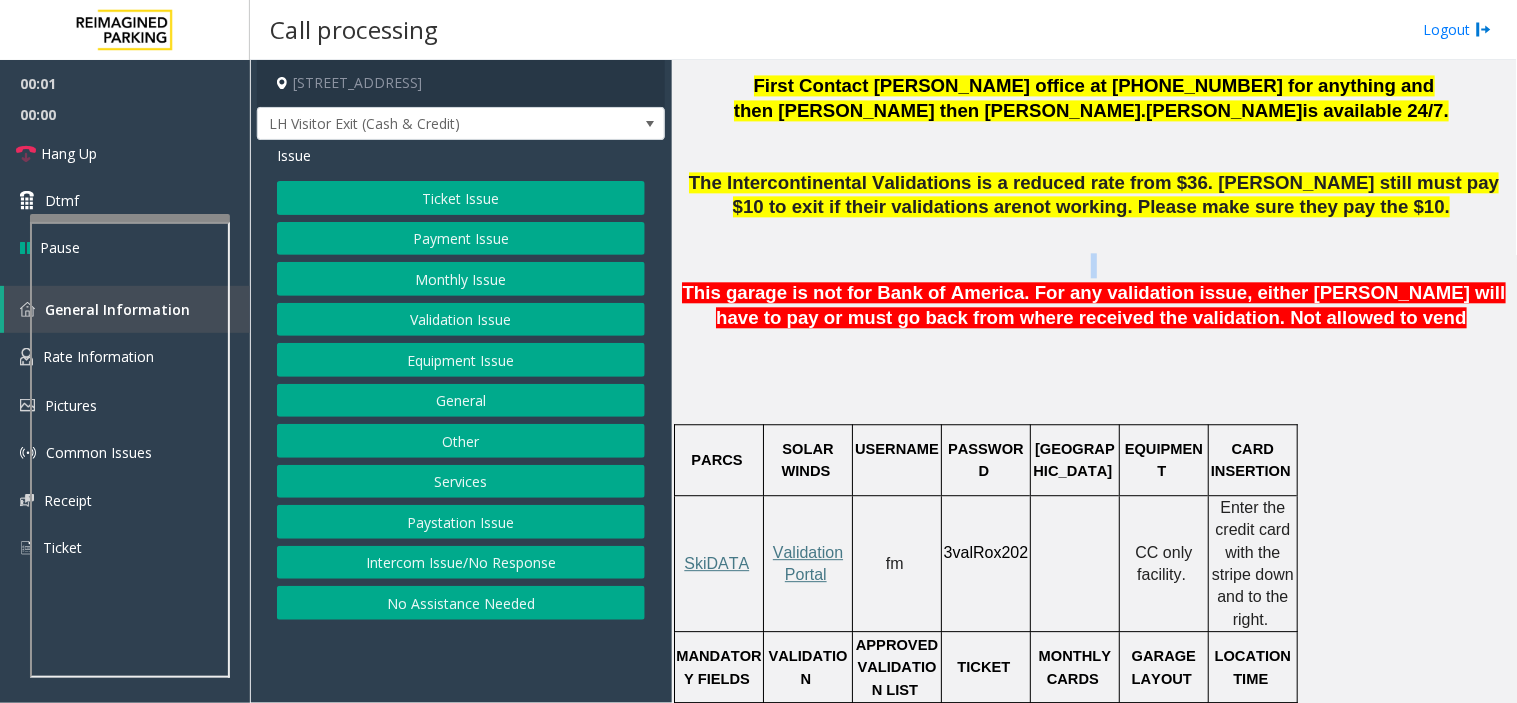 click 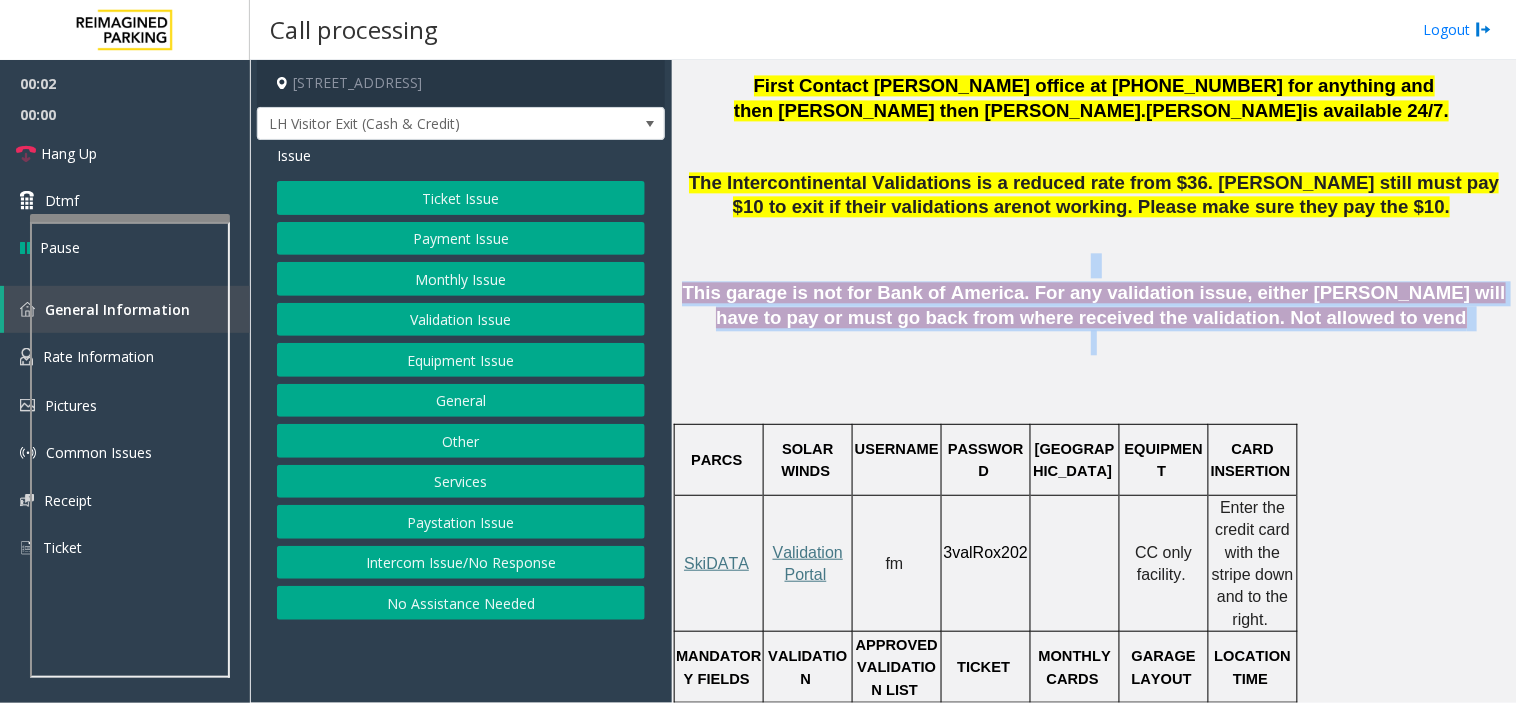 drag, startPoint x: 881, startPoint y: 235, endPoint x: 1021, endPoint y: 326, distance: 166.97604 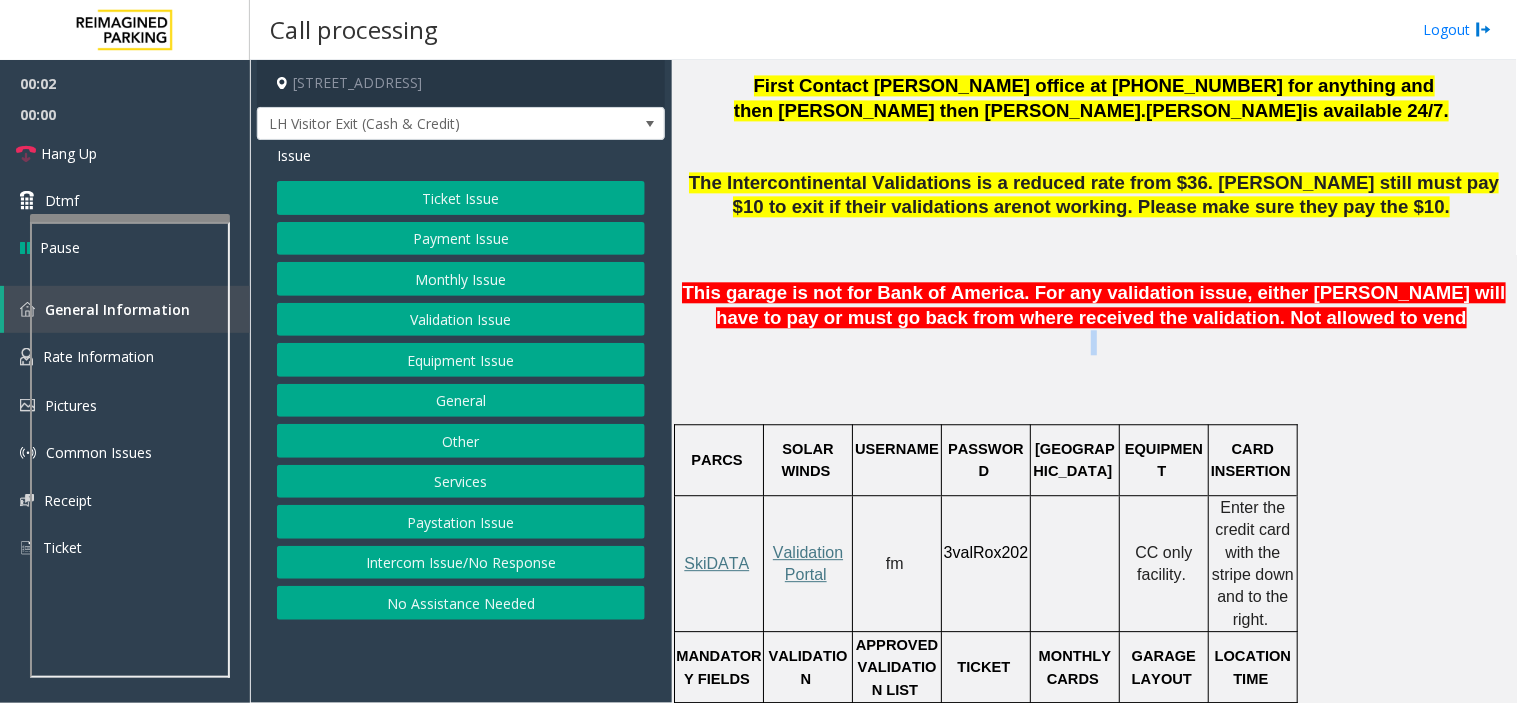 click 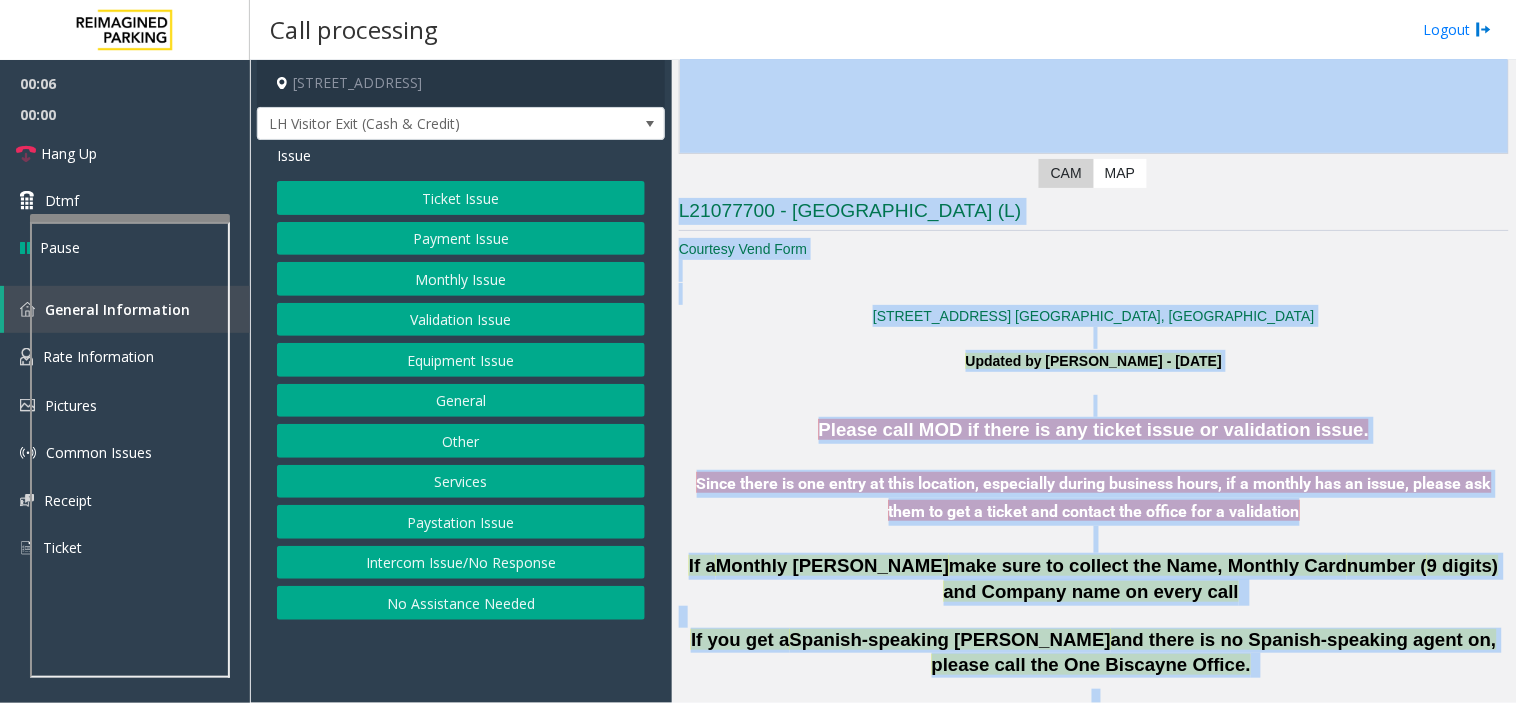 scroll, scrollTop: 0, scrollLeft: 0, axis: both 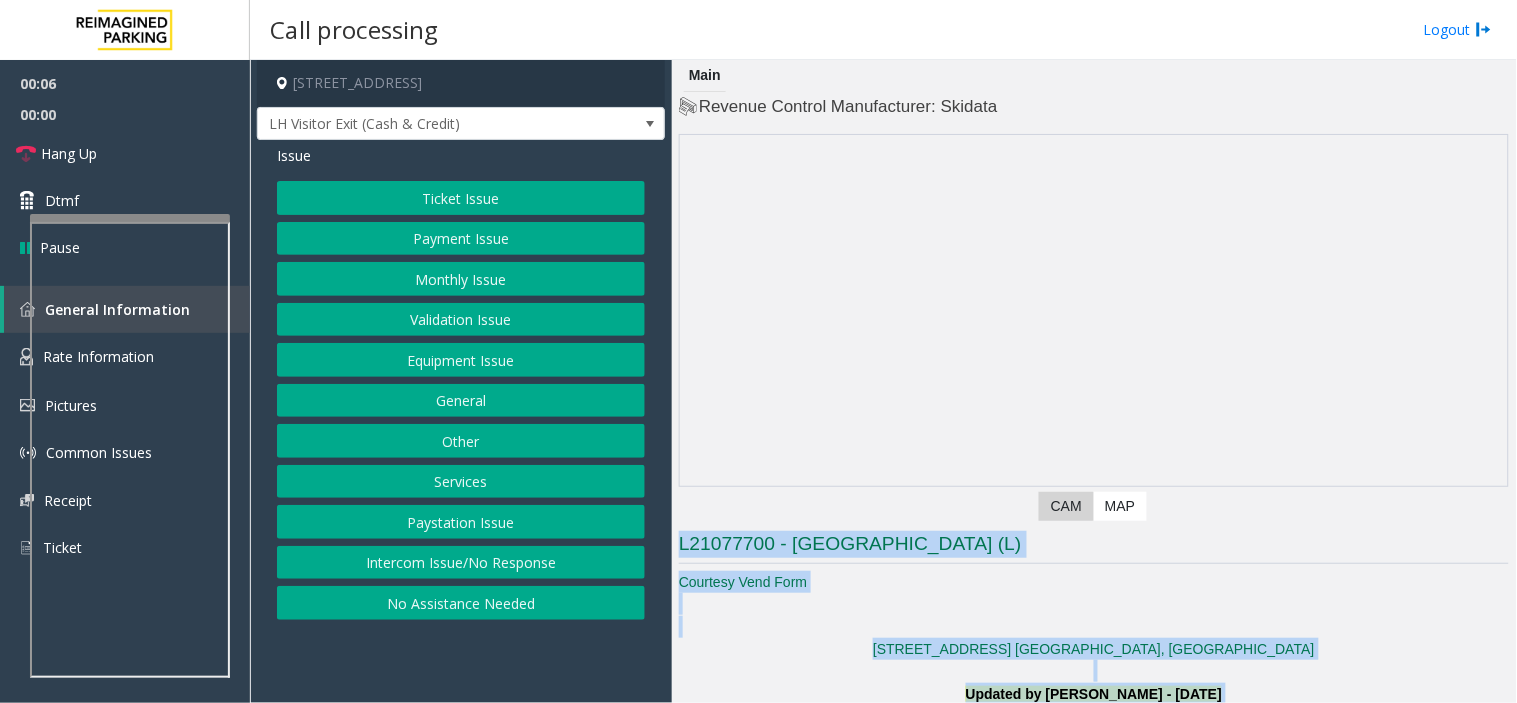 drag, startPoint x: 1021, startPoint y: 326, endPoint x: 913, endPoint y: 121, distance: 231.70886 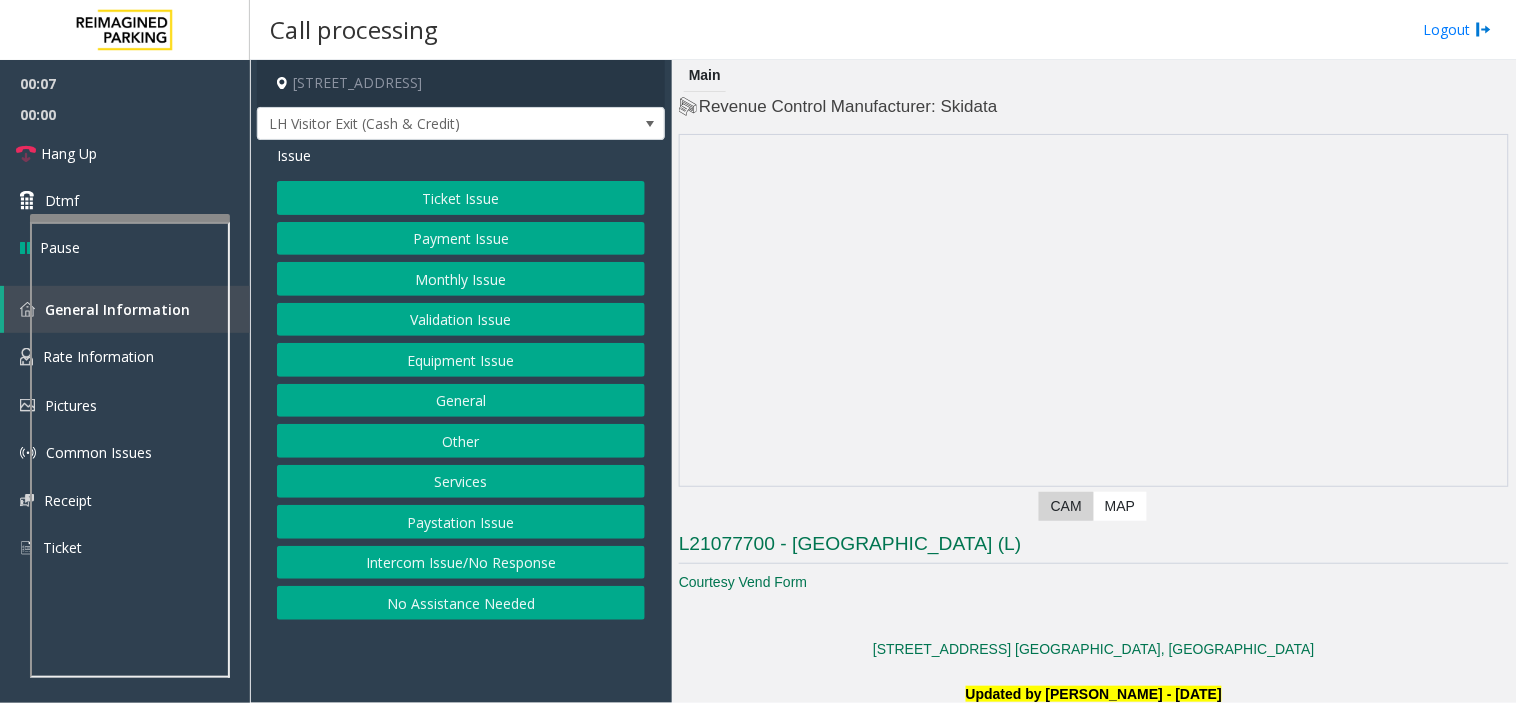 click on "Main" 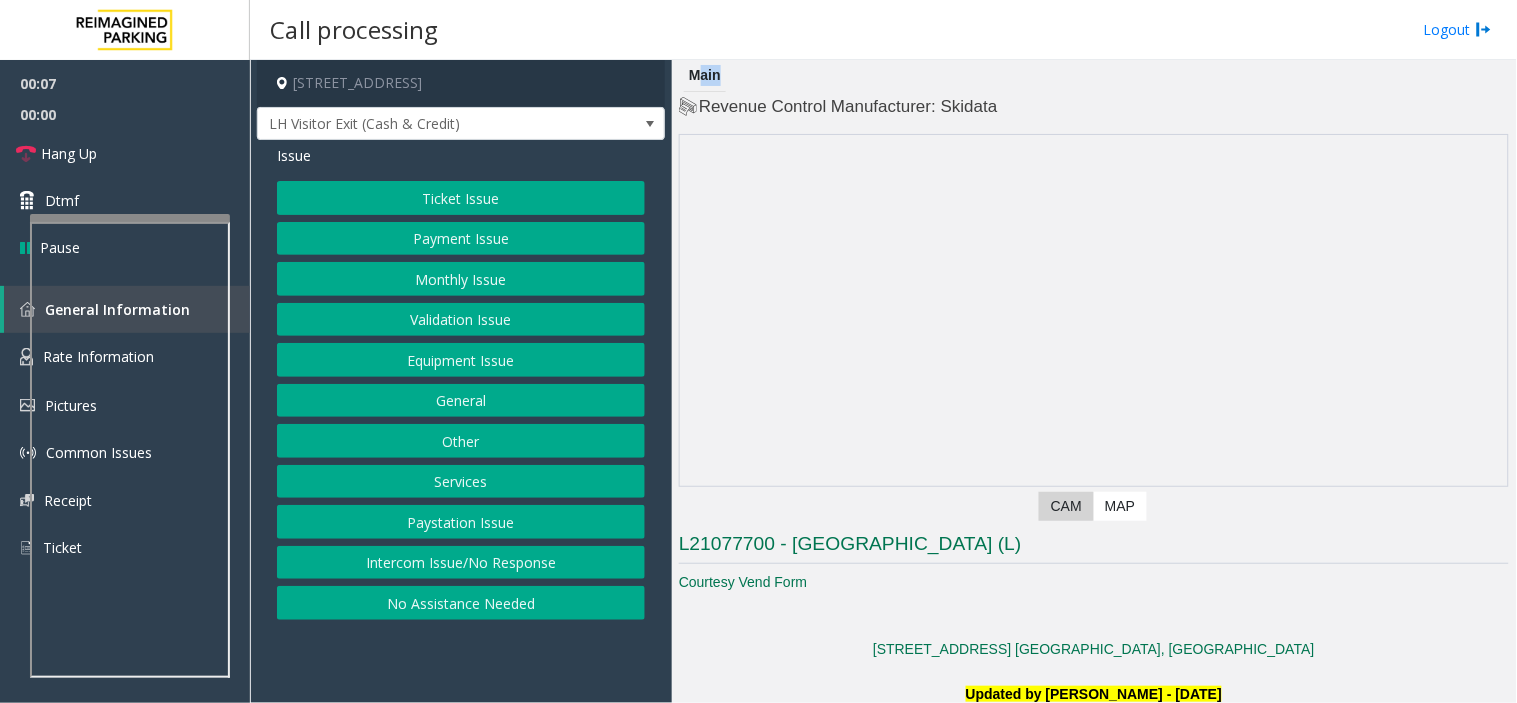 click on "Main" 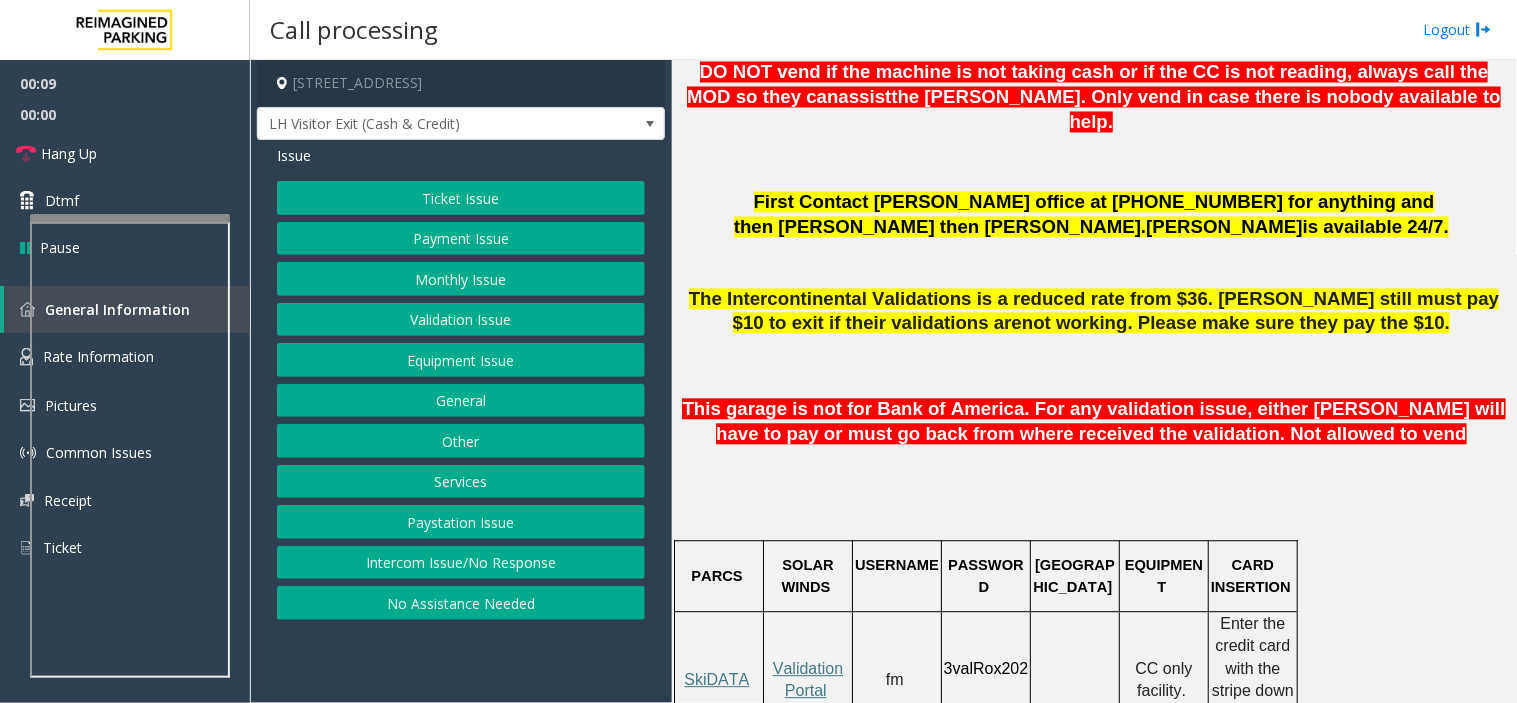 scroll, scrollTop: 1000, scrollLeft: 0, axis: vertical 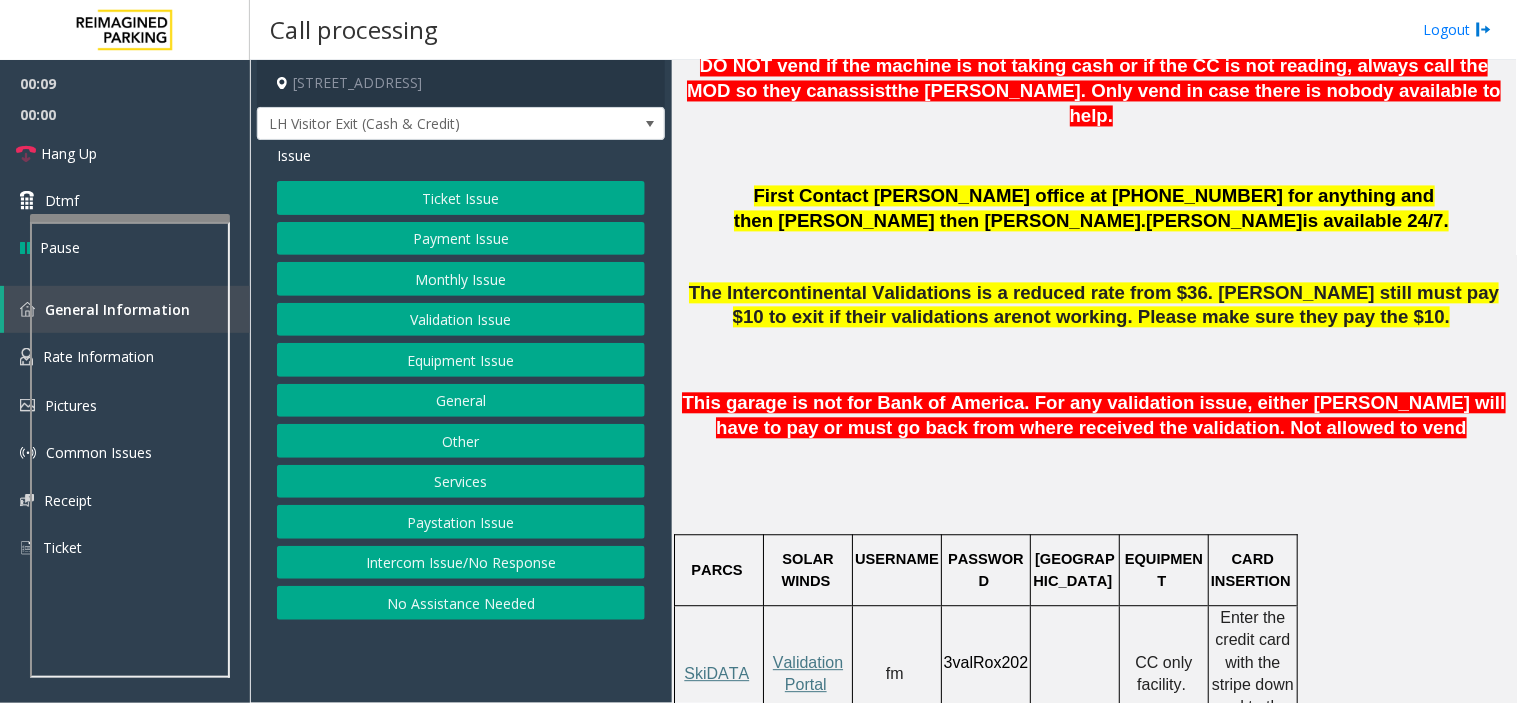 click on "The Intercontinental Validations is a reduced rate from $36. [PERSON_NAME] still must pay $10 to exit if their validations are" 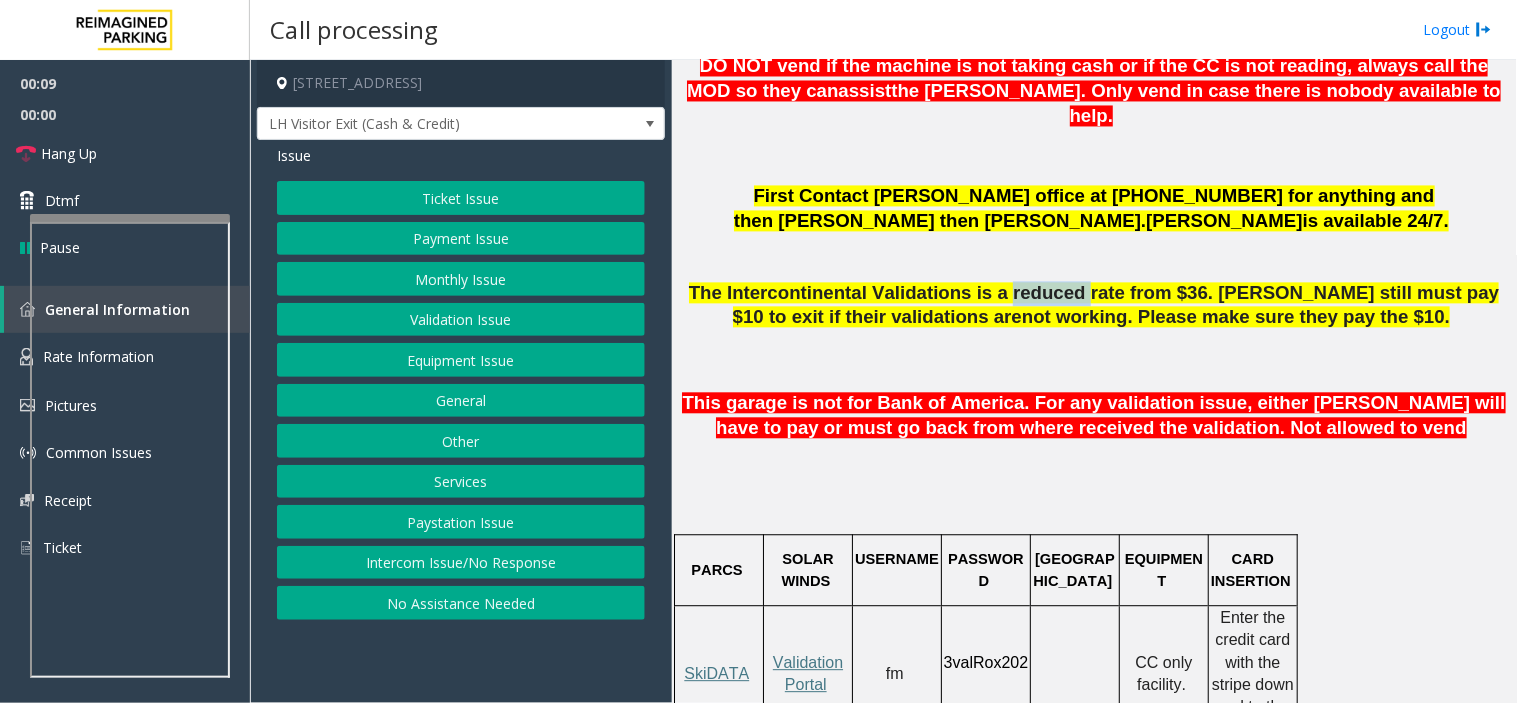 click on "The Intercontinental Validations is a reduced rate from $36. [PERSON_NAME] still must pay $10 to exit if their validations are" 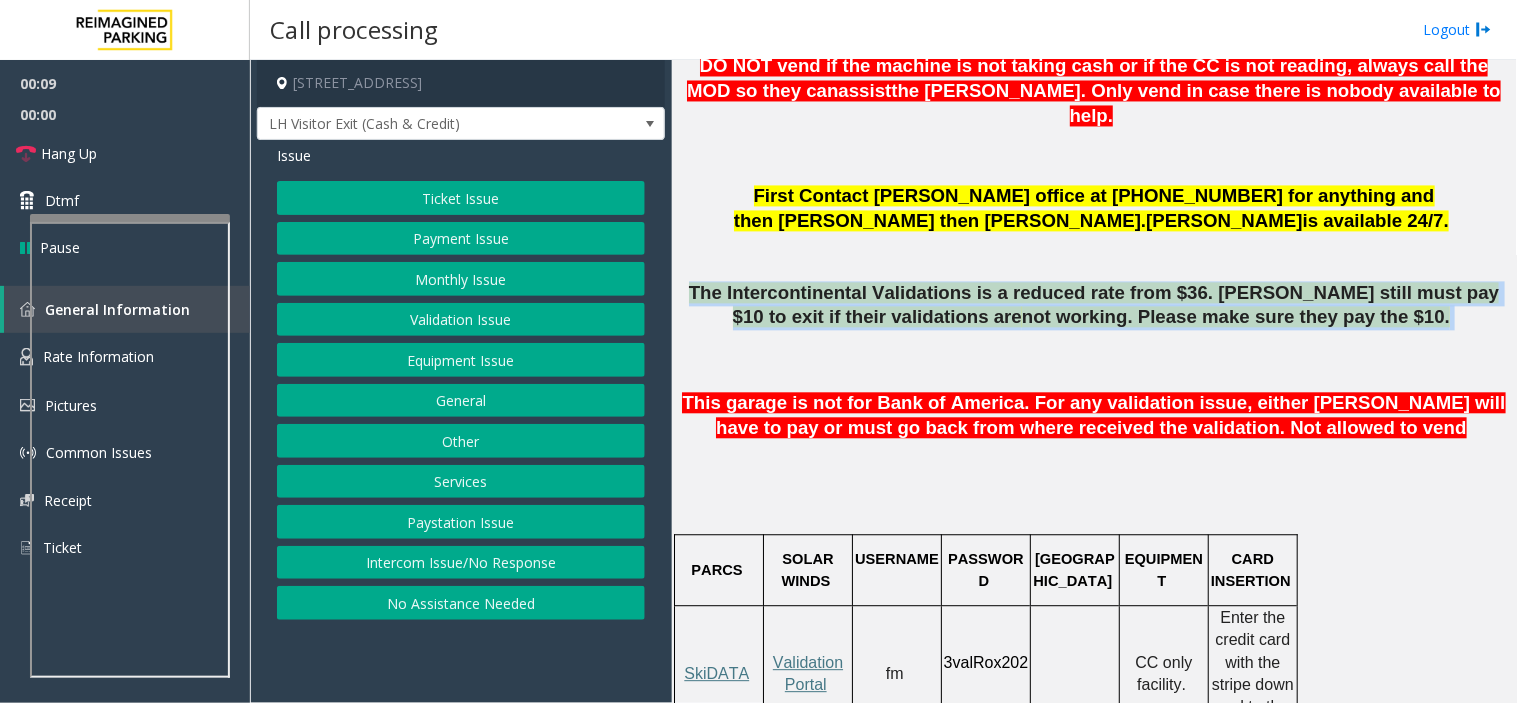 click on "The Intercontinental Validations is a reduced rate from $36. [PERSON_NAME] still must pay $10 to exit if their validations are" 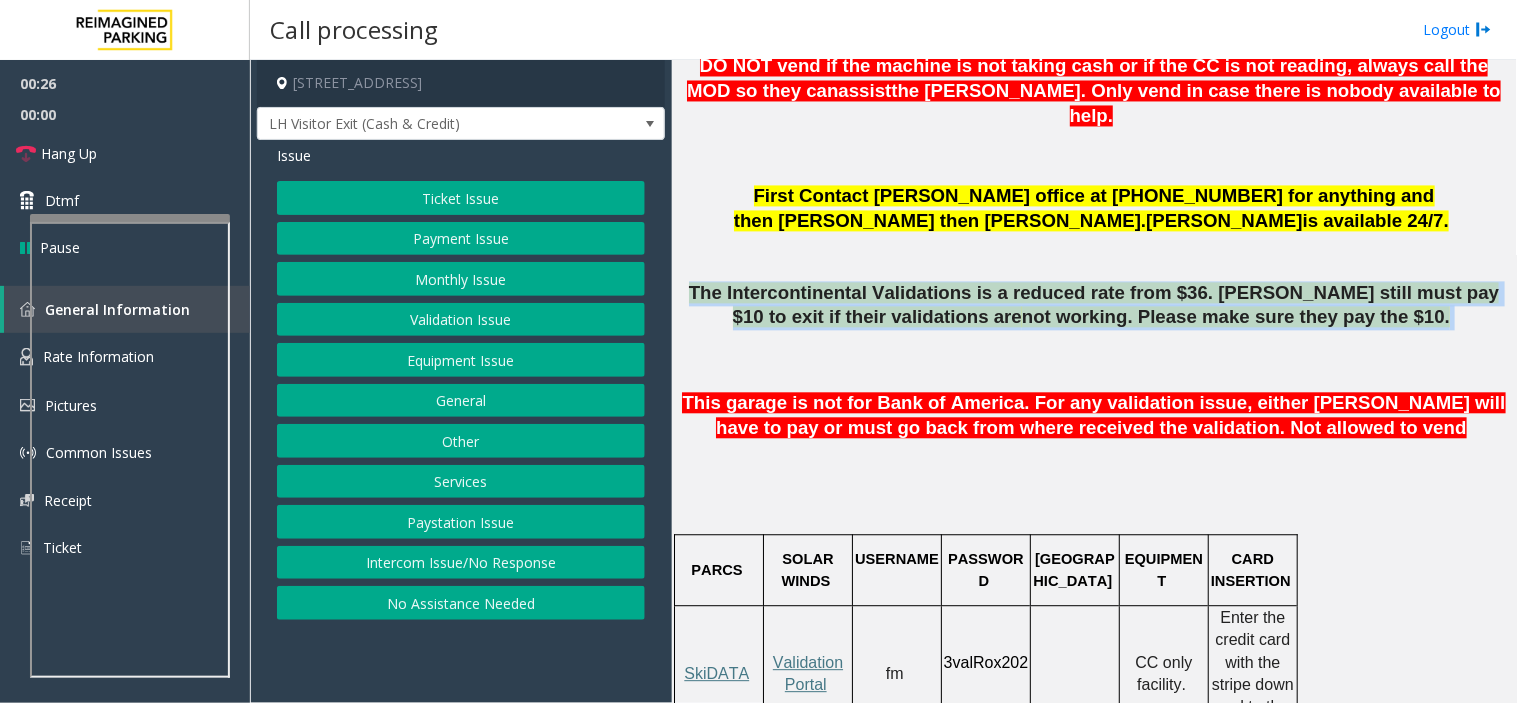 click on "Monthly Issue" 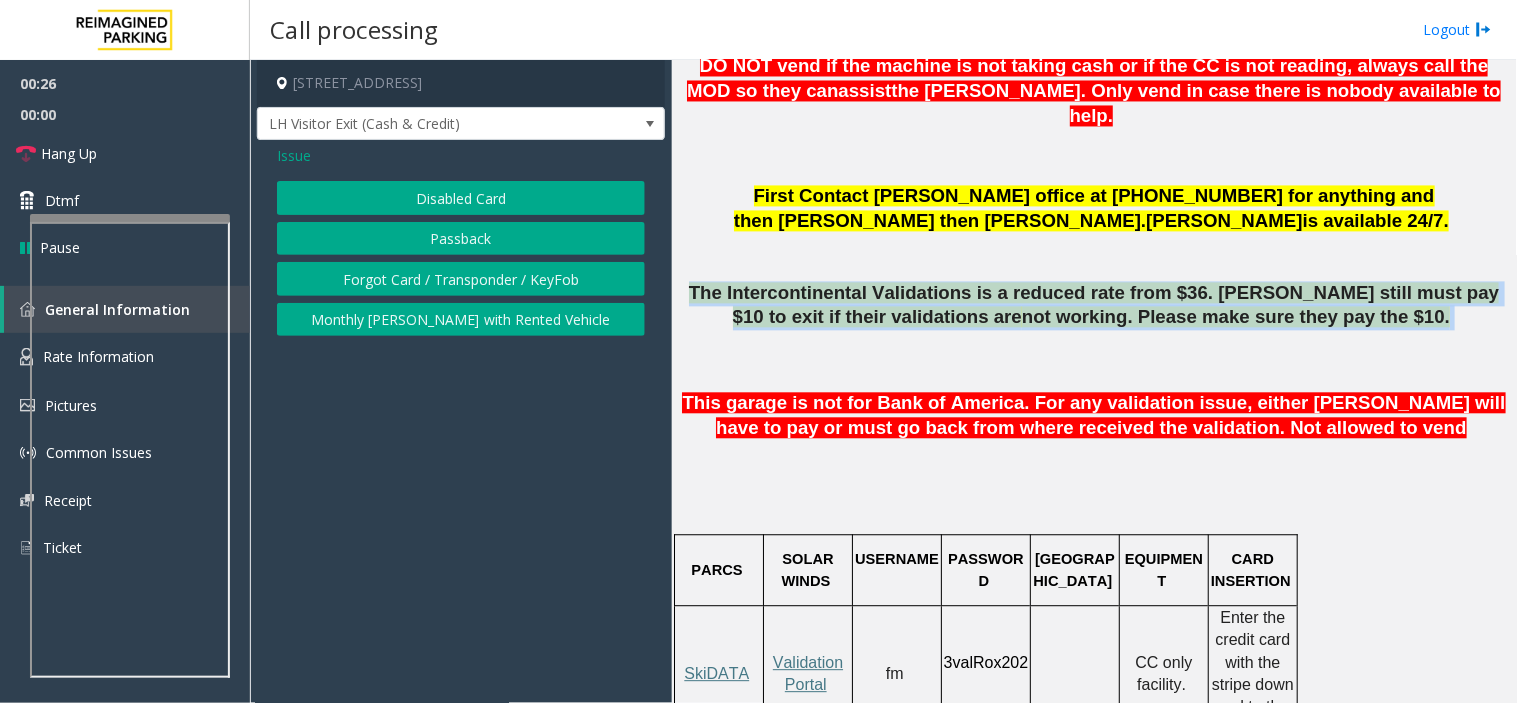click on "Disabled Card" 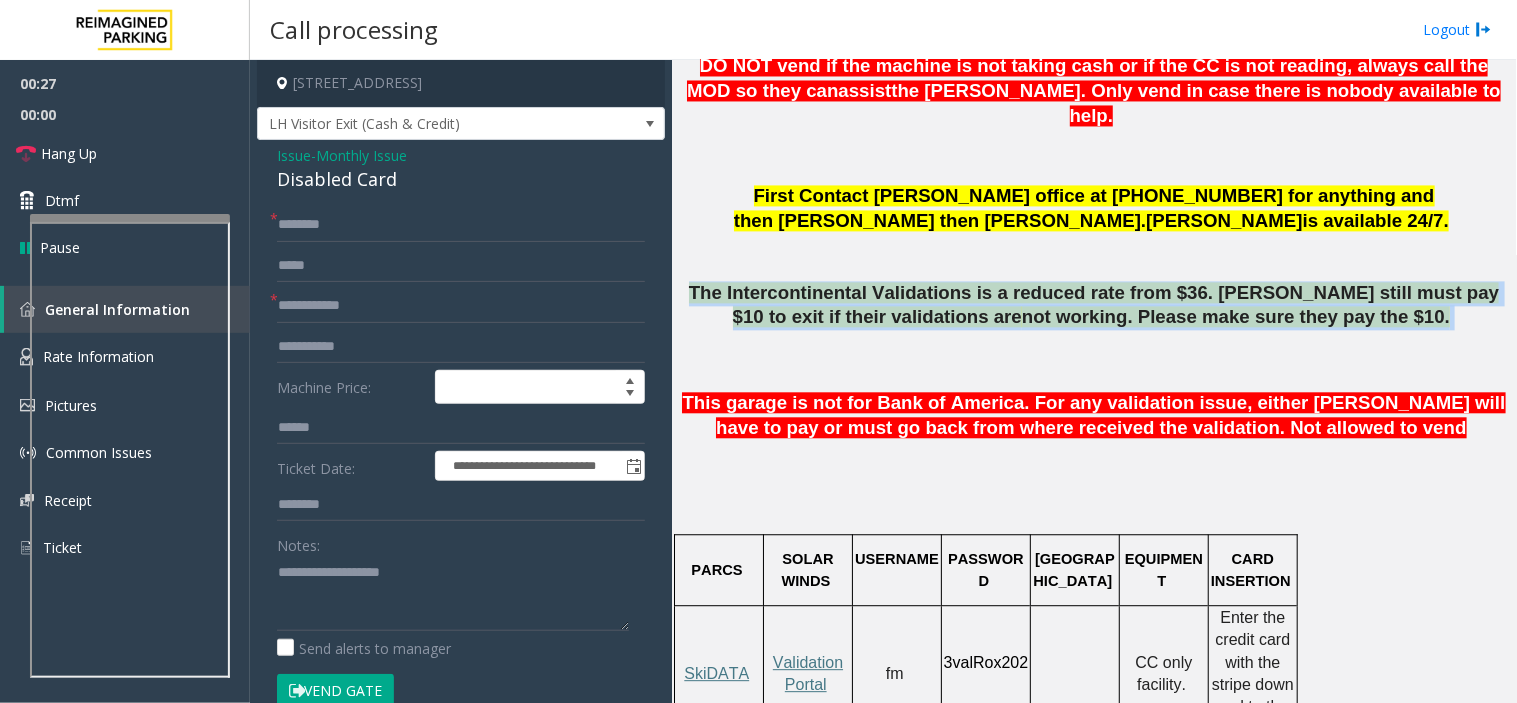 click on "Disabled Card" 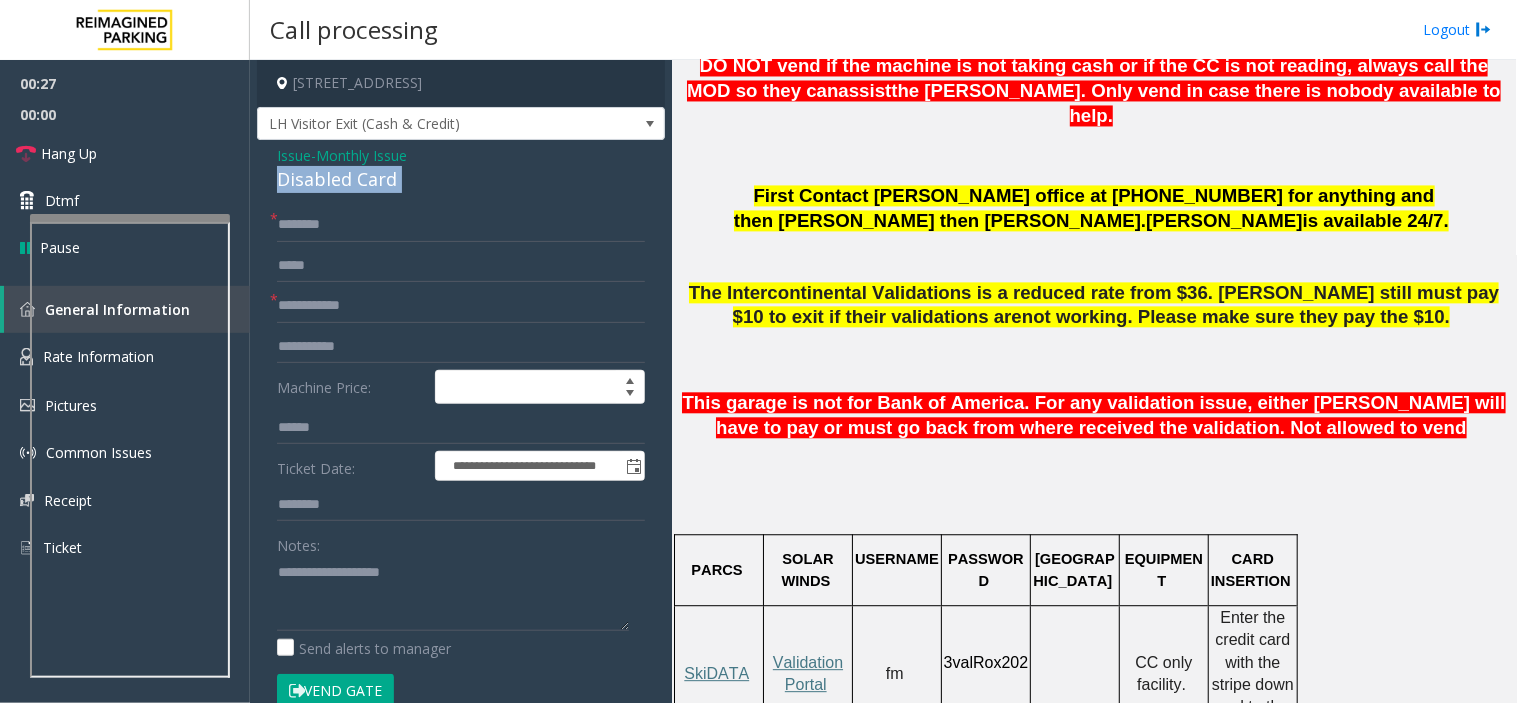click on "Disabled Card" 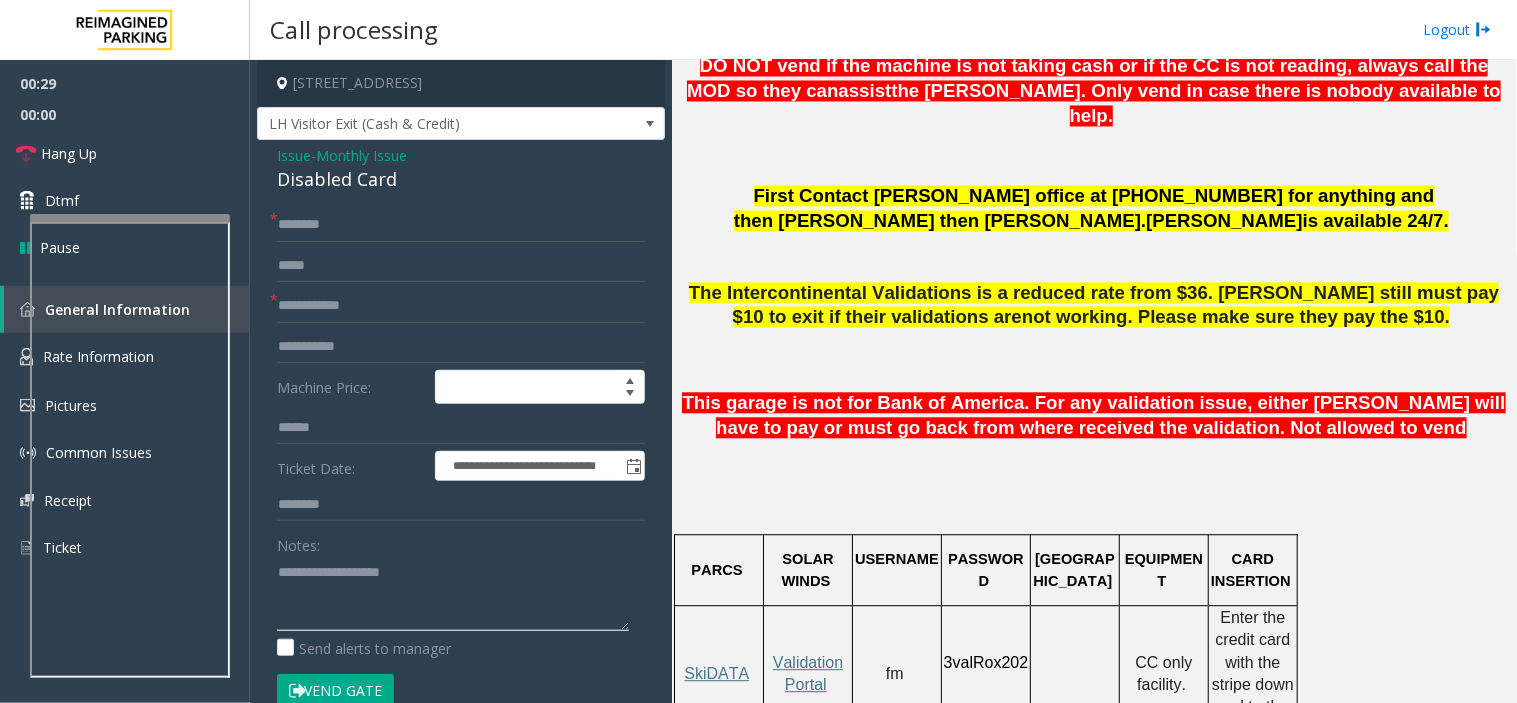 click 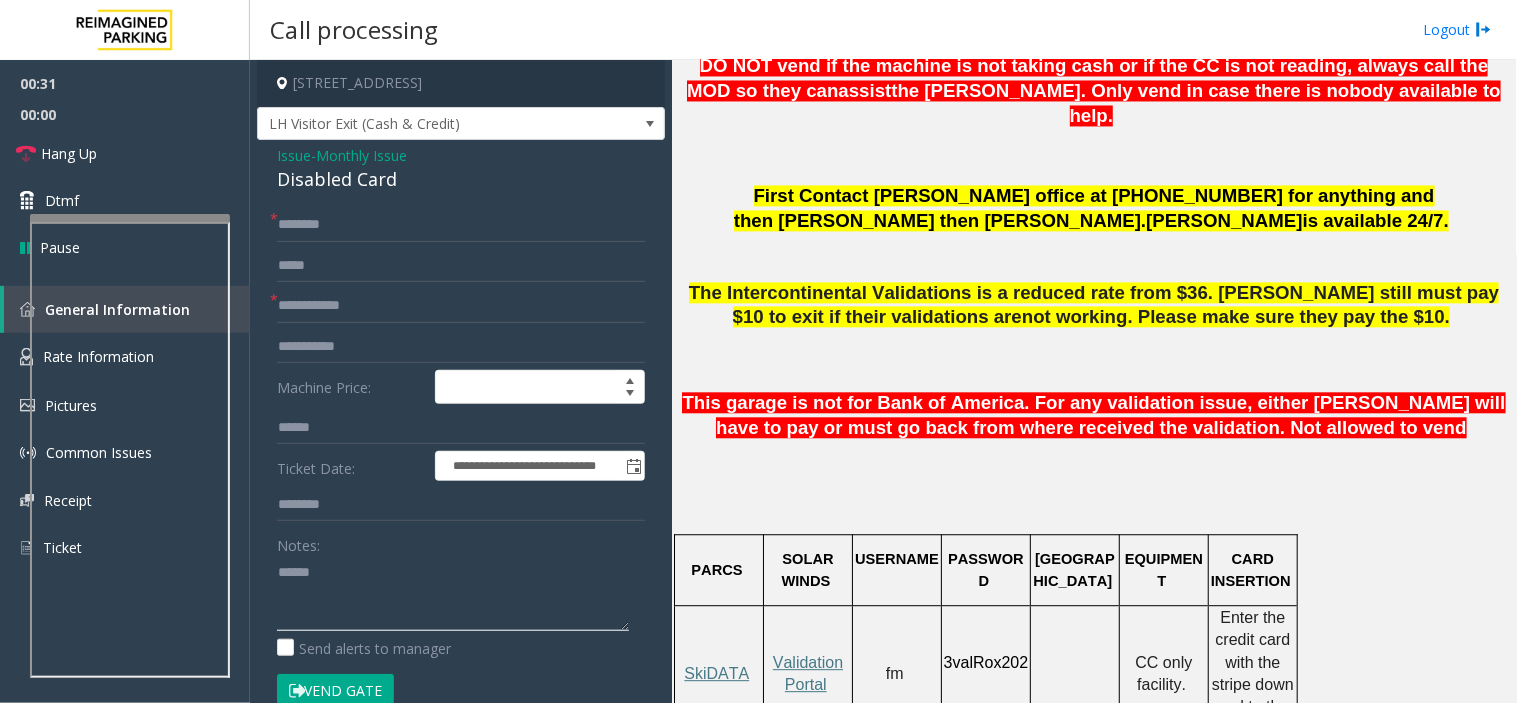 paste on "**********" 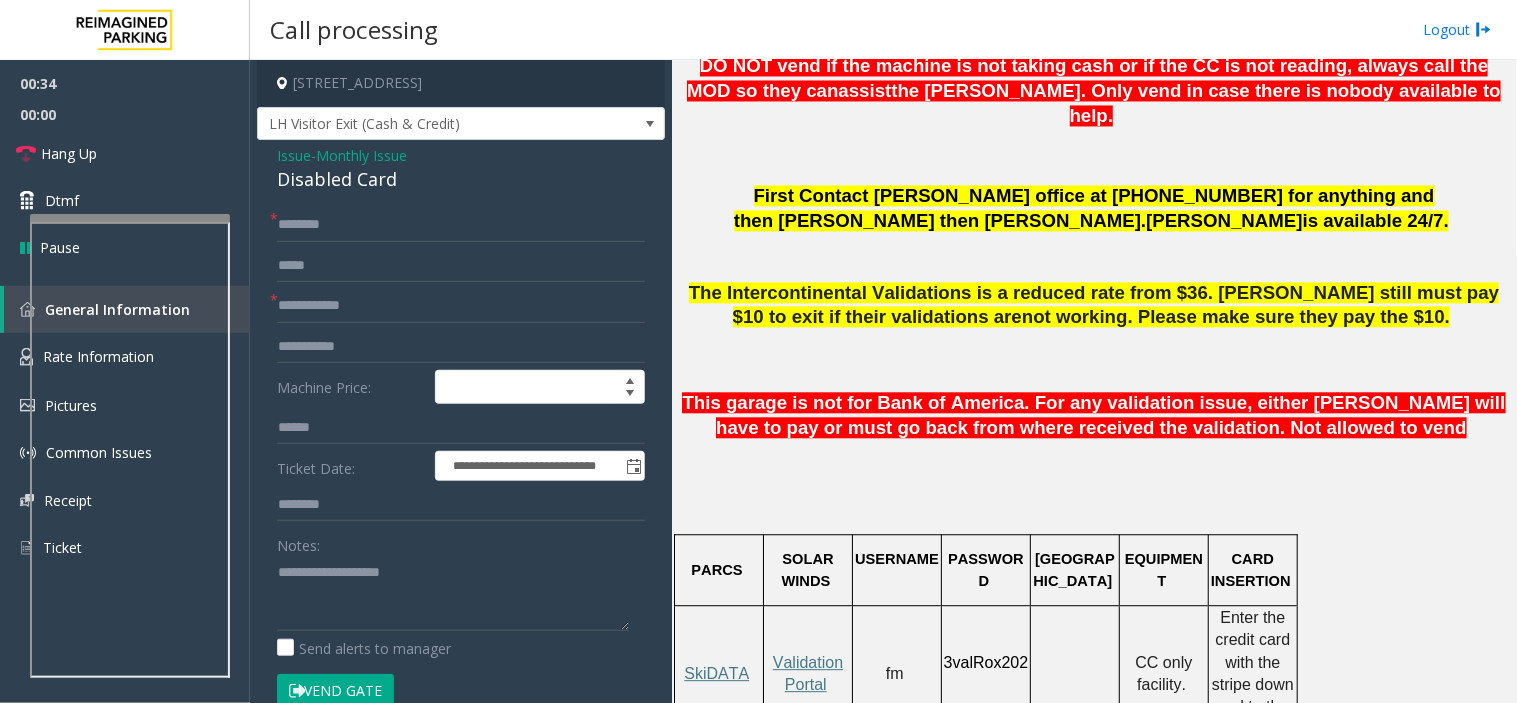 scroll, scrollTop: 444, scrollLeft: 0, axis: vertical 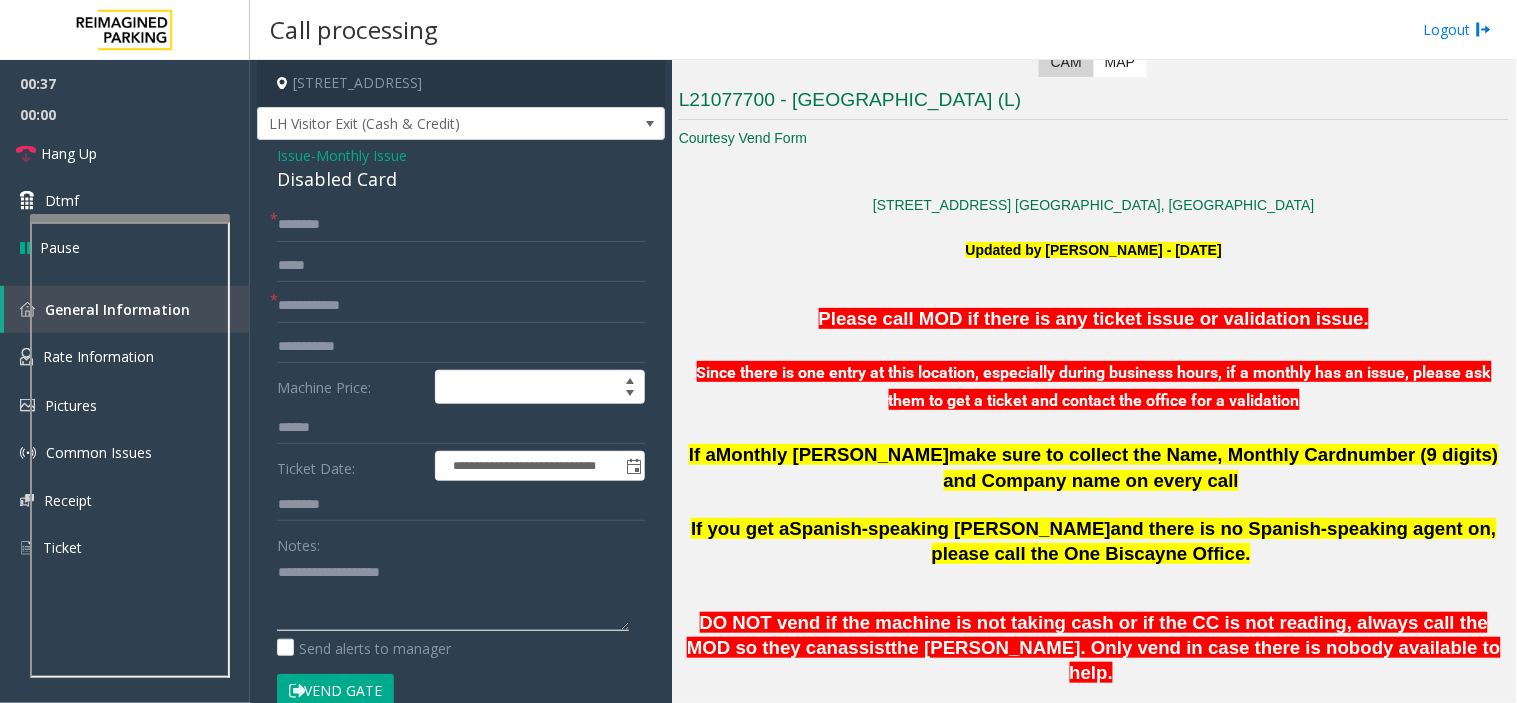 click 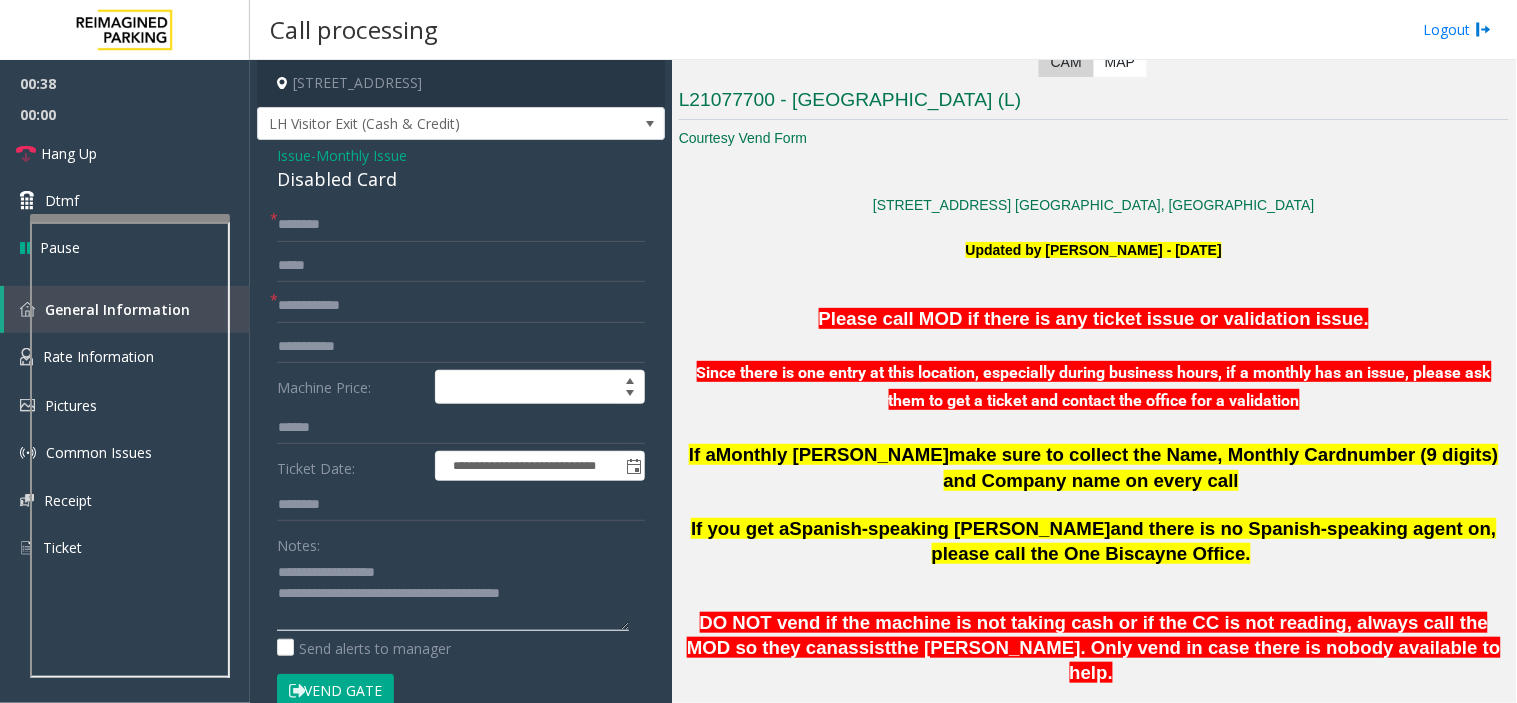 type on "**********" 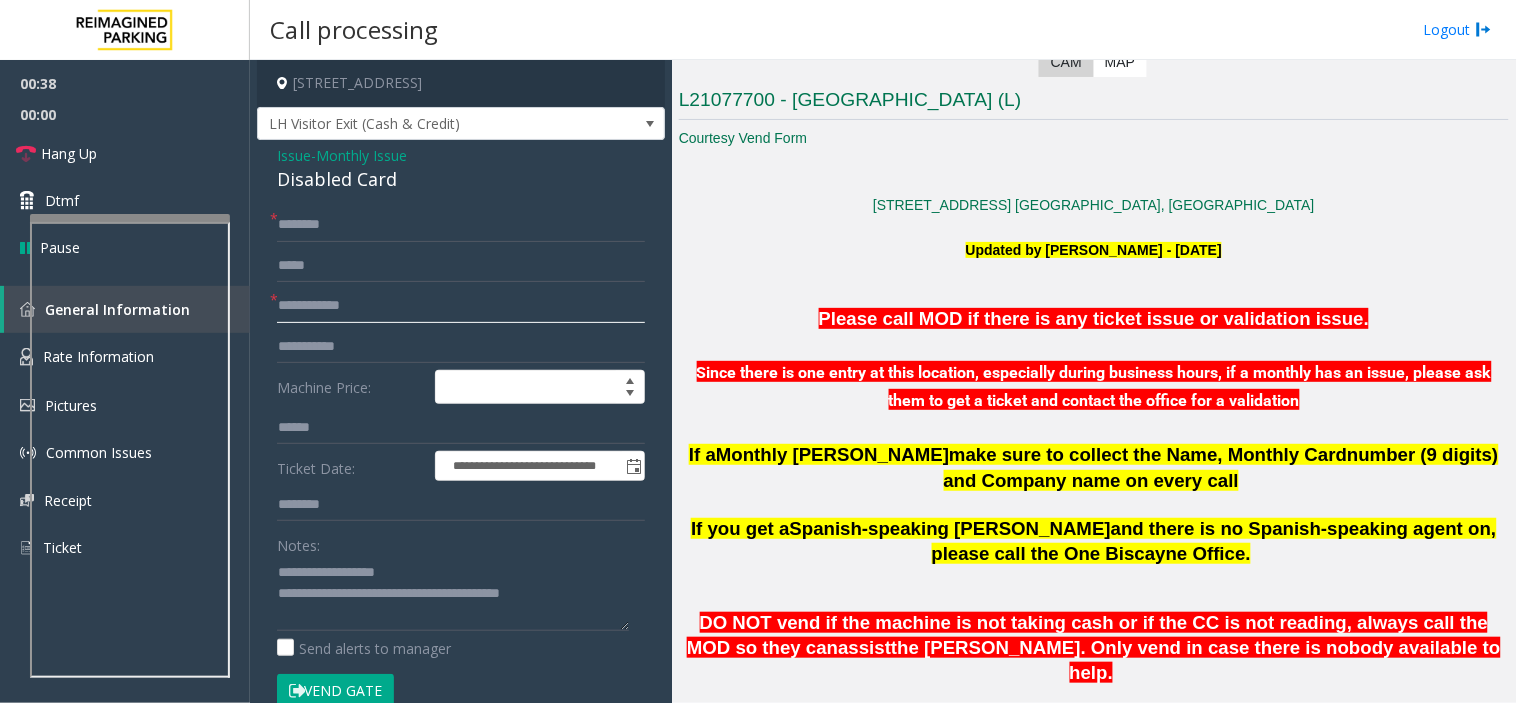 click 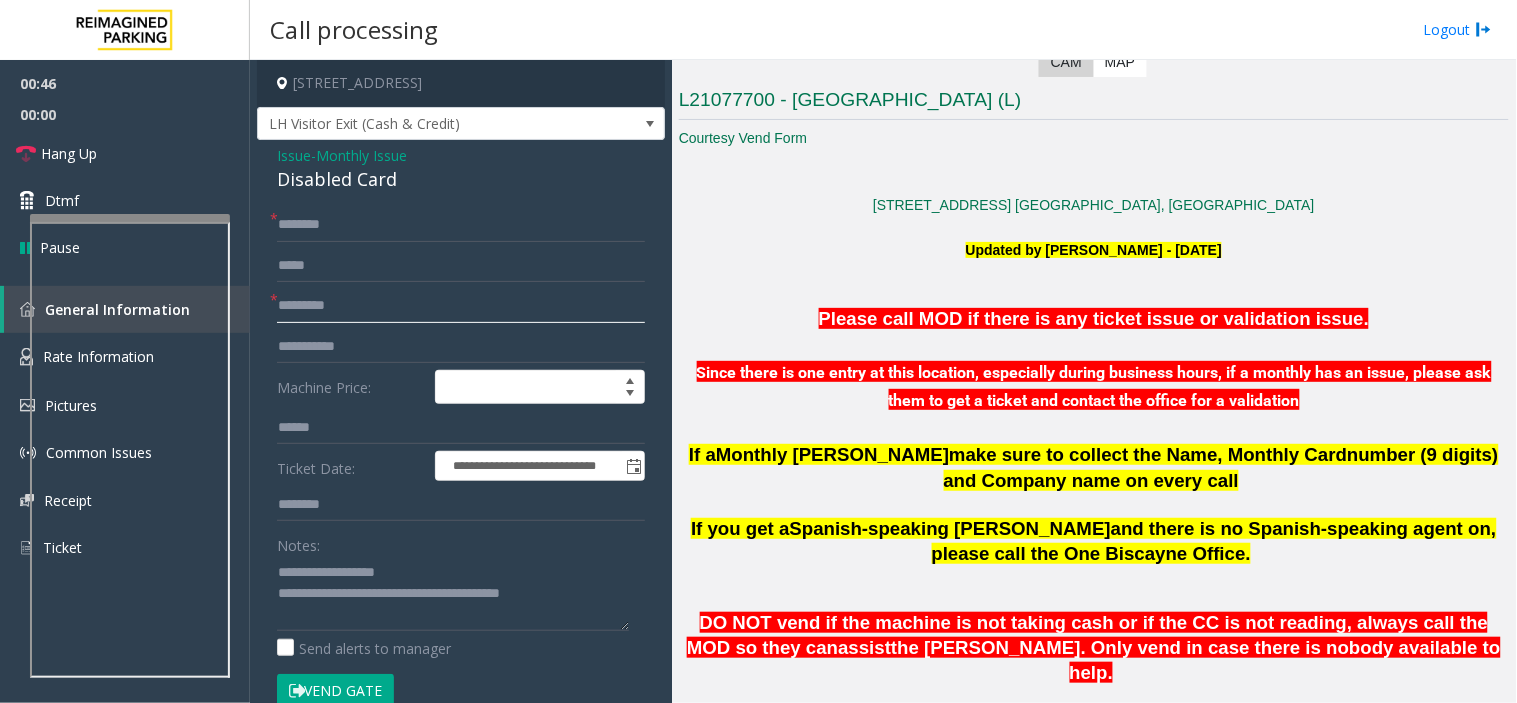 type on "*********" 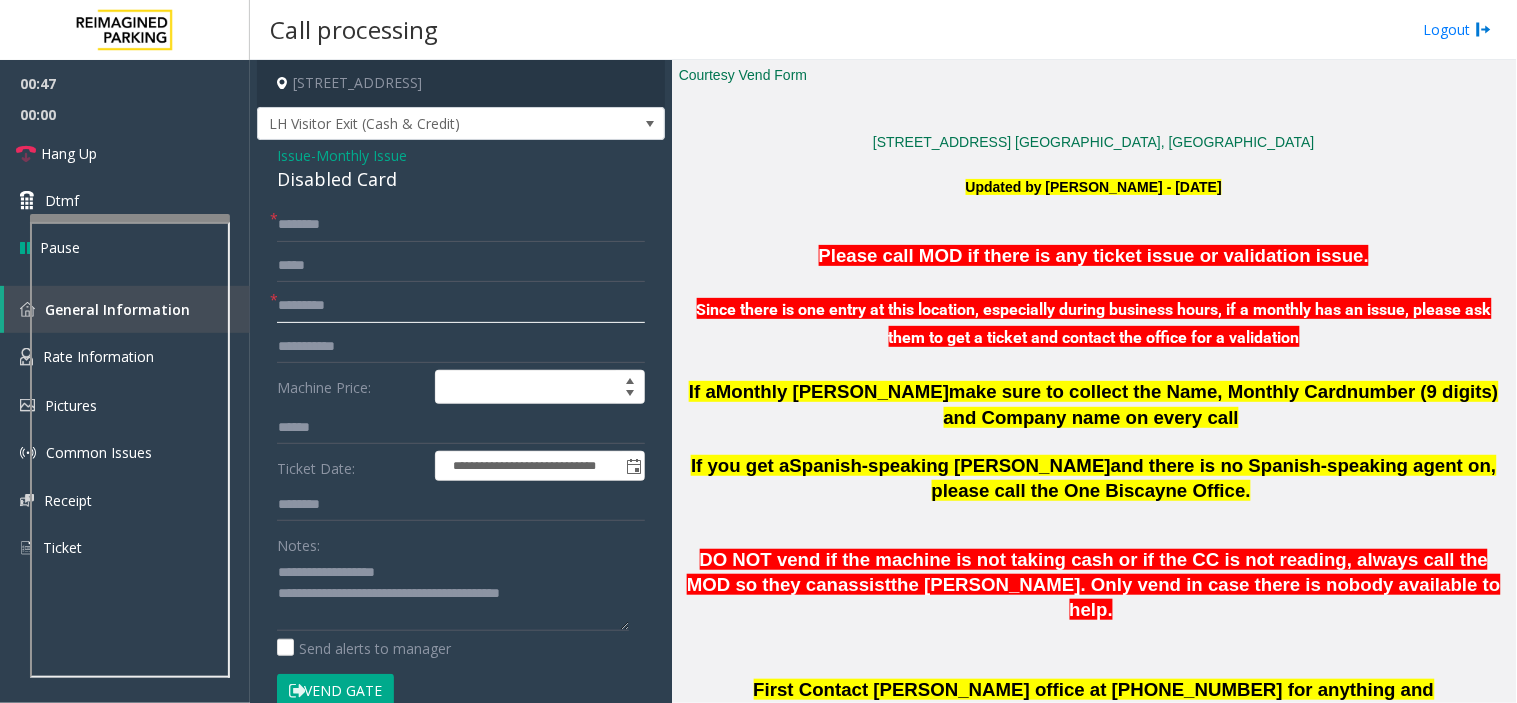 scroll, scrollTop: 666, scrollLeft: 0, axis: vertical 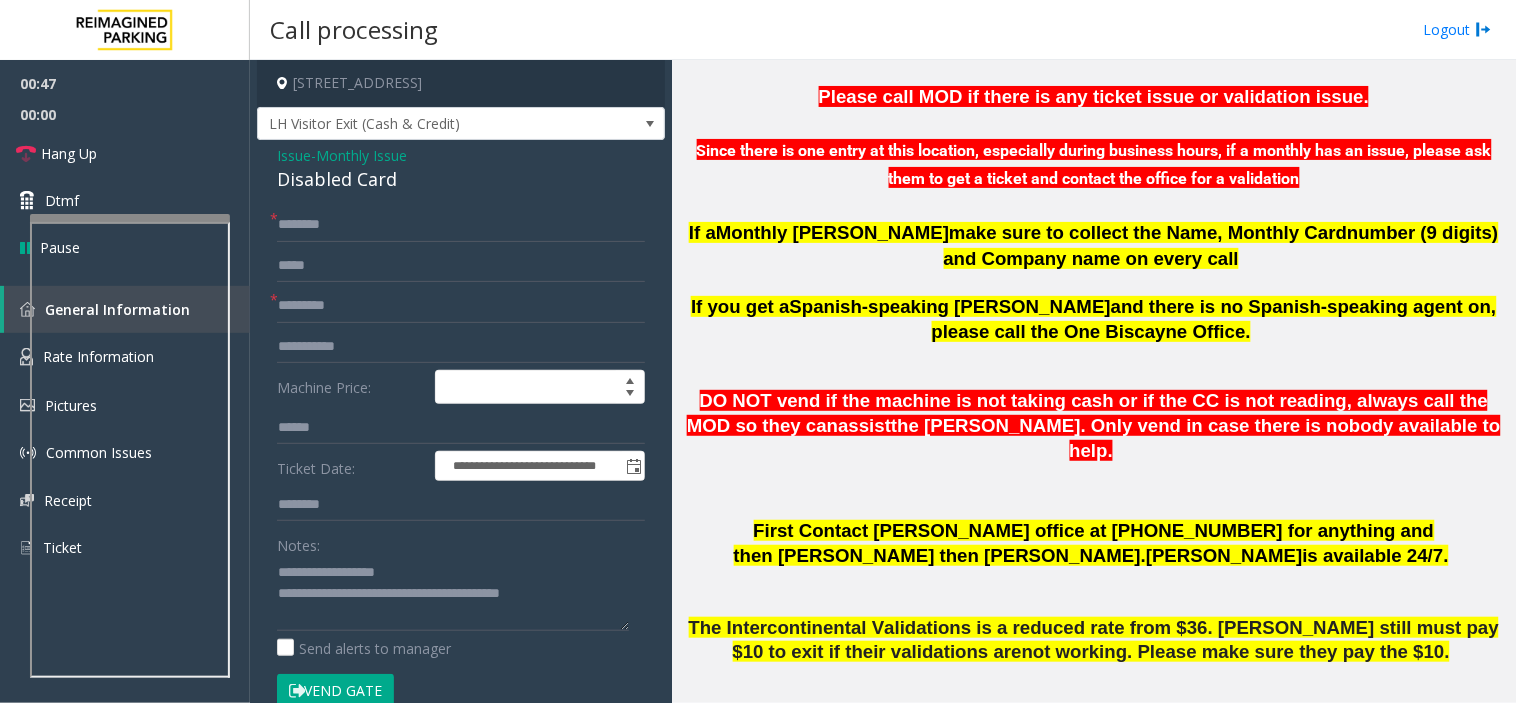 click on "make sure to collect the Name, Monthly Card" 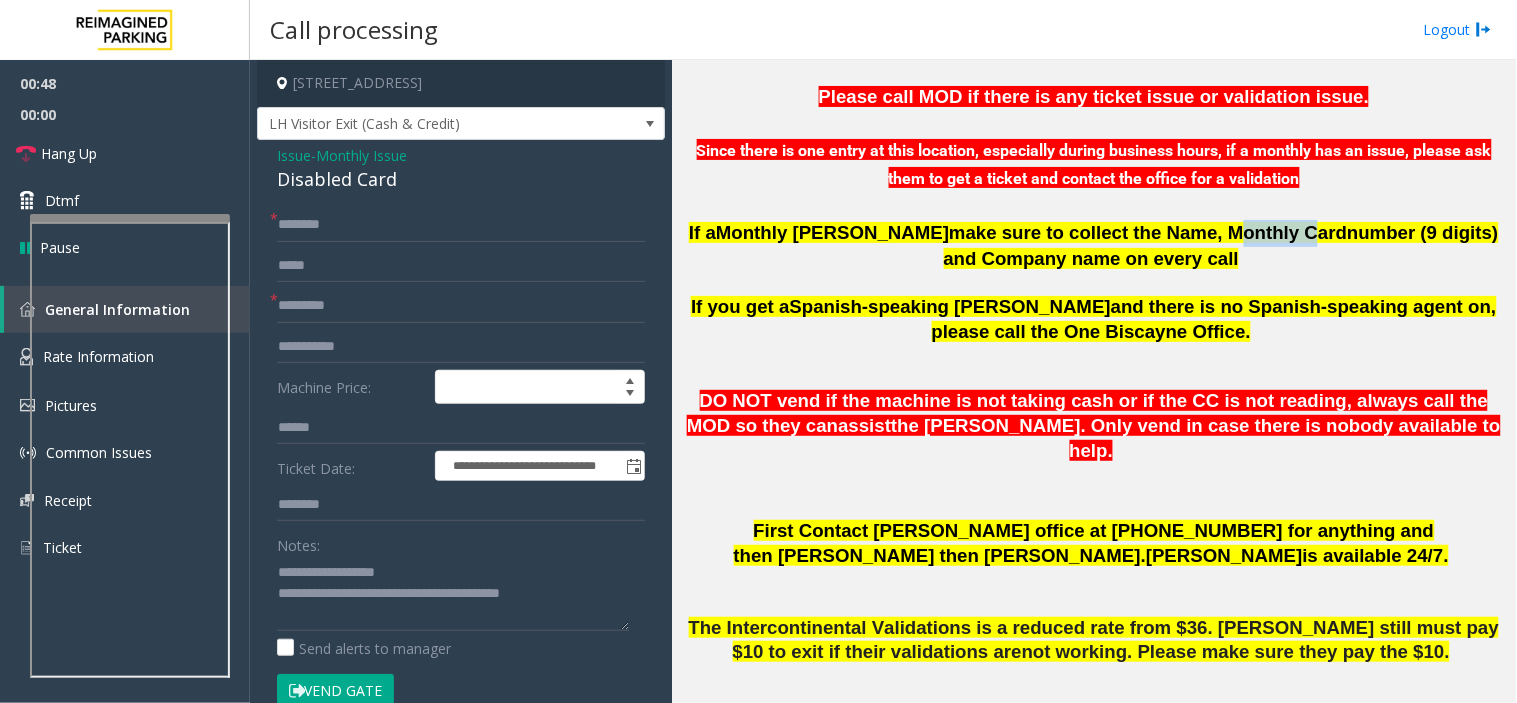 click on "make sure to collect the Name, Monthly Card" 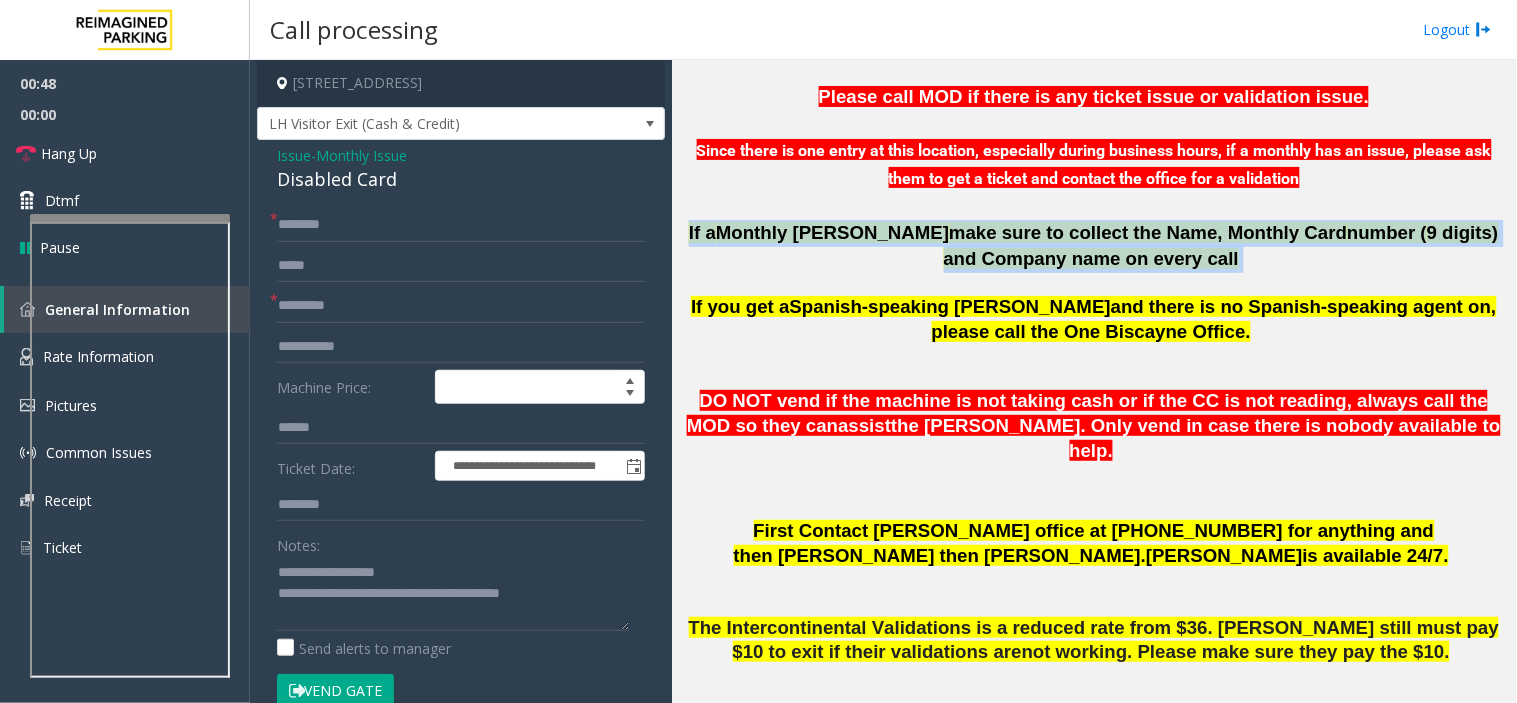 click on "make sure to collect the Name, Monthly Card" 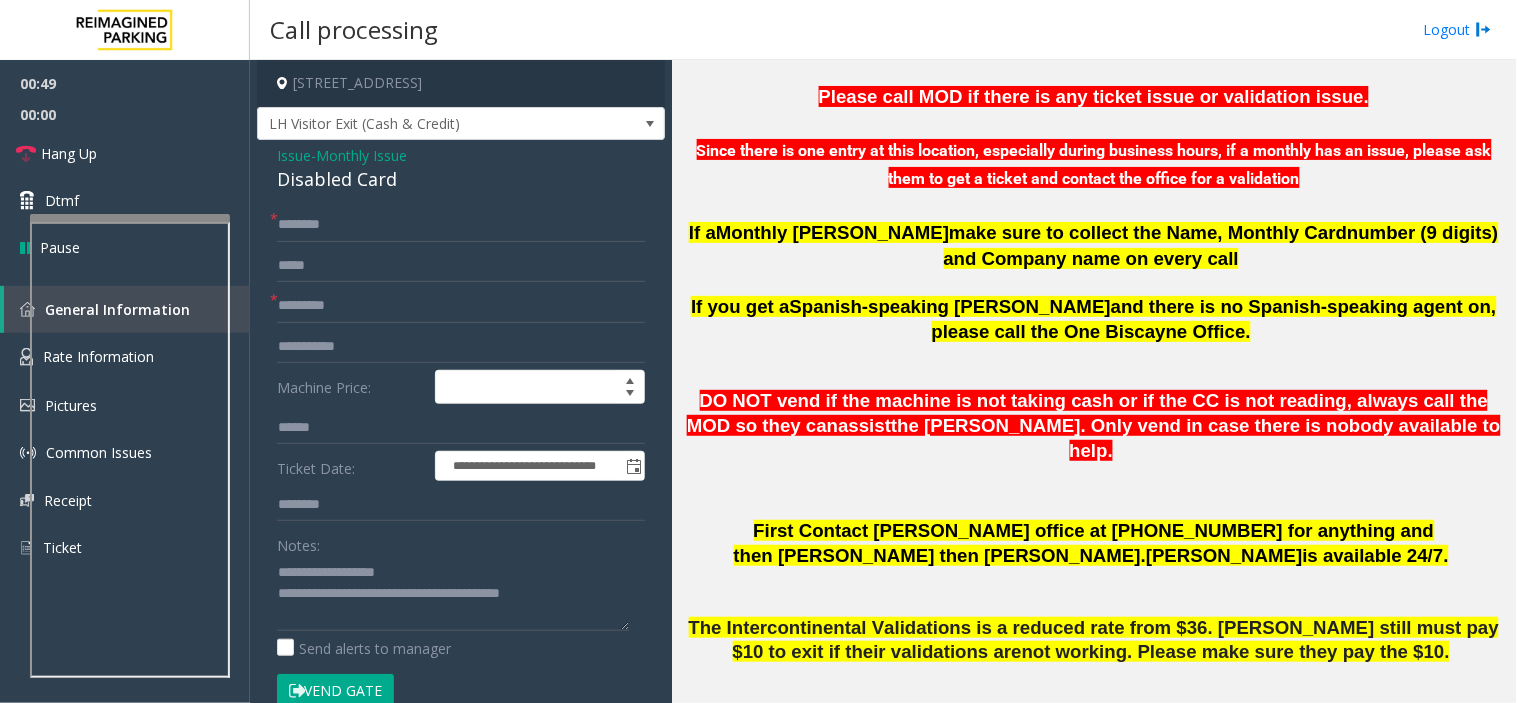 click on "[STREET_ADDRESS]" 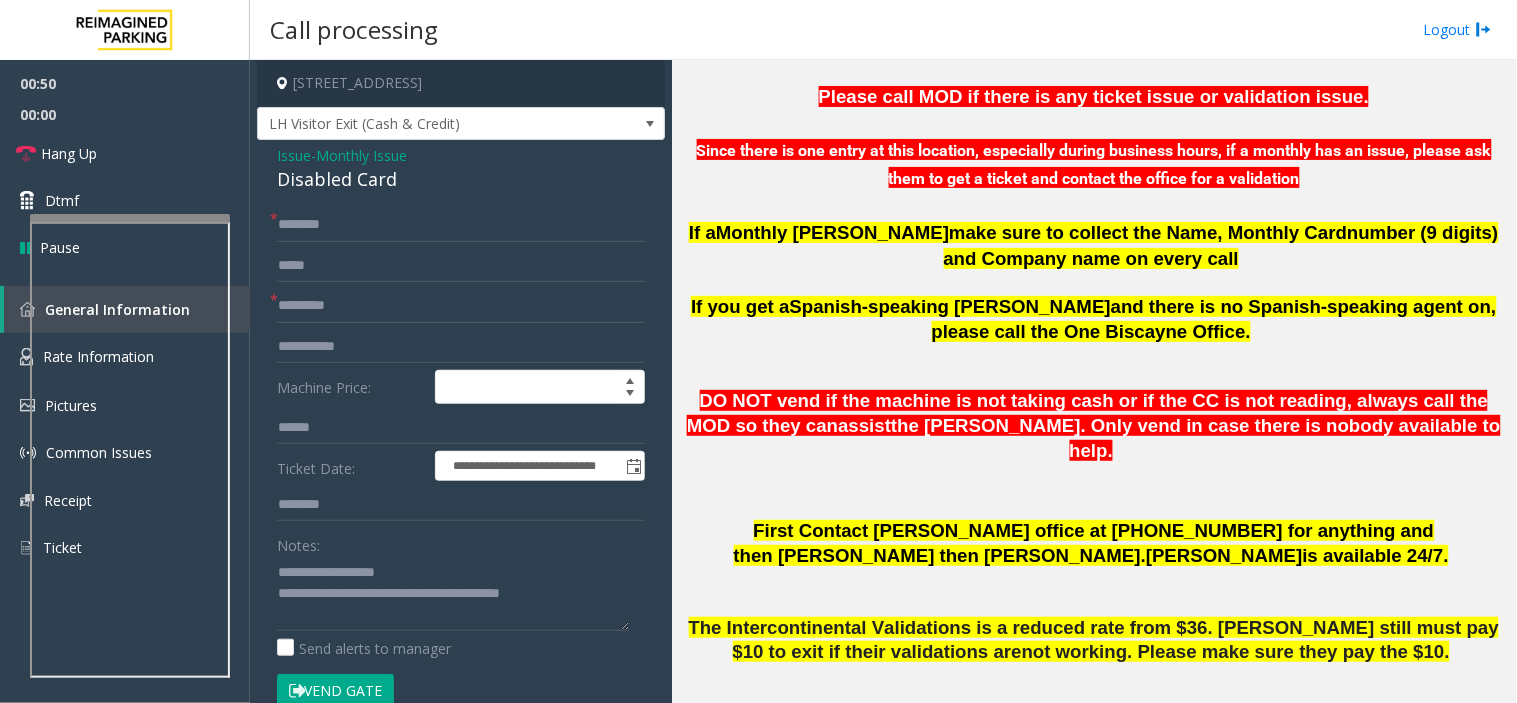 click on "[STREET_ADDRESS]" 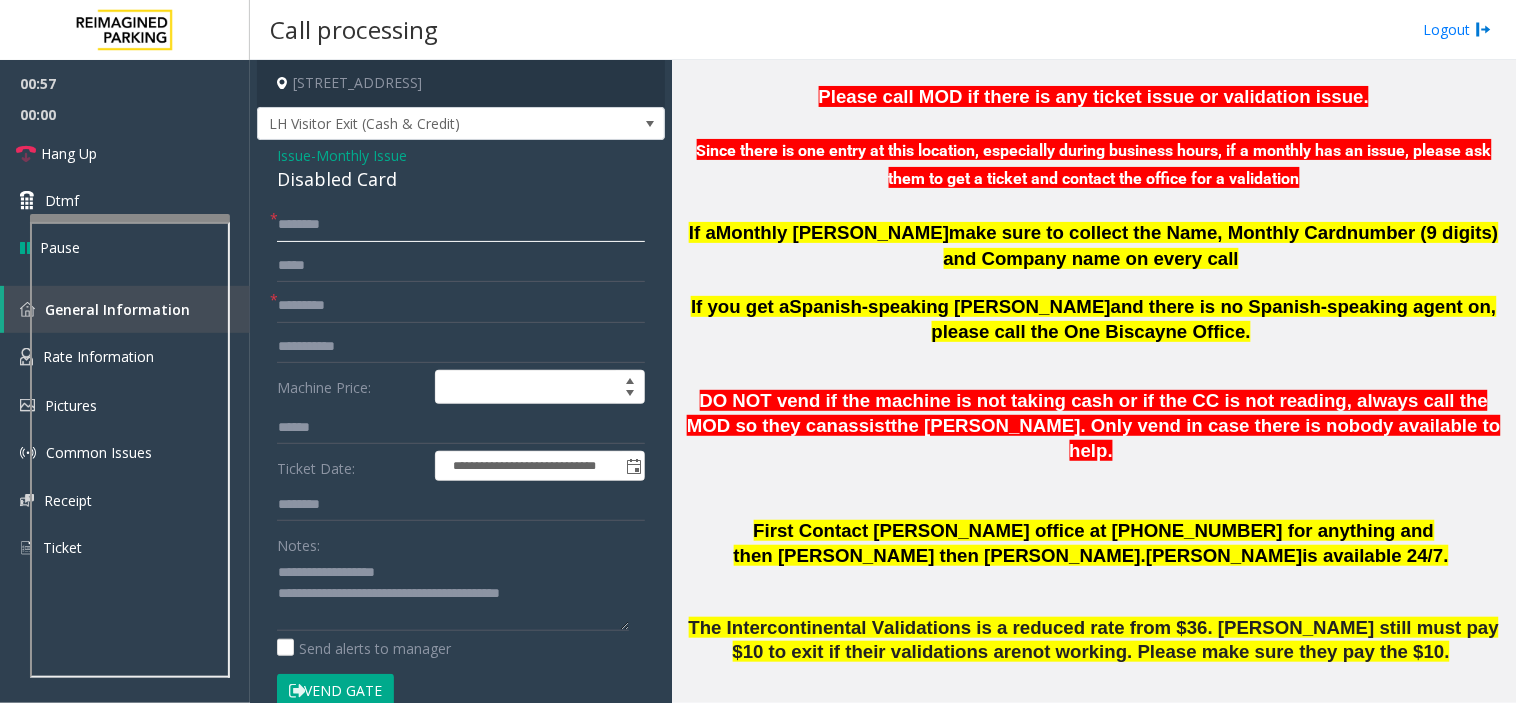 click 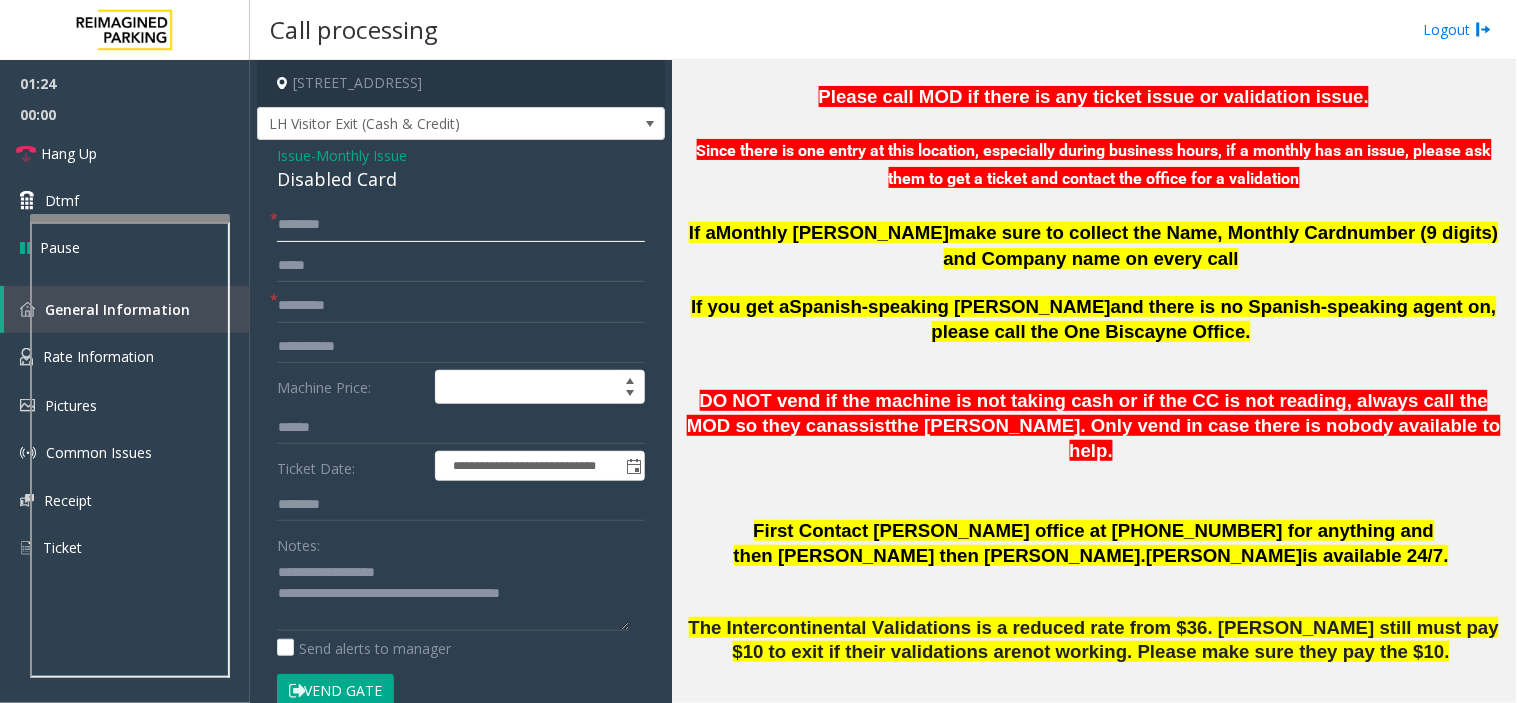 paste on "*****" 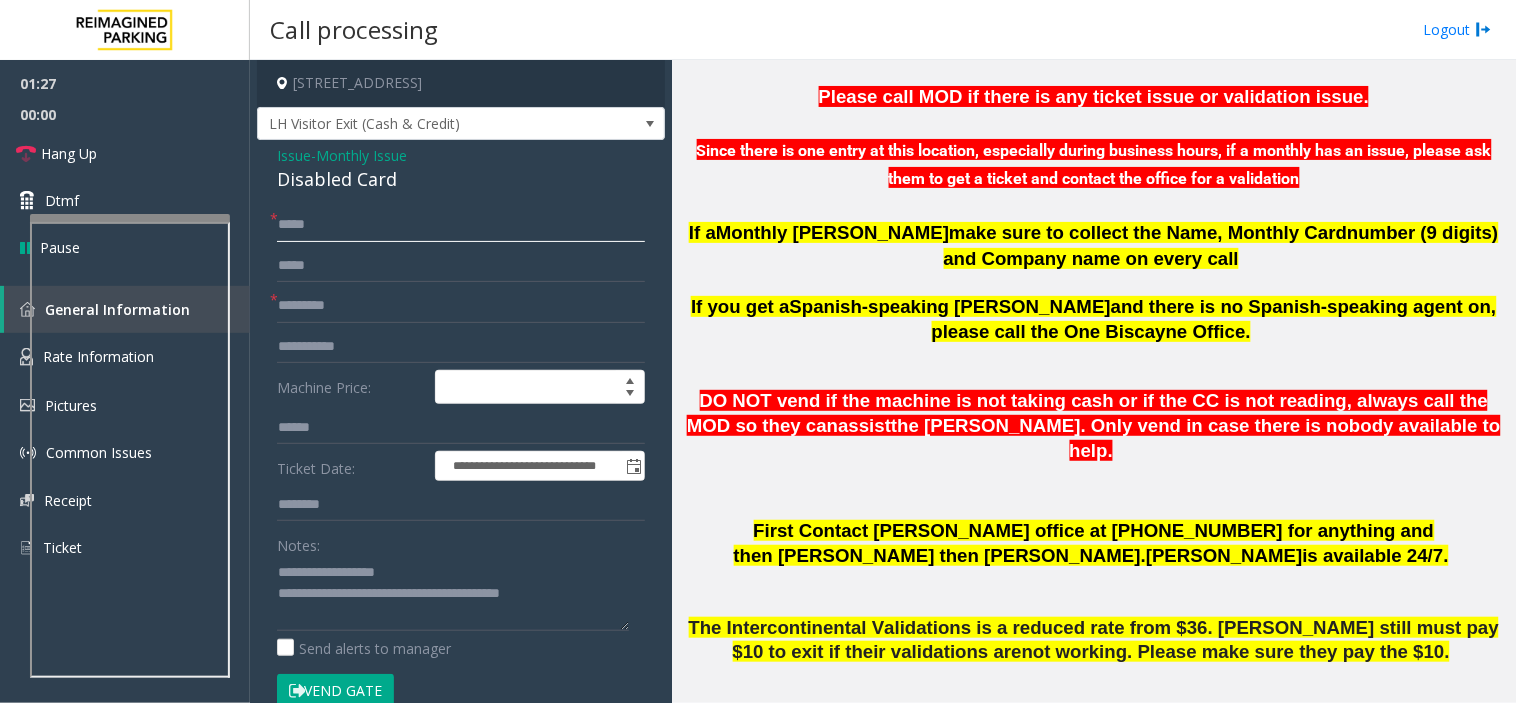 click on "*****" 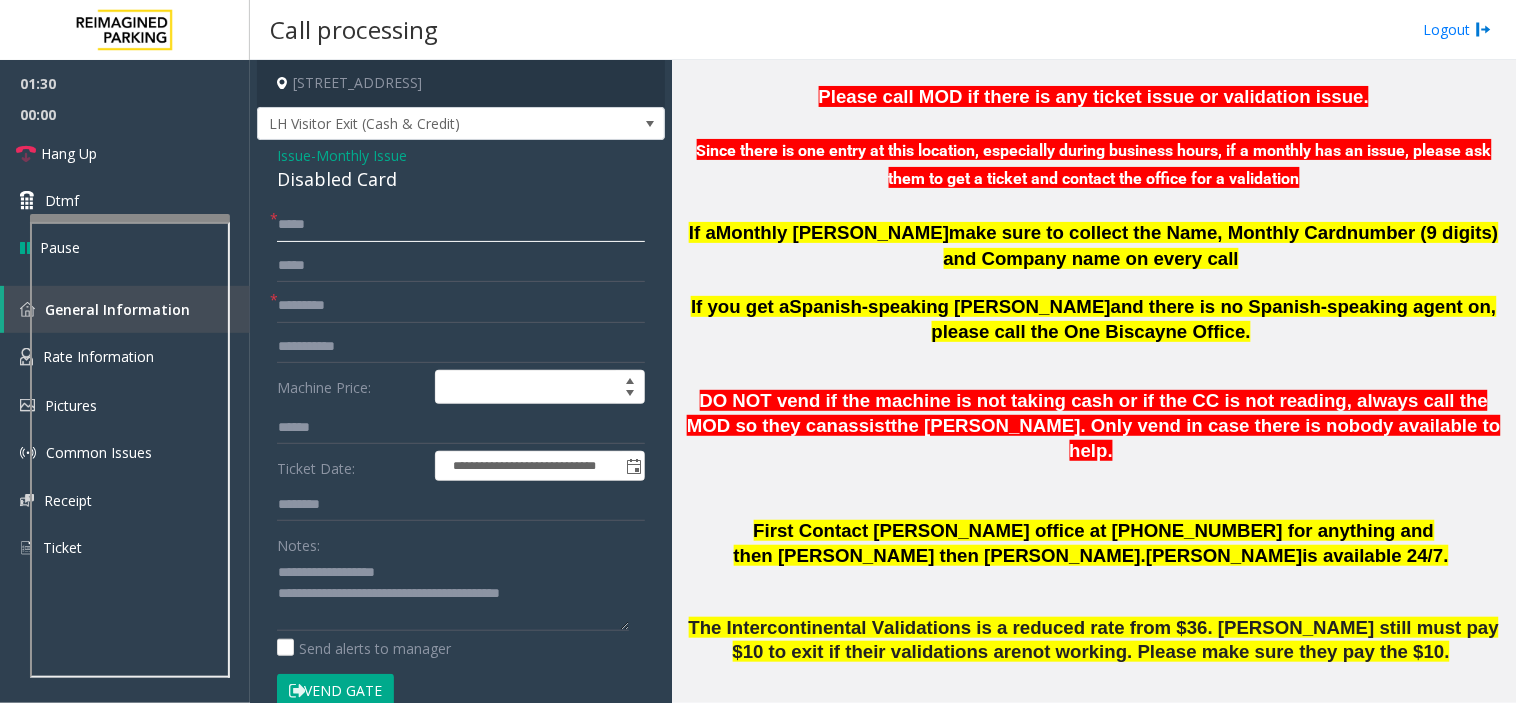 click on "*****" 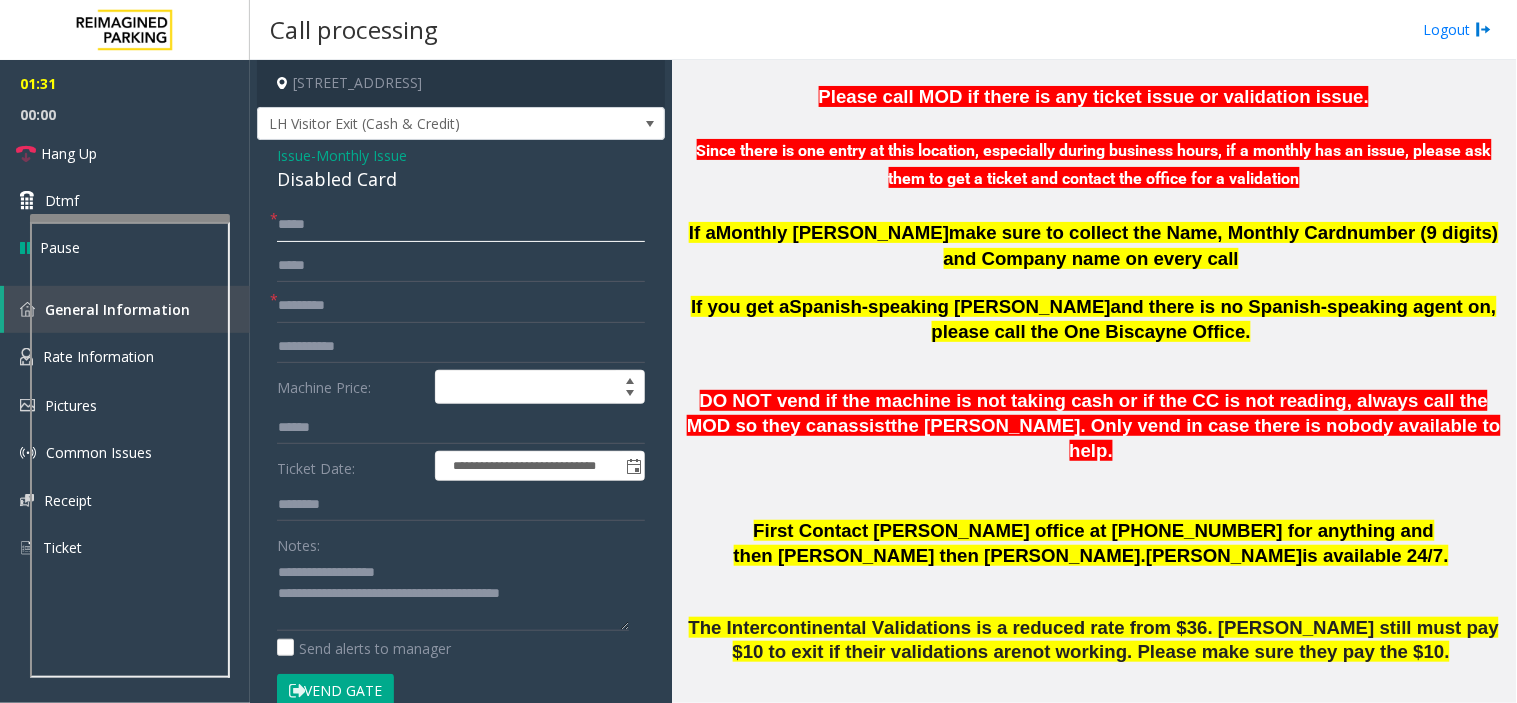click on "*****" 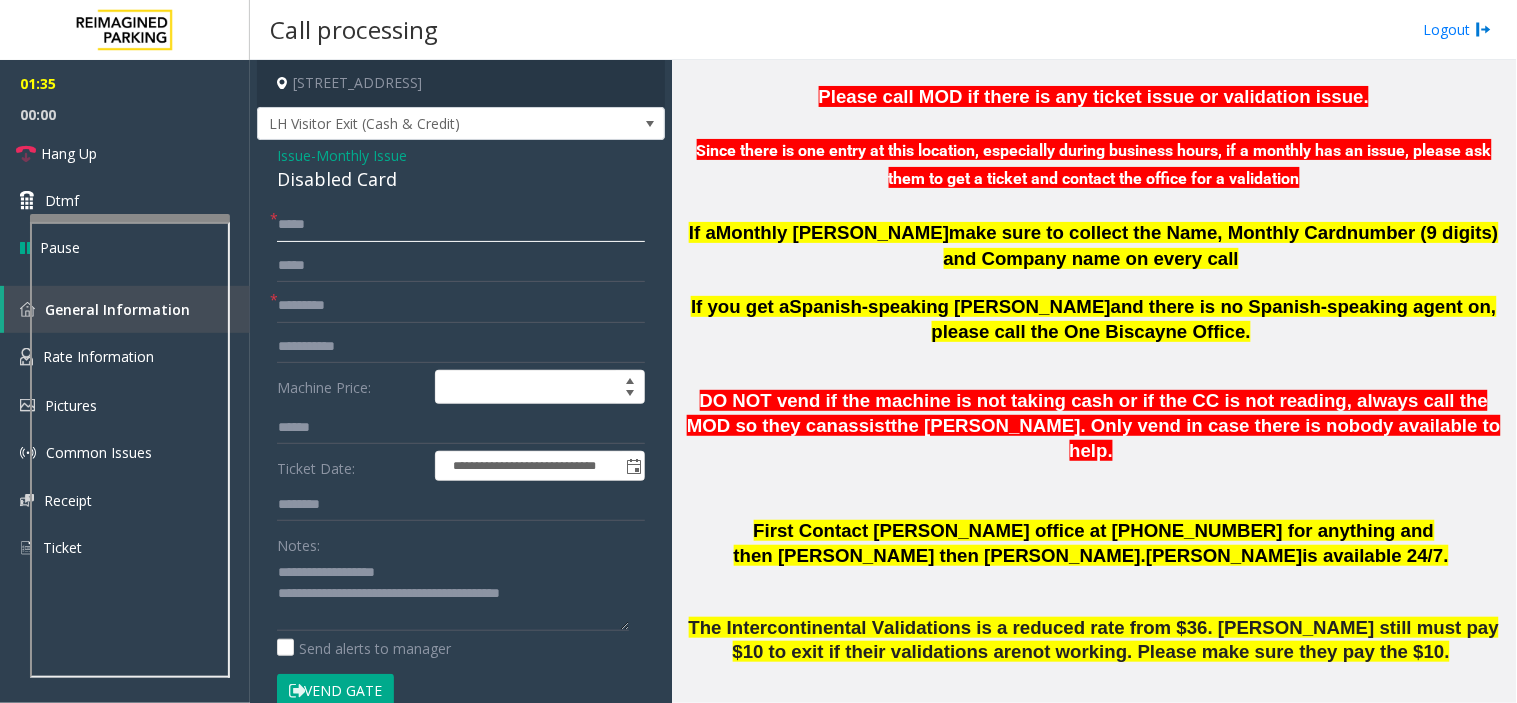 click on "*****" 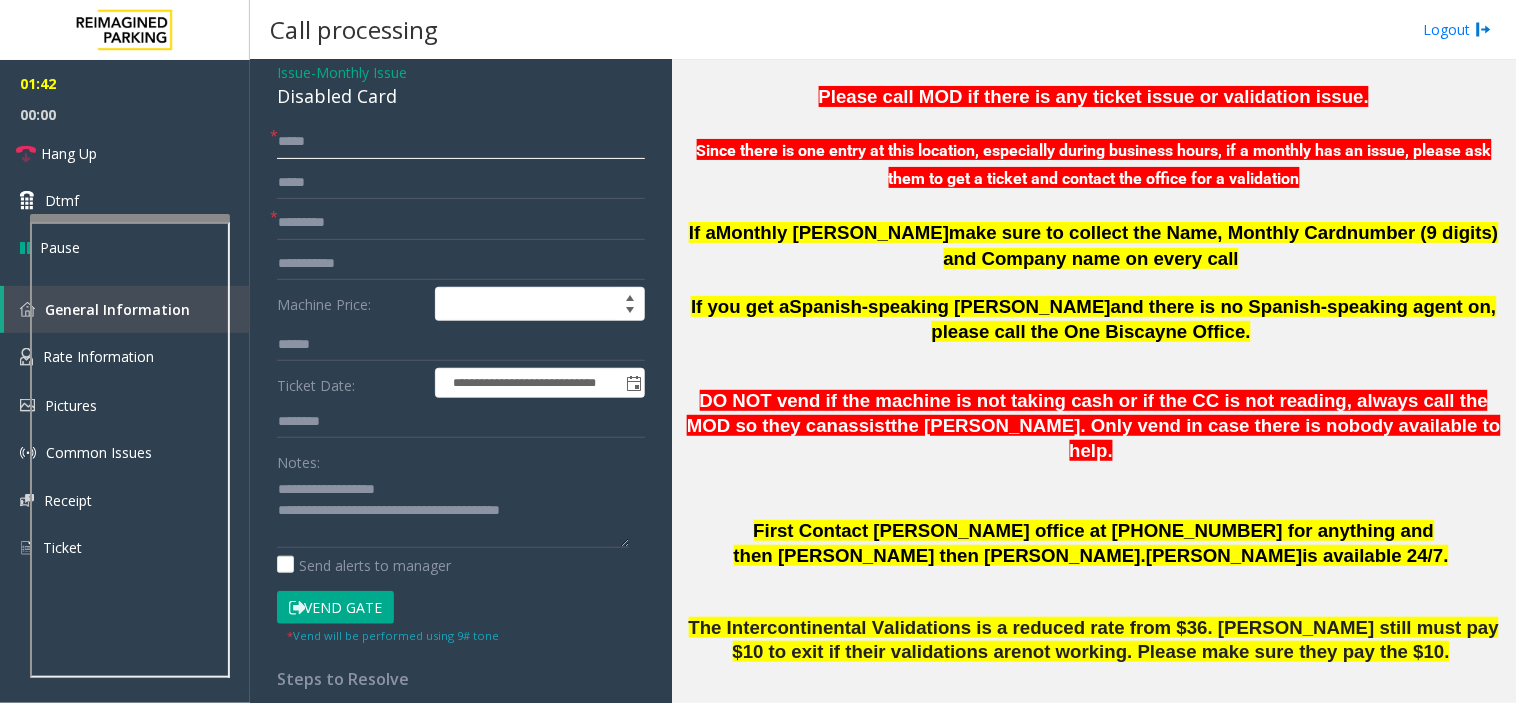 scroll, scrollTop: 222, scrollLeft: 0, axis: vertical 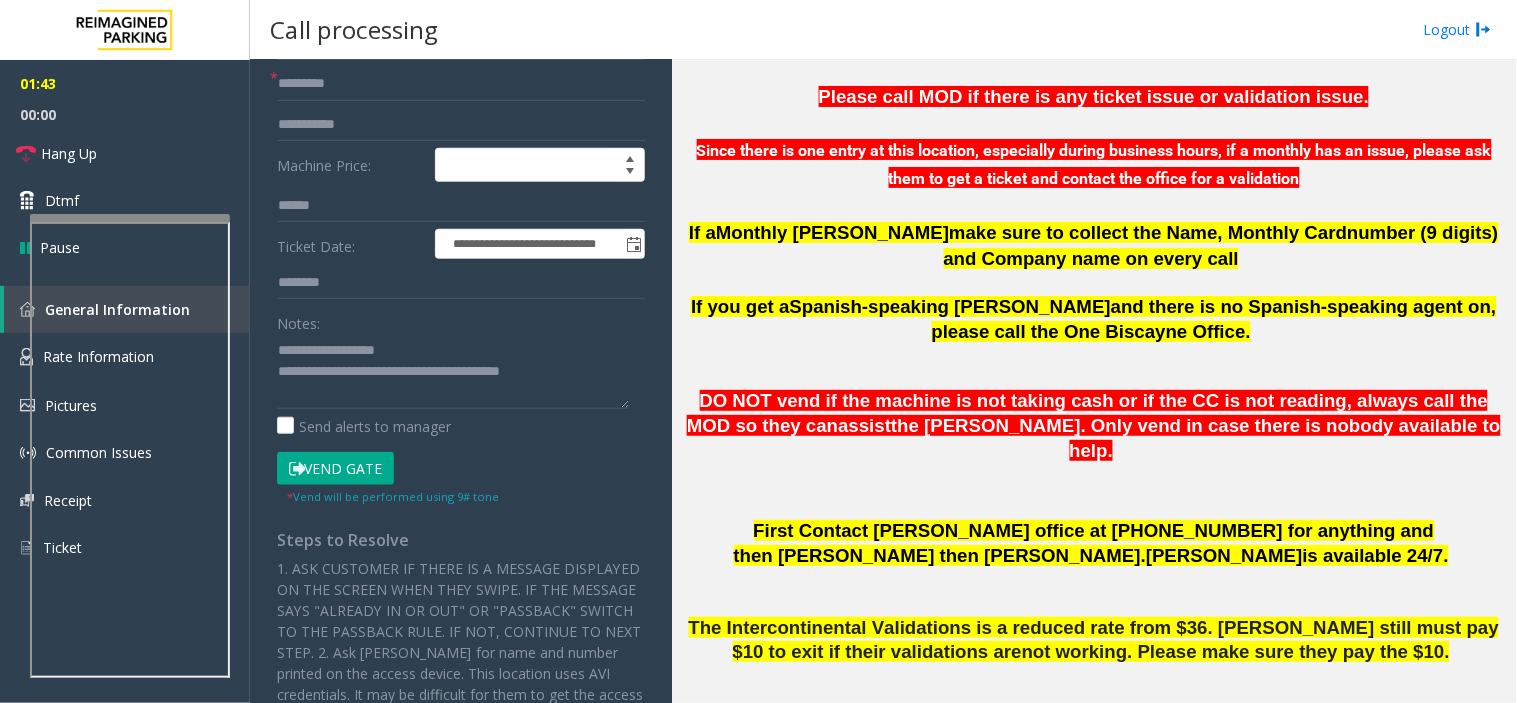 click on "Vend Gate" 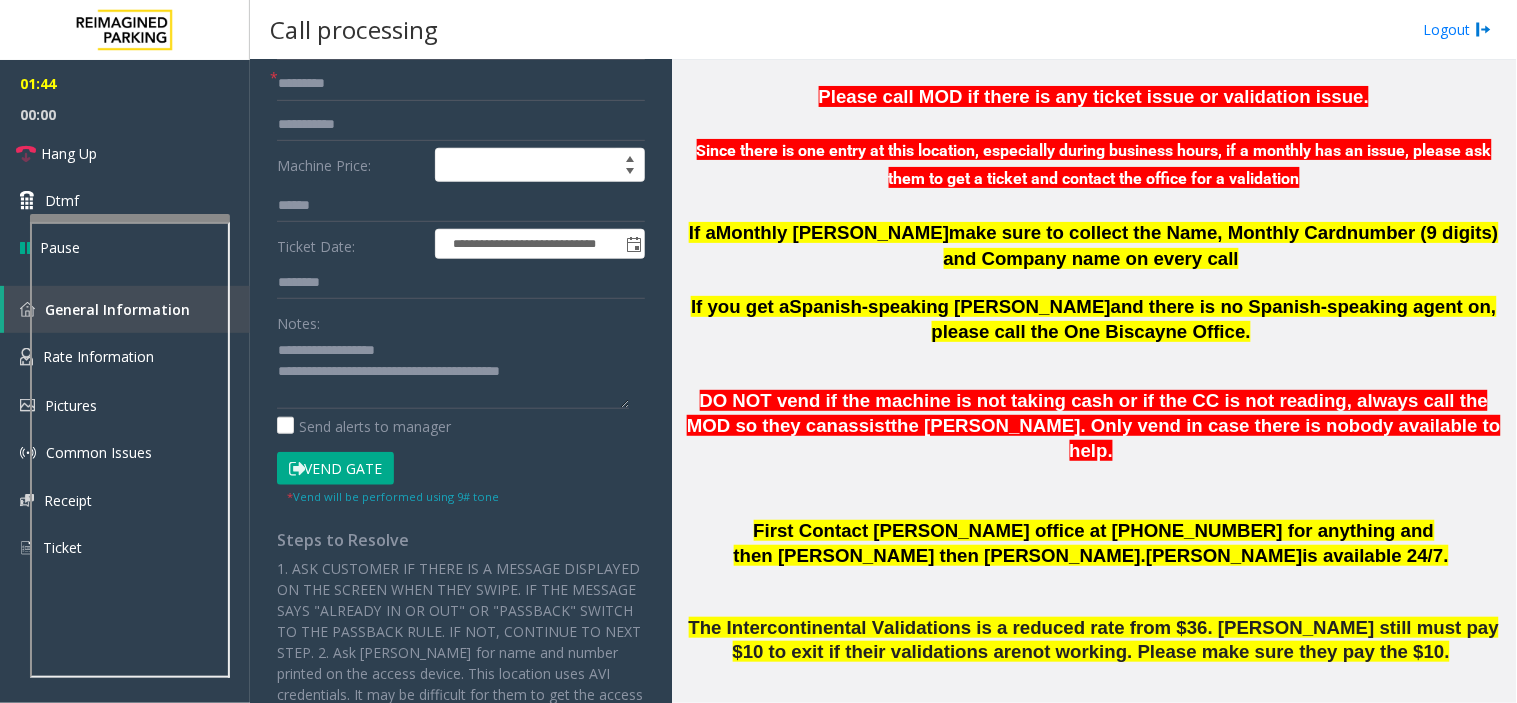 click 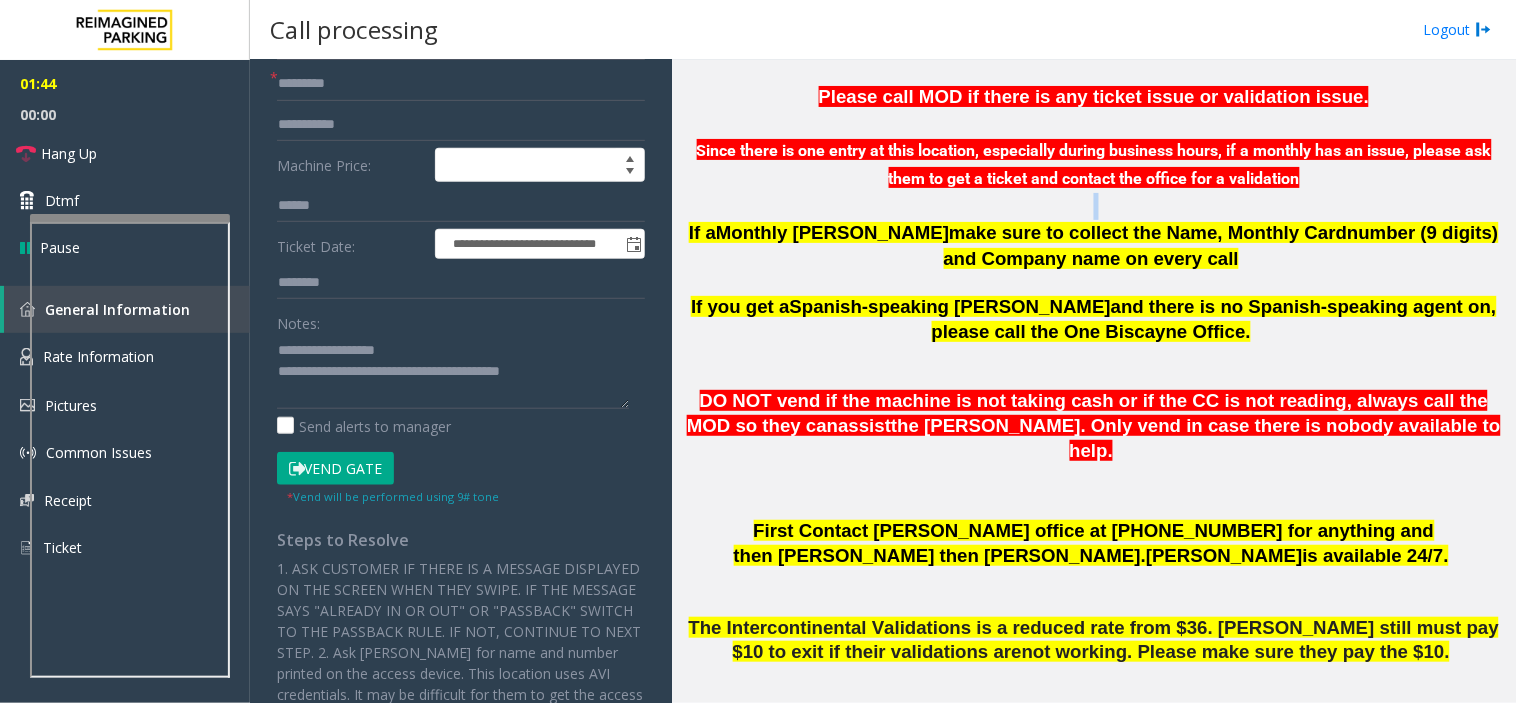 click 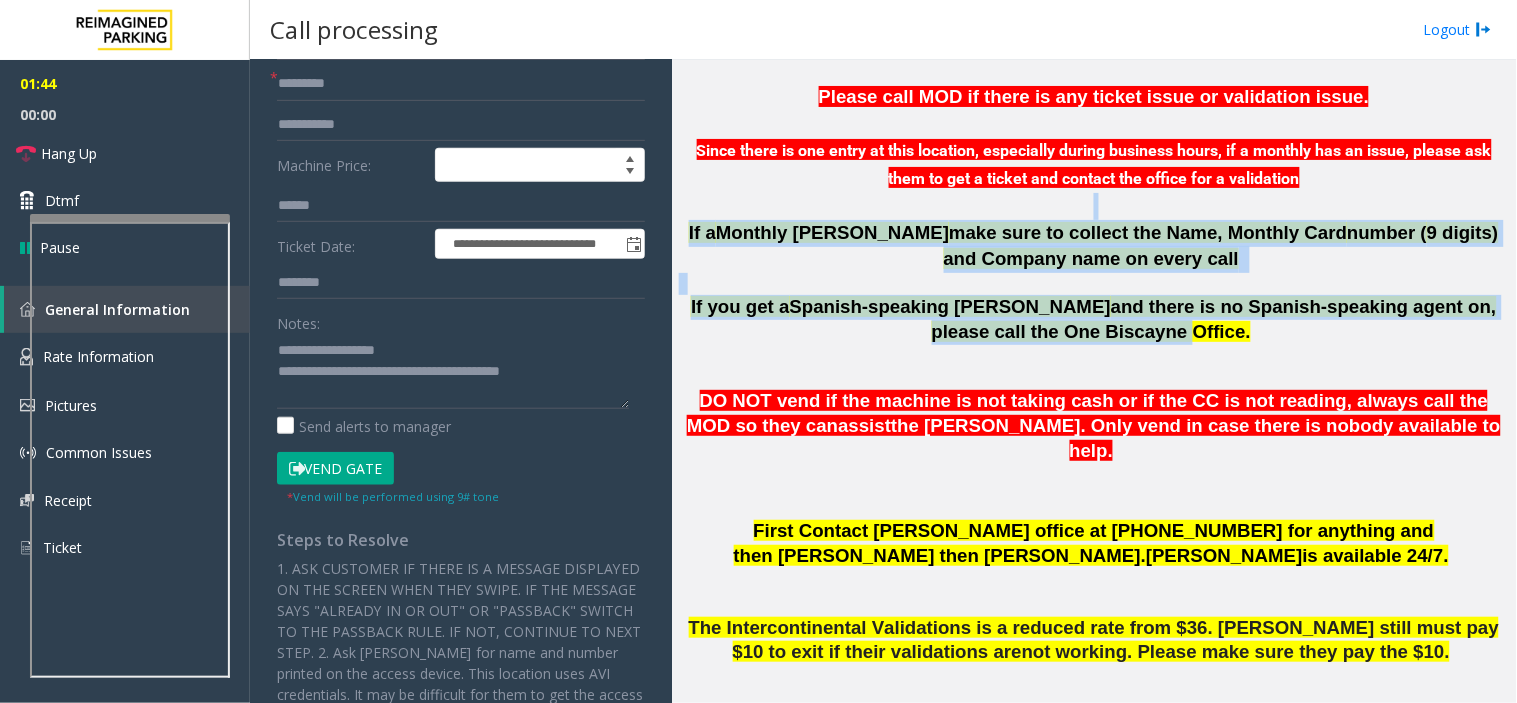 drag, startPoint x: 756, startPoint y: 212, endPoint x: 932, endPoint y: 334, distance: 214.14948 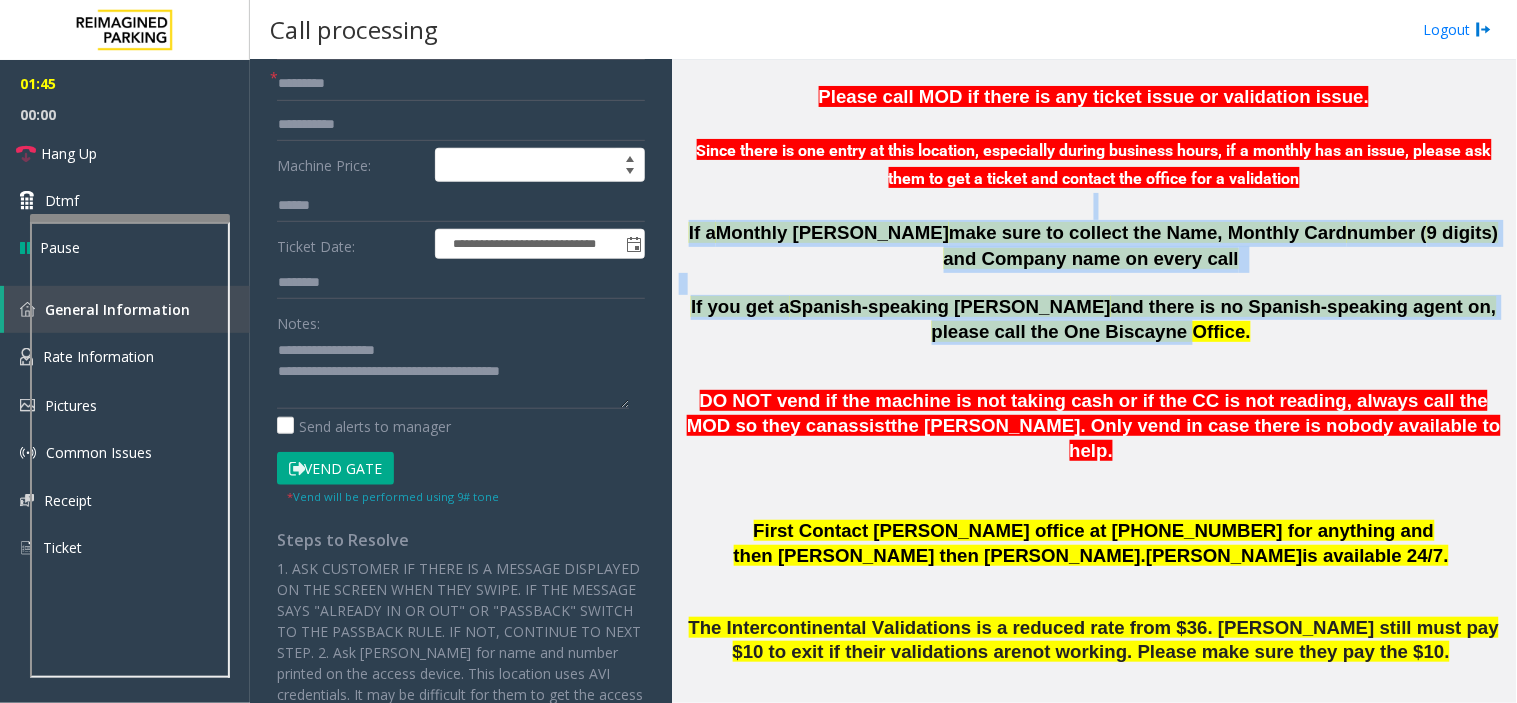 click on "If you get a  Spanish-speaking [PERSON_NAME]  and there is no [DEMOGRAPHIC_DATA]-speaking agent on, please call the One Biscayne Office." 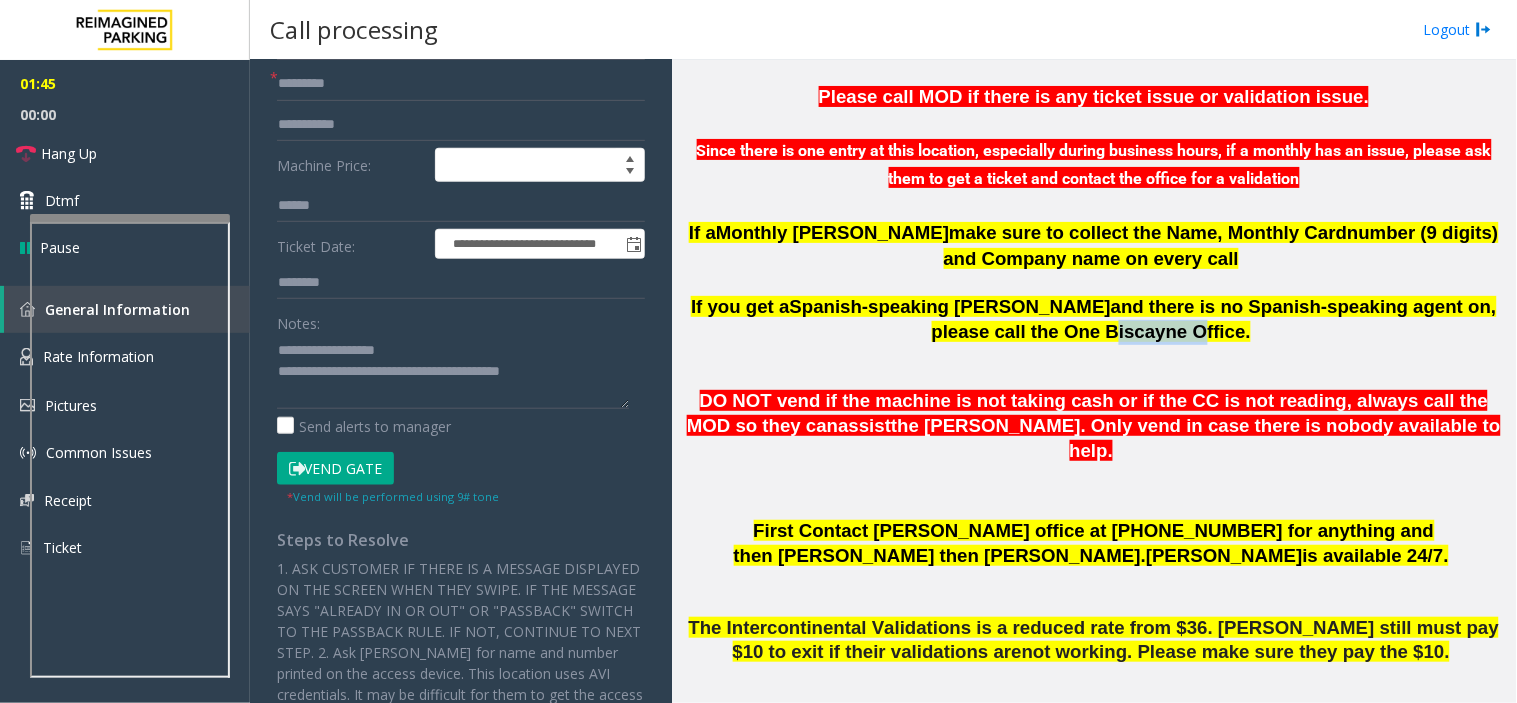 click on "If you get a  Spanish-speaking [PERSON_NAME]  and there is no [DEMOGRAPHIC_DATA]-speaking agent on, please call the One Biscayne Office." 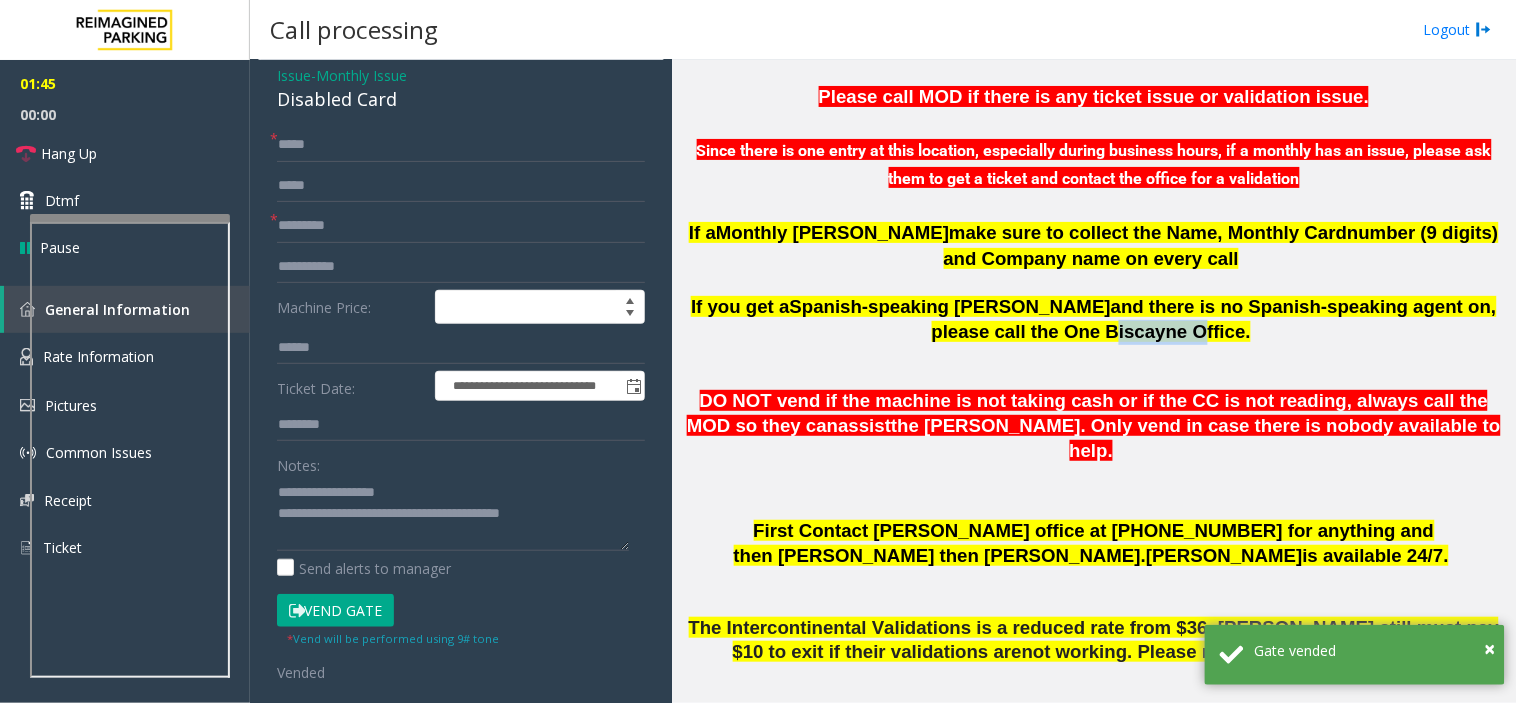 scroll, scrollTop: 0, scrollLeft: 0, axis: both 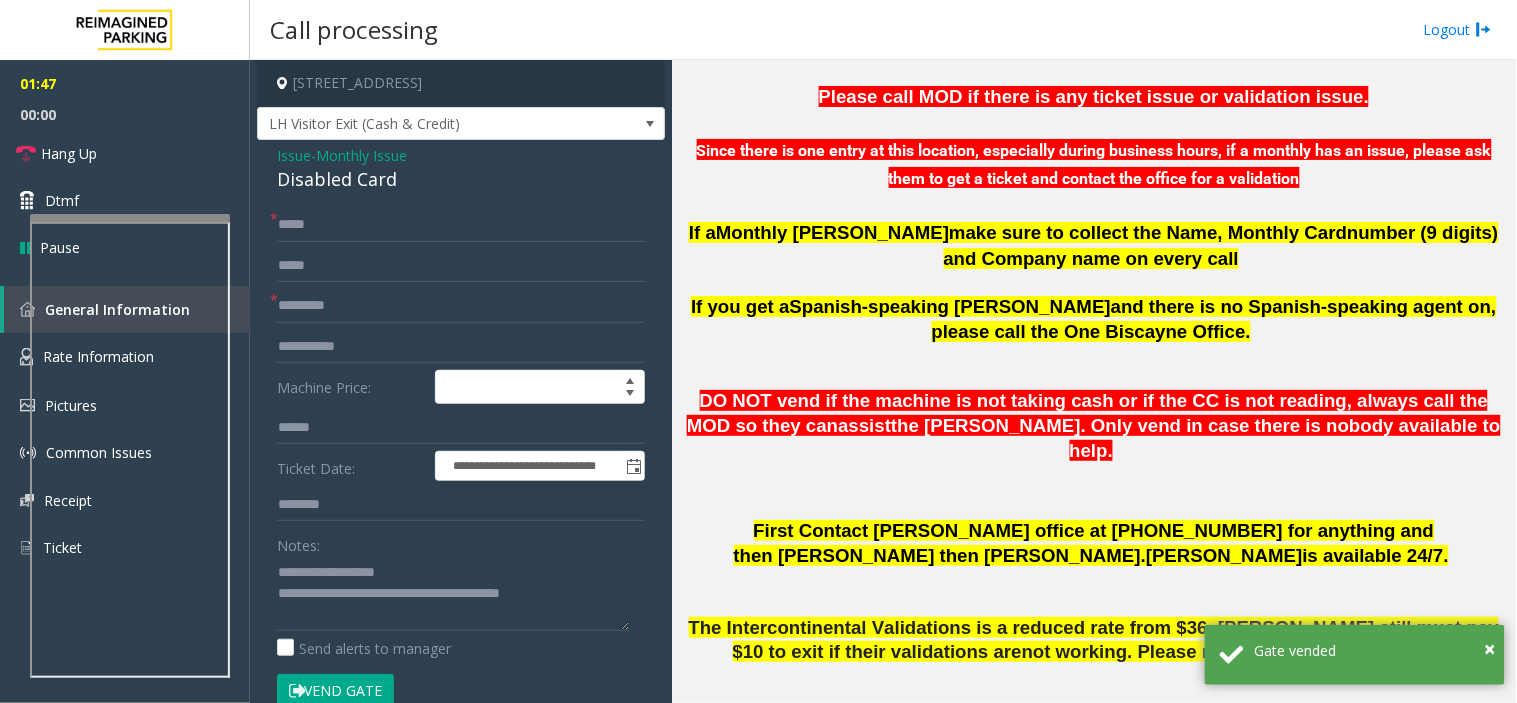 click on "the [PERSON_NAME]. Only vend in case there is nobody available to help." 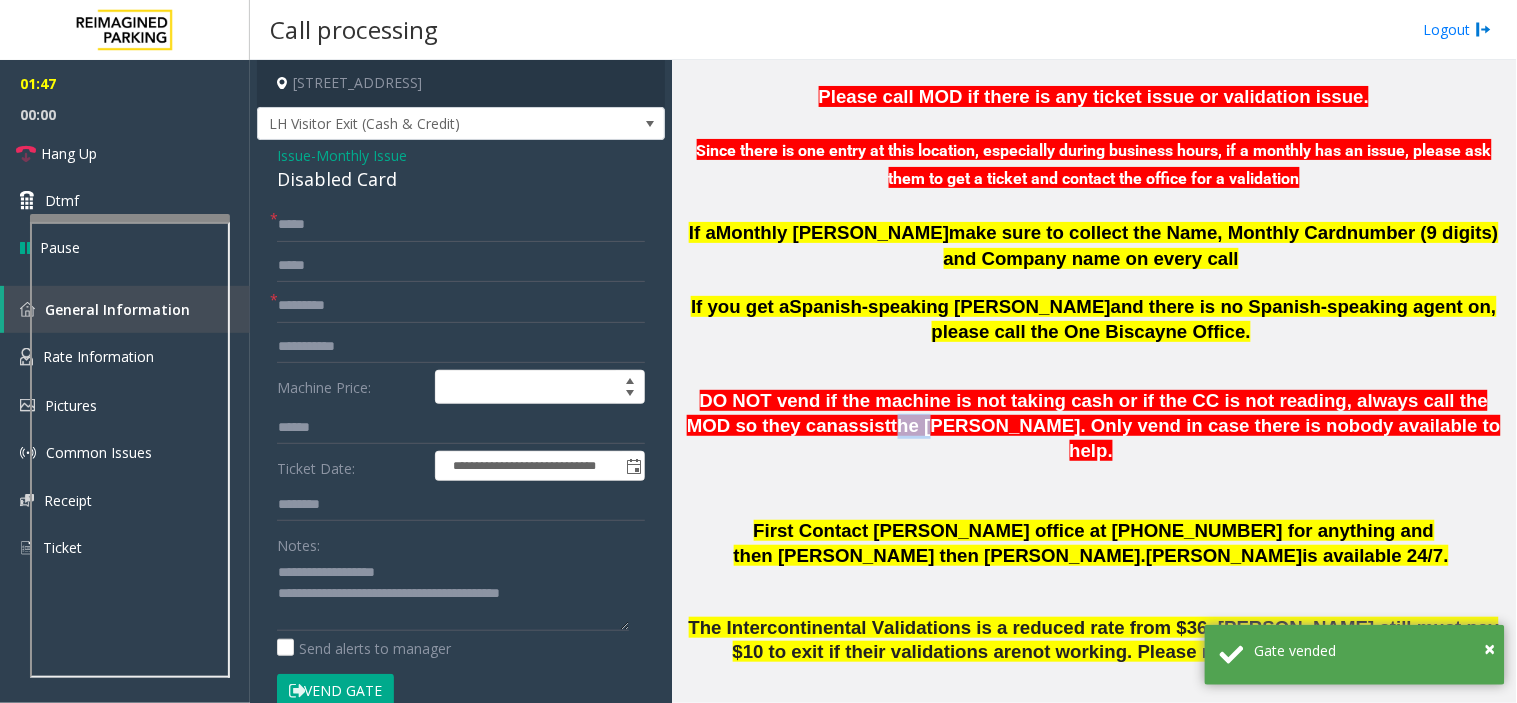 click on "the [PERSON_NAME]. Only vend in case there is nobody available to help." 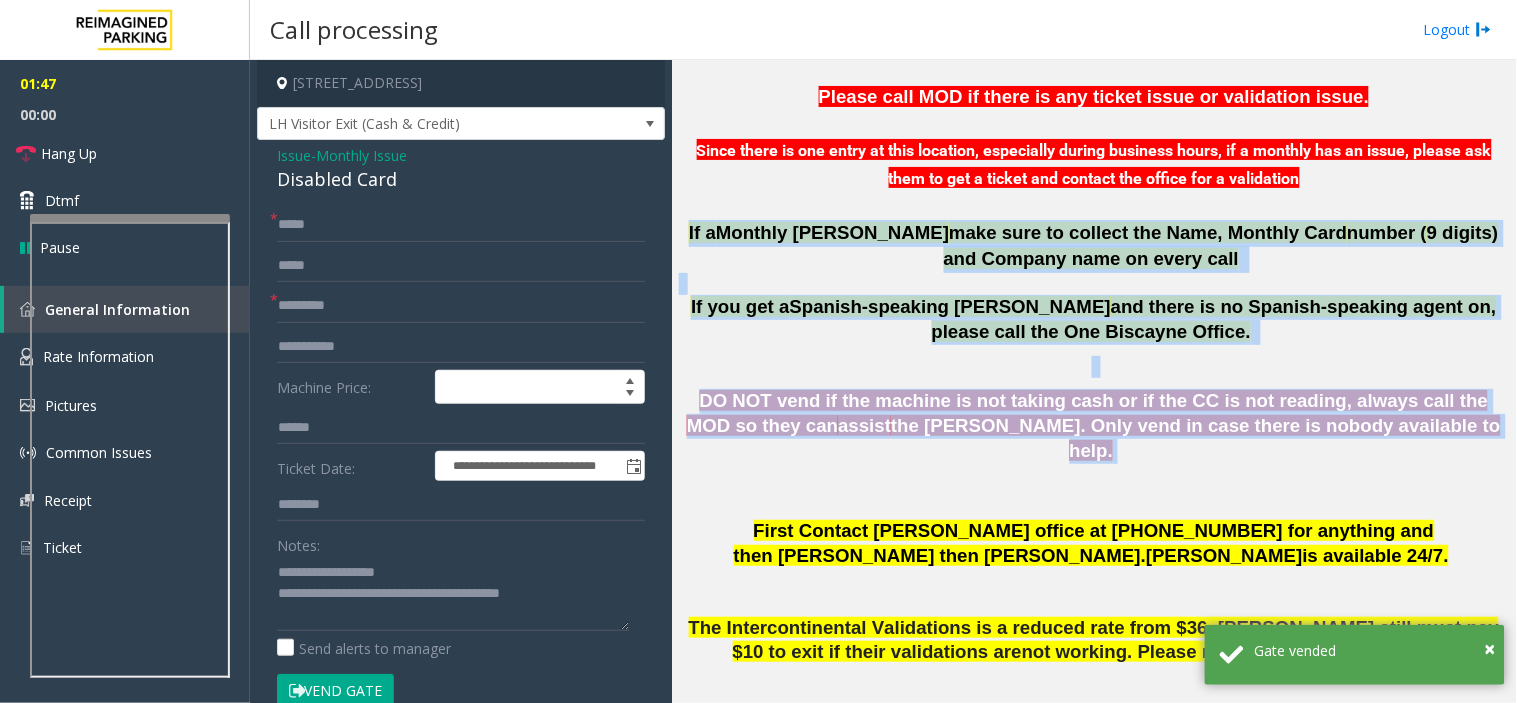 drag, startPoint x: 877, startPoint y: 427, endPoint x: 875, endPoint y: 253, distance: 174.01149 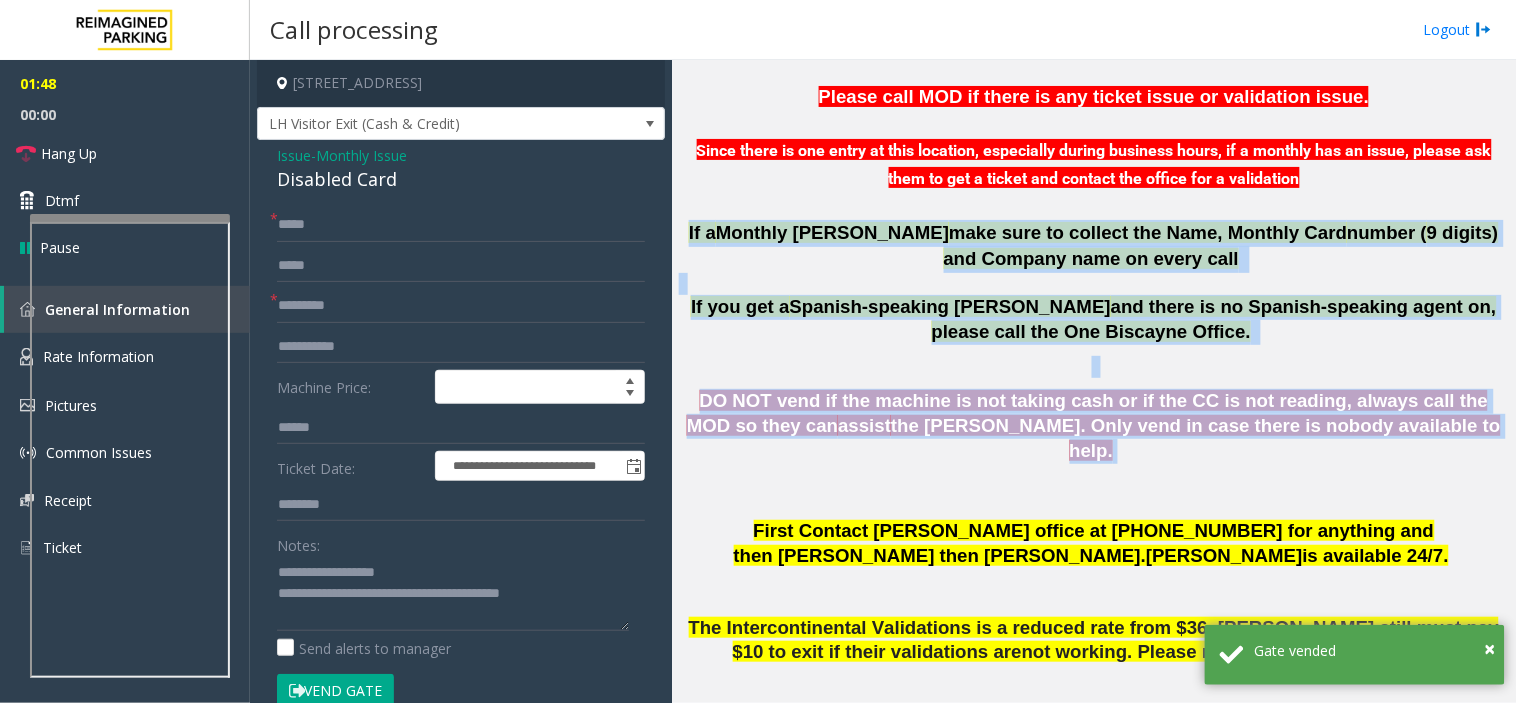 click on "If a  Monthly [PERSON_NAME]  make sure to collect the Name, Monthly Card  number ( 9 digits) and Company name on every call" 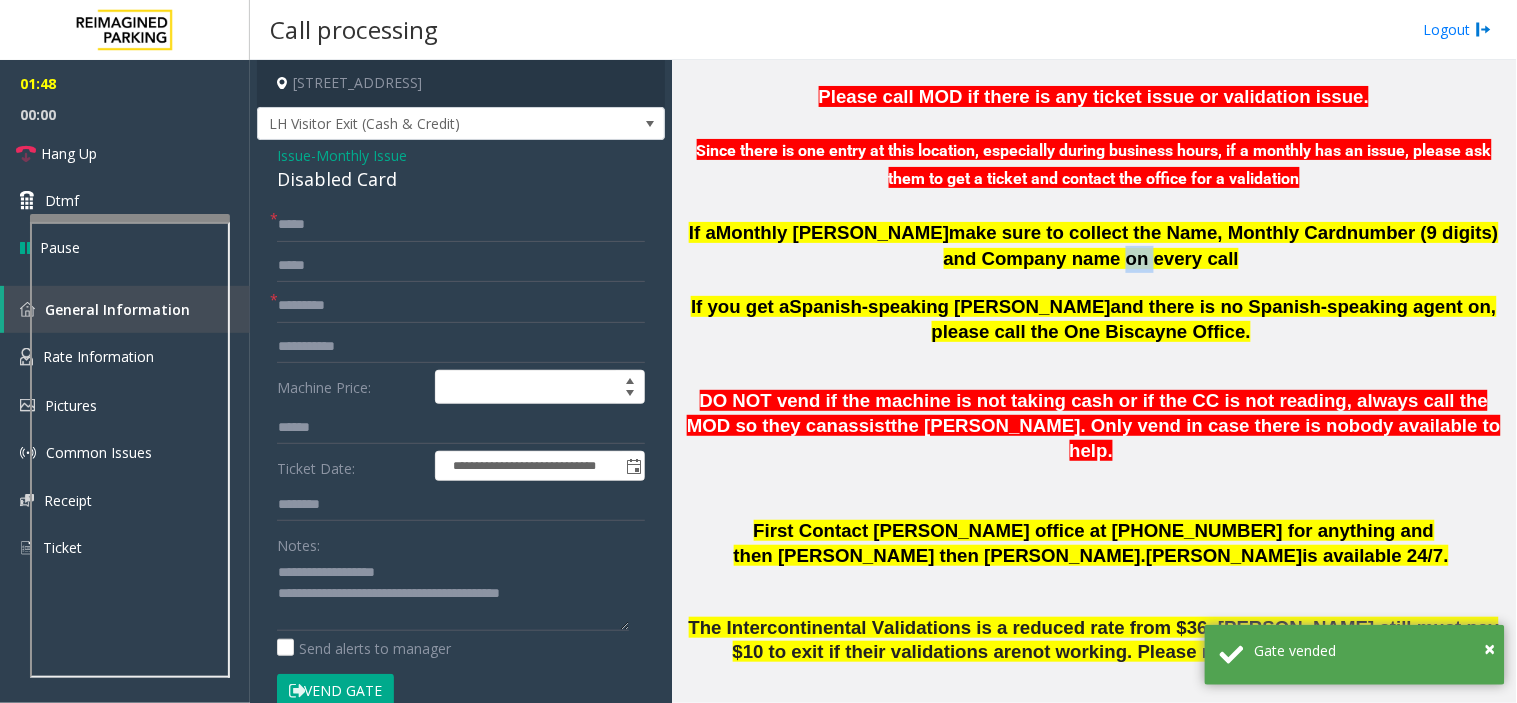 click on "If a  Monthly [PERSON_NAME]  make sure to collect the Name, Monthly Card  number ( 9 digits) and Company name on every call" 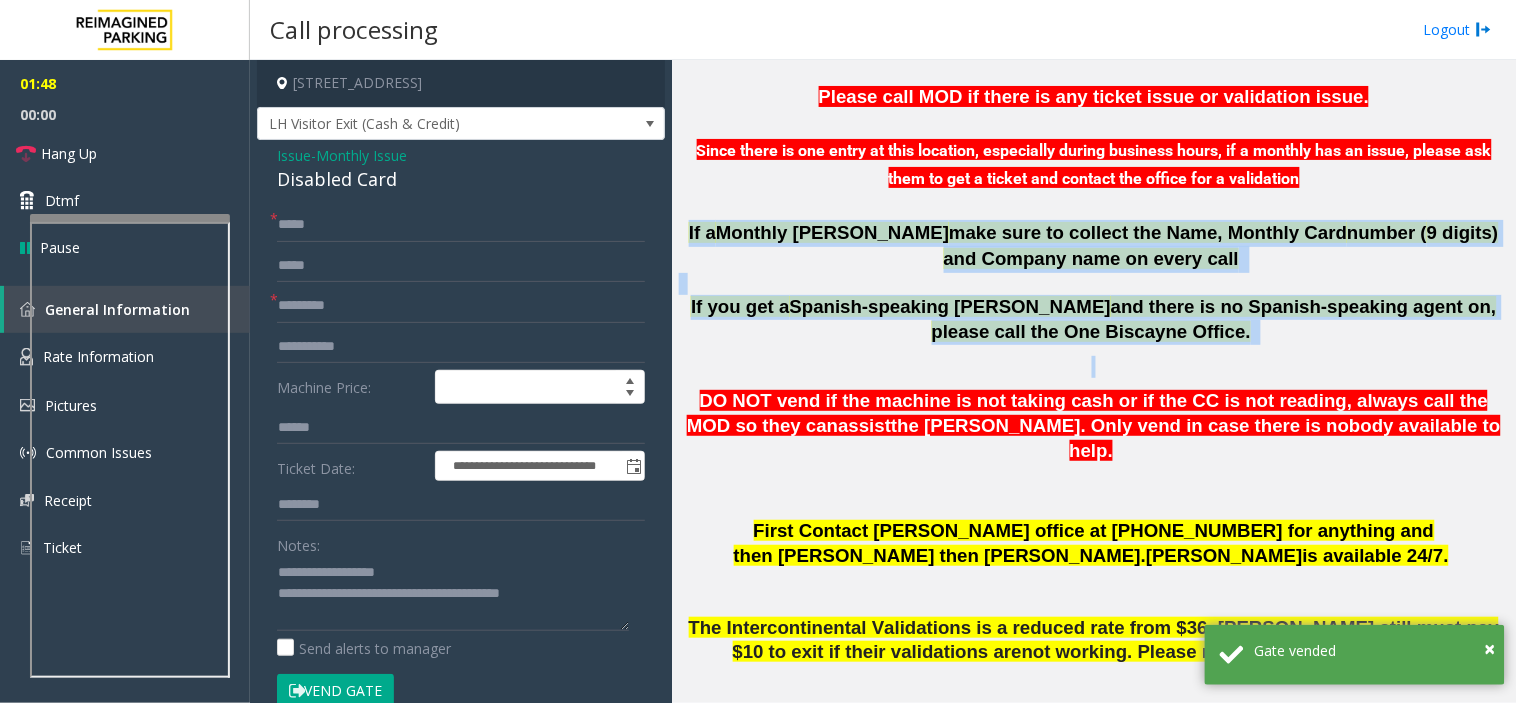 drag, startPoint x: 875, startPoint y: 253, endPoint x: 958, endPoint y: 365, distance: 139.4023 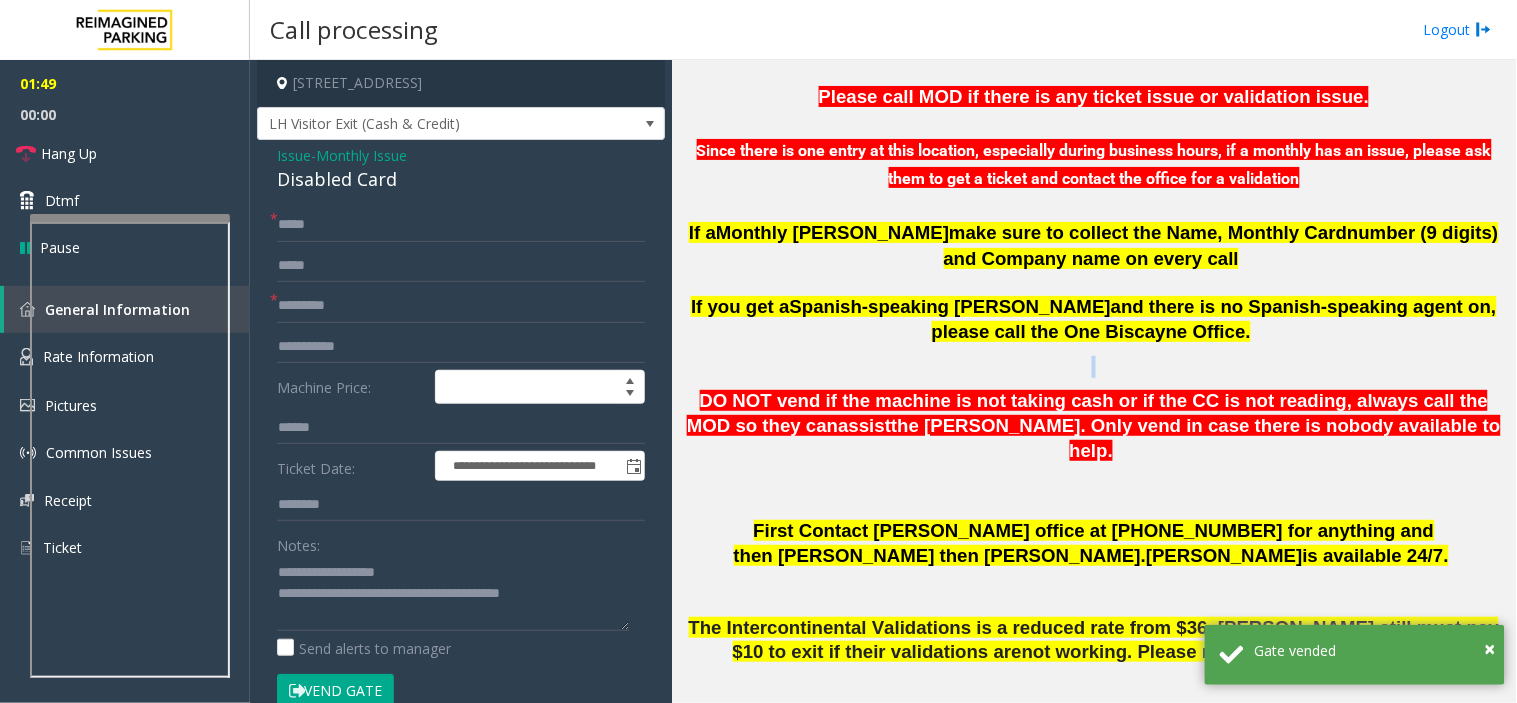 click 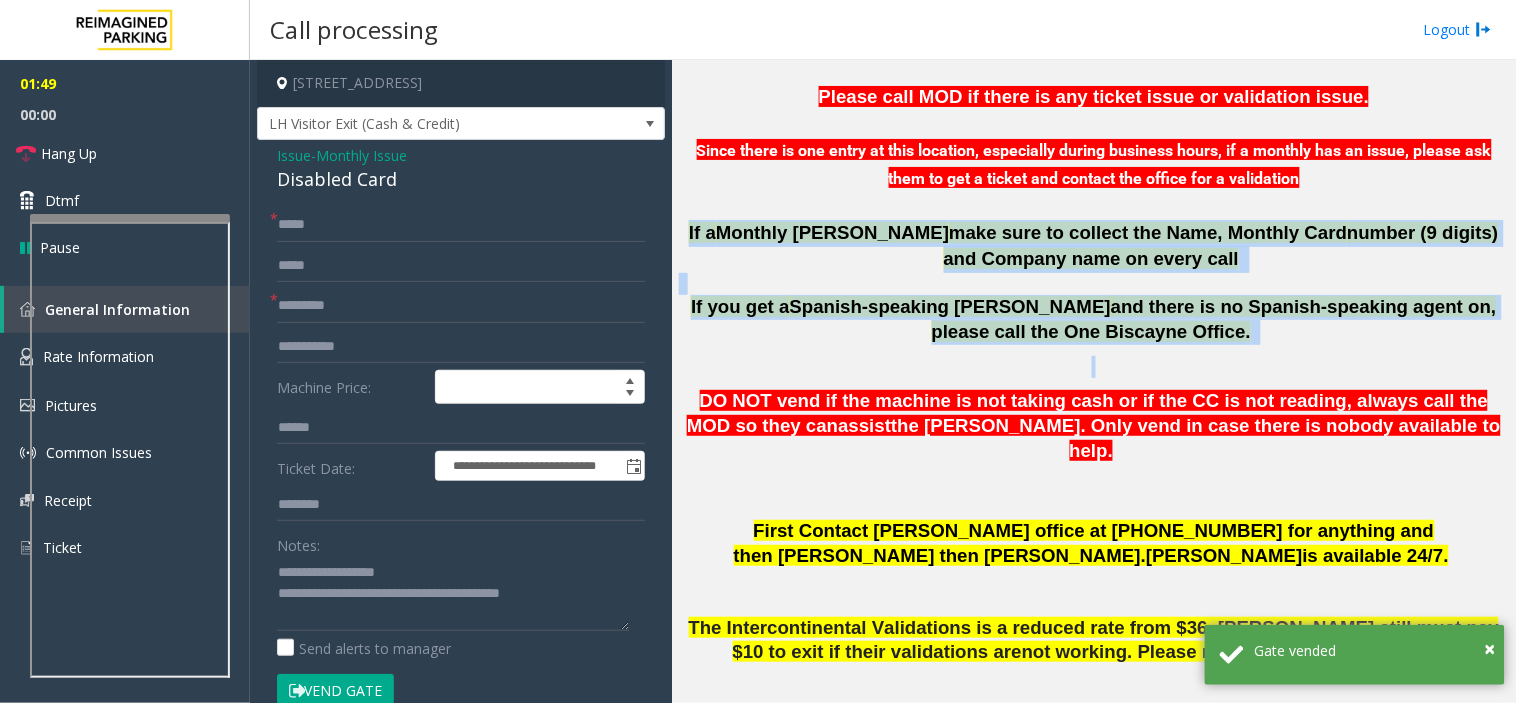 drag, startPoint x: 958, startPoint y: 365, endPoint x: 783, endPoint y: 140, distance: 285.04385 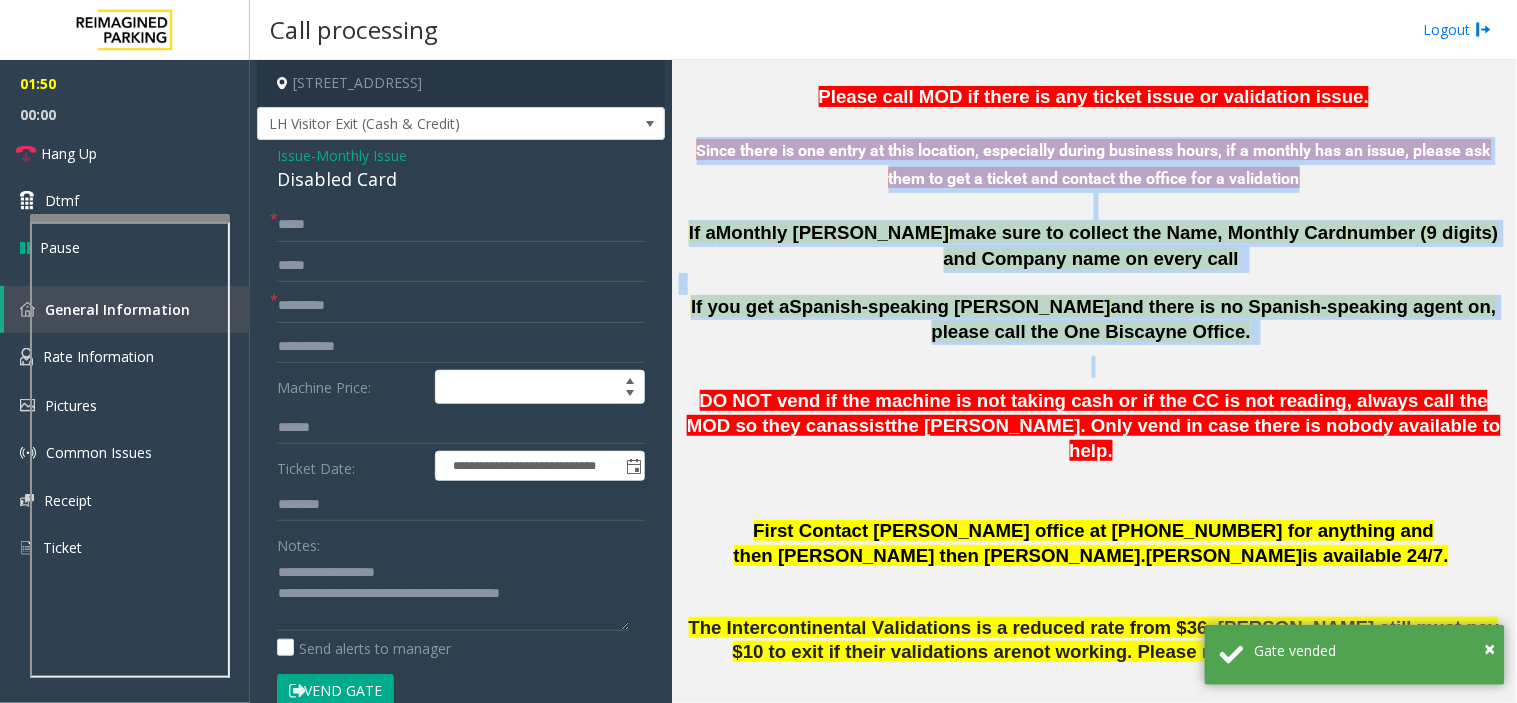 click on "Since there is one entry at this location, especially during business hours, if a monthly has an issue, please ask them to get a ticket and contact the office for a validation" 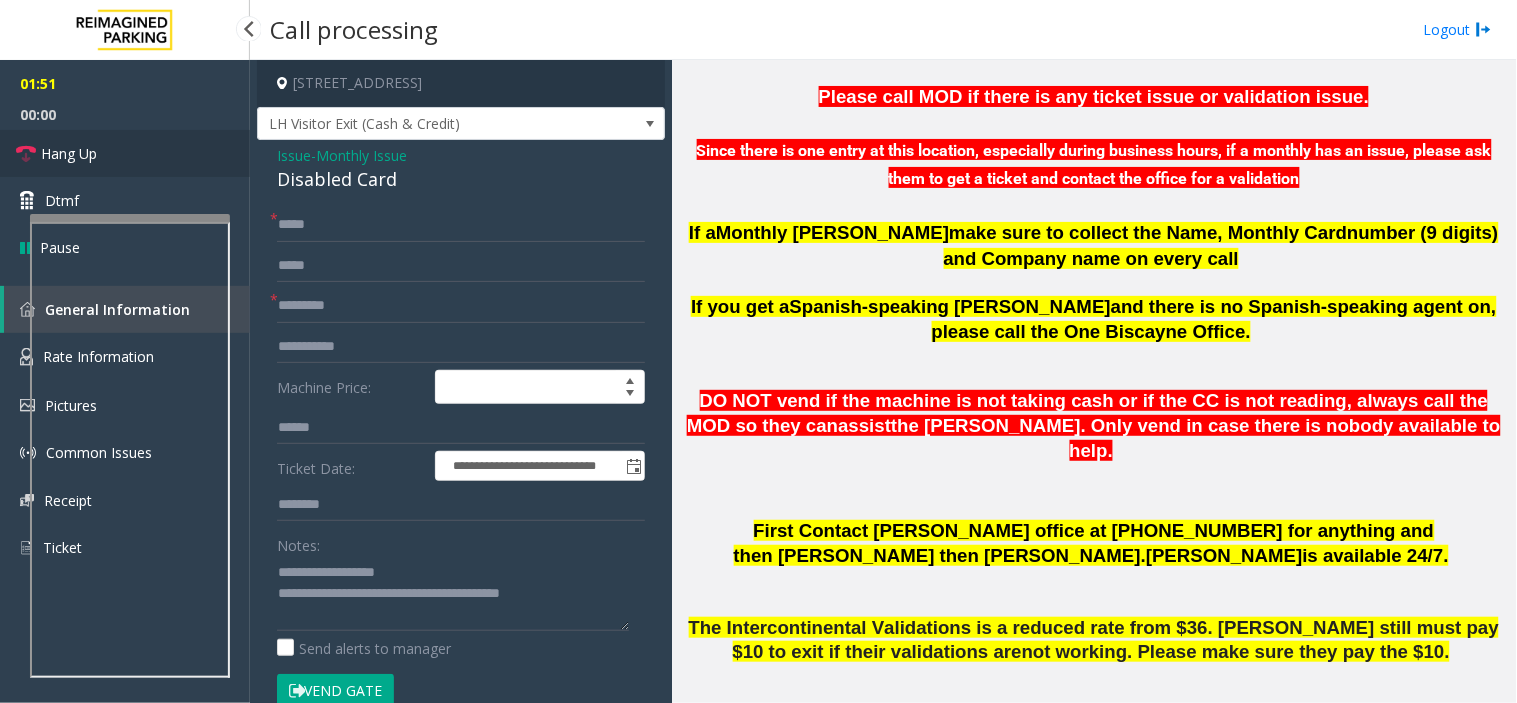click on "Hang Up" at bounding box center [125, 153] 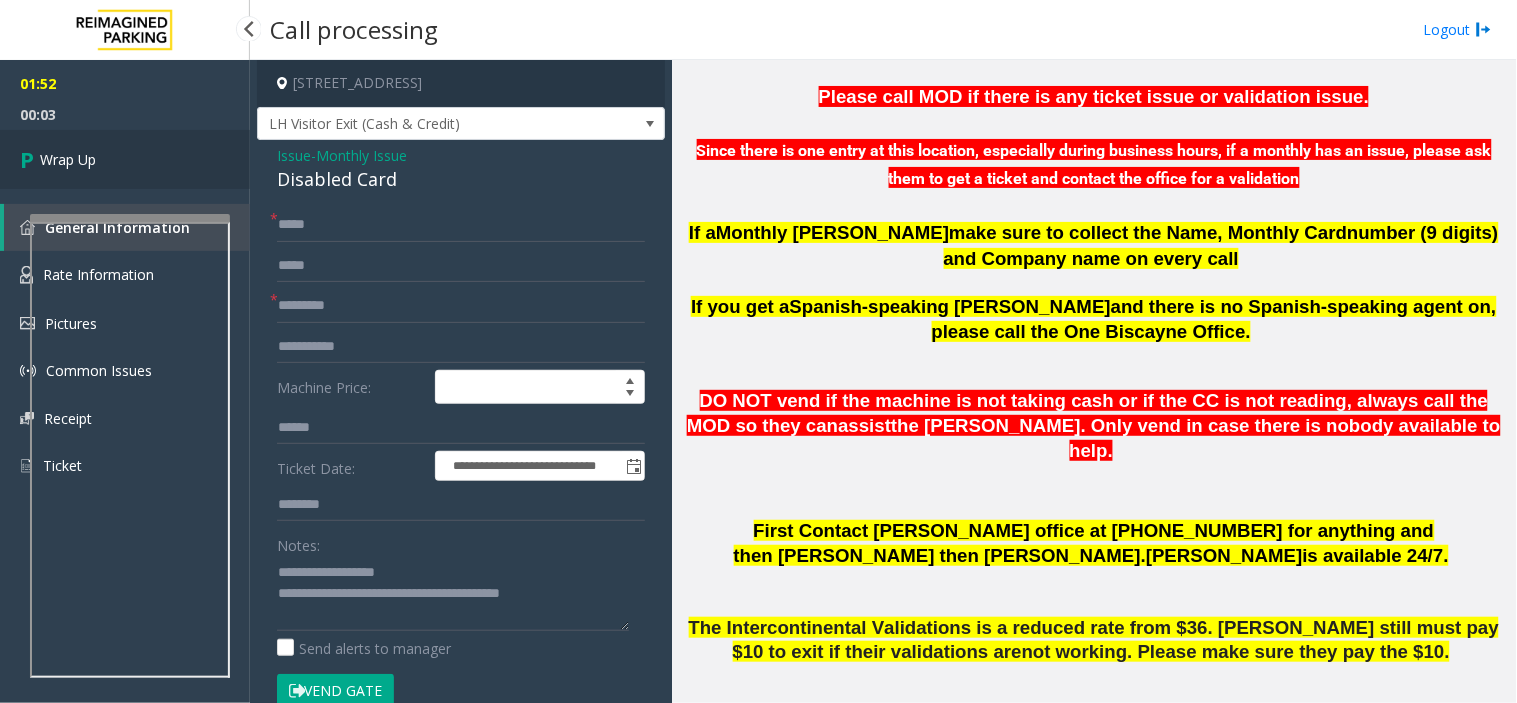 click on "Wrap Up" at bounding box center [125, 159] 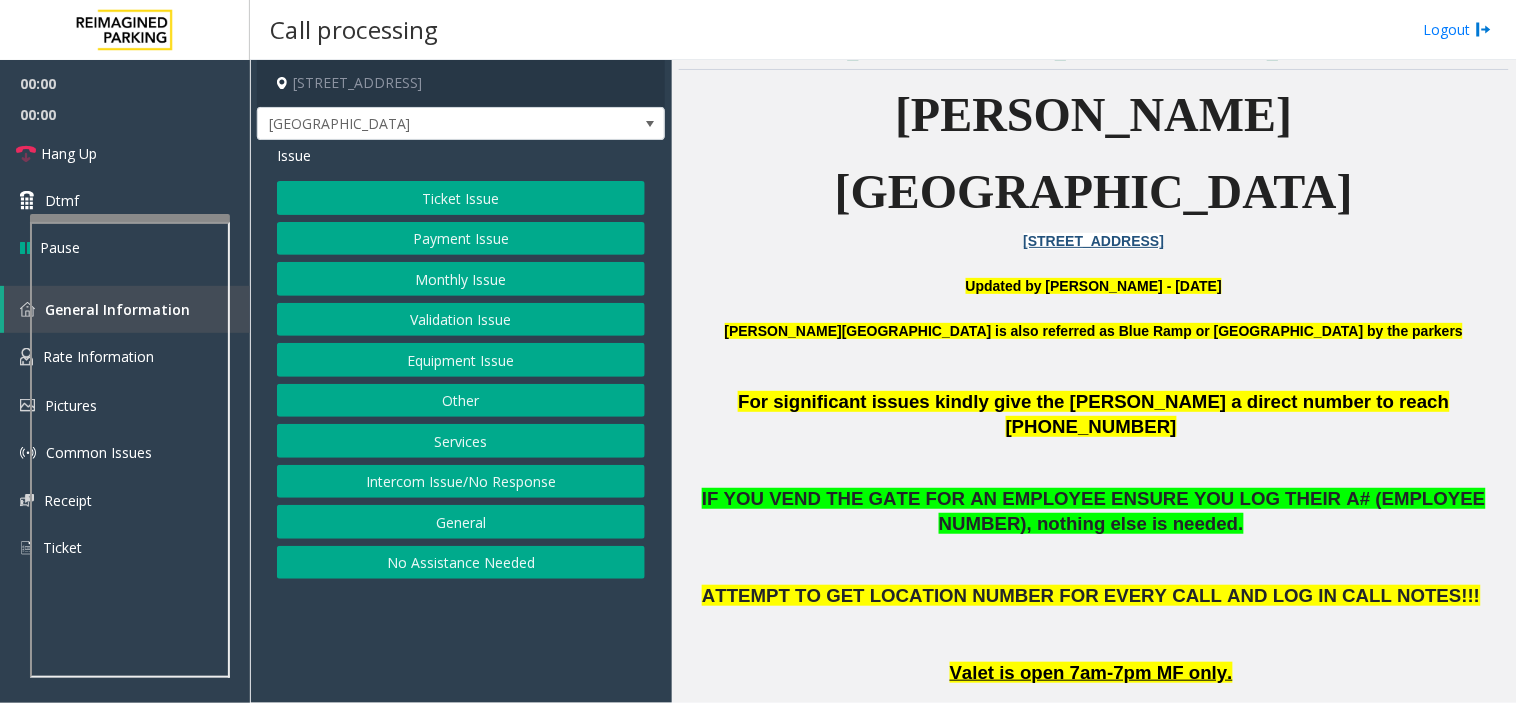 scroll, scrollTop: 555, scrollLeft: 0, axis: vertical 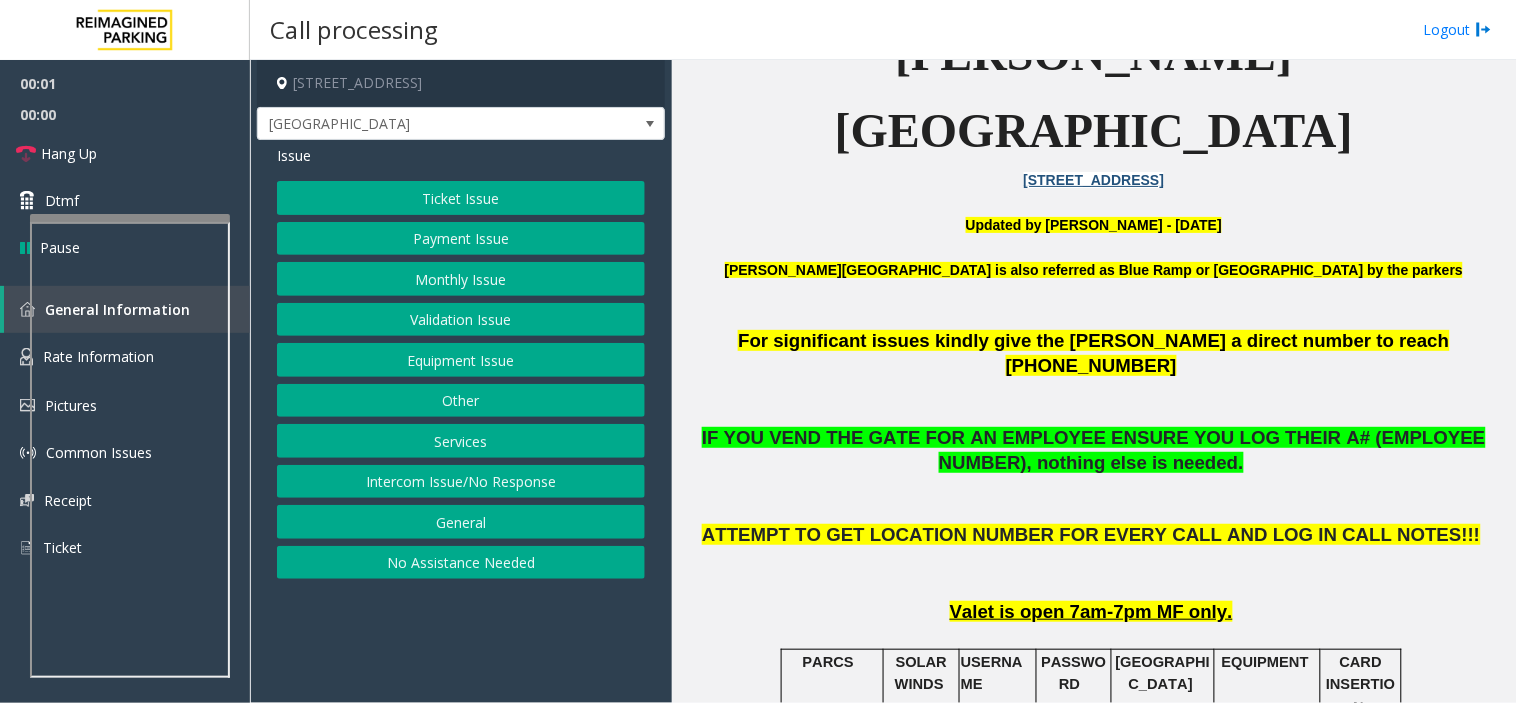 click on "Call processing Logout" at bounding box center (883, 30) 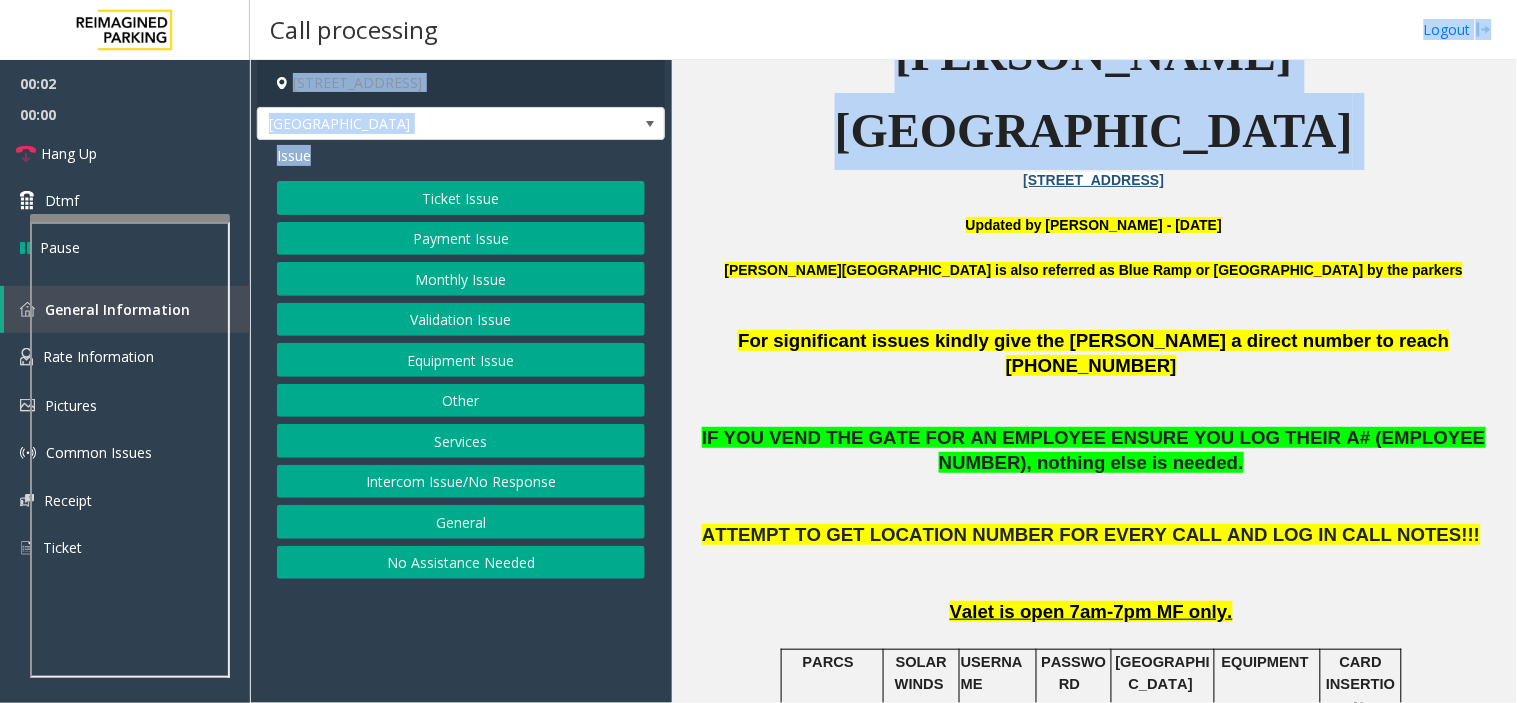drag, startPoint x: 951, startPoint y: 51, endPoint x: 966, endPoint y: 73, distance: 26.627054 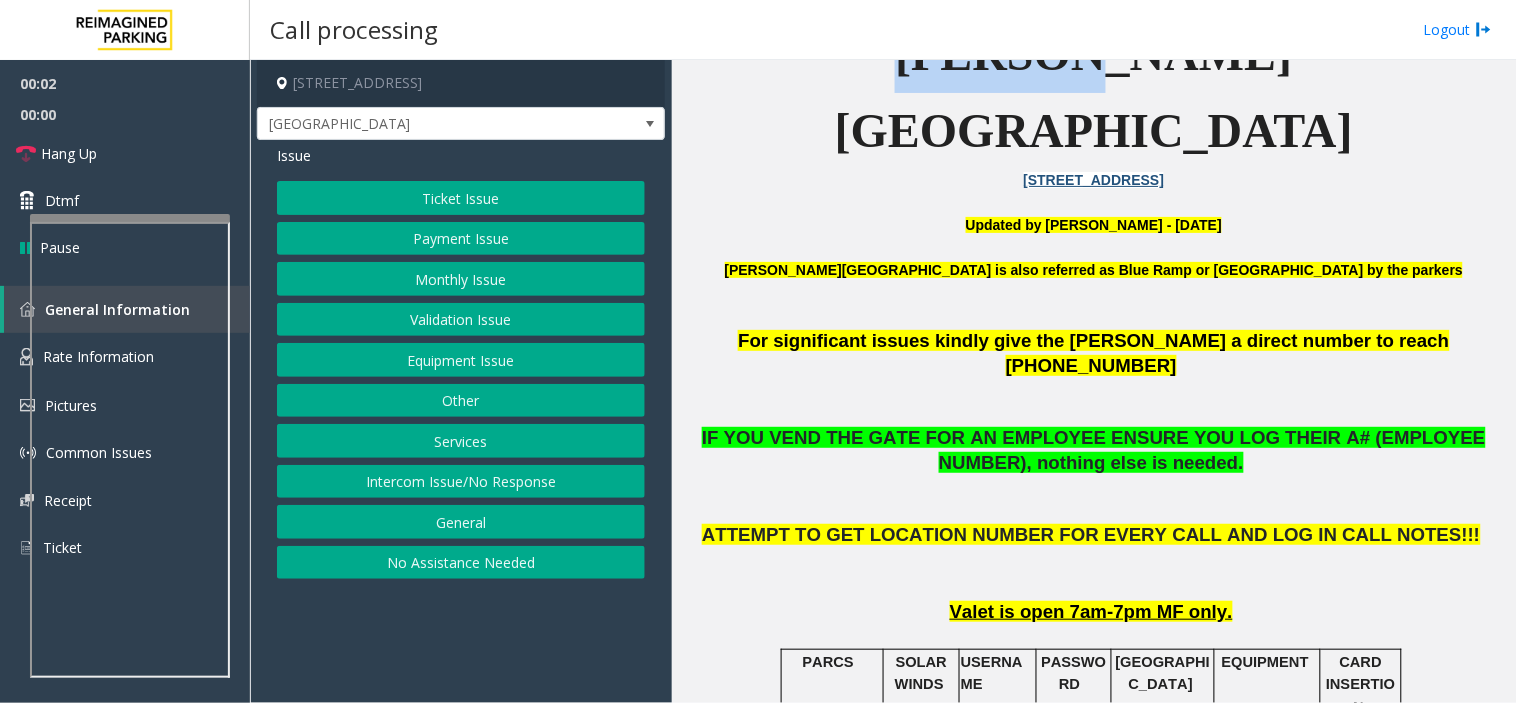 click on "[PERSON_NAME][GEOGRAPHIC_DATA]" 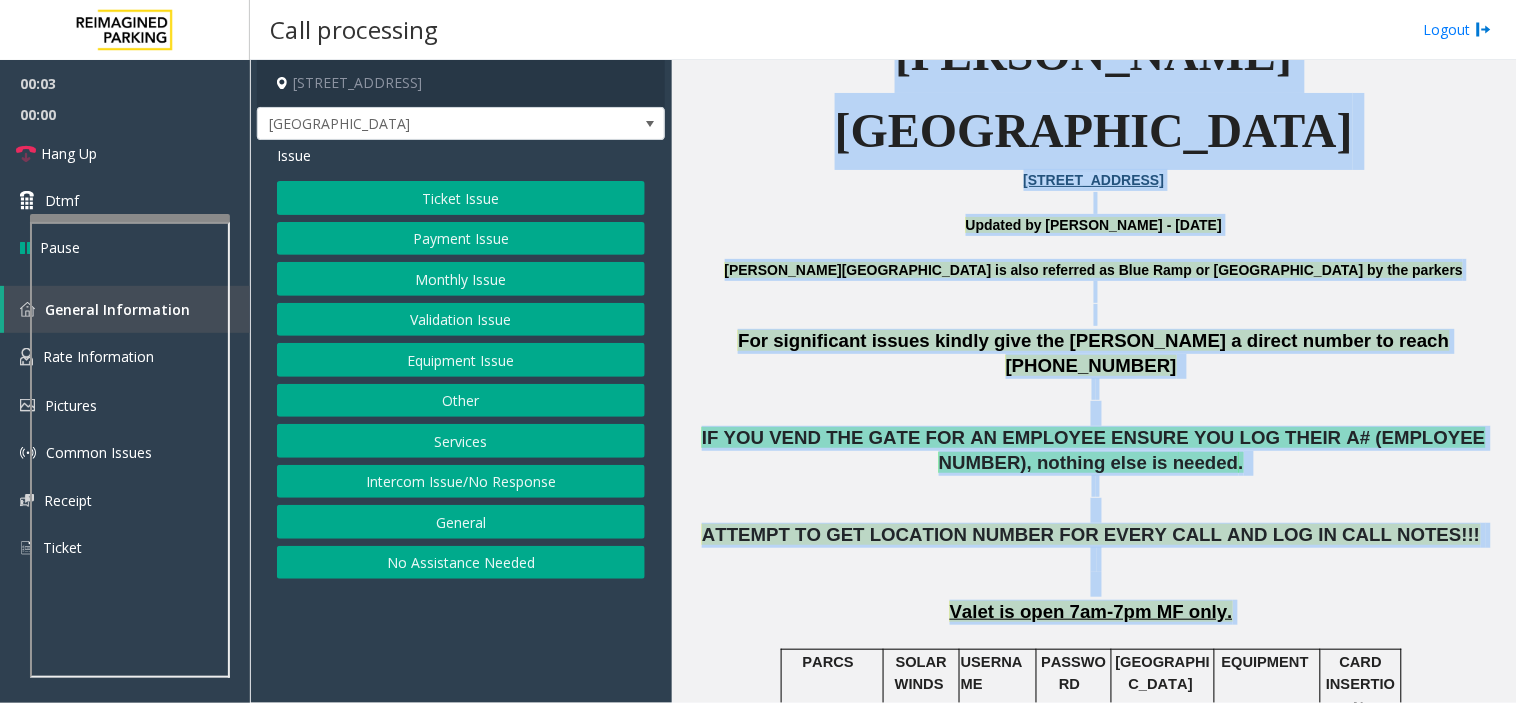 drag, startPoint x: 966, startPoint y: 73, endPoint x: 1173, endPoint y: 495, distance: 470.0351 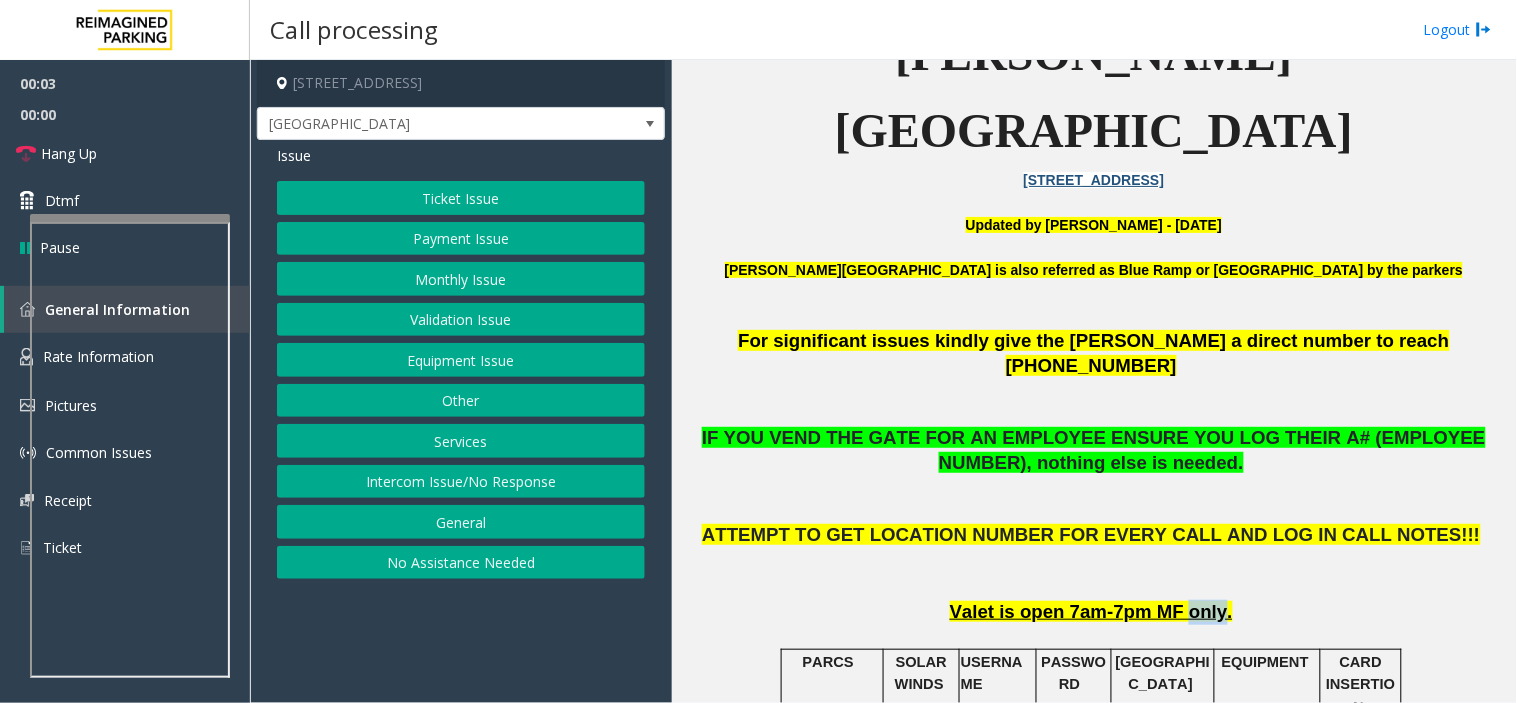 click on "For significant issues kindly give the [PERSON_NAME] a direct number to reach [PHONE_NUMBER]       IF YOU VEND THE GATE FOR AN EMPLOYEE ENSURE YOU LOG THEIR A# (EMPLOYEE NUMBER), nothing else is needed .       ATTEMPT TO GET LOCATION NUMBER FOR EVERY CALL AND LOG IN CALL NOTES!!!       Valet is open 7am-7pm MF only.     PARCS     SOLAR WINDS   USERNAME   PASSWORD     PARIS   EQUIPMENT   CARD INSERTION   TIBA                    Different versions of Amano equipment throughout garage .   Mag stripes up and to the right   MANDATORY FIELDS     VALIDATIONS     APPROVED VALIDATION LIST     TICKET     MONTHLY CARDS/TENANTS     GARAGE LAYOUT     LOCATION TIME           ER gives coupons for free exits. Customer may have been given a Toke note which is not accepted at main ramp, ER exit only.    Blue-  Blue ramp 26th St. by Mother Baby Center Ramp 2    Cream- 28th St. Ramp 28th and Chicago ramp 6    Salmon- Main ramp 28th on Campus ramp 1    Green-  Children's" 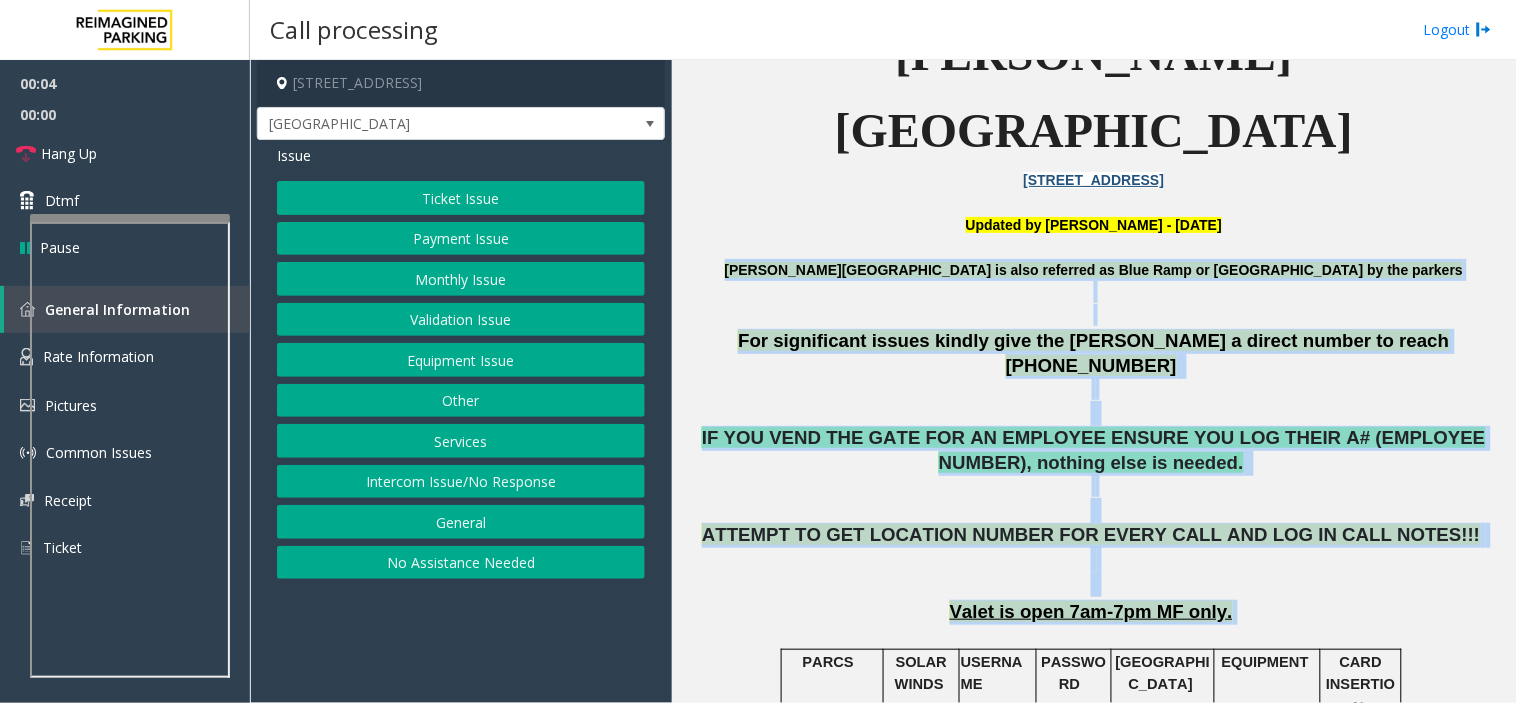 drag, startPoint x: 1173, startPoint y: 495, endPoint x: 1001, endPoint y: 172, distance: 365.94125 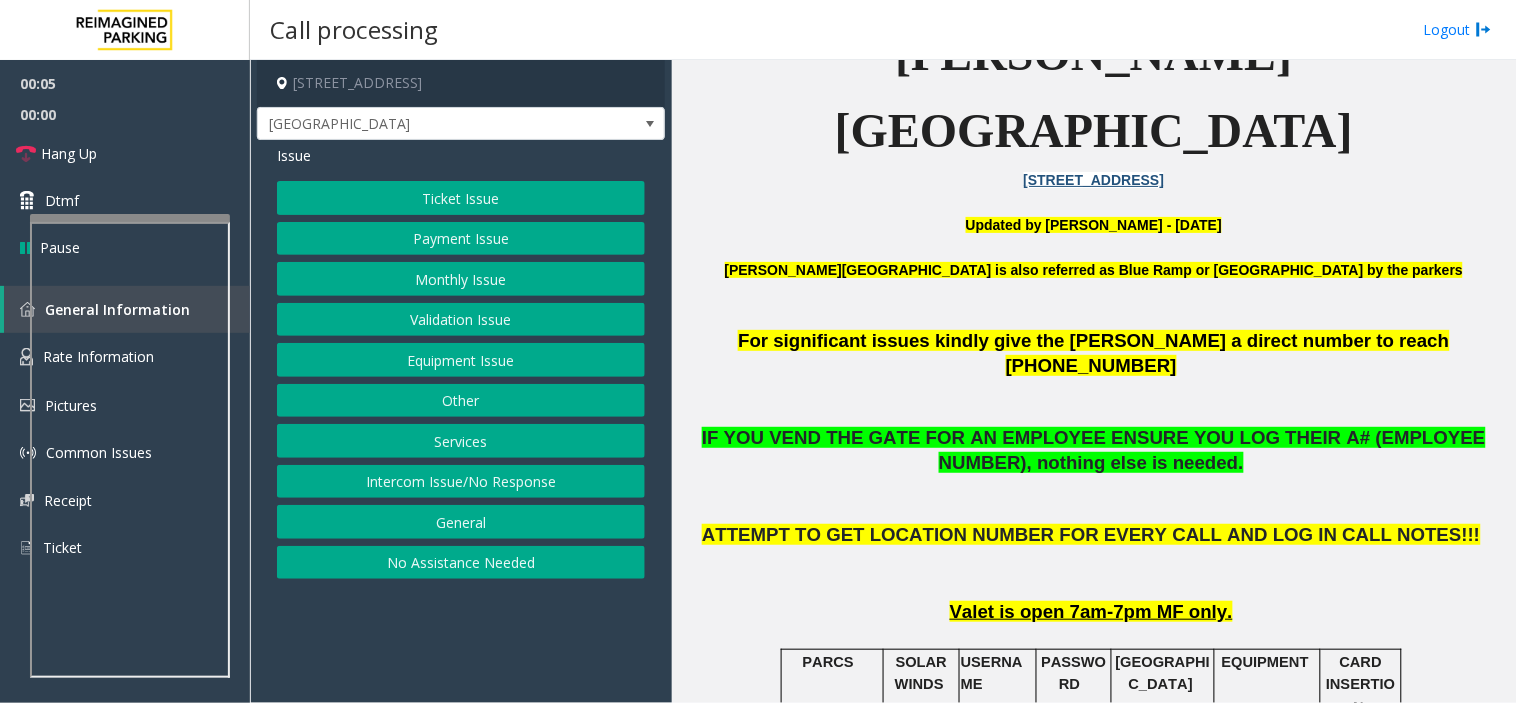 click on "Ticket Issue   Payment Issue   Monthly Issue   Validation Issue   Equipment Issue   Other   Services   Intercom Issue/No Response   General   No Assistance Needed" 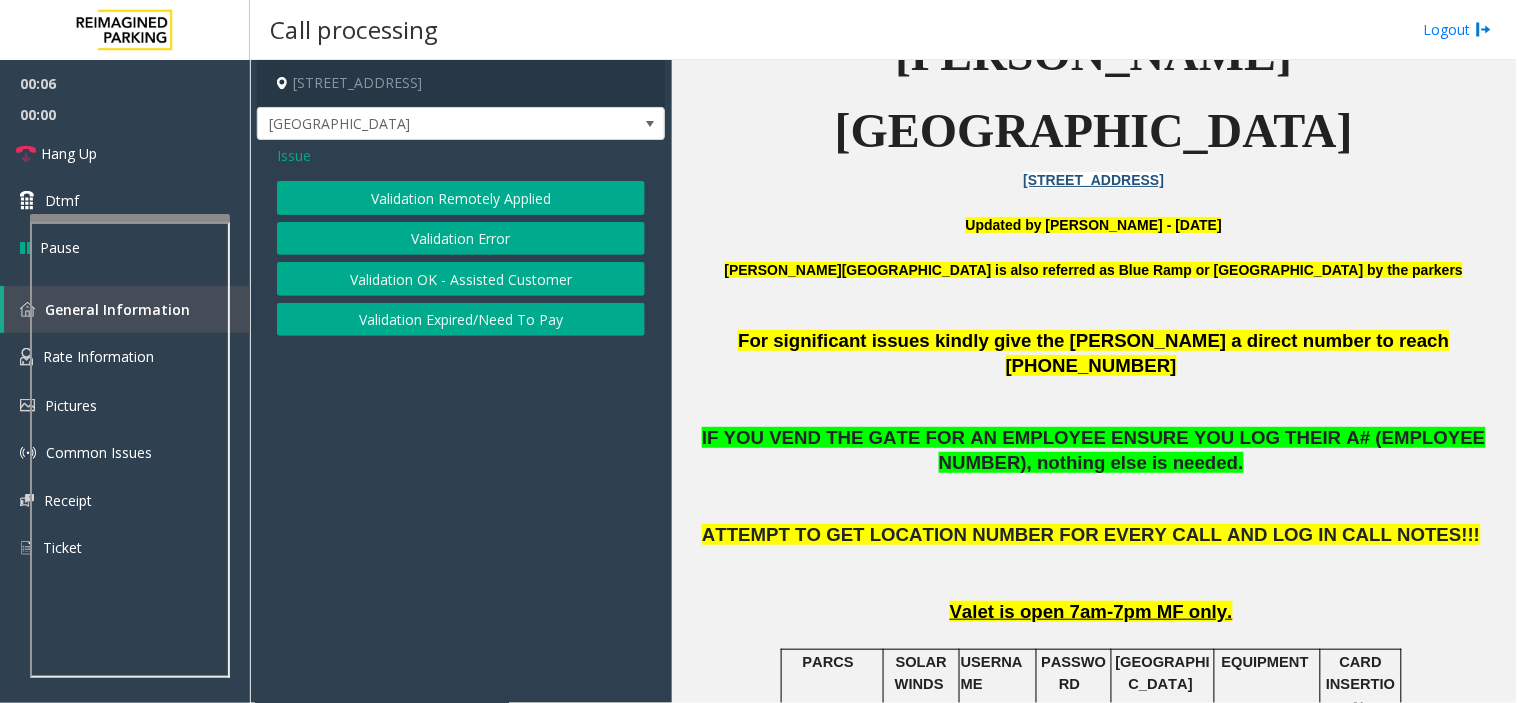 click on "Validation Error" 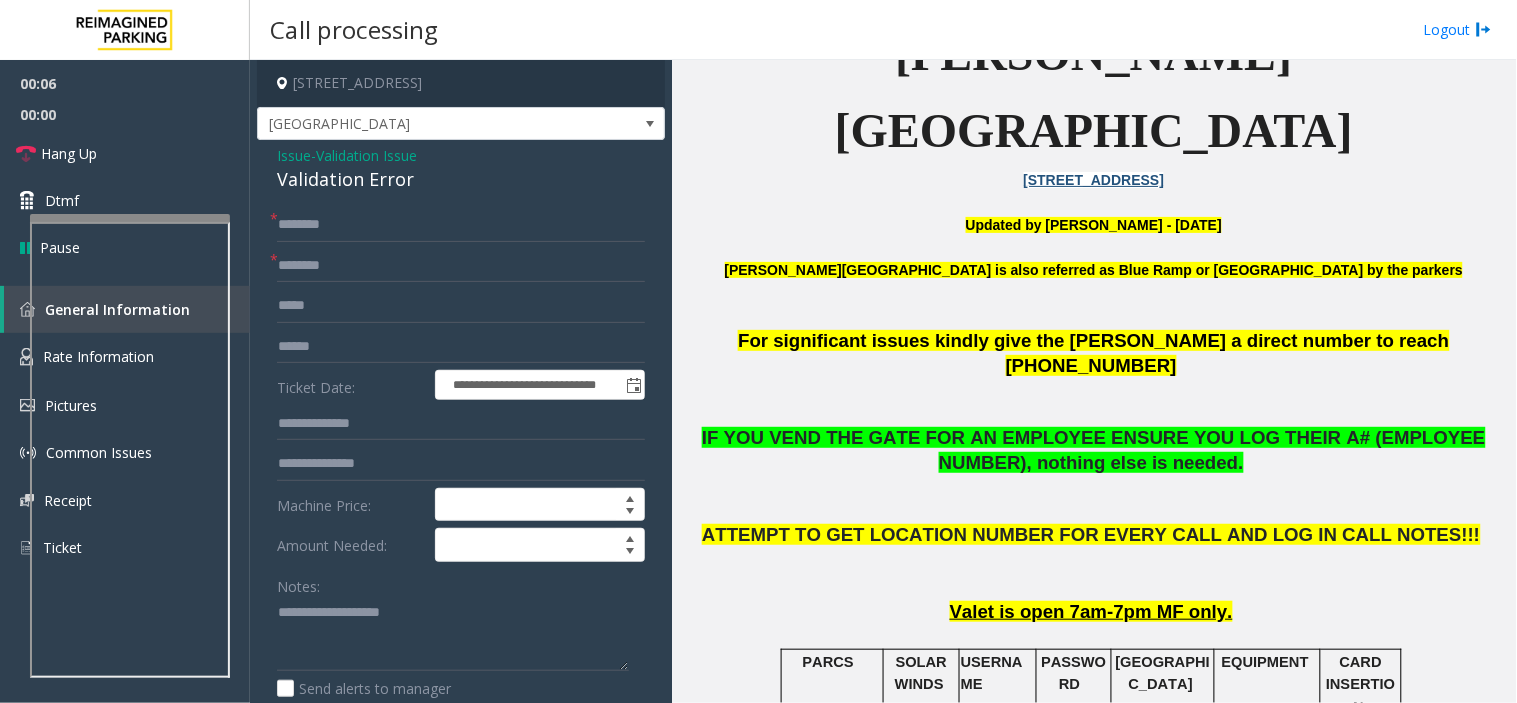 click on "Validation Error" 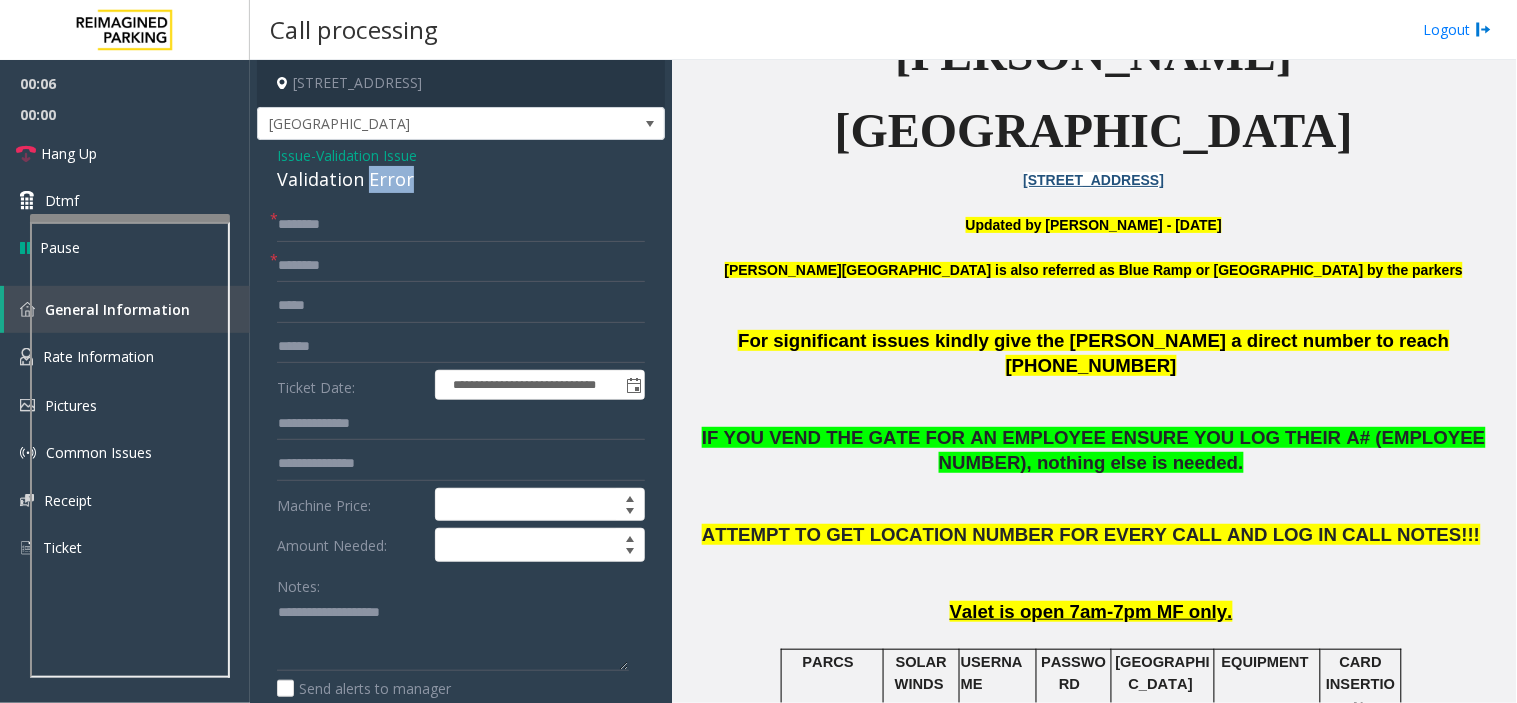 click on "Validation Error" 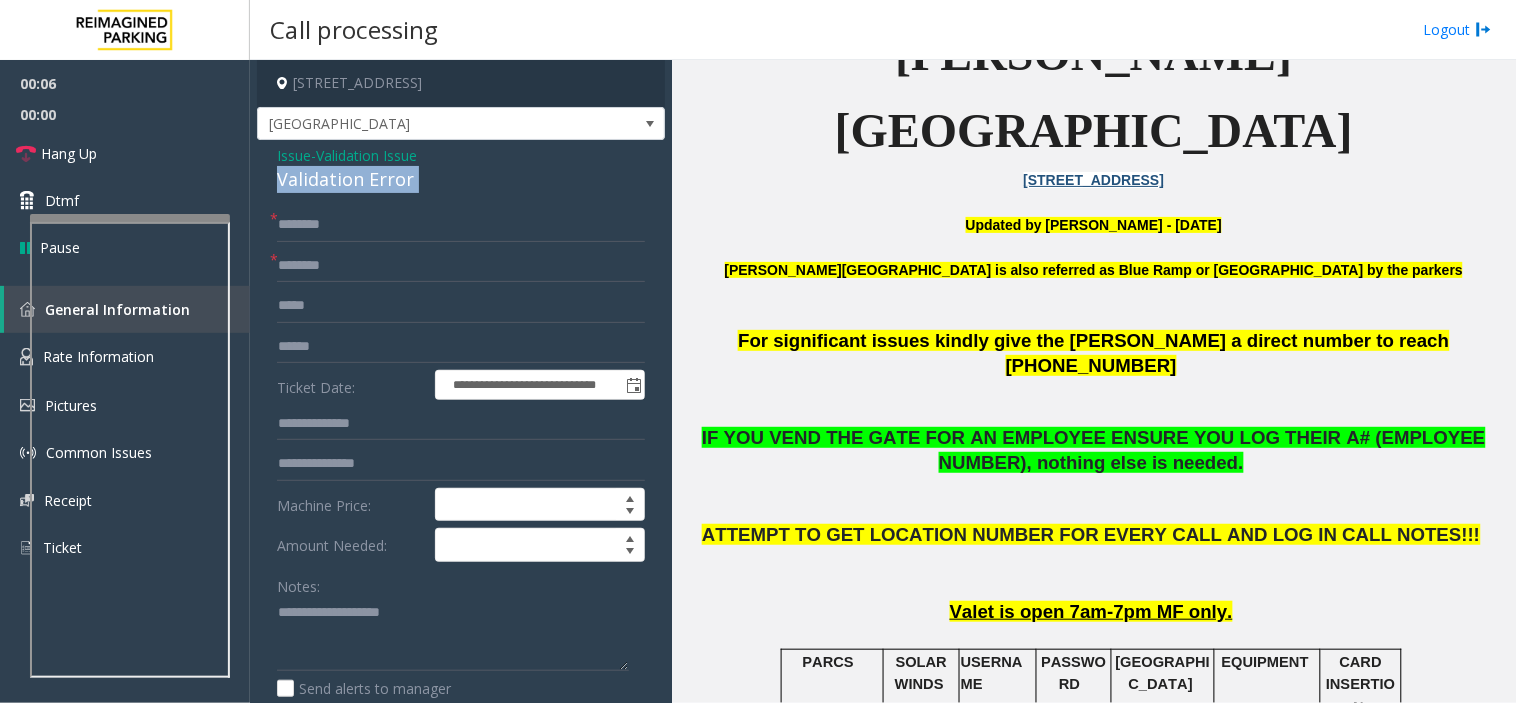 click on "Validation Error" 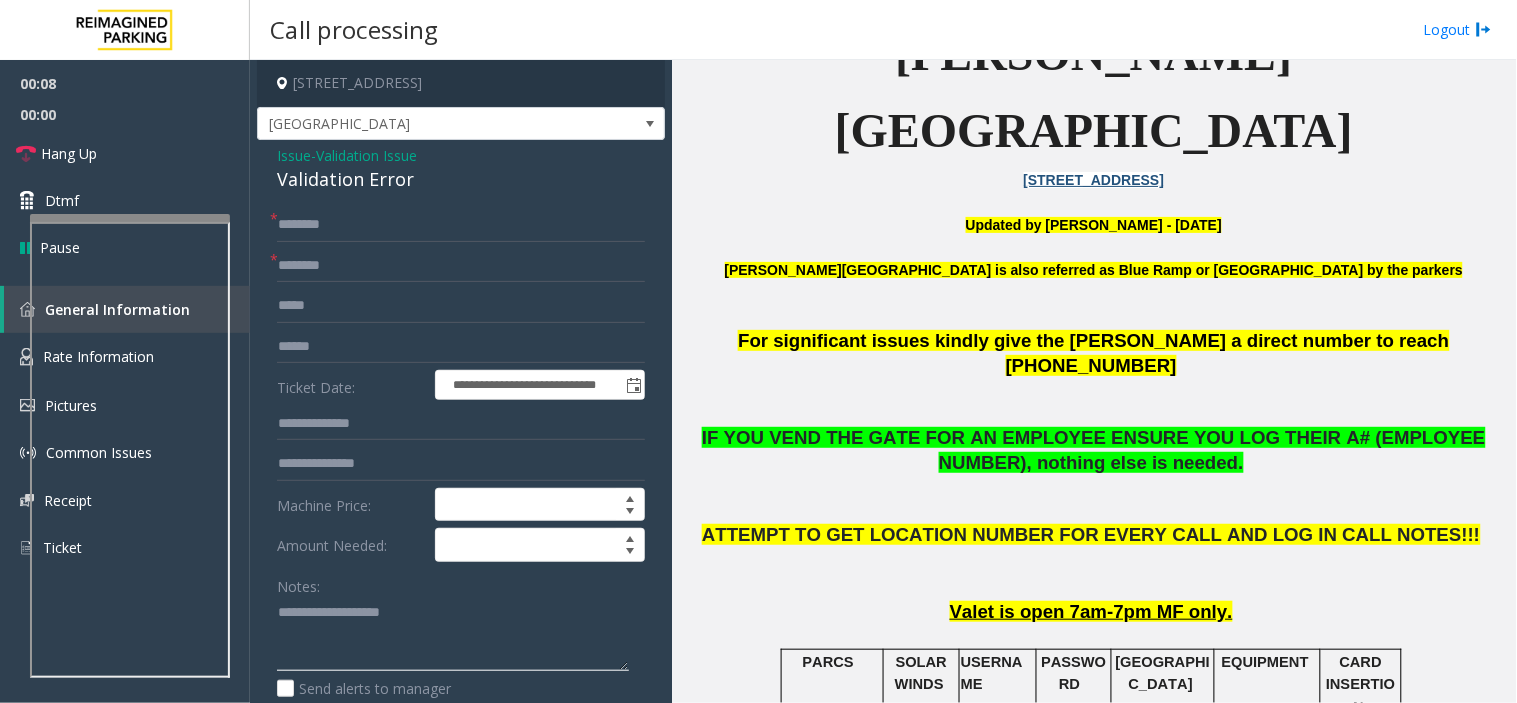 click 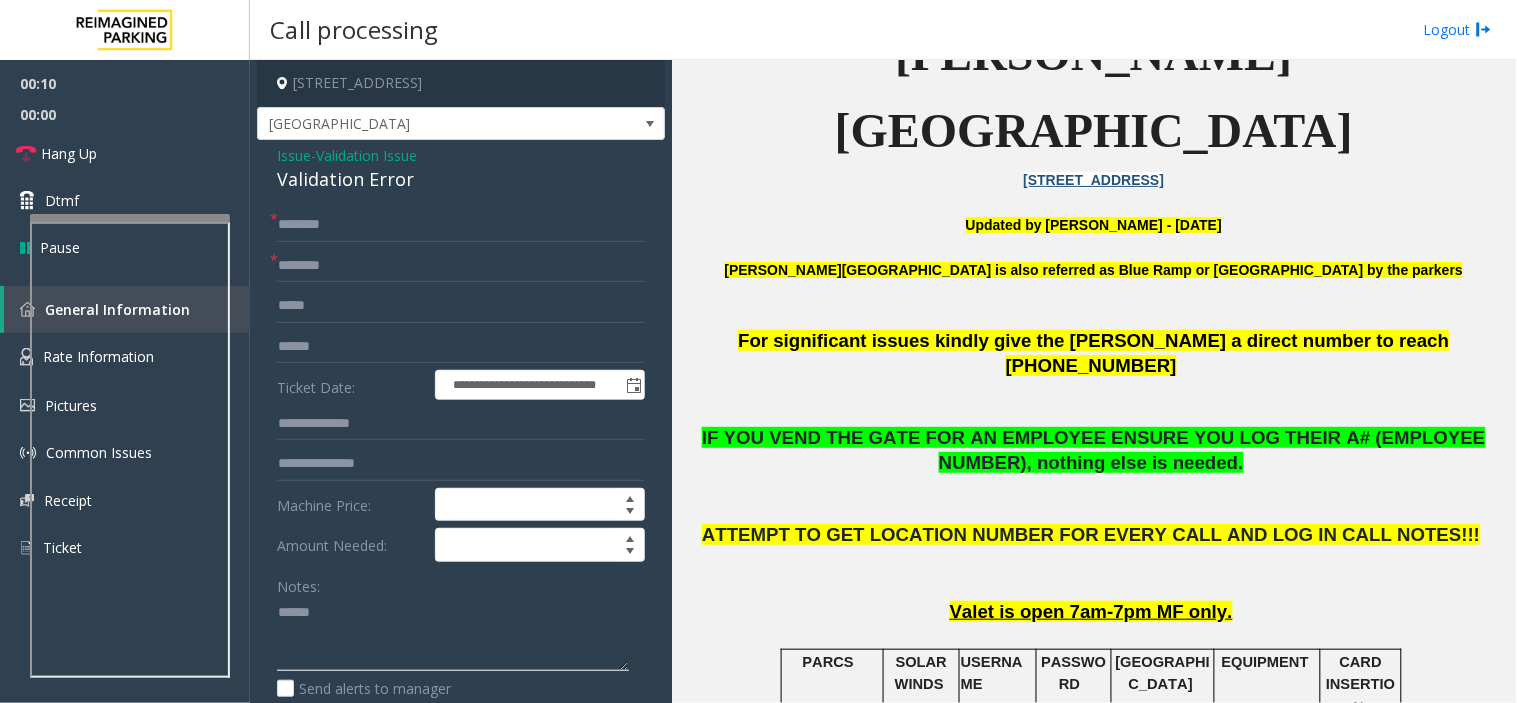 paste on "**********" 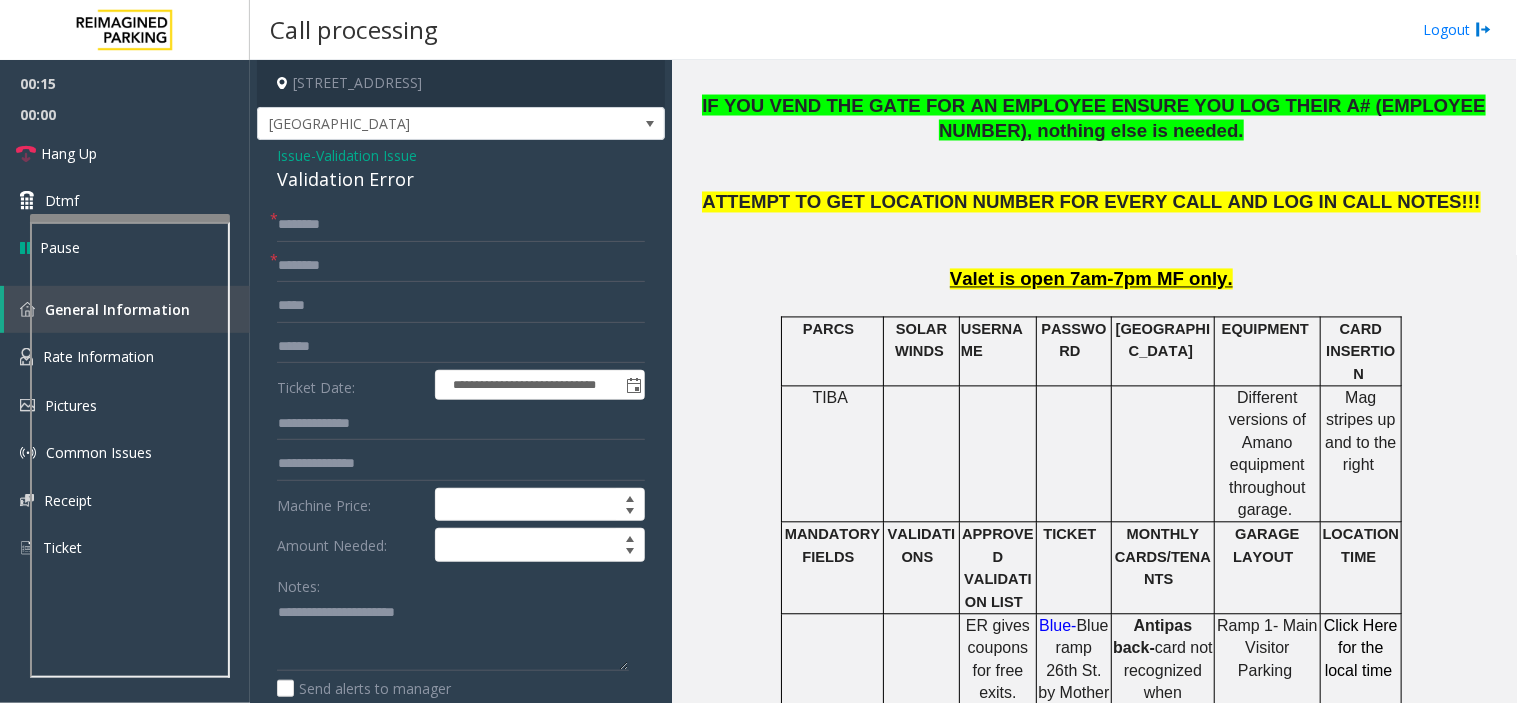 scroll, scrollTop: 888, scrollLeft: 0, axis: vertical 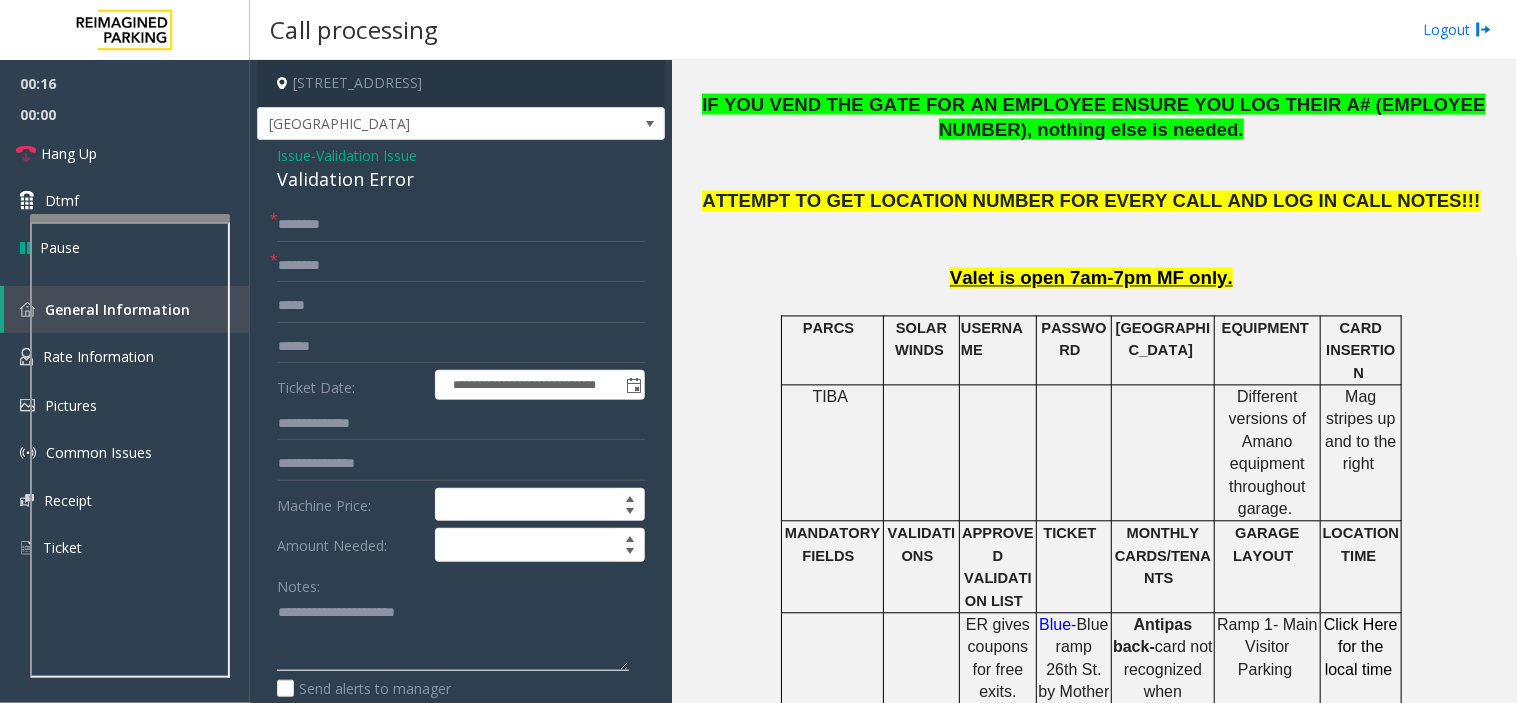 click 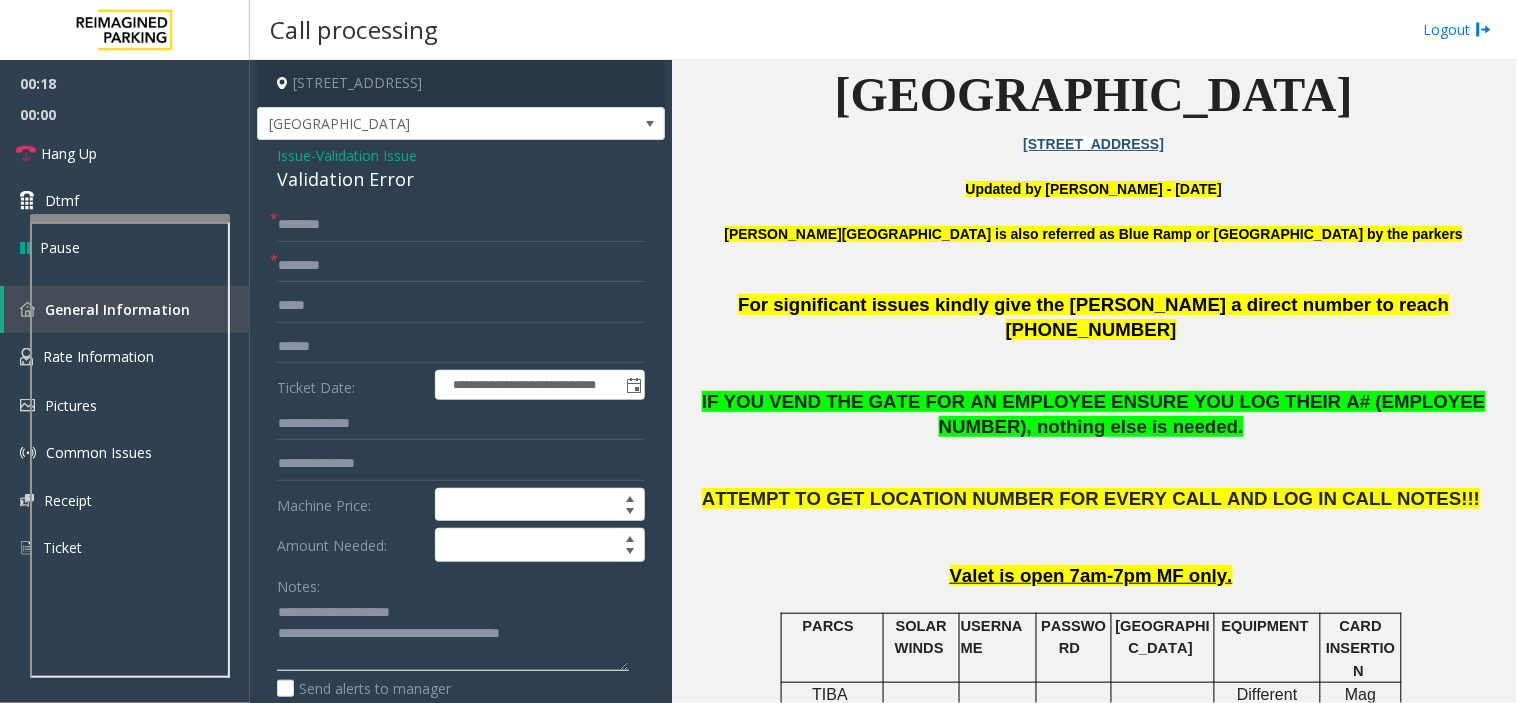 scroll, scrollTop: 444, scrollLeft: 0, axis: vertical 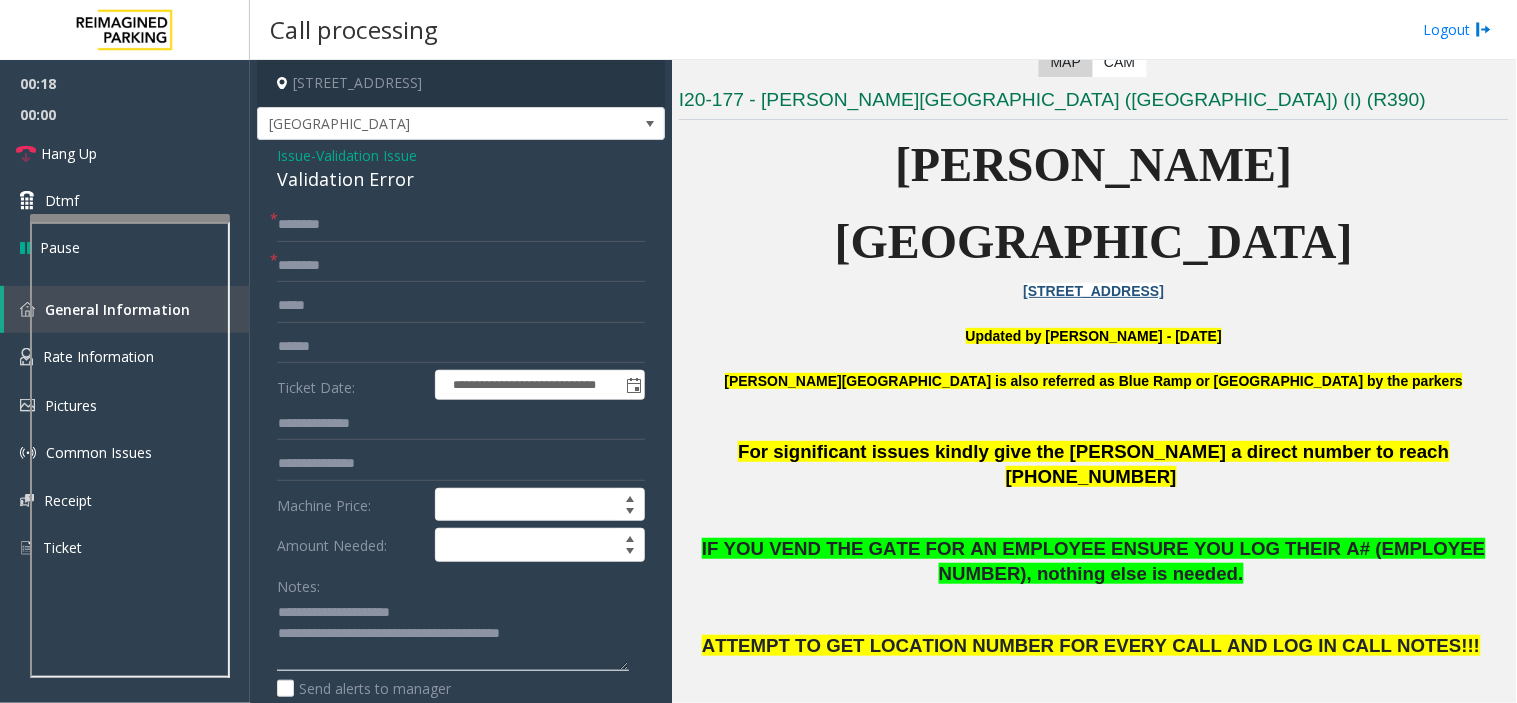 type on "**********" 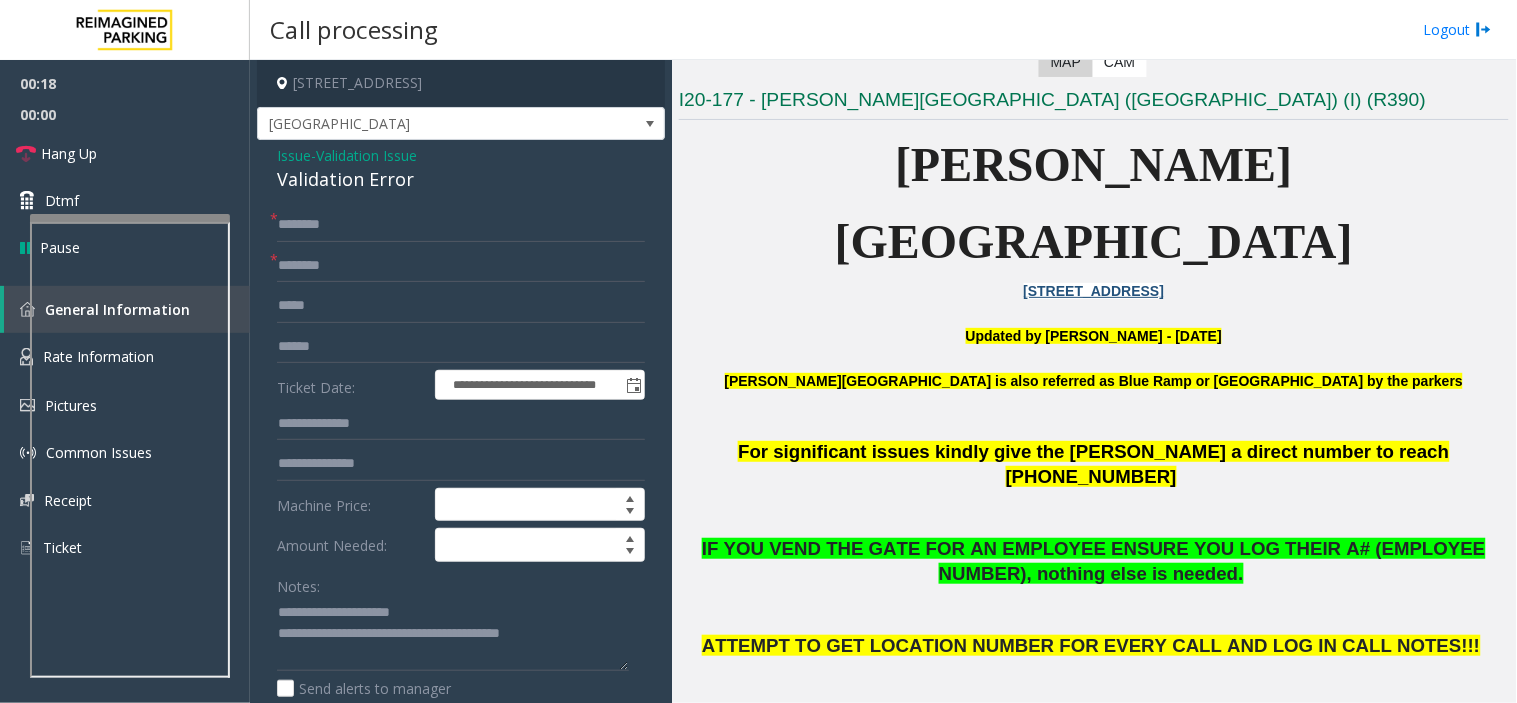click on "IF YOU VEND THE GATE FOR AN EMPLOYEE ENSURE YOU LOG THEIR A# (EMPLOYEE NUMBER), nothing else is needed" 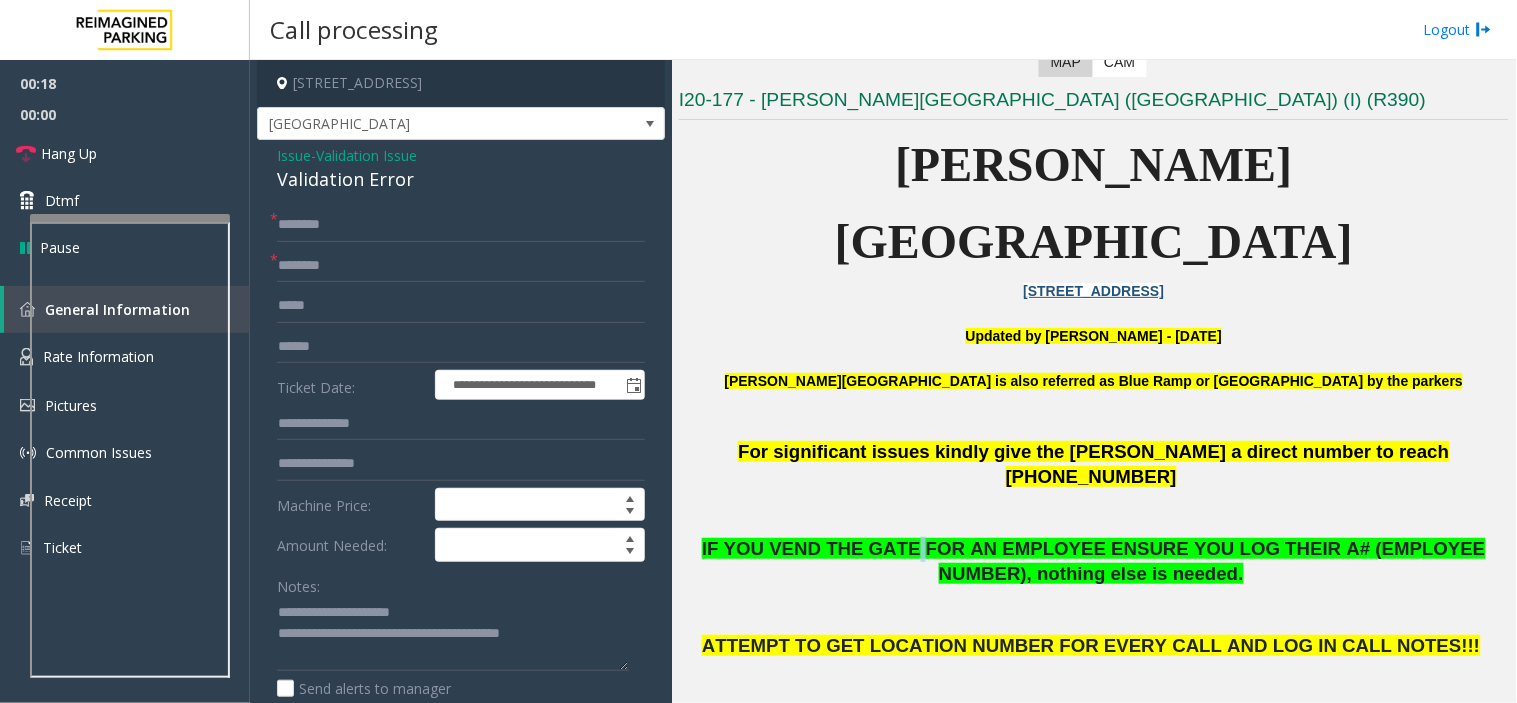 click on "IF YOU VEND THE GATE FOR AN EMPLOYEE ENSURE YOU LOG THEIR A# (EMPLOYEE NUMBER), nothing else is needed" 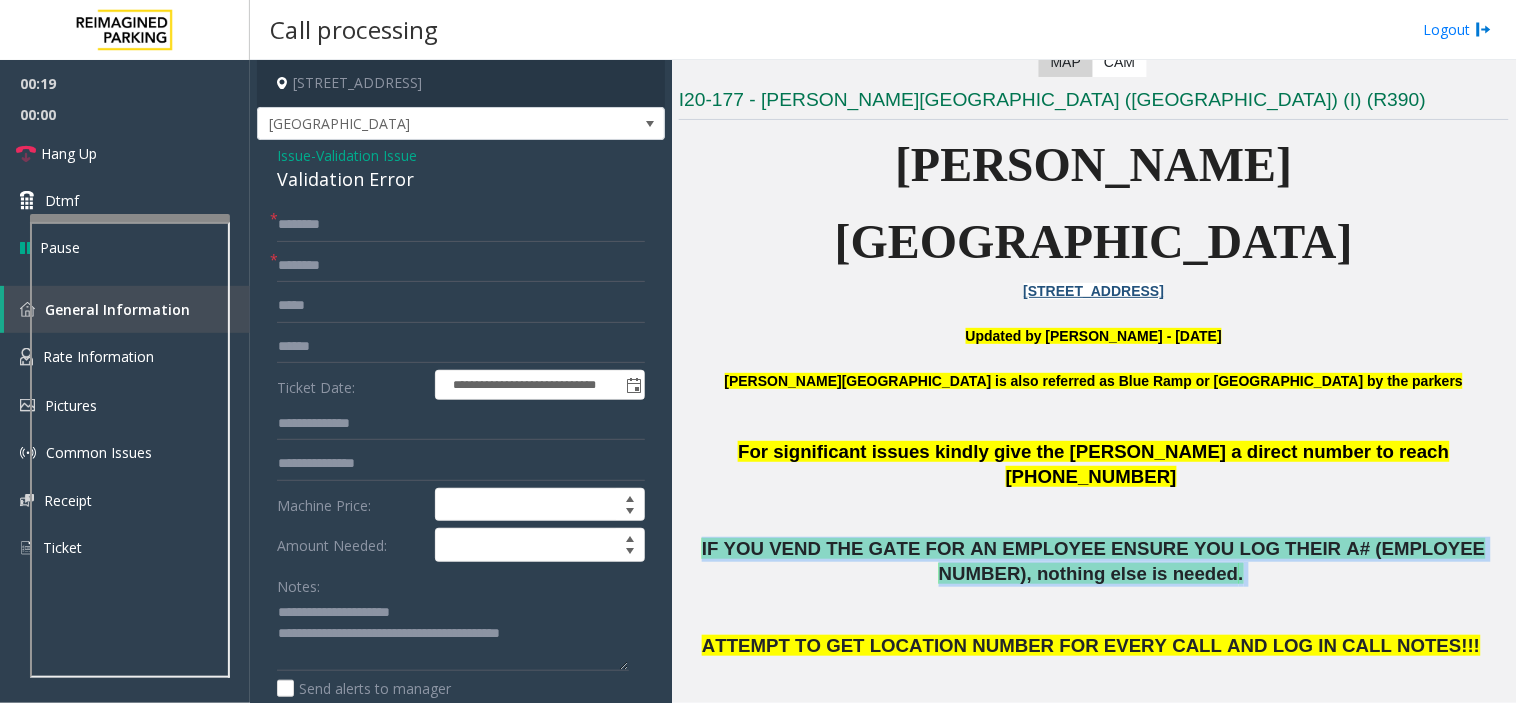 click on "IF YOU VEND THE GATE FOR AN EMPLOYEE ENSURE YOU LOG THEIR A# (EMPLOYEE NUMBER), nothing else is needed" 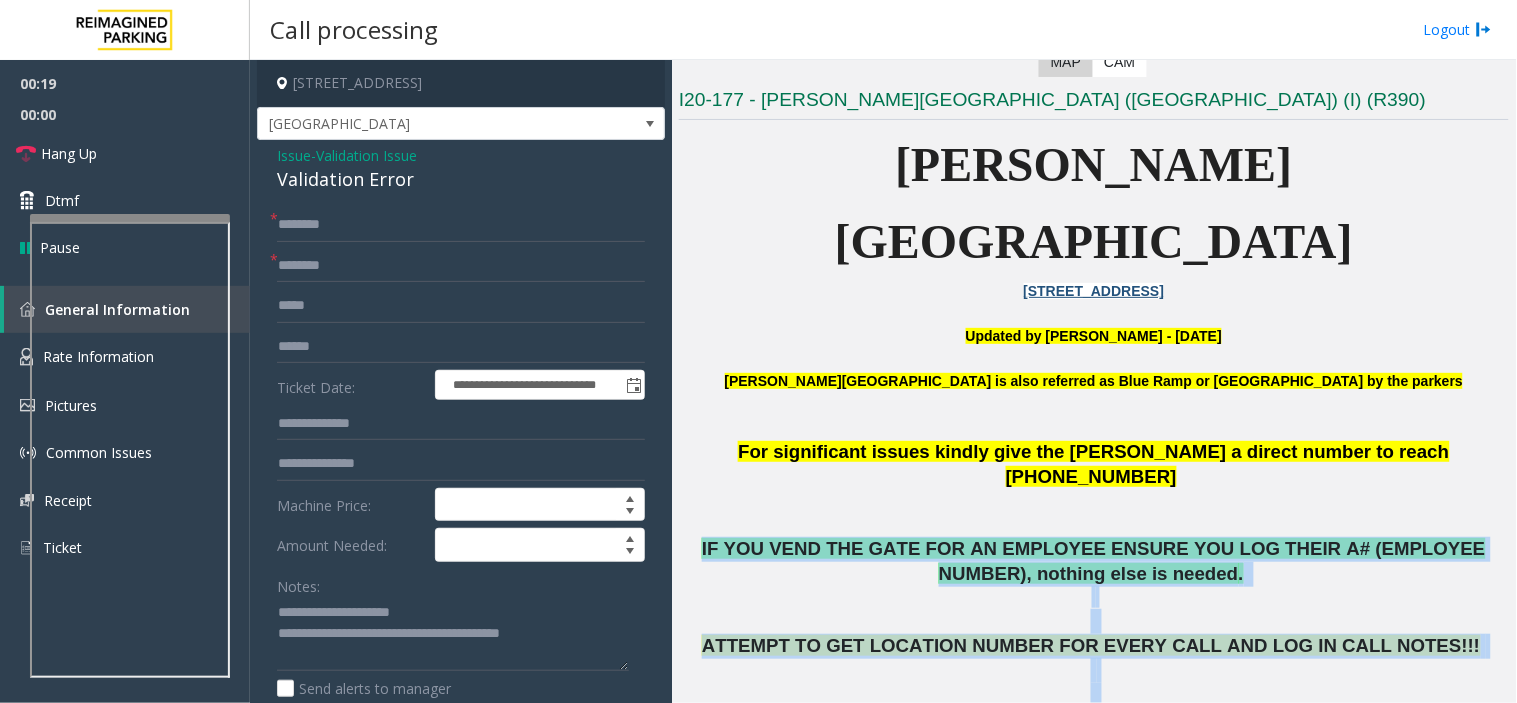 drag, startPoint x: 868, startPoint y: 447, endPoint x: 1187, endPoint y: 628, distance: 366.7724 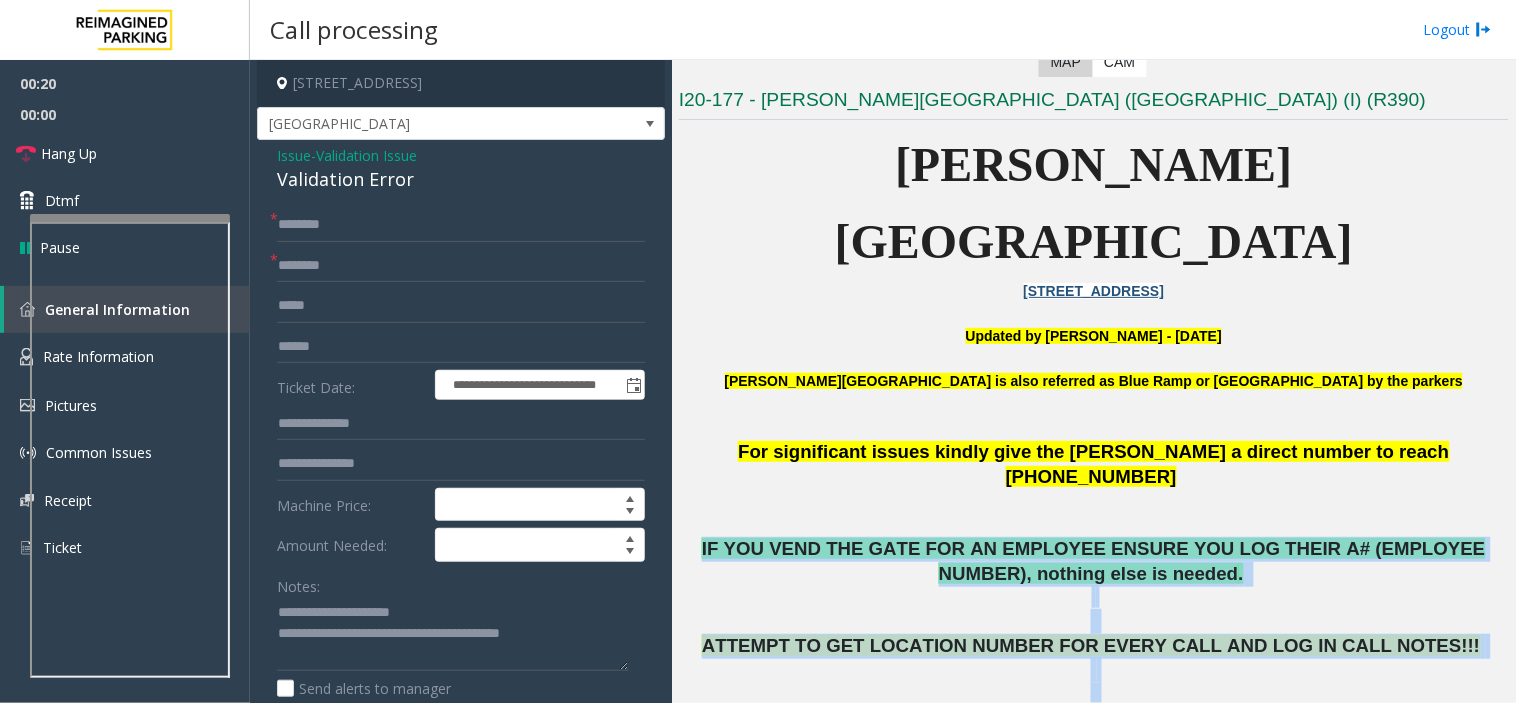 click on "Valet is open 7am-7pm MF only." 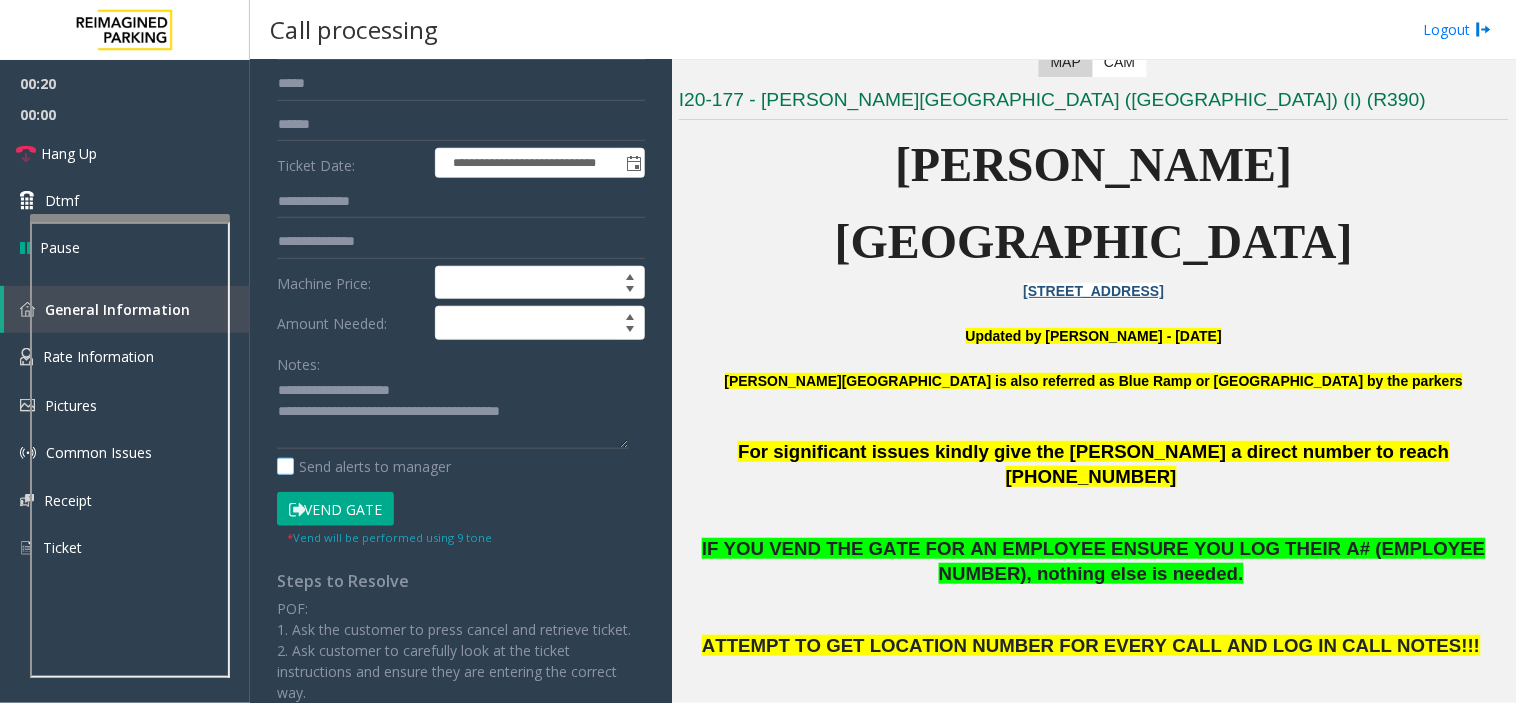 click on "Send alerts to manager" 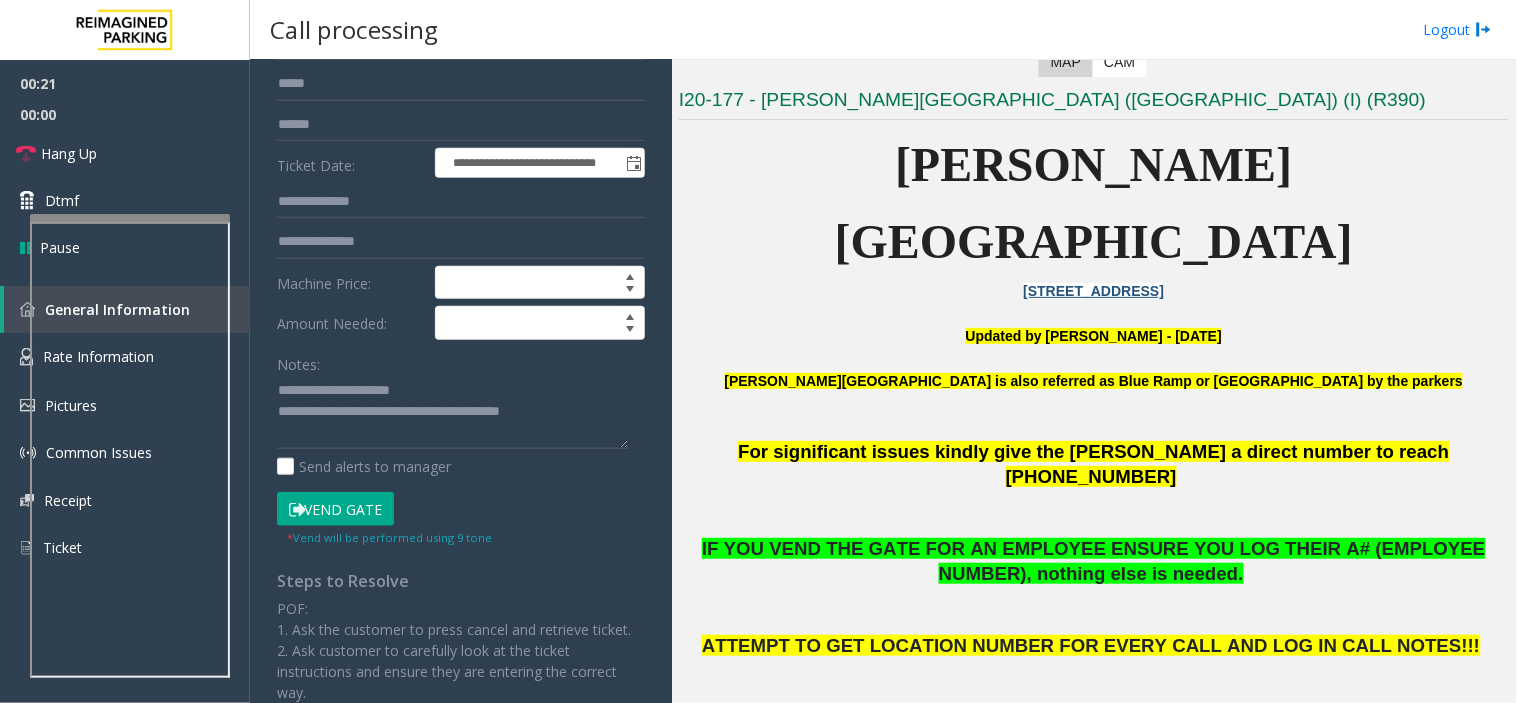 click on "* Vend will be performed using 9 tone" 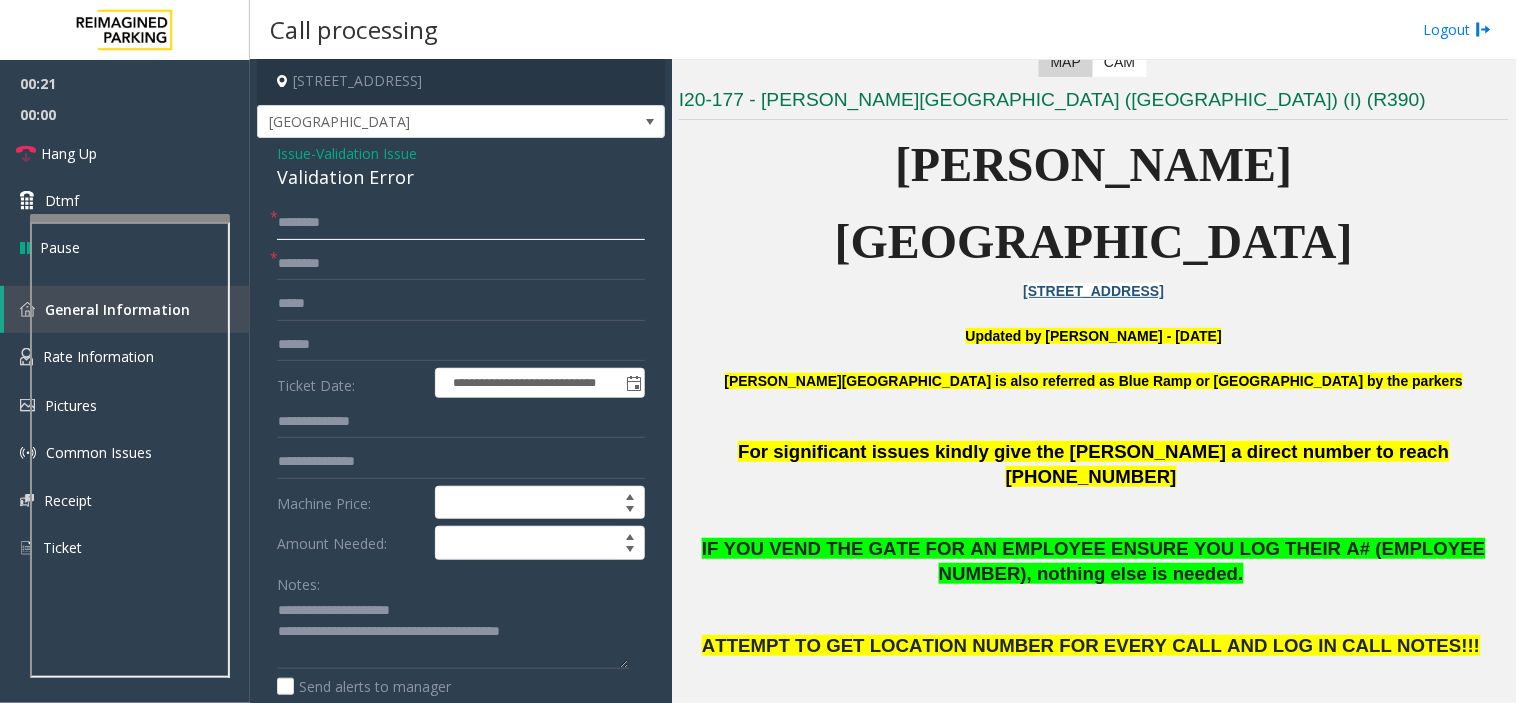 scroll, scrollTop: 0, scrollLeft: 0, axis: both 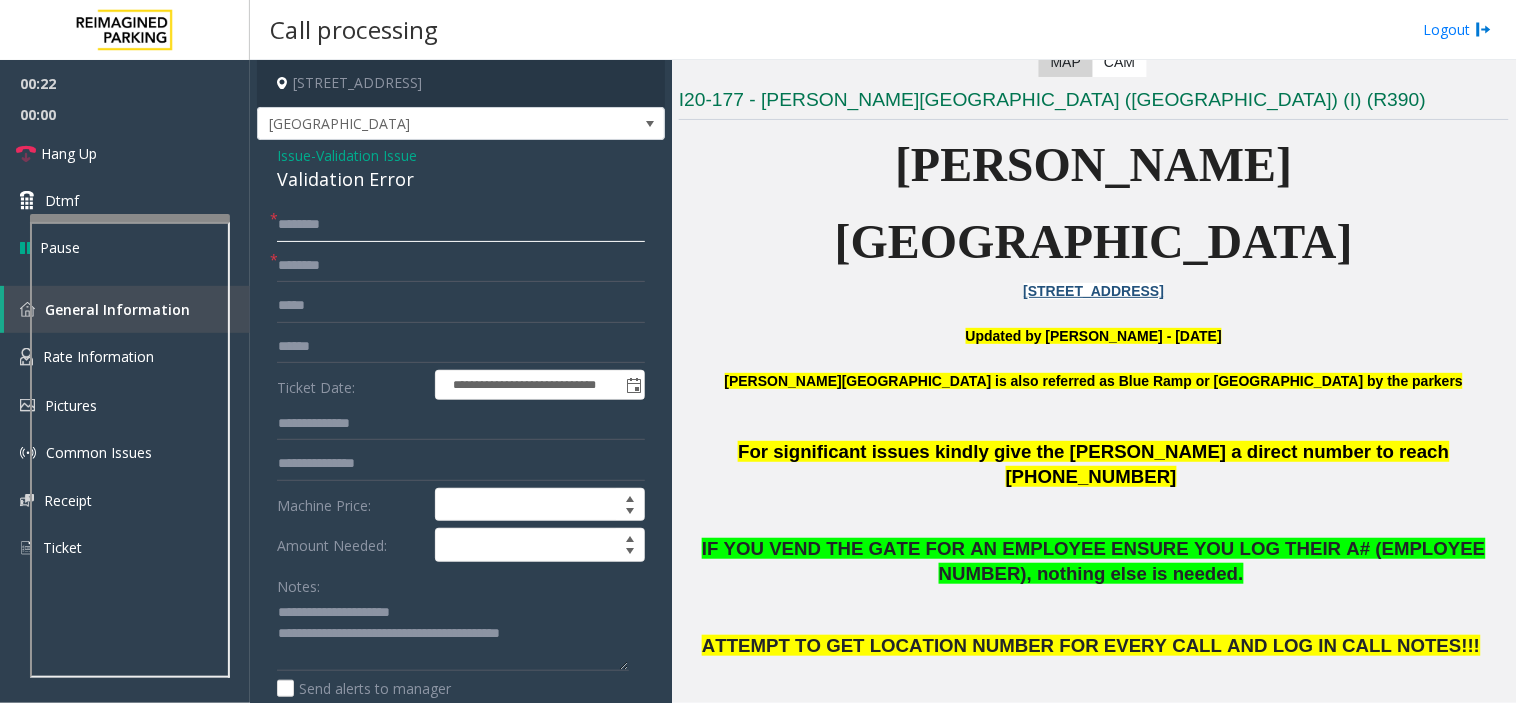click 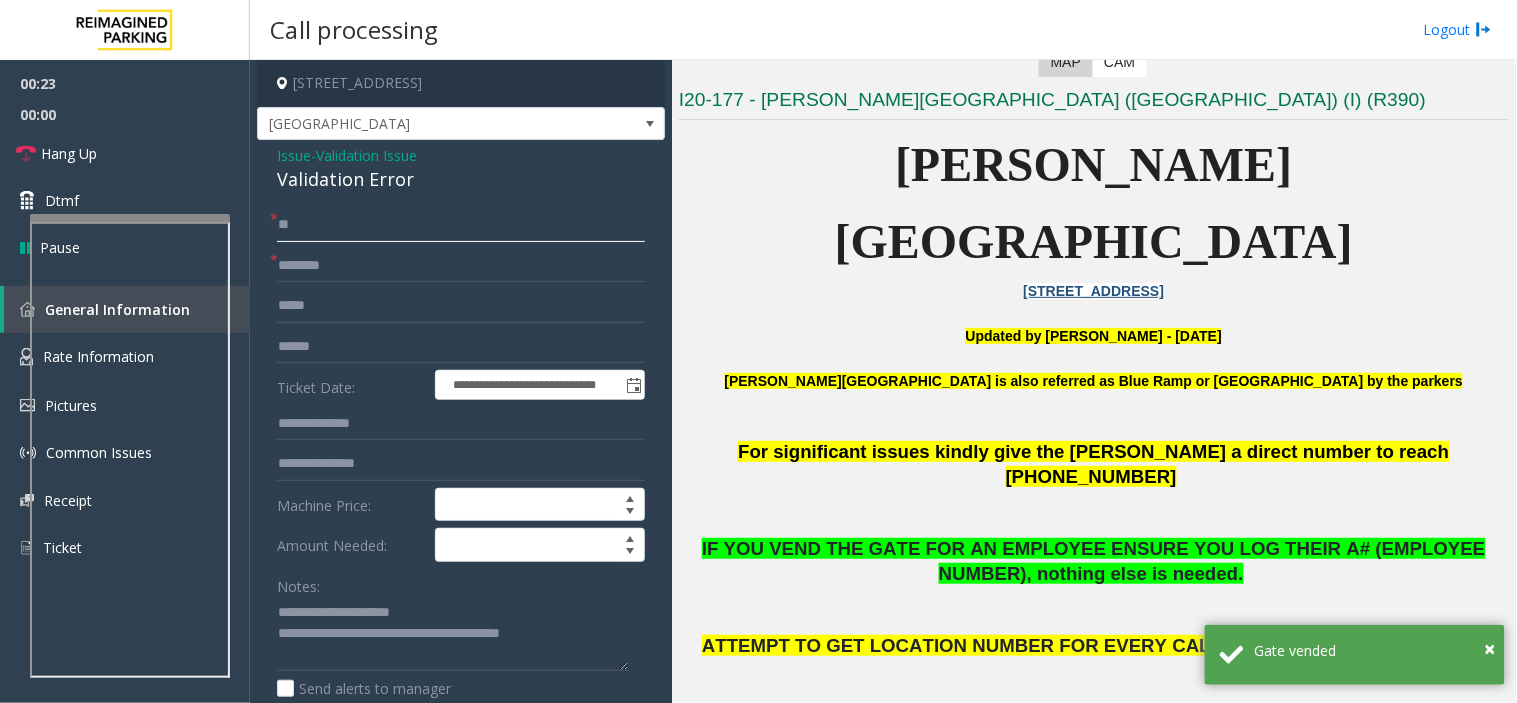 type on "**" 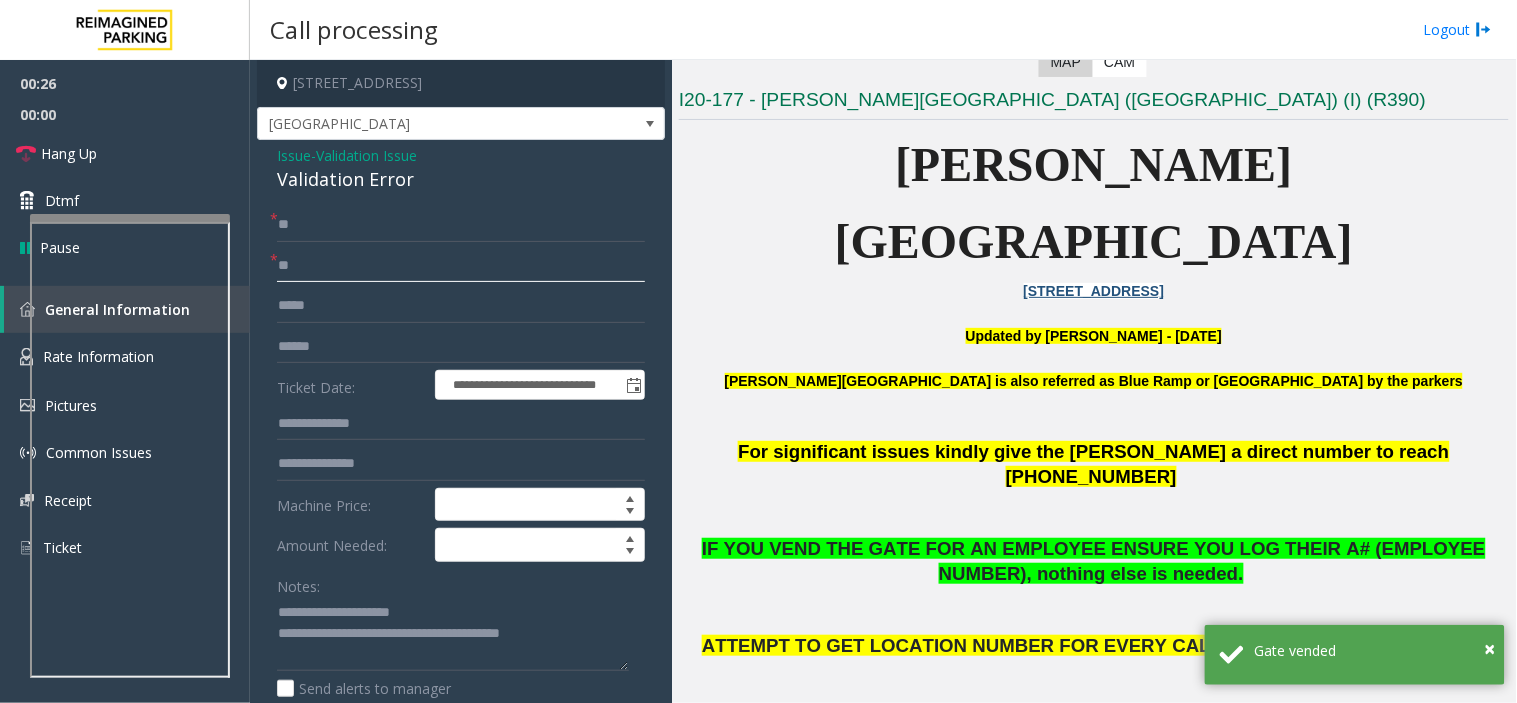 type on "**" 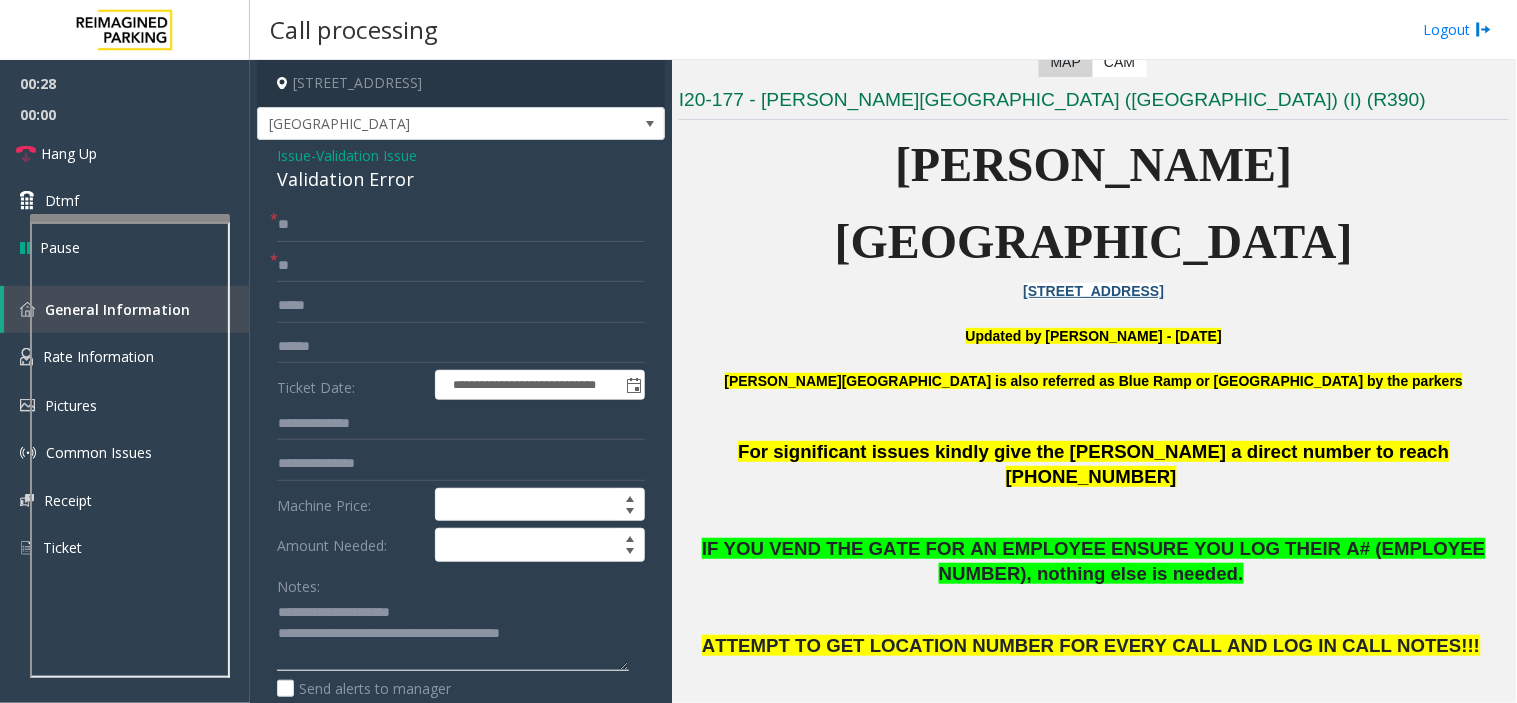 click 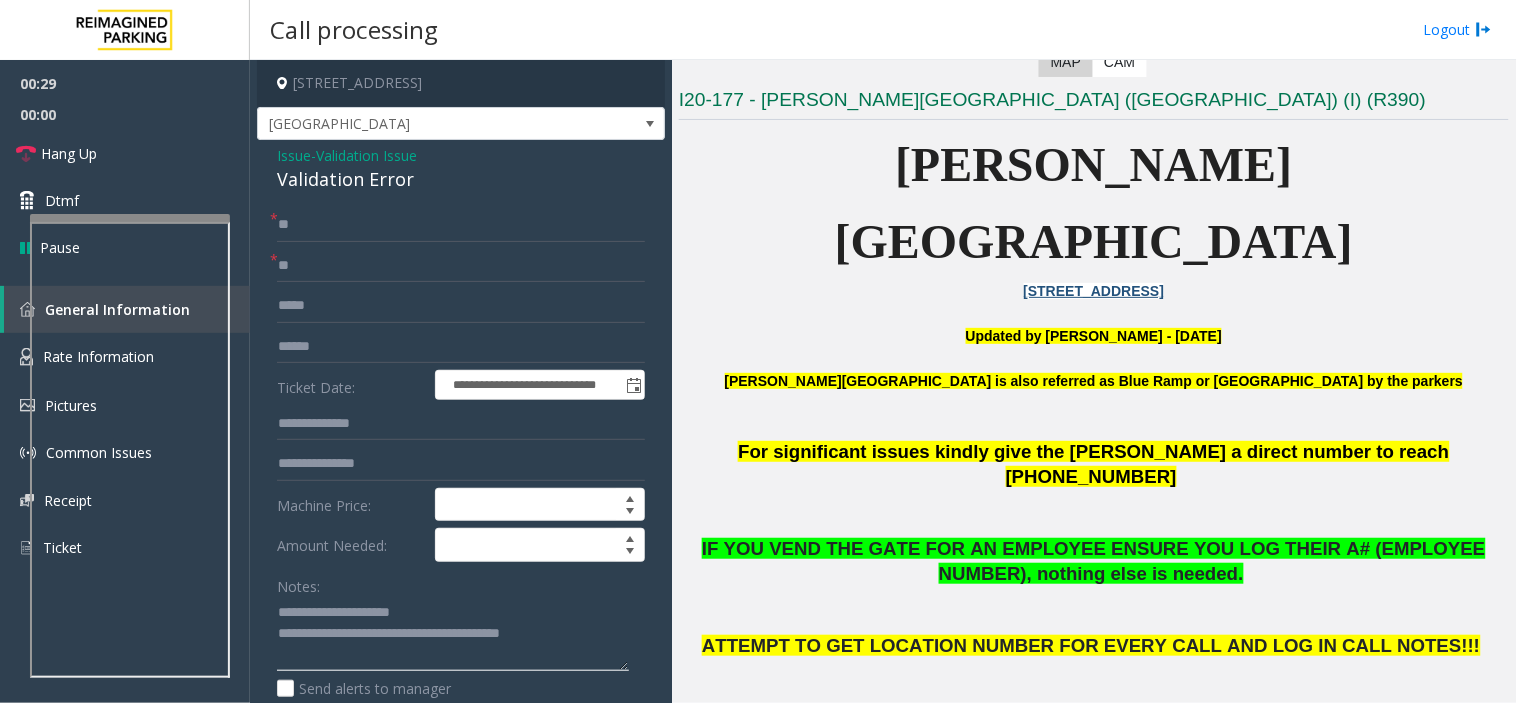 click 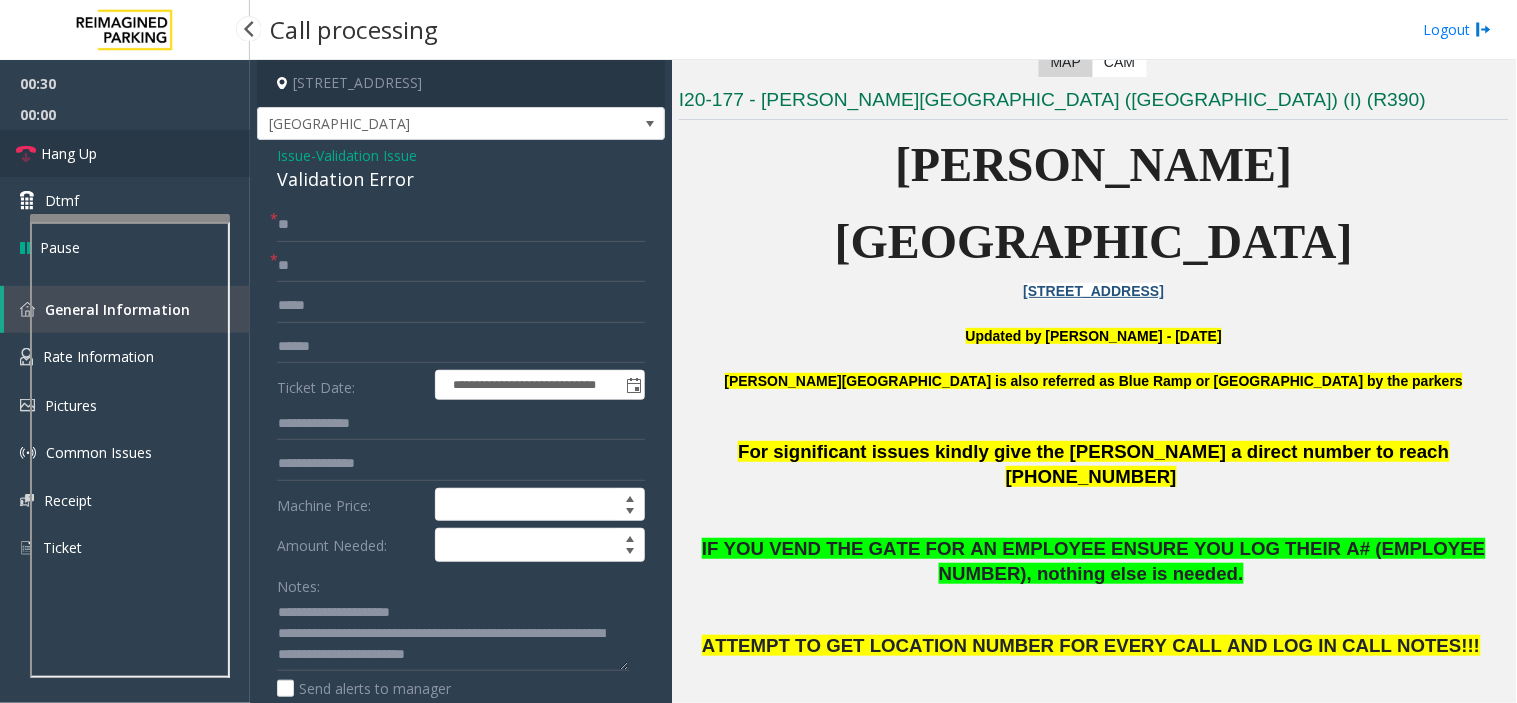 click on "Hang Up" at bounding box center (125, 153) 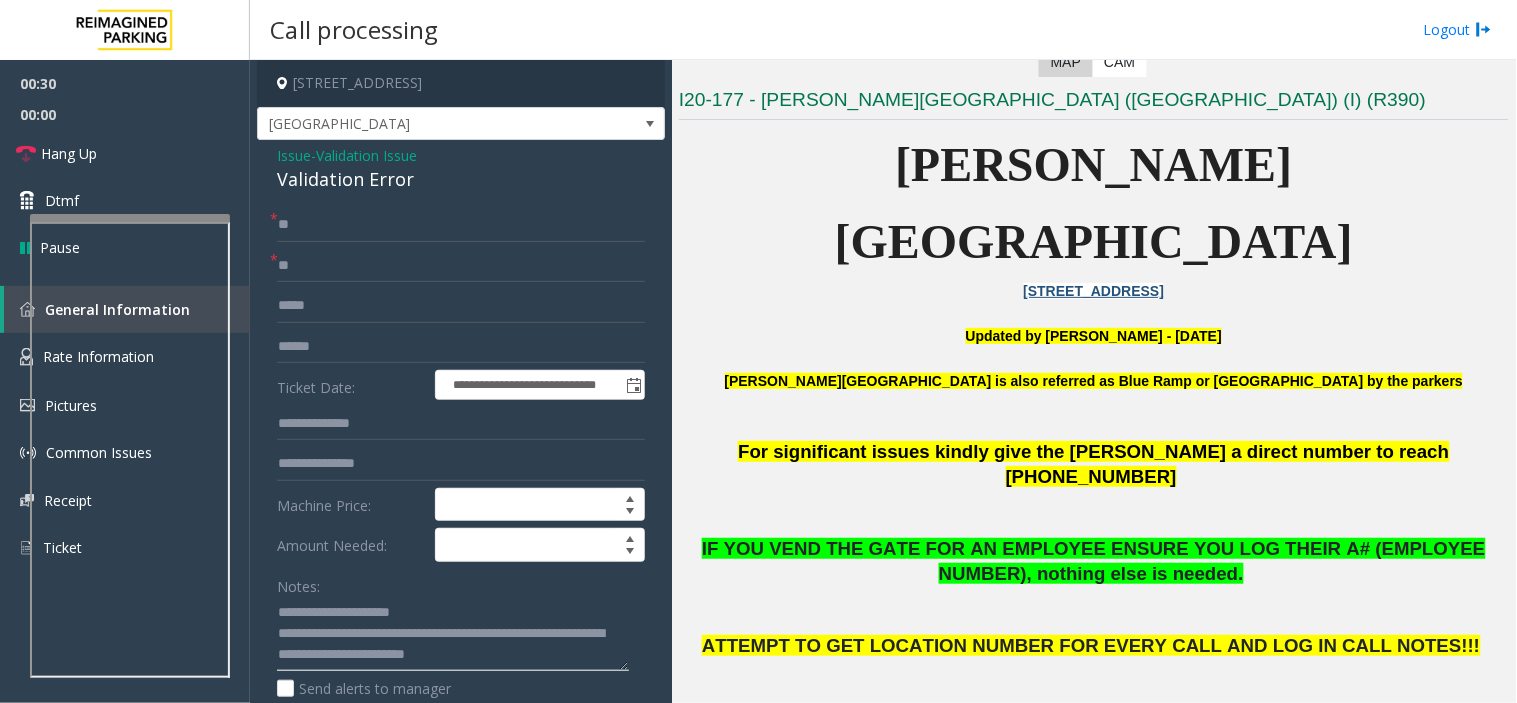 click 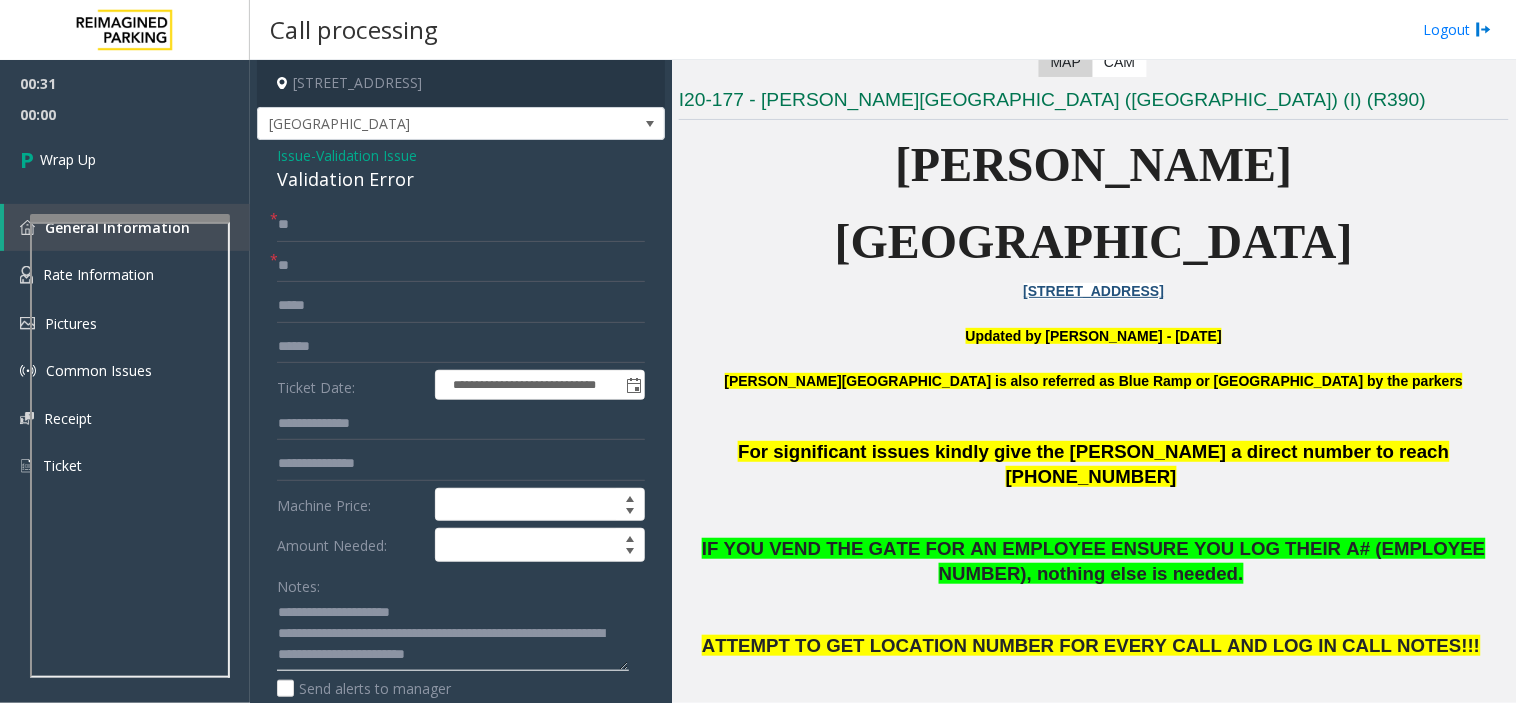 click 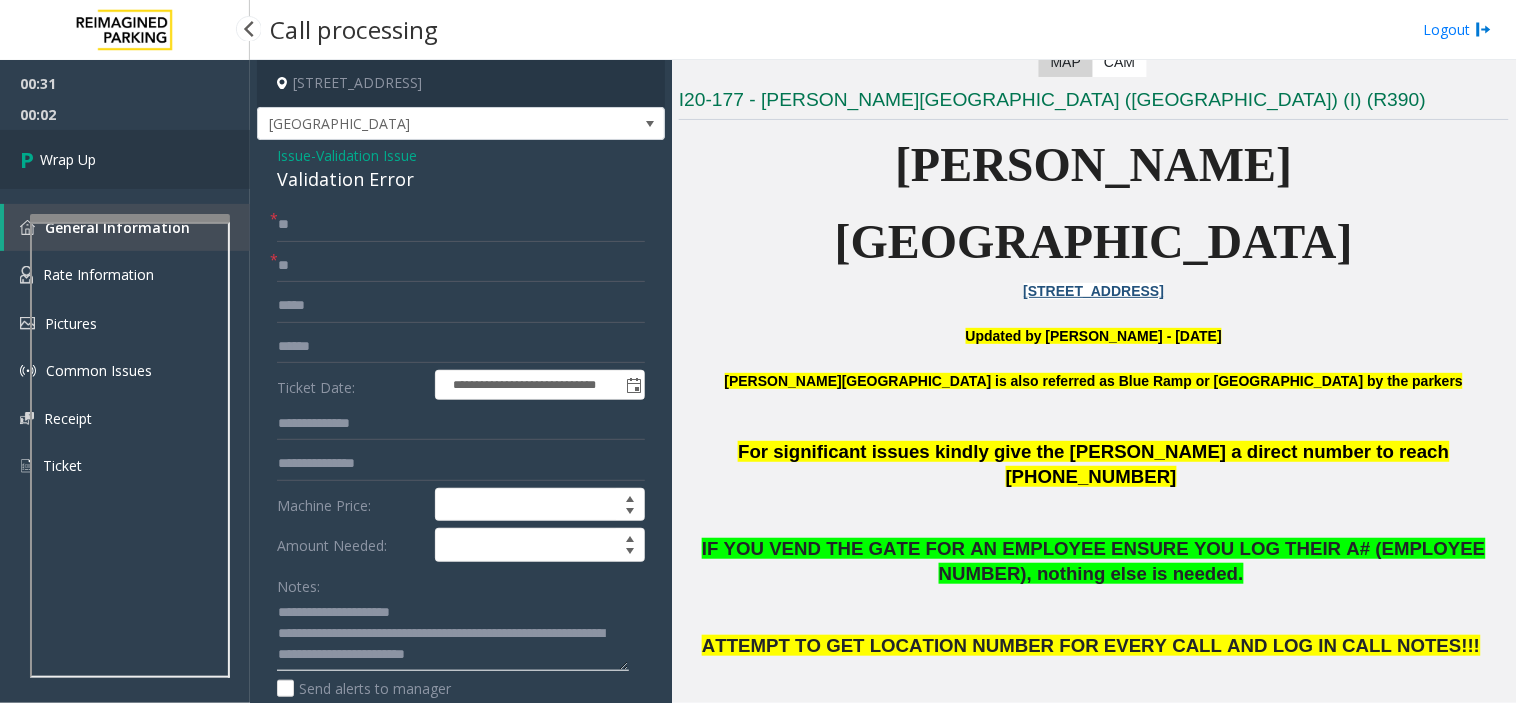 type on "**********" 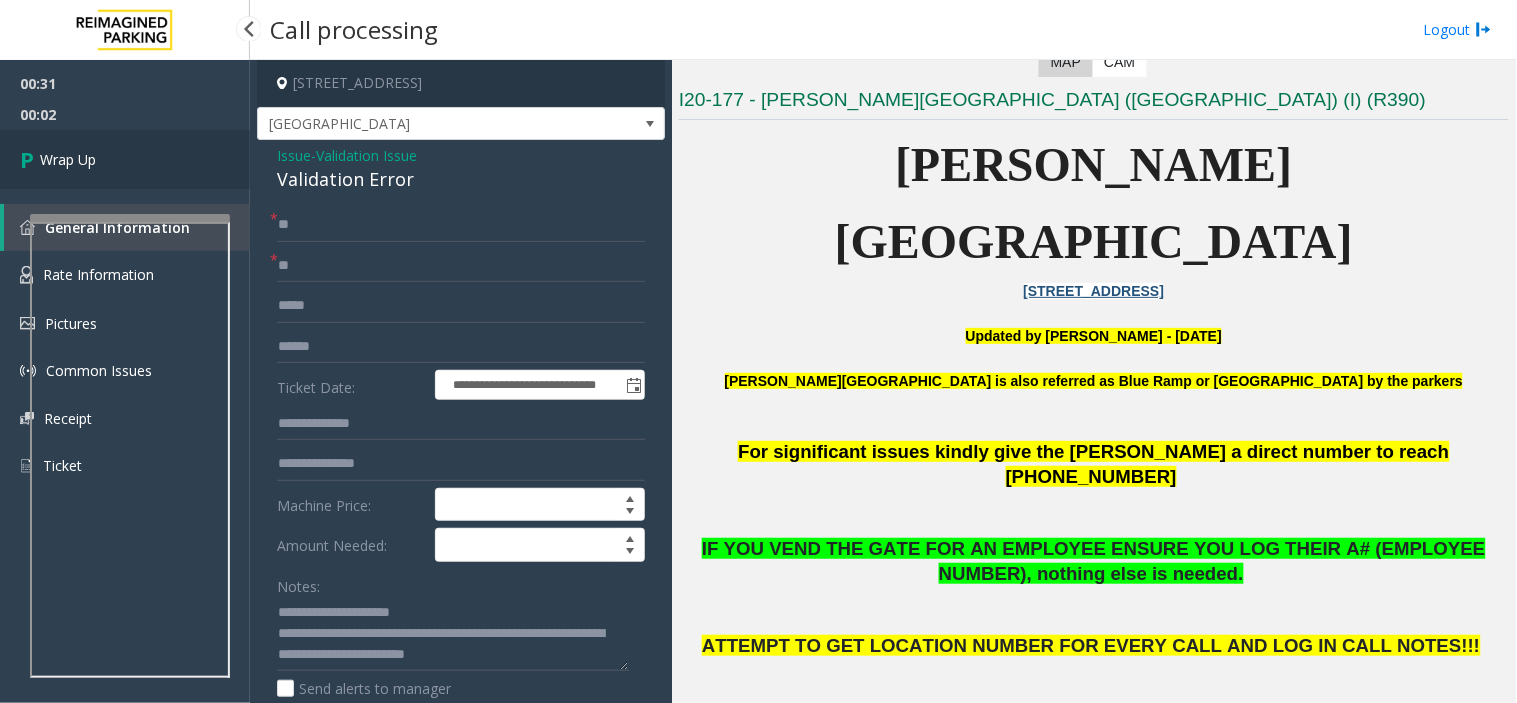 click on "Wrap Up" at bounding box center [125, 159] 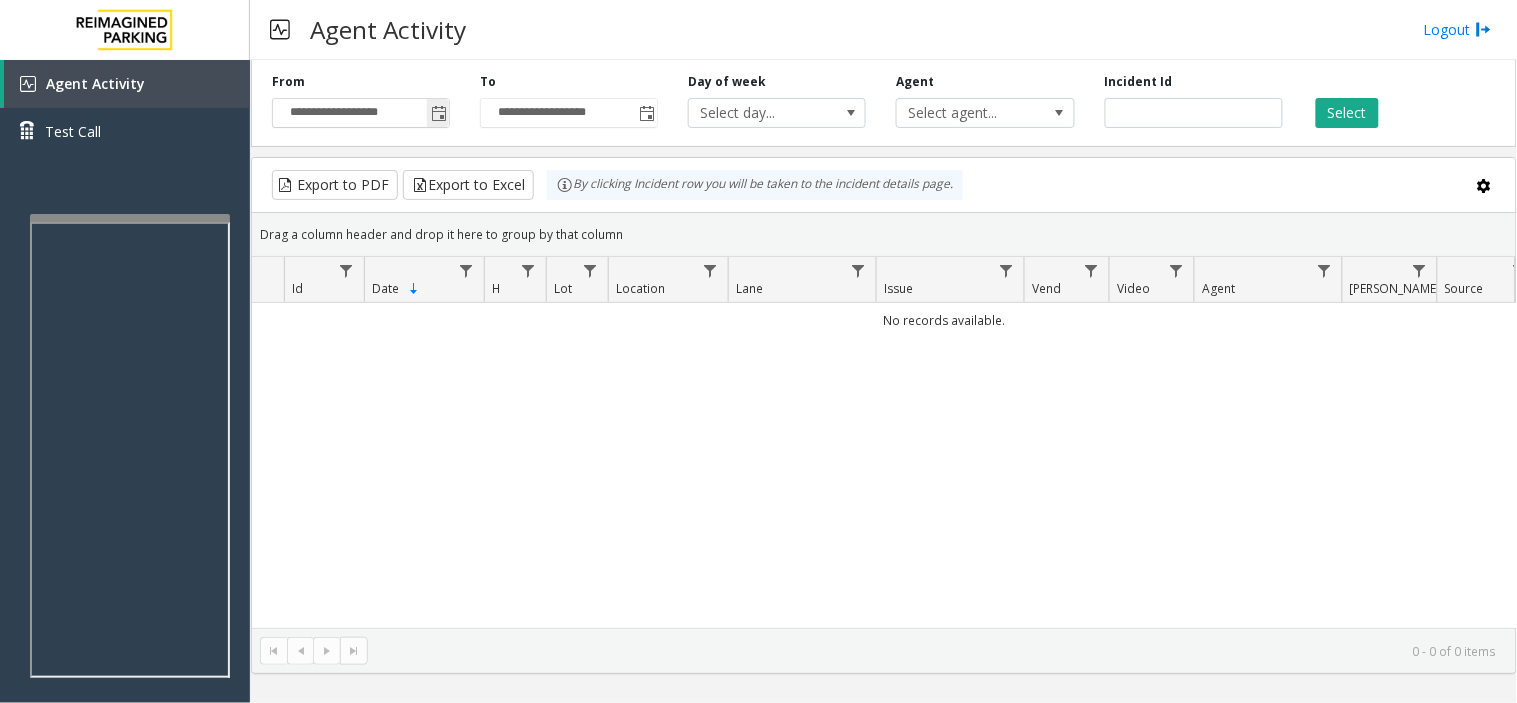click 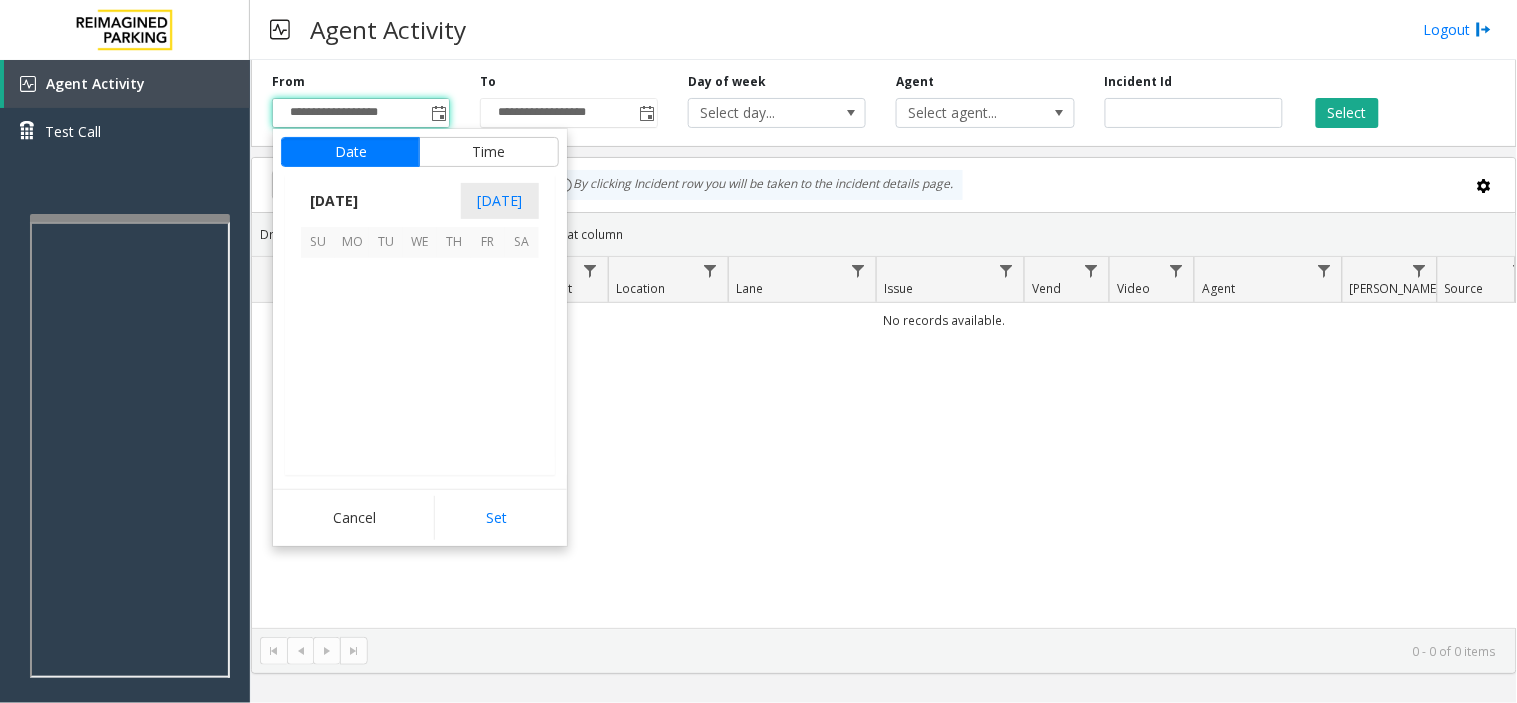 scroll, scrollTop: 358354, scrollLeft: 0, axis: vertical 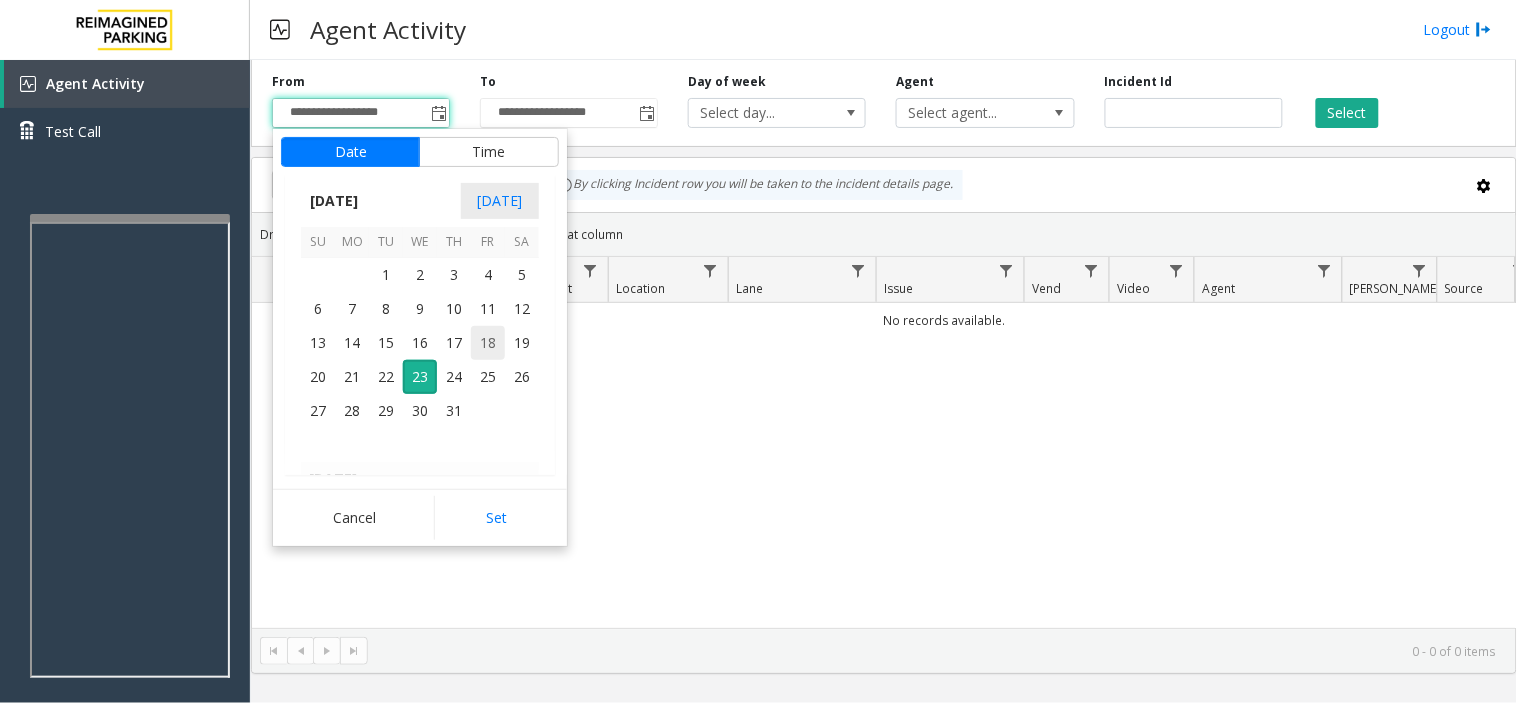 click on "18" at bounding box center (488, 343) 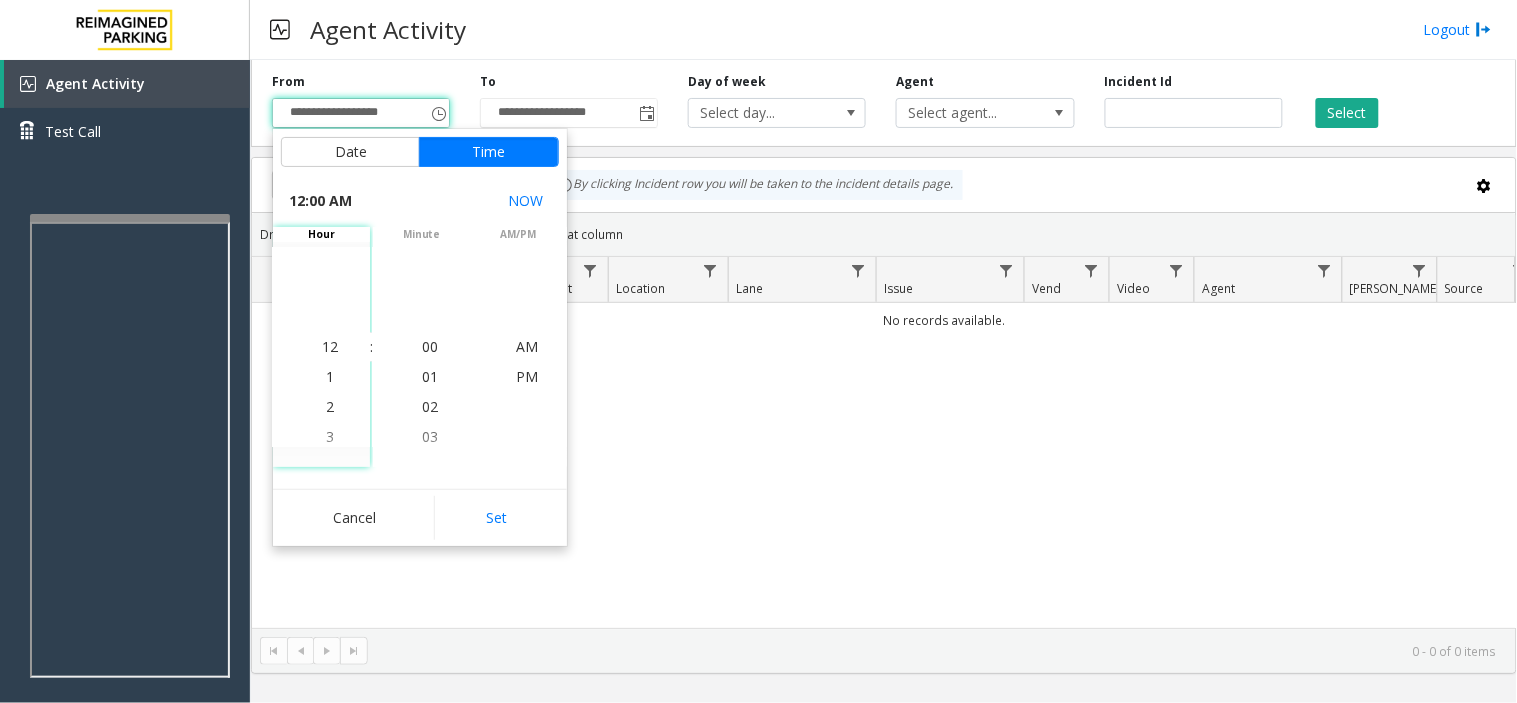 click on "Cancel   Set" 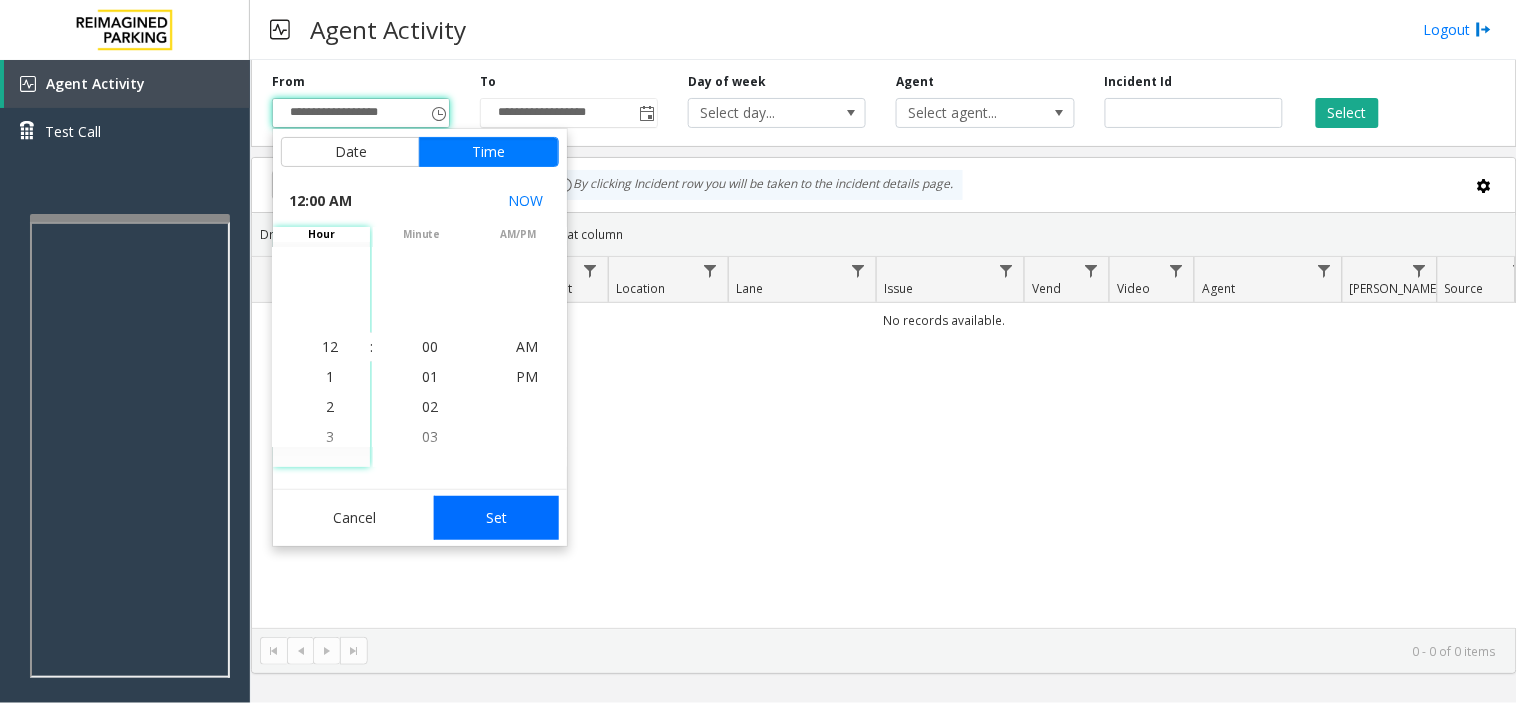 click on "Set" 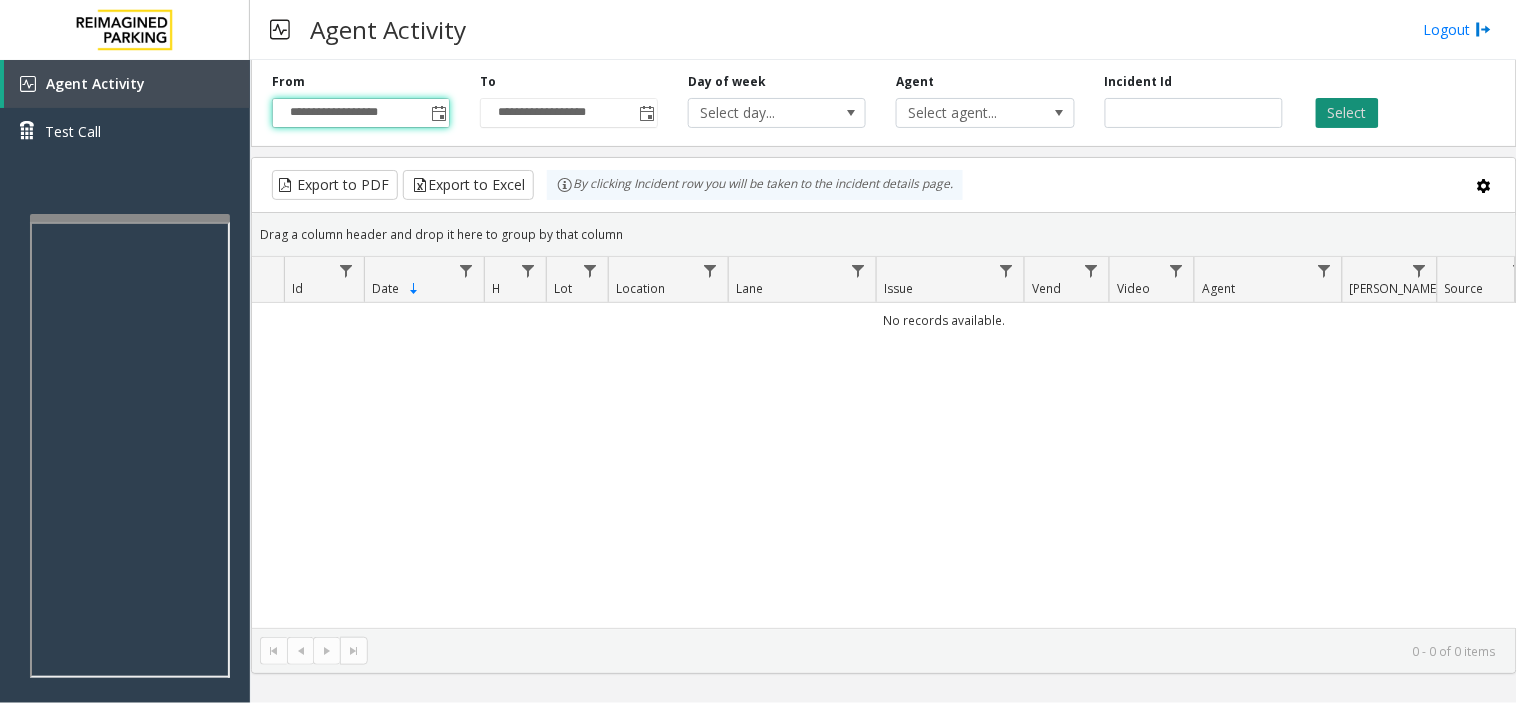click on "Select" 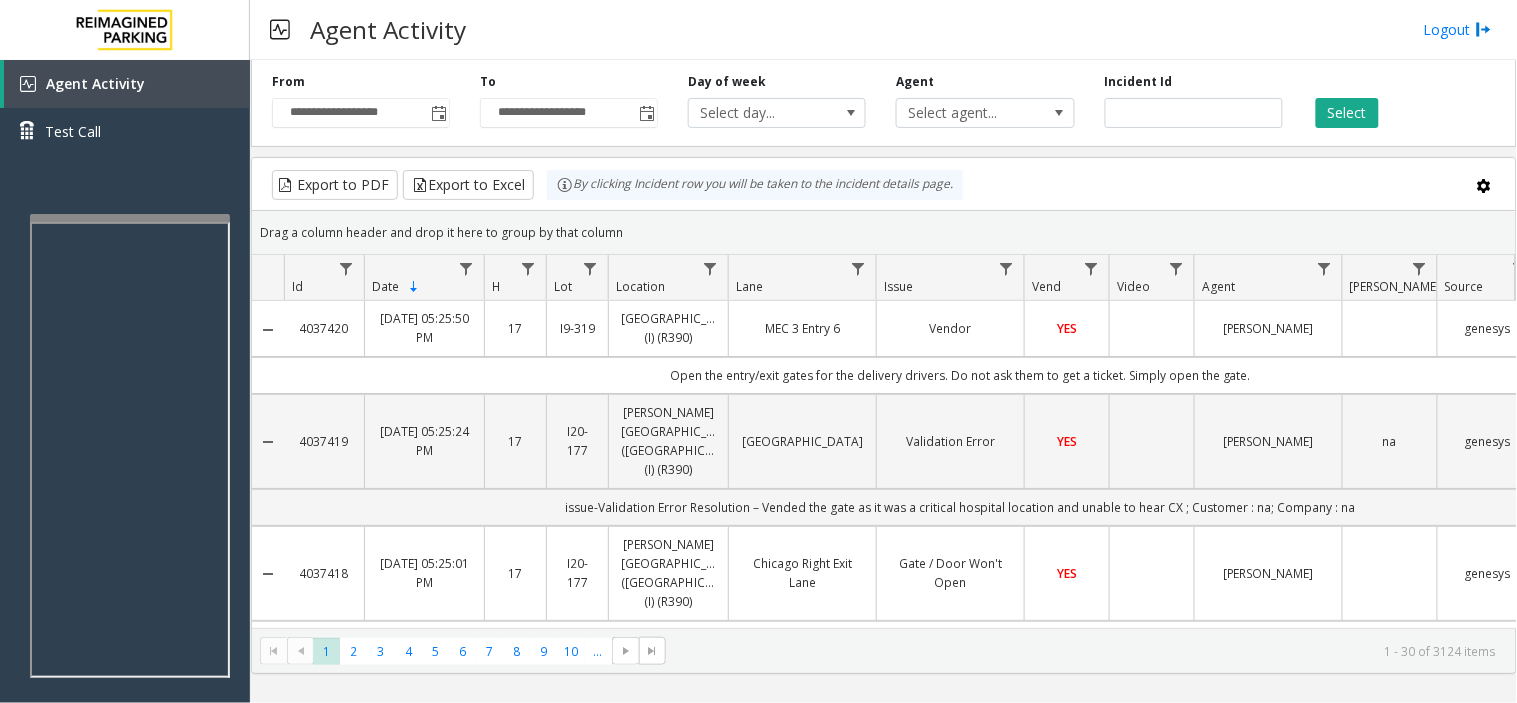 drag, startPoint x: 1367, startPoint y: 381, endPoint x: 327, endPoint y: 38, distance: 1095.1023 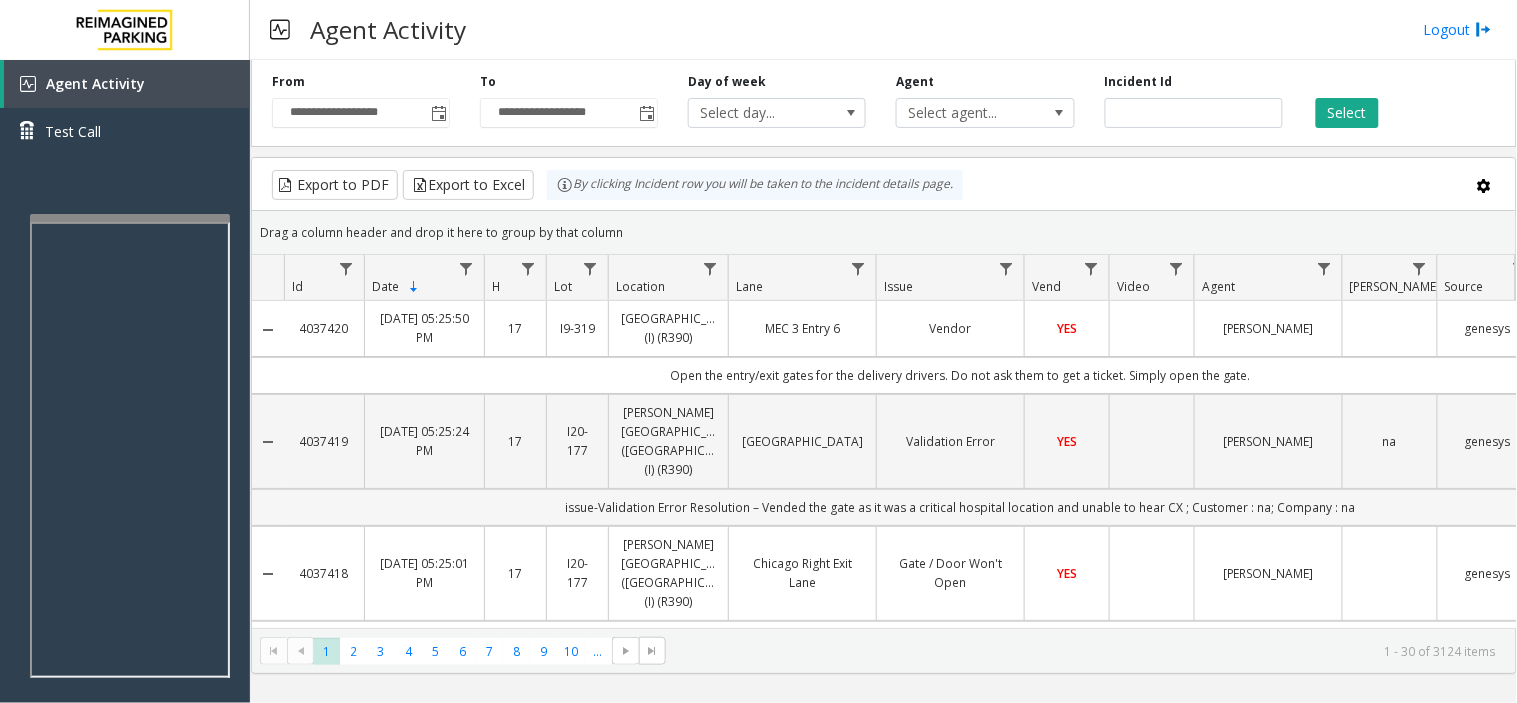 drag, startPoint x: 327, startPoint y: 38, endPoint x: 1367, endPoint y: 514, distance: 1143.7552 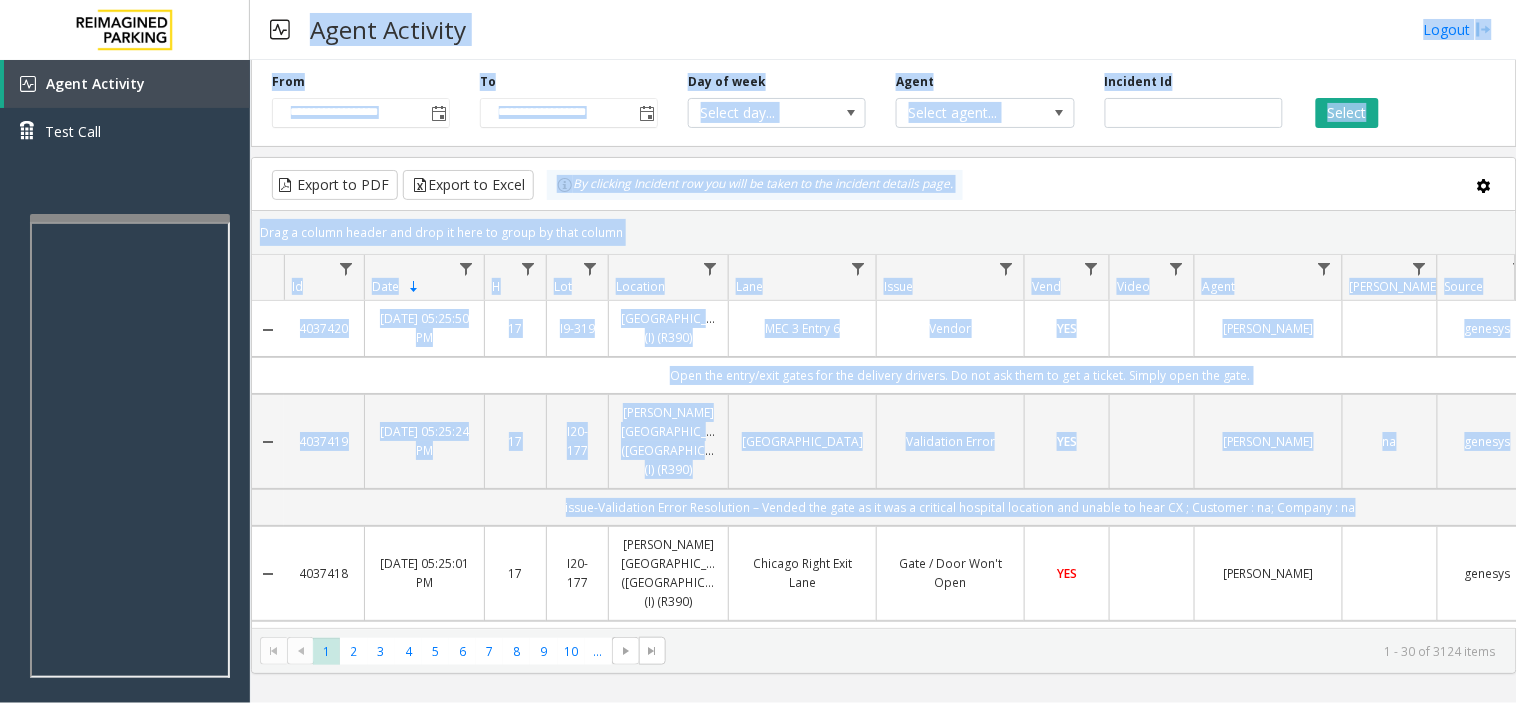 drag, startPoint x: 1367, startPoint y: 514, endPoint x: 310, endPoint y: 21, distance: 1166.3181 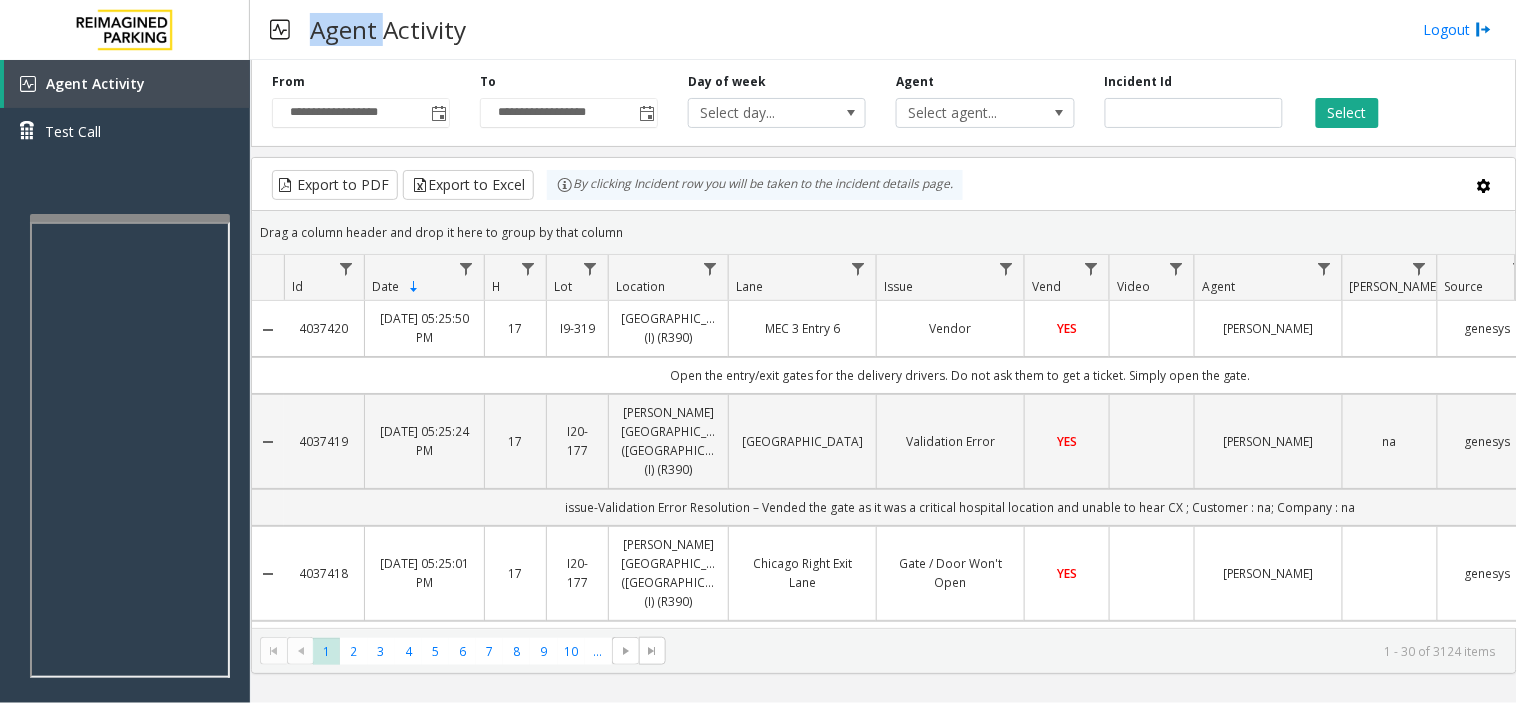 click on "Agent Activity" at bounding box center [388, 29] 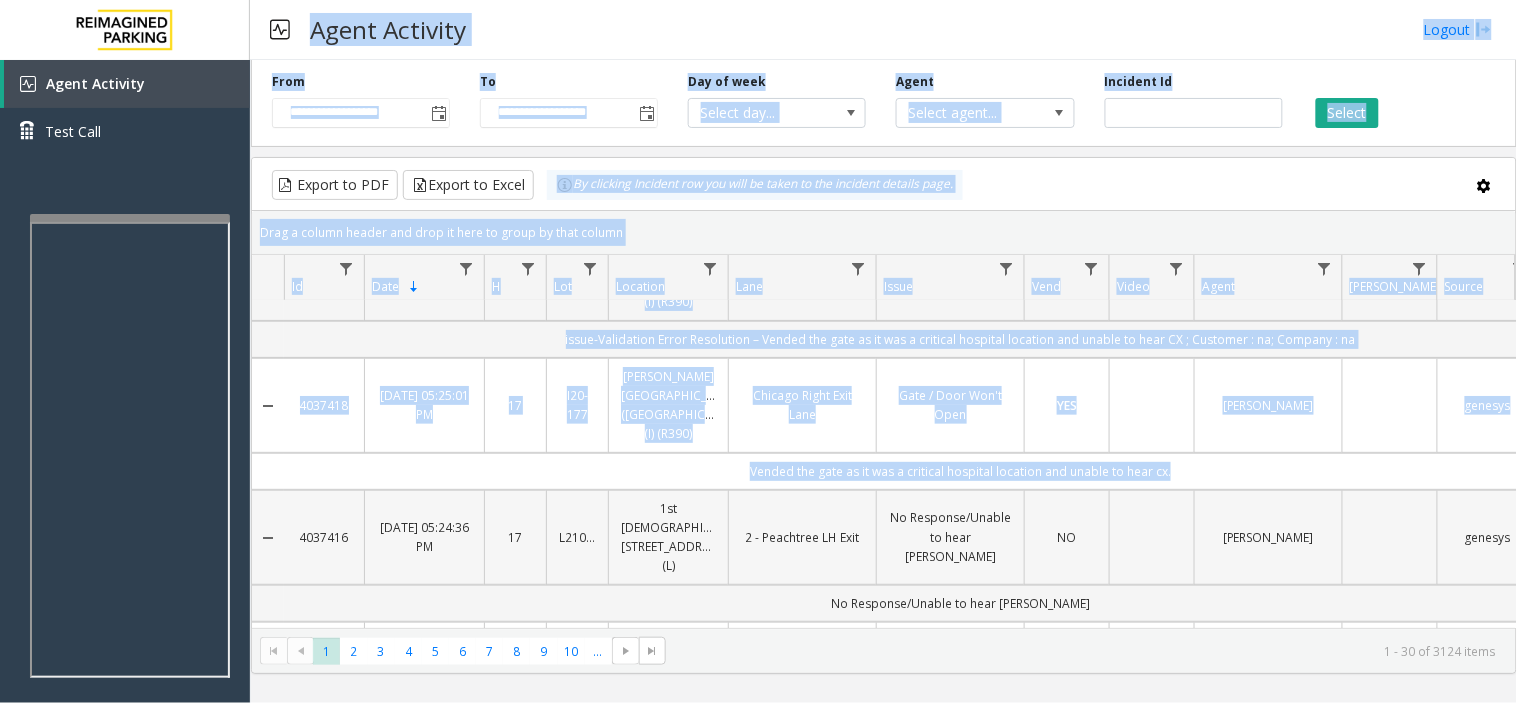 scroll, scrollTop: 222, scrollLeft: 0, axis: vertical 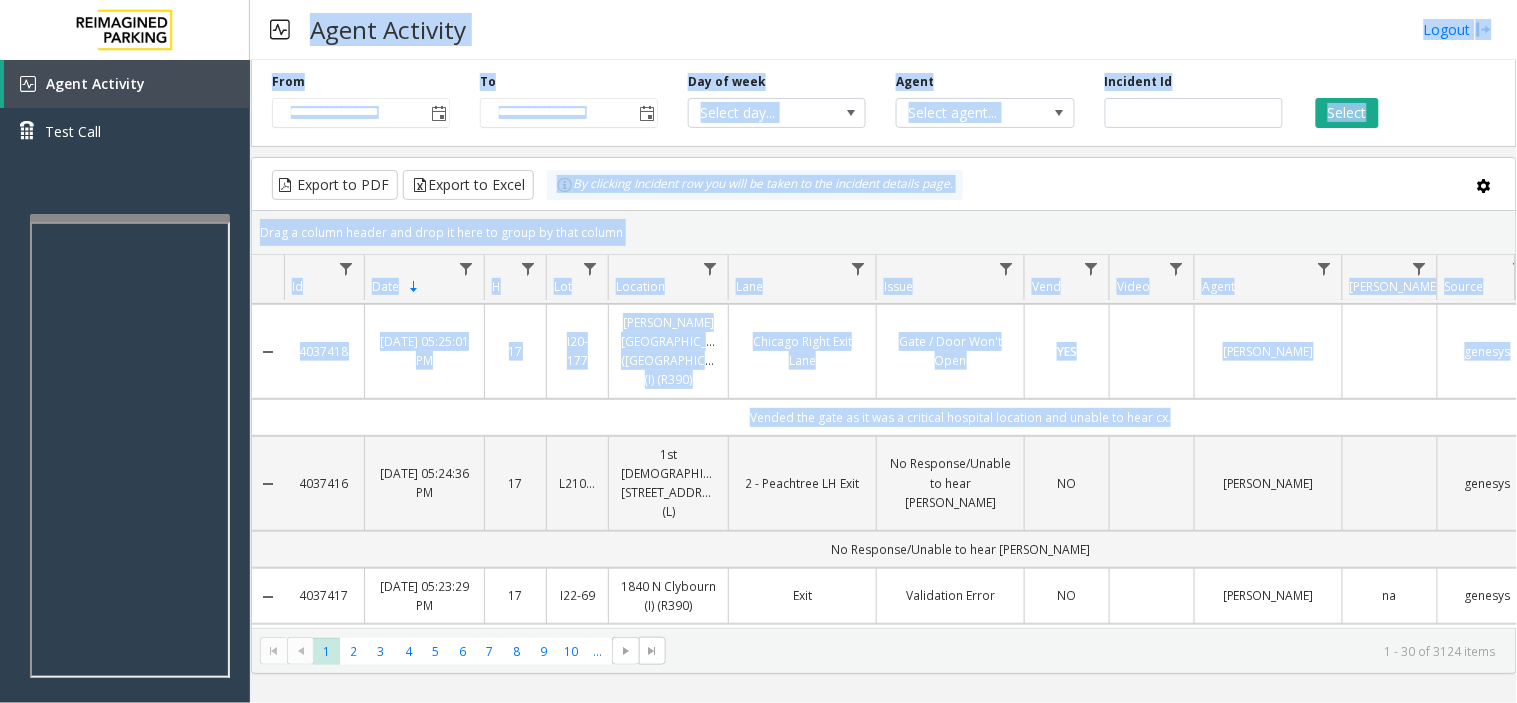 drag, startPoint x: 310, startPoint y: 21, endPoint x: 1238, endPoint y: 403, distance: 1003.5477 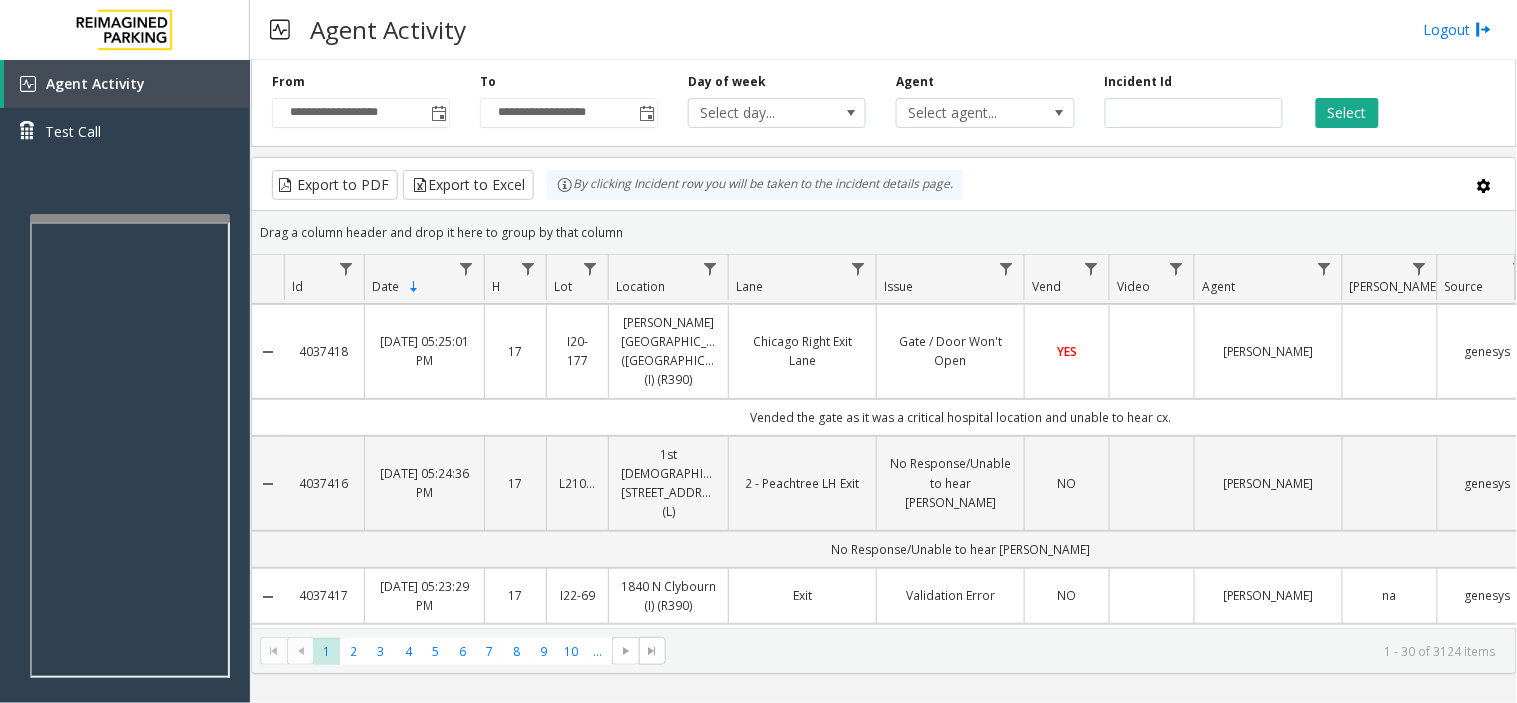 click on "Vended the gate as it was a critical hospital location and unable to hear cx." 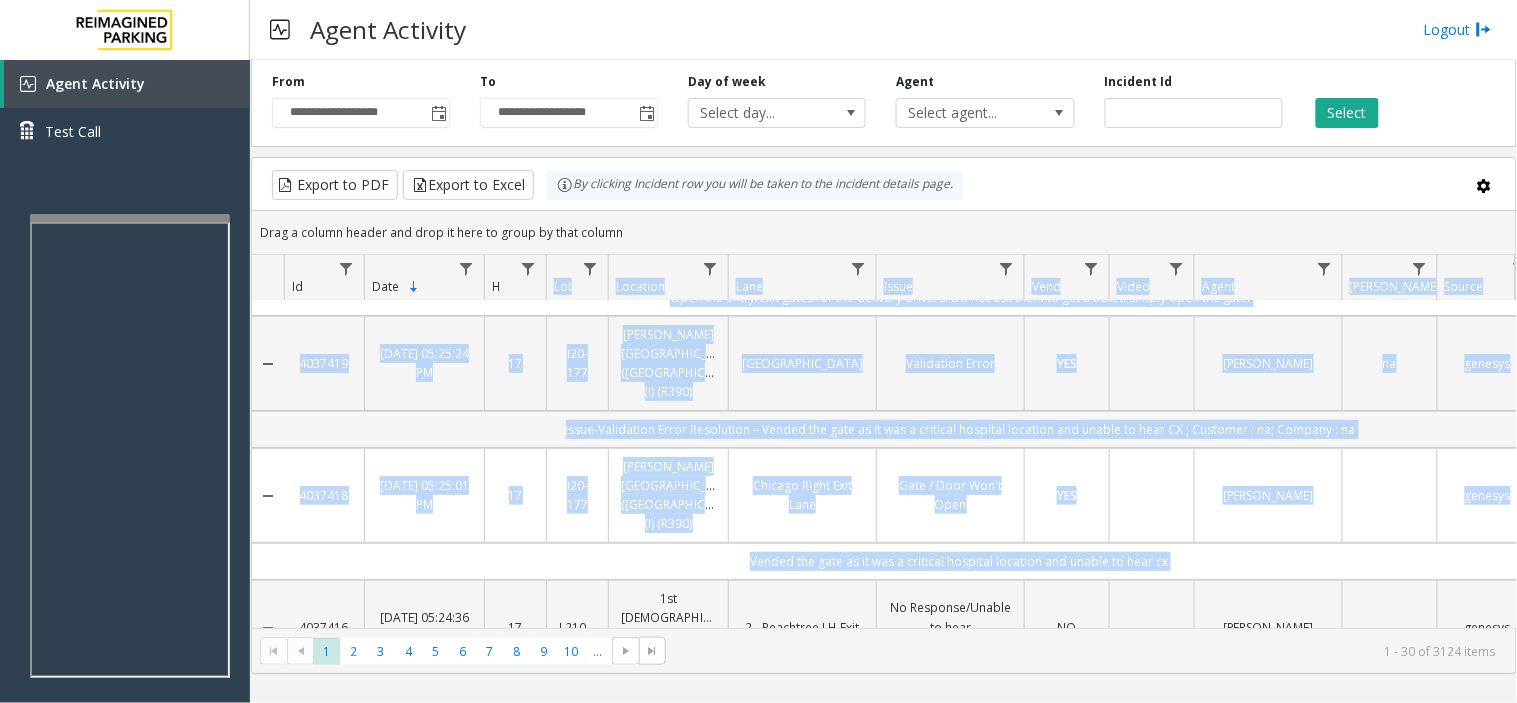 scroll, scrollTop: 0, scrollLeft: 0, axis: both 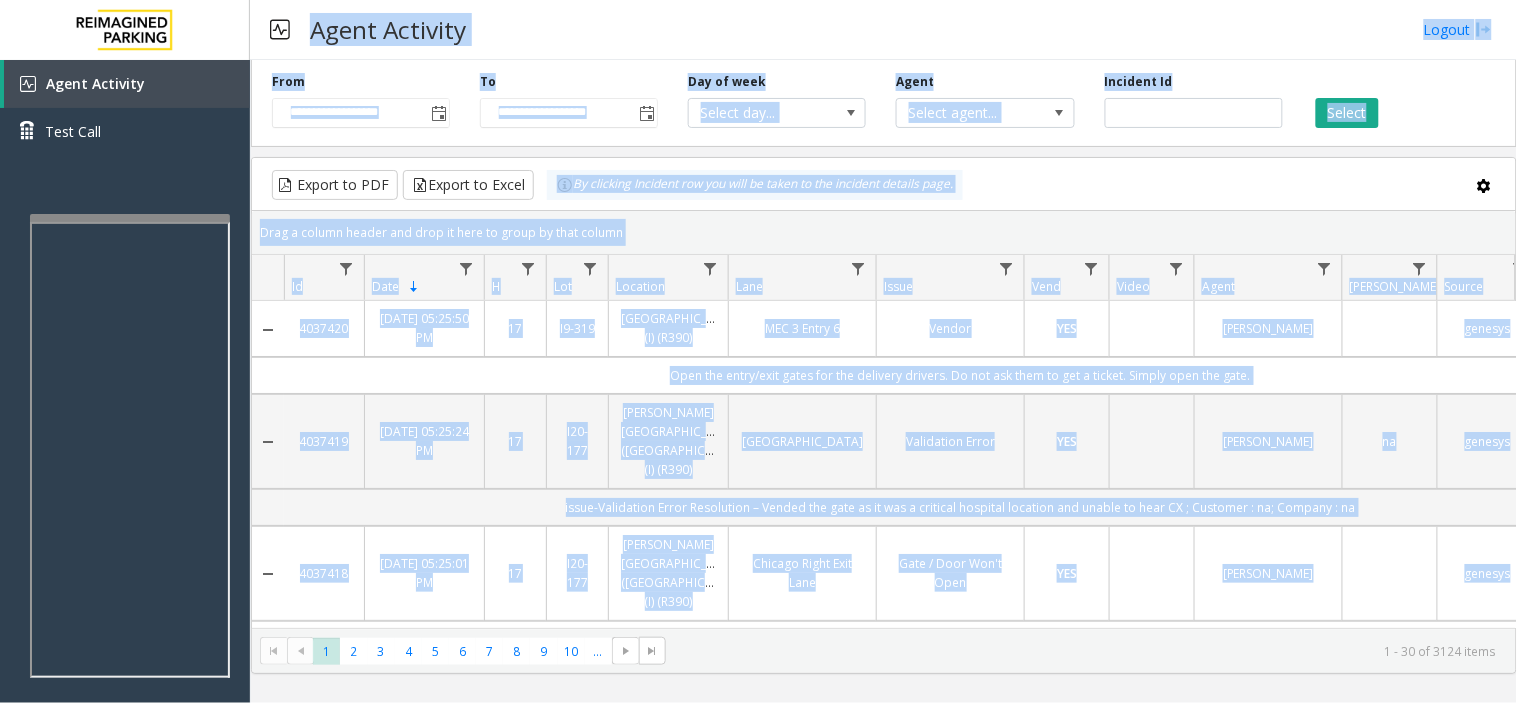 drag, startPoint x: 1238, startPoint y: 403, endPoint x: 312, endPoint y: 15, distance: 1004.002 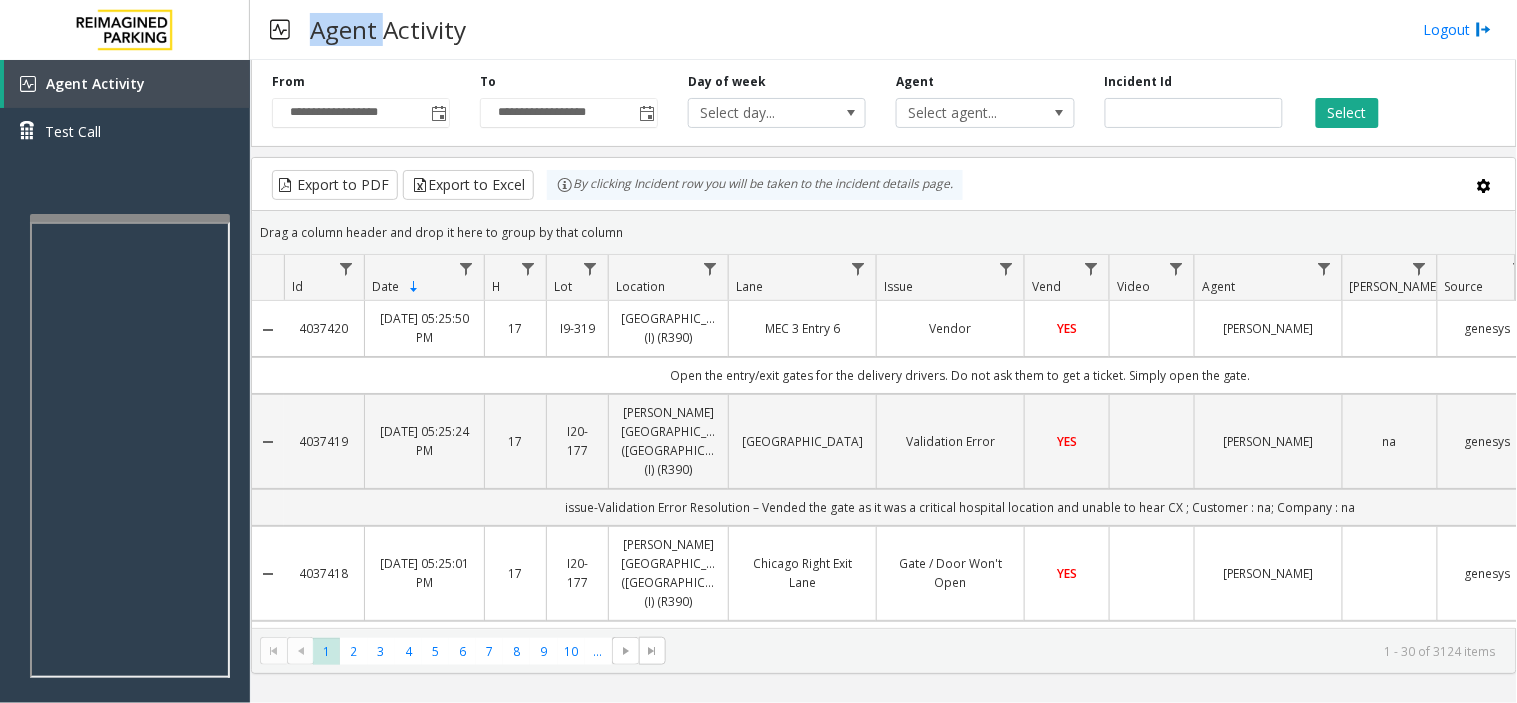 click on "Agent Activity" at bounding box center (388, 29) 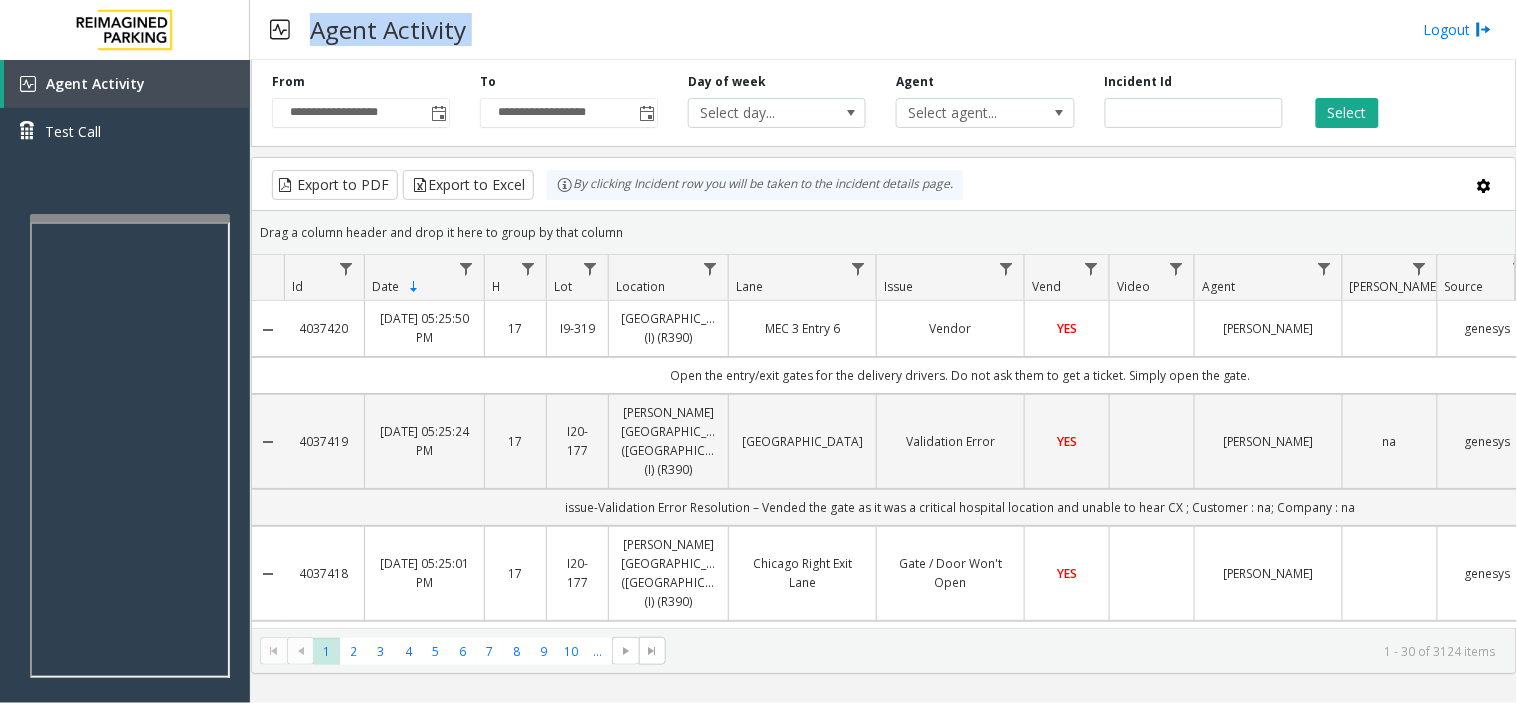 click on "Agent Activity" at bounding box center (388, 29) 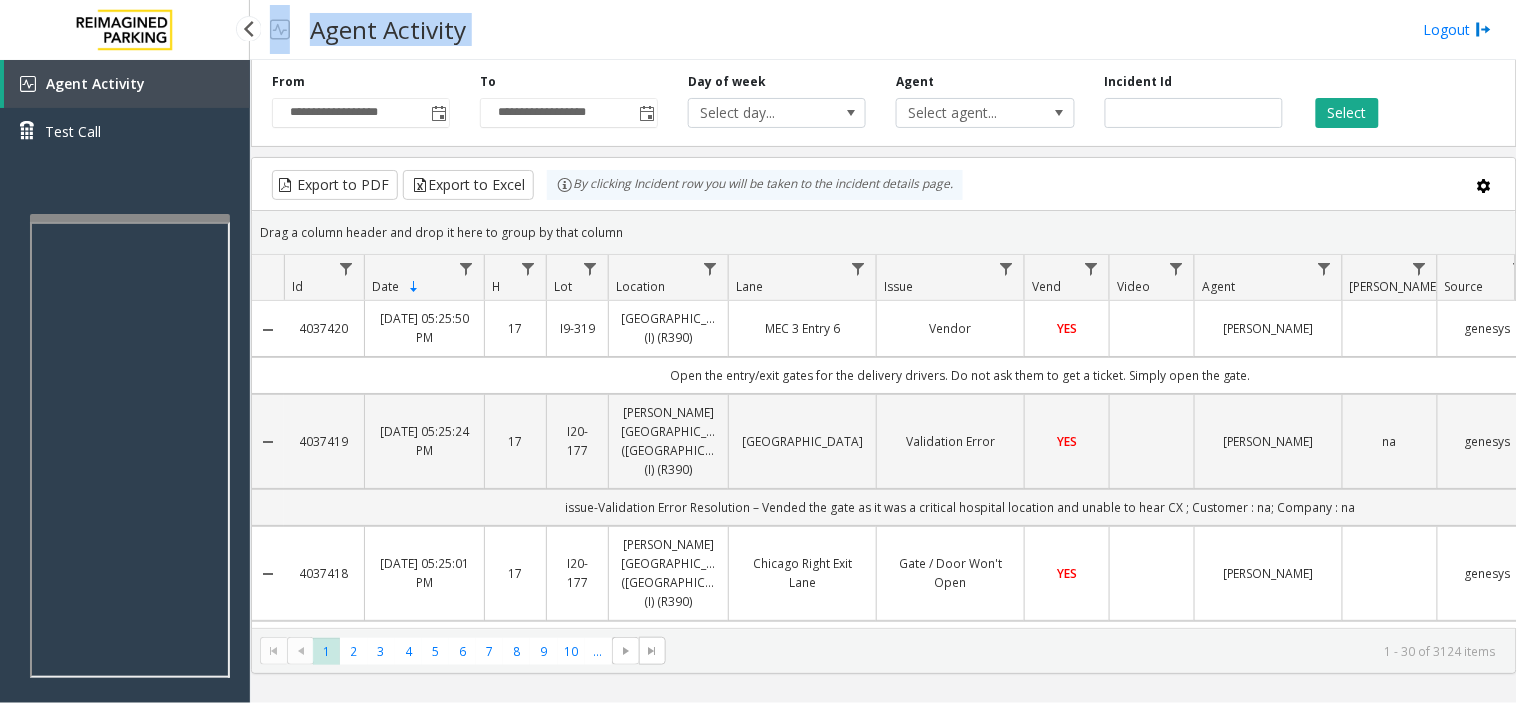 drag, startPoint x: 312, startPoint y: 15, endPoint x: 265, endPoint y: 25, distance: 48.052055 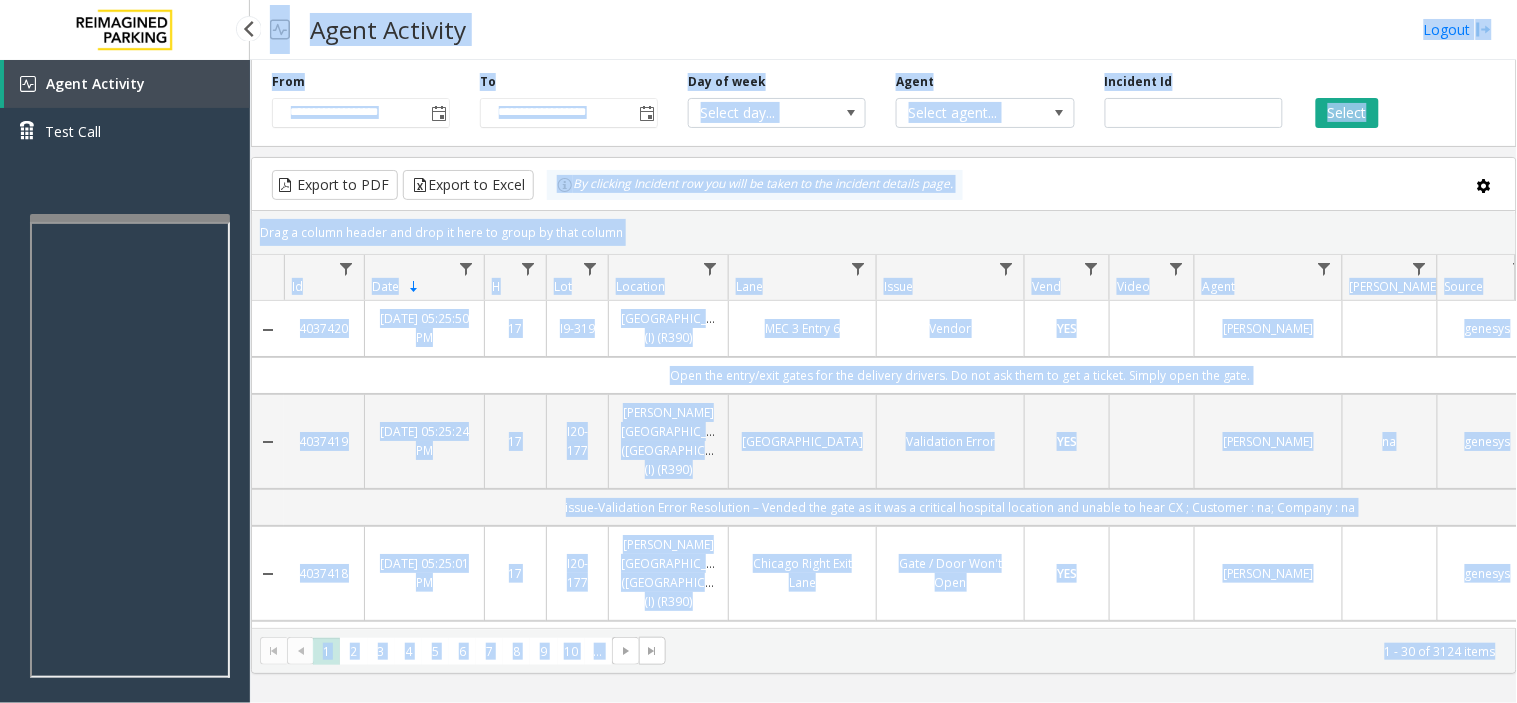drag, startPoint x: 265, startPoint y: 25, endPoint x: 1513, endPoint y: 645, distance: 1393.5222 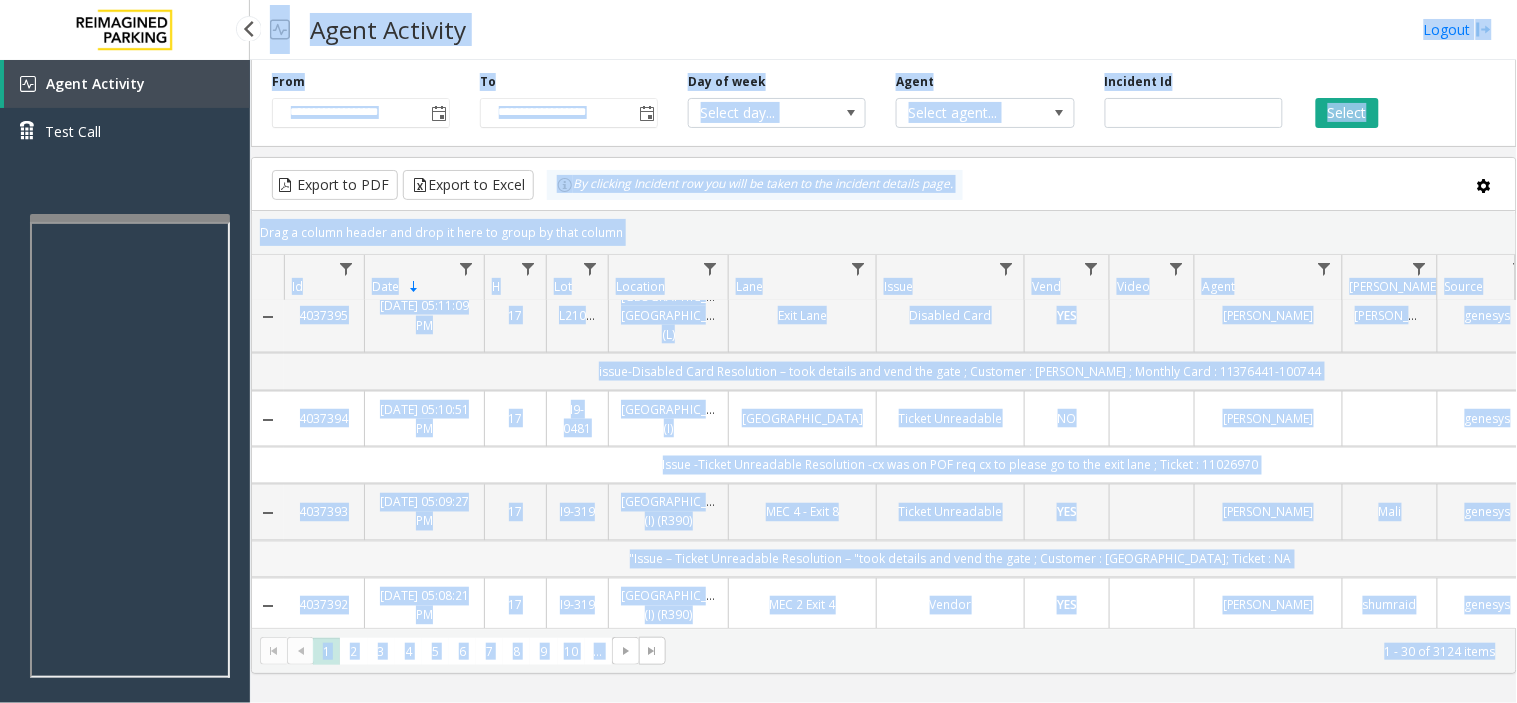 scroll, scrollTop: 2853, scrollLeft: 0, axis: vertical 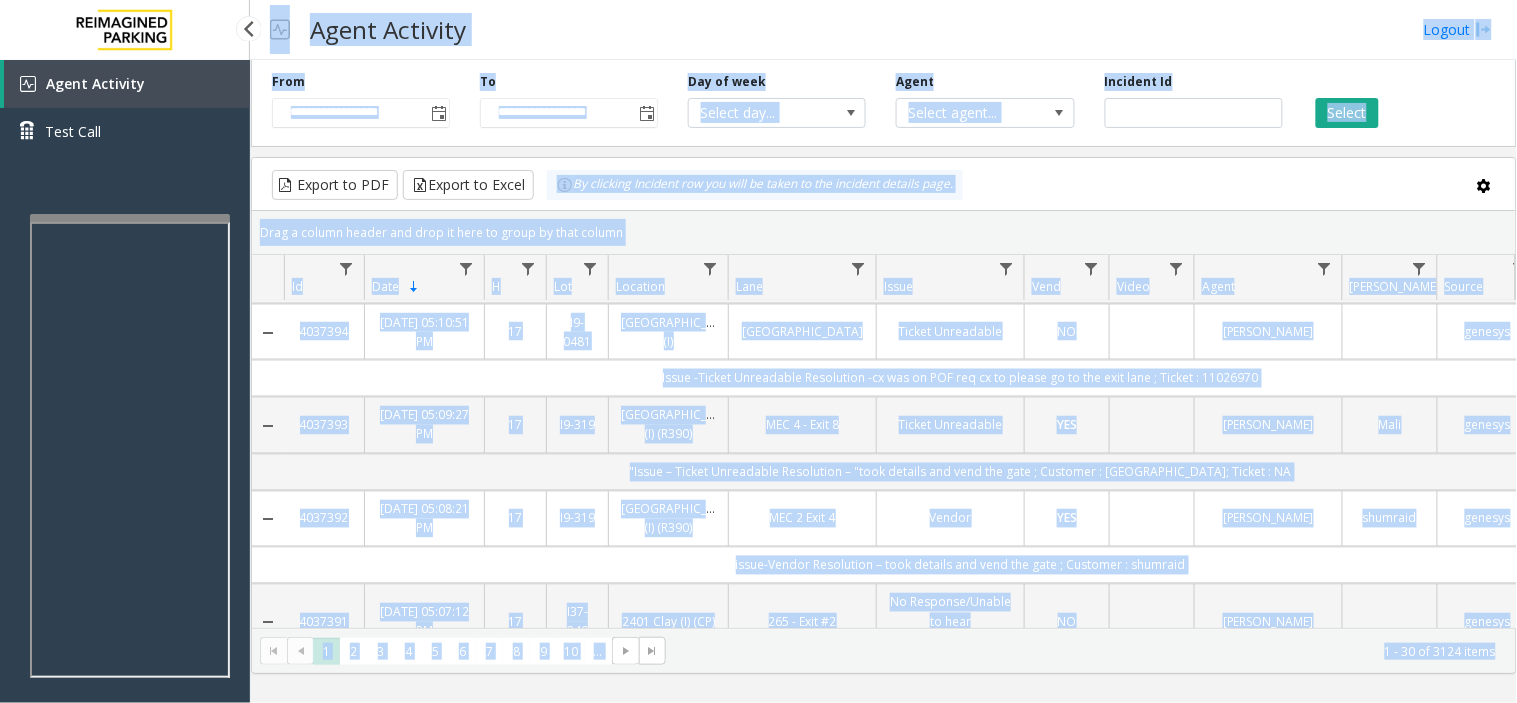 click on "No Response/Unable to hear [PERSON_NAME]" 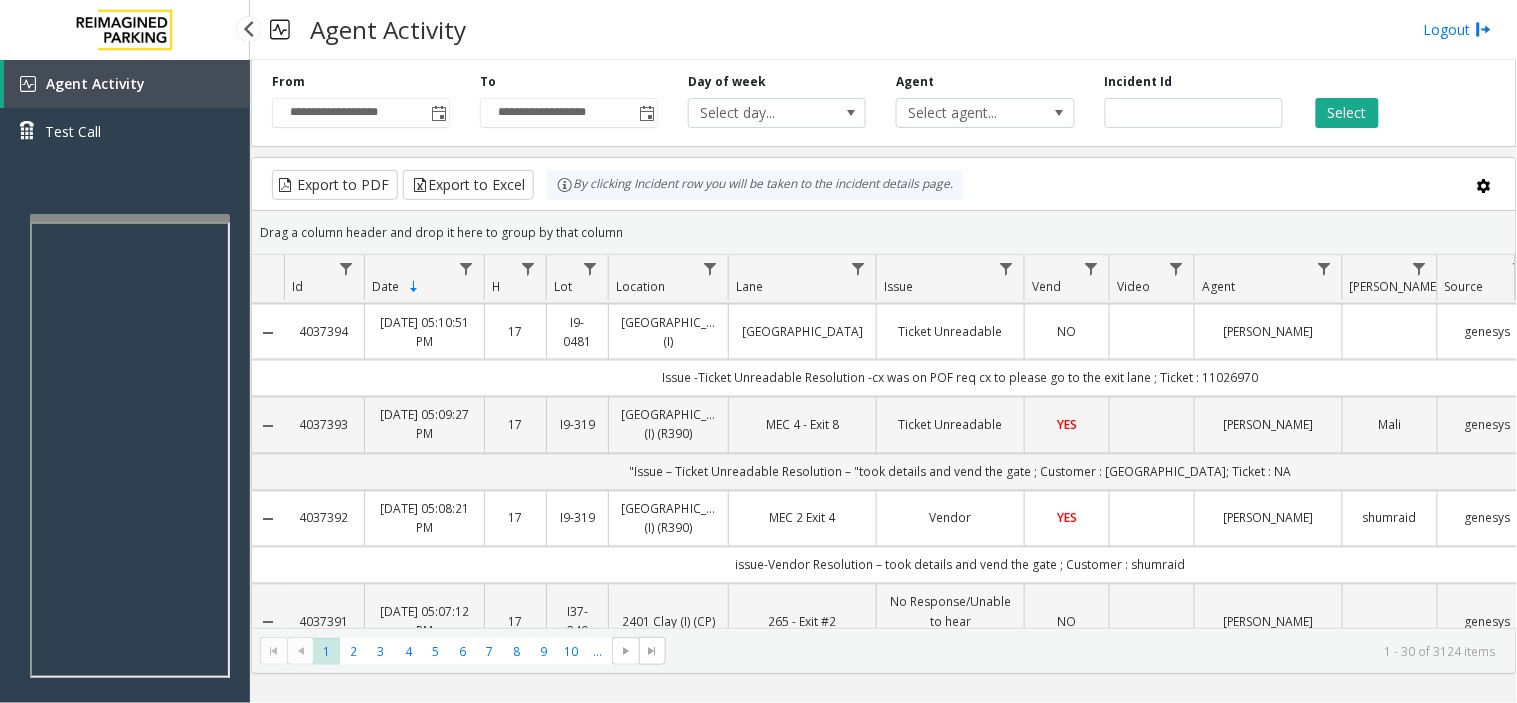 click on "No Response/Unable to hear [PERSON_NAME]" 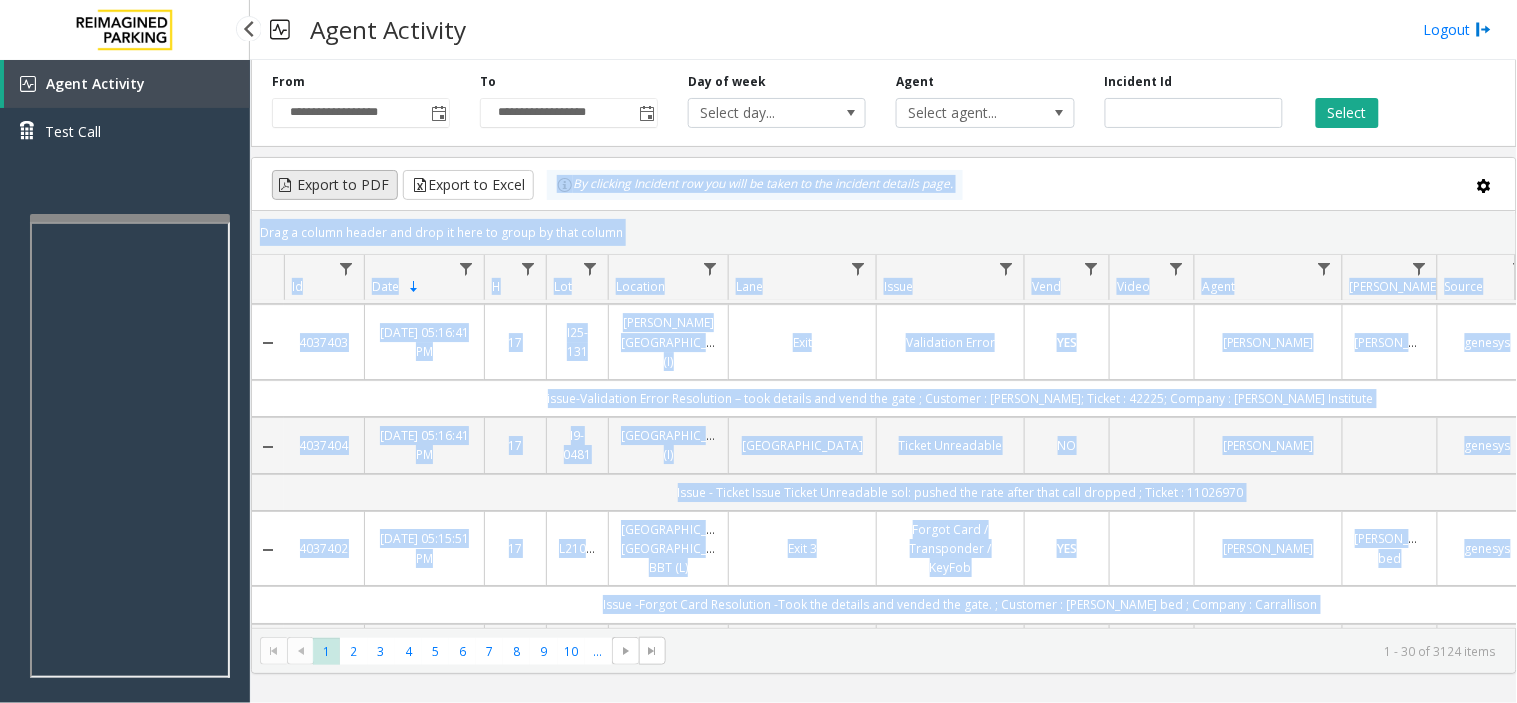 scroll, scrollTop: 0, scrollLeft: 0, axis: both 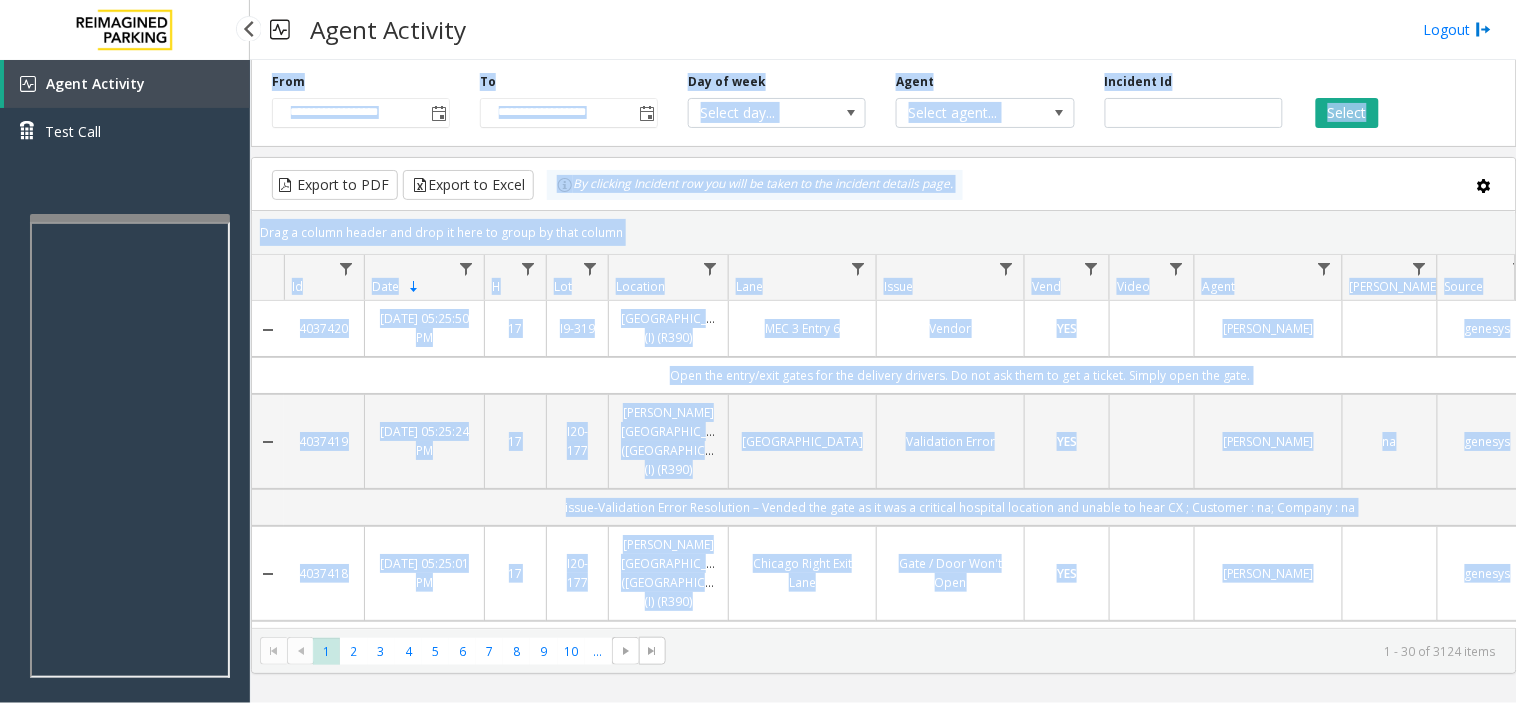 drag, startPoint x: 1277, startPoint y: 587, endPoint x: 250, endPoint y: 66, distance: 1151.5946 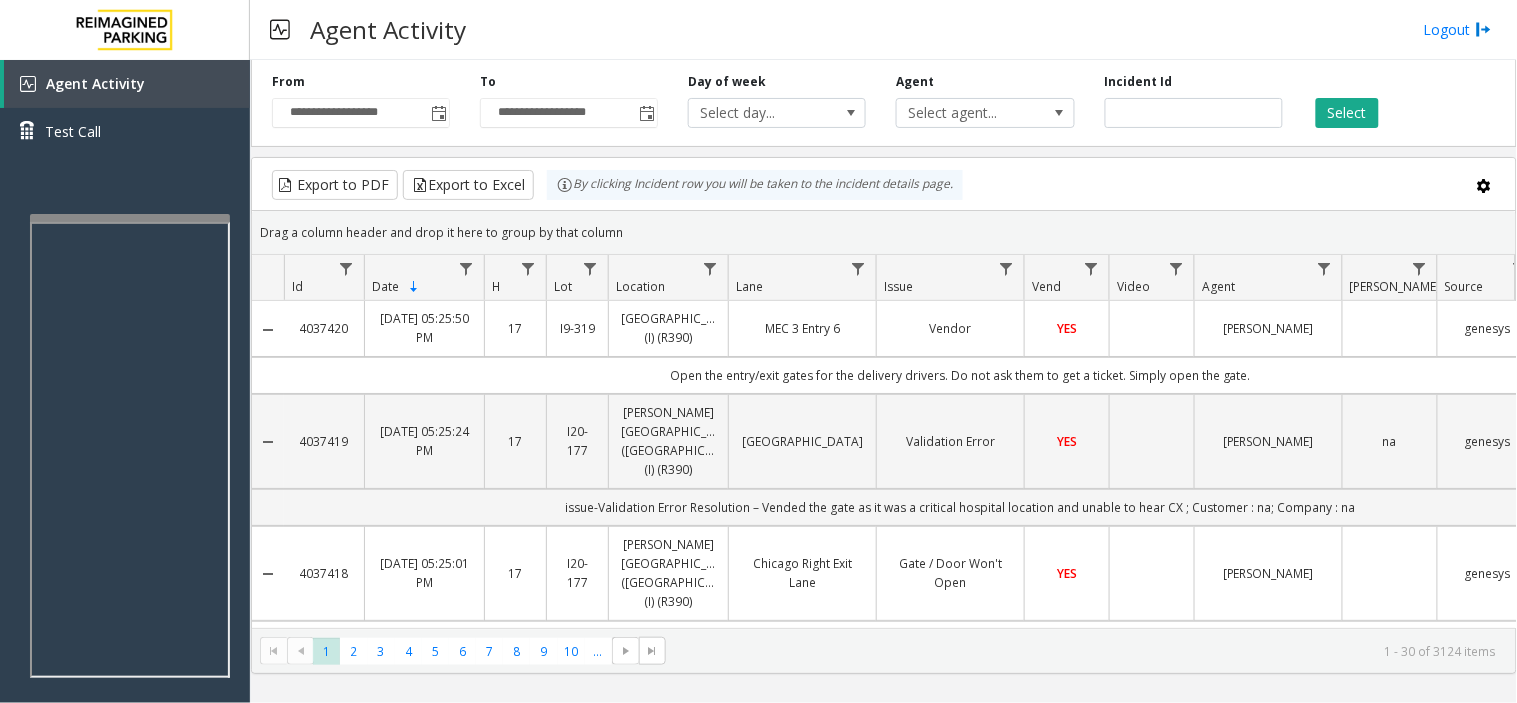 click on "Agent Activity Logout" at bounding box center (883, 30) 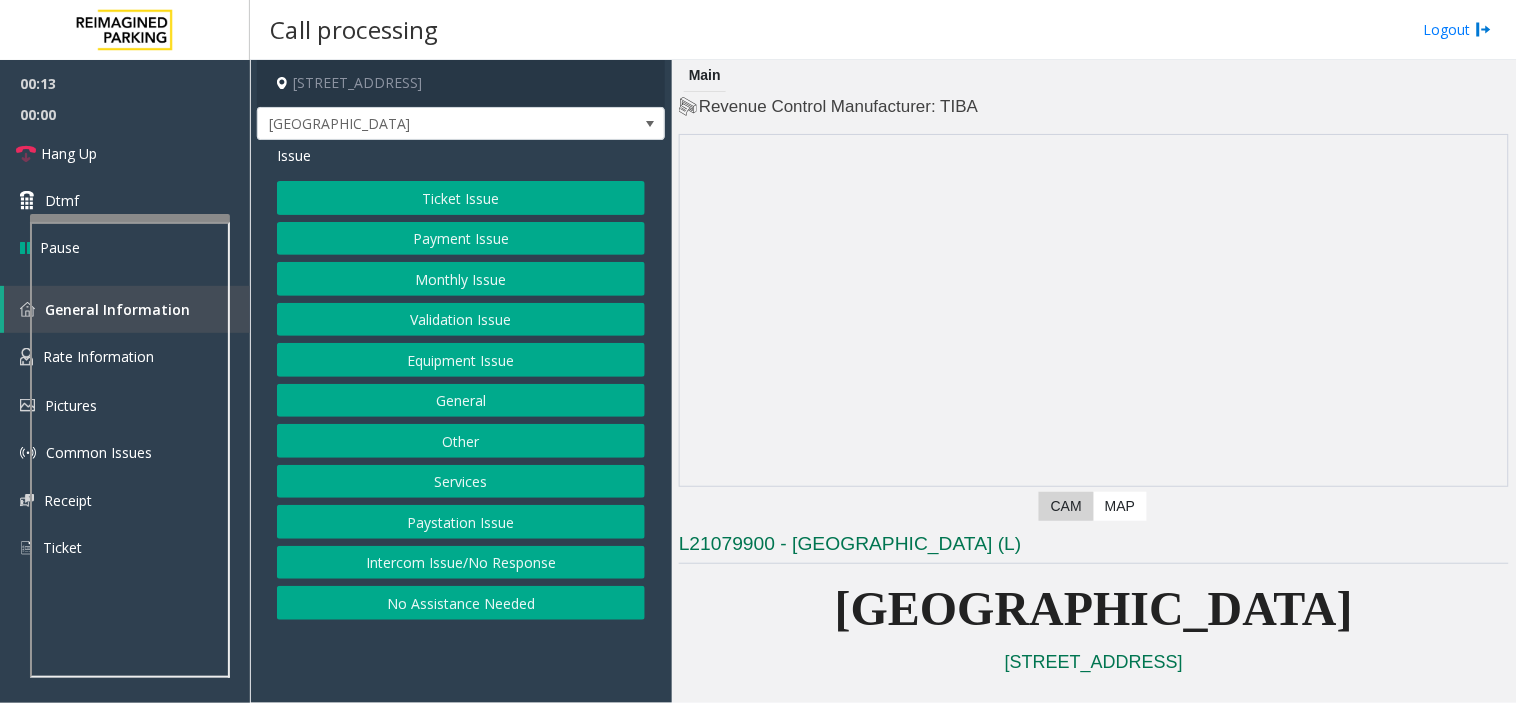 scroll, scrollTop: 444, scrollLeft: 0, axis: vertical 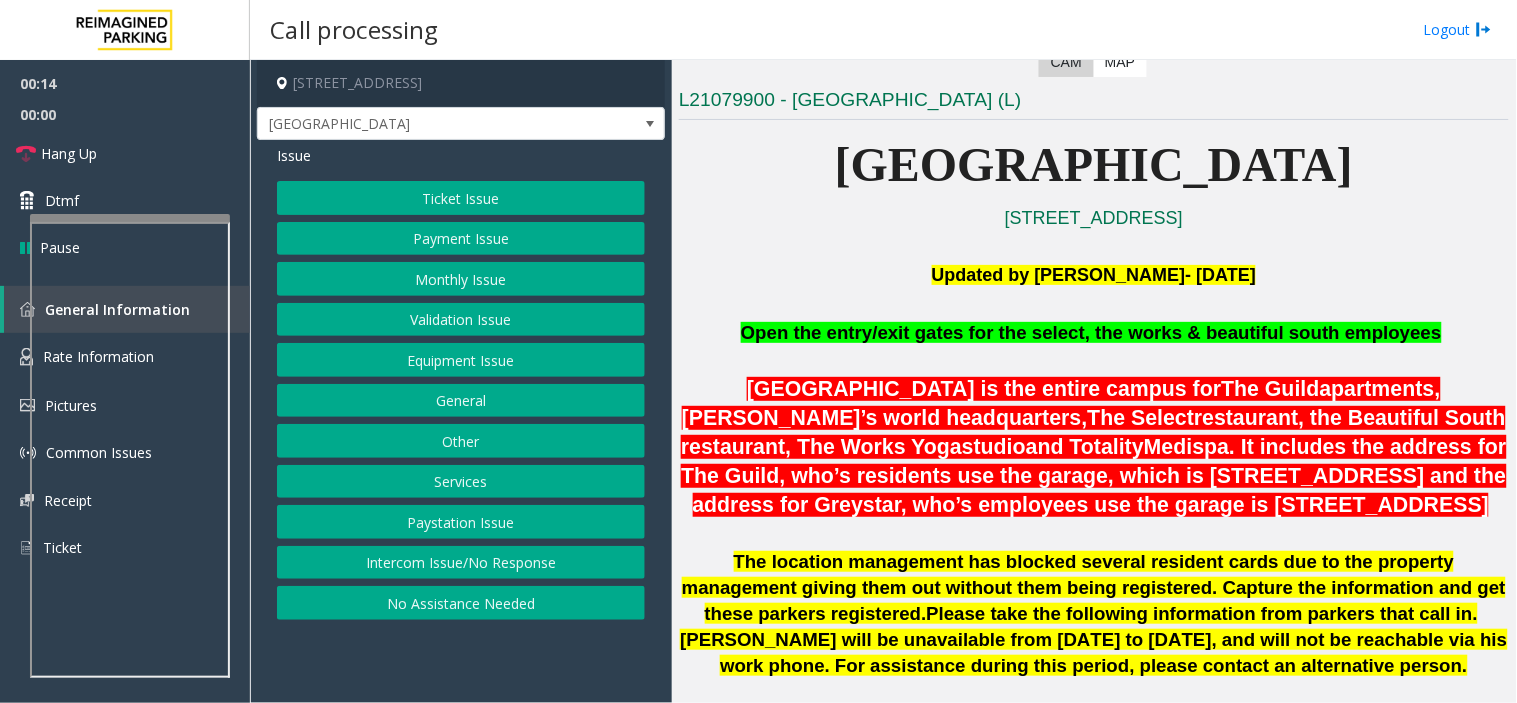 click on "Open the entry/exit gates for the select, the works & beautiful south employees" 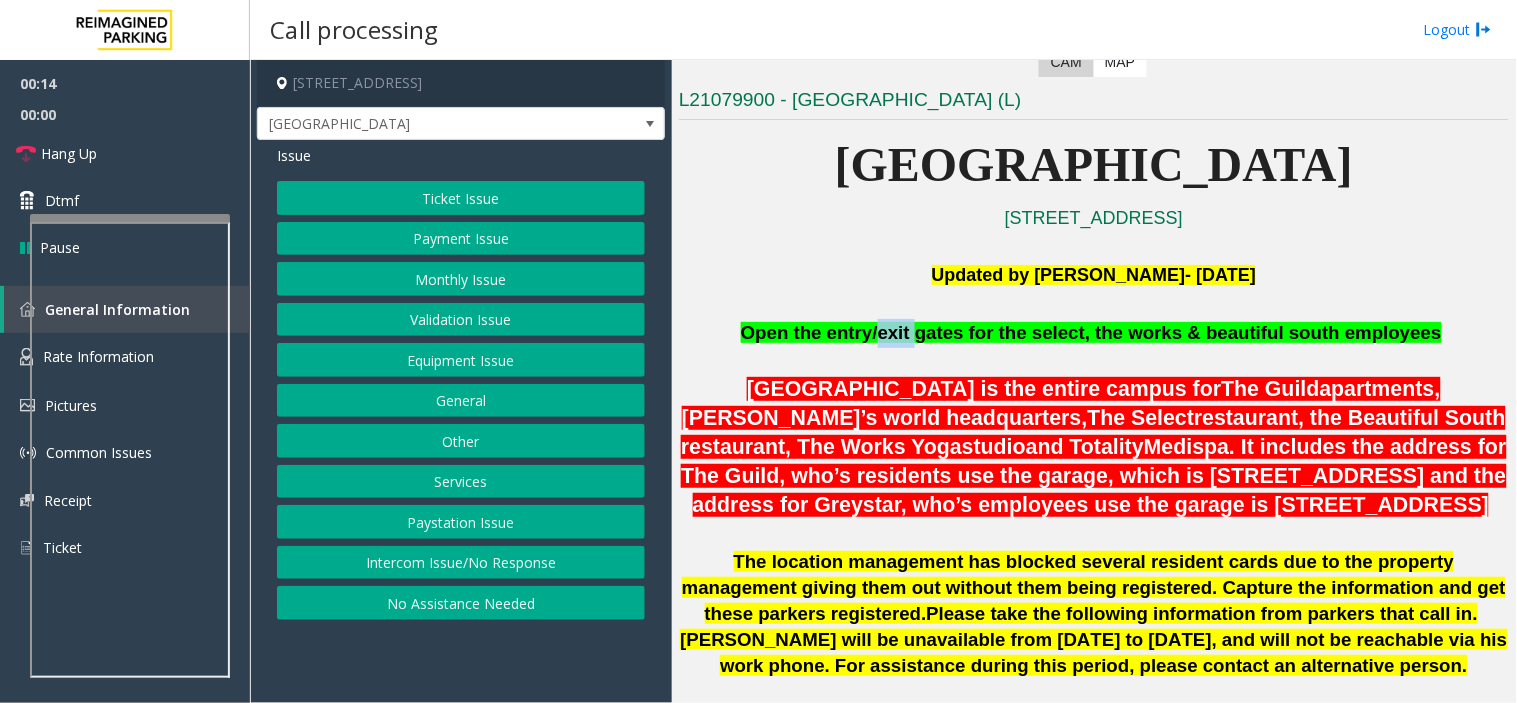 click on "Open the entry/exit gates for the select, the works & beautiful south employees" 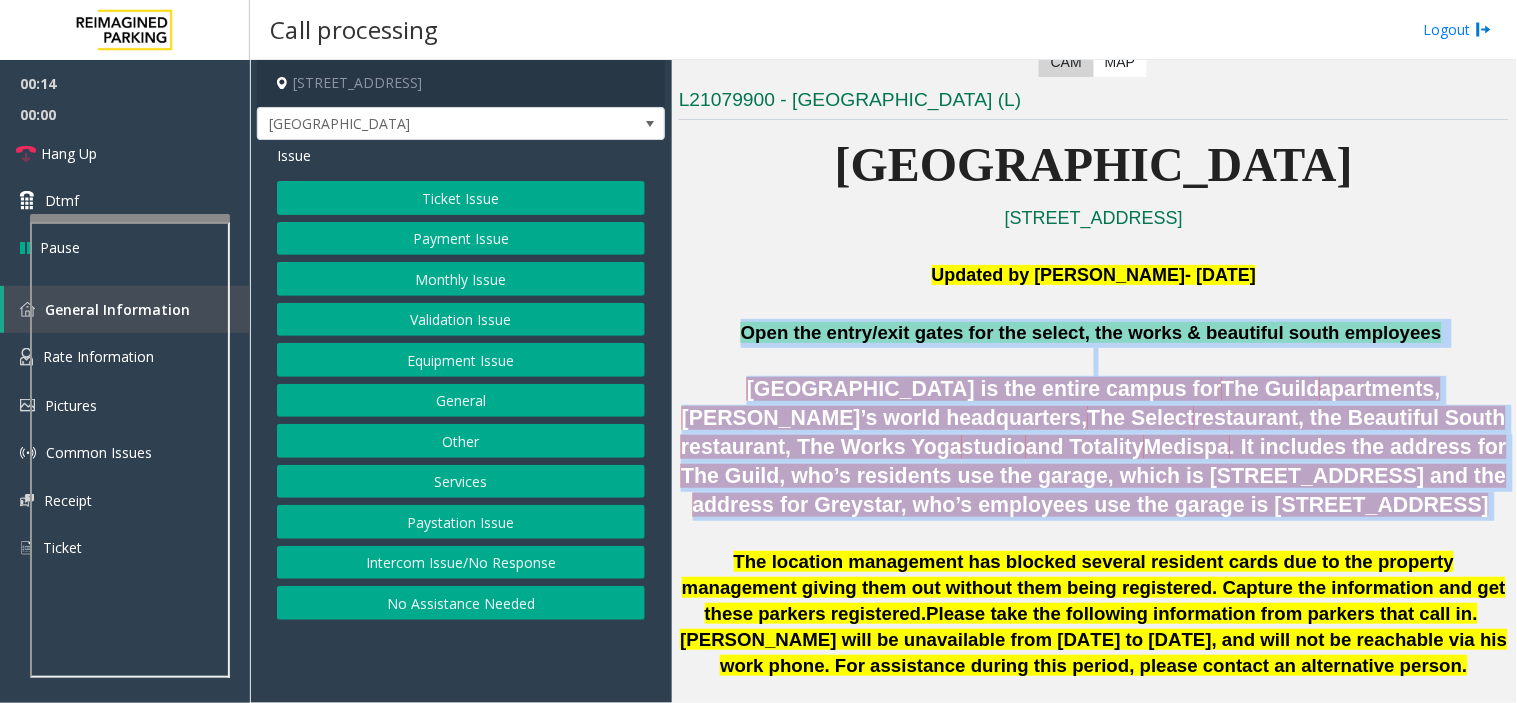 drag, startPoint x: 897, startPoint y: 337, endPoint x: 1106, endPoint y: 498, distance: 263.8219 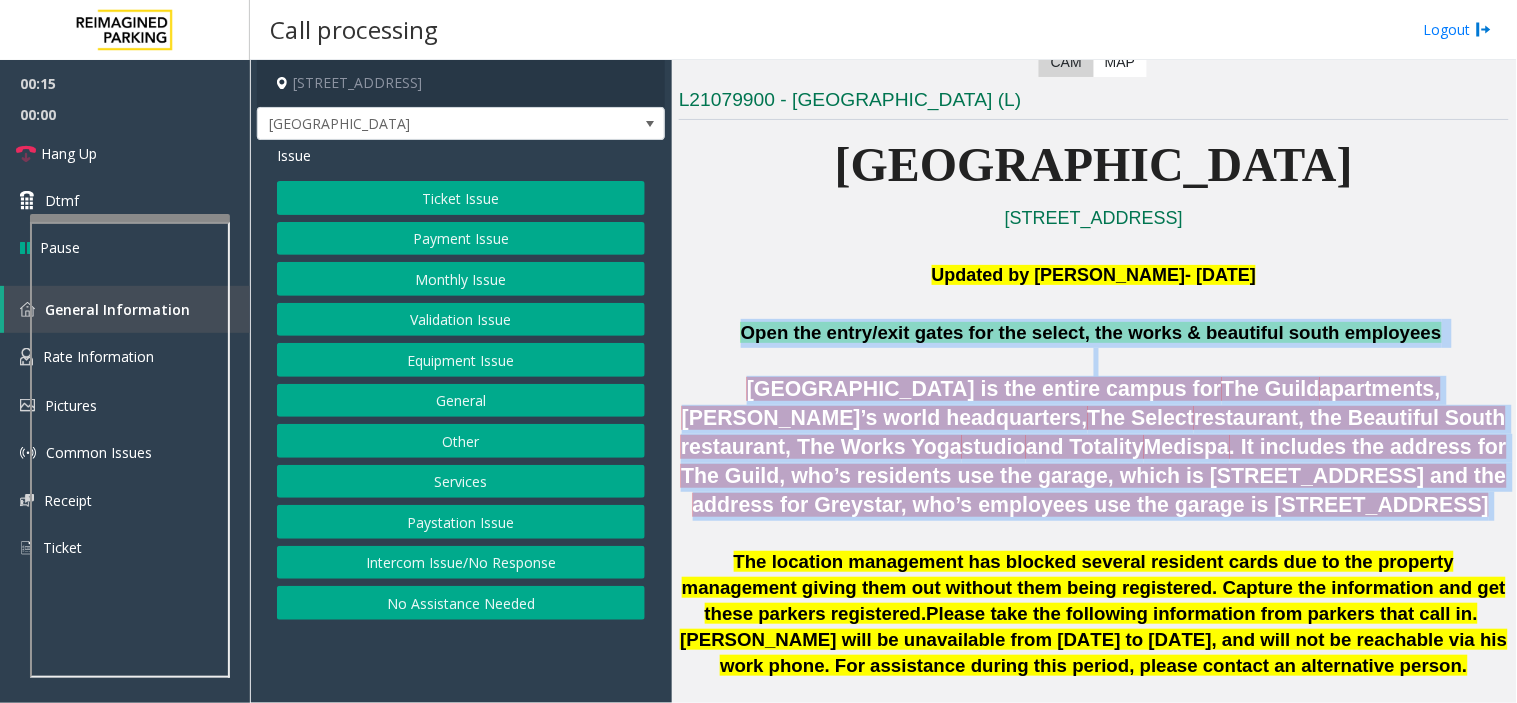 click on ". It includes the address for The Guild, who’s residents use the garage, which is [STREET_ADDRESS] and the address for Greystar, who’s employees use the garage is [STREET_ADDRESS]" 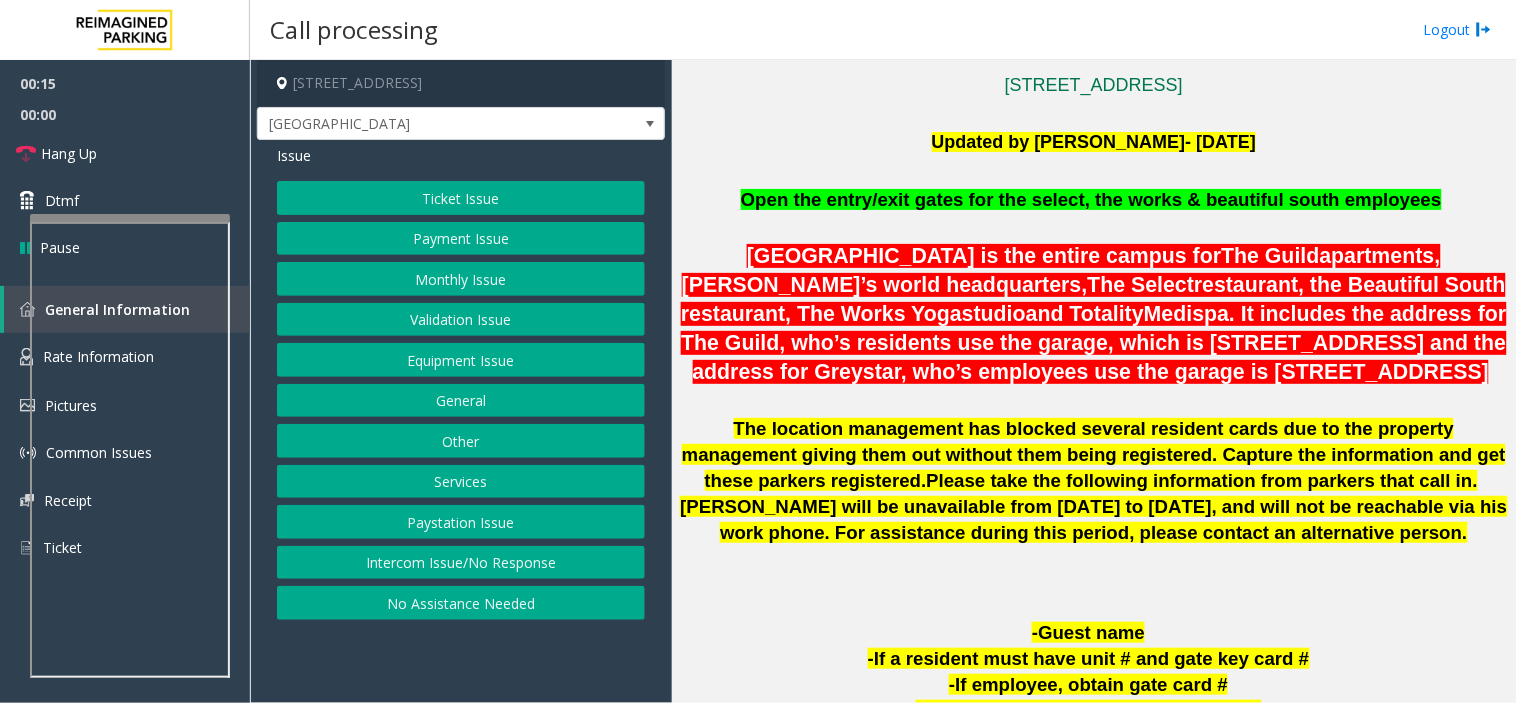 scroll, scrollTop: 777, scrollLeft: 0, axis: vertical 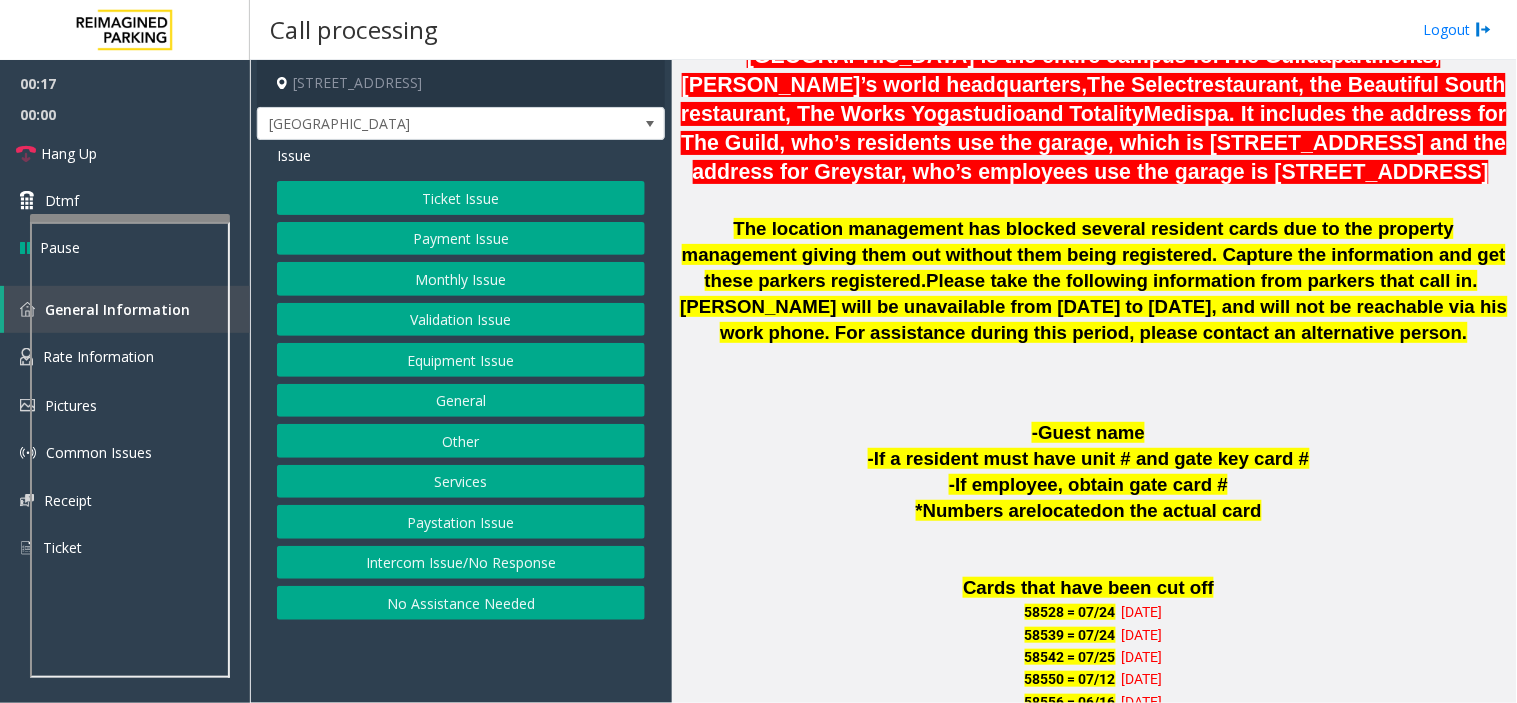 click on "Monthly Issue" 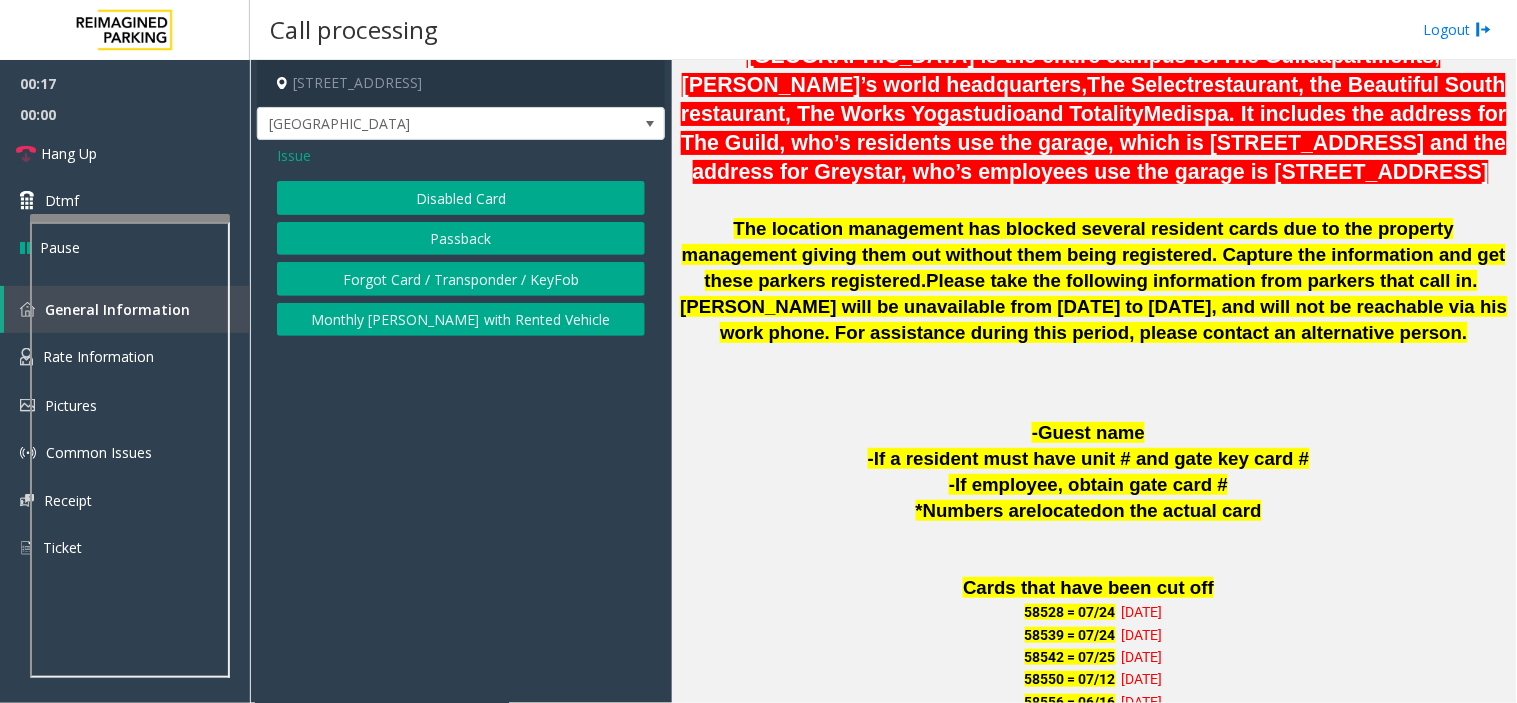 click on "Passback" 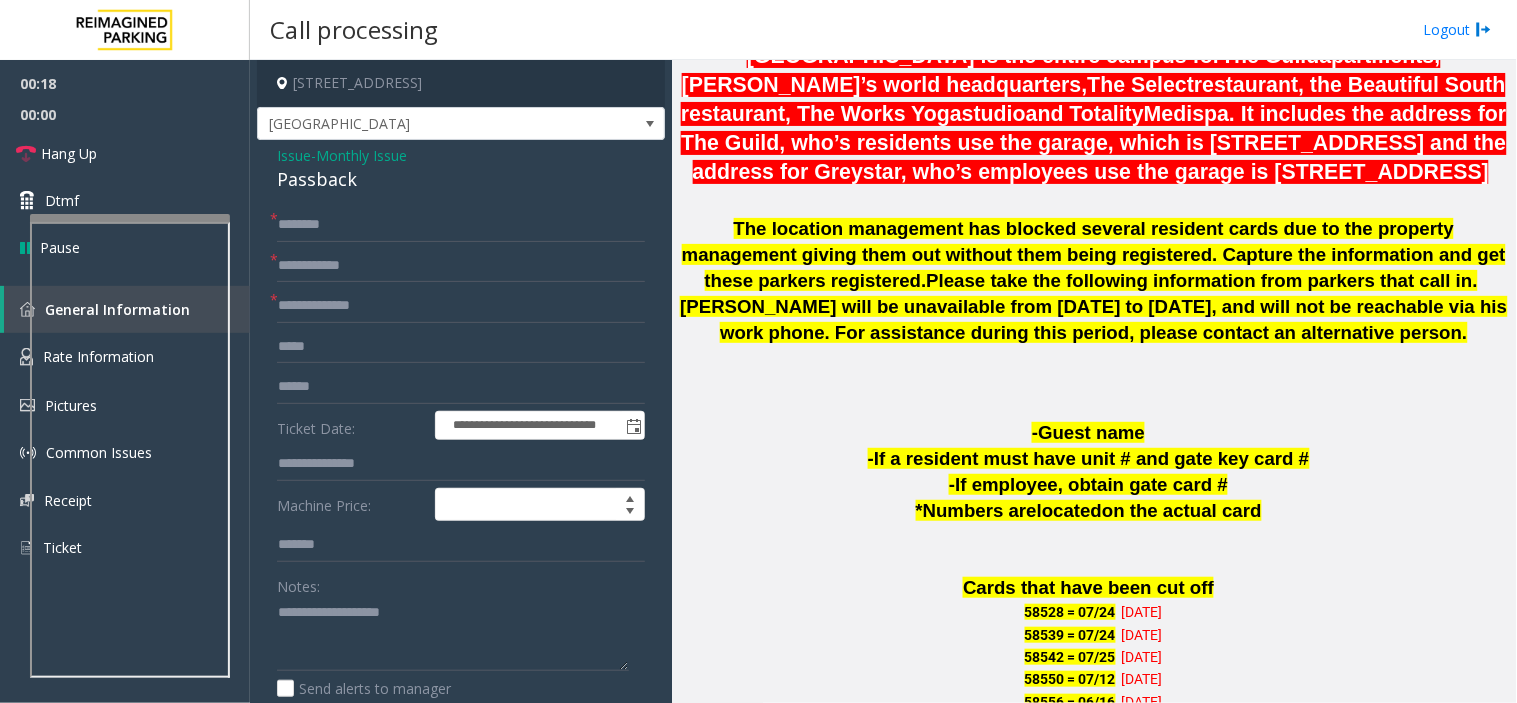 click on "Passback" 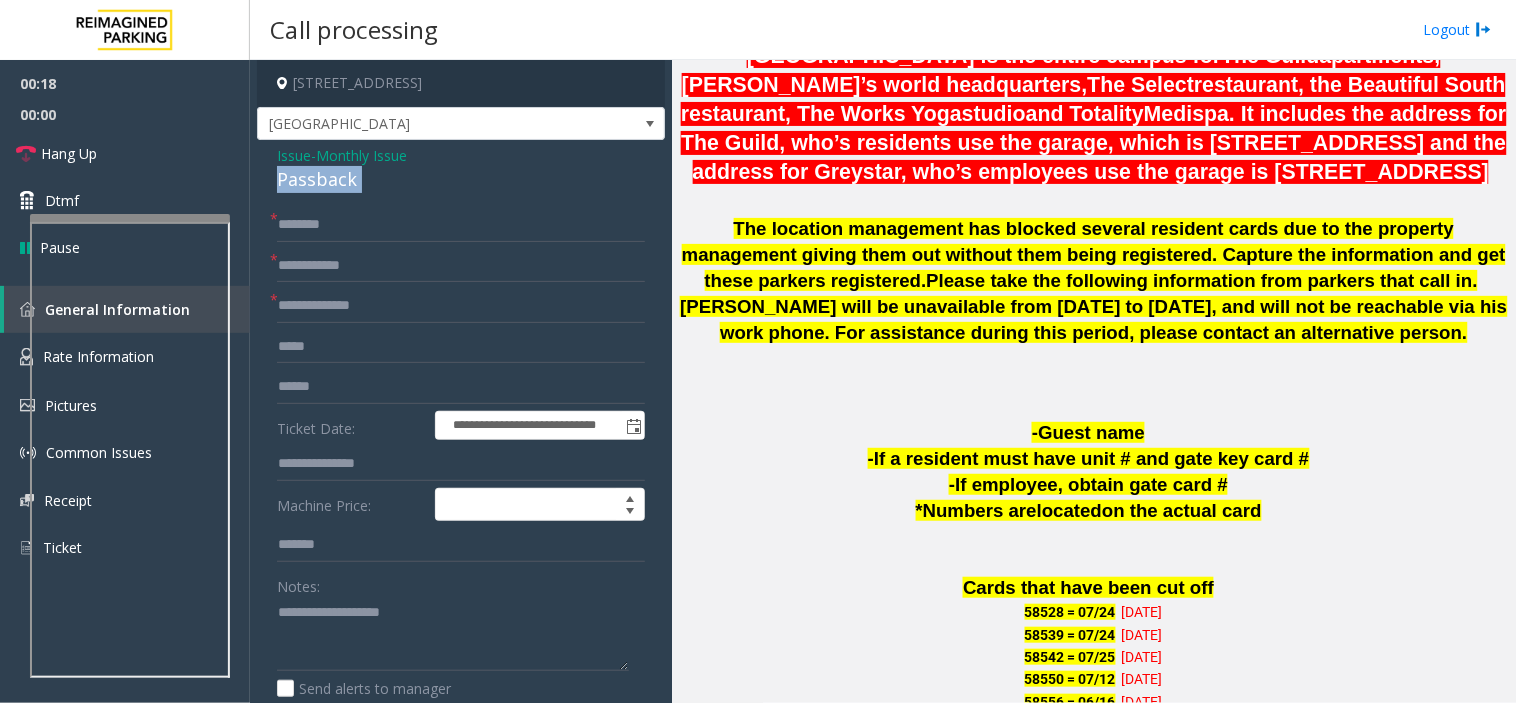 click on "Passback" 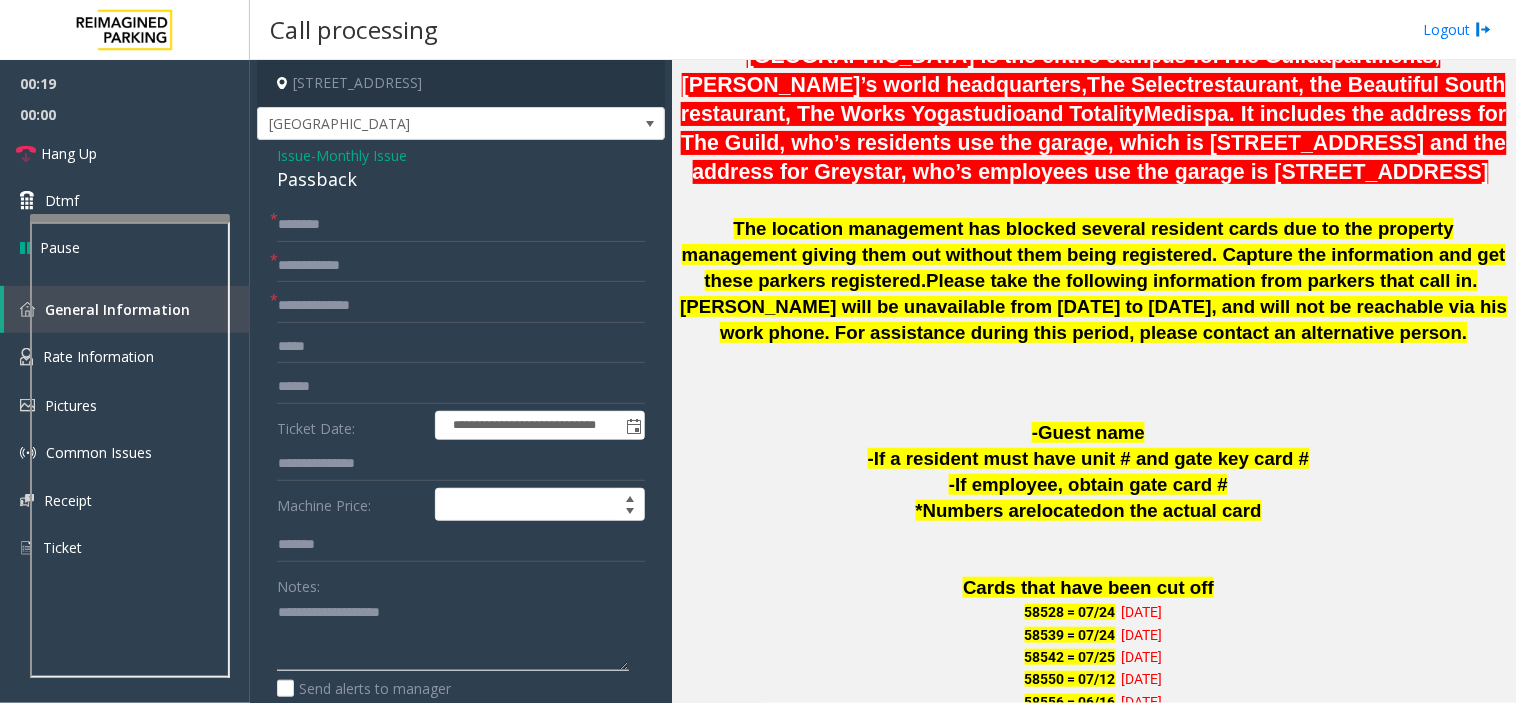 click 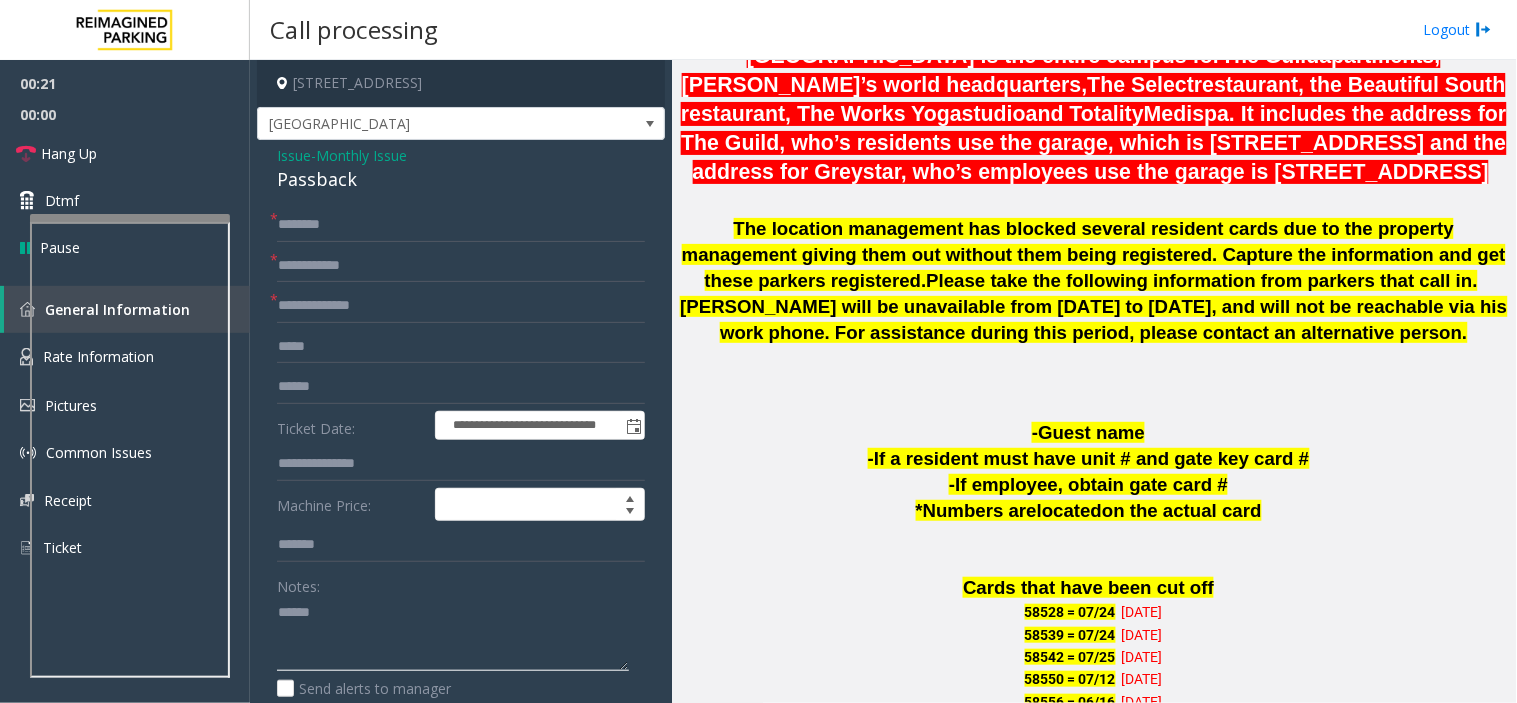 paste on "********" 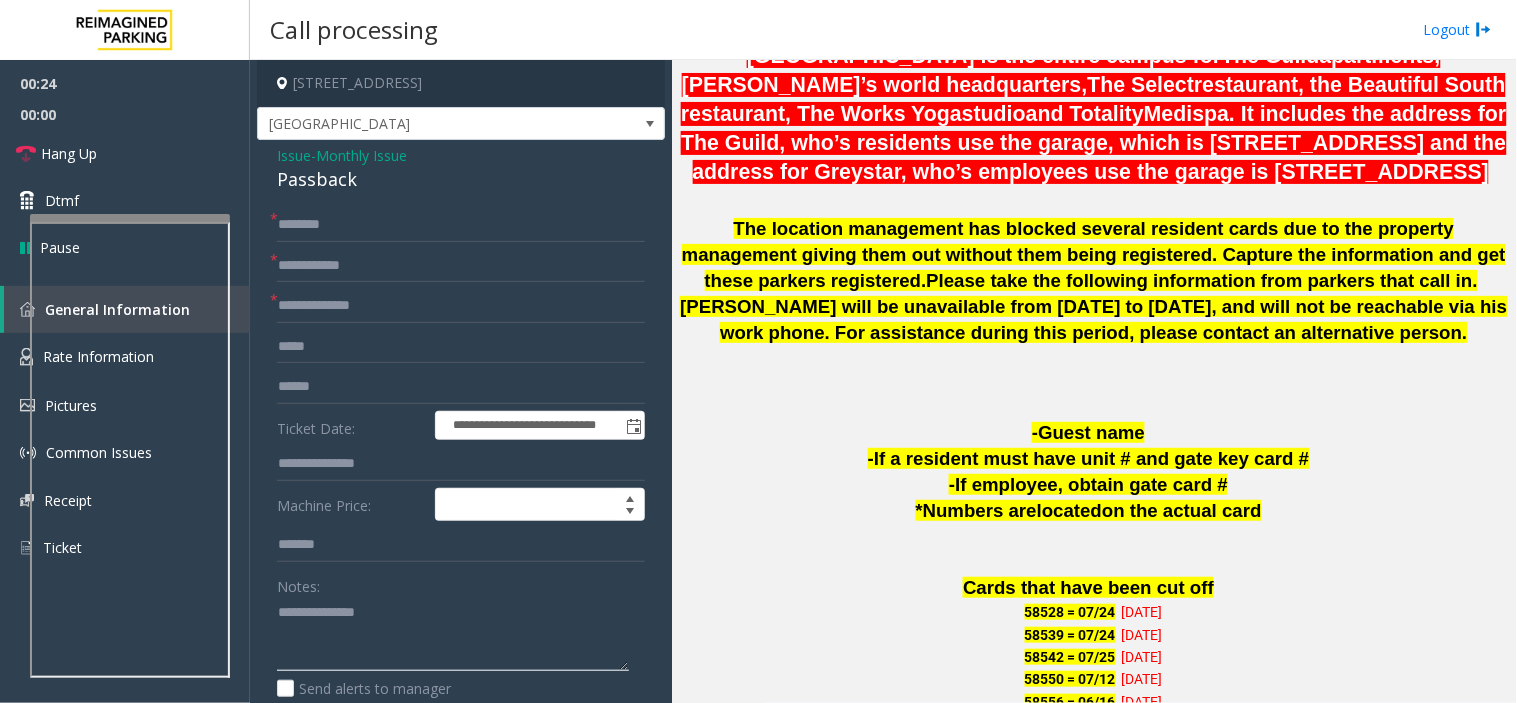 click 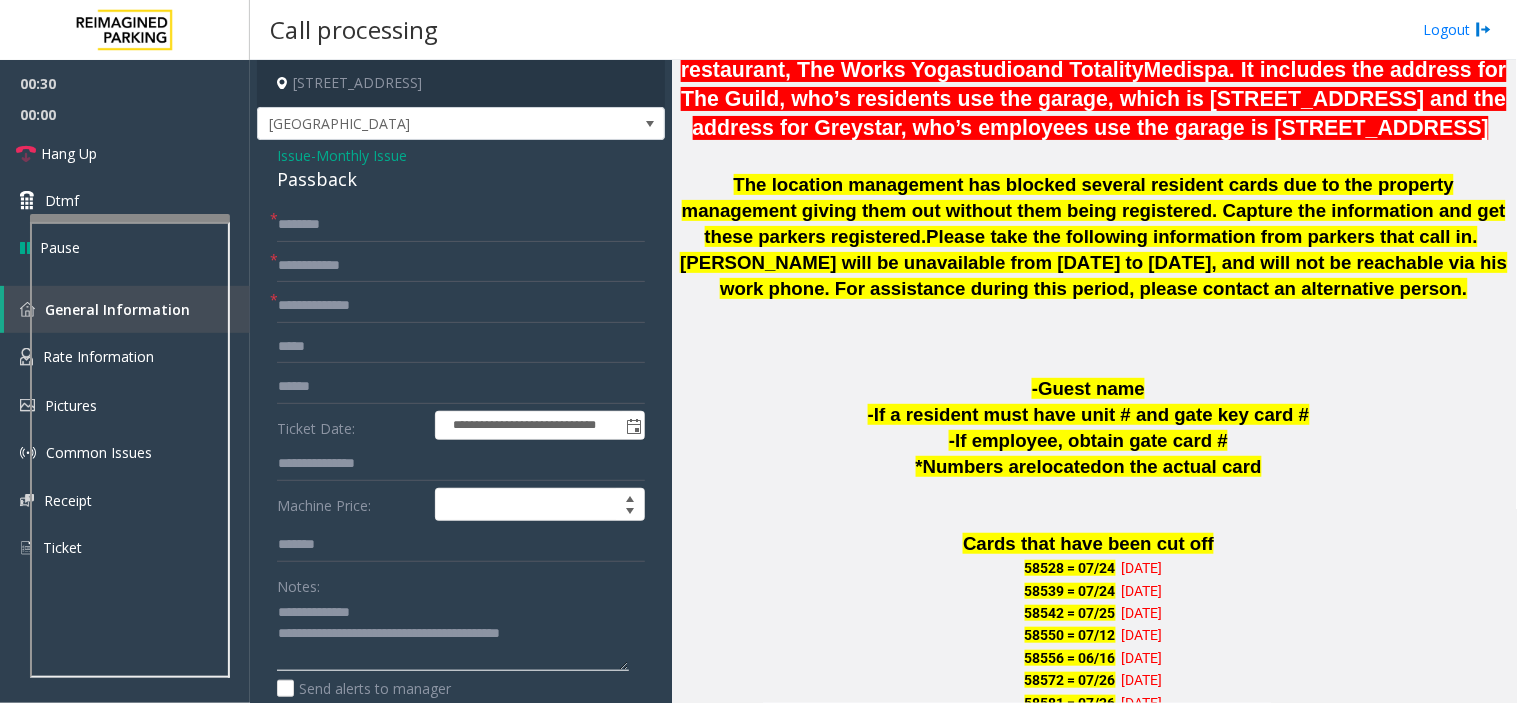 scroll, scrollTop: 888, scrollLeft: 0, axis: vertical 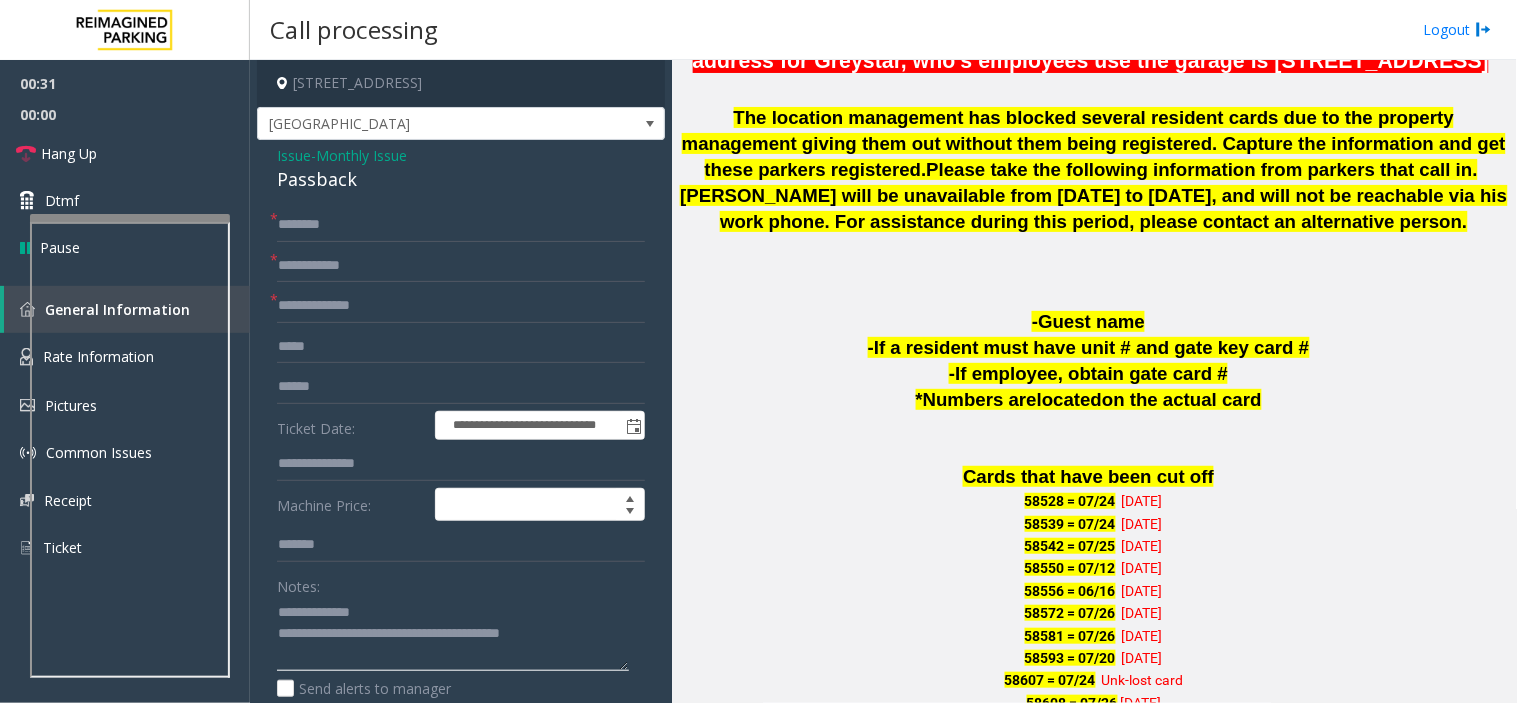 type on "**********" 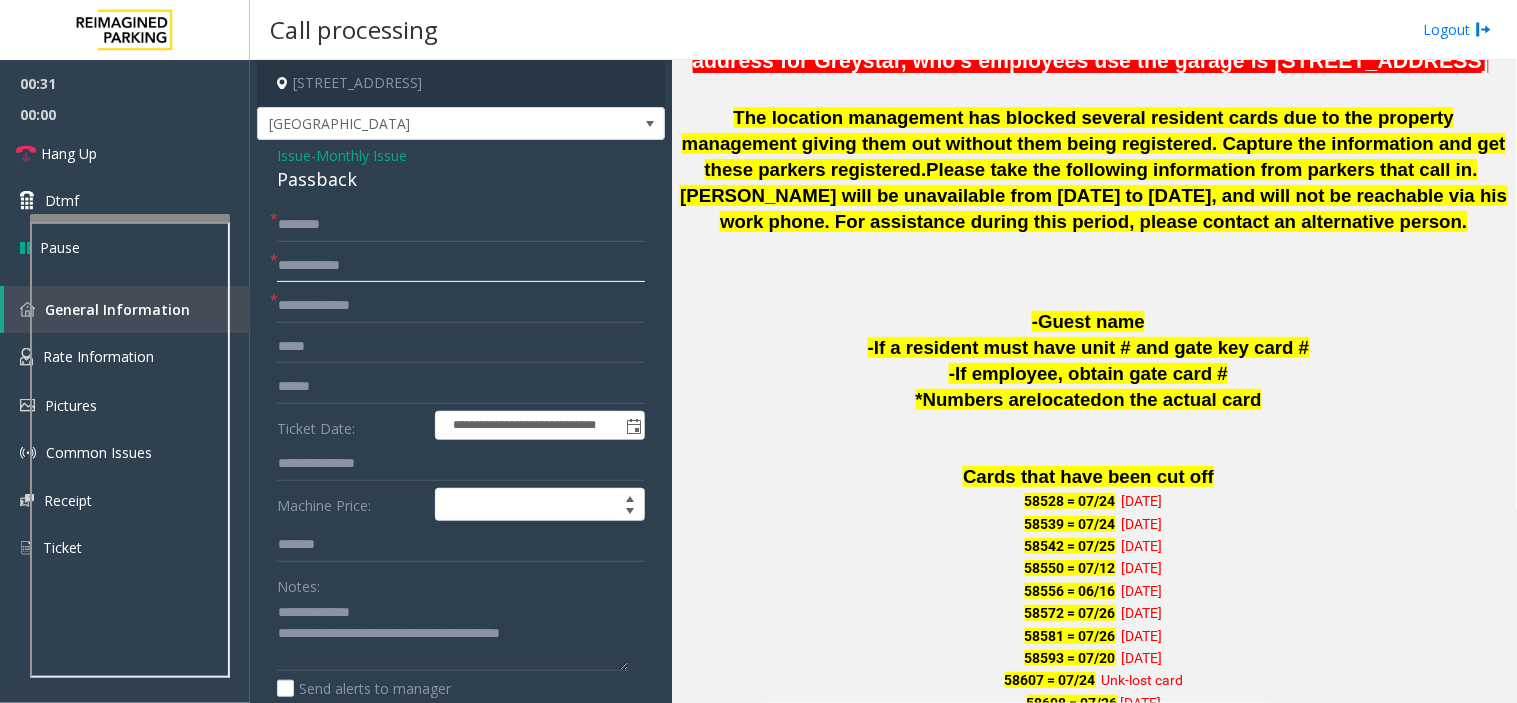 click 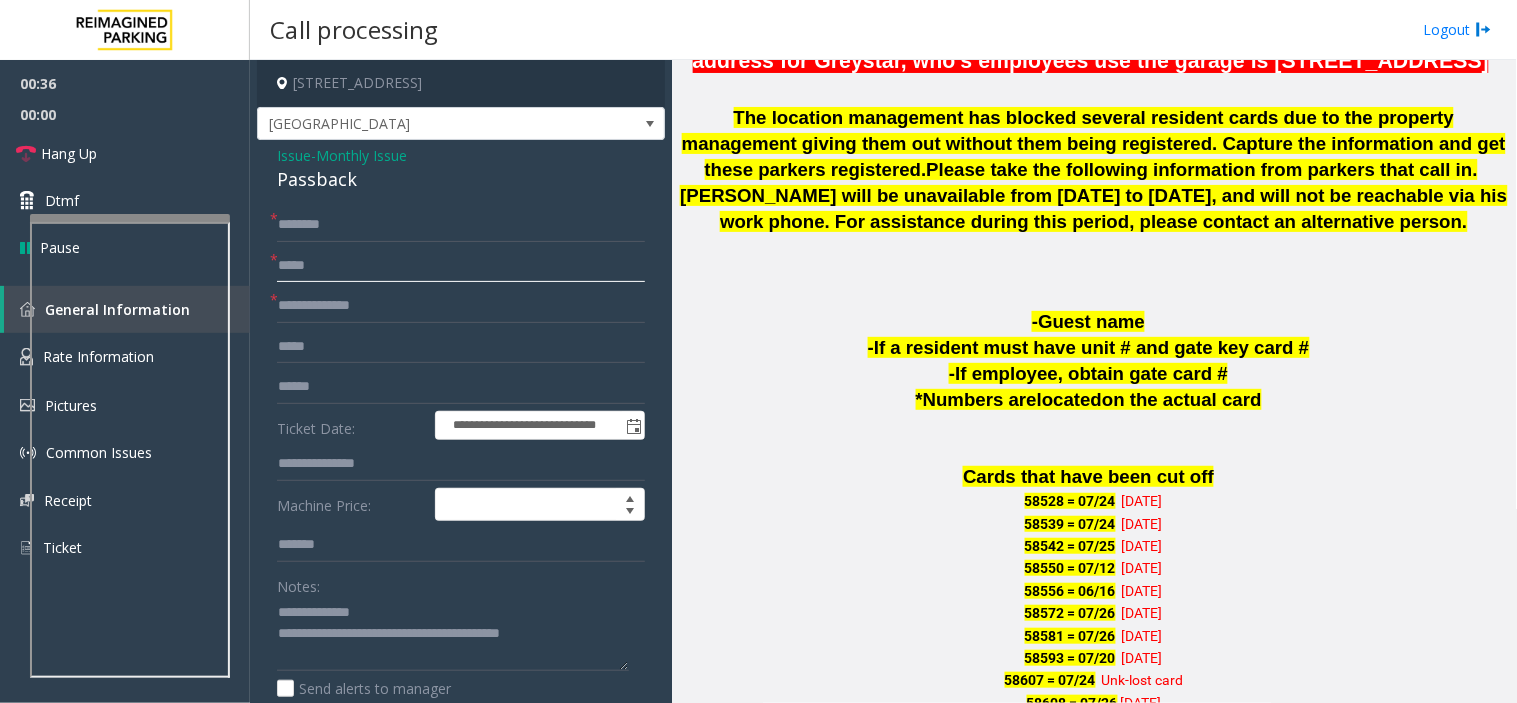 click on "*****" 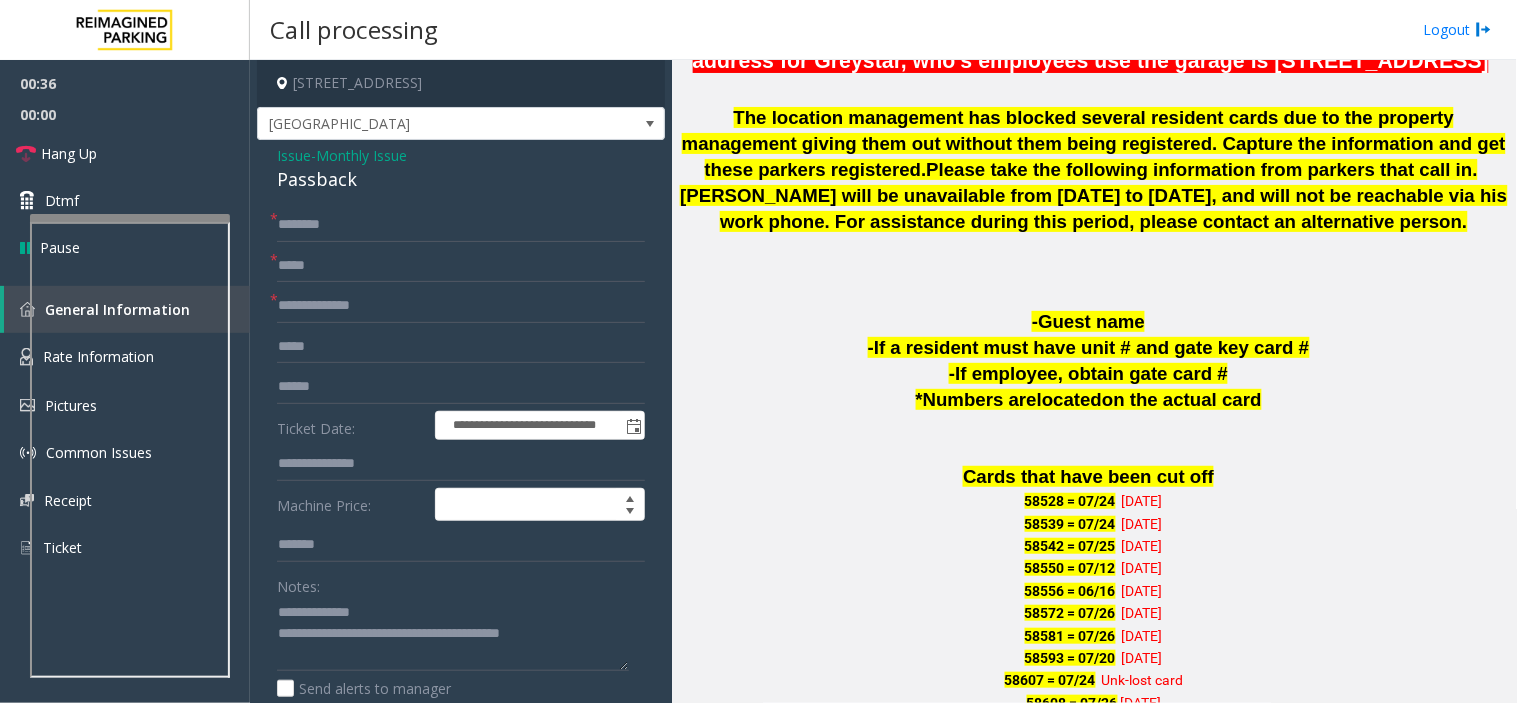 click on "[PERSON_NAME] will be unavailable from [DATE] to [DATE], and will not be reachable via his work phone. For assistance during this period, please contact an alternative person." 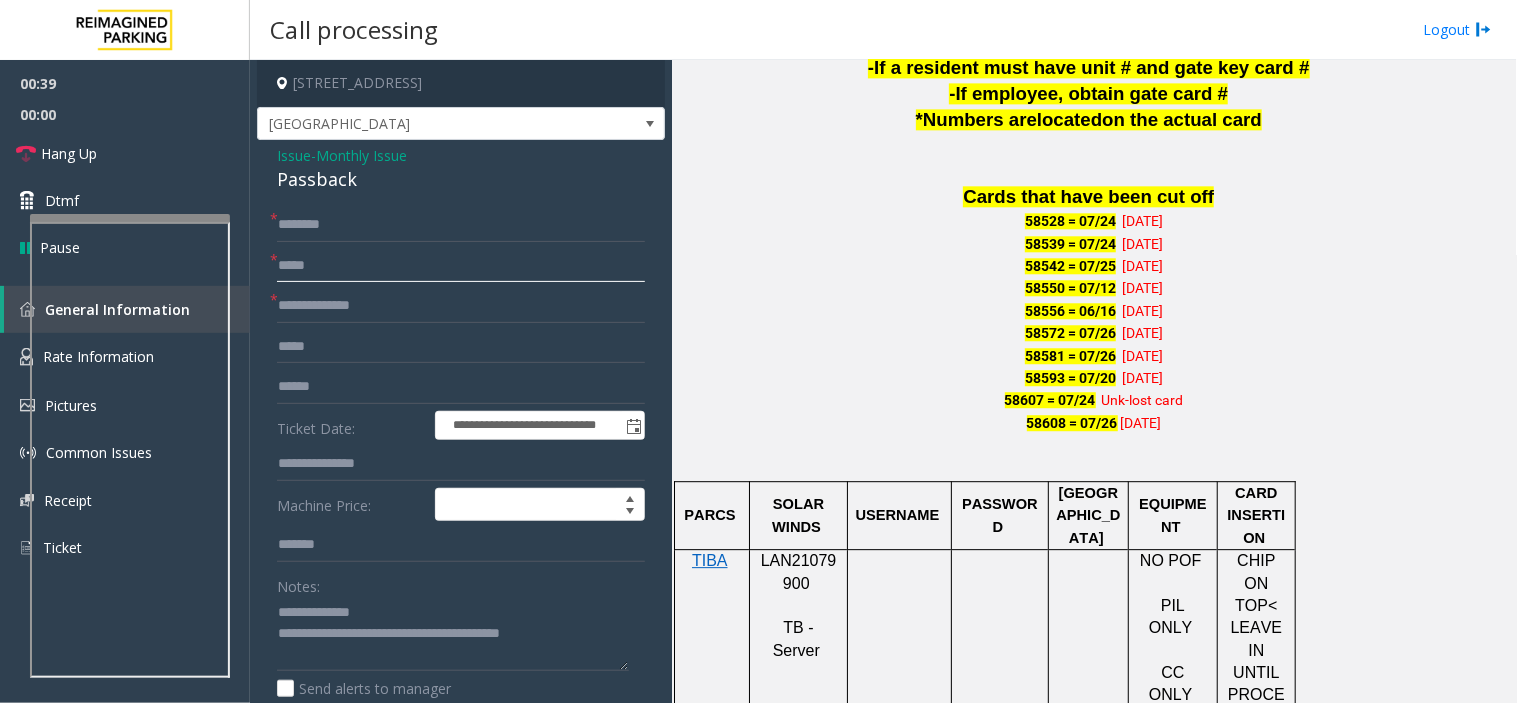 scroll, scrollTop: 1222, scrollLeft: 0, axis: vertical 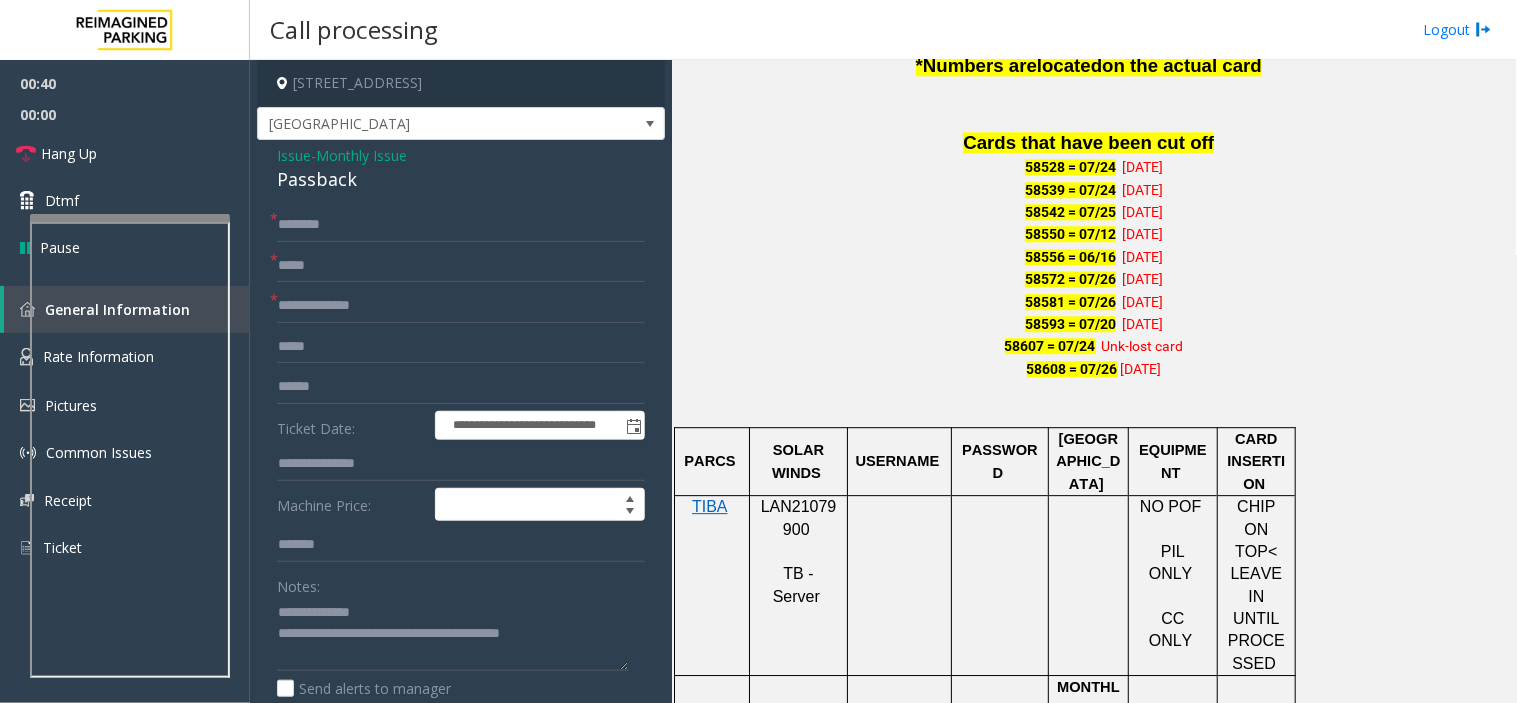 click on "58556 = 06/[PHONE_NUMBER][DATE]" 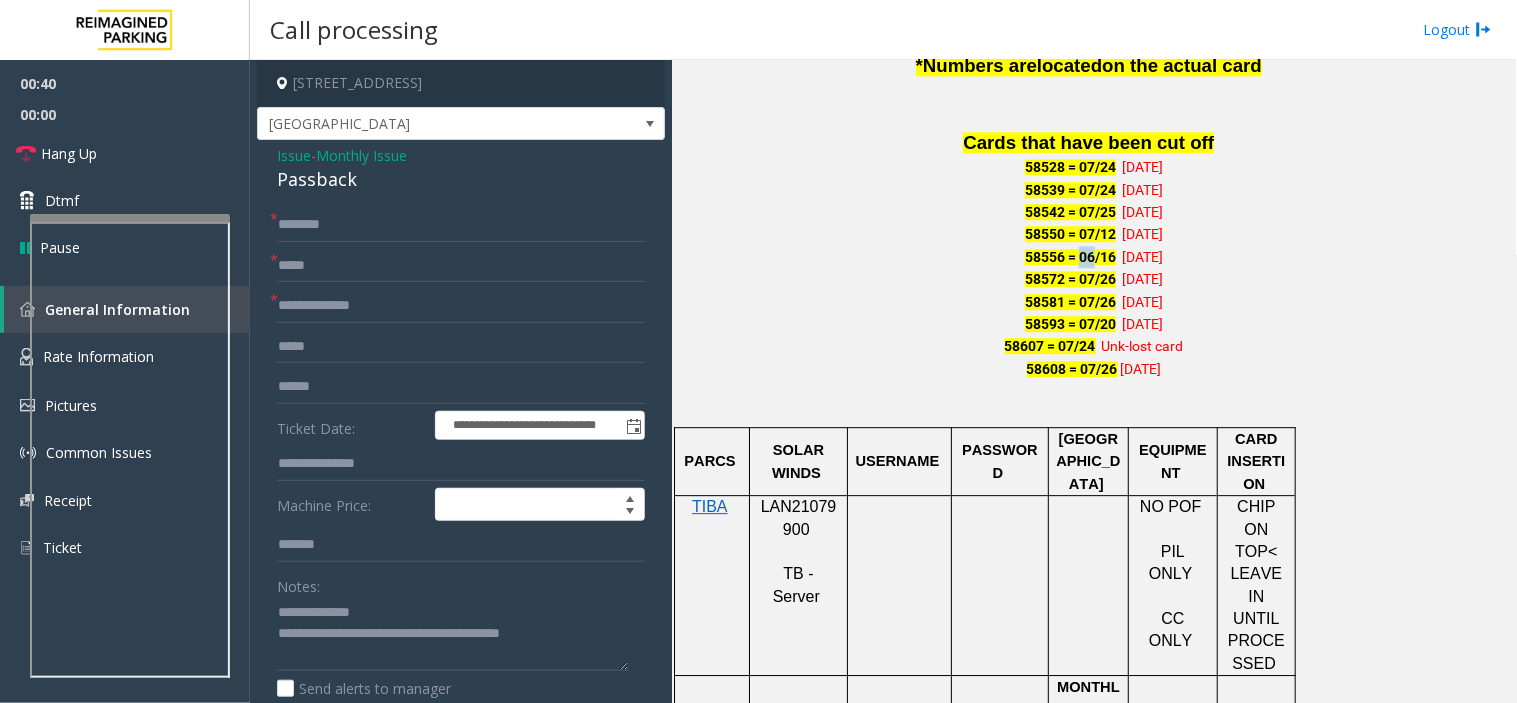 click on "58556 = 06/[PHONE_NUMBER][DATE]" 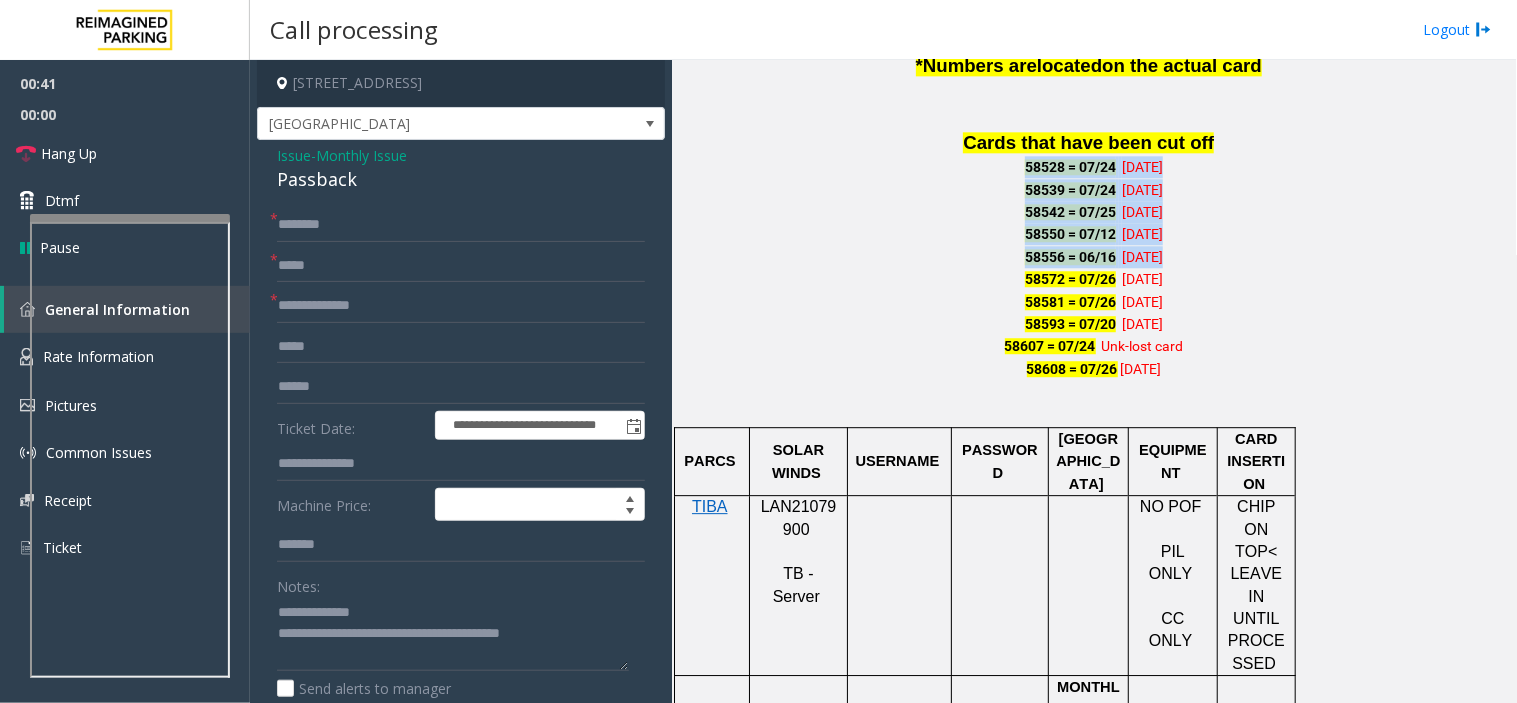 drag, startPoint x: 1071, startPoint y: 245, endPoint x: 1161, endPoint y: 166, distance: 119.753914 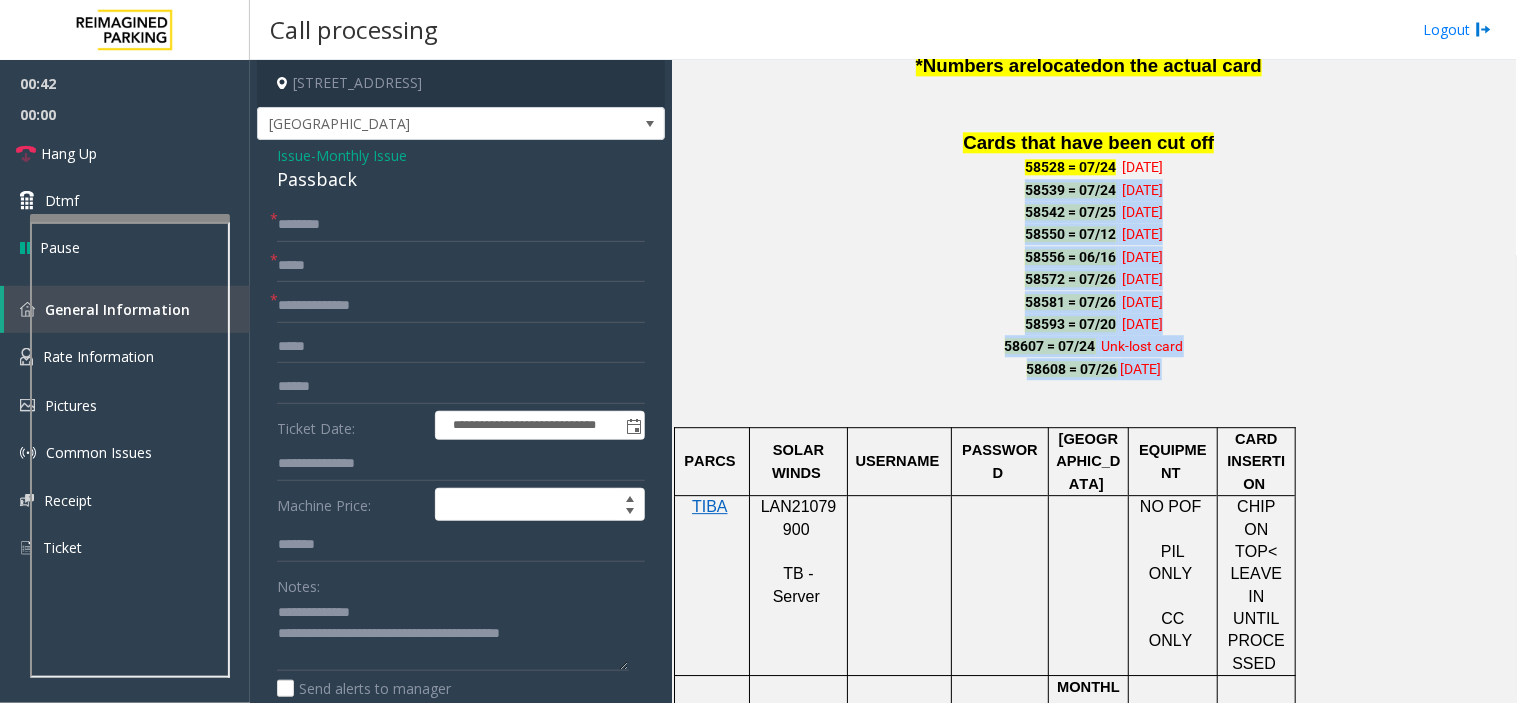 drag, startPoint x: 1161, startPoint y: 166, endPoint x: 1220, endPoint y: 368, distance: 210.44002 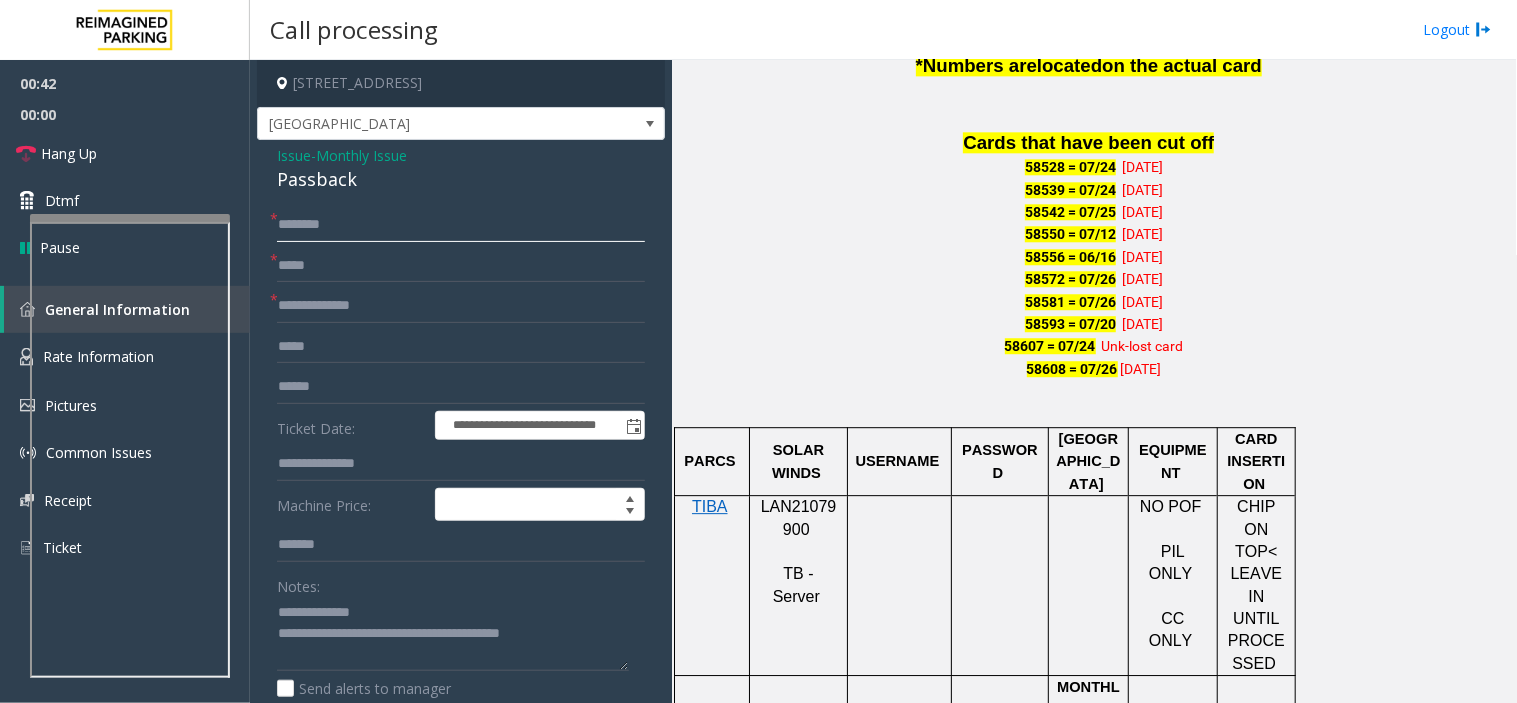 click 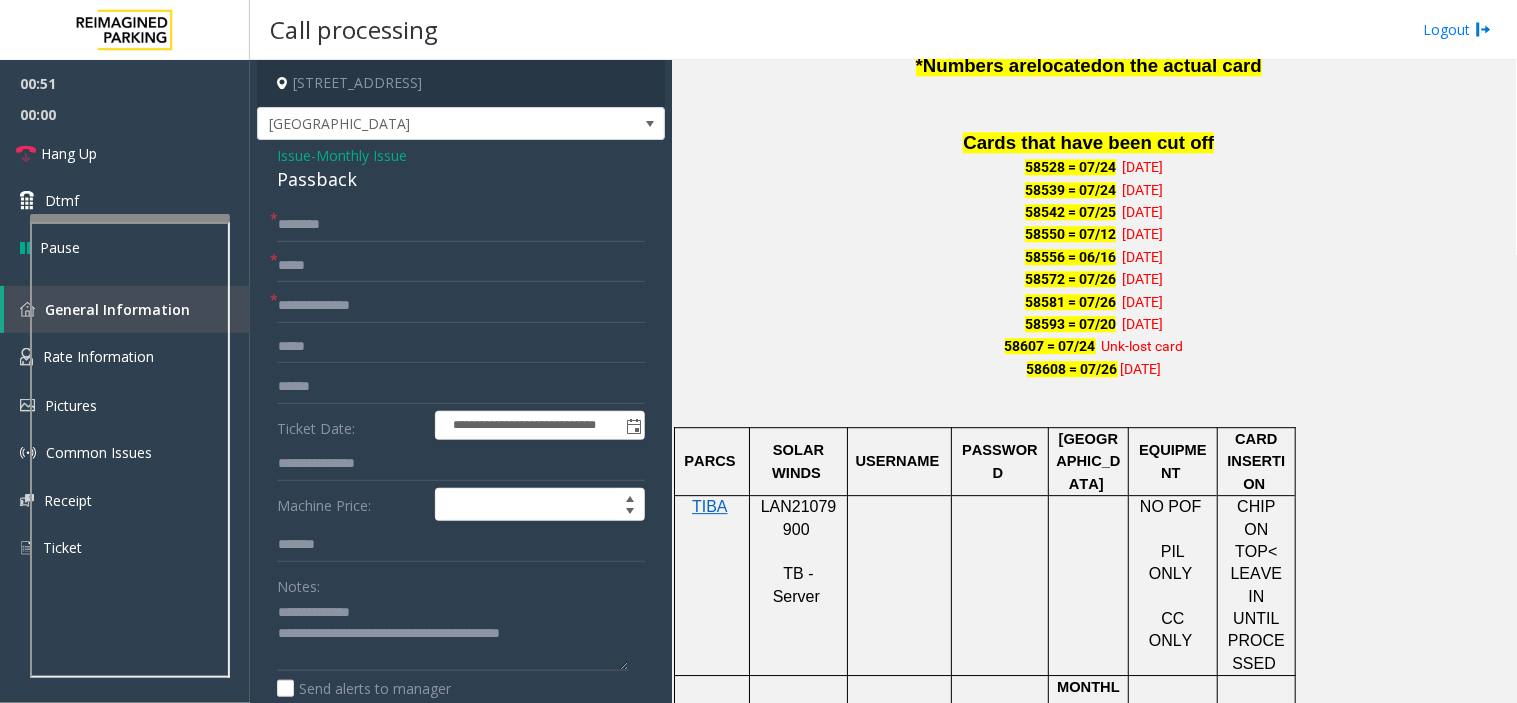 drag, startPoint x: 260, startPoint y: 217, endPoint x: 283, endPoint y: 184, distance: 40.22437 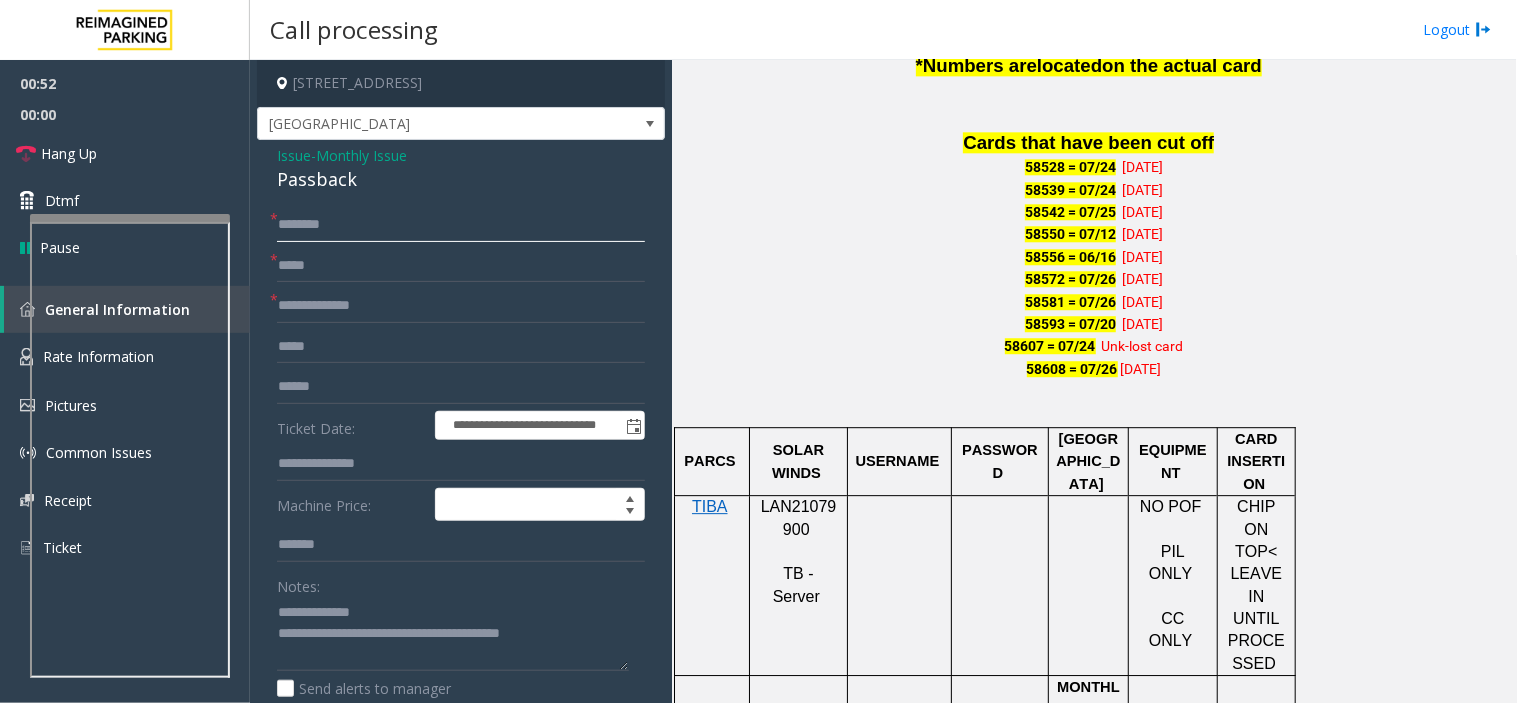 click on "*******" 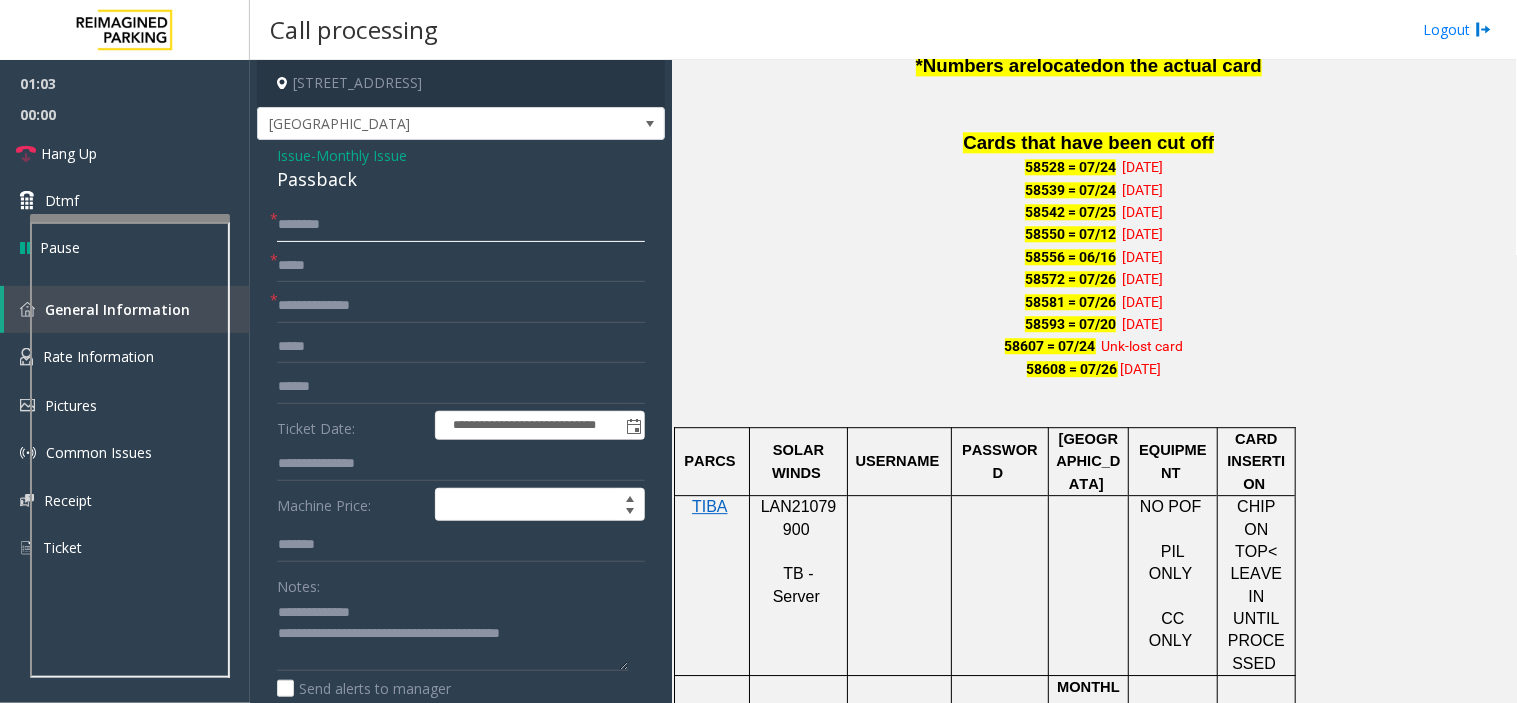 paste 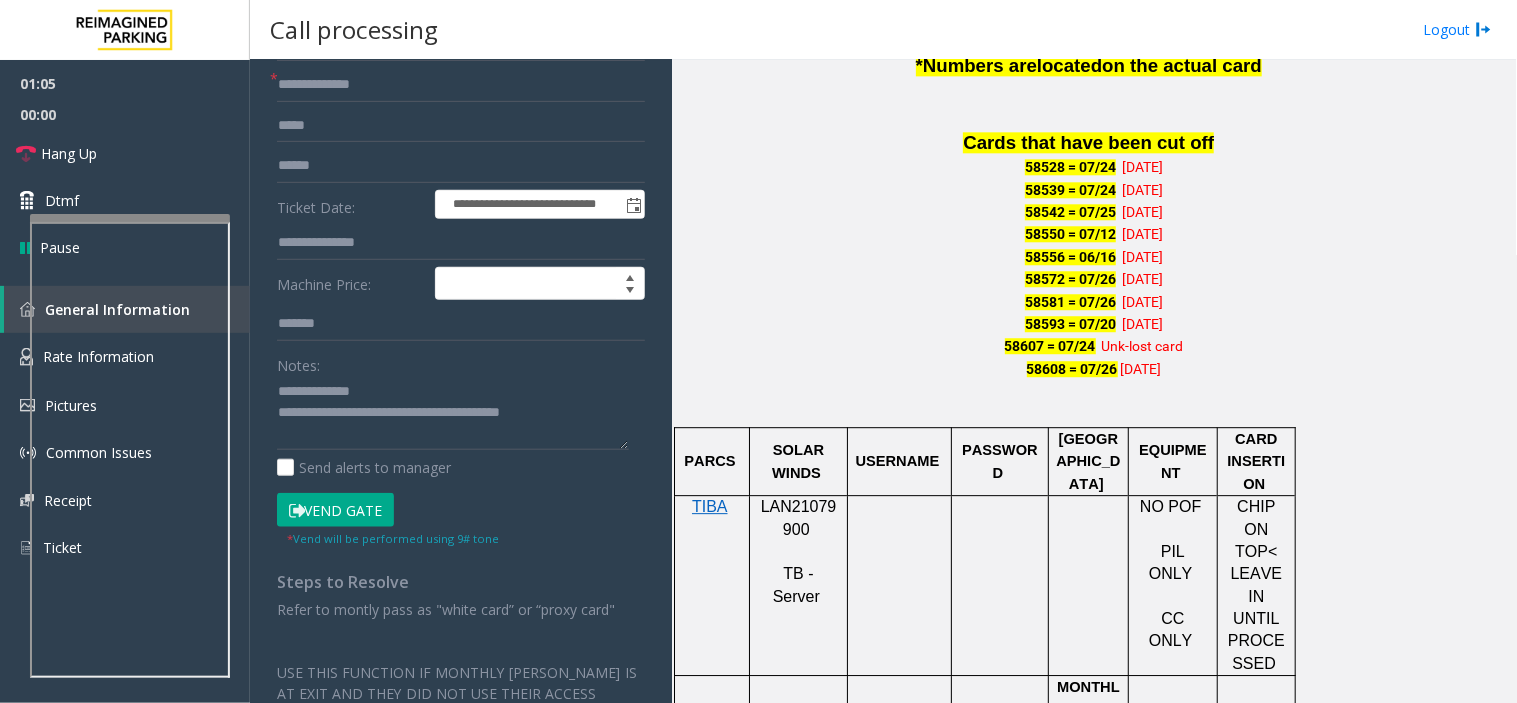 scroll, scrollTop: 222, scrollLeft: 0, axis: vertical 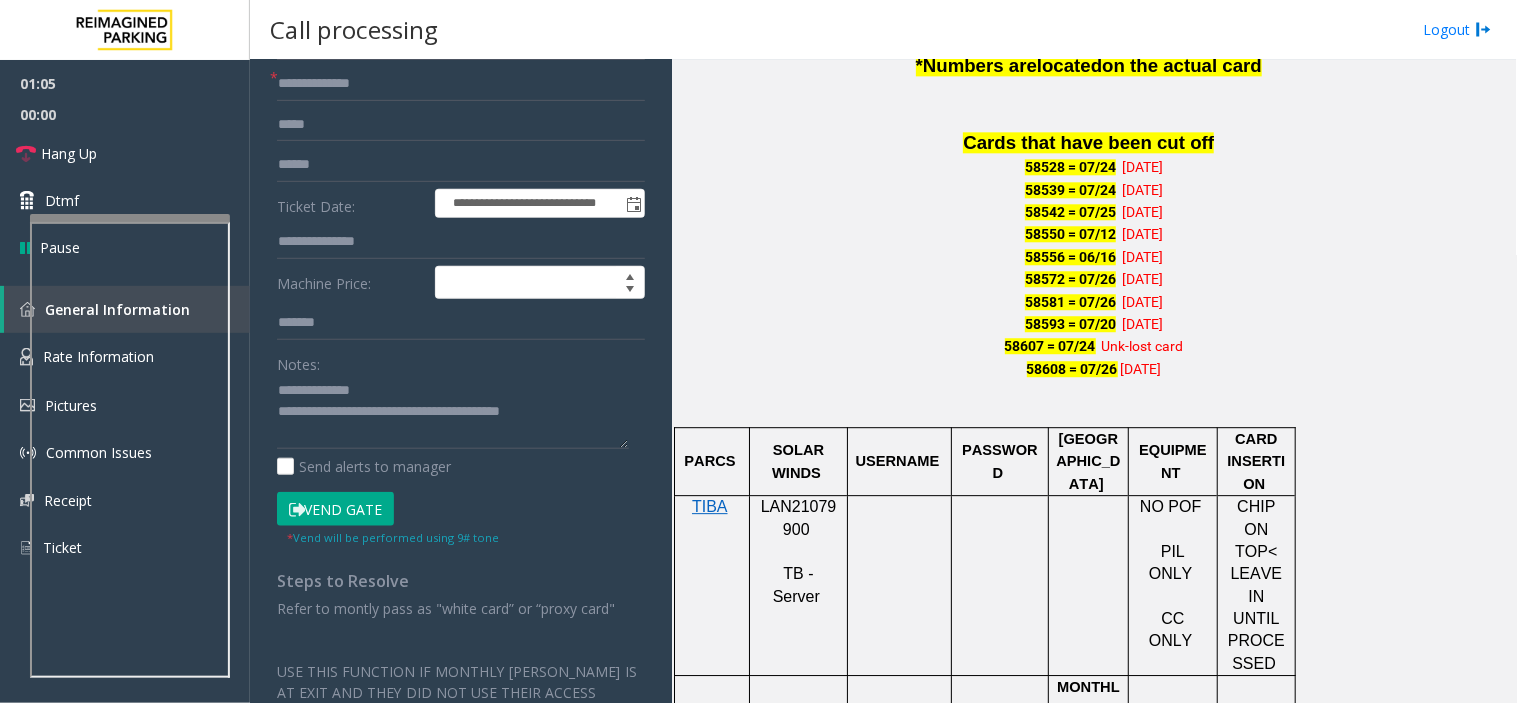 click on "**********" 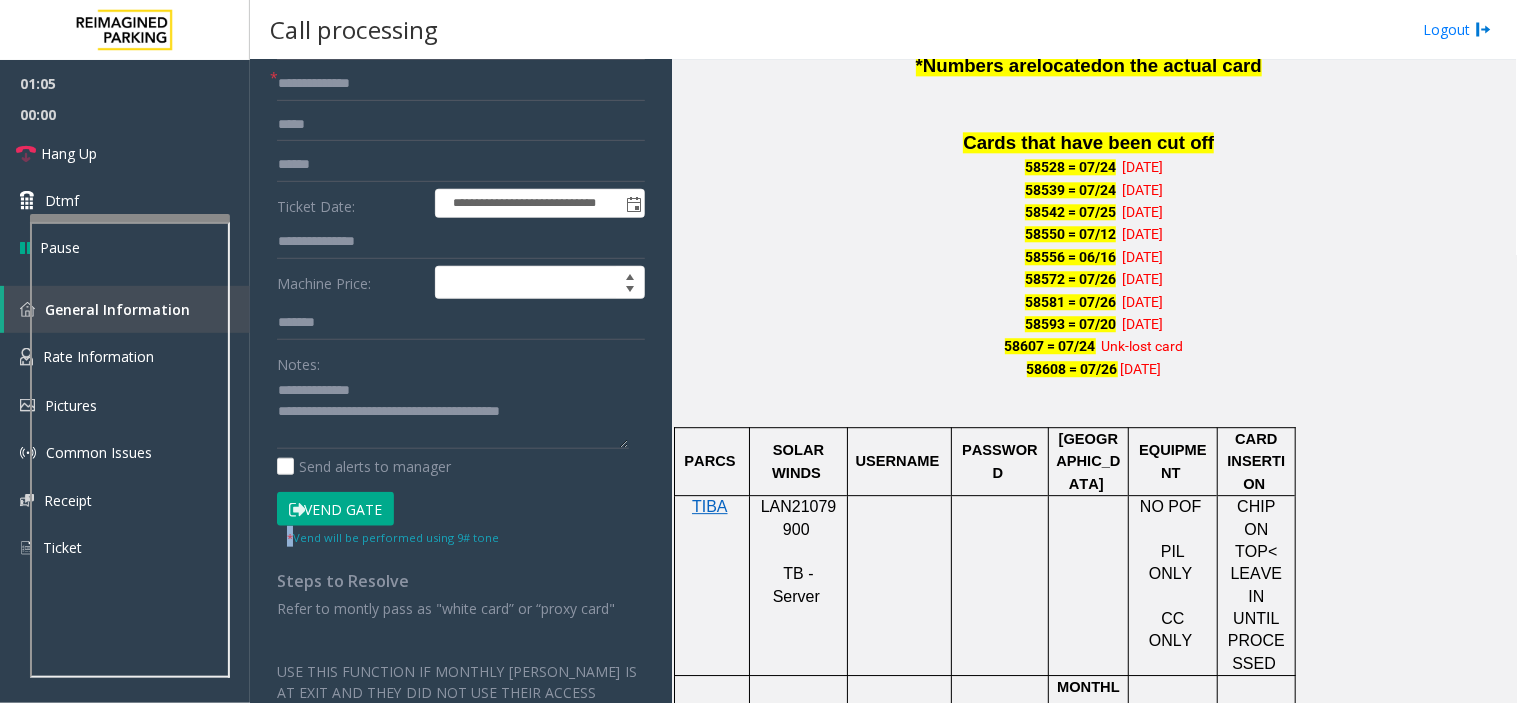 click on "**********" 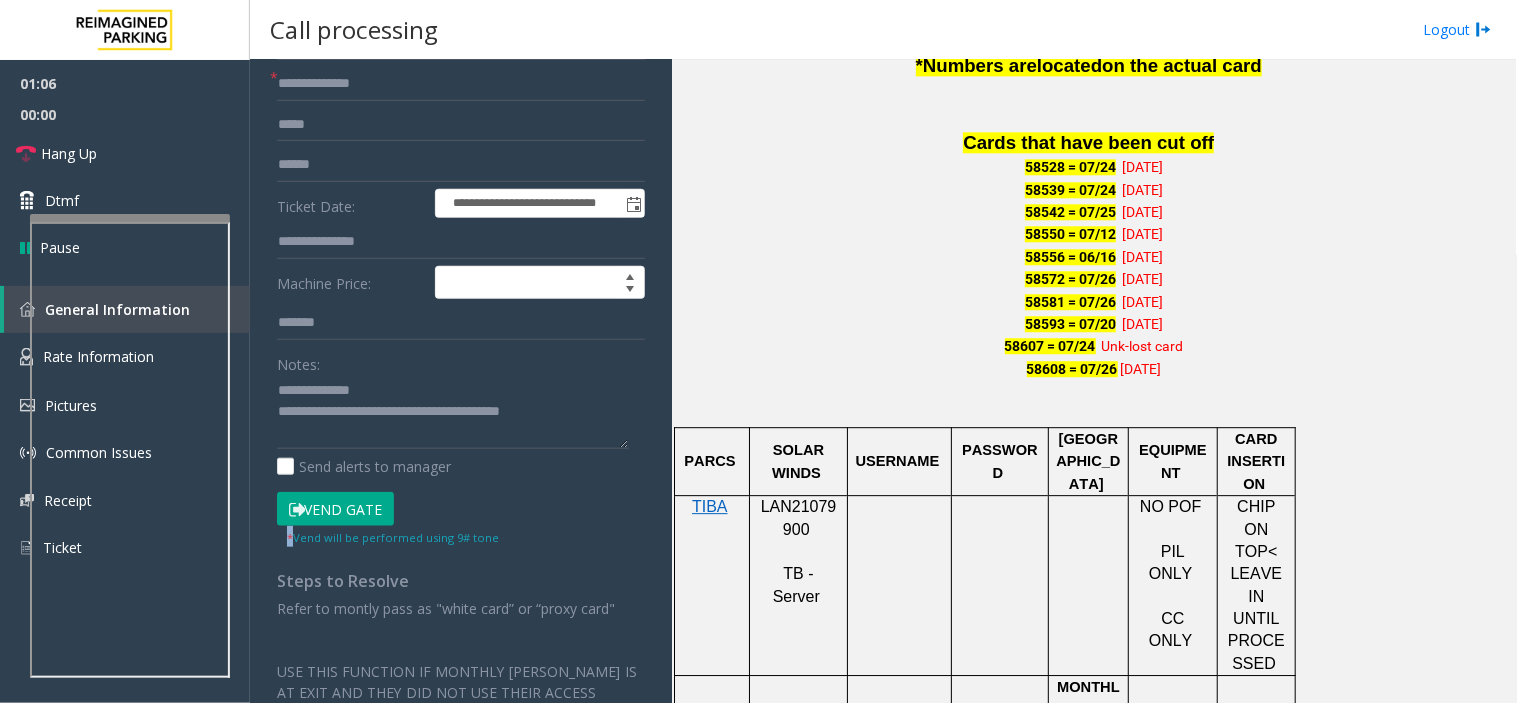 click on "Vend Gate" 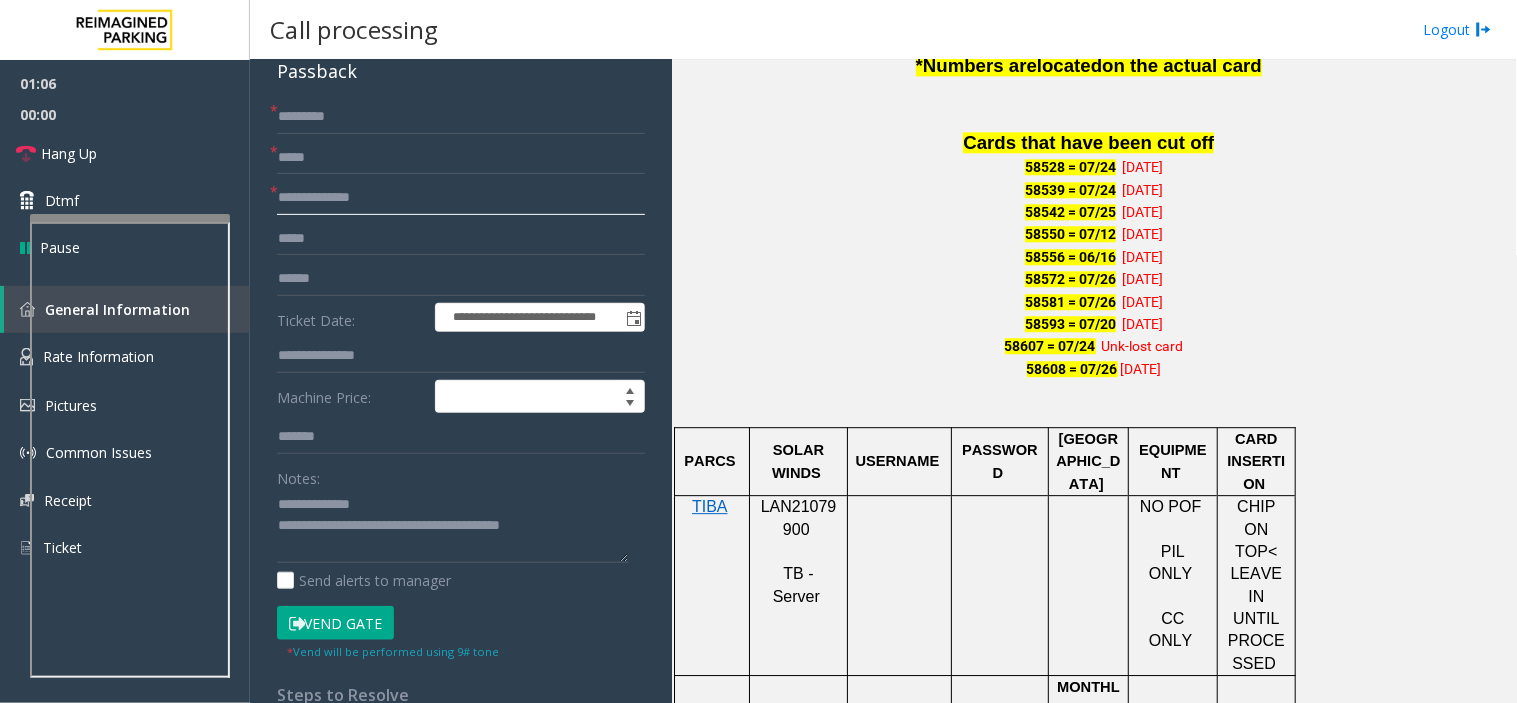 scroll, scrollTop: 0, scrollLeft: 0, axis: both 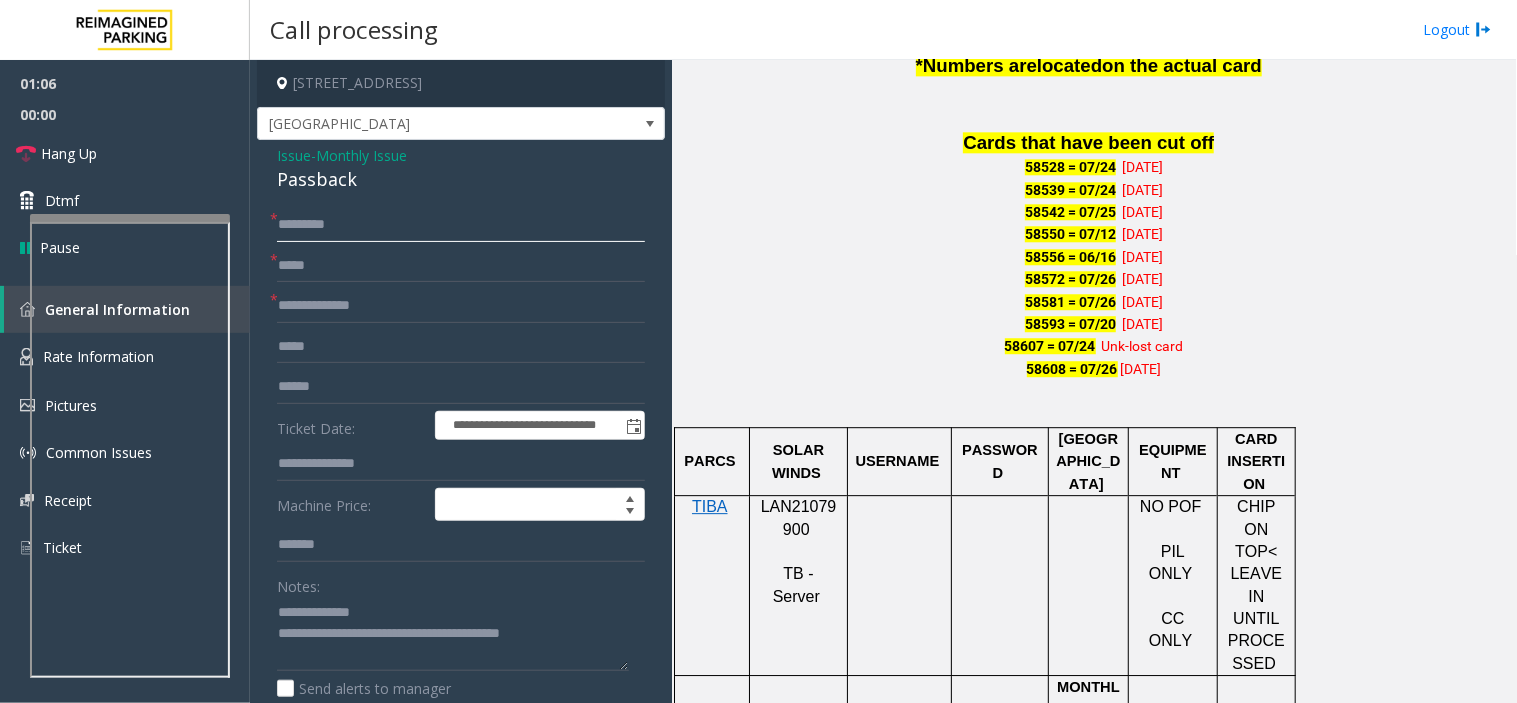 click on "*******" 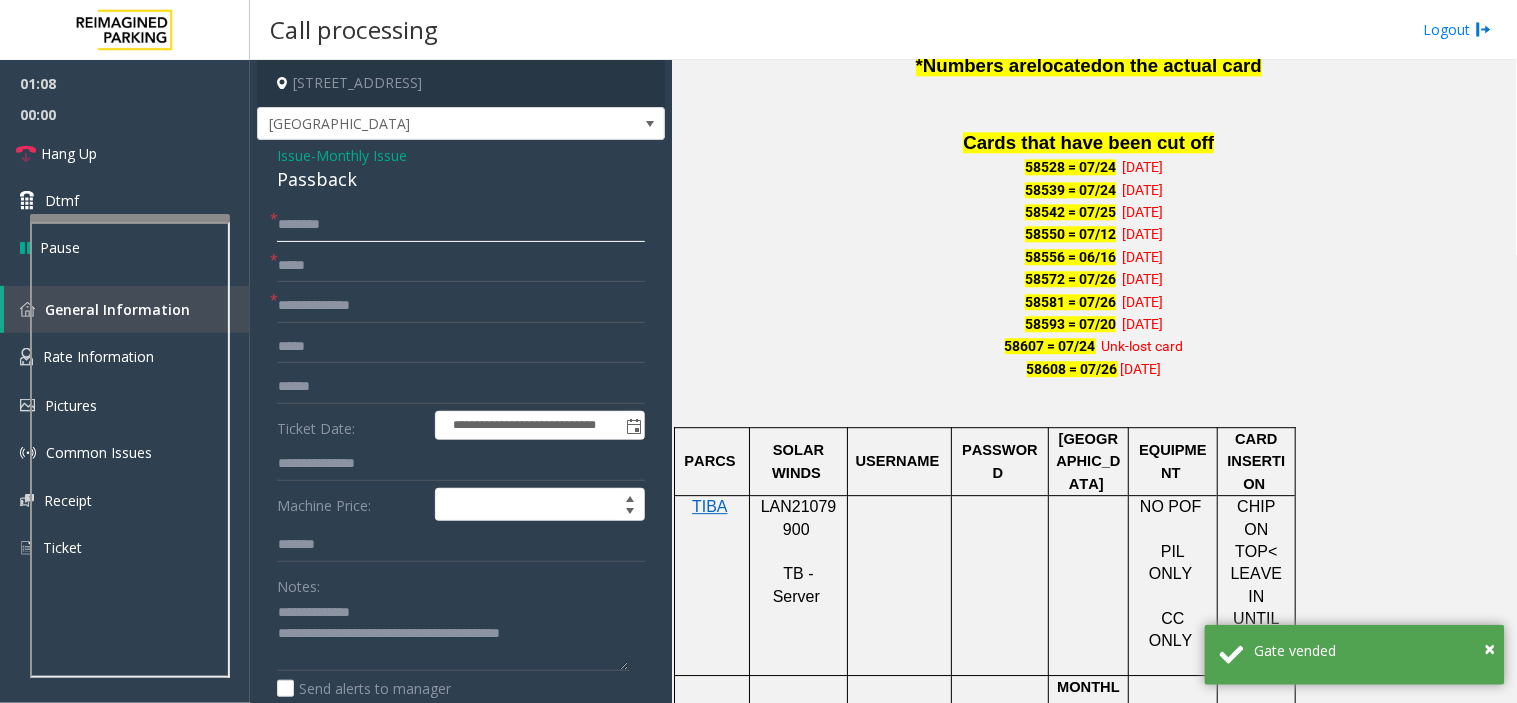 type on "*******" 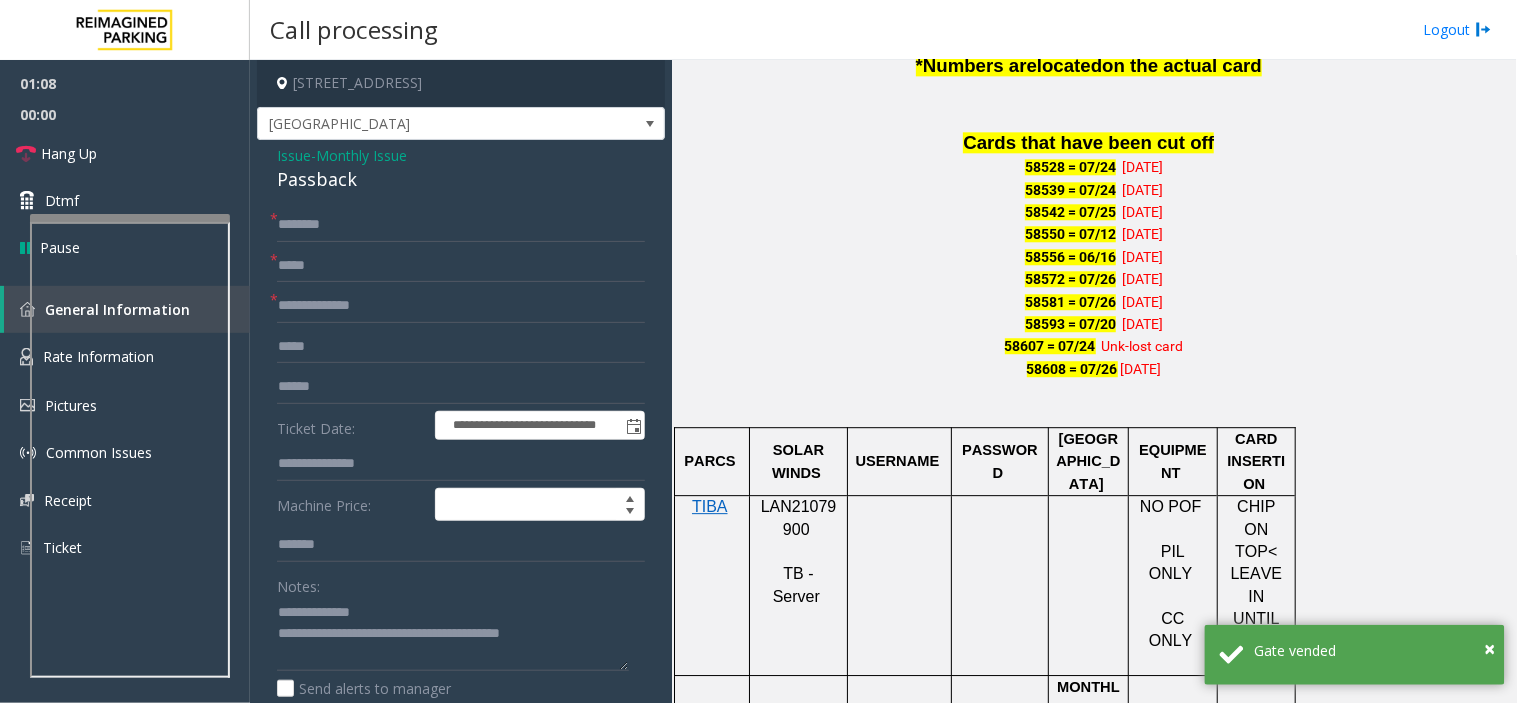 drag, startPoint x: 310, startPoint y: 224, endPoint x: 402, endPoint y: 203, distance: 94.36631 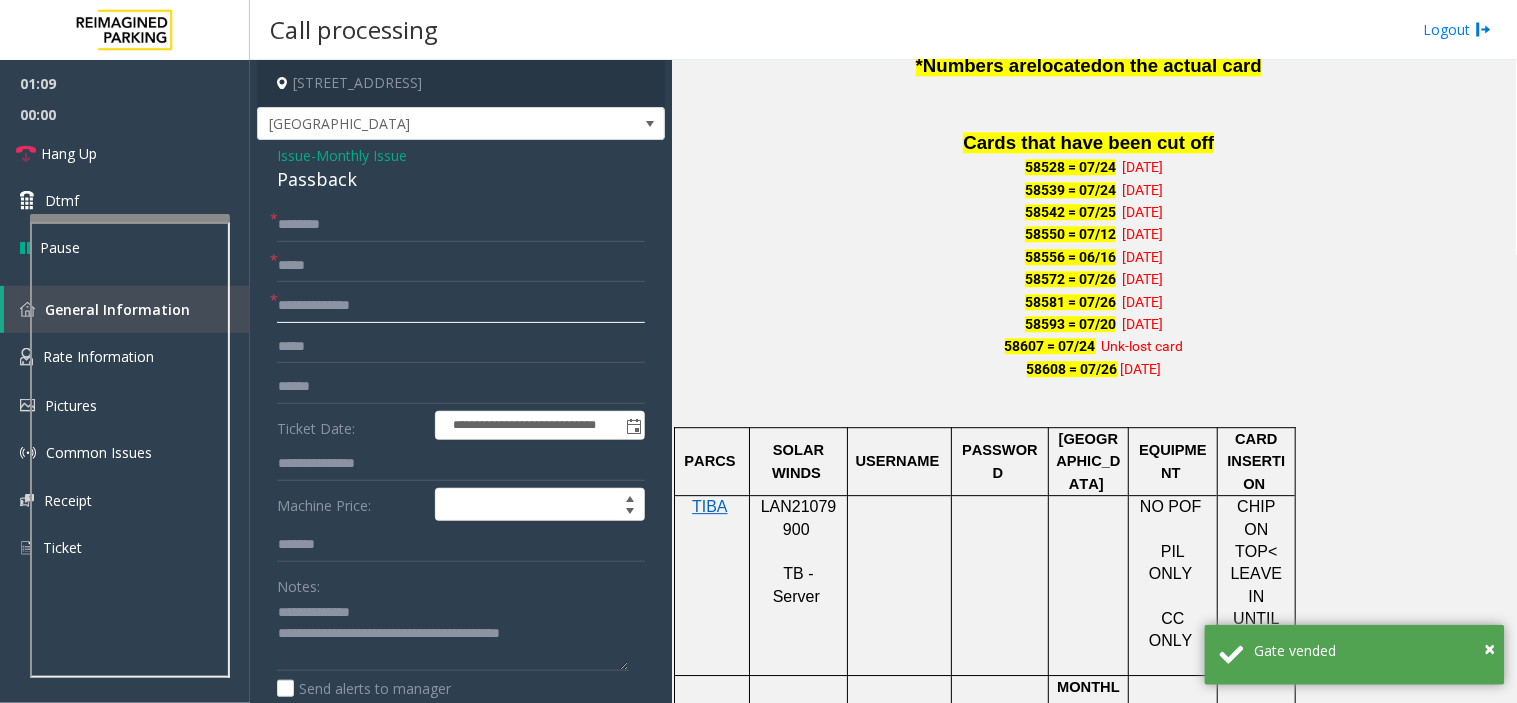 click 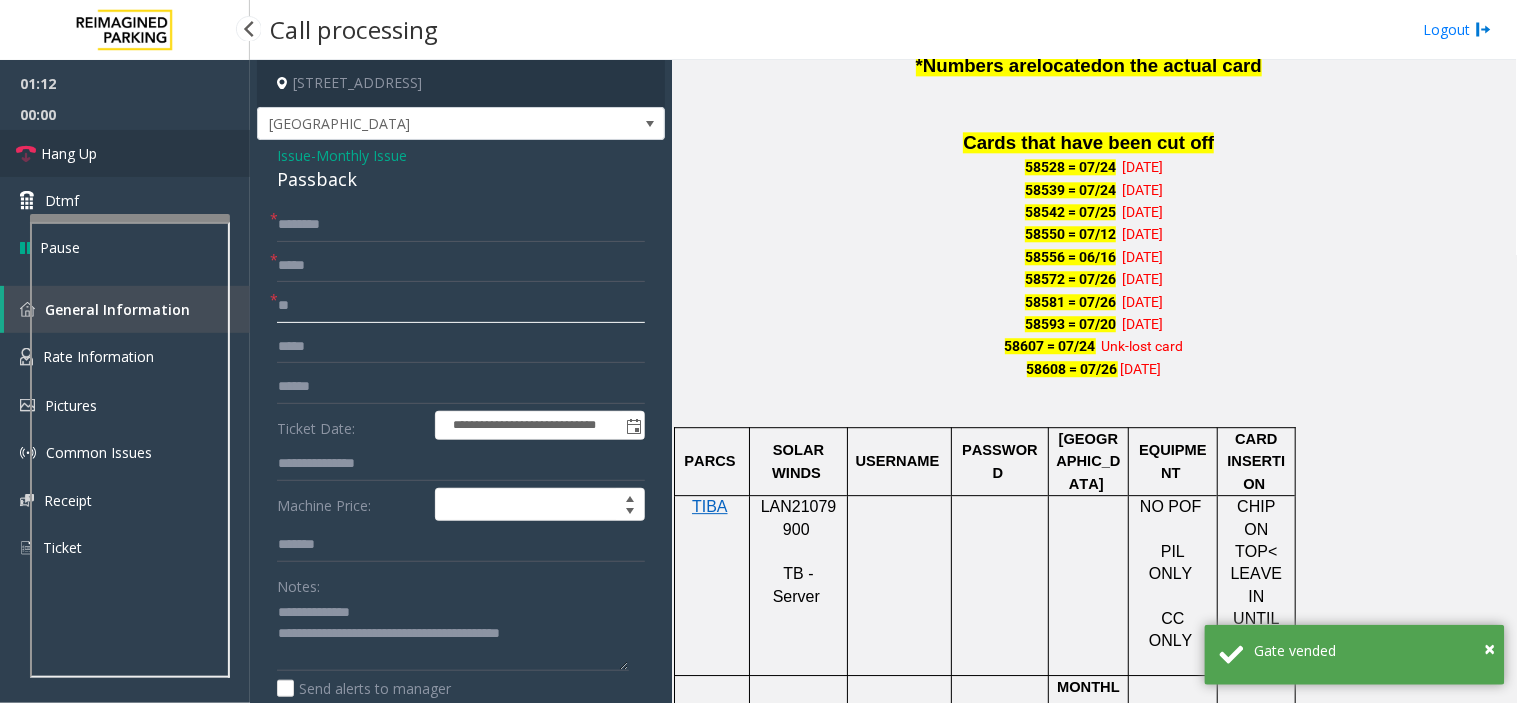 type on "**" 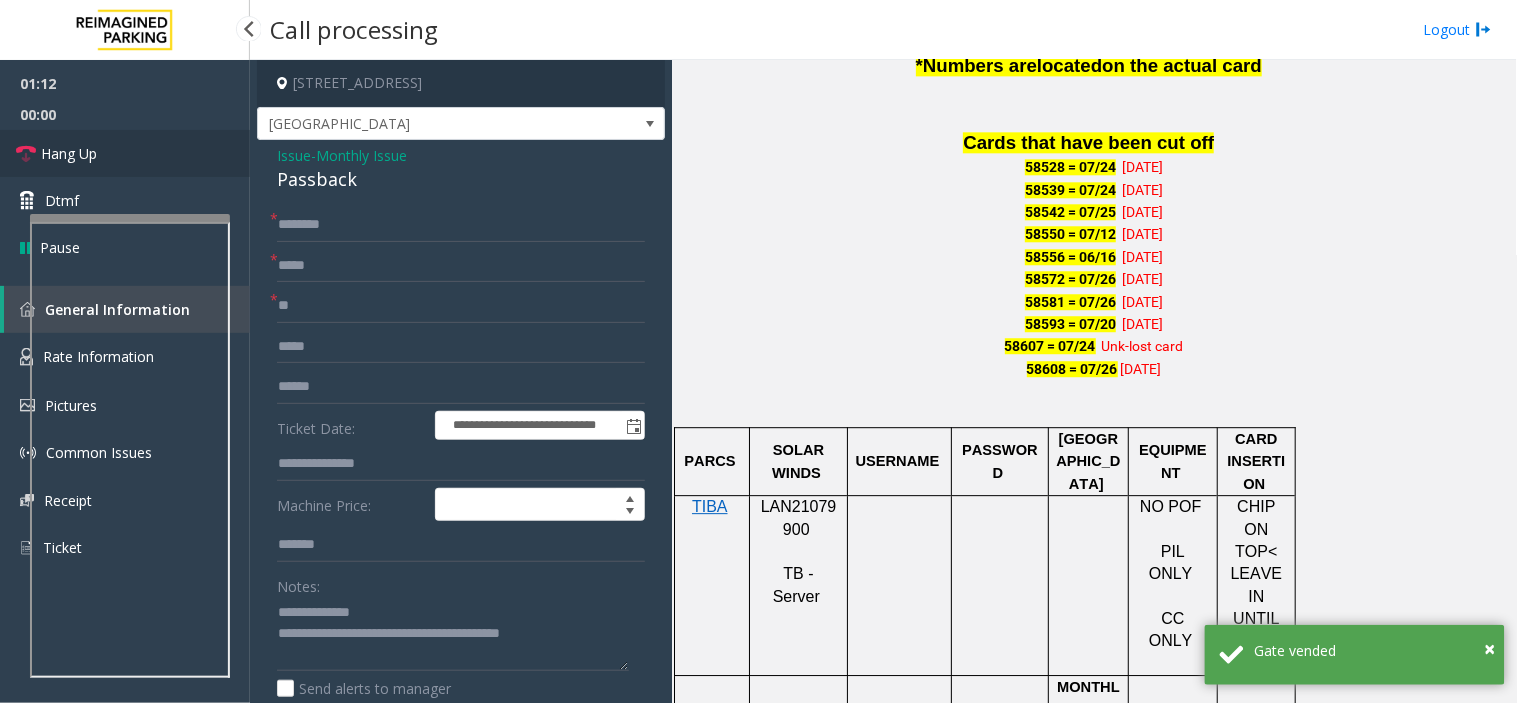 click on "Hang Up" at bounding box center (125, 153) 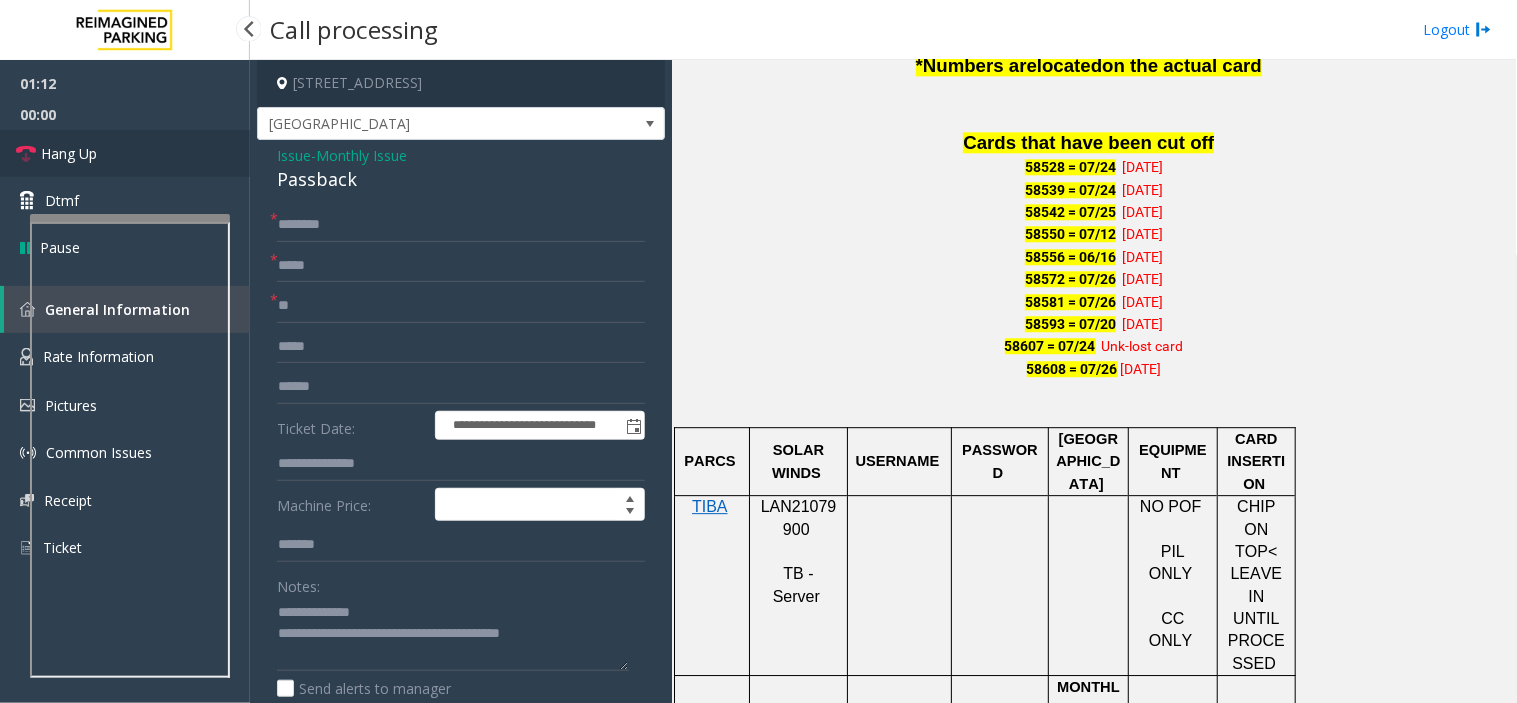 click on "Hang Up" at bounding box center [125, 153] 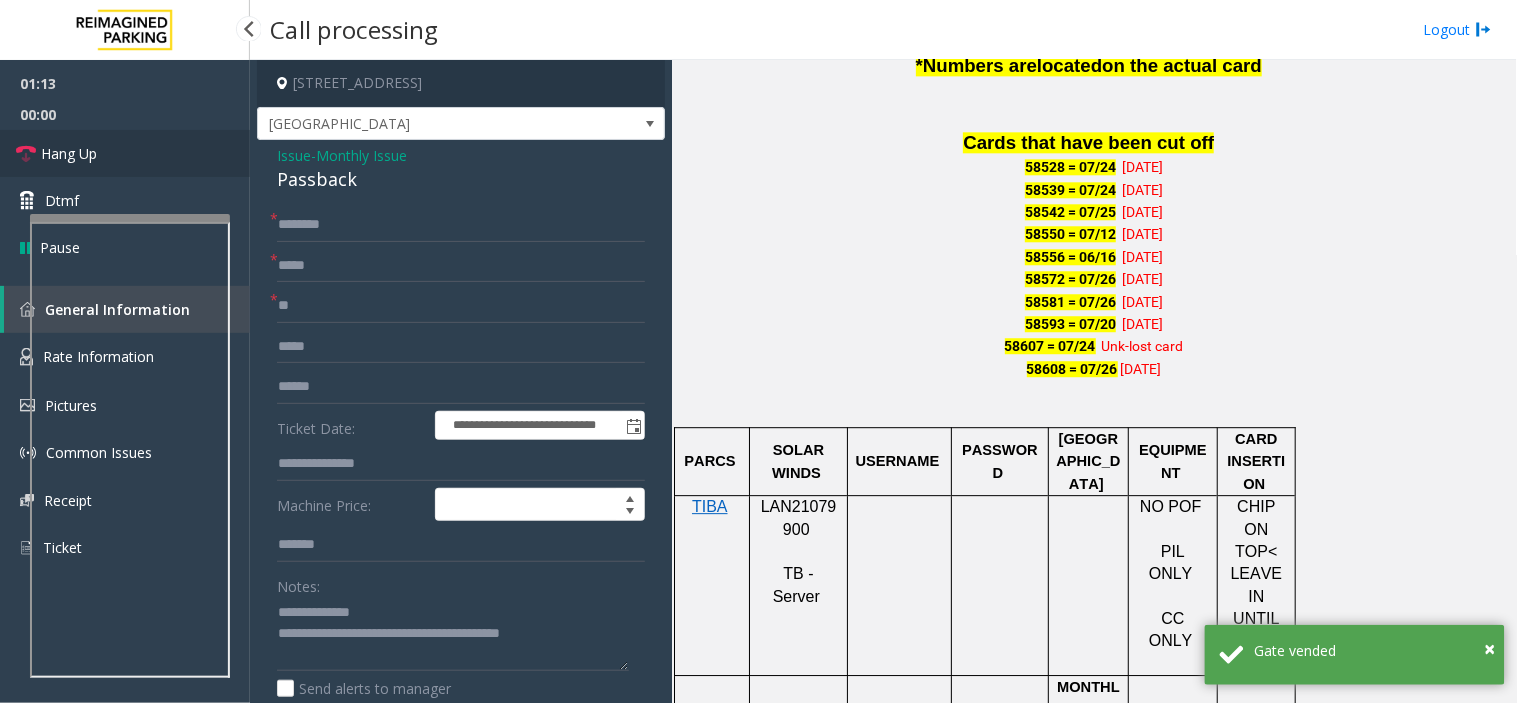 click on "Hang Up" at bounding box center [125, 153] 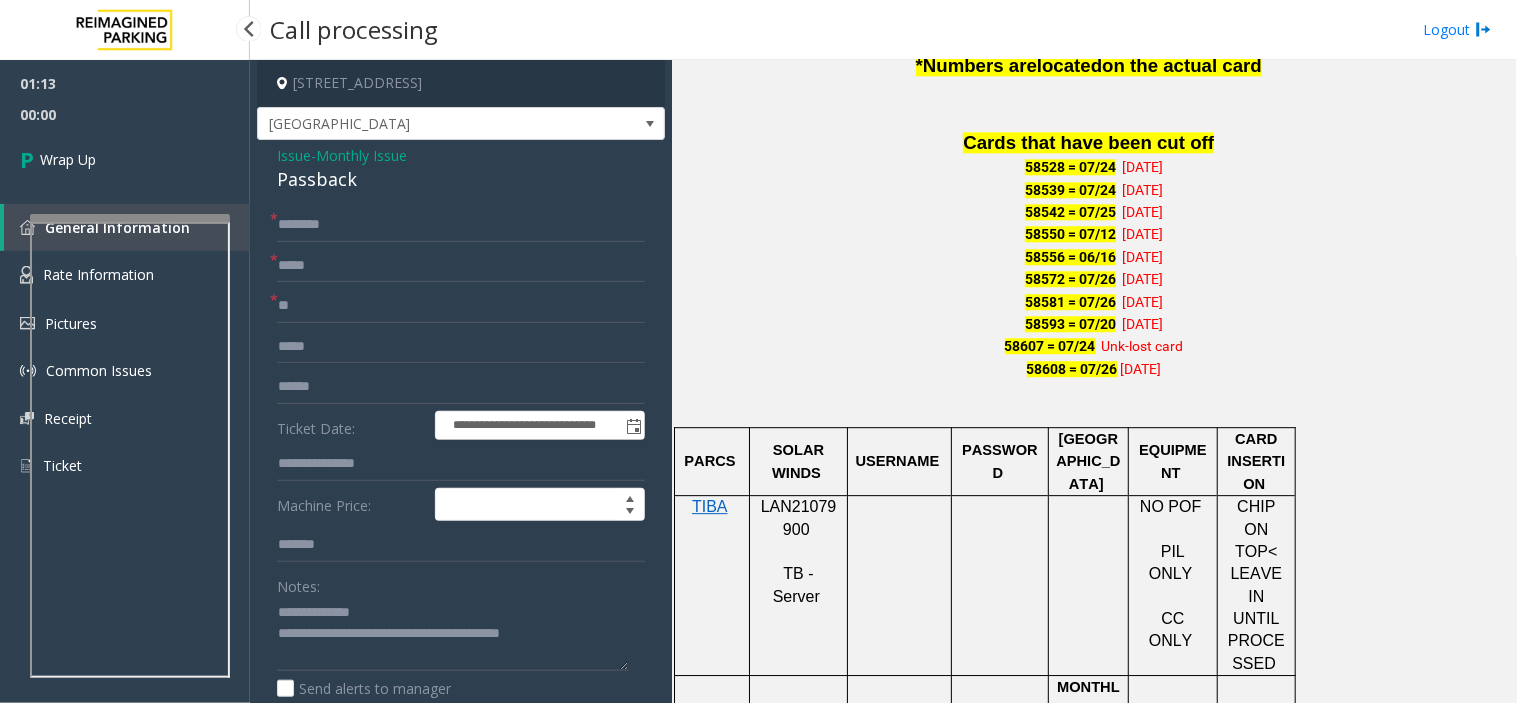 click on "Wrap Up" at bounding box center [125, 159] 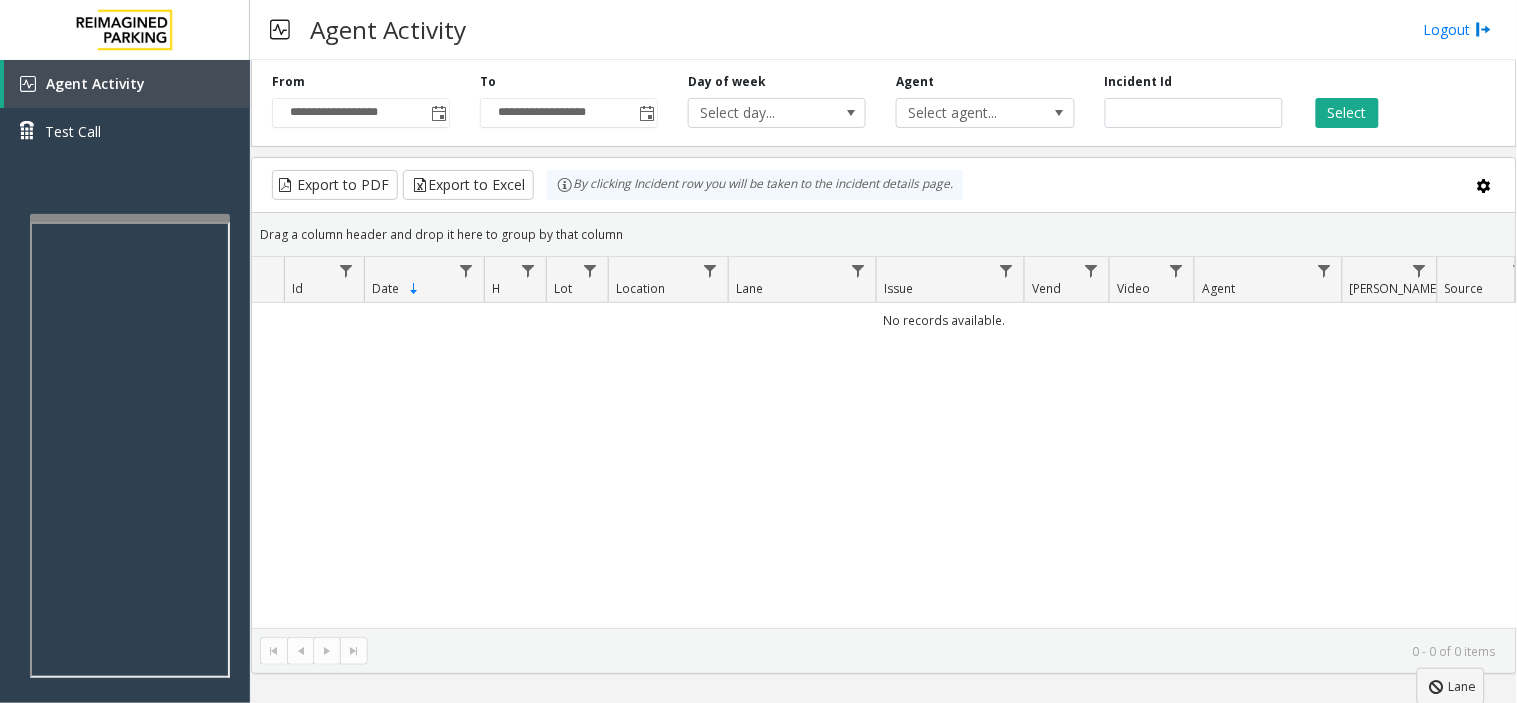 click on "Export to PDF  Export to Excel By clicking Incident row you will be taken to the incident details page.   Drag a column header and drop it here to group by that column  Id Date Sorted Descending H Lot Location Lane Issue Vend Video Agent [PERSON_NAME] Source Closed by Agent  No records available.  0 - 0 of 0 items" 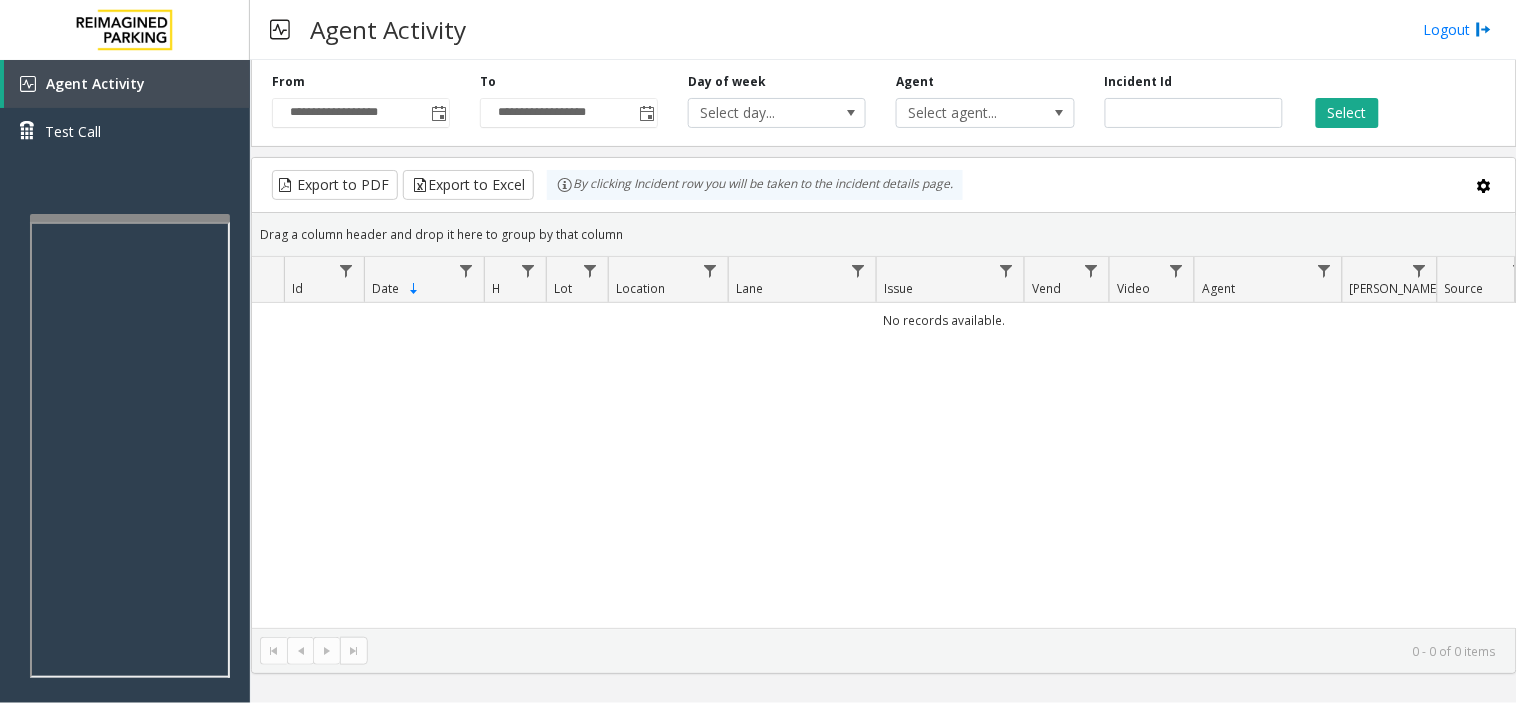 scroll, scrollTop: 0, scrollLeft: 137, axis: horizontal 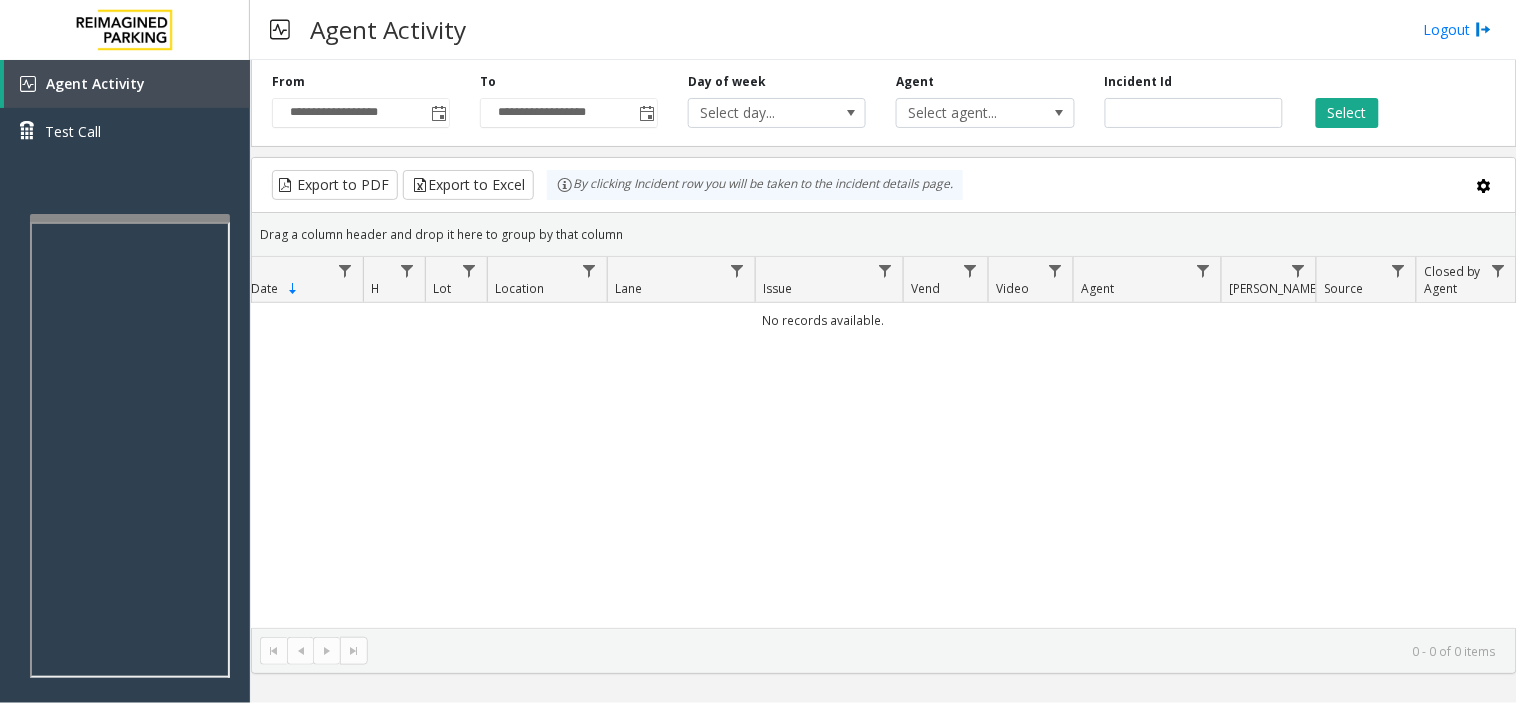 drag, startPoint x: 1035, startPoint y: 317, endPoint x: 1516, endPoint y: 755, distance: 650.54205 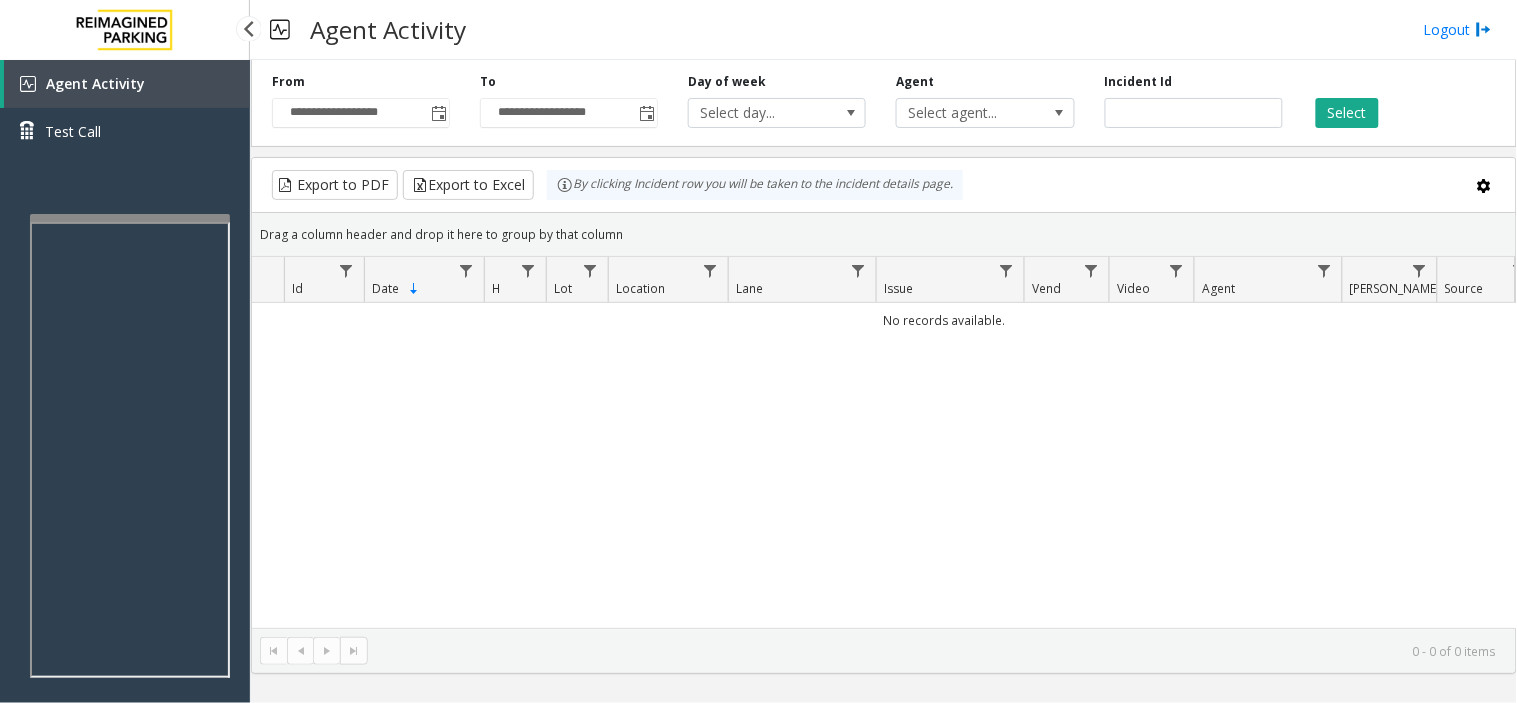click on "Agent Activity" at bounding box center (95, 83) 